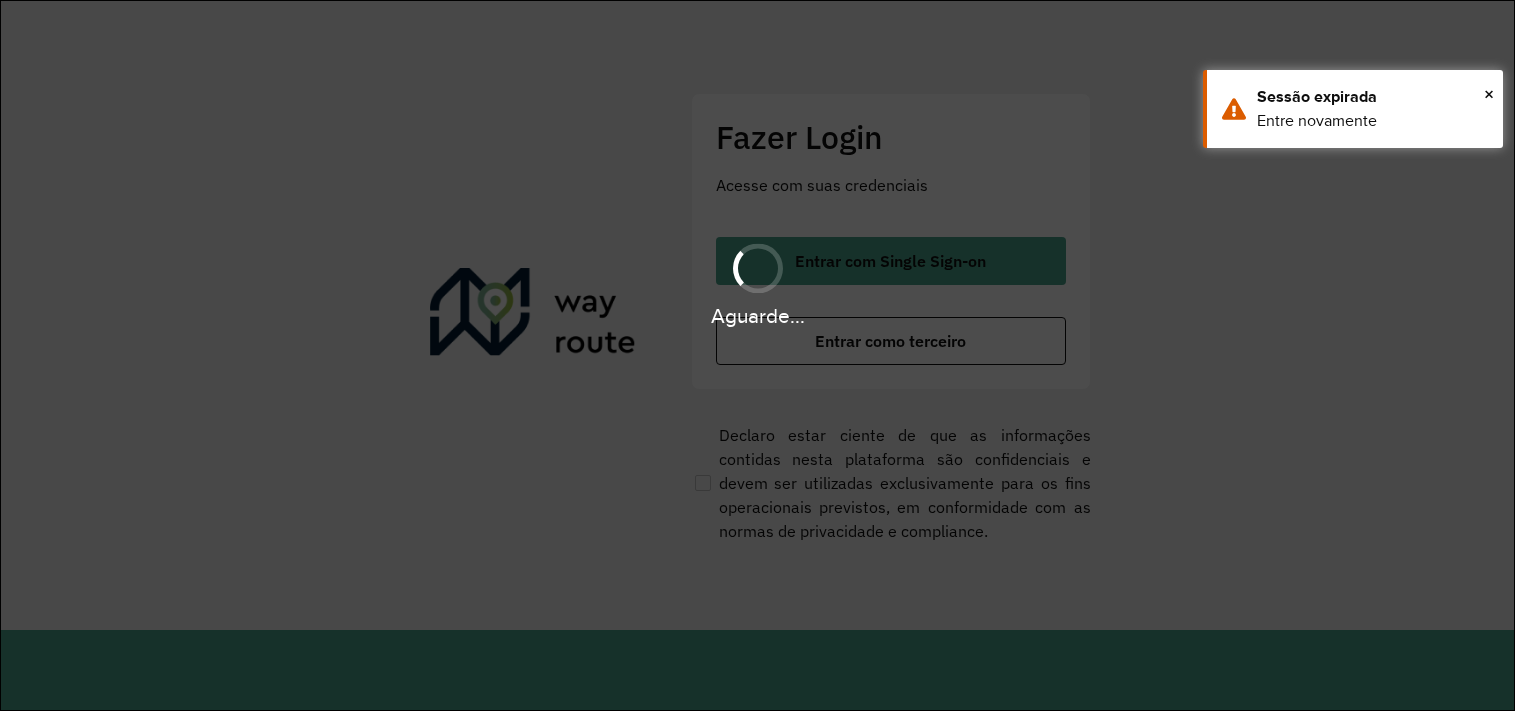scroll, scrollTop: 0, scrollLeft: 0, axis: both 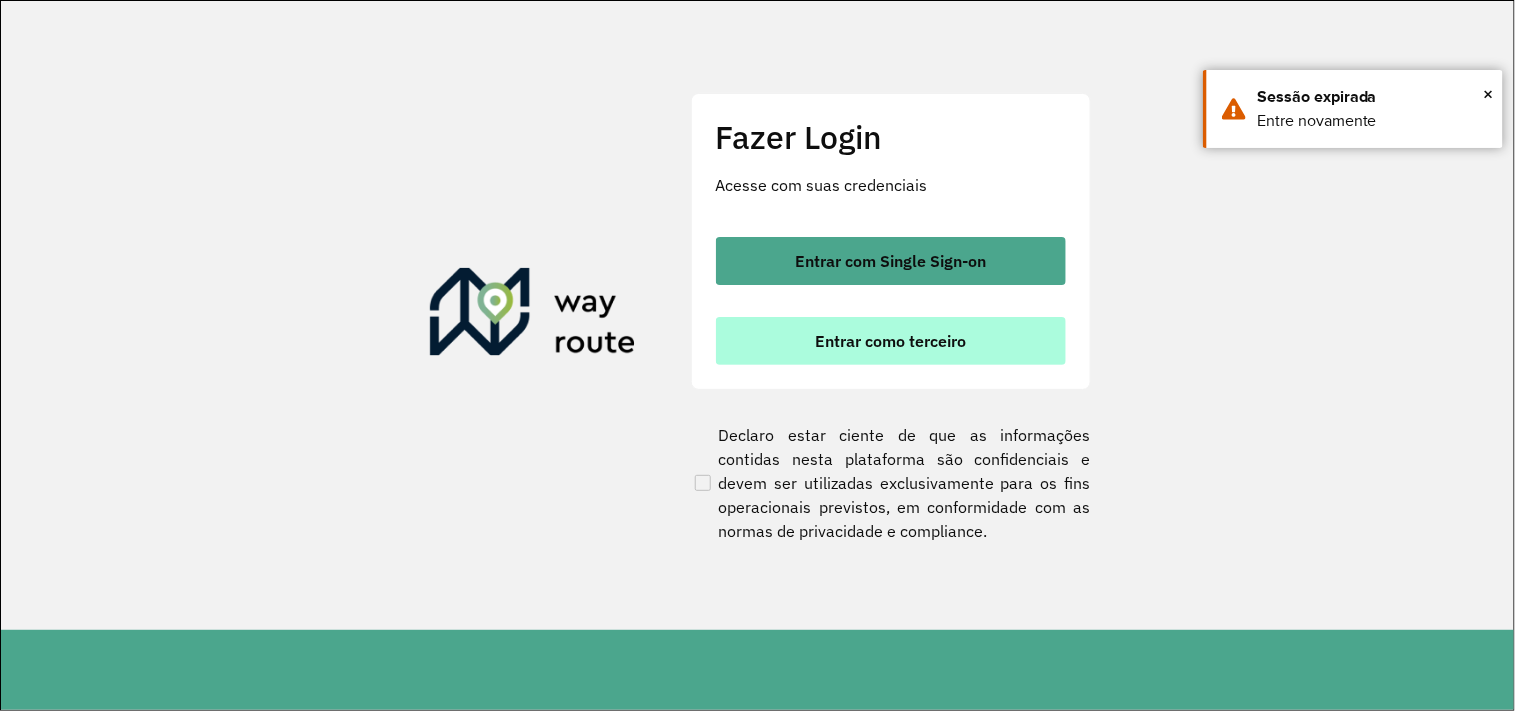 click on "Entrar como terceiro" at bounding box center [890, 341] 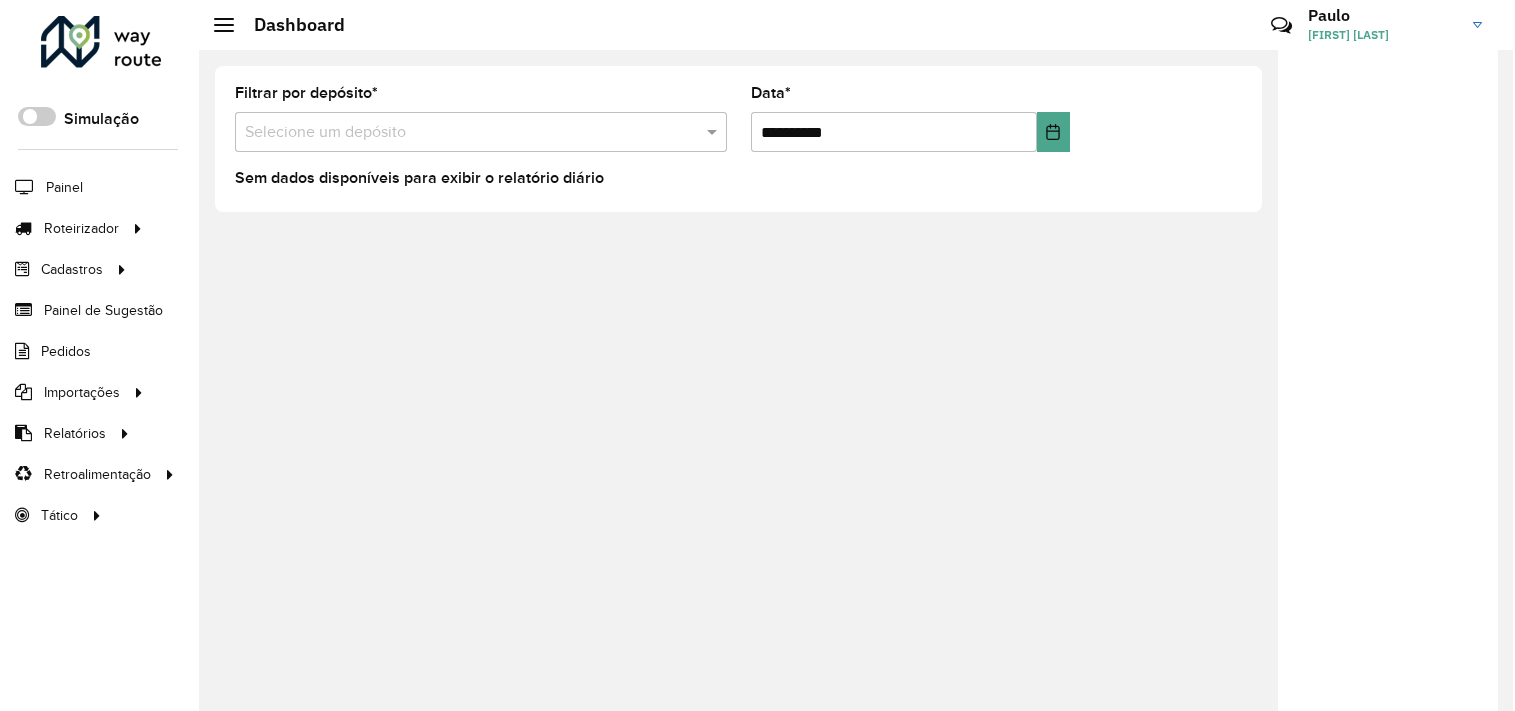 scroll, scrollTop: 0, scrollLeft: 0, axis: both 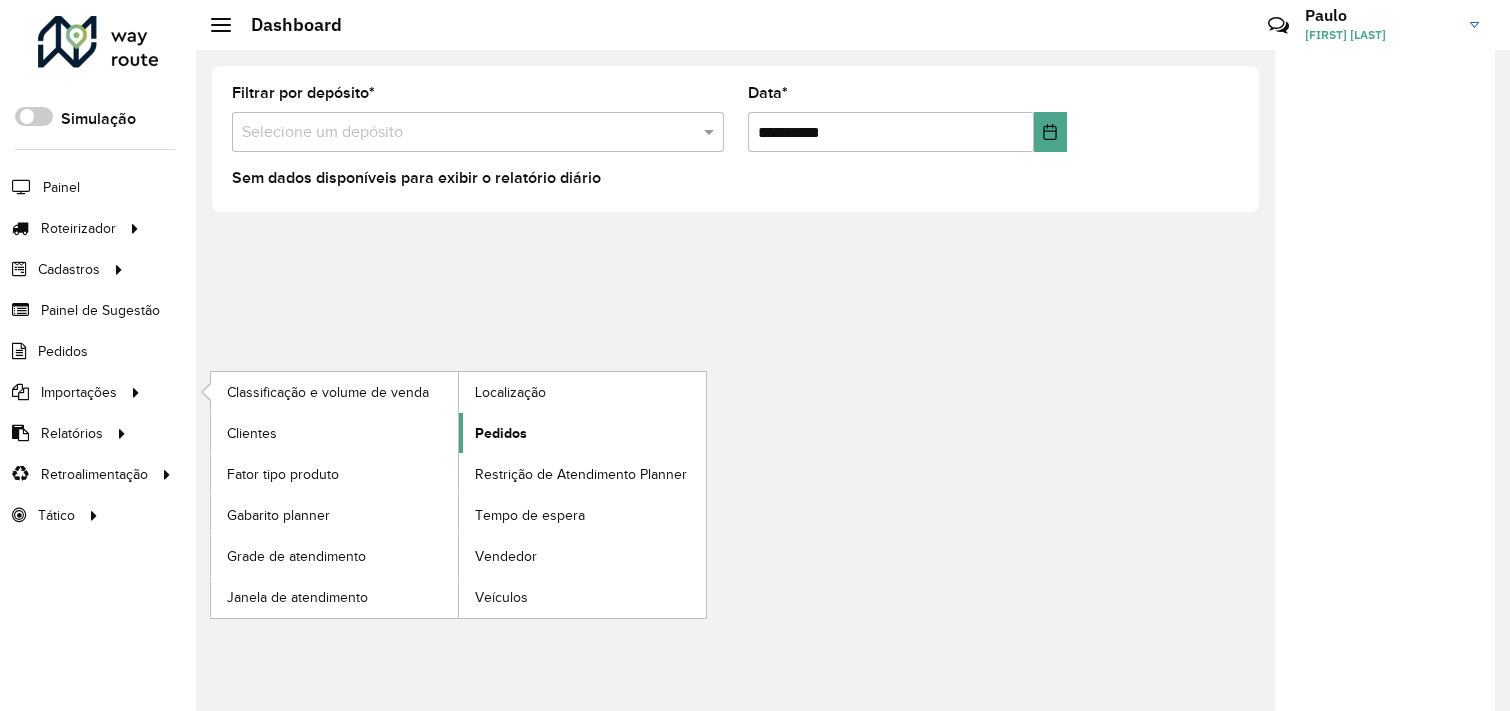 click on "Pedidos" 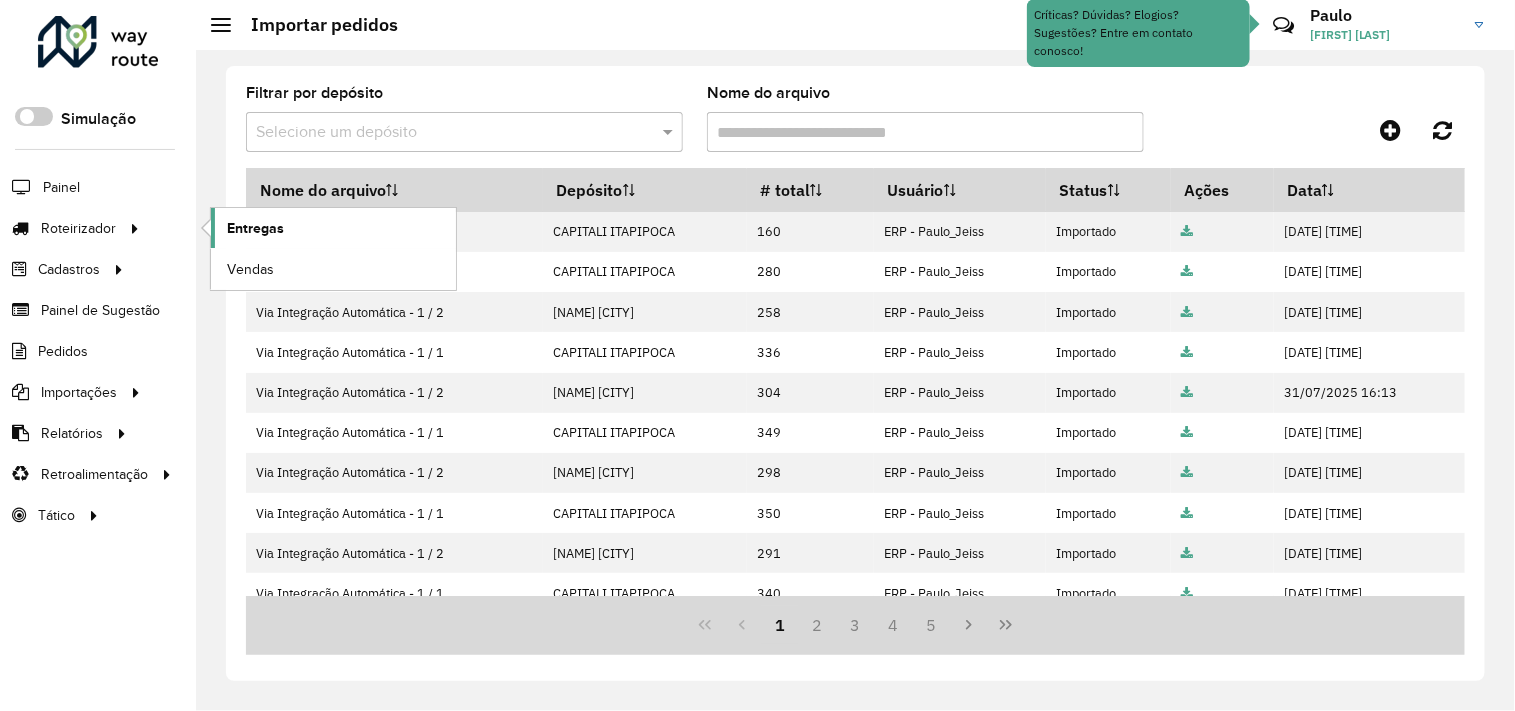 click on "Entregas" 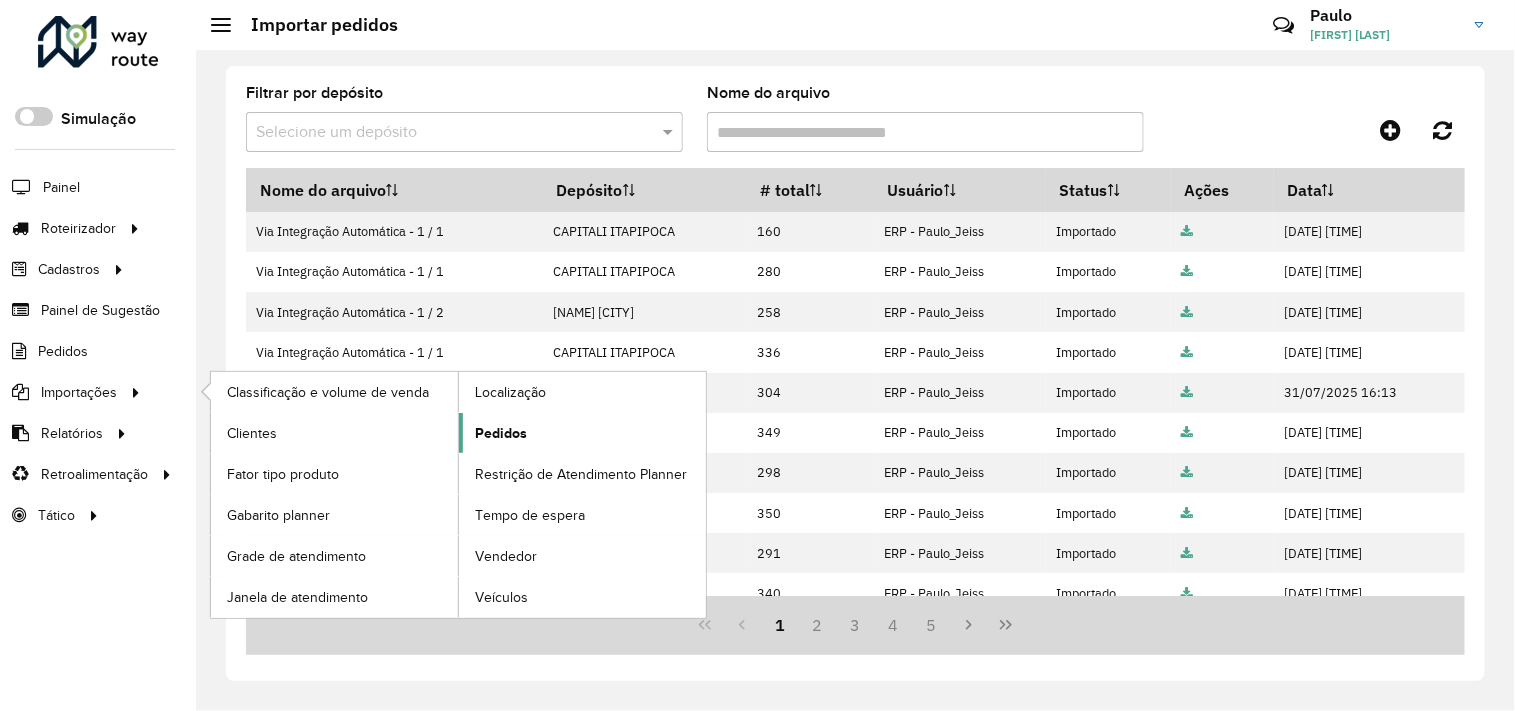 click on "Pedidos" 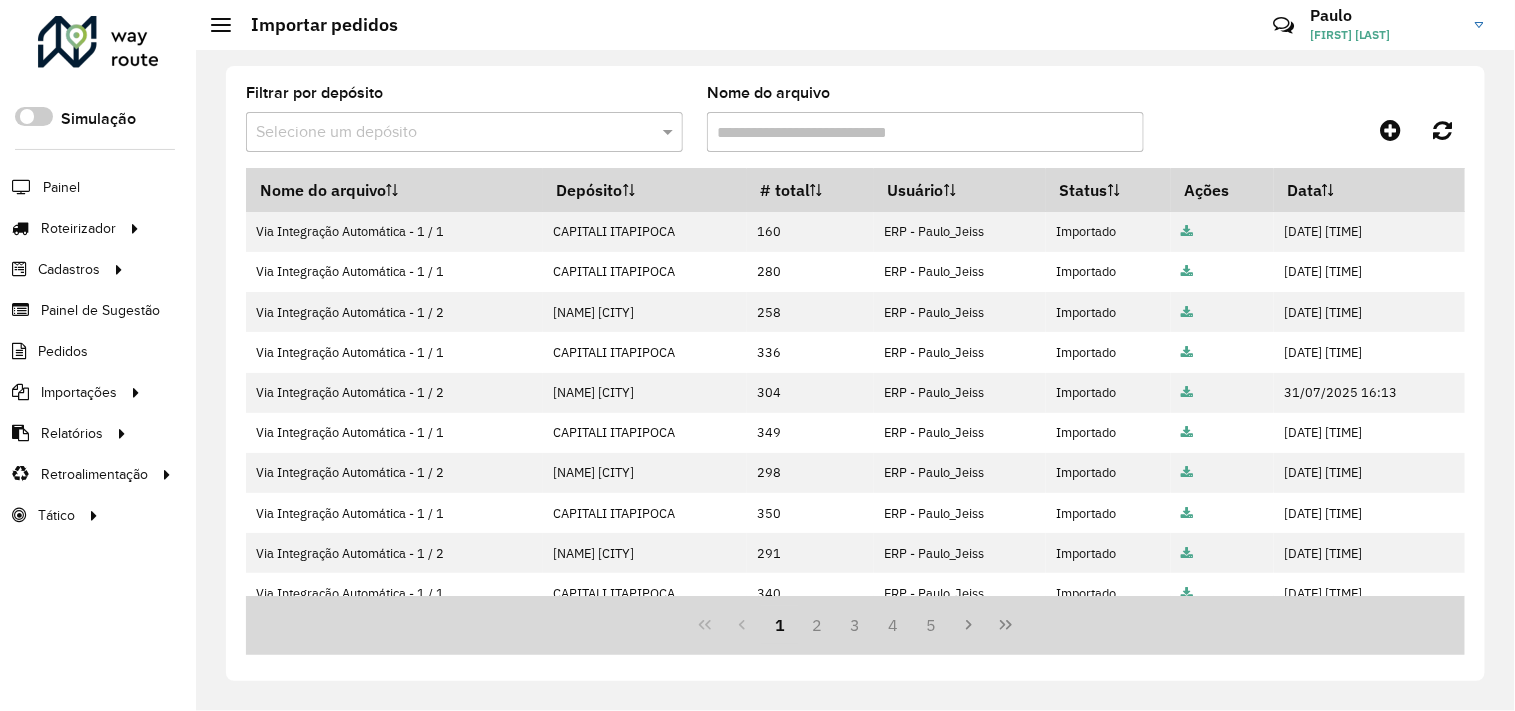 click 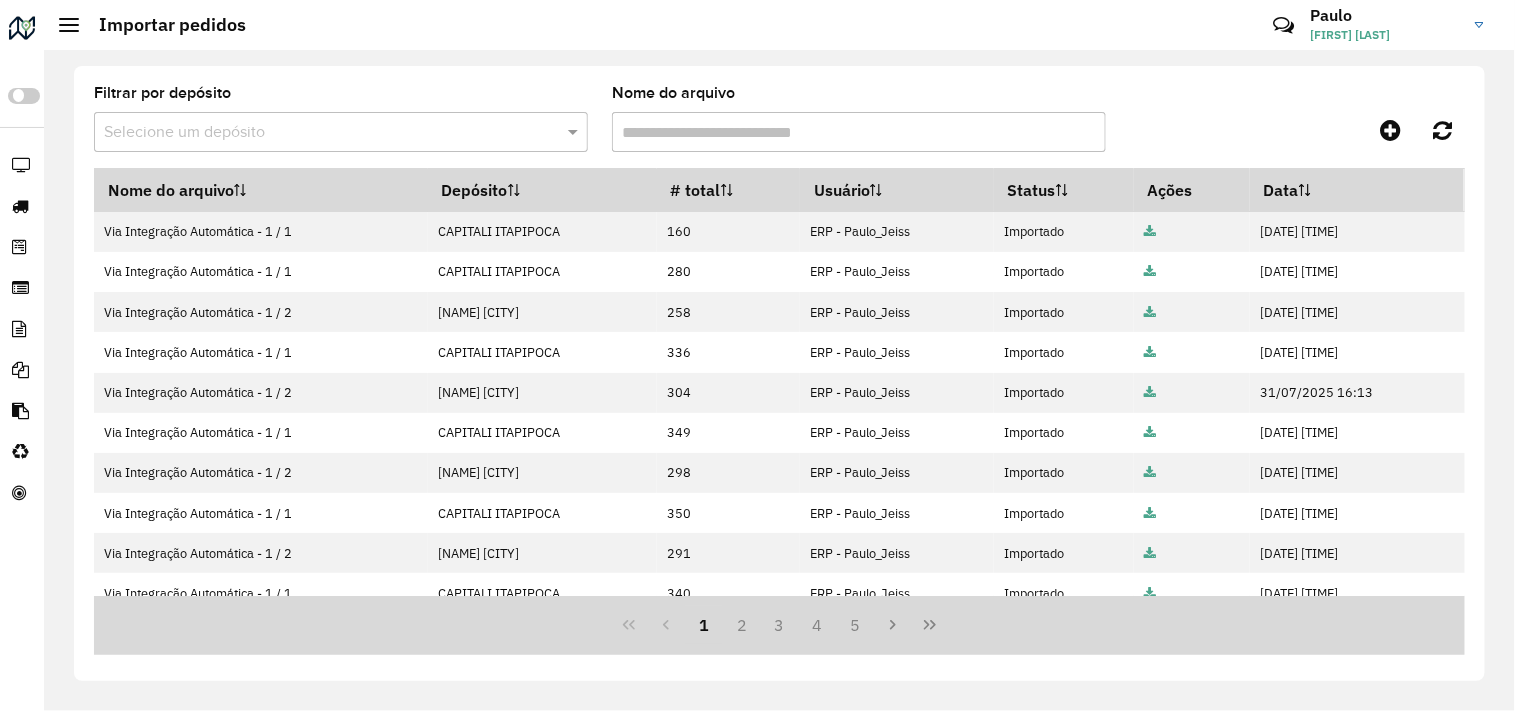 click 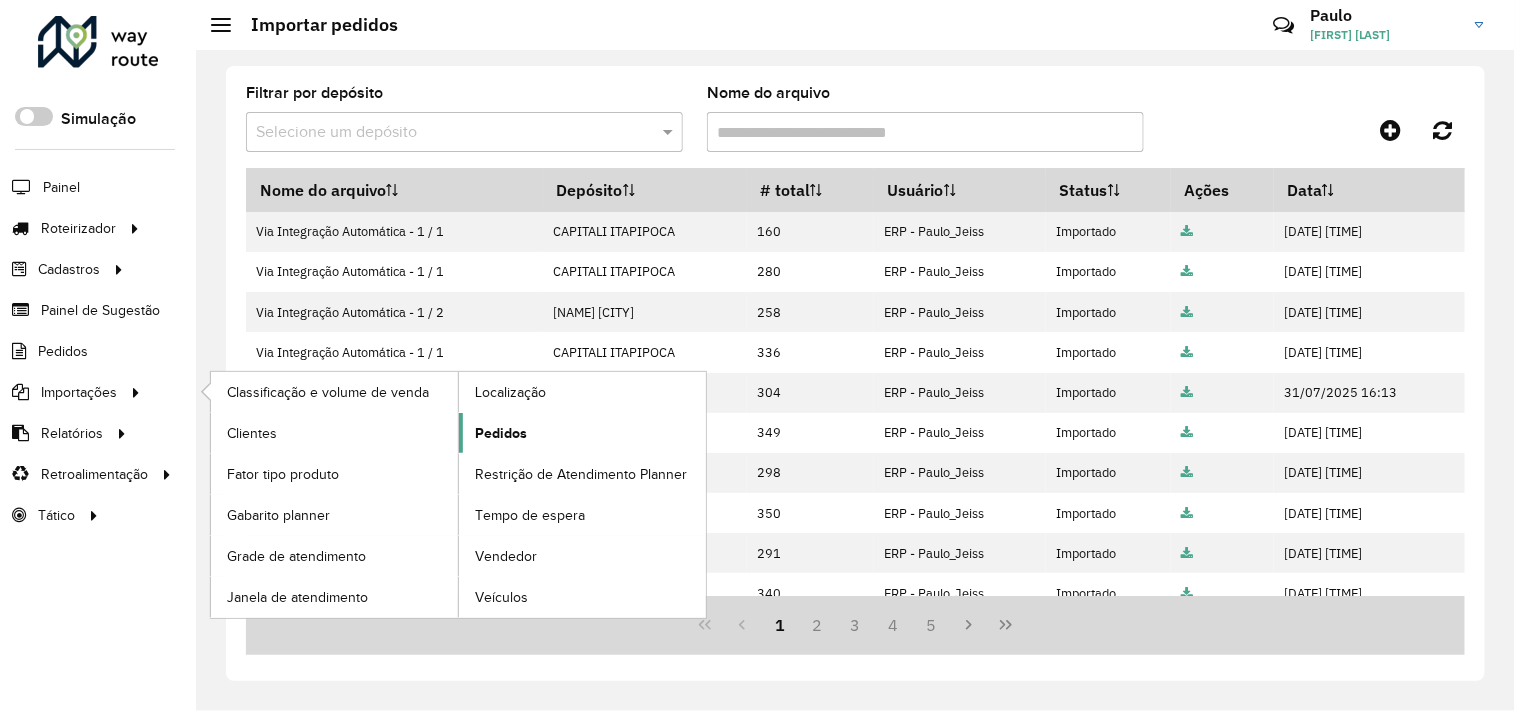 click on "Pedidos" 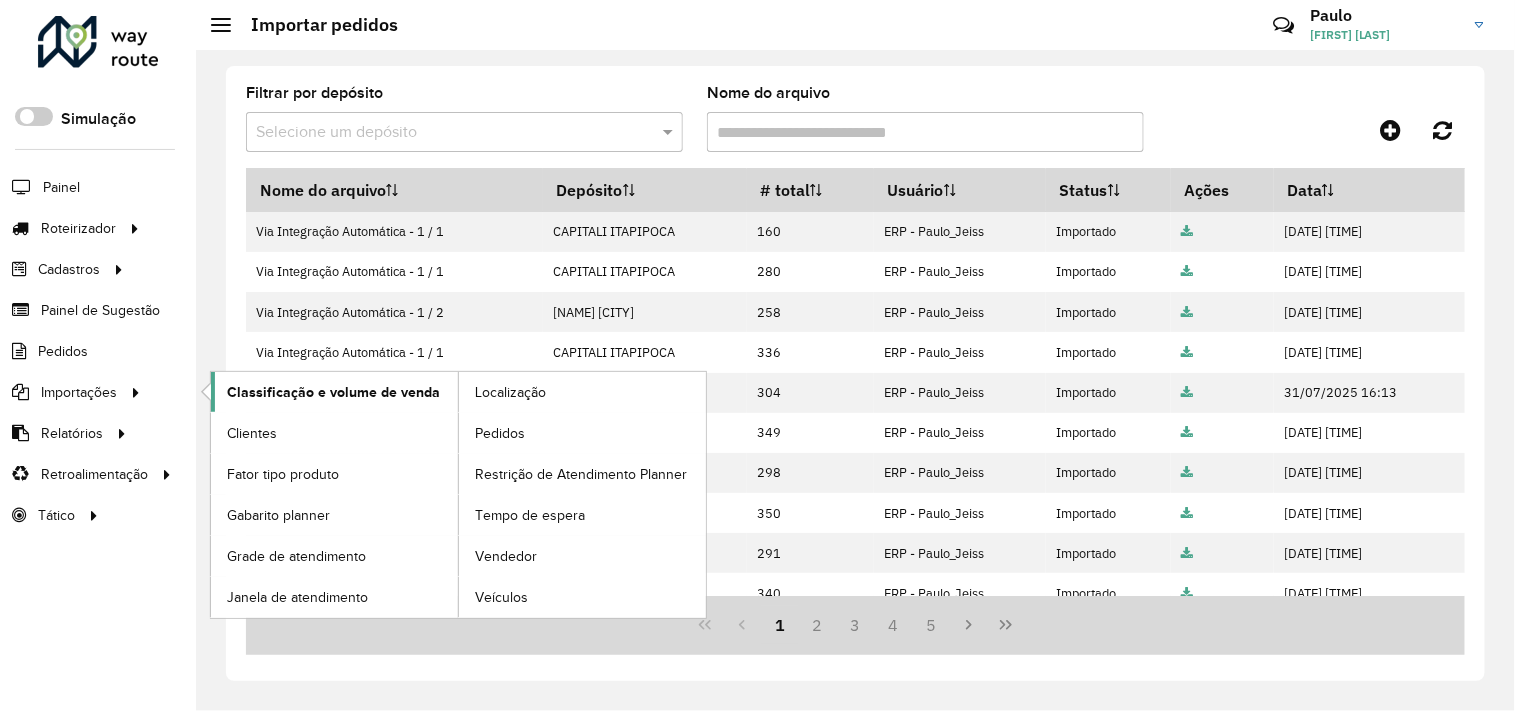 click on "Classificação e volume de venda" 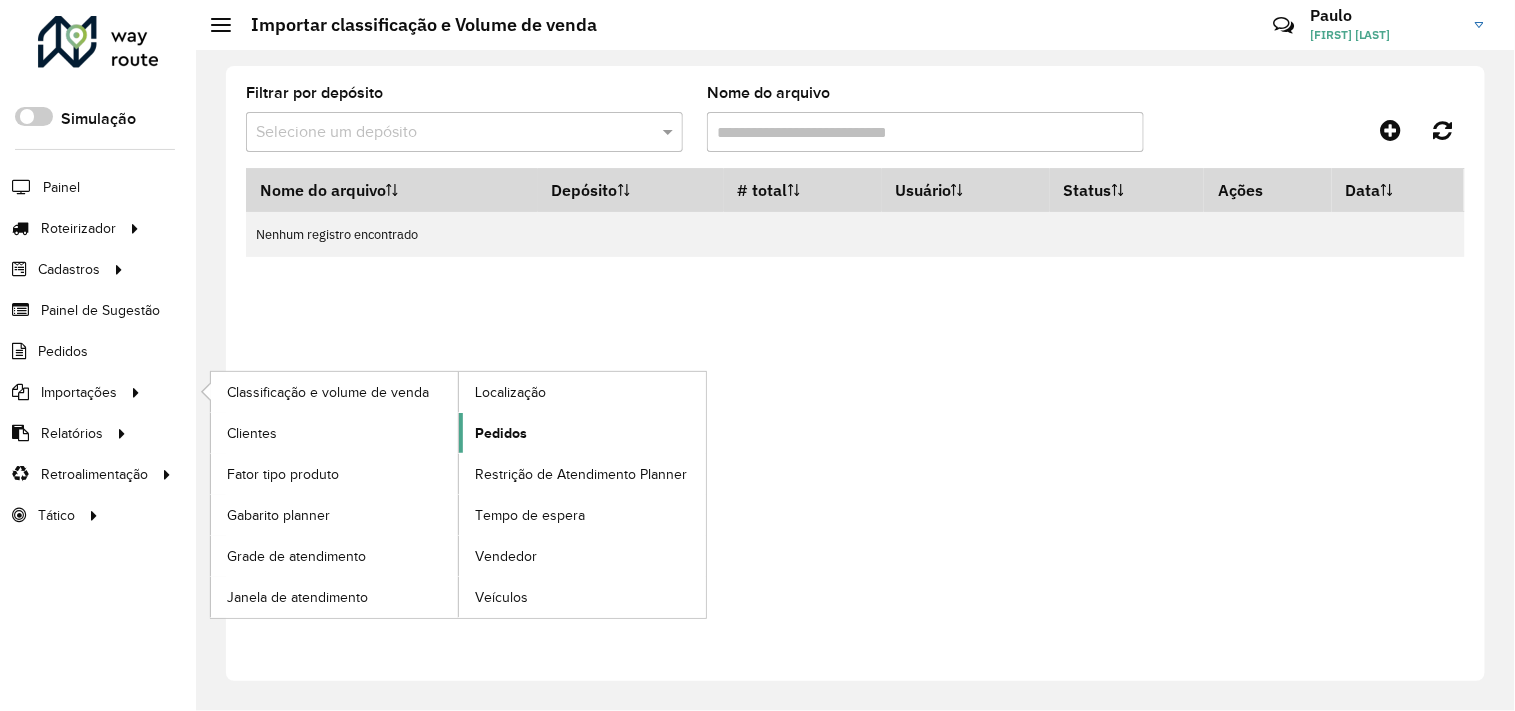 click on "Pedidos" 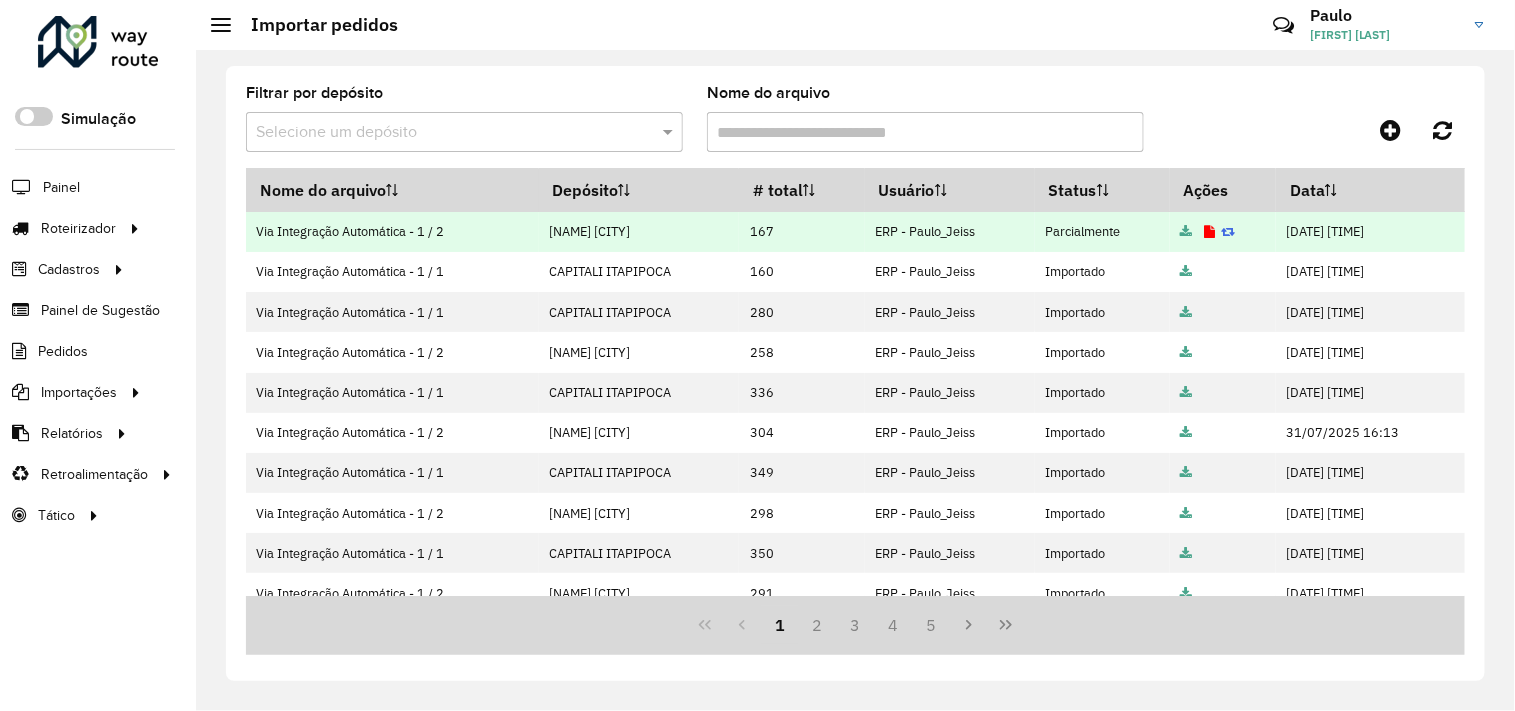 click at bounding box center [1209, 232] 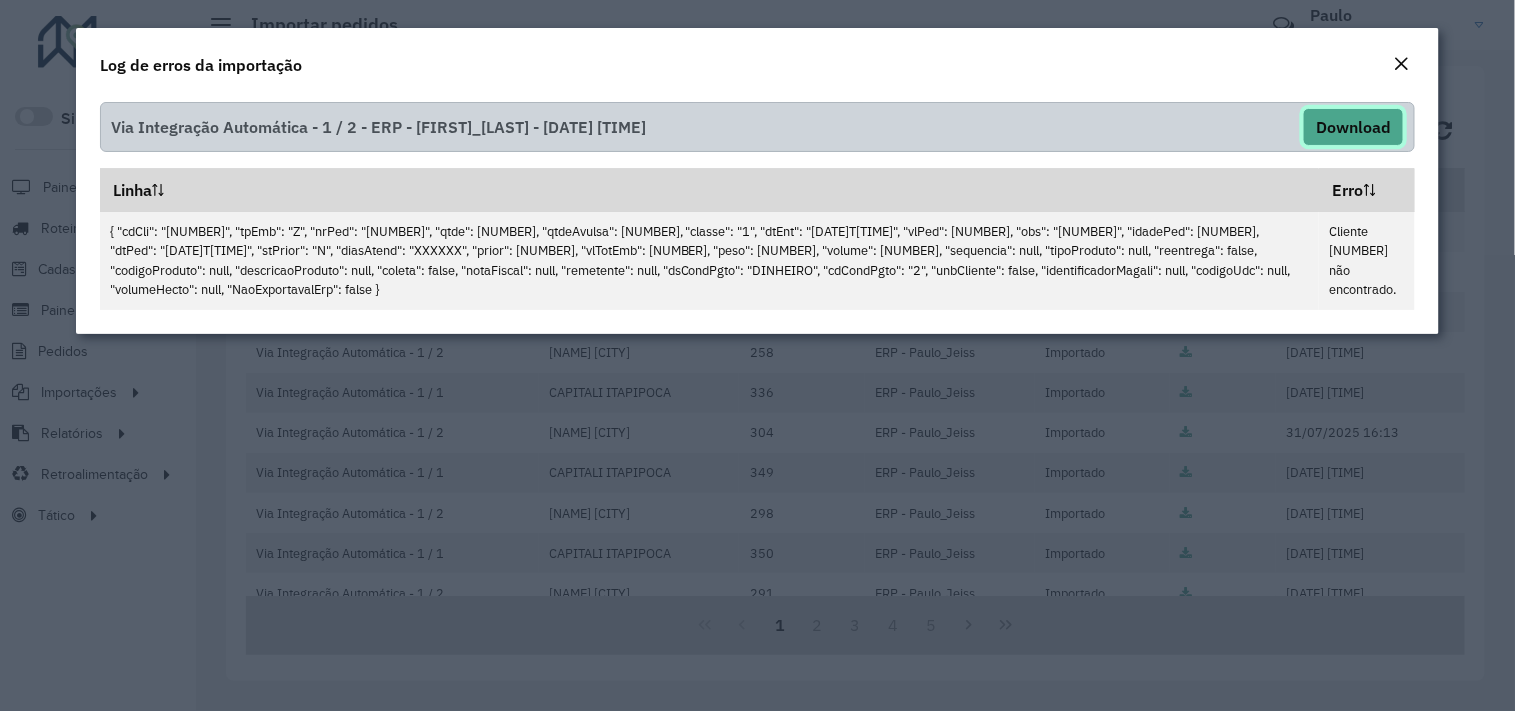 click on "Download" 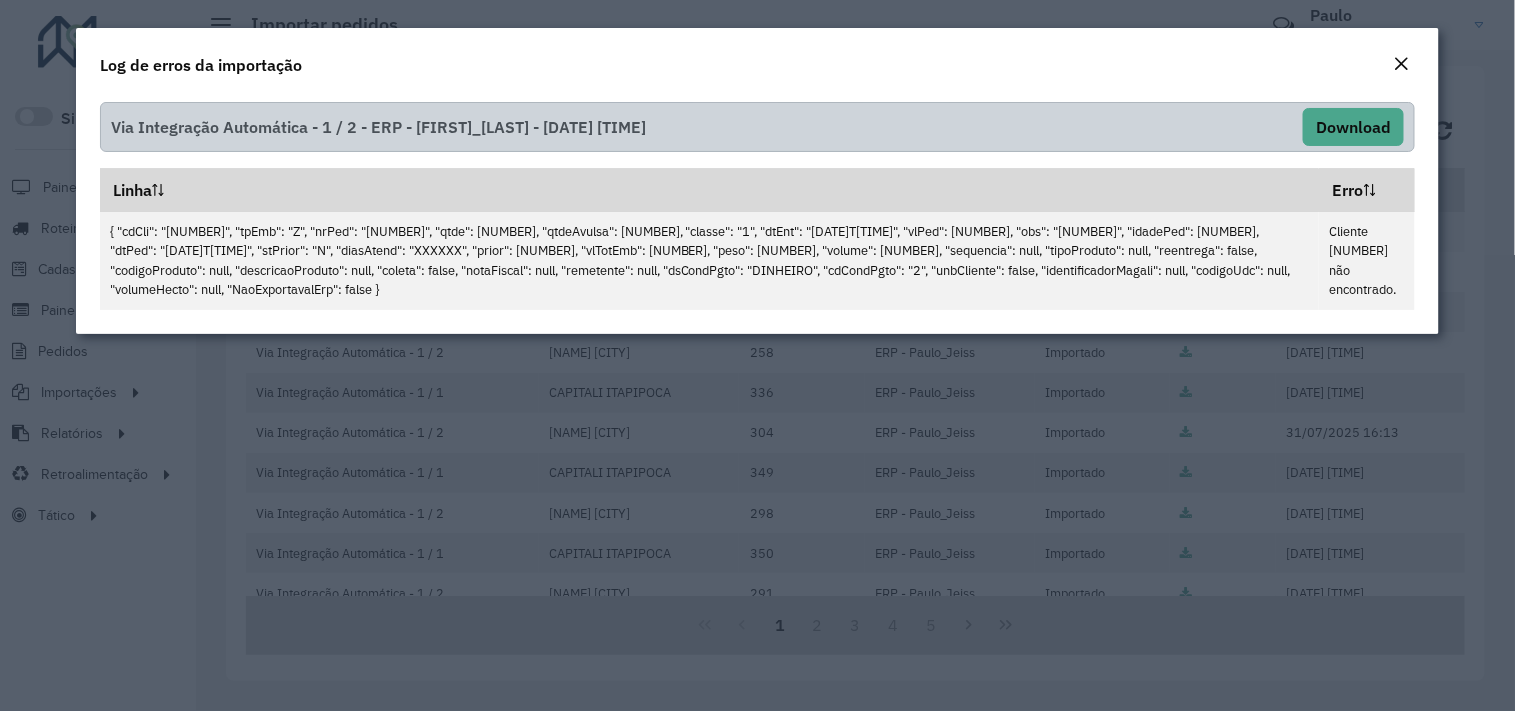 click 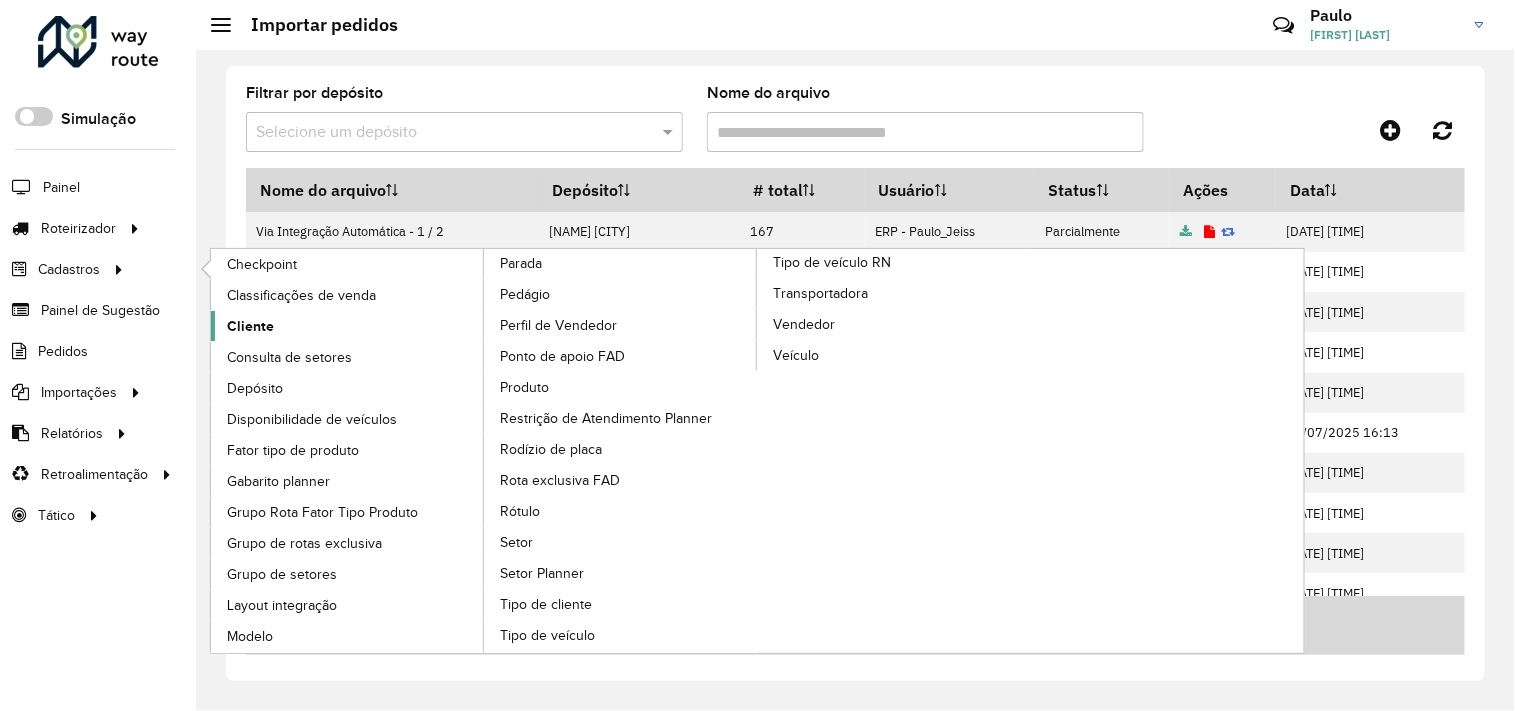 click on "Cliente" 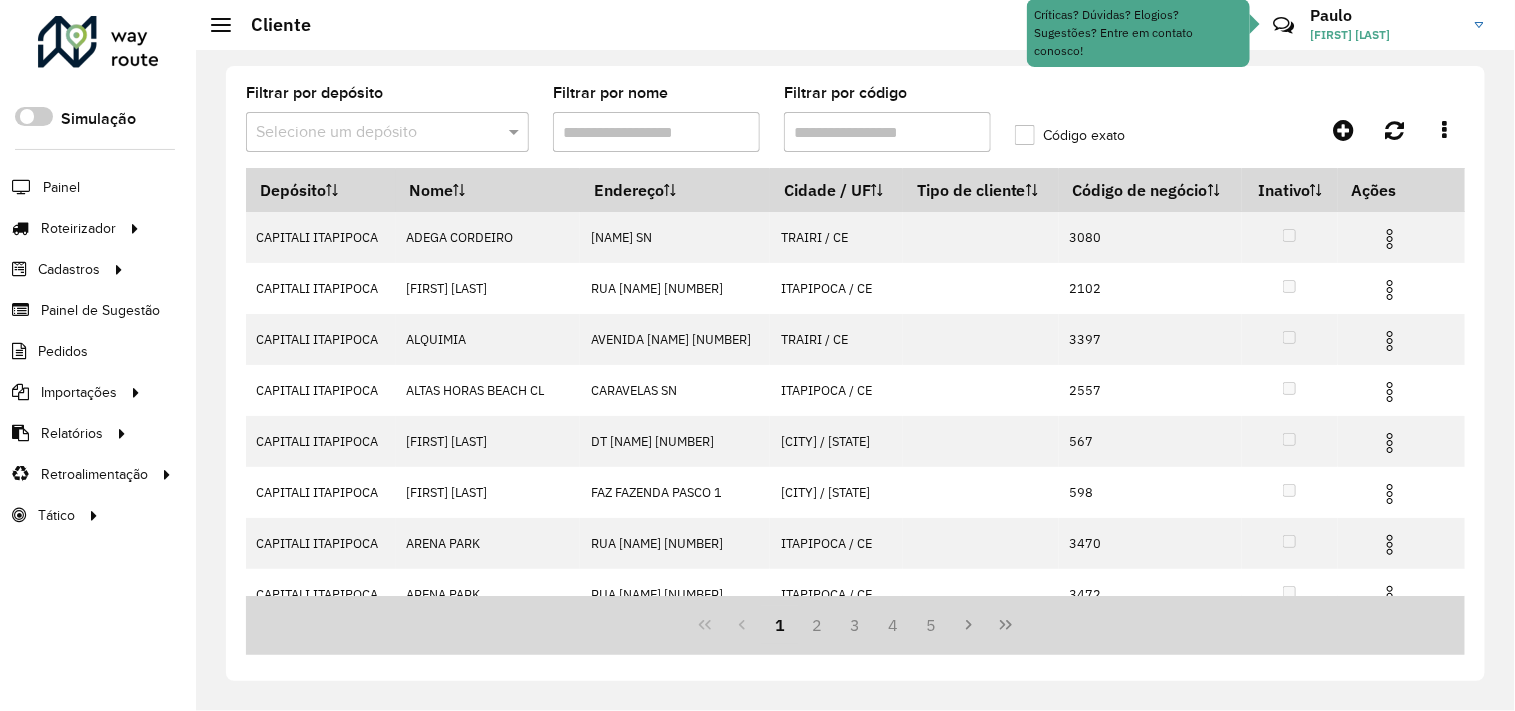 click at bounding box center (367, 133) 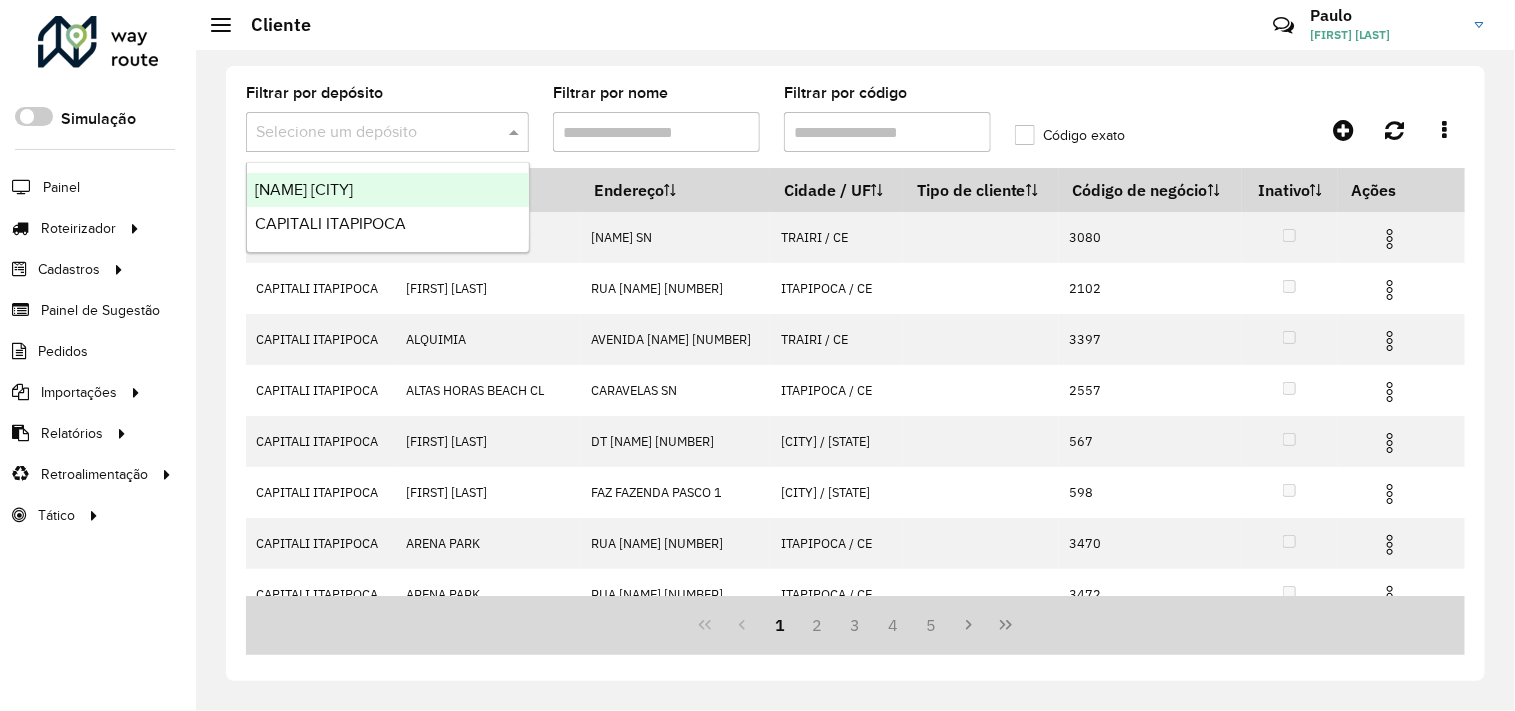 click on "[NAME]" at bounding box center [304, 189] 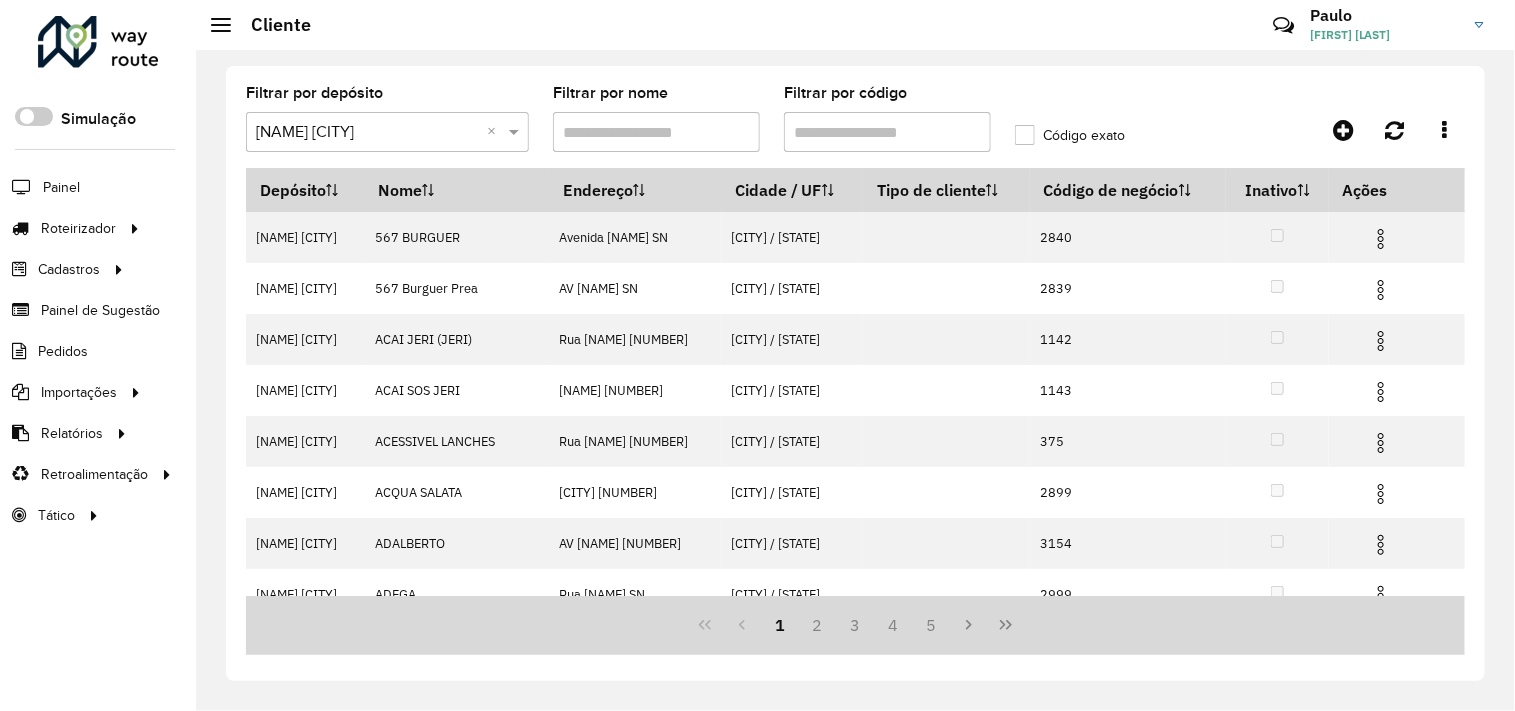 click on "Filtrar por código" at bounding box center [887, 132] 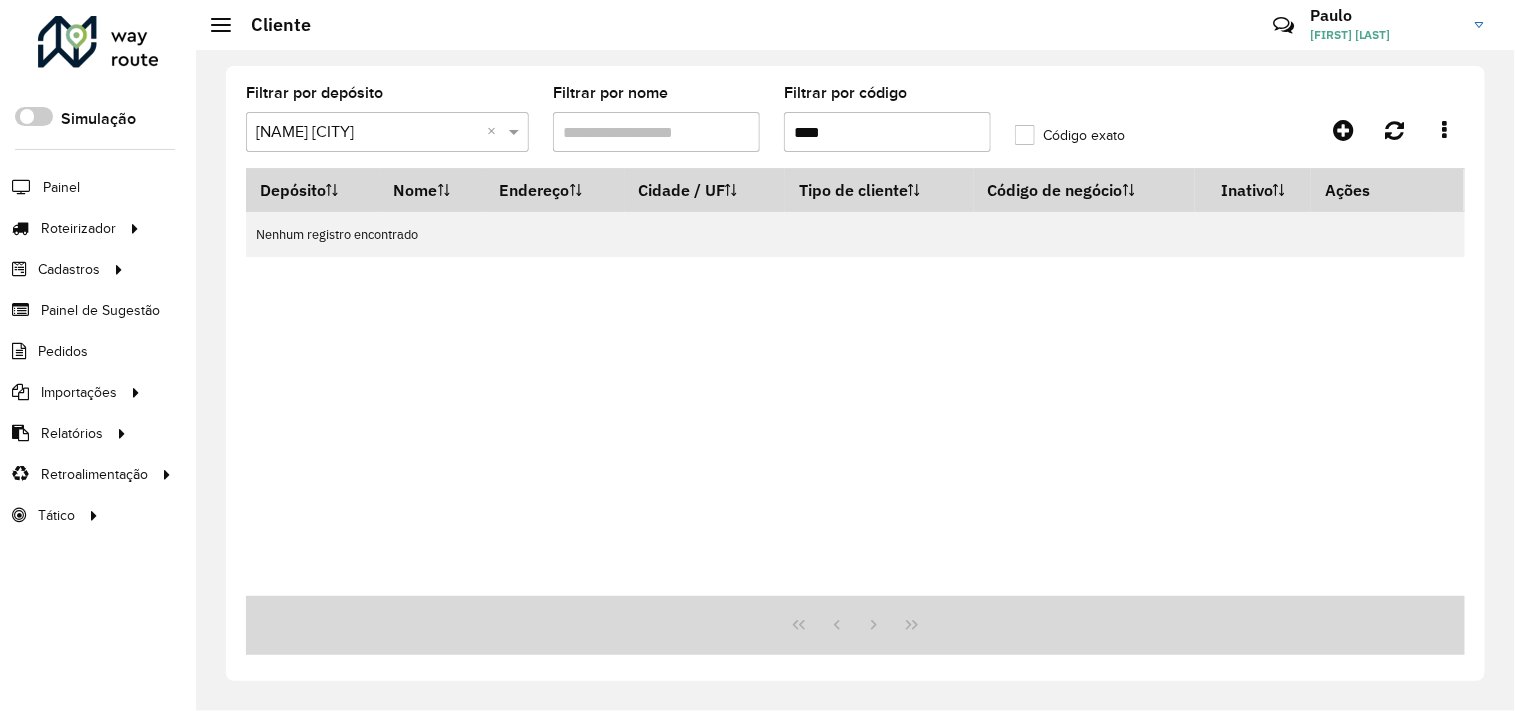 type on "****" 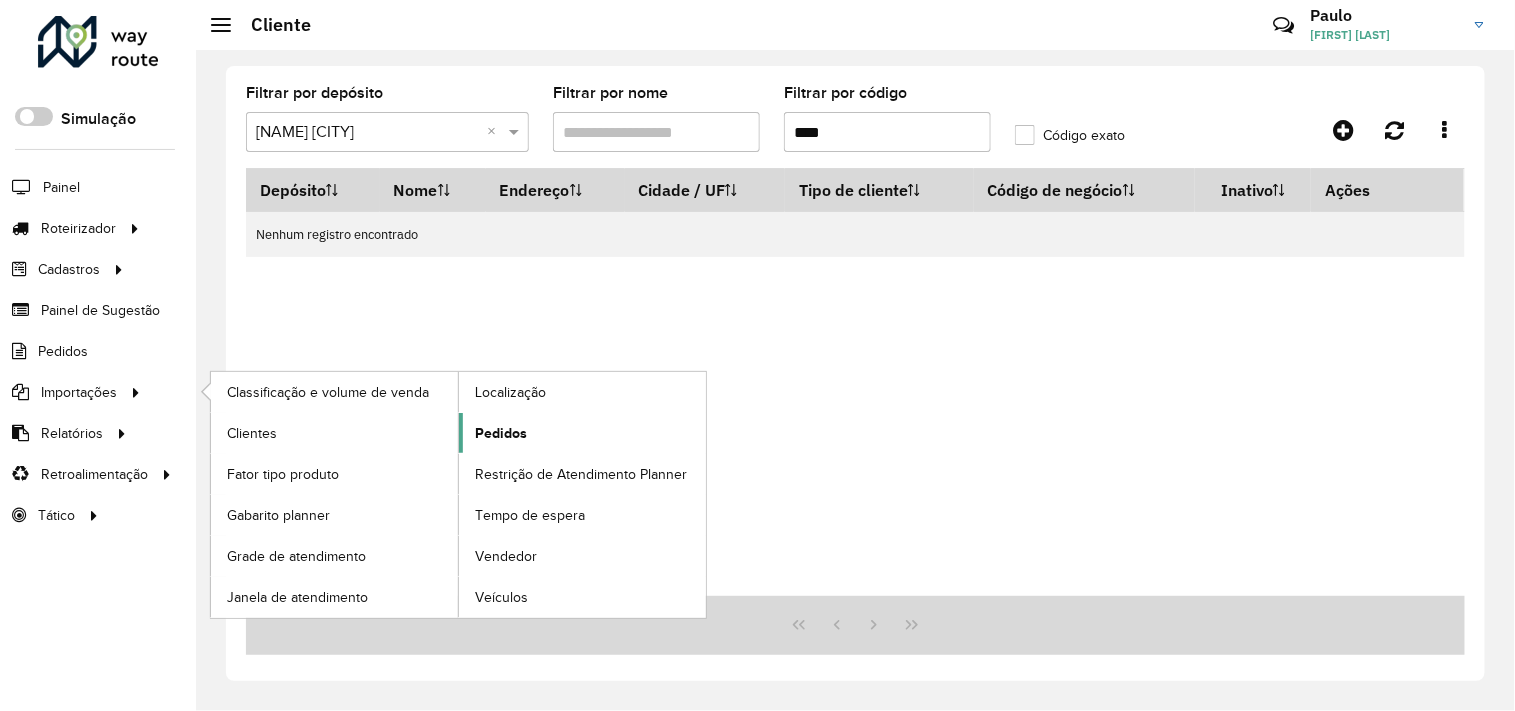 click on "Pedidos" 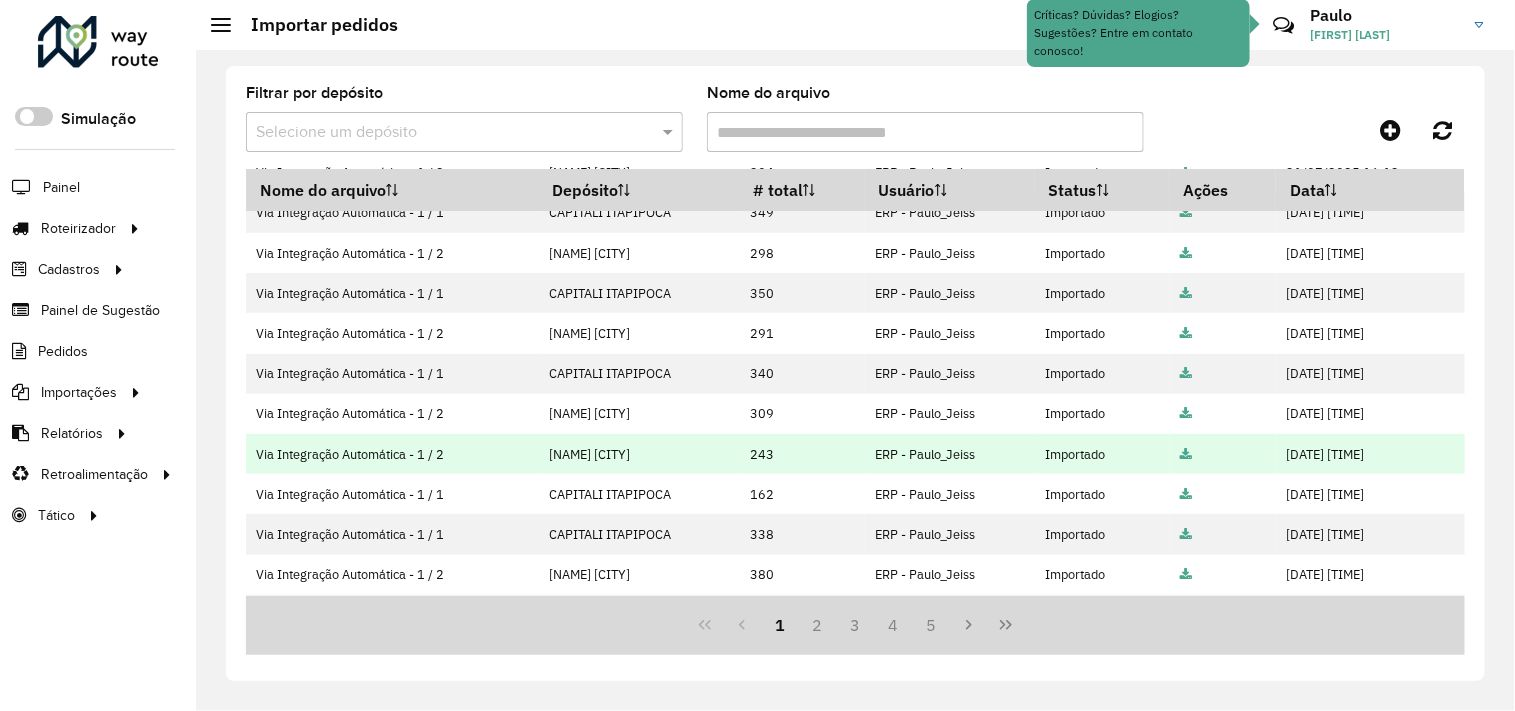 scroll, scrollTop: 0, scrollLeft: 0, axis: both 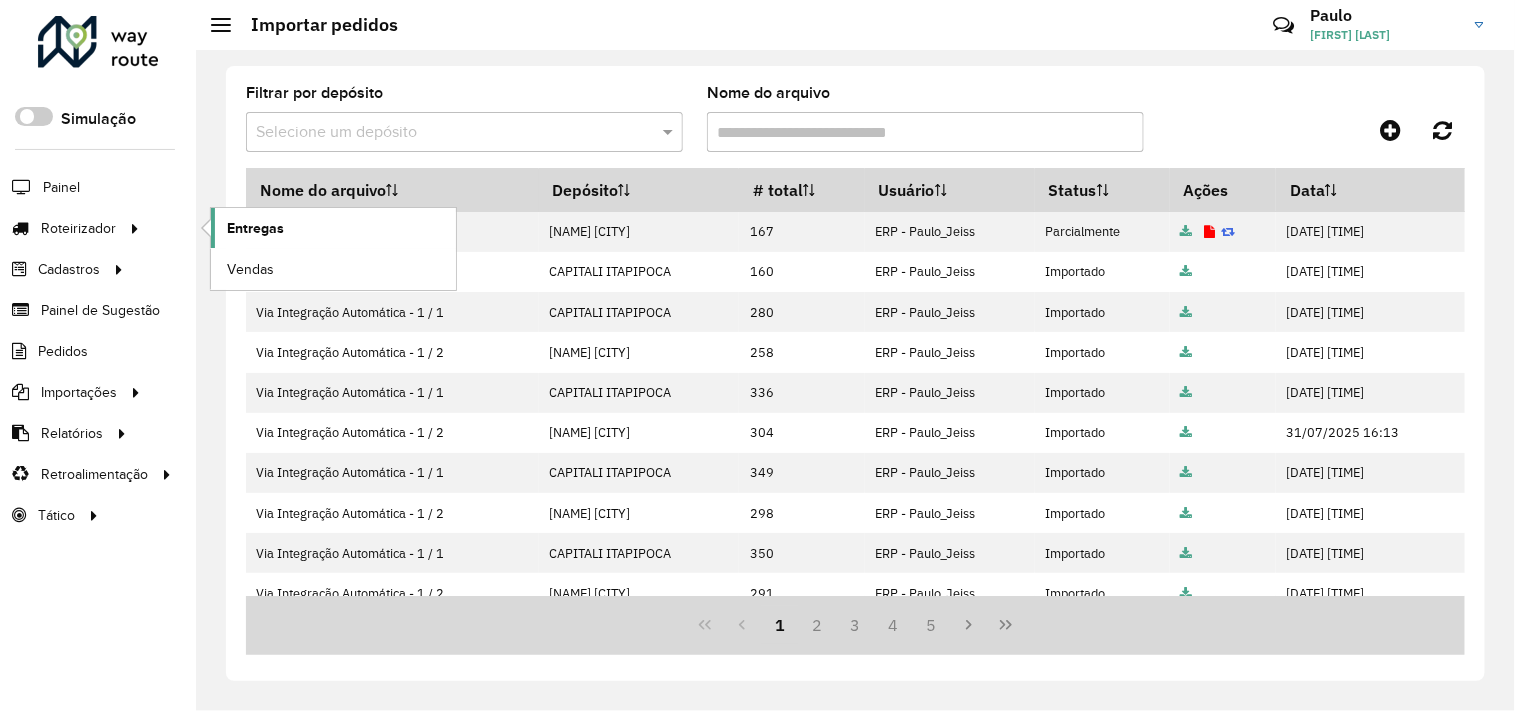 click on "Entregas" 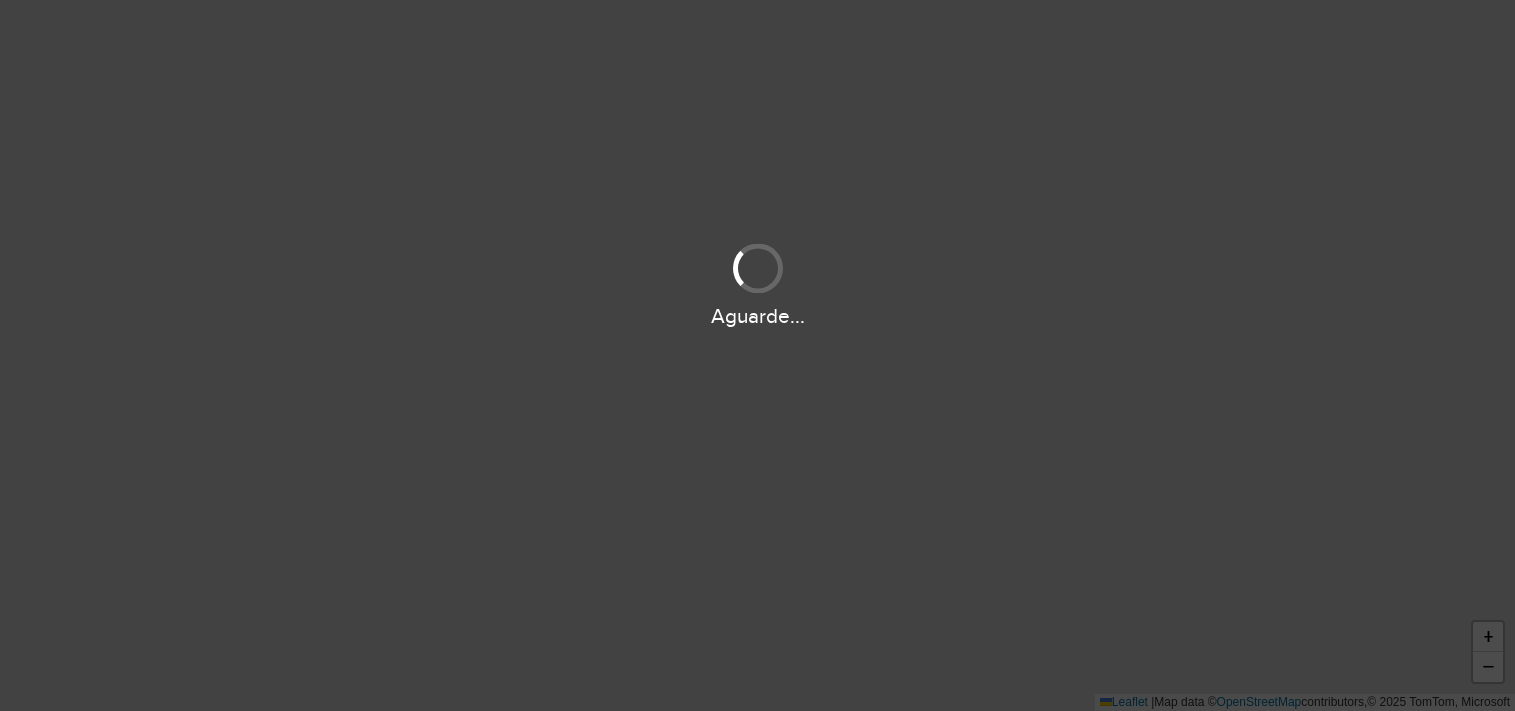 scroll, scrollTop: 0, scrollLeft: 0, axis: both 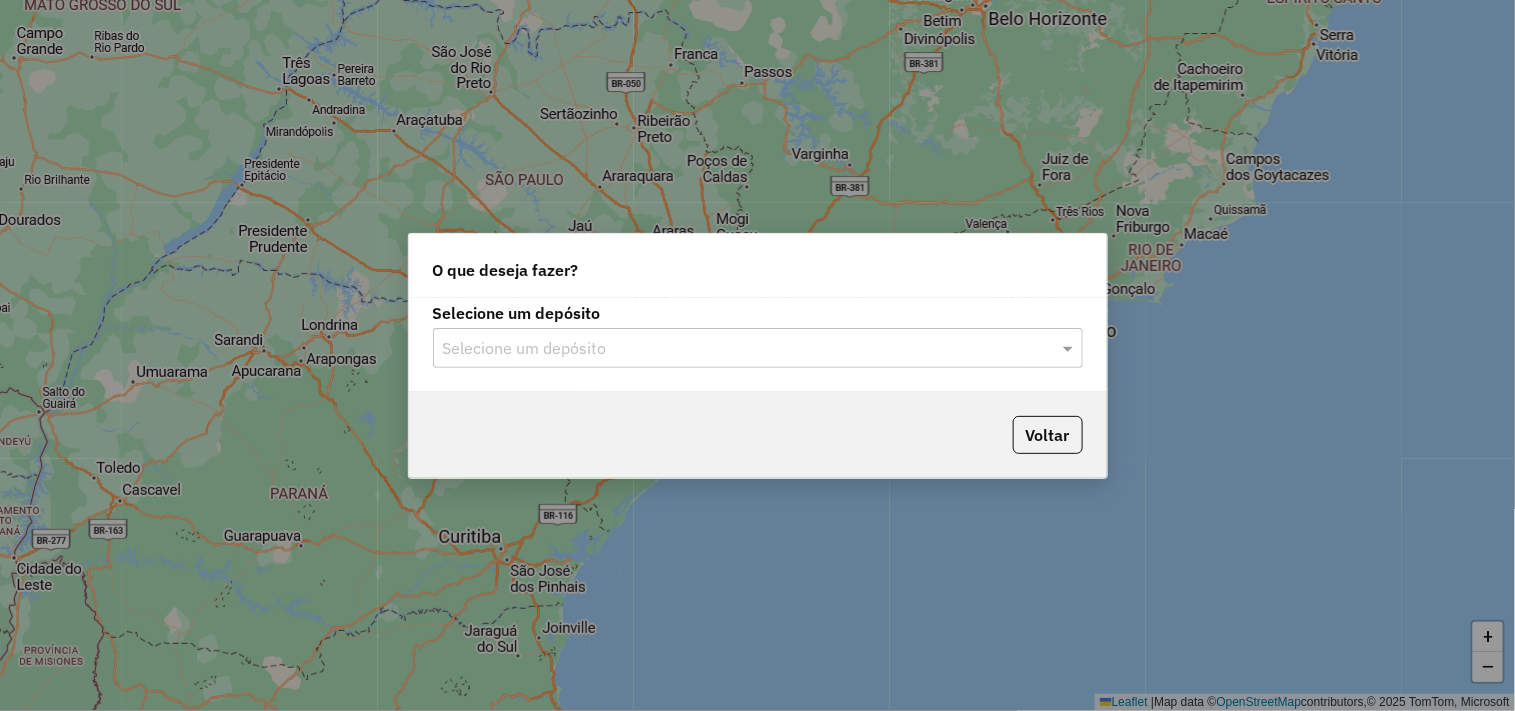 click 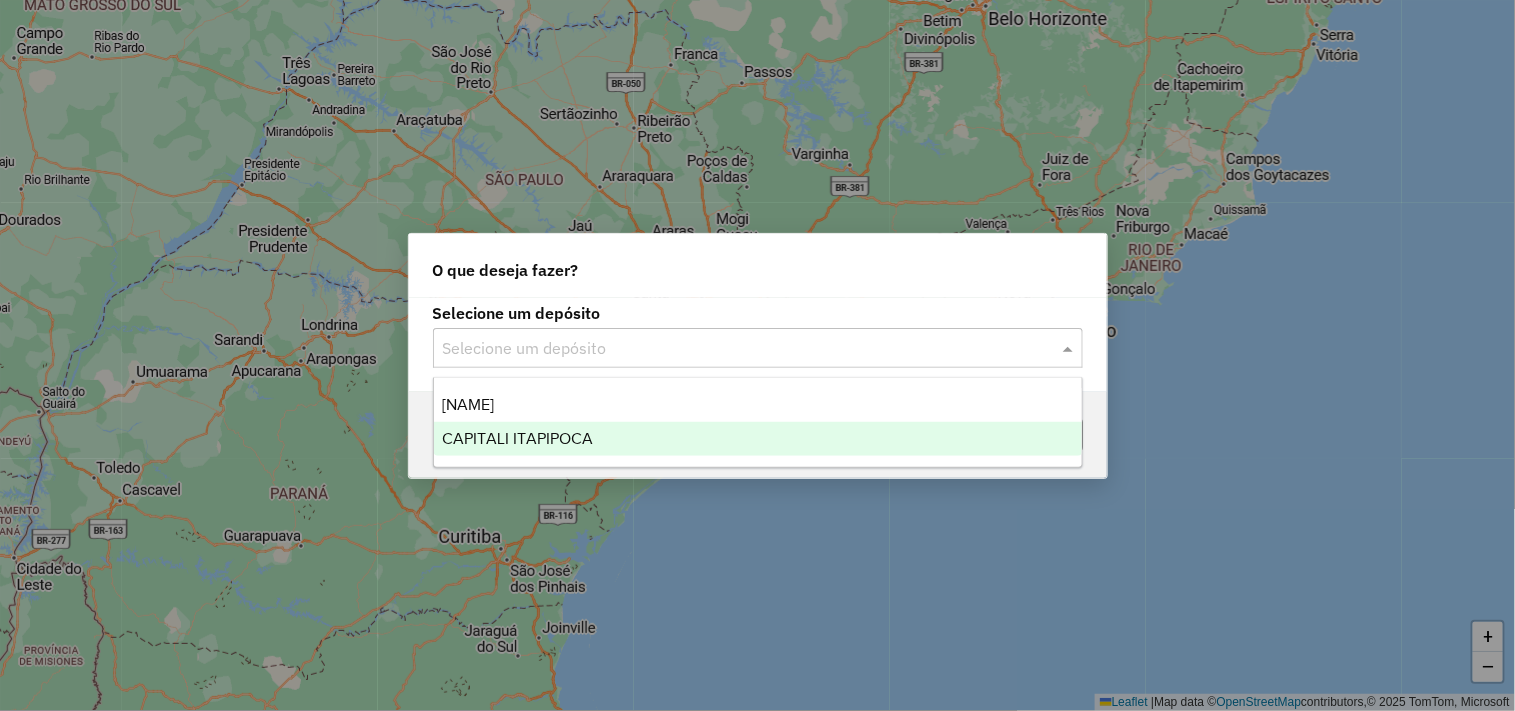 click on "CAPITALI ITAPIPOCA" at bounding box center [758, 439] 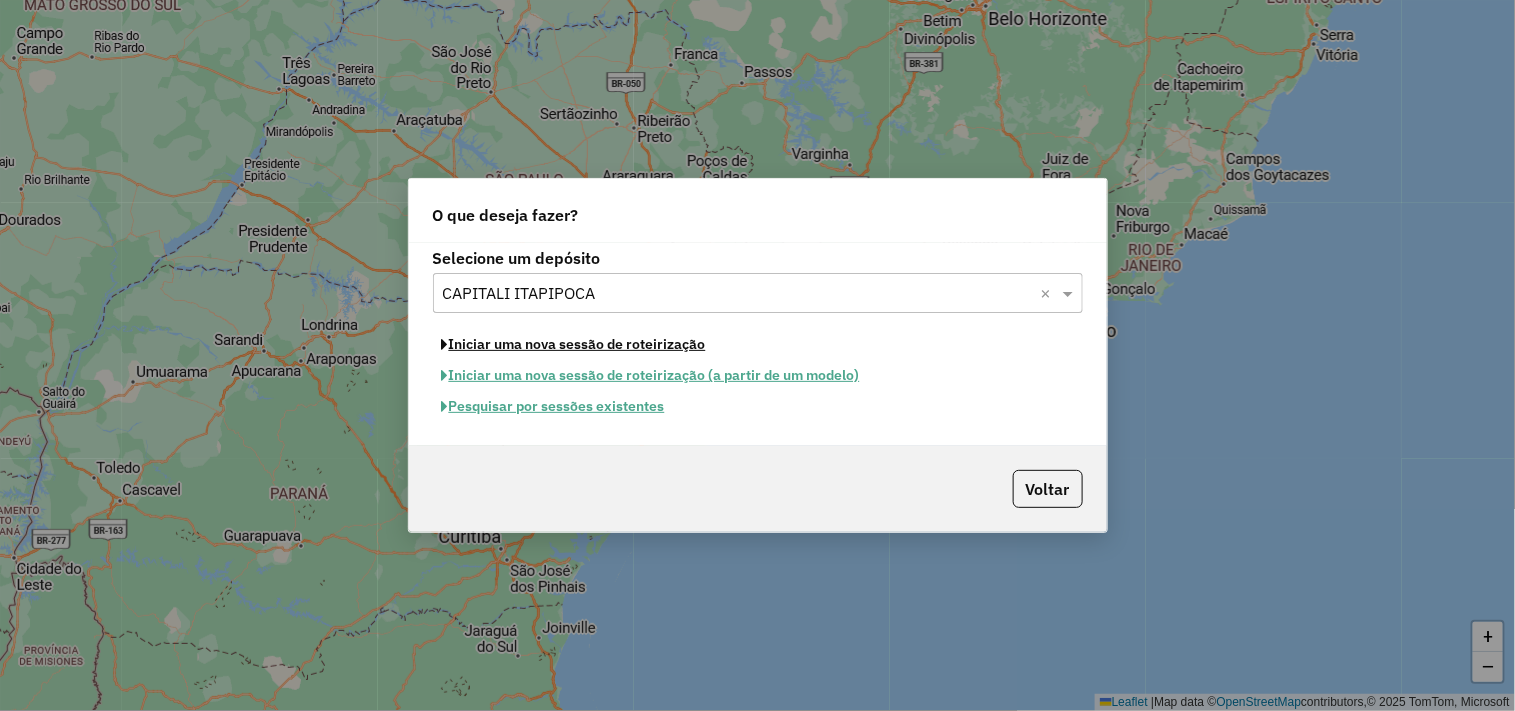click on "Iniciar uma nova sessão de roteirização" 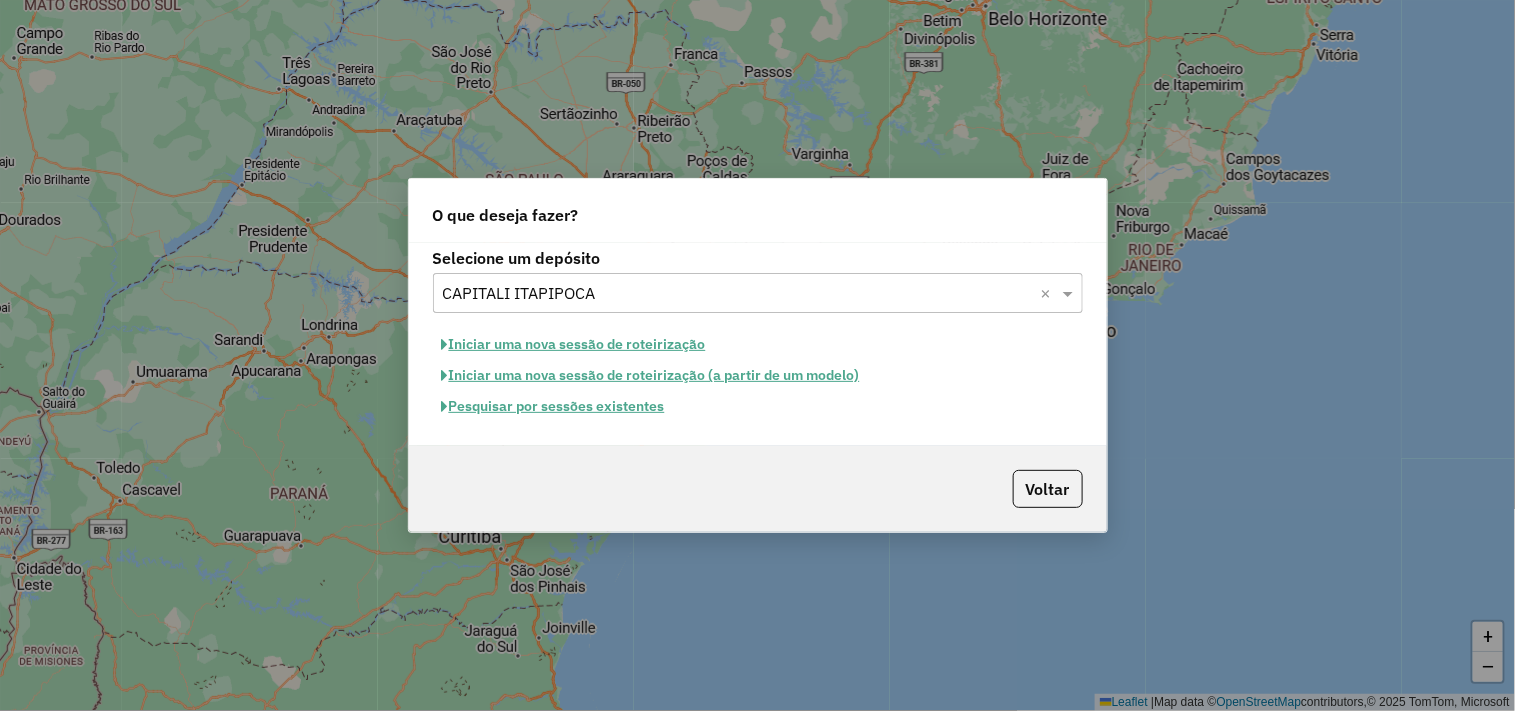 select on "*" 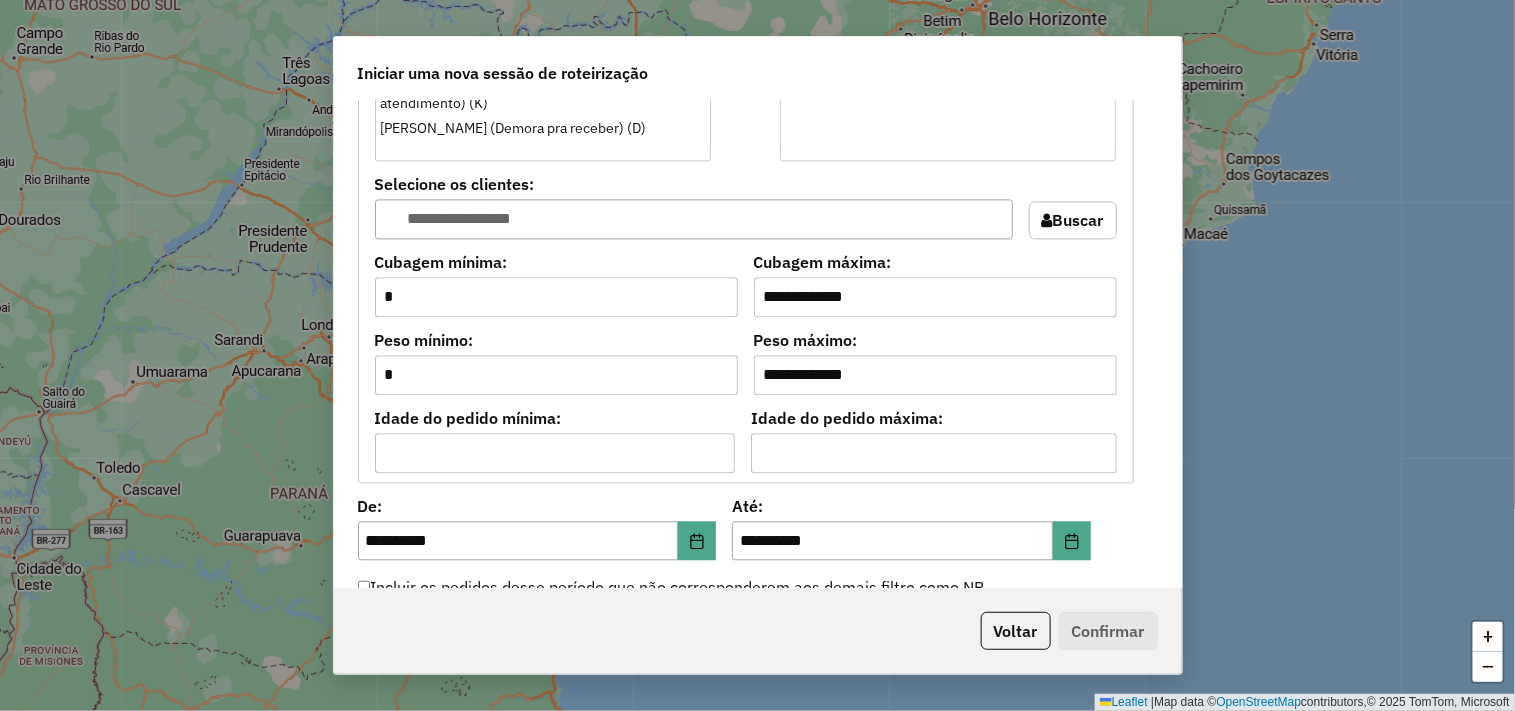 scroll, scrollTop: 1888, scrollLeft: 0, axis: vertical 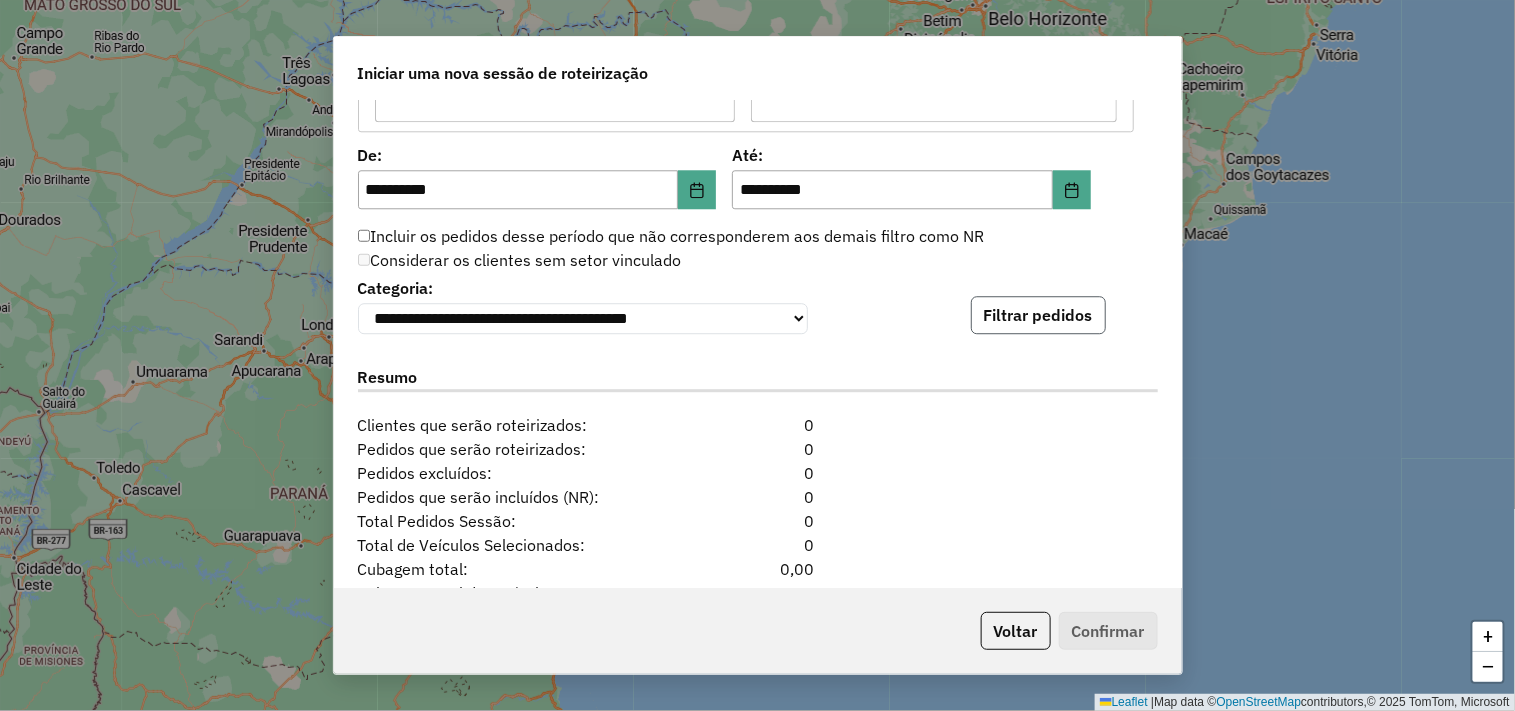 click on "Filtrar pedidos" 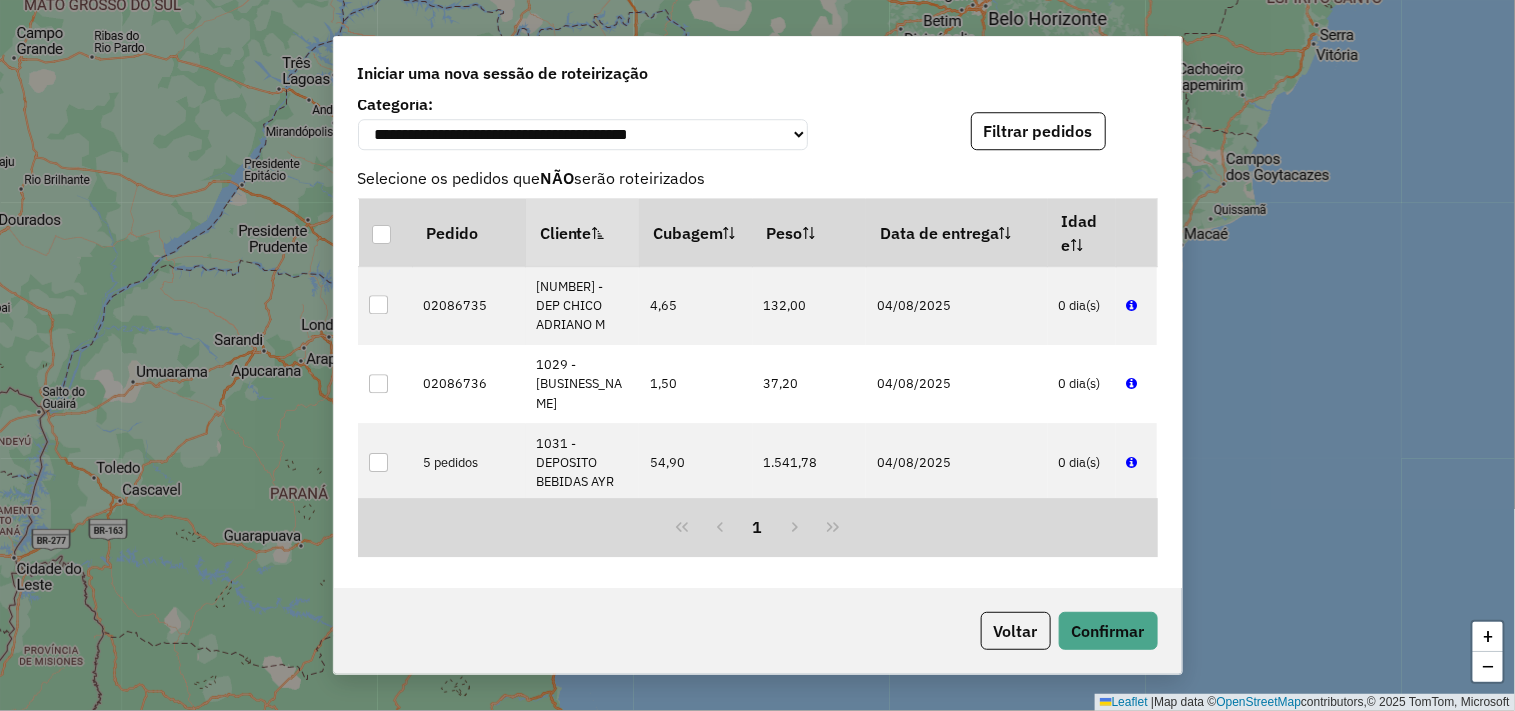 scroll, scrollTop: 2457, scrollLeft: 0, axis: vertical 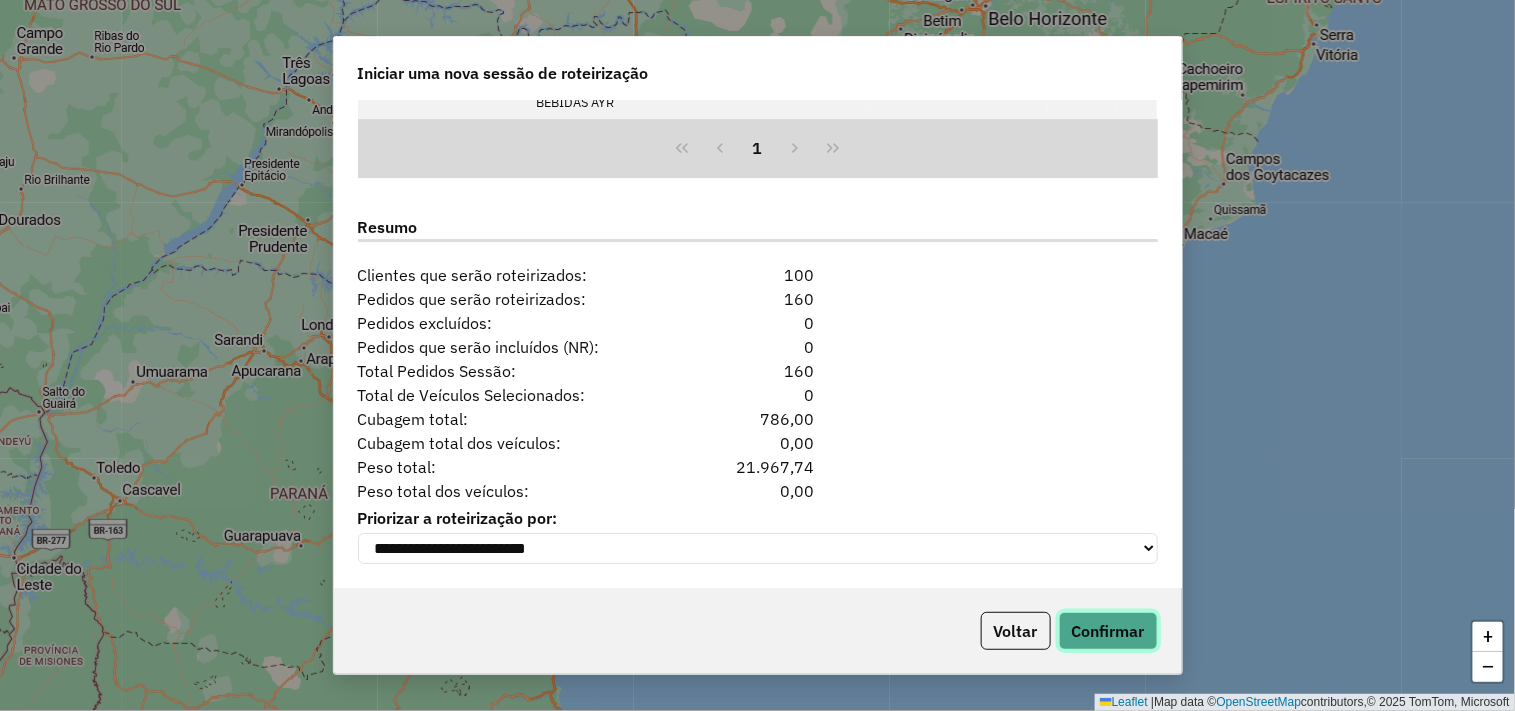 click on "Confirmar" 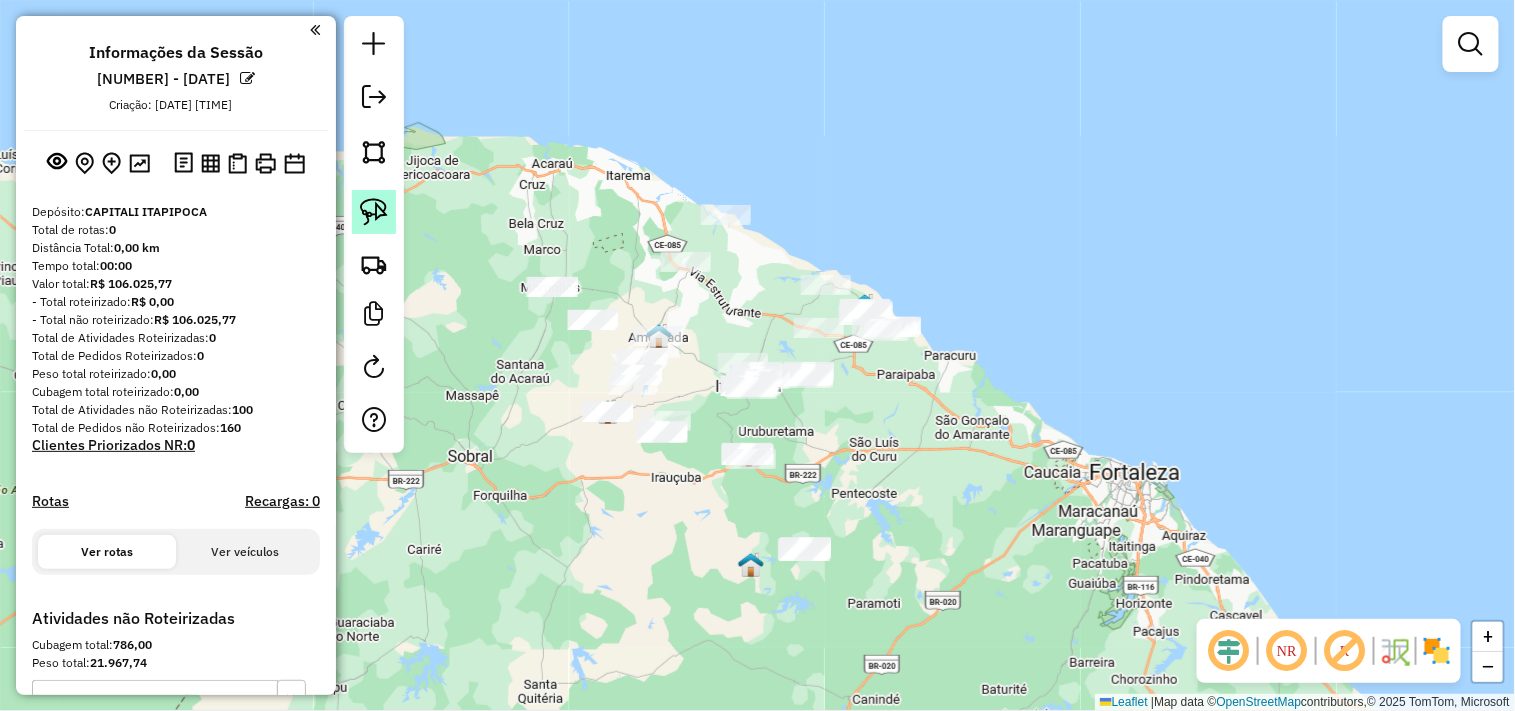click 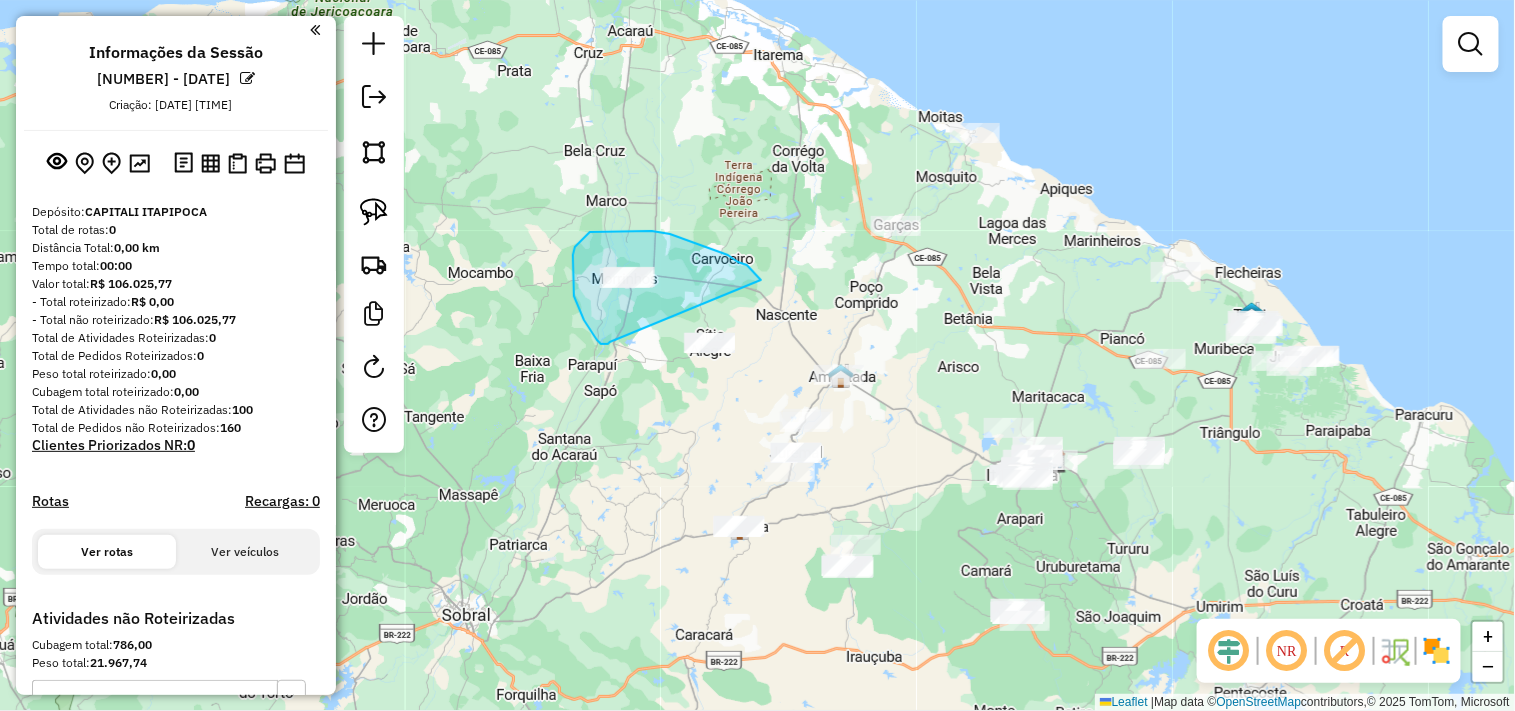 drag, startPoint x: 601, startPoint y: 344, endPoint x: 675, endPoint y: 368, distance: 77.7946 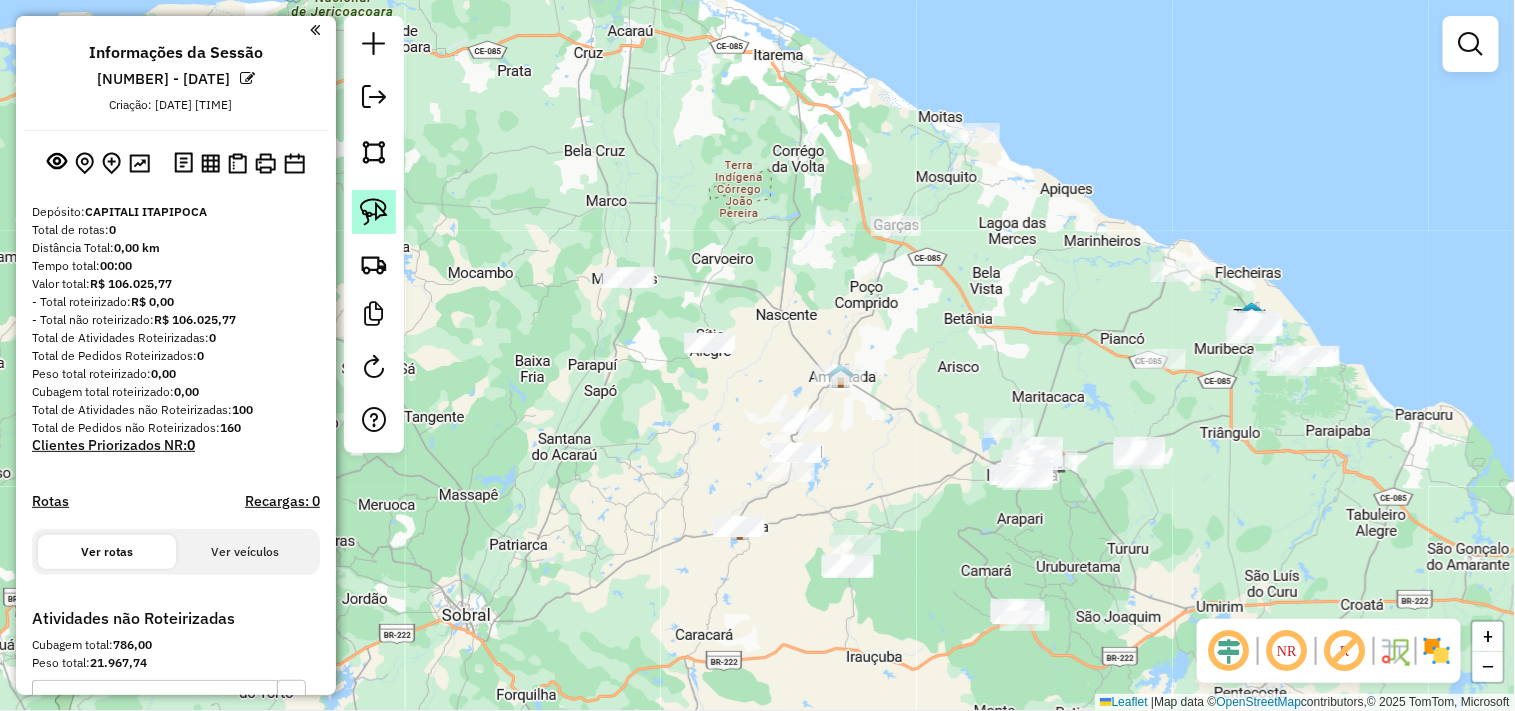 click 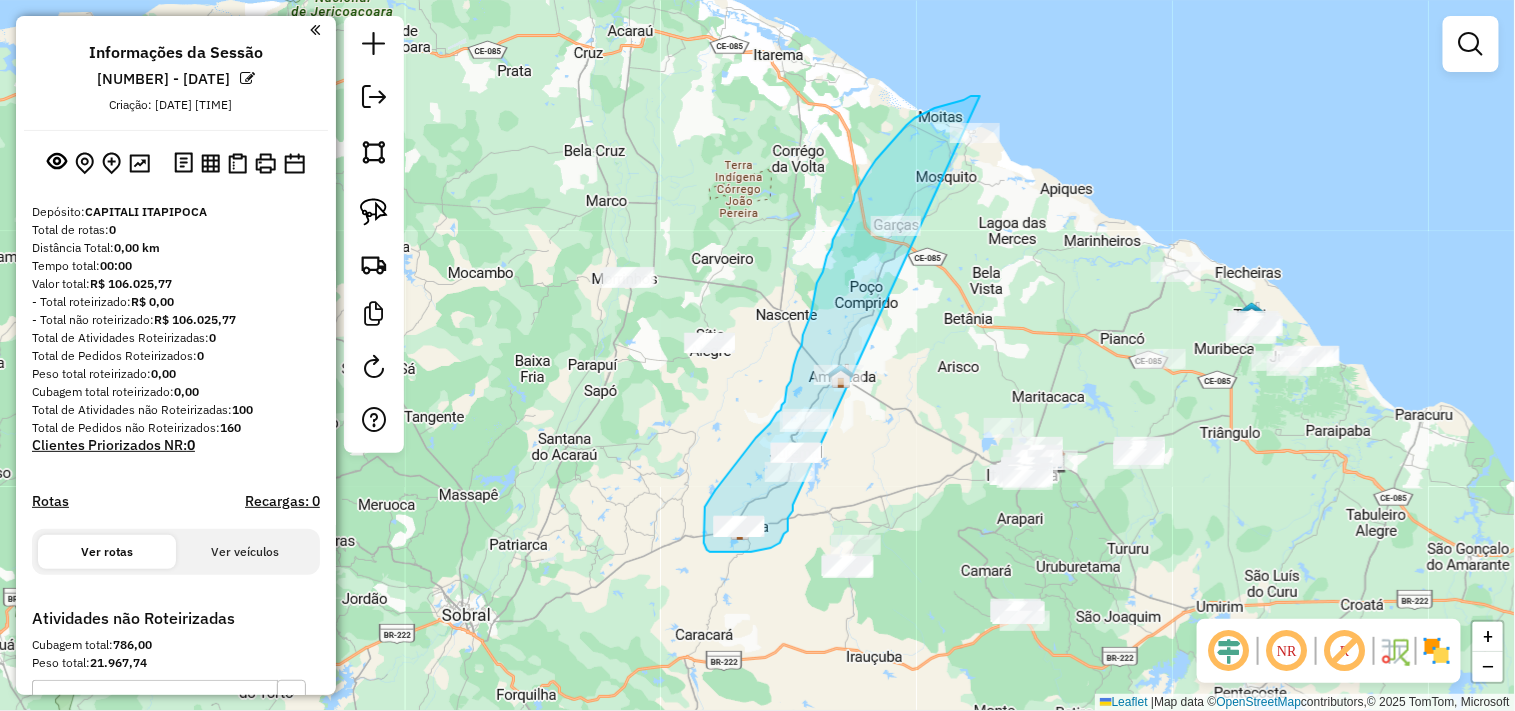 drag, startPoint x: 780, startPoint y: 543, endPoint x: 1006, endPoint y: 113, distance: 485.77362 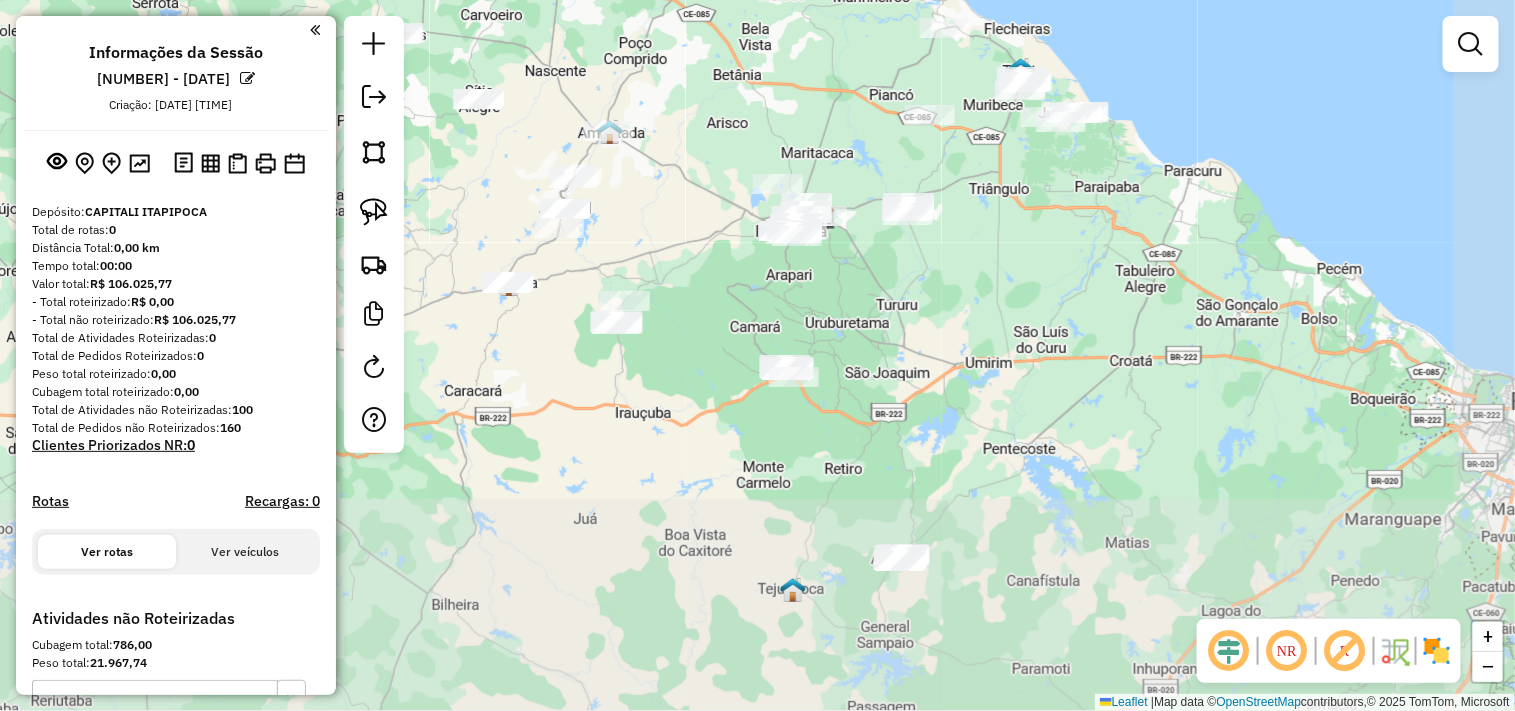 drag, startPoint x: 825, startPoint y: 404, endPoint x: 715, endPoint y: 278, distance: 167.26027 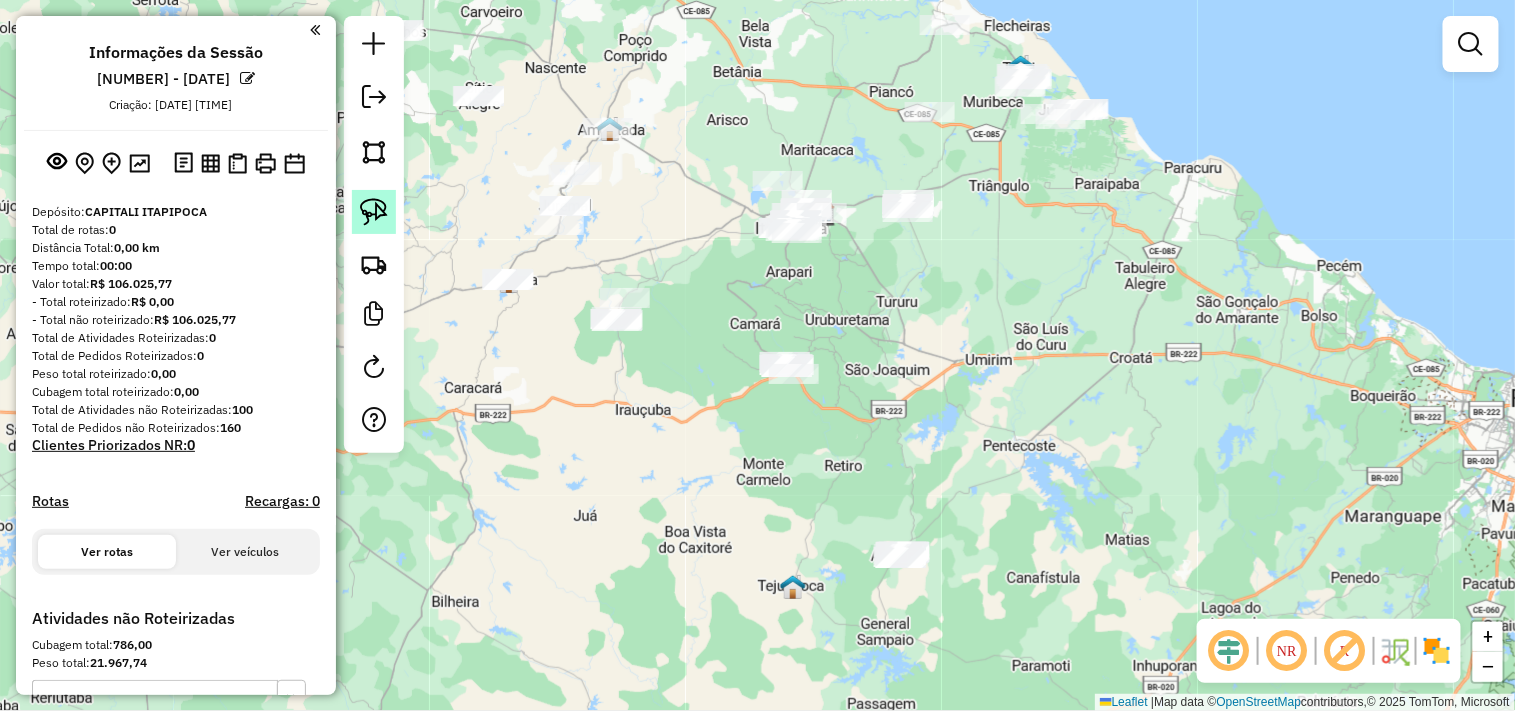 click 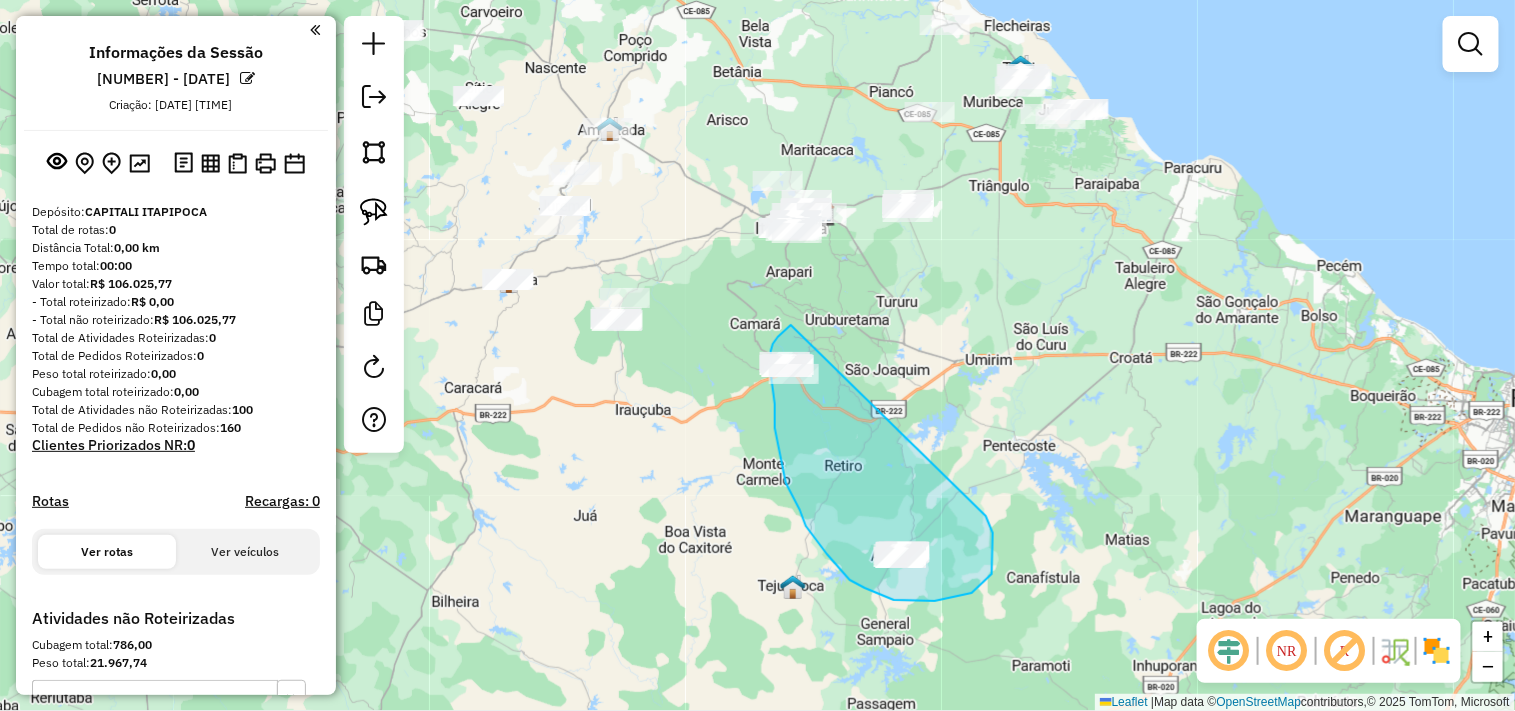 drag, startPoint x: 993, startPoint y: 540, endPoint x: 824, endPoint y: 312, distance: 283.8045 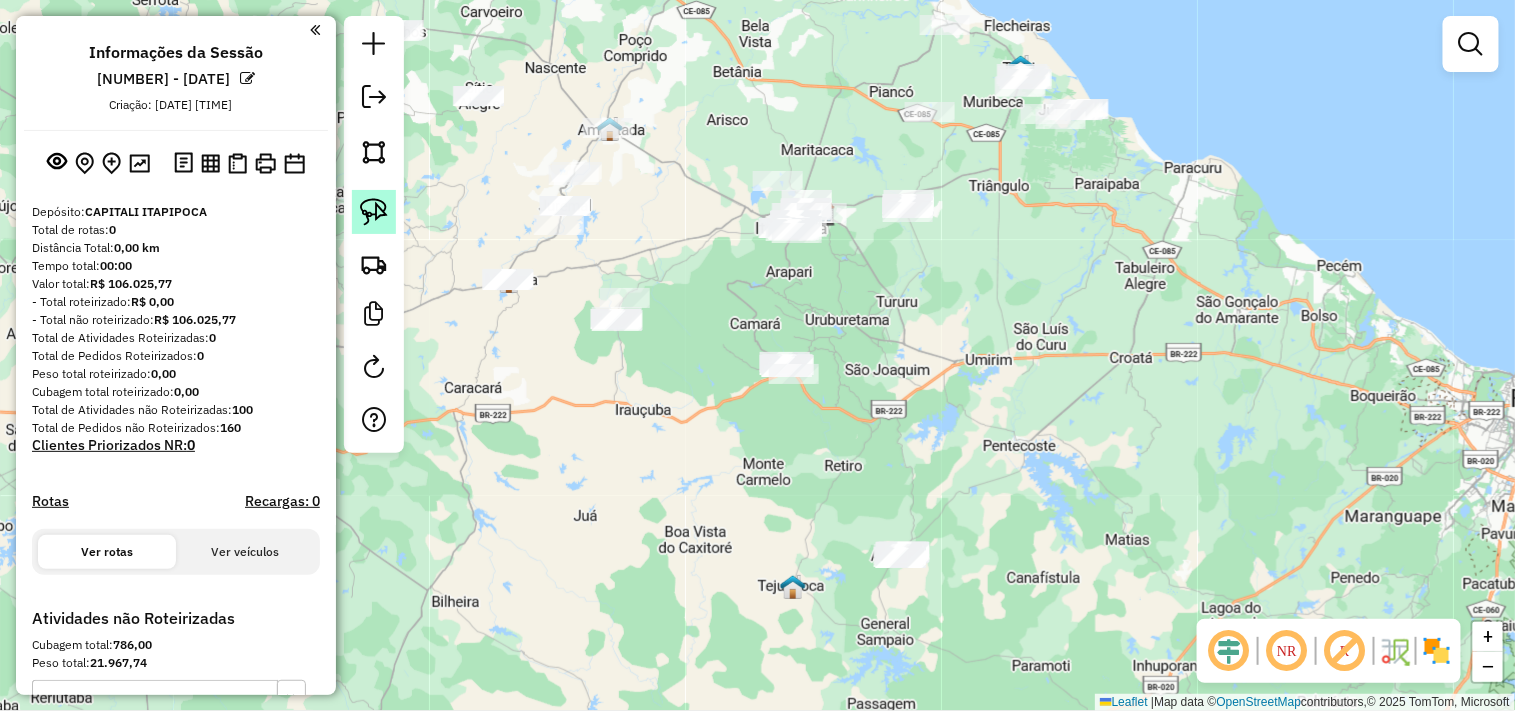 click 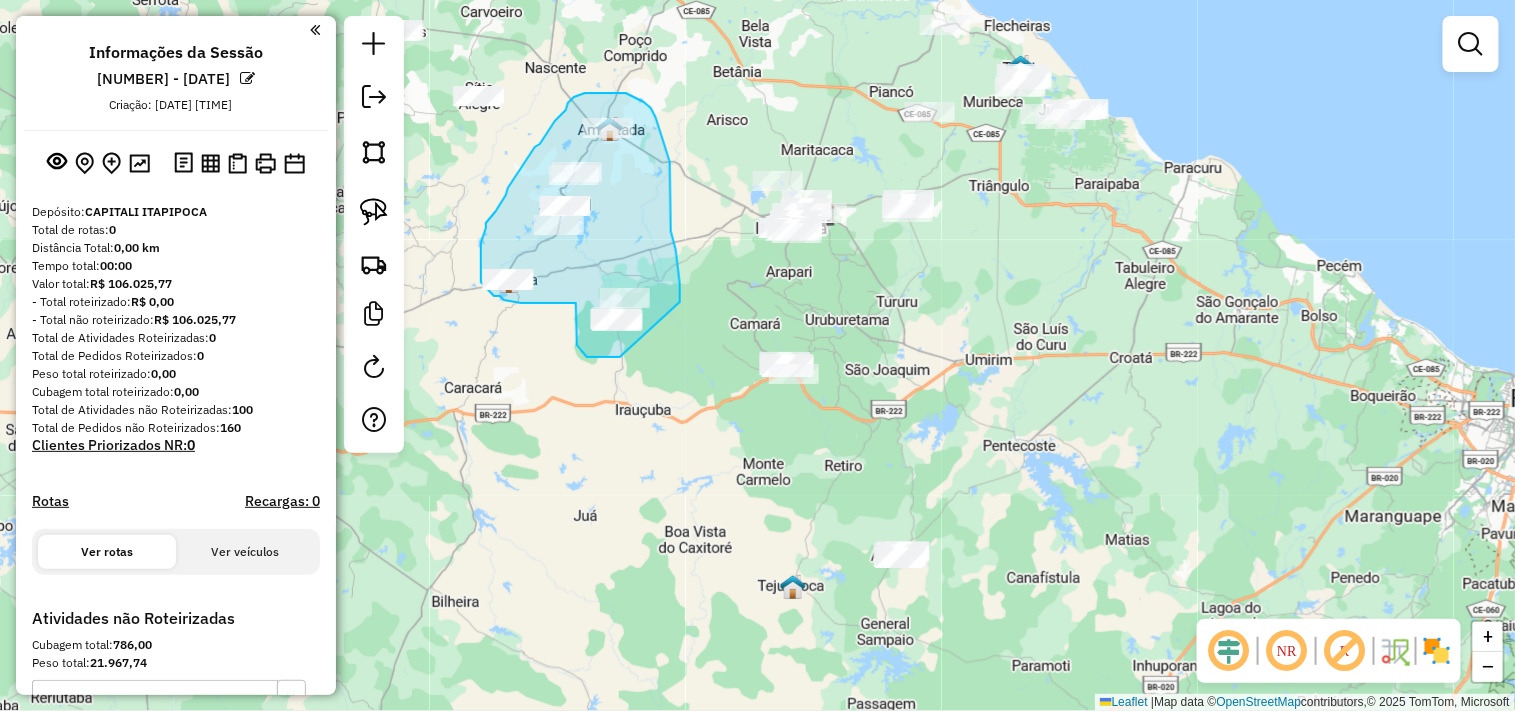 drag, startPoint x: 613, startPoint y: 357, endPoint x: 670, endPoint y: 370, distance: 58.463665 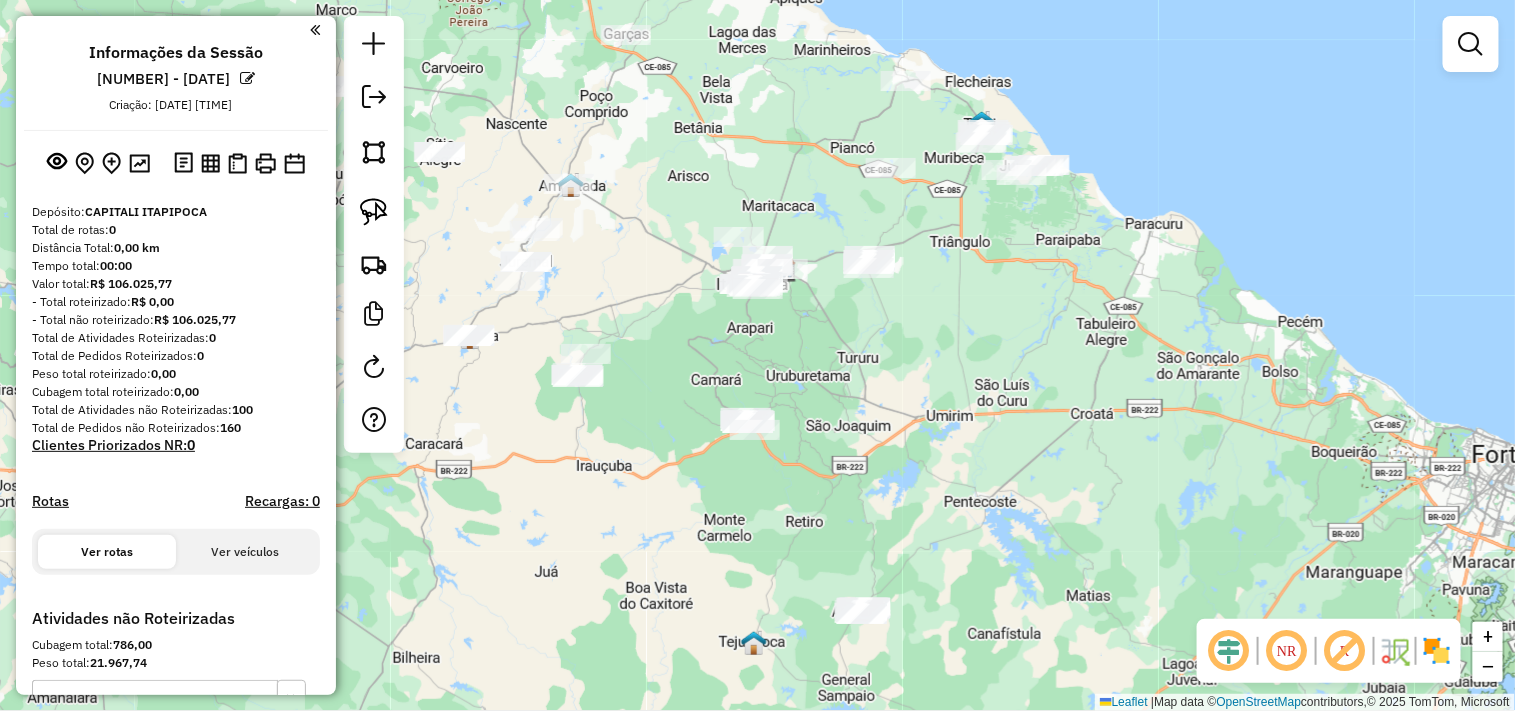 drag, startPoint x: 861, startPoint y: 308, endPoint x: 800, endPoint y: 381, distance: 95.131485 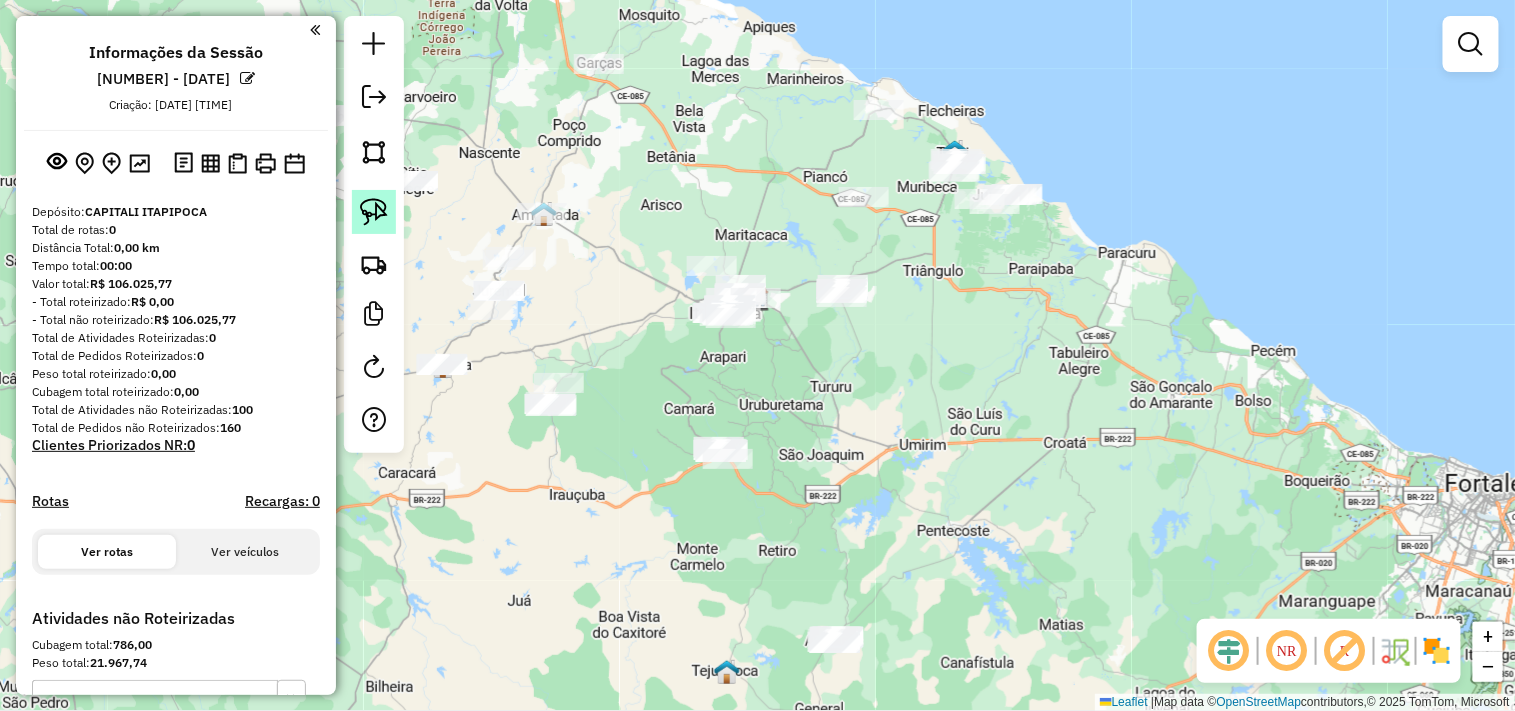click 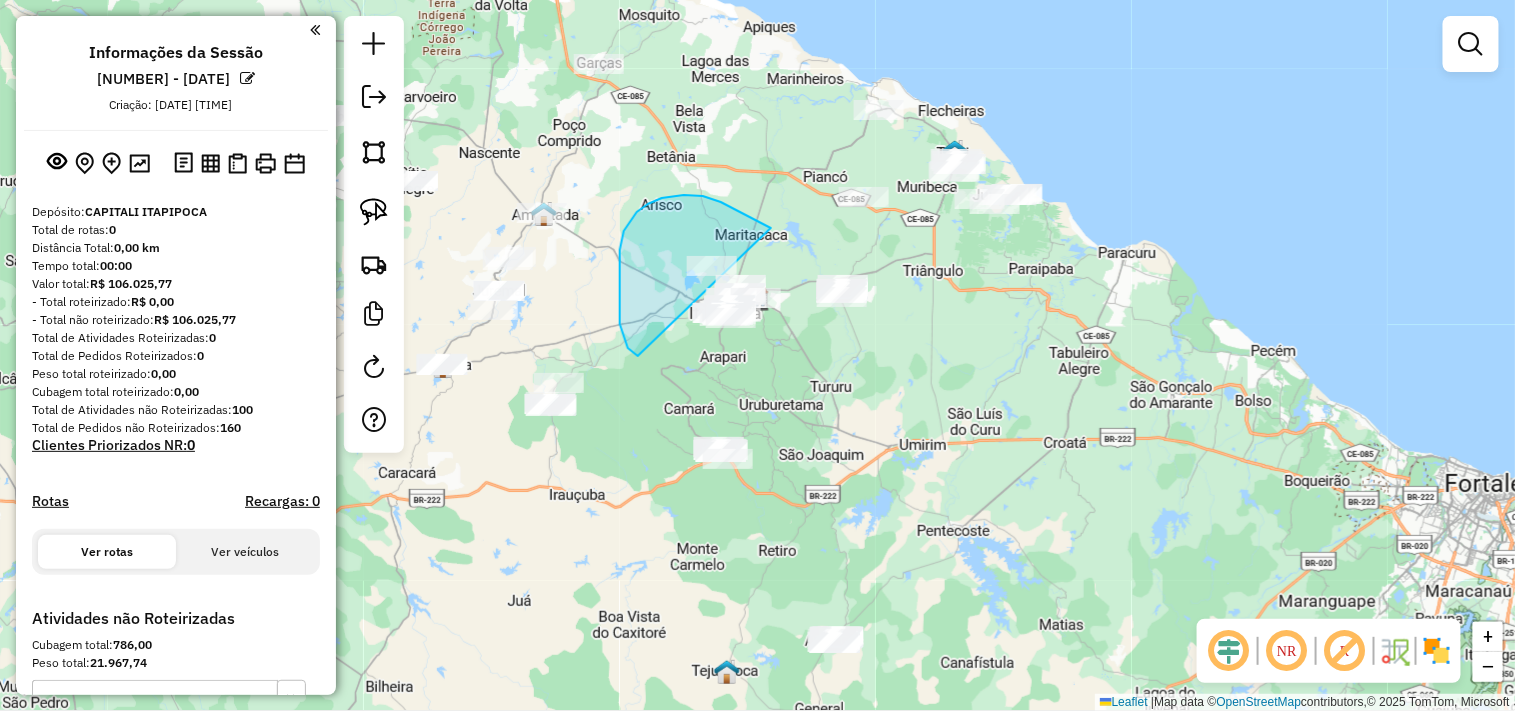 drag, startPoint x: 638, startPoint y: 356, endPoint x: 712, endPoint y: 361, distance: 74.168724 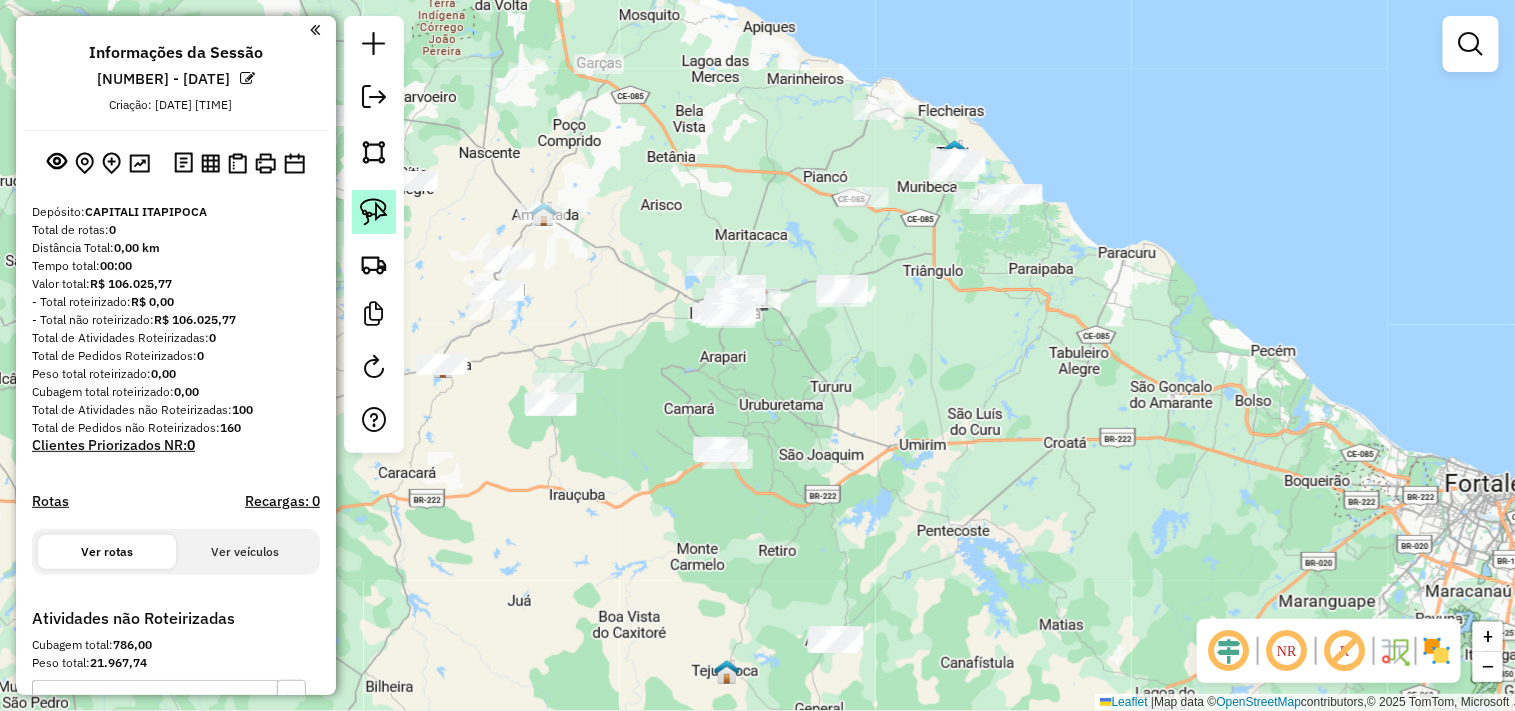 click 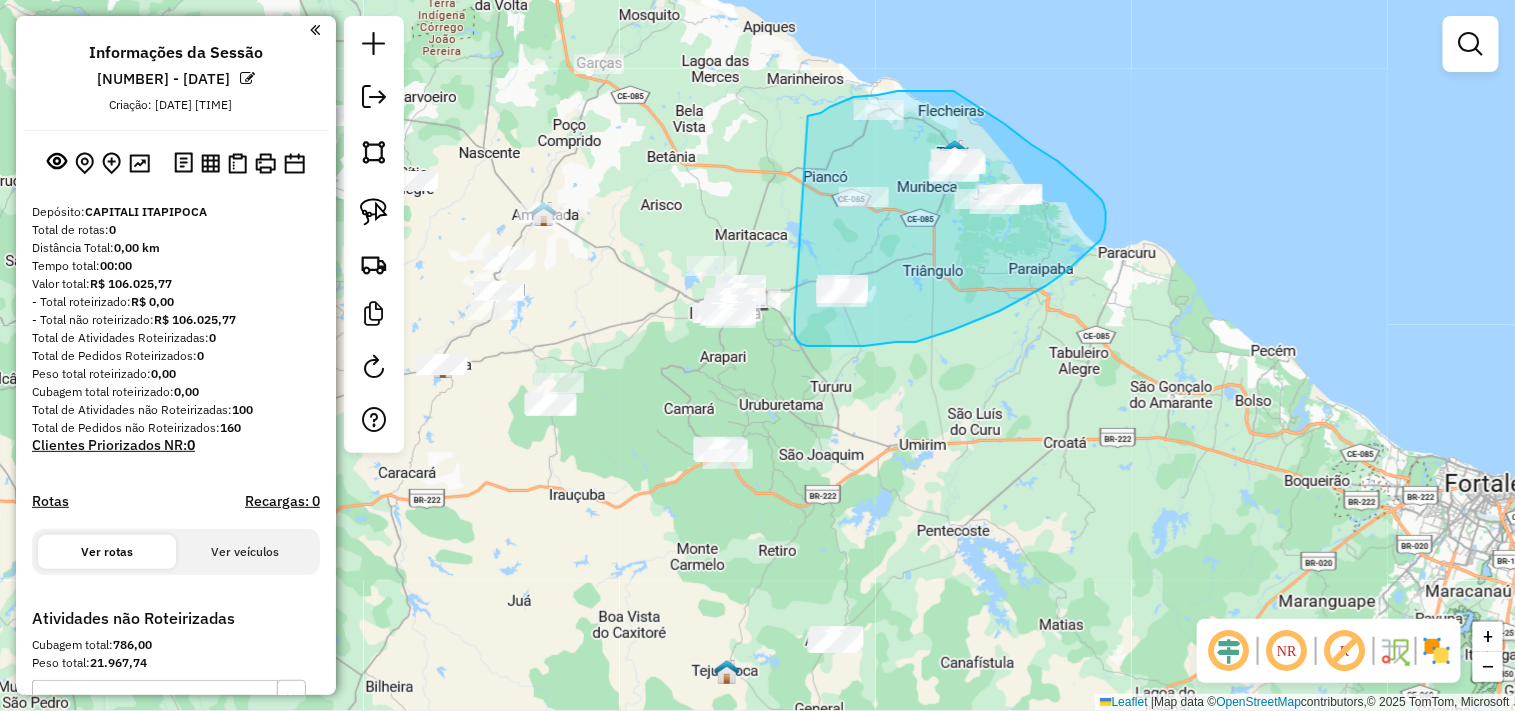 drag, startPoint x: 815, startPoint y: 115, endPoint x: 792, endPoint y: 308, distance: 194.36563 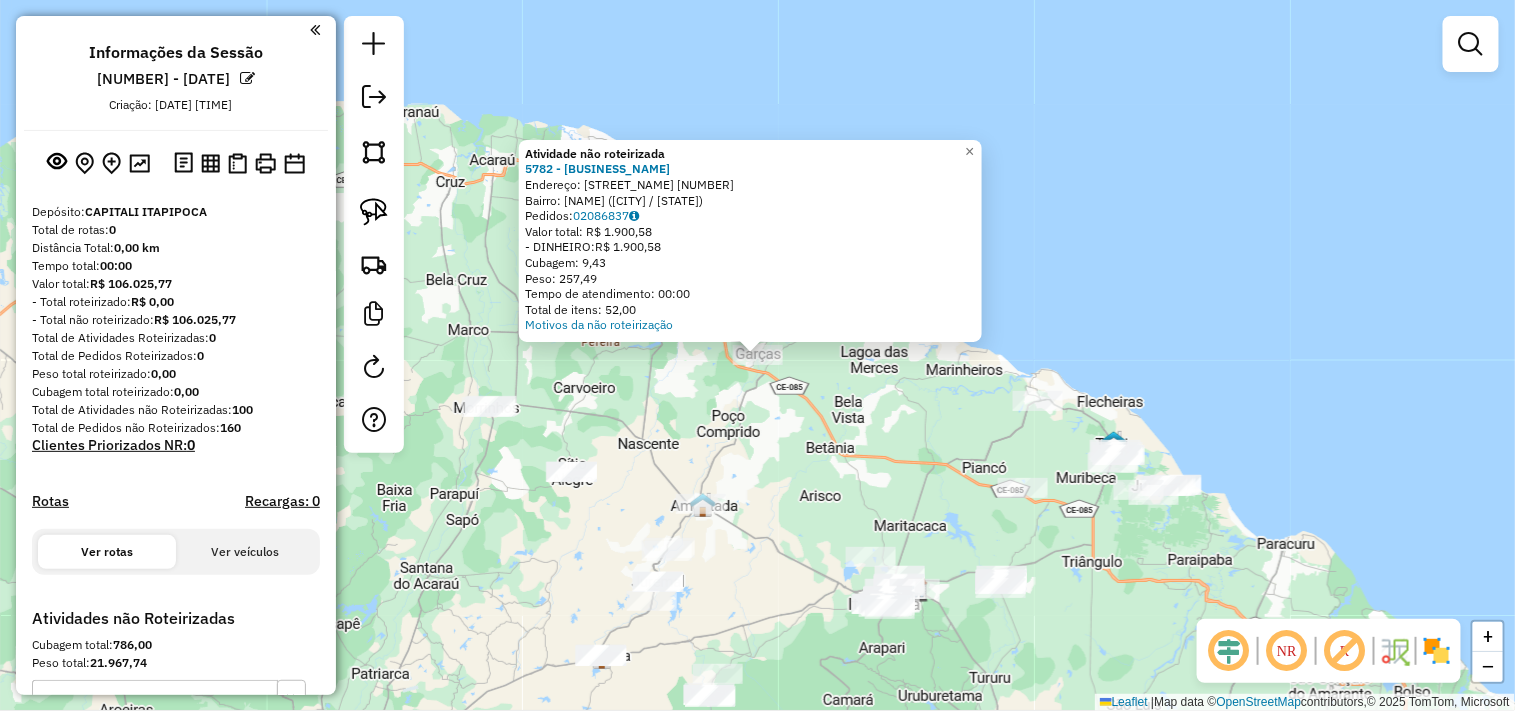 click on "Atividade não roteirizada 5782 - BAR DO RODRIGO  Endereço:  Rua Antonio Luiz Ribeiro 1   Bairro: CENTRO (AMONTADA / CE)   Pedidos:  02086837   Valor total: R$ 1.900,58   - DINHEIRO:  R$ 1.900,58   Cubagem: 9,43   Peso: 257,49   Tempo de atendimento: 00:00   Total de itens: 52,00  Motivos da não roteirização × Janela de atendimento Grade de atendimento Capacidade Transportadoras Veículos Cliente Pedidos  Rotas Selecione os dias de semana para filtrar as janelas de atendimento  Seg   Ter   Qua   Qui   Sex   Sáb   Dom  Informe o período da janela de atendimento: De: Até:  Filtrar exatamente a janela do cliente  Considerar janela de atendimento padrão  Selecione os dias de semana para filtrar as grades de atendimento  Seg   Ter   Qua   Qui   Sex   Sáb   Dom   Considerar clientes sem dia de atendimento cadastrado  Clientes fora do dia de atendimento selecionado Filtrar as atividades entre os valores definidos abaixo:  Peso mínimo:   Peso máximo:   Cubagem mínima:   Cubagem máxima:   De:   Até:  +" 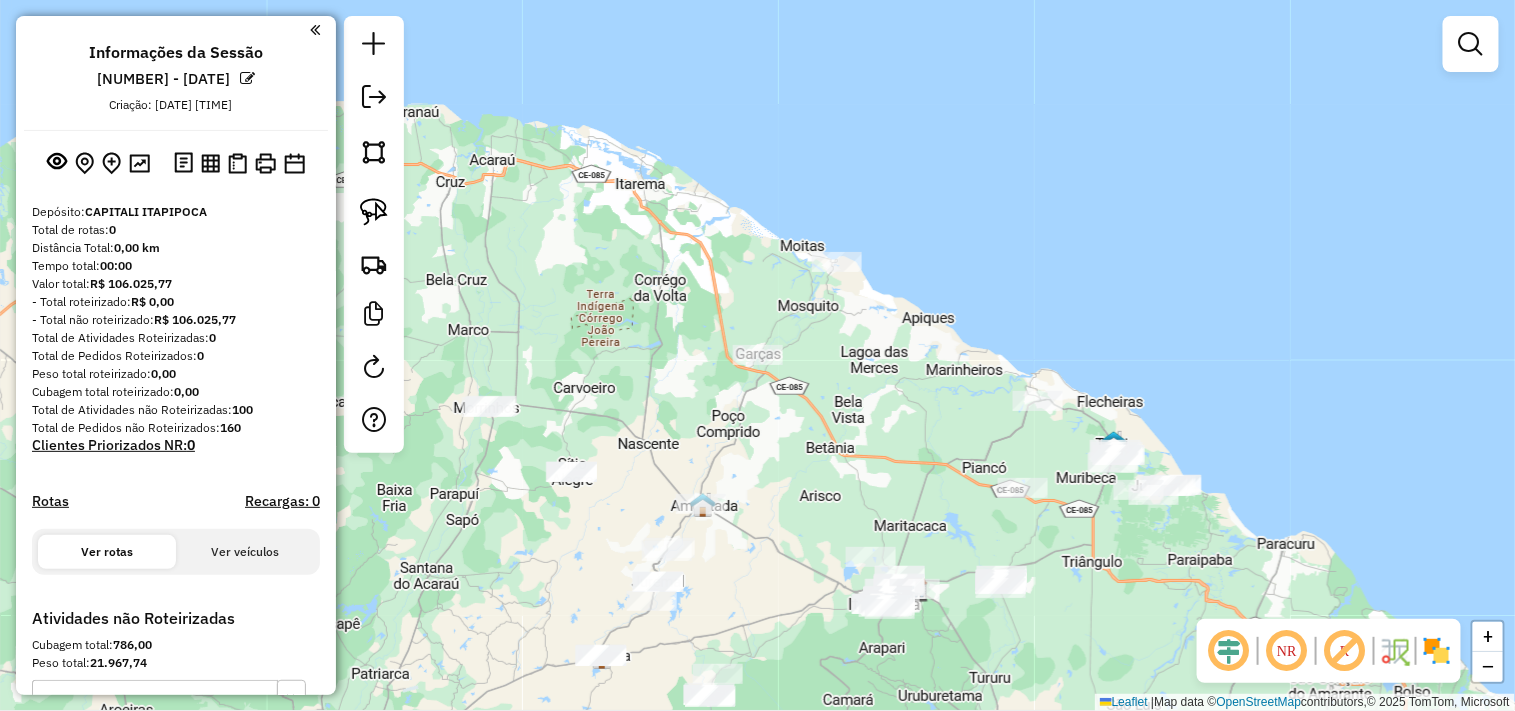 drag, startPoint x: 891, startPoint y: 463, endPoint x: 763, endPoint y: 303, distance: 204.89998 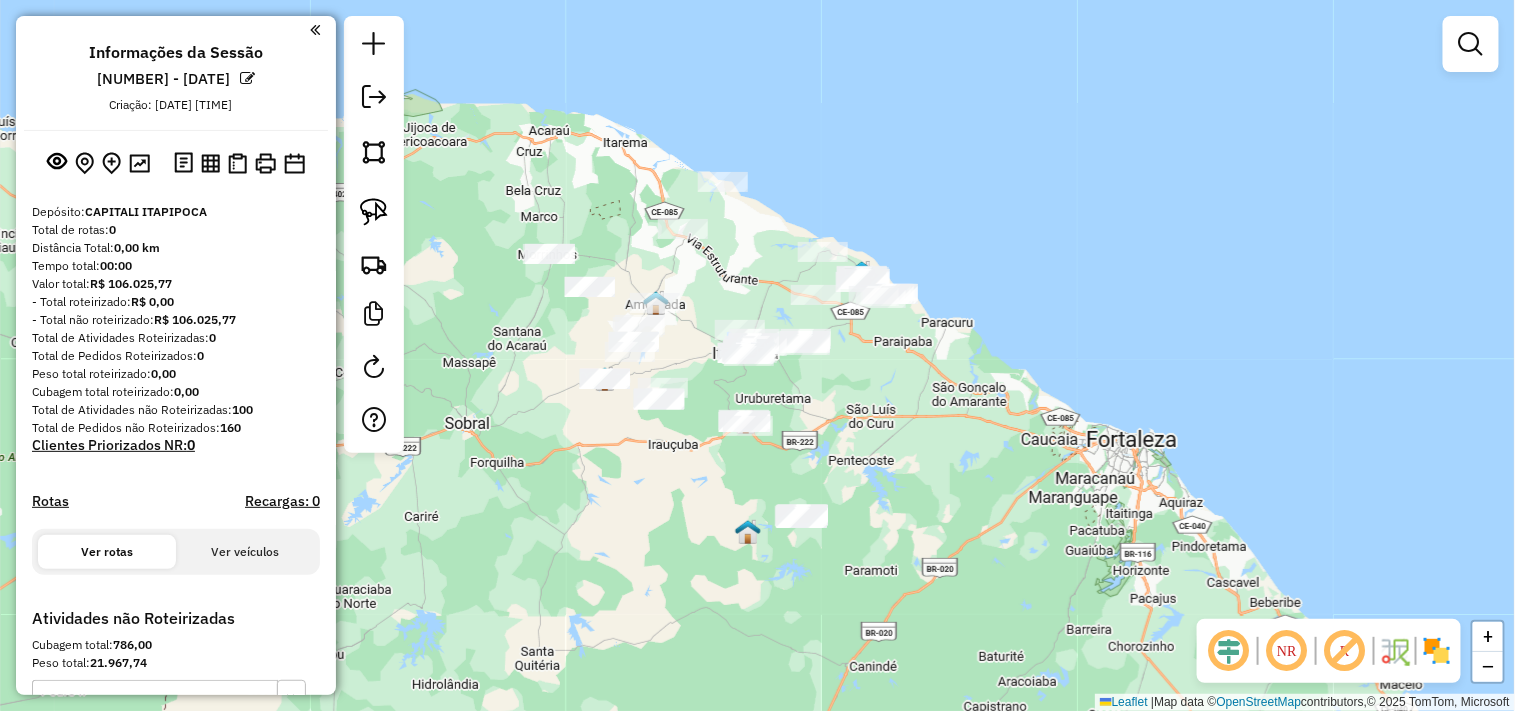 drag, startPoint x: 827, startPoint y: 406, endPoint x: 888, endPoint y: 445, distance: 72.40166 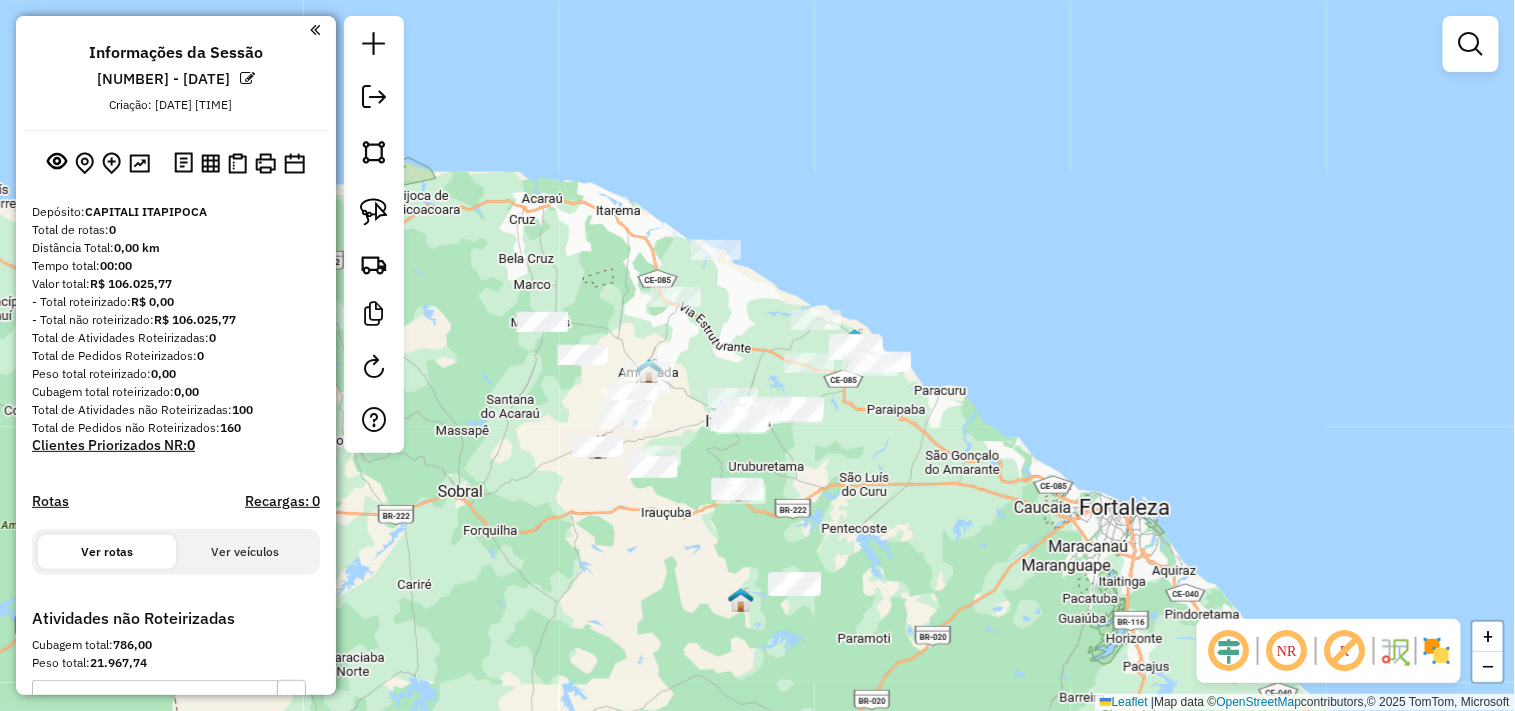 drag, startPoint x: 881, startPoint y: 527, endPoint x: 873, endPoint y: 506, distance: 22.472204 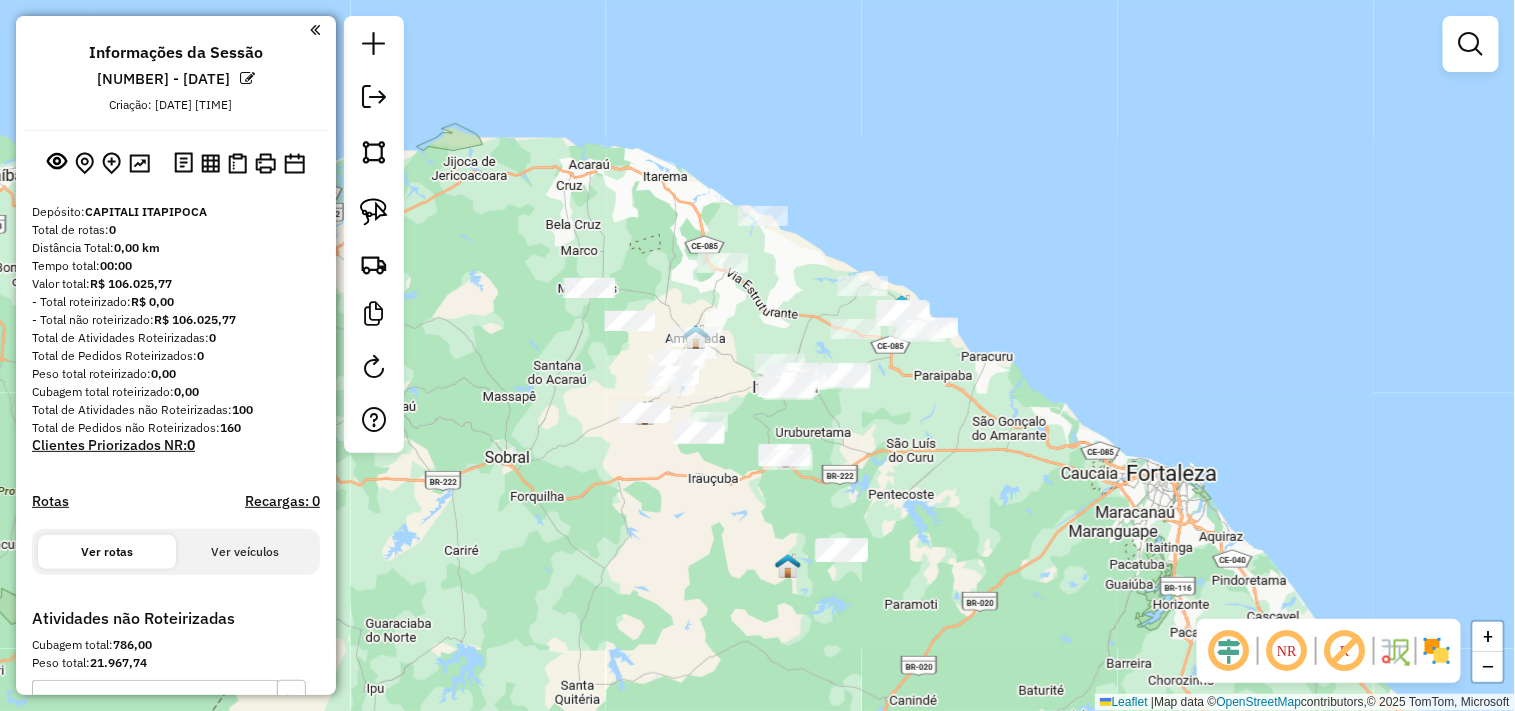 drag, startPoint x: 887, startPoint y: 477, endPoint x: 925, endPoint y: 458, distance: 42.48529 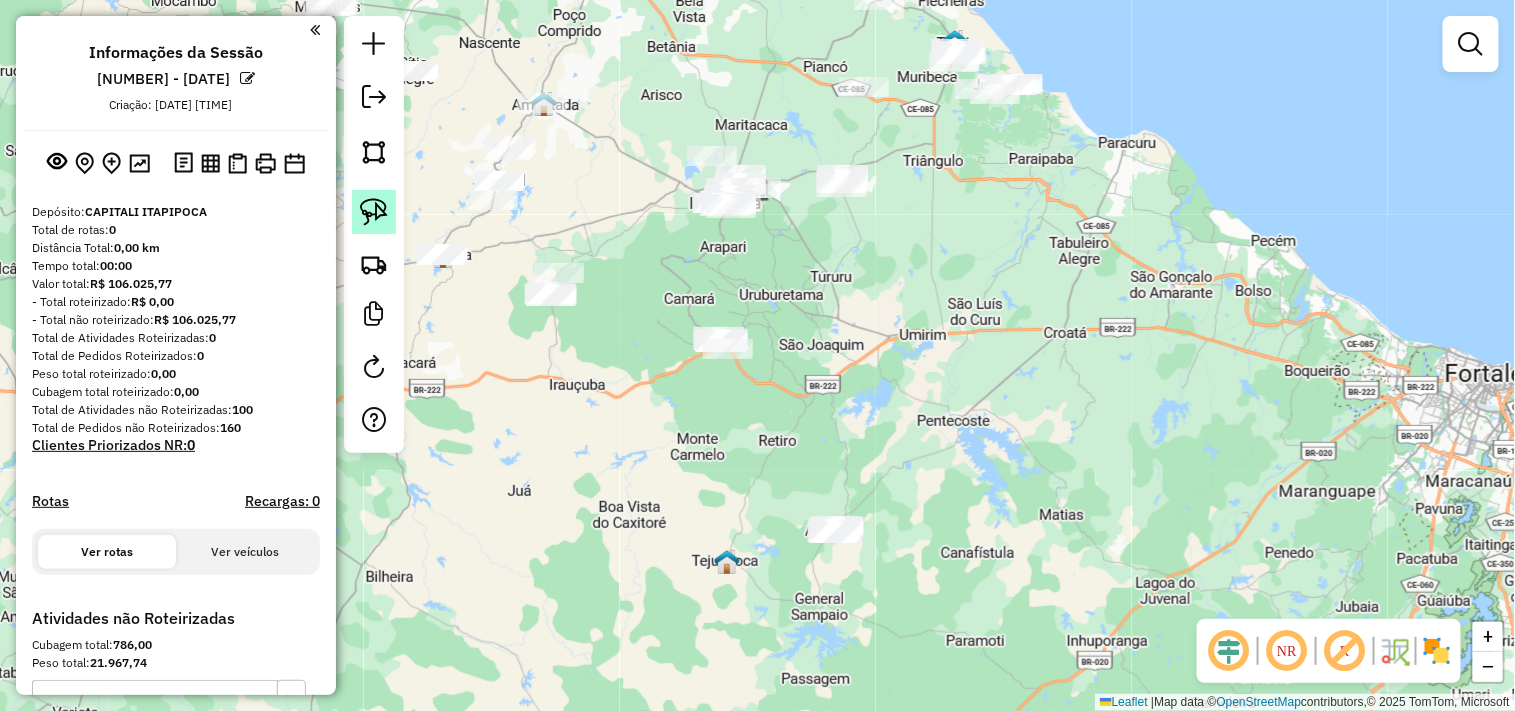 click 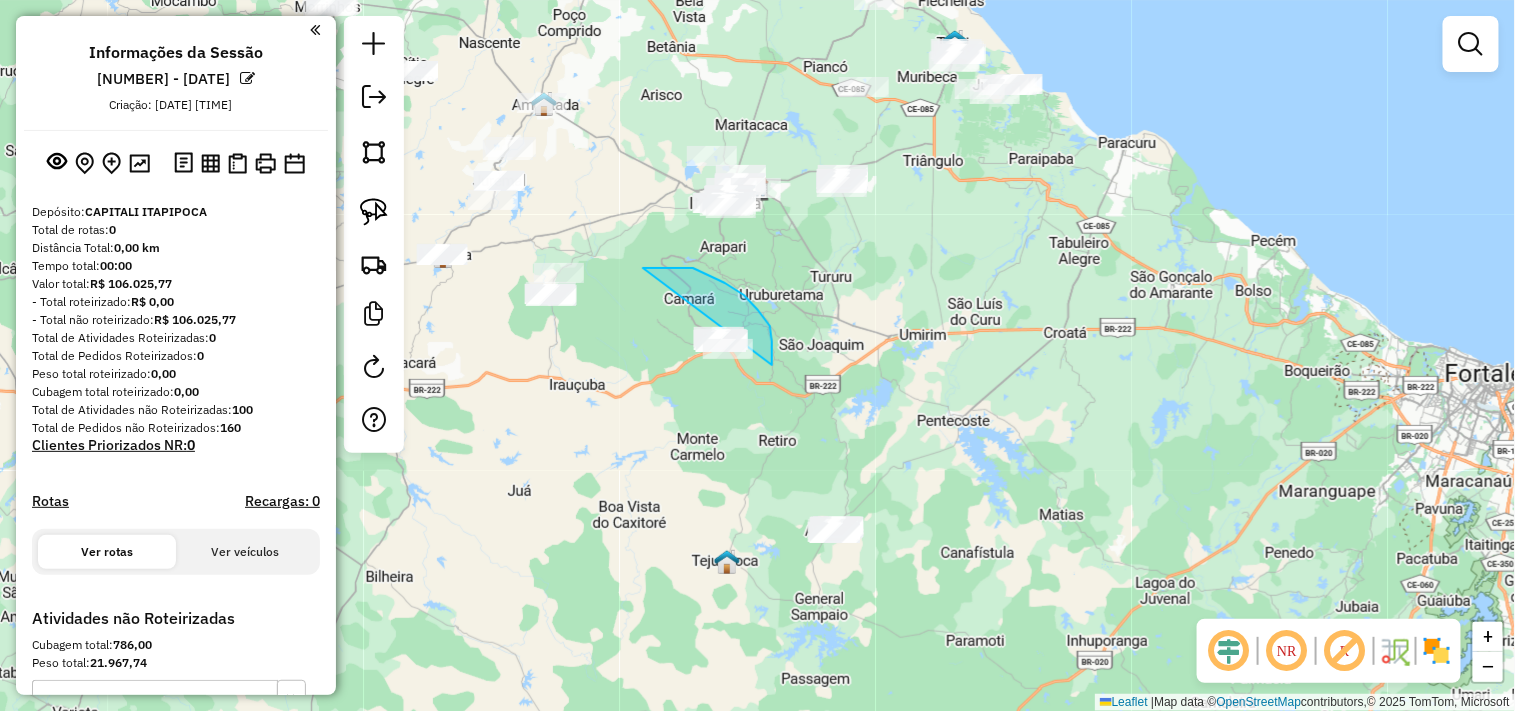 drag, startPoint x: 643, startPoint y: 268, endPoint x: 693, endPoint y: 398, distance: 139.28389 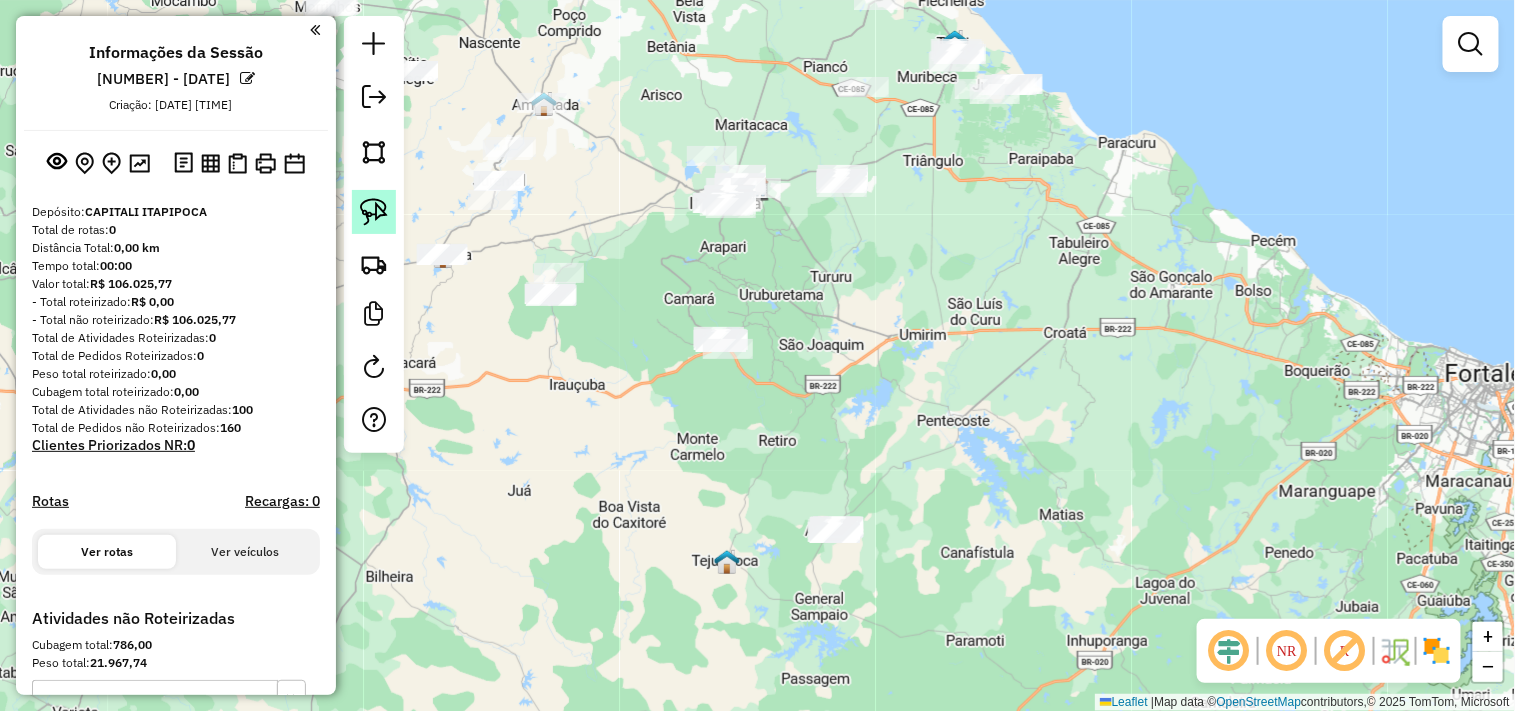 click 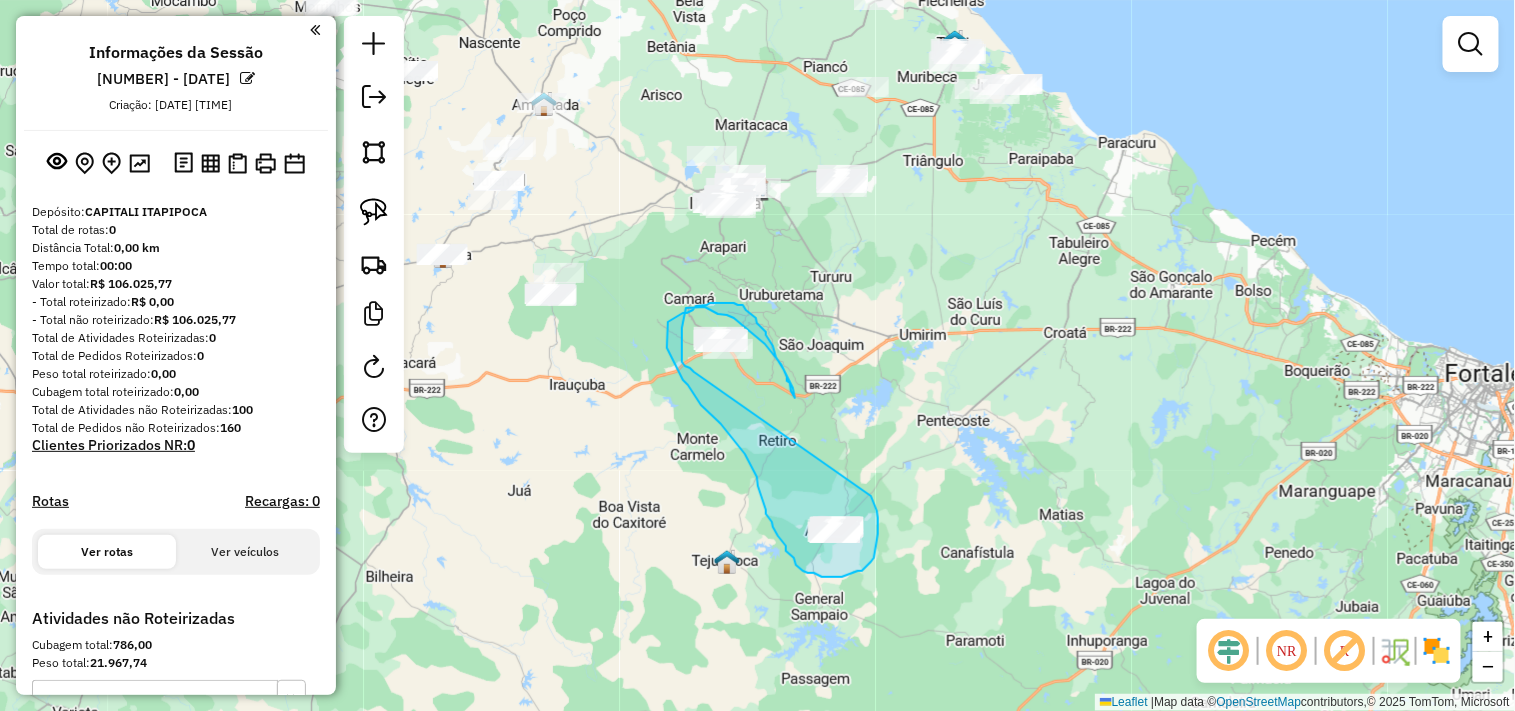 drag, startPoint x: 878, startPoint y: 518, endPoint x: 694, endPoint y: 372, distance: 234.8872 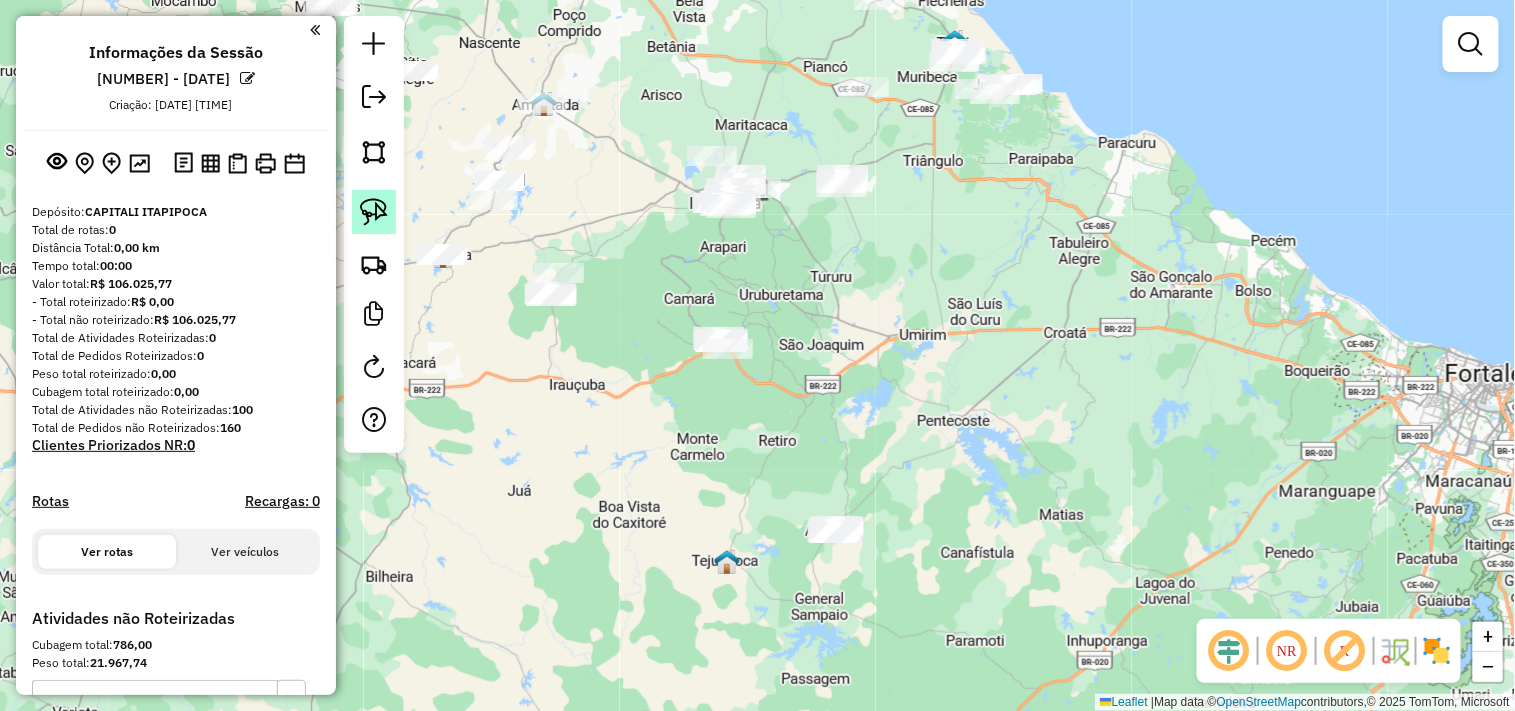 click 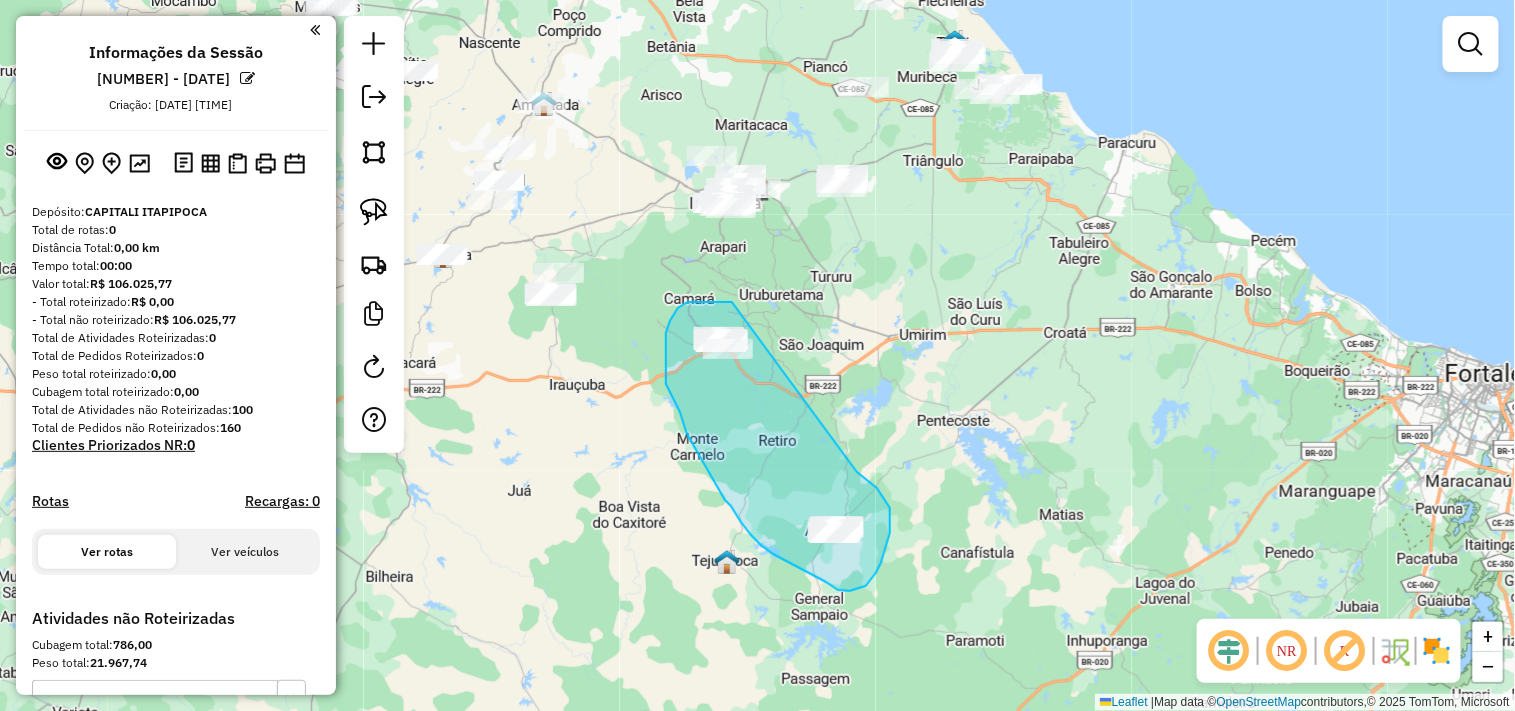 drag, startPoint x: 864, startPoint y: 477, endPoint x: 747, endPoint y: 302, distance: 210.50891 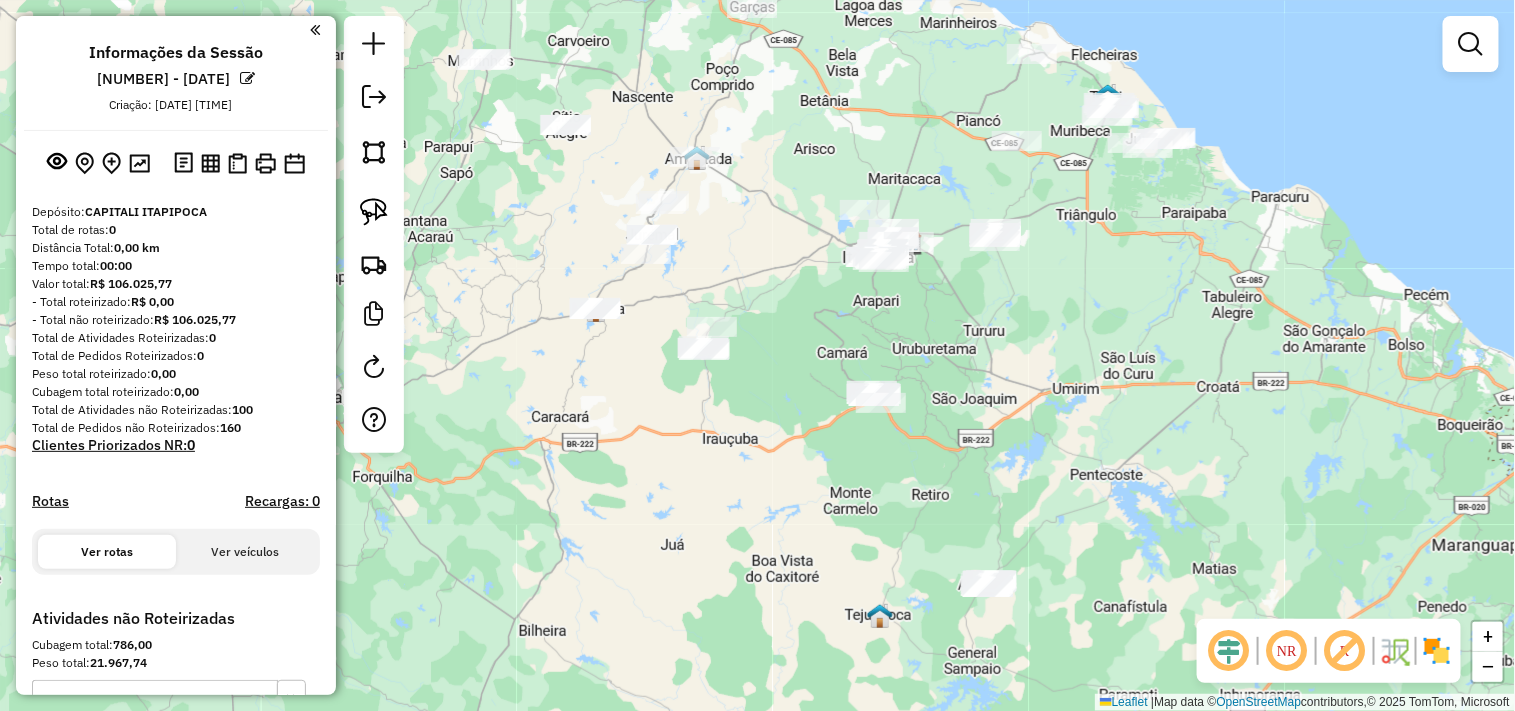 drag, startPoint x: 598, startPoint y: 436, endPoint x: 715, endPoint y: 478, distance: 124.3101 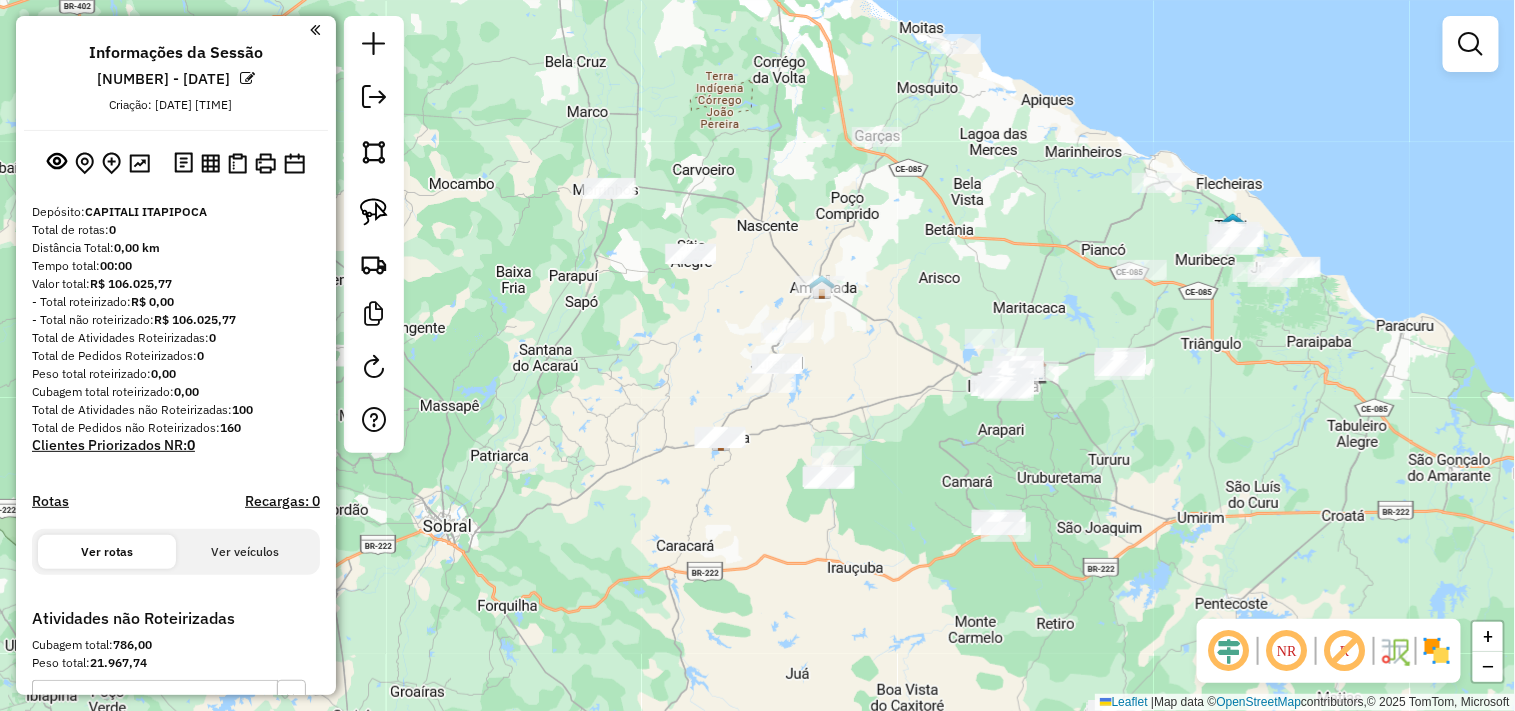 drag, startPoint x: 845, startPoint y: 481, endPoint x: 900, endPoint y: 526, distance: 71.063354 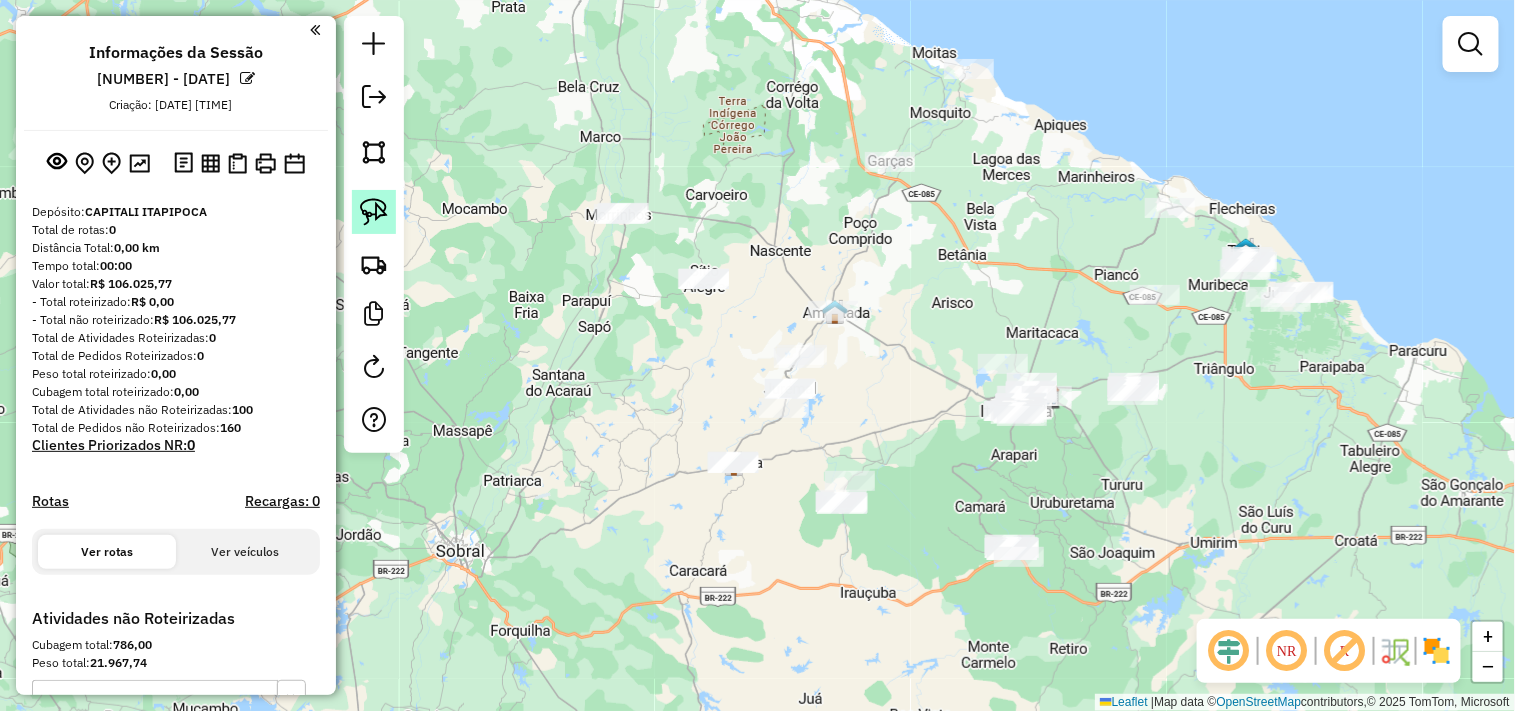 click 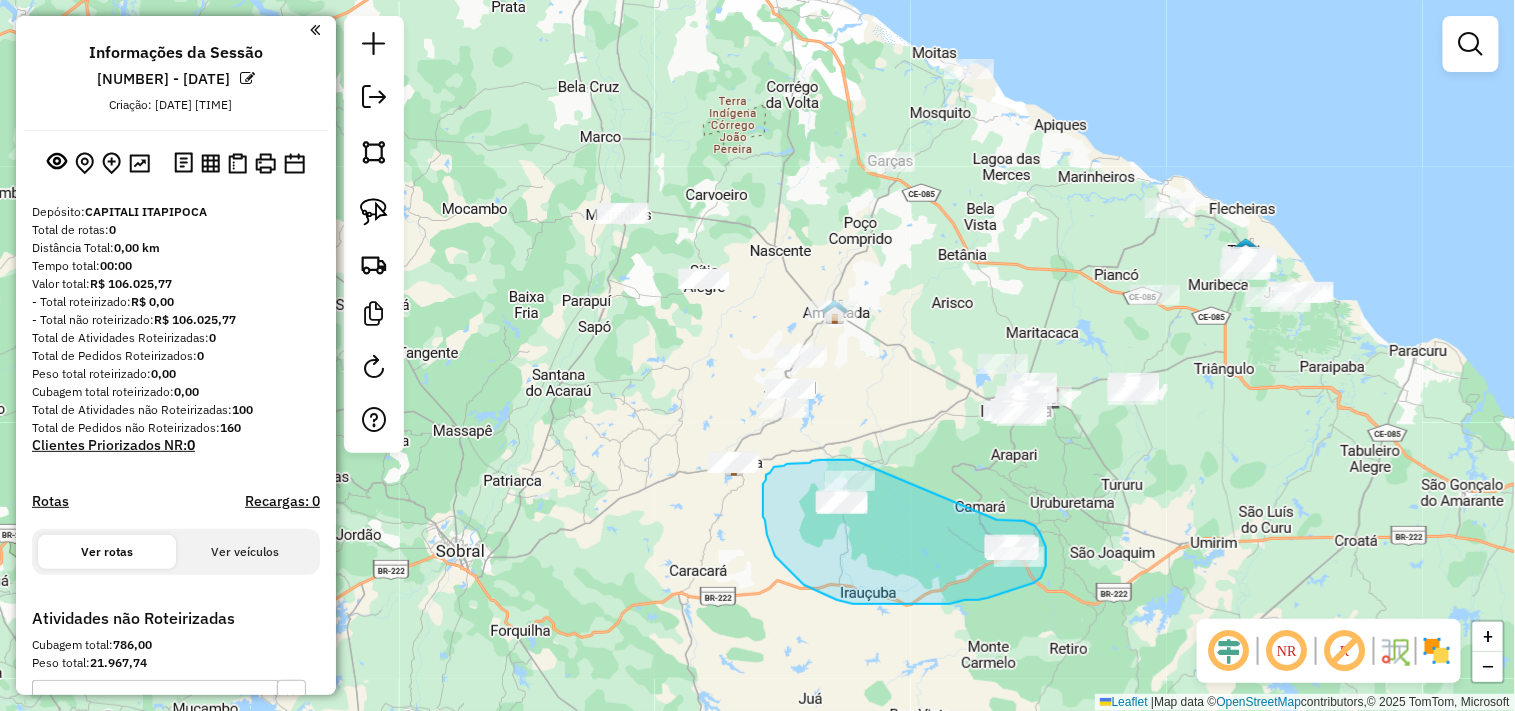 drag, startPoint x: 997, startPoint y: 520, endPoint x: 854, endPoint y: 460, distance: 155.0774 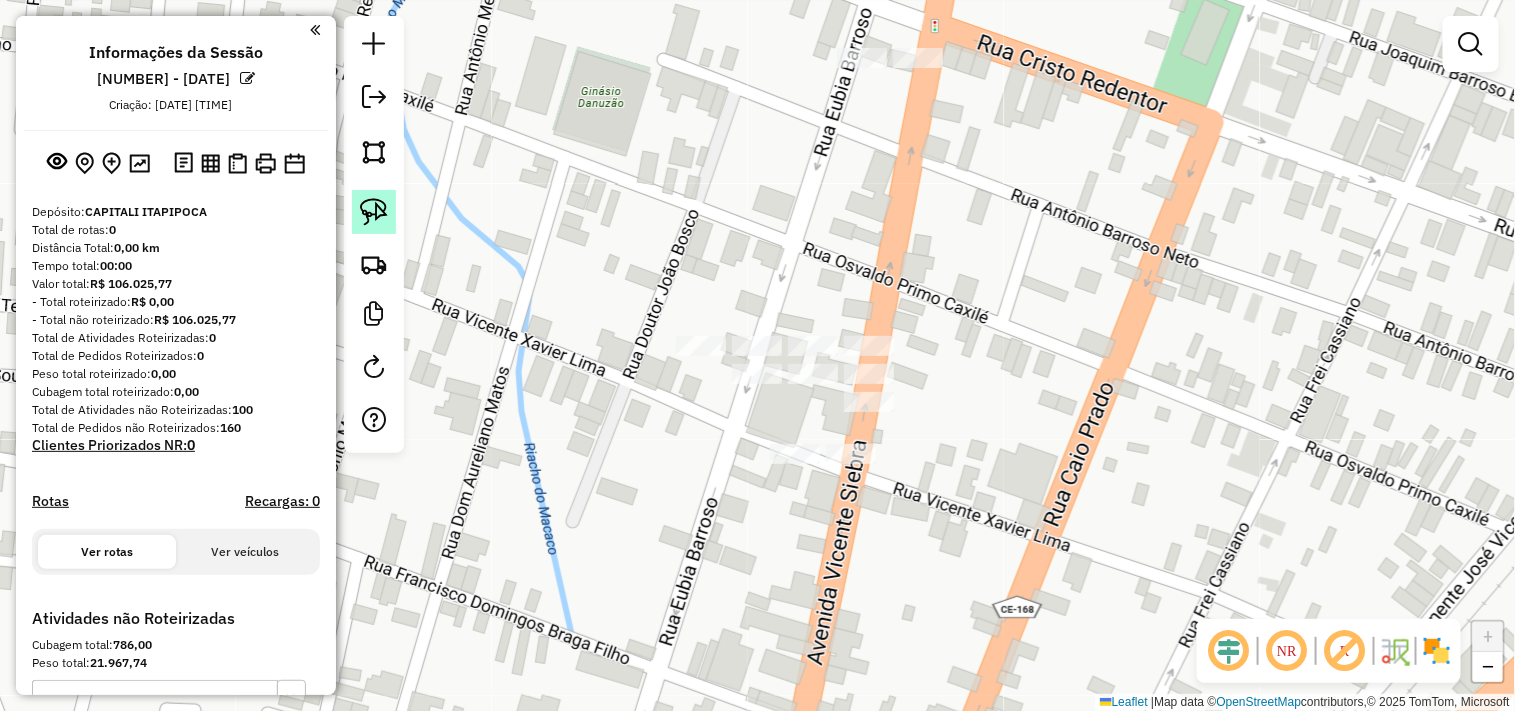 click 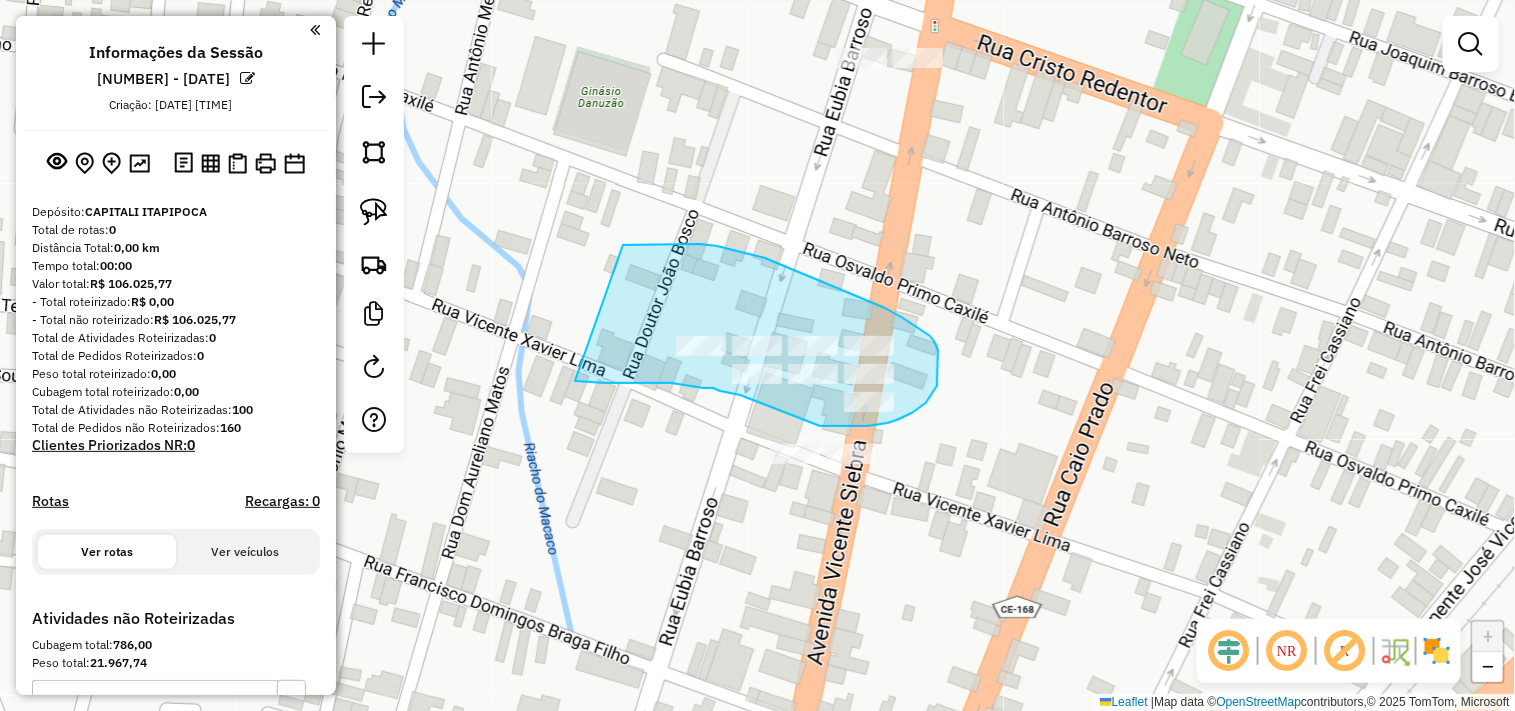 drag, startPoint x: 635, startPoint y: 244, endPoint x: 570, endPoint y: 381, distance: 151.63773 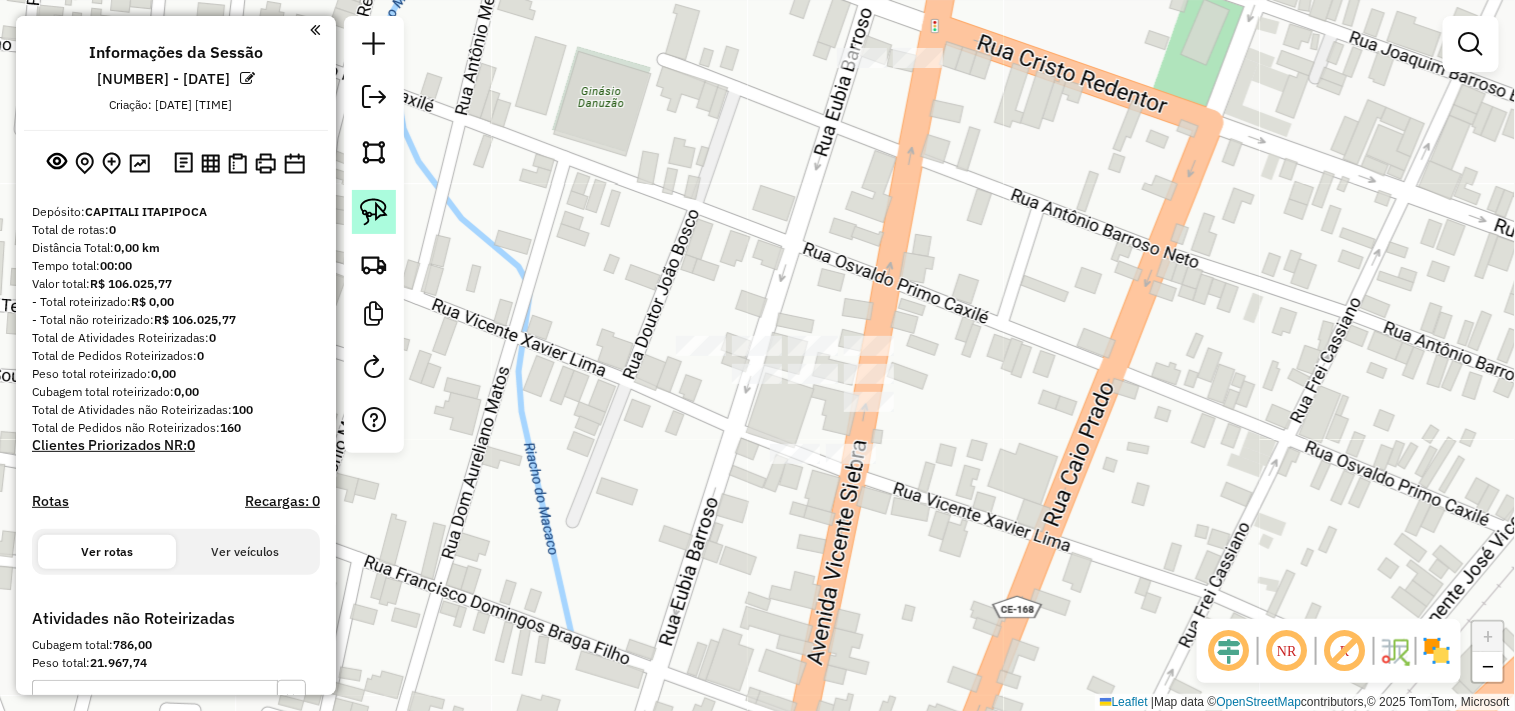 click 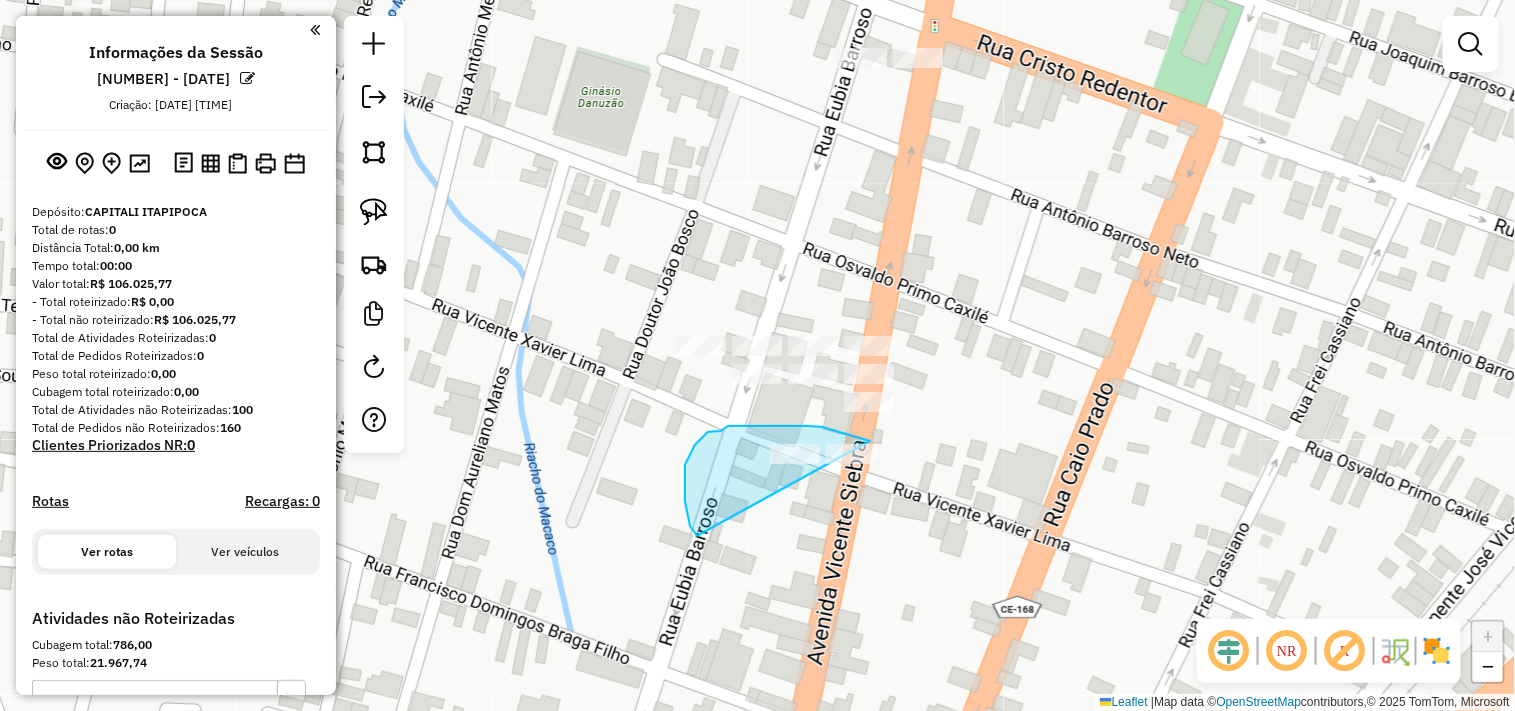 drag, startPoint x: 697, startPoint y: 536, endPoint x: 925, endPoint y: 498, distance: 231.14497 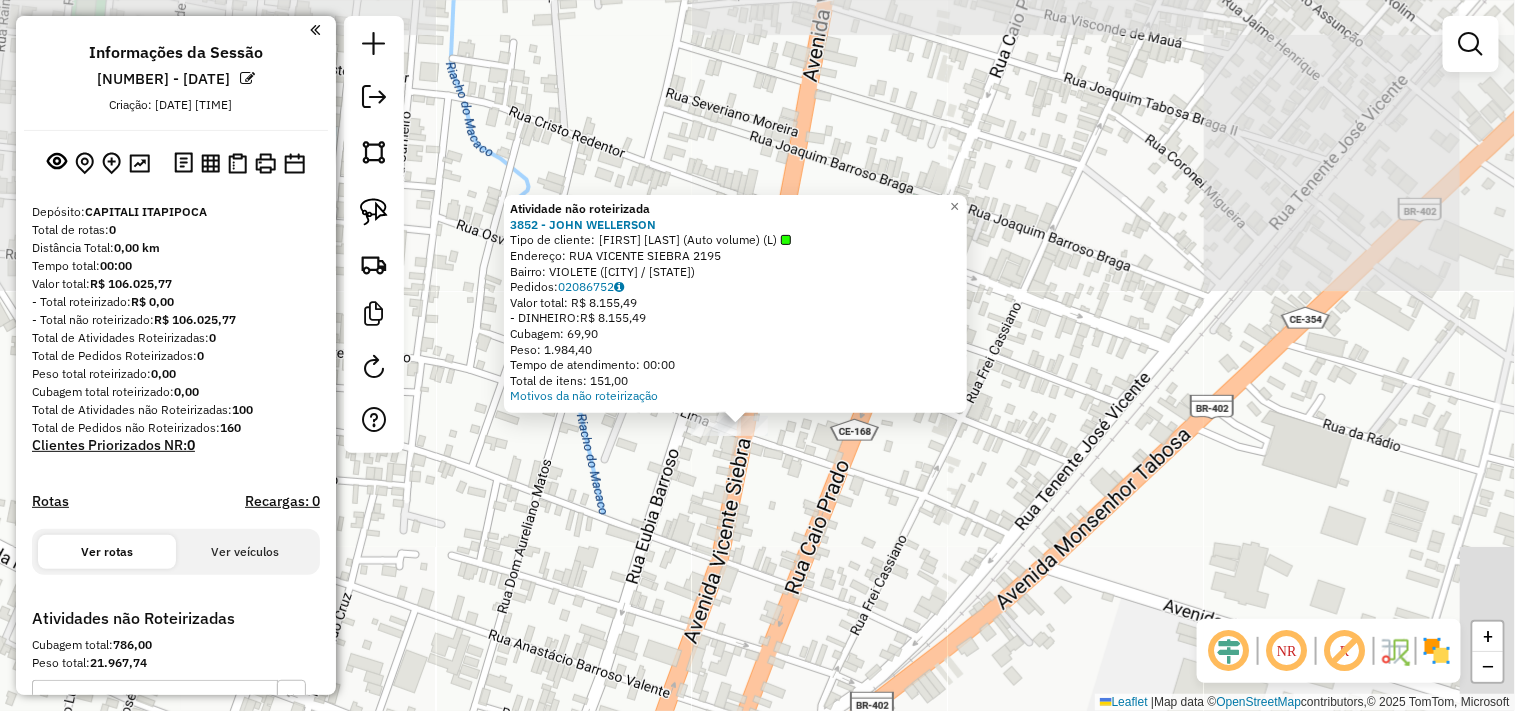 click on "Atividade não roteirizada 3852 - JOHN WELLERSON  Tipo de cliente:   JOHN WELLERSON (Auto volume) (L)   Endereço:  RUA VICENTE SIEBRA 2195   Bairro: VIOLETE (ITAPIPOCA / CE)   Pedidos:  02086752   Valor total: R$ 8.155,49   - DINHEIRO:  R$ 8.155,49   Cubagem: 69,90   Peso: 1.984,40   Tempo de atendimento: 00:00   Total de itens: 151,00  Motivos da não roteirização × Janela de atendimento Grade de atendimento Capacidade Transportadoras Veículos Cliente Pedidos  Rotas Selecione os dias de semana para filtrar as janelas de atendimento  Seg   Ter   Qua   Qui   Sex   Sáb   Dom  Informe o período da janela de atendimento: De: Até:  Filtrar exatamente a janela do cliente  Considerar janela de atendimento padrão  Selecione os dias de semana para filtrar as grades de atendimento  Seg   Ter   Qua   Qui   Sex   Sáb   Dom   Considerar clientes sem dia de atendimento cadastrado  Clientes fora do dia de atendimento selecionado Filtrar as atividades entre os valores definidos abaixo:  Peso mínimo:   De:   Até:" 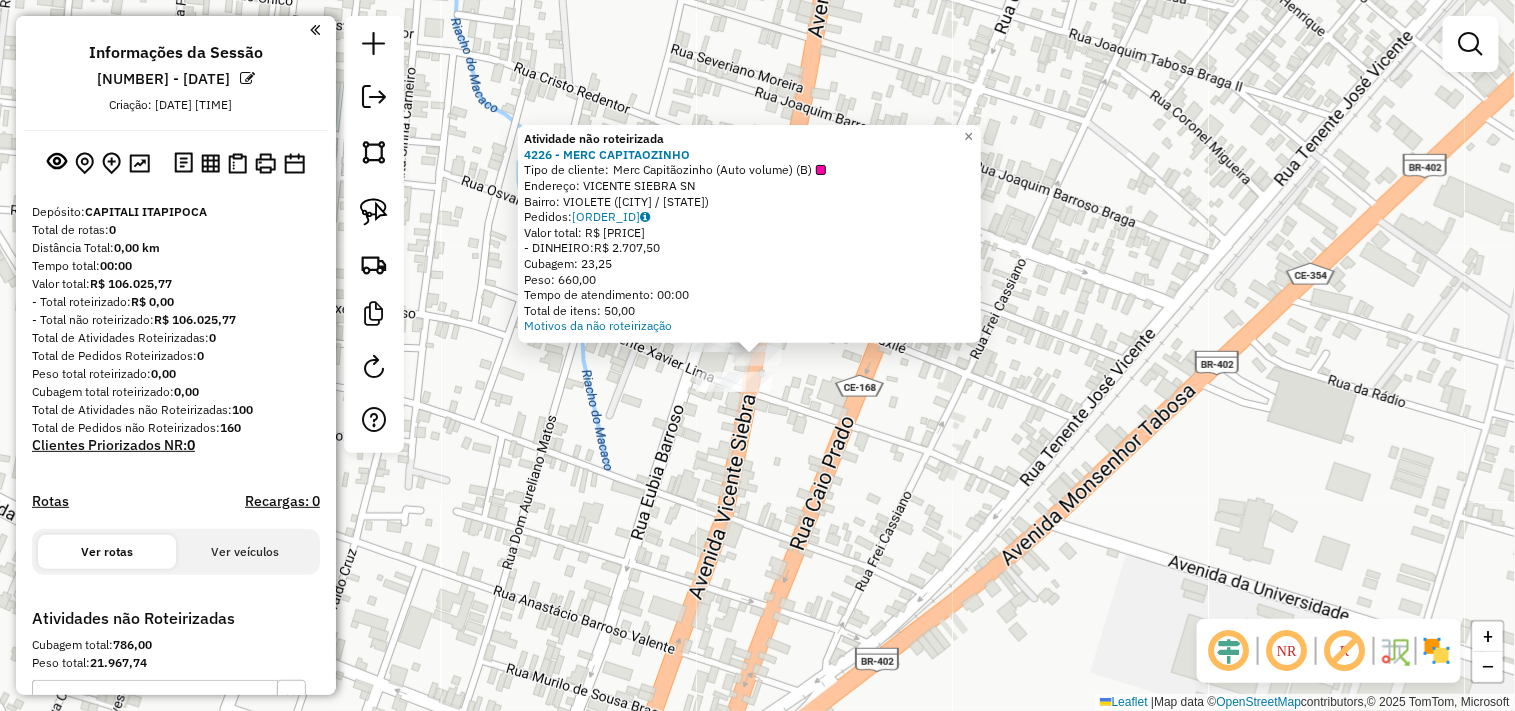click on "Atividade não roteirizada 4226 - MERC CAPITAOZINHO  Tipo de cliente:   Merc Capitãozinho (Auto volume) (B)   Endereço:  VICENTE SIEBRA SN   Bairro: VIOLETE (ITAPIPOCA / CE)   Pedidos:  02086760   Valor total: R$ 2.707,50   - DINHEIRO:  R$ 2.707,50   Cubagem: 23,25   Peso: 660,00   Tempo de atendimento: 00:00   Total de itens: 50,00  Motivos da não roteirização × Janela de atendimento Grade de atendimento Capacidade Transportadoras Veículos Cliente Pedidos  Rotas Selecione os dias de semana para filtrar as janelas de atendimento  Seg   Ter   Qua   Qui   Sex   Sáb   Dom  Informe o período da janela de atendimento: De: Até:  Filtrar exatamente a janela do cliente  Considerar janela de atendimento padrão  Selecione os dias de semana para filtrar as grades de atendimento  Seg   Ter   Qua   Qui   Sex   Sáb   Dom   Considerar clientes sem dia de atendimento cadastrado  Clientes fora do dia de atendimento selecionado Filtrar as atividades entre os valores definidos abaixo:  Peso mínimo:   Peso máximo:" 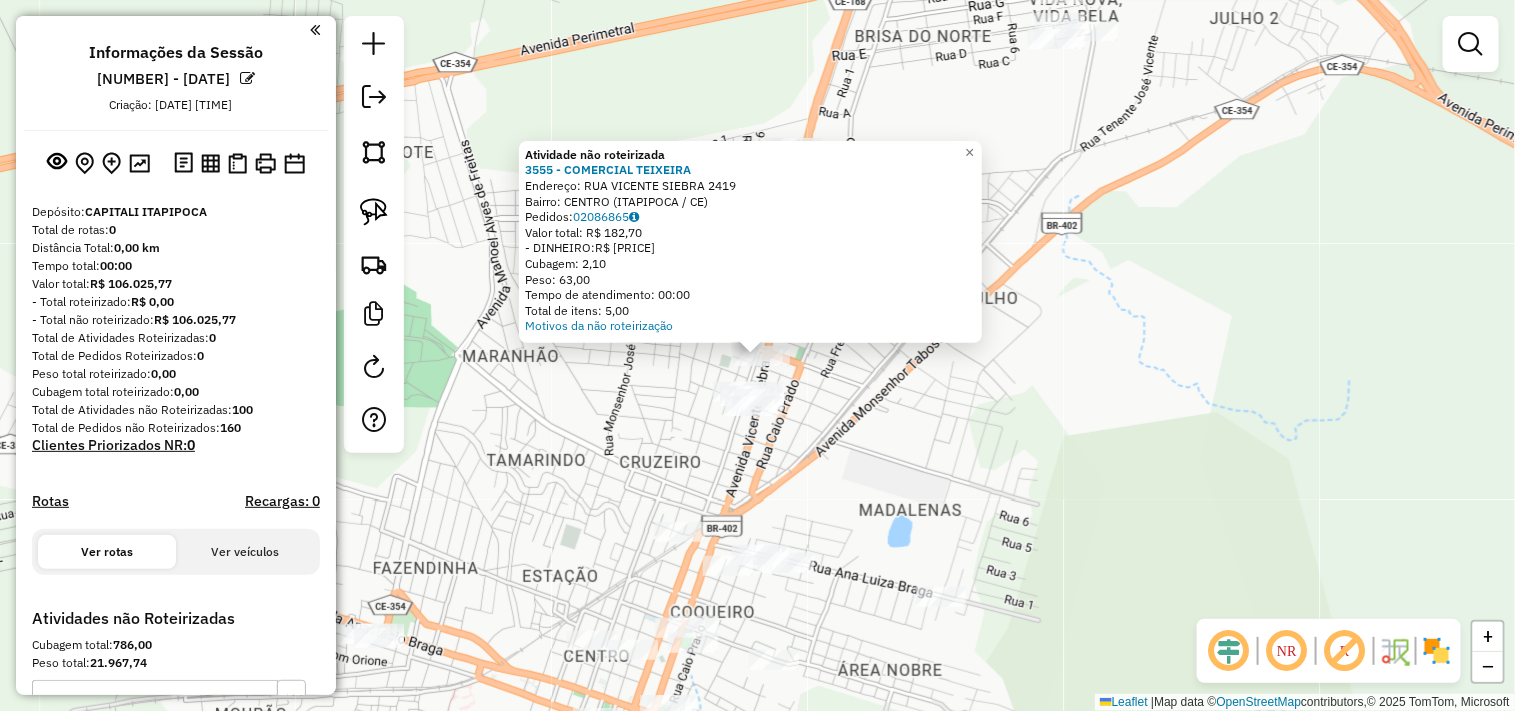 click on "Atividade não roteirizada 3555 - COMERCIAL TEIXEIRA  Endereço:  RUA VICENTE SIEBRA 2419   Bairro: CENTRO (ITAPIPOCA / CE)   Pedidos:  02086865   Valor total: R$ 182,70   - DINHEIRO:  R$ 182,70   Cubagem: 2,10   Peso: 63,00   Tempo de atendimento: 00:00   Total de itens: 5,00  Motivos da não roteirização × Janela de atendimento Grade de atendimento Capacidade Transportadoras Veículos Cliente Pedidos  Rotas Selecione os dias de semana para filtrar as janelas de atendimento  Seg   Ter   Qua   Qui   Sex   Sáb   Dom  Informe o período da janela de atendimento: De: Até:  Filtrar exatamente a janela do cliente  Considerar janela de atendimento padrão  Selecione os dias de semana para filtrar as grades de atendimento  Seg   Ter   Qua   Qui   Sex   Sáb   Dom   Considerar clientes sem dia de atendimento cadastrado  Clientes fora do dia de atendimento selecionado Filtrar as atividades entre os valores definidos abaixo:  Peso mínimo:   Peso máximo:   Cubagem mínima:   Cubagem máxima:   De:   Até:   De:" 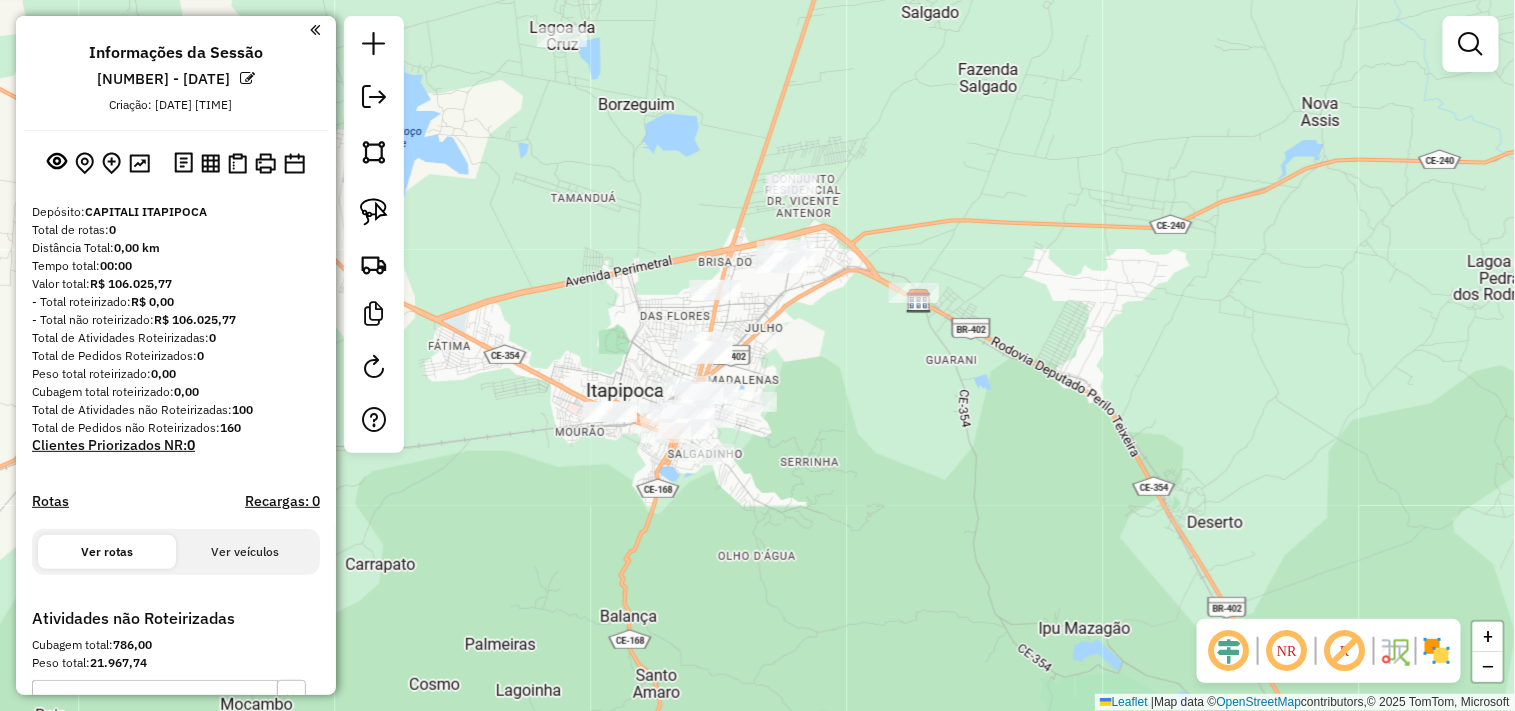 drag, startPoint x: 946, startPoint y: 572, endPoint x: 823, endPoint y: 444, distance: 177.51901 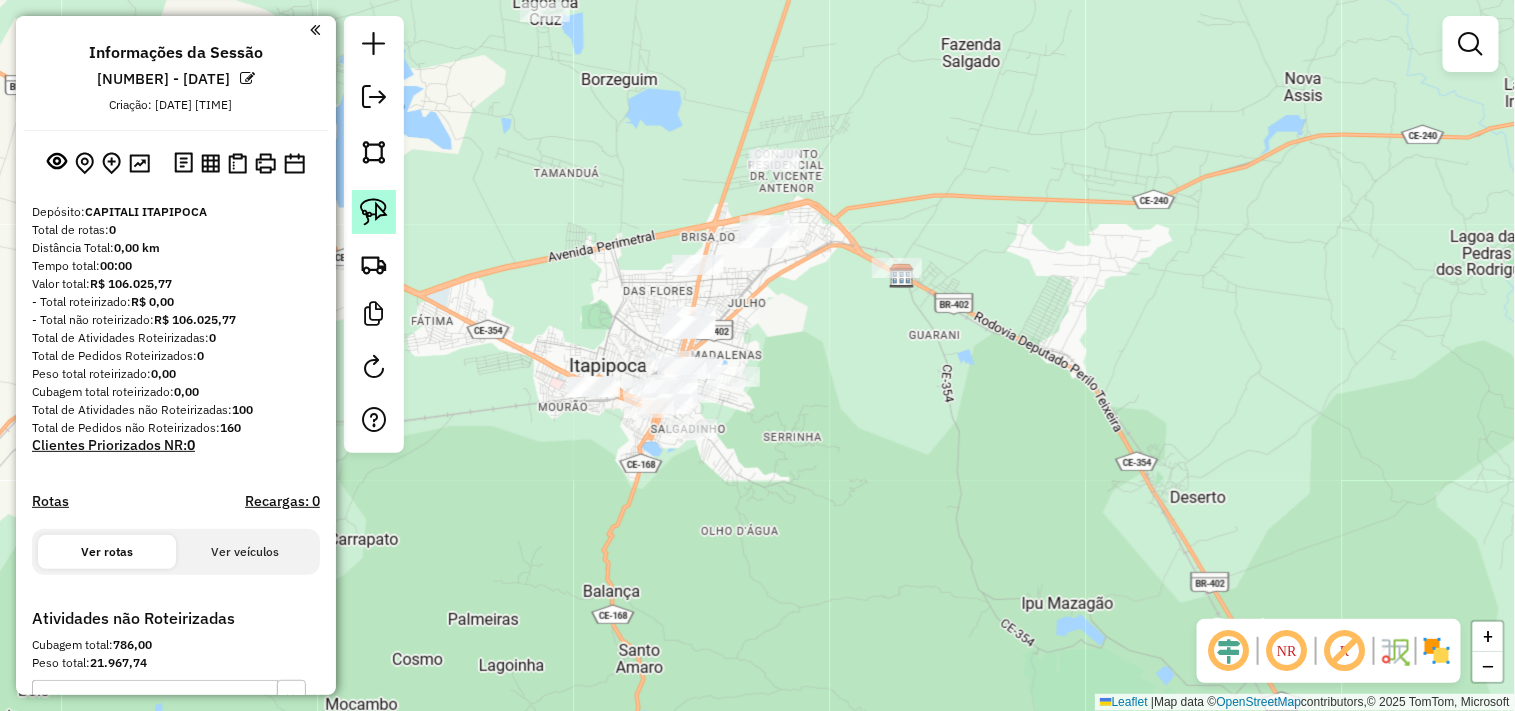 click 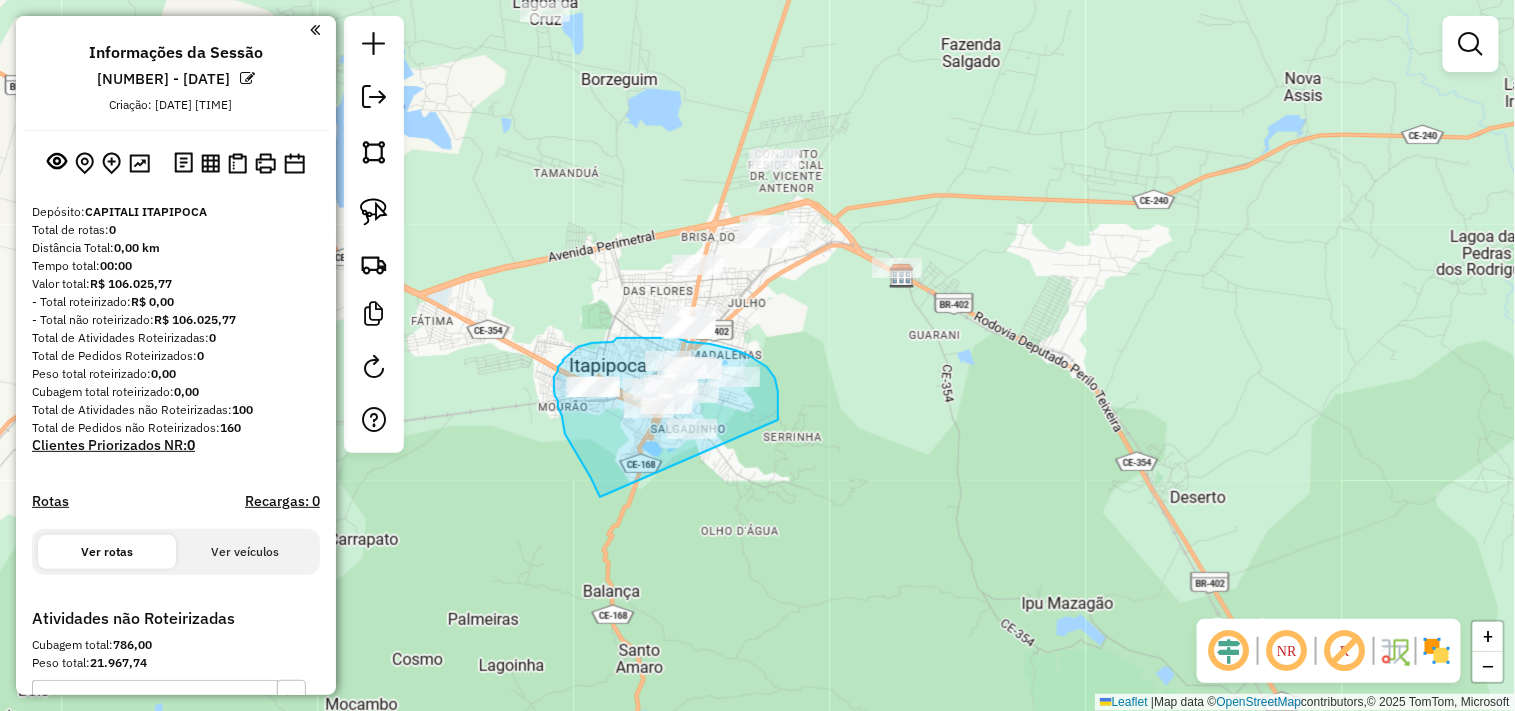 drag, startPoint x: 563, startPoint y: 427, endPoint x: 744, endPoint y: 464, distance: 184.74306 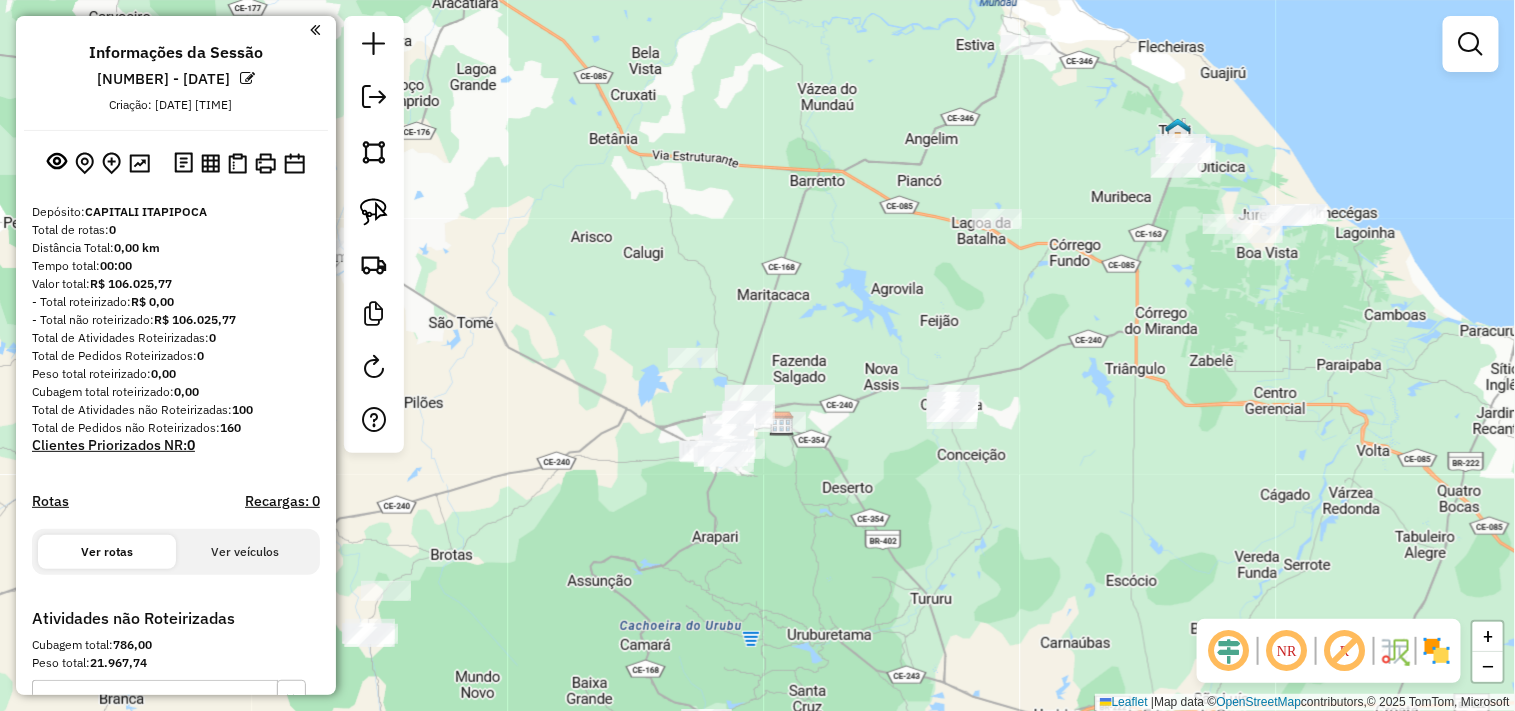 drag, startPoint x: 766, startPoint y: 524, endPoint x: 726, endPoint y: 301, distance: 226.55904 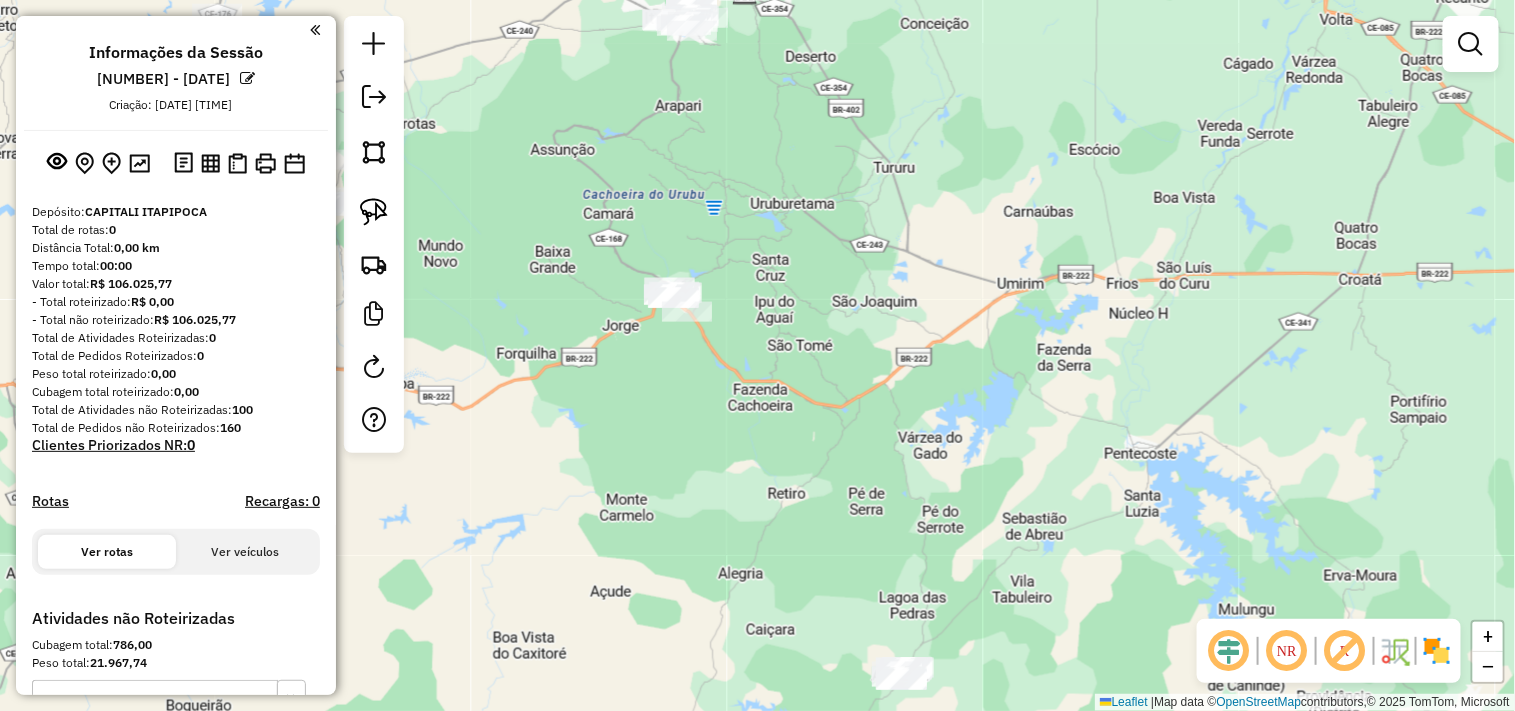 drag, startPoint x: 697, startPoint y: 332, endPoint x: 744, endPoint y: 357, distance: 53.235325 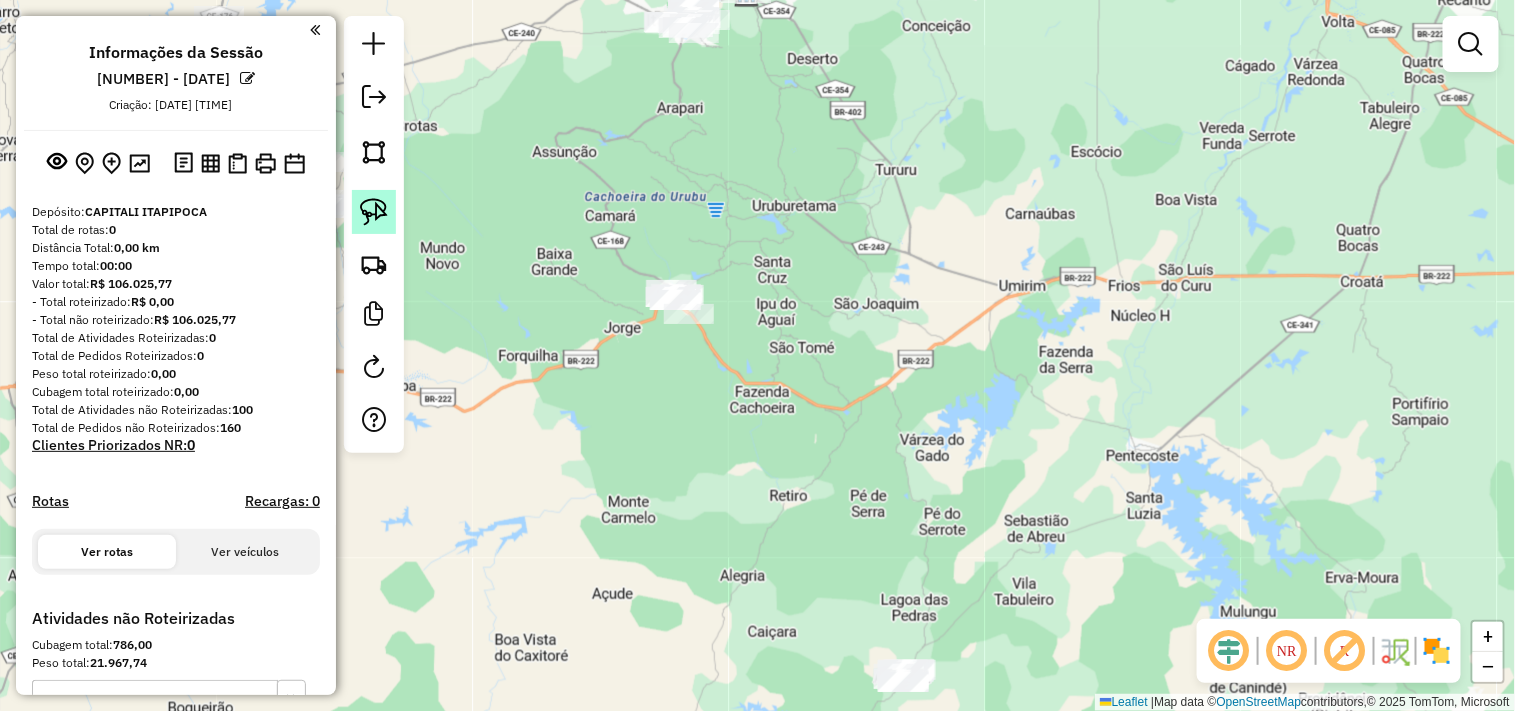 click 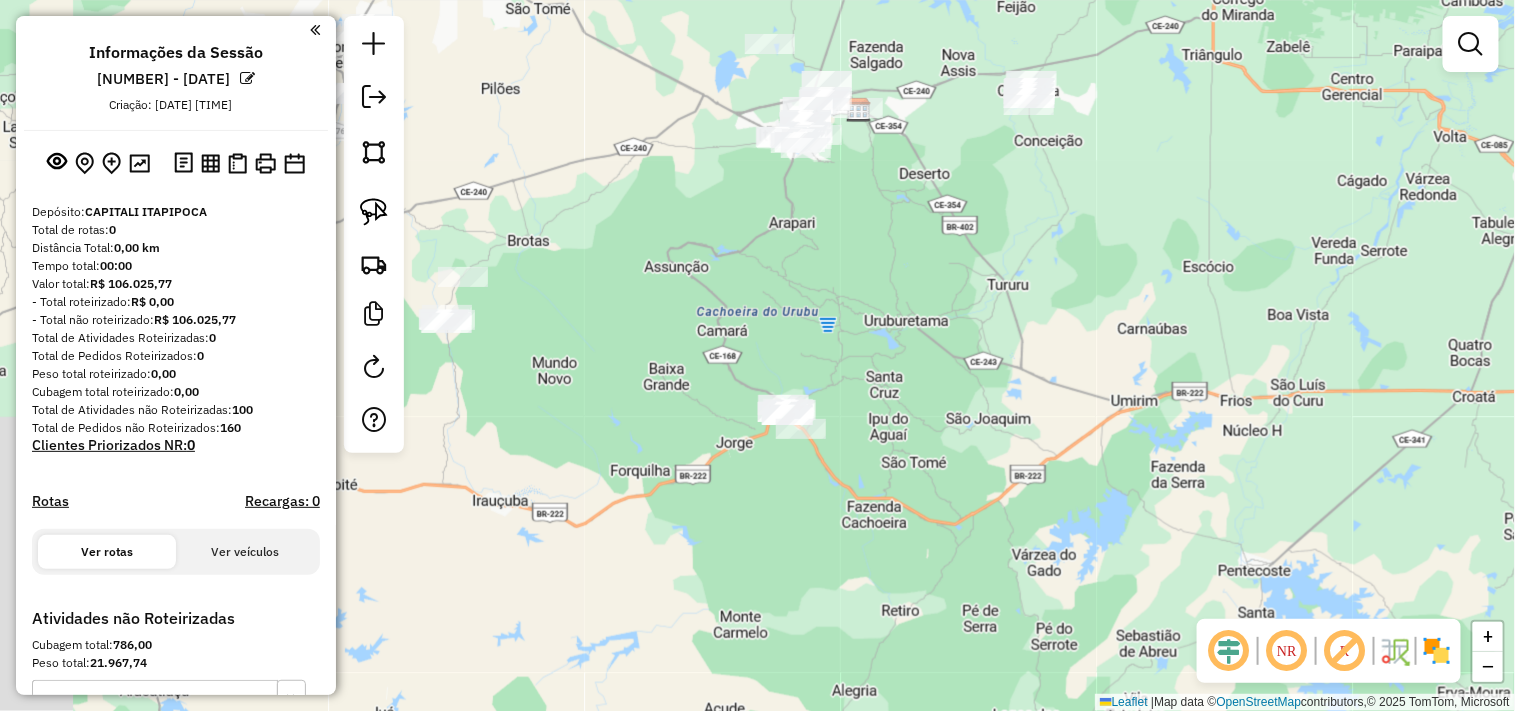 drag, startPoint x: 573, startPoint y: 290, endPoint x: 683, endPoint y: 398, distance: 154.15576 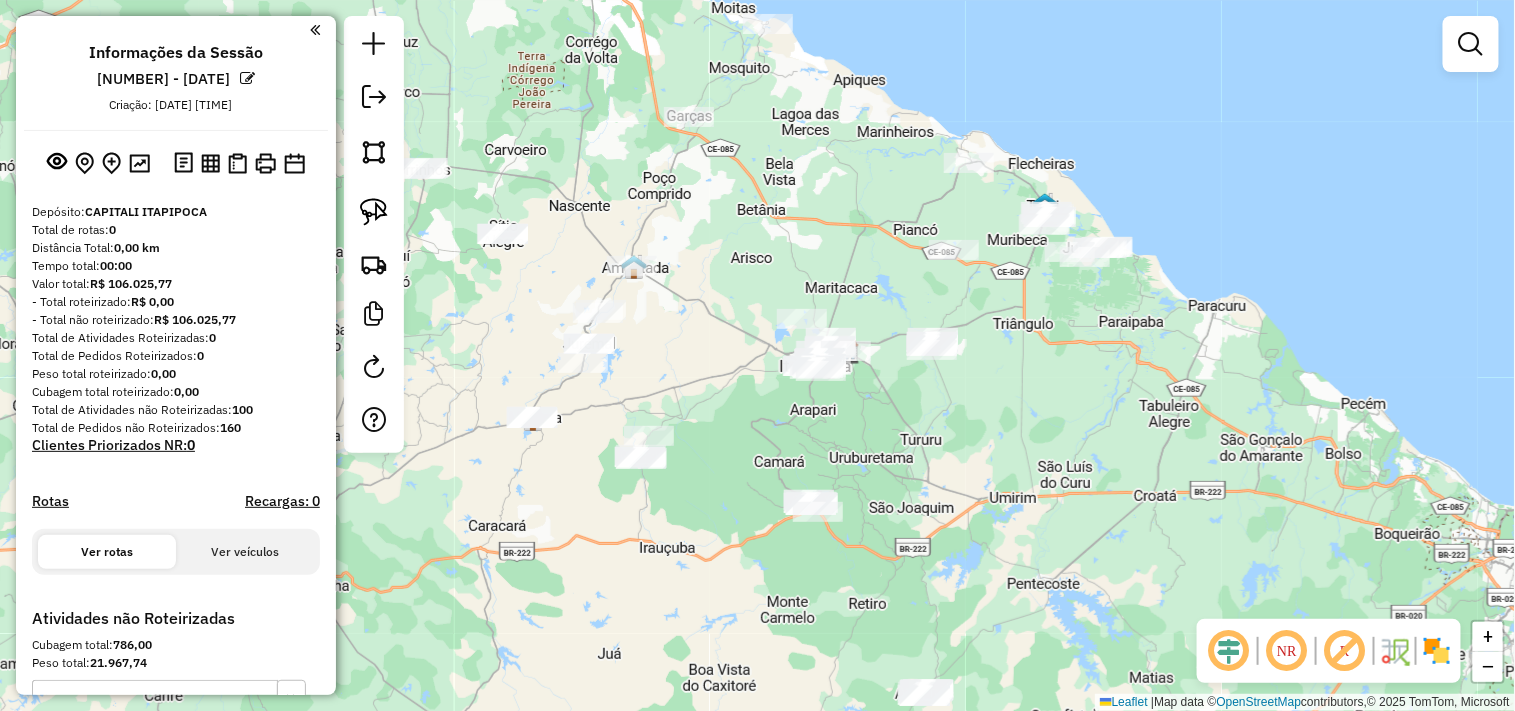 drag, startPoint x: 667, startPoint y: 468, endPoint x: 700, endPoint y: 508, distance: 51.855568 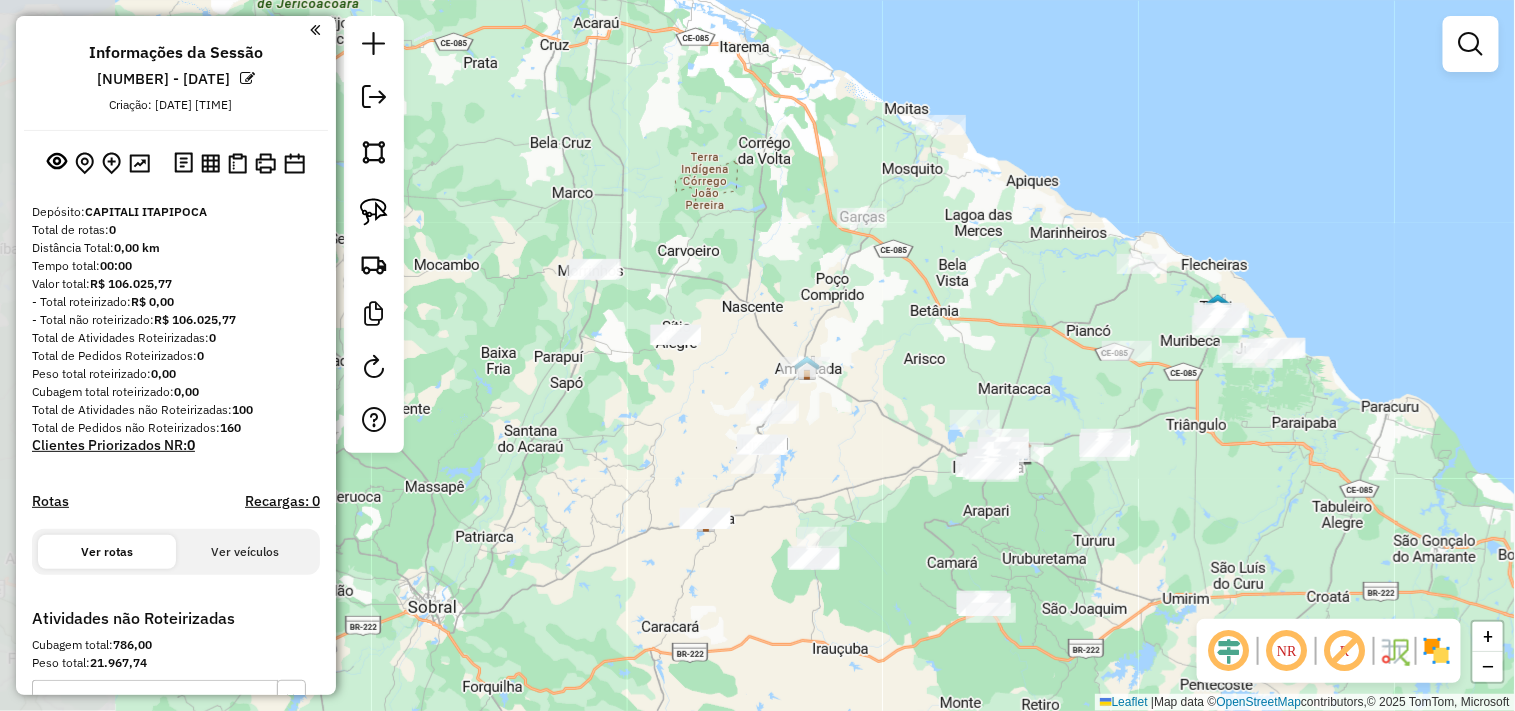 drag, startPoint x: 685, startPoint y: 396, endPoint x: 836, endPoint y: 476, distance: 170.883 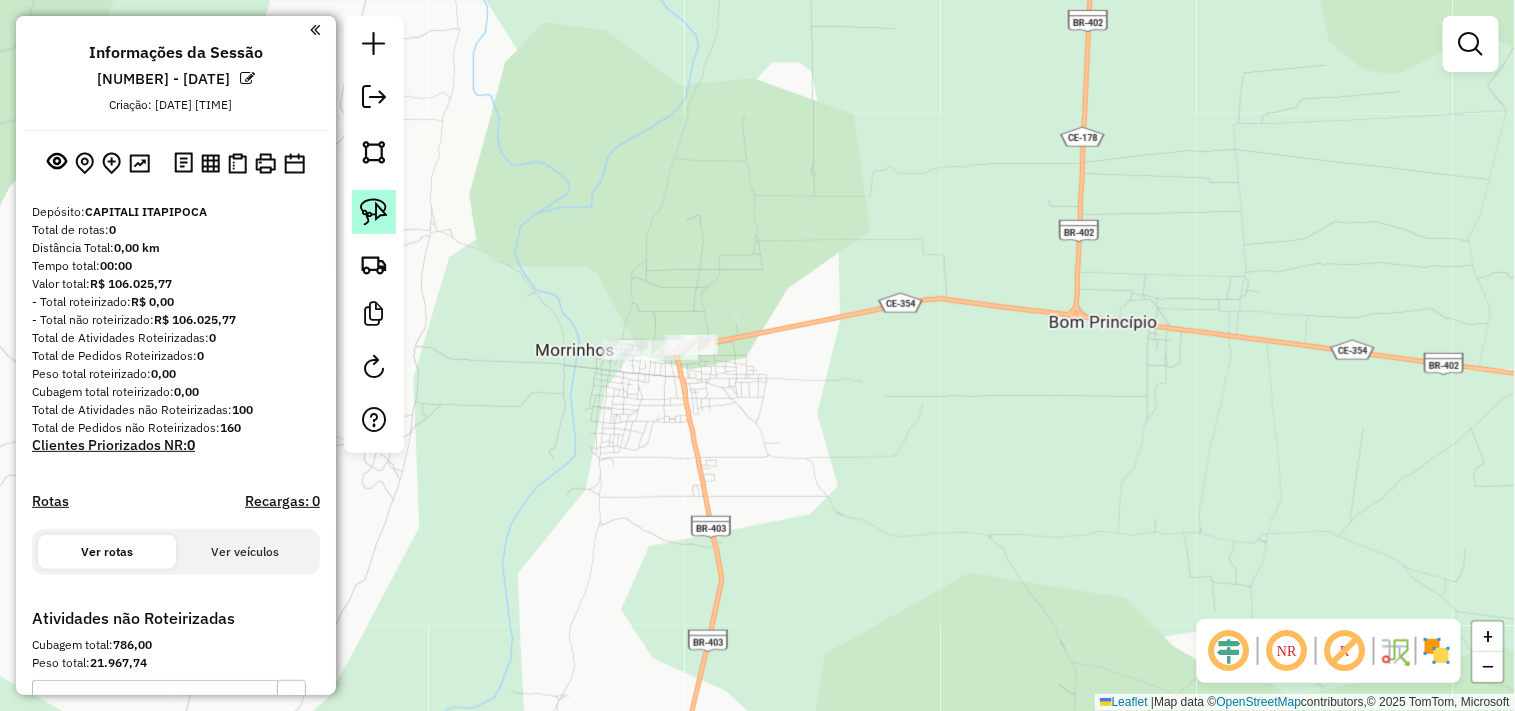 click 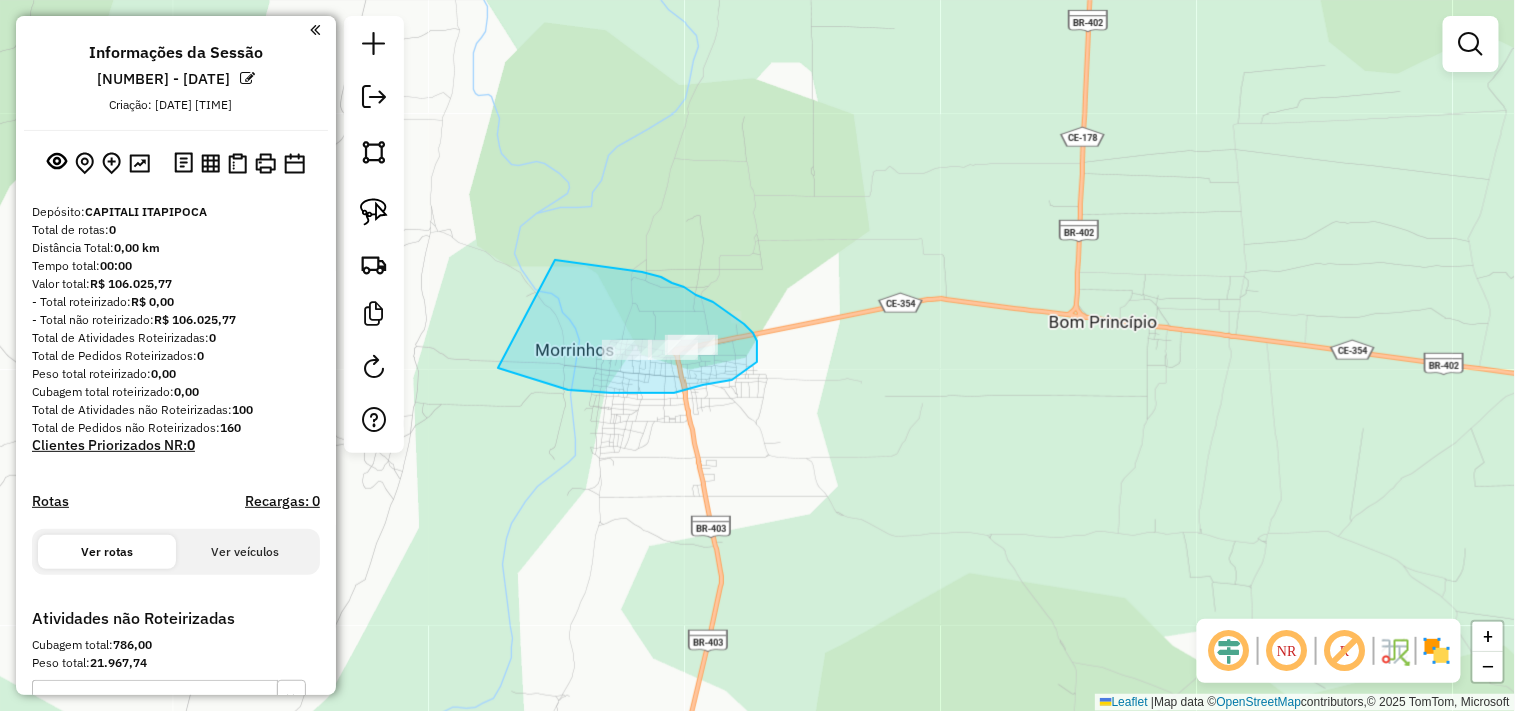 drag, startPoint x: 642, startPoint y: 272, endPoint x: 495, endPoint y: 366, distance: 174.48495 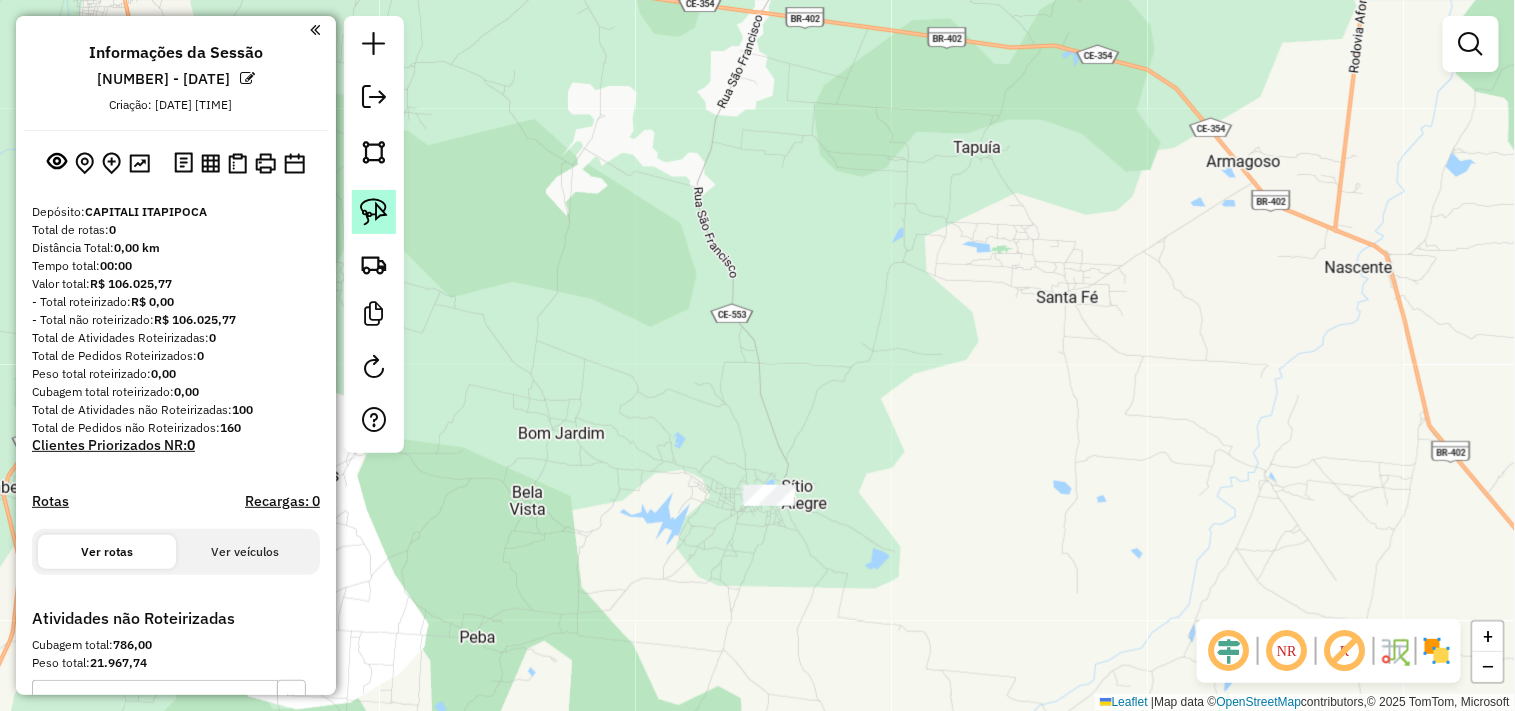 click 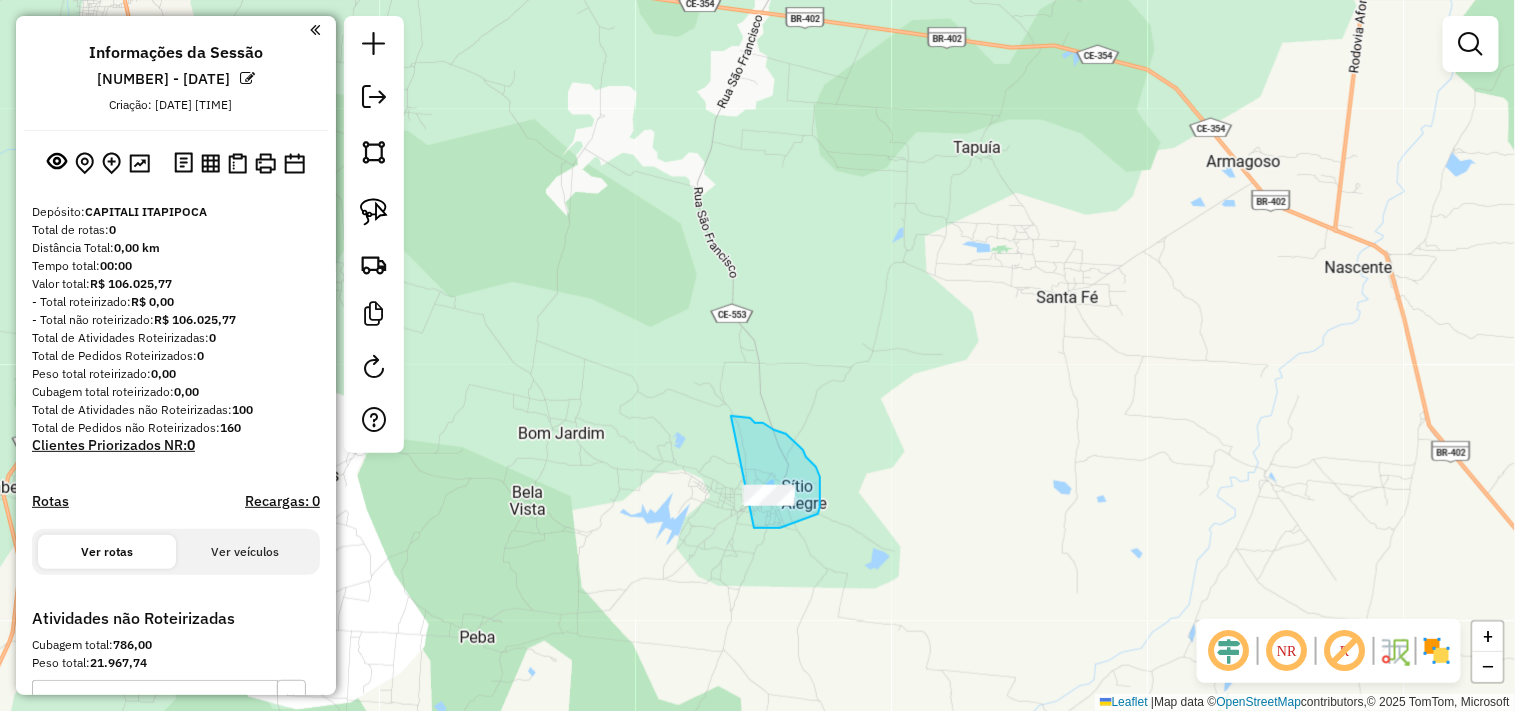 drag, startPoint x: 731, startPoint y: 416, endPoint x: 694, endPoint y: 531, distance: 120.805626 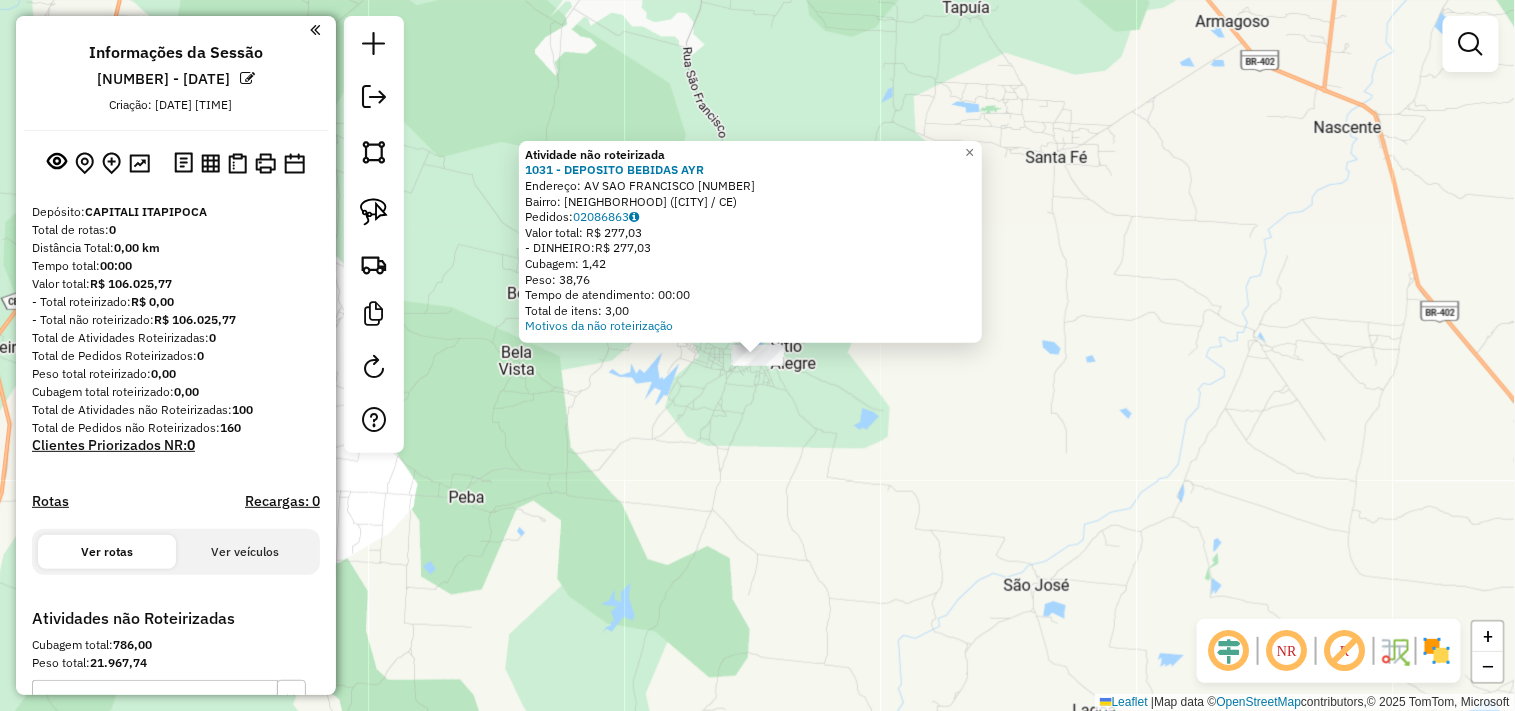click on "Atividade não roteirizada 1031 - DEPOSITO BEBIDAS AYR  Endereço:  AV SAO FRANCISCO 10   Bairro: SITIO ALEGRE (MORRINHOS / CE)   Pedidos:  02086863   Valor total: R$ 277,03   - DINHEIRO:  R$ 277,03   Cubagem: 1,42   Peso: 38,76   Tempo de atendimento: 00:00   Total de itens: 3,00  Motivos da não roteirização × Janela de atendimento Grade de atendimento Capacidade Transportadoras Veículos Cliente Pedidos  Rotas Selecione os dias de semana para filtrar as janelas de atendimento  Seg   Ter   Qua   Qui   Sex   Sáb   Dom  Informe o período da janela de atendimento: De: Até:  Filtrar exatamente a janela do cliente  Considerar janela de atendimento padrão  Selecione os dias de semana para filtrar as grades de atendimento  Seg   Ter   Qua   Qui   Sex   Sáb   Dom   Considerar clientes sem dia de atendimento cadastrado  Clientes fora do dia de atendimento selecionado Filtrar as atividades entre os valores definidos abaixo:  Peso mínimo:   Peso máximo:   Cubagem mínima:   Cubagem máxima:   De:   Até:  +" 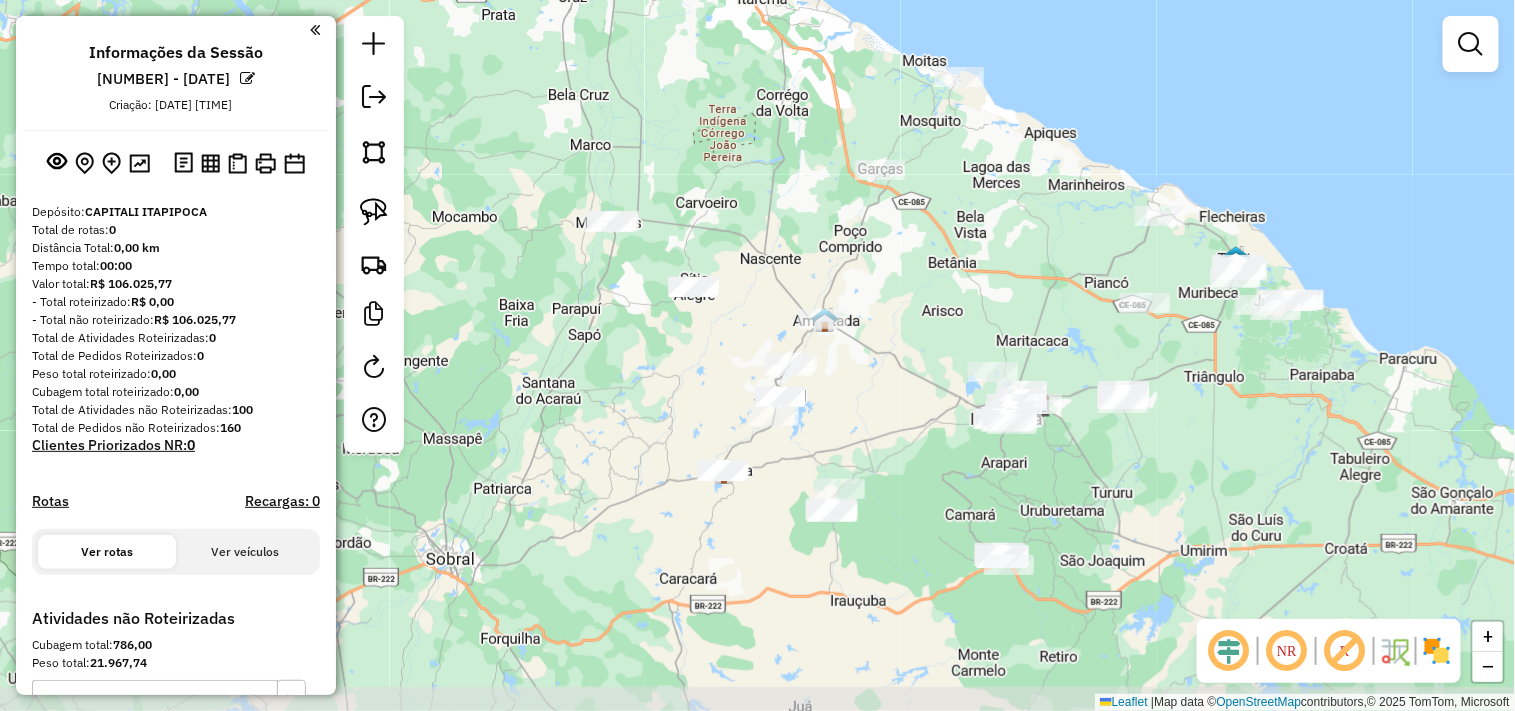 drag, startPoint x: 770, startPoint y: 495, endPoint x: 700, endPoint y: 376, distance: 138.06158 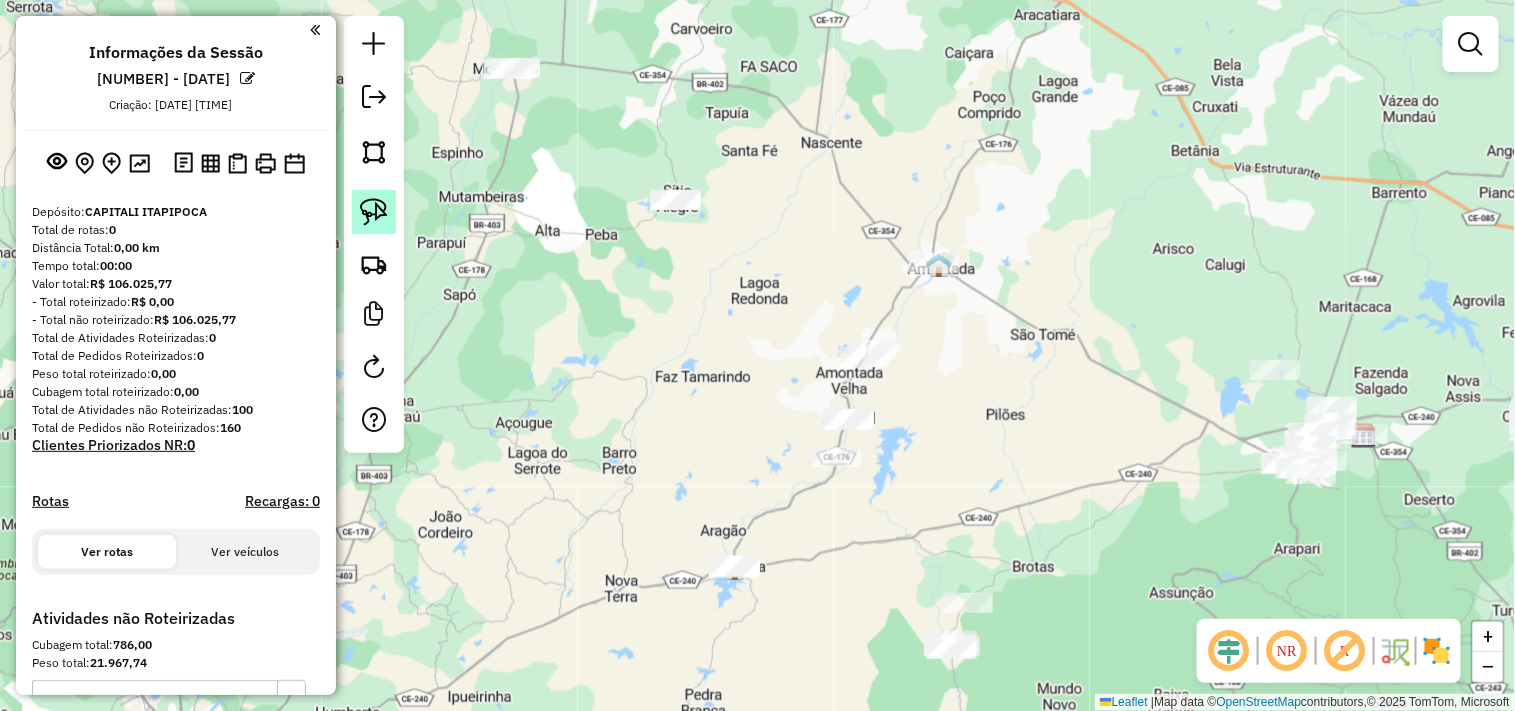 click 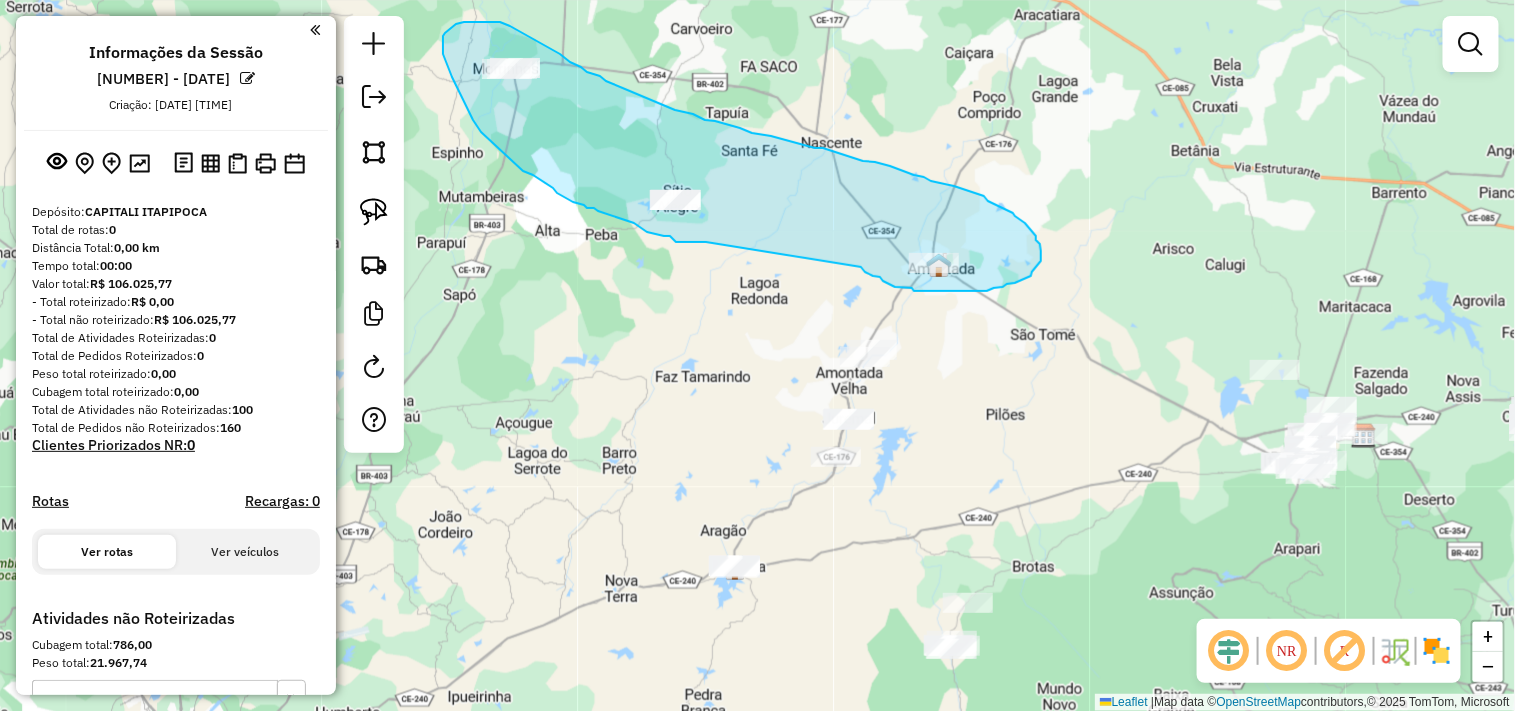 drag, startPoint x: 706, startPoint y: 242, endPoint x: 861, endPoint y: 267, distance: 157.00319 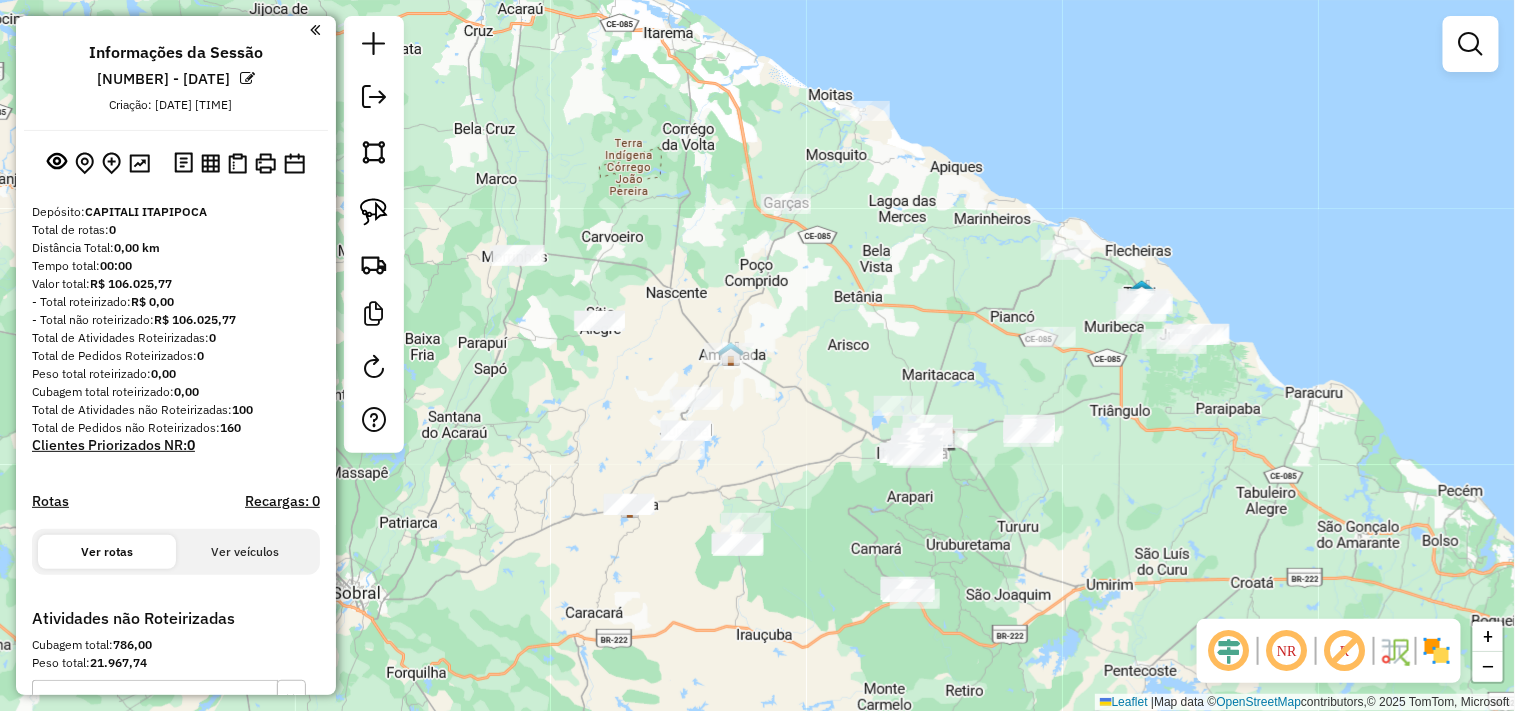 drag, startPoint x: 974, startPoint y: 457, endPoint x: 806, endPoint y: 491, distance: 171.40594 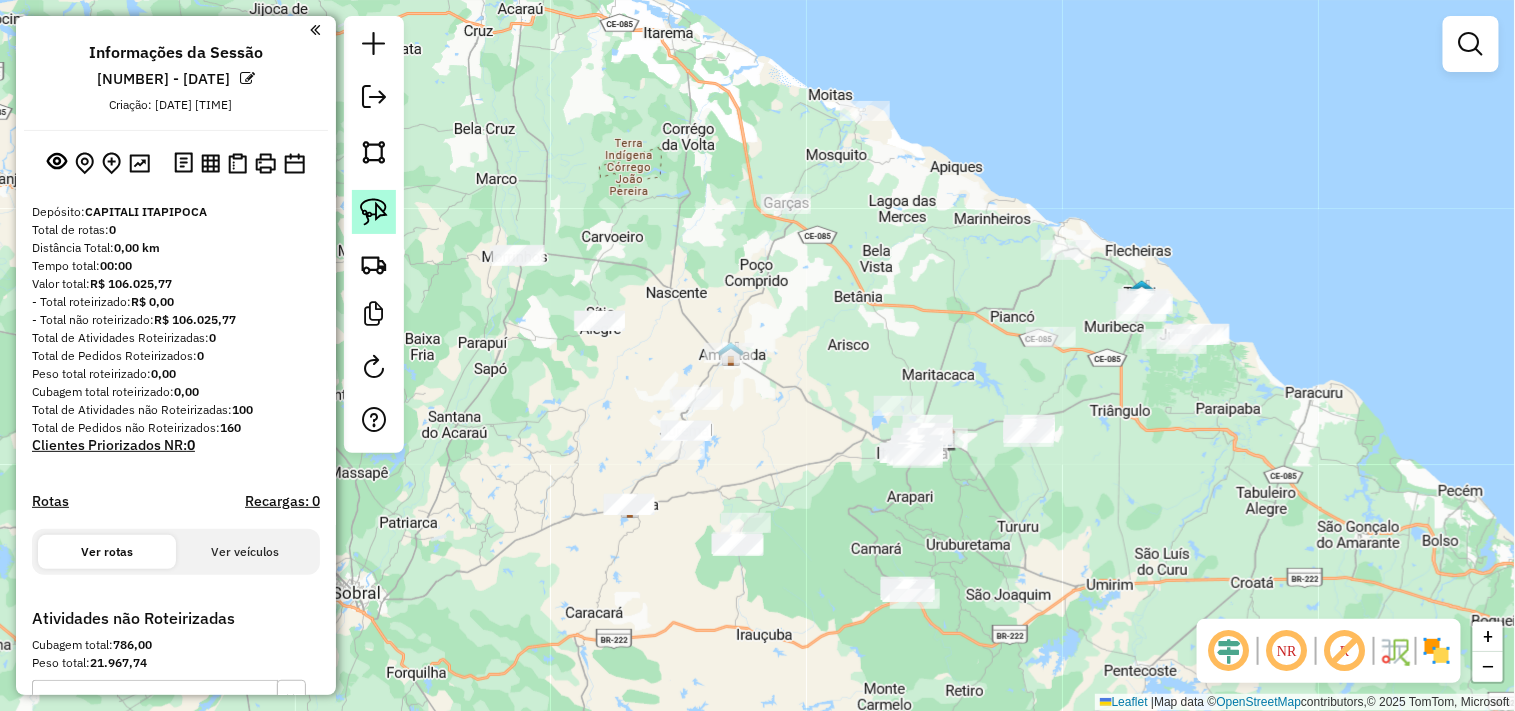 click 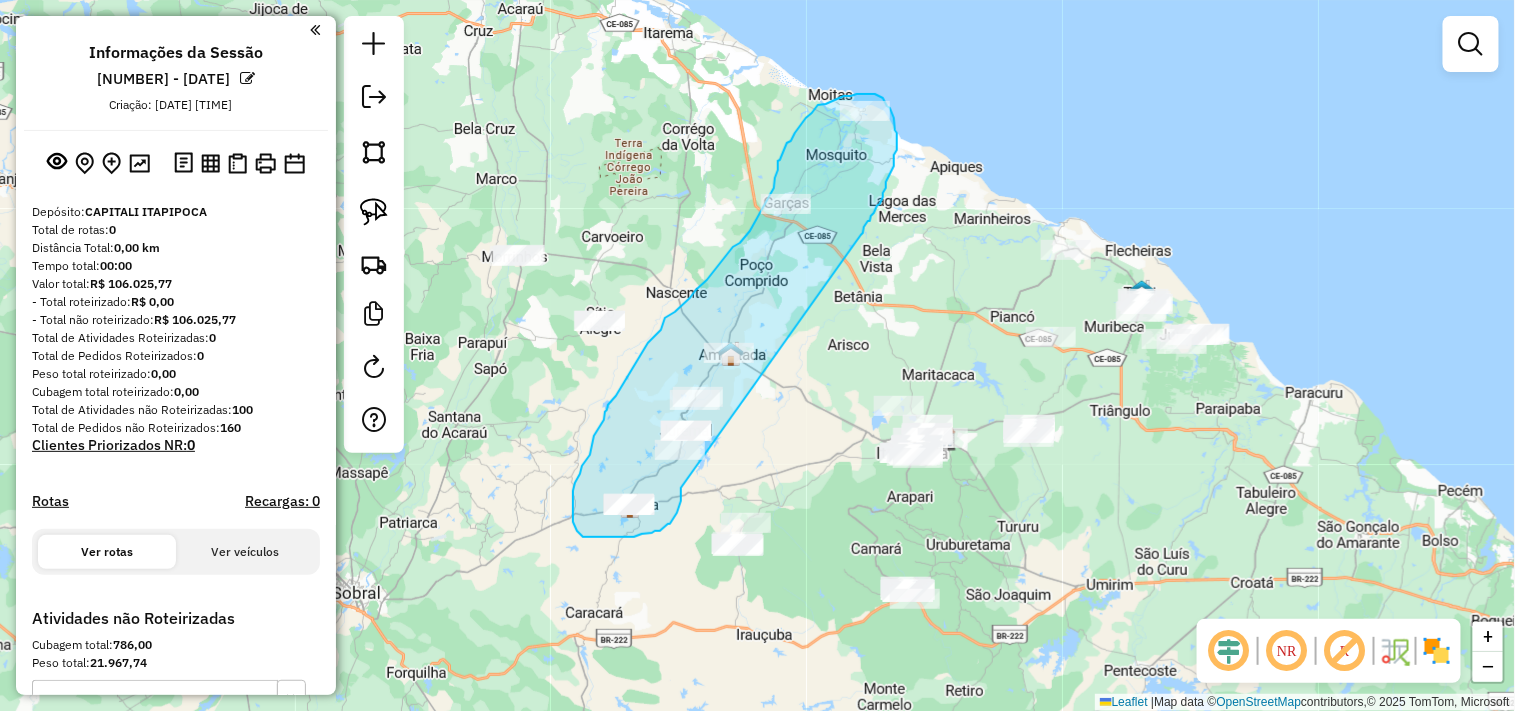 drag, startPoint x: 677, startPoint y: 513, endPoint x: 861, endPoint y: 235, distance: 333.37668 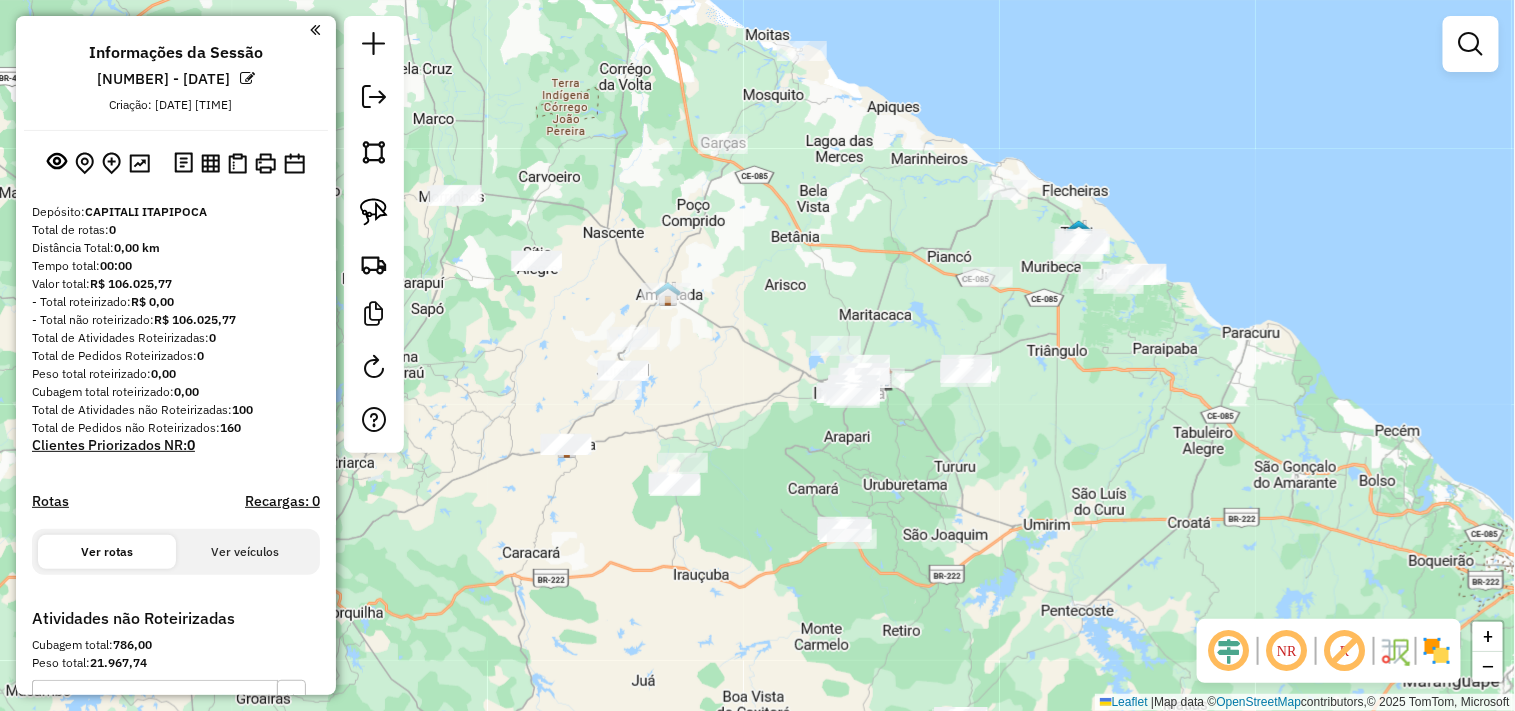 drag, startPoint x: 854, startPoint y: 478, endPoint x: 791, endPoint y: 407, distance: 94.92102 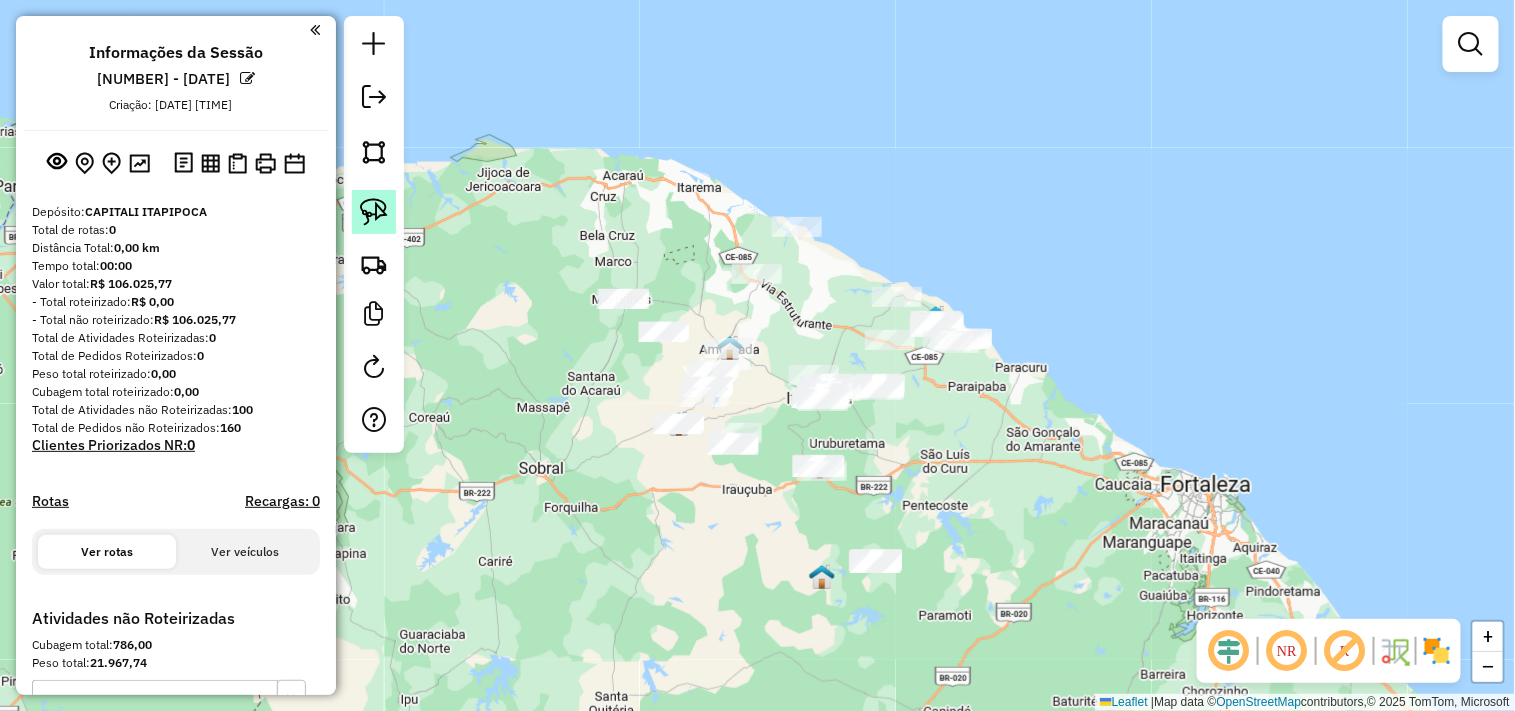 click 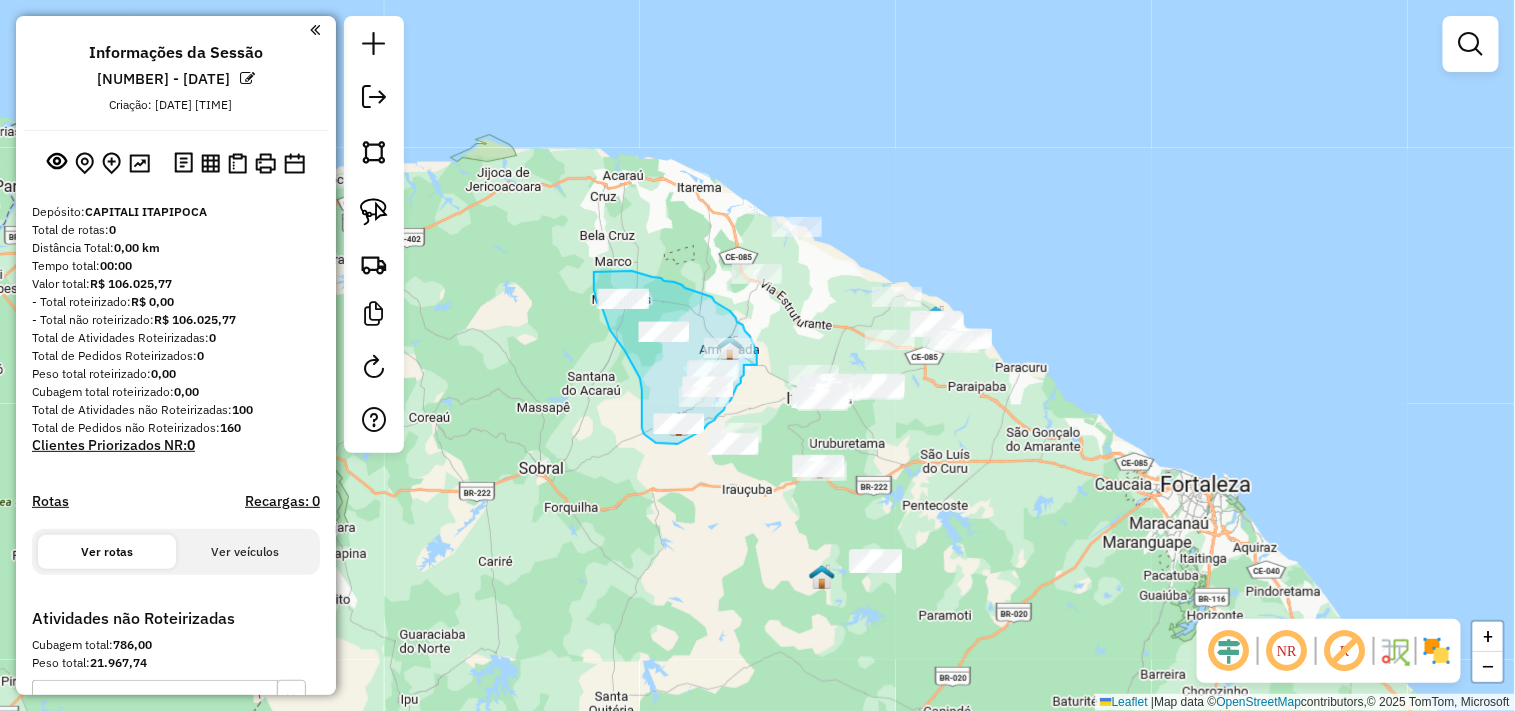 drag, startPoint x: 744, startPoint y: 365, endPoint x: 757, endPoint y: 365, distance: 13 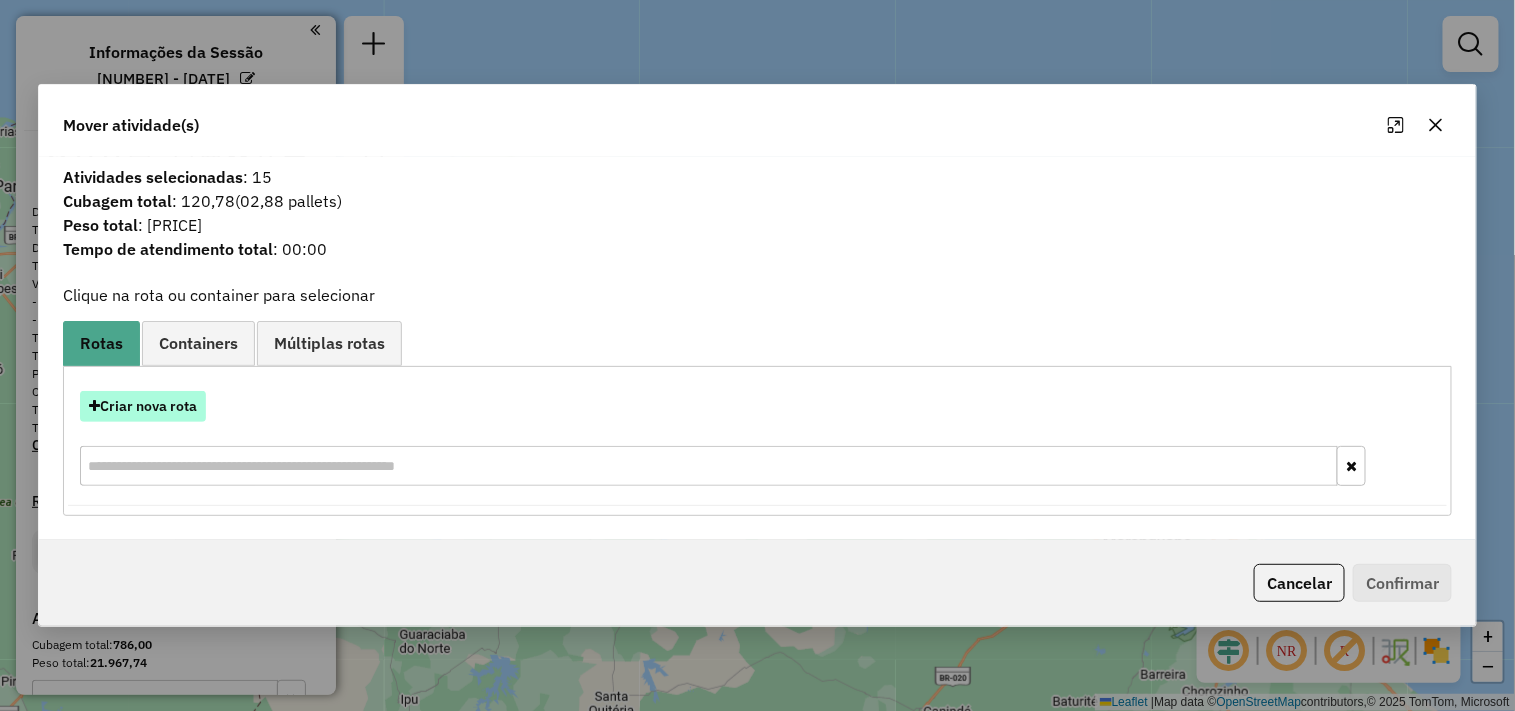 click on "Criar nova rota" at bounding box center (143, 406) 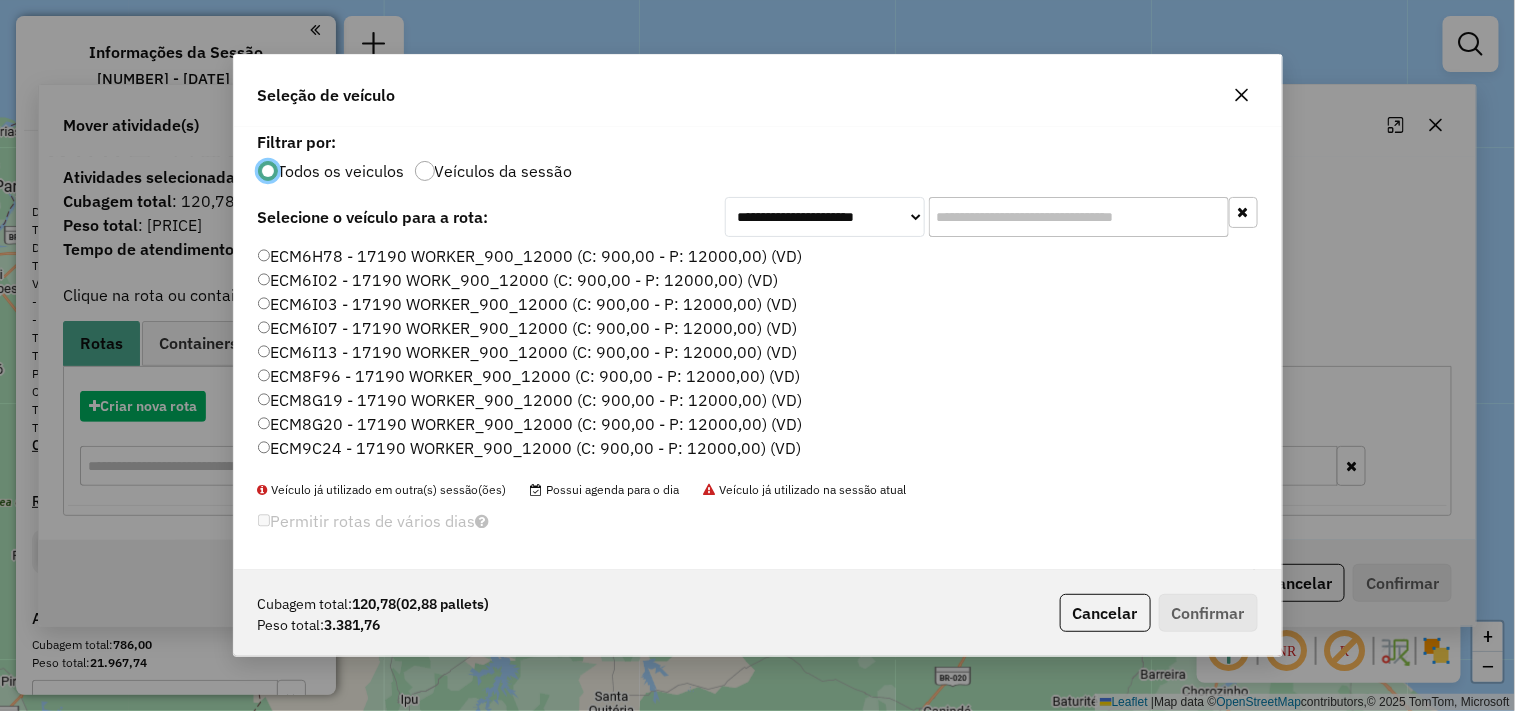 scroll, scrollTop: 11, scrollLeft: 5, axis: both 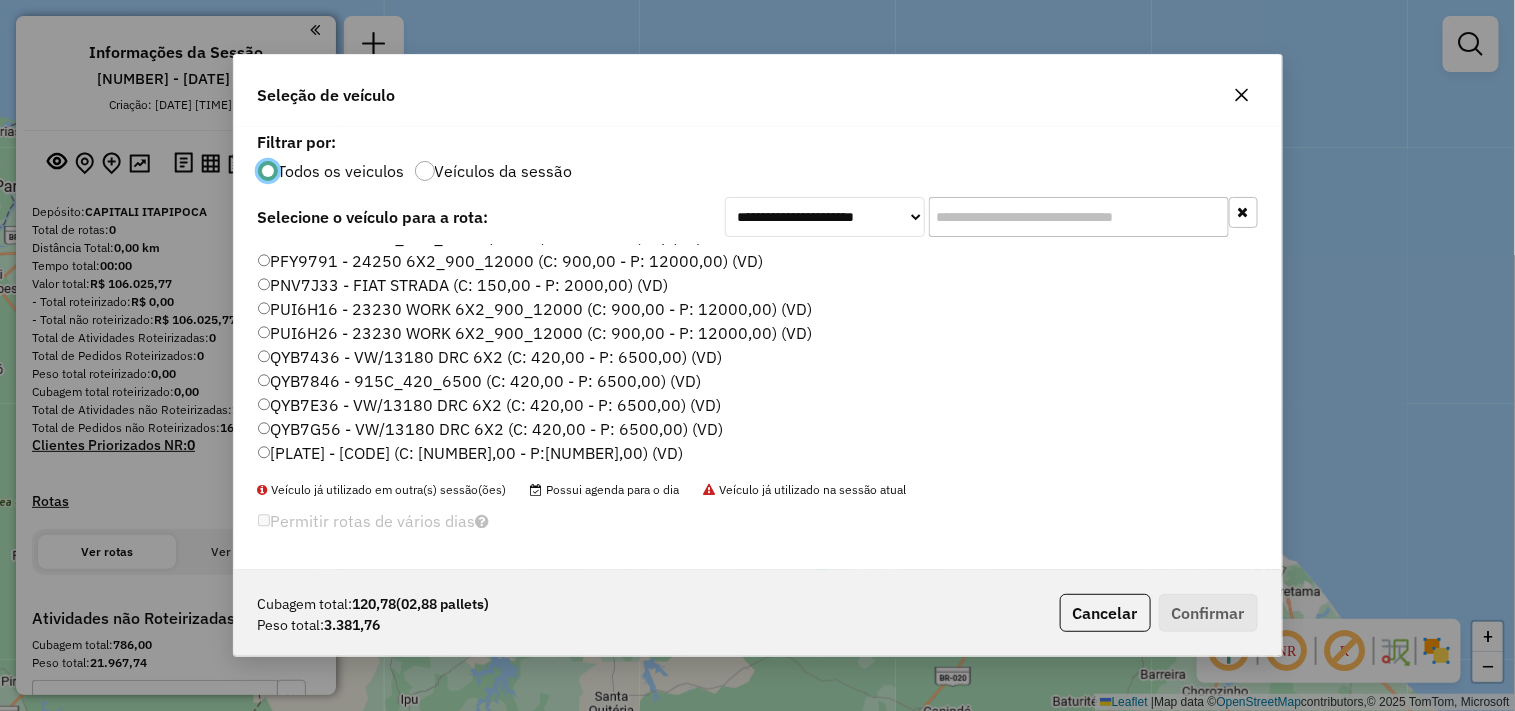 click on "QYB7E36 - VW/13180 DRC 6X2 (C: 420,00 - P: 6500,00) (VD)" 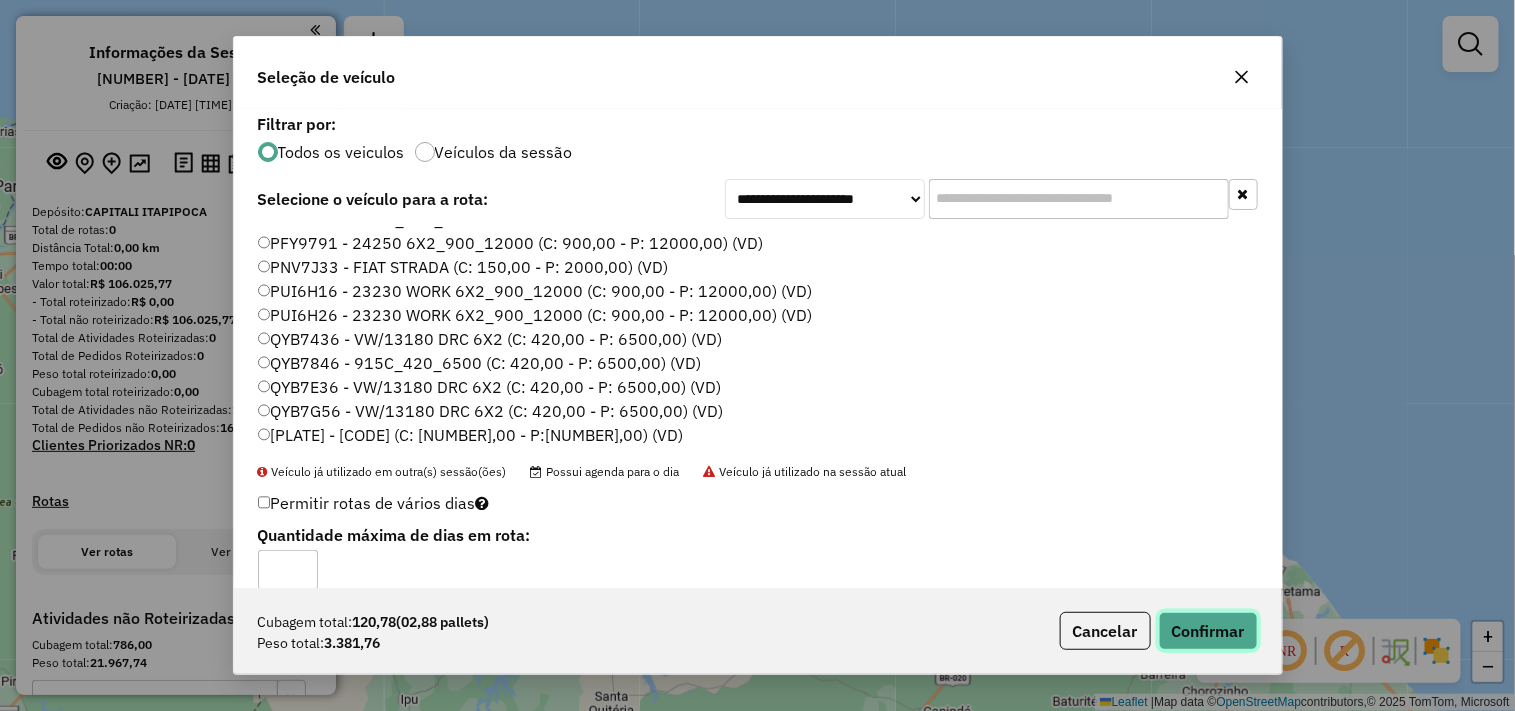 click on "Confirmar" 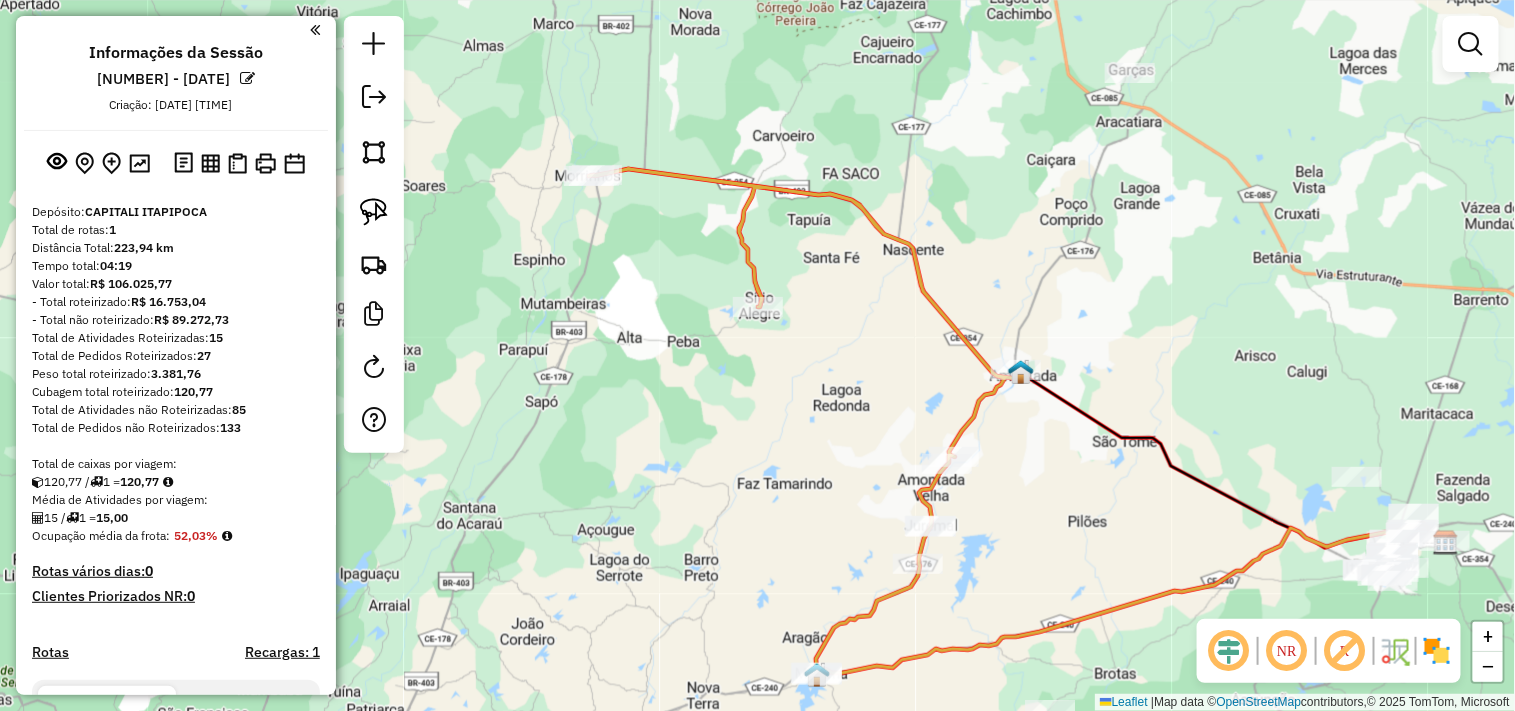 drag, startPoint x: 557, startPoint y: 365, endPoint x: 770, endPoint y: 410, distance: 217.70163 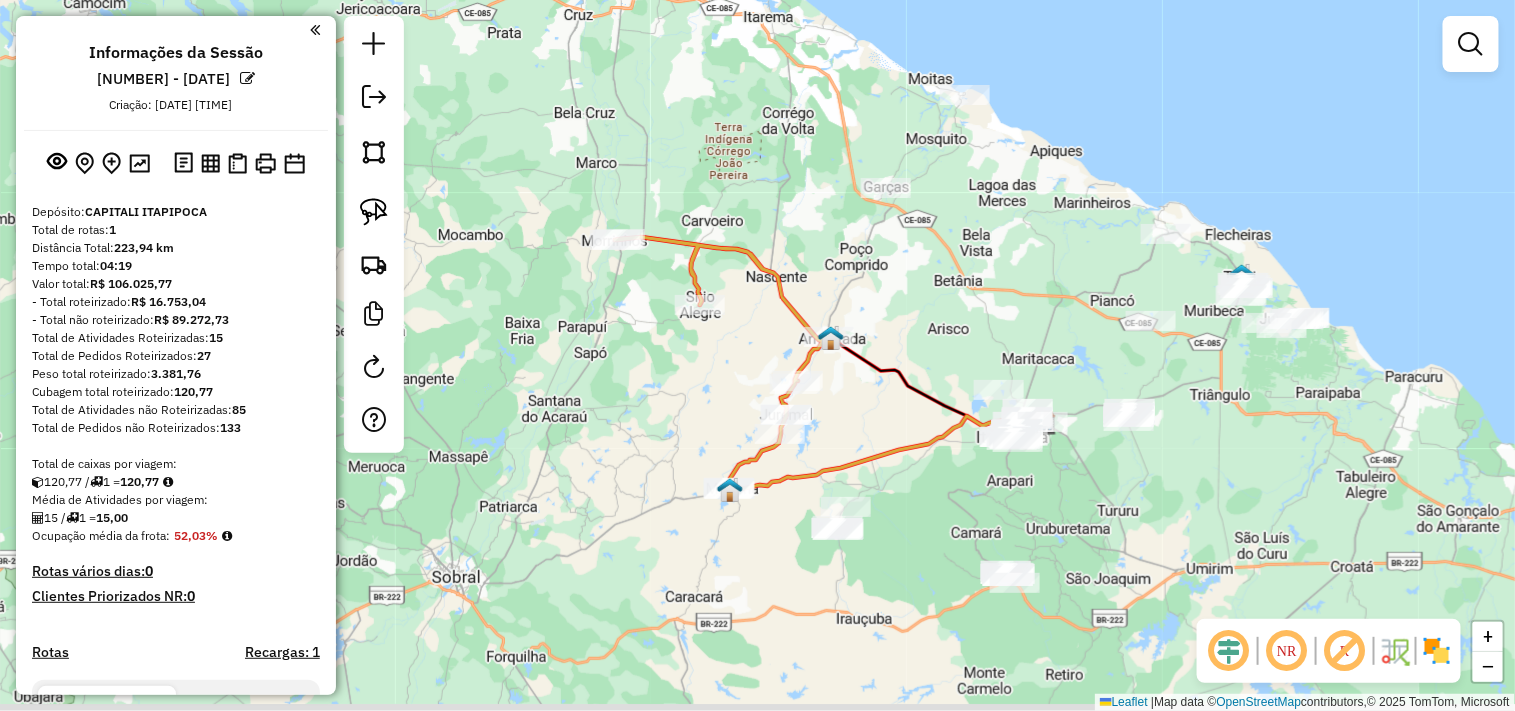 drag, startPoint x: 764, startPoint y: 453, endPoint x: 670, endPoint y: 370, distance: 125.39936 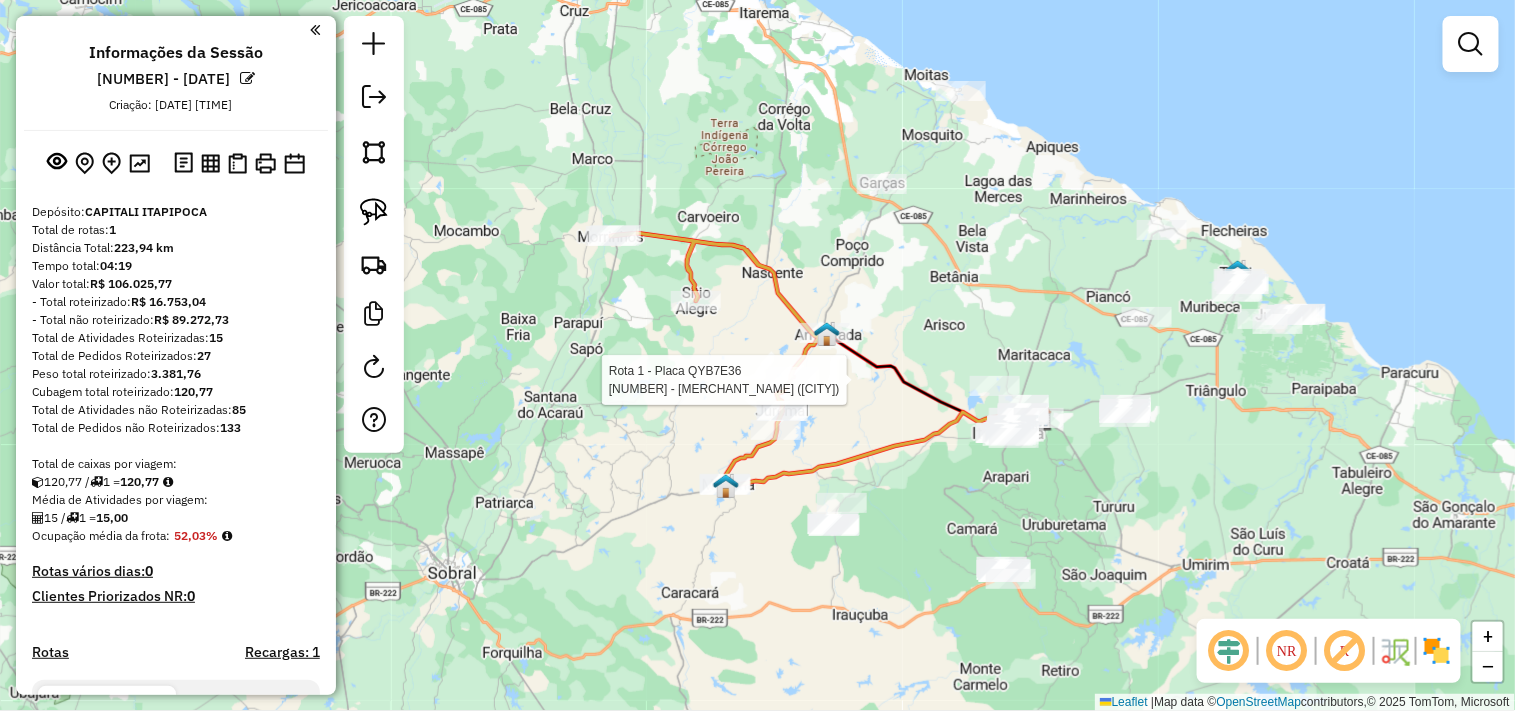 select on "**********" 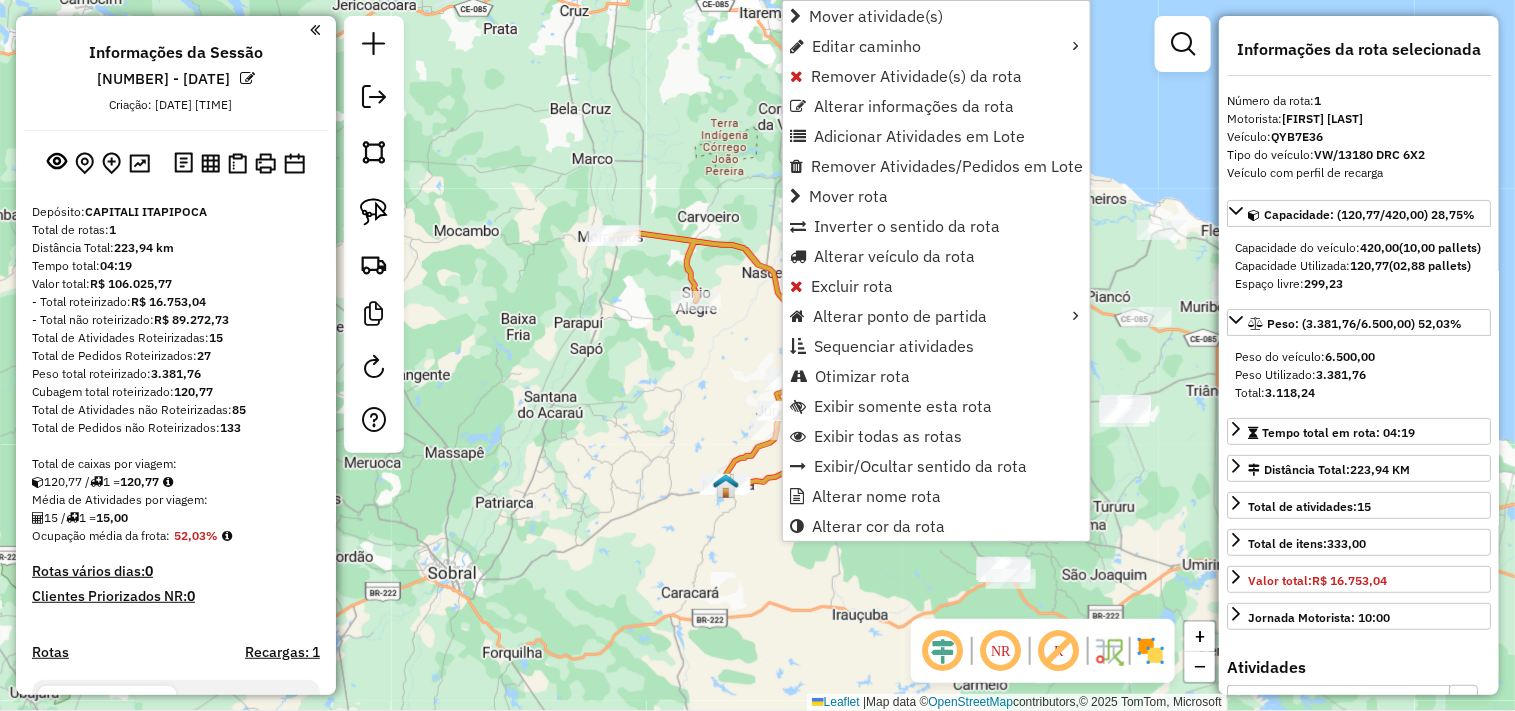 scroll, scrollTop: 517, scrollLeft: 0, axis: vertical 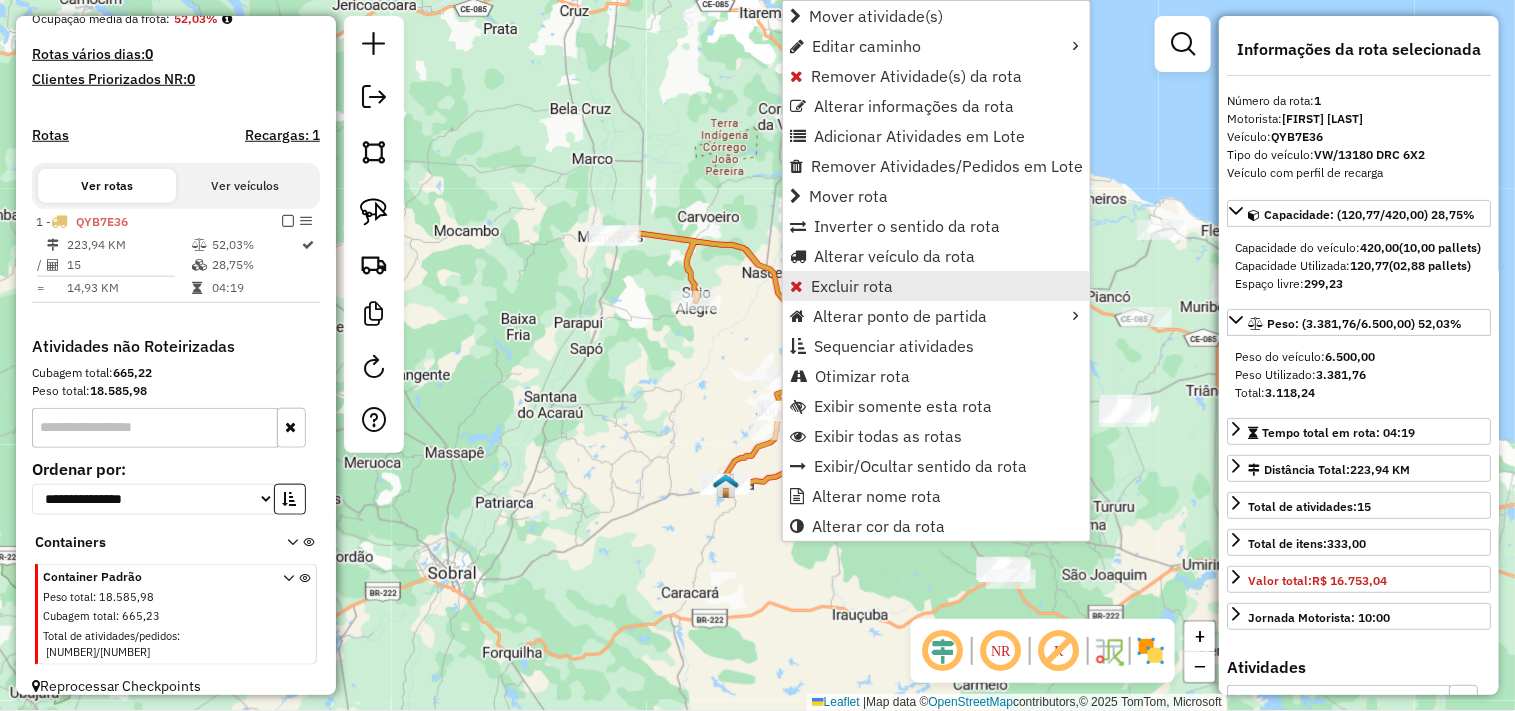 click on "Excluir rota" at bounding box center (852, 286) 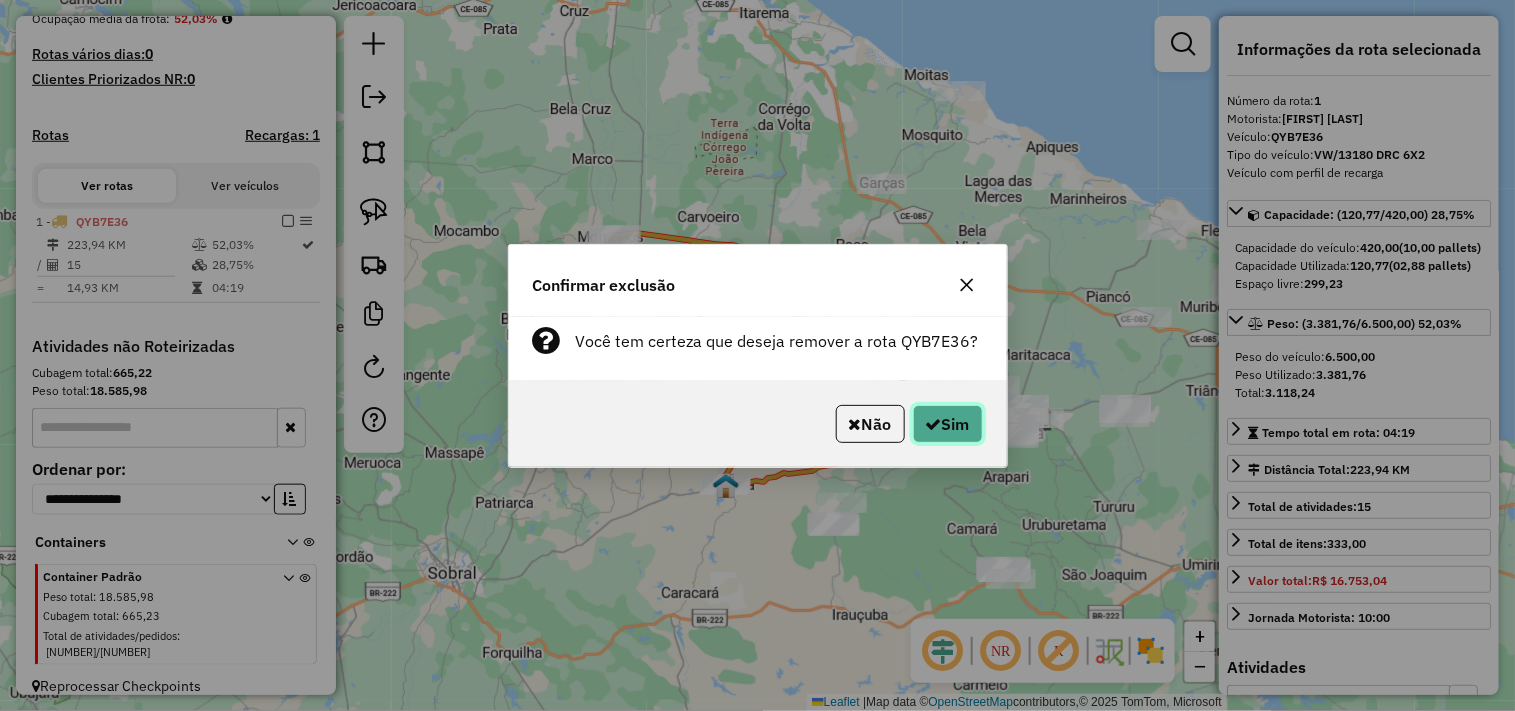 click on "Sim" 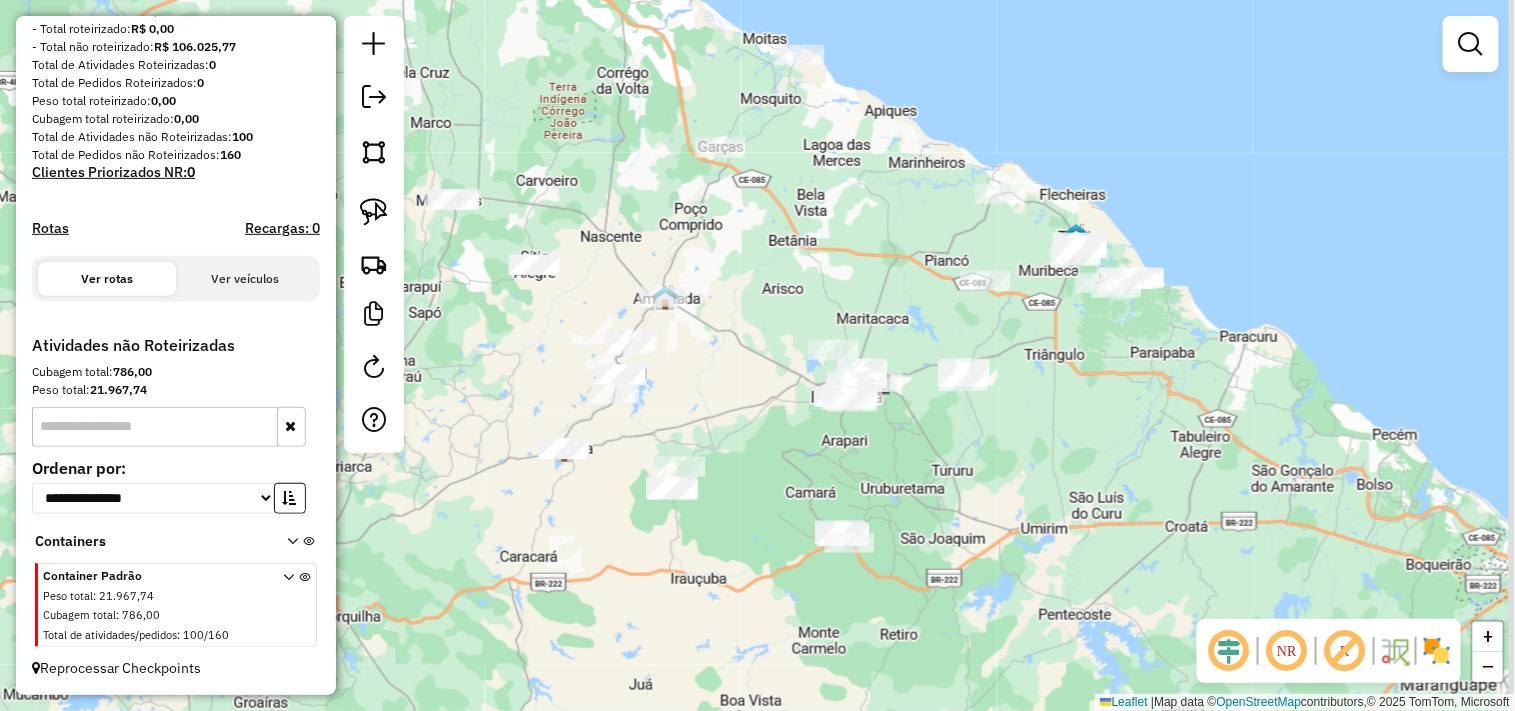 scroll, scrollTop: 273, scrollLeft: 0, axis: vertical 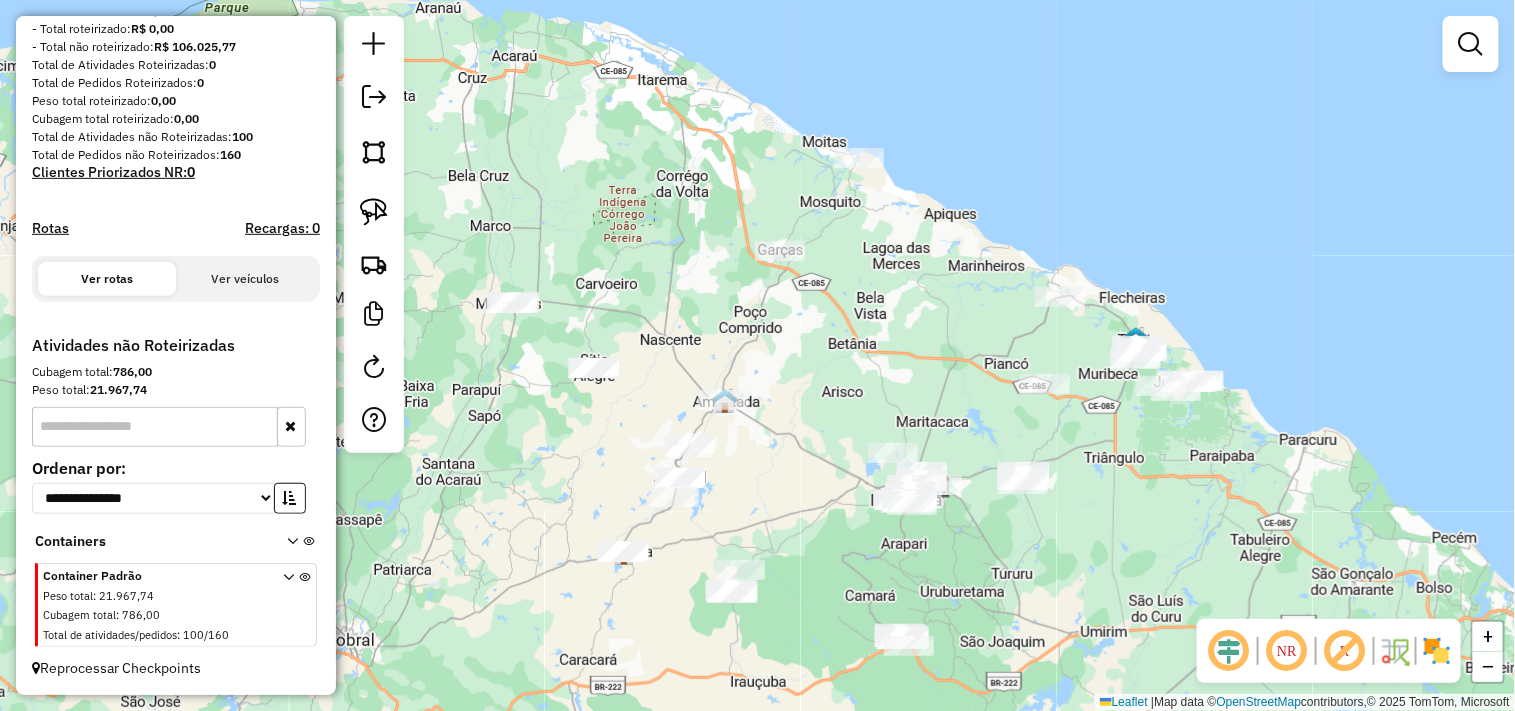 drag, startPoint x: 646, startPoint y: 407, endPoint x: 787, endPoint y: 494, distance: 165.68042 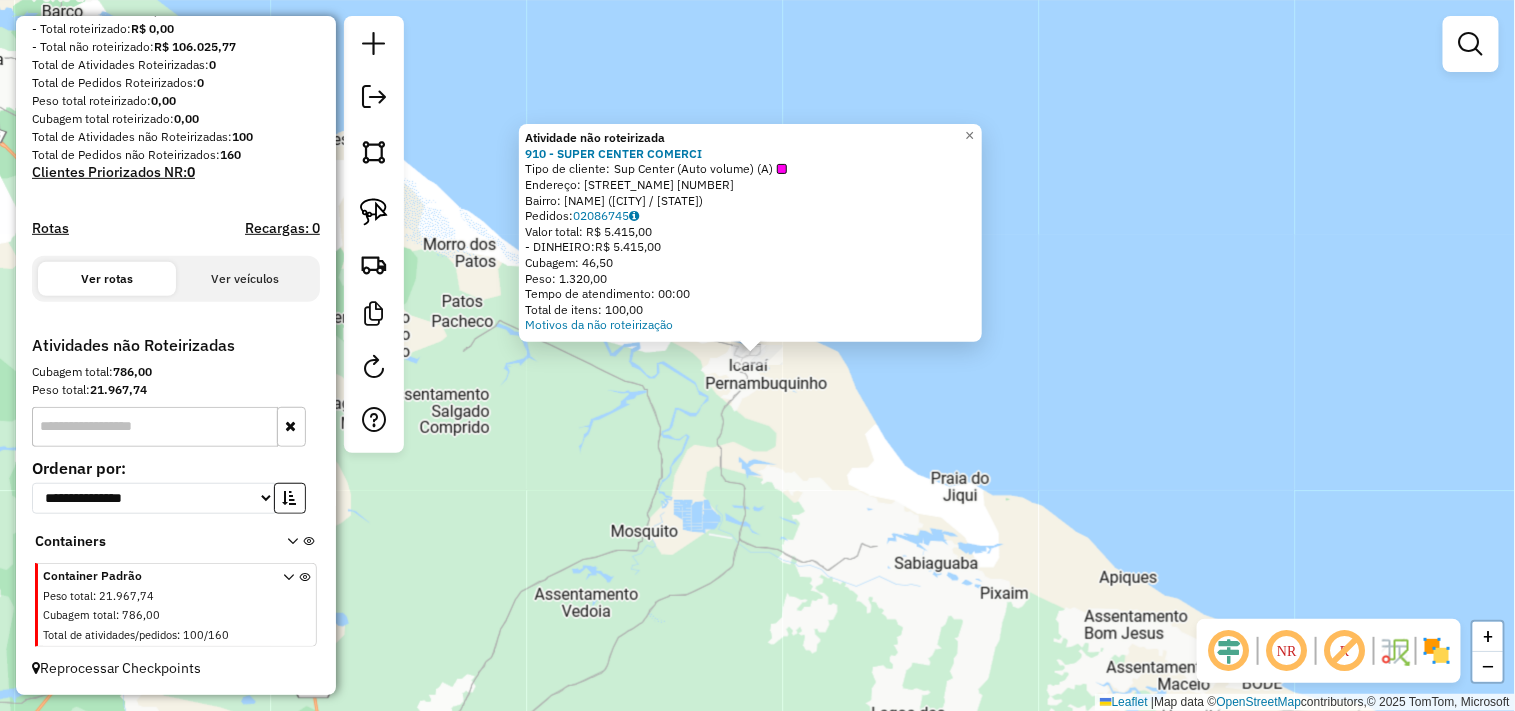 click on "Atividade não roteirizada 910 - SUPER CENTER COMERCI  Tipo de cliente:   Sup Center (Auto volume) (A)   Endereço:  RUA DOS NAVEGANTES 295   Bairro: ICARAI (AMONTADA / CE)   Pedidos:  02086745   Valor total: R$ 5.415,00   - DINHEIRO:  R$ 5.415,00   Cubagem: 46,50   Peso: 1.320,00   Tempo de atendimento: 00:00   Total de itens: 100,00  Motivos da não roteirização × Janela de atendimento Grade de atendimento Capacidade Transportadoras Veículos Cliente Pedidos  Rotas Selecione os dias de semana para filtrar as janelas de atendimento  Seg   Ter   Qua   Qui   Sex   Sáb   Dom  Informe o período da janela de atendimento: De: Até:  Filtrar exatamente a janela do cliente  Considerar janela de atendimento padrão  Selecione os dias de semana para filtrar as grades de atendimento  Seg   Ter   Qua   Qui   Sex   Sáb   Dom   Considerar clientes sem dia de atendimento cadastrado  Clientes fora do dia de atendimento selecionado Filtrar as atividades entre os valores definidos abaixo:  Peso mínimo:   Peso máximo:" 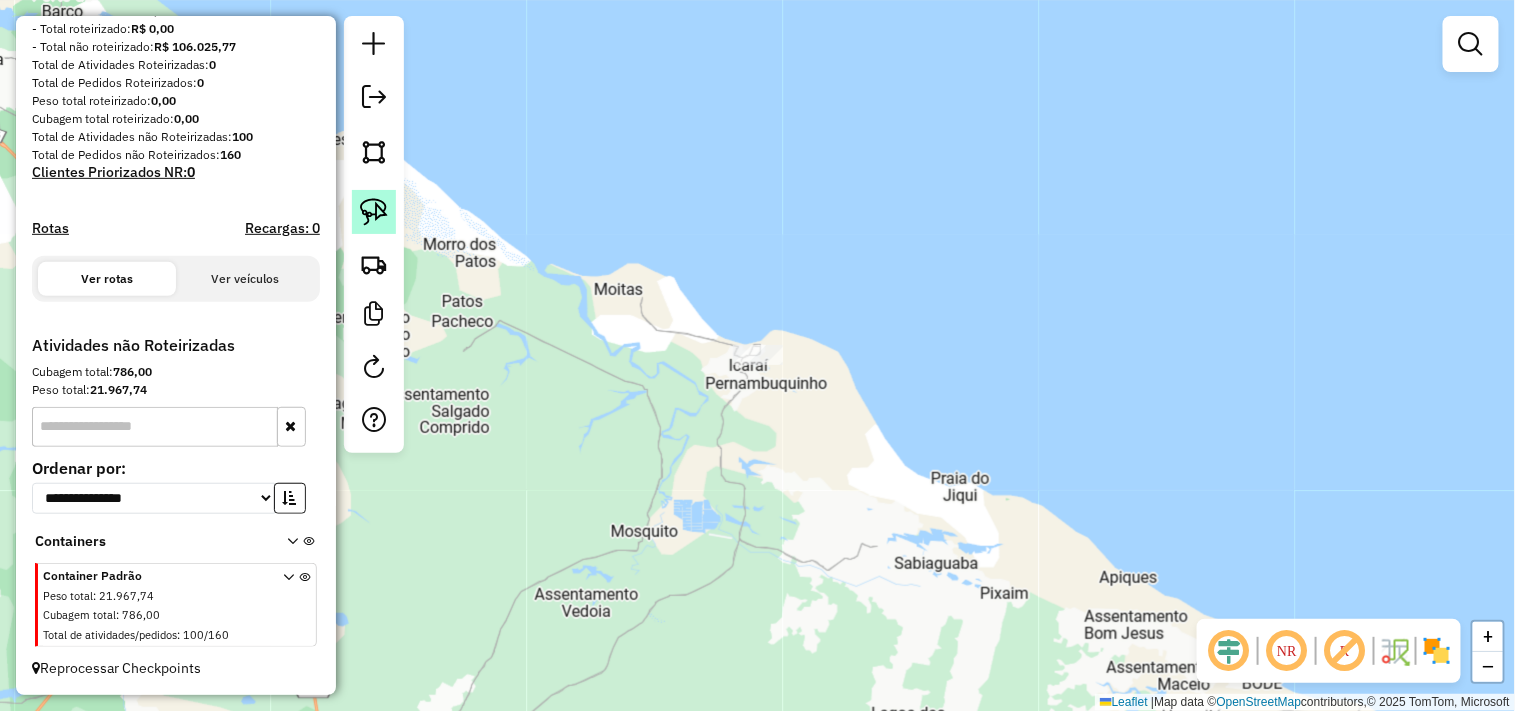 click 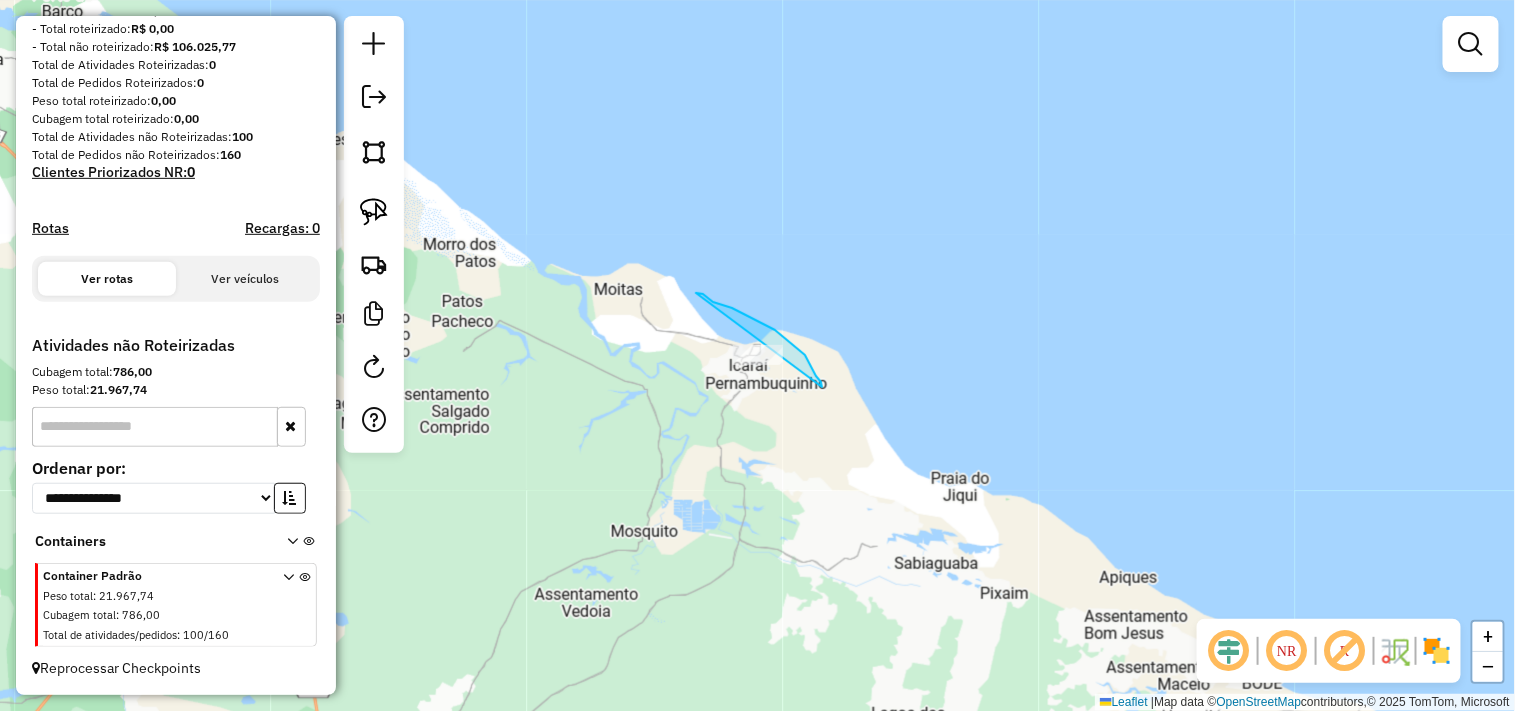 drag, startPoint x: 703, startPoint y: 294, endPoint x: 700, endPoint y: 382, distance: 88.051125 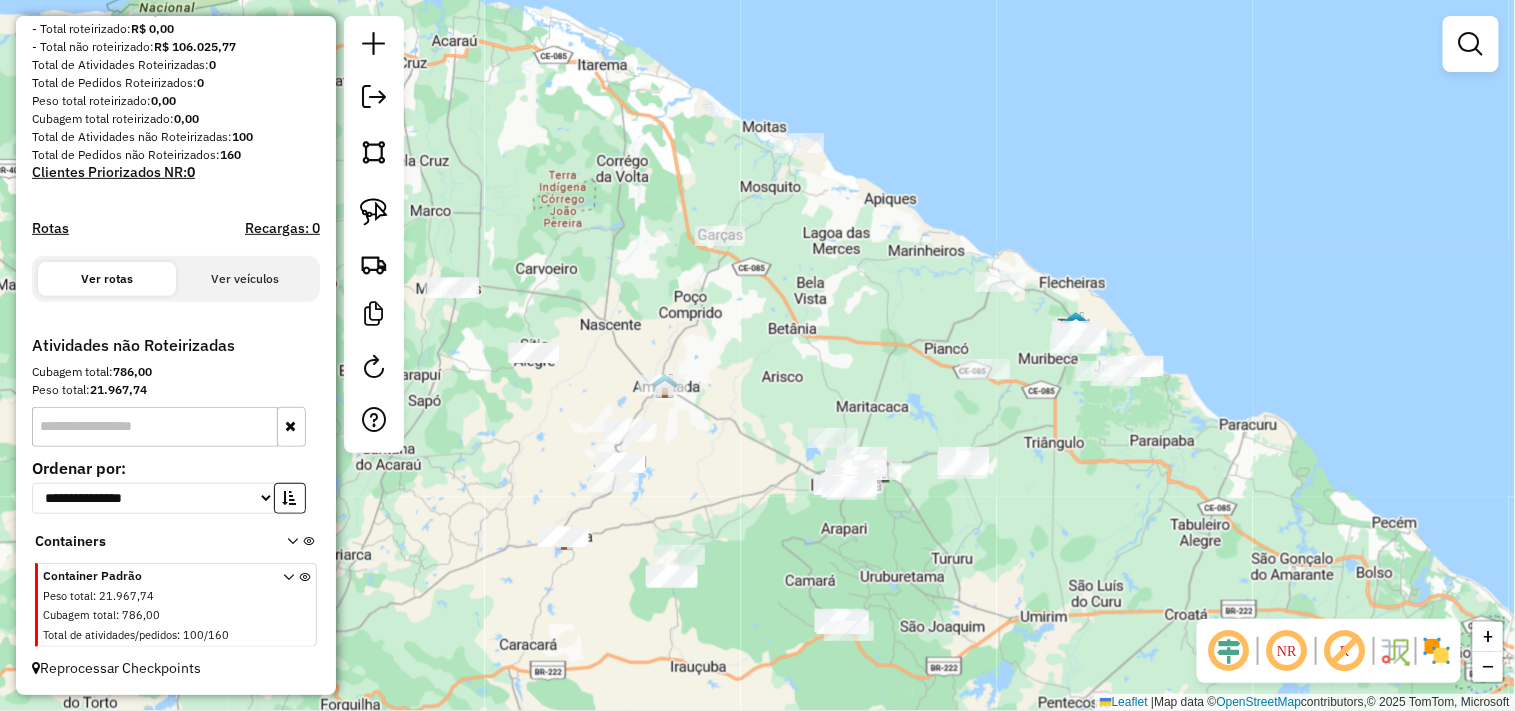 drag, startPoint x: 712, startPoint y: 443, endPoint x: 781, endPoint y: 235, distance: 219.14607 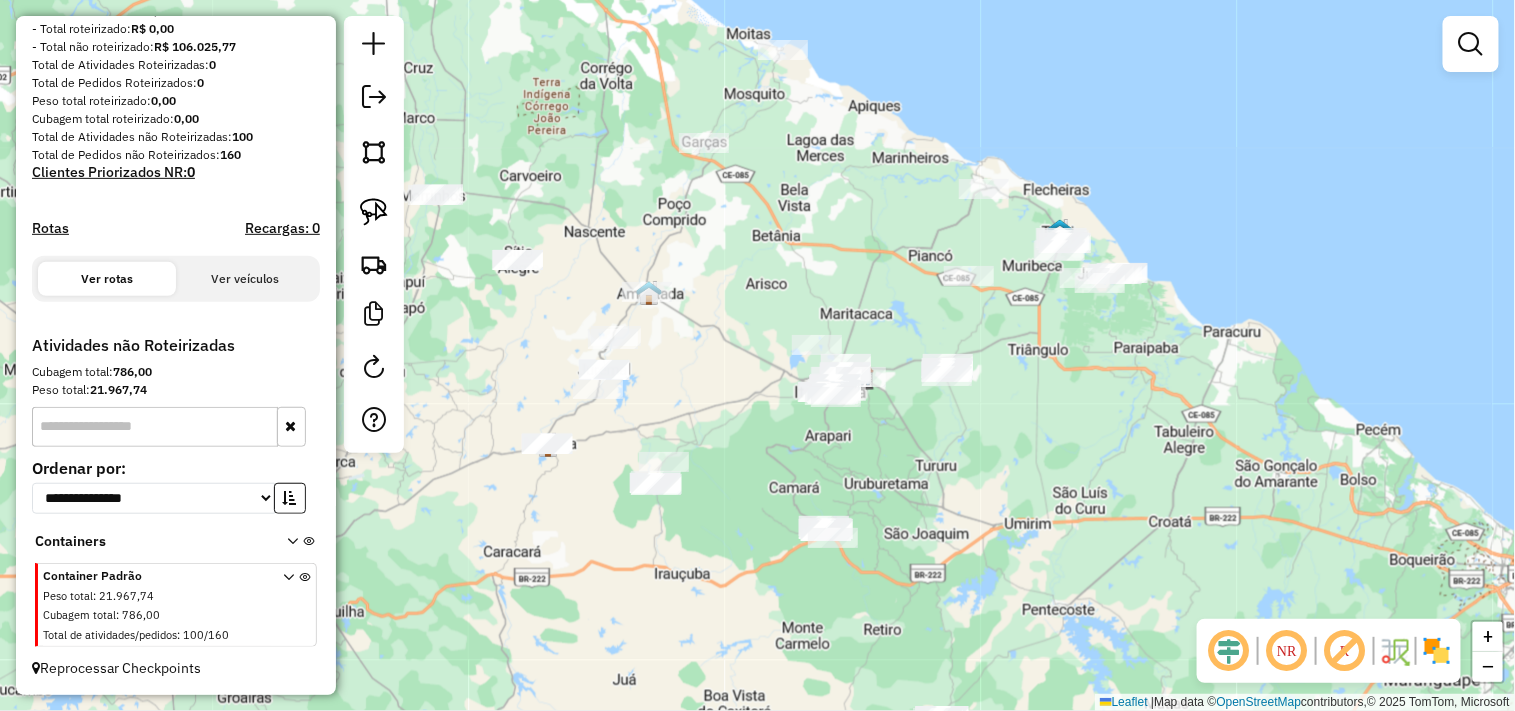 drag, startPoint x: 774, startPoint y: 471, endPoint x: 761, endPoint y: 378, distance: 93.904205 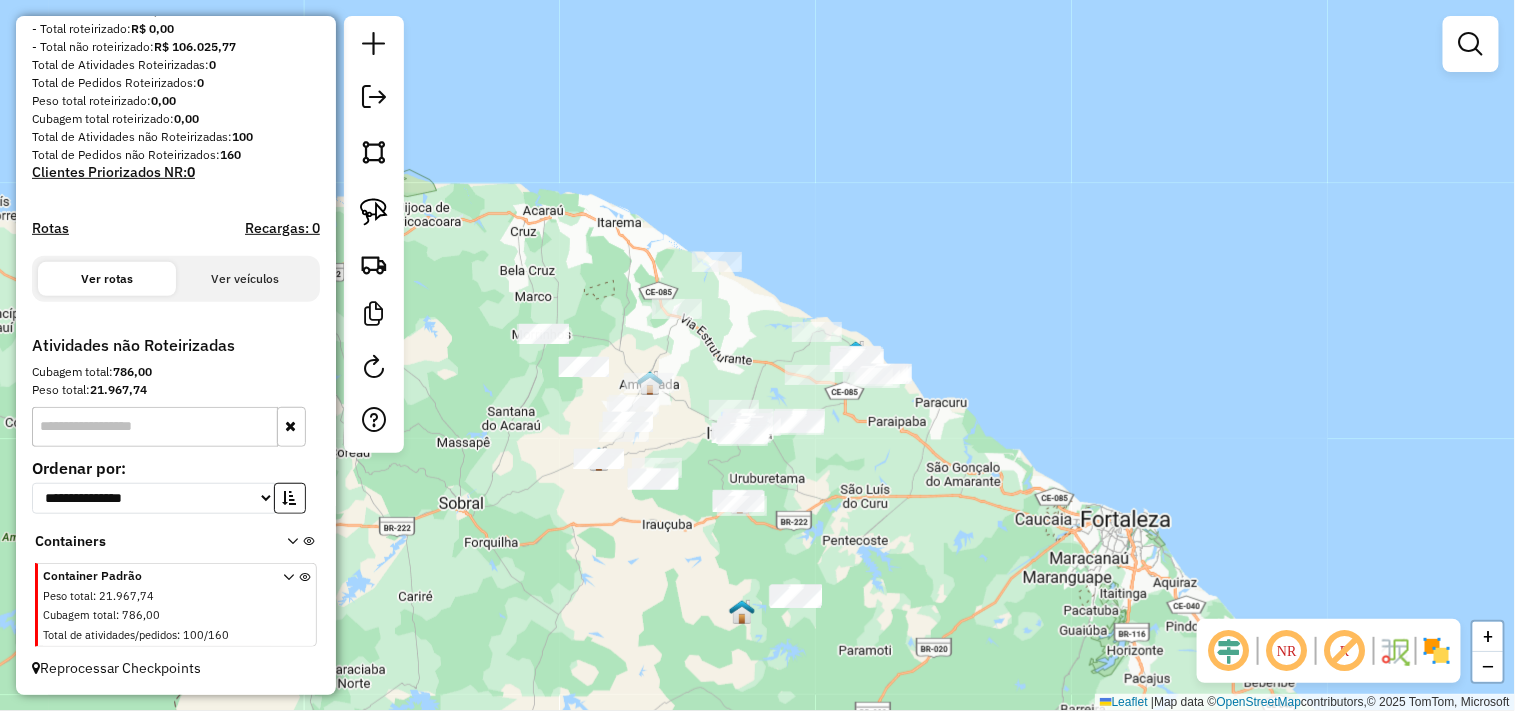 drag, startPoint x: 915, startPoint y: 471, endPoint x: 855, endPoint y: 496, distance: 65 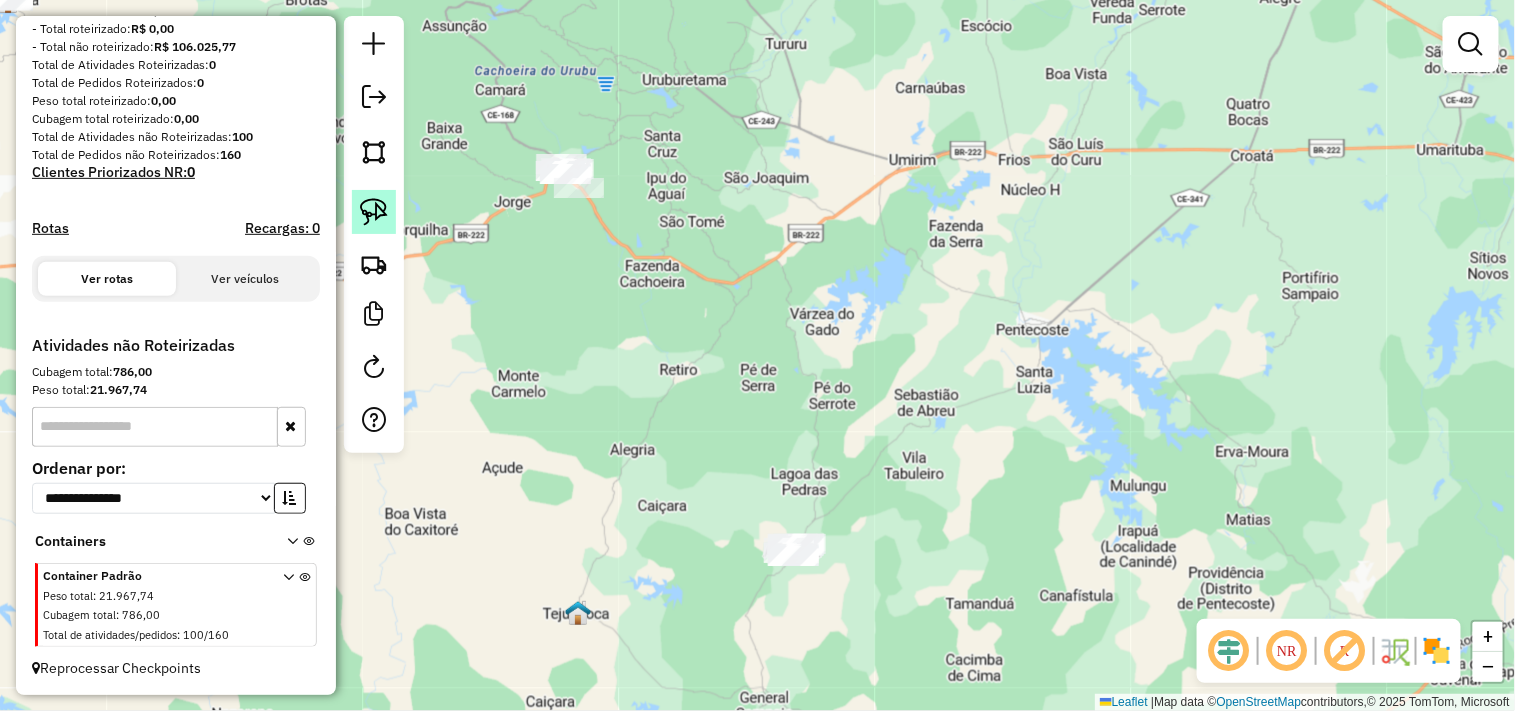 click 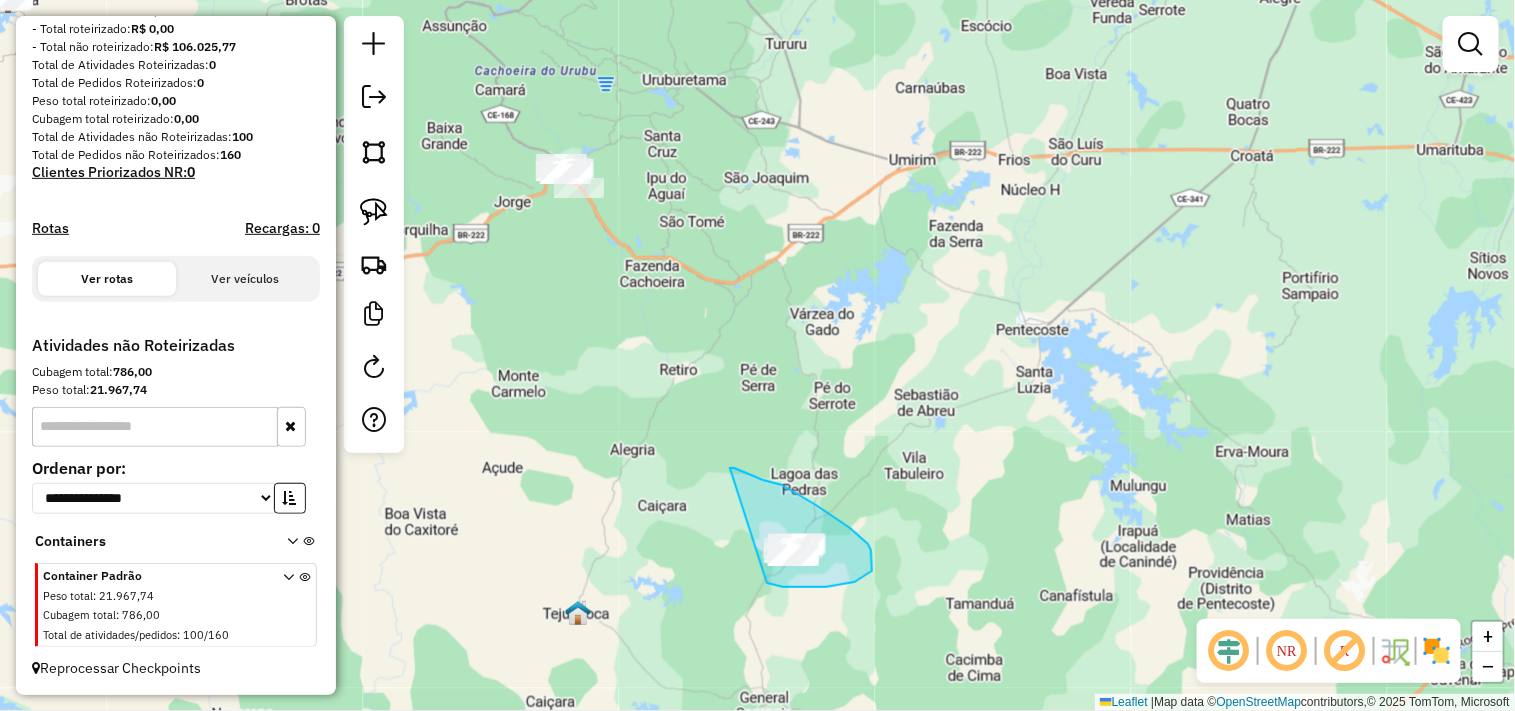drag, startPoint x: 832, startPoint y: 517, endPoint x: 767, endPoint y: 583, distance: 92.63369 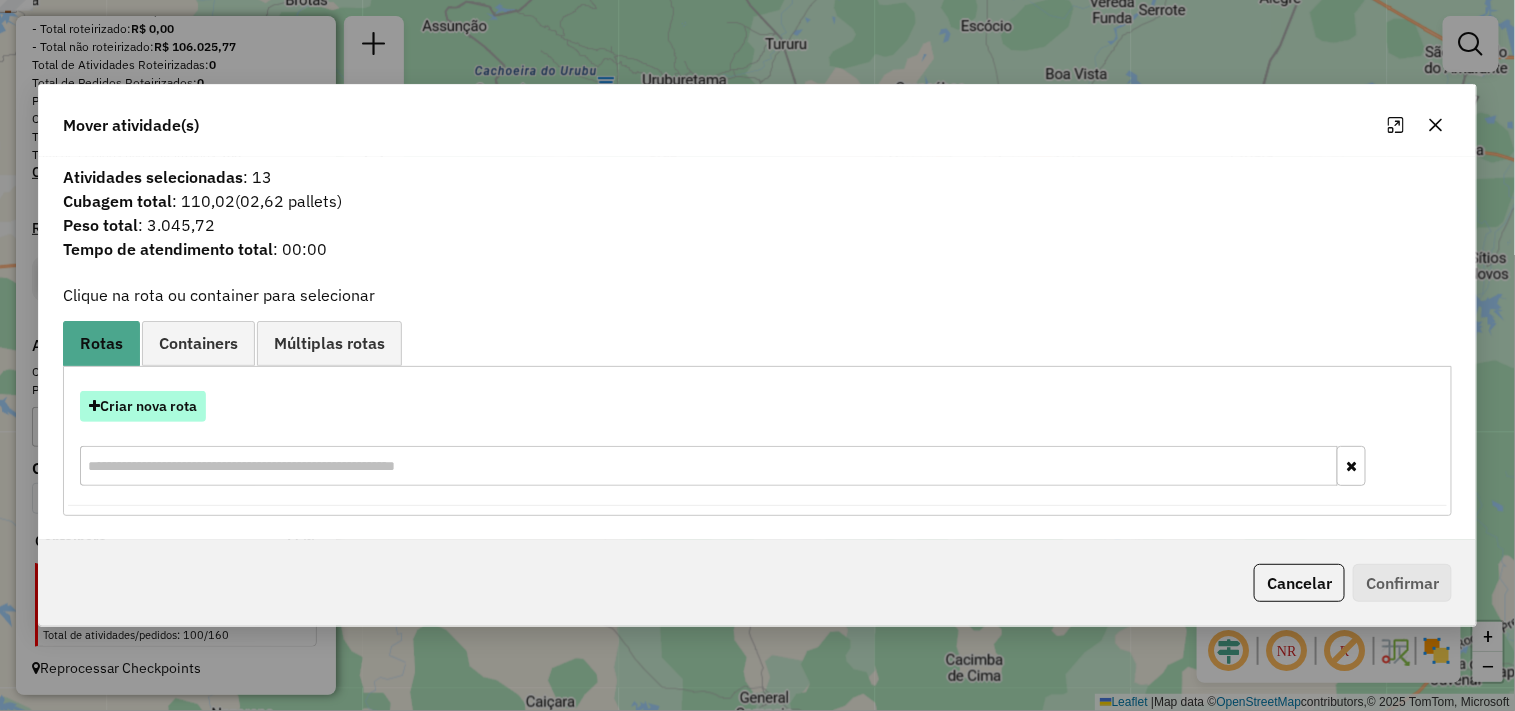 click on "Criar nova rota" at bounding box center (143, 406) 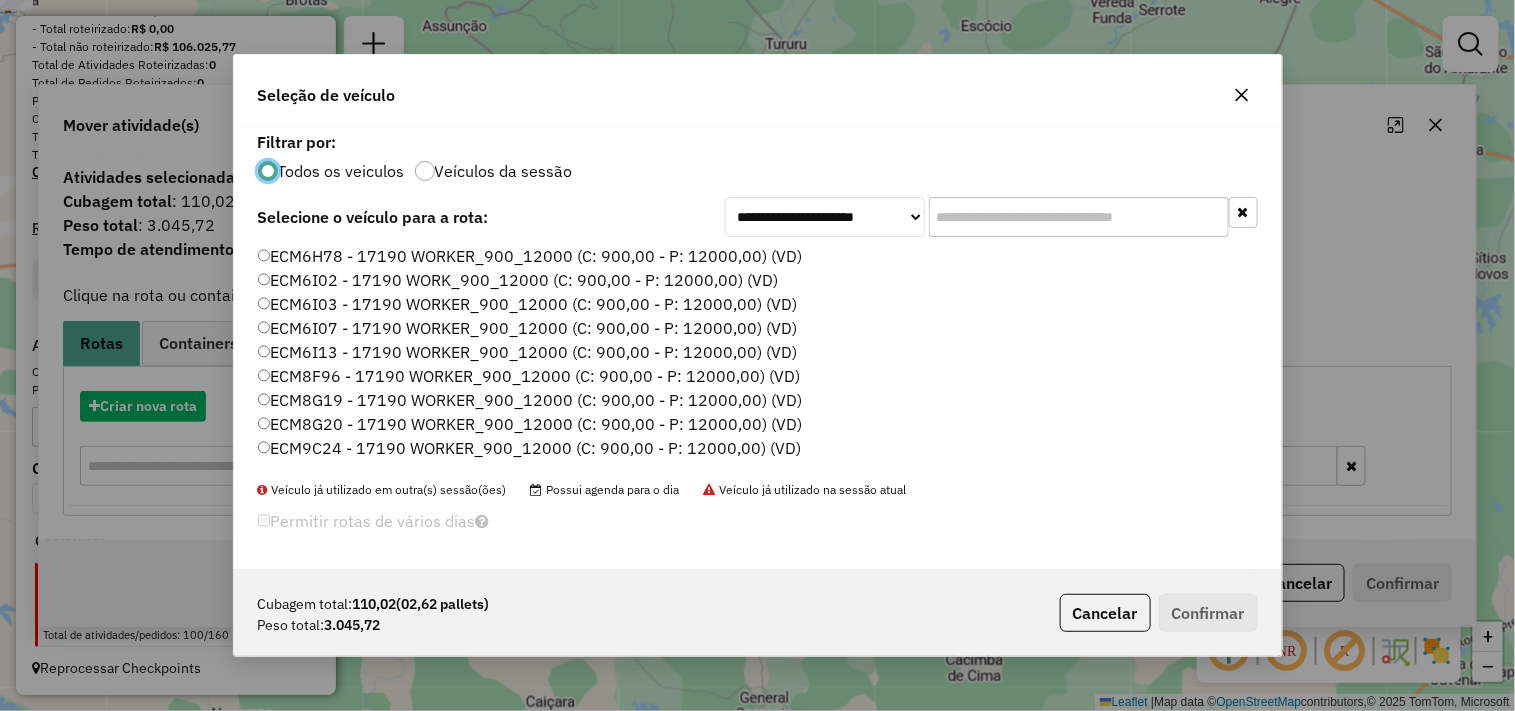 scroll, scrollTop: 11, scrollLeft: 5, axis: both 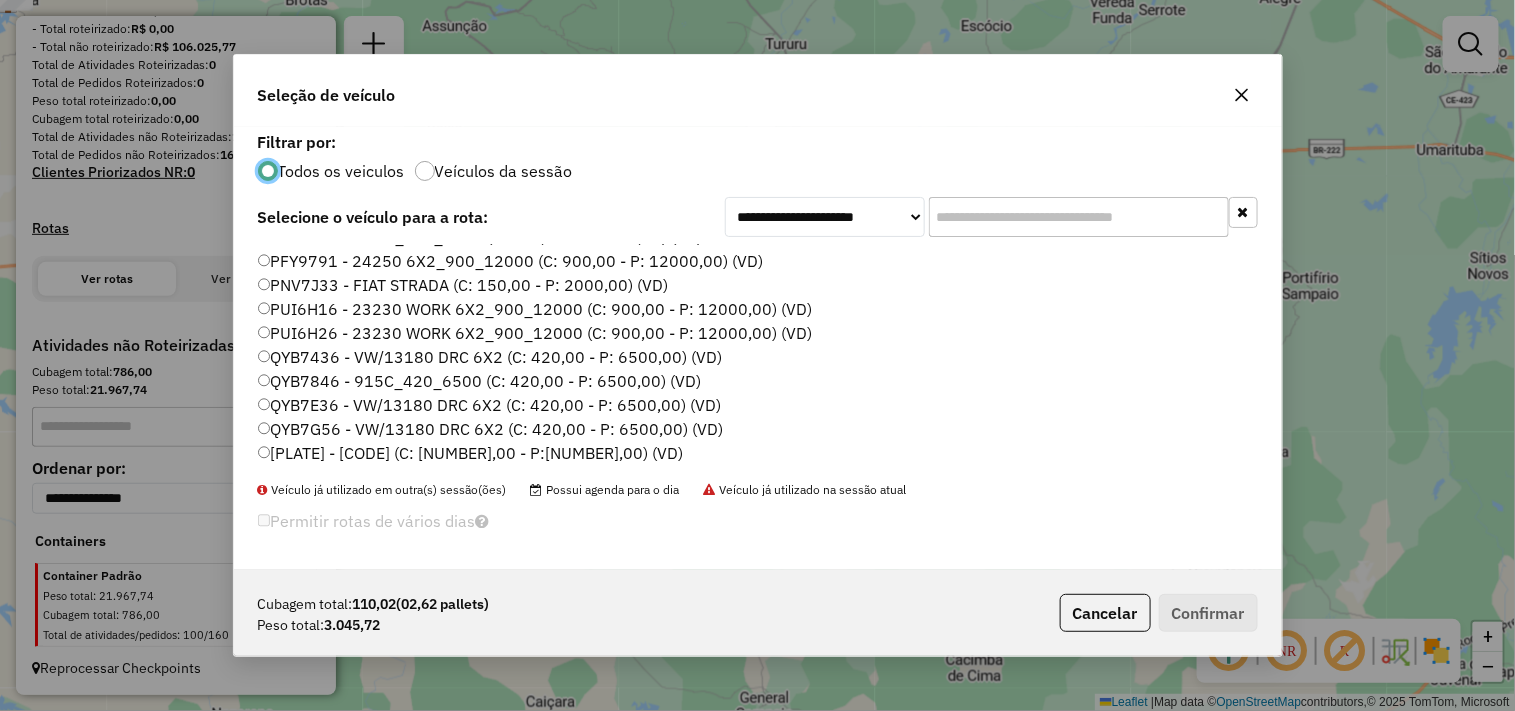 click on "QYB7H46 - 915C_420_6500 (C: 420,00 - P: 6500,00) (VD)" 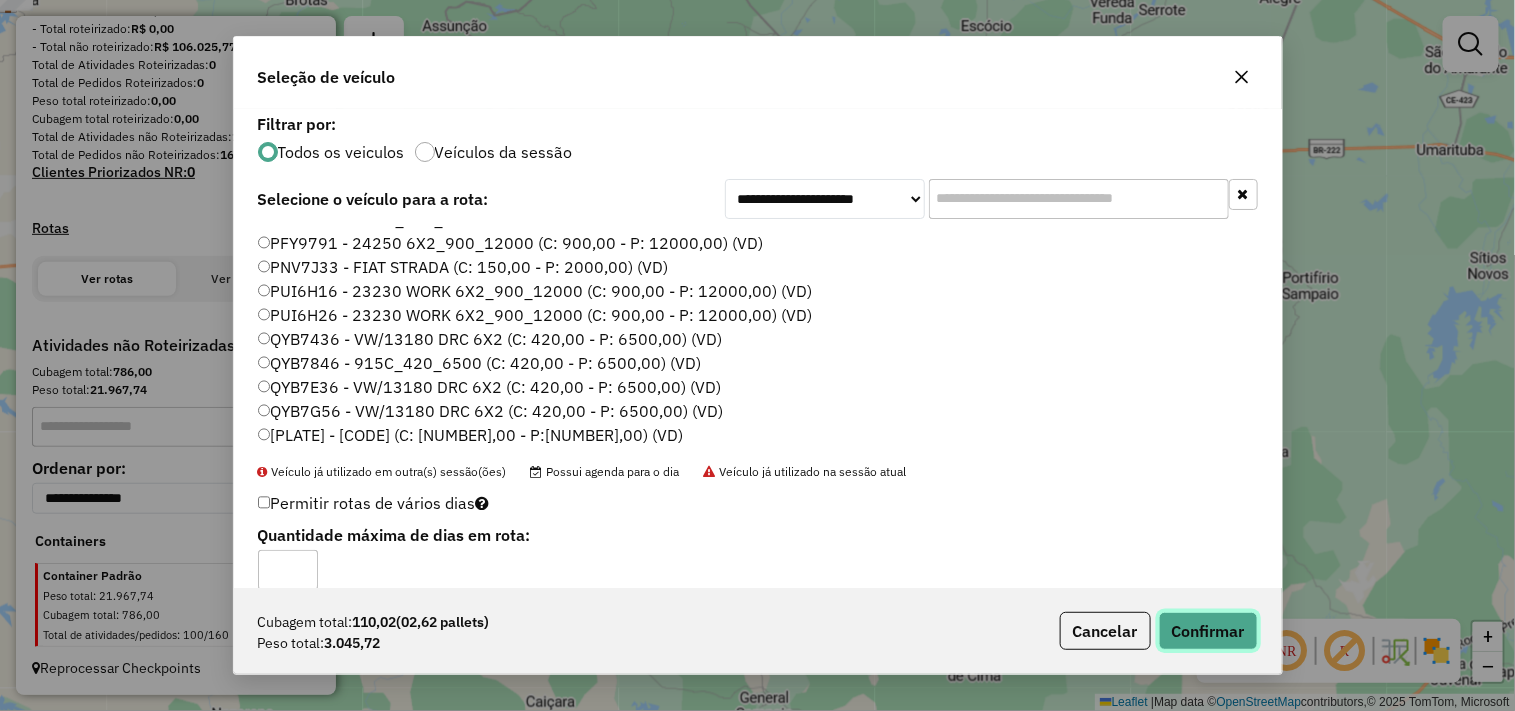 click on "Confirmar" 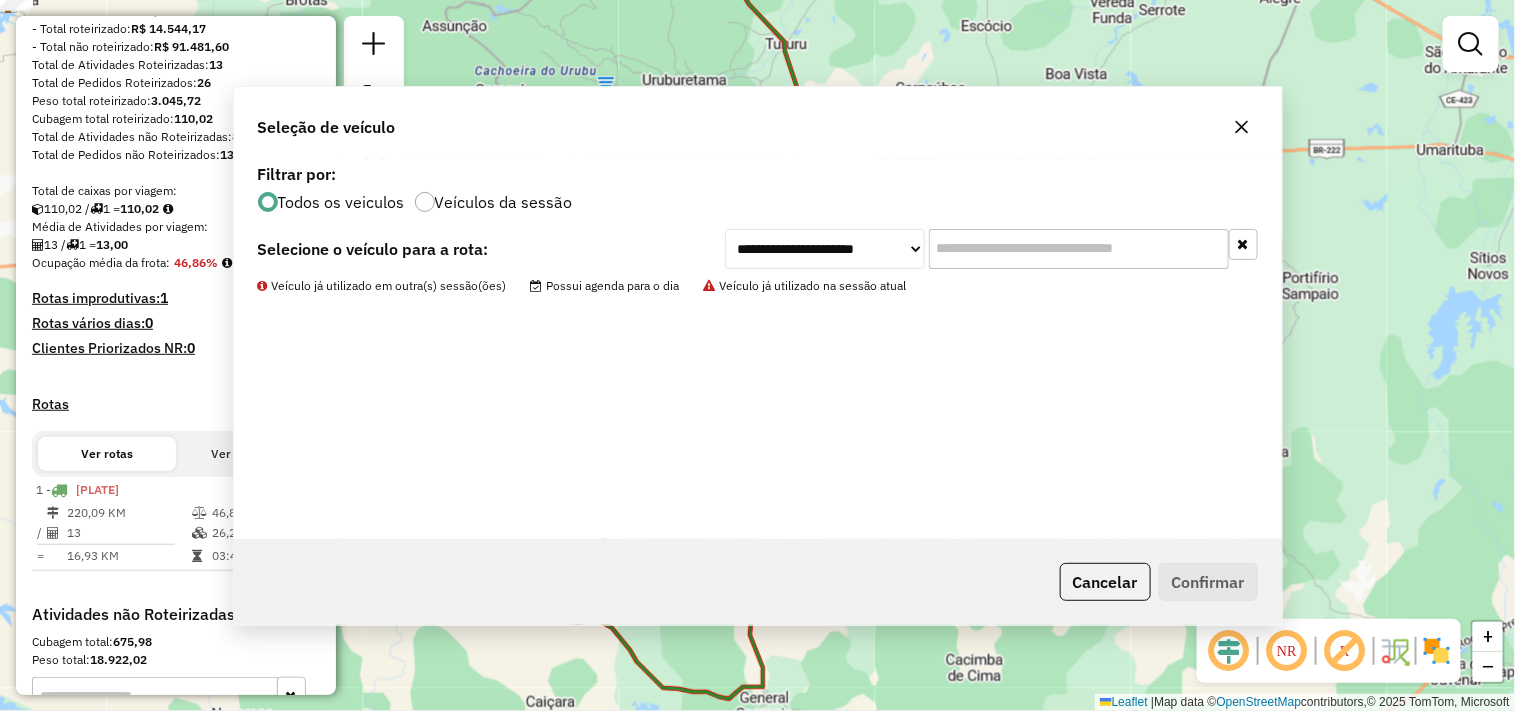 scroll, scrollTop: 542, scrollLeft: 0, axis: vertical 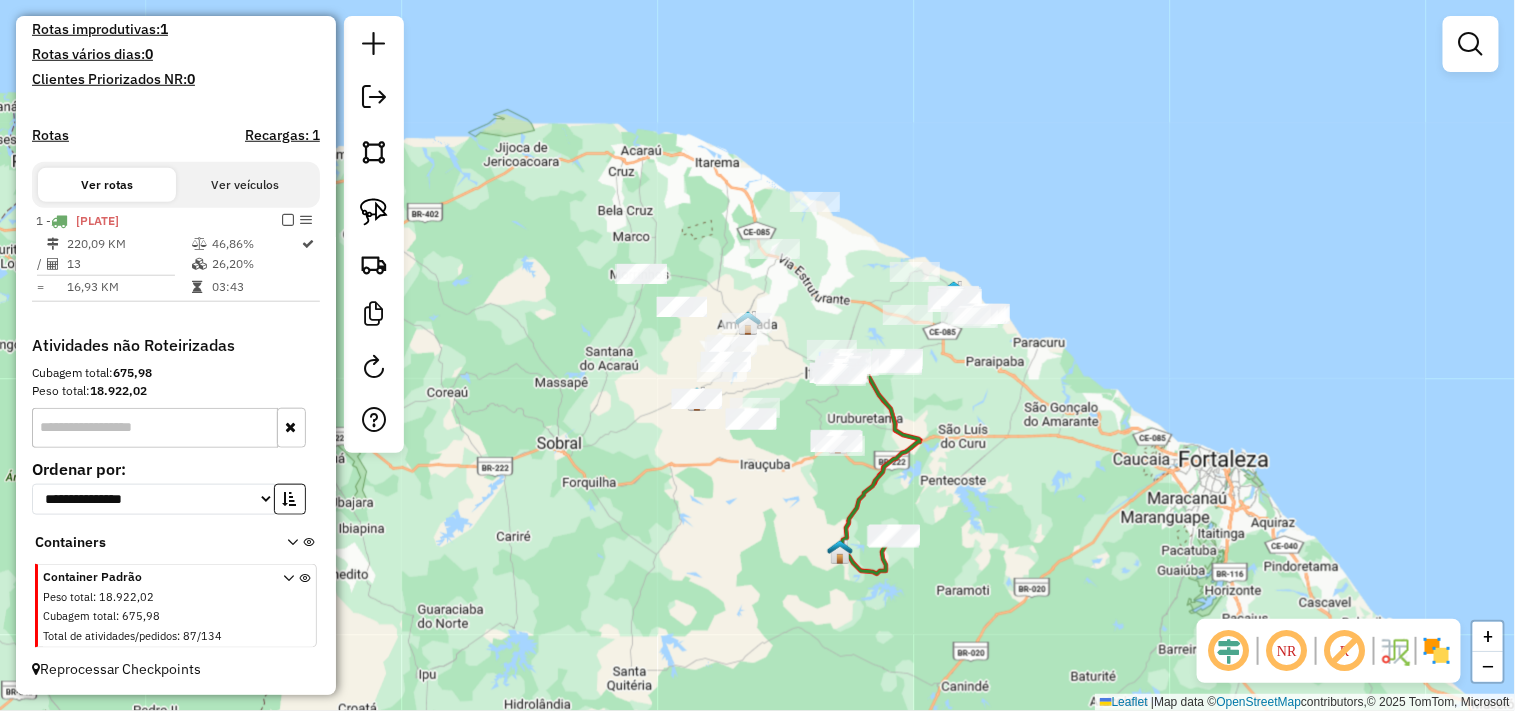 drag, startPoint x: 940, startPoint y: 400, endPoint x: 986, endPoint y: 440, distance: 60.959003 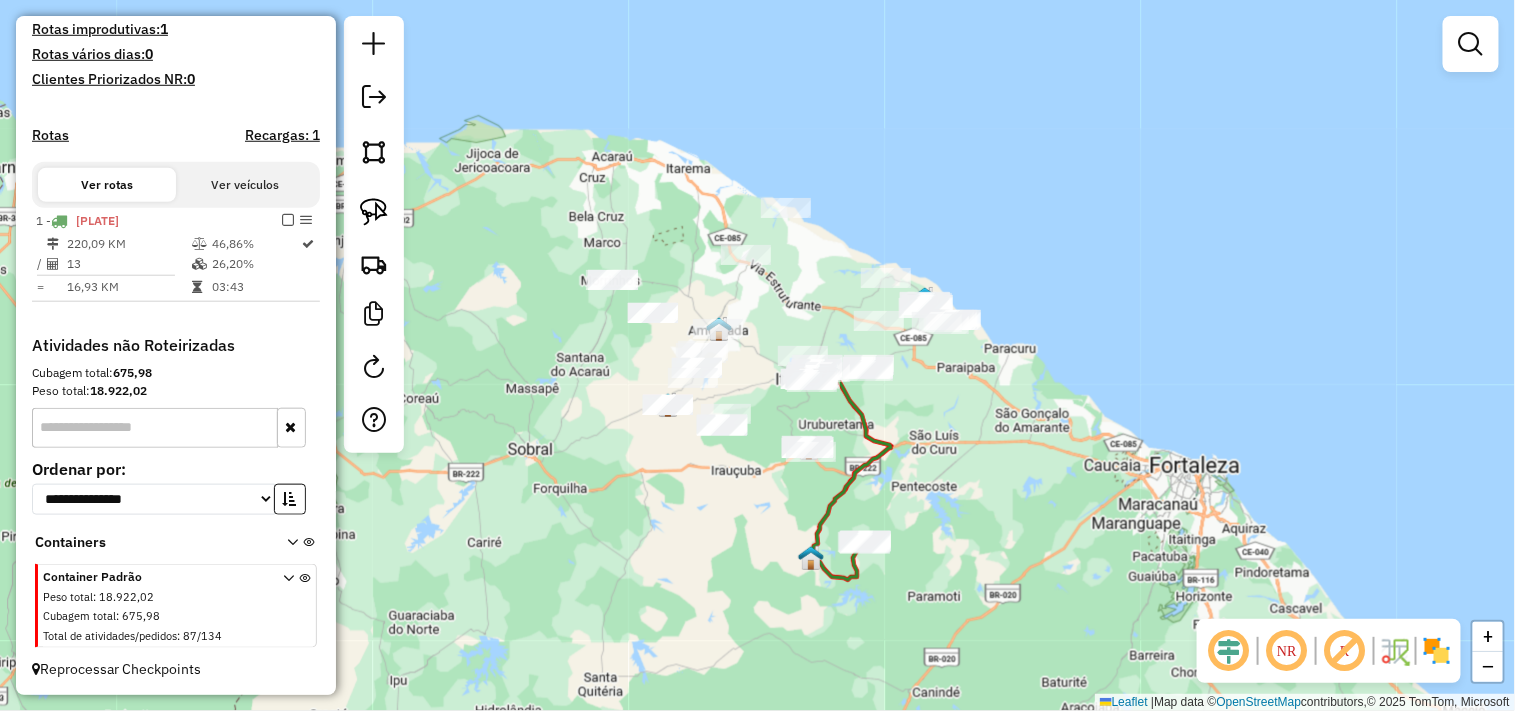 drag, startPoint x: 986, startPoint y: 440, endPoint x: 956, endPoint y: 446, distance: 30.594116 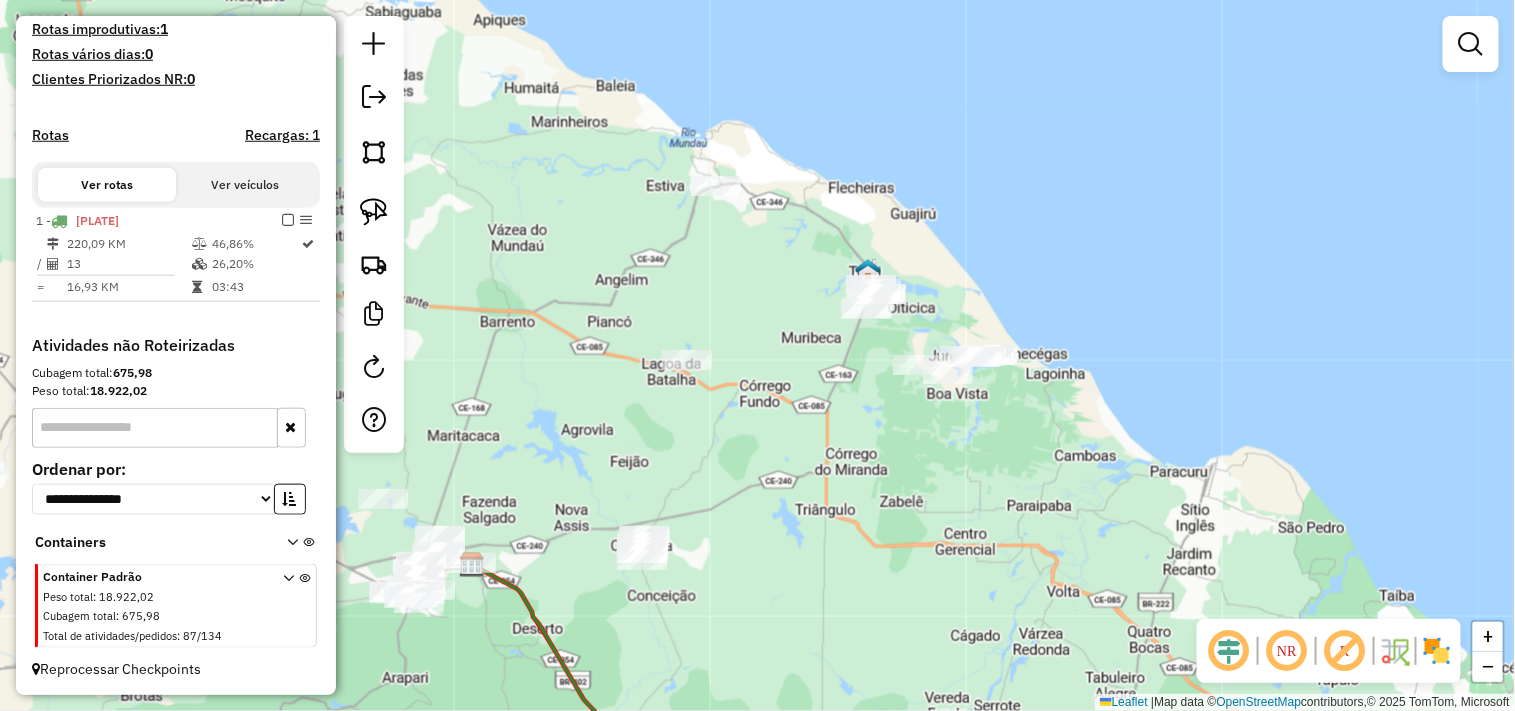 drag, startPoint x: 840, startPoint y: 402, endPoint x: 863, endPoint y: 454, distance: 56.859474 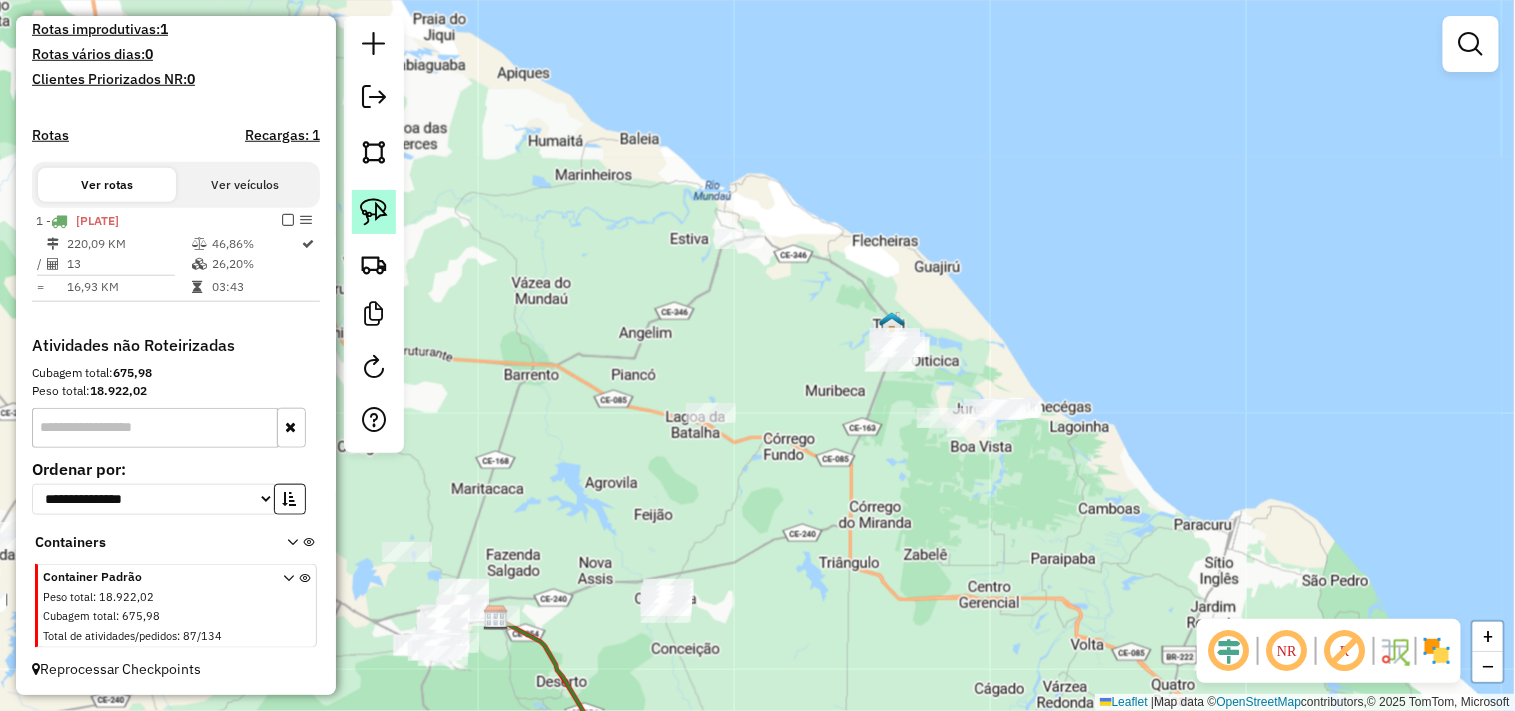 click 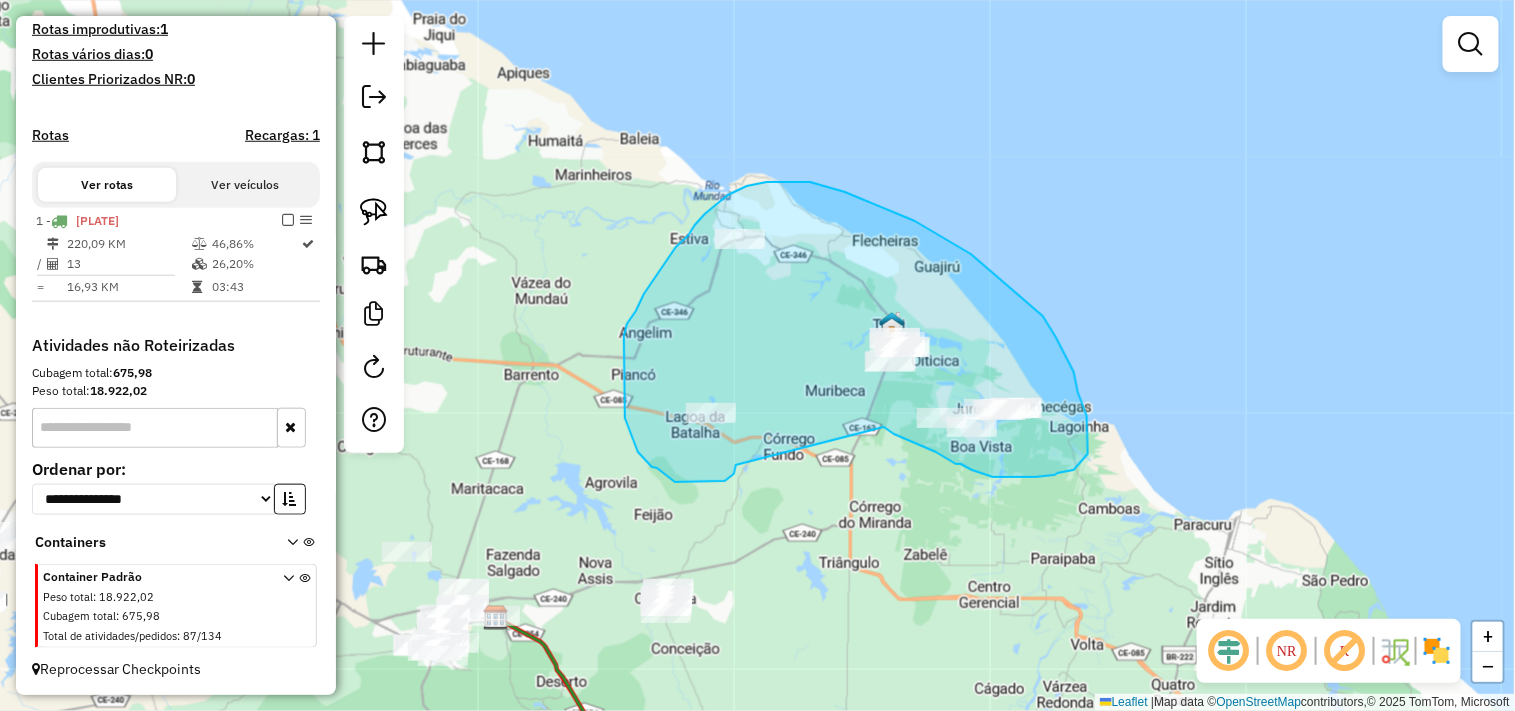 drag, startPoint x: 736, startPoint y: 467, endPoint x: 874, endPoint y: 424, distance: 144.54411 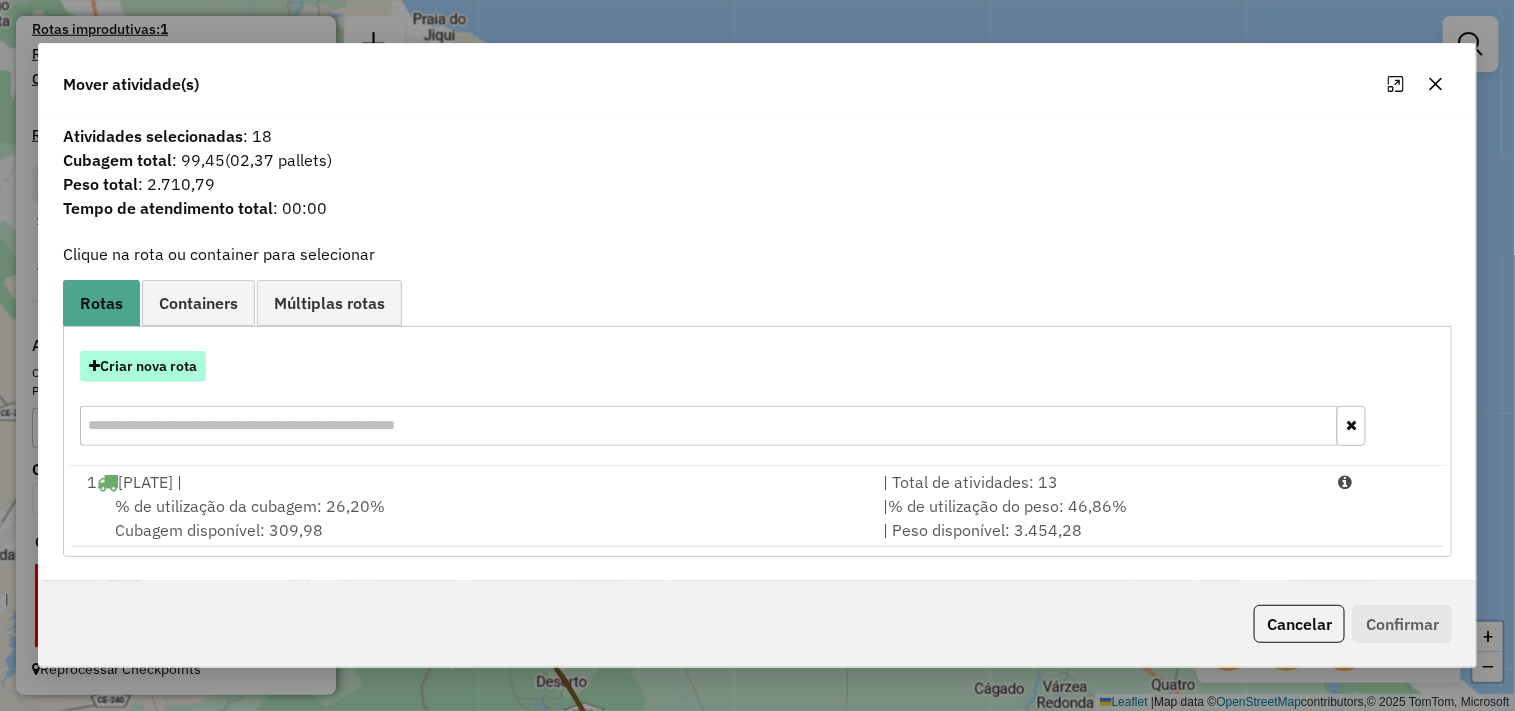 click on "Criar nova rota" at bounding box center [143, 366] 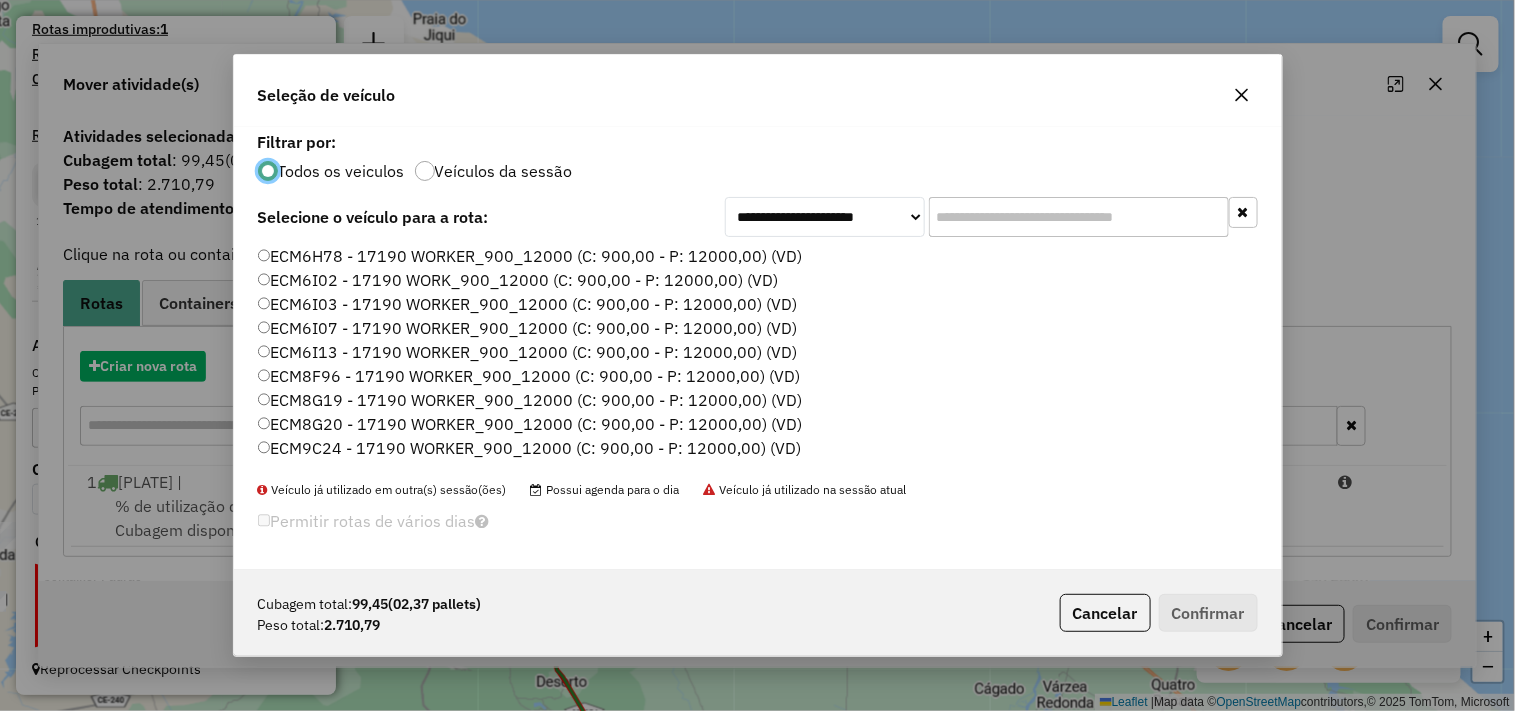 scroll, scrollTop: 11, scrollLeft: 5, axis: both 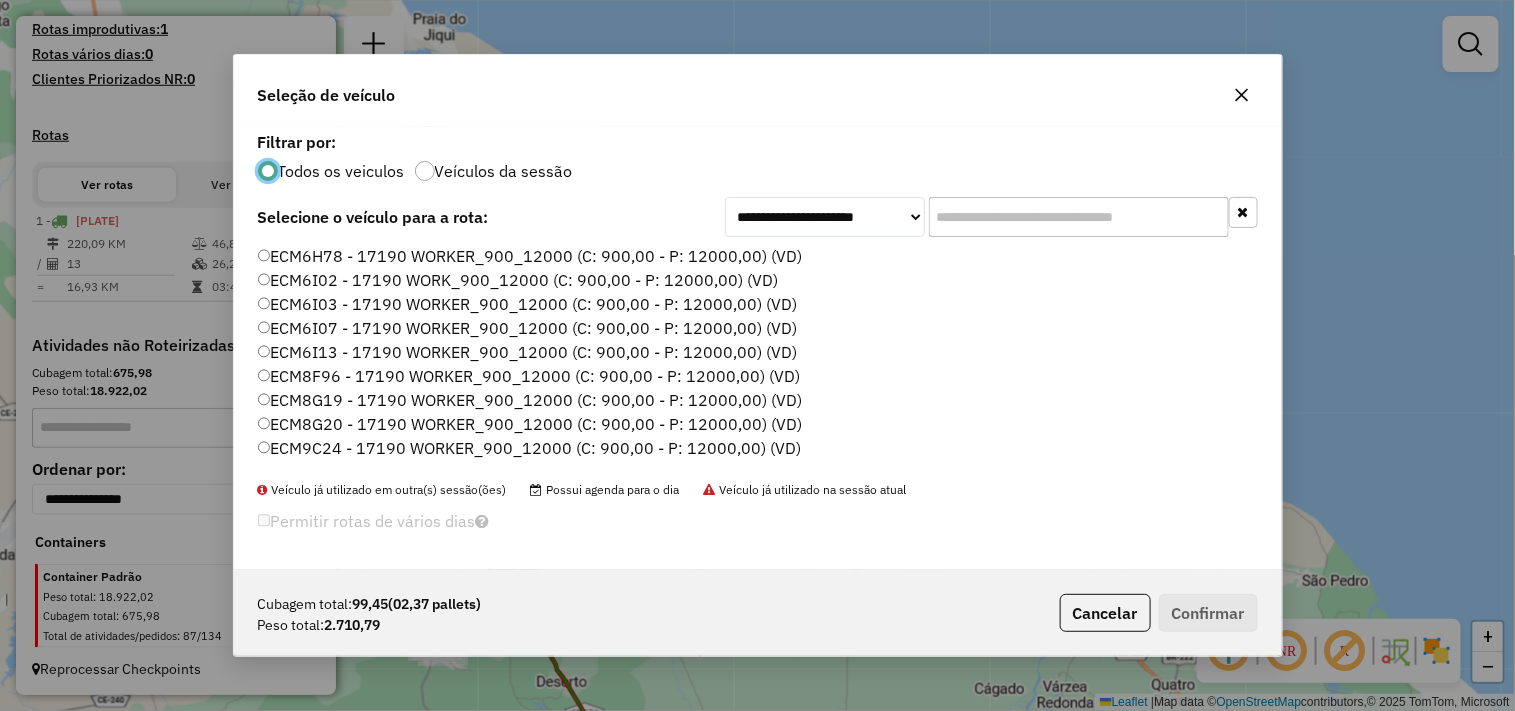 click on "ECM9C24 - 17190 WORKER_900_12000 (C: 900,00 - P: 12000,00) (VD)" 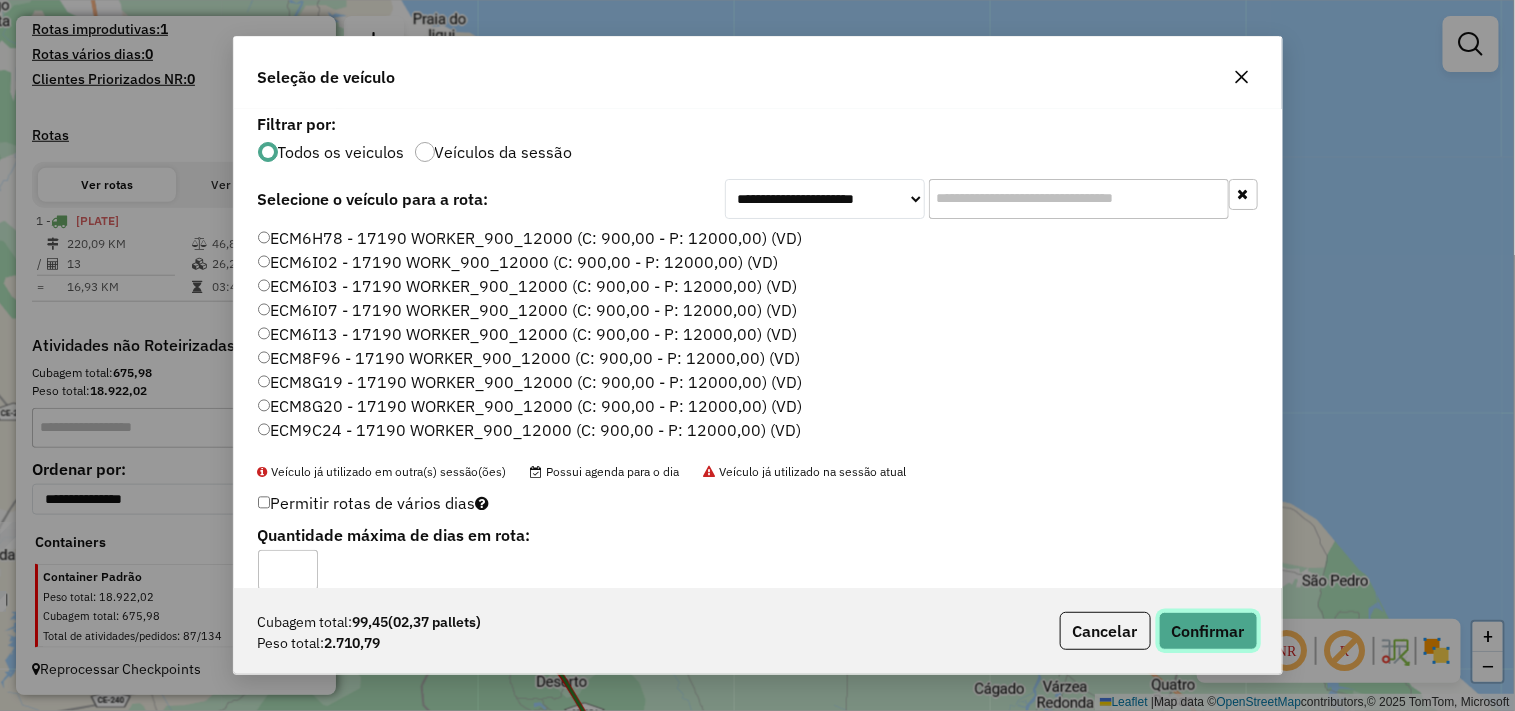 click on "Confirmar" 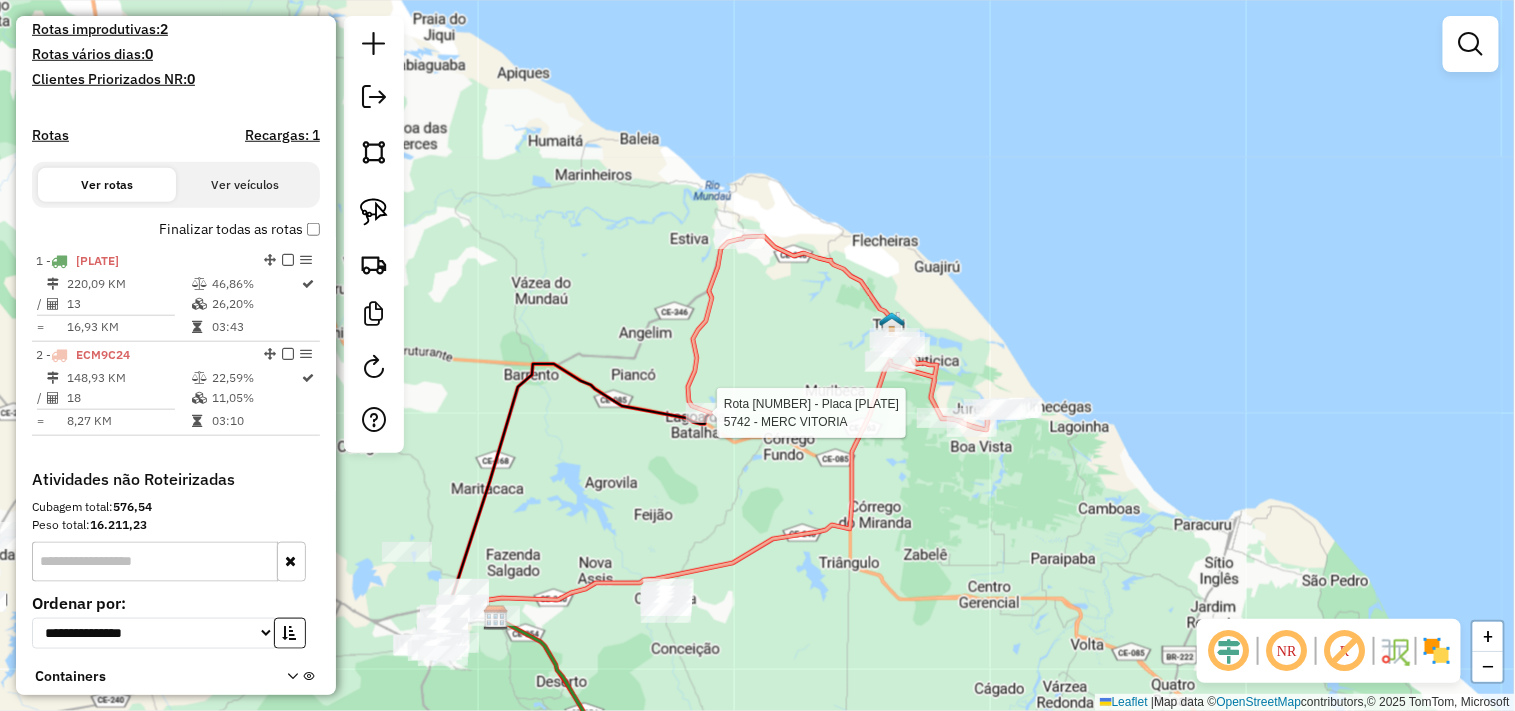 select on "**********" 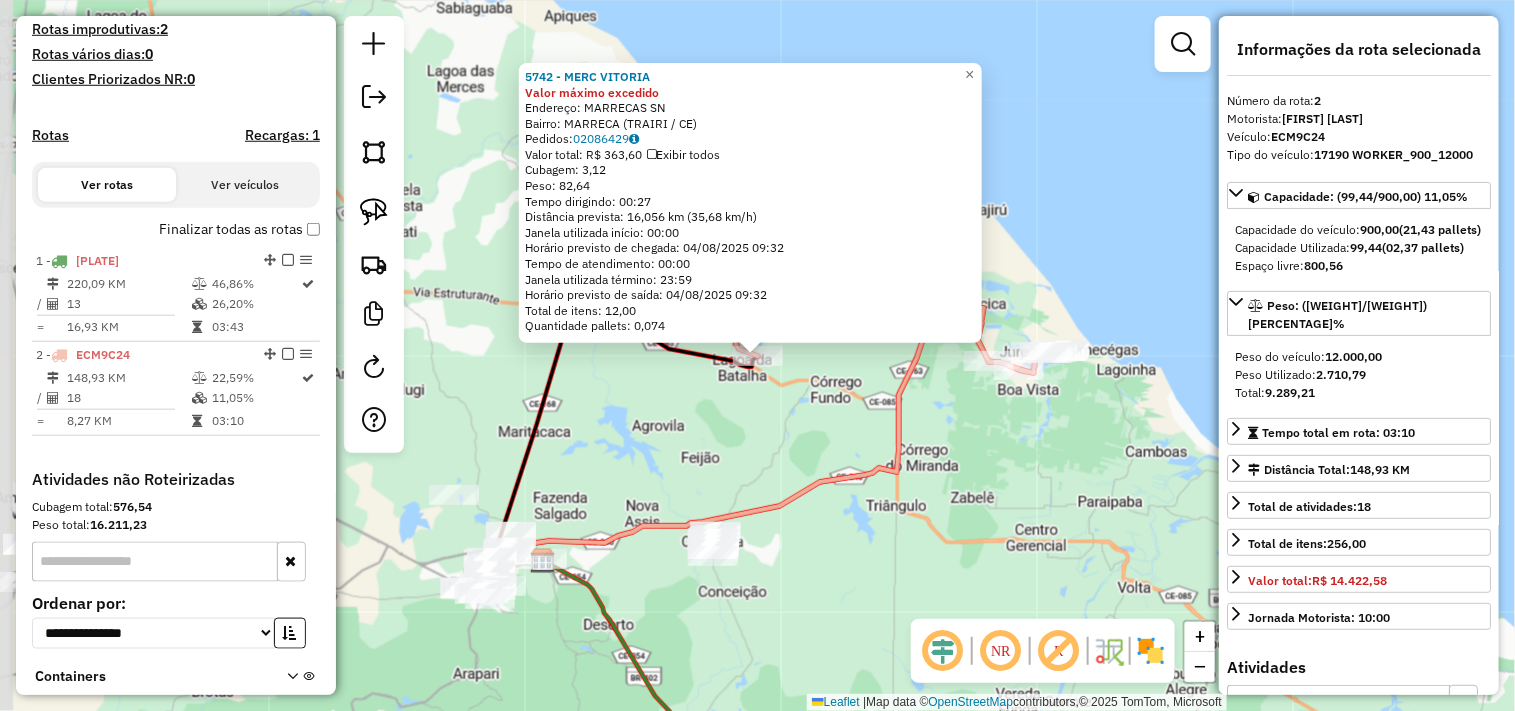 scroll, scrollTop: 676, scrollLeft: 0, axis: vertical 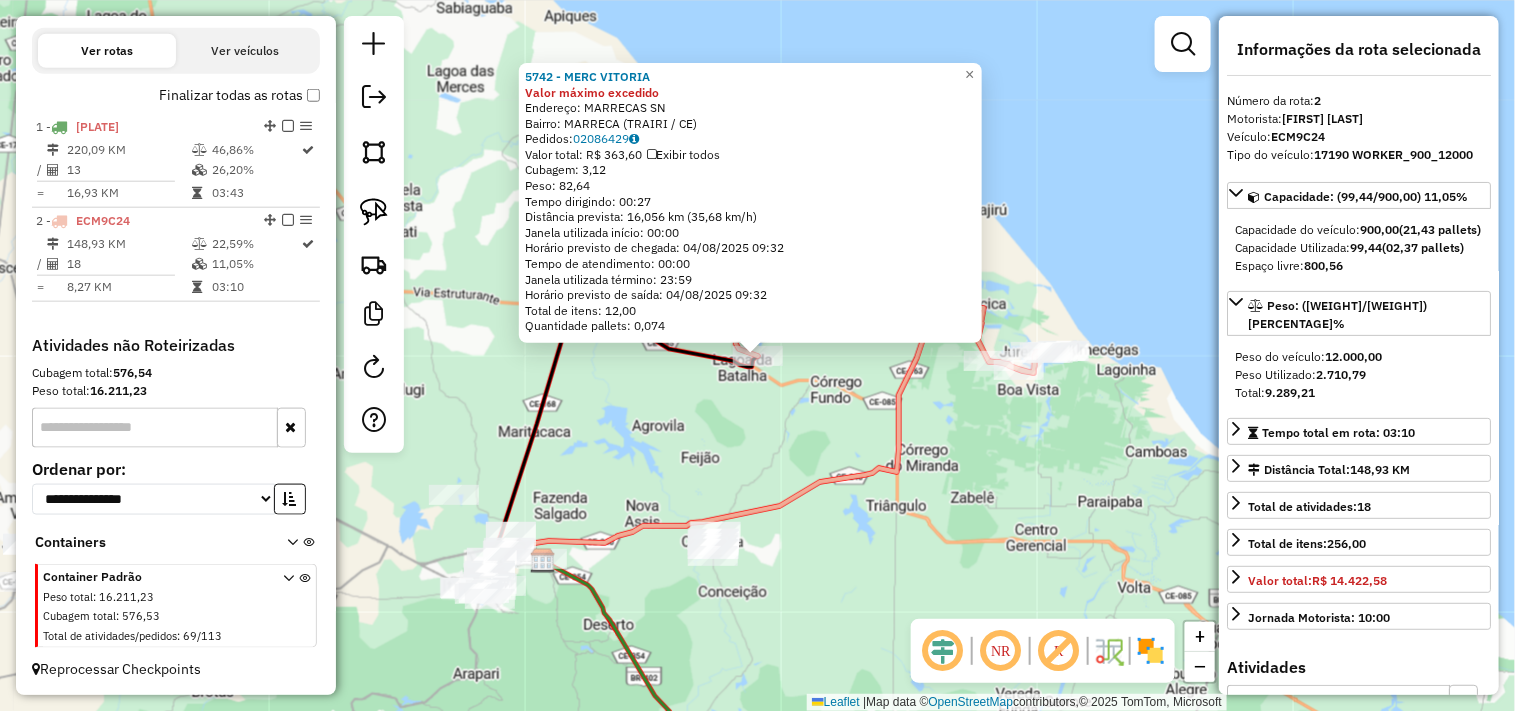click on "5742 - MERC VITORIA Valor máximo excedido  Endereço:  MARRECAS SN   Bairro: MARRECA (TRAIRI / CE)   Pedidos:  02086429   Valor total: R$ 363,60   Exibir todos   Cubagem: 3,12  Peso: 82,64  Tempo dirigindo: 00:27   Distância prevista: 16,056 km (35,68 km/h)   Janela utilizada início: 00:00   Horário previsto de chegada: 04/08/2025 09:32   Tempo de atendimento: 00:00   Janela utilizada término: 23:59   Horário previsto de saída: 04/08/2025 09:32   Total de itens: 12,00   Quantidade pallets: 0,074  × Janela de atendimento Grade de atendimento Capacidade Transportadoras Veículos Cliente Pedidos  Rotas Selecione os dias de semana para filtrar as janelas de atendimento  Seg   Ter   Qua   Qui   Sex   Sáb   Dom  Informe o período da janela de atendimento: De: Até:  Filtrar exatamente a janela do cliente  Considerar janela de atendimento padrão  Selecione os dias de semana para filtrar as grades de atendimento  Seg   Ter   Qua   Qui   Sex   Sáb   Dom   Clientes fora do dia de atendimento selecionado De:" 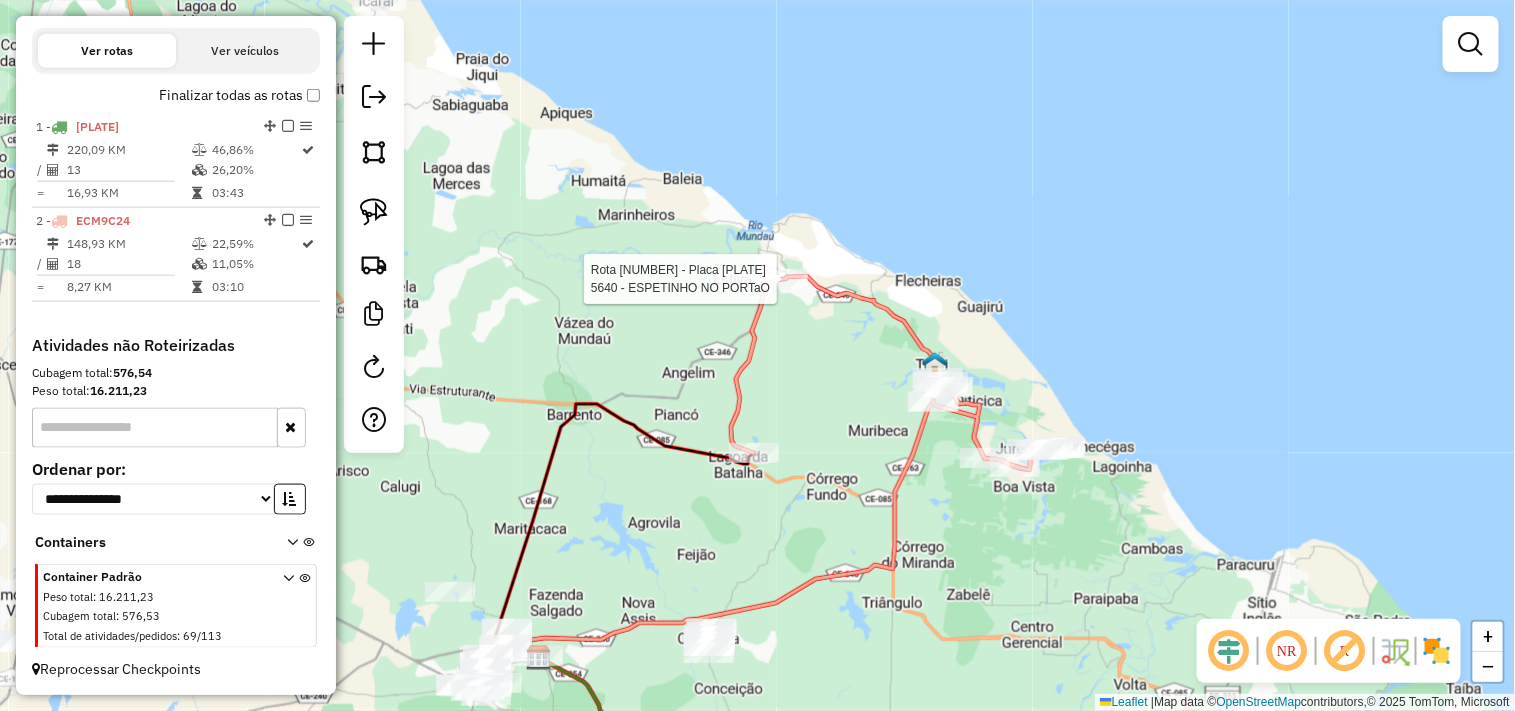 select on "**********" 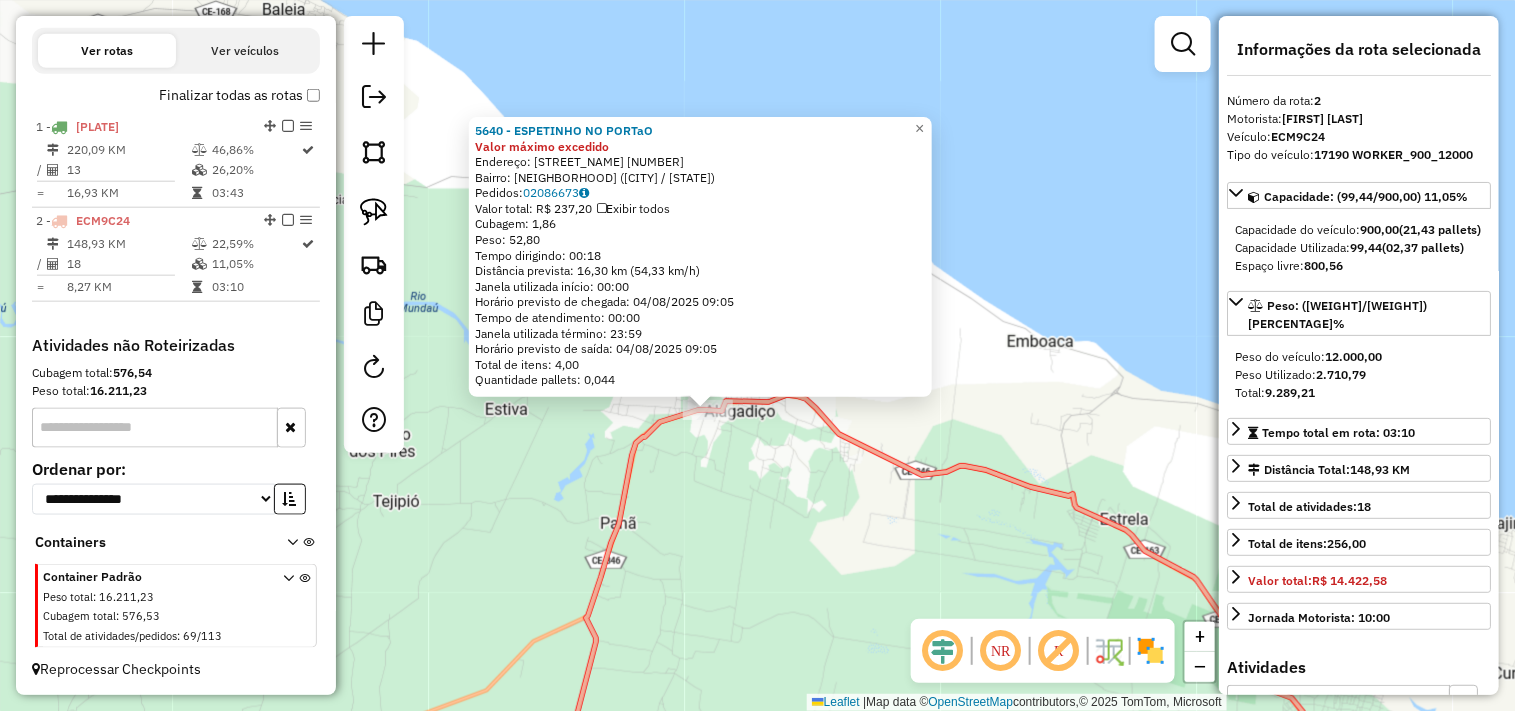 click on "5640 - ESPETINHO NO PORTaO Valor máximo excedido  Endereço:  Rua Alagadico 350   Bairro: CENTRO (CANAAN / CE)   Pedidos:  02086673   Valor total: R$ 237,20   Exibir todos   Cubagem: 1,86  Peso: 52,80  Tempo dirigindo: 00:18   Distância prevista: 16,30 km (54,33 km/h)   Janela utilizada início: 00:00   Horário previsto de chegada: 04/08/2025 09:05   Tempo de atendimento: 00:00   Janela utilizada término: 23:59   Horário previsto de saída: 04/08/2025 09:05   Total de itens: 4,00   Quantidade pallets: 0,044  × Janela de atendimento Grade de atendimento Capacidade Transportadoras Veículos Cliente Pedidos  Rotas Selecione os dias de semana para filtrar as janelas de atendimento  Seg   Ter   Qua   Qui   Sex   Sáb   Dom  Informe o período da janela de atendimento: De: Até:  Filtrar exatamente a janela do cliente  Considerar janela de atendimento padrão  Selecione os dias de semana para filtrar as grades de atendimento  Seg   Ter   Qua   Qui   Sex   Sáb   Dom   Peso mínimo:   Peso máximo:   De:  De:" 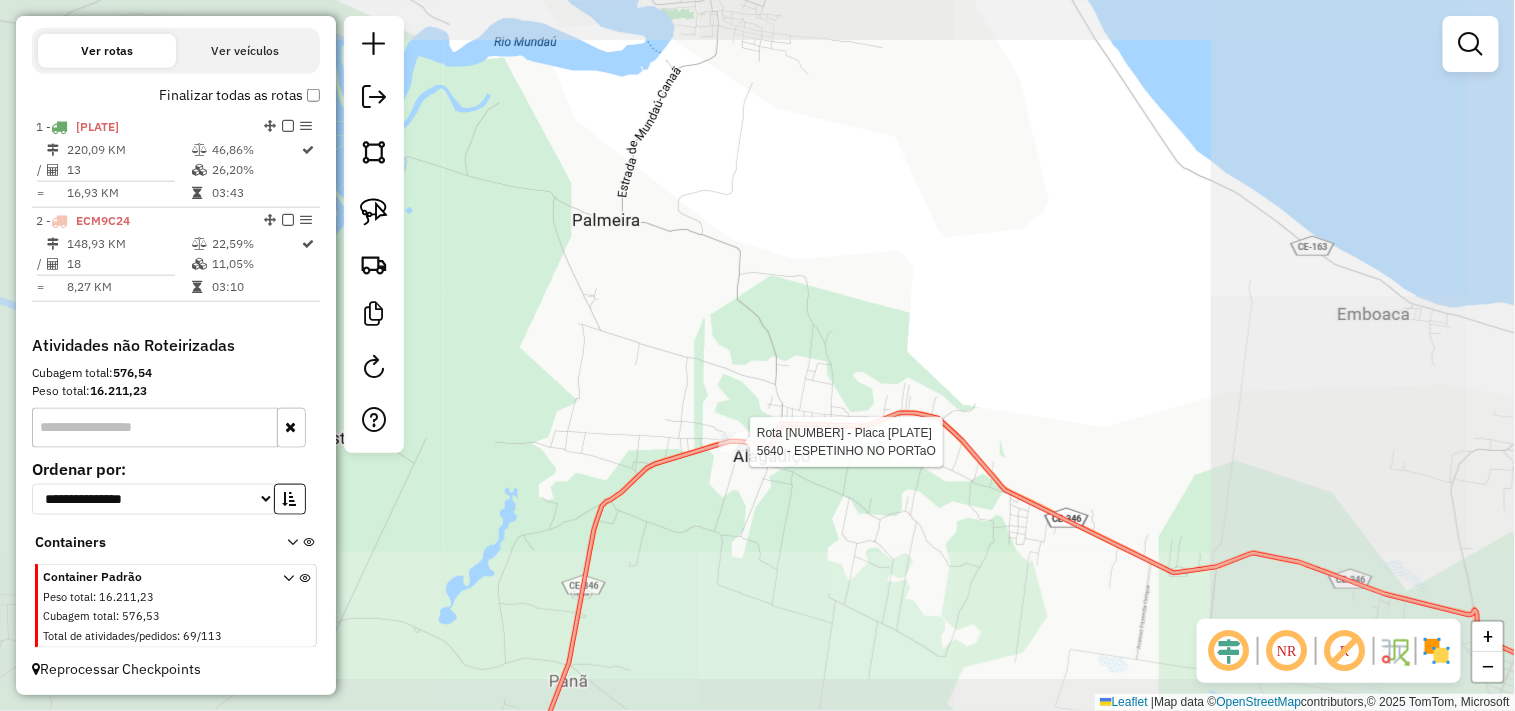 select on "**********" 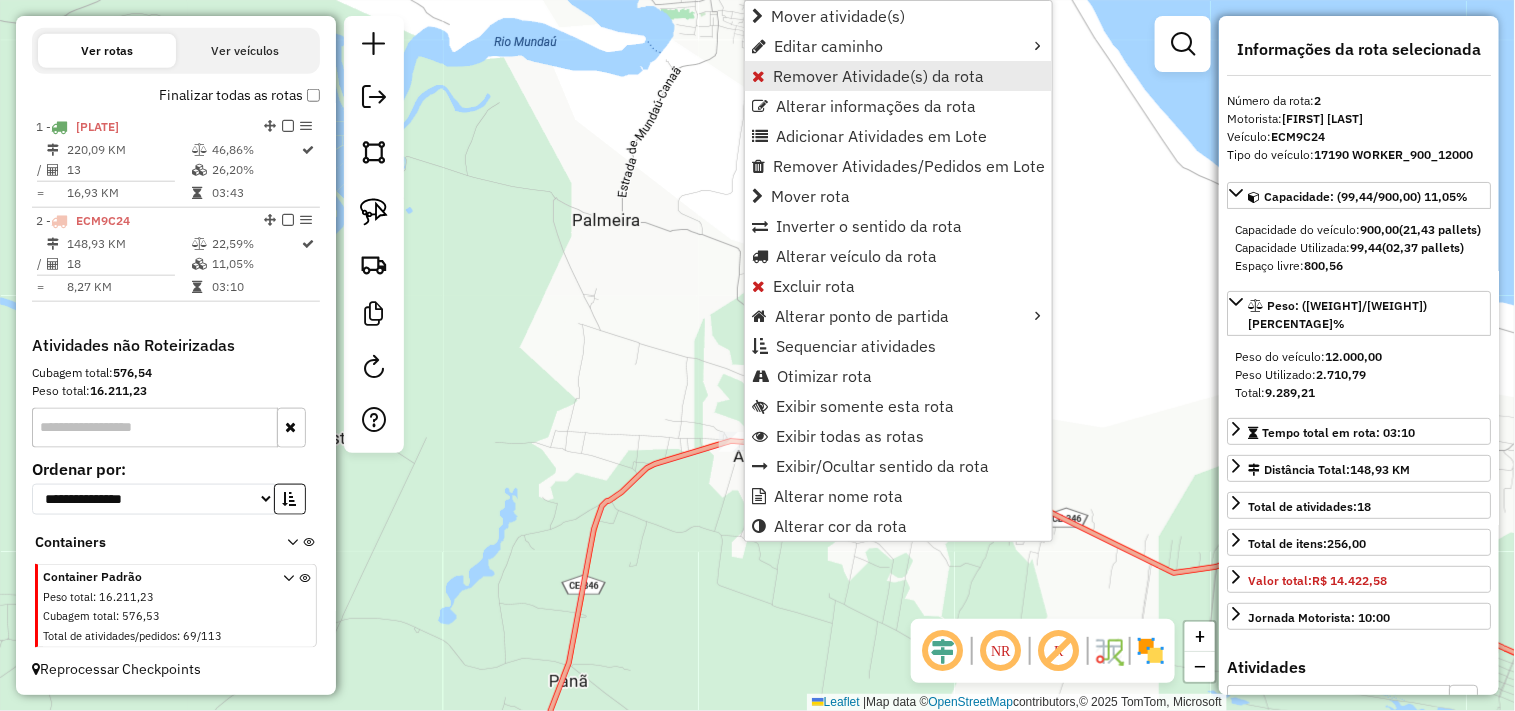 click on "Remover Atividade(s) da rota" at bounding box center [898, 76] 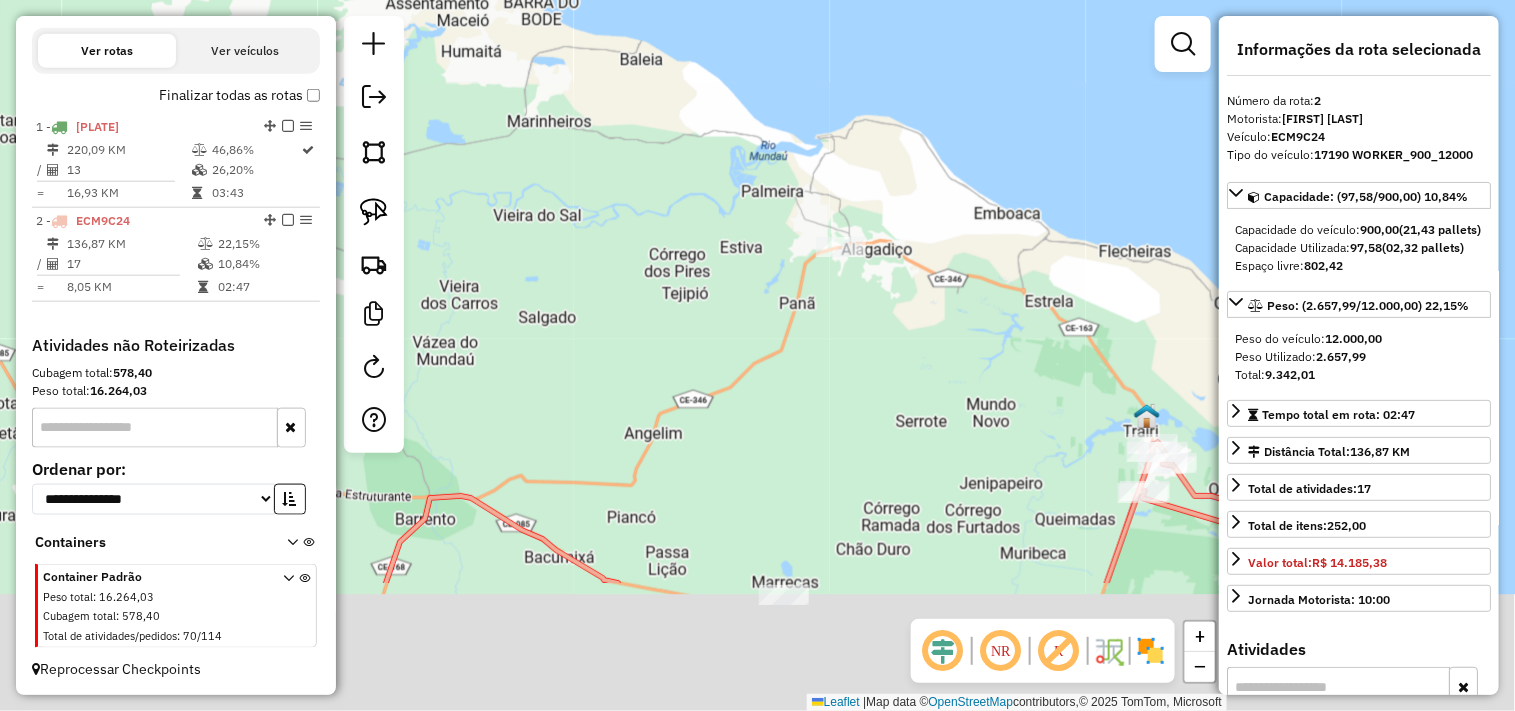 drag, startPoint x: 827, startPoint y: 356, endPoint x: 847, endPoint y: 211, distance: 146.37282 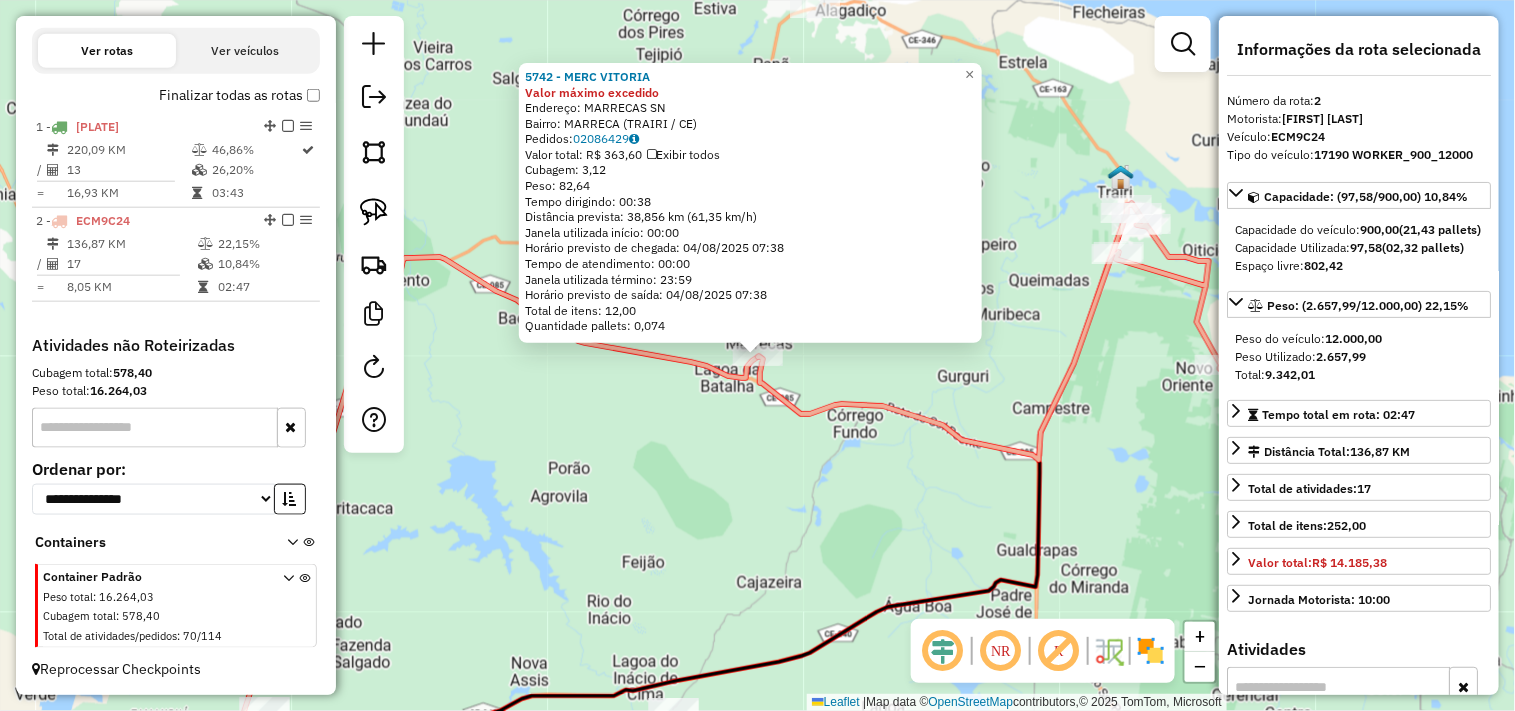 click on "5742 - MERC VITORIA Valor máximo excedido  Endereço:  MARRECAS SN   Bairro: MARRECA (TRAIRI / CE)   Pedidos:  02086429   Valor total: R$ 363,60   Exibir todos   Cubagem: 3,12  Peso: 82,64  Tempo dirigindo: 00:38   Distância prevista: 38,856 km (61,35 km/h)   Janela utilizada início: 00:00   Horário previsto de chegada: 04/08/2025 07:38   Tempo de atendimento: 00:00   Janela utilizada término: 23:59   Horário previsto de saída: 04/08/2025 07:38   Total de itens: 12,00   Quantidade pallets: 0,074  × Janela de atendimento Grade de atendimento Capacidade Transportadoras Veículos Cliente Pedidos  Rotas Selecione os dias de semana para filtrar as janelas de atendimento  Seg   Ter   Qua   Qui   Sex   Sáb   Dom  Informe o período da janela de atendimento: De: Até:  Filtrar exatamente a janela do cliente  Considerar janela de atendimento padrão  Selecione os dias de semana para filtrar as grades de atendimento  Seg   Ter   Qua   Qui   Sex   Sáb   Dom   Clientes fora do dia de atendimento selecionado De:" 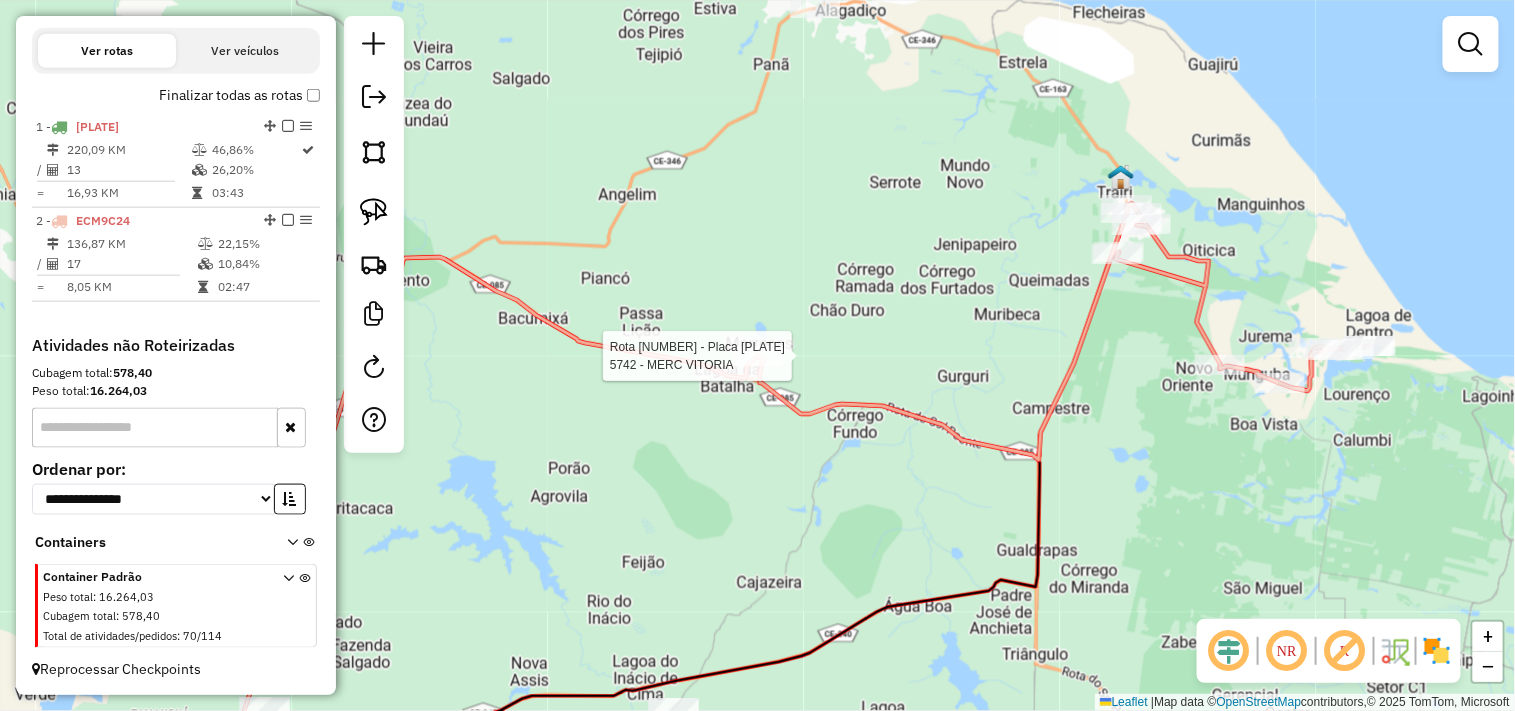 select on "**********" 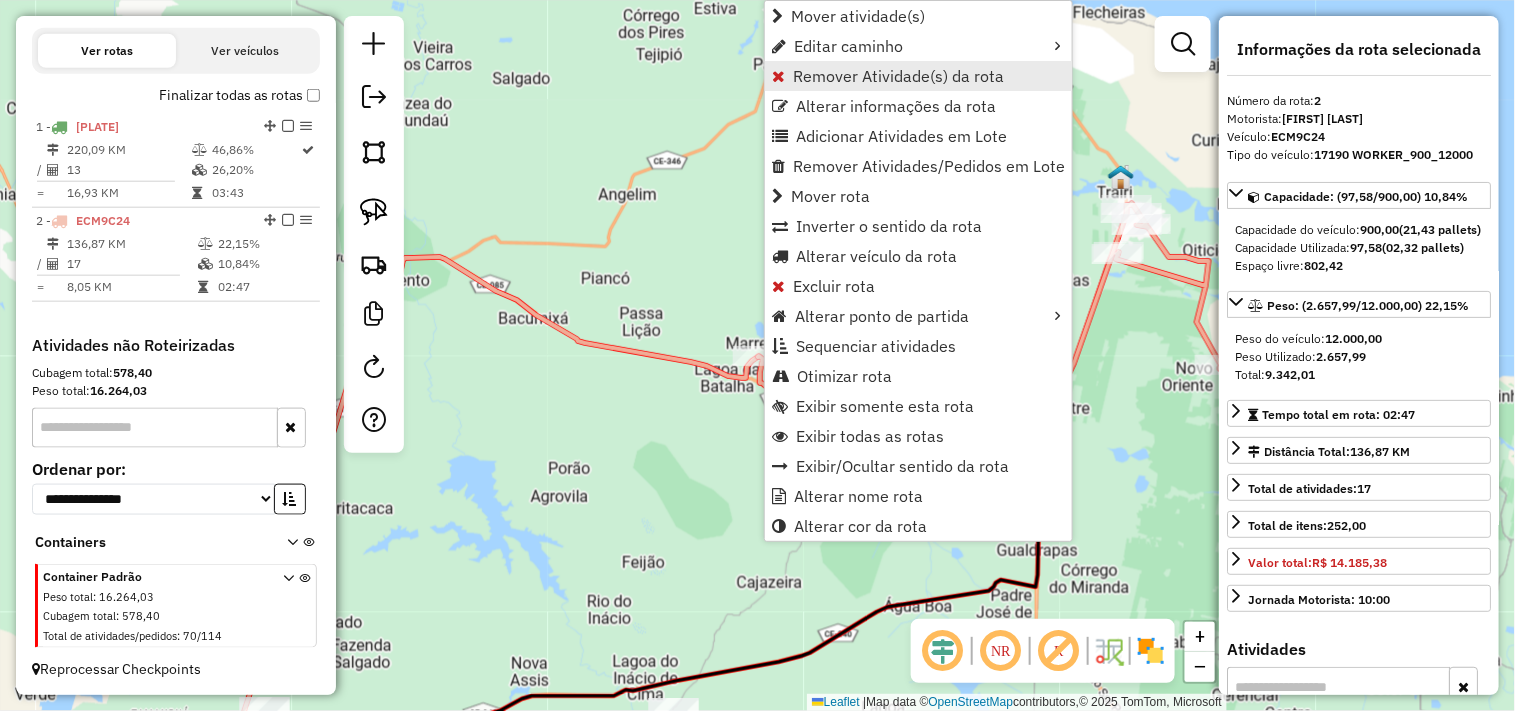 click on "Remover Atividade(s) da rota" at bounding box center [898, 76] 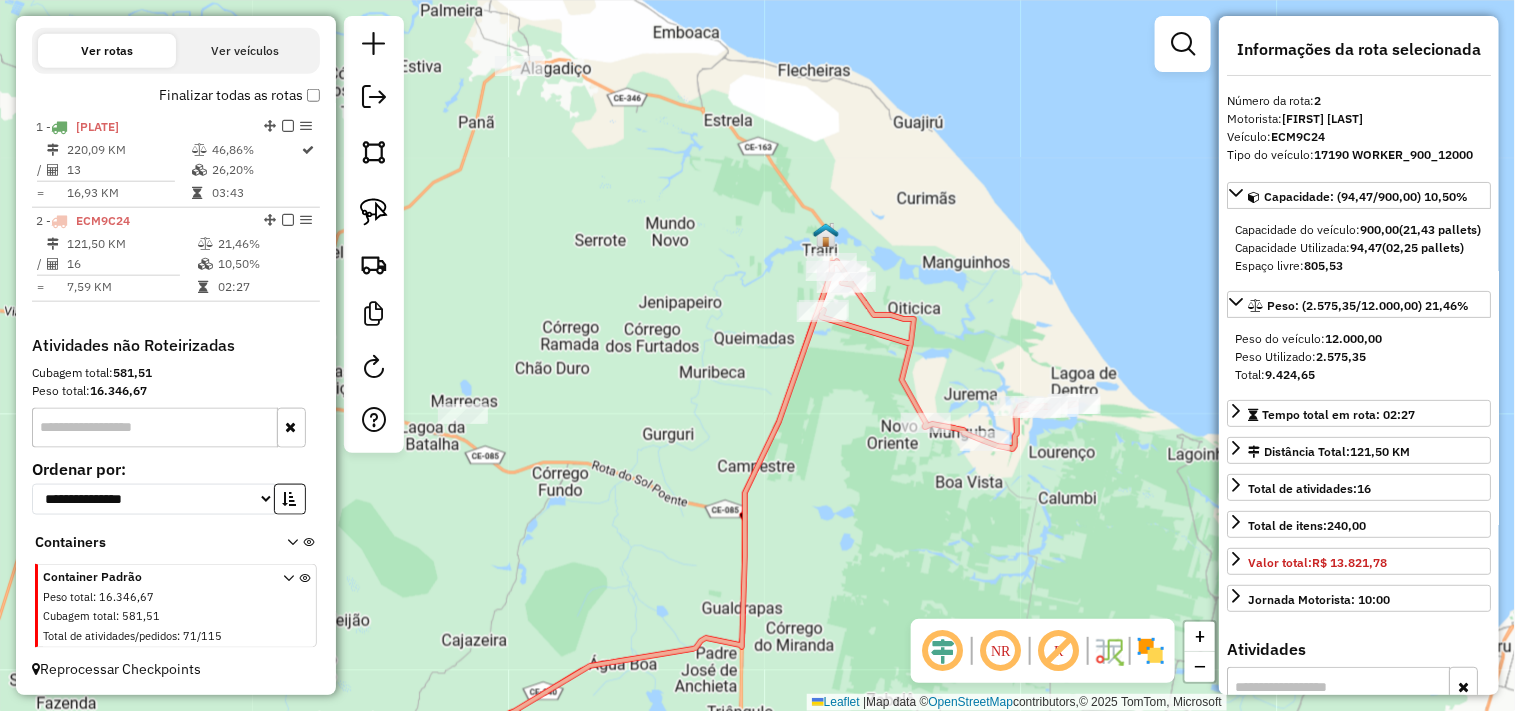 click on "Janela de atendimento Grade de atendimento Capacidade Transportadoras Veículos Cliente Pedidos  Rotas Selecione os dias de semana para filtrar as janelas de atendimento  Seg   Ter   Qua   Qui   Sex   Sáb   Dom  Informe o período da janela de atendimento: De: Até:  Filtrar exatamente a janela do cliente  Considerar janela de atendimento padrão  Selecione os dias de semana para filtrar as grades de atendimento  Seg   Ter   Qua   Qui   Sex   Sáb   Dom   Considerar clientes sem dia de atendimento cadastrado  Clientes fora do dia de atendimento selecionado Filtrar as atividades entre os valores definidos abaixo:  Peso mínimo:   Peso máximo:   Cubagem mínima:   Cubagem máxima:   De:   Até:  Filtrar as atividades entre o tempo de atendimento definido abaixo:  De:   Até:   Considerar capacidade total dos clientes não roteirizados Transportadora: Selecione um ou mais itens Tipo de veículo: Selecione um ou mais itens Veículo: Selecione um ou mais itens Motorista: Selecione um ou mais itens Nome: Rótulo:" 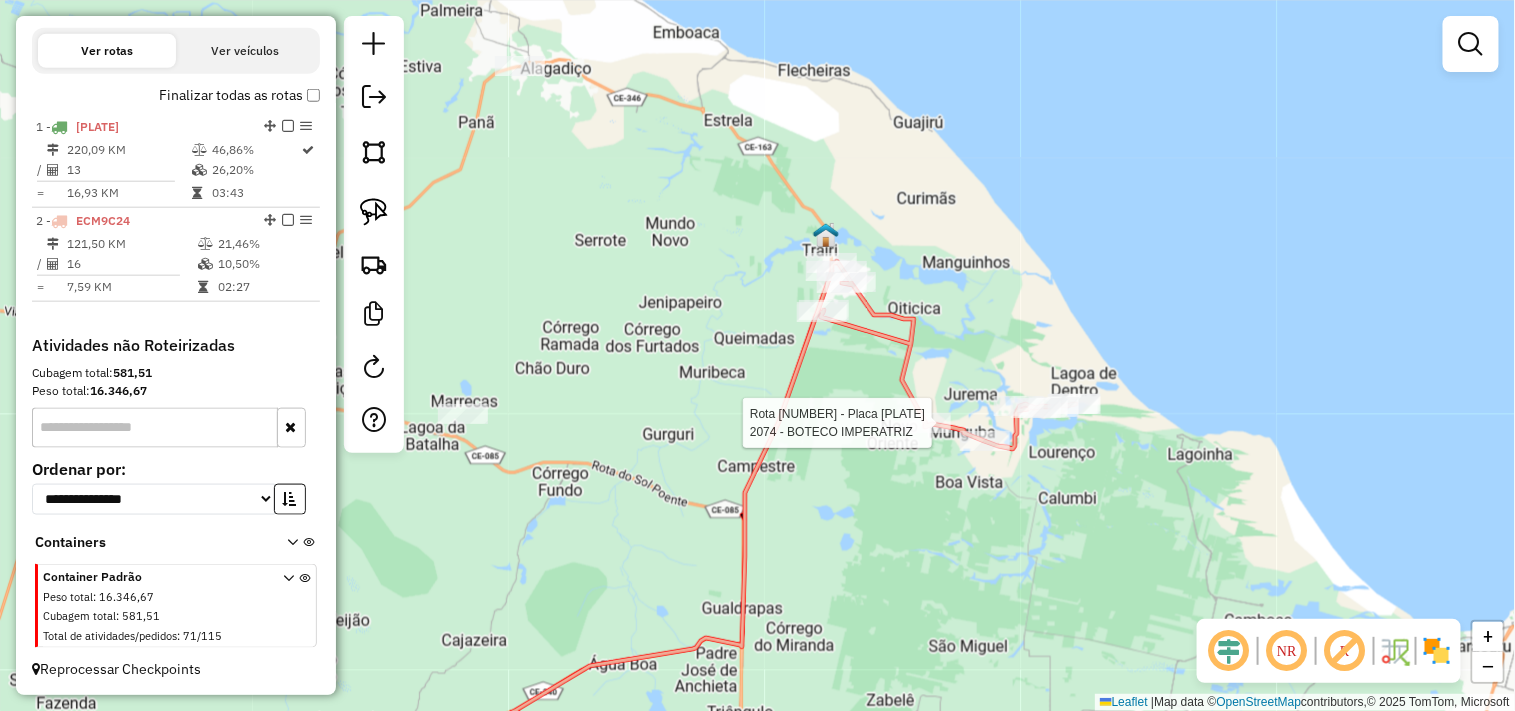 select on "**********" 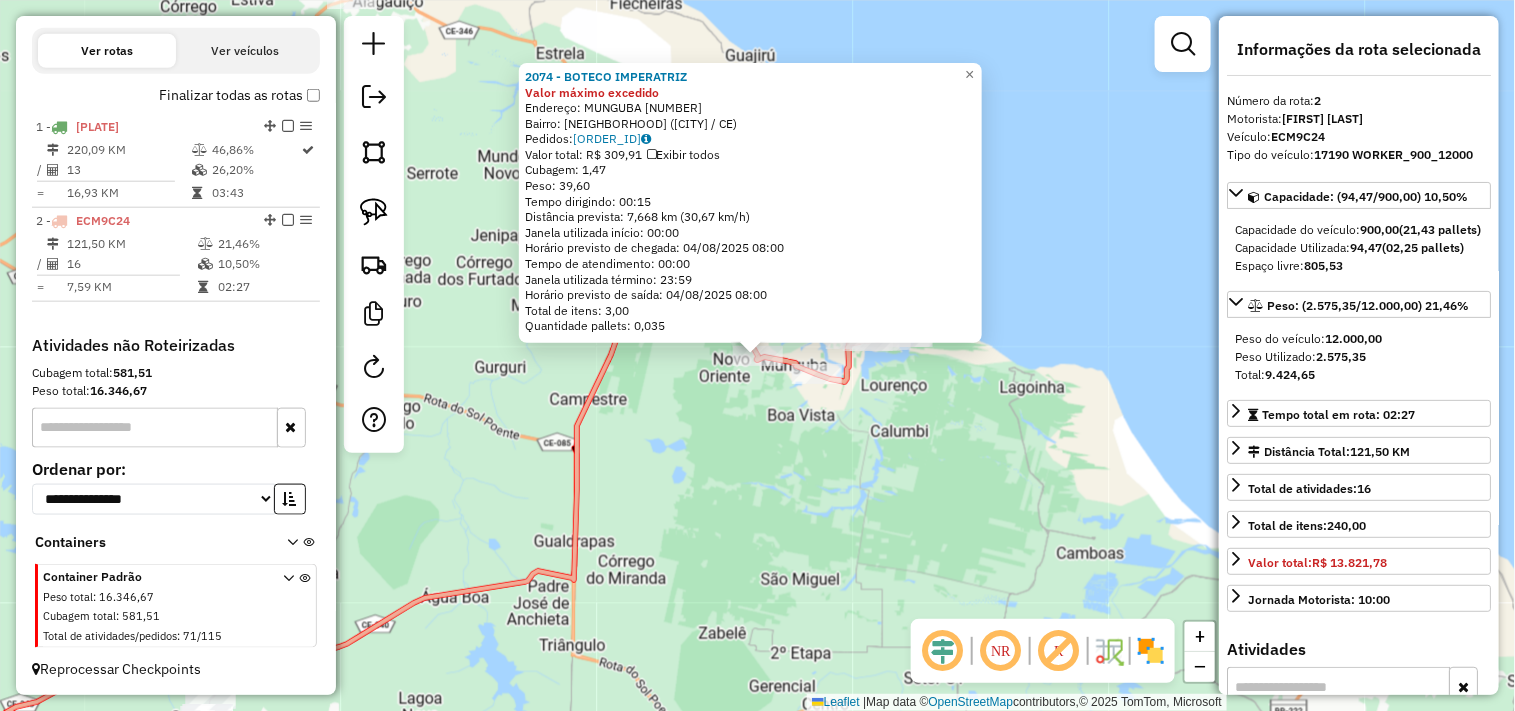 click on "2074 - BOTECO IMPERATRIZ Valor máximo excedido  Endereço:  MUNGUBA 39   Bairro: MUNGUBA (TRAIRI / CE)   Pedidos:  02086791   Valor total: R$ 309,91   Exibir todos   Cubagem: 1,47  Peso: 39,60  Tempo dirigindo: 00:15   Distância prevista: 7,668 km (30,67 km/h)   Janela utilizada início: 00:00   Horário previsto de chegada: 04/08/2025 08:00   Tempo de atendimento: 00:00   Janela utilizada término: 23:59   Horário previsto de saída: 04/08/2025 08:00   Total de itens: 3,00   Quantidade pallets: 0,035  × Janela de atendimento Grade de atendimento Capacidade Transportadoras Veículos Cliente Pedidos  Rotas Selecione os dias de semana para filtrar as janelas de atendimento  Seg   Ter   Qua   Qui   Sex   Sáb   Dom  Informe o período da janela de atendimento: De: Até:  Filtrar exatamente a janela do cliente  Considerar janela de atendimento padrão  Selecione os dias de semana para filtrar as grades de atendimento  Seg   Ter   Qua   Qui   Sex   Sáb   Dom   Clientes fora do dia de atendimento selecionado +" 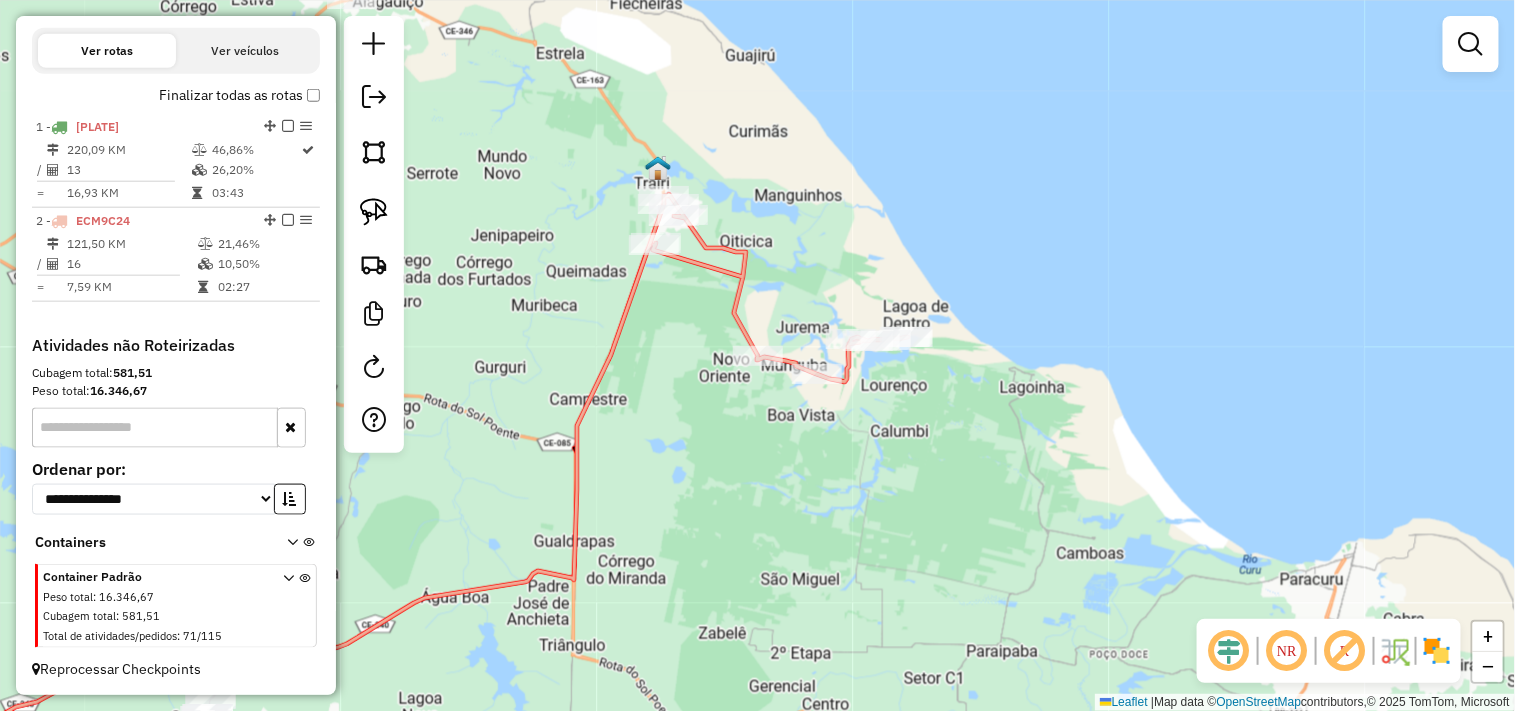 drag, startPoint x: 734, startPoint y: 546, endPoint x: 842, endPoint y: 407, distance: 176.02557 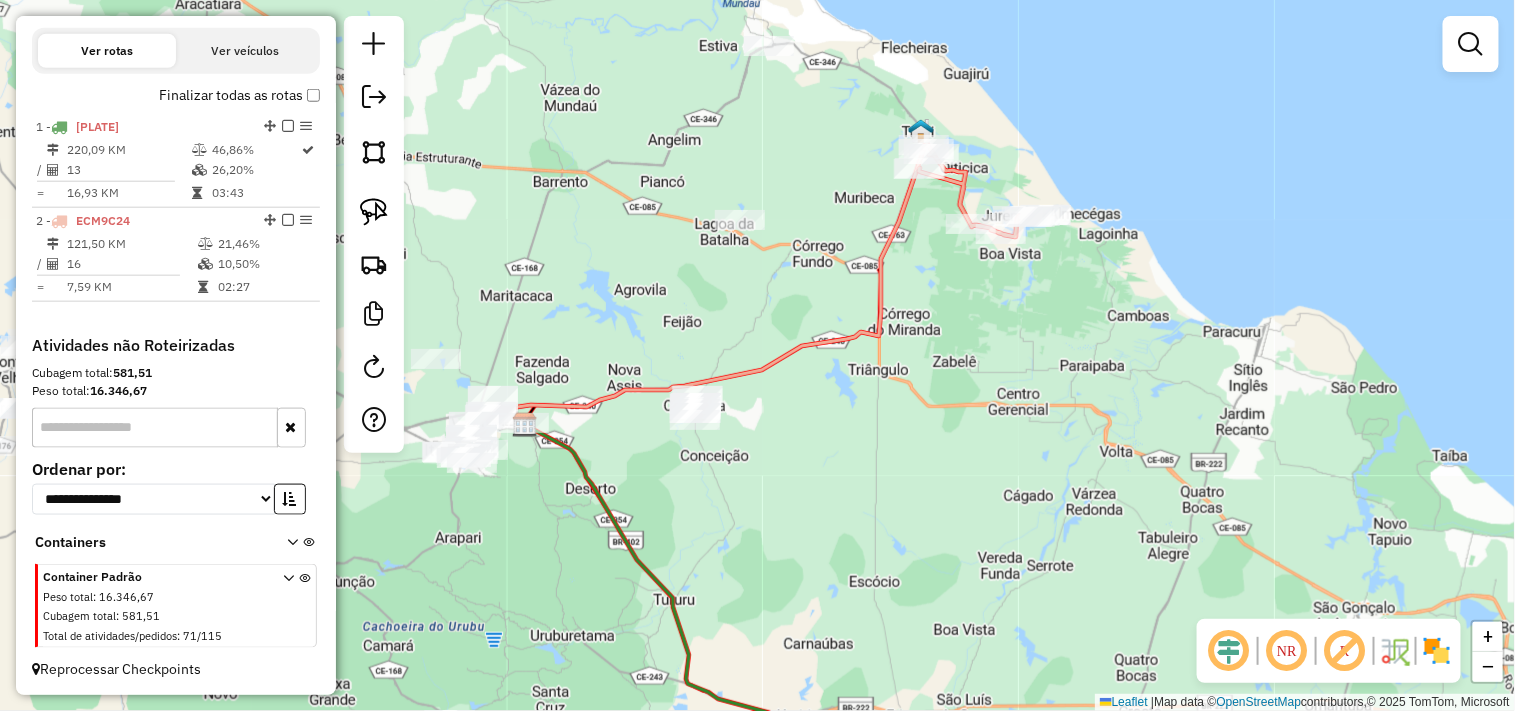 drag, startPoint x: 723, startPoint y: 501, endPoint x: 823, endPoint y: 446, distance: 114.12712 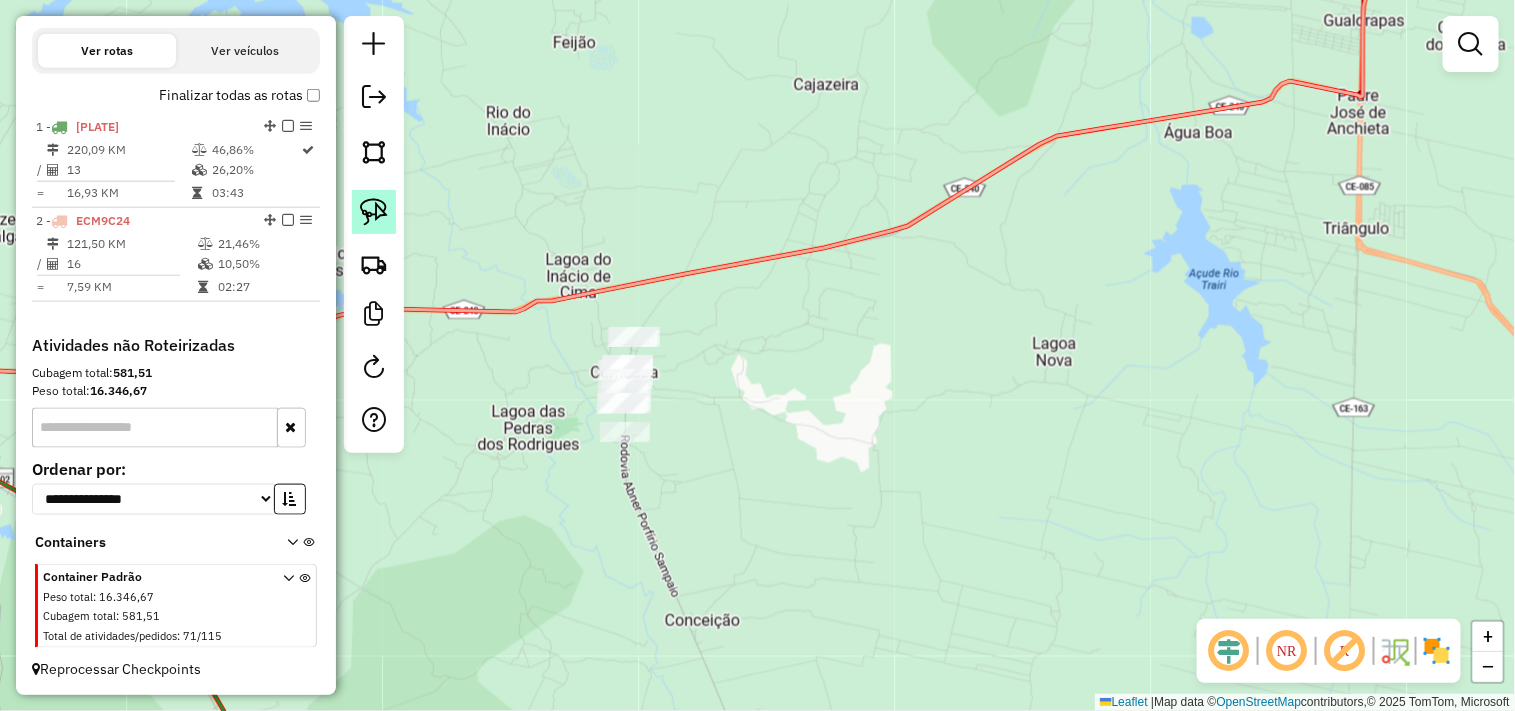 click 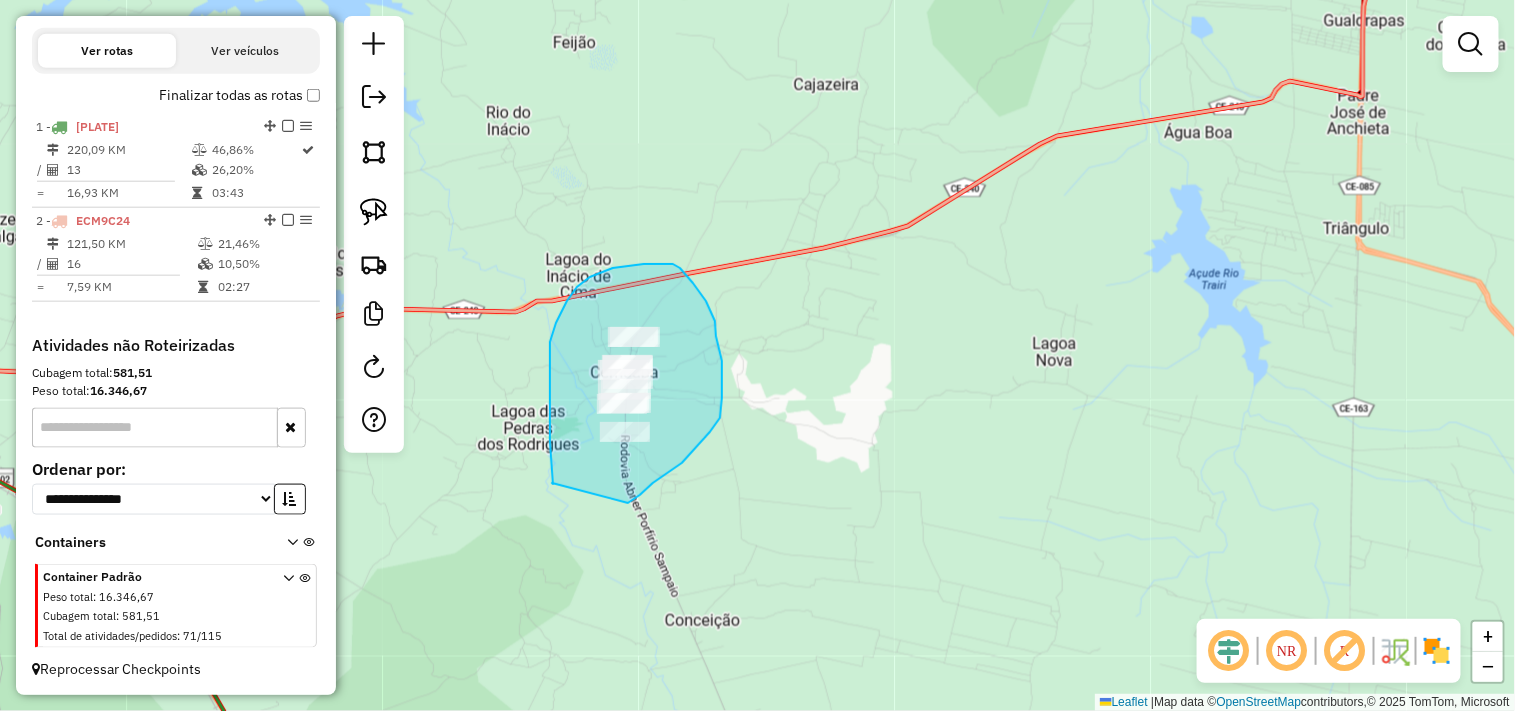 drag, startPoint x: 552, startPoint y: 483, endPoint x: 628, endPoint y: 503, distance: 78.58753 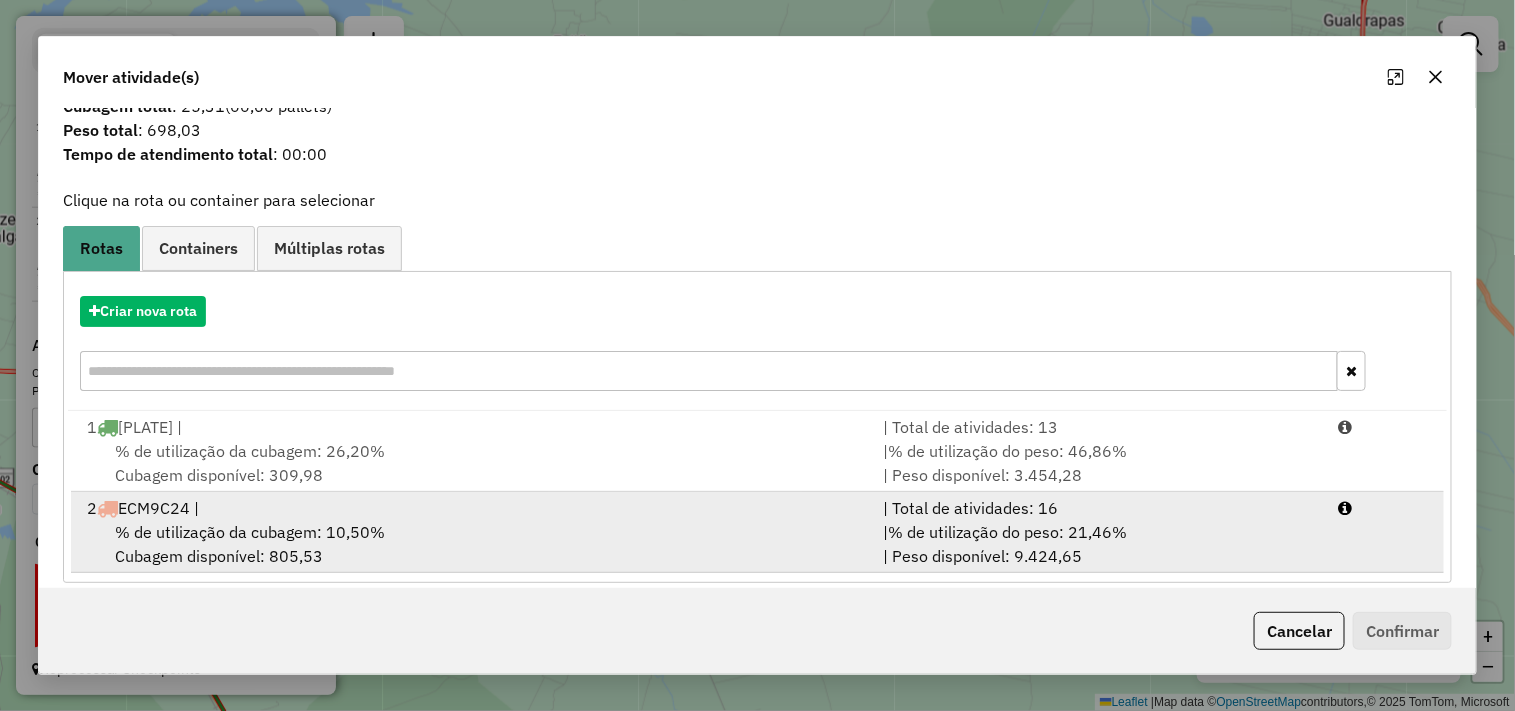 scroll, scrollTop: 65, scrollLeft: 0, axis: vertical 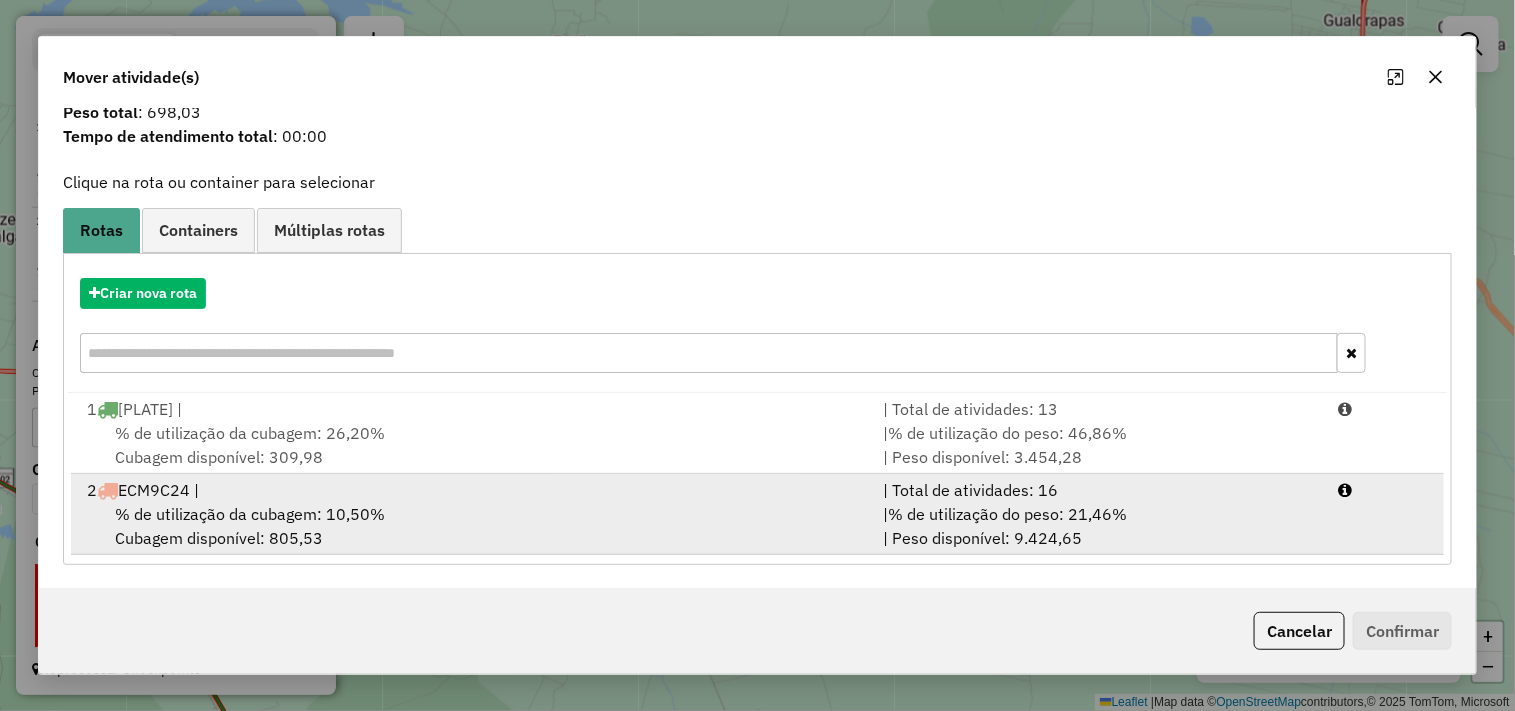 click on "2  ECM9C24 |" at bounding box center (473, 490) 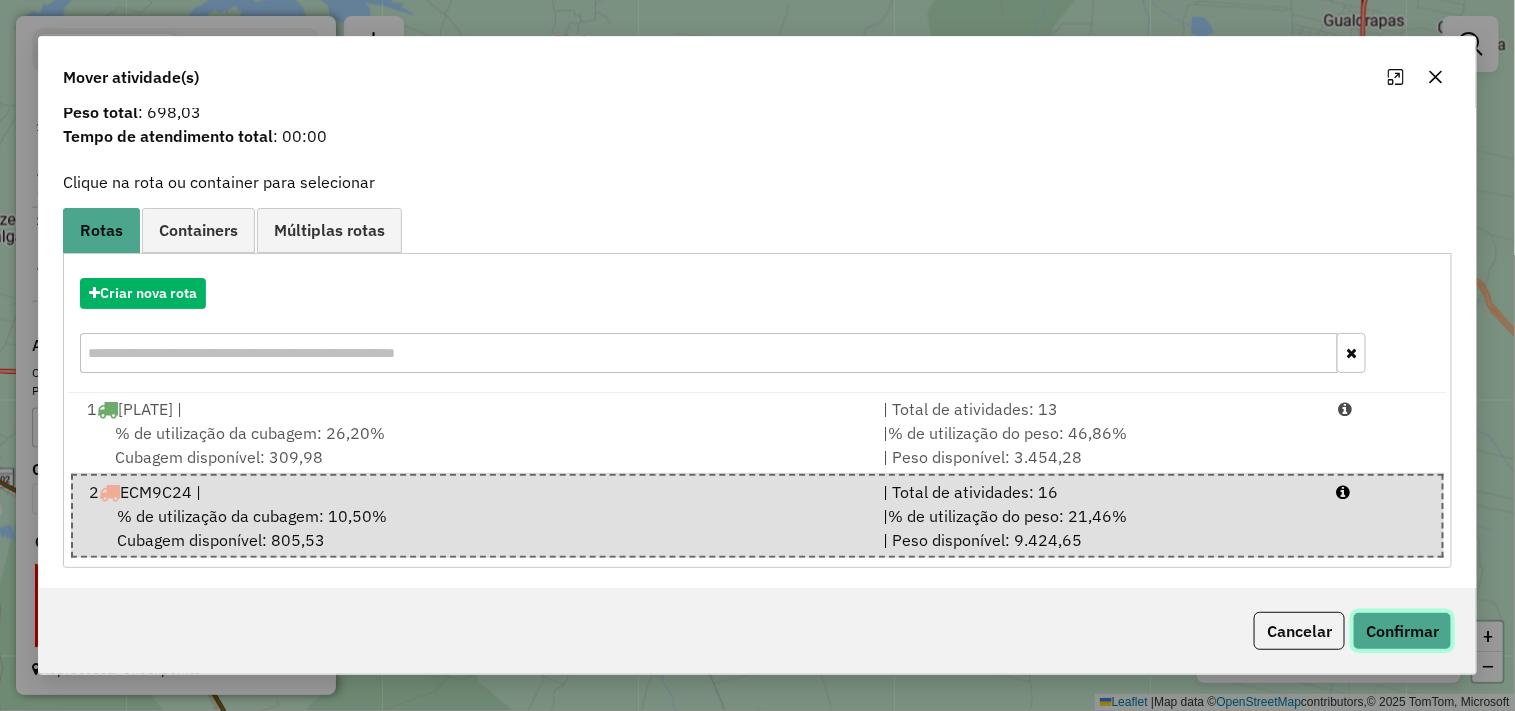 click on "Confirmar" 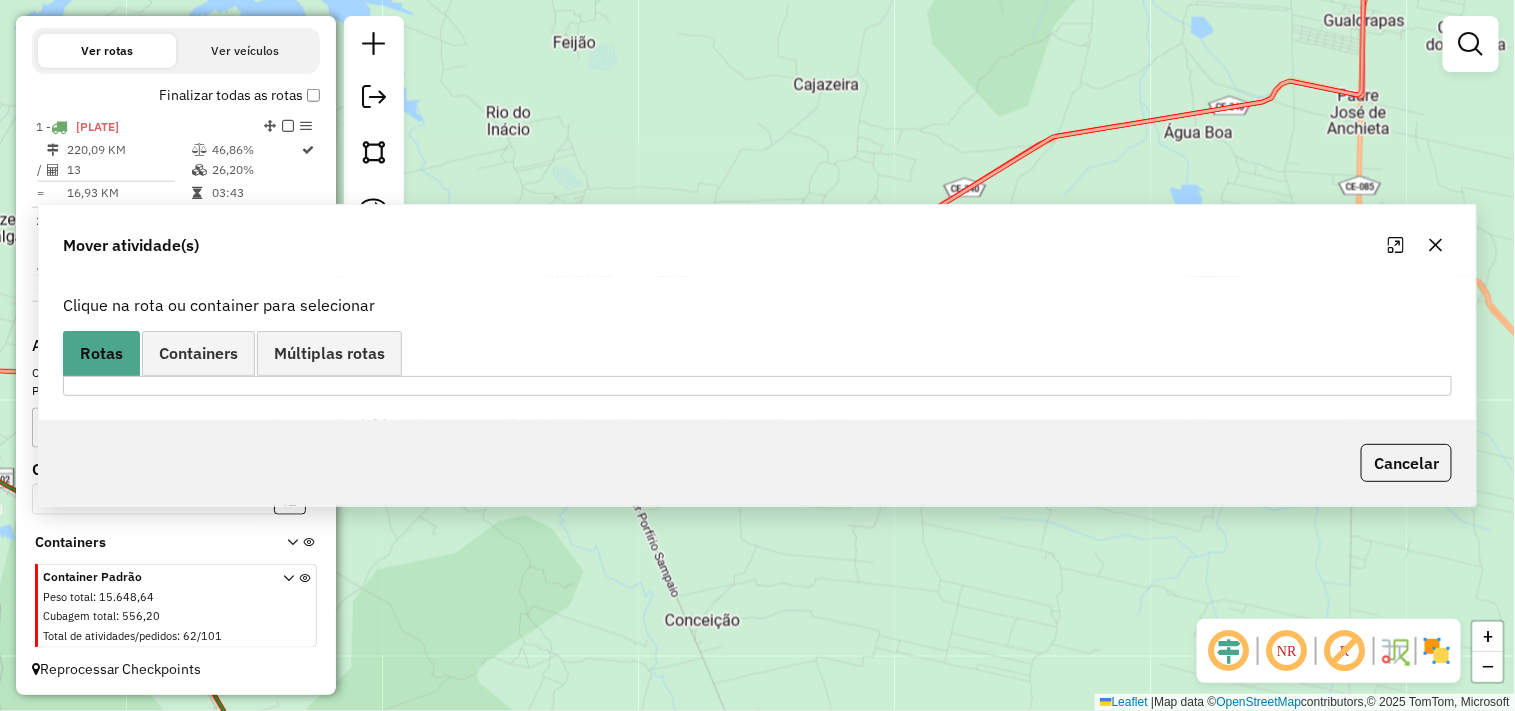 scroll, scrollTop: 0, scrollLeft: 0, axis: both 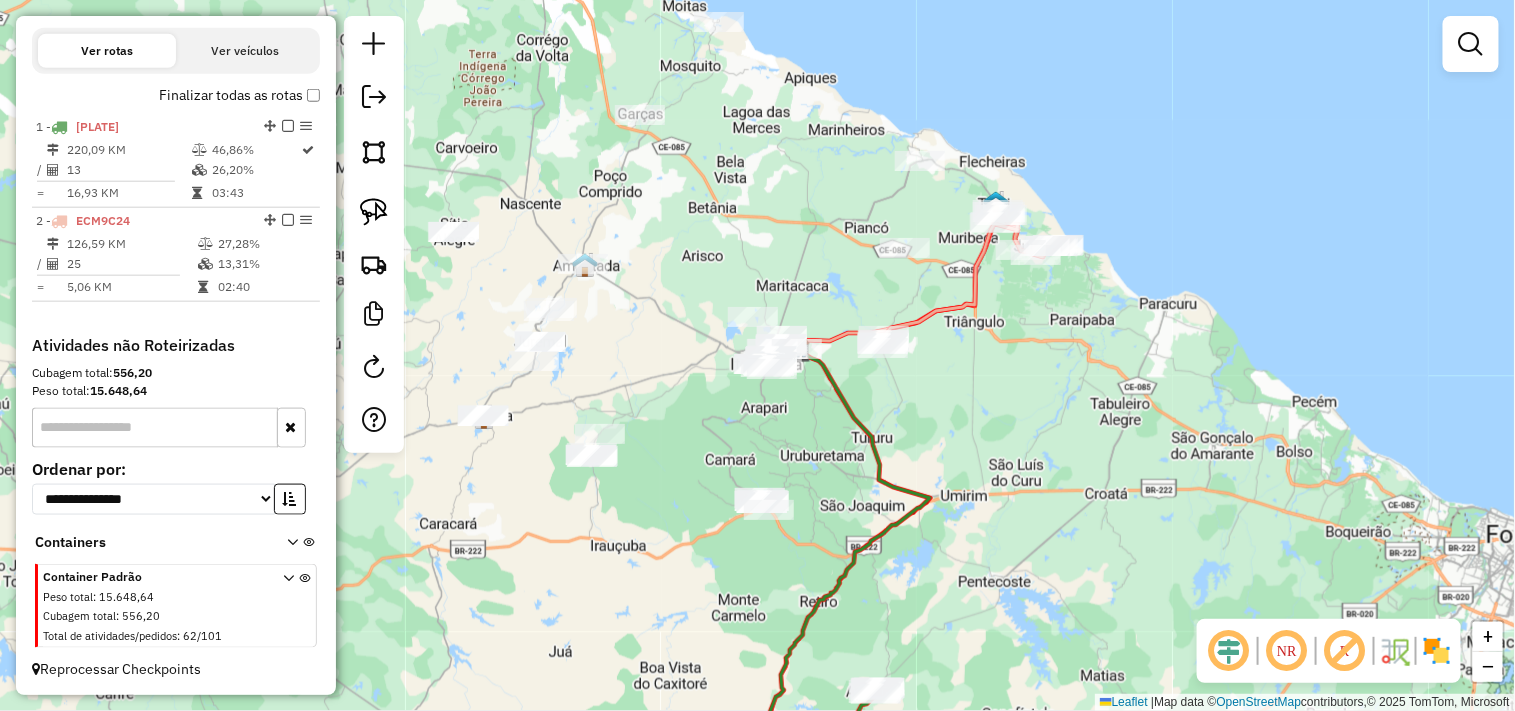 drag, startPoint x: 727, startPoint y: 463, endPoint x: 737, endPoint y: 430, distance: 34.48188 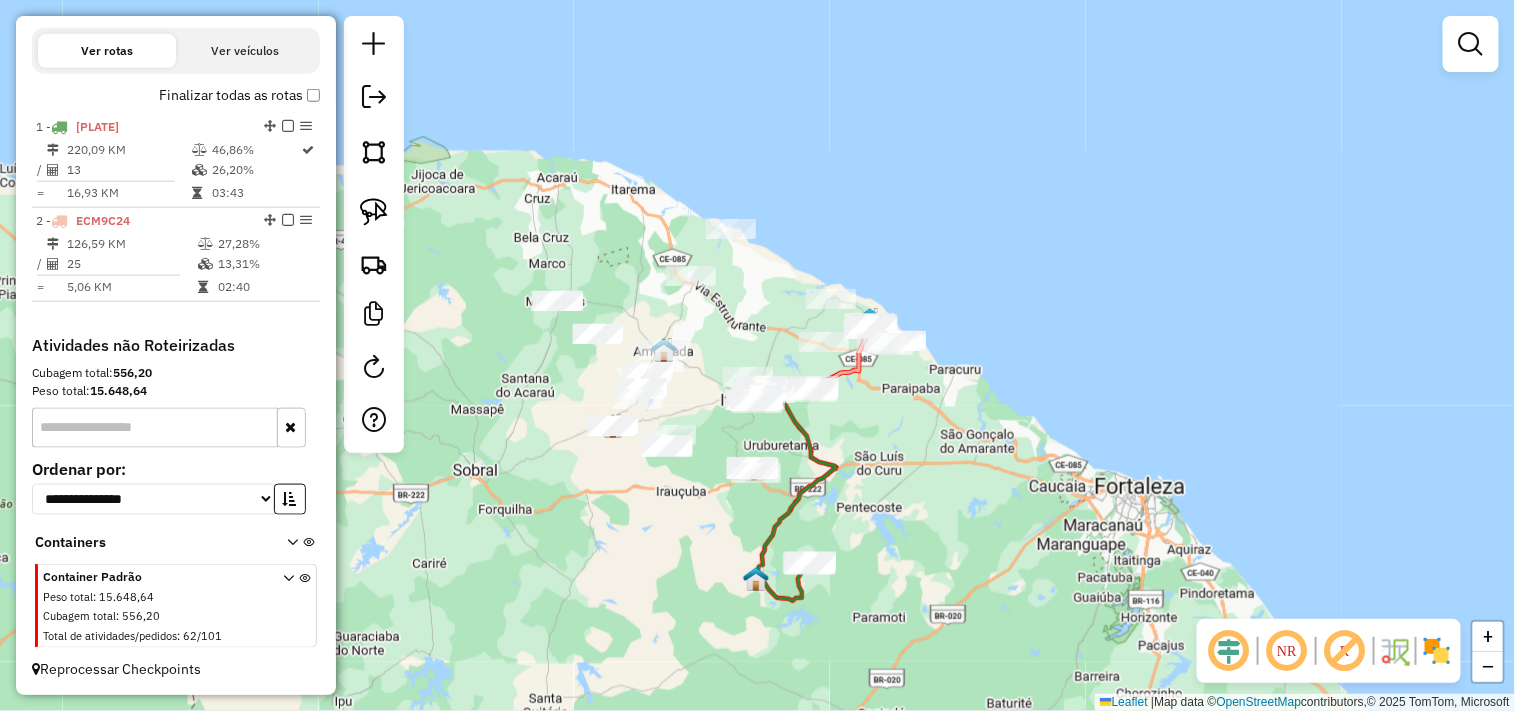 click 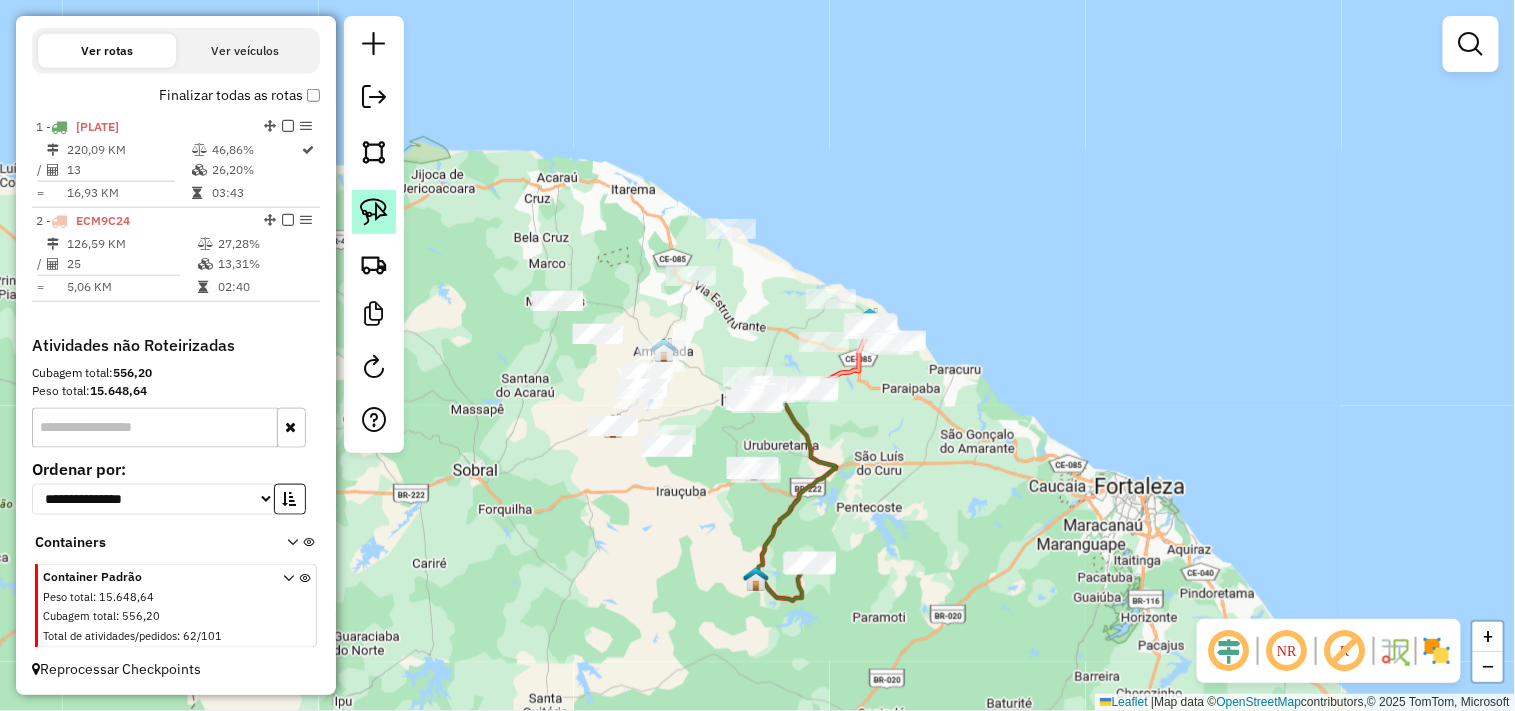 click 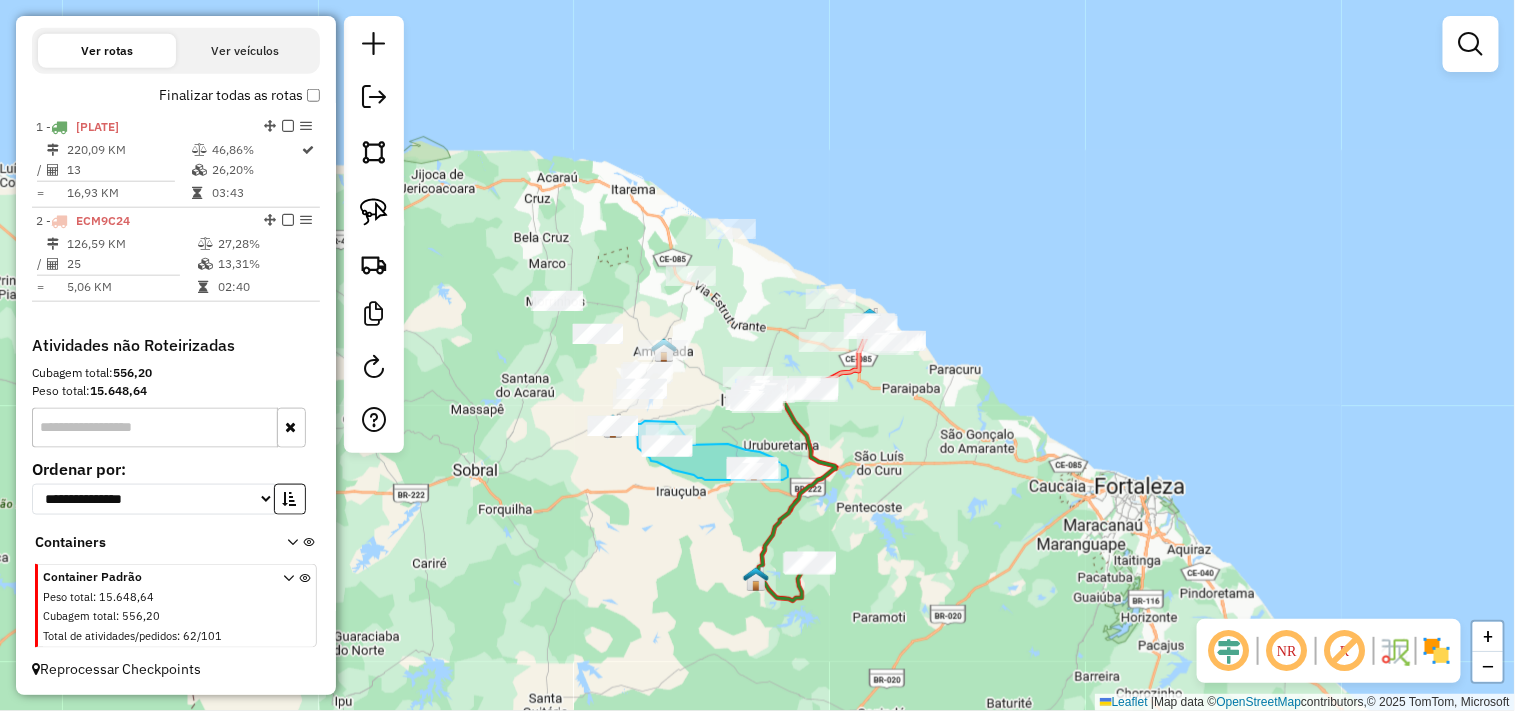 click on "Janela de atendimento Grade de atendimento Capacidade Transportadoras Veículos Cliente Pedidos  Rotas Selecione os dias de semana para filtrar as janelas de atendimento  Seg   Ter   Qua   Qui   Sex   Sáb   Dom  Informe o período da janela de atendimento: De: Até:  Filtrar exatamente a janela do cliente  Considerar janela de atendimento padrão  Selecione os dias de semana para filtrar as grades de atendimento  Seg   Ter   Qua   Qui   Sex   Sáb   Dom   Considerar clientes sem dia de atendimento cadastrado  Clientes fora do dia de atendimento selecionado Filtrar as atividades entre os valores definidos abaixo:  Peso mínimo:   Peso máximo:   Cubagem mínima:   Cubagem máxima:   De:   Até:  Filtrar as atividades entre o tempo de atendimento definido abaixo:  De:   Até:   Considerar capacidade total dos clientes não roteirizados Transportadora: Selecione um ou mais itens Tipo de veículo: Selecione um ou mais itens Veículo: Selecione um ou mais itens Motorista: Selecione um ou mais itens Nome: Rótulo:" 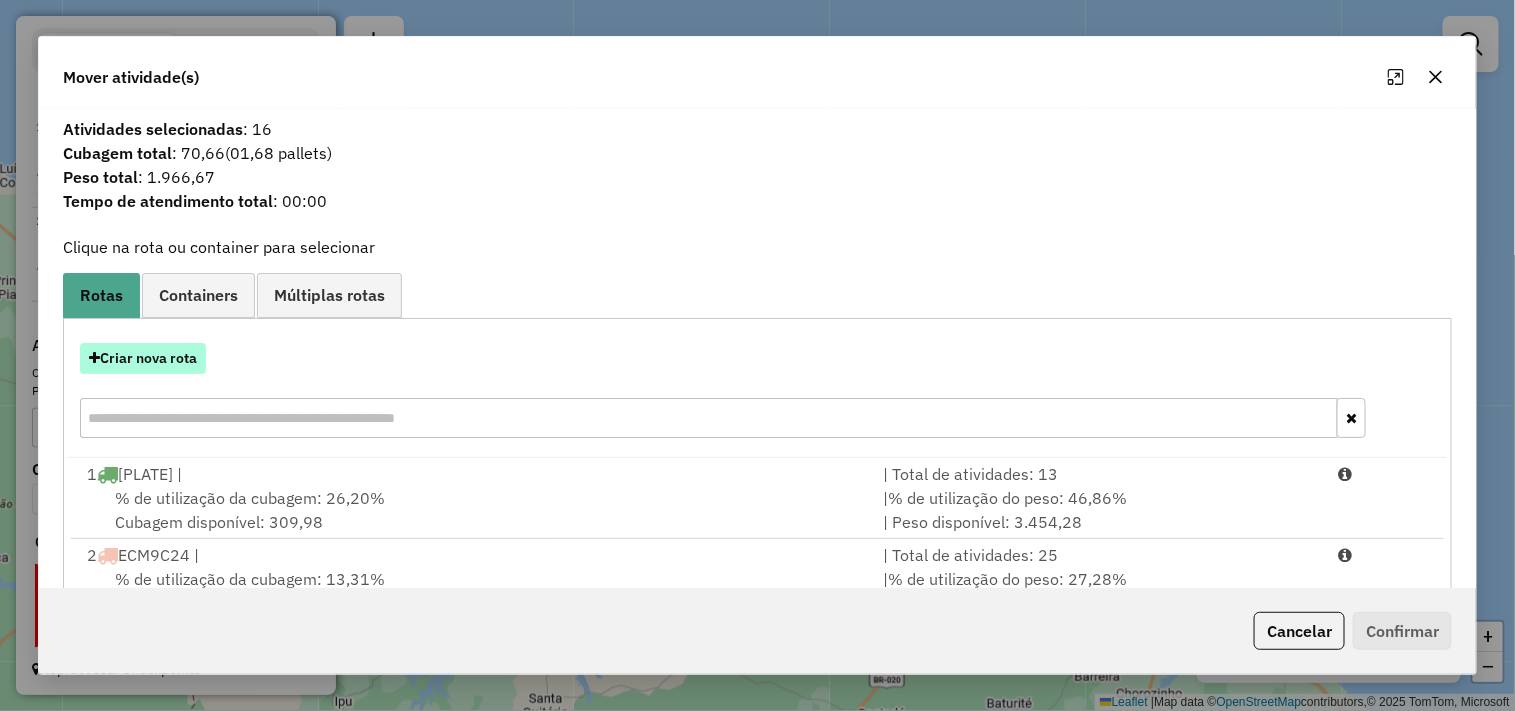 click on "Criar nova rota" at bounding box center [143, 358] 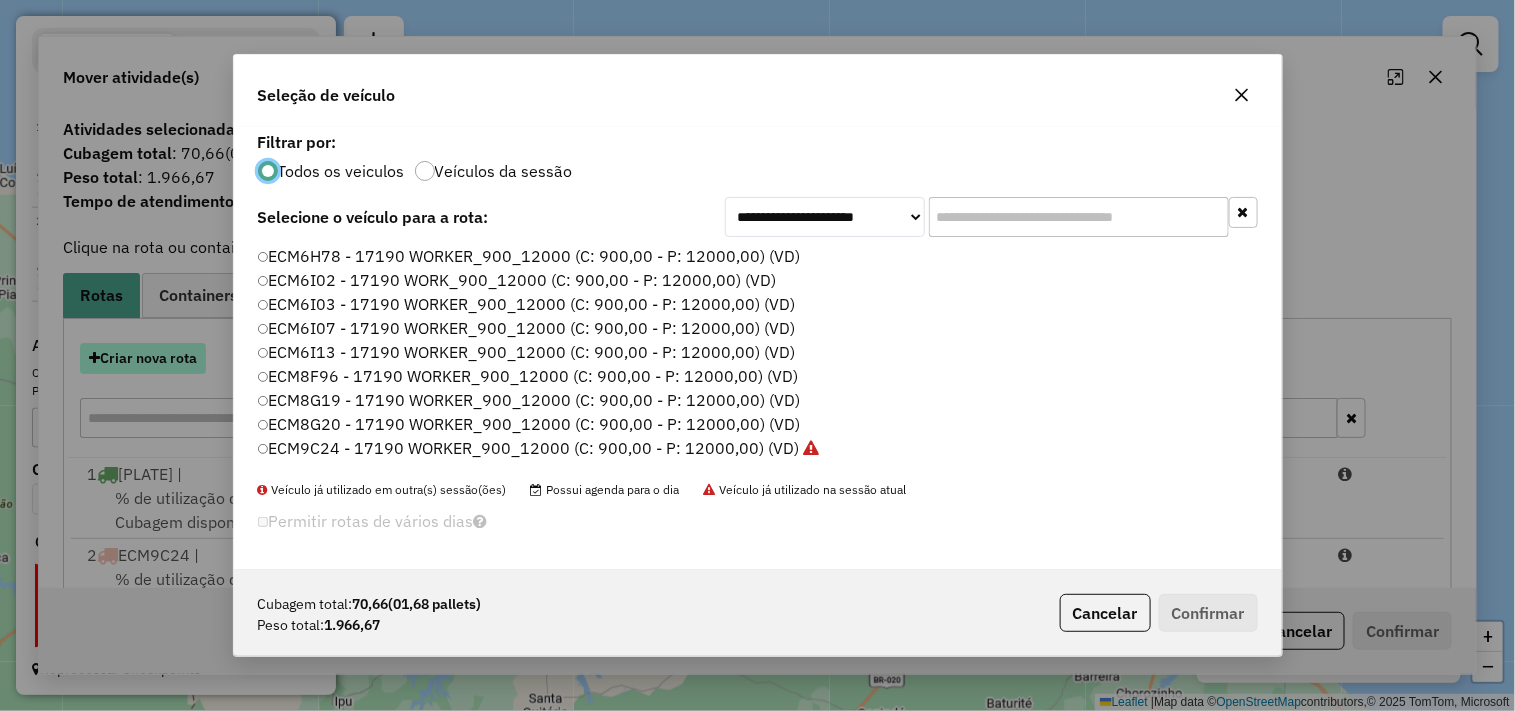 scroll, scrollTop: 11, scrollLeft: 5, axis: both 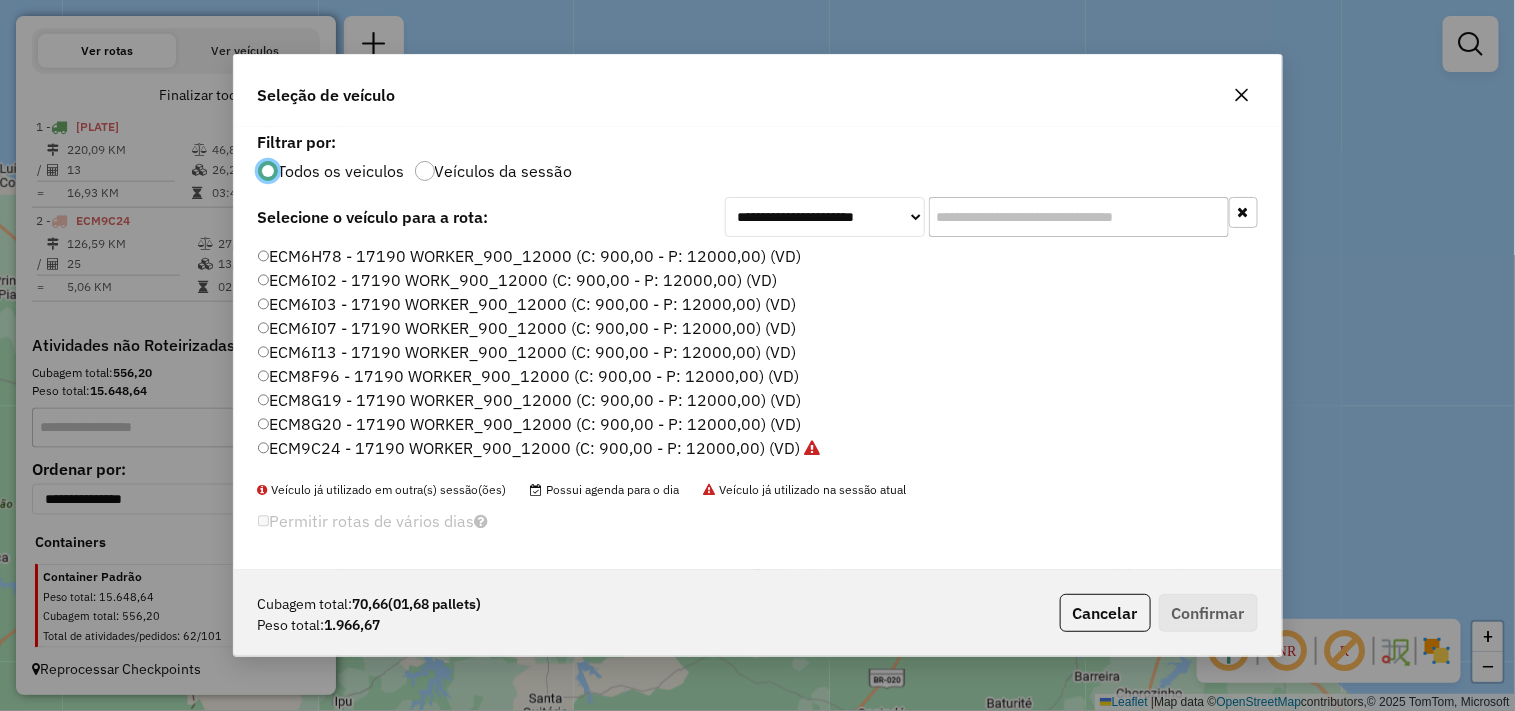 click on "ECM8F96 - 17190 WORKER_900_12000 (C: 900,00 - P: 12000,00) (VD)" 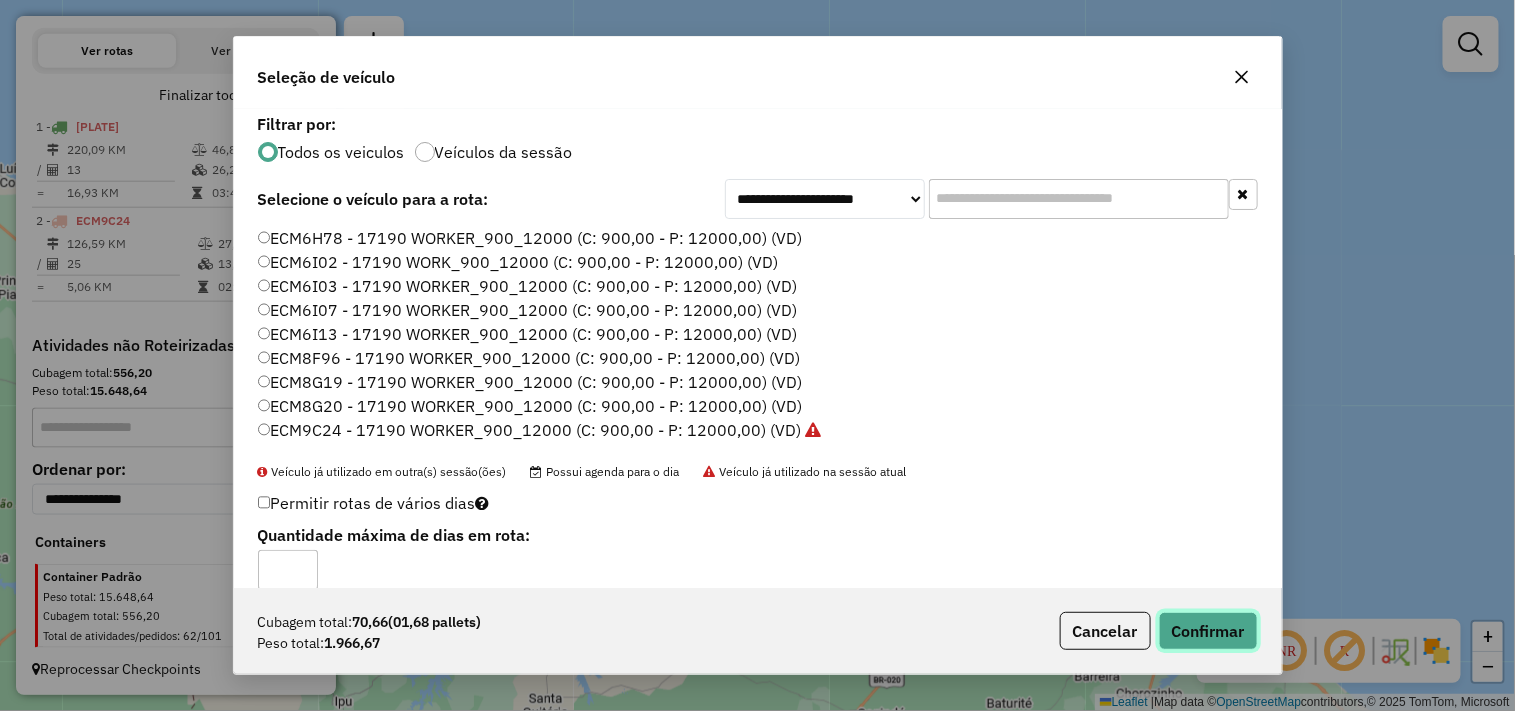 click on "Confirmar" 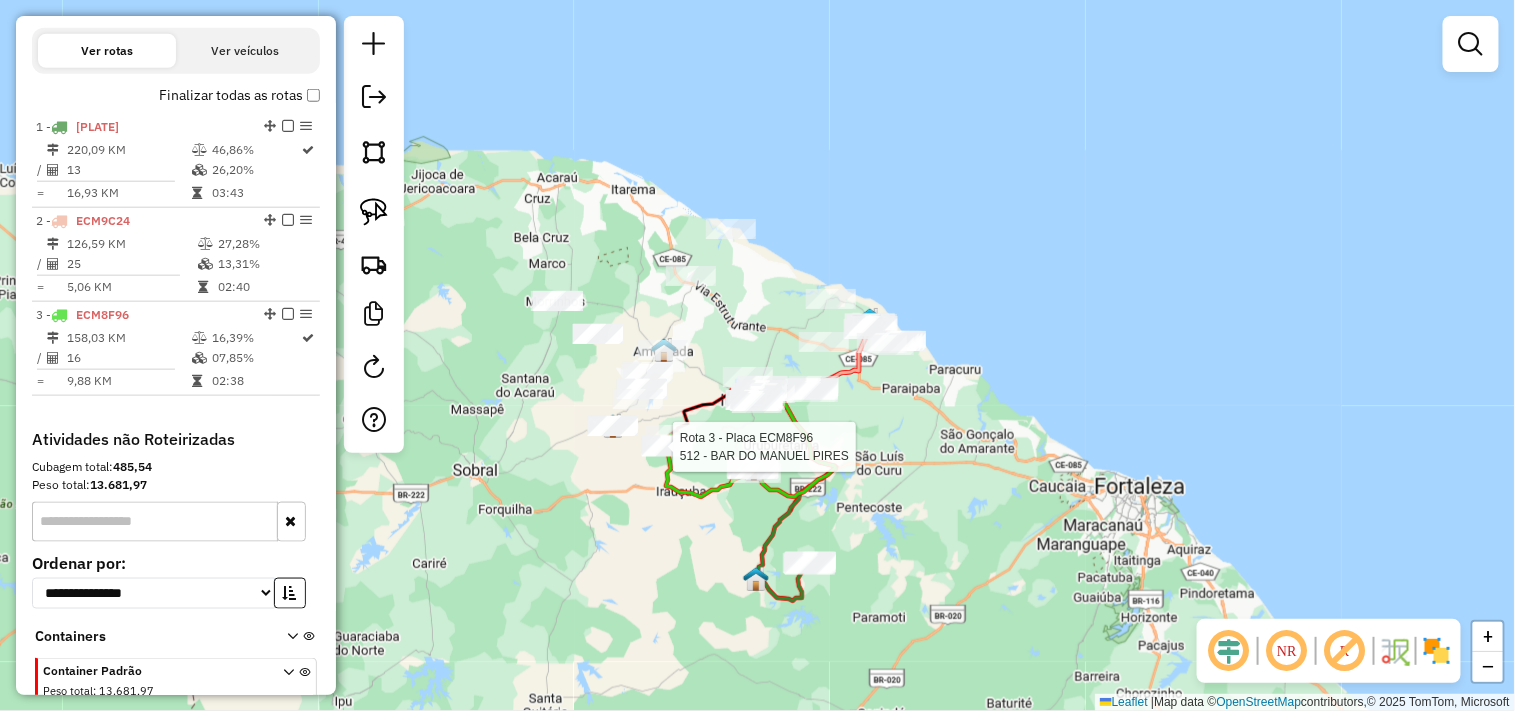 scroll, scrollTop: 770, scrollLeft: 0, axis: vertical 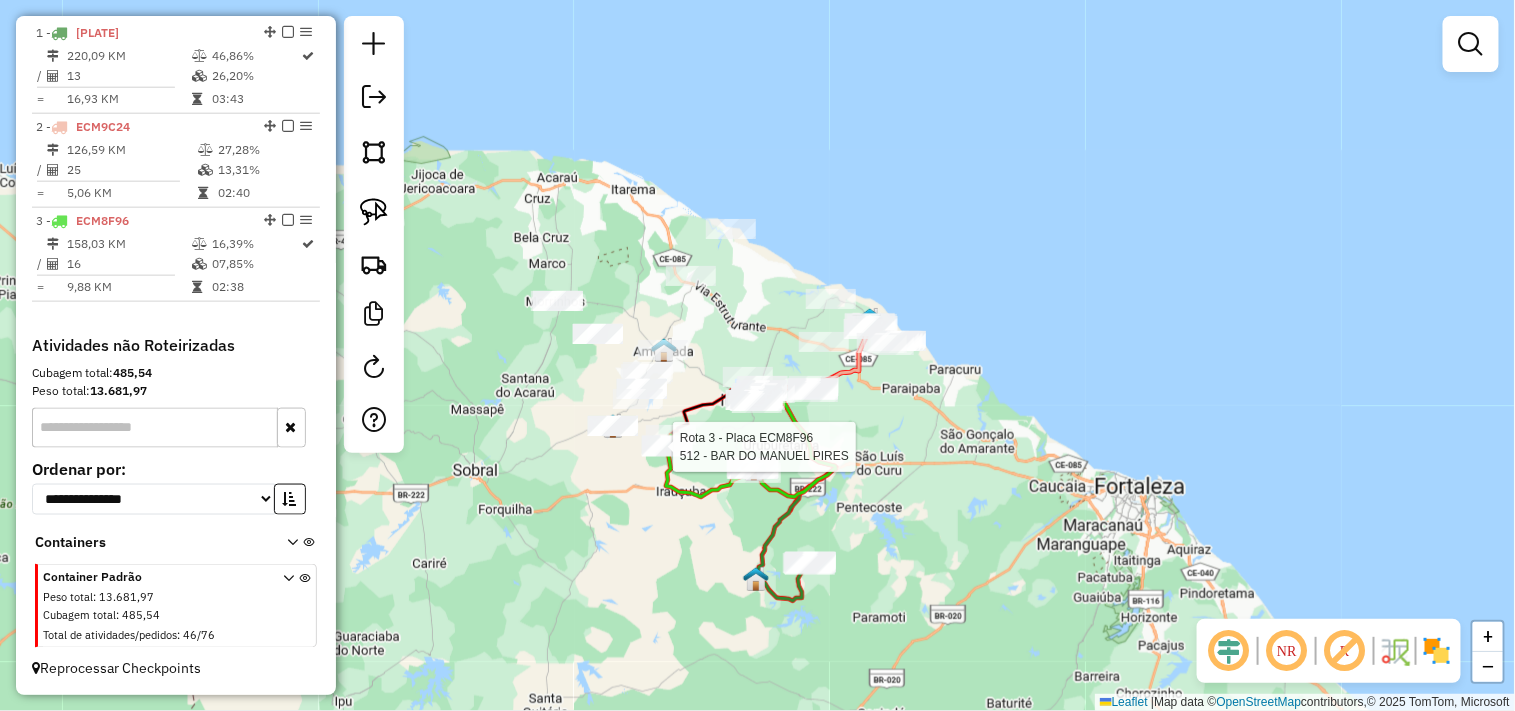 select on "**********" 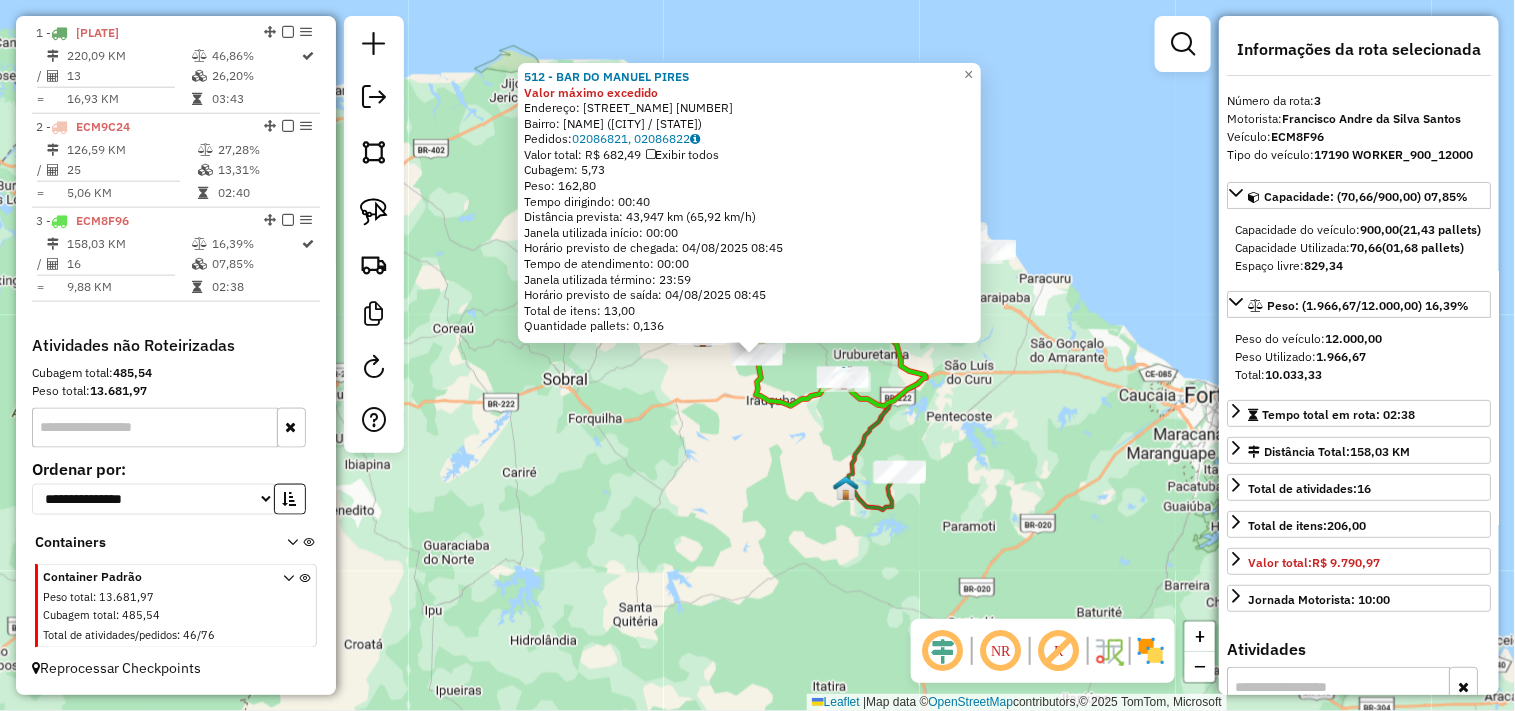 click on "512 - BAR DO MANUEL PIRES Valor máximo excedido  Endereço:  MANOEL BARBOSA MACIEL 10   Bairro: MISSI (IRAUCUBA / CE)   Pedidos:  02086821, 02086822   Valor total: R$ 682,49   Exibir todos   Cubagem: 5,73  Peso: 162,80  Tempo dirigindo: 00:40   Distância prevista: 43,947 km (65,92 km/h)   Janela utilizada início: 00:00   Horário previsto de chegada: 04/08/2025 08:45   Tempo de atendimento: 00:00   Janela utilizada término: 23:59   Horário previsto de saída: 04/08/2025 08:45   Total de itens: 13,00   Quantidade pallets: 0,136  × Janela de atendimento Grade de atendimento Capacidade Transportadoras Veículos Cliente Pedidos  Rotas Selecione os dias de semana para filtrar as janelas de atendimento  Seg   Ter   Qua   Qui   Sex   Sáb   Dom  Informe o período da janela de atendimento: De: Até:  Filtrar exatamente a janela do cliente  Considerar janela de atendimento padrão  Selecione os dias de semana para filtrar as grades de atendimento  Seg   Ter   Qua   Qui   Sex   Sáb   Dom   Peso mínimo:   De:" 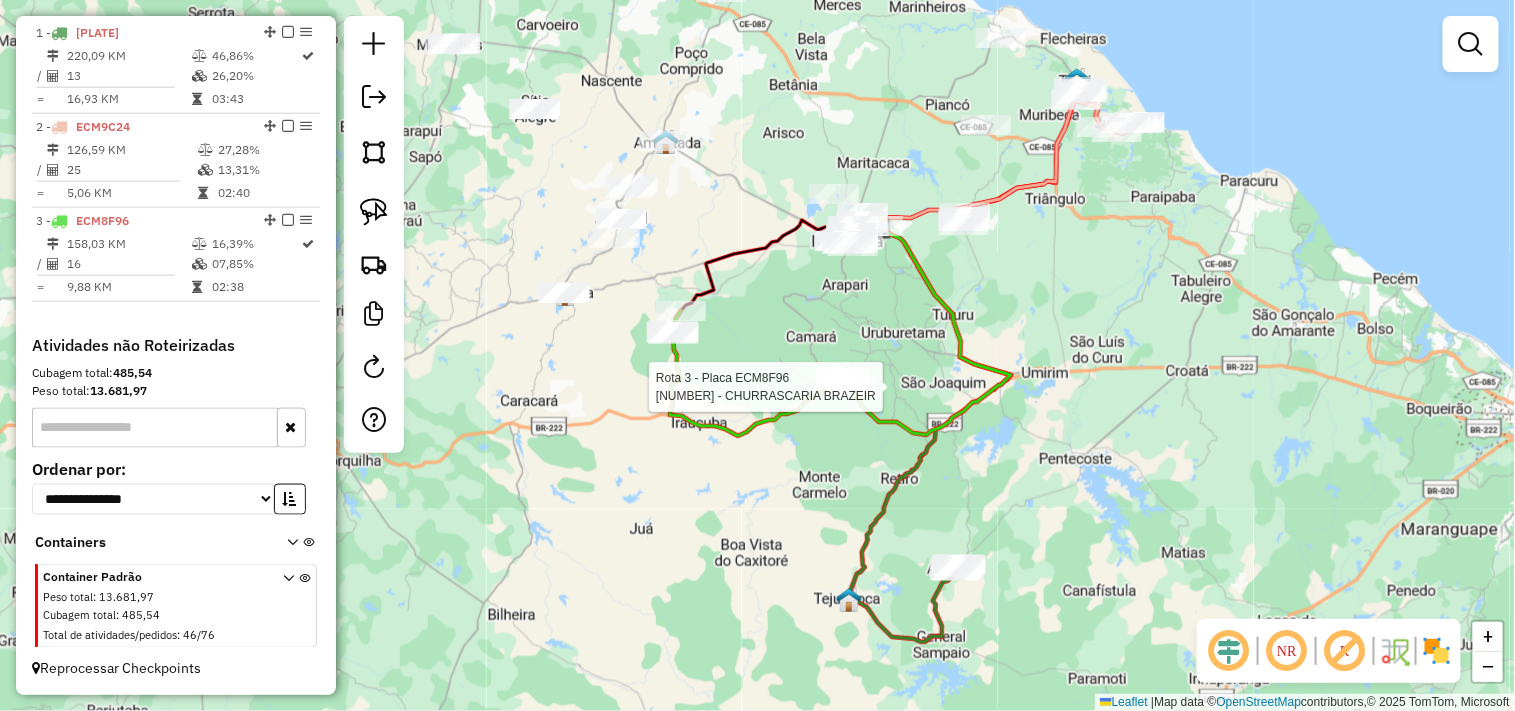 select on "**********" 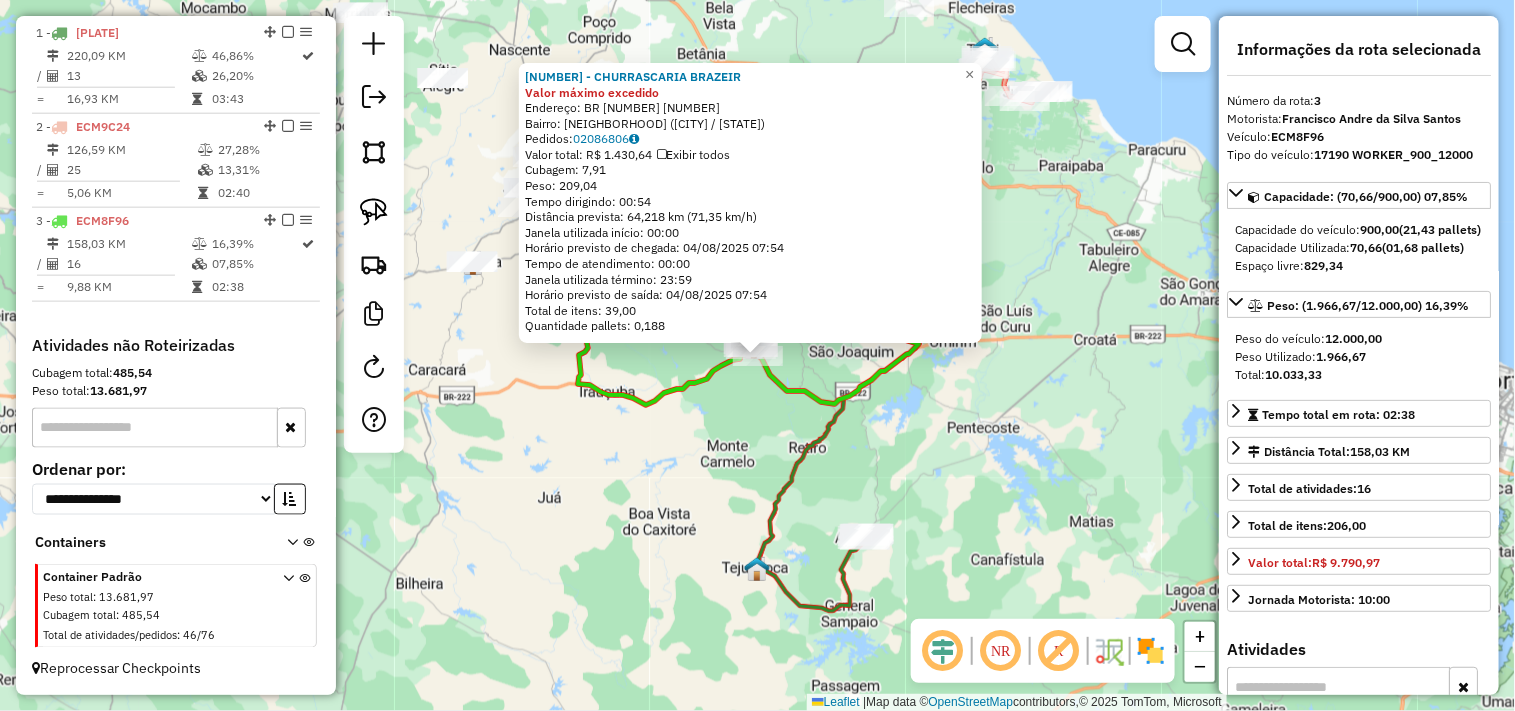 click on "204 - CHURRASCARIA BRAZEIR Valor máximo excedido  Endereço:  BR 222 11490   Bairro: PEDRO ROCHA (ITAPAJE / CE)   Pedidos:  02086806   Valor total: R$ 1.430,64   Exibir todos   Cubagem: 7,91  Peso: 209,04  Tempo dirigindo: 00:54   Distância prevista: 64,218 km (71,35 km/h)   Janela utilizada início: 00:00   Horário previsto de chegada: 04/08/2025 07:54   Tempo de atendimento: 00:00   Janela utilizada término: 23:59   Horário previsto de saída: 04/08/2025 07:54   Total de itens: 39,00   Quantidade pallets: 0,188  × Janela de atendimento Grade de atendimento Capacidade Transportadoras Veículos Cliente Pedidos  Rotas Selecione os dias de semana para filtrar as janelas de atendimento  Seg   Ter   Qua   Qui   Sex   Sáb   Dom  Informe o período da janela de atendimento: De: Até:  Filtrar exatamente a janela do cliente  Considerar janela de atendimento padrão  Selecione os dias de semana para filtrar as grades de atendimento  Seg   Ter   Qua   Qui   Sex   Sáb   Dom   Peso mínimo:   Peso máximo:  De:" 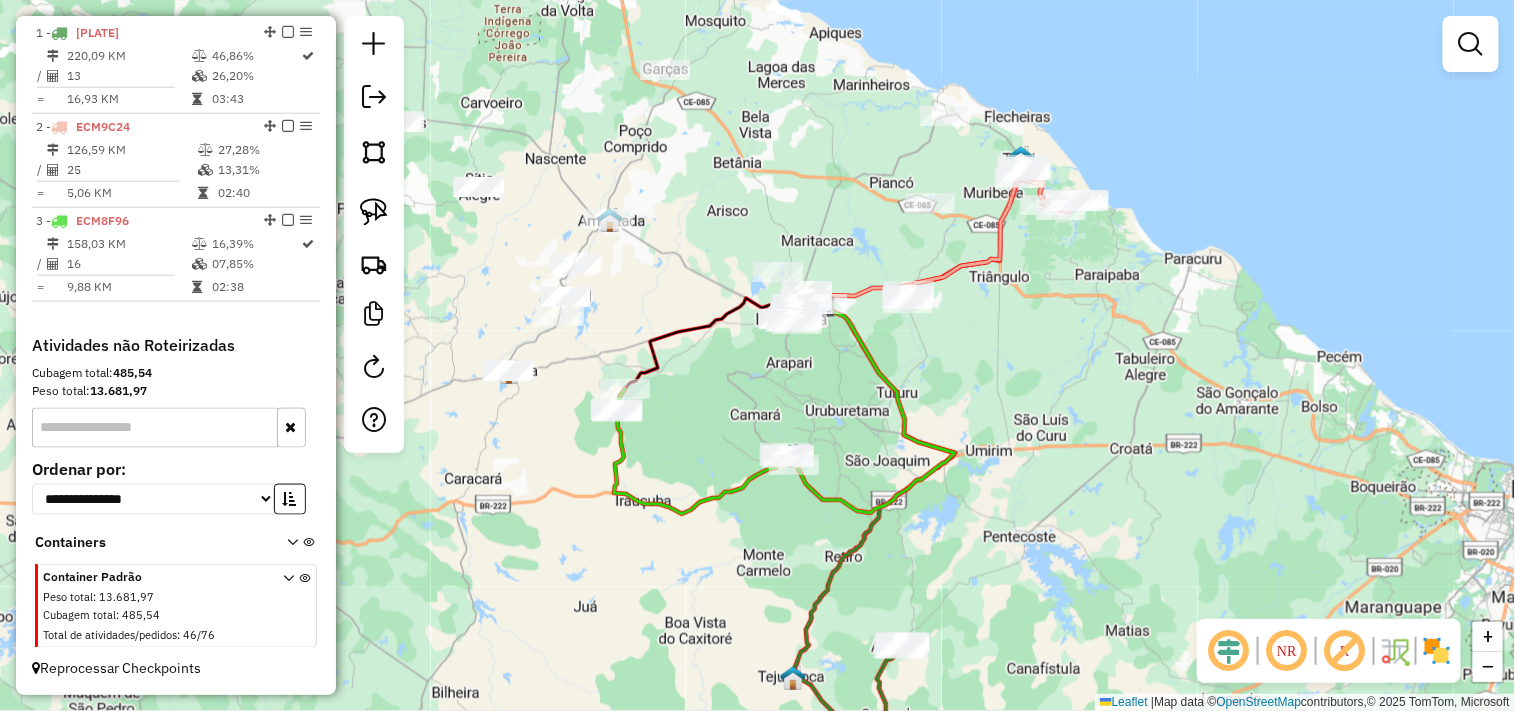 drag, startPoint x: 781, startPoint y: 306, endPoint x: 817, endPoint y: 415, distance: 114.791115 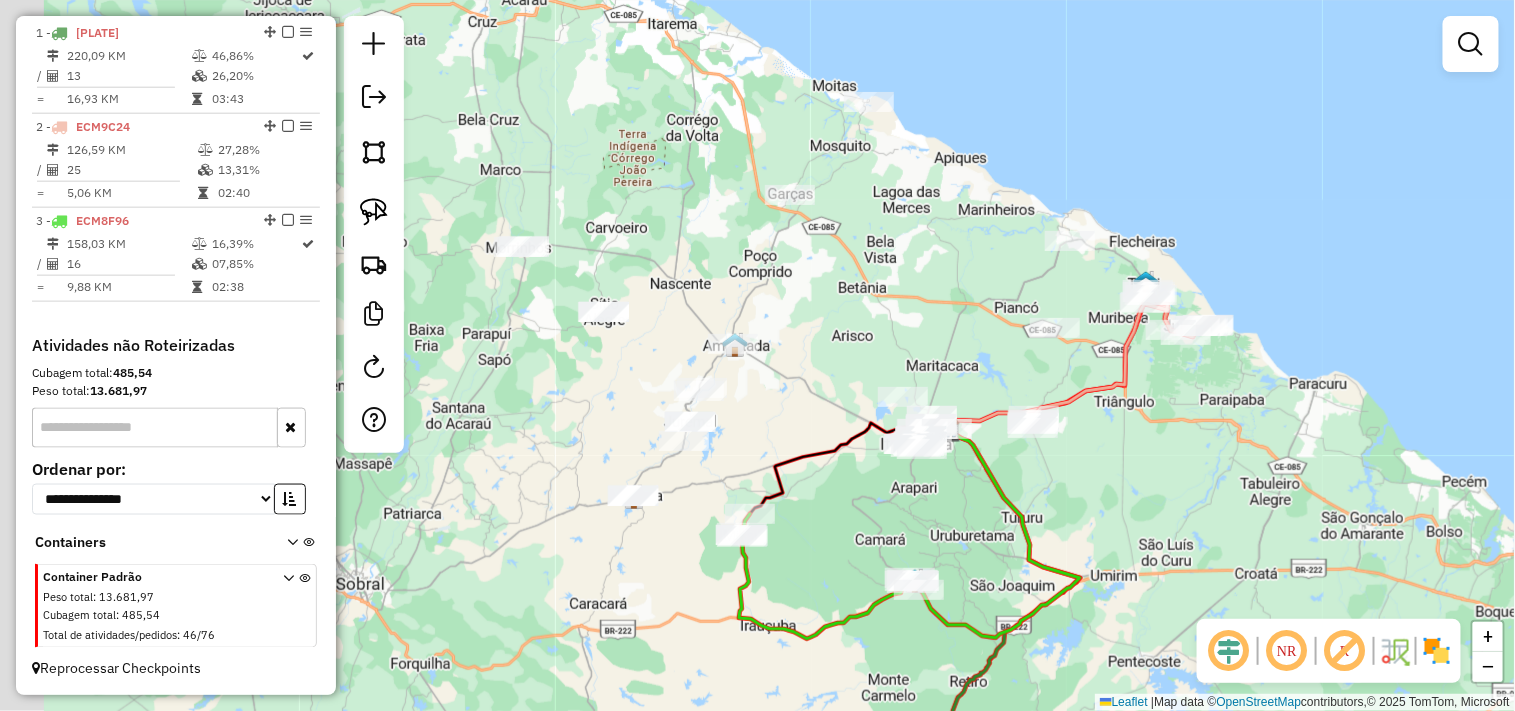 drag, startPoint x: 632, startPoint y: 337, endPoint x: 812, endPoint y: 498, distance: 241.4974 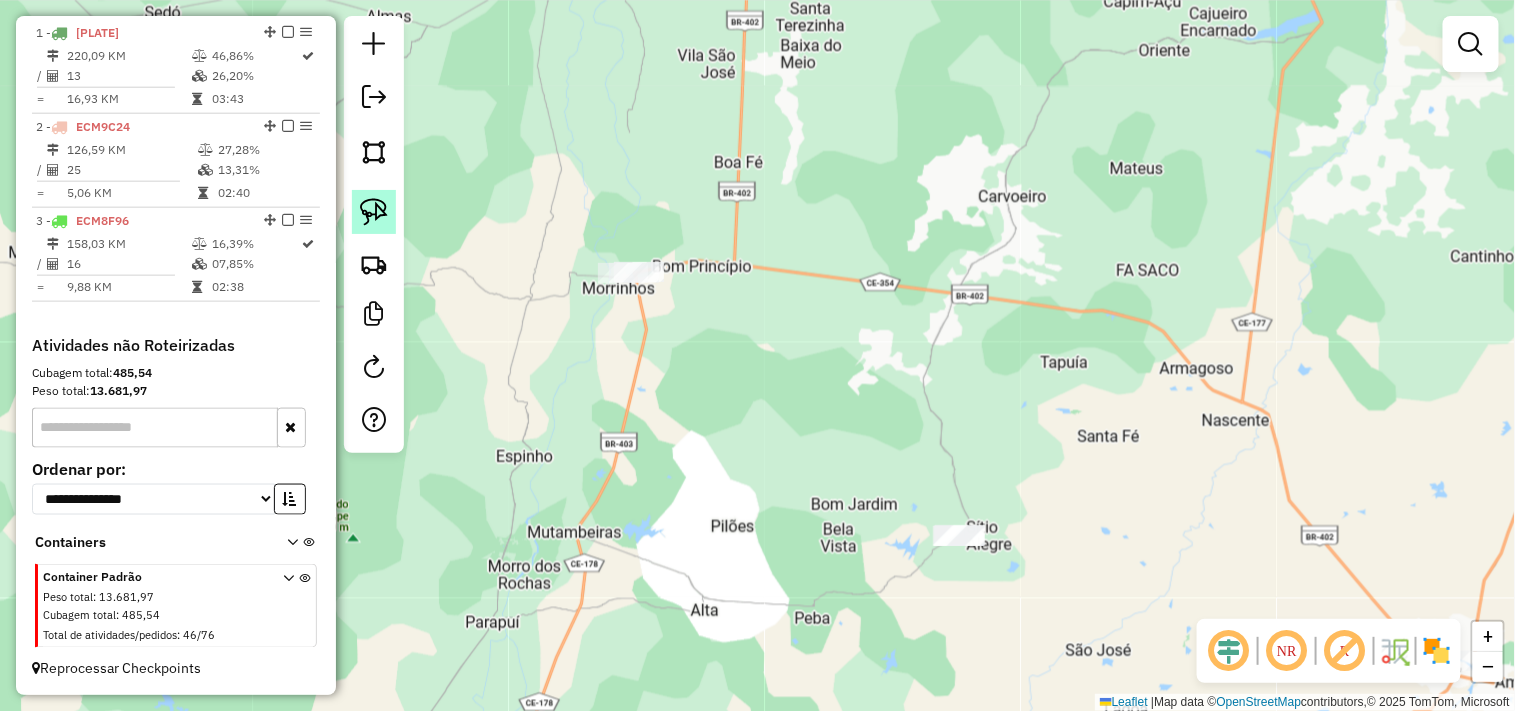 click 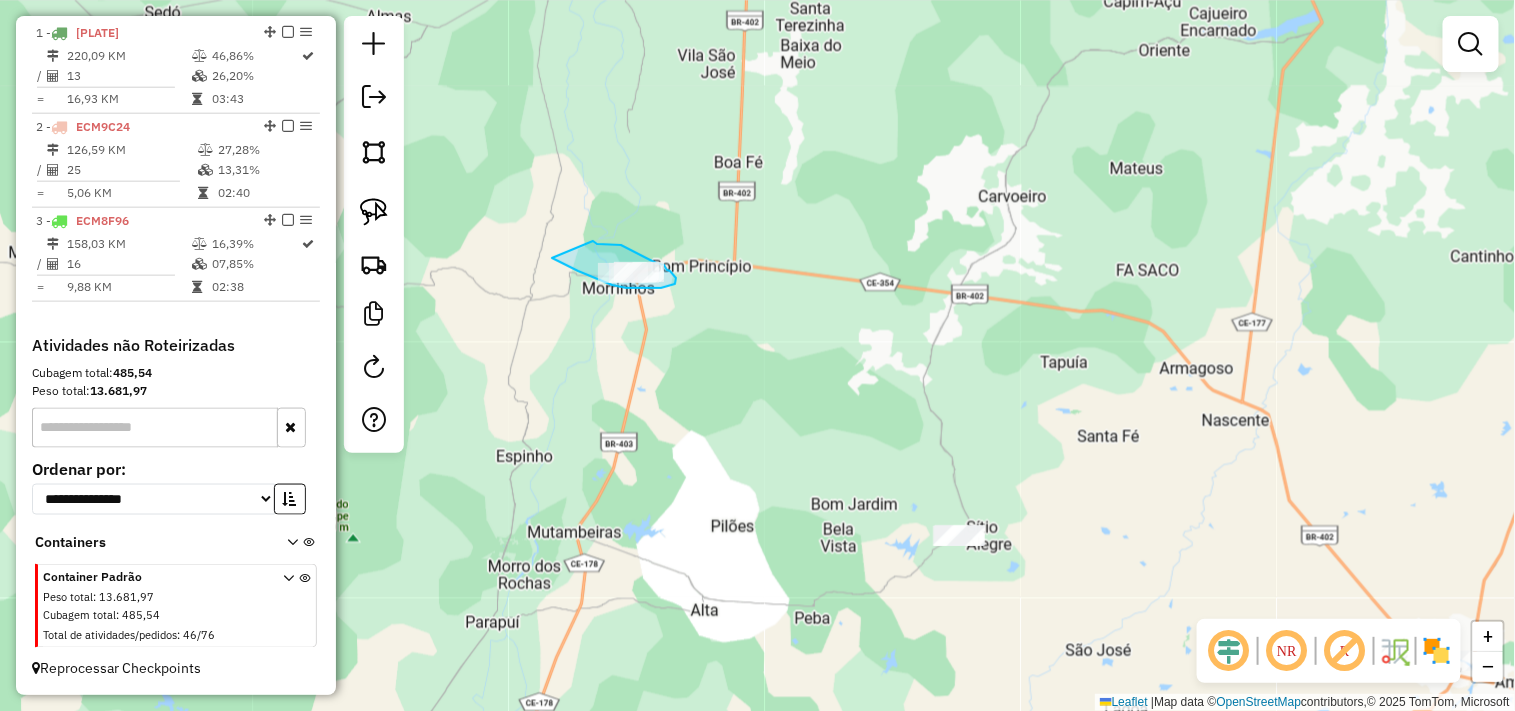 drag, startPoint x: 597, startPoint y: 244, endPoint x: 551, endPoint y: 257, distance: 47.801674 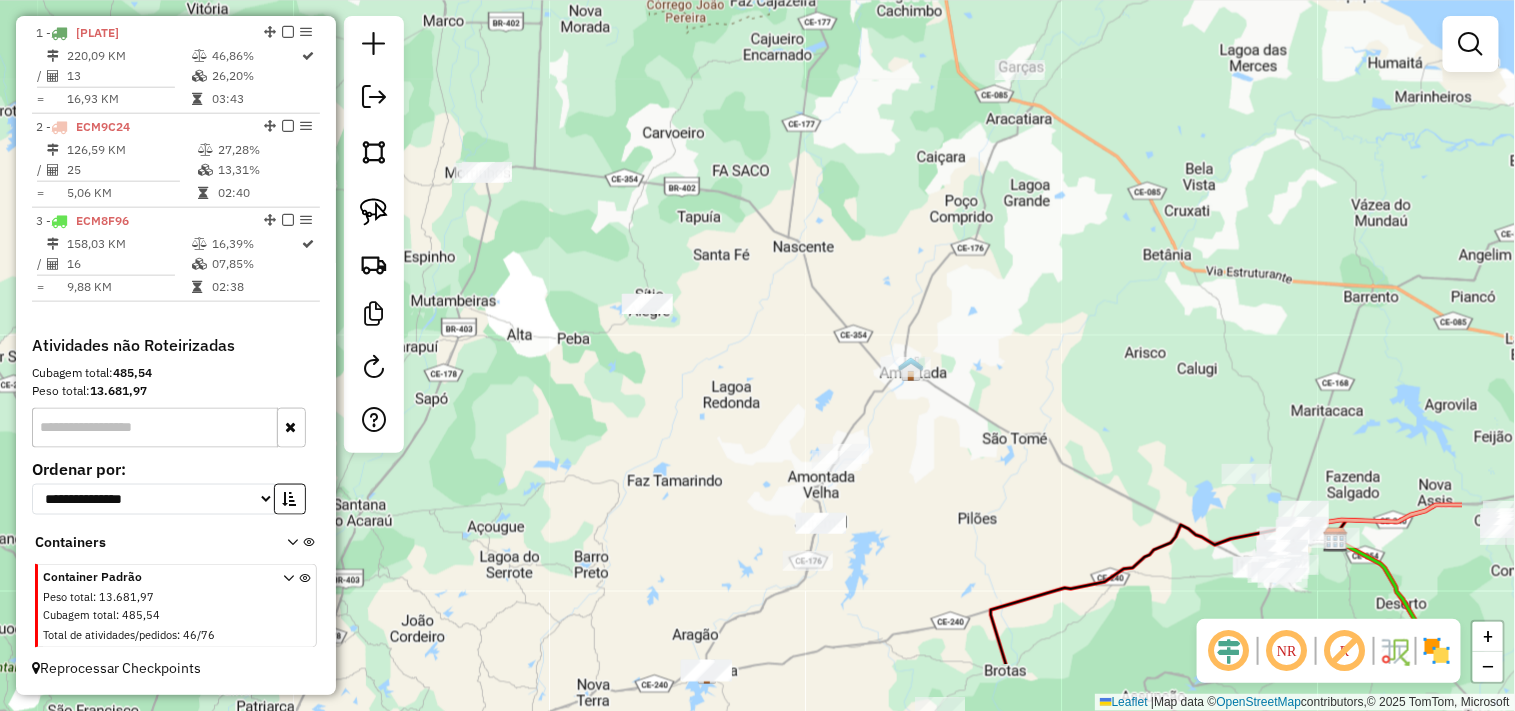 drag, startPoint x: 775, startPoint y: 443, endPoint x: 603, endPoint y: 325, distance: 208.58571 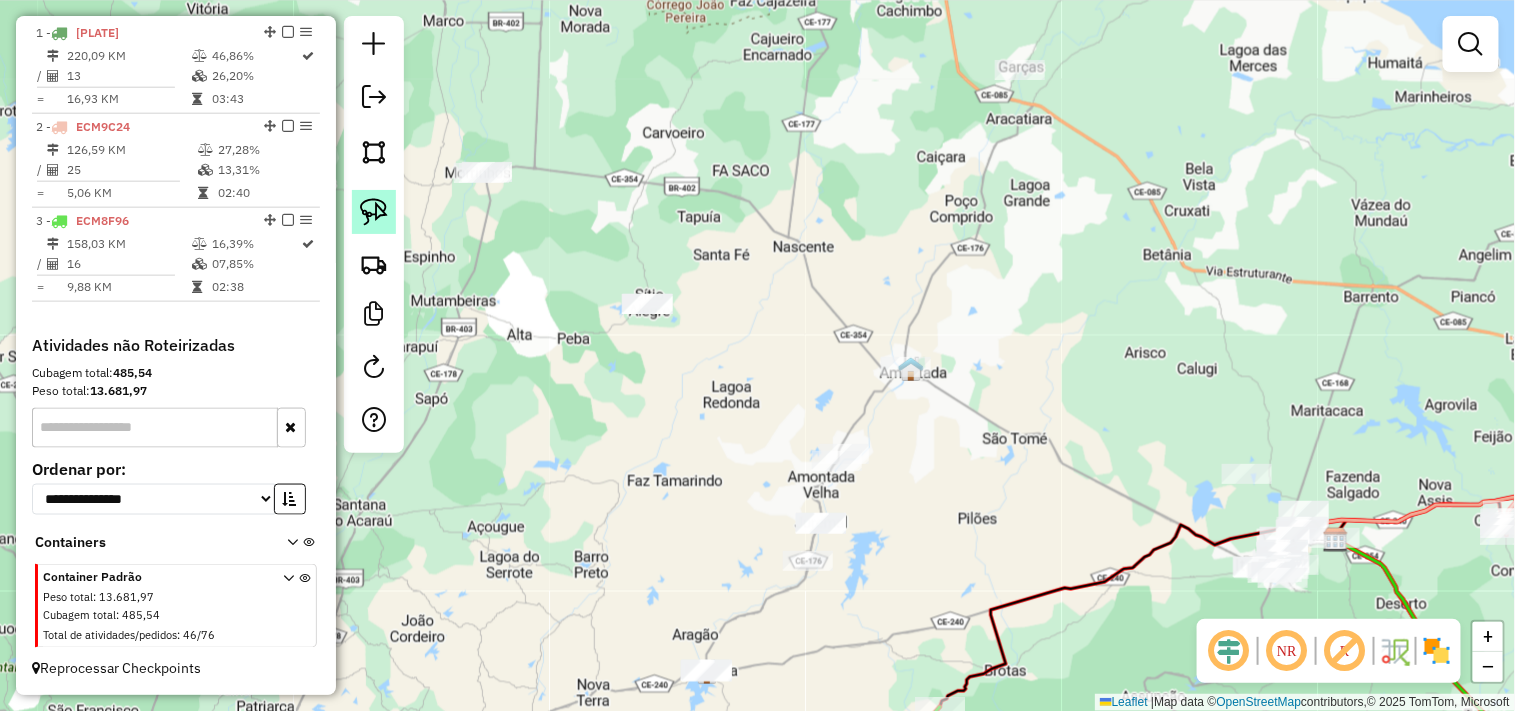 click 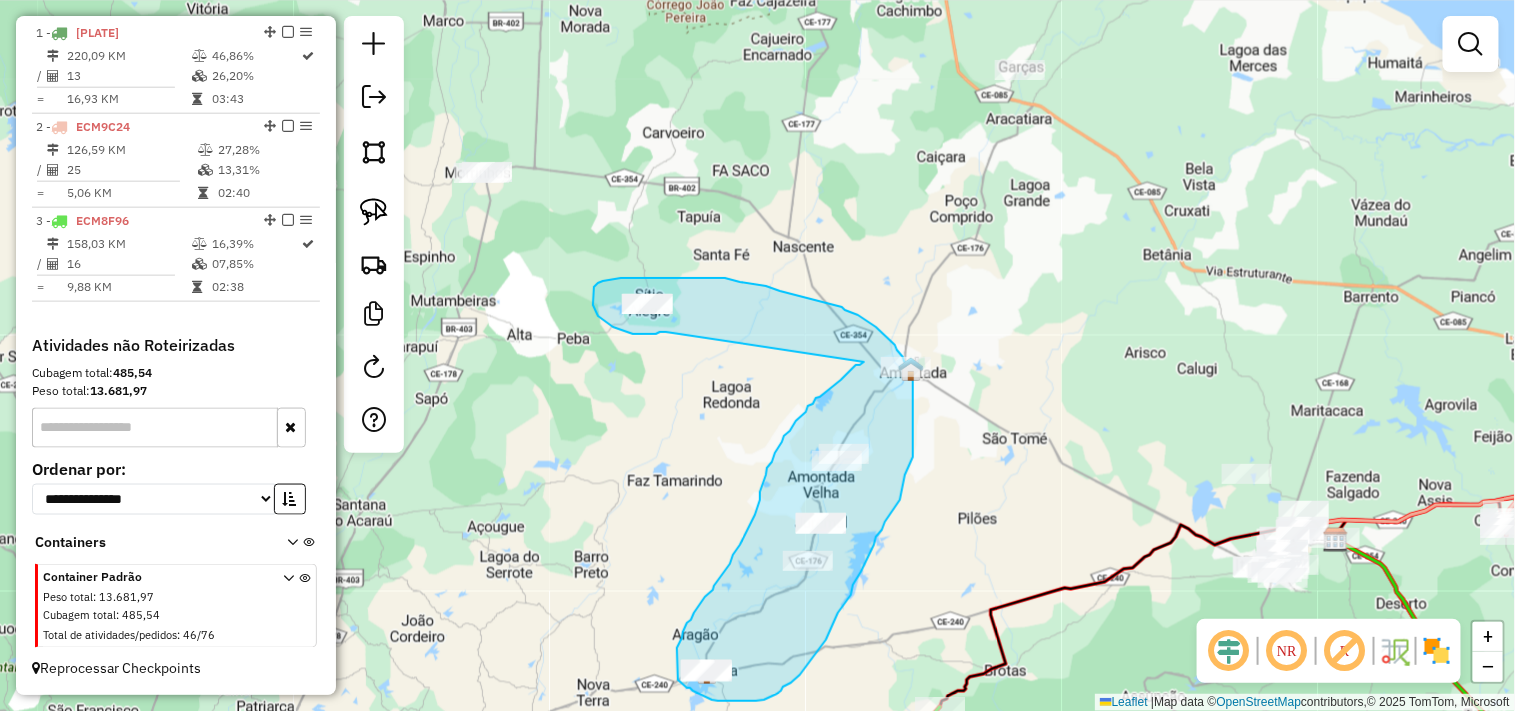 drag, startPoint x: 666, startPoint y: 332, endPoint x: 864, endPoint y: 362, distance: 200.25983 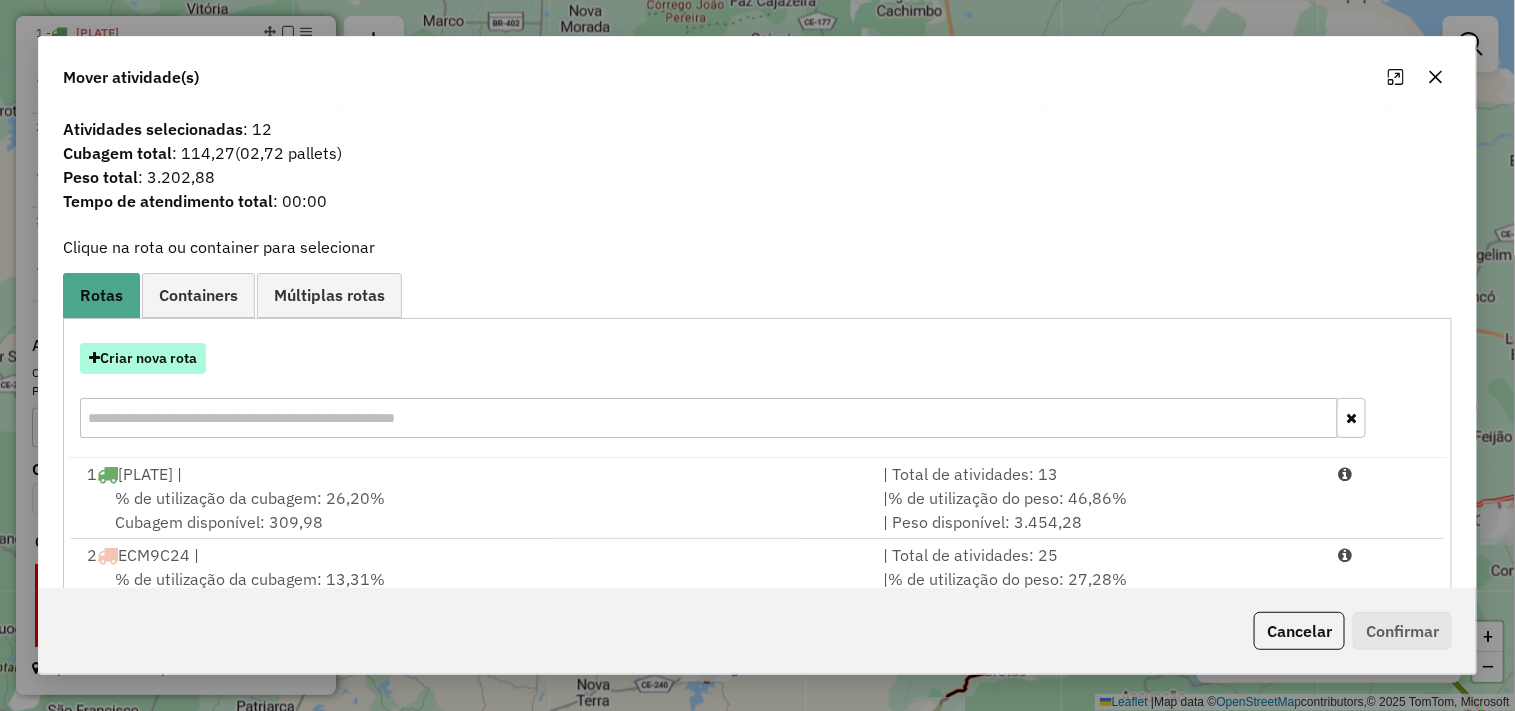 click on "Criar nova rota" at bounding box center [143, 358] 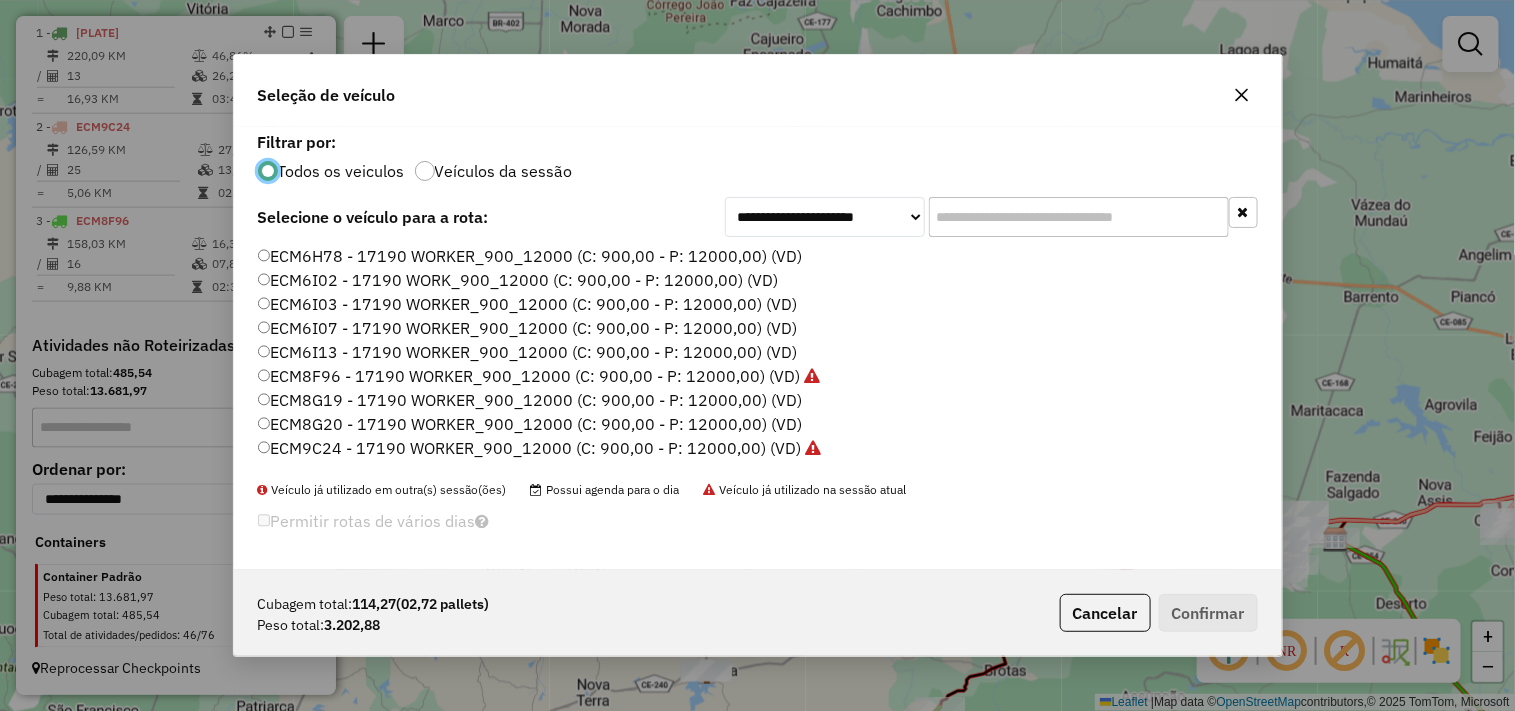 scroll, scrollTop: 11, scrollLeft: 5, axis: both 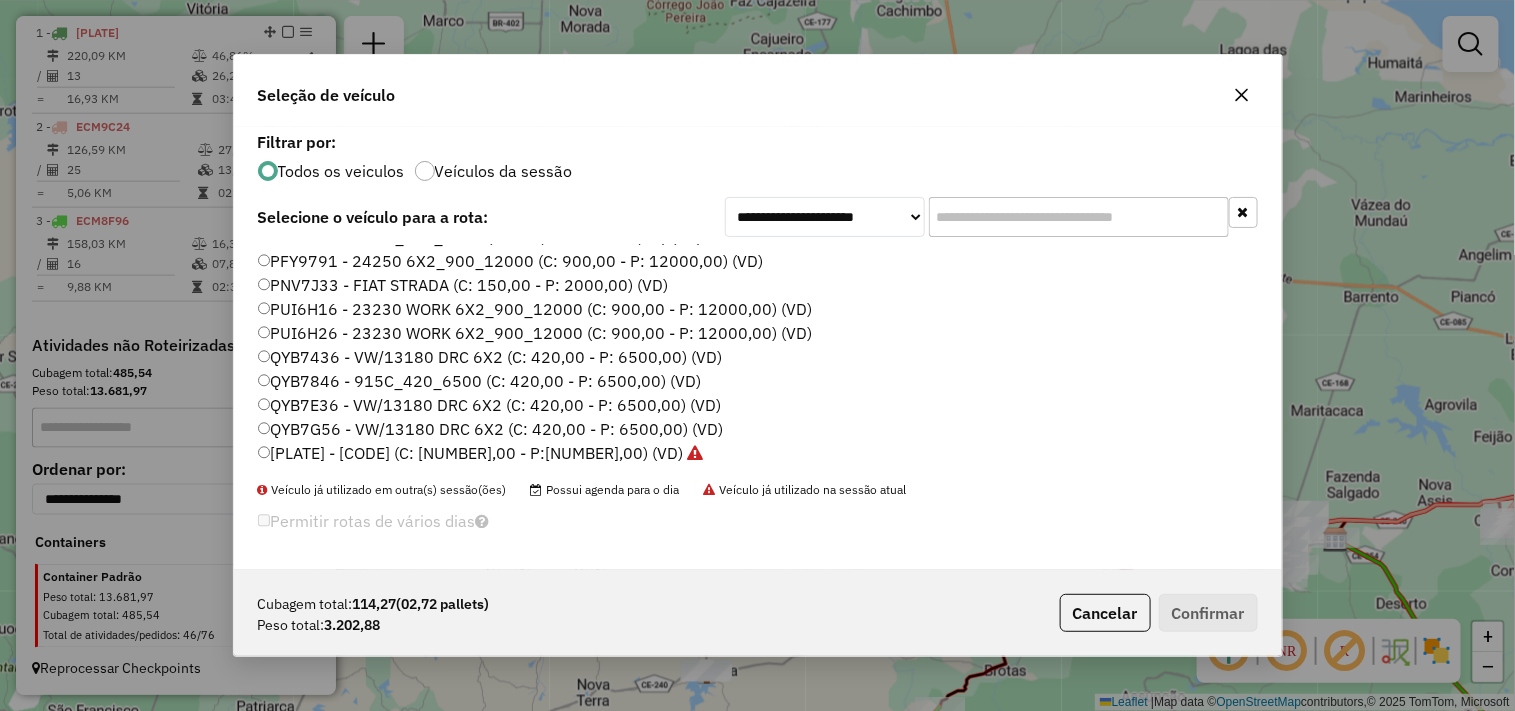 click on "QYB7E36 - VW/13180 DRC 6X2 (C: 420,00 - P: 6500,00) (VD)" 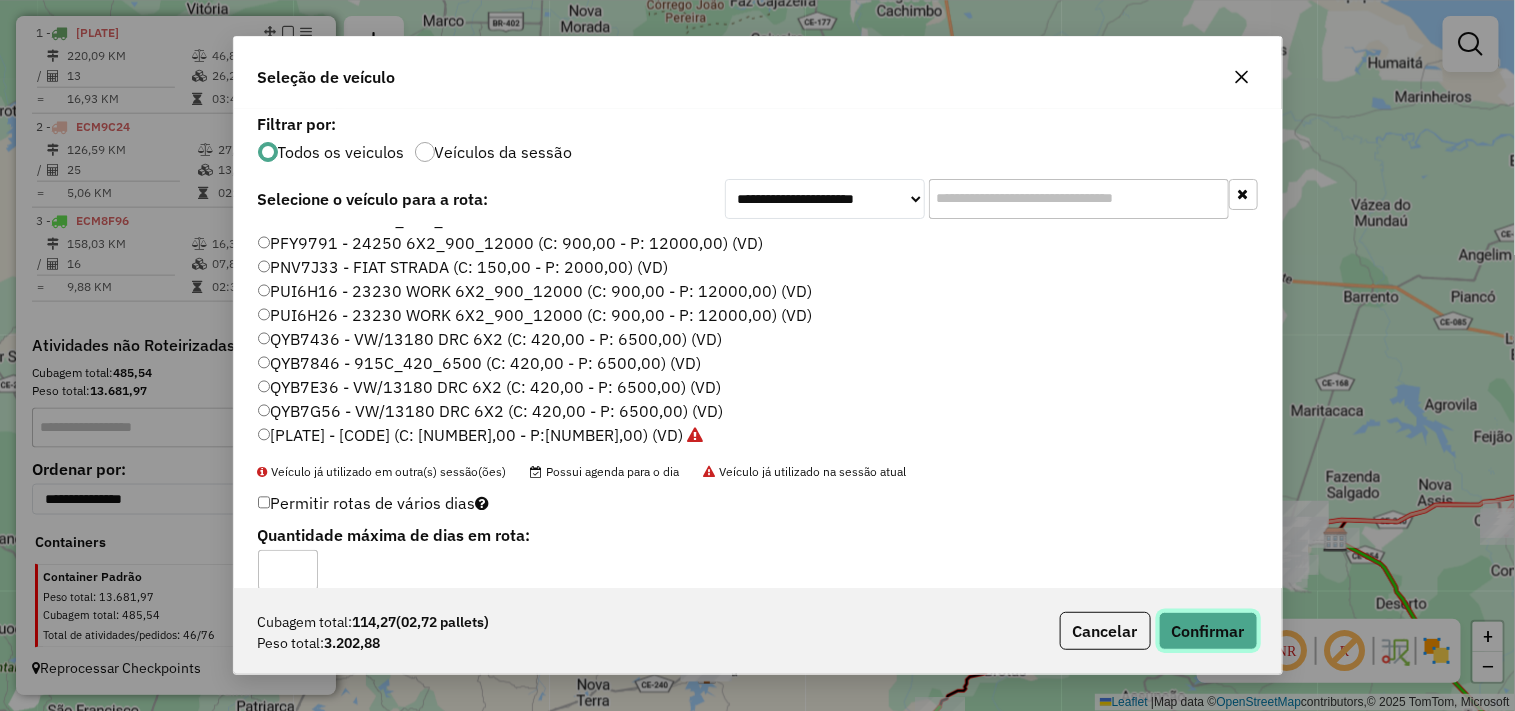 click on "Confirmar" 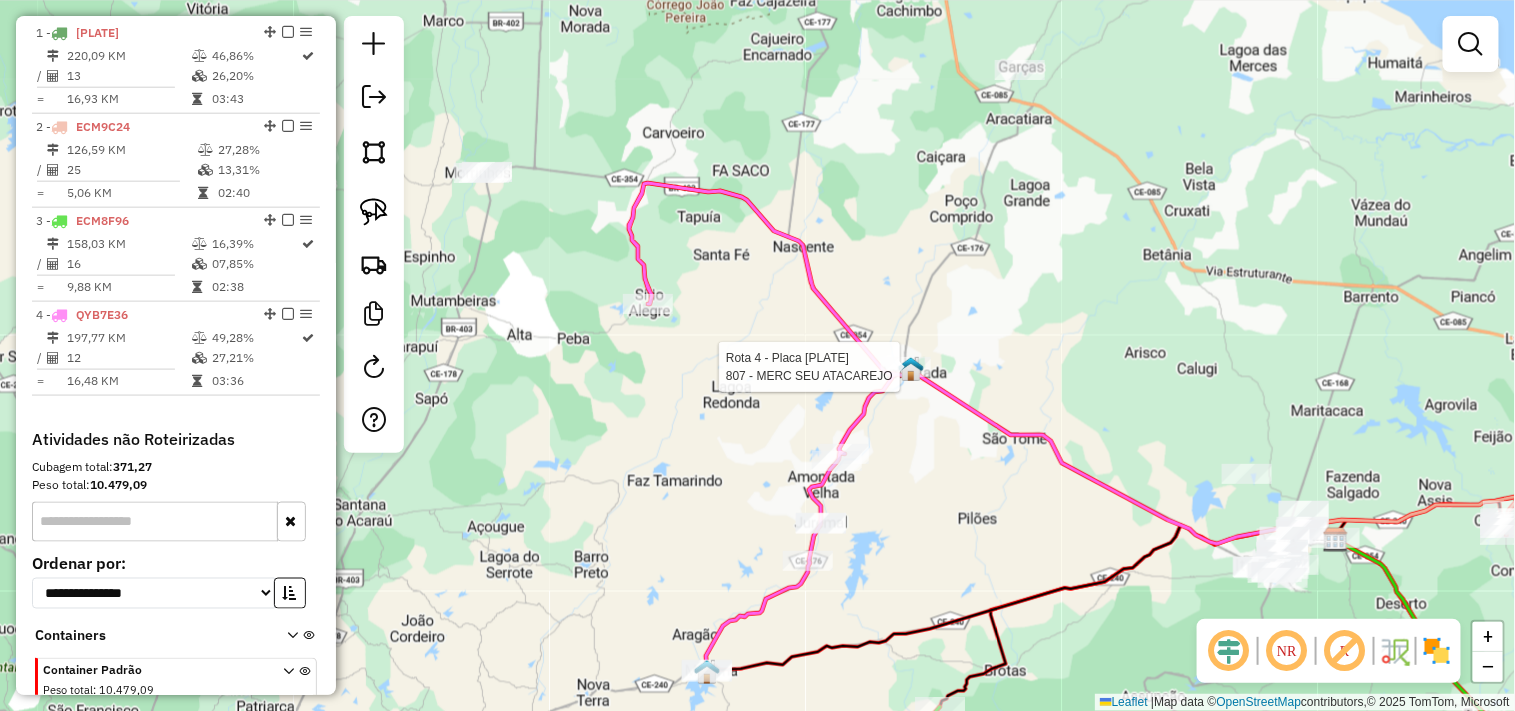 select on "**********" 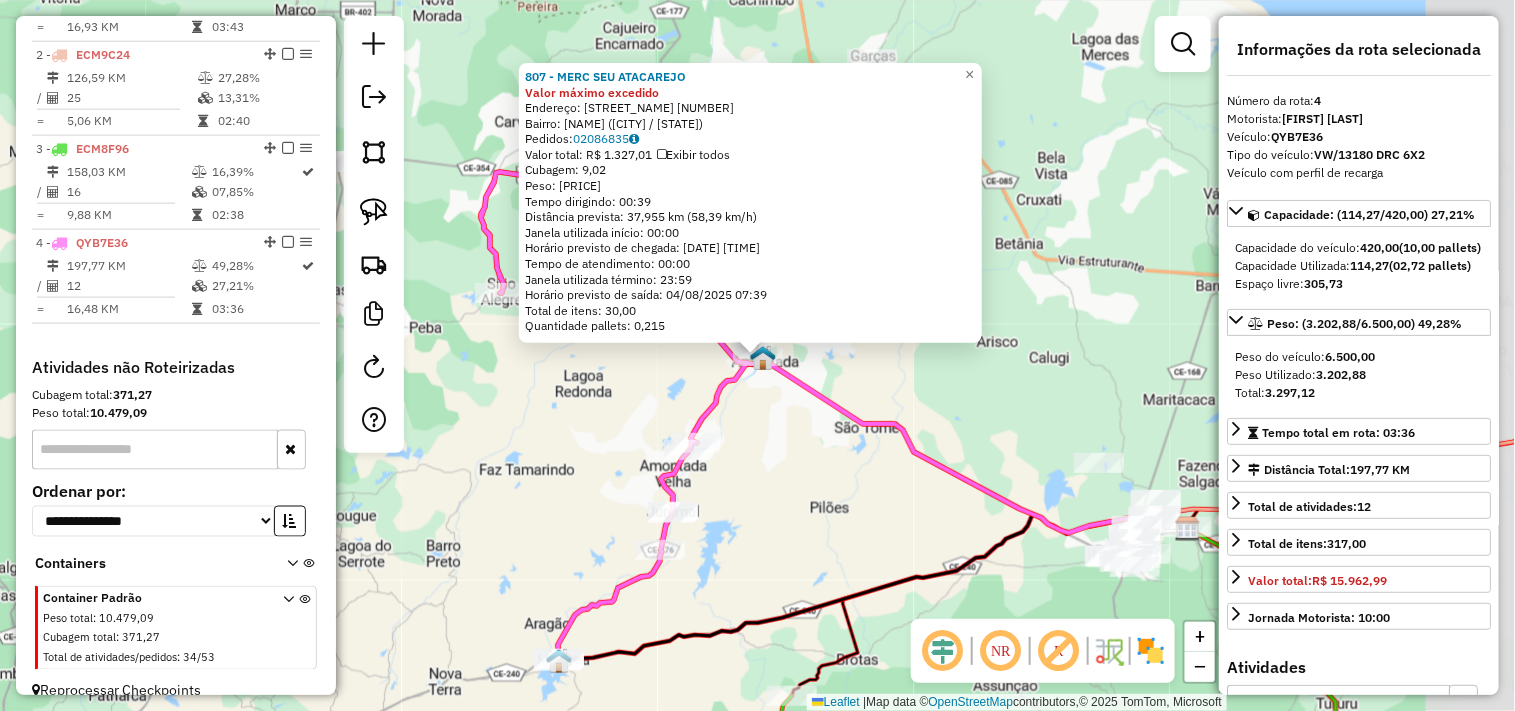 scroll, scrollTop: 864, scrollLeft: 0, axis: vertical 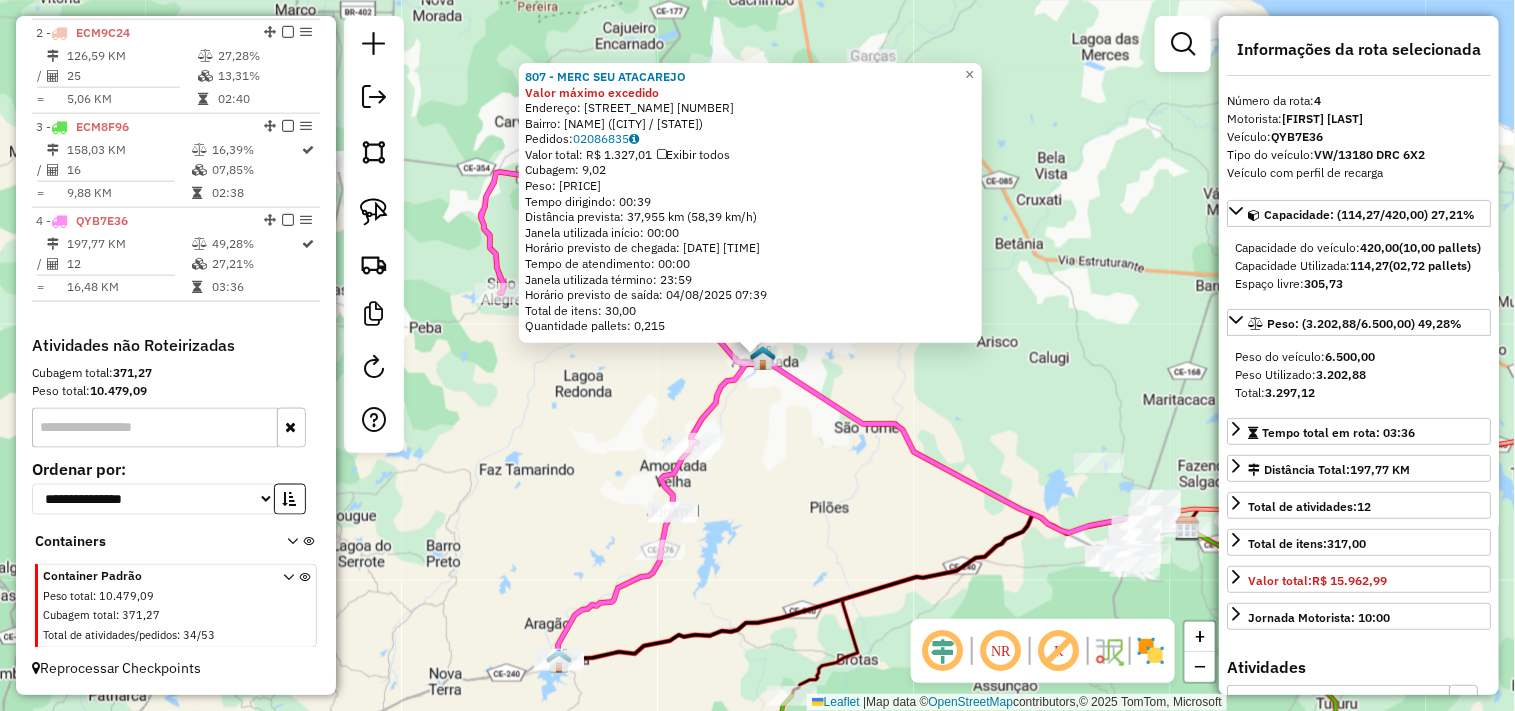 click on "807 - MERC SEU ATACAREJO Valor máximo excedido  Endereço:  PC CEL ANTONIO BELO 595   Bairro: CENTRO (AMONTADA / CE)   Pedidos:  02086835   Valor total: R$ 1.327,01   Exibir todos   Cubagem: 9,02  Peso: 246,47  Tempo dirigindo: 00:39   Distância prevista: 37,955 km (58,39 km/h)   Janela utilizada início: 00:00   Horário previsto de chegada: 04/08/2025 07:39   Tempo de atendimento: 00:00   Janela utilizada término: 23:59   Horário previsto de saída: 04/08/2025 07:39   Total de itens: 30,00   Quantidade pallets: 0,215  × Janela de atendimento Grade de atendimento Capacidade Transportadoras Veículos Cliente Pedidos  Rotas Selecione os dias de semana para filtrar as janelas de atendimento  Seg   Ter   Qua   Qui   Sex   Sáb   Dom  Informe o período da janela de atendimento: De: Até:  Filtrar exatamente a janela do cliente  Considerar janela de atendimento padrão  Selecione os dias de semana para filtrar as grades de atendimento  Seg   Ter   Qua   Qui   Sex   Sáb   Dom   Peso mínimo:   Peso máximo:" 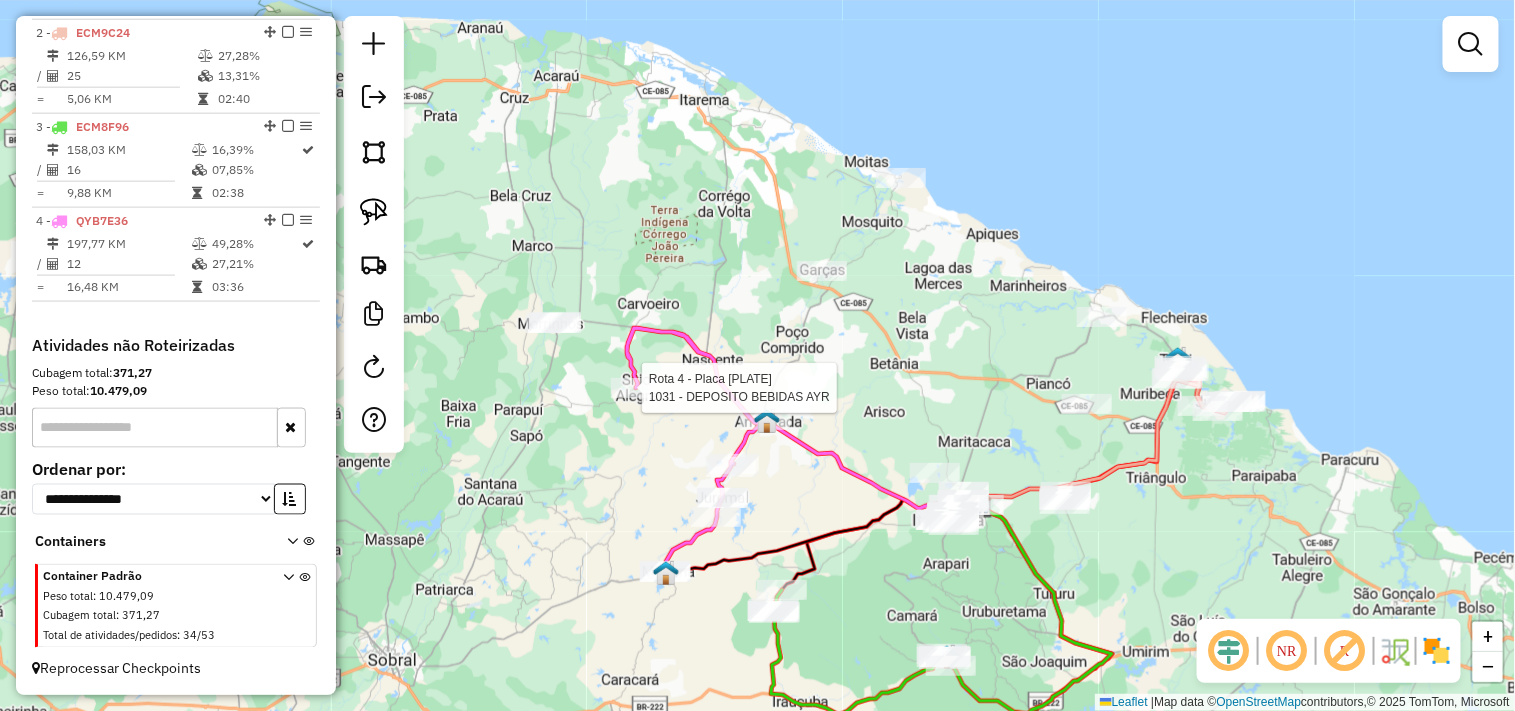 select on "**********" 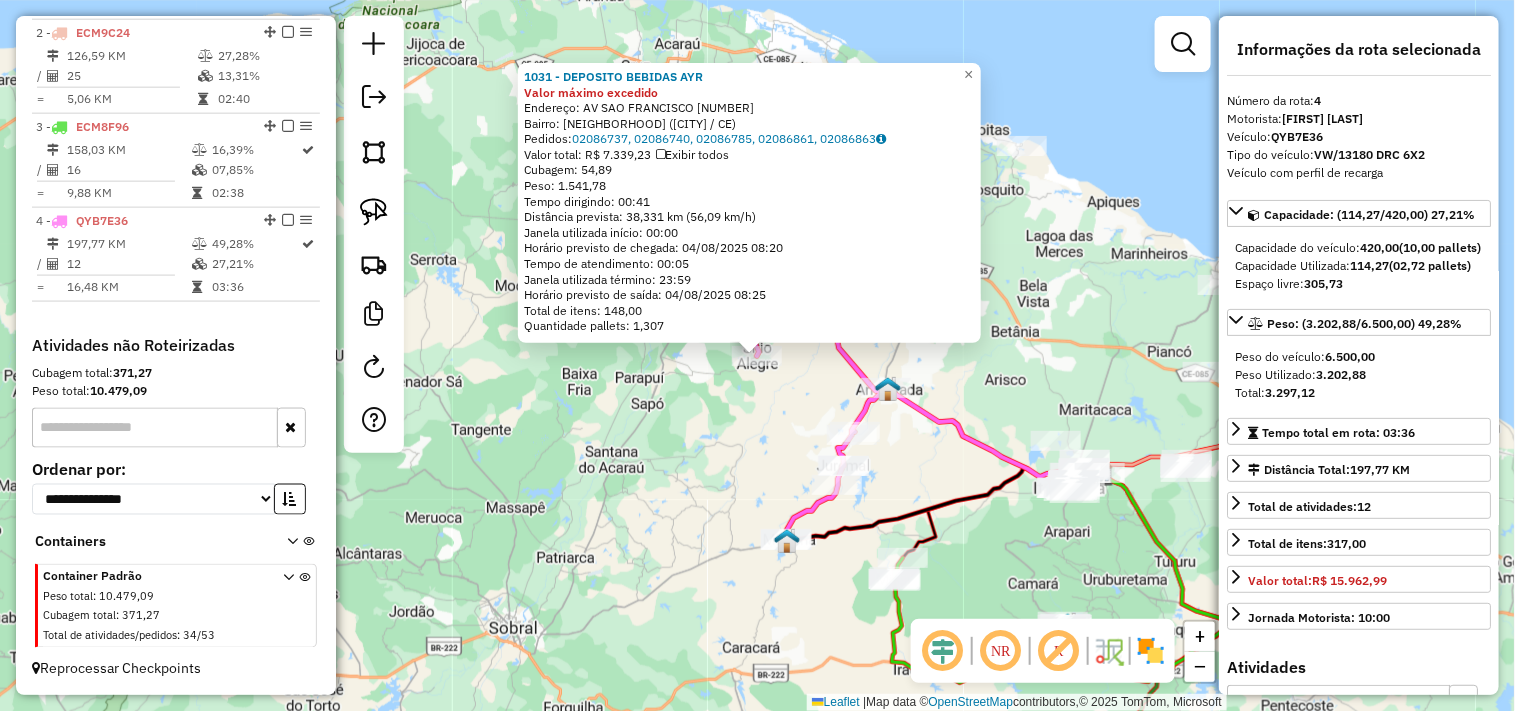 click on "1031 - DEPOSITO BEBIDAS AYR Valor máximo excedido  Endereço:  AV SAO FRANCISCO 10   Bairro: SITIO ALEGRE (MORRINHOS / CE)   Pedidos:  02086737, 02086740, 02086785, 02086861, 02086863   Valor total: R$ 7.339,23   Exibir todos   Cubagem: 54,89  Peso: 1.541,78  Tempo dirigindo: 00:41   Distância prevista: 38,331 km (56,09 km/h)   Janela utilizada início: 00:00   Horário previsto de chegada: 04/08/2025 08:20   Tempo de atendimento: 00:05   Janela utilizada término: 23:59   Horário previsto de saída: 04/08/2025 08:25   Total de itens: 148,00   Quantidade pallets: 1,307  × Janela de atendimento Grade de atendimento Capacidade Transportadoras Veículos Cliente Pedidos  Rotas Selecione os dias de semana para filtrar as janelas de atendimento  Seg   Ter   Qua   Qui   Sex   Sáb   Dom  Informe o período da janela de atendimento: De: Até:  Filtrar exatamente a janela do cliente  Considerar janela de atendimento padrão  Selecione os dias de semana para filtrar as grades de atendimento  Seg   Ter   Qua   Qui" 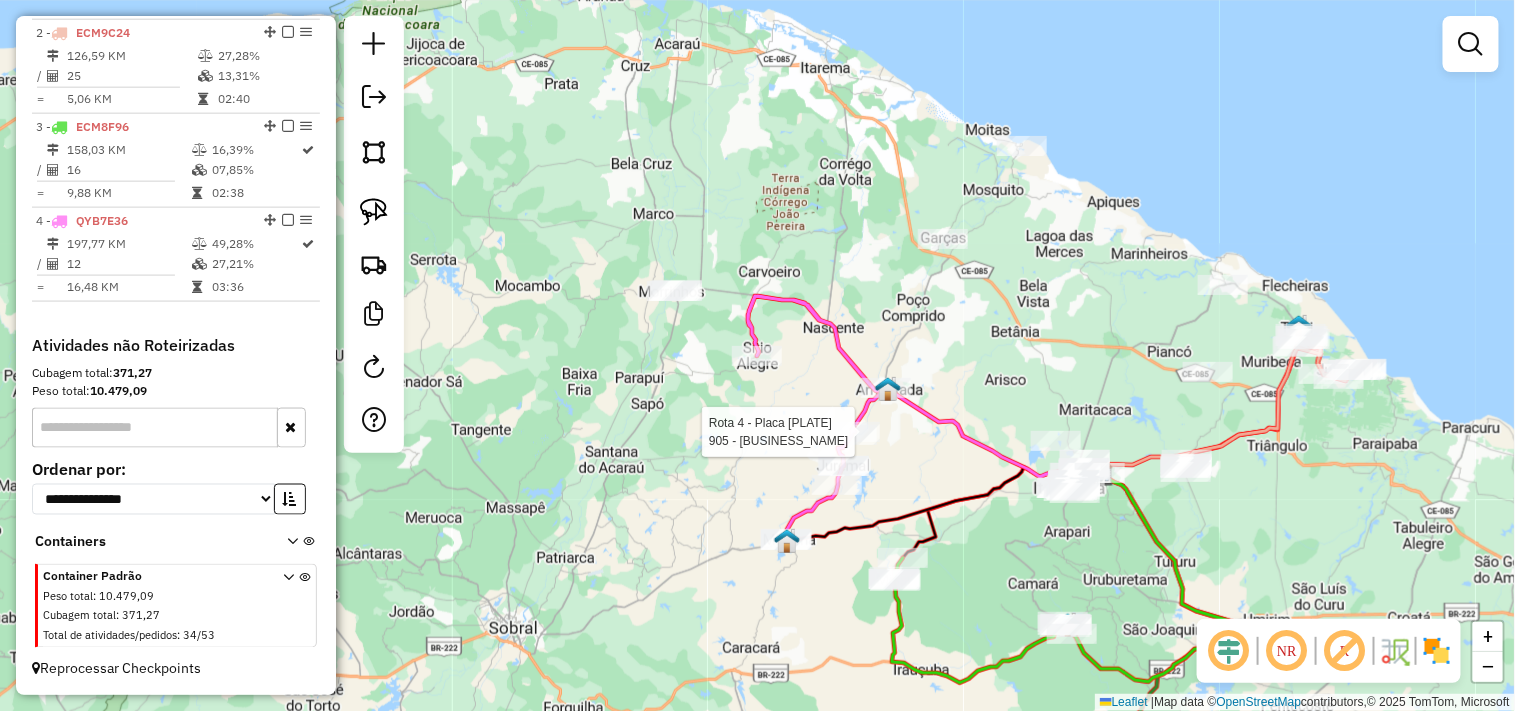 select on "**********" 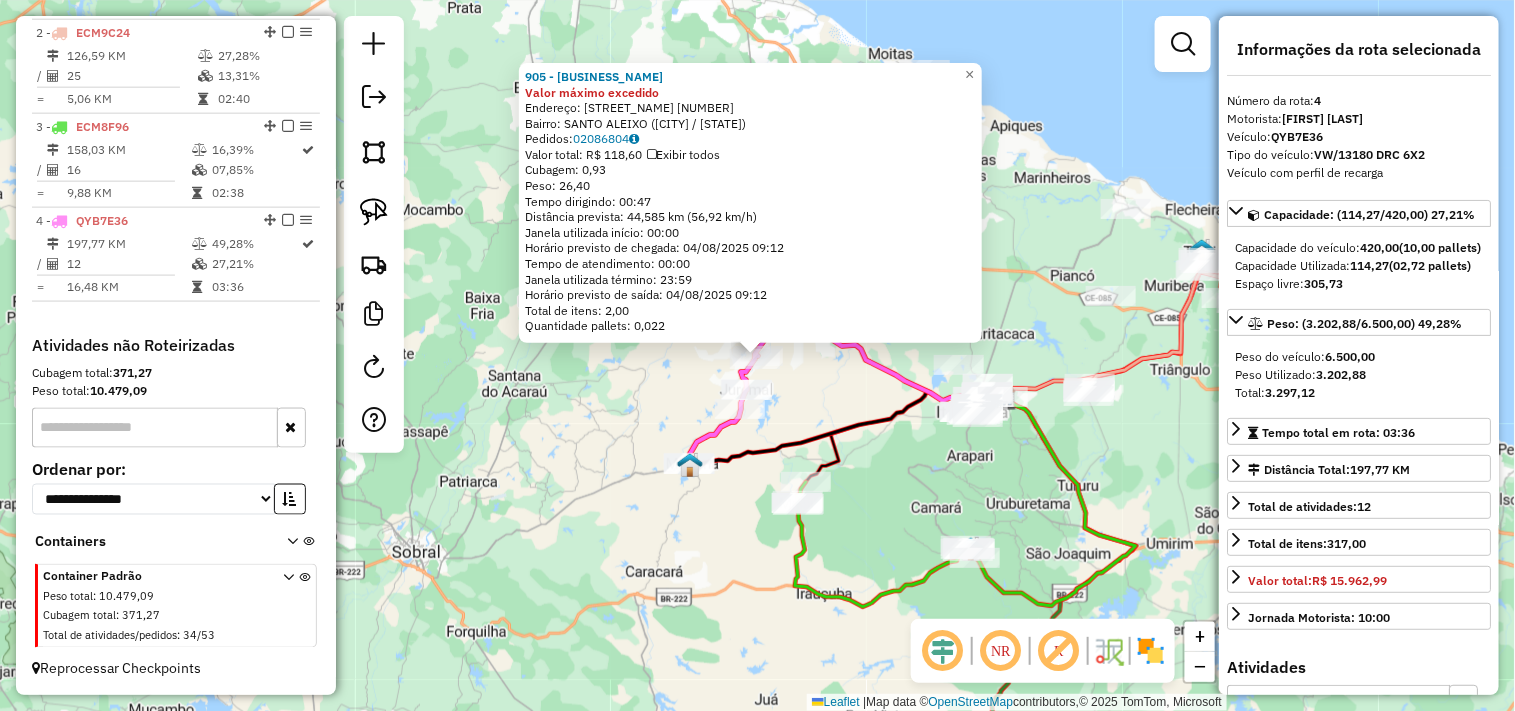 click on "905 - BAR DA GIL Valor máximo excedido  Endereço:  RUA SANTO ALEIXO 89   Bairro: SANTO ALEIXO (MIRAIMA / CE)   Pedidos:  02086804   Valor total: R$ 118,60   Exibir todos   Cubagem: 0,93  Peso: 26,40  Tempo dirigindo: 00:47   Distância prevista: 44,585 km (56,92 km/h)   Janela utilizada início: 00:00   Horário previsto de chegada: 04/08/2025 09:12   Tempo de atendimento: 00:00   Janela utilizada término: 23:59   Horário previsto de saída: 04/08/2025 09:12   Total de itens: 2,00   Quantidade pallets: 0,022  × Janela de atendimento Grade de atendimento Capacidade Transportadoras Veículos Cliente Pedidos  Rotas Selecione os dias de semana para filtrar as janelas de atendimento  Seg   Ter   Qua   Qui   Sex   Sáb   Dom  Informe o período da janela de atendimento: De: Até:  Filtrar exatamente a janela do cliente  Considerar janela de atendimento padrão  Selecione os dias de semana para filtrar as grades de atendimento  Seg   Ter   Qua   Qui   Sex   Sáb   Dom   Peso mínimo:   Peso máximo:   De:  De:" 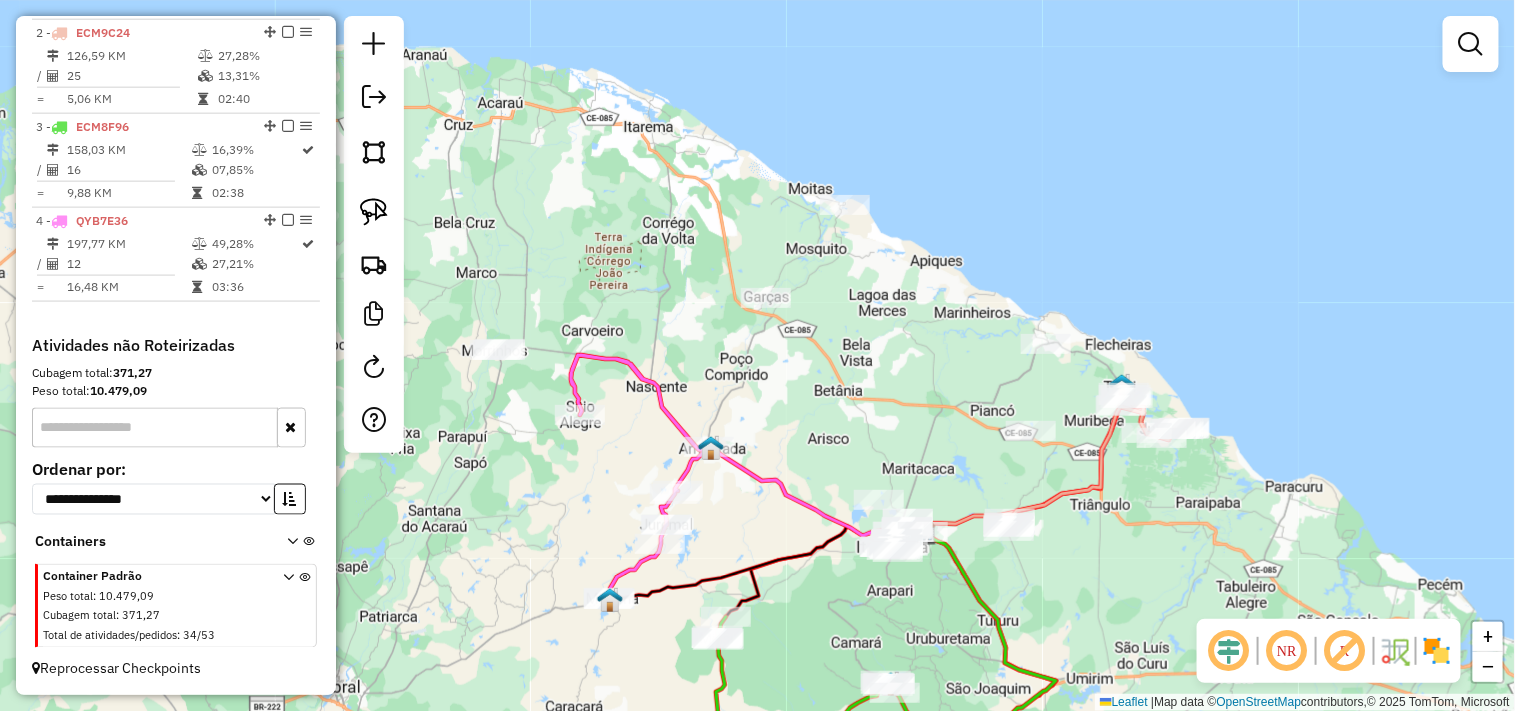 drag, startPoint x: 865, startPoint y: 272, endPoint x: 785, endPoint y: 407, distance: 156.92355 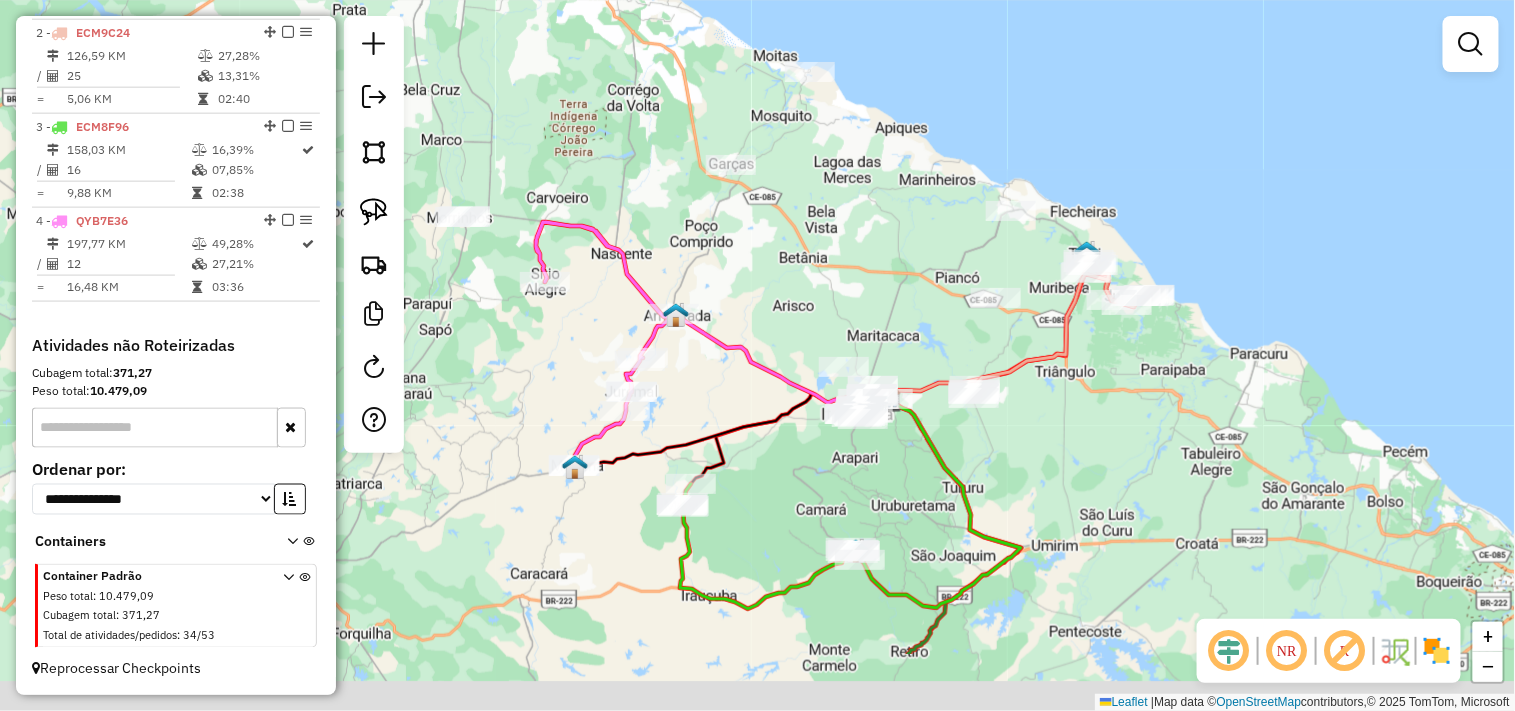 drag, startPoint x: 745, startPoint y: 503, endPoint x: 706, endPoint y: 375, distance: 133.80957 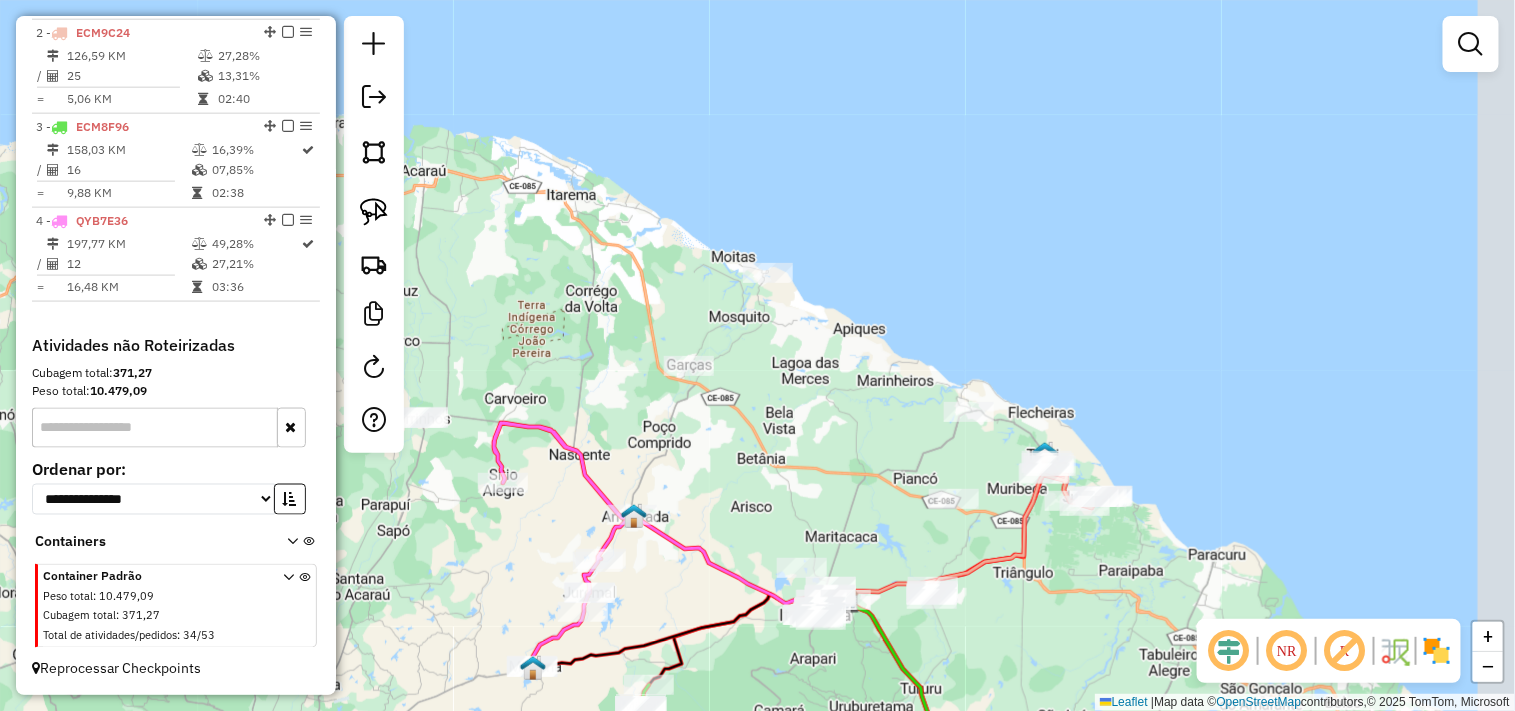 drag, startPoint x: 884, startPoint y: 288, endPoint x: 842, endPoint y: 478, distance: 194.58675 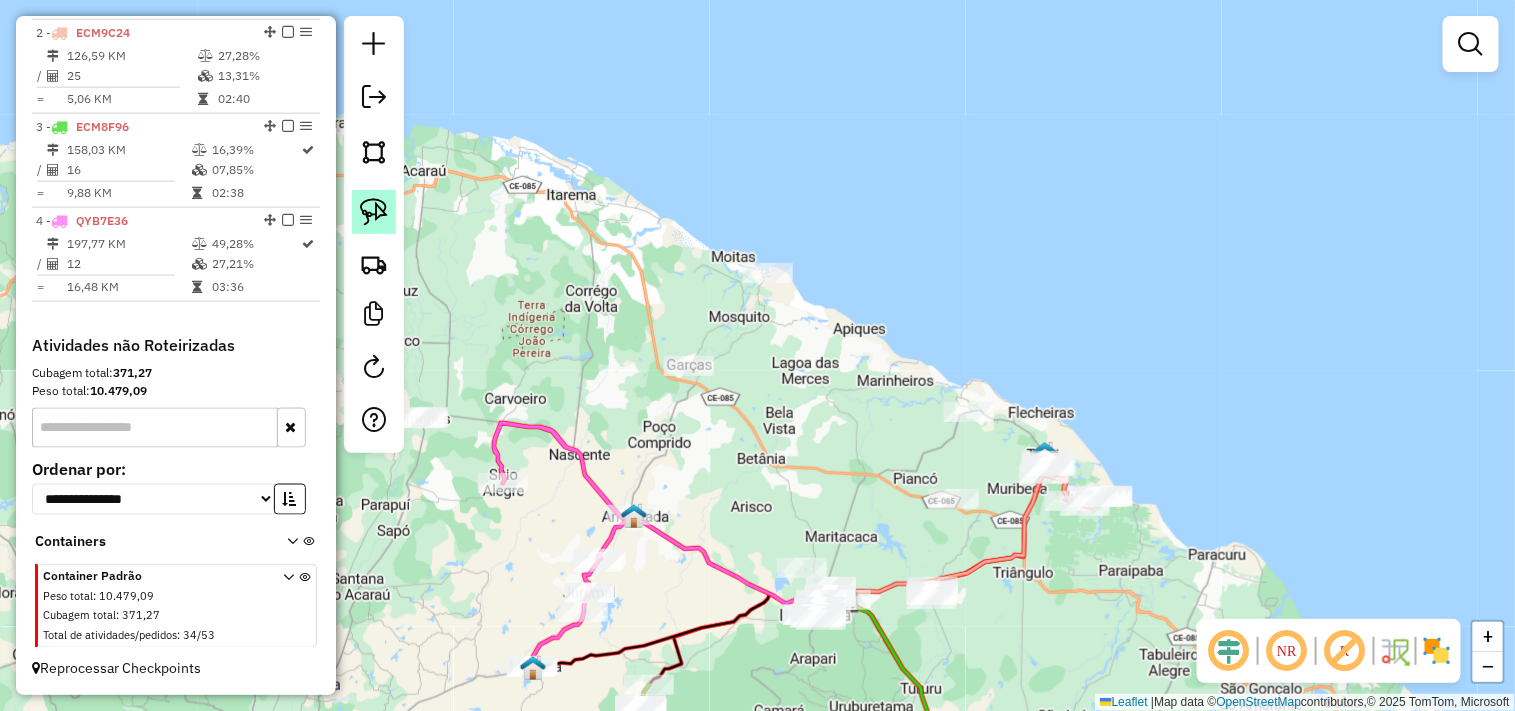 click 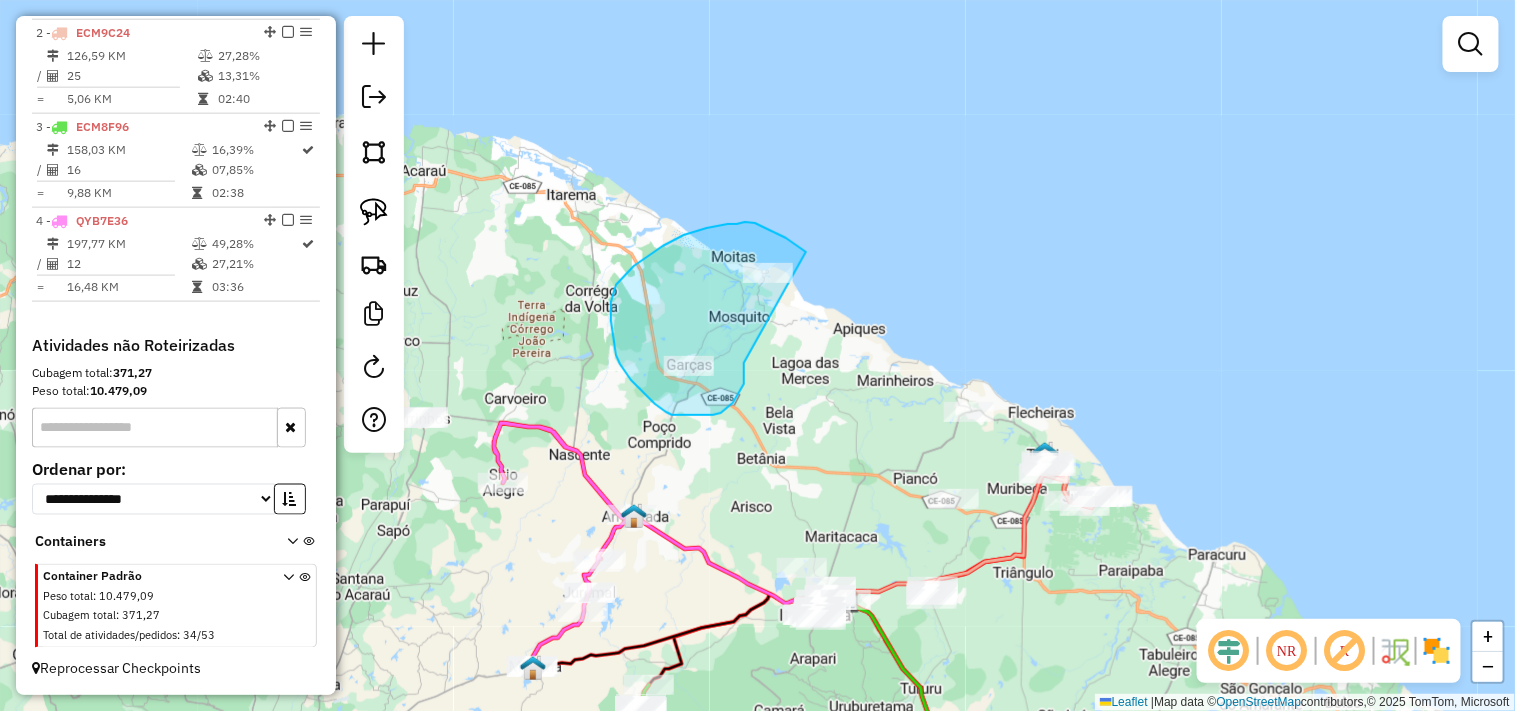 drag, startPoint x: 744, startPoint y: 373, endPoint x: 770, endPoint y: 321, distance: 58.137768 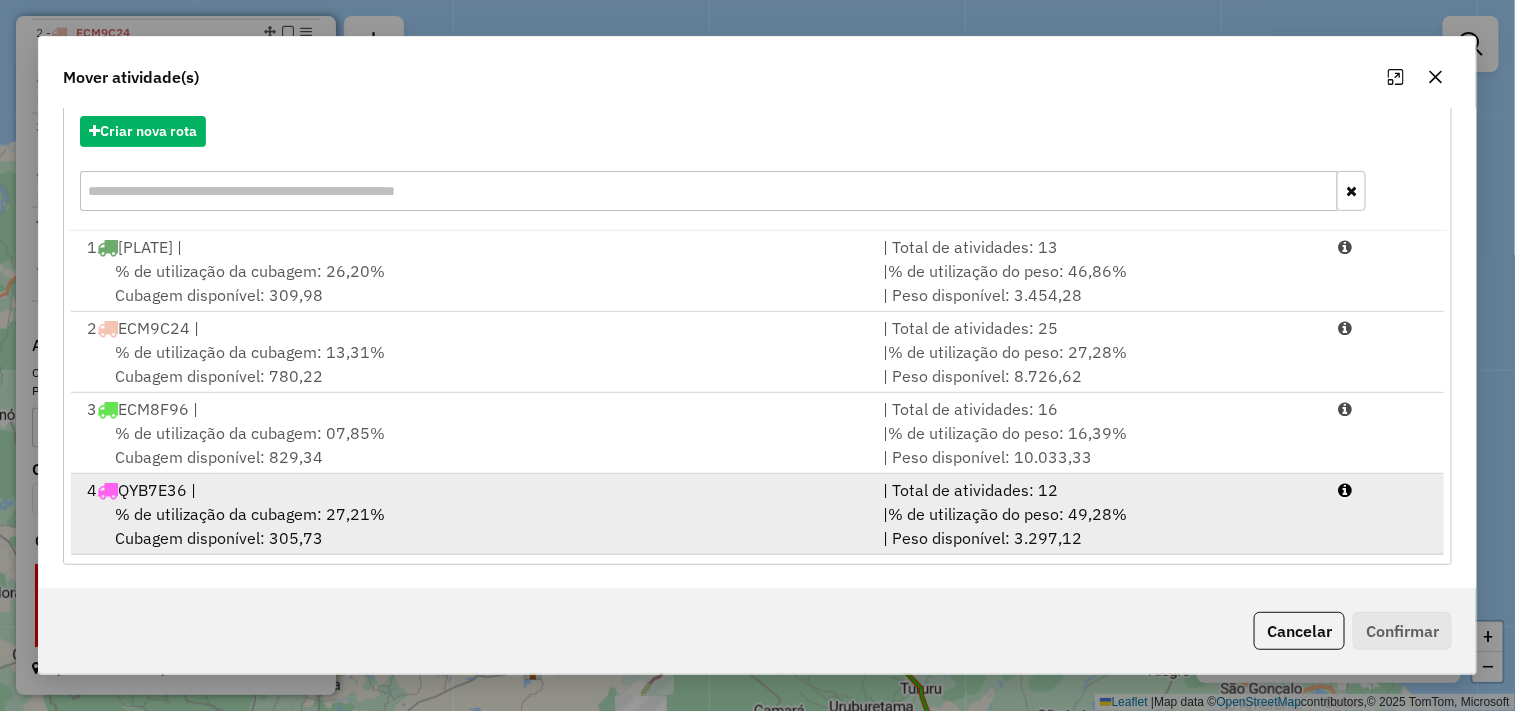 scroll, scrollTop: 116, scrollLeft: 0, axis: vertical 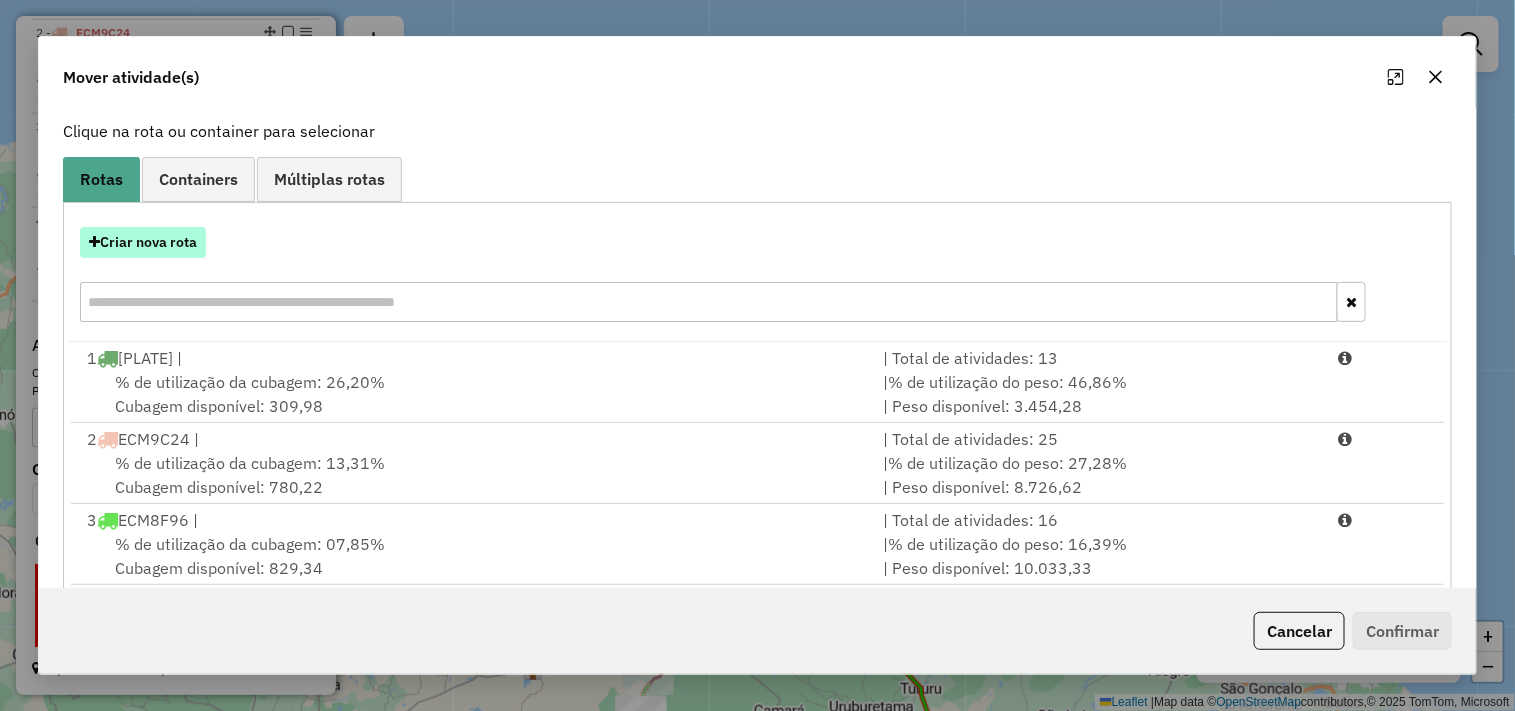 click on "Criar nova rota" at bounding box center [143, 242] 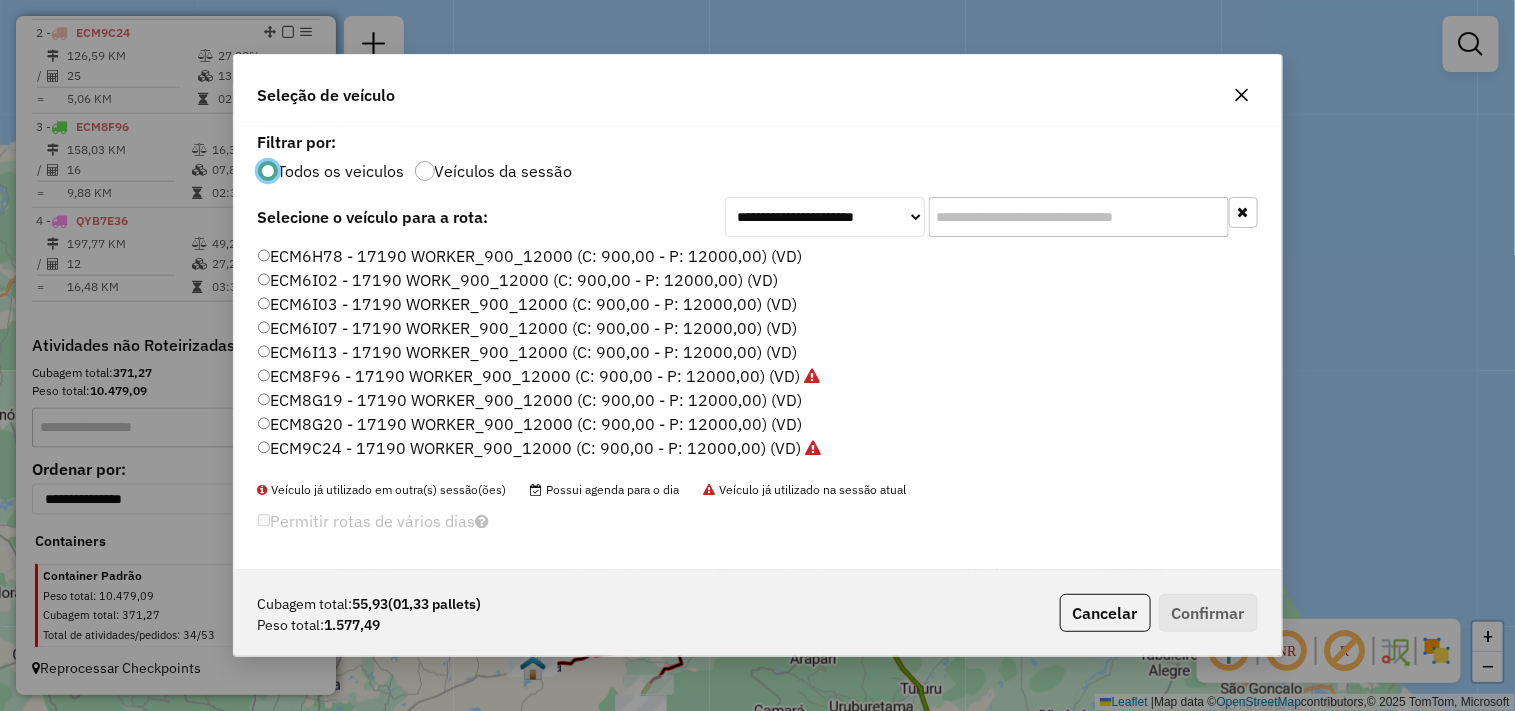 scroll, scrollTop: 11, scrollLeft: 5, axis: both 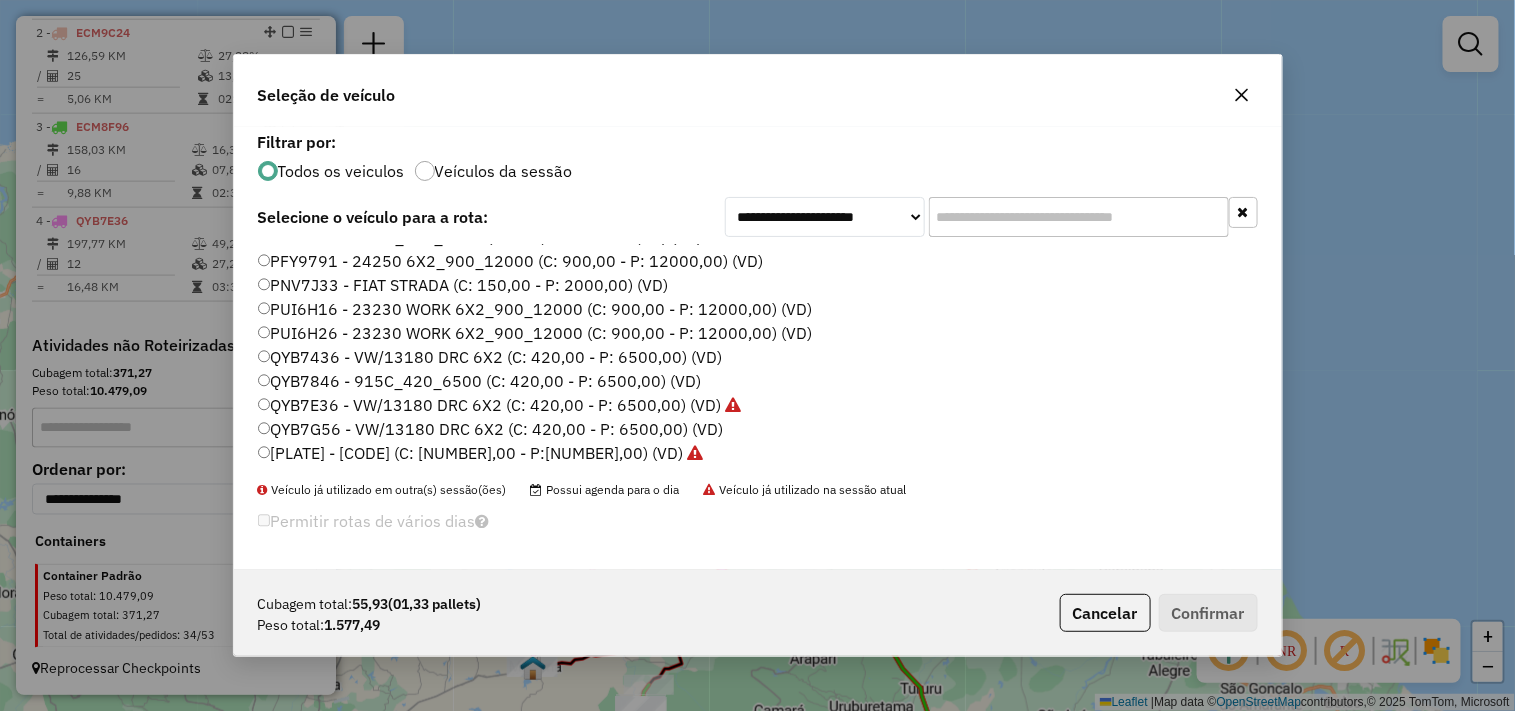click on "QYB7G56 - VW/13180 DRC 6X2 (C: 420,00 - P: 6500,00) (VD)" 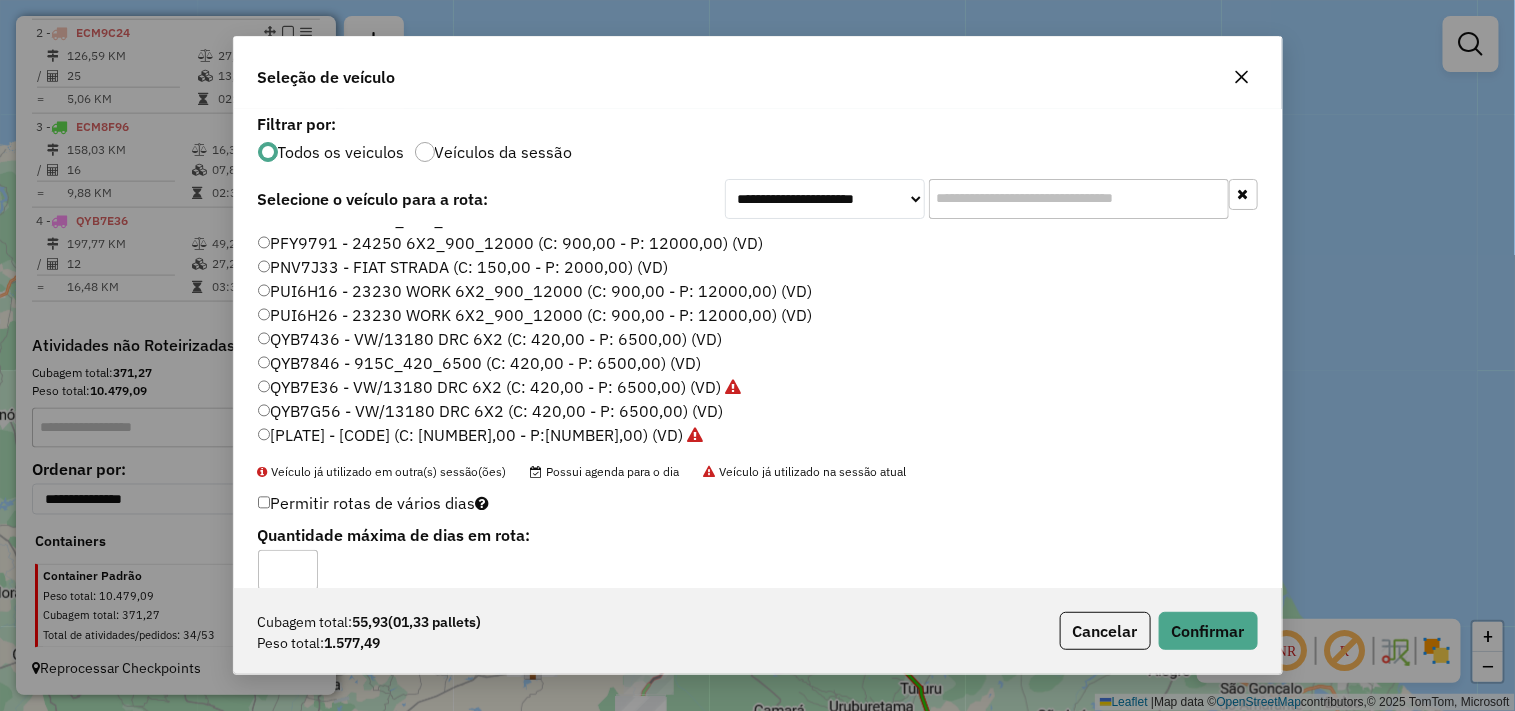 click on "QYB7846 - 915C_420_6500 (C: 420,00 - P: 6500,00) (VD)" 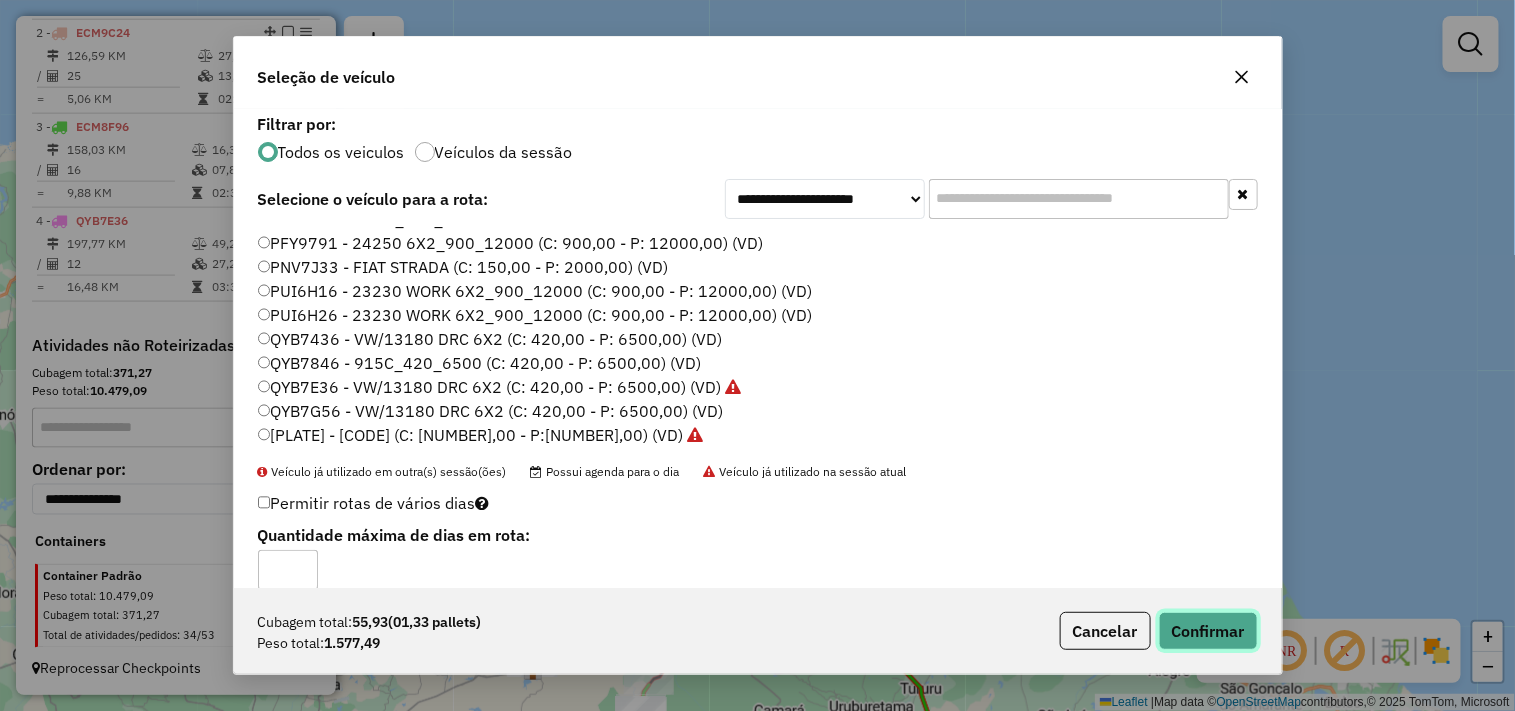 click on "Confirmar" 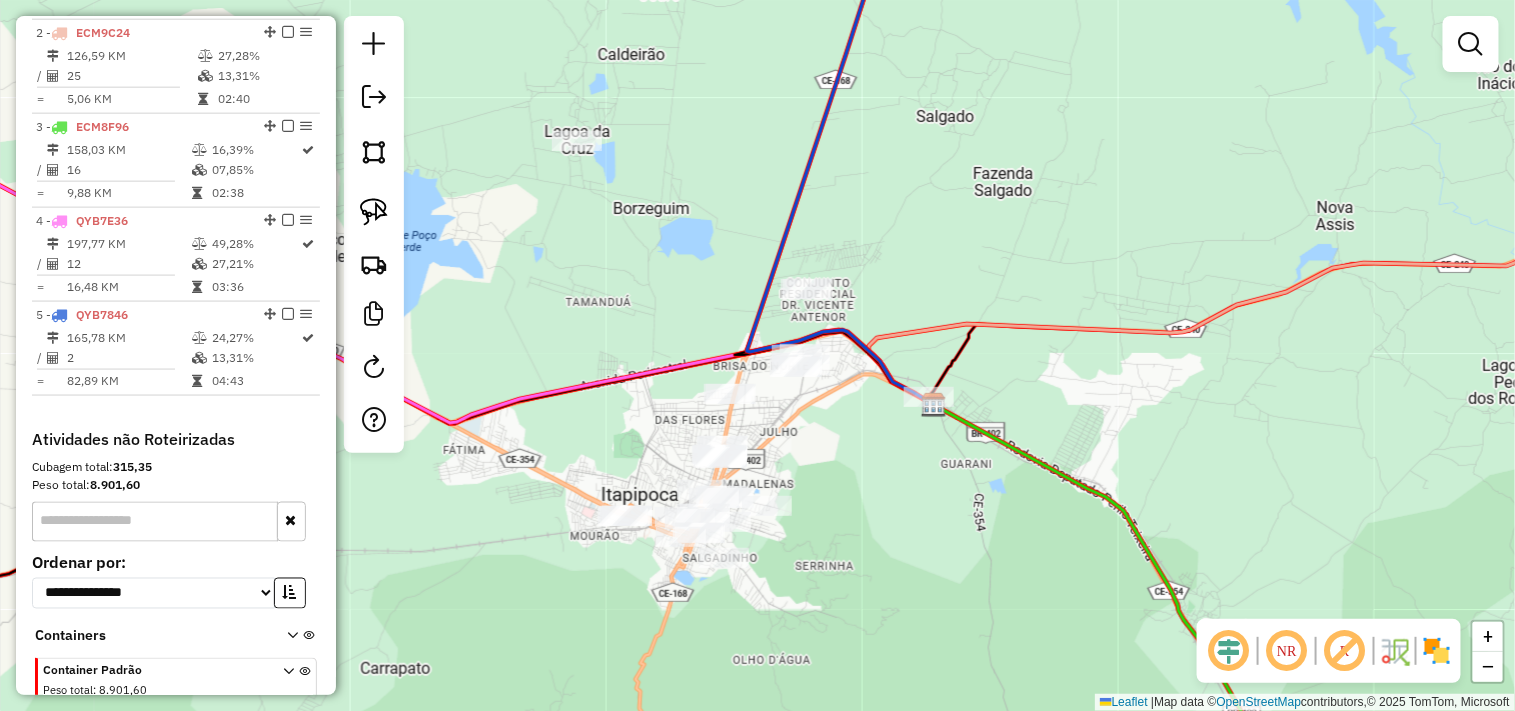 drag, startPoint x: 886, startPoint y: 568, endPoint x: 888, endPoint y: 550, distance: 18.110771 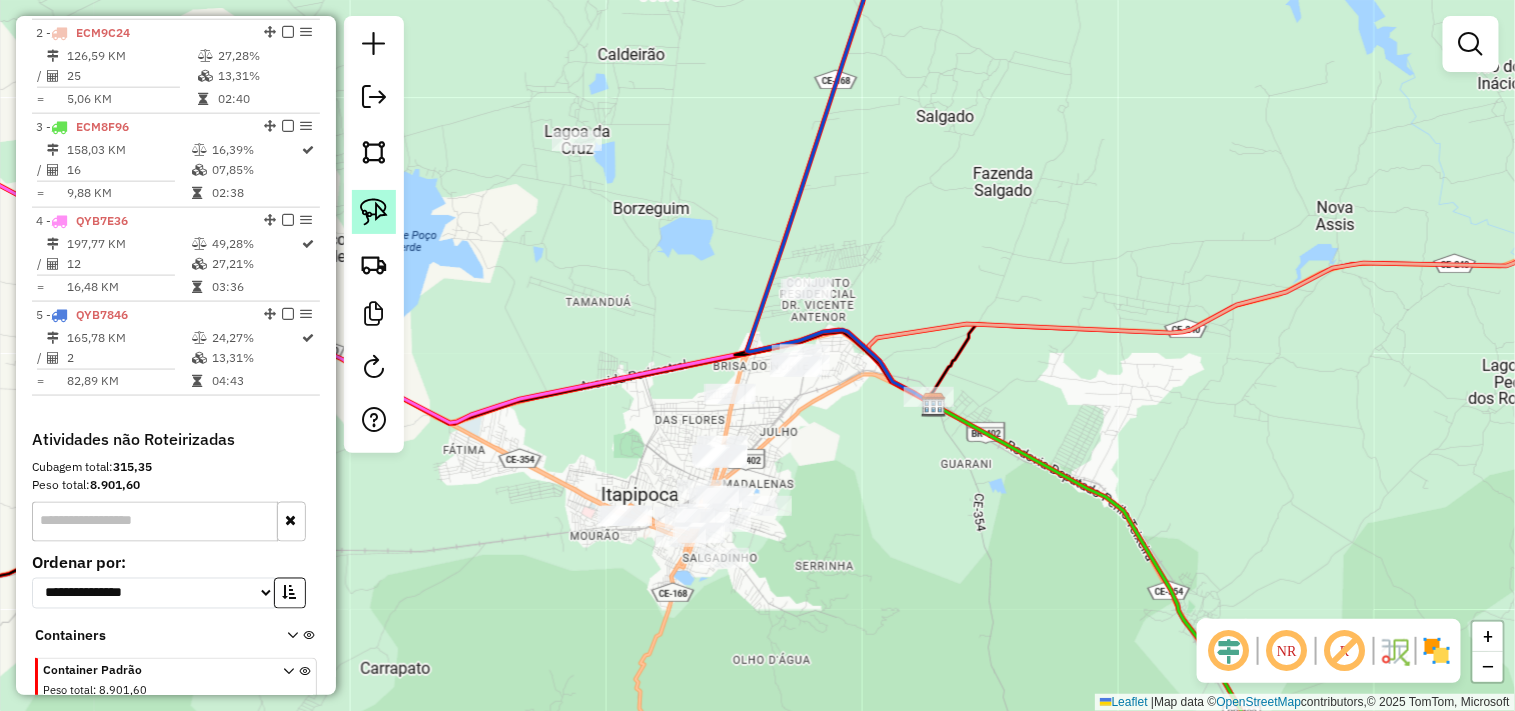 click 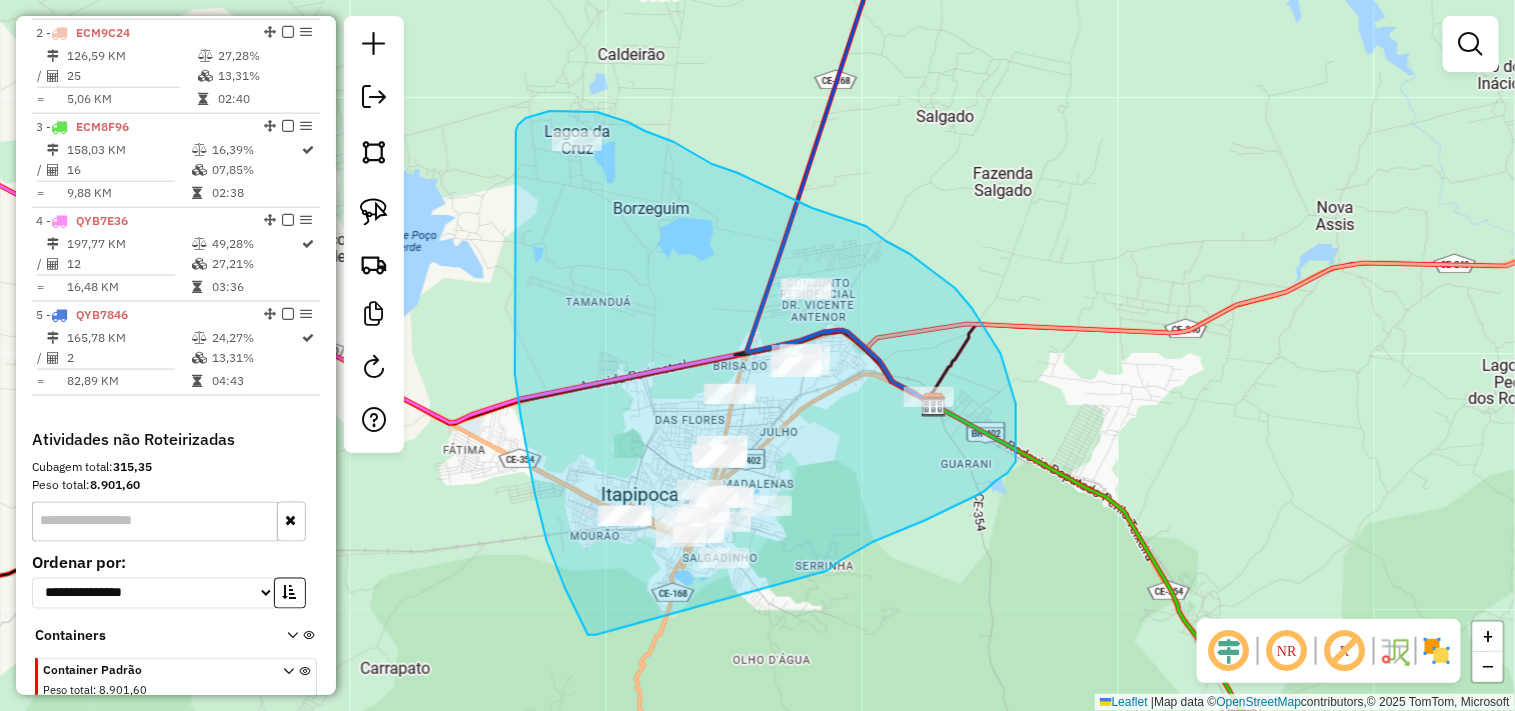 drag, startPoint x: 596, startPoint y: 635, endPoint x: 808, endPoint y: 575, distance: 220.32703 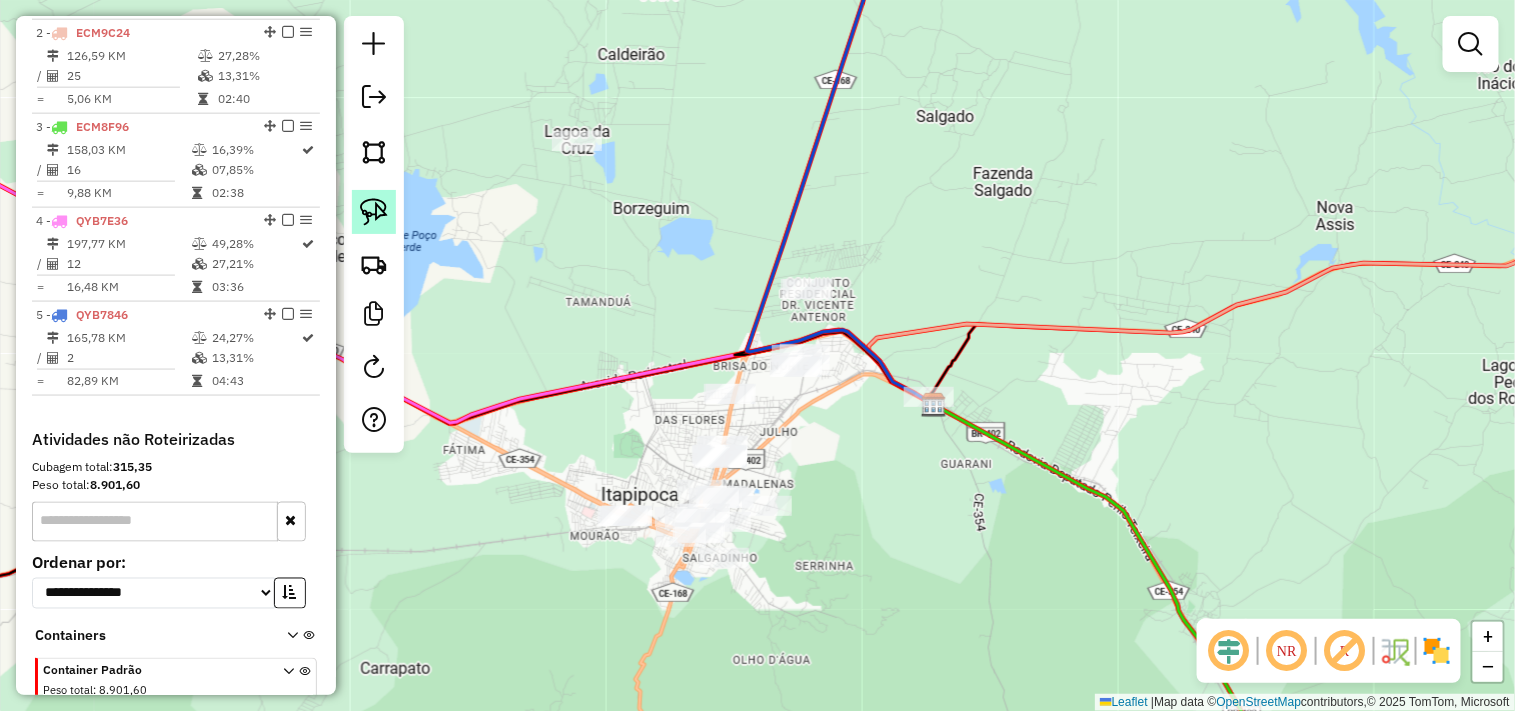 click 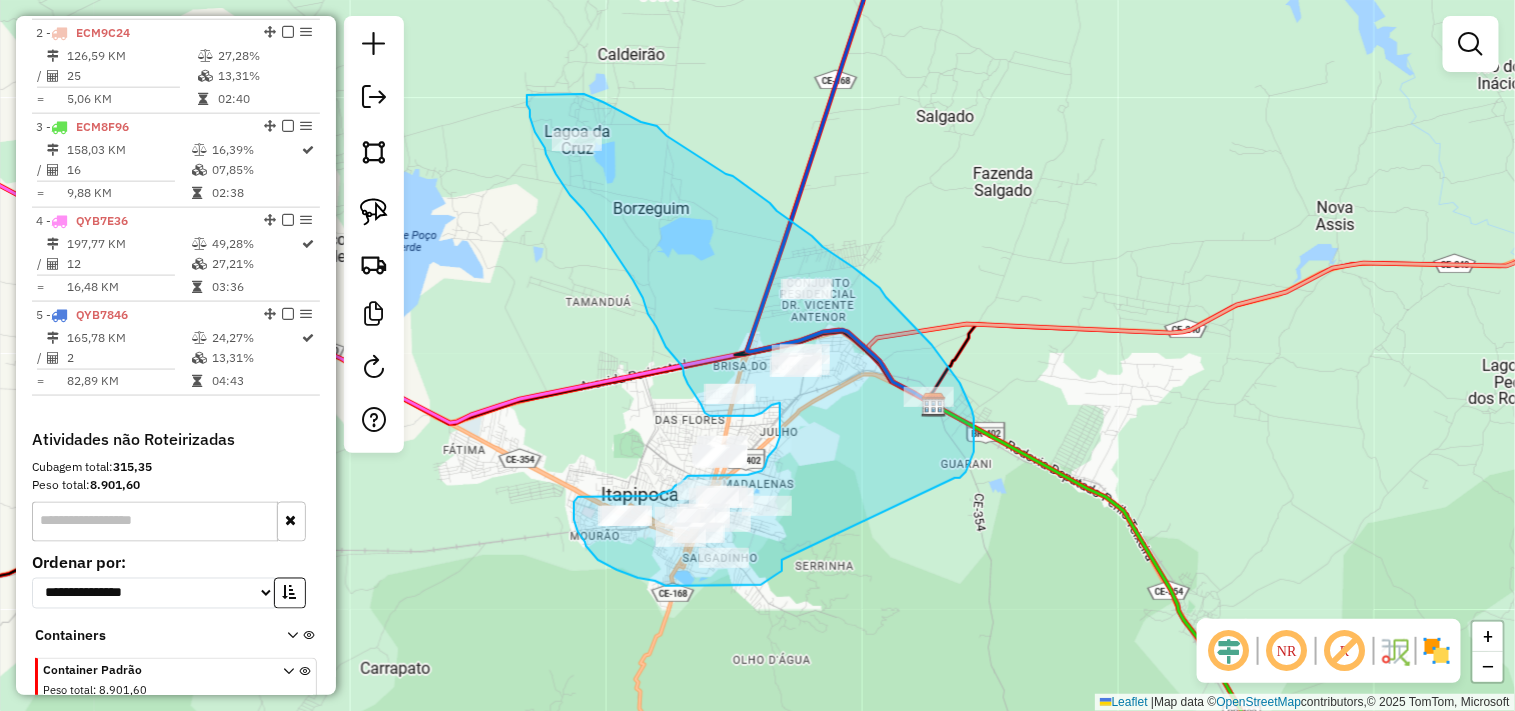 drag, startPoint x: 782, startPoint y: 571, endPoint x: 955, endPoint y: 478, distance: 196.41283 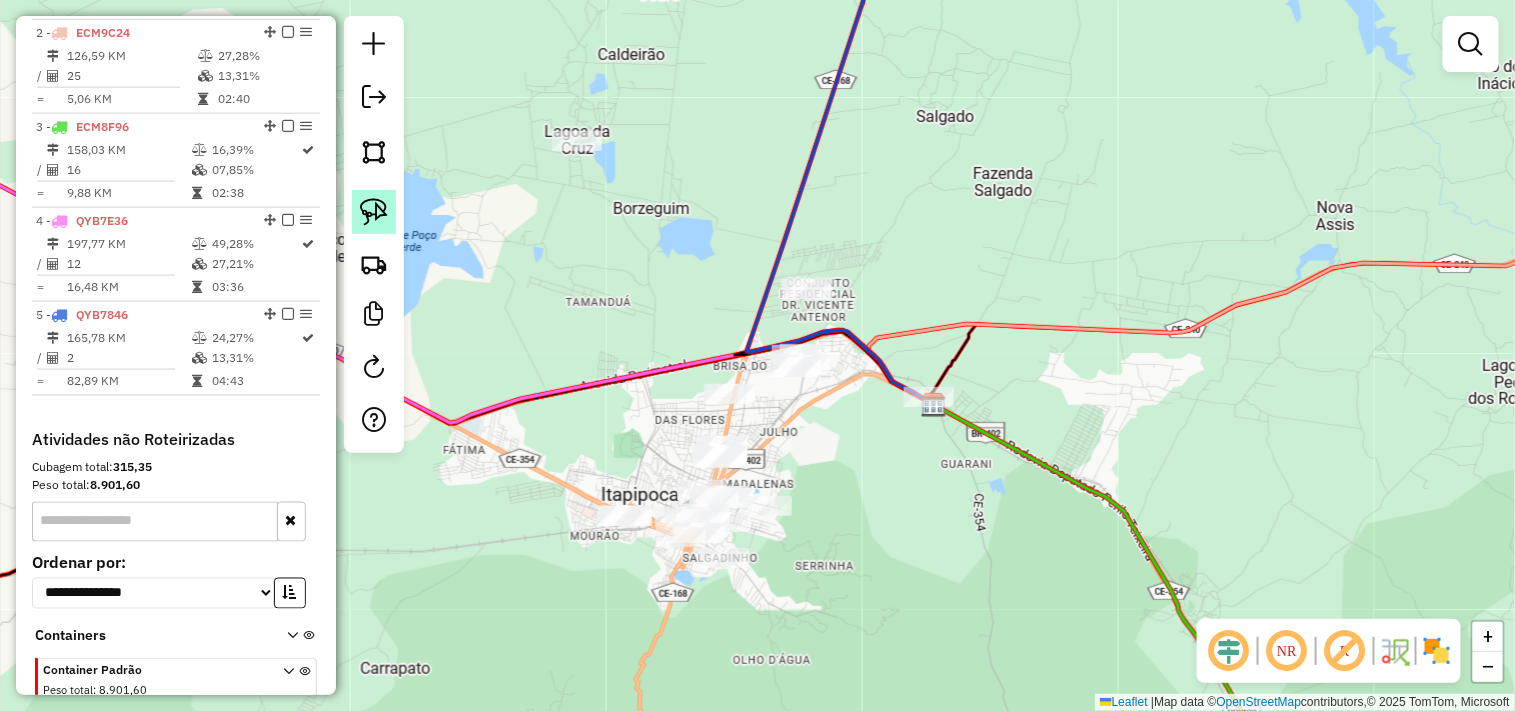 click 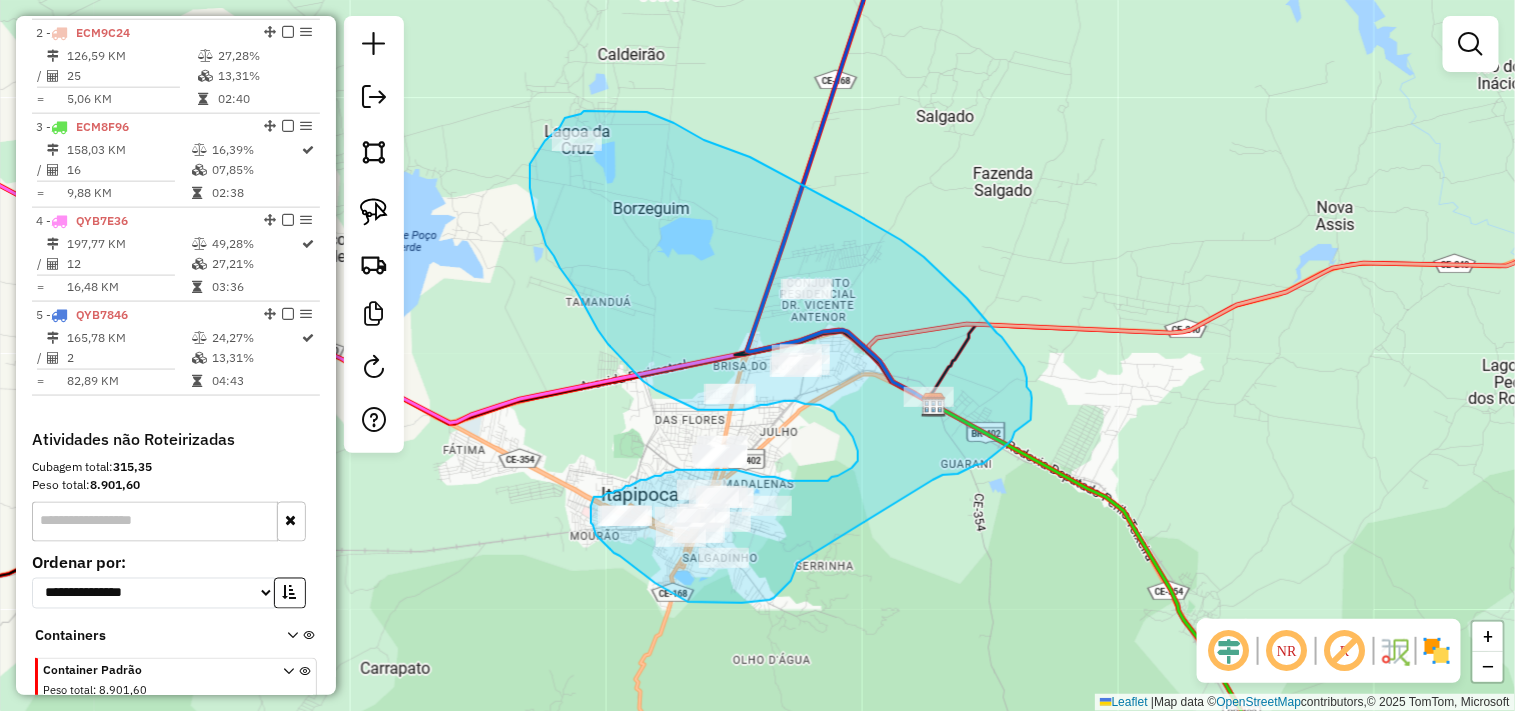 drag, startPoint x: 797, startPoint y: 568, endPoint x: 854, endPoint y: 501, distance: 87.965904 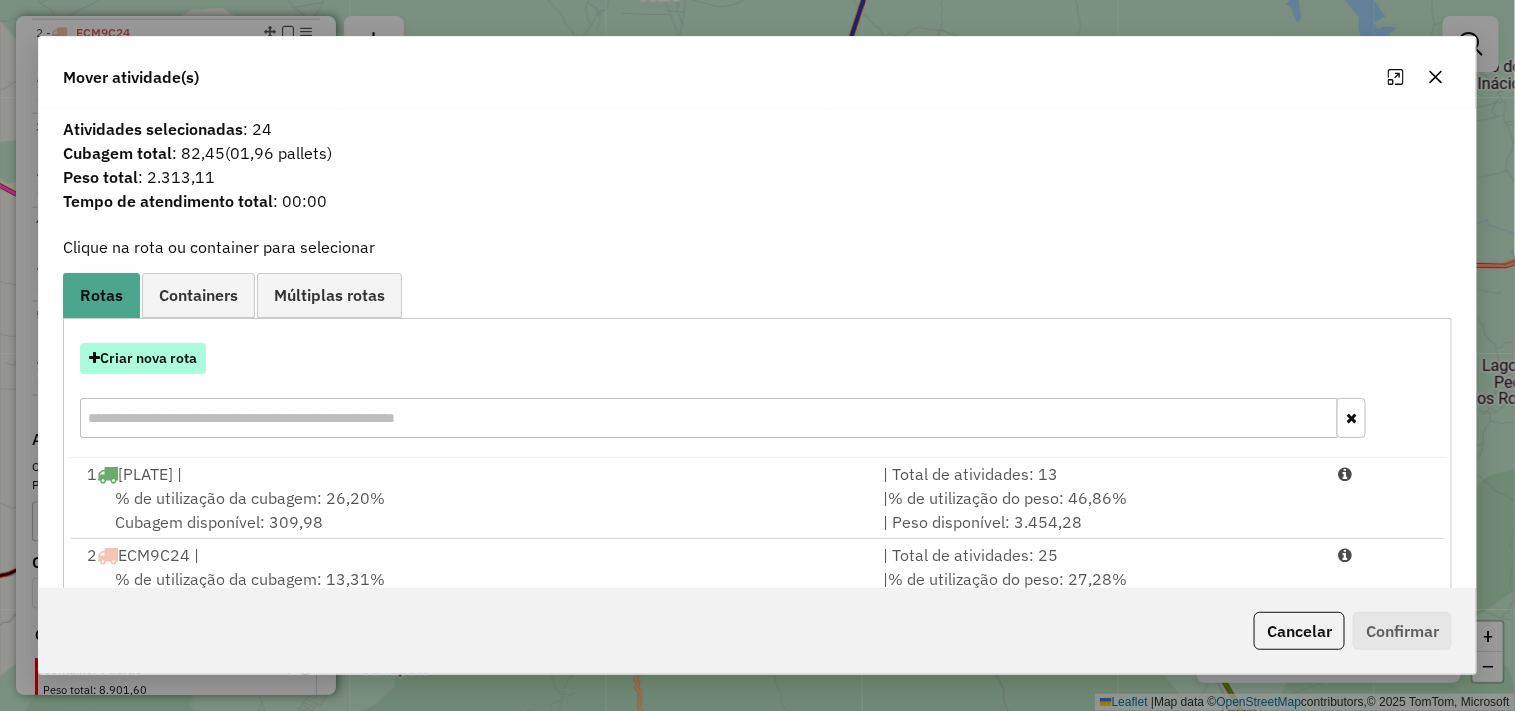 click on "Criar nova rota" at bounding box center [143, 358] 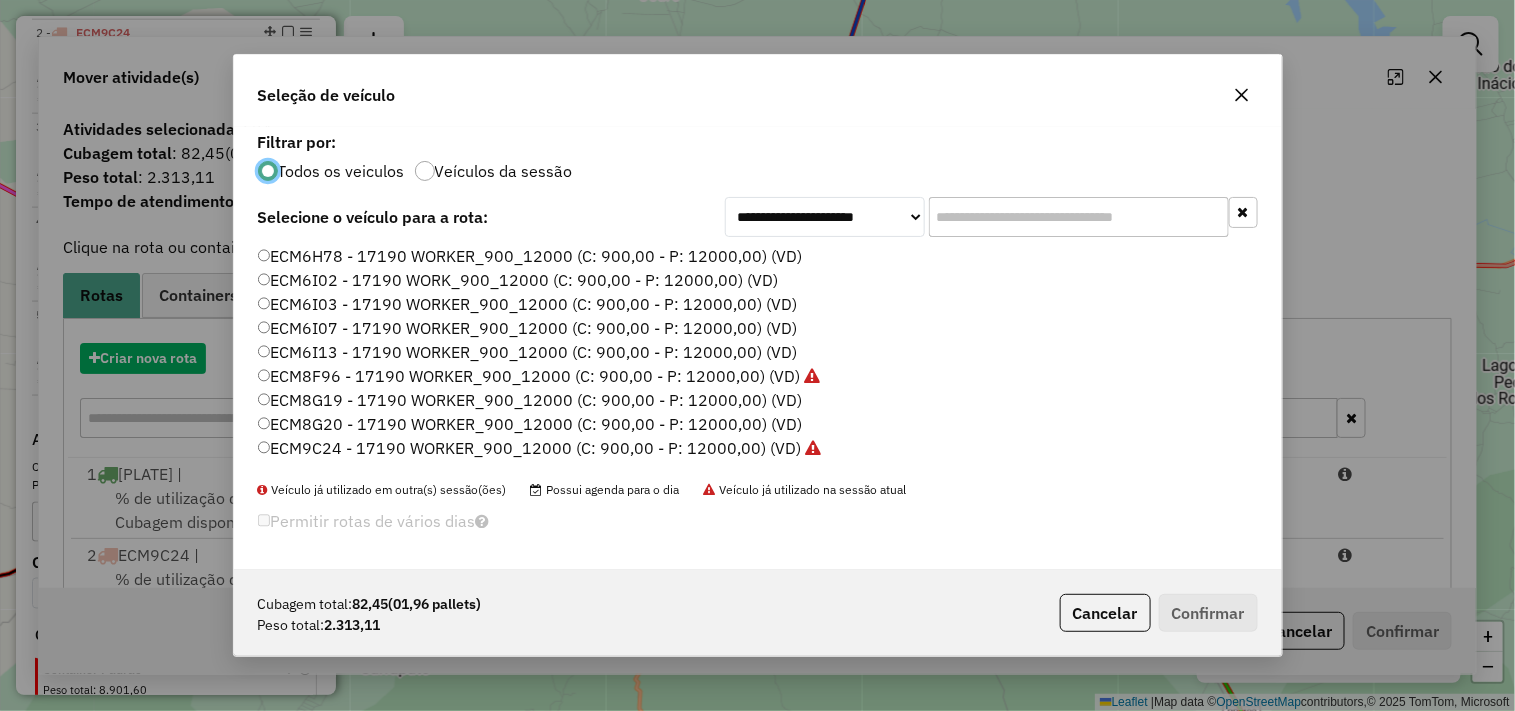 scroll, scrollTop: 11, scrollLeft: 5, axis: both 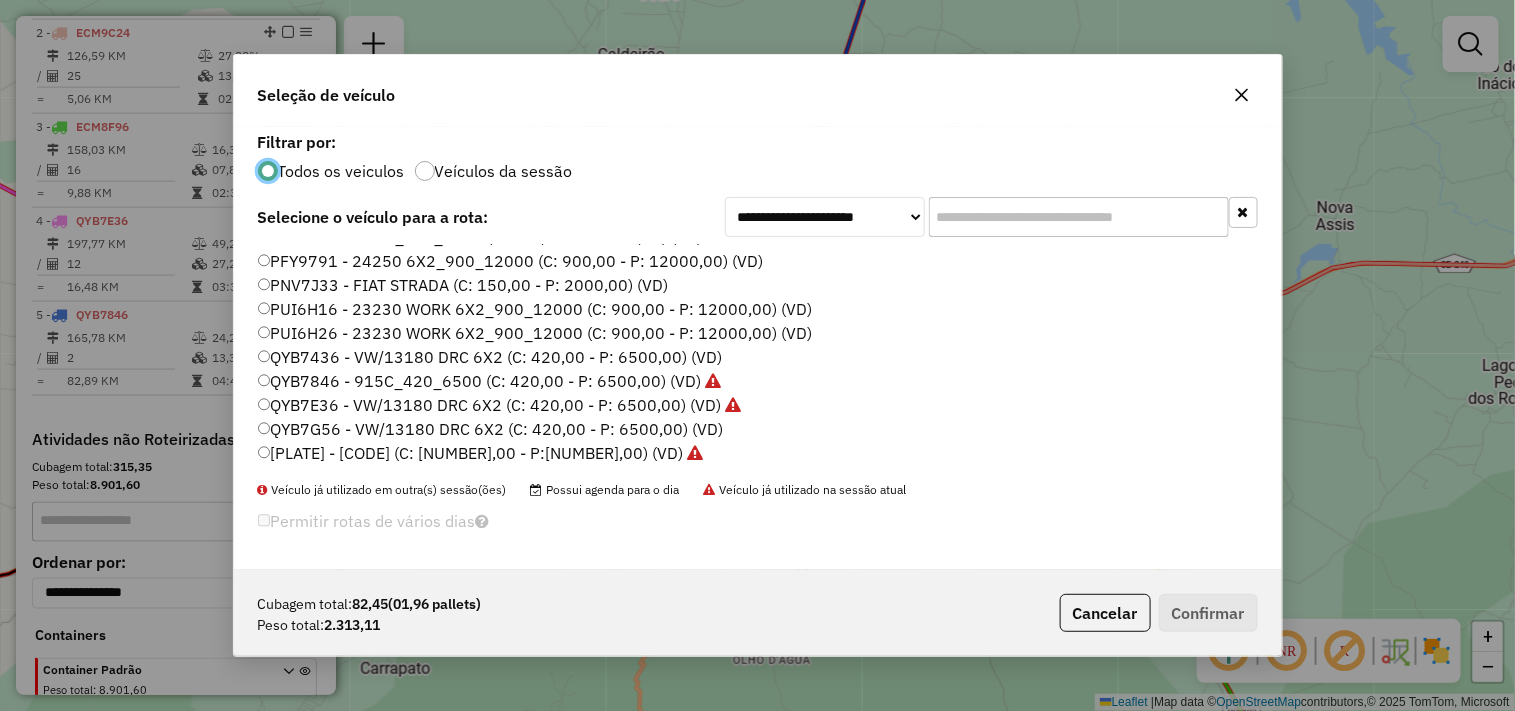 click on "QYB7G56 - VW/13180 DRC 6X2 (C: 420,00 - P: 6500,00) (VD)" 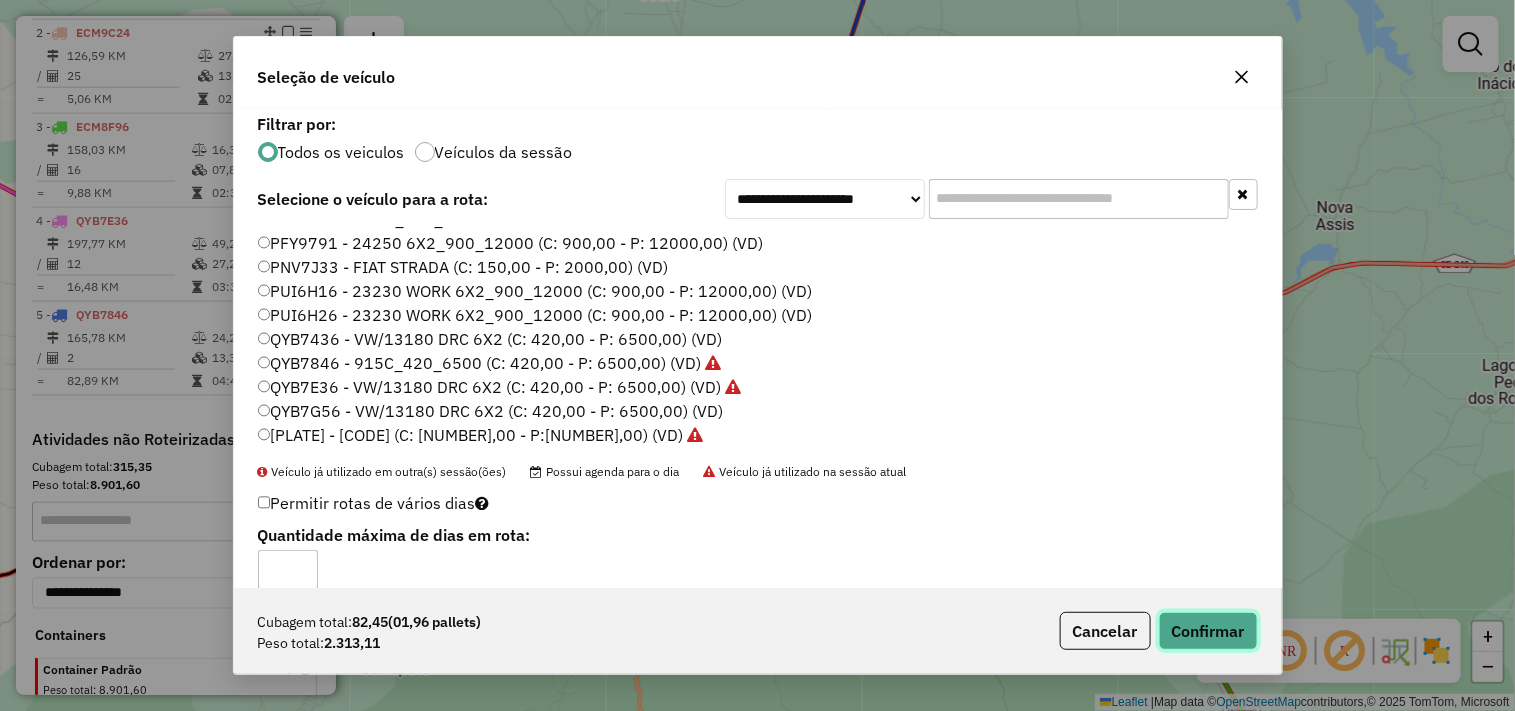 click on "Confirmar" 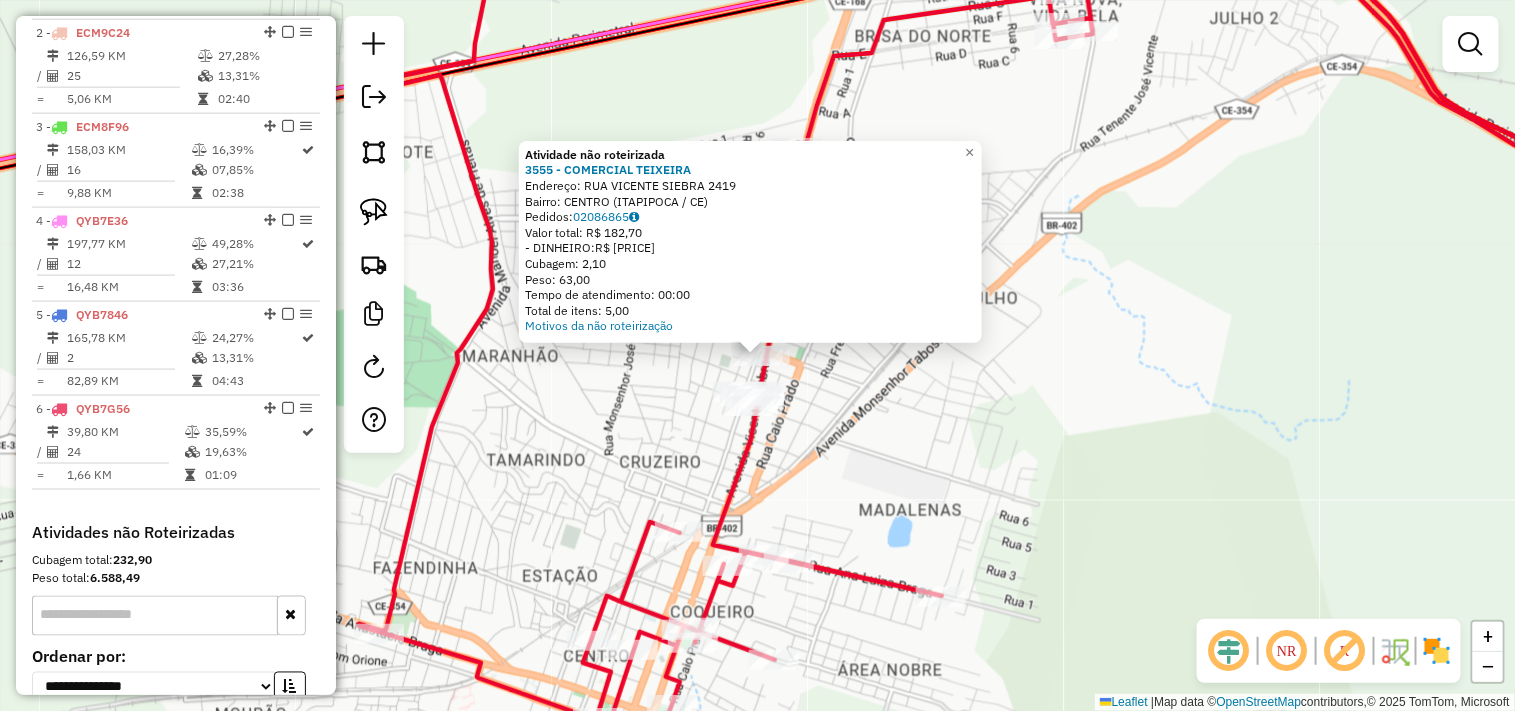 click on "Atividade não roteirizada 3555 - COMERCIAL TEIXEIRA  Endereço:  RUA VICENTE SIEBRA 2419   Bairro: CENTRO (ITAPIPOCA / CE)   Pedidos:  02086865   Valor total: R$ 182,70   - DINHEIRO:  R$ 182,70   Cubagem: 2,10   Peso: 63,00   Tempo de atendimento: 00:00   Total de itens: 5,00  Motivos da não roteirização × Janela de atendimento Grade de atendimento Capacidade Transportadoras Veículos Cliente Pedidos  Rotas Selecione os dias de semana para filtrar as janelas de atendimento  Seg   Ter   Qua   Qui   Sex   Sáb   Dom  Informe o período da janela de atendimento: De: Até:  Filtrar exatamente a janela do cliente  Considerar janela de atendimento padrão  Selecione os dias de semana para filtrar as grades de atendimento  Seg   Ter   Qua   Qui   Sex   Sáb   Dom   Considerar clientes sem dia de atendimento cadastrado  Clientes fora do dia de atendimento selecionado Filtrar as atividades entre os valores definidos abaixo:  Peso mínimo:   Peso máximo:   Cubagem mínima:   Cubagem máxima:   De:   Até:   De:" 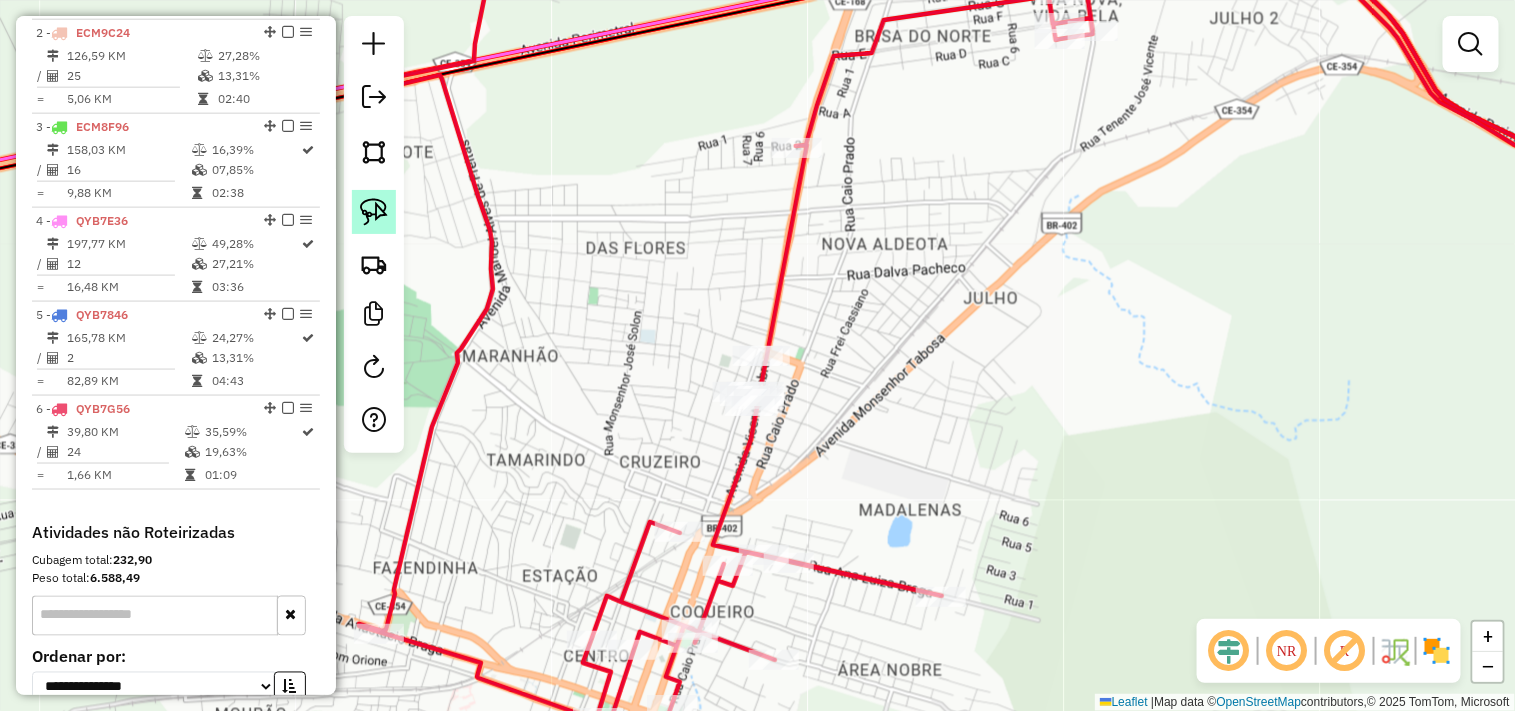 click 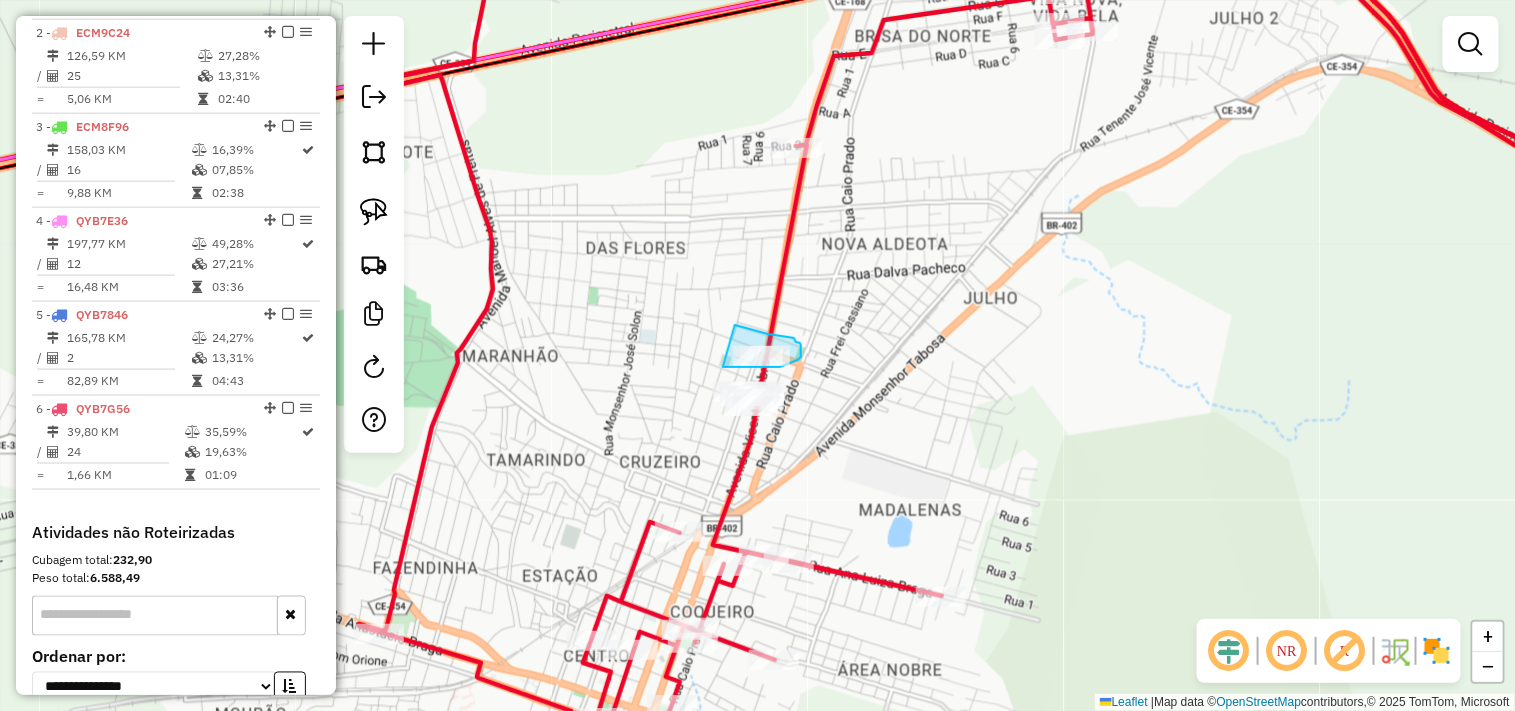 drag, startPoint x: 775, startPoint y: 335, endPoint x: 676, endPoint y: 367, distance: 104.04326 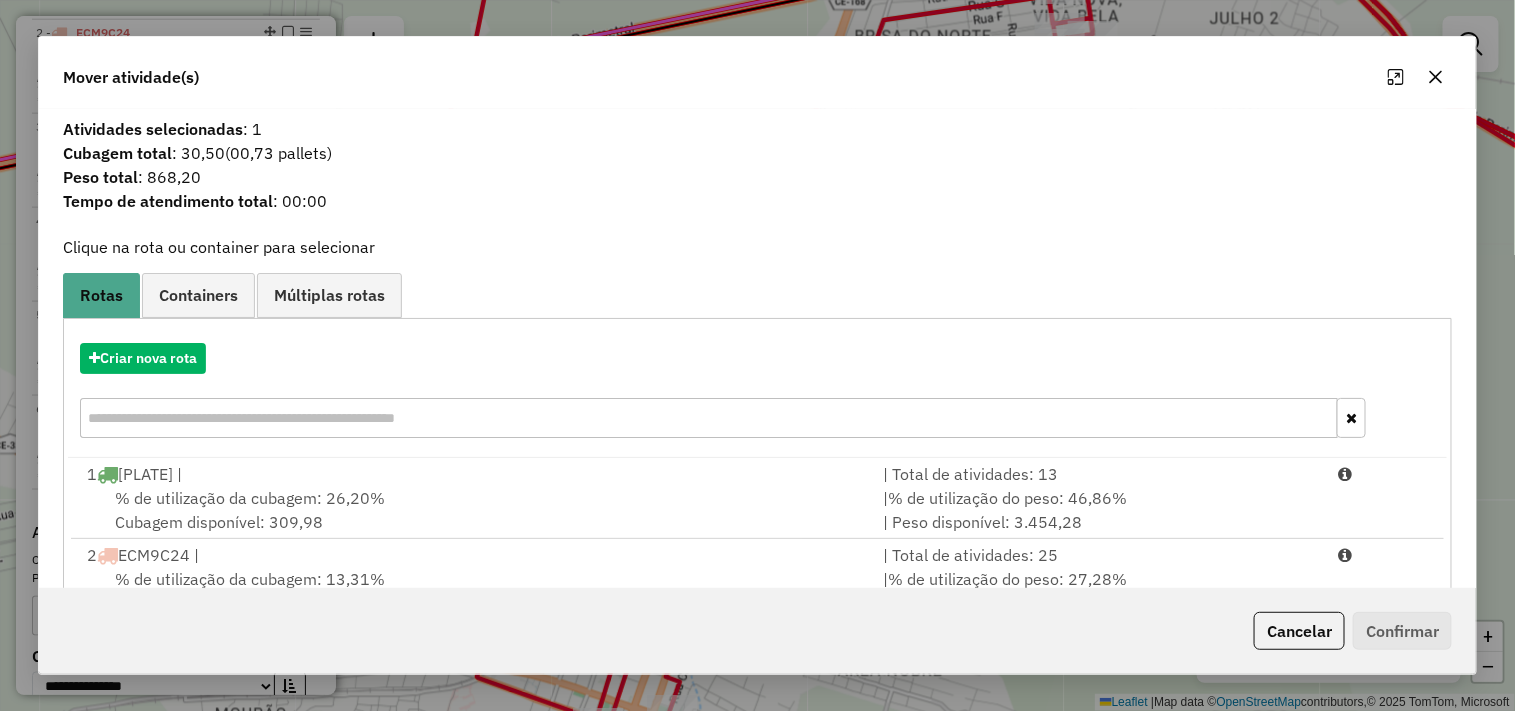scroll, scrollTop: 303, scrollLeft: 0, axis: vertical 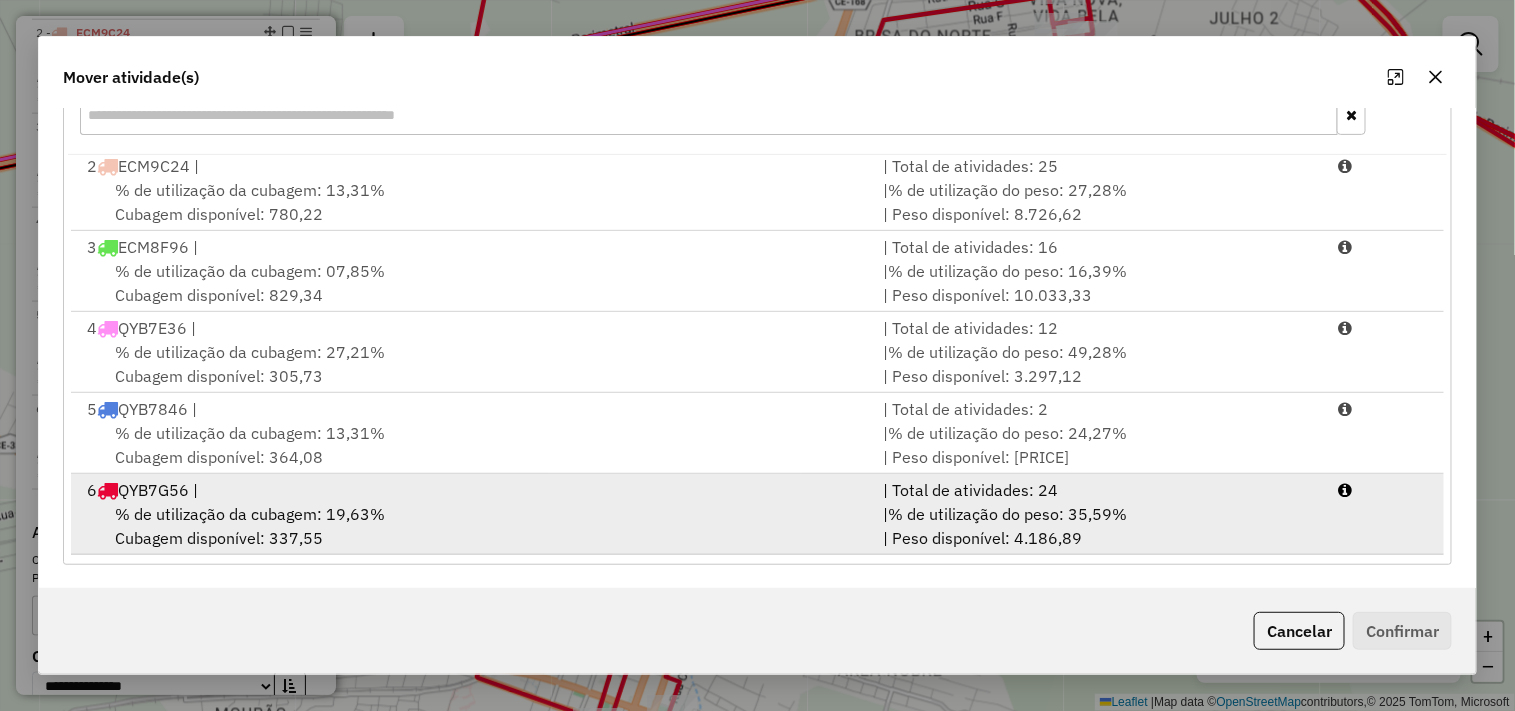 click on "6  QYB7G56 |" at bounding box center [473, 490] 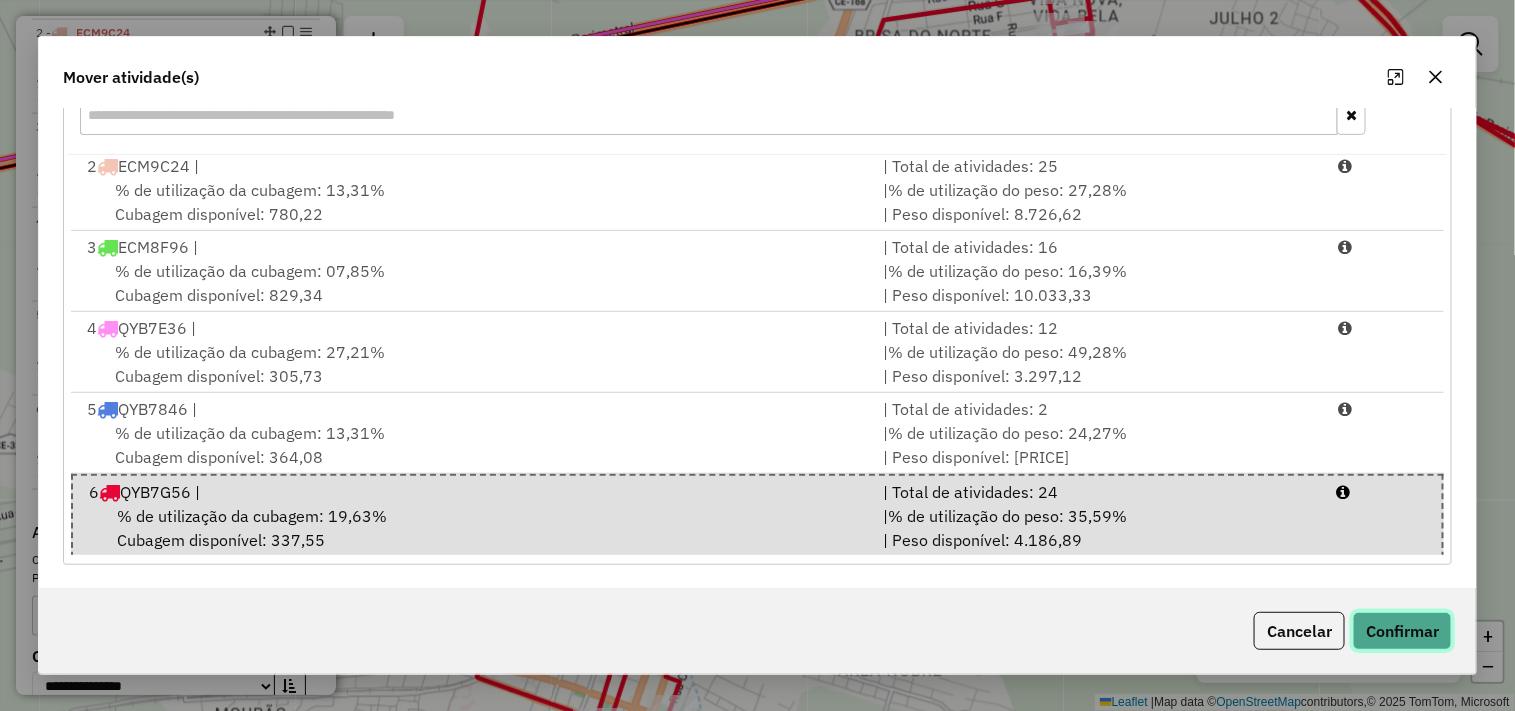 click on "Confirmar" 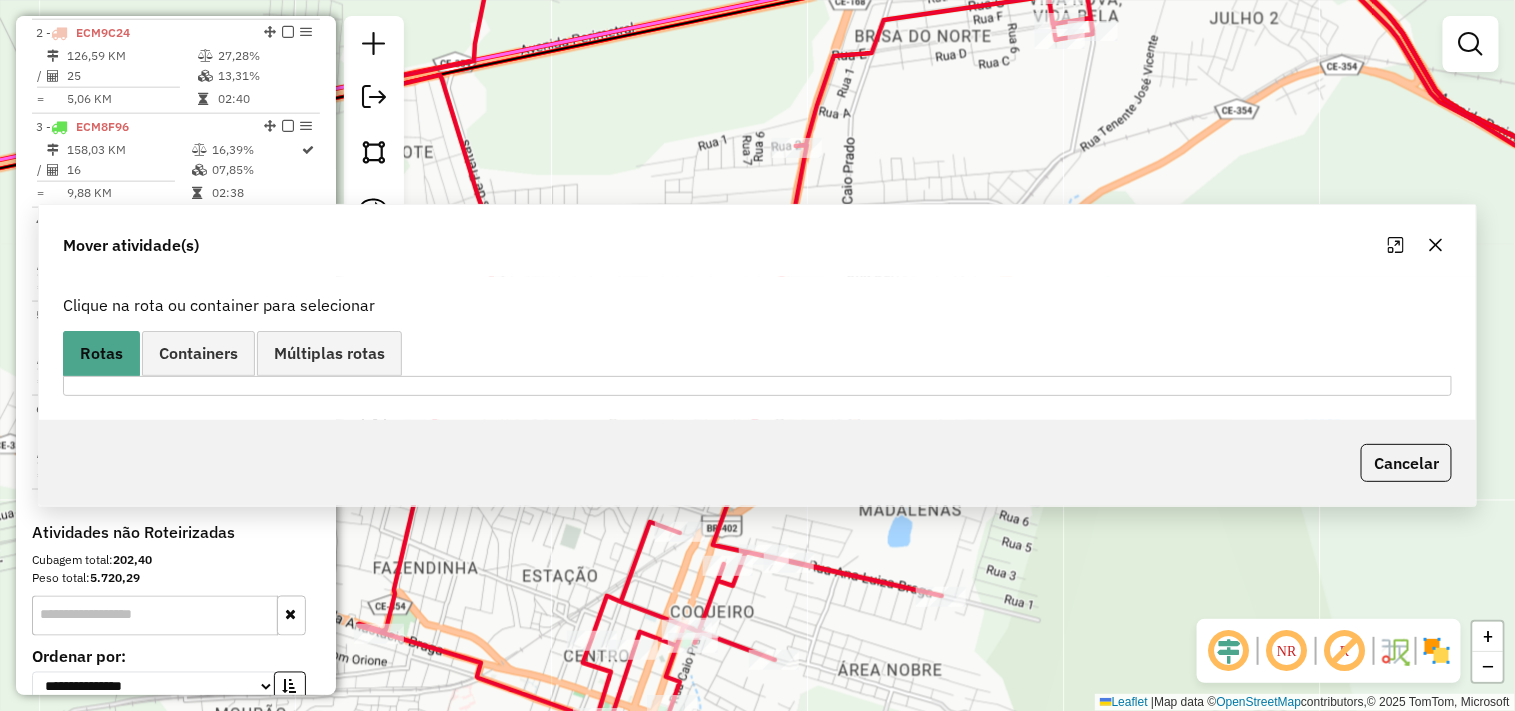 scroll, scrollTop: 0, scrollLeft: 0, axis: both 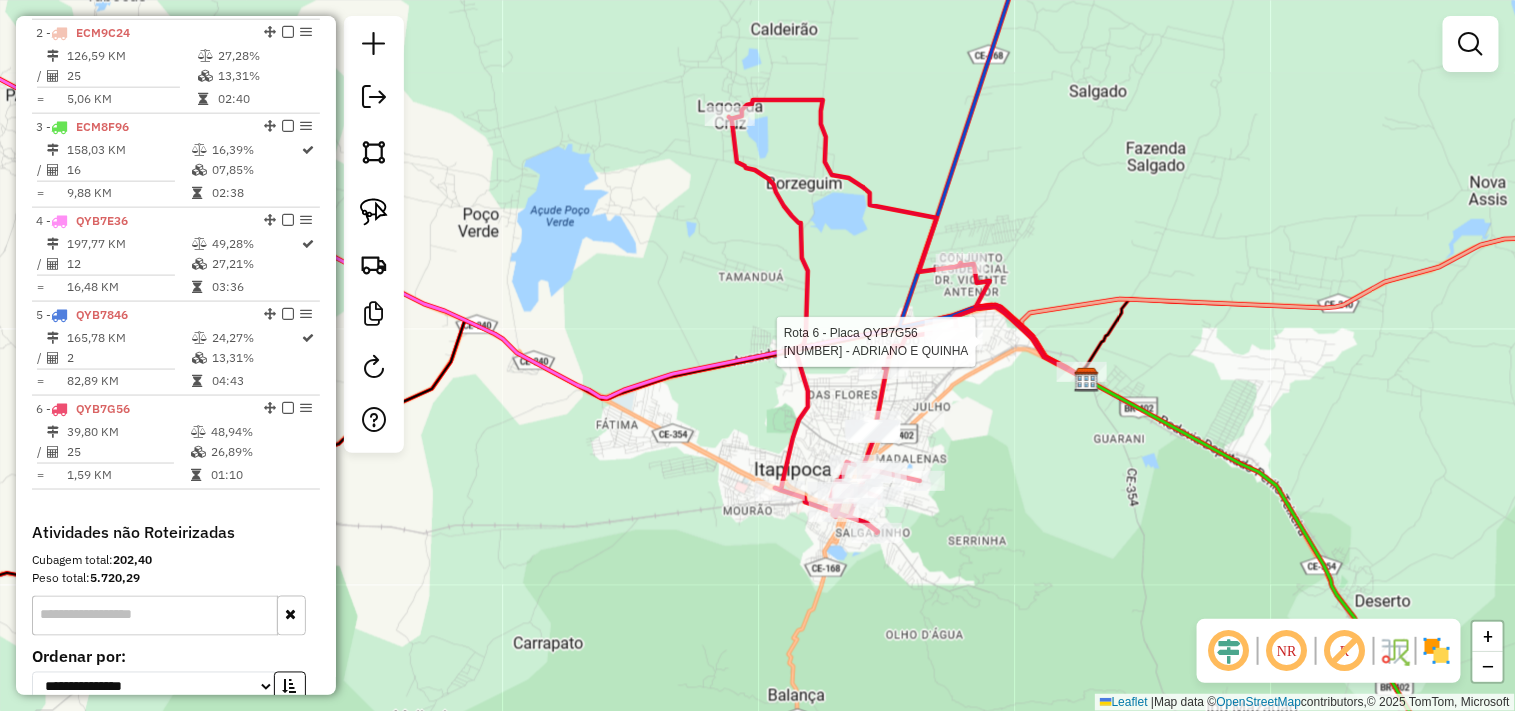 select on "**********" 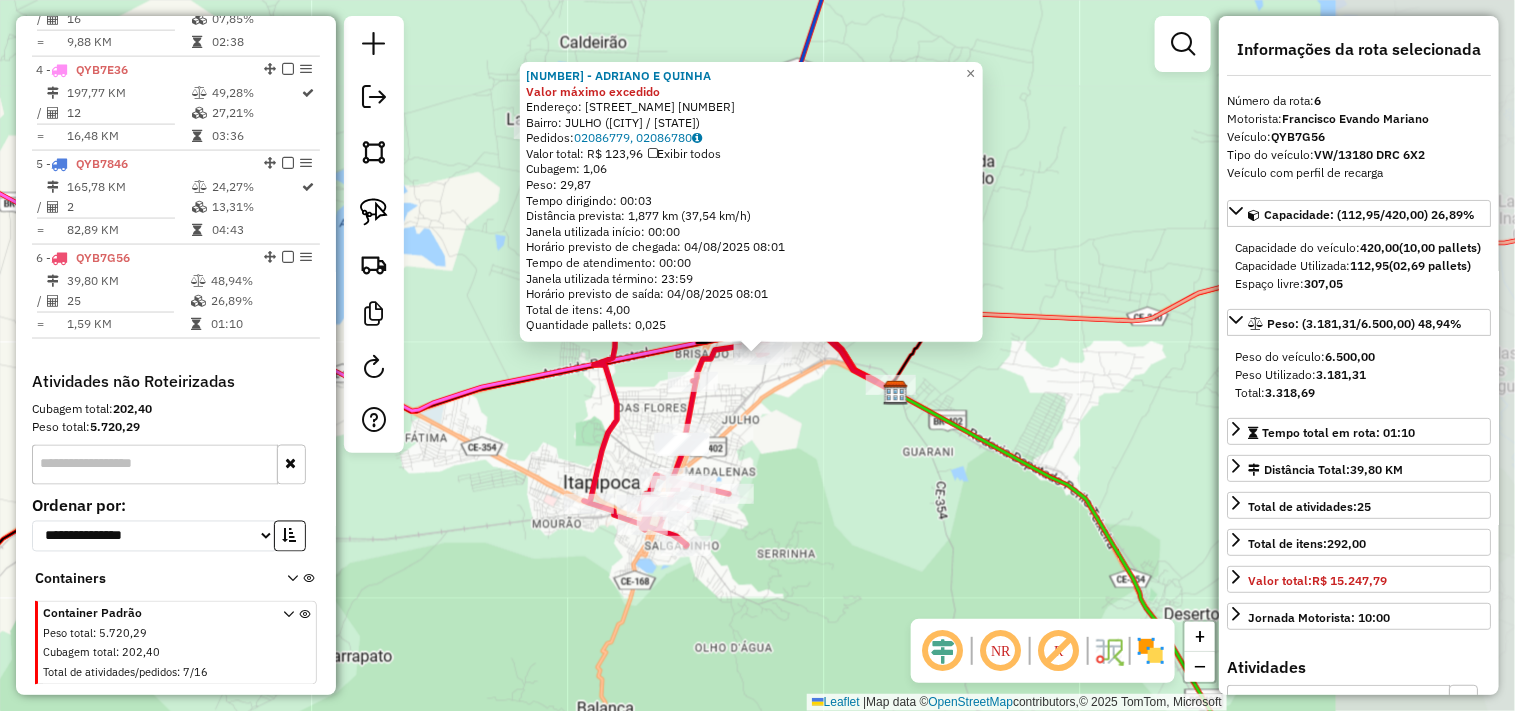scroll, scrollTop: 1052, scrollLeft: 0, axis: vertical 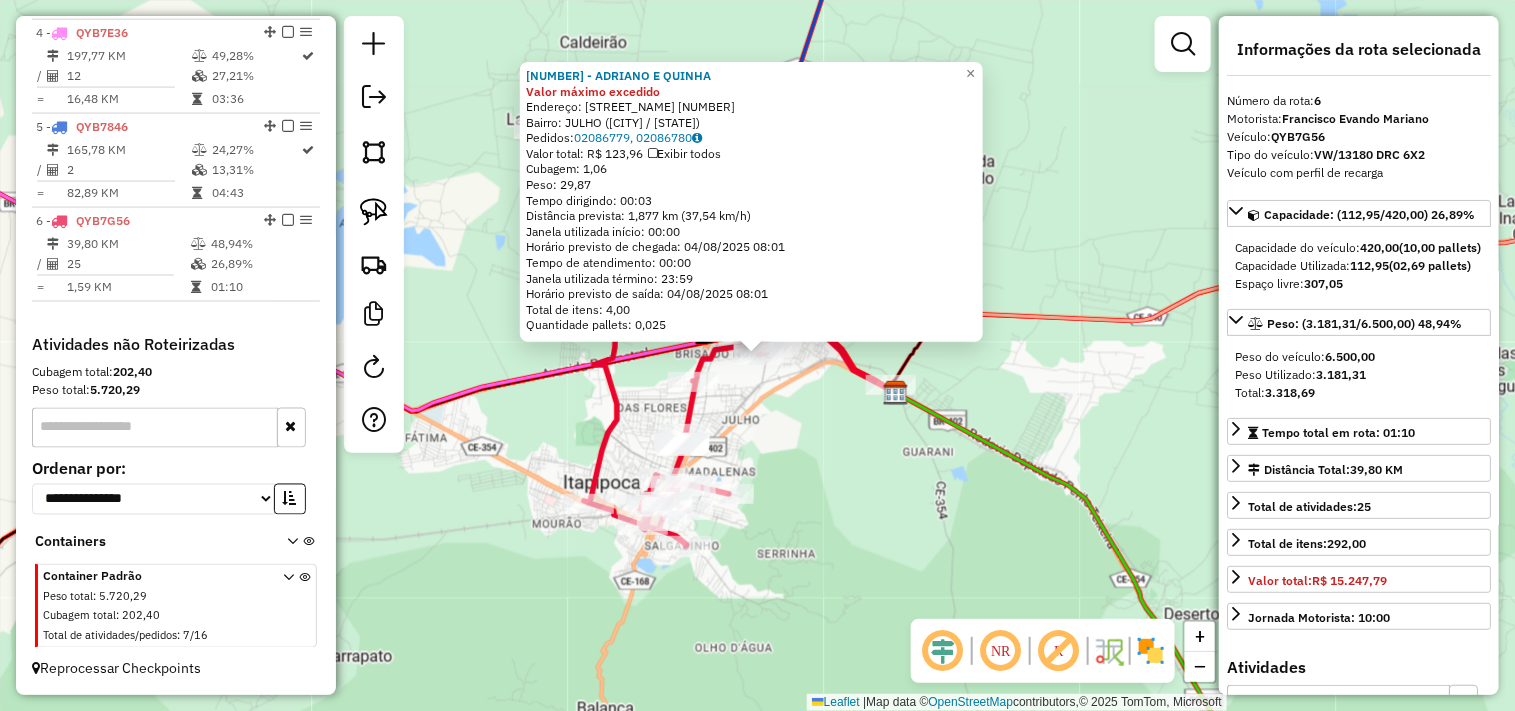 click on "5366 - ADRIANO E QUINHA Valor máximo excedido  Endereço:  RUA D VIDA BELA 1651   Bairro: JULHO (ITAPIPOCA / CE)   Pedidos:  02086779, 02086780   Valor total: R$ 123,96   Exibir todos   Cubagem: 1,06  Peso: 29,87  Tempo dirigindo: 00:03   Distância prevista: 1,877 km (37,54 km/h)   Janela utilizada início: 00:00   Horário previsto de chegada: 04/08/2025 08:01   Tempo de atendimento: 00:00   Janela utilizada término: 23:59   Horário previsto de saída: 04/08/2025 08:01   Total de itens: 4,00   Quantidade pallets: 0,025  × Janela de atendimento Grade de atendimento Capacidade Transportadoras Veículos Cliente Pedidos  Rotas Selecione os dias de semana para filtrar as janelas de atendimento  Seg   Ter   Qua   Qui   Sex   Sáb   Dom  Informe o período da janela de atendimento: De: Até:  Filtrar exatamente a janela do cliente  Considerar janela de atendimento padrão  Selecione os dias de semana para filtrar as grades de atendimento  Seg   Ter   Qua   Qui   Sex   Sáb   Dom   Peso mínimo:   De:   Até:" 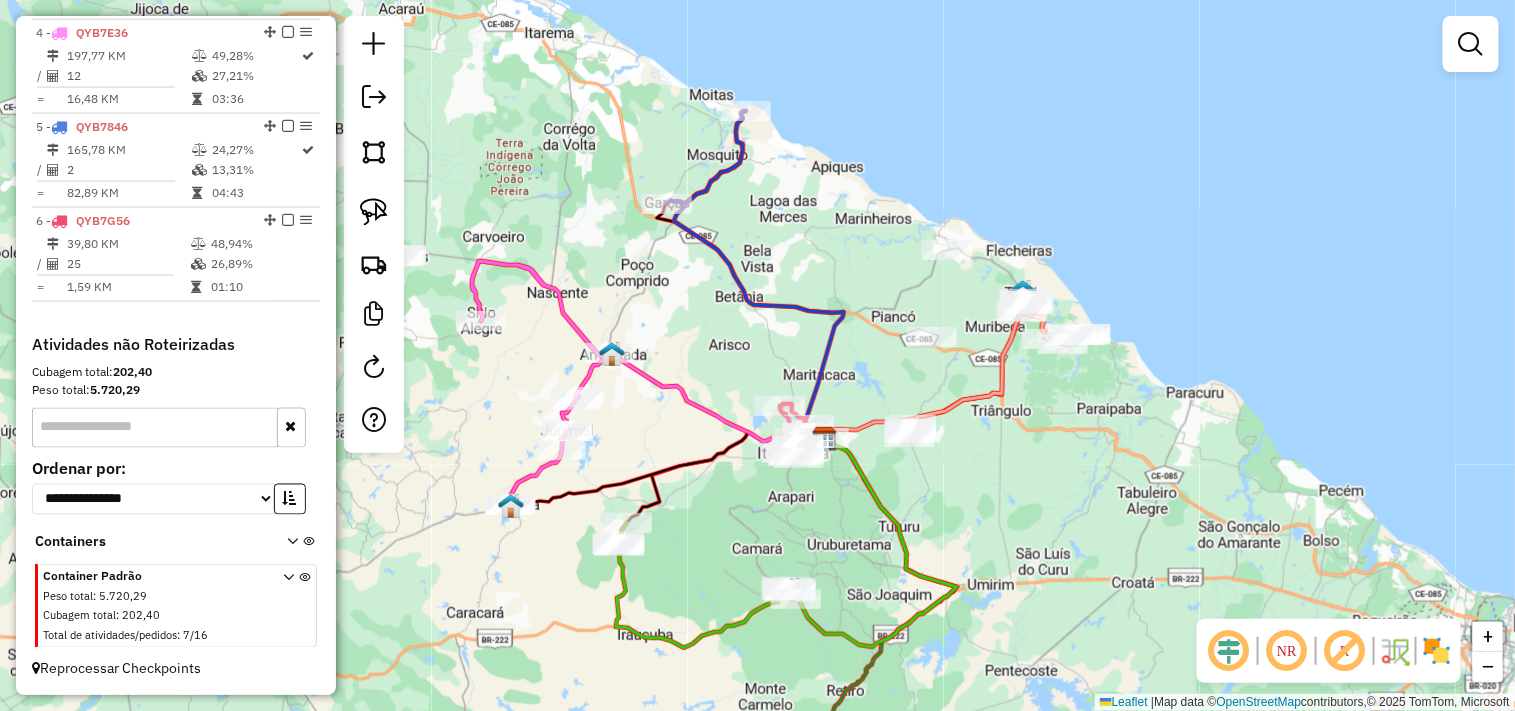 drag, startPoint x: 842, startPoint y: 591, endPoint x: 775, endPoint y: 513, distance: 102.825096 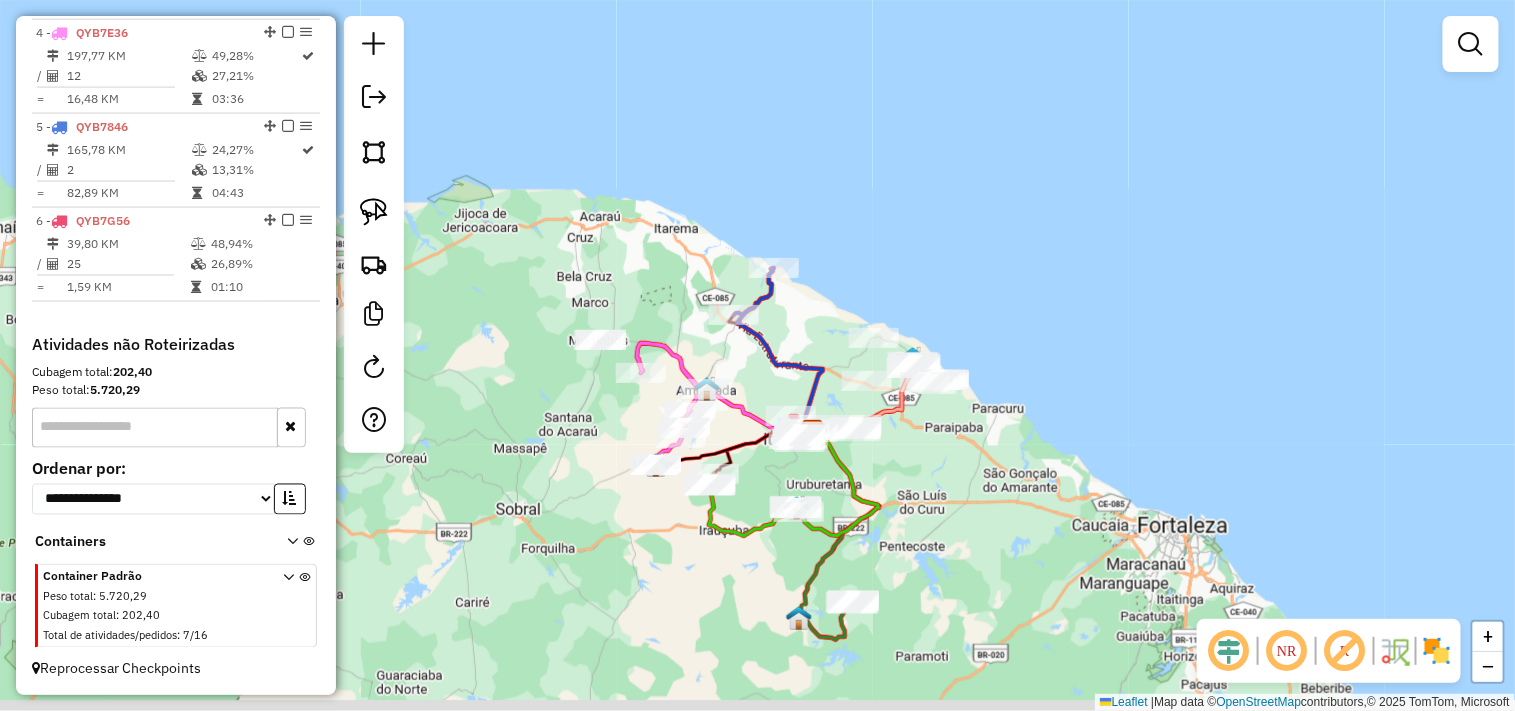 drag, startPoint x: 987, startPoint y: 571, endPoint x: 990, endPoint y: 527, distance: 44.102154 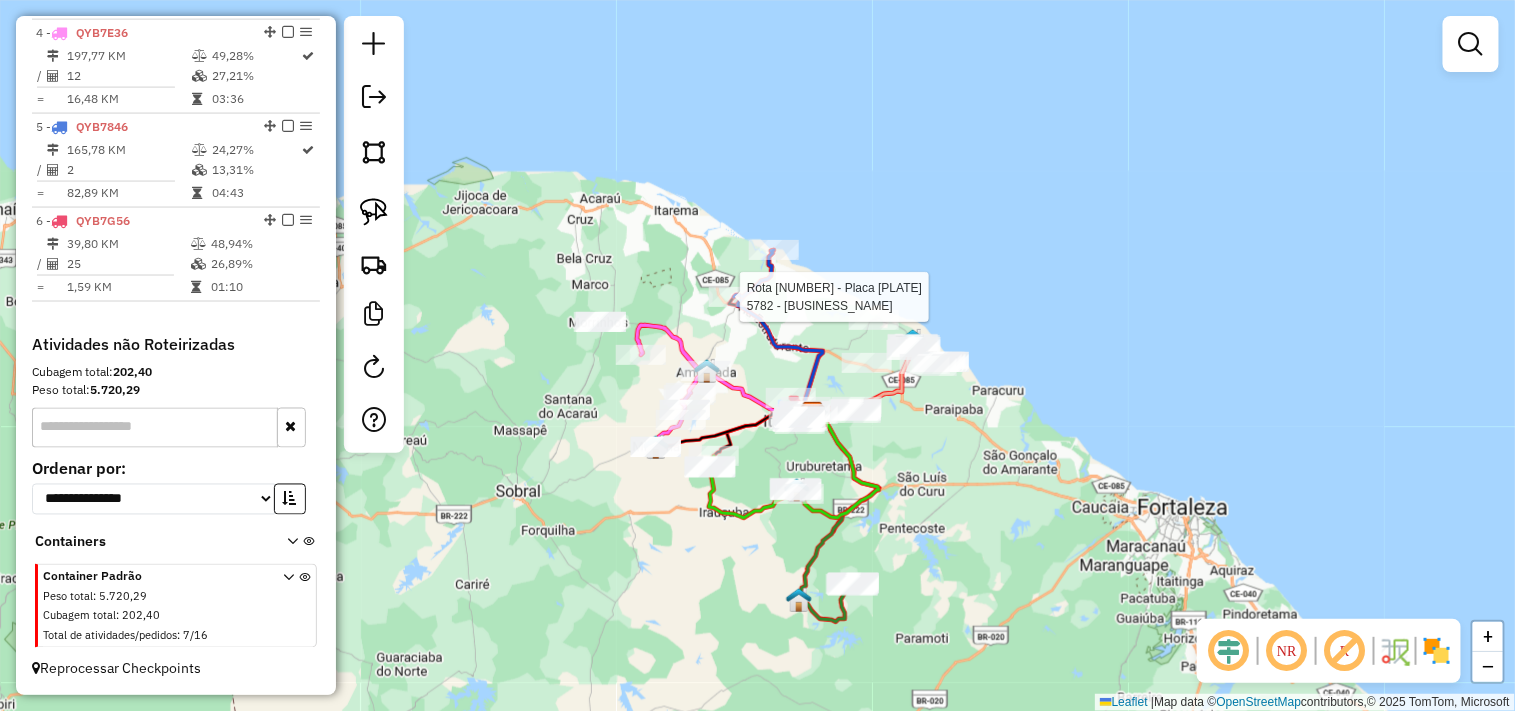 select on "**********" 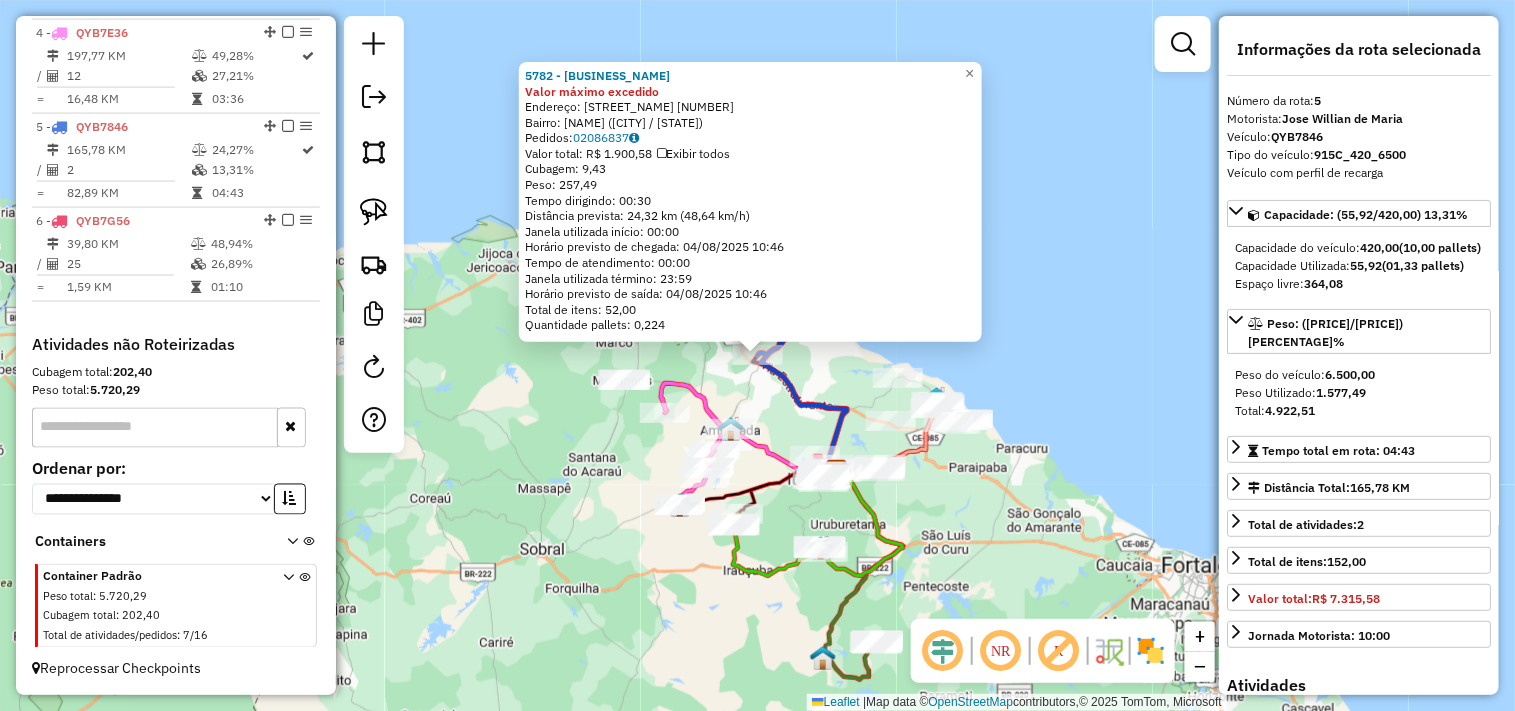 click on "5782 - BAR DO RODRIGO Valor máximo excedido  Endereço:  Rua Antonio Luiz Ribeiro 1   Bairro: CENTRO (AMONTADA / CE)   Pedidos:  02086837   Valor total: R$ 1.900,58   Exibir todos   Cubagem: 9,43  Peso: 257,49  Tempo dirigindo: 00:30   Distância prevista: 24,32 km (48,64 km/h)   Janela utilizada início: 00:00   Horário previsto de chegada: 04/08/2025 10:46   Tempo de atendimento: 00:00   Janela utilizada término: 23:59   Horário previsto de saída: 04/08/2025 10:46   Total de itens: 52,00   Quantidade pallets: 0,224  × Janela de atendimento Grade de atendimento Capacidade Transportadoras Veículos Cliente Pedidos  Rotas Selecione os dias de semana para filtrar as janelas de atendimento  Seg   Ter   Qua   Qui   Sex   Sáb   Dom  Informe o período da janela de atendimento: De: Até:  Filtrar exatamente a janela do cliente  Considerar janela de atendimento padrão  Selecione os dias de semana para filtrar as grades de atendimento  Seg   Ter   Qua   Qui   Sex   Sáb   Dom   Peso mínimo:   Peso máximo:" 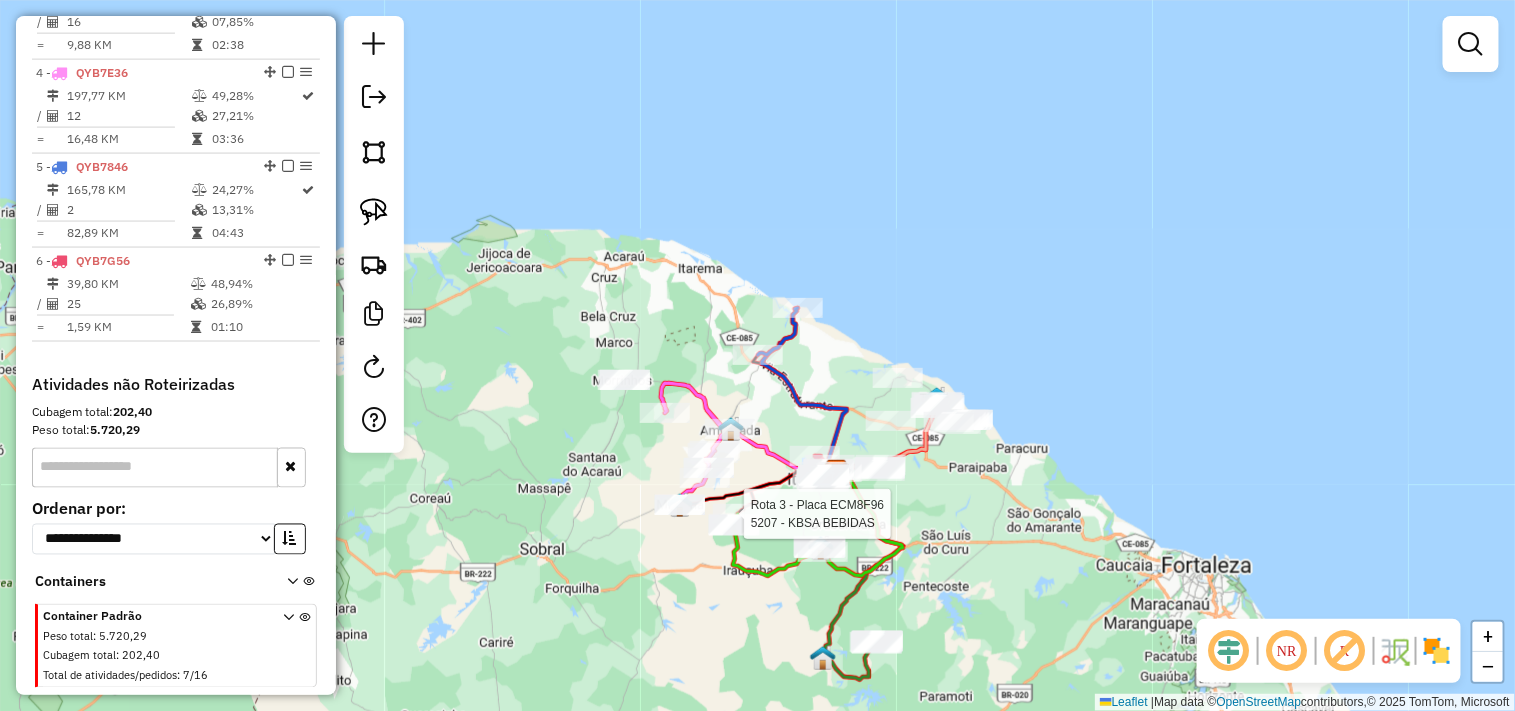 select on "**********" 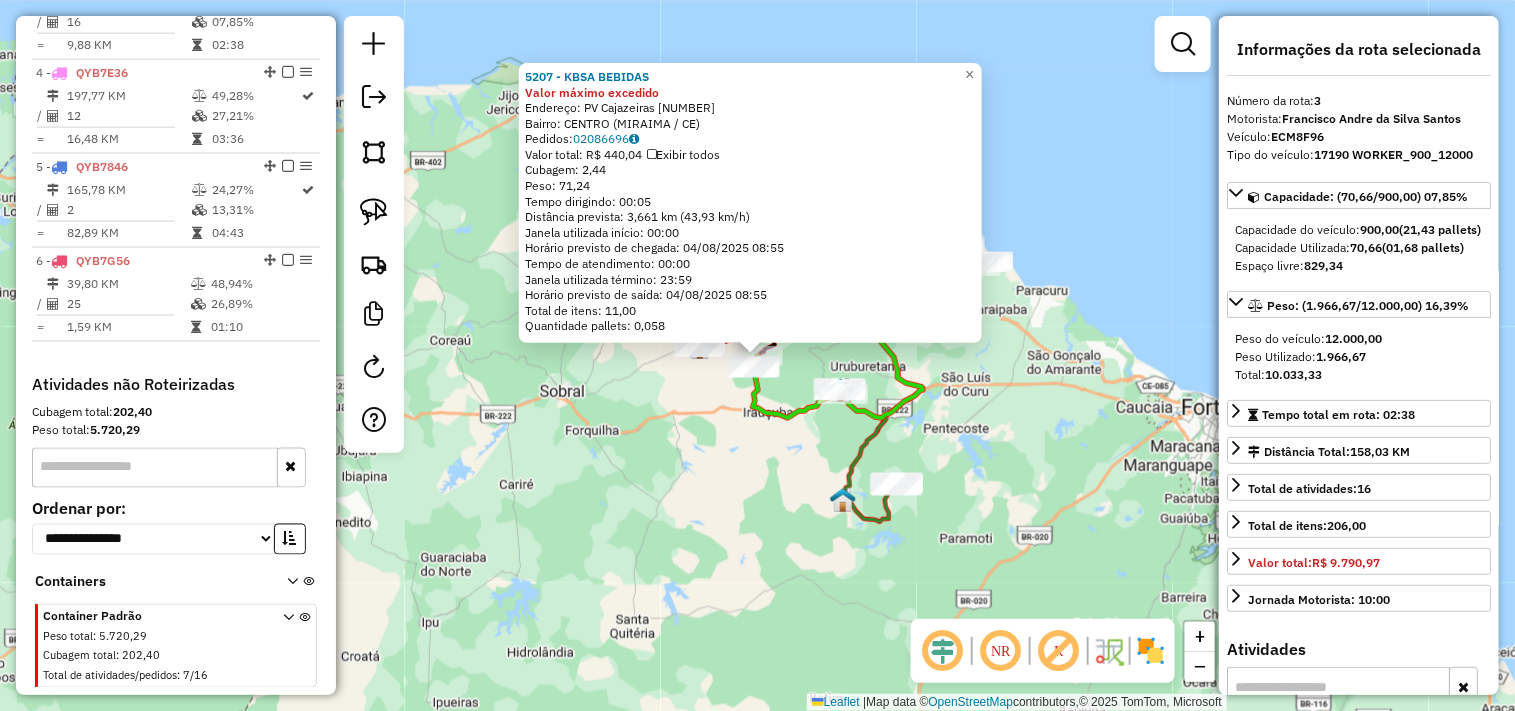 scroll, scrollTop: 961, scrollLeft: 0, axis: vertical 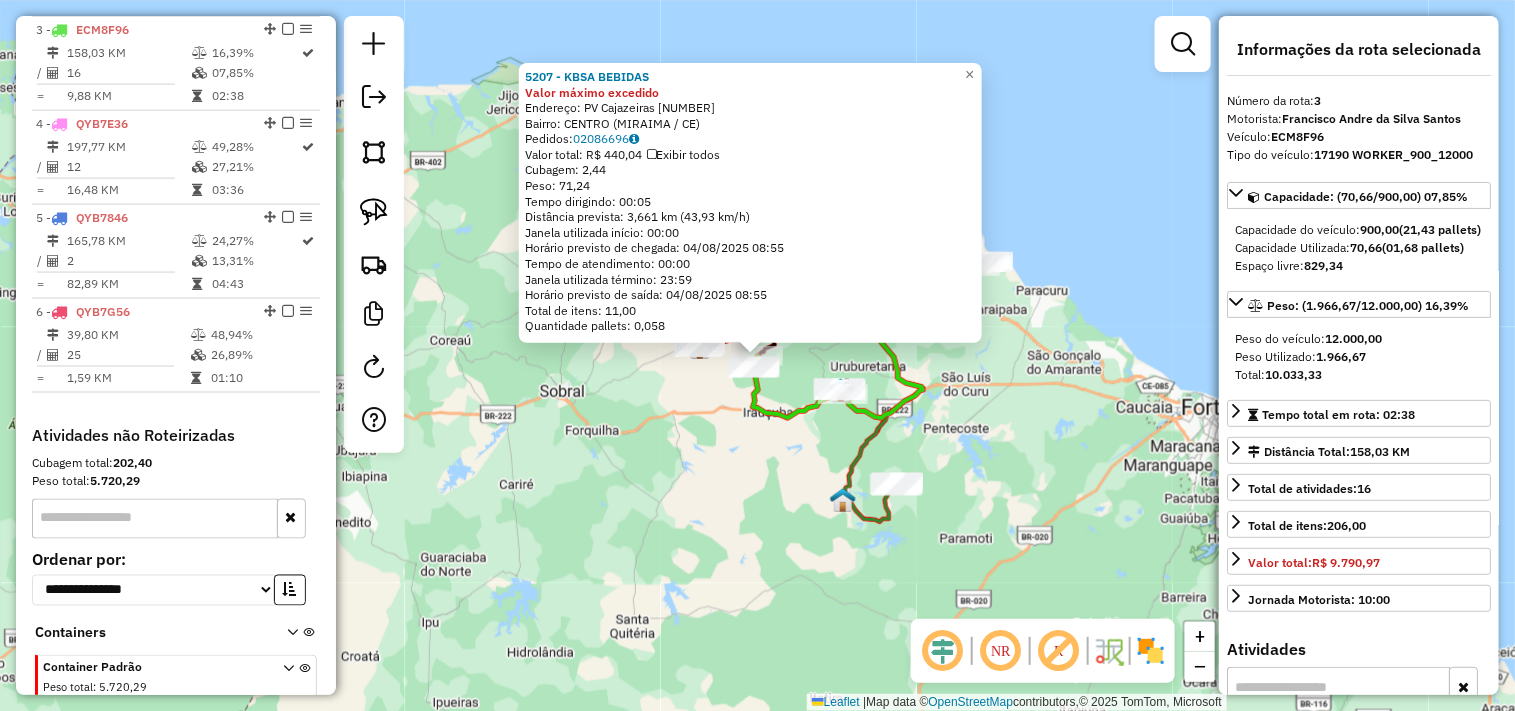 click on "5207 - KBSA BEBIDAS Valor máximo excedido  Endereço:  PV Cajazeiras 62   Bairro: CENTRO (MIRAIMA / CE)   Pedidos:  02086696   Valor total: R$ 440,04   Exibir todos   Cubagem: 2,44  Peso: 71,24  Tempo dirigindo: 00:05   Distância prevista: 3,661 km (43,93 km/h)   Janela utilizada início: 00:00   Horário previsto de chegada: 04/08/2025 08:55   Tempo de atendimento: 00:00   Janela utilizada término: 23:59   Horário previsto de saída: 04/08/2025 08:55   Total de itens: 11,00   Quantidade pallets: 0,058  × Janela de atendimento Grade de atendimento Capacidade Transportadoras Veículos Cliente Pedidos  Rotas Selecione os dias de semana para filtrar as janelas de atendimento  Seg   Ter   Qua   Qui   Sex   Sáb   Dom  Informe o período da janela de atendimento: De: Até:  Filtrar exatamente a janela do cliente  Considerar janela de atendimento padrão  Selecione os dias de semana para filtrar as grades de atendimento  Seg   Ter   Qua   Qui   Sex   Sáb   Dom   Clientes fora do dia de atendimento selecionado" 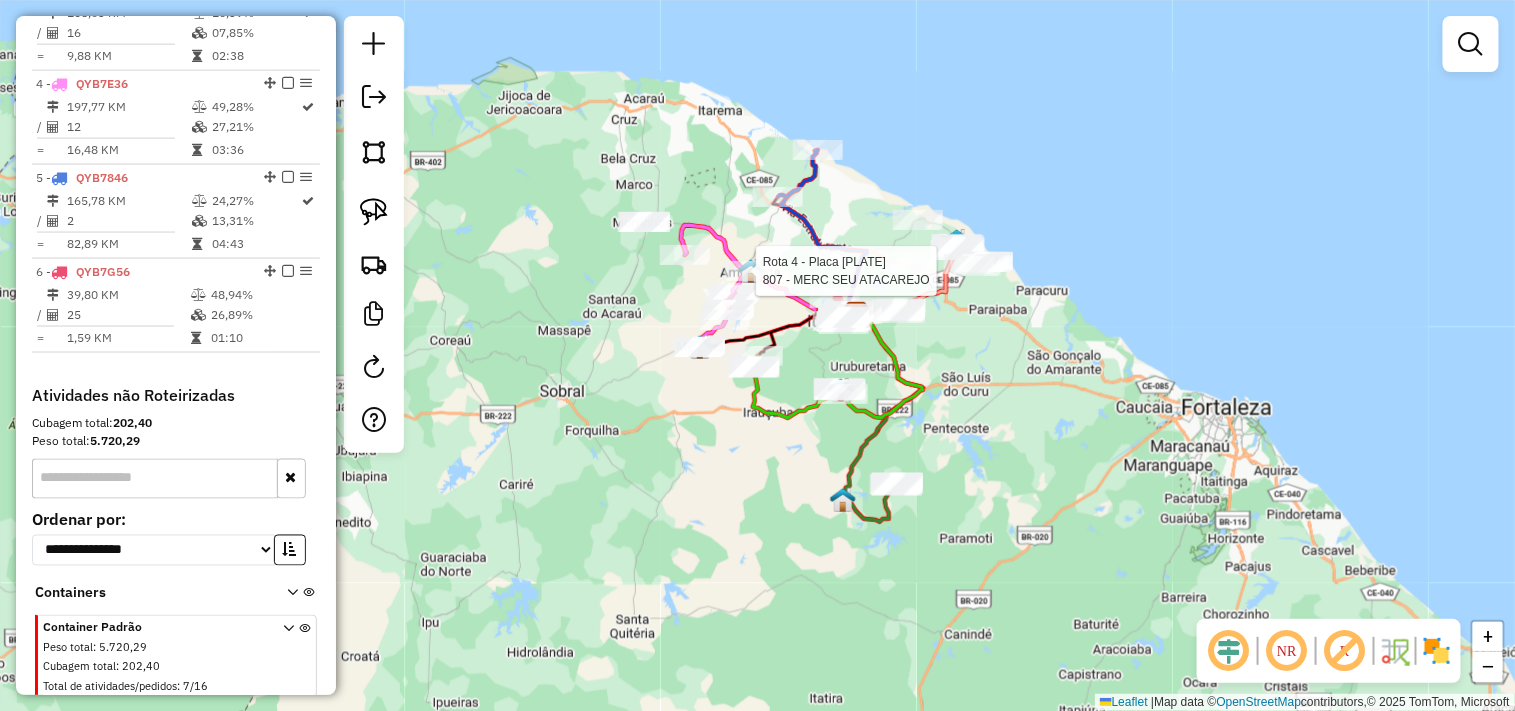 select on "**********" 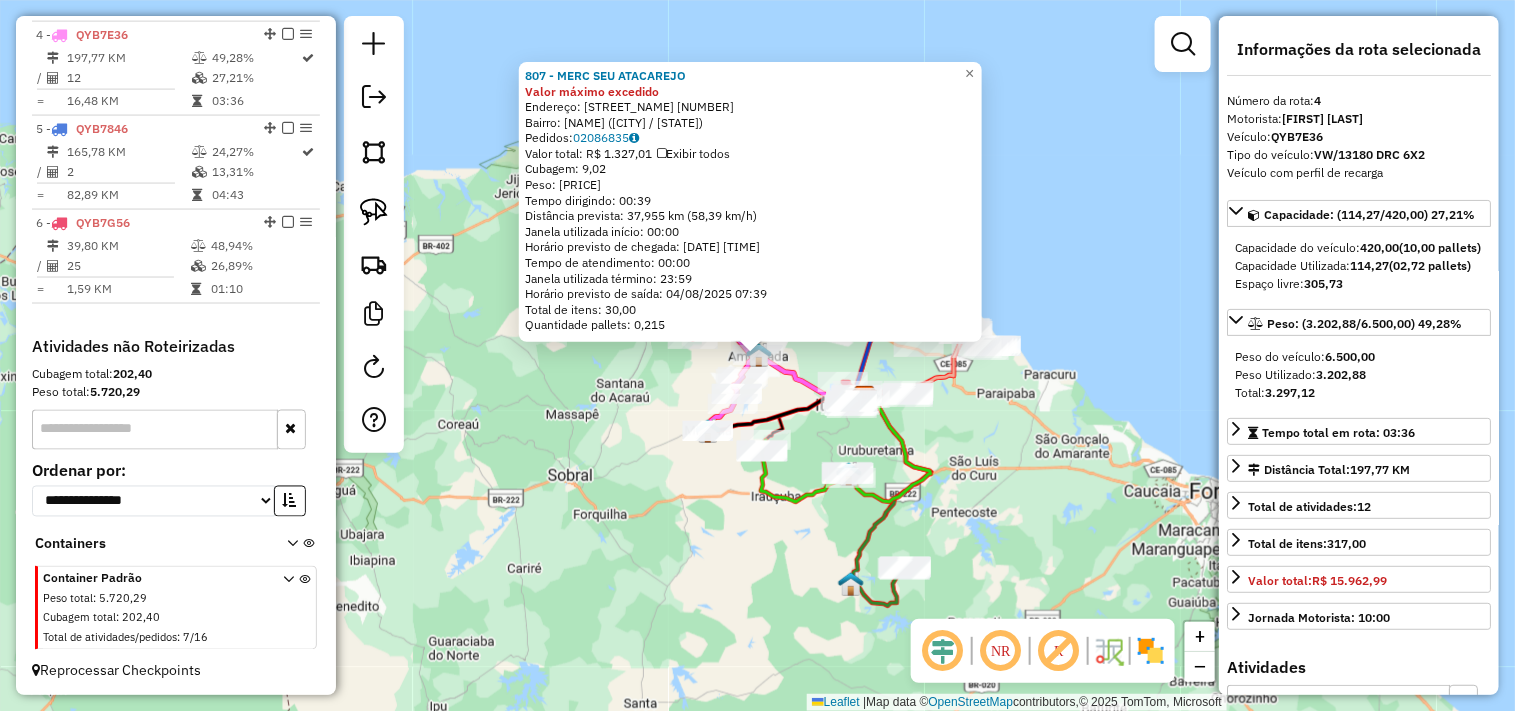 scroll, scrollTop: 1052, scrollLeft: 0, axis: vertical 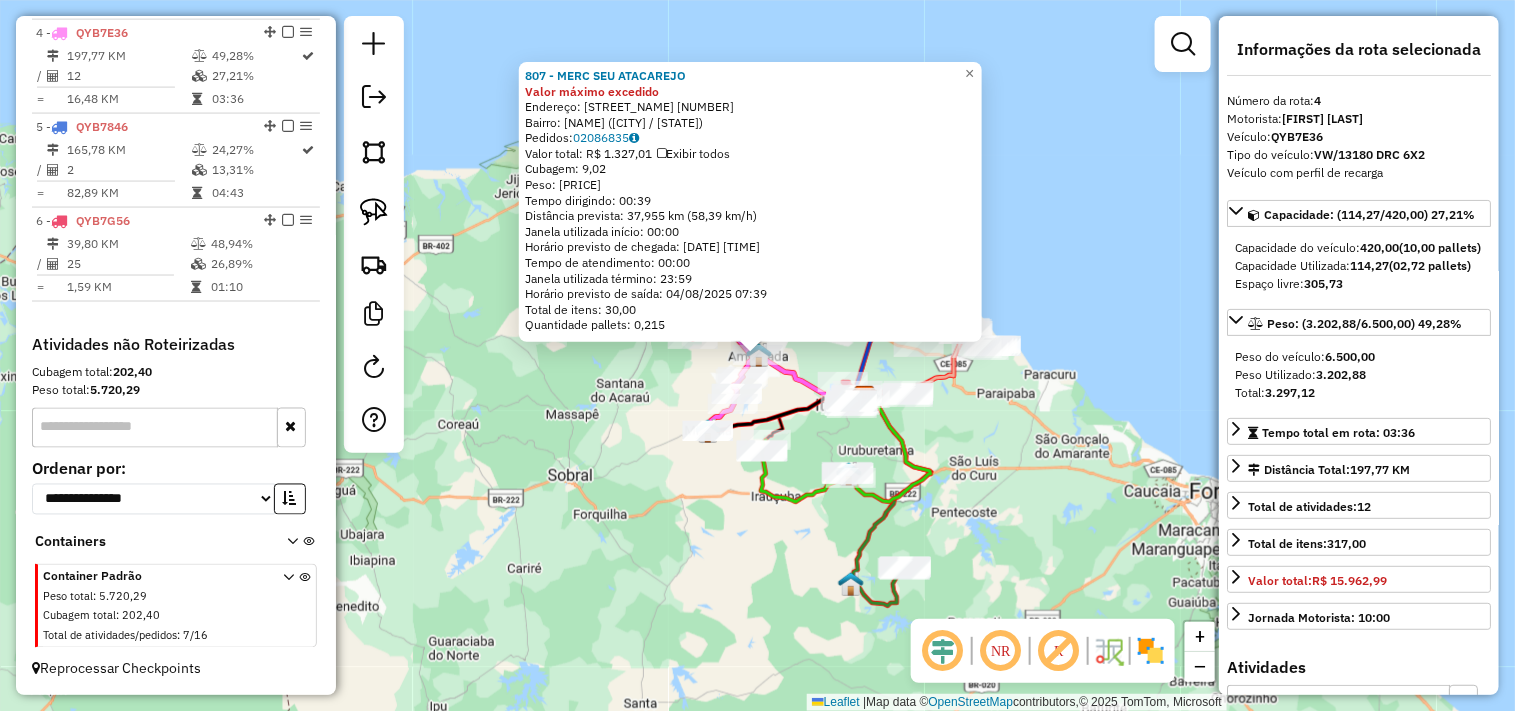click on "807 - MERC SEU ATACAREJO Valor máximo excedido  Endereço:  PC CEL ANTONIO BELO 595   Bairro: CENTRO (AMONTADA / CE)   Pedidos:  02086835   Valor total: R$ 1.327,01   Exibir todos   Cubagem: 9,02  Peso: 246,47  Tempo dirigindo: 00:39   Distância prevista: 37,955 km (58,39 km/h)   Janela utilizada início: 00:00   Horário previsto de chegada: 04/08/2025 07:39   Tempo de atendimento: 00:00   Janela utilizada término: 23:59   Horário previsto de saída: 04/08/2025 07:39   Total de itens: 30,00   Quantidade pallets: 0,215  × Janela de atendimento Grade de atendimento Capacidade Transportadoras Veículos Cliente Pedidos  Rotas Selecione os dias de semana para filtrar as janelas de atendimento  Seg   Ter   Qua   Qui   Sex   Sáb   Dom  Informe o período da janela de atendimento: De: Até:  Filtrar exatamente a janela do cliente  Considerar janela de atendimento padrão  Selecione os dias de semana para filtrar as grades de atendimento  Seg   Ter   Qua   Qui   Sex   Sáb   Dom   Peso mínimo:   Peso máximo:" 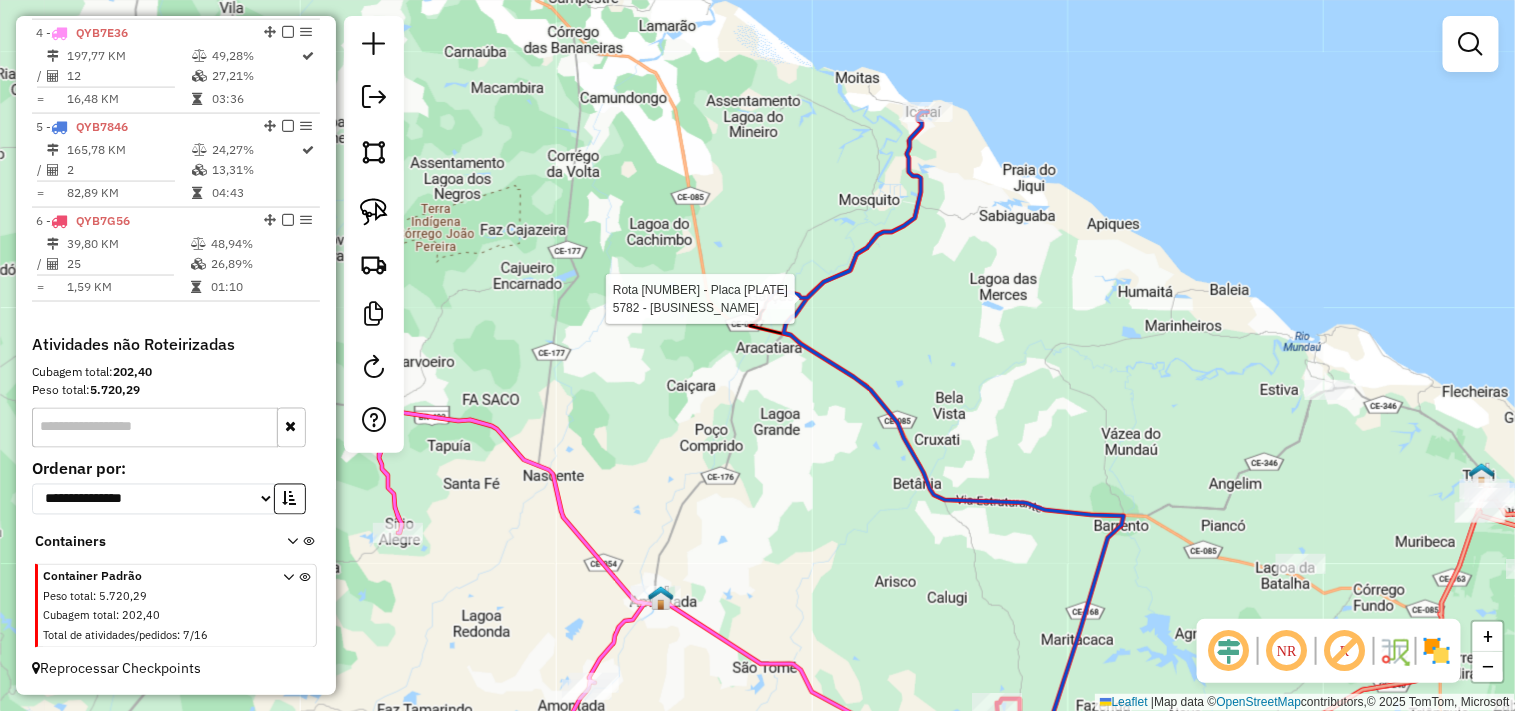 select on "**********" 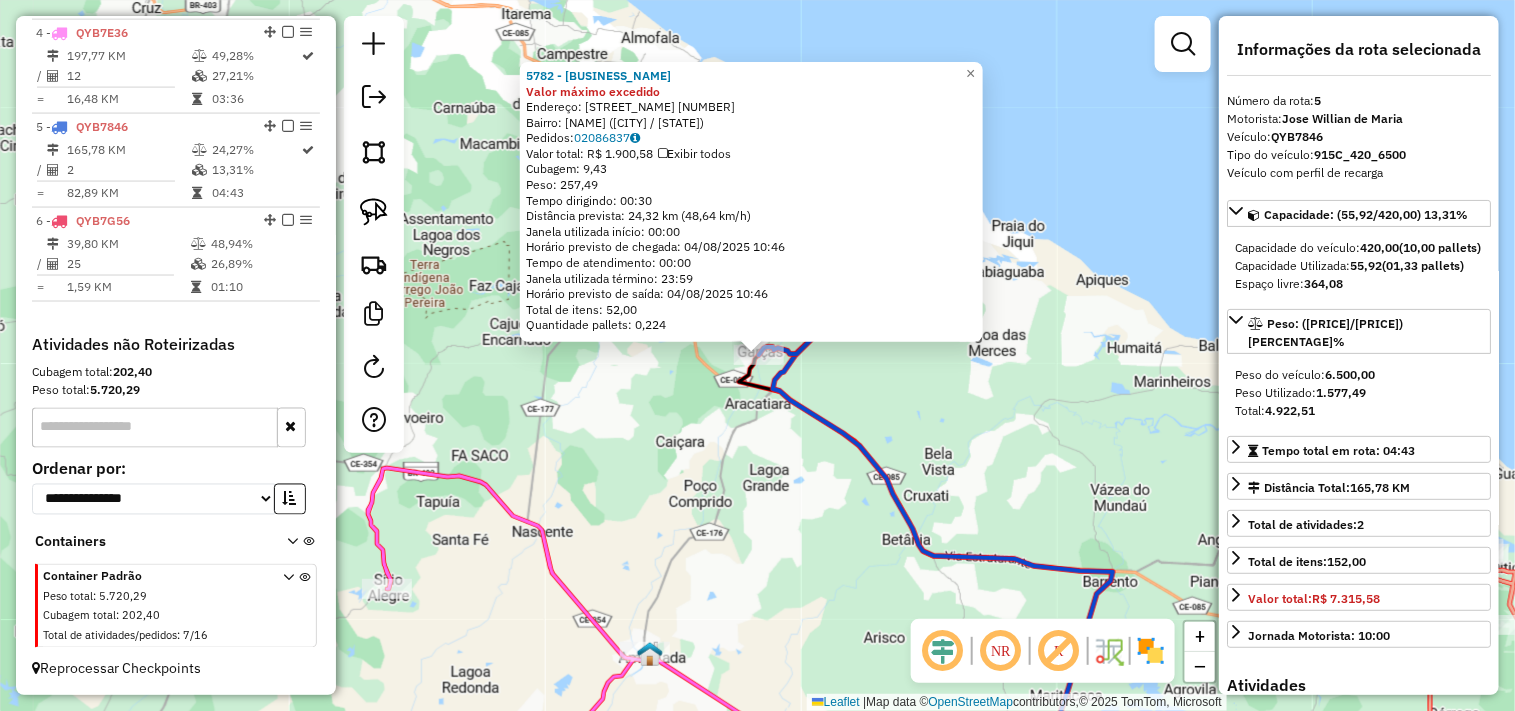 click on "5782 - BAR DO RODRIGO Valor máximo excedido  Endereço:  Rua Antonio Luiz Ribeiro 1   Bairro: CENTRO (AMONTADA / CE)   Pedidos:  02086837   Valor total: R$ 1.900,58   Exibir todos   Cubagem: 9,43  Peso: 257,49  Tempo dirigindo: 00:30   Distância prevista: 24,32 km (48,64 km/h)   Janela utilizada início: 00:00   Horário previsto de chegada: 04/08/2025 10:46   Tempo de atendimento: 00:00   Janela utilizada término: 23:59   Horário previsto de saída: 04/08/2025 10:46   Total de itens: 52,00   Quantidade pallets: 0,224  × Janela de atendimento Grade de atendimento Capacidade Transportadoras Veículos Cliente Pedidos  Rotas Selecione os dias de semana para filtrar as janelas de atendimento  Seg   Ter   Qua   Qui   Sex   Sáb   Dom  Informe o período da janela de atendimento: De: Até:  Filtrar exatamente a janela do cliente  Considerar janela de atendimento padrão  Selecione os dias de semana para filtrar as grades de atendimento  Seg   Ter   Qua   Qui   Sex   Sáb   Dom   Peso mínimo:   Peso máximo:" 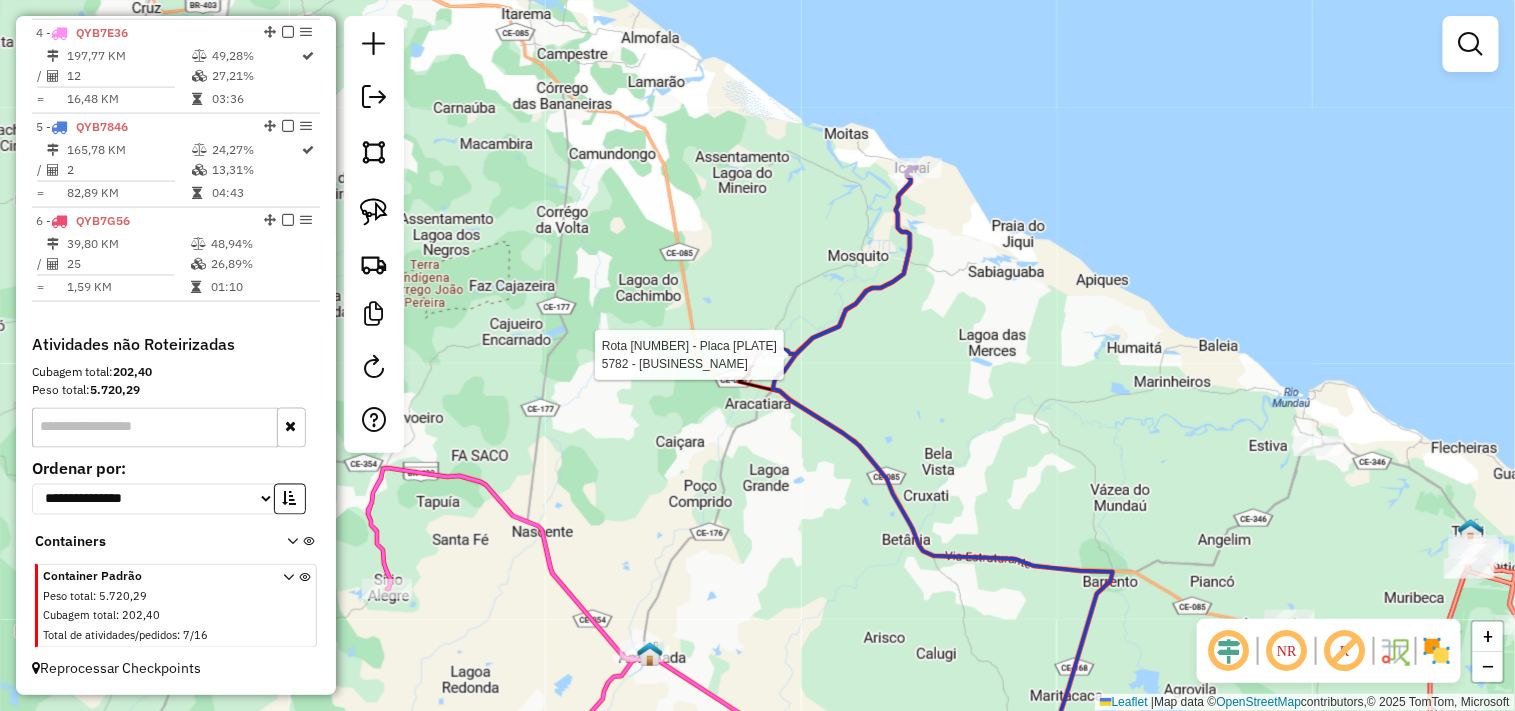 select on "**********" 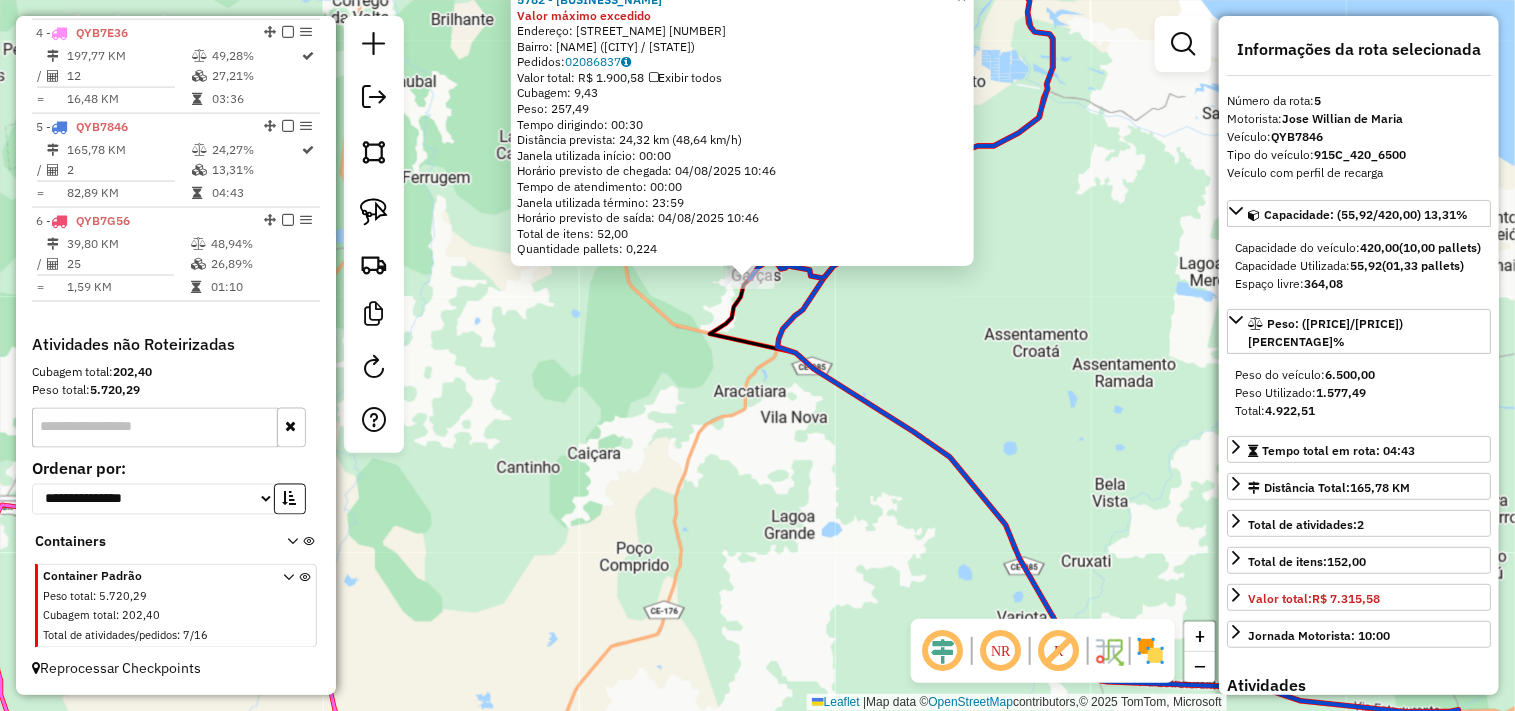 click on "5782 - BAR DO RODRIGO Valor máximo excedido  Endereço:  Rua Antonio Luiz Ribeiro 1   Bairro: CENTRO (AMONTADA / CE)   Pedidos:  02086837   Valor total: R$ 1.900,58   Exibir todos   Cubagem: 9,43  Peso: 257,49  Tempo dirigindo: 00:30   Distância prevista: 24,32 km (48,64 km/h)   Janela utilizada início: 00:00   Horário previsto de chegada: 04/08/2025 10:46   Tempo de atendimento: 00:00   Janela utilizada término: 23:59   Horário previsto de saída: 04/08/2025 10:46   Total de itens: 52,00   Quantidade pallets: 0,224  × Janela de atendimento Grade de atendimento Capacidade Transportadoras Veículos Cliente Pedidos  Rotas Selecione os dias de semana para filtrar as janelas de atendimento  Seg   Ter   Qua   Qui   Sex   Sáb   Dom  Informe o período da janela de atendimento: De: Até:  Filtrar exatamente a janela do cliente  Considerar janela de atendimento padrão  Selecione os dias de semana para filtrar as grades de atendimento  Seg   Ter   Qua   Qui   Sex   Sáb   Dom   Peso mínimo:   Peso máximo:" 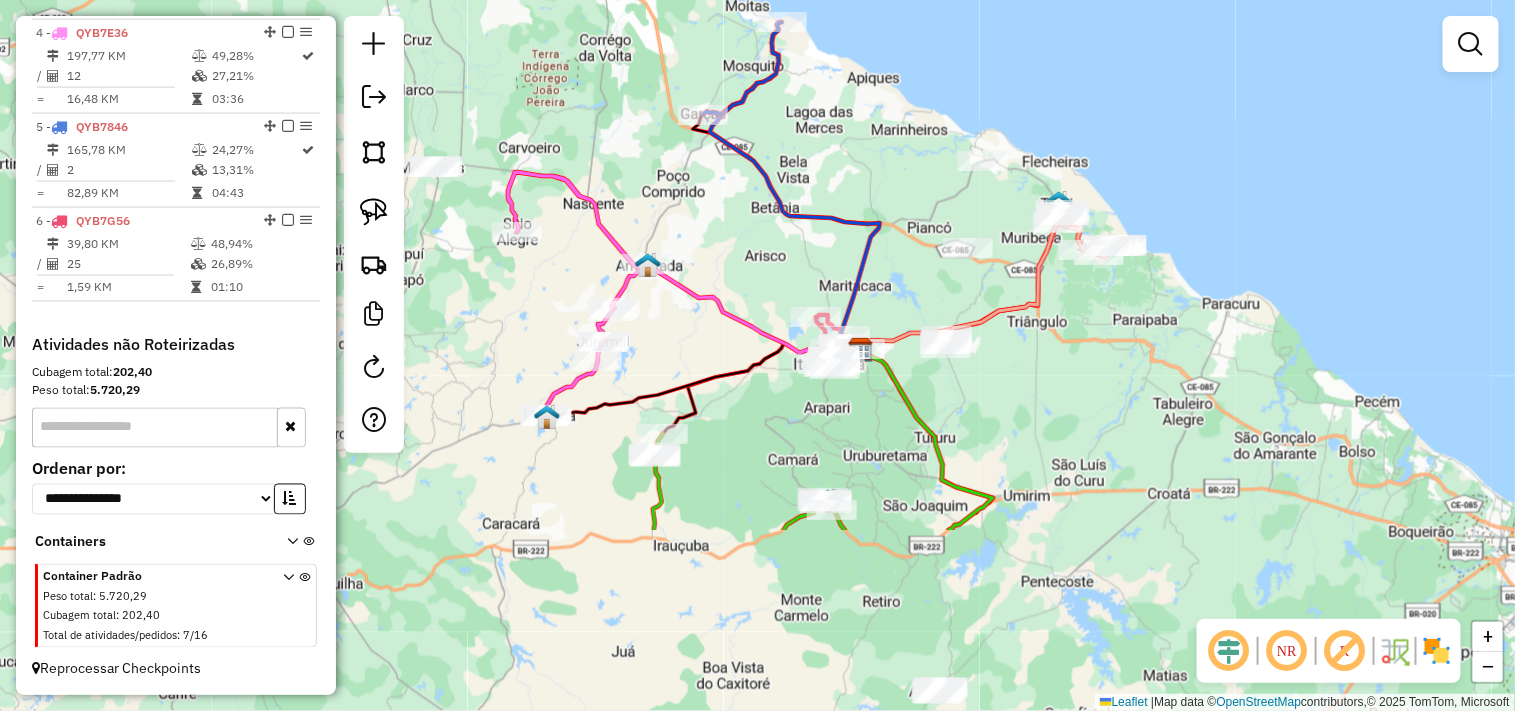 drag, startPoint x: 777, startPoint y: 496, endPoint x: 713, endPoint y: 253, distance: 251.28668 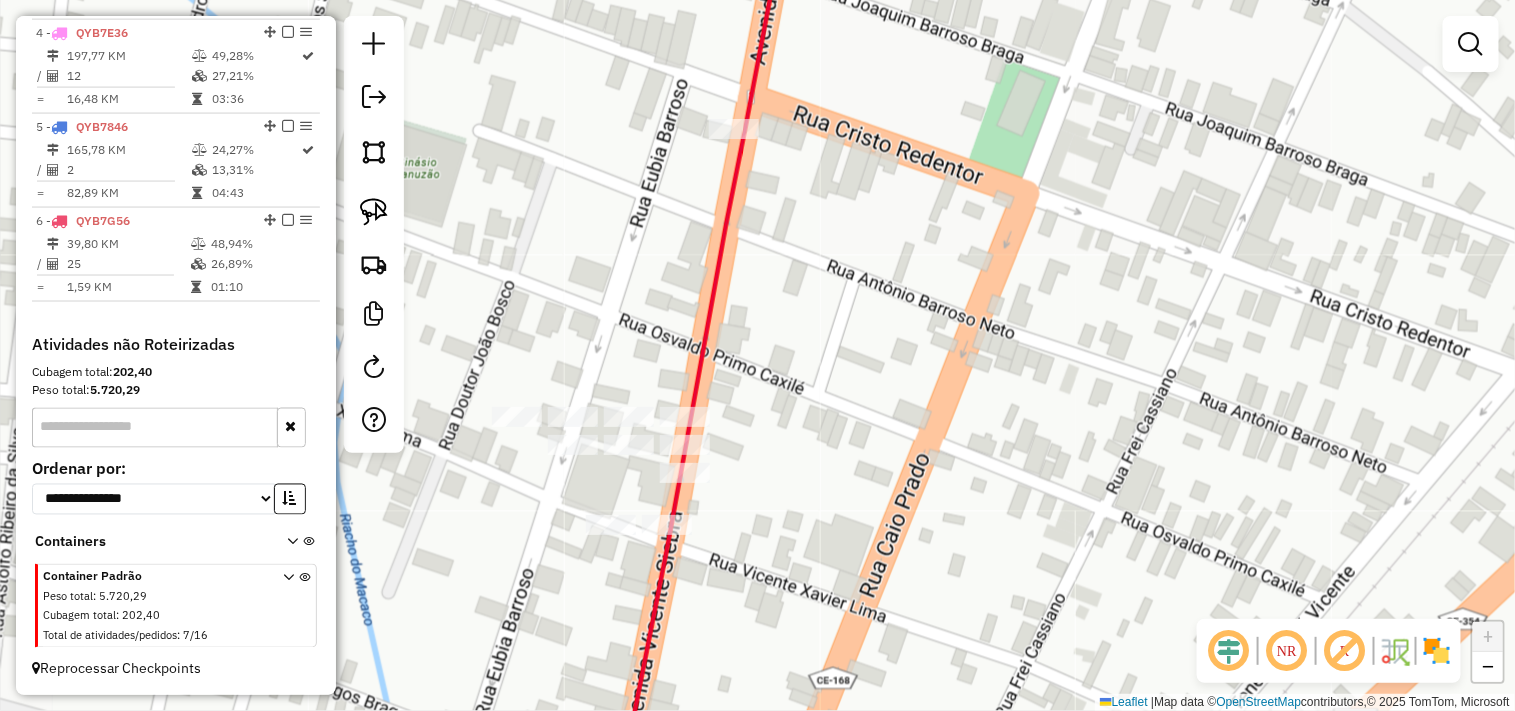 drag, startPoint x: 865, startPoint y: 442, endPoint x: 886, endPoint y: 326, distance: 117.88554 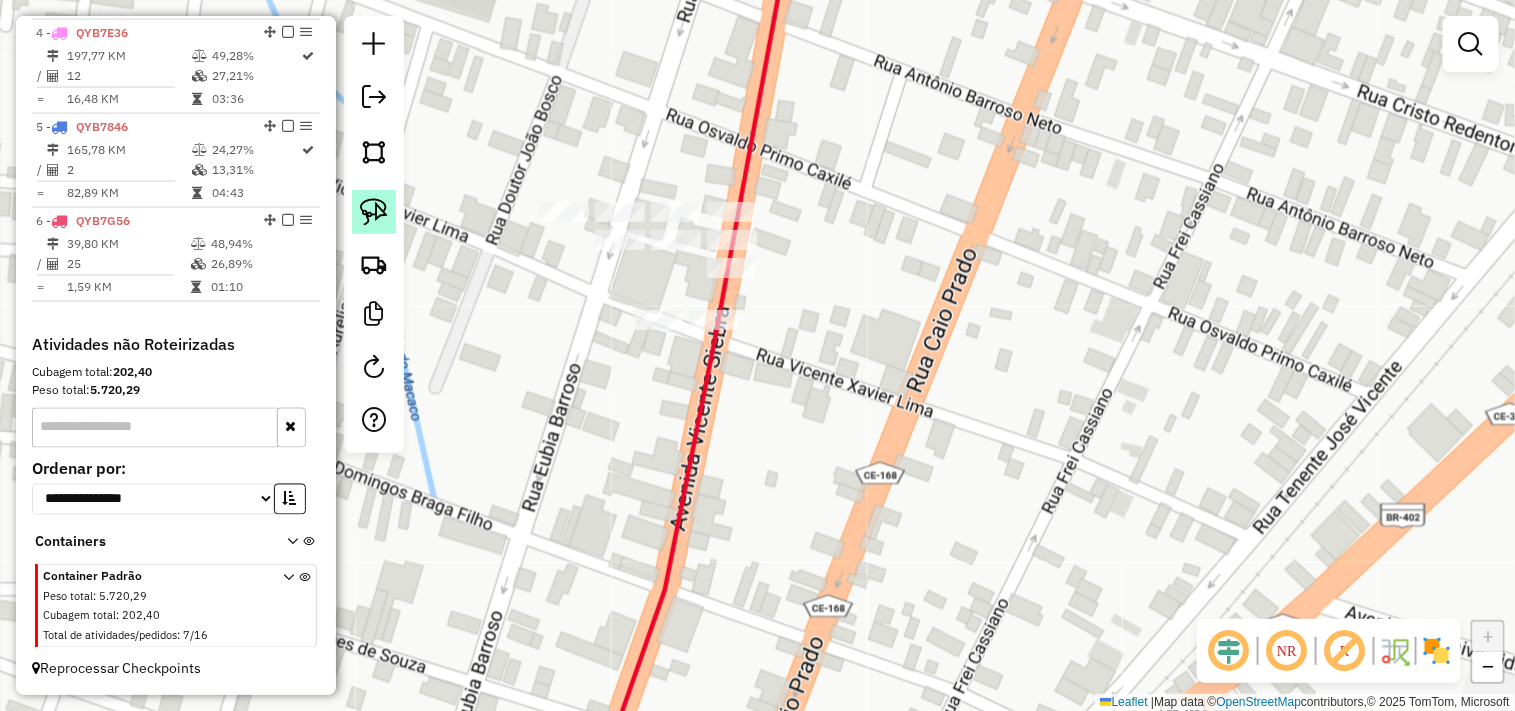 drag, startPoint x: 374, startPoint y: 227, endPoint x: 373, endPoint y: 238, distance: 11.045361 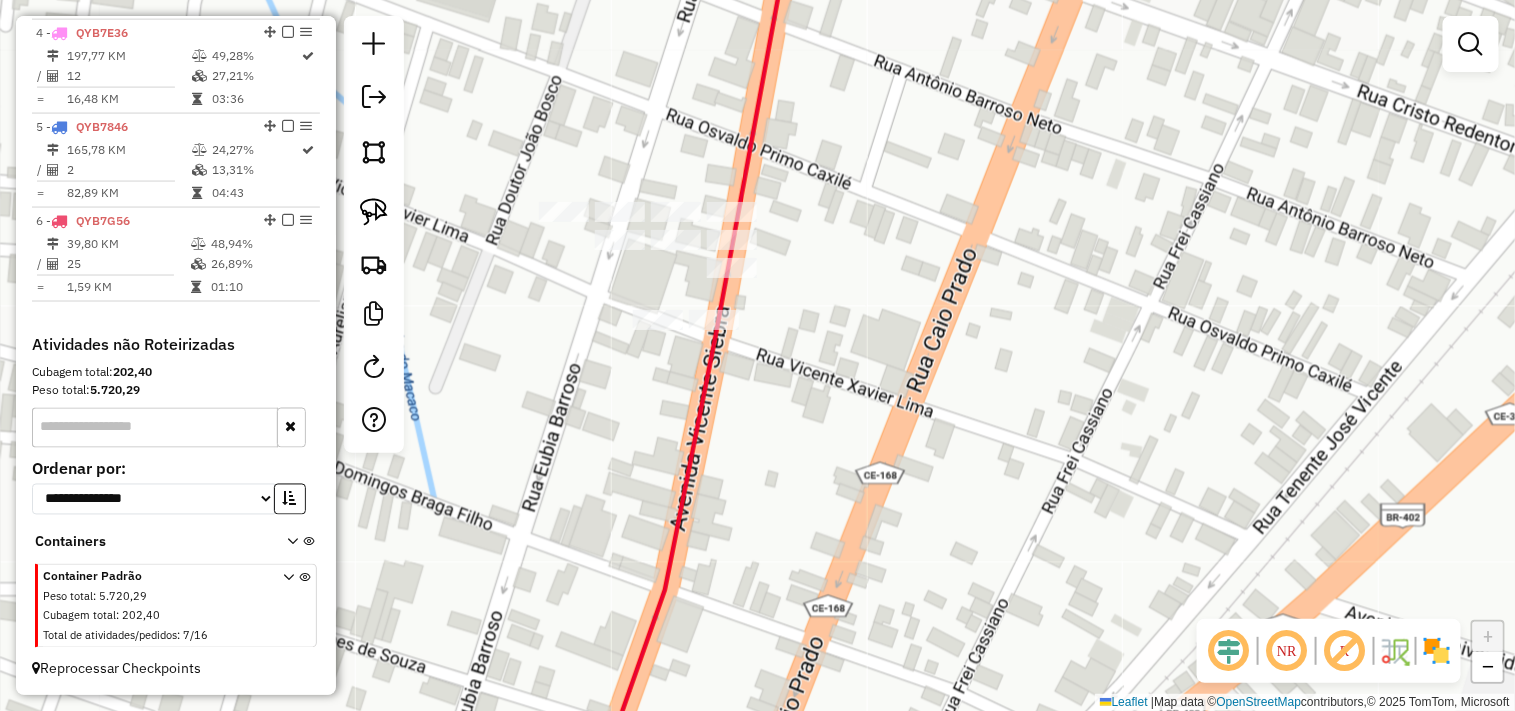 click 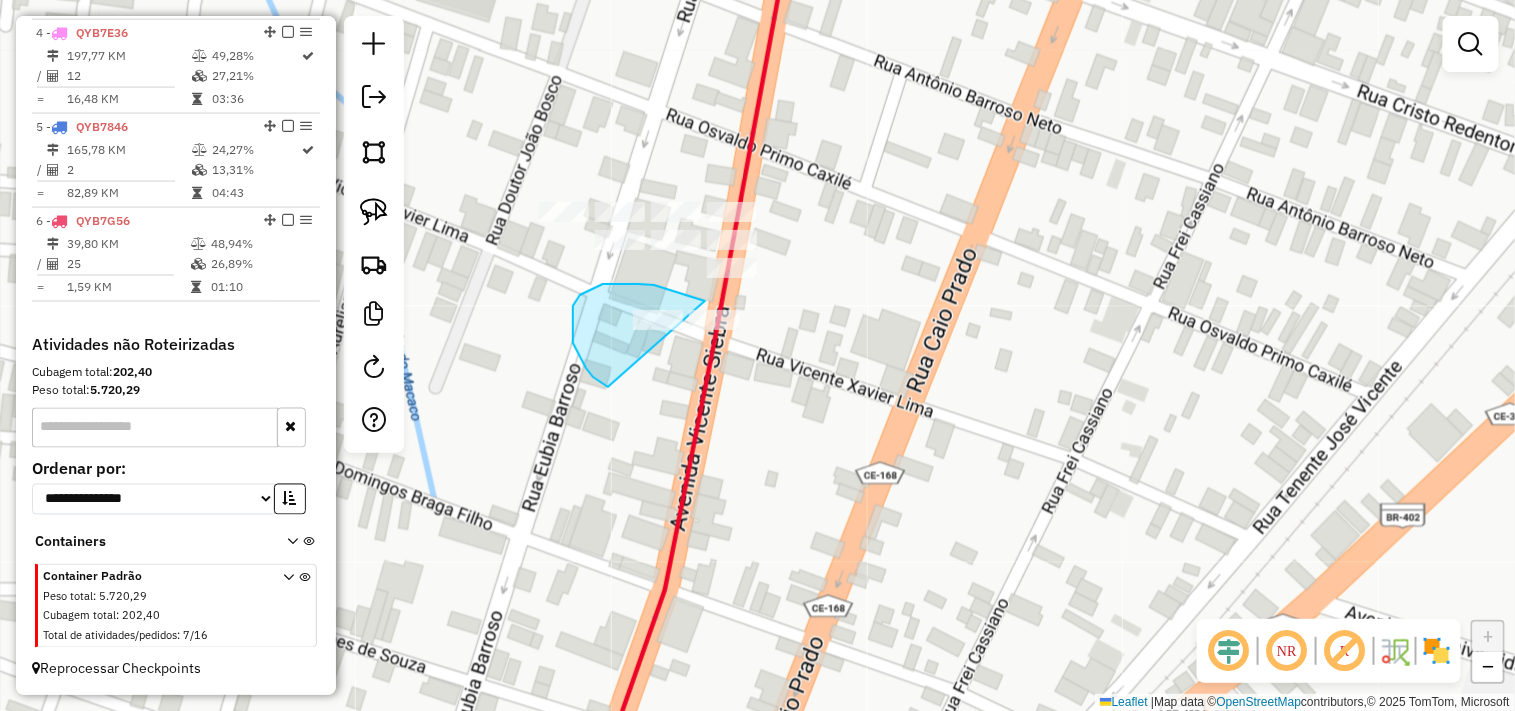 drag, startPoint x: 582, startPoint y: 361, endPoint x: 770, endPoint y: 382, distance: 189.16924 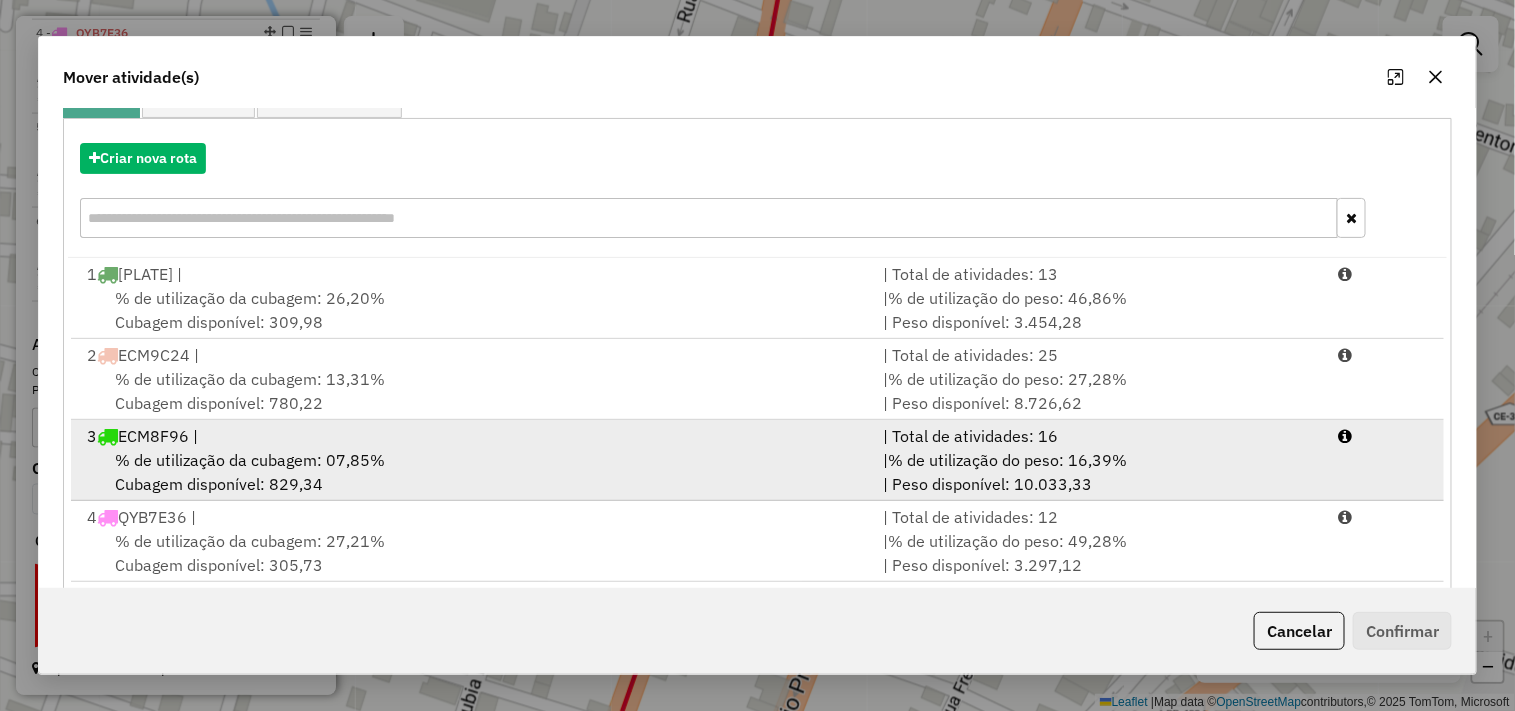 scroll, scrollTop: 303, scrollLeft: 0, axis: vertical 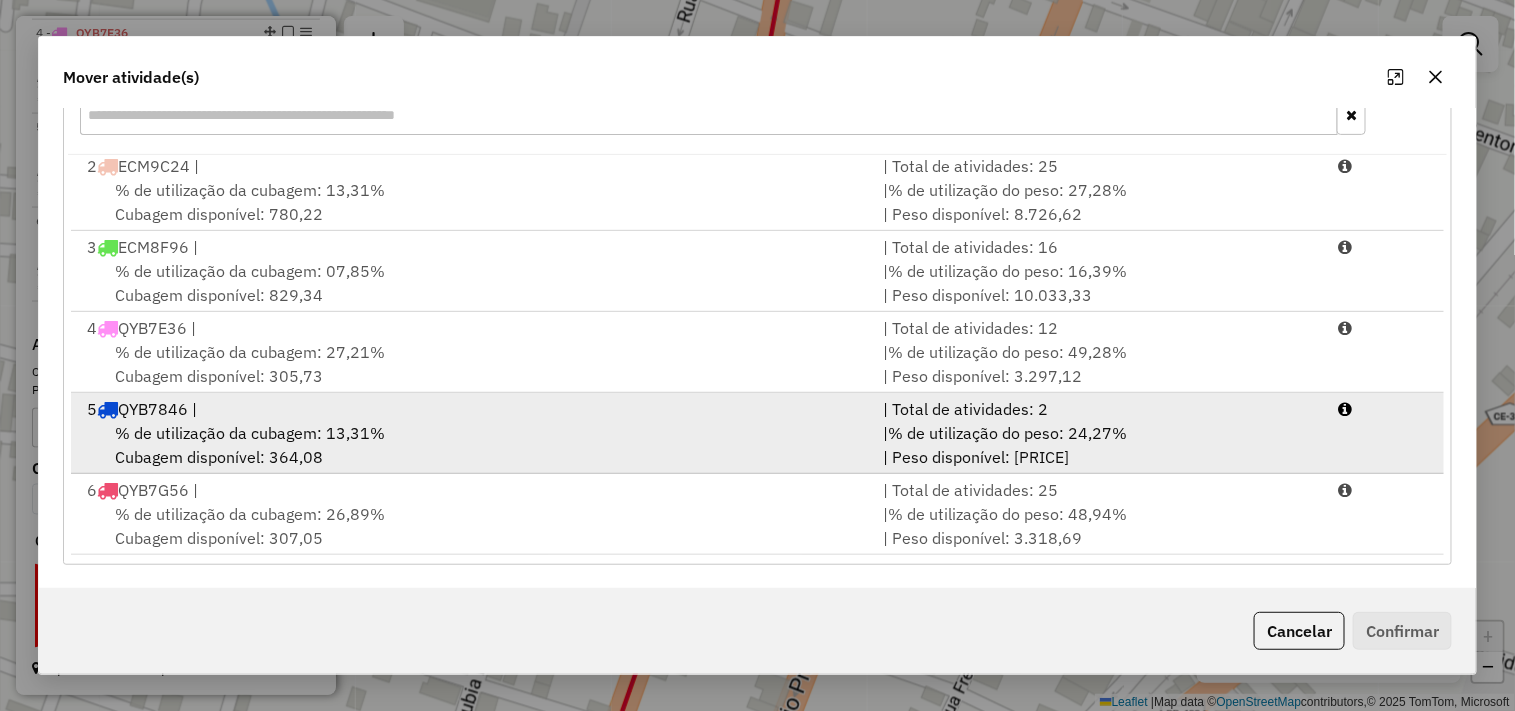 click on "% de utilização da cubagem: 13,31%" at bounding box center (250, 433) 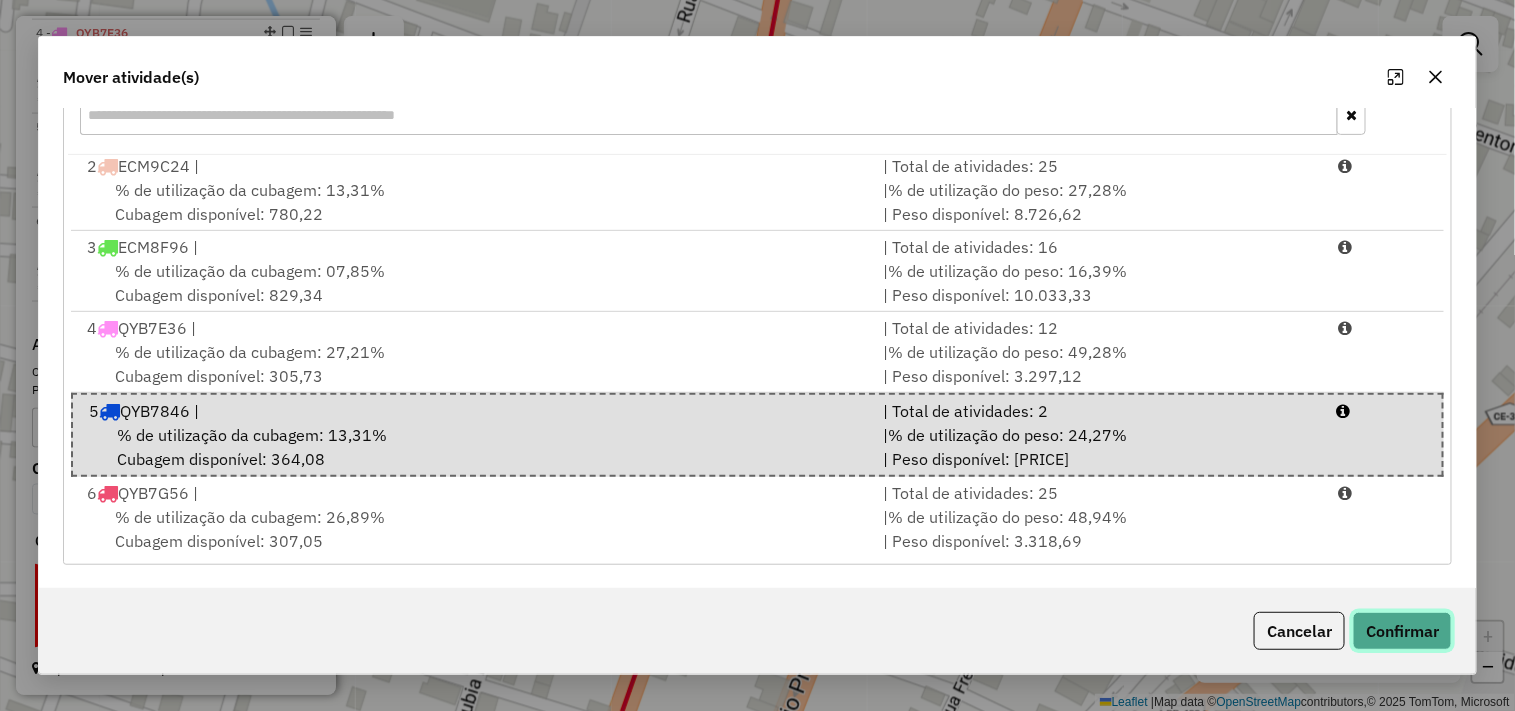 click on "Confirmar" 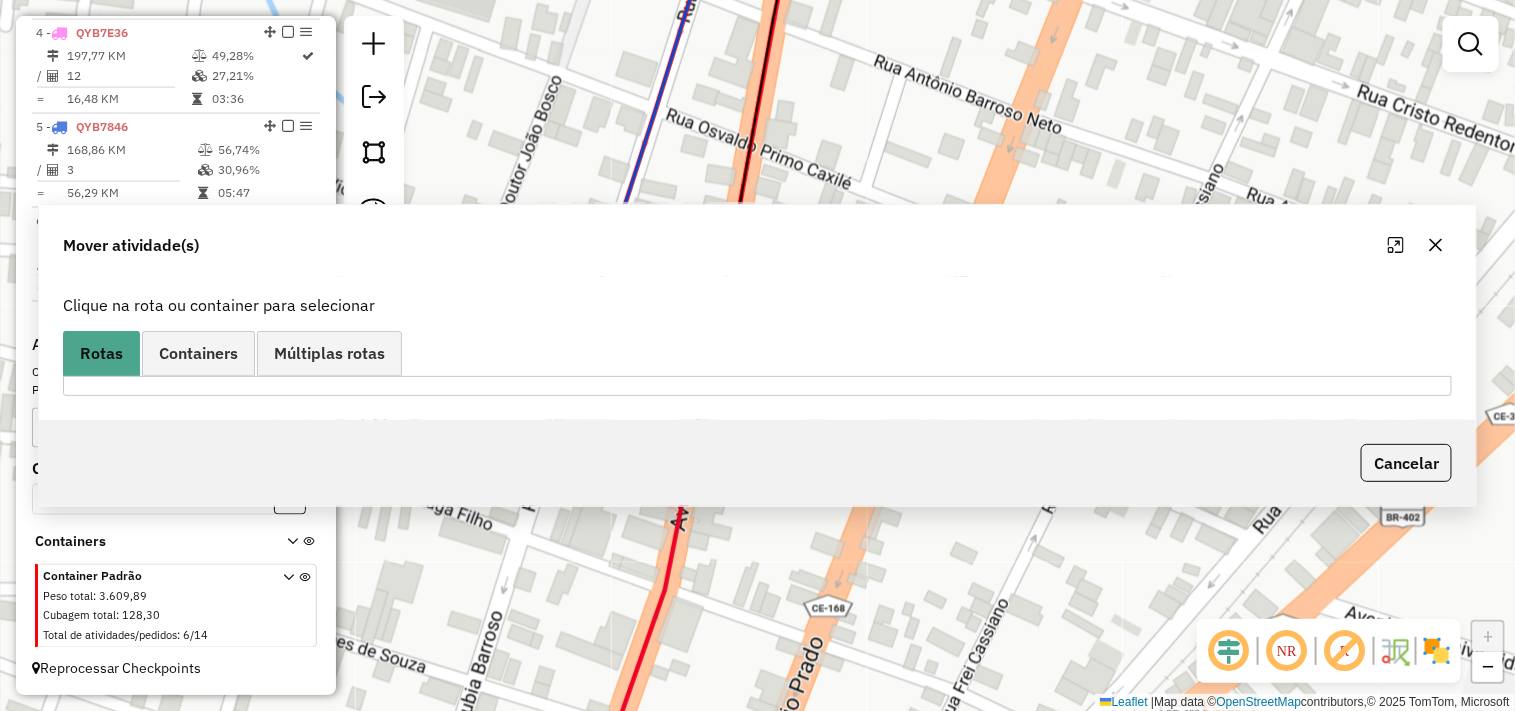 scroll, scrollTop: 0, scrollLeft: 0, axis: both 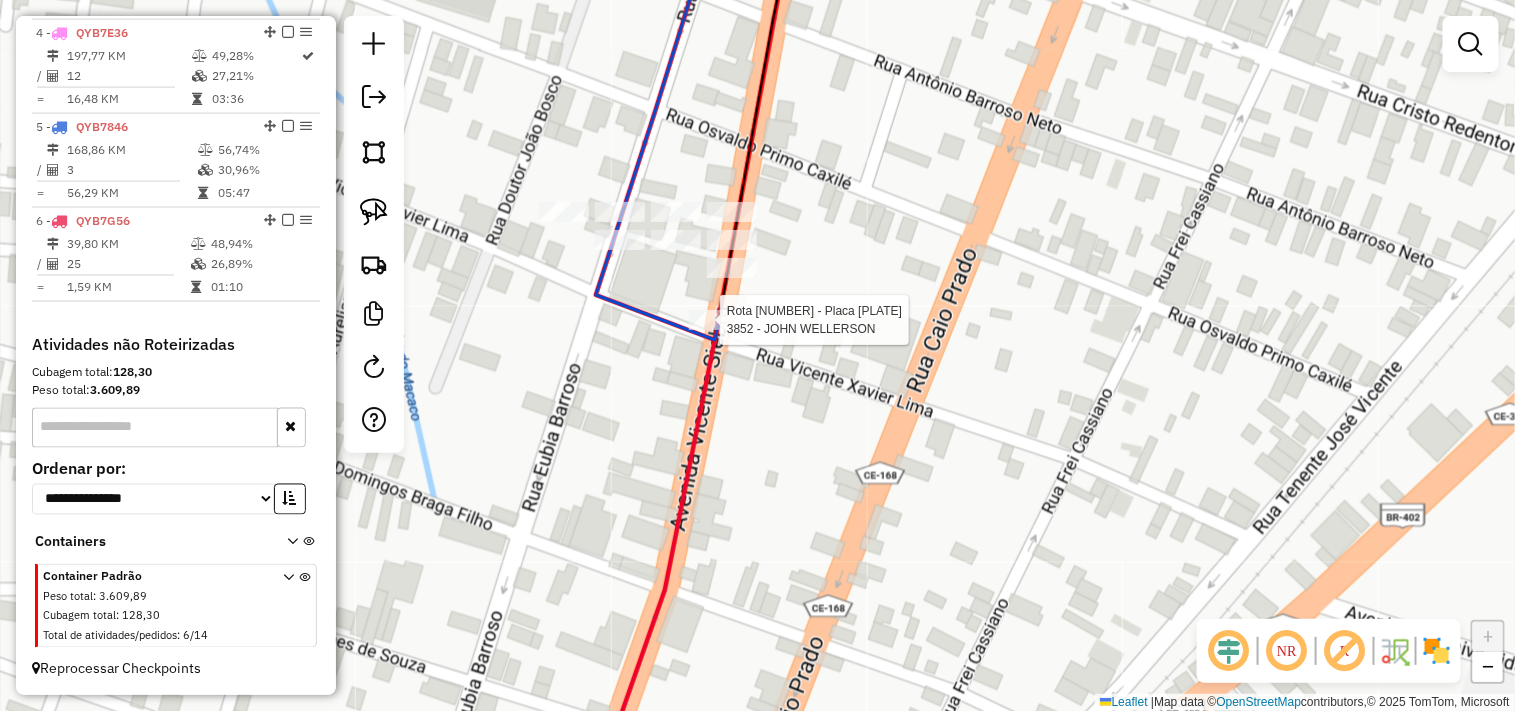 select on "**********" 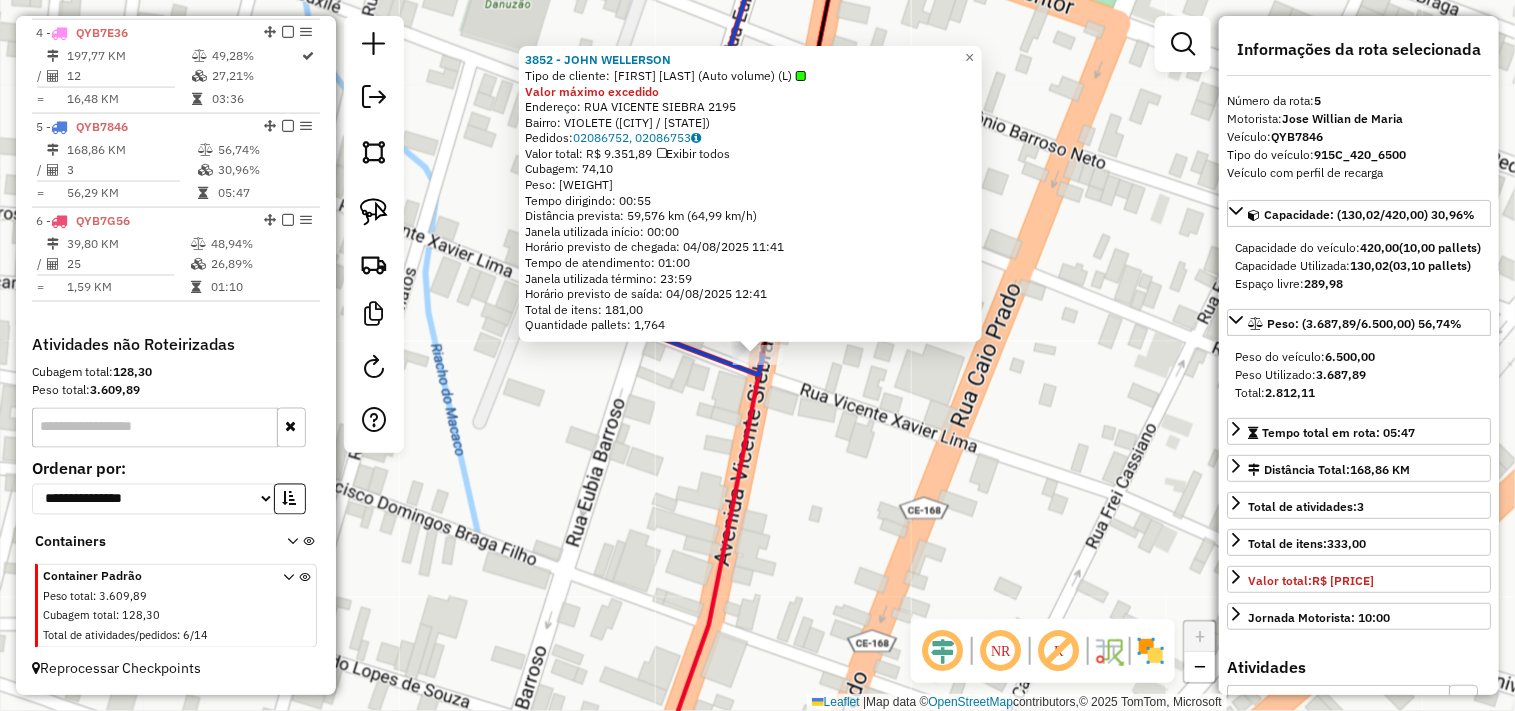 click on "3852 - JOHN WELLERSON  Tipo de cliente:   JOHN WELLERSON (Auto volume) (L)  Valor máximo excedido  Endereço:  RUA VICENTE SIEBRA 2195   Bairro: VIOLETE (ITAPIPOCA / CE)   Pedidos:  02086752, 02086753   Valor total: R$ 9.351,89   Exibir todos   Cubagem: 74,10  Peso: 2.110,40  Tempo dirigindo: 00:55   Distância prevista: 59,576 km (64,99 km/h)   Janela utilizada início: 00:00   Horário previsto de chegada: 04/08/2025 11:41   Tempo de atendimento: 01:00   Janela utilizada término: 23:59   Horário previsto de saída: 04/08/2025 12:41   Total de itens: 181,00   Quantidade pallets: 1,764  × Janela de atendimento Grade de atendimento Capacidade Transportadoras Veículos Cliente Pedidos  Rotas Selecione os dias de semana para filtrar as janelas de atendimento  Seg   Ter   Qua   Qui   Sex   Sáb   Dom  Informe o período da janela de atendimento: De: Até:  Filtrar exatamente a janela do cliente  Considerar janela de atendimento padrão  Selecione os dias de semana para filtrar as grades de atendimento  Seg  +" 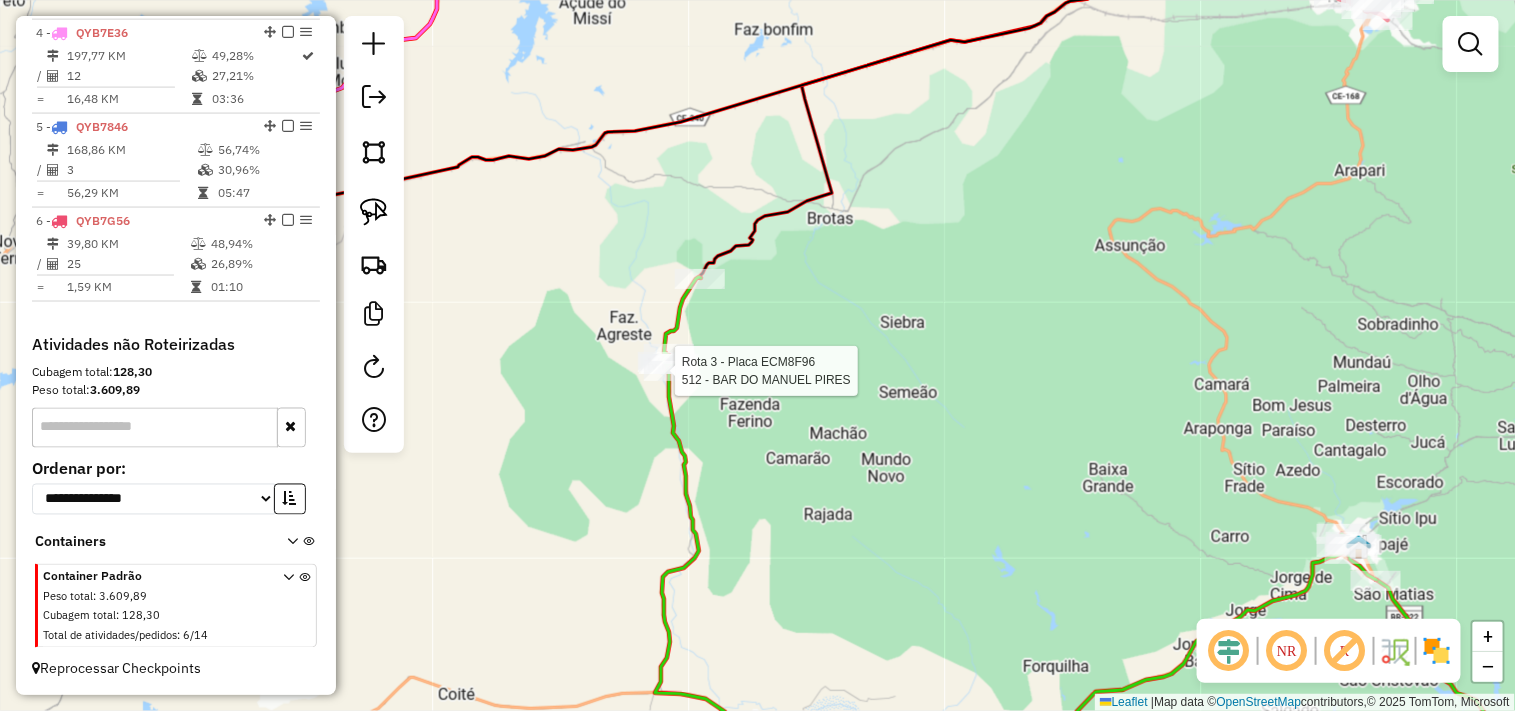 click 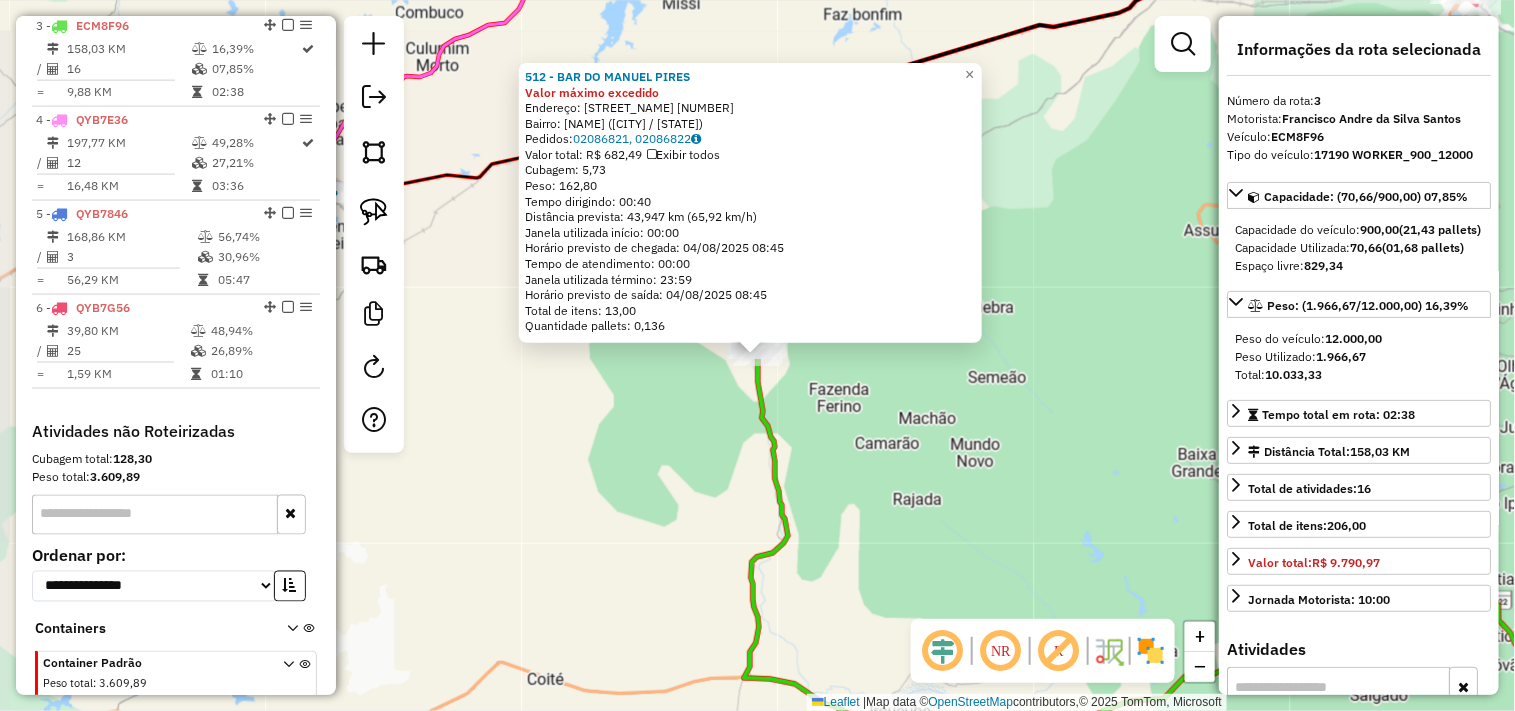 scroll, scrollTop: 961, scrollLeft: 0, axis: vertical 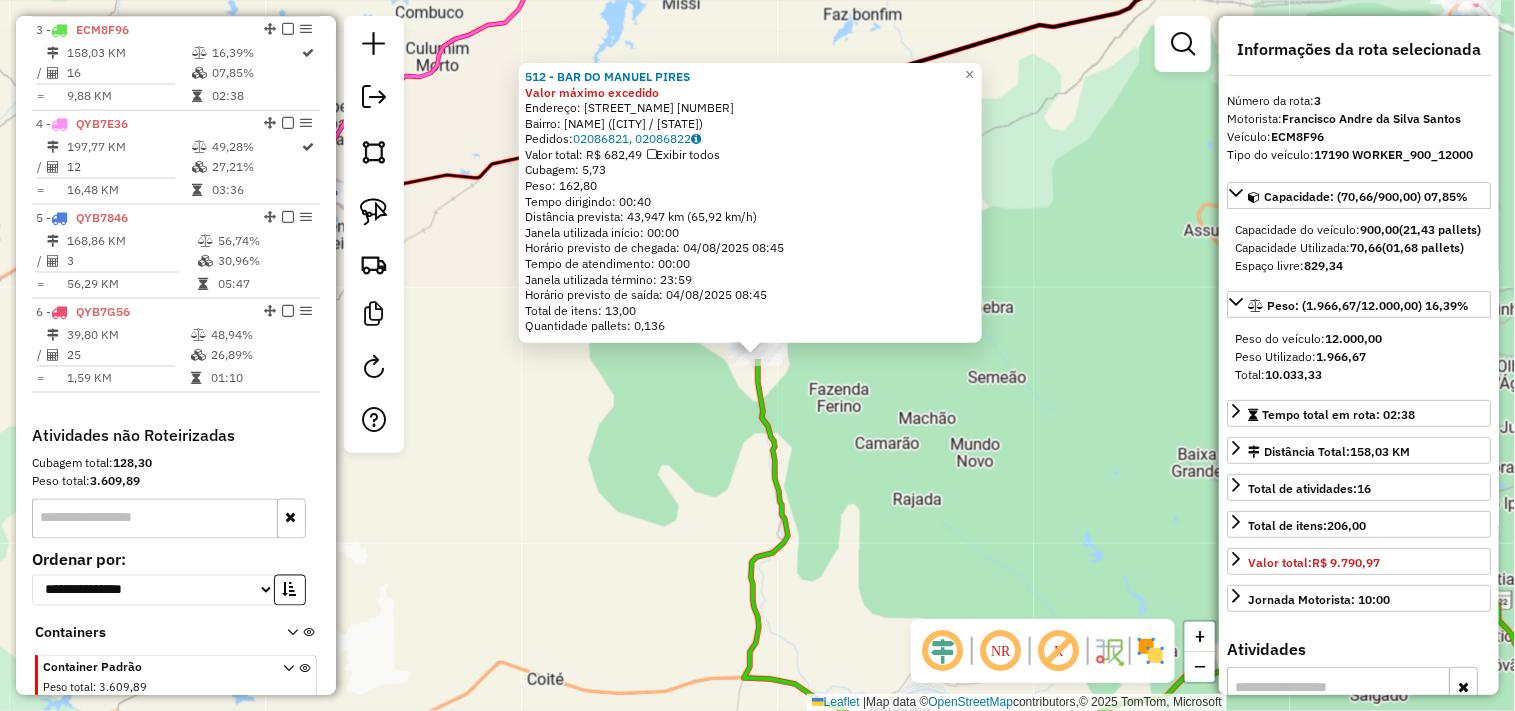 click on "512 - BAR DO MANUEL PIRES Valor máximo excedido  Endereço:  MANOEL BARBOSA MACIEL 10   Bairro: MISSI (IRAUCUBA / CE)   Pedidos:  02086821, 02086822   Valor total: R$ 682,49   Exibir todos   Cubagem: 5,73  Peso: 162,80  Tempo dirigindo: 00:40   Distância prevista: 43,947 km (65,92 km/h)   Janela utilizada início: 00:00   Horário previsto de chegada: 04/08/2025 08:45   Tempo de atendimento: 00:00   Janela utilizada término: 23:59   Horário previsto de saída: 04/08/2025 08:45   Total de itens: 13,00   Quantidade pallets: 0,136  × Janela de atendimento Grade de atendimento Capacidade Transportadoras Veículos Cliente Pedidos  Rotas Selecione os dias de semana para filtrar as janelas de atendimento  Seg   Ter   Qua   Qui   Sex   Sáb   Dom  Informe o período da janela de atendimento: De: Até:  Filtrar exatamente a janela do cliente  Considerar janela de atendimento padrão  Selecione os dias de semana para filtrar as grades de atendimento  Seg   Ter   Qua   Qui   Sex   Sáb   Dom   Peso mínimo:   De:" 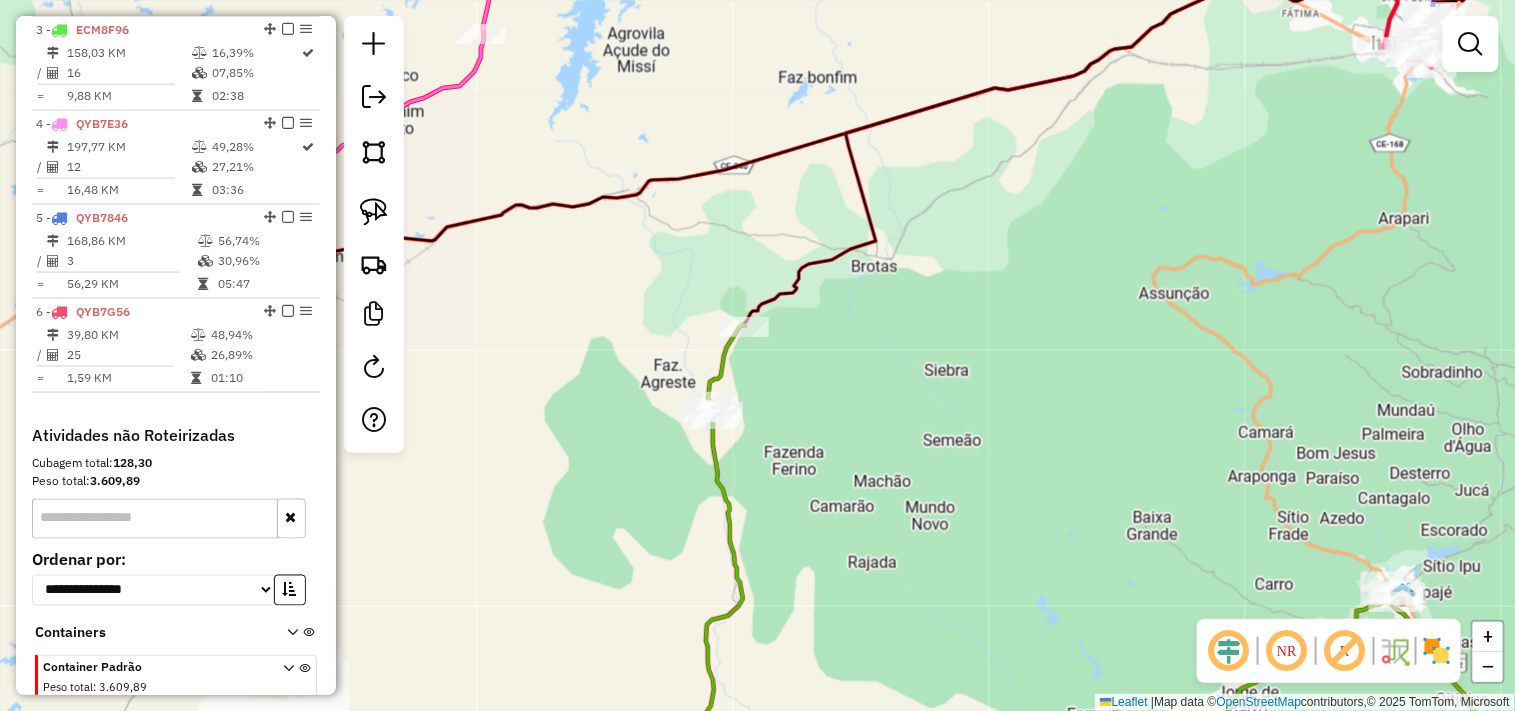 drag, startPoint x: 998, startPoint y: 380, endPoint x: 661, endPoint y: 554, distance: 379.26904 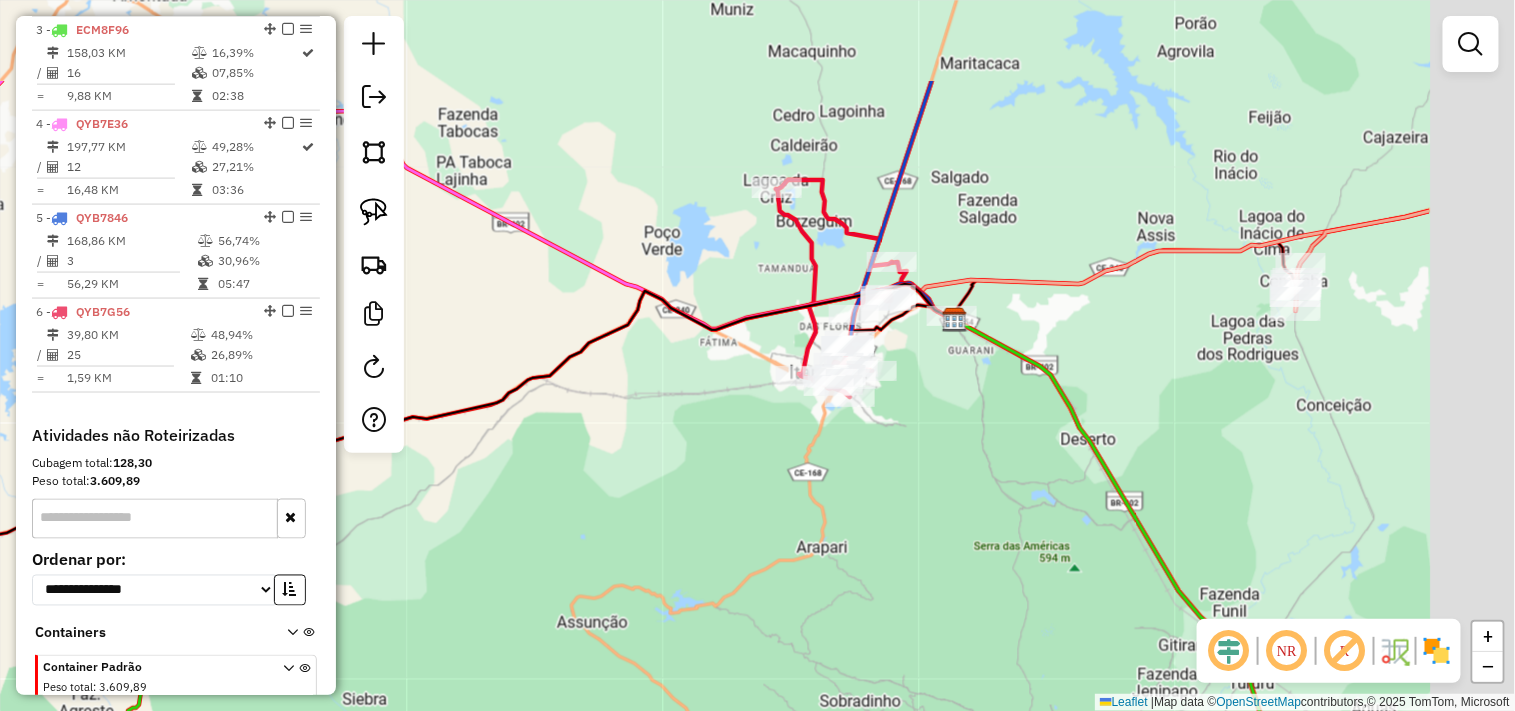 drag, startPoint x: 846, startPoint y: 456, endPoint x: 755, endPoint y: 498, distance: 100.22475 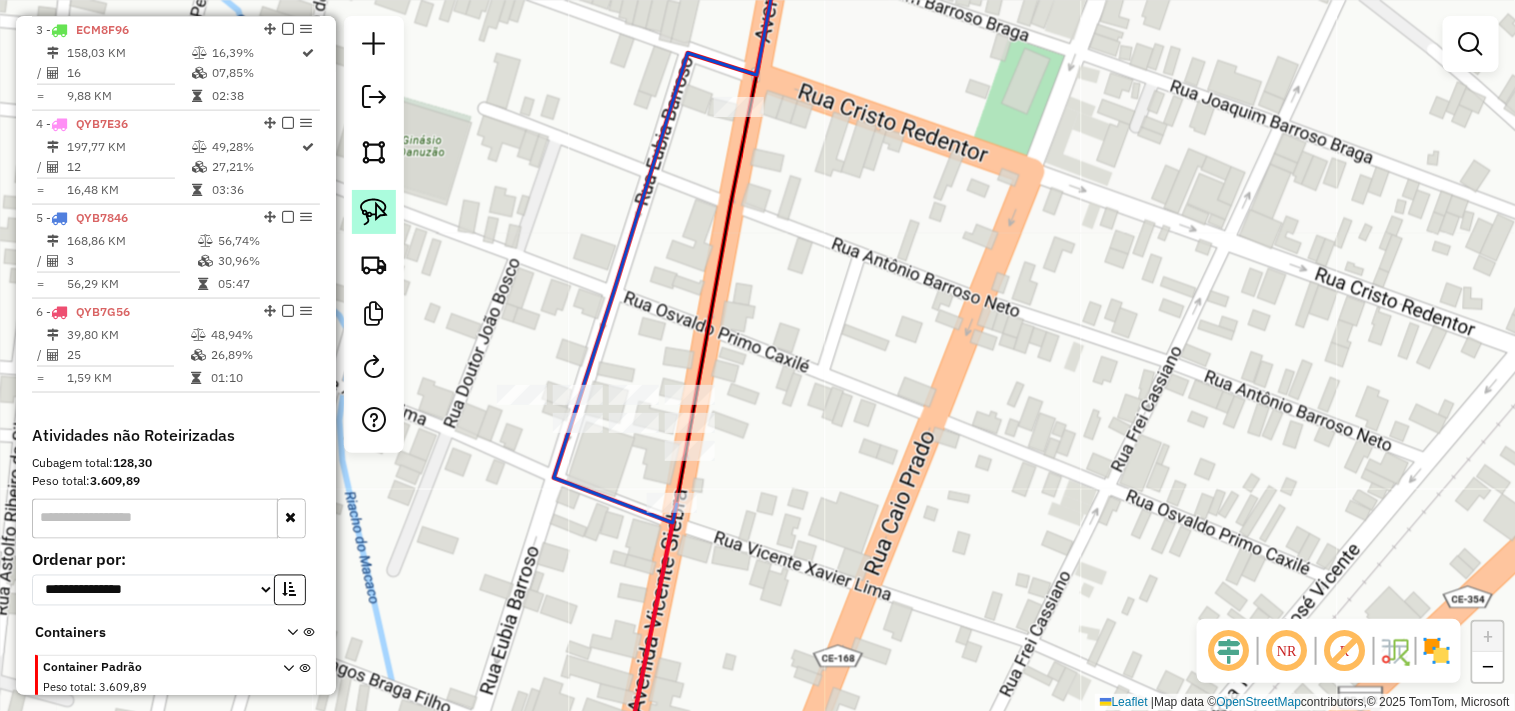 click 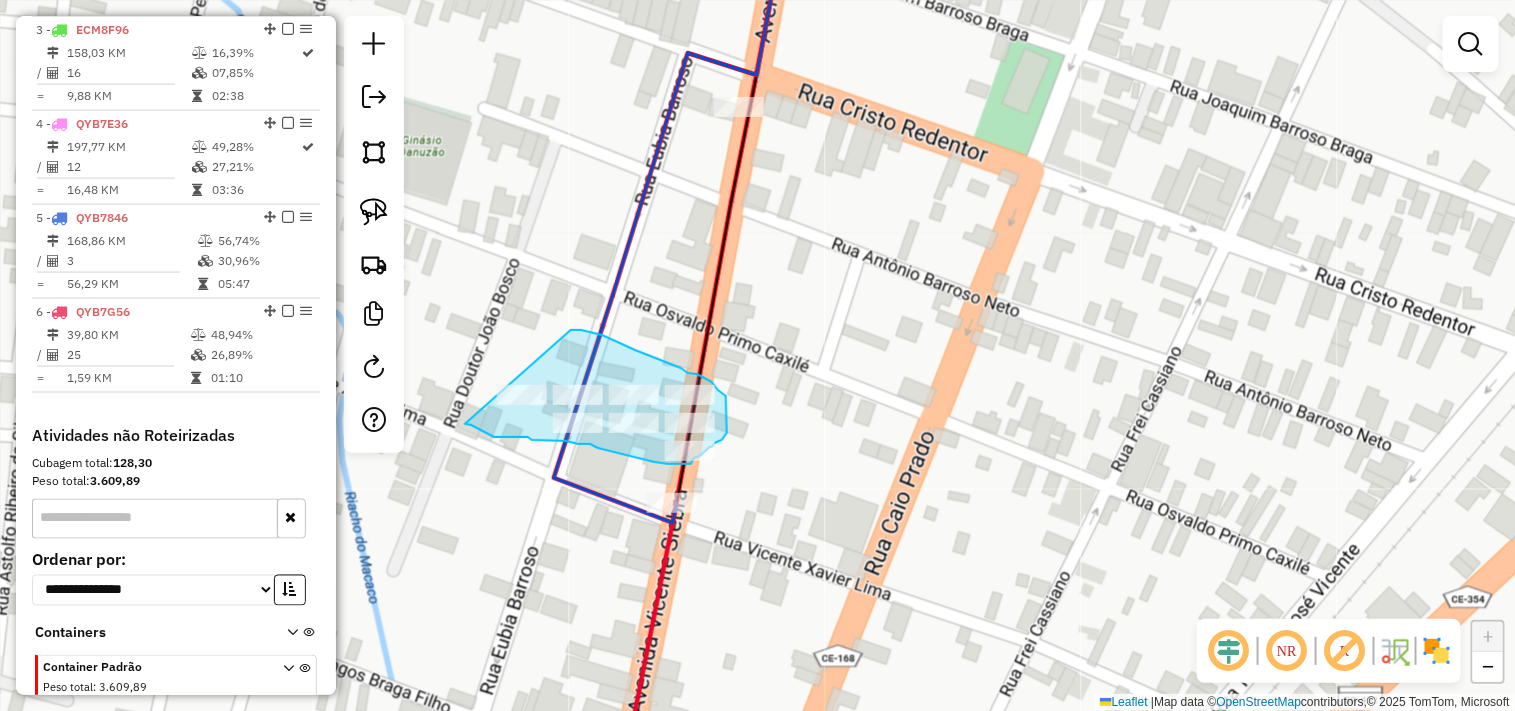 drag, startPoint x: 571, startPoint y: 330, endPoint x: 465, endPoint y: 424, distance: 141.67569 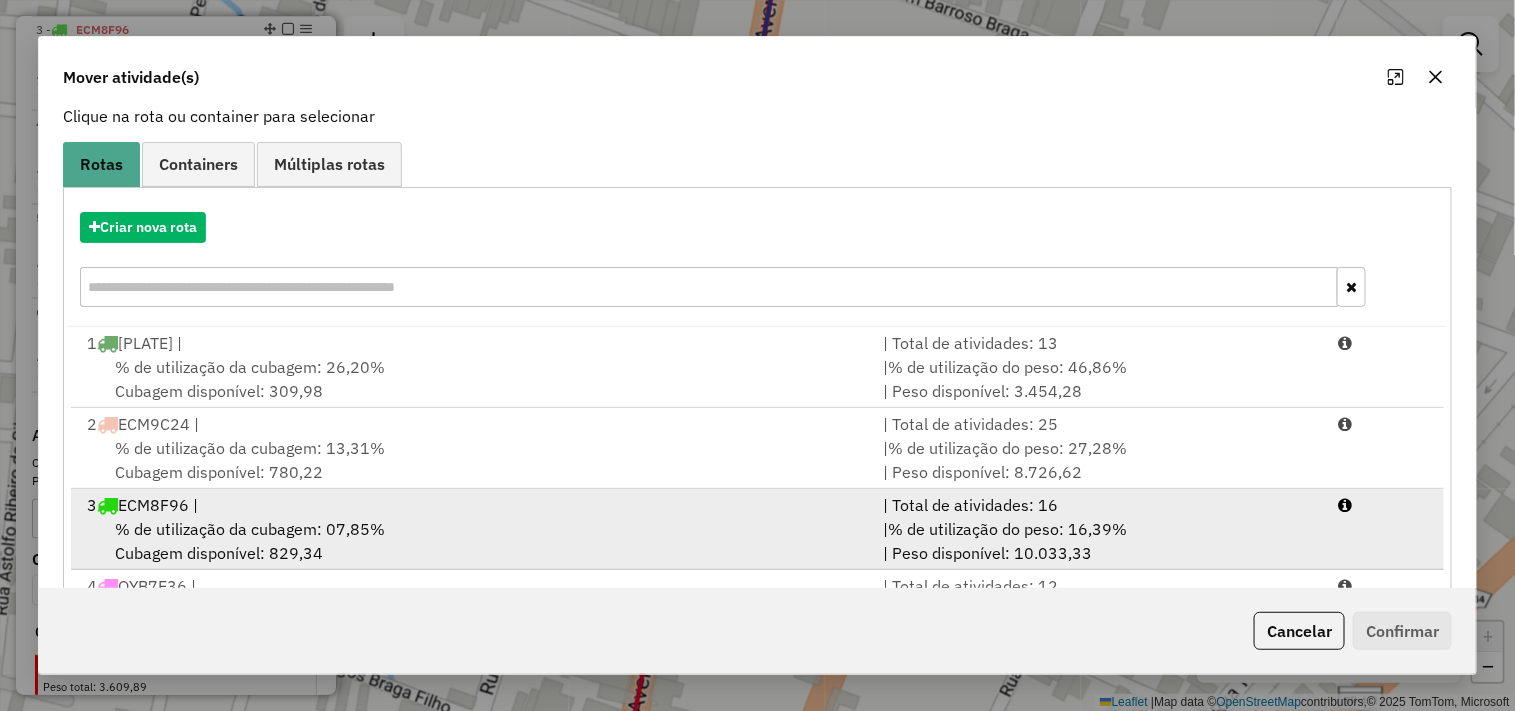 scroll, scrollTop: 303, scrollLeft: 0, axis: vertical 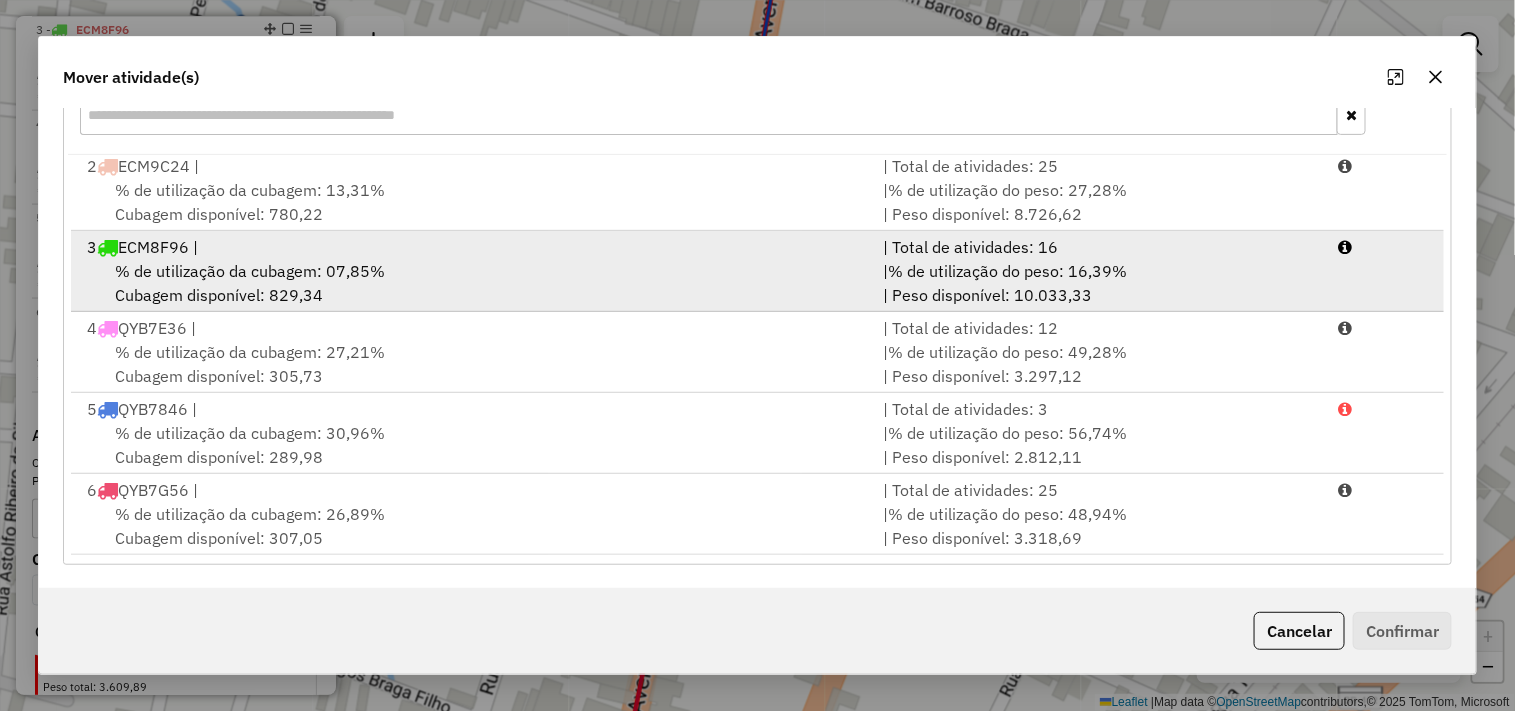 click on "% de utilização da cubagem: 07,85%" at bounding box center [250, 271] 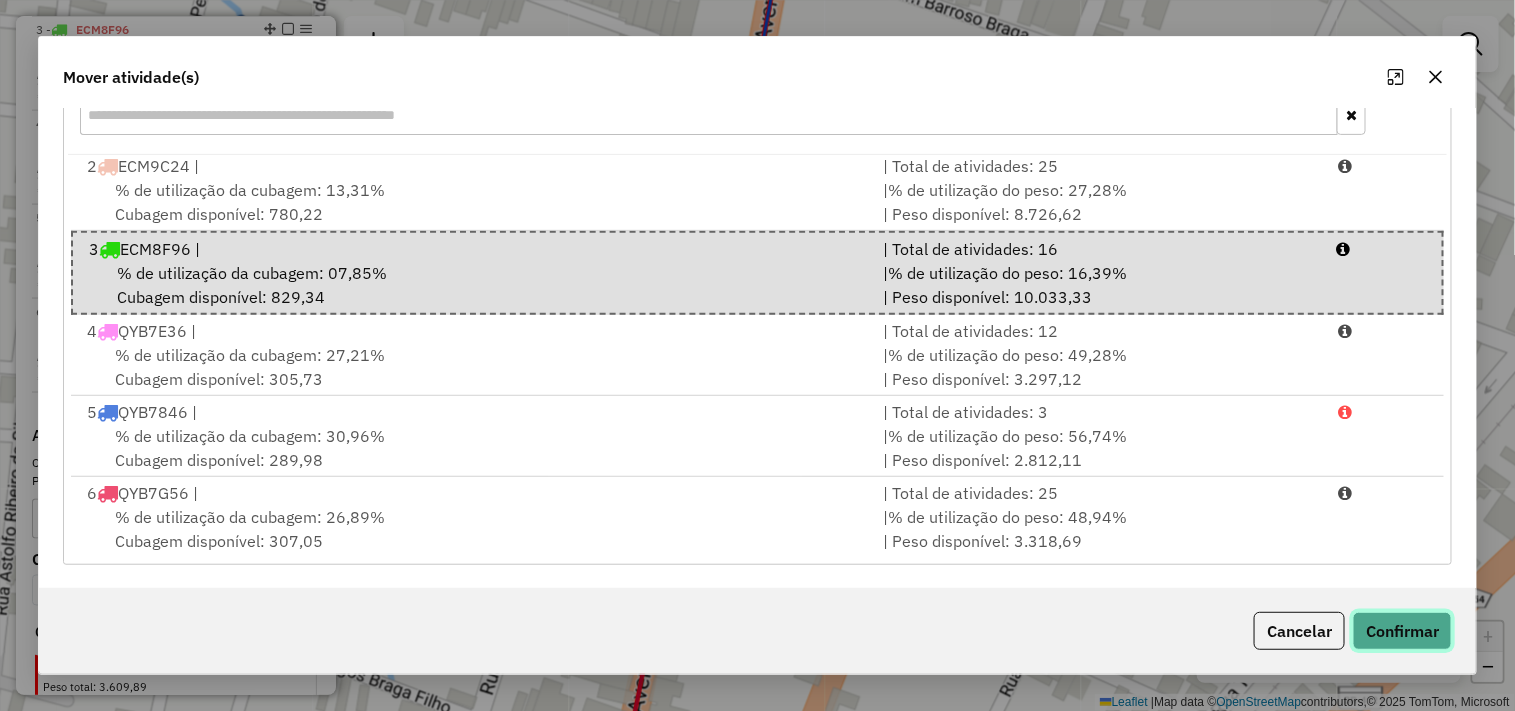 click on "Confirmar" 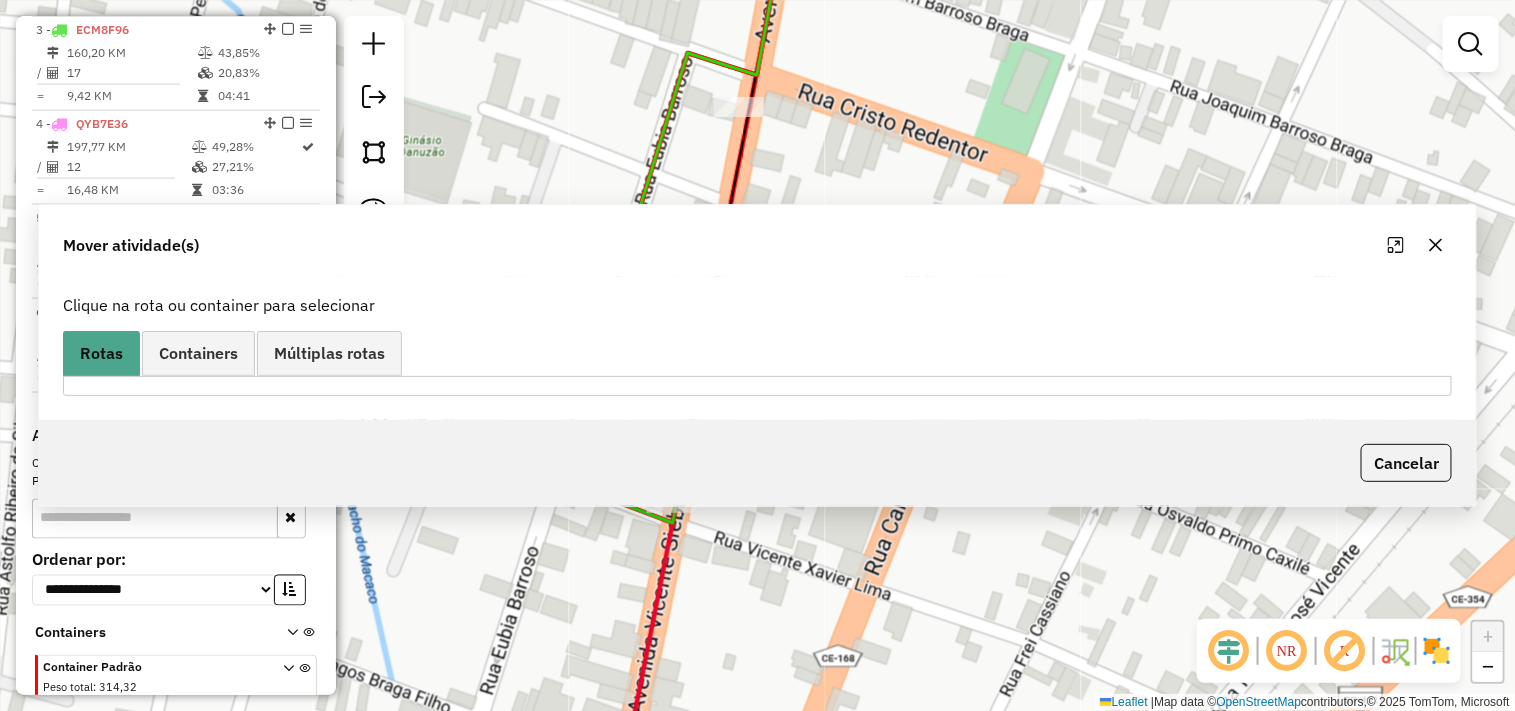 scroll, scrollTop: 0, scrollLeft: 0, axis: both 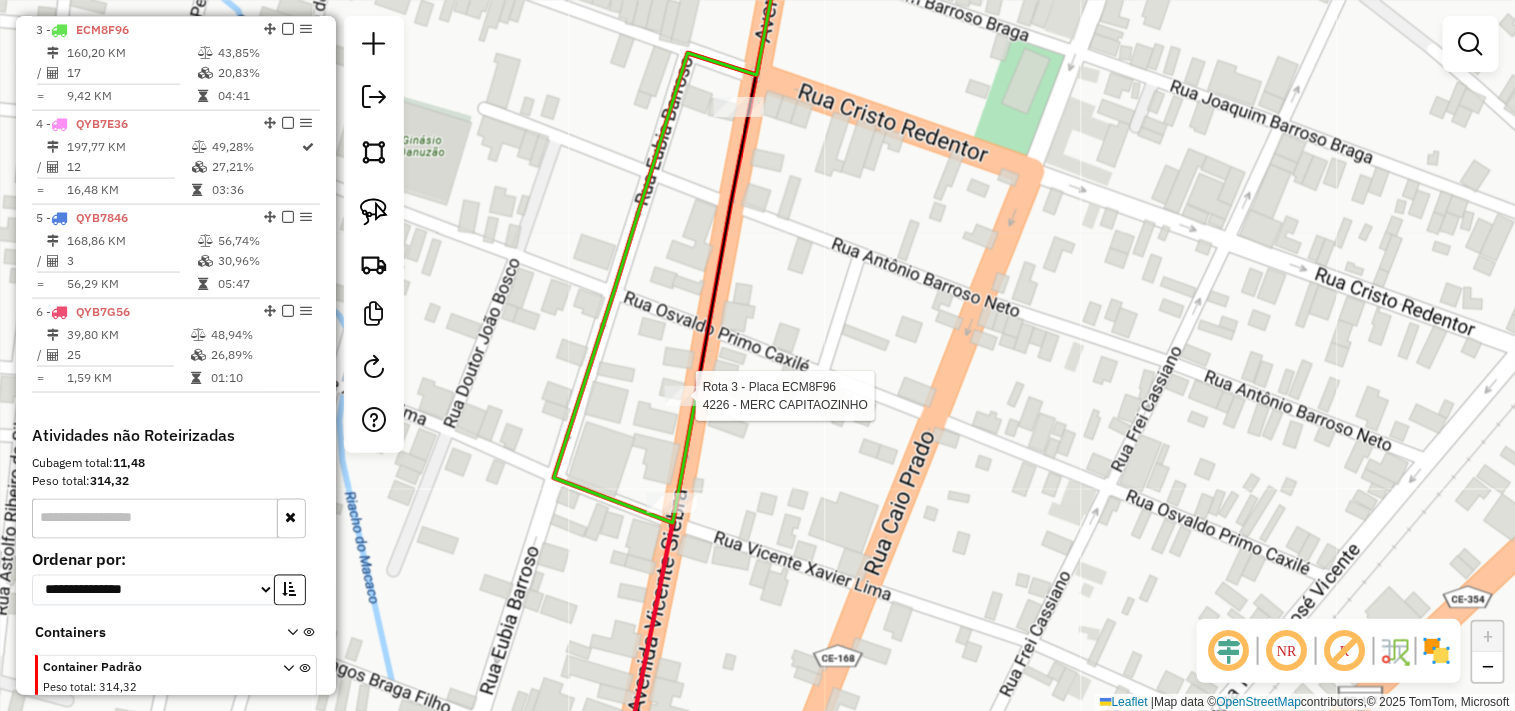 select on "**********" 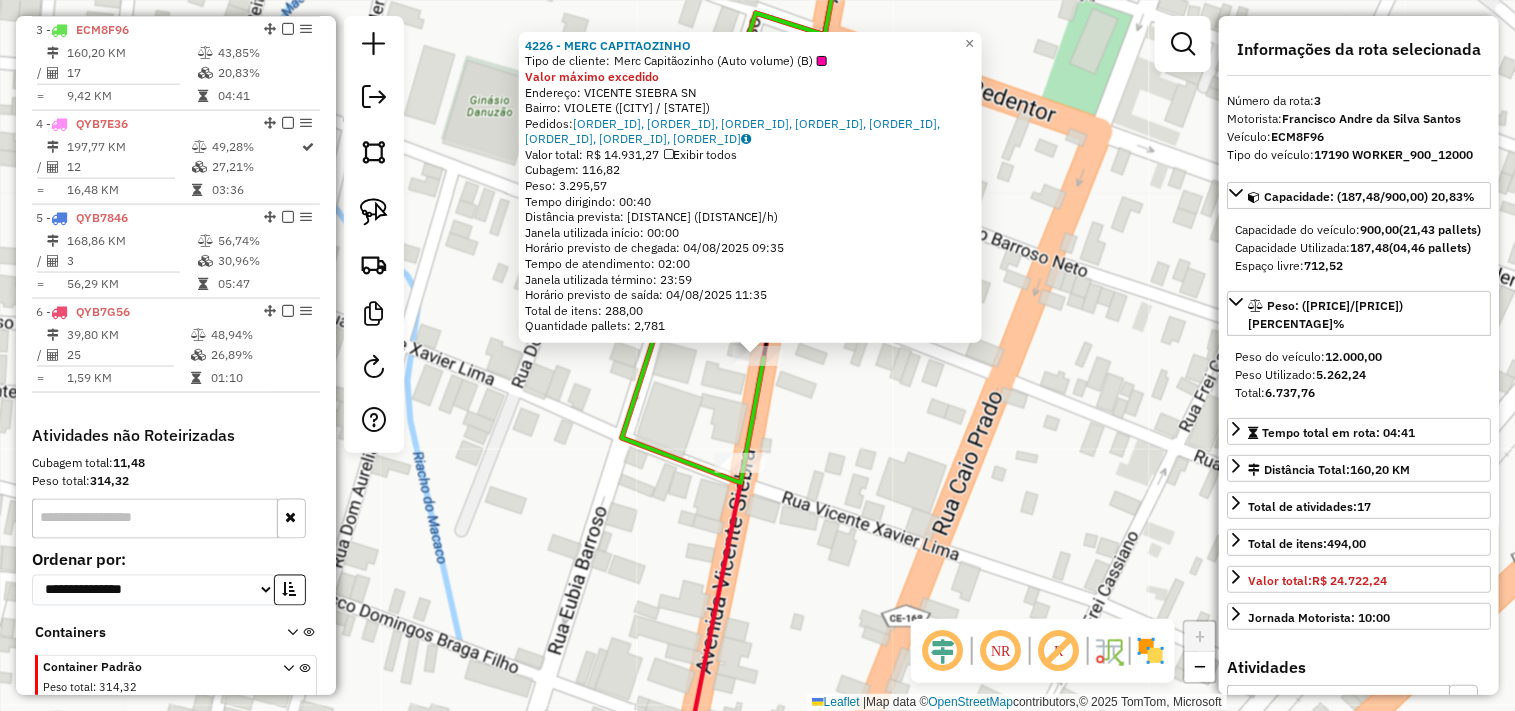 click on "4226 - MERC CAPITAOZINHO  Tipo de cliente:   Merc Capitãozinho (Auto volume) (B)  Valor máximo excedido  Endereço:  VICENTE SIEBRA SN   Bairro: VIOLETE (ITAPIPOCA / CE)   Pedidos:  02086754, 02086755, 02086756, 02086757, 02086758, 02086759, 02086760, 02086761   Valor total: R$ 14.931,27   Exibir todos   Cubagem: 116,82  Peso: 3.295,57  Tempo dirigindo: 00:40   Distância prevista: 37,752 km (56,63 km/h)   Janela utilizada início: 00:00   Horário previsto de chegada: 04/08/2025 09:35   Tempo de atendimento: 02:00   Janela utilizada término: 23:59   Horário previsto de saída: 04/08/2025 11:35   Total de itens: 288,00   Quantidade pallets: 2,781  × Janela de atendimento Grade de atendimento Capacidade Transportadoras Veículos Cliente Pedidos  Rotas Selecione os dias de semana para filtrar as janelas de atendimento  Seg   Ter   Qua   Qui   Sex   Sáb   Dom  Informe o período da janela de atendimento: De: Até:  Filtrar exatamente a janela do cliente  Considerar janela de atendimento padrão   Seg  De:" 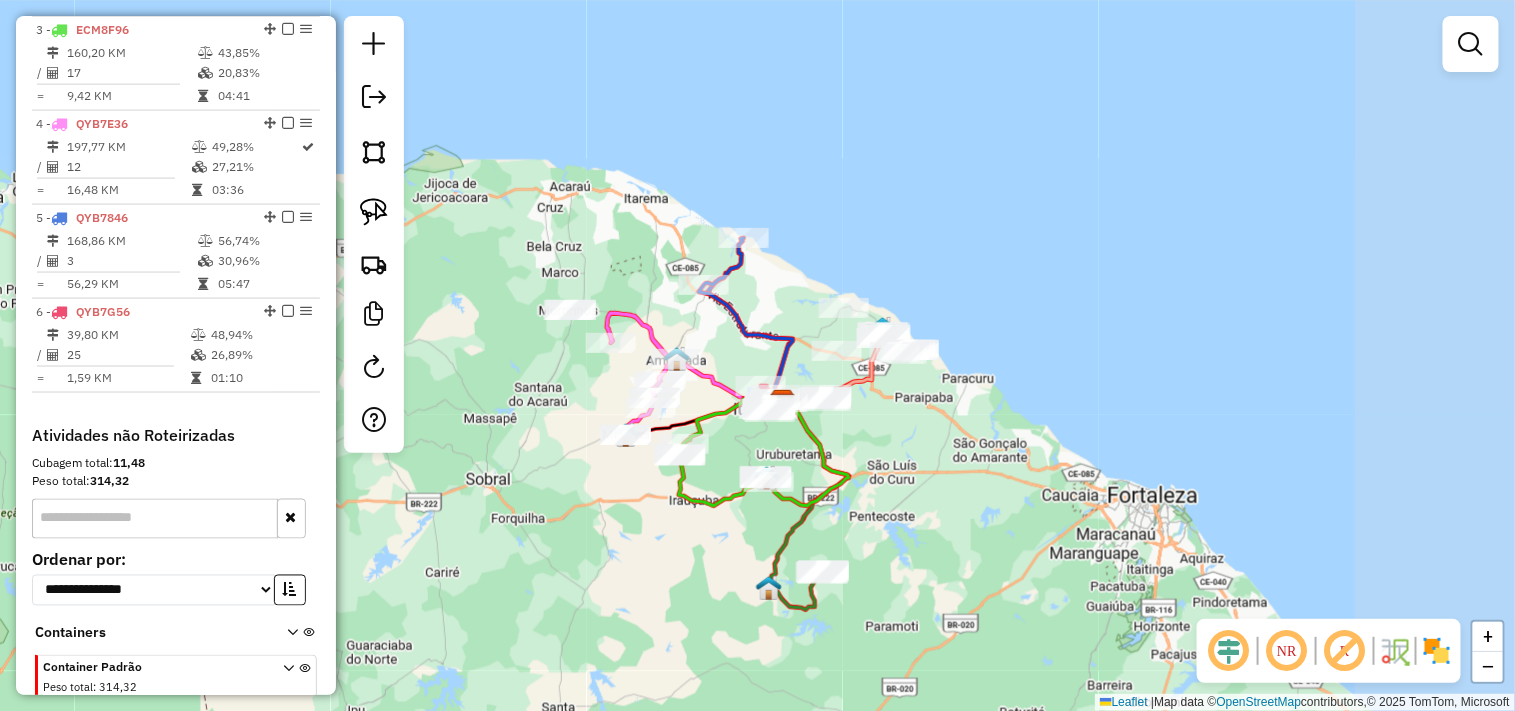drag, startPoint x: 1010, startPoint y: 452, endPoint x: 983, endPoint y: 452, distance: 27 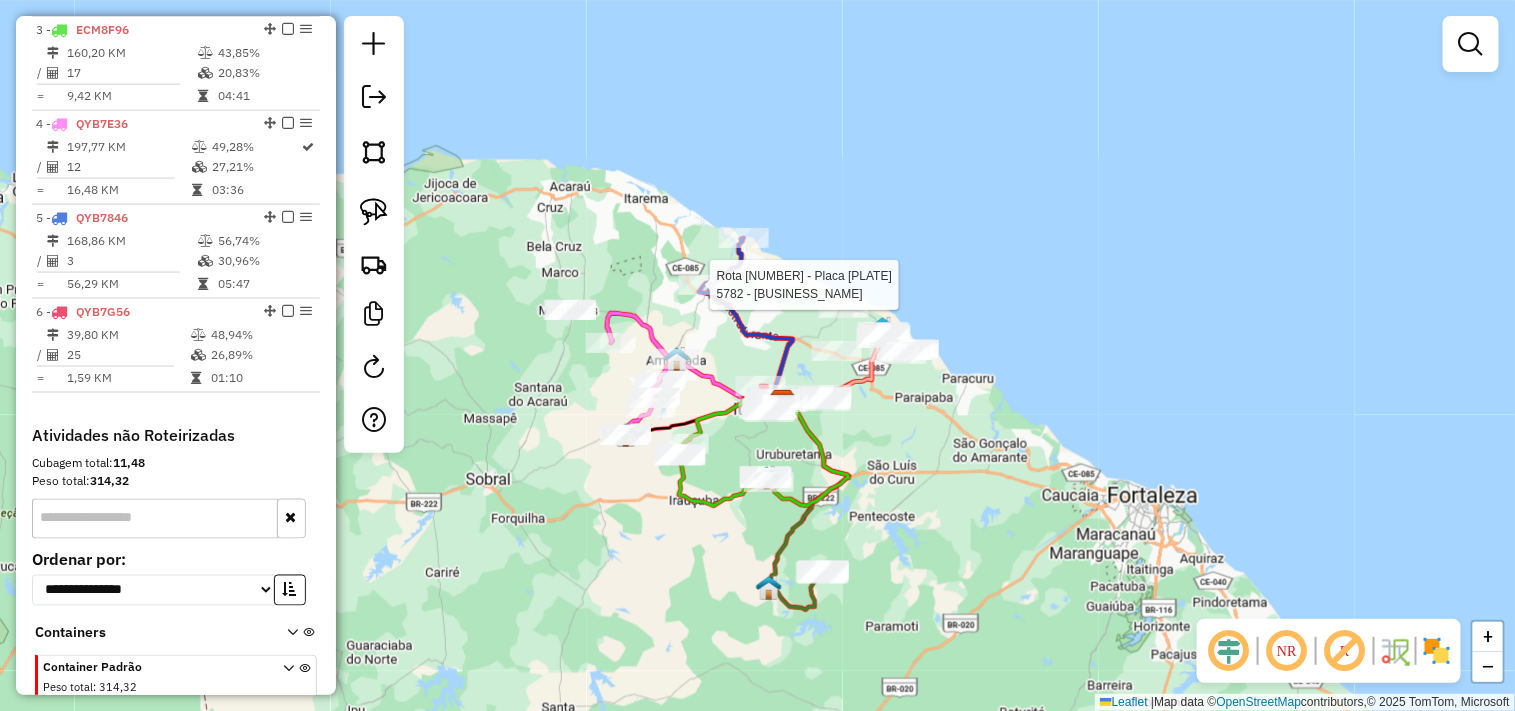 select on "**********" 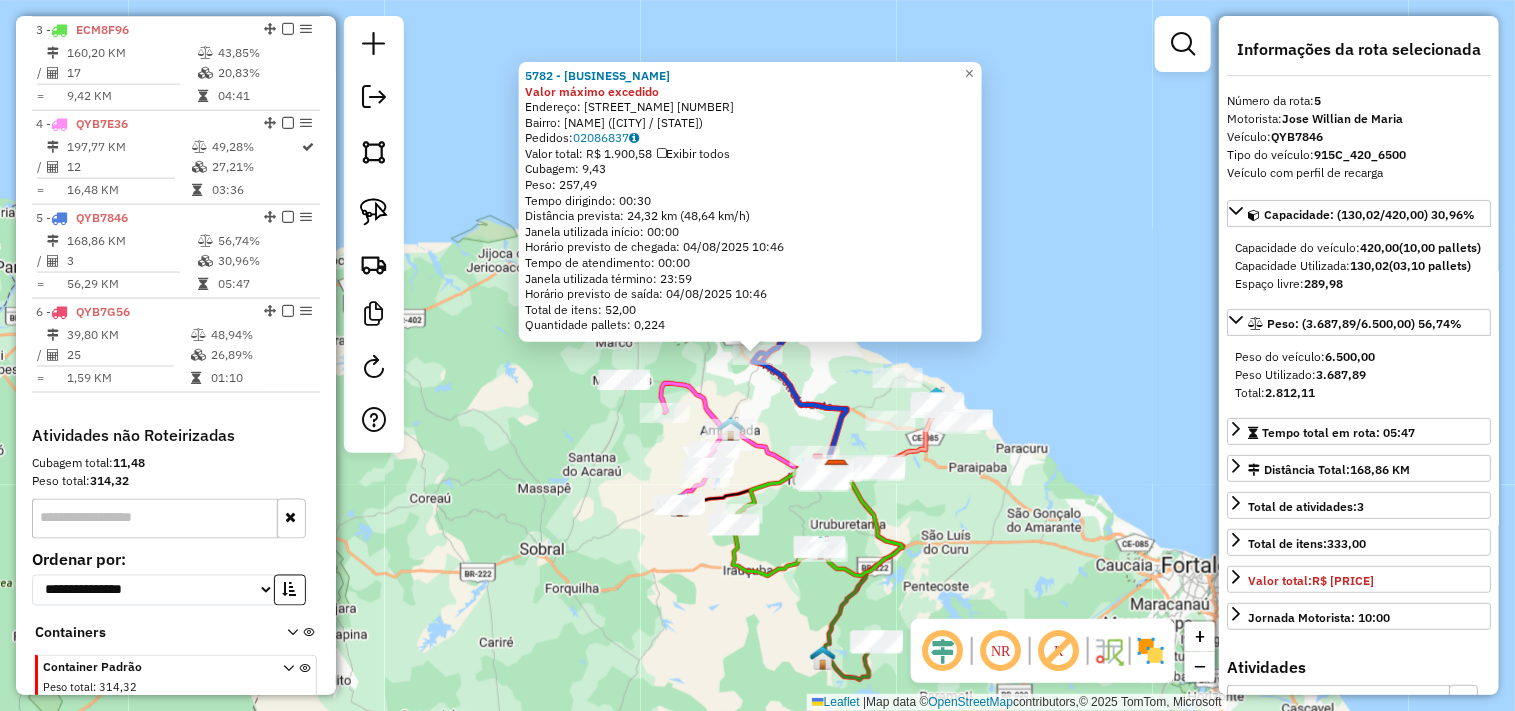 scroll, scrollTop: 1052, scrollLeft: 0, axis: vertical 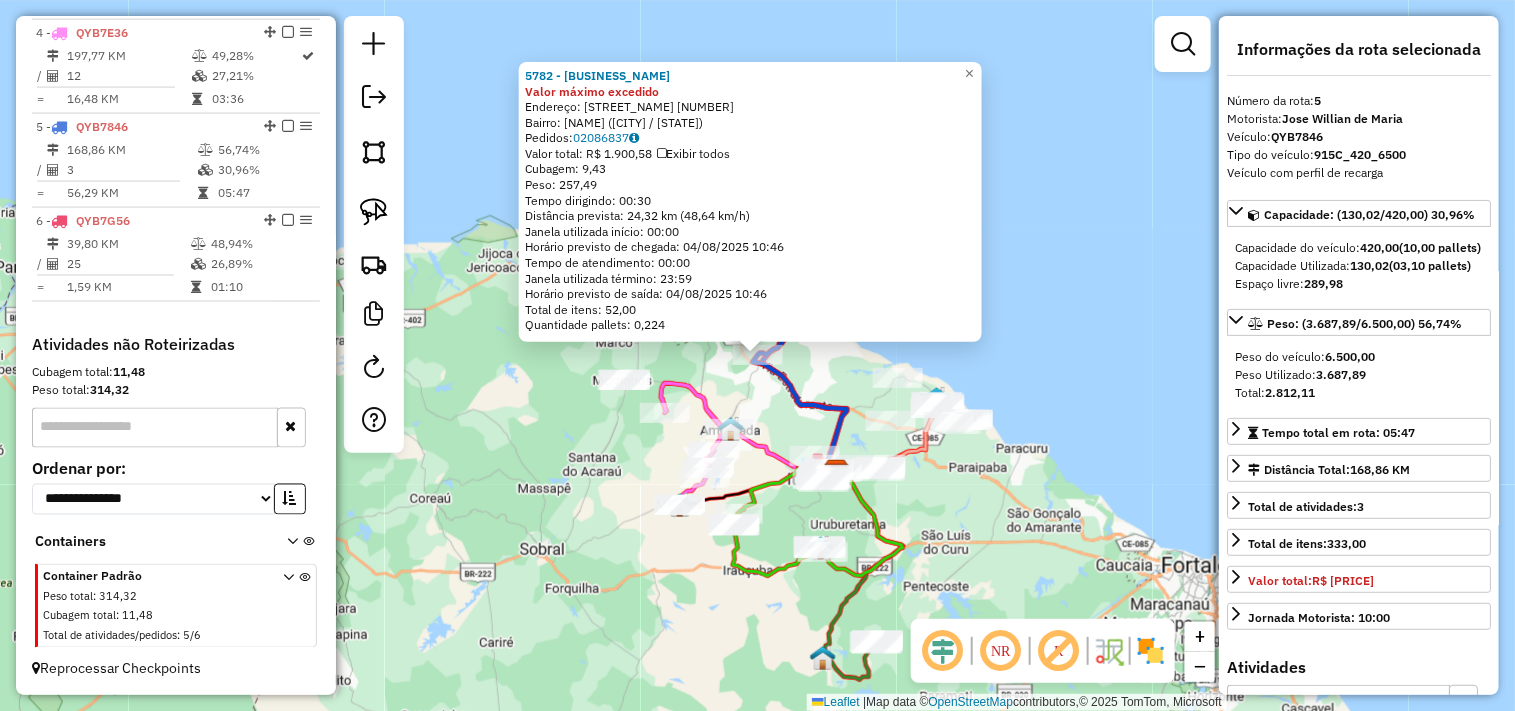 click on "5782 - BAR DO RODRIGO Valor máximo excedido  Endereço:  Rua Antonio Luiz Ribeiro 1   Bairro: CENTRO (AMONTADA / CE)   Pedidos:  02086837   Valor total: R$ 1.900,58   Exibir todos   Cubagem: 9,43  Peso: 257,49  Tempo dirigindo: 00:30   Distância prevista: 24,32 km (48,64 km/h)   Janela utilizada início: 00:00   Horário previsto de chegada: 04/08/2025 10:46   Tempo de atendimento: 00:00   Janela utilizada término: 23:59   Horário previsto de saída: 04/08/2025 10:46   Total de itens: 52,00   Quantidade pallets: 0,224  × Janela de atendimento Grade de atendimento Capacidade Transportadoras Veículos Cliente Pedidos  Rotas Selecione os dias de semana para filtrar as janelas de atendimento  Seg   Ter   Qua   Qui   Sex   Sáb   Dom  Informe o período da janela de atendimento: De: Até:  Filtrar exatamente a janela do cliente  Considerar janela de atendimento padrão  Selecione os dias de semana para filtrar as grades de atendimento  Seg   Ter   Qua   Qui   Sex   Sáb   Dom   Peso mínimo:   Peso máximo:" 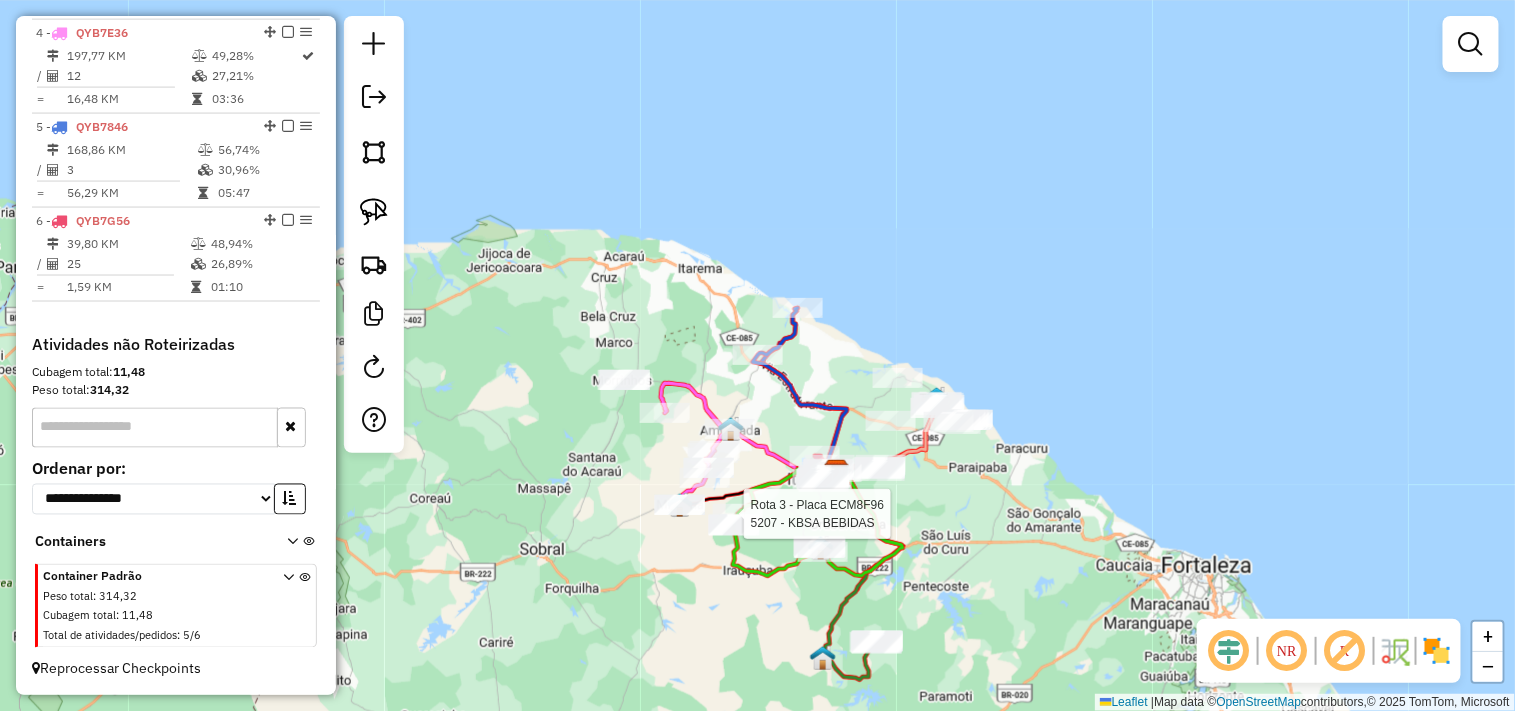 select on "**********" 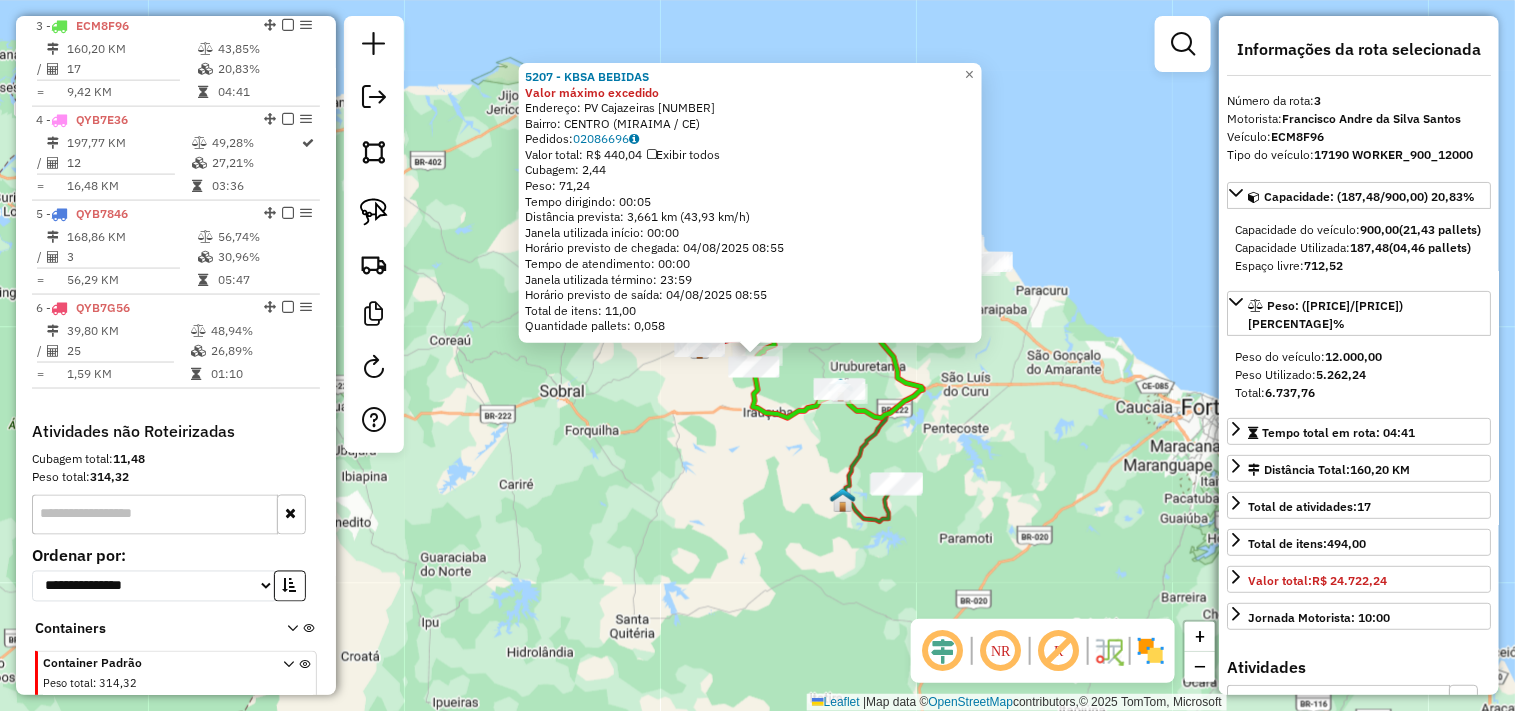 scroll, scrollTop: 961, scrollLeft: 0, axis: vertical 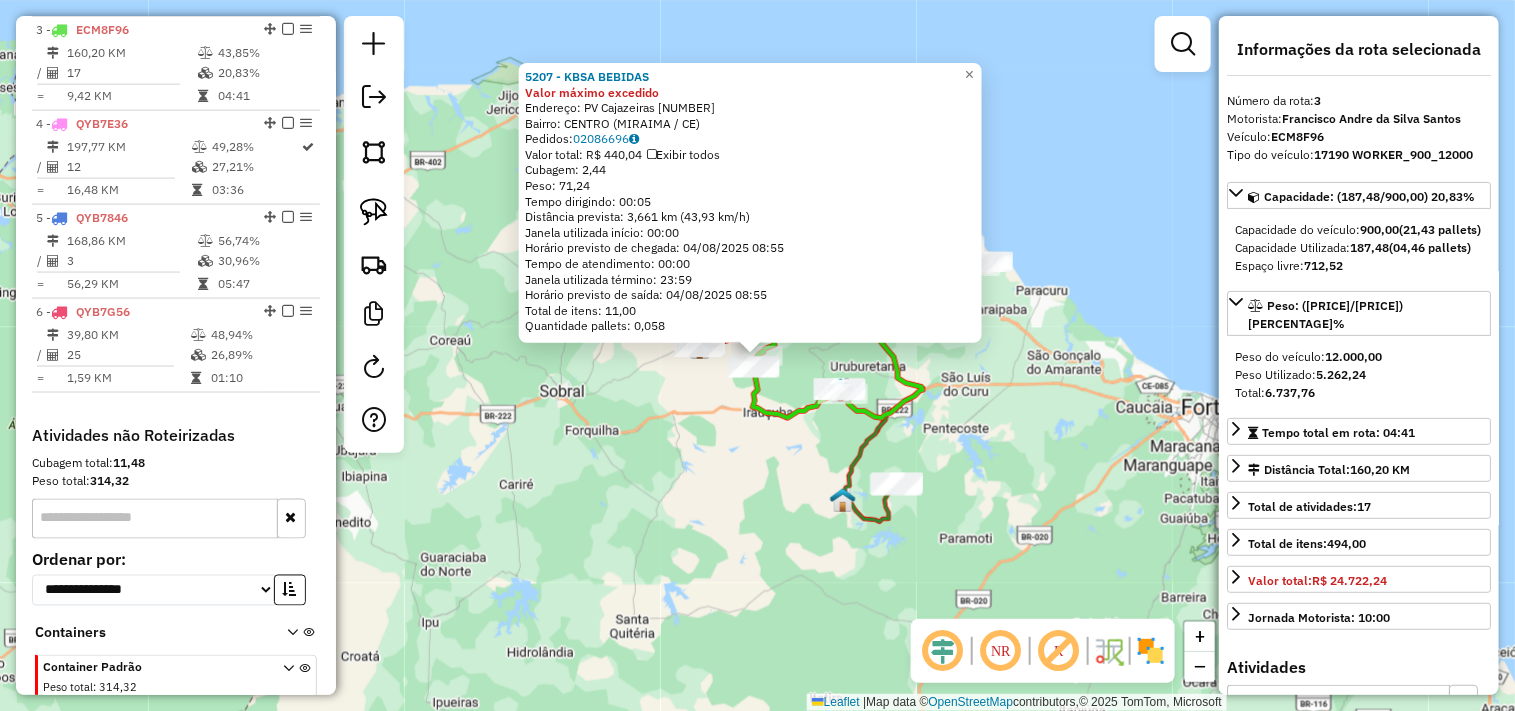 click on "5207 - KBSA BEBIDAS Valor máximo excedido  Endereço:  PV Cajazeiras 62   Bairro: CENTRO (MIRAIMA / CE)   Pedidos:  02086696   Valor total: R$ 440,04   Exibir todos   Cubagem: 2,44  Peso: 71,24  Tempo dirigindo: 00:05   Distância prevista: 3,661 km (43,93 km/h)   Janela utilizada início: 00:00   Horário previsto de chegada: 04/08/2025 08:55   Tempo de atendimento: 00:00   Janela utilizada término: 23:59   Horário previsto de saída: 04/08/2025 08:55   Total de itens: 11,00   Quantidade pallets: 0,058  × Janela de atendimento Grade de atendimento Capacidade Transportadoras Veículos Cliente Pedidos  Rotas Selecione os dias de semana para filtrar as janelas de atendimento  Seg   Ter   Qua   Qui   Sex   Sáb   Dom  Informe o período da janela de atendimento: De: Até:  Filtrar exatamente a janela do cliente  Considerar janela de atendimento padrão  Selecione os dias de semana para filtrar as grades de atendimento  Seg   Ter   Qua   Qui   Sex   Sáb   Dom   Clientes fora do dia de atendimento selecionado" 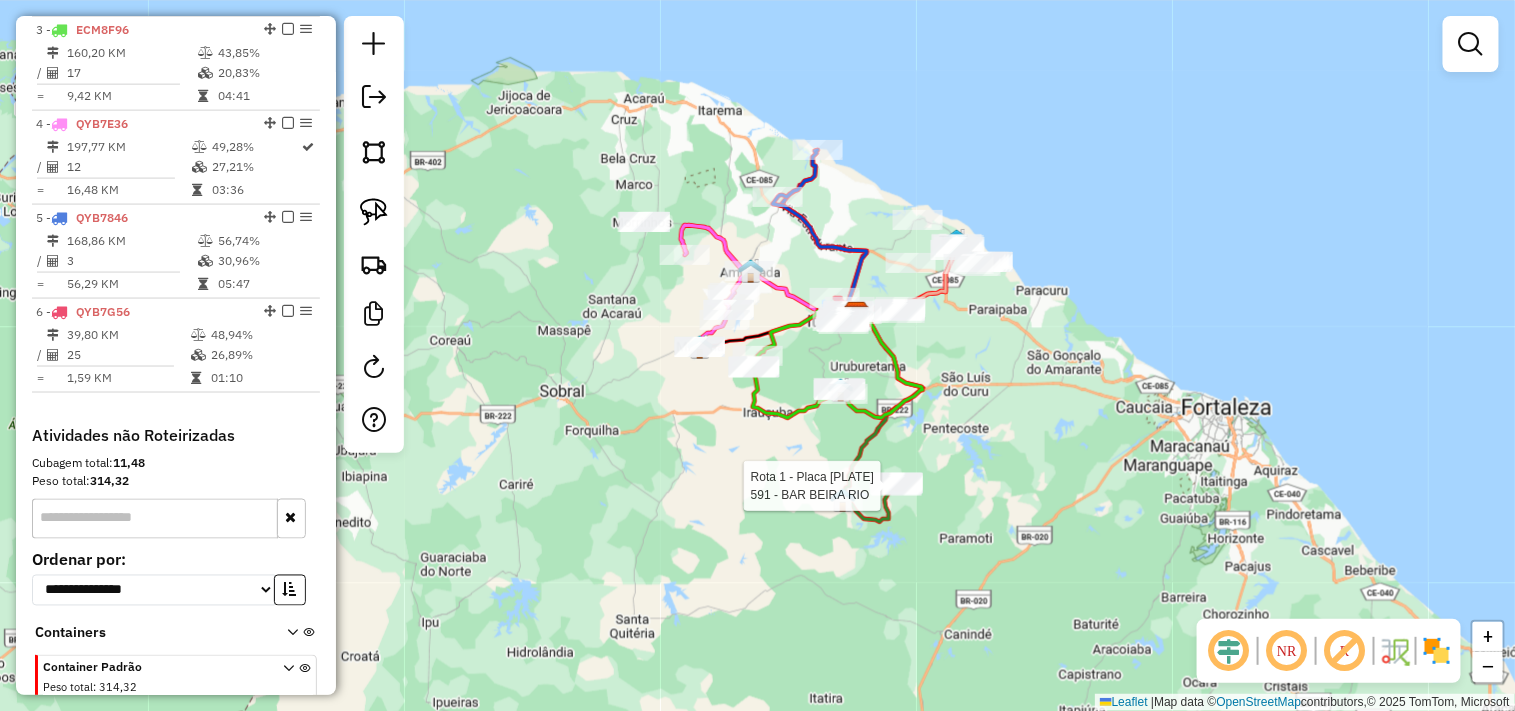 select on "**********" 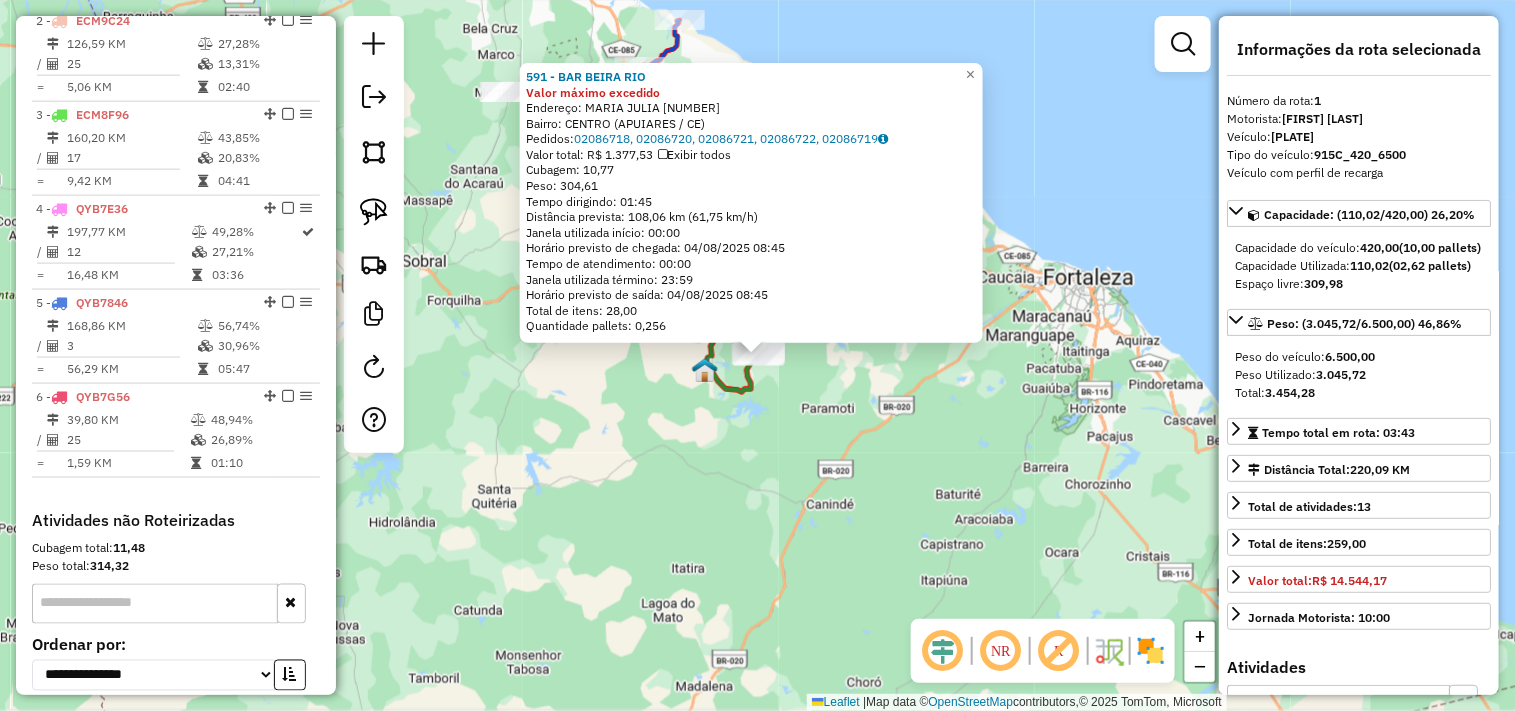 scroll, scrollTop: 773, scrollLeft: 0, axis: vertical 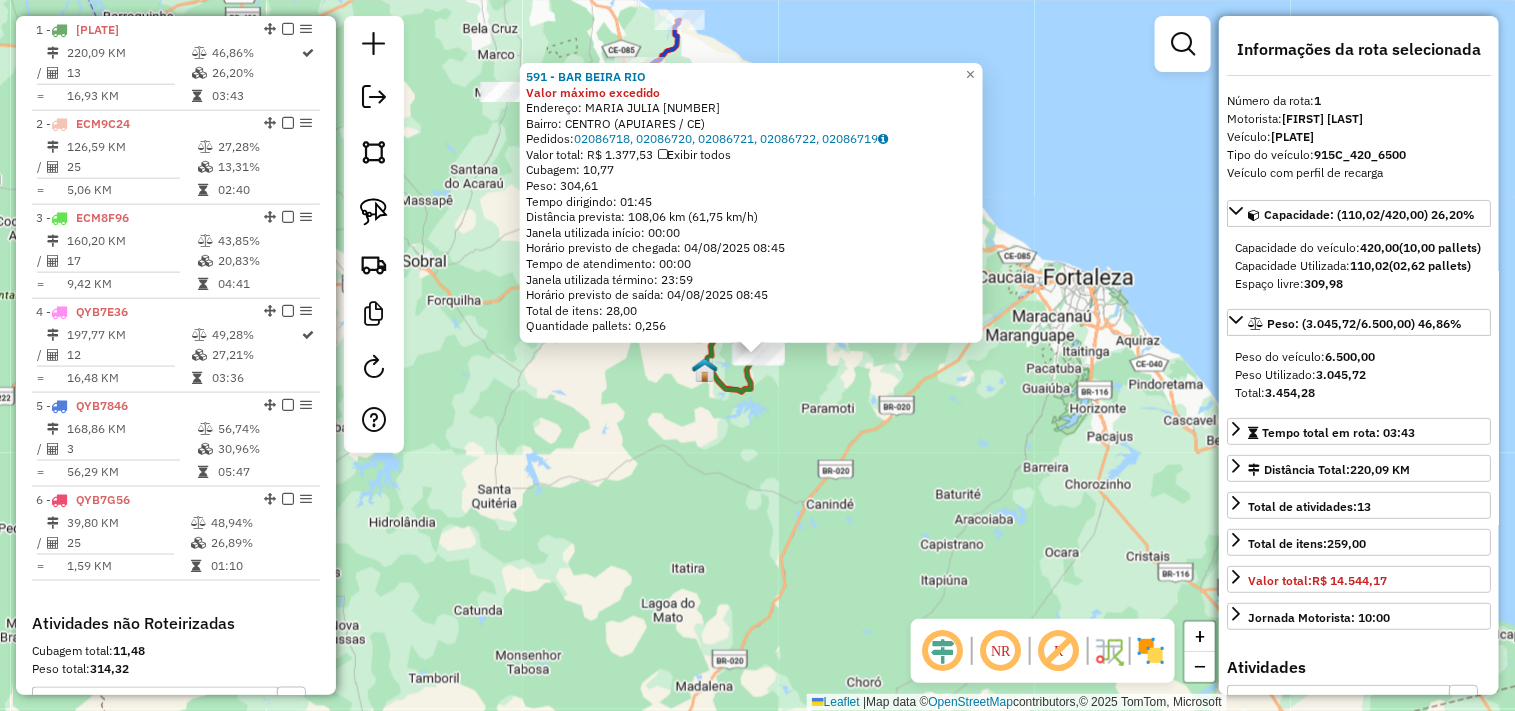 click on "591 - BAR BEIRA RIO Valor máximo excedido  Endereço:  MARIA  JULIA 5   Bairro: CENTRO (APUIARES / CE)   Pedidos:  02086718, 02086720, 02086721, 02086722, 02086719   Valor total: R$ 1.377,53   Exibir todos   Cubagem: 10,77  Peso: 304,61  Tempo dirigindo: 01:45   Distância prevista: 108,06 km (61,75 km/h)   Janela utilizada início: 00:00   Horário previsto de chegada: 04/08/2025 08:45   Tempo de atendimento: 00:00   Janela utilizada término: 23:59   Horário previsto de saída: 04/08/2025 08:45   Total de itens: 28,00   Quantidade pallets: 0,256  × Janela de atendimento Grade de atendimento Capacidade Transportadoras Veículos Cliente Pedidos  Rotas Selecione os dias de semana para filtrar as janelas de atendimento  Seg   Ter   Qua   Qui   Sex   Sáb   Dom  Informe o período da janela de atendimento: De: Até:  Filtrar exatamente a janela do cliente  Considerar janela de atendimento padrão  Selecione os dias de semana para filtrar as grades de atendimento  Seg   Ter   Qua   Qui   Sex   Sáb   Dom  De:" 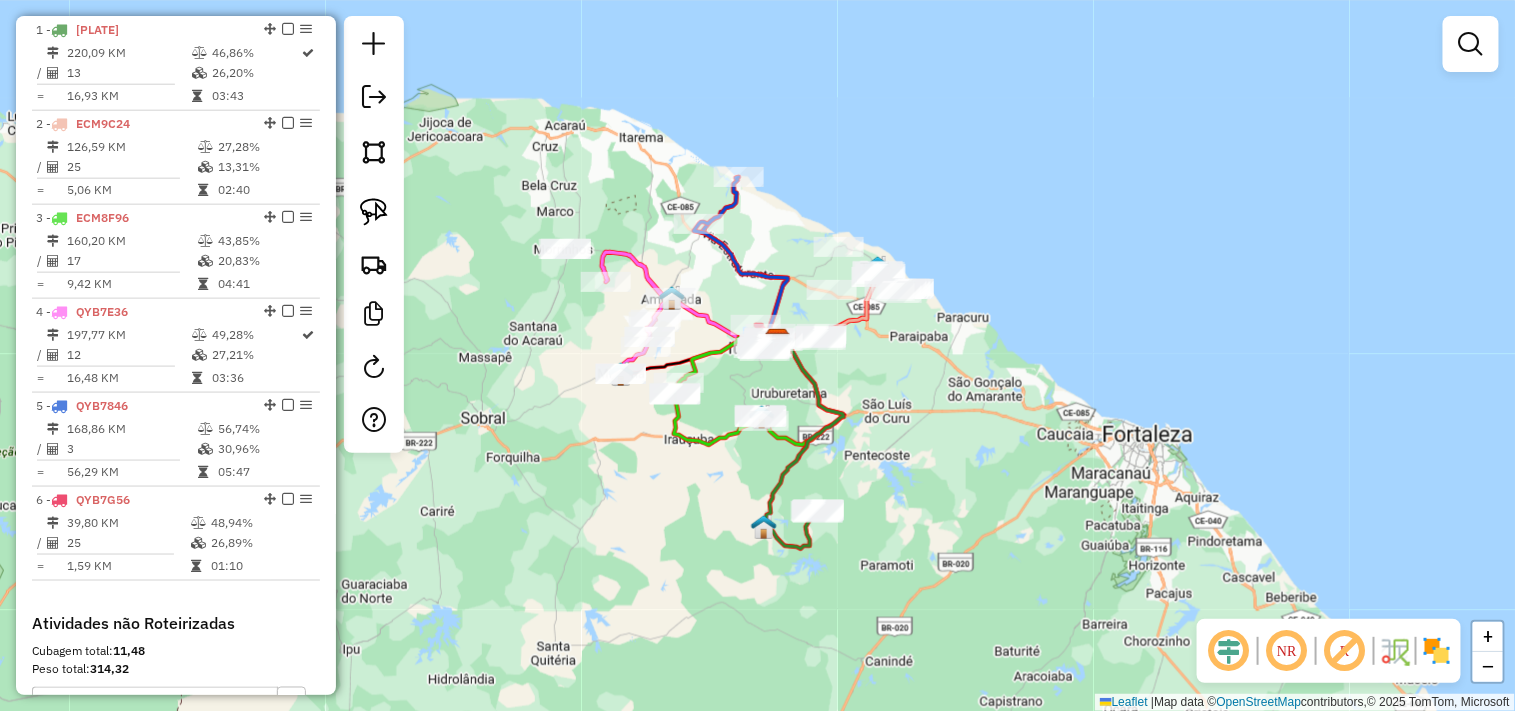 drag, startPoint x: 944, startPoint y: 428, endPoint x: 1033, endPoint y: 571, distance: 168.43396 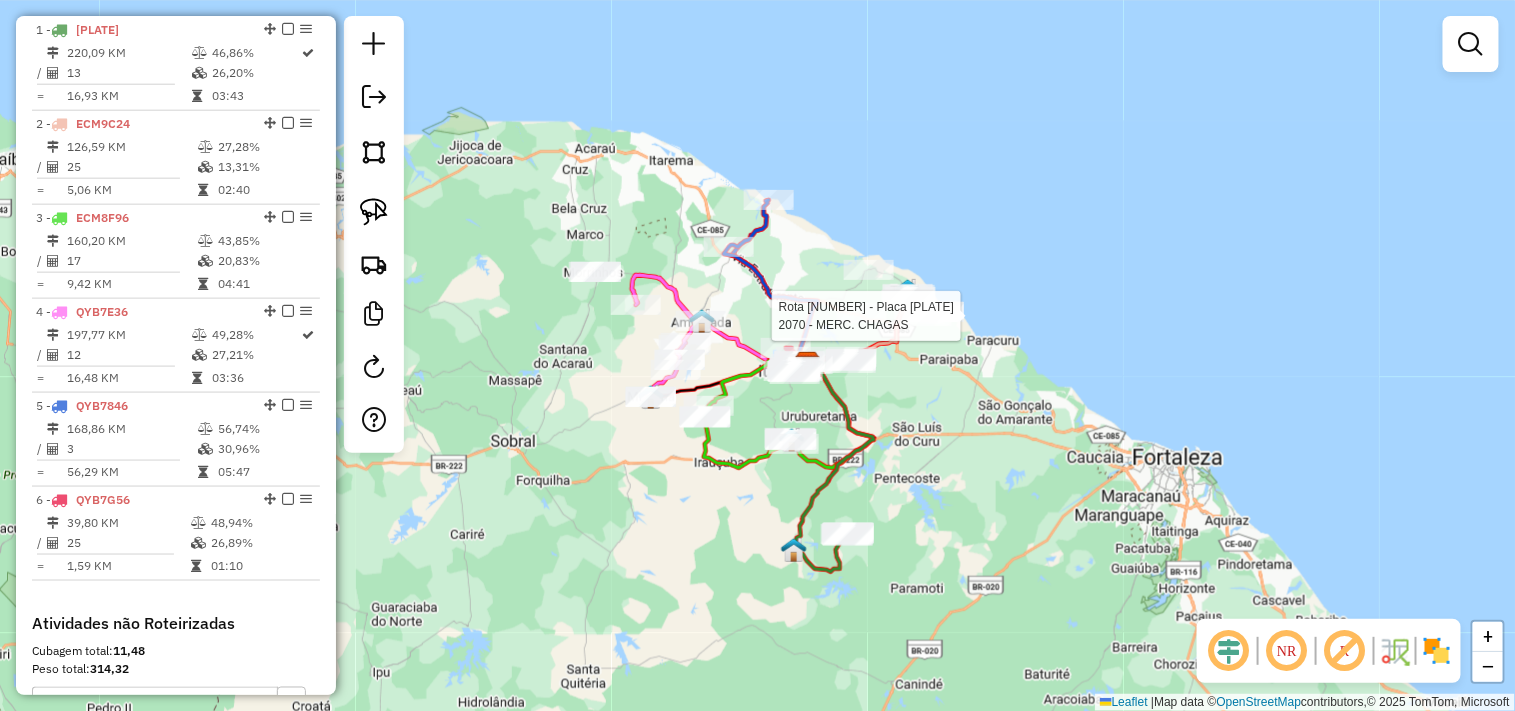 select on "**********" 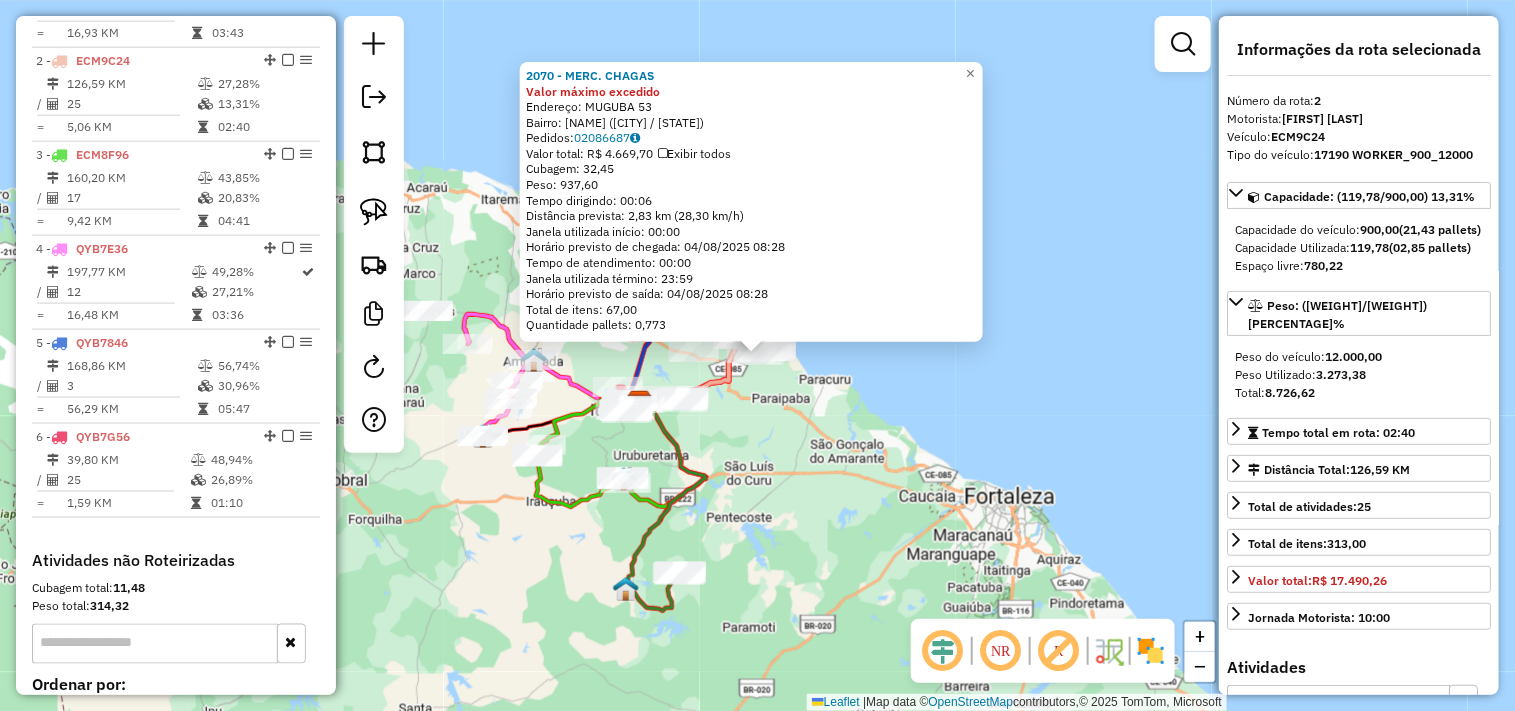 scroll, scrollTop: 866, scrollLeft: 0, axis: vertical 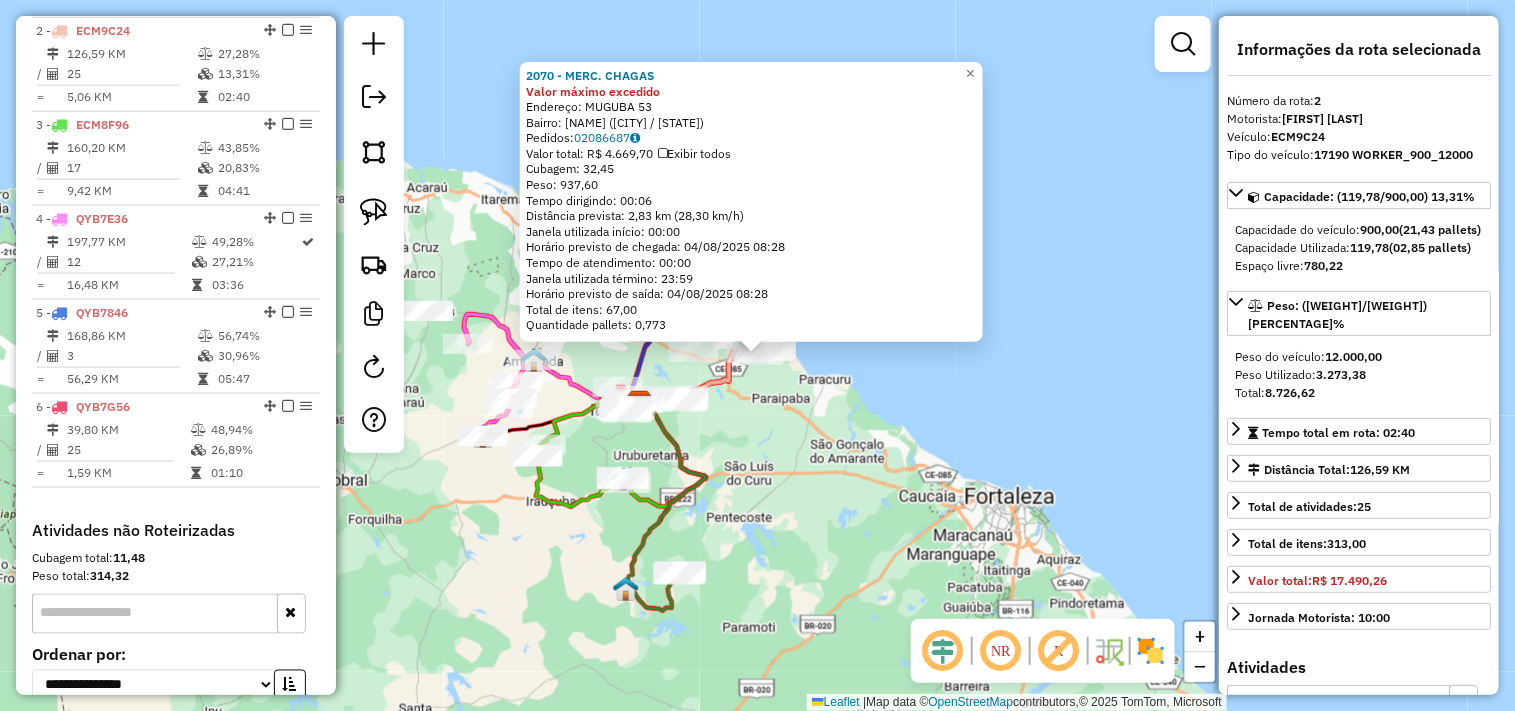 click on "2070 - MERC. CHAGAS Valor máximo excedido  Endereço:  MUGUBA 53   Bairro: MUGUBA (TRAIRI / CE)   Pedidos:  02086687   Valor total: R$ 4.669,70   Exibir todos   Cubagem: 32,45  Peso: 937,60  Tempo dirigindo: 00:06   Distância prevista: 2,83 km (28,30 km/h)   Janela utilizada início: 00:00   Horário previsto de chegada: 04/08/2025 08:28   Tempo de atendimento: 00:00   Janela utilizada término: 23:59   Horário previsto de saída: 04/08/2025 08:28   Total de itens: 67,00   Quantidade pallets: 0,773  × Janela de atendimento Grade de atendimento Capacidade Transportadoras Veículos Cliente Pedidos  Rotas Selecione os dias de semana para filtrar as janelas de atendimento  Seg   Ter   Qua   Qui   Sex   Sáb   Dom  Informe o período da janela de atendimento: De: Até:  Filtrar exatamente a janela do cliente  Considerar janela de atendimento padrão  Selecione os dias de semana para filtrar as grades de atendimento  Seg   Ter   Qua   Qui   Sex   Sáb   Dom   Clientes fora do dia de atendimento selecionado De:" 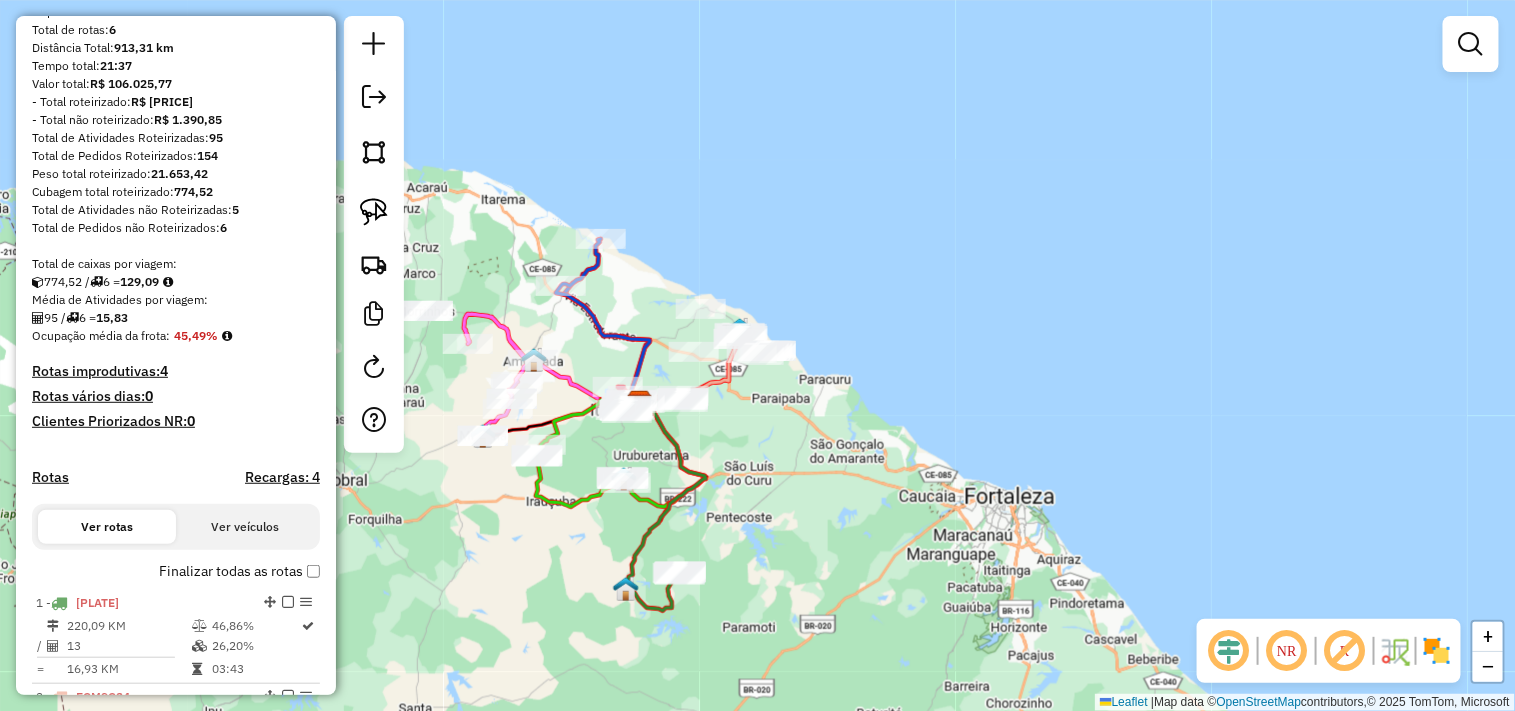 scroll, scrollTop: 0, scrollLeft: 0, axis: both 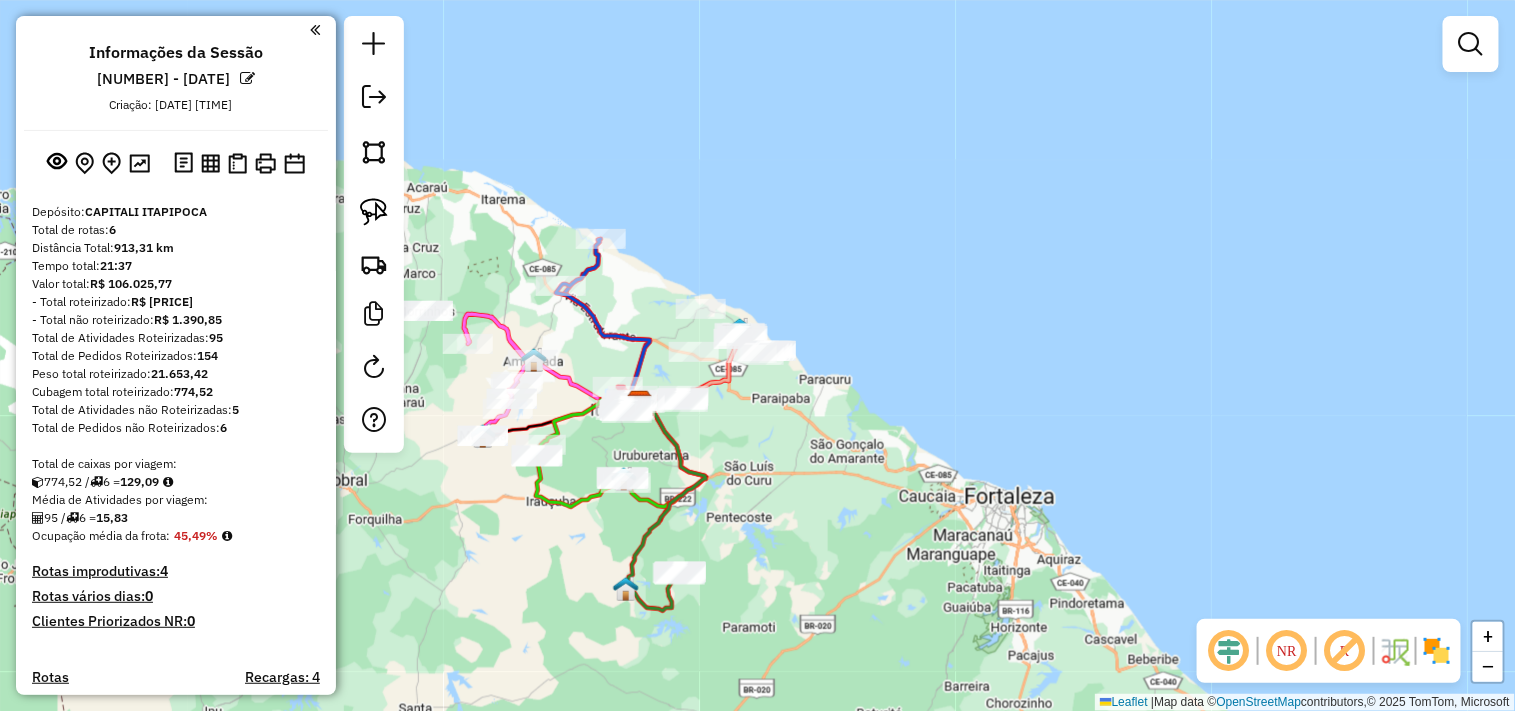 drag, startPoint x: 224, startPoint y: 316, endPoint x: 125, endPoint y: 316, distance: 99 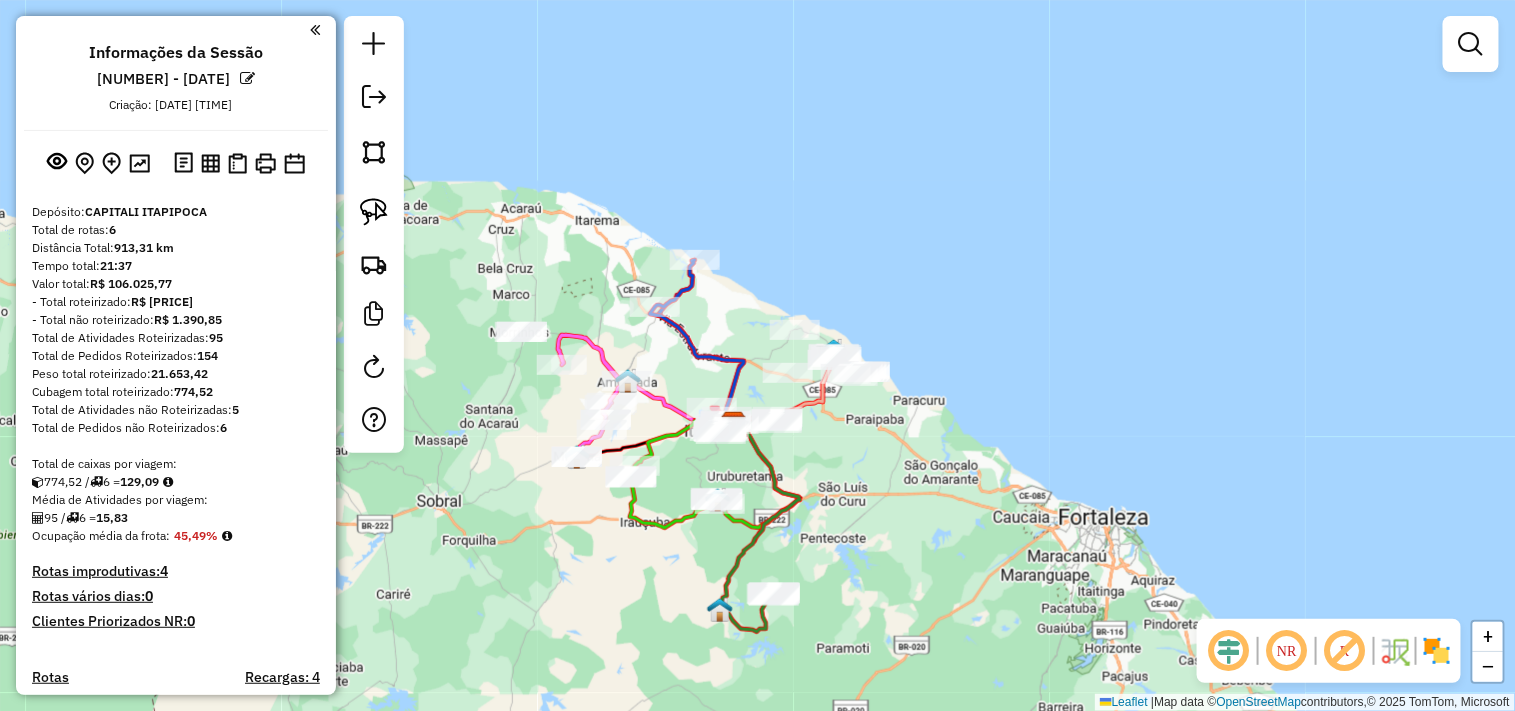 drag, startPoint x: 801, startPoint y: 433, endPoint x: 900, endPoint y: 454, distance: 101.20277 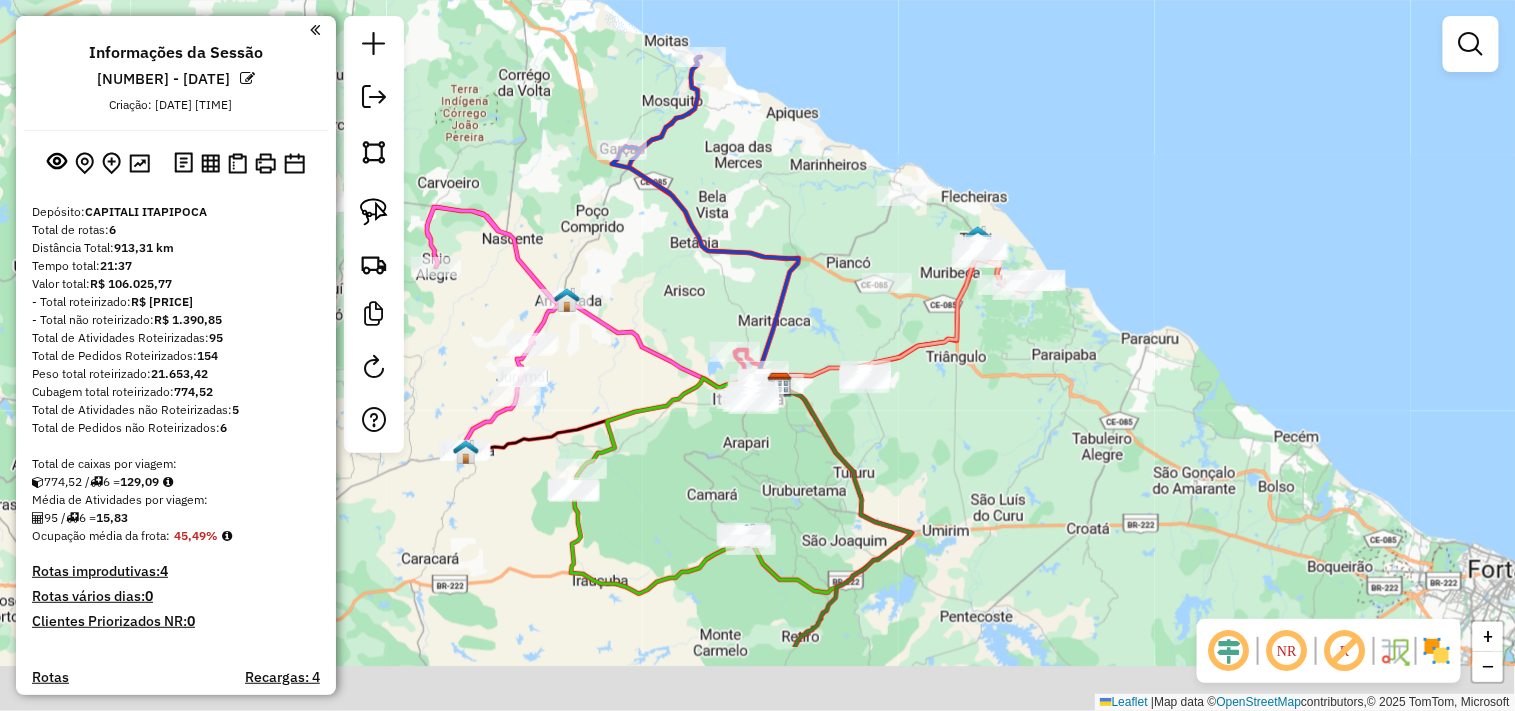 drag, startPoint x: 751, startPoint y: 562, endPoint x: 873, endPoint y: 411, distance: 194.12625 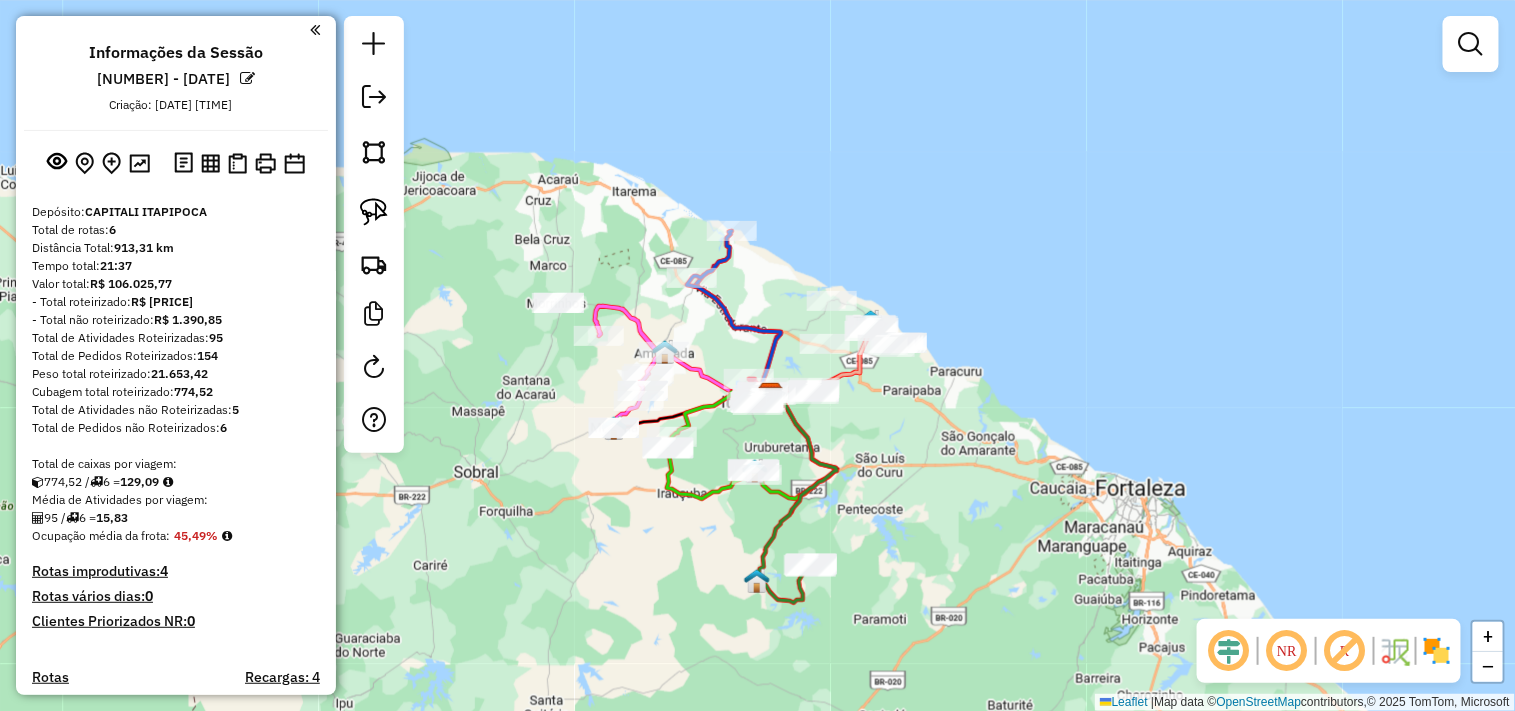 drag, startPoint x: 1013, startPoint y: 425, endPoint x: 958, endPoint y: 430, distance: 55.226807 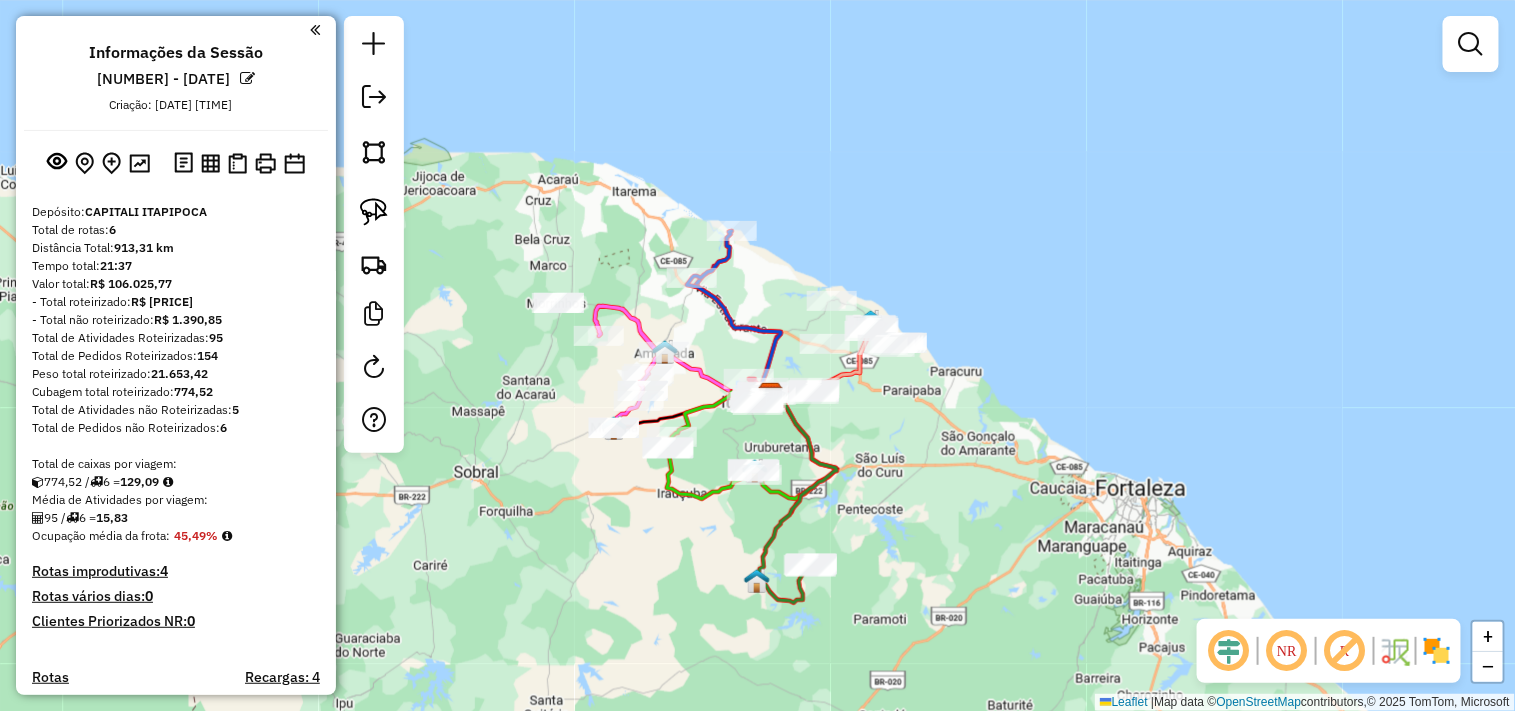 click on "Valor total:  R$ 106.025,77" at bounding box center (176, 284) 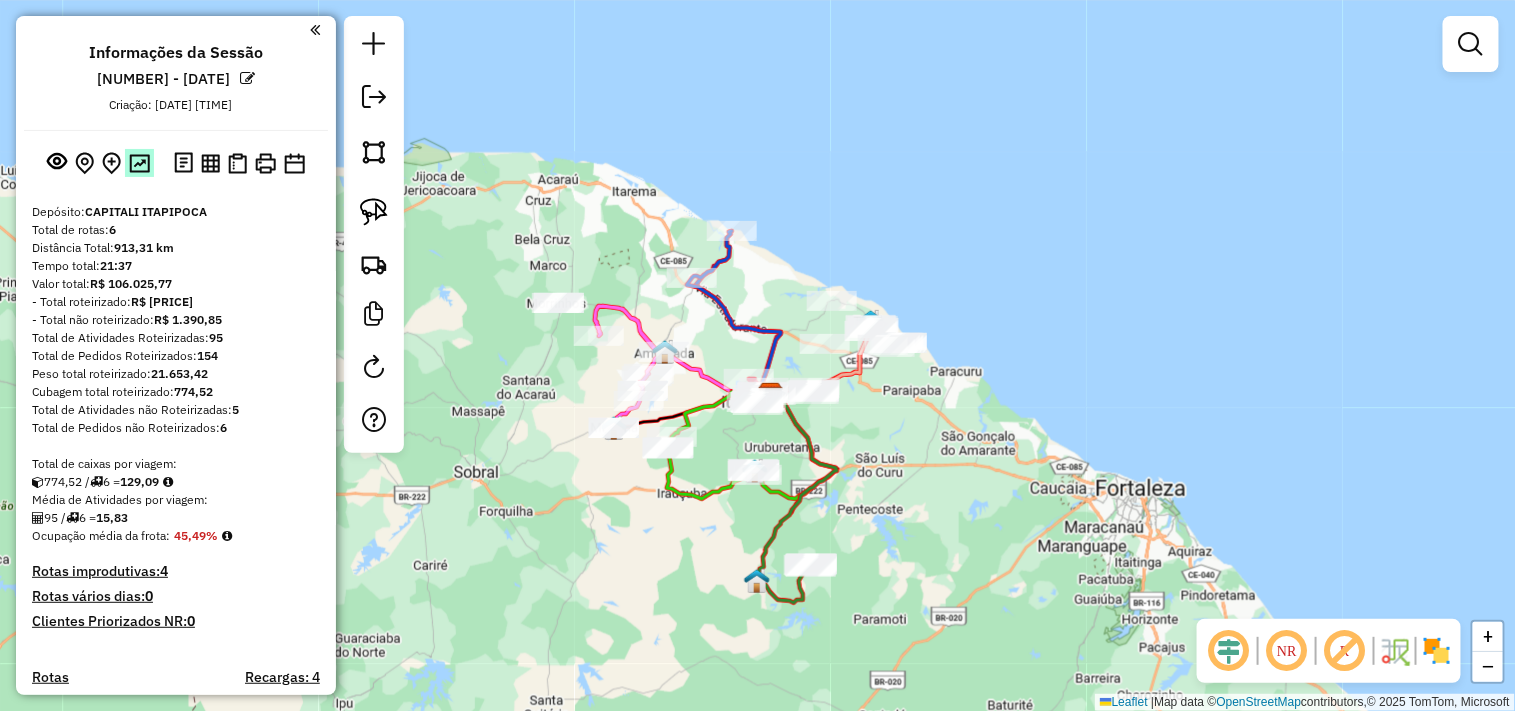 click at bounding box center (139, 163) 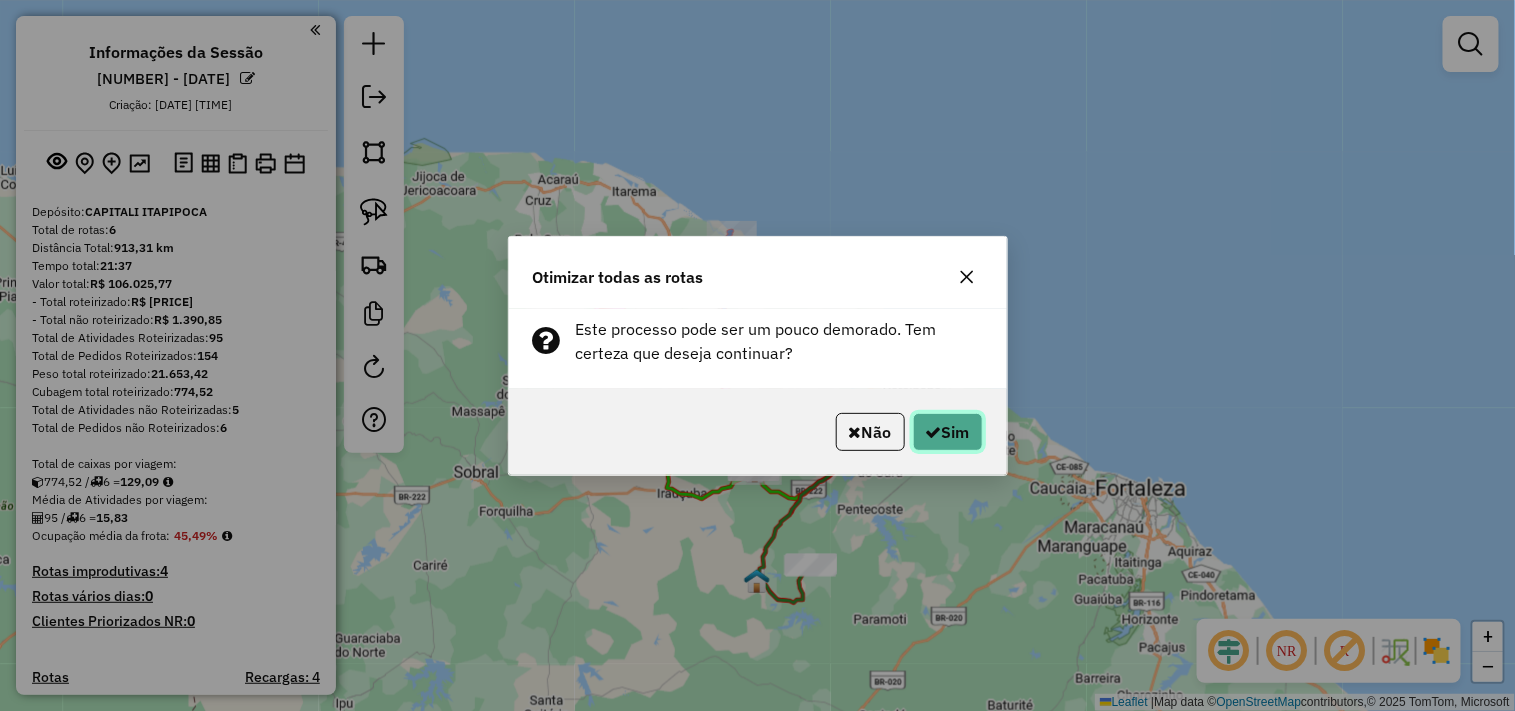 click on "Sim" 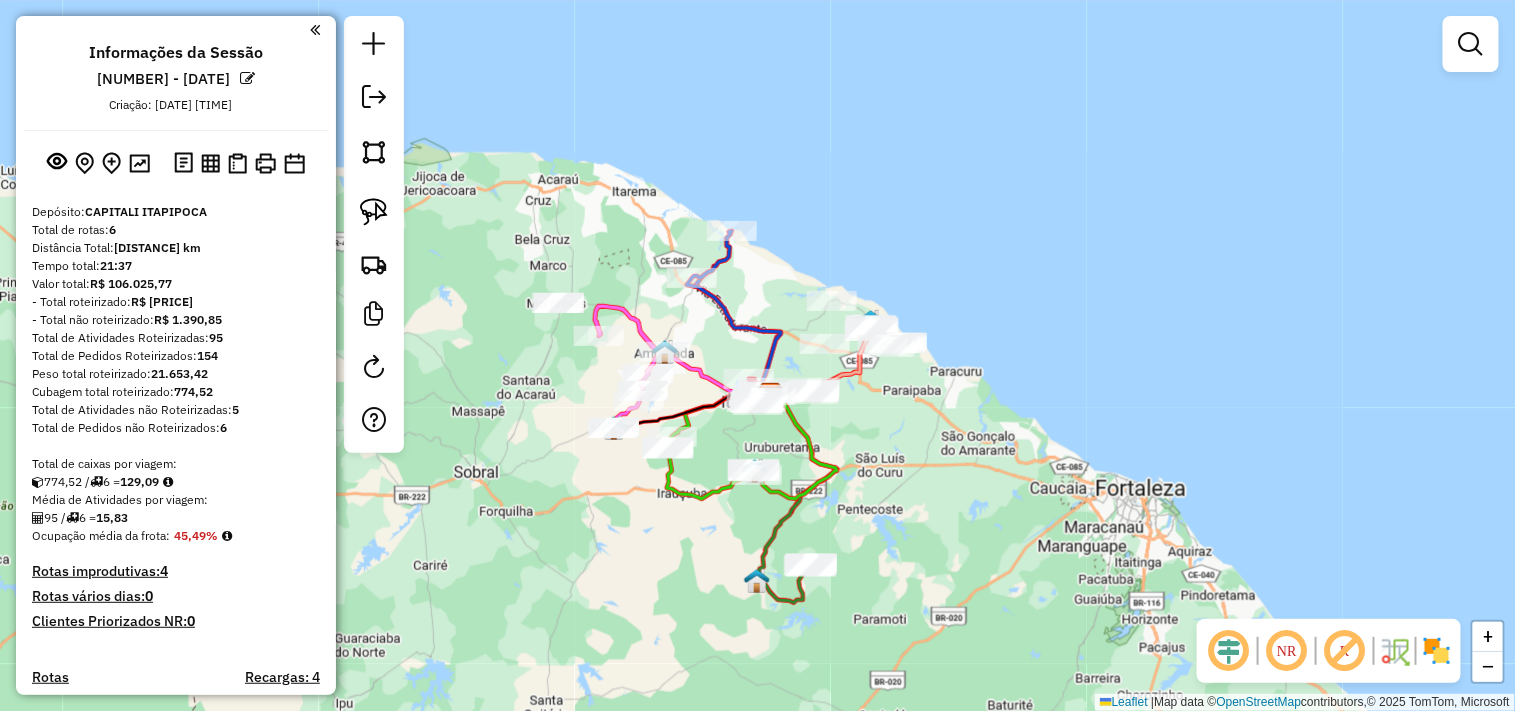 click 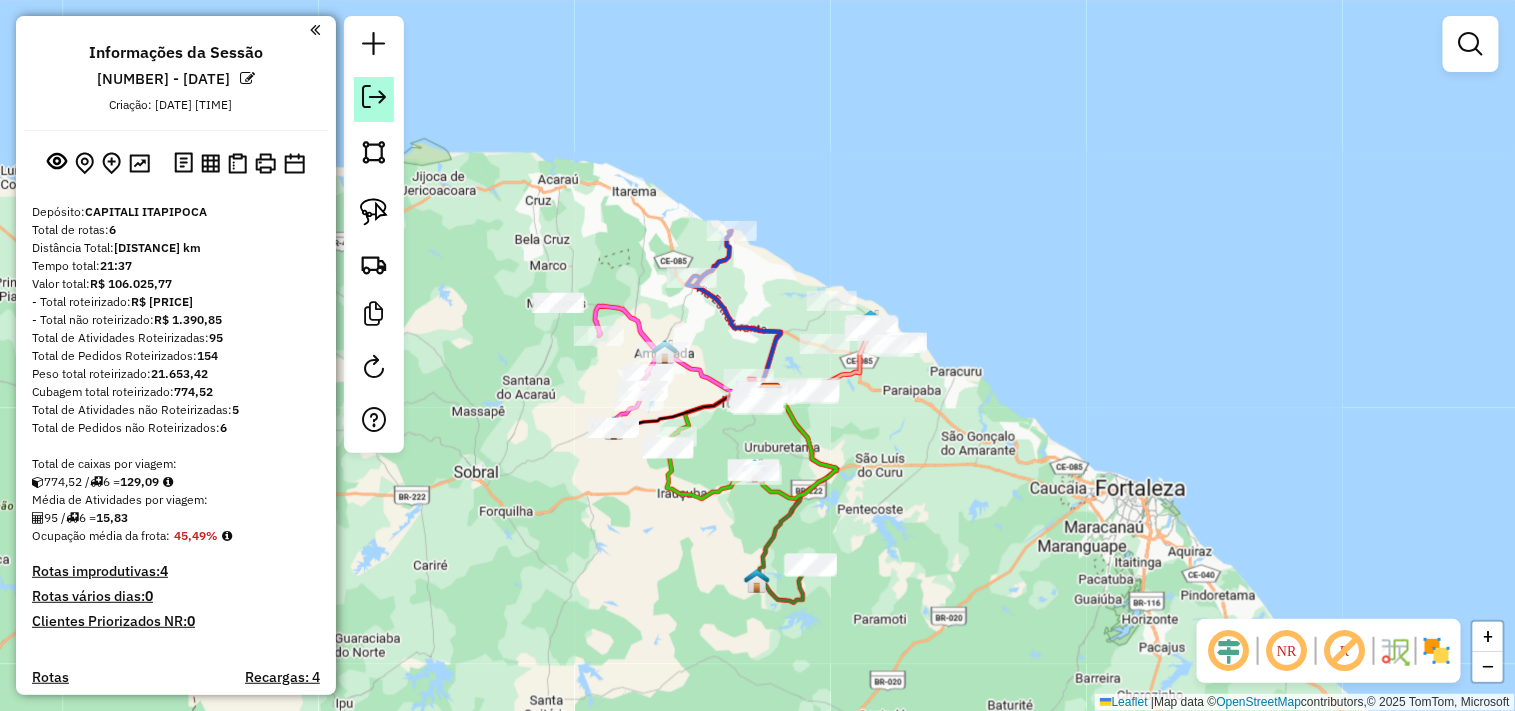 click 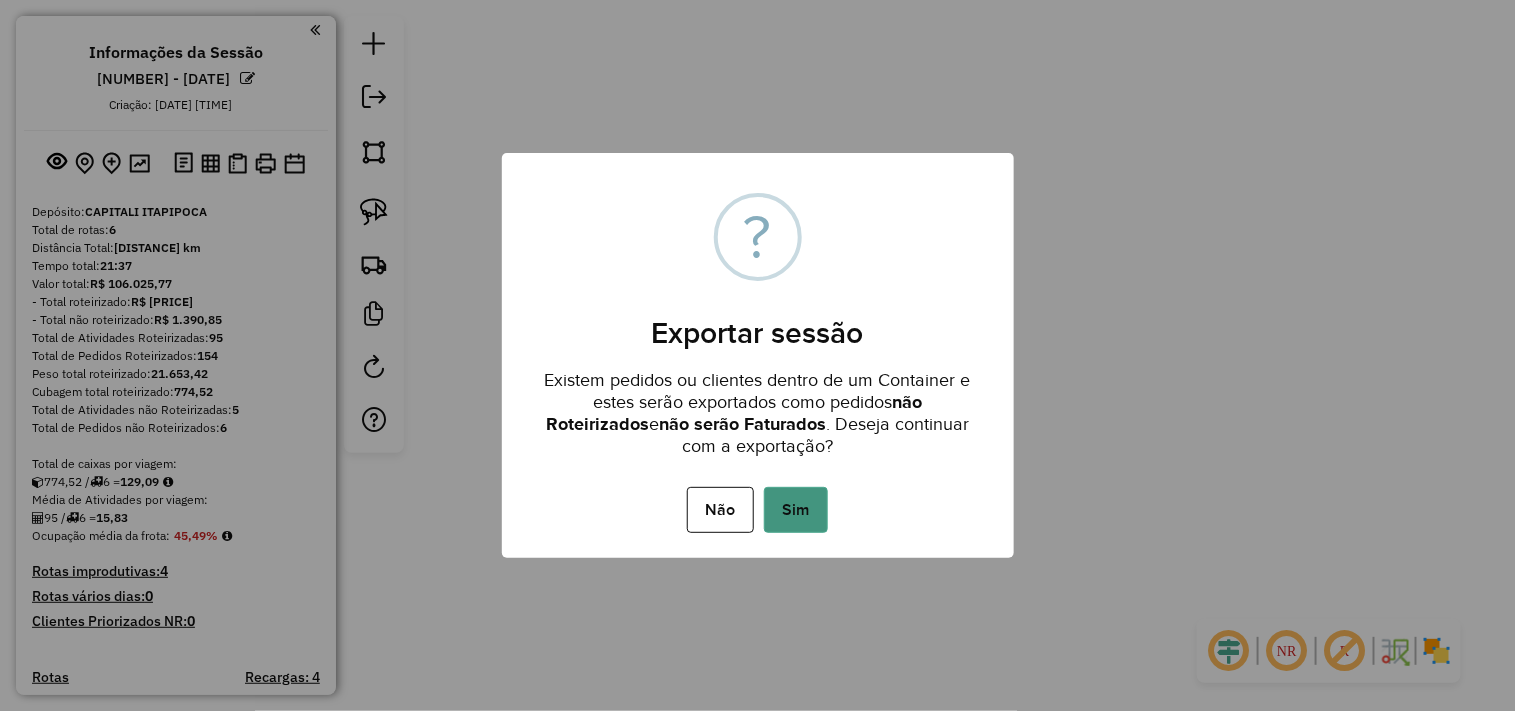 click on "Sim" at bounding box center [796, 510] 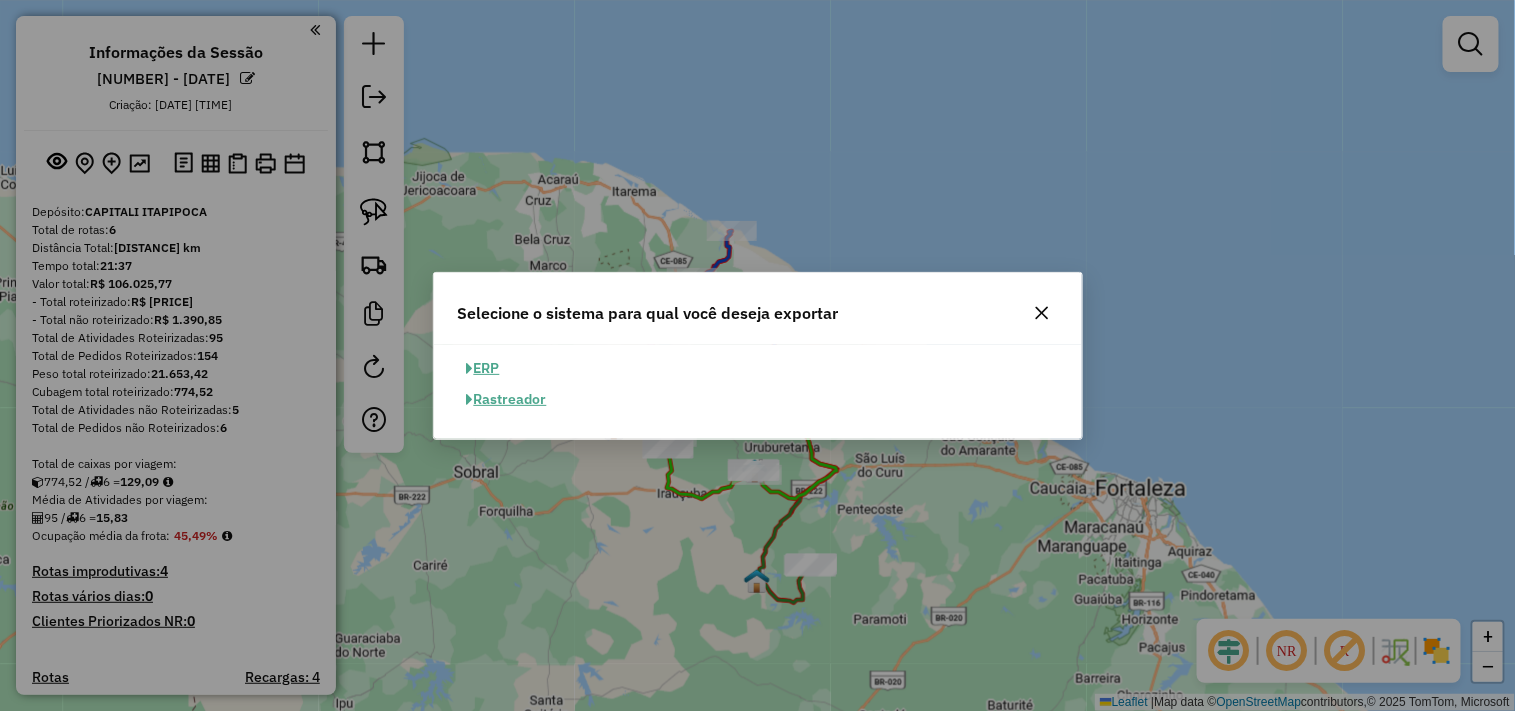 click on "ERP" 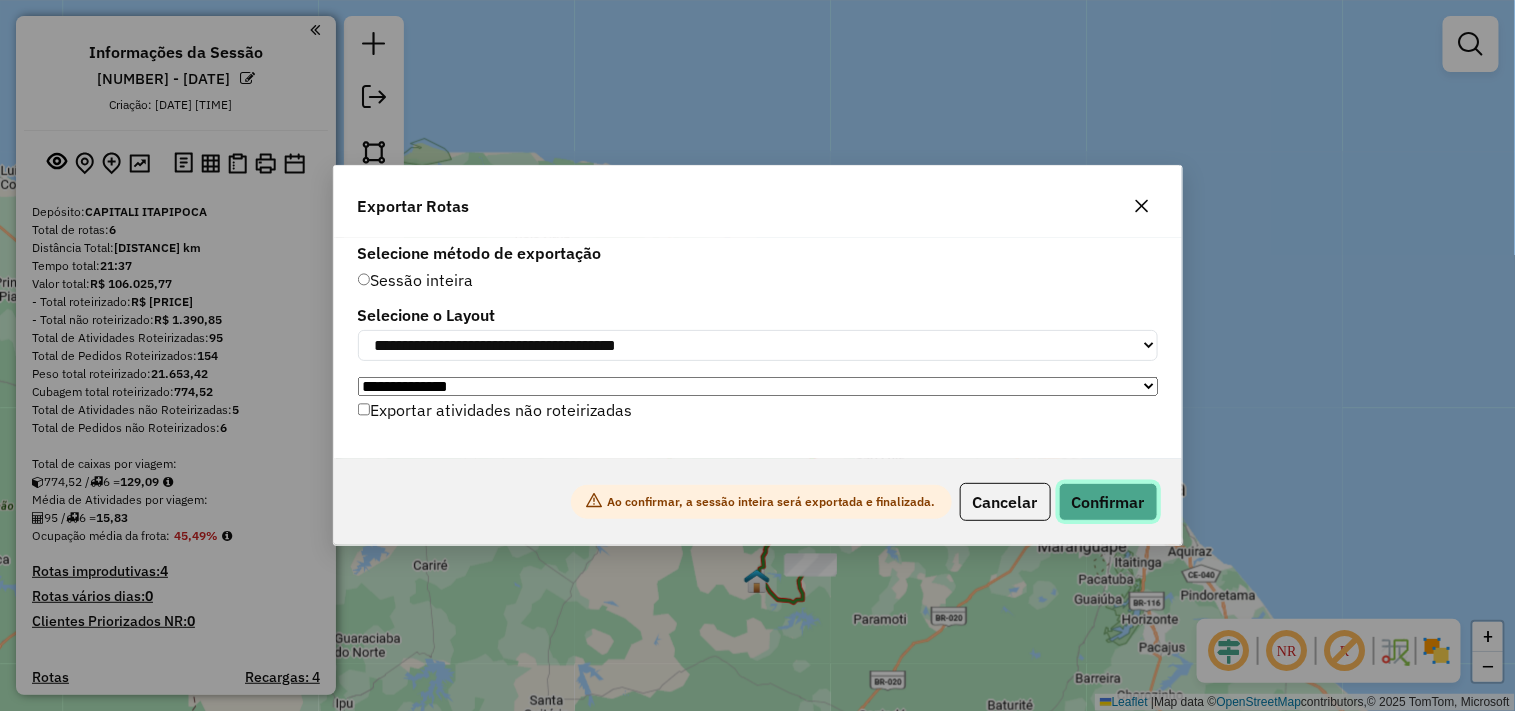 click on "Confirmar" 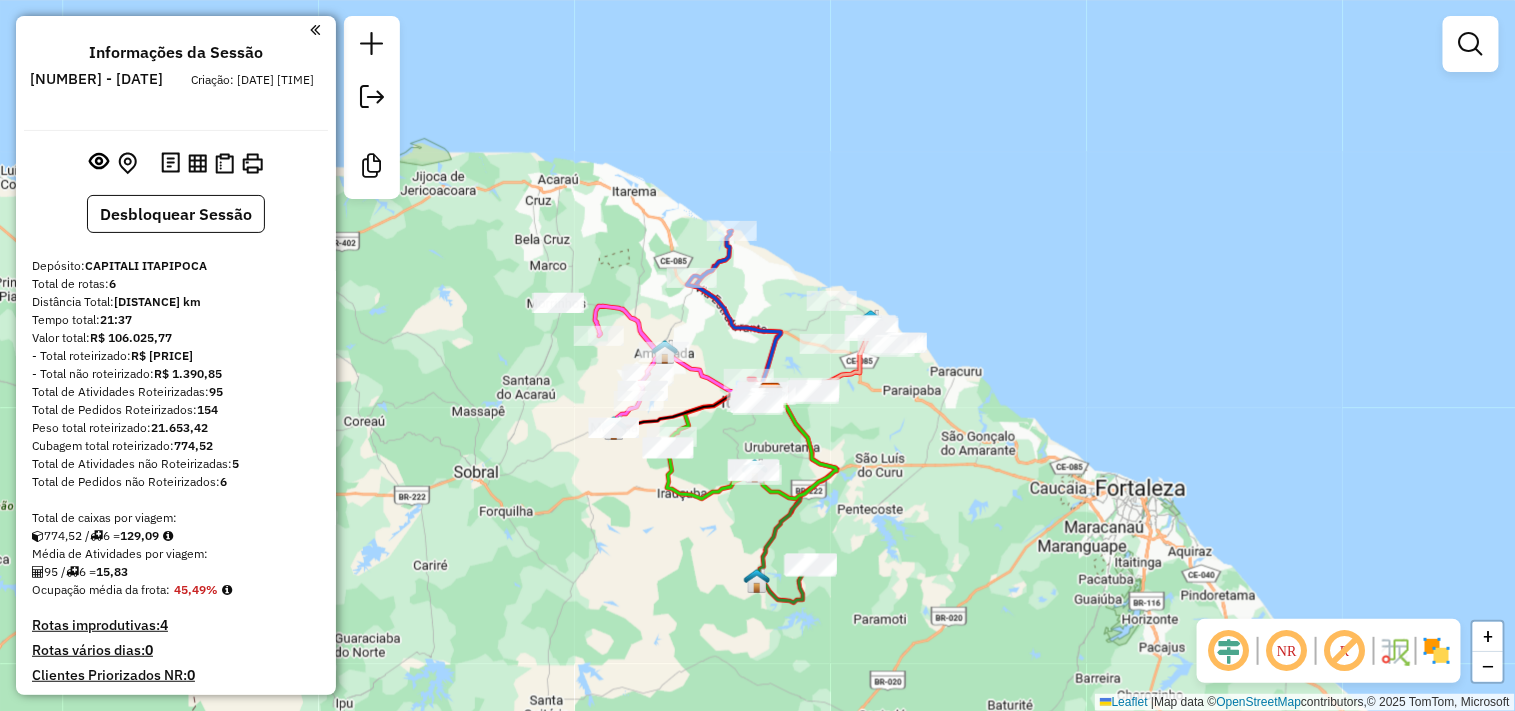 drag, startPoint x: 97, startPoint y: 334, endPoint x: 190, endPoint y: 345, distance: 93.64828 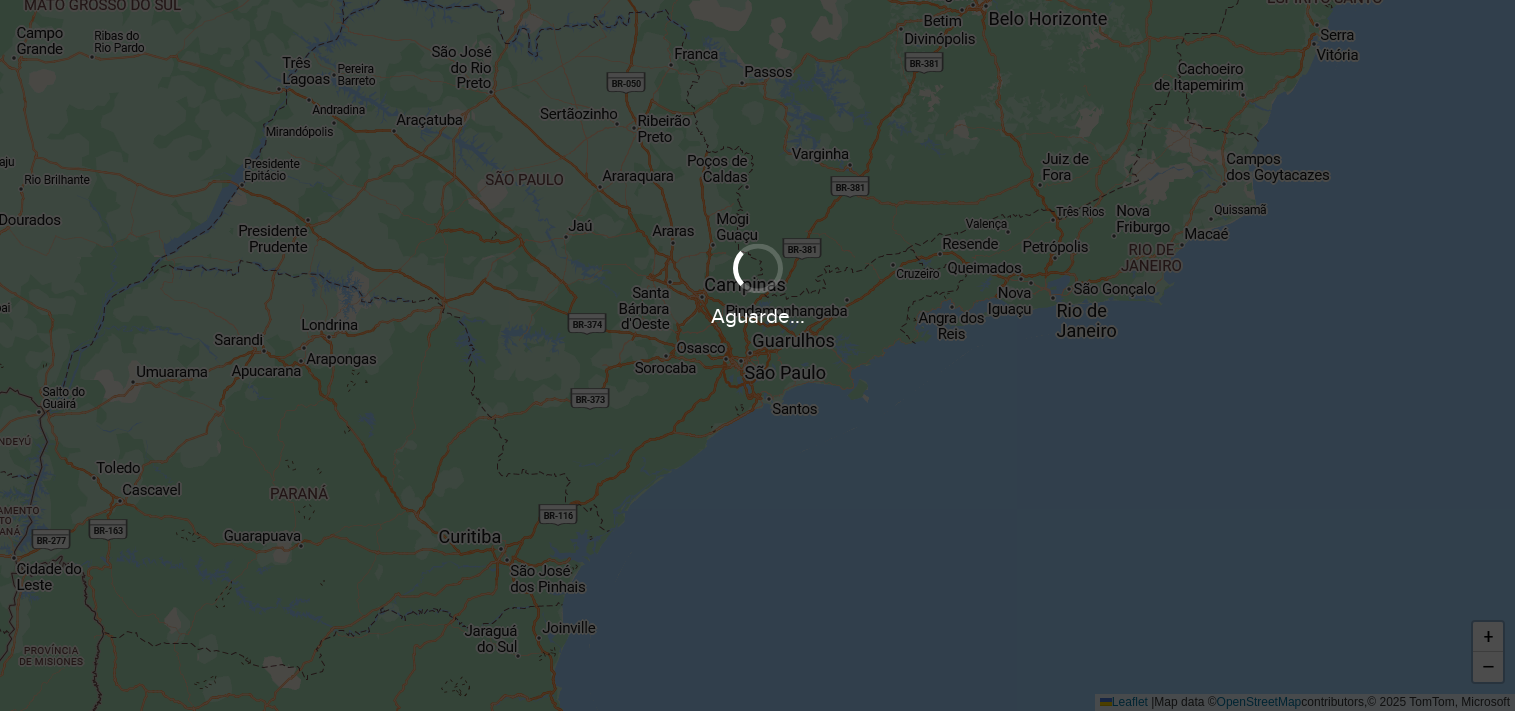 scroll, scrollTop: 0, scrollLeft: 0, axis: both 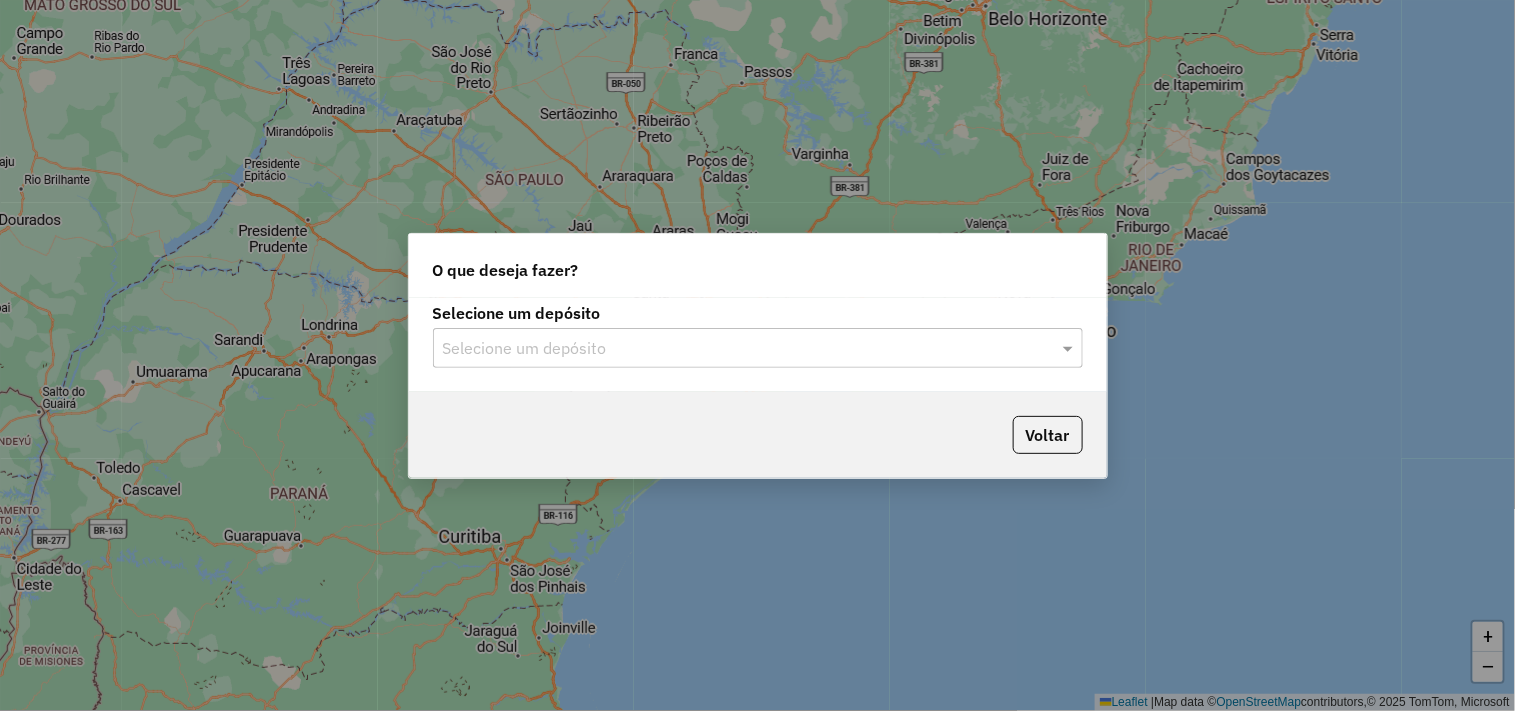 click 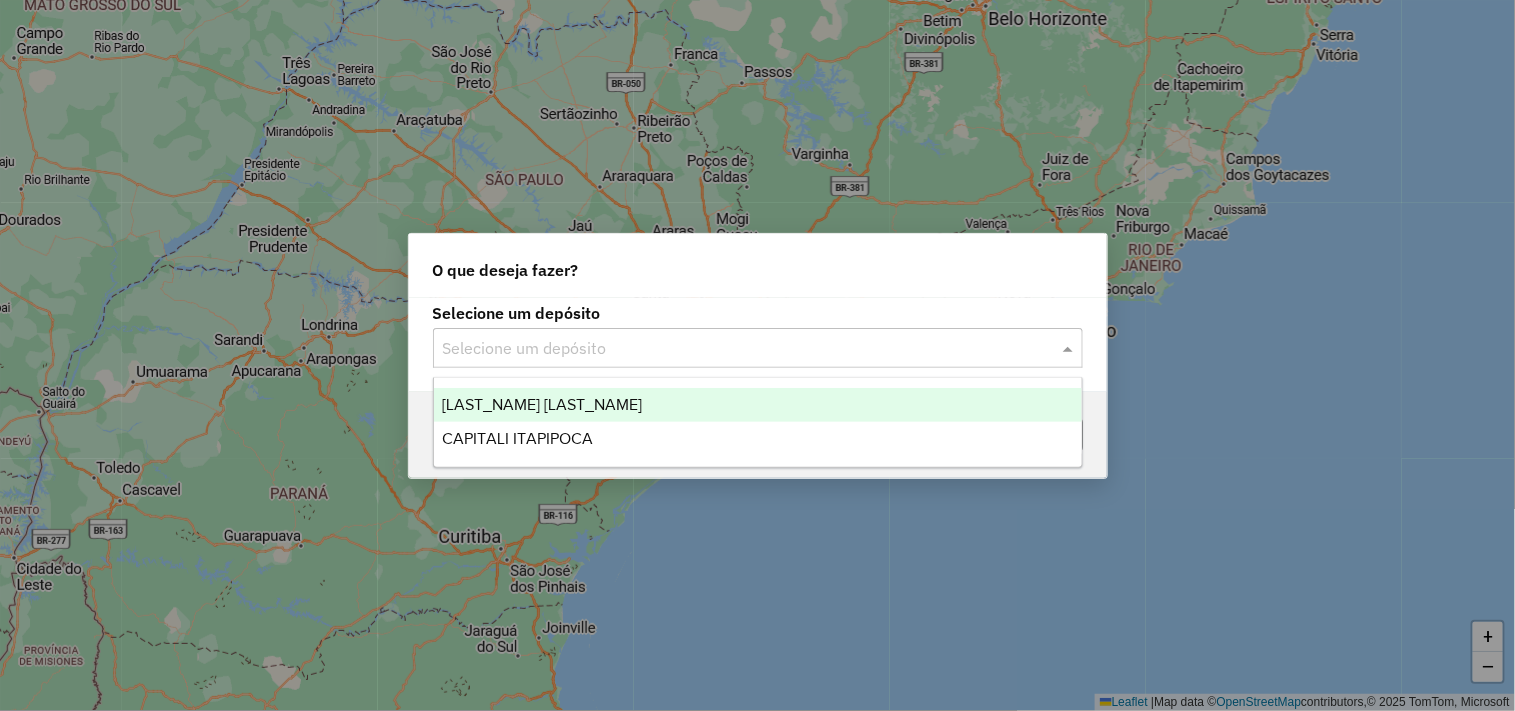 click on "CAPITALI CRUZ" at bounding box center [542, 404] 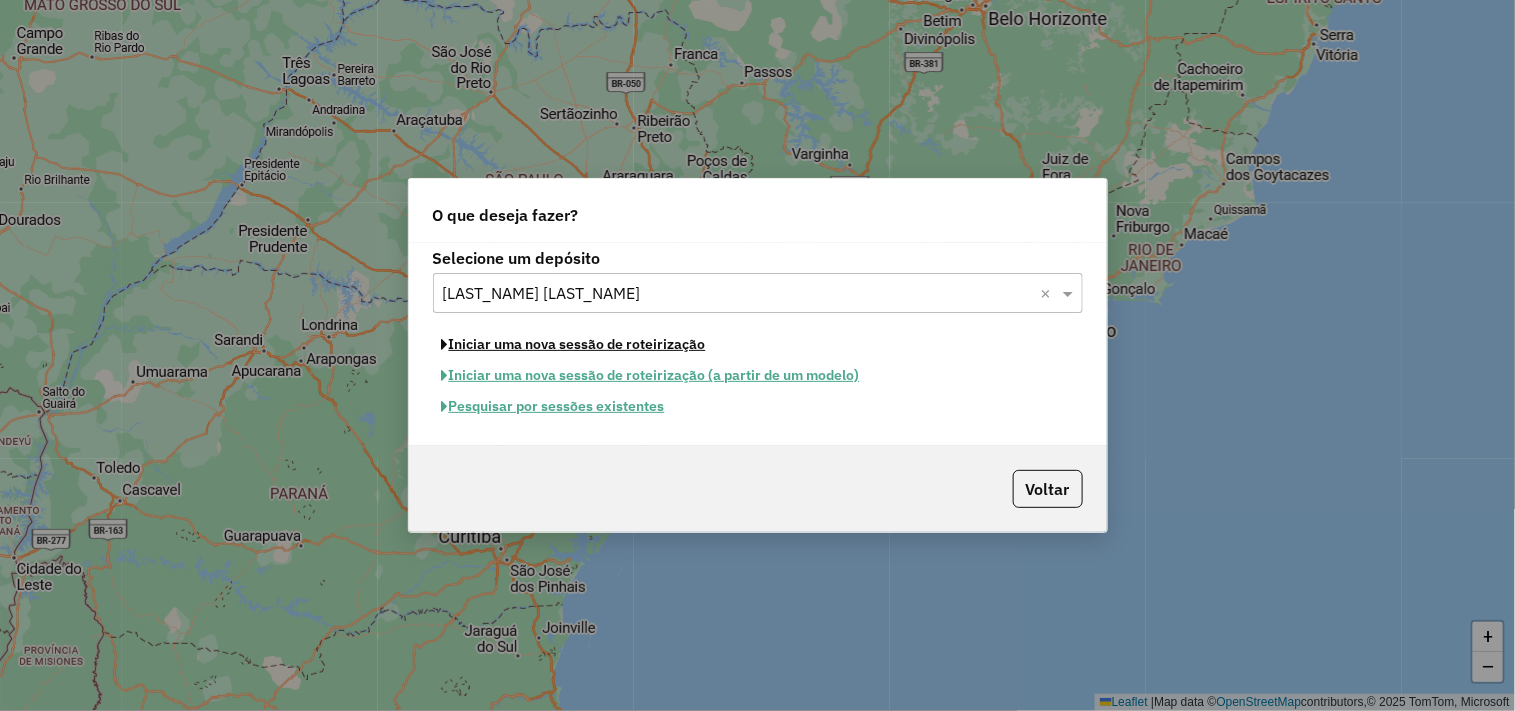 click on "Iniciar uma nova sessão de roteirização" 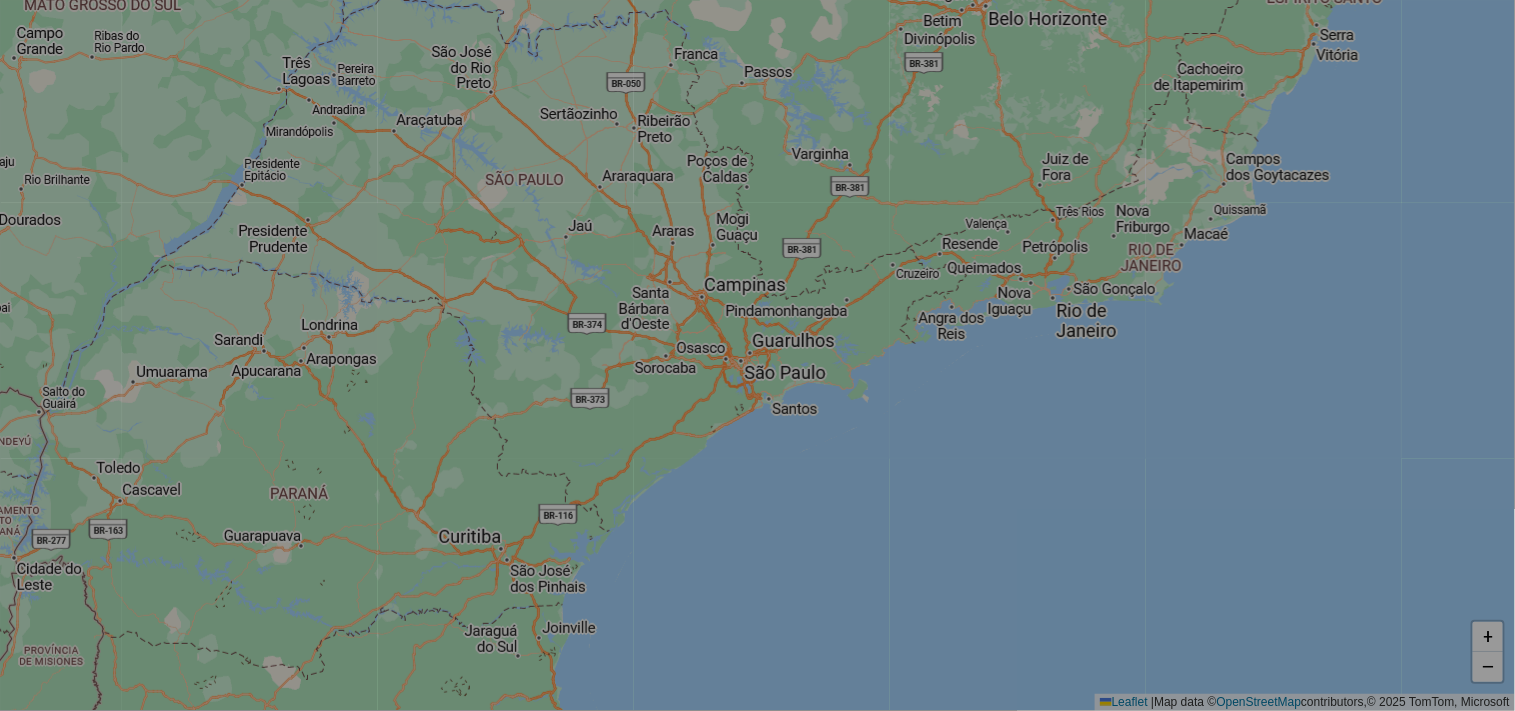 select on "*" 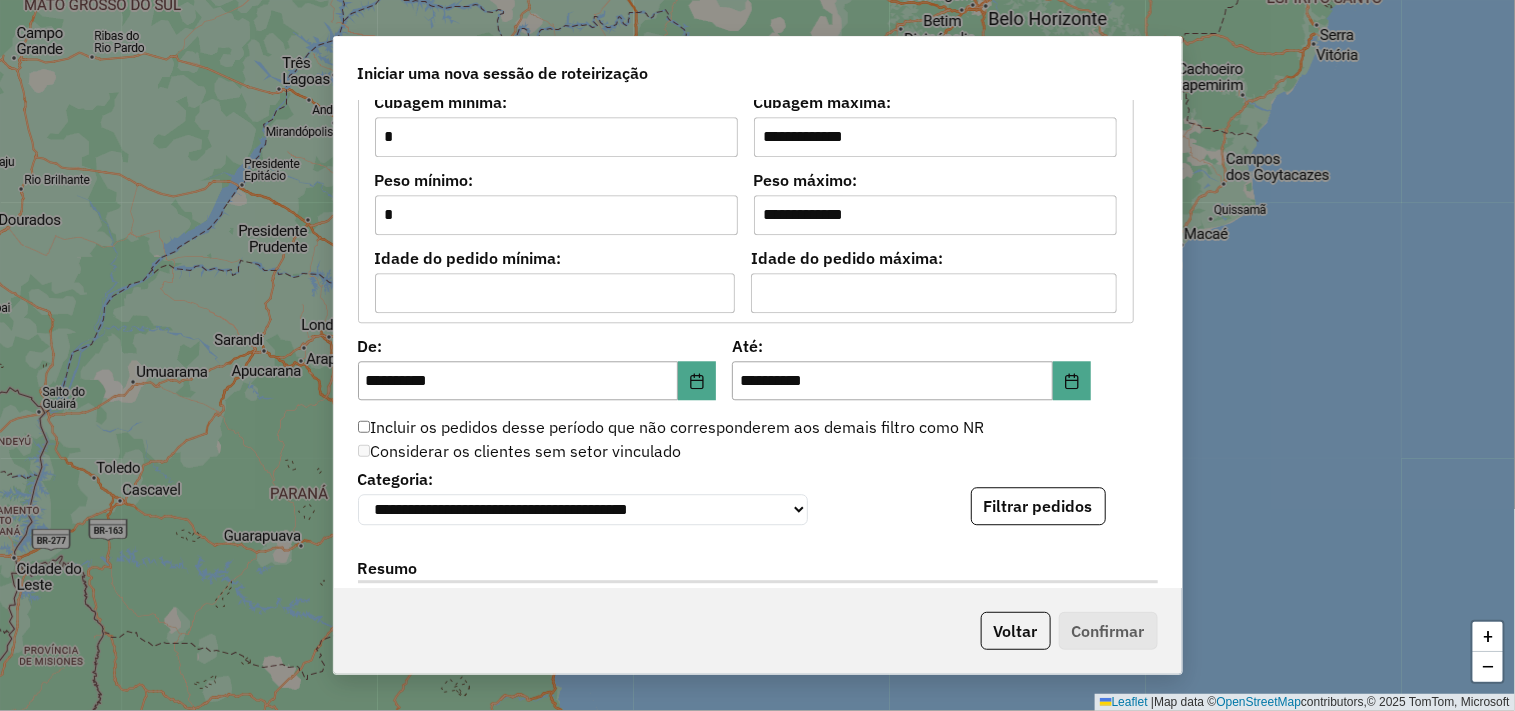 scroll, scrollTop: 1777, scrollLeft: 0, axis: vertical 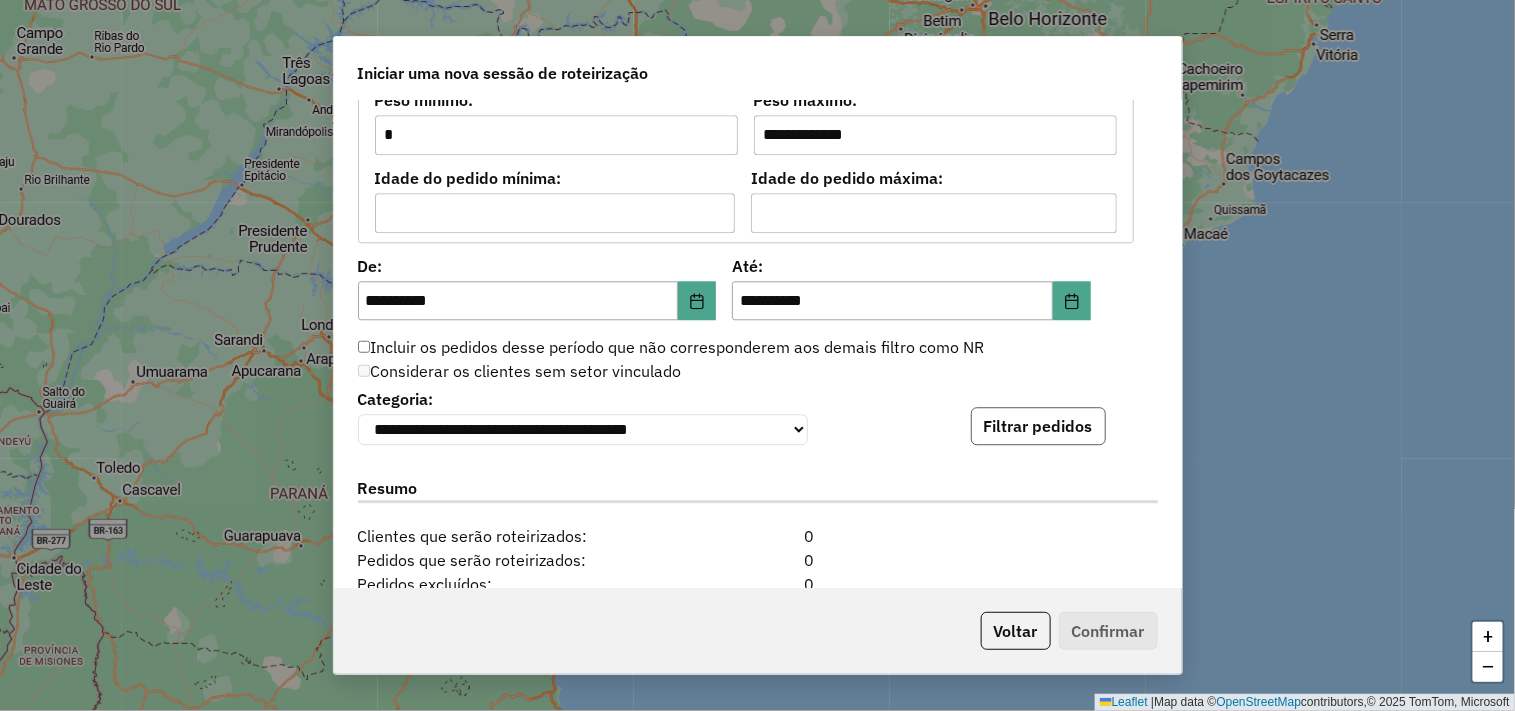 click on "Filtrar pedidos" 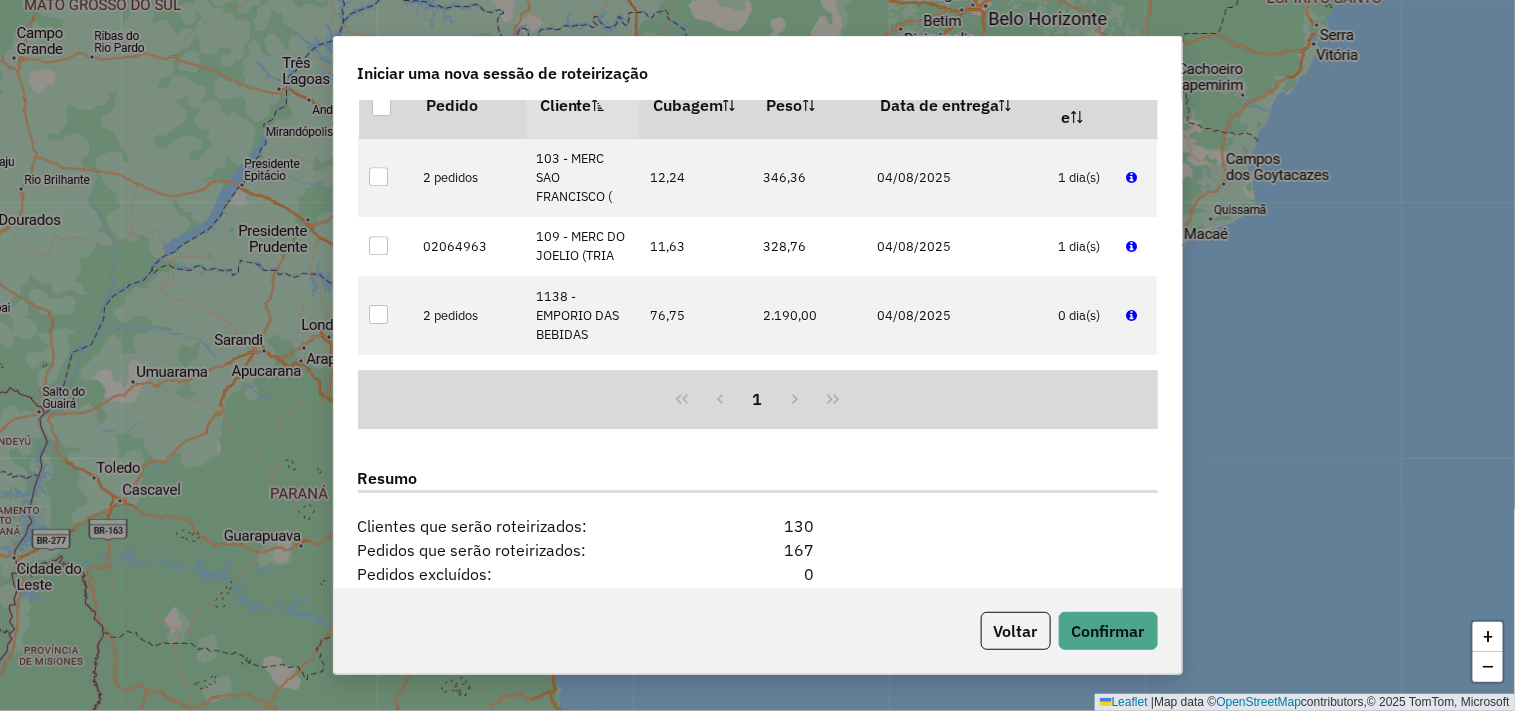 scroll, scrollTop: 2457, scrollLeft: 0, axis: vertical 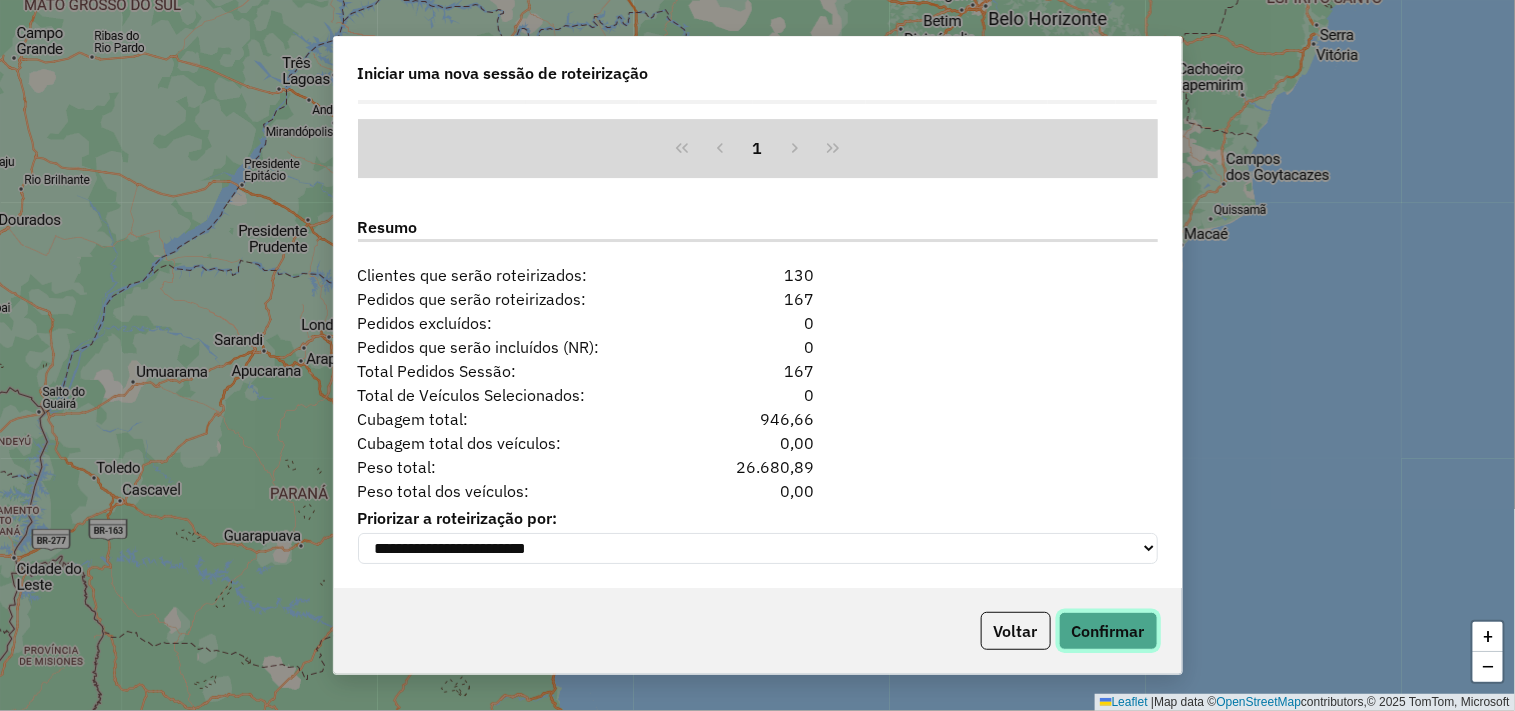 click on "Confirmar" 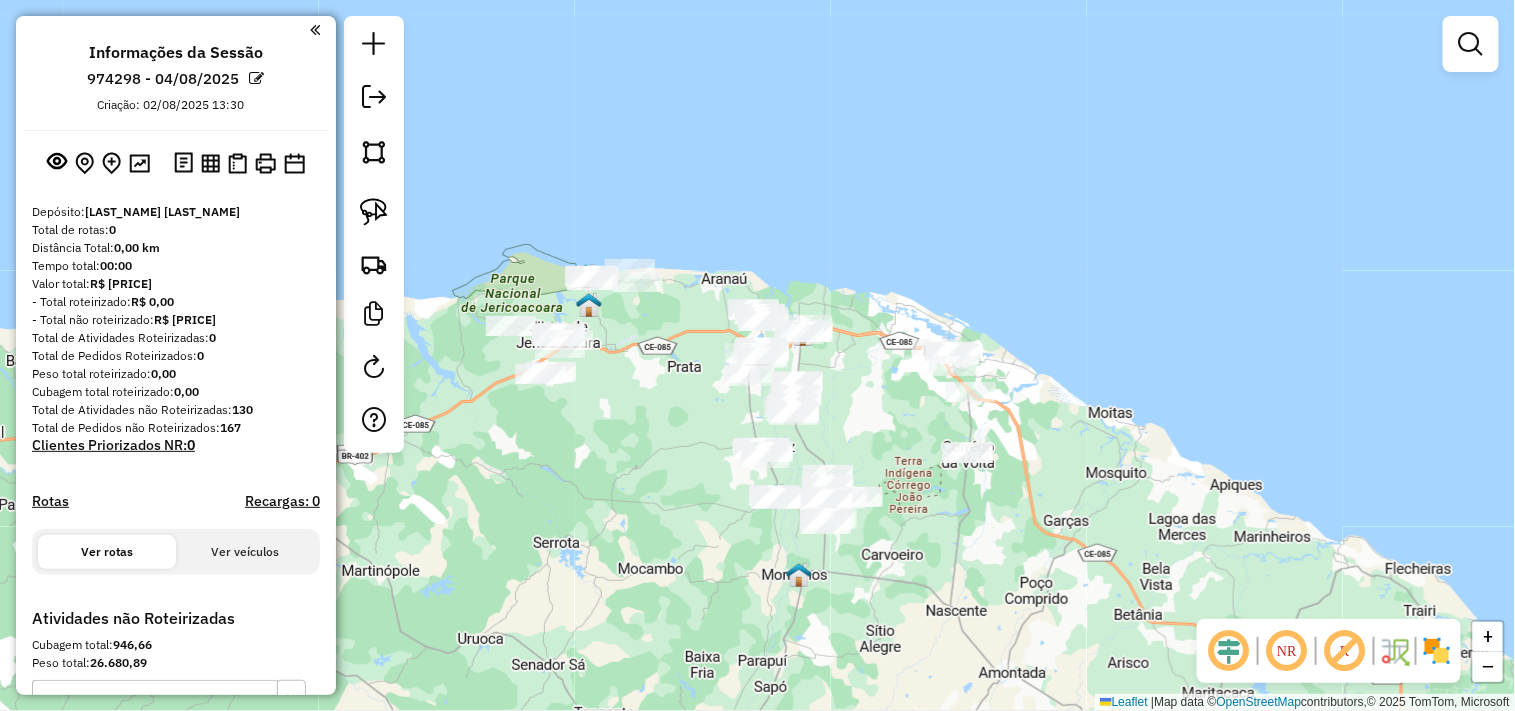 click on "Janela de atendimento Grade de atendimento Capacidade Transportadoras Veículos Cliente Pedidos  Rotas Selecione os dias de semana para filtrar as janelas de atendimento  Seg   Ter   Qua   Qui   Sex   Sáb   Dom  Informe o período da janela de atendimento: De: Até:  Filtrar exatamente a janela do cliente  Considerar janela de atendimento padrão  Selecione os dias de semana para filtrar as grades de atendimento  Seg   Ter   Qua   Qui   Sex   Sáb   Dom   Considerar clientes sem dia de atendimento cadastrado  Clientes fora do dia de atendimento selecionado Filtrar as atividades entre os valores definidos abaixo:  Peso mínimo:   Peso máximo:   Cubagem mínima:   Cubagem máxima:   De:   Até:  Filtrar as atividades entre o tempo de atendimento definido abaixo:  De:   Até:   Considerar capacidade total dos clientes não roteirizados Transportadora: Selecione um ou mais itens Tipo de veículo: Selecione um ou mais itens Veículo: Selecione um ou mais itens Motorista: Selecione um ou mais itens Nome: Rótulo:" 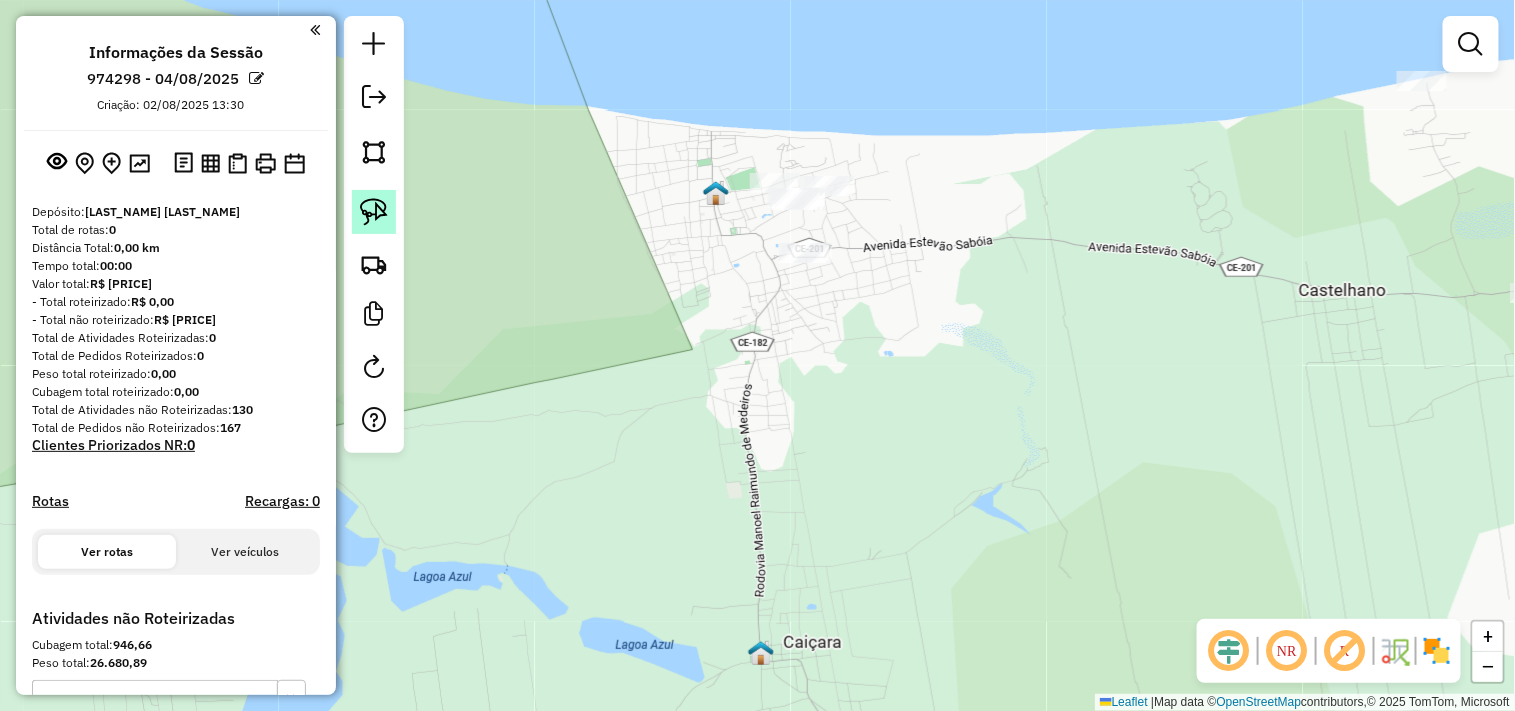 click 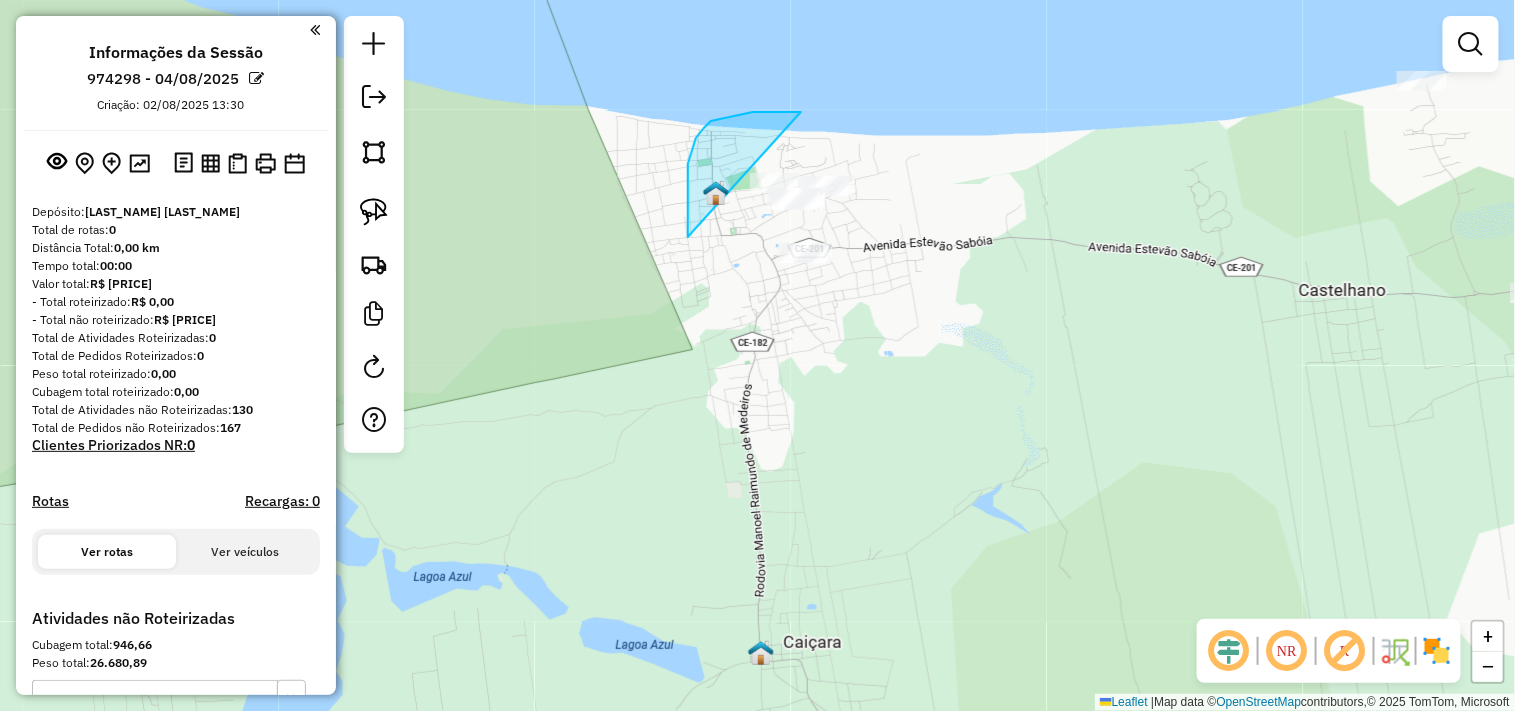 drag, startPoint x: 688, startPoint y: 237, endPoint x: 785, endPoint y: 355, distance: 152.75143 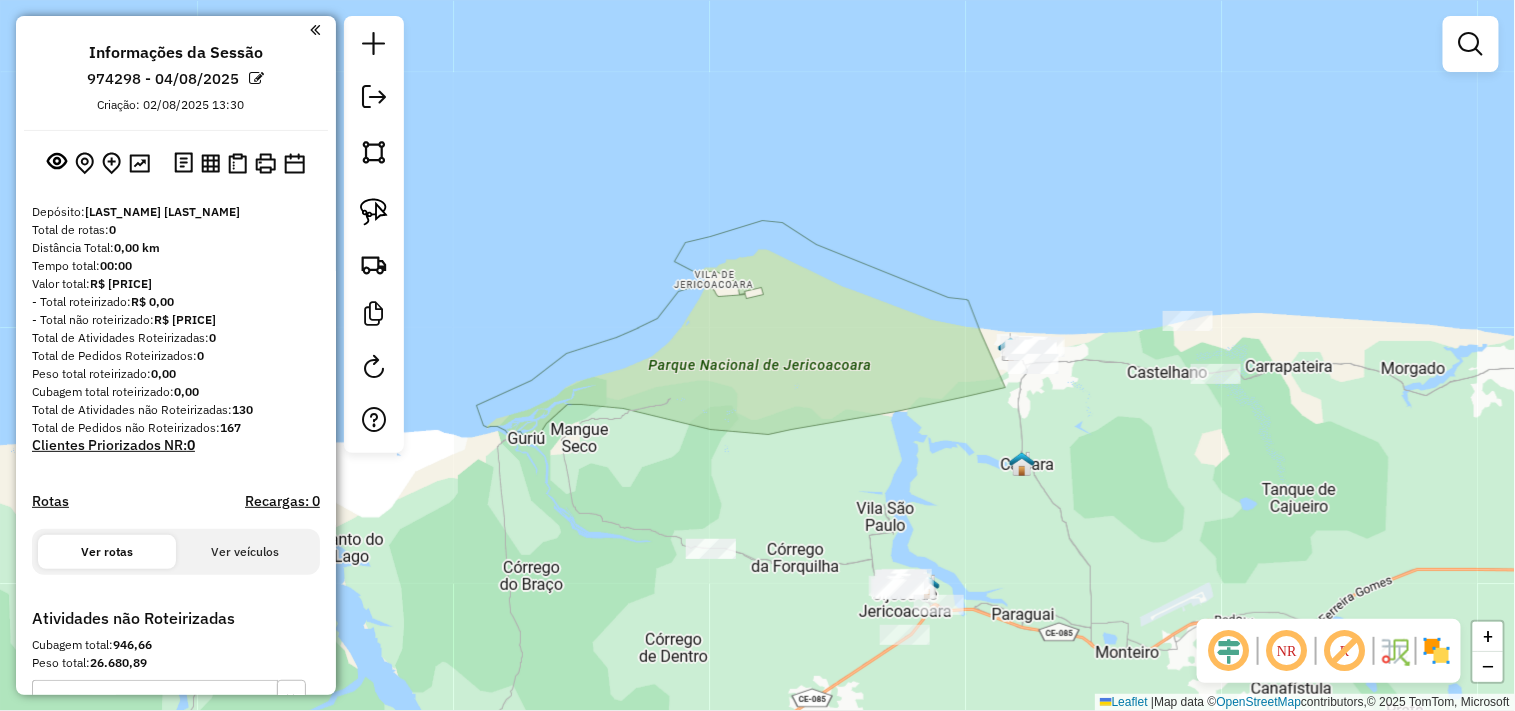 drag, startPoint x: 1191, startPoint y: 534, endPoint x: 1043, endPoint y: 455, distance: 167.76471 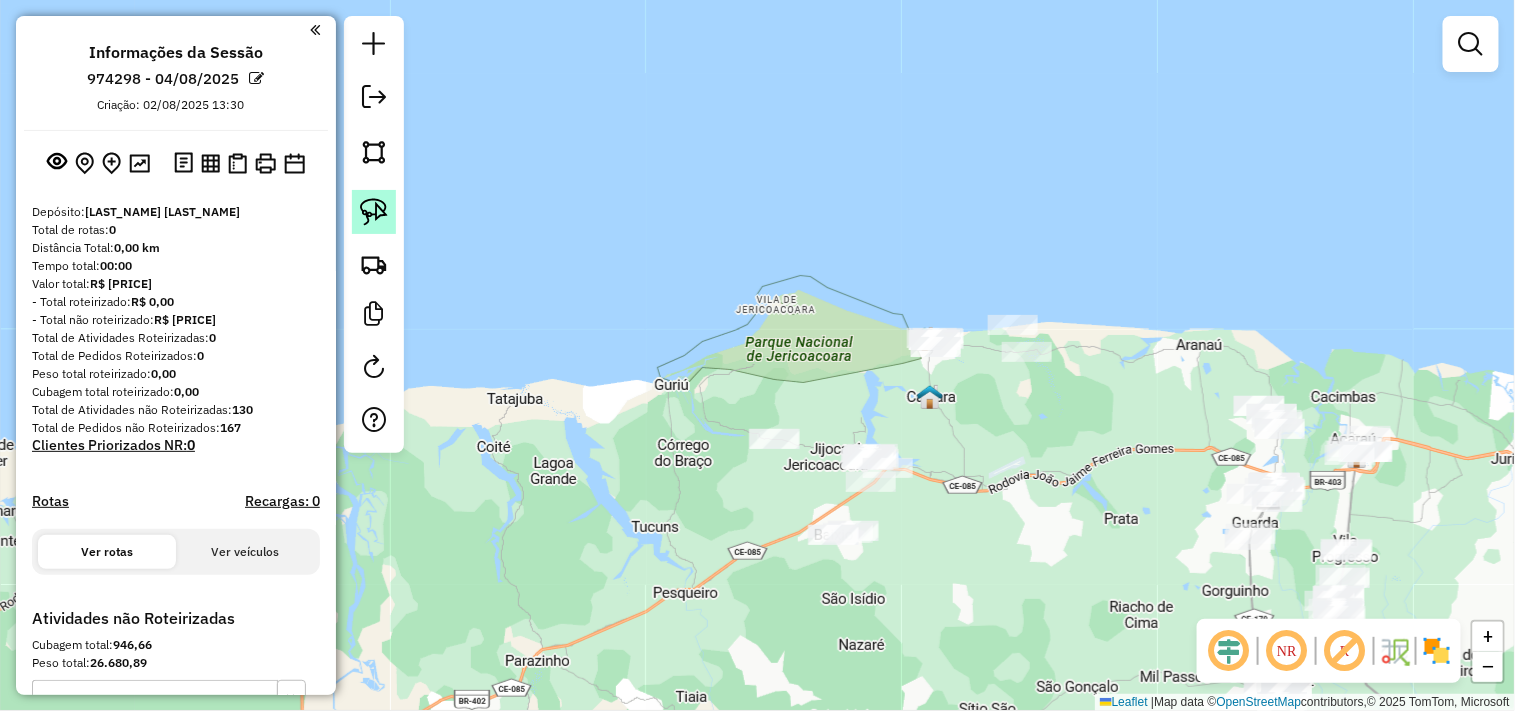 click 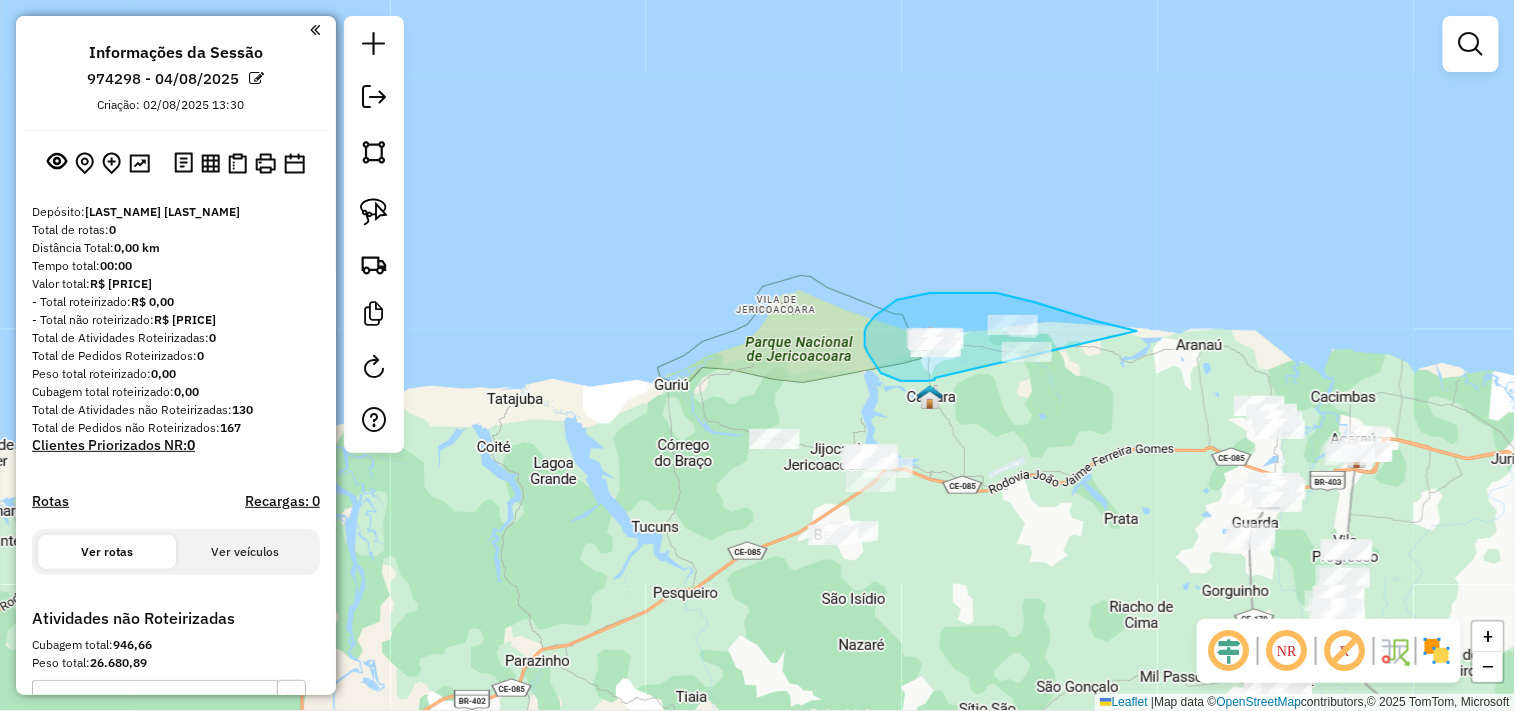 drag, startPoint x: 935, startPoint y: 378, endPoint x: 1178, endPoint y: 422, distance: 246.95142 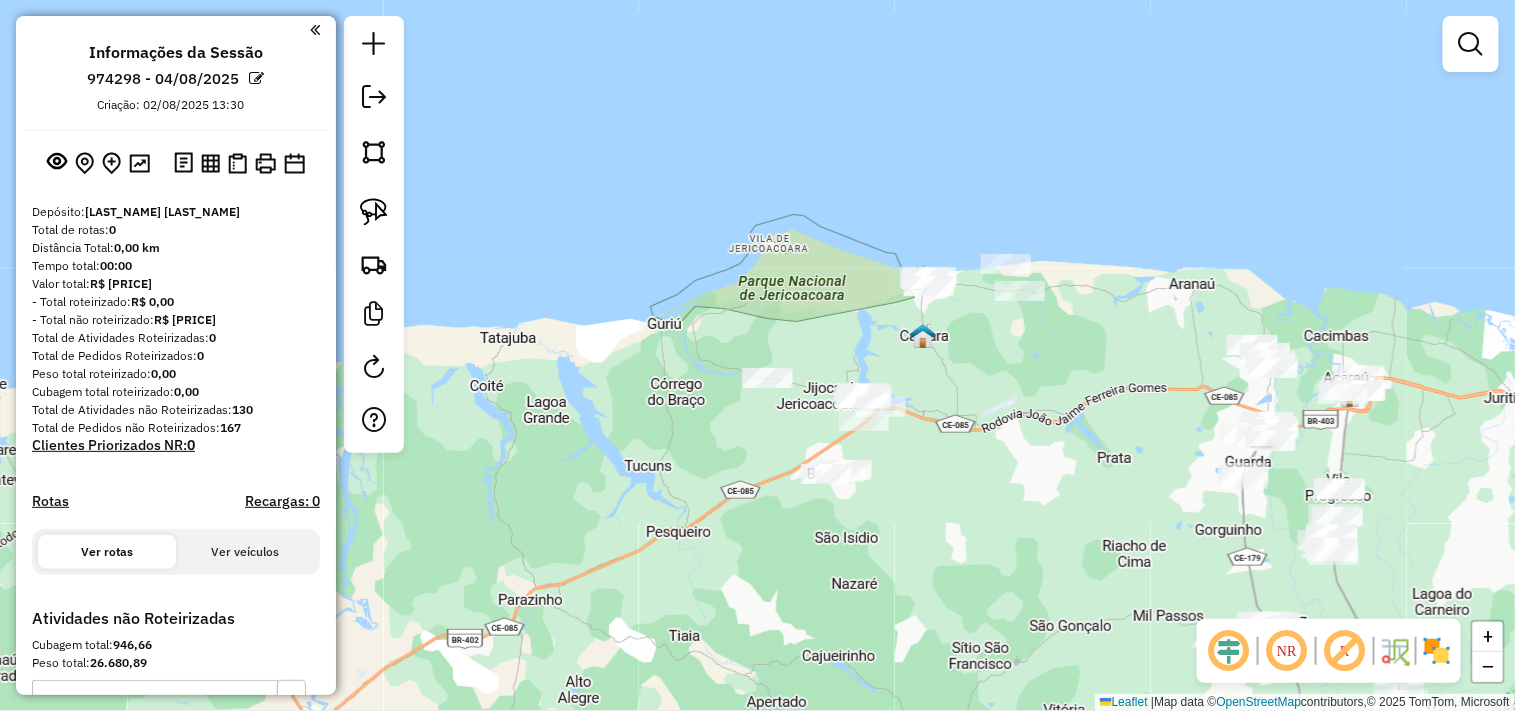 drag, startPoint x: 935, startPoint y: 548, endPoint x: 911, endPoint y: 417, distance: 133.18033 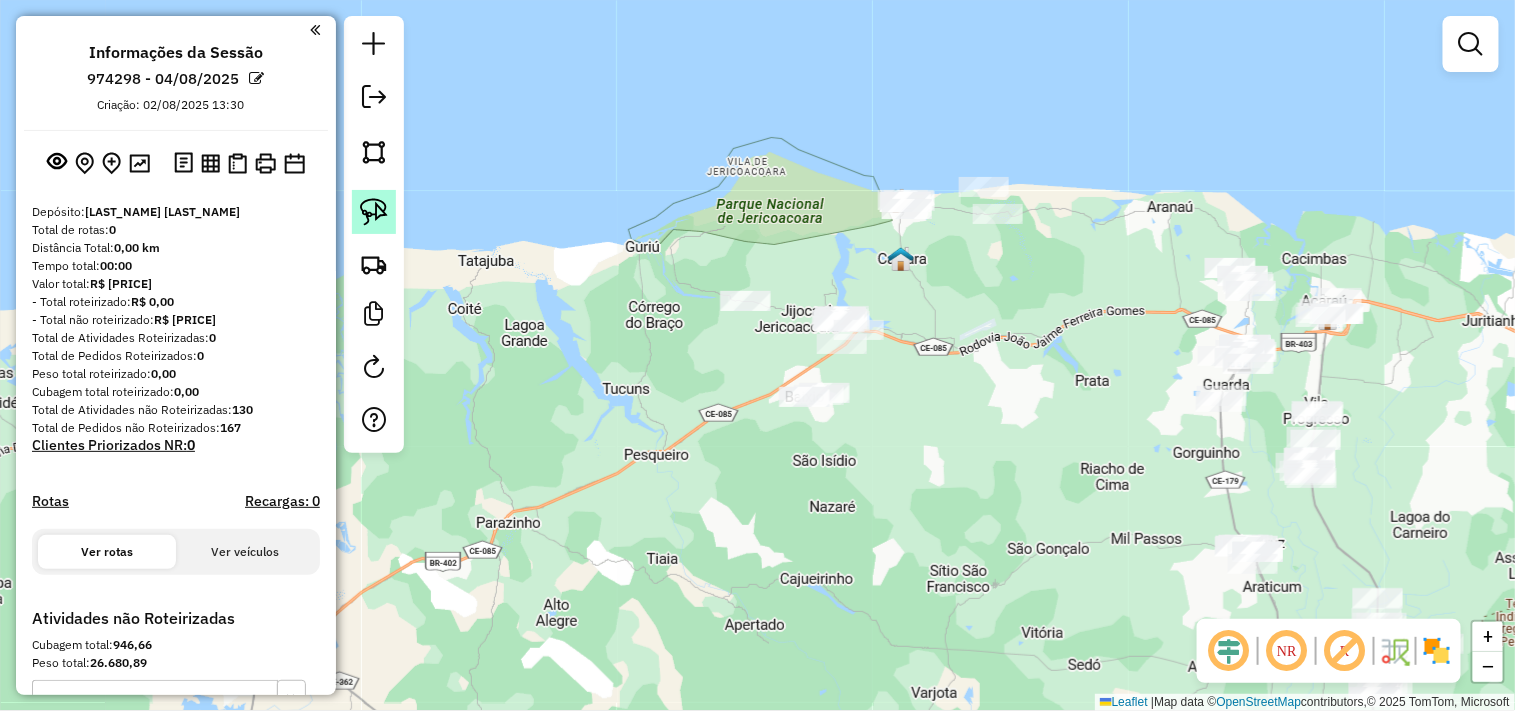 click 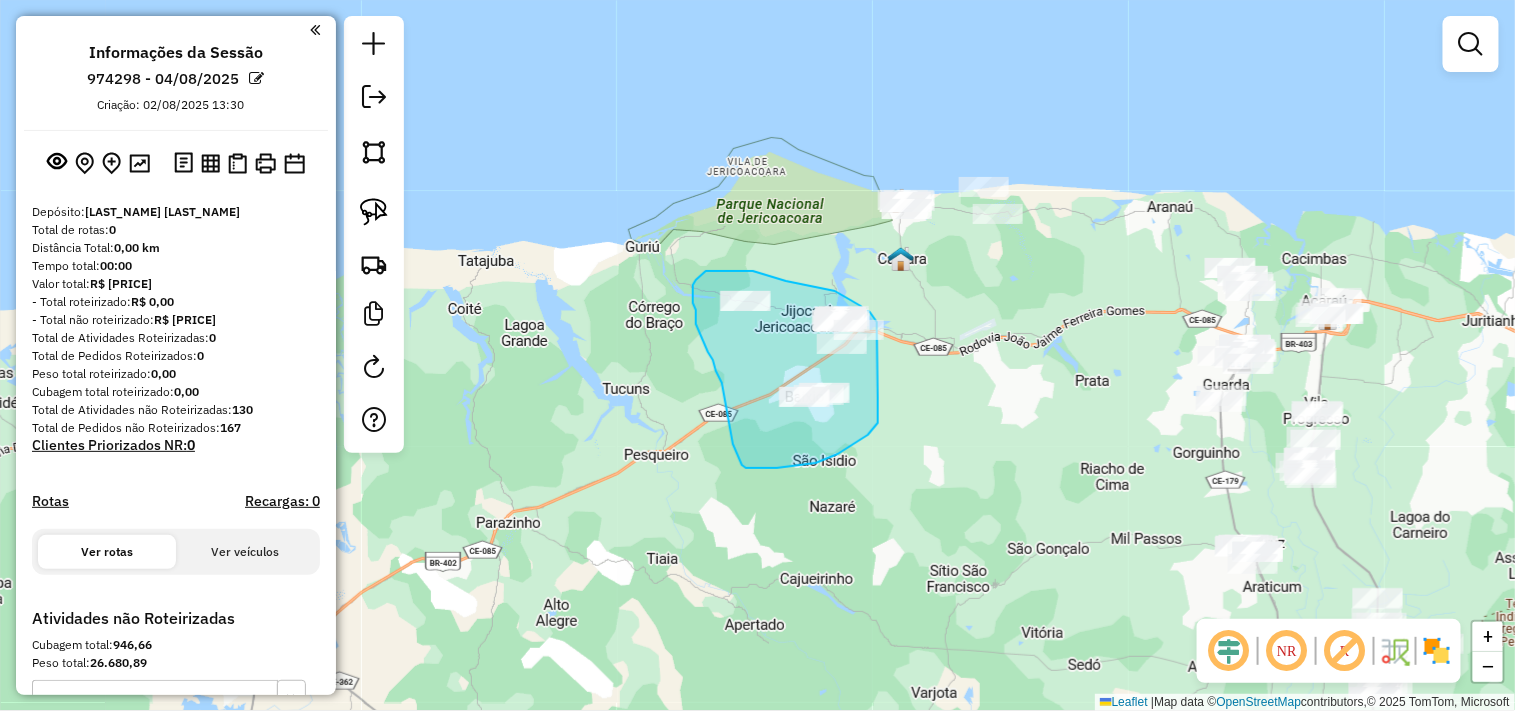 click on "Janela de atendimento Grade de atendimento Capacidade Transportadoras Veículos Cliente Pedidos  Rotas Selecione os dias de semana para filtrar as janelas de atendimento  Seg   Ter   Qua   Qui   Sex   Sáb   Dom  Informe o período da janela de atendimento: De: Até:  Filtrar exatamente a janela do cliente  Considerar janela de atendimento padrão  Selecione os dias de semana para filtrar as grades de atendimento  Seg   Ter   Qua   Qui   Sex   Sáb   Dom   Considerar clientes sem dia de atendimento cadastrado  Clientes fora do dia de atendimento selecionado Filtrar as atividades entre os valores definidos abaixo:  Peso mínimo:   Peso máximo:   Cubagem mínima:   Cubagem máxima:   De:   Até:  Filtrar as atividades entre o tempo de atendimento definido abaixo:  De:   Até:   Considerar capacidade total dos clientes não roteirizados Transportadora: Selecione um ou mais itens Tipo de veículo: Selecione um ou mais itens Veículo: Selecione um ou mais itens Motorista: Selecione um ou mais itens Nome: Rótulo:" 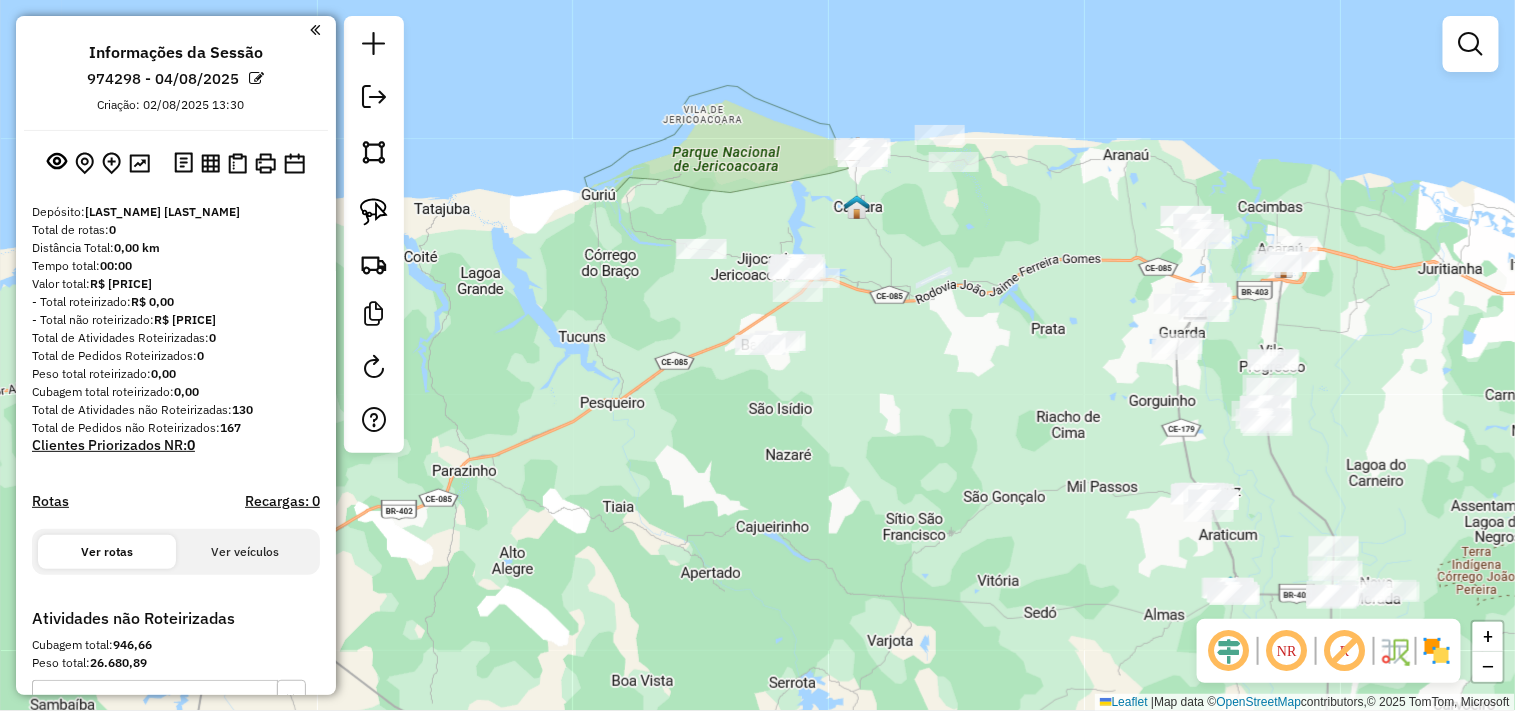 drag, startPoint x: 1003, startPoint y: 437, endPoint x: 998, endPoint y: 407, distance: 30.413813 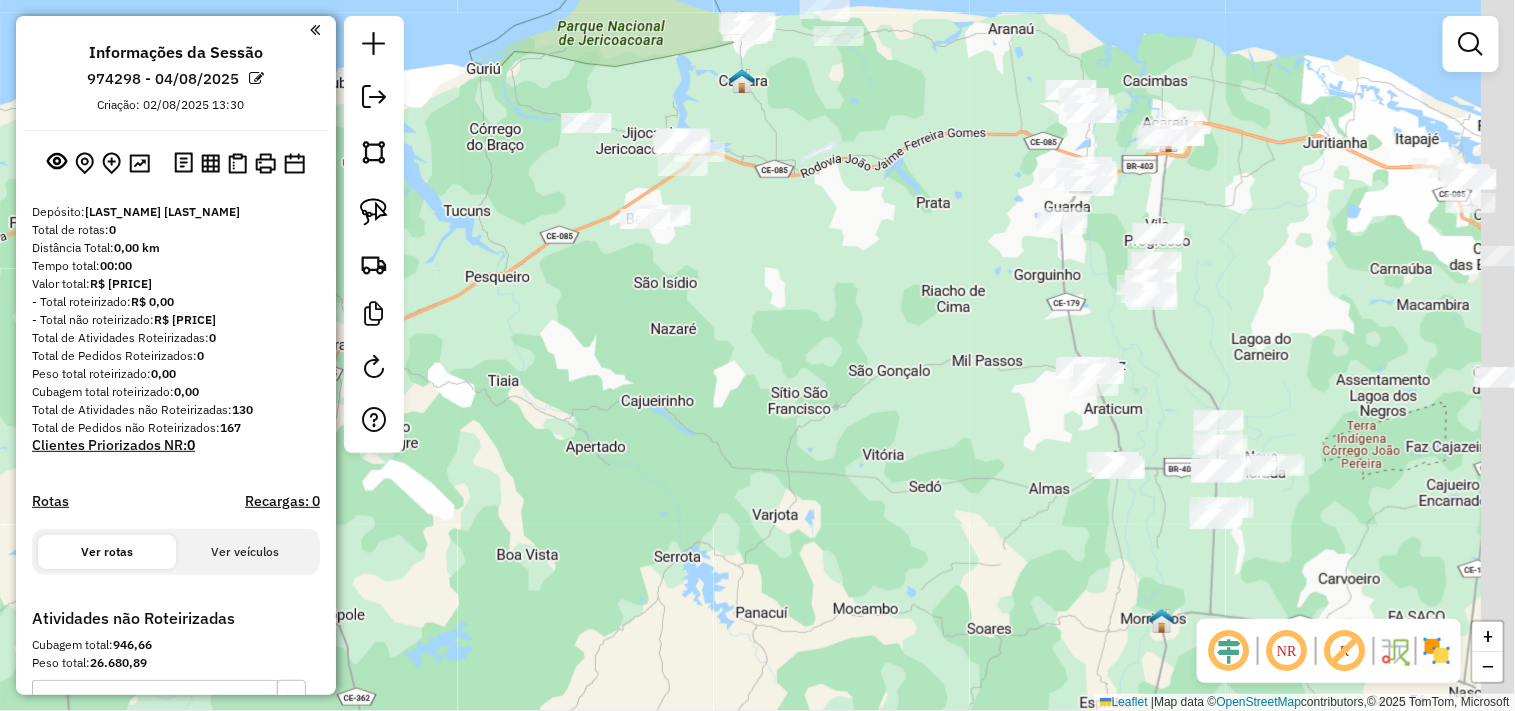 drag, startPoint x: 1023, startPoint y: 450, endPoint x: 866, endPoint y: 304, distance: 214.3945 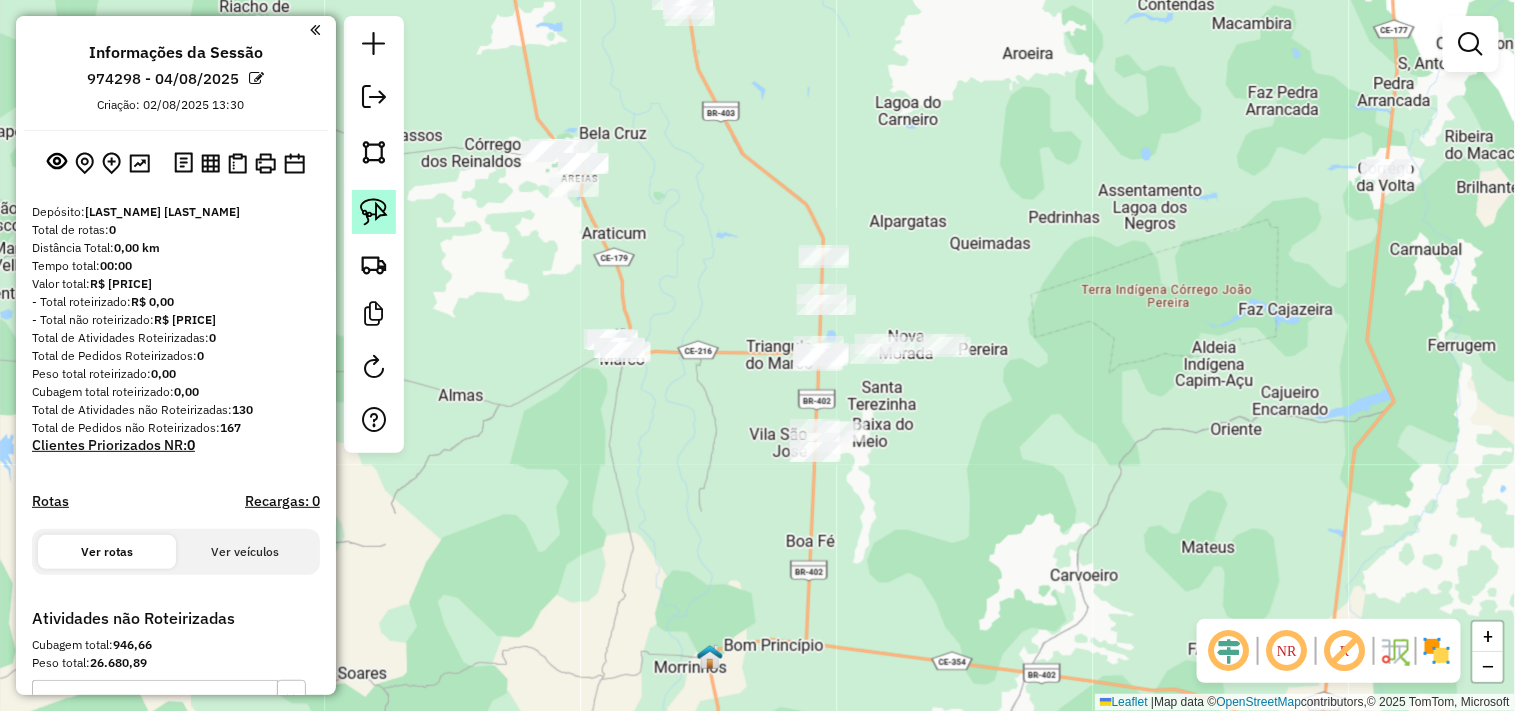 click 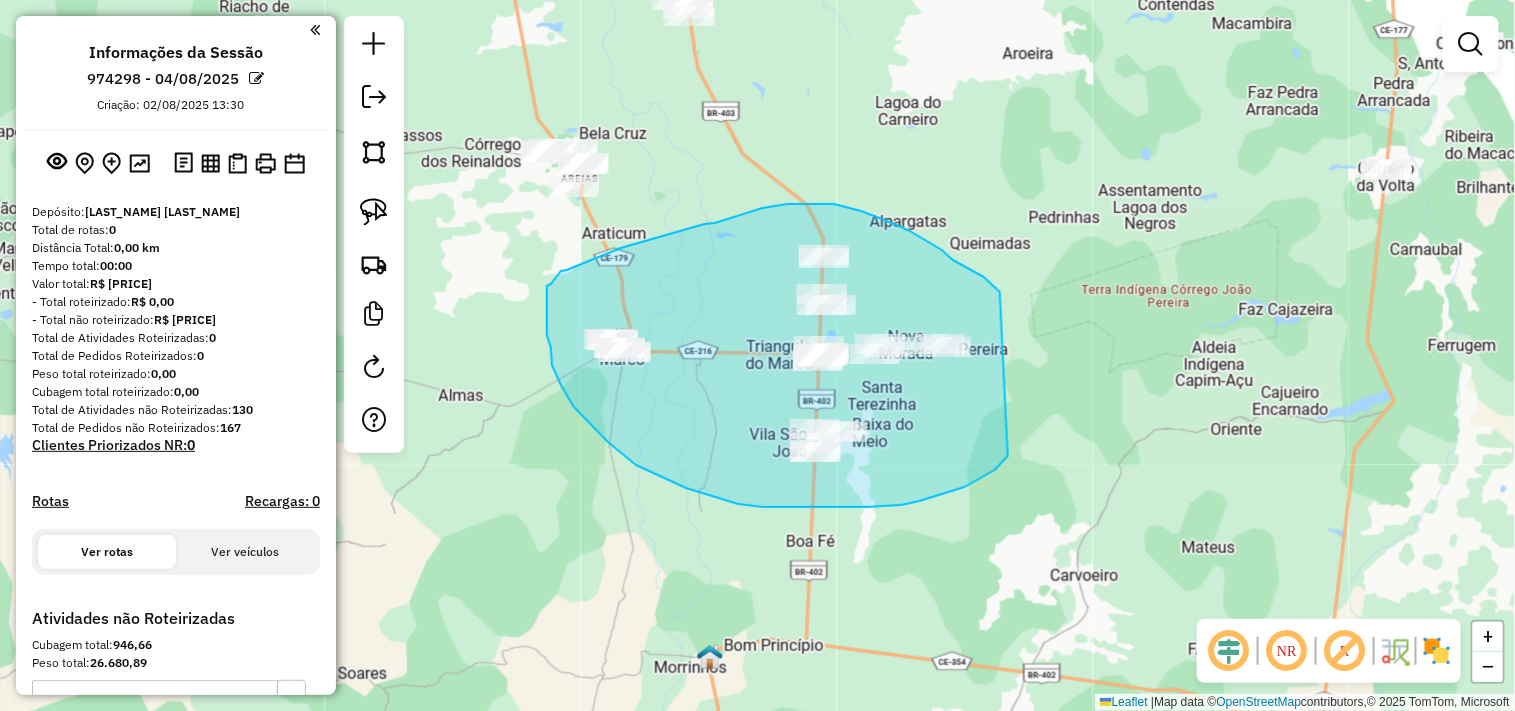 drag, startPoint x: 920, startPoint y: 501, endPoint x: 1042, endPoint y: 391, distance: 164.26807 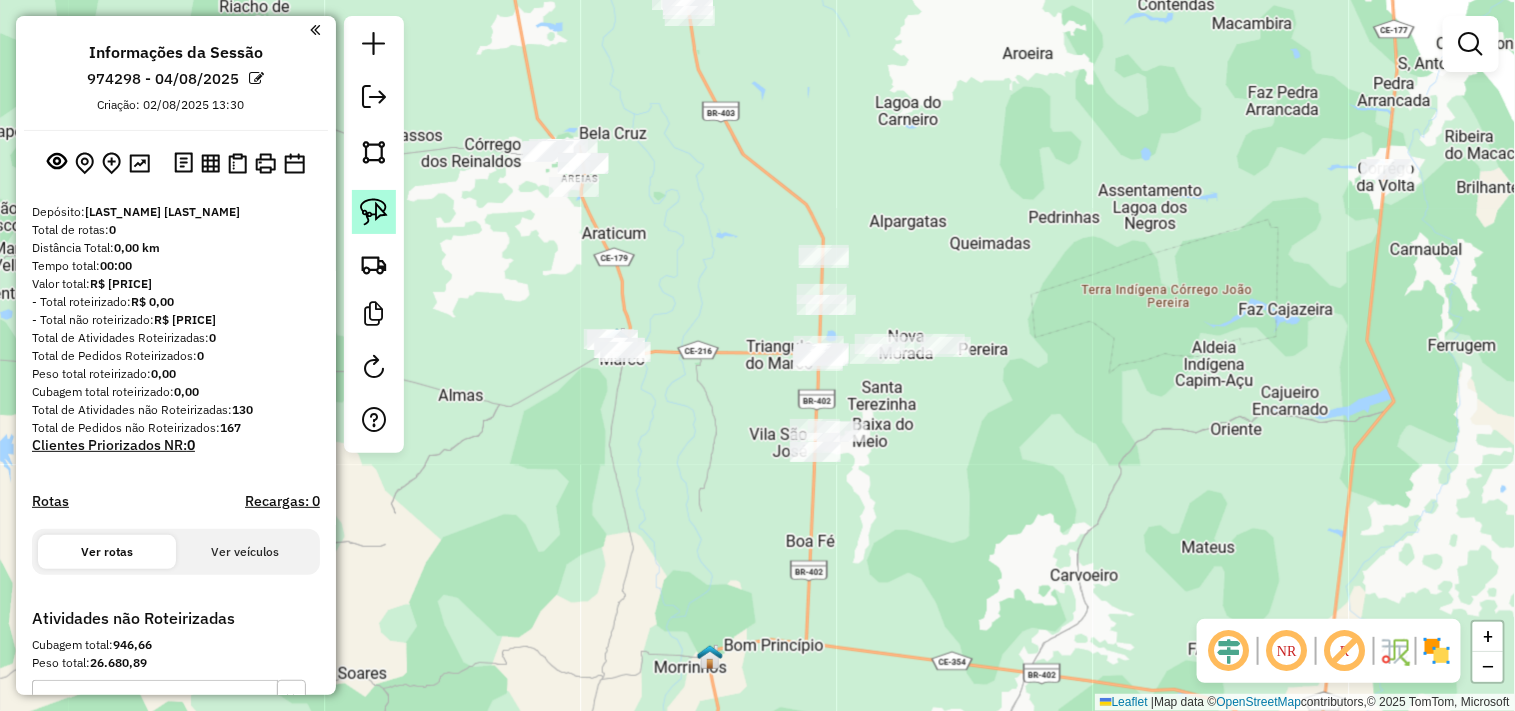 click 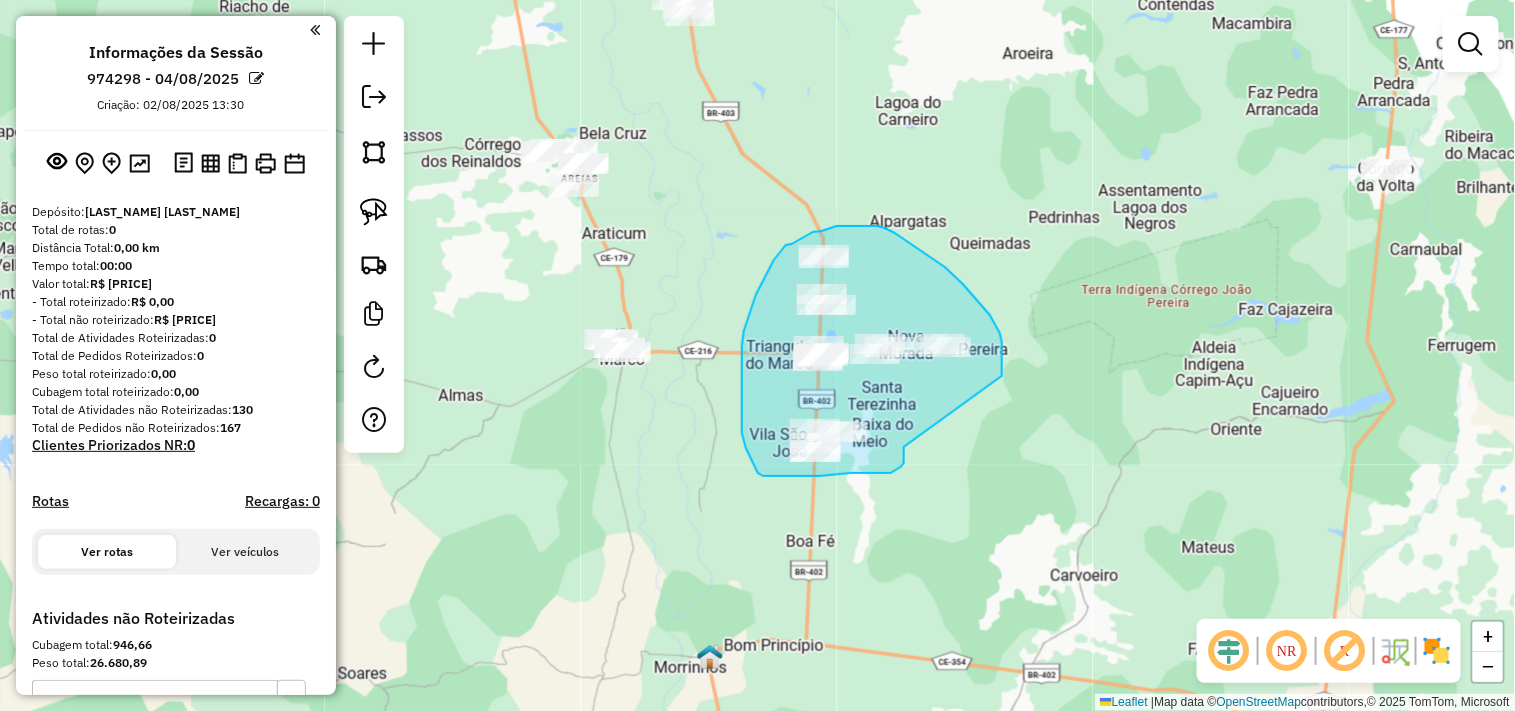 drag, startPoint x: 904, startPoint y: 451, endPoint x: 885, endPoint y: 395, distance: 59.135437 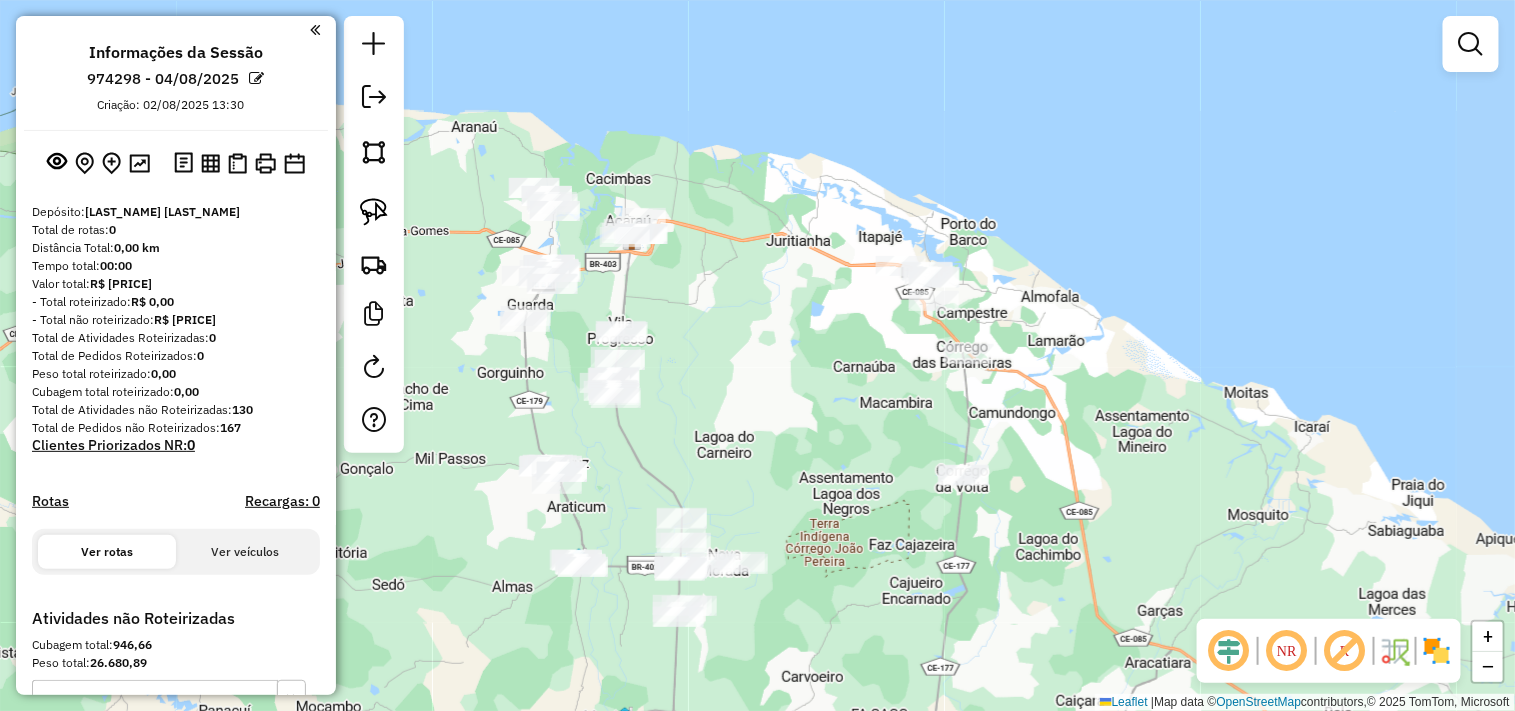 drag, startPoint x: 1021, startPoint y: 260, endPoint x: 845, endPoint y: 421, distance: 238.53091 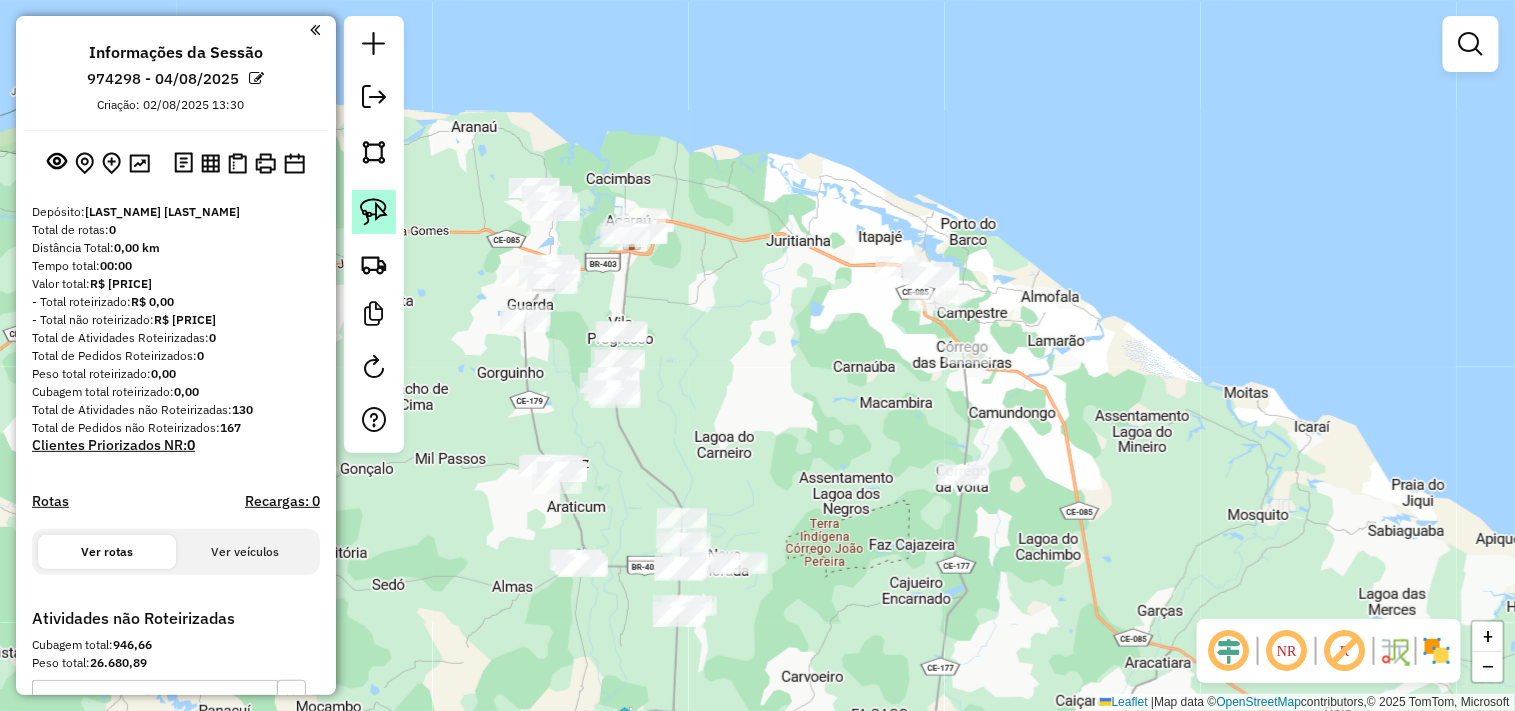 click 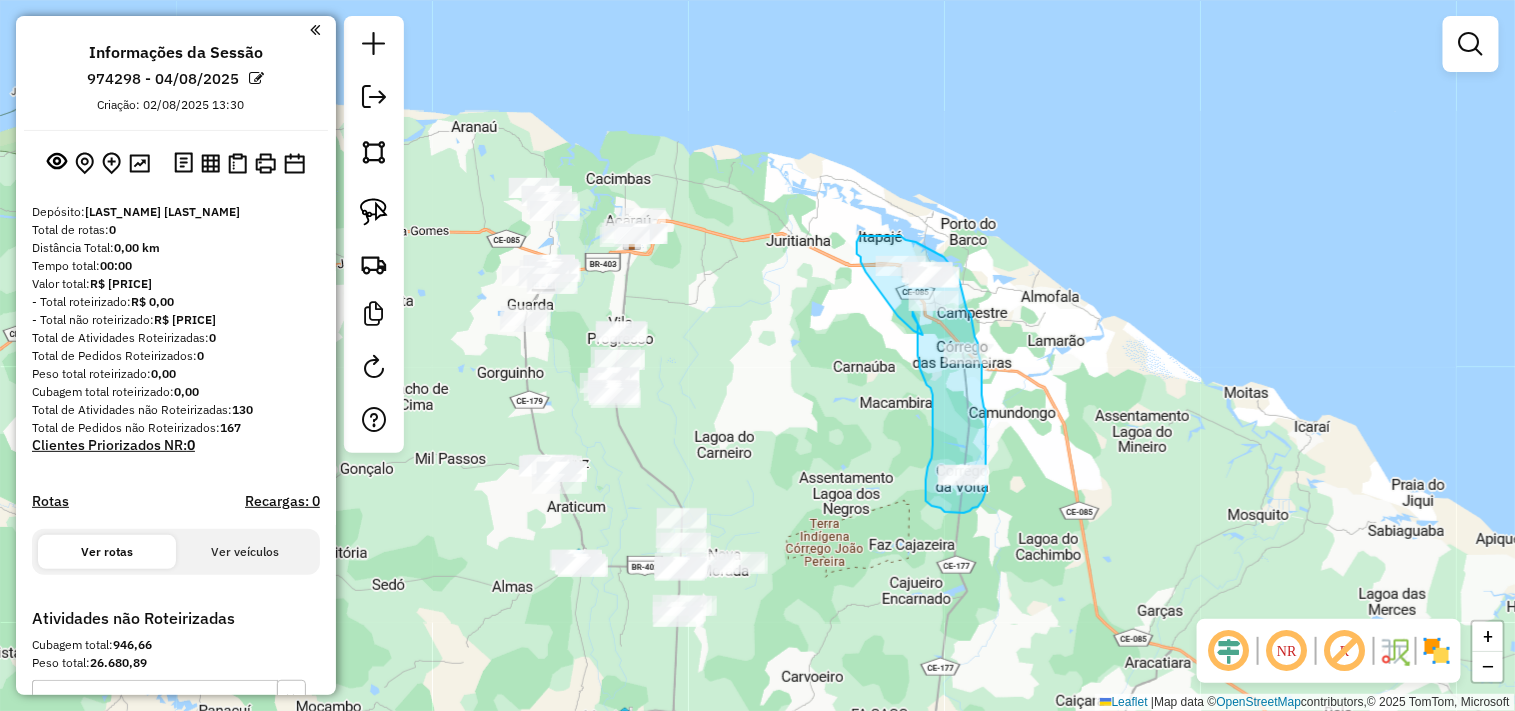 drag, startPoint x: 881, startPoint y: 294, endPoint x: 913, endPoint y: 312, distance: 36.71512 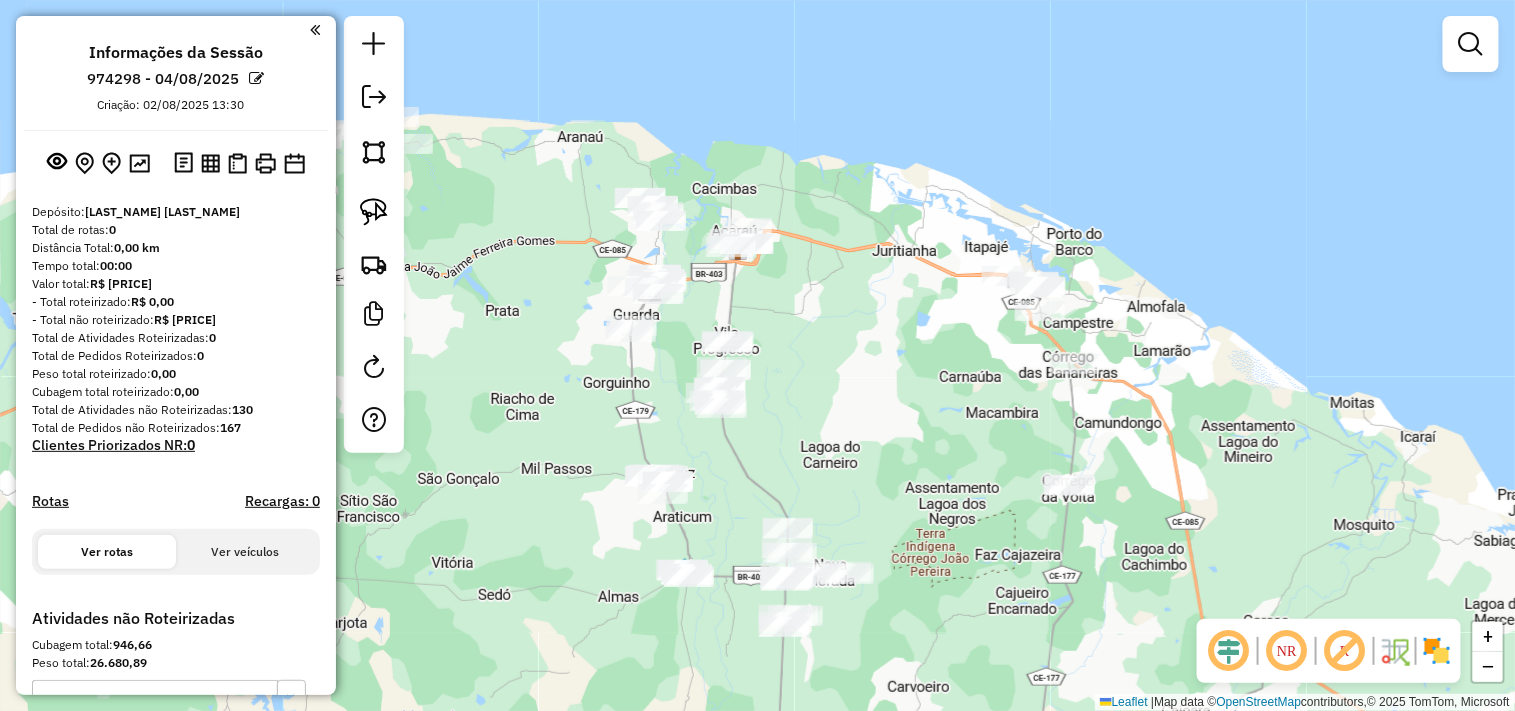 drag, startPoint x: 675, startPoint y: 316, endPoint x: 797, endPoint y: 332, distance: 123.04471 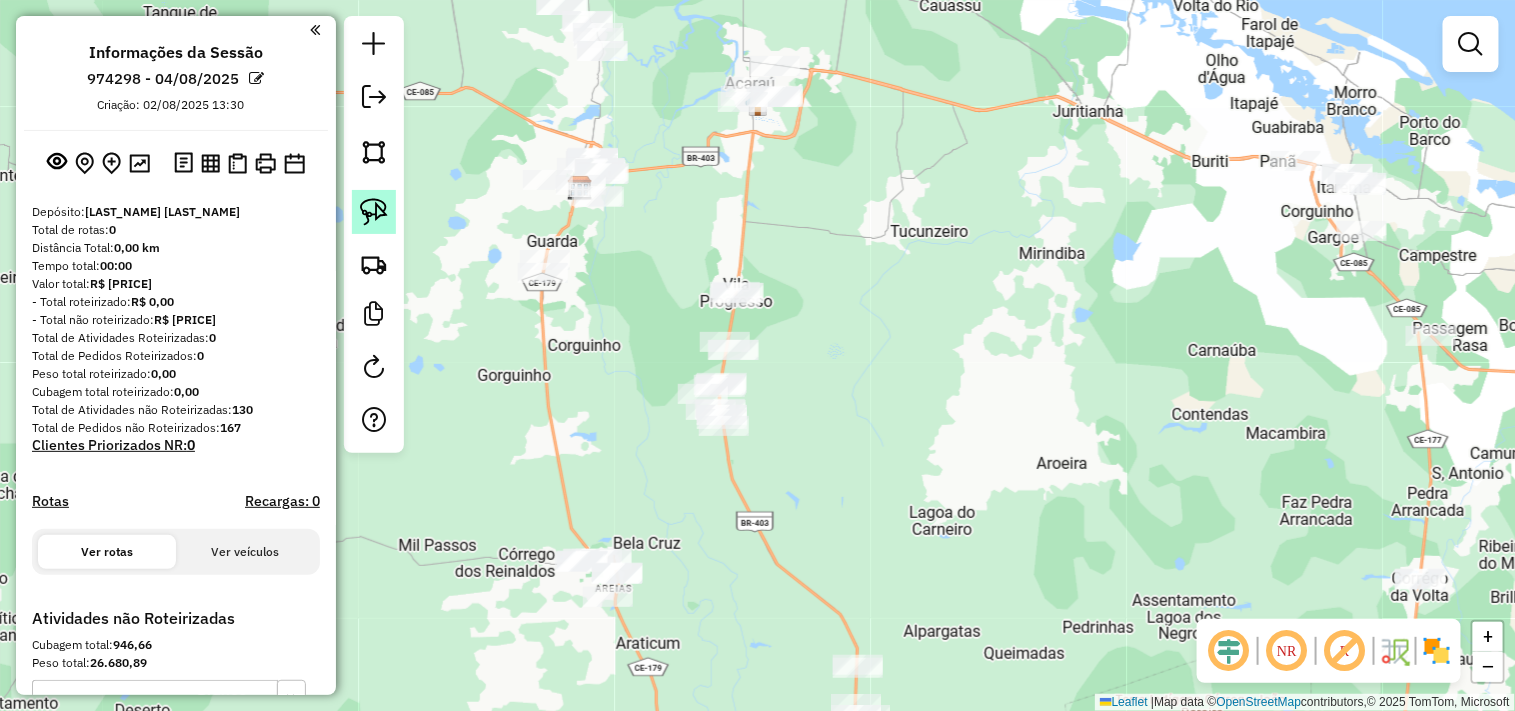 click 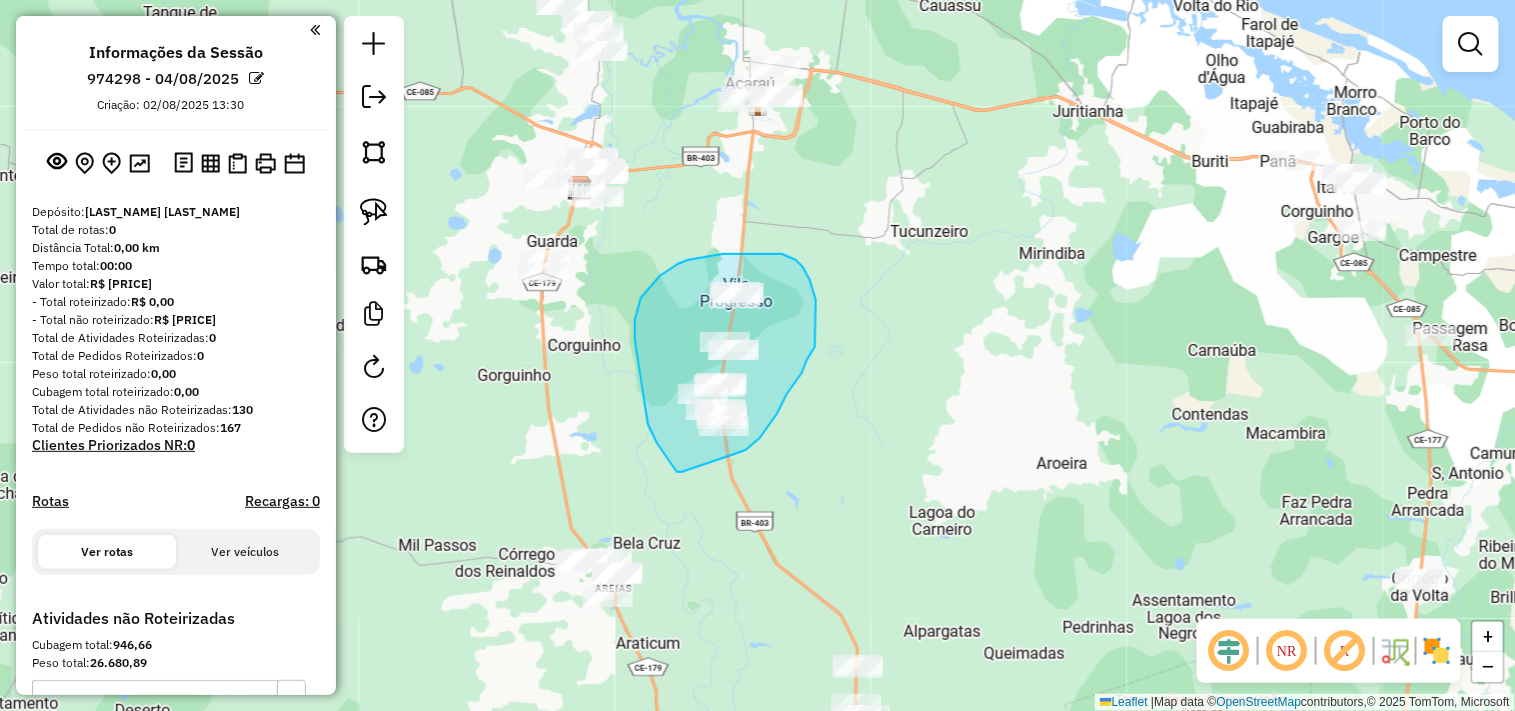 drag, startPoint x: 635, startPoint y: 340, endPoint x: 722, endPoint y: 458, distance: 146.6049 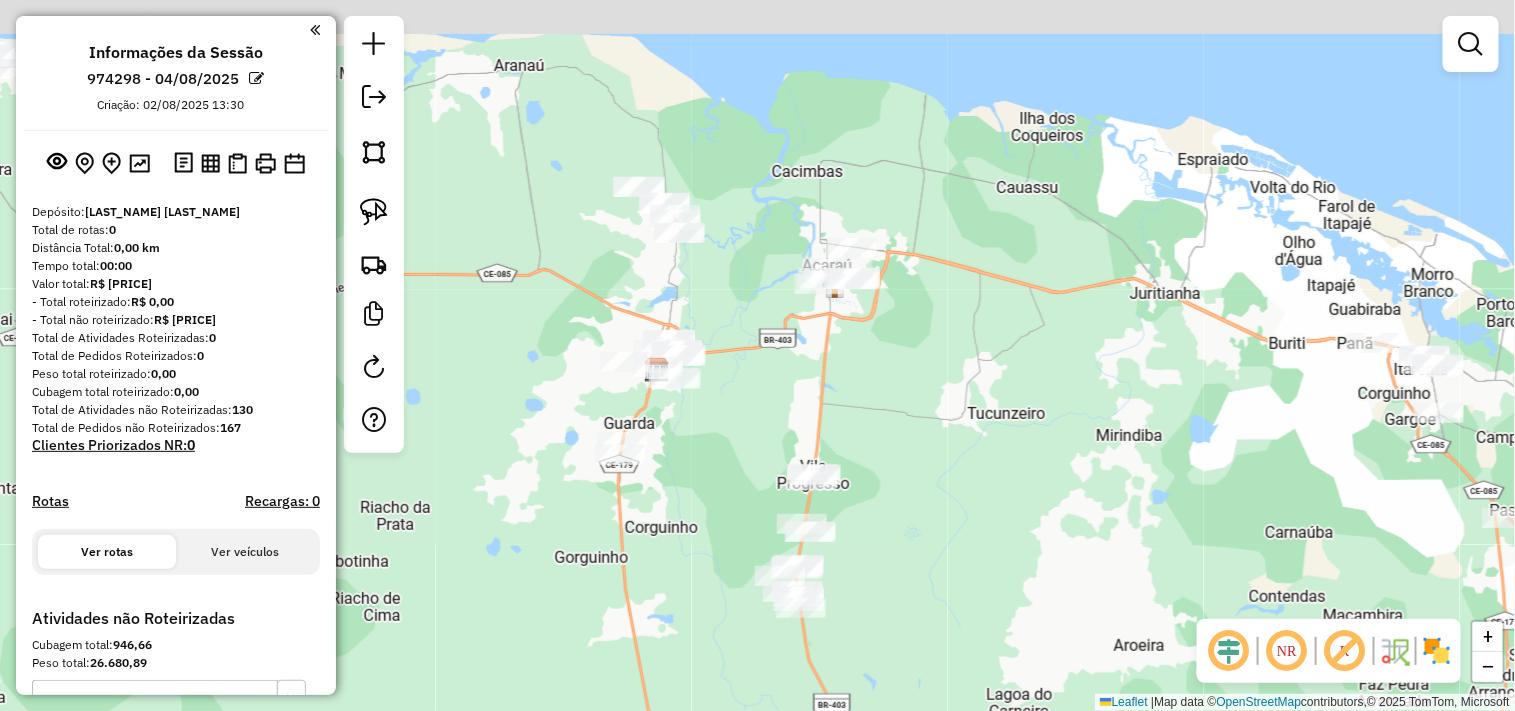 click on "Janela de atendimento Grade de atendimento Capacidade Transportadoras Veículos Cliente Pedidos  Rotas Selecione os dias de semana para filtrar as janelas de atendimento  Seg   Ter   Qua   Qui   Sex   Sáb   Dom  Informe o período da janela de atendimento: De: Até:  Filtrar exatamente a janela do cliente  Considerar janela de atendimento padrão  Selecione os dias de semana para filtrar as grades de atendimento  Seg   Ter   Qua   Qui   Sex   Sáb   Dom   Considerar clientes sem dia de atendimento cadastrado  Clientes fora do dia de atendimento selecionado Filtrar as atividades entre os valores definidos abaixo:  Peso mínimo:   Peso máximo:   Cubagem mínima:   Cubagem máxima:   De:   Até:  Filtrar as atividades entre o tempo de atendimento definido abaixo:  De:   Até:   Considerar capacidade total dos clientes não roteirizados Transportadora: Selecione um ou mais itens Tipo de veículo: Selecione um ou mais itens Veículo: Selecione um ou mais itens Motorista: Selecione um ou mais itens Nome: Rótulo:" 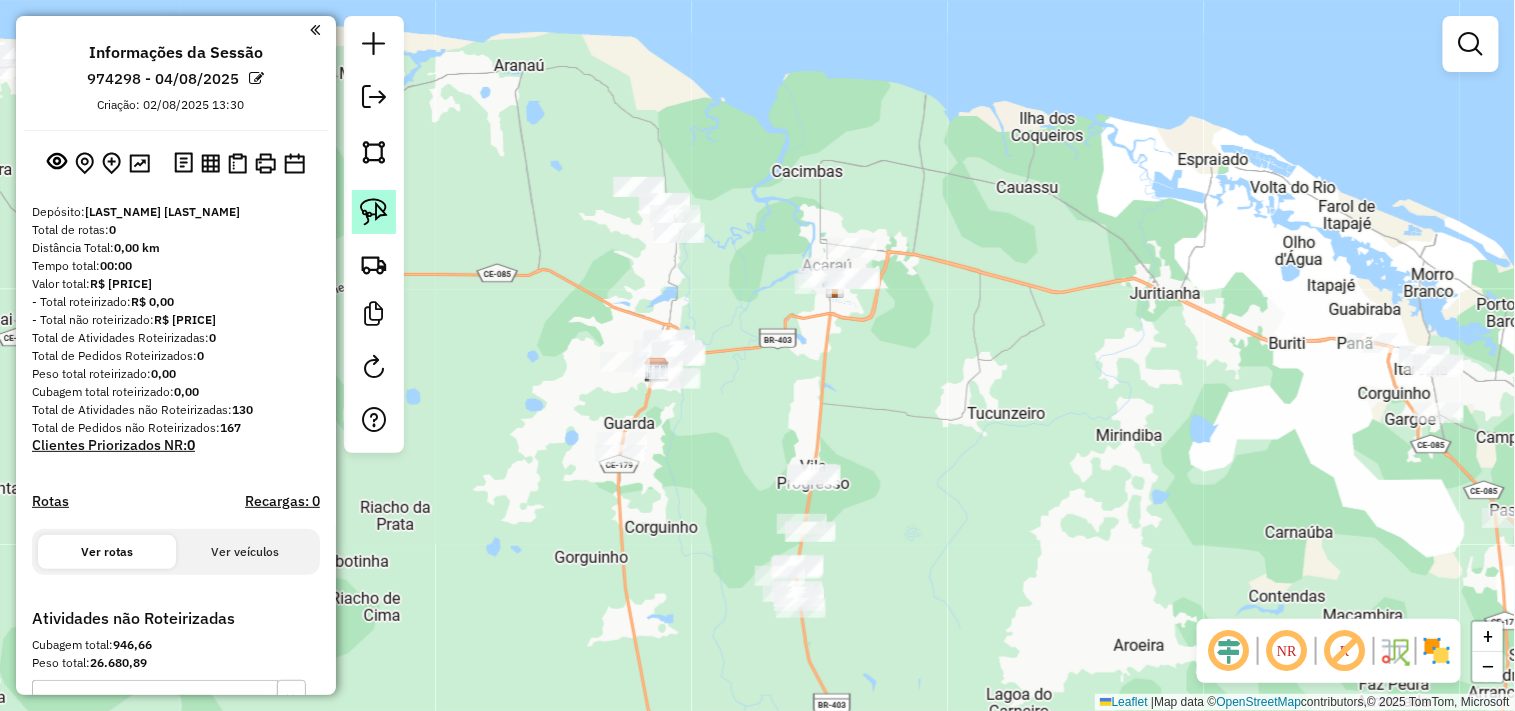click 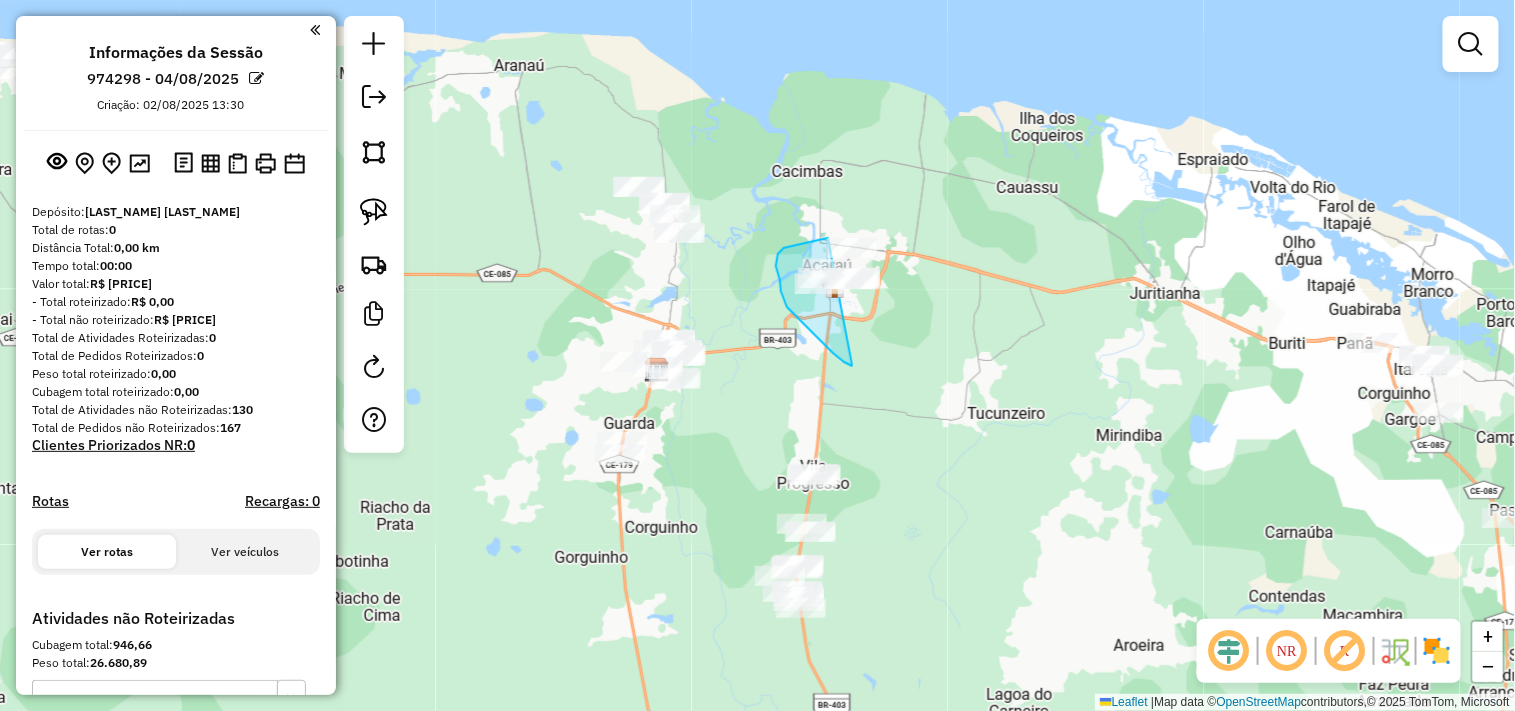 drag, startPoint x: 833, startPoint y: 353, endPoint x: 981, endPoint y: 248, distance: 181.4635 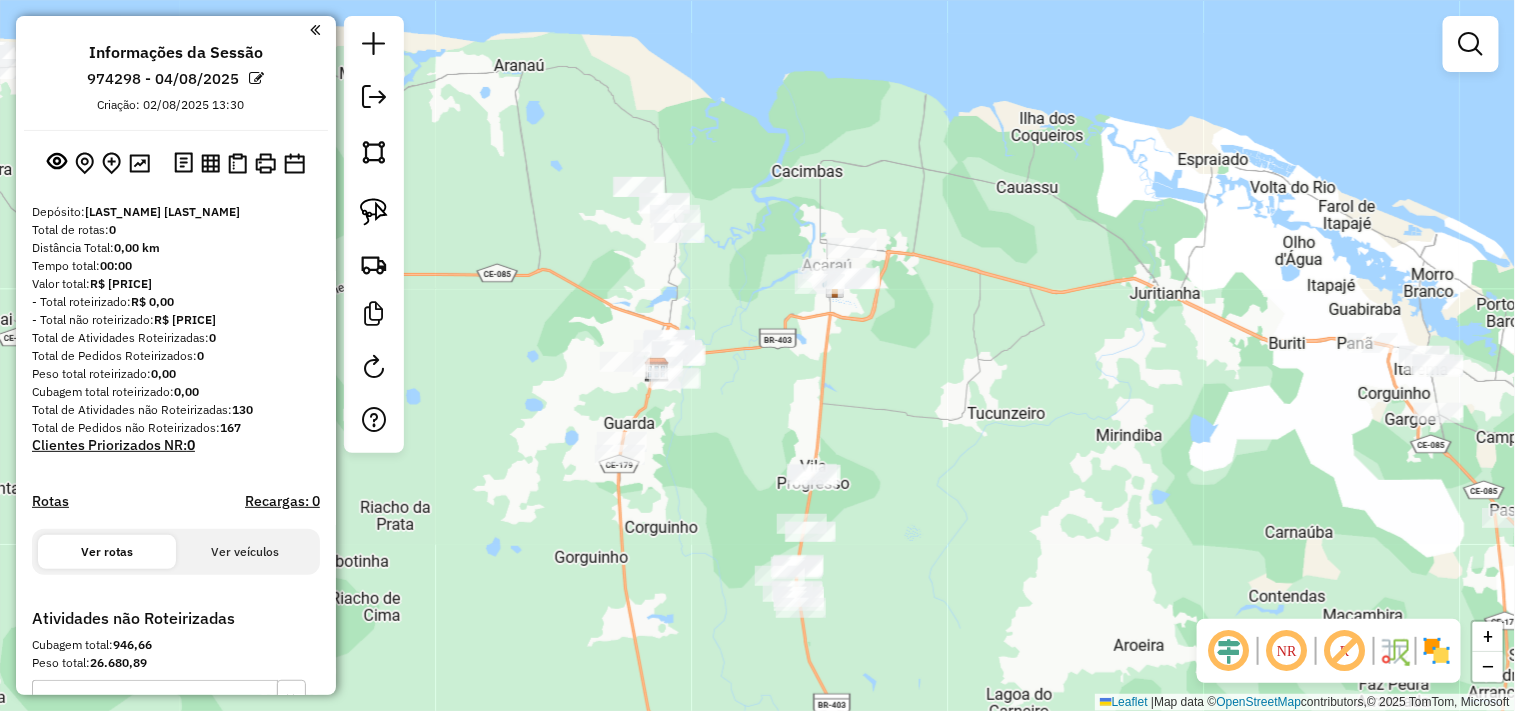 drag, startPoint x: 382, startPoint y: 220, endPoint x: 465, endPoint y: 206, distance: 84.17244 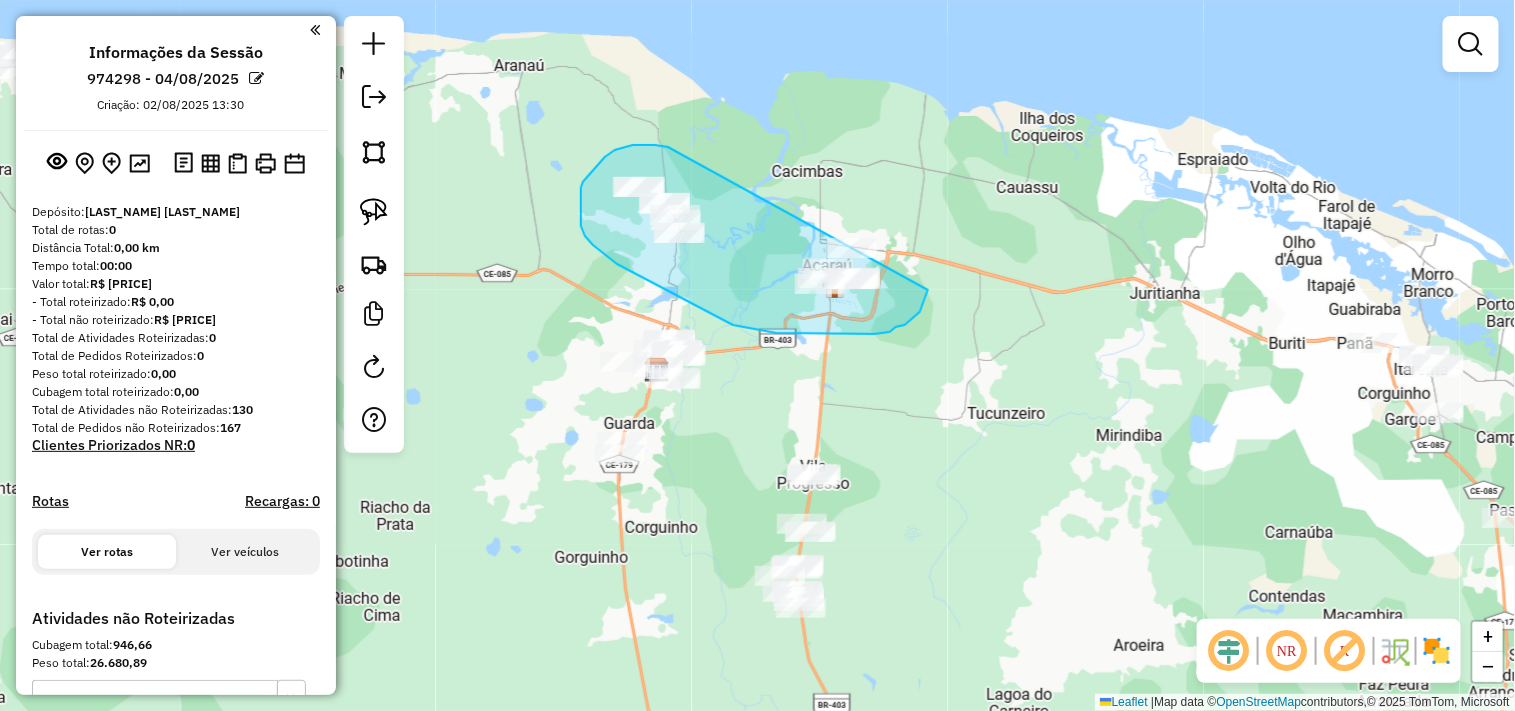 drag, startPoint x: 668, startPoint y: 147, endPoint x: 940, endPoint y: 206, distance: 278.32535 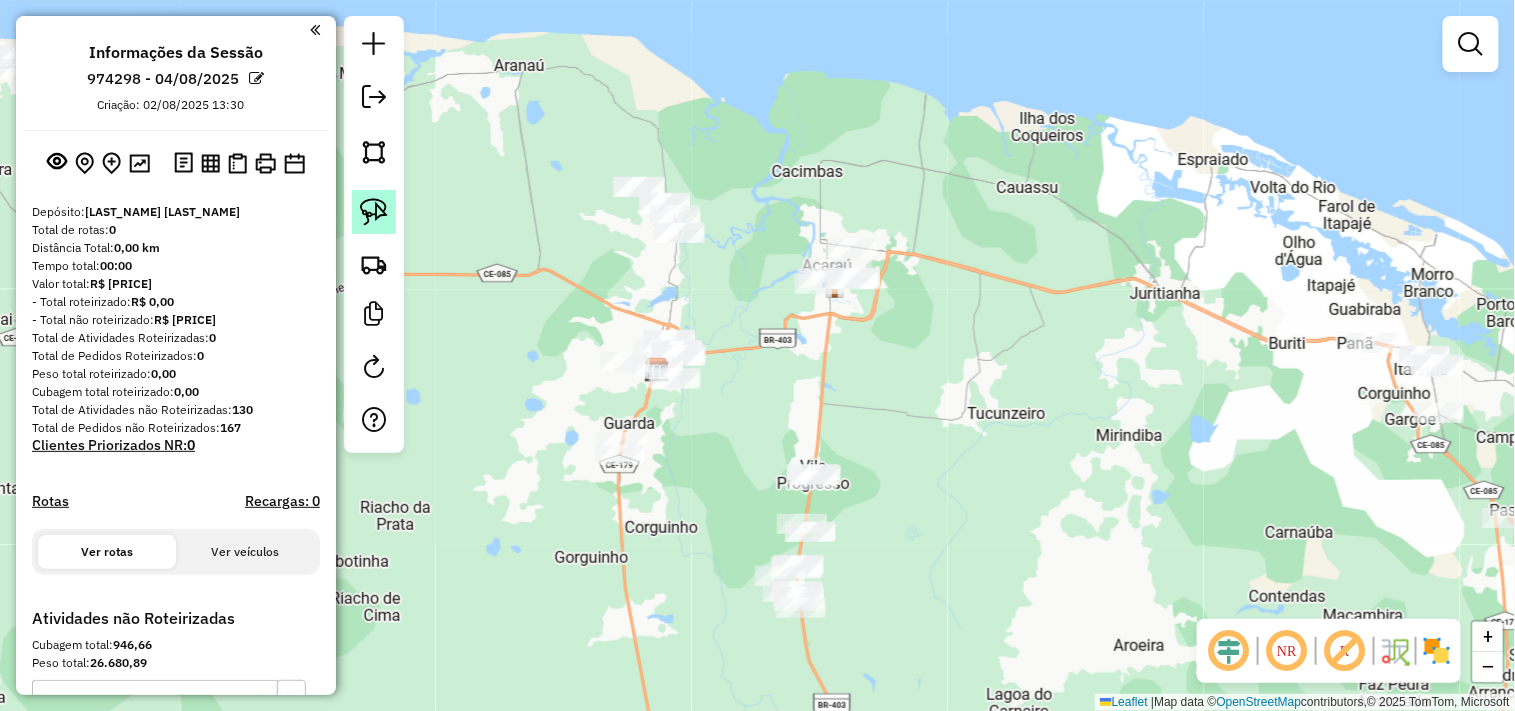 click 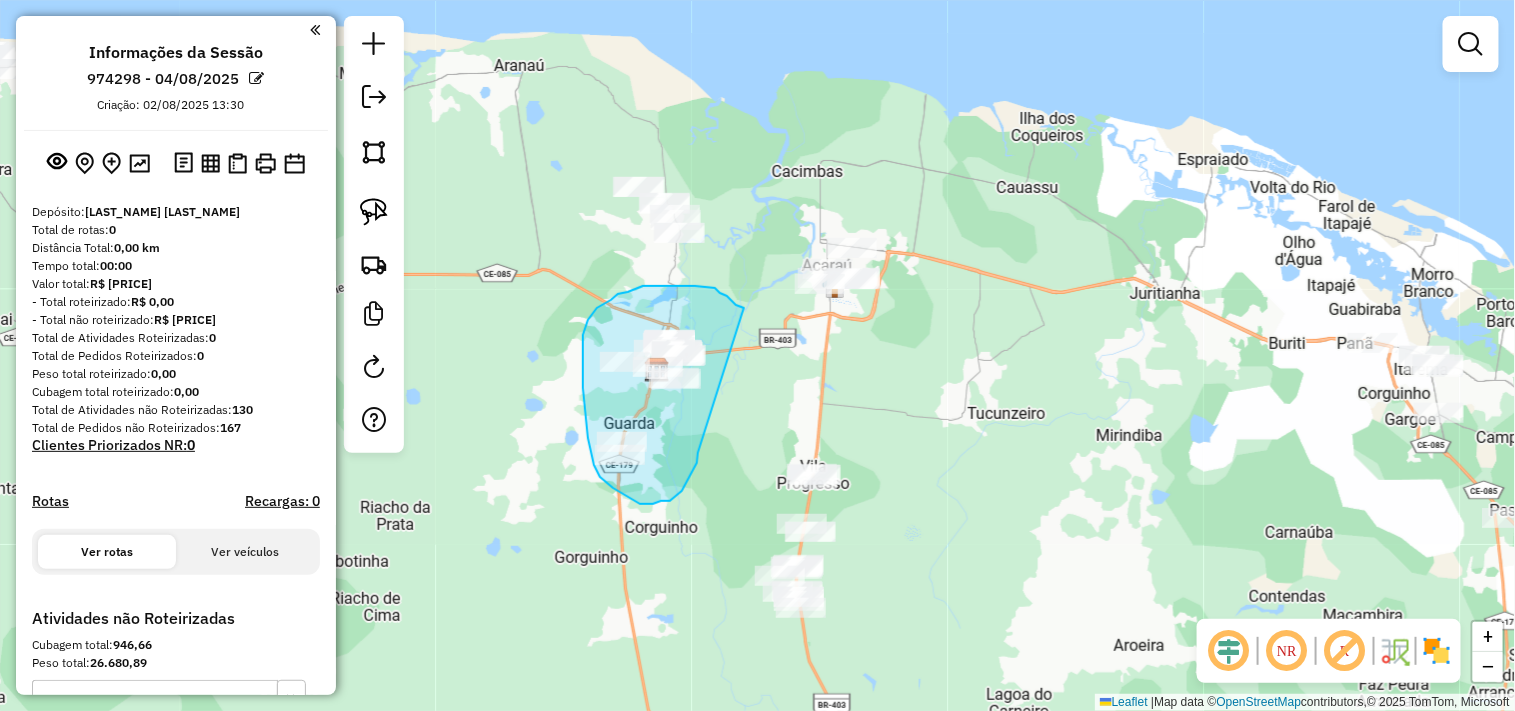 drag, startPoint x: 698, startPoint y: 453, endPoint x: 748, endPoint y: 322, distance: 140.21768 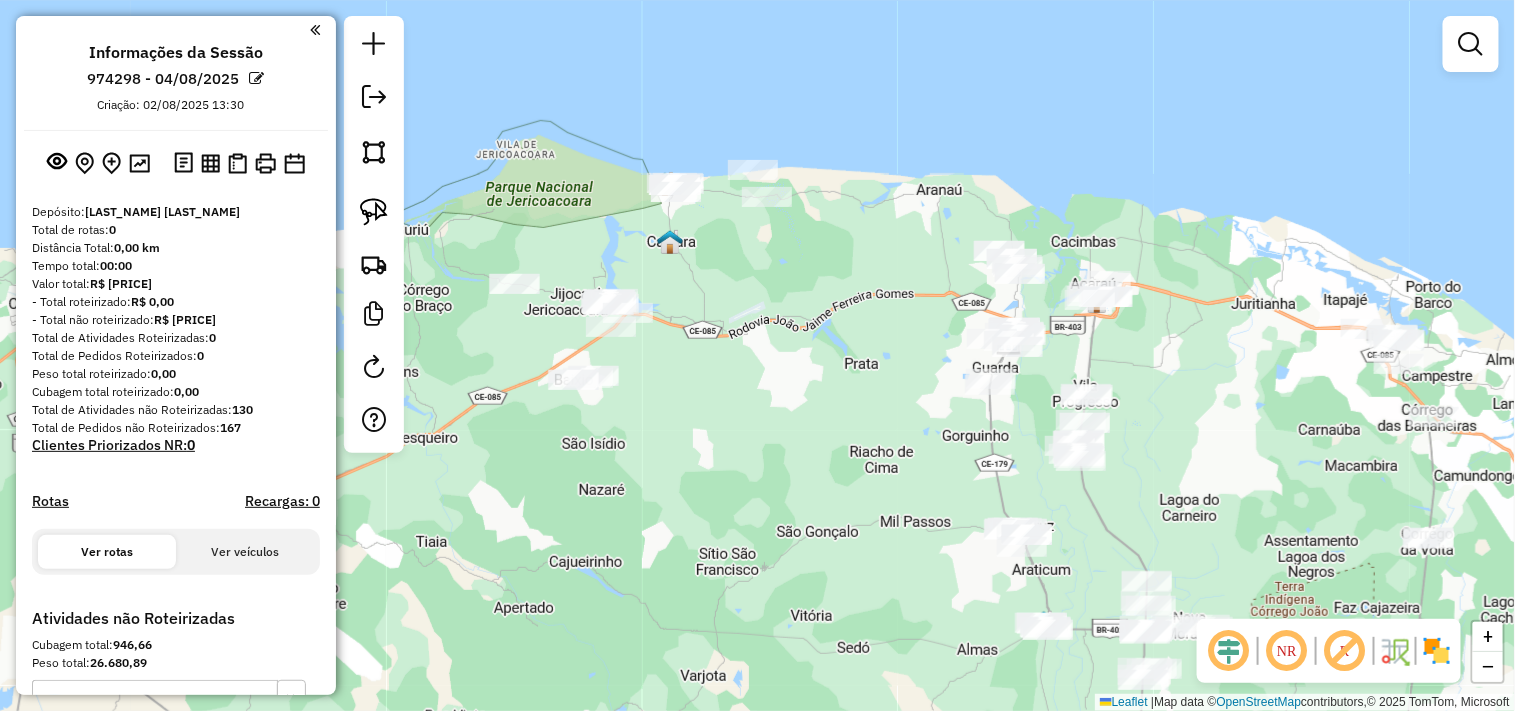 drag, startPoint x: 608, startPoint y: 481, endPoint x: 912, endPoint y: 435, distance: 307.46057 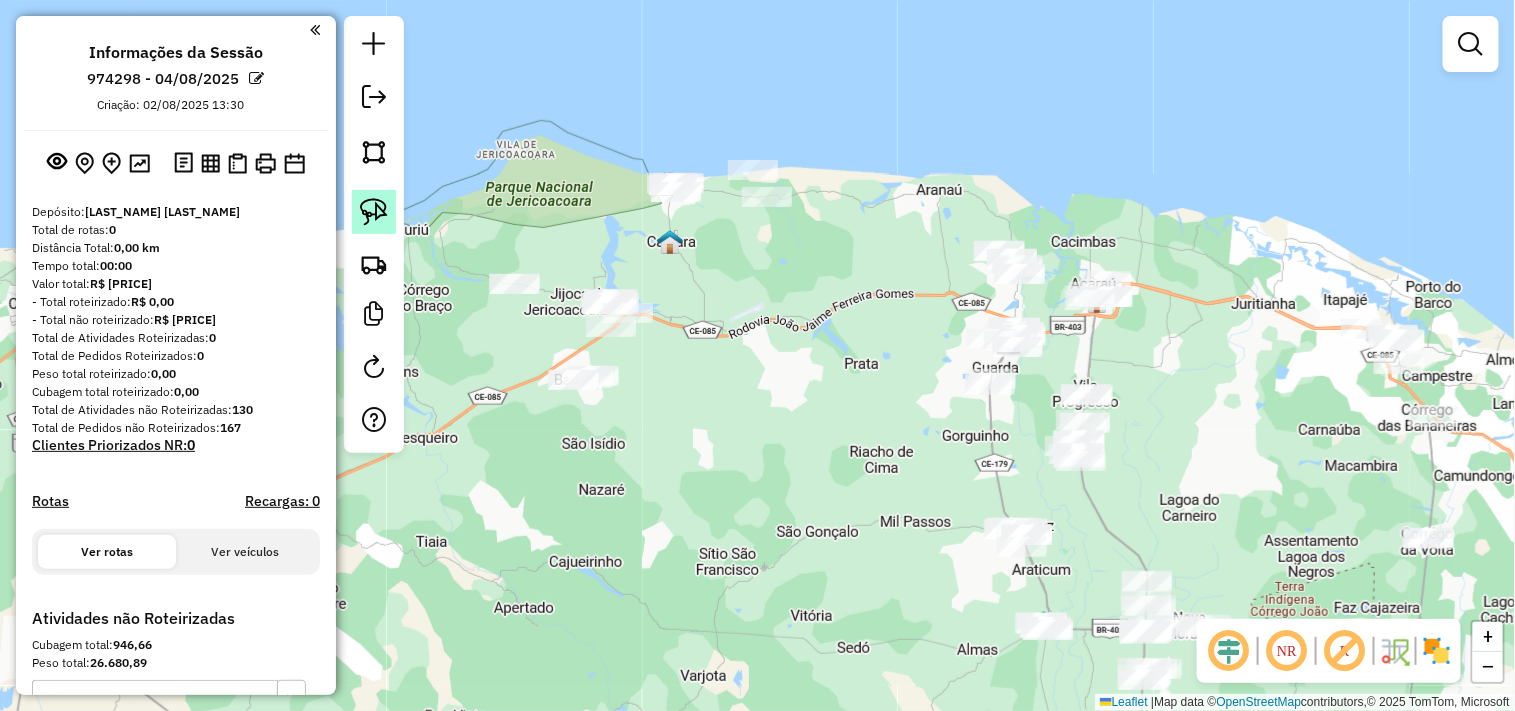 click 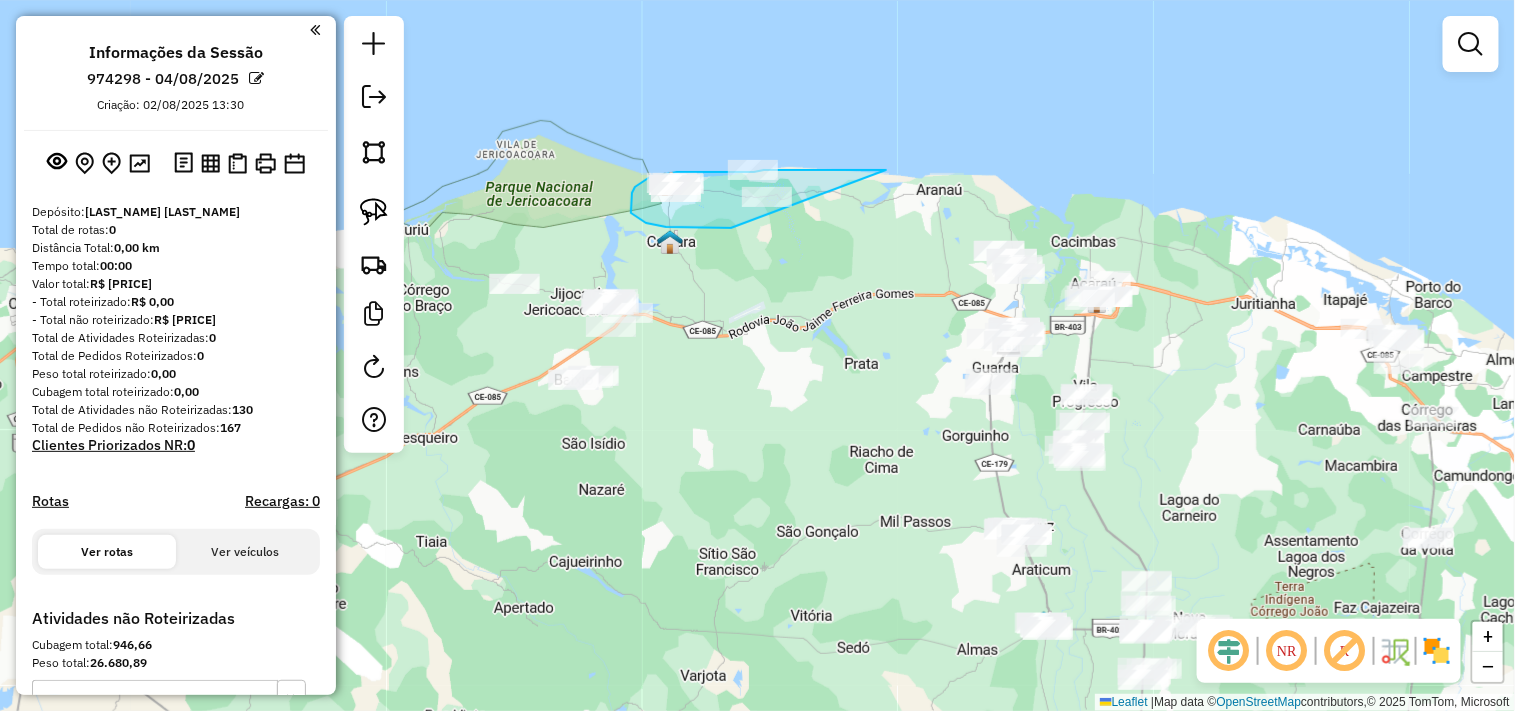 drag, startPoint x: 725, startPoint y: 228, endPoint x: 886, endPoint y: 170, distance: 171.1286 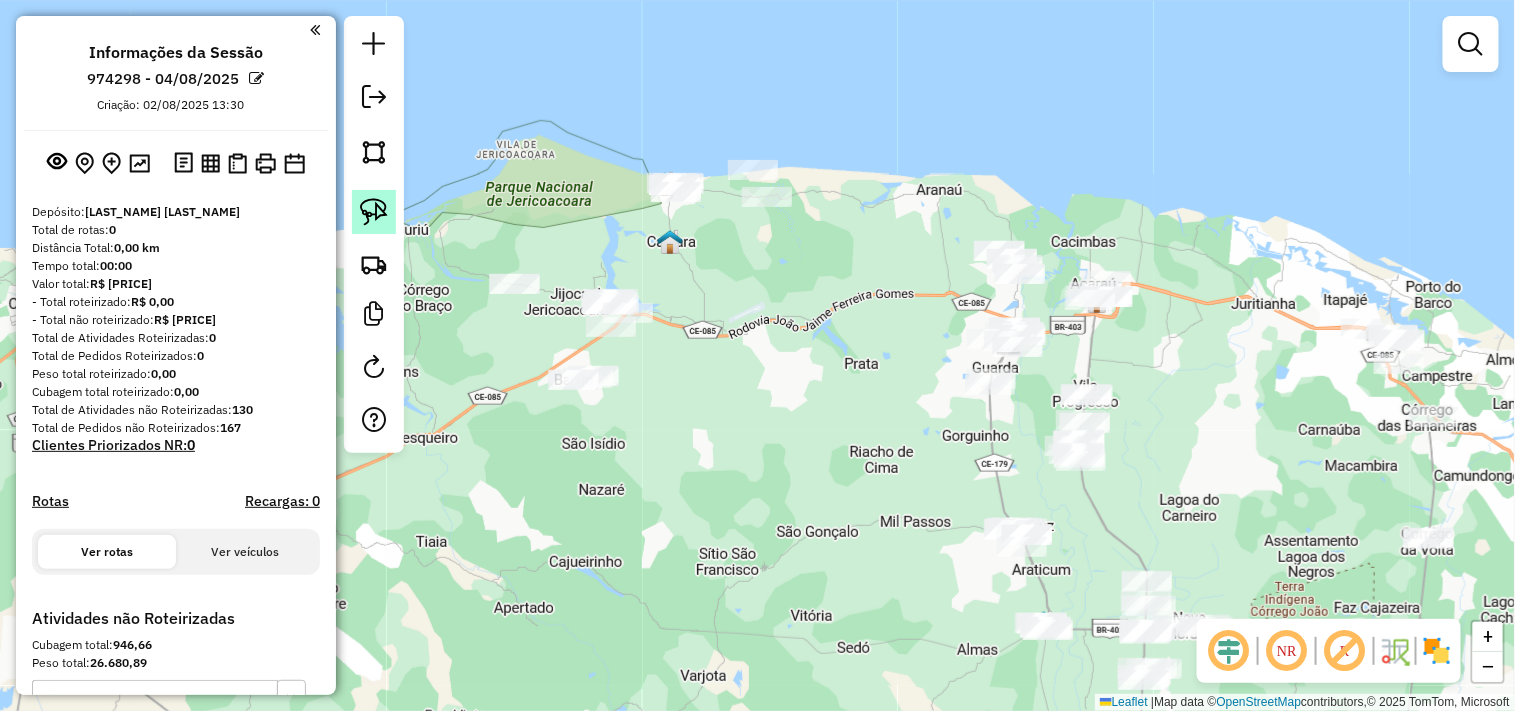 drag, startPoint x: 382, startPoint y: 214, endPoint x: 400, endPoint y: 215, distance: 18.027756 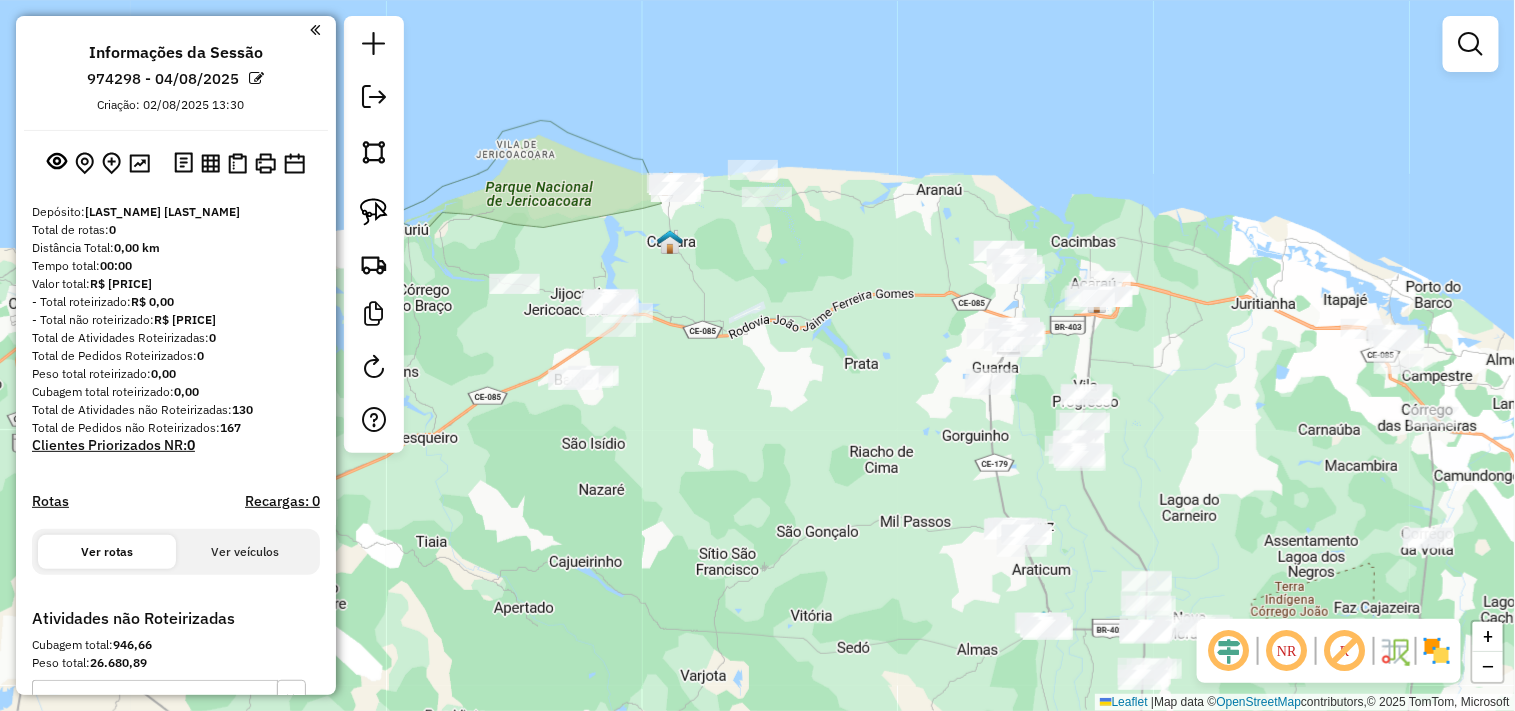 click 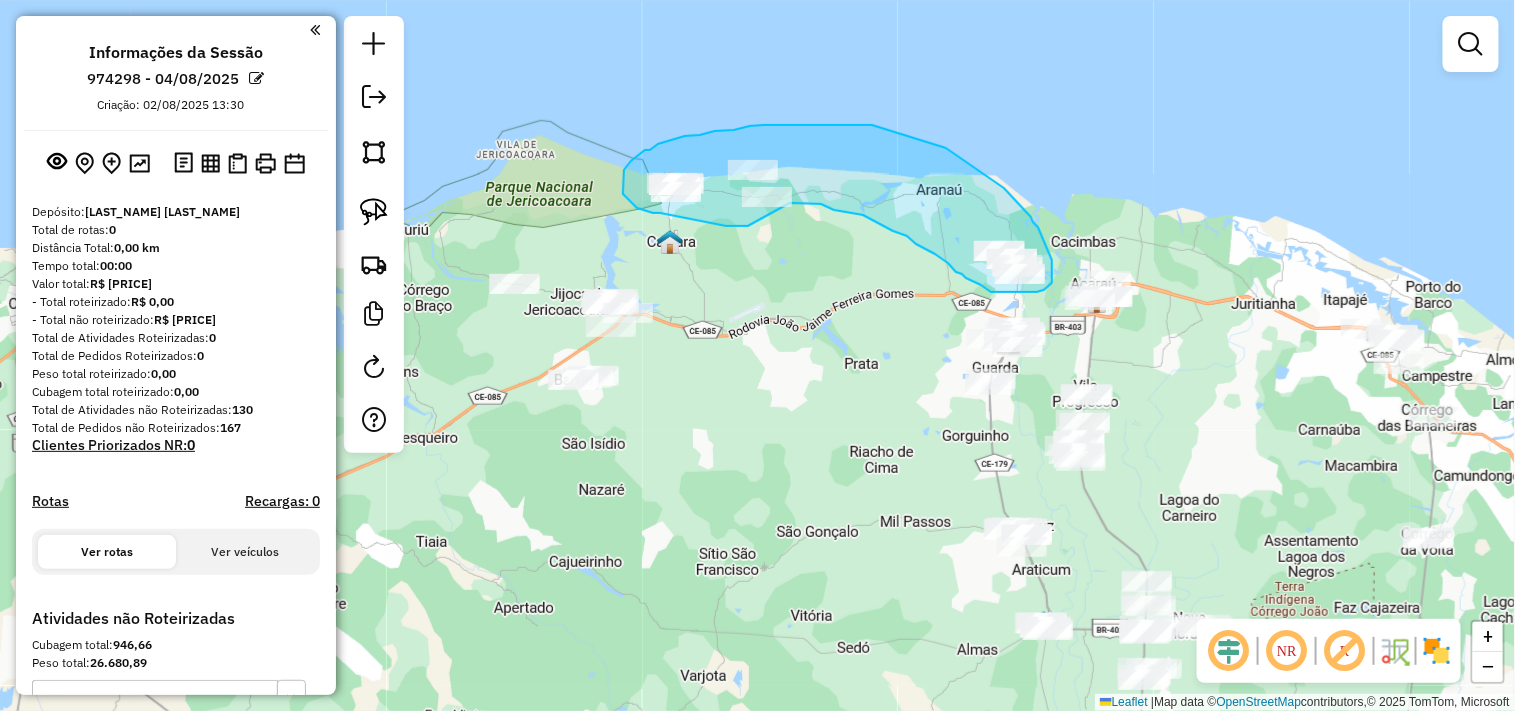 click on "Janela de atendimento Grade de atendimento Capacidade Transportadoras Veículos Cliente Pedidos  Rotas Selecione os dias de semana para filtrar as janelas de atendimento  Seg   Ter   Qua   Qui   Sex   Sáb   Dom  Informe o período da janela de atendimento: De: Até:  Filtrar exatamente a janela do cliente  Considerar janela de atendimento padrão  Selecione os dias de semana para filtrar as grades de atendimento  Seg   Ter   Qua   Qui   Sex   Sáb   Dom   Considerar clientes sem dia de atendimento cadastrado  Clientes fora do dia de atendimento selecionado Filtrar as atividades entre os valores definidos abaixo:  Peso mínimo:   Peso máximo:   Cubagem mínima:   Cubagem máxima:   De:   Até:  Filtrar as atividades entre o tempo de atendimento definido abaixo:  De:   Até:   Considerar capacidade total dos clientes não roteirizados Transportadora: Selecione um ou mais itens Tipo de veículo: Selecione um ou mais itens Veículo: Selecione um ou mais itens Motorista: Selecione um ou mais itens Nome: Rótulo:" 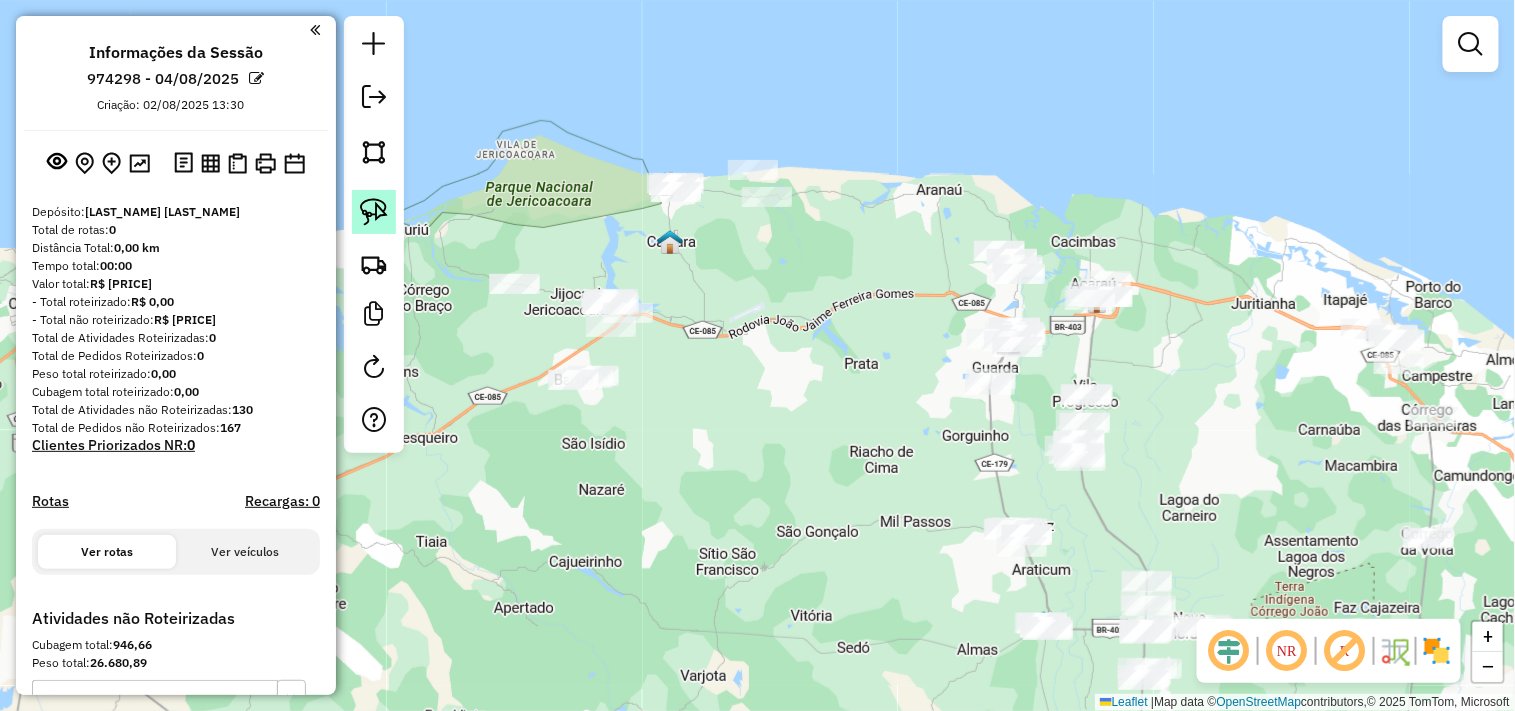 click 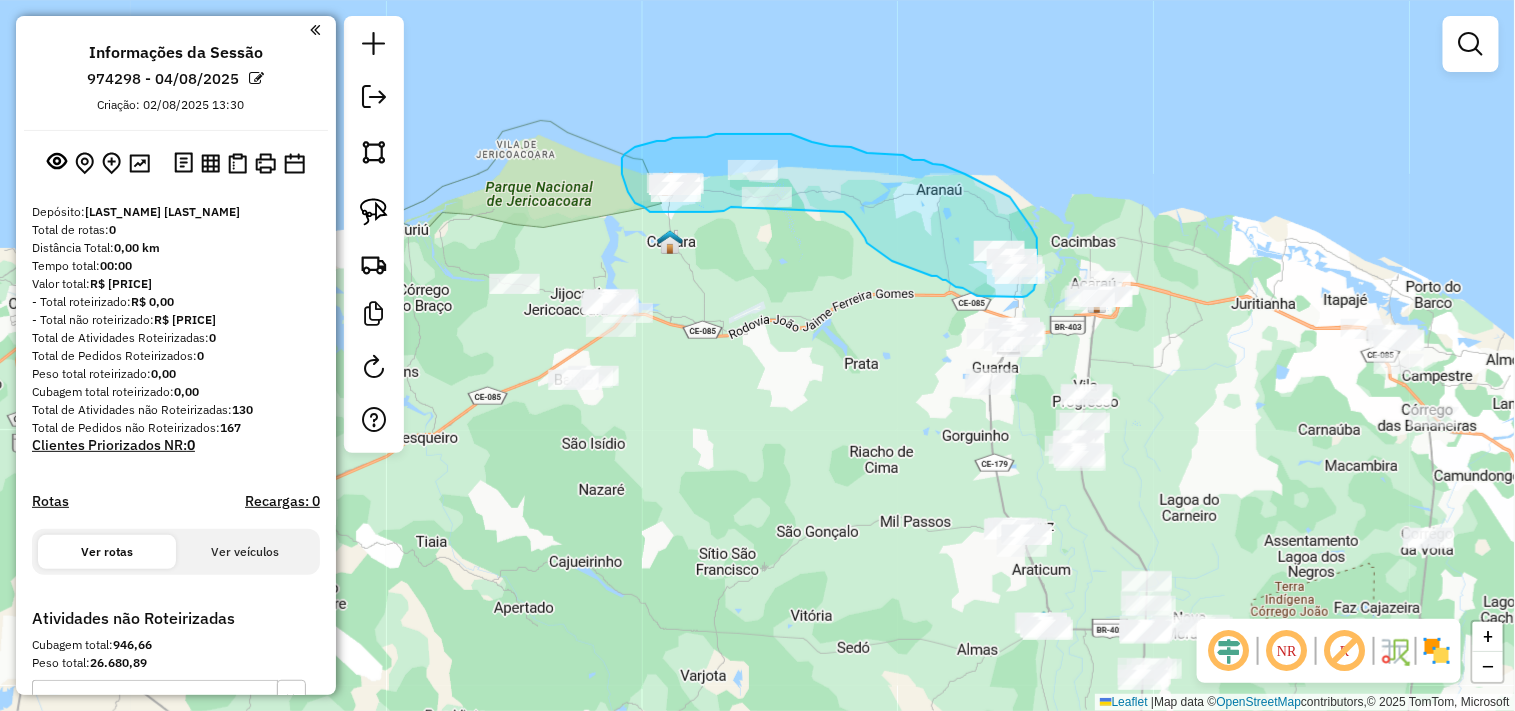click on "Janela de atendimento Grade de atendimento Capacidade Transportadoras Veículos Cliente Pedidos  Rotas Selecione os dias de semana para filtrar as janelas de atendimento  Seg   Ter   Qua   Qui   Sex   Sáb   Dom  Informe o período da janela de atendimento: De: Até:  Filtrar exatamente a janela do cliente  Considerar janela de atendimento padrão  Selecione os dias de semana para filtrar as grades de atendimento  Seg   Ter   Qua   Qui   Sex   Sáb   Dom   Considerar clientes sem dia de atendimento cadastrado  Clientes fora do dia de atendimento selecionado Filtrar as atividades entre os valores definidos abaixo:  Peso mínimo:   Peso máximo:   Cubagem mínima:   Cubagem máxima:   De:   Até:  Filtrar as atividades entre o tempo de atendimento definido abaixo:  De:   Até:   Considerar capacidade total dos clientes não roteirizados Transportadora: Selecione um ou mais itens Tipo de veículo: Selecione um ou mais itens Veículo: Selecione um ou mais itens Motorista: Selecione um ou mais itens Nome: Rótulo:" 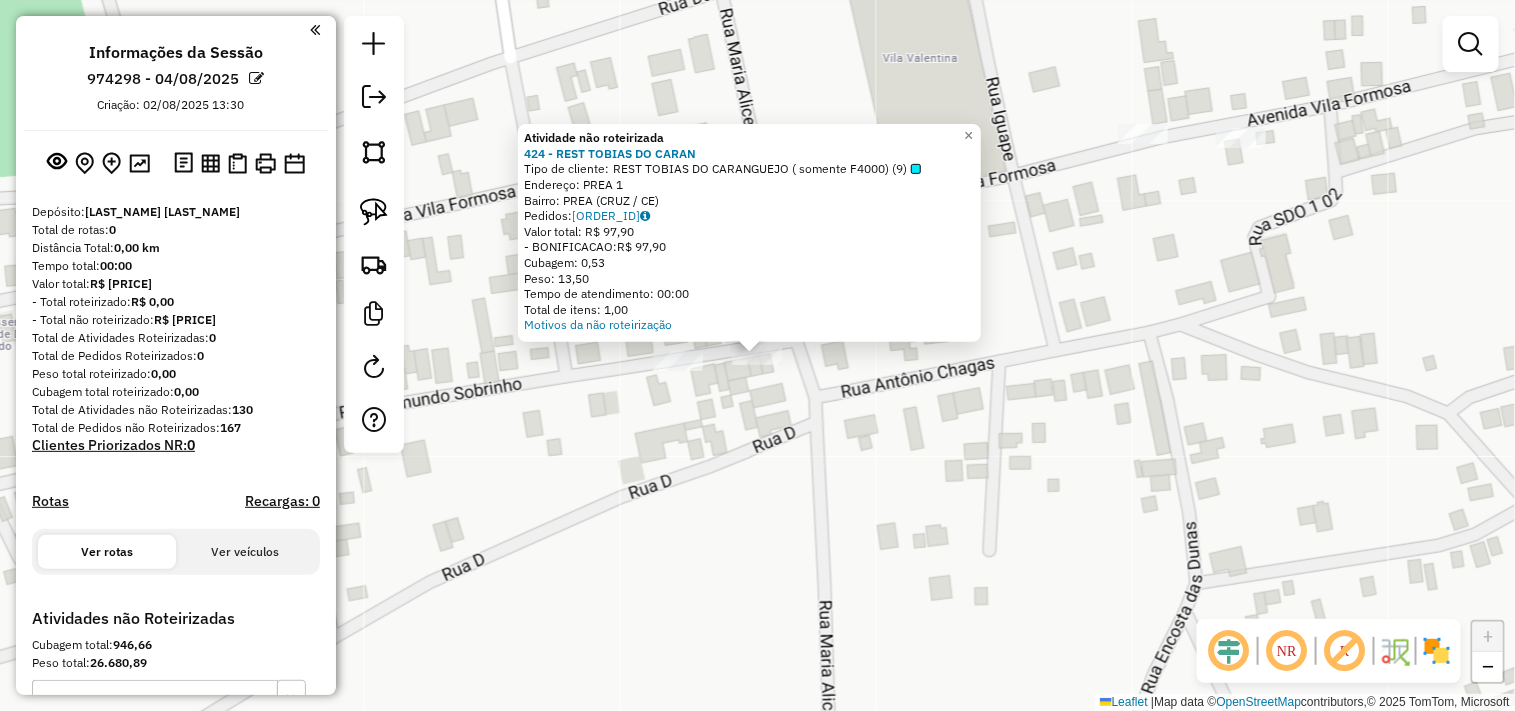 click on "Atividade não roteirizada 424 - REST TOBIAS DO CARAN  Tipo de cliente:   REST TOBIAS DO CARANGUEJO  ( somente F4000) (9)   Endereço:  PREA 1   Bairro: PREA (CRUZ / CE)   Pedidos:  02065155   Valor total: R$ 97,90   - BONIFICACAO:  R$ 97,90   Cubagem: 0,53   Peso: 13,50   Tempo de atendimento: 00:00   Total de itens: 1,00  Motivos da não roteirização × Janela de atendimento Grade de atendimento Capacidade Transportadoras Veículos Cliente Pedidos  Rotas Selecione os dias de semana para filtrar as janelas de atendimento  Seg   Ter   Qua   Qui   Sex   Sáb   Dom  Informe o período da janela de atendimento: De: Até:  Filtrar exatamente a janela do cliente  Considerar janela de atendimento padrão  Selecione os dias de semana para filtrar as grades de atendimento  Seg   Ter   Qua   Qui   Sex   Sáb   Dom   Considerar clientes sem dia de atendimento cadastrado  Clientes fora do dia de atendimento selecionado Filtrar as atividades entre os valores definidos abaixo:  Peso mínimo:   Peso máximo:   De:   De:" 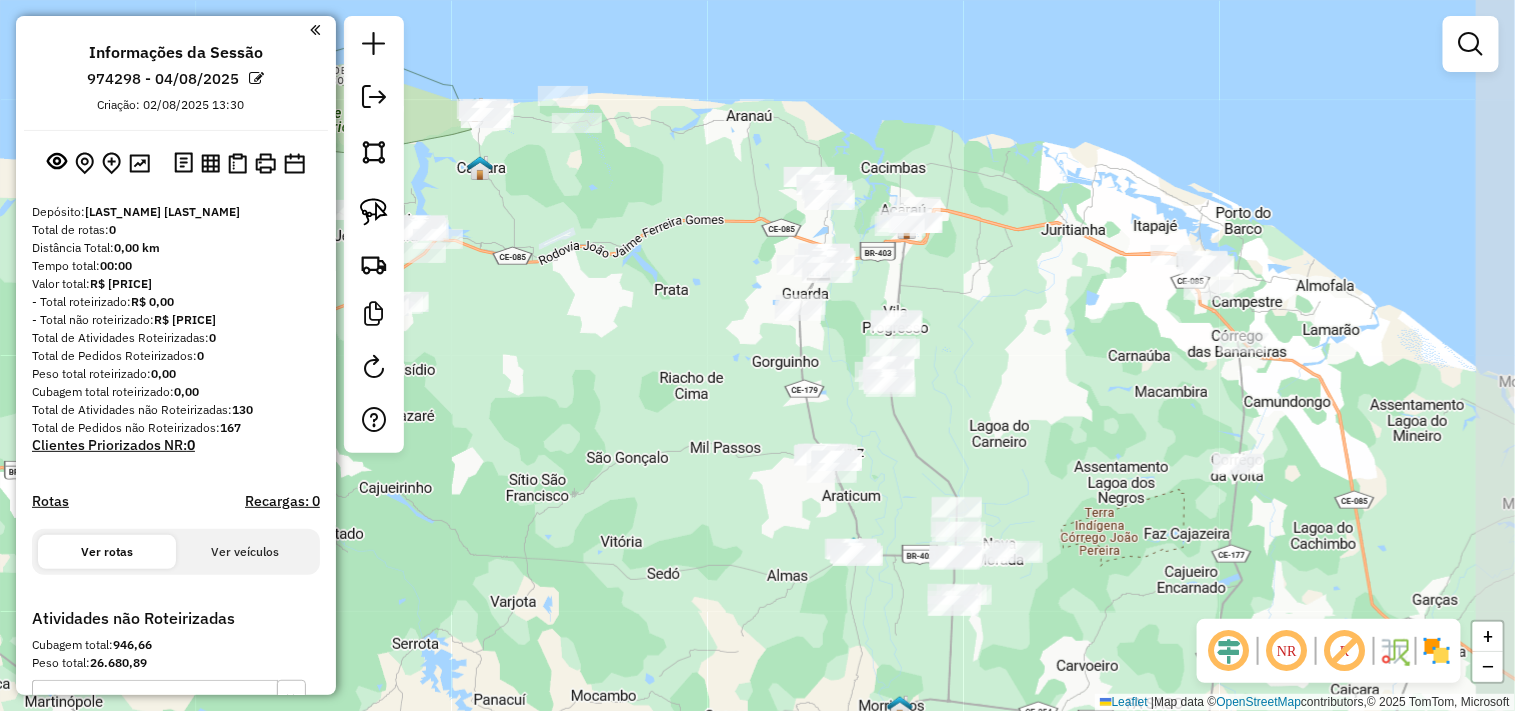 drag, startPoint x: 958, startPoint y: 373, endPoint x: 613, endPoint y: 232, distance: 372.70096 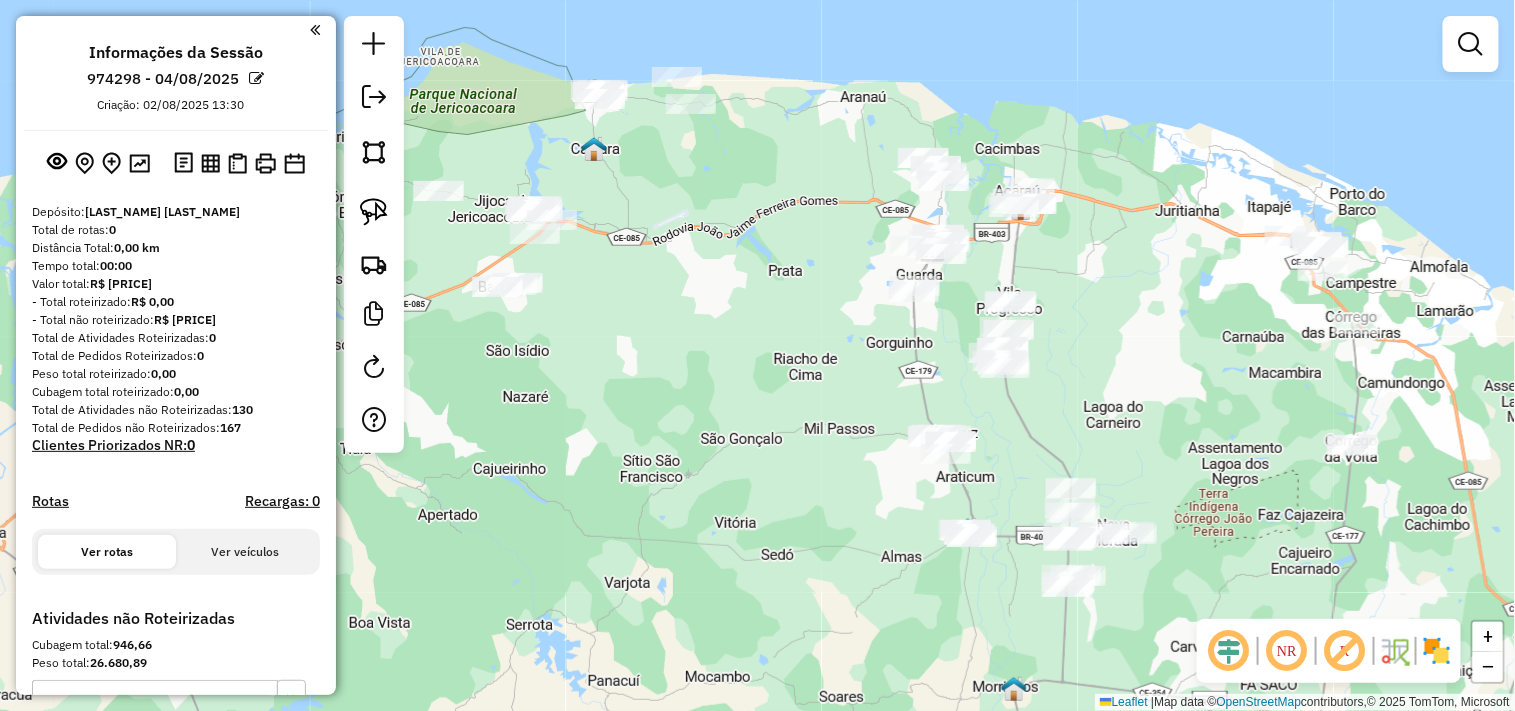 drag, startPoint x: 541, startPoint y: 281, endPoint x: 483, endPoint y: 136, distance: 156.16978 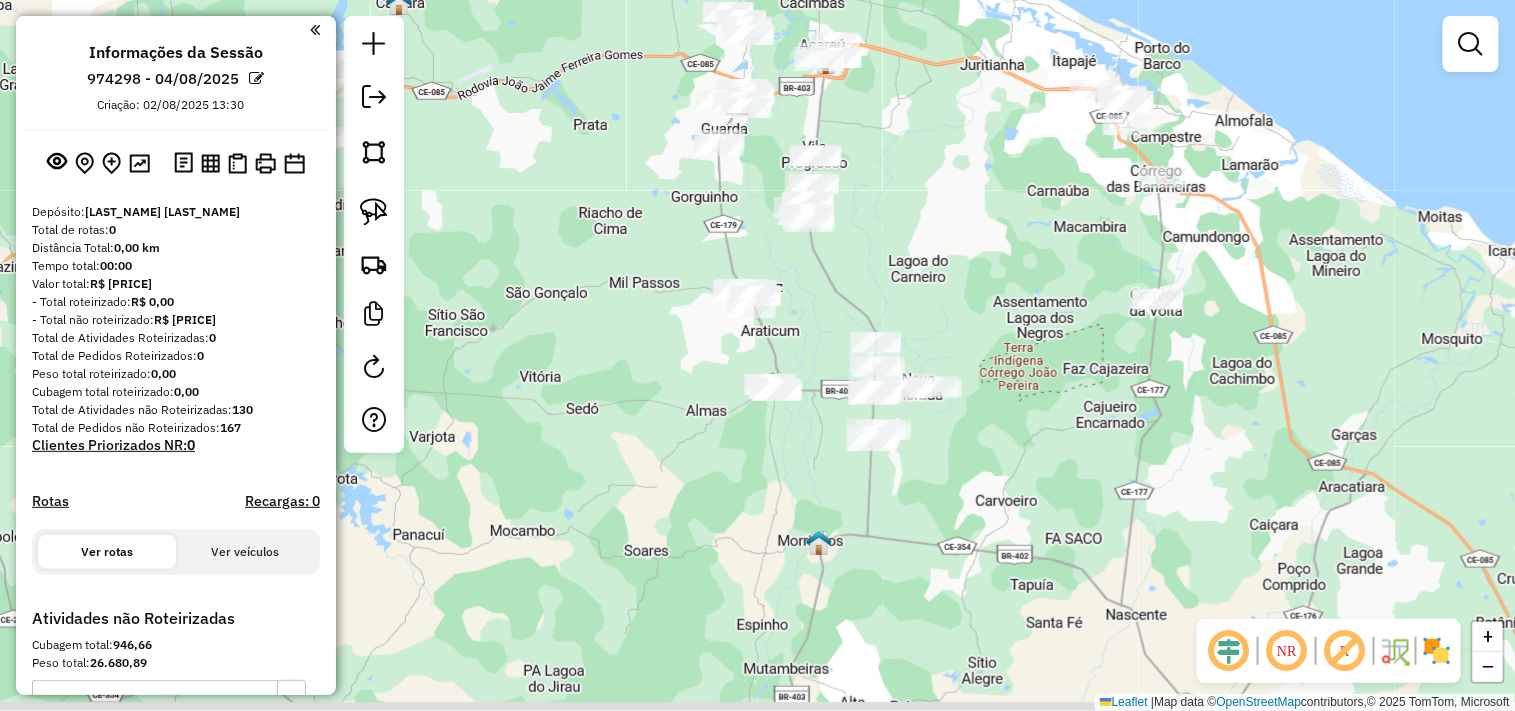 drag, startPoint x: 653, startPoint y: 301, endPoint x: 602, endPoint y: 236, distance: 82.61961 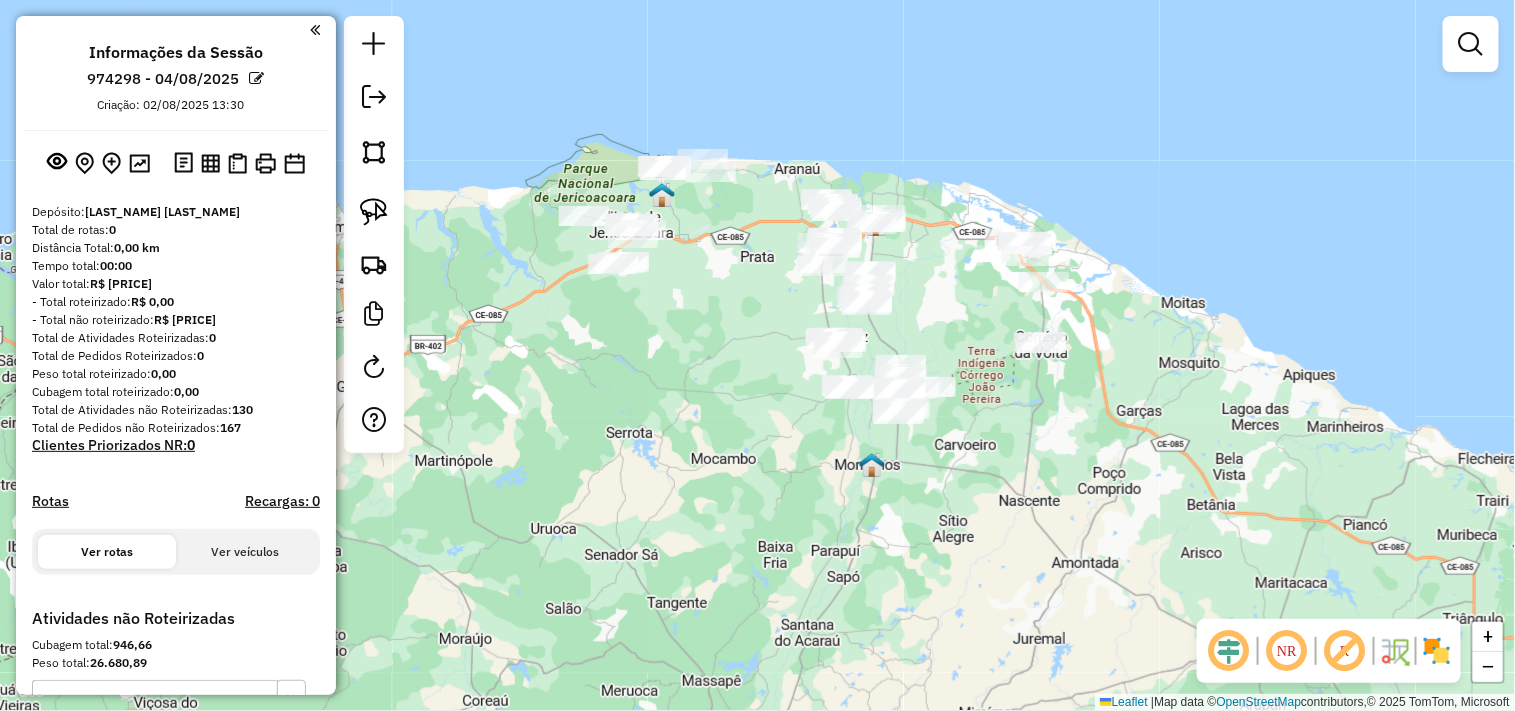 drag, startPoint x: 624, startPoint y: 311, endPoint x: 642, endPoint y: 328, distance: 24.758837 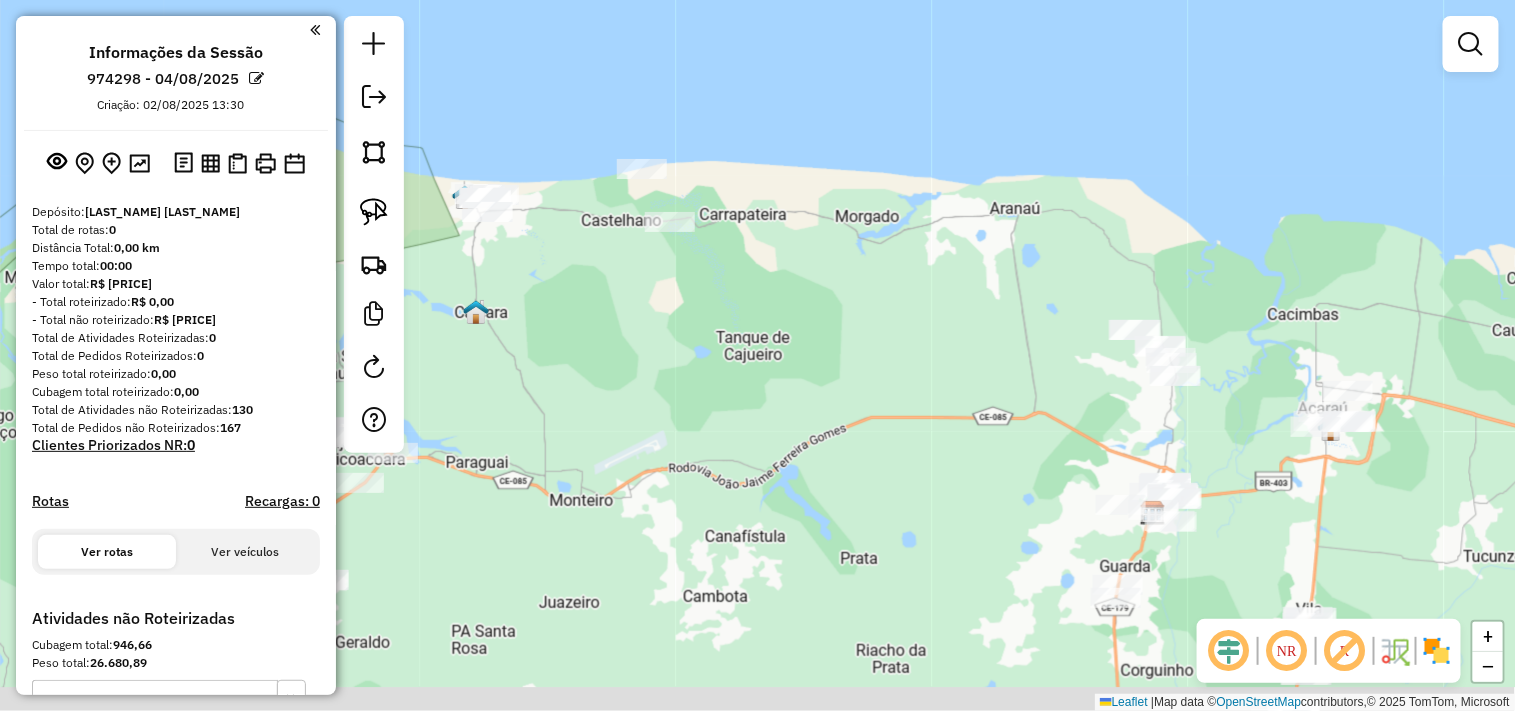 drag, startPoint x: 757, startPoint y: 290, endPoint x: 680, endPoint y: 266, distance: 80.65358 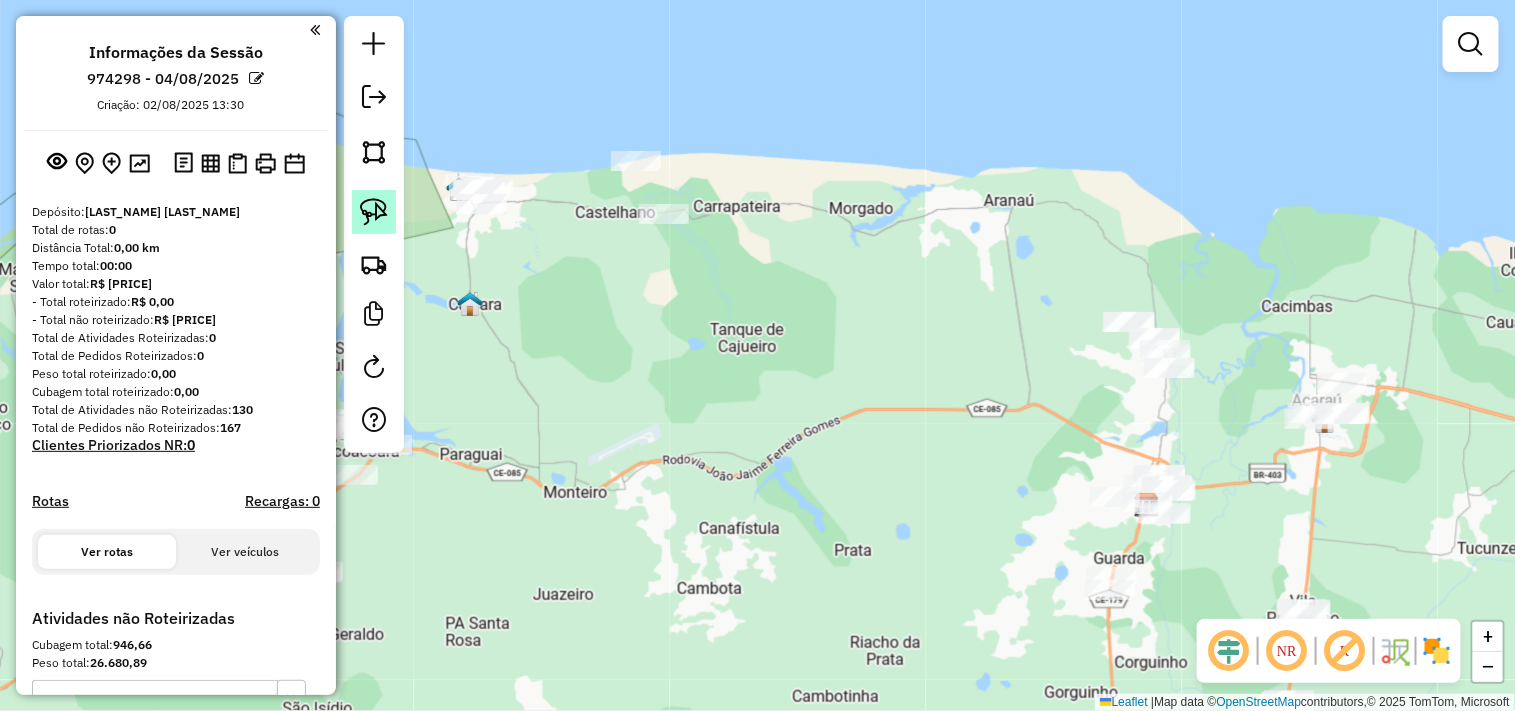 click 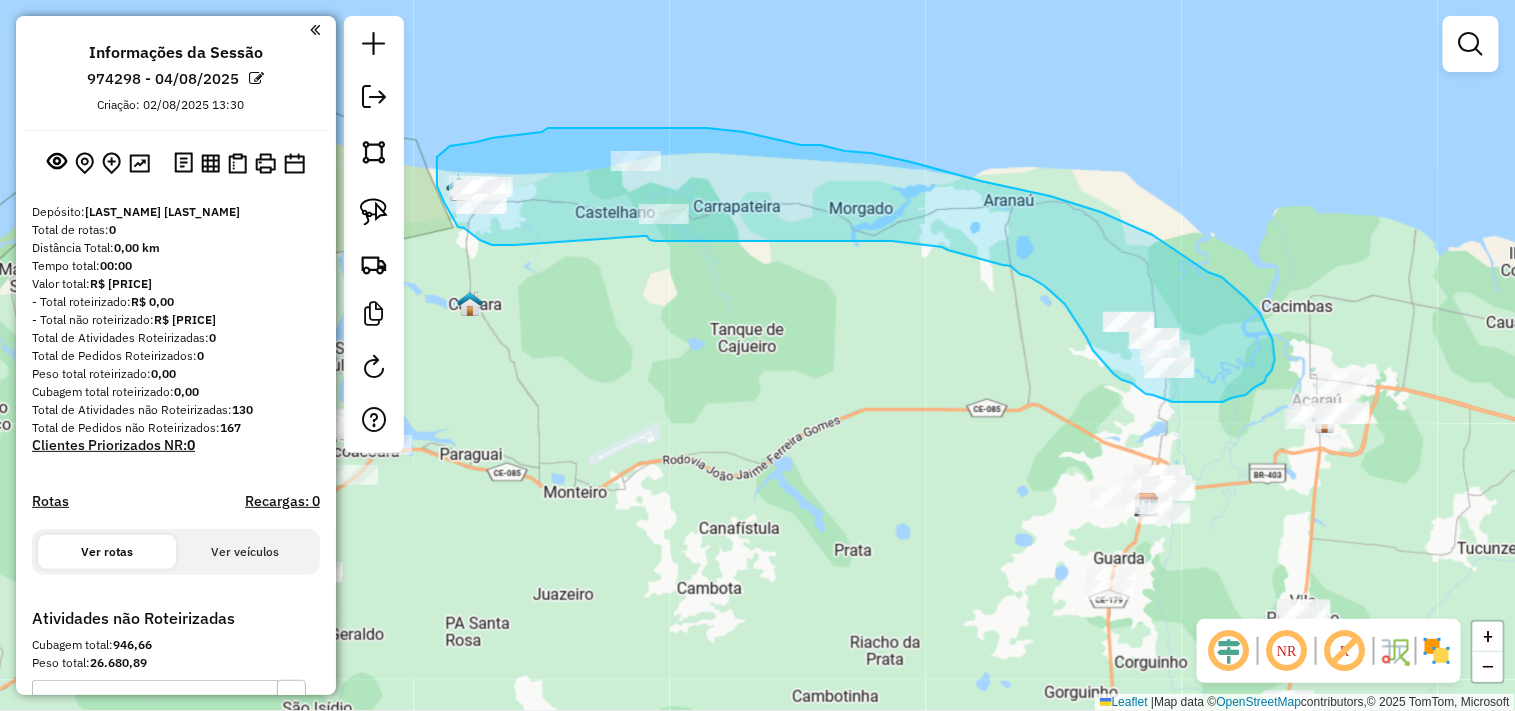 drag, startPoint x: 515, startPoint y: 245, endPoint x: 644, endPoint y: 236, distance: 129.31357 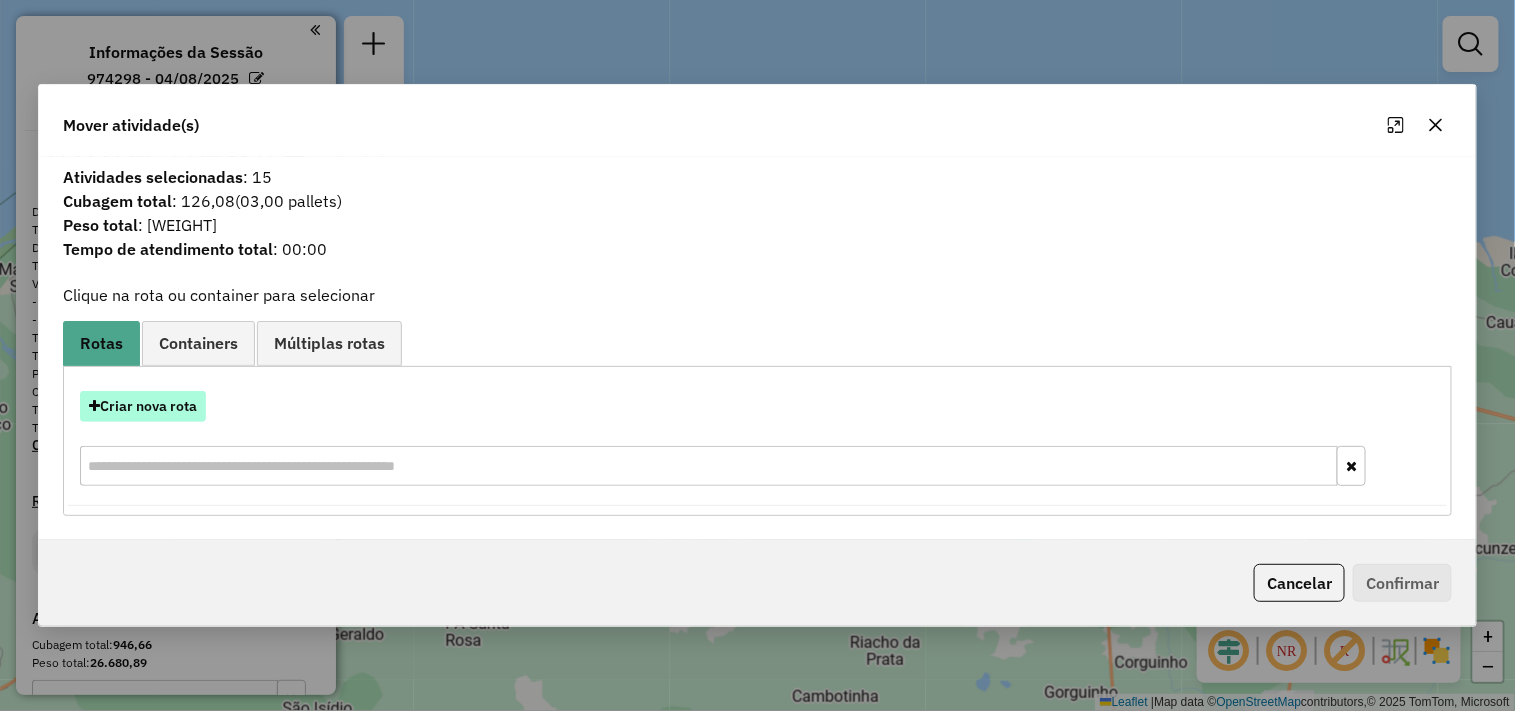 click on "Criar nova rota" at bounding box center [143, 406] 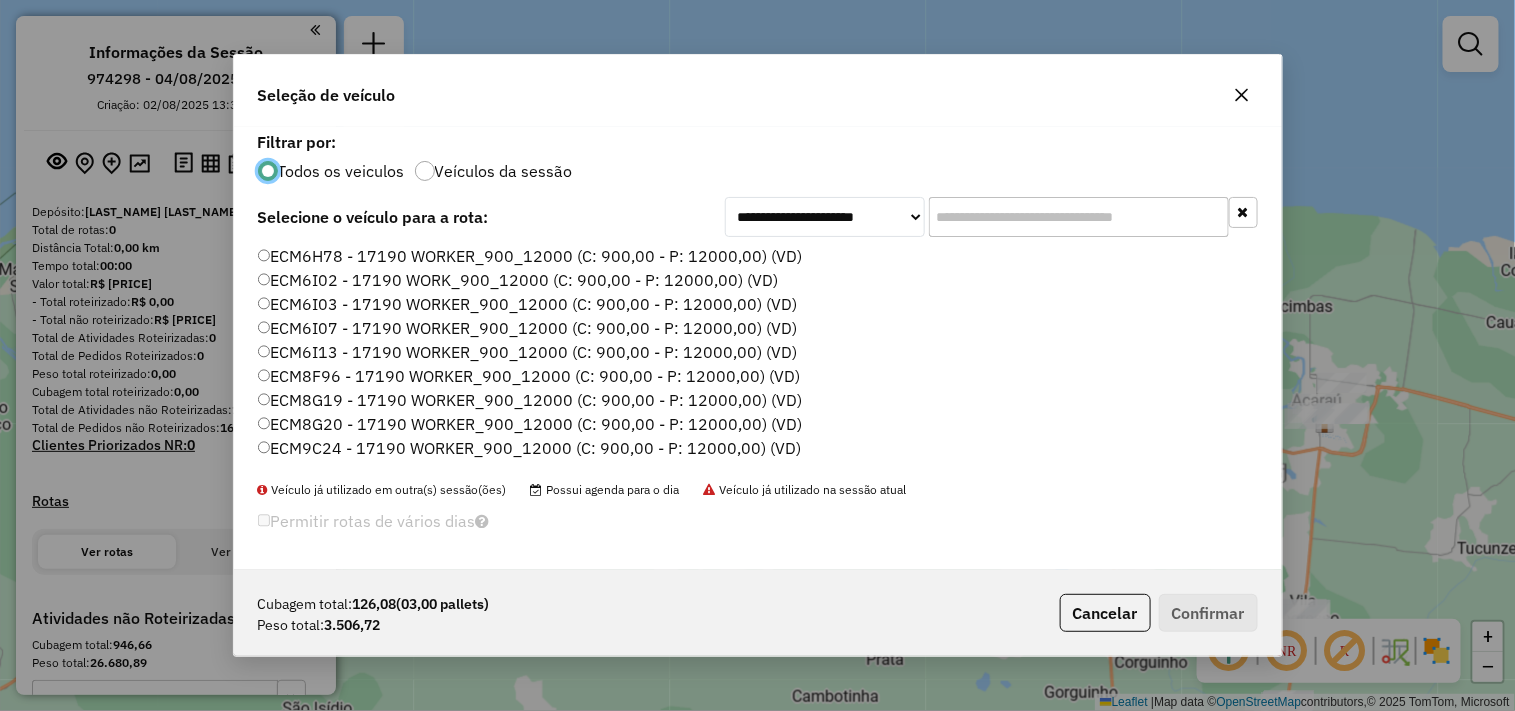 scroll, scrollTop: 11, scrollLeft: 5, axis: both 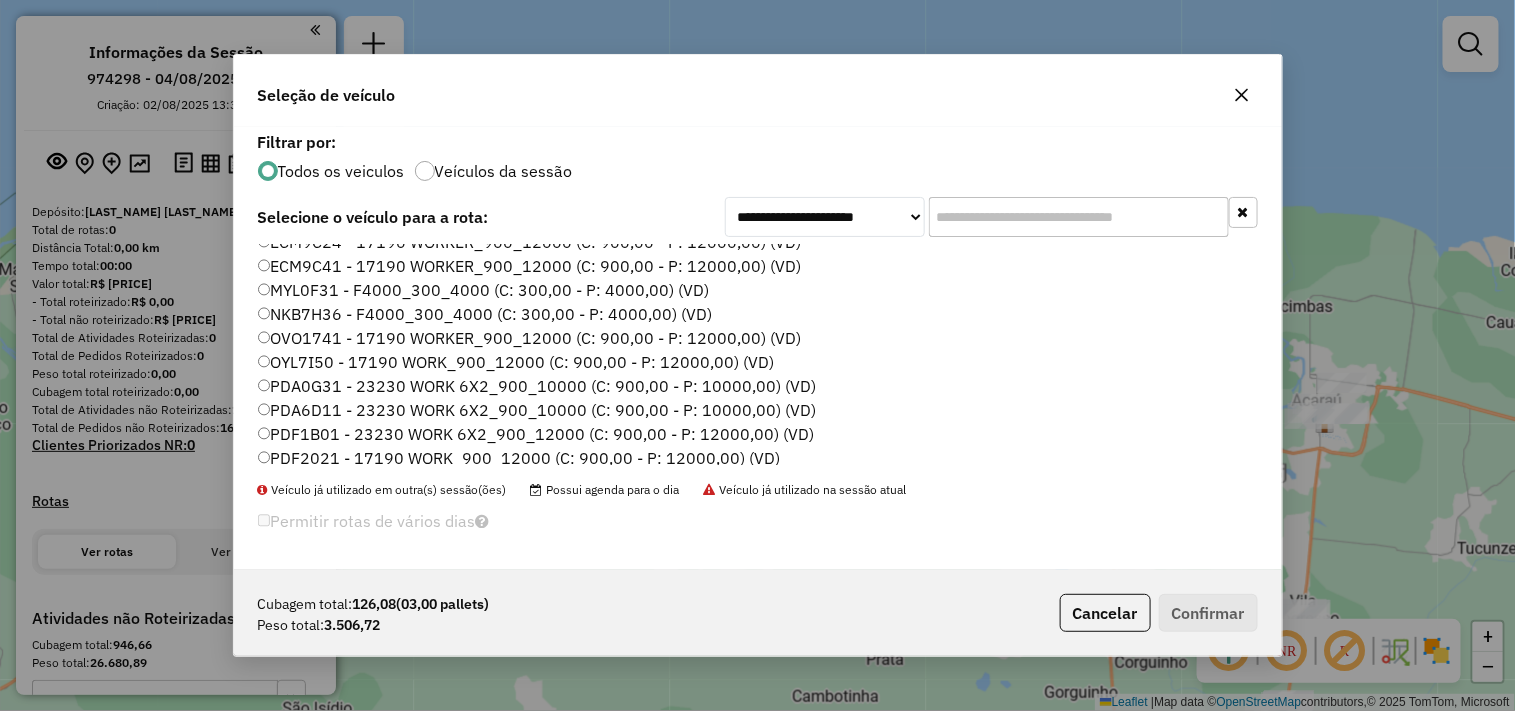 click on "NKB7H36 - F4000_300_4000 (C: 300,00 - P: 4000,00) (VD)" 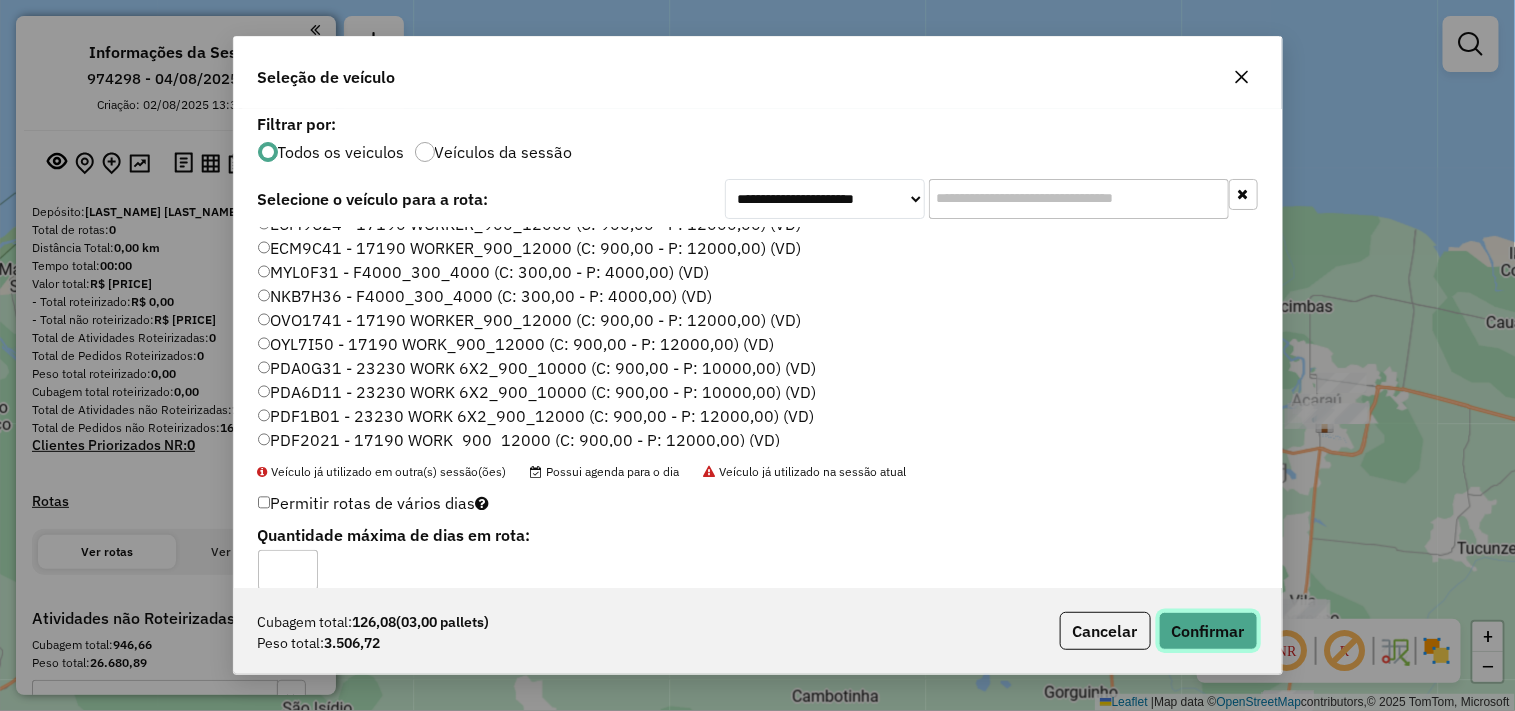 click on "Confirmar" 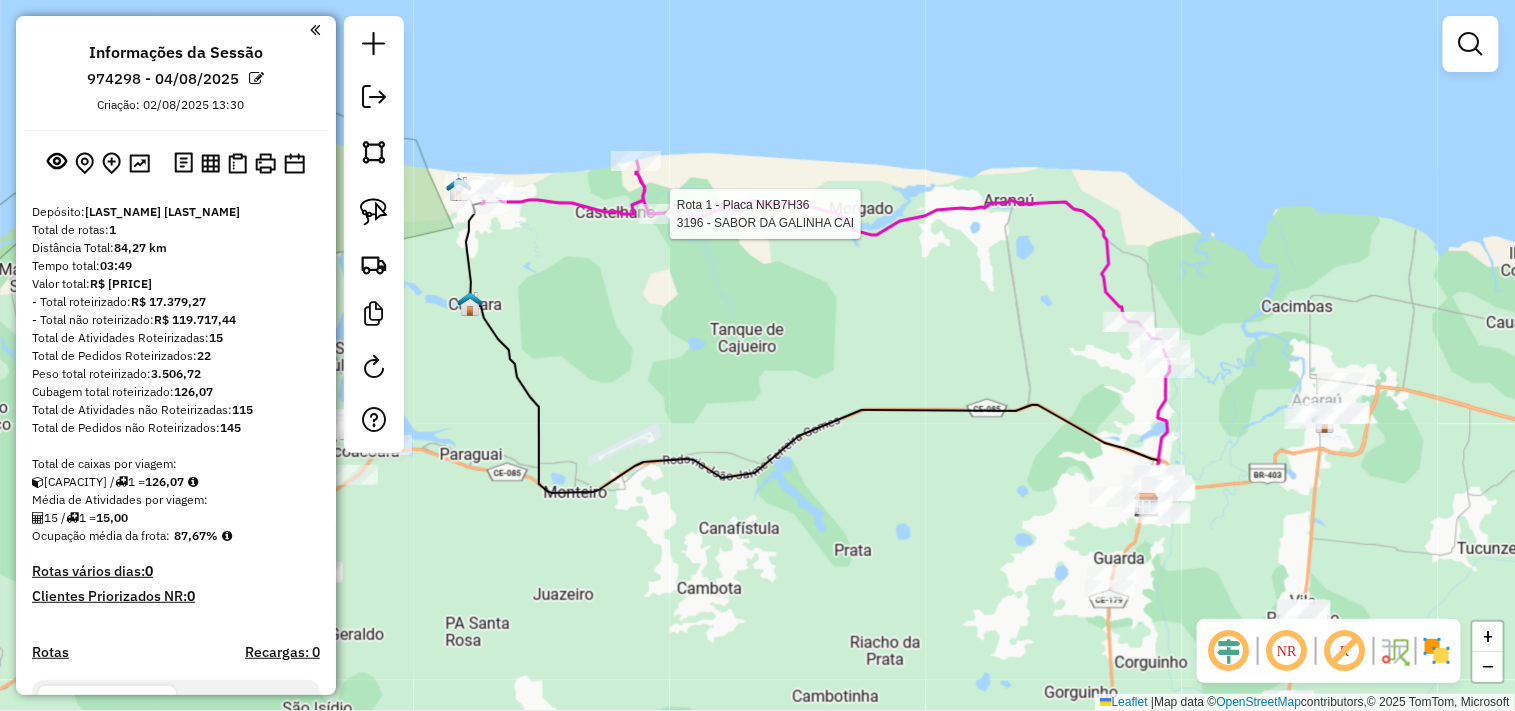 select on "**********" 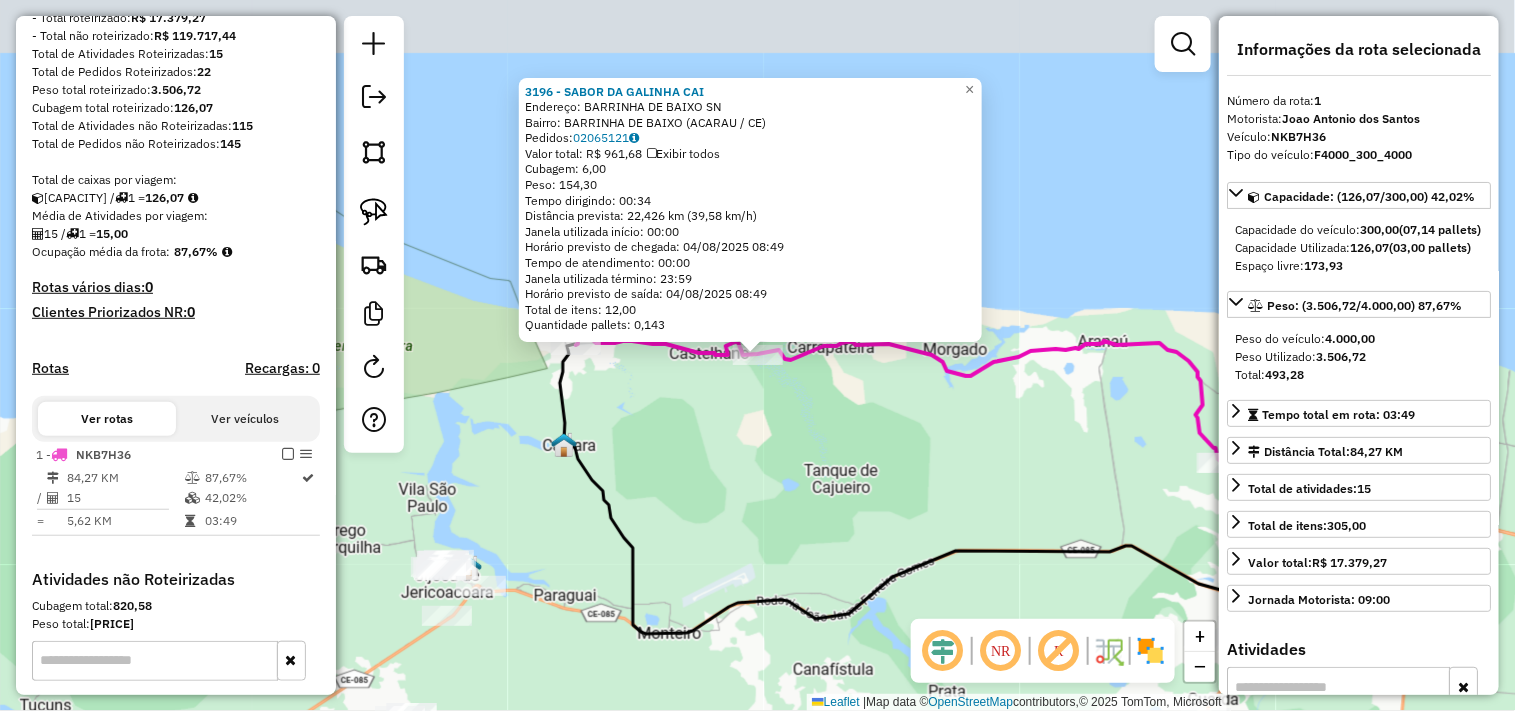 scroll, scrollTop: 517, scrollLeft: 0, axis: vertical 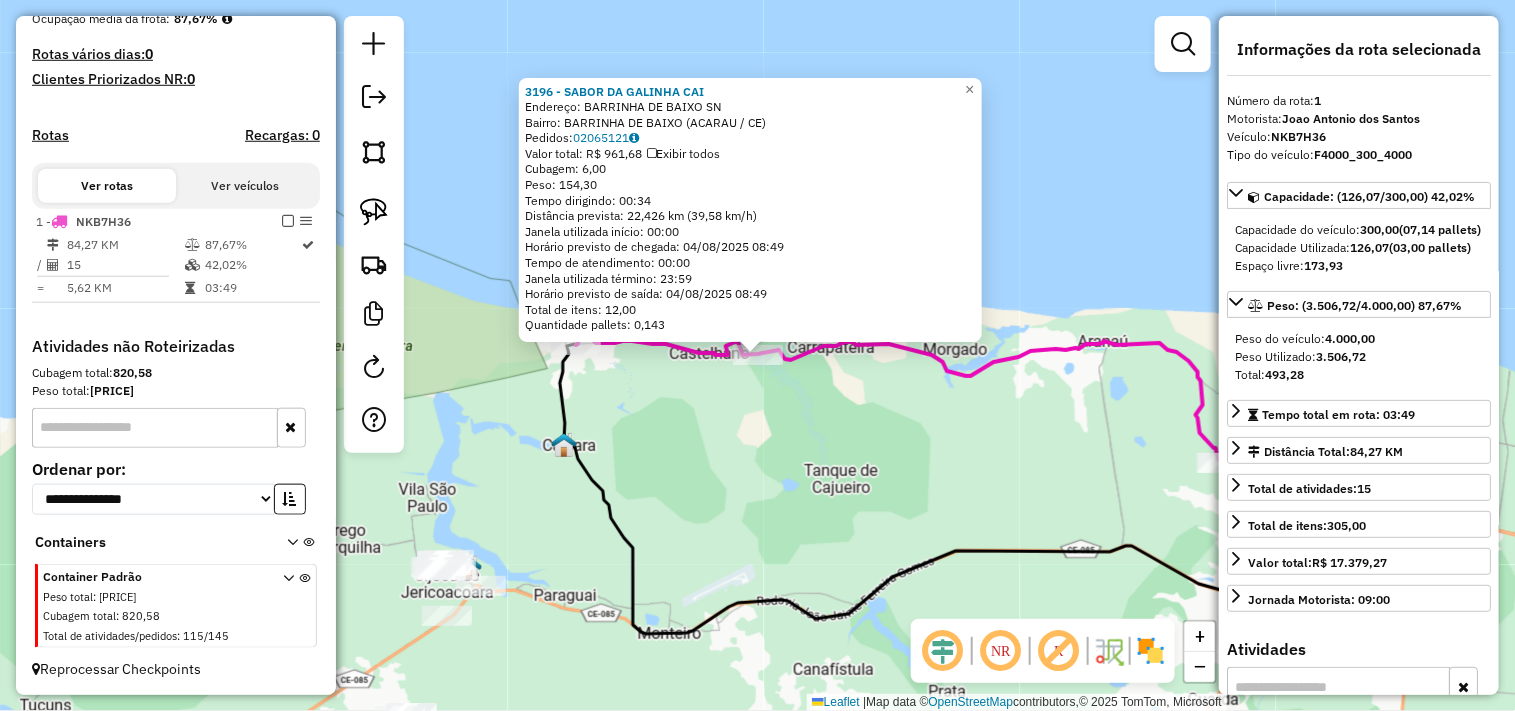 click on "3196 - SABOR DA GALINHA CAI  Endereço:  BARRINHA DE BAIXO SN   Bairro: BARRINHA DE BAIXO (ACARAU / CE)   Pedidos:  02065121   Valor total: R$ 961,68   Exibir todos   Cubagem: 6,00  Peso: 154,30  Tempo dirigindo: 00:34   Distância prevista: 22,426 km (39,58 km/h)   Janela utilizada início: 00:00   Horário previsto de chegada: 04/08/2025 08:49   Tempo de atendimento: 00:00   Janela utilizada término: 23:59   Horário previsto de saída: 04/08/2025 08:49   Total de itens: 12,00   Quantidade pallets: 0,143  × Janela de atendimento Grade de atendimento Capacidade Transportadoras Veículos Cliente Pedidos  Rotas Selecione os dias de semana para filtrar as janelas de atendimento  Seg   Ter   Qua   Qui   Sex   Sáb   Dom  Informe o período da janela de atendimento: De: Até:  Filtrar exatamente a janela do cliente  Considerar janela de atendimento padrão  Selecione os dias de semana para filtrar as grades de atendimento  Seg   Ter   Qua   Qui   Sex   Sáb   Dom   Peso mínimo:   Peso máximo:   De:   Até:  +" 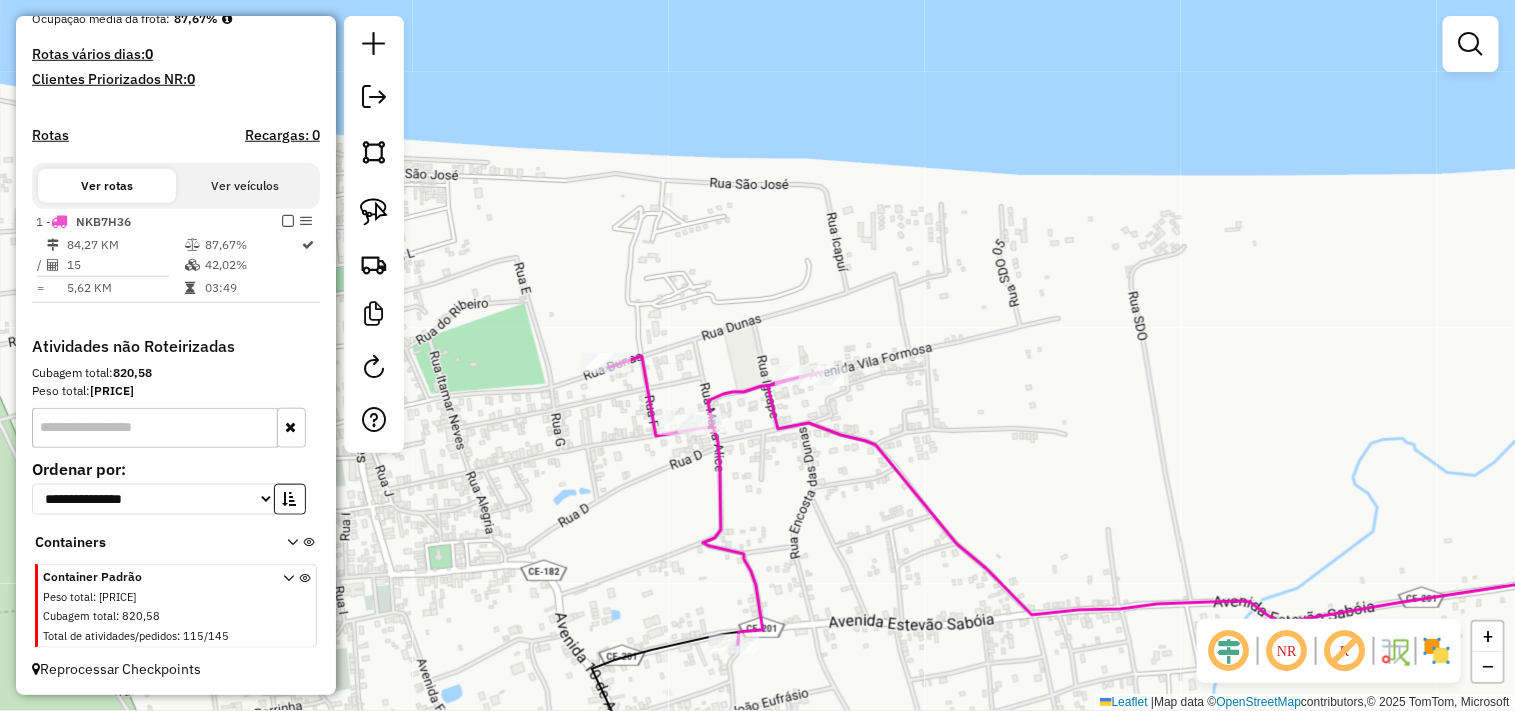 click on "Rota 1 - Placa NKB7H36  943 - PSD PARAISO DOS VENT Janela de atendimento Grade de atendimento Capacidade Transportadoras Veículos Cliente Pedidos  Rotas Selecione os dias de semana para filtrar as janelas de atendimento  Seg   Ter   Qua   Qui   Sex   Sáb   Dom  Informe o período da janela de atendimento: De: Até:  Filtrar exatamente a janela do cliente  Considerar janela de atendimento padrão  Selecione os dias de semana para filtrar as grades de atendimento  Seg   Ter   Qua   Qui   Sex   Sáb   Dom   Considerar clientes sem dia de atendimento cadastrado  Clientes fora do dia de atendimento selecionado Filtrar as atividades entre os valores definidos abaixo:  Peso mínimo:   Peso máximo:   Cubagem mínima:   Cubagem máxima:   De:   Até:  Filtrar as atividades entre o tempo de atendimento definido abaixo:  De:   Até:   Considerar capacidade total dos clientes não roteirizados Transportadora: Selecione um ou mais itens Tipo de veículo: Selecione um ou mais itens Veículo: Selecione um ou mais itens +" 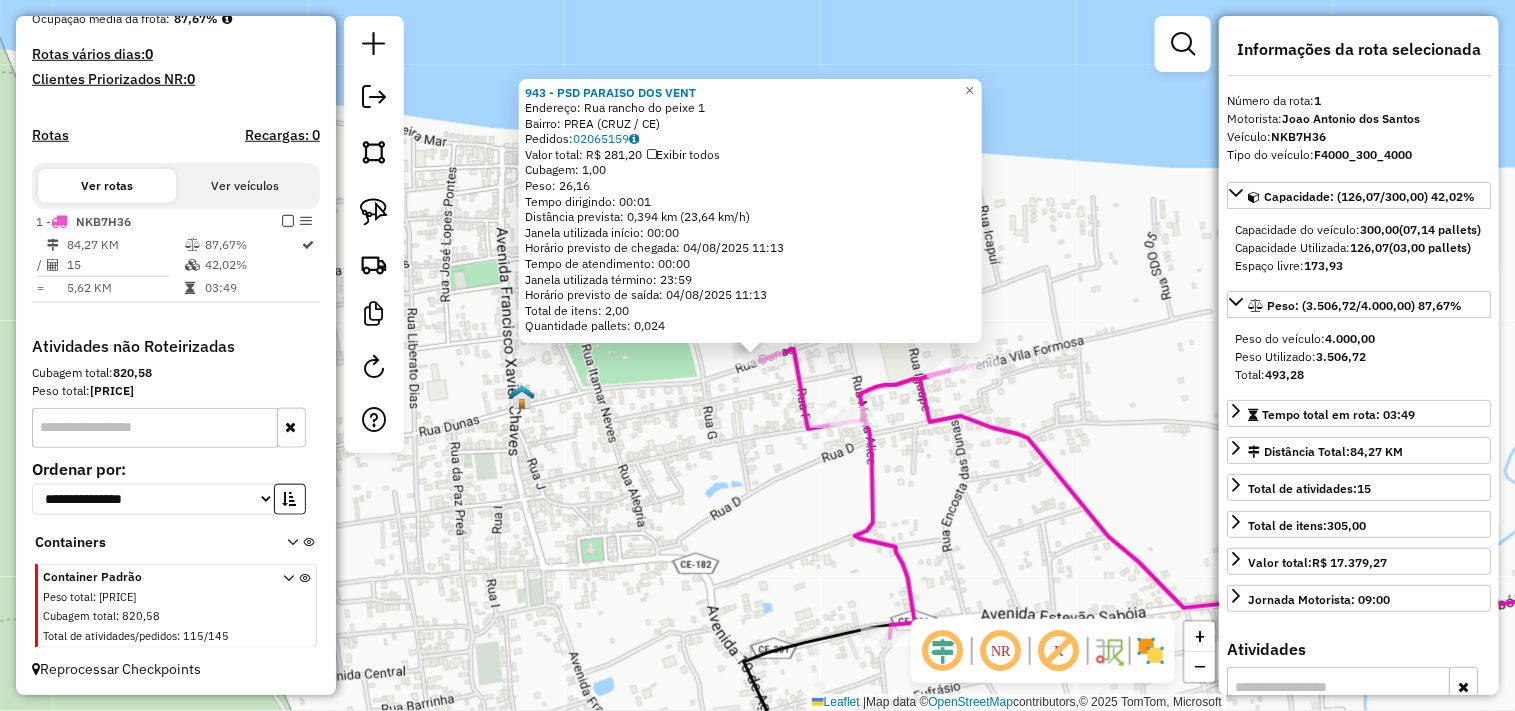 click on "943 - PSD PARAISO DOS VENT  Endereço:  Rua rancho do peixe 1   Bairro: PREA (CRUZ / CE)   Pedidos:  02065159   Valor total: R$ 281,20   Exibir todos   Cubagem: 1,00  Peso: 26,16  Tempo dirigindo: 00:01   Distância prevista: 0,394 km (23,64 km/h)   Janela utilizada início: 00:00   Horário previsto de chegada: 04/08/2025 11:13   Tempo de atendimento: 00:00   Janela utilizada término: 23:59   Horário previsto de saída: 04/08/2025 11:13   Total de itens: 2,00   Quantidade pallets: 0,024  × Janela de atendimento Grade de atendimento Capacidade Transportadoras Veículos Cliente Pedidos  Rotas Selecione os dias de semana para filtrar as janelas de atendimento  Seg   Ter   Qua   Qui   Sex   Sáb   Dom  Informe o período da janela de atendimento: De: Até:  Filtrar exatamente a janela do cliente  Considerar janela de atendimento padrão  Selecione os dias de semana para filtrar as grades de atendimento  Seg   Ter   Qua   Qui   Sex   Sáb   Dom   Considerar clientes sem dia de atendimento cadastrado  De:  De:" 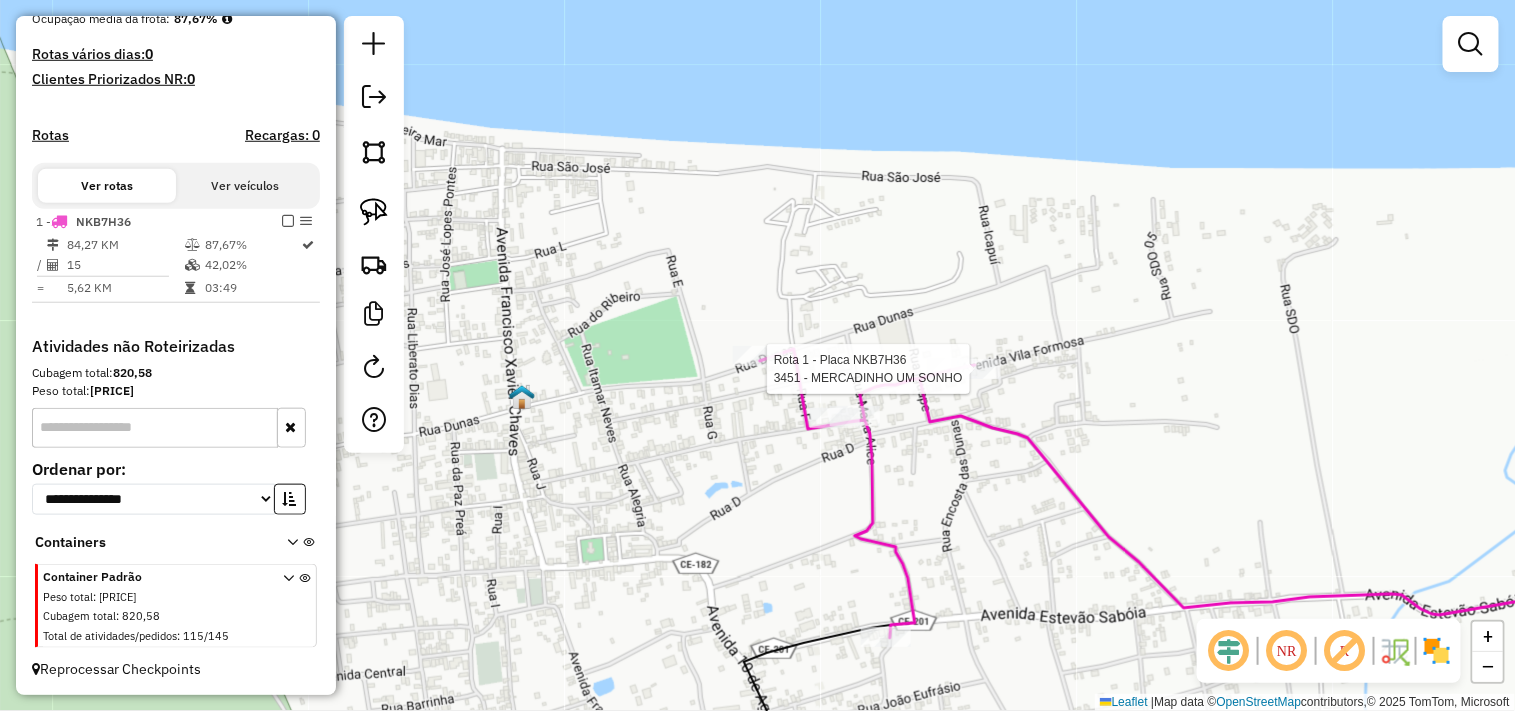 drag, startPoint x: 971, startPoint y: 383, endPoint x: 945, endPoint y: 407, distance: 35.383614 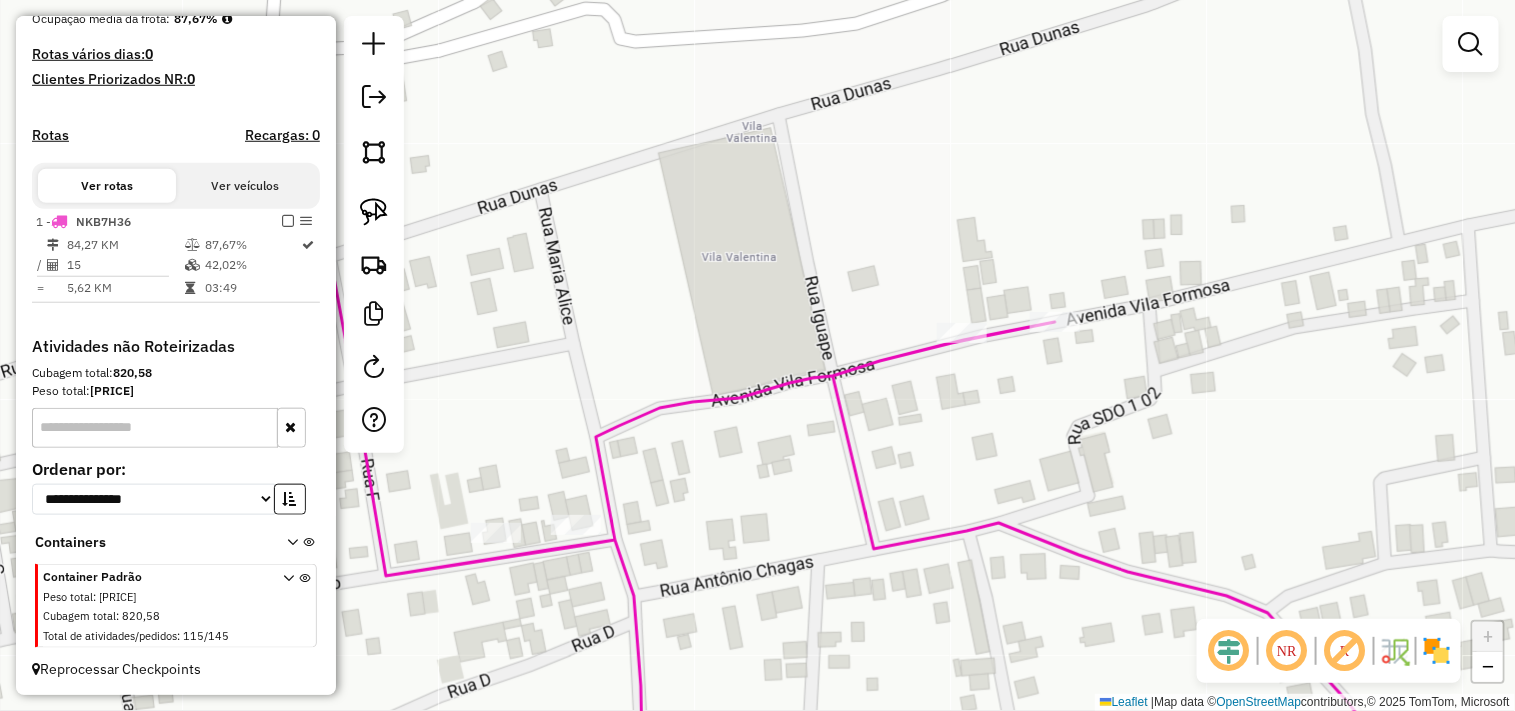 click 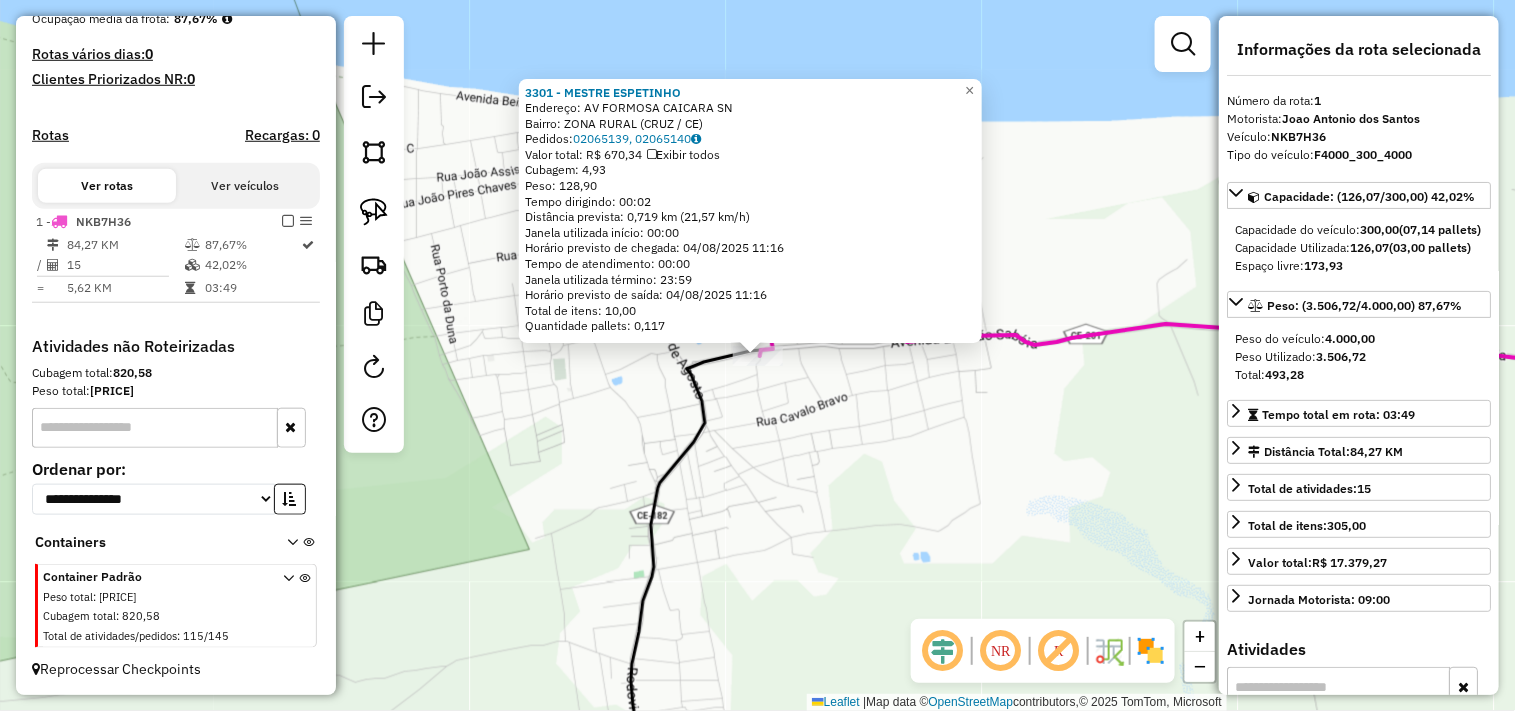 click on "3301 - MESTRE ESPETINHO  Endereço:  AV FORMOSA CAICARA SN   Bairro: ZONA RURAL (CRUZ / CE)   Pedidos:  02065139, 02065140   Valor total: R$ 670,34   Exibir todos   Cubagem: 4,93  Peso: 128,90  Tempo dirigindo: 00:02   Distância prevista: 0,719 km (21,57 km/h)   Janela utilizada início: 00:00   Horário previsto de chegada: 04/08/2025 11:16   Tempo de atendimento: 00:00   Janela utilizada término: 23:59   Horário previsto de saída: 04/08/2025 11:16   Total de itens: 10,00   Quantidade pallets: 0,117  × Janela de atendimento Grade de atendimento Capacidade Transportadoras Veículos Cliente Pedidos  Rotas Selecione os dias de semana para filtrar as janelas de atendimento  Seg   Ter   Qua   Qui   Sex   Sáb   Dom  Informe o período da janela de atendimento: De: Até:  Filtrar exatamente a janela do cliente  Considerar janela de atendimento padrão  Selecione os dias de semana para filtrar as grades de atendimento  Seg   Ter   Qua   Qui   Sex   Sáb   Dom   Clientes fora do dia de atendimento selecionado +" 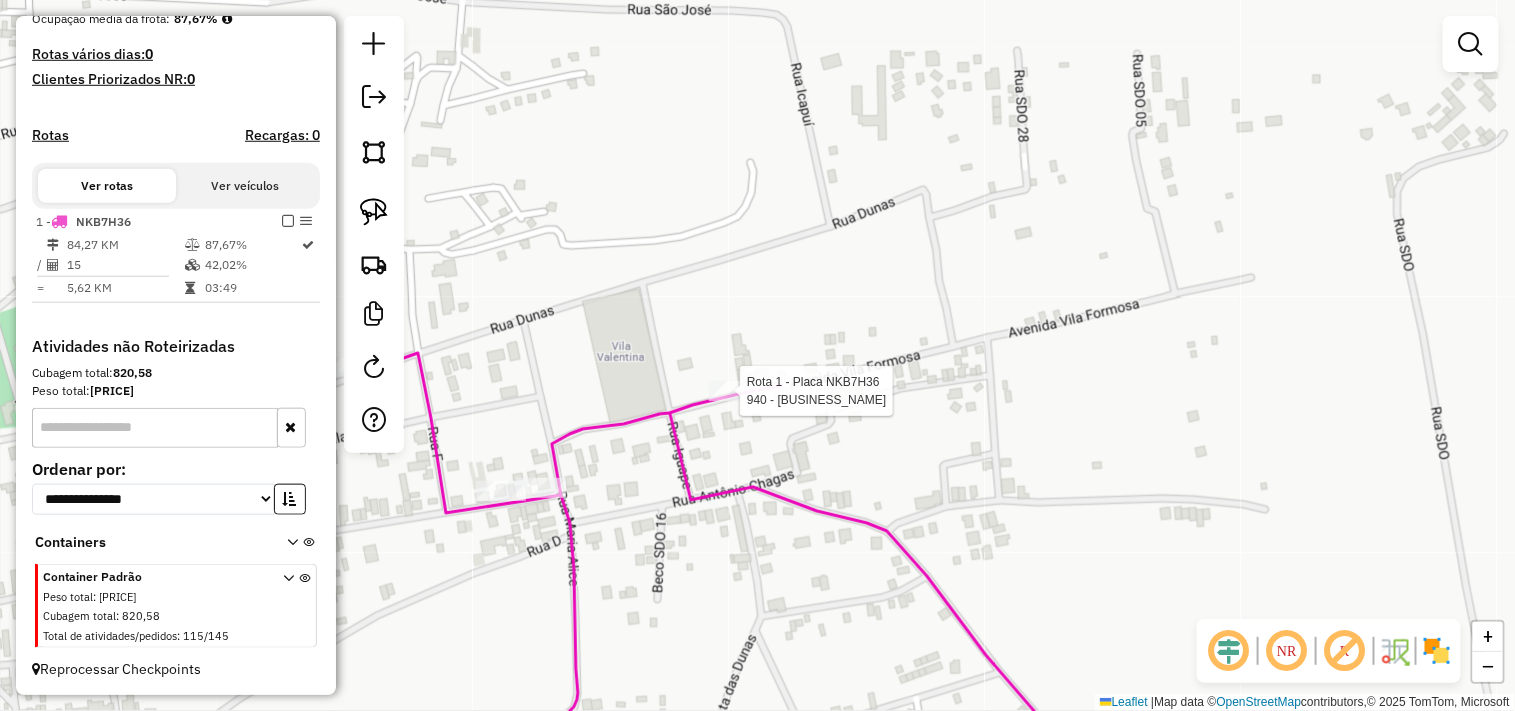 select on "**********" 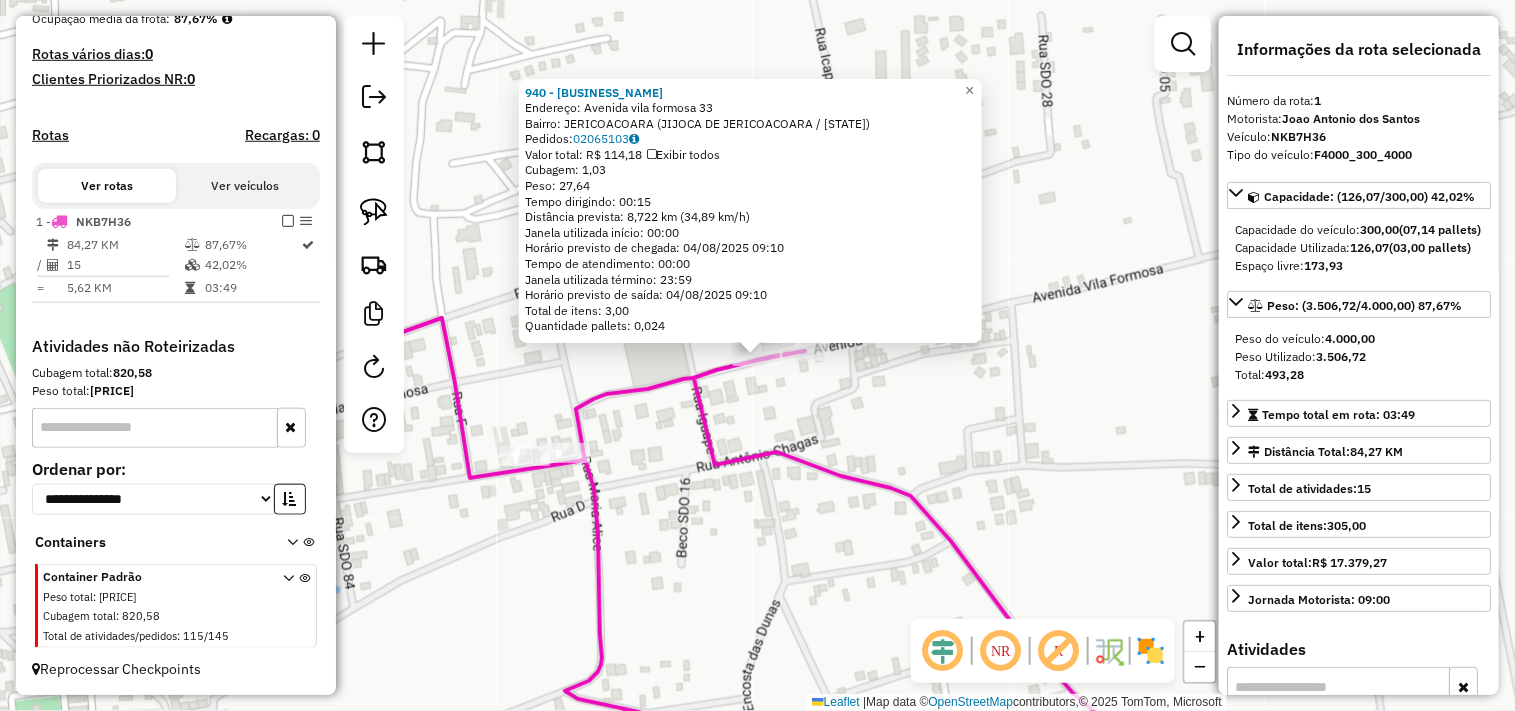 click on "940 - MERC SABOIA  Endereço:  Avenida vila formosa 33   Bairro: JERICOACOARA (JIJOCA DE JERICOACOARA / CE)   Pedidos:  02065103   Valor total: R$ 114,18   Exibir todos   Cubagem: 1,03  Peso: 27,64  Tempo dirigindo: 00:15   Distância prevista: 8,722 km (34,89 km/h)   Janela utilizada início: 00:00   Horário previsto de chegada: 04/08/2025 09:10   Tempo de atendimento: 00:00   Janela utilizada término: 23:59   Horário previsto de saída: 04/08/2025 09:10   Total de itens: 3,00   Quantidade pallets: 0,024  × Janela de atendimento Grade de atendimento Capacidade Transportadoras Veículos Cliente Pedidos  Rotas Selecione os dias de semana para filtrar as janelas de atendimento  Seg   Ter   Qua   Qui   Sex   Sáb   Dom  Informe o período da janela de atendimento: De: Até:  Filtrar exatamente a janela do cliente  Considerar janela de atendimento padrão  Selecione os dias de semana para filtrar as grades de atendimento  Seg   Ter   Qua   Qui   Sex   Sáb   Dom   Peso mínimo:   Peso máximo:   De:   Até:" 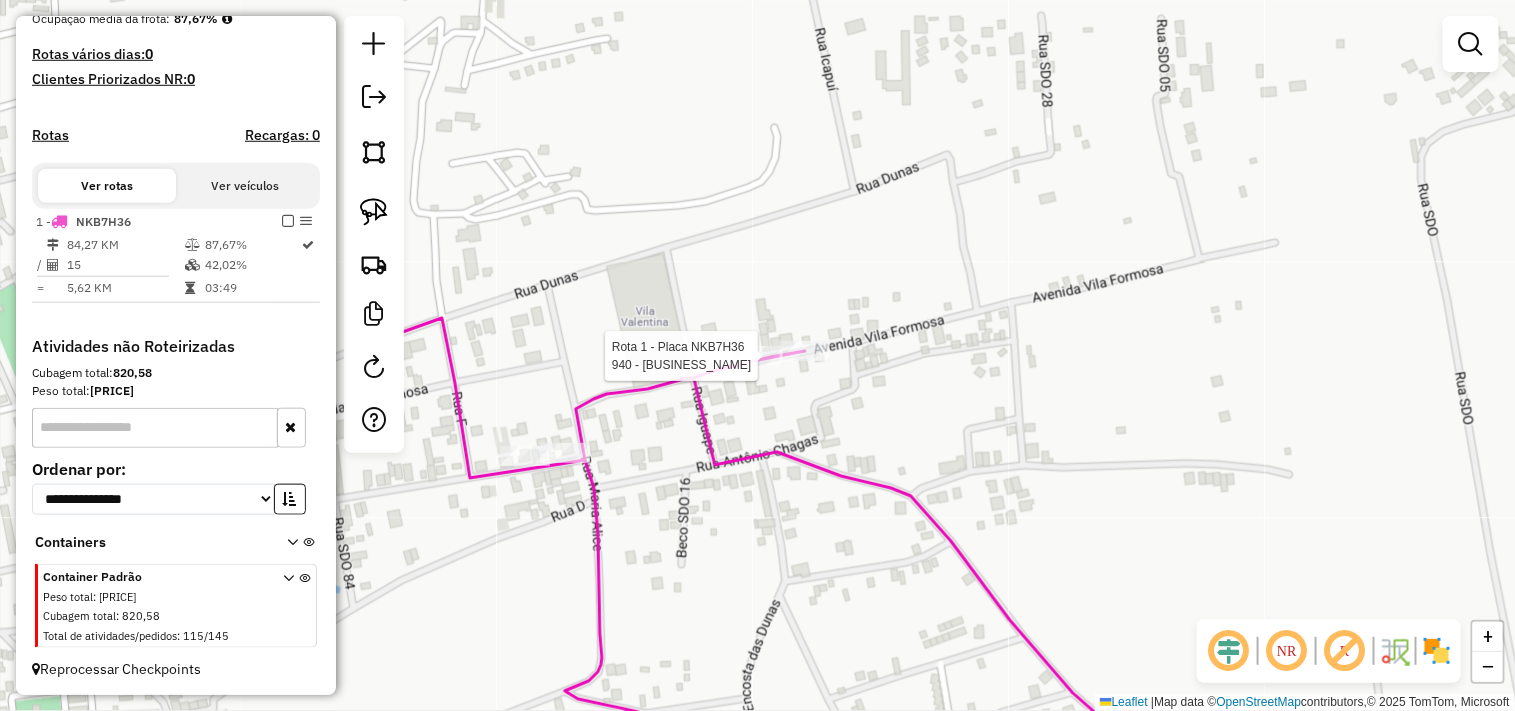 select on "**********" 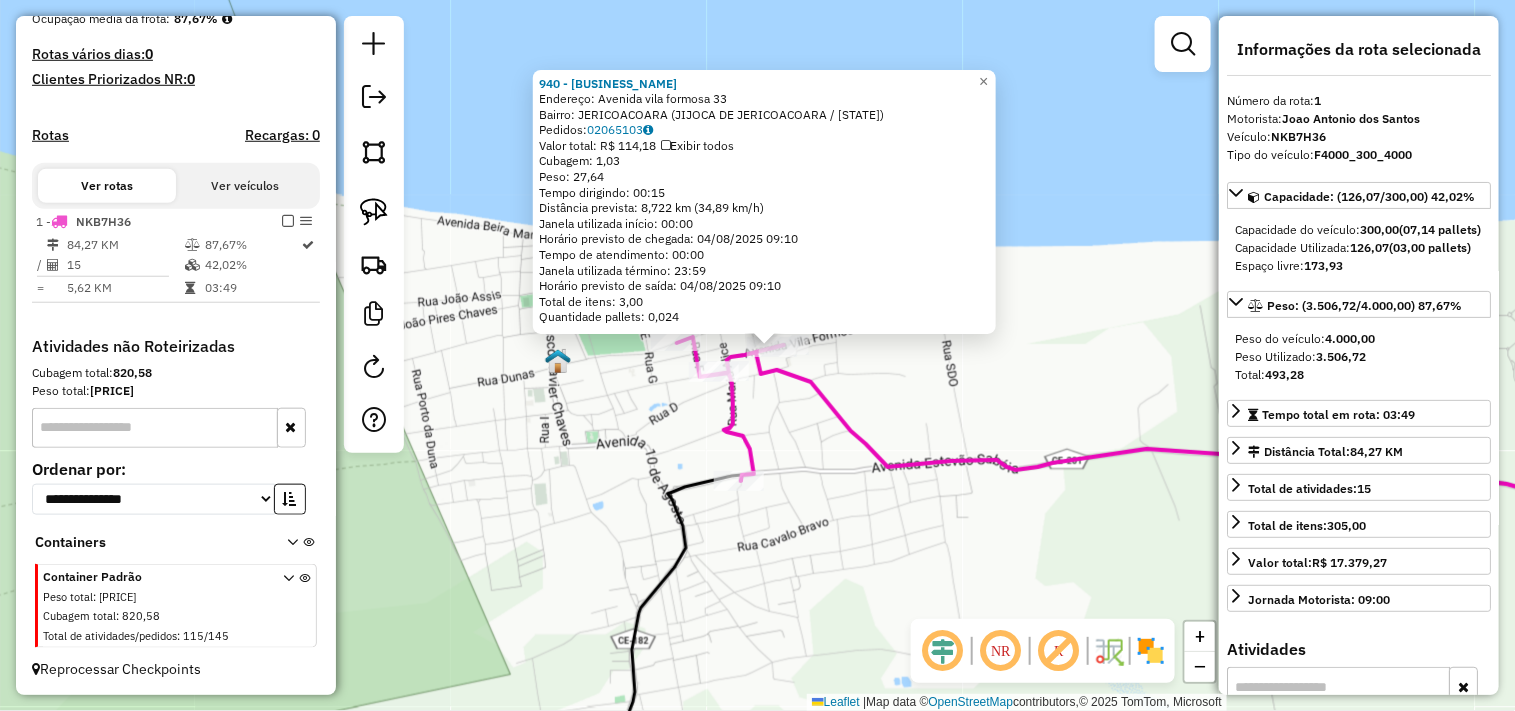 click on "940 - MERC SABOIA  Endereço:  Avenida vila formosa 33   Bairro: JERICOACOARA (JIJOCA DE JERICOACOARA / CE)   Pedidos:  02065103   Valor total: R$ 114,18   Exibir todos   Cubagem: 1,03  Peso: 27,64  Tempo dirigindo: 00:15   Distância prevista: 8,722 km (34,89 km/h)   Janela utilizada início: 00:00   Horário previsto de chegada: 04/08/2025 09:10   Tempo de atendimento: 00:00   Janela utilizada término: 23:59   Horário previsto de saída: 04/08/2025 09:10   Total de itens: 3,00   Quantidade pallets: 0,024  × Janela de atendimento Grade de atendimento Capacidade Transportadoras Veículos Cliente Pedidos  Rotas Selecione os dias de semana para filtrar as janelas de atendimento  Seg   Ter   Qua   Qui   Sex   Sáb   Dom  Informe o período da janela de atendimento: De: Até:  Filtrar exatamente a janela do cliente  Considerar janela de atendimento padrão  Selecione os dias de semana para filtrar as grades de atendimento  Seg   Ter   Qua   Qui   Sex   Sáb   Dom   Peso mínimo:   Peso máximo:   De:   Até:" 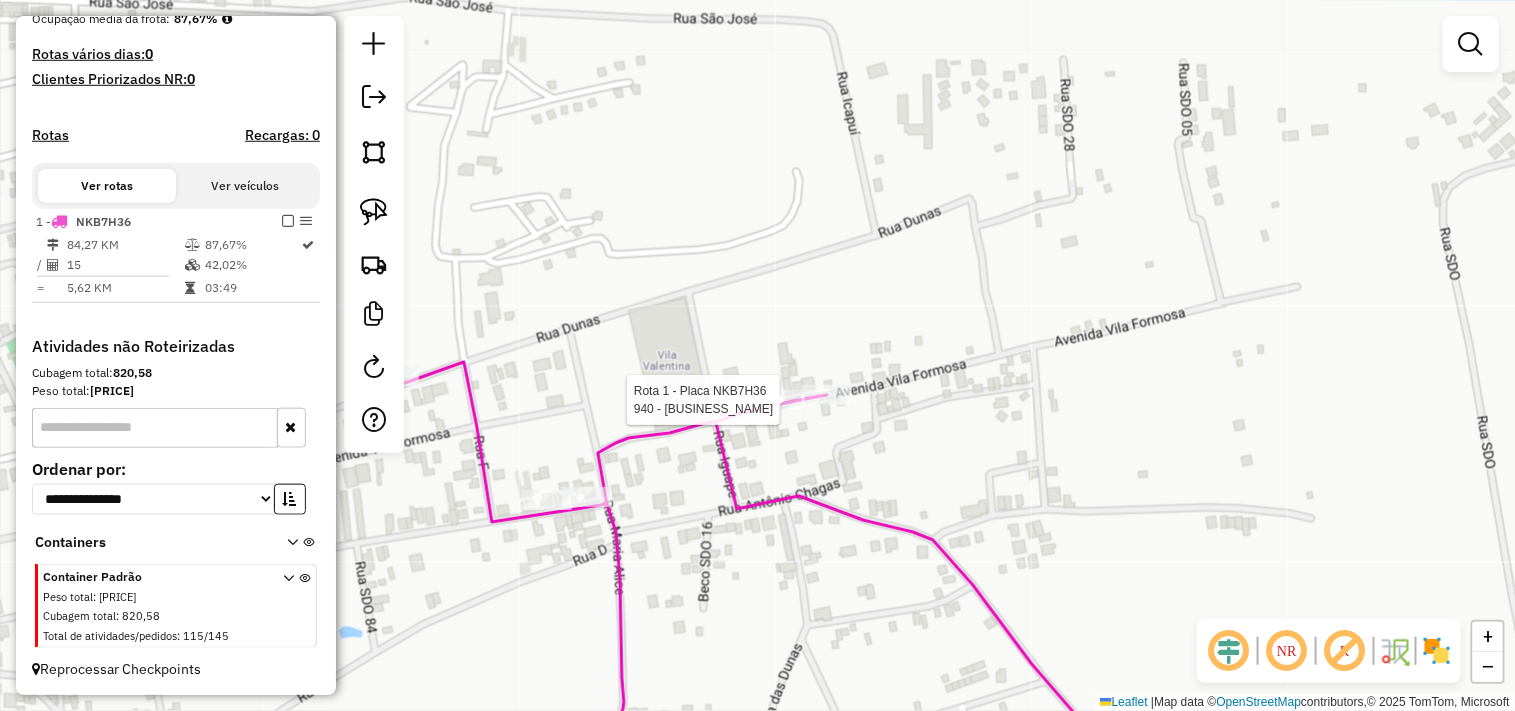 select on "**********" 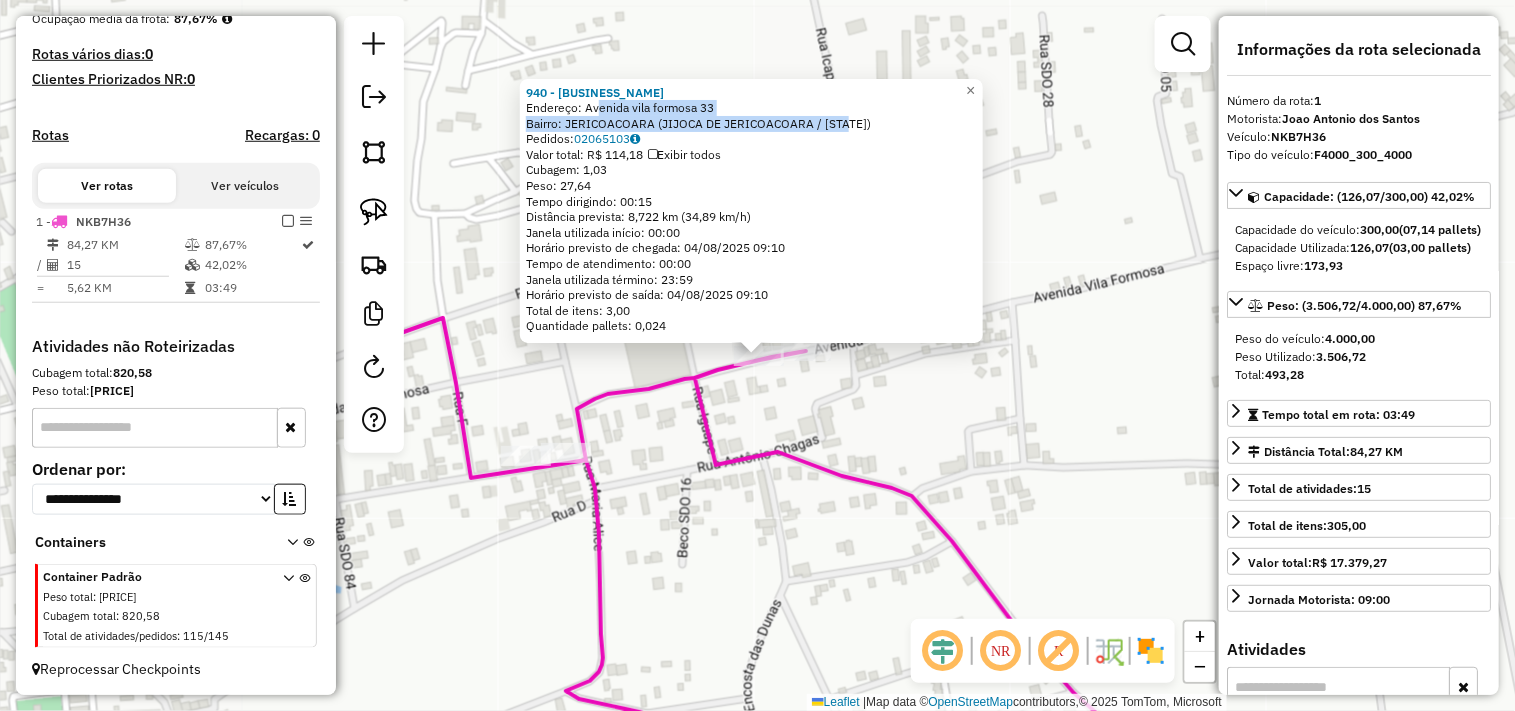 drag, startPoint x: 588, startPoint y: 105, endPoint x: 843, endPoint y: 122, distance: 255.56604 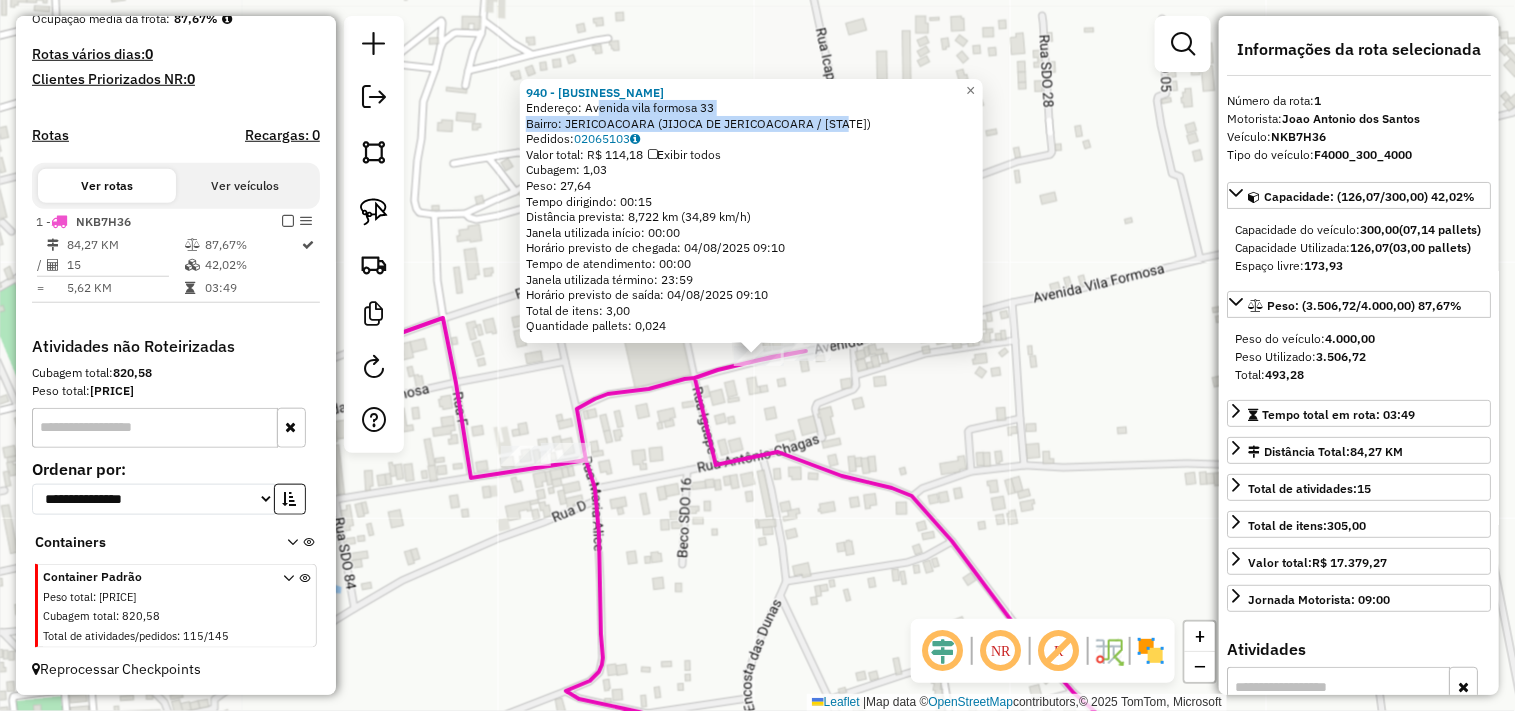 click on "940 - MERC SABOIA  Endereço:  Avenida vila formosa 33   Bairro: JERICOACOARA (JIJOCA DE JERICOACOARA / CE)   Pedidos:  02065103   Valor total: R$ 114,18   Exibir todos   Cubagem: 1,03  Peso: 27,64  Tempo dirigindo: 00:15   Distância prevista: 8,722 km (34,89 km/h)   Janela utilizada início: 00:00   Horário previsto de chegada: 04/08/2025 09:10   Tempo de atendimento: 00:00   Janela utilizada término: 23:59   Horário previsto de saída: 04/08/2025 09:10   Total de itens: 3,00   Quantidade pallets: 0,024  × Janela de atendimento Grade de atendimento Capacidade Transportadoras Veículos Cliente Pedidos  Rotas Selecione os dias de semana para filtrar as janelas de atendimento  Seg   Ter   Qua   Qui   Sex   Sáb   Dom  Informe o período da janela de atendimento: De: Até:  Filtrar exatamente a janela do cliente  Considerar janela de atendimento padrão  Selecione os dias de semana para filtrar as grades de atendimento  Seg   Ter   Qua   Qui   Sex   Sáb   Dom   Peso mínimo:   Peso máximo:   De:   Até:" 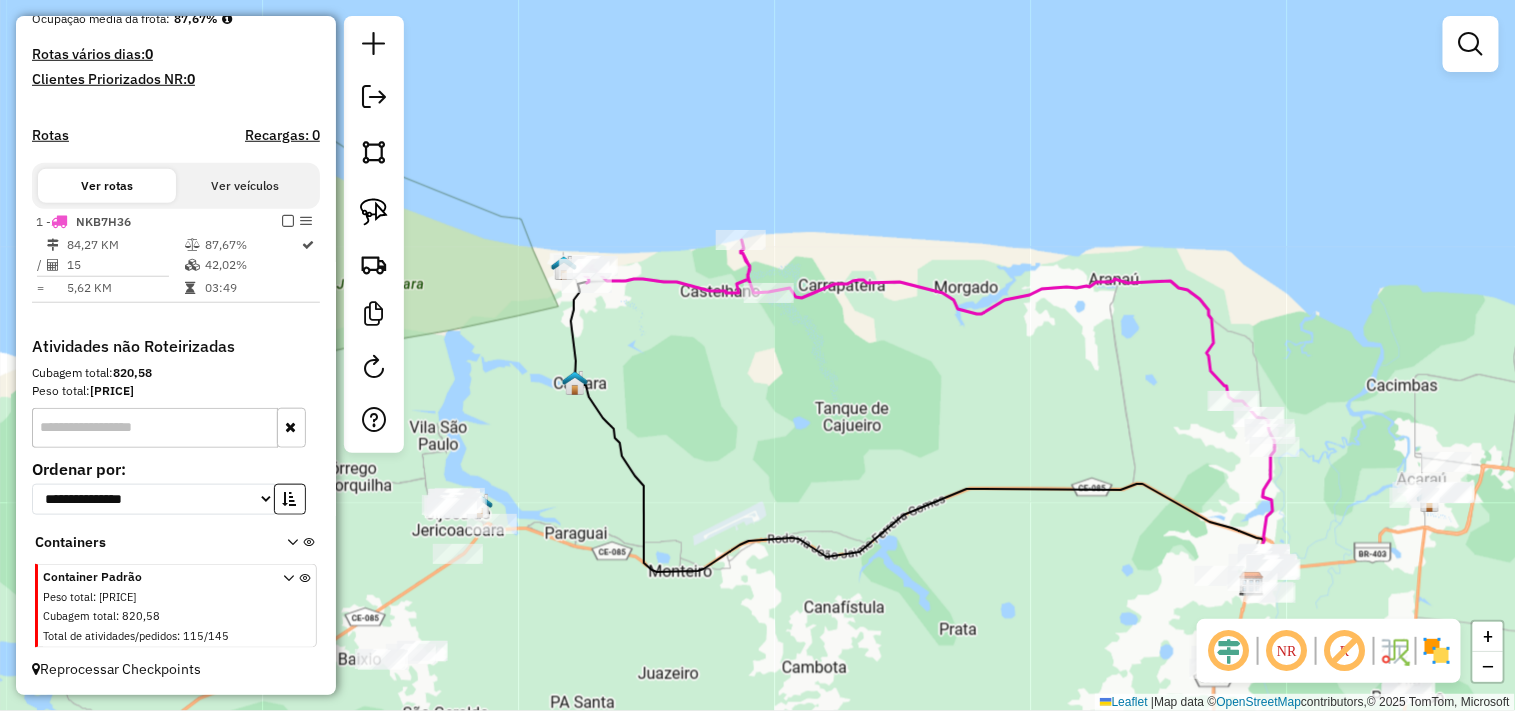drag, startPoint x: 713, startPoint y: 404, endPoint x: 710, endPoint y: 347, distance: 57.07889 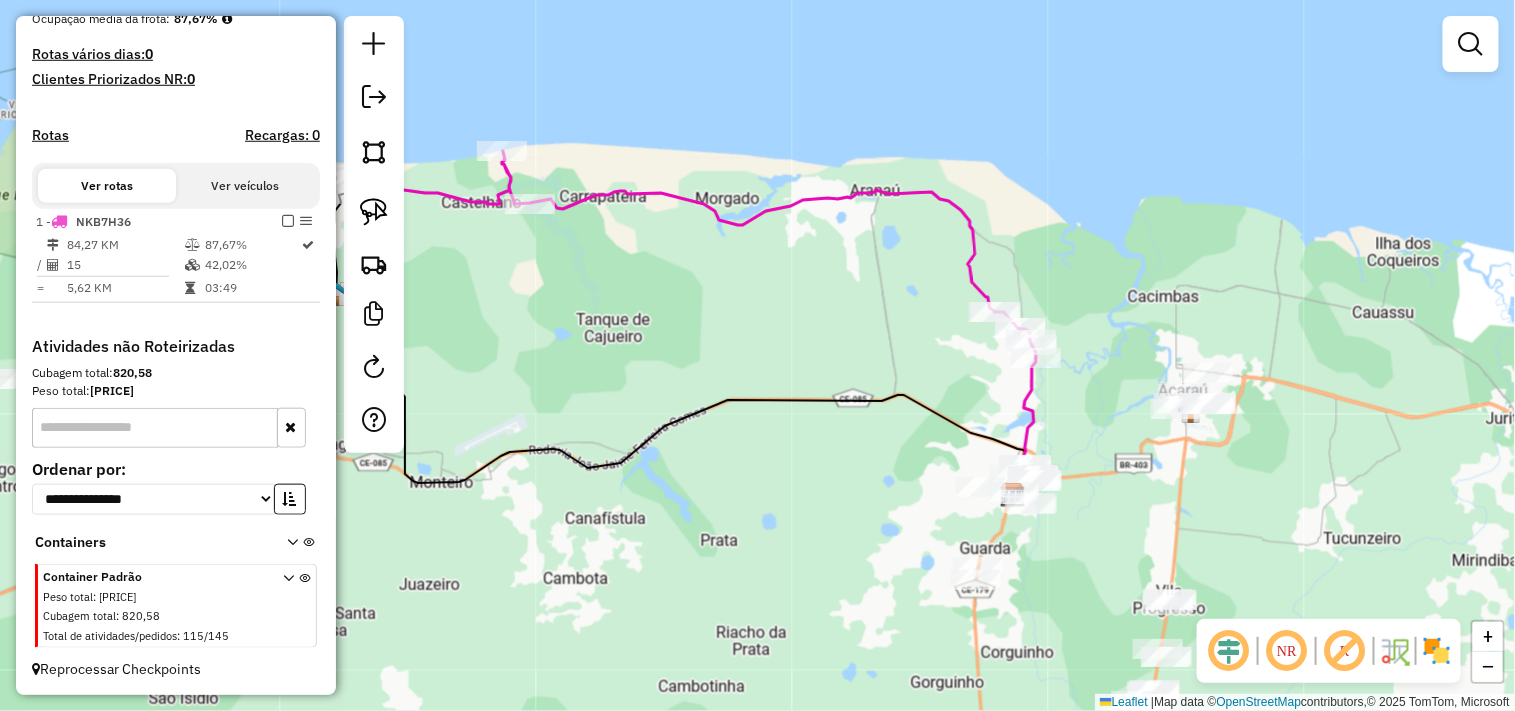drag, startPoint x: 773, startPoint y: 330, endPoint x: 685, endPoint y: 323, distance: 88.27797 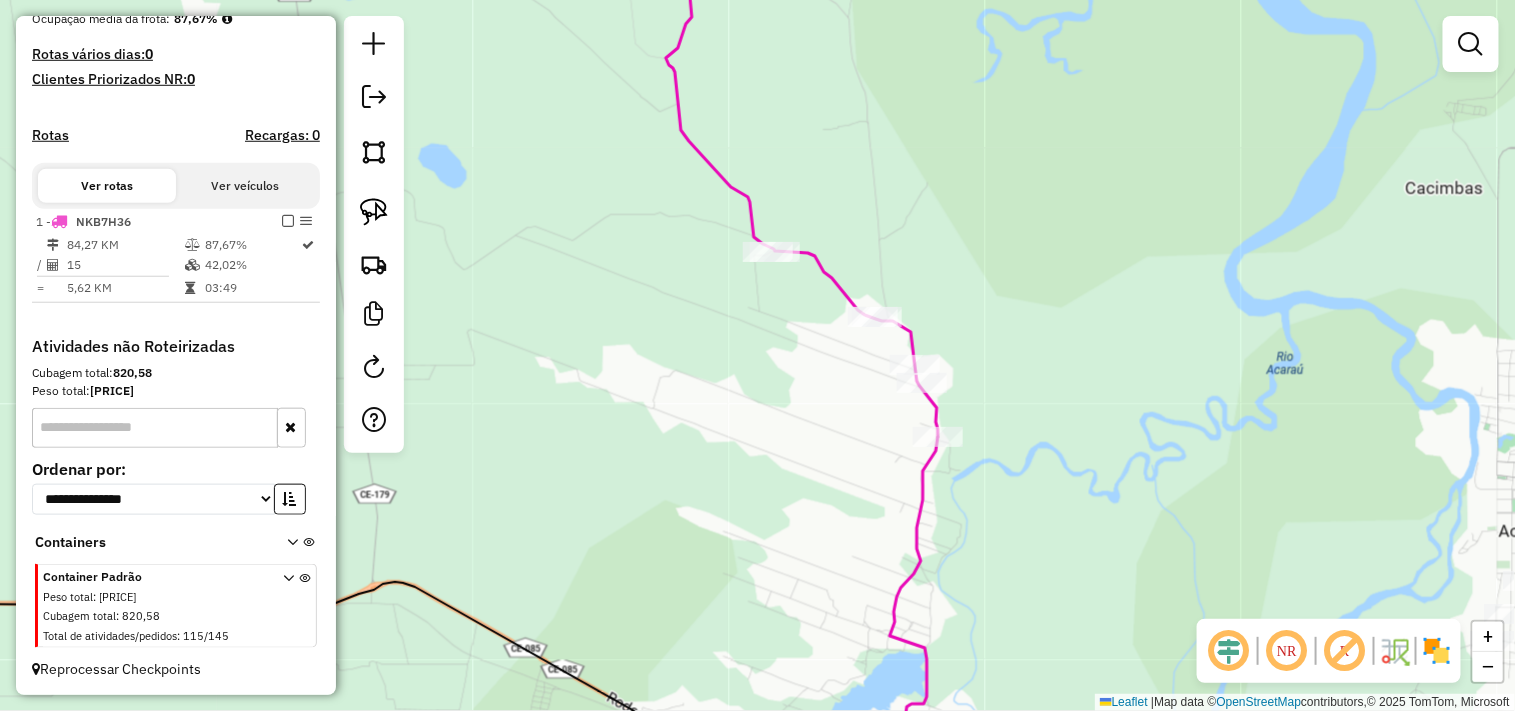 select on "**********" 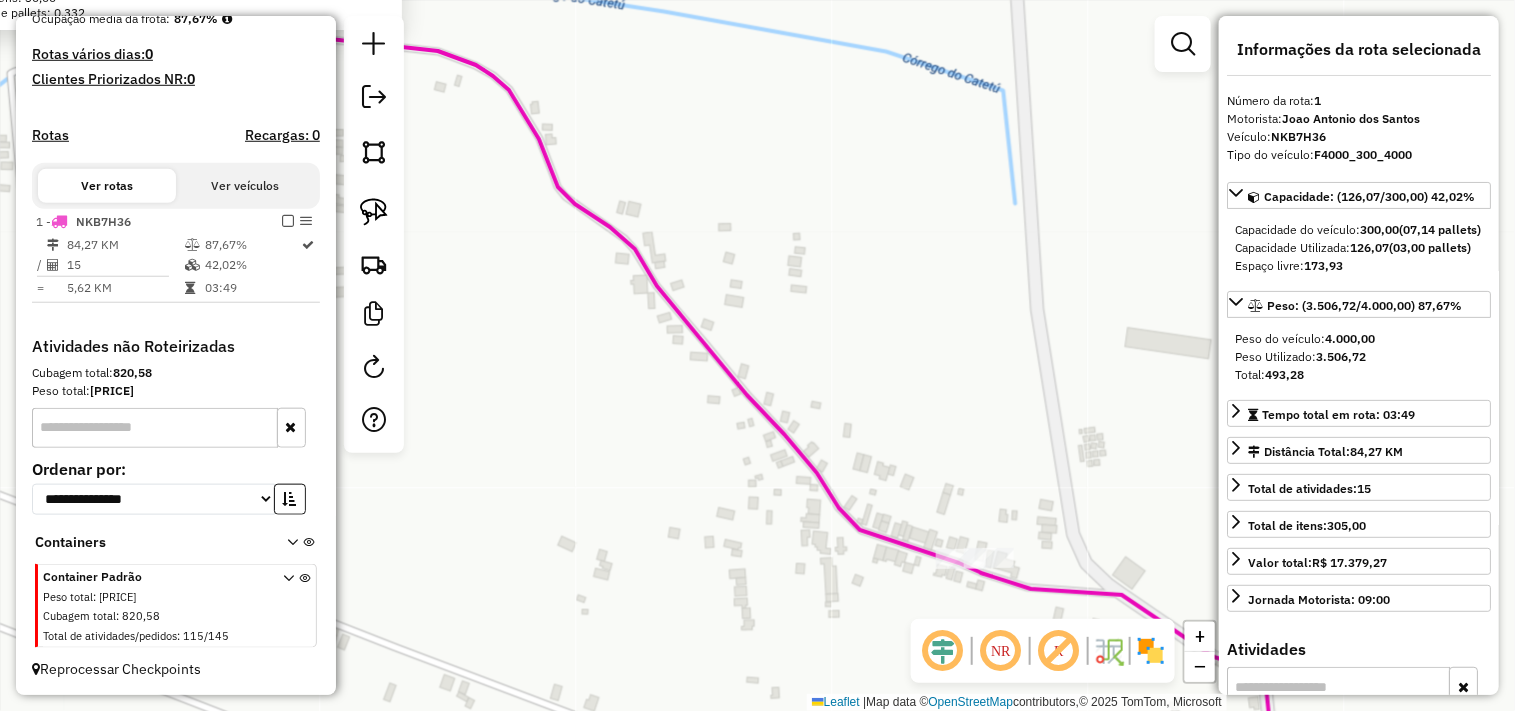 drag, startPoint x: 942, startPoint y: 437, endPoint x: 894, endPoint y: 361, distance: 89.88882 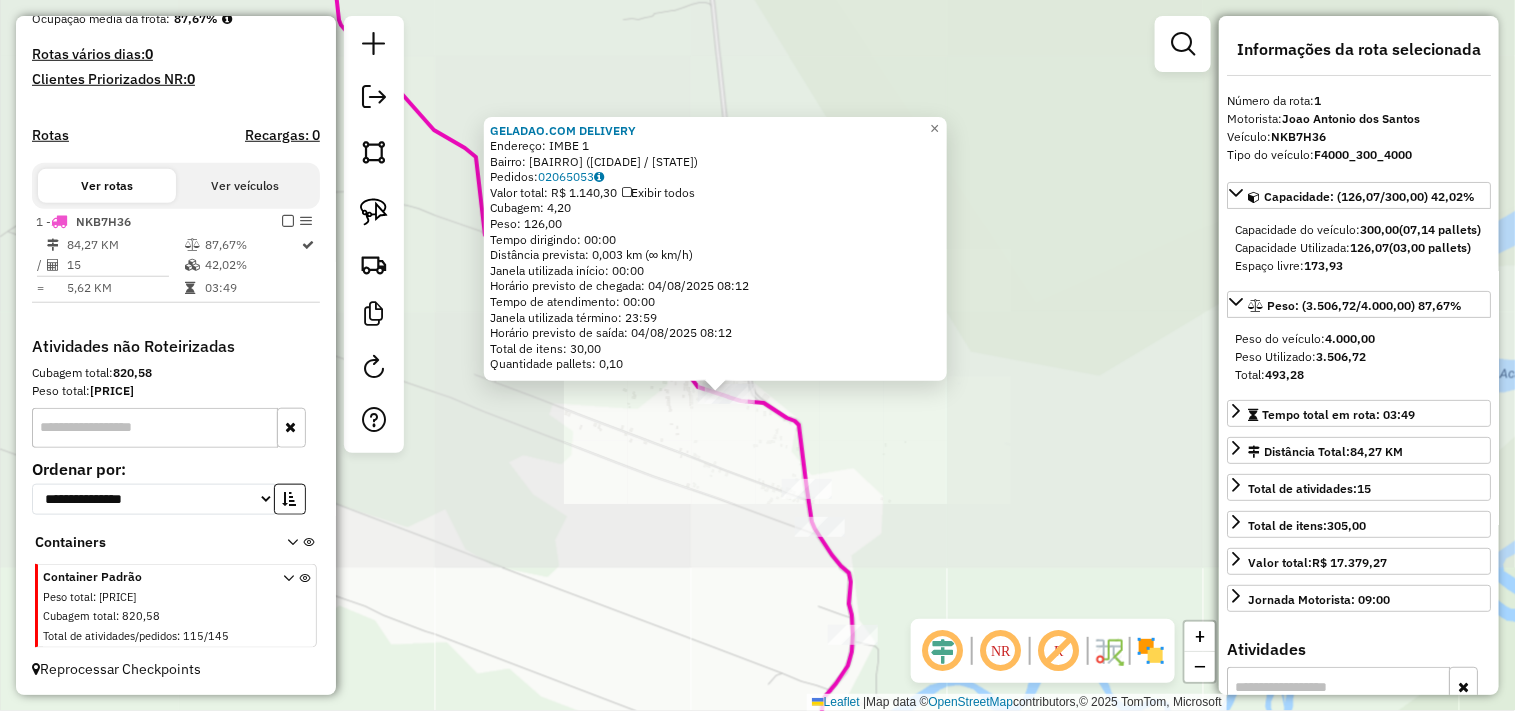 click on "674 - GELADAO.COM DELIVERY  Endereço:  IMBE 1   Bairro: IMBE (ACARAU / CE)   Pedidos:  02065053   Valor total: R$ 1.140,30   Exibir todos   Cubagem: 4,20  Peso: 126,00  Tempo dirigindo: 00:00   Distância prevista: 0,003 km (∞ km/h)   Janela utilizada início: 00:00   Horário previsto de chegada: 04/08/2025 08:12   Tempo de atendimento: 00:00   Janela utilizada término: 23:59   Horário previsto de saída: 04/08/2025 08:12   Total de itens: 30,00   Quantidade pallets: 0,10  × Janela de atendimento Grade de atendimento Capacidade Transportadoras Veículos Cliente Pedidos  Rotas Selecione os dias de semana para filtrar as janelas de atendimento  Seg   Ter   Qua   Qui   Sex   Sáb   Dom  Informe o período da janela de atendimento: De: Até:  Filtrar exatamente a janela do cliente  Considerar janela de atendimento padrão  Selecione os dias de semana para filtrar as grades de atendimento  Seg   Ter   Qua   Qui   Sex   Sáb   Dom   Considerar clientes sem dia de atendimento cadastrado  Peso mínimo:   De:" 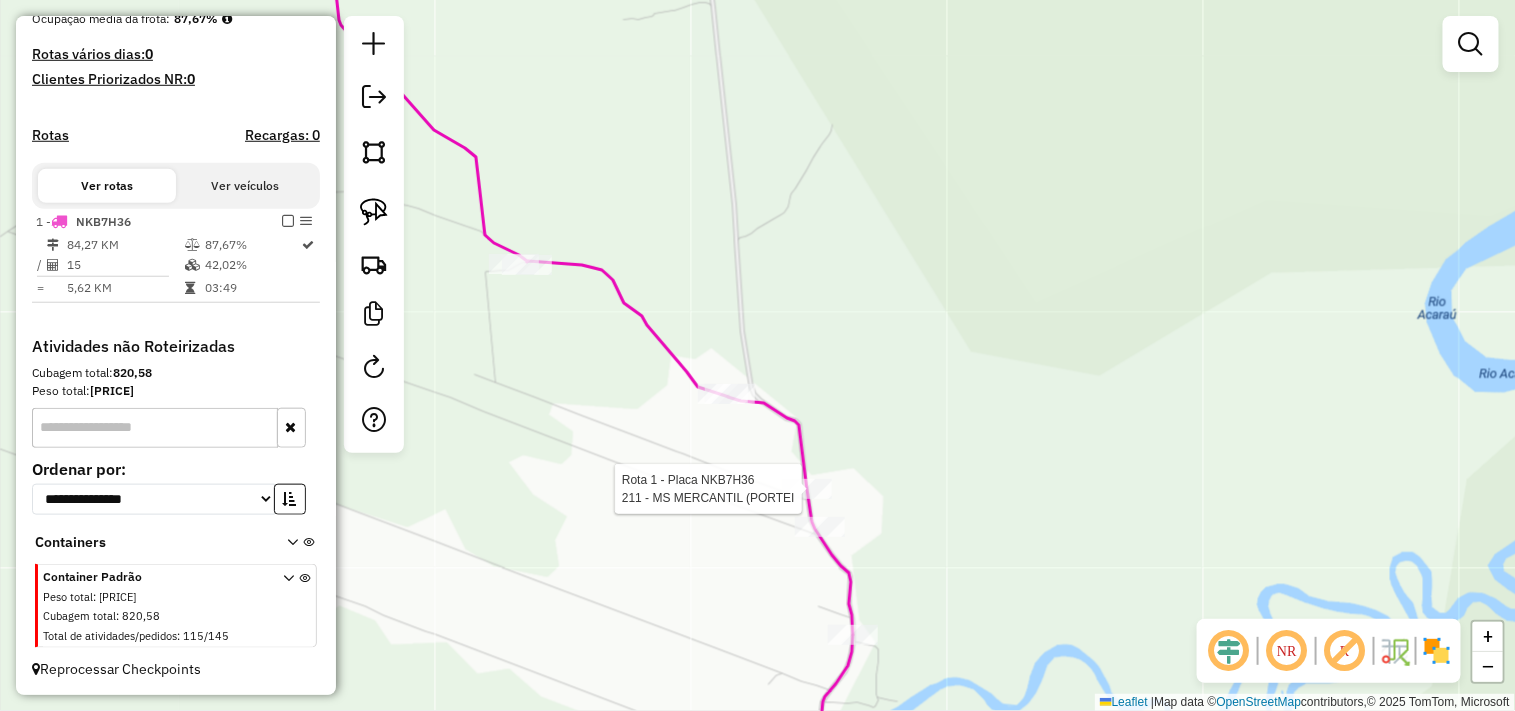 select on "**********" 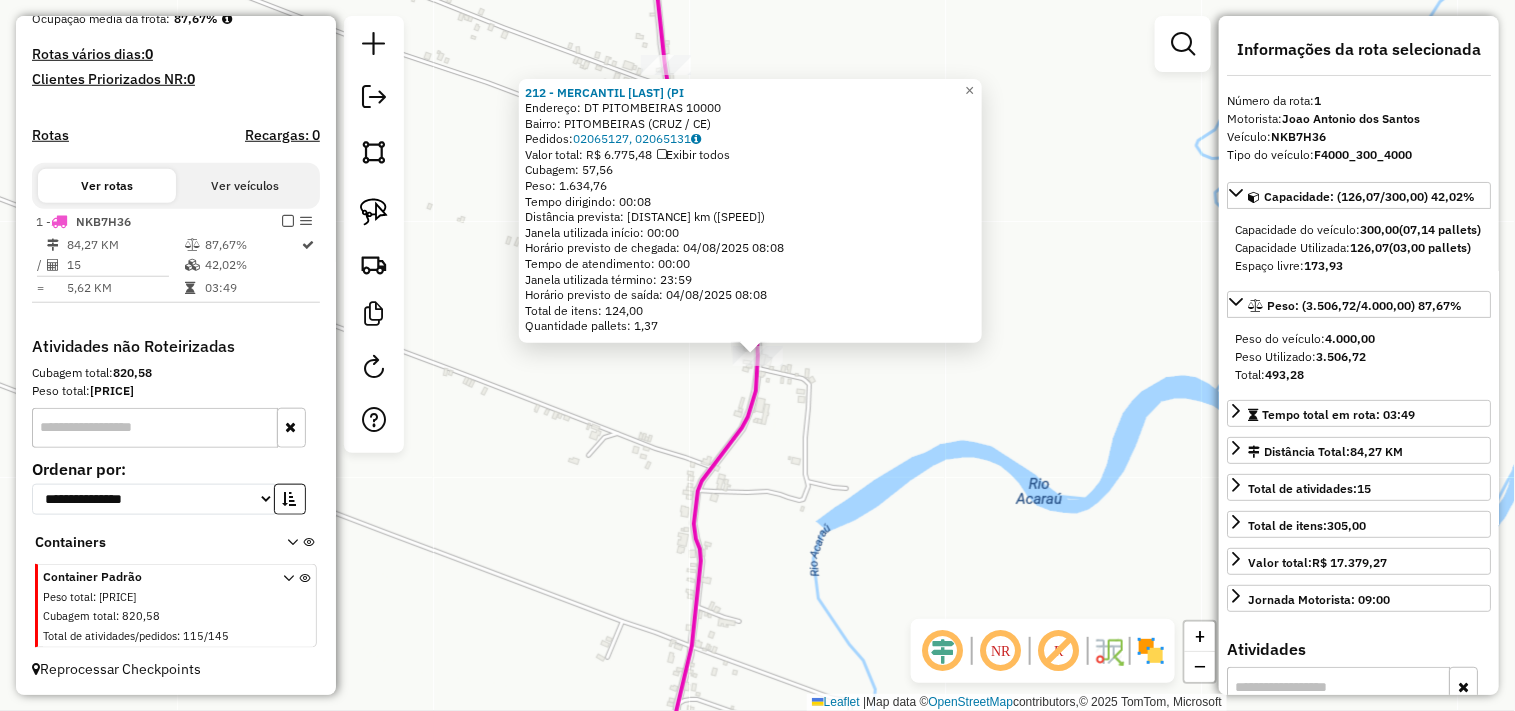 click on "212 - MERCANTIL PEKETO (PI  Endereço:  DT PITOMBEIRAS 10000   Bairro: PITOMBEIRAS (CRUZ / CE)   Pedidos:  02065127, 02065131   Valor total: R$ 6.775,48   Exibir todos   Cubagem: 57,56  Peso: 1.634,76  Tempo dirigindo: 00:08   Distância prevista: 5,992 km (44,94 km/h)   Janela utilizada início: 00:00   Horário previsto de chegada: 04/08/2025 08:08   Tempo de atendimento: 00:00   Janela utilizada término: 23:59   Horário previsto de saída: 04/08/2025 08:08   Total de itens: 124,00   Quantidade pallets: 1,37  × Janela de atendimento Grade de atendimento Capacidade Transportadoras Veículos Cliente Pedidos  Rotas Selecione os dias de semana para filtrar as janelas de atendimento  Seg   Ter   Qua   Qui   Sex   Sáb   Dom  Informe o período da janela de atendimento: De: Até:  Filtrar exatamente a janela do cliente  Considerar janela de atendimento padrão  Selecione os dias de semana para filtrar as grades de atendimento  Seg   Ter   Qua   Qui   Sex   Sáb   Dom   Peso mínimo:   Peso máximo:   De:  De:" 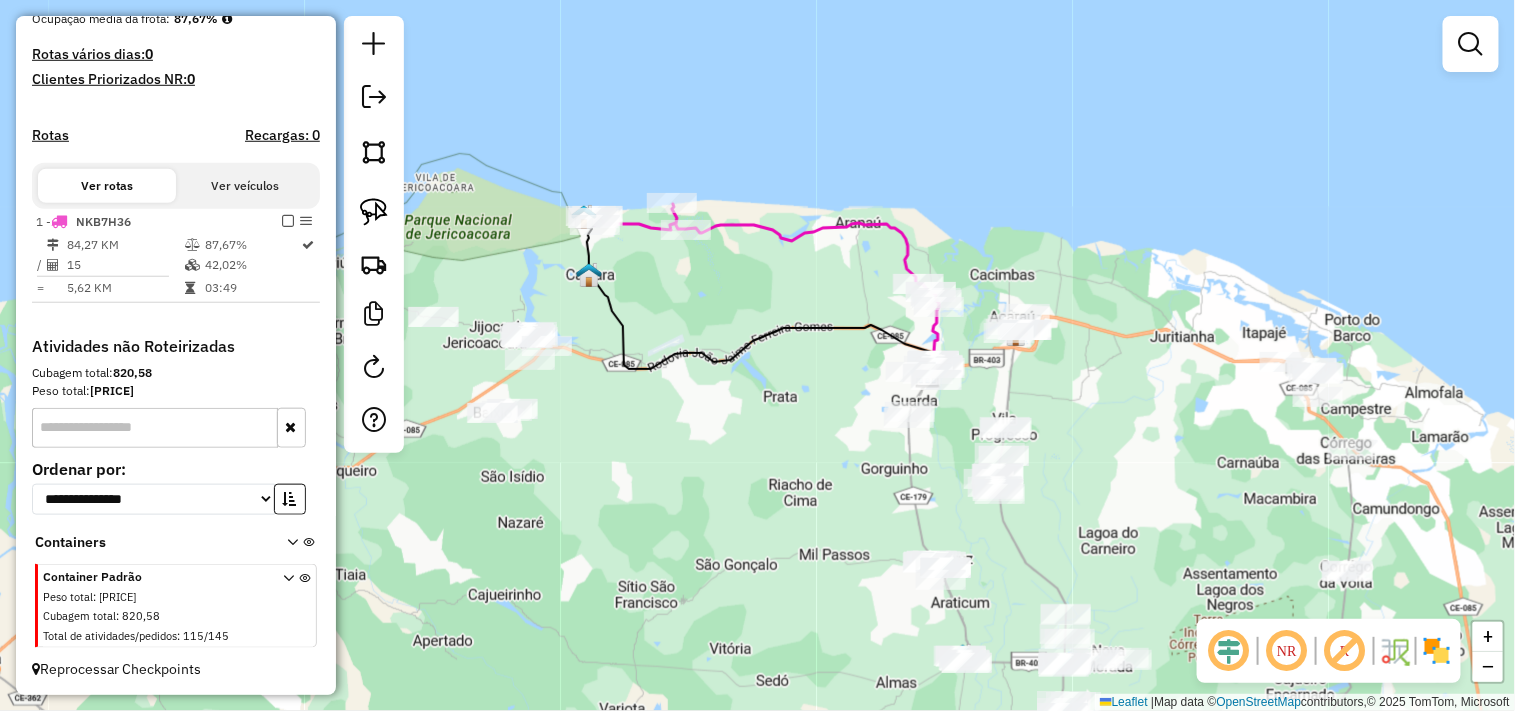 drag, startPoint x: 691, startPoint y: 420, endPoint x: 721, endPoint y: 417, distance: 30.149628 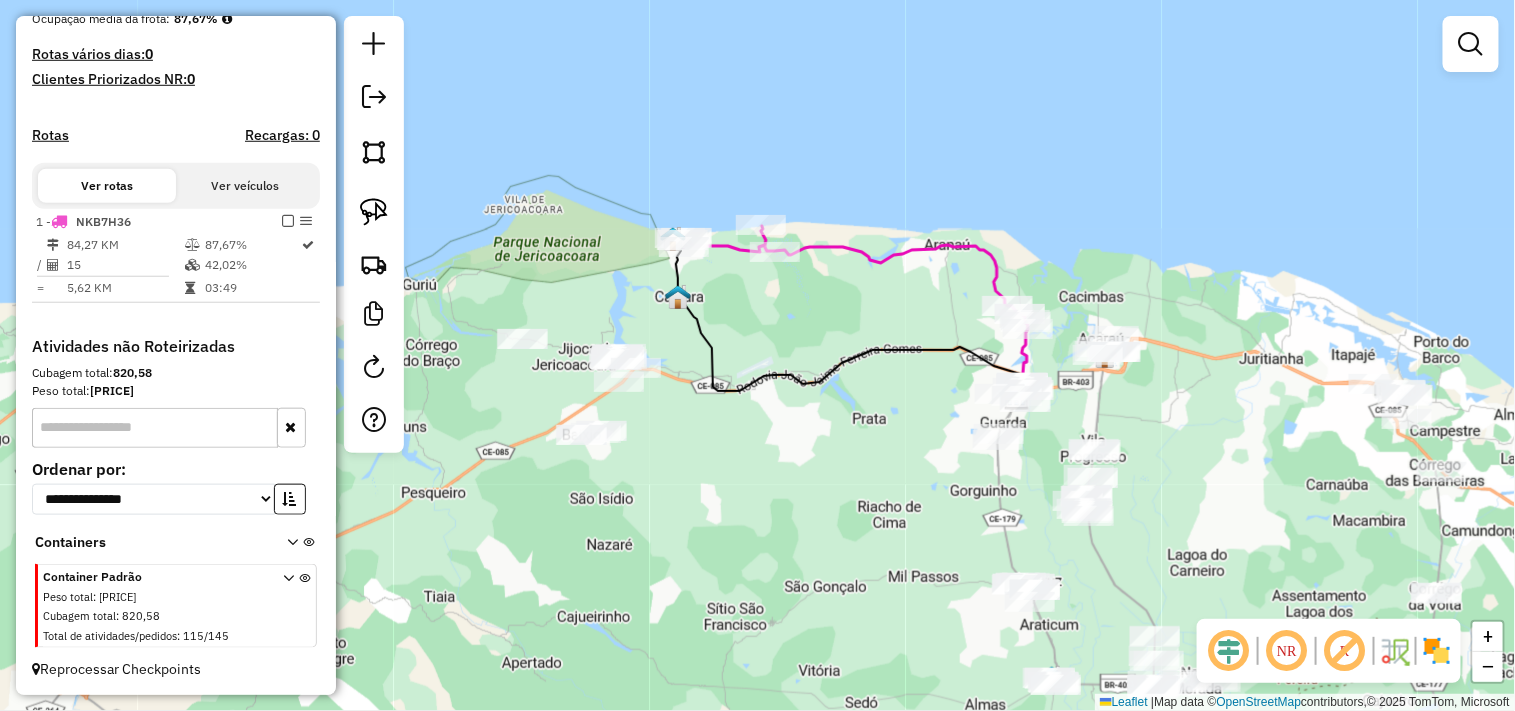 drag, startPoint x: 670, startPoint y: 455, endPoint x: 830, endPoint y: 465, distance: 160.3122 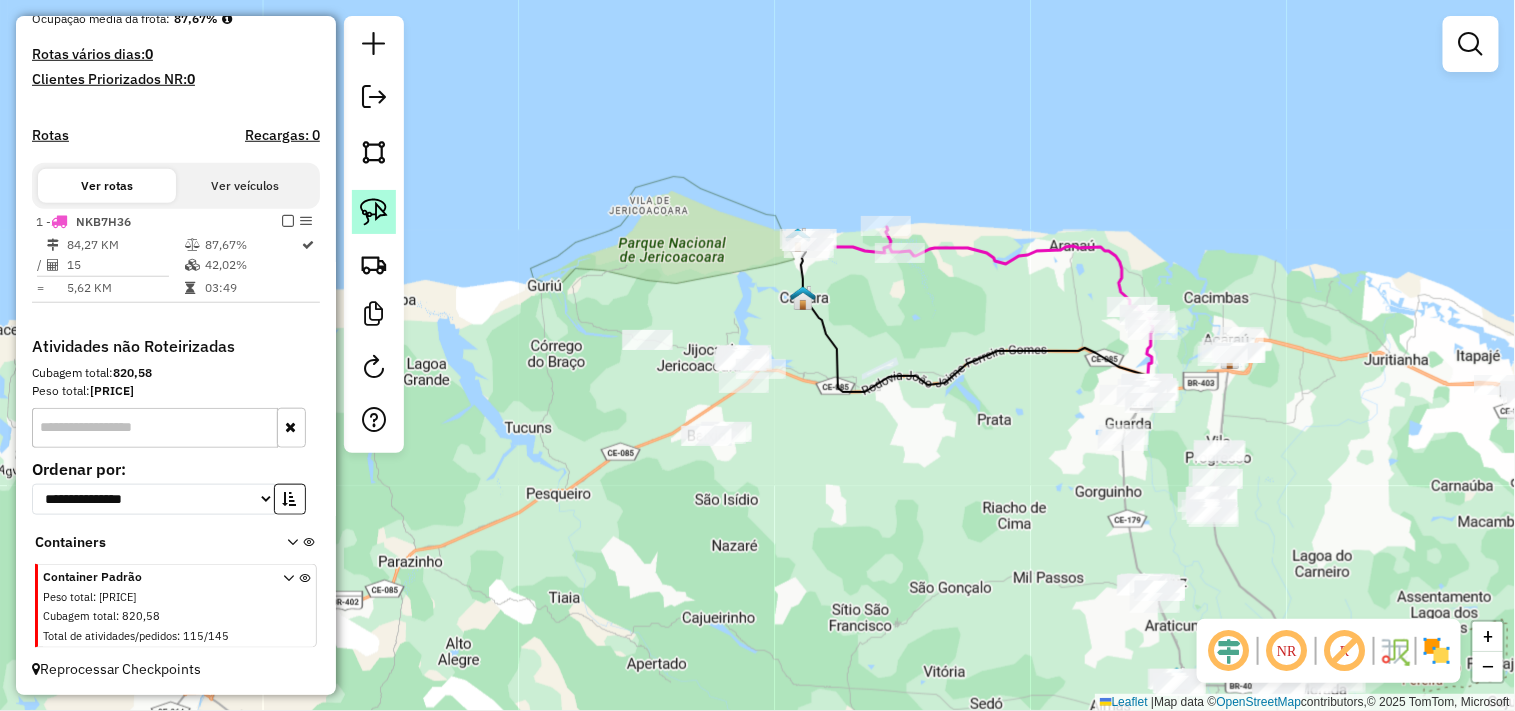 click 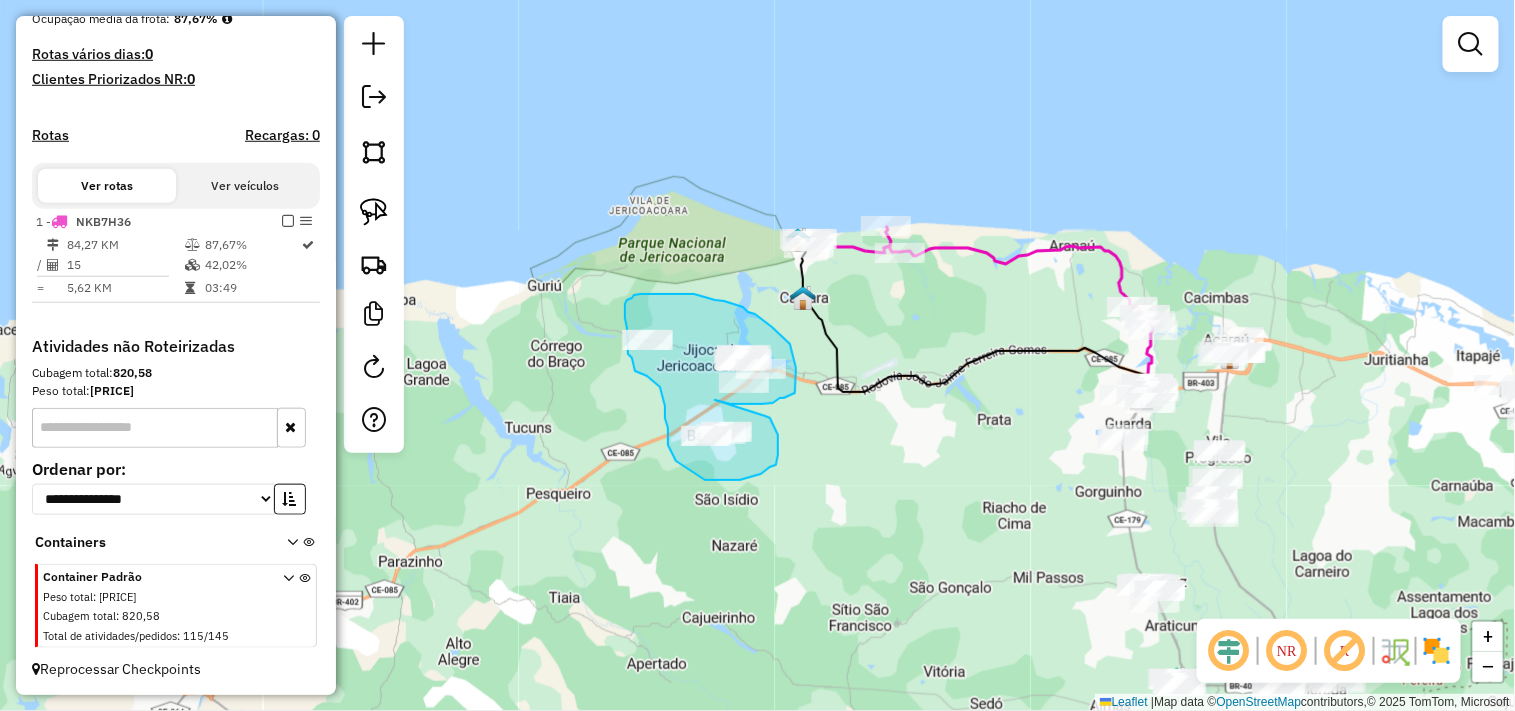 drag, startPoint x: 774, startPoint y: 426, endPoint x: 715, endPoint y: 400, distance: 64.4748 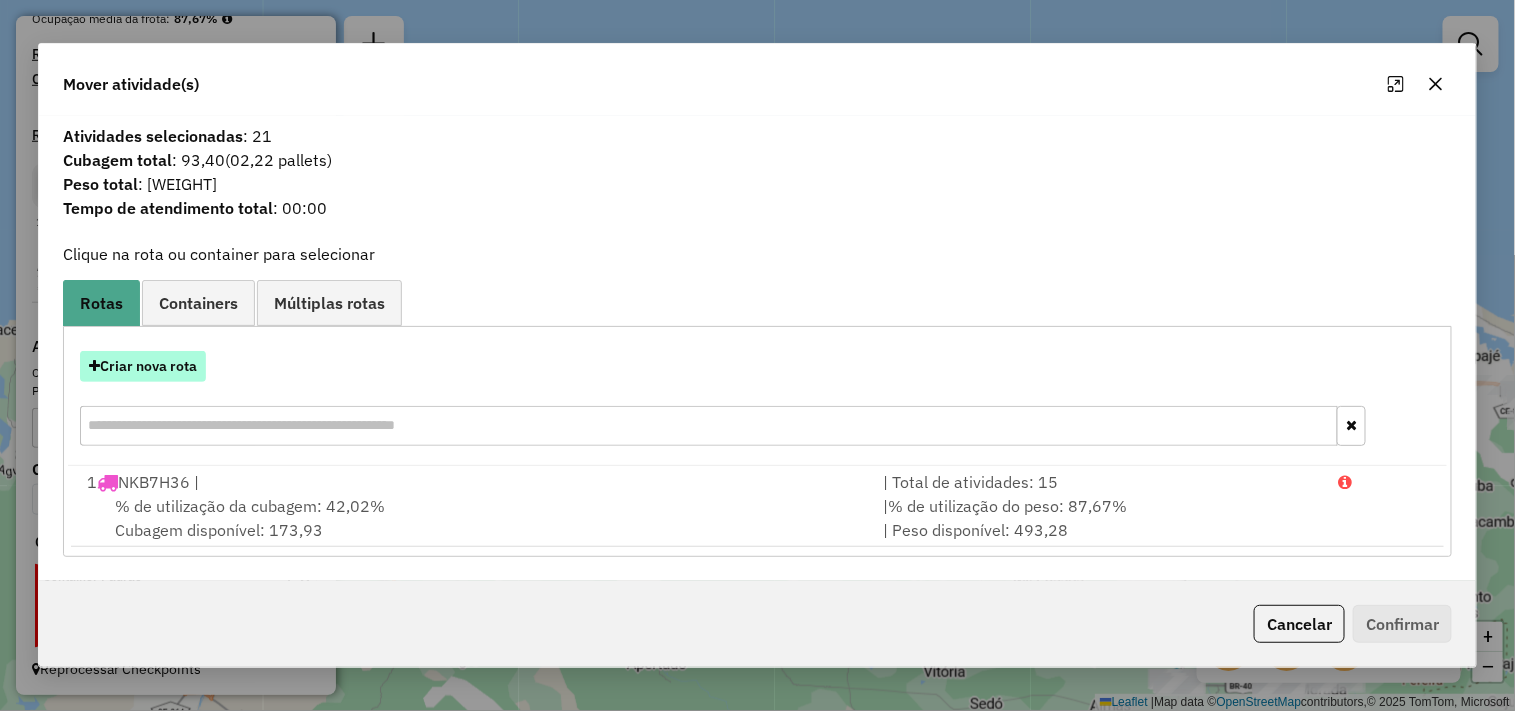 click on "Criar nova rota" at bounding box center [143, 366] 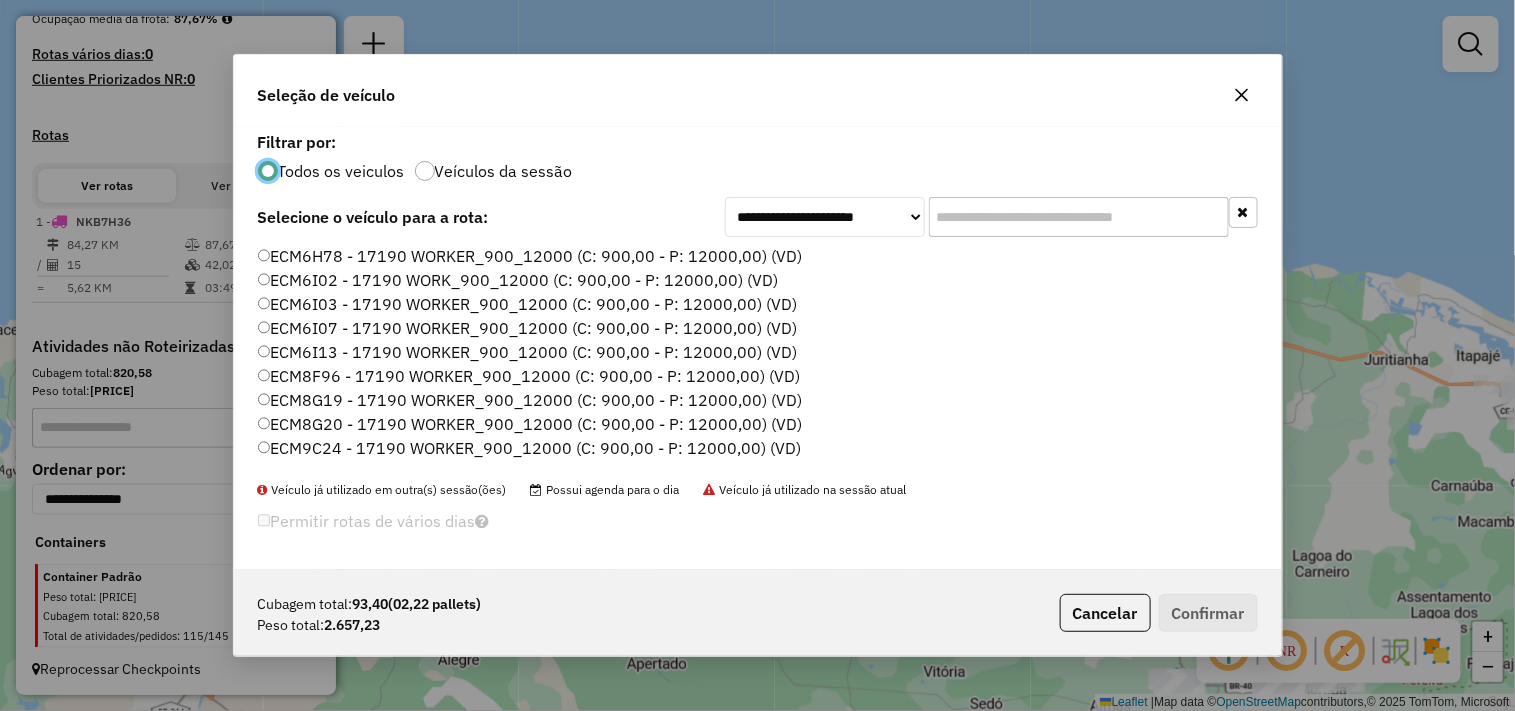 scroll, scrollTop: 11, scrollLeft: 5, axis: both 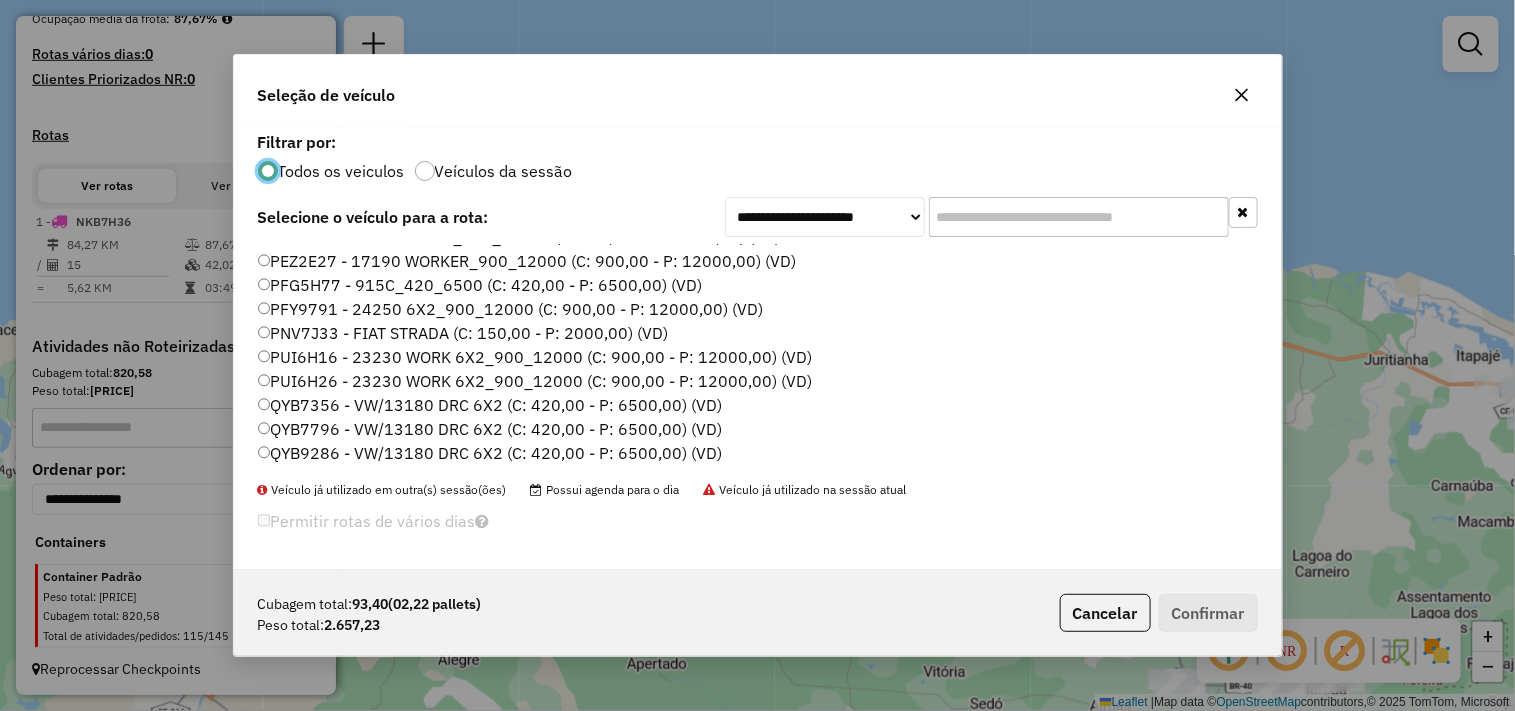 click on "QYB7796 - VW/13180 DRC 6X2 (C: 420,00 - P: 6500,00) (VD)" 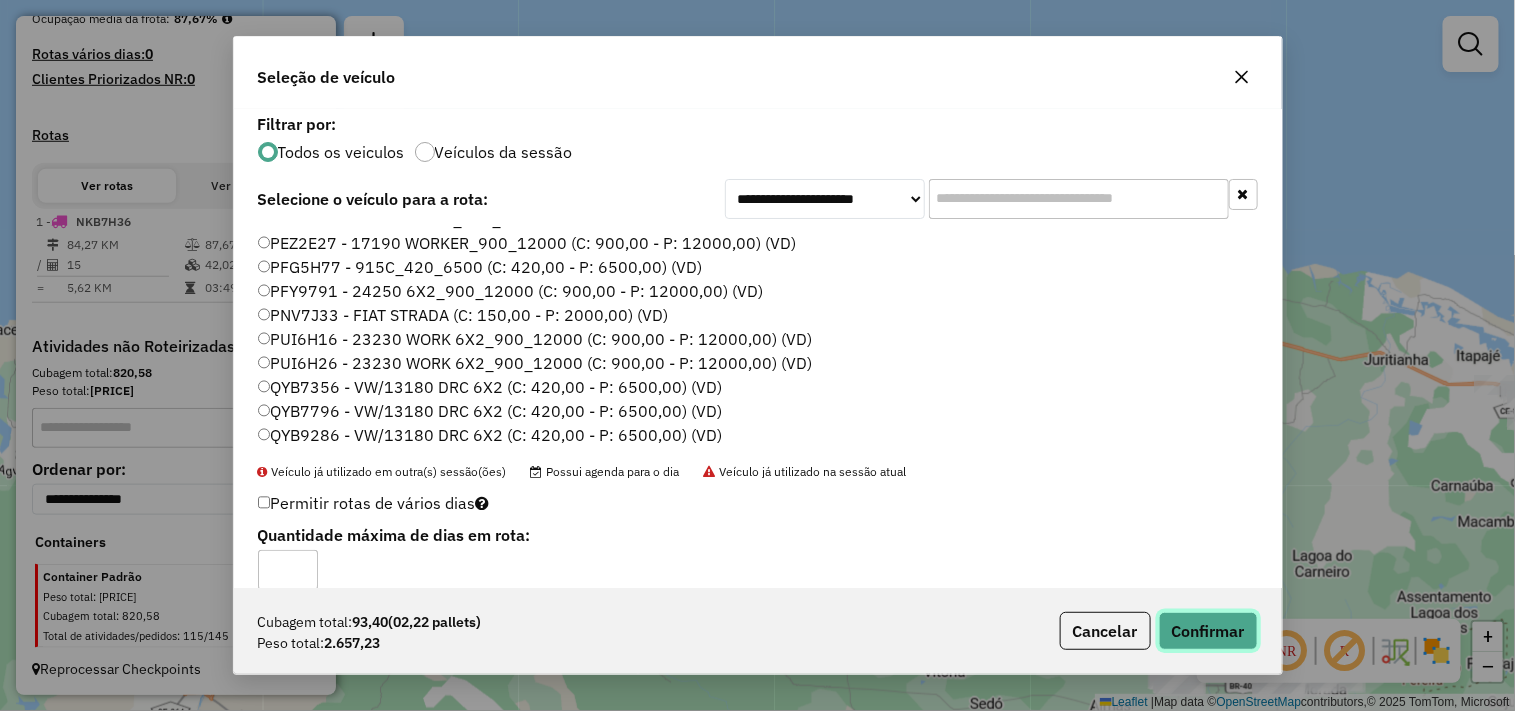 click on "Confirmar" 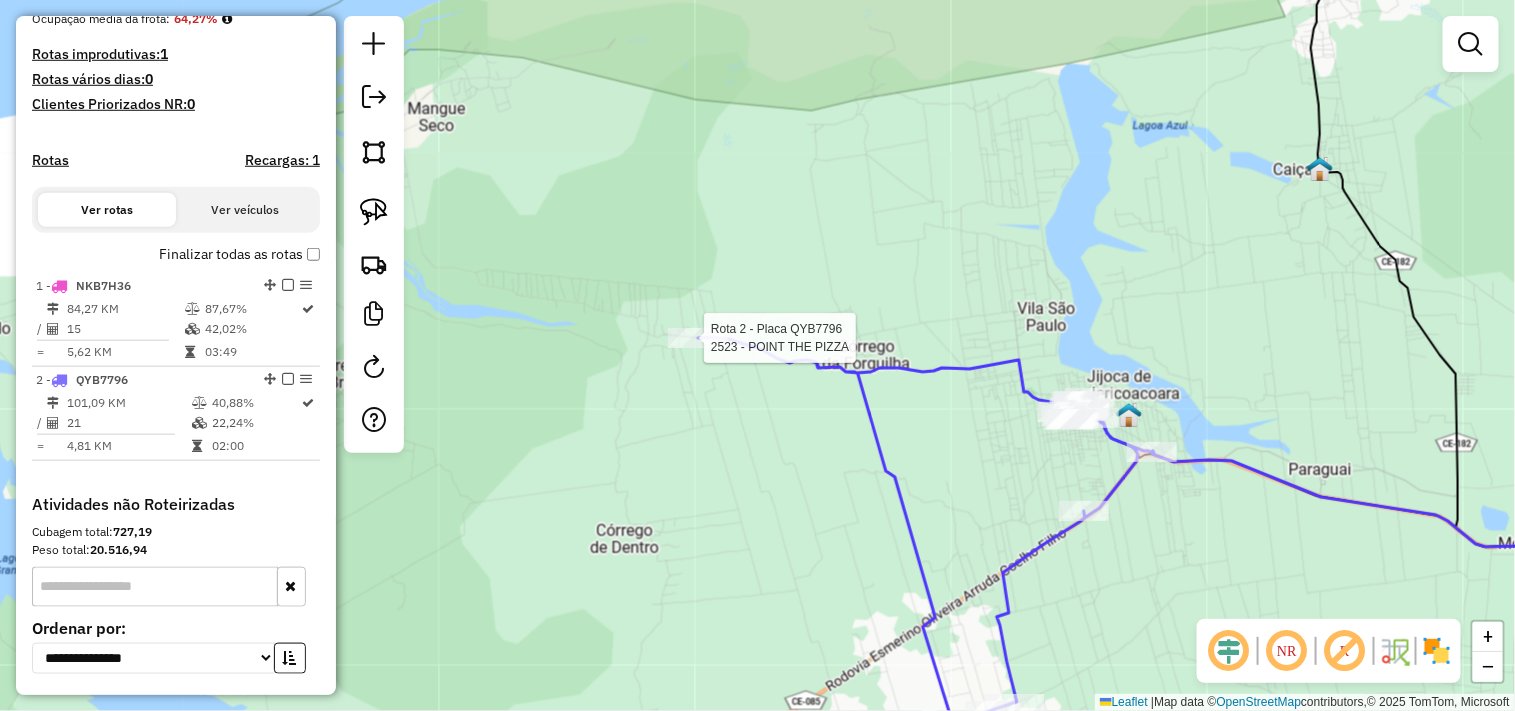 scroll, scrollTop: 676, scrollLeft: 0, axis: vertical 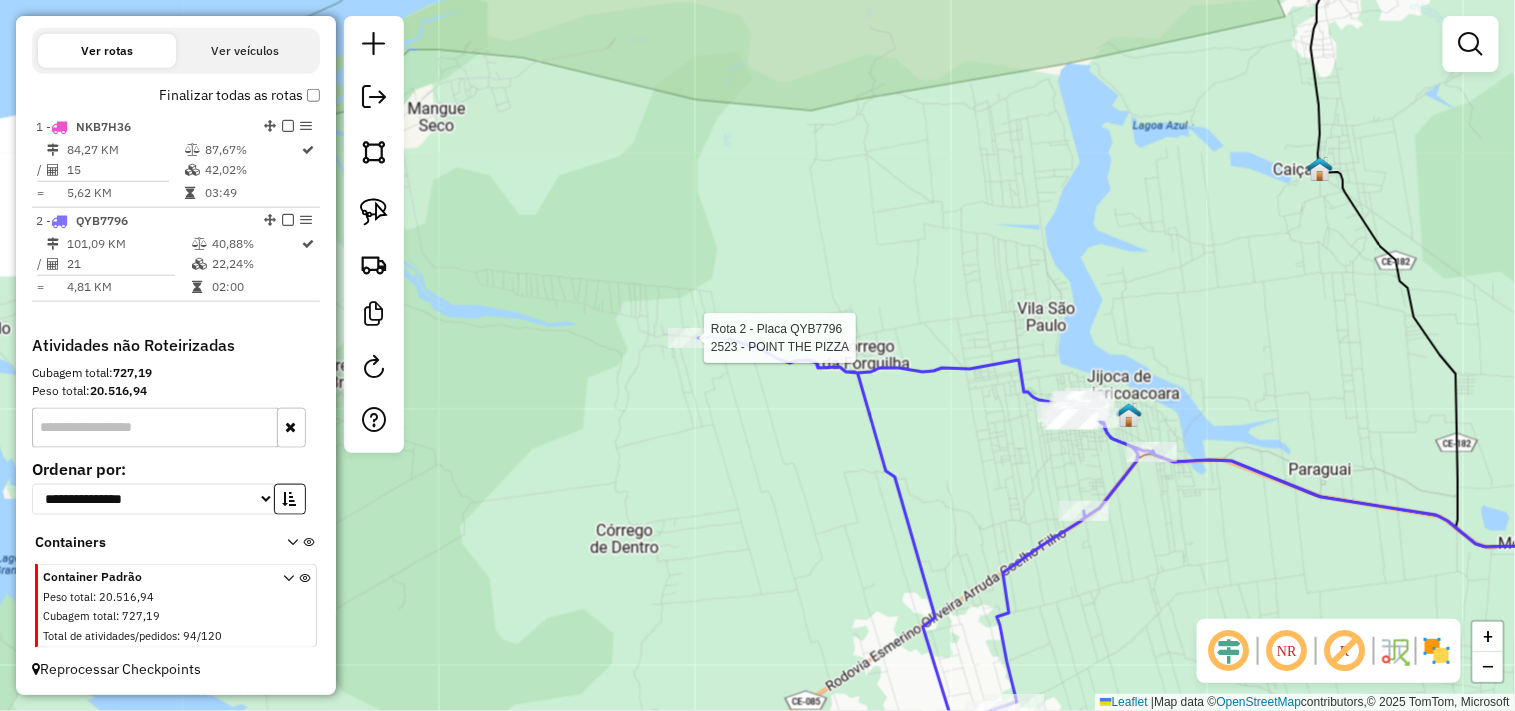 select on "**********" 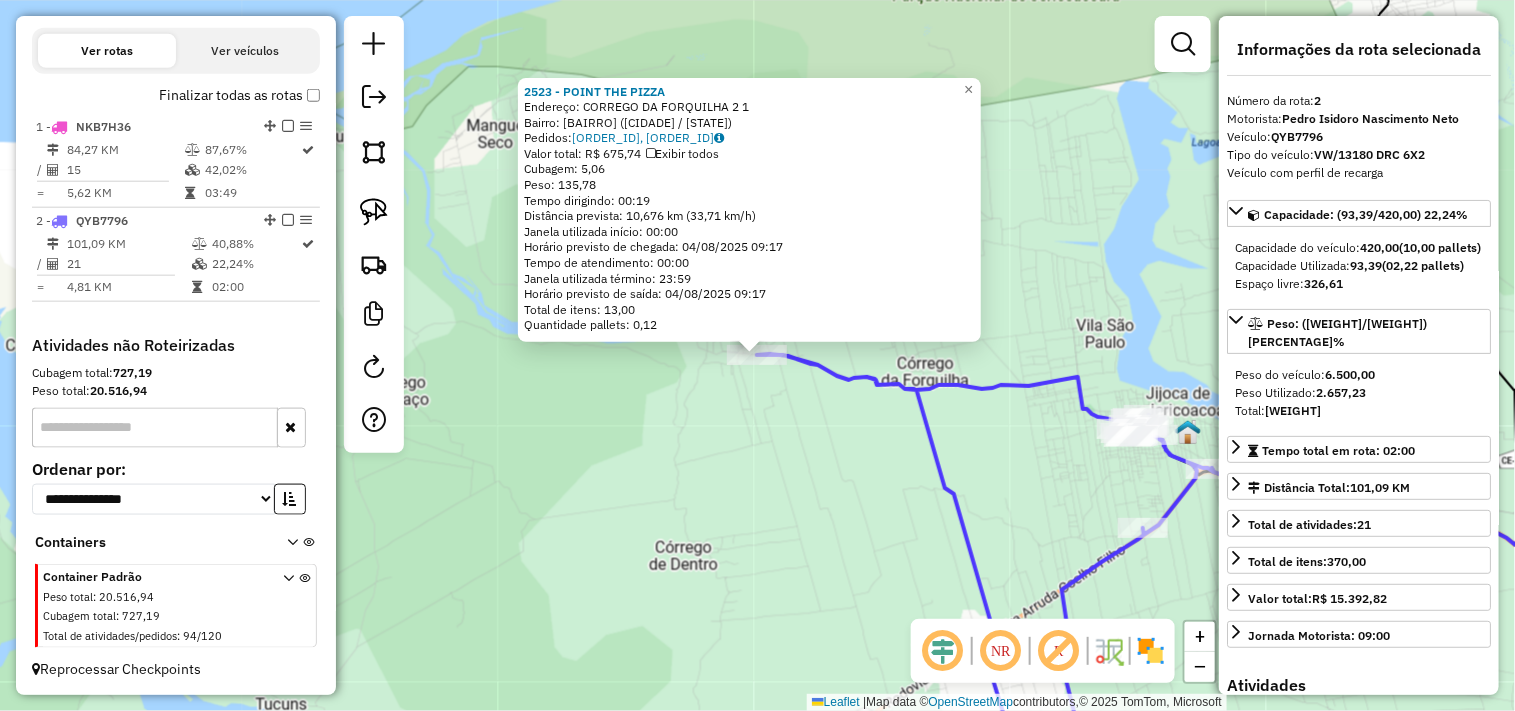 drag, startPoint x: 741, startPoint y: 417, endPoint x: 695, endPoint y: 328, distance: 100.18483 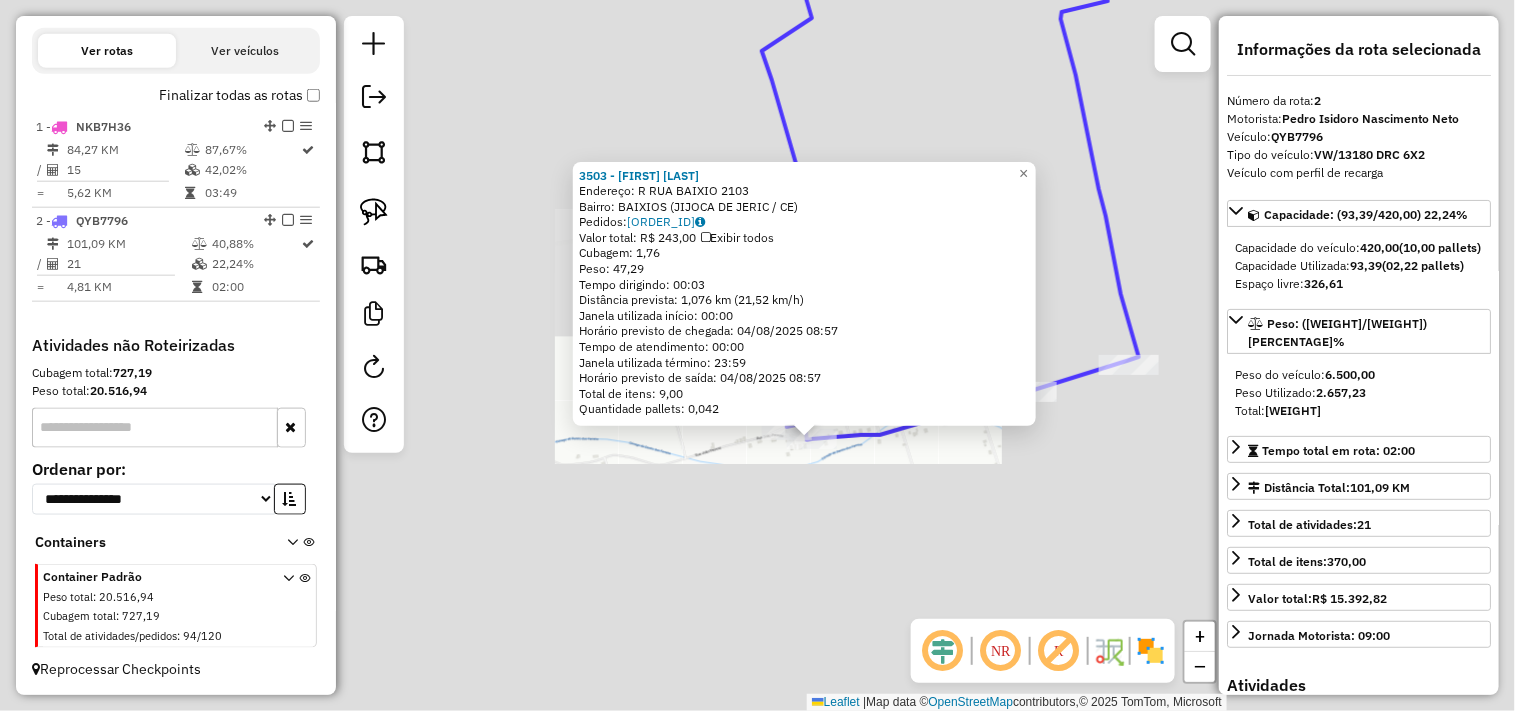 click on "3503 - JOSE NEUTON PEREIRA  Endereço: R   RUA BAIXIO                    2103   Bairro: BAIXIOS (JIJOCA DE JERIC / CE)   Pedidos:  02064954   Valor total: R$ 243,00   Exibir todos   Cubagem: 1,76  Peso: 47,29  Tempo dirigindo: 00:03   Distância prevista: 1,076 km (21,52 km/h)   Janela utilizada início: 00:00   Horário previsto de chegada: 04/08/2025 08:57   Tempo de atendimento: 00:00   Janela utilizada término: 23:59   Horário previsto de saída: 04/08/2025 08:57   Total de itens: 9,00   Quantidade pallets: 0,042  × Janela de atendimento Grade de atendimento Capacidade Transportadoras Veículos Cliente Pedidos  Rotas Selecione os dias de semana para filtrar as janelas de atendimento  Seg   Ter   Qua   Qui   Sex   Sáb   Dom  Informe o período da janela de atendimento: De: Até:  Filtrar exatamente a janela do cliente  Considerar janela de atendimento padrão  Selecione os dias de semana para filtrar as grades de atendimento  Seg   Ter   Qua   Qui   Sex   Sáb   Dom   Peso mínimo:   Peso máximo:  De:" 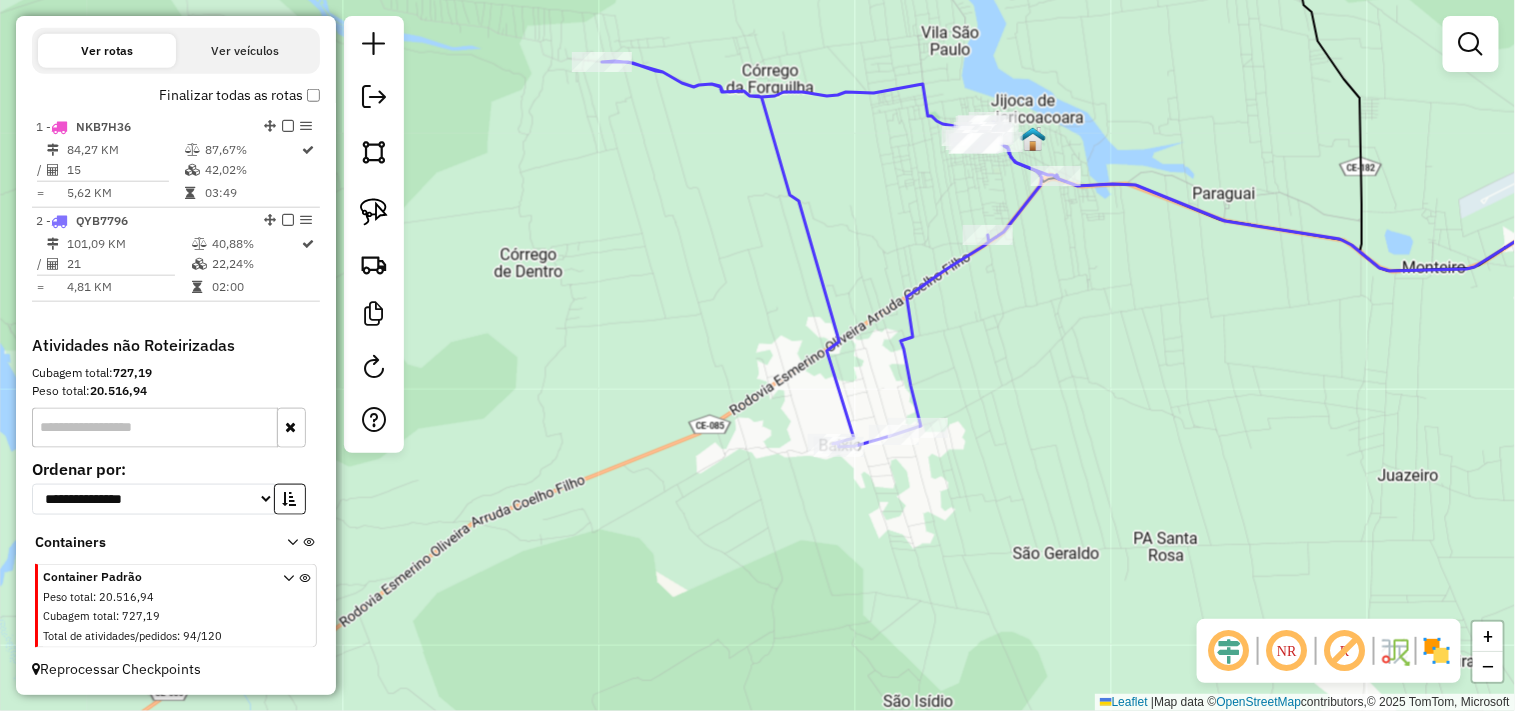 drag, startPoint x: 882, startPoint y: 400, endPoint x: 815, endPoint y: 415, distance: 68.65858 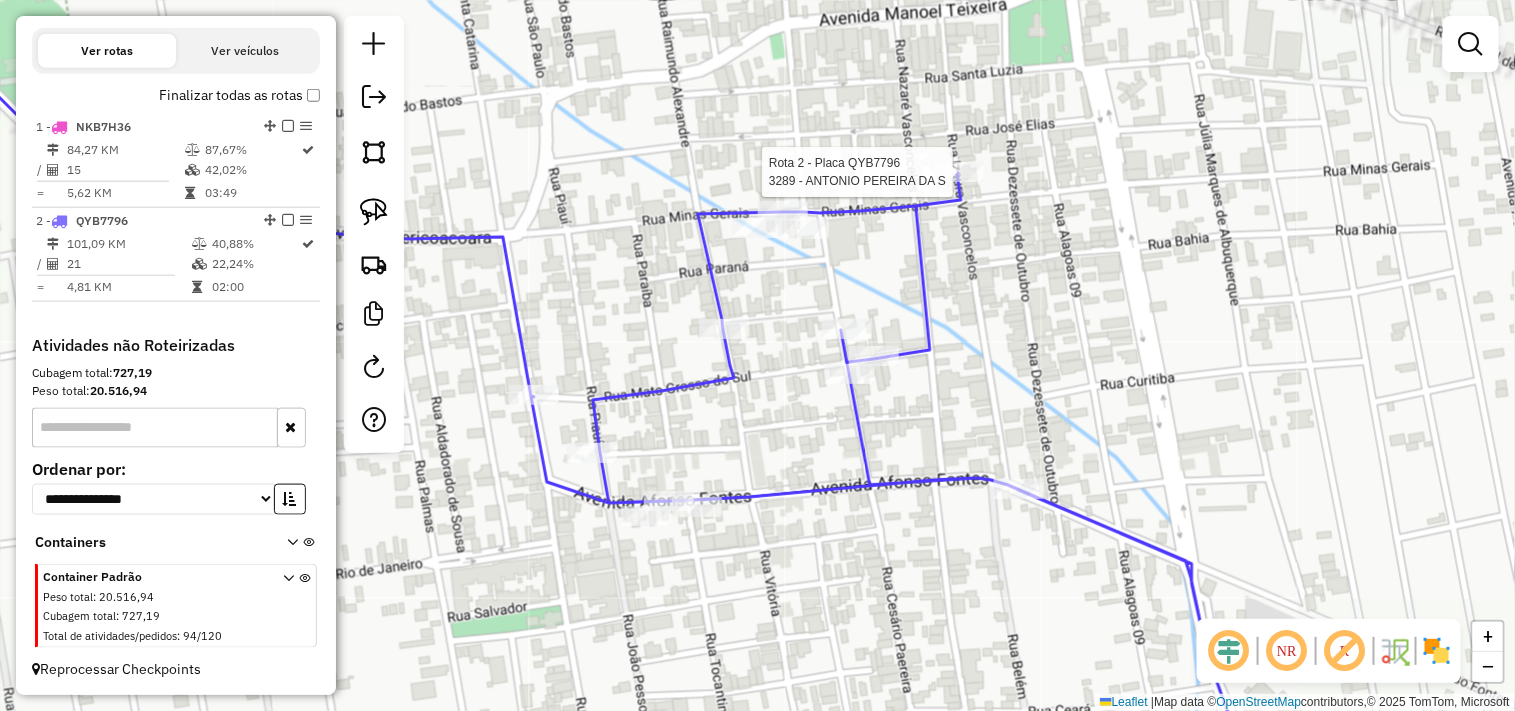 select on "**********" 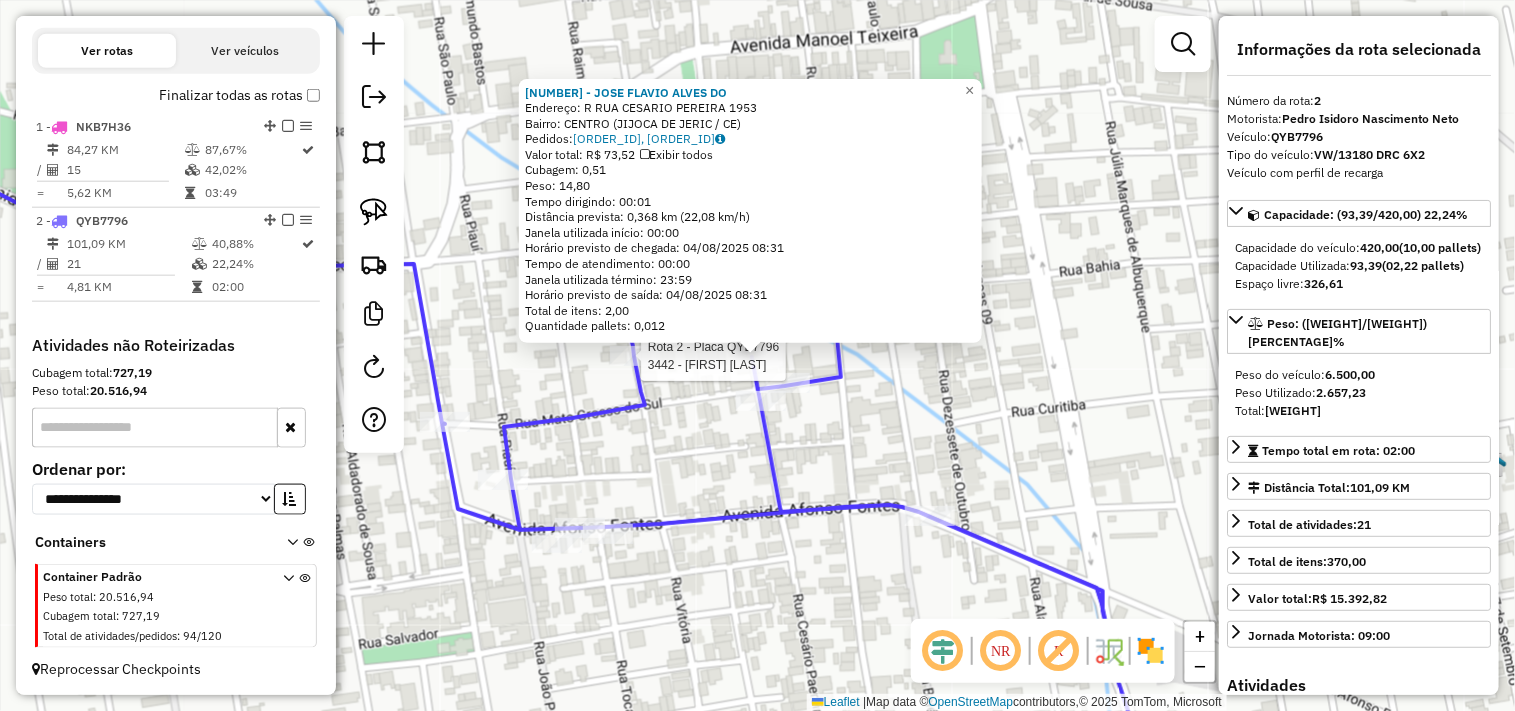 click 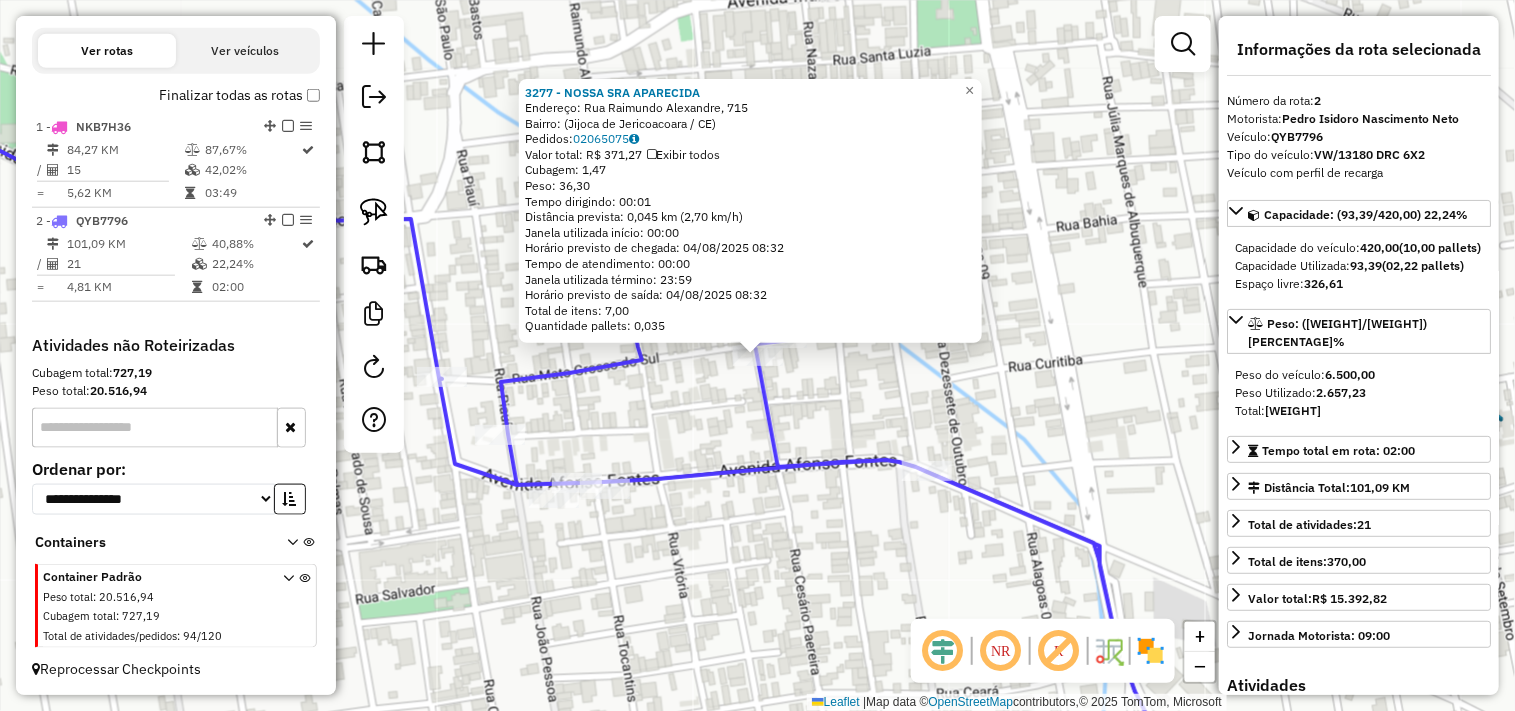 drag, startPoint x: 627, startPoint y: 418, endPoint x: 718, endPoint y: 417, distance: 91.00549 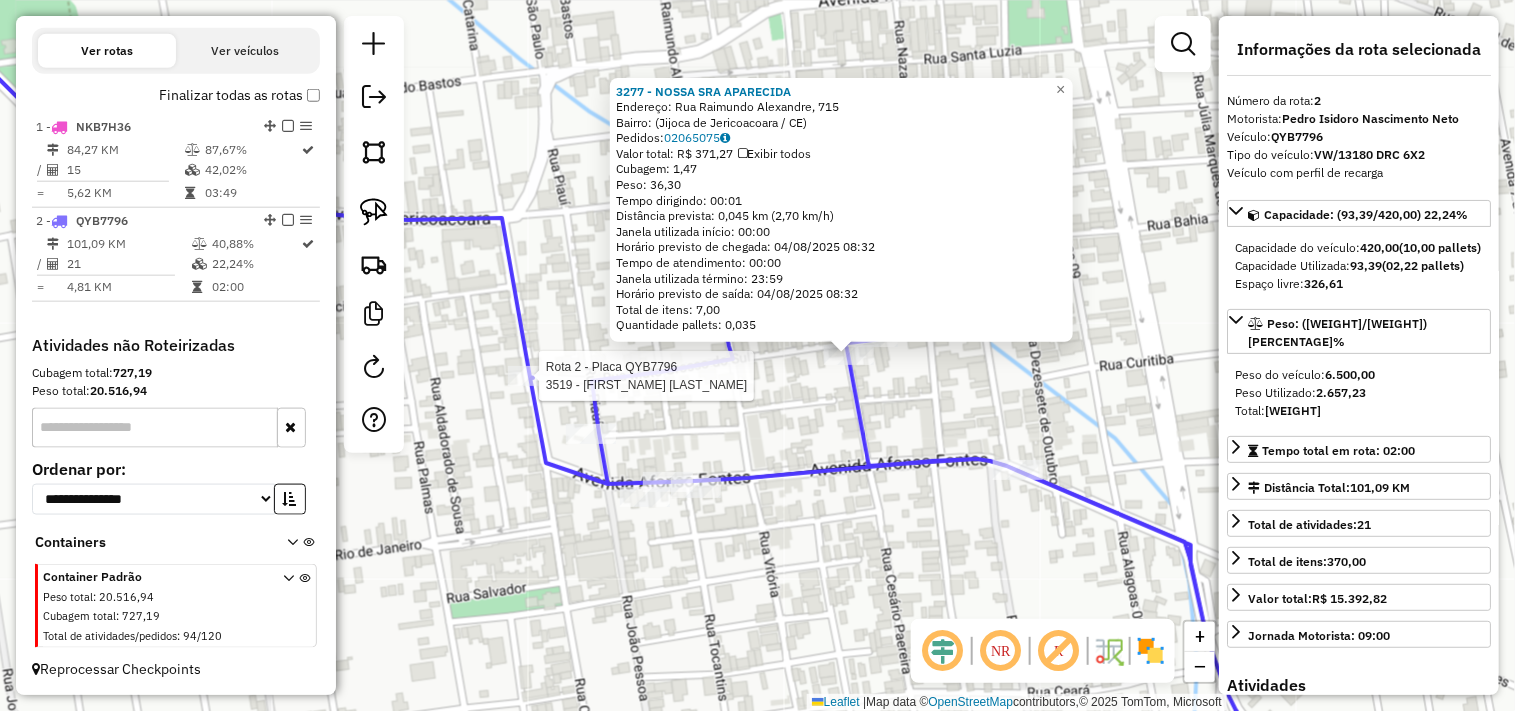 click 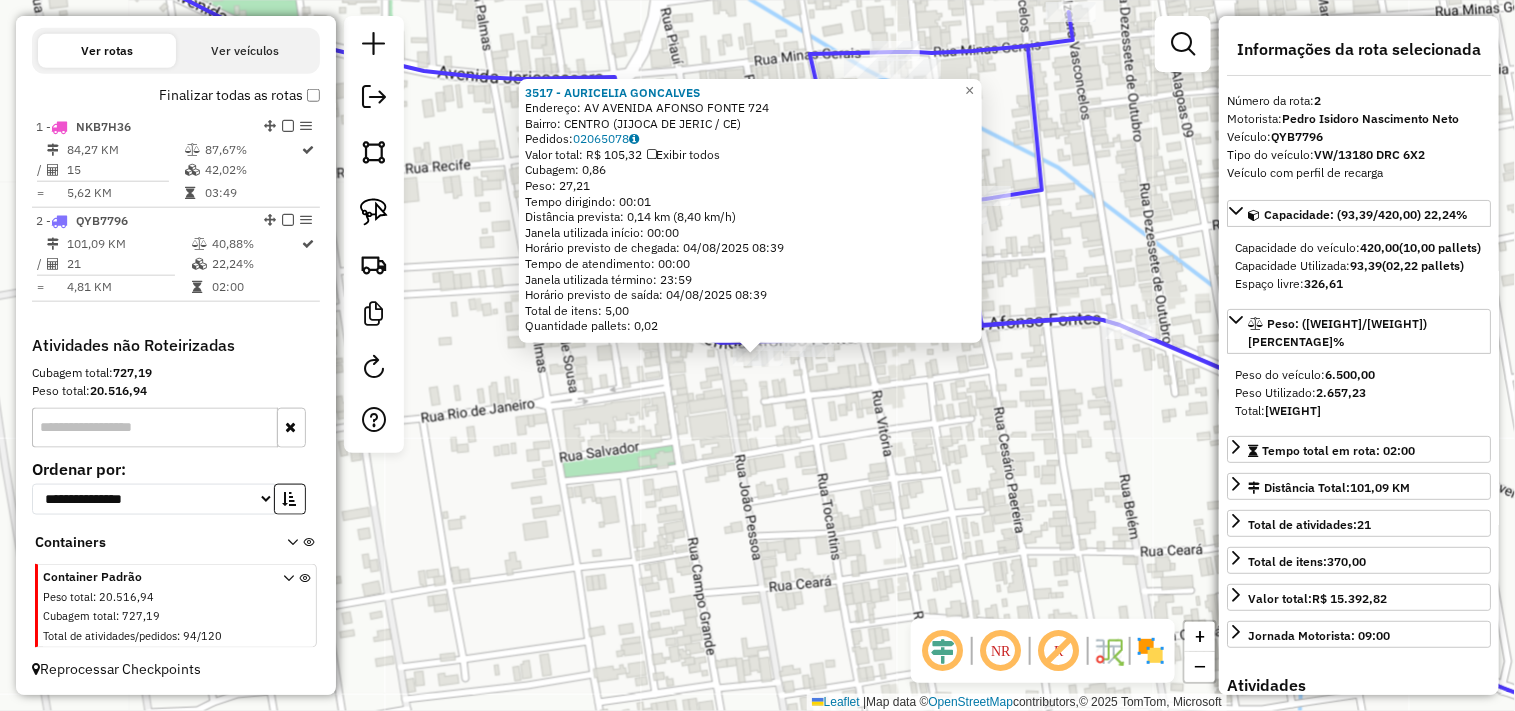 click on "3517 - AURICELIA GONCALVES  Endereço: AV  AVENIDA AFONSO FONTE          724   Bairro: CENTRO (JIJOCA DE JERIC / CE)   Pedidos:  02065078   Valor total: R$ 105,32   Exibir todos   Cubagem: 0,86  Peso: 27,21  Tempo dirigindo: 00:01   Distância prevista: 0,14 km (8,40 km/h)   Janela utilizada início: 00:00   Horário previsto de chegada: 04/08/2025 08:39   Tempo de atendimento: 00:00   Janela utilizada término: 23:59   Horário previsto de saída: 04/08/2025 08:39   Total de itens: 5,00   Quantidade pallets: 0,02  × Janela de atendimento Grade de atendimento Capacidade Transportadoras Veículos Cliente Pedidos  Rotas Selecione os dias de semana para filtrar as janelas de atendimento  Seg   Ter   Qua   Qui   Sex   Sáb   Dom  Informe o período da janela de atendimento: De: Até:  Filtrar exatamente a janela do cliente  Considerar janela de atendimento padrão  Selecione os dias de semana para filtrar as grades de atendimento  Seg   Ter   Qua   Qui   Sex   Sáb   Dom   Peso mínimo:   Peso máximo:   De:  +" 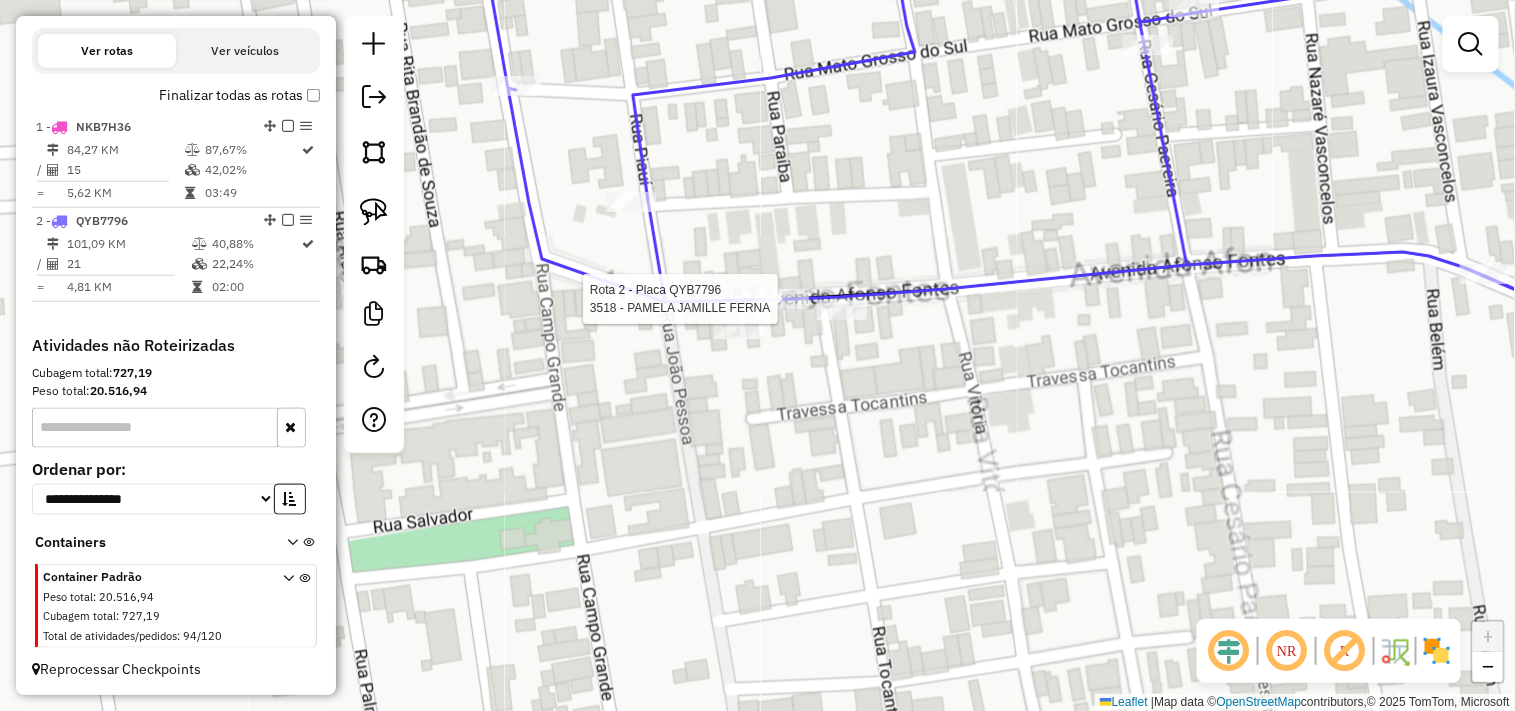 select on "**********" 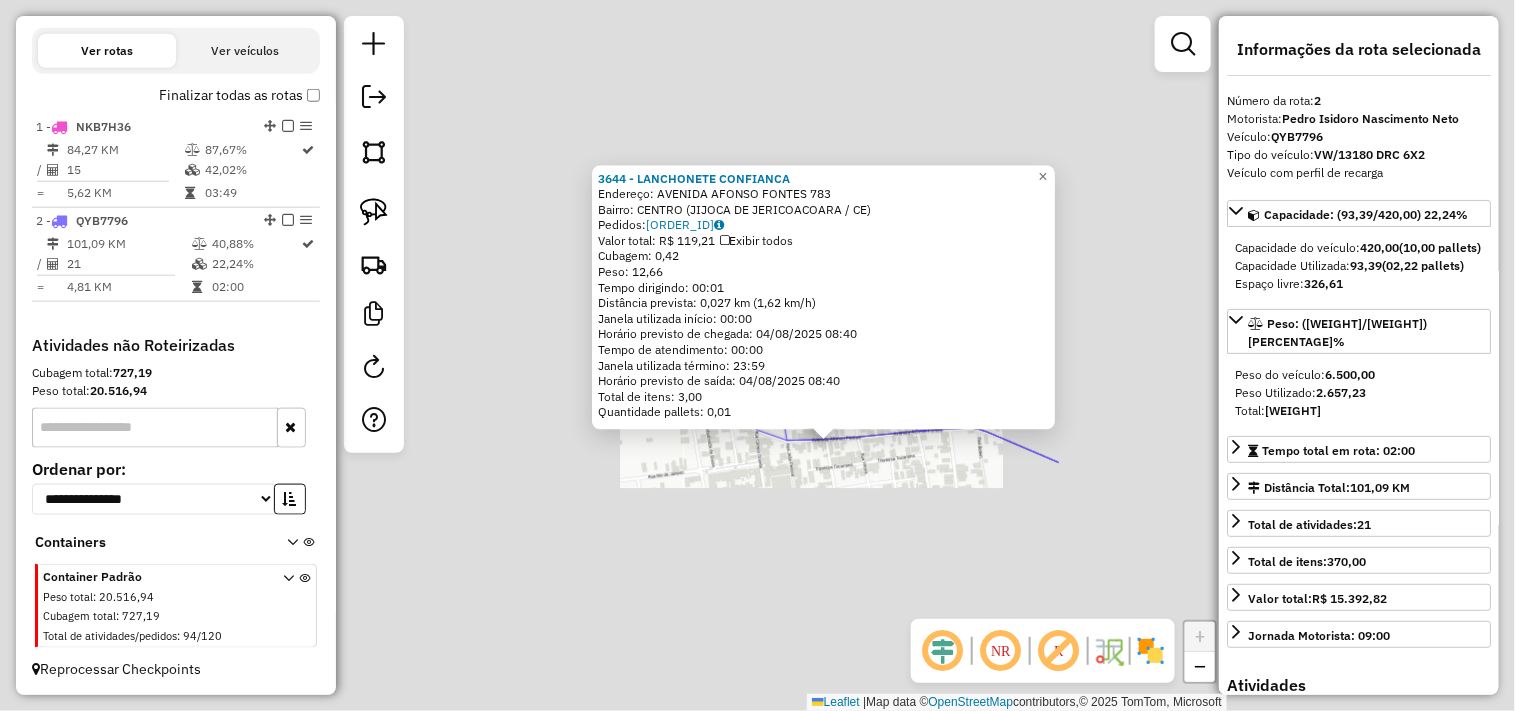 click on "3644 - LANCHONETE CONFIANCA  Endereço:  AVENIDA AFONSO FONTES 783   Bairro: CENTRO (JIJOCA DE JERICOACOARA / CE)   Pedidos:  02065080   Valor total: R$ 119,21   Exibir todos   Cubagem: 0,42  Peso: 12,66  Tempo dirigindo: 00:01   Distância prevista: 0,027 km (1,62 km/h)   Janela utilizada início: 00:00   Horário previsto de chegada: 04/08/2025 08:40   Tempo de atendimento: 00:00   Janela utilizada término: 23:59   Horário previsto de saída: 04/08/2025 08:40   Total de itens: 3,00   Quantidade pallets: 0,01  × Janela de atendimento Grade de atendimento Capacidade Transportadoras Veículos Cliente Pedidos  Rotas Selecione os dias de semana para filtrar as janelas de atendimento  Seg   Ter   Qua   Qui   Sex   Sáb   Dom  Informe o período da janela de atendimento: De: Até:  Filtrar exatamente a janela do cliente  Considerar janela de atendimento padrão  Selecione os dias de semana para filtrar as grades de atendimento  Seg   Ter   Qua   Qui   Sex   Sáb   Dom   Peso mínimo:   Peso máximo:   De:  De:" 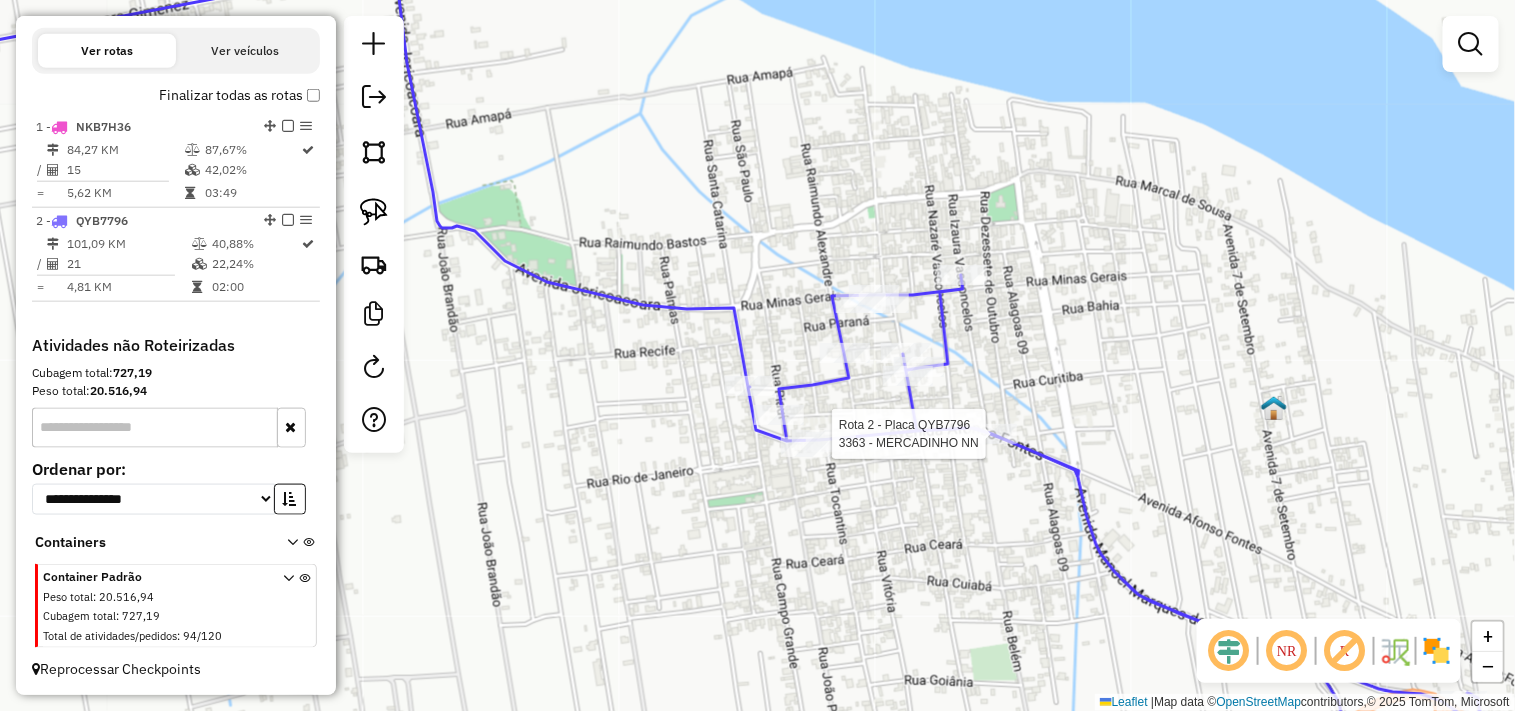 select on "**********" 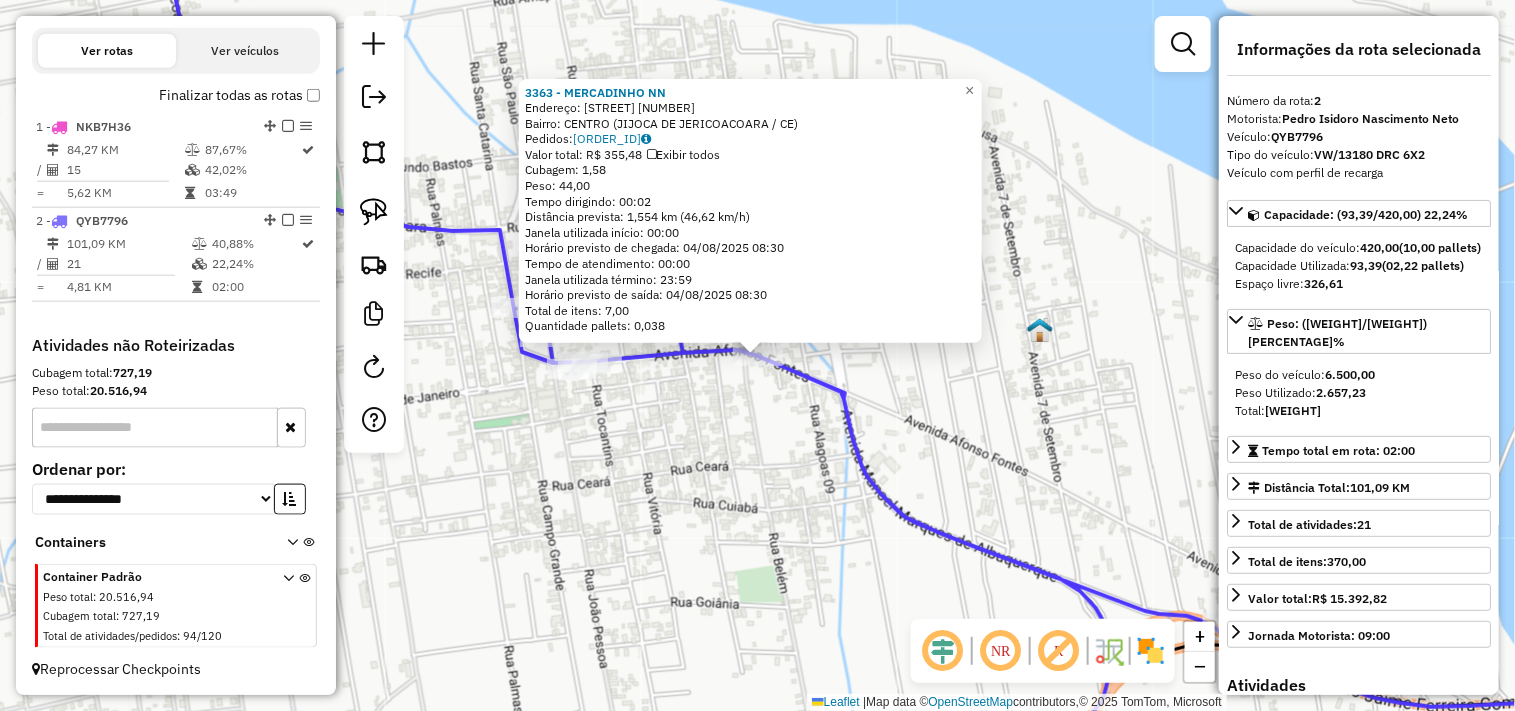 click on "3363 - MERCADINHO NN  Endereço:  AVENIDA AFONSO FONTES 666   Bairro: CENTRO (JIJOCA DE JERICOACOARA / CE)   Pedidos:  02065077   Valor total: R$ 355,48   Exibir todos   Cubagem: 1,58  Peso: 44,00  Tempo dirigindo: 00:02   Distância prevista: 1,554 km (46,62 km/h)   Janela utilizada início: 00:00   Horário previsto de chegada: 04/08/2025 08:30   Tempo de atendimento: 00:00   Janela utilizada término: 23:59   Horário previsto de saída: 04/08/2025 08:30   Total de itens: 7,00   Quantidade pallets: 0,038  × Janela de atendimento Grade de atendimento Capacidade Transportadoras Veículos Cliente Pedidos  Rotas Selecione os dias de semana para filtrar as janelas de atendimento  Seg   Ter   Qua   Qui   Sex   Sáb   Dom  Informe o período da janela de atendimento: De: Até:  Filtrar exatamente a janela do cliente  Considerar janela de atendimento padrão  Selecione os dias de semana para filtrar as grades de atendimento  Seg   Ter   Qua   Qui   Sex   Sáb   Dom   Peso mínimo:   Peso máximo:   De:   Até:  +" 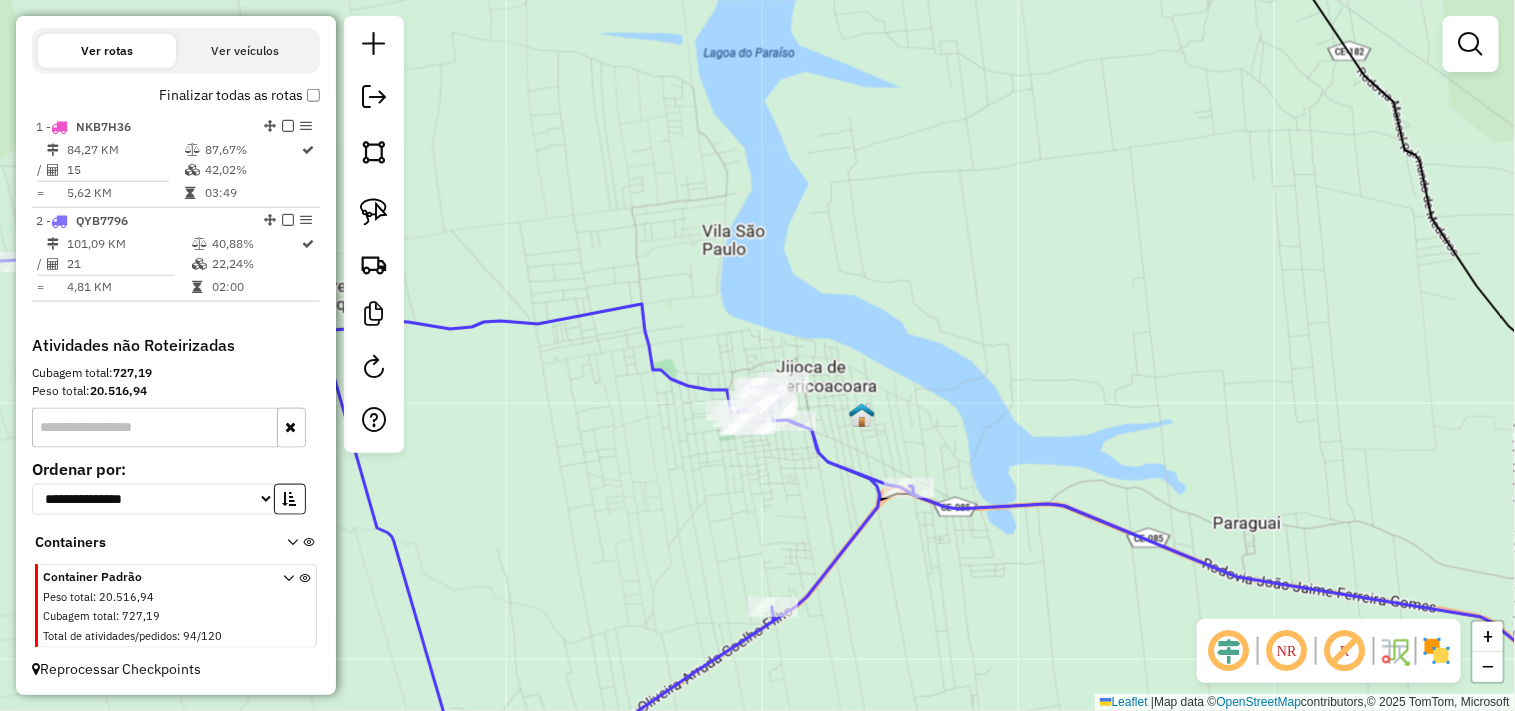 click on "Rota 2 - Placa QYB7796  3165 - CHURRASC TREVO POINT Janela de atendimento Grade de atendimento Capacidade Transportadoras Veículos Cliente Pedidos  Rotas Selecione os dias de semana para filtrar as janelas de atendimento  Seg   Ter   Qua   Qui   Sex   Sáb   Dom  Informe o período da janela de atendimento: De: Até:  Filtrar exatamente a janela do cliente  Considerar janela de atendimento padrão  Selecione os dias de semana para filtrar as grades de atendimento  Seg   Ter   Qua   Qui   Sex   Sáb   Dom   Considerar clientes sem dia de atendimento cadastrado  Clientes fora do dia de atendimento selecionado Filtrar as atividades entre os valores definidos abaixo:  Peso mínimo:   Peso máximo:   Cubagem mínima:   Cubagem máxima:   De:   Até:  Filtrar as atividades entre o tempo de atendimento definido abaixo:  De:   Até:   Considerar capacidade total dos clientes não roteirizados Transportadora: Selecione um ou mais itens Tipo de veículo: Selecione um ou mais itens Veículo: Selecione um ou mais itens" 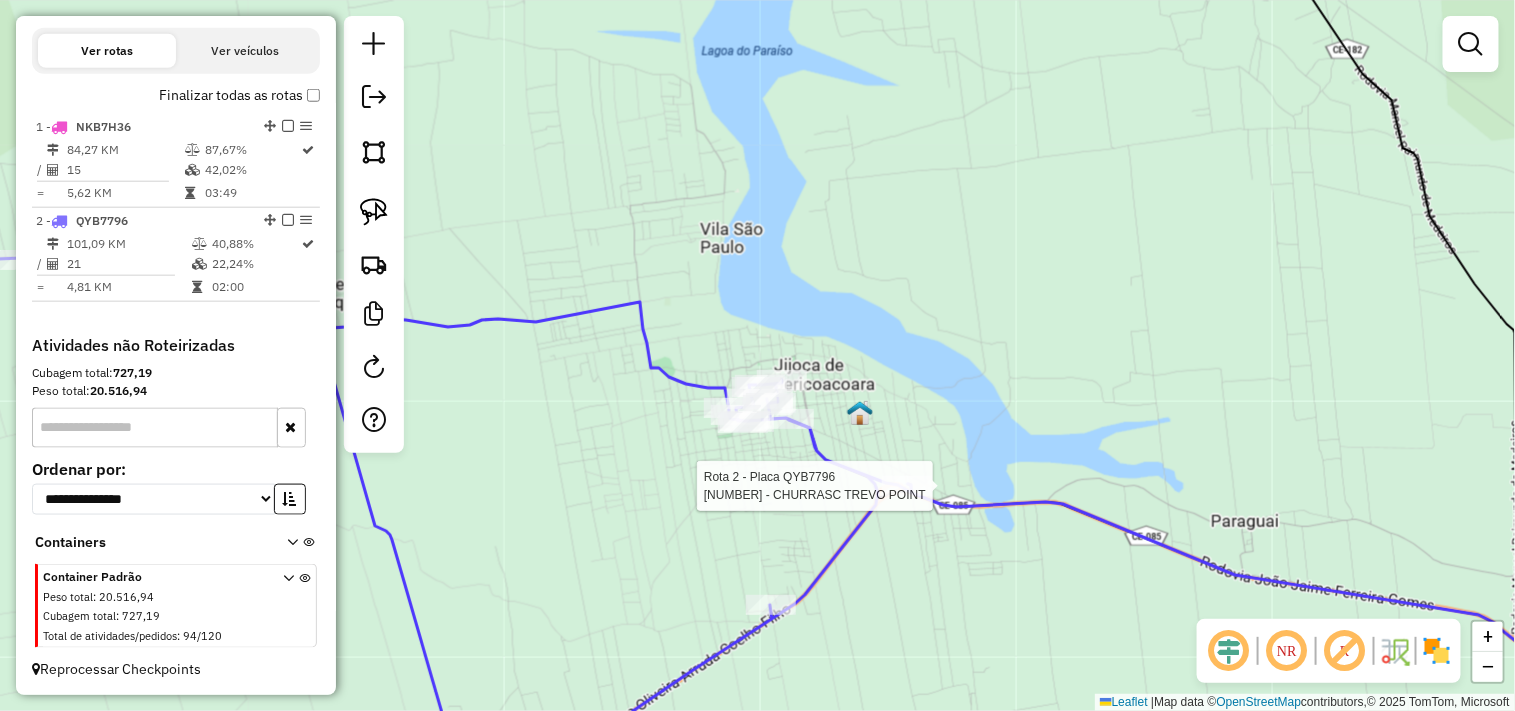 select on "**********" 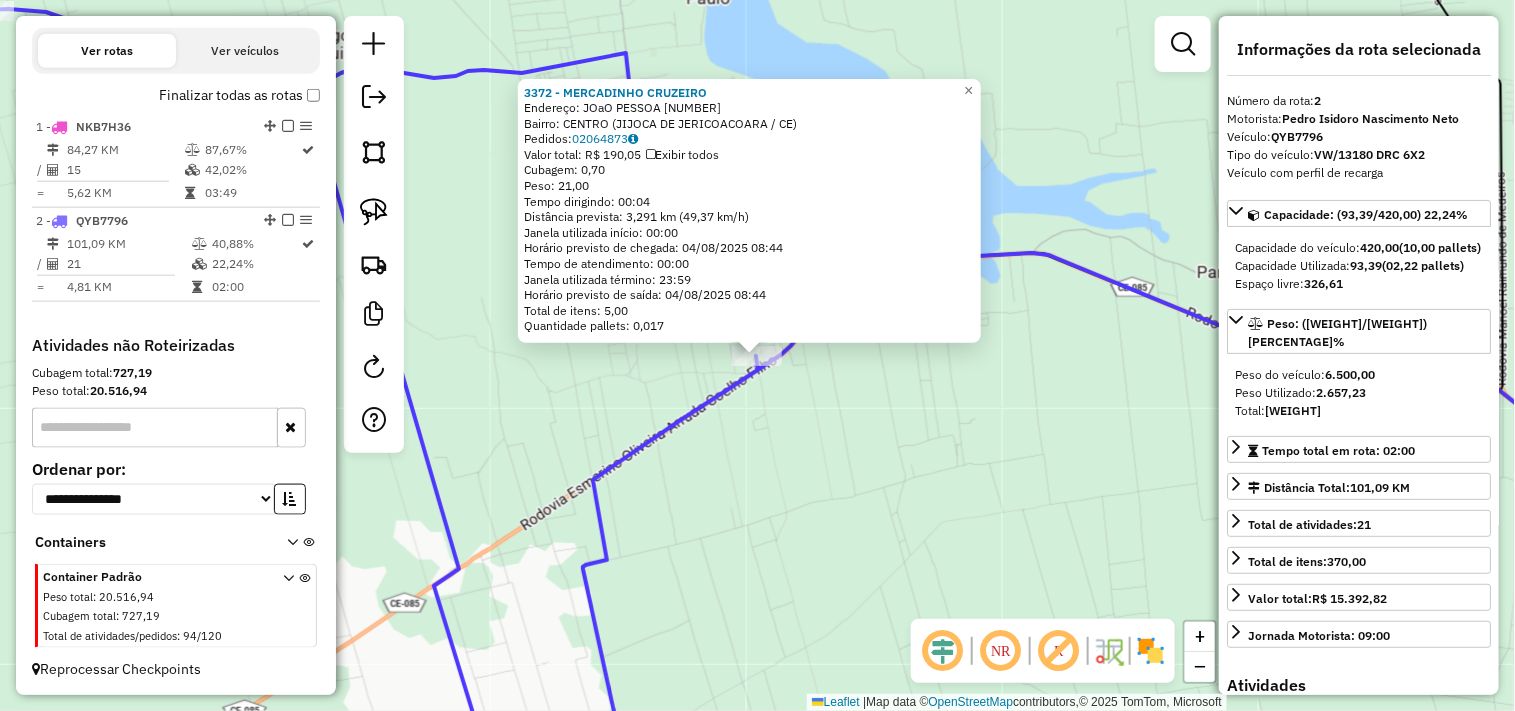 click on "3372 - MERCADINHO CRUZEIRO  Endereço:  JOaO PESSOA 2649   Bairro: CENTRO (JIJOCA DE JERICOACOARA / CE)   Pedidos:  02064873   Valor total: R$ 190,05   Exibir todos   Cubagem: 0,70  Peso: 21,00  Tempo dirigindo: 00:04   Distância prevista: 3,291 km (49,37 km/h)   Janela utilizada início: 00:00   Horário previsto de chegada: 04/08/2025 08:44   Tempo de atendimento: 00:00   Janela utilizada término: 23:59   Horário previsto de saída: 04/08/2025 08:44   Total de itens: 5,00   Quantidade pallets: 0,017  × Janela de atendimento Grade de atendimento Capacidade Transportadoras Veículos Cliente Pedidos  Rotas Selecione os dias de semana para filtrar as janelas de atendimento  Seg   Ter   Qua   Qui   Sex   Sáb   Dom  Informe o período da janela de atendimento: De: Até:  Filtrar exatamente a janela do cliente  Considerar janela de atendimento padrão  Selecione os dias de semana para filtrar as grades de atendimento  Seg   Ter   Qua   Qui   Sex   Sáb   Dom   Clientes fora do dia de atendimento selecionado +" 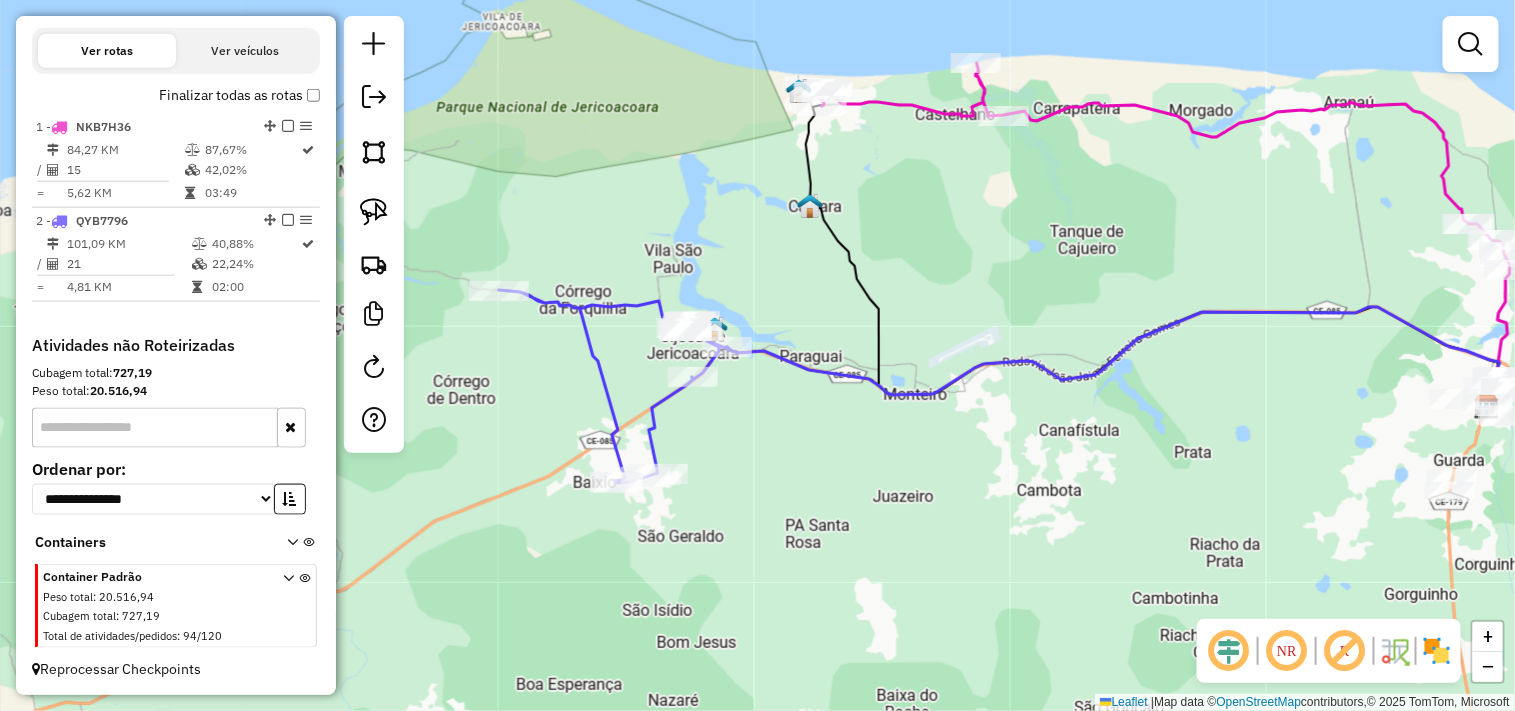 drag, startPoint x: 1023, startPoint y: 452, endPoint x: 713, endPoint y: 365, distance: 321.9767 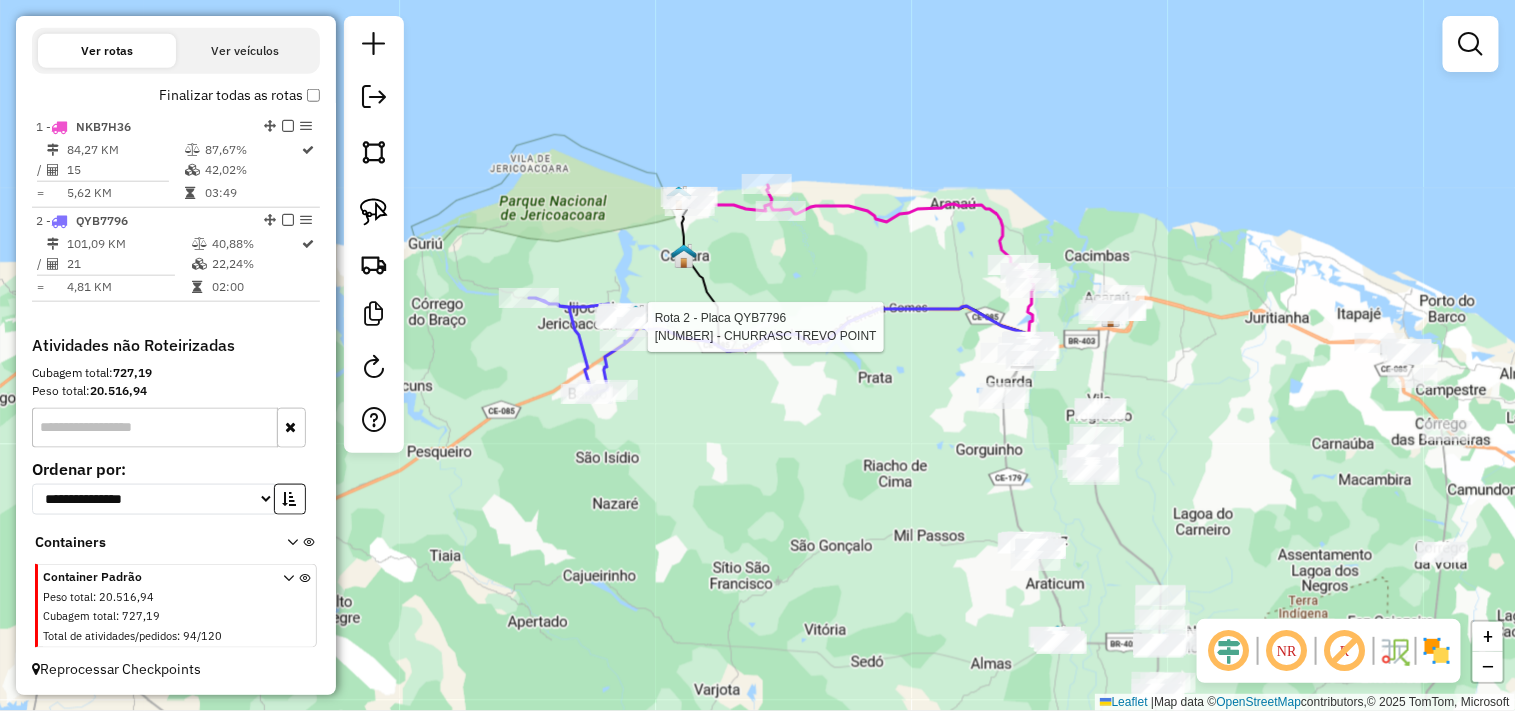 select on "**********" 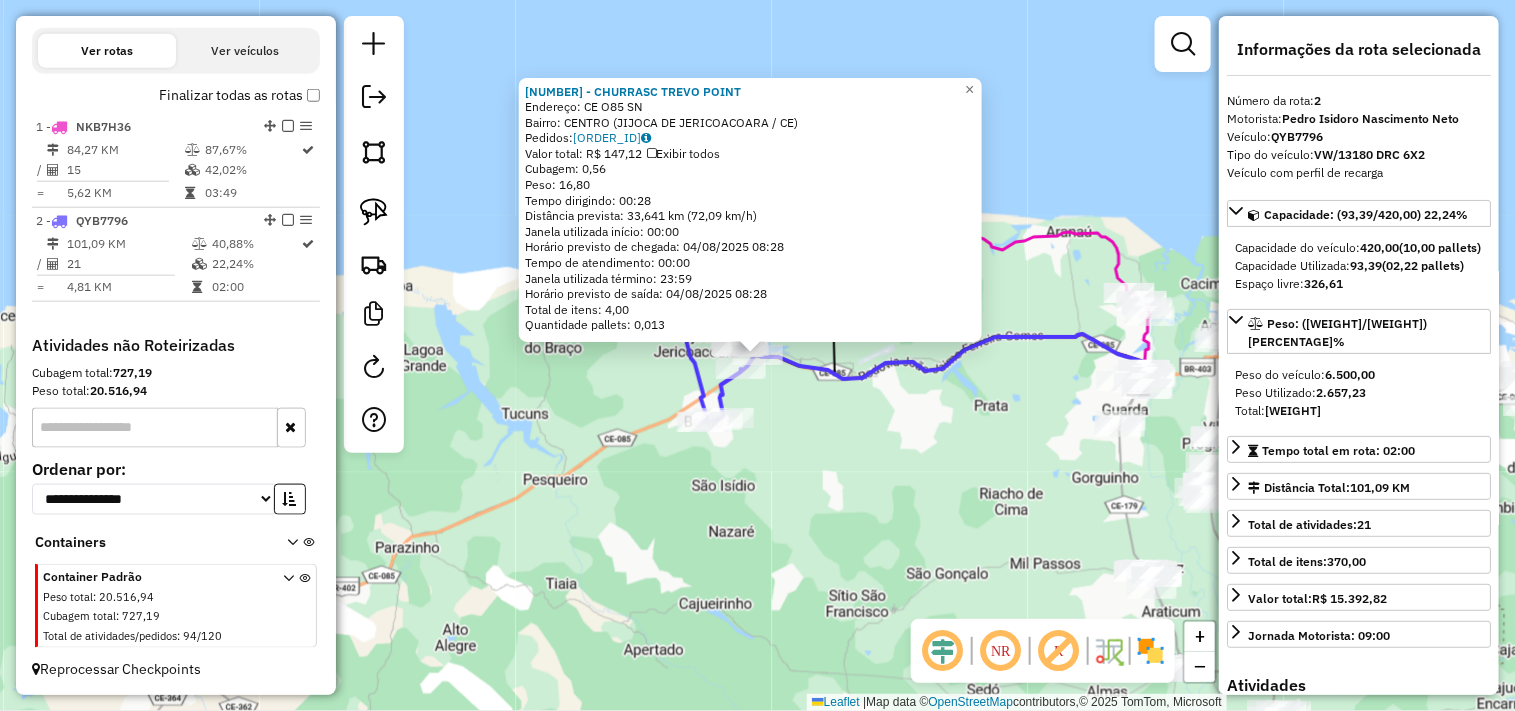 click on "3165 - CHURRASC TREVO POINT  Endereço:  CE O85 SN   Bairro: CENTRO (JIJOCA DE JERICOACOARA / CE)   Pedidos:  02064962   Valor total: R$ 147,12   Exibir todos   Cubagem: 0,56  Peso: 16,80  Tempo dirigindo: 00:28   Distância prevista: 33,641 km (72,09 km/h)   Janela utilizada início: 00:00   Horário previsto de chegada: 04/08/2025 08:28   Tempo de atendimento: 00:00   Janela utilizada término: 23:59   Horário previsto de saída: 04/08/2025 08:28   Total de itens: 4,00   Quantidade pallets: 0,013  × Janela de atendimento Grade de atendimento Capacidade Transportadoras Veículos Cliente Pedidos  Rotas Selecione os dias de semana para filtrar as janelas de atendimento  Seg   Ter   Qua   Qui   Sex   Sáb   Dom  Informe o período da janela de atendimento: De: Até:  Filtrar exatamente a janela do cliente  Considerar janela de atendimento padrão  Selecione os dias de semana para filtrar as grades de atendimento  Seg   Ter   Qua   Qui   Sex   Sáb   Dom   Considerar clientes sem dia de atendimento cadastrado" 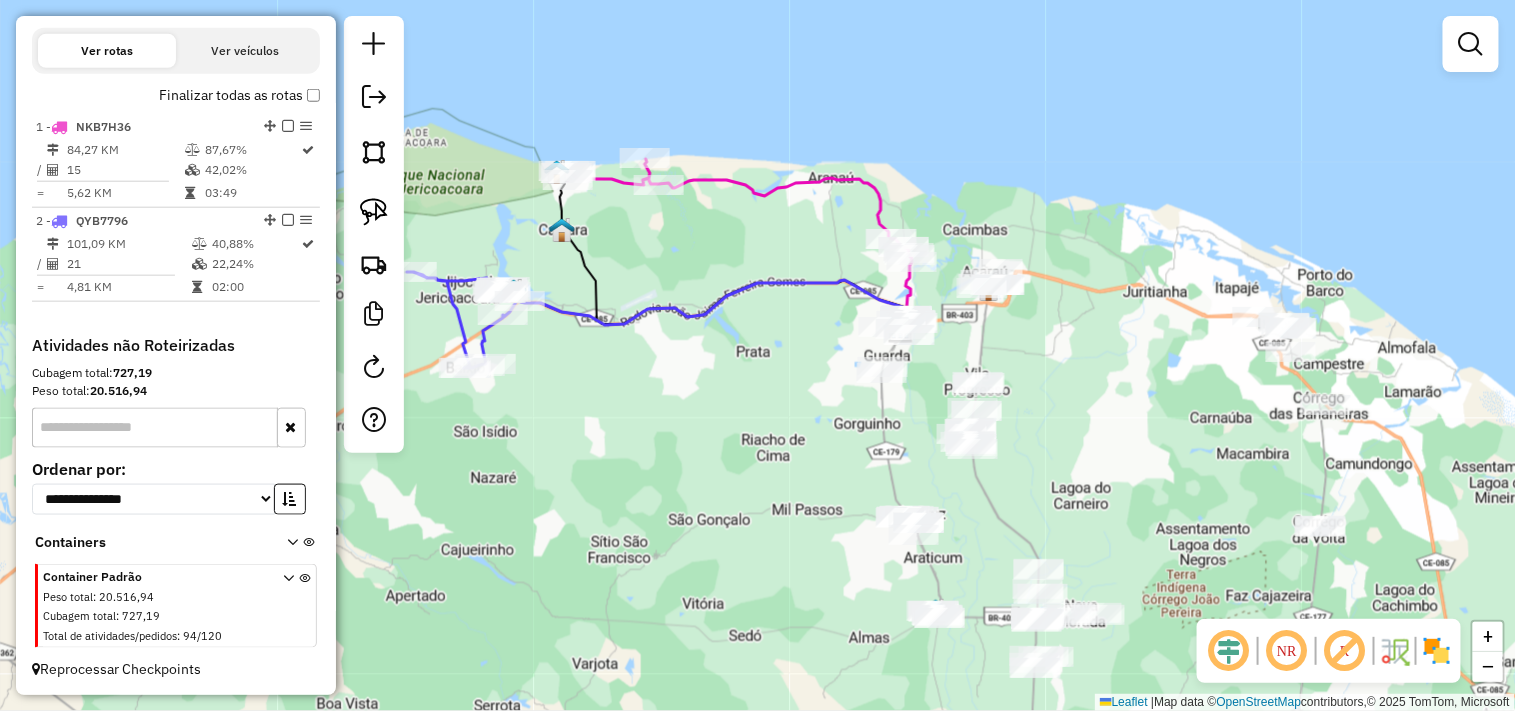 drag, startPoint x: 960, startPoint y: 418, endPoint x: 695, endPoint y: 351, distance: 273.33862 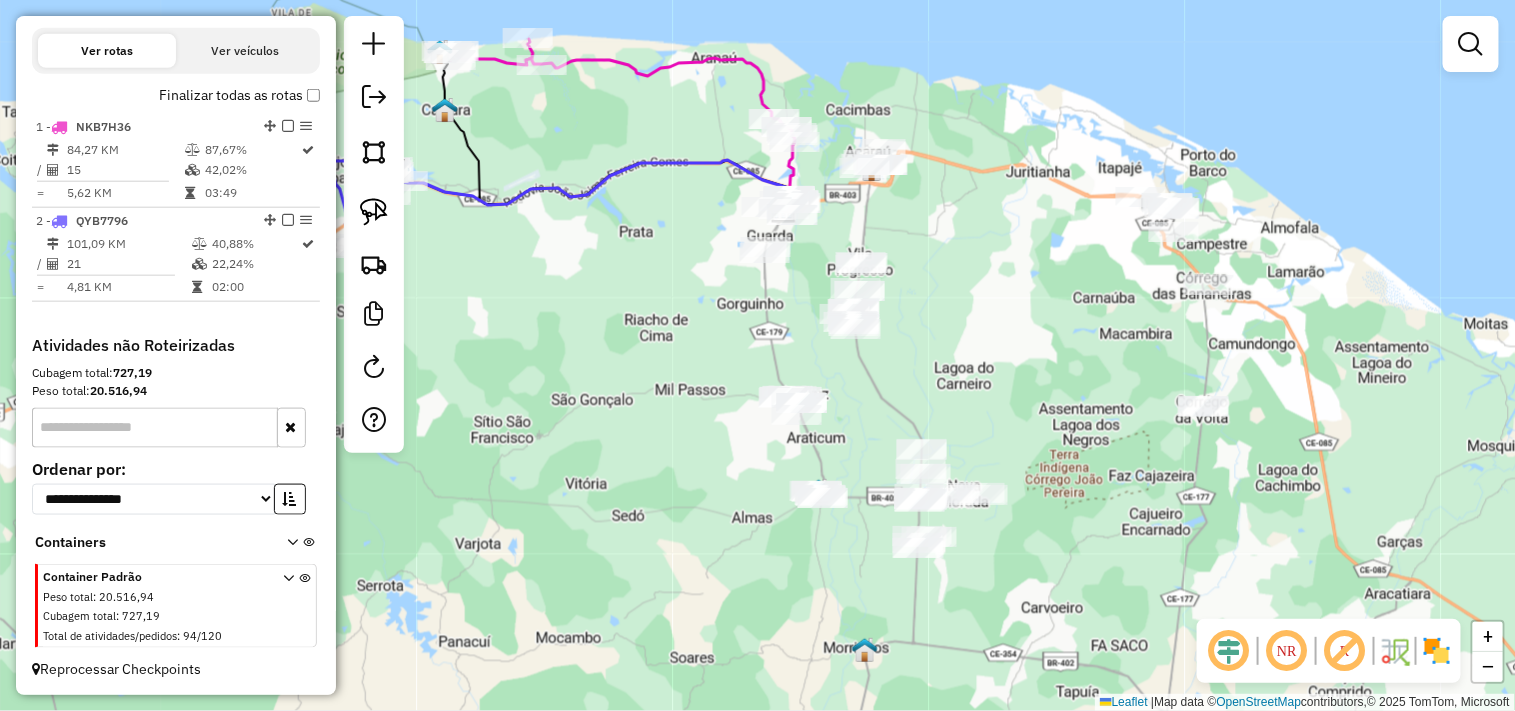 drag, startPoint x: 772, startPoint y: 461, endPoint x: 673, endPoint y: 321, distance: 171.4672 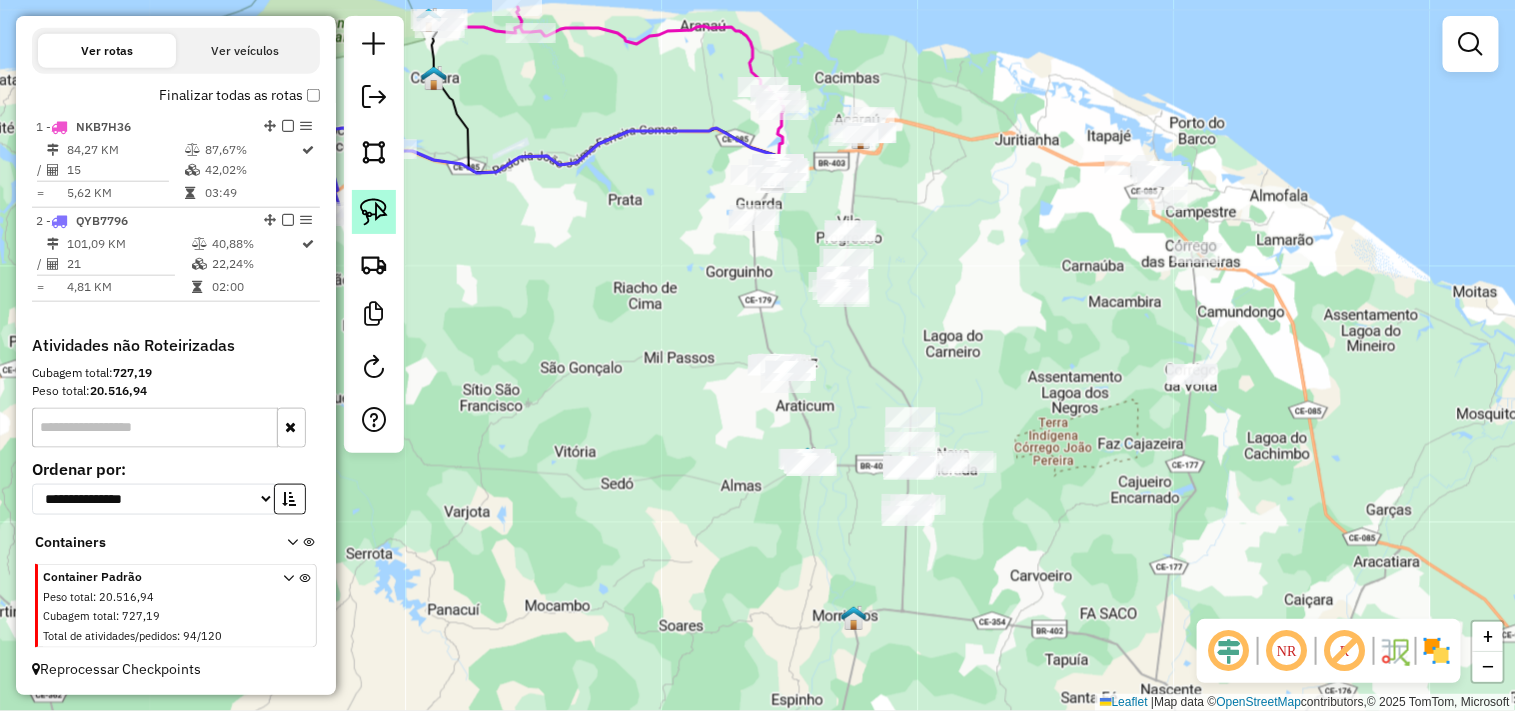 click 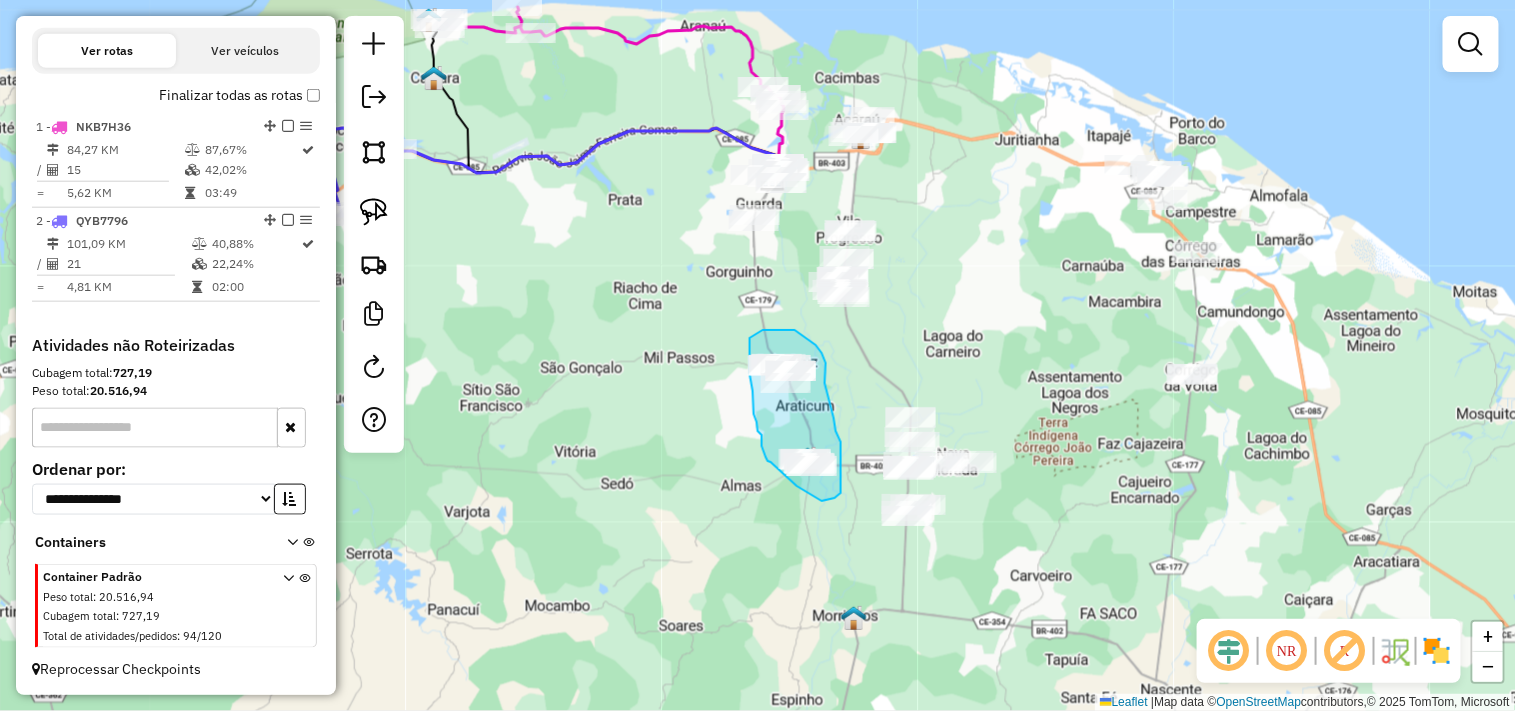 click on "Janela de atendimento Grade de atendimento Capacidade Transportadoras Veículos Cliente Pedidos  Rotas Selecione os dias de semana para filtrar as janelas de atendimento  Seg   Ter   Qua   Qui   Sex   Sáb   Dom  Informe o período da janela de atendimento: De: Até:  Filtrar exatamente a janela do cliente  Considerar janela de atendimento padrão  Selecione os dias de semana para filtrar as grades de atendimento  Seg   Ter   Qua   Qui   Sex   Sáb   Dom   Considerar clientes sem dia de atendimento cadastrado  Clientes fora do dia de atendimento selecionado Filtrar as atividades entre os valores definidos abaixo:  Peso mínimo:   Peso máximo:   Cubagem mínima:   Cubagem máxima:   De:   Até:  Filtrar as atividades entre o tempo de atendimento definido abaixo:  De:   Até:   Considerar capacidade total dos clientes não roteirizados Transportadora: Selecione um ou mais itens Tipo de veículo: Selecione um ou mais itens Veículo: Selecione um ou mais itens Motorista: Selecione um ou mais itens Nome: Rótulo:" 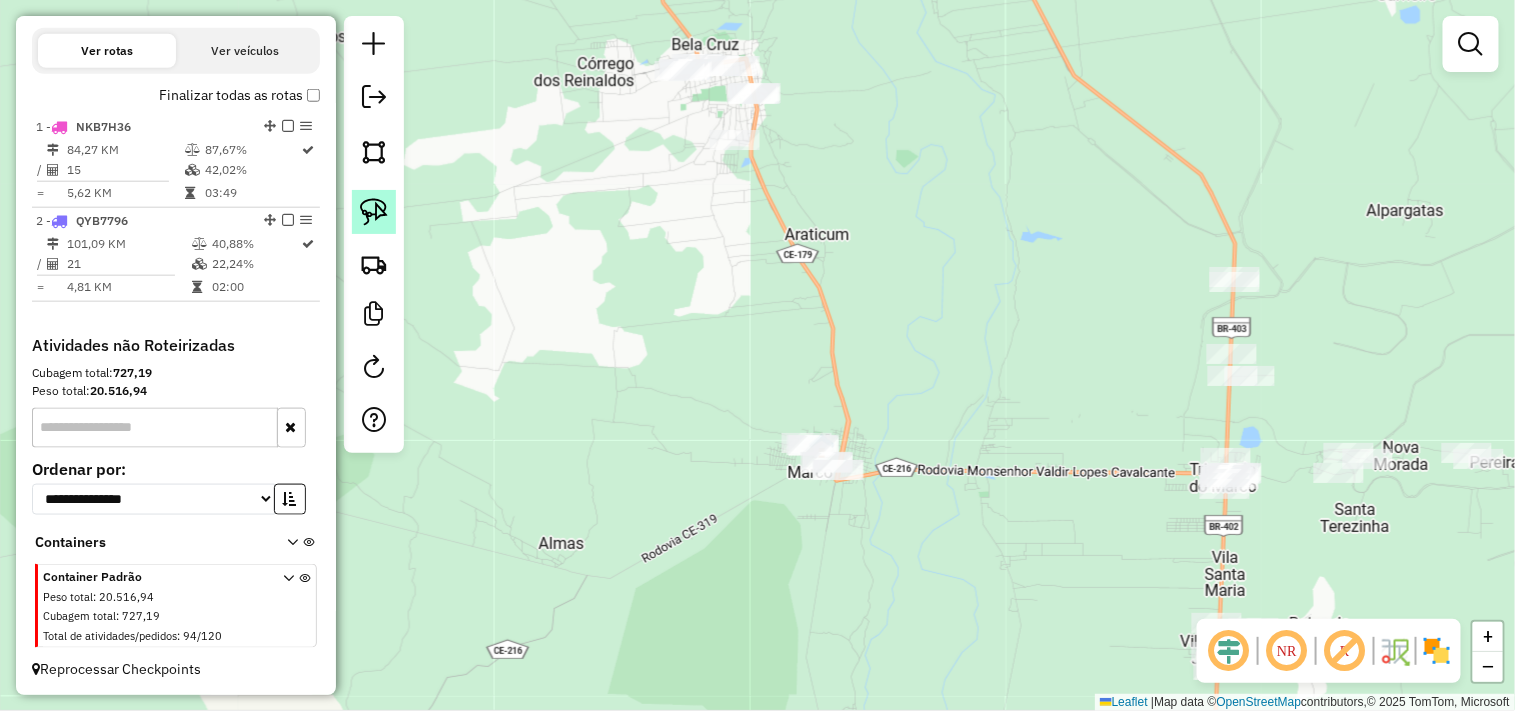 click 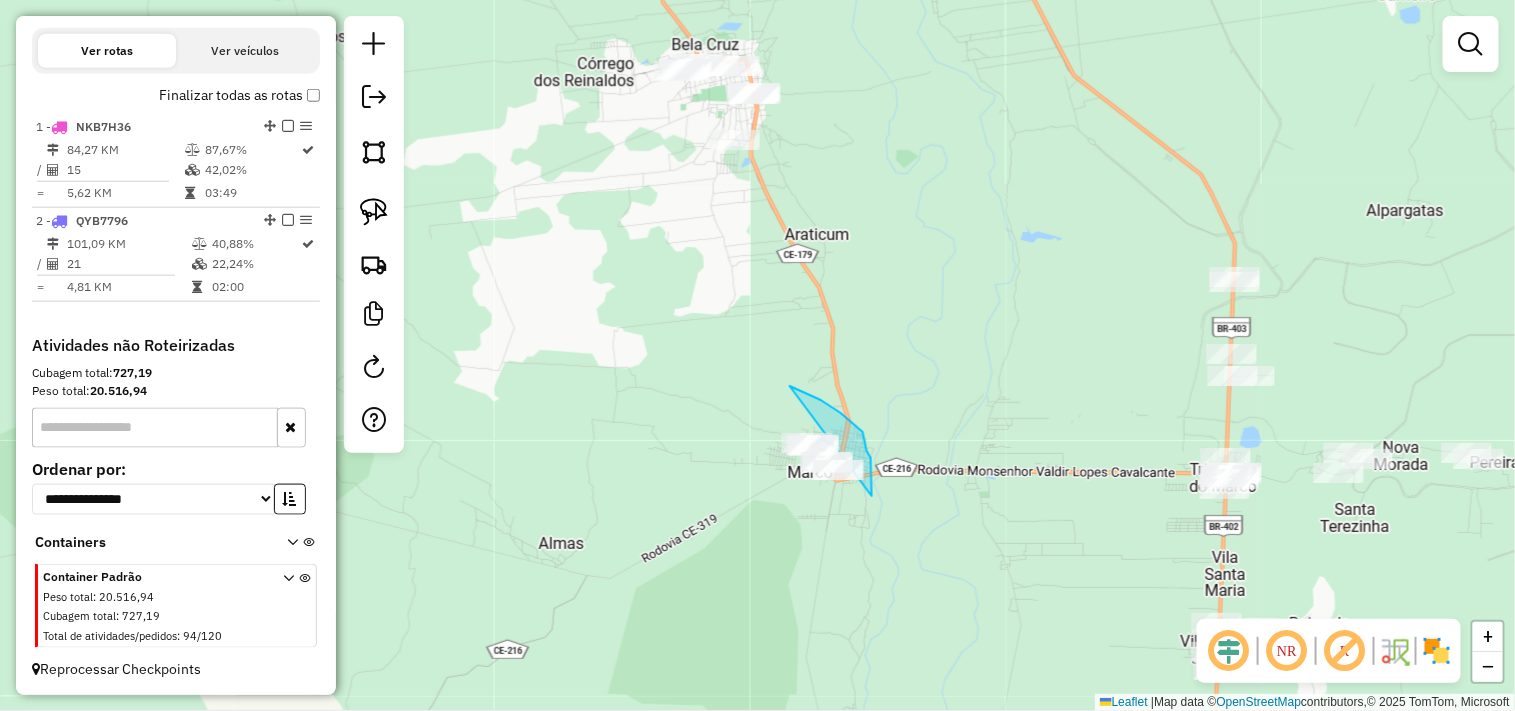 drag, startPoint x: 796, startPoint y: 388, endPoint x: 677, endPoint y: 481, distance: 151.0298 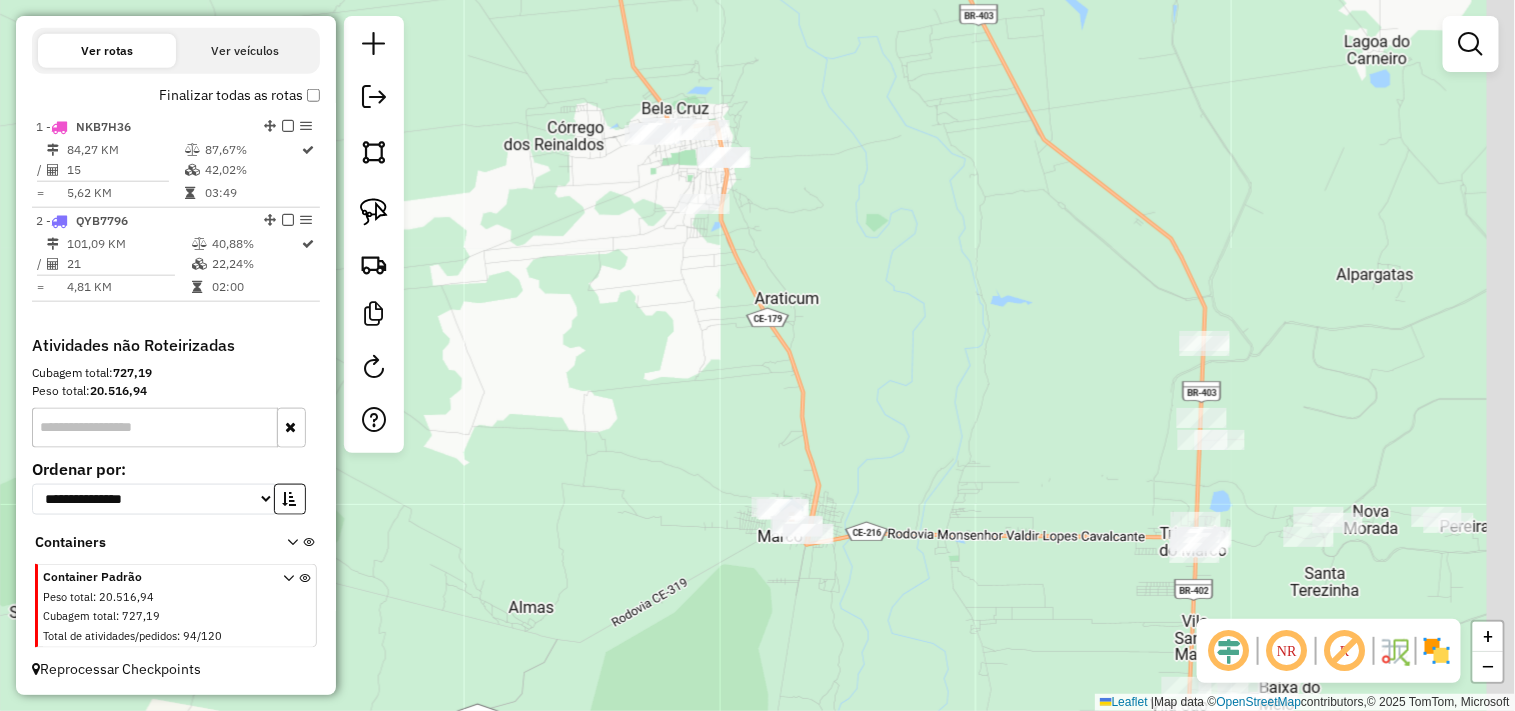 drag, startPoint x: 631, startPoint y: 345, endPoint x: 558, endPoint y: 464, distance: 139.60658 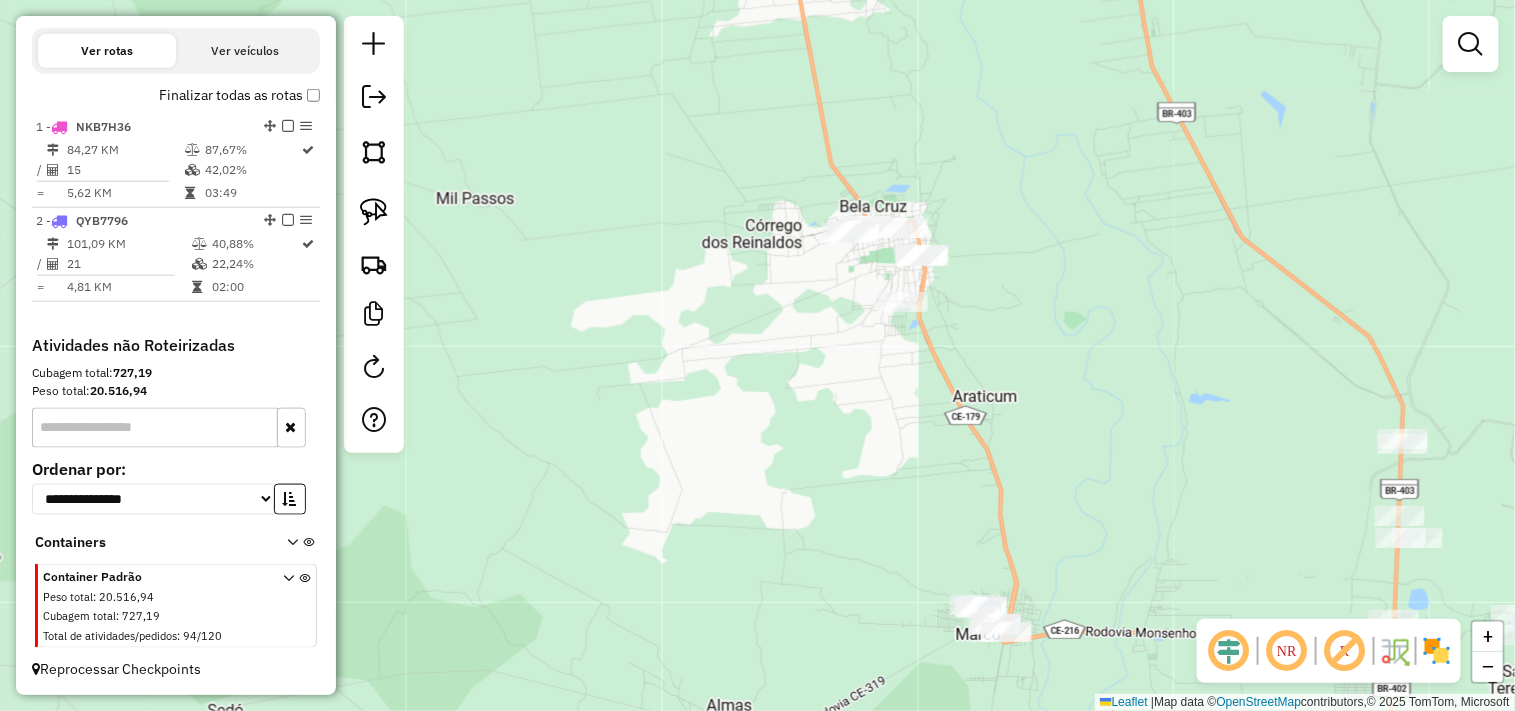 drag, startPoint x: 496, startPoint y: 316, endPoint x: 452, endPoint y: 326, distance: 45.122055 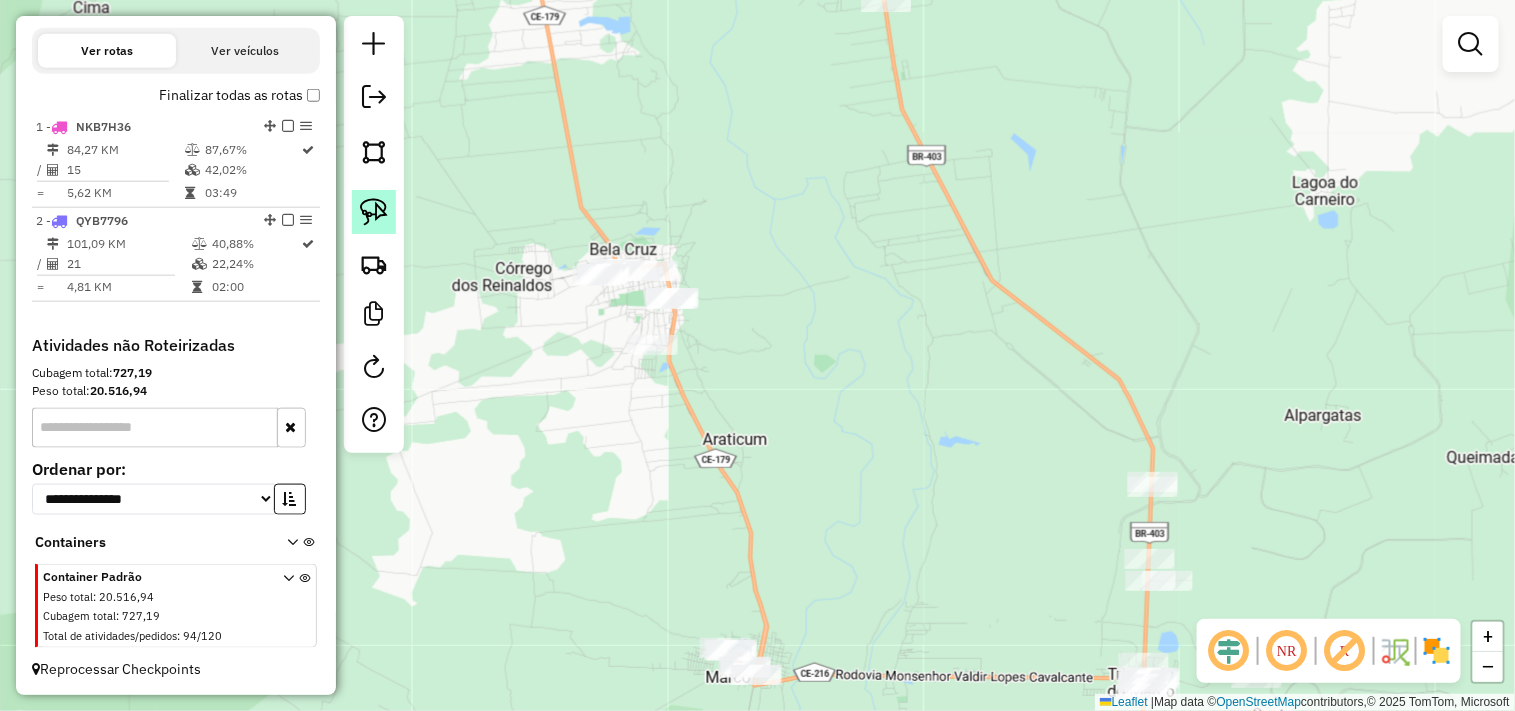 click 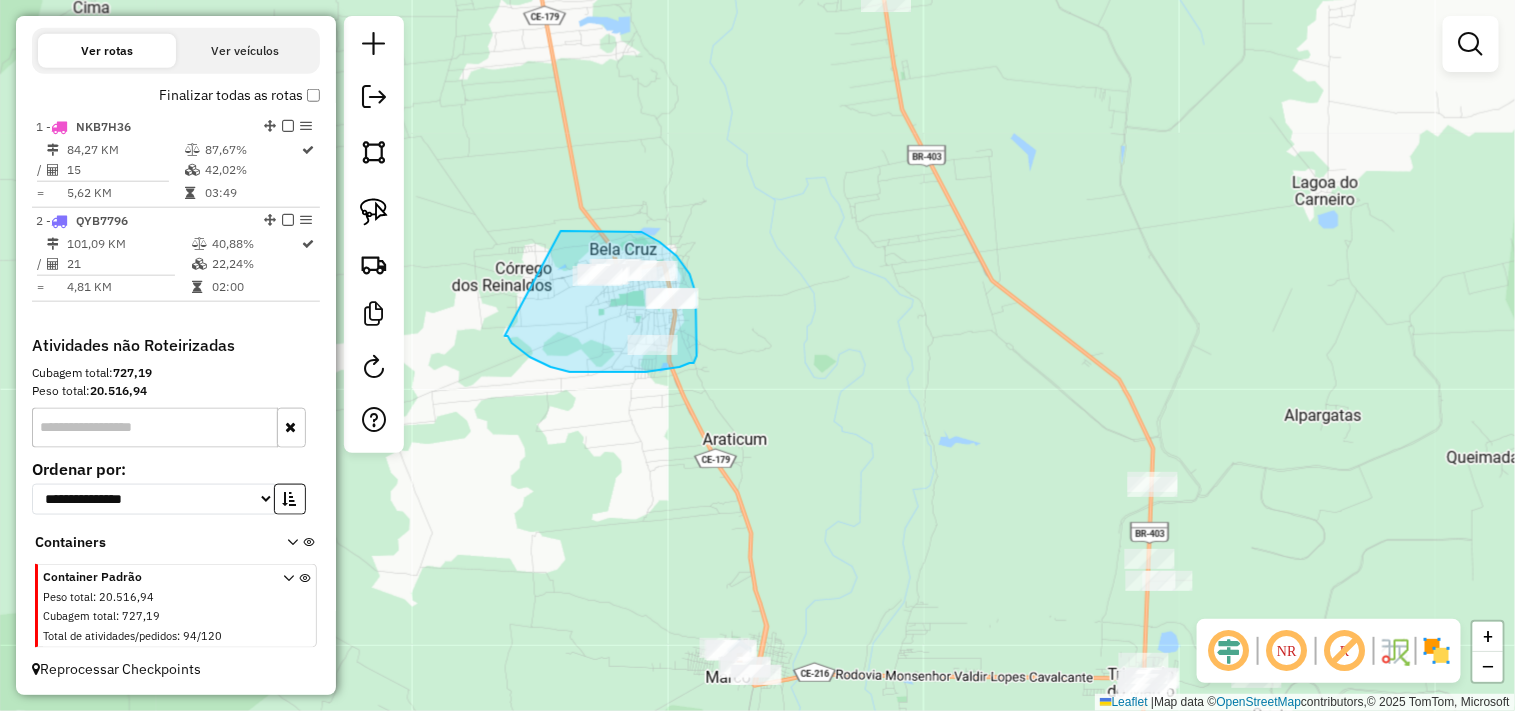 drag, startPoint x: 561, startPoint y: 231, endPoint x: 501, endPoint y: 335, distance: 120.06665 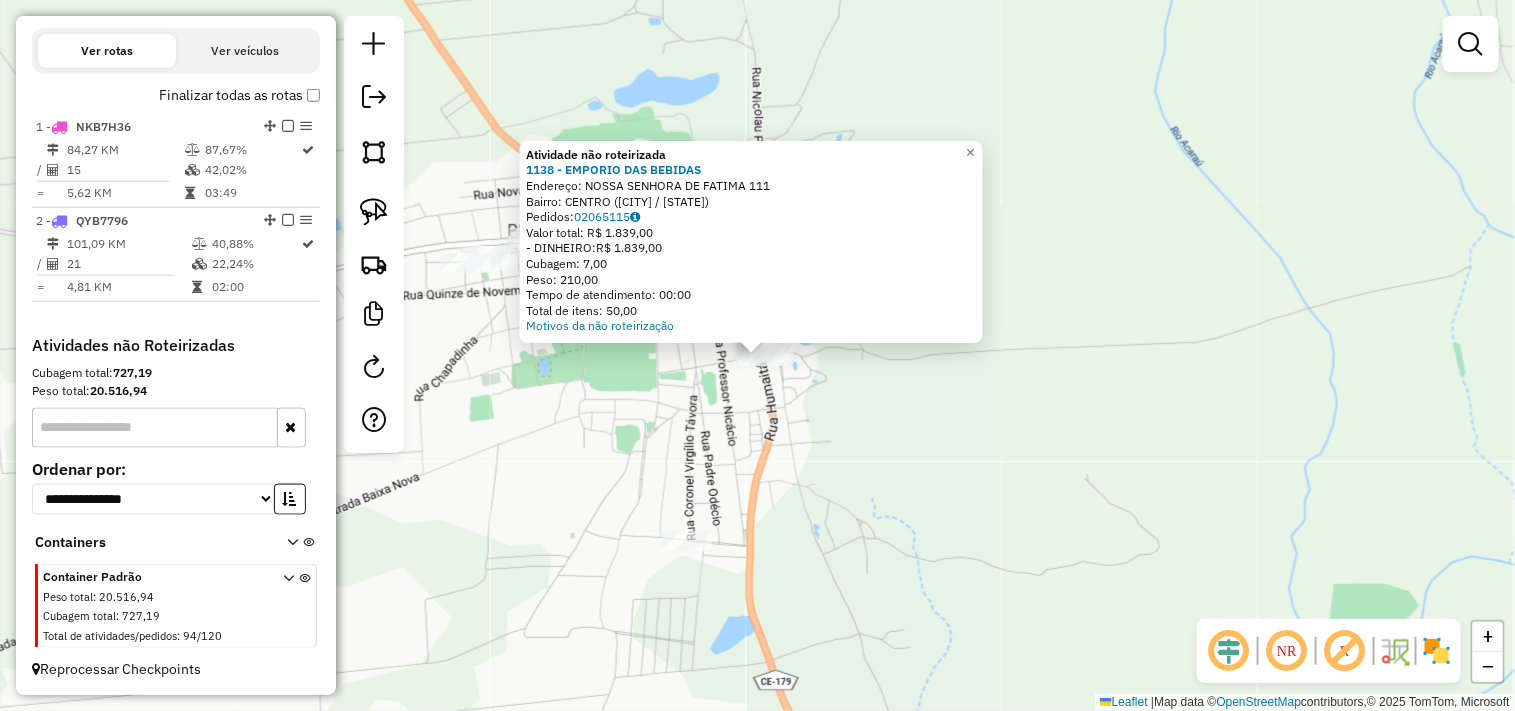 click on "Atividade não roteirizada 1138 - EMPORIO DAS BEBIDAS  Endereço:  NOSSA SENHORA DE FATIMA 111   Bairro: CENTRO (BELA CRUZ / CE)   Pedidos:  02065115   Valor total: R$ 1.839,00   - DINHEIRO:  R$ 1.839,00   Cubagem: 7,00   Peso: 210,00   Tempo de atendimento: 00:00   Total de itens: 50,00  Motivos da não roteirização × Janela de atendimento Grade de atendimento Capacidade Transportadoras Veículos Cliente Pedidos  Rotas Selecione os dias de semana para filtrar as janelas de atendimento  Seg   Ter   Qua   Qui   Sex   Sáb   Dom  Informe o período da janela de atendimento: De: Até:  Filtrar exatamente a janela do cliente  Considerar janela de atendimento padrão  Selecione os dias de semana para filtrar as grades de atendimento  Seg   Ter   Qua   Qui   Sex   Sáb   Dom   Considerar clientes sem dia de atendimento cadastrado  Clientes fora do dia de atendimento selecionado Filtrar as atividades entre os valores definidos abaixo:  Peso mínimo:   Peso máximo:   Cubagem mínima:   Cubagem máxima:   De:  De:" 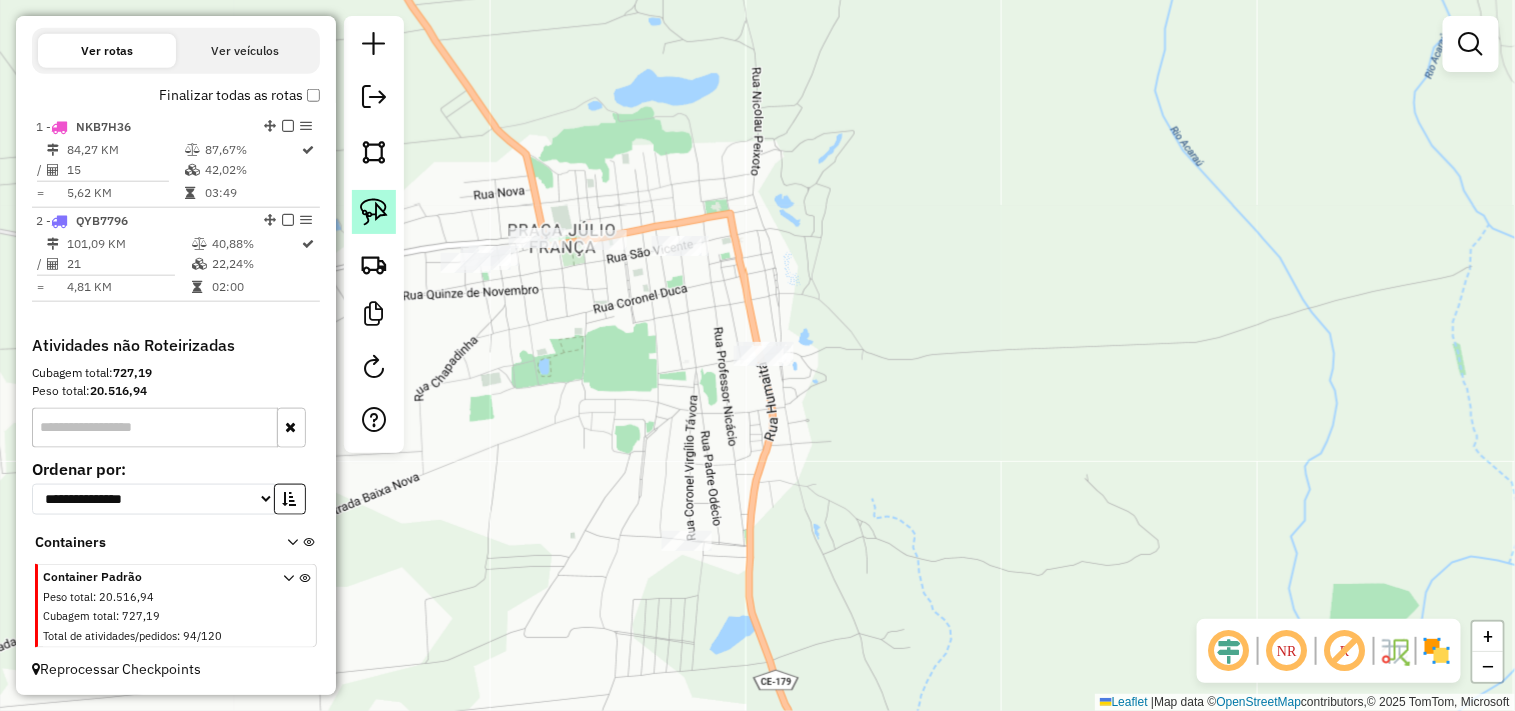 click 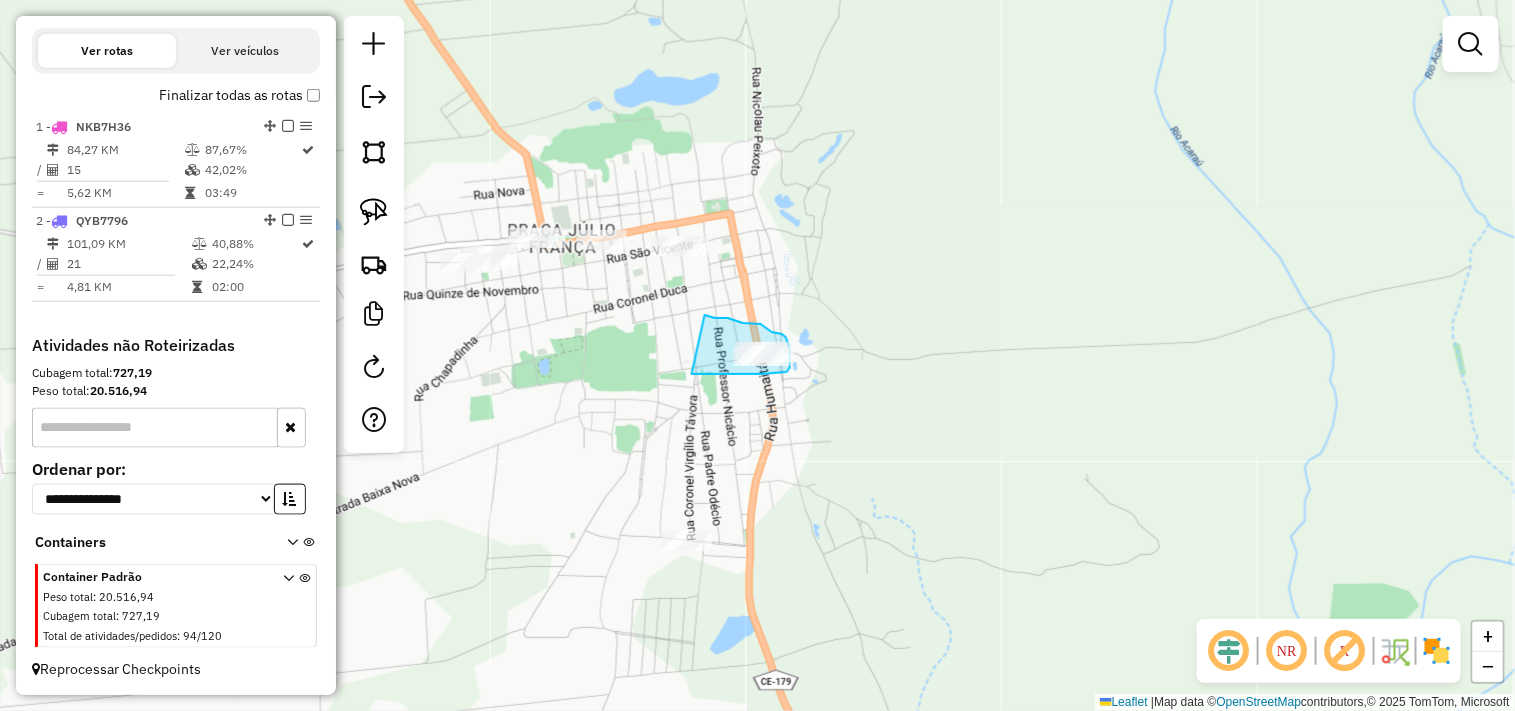 drag, startPoint x: 743, startPoint y: 323, endPoint x: 684, endPoint y: 368, distance: 74.20242 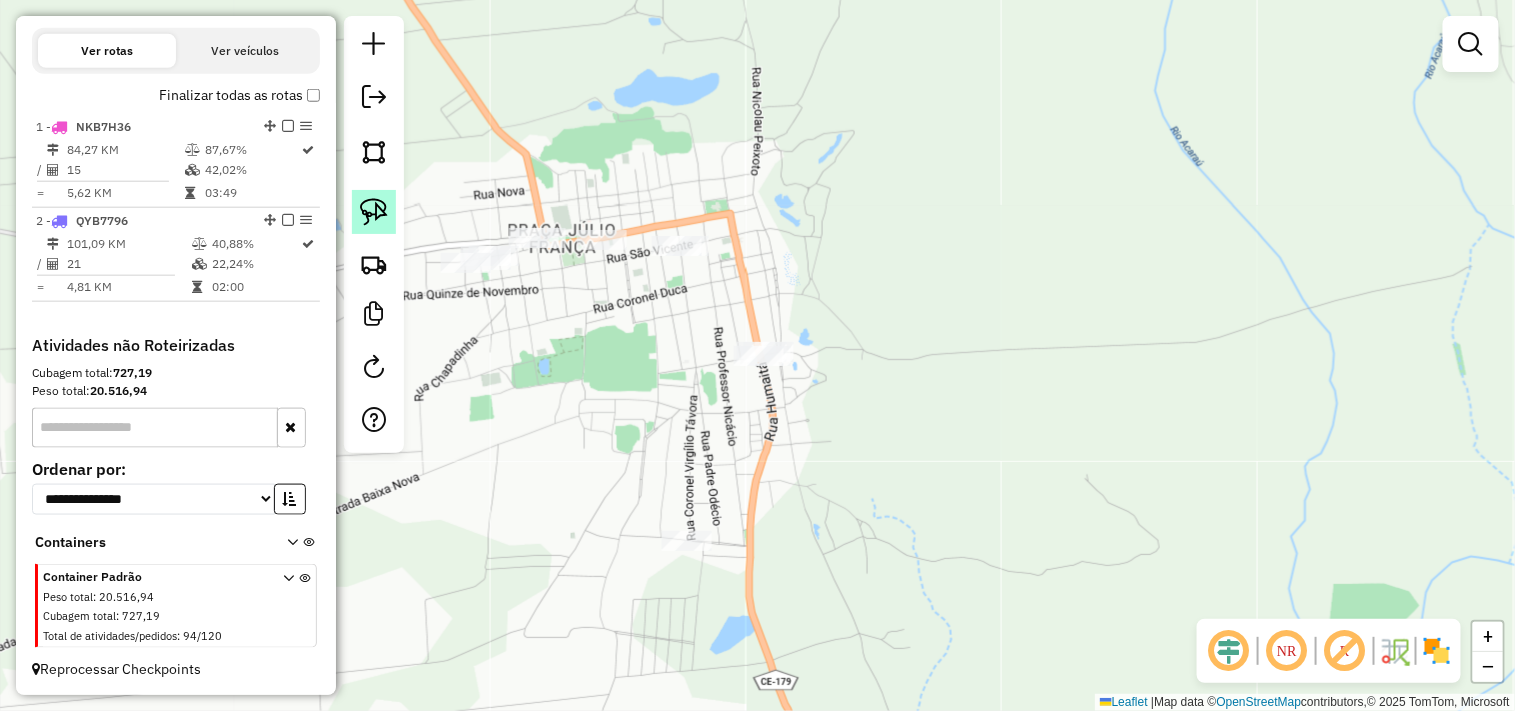 click 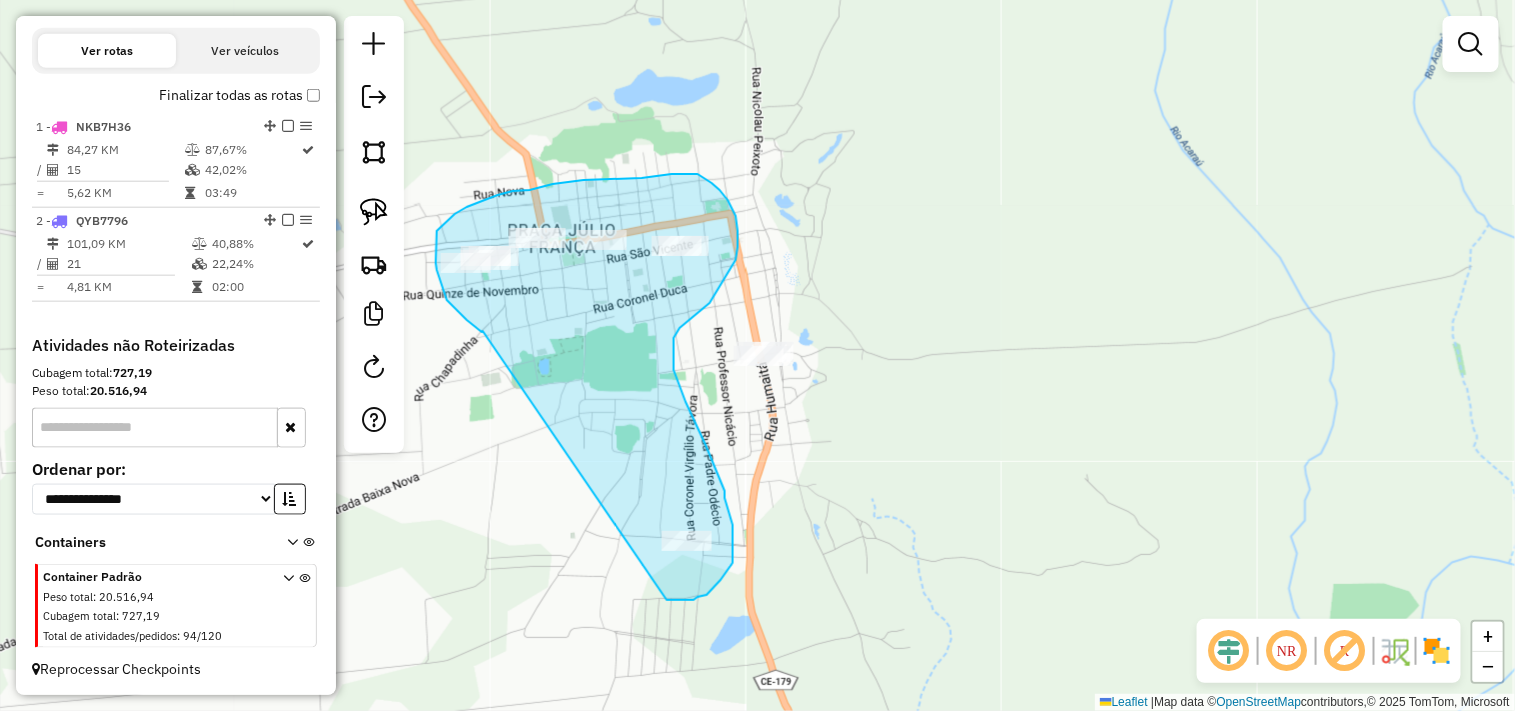 drag, startPoint x: 483, startPoint y: 331, endPoint x: 640, endPoint y: 591, distance: 303.72522 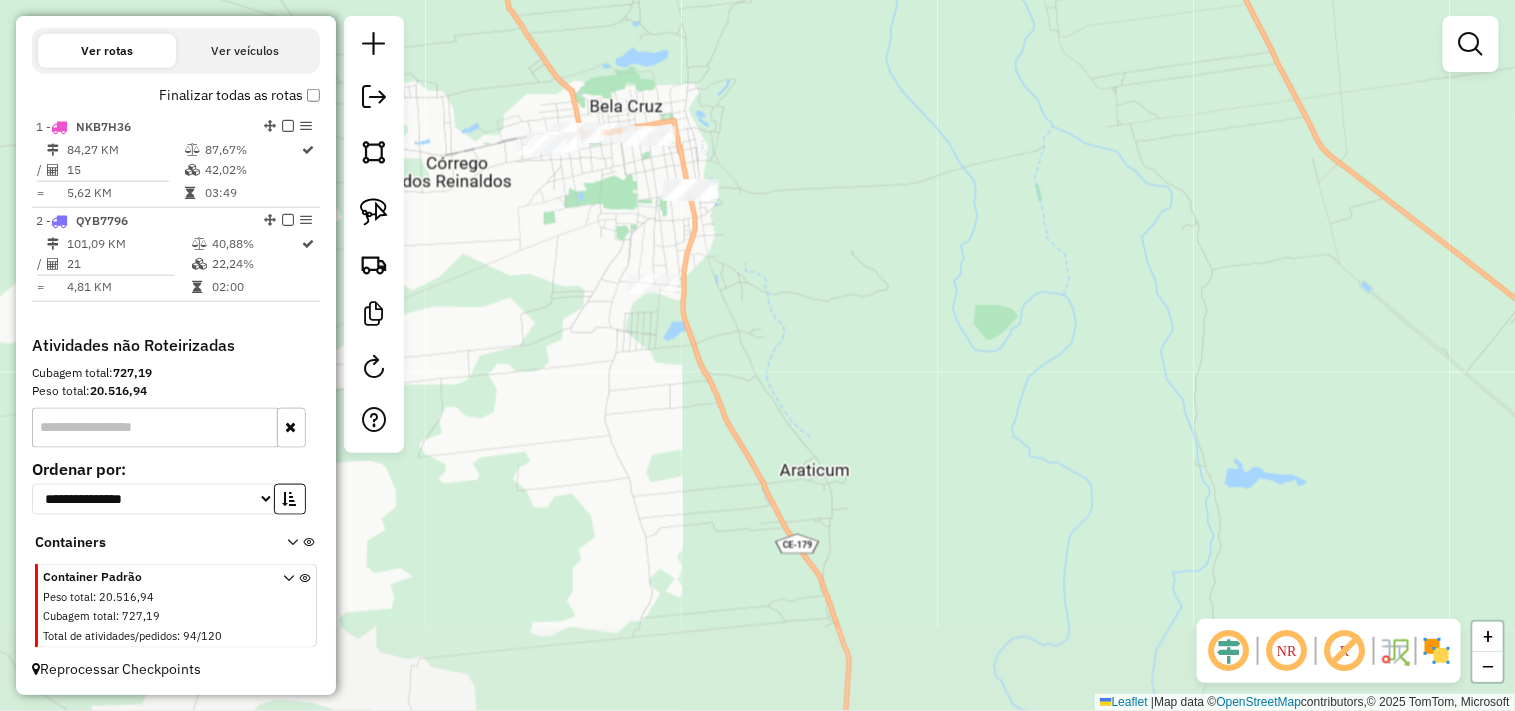 drag, startPoint x: 878, startPoint y: 512, endPoint x: 818, endPoint y: 332, distance: 189.73666 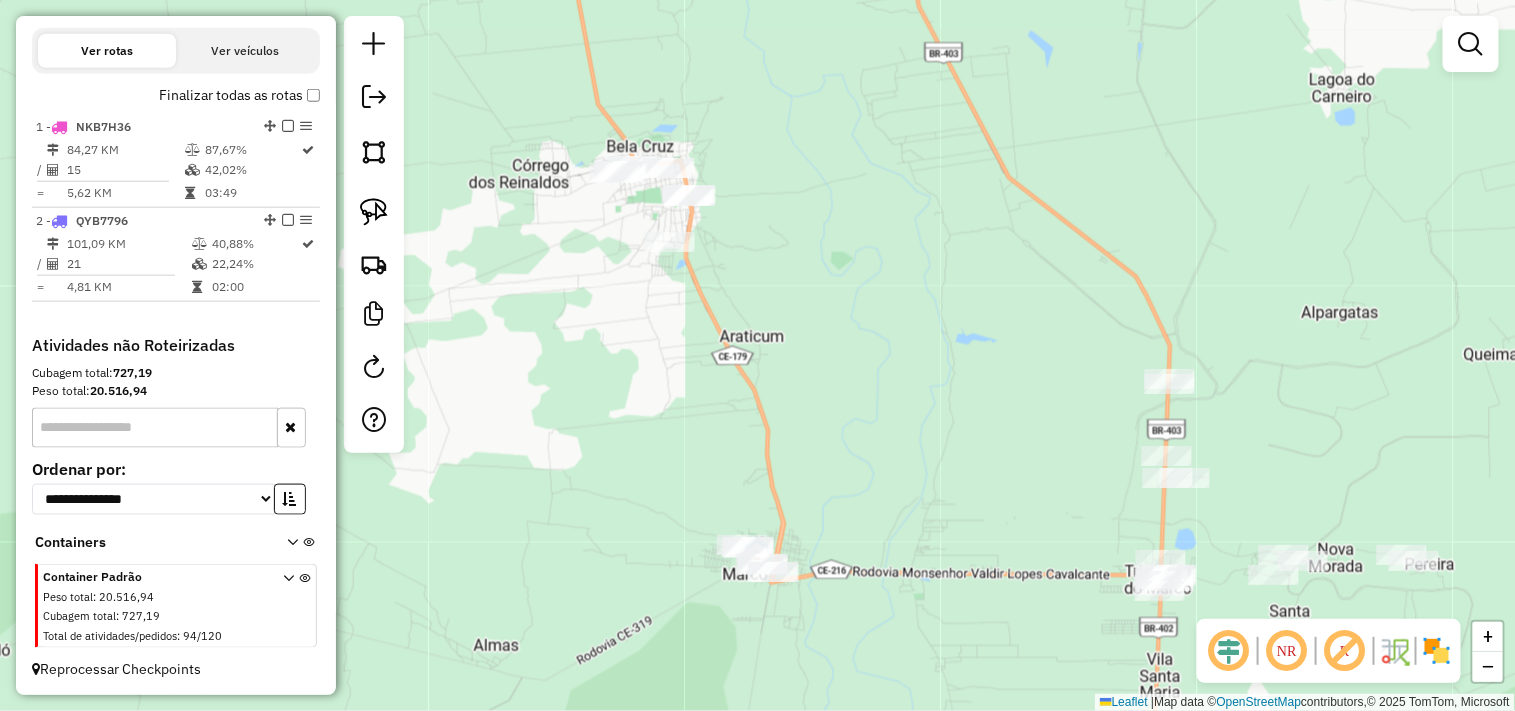 drag, startPoint x: 817, startPoint y: 557, endPoint x: 751, endPoint y: 498, distance: 88.52683 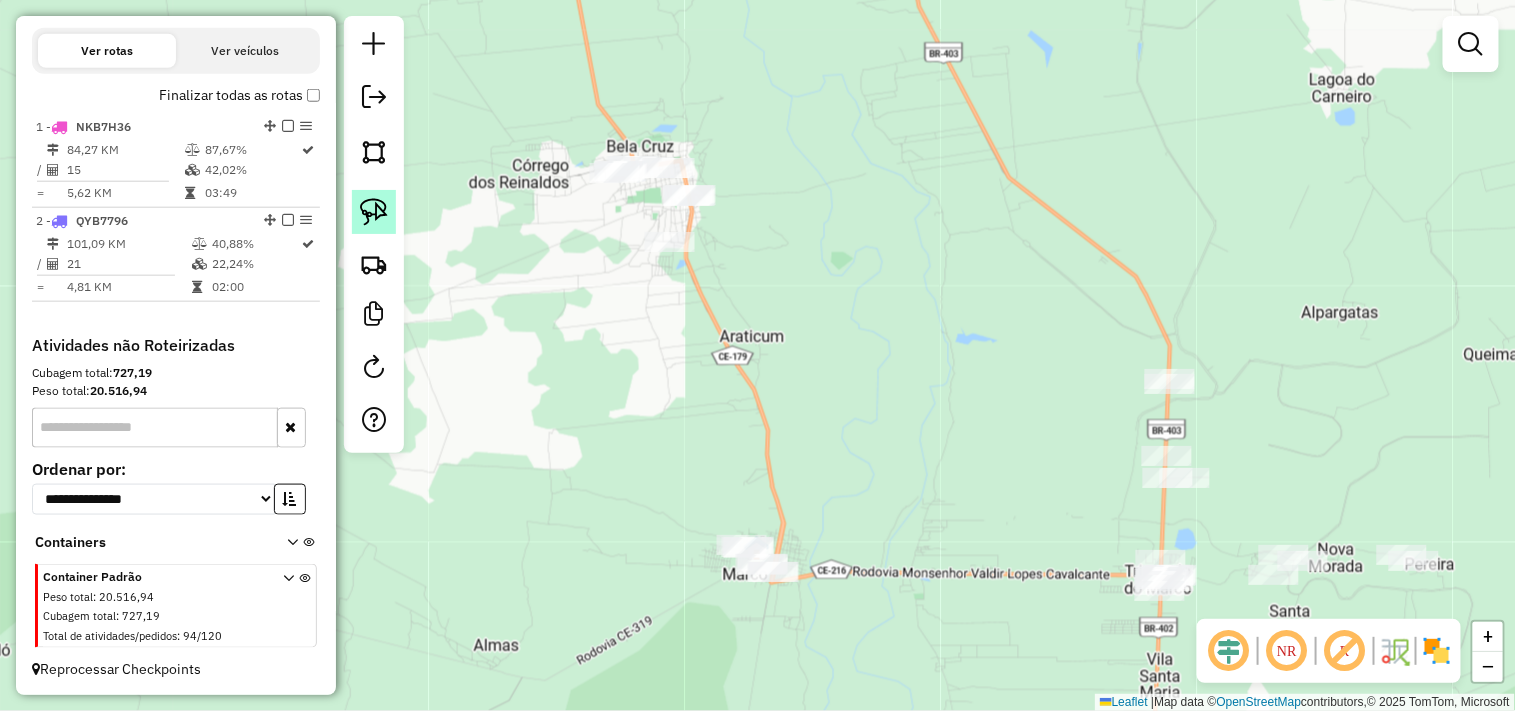 click 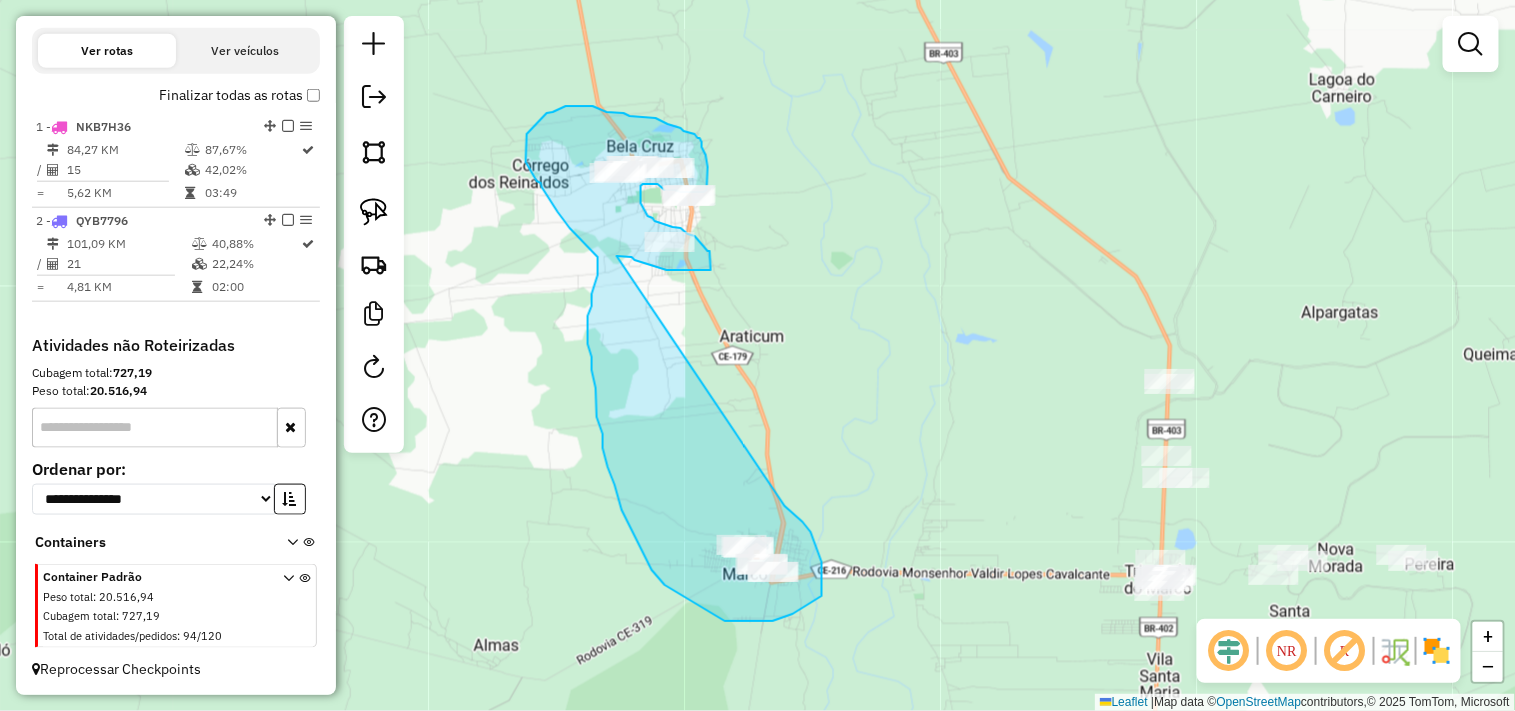drag, startPoint x: 822, startPoint y: 577, endPoint x: 611, endPoint y: 256, distance: 384.138 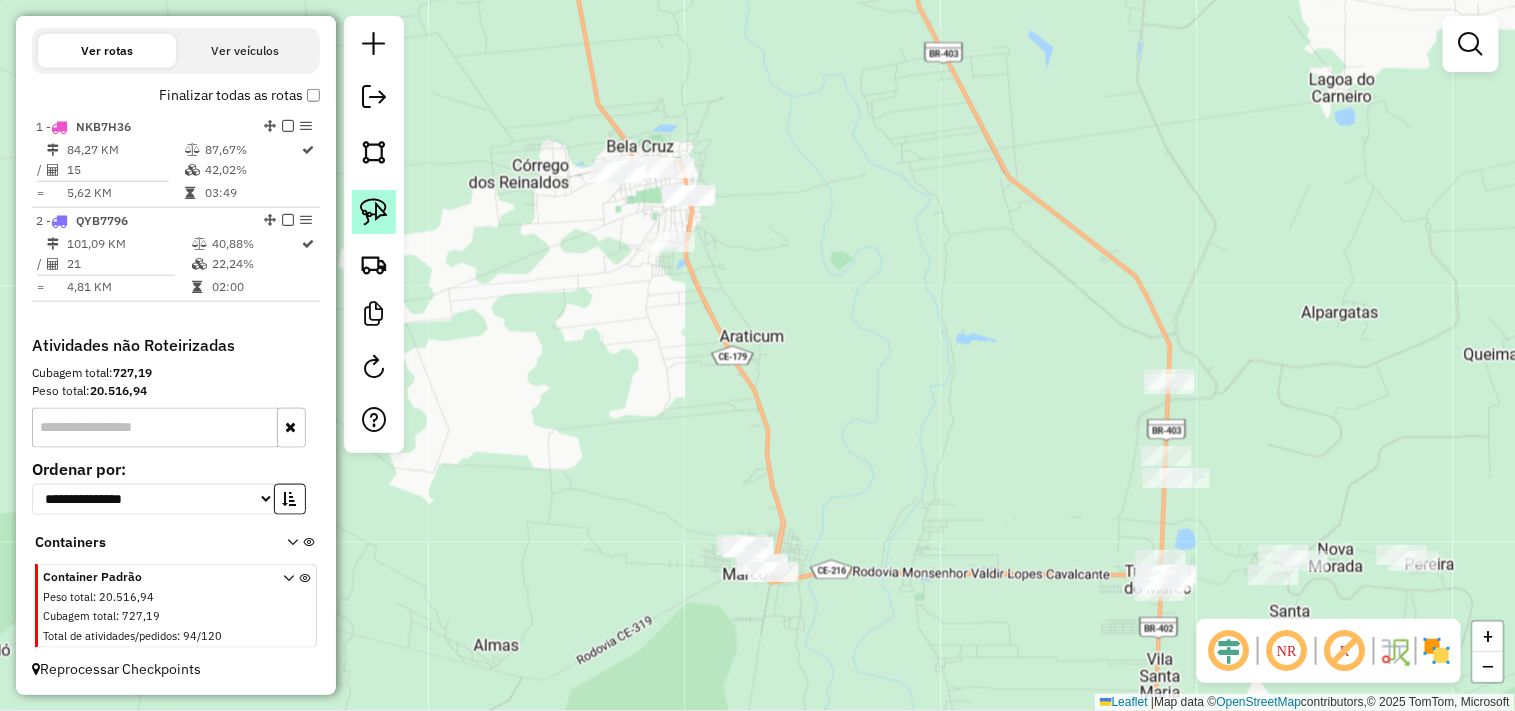click 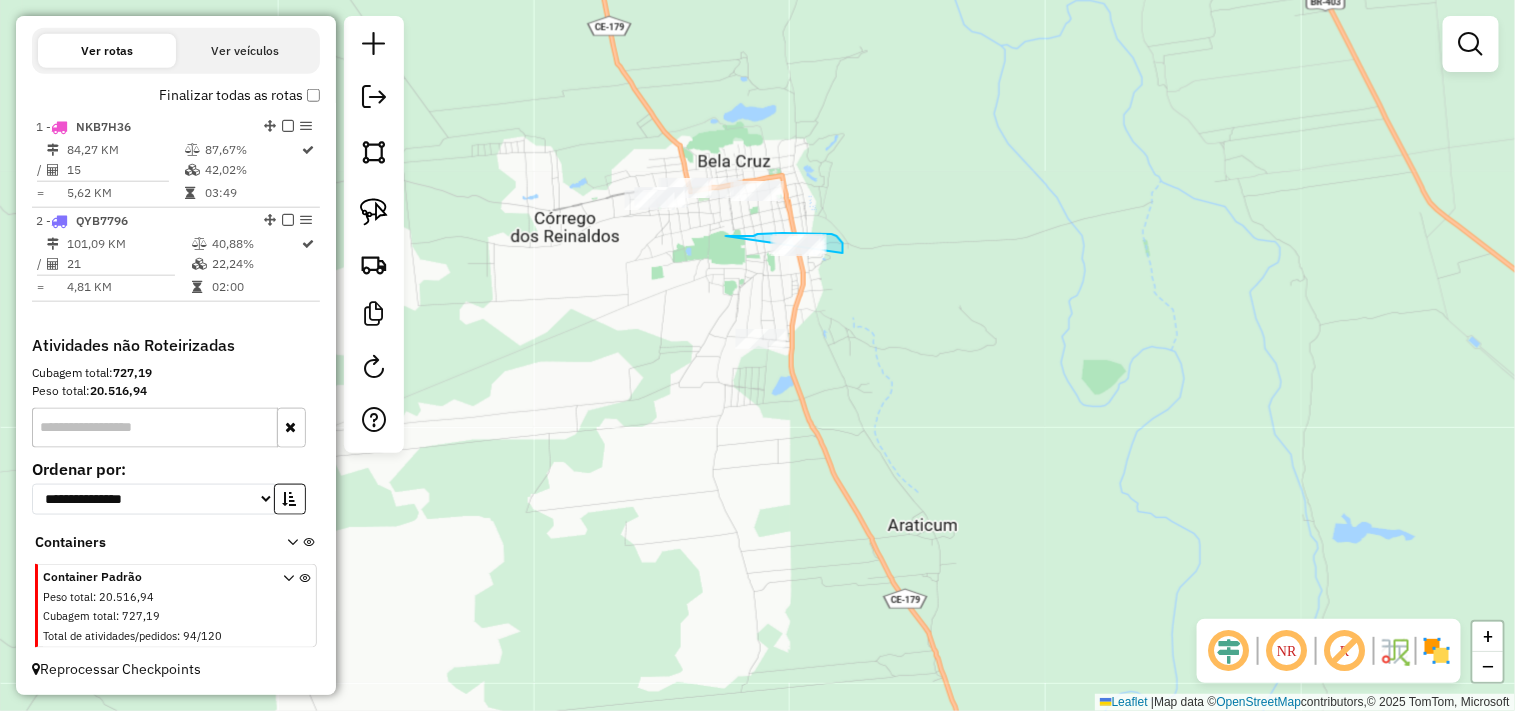 drag, startPoint x: 768, startPoint y: 234, endPoint x: 773, endPoint y: 258, distance: 24.5153 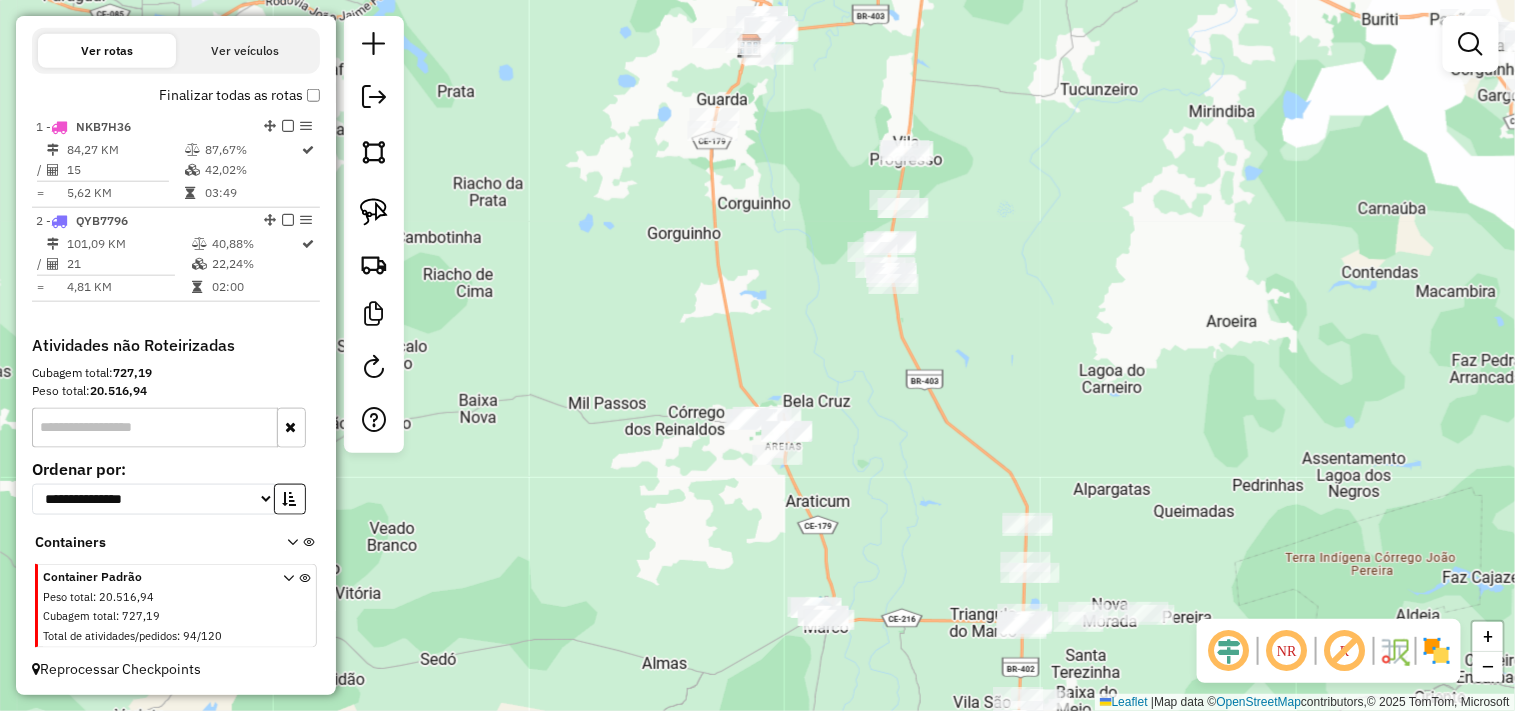 drag, startPoint x: 805, startPoint y: 333, endPoint x: 831, endPoint y: 408, distance: 79.37884 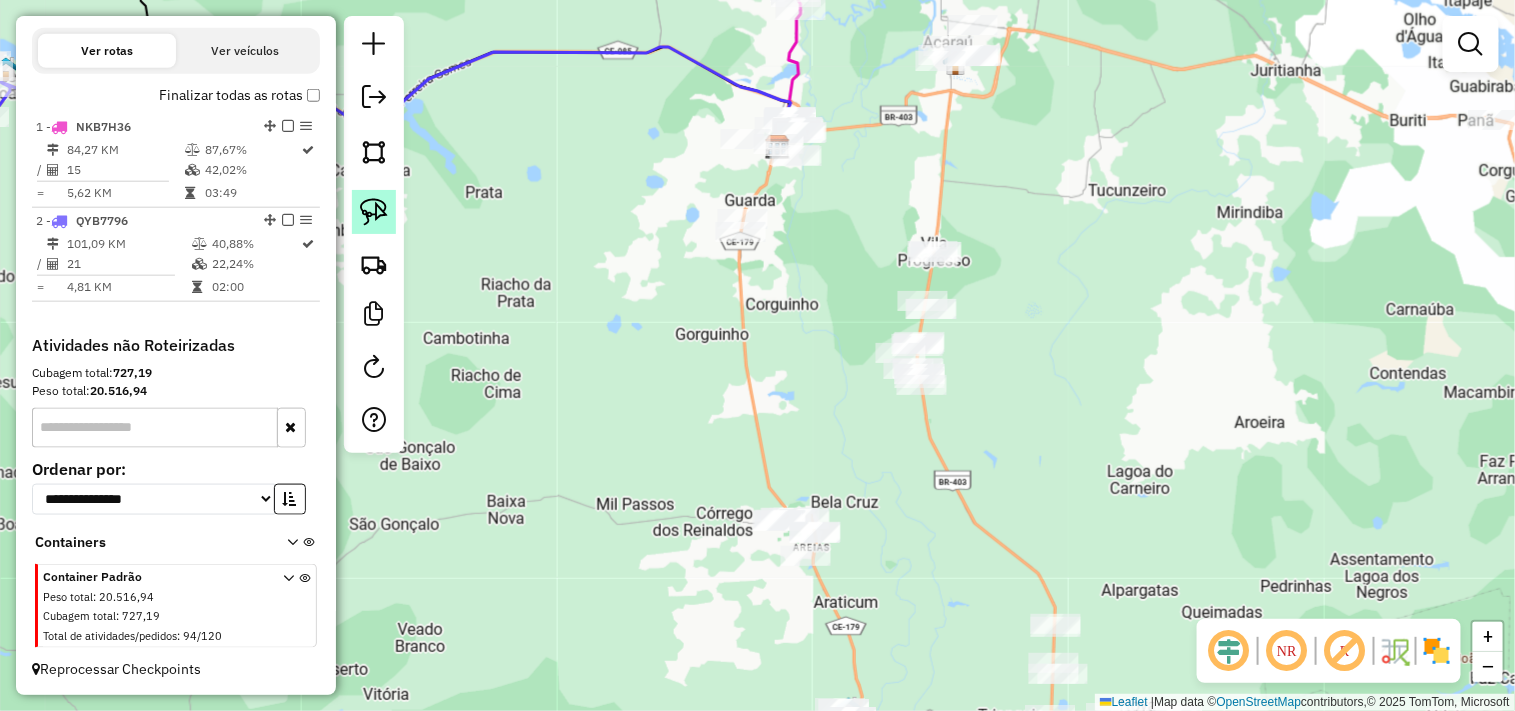 click 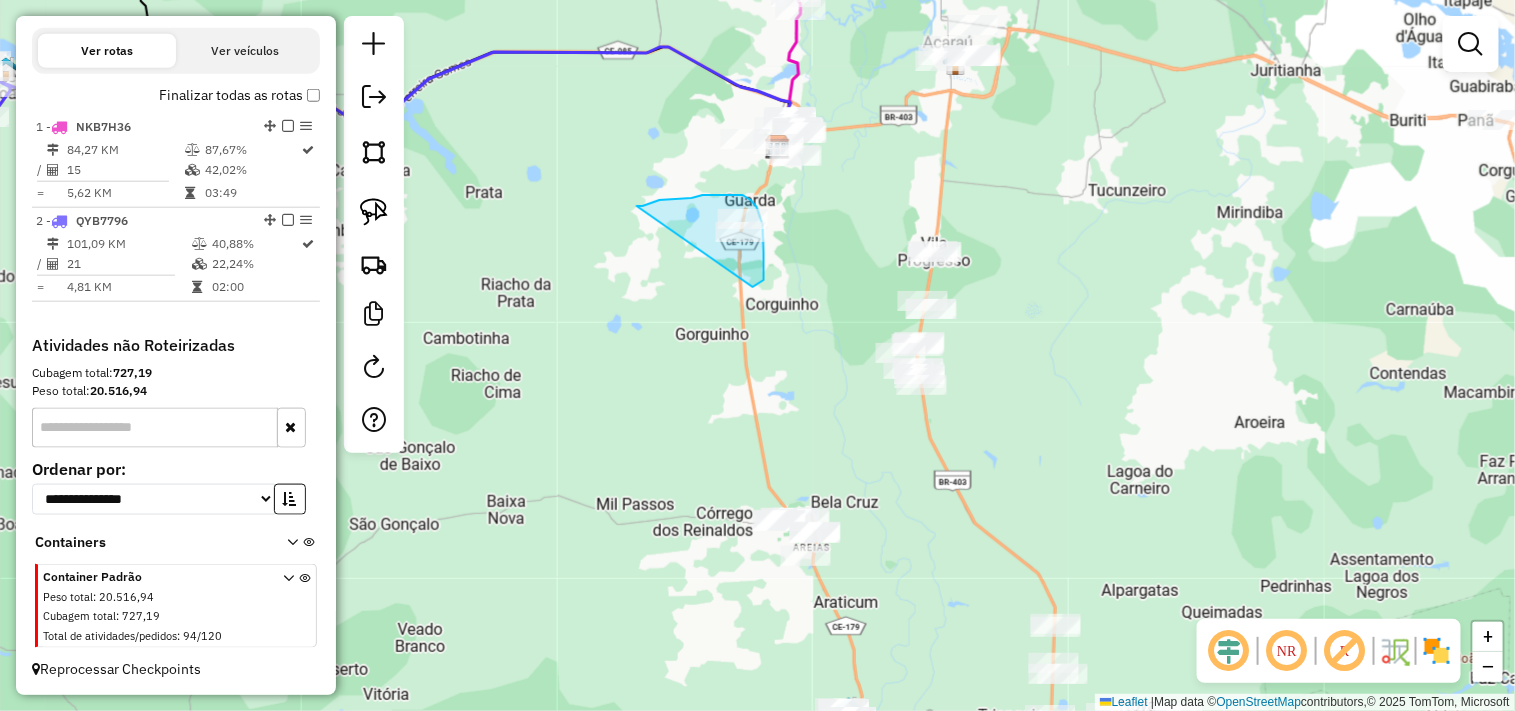 drag, startPoint x: 692, startPoint y: 198, endPoint x: 727, endPoint y: 304, distance: 111.62885 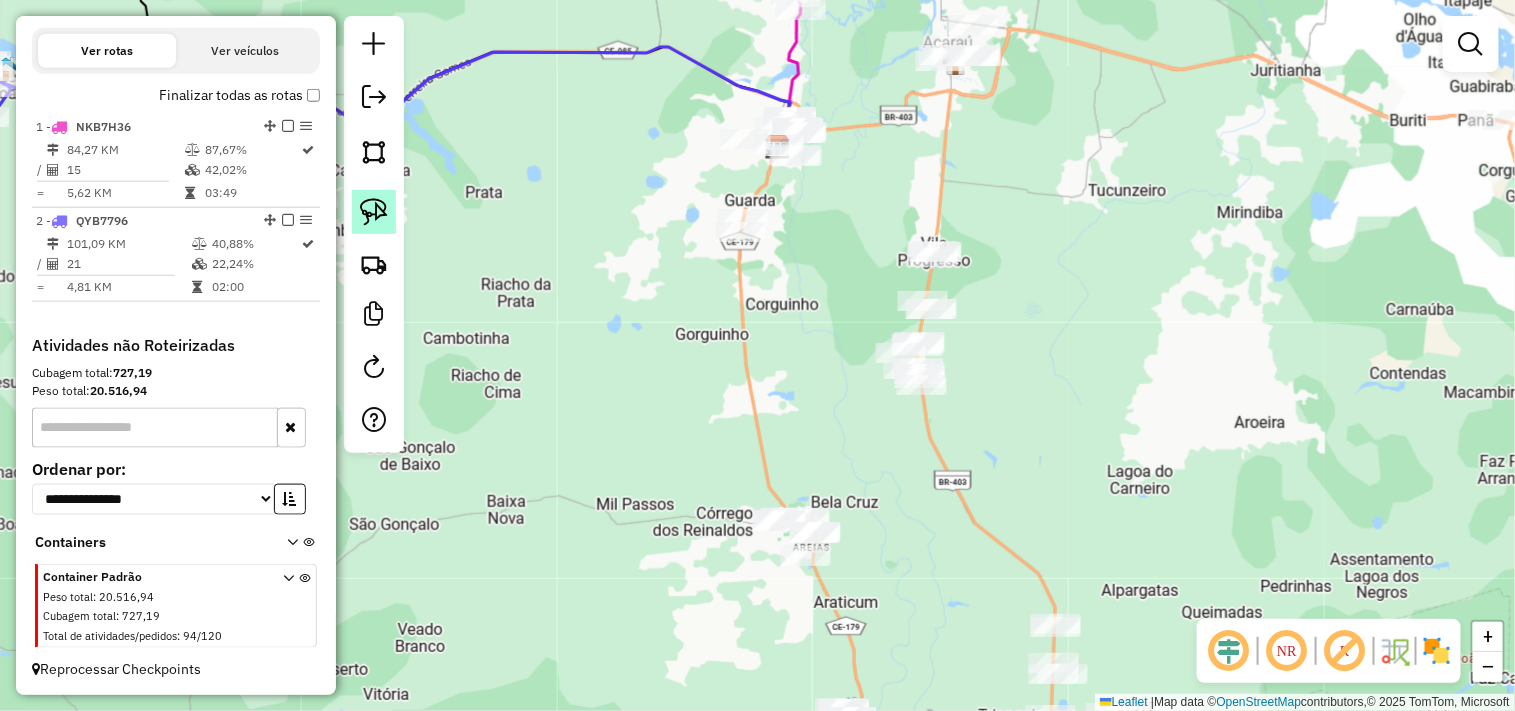 drag, startPoint x: 365, startPoint y: 210, endPoint x: 376, endPoint y: 214, distance: 11.7046995 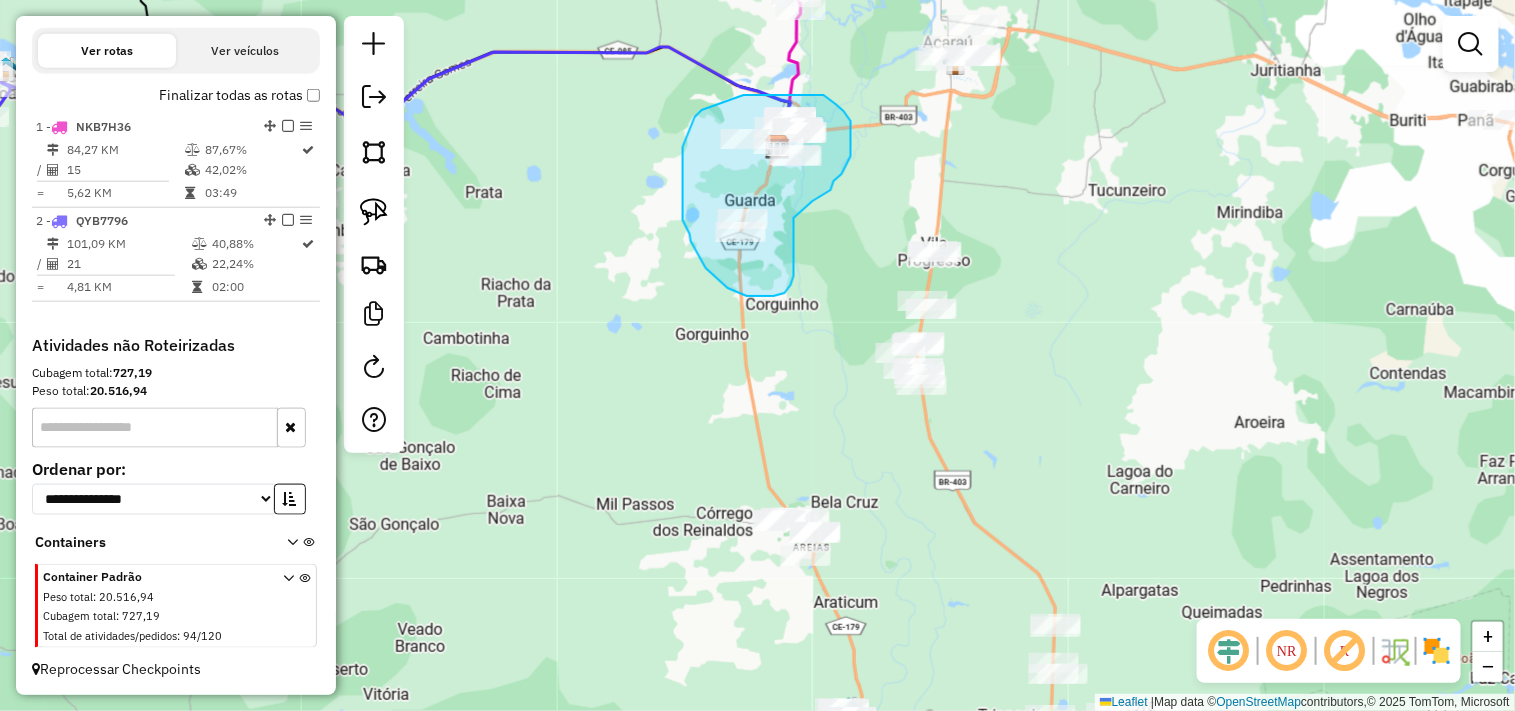 drag, startPoint x: 785, startPoint y: 293, endPoint x: 778, endPoint y: 205, distance: 88.27797 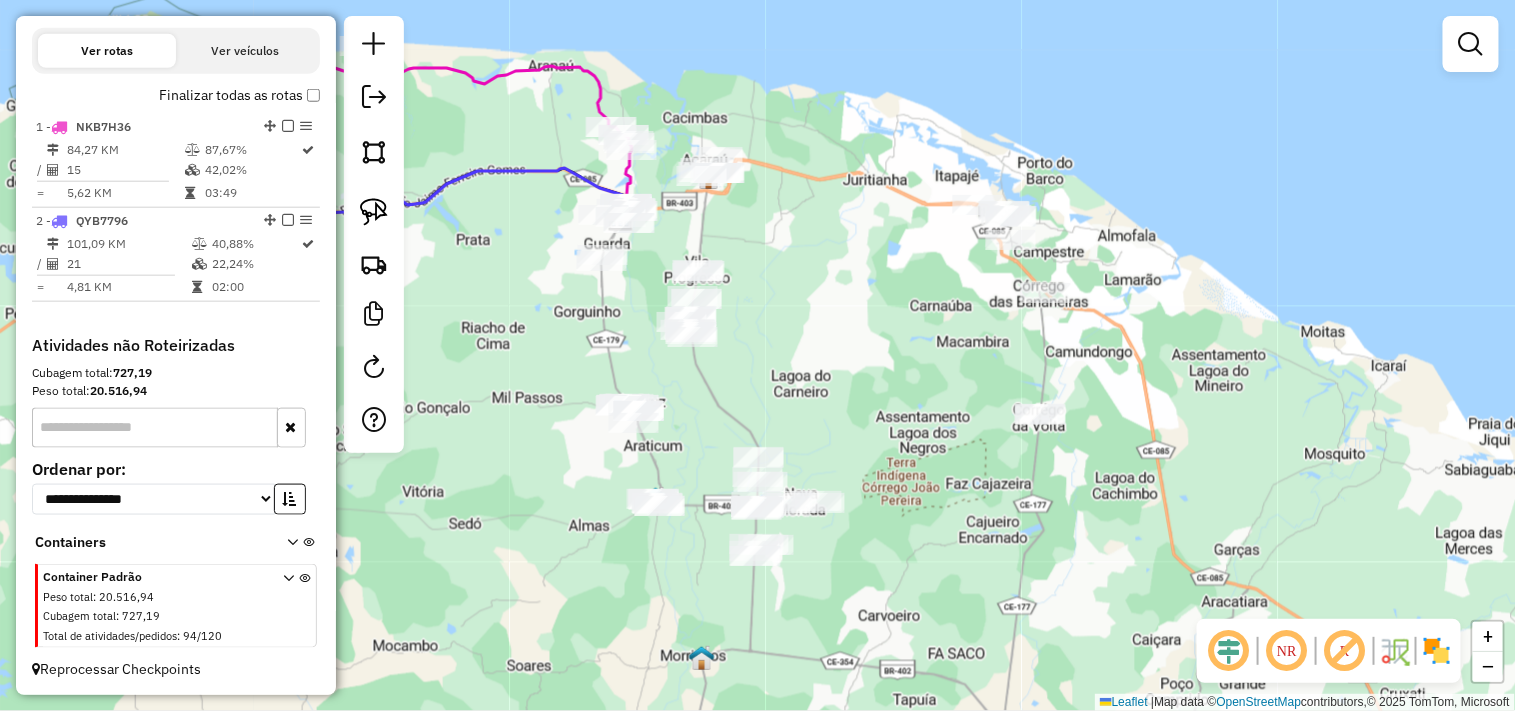 drag, startPoint x: 1014, startPoint y: 318, endPoint x: 786, endPoint y: 340, distance: 229.05894 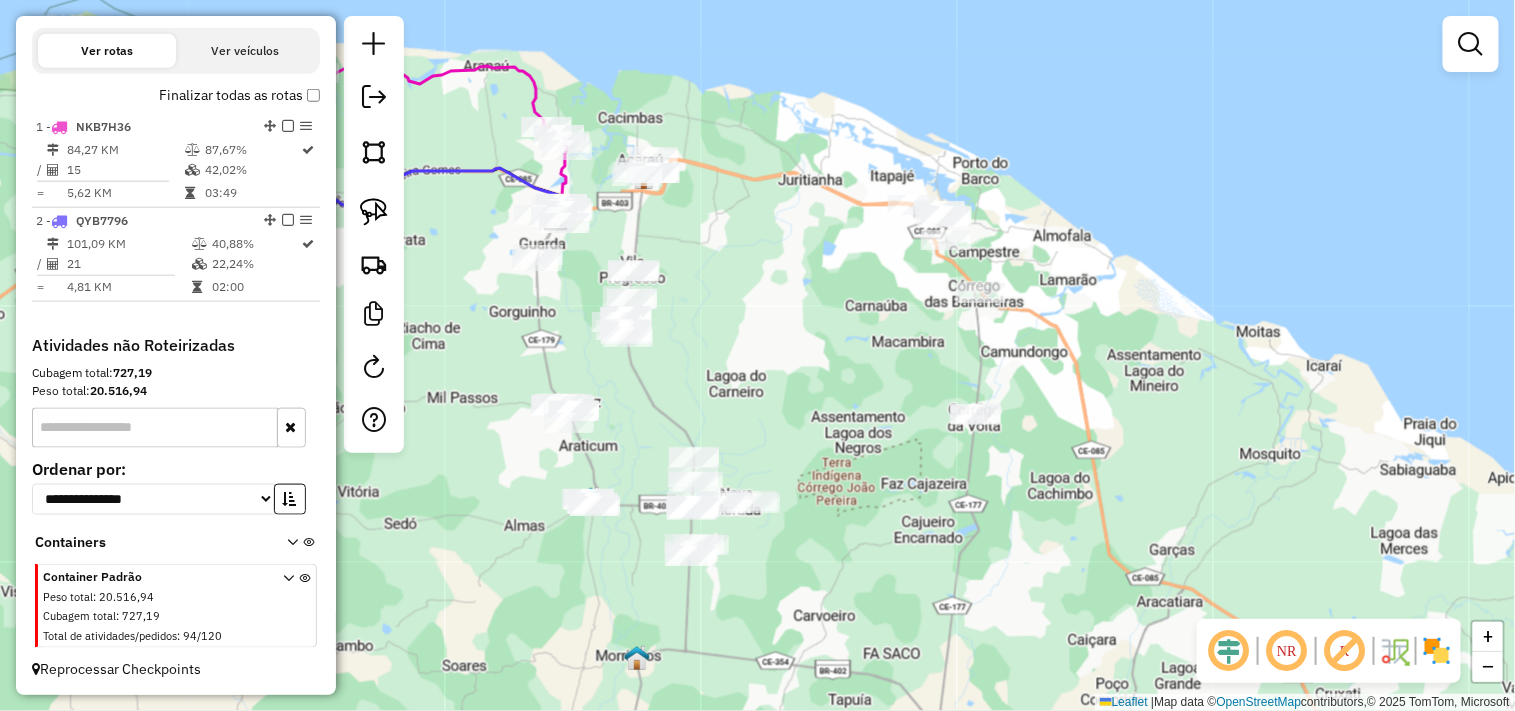 drag, startPoint x: 388, startPoint y: 226, endPoint x: 685, endPoint y: 225, distance: 297.00168 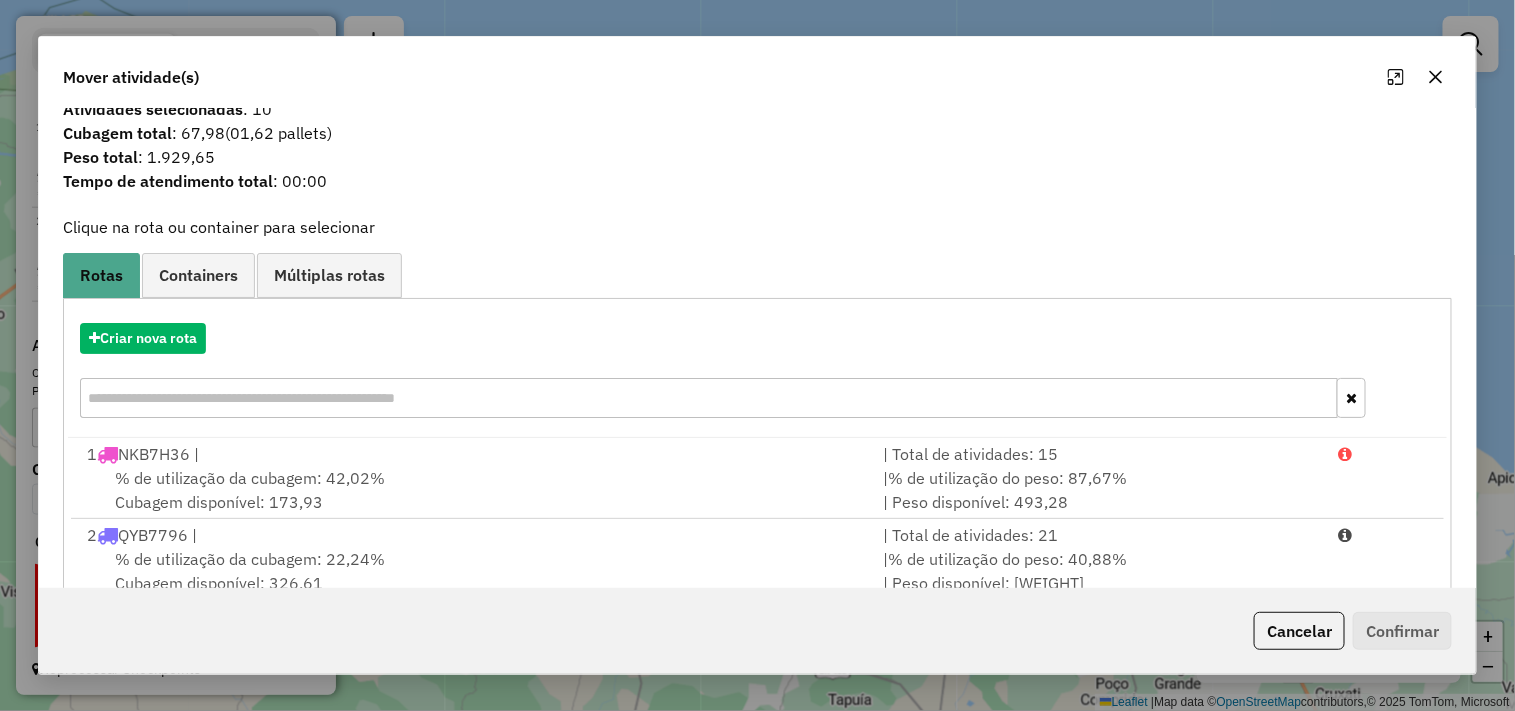 scroll, scrollTop: 0, scrollLeft: 0, axis: both 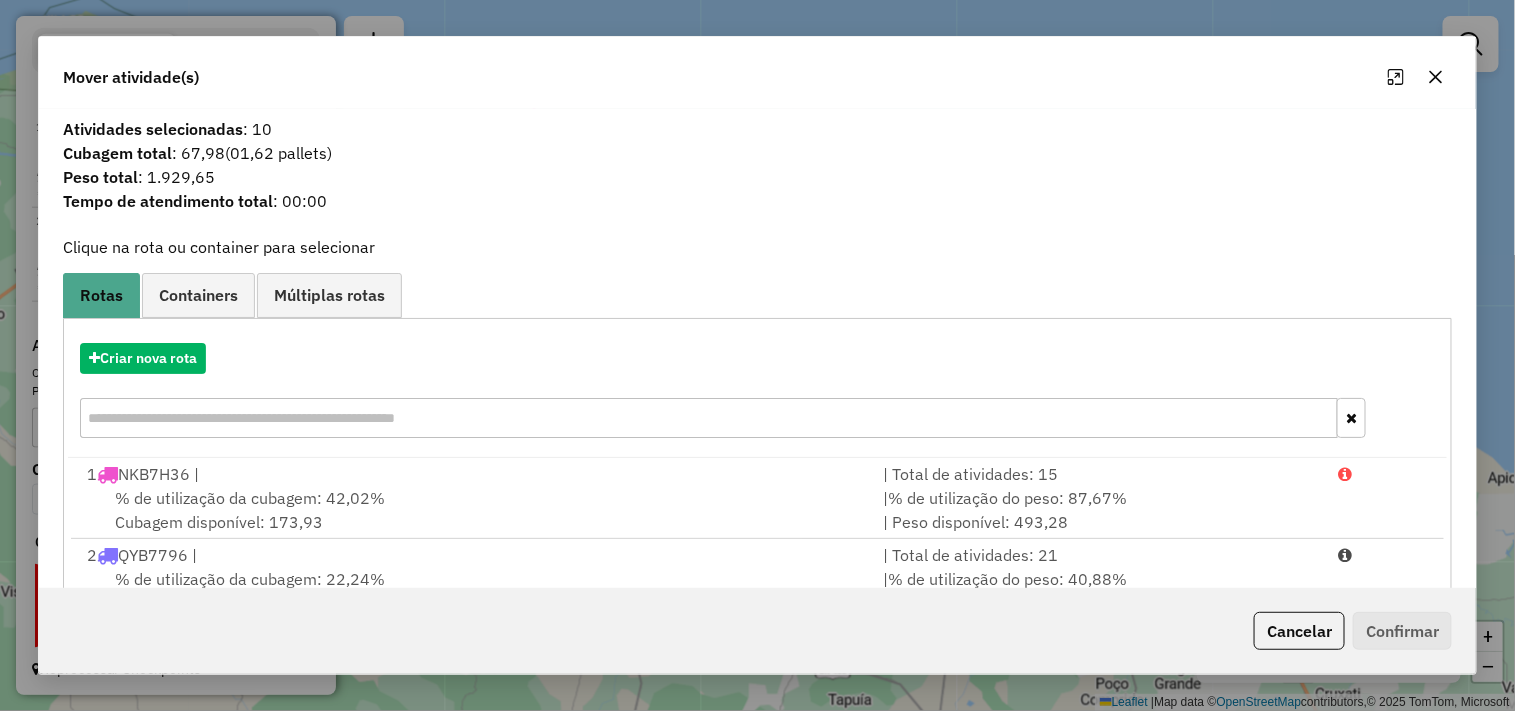 click on "Criar nova rota" at bounding box center [757, 393] 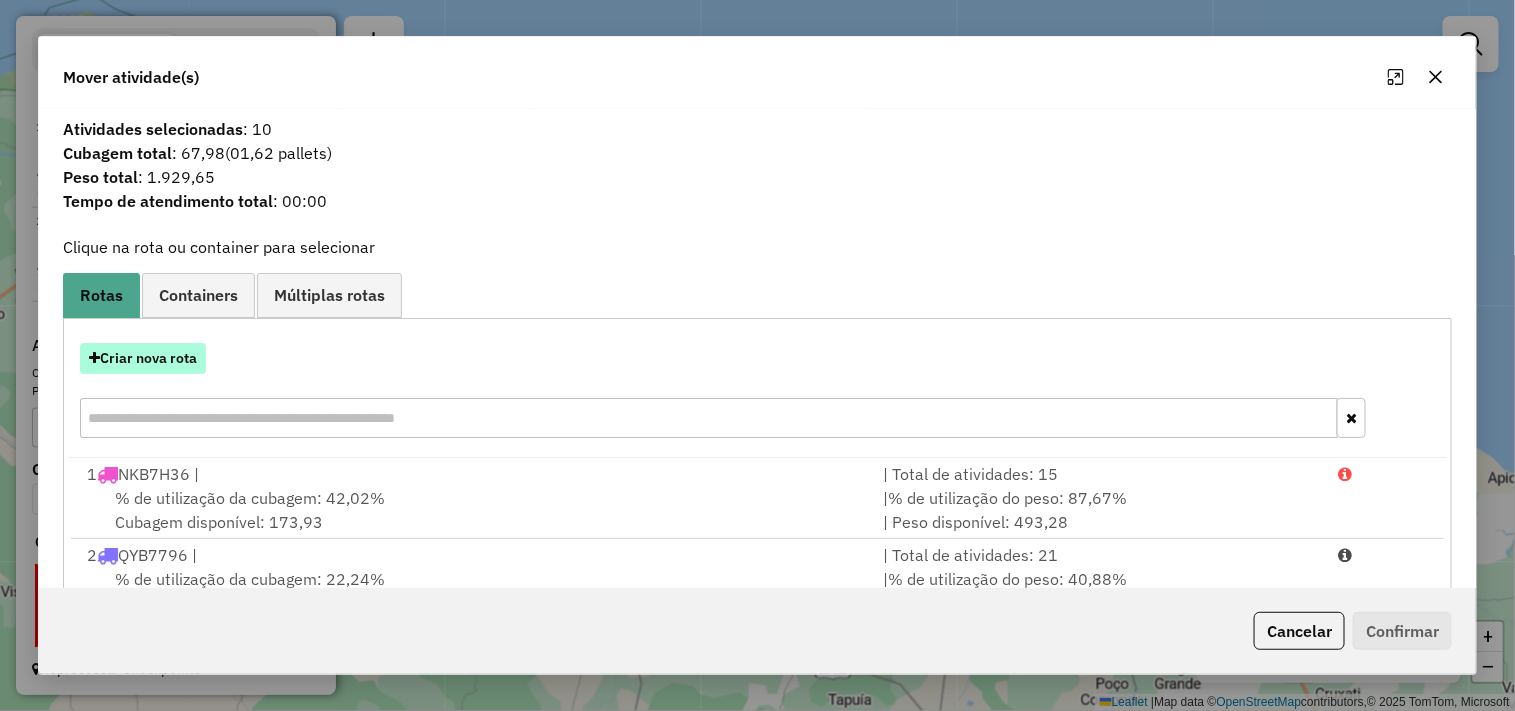 click on "Criar nova rota" at bounding box center (143, 358) 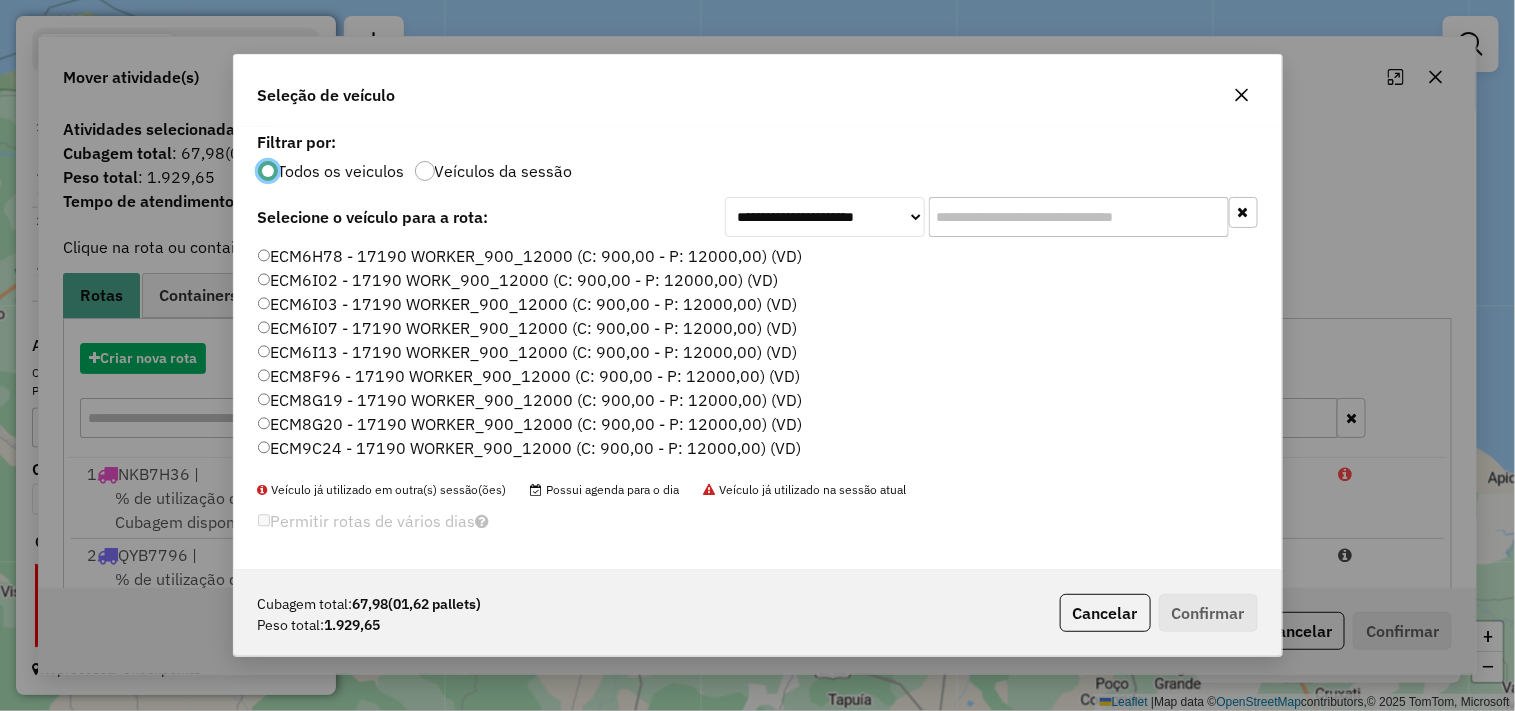 scroll, scrollTop: 11, scrollLeft: 5, axis: both 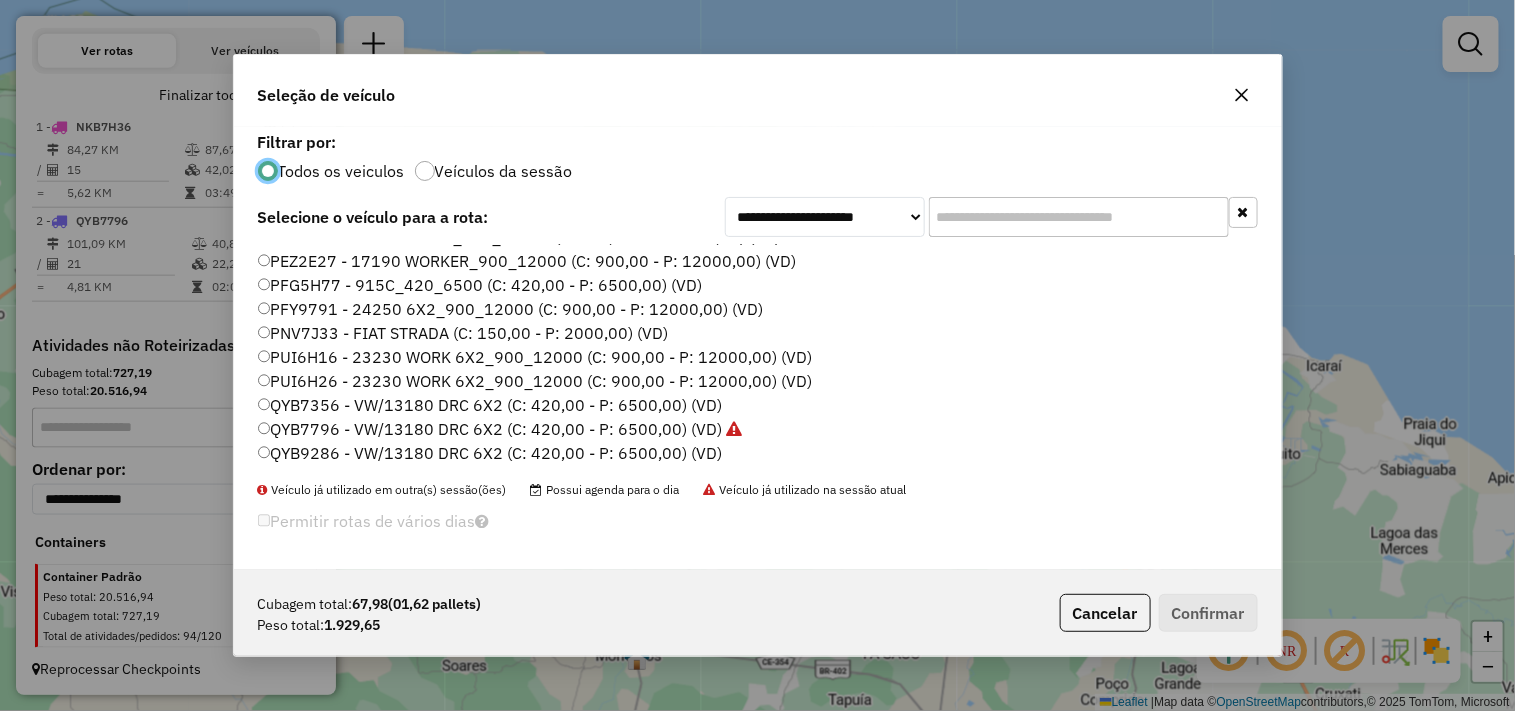 click on "QYB7796 - VW/13180 DRC 6X2 (C: 420,00 - P: 6500,00) (VD)" 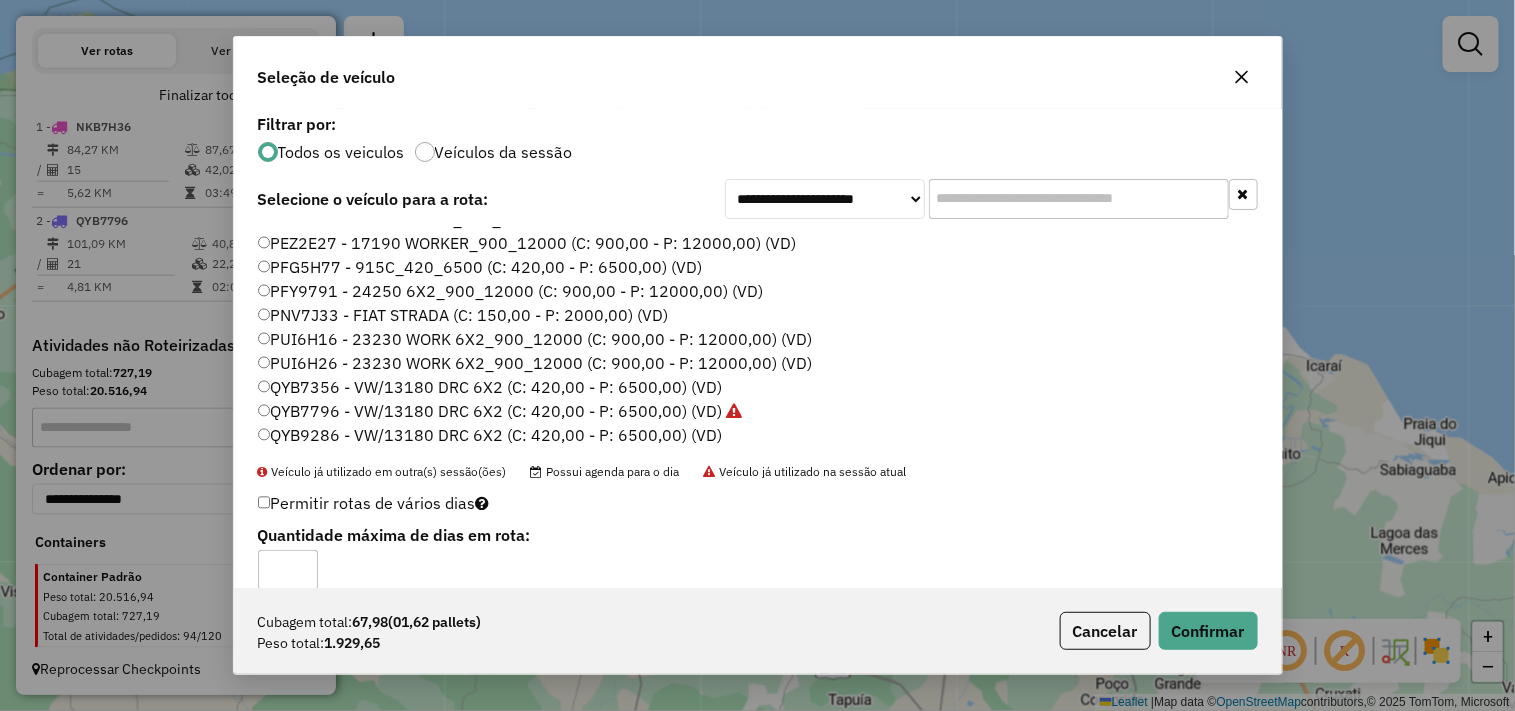 click on "QYB9286 - VW/13180 DRC 6X2 (C: 420,00 - P: 6500,00) (VD)" 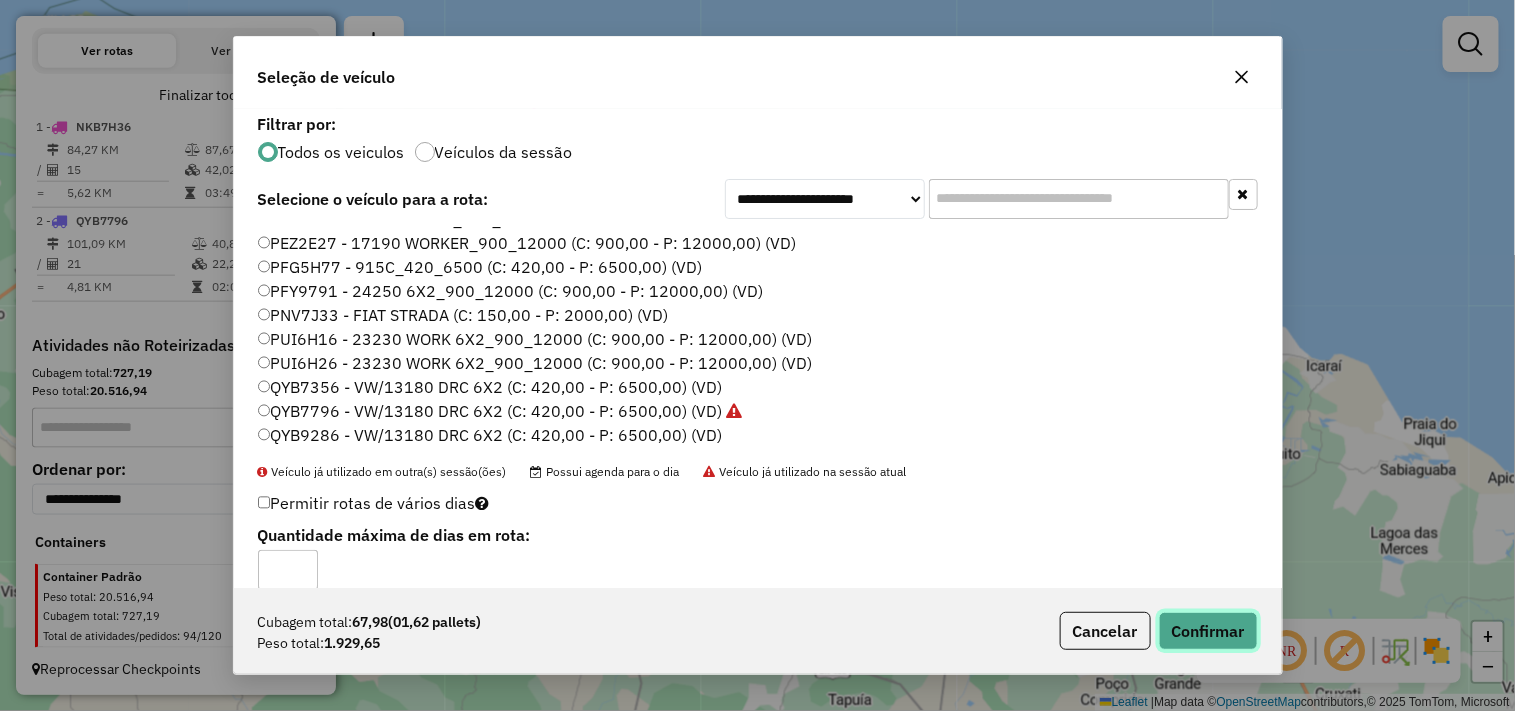 click on "Confirmar" 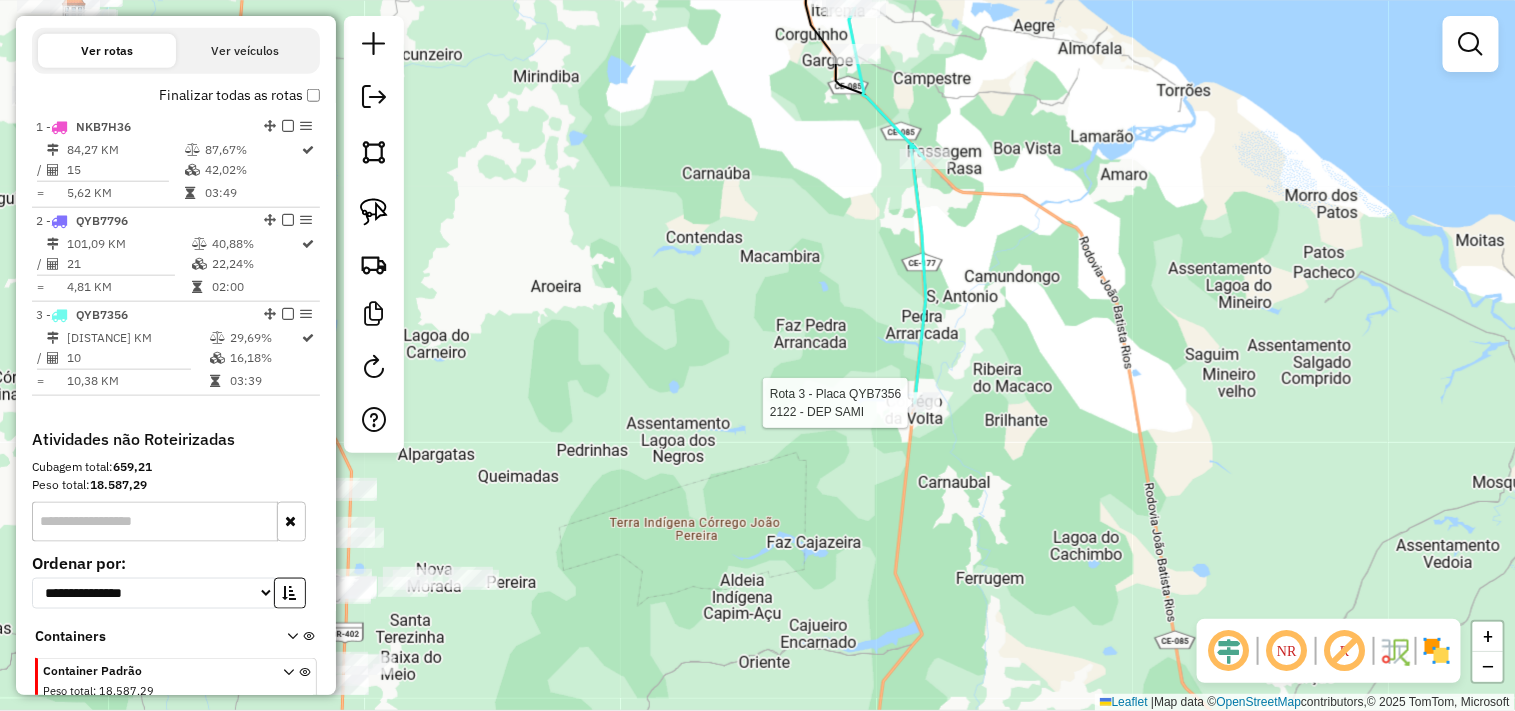 select on "**********" 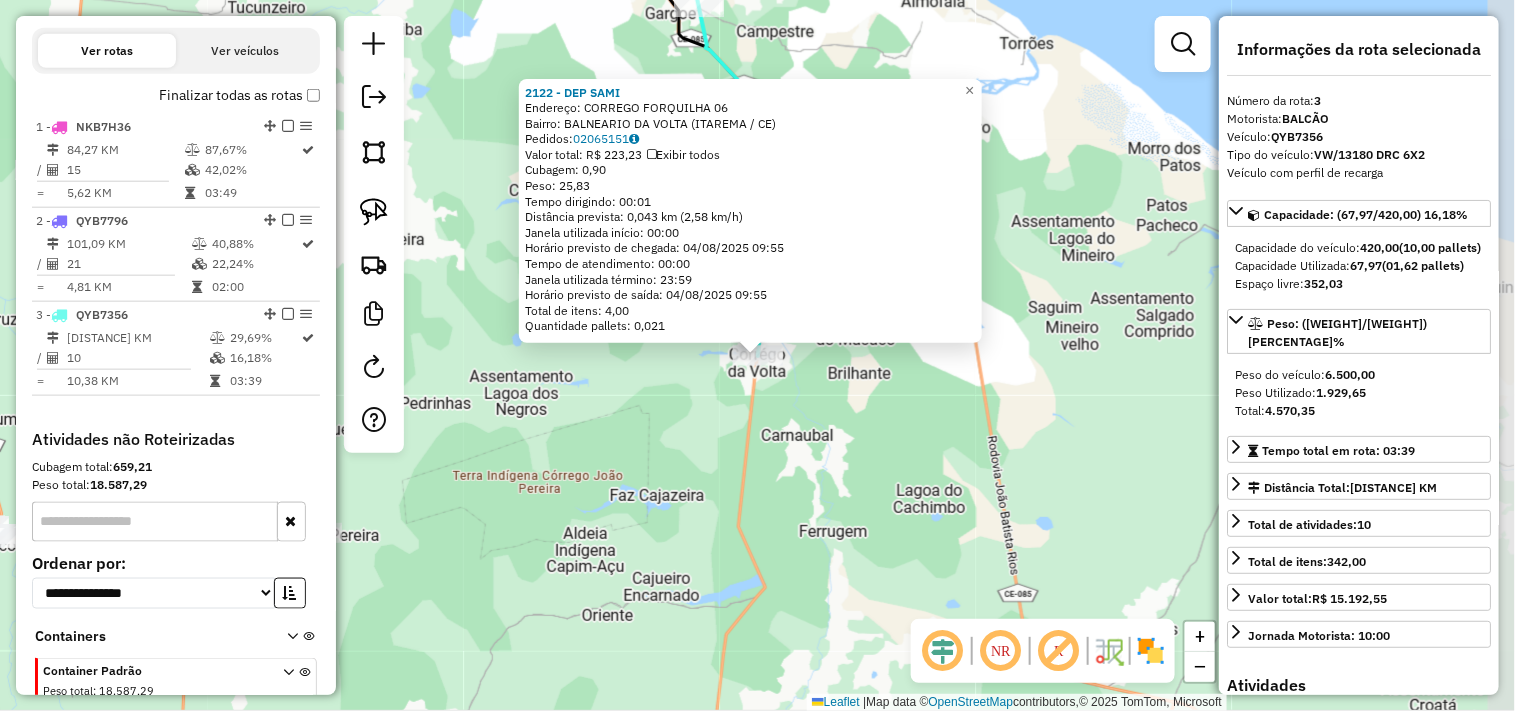 scroll, scrollTop: 770, scrollLeft: 0, axis: vertical 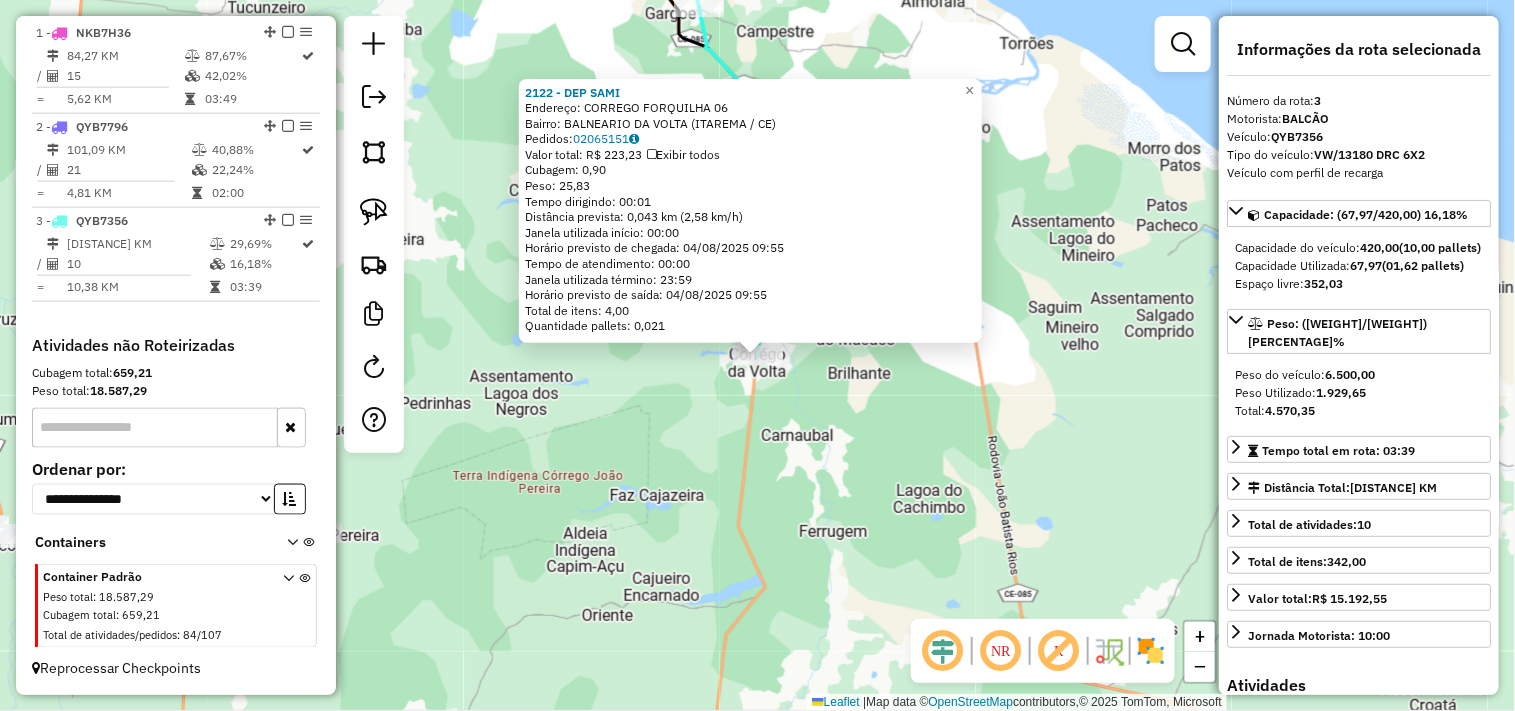 click on "2122 - DEP SAMI  Endereço:  CORREGO FORQUILHA 06   Bairro: BALNEARIO DA VOLTA (ITAREMA / CE)   Pedidos:  02065151   Valor total: R$ 223,23   Exibir todos   Cubagem: 0,90  Peso: 25,83  Tempo dirigindo: 00:01   Distância prevista: 0,043 km (2,58 km/h)   Janela utilizada início: 00:00   Horário previsto de chegada: 04/08/2025 09:55   Tempo de atendimento: 00:00   Janela utilizada término: 23:59   Horário previsto de saída: 04/08/2025 09:55   Total de itens: 4,00   Quantidade pallets: 0,021  × Janela de atendimento Grade de atendimento Capacidade Transportadoras Veículos Cliente Pedidos  Rotas Selecione os dias de semana para filtrar as janelas de atendimento  Seg   Ter   Qua   Qui   Sex   Sáb   Dom  Informe o período da janela de atendimento: De: Até:  Filtrar exatamente a janela do cliente  Considerar janela de atendimento padrão  Selecione os dias de semana para filtrar as grades de atendimento  Seg   Ter   Qua   Qui   Sex   Sáb   Dom   Considerar clientes sem dia de atendimento cadastrado  De:" 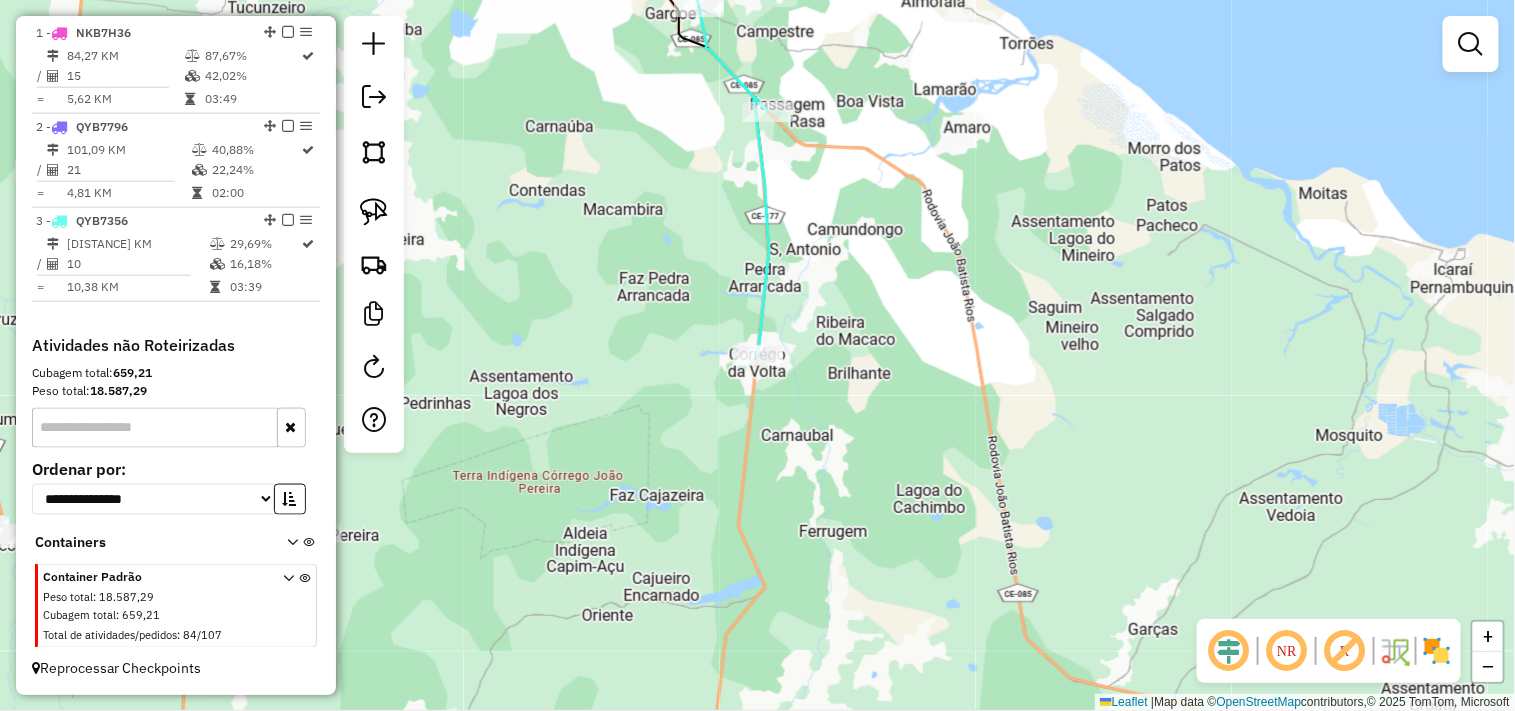 click on "Janela de atendimento Grade de atendimento Capacidade Transportadoras Veículos Cliente Pedidos  Rotas Selecione os dias de semana para filtrar as janelas de atendimento  Seg   Ter   Qua   Qui   Sex   Sáb   Dom  Informe o período da janela de atendimento: De: Até:  Filtrar exatamente a janela do cliente  Considerar janela de atendimento padrão  Selecione os dias de semana para filtrar as grades de atendimento  Seg   Ter   Qua   Qui   Sex   Sáb   Dom   Considerar clientes sem dia de atendimento cadastrado  Clientes fora do dia de atendimento selecionado Filtrar as atividades entre os valores definidos abaixo:  Peso mínimo:   Peso máximo:   Cubagem mínima:   Cubagem máxima:   De:   Até:  Filtrar as atividades entre o tempo de atendimento definido abaixo:  De:   Até:   Considerar capacidade total dos clientes não roteirizados Transportadora: Selecione um ou mais itens Tipo de veículo: Selecione um ou mais itens Veículo: Selecione um ou mais itens Motorista: Selecione um ou mais itens Nome: Rótulo:" 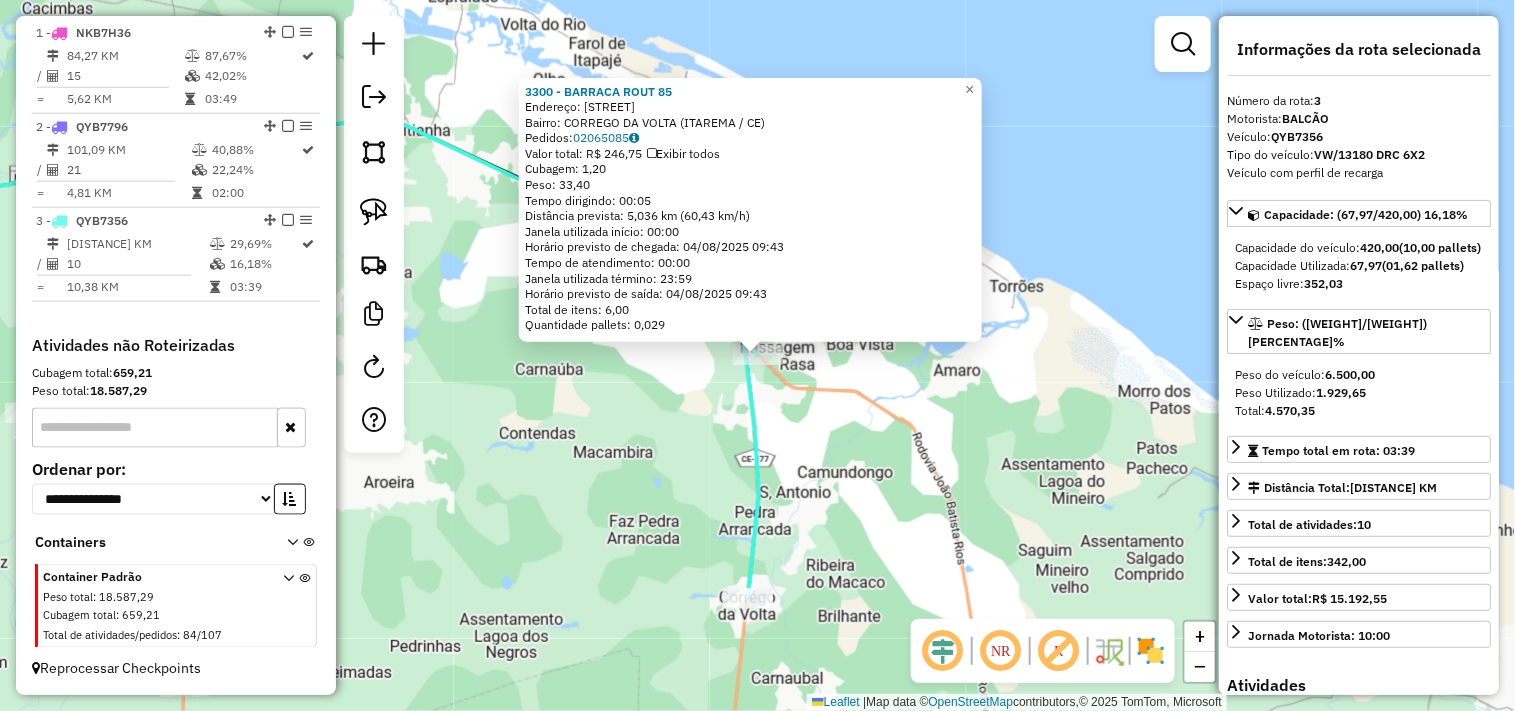 click on "3300 - BARRACA ROUT 85  Endereço:  RODOVIA 085 SN   Bairro: CORREGO DA VOLTA (ITAREMA / CE)   Pedidos:  02065085   Valor total: R$ 246,75   Exibir todos   Cubagem: 1,20  Peso: 33,40  Tempo dirigindo: 00:05   Distância prevista: 5,036 km (60,43 km/h)   Janela utilizada início: 00:00   Horário previsto de chegada: 04/08/2025 09:43   Tempo de atendimento: 00:00   Janela utilizada término: 23:59   Horário previsto de saída: 04/08/2025 09:43   Total de itens: 6,00   Quantidade pallets: 0,029  × Janela de atendimento Grade de atendimento Capacidade Transportadoras Veículos Cliente Pedidos  Rotas Selecione os dias de semana para filtrar as janelas de atendimento  Seg   Ter   Qua   Qui   Sex   Sáb   Dom  Informe o período da janela de atendimento: De: Até:  Filtrar exatamente a janela do cliente  Considerar janela de atendimento padrão  Selecione os dias de semana para filtrar as grades de atendimento  Seg   Ter   Qua   Qui   Sex   Sáb   Dom   Considerar clientes sem dia de atendimento cadastrado  De:" 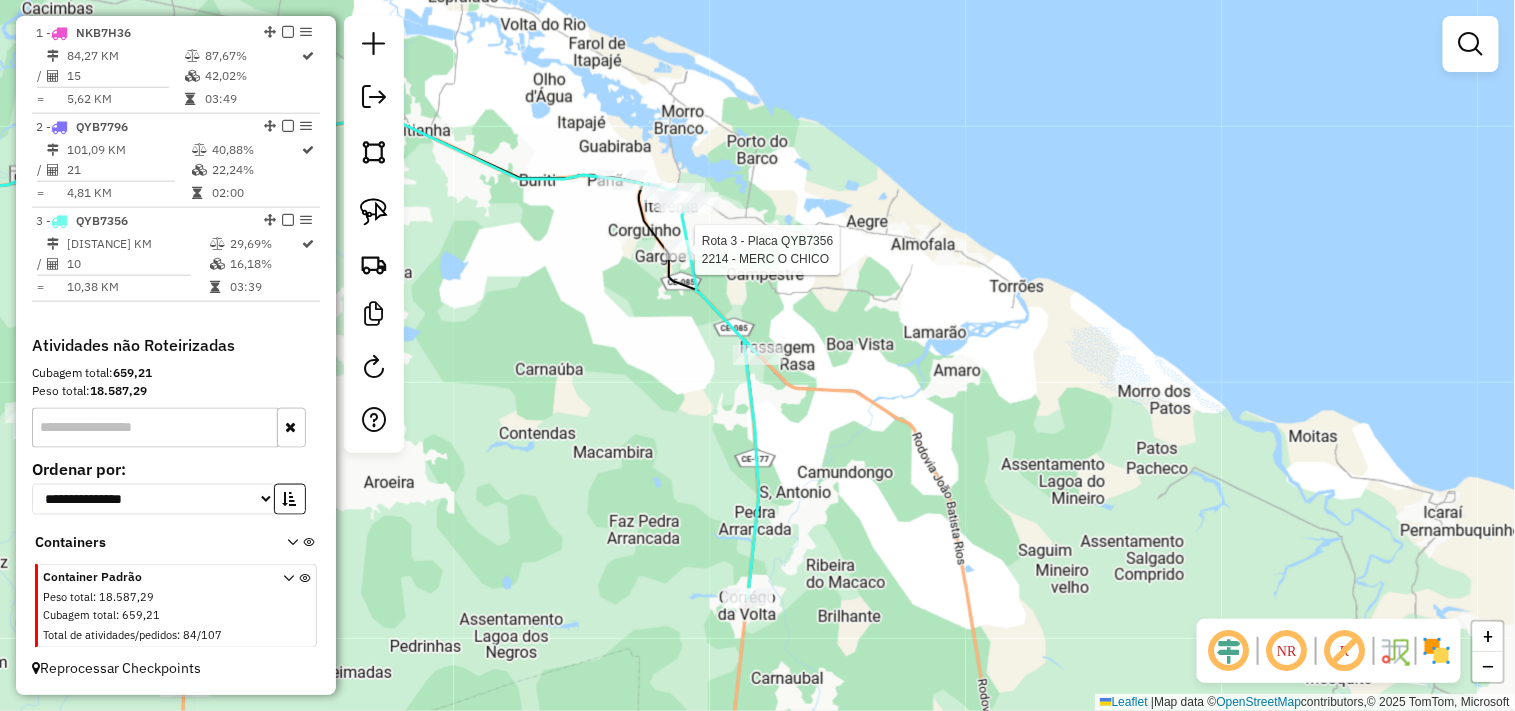 select on "**********" 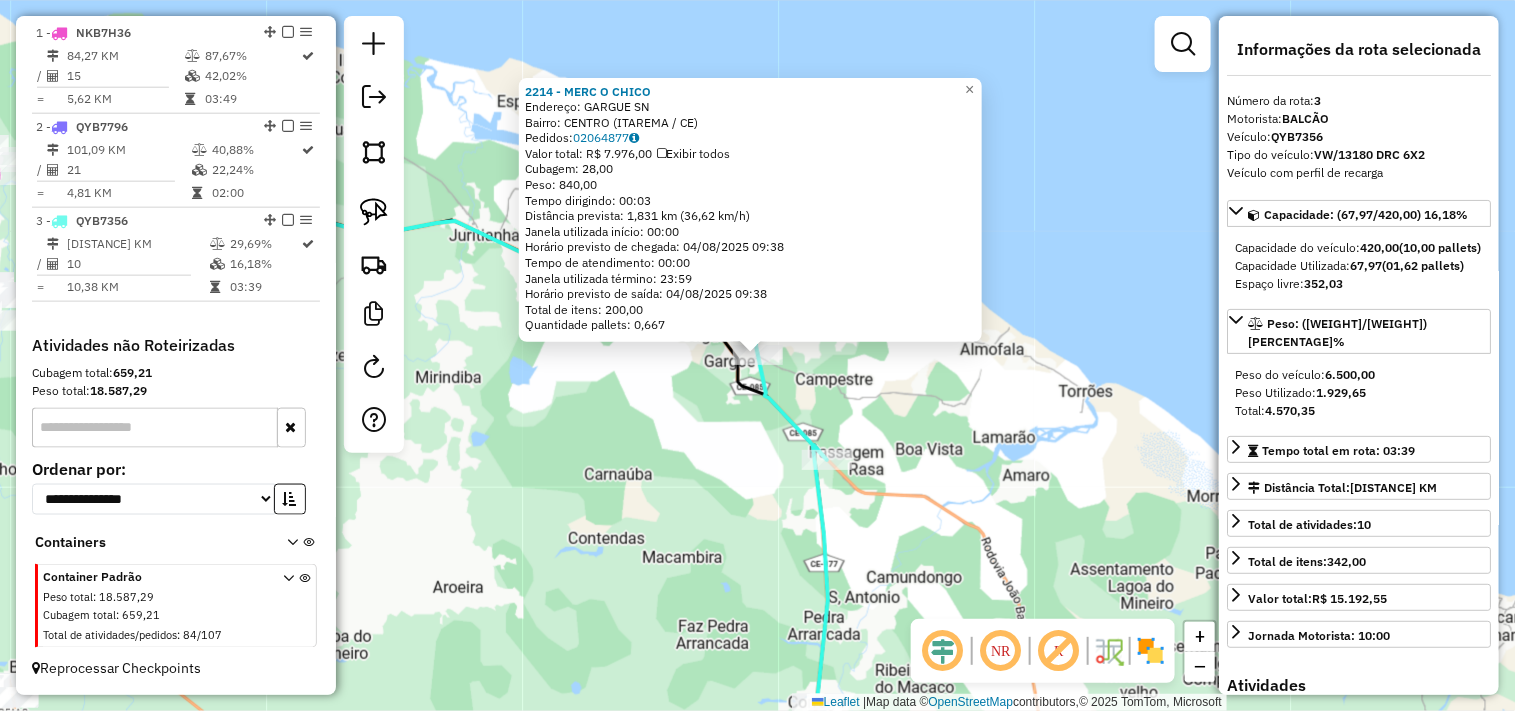 click on "2214 - MERC O CHICO  Endereço:  GARGUE SN   Bairro: CENTRO (ITAREMA / CE)   Pedidos:  02064877   Valor total: R$ 7.976,00   Exibir todos   Cubagem: 28,00  Peso: 840,00  Tempo dirigindo: 00:03   Distância prevista: 1,831 km (36,62 km/h)   Janela utilizada início: 00:00   Horário previsto de chegada: 04/08/2025 09:38   Tempo de atendimento: 00:00   Janela utilizada término: 23:59   Horário previsto de saída: 04/08/2025 09:38   Total de itens: 200,00   Quantidade pallets: 0,667  × Janela de atendimento Grade de atendimento Capacidade Transportadoras Veículos Cliente Pedidos  Rotas Selecione os dias de semana para filtrar as janelas de atendimento  Seg   Ter   Qua   Qui   Sex   Sáb   Dom  Informe o período da janela de atendimento: De: Até:  Filtrar exatamente a janela do cliente  Considerar janela de atendimento padrão  Selecione os dias de semana para filtrar as grades de atendimento  Seg   Ter   Qua   Qui   Sex   Sáb   Dom   Considerar clientes sem dia de atendimento cadastrado  Peso mínimo:  +" 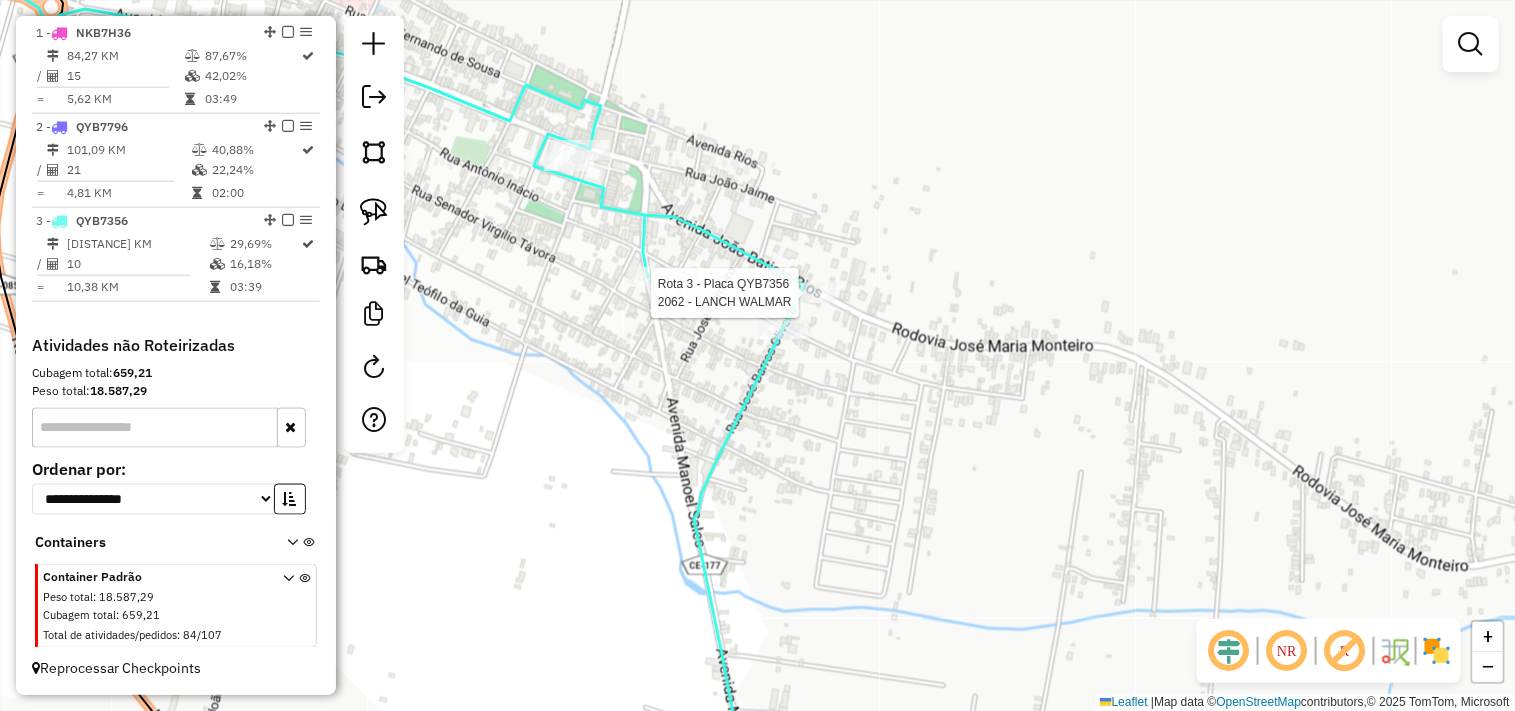click 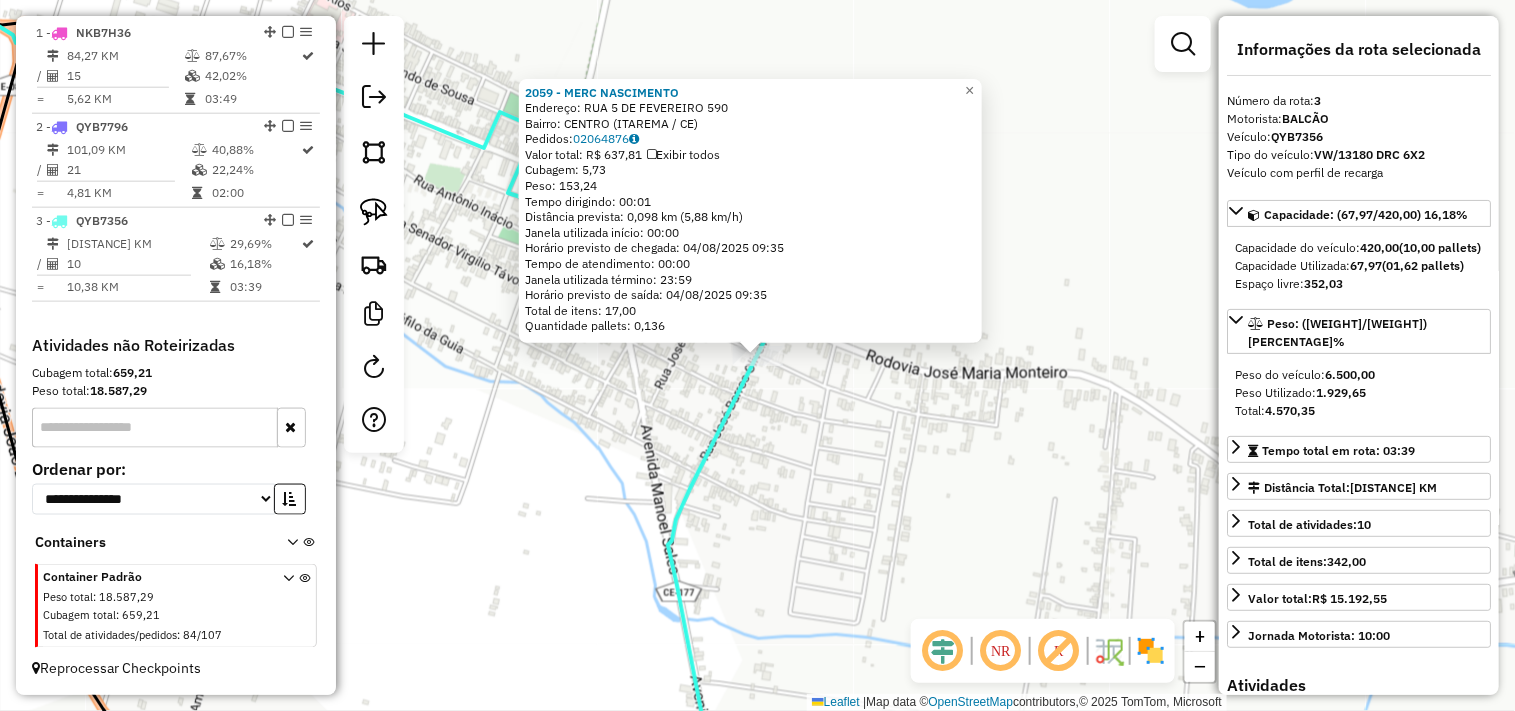 click on "2059 - MERC NASCIMENTO  Endereço:  RUA 5 DE FEVEREIRO 590   Bairro: CENTRO (ITAREMA / CE)   Pedidos:  02064876   Valor total: R$ 637,81   Exibir todos   Cubagem: 5,73  Peso: 153,24  Tempo dirigindo: 00:01   Distância prevista: 0,098 km (5,88 km/h)   Janela utilizada início: 00:00   Horário previsto de chegada: 04/08/2025 09:35   Tempo de atendimento: 00:00   Janela utilizada término: 23:59   Horário previsto de saída: 04/08/2025 09:35   Total de itens: 17,00   Quantidade pallets: 0,136  × Janela de atendimento Grade de atendimento Capacidade Transportadoras Veículos Cliente Pedidos  Rotas Selecione os dias de semana para filtrar as janelas de atendimento  Seg   Ter   Qua   Qui   Sex   Sáb   Dom  Informe o período da janela de atendimento: De: Até:  Filtrar exatamente a janela do cliente  Considerar janela de atendimento padrão  Selecione os dias de semana para filtrar as grades de atendimento  Seg   Ter   Qua   Qui   Sex   Sáb   Dom   Considerar clientes sem dia de atendimento cadastrado  De:  +" 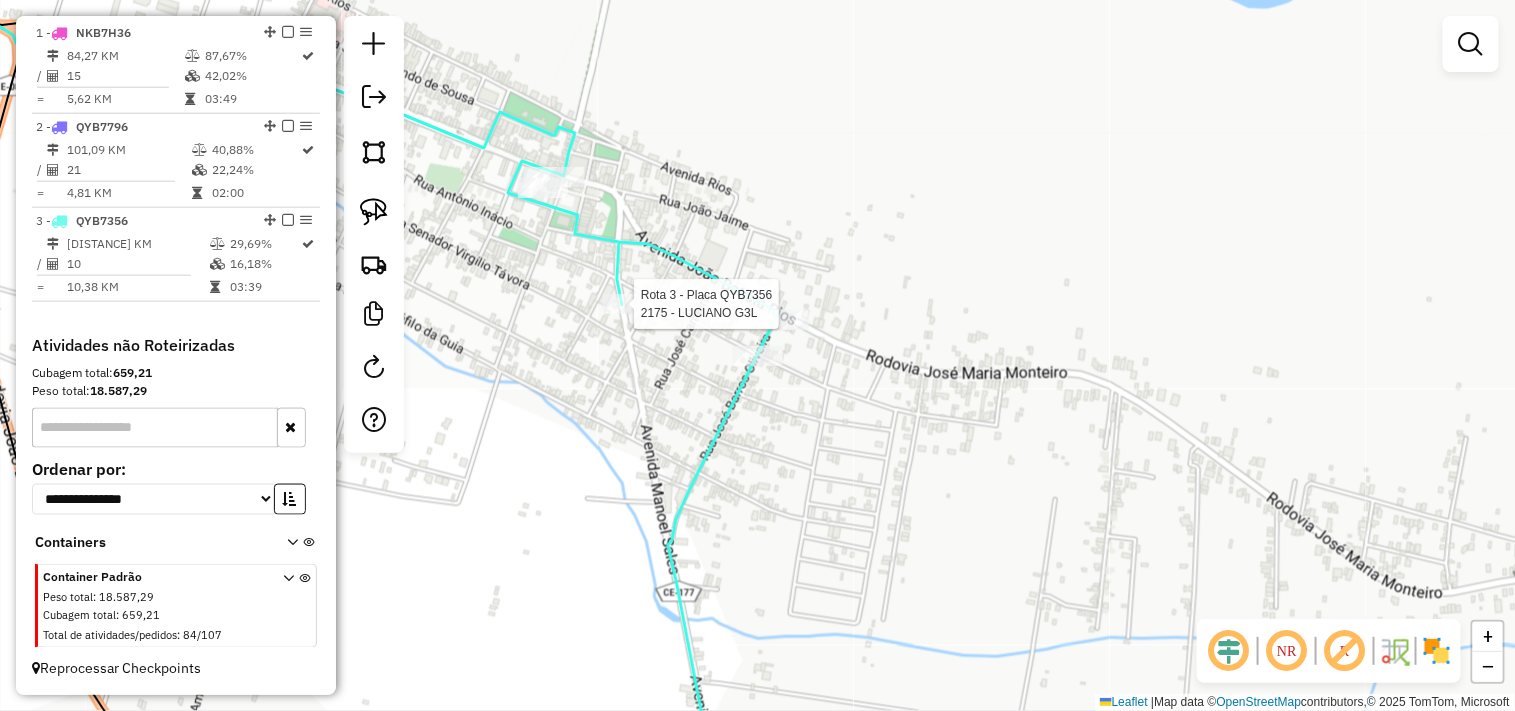 select on "**********" 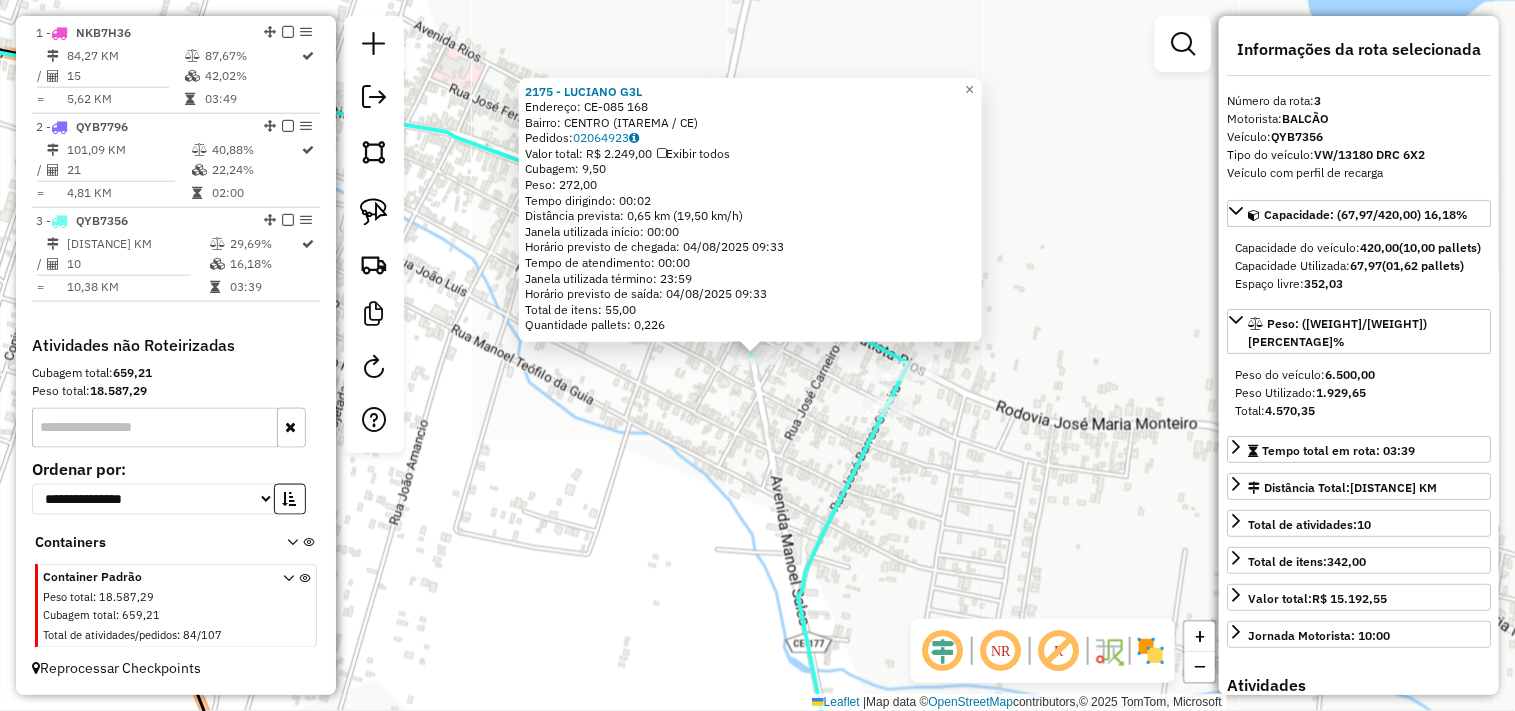 click on "2175 - LUCIANO G3L  Endereço:  CE-085 168   Bairro: CENTRO (ITAREMA / CE)   Pedidos:  02064923   Valor total: R$ 2.249,00   Exibir todos   Cubagem: 9,50  Peso: 272,00  Tempo dirigindo: 00:02   Distância prevista: 0,65 km (19,50 km/h)   Janela utilizada início: 00:00   Horário previsto de chegada: 04/08/2025 09:33   Tempo de atendimento: 00:00   Janela utilizada término: 23:59   Horário previsto de saída: 04/08/2025 09:33   Total de itens: 55,00   Quantidade pallets: 0,226  × Janela de atendimento Grade de atendimento Capacidade Transportadoras Veículos Cliente Pedidos  Rotas Selecione os dias de semana para filtrar as janelas de atendimento  Seg   Ter   Qua   Qui   Sex   Sáb   Dom  Informe o período da janela de atendimento: De: Até:  Filtrar exatamente a janela do cliente  Considerar janela de atendimento padrão  Selecione os dias de semana para filtrar as grades de atendimento  Seg   Ter   Qua   Qui   Sex   Sáb   Dom   Considerar clientes sem dia de atendimento cadastrado  Peso mínimo:   De:" 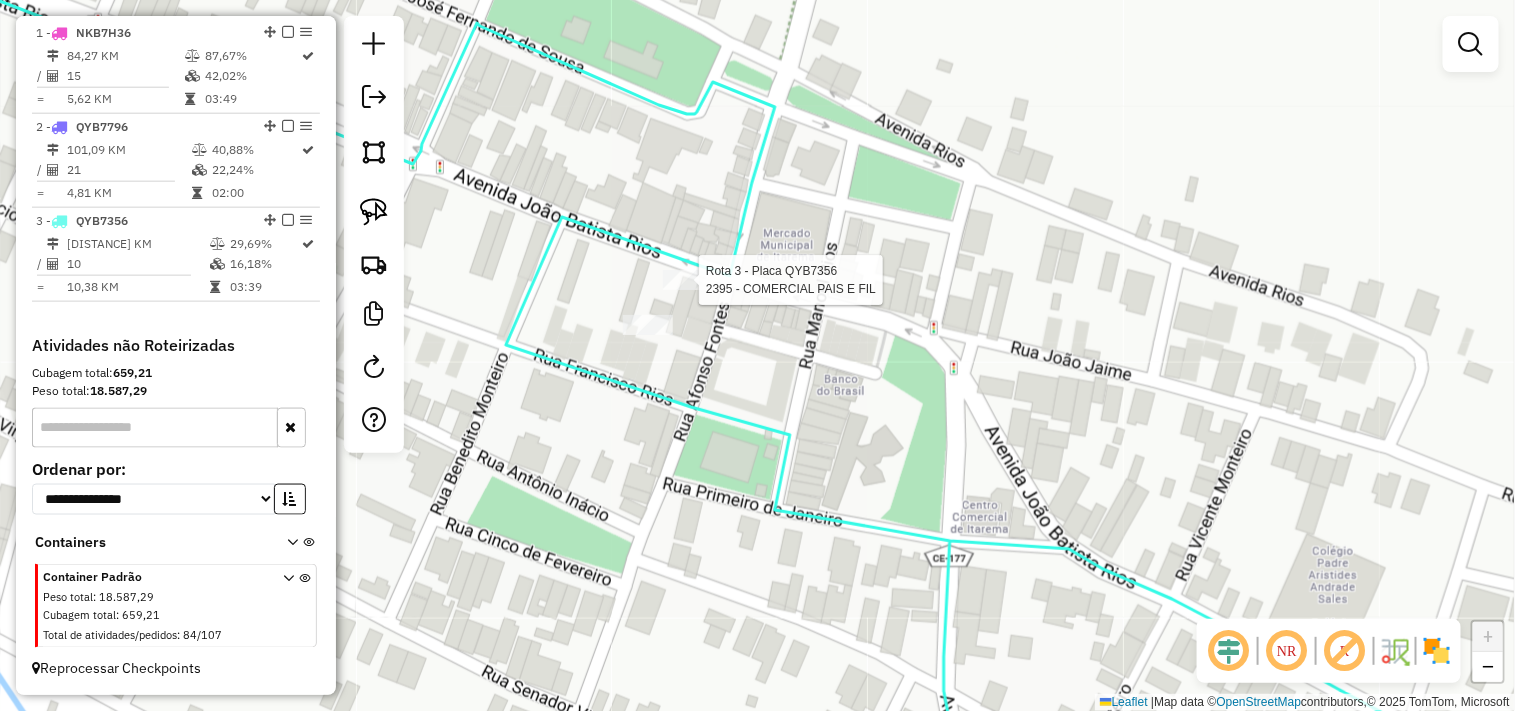 select on "**********" 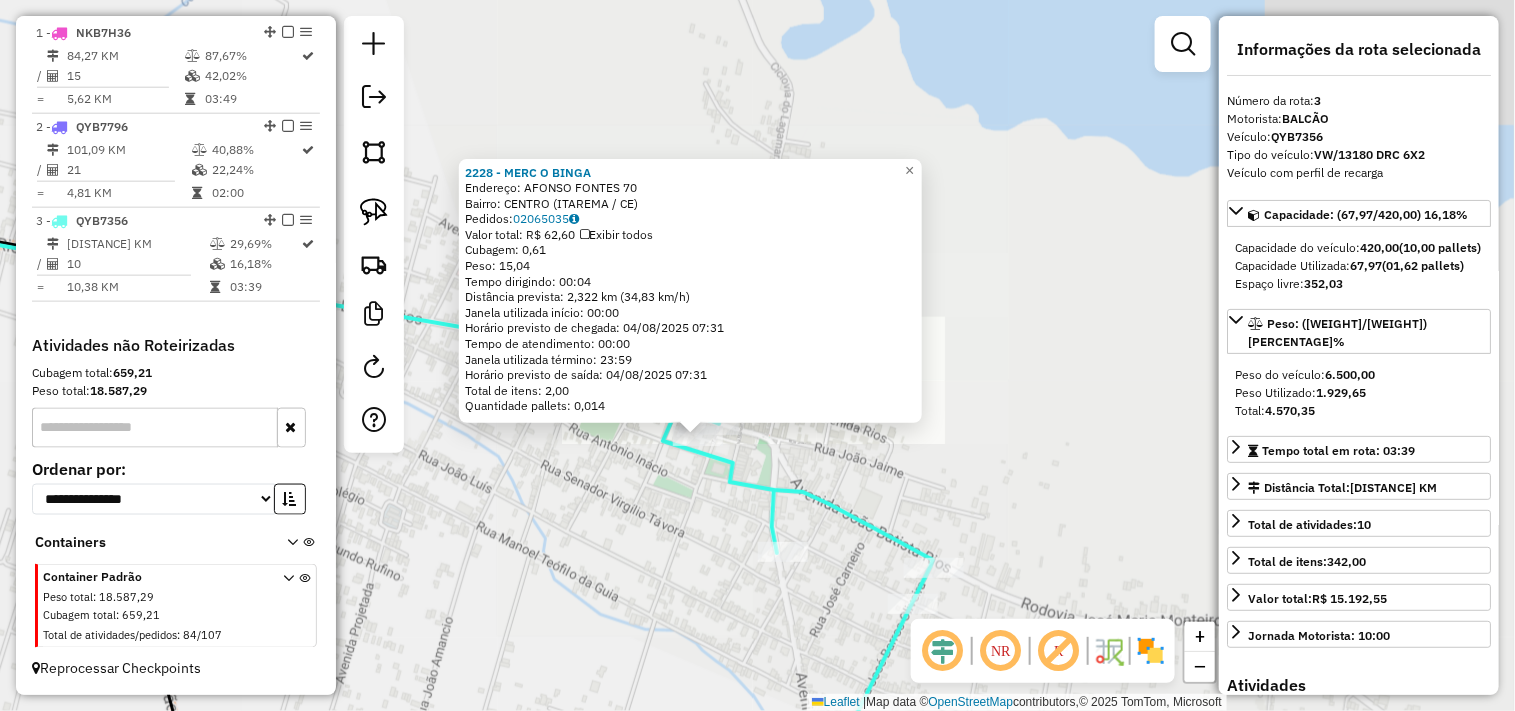 click on "2228 - MERC O BINGA  Endereço:  AFONSO FONTES 70   Bairro: CENTRO (ITAREMA / CE)   Pedidos:  02065035   Valor total: R$ 62,60   Exibir todos   Cubagem: 0,61  Peso: 15,04  Tempo dirigindo: 00:04   Distância prevista: 2,322 km (34,83 km/h)   Janela utilizada início: 00:00   Horário previsto de chegada: 04/08/2025 07:31   Tempo de atendimento: 00:00   Janela utilizada término: 23:59   Horário previsto de saída: 04/08/2025 07:31   Total de itens: 2,00   Quantidade pallets: 0,014  × Janela de atendimento Grade de atendimento Capacidade Transportadoras Veículos Cliente Pedidos  Rotas Selecione os dias de semana para filtrar as janelas de atendimento  Seg   Ter   Qua   Qui   Sex   Sáb   Dom  Informe o período da janela de atendimento: De: Até:  Filtrar exatamente a janela do cliente  Considerar janela de atendimento padrão  Selecione os dias de semana para filtrar as grades de atendimento  Seg   Ter   Qua   Qui   Sex   Sáb   Dom   Considerar clientes sem dia de atendimento cadastrado  Peso mínimo:  +" 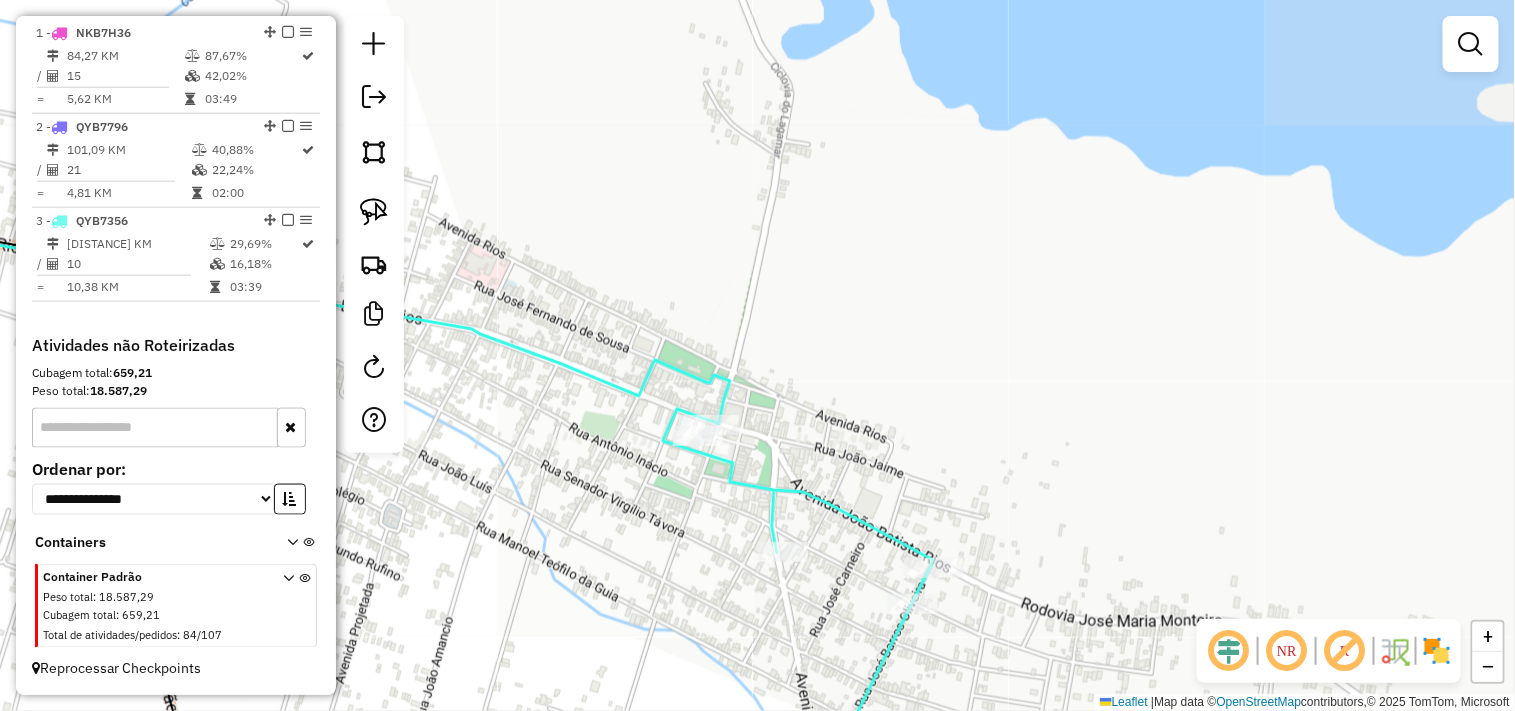 drag, startPoint x: 618, startPoint y: 474, endPoint x: 928, endPoint y: 540, distance: 316.94794 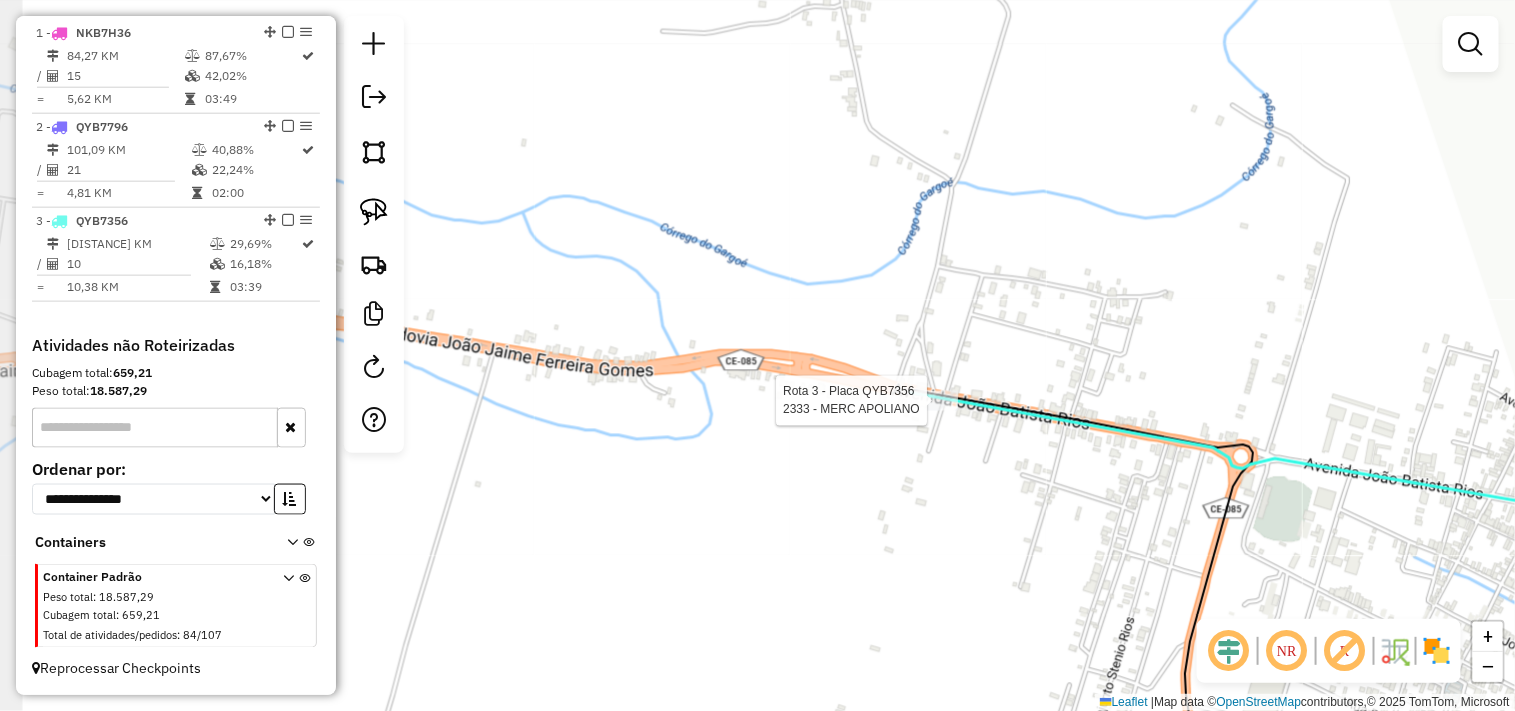 select on "**********" 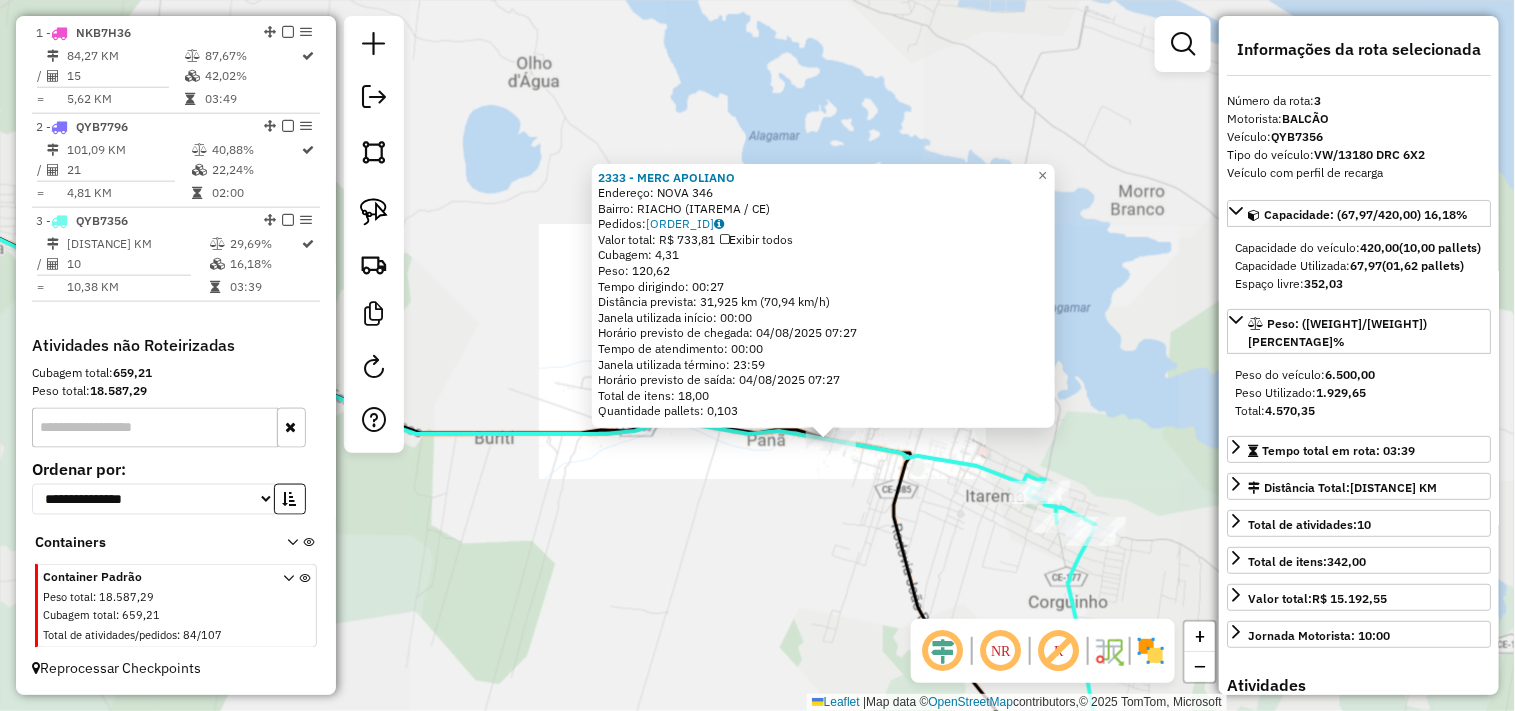 click on "2333 - MERC APOLIANO  Endereço:  NOVA 346   Bairro: RIACHO (ITAREMA / CE)   Pedidos:  02064879   Valor total: R$ 733,81   Exibir todos   Cubagem: 4,31  Peso: 120,62  Tempo dirigindo: 00:27   Distância prevista: 31,925 km (70,94 km/h)   Janela utilizada início: 00:00   Horário previsto de chegada: 04/08/2025 07:27   Tempo de atendimento: 00:00   Janela utilizada término: 23:59   Horário previsto de saída: 04/08/2025 07:27   Total de itens: 18,00   Quantidade pallets: 0,103  × Janela de atendimento Grade de atendimento Capacidade Transportadoras Veículos Cliente Pedidos  Rotas Selecione os dias de semana para filtrar as janelas de atendimento  Seg   Ter   Qua   Qui   Sex   Sáb   Dom  Informe o período da janela de atendimento: De: Até:  Filtrar exatamente a janela do cliente  Considerar janela de atendimento padrão  Selecione os dias de semana para filtrar as grades de atendimento  Seg   Ter   Qua   Qui   Sex   Sáb   Dom   Considerar clientes sem dia de atendimento cadastrado  Peso mínimo:   De:" 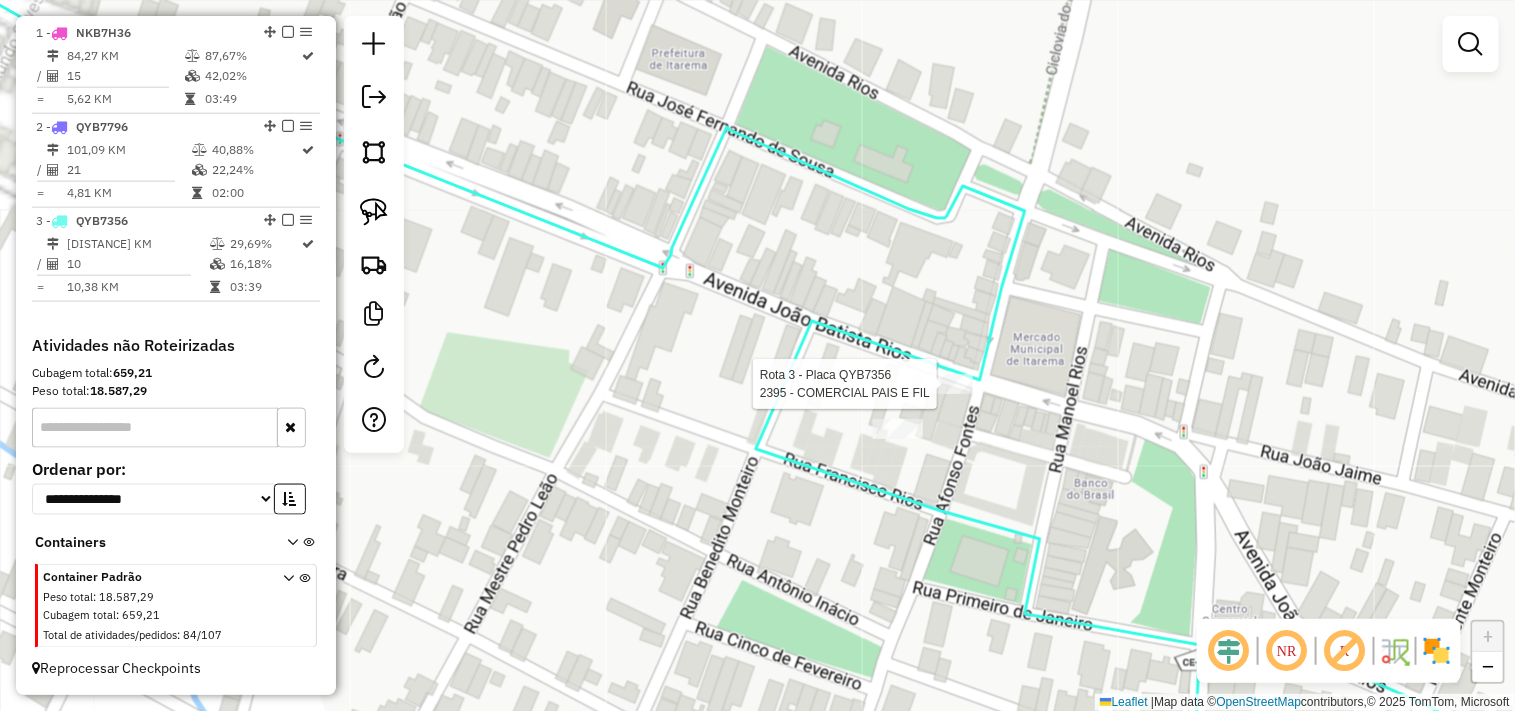 select on "**********" 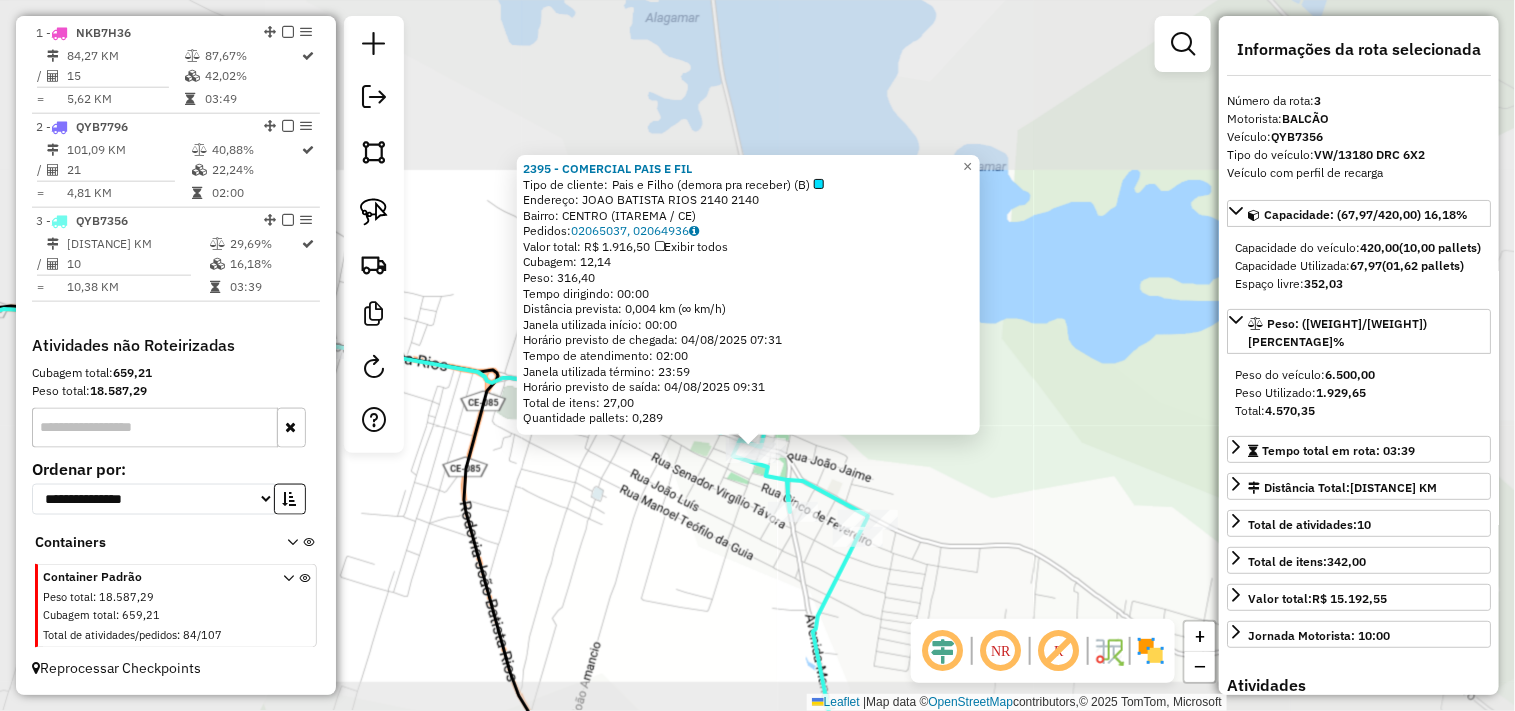 click on "2395 - COMERCIAL PAIS E FIL  Tipo de cliente:   Pais e Filho (demora pra receber) (B)   Endereço:  JOAO BATISTA RIOS 2140 2140   Bairro: CENTRO (ITAREMA / CE)   Pedidos:  02065037, 02064936   Valor total: R$ 1.916,50   Exibir todos   Cubagem: 12,14  Peso: 316,40  Tempo dirigindo: 00:00   Distância prevista: 0,004 km (∞ km/h)   Janela utilizada início: 00:00   Horário previsto de chegada: 04/08/2025 07:31   Tempo de atendimento: 02:00   Janela utilizada término: 23:59   Horário previsto de saída: 04/08/2025 09:31   Total de itens: 27,00   Quantidade pallets: 0,289  × Janela de atendimento Grade de atendimento Capacidade Transportadoras Veículos Cliente Pedidos  Rotas Selecione os dias de semana para filtrar as janelas de atendimento  Seg   Ter   Qua   Qui   Sex   Sáb   Dom  Informe o período da janela de atendimento: De: Até:  Filtrar exatamente a janela do cliente  Considerar janela de atendimento padrão  Selecione os dias de semana para filtrar as grades de atendimento  Seg   Ter   Qua   Qui" 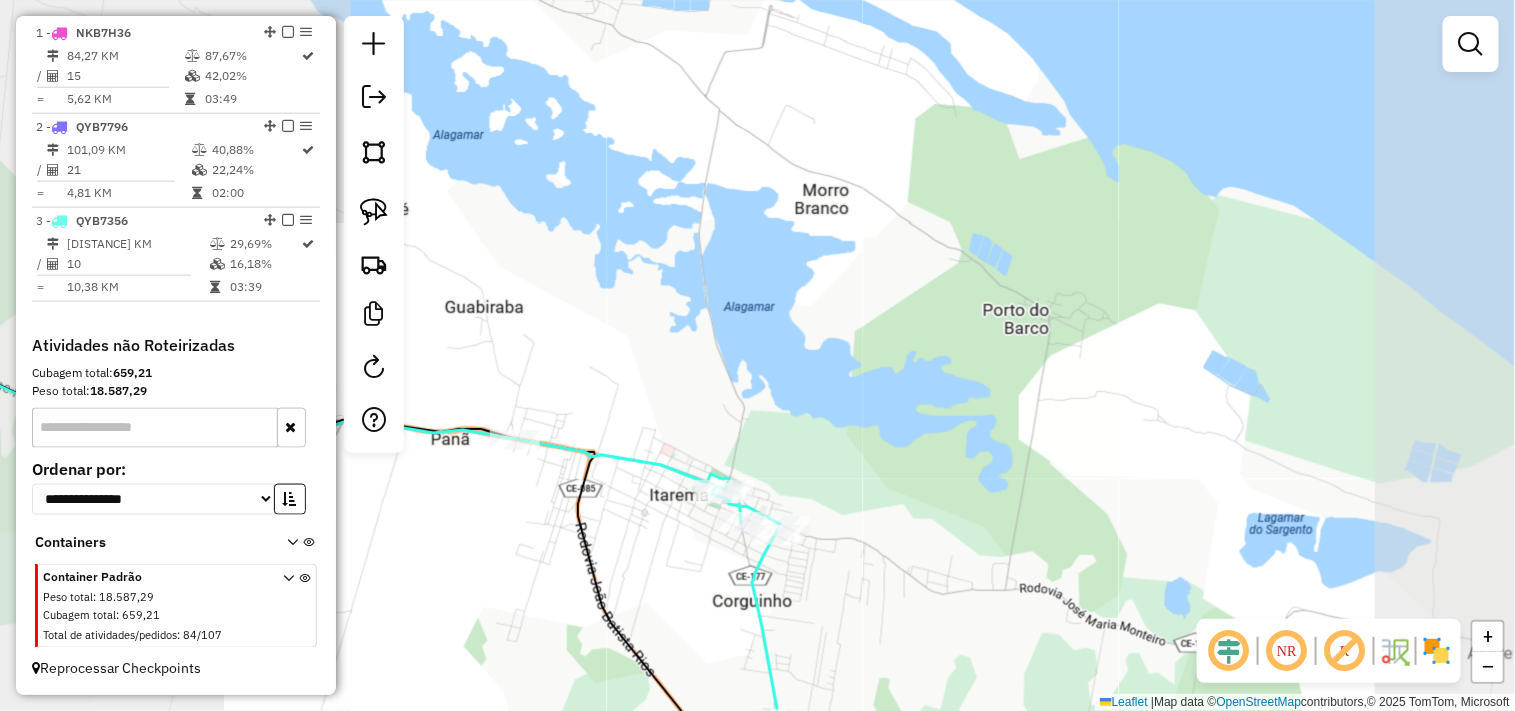 drag, startPoint x: 632, startPoint y: 540, endPoint x: 925, endPoint y: 442, distance: 308.95468 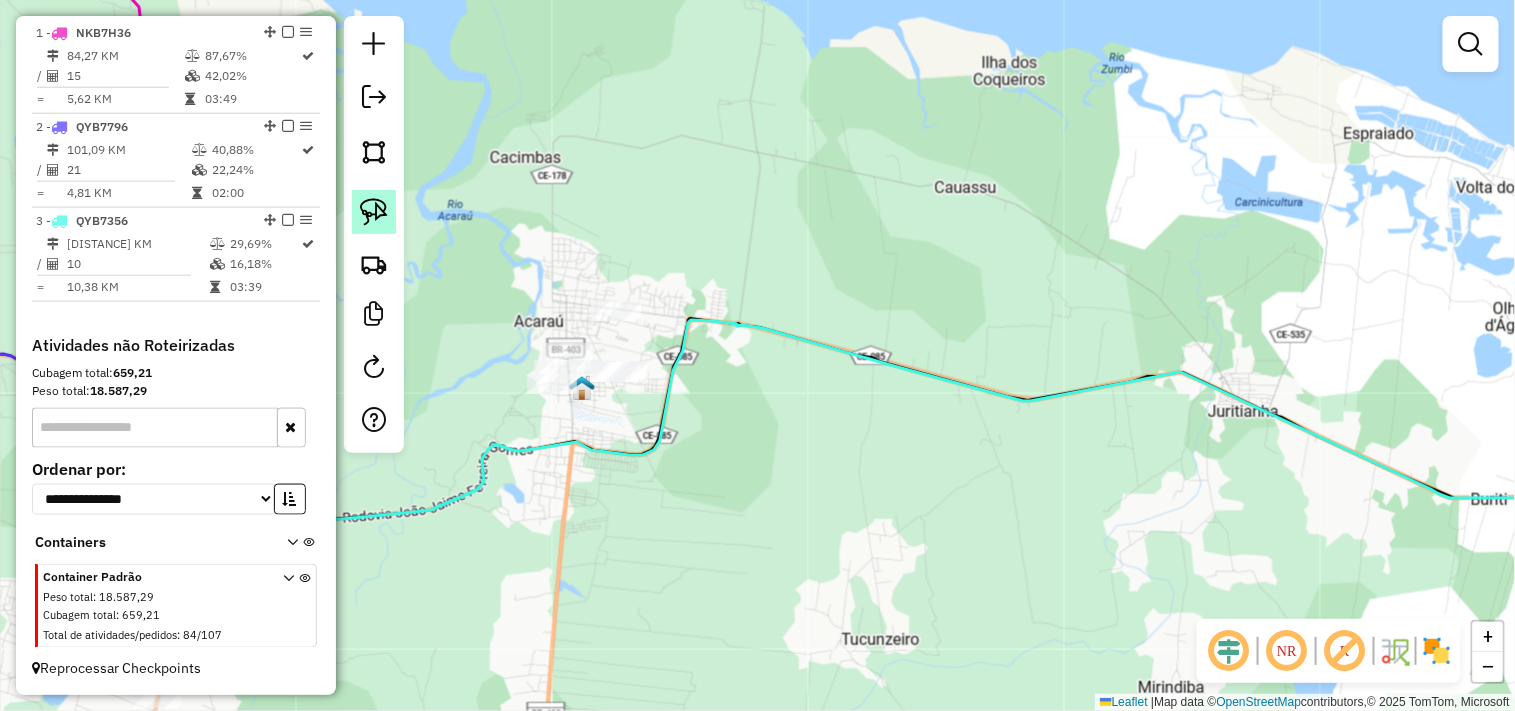 click 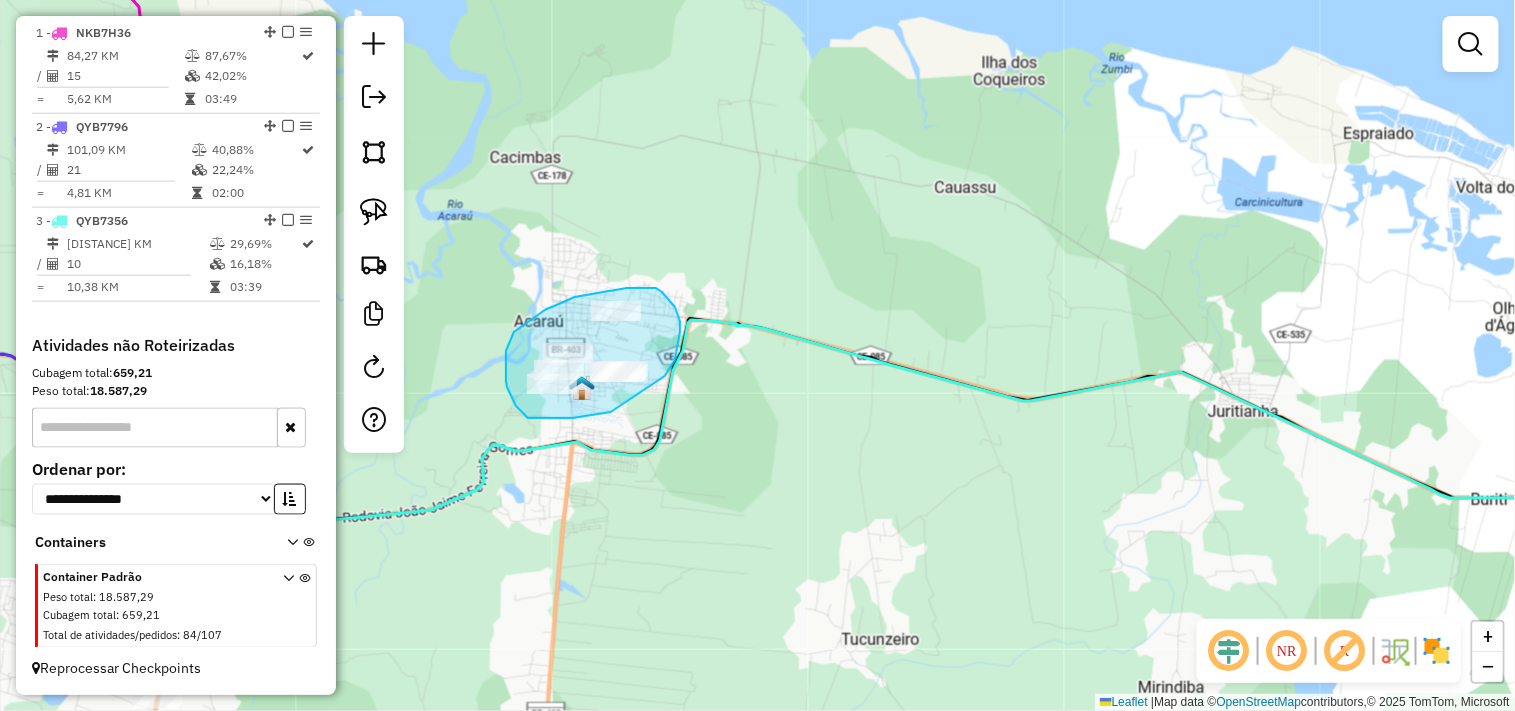 drag, startPoint x: 596, startPoint y: 414, endPoint x: 633, endPoint y: 392, distance: 43.046486 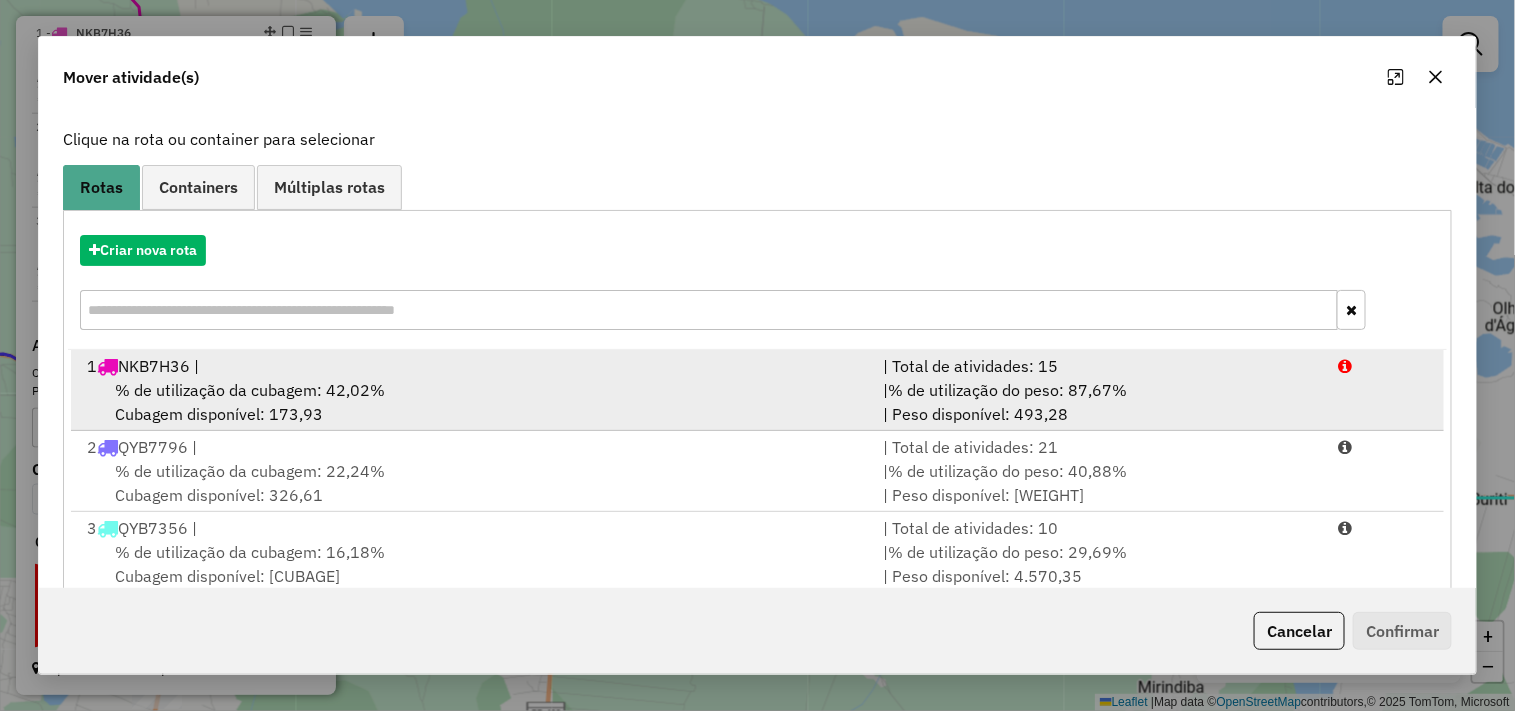 scroll, scrollTop: 146, scrollLeft: 0, axis: vertical 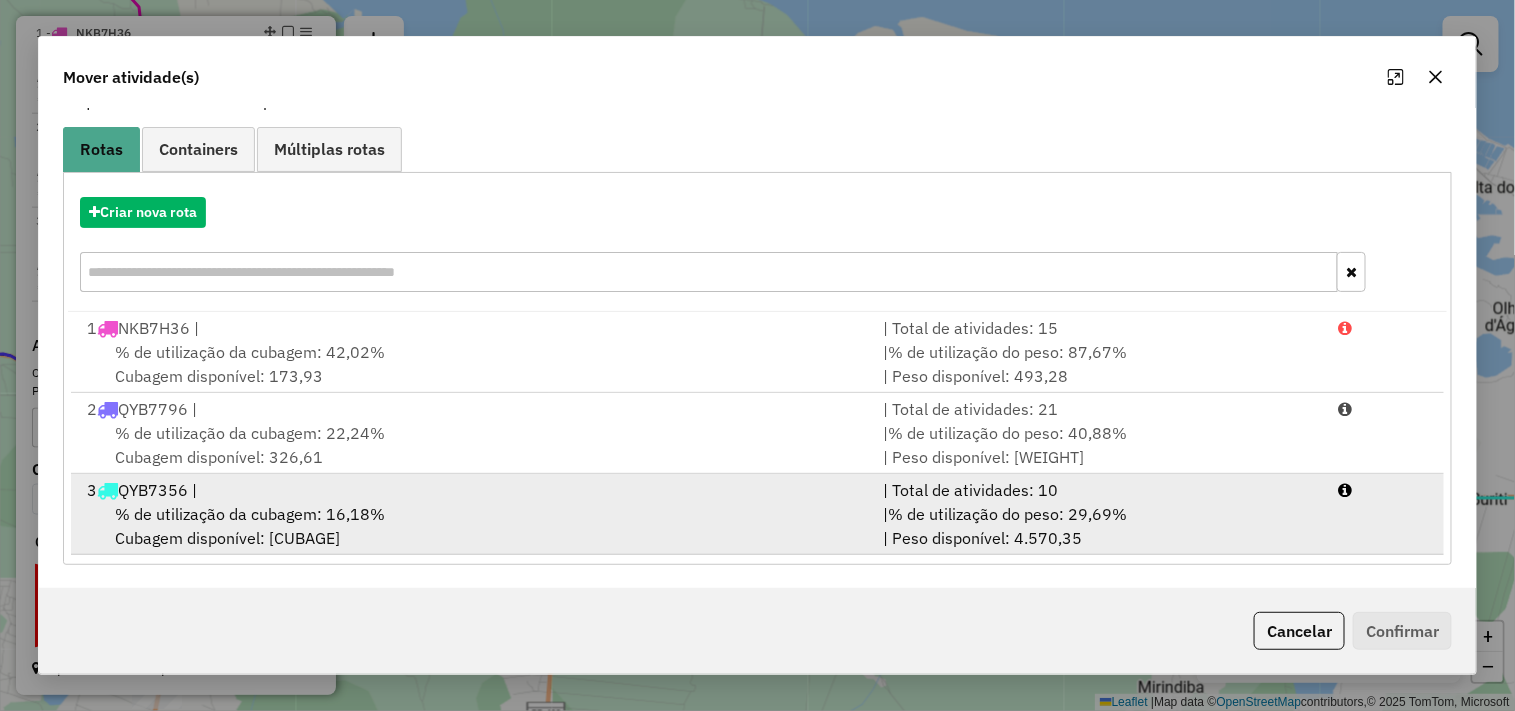 click on "3  QYB7356 |" at bounding box center [473, 490] 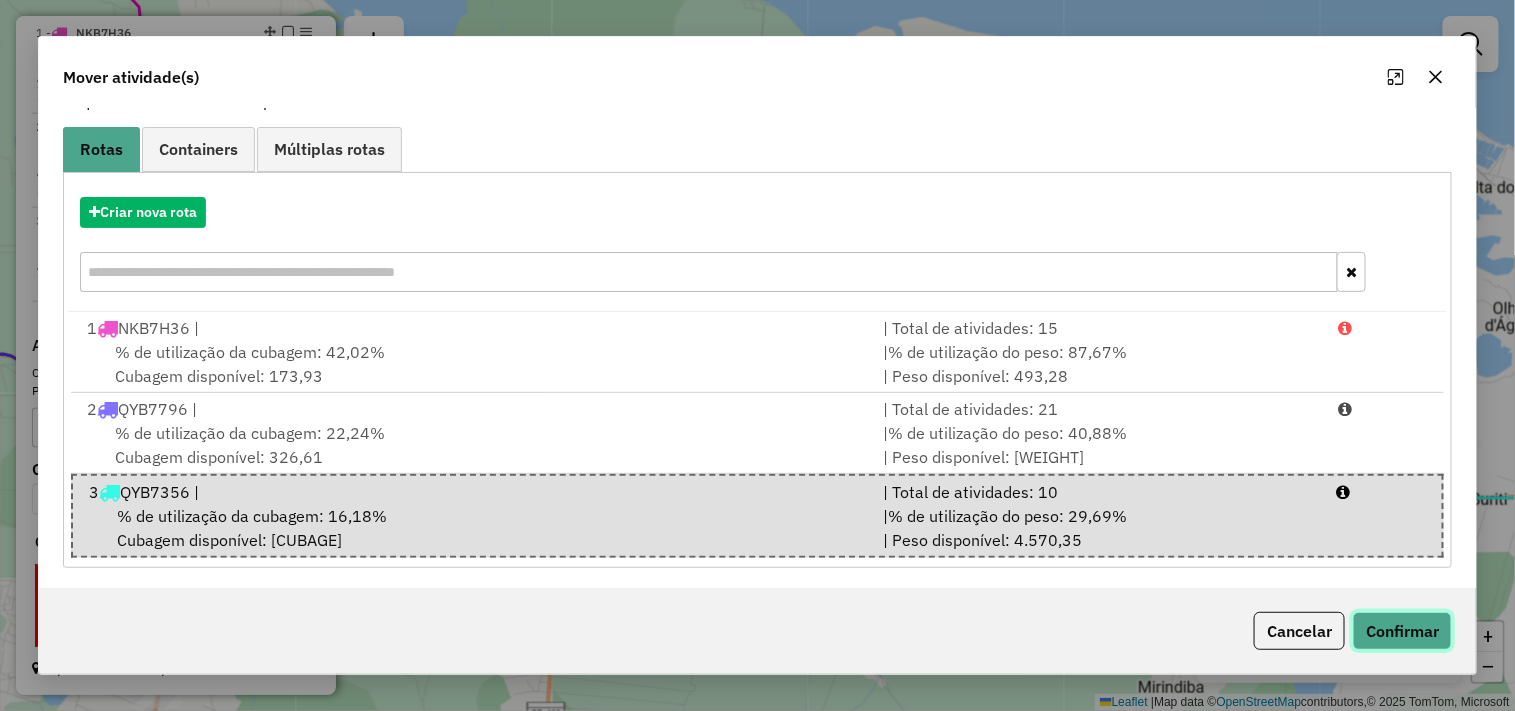 click on "Confirmar" 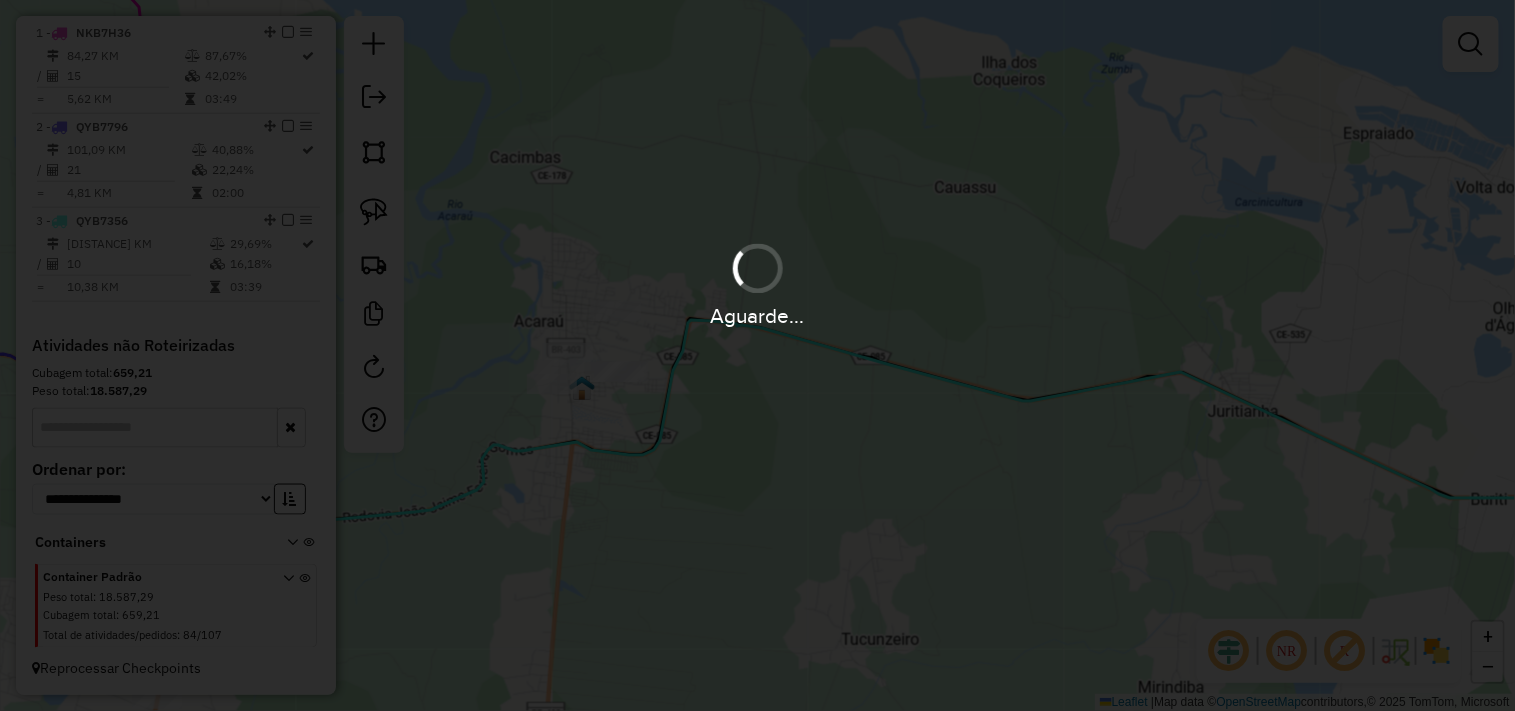 scroll, scrollTop: 0, scrollLeft: 0, axis: both 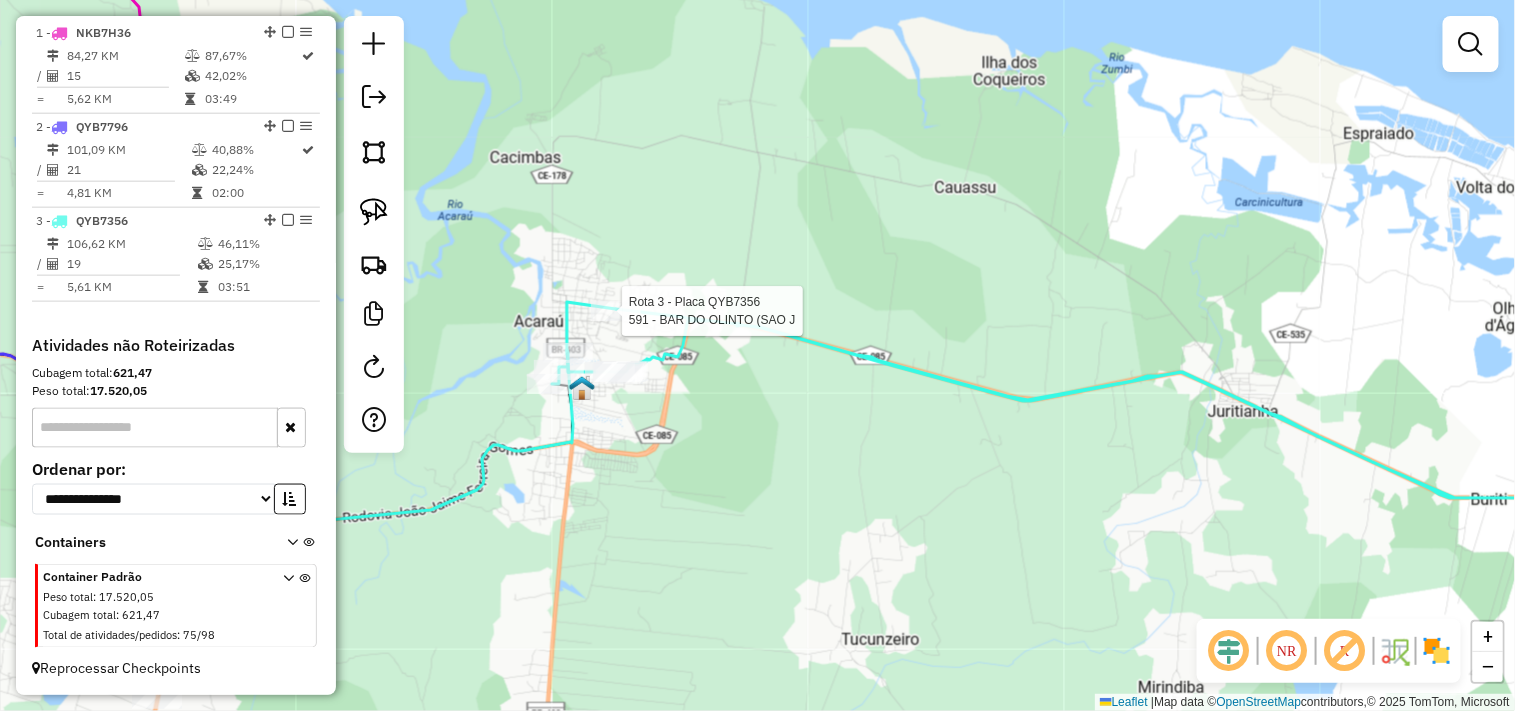 select on "**********" 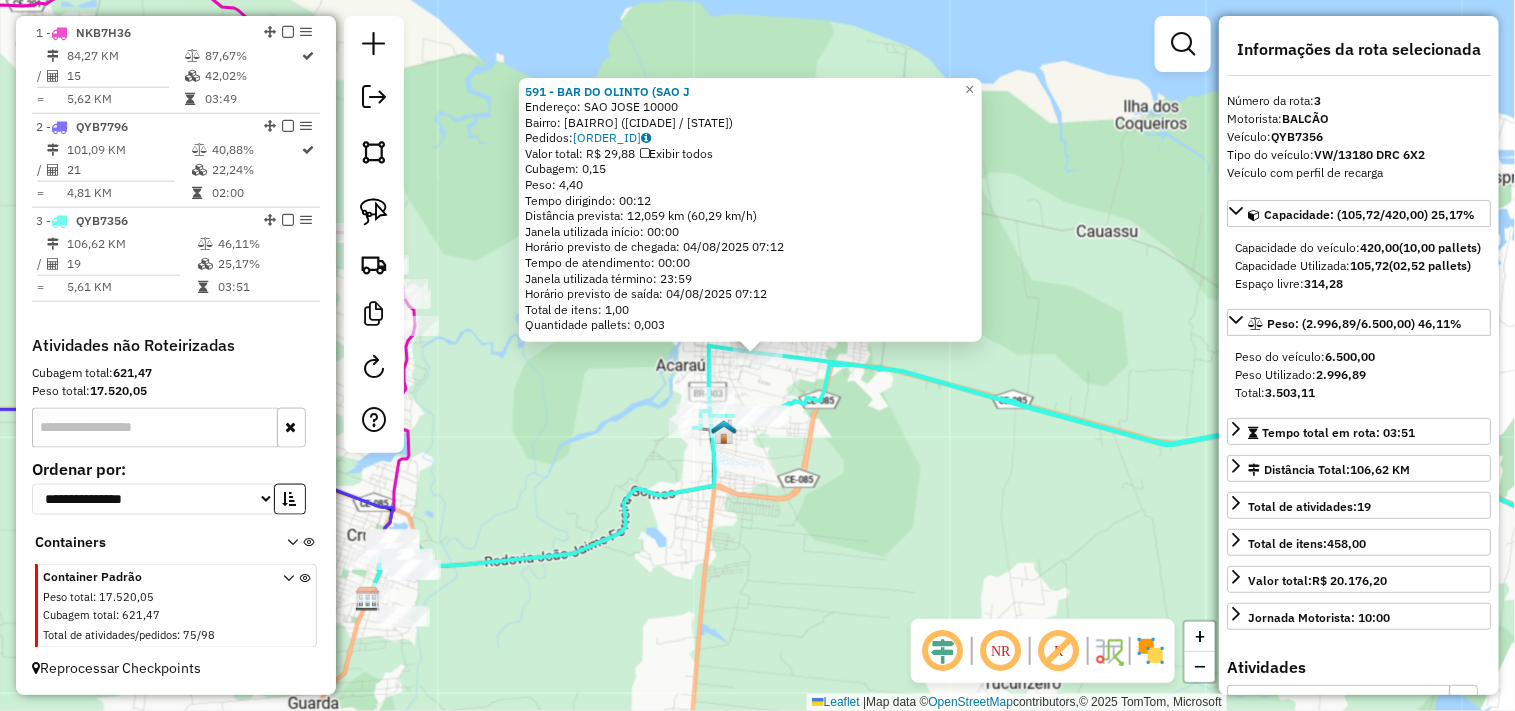 click on "591 - BAR DO OLINTO (SAO J  Endereço:  SAO JOSE 10000   Bairro: SAO JOSE (ACARAU / CE)   Pedidos:  02065021   Valor total: R$ 29,88   Exibir todos   Cubagem: 0,15  Peso: 4,40  Tempo dirigindo: 00:12   Distância prevista: 12,059 km (60,29 km/h)   Janela utilizada início: 00:00   Horário previsto de chegada: 04/08/2025 07:12   Tempo de atendimento: 00:00   Janela utilizada término: 23:59   Horário previsto de saída: 04/08/2025 07:12   Total de itens: 1,00   Quantidade pallets: 0,003  × Janela de atendimento Grade de atendimento Capacidade Transportadoras Veículos Cliente Pedidos  Rotas Selecione os dias de semana para filtrar as janelas de atendimento  Seg   Ter   Qua   Qui   Sex   Sáb   Dom  Informe o período da janela de atendimento: De: Até:  Filtrar exatamente a janela do cliente  Considerar janela de atendimento padrão  Selecione os dias de semana para filtrar as grades de atendimento  Seg   Ter   Qua   Qui   Sex   Sáb   Dom   Considerar clientes sem dia de atendimento cadastrado  De:   De:" 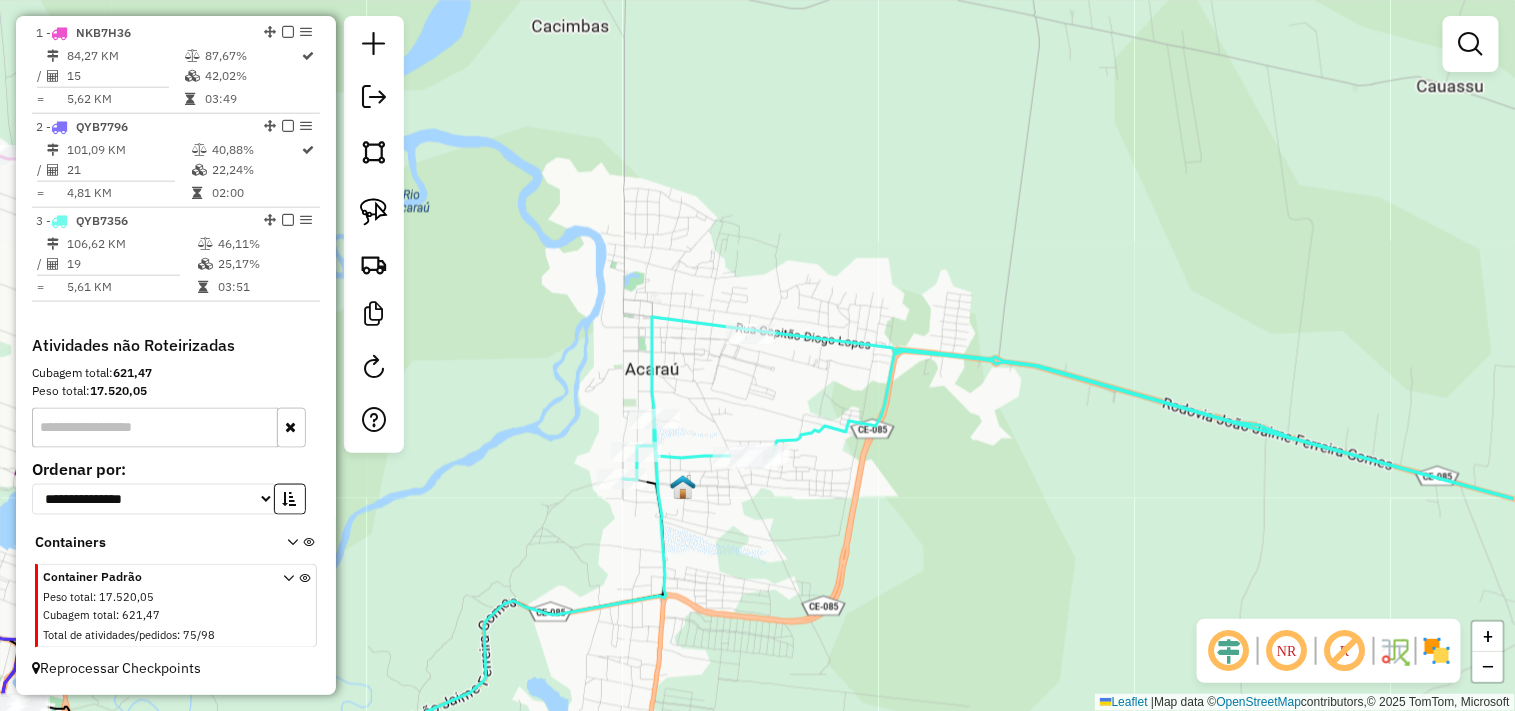 select on "**********" 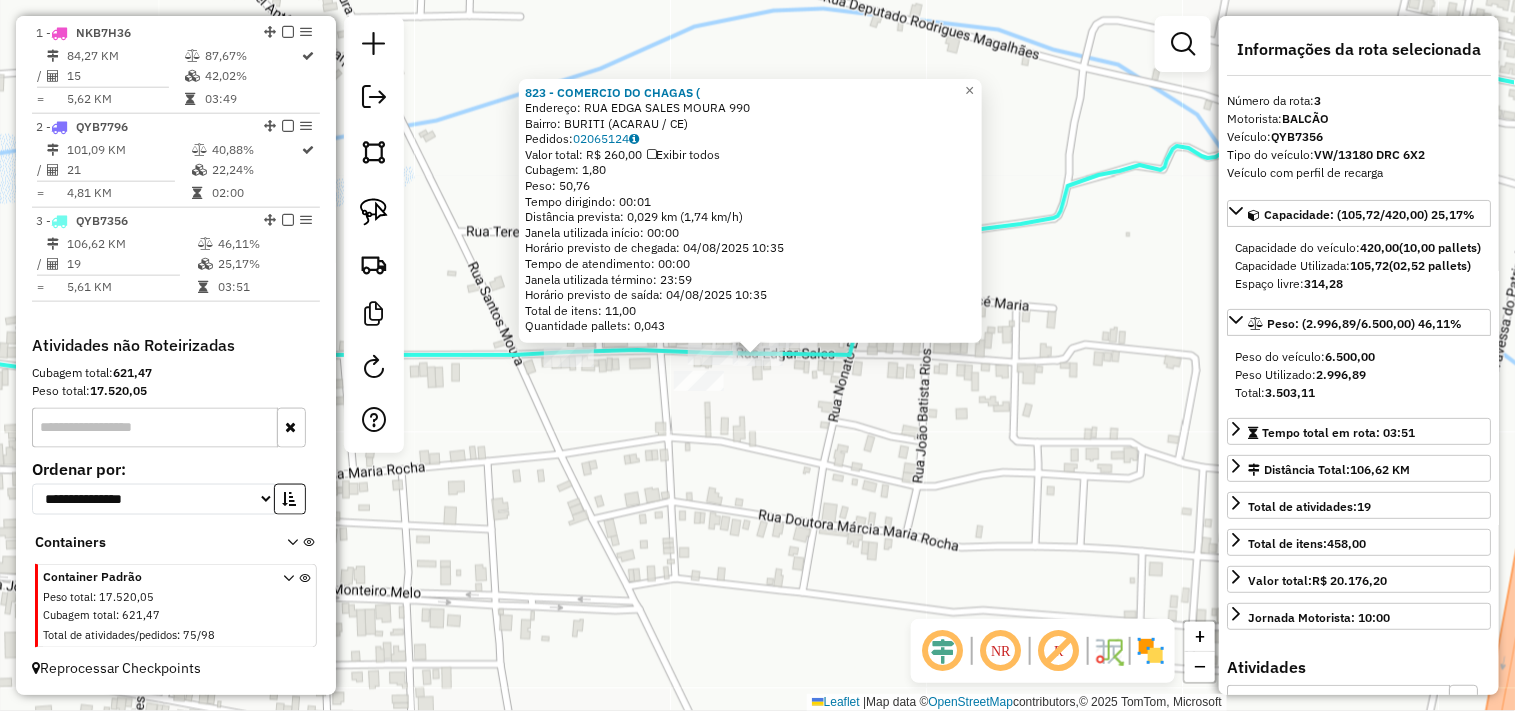 drag, startPoint x: 794, startPoint y: 443, endPoint x: 753, endPoint y: 398, distance: 60.876926 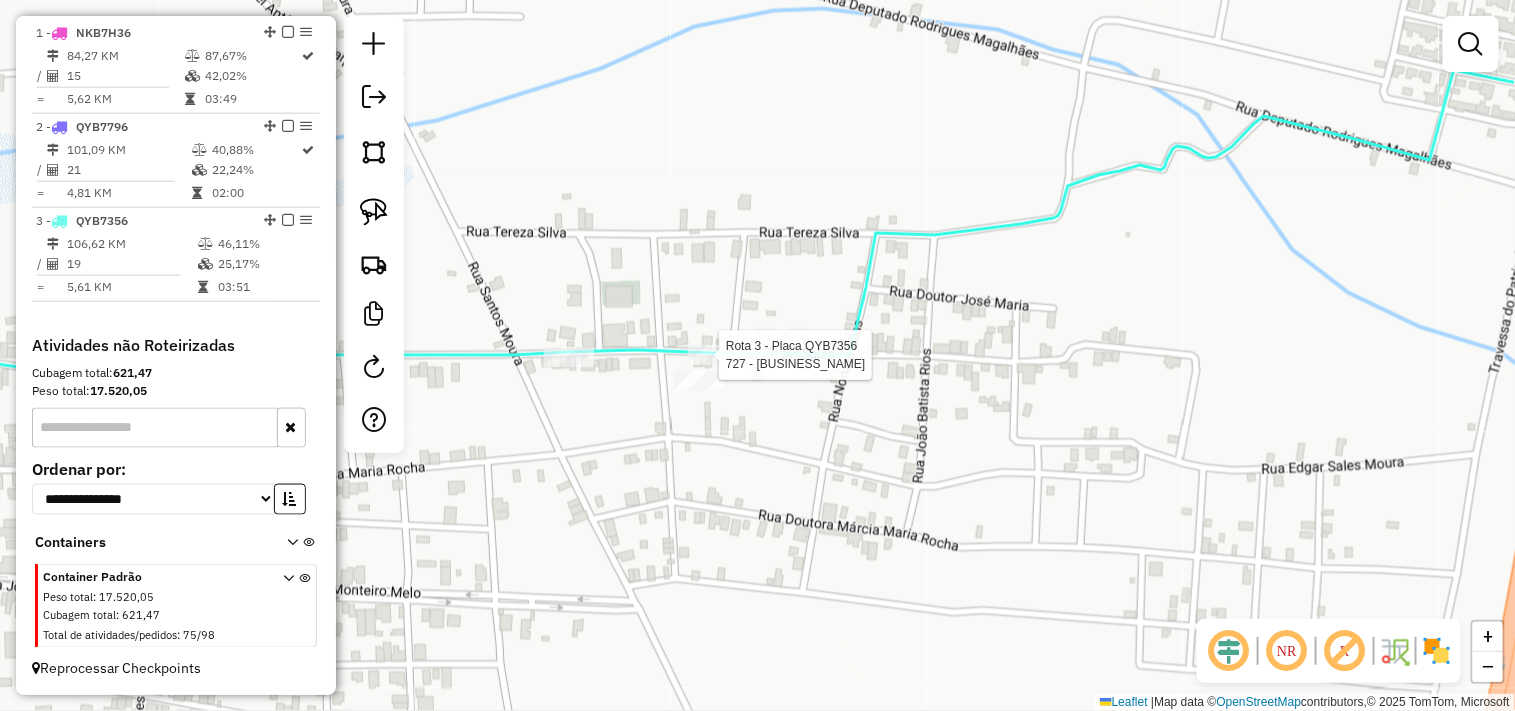 select on "**********" 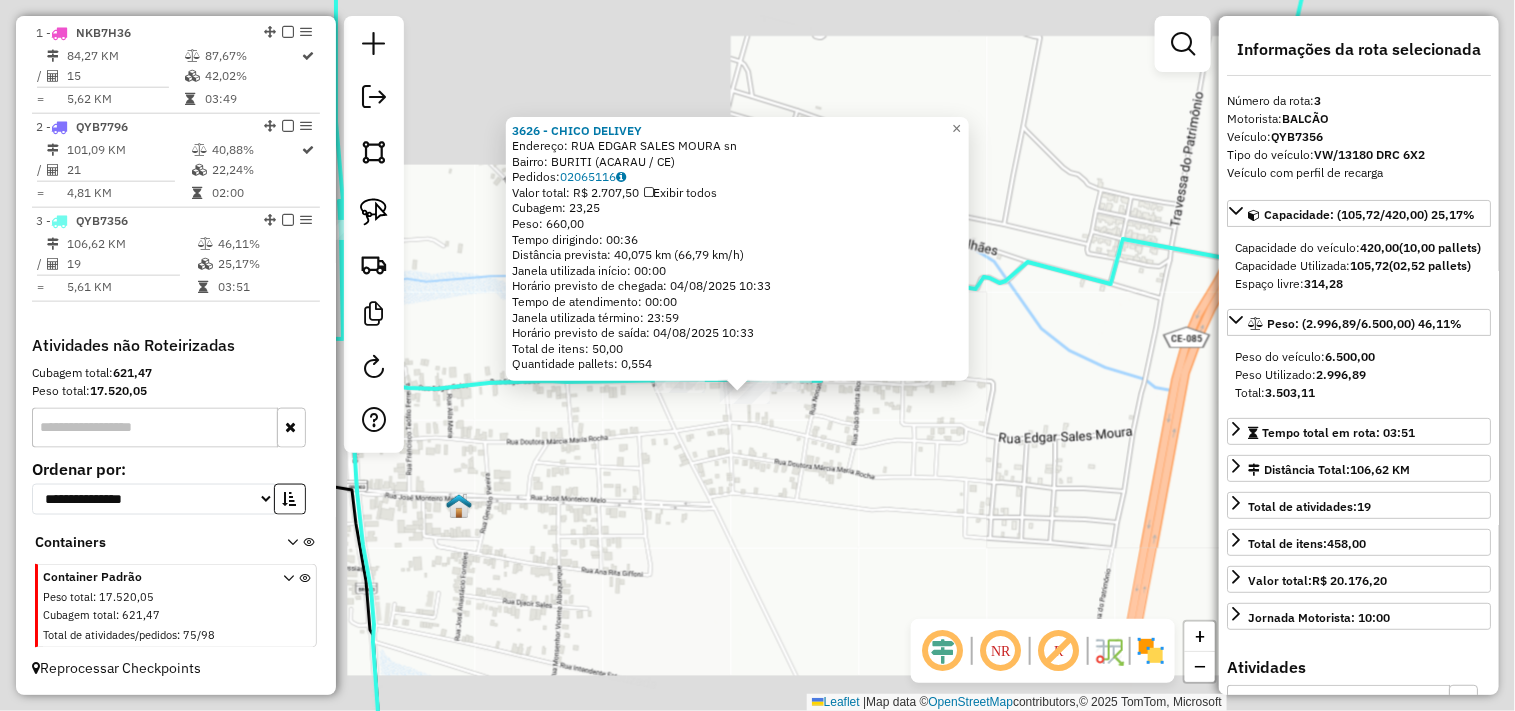 drag, startPoint x: 727, startPoint y: 441, endPoint x: 716, endPoint y: 412, distance: 31.016125 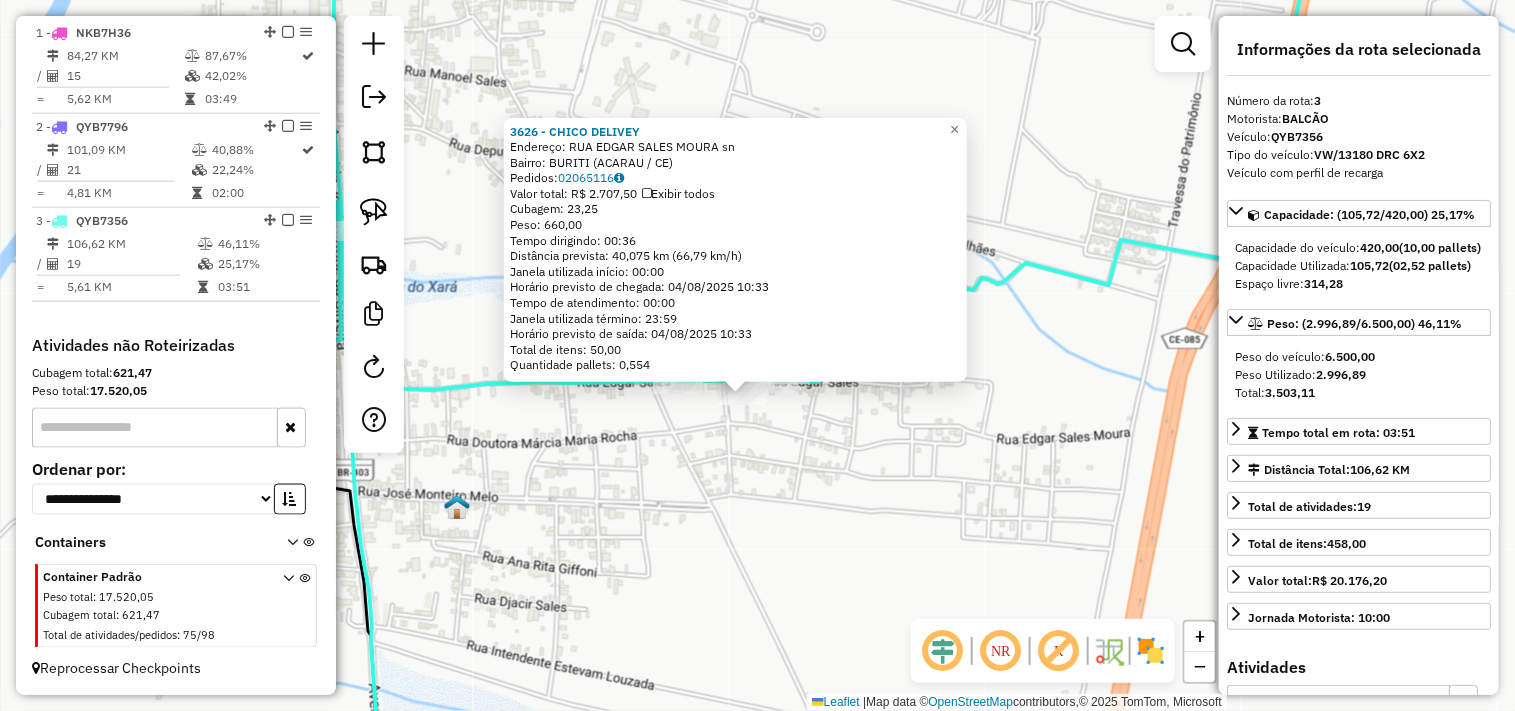 click on "3626 - CHICO DELIVEY  Endereço:  RUA EDGAR SALES MOURA sn   Bairro: BURITI (ACARAU / CE)   Pedidos:  02065116   Valor total: R$ 2.707,50   Exibir todos   Cubagem: 23,25  Peso: 660,00  Tempo dirigindo: 00:36   Distância prevista: 40,075 km (66,79 km/h)   Janela utilizada início: 00:00   Horário previsto de chegada: 04/08/2025 10:33   Tempo de atendimento: 00:00   Janela utilizada término: 23:59   Horário previsto de saída: 04/08/2025 10:33   Total de itens: 50,00   Quantidade pallets: 0,554" 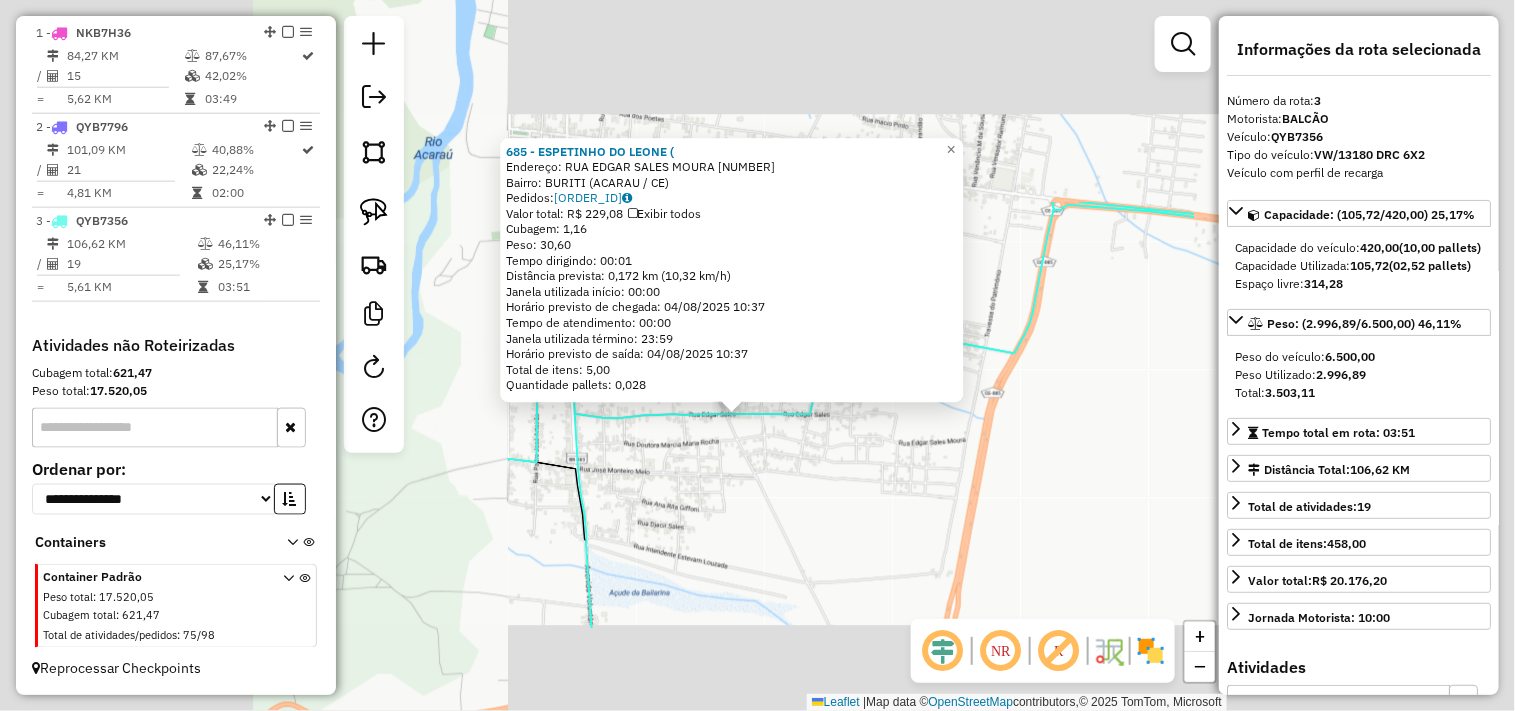 click on "685 - ESPETINHO DO LEONE (  Endereço:  RUA EDGAR SALES MOURA 1000   Bairro: BURITI (ACARAU / CE)   Pedidos:  02065057   Valor total: R$ 229,08   Exibir todos   Cubagem: 1,16  Peso: 30,60  Tempo dirigindo: 00:01   Distância prevista: 0,172 km (10,32 km/h)   Janela utilizada início: 00:00   Horário previsto de chegada: 04/08/2025 10:37   Tempo de atendimento: 00:00   Janela utilizada término: 23:59   Horário previsto de saída: 04/08/2025 10:37   Total de itens: 5,00   Quantidade pallets: 0,028  × Janela de atendimento Grade de atendimento Capacidade Transportadoras Veículos Cliente Pedidos  Rotas Selecione os dias de semana para filtrar as janelas de atendimento  Seg   Ter   Qua   Qui   Sex   Sáb   Dom  Informe o período da janela de atendimento: De: Até:  Filtrar exatamente a janela do cliente  Considerar janela de atendimento padrão  Selecione os dias de semana para filtrar as grades de atendimento  Seg   Ter   Qua   Qui   Sex   Sáb   Dom   Considerar clientes sem dia de atendimento cadastrado +" 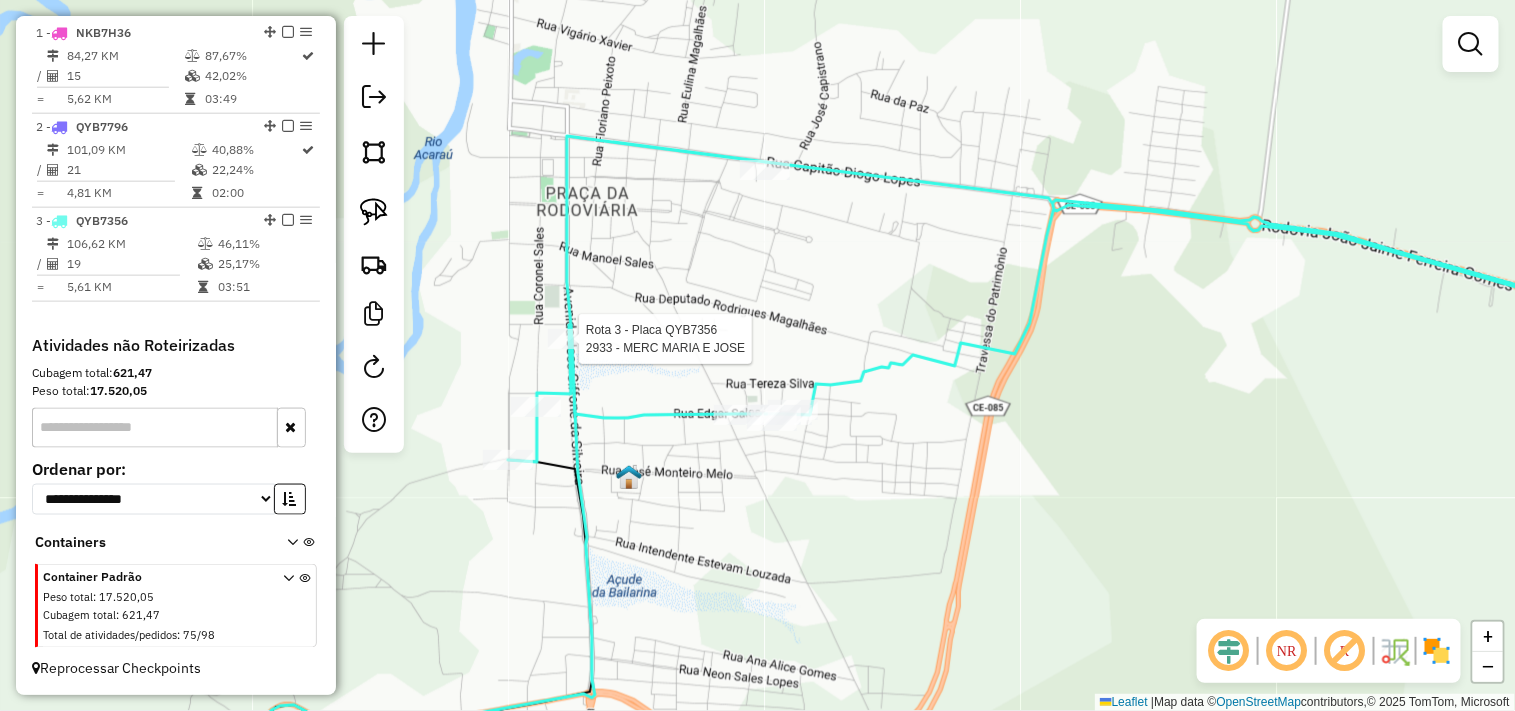 select on "**********" 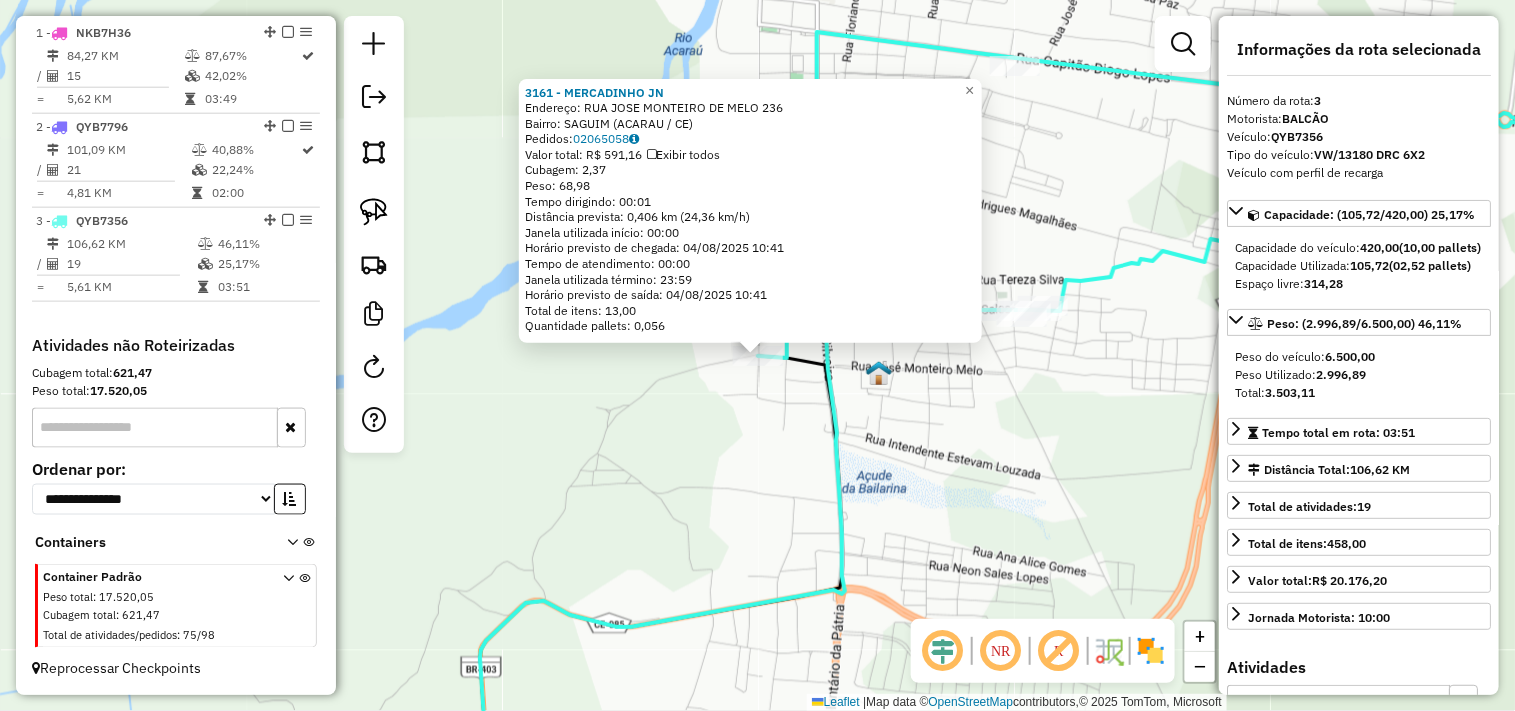 click on "3161 - MERCADINHO JN  Endereço:  RUA JOSE MONTEIRO DE MELO 236   Bairro: SAGUIM (ACARAU / CE)   Pedidos:  02065058   Valor total: R$ 591,16   Exibir todos   Cubagem: 2,37  Peso: 68,98  Tempo dirigindo: 00:01   Distância prevista: 0,406 km (24,36 km/h)   Janela utilizada início: 00:00   Horário previsto de chegada: 04/08/2025 10:41   Tempo de atendimento: 00:00   Janela utilizada término: 23:59   Horário previsto de saída: 04/08/2025 10:41   Total de itens: 13,00   Quantidade pallets: 0,056  × Janela de atendimento Grade de atendimento Capacidade Transportadoras Veículos Cliente Pedidos  Rotas Selecione os dias de semana para filtrar as janelas de atendimento  Seg   Ter   Qua   Qui   Sex   Sáb   Dom  Informe o período da janela de atendimento: De: Até:  Filtrar exatamente a janela do cliente  Considerar janela de atendimento padrão  Selecione os dias de semana para filtrar as grades de atendimento  Seg   Ter   Qua   Qui   Sex   Sáb   Dom   Considerar clientes sem dia de atendimento cadastrado De:" 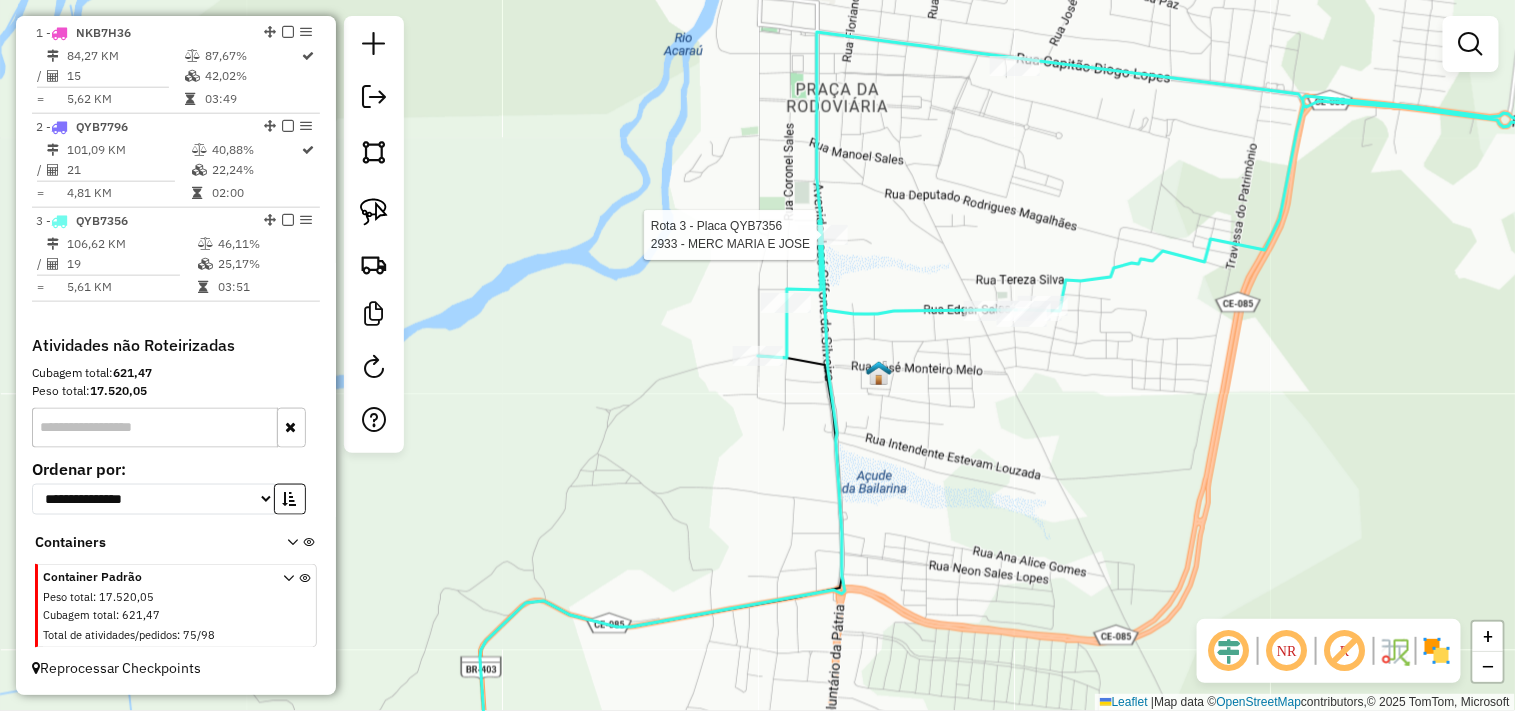 select on "**********" 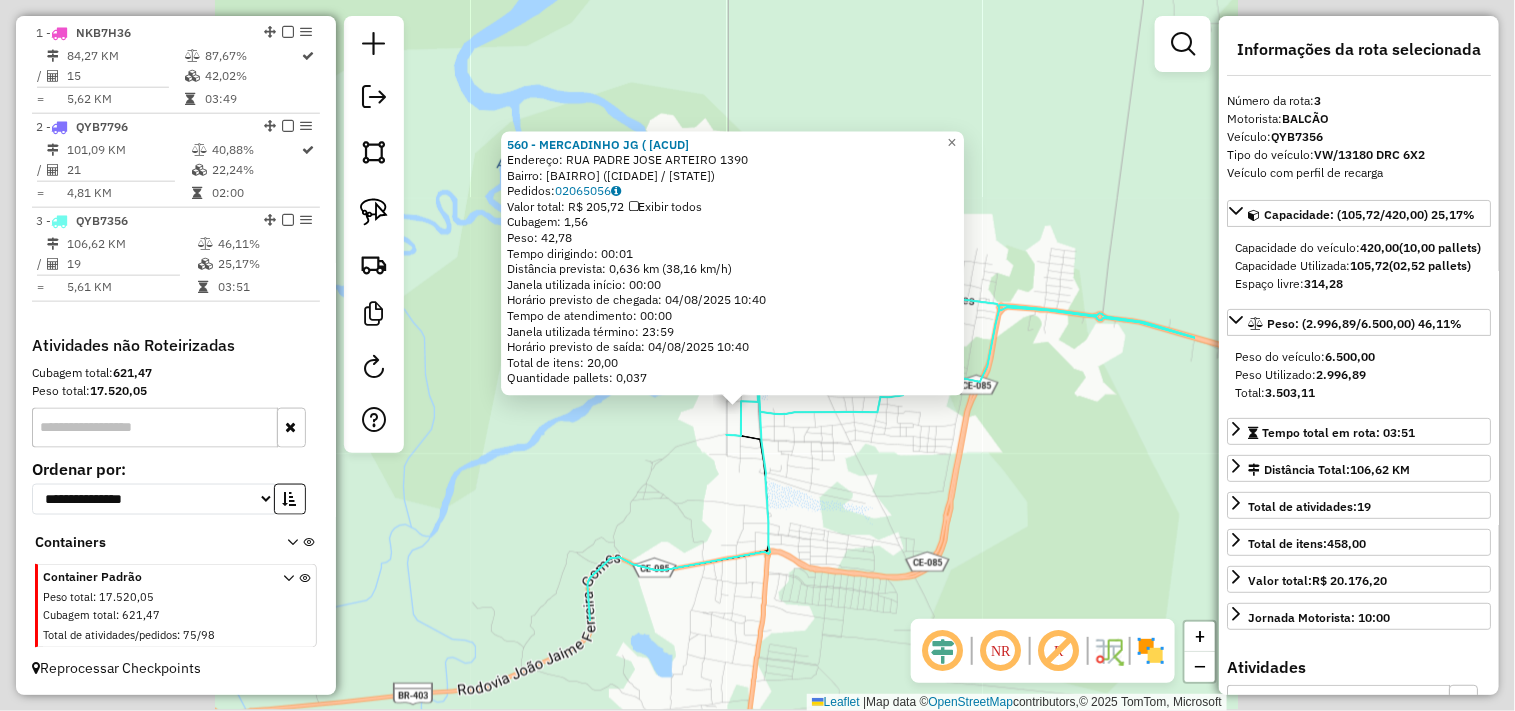 click on "560 - MERCADINHO JG ( ACUD  Endereço:  RUA PADRE JOSE ARTEIRO 1390   Bairro: ACUDE NOVO (ACARAU / CE)   Pedidos:  02065056   Valor total: R$ 205,72   Exibir todos   Cubagem: 1,56  Peso: 42,78  Tempo dirigindo: 00:01   Distância prevista: 0,636 km (38,16 km/h)   Janela utilizada início: 00:00   Horário previsto de chegada: 04/08/2025 10:40   Tempo de atendimento: 00:00   Janela utilizada término: 23:59   Horário previsto de saída: 04/08/2025 10:40   Total de itens: 20,00   Quantidade pallets: 0,037  × Janela de atendimento Grade de atendimento Capacidade Transportadoras Veículos Cliente Pedidos  Rotas Selecione os dias de semana para filtrar as janelas de atendimento  Seg   Ter   Qua   Qui   Sex   Sáb   Dom  Informe o período da janela de atendimento: De: Até:  Filtrar exatamente a janela do cliente  Considerar janela de atendimento padrão  Selecione os dias de semana para filtrar as grades de atendimento  Seg   Ter   Qua   Qui   Sex   Sáb   Dom   Clientes fora do dia de atendimento selecionado +" 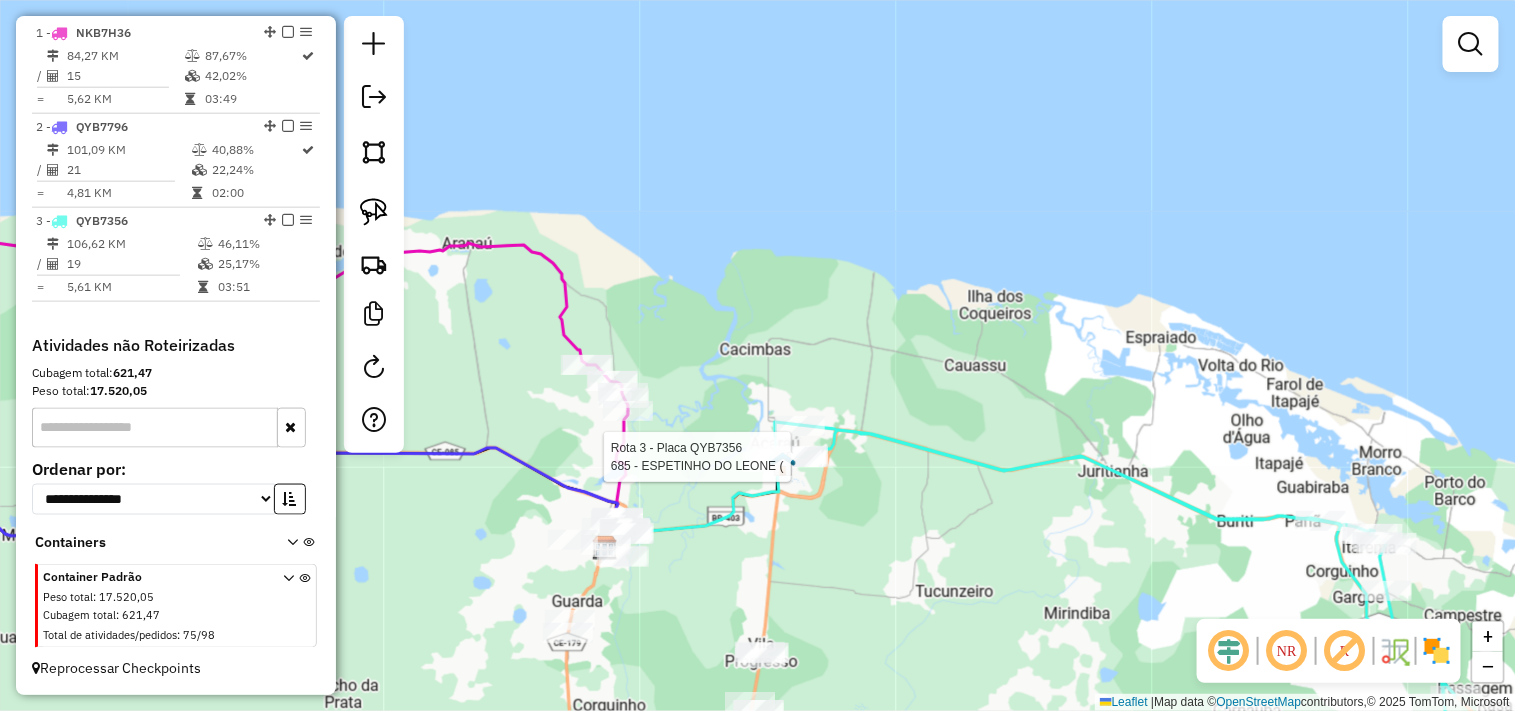 select on "**********" 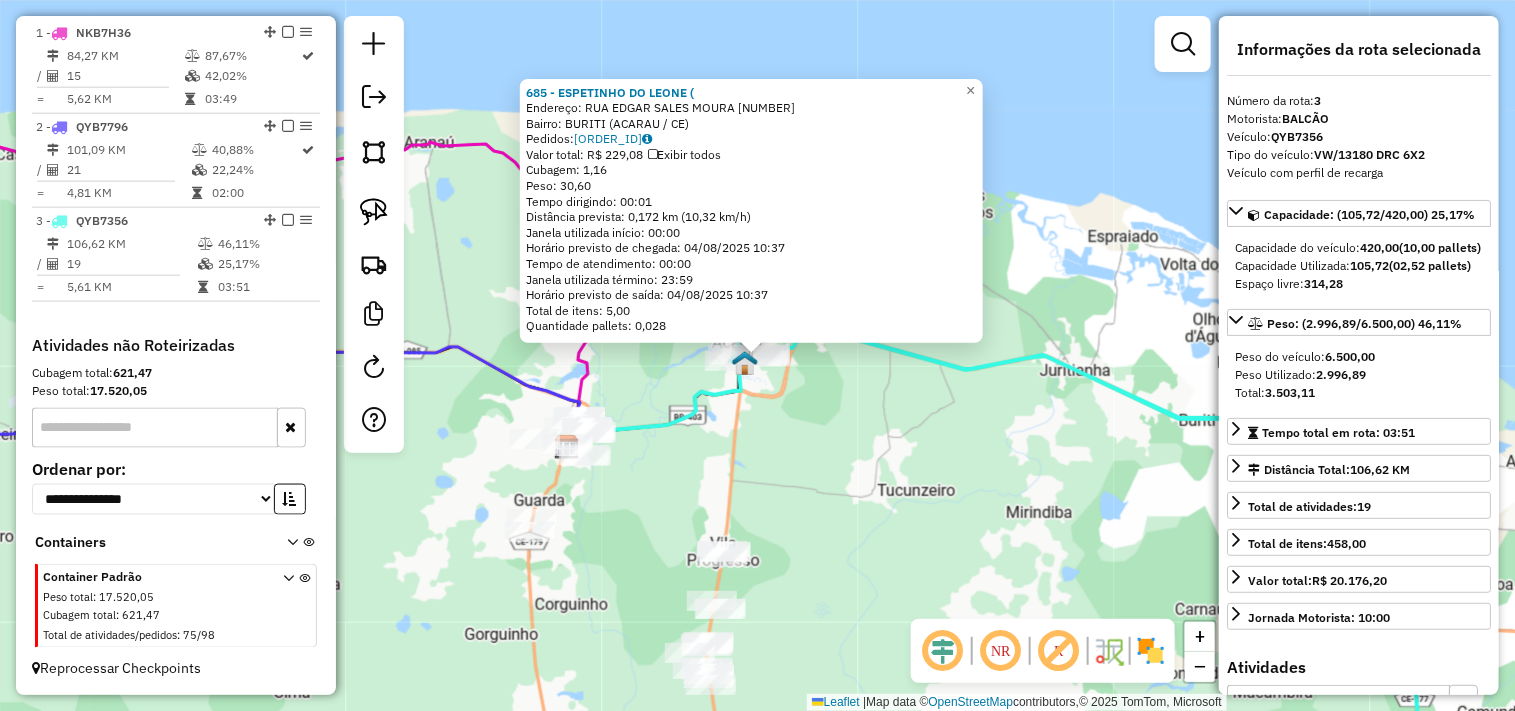 drag, startPoint x: 870, startPoint y: 447, endPoint x: 831, endPoint y: 411, distance: 53.075417 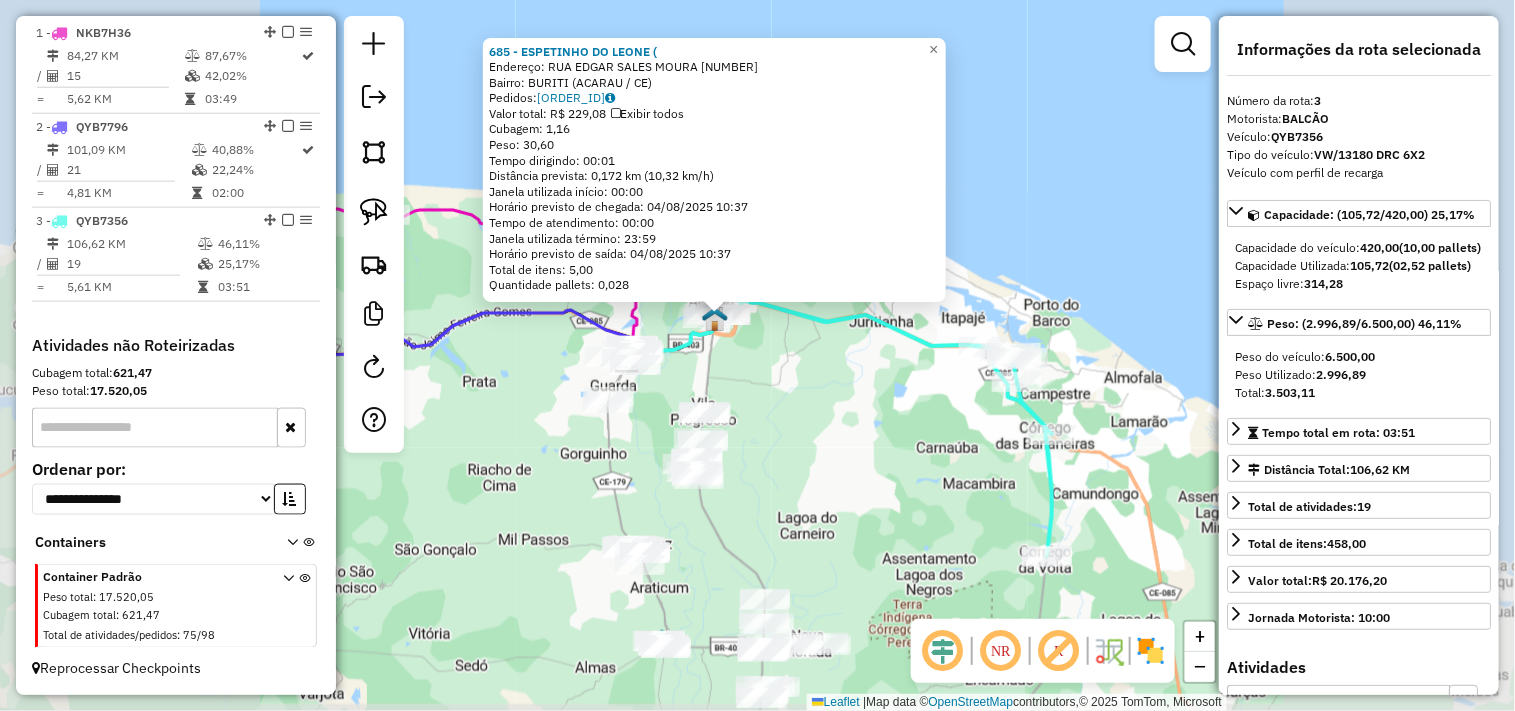 click on "685 - ESPETINHO DO LEONE (  Endereço:  RUA EDGAR SALES MOURA 1000   Bairro: BURITI (ACARAU / CE)   Pedidos:  02065057   Valor total: R$ 229,08   Exibir todos   Cubagem: 1,16  Peso: 30,60  Tempo dirigindo: 00:01   Distância prevista: 0,172 km (10,32 km/h)   Janela utilizada início: 00:00   Horário previsto de chegada: 04/08/2025 10:37   Tempo de atendimento: 00:00   Janela utilizada término: 23:59   Horário previsto de saída: 04/08/2025 10:37   Total de itens: 5,00   Quantidade pallets: 0,028  × Janela de atendimento Grade de atendimento Capacidade Transportadoras Veículos Cliente Pedidos  Rotas Selecione os dias de semana para filtrar as janelas de atendimento  Seg   Ter   Qua   Qui   Sex   Sáb   Dom  Informe o período da janela de atendimento: De: Até:  Filtrar exatamente a janela do cliente  Considerar janela de atendimento padrão  Selecione os dias de semana para filtrar as grades de atendimento  Seg   Ter   Qua   Qui   Sex   Sáb   Dom   Considerar clientes sem dia de atendimento cadastrado +" 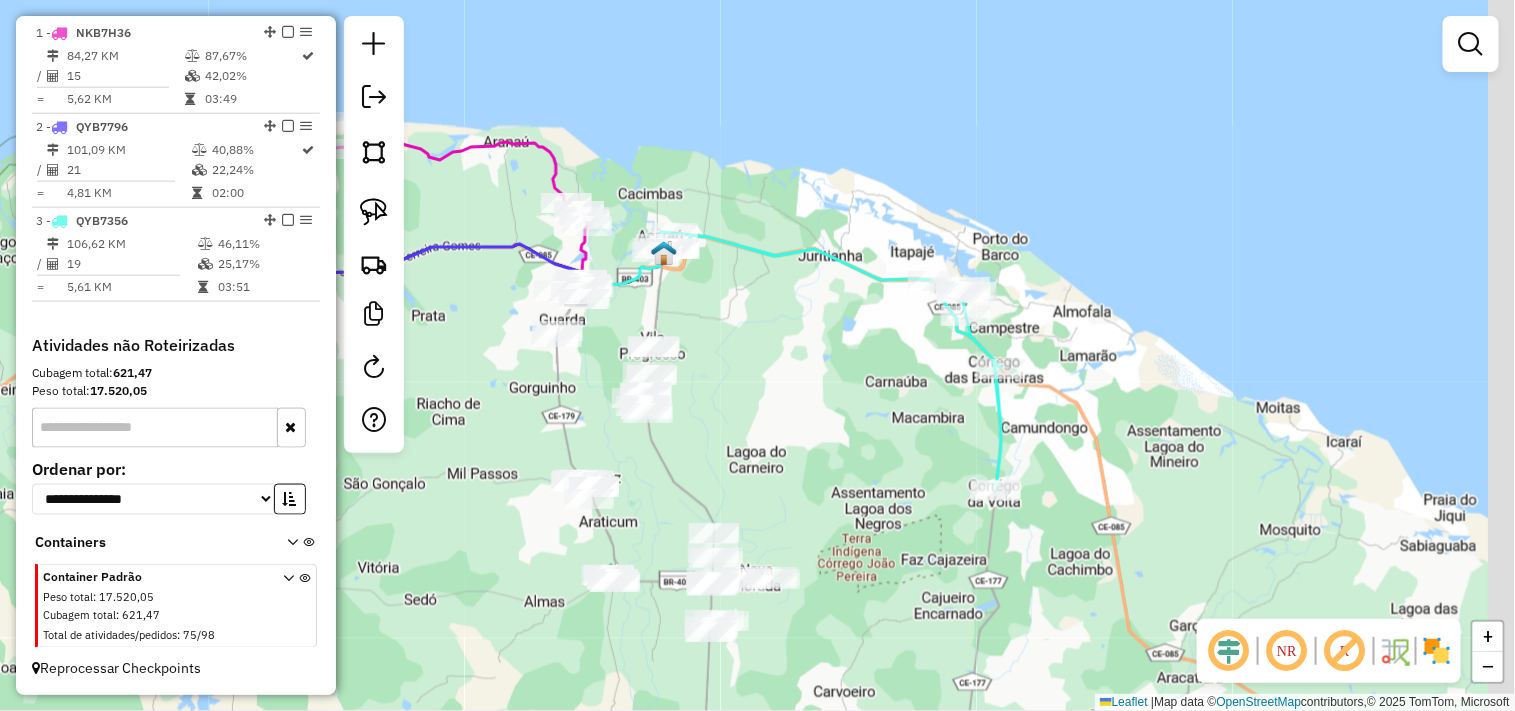 drag, startPoint x: 853, startPoint y: 462, endPoint x: 793, endPoint y: 386, distance: 96.82975 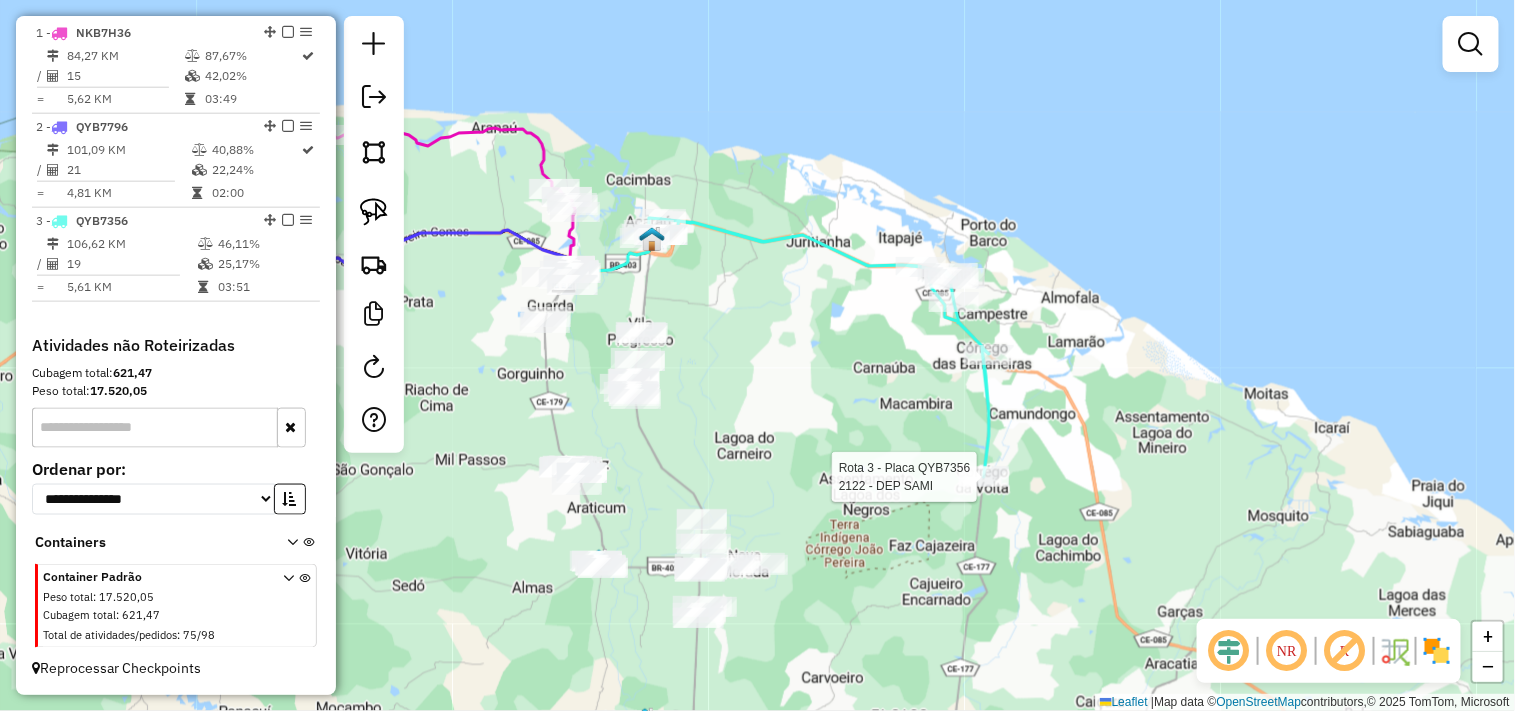 select on "**********" 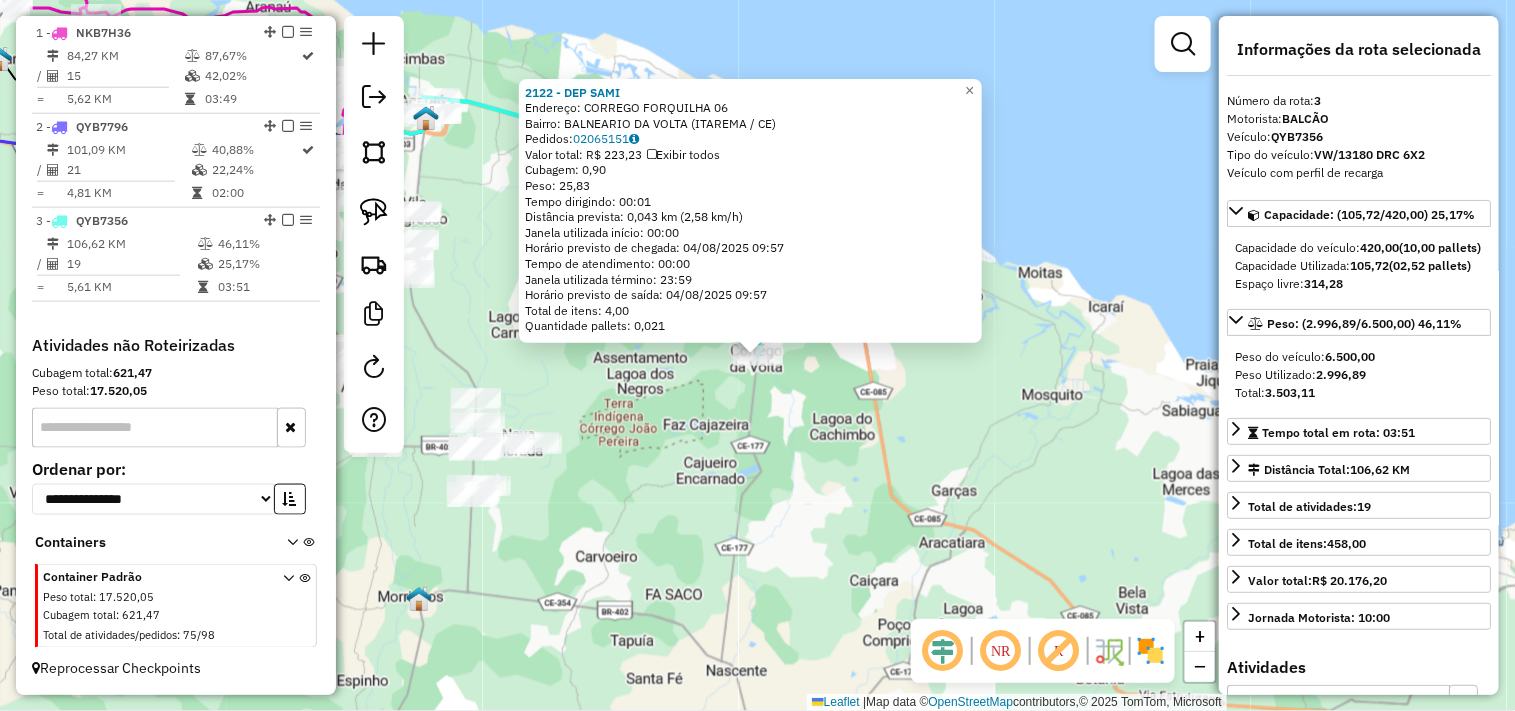 click on "2122 - DEP SAMI  Endereço:  CORREGO FORQUILHA 06   Bairro: BALNEARIO DA VOLTA (ITAREMA / CE)   Pedidos:  02065151   Valor total: R$ 223,23   Exibir todos   Cubagem: 0,90  Peso: 25,83  Tempo dirigindo: 00:01   Distância prevista: 0,043 km (2,58 km/h)   Janela utilizada início: 00:00   Horário previsto de chegada: 04/08/2025 09:57   Tempo de atendimento: 00:00   Janela utilizada término: 23:59   Horário previsto de saída: 04/08/2025 09:57   Total de itens: 4,00   Quantidade pallets: 0,021  × Janela de atendimento Grade de atendimento Capacidade Transportadoras Veículos Cliente Pedidos  Rotas Selecione os dias de semana para filtrar as janelas de atendimento  Seg   Ter   Qua   Qui   Sex   Sáb   Dom  Informe o período da janela de atendimento: De: Até:  Filtrar exatamente a janela do cliente  Considerar janela de atendimento padrão  Selecione os dias de semana para filtrar as grades de atendimento  Seg   Ter   Qua   Qui   Sex   Sáb   Dom   Considerar clientes sem dia de atendimento cadastrado  De:" 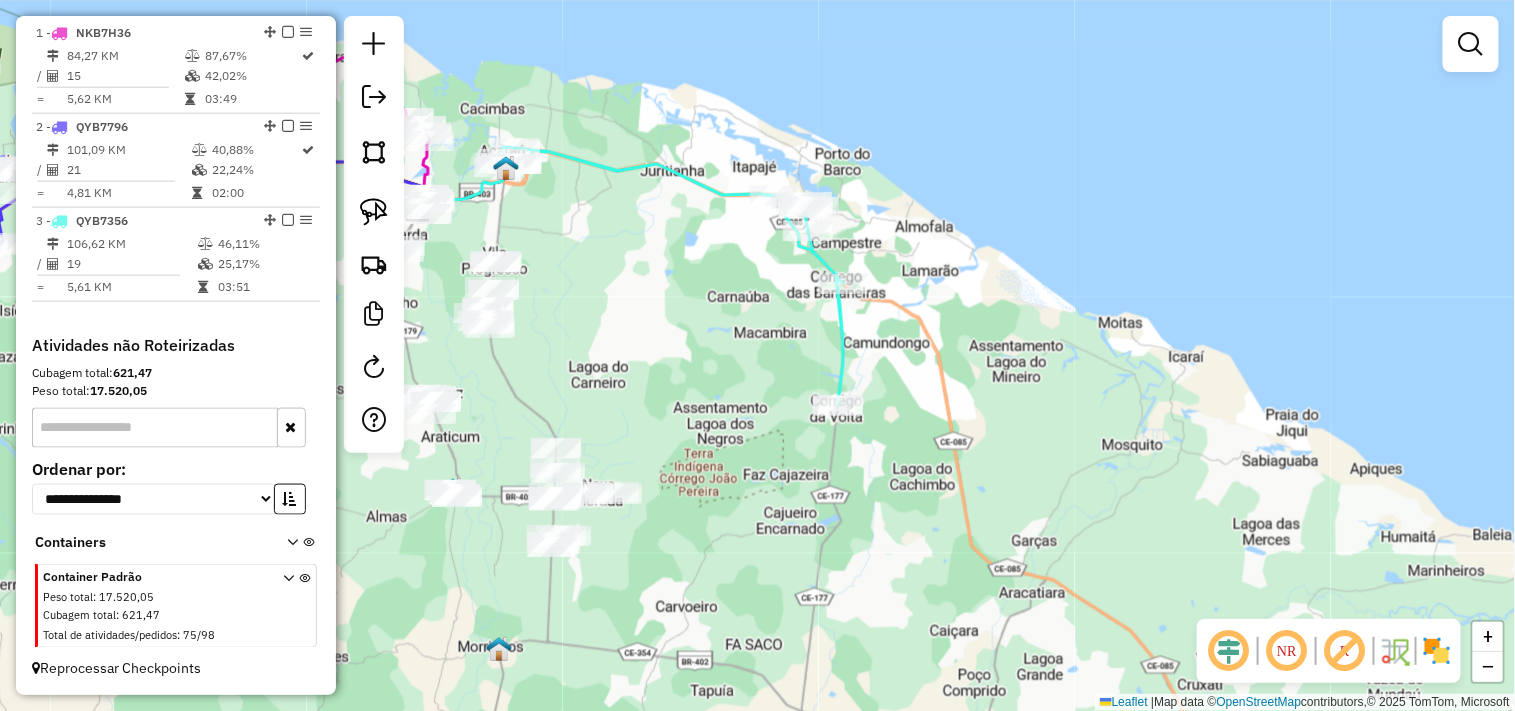 drag, startPoint x: 691, startPoint y: 343, endPoint x: 841, endPoint y: 321, distance: 151.60475 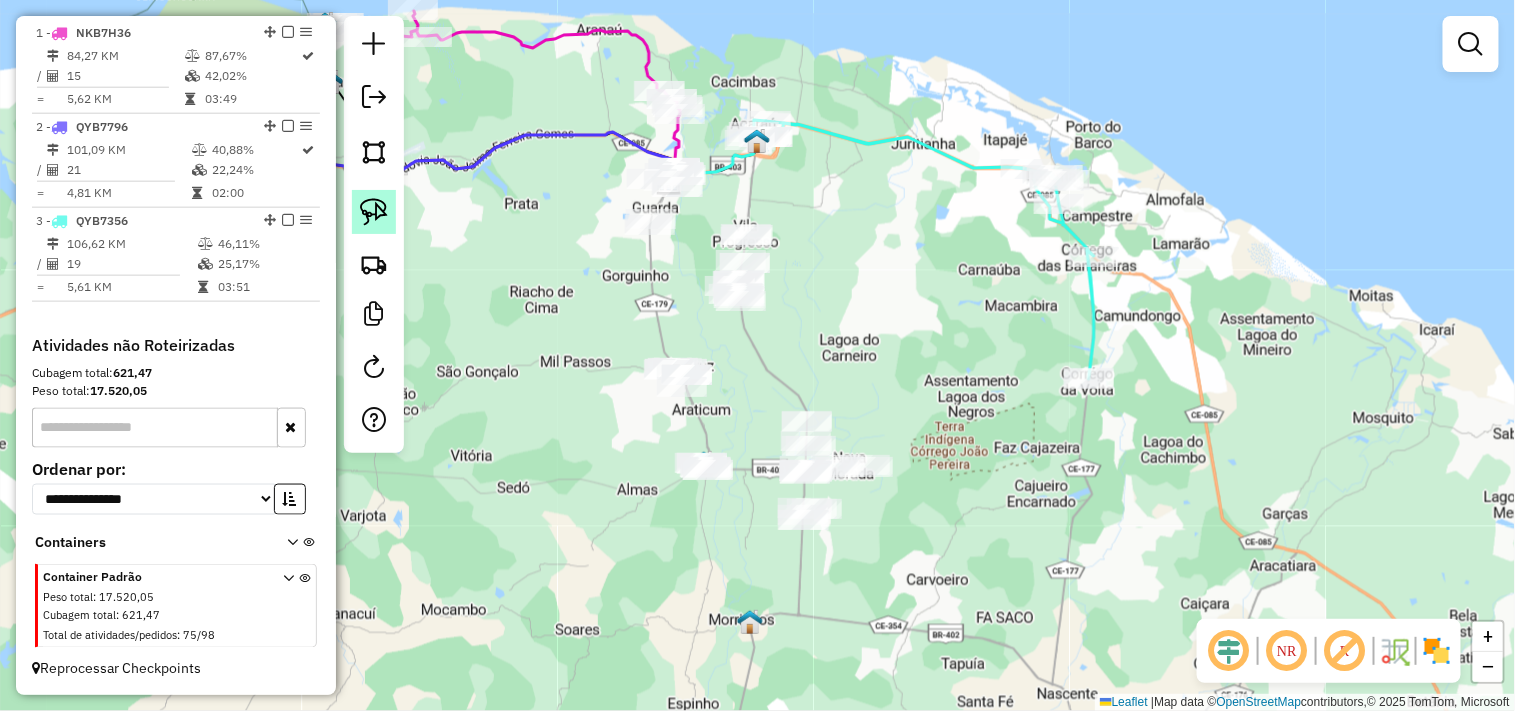click 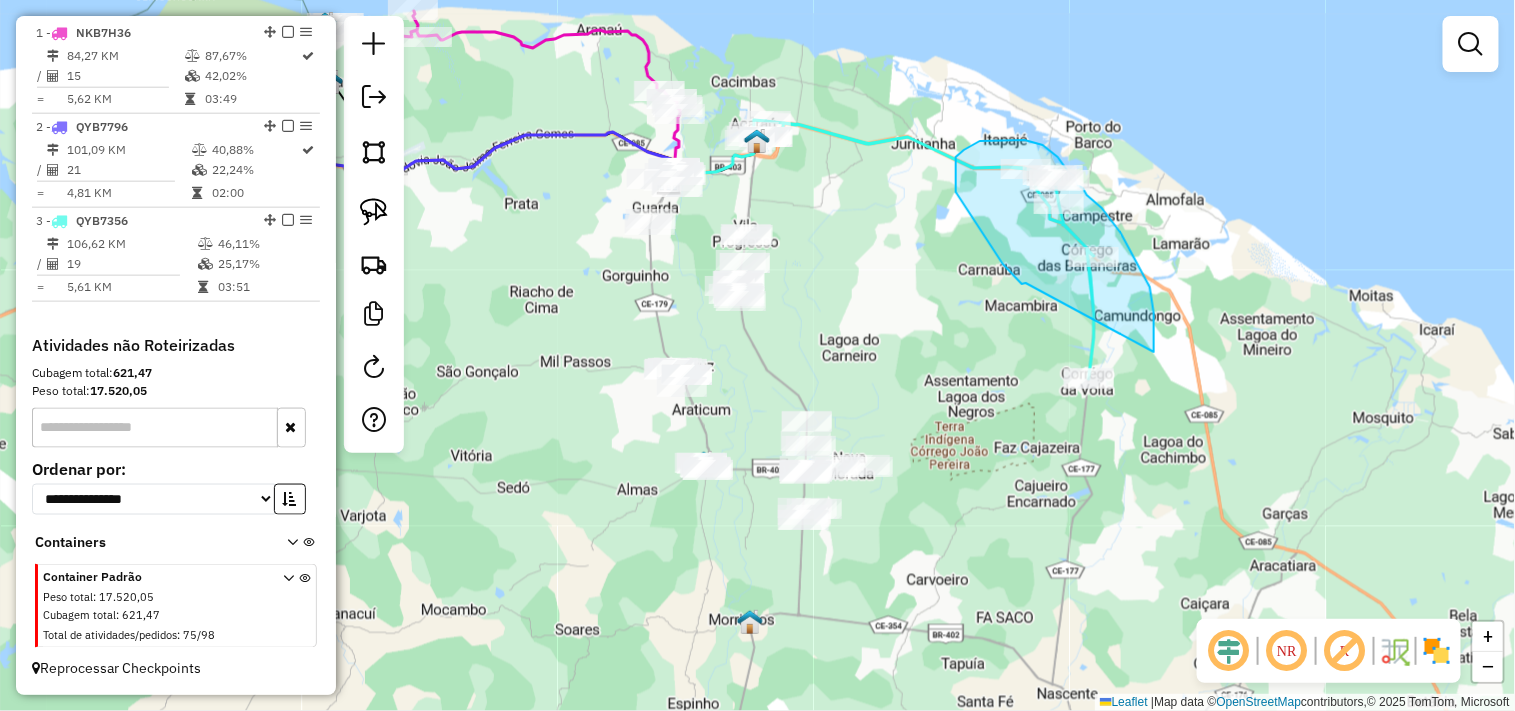 drag, startPoint x: 1026, startPoint y: 283, endPoint x: 1033, endPoint y: 432, distance: 149.16434 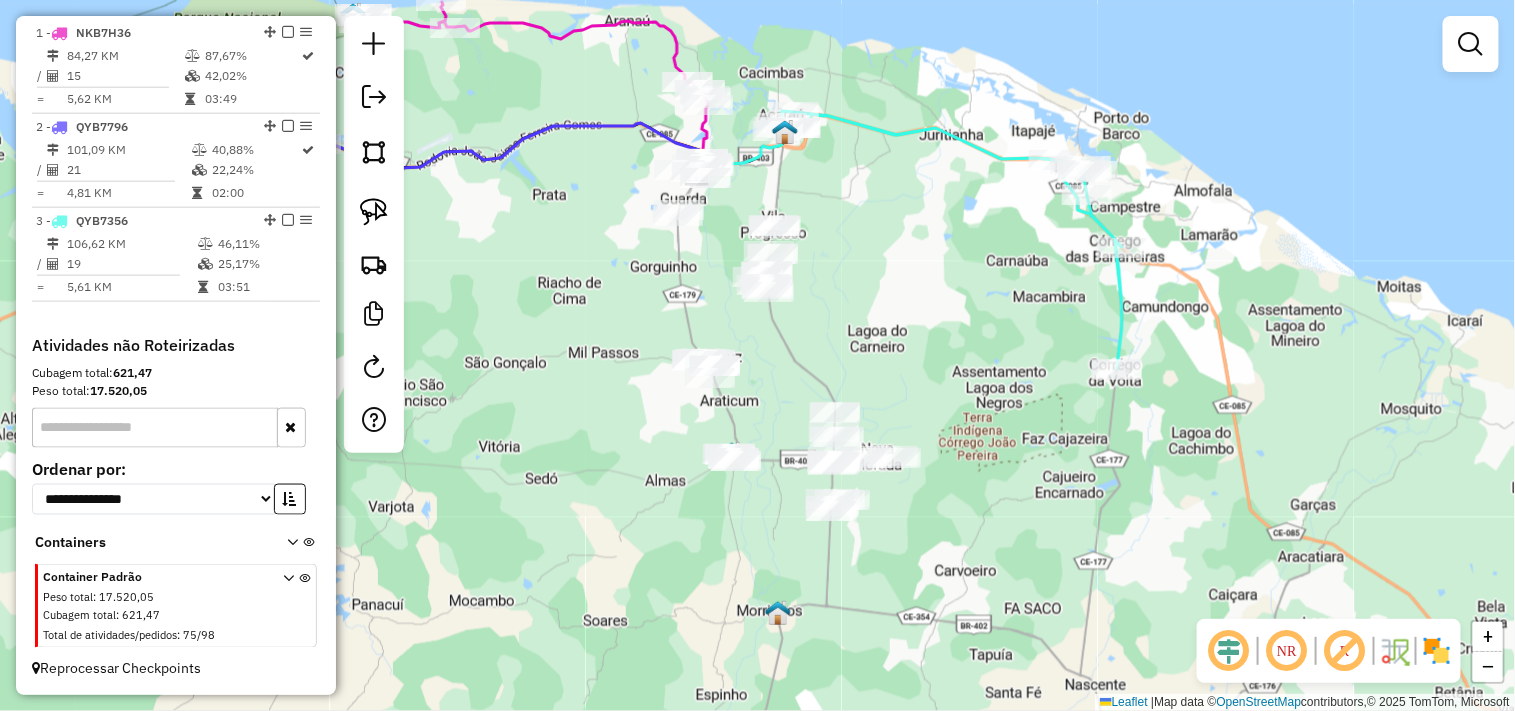 drag, startPoint x: 856, startPoint y: 334, endPoint x: 875, endPoint y: 326, distance: 20.615528 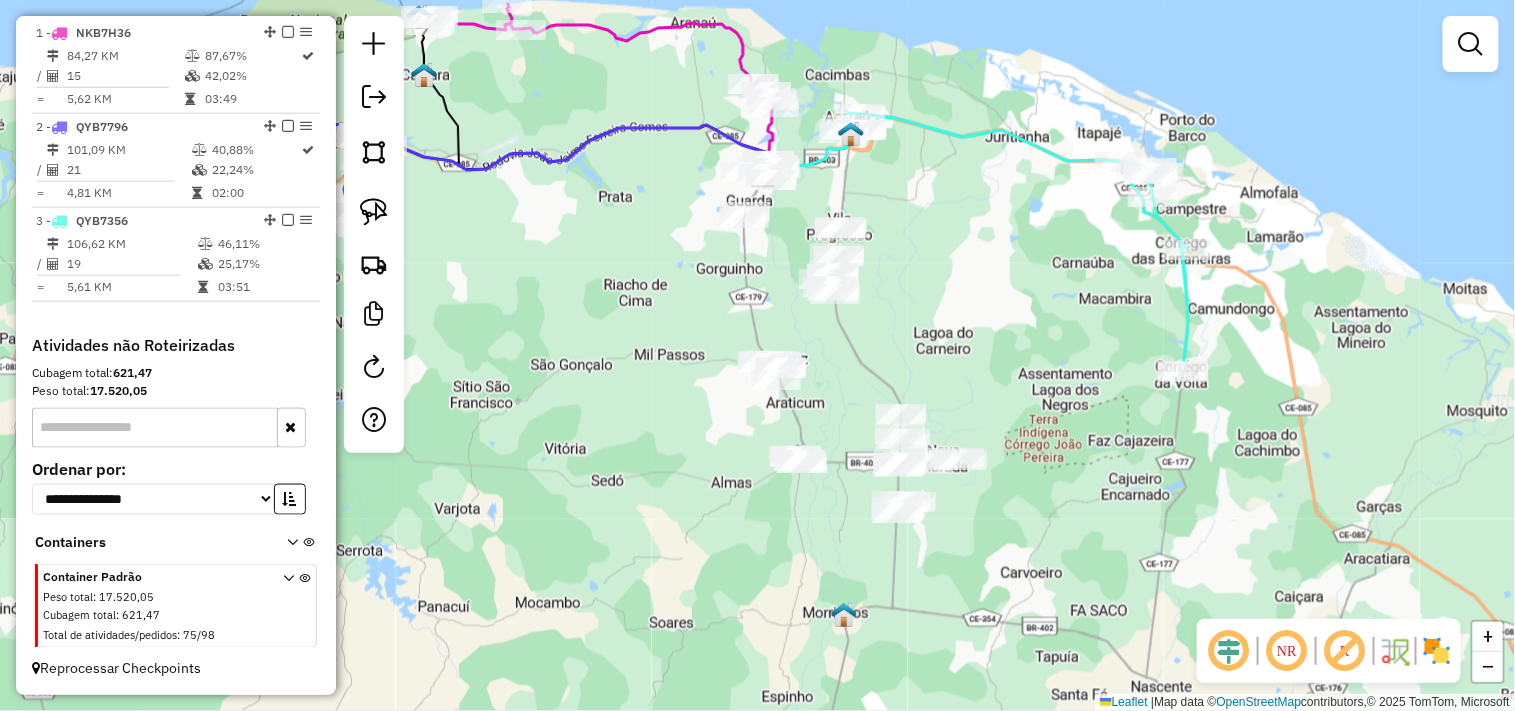 drag, startPoint x: 837, startPoint y: 308, endPoint x: 891, endPoint y: 310, distance: 54.037025 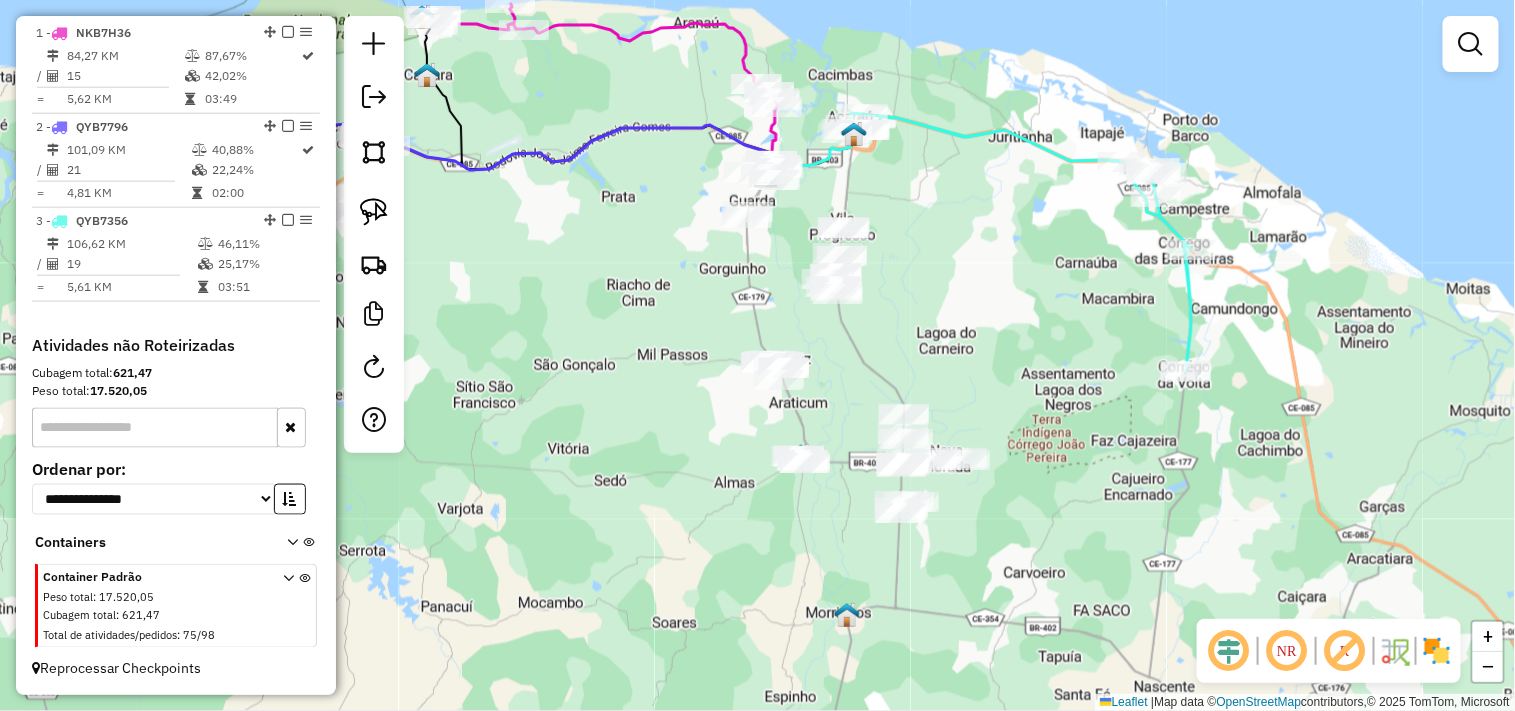 drag, startPoint x: 604, startPoint y: 315, endPoint x: 702, endPoint y: 314, distance: 98.005104 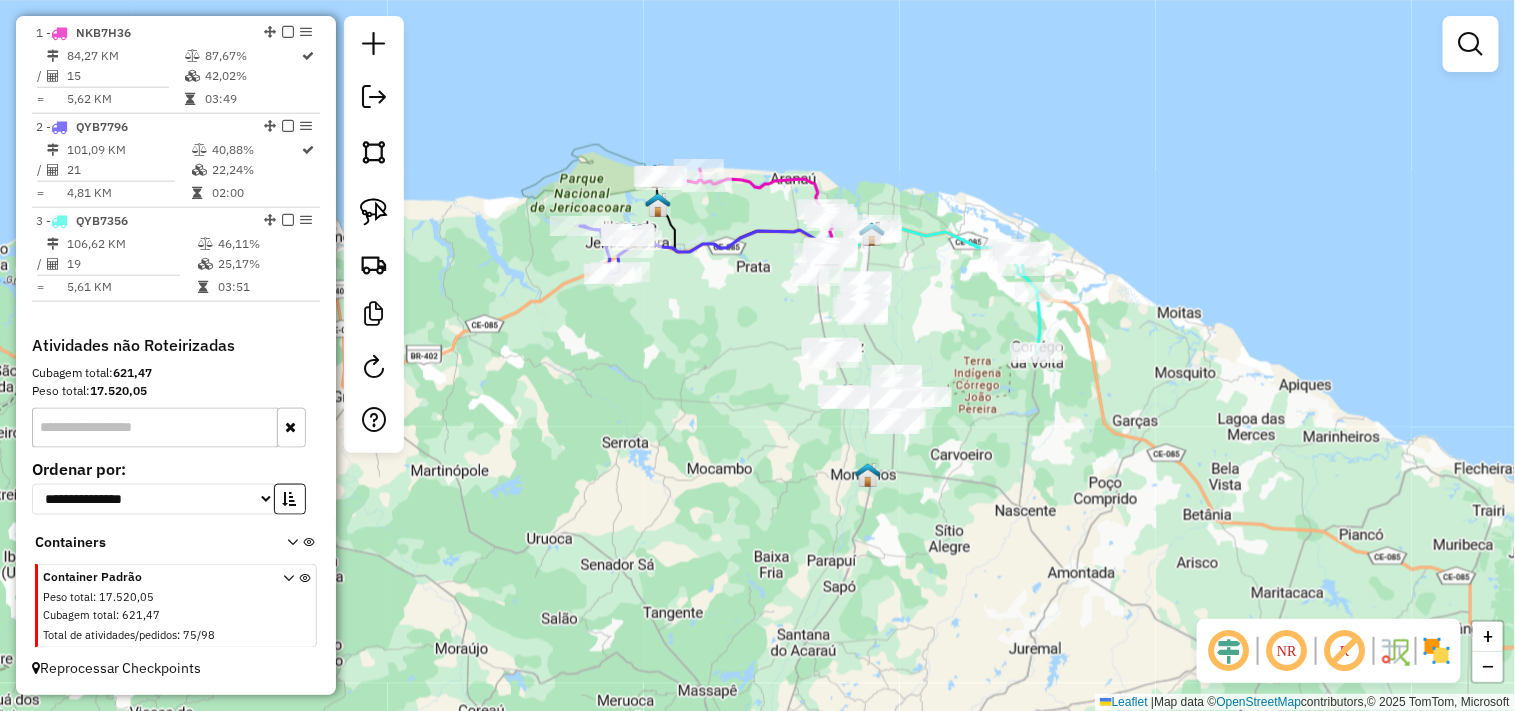 drag, startPoint x: 658, startPoint y: 357, endPoint x: 637, endPoint y: 350, distance: 22.135944 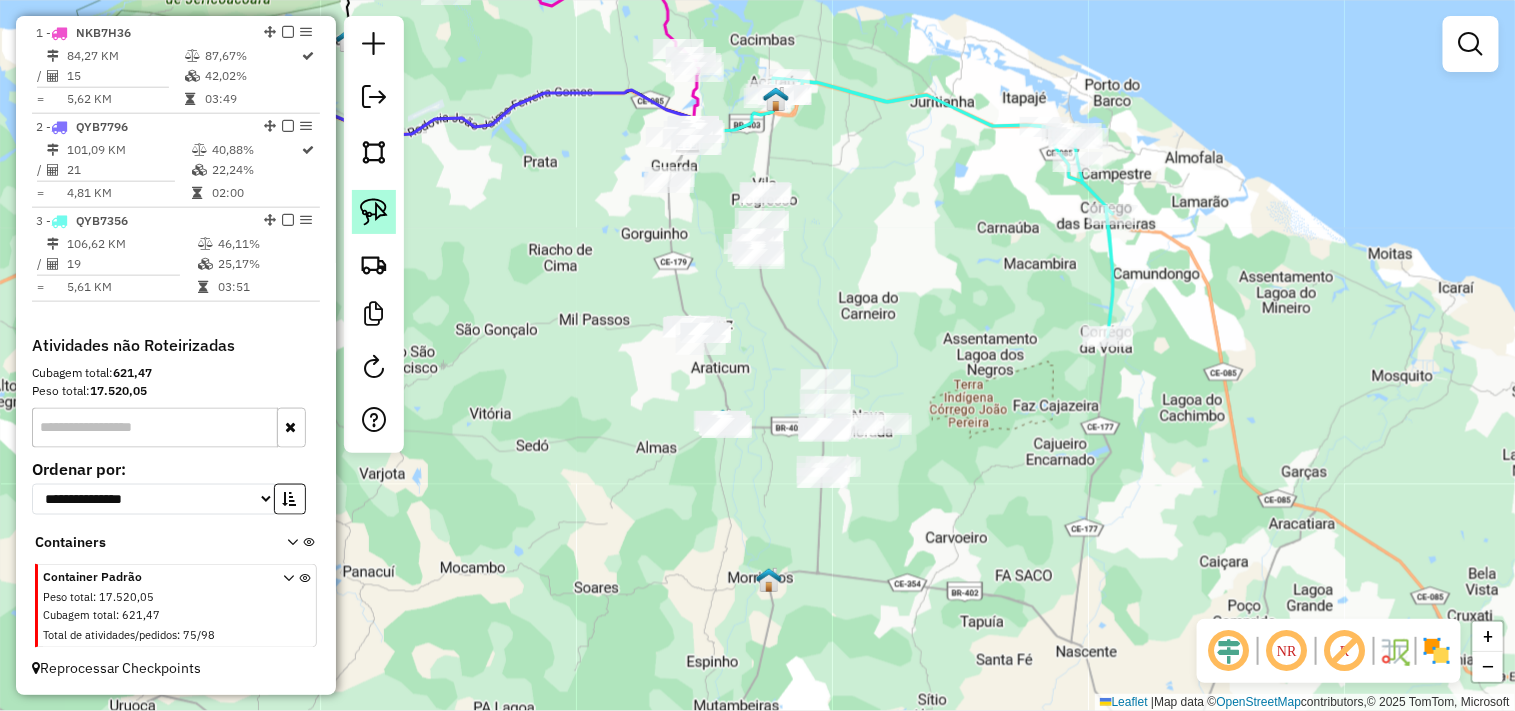 click 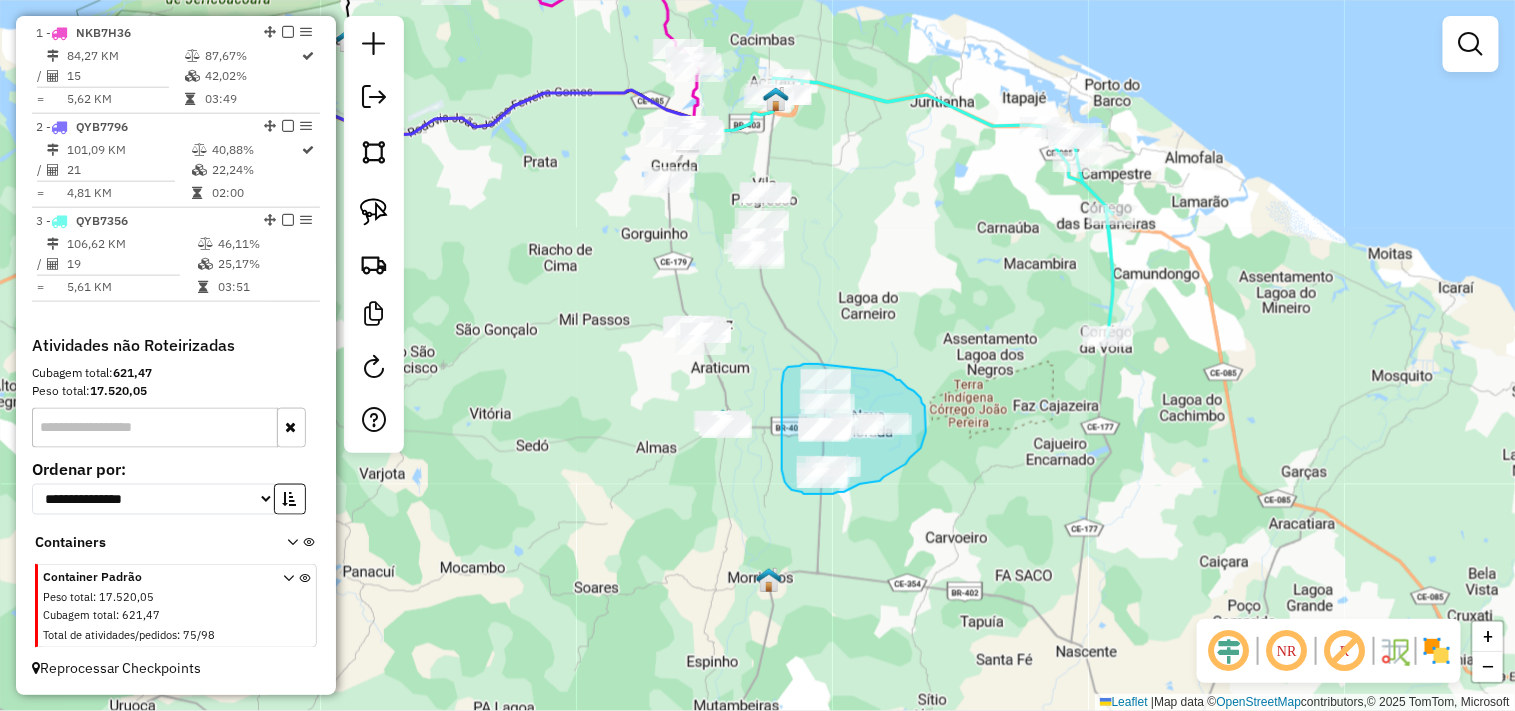 drag, startPoint x: 897, startPoint y: 380, endPoint x: 818, endPoint y: 364, distance: 80.60397 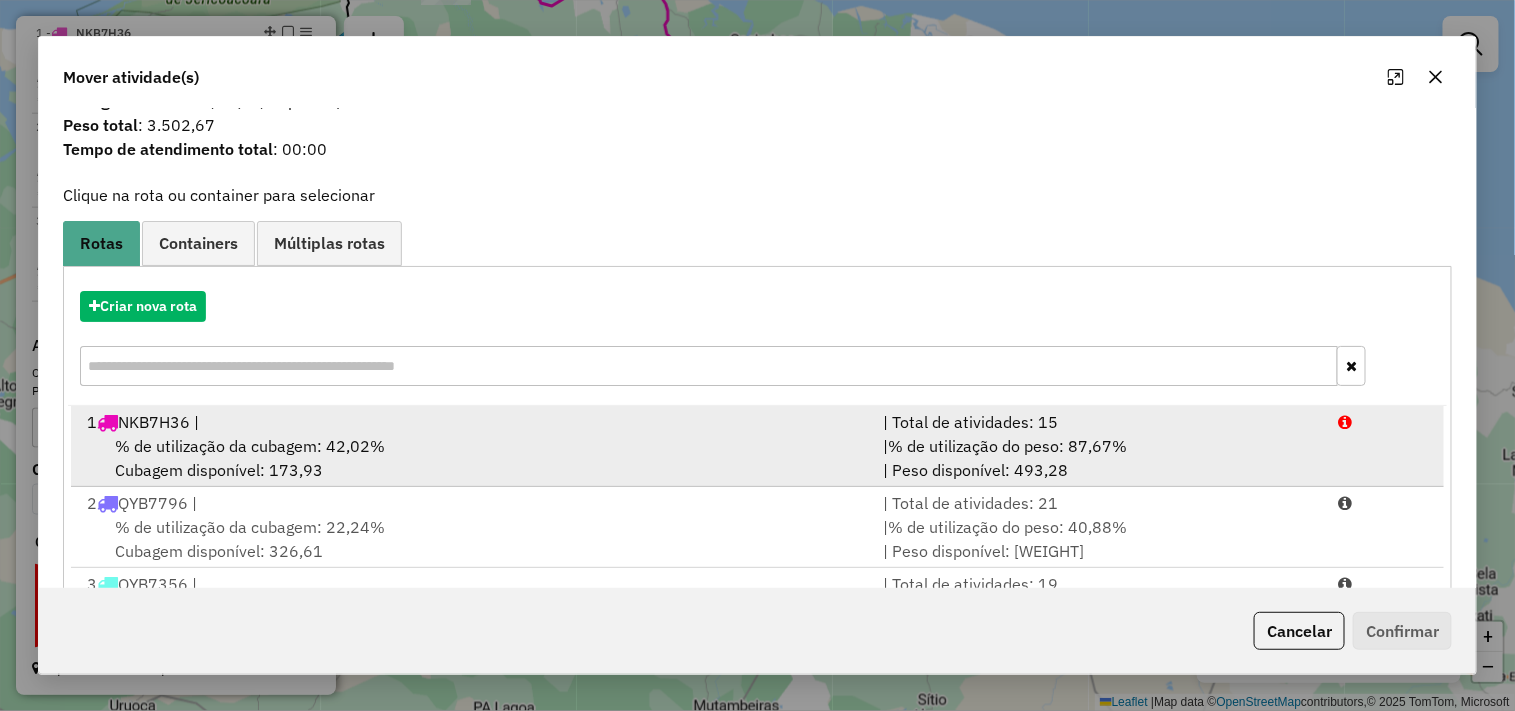 scroll, scrollTop: 0, scrollLeft: 0, axis: both 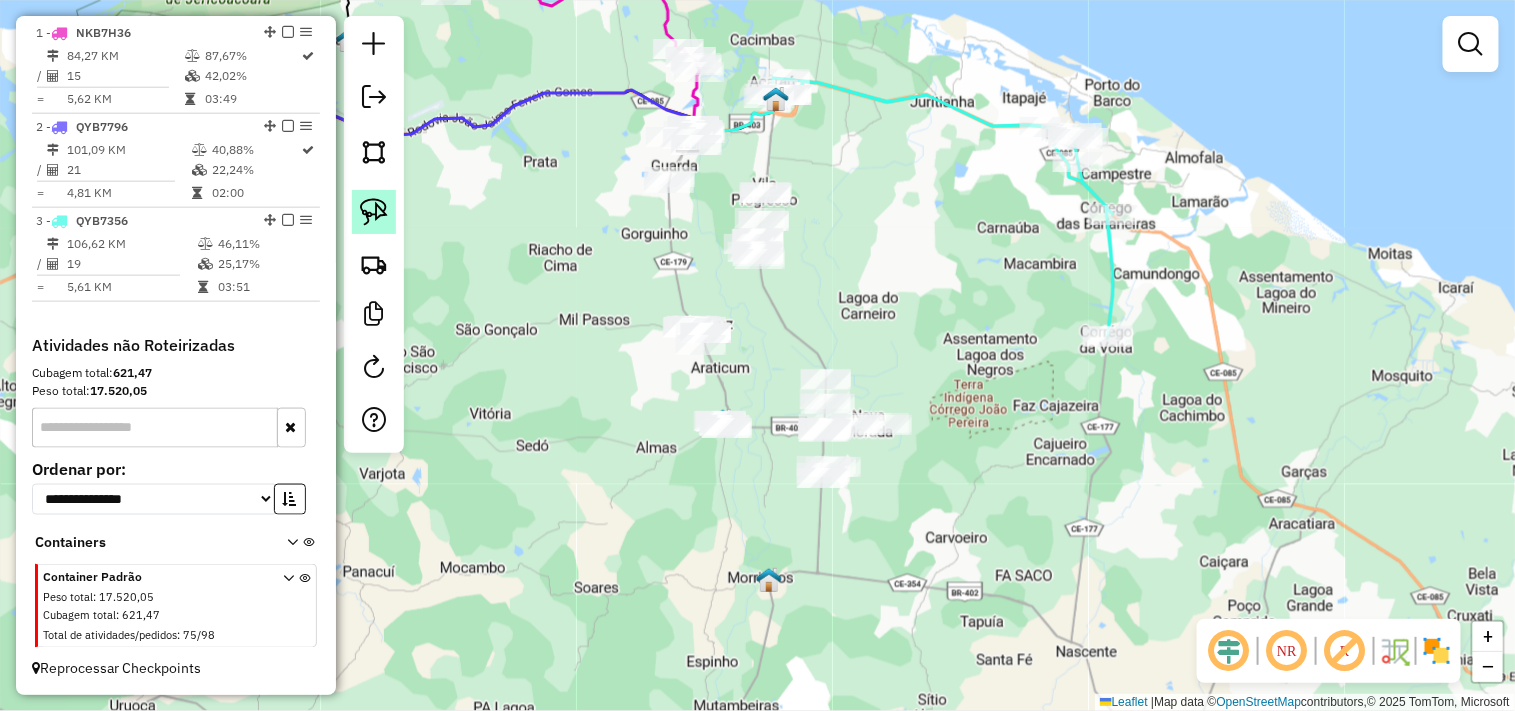 click 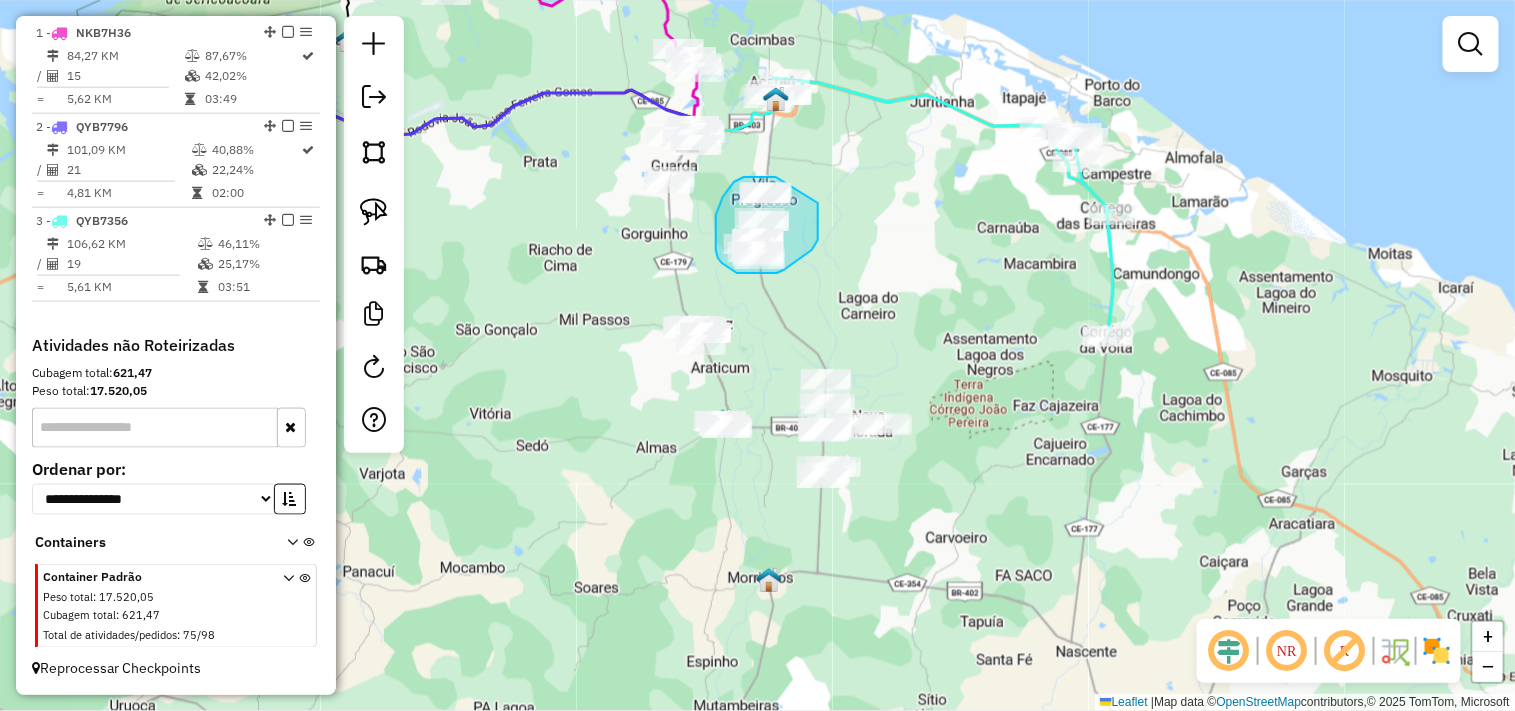 drag, startPoint x: 814, startPoint y: 246, endPoint x: 776, endPoint y: 177, distance: 78.77182 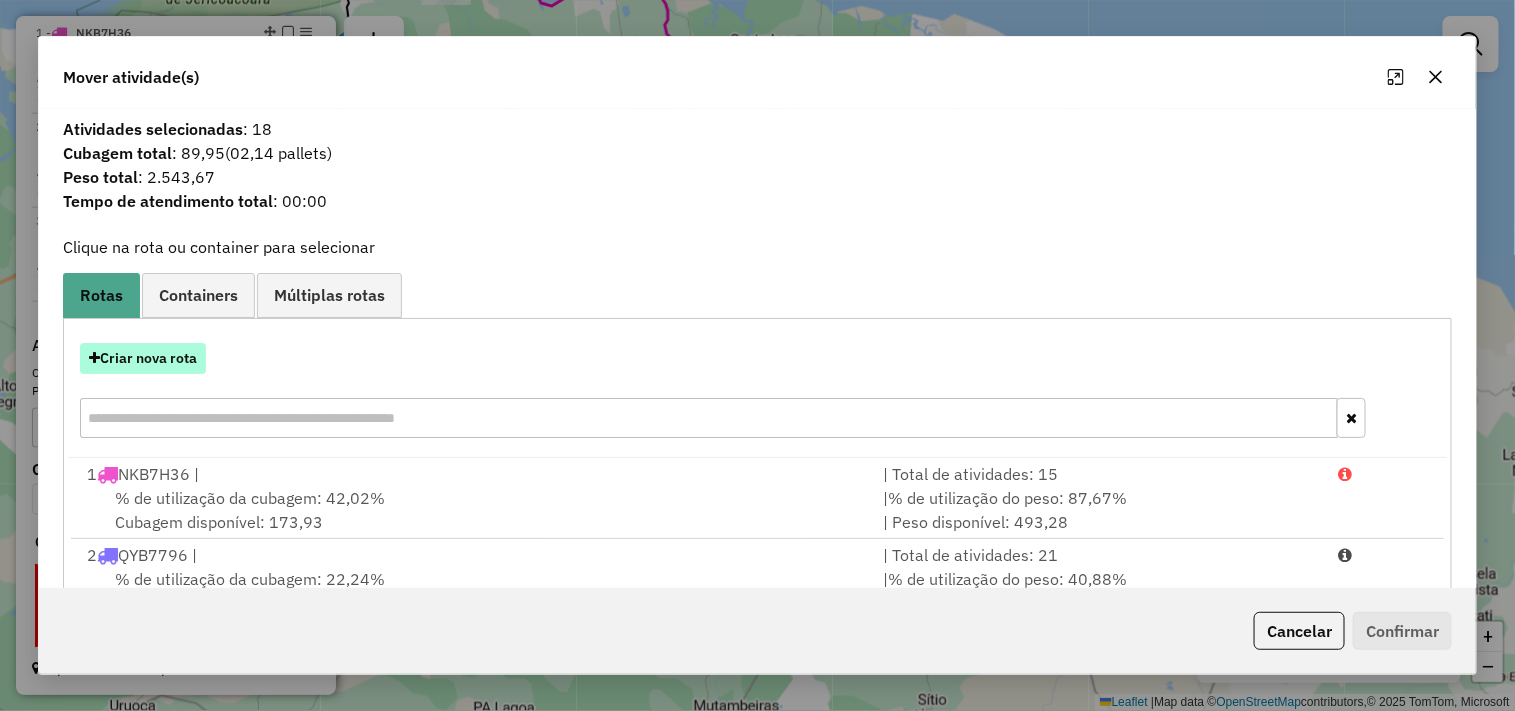 click on "Criar nova rota" at bounding box center [143, 358] 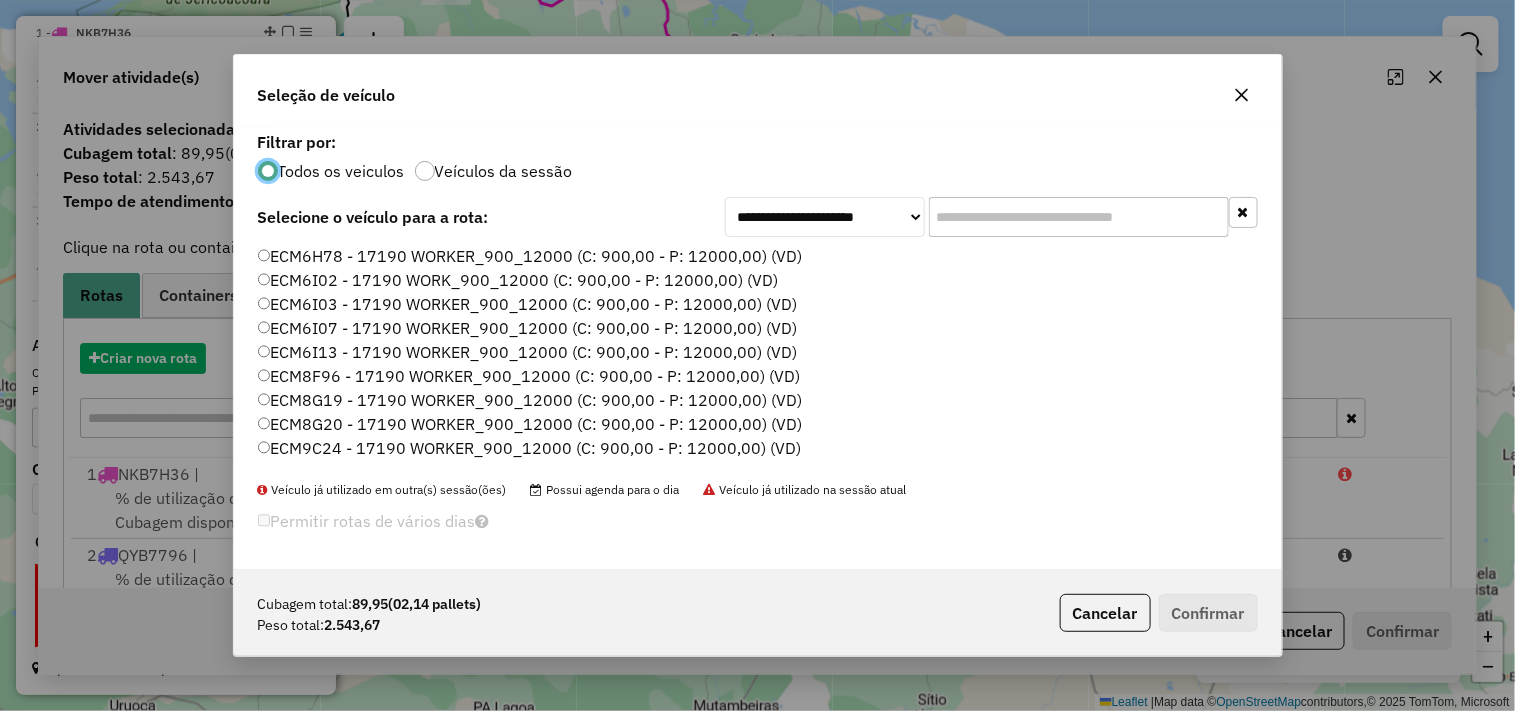 scroll, scrollTop: 11, scrollLeft: 5, axis: both 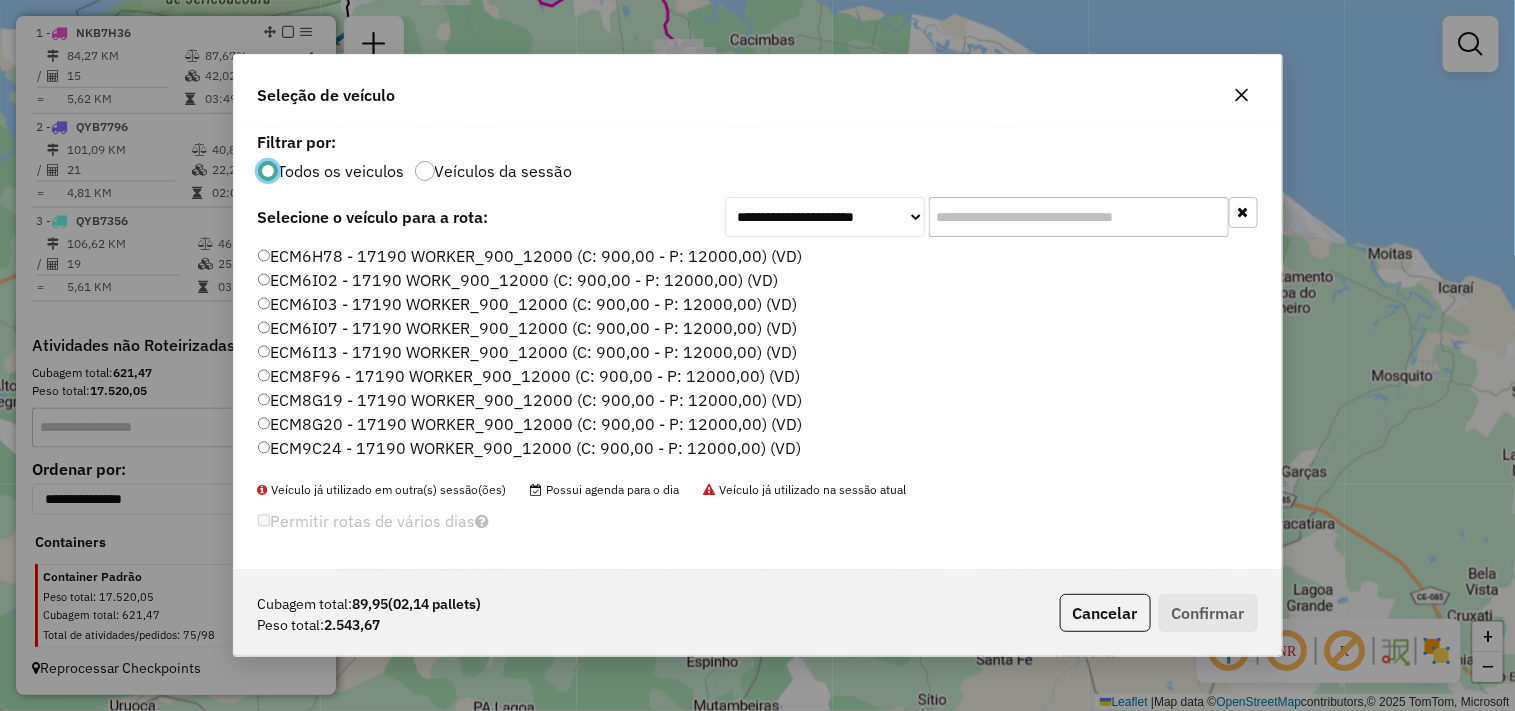 click on "ECM6I07 - 17190 WORKER_900_12000 (C: 900,00 - P: 12000,00) (VD)" 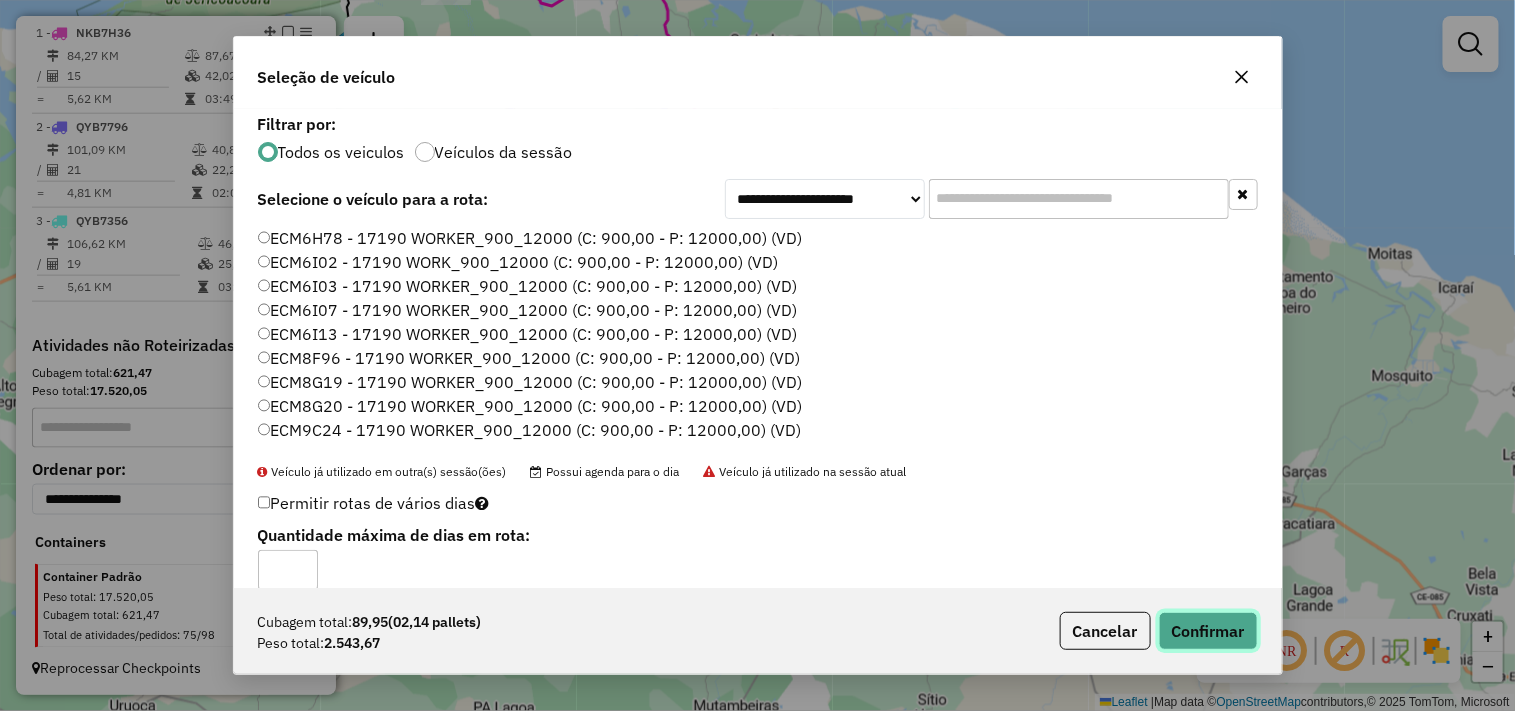 click on "Confirmar" 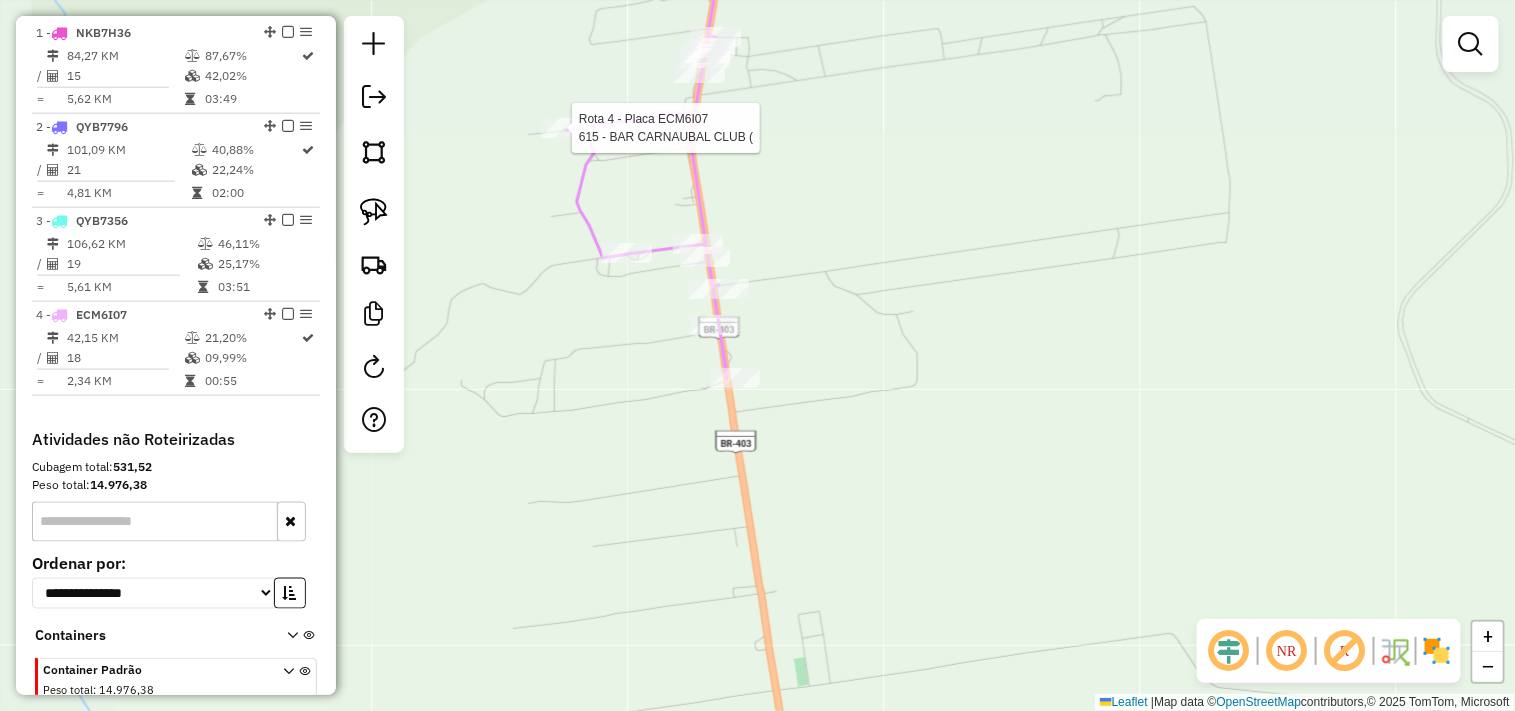 select on "**********" 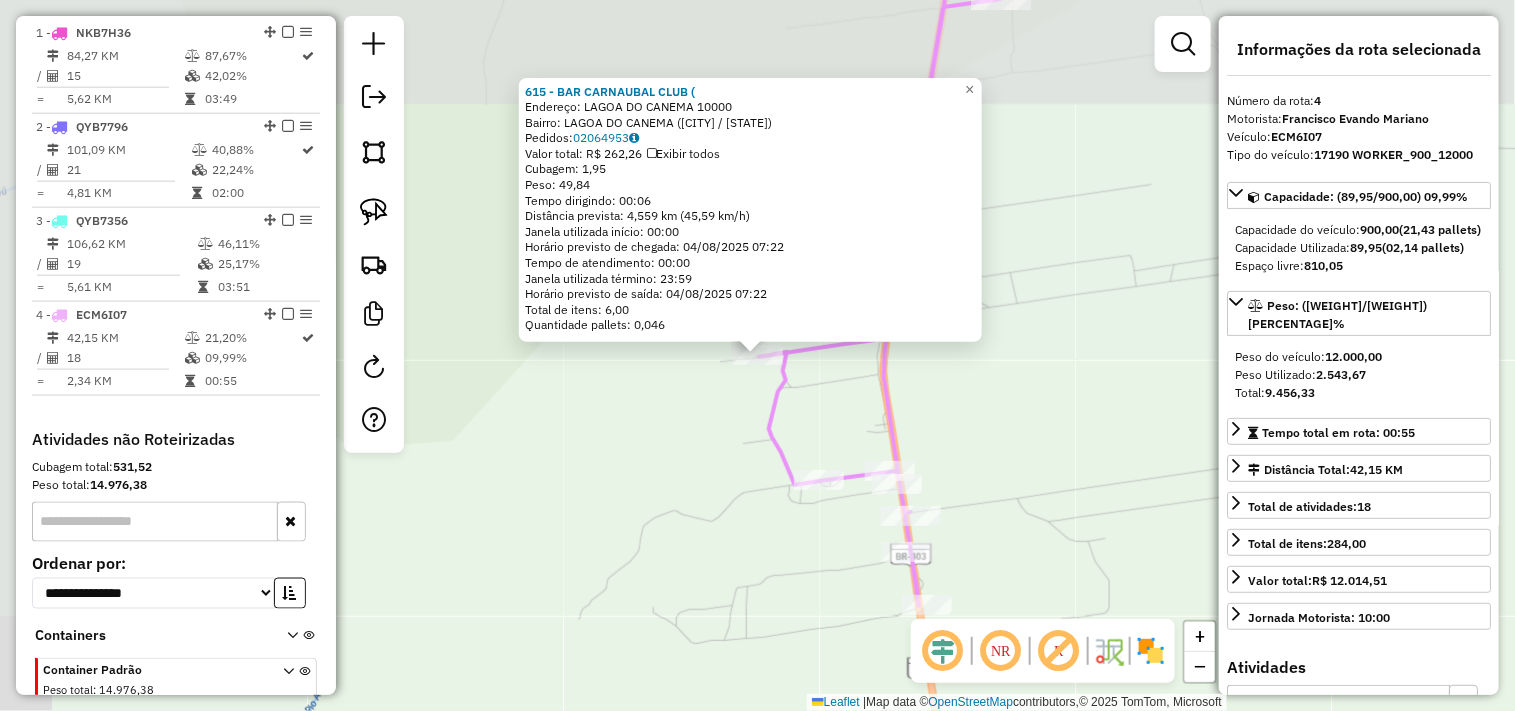 scroll, scrollTop: 864, scrollLeft: 0, axis: vertical 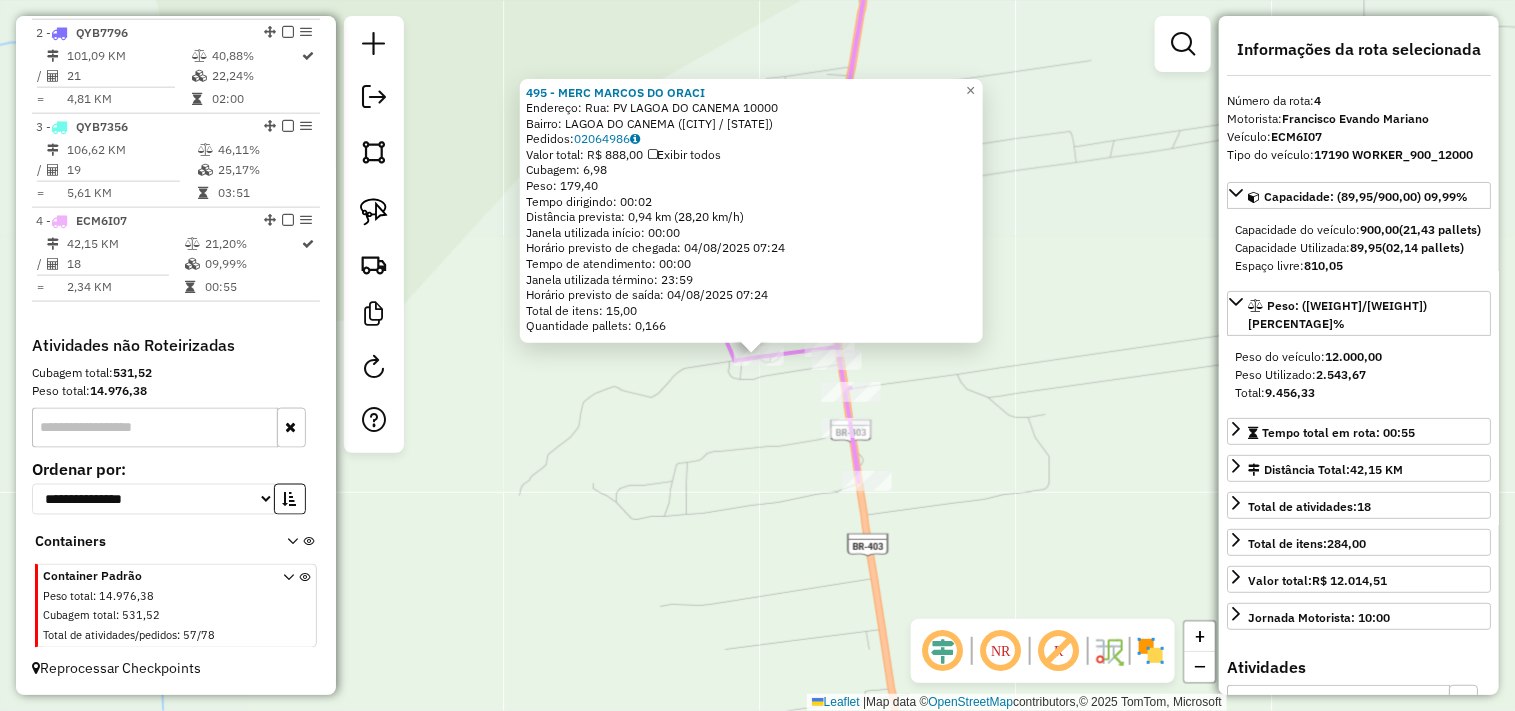 click on "495 - MERC MARCOS DO ORACI  Endereço:  Rua: PV LAGOA DO CANEMA 10000   Bairro: LAGOA DO CANEMA (ACARAU / CE)   Pedidos:  02064986   Valor total: R$ 888,00   Exibir todos   Cubagem: 6,98  Peso: 179,40  Tempo dirigindo: 00:02   Distância prevista: 0,94 km (28,20 km/h)   Janela utilizada início: 00:00   Horário previsto de chegada: 04/08/2025 07:24   Tempo de atendimento: 00:00   Janela utilizada término: 23:59   Horário previsto de saída: 04/08/2025 07:24   Total de itens: 15,00   Quantidade pallets: 0,166  × Janela de atendimento Grade de atendimento Capacidade Transportadoras Veículos Cliente Pedidos  Rotas Selecione os dias de semana para filtrar as janelas de atendimento  Seg   Ter   Qua   Qui   Sex   Sáb   Dom  Informe o período da janela de atendimento: De: Até:  Filtrar exatamente a janela do cliente  Considerar janela de atendimento padrão  Selecione os dias de semana para filtrar as grades de atendimento  Seg   Ter   Qua   Qui   Sex   Sáb   Dom   Peso mínimo:   Peso máximo:   De:   De:" 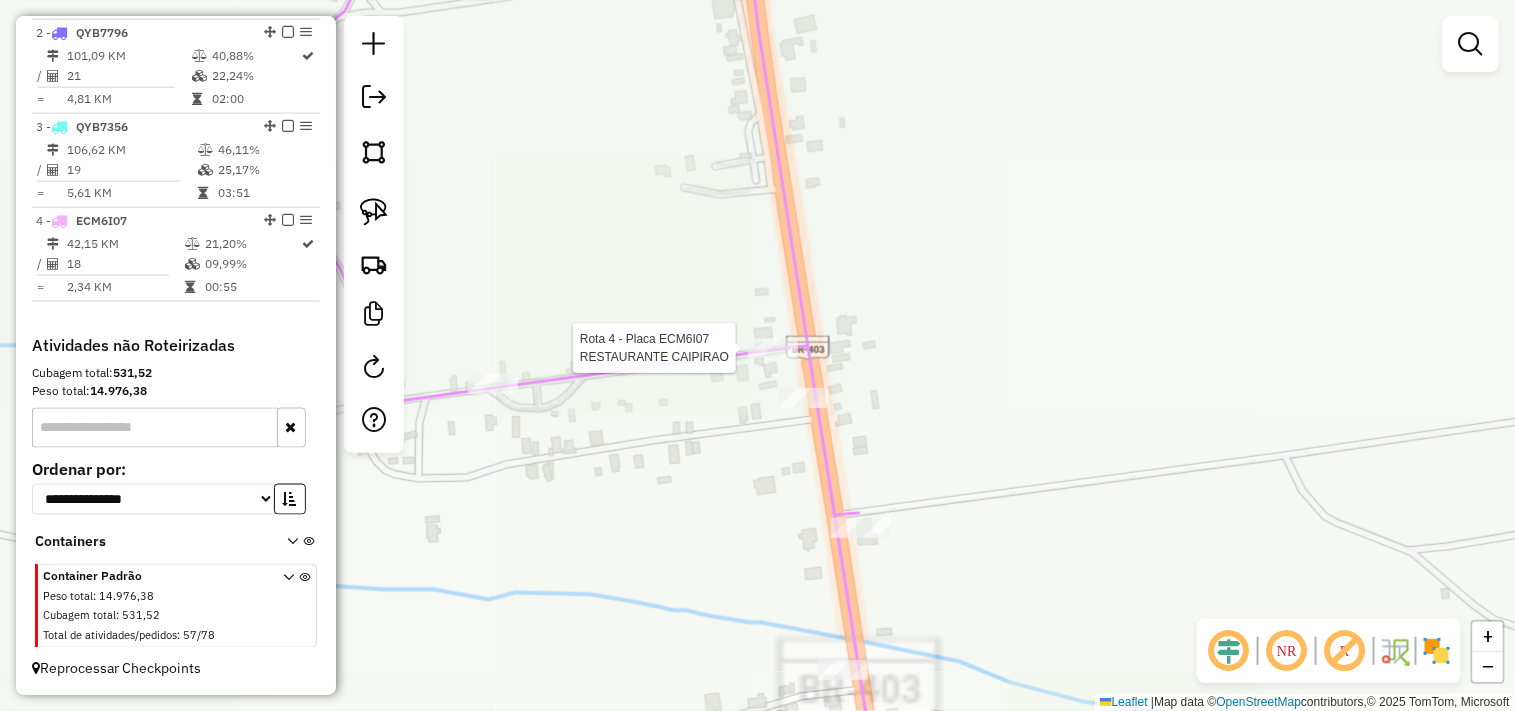 select on "**********" 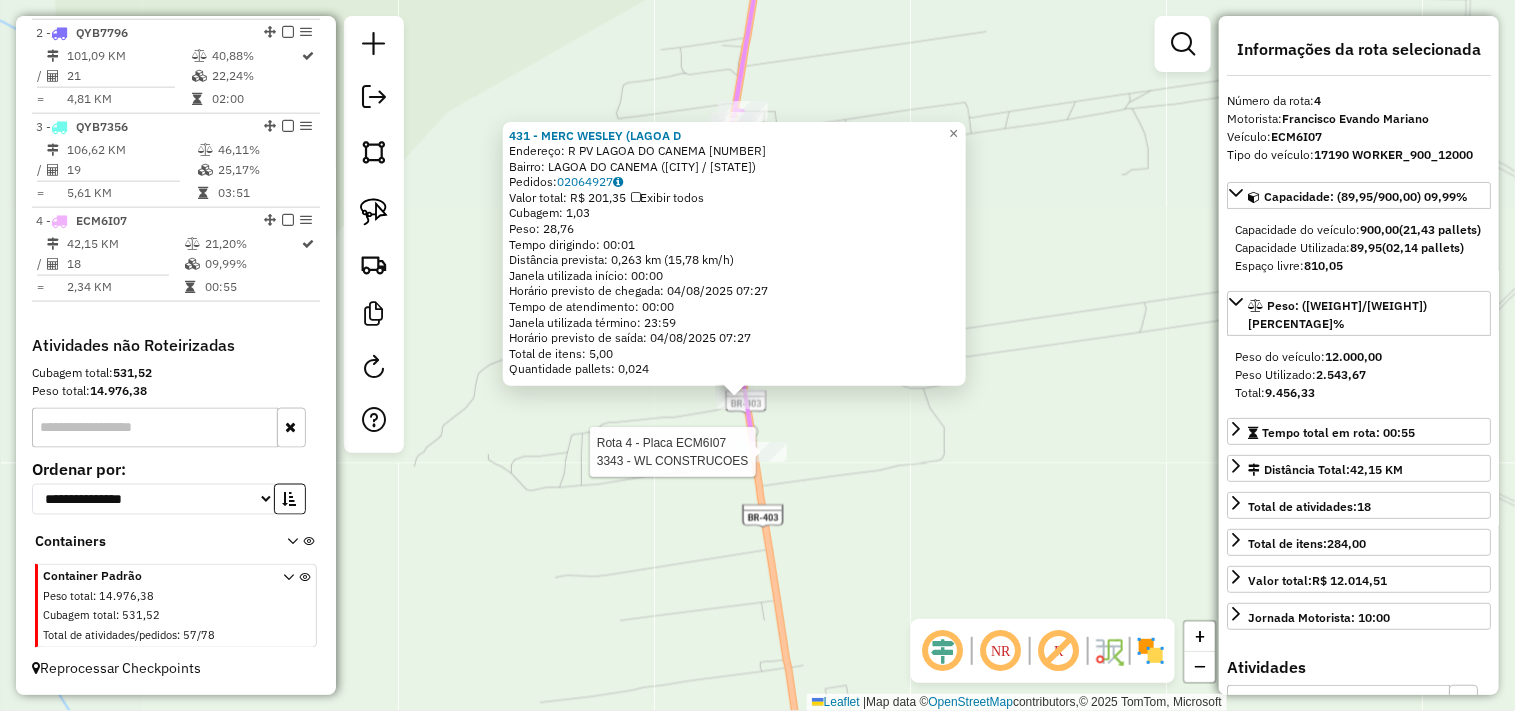 click 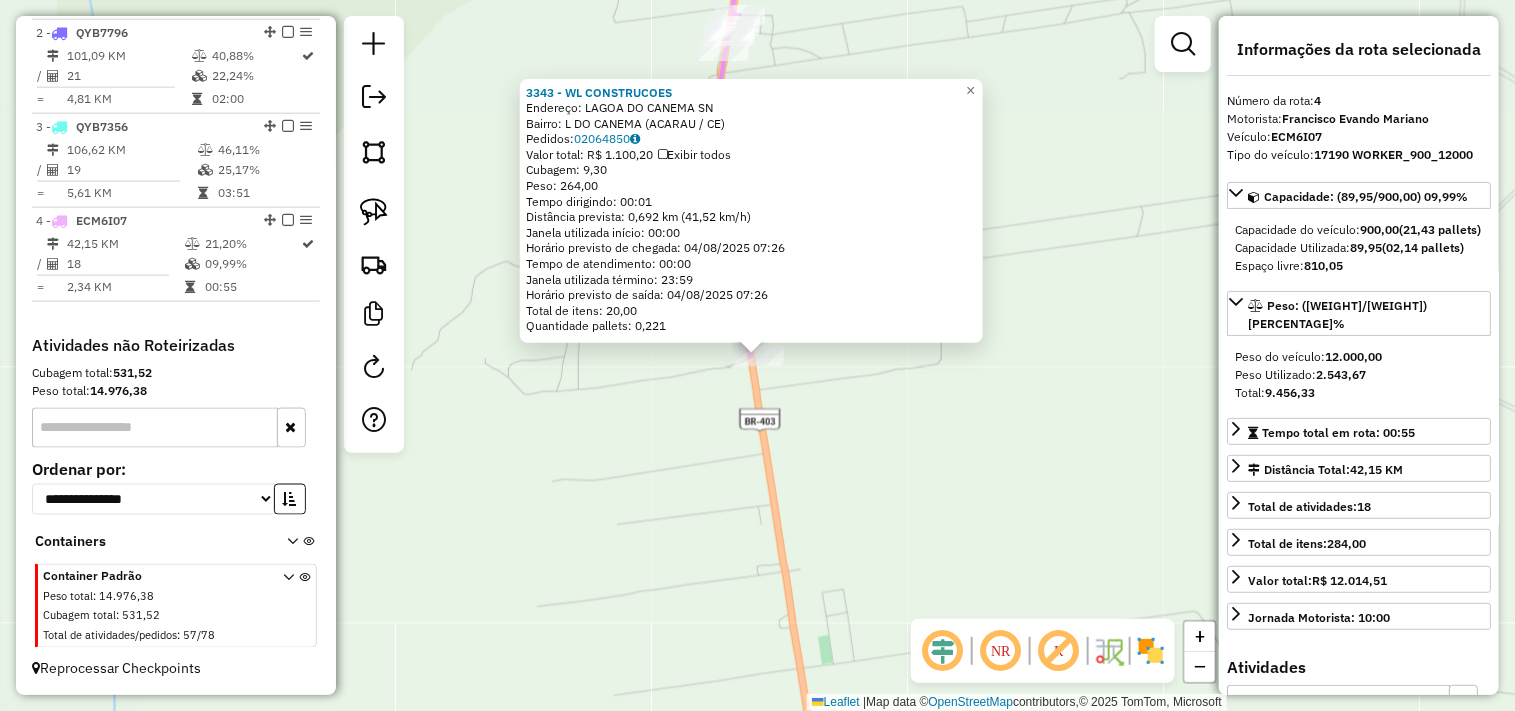 click on "3343 - WL CONSTRUCOES  Endereço:  LAGOA DO CANEMA SN   Bairro: L DO CANEMA (ACARAU / CE)   Pedidos:  02064850   Valor total: R$ 1.100,20   Exibir todos   Cubagem: 9,30  Peso: 264,00  Tempo dirigindo: 00:01   Distância prevista: 0,692 km (41,52 km/h)   Janela utilizada início: 00:00   Horário previsto de chegada: 04/08/2025 07:26   Tempo de atendimento: 00:00   Janela utilizada término: 23:59   Horário previsto de saída: 04/08/2025 07:26   Total de itens: 20,00   Quantidade pallets: 0,221  × Janela de atendimento Grade de atendimento Capacidade Transportadoras Veículos Cliente Pedidos  Rotas Selecione os dias de semana para filtrar as janelas de atendimento  Seg   Ter   Qua   Qui   Sex   Sáb   Dom  Informe o período da janela de atendimento: De: Até:  Filtrar exatamente a janela do cliente  Considerar janela de atendimento padrão  Selecione os dias de semana para filtrar as grades de atendimento  Seg   Ter   Qua   Qui   Sex   Sáb   Dom   Considerar clientes sem dia de atendimento cadastrado  De:" 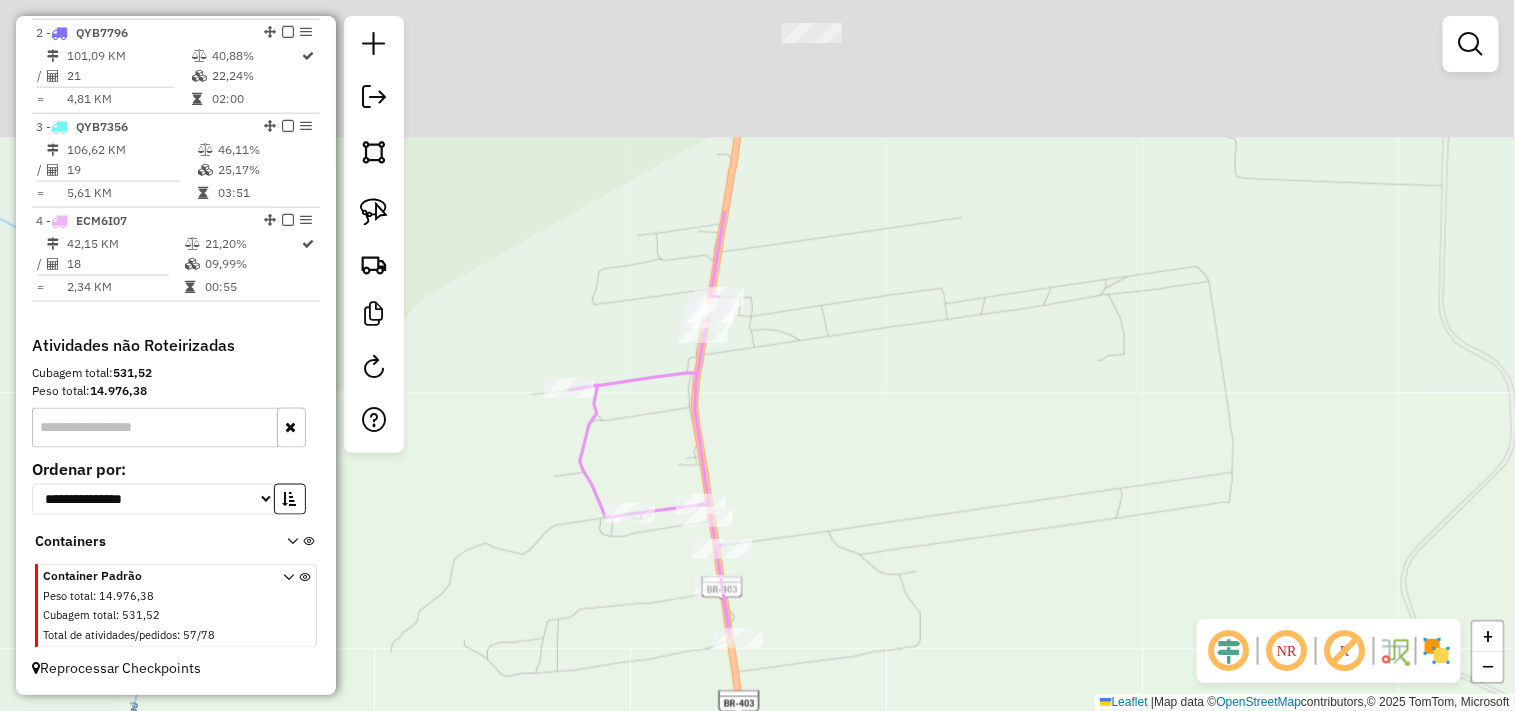drag, startPoint x: 897, startPoint y: 103, endPoint x: 876, endPoint y: 385, distance: 282.78082 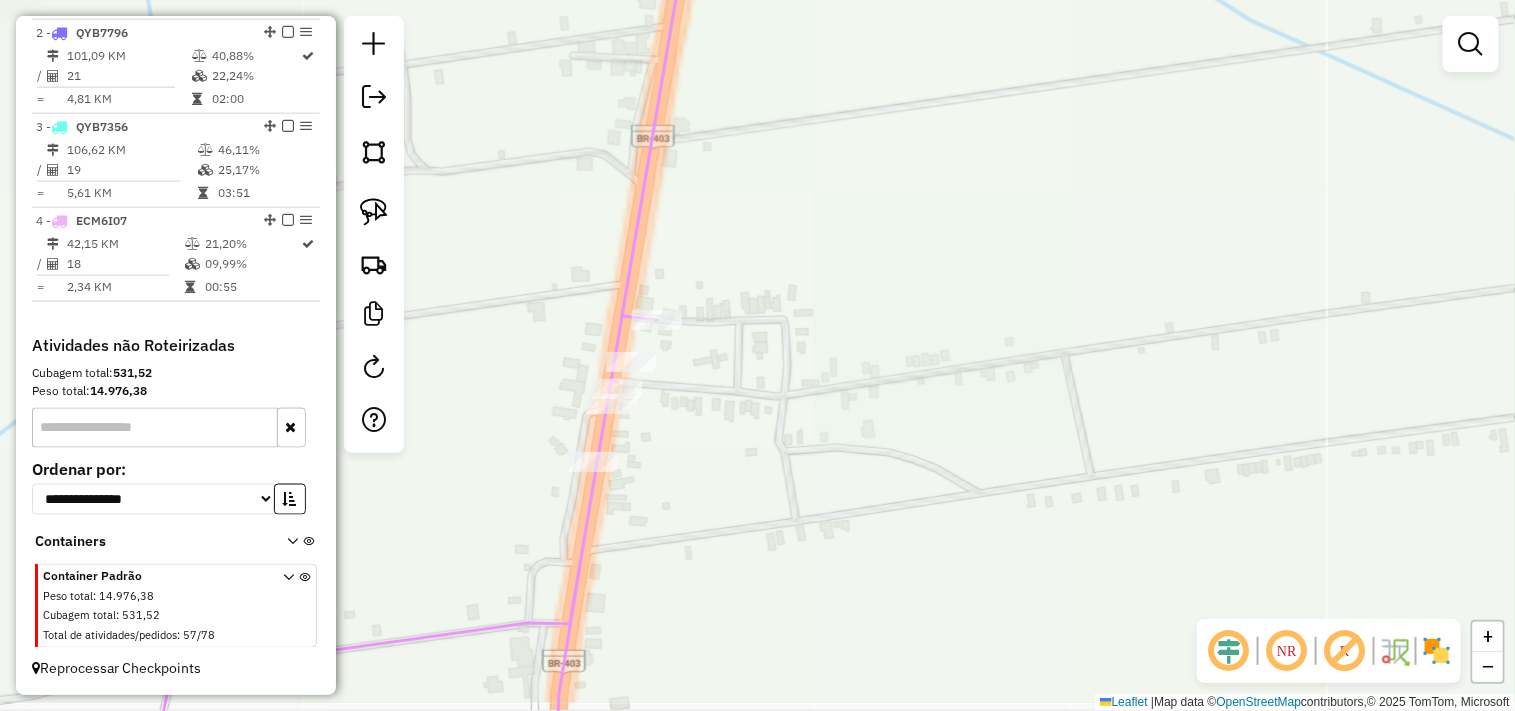 select on "**********" 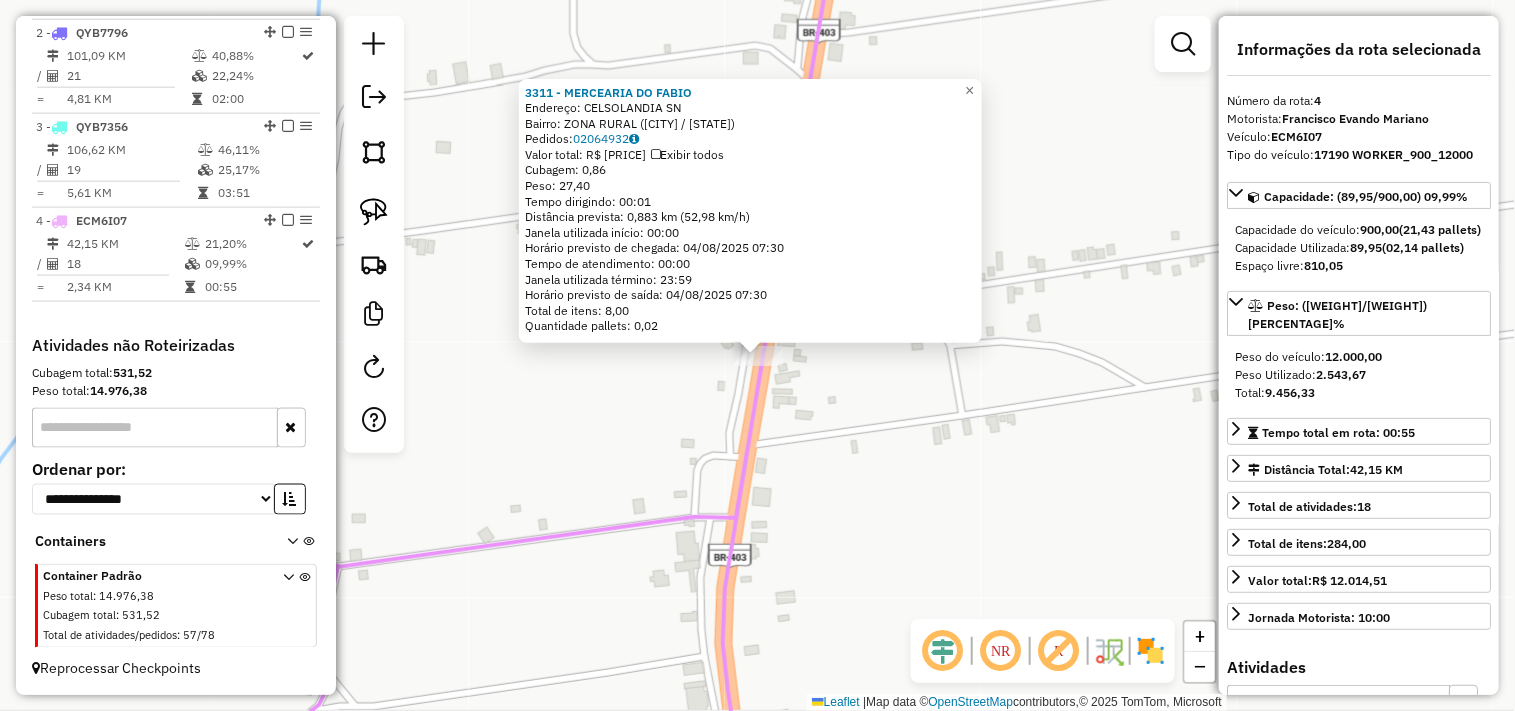 click on "3311 - MERCEARIA DO FABIO  Endereço:  CELSOLANDIA SN   Bairro: ZONA RURAL (ACARAU / CE)   Pedidos:  02064932   Valor total: R$ 135,56   Exibir todos   Cubagem: 0,86  Peso: 27,40  Tempo dirigindo: 00:01   Distância prevista: 0,883 km (52,98 km/h)   Janela utilizada início: 00:00   Horário previsto de chegada: 04/08/2025 07:30   Tempo de atendimento: 00:00   Janela utilizada término: 23:59   Horário previsto de saída: 04/08/2025 07:30   Total de itens: 8,00   Quantidade pallets: 0,02  × Janela de atendimento Grade de atendimento Capacidade Transportadoras Veículos Cliente Pedidos  Rotas Selecione os dias de semana para filtrar as janelas de atendimento  Seg   Ter   Qua   Qui   Sex   Sáb   Dom  Informe o período da janela de atendimento: De: Até:  Filtrar exatamente a janela do cliente  Considerar janela de atendimento padrão  Selecione os dias de semana para filtrar as grades de atendimento  Seg   Ter   Qua   Qui   Sex   Sáb   Dom   Considerar clientes sem dia de atendimento cadastrado  De:   De:" 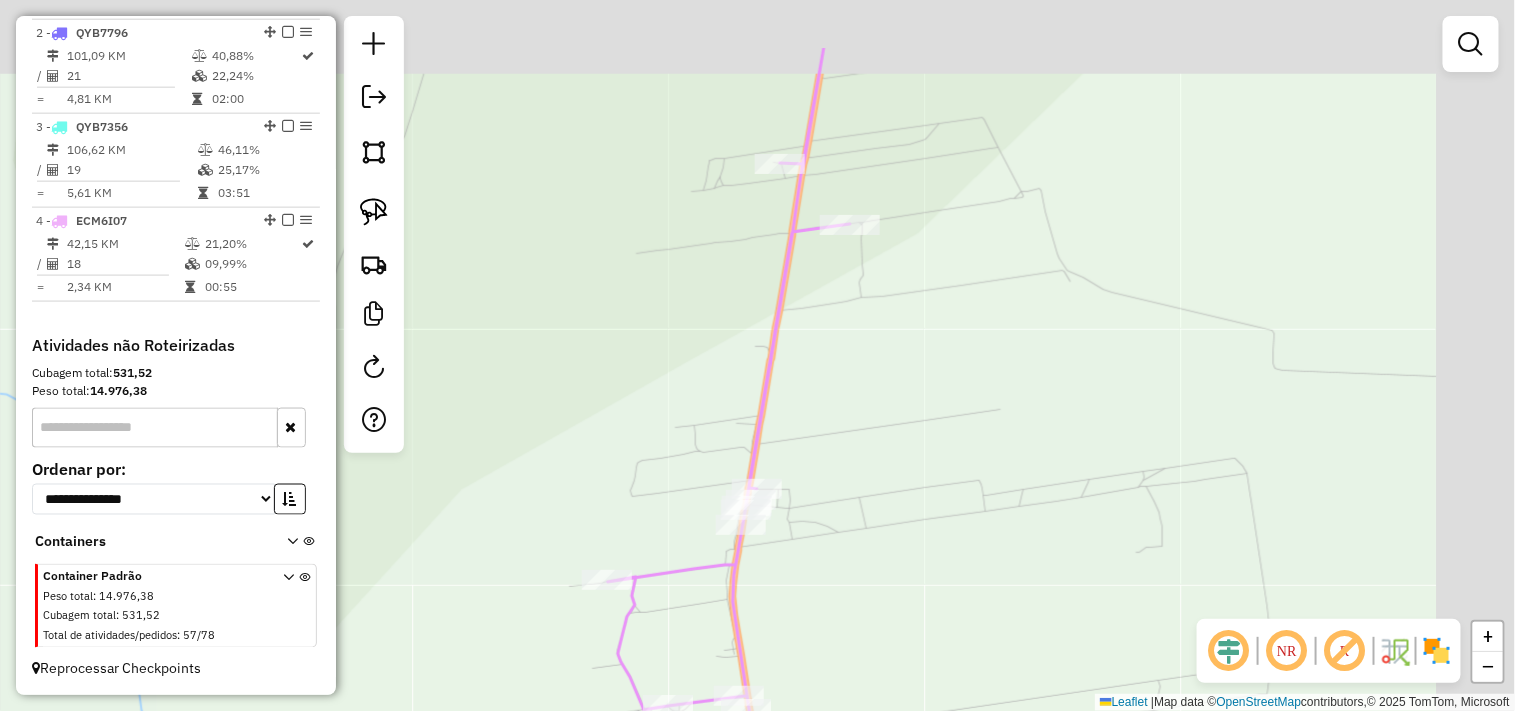 drag, startPoint x: 908, startPoint y: 433, endPoint x: 891, endPoint y: 444, distance: 20.248457 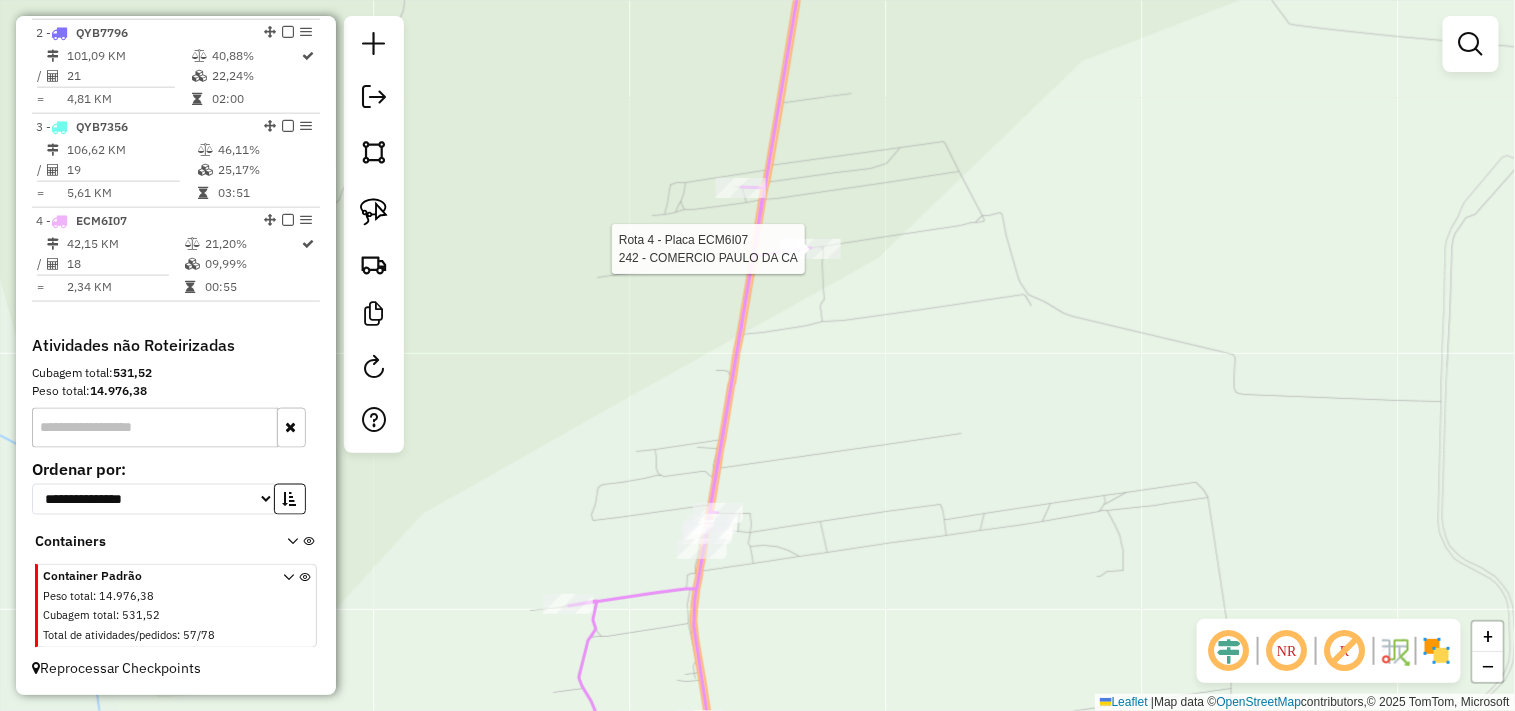 select on "**********" 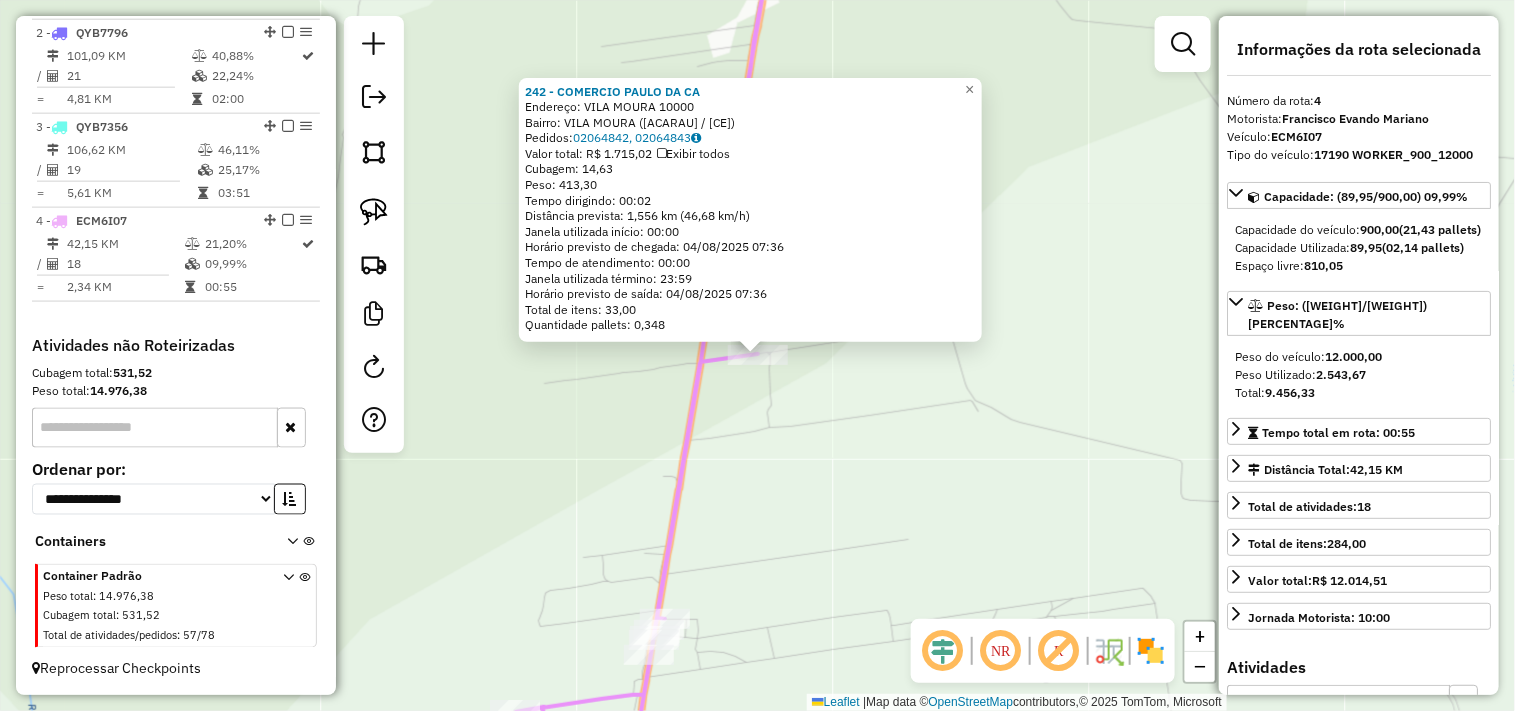 drag, startPoint x: 781, startPoint y: 453, endPoint x: 765, endPoint y: 450, distance: 16.27882 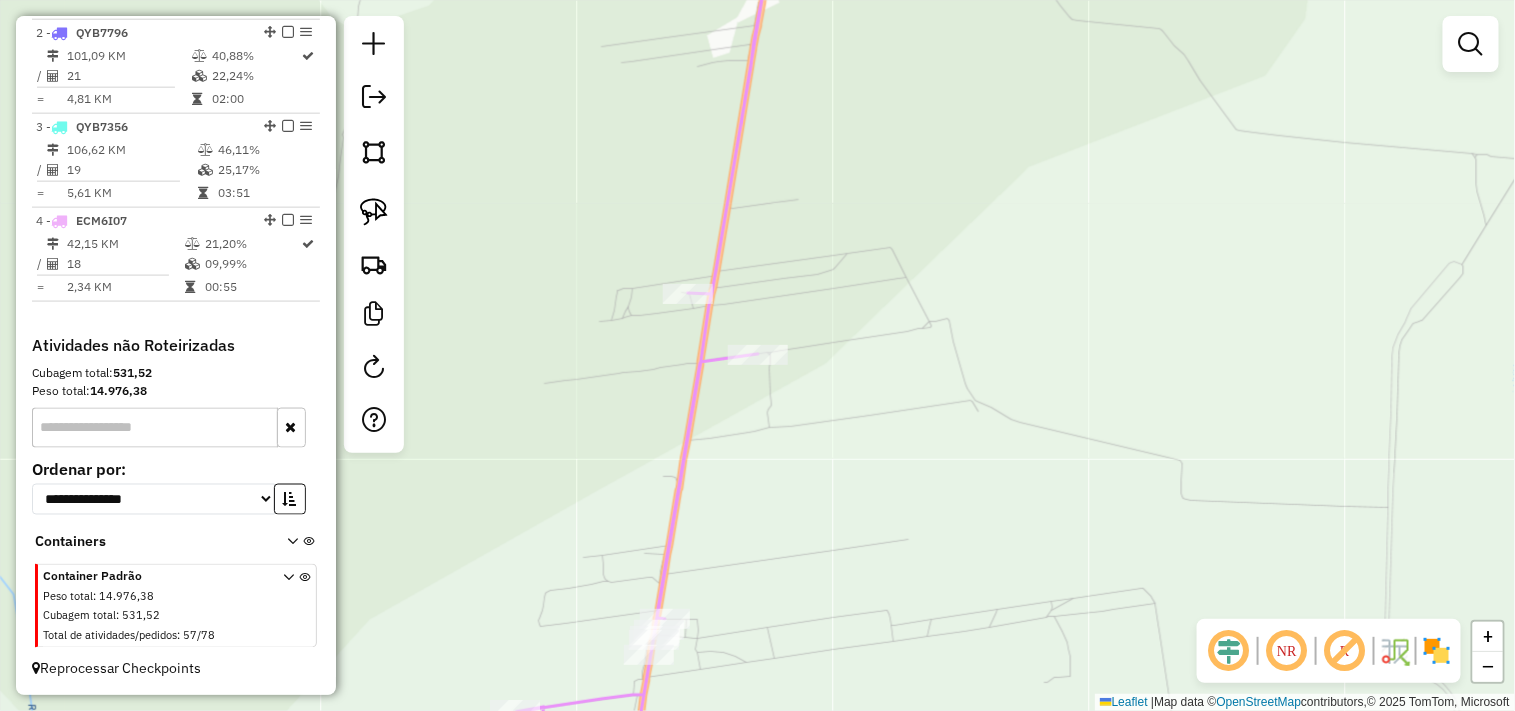 click on "Janela de atendimento Grade de atendimento Capacidade Transportadoras Veículos Cliente Pedidos  Rotas Selecione os dias de semana para filtrar as janelas de atendimento  Seg   Ter   Qua   Qui   Sex   Sáb   Dom  Informe o período da janela de atendimento: De: Até:  Filtrar exatamente a janela do cliente  Considerar janela de atendimento padrão  Selecione os dias de semana para filtrar as grades de atendimento  Seg   Ter   Qua   Qui   Sex   Sáb   Dom   Considerar clientes sem dia de atendimento cadastrado  Clientes fora do dia de atendimento selecionado Filtrar as atividades entre os valores definidos abaixo:  Peso mínimo:   Peso máximo:   Cubagem mínima:   Cubagem máxima:   De:   Até:  Filtrar as atividades entre o tempo de atendimento definido abaixo:  De:   Até:   Considerar capacidade total dos clientes não roteirizados Transportadora: Selecione um ou mais itens Tipo de veículo: Selecione um ou mais itens Veículo: Selecione um ou mais itens Motorista: Selecione um ou mais itens Nome: Rótulo:" 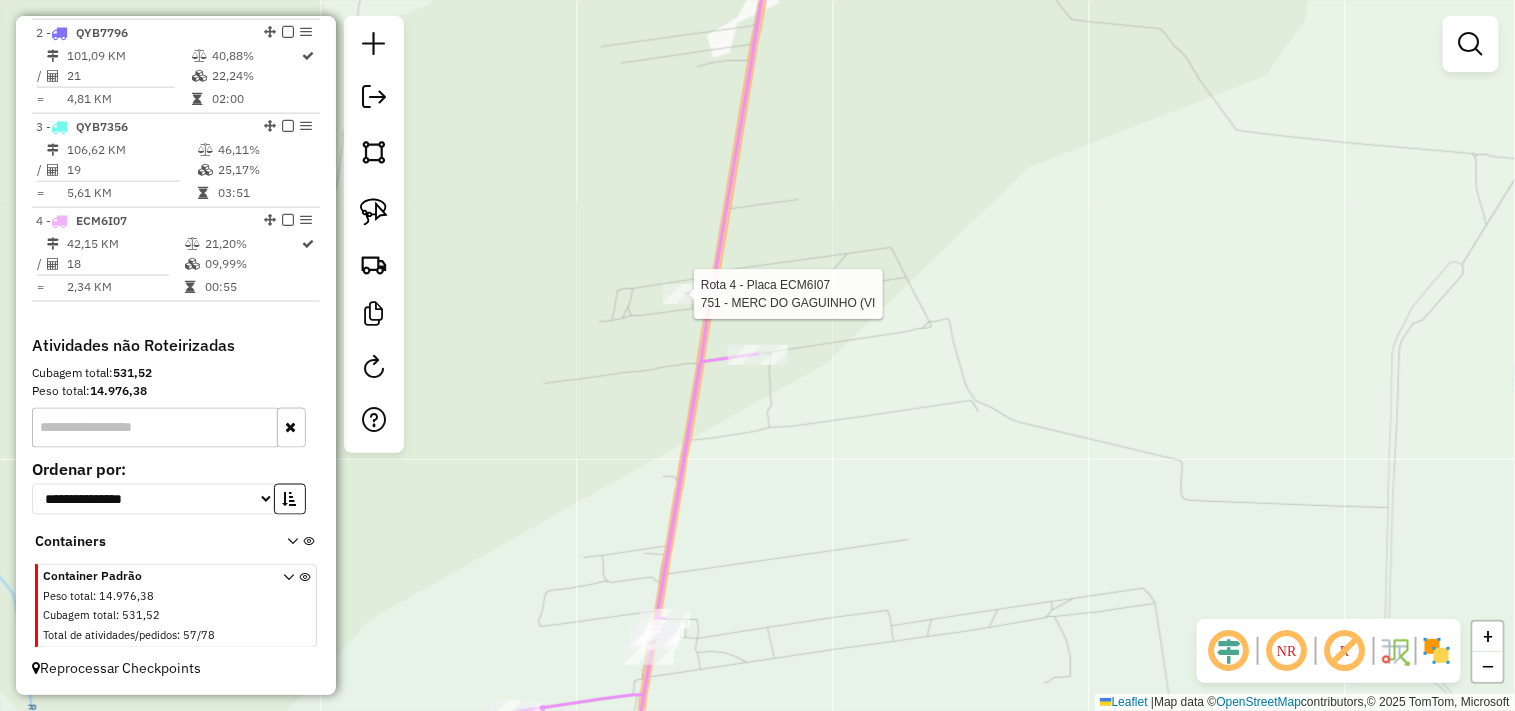 select on "**********" 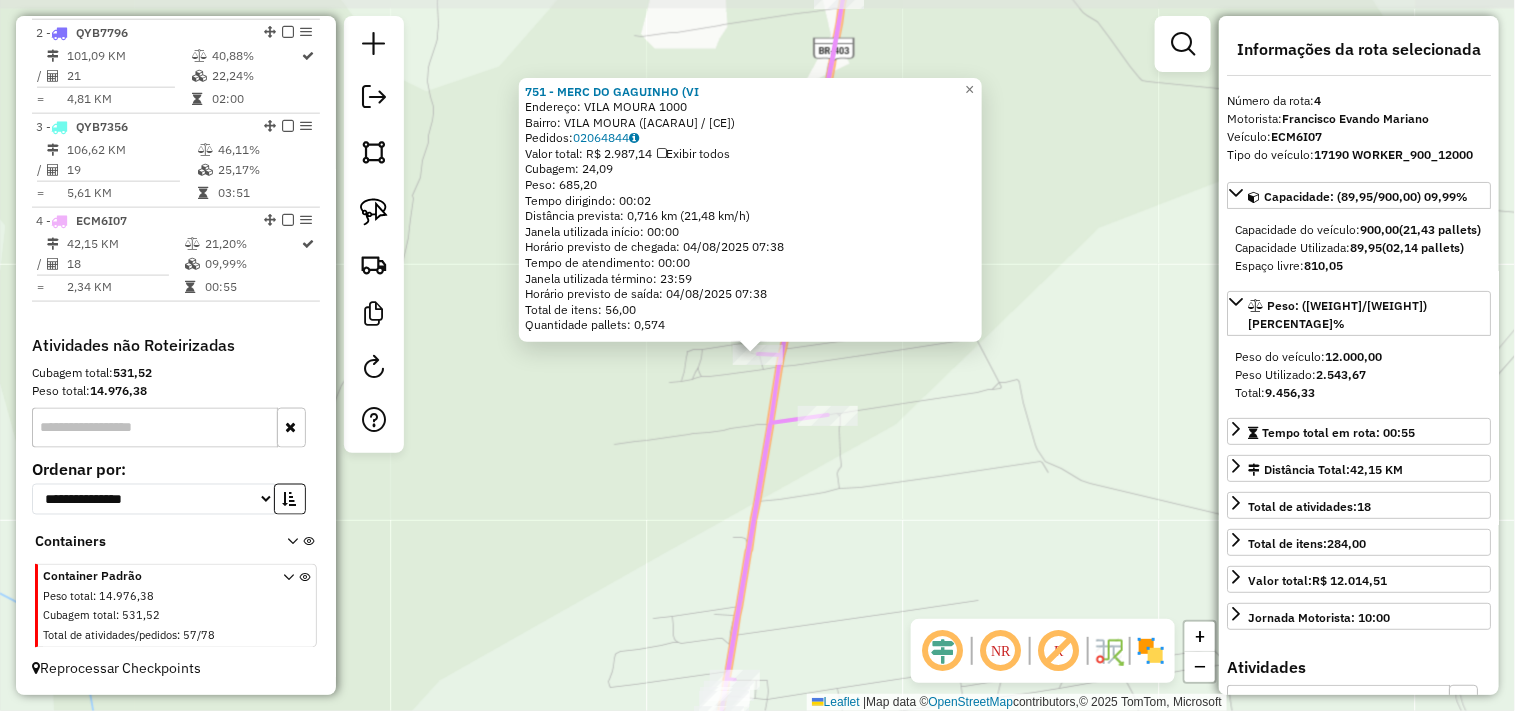 click on "751 - MERC DO GAGUINHO (VI  Endereço:  VILA MOURA 1000   Bairro: VILA MOURA (ACARAU / CE)   Pedidos:  02064844   Valor total: R$ 2.987,14   Exibir todos   Cubagem: 24,09  Peso: 685,20  Tempo dirigindo: 00:02   Distância prevista: 0,716 km (21,48 km/h)   Janela utilizada início: 00:00   Horário previsto de chegada: 04/08/2025 07:38   Tempo de atendimento: 00:00   Janela utilizada término: 23:59   Horário previsto de saída: 04/08/2025 07:38   Total de itens: 56,00   Quantidade pallets: 0,574  × Janela de atendimento Grade de atendimento Capacidade Transportadoras Veículos Cliente Pedidos  Rotas Selecione os dias de semana para filtrar as janelas de atendimento  Seg   Ter   Qua   Qui   Sex   Sáb   Dom  Informe o período da janela de atendimento: De: Até:  Filtrar exatamente a janela do cliente  Considerar janela de atendimento padrão  Selecione os dias de semana para filtrar as grades de atendimento  Seg   Ter   Qua   Qui   Sex   Sáb   Dom   Considerar clientes sem dia de atendimento cadastrado De:" 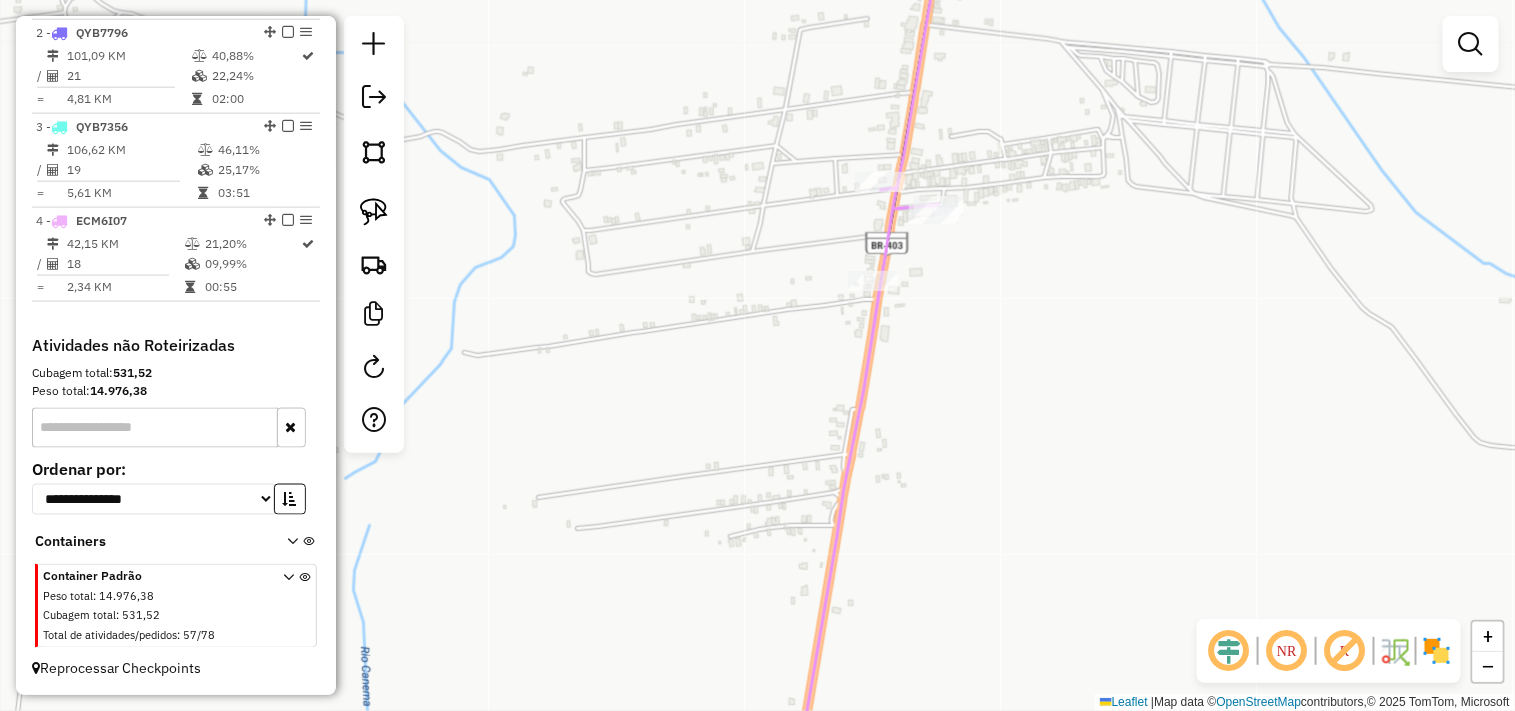 click on "Janela de atendimento Grade de atendimento Capacidade Transportadoras Veículos Cliente Pedidos  Rotas Selecione os dias de semana para filtrar as janelas de atendimento  Seg   Ter   Qua   Qui   Sex   Sáb   Dom  Informe o período da janela de atendimento: De: Até:  Filtrar exatamente a janela do cliente  Considerar janela de atendimento padrão  Selecione os dias de semana para filtrar as grades de atendimento  Seg   Ter   Qua   Qui   Sex   Sáb   Dom   Considerar clientes sem dia de atendimento cadastrado  Clientes fora do dia de atendimento selecionado Filtrar as atividades entre os valores definidos abaixo:  Peso mínimo:   Peso máximo:   Cubagem mínima:   Cubagem máxima:   De:   Até:  Filtrar as atividades entre o tempo de atendimento definido abaixo:  De:   Até:   Considerar capacidade total dos clientes não roteirizados Transportadora: Selecione um ou mais itens Tipo de veículo: Selecione um ou mais itens Veículo: Selecione um ou mais itens Motorista: Selecione um ou mais itens Nome: Rótulo:" 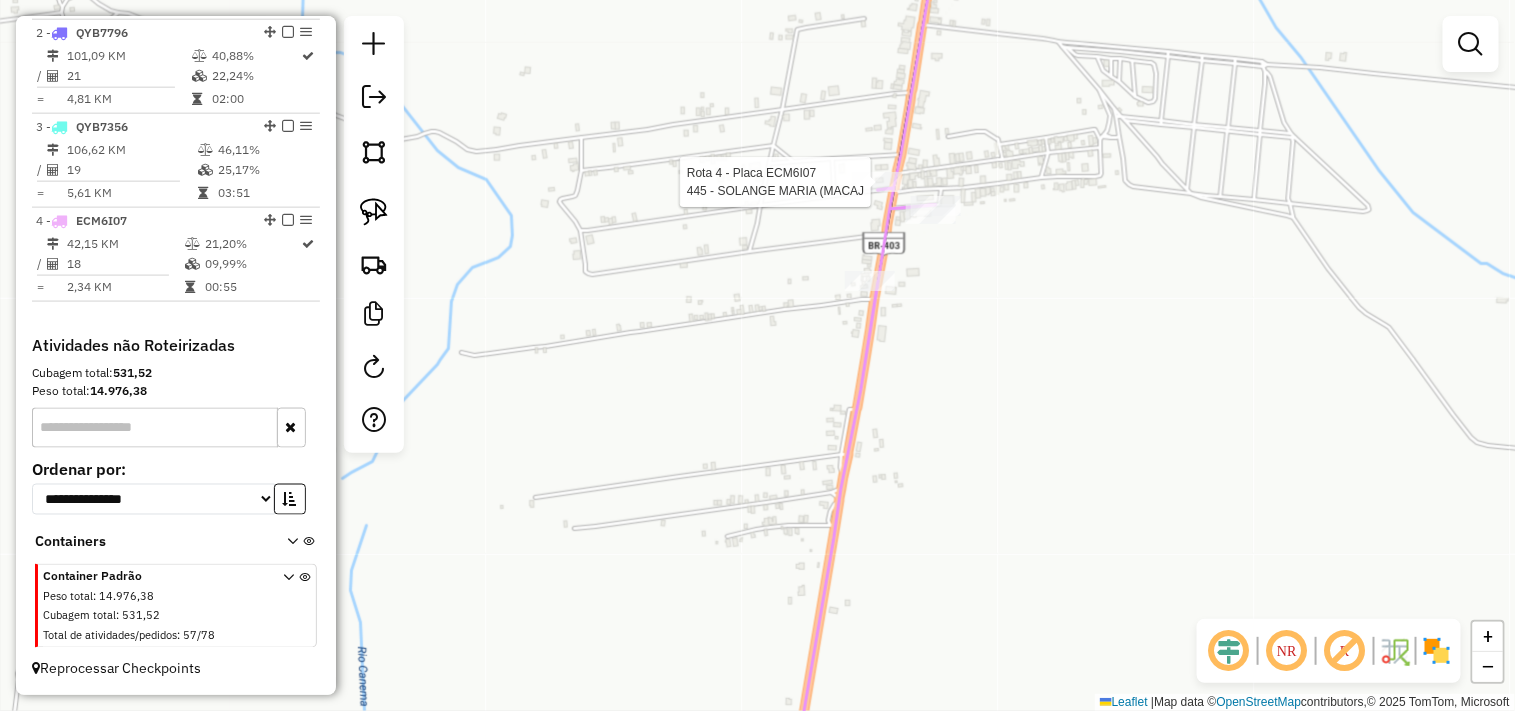 select on "**********" 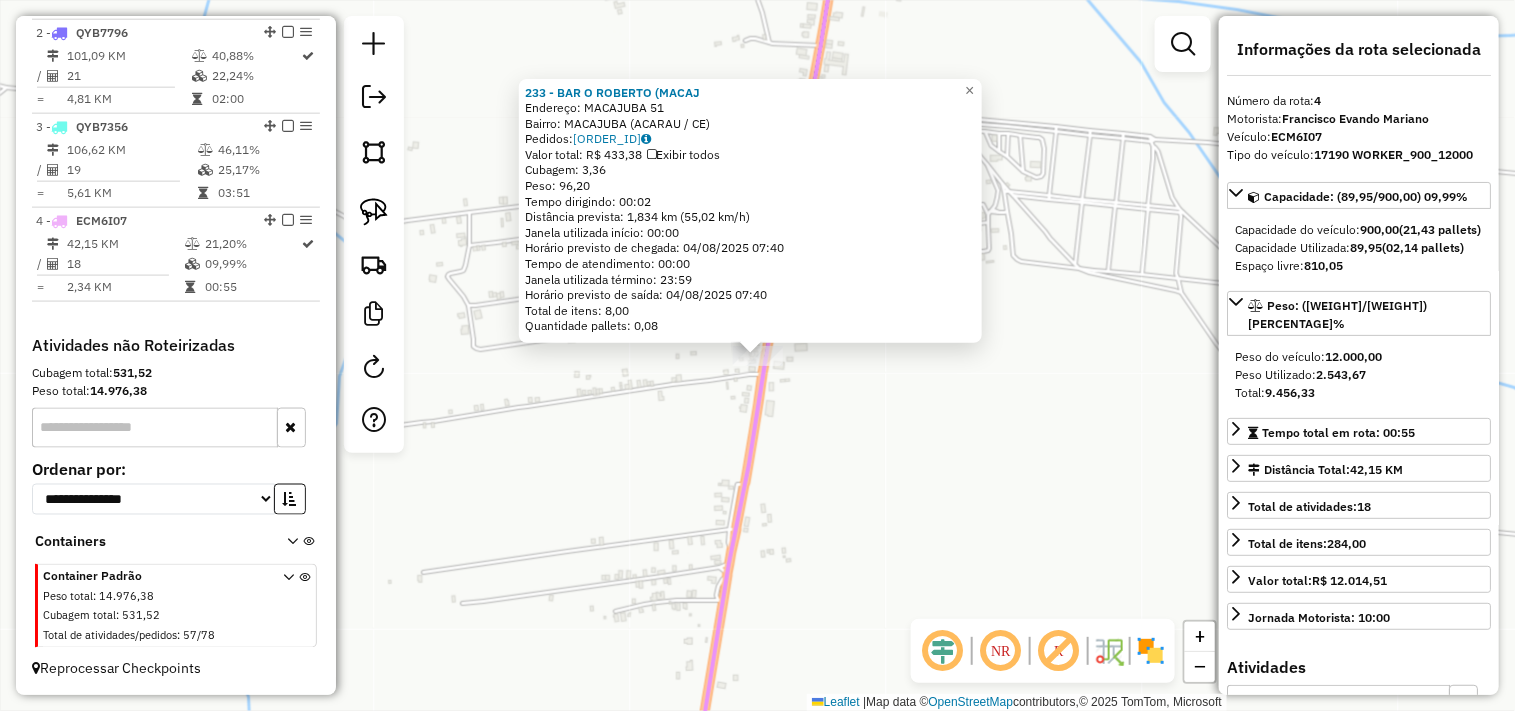 click on "233 - BAR O ROBERTO (MACAJ  Endereço:  MACAJUBA 51   Bairro: MACAJUBA (ACARAU / CE)   Pedidos:  02064968   Valor total: R$ 433,38   Exibir todos   Cubagem: 3,36  Peso: 96,20  Tempo dirigindo: 00:02   Distância prevista: 1,834 km (55,02 km/h)   Janela utilizada início: 00:00   Horário previsto de chegada: 04/08/2025 07:40   Tempo de atendimento: 00:00   Janela utilizada término: 23:59   Horário previsto de saída: 04/08/2025 07:40   Total de itens: 8,00   Quantidade pallets: 0,08  × Janela de atendimento Grade de atendimento Capacidade Transportadoras Veículos Cliente Pedidos  Rotas Selecione os dias de semana para filtrar as janelas de atendimento  Seg   Ter   Qua   Qui   Sex   Sáb   Dom  Informe o período da janela de atendimento: De: Até:  Filtrar exatamente a janela do cliente  Considerar janela de atendimento padrão  Selecione os dias de semana para filtrar as grades de atendimento  Seg   Ter   Qua   Qui   Sex   Sáb   Dom   Considerar clientes sem dia de atendimento cadastrado  Peso mínimo:" 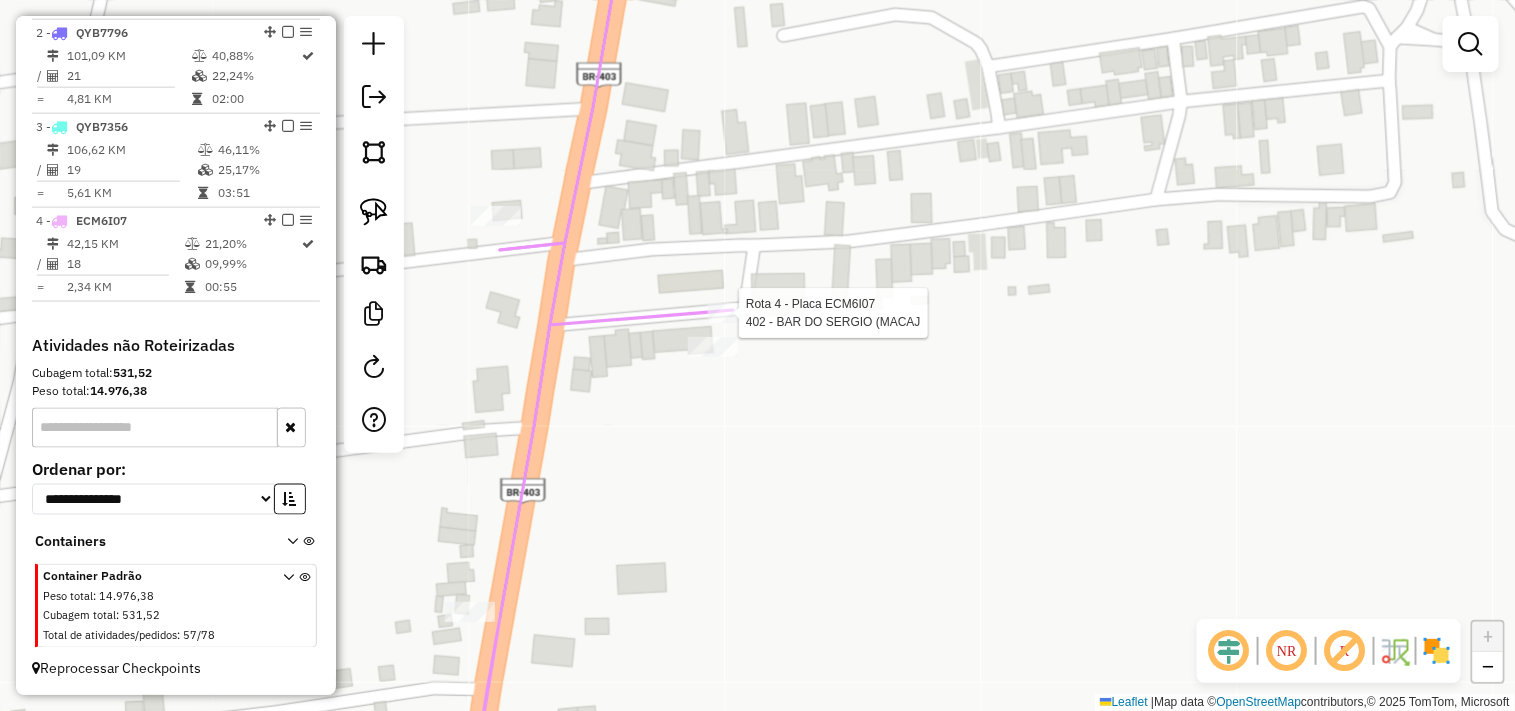 select on "**********" 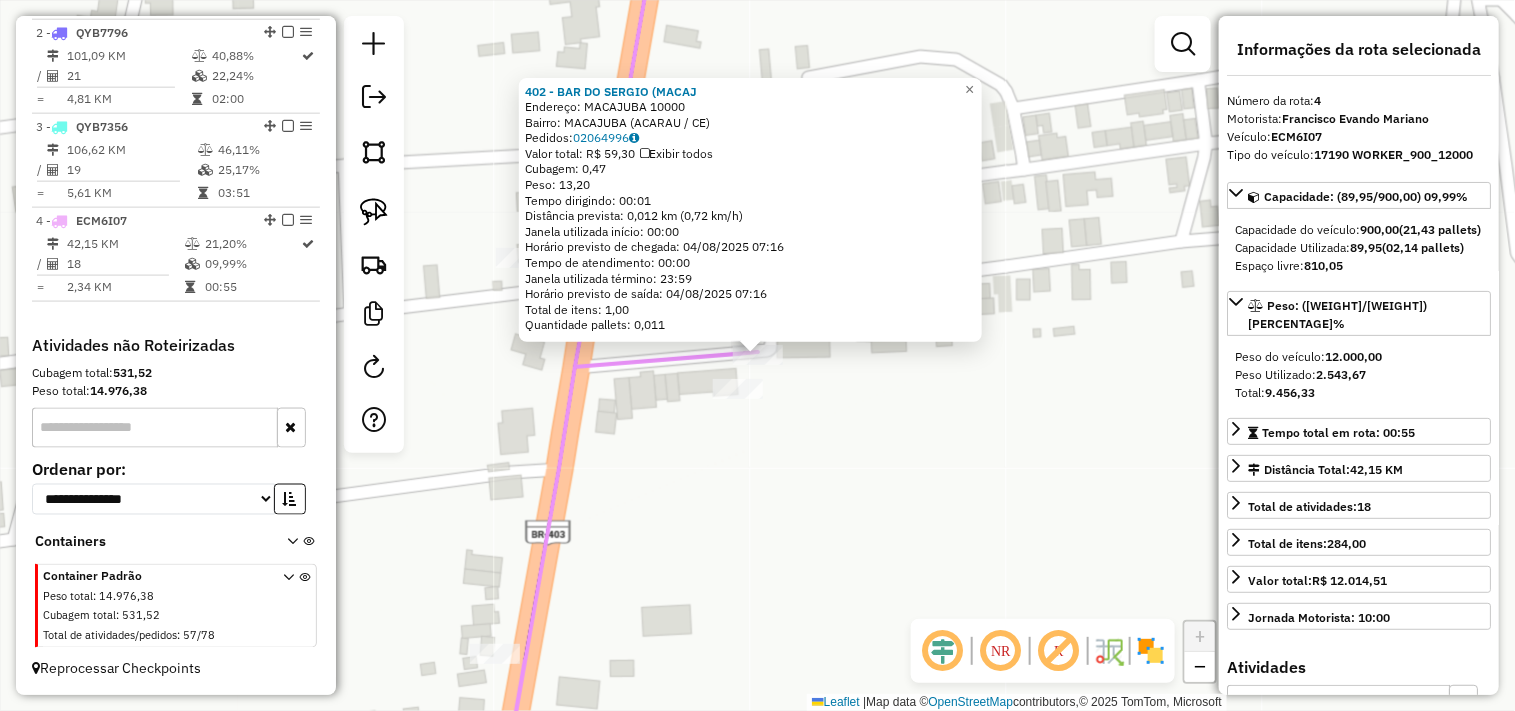 click on "402 - BAR DO SERGIO (MACAJ  Endereço:  MACAJUBA 10000   Bairro: MACAJUBA (ACARAU / CE)   Pedidos:  02064996   Valor total: R$ 59,30   Exibir todos   Cubagem: 0,47  Peso: 13,20  Tempo dirigindo: 00:01   Distância prevista: 0,012 km (0,72 km/h)   Janela utilizada início: 00:00   Horário previsto de chegada: 04/08/2025 07:16   Tempo de atendimento: 00:00   Janela utilizada término: 23:59   Horário previsto de saída: 04/08/2025 07:16   Total de itens: 1,00   Quantidade pallets: 0,011  × Janela de atendimento Grade de atendimento Capacidade Transportadoras Veículos Cliente Pedidos  Rotas Selecione os dias de semana para filtrar as janelas de atendimento  Seg   Ter   Qua   Qui   Sex   Sáb   Dom  Informe o período da janela de atendimento: De: Até:  Filtrar exatamente a janela do cliente  Considerar janela de atendimento padrão  Selecione os dias de semana para filtrar as grades de atendimento  Seg   Ter   Qua   Qui   Sex   Sáb   Dom   Considerar clientes sem dia de atendimento cadastrado  De:   Até:" 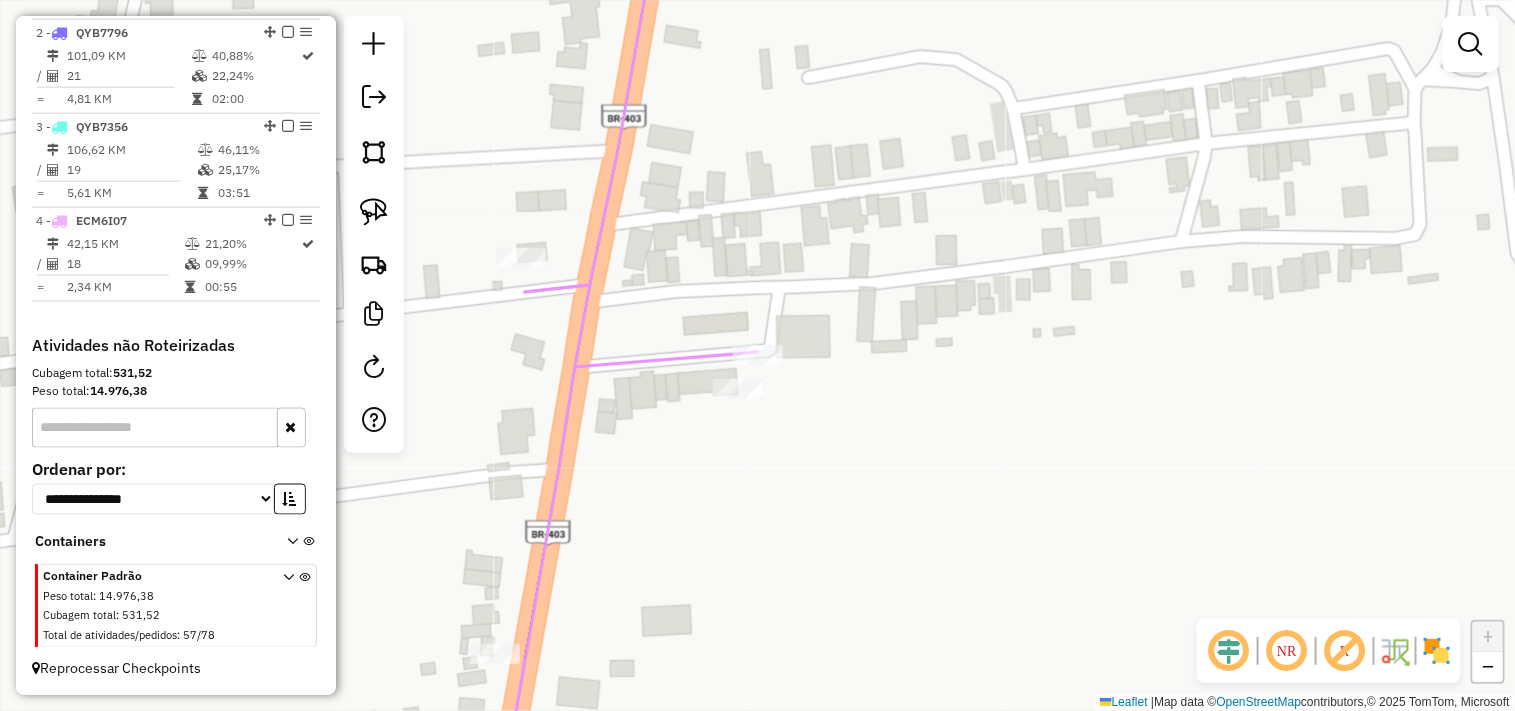 click on "Janela de atendimento Grade de atendimento Capacidade Transportadoras Veículos Cliente Pedidos  Rotas Selecione os dias de semana para filtrar as janelas de atendimento  Seg   Ter   Qua   Qui   Sex   Sáb   Dom  Informe o período da janela de atendimento: De: Até:  Filtrar exatamente a janela do cliente  Considerar janela de atendimento padrão  Selecione os dias de semana para filtrar as grades de atendimento  Seg   Ter   Qua   Qui   Sex   Sáb   Dom   Considerar clientes sem dia de atendimento cadastrado  Clientes fora do dia de atendimento selecionado Filtrar as atividades entre os valores definidos abaixo:  Peso mínimo:   Peso máximo:   Cubagem mínima:   Cubagem máxima:   De:   Até:  Filtrar as atividades entre o tempo de atendimento definido abaixo:  De:   Até:   Considerar capacidade total dos clientes não roteirizados Transportadora: Selecione um ou mais itens Tipo de veículo: Selecione um ou mais itens Veículo: Selecione um ou mais itens Motorista: Selecione um ou mais itens Nome: Rótulo:" 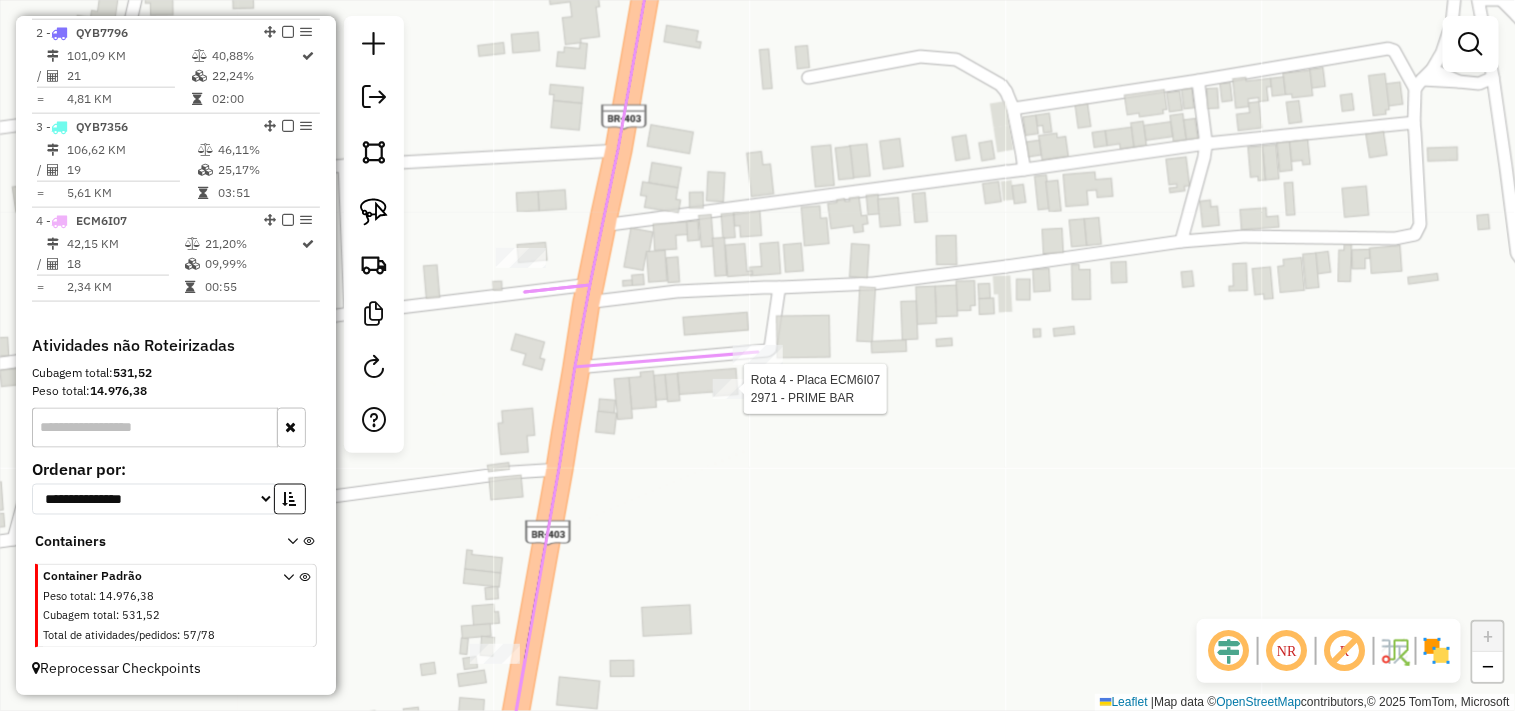 select on "**********" 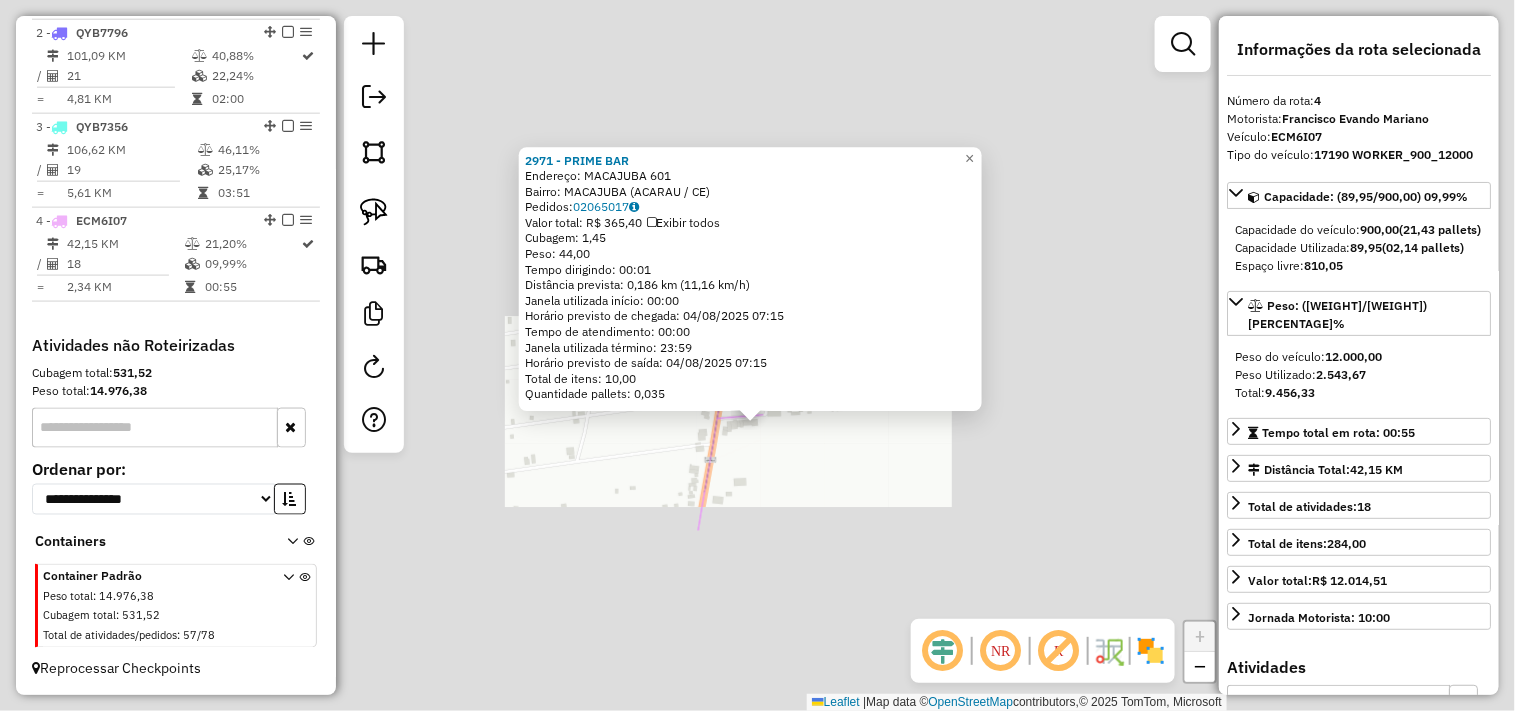 click on "2971 - PRIME BAR  Endereço:  MACAJUBA 601   Bairro: MACAJUBA (ACARAU / CE)   Pedidos:  02065017   Valor total: R$ 365,40   Exibir todos   Cubagem: 1,45  Peso: 44,00  Tempo dirigindo: 00:01   Distância prevista: 0,186 km (11,16 km/h)   Janela utilizada início: 00:00   Horário previsto de chegada: 04/08/2025 07:15   Tempo de atendimento: 00:00   Janela utilizada término: 23:59   Horário previsto de saída: 04/08/2025 07:15   Total de itens: 10,00   Quantidade pallets: 0,035  × Janela de atendimento Grade de atendimento Capacidade Transportadoras Veículos Cliente Pedidos  Rotas Selecione os dias de semana para filtrar as janelas de atendimento  Seg   Ter   Qua   Qui   Sex   Sáb   Dom  Informe o período da janela de atendimento: De: Até:  Filtrar exatamente a janela do cliente  Considerar janela de atendimento padrão  Selecione os dias de semana para filtrar as grades de atendimento  Seg   Ter   Qua   Qui   Sex   Sáb   Dom   Considerar clientes sem dia de atendimento cadastrado  Peso mínimo:   De:" 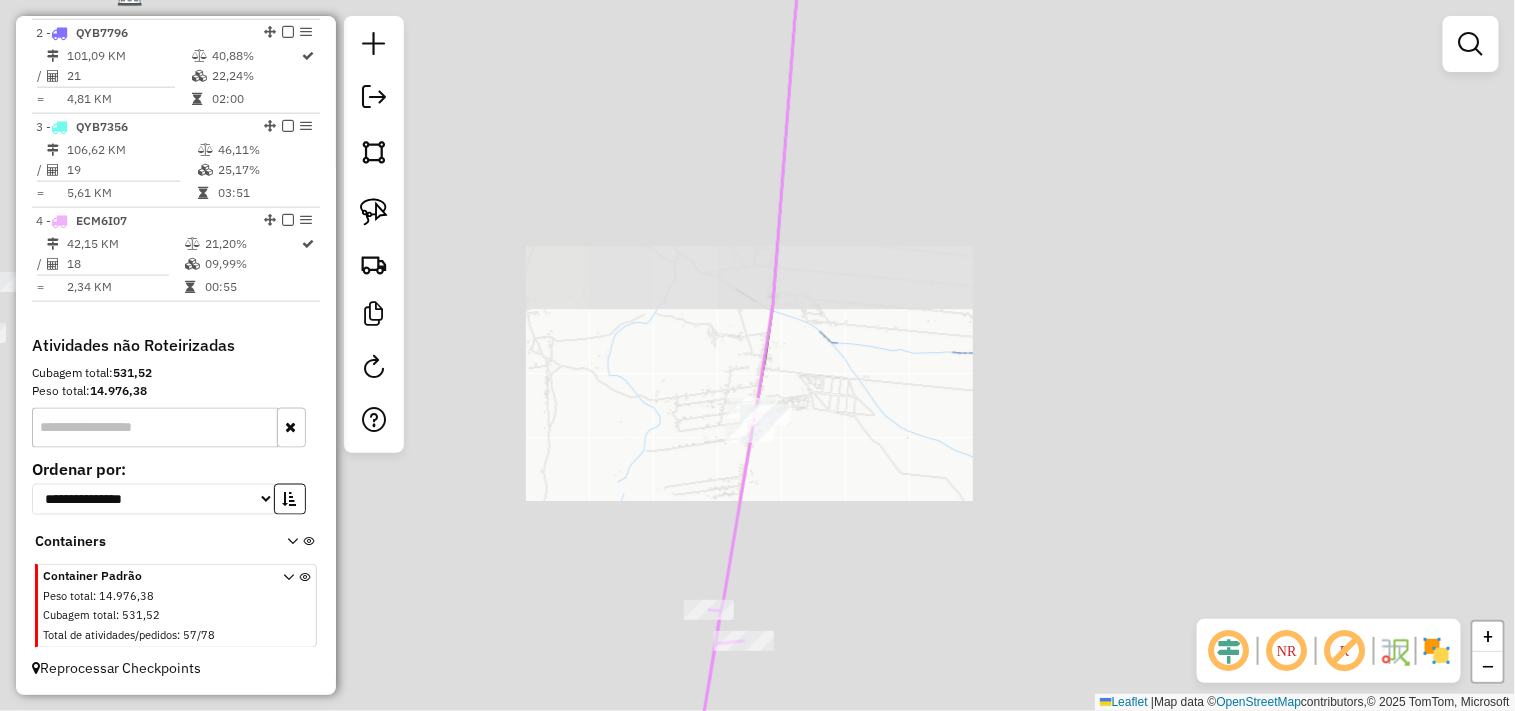 drag, startPoint x: 886, startPoint y: 370, endPoint x: 876, endPoint y: 497, distance: 127.39309 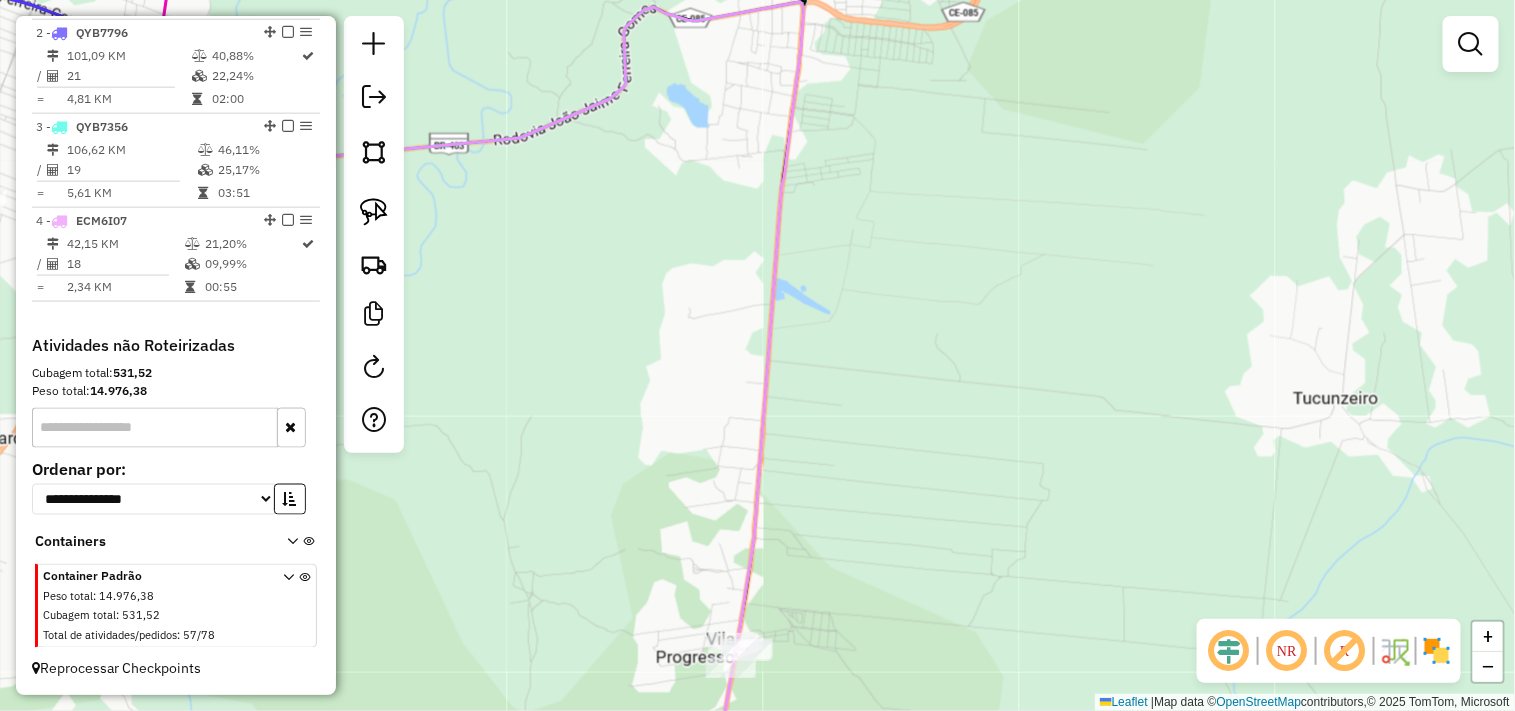 drag, startPoint x: 912, startPoint y: 348, endPoint x: 908, endPoint y: 444, distance: 96.0833 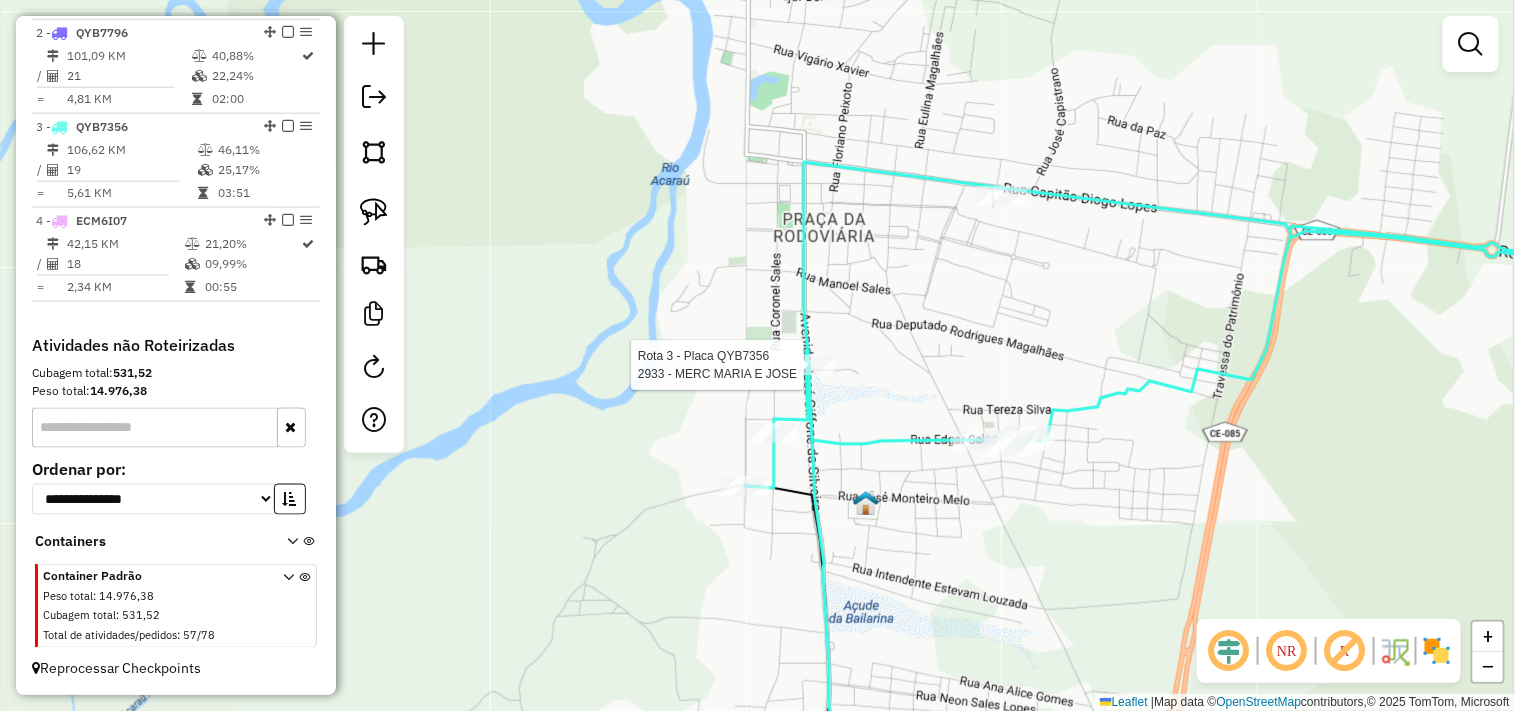 select on "**********" 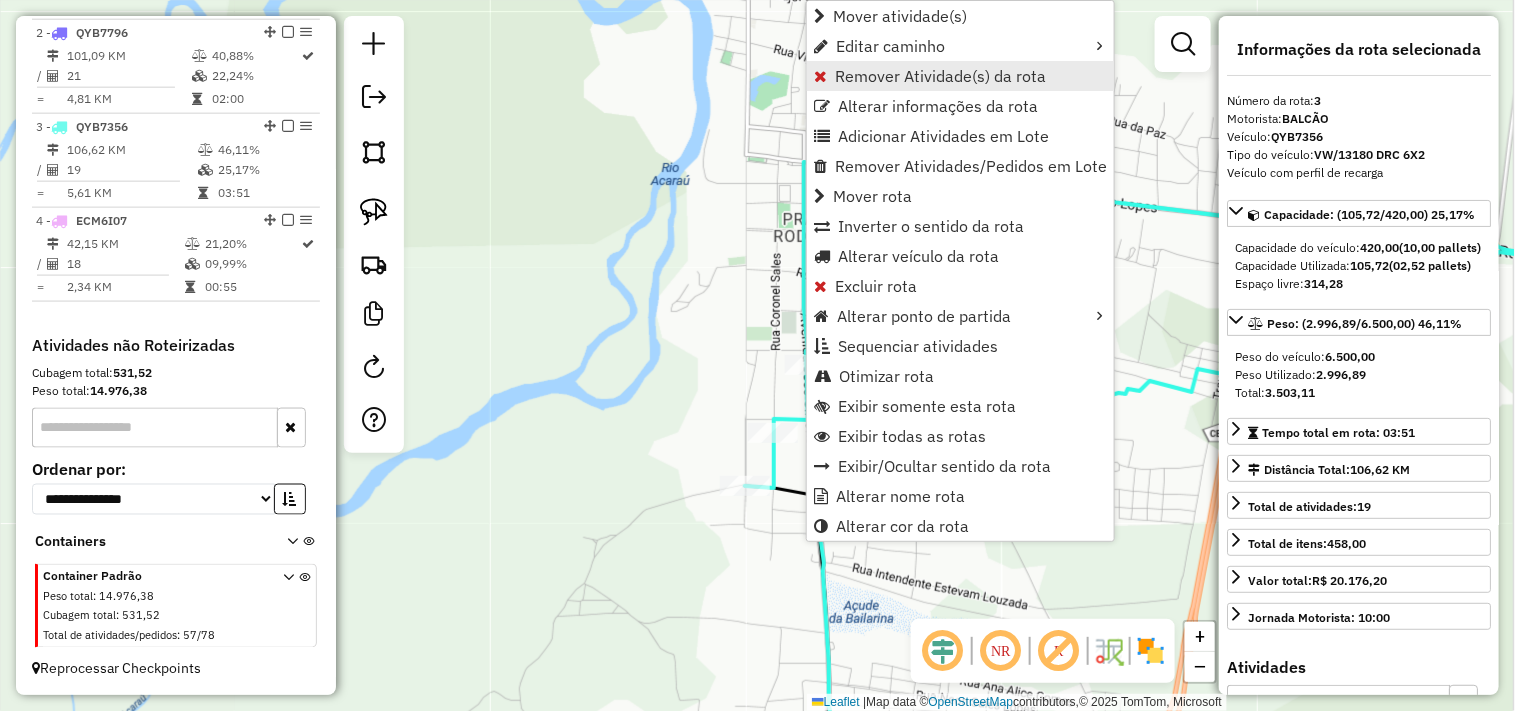 click on "Remover Atividade(s) da rota" at bounding box center [940, 76] 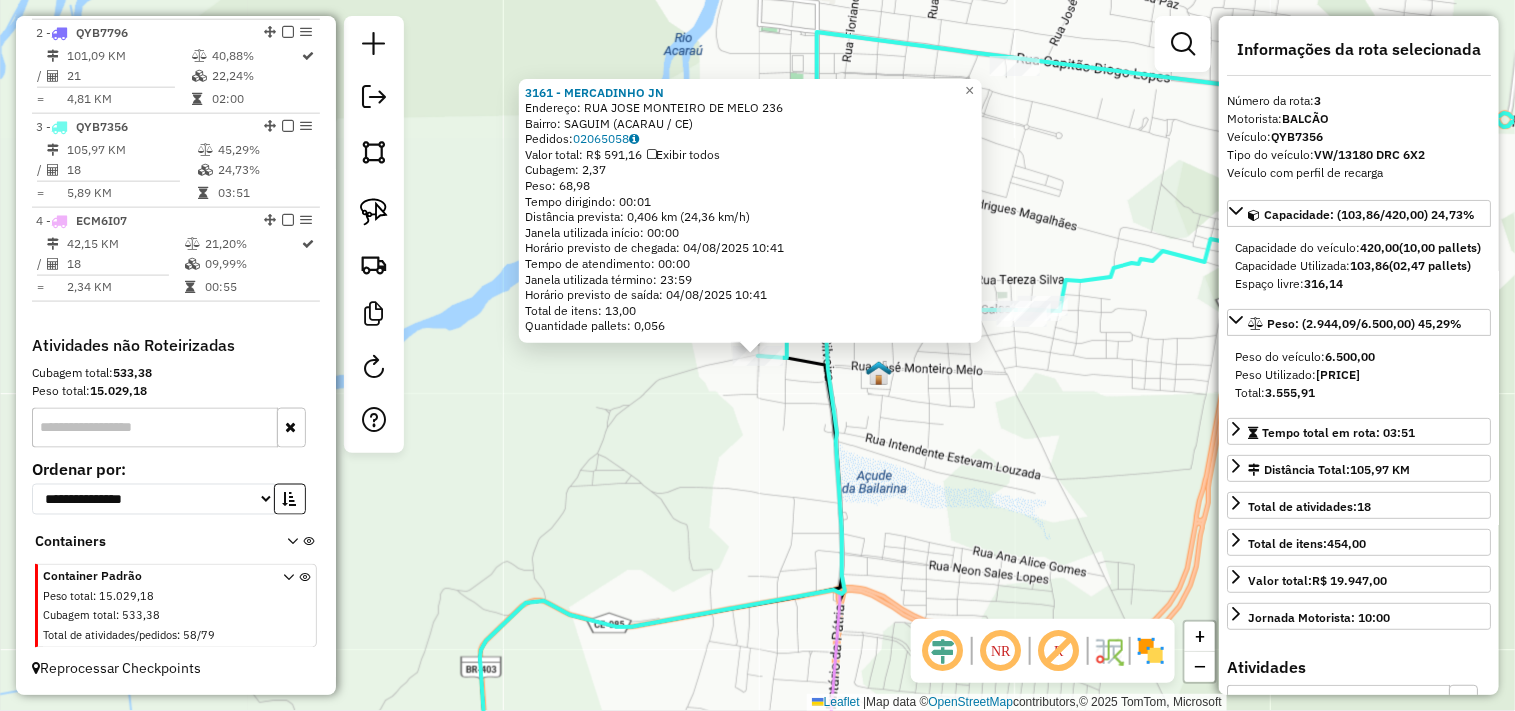 click on "3161 - MERCADINHO JN  Endereço:  RUA JOSE MONTEIRO DE MELO 236   Bairro: SAGUIM (ACARAU / CE)   Pedidos:  02065058   Valor total: R$ 591,16   Exibir todos   Cubagem: 2,37  Peso: 68,98  Tempo dirigindo: 00:01   Distância prevista: 0,406 km (24,36 km/h)   Janela utilizada início: 00:00   Horário previsto de chegada: 04/08/2025 10:41   Tempo de atendimento: 00:00   Janela utilizada término: 23:59   Horário previsto de saída: 04/08/2025 10:41   Total de itens: 13,00   Quantidade pallets: 0,056  × Janela de atendimento Grade de atendimento Capacidade Transportadoras Veículos Cliente Pedidos  Rotas Selecione os dias de semana para filtrar as janelas de atendimento  Seg   Ter   Qua   Qui   Sex   Sáb   Dom  Informe o período da janela de atendimento: De: Até:  Filtrar exatamente a janela do cliente  Considerar janela de atendimento padrão  Selecione os dias de semana para filtrar as grades de atendimento  Seg   Ter   Qua   Qui   Sex   Sáb   Dom   Considerar clientes sem dia de atendimento cadastrado De:" 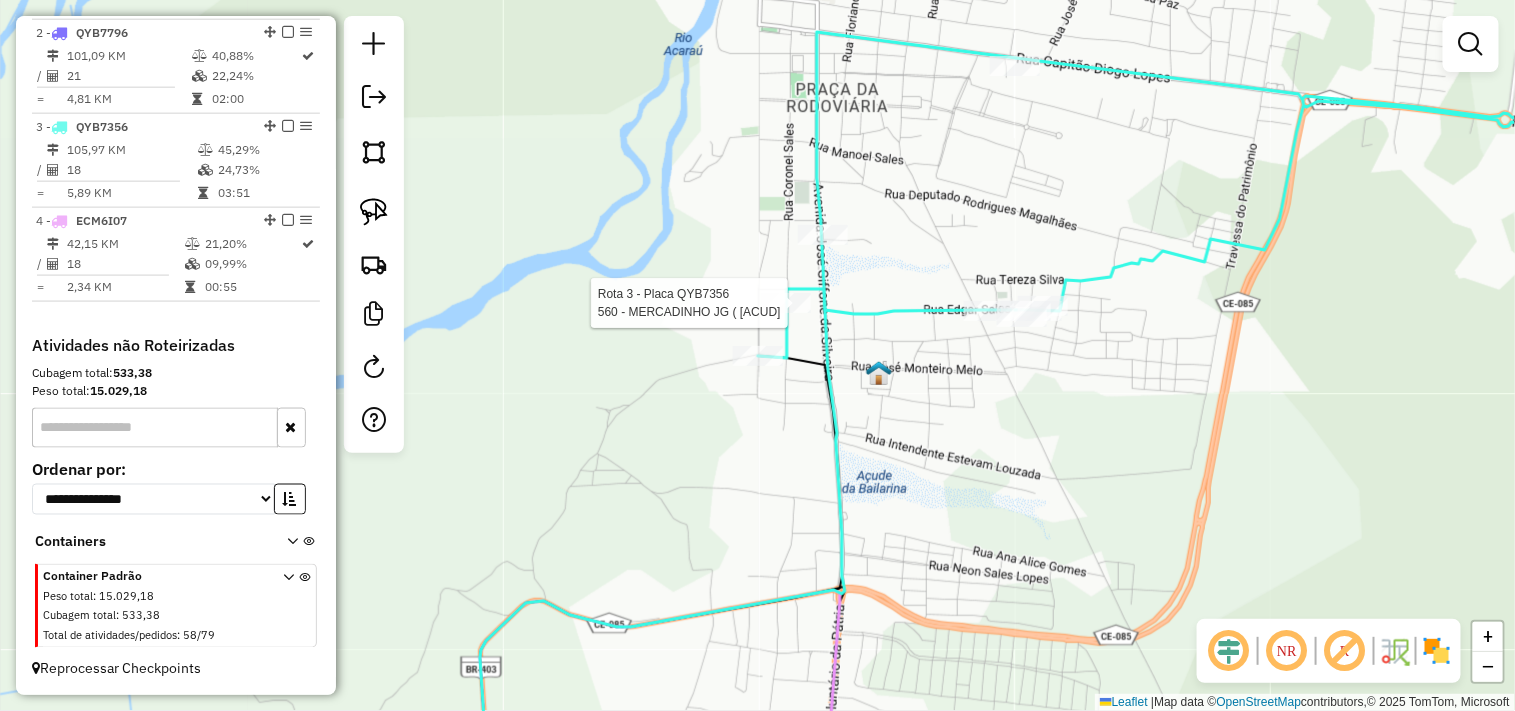select on "**********" 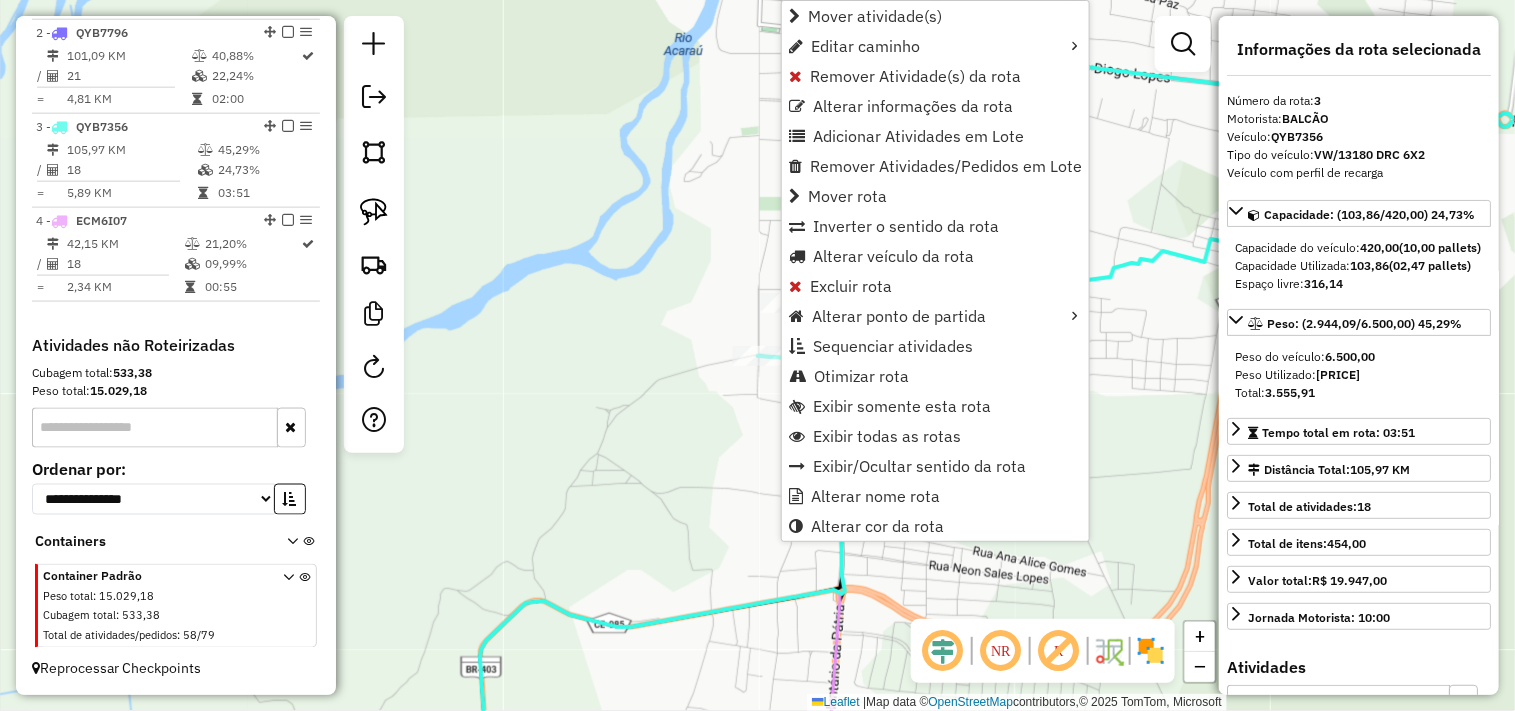 drag, startPoint x: 825, startPoint y: 74, endPoint x: 803, endPoint y: 98, distance: 32.55764 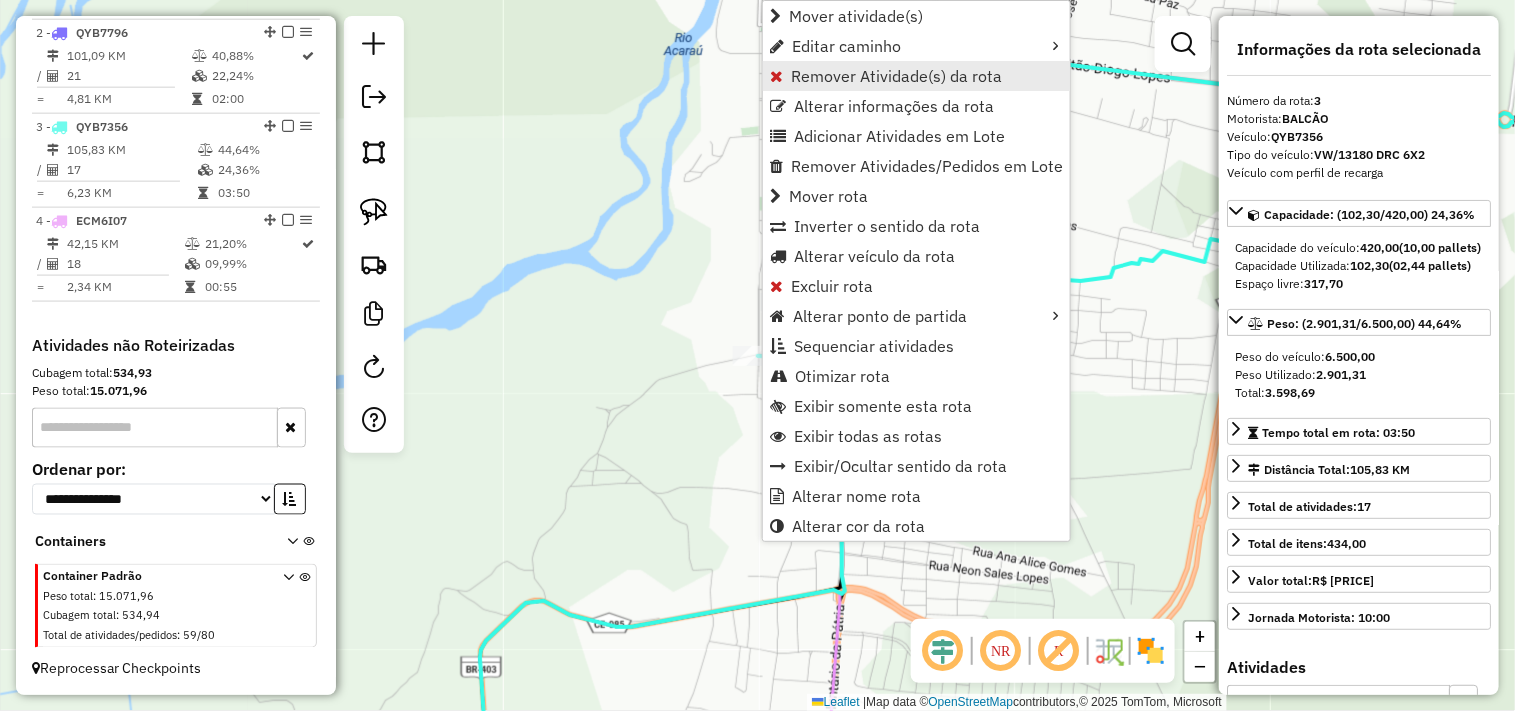 click on "Remover Atividade(s) da rota" at bounding box center [896, 76] 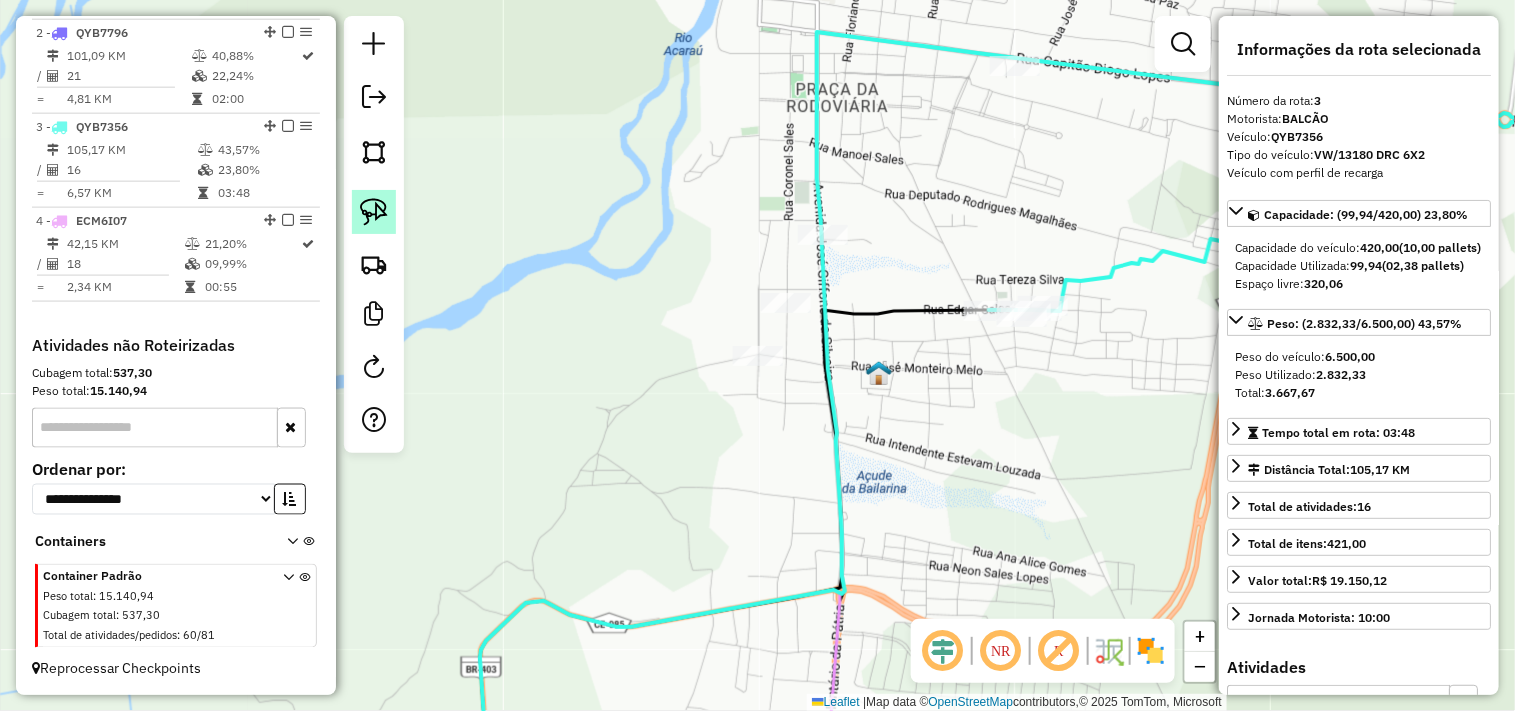 click 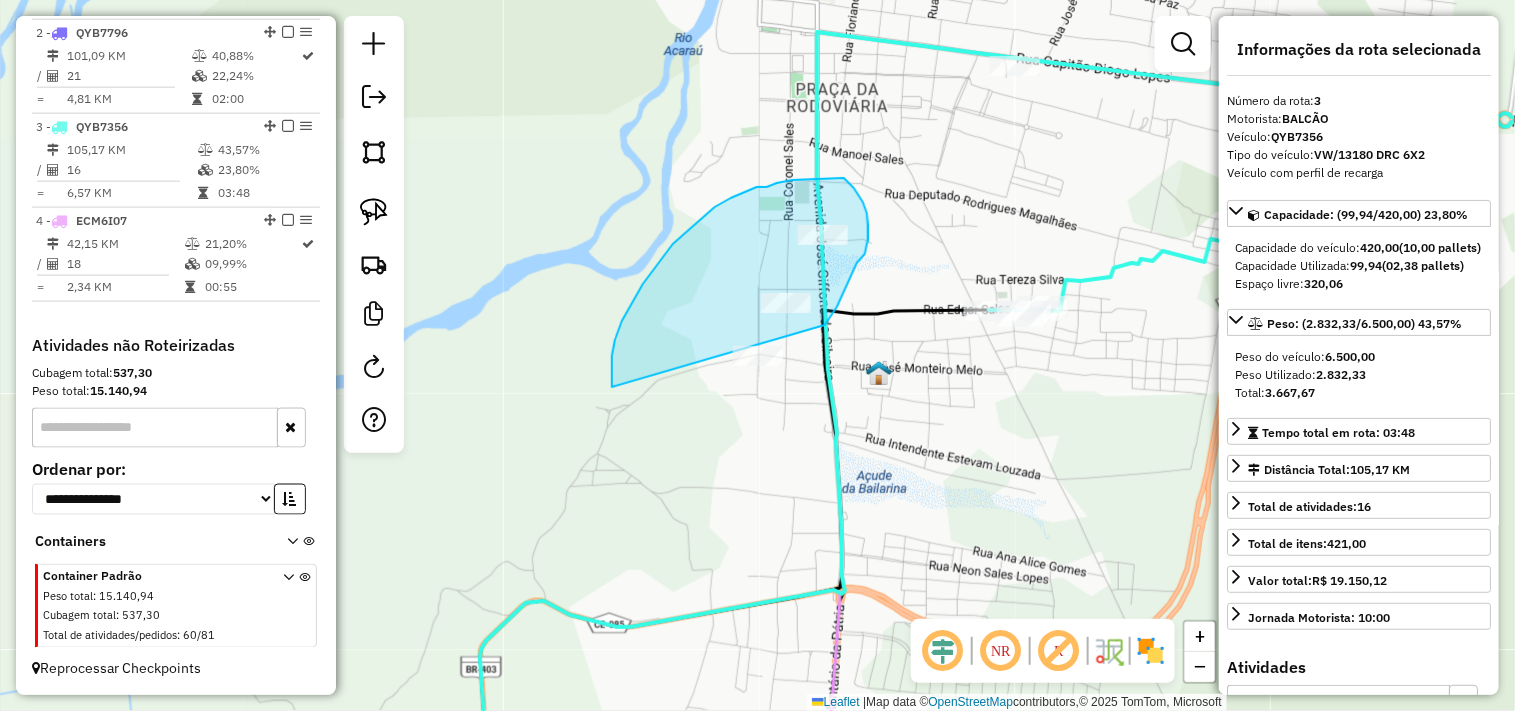 drag, startPoint x: 643, startPoint y: 284, endPoint x: 687, endPoint y: 444, distance: 165.93974 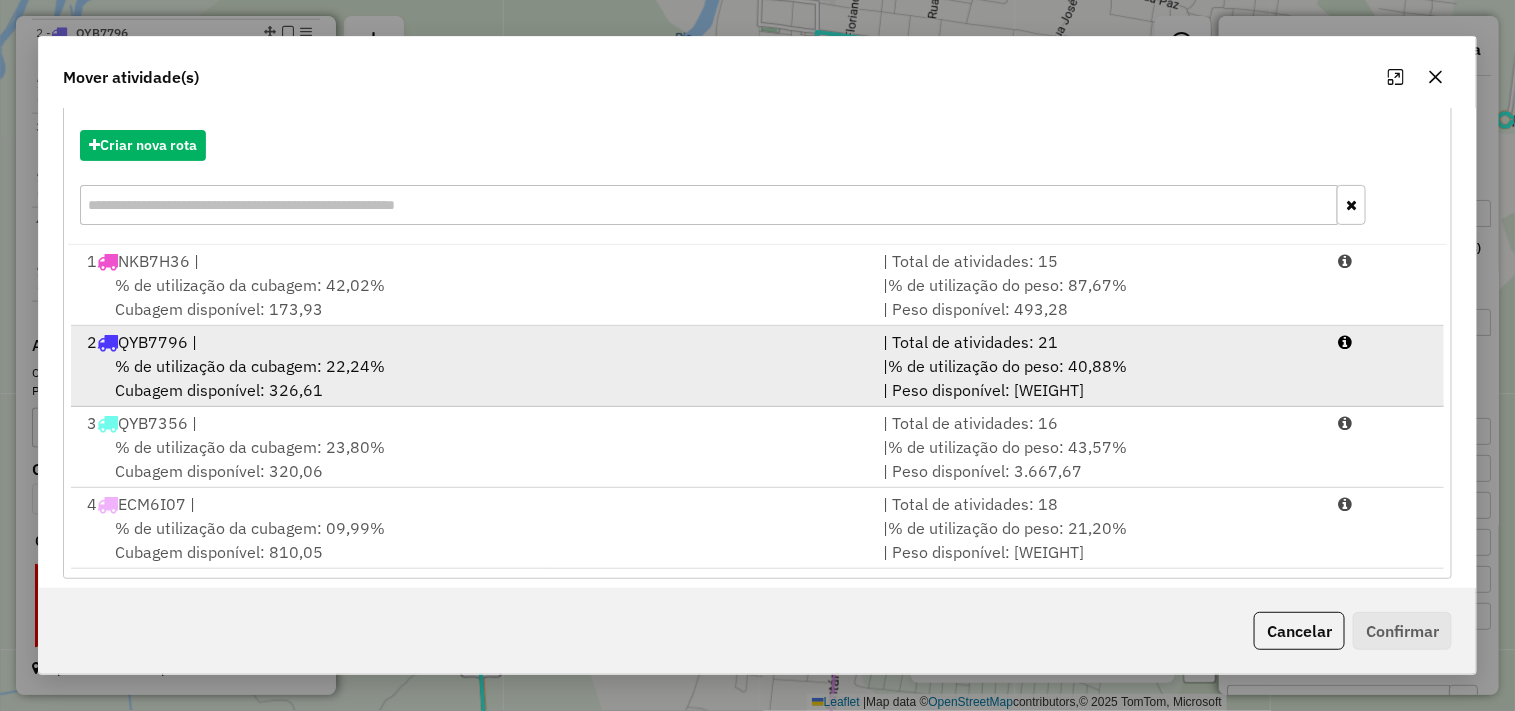 scroll, scrollTop: 227, scrollLeft: 0, axis: vertical 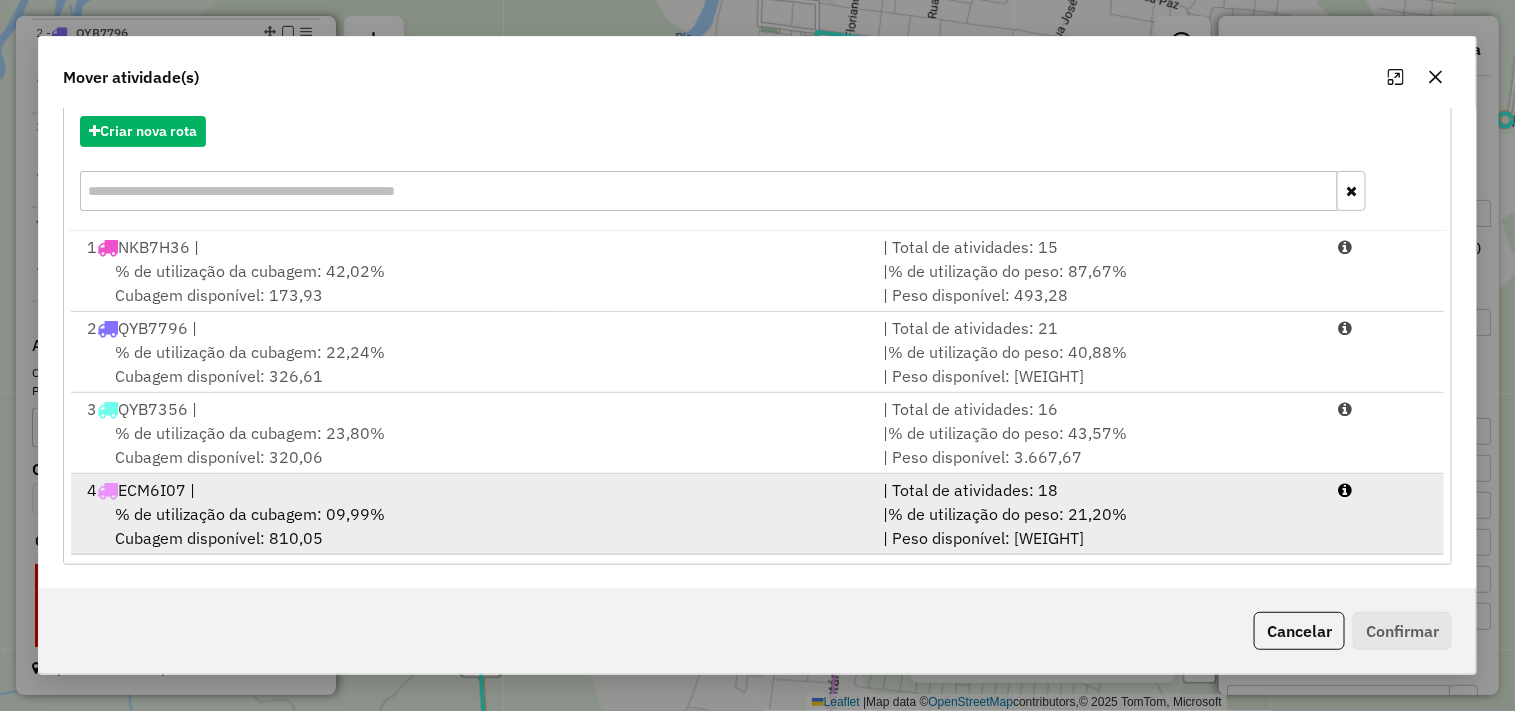click on "4  ECM6I07 |" at bounding box center (473, 490) 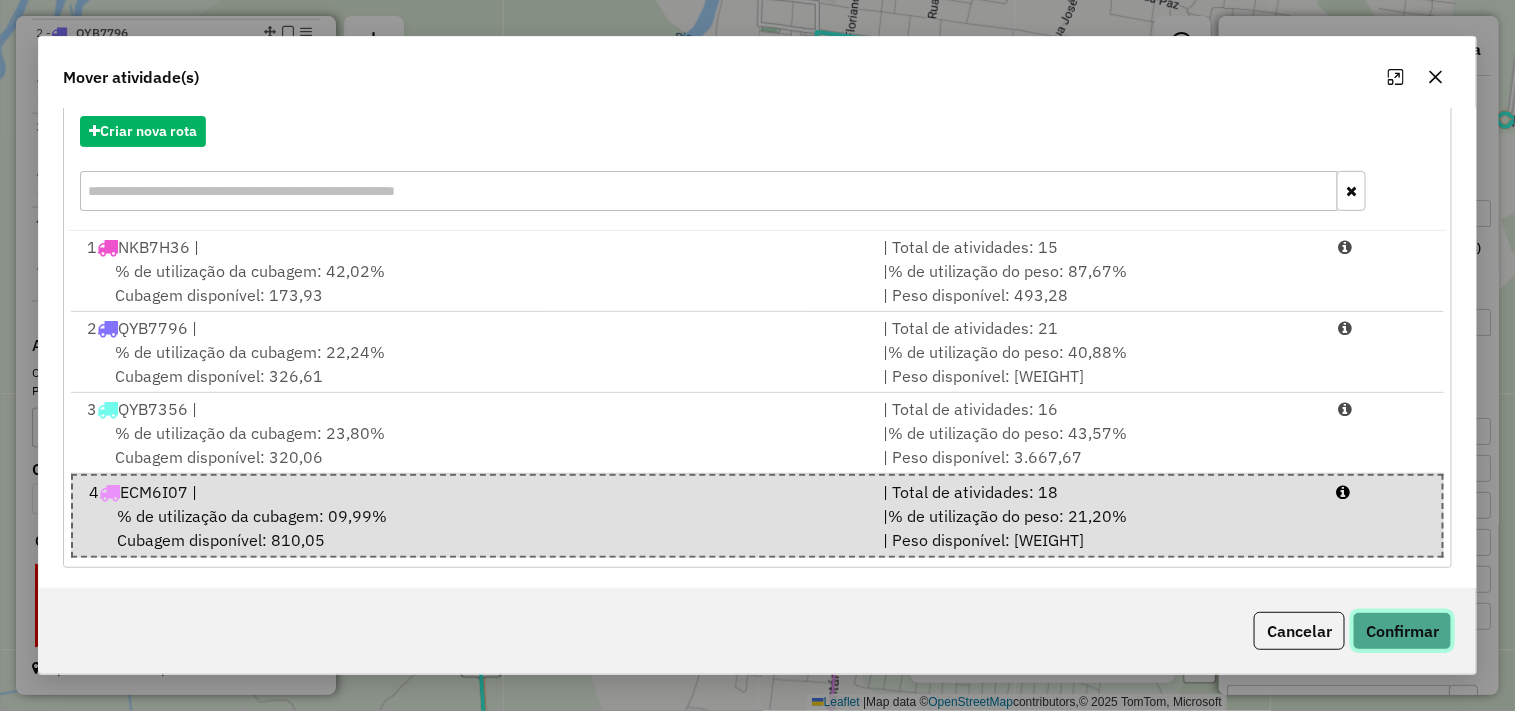 click on "Confirmar" 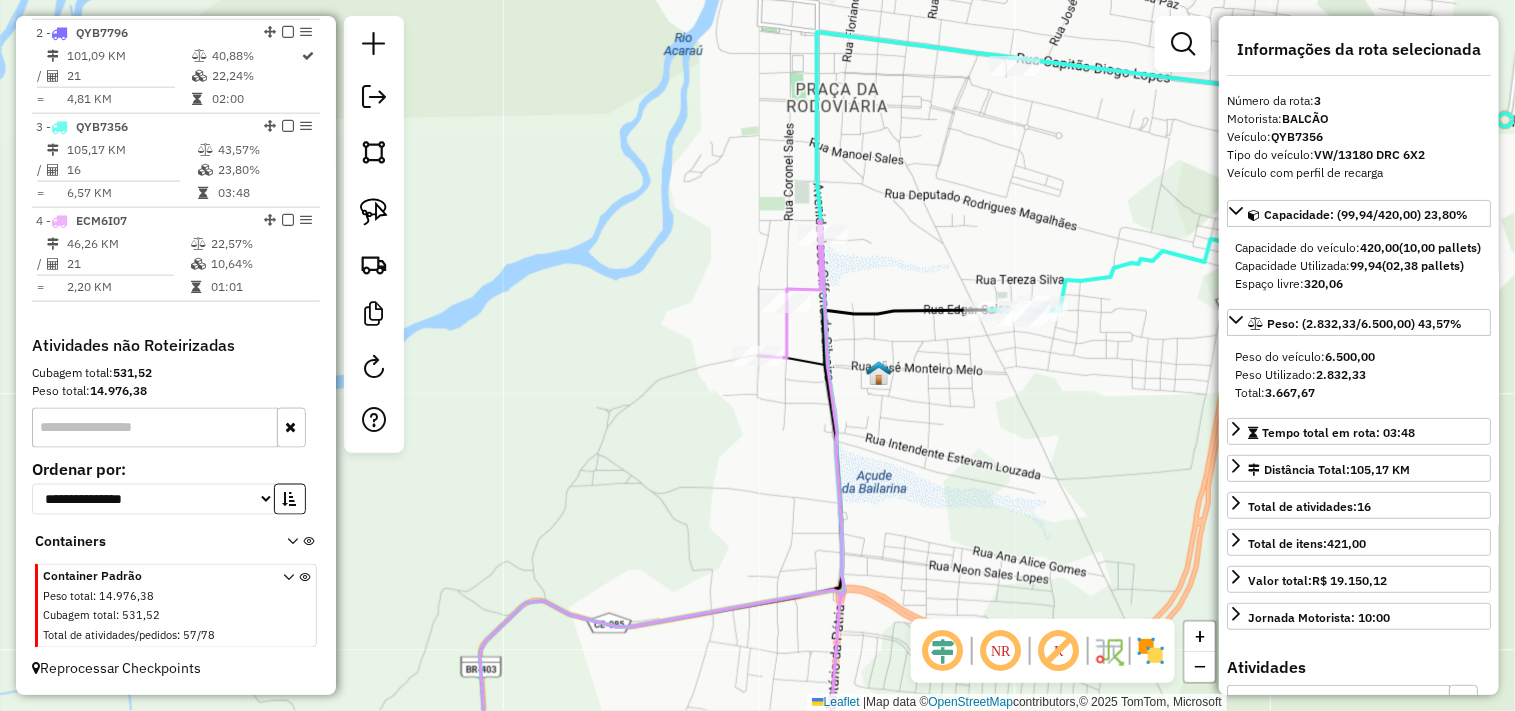 scroll, scrollTop: 0, scrollLeft: 0, axis: both 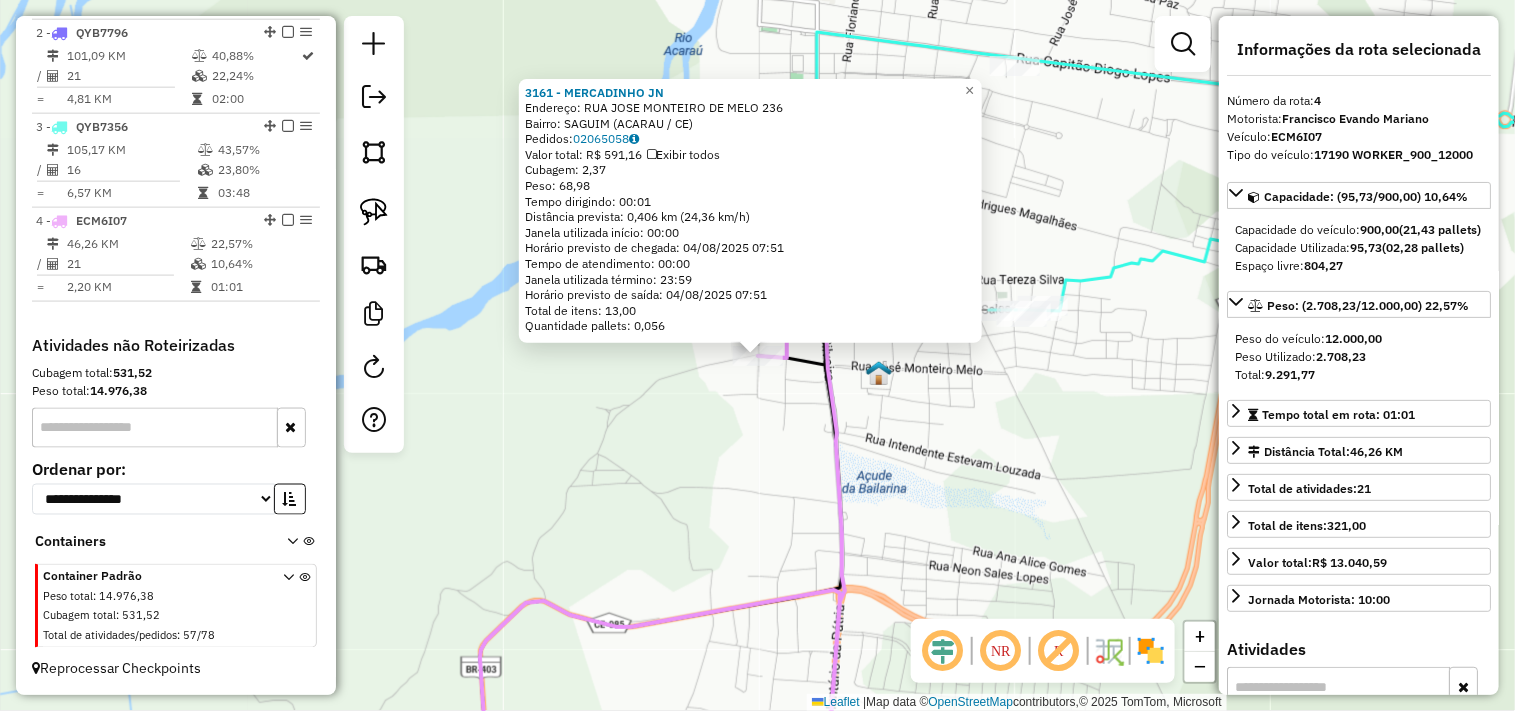click on "3161 - MERCADINHO JN  Endereço:  RUA JOSE MONTEIRO DE MELO 236   Bairro: SAGUIM (ACARAU / CE)   Pedidos:  02065058   Valor total: R$ 591,16   Exibir todos   Cubagem: 2,37  Peso: 68,98  Tempo dirigindo: 00:01   Distância prevista: 0,406 km (24,36 km/h)   Janela utilizada início: 00:00   Horário previsto de chegada: 04/08/2025 07:51   Tempo de atendimento: 00:00   Janela utilizada término: 23:59   Horário previsto de saída: 04/08/2025 07:51   Total de itens: 13,00   Quantidade pallets: 0,056  × Janela de atendimento Grade de atendimento Capacidade Transportadoras Veículos Cliente Pedidos  Rotas Selecione os dias de semana para filtrar as janelas de atendimento  Seg   Ter   Qua   Qui   Sex   Sáb   Dom  Informe o período da janela de atendimento: De: Até:  Filtrar exatamente a janela do cliente  Considerar janela de atendimento padrão  Selecione os dias de semana para filtrar as grades de atendimento  Seg   Ter   Qua   Qui   Sex   Sáb   Dom   Considerar clientes sem dia de atendimento cadastrado De:" 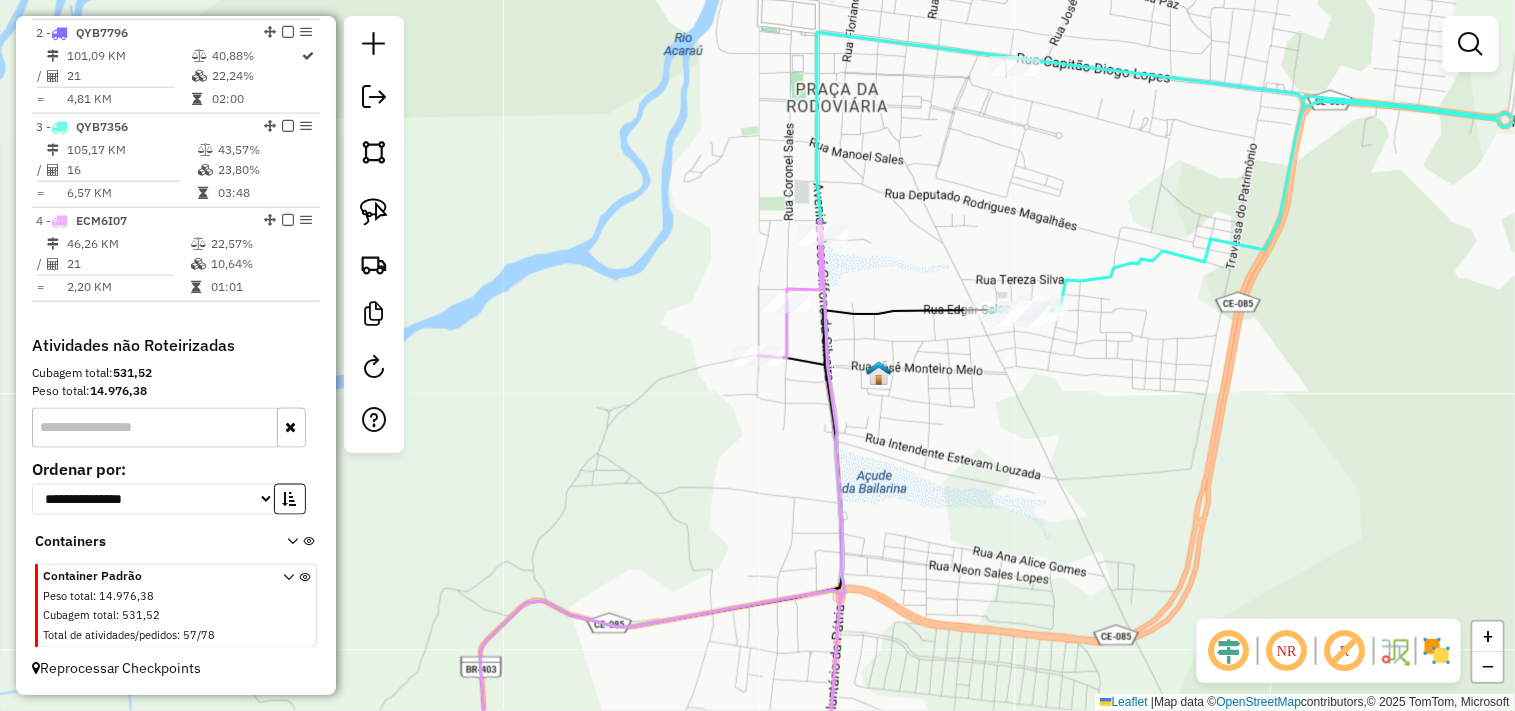 select on "**********" 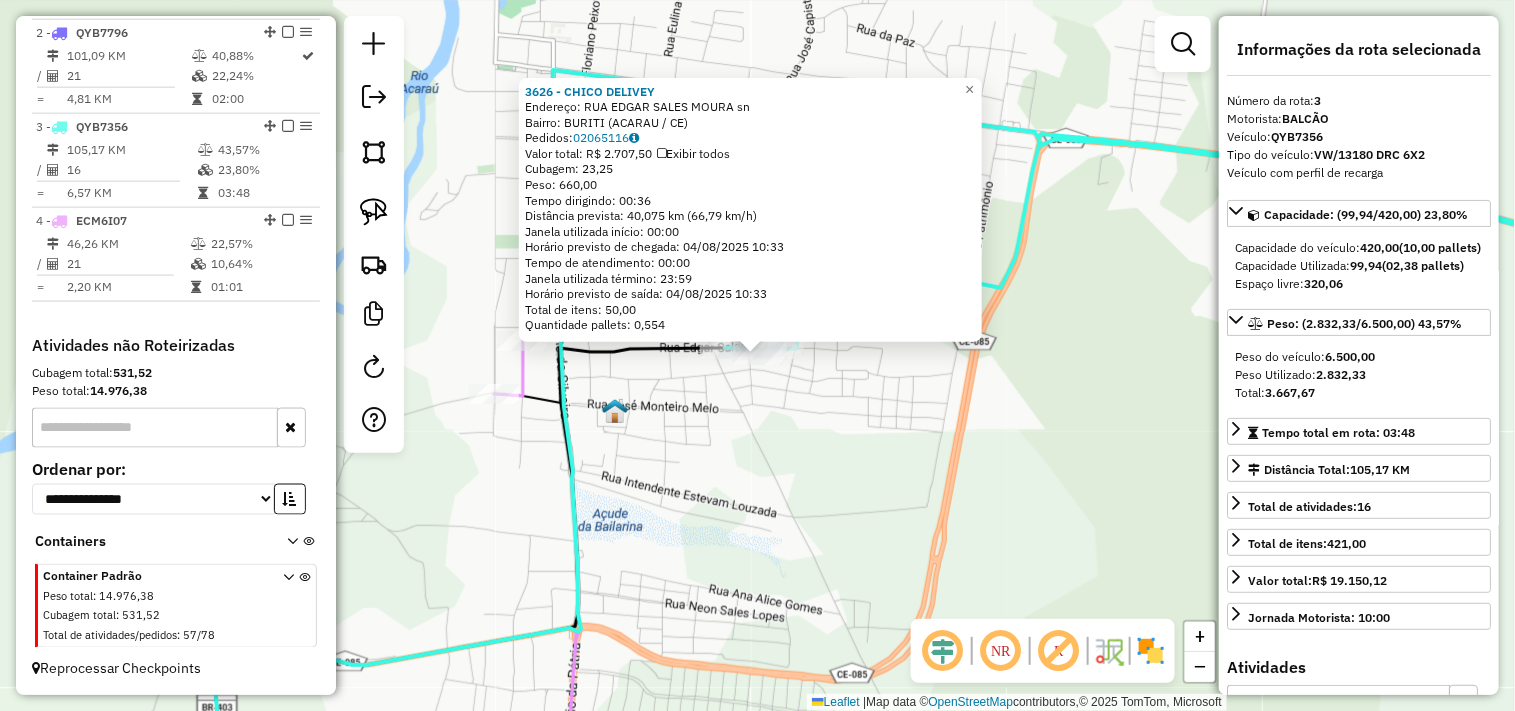 click on "3626 - CHICO DELIVEY  Endereço:  RUA EDGAR SALES MOURA sn   Bairro: BURITI (ACARAU / CE)   Pedidos:  02065116   Valor total: R$ 2.707,50   Exibir todos   Cubagem: 23,25  Peso: 660,00  Tempo dirigindo: 00:36   Distância prevista: 40,075 km (66,79 km/h)   Janela utilizada início: 00:00   Horário previsto de chegada: 04/08/2025 10:33   Tempo de atendimento: 00:00   Janela utilizada término: 23:59   Horário previsto de saída: 04/08/2025 10:33   Total de itens: 50,00   Quantidade pallets: 0,554  × Janela de atendimento Grade de atendimento Capacidade Transportadoras Veículos Cliente Pedidos  Rotas Selecione os dias de semana para filtrar as janelas de atendimento  Seg   Ter   Qua   Qui   Sex   Sáb   Dom  Informe o período da janela de atendimento: De: Até:  Filtrar exatamente a janela do cliente  Considerar janela de atendimento padrão  Selecione os dias de semana para filtrar as grades de atendimento  Seg   Ter   Qua   Qui   Sex   Sáb   Dom   Considerar clientes sem dia de atendimento cadastrado De:" 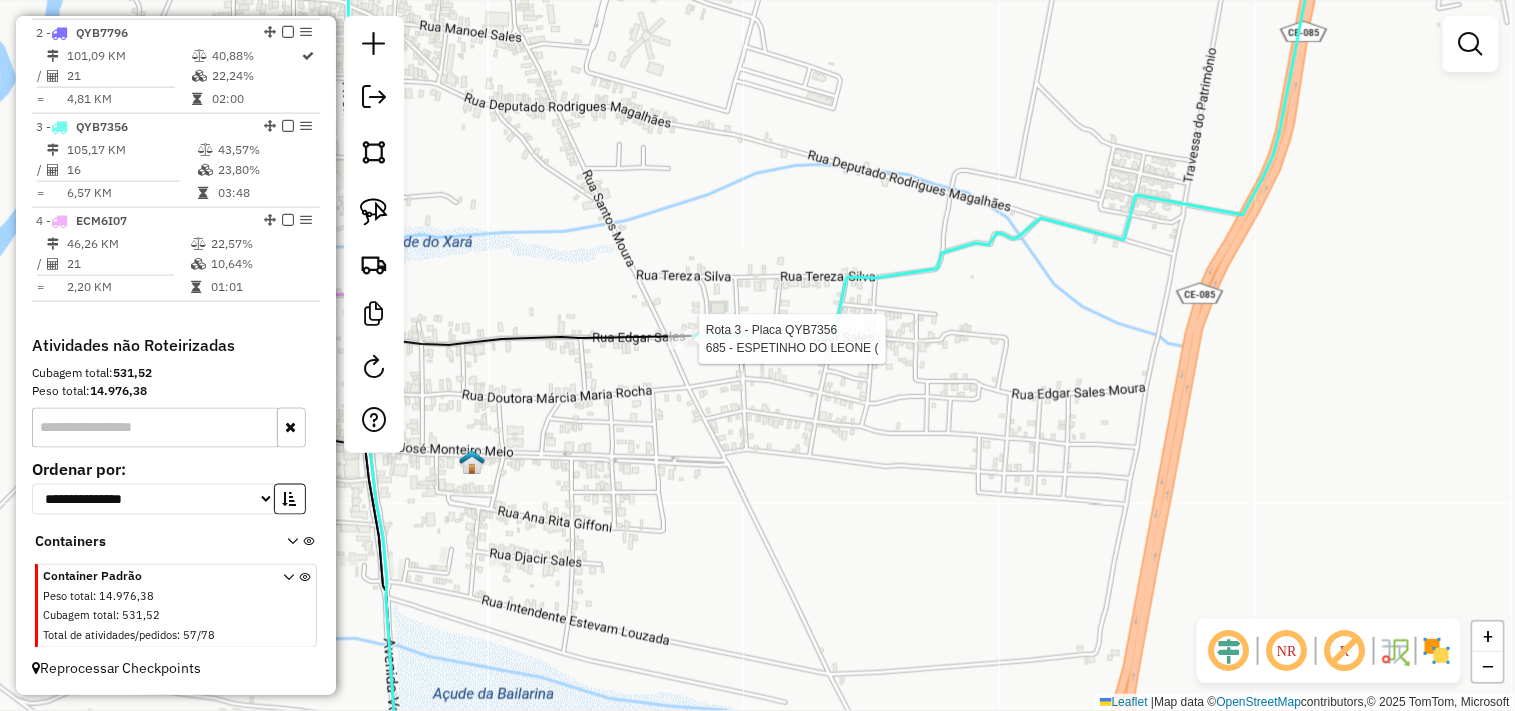 drag, startPoint x: 687, startPoint y: 351, endPoint x: 690, endPoint y: 430, distance: 79.05694 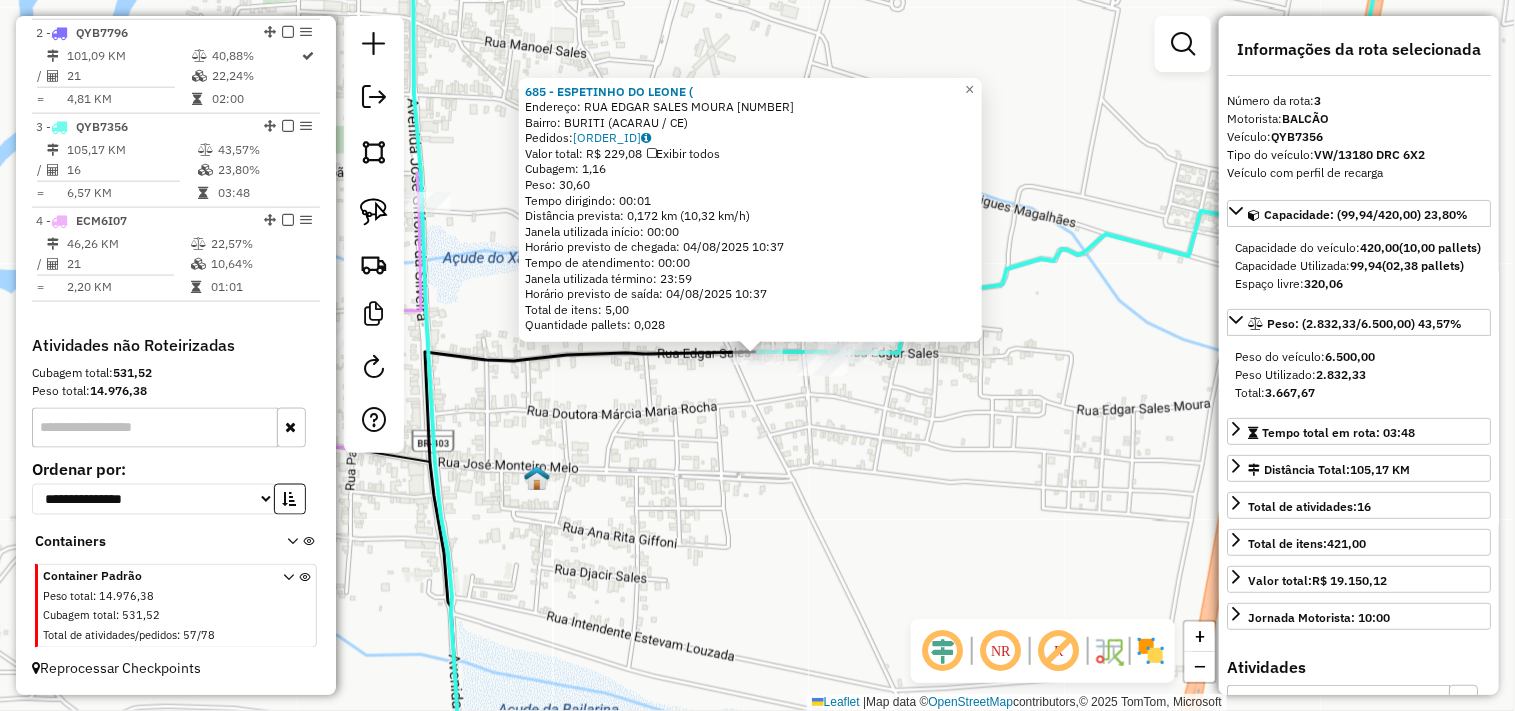 click on "685 - ESPETINHO DO LEONE (  Endereço:  RUA EDGAR SALES MOURA 1000   Bairro: BURITI (ACARAU / CE)   Pedidos:  02065057   Valor total: R$ 229,08   Exibir todos   Cubagem: 1,16  Peso: 30,60  Tempo dirigindo: 00:01   Distância prevista: 0,172 km (10,32 km/h)   Janela utilizada início: 00:00   Horário previsto de chegada: 04/08/2025 10:37   Tempo de atendimento: 00:00   Janela utilizada término: 23:59   Horário previsto de saída: 04/08/2025 10:37   Total de itens: 5,00   Quantidade pallets: 0,028  × Janela de atendimento Grade de atendimento Capacidade Transportadoras Veículos Cliente Pedidos  Rotas Selecione os dias de semana para filtrar as janelas de atendimento  Seg   Ter   Qua   Qui   Sex   Sáb   Dom  Informe o período da janela de atendimento: De: Até:  Filtrar exatamente a janela do cliente  Considerar janela de atendimento padrão  Selecione os dias de semana para filtrar as grades de atendimento  Seg   Ter   Qua   Qui   Sex   Sáb   Dom   Considerar clientes sem dia de atendimento cadastrado +" 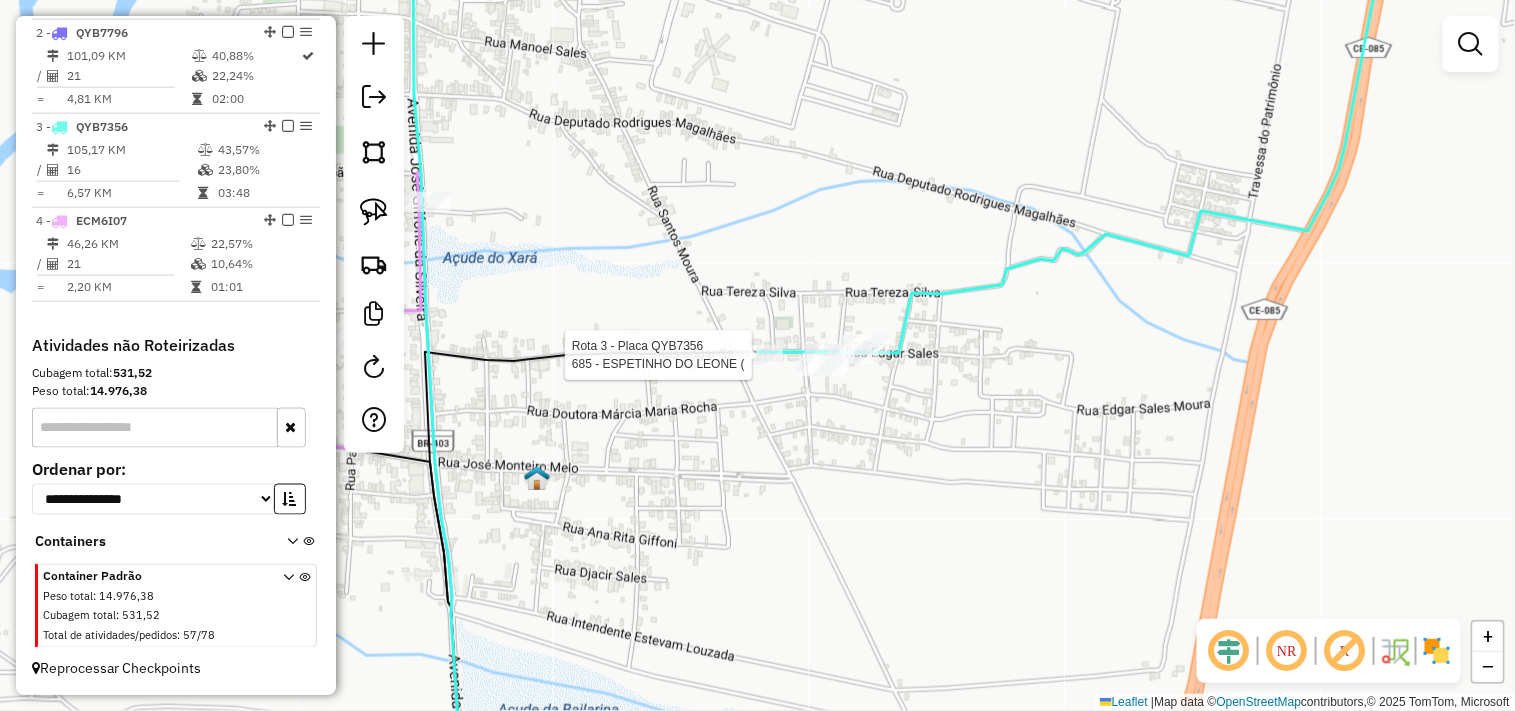 select on "**********" 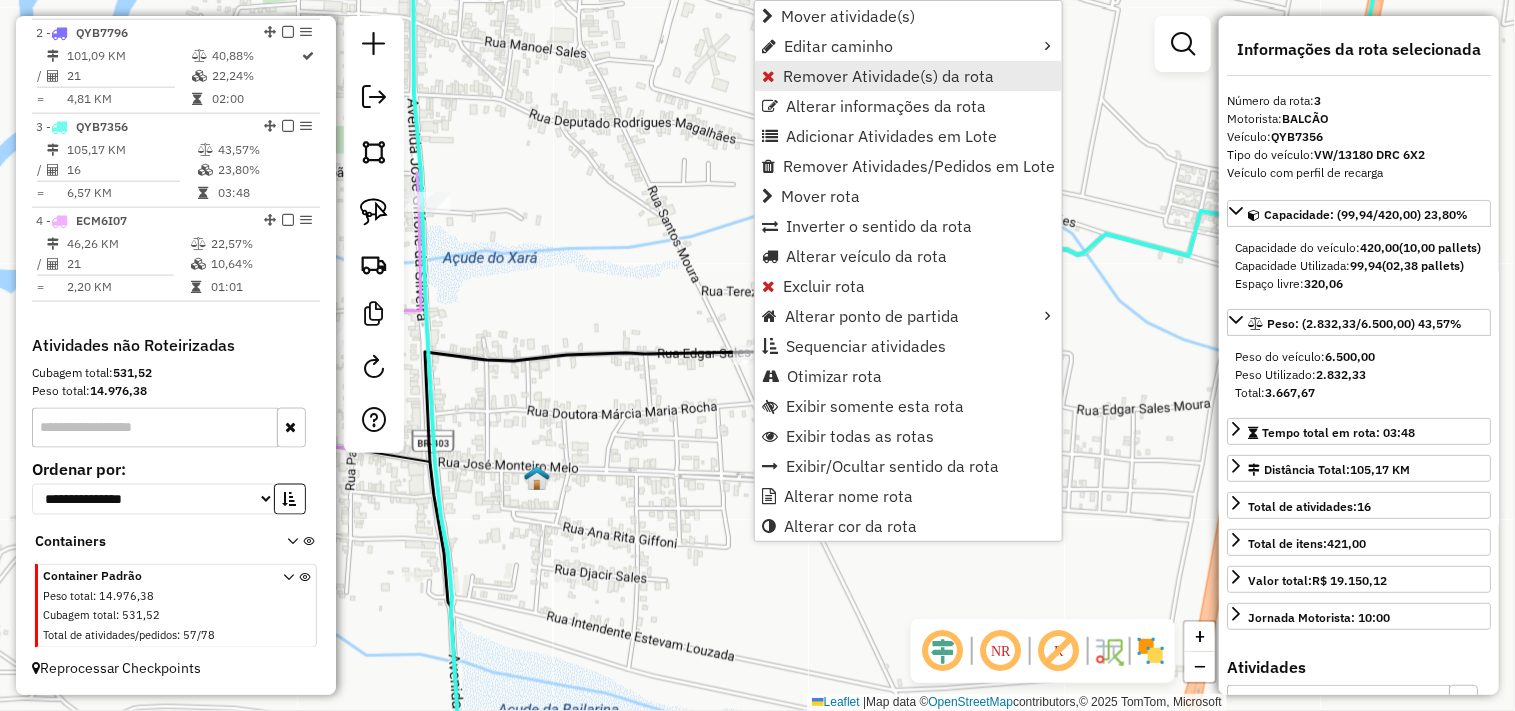 click on "Remover Atividade(s) da rota" at bounding box center [888, 76] 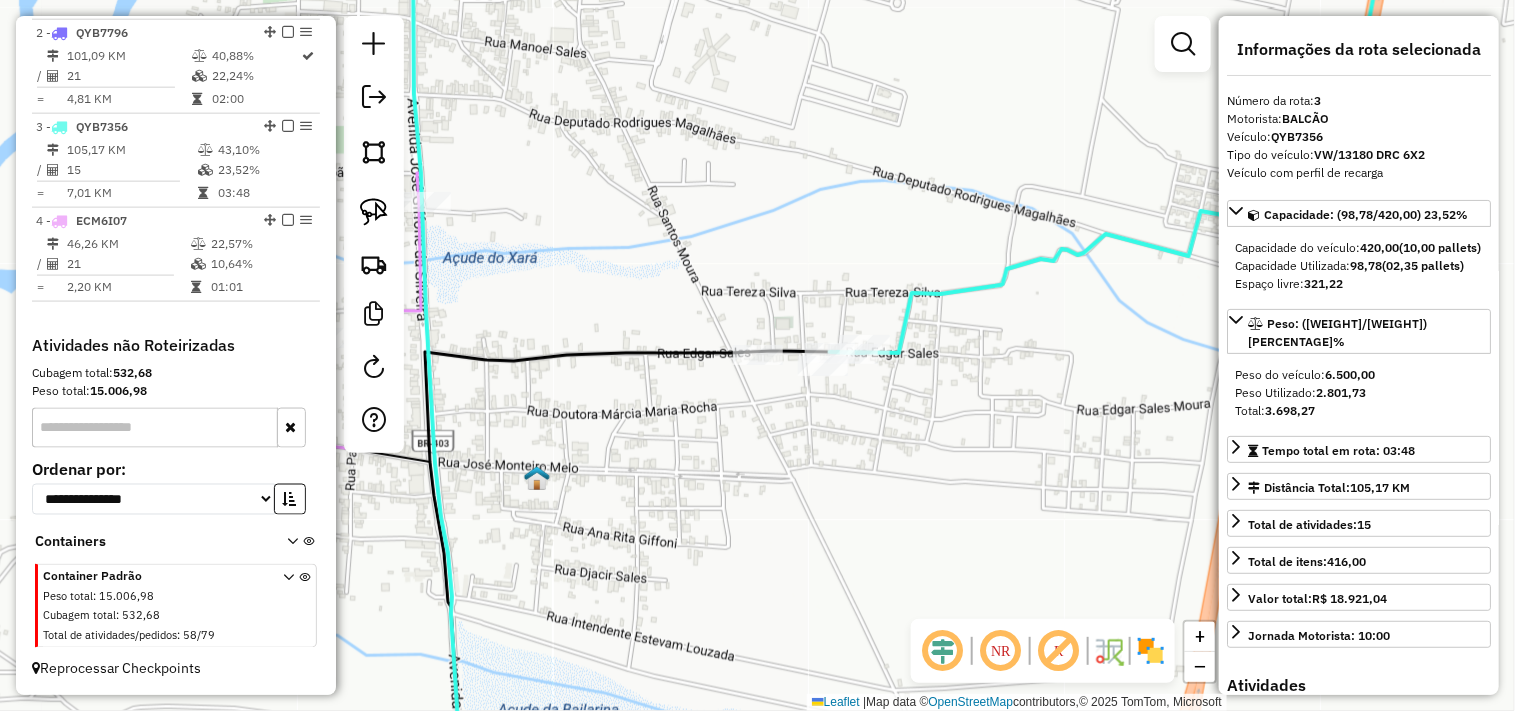 click on "Janela de atendimento Grade de atendimento Capacidade Transportadoras Veículos Cliente Pedidos  Rotas Selecione os dias de semana para filtrar as janelas de atendimento  Seg   Ter   Qua   Qui   Sex   Sáb   Dom  Informe o período da janela de atendimento: De: Até:  Filtrar exatamente a janela do cliente  Considerar janela de atendimento padrão  Selecione os dias de semana para filtrar as grades de atendimento  Seg   Ter   Qua   Qui   Sex   Sáb   Dom   Considerar clientes sem dia de atendimento cadastrado  Clientes fora do dia de atendimento selecionado Filtrar as atividades entre os valores definidos abaixo:  Peso mínimo:   Peso máximo:   Cubagem mínima:   Cubagem máxima:   De:   Até:  Filtrar as atividades entre o tempo de atendimento definido abaixo:  De:   Até:   Considerar capacidade total dos clientes não roteirizados Transportadora: Selecione um ou mais itens Tipo de veículo: Selecione um ou mais itens Veículo: Selecione um ou mais itens Motorista: Selecione um ou mais itens Nome: Rótulo:" 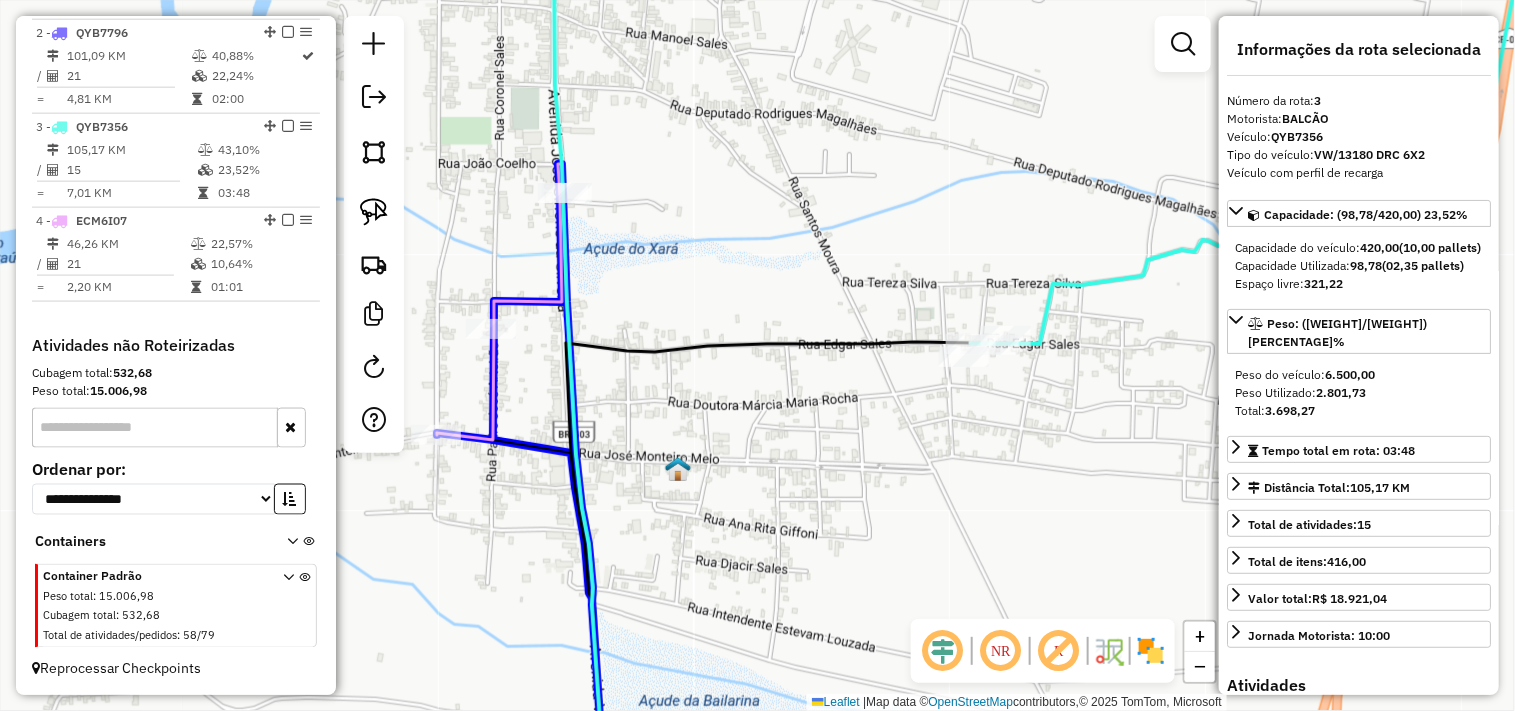 click on "Rota 4 - Placa ECM6I07  2933 - MERC MARIA E JOSE" 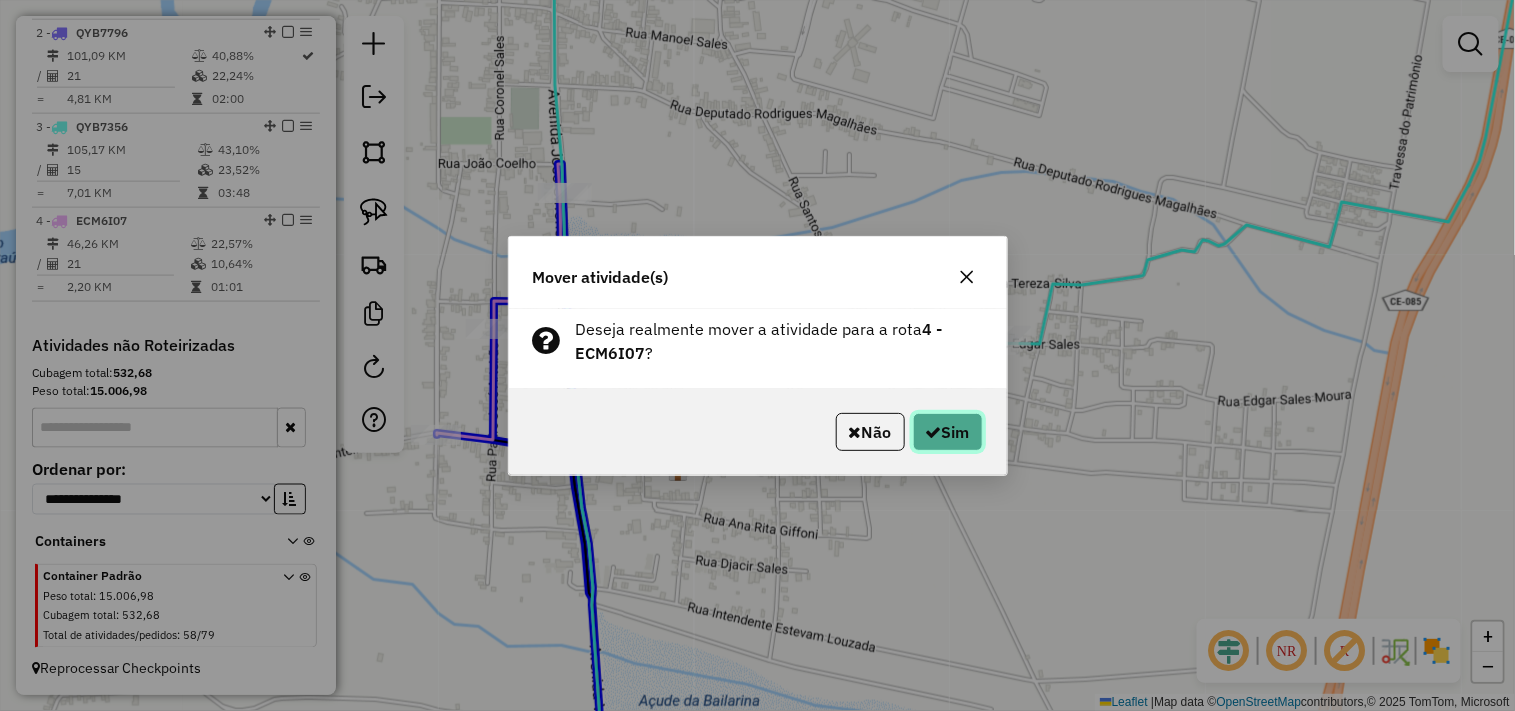 click 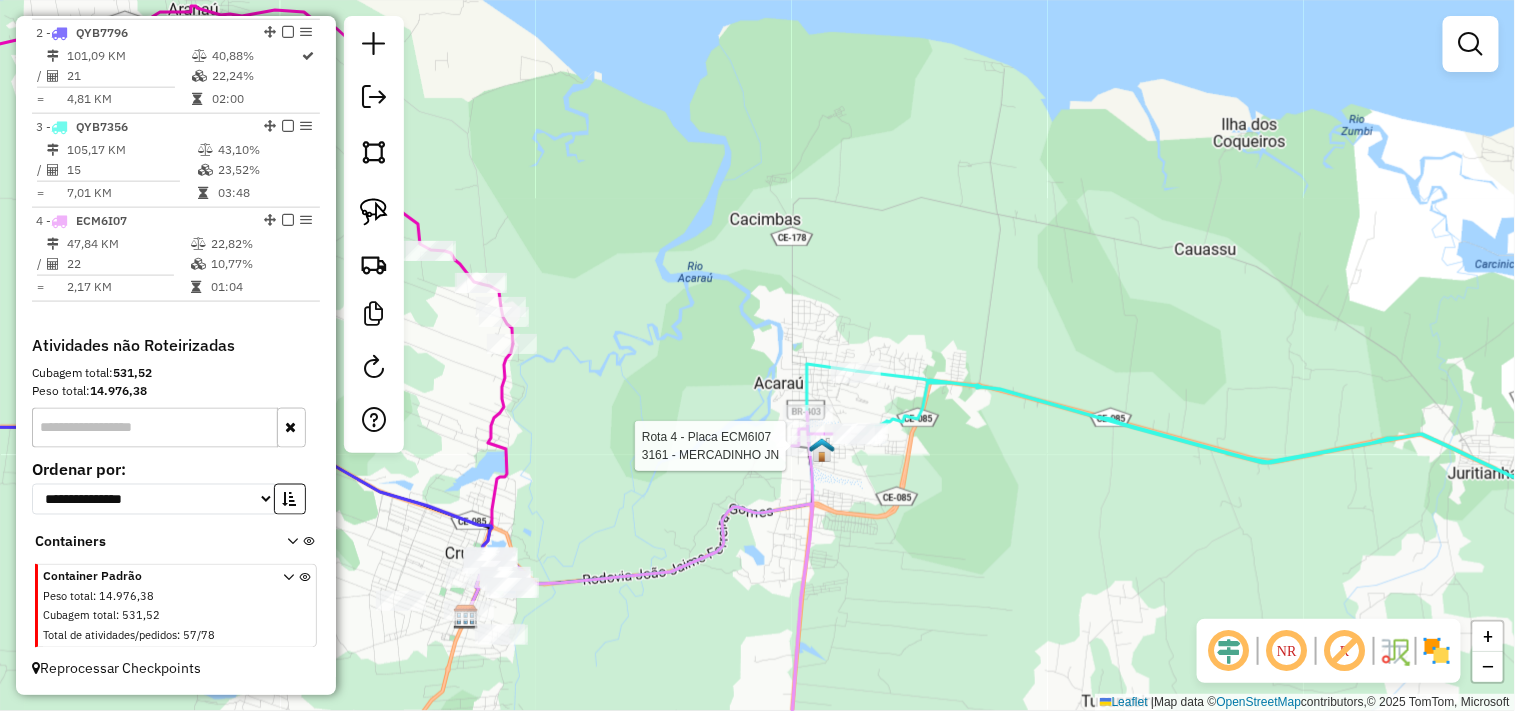 select on "**********" 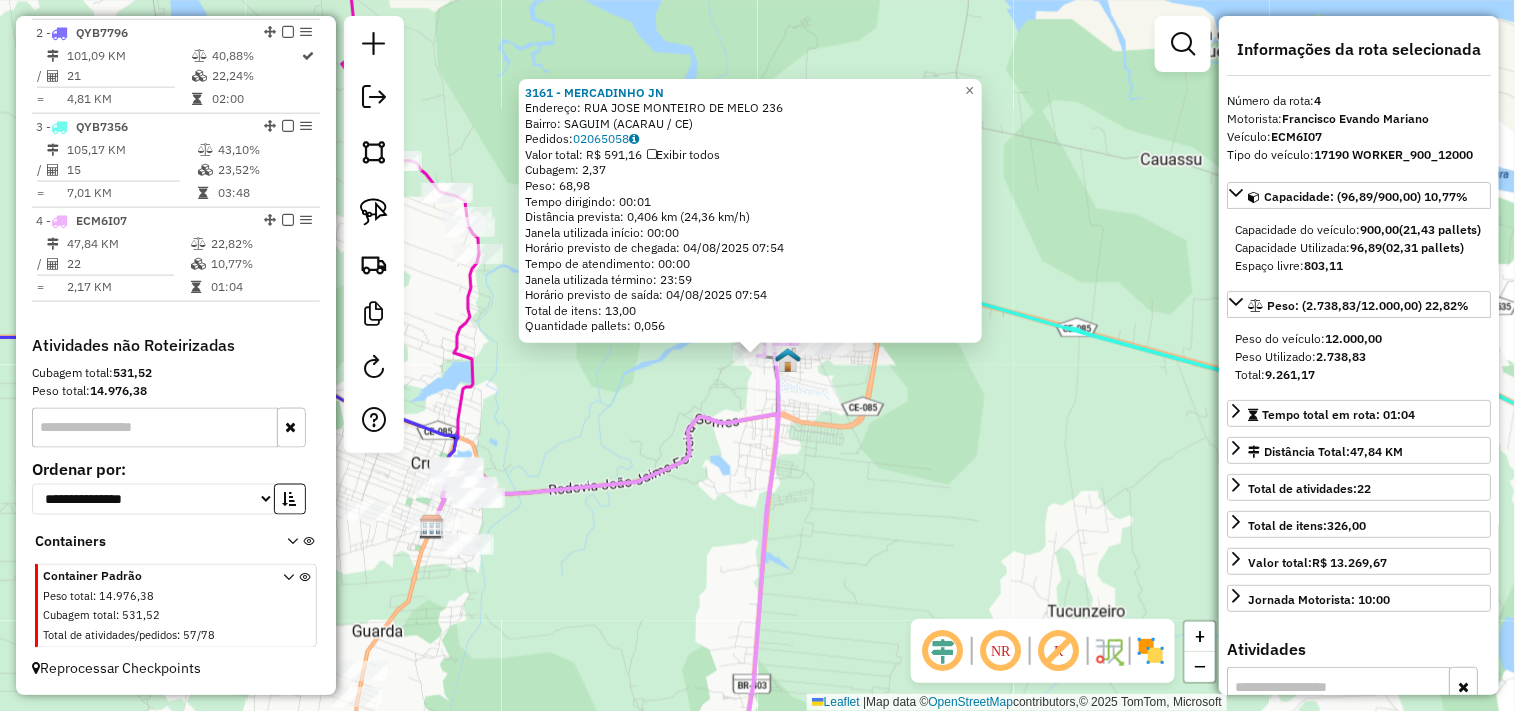 click on "3161 - MERCADINHO JN  Endereço:  RUA JOSE MONTEIRO DE MELO 236   Bairro: SAGUIM (ACARAU / CE)   Pedidos:  02065058   Valor total: R$ 591,16   Exibir todos   Cubagem: 2,37  Peso: 68,98  Tempo dirigindo: 00:01   Distância prevista: 0,406 km (24,36 km/h)   Janela utilizada início: 00:00   Horário previsto de chegada: 04/08/2025 07:54   Tempo de atendimento: 00:00   Janela utilizada término: 23:59   Horário previsto de saída: 04/08/2025 07:54   Total de itens: 13,00   Quantidade pallets: 0,056  × Janela de atendimento Grade de atendimento Capacidade Transportadoras Veículos Cliente Pedidos  Rotas Selecione os dias de semana para filtrar as janelas de atendimento  Seg   Ter   Qua   Qui   Sex   Sáb   Dom  Informe o período da janela de atendimento: De: Até:  Filtrar exatamente a janela do cliente  Considerar janela de atendimento padrão  Selecione os dias de semana para filtrar as grades de atendimento  Seg   Ter   Qua   Qui   Sex   Sáb   Dom   Considerar clientes sem dia de atendimento cadastrado De:" 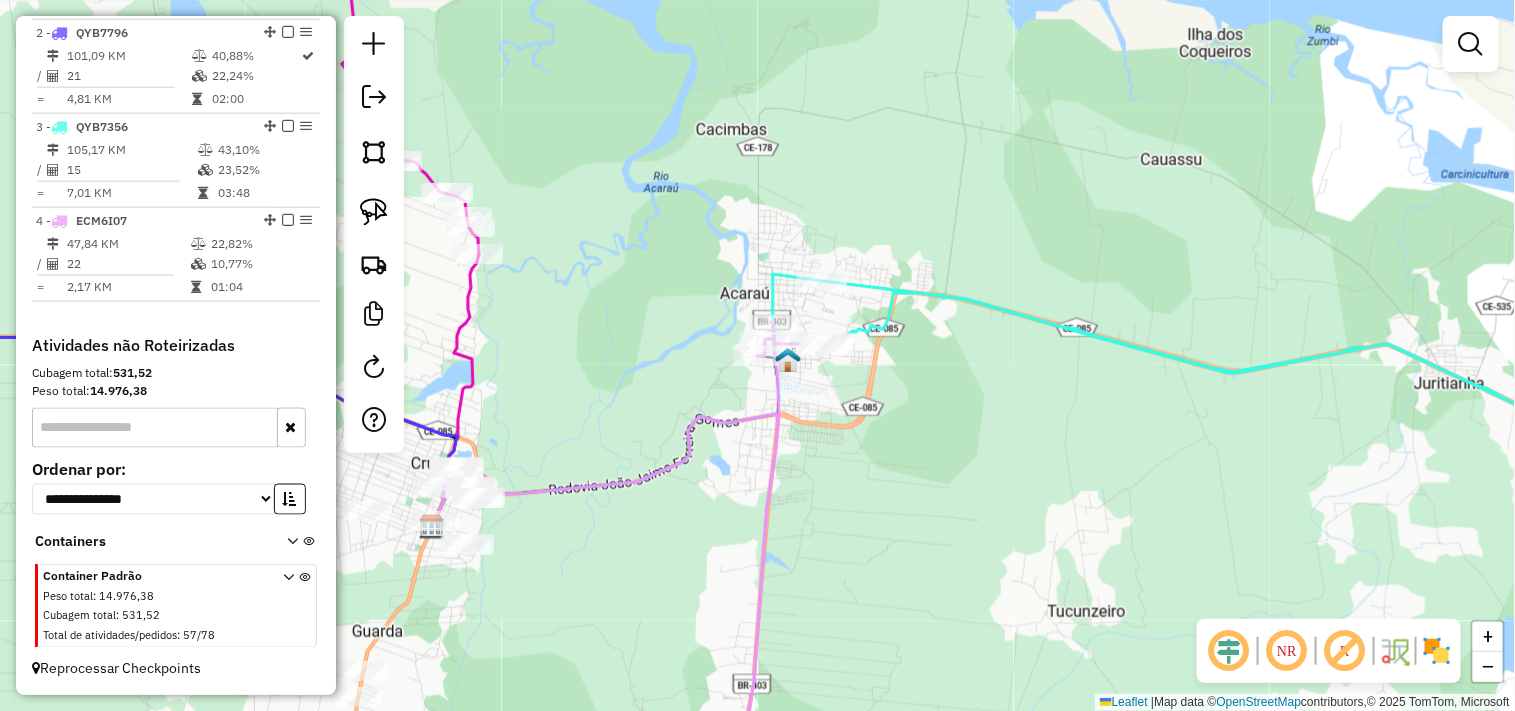 drag, startPoint x: 854, startPoint y: 535, endPoint x: 817, endPoint y: 352, distance: 186.70297 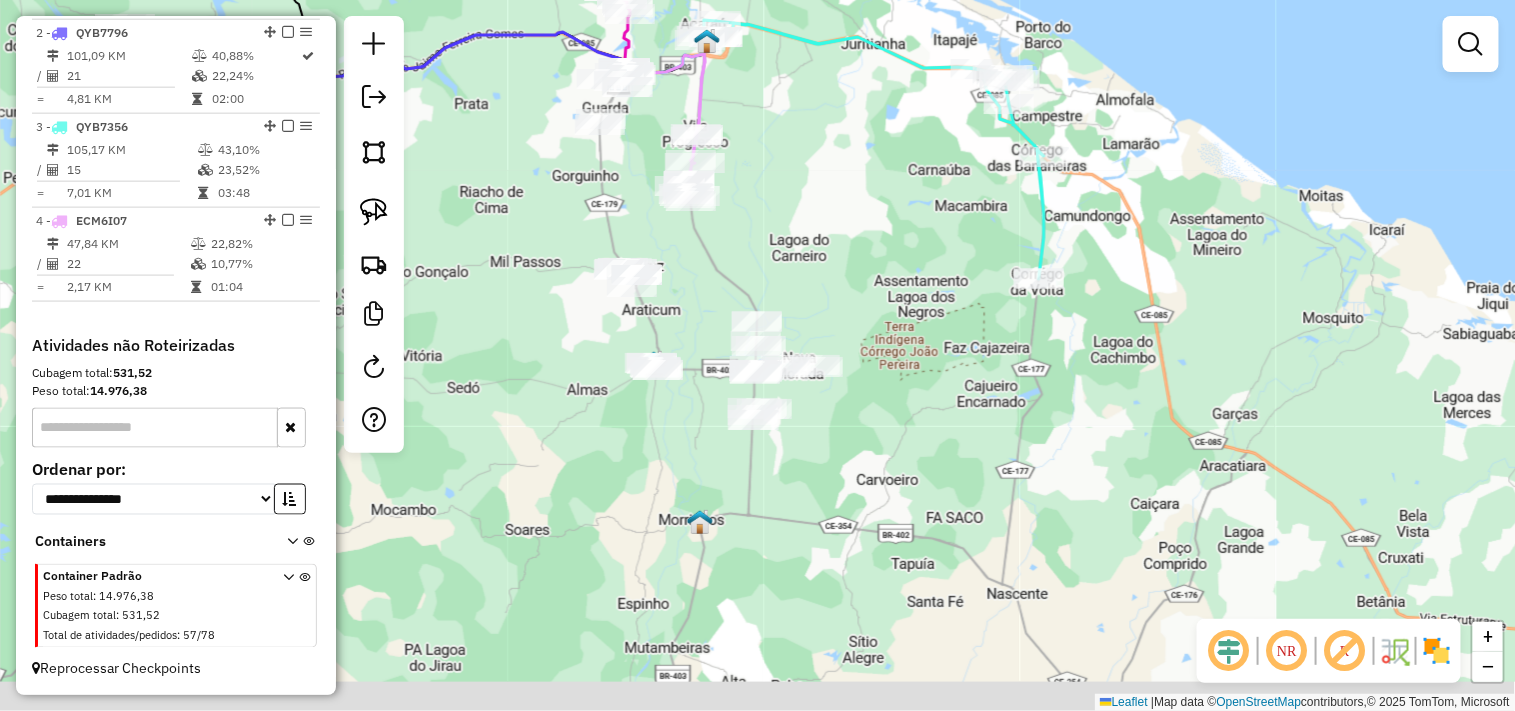 drag, startPoint x: 891, startPoint y: 493, endPoint x: 777, endPoint y: 292, distance: 231.07791 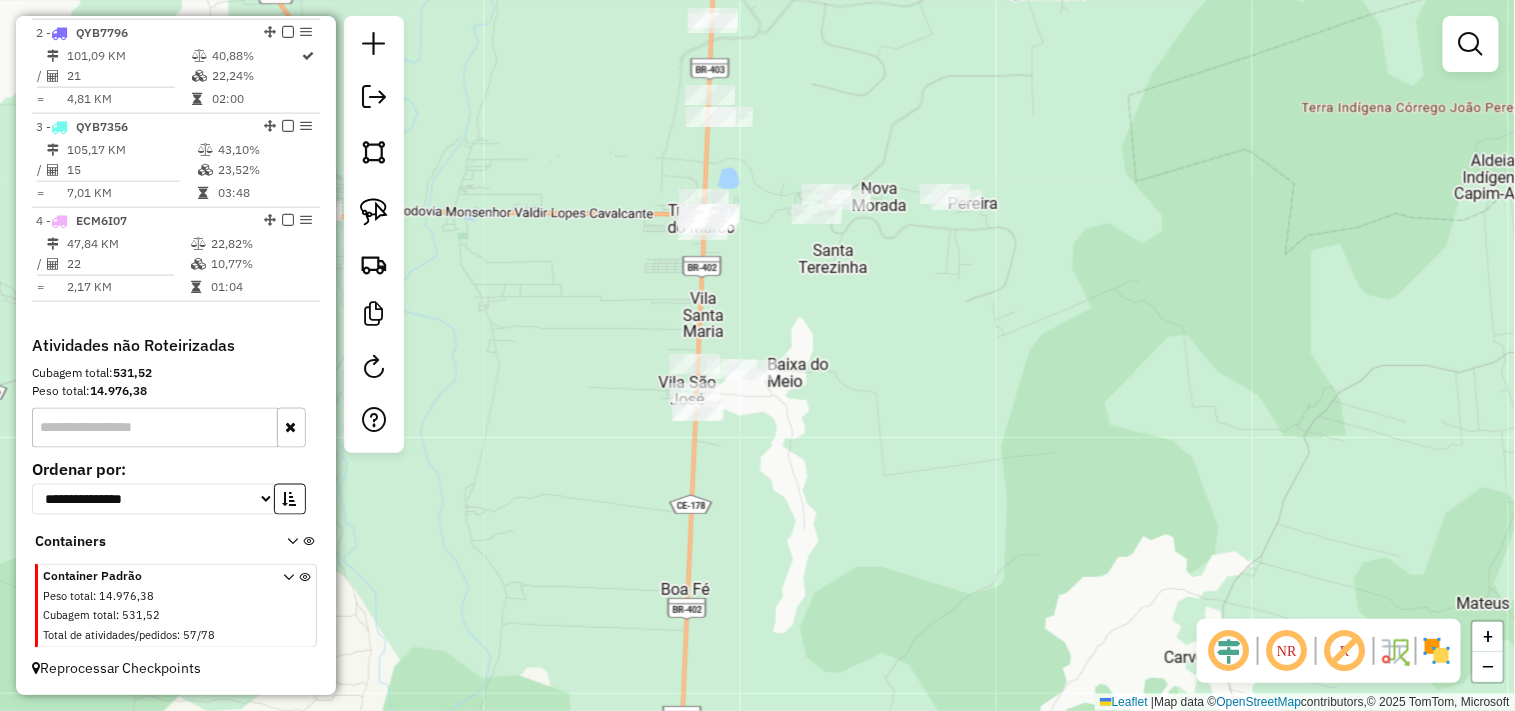 drag, startPoint x: 1462, startPoint y: 55, endPoint x: 1337, endPoint y: 95, distance: 131.24405 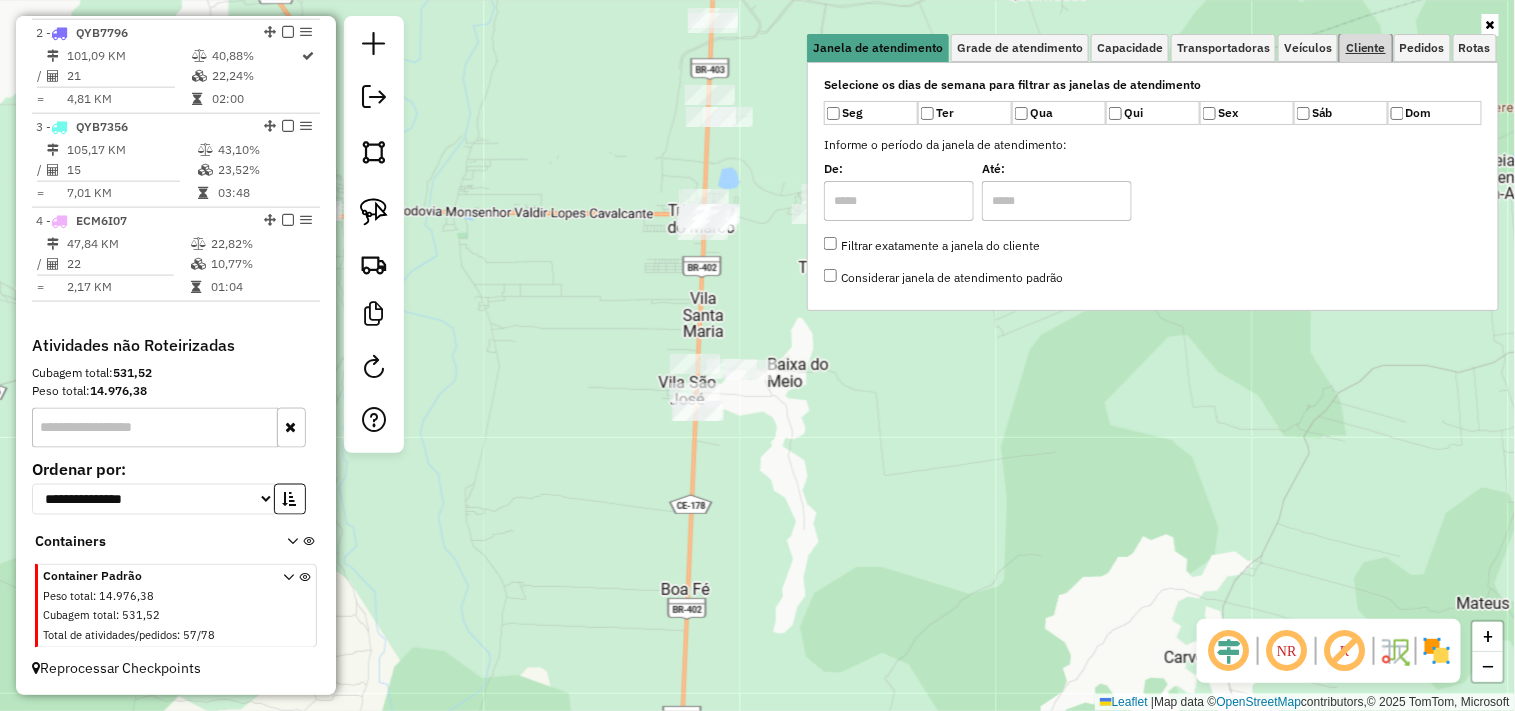 click on "Cliente" at bounding box center (1366, 48) 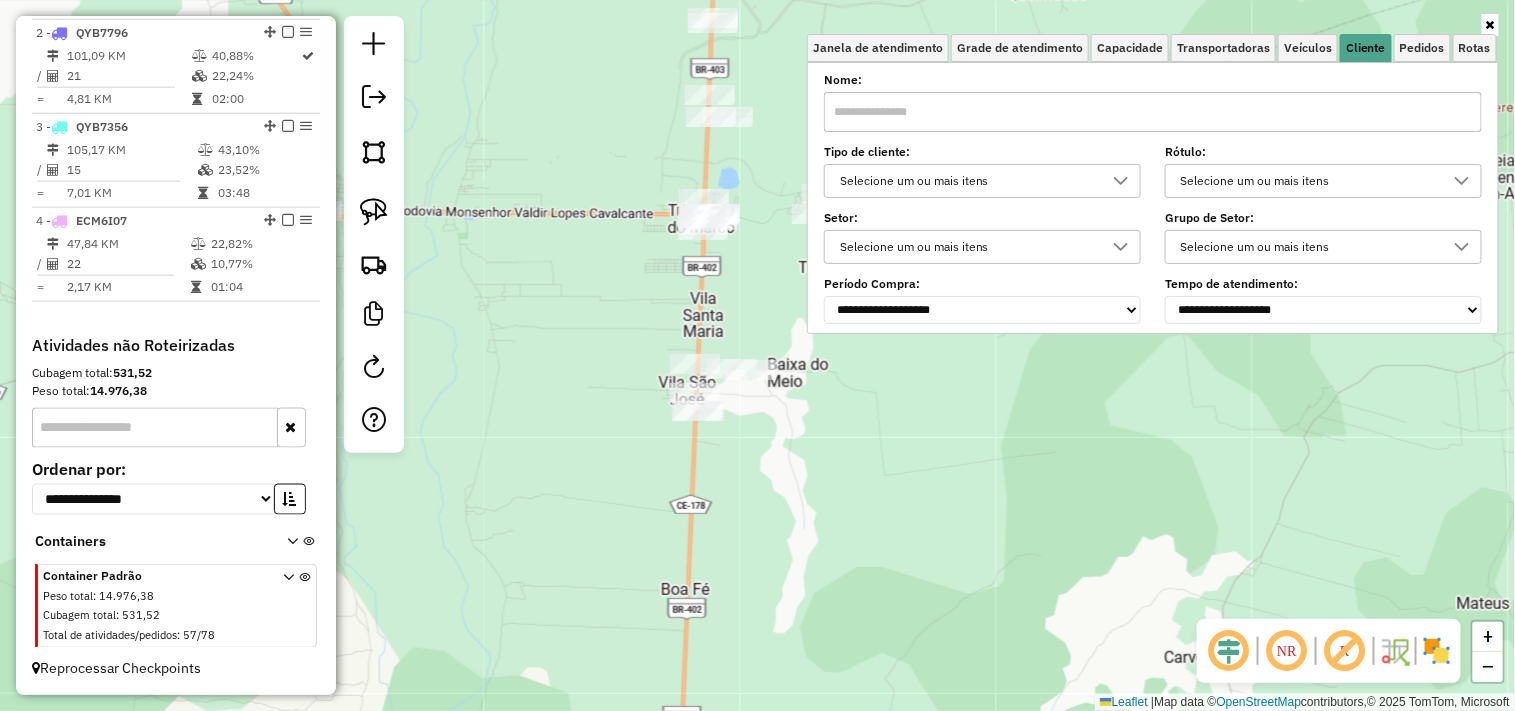 click at bounding box center (1153, 112) 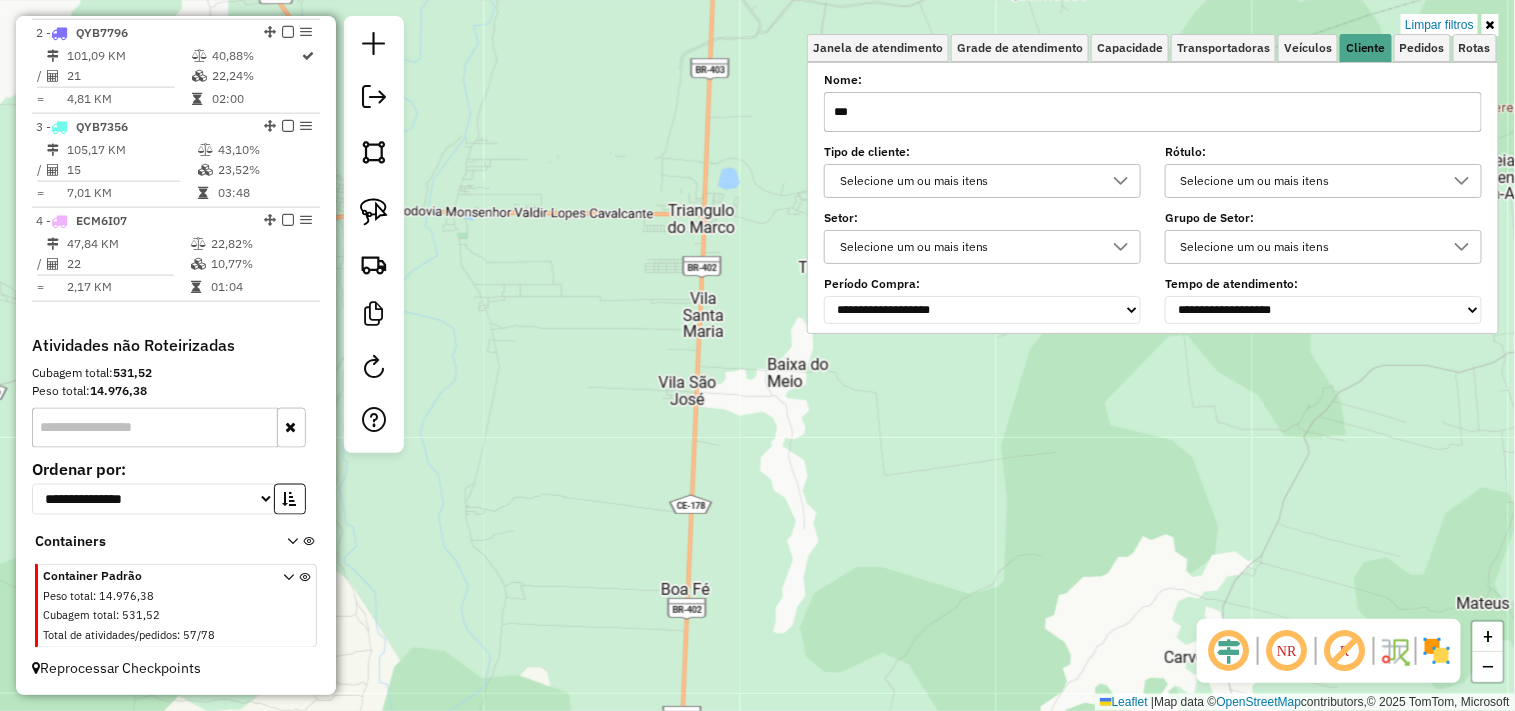 click on "Limpar filtros Janela de atendimento Grade de atendimento Capacidade Transportadoras Veículos Cliente Pedidos  Rotas Selecione os dias de semana para filtrar as janelas de atendimento  Seg   Ter   Qua   Qui   Sex   Sáb   Dom  Informe o período da janela de atendimento: De: Até:  Filtrar exatamente a janela do cliente  Considerar janela de atendimento padrão  Selecione os dias de semana para filtrar as grades de atendimento  Seg   Ter   Qua   Qui   Sex   Sáb   Dom   Considerar clientes sem dia de atendimento cadastrado  Clientes fora do dia de atendimento selecionado Filtrar as atividades entre os valores definidos abaixo:  Peso mínimo:   Peso máximo:   Cubagem mínima:   Cubagem máxima:   De:   Até:  Filtrar as atividades entre o tempo de atendimento definido abaixo:  De:   Até:   Considerar capacidade total dos clientes não roteirizados Transportadora: Selecione um ou mais itens Tipo de veículo: Selecione um ou mais itens Veículo: Selecione um ou mais itens Motorista: Selecione um ou mais itens" 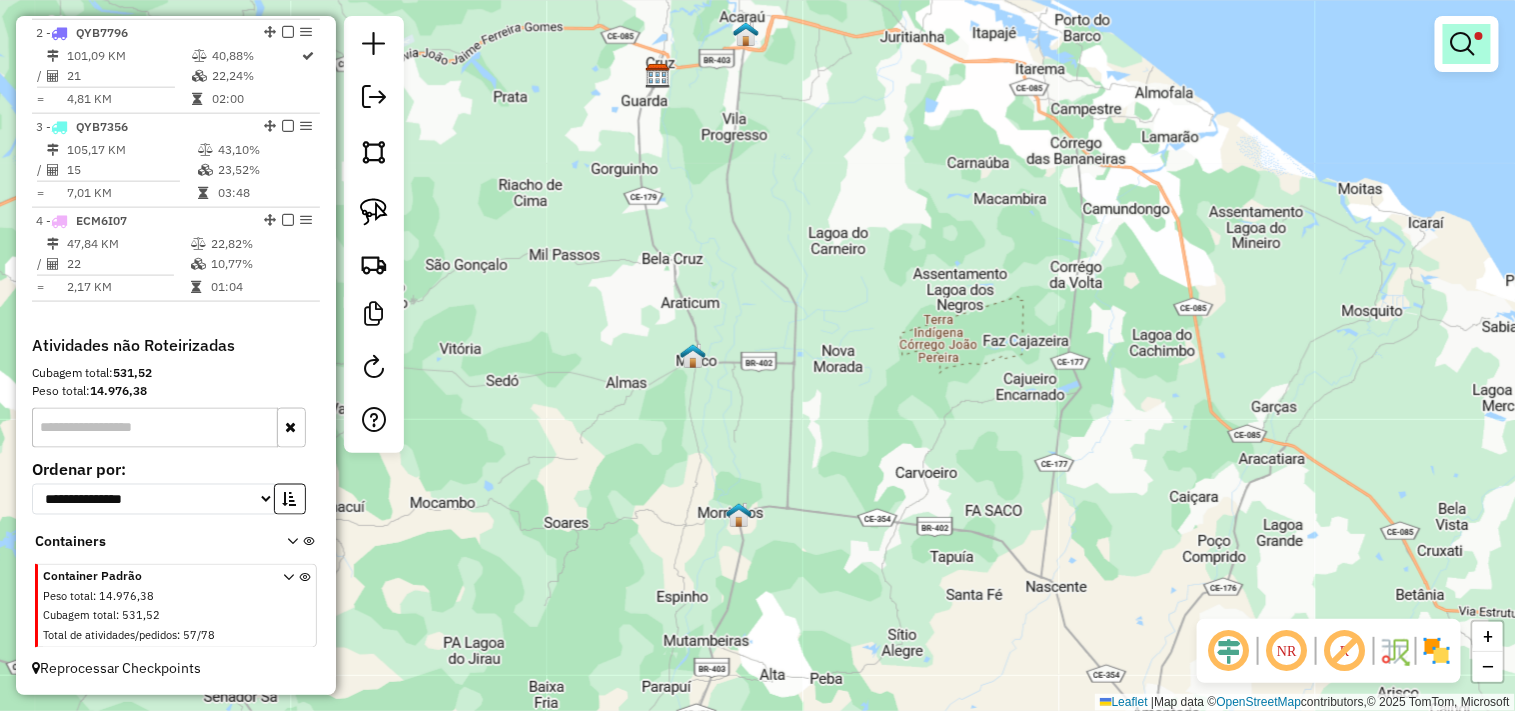 click at bounding box center [1463, 44] 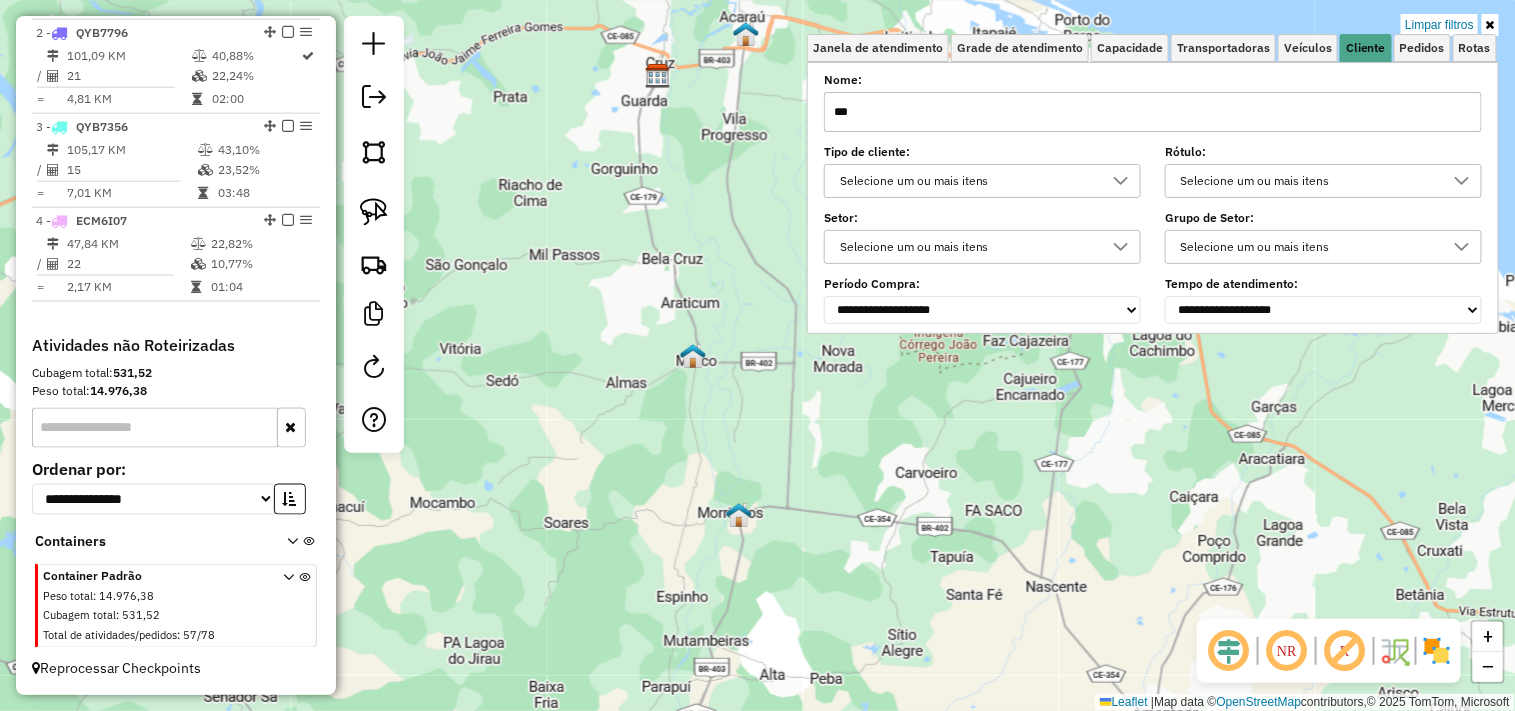 click on "***" at bounding box center [1153, 112] 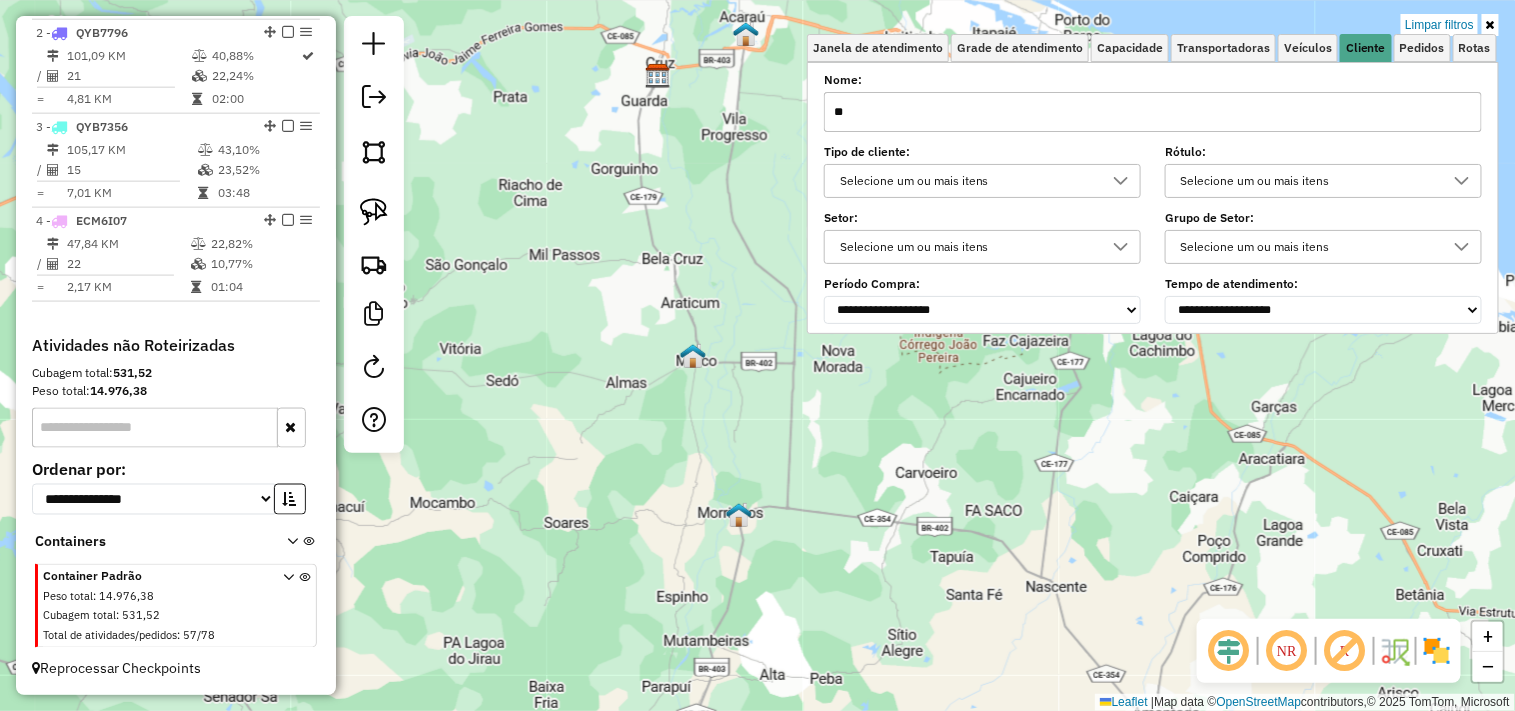 type on "*" 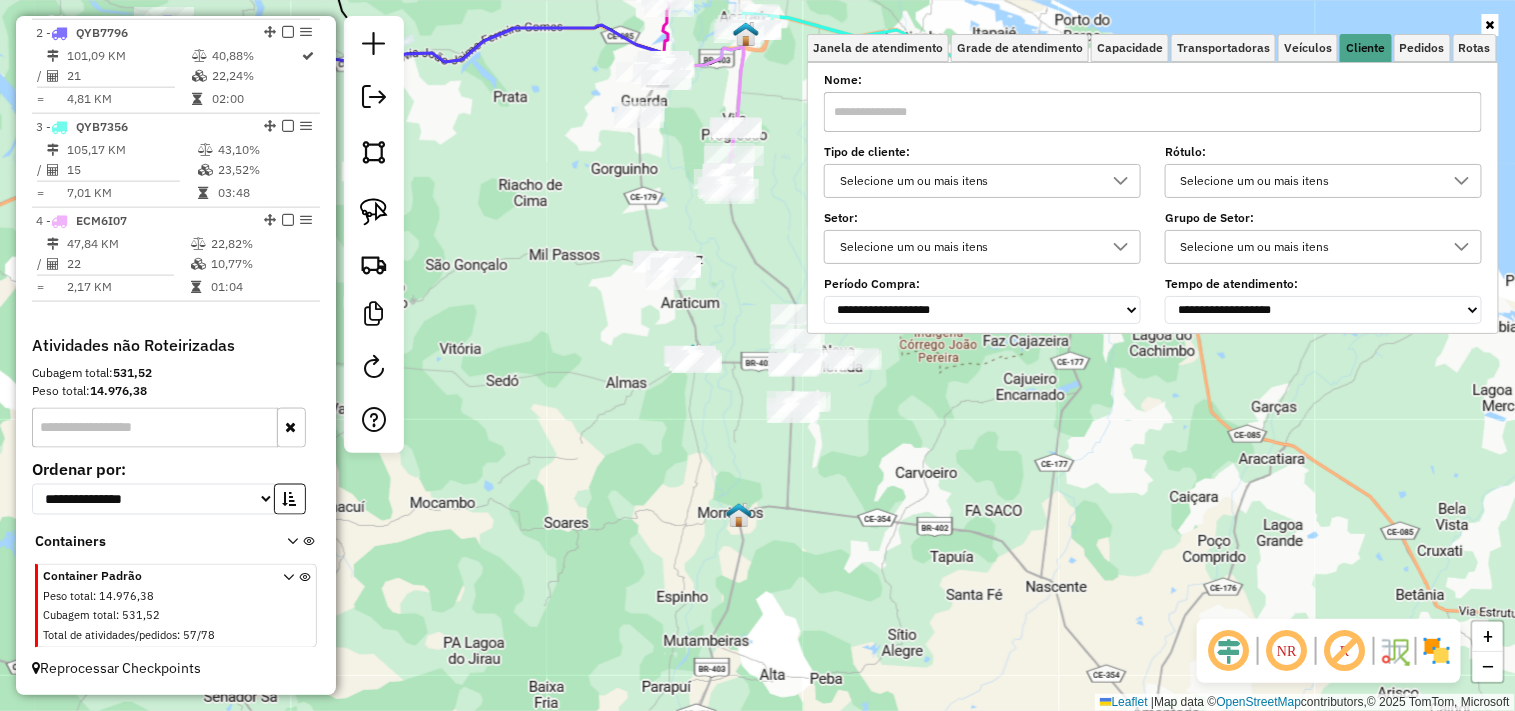 type 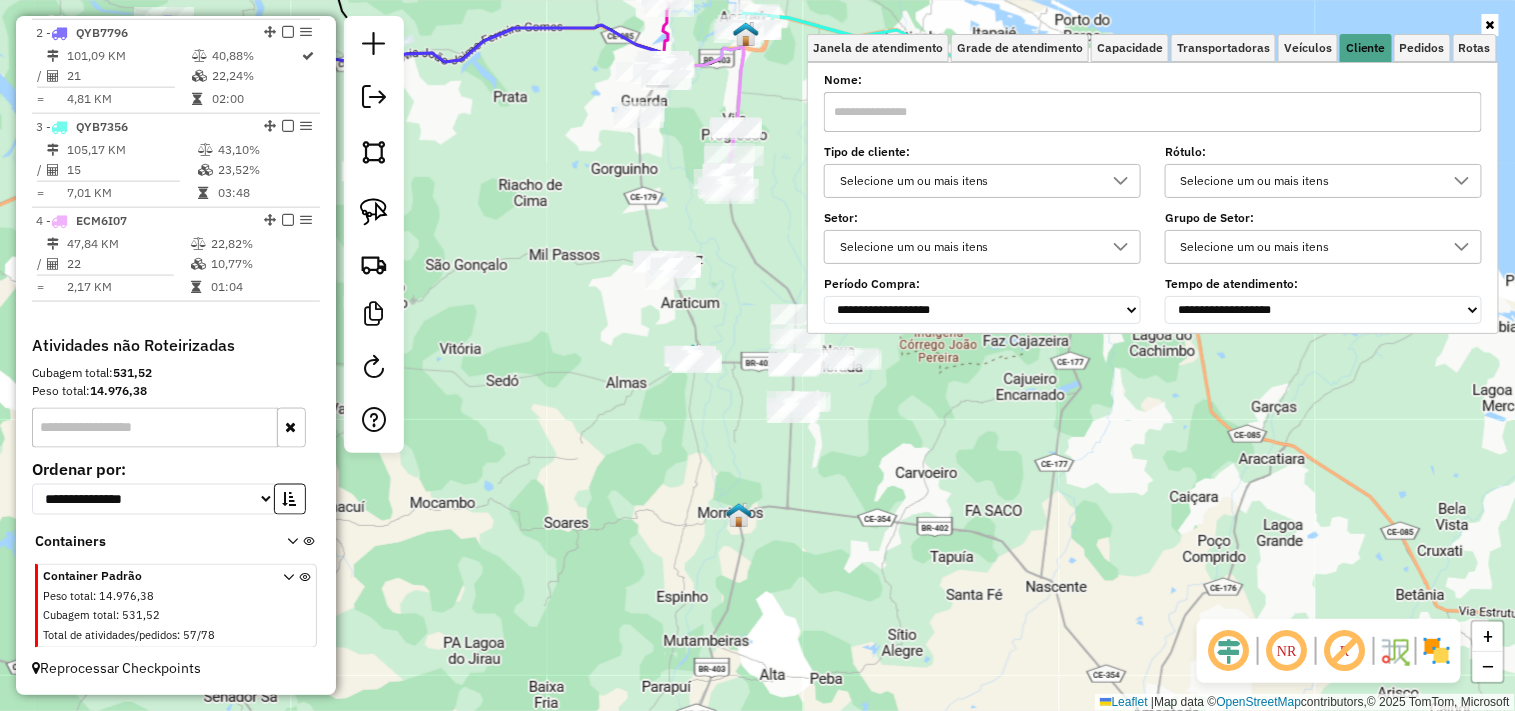 click on "Janela de atendimento Grade de atendimento Capacidade Transportadoras Veículos Cliente Pedidos  Rotas Selecione os dias de semana para filtrar as janelas de atendimento  Seg   Ter   Qua   Qui   Sex   Sáb   Dom  Informe o período da janela de atendimento: De: Até:  Filtrar exatamente a janela do cliente  Considerar janela de atendimento padrão  Selecione os dias de semana para filtrar as grades de atendimento  Seg   Ter   Qua   Qui   Sex   Sáb   Dom   Considerar clientes sem dia de atendimento cadastrado  Clientes fora do dia de atendimento selecionado Filtrar as atividades entre os valores definidos abaixo:  Peso mínimo:   Peso máximo:   Cubagem mínima:   Cubagem máxima:   De:   Até:  Filtrar as atividades entre o tempo de atendimento definido abaixo:  De:   Até:   Considerar capacidade total dos clientes não roteirizados Transportadora: Selecione um ou mais itens Tipo de veículo: Selecione um ou mais itens Veículo: Selecione um ou mais itens Motorista: Selecione um ou mais itens Nome: Rótulo:" 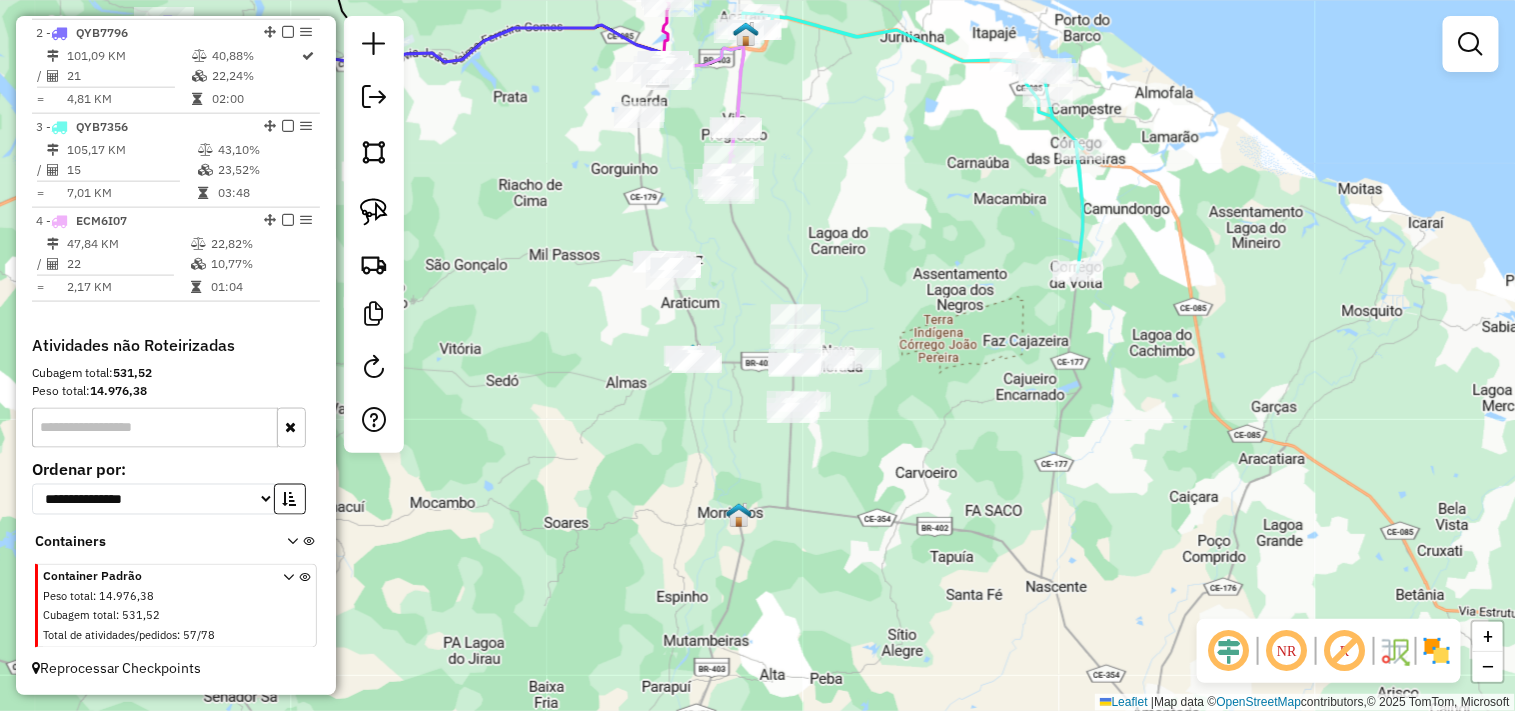 drag, startPoint x: 896, startPoint y: 182, endPoint x: 1024, endPoint y: 343, distance: 205.6818 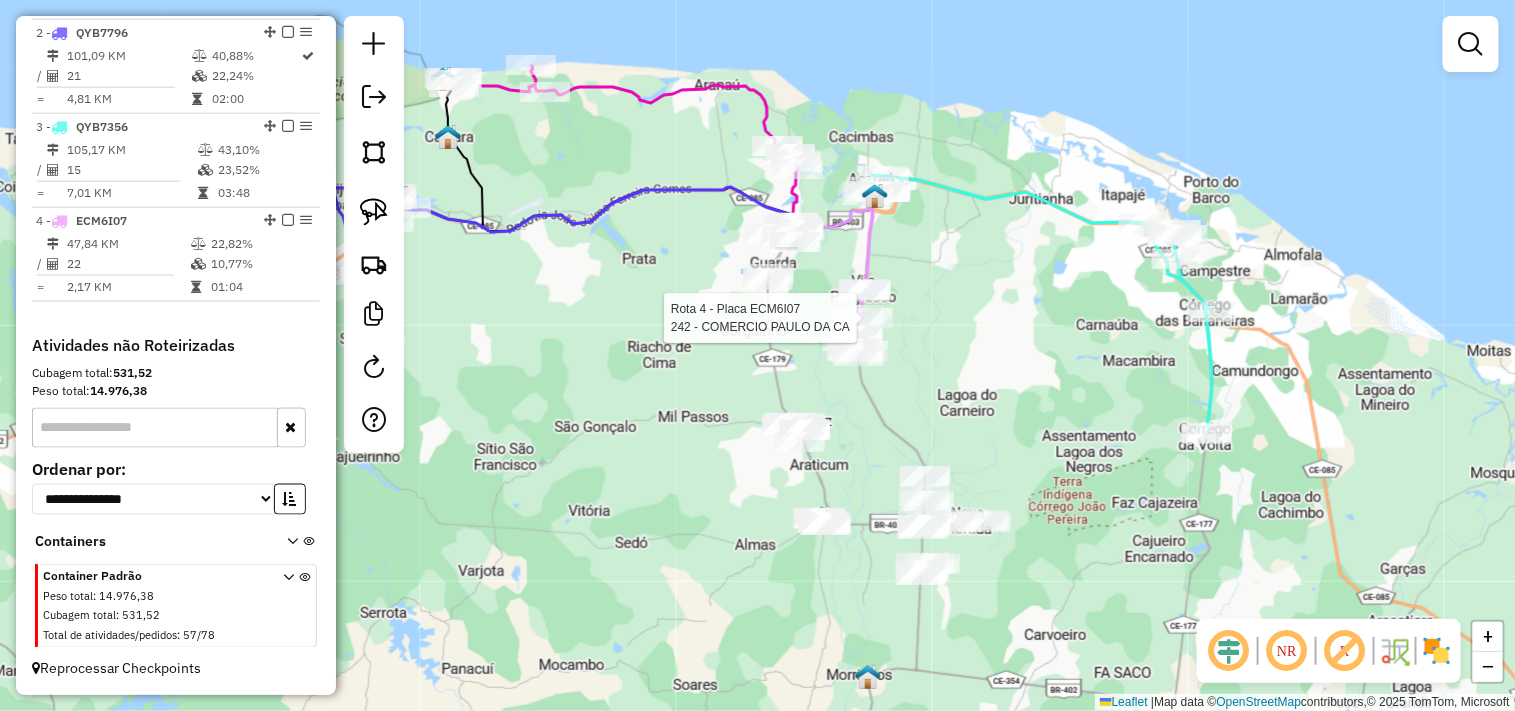 select on "**********" 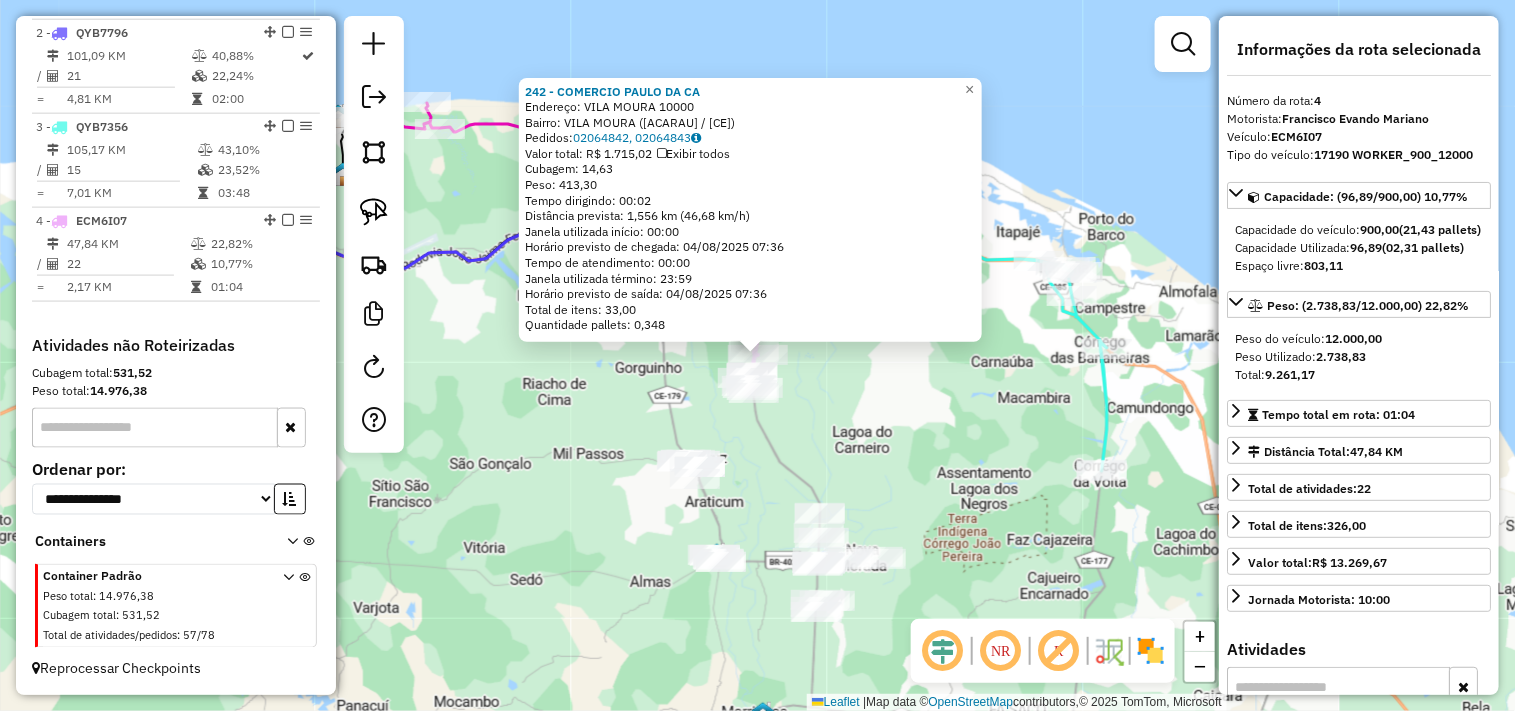 click on "242 - COMERCIO PAULO DA CA  Endereço:  VILA MOURA 10000   Bairro: VILA MOURA (ACARAU / CE)   Pedidos:  02064842, 02064843   Valor total: R$ 1.715,02   Exibir todos   Cubagem: 14,63  Peso: 413,30  Tempo dirigindo: 00:02   Distância prevista: 1,556 km (46,68 km/h)   Janela utilizada início: 00:00   Horário previsto de chegada: 04/08/2025 07:36   Tempo de atendimento: 00:00   Janela utilizada término: 23:59   Horário previsto de saída: 04/08/2025 07:36   Total de itens: 33,00   Quantidade pallets: 0,348  × Janela de atendimento Grade de atendimento Capacidade Transportadoras Veículos Cliente Pedidos  Rotas Selecione os dias de semana para filtrar as janelas de atendimento  Seg   Ter   Qua   Qui   Sex   Sáb   Dom  Informe o período da janela de atendimento: De: Até:  Filtrar exatamente a janela do cliente  Considerar janela de atendimento padrão  Selecione os dias de semana para filtrar as grades de atendimento  Seg   Ter   Qua   Qui   Sex   Sáb   Dom   Peso mínimo:   Peso máximo:   De:   Até:  +" 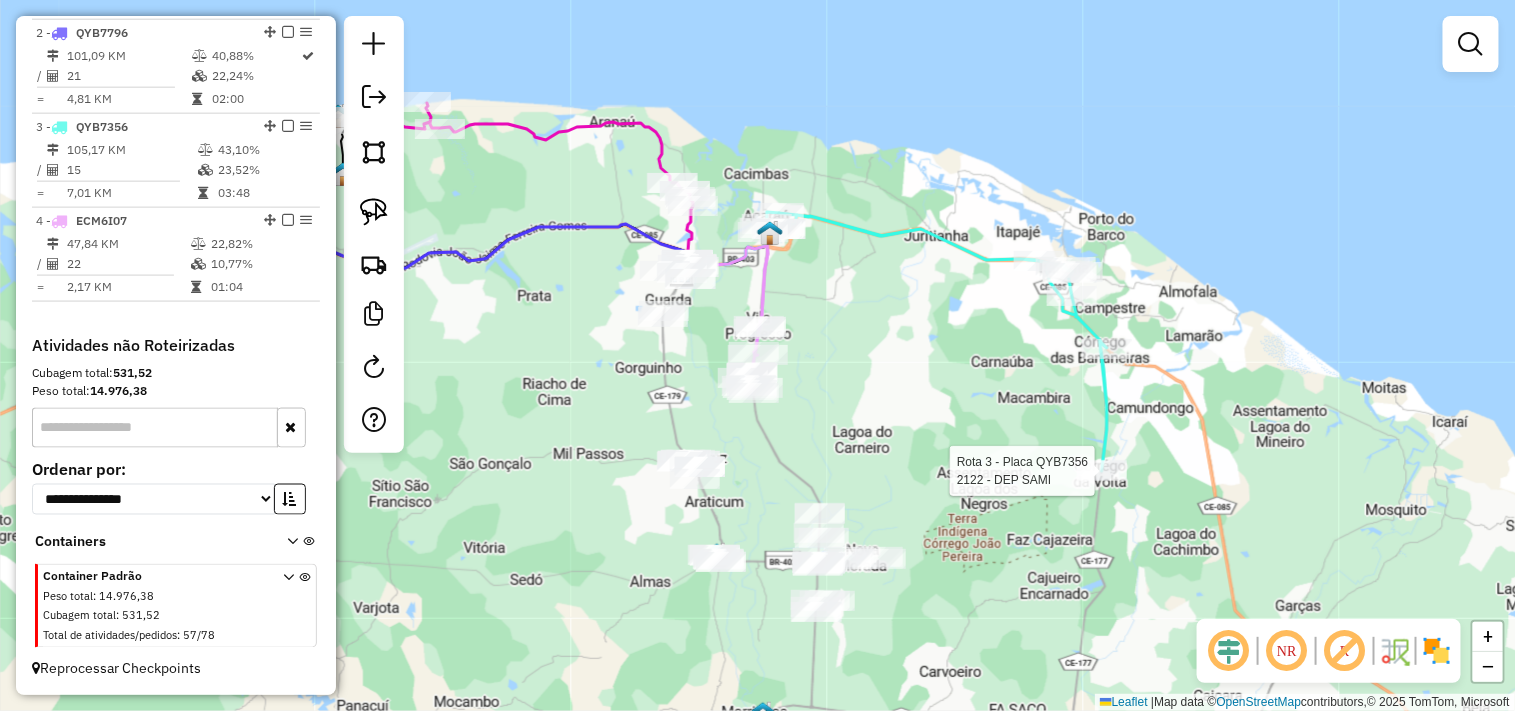 select on "**********" 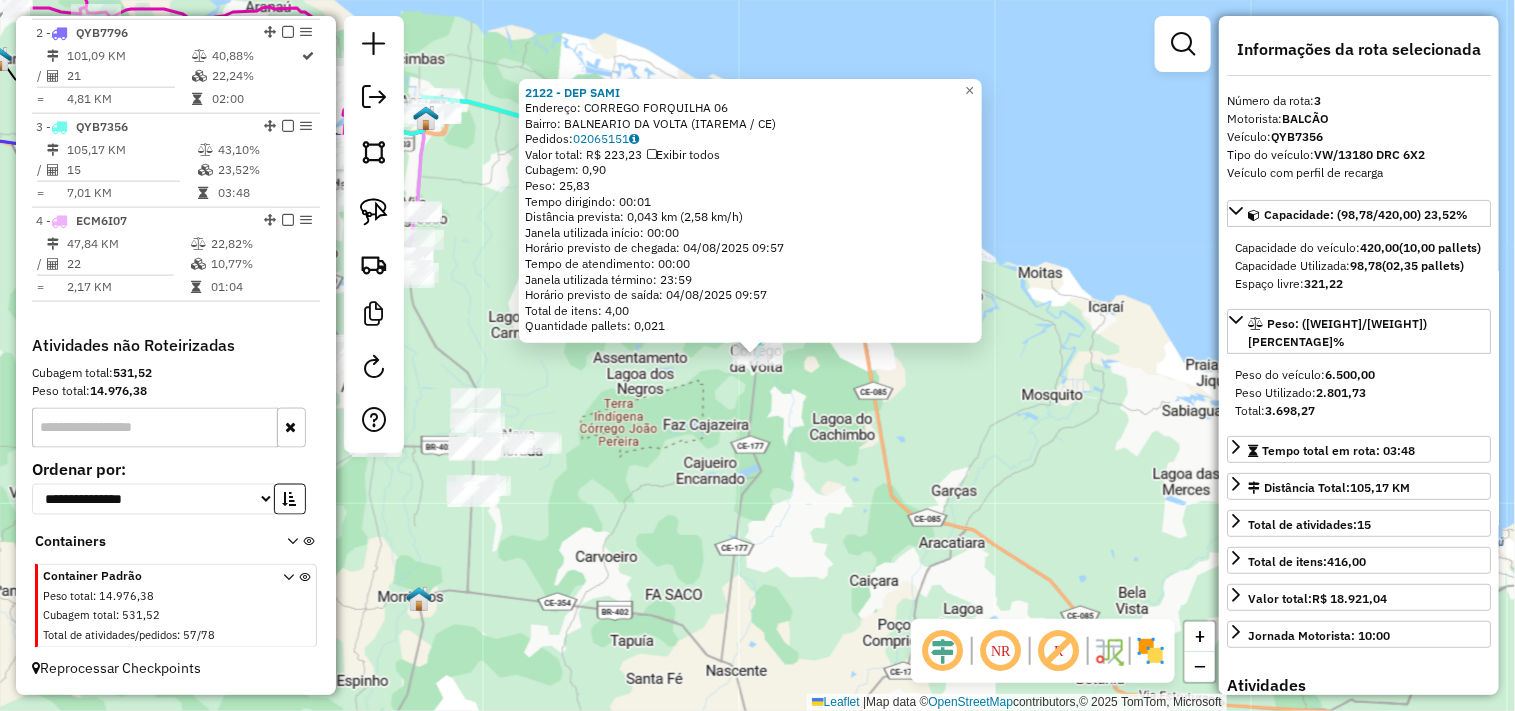 click on "2122 - DEP SAMI  Endereço:  CORREGO FORQUILHA 06   Bairro: BALNEARIO DA VOLTA (ITAREMA / CE)   Pedidos:  02065151   Valor total: R$ 223,23   Exibir todos   Cubagem: 0,90  Peso: 25,83  Tempo dirigindo: 00:01   Distância prevista: 0,043 km (2,58 km/h)   Janela utilizada início: 00:00   Horário previsto de chegada: 04/08/2025 09:57   Tempo de atendimento: 00:00   Janela utilizada término: 23:59   Horário previsto de saída: 04/08/2025 09:57   Total de itens: 4,00   Quantidade pallets: 0,021  × Janela de atendimento Grade de atendimento Capacidade Transportadoras Veículos Cliente Pedidos  Rotas Selecione os dias de semana para filtrar as janelas de atendimento  Seg   Ter   Qua   Qui   Sex   Sáb   Dom  Informe o período da janela de atendimento: De: Até:  Filtrar exatamente a janela do cliente  Considerar janela de atendimento padrão  Selecione os dias de semana para filtrar as grades de atendimento  Seg   Ter   Qua   Qui   Sex   Sáb   Dom   Considerar clientes sem dia de atendimento cadastrado  De:" 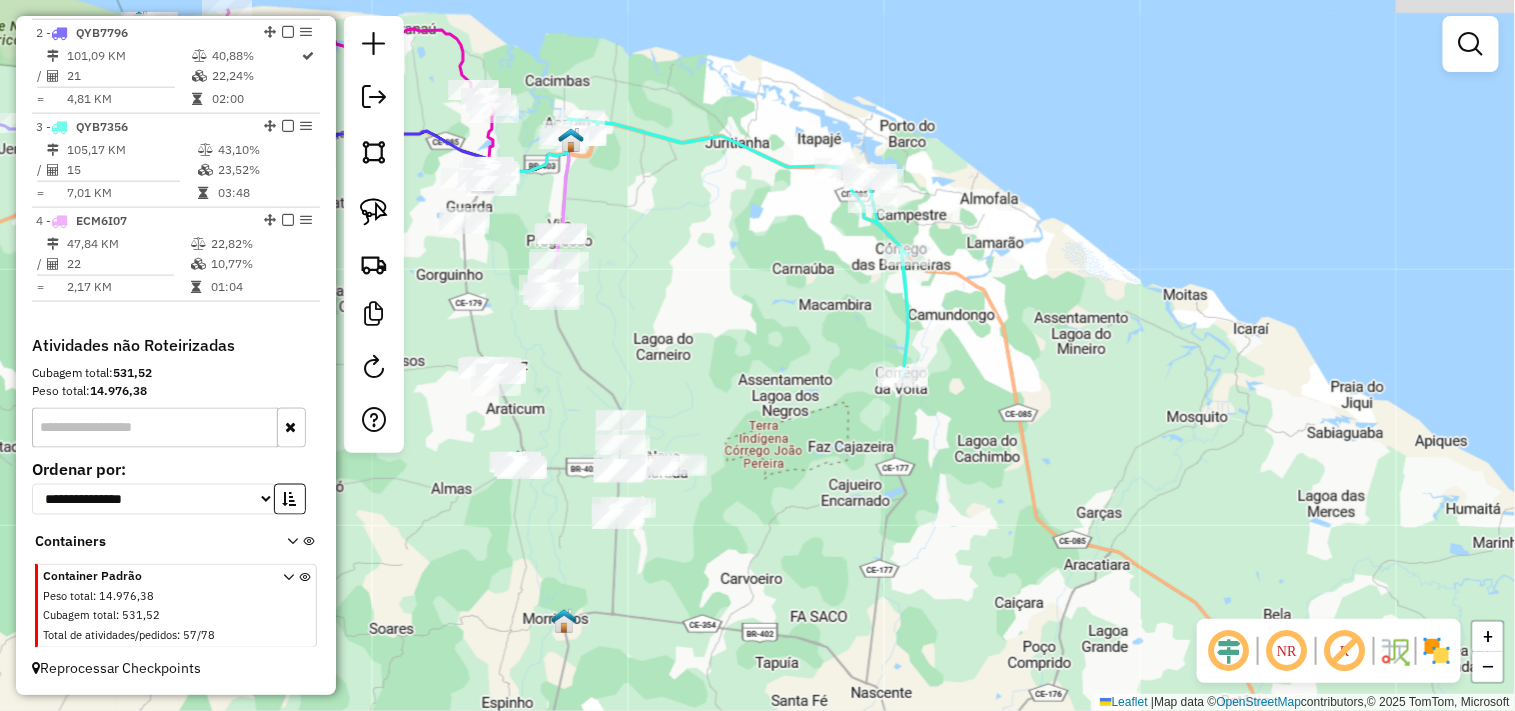 drag, startPoint x: 723, startPoint y: 325, endPoint x: 742, endPoint y: 325, distance: 19 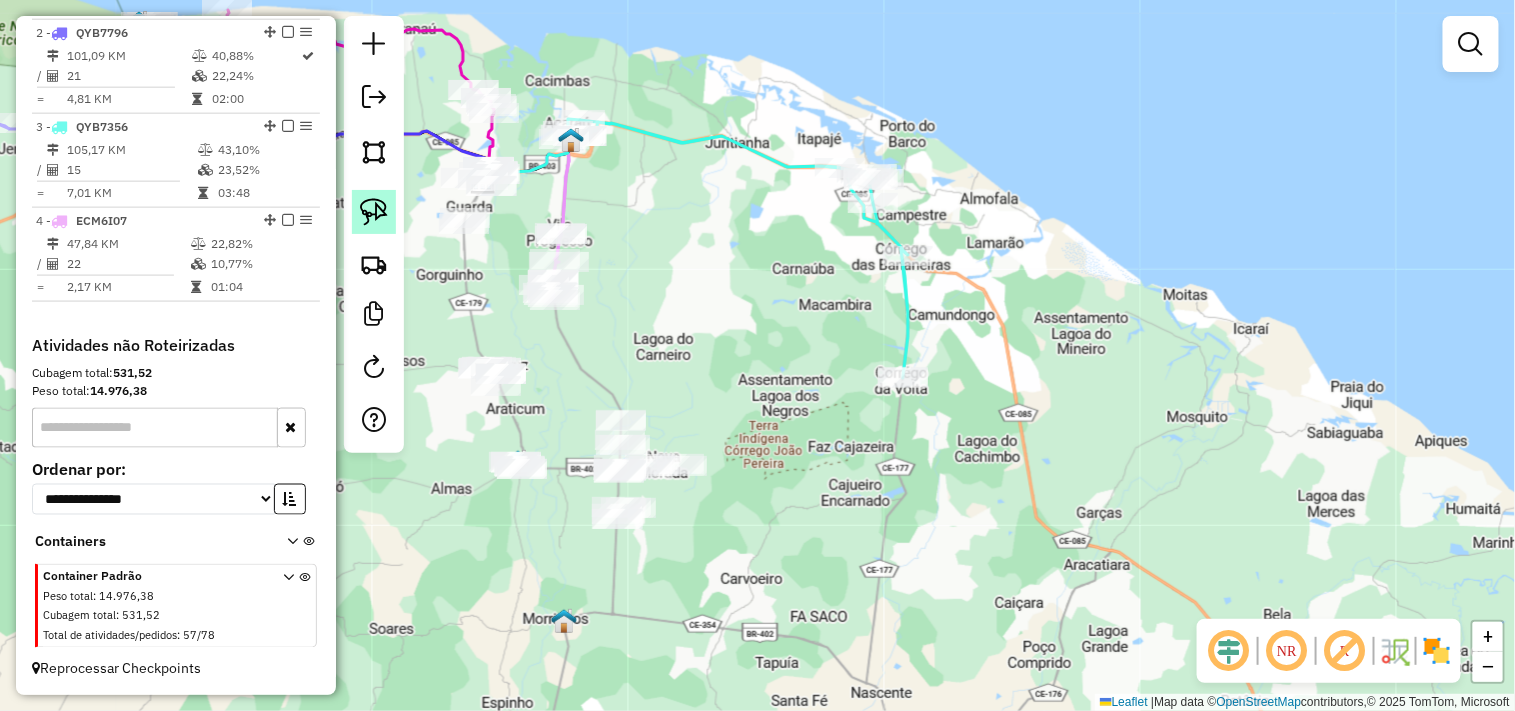 click 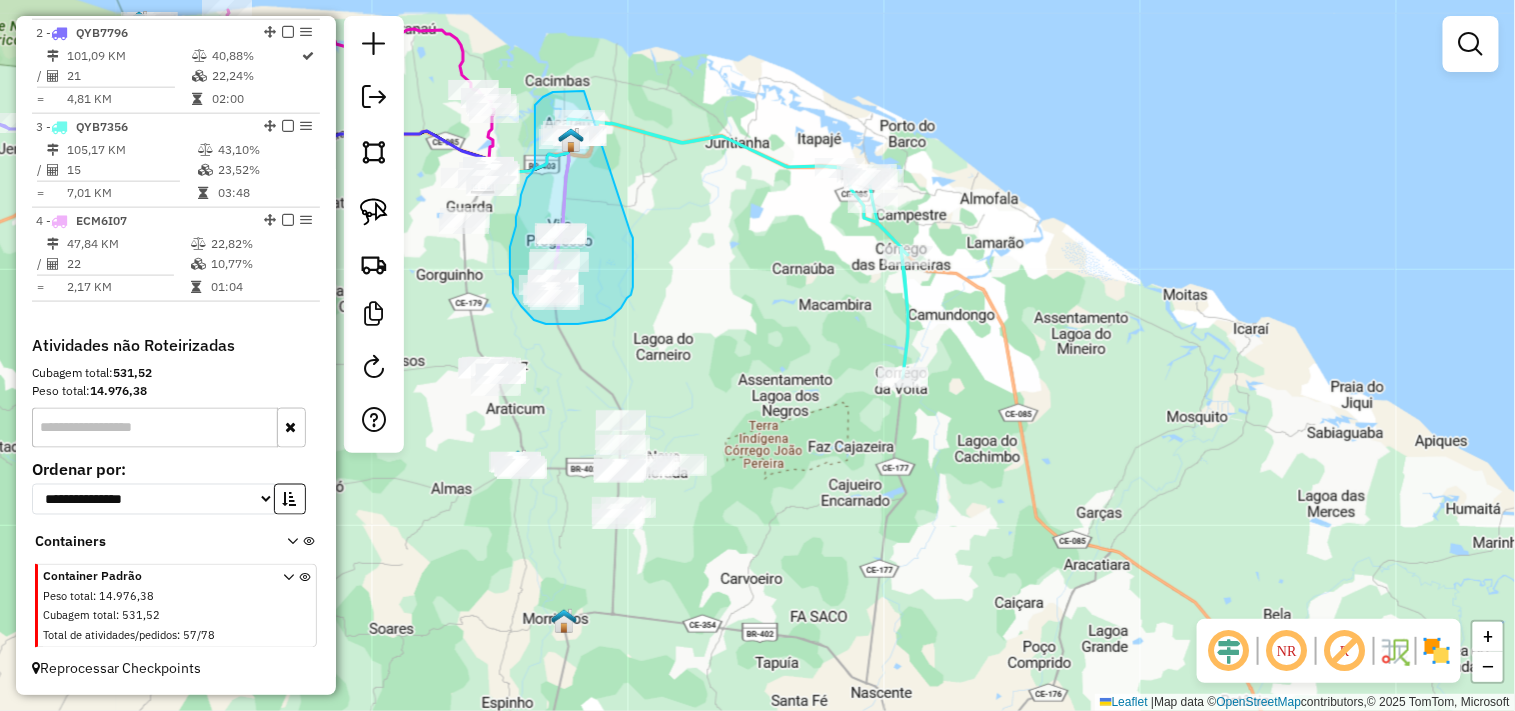 drag, startPoint x: 630, startPoint y: 231, endPoint x: 633, endPoint y: 103, distance: 128.03516 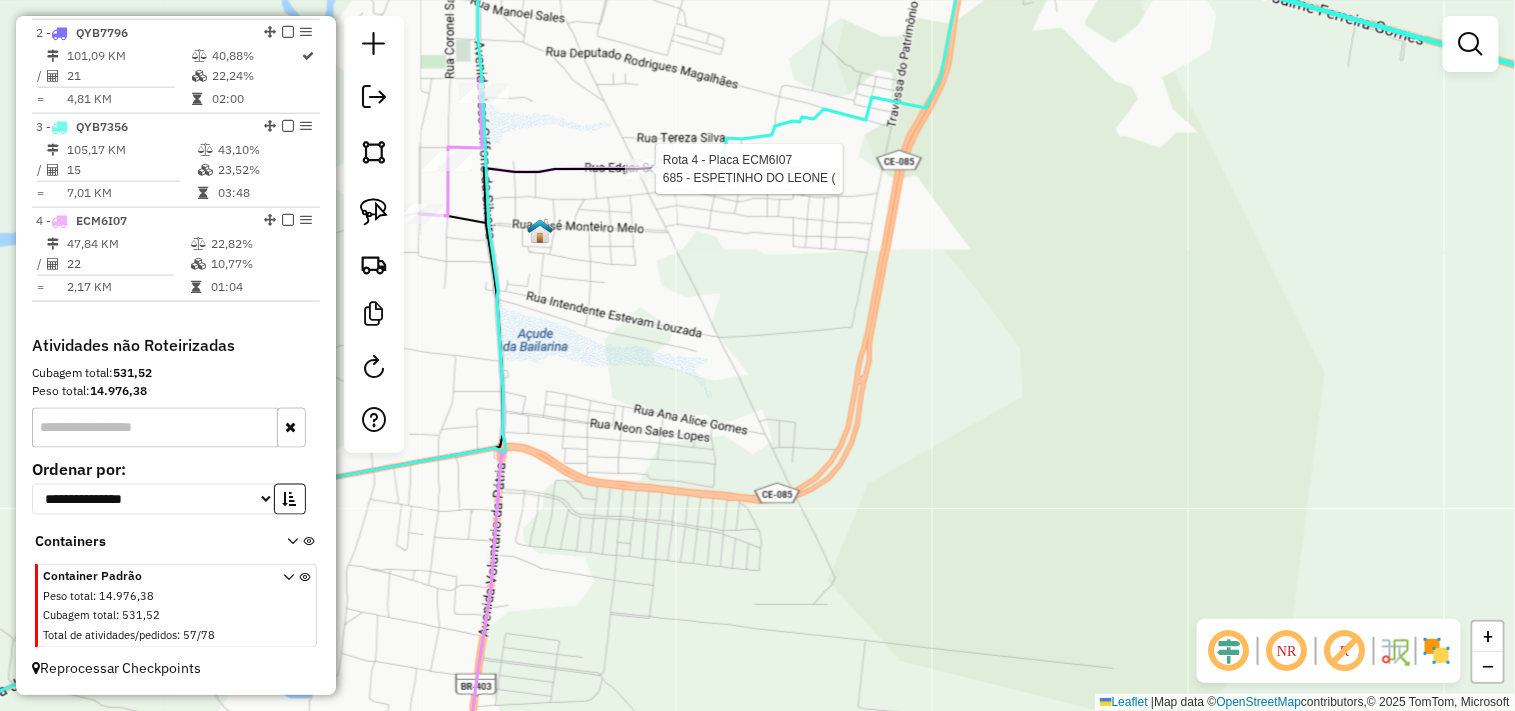select on "**********" 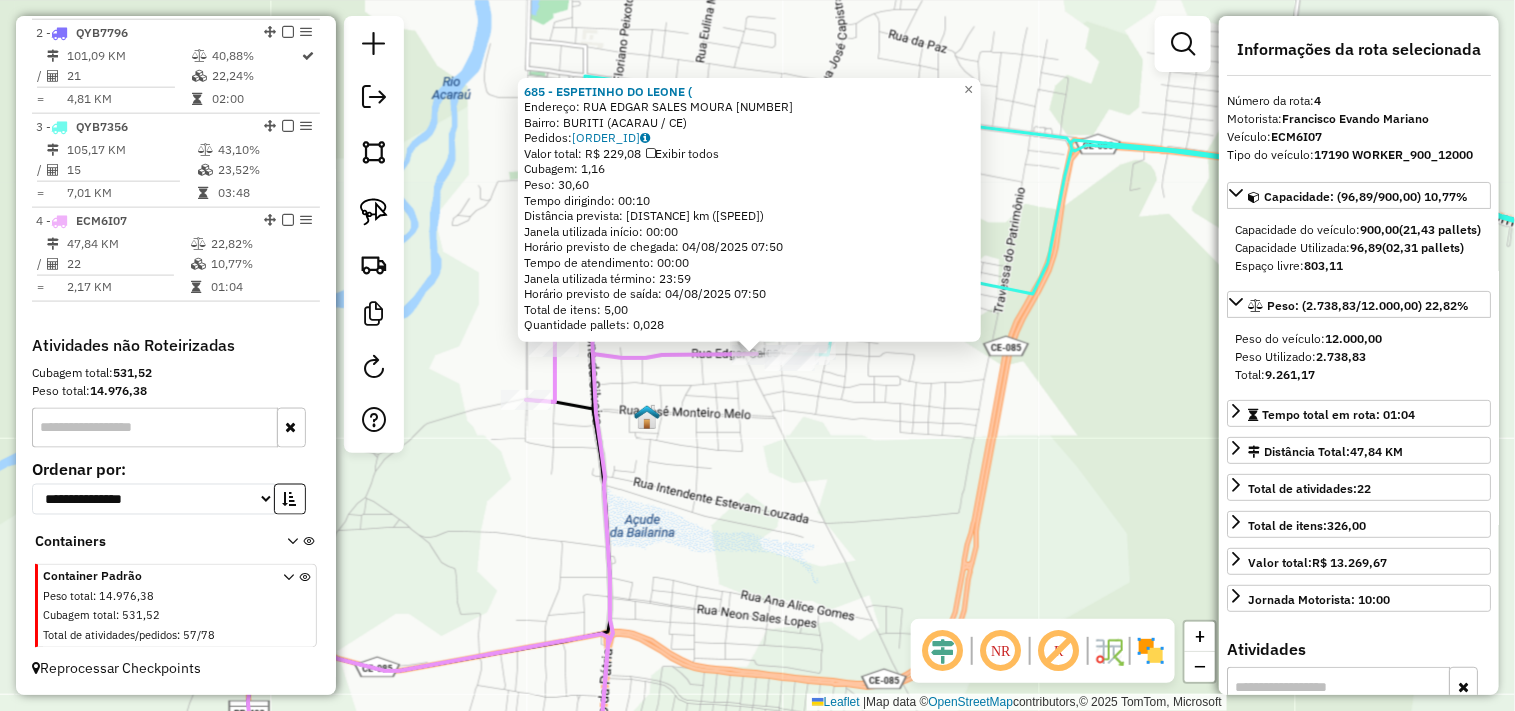 click on "685 - ESPETINHO DO LEONE (  Endereço:  RUA EDGAR SALES MOURA 1000   Bairro: BURITI (ACARAU / CE)   Pedidos:  02065057   Valor total: R$ 229,08   Exibir todos   Cubagem: 1,16  Peso: 30,60  Tempo dirigindo: 00:10   Distância prevista: 8,526 km (51,16 km/h)   Janela utilizada início: 00:00   Horário previsto de chegada: 04/08/2025 07:50   Tempo de atendimento: 00:00   Janela utilizada término: 23:59   Horário previsto de saída: 04/08/2025 07:50   Total de itens: 5,00   Quantidade pallets: 0,028  × Janela de atendimento Grade de atendimento Capacidade Transportadoras Veículos Cliente Pedidos  Rotas Selecione os dias de semana para filtrar as janelas de atendimento  Seg   Ter   Qua   Qui   Sex   Sáb   Dom  Informe o período da janela de atendimento: De: Até:  Filtrar exatamente a janela do cliente  Considerar janela de atendimento padrão  Selecione os dias de semana para filtrar as grades de atendimento  Seg   Ter   Qua   Qui   Sex   Sáb   Dom   Considerar clientes sem dia de atendimento cadastrado +" 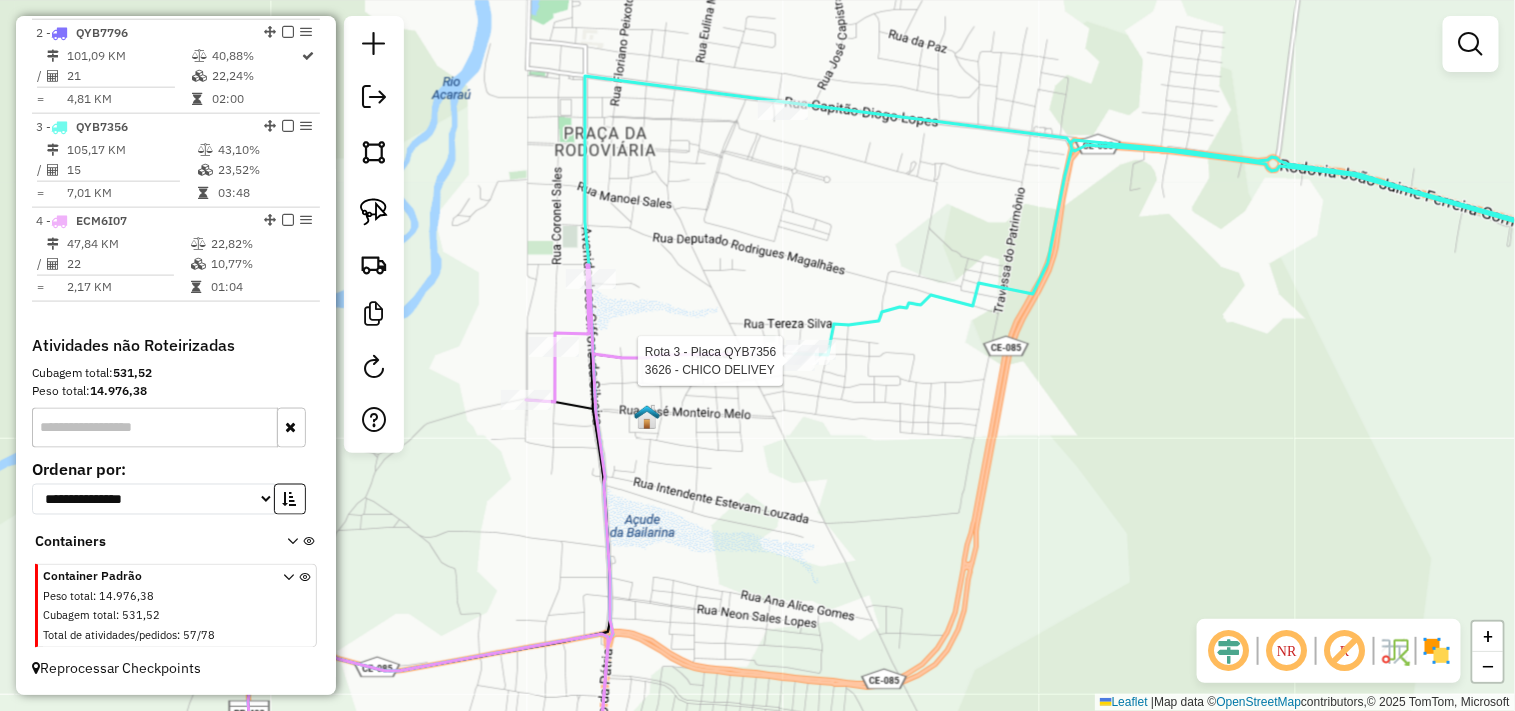 select on "**********" 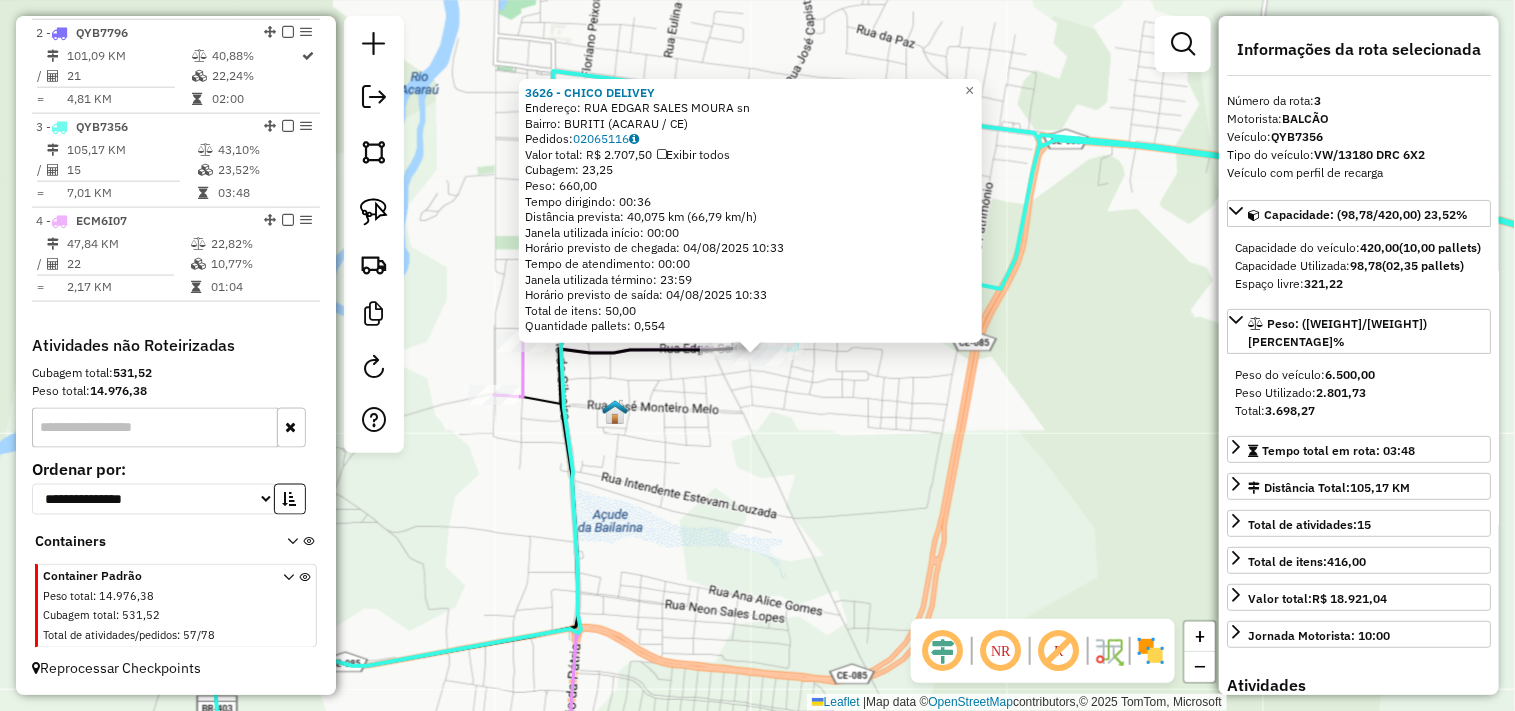 click on "3626 - CHICO DELIVEY  Endereço:  RUA EDGAR SALES MOURA sn   Bairro: BURITI (ACARAU / CE)   Pedidos:  02065116   Valor total: R$ 2.707,50   Exibir todos   Cubagem: 23,25  Peso: 660,00  Tempo dirigindo: 00:36   Distância prevista: 40,075 km (66,79 km/h)   Janela utilizada início: 00:00   Horário previsto de chegada: 04/08/2025 10:33   Tempo de atendimento: 00:00   Janela utilizada término: 23:59   Horário previsto de saída: 04/08/2025 10:33   Total de itens: 50,00   Quantidade pallets: 0,554  × Janela de atendimento Grade de atendimento Capacidade Transportadoras Veículos Cliente Pedidos  Rotas Selecione os dias de semana para filtrar as janelas de atendimento  Seg   Ter   Qua   Qui   Sex   Sáb   Dom  Informe o período da janela de atendimento: De: Até:  Filtrar exatamente a janela do cliente  Considerar janela de atendimento padrão  Selecione os dias de semana para filtrar as grades de atendimento  Seg   Ter   Qua   Qui   Sex   Sáb   Dom   Considerar clientes sem dia de atendimento cadastrado De:" 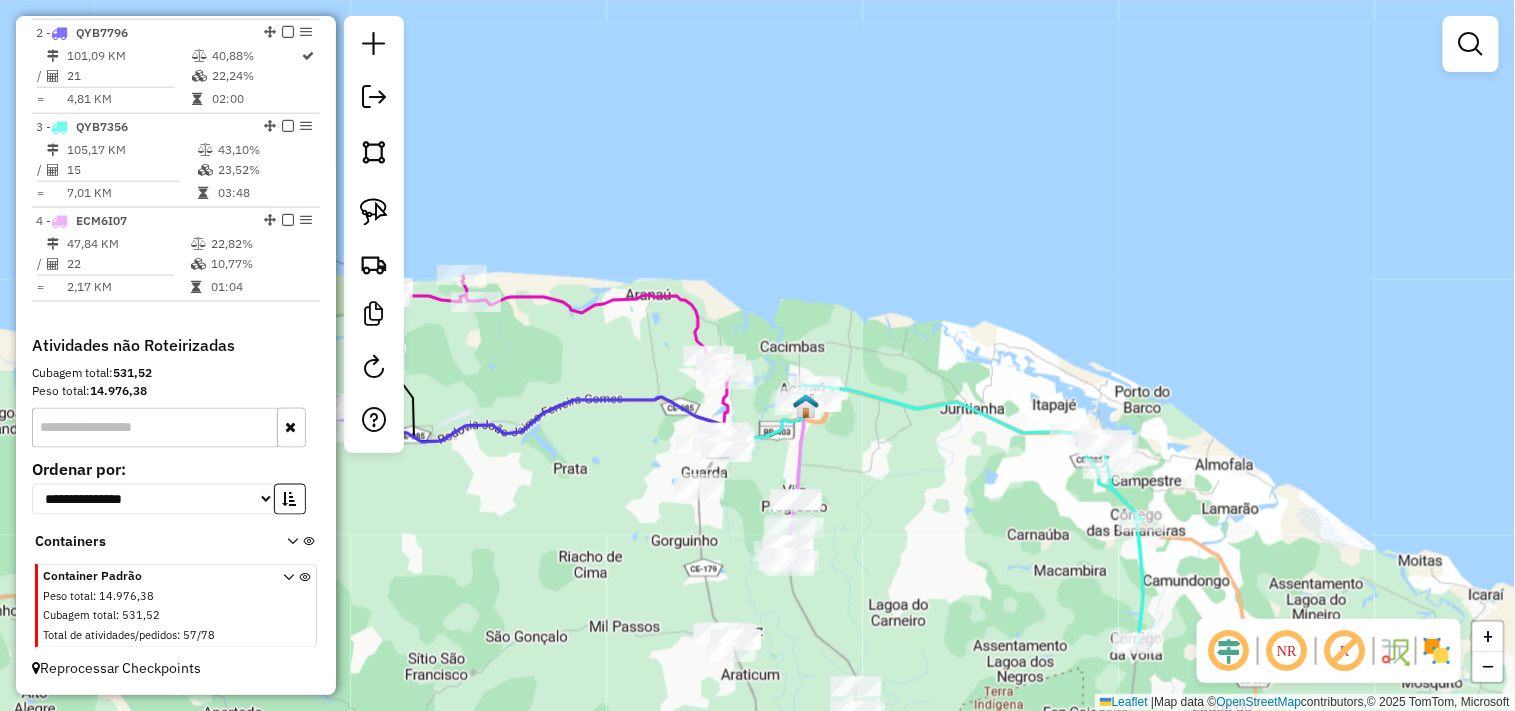 drag, startPoint x: 932, startPoint y: 453, endPoint x: 865, endPoint y: 337, distance: 133.95895 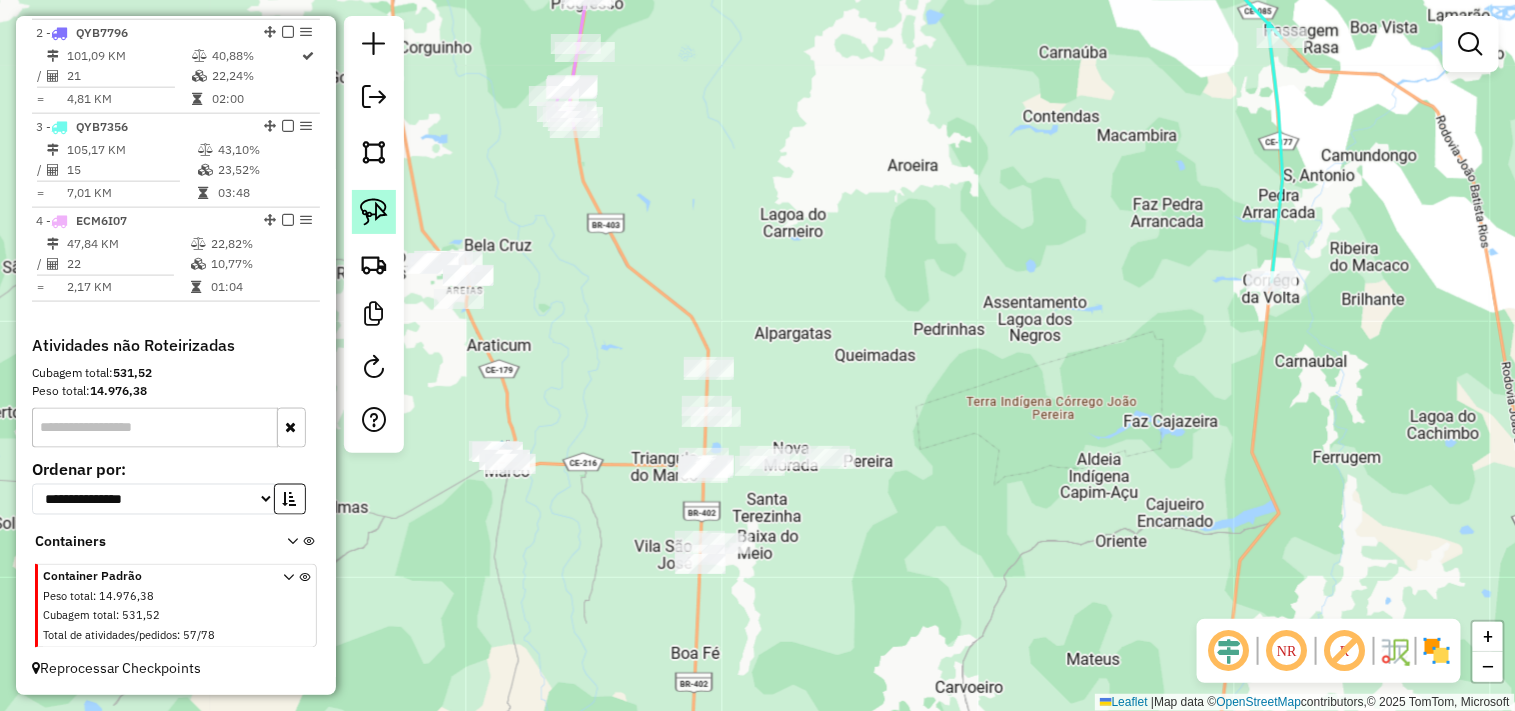 click 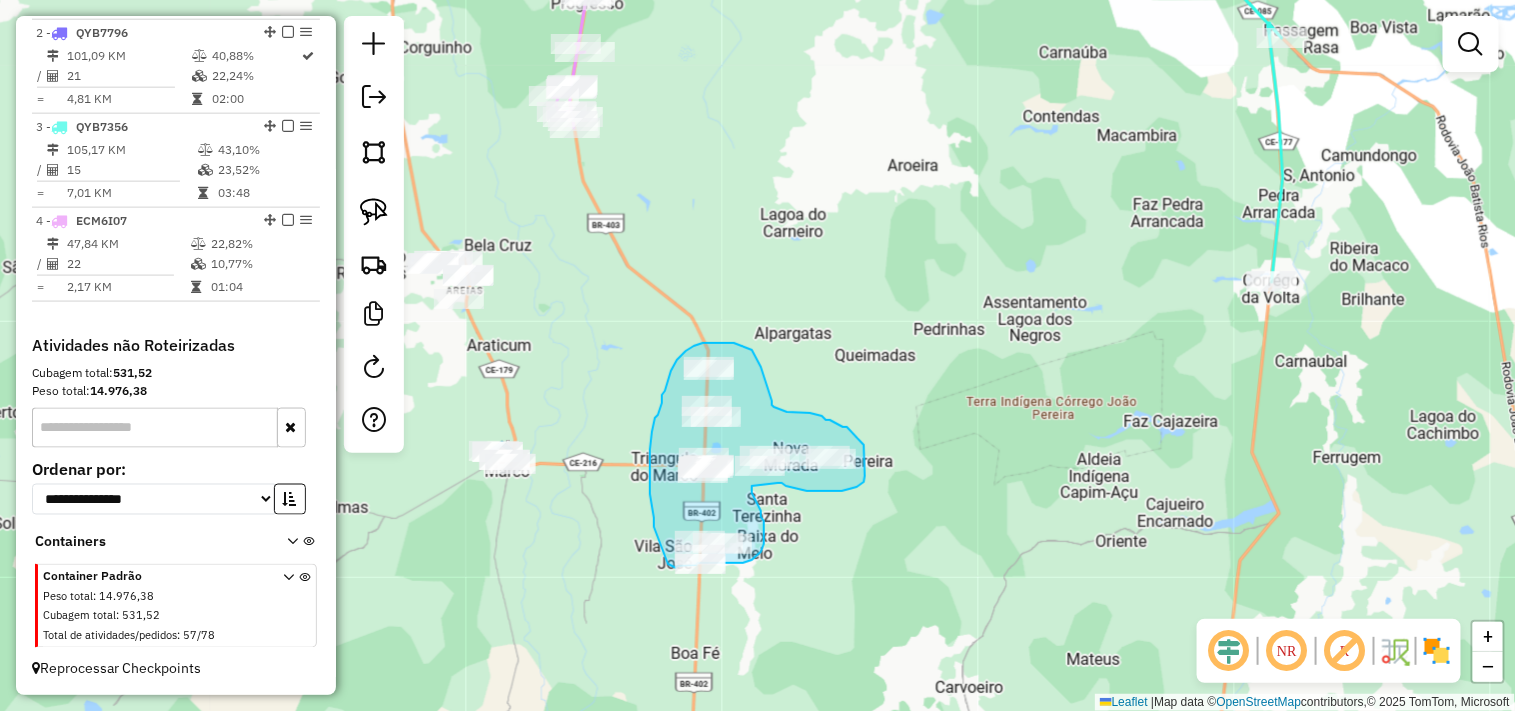 drag, startPoint x: 752, startPoint y: 486, endPoint x: 765, endPoint y: 483, distance: 13.341664 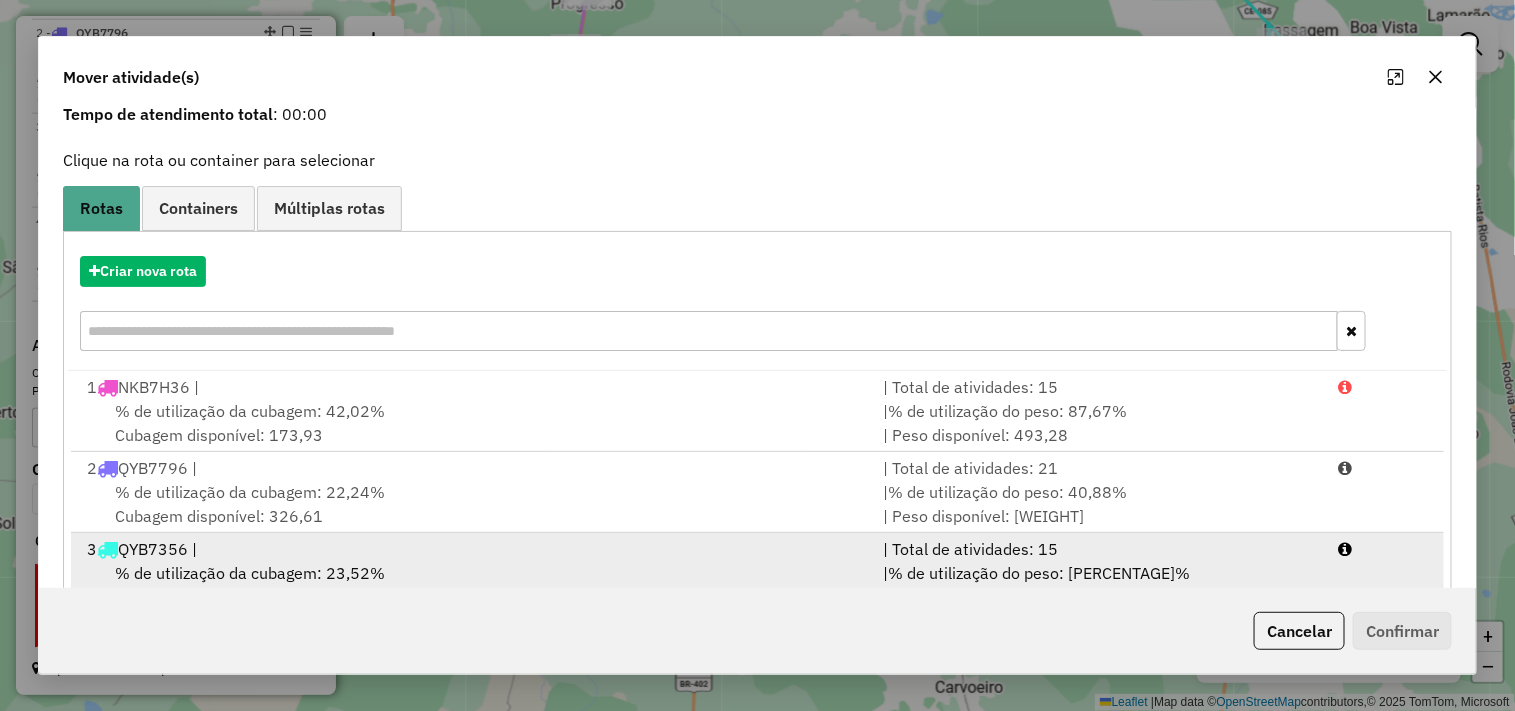 scroll, scrollTop: 0, scrollLeft: 0, axis: both 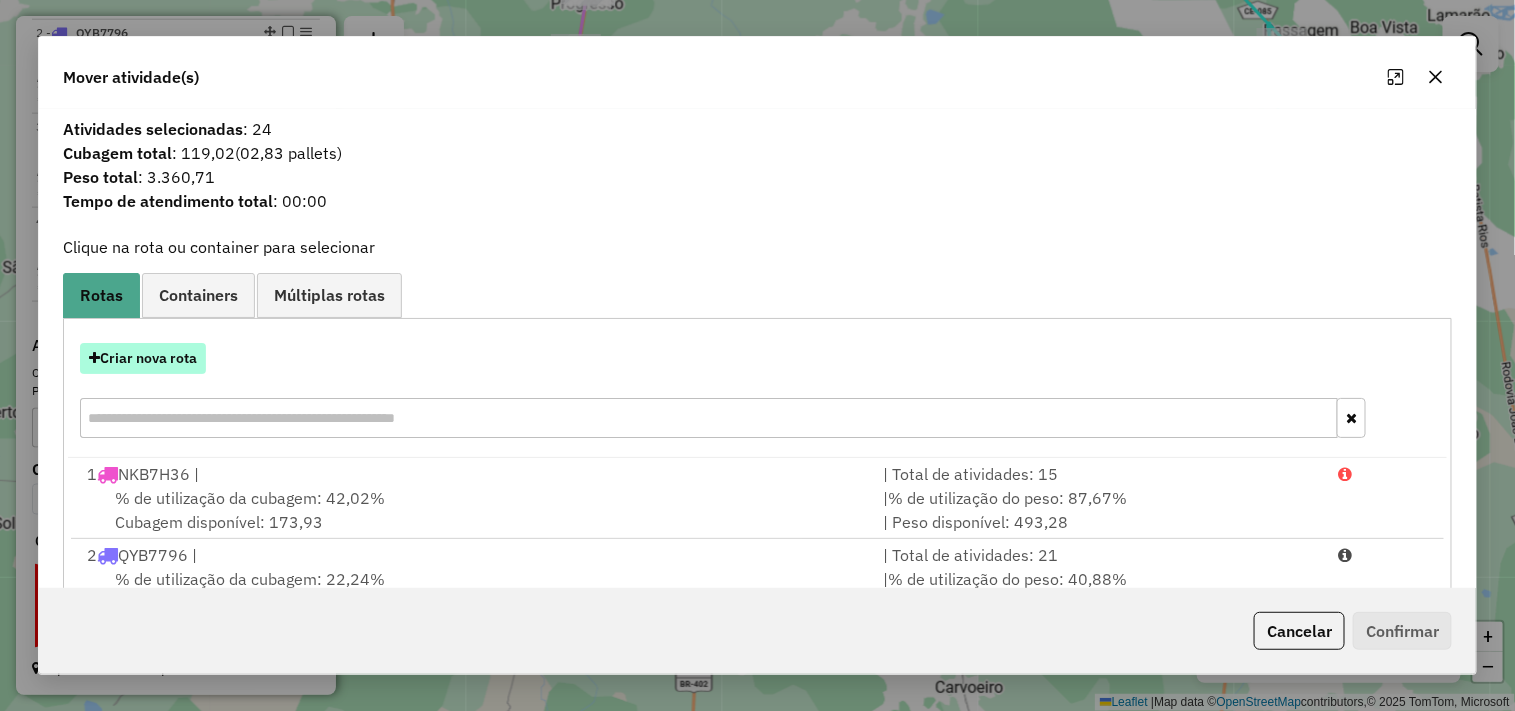 click on "Criar nova rota" at bounding box center (143, 358) 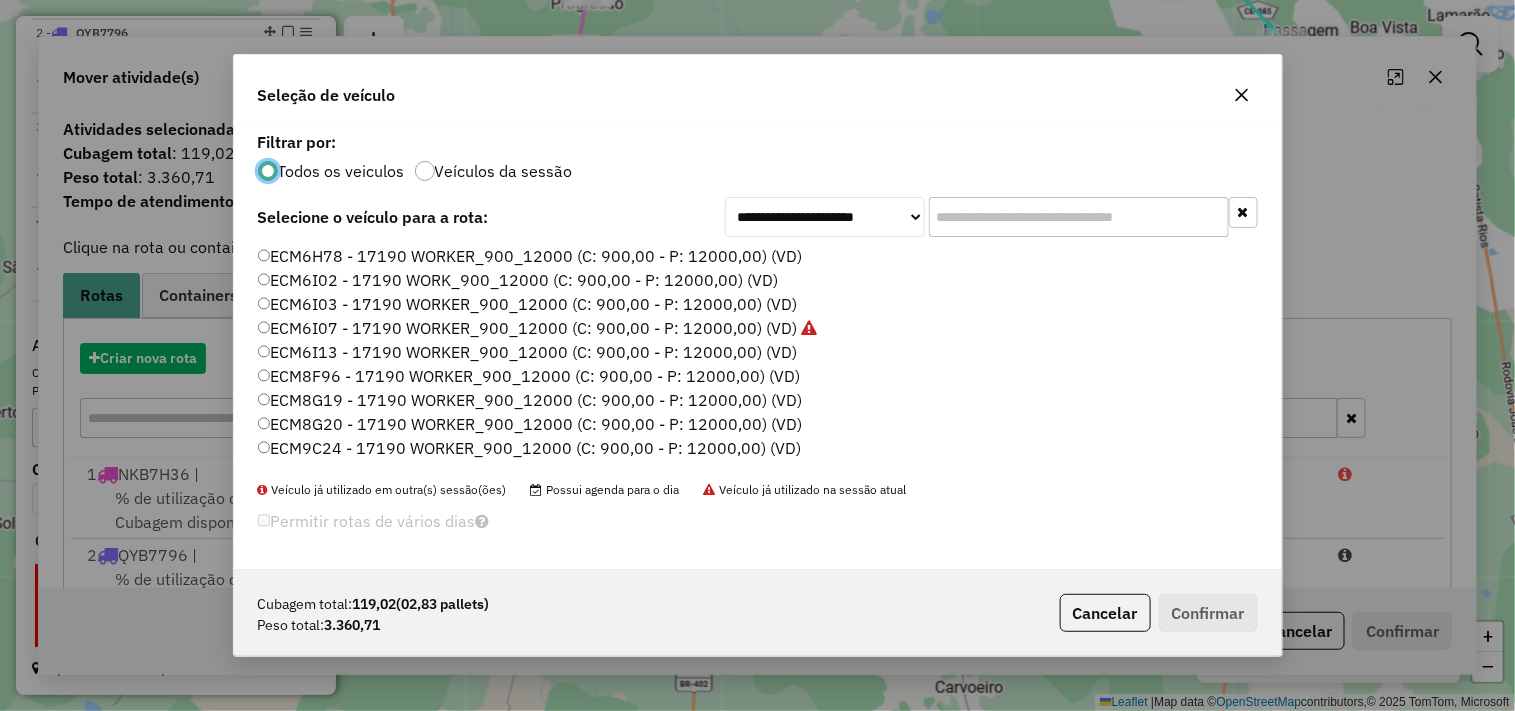 scroll, scrollTop: 11, scrollLeft: 5, axis: both 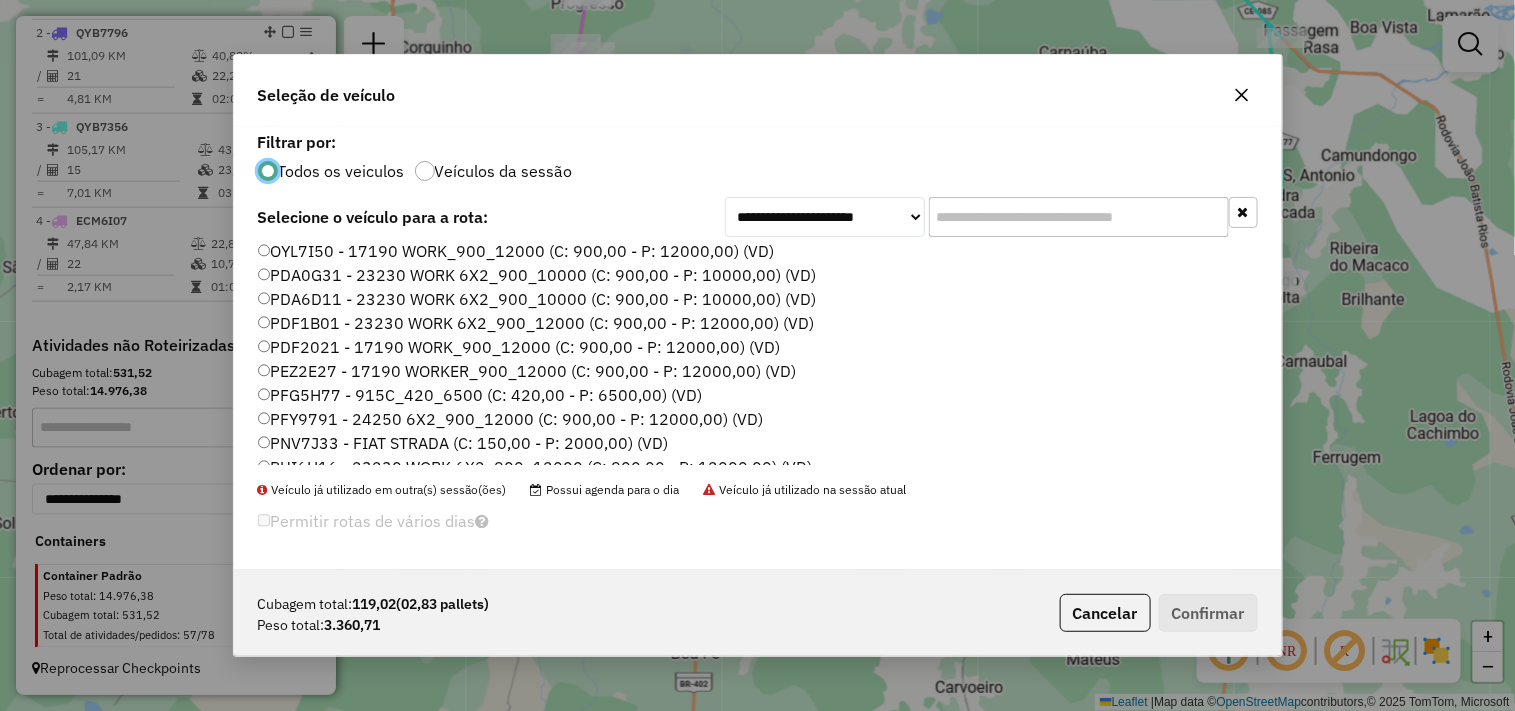 click on "PDF1B01 - 23230 WORK 6X2_900_12000 (C: 900,00 - P: 12000,00) (VD)" 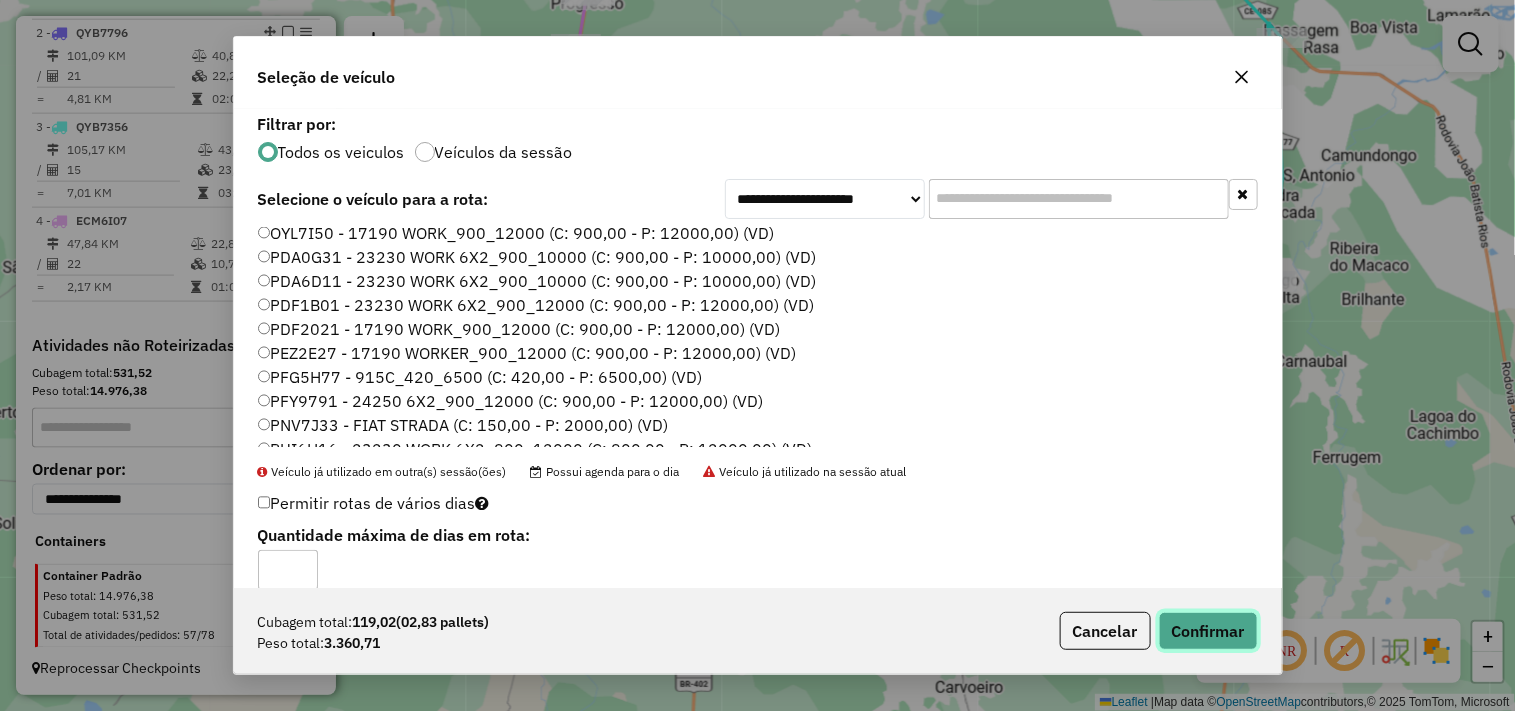 click on "Confirmar" 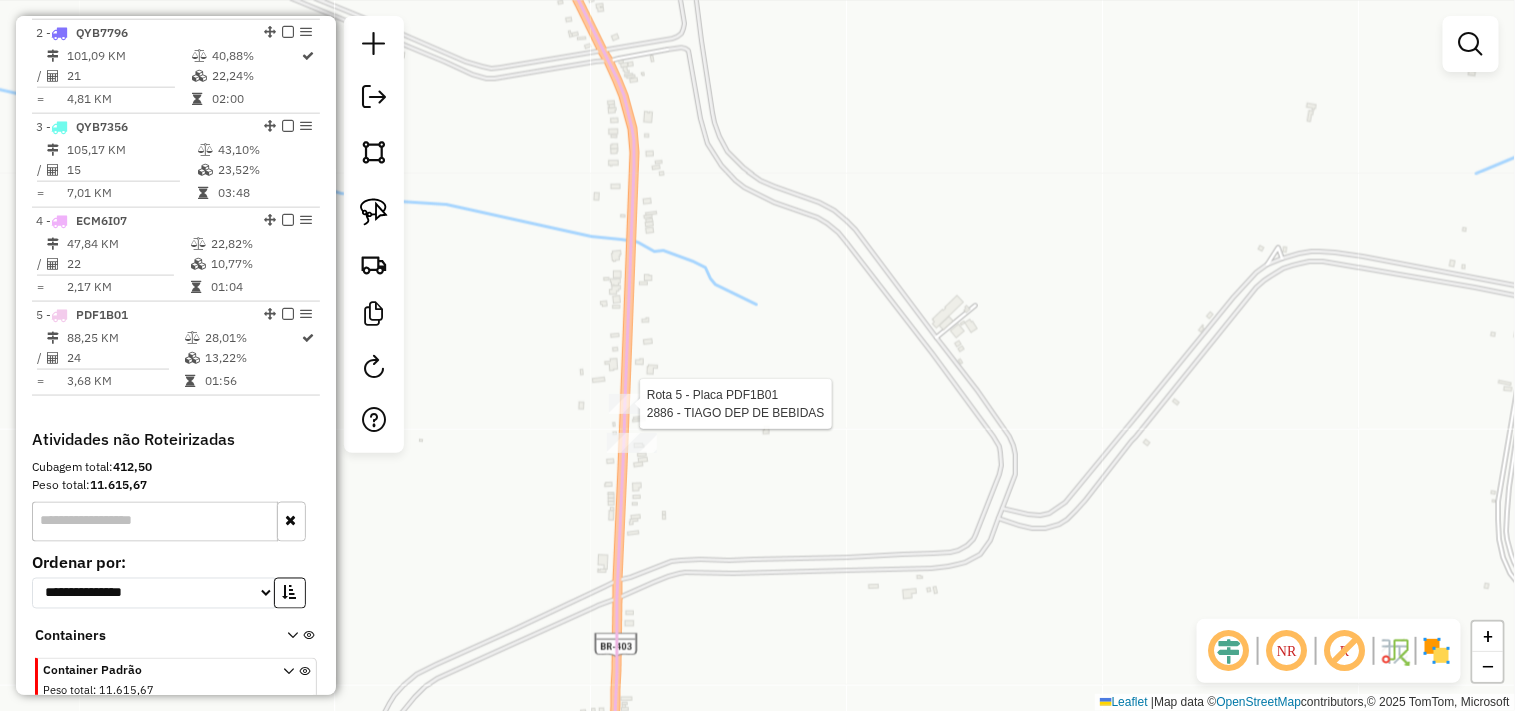 scroll, scrollTop: 957, scrollLeft: 0, axis: vertical 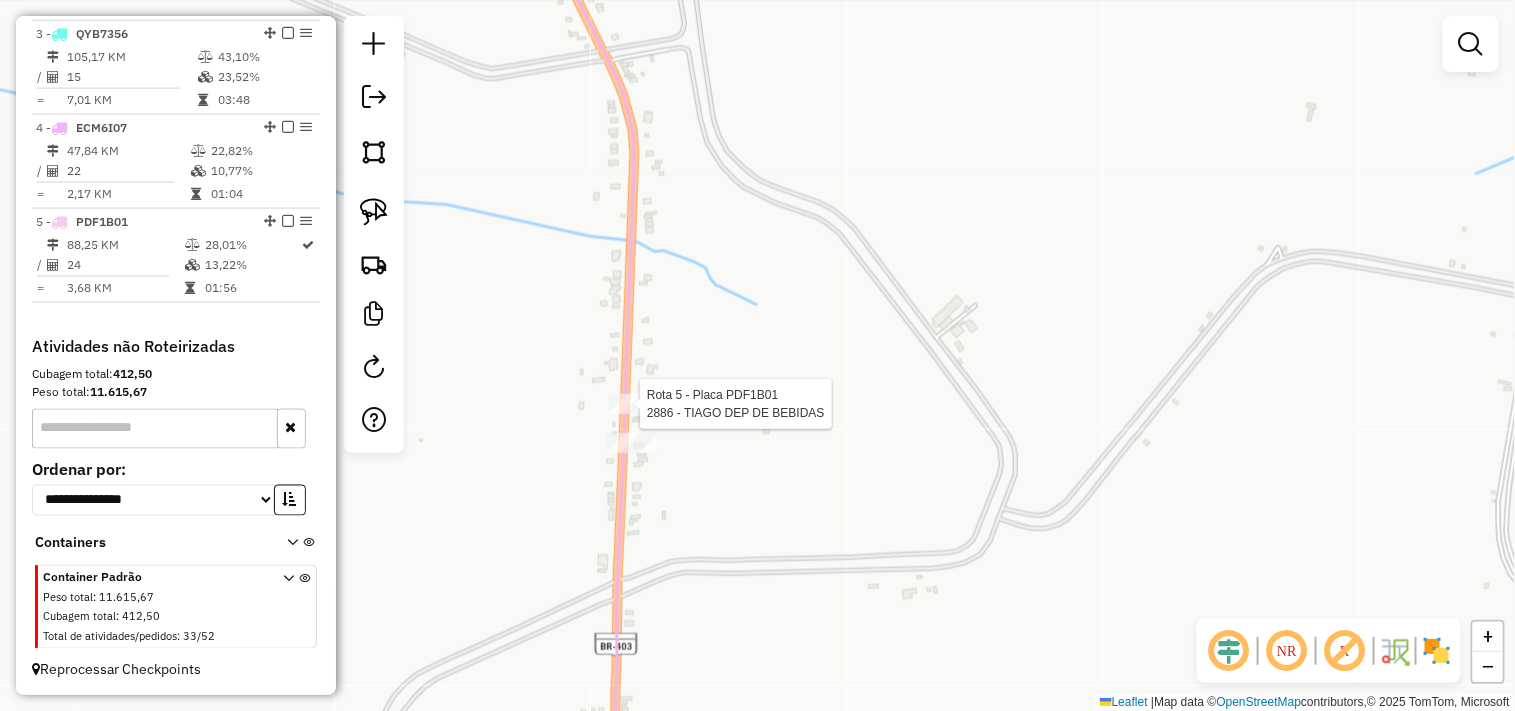 select on "**********" 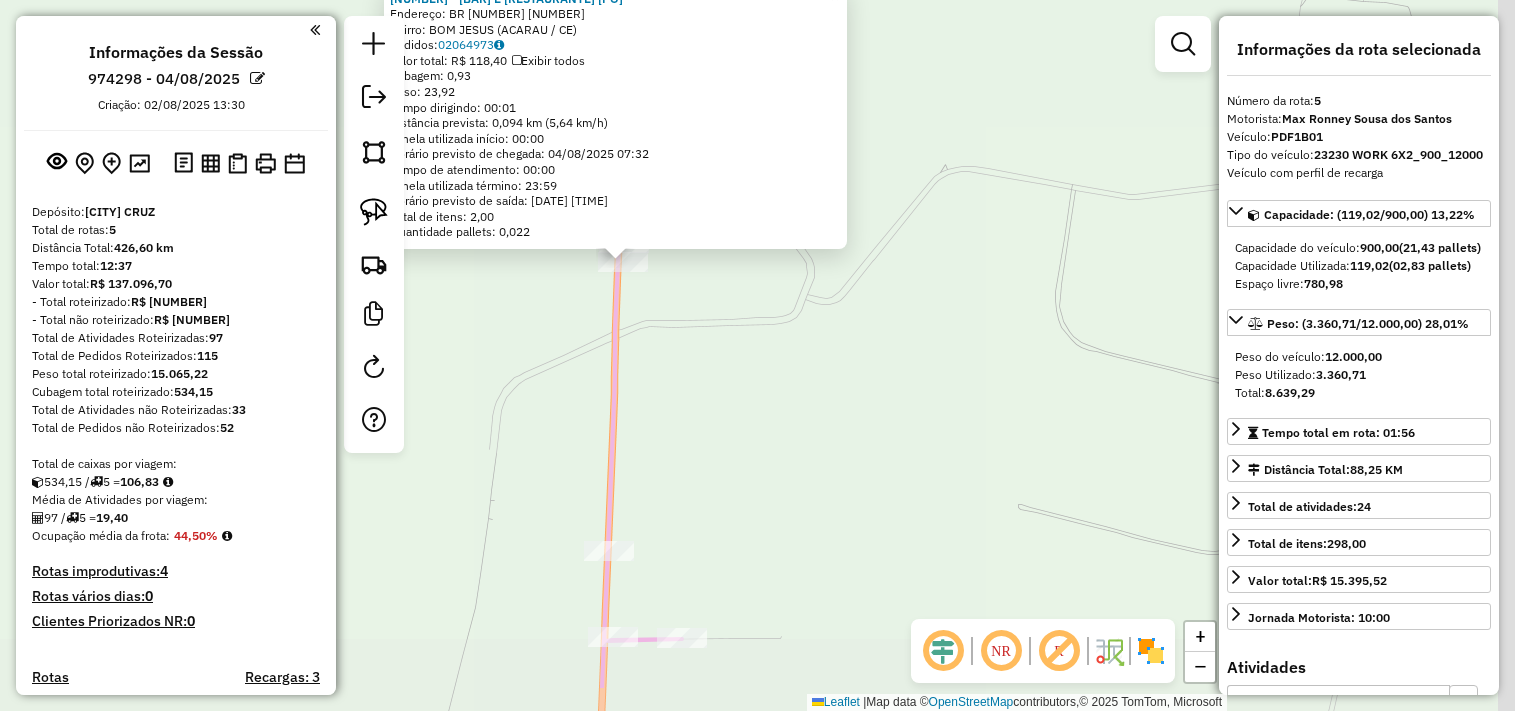 select on "**********" 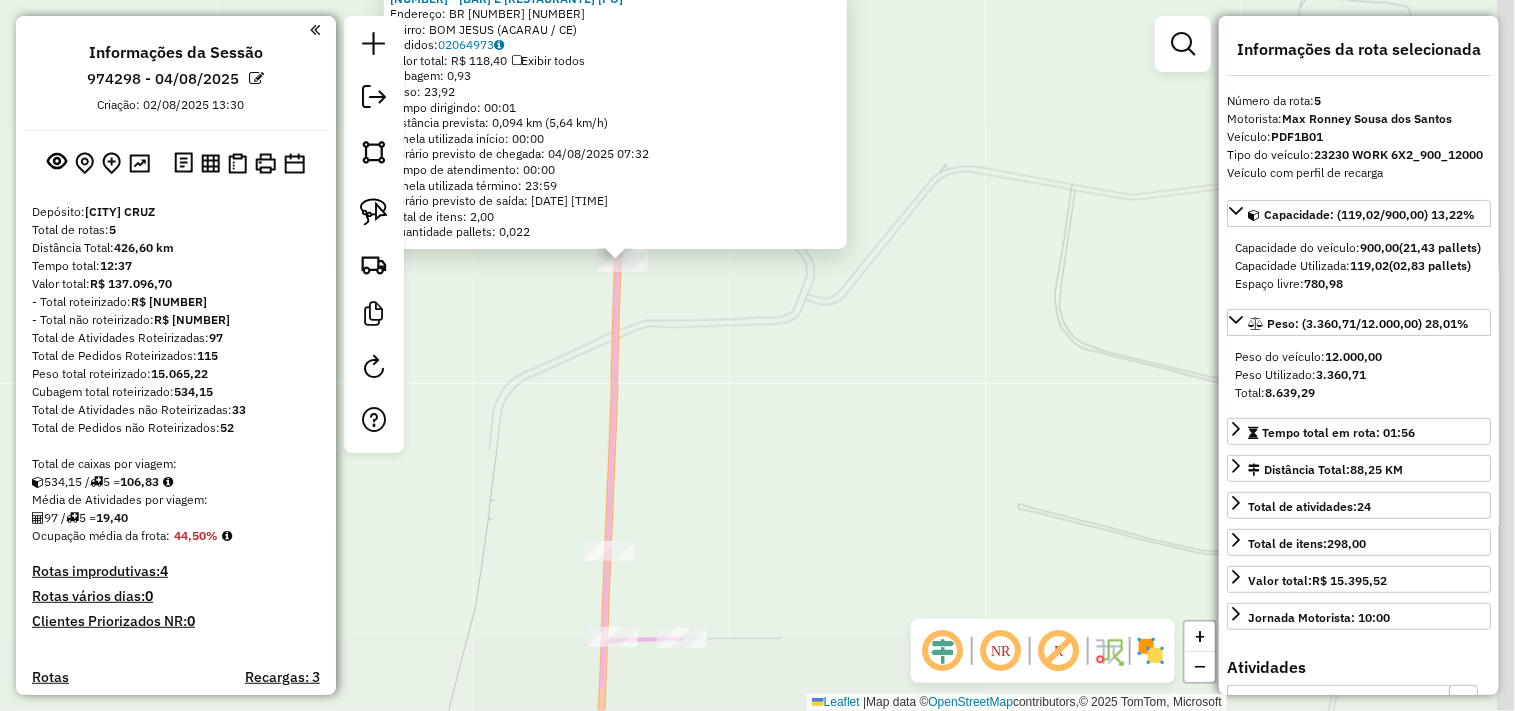 scroll, scrollTop: 957, scrollLeft: 0, axis: vertical 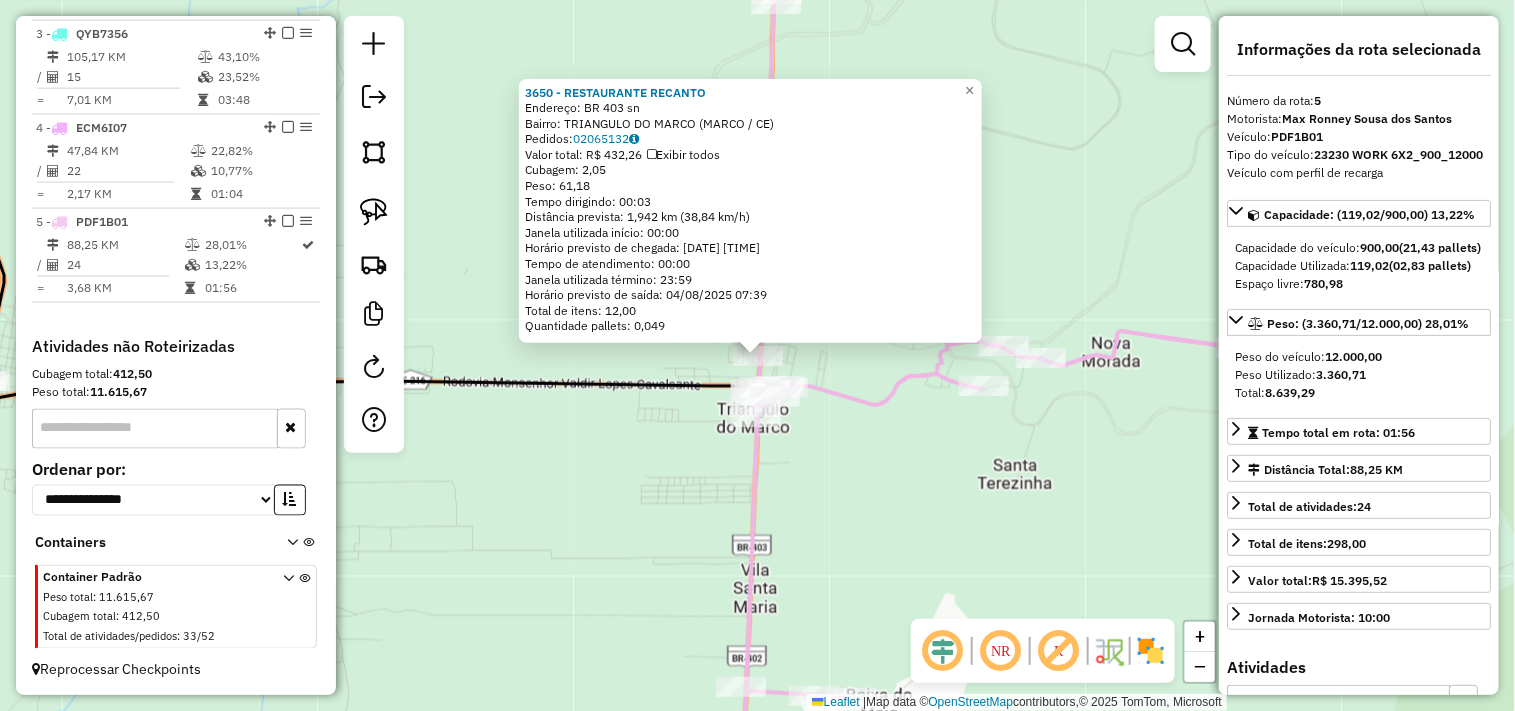 click on "Endereço: BR [NUMBER] [SN] Bairro: [TRIANGULO] [DO] [MARCO] ([MARCO] / [CE]) Pedidos: [NUMBER] Valor total: R$ [NUMBER] Exibir todos Cubagem: [NUMBER] Peso: [NUMBER] Tempo dirigindo: [TIME] Distância prevista: [NUMBER] km ([NUMBER] km/h) Janela utilizada início: [TIME] Horário previsto de chegada: [DATE] [TIME] Tempo de atendimento: [TIME] Janela utilizada término: [TIME] Horário previsto de saída: [DATE] [TIME] Total de itens: [NUMBER] Quantidade pallets: [NUMBER] × Janela de atendimento Grade de atendimento Capacidade Transportadoras Veículos Cliente Pedidos Rotas Selecione os dias de semana para filtrar as janelas de atendimento Seg Ter Qua Qui Sex Sáb Dom Informe o período da janela de atendimento: De: Até: Filtrar exatamente a janela do cliente Considerar janela de atendimento padrão Selecione os dias de semana para filtrar as grades de atendimento Seg Ter Qua Qui Sex Sáb Dom Considerar clientes sem dia de atendimento cadastrado De:" 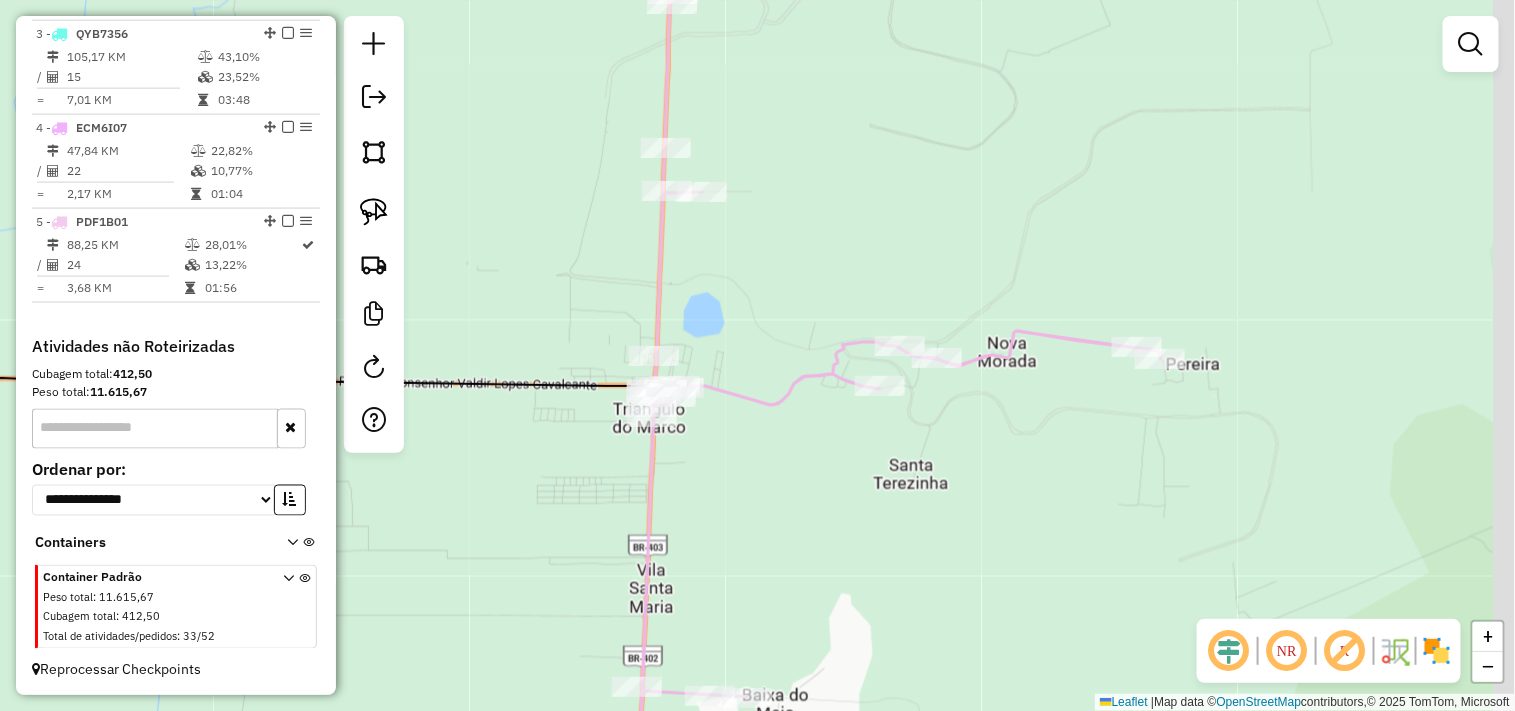 drag, startPoint x: 887, startPoint y: 468, endPoint x: 690, endPoint y: 468, distance: 197 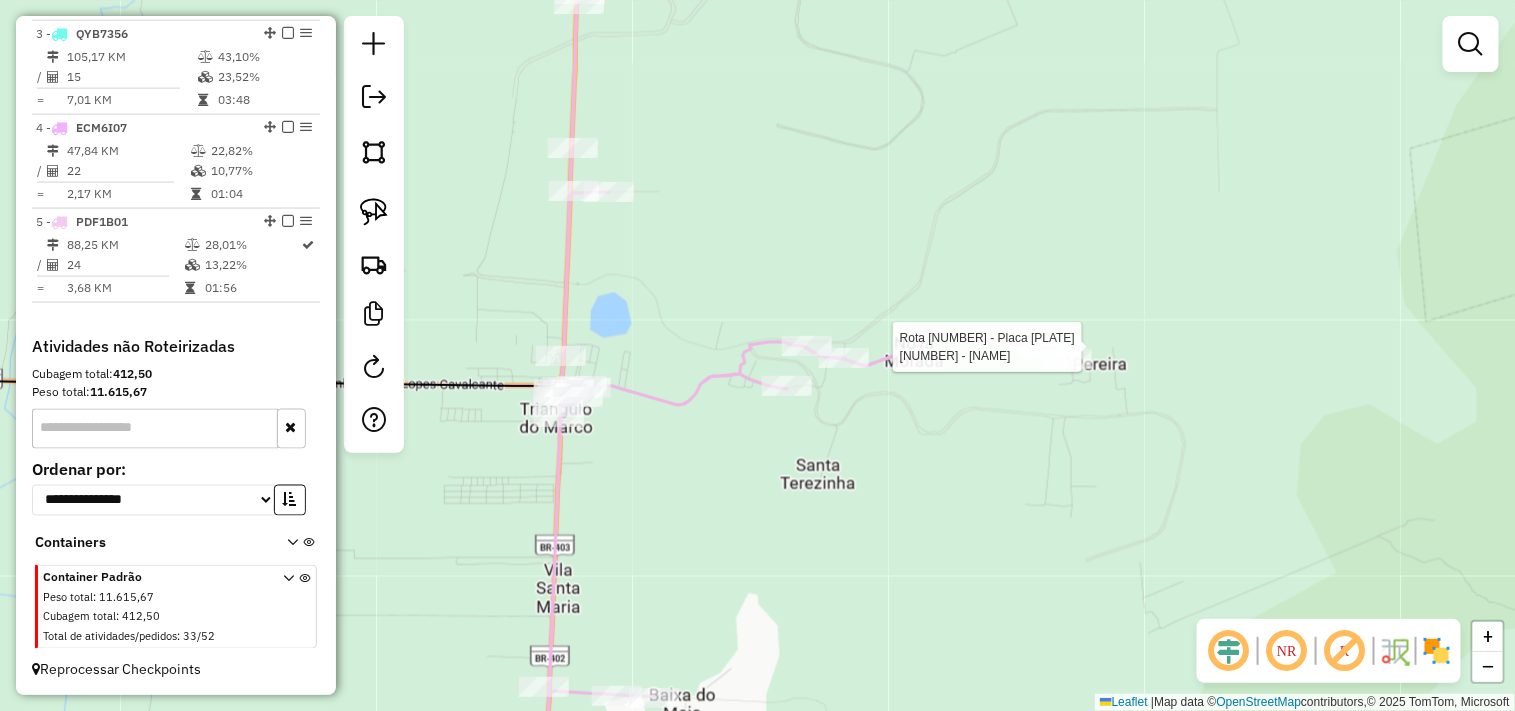 select on "**********" 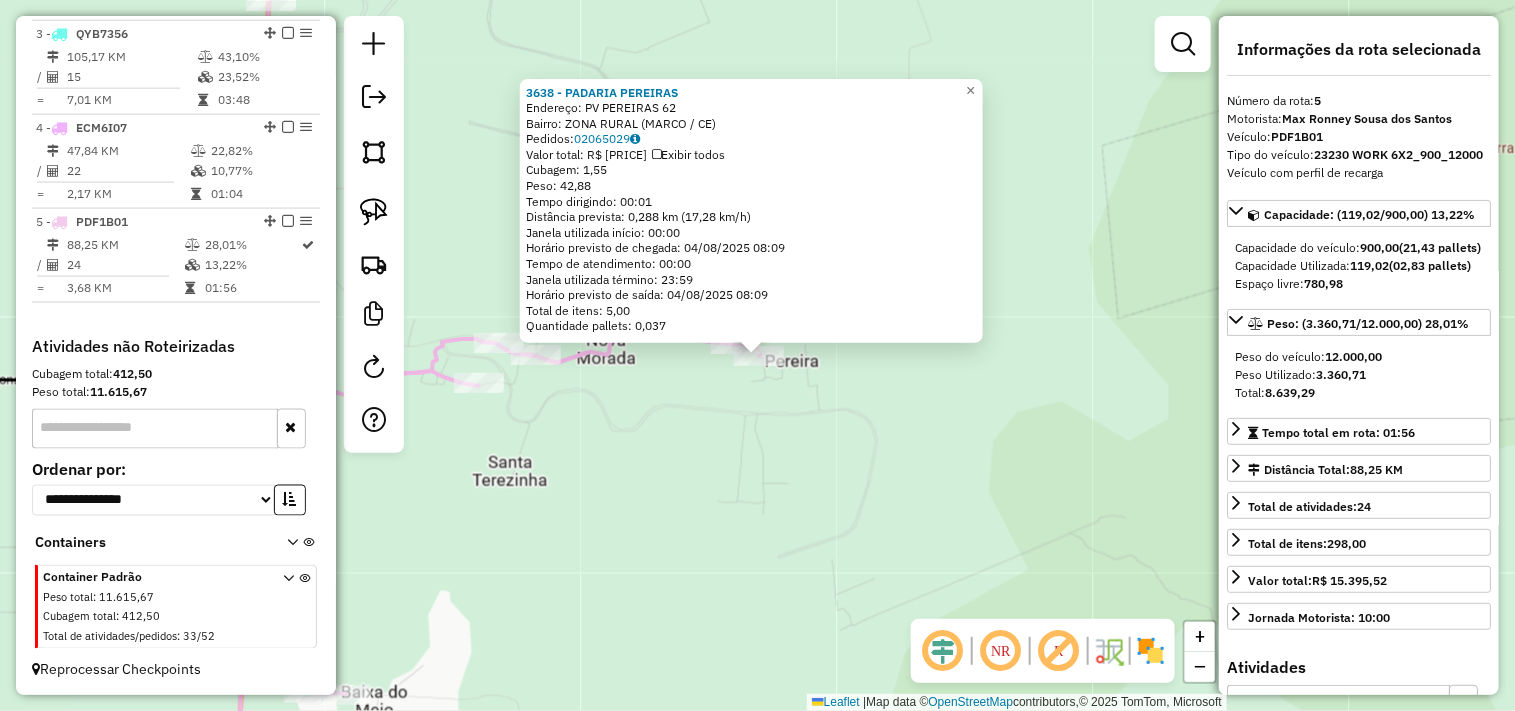 click on "3638 - PADARIA PEREIRAS  Endereço:  PV PEREIRAS 62   Bairro: ZONA RURAL (MARCO / CE)   Pedidos:  02065029   Valor total: R$ 169,26   Exibir todos   Cubagem: 1,55  Peso: 42,88  Tempo dirigindo: 00:01   Distância prevista: 0,288 km (17,28 km/h)   Janela utilizada início: 00:00   Horário previsto de chegada: 04/08/2025 08:09   Tempo de atendimento: 00:00   Janela utilizada término: 23:59   Horário previsto de saída: 04/08/2025 08:09   Total de itens: 5,00   Quantidade pallets: 0,037  × Janela de atendimento Grade de atendimento Capacidade Transportadoras Veículos Cliente Pedidos  Rotas Selecione os dias de semana para filtrar as janelas de atendimento  Seg   Ter   Qua   Qui   Sex   Sáb   Dom  Informe o período da janela de atendimento: De: Até:  Filtrar exatamente a janela do cliente  Considerar janela de atendimento padrão  Selecione os dias de semana para filtrar as grades de atendimento  Seg   Ter   Qua   Qui   Sex   Sáb   Dom   Considerar clientes sem dia de atendimento cadastrado  De:   Até:" 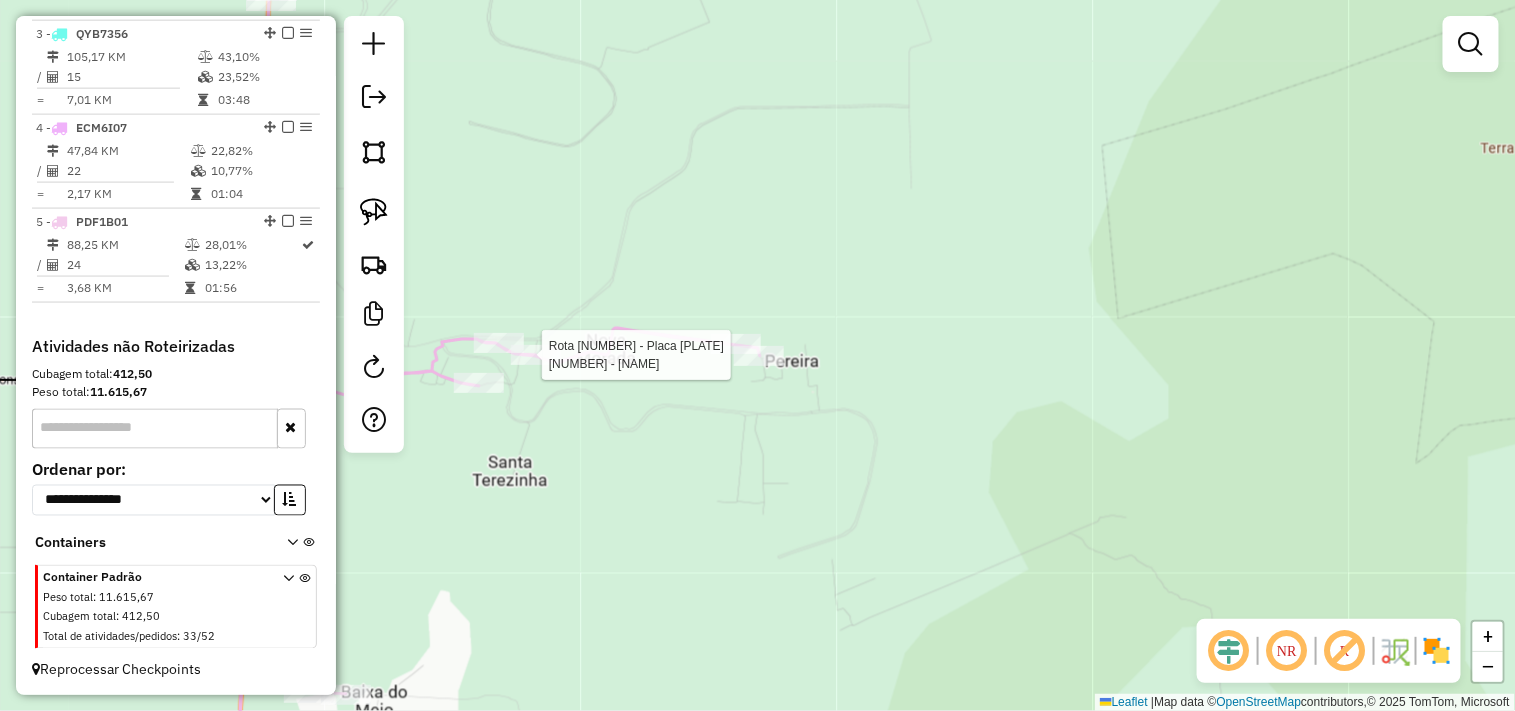 select on "**********" 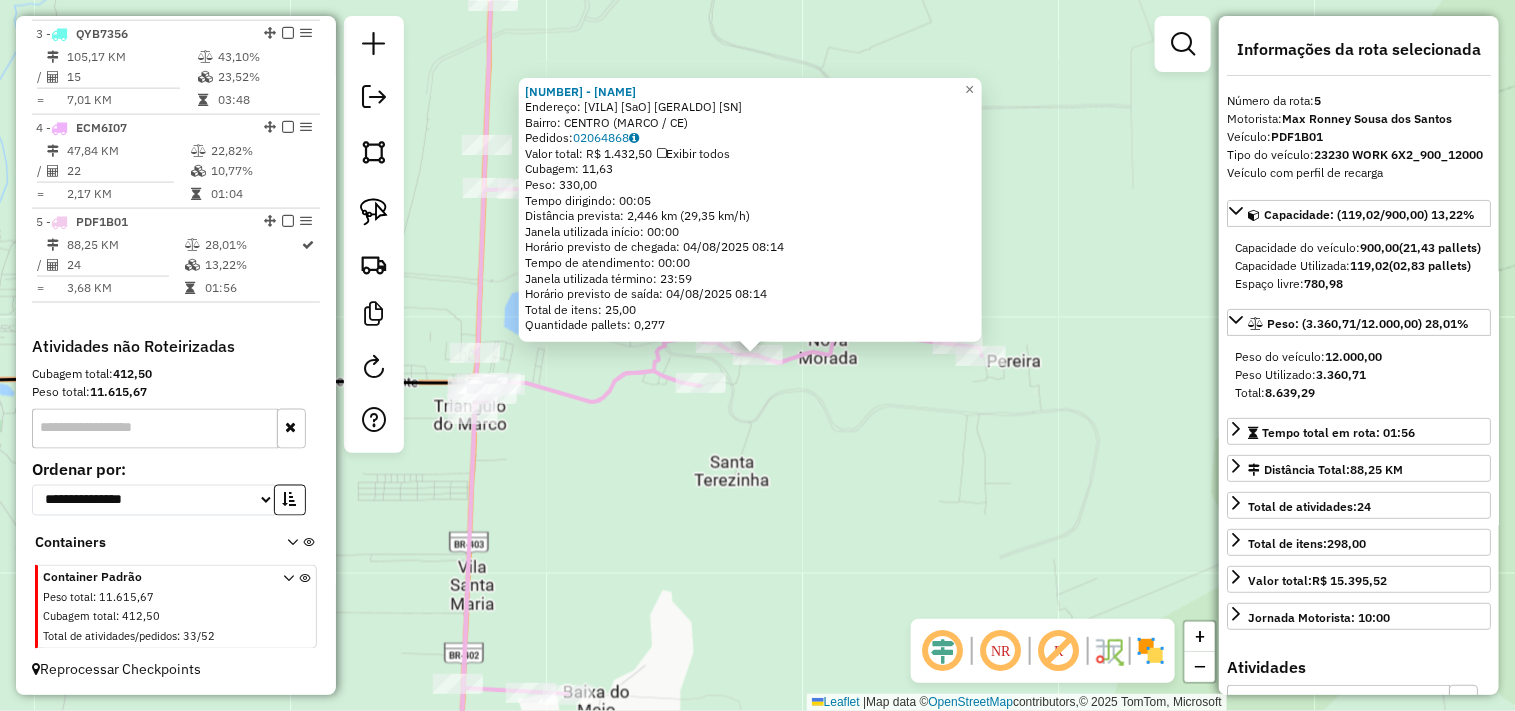 click on "3374 - DEPOSITO EMANUEL  Endereço:  VILA SaO GERALDO SN   Bairro: CENTRO (MARCO / CE)   Pedidos:  02064868   Valor total: R$ 1.432,50   Exibir todos   Cubagem: 11,63  Peso: 330,00  Tempo dirigindo: 00:05   Distância prevista: 2,446 km (29,35 km/h)   Janela utilizada início: 00:00   Horário previsto de chegada: 04/08/2025 08:14   Tempo de atendimento: 00:00   Janela utilizada término: 23:59   Horário previsto de saída: 04/08/2025 08:14   Total de itens: 25,00   Quantidade pallets: 0,277  × Janela de atendimento Grade de atendimento Capacidade Transportadoras Veículos Cliente Pedidos  Rotas Selecione os dias de semana para filtrar as janelas de atendimento  Seg   Ter   Qua   Qui   Sex   Sáb   Dom  Informe o período da janela de atendimento: De: Até:  Filtrar exatamente a janela do cliente  Considerar janela de atendimento padrão  Selecione os dias de semana para filtrar as grades de atendimento  Seg   Ter   Qua   Qui   Sex   Sáb   Dom   Considerar clientes sem dia de atendimento cadastrado  De:  +" 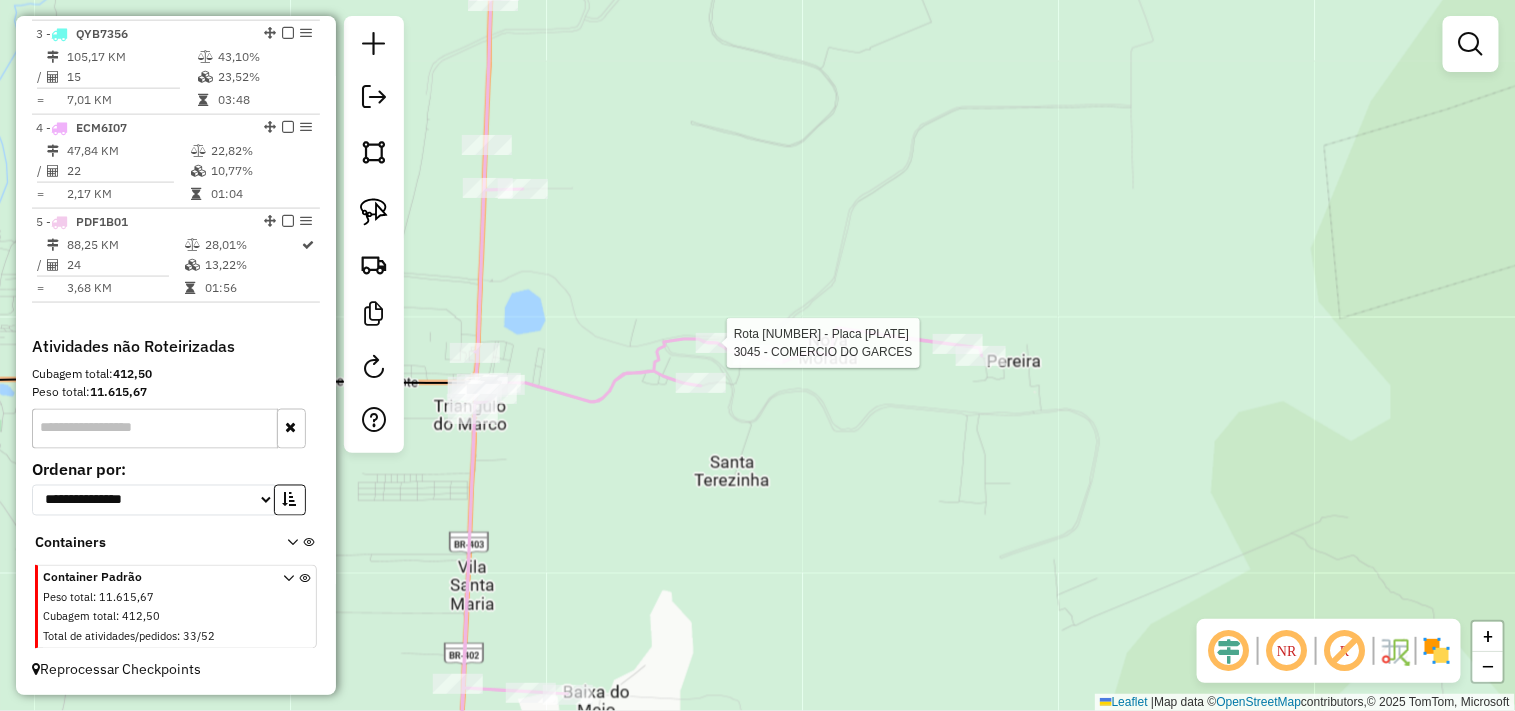 select on "**********" 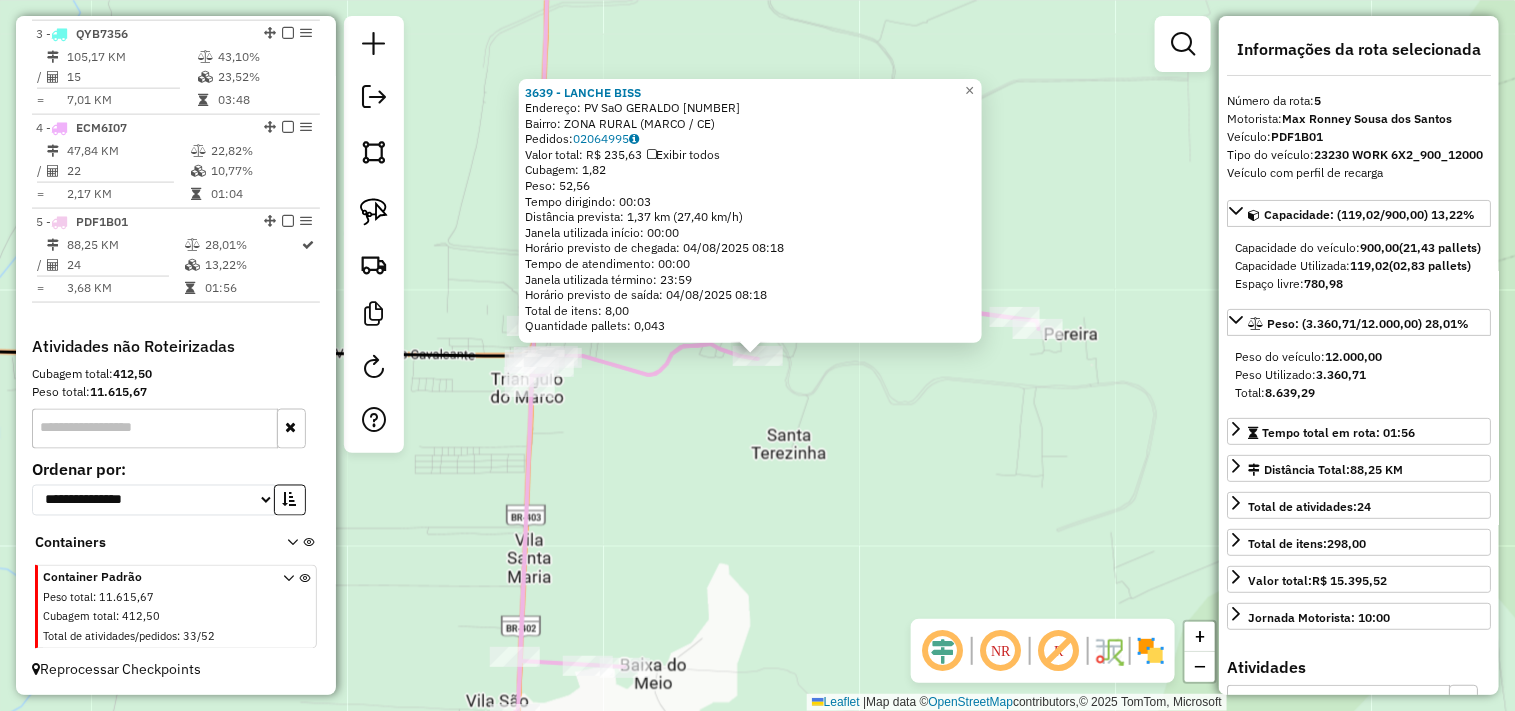 click on "3639 - LANCHE BISS  Endereço:  PV SaO GERALDO 178   Bairro: ZONA RURAL (MARCO / CE)   Pedidos:  02064995   Valor total: R$ 235,63   Exibir todos   Cubagem: 1,82  Peso: 52,56  Tempo dirigindo: 00:03   Distância prevista: 1,37 km (27,40 km/h)   Janela utilizada início: 00:00   Horário previsto de chegada: 04/08/2025 08:18   Tempo de atendimento: 00:00   Janela utilizada término: 23:59   Horário previsto de saída: 04/08/2025 08:18   Total de itens: 8,00   Quantidade pallets: 0,043  × Janela de atendimento Grade de atendimento Capacidade Transportadoras Veículos Cliente Pedidos  Rotas Selecione os dias de semana para filtrar as janelas de atendimento  Seg   Ter   Qua   Qui   Sex   Sáb   Dom  Informe o período da janela de atendimento: De: Até:  Filtrar exatamente a janela do cliente  Considerar janela de atendimento padrão  Selecione os dias de semana para filtrar as grades de atendimento  Seg   Ter   Qua   Qui   Sex   Sáb   Dom   Considerar clientes sem dia de atendimento cadastrado  Peso mínimo:" 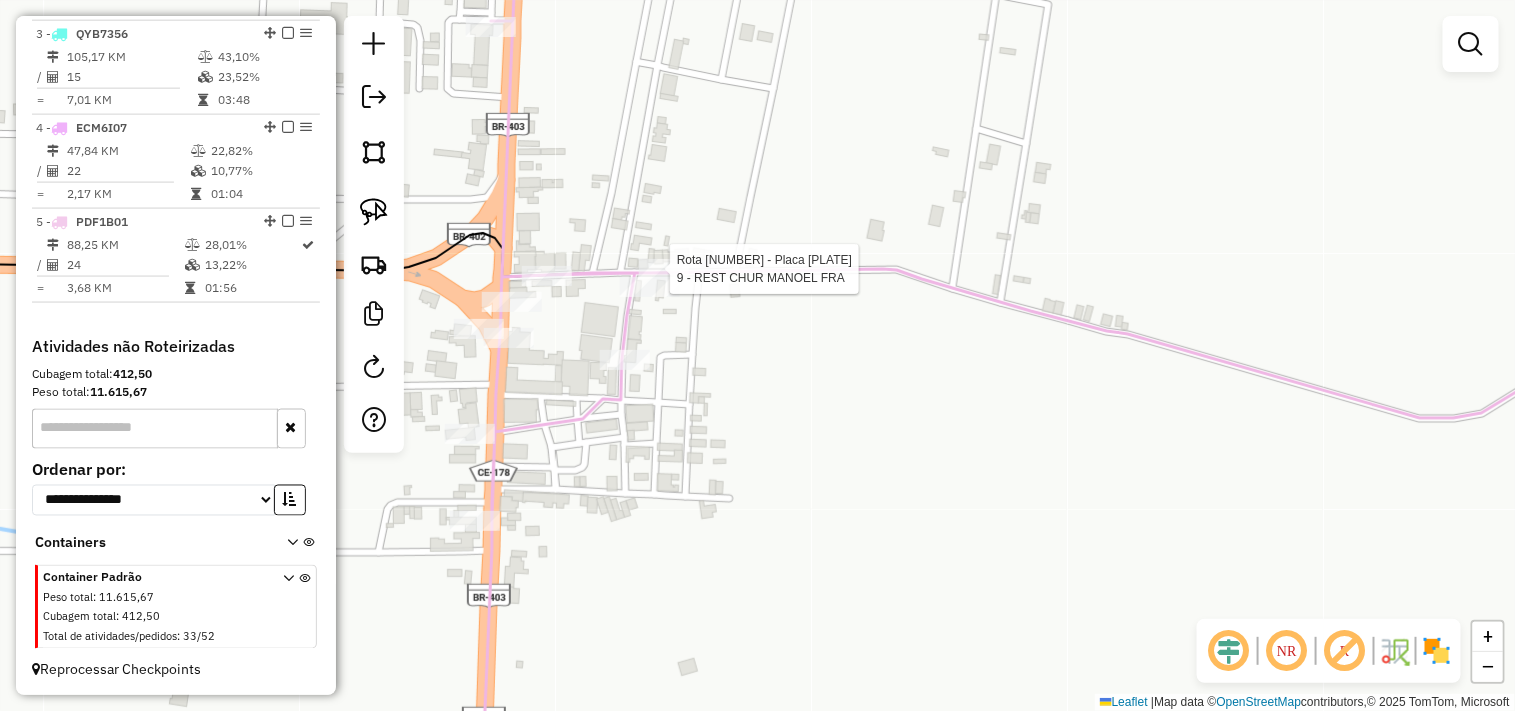 select on "**********" 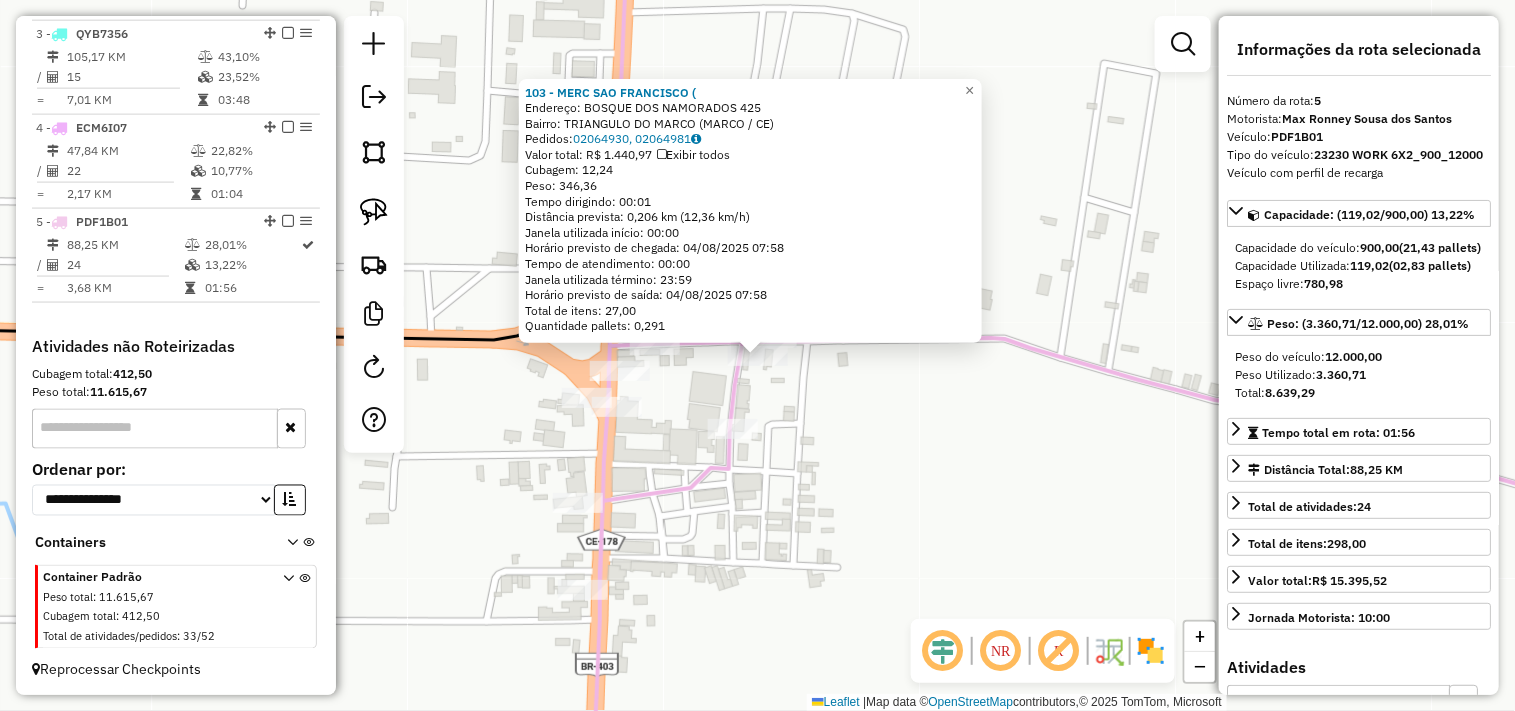 click 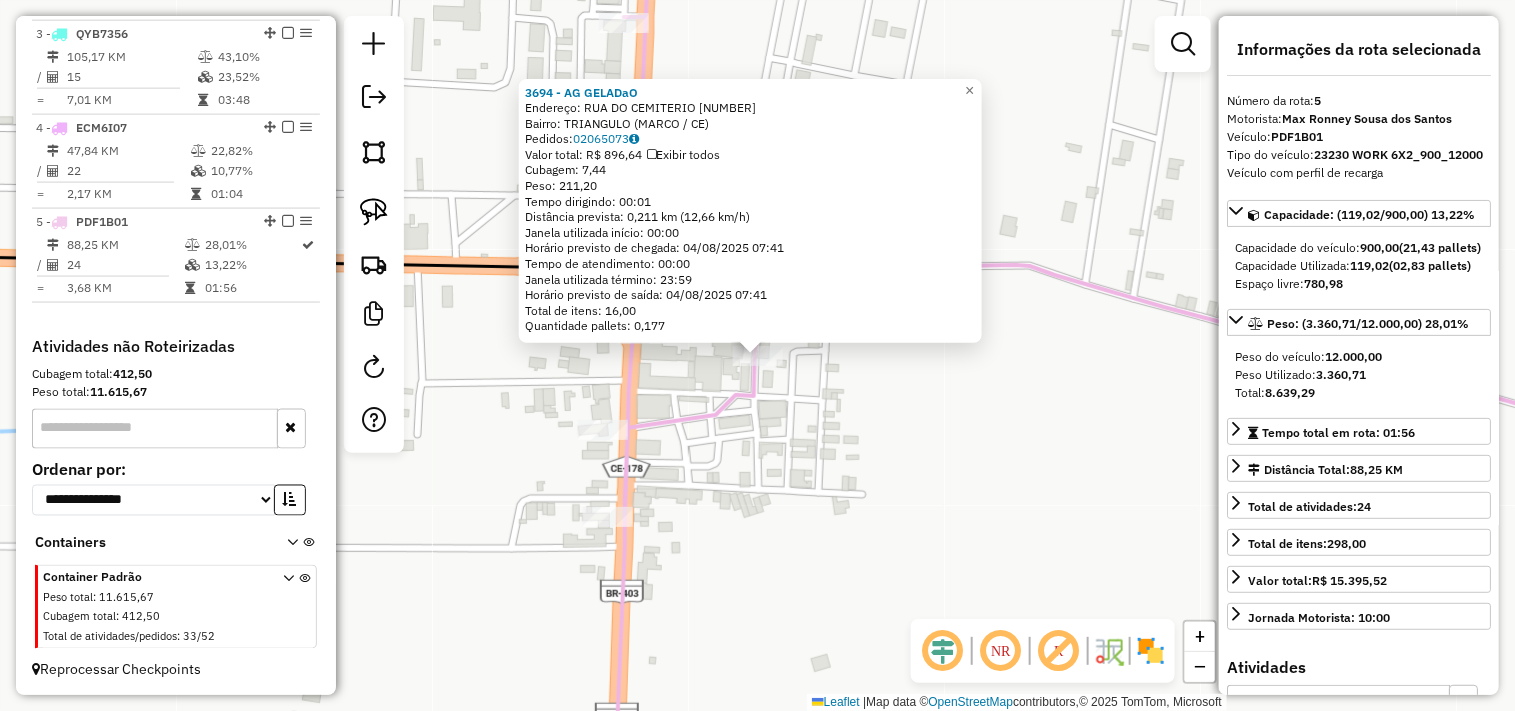 click on "3694 - AG GELADaO  Endereço:  RUA DO CEMITERIO 18   Bairro: TRIANGULO (MARCO / CE)   Pedidos:  02065073   Valor total: R$ 896,64   Exibir todos   Cubagem: 7,44  Peso: 211,20  Tempo dirigindo: 00:01   Distância prevista: 0,211 km (12,66 km/h)   Janela utilizada início: 00:00   Horário previsto de chegada: 04/08/2025 07:41   Tempo de atendimento: 00:00   Janela utilizada término: 23:59   Horário previsto de saída: 04/08/2025 07:41   Total de itens: 16,00   Quantidade pallets: 0,177  × Janela de atendimento Grade de atendimento Capacidade Transportadoras Veículos Cliente Pedidos  Rotas Selecione os dias de semana para filtrar as janelas de atendimento  Seg   Ter   Qua   Qui   Sex   Sáb   Dom  Informe o período da janela de atendimento: De: Até:  Filtrar exatamente a janela do cliente  Considerar janela de atendimento padrão  Selecione os dias de semana para filtrar as grades de atendimento  Seg   Ter   Qua   Qui   Sex   Sáb   Dom   Considerar clientes sem dia de atendimento cadastrado  De:   Até:" 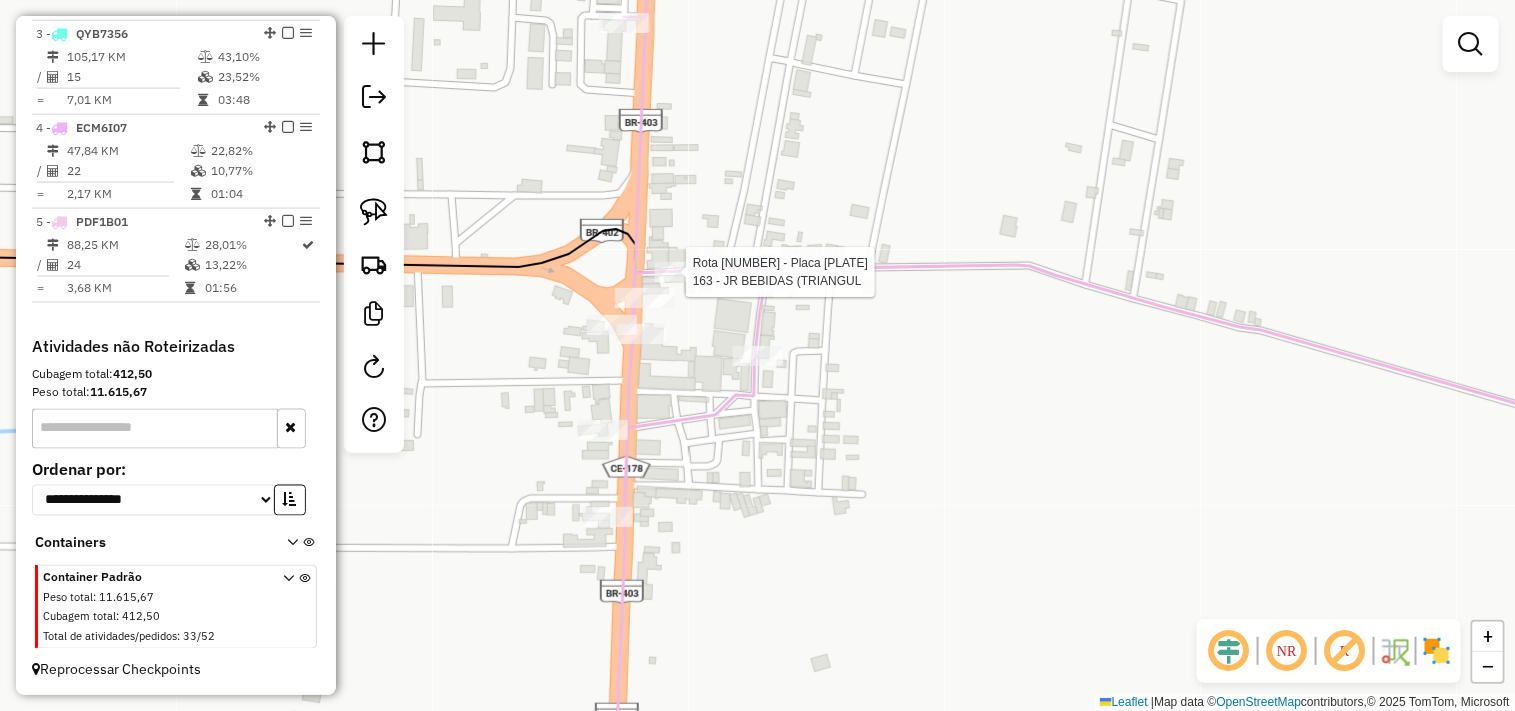 select on "**********" 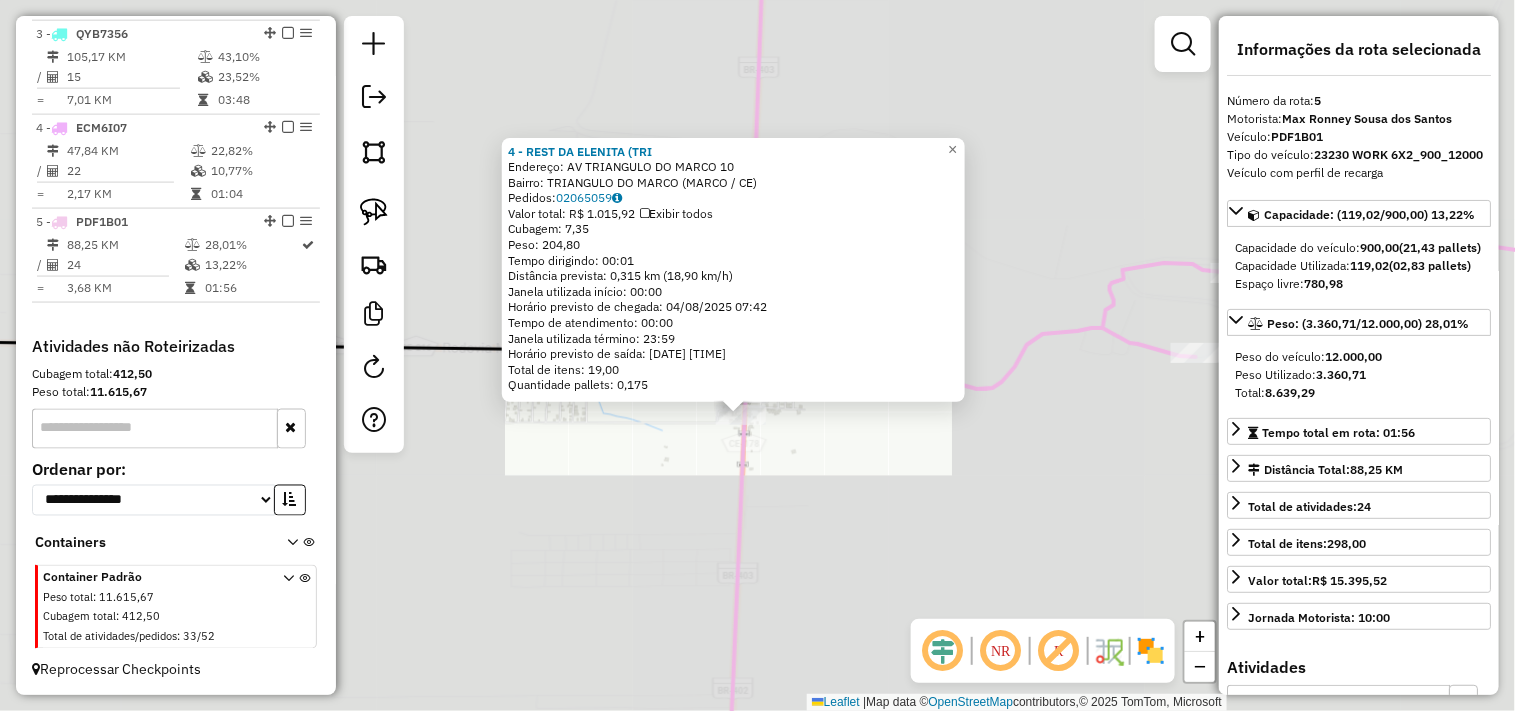 click on "[NUMBER] - [NUMBER] - [NAME] [LASTNAME] ([NEIGHBORHOOD]) Endereço:  AV TRIANGULO DO MARCO [NUMBER]   Bairro: TRIANGULO DO MARCO ([NEIGHBORHOOD] / [STATE])   Pedidos:  [ORDER_ID]   Valor total: R$ [PRICE]   Exibir todos   Cubagem: [CUBAGE]  Peso: [WEIGHT]  Tempo dirigindo: [TIME]   Distância prevista: [DISTANCE] km ([SPEED] km/h)   Janela utilizada início: [TIME]   Horário previsto de chegada: [DATE] [TIME]   Tempo de atendimento: [TIME]   Janela utilizada término: [TIME]   Horário previsto de saída: [DATE] [TIME]   Total de itens: [ITEMS]   Quantidade pallets: [PALLETS]  × Janela de atendimento Grade de atendimento Capacidade Transportadoras Veículos Cliente Pedidos  Rotas Selecione os dias de semana para filtrar as janelas de atendimento  Seg   Ter   Qua   Qui   Sex   Sáb   Dom  Informe o período da janela de atendimento: De: Até:  Filtrar exatamente a janela do cliente  Considerar janela de atendimento padrão  Selecione os dias de semana para filtrar as grades de atendimento  Seg   Ter   Qua   Qui   Sex   Sáb   Dom   Peso mínimo:   Peso máximo:   De:   Até:" 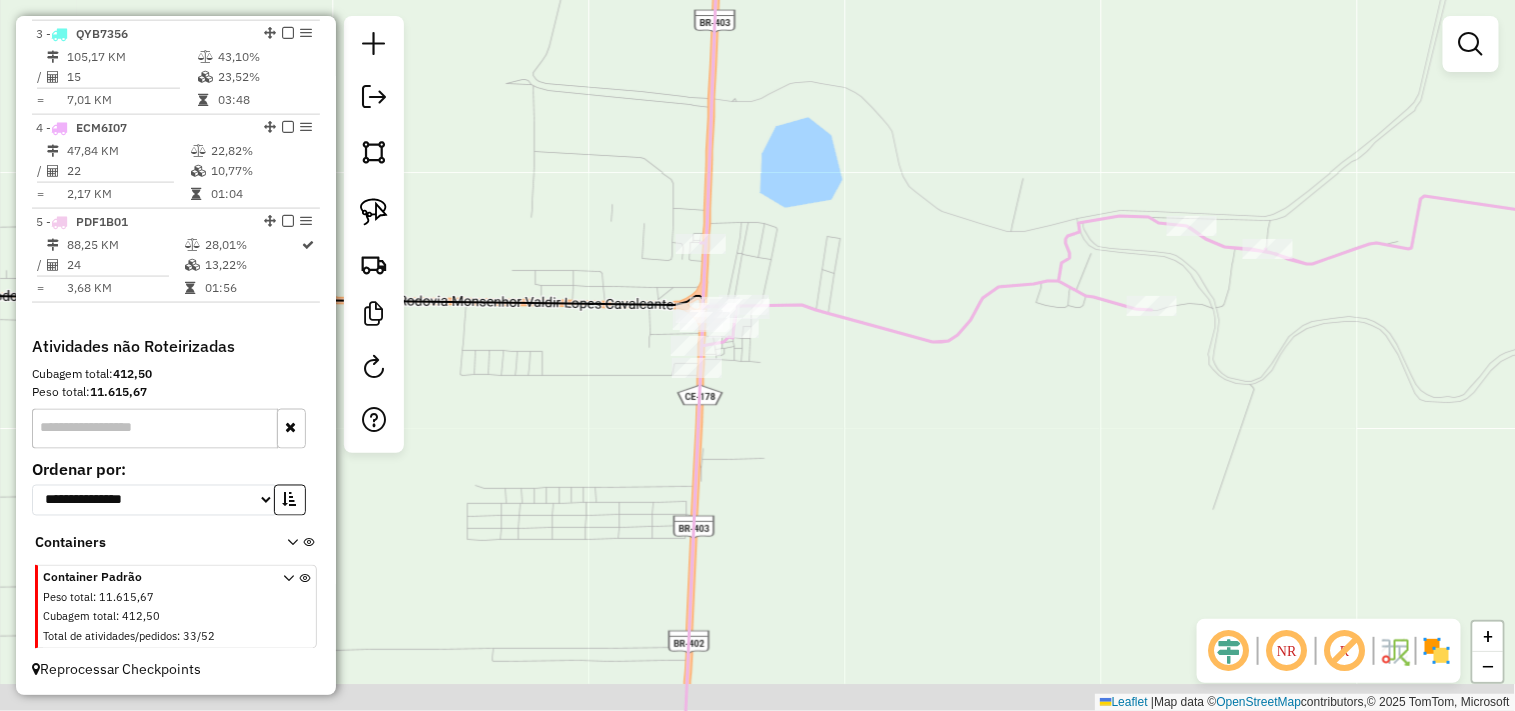 drag, startPoint x: 850, startPoint y: 525, endPoint x: 766, endPoint y: 383, distance: 164.98485 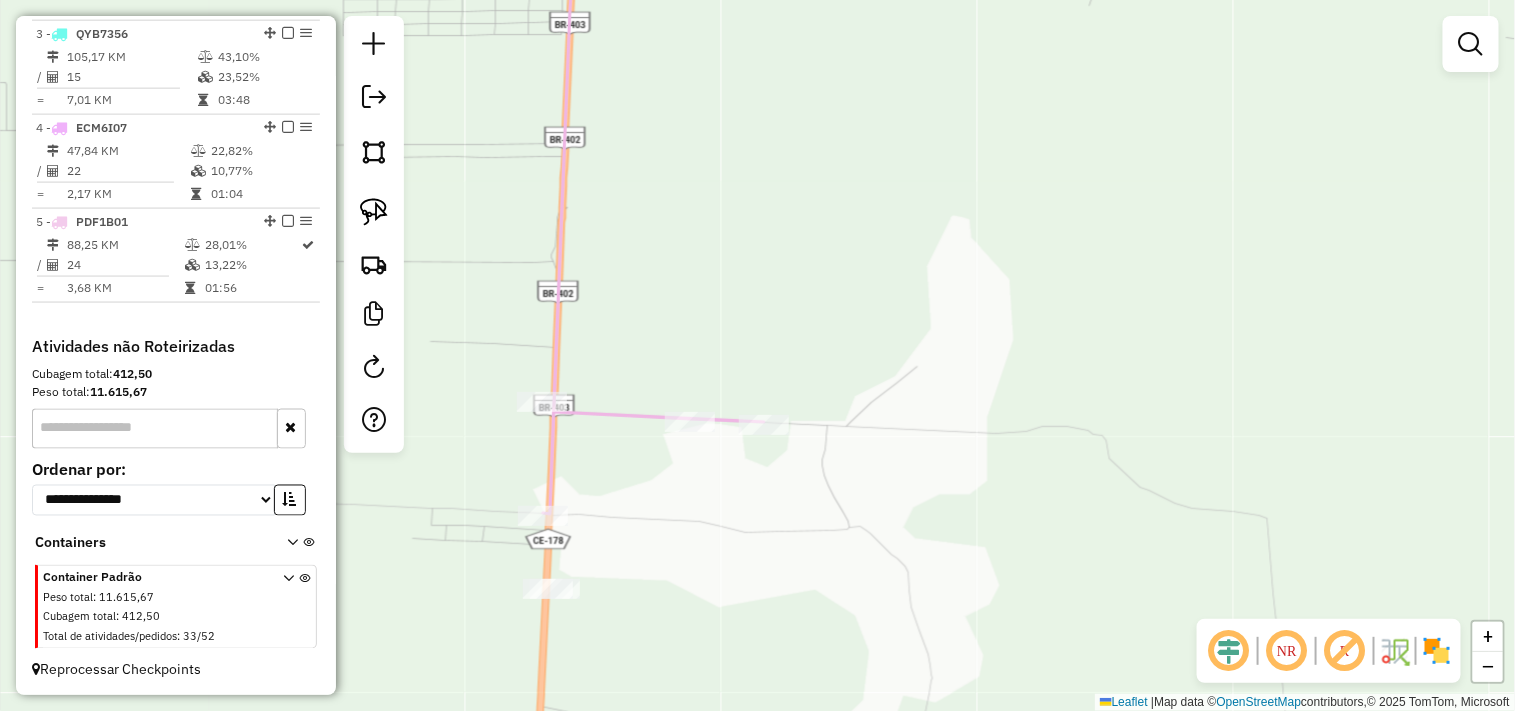 click 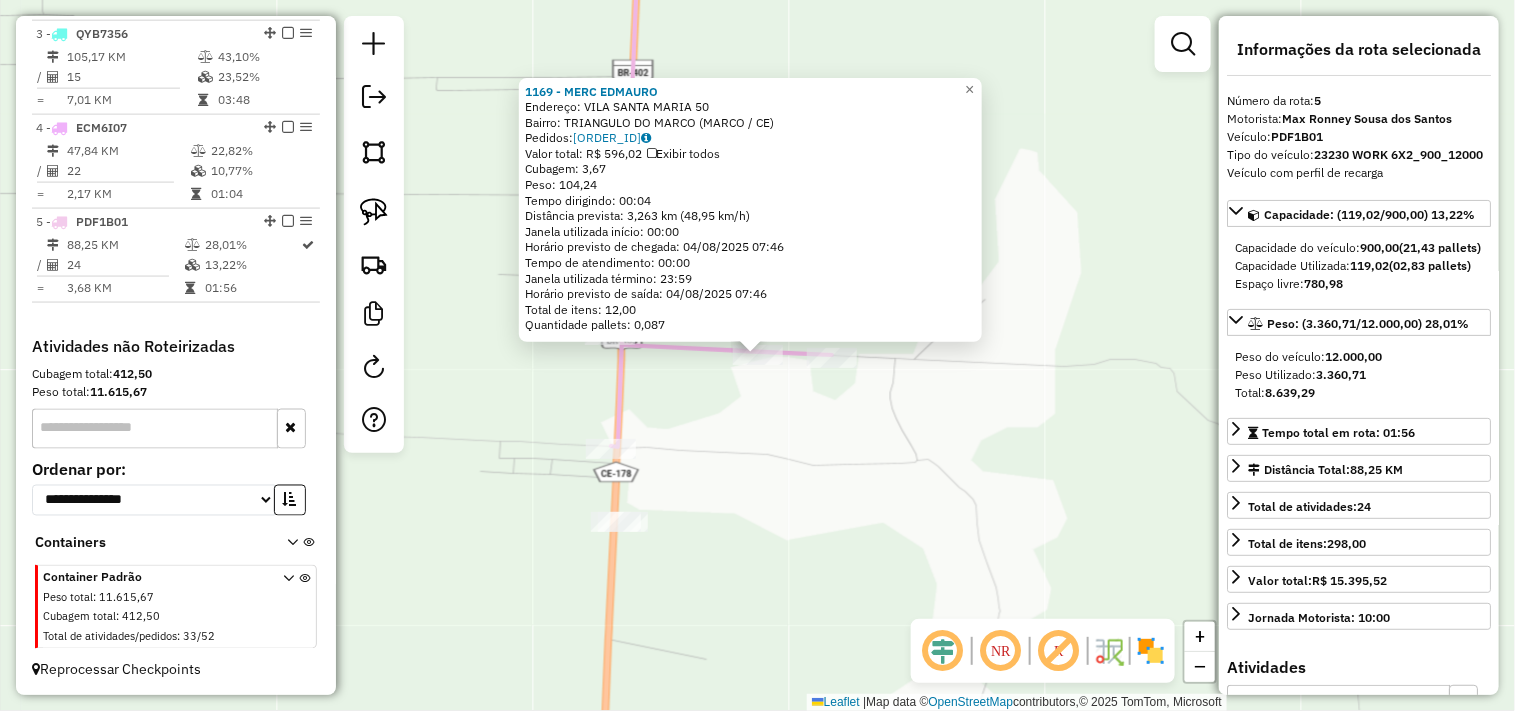 click on "1169 - MERC EDMAURO  Endereço:  VILA SANTA MARIA 50   Bairro: TRIANGULO DO MARCO (MARCO / CE)   Pedidos:  02065069   Valor total: R$ 596,02   Exibir todos   Cubagem: 3,67  Peso: 104,24  Tempo dirigindo: 00:04   Distância prevista: 3,263 km (48,95 km/h)   Janela utilizada início: 00:00   Horário previsto de chegada: 04/08/2025 07:46   Tempo de atendimento: 00:00   Janela utilizada término: 23:59   Horário previsto de saída: 04/08/2025 07:46   Total de itens: 12,00   Quantidade pallets: 0,087  × Janela de atendimento Grade de atendimento Capacidade Transportadoras Veículos Cliente Pedidos  Rotas Selecione os dias de semana para filtrar as janelas de atendimento  Seg   Ter   Qua   Qui   Sex   Sáb   Dom  Informe o período da janela de atendimento: De: Até:  Filtrar exatamente a janela do cliente  Considerar janela de atendimento padrão  Selecione os dias de semana para filtrar as grades de atendimento  Seg   Ter   Qua   Qui   Sex   Sáb   Dom   Considerar clientes sem dia de atendimento cadastrado +" 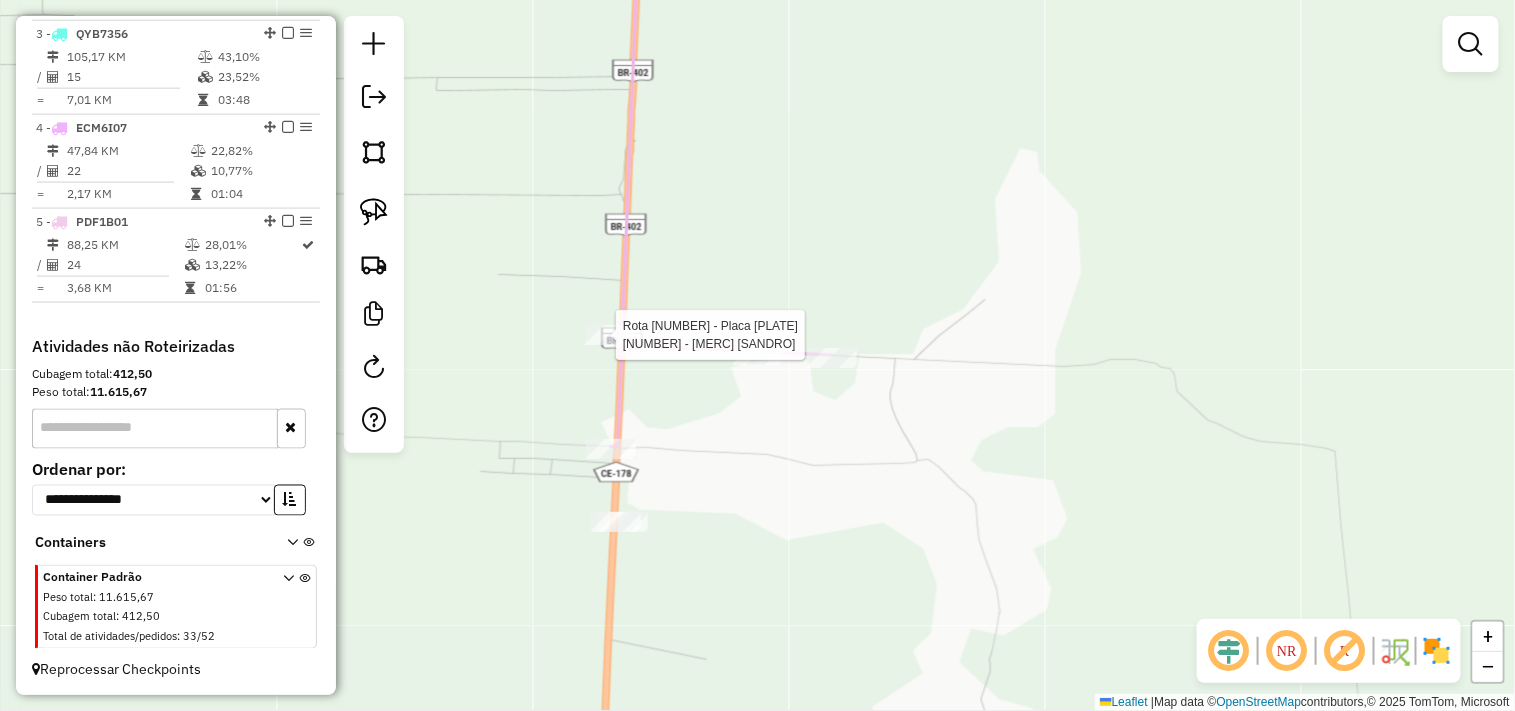 click on "Rota 5 - Placa PDF1B01  28 - MERC SANDRO Janela de atendimento Grade de atendimento Capacidade Transportadoras Veículos Cliente Pedidos  Rotas Selecione os dias de semana para filtrar as janelas de atendimento  Seg   Ter   Qua   Qui   Sex   Sáb   Dom  Informe o período da janela de atendimento: De: Até:  Filtrar exatamente a janela do cliente  Considerar janela de atendimento padrão  Selecione os dias de semana para filtrar as grades de atendimento  Seg   Ter   Qua   Qui   Sex   Sáb   Dom   Considerar clientes sem dia de atendimento cadastrado  Clientes fora do dia de atendimento selecionado Filtrar as atividades entre os valores definidos abaixo:  Peso mínimo:   Peso máximo:   Cubagem mínima:   Cubagem máxima:   De:   Até:  Filtrar as atividades entre o tempo de atendimento definido abaixo:  De:   Até:   Considerar capacidade total dos clientes não roteirizados Transportadora: Selecione um ou mais itens Tipo de veículo: Selecione um ou mais itens Veículo: Selecione um ou mais itens Motorista:" 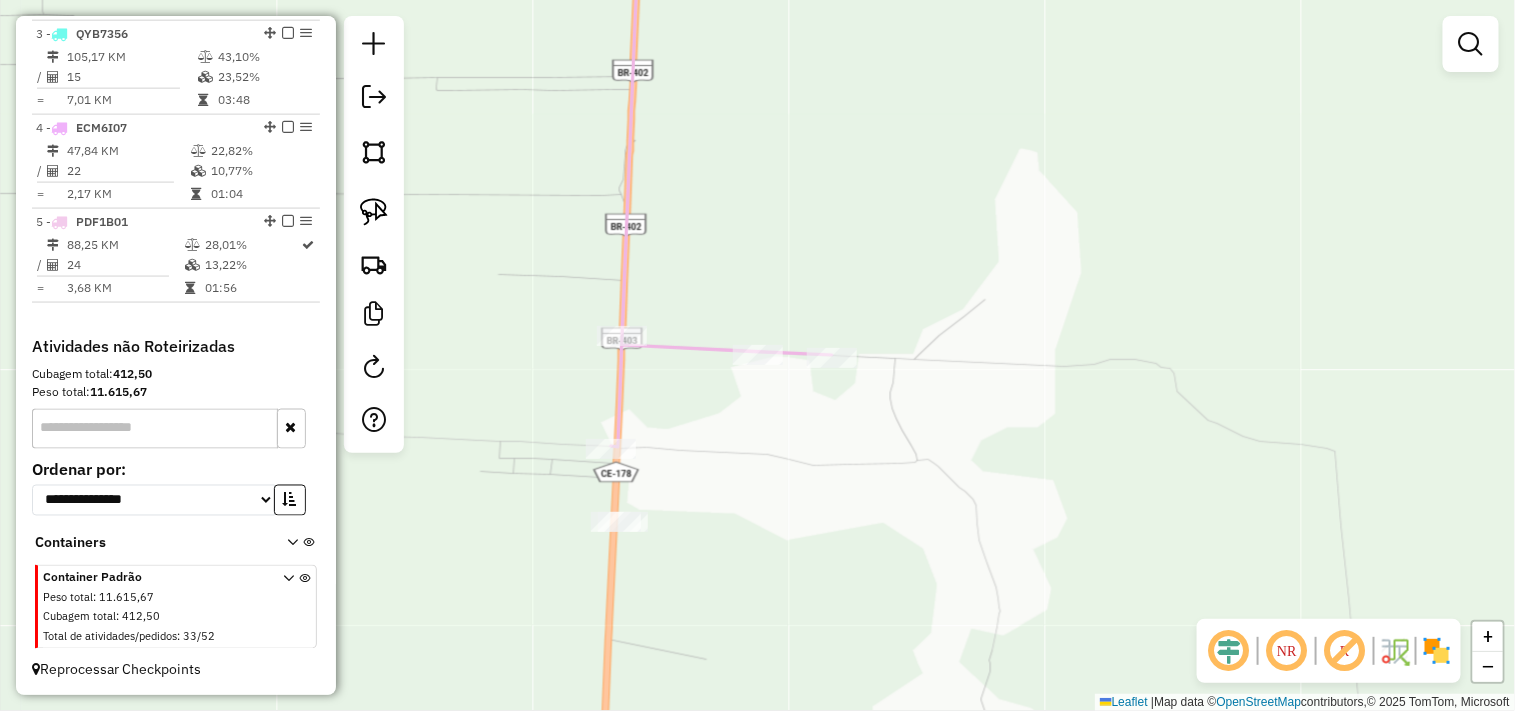 click 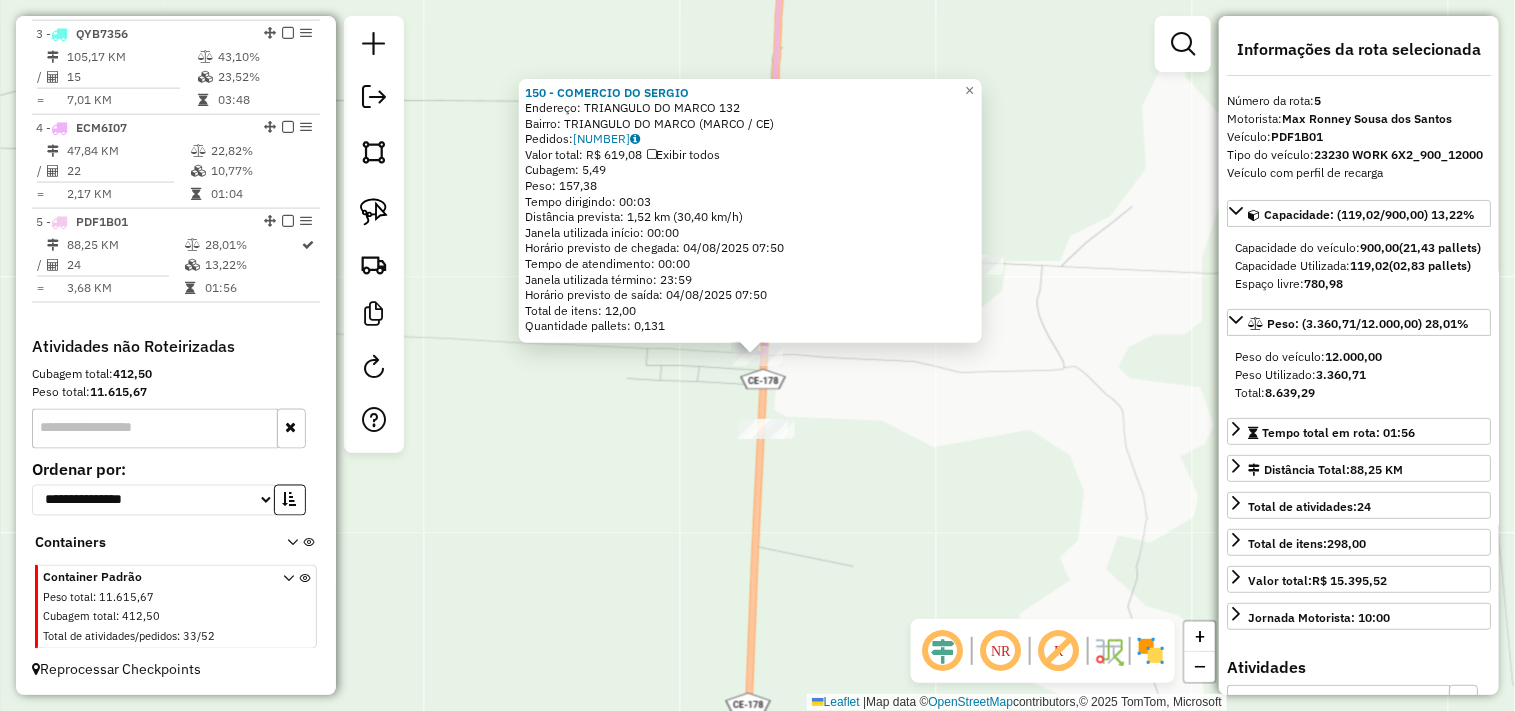 click on "150 - COMERCIO DO SERGIO  Endereço:  TRIANGULO DO MARCO 132   Bairro: TRIANGULO DO MARCO (MARCO / CE)   Pedidos:  02065117   Valor total: R$ 619,08   Exibir todos   Cubagem: 5,49  Peso: 157,38  Tempo dirigindo: 00:03   Distância prevista: 1,52 km (30,40 km/h)   Janela utilizada início: 00:00   Horário previsto de chegada: 04/08/2025 07:50   Tempo de atendimento: 00:00   Janela utilizada término: 23:59   Horário previsto de saída: 04/08/2025 07:50   Total de itens: 12,00   Quantidade pallets: 0,131  × Janela de atendimento Grade de atendimento Capacidade Transportadoras Veículos Cliente Pedidos  Rotas Selecione os dias de semana para filtrar as janelas de atendimento  Seg   Ter   Qua   Qui   Sex   Sáb   Dom  Informe o período da janela de atendimento: De: Até:  Filtrar exatamente a janela do cliente  Considerar janela de atendimento padrão  Selecione os dias de semana para filtrar as grades de atendimento  Seg   Ter   Qua   Qui   Sex   Sáb   Dom   Clientes fora do dia de atendimento selecionado +" 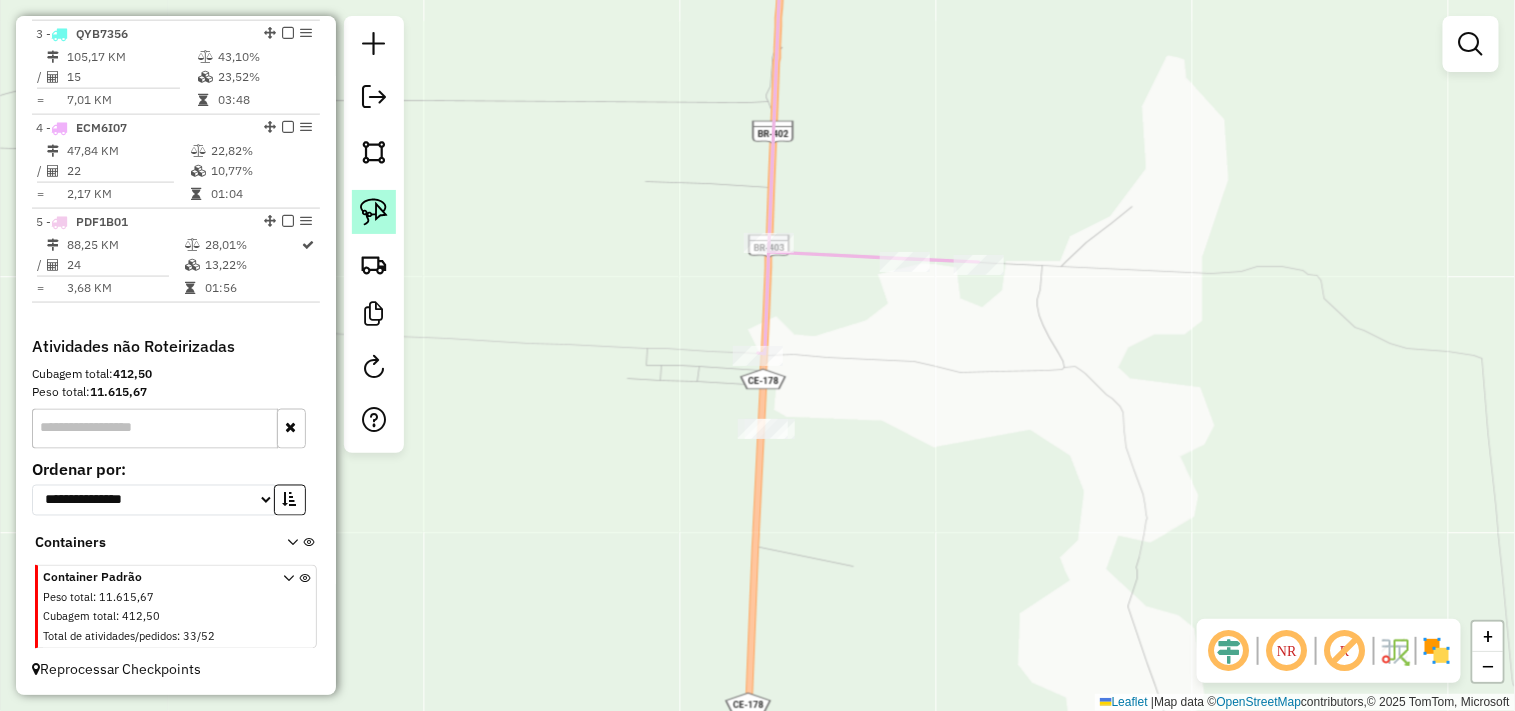 click 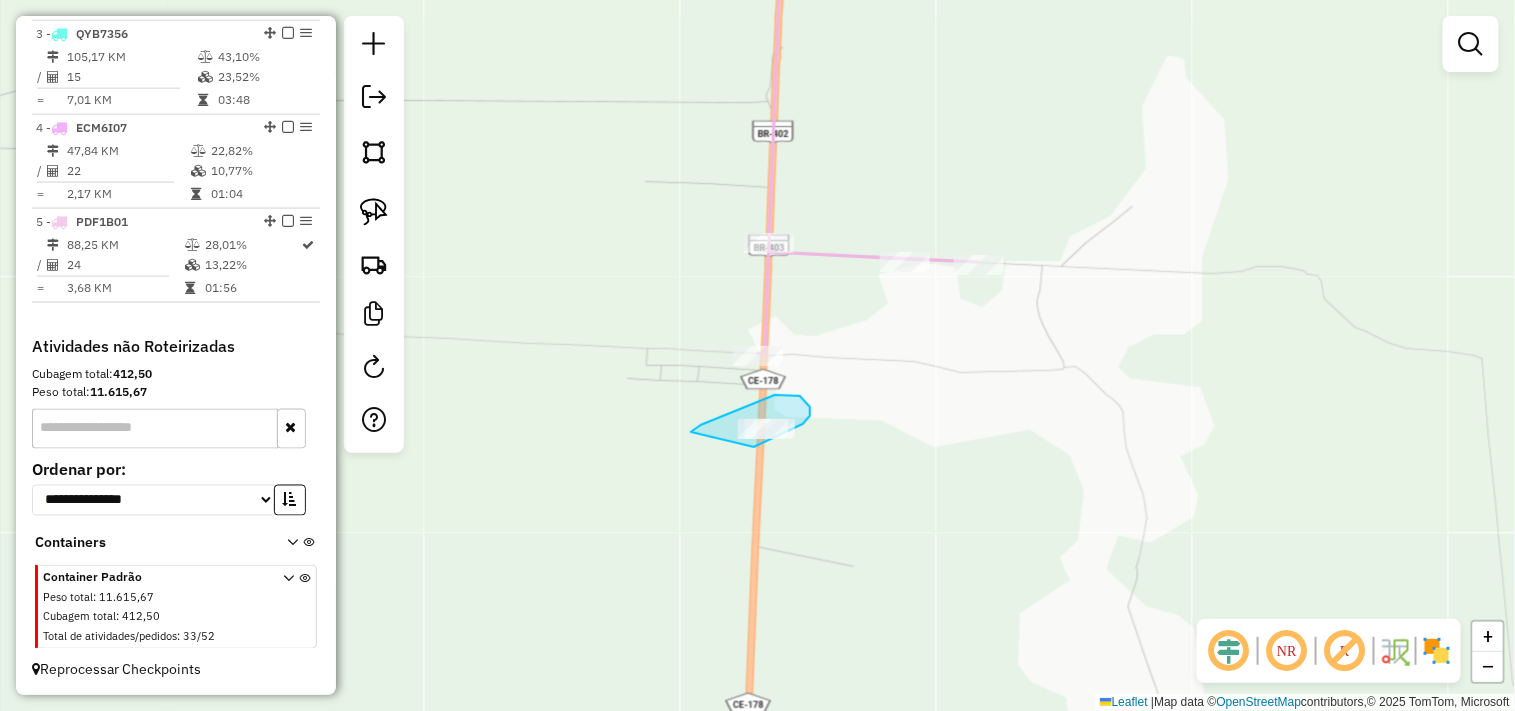 drag, startPoint x: 775, startPoint y: 395, endPoint x: 731, endPoint y: 456, distance: 75.21303 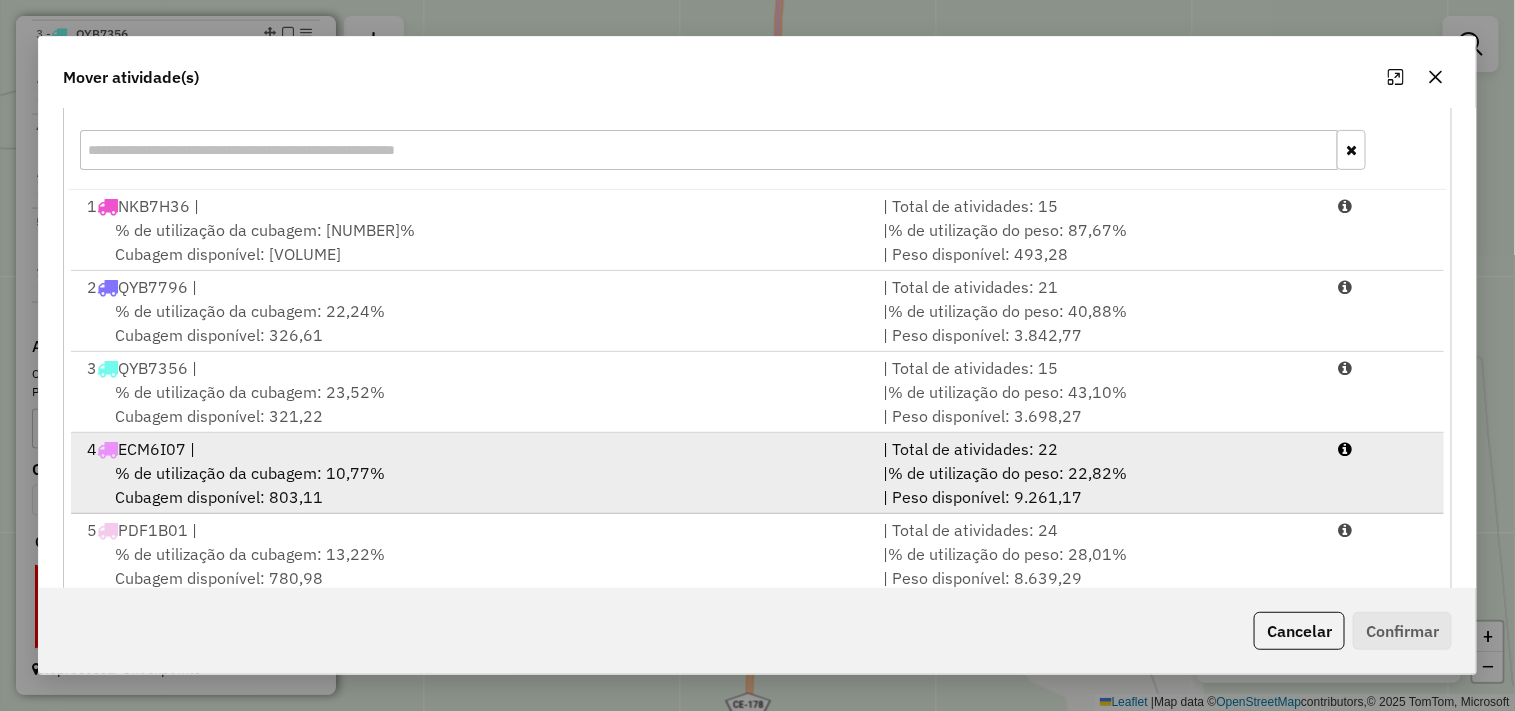 scroll, scrollTop: 303, scrollLeft: 0, axis: vertical 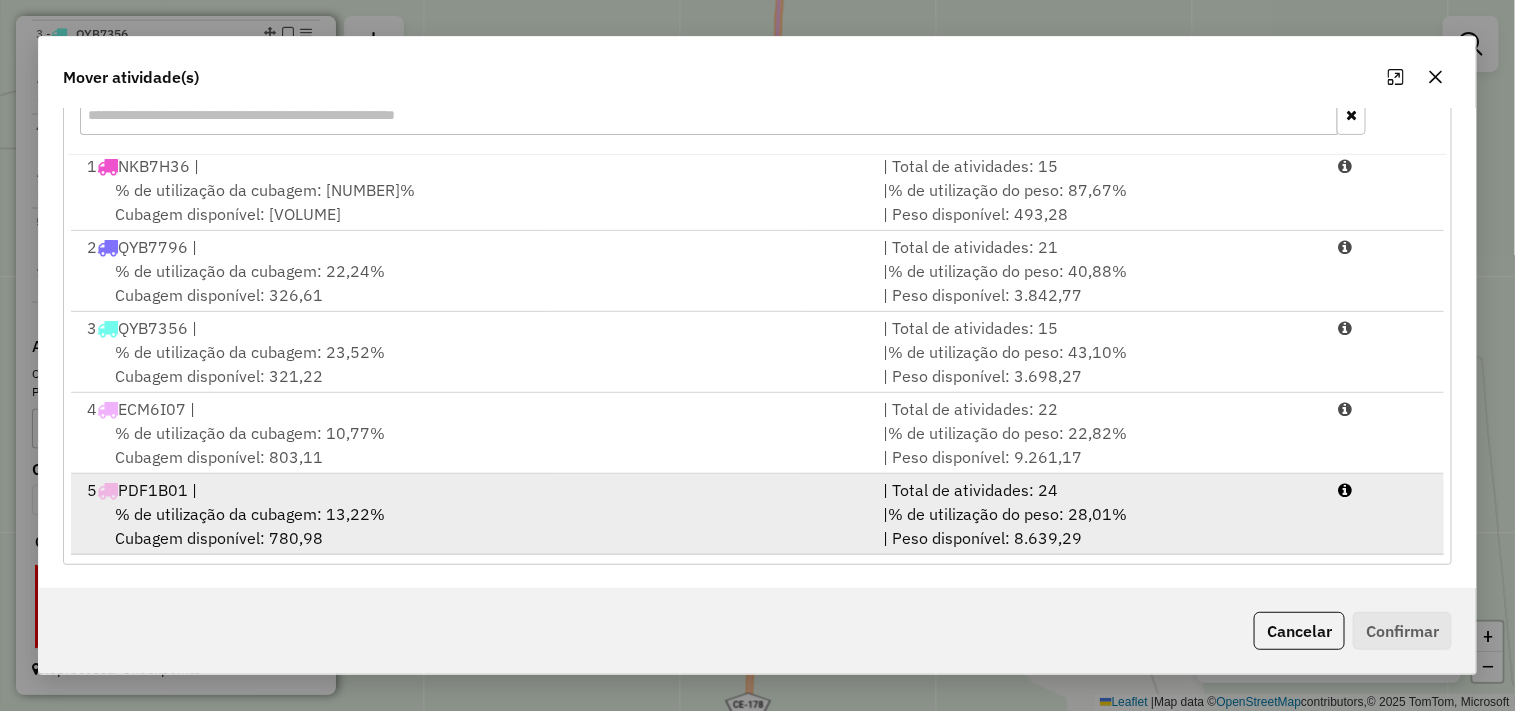 click on "5  PDF1B01 |" at bounding box center [473, 490] 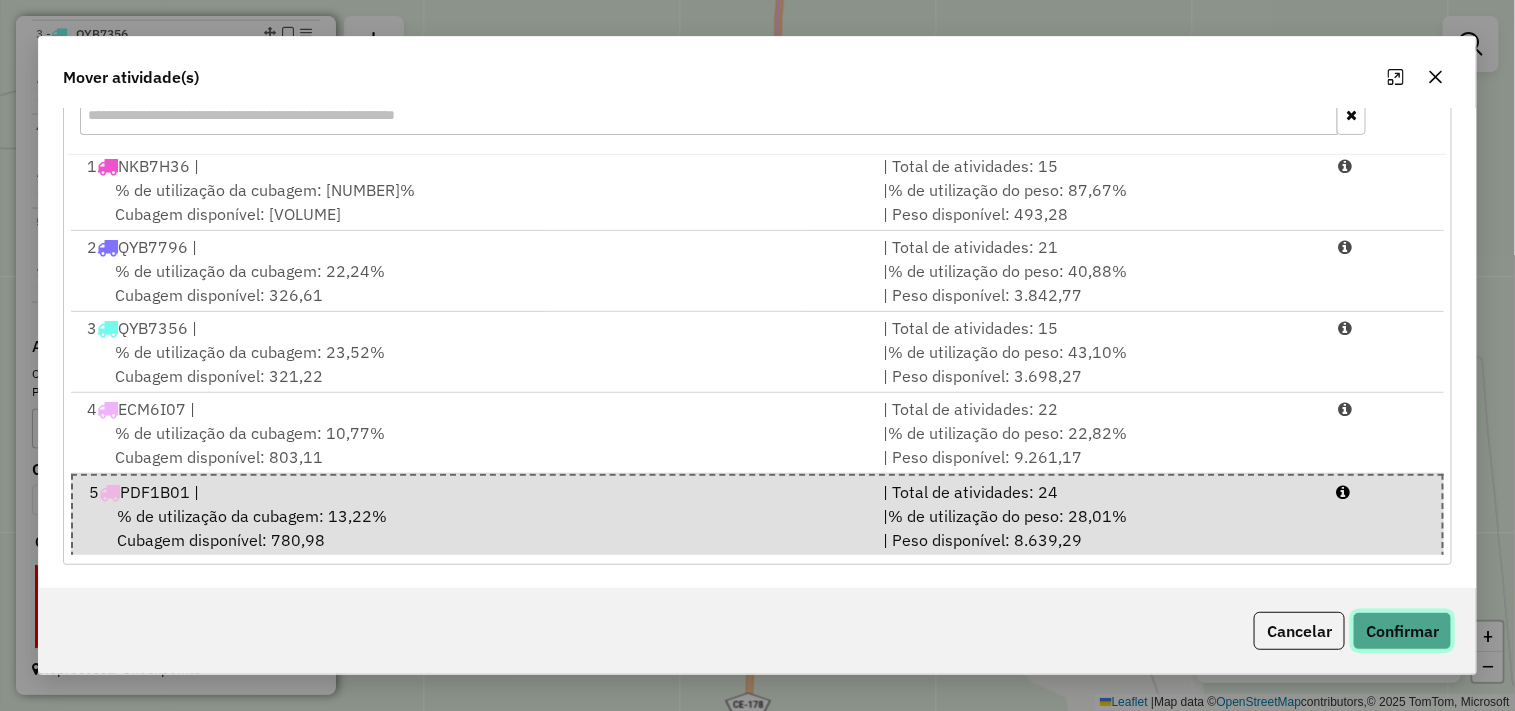 click on "Confirmar" 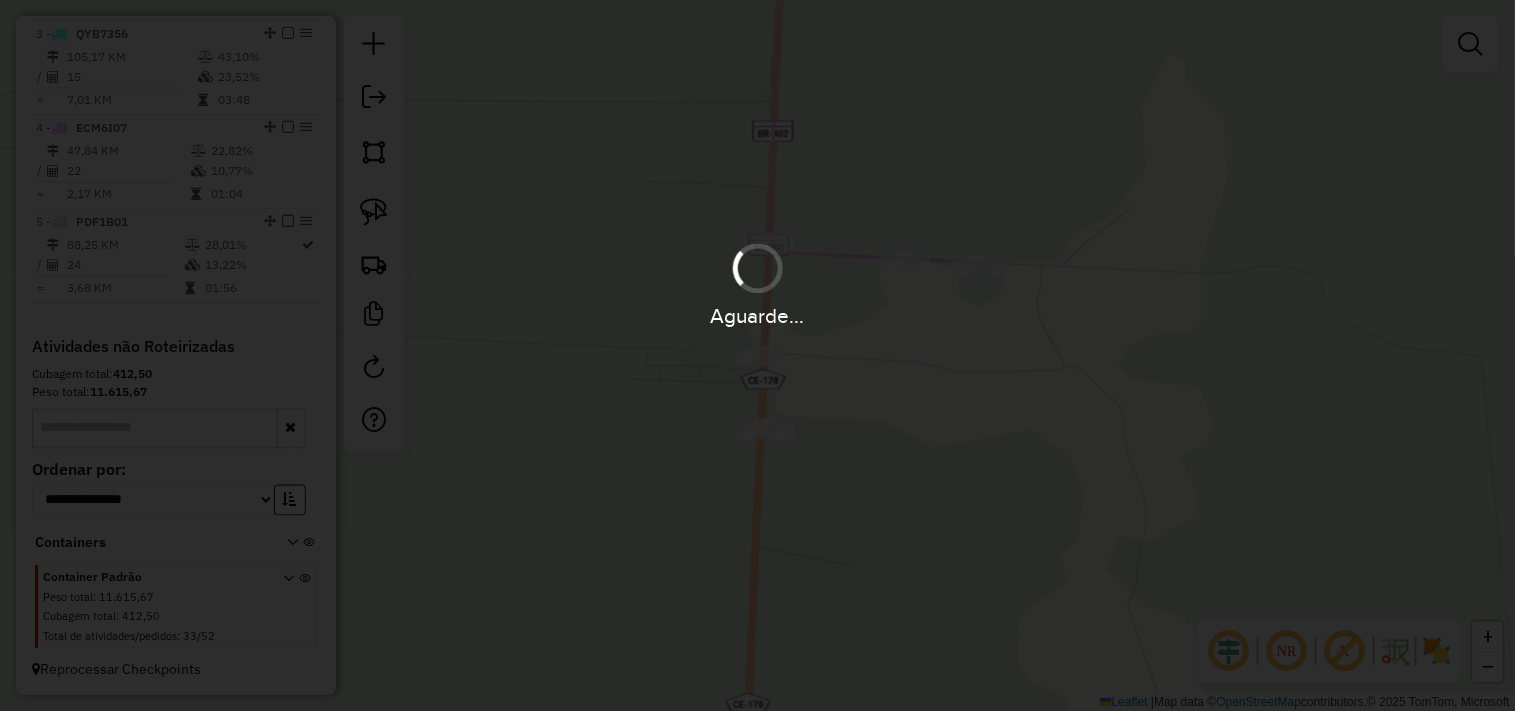 scroll, scrollTop: 0, scrollLeft: 0, axis: both 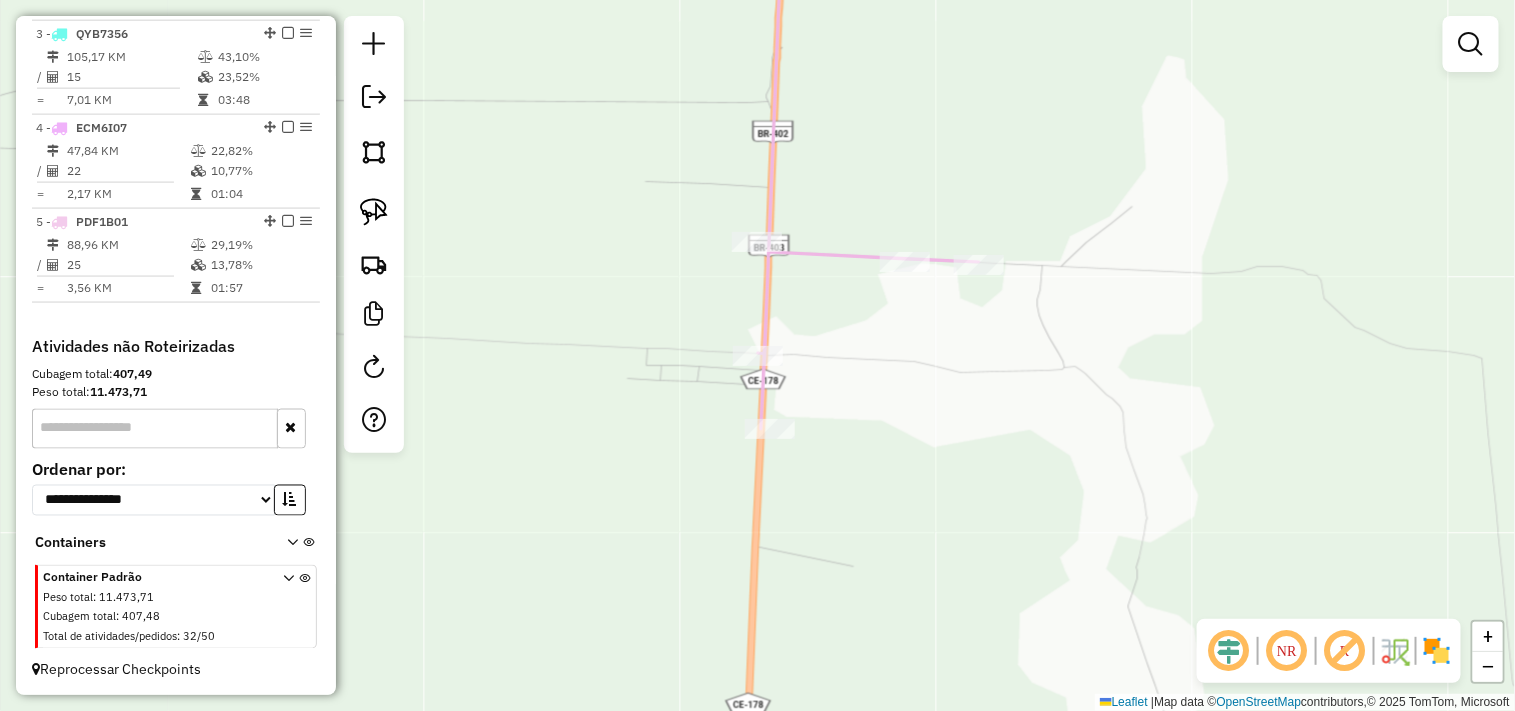 select on "**********" 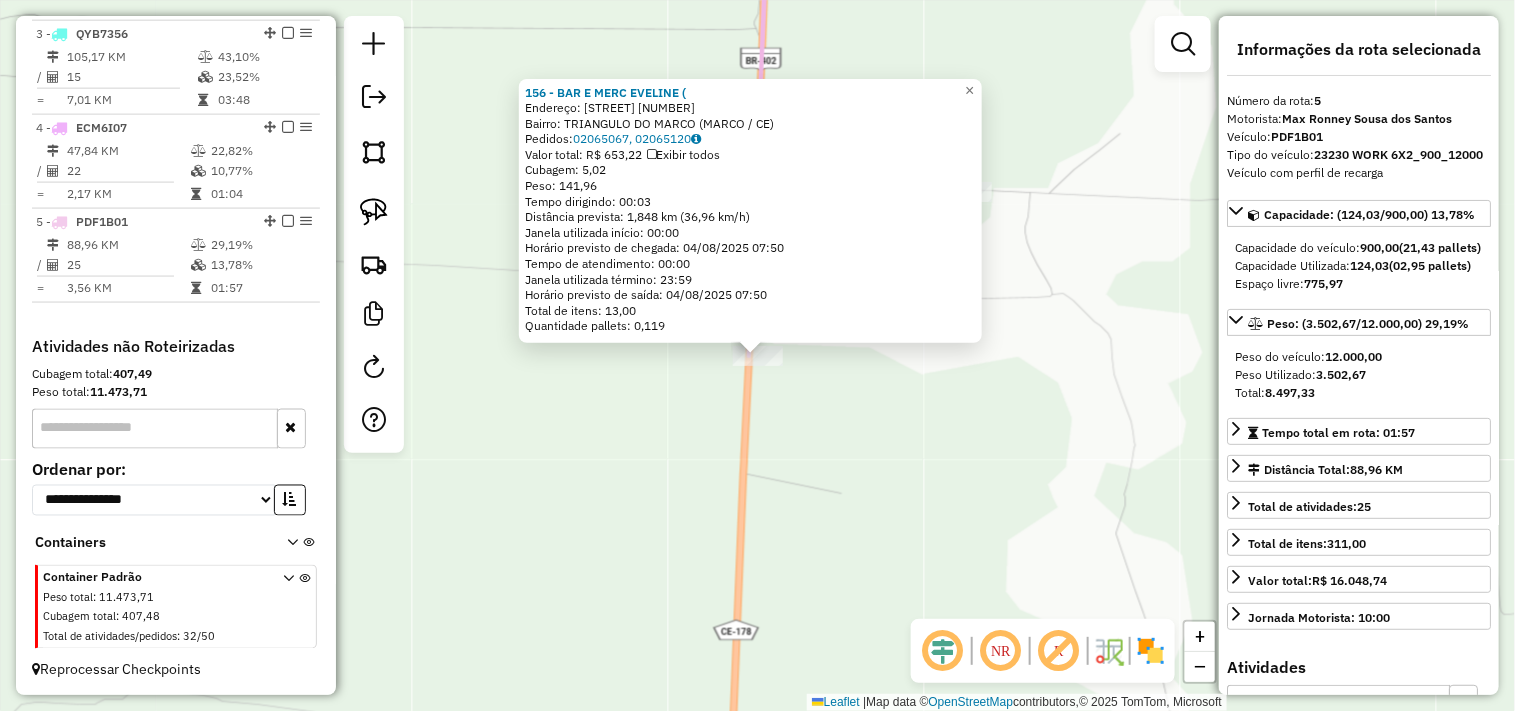 click on "156 - BAR E MERC EVELINE (  Endereço:  TRIANGULO DO MARCO 10000   Bairro: TRIANGULO DO MARCO (MARCO / CE)   Pedidos:  02065067, 02065120   Valor total: R$ 653,22   Exibir todos   Cubagem: 5,02  Peso: 141,96  Tempo dirigindo: 00:03   Distância prevista: 1,848 km (36,96 km/h)   Janela utilizada início: 00:00   Horário previsto de chegada: 04/08/2025 07:50   Tempo de atendimento: 00:00   Janela utilizada término: 23:59   Horário previsto de saída: 04/08/2025 07:50   Total de itens: 13,00   Quantidade pallets: 0,119  × Janela de atendimento Grade de atendimento Capacidade Transportadoras Veículos Cliente Pedidos  Rotas Selecione os dias de semana para filtrar as janelas de atendimento  Seg   Ter   Qua   Qui   Sex   Sáb   Dom  Informe o período da janela de atendimento: De: Até:  Filtrar exatamente a janela do cliente  Considerar janela de atendimento padrão  Selecione os dias de semana para filtrar as grades de atendimento  Seg   Ter   Qua   Qui   Sex   Sáb   Dom   Peso mínimo:   Peso máximo:  De:" 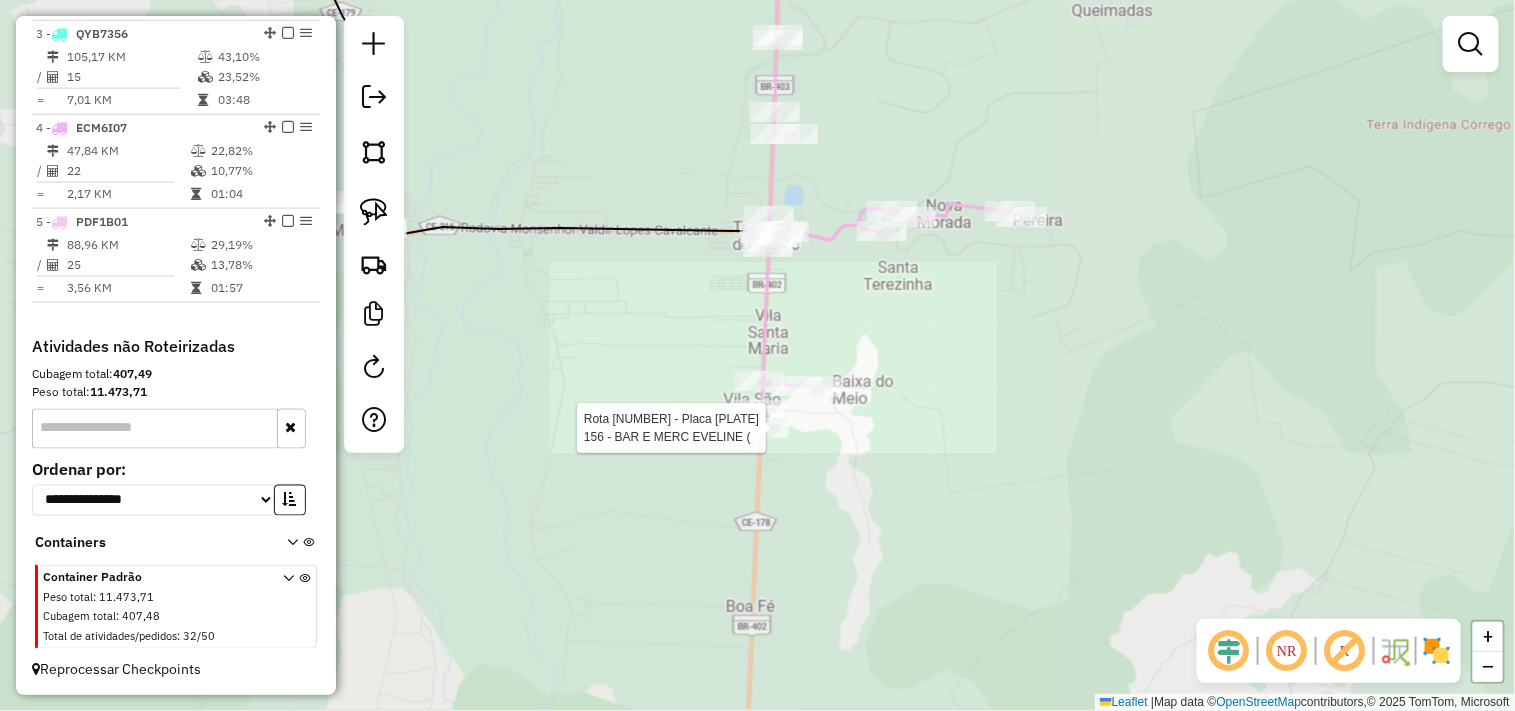 select on "**********" 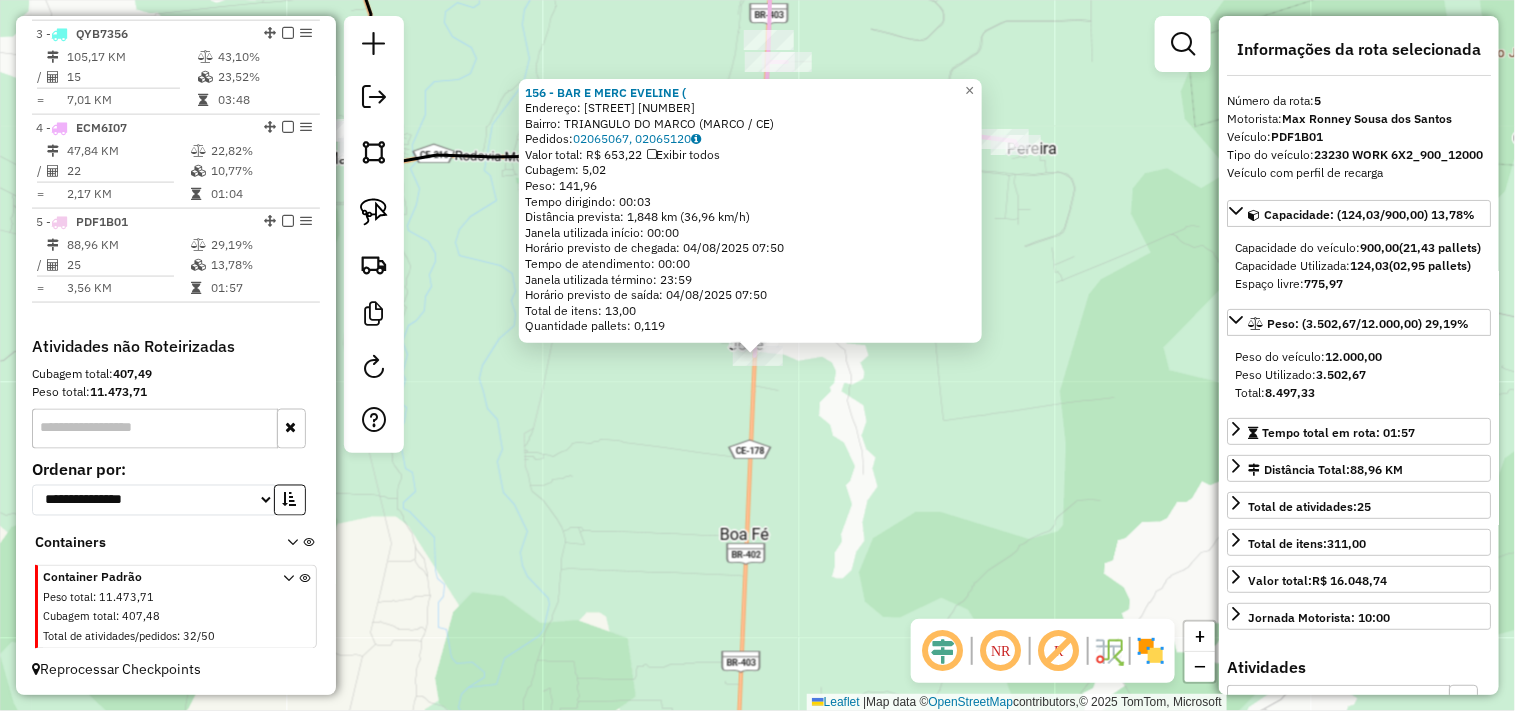 click on "156 - BAR E MERC EVELINE (  Endereço:  TRIANGULO DO MARCO 10000   Bairro: TRIANGULO DO MARCO (MARCO / CE)   Pedidos:  02065067, 02065120   Valor total: R$ 653,22   Exibir todos   Cubagem: 5,02  Peso: 141,96  Tempo dirigindo: 00:03   Distância prevista: 1,848 km (36,96 km/h)   Janela utilizada início: 00:00   Horário previsto de chegada: 04/08/2025 07:50   Tempo de atendimento: 00:00   Janela utilizada término: 23:59   Horário previsto de saída: 04/08/2025 07:50   Total de itens: 13,00   Quantidade pallets: 0,119  × Janela de atendimento Grade de atendimento Capacidade Transportadoras Veículos Cliente Pedidos  Rotas Selecione os dias de semana para filtrar as janelas de atendimento  Seg   Ter   Qua   Qui   Sex   Sáb   Dom  Informe o período da janela de atendimento: De: Até:  Filtrar exatamente a janela do cliente  Considerar janela de atendimento padrão  Selecione os dias de semana para filtrar as grades de atendimento  Seg   Ter   Qua   Qui   Sex   Sáb   Dom   Peso mínimo:   Peso máximo:  De:" 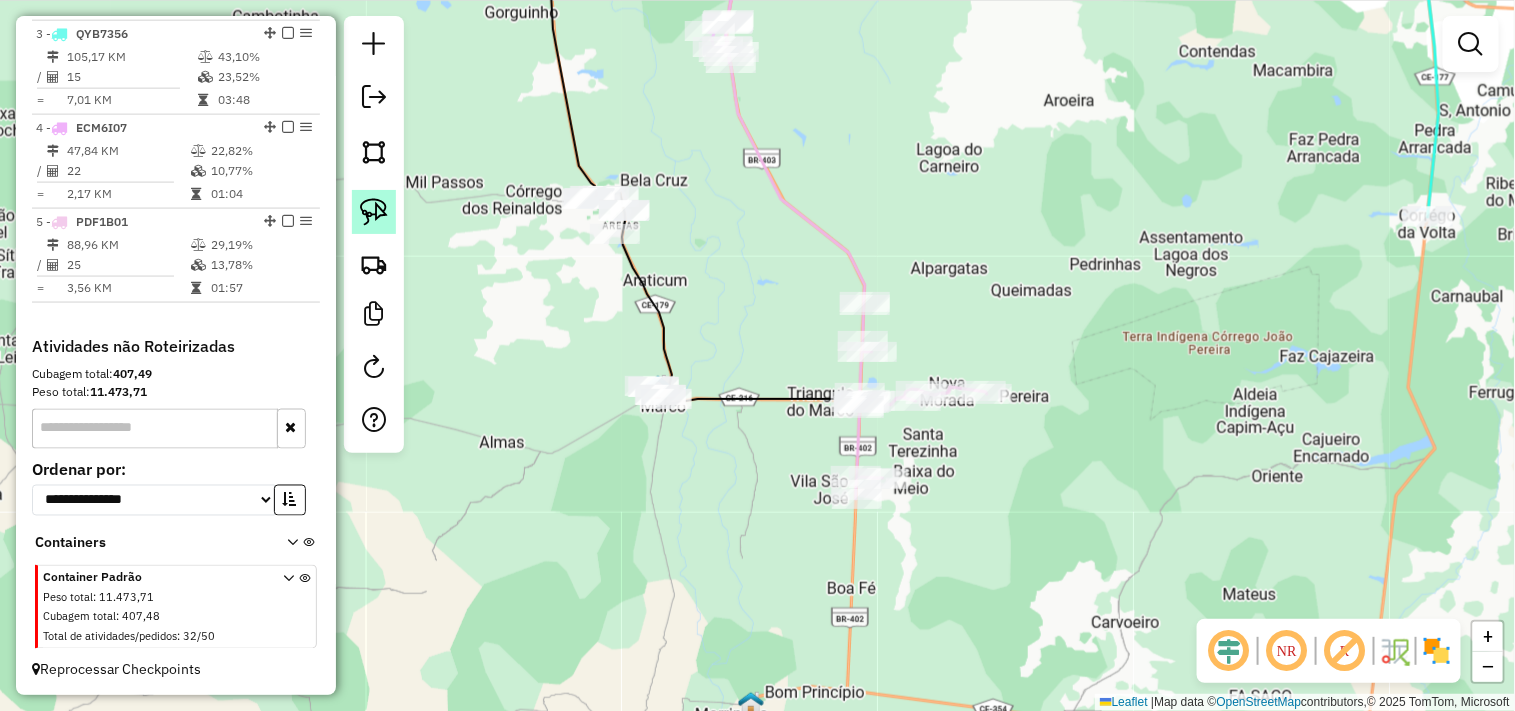 click 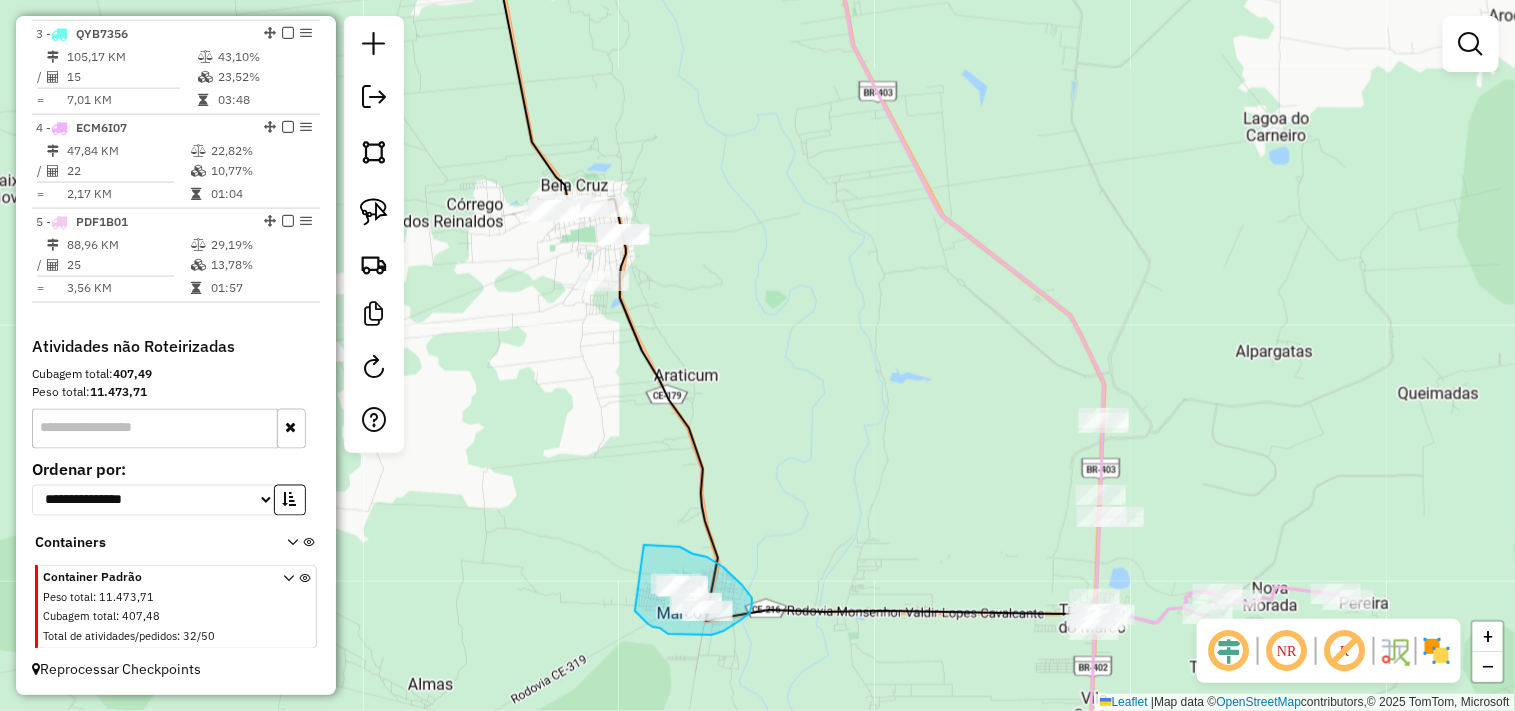 drag, startPoint x: 644, startPoint y: 545, endPoint x: 635, endPoint y: 611, distance: 66.61081 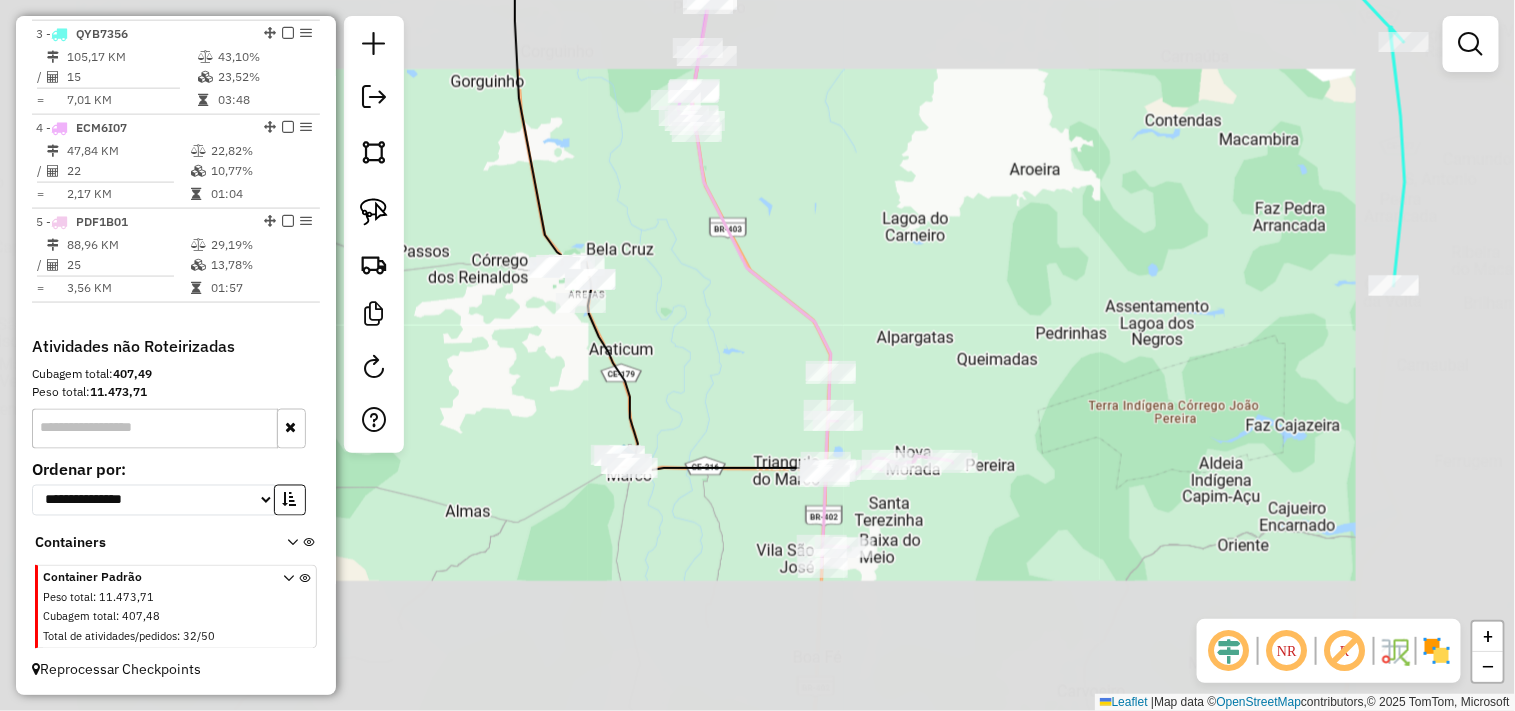 drag, startPoint x: 545, startPoint y: 378, endPoint x: 588, endPoint y: 364, distance: 45.221676 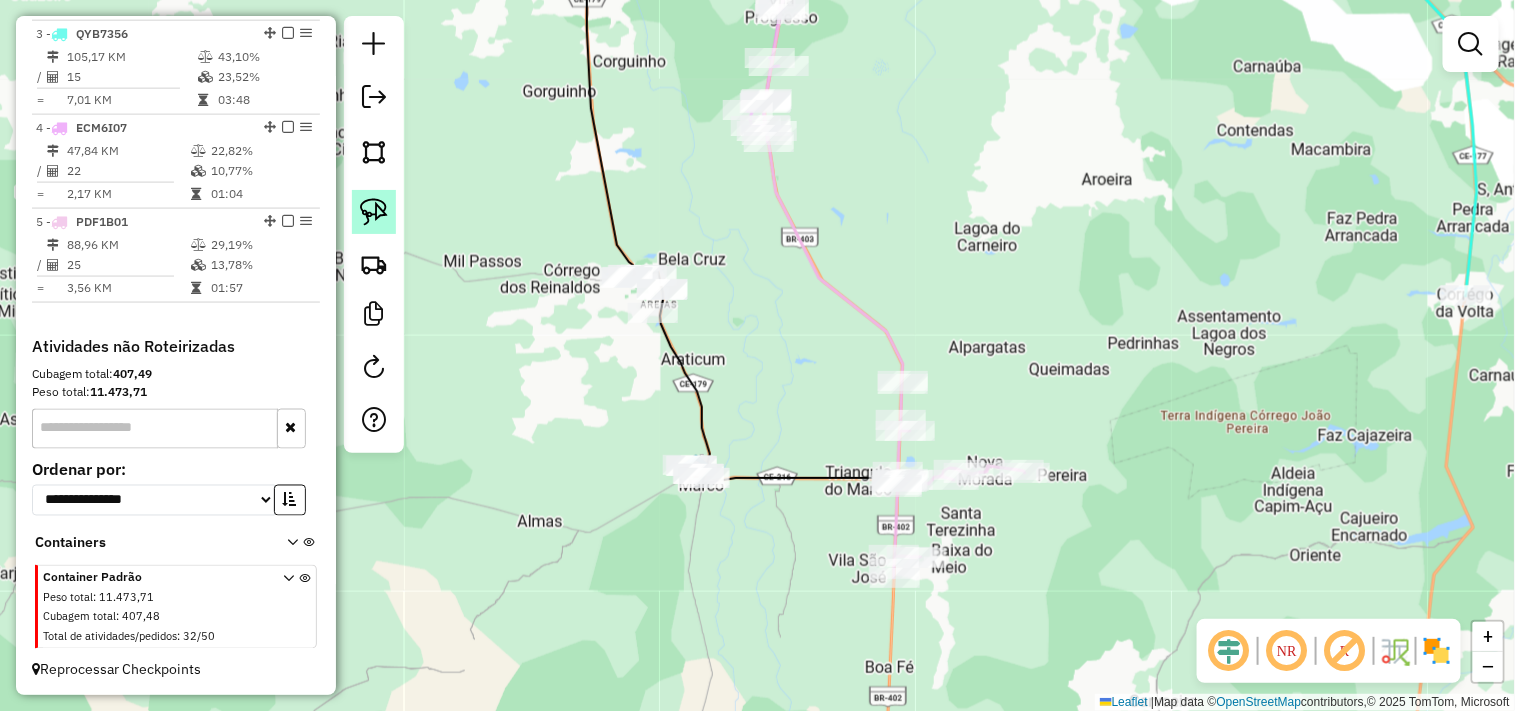 drag, startPoint x: 382, startPoint y: 217, endPoint x: 542, endPoint y: 368, distance: 220.00227 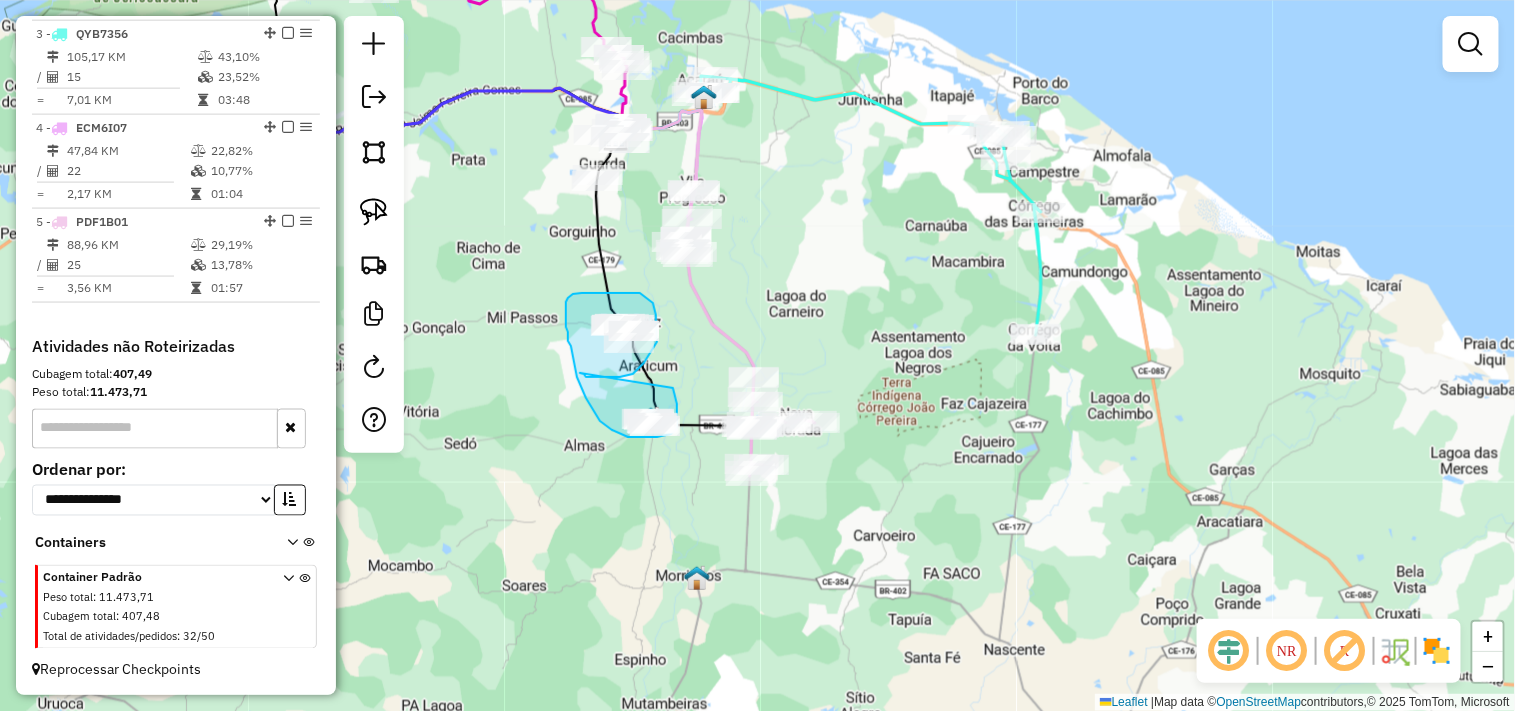 drag, startPoint x: 677, startPoint y: 406, endPoint x: 580, endPoint y: 373, distance: 102.45975 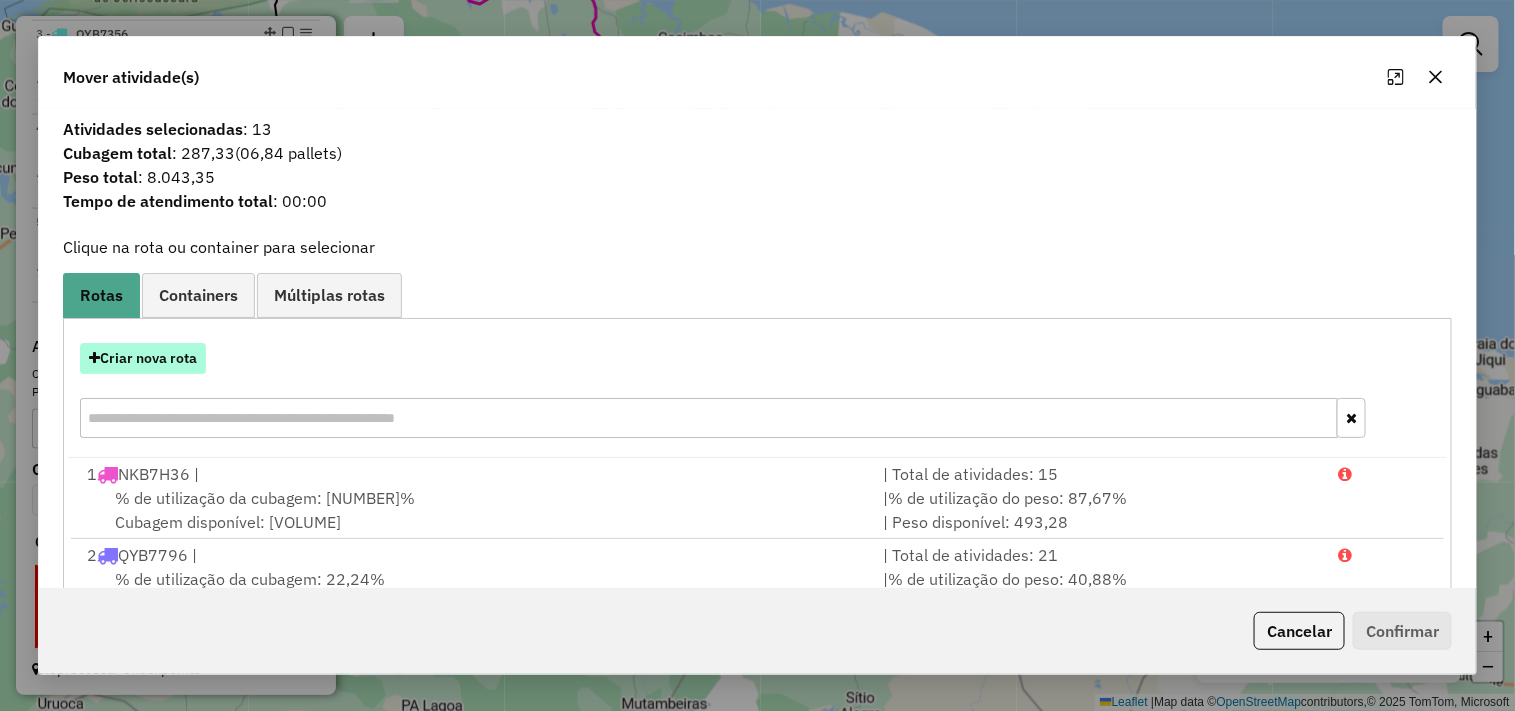 click on "Criar nova rota" at bounding box center (143, 358) 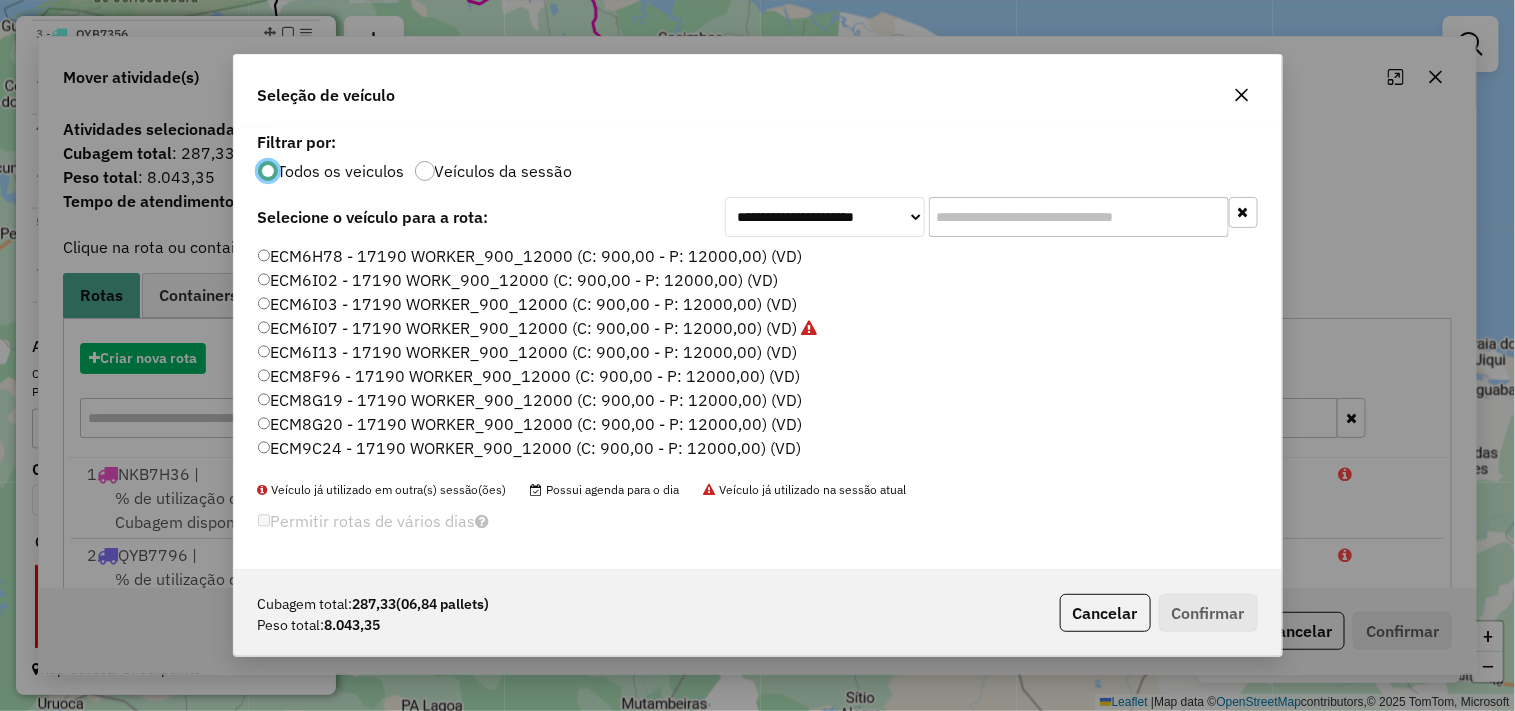 scroll, scrollTop: 11, scrollLeft: 5, axis: both 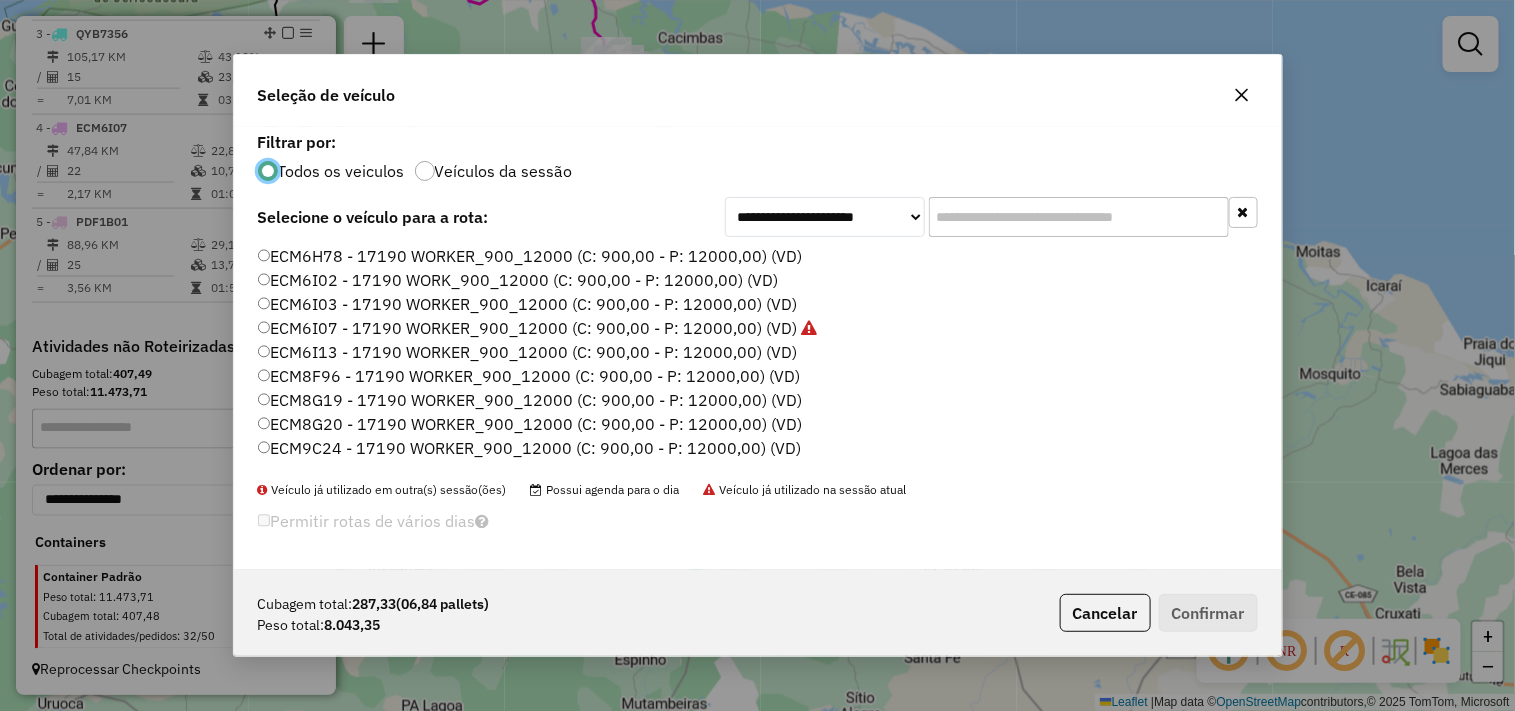 click on "ECM6I02 - 17190 WORK_900_12000 (C: 900,00 - P: 12000,00) (VD)" 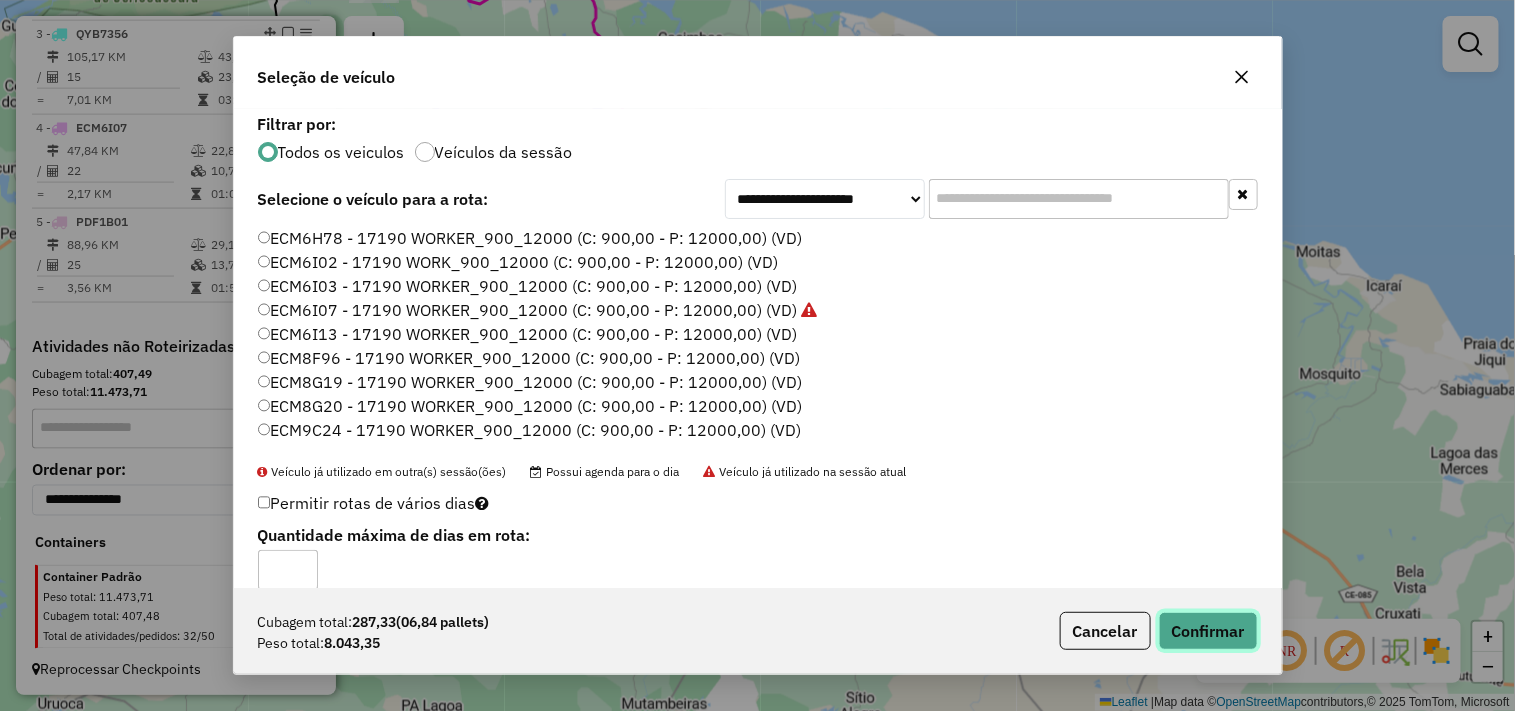 click on "Confirmar" 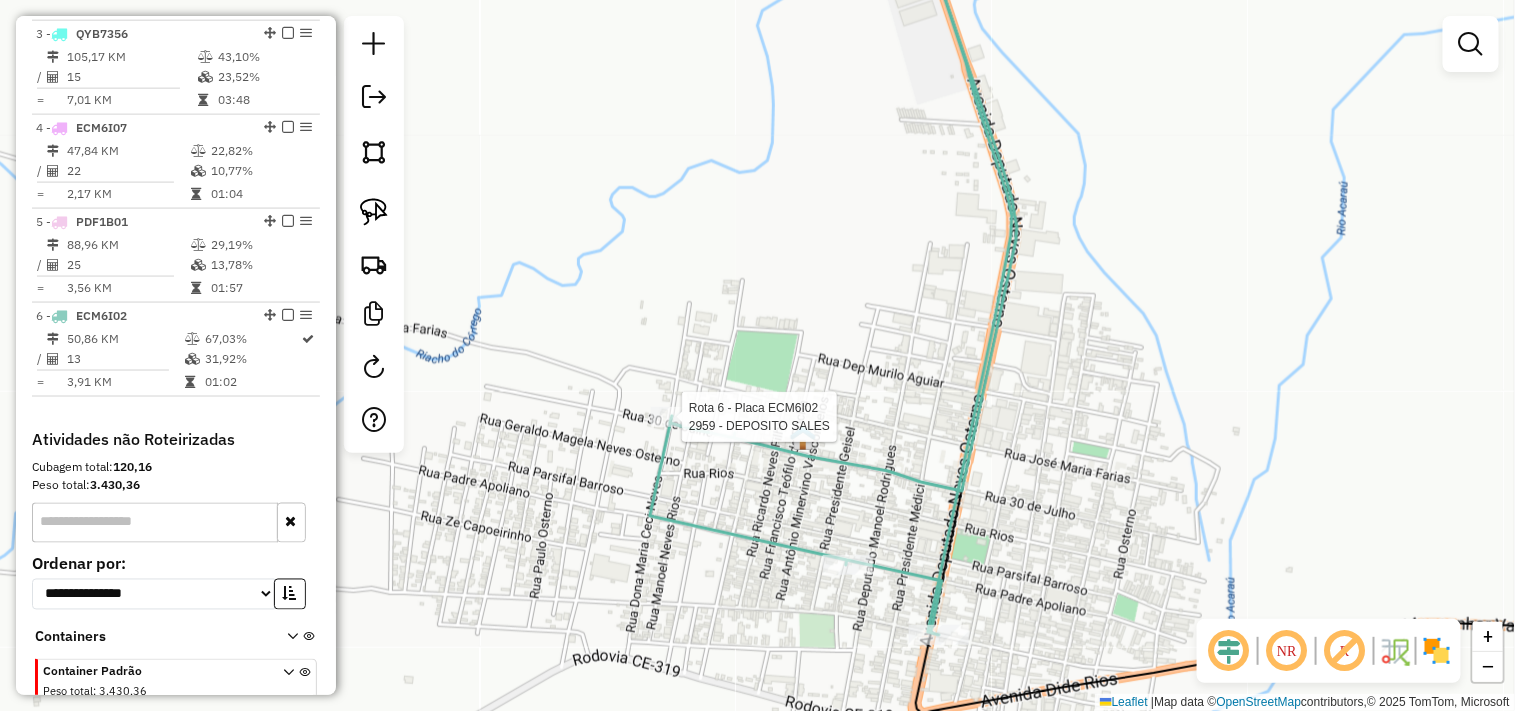 select on "**********" 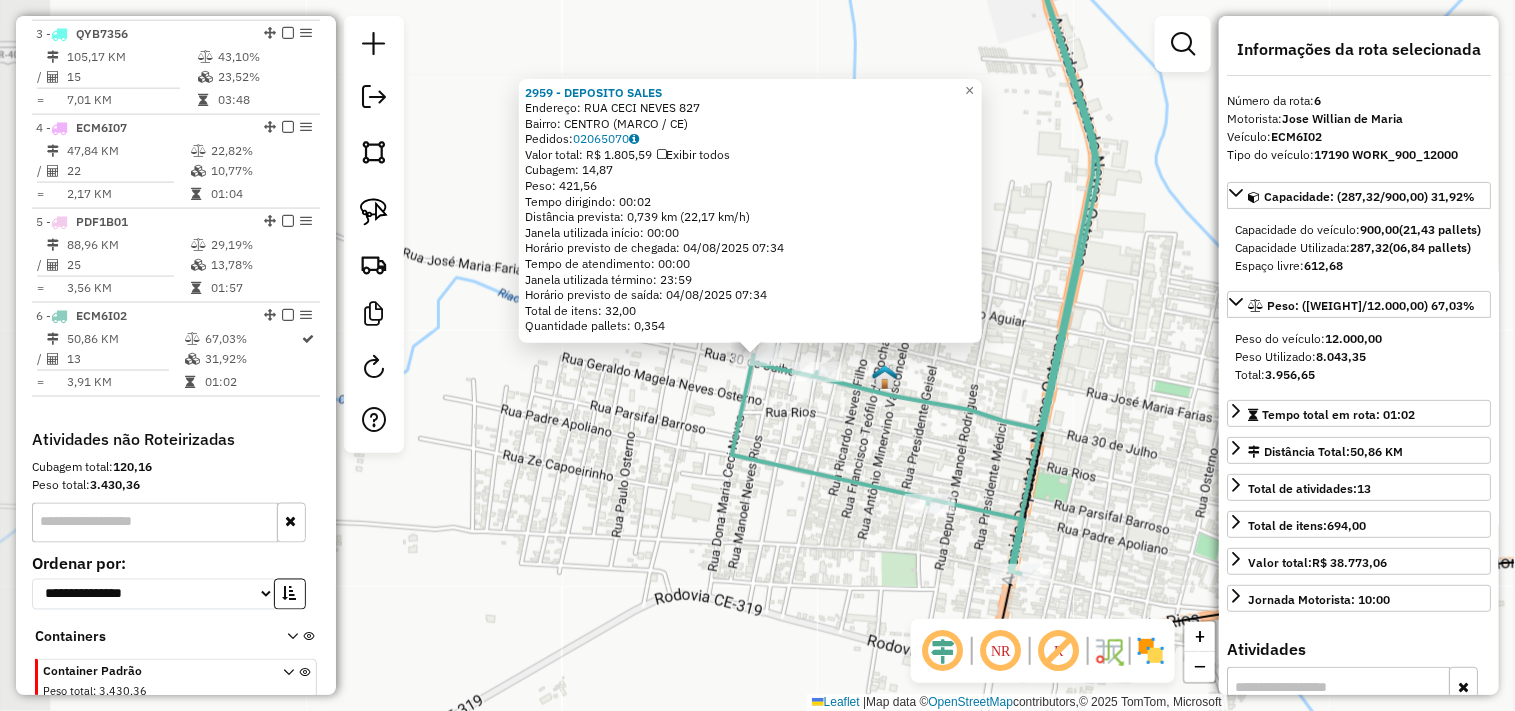 scroll, scrollTop: 1052, scrollLeft: 0, axis: vertical 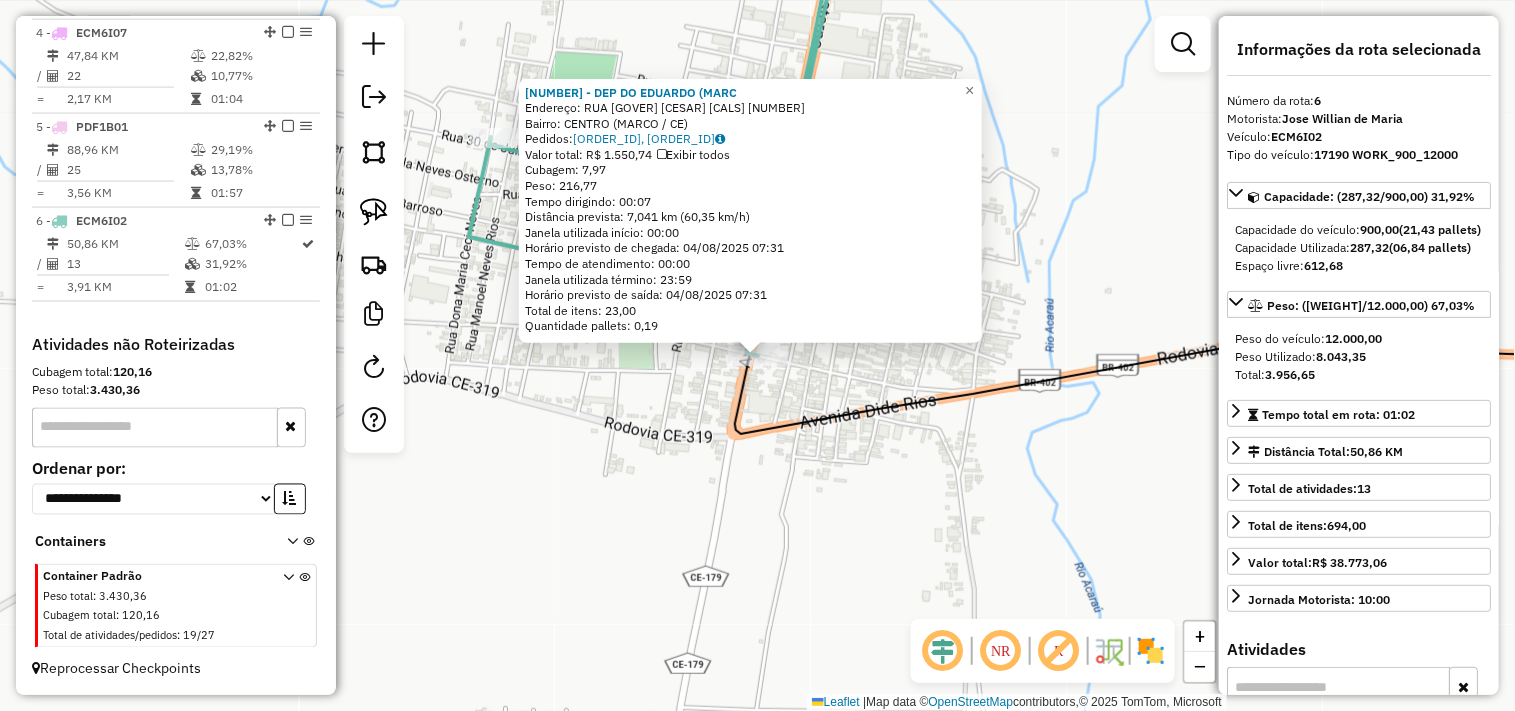 click on "148 - DEP DO EDUARDO (MARC  Endereço:  RUA GOVER CESAR CALS 423   Bairro: CENTRO (MARCO / CE)   Pedidos:  02064912, 02064993   Valor total: R$ 1.550,74   Exibir todos   Cubagem: 7,97  Peso: 216,77  Tempo dirigindo: 00:07   Distância prevista: 7,041 km (60,35 km/h)   Janela utilizada início: 00:00   Horário previsto de chegada: 04/08/2025 07:31   Tempo de atendimento: 00:00   Janela utilizada término: 23:59   Horário previsto de saída: 04/08/2025 07:31   Total de itens: 23,00   Quantidade pallets: 0,19  × Janela de atendimento Grade de atendimento Capacidade Transportadoras Veículos Cliente Pedidos  Rotas Selecione os dias de semana para filtrar as janelas de atendimento  Seg   Ter   Qua   Qui   Sex   Sáb   Dom  Informe o período da janela de atendimento: De: Até:  Filtrar exatamente a janela do cliente  Considerar janela de atendimento padrão  Selecione os dias de semana para filtrar as grades de atendimento  Seg   Ter   Qua   Qui   Sex   Sáb   Dom   Peso mínimo:   Peso máximo:   De:   Até:" 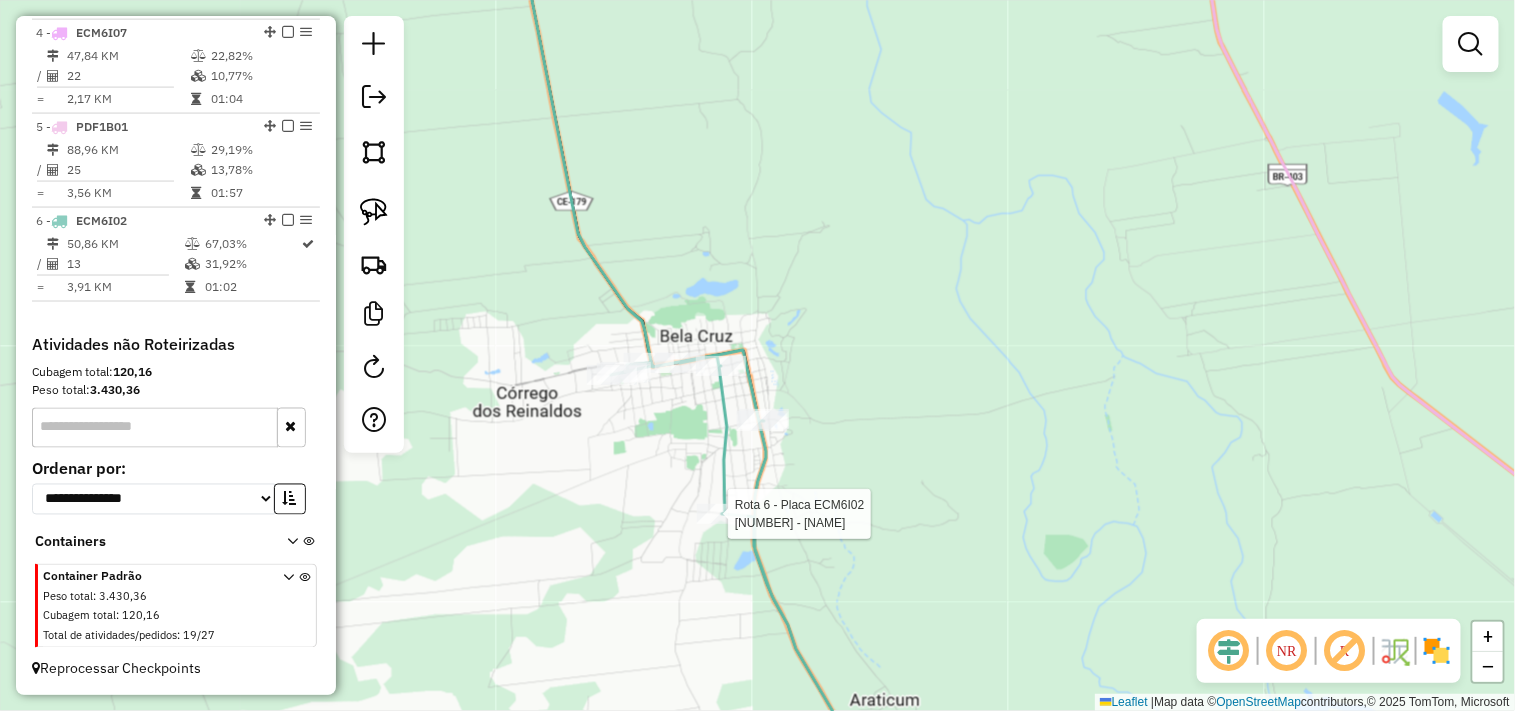 select on "**********" 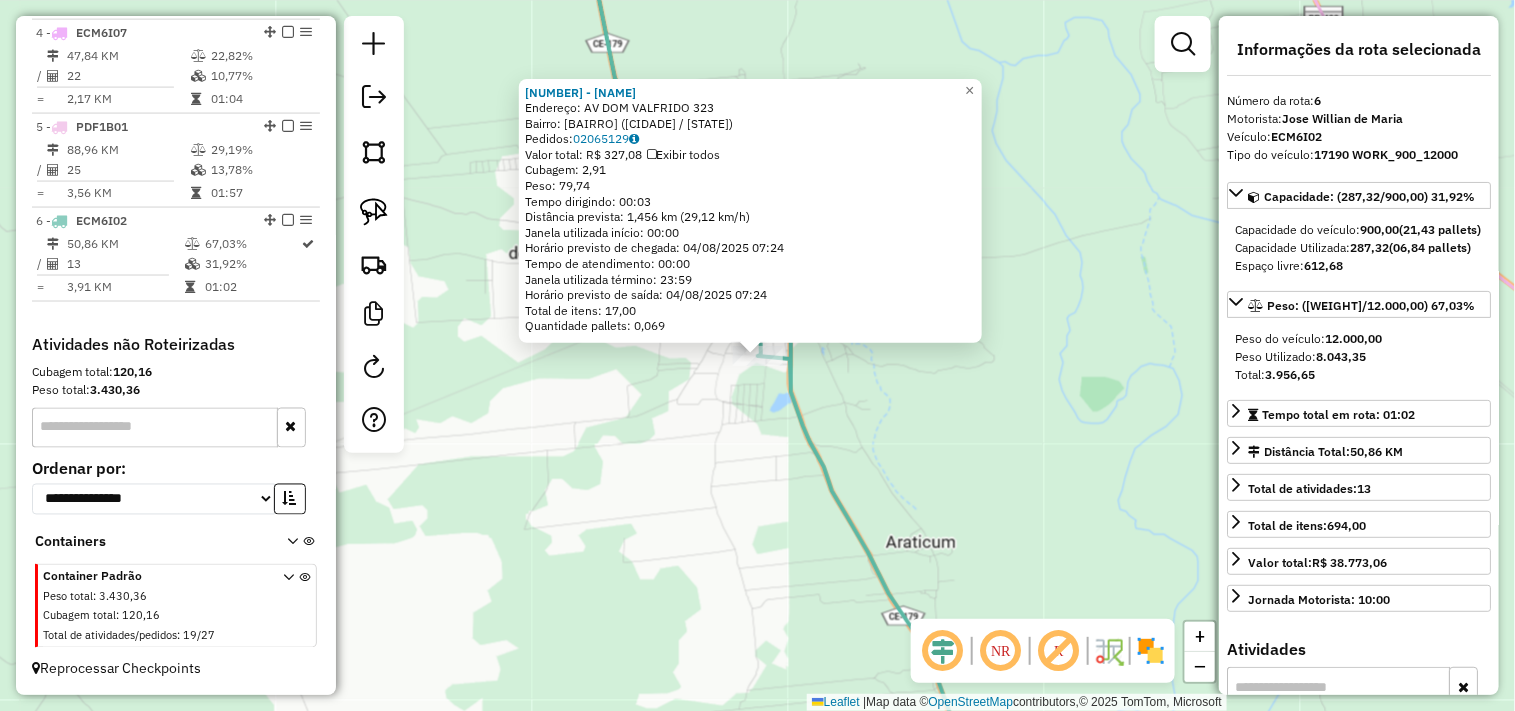 click on "301 - MERCEARIA MARCIO FIL  Endereço:  AV DOM VALFRIDO 323   Bairro: CORREGO GRANDE (BELA CRUZ / CE)   Pedidos:  02065129   Valor total: R$ 327,08   Exibir todos   Cubagem: 2,91  Peso: 79,74  Tempo dirigindo: 00:03   Distância prevista: 1,456 km (29,12 km/h)   Janela utilizada início: 00:00   Horário previsto de chegada: 04/08/2025 07:24   Tempo de atendimento: 00:00   Janela utilizada término: 23:59   Horário previsto de saída: 04/08/2025 07:24   Total de itens: 17,00   Quantidade pallets: 0,069  × Janela de atendimento Grade de atendimento Capacidade Transportadoras Veículos Cliente Pedidos  Rotas Selecione os dias de semana para filtrar as janelas de atendimento  Seg   Ter   Qua   Qui   Sex   Sáb   Dom  Informe o período da janela de atendimento: De: Até:  Filtrar exatamente a janela do cliente  Considerar janela de atendimento padrão  Selecione os dias de semana para filtrar as grades de atendimento  Seg   Ter   Qua   Qui   Sex   Sáb   Dom   Clientes fora do dia de atendimento selecionado +" 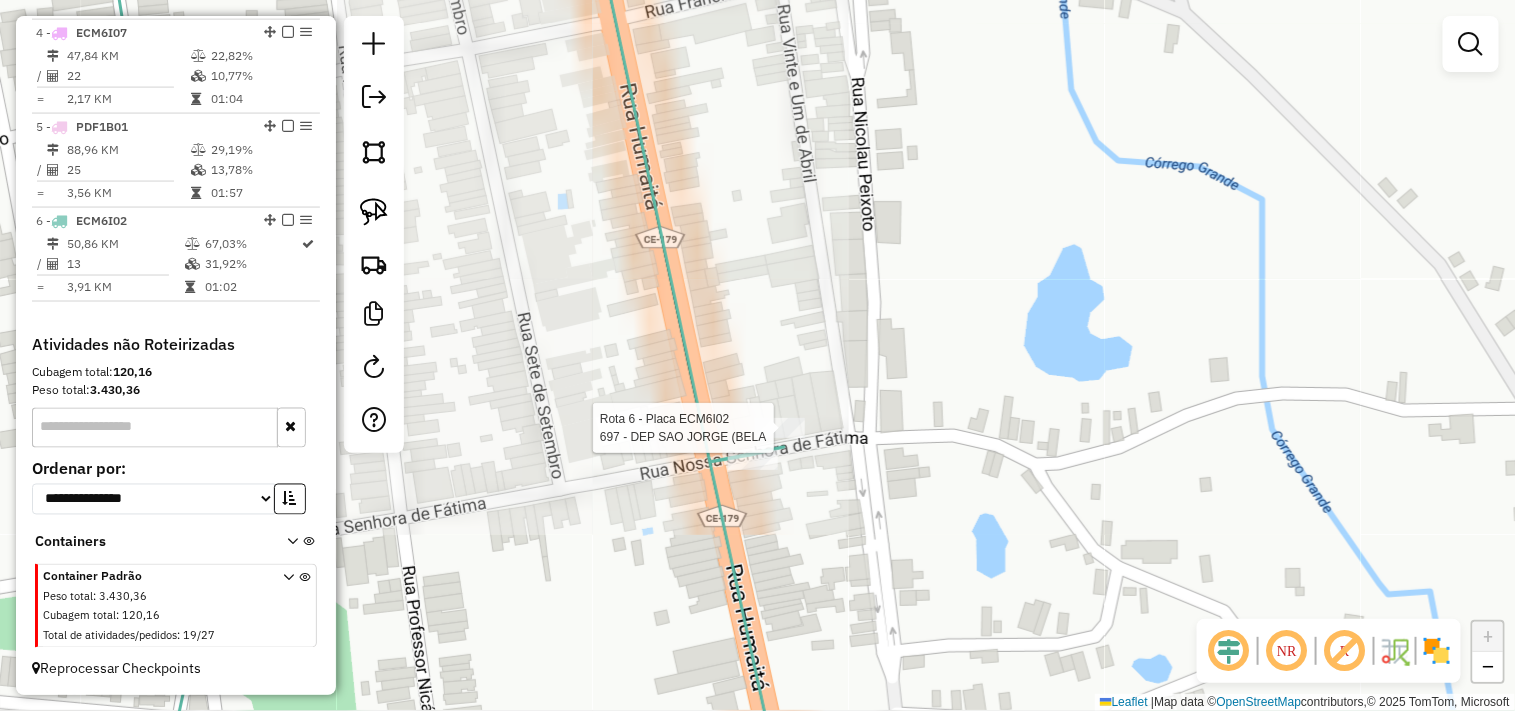 select on "**********" 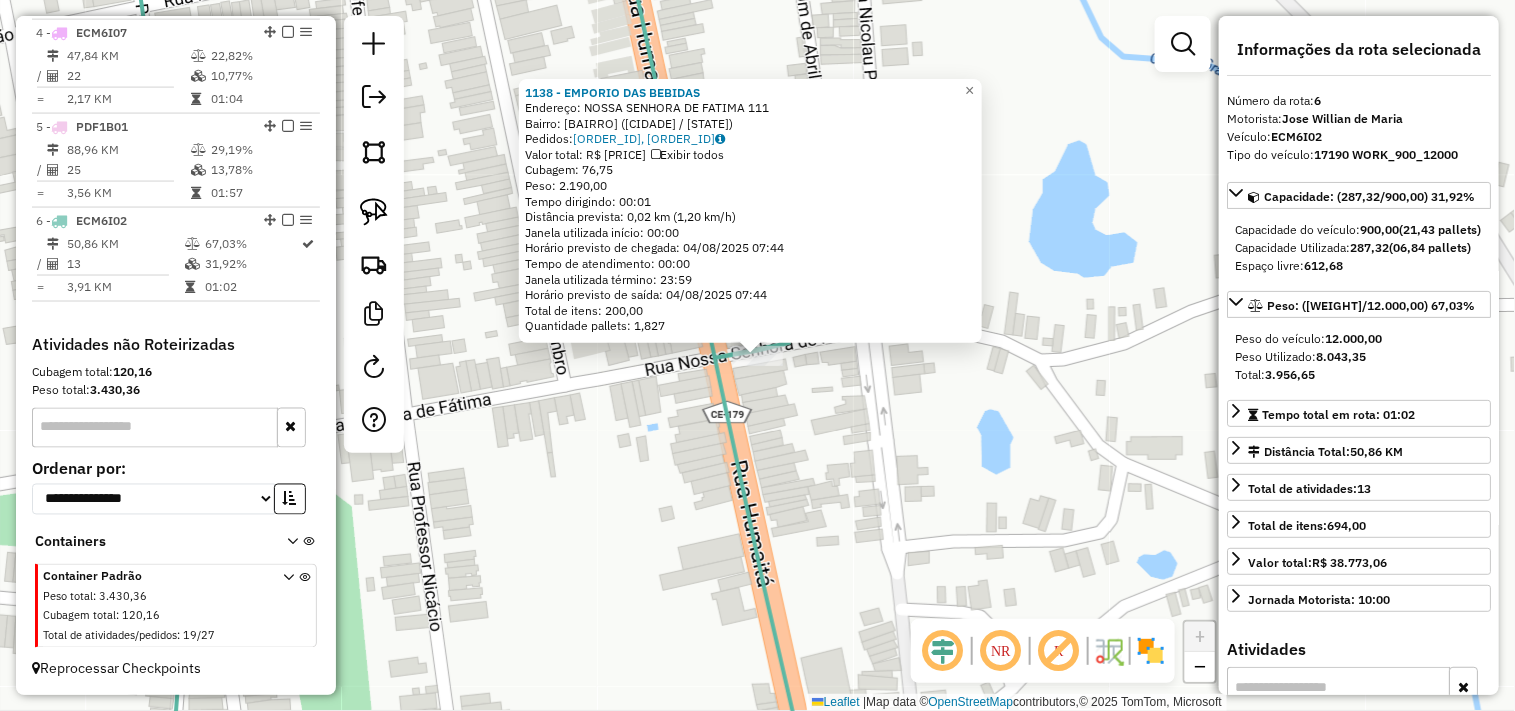 click on "1138 - EMPORIO DAS BEBIDAS  Endereço:  NOSSA SENHORA DE FATIMA 111   Bairro: CENTRO (BELA CRUZ / CE)   Pedidos:  02065114, 02065115   Valor total: R$ 9.961,50   Exibir todos   Cubagem: 76,75  Peso: 2.190,00  Tempo dirigindo: 00:01   Distância prevista: 0,02 km (1,20 km/h)   Janela utilizada início: 00:00   Horário previsto de chegada: 04/08/2025 07:44   Tempo de atendimento: 00:00   Janela utilizada término: 23:59   Horário previsto de saída: 04/08/2025 07:44   Total de itens: 200,00   Quantidade pallets: 1,827  × Janela de atendimento Grade de atendimento Capacidade Transportadoras Veículos Cliente Pedidos  Rotas Selecione os dias de semana para filtrar as janelas de atendimento  Seg   Ter   Qua   Qui   Sex   Sáb   Dom  Informe o período da janela de atendimento: De: Até:  Filtrar exatamente a janela do cliente  Considerar janela de atendimento padrão  Selecione os dias de semana para filtrar as grades de atendimento  Seg   Ter   Qua   Qui   Sex   Sáb   Dom   Peso mínimo:   Peso máximo:  De:" 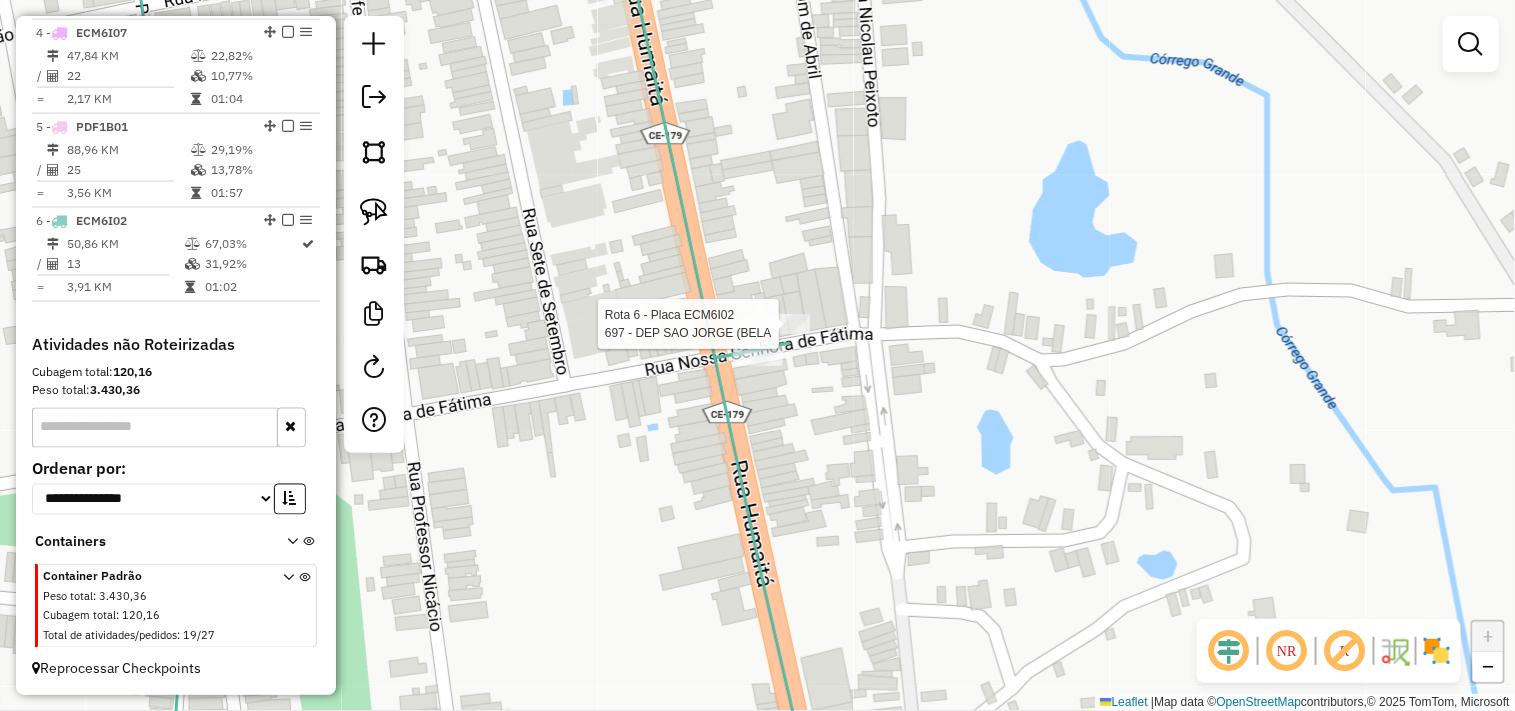 select on "**********" 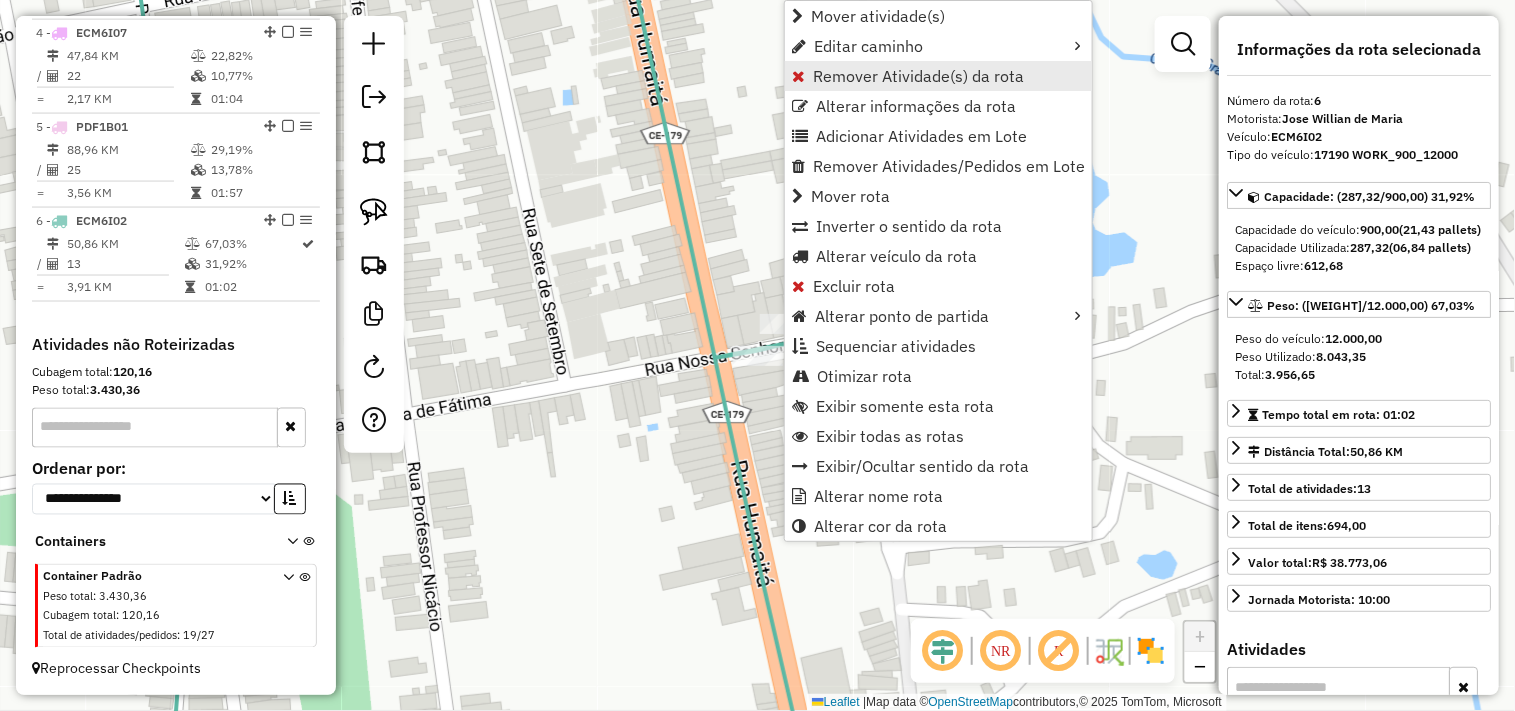 click on "Remover Atividade(s) da rota" at bounding box center [918, 76] 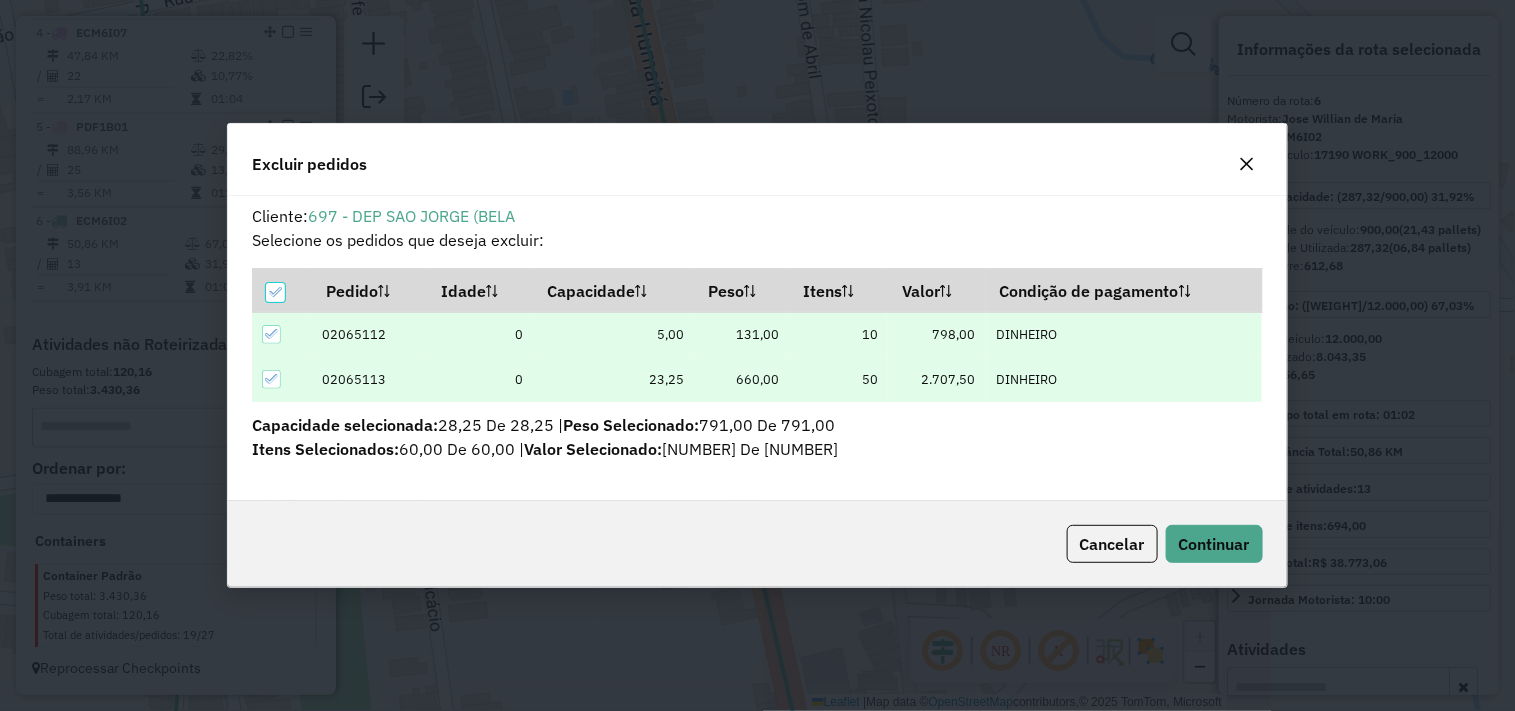 scroll, scrollTop: 0, scrollLeft: 0, axis: both 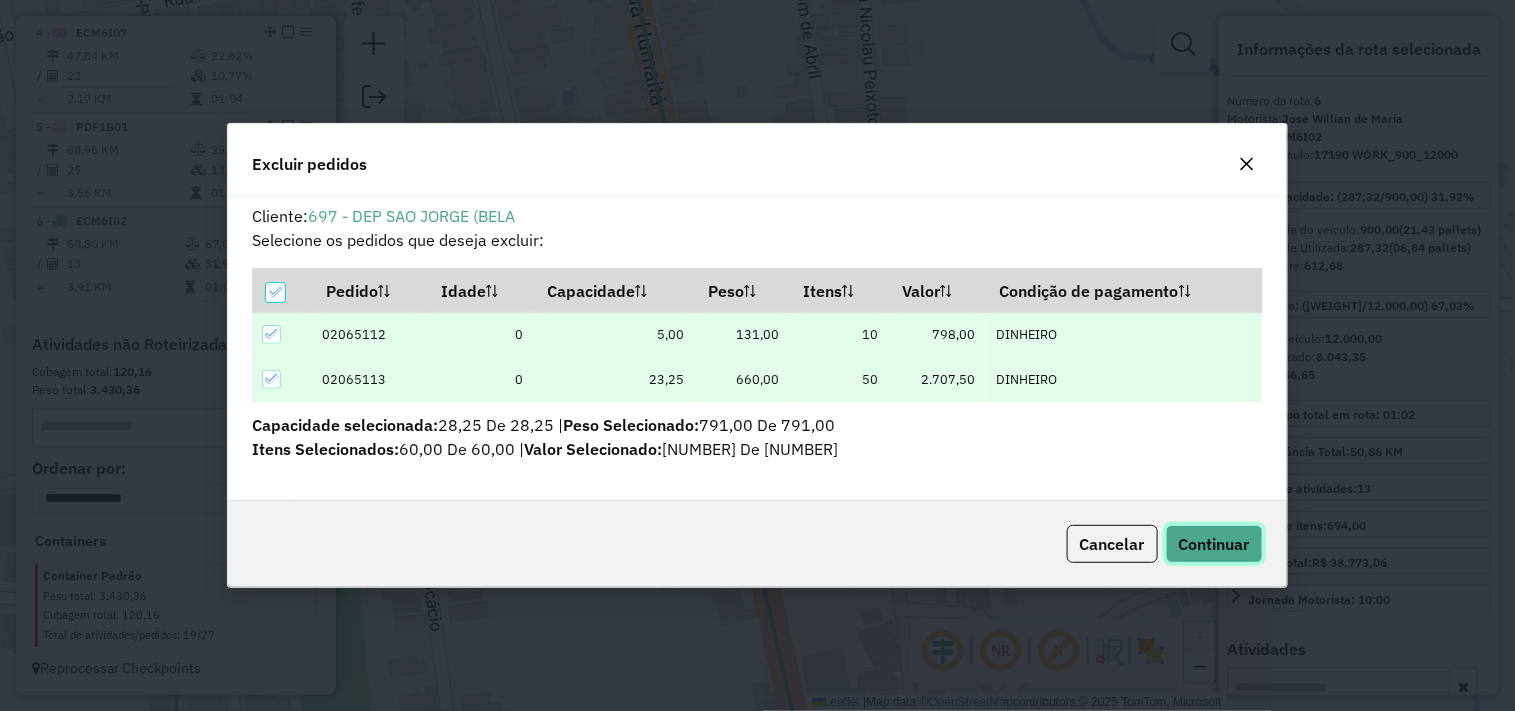 click on "Continuar" 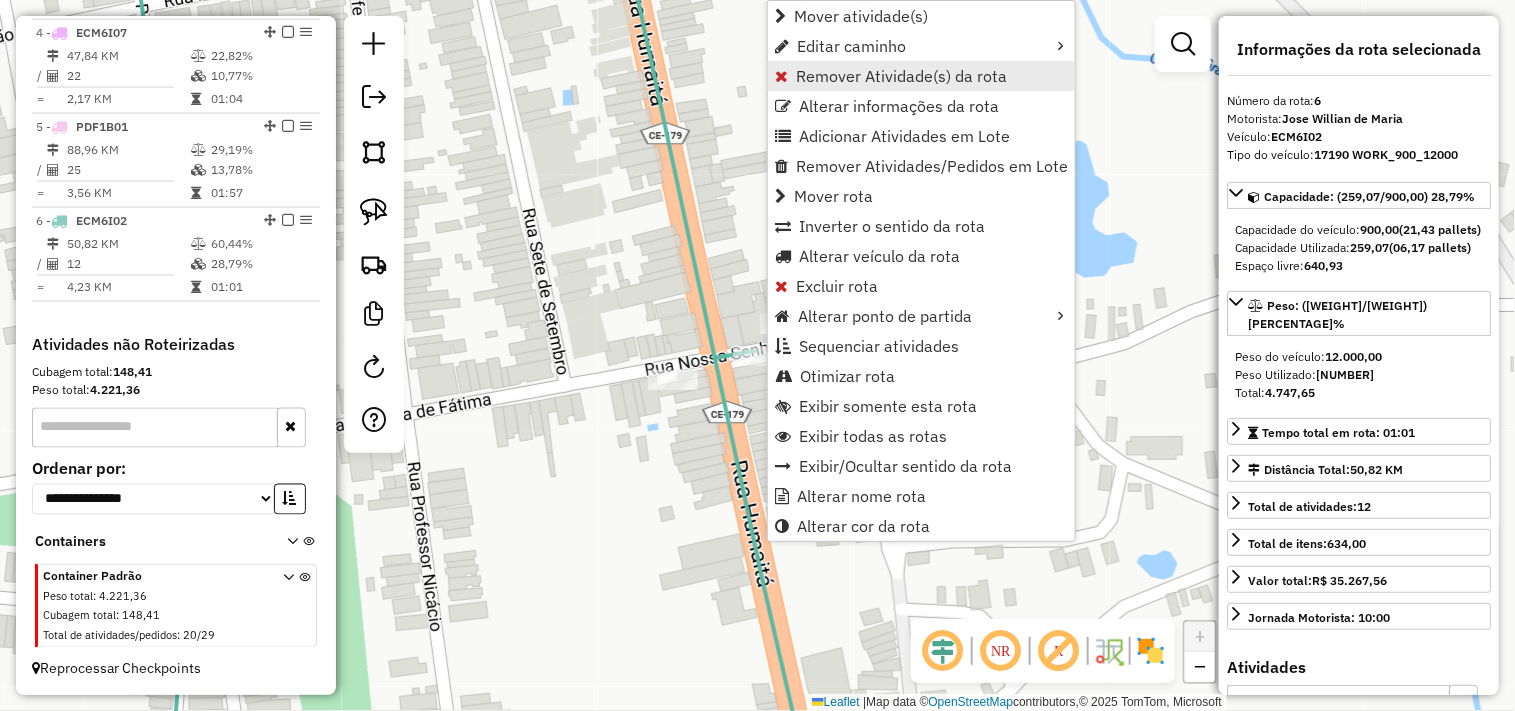 click on "Remover Atividade(s) da rota" at bounding box center [901, 76] 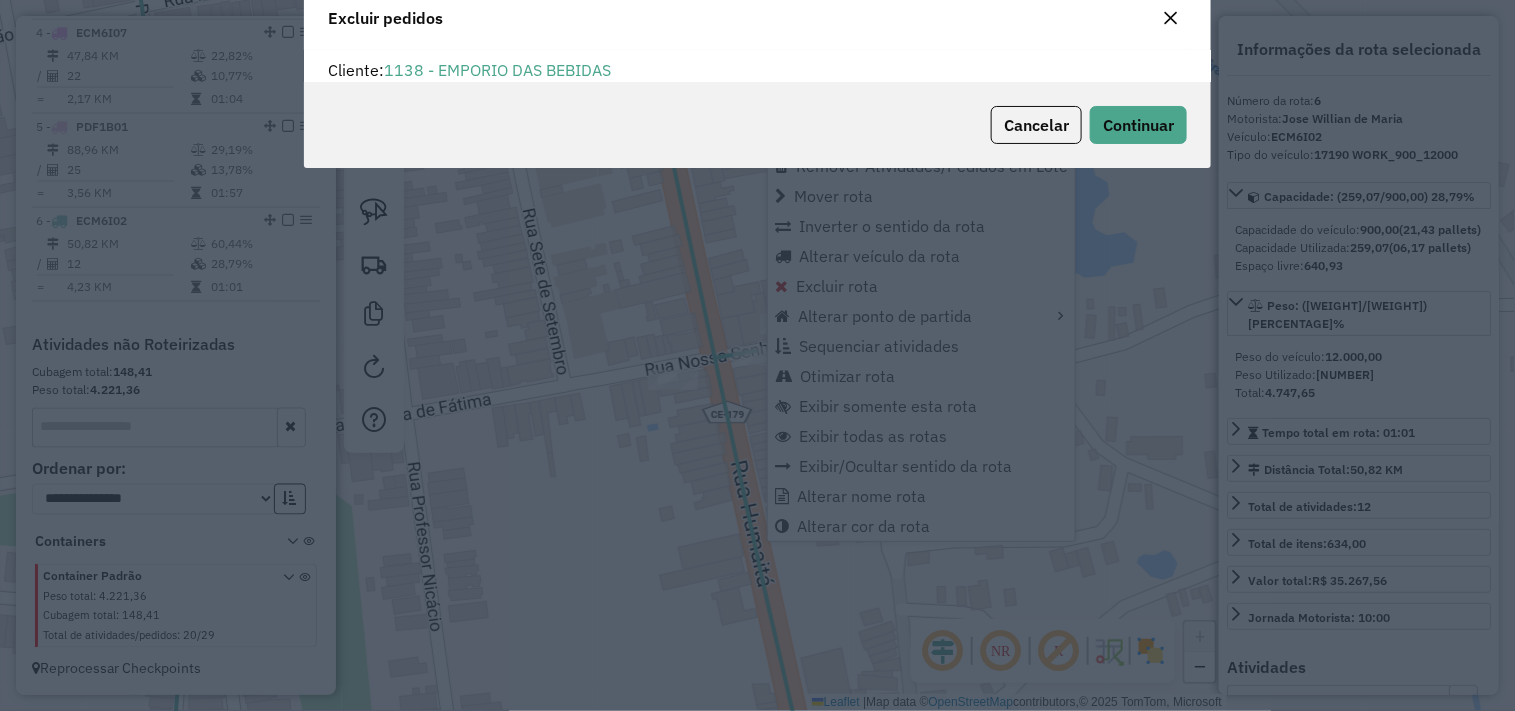 scroll, scrollTop: 68, scrollLeft: 0, axis: vertical 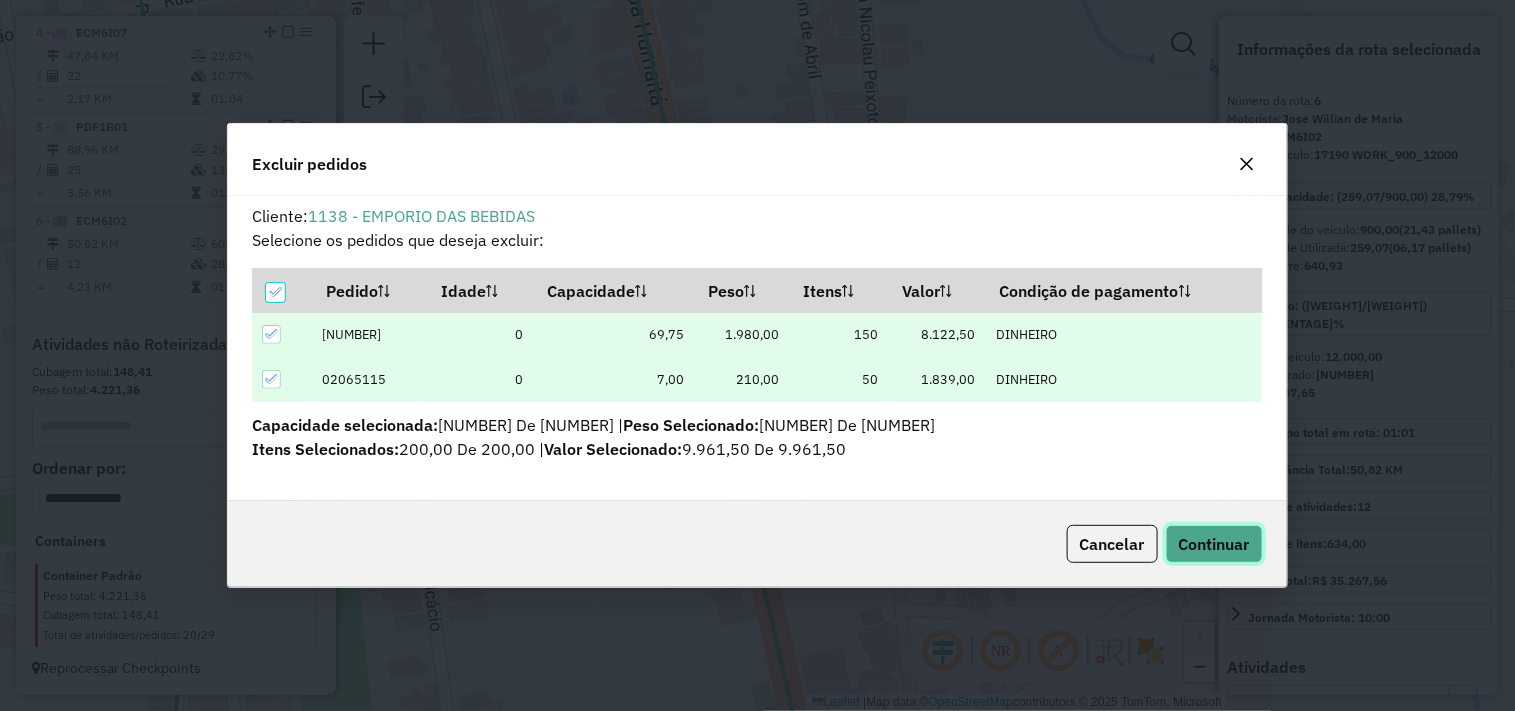 click on "Continuar" 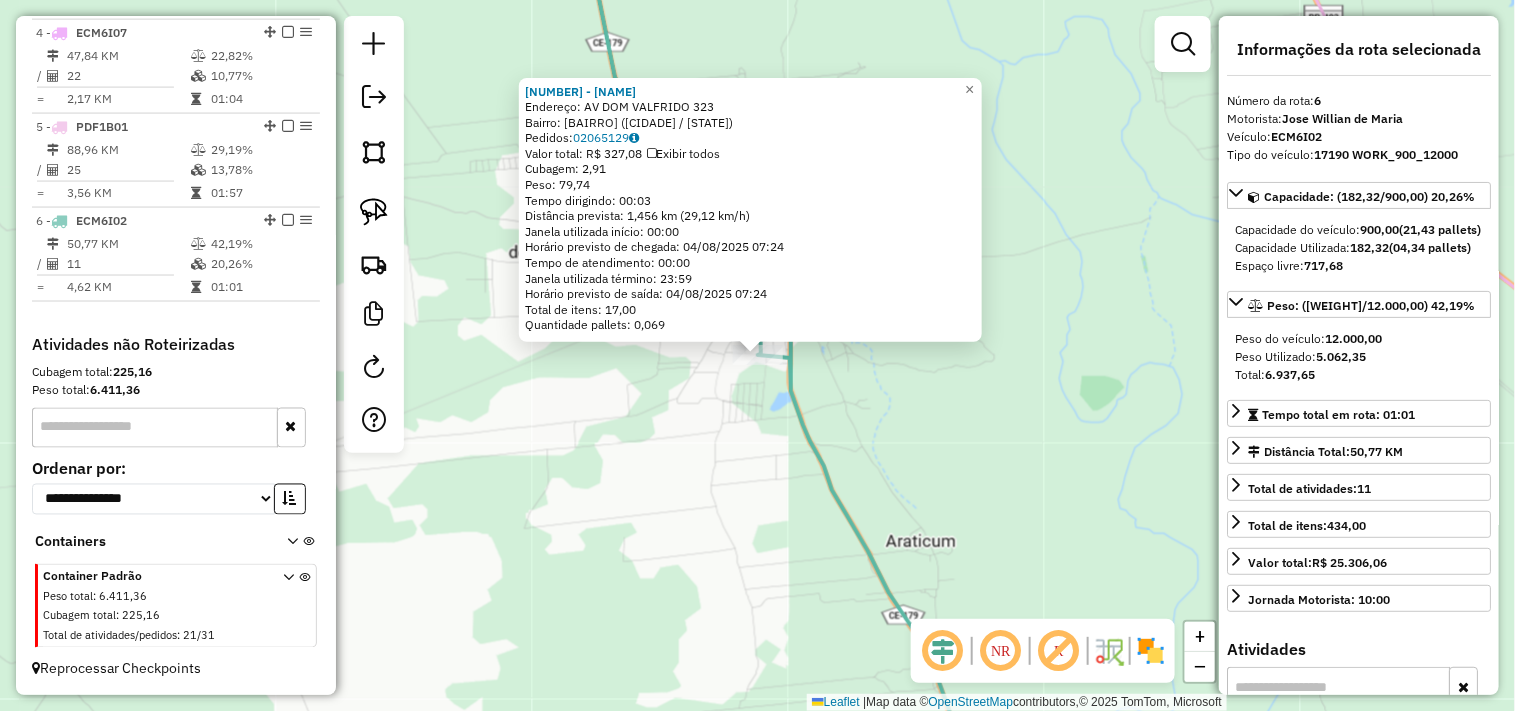 click on "301 - MERCEARIA MARCIO FIL  Endereço:  AV DOM VALFRIDO 323   Bairro: CORREGO GRANDE (BELA CRUZ / CE)   Pedidos:  02065129   Valor total: R$ 327,08   Exibir todos   Cubagem: 2,91  Peso: 79,74  Tempo dirigindo: 00:03   Distância prevista: 1,456 km (29,12 km/h)   Janela utilizada início: 00:00   Horário previsto de chegada: 04/08/2025 07:24   Tempo de atendimento: 00:00   Janela utilizada término: 23:59   Horário previsto de saída: 04/08/2025 07:24   Total de itens: 17,00   Quantidade pallets: 0,069  × Janela de atendimento Grade de atendimento Capacidade Transportadoras Veículos Cliente Pedidos  Rotas Selecione os dias de semana para filtrar as janelas de atendimento  Seg   Ter   Qua   Qui   Sex   Sáb   Dom  Informe o período da janela de atendimento: De: Até:  Filtrar exatamente a janela do cliente  Considerar janela de atendimento padrão  Selecione os dias de semana para filtrar as grades de atendimento  Seg   Ter   Qua   Qui   Sex   Sáb   Dom   Clientes fora do dia de atendimento selecionado +" 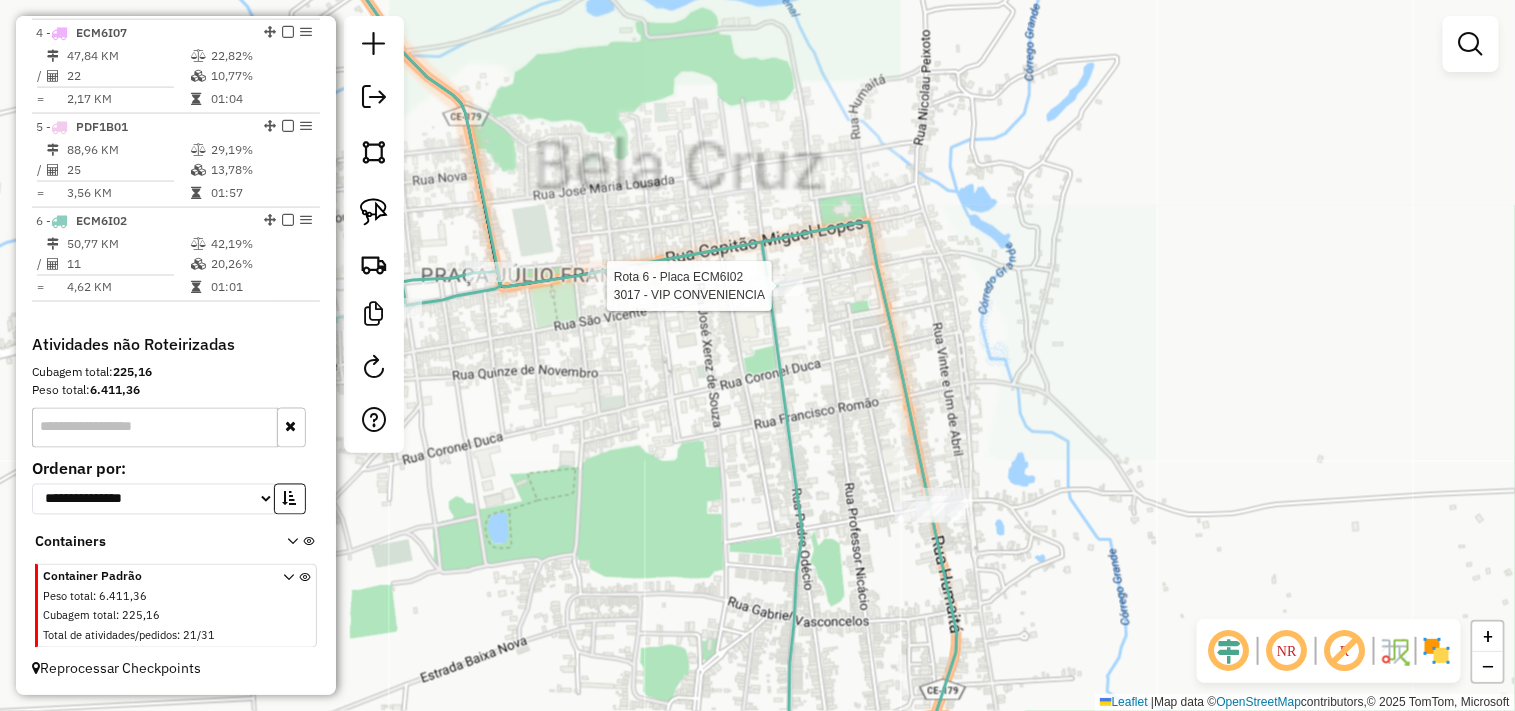 select on "**********" 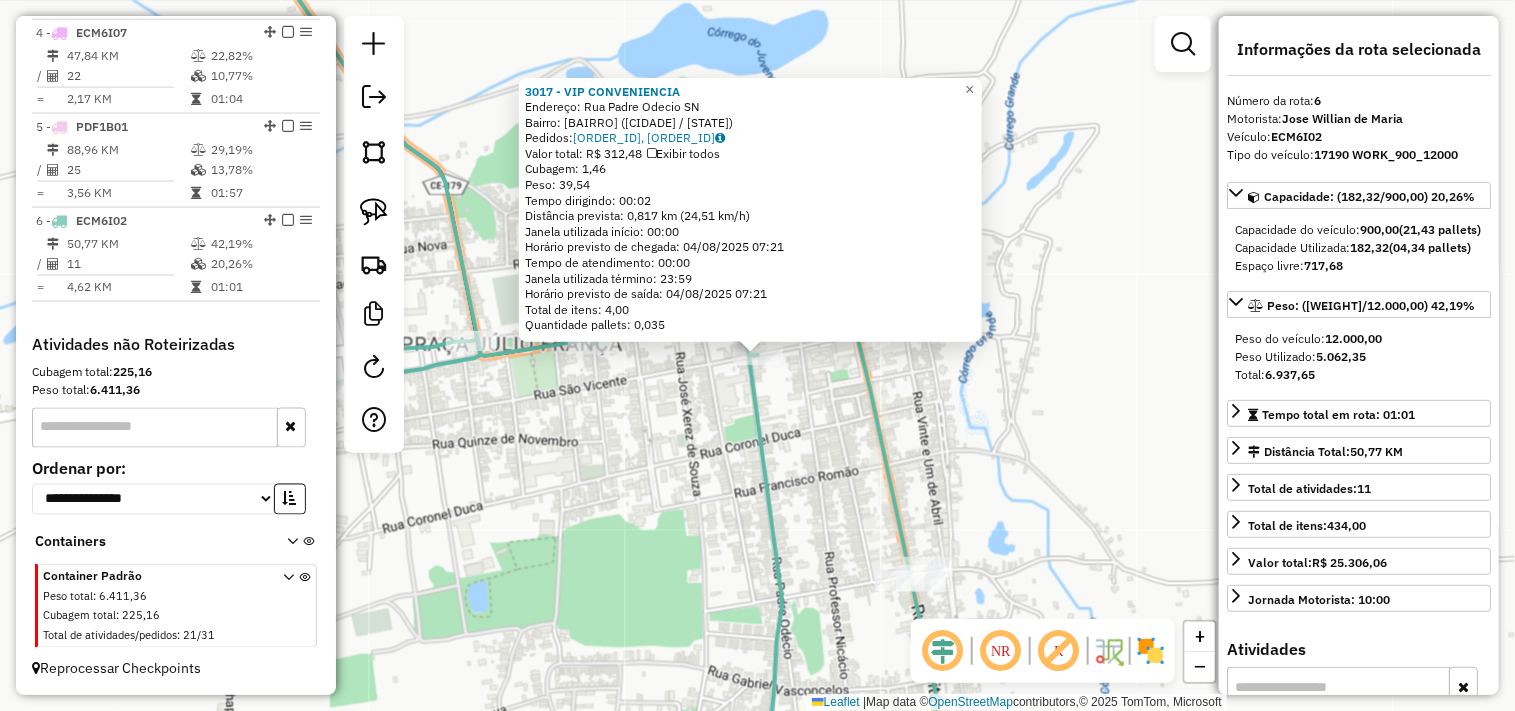 click on "3017 - VIP CONVENIENCIA  Endereço:  Rua Padre Odecio SN   Bairro: CENTRO (BELA CRUZ / CE)   Pedidos:  02065133, 02065134   Valor total: R$ 312,48   Exibir todos   Cubagem: 1,46  Peso: 39,54  Tempo dirigindo: 00:02   Distância prevista: 0,817 km (24,51 km/h)   Janela utilizada início: 00:00   Horário previsto de chegada: 04/08/2025 07:21   Tempo de atendimento: 00:00   Janela utilizada término: 23:59   Horário previsto de saída: 04/08/2025 07:21   Total de itens: 4,00   Quantidade pallets: 0,035  × Janela de atendimento Grade de atendimento Capacidade Transportadoras Veículos Cliente Pedidos  Rotas Selecione os dias de semana para filtrar as janelas de atendimento  Seg   Ter   Qua   Qui   Sex   Sáb   Dom  Informe o período da janela de atendimento: De: Até:  Filtrar exatamente a janela do cliente  Considerar janela de atendimento padrão  Selecione os dias de semana para filtrar as grades de atendimento  Seg   Ter   Qua   Qui   Sex   Sáb   Dom   Clientes fora do dia de atendimento selecionado De:" 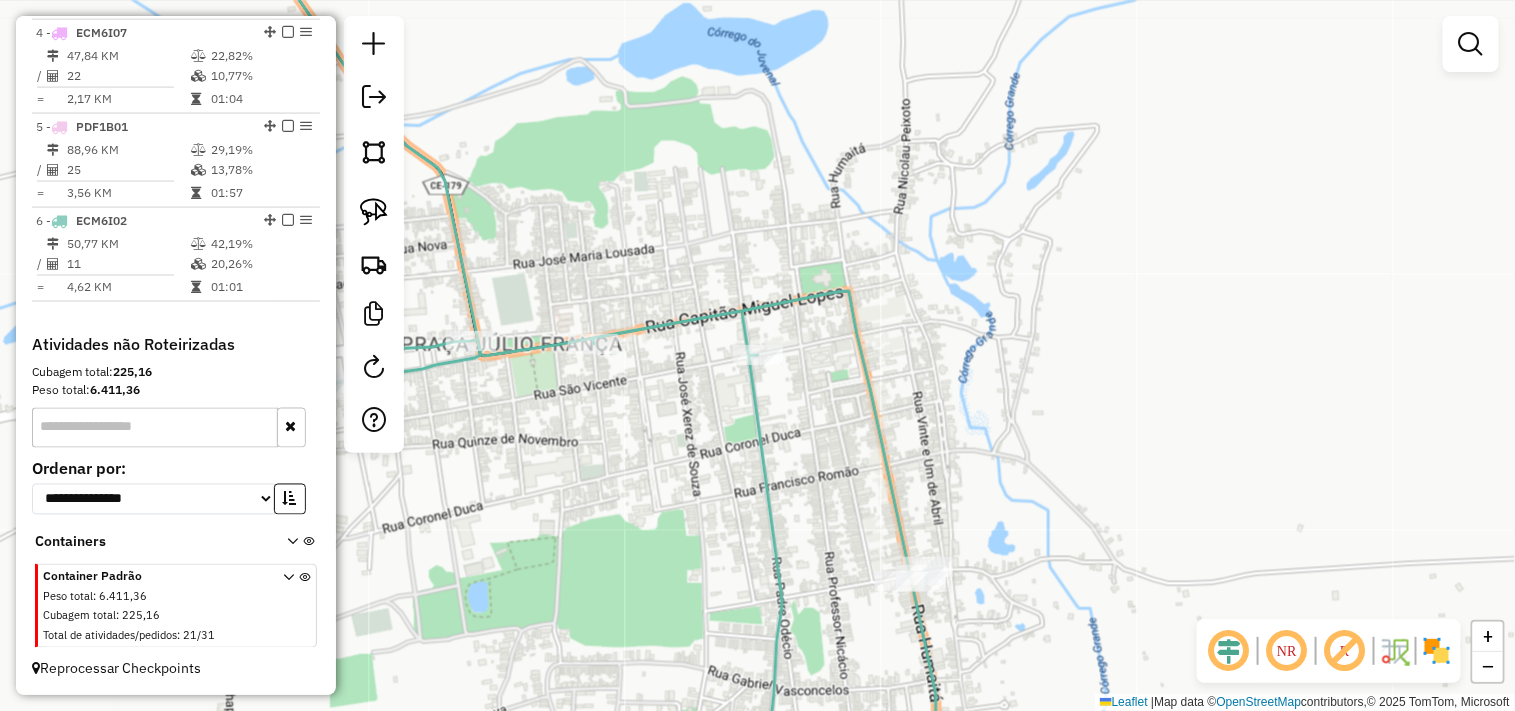 select on "**********" 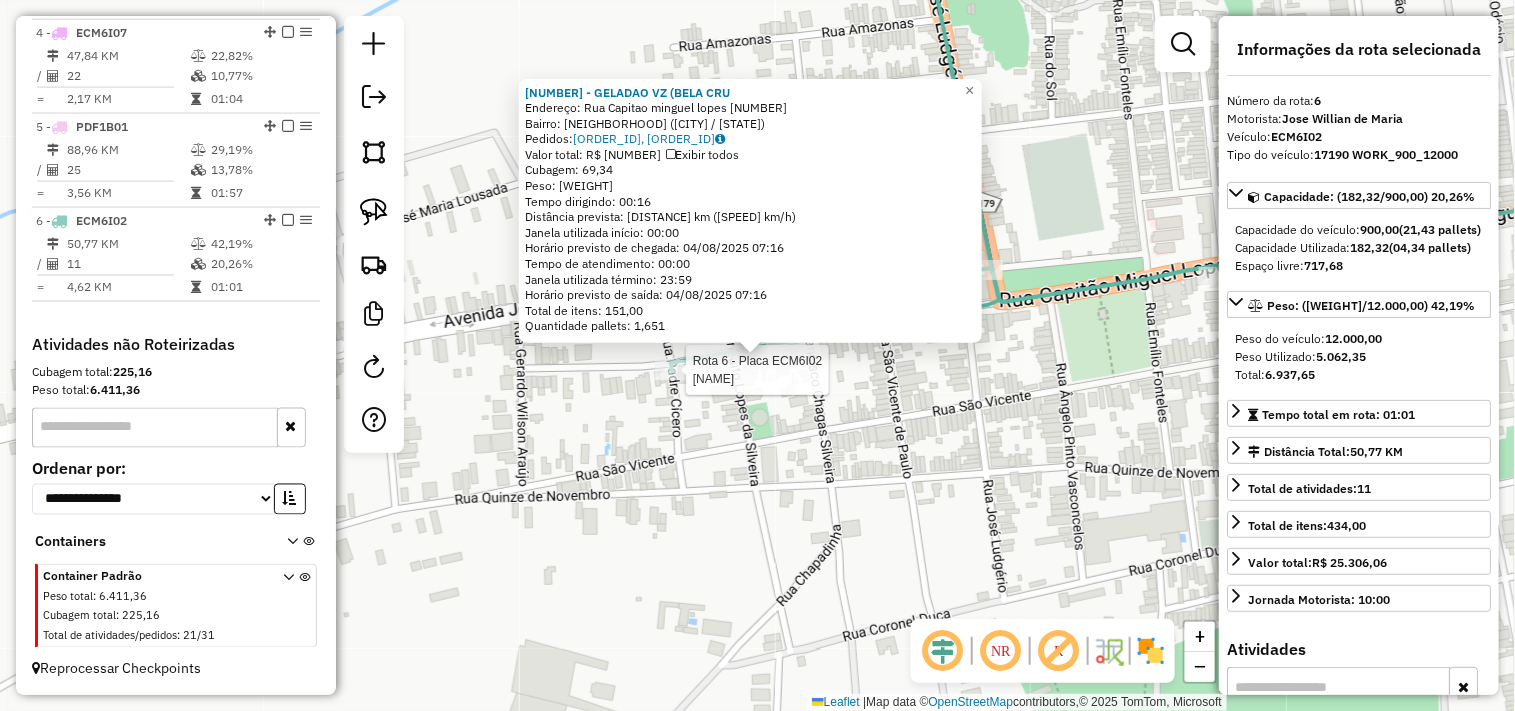 click 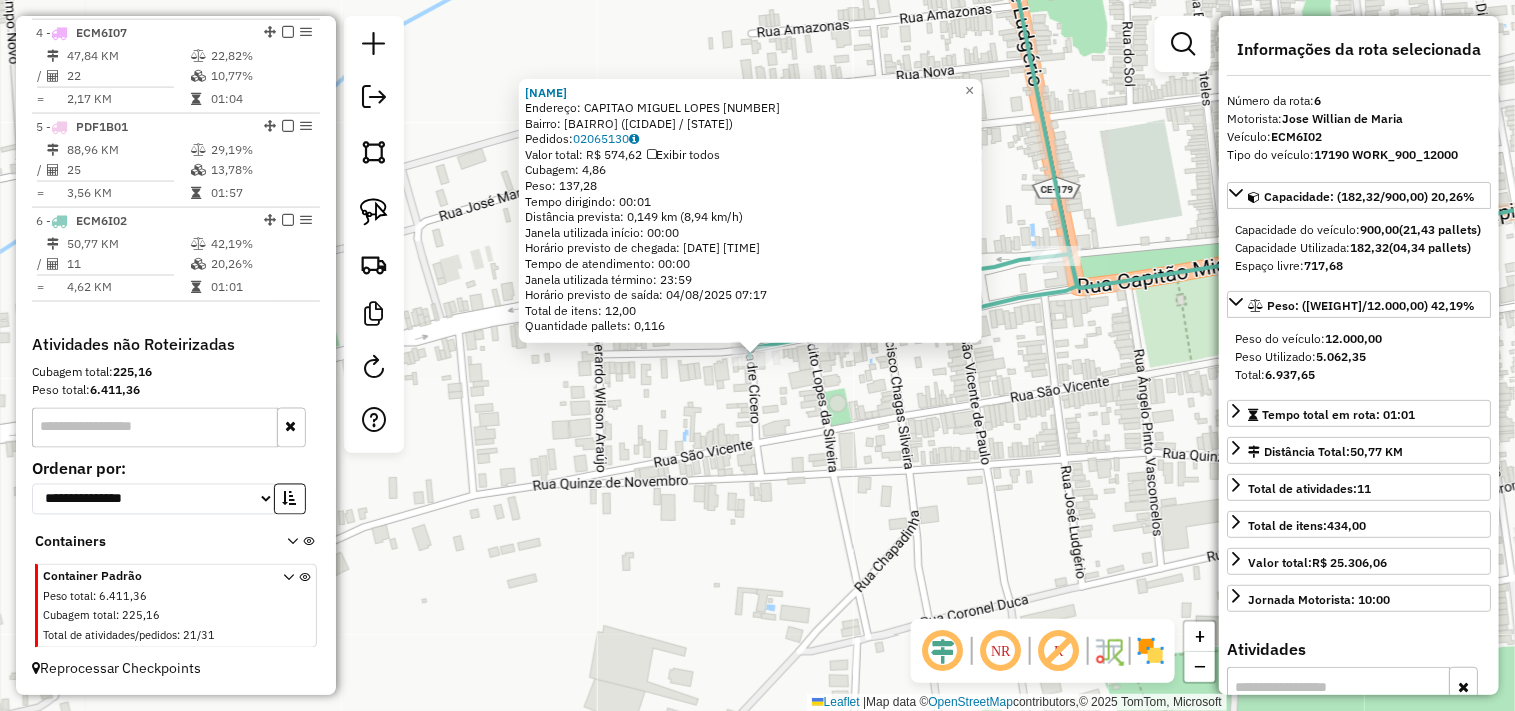click on "781 - MERCADINHO PAULINHO  Endereço:  CAPITAO MIGUEL LOPES 1413   Bairro: CENTRO (BELA CRUZ / CE)   Pedidos:  02065130   Valor total: R$ 574,62   Exibir todos   Cubagem: 4,86  Peso: 137,28  Tempo dirigindo: 00:01   Distância prevista: 0,149 km (8,94 km/h)   Janela utilizada início: 00:00   Horário previsto de chegada: 04/08/2025 07:17   Tempo de atendimento: 00:00   Janela utilizada término: 23:59   Horário previsto de saída: 04/08/2025 07:17   Total de itens: 12,00   Quantidade pallets: 0,116  × Janela de atendimento Grade de atendimento Capacidade Transportadoras Veículos Cliente Pedidos  Rotas Selecione os dias de semana para filtrar as janelas de atendimento  Seg   Ter   Qua   Qui   Sex   Sáb   Dom  Informe o período da janela de atendimento: De: Até:  Filtrar exatamente a janela do cliente  Considerar janela de atendimento padrão  Selecione os dias de semana para filtrar as grades de atendimento  Seg   Ter   Qua   Qui   Sex   Sáb   Dom   Considerar clientes sem dia de atendimento cadastrado" 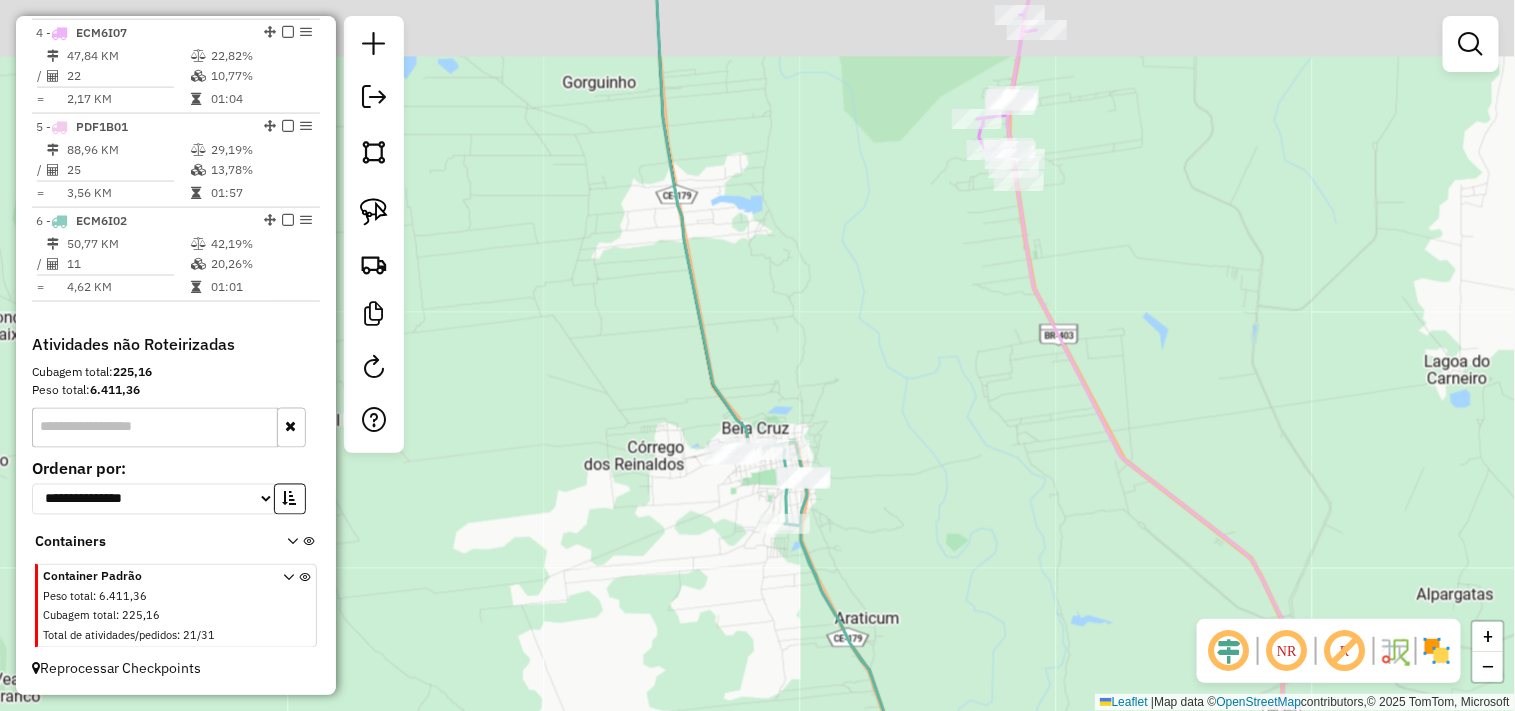 drag, startPoint x: 776, startPoint y: 343, endPoint x: 791, endPoint y: 416, distance: 74.52516 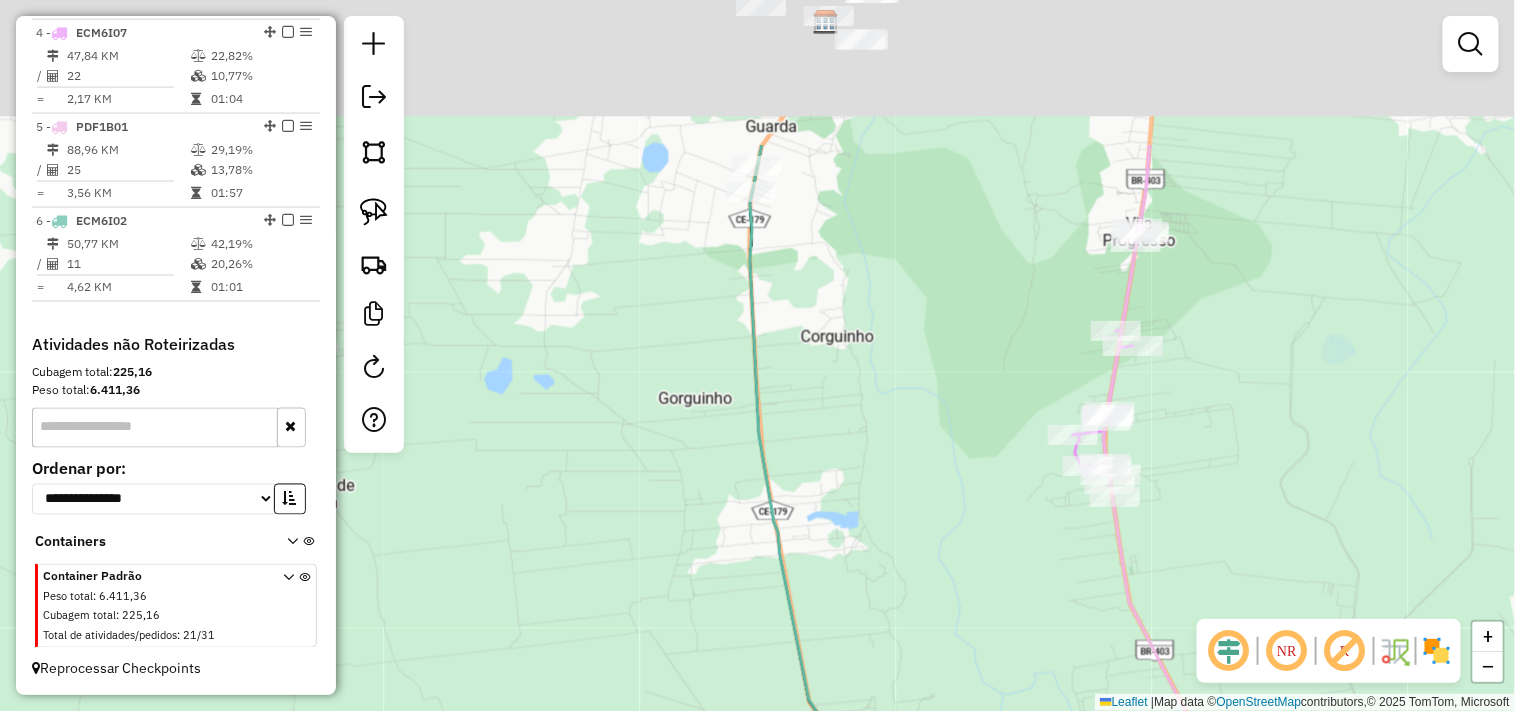 click on "Janela de atendimento Grade de atendimento Capacidade Transportadoras Veículos Cliente Pedidos  Rotas Selecione os dias de semana para filtrar as janelas de atendimento  Seg   Ter   Qua   Qui   Sex   Sáb   Dom  Informe o período da janela de atendimento: De: Até:  Filtrar exatamente a janela do cliente  Considerar janela de atendimento padrão  Selecione os dias de semana para filtrar as grades de atendimento  Seg   Ter   Qua   Qui   Sex   Sáb   Dom   Considerar clientes sem dia de atendimento cadastrado  Clientes fora do dia de atendimento selecionado Filtrar as atividades entre os valores definidos abaixo:  Peso mínimo:   Peso máximo:   Cubagem mínima:   Cubagem máxima:   De:   Até:  Filtrar as atividades entre o tempo de atendimento definido abaixo:  De:   Até:   Considerar capacidade total dos clientes não roteirizados Transportadora: Selecione um ou mais itens Tipo de veículo: Selecione um ou mais itens Veículo: Selecione um ou mais itens Motorista: Selecione um ou mais itens Nome: Rótulo:" 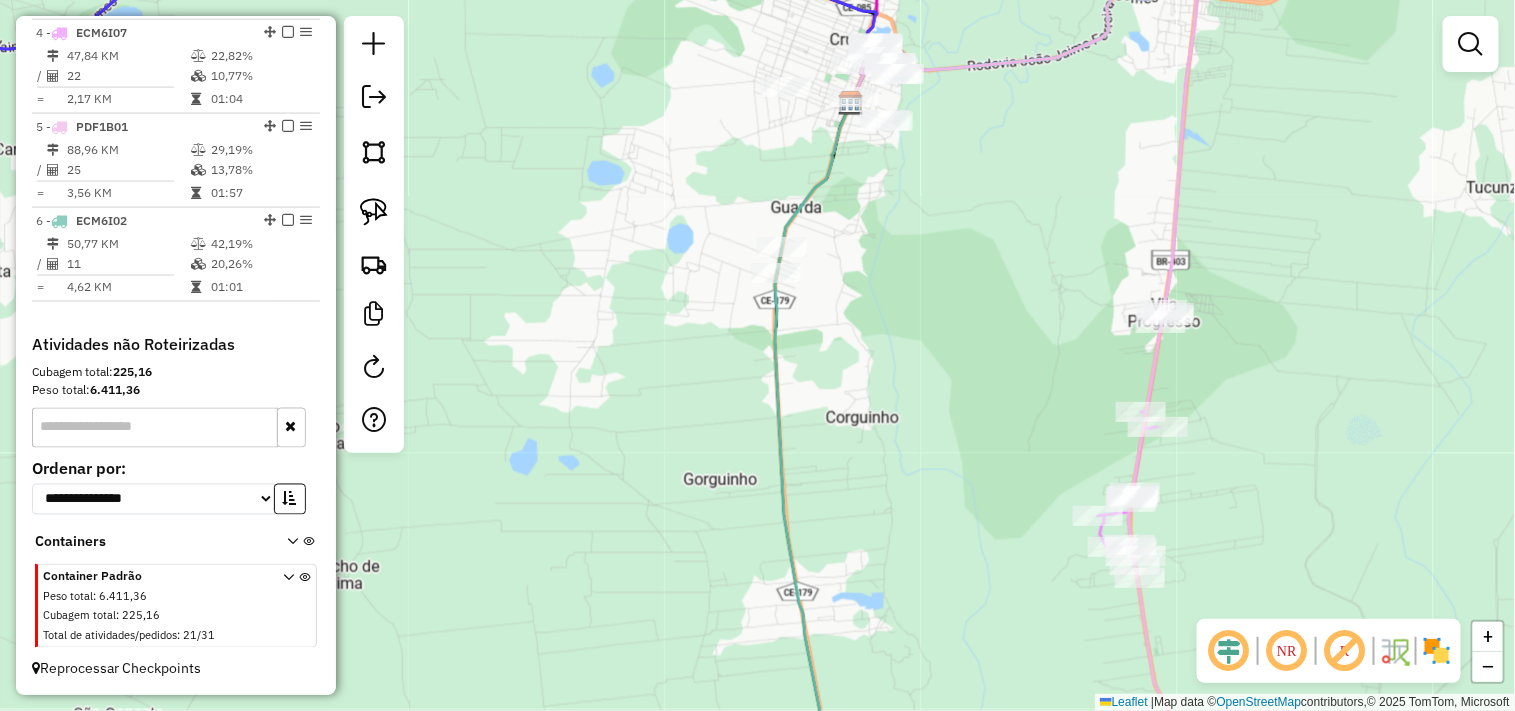 drag, startPoint x: 863, startPoint y: 390, endPoint x: 823, endPoint y: 416, distance: 47.707443 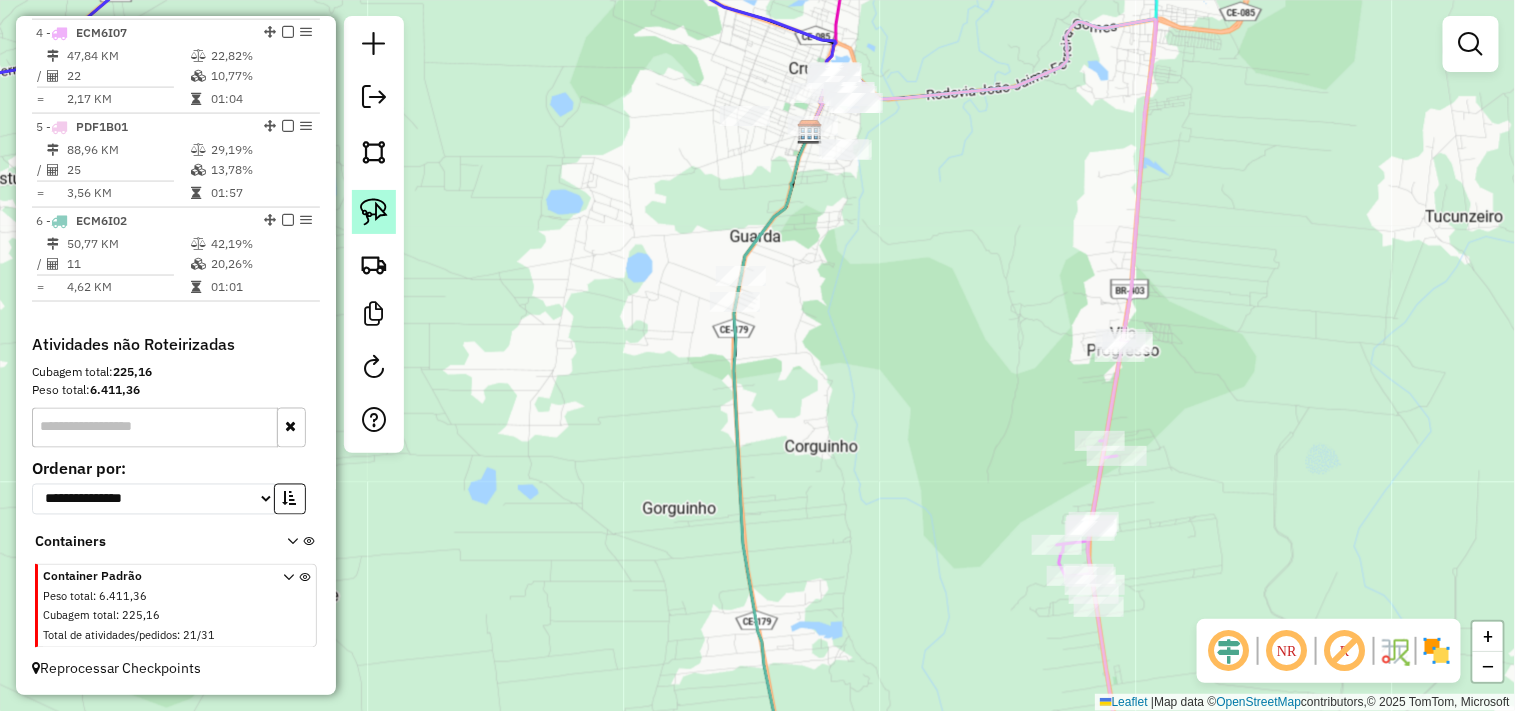 click 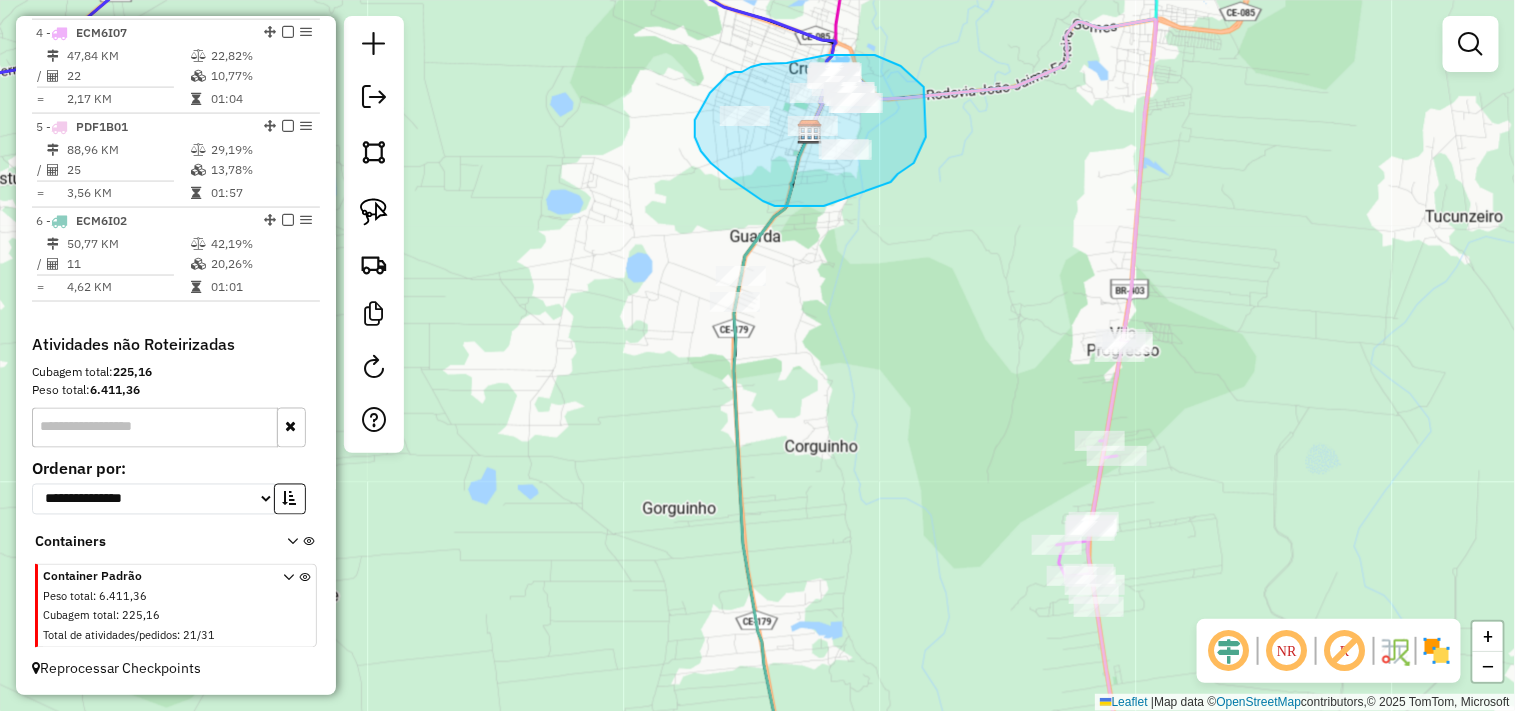 drag, startPoint x: 782, startPoint y: 206, endPoint x: 888, endPoint y: 183, distance: 108.46658 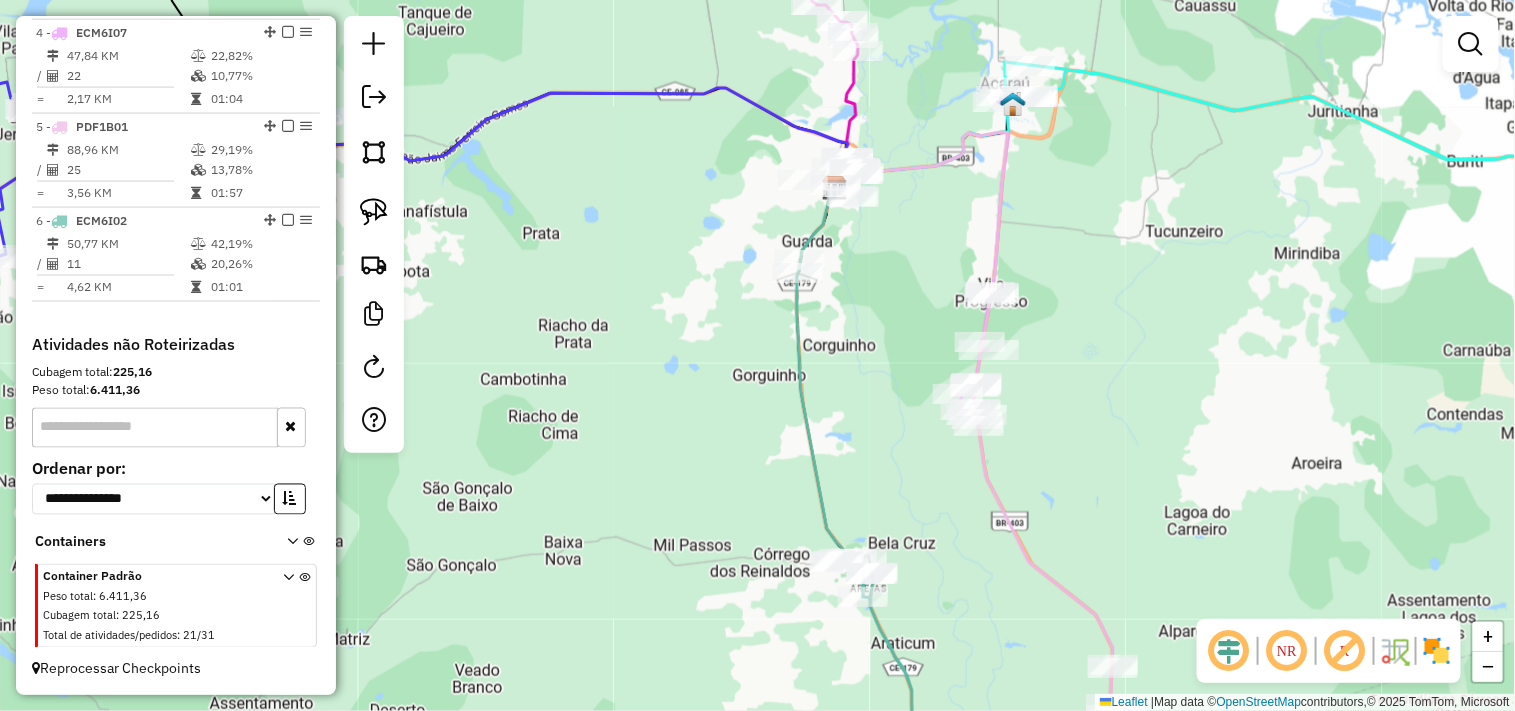 drag, startPoint x: 673, startPoint y: 305, endPoint x: 687, endPoint y: 296, distance: 16.643316 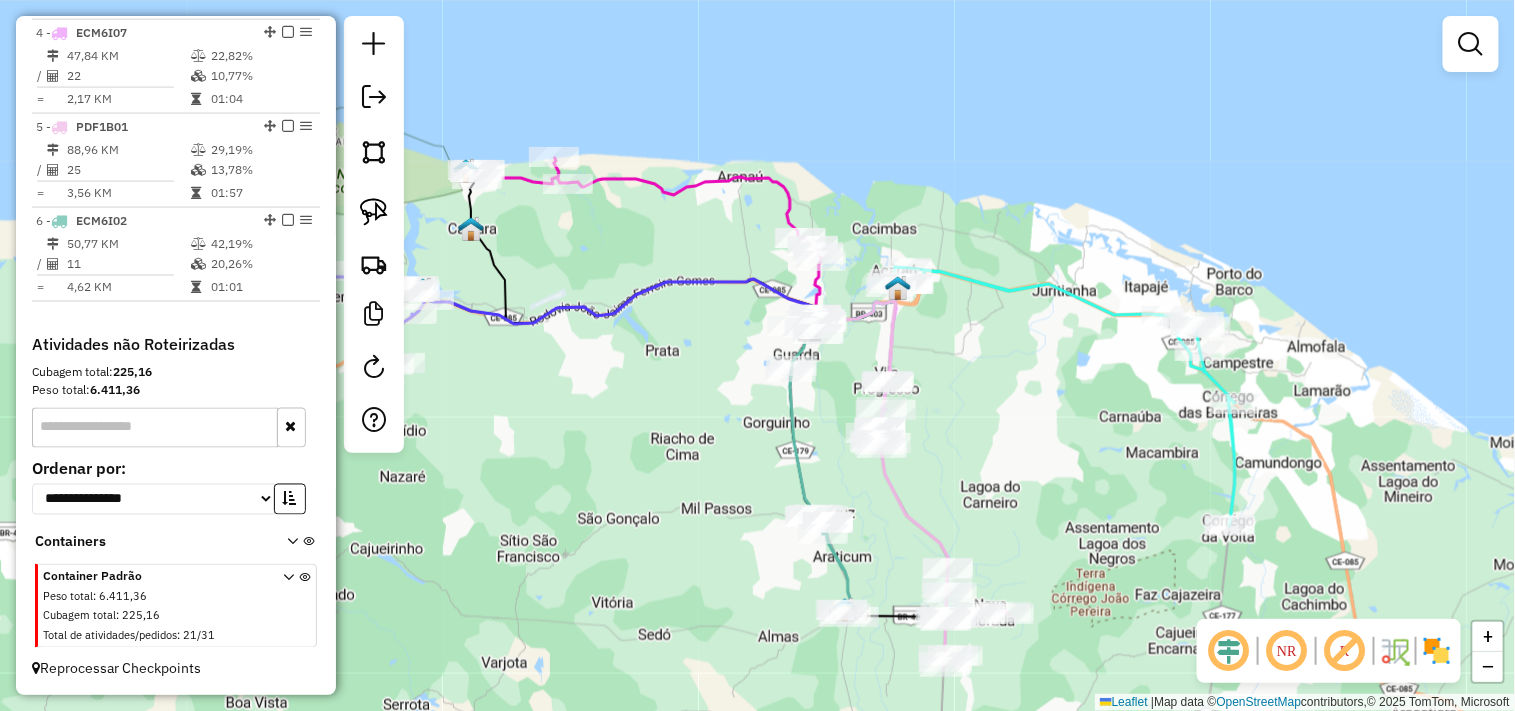 drag, startPoint x: 638, startPoint y: 332, endPoint x: 695, endPoint y: 422, distance: 106.531685 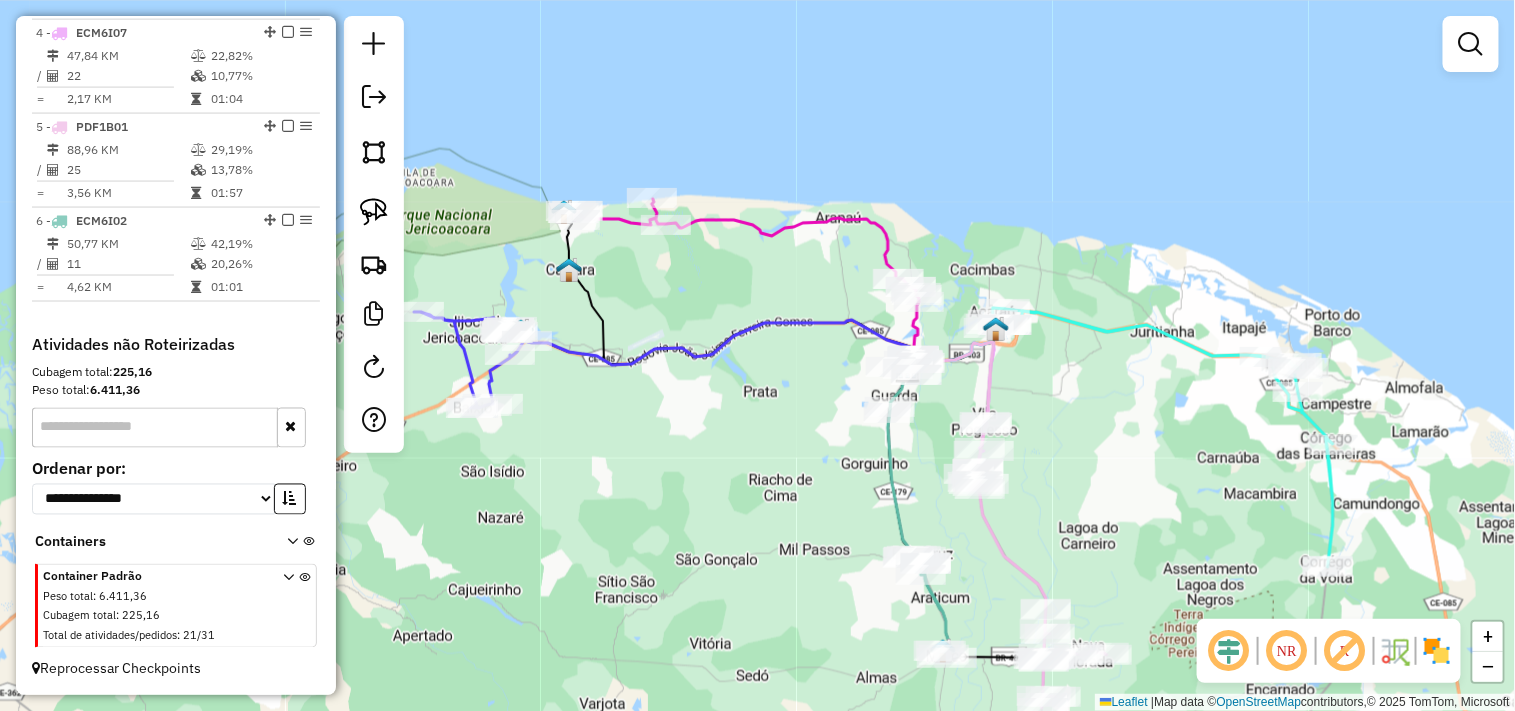 drag, startPoint x: 682, startPoint y: 436, endPoint x: 762, endPoint y: 461, distance: 83.81527 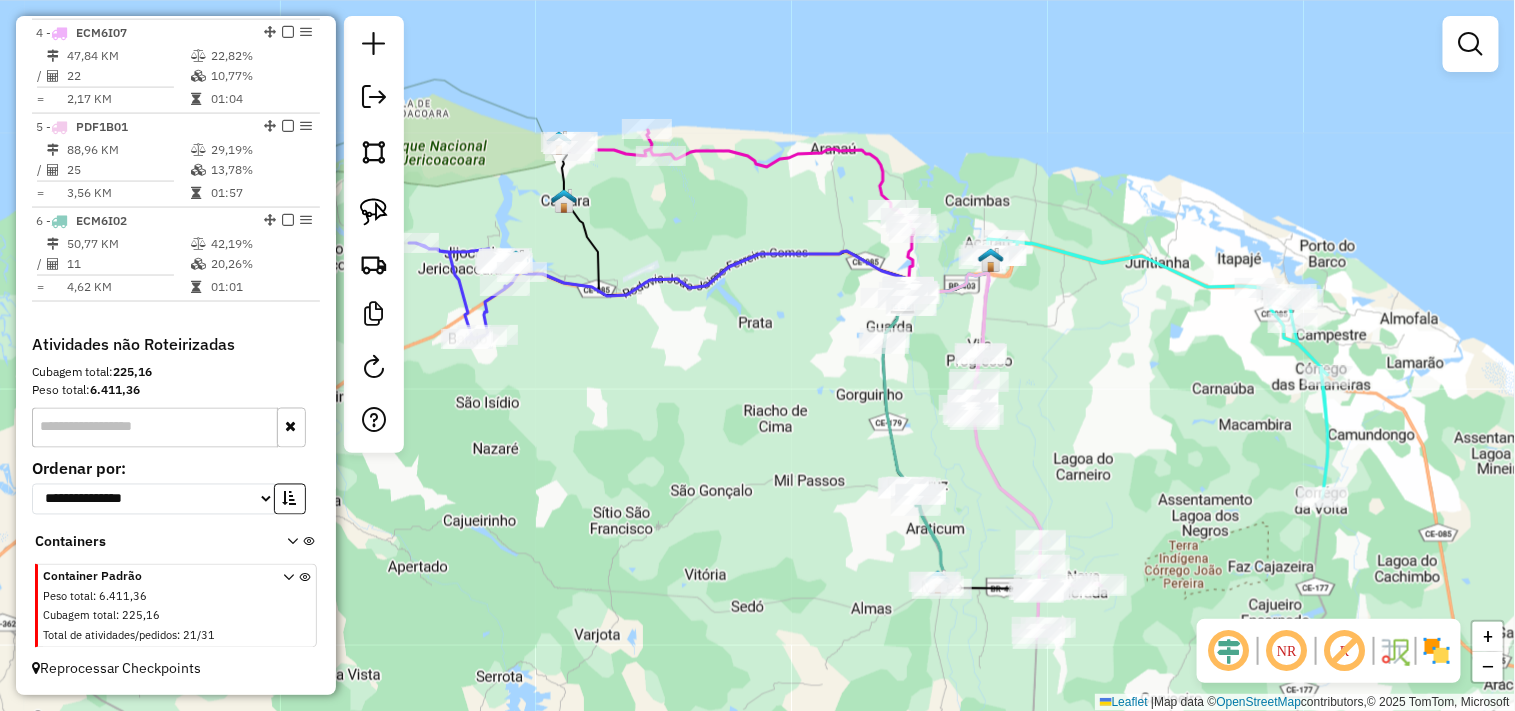 drag, startPoint x: 713, startPoint y: 404, endPoint x: 696, endPoint y: 333, distance: 73.00685 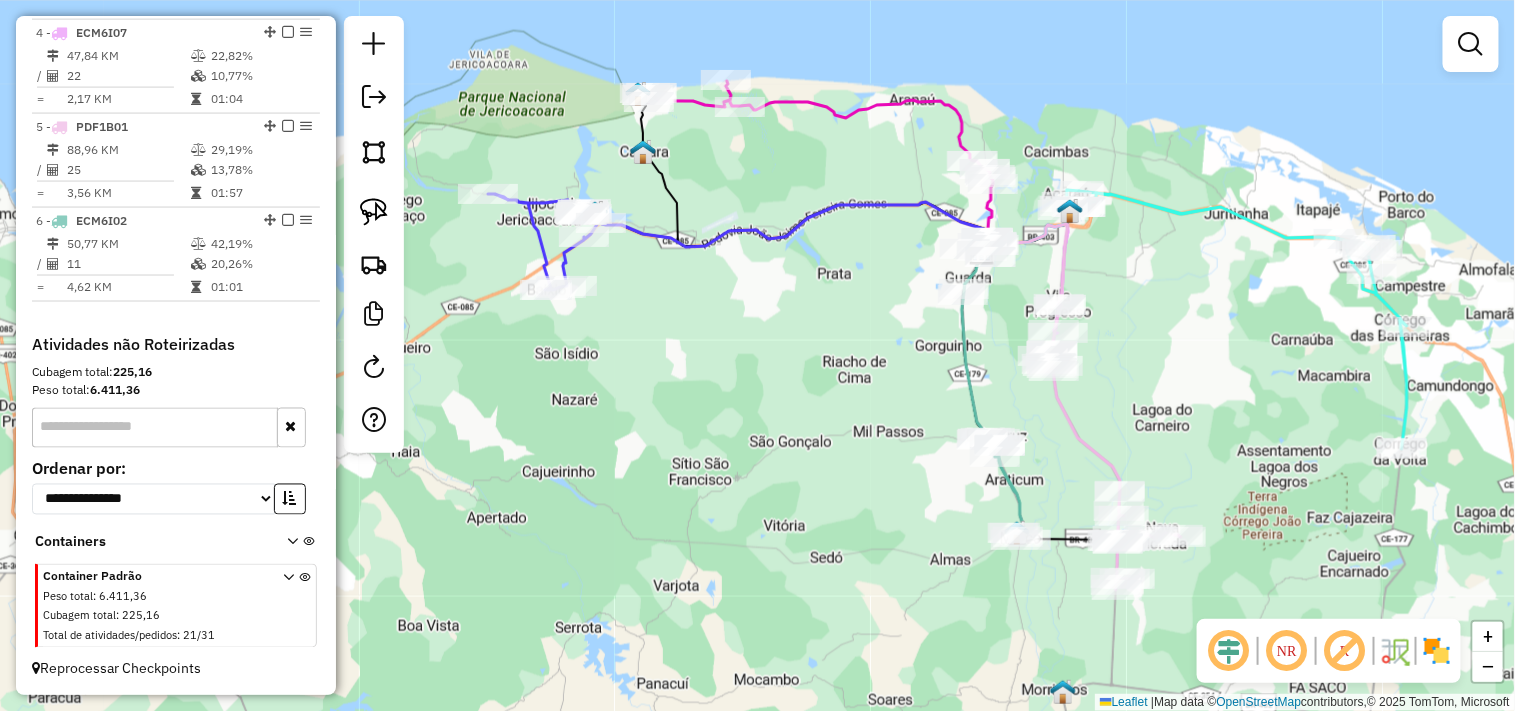 drag, startPoint x: 665, startPoint y: 282, endPoint x: 872, endPoint y: 383, distance: 230.32585 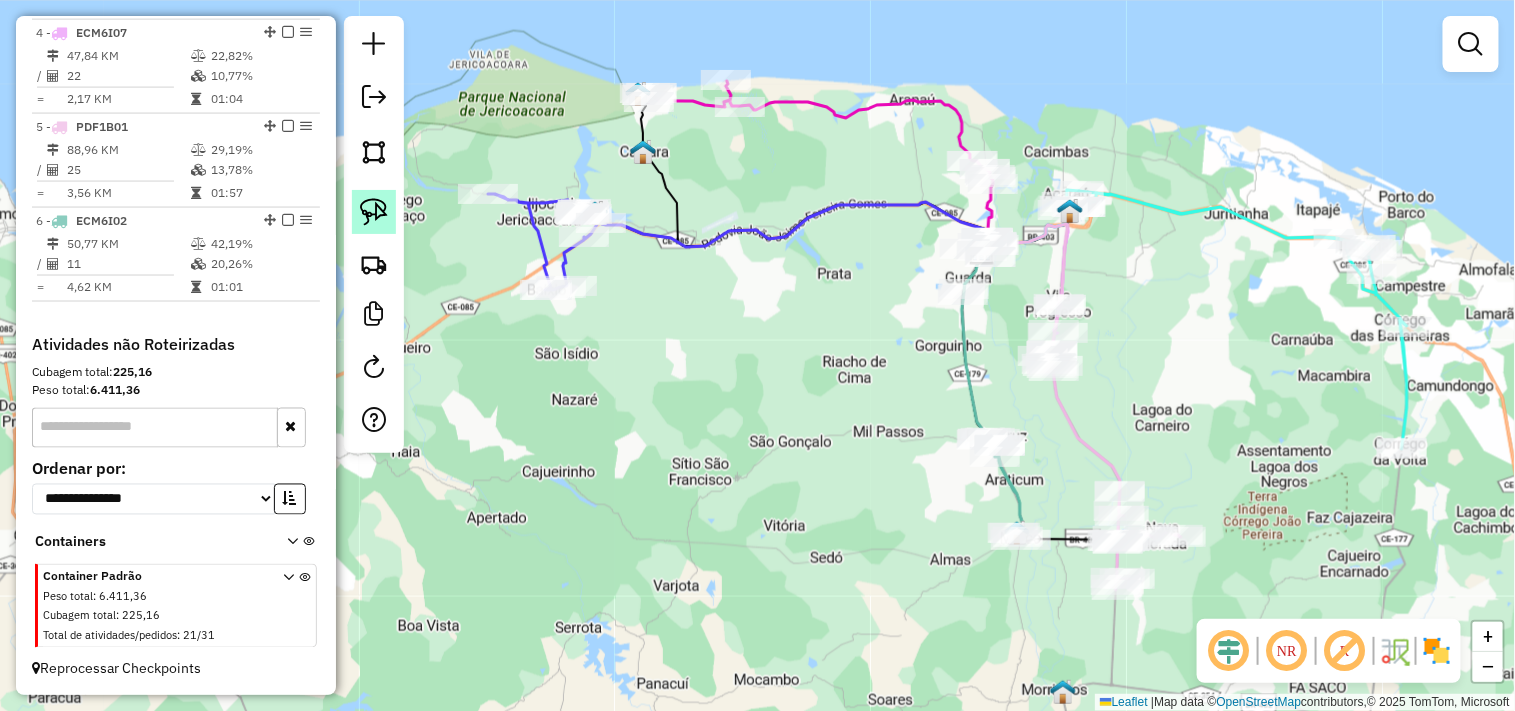 click 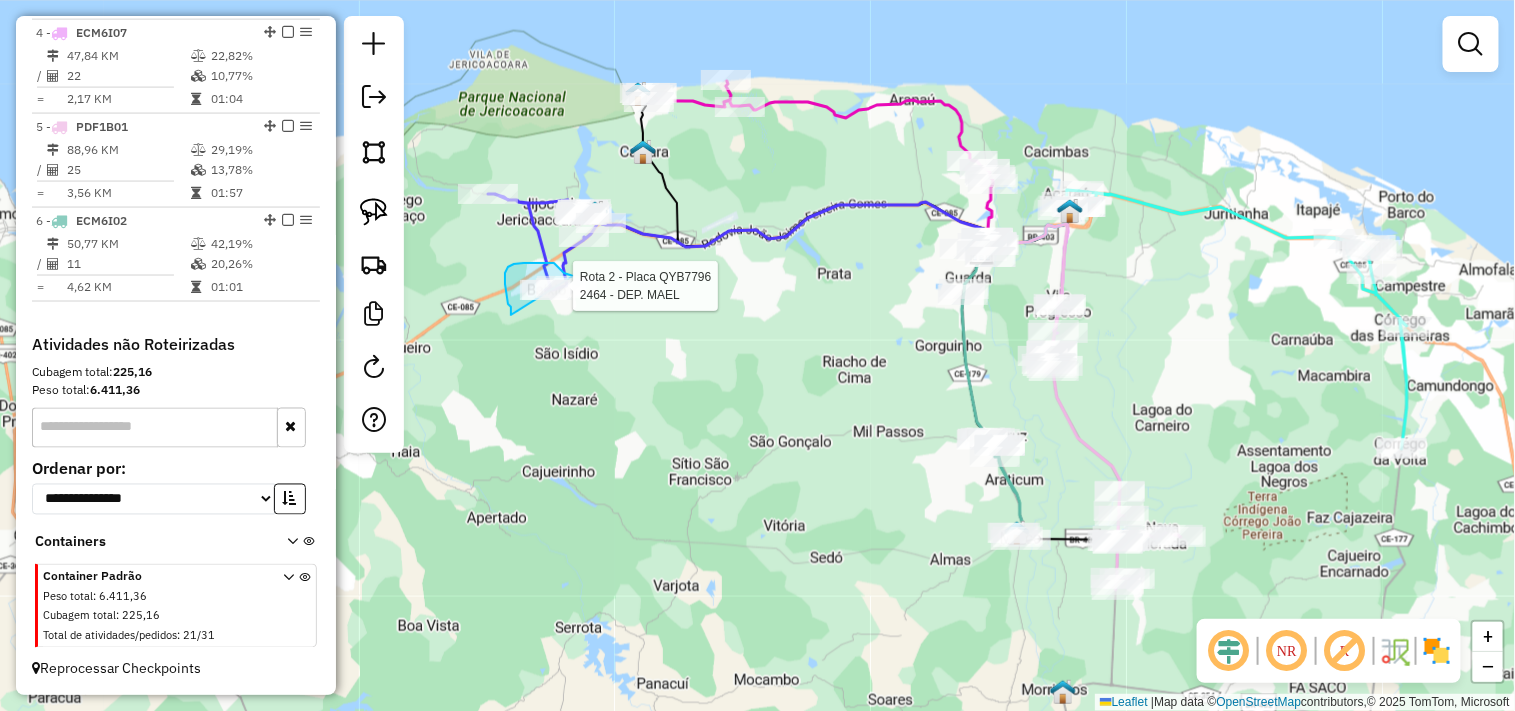 drag, startPoint x: 511, startPoint y: 315, endPoint x: 594, endPoint y: 306, distance: 83.48653 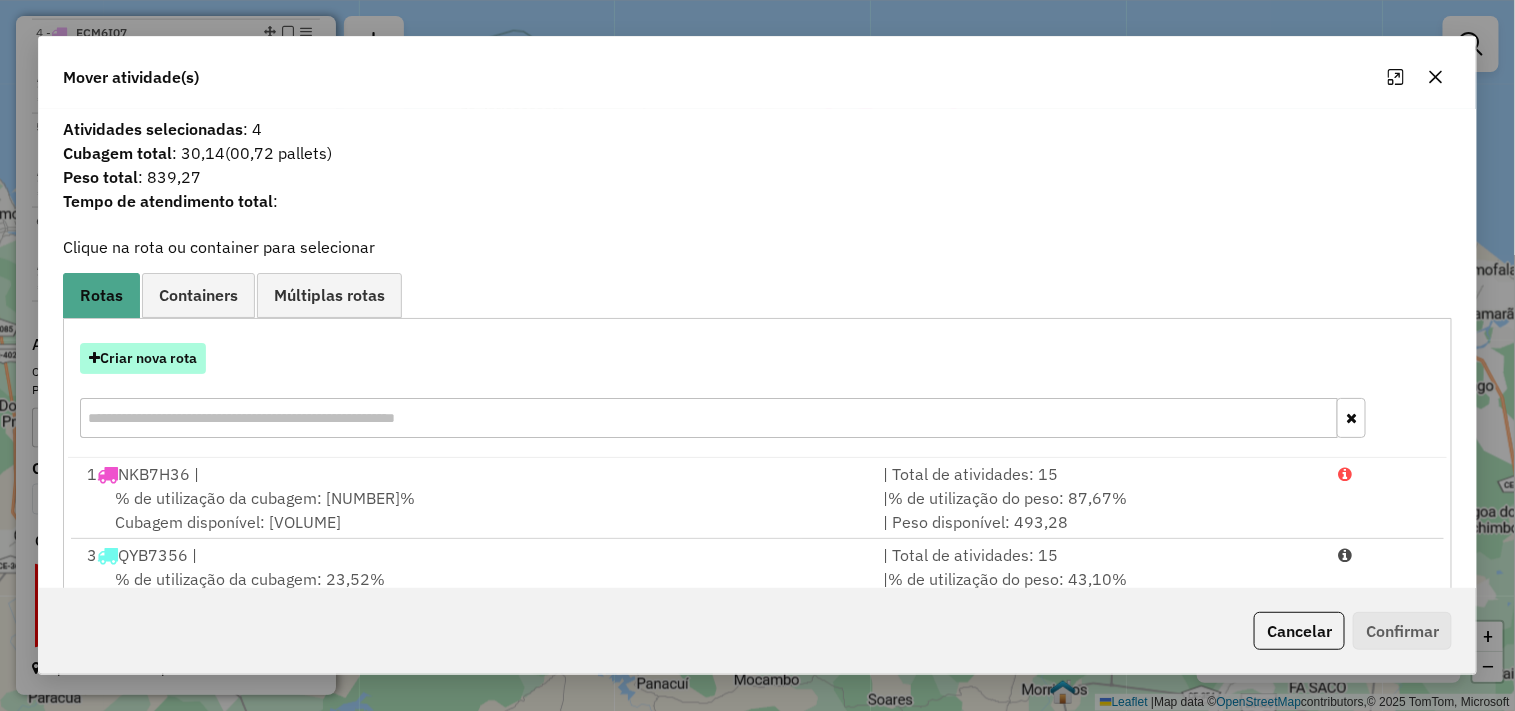 click on "Criar nova rota" at bounding box center (143, 358) 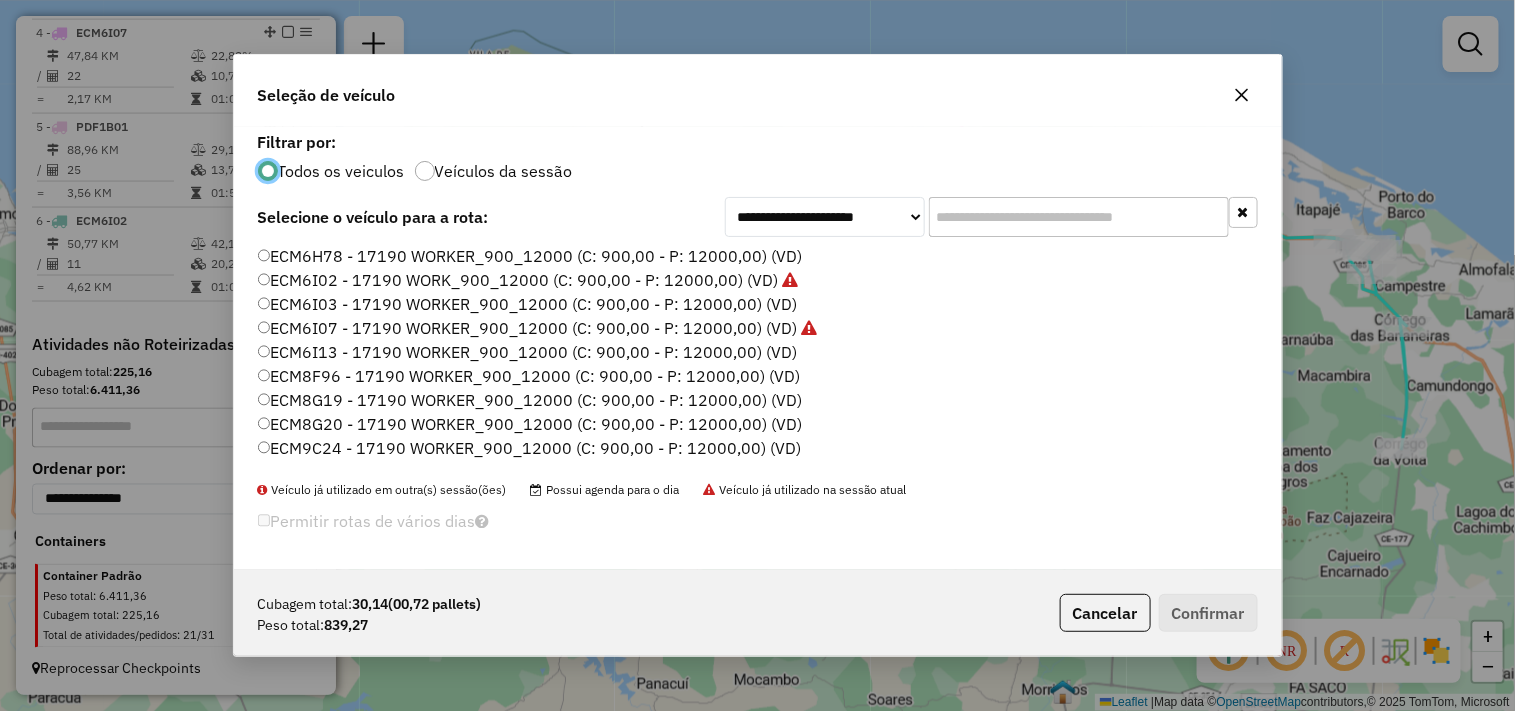 scroll, scrollTop: 11, scrollLeft: 5, axis: both 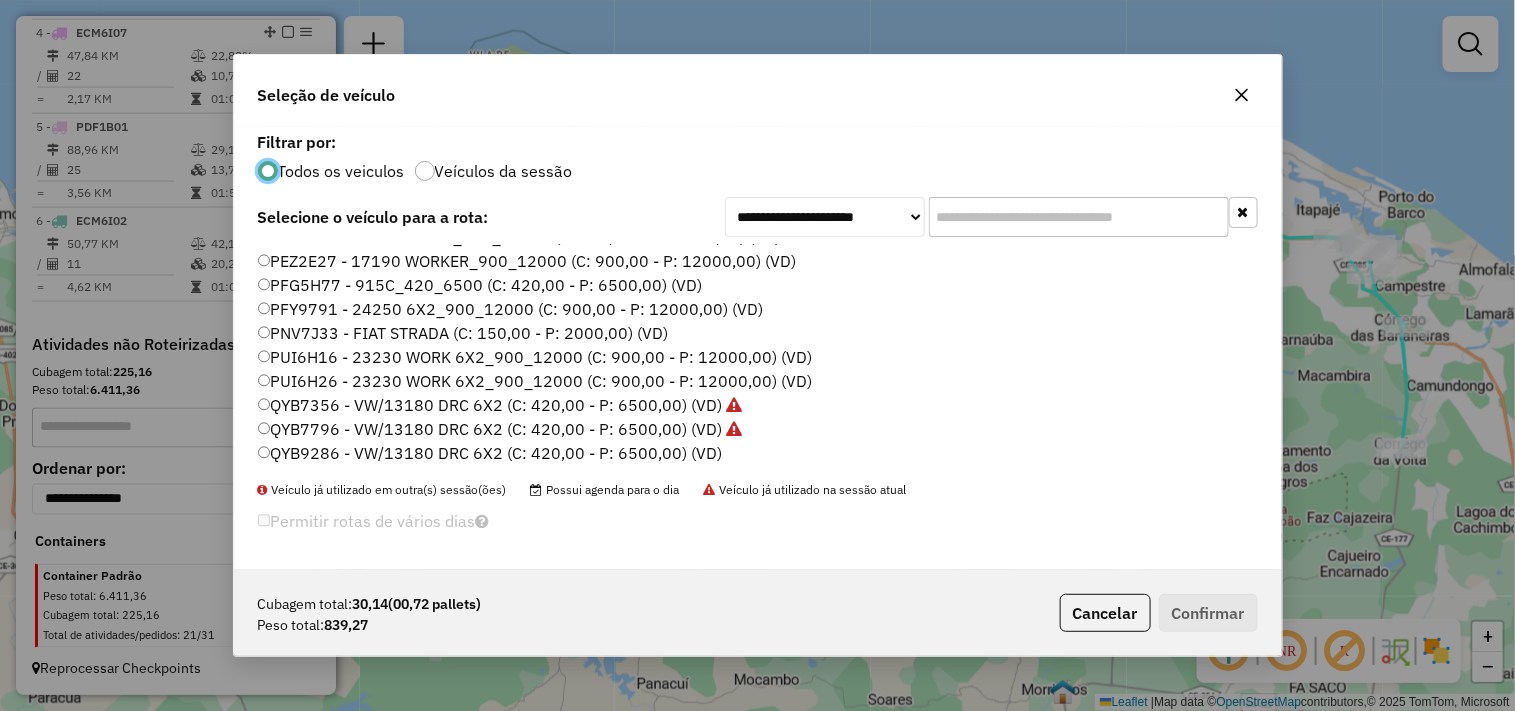 click 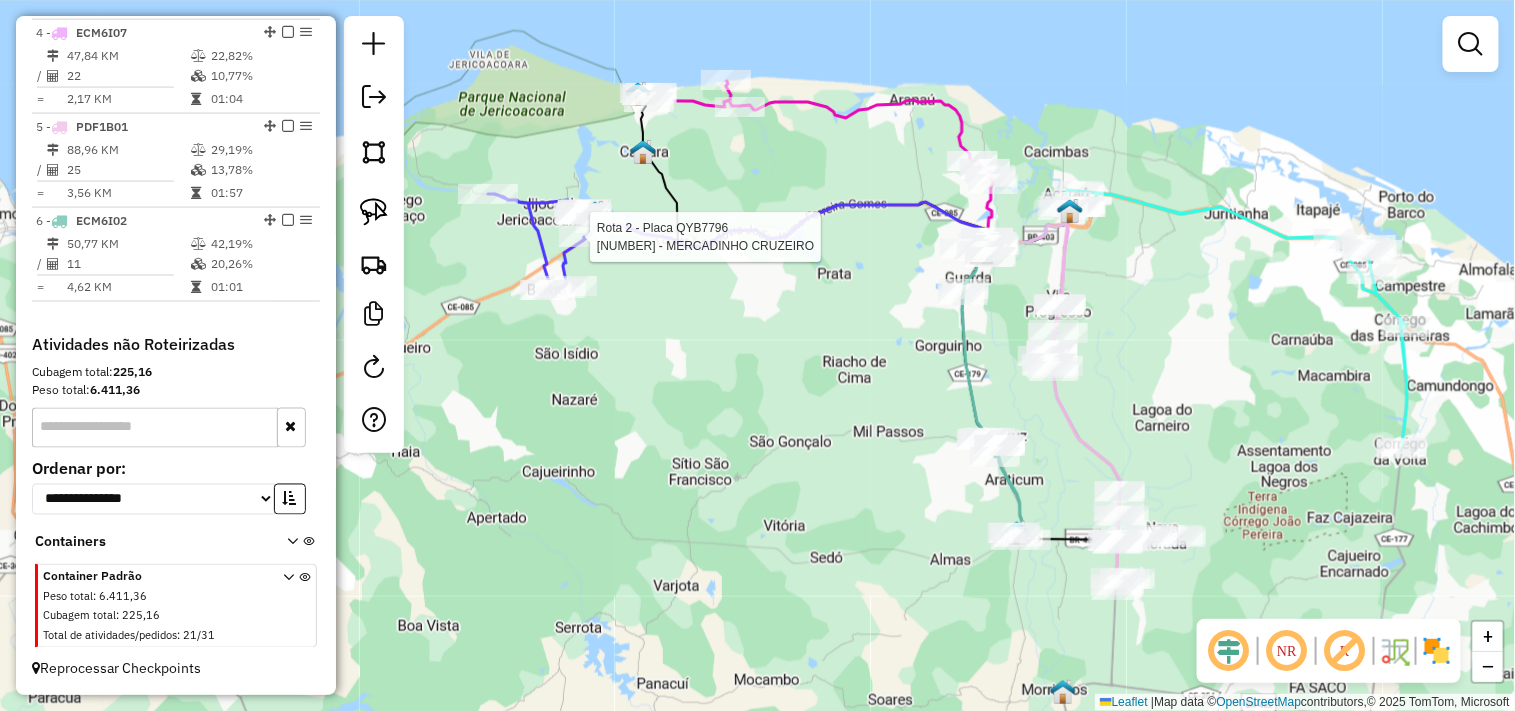 select on "**********" 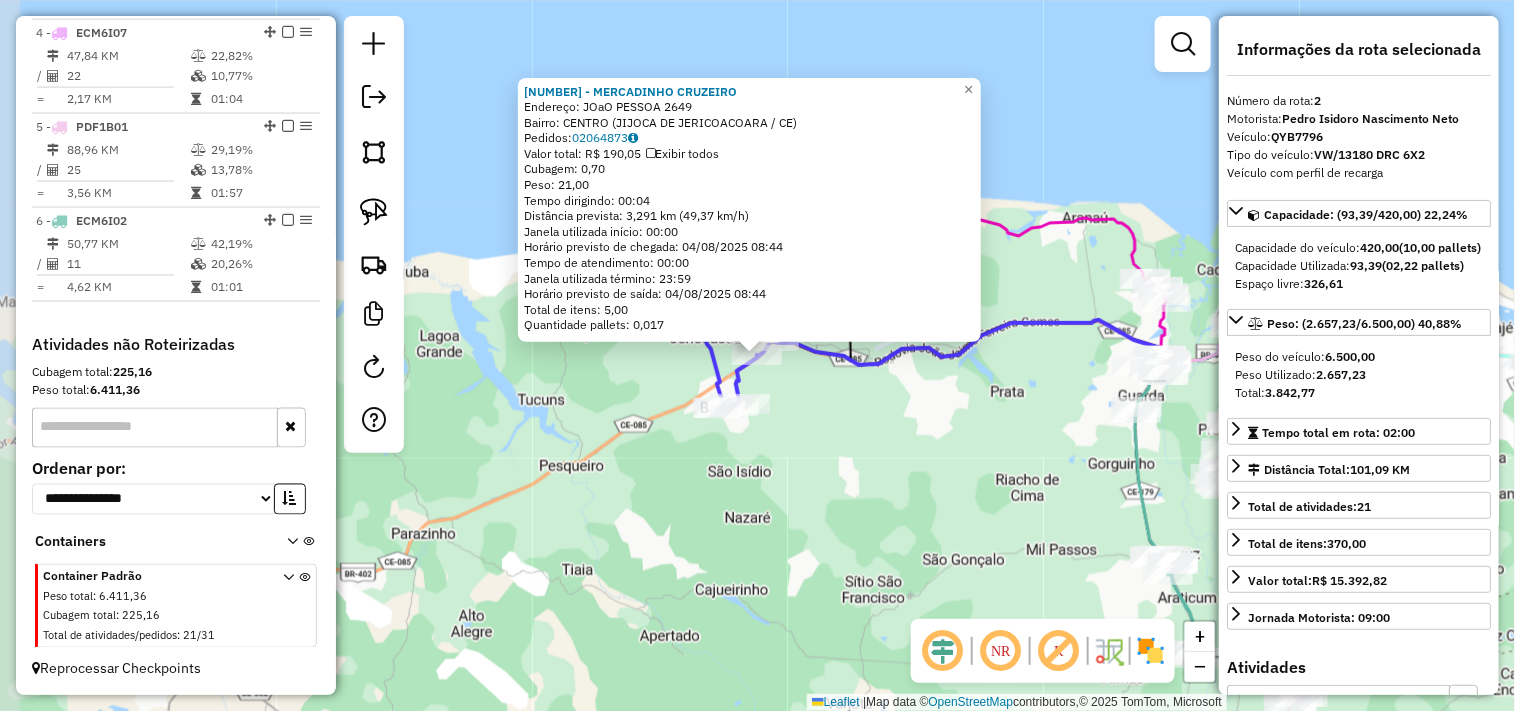 scroll, scrollTop: 866, scrollLeft: 0, axis: vertical 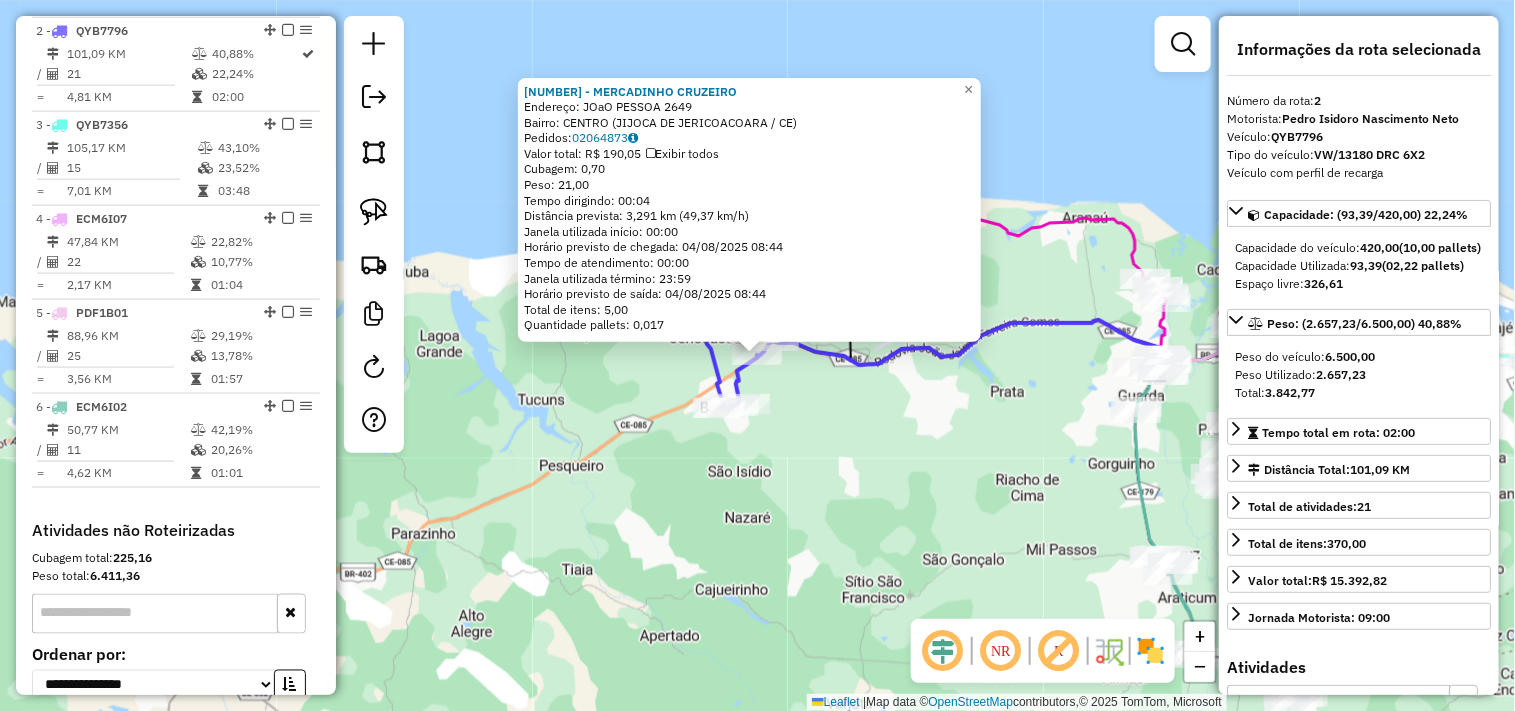 click on "3372 - MERCADINHO CRUZEIRO  Endereço:  JOaO PESSOA 2649   Bairro: CENTRO (JIJOCA DE JERICOACOARA / CE)   Pedidos:  02064873   Valor total: R$ 190,05   Exibir todos   Cubagem: 0,70  Peso: 21,00  Tempo dirigindo: 00:04   Distância prevista: 3,291 km (49,37 km/h)   Janela utilizada início: 00:00   Horário previsto de chegada: 04/08/2025 08:44   Tempo de atendimento: 00:00   Janela utilizada término: 23:59   Horário previsto de saída: 04/08/2025 08:44   Total de itens: 5,00   Quantidade pallets: 0,017  × Janela de atendimento Grade de atendimento Capacidade Transportadoras Veículos Cliente Pedidos  Rotas Selecione os dias de semana para filtrar as janelas de atendimento  Seg   Ter   Qua   Qui   Sex   Sáb   Dom  Informe o período da janela de atendimento: De: Até:  Filtrar exatamente a janela do cliente  Considerar janela de atendimento padrão  Selecione os dias de semana para filtrar as grades de atendimento  Seg   Ter   Qua   Qui   Sex   Sáb   Dom   Clientes fora do dia de atendimento selecionado +" 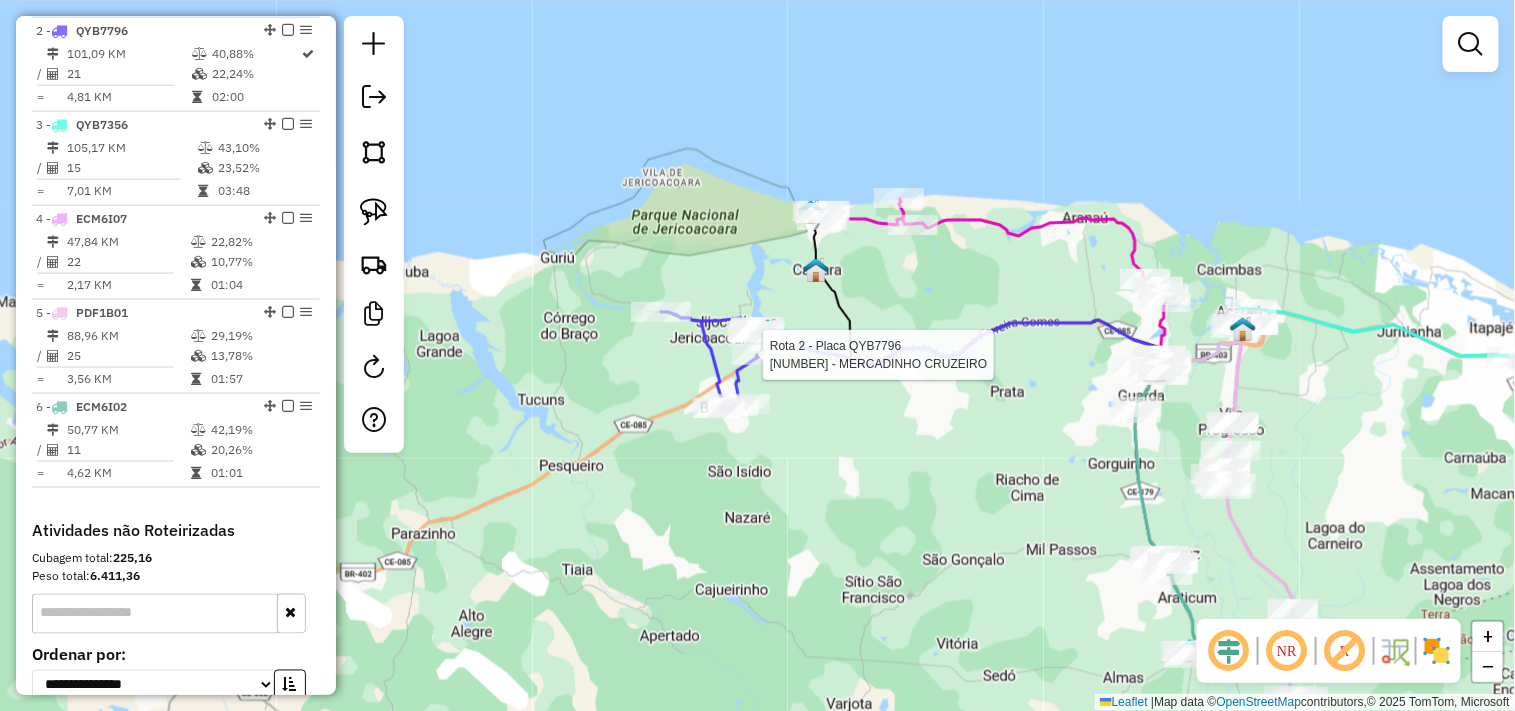select on "**********" 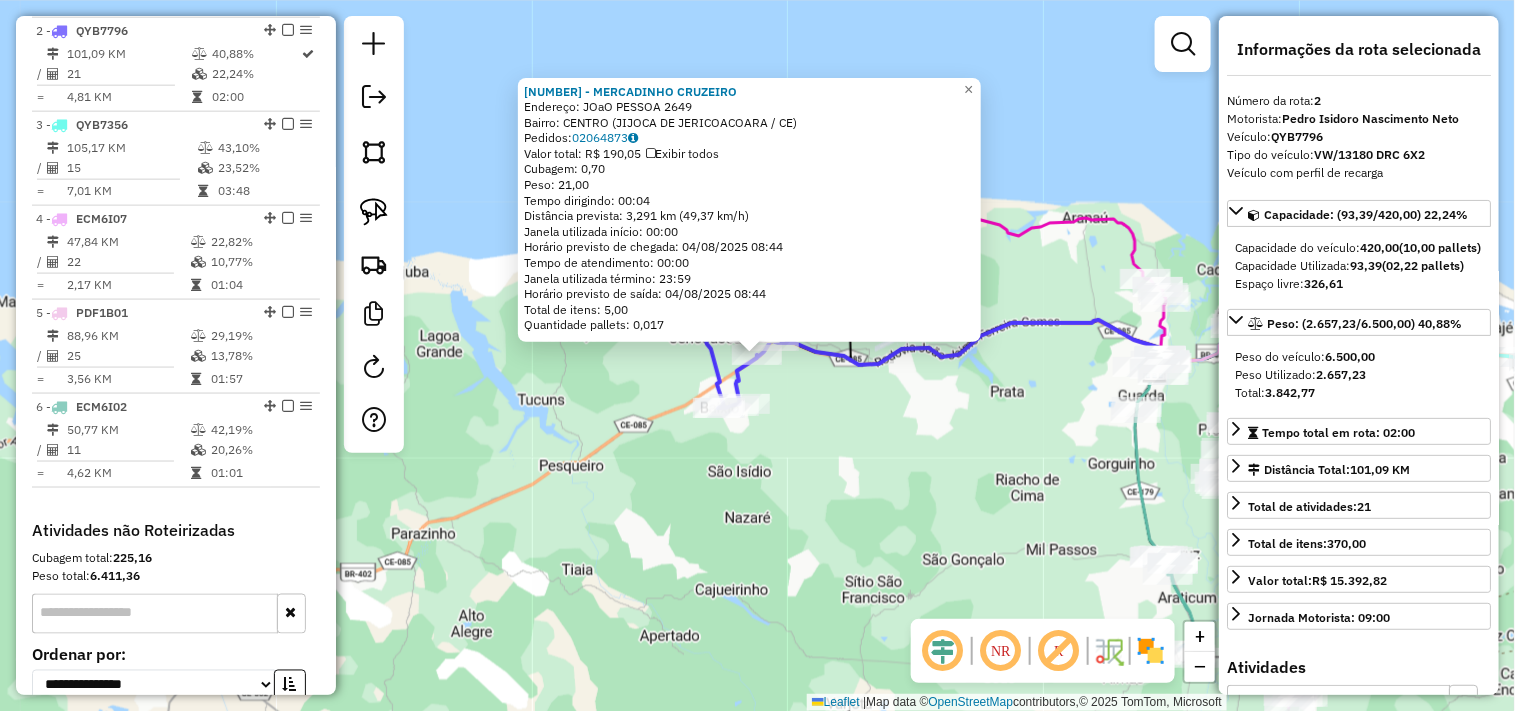 click on "3372 - MERCADINHO CRUZEIRO  Endereço:  JOaO PESSOA 2649   Bairro: CENTRO (JIJOCA DE JERICOACOARA / CE)   Pedidos:  02064873   Valor total: R$ 190,05   Exibir todos   Cubagem: 0,70  Peso: 21,00  Tempo dirigindo: 00:04   Distância prevista: 3,291 km (49,37 km/h)   Janela utilizada início: 00:00   Horário previsto de chegada: 04/08/2025 08:44   Tempo de atendimento: 00:00   Janela utilizada término: 23:59   Horário previsto de saída: 04/08/2025 08:44   Total de itens: 5,00   Quantidade pallets: 0,017  × Janela de atendimento Grade de atendimento Capacidade Transportadoras Veículos Cliente Pedidos  Rotas Selecione os dias de semana para filtrar as janelas de atendimento  Seg   Ter   Qua   Qui   Sex   Sáb   Dom  Informe o período da janela de atendimento: De: Até:  Filtrar exatamente a janela do cliente  Considerar janela de atendimento padrão  Selecione os dias de semana para filtrar as grades de atendimento  Seg   Ter   Qua   Qui   Sex   Sáb   Dom   Clientes fora do dia de atendimento selecionado +" 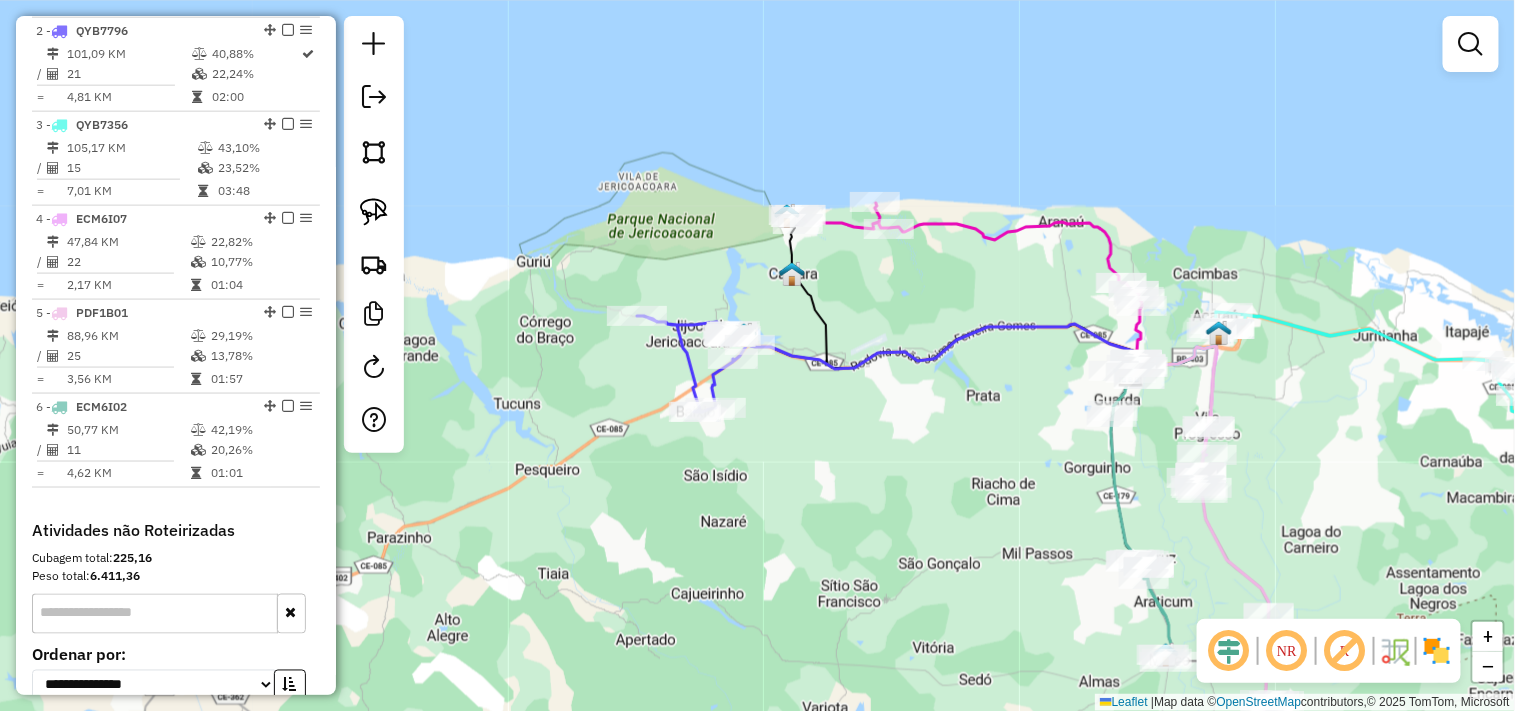 drag, startPoint x: 777, startPoint y: 404, endPoint x: 513, endPoint y: 265, distance: 298.35718 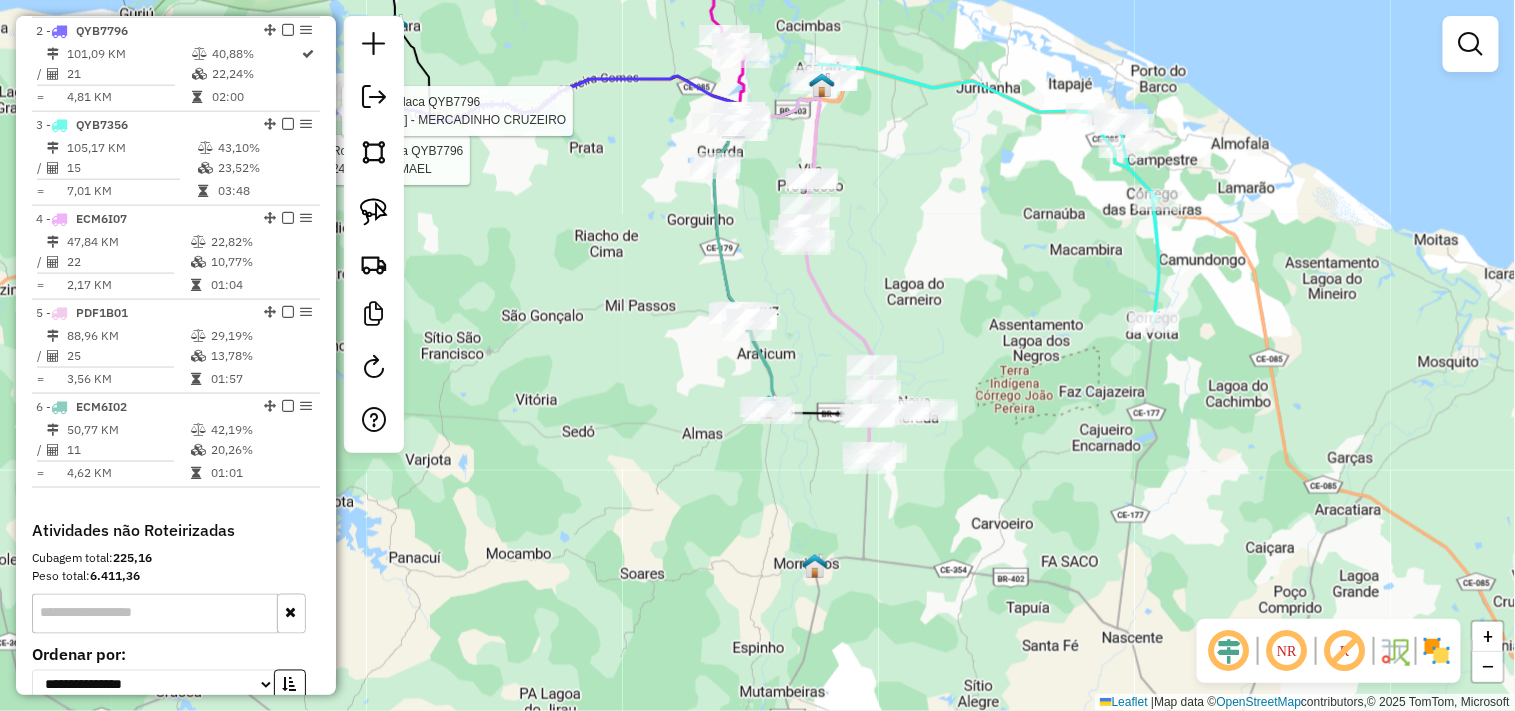 click on "Rota 2 - Placa QYB7796  2464 - DEP. MAEL Rota 2 - Placa QYB7796  3372 - MERCADINHO CRUZEIRO Janela de atendimento Grade de atendimento Capacidade Transportadoras Veículos Cliente Pedidos  Rotas Selecione os dias de semana para filtrar as janelas de atendimento  Seg   Ter   Qua   Qui   Sex   Sáb   Dom  Informe o período da janela de atendimento: De: Até:  Filtrar exatamente a janela do cliente  Considerar janela de atendimento padrão  Selecione os dias de semana para filtrar as grades de atendimento  Seg   Ter   Qua   Qui   Sex   Sáb   Dom   Considerar clientes sem dia de atendimento cadastrado  Clientes fora do dia de atendimento selecionado Filtrar as atividades entre os valores definidos abaixo:  Peso mínimo:   Peso máximo:   Cubagem mínima:   Cubagem máxima:   De:   Até:  Filtrar as atividades entre o tempo de atendimento definido abaixo:  De:   Até:   Considerar capacidade total dos clientes não roteirizados Transportadora: Selecione um ou mais itens Tipo de veículo: Veículo: Motorista: De:" 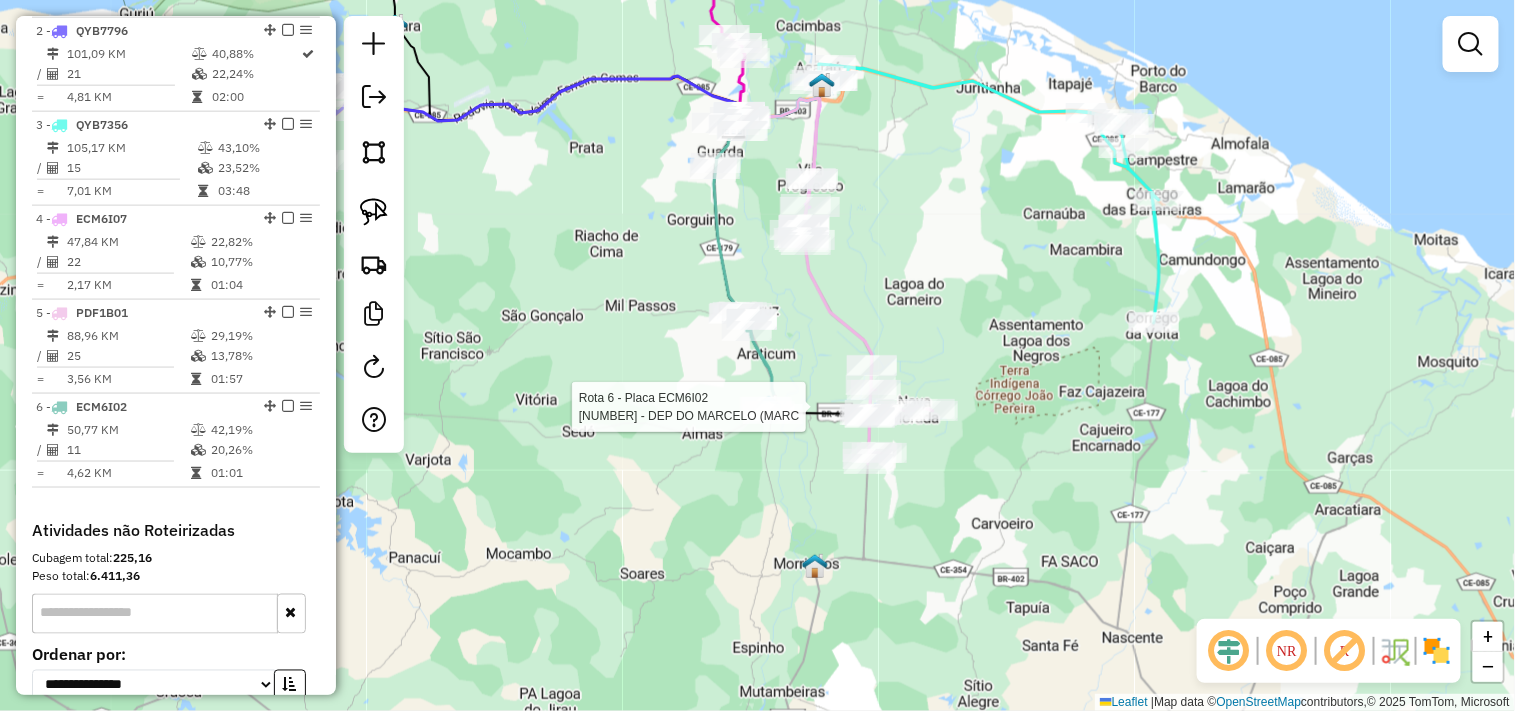 select on "**********" 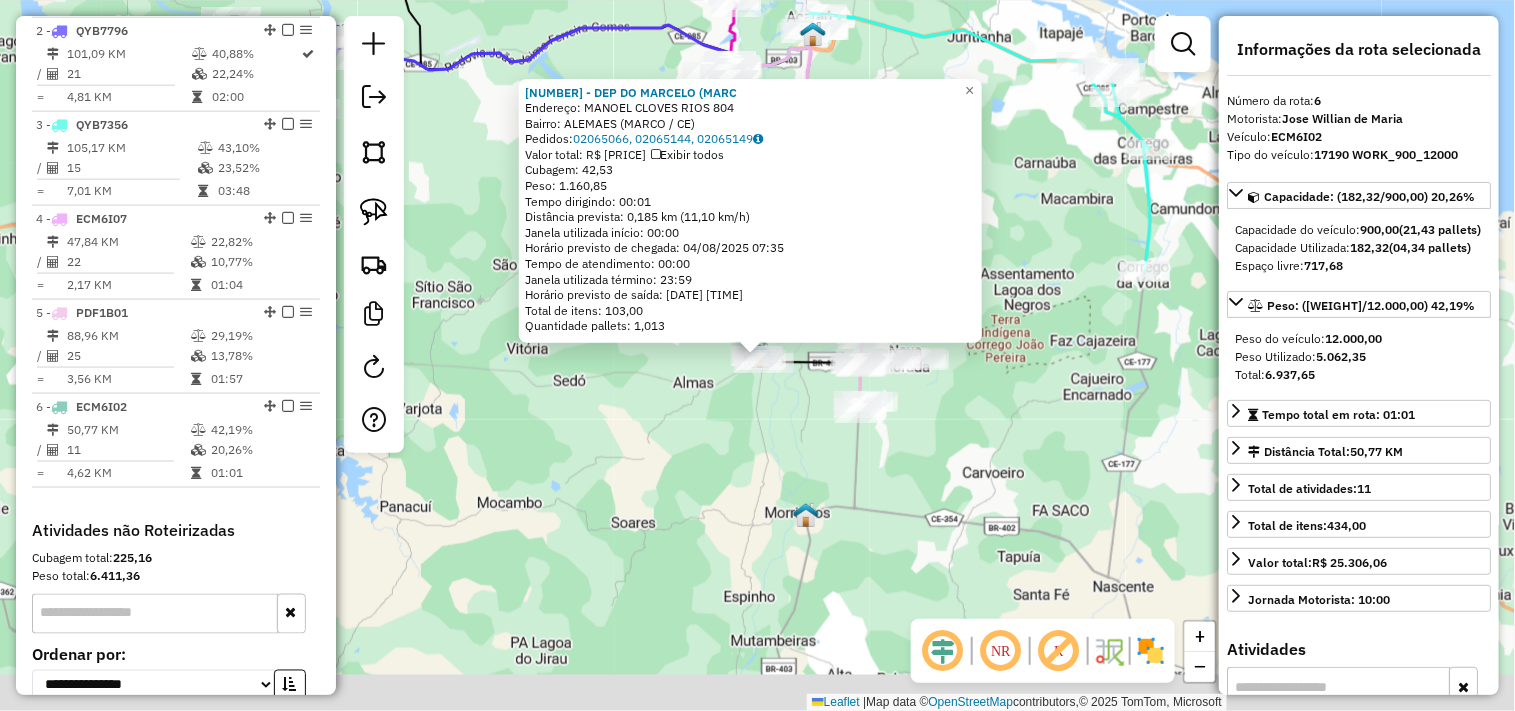 scroll, scrollTop: 1052, scrollLeft: 0, axis: vertical 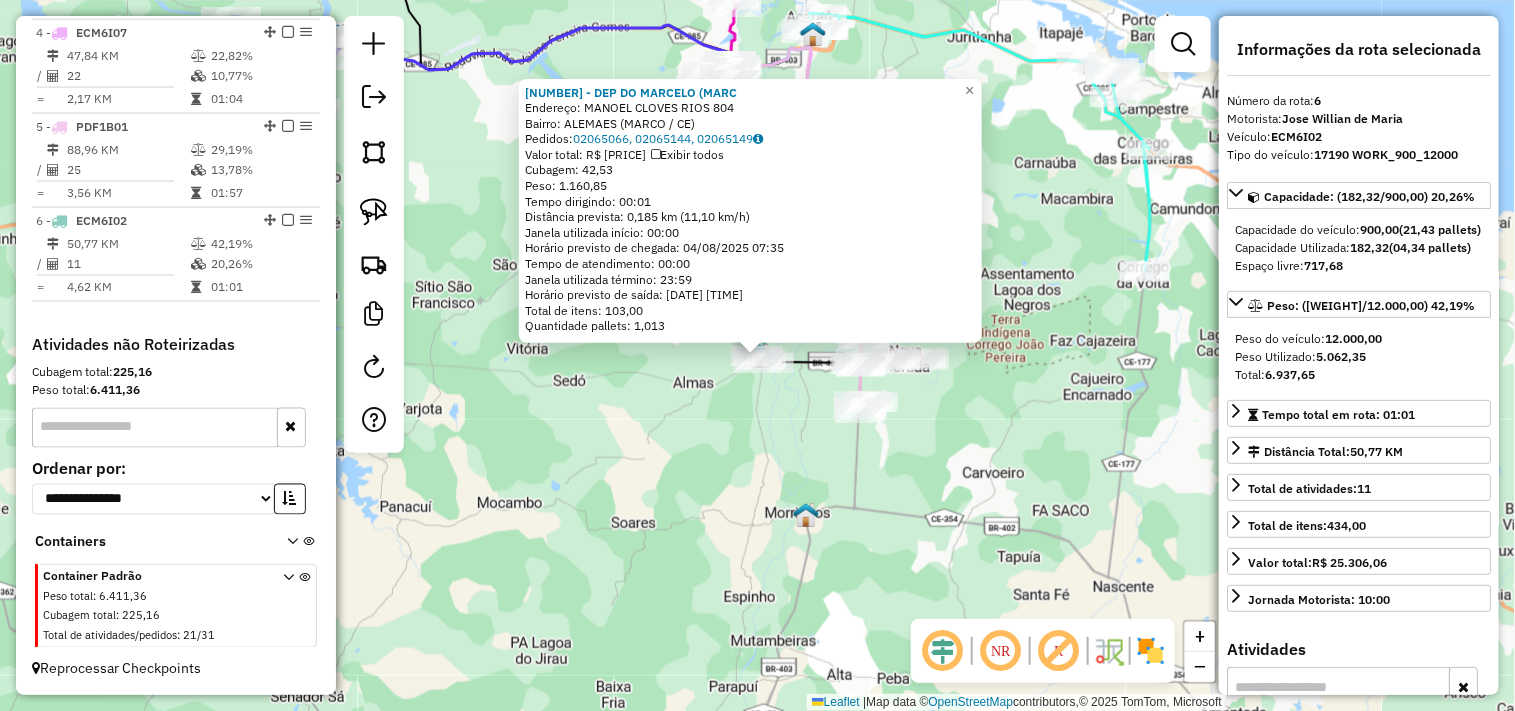 click on "81 - DEP DO MARCELO (MARC  Endereço:  MANOEL CLOVES RIOS 804   Bairro: ALEMAES (MARCO / CE)   Pedidos:  02065066, 02065144, 02065149   Valor total: R$ 6.489,91   Exibir todos   Cubagem: 42,53  Peso: 1.160,85  Tempo dirigindo: 00:01   Distância prevista: 0,185 km (11,10 km/h)   Janela utilizada início: 00:00   Horário previsto de chegada: 04/08/2025 07:35   Tempo de atendimento: 00:00   Janela utilizada término: 23:59   Horário previsto de saída: 04/08/2025 07:35   Total de itens: 103,00   Quantidade pallets: 1,013  × Janela de atendimento Grade de atendimento Capacidade Transportadoras Veículos Cliente Pedidos  Rotas Selecione os dias de semana para filtrar as janelas de atendimento  Seg   Ter   Qua   Qui   Sex   Sáb   Dom  Informe o período da janela de atendimento: De: Até:  Filtrar exatamente a janela do cliente  Considerar janela de atendimento padrão  Selecione os dias de semana para filtrar as grades de atendimento  Seg   Ter   Qua   Qui   Sex   Sáb   Dom   Peso mínimo:   Peso máximo:  +" 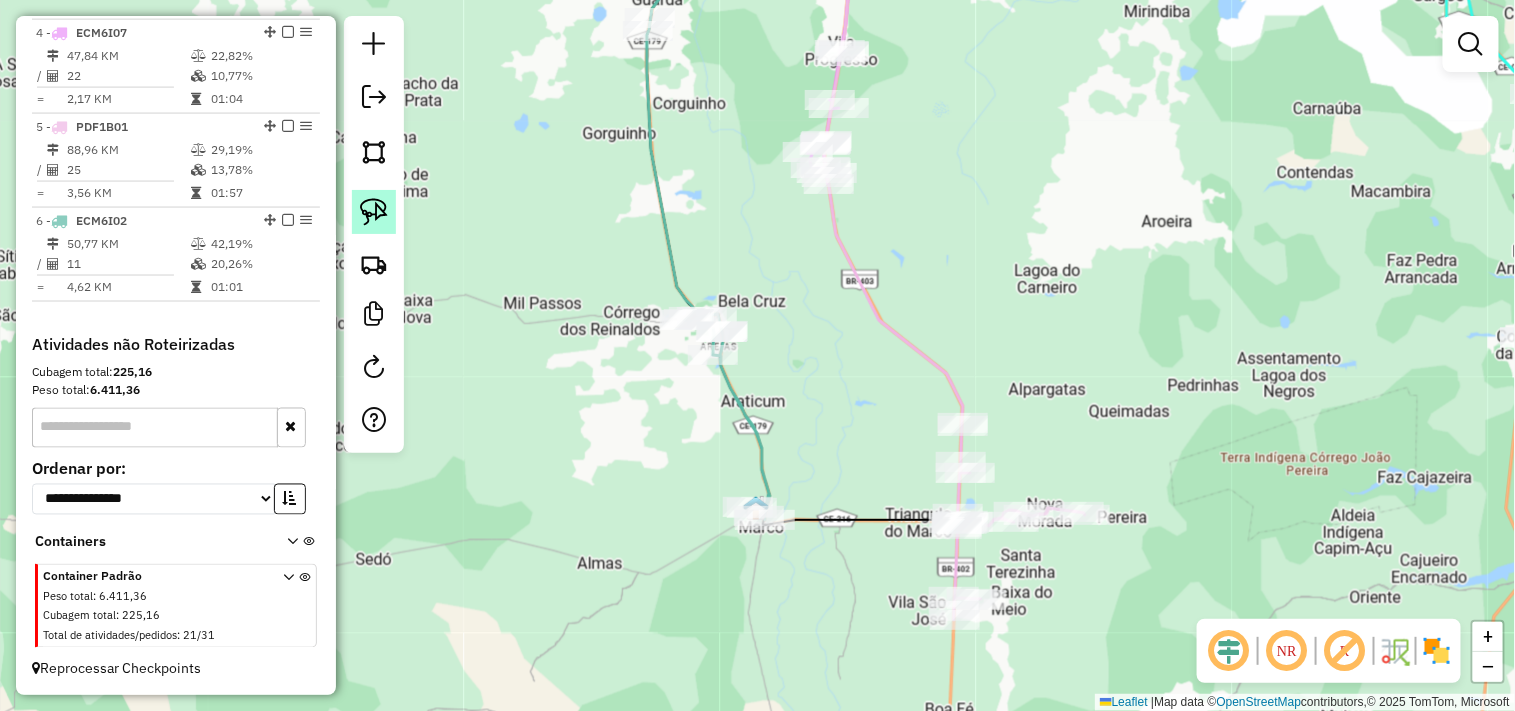 click 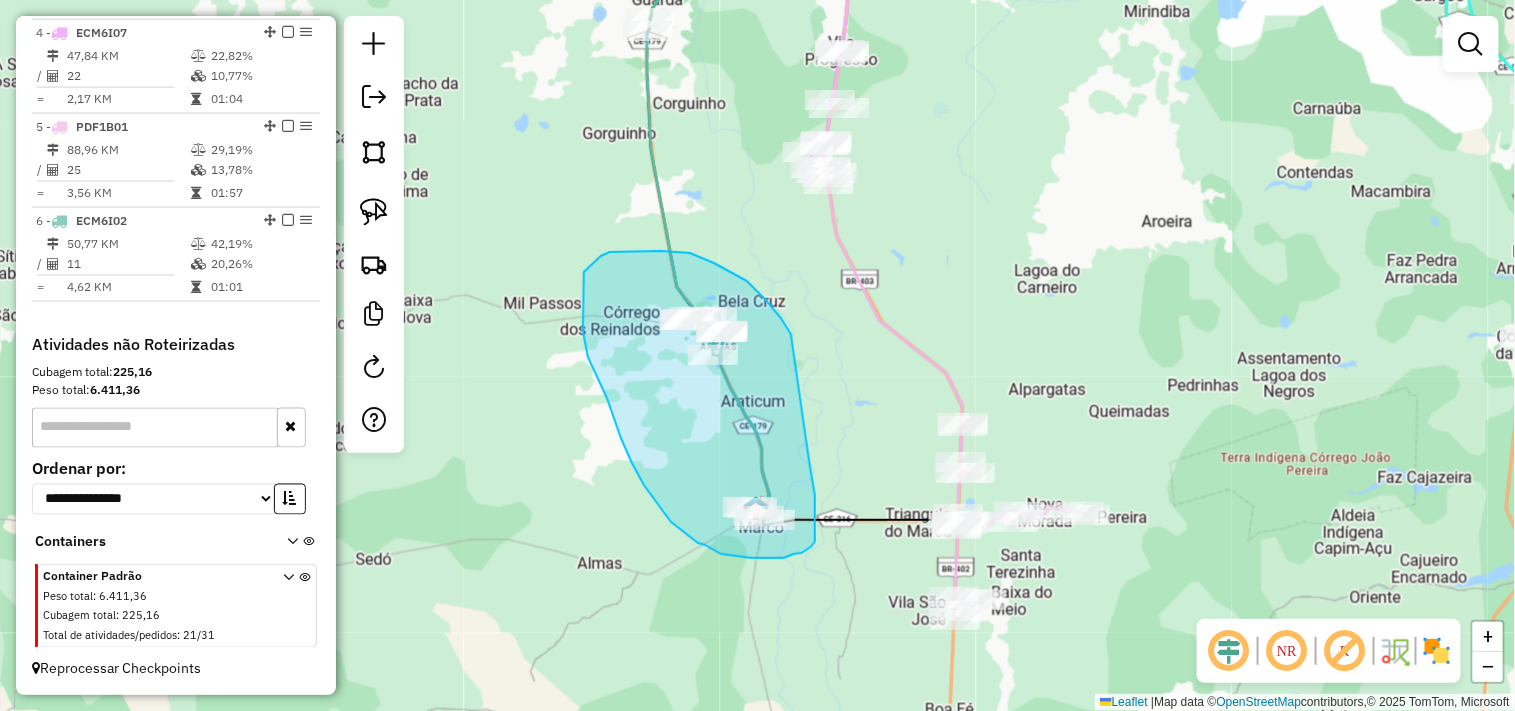 drag, startPoint x: 810, startPoint y: 466, endPoint x: 751, endPoint y: 394, distance: 93.08598 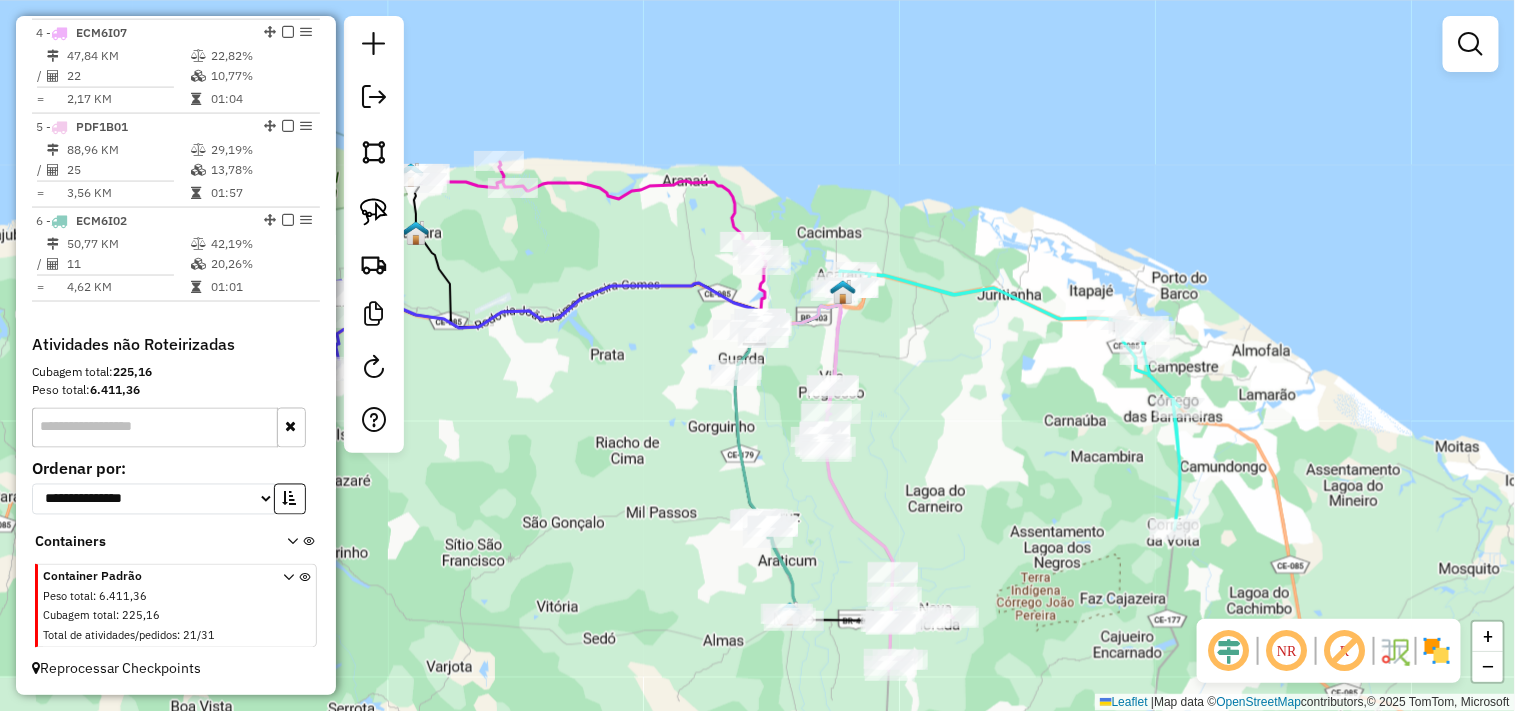 drag, startPoint x: 584, startPoint y: 336, endPoint x: 635, endPoint y: 421, distance: 99.12618 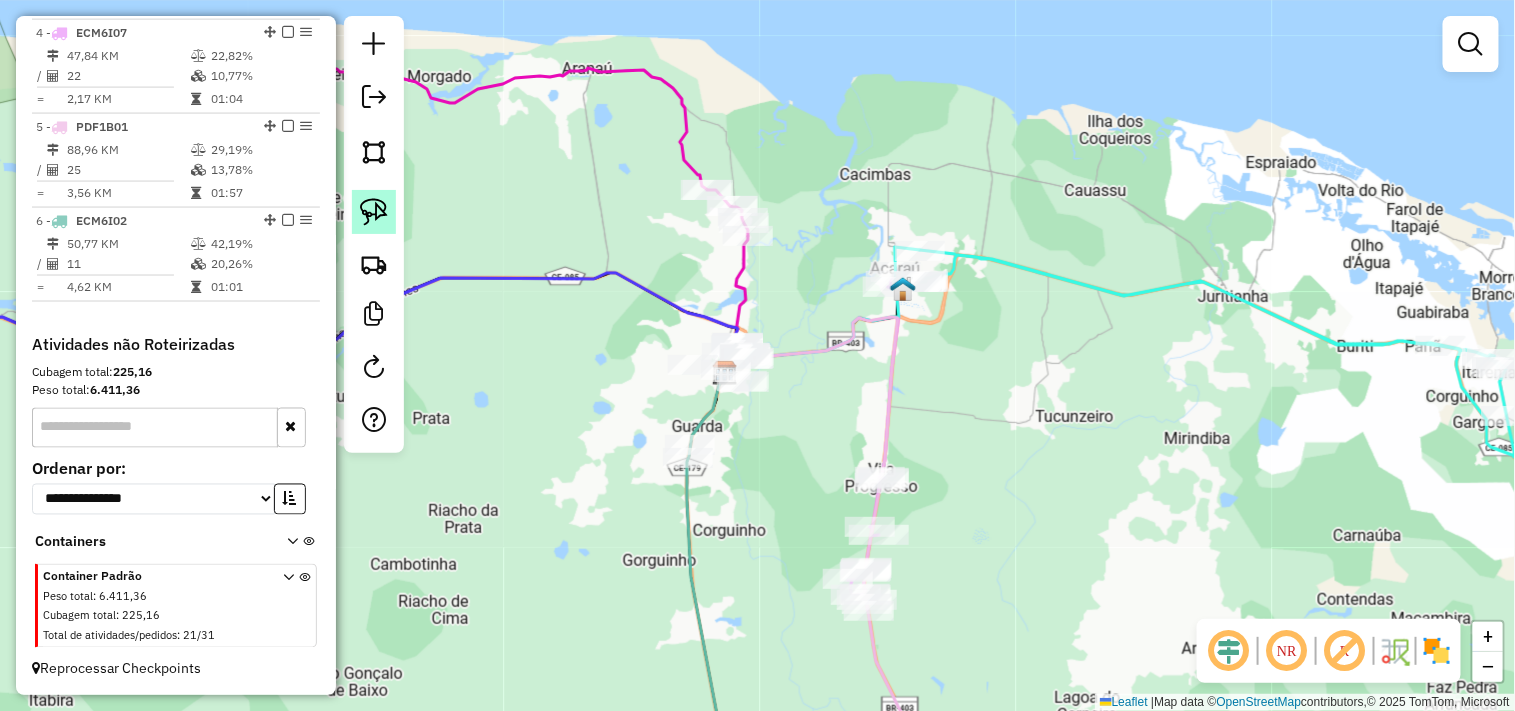 click 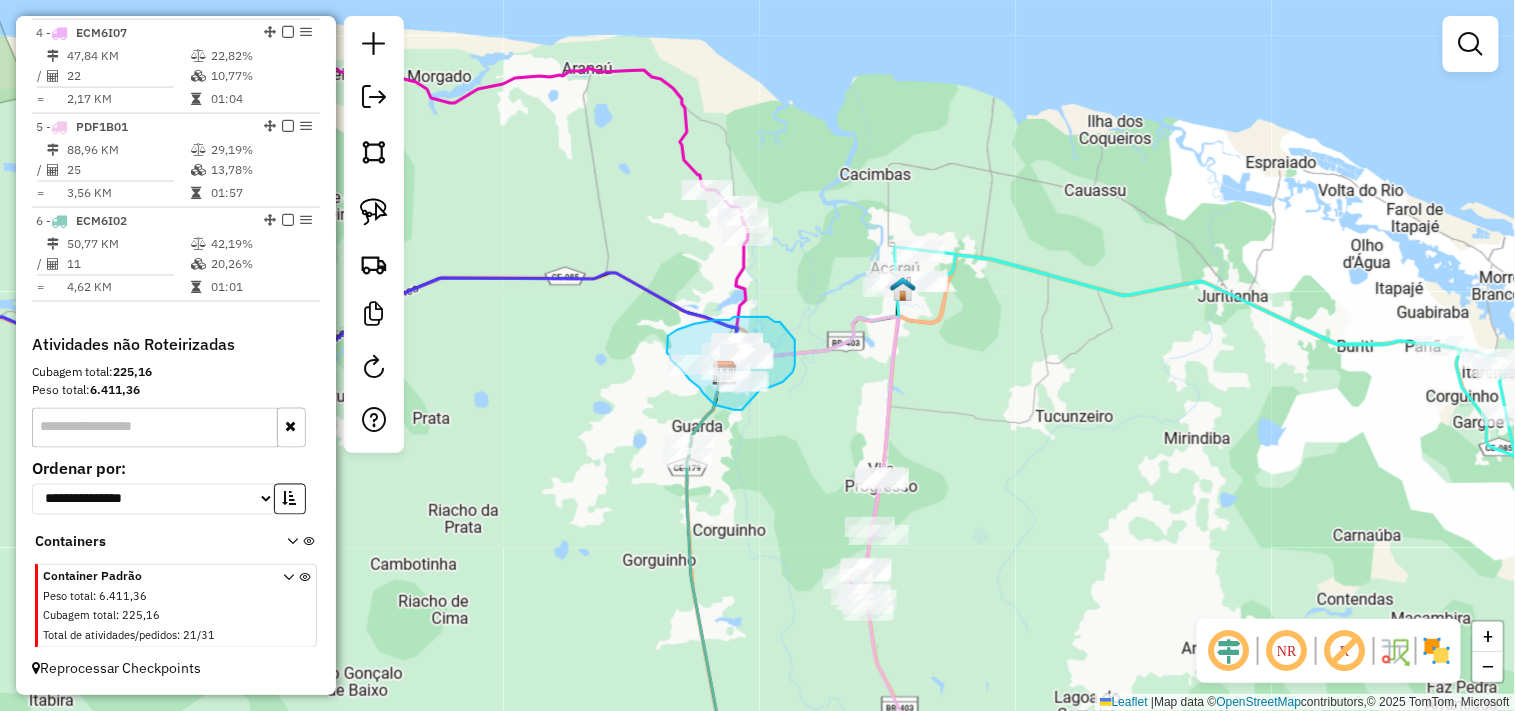 click on "Janela de atendimento Grade de atendimento Capacidade Transportadoras Veículos Cliente Pedidos  Rotas Selecione os dias de semana para filtrar as janelas de atendimento  Seg   Ter   Qua   Qui   Sex   Sáb   Dom  Informe o período da janela de atendimento: De: Até:  Filtrar exatamente a janela do cliente  Considerar janela de atendimento padrão  Selecione os dias de semana para filtrar as grades de atendimento  Seg   Ter   Qua   Qui   Sex   Sáb   Dom   Considerar clientes sem dia de atendimento cadastrado  Clientes fora do dia de atendimento selecionado Filtrar as atividades entre os valores definidos abaixo:  Peso mínimo:   Peso máximo:   Cubagem mínima:   Cubagem máxima:   De:   Até:  Filtrar as atividades entre o tempo de atendimento definido abaixo:  De:   Até:   Considerar capacidade total dos clientes não roteirizados Transportadora: Selecione um ou mais itens Tipo de veículo: Selecione um ou mais itens Veículo: Selecione um ou mais itens Motorista: Selecione um ou mais itens Nome: Rótulo:" 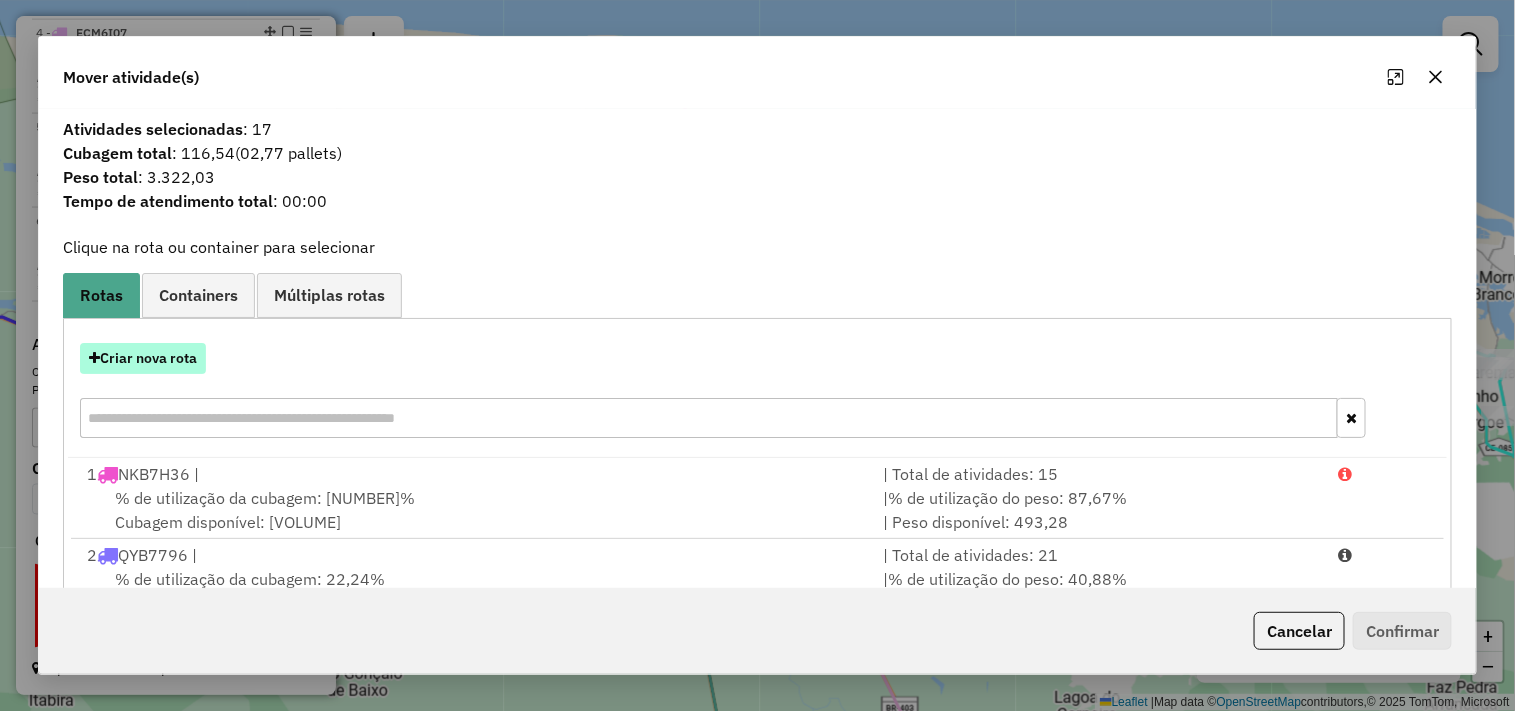 click on "Criar nova rota" at bounding box center [143, 358] 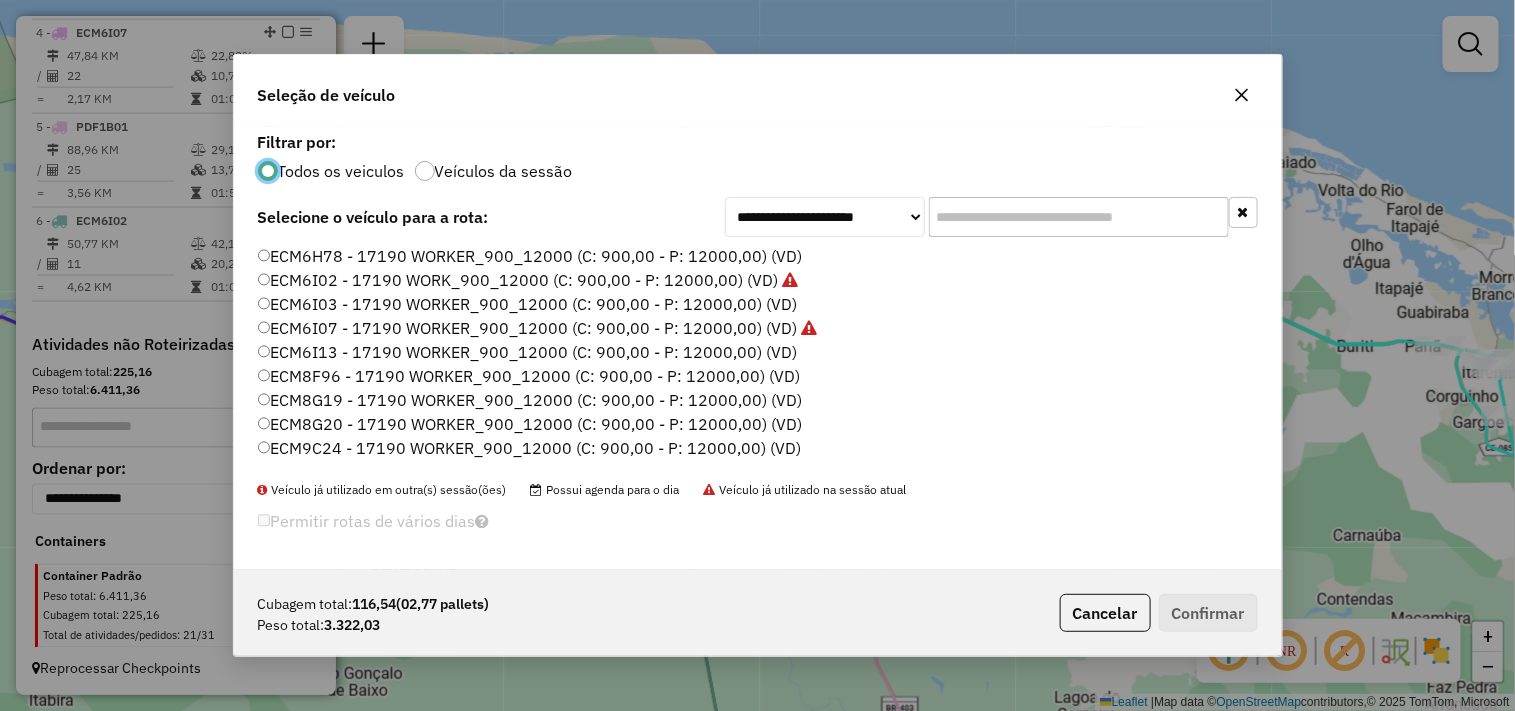 scroll, scrollTop: 11, scrollLeft: 5, axis: both 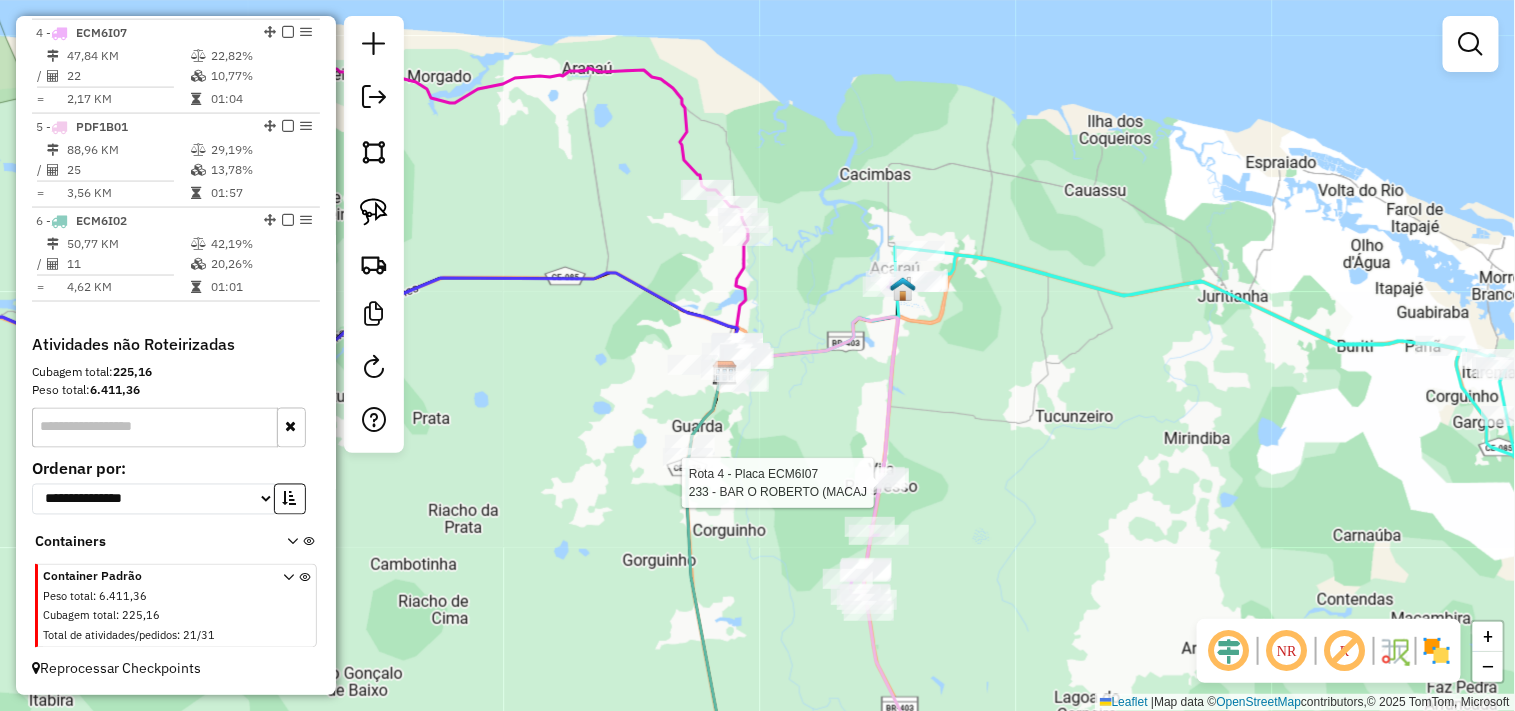 select on "**********" 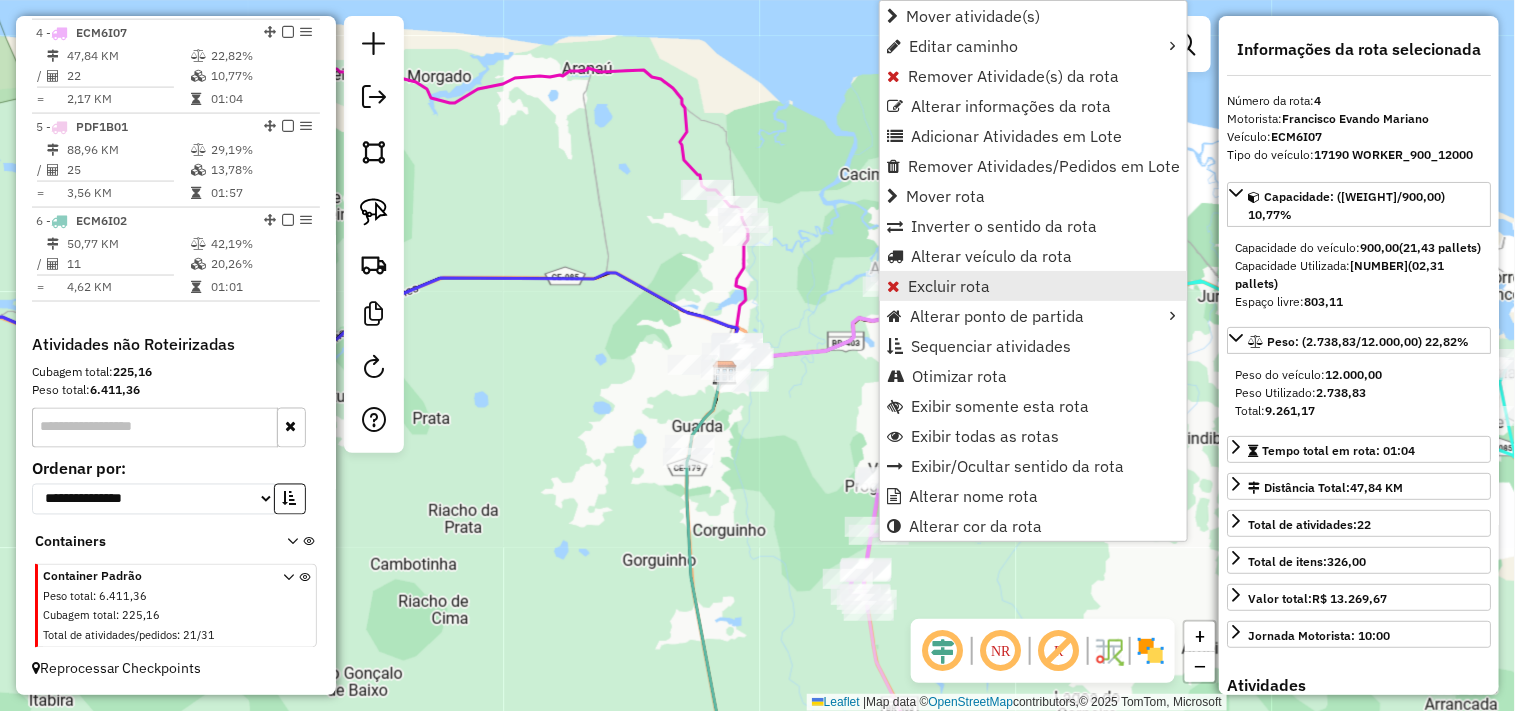 click on "Excluir rota" at bounding box center (1033, 286) 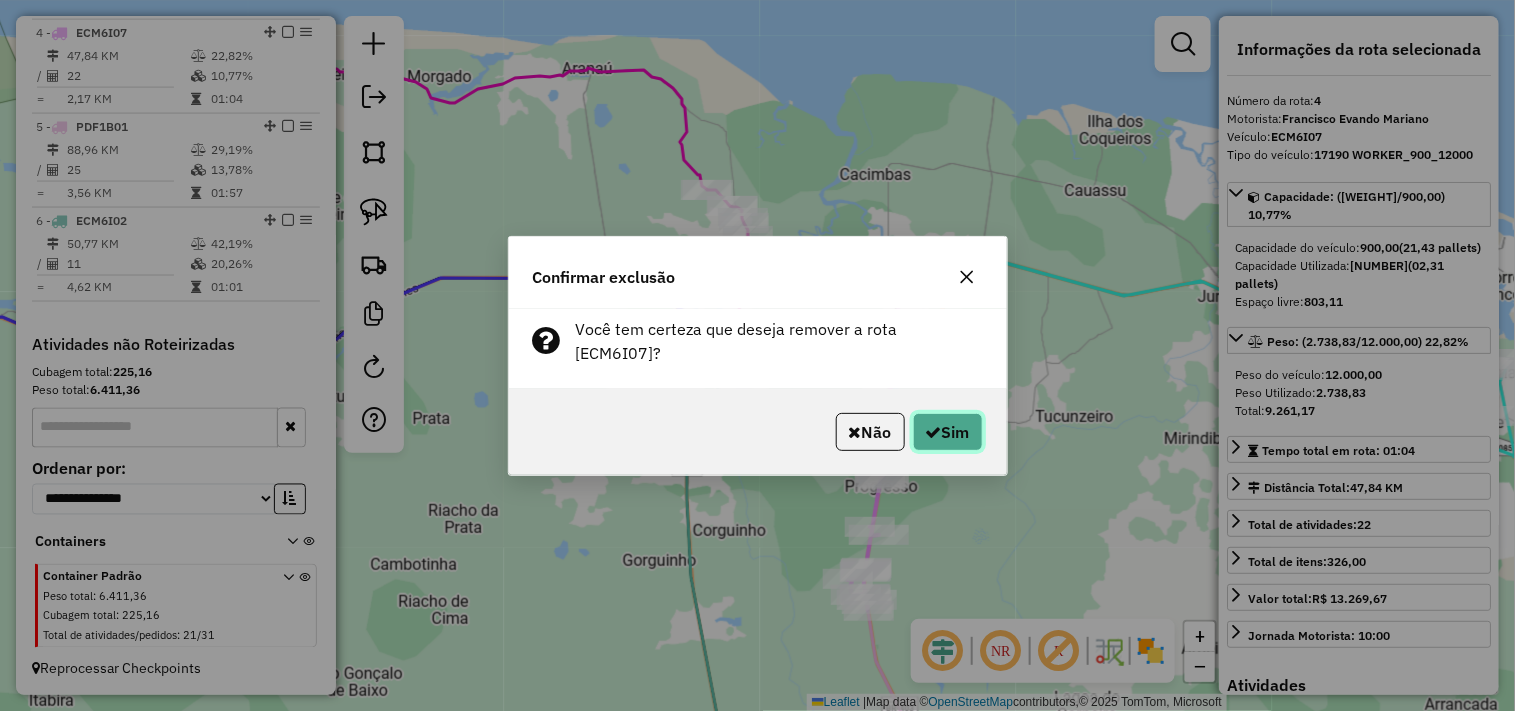 click on "Sim" 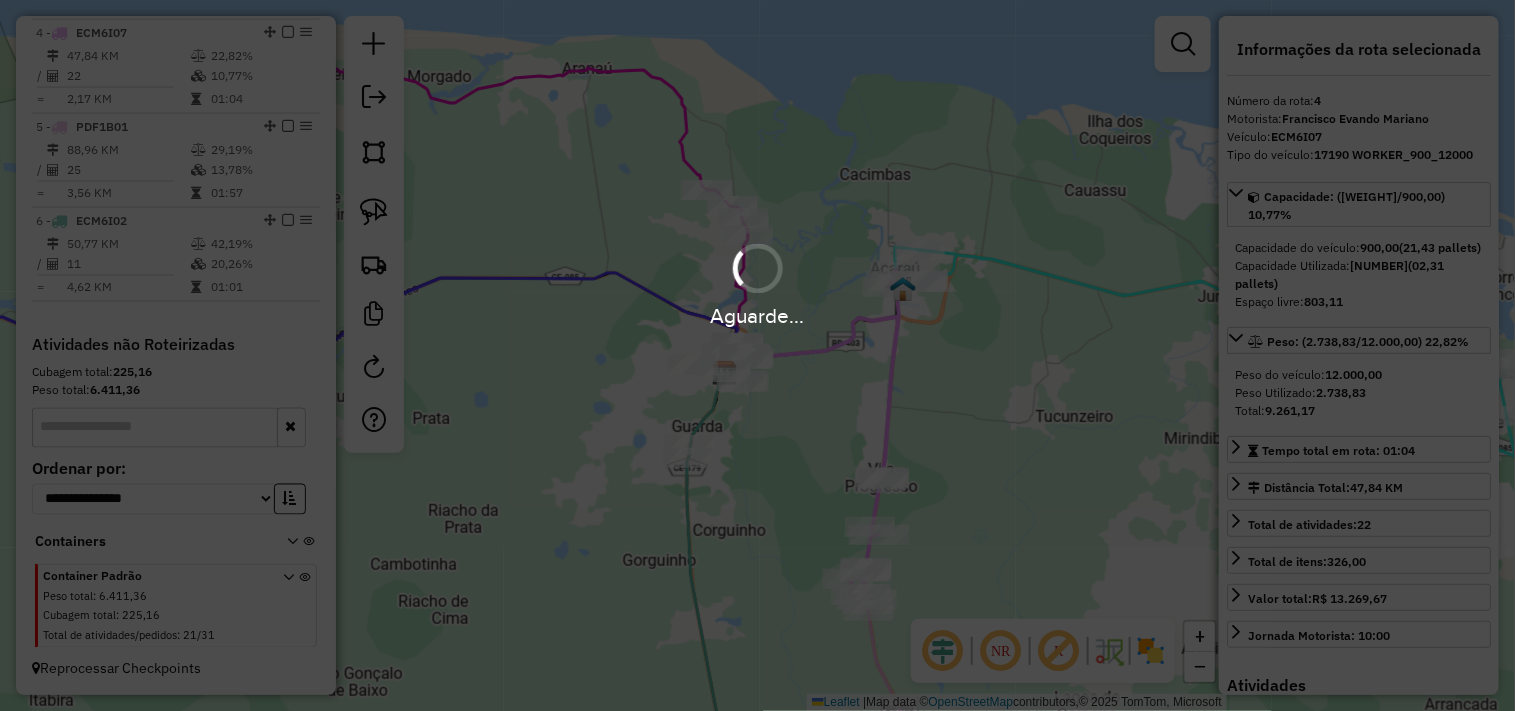 scroll, scrollTop: 957, scrollLeft: 0, axis: vertical 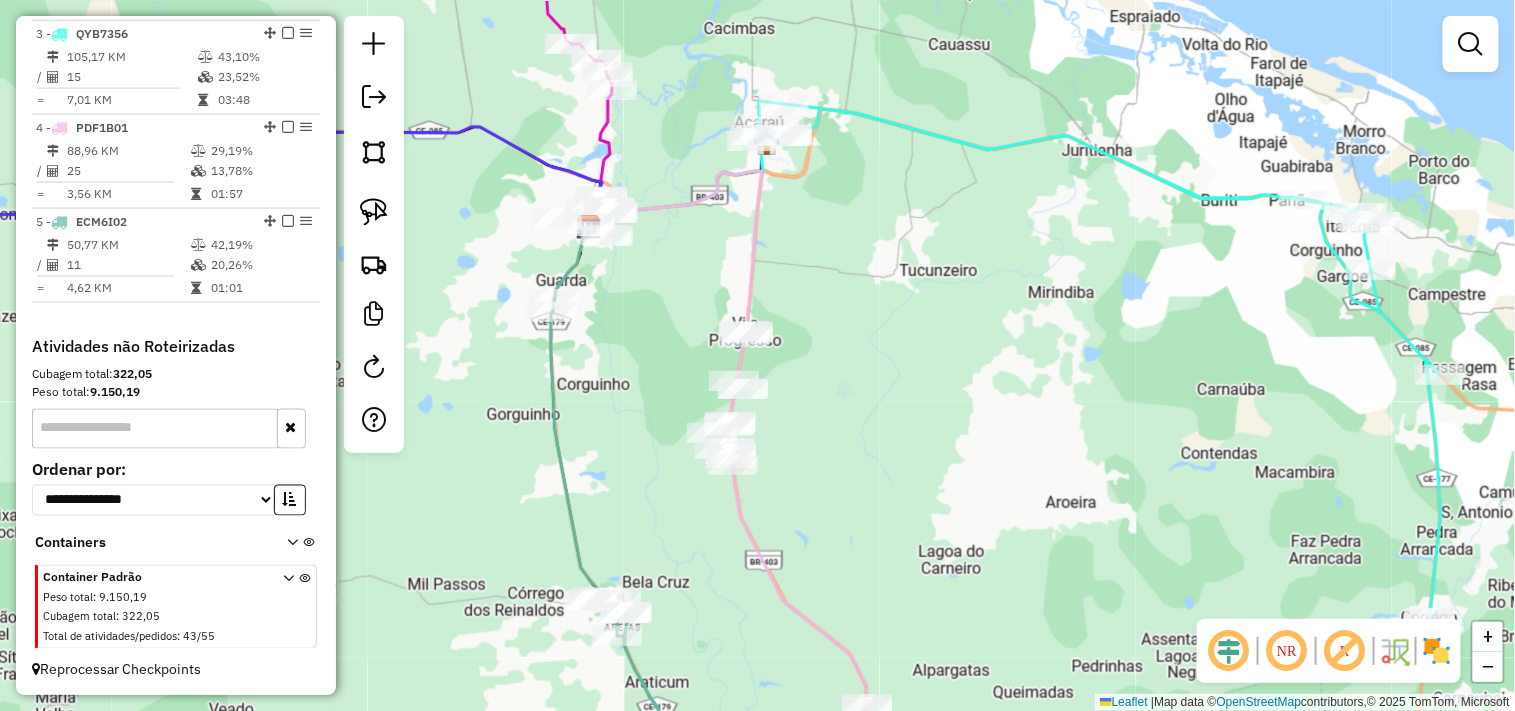 drag, startPoint x: 838, startPoint y: 432, endPoint x: 815, endPoint y: 467, distance: 41.880783 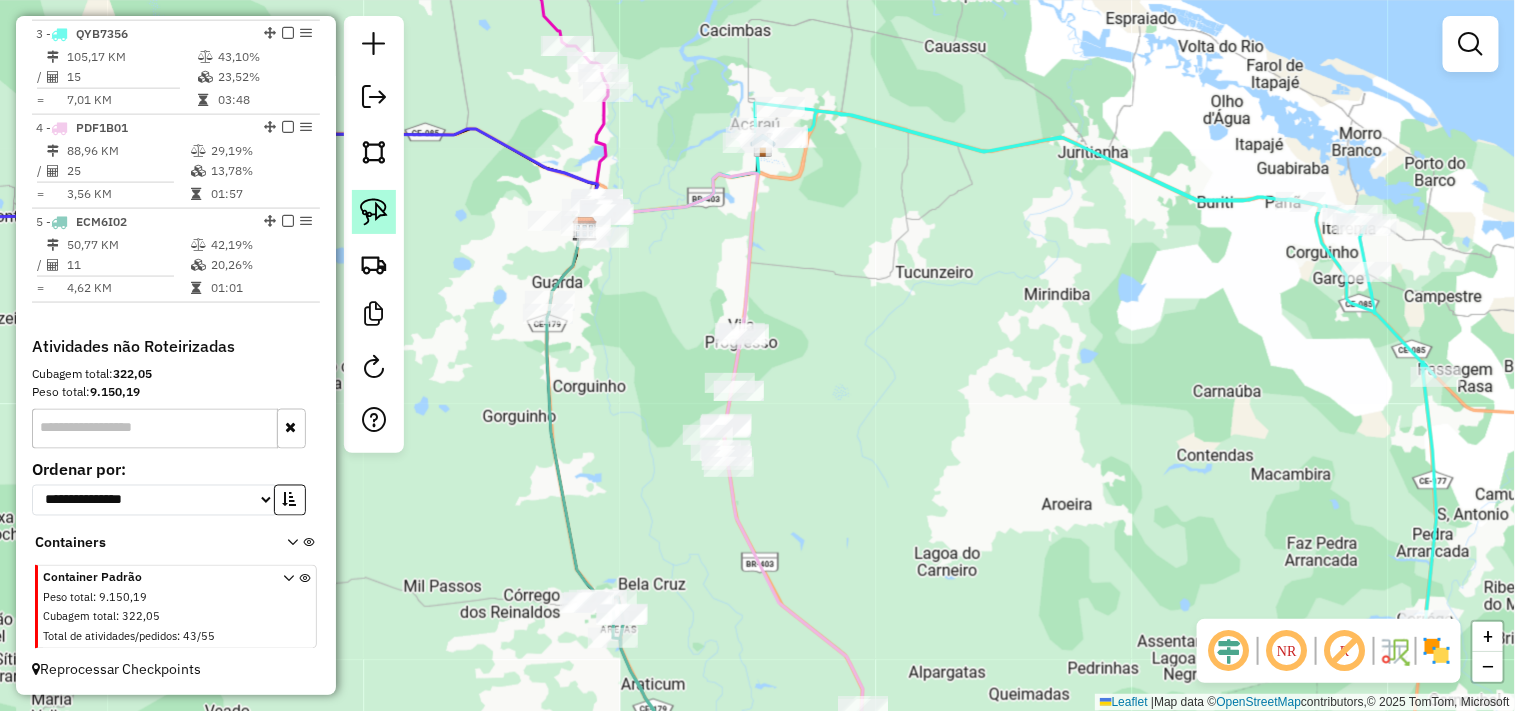 click 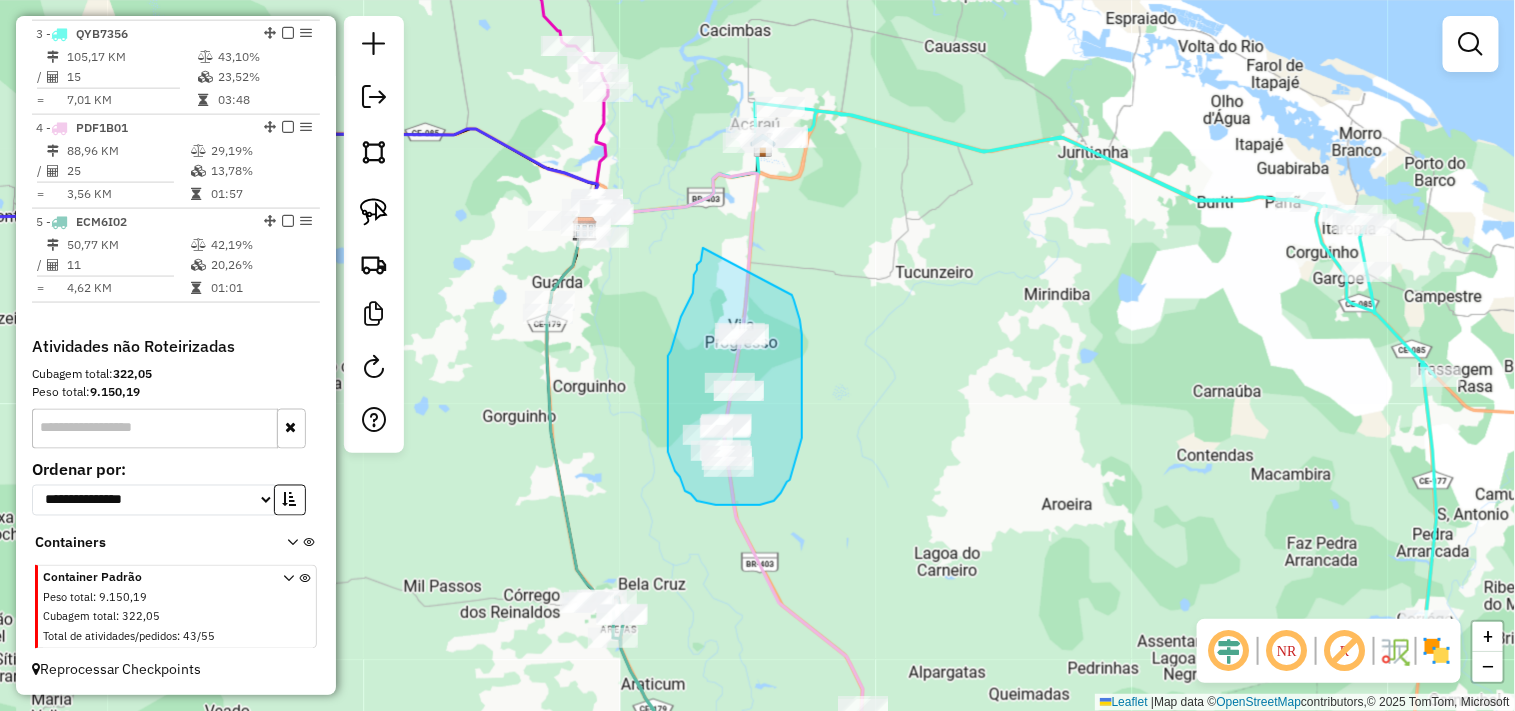 drag, startPoint x: 802, startPoint y: 335, endPoint x: 704, endPoint y: 240, distance: 136.4881 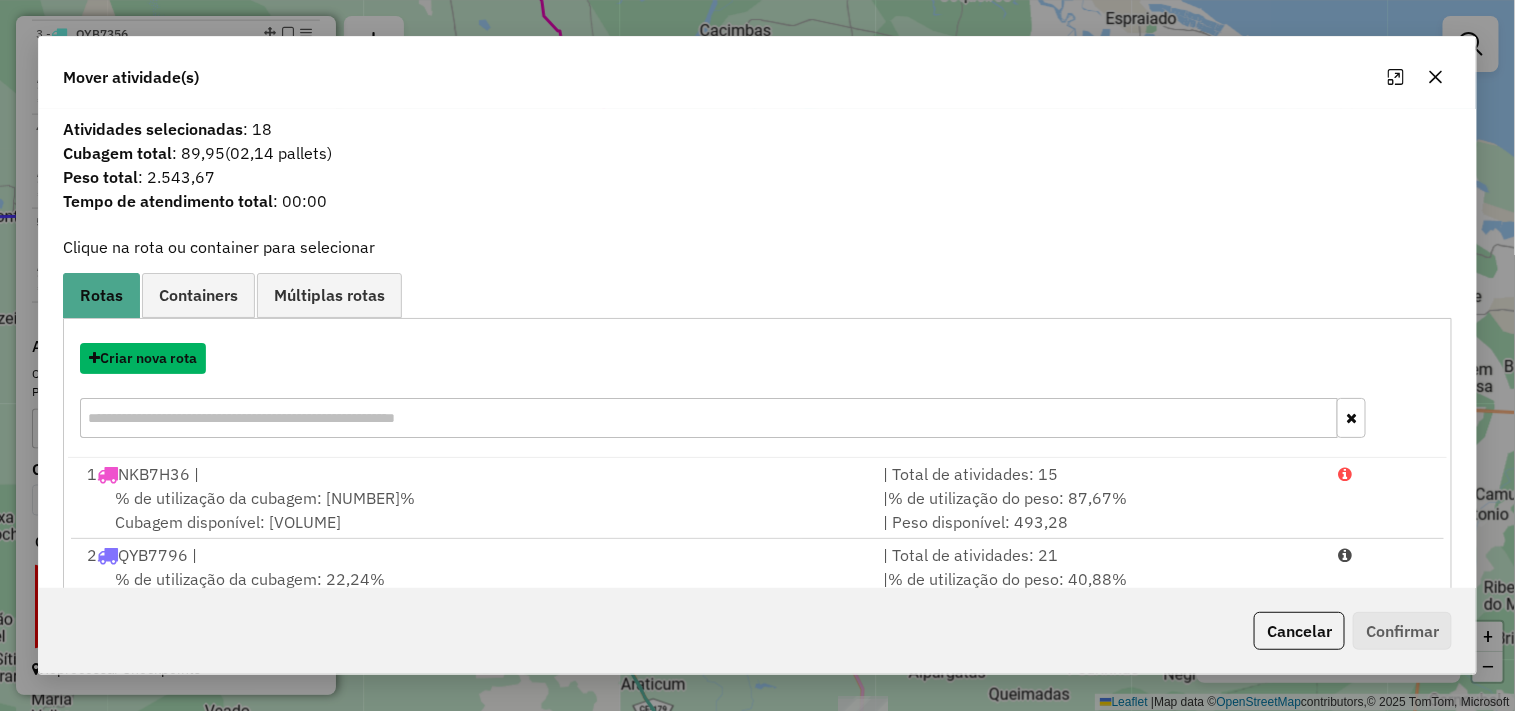 click on "Criar nova rota" at bounding box center [143, 358] 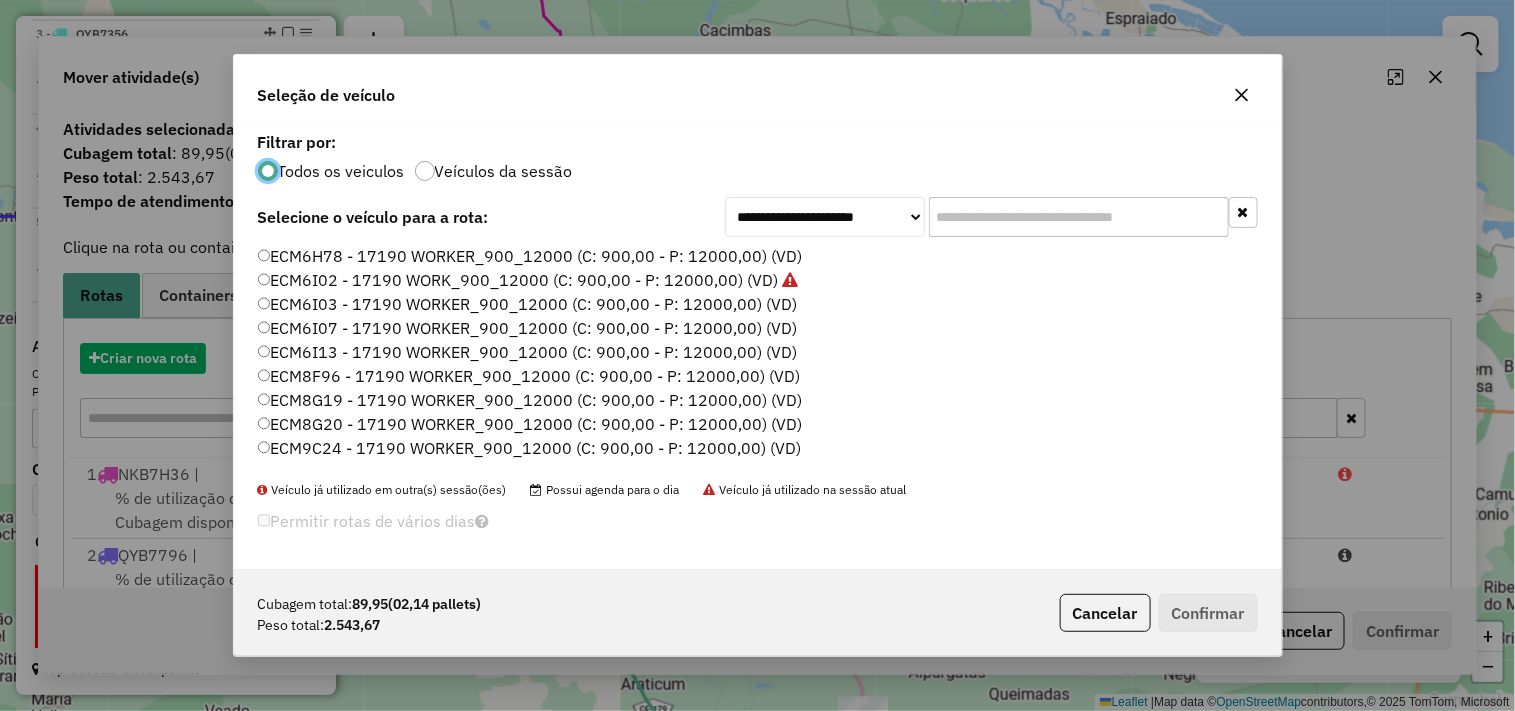 scroll, scrollTop: 11, scrollLeft: 5, axis: both 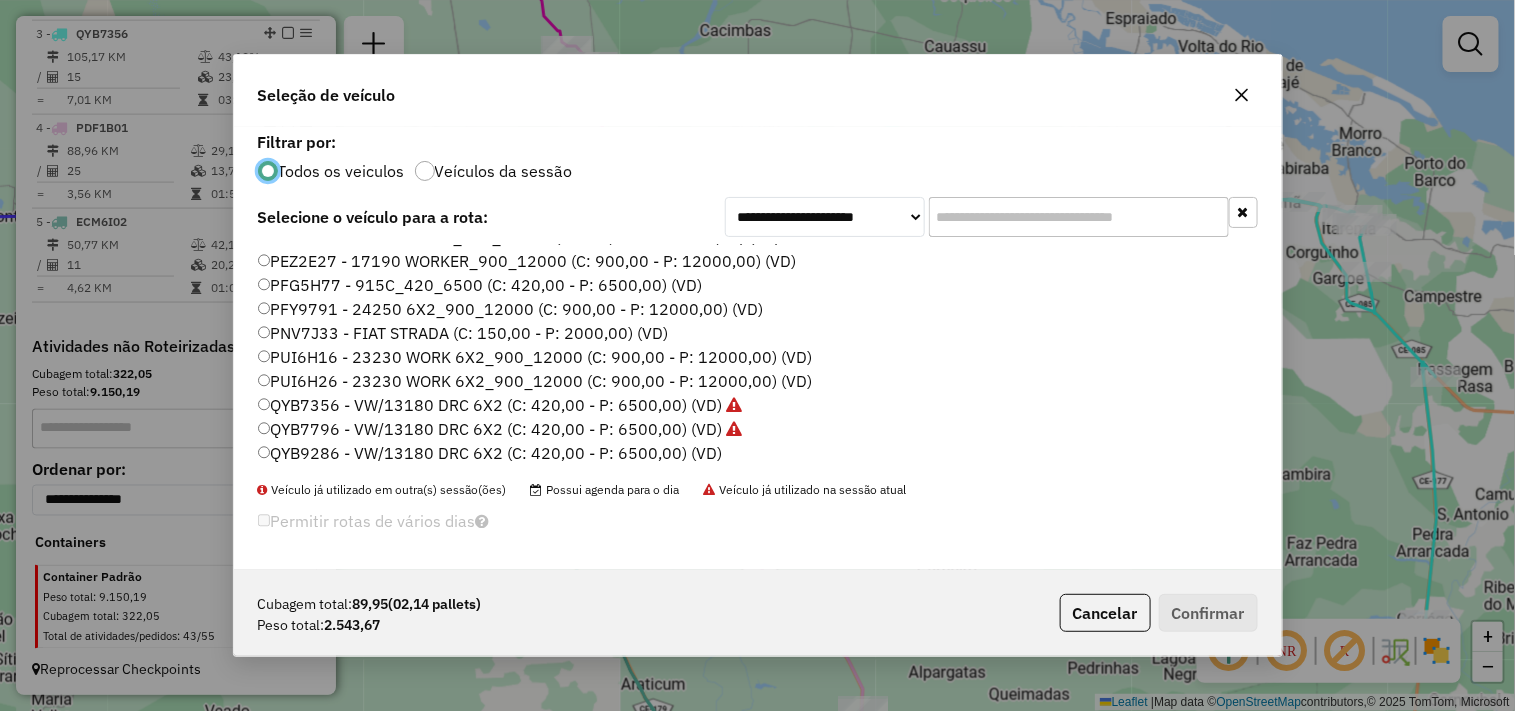 click on "PUI6H26 - 23230 WORK 6X2_900_12000 (C: 900,00 - P: 12000,00) (VD)" 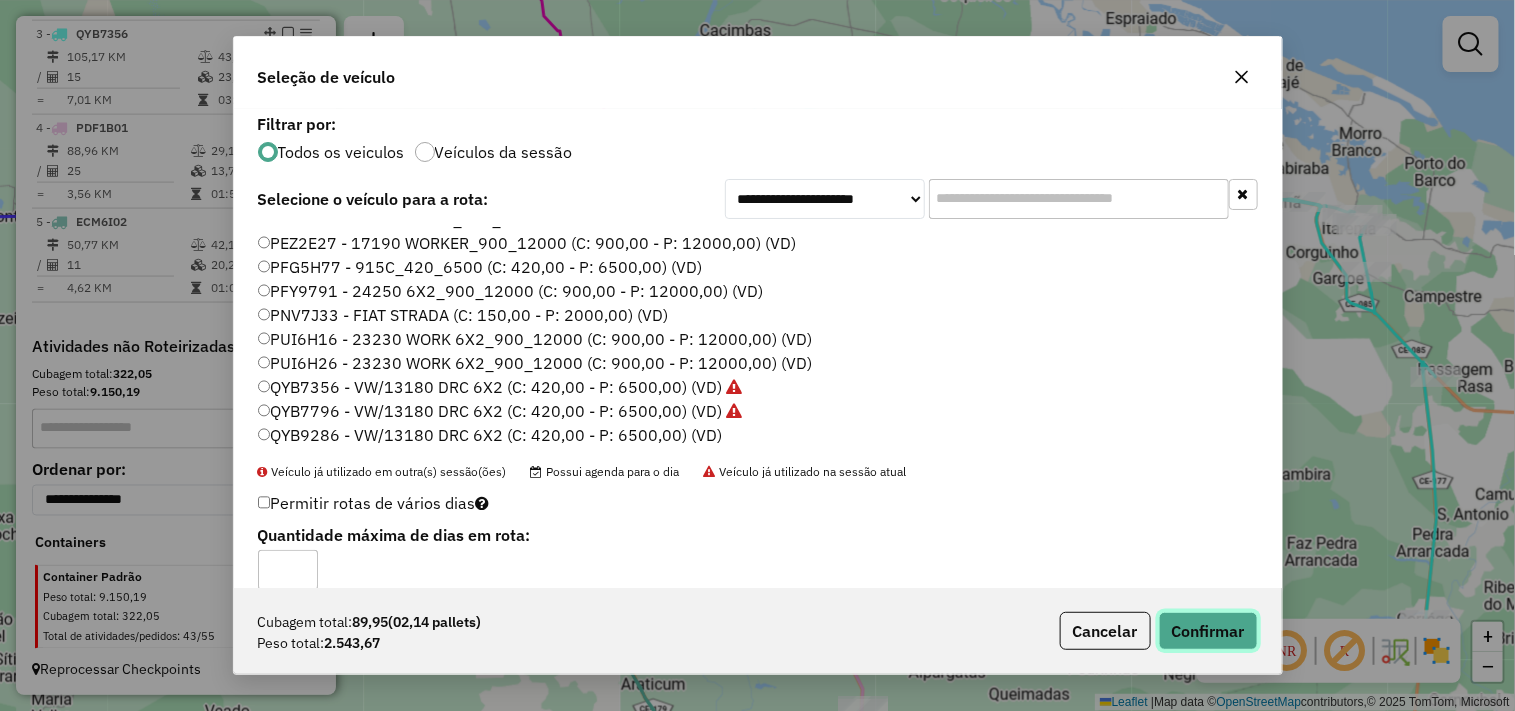 click on "Confirmar" 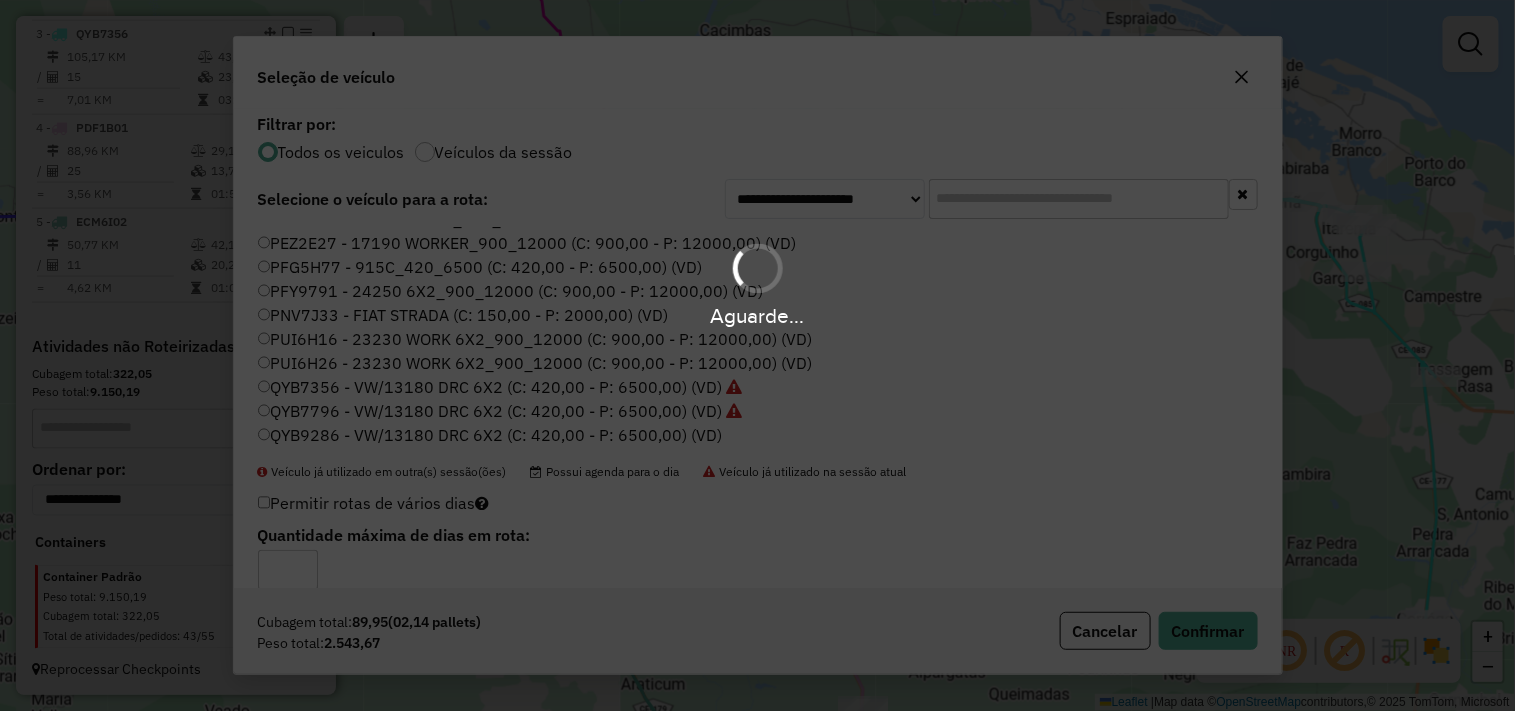 scroll, scrollTop: 1052, scrollLeft: 0, axis: vertical 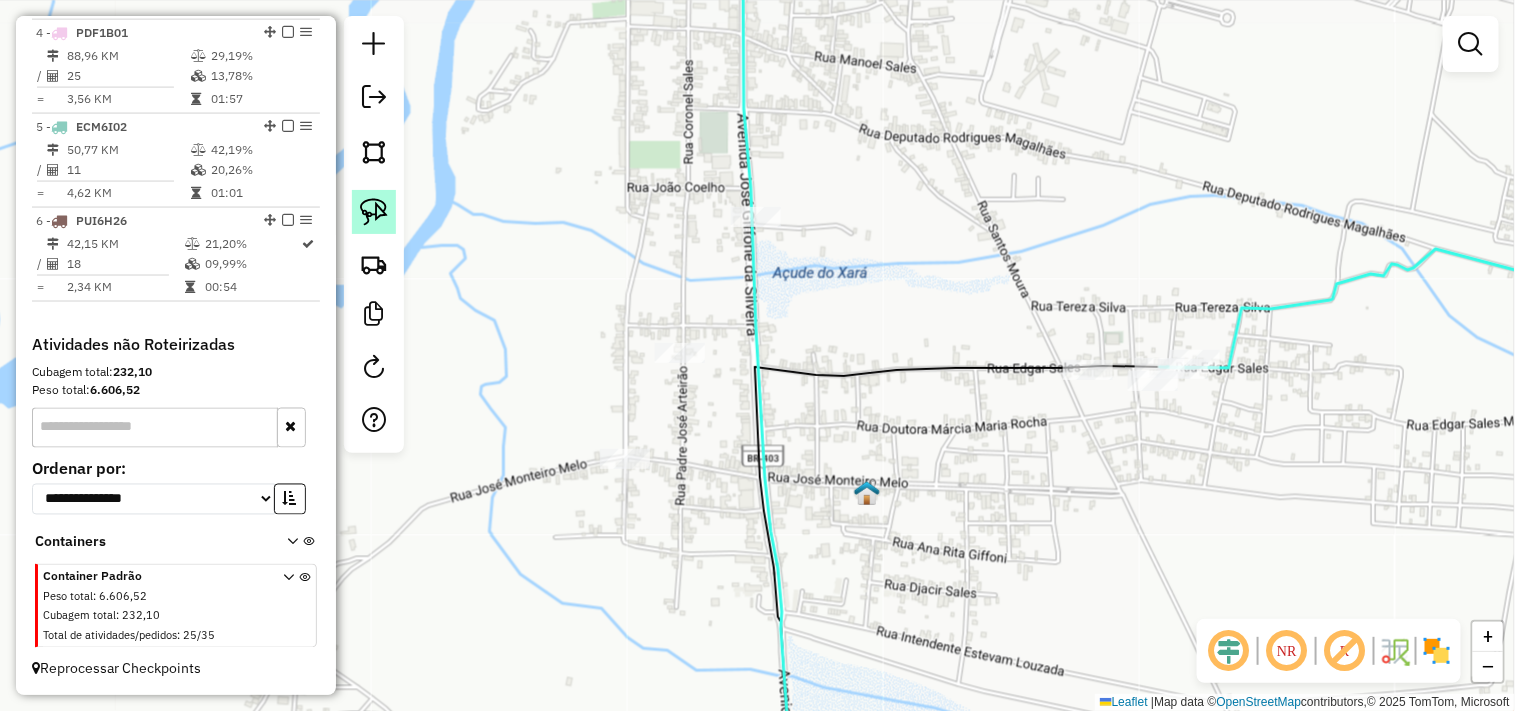 click 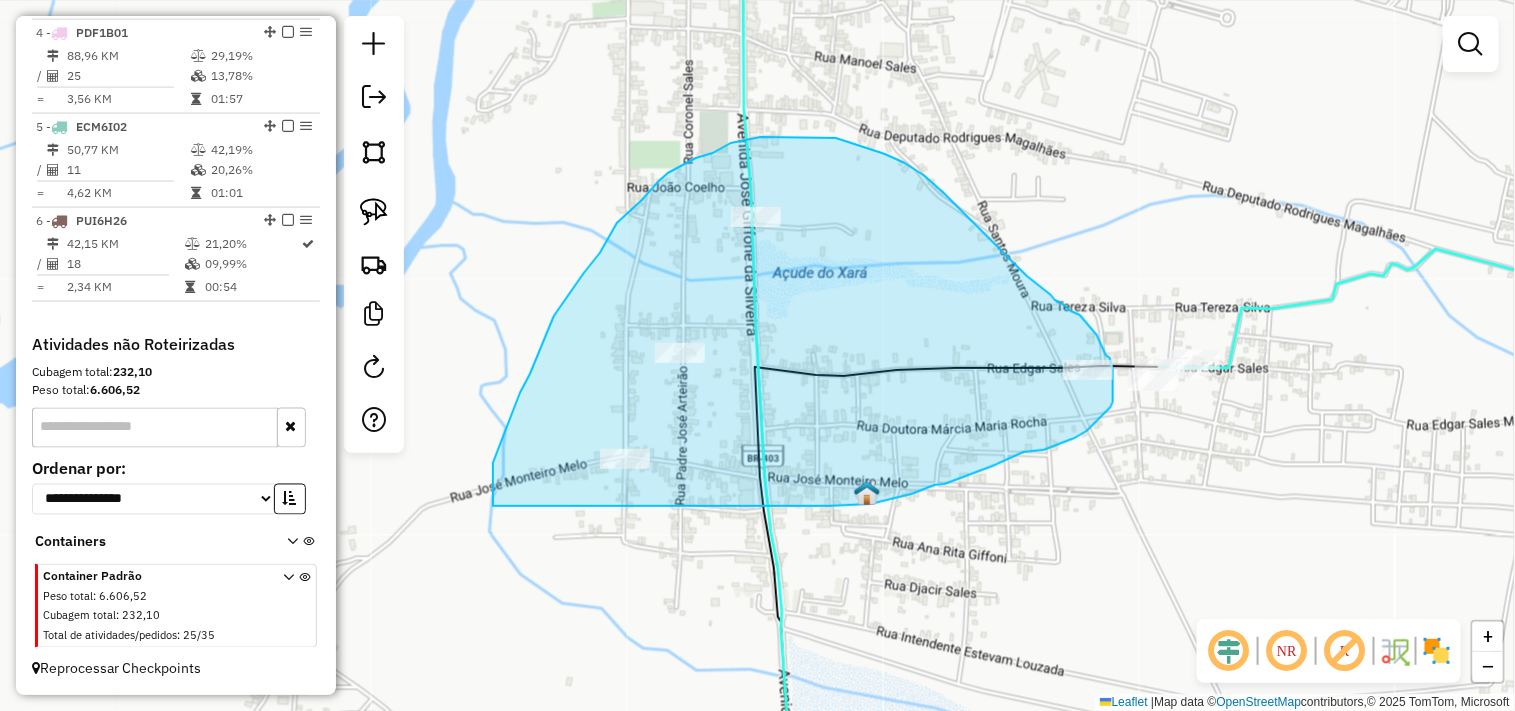 drag, startPoint x: 493, startPoint y: 502, endPoint x: 686, endPoint y: 506, distance: 193.04144 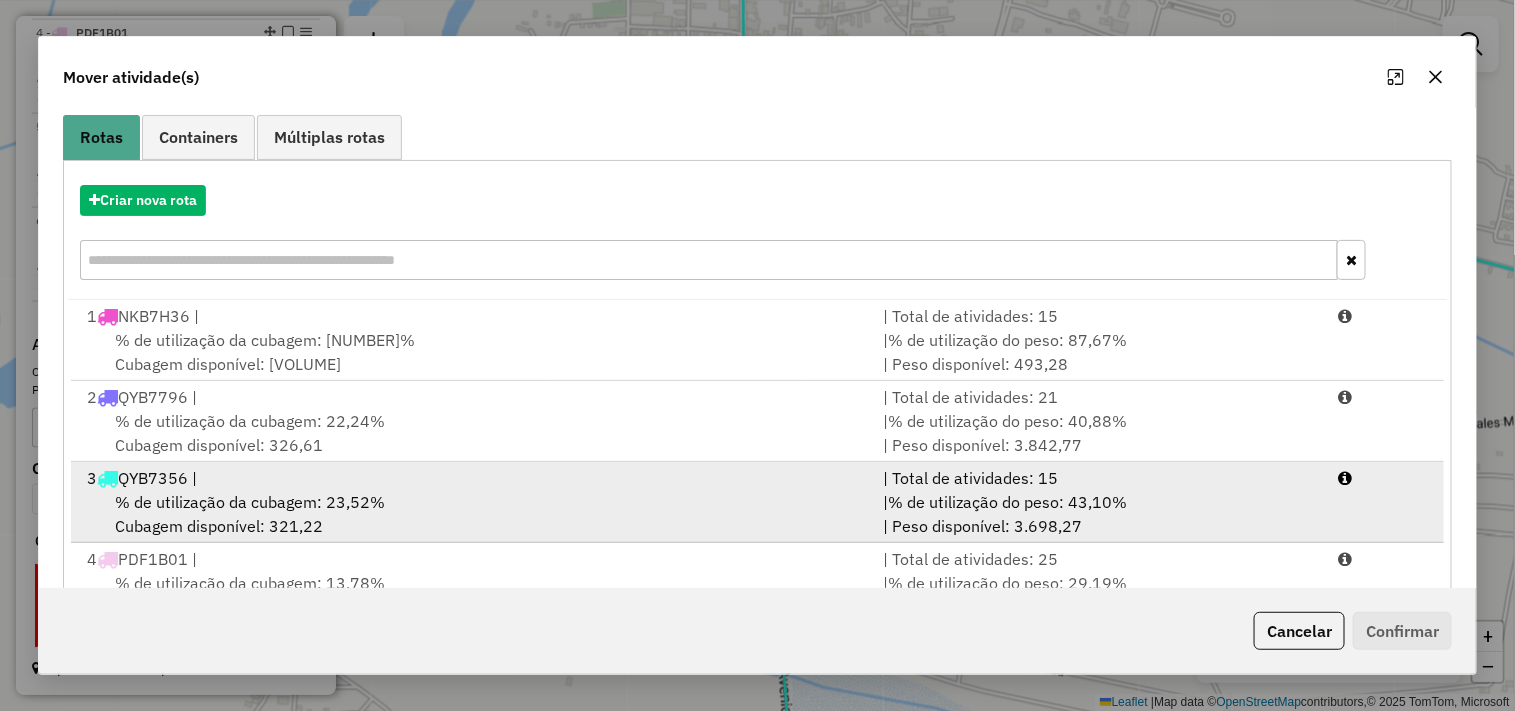 scroll, scrollTop: 303, scrollLeft: 0, axis: vertical 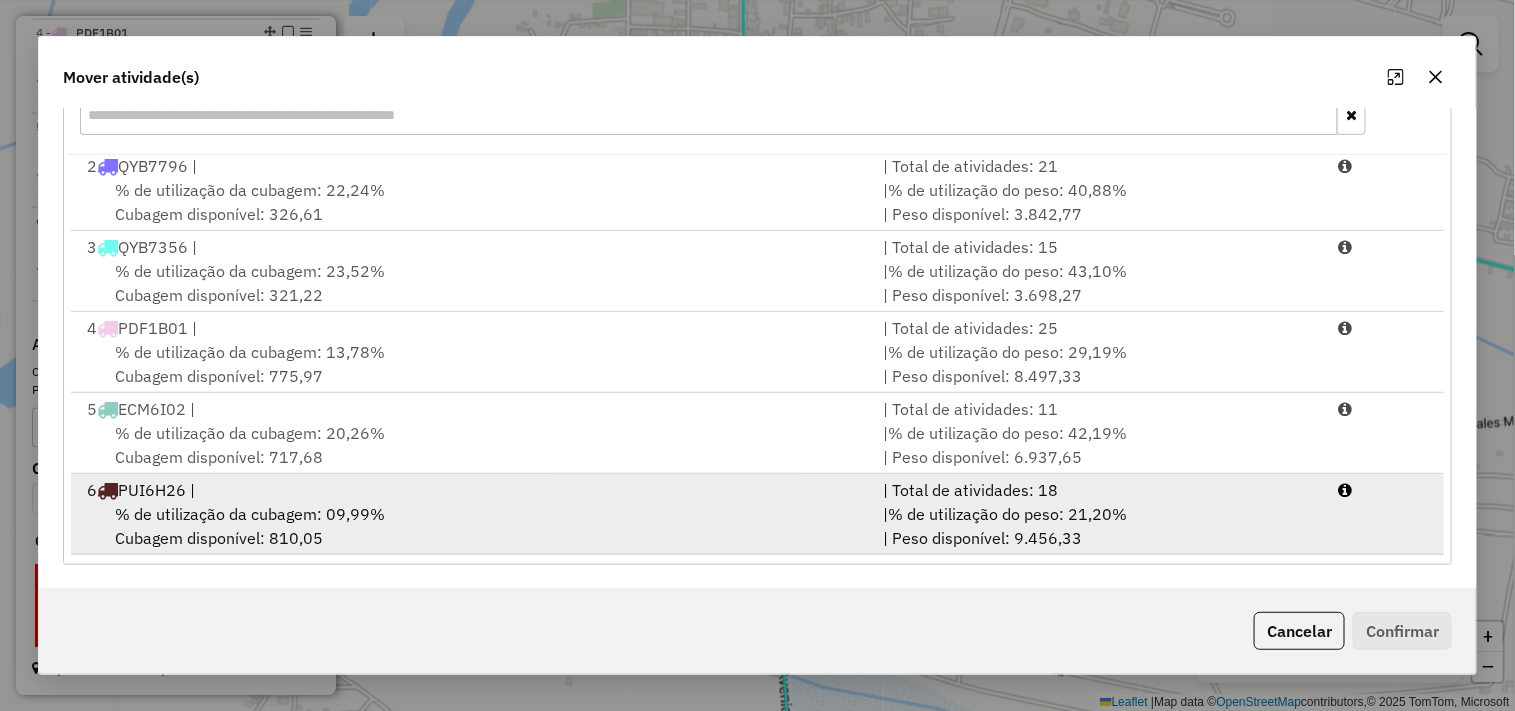 click on "% de utilização da cubagem: 09,99%  Cubagem disponível: 810,05" at bounding box center (473, 526) 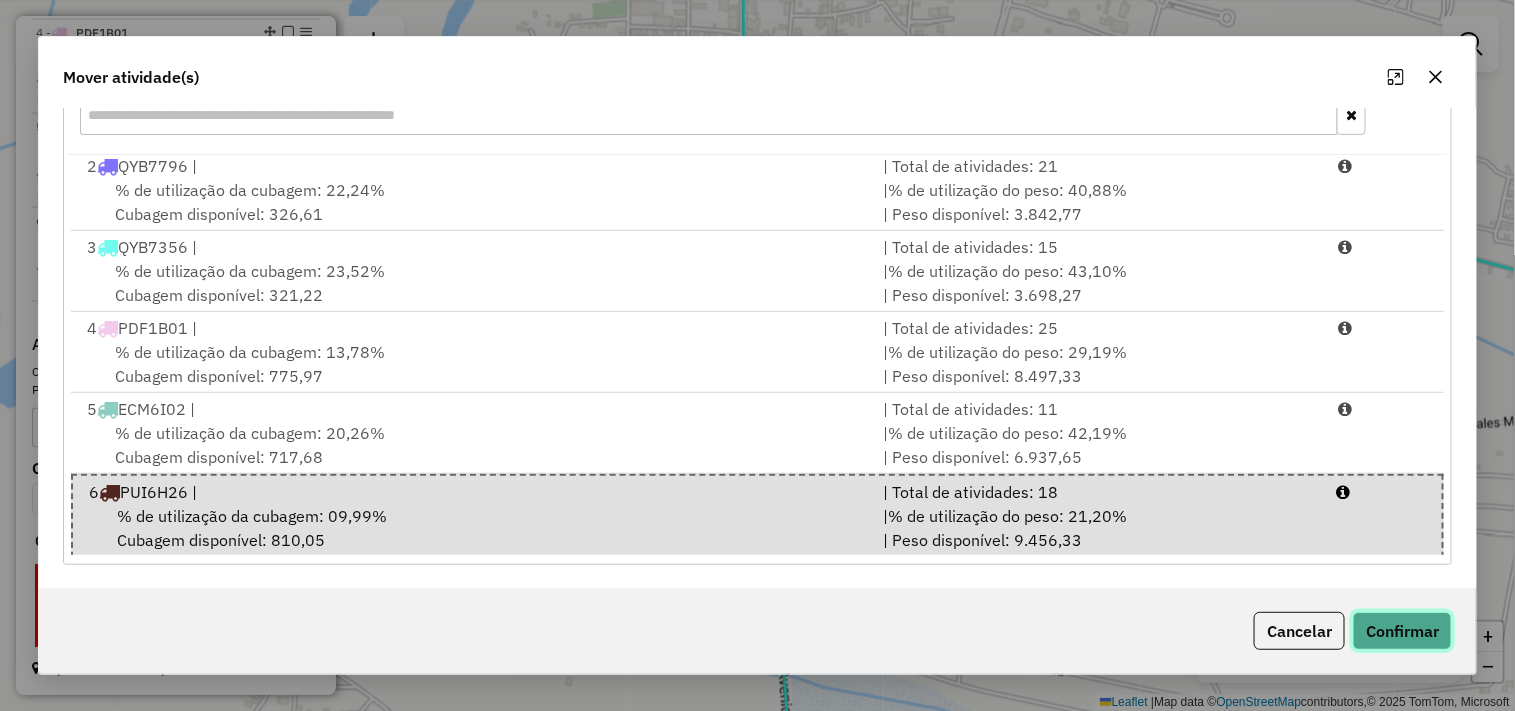 click on "Confirmar" 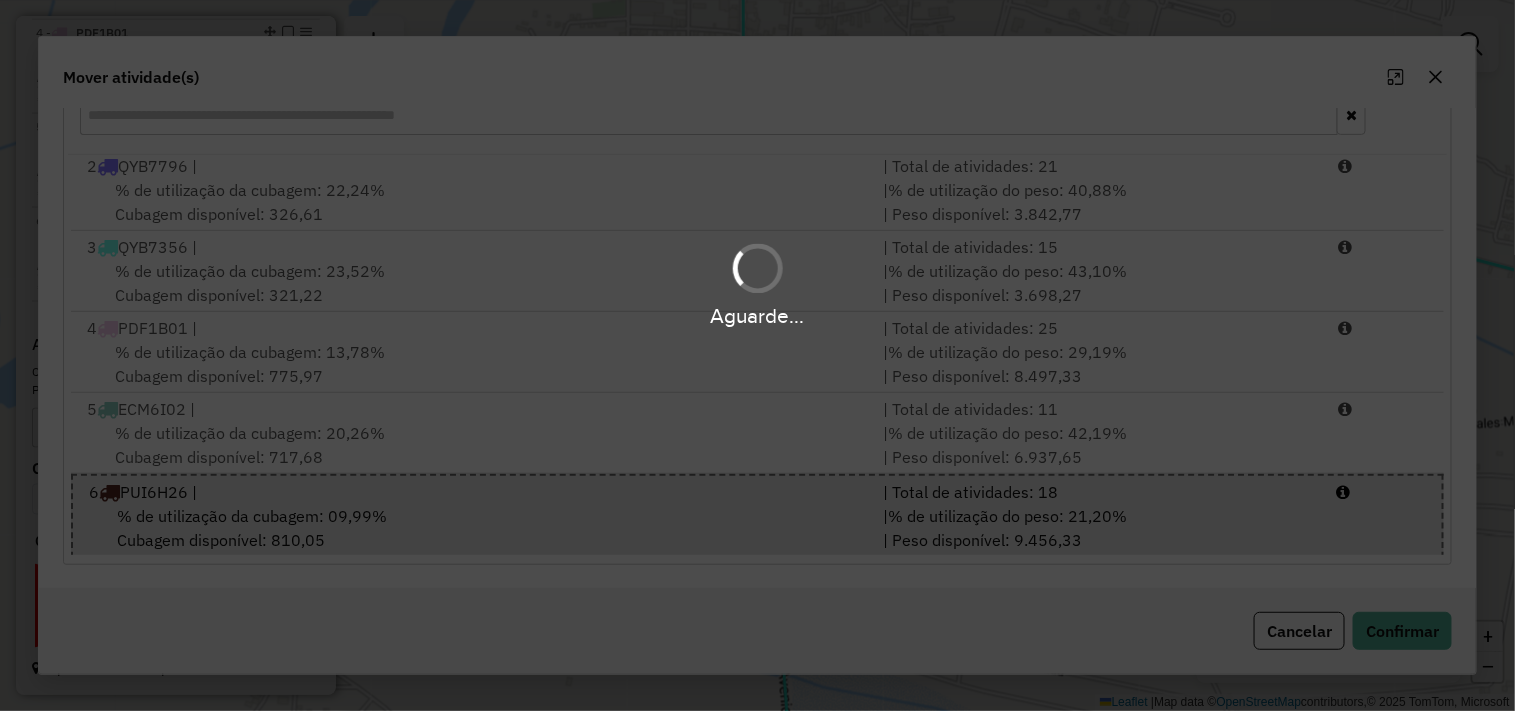 scroll, scrollTop: 0, scrollLeft: 0, axis: both 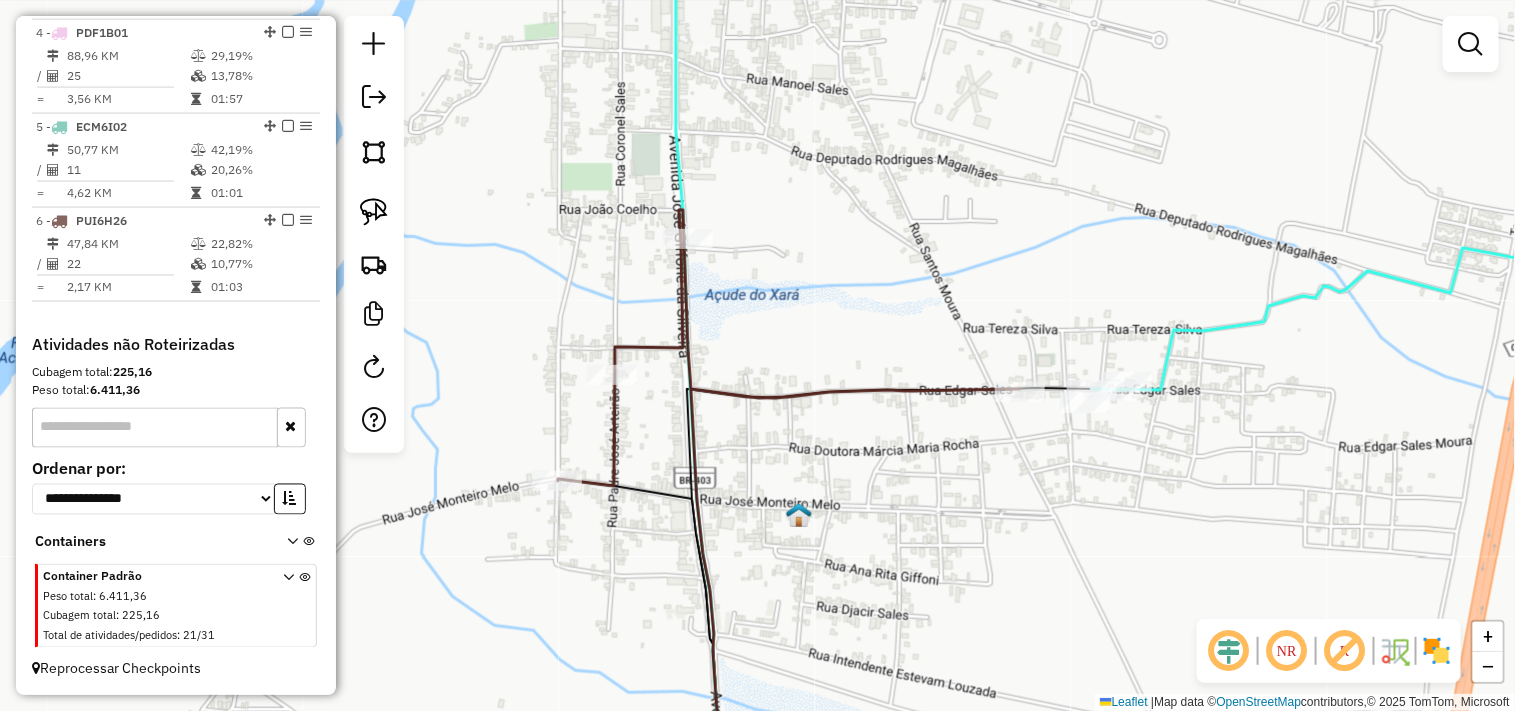 click 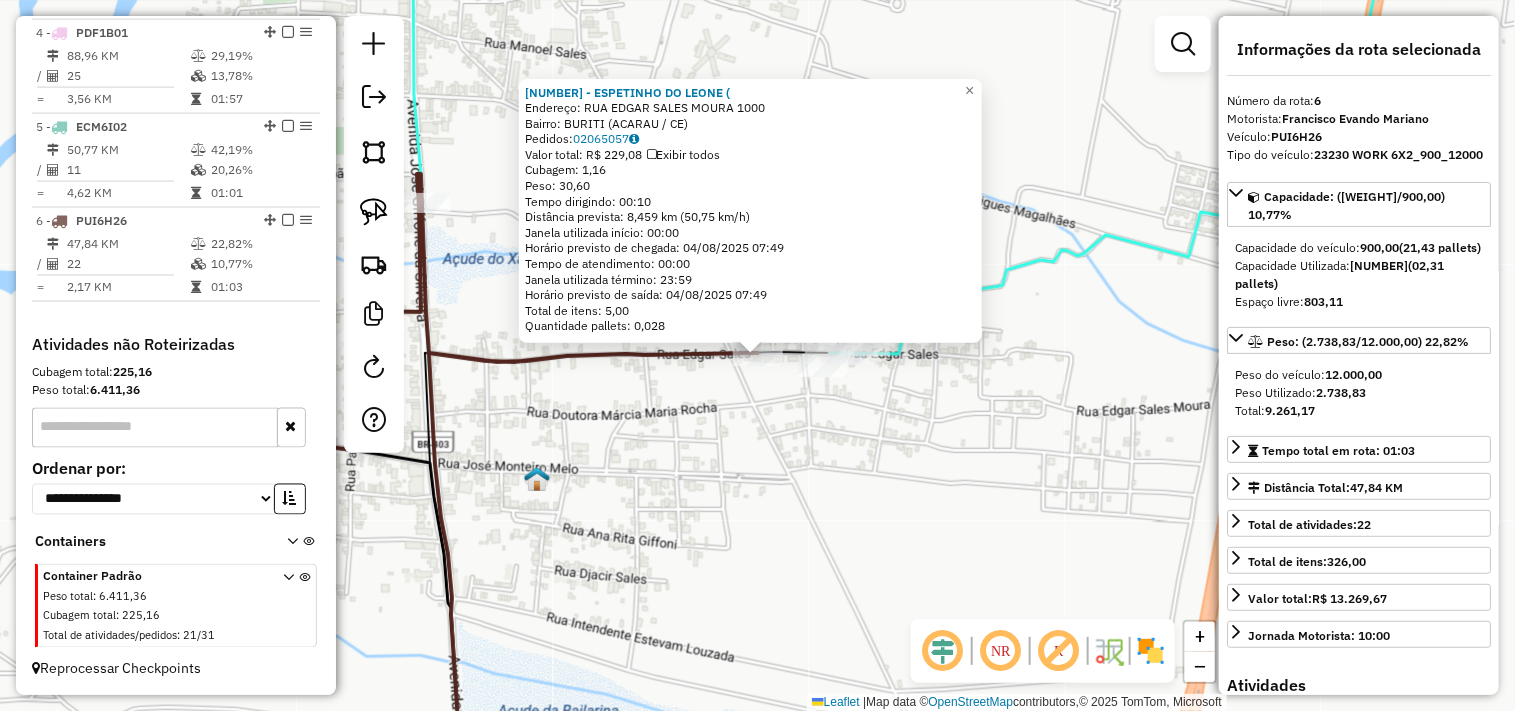 click on "685 - ESPETINHO DO LEONE (  Endereço:  RUA EDGAR SALES MOURA 1000   Bairro: BURITI (ACARAU / CE)   Pedidos:  02065057   Valor total: R$ 229,08   Exibir todos   Cubagem: 1,16  Peso: 30,60  Tempo dirigindo: 00:10   Distância prevista: 8,459 km (50,75 km/h)   Janela utilizada início: 00:00   Horário previsto de chegada: 04/08/2025 07:49   Tempo de atendimento: 00:00   Janela utilizada término: 23:59   Horário previsto de saída: 04/08/2025 07:49   Total de itens: 5,00   Quantidade pallets: 0,028  × Janela de atendimento Grade de atendimento Capacidade Transportadoras Veículos Cliente Pedidos  Rotas Selecione os dias de semana para filtrar as janelas de atendimento  Seg   Ter   Qua   Qui   Sex   Sáb   Dom  Informe o período da janela de atendimento: De: Até:  Filtrar exatamente a janela do cliente  Considerar janela de atendimento padrão  Selecione os dias de semana para filtrar as grades de atendimento  Seg   Ter   Qua   Qui   Sex   Sáb   Dom   Considerar clientes sem dia de atendimento cadastrado +" 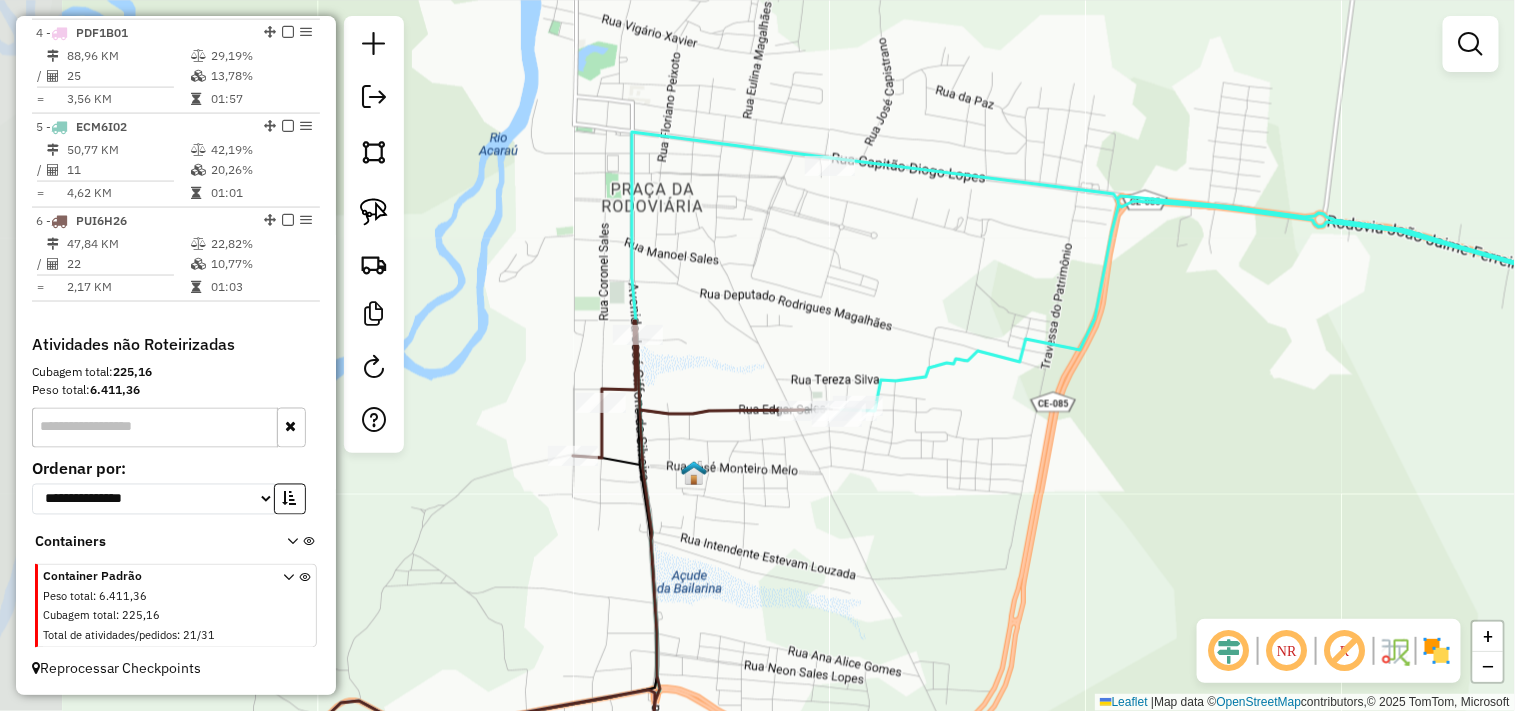 drag, startPoint x: 772, startPoint y: 492, endPoint x: 807, endPoint y: 484, distance: 35.902645 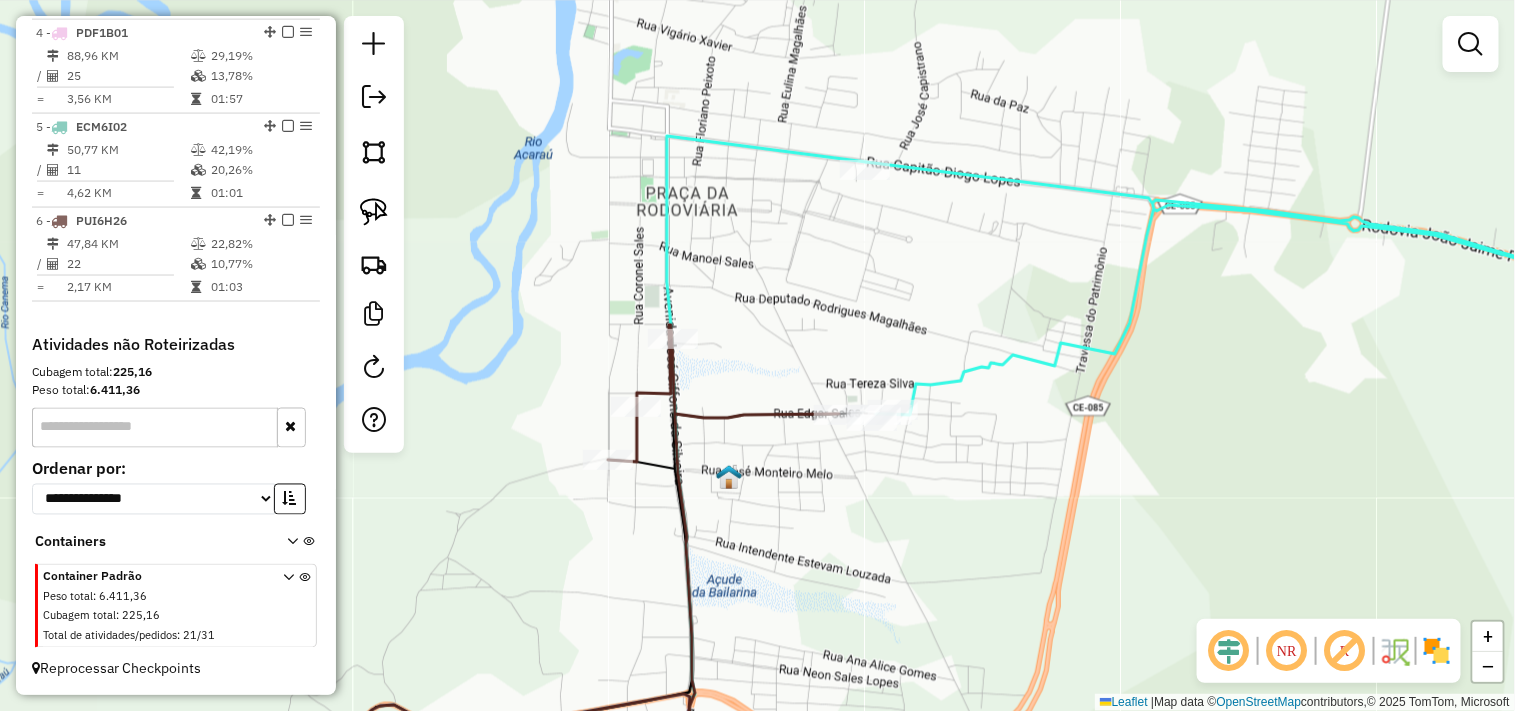 click on "Rota 6 - Placa PUI6H26  2933 - MERC MARIA E JOSE Janela de atendimento Grade de atendimento Capacidade Transportadoras Veículos Cliente Pedidos  Rotas Selecione os dias de semana para filtrar as janelas de atendimento  Seg   Ter   Qua   Qui   Sex   Sáb   Dom  Informe o período da janela de atendimento: De: Até:  Filtrar exatamente a janela do cliente  Considerar janela de atendimento padrão  Selecione os dias de semana para filtrar as grades de atendimento  Seg   Ter   Qua   Qui   Sex   Sáb   Dom   Considerar clientes sem dia de atendimento cadastrado  Clientes fora do dia de atendimento selecionado Filtrar as atividades entre os valores definidos abaixo:  Peso mínimo:   Peso máximo:   Cubagem mínima:   Cubagem máxima:   De:   Até:  Filtrar as atividades entre o tempo de atendimento definido abaixo:  De:   Até:   Considerar capacidade total dos clientes não roteirizados Transportadora: Selecione um ou mais itens Tipo de veículo: Selecione um ou mais itens Veículo: Selecione um ou mais itens De:" 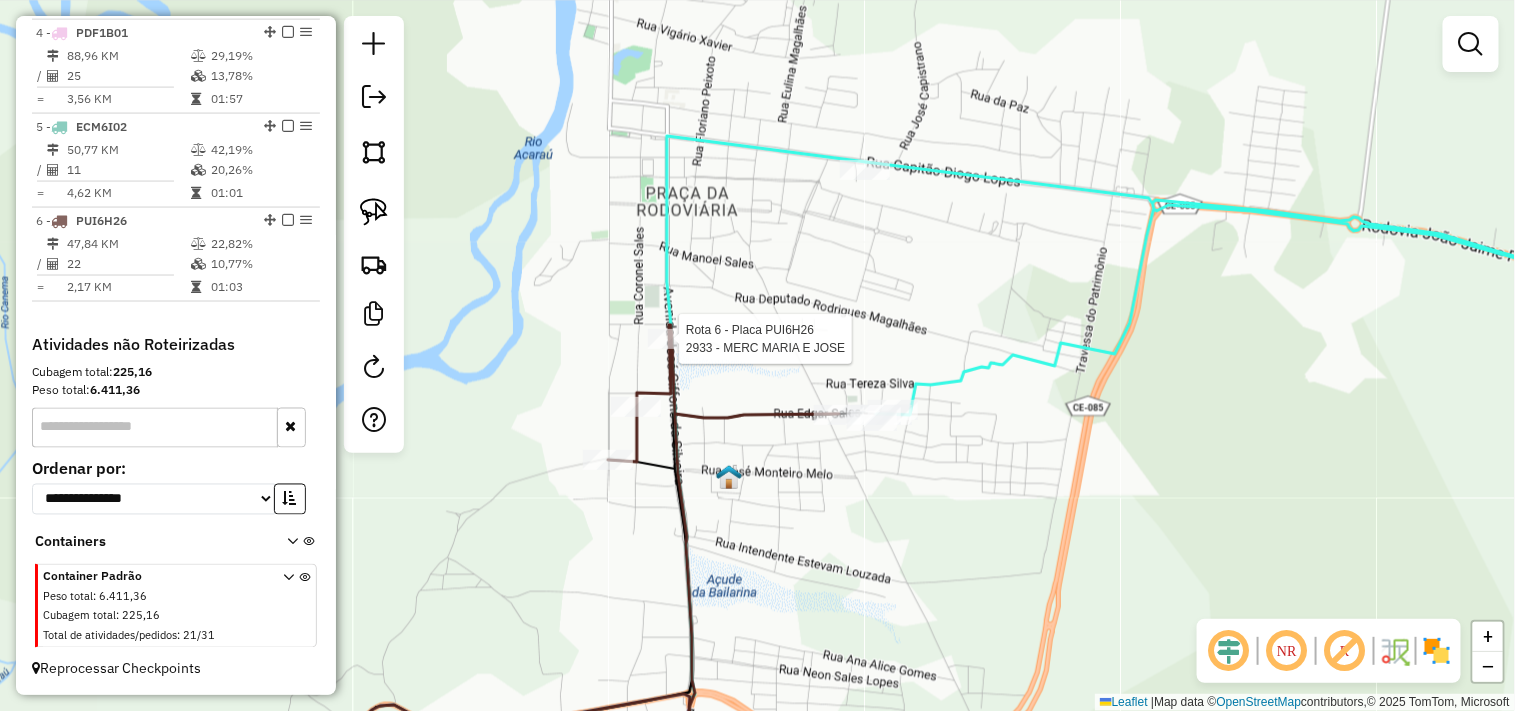 select on "**********" 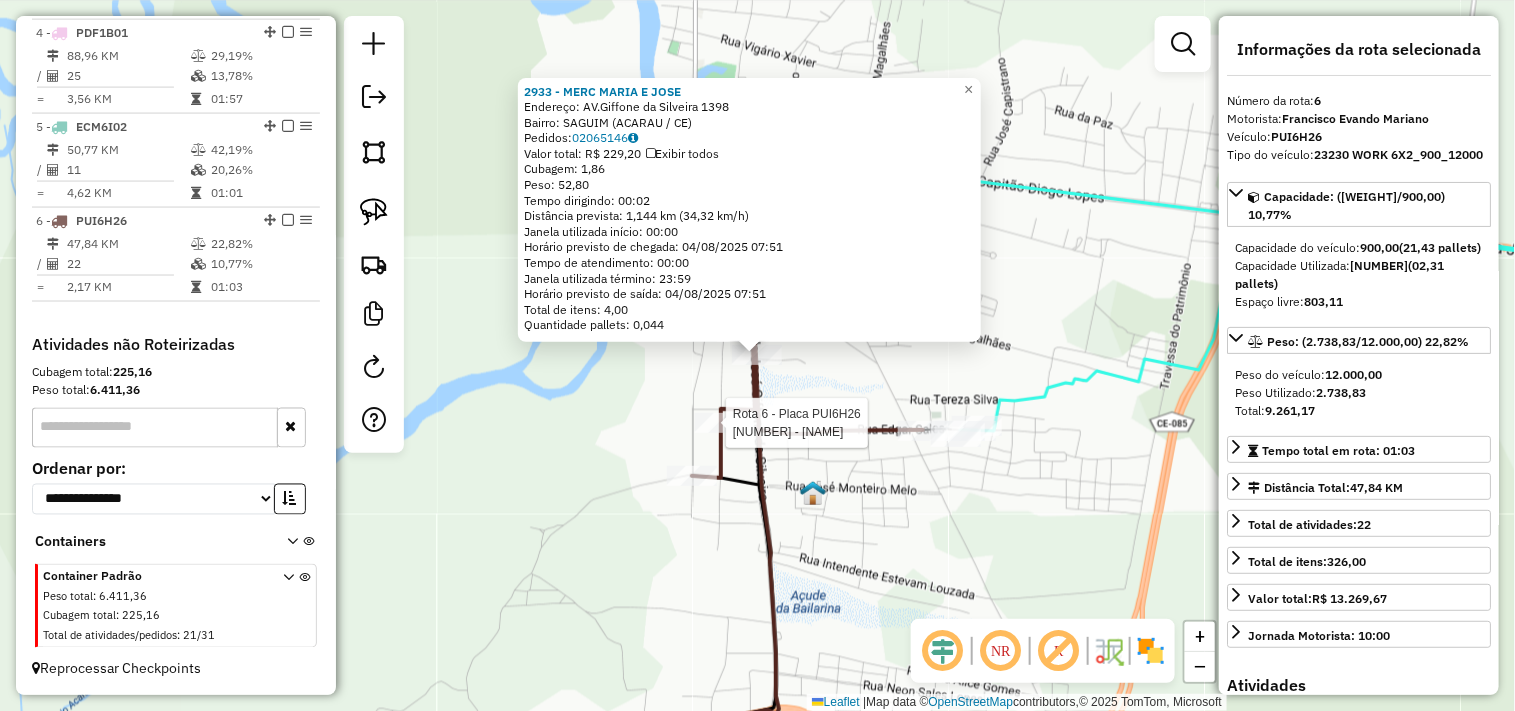 click 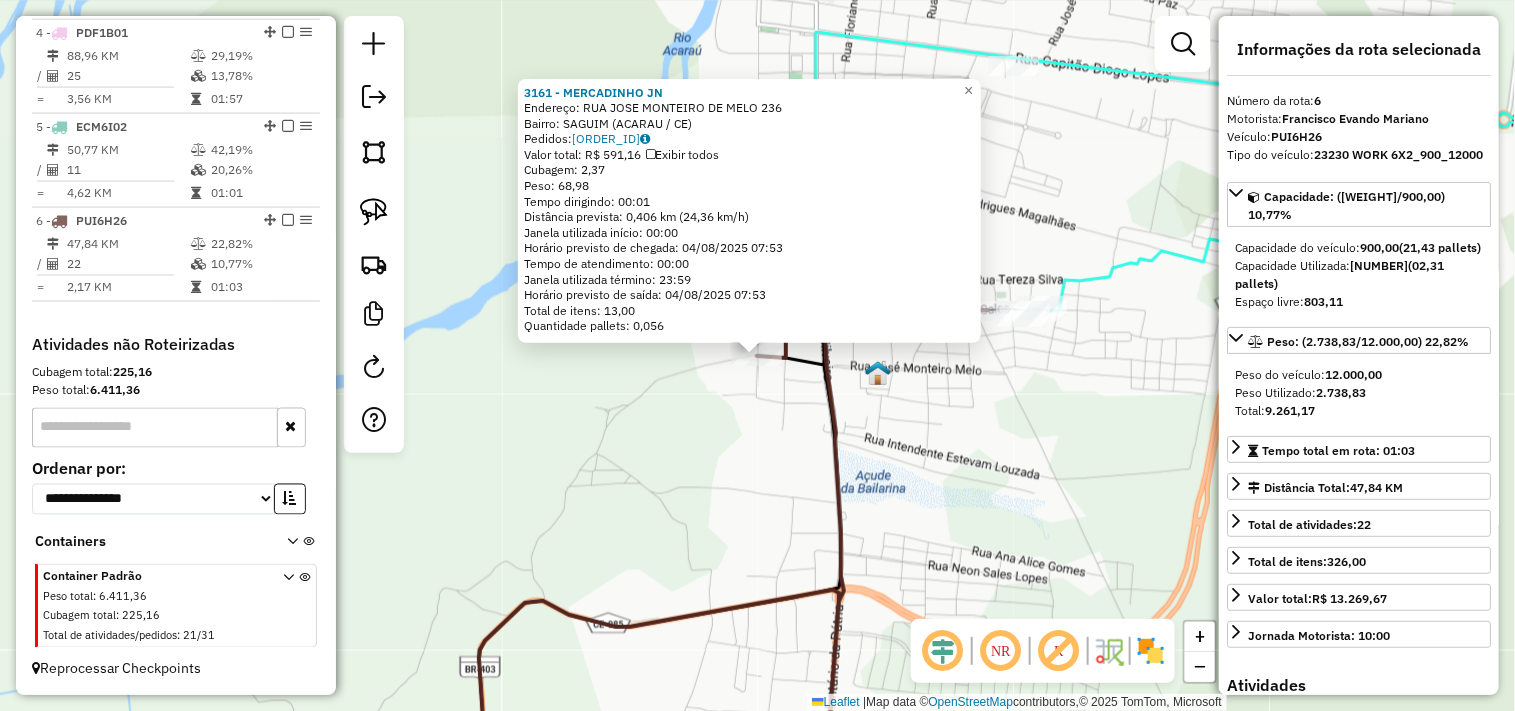 click on "3161 - MERCADINHO JN  Endereço:  RUA JOSE MONTEIRO DE MELO 236   Bairro: SAGUIM (ACARAU / CE)   Pedidos:  02065058   Valor total: R$ 591,16   Exibir todos   Cubagem: 2,37  Peso: 68,98  Tempo dirigindo: 00:01   Distância prevista: 0,406 km (24,36 km/h)   Janela utilizada início: 00:00   Horário previsto de chegada: 04/08/2025 07:53   Tempo de atendimento: 00:00   Janela utilizada término: 23:59   Horário previsto de saída: 04/08/2025 07:53   Total de itens: 13,00   Quantidade pallets: 0,056  × Janela de atendimento Grade de atendimento Capacidade Transportadoras Veículos Cliente Pedidos  Rotas Selecione os dias de semana para filtrar as janelas de atendimento  Seg   Ter   Qua   Qui   Sex   Sáb   Dom  Informe o período da janela de atendimento: De: Até:  Filtrar exatamente a janela do cliente  Considerar janela de atendimento padrão  Selecione os dias de semana para filtrar as grades de atendimento  Seg   Ter   Qua   Qui   Sex   Sáb   Dom   Considerar clientes sem dia de atendimento cadastrado De:" 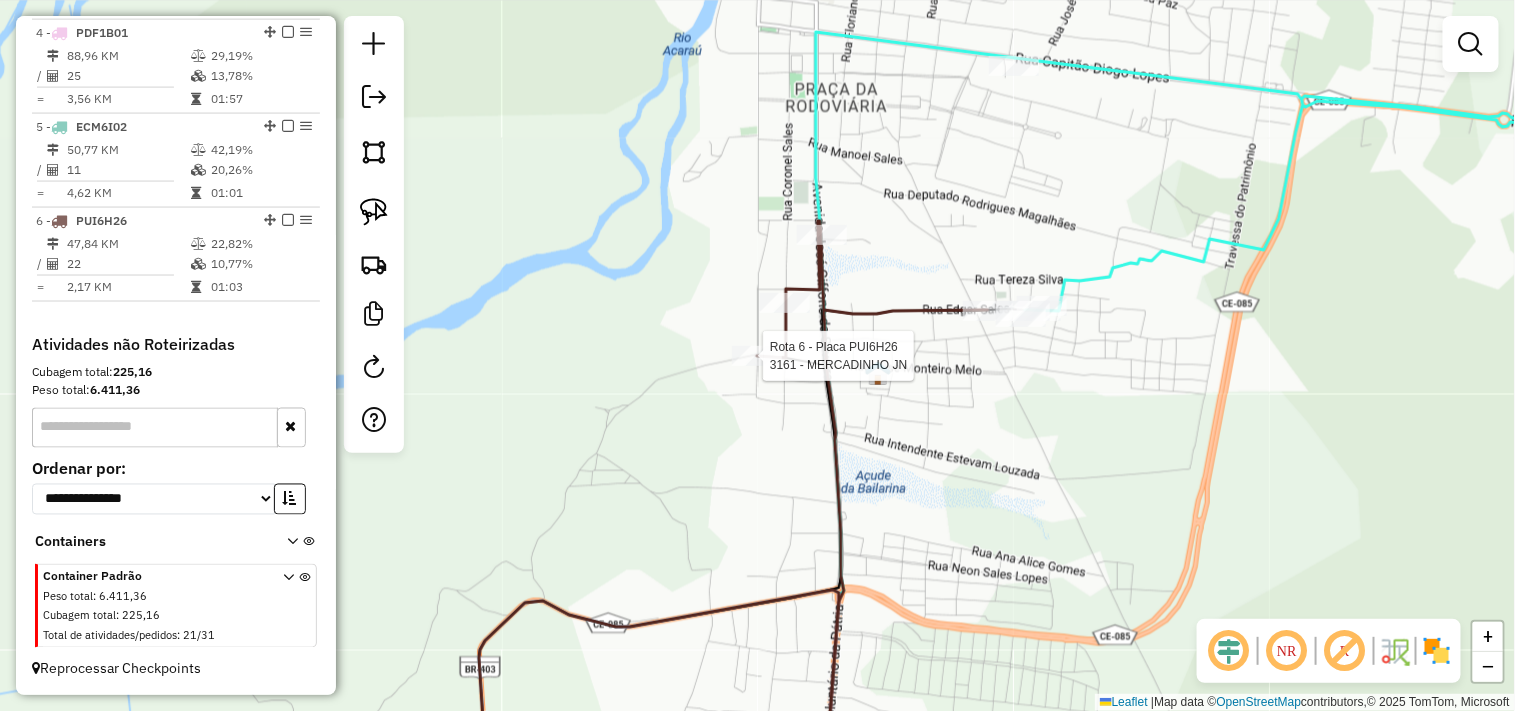 select on "**********" 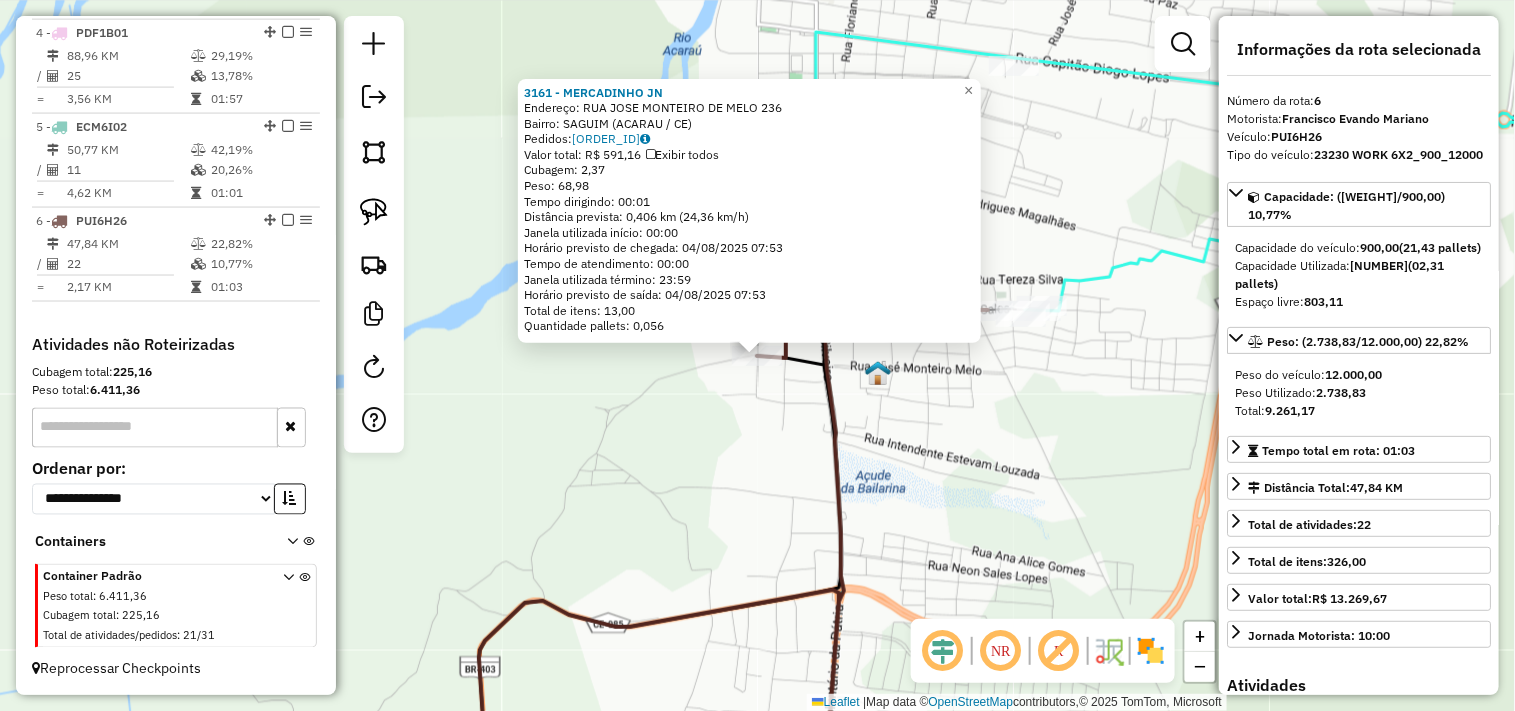 click on "3161 - MERCADINHO JN  Endereço:  RUA JOSE MONTEIRO DE MELO 236   Bairro: SAGUIM (ACARAU / CE)   Pedidos:  02065058   Valor total: R$ 591,16   Exibir todos   Cubagem: 2,37  Peso: 68,98  Tempo dirigindo: 00:01   Distância prevista: 0,406 km (24,36 km/h)   Janela utilizada início: 00:00   Horário previsto de chegada: 04/08/2025 07:53   Tempo de atendimento: 00:00   Janela utilizada término: 23:59   Horário previsto de saída: 04/08/2025 07:53   Total de itens: 13,00   Quantidade pallets: 0,056  × Janela de atendimento Grade de atendimento Capacidade Transportadoras Veículos Cliente Pedidos  Rotas Selecione os dias de semana para filtrar as janelas de atendimento  Seg   Ter   Qua   Qui   Sex   Sáb   Dom  Informe o período da janela de atendimento: De: Até:  Filtrar exatamente a janela do cliente  Considerar janela de atendimento padrão  Selecione os dias de semana para filtrar as grades de atendimento  Seg   Ter   Qua   Qui   Sex   Sáb   Dom   Considerar clientes sem dia de atendimento cadastrado De:" 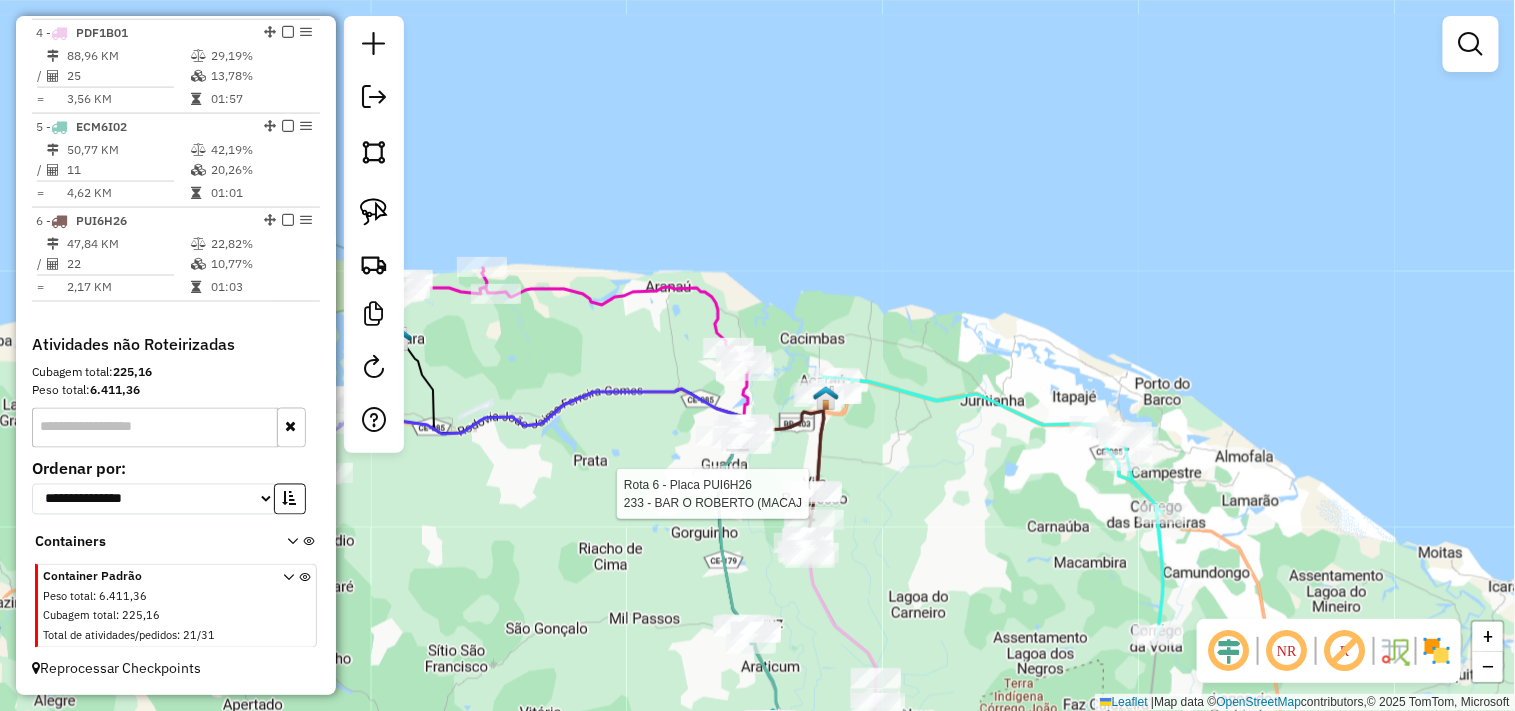 select on "**********" 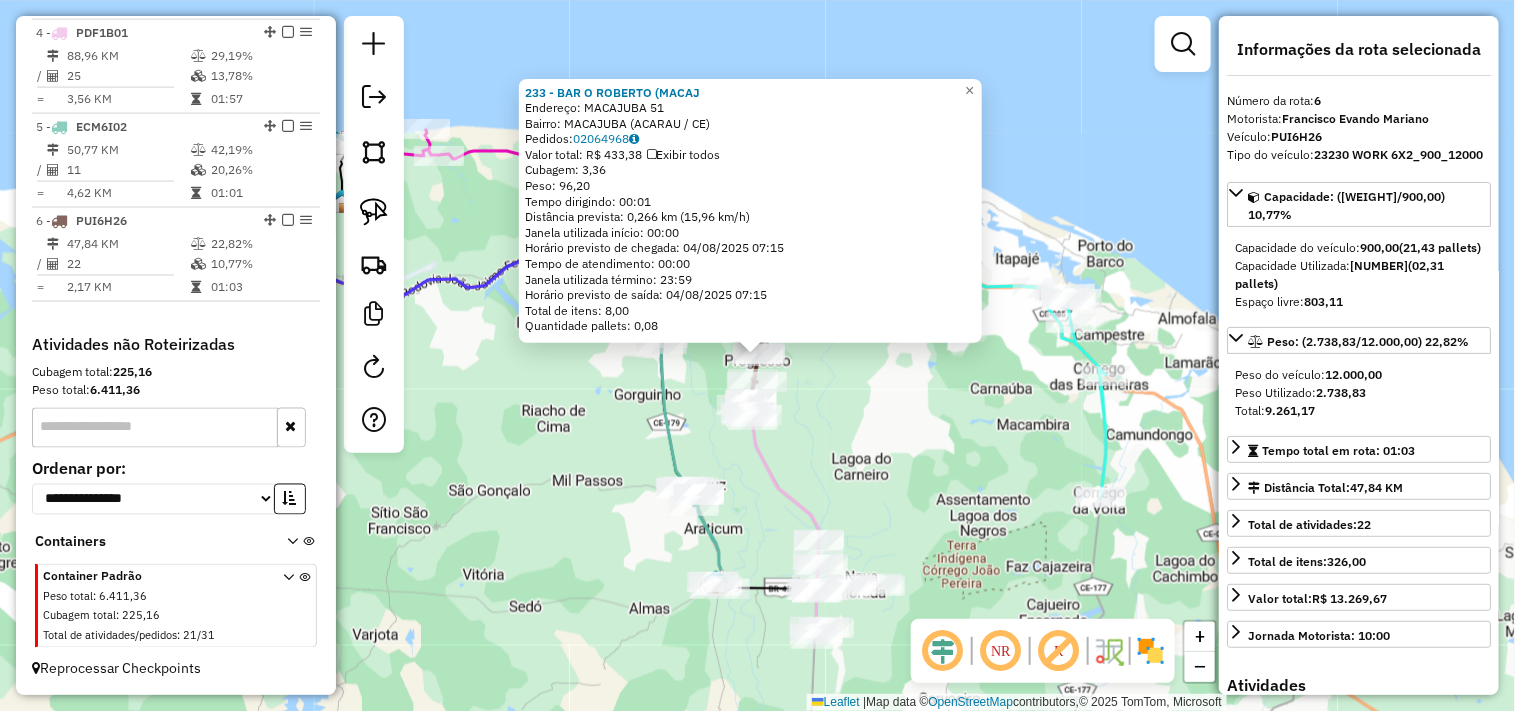 click on "233 - BAR O ROBERTO (MACAJ  Endereço:  MACAJUBA 51   Bairro: MACAJUBA (ACARAU / CE)   Pedidos:  02064968   Valor total: R$ 433,38   Exibir todos   Cubagem: 3,36  Peso: 96,20  Tempo dirigindo: 00:01   Distância prevista: 0,266 km (15,96 km/h)   Janela utilizada início: 00:00   Horário previsto de chegada: 04/08/2025 07:15   Tempo de atendimento: 00:00   Janela utilizada término: 23:59   Horário previsto de saída: 04/08/2025 07:15   Total de itens: 8,00   Quantidade pallets: 0,08  × Janela de atendimento Grade de atendimento Capacidade Transportadoras Veículos Cliente Pedidos  Rotas Selecione os dias de semana para filtrar as janelas de atendimento  Seg   Ter   Qua   Qui   Sex   Sáb   Dom  Informe o período da janela de atendimento: De: Até:  Filtrar exatamente a janela do cliente  Considerar janela de atendimento padrão  Selecione os dias de semana para filtrar as grades de atendimento  Seg   Ter   Qua   Qui   Sex   Sáb   Dom   Considerar clientes sem dia de atendimento cadastrado  Peso mínimo:" 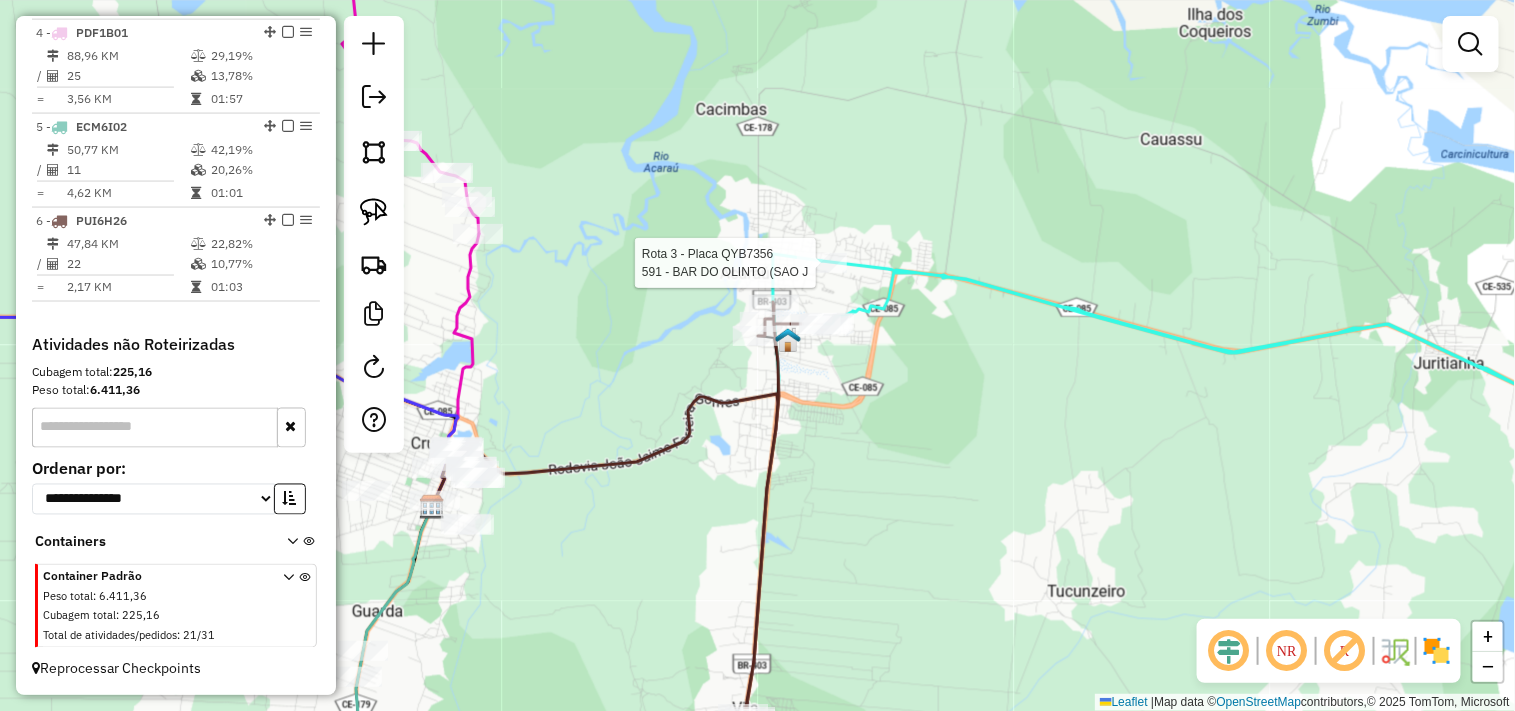select on "**********" 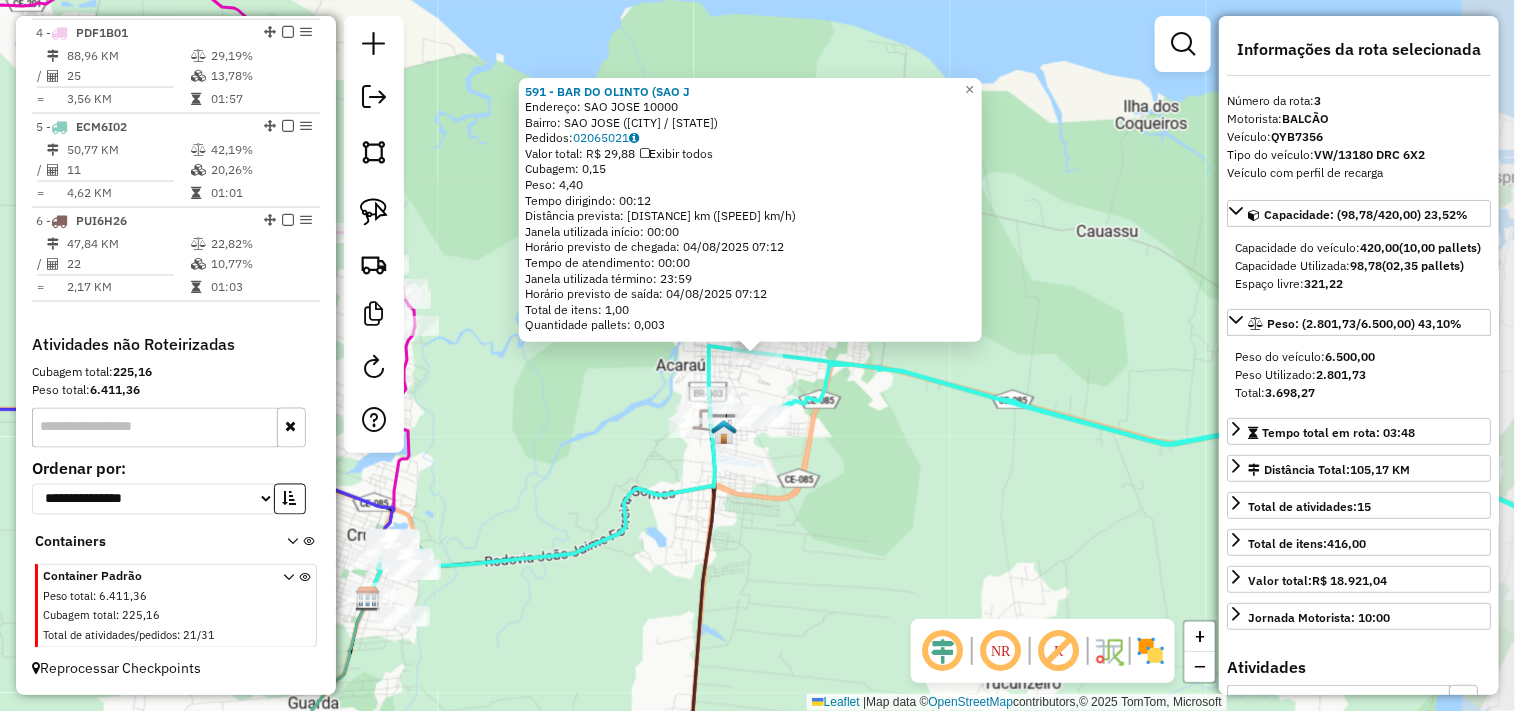 scroll, scrollTop: 961, scrollLeft: 0, axis: vertical 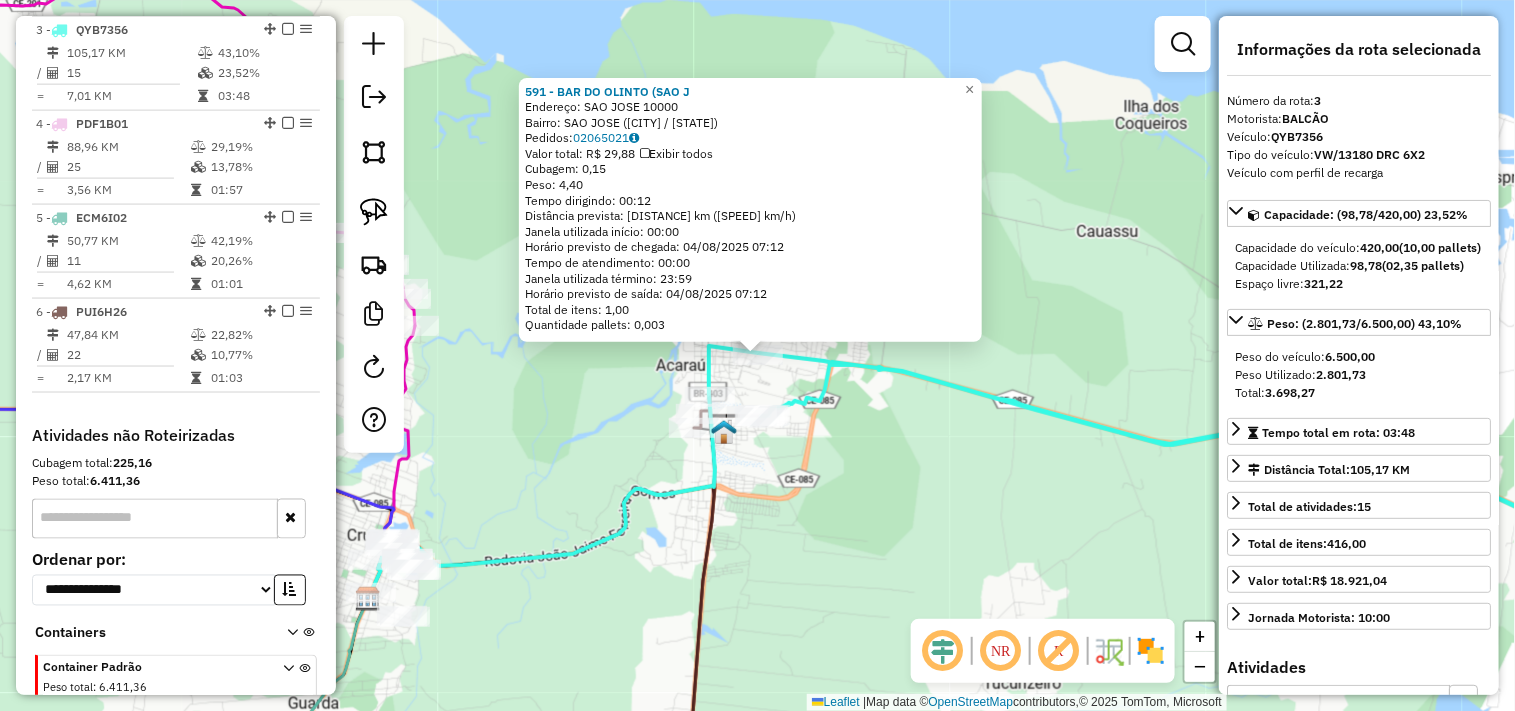 click on "591 - BAR DO OLINTO (SAO J  Endereço:  SAO JOSE 10000   Bairro: SAO JOSE (ACARAU / CE)   Pedidos:  02065021   Valor total: R$ 29,88   Exibir todos   Cubagem: 0,15  Peso: 4,40  Tempo dirigindo: 00:12   Distância prevista: 12,059 km (60,29 km/h)   Janela utilizada início: 00:00   Horário previsto de chegada: 04/08/2025 07:12   Tempo de atendimento: 00:00   Janela utilizada término: 23:59   Horário previsto de saída: 04/08/2025 07:12   Total de itens: 1,00   Quantidade pallets: 0,003  × Janela de atendimento Grade de atendimento Capacidade Transportadoras Veículos Cliente Pedidos  Rotas Selecione os dias de semana para filtrar as janelas de atendimento  Seg   Ter   Qua   Qui   Sex   Sáb   Dom  Informe o período da janela de atendimento: De: Até:  Filtrar exatamente a janela do cliente  Considerar janela de atendimento padrão  Selecione os dias de semana para filtrar as grades de atendimento  Seg   Ter   Qua   Qui   Sex   Sáb   Dom   Considerar clientes sem dia de atendimento cadastrado  De:   De:" 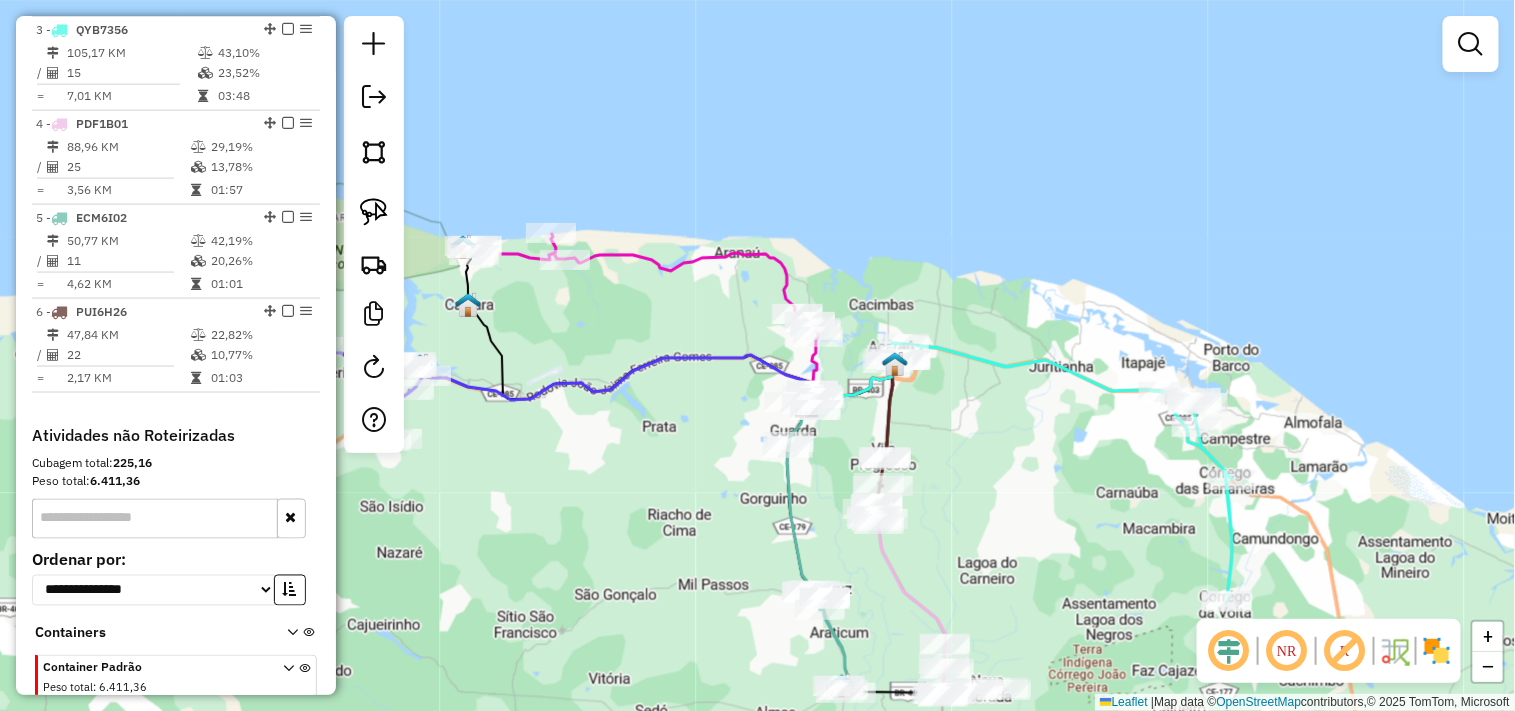drag, startPoint x: 935, startPoint y: 535, endPoint x: 974, endPoint y: 433, distance: 109.201645 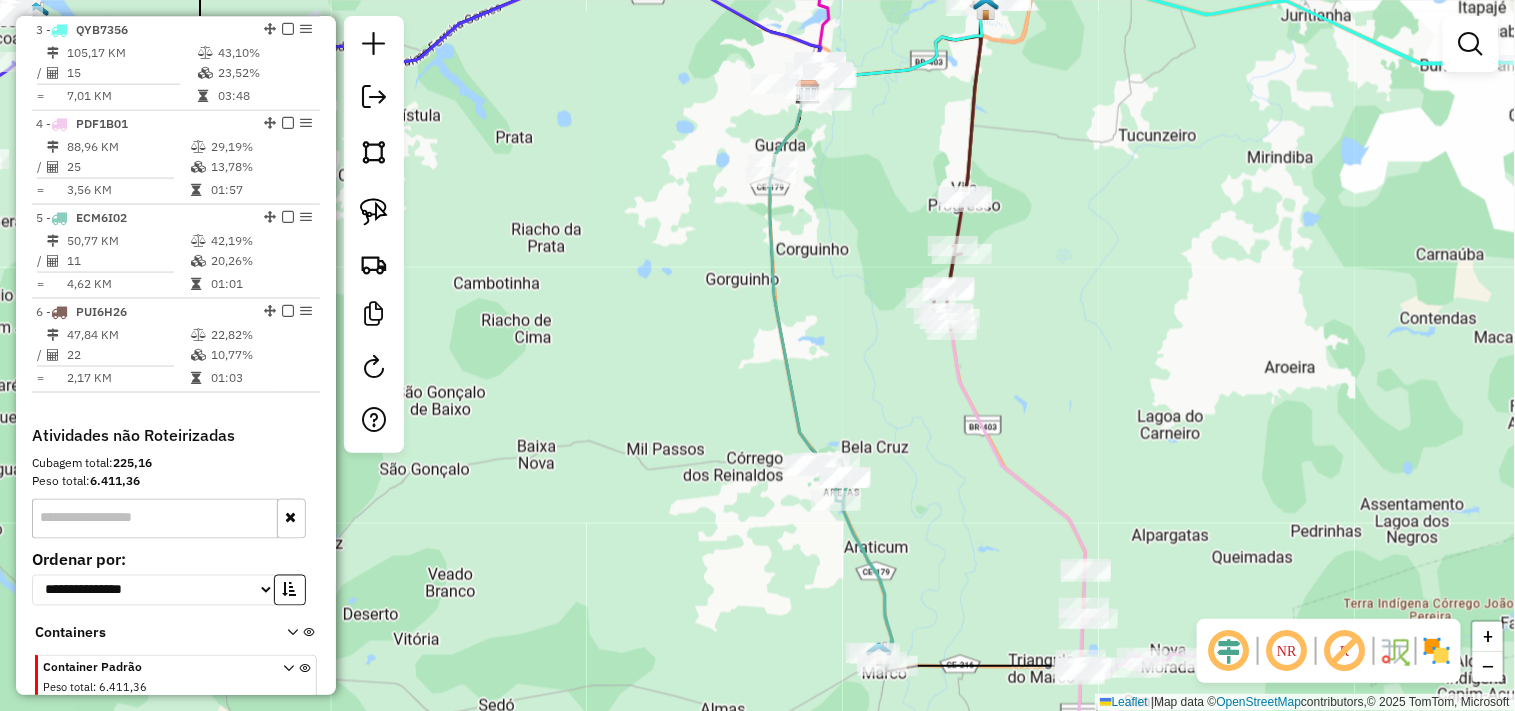 click on "Janela de atendimento Grade de atendimento Capacidade Transportadoras Veículos Cliente Pedidos  Rotas Selecione os dias de semana para filtrar as janelas de atendimento  Seg   Ter   Qua   Qui   Sex   Sáb   Dom  Informe o período da janela de atendimento: De: Até:  Filtrar exatamente a janela do cliente  Considerar janela de atendimento padrão  Selecione os dias de semana para filtrar as grades de atendimento  Seg   Ter   Qua   Qui   Sex   Sáb   Dom   Considerar clientes sem dia de atendimento cadastrado  Clientes fora do dia de atendimento selecionado Filtrar as atividades entre os valores definidos abaixo:  Peso mínimo:   Peso máximo:   Cubagem mínima:   Cubagem máxima:   De:   Até:  Filtrar as atividades entre o tempo de atendimento definido abaixo:  De:   Até:   Considerar capacidade total dos clientes não roteirizados Transportadora: Selecione um ou mais itens Tipo de veículo: Selecione um ou mais itens Veículo: Selecione um ou mais itens Motorista: Selecione um ou mais itens Nome: Rótulo:" 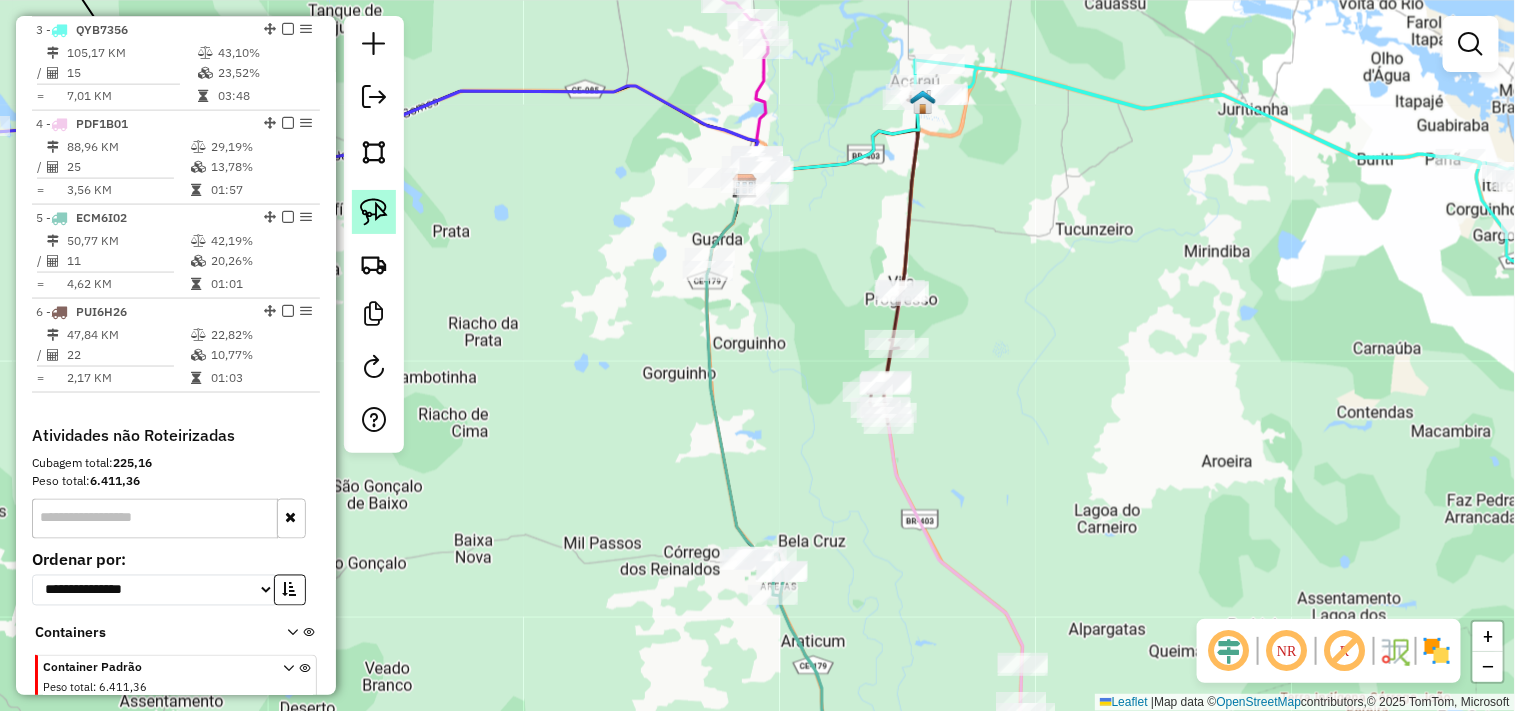 click 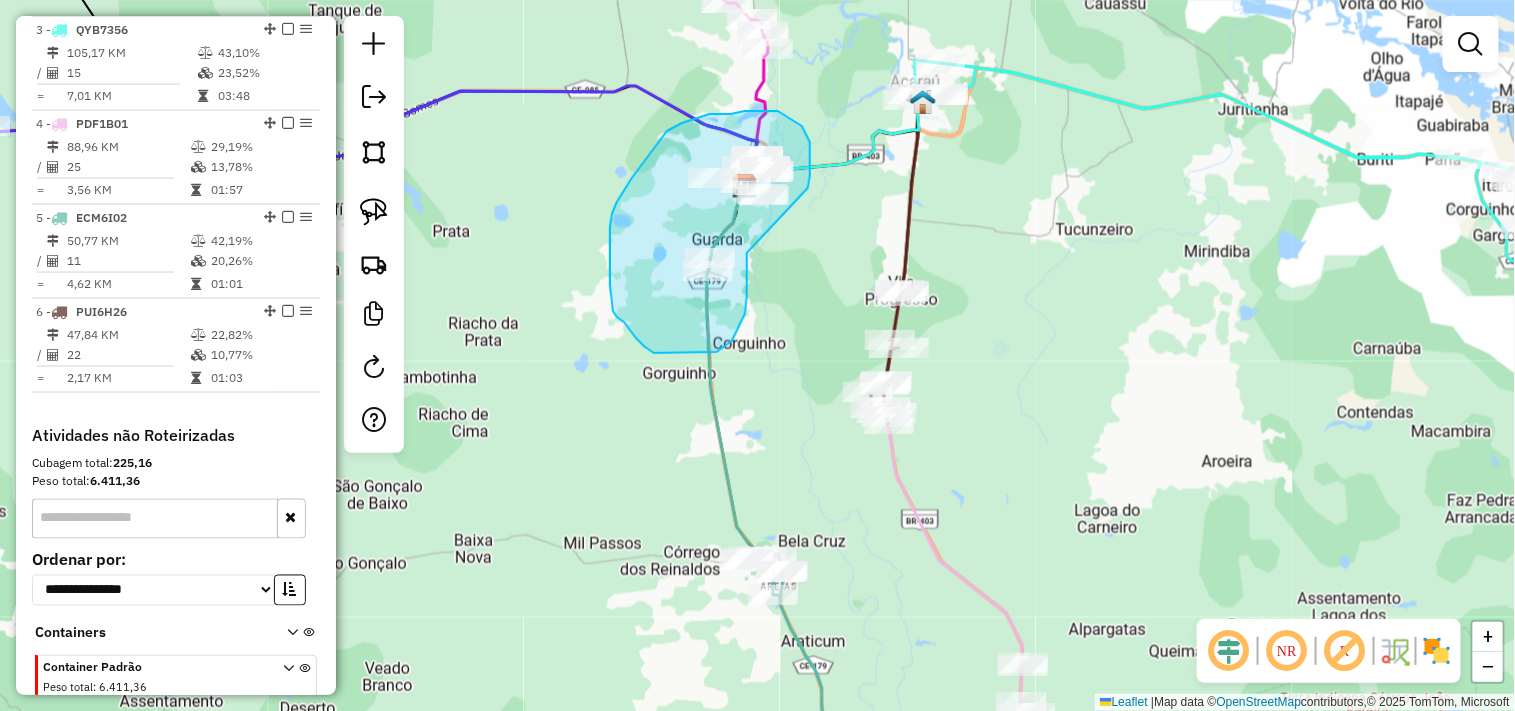 drag, startPoint x: 702, startPoint y: 352, endPoint x: 760, endPoint y: 223, distance: 141.43903 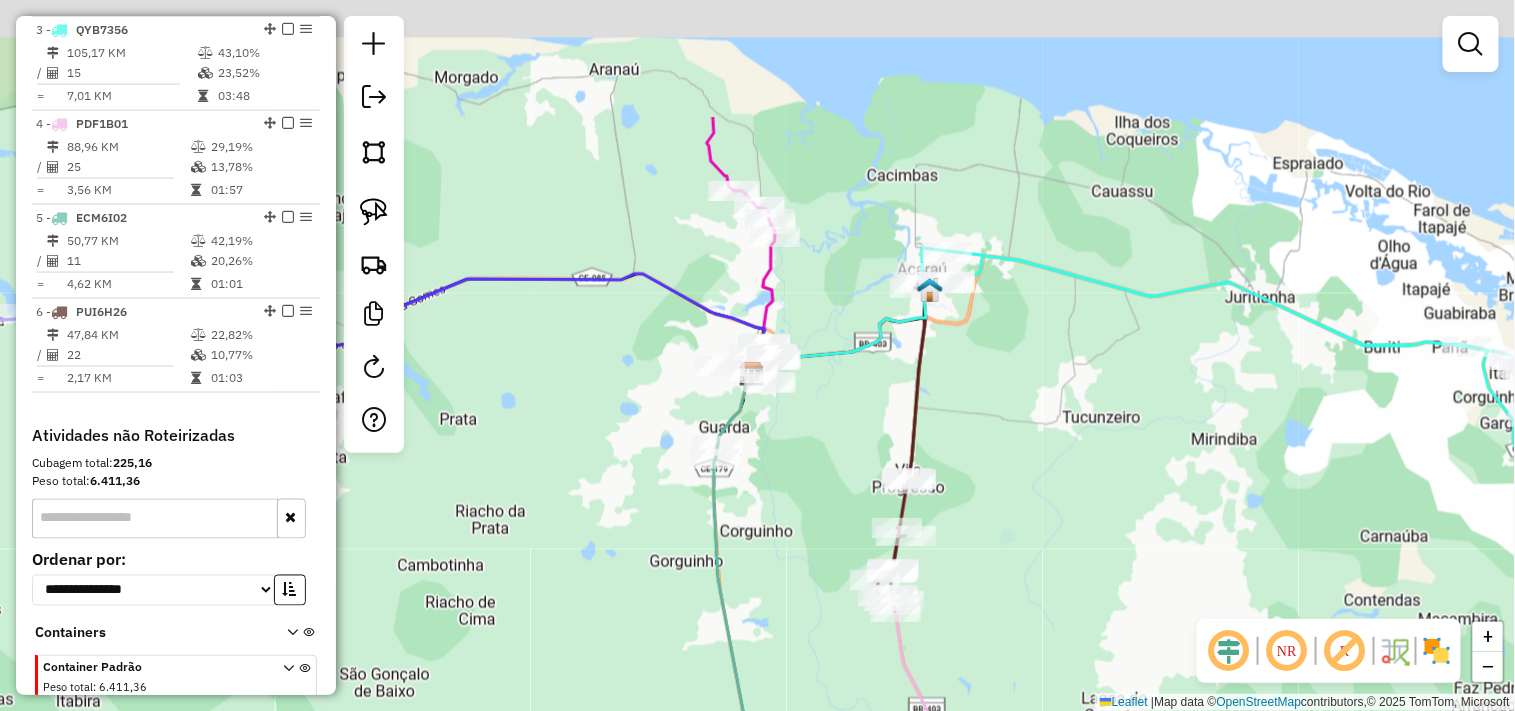 drag, startPoint x: 764, startPoint y: 317, endPoint x: 790, endPoint y: 502, distance: 186.8181 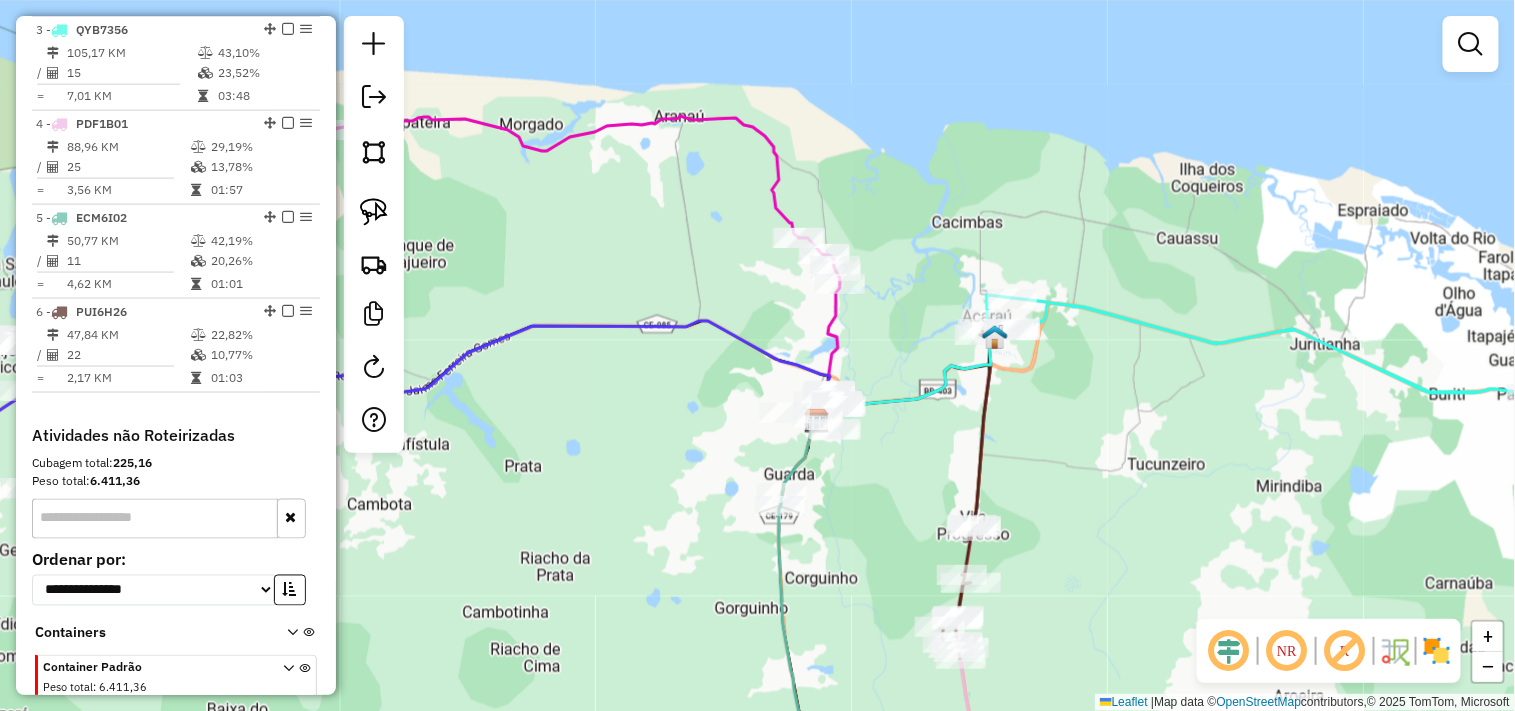 drag, startPoint x: 595, startPoint y: 422, endPoint x: 892, endPoint y: 460, distance: 299.4211 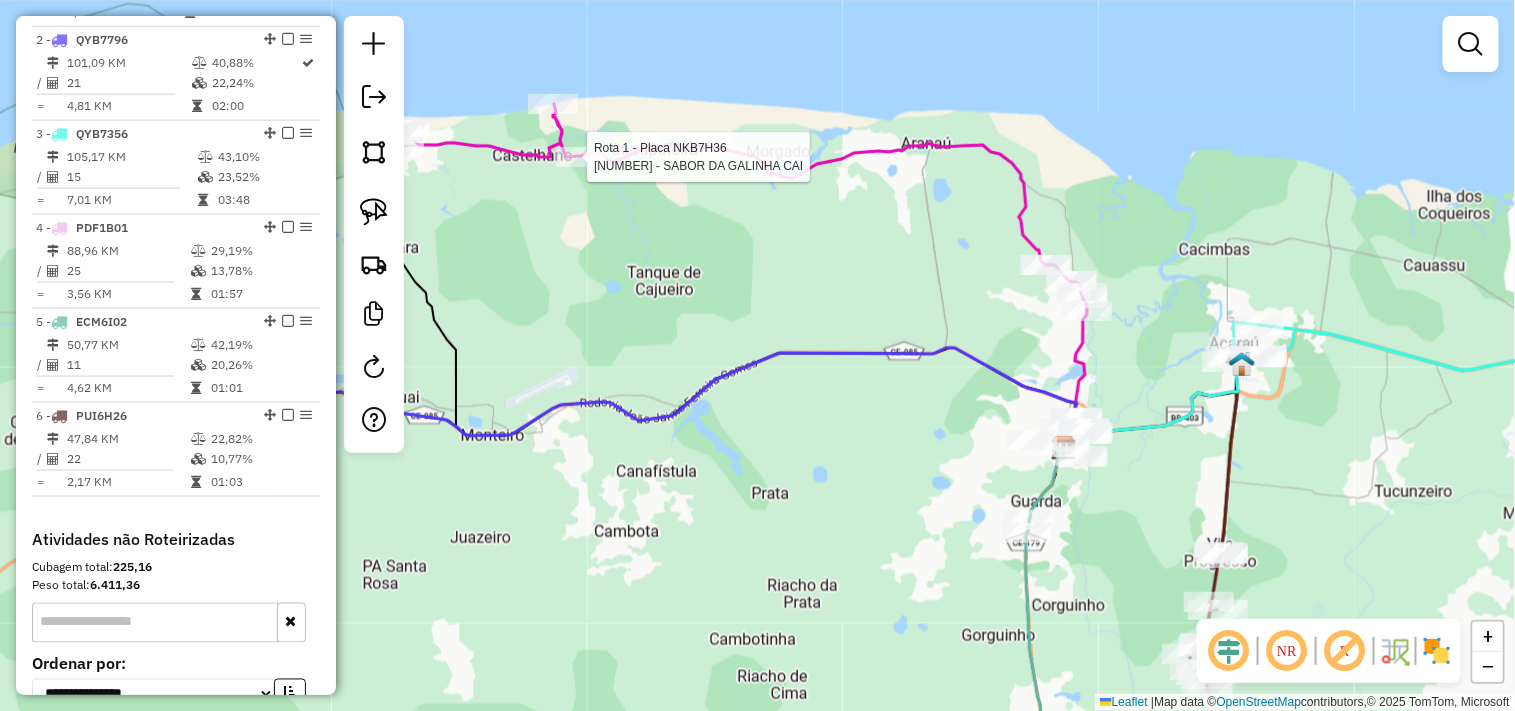 select on "**********" 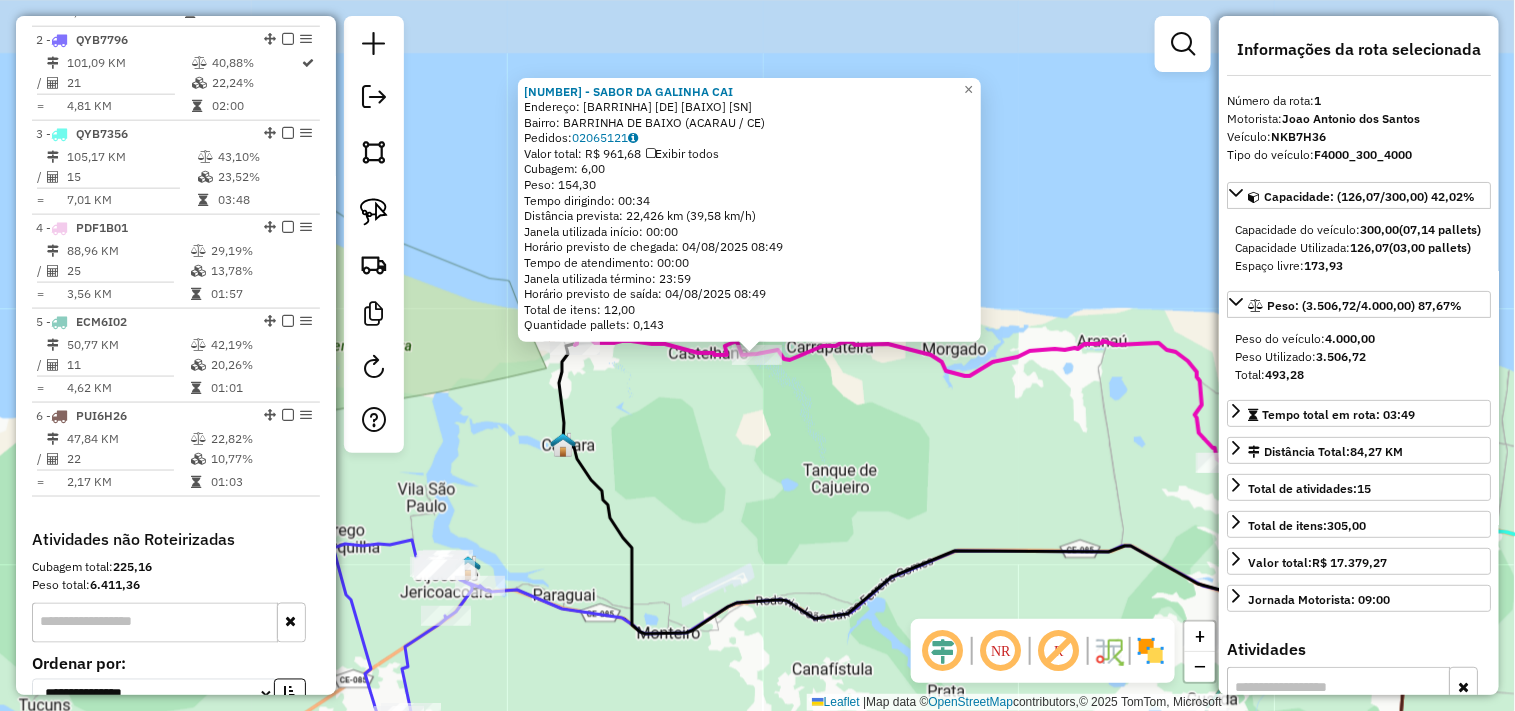 scroll, scrollTop: 773, scrollLeft: 0, axis: vertical 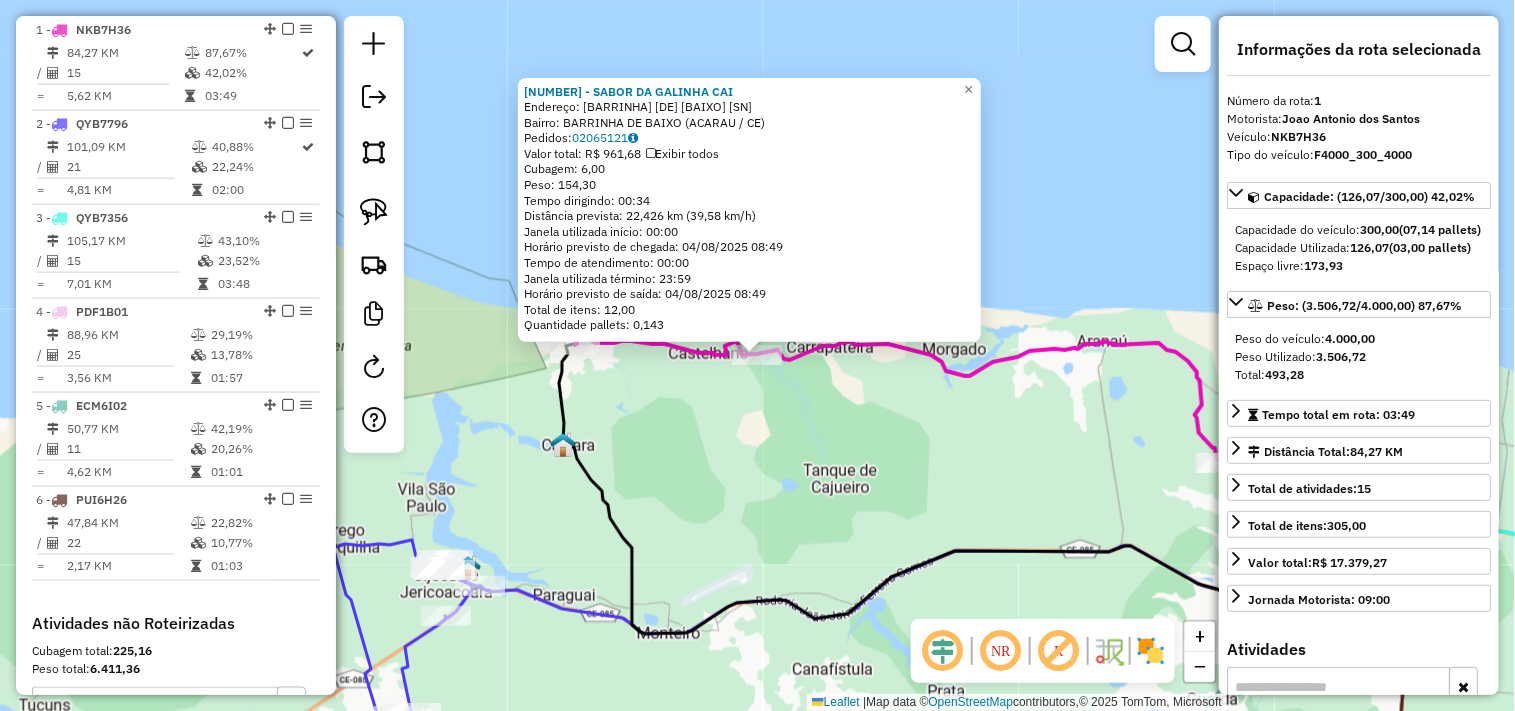 click on "3196 - SABOR DA GALINHA CAI  Endereço:  BARRINHA DE BAIXO SN   Bairro: BARRINHA DE BAIXO (ACARAU / CE)   Pedidos:  02065121   Valor total: R$ 961,68   Exibir todos   Cubagem: 6,00  Peso: 154,30  Tempo dirigindo: 00:34   Distância prevista: 22,426 km (39,58 km/h)   Janela utilizada início: 00:00   Horário previsto de chegada: 04/08/2025 08:49   Tempo de atendimento: 00:00   Janela utilizada término: 23:59   Horário previsto de saída: 04/08/2025 08:49   Total de itens: 12,00   Quantidade pallets: 0,143  × Janela de atendimento Grade de atendimento Capacidade Transportadoras Veículos Cliente Pedidos  Rotas Selecione os dias de semana para filtrar as janelas de atendimento  Seg   Ter   Qua   Qui   Sex   Sáb   Dom  Informe o período da janela de atendimento: De: Até:  Filtrar exatamente a janela do cliente  Considerar janela de atendimento padrão  Selecione os dias de semana para filtrar as grades de atendimento  Seg   Ter   Qua   Qui   Sex   Sáb   Dom   Peso mínimo:   Peso máximo:   De:   Até:  +" 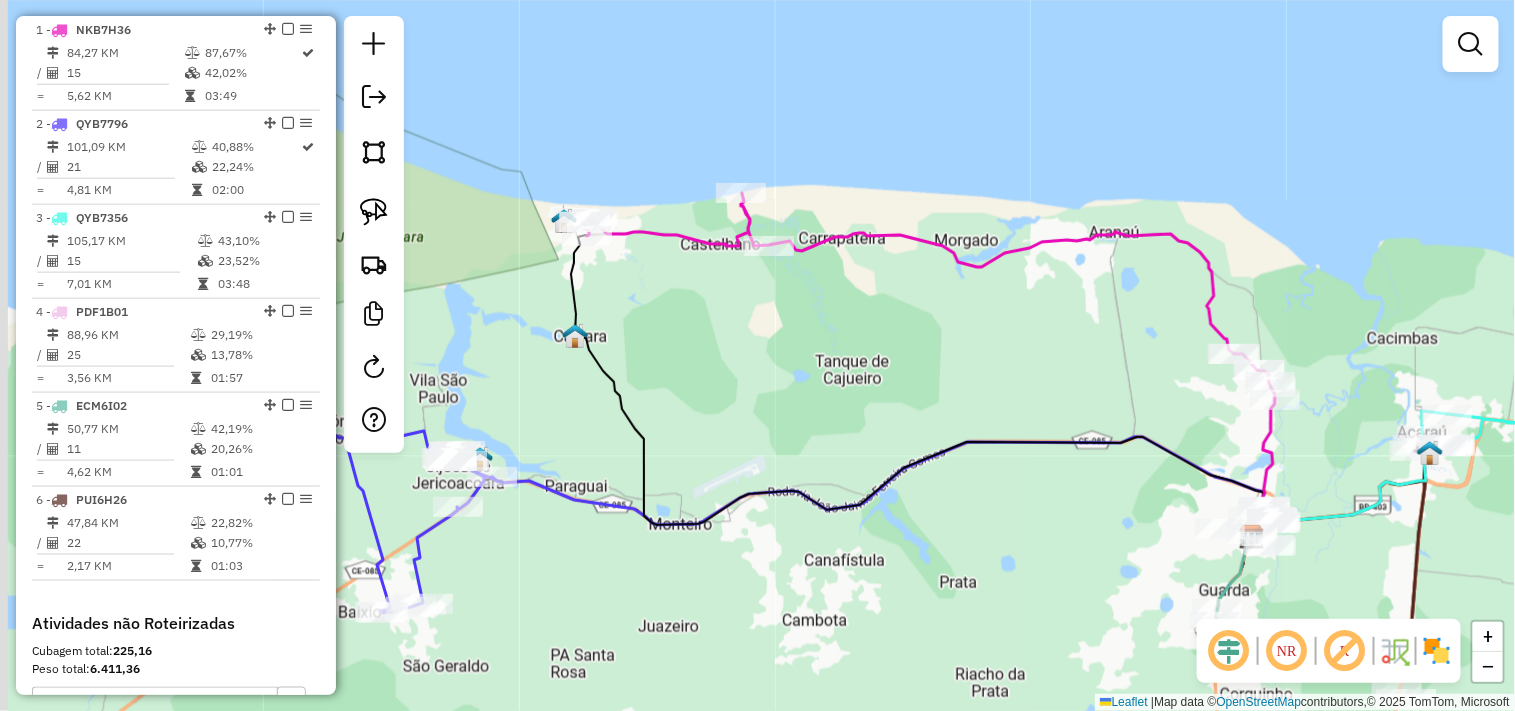 drag, startPoint x: 823, startPoint y: 480, endPoint x: 858, endPoint y: 332, distance: 152.08221 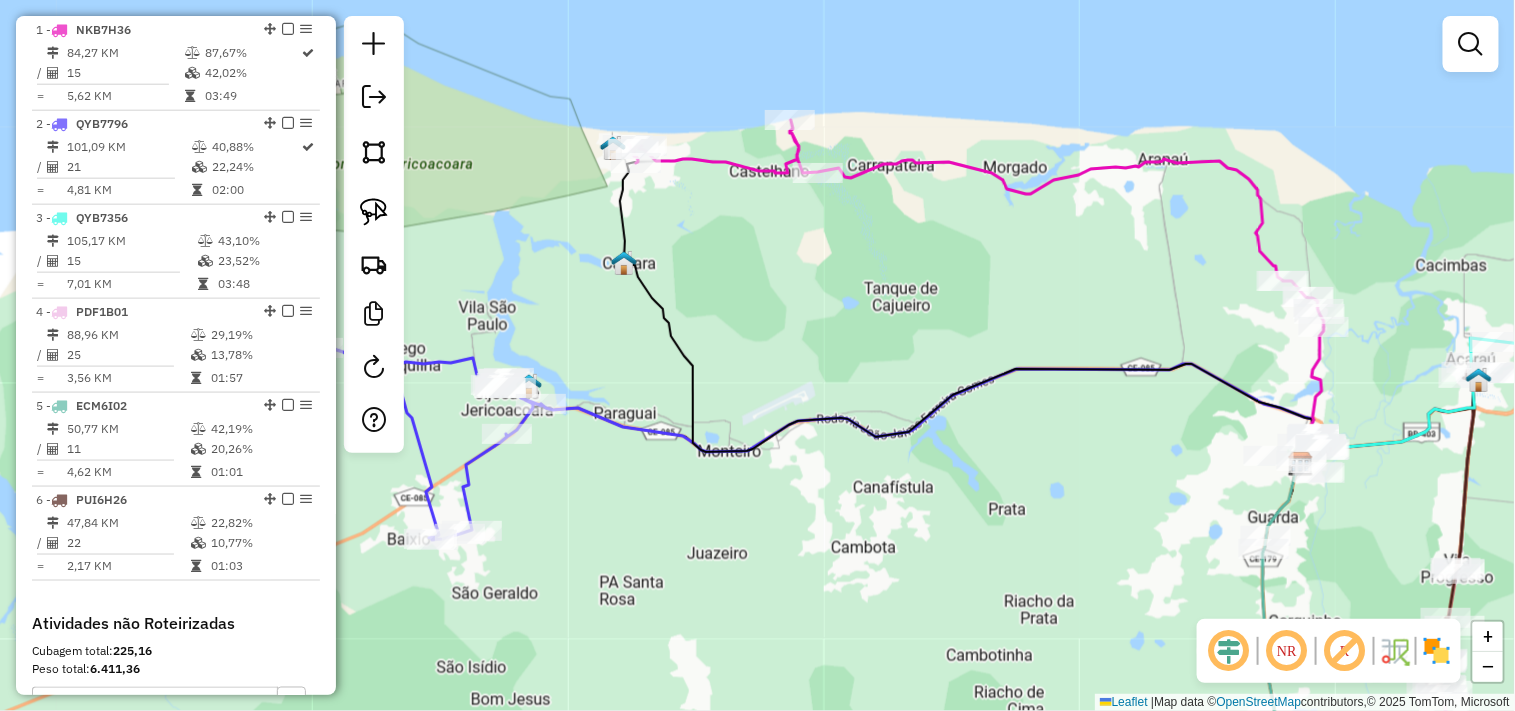 drag, startPoint x: 955, startPoint y: 542, endPoint x: 1002, endPoint y: 430, distance: 121.46193 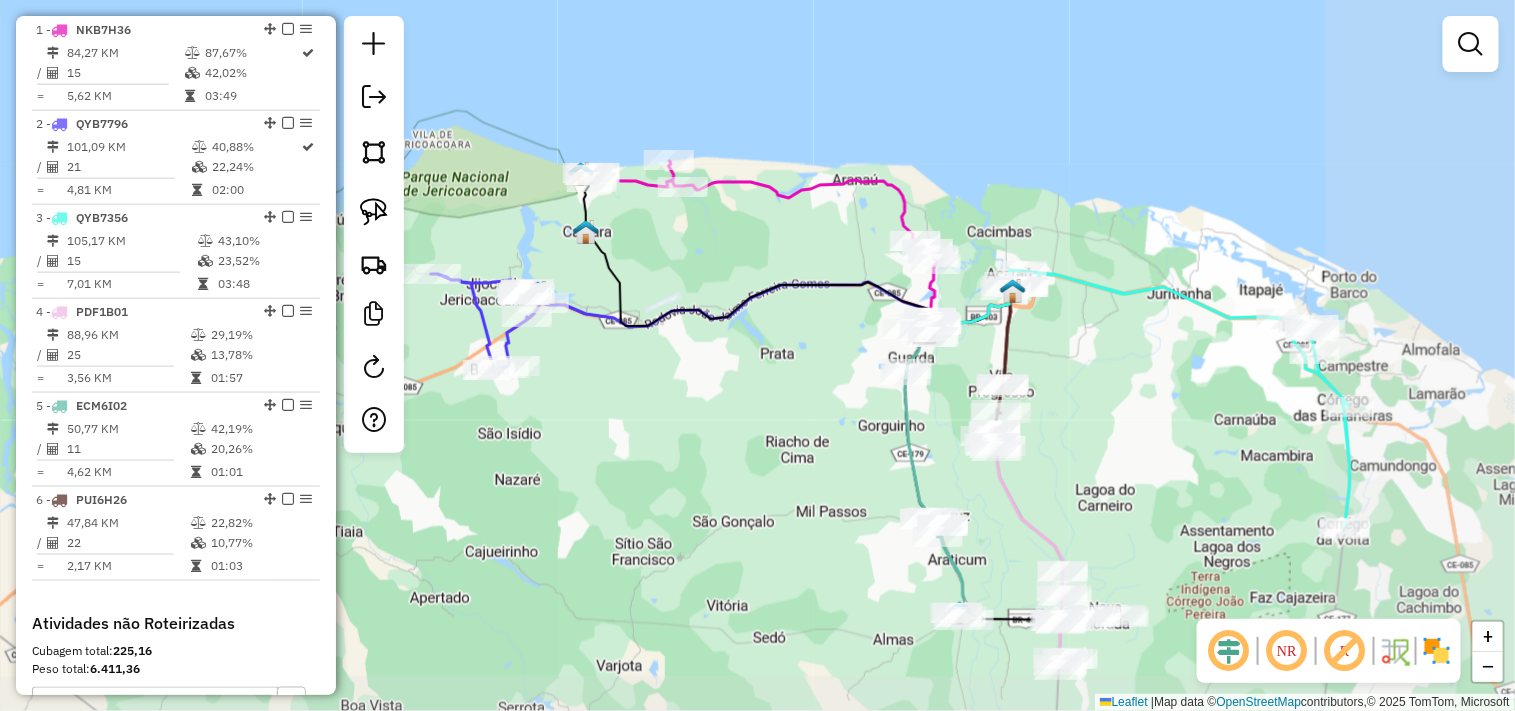drag, startPoint x: 1032, startPoint y: 465, endPoint x: 778, endPoint y: 407, distance: 260.5379 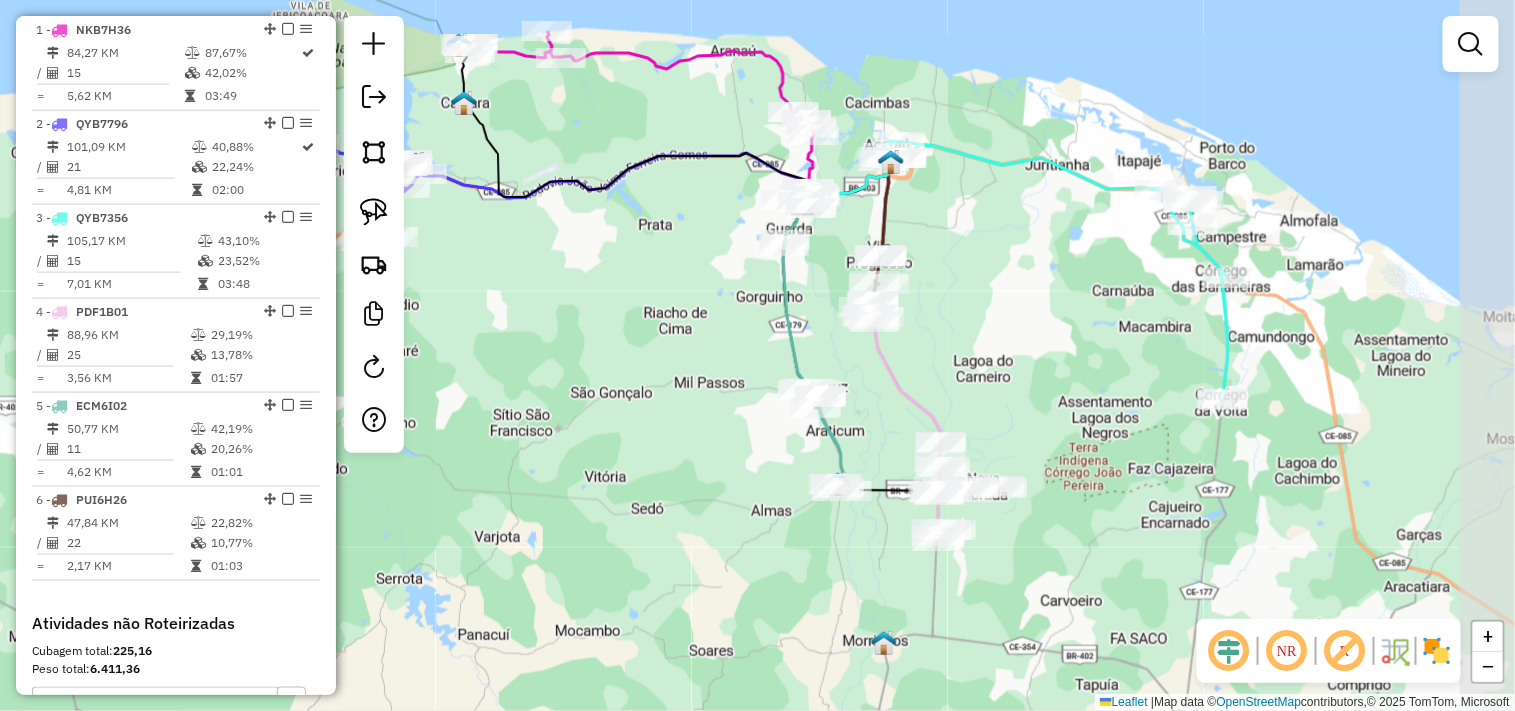 drag, startPoint x: 801, startPoint y: 445, endPoint x: 677, endPoint y: 313, distance: 181.1077 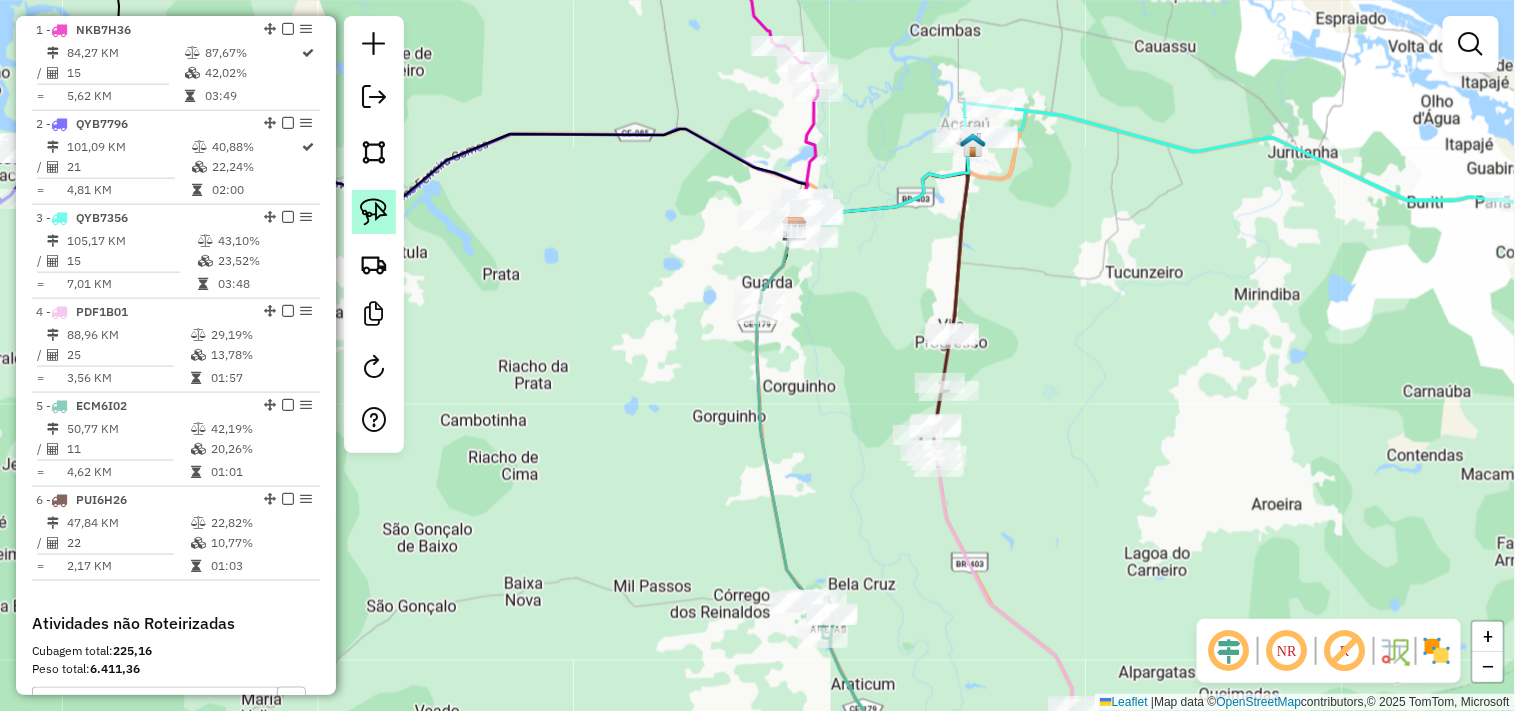 click 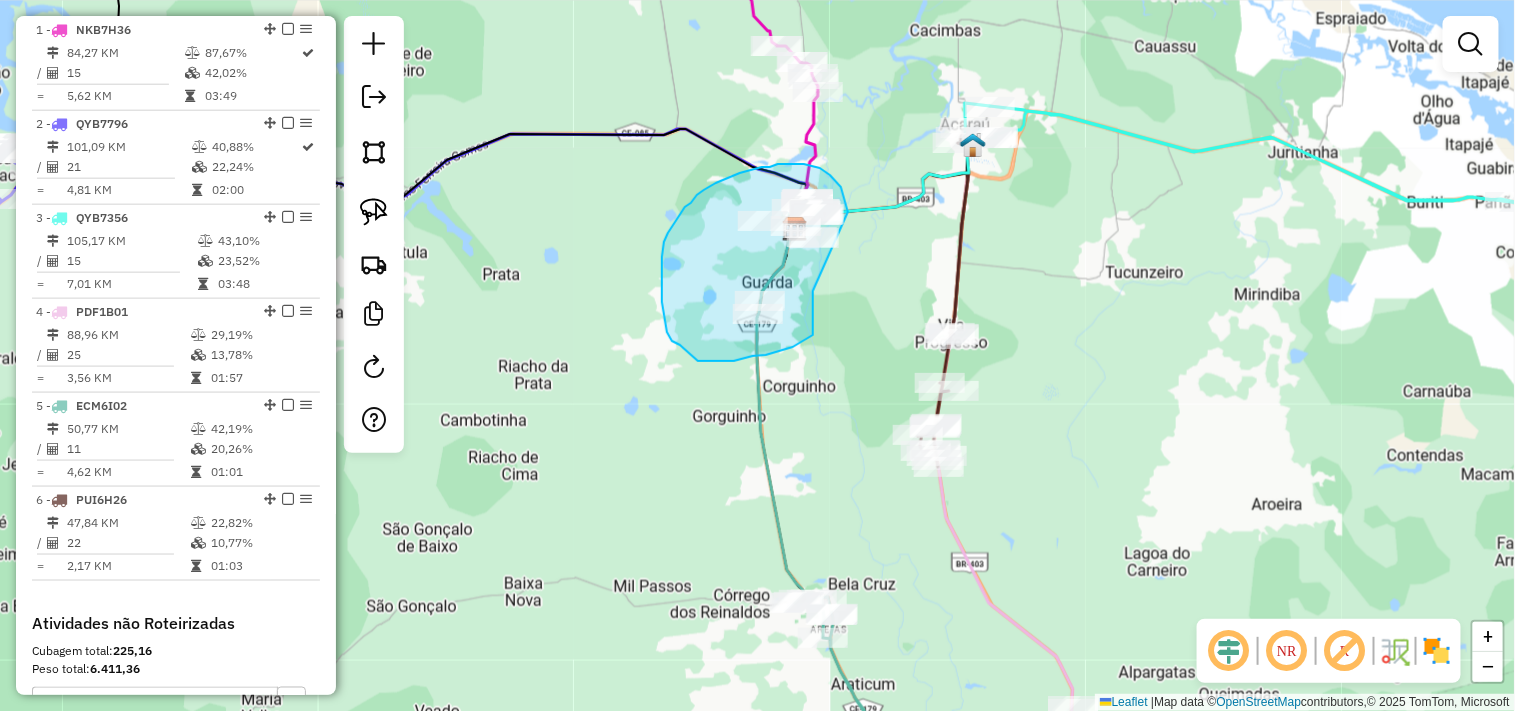 drag, startPoint x: 793, startPoint y: 347, endPoint x: 801, endPoint y: 283, distance: 64.49806 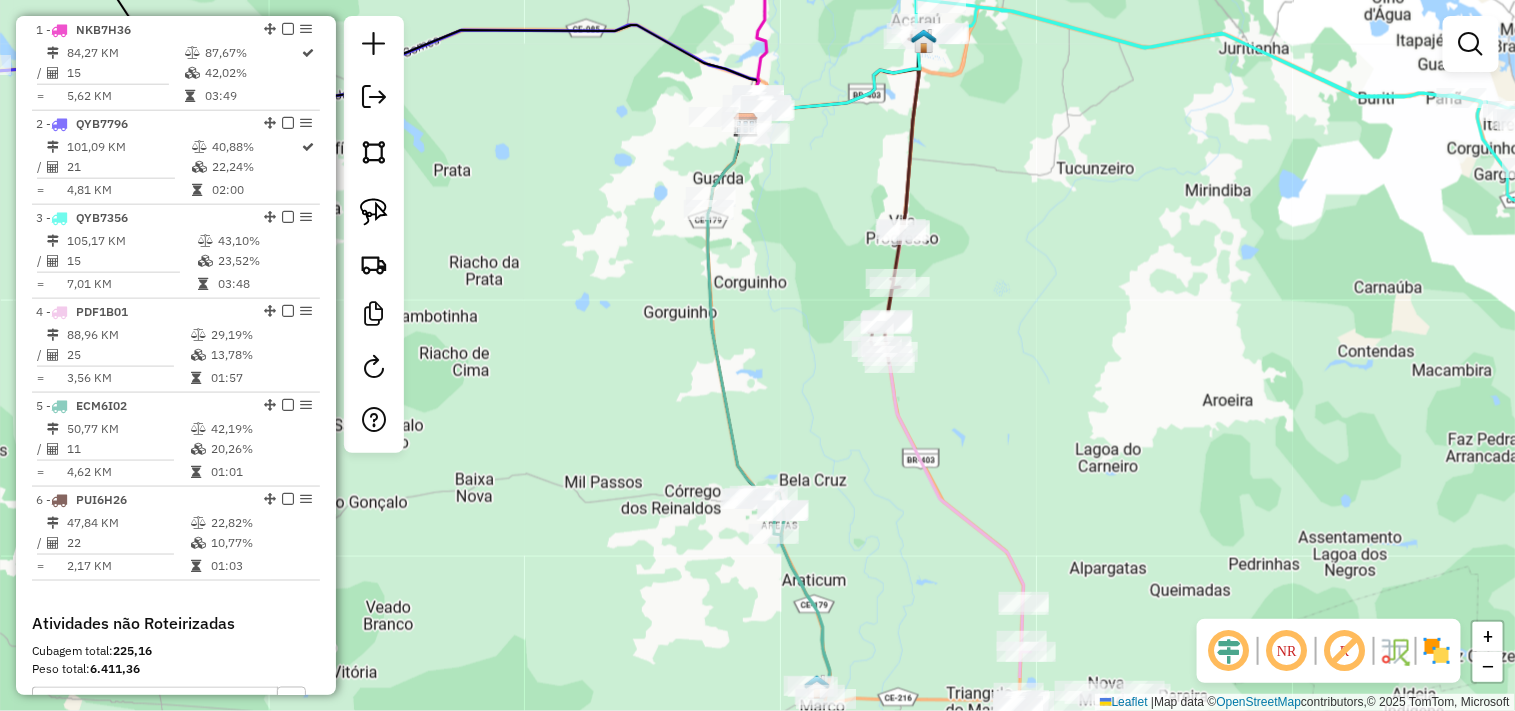 drag, startPoint x: 817, startPoint y: 441, endPoint x: 766, endPoint y: 315, distance: 135.93013 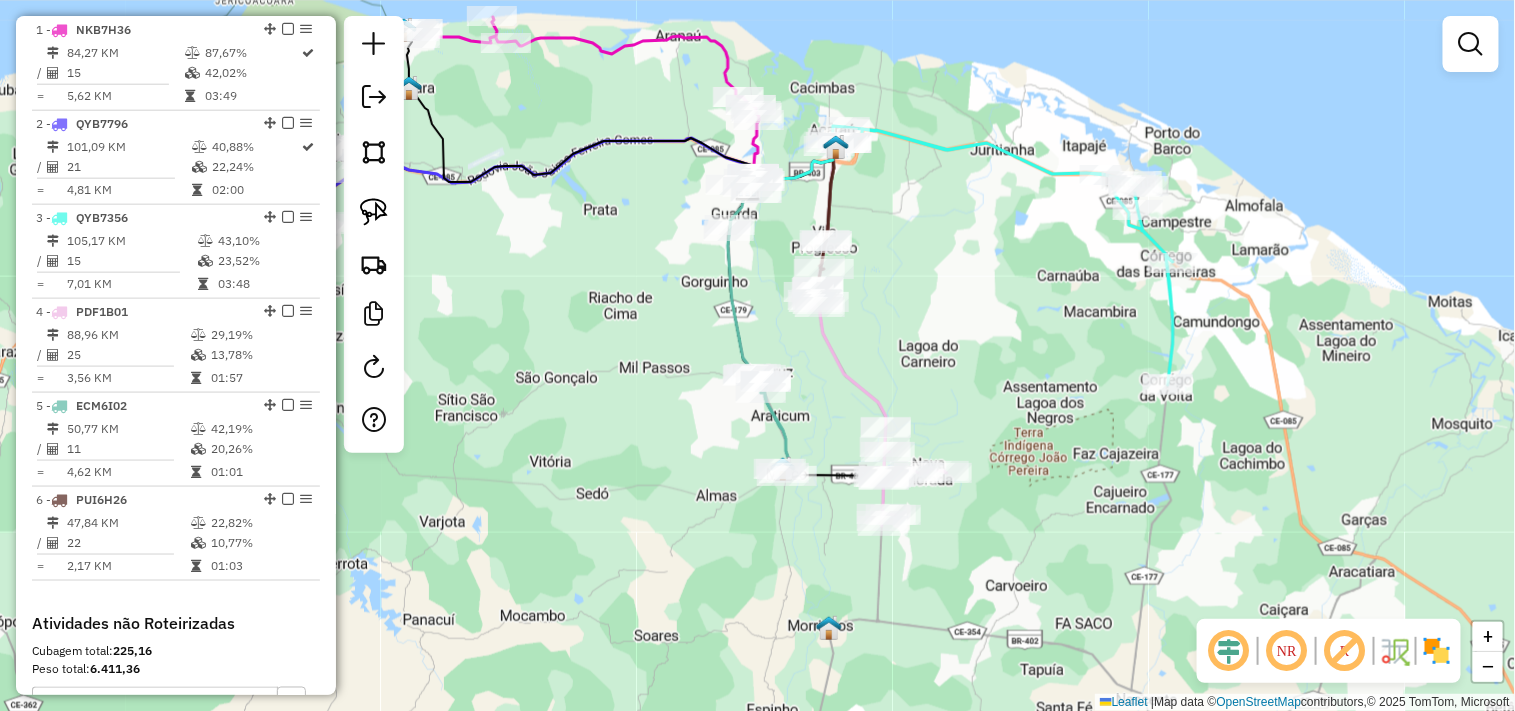 drag, startPoint x: 566, startPoint y: 298, endPoint x: 628, endPoint y: 384, distance: 106.01887 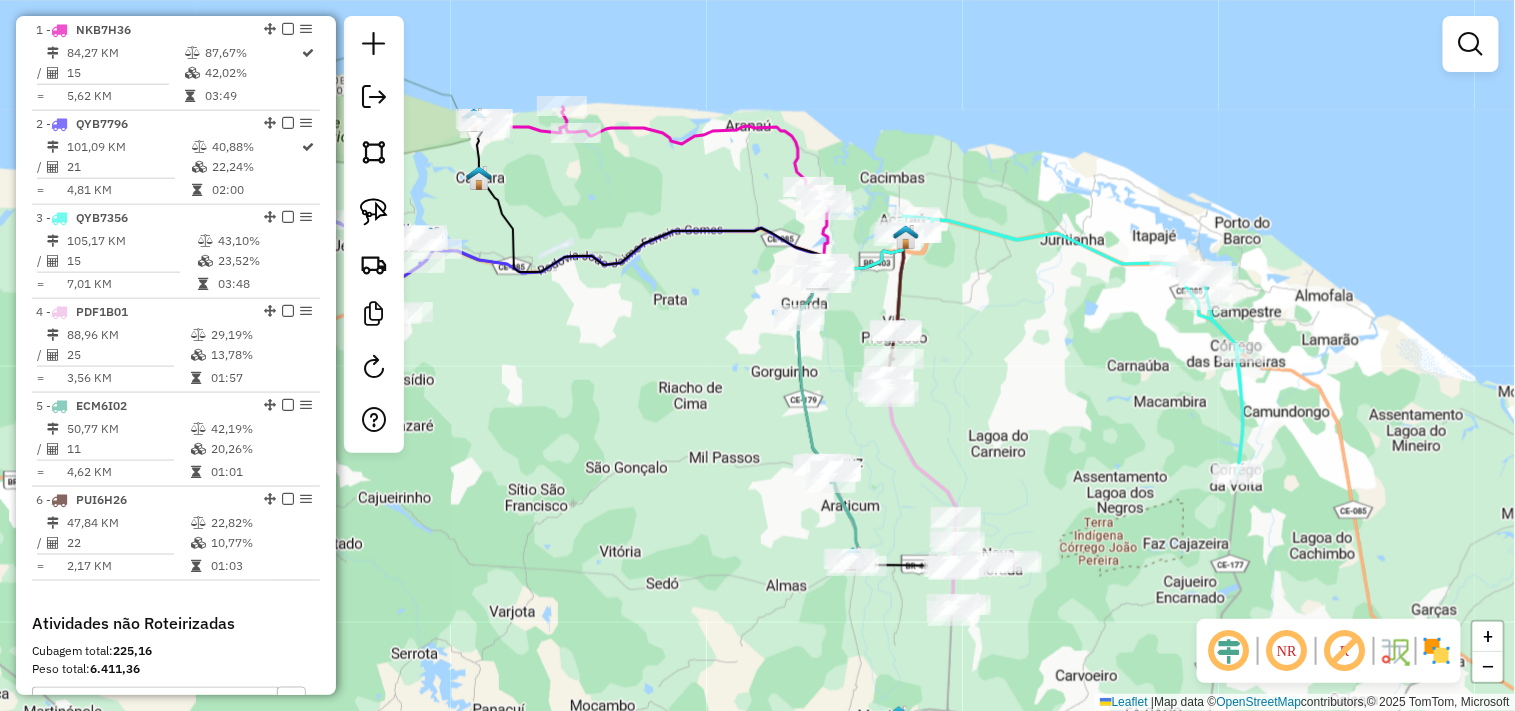 drag, startPoint x: 586, startPoint y: 457, endPoint x: 717, endPoint y: 430, distance: 133.75351 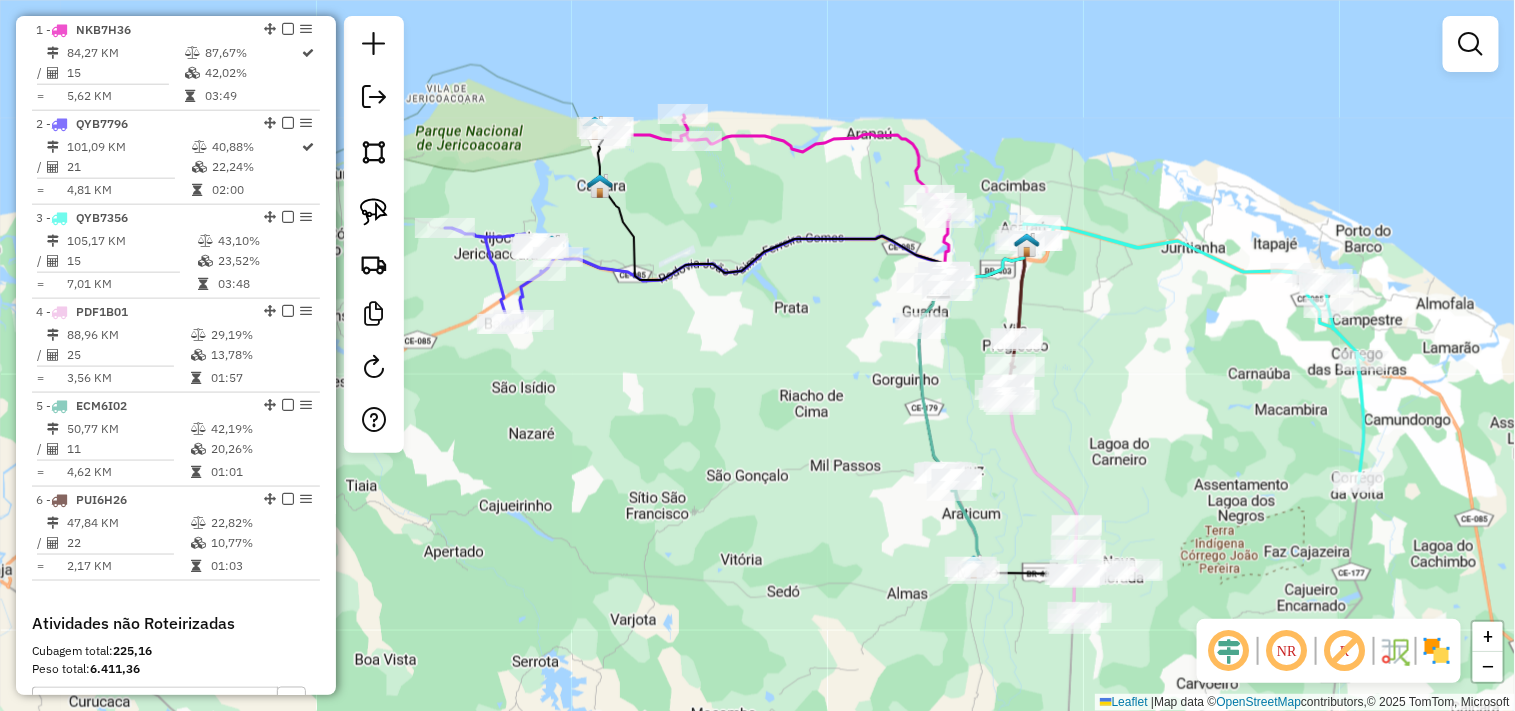 click on "Janela de atendimento Grade de atendimento Capacidade Transportadoras Veículos Cliente Pedidos  Rotas Selecione os dias de semana para filtrar as janelas de atendimento  Seg   Ter   Qua   Qui   Sex   Sáb   Dom  Informe o período da janela de atendimento: De: Até:  Filtrar exatamente a janela do cliente  Considerar janela de atendimento padrão  Selecione os dias de semana para filtrar as grades de atendimento  Seg   Ter   Qua   Qui   Sex   Sáb   Dom   Considerar clientes sem dia de atendimento cadastrado  Clientes fora do dia de atendimento selecionado Filtrar as atividades entre os valores definidos abaixo:  Peso mínimo:   Peso máximo:   Cubagem mínima:   Cubagem máxima:   De:   Até:  Filtrar as atividades entre o tempo de atendimento definido abaixo:  De:   Até:   Considerar capacidade total dos clientes não roteirizados Transportadora: Selecione um ou mais itens Tipo de veículo: Selecione um ou mais itens Veículo: Selecione um ou mais itens Motorista: Selecione um ou mais itens Nome: Rótulo:" 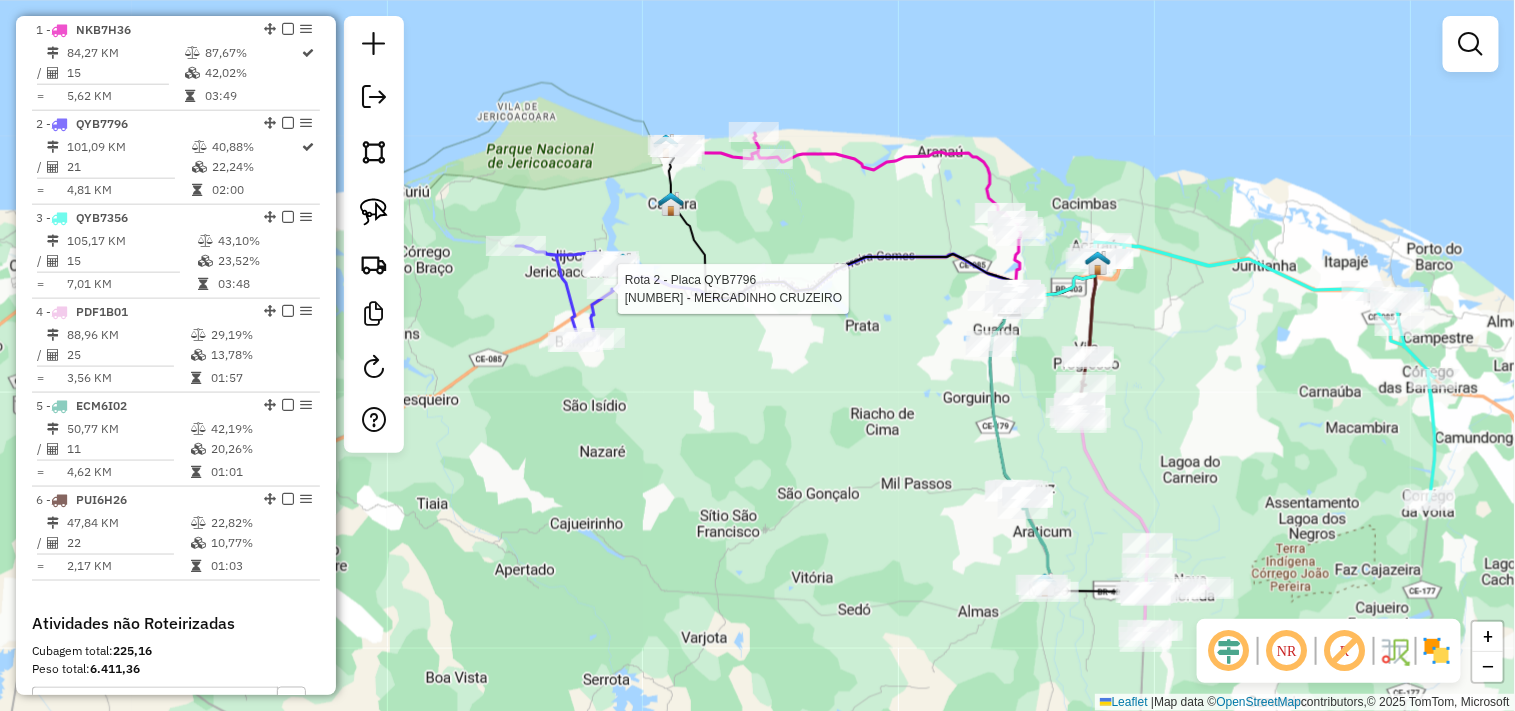 select on "**********" 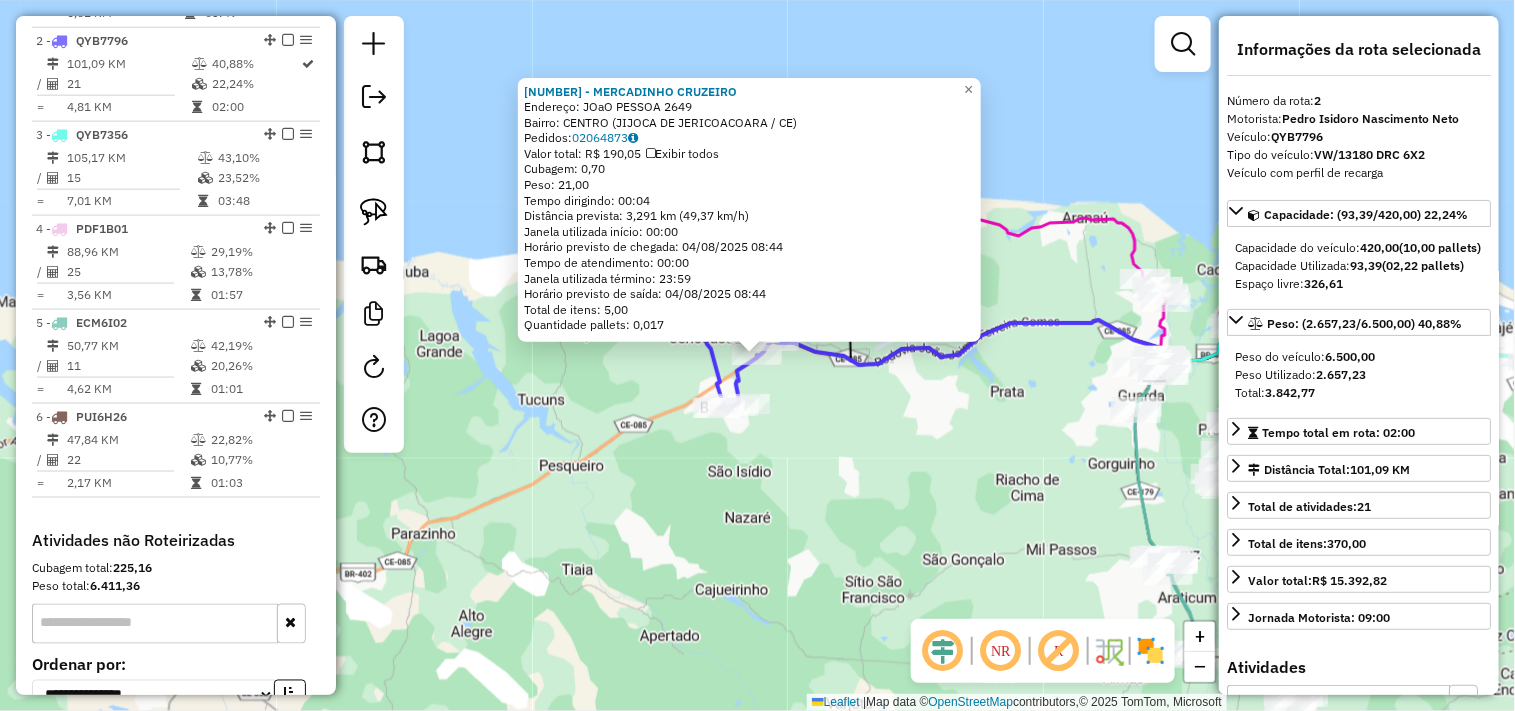 scroll, scrollTop: 866, scrollLeft: 0, axis: vertical 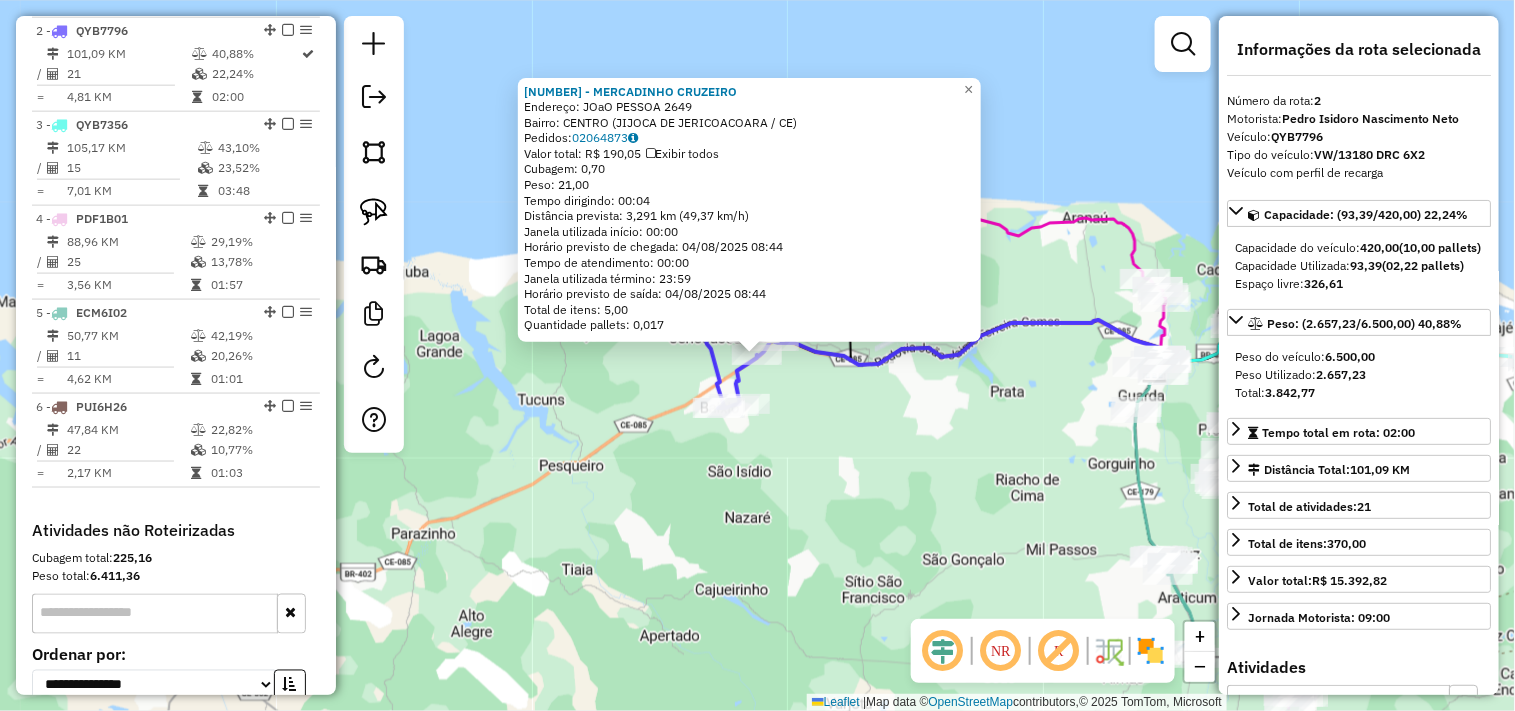 click on "3372 - MERCADINHO CRUZEIRO  Endereço:  JOaO PESSOA 2649   Bairro: CENTRO (JIJOCA DE JERICOACOARA / CE)   Pedidos:  02064873   Valor total: R$ 190,05   Exibir todos   Cubagem: 0,70  Peso: 21,00  Tempo dirigindo: 00:04   Distância prevista: 3,291 km (49,37 km/h)   Janela utilizada início: 00:00   Horário previsto de chegada: 04/08/2025 08:44   Tempo de atendimento: 00:00   Janela utilizada término: 23:59   Horário previsto de saída: 04/08/2025 08:44   Total de itens: 5,00   Quantidade pallets: 0,017  × Janela de atendimento Grade de atendimento Capacidade Transportadoras Veículos Cliente Pedidos  Rotas Selecione os dias de semana para filtrar as janelas de atendimento  Seg   Ter   Qua   Qui   Sex   Sáb   Dom  Informe o período da janela de atendimento: De: Até:  Filtrar exatamente a janela do cliente  Considerar janela de atendimento padrão  Selecione os dias de semana para filtrar as grades de atendimento  Seg   Ter   Qua   Qui   Sex   Sáb   Dom   Clientes fora do dia de atendimento selecionado +" 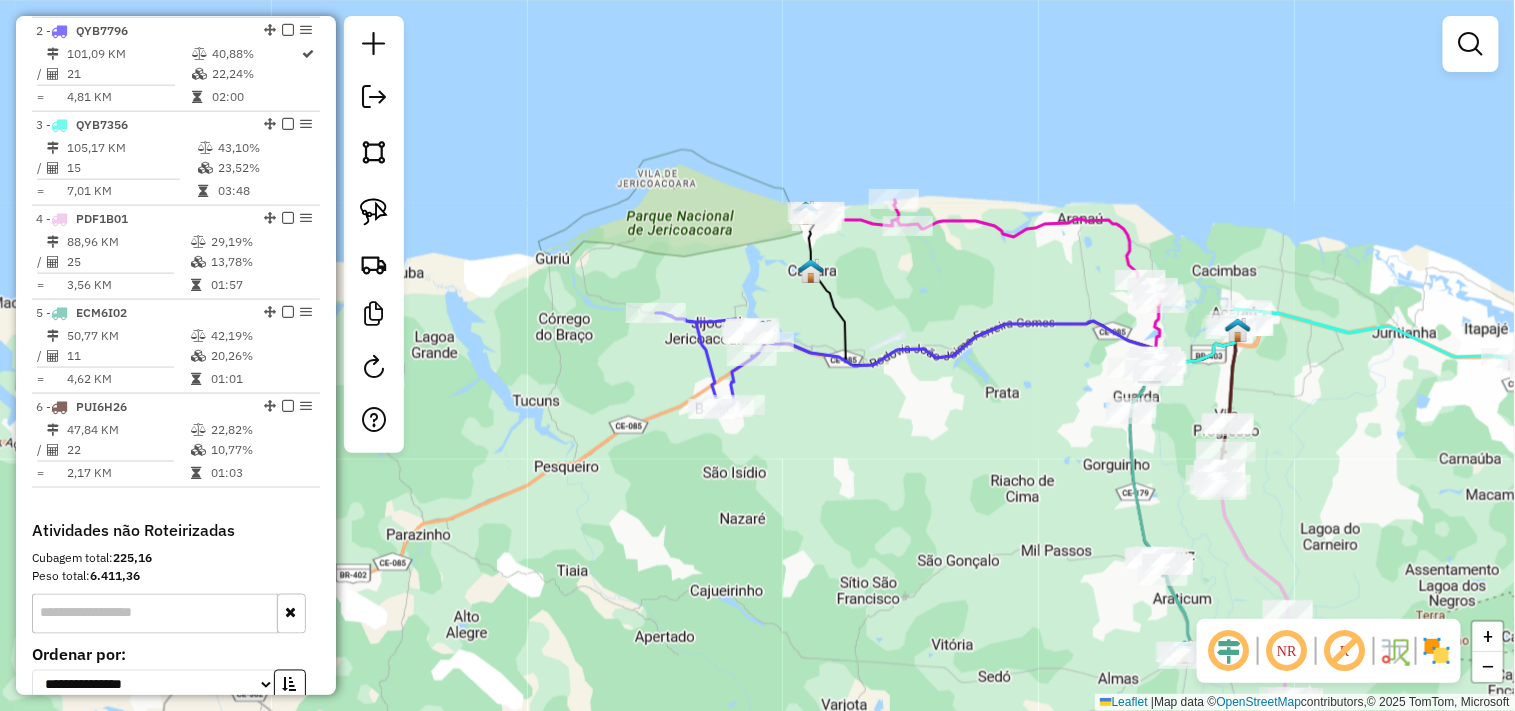 drag, startPoint x: 958, startPoint y: 491, endPoint x: 713, endPoint y: 362, distance: 276.88626 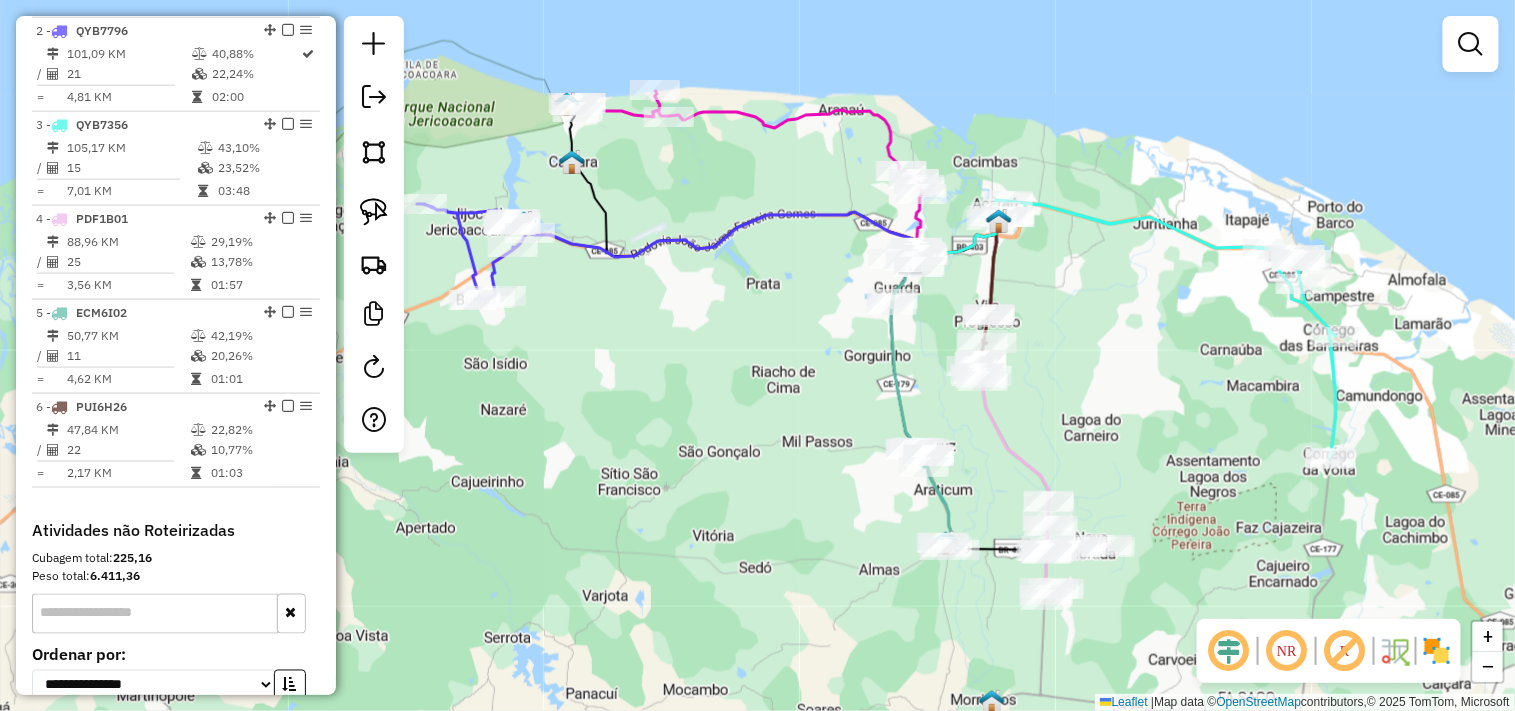 drag, startPoint x: 772, startPoint y: 448, endPoint x: 722, endPoint y: 461, distance: 51.662365 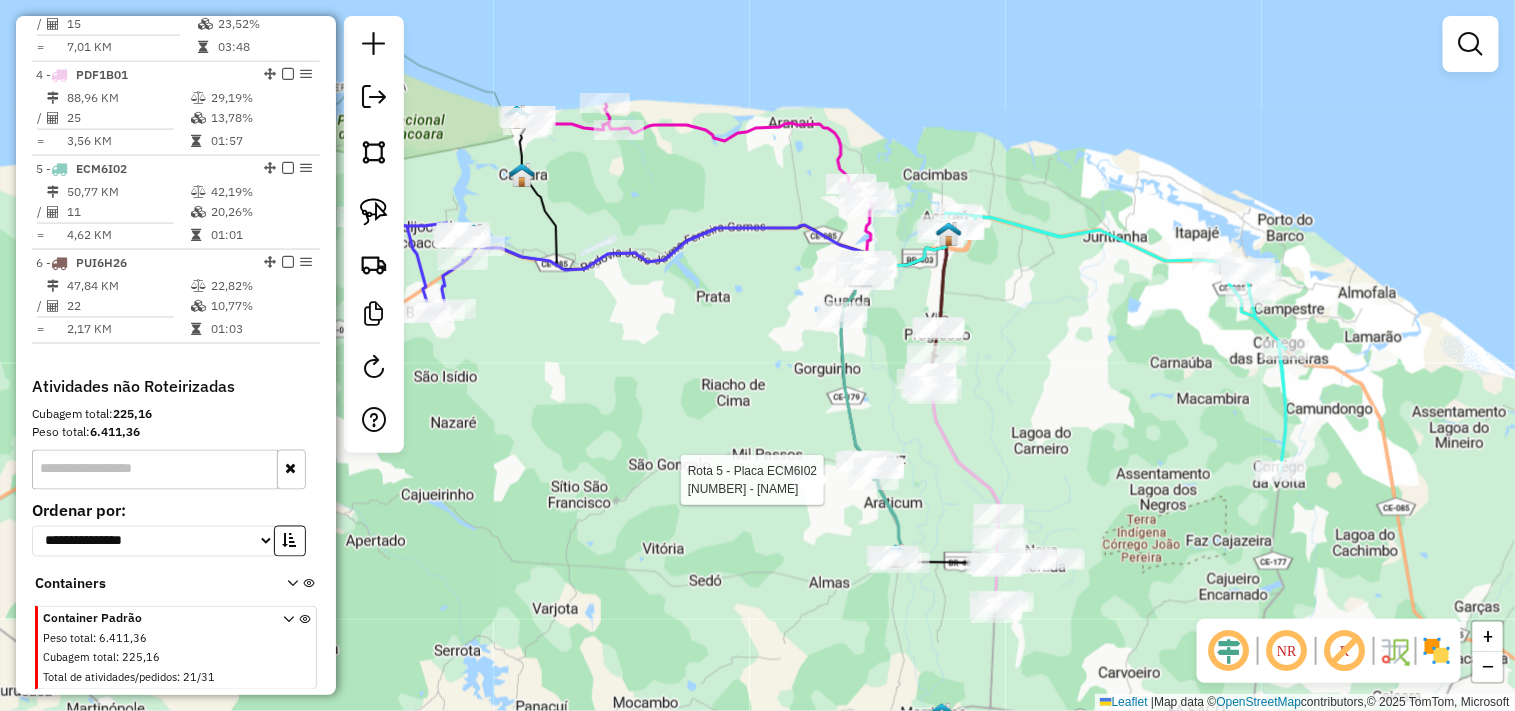select on "**********" 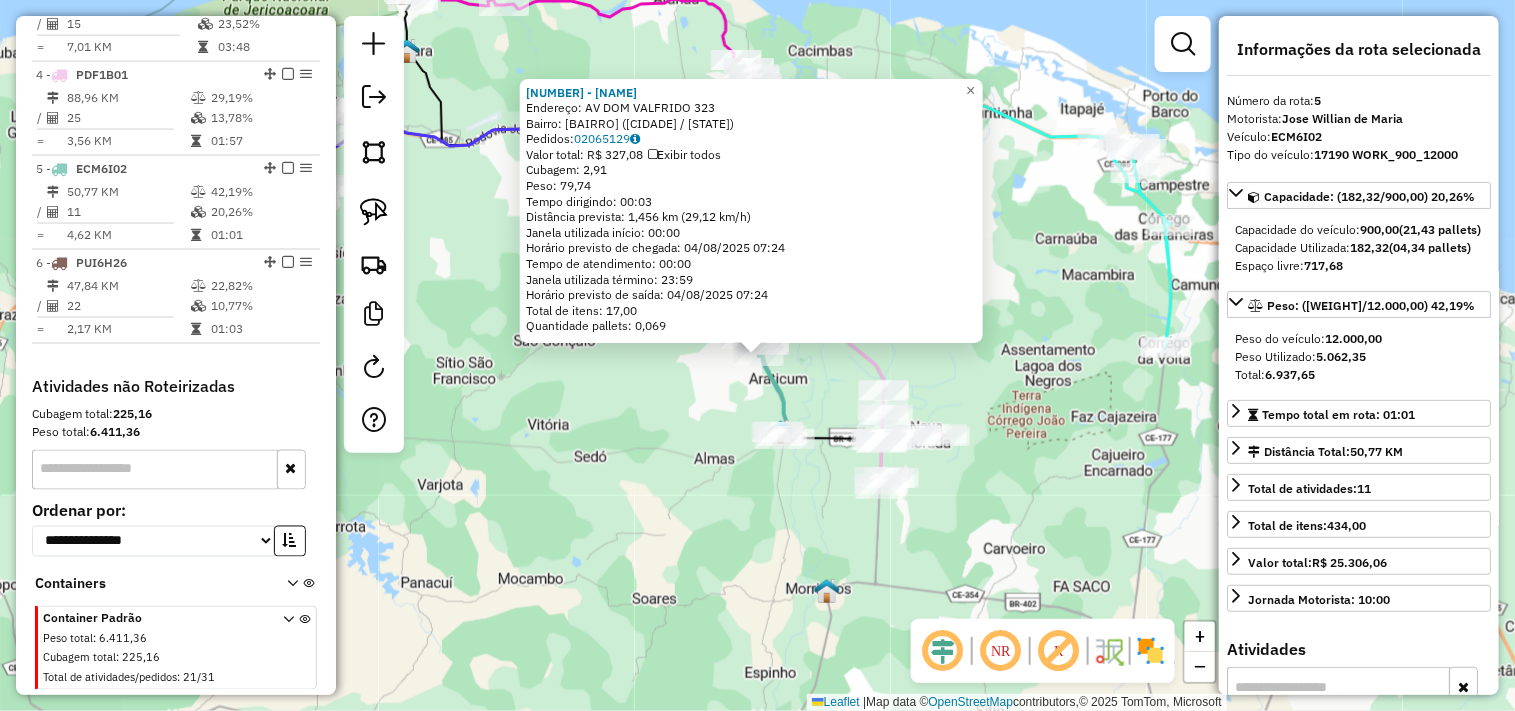 scroll, scrollTop: 1052, scrollLeft: 0, axis: vertical 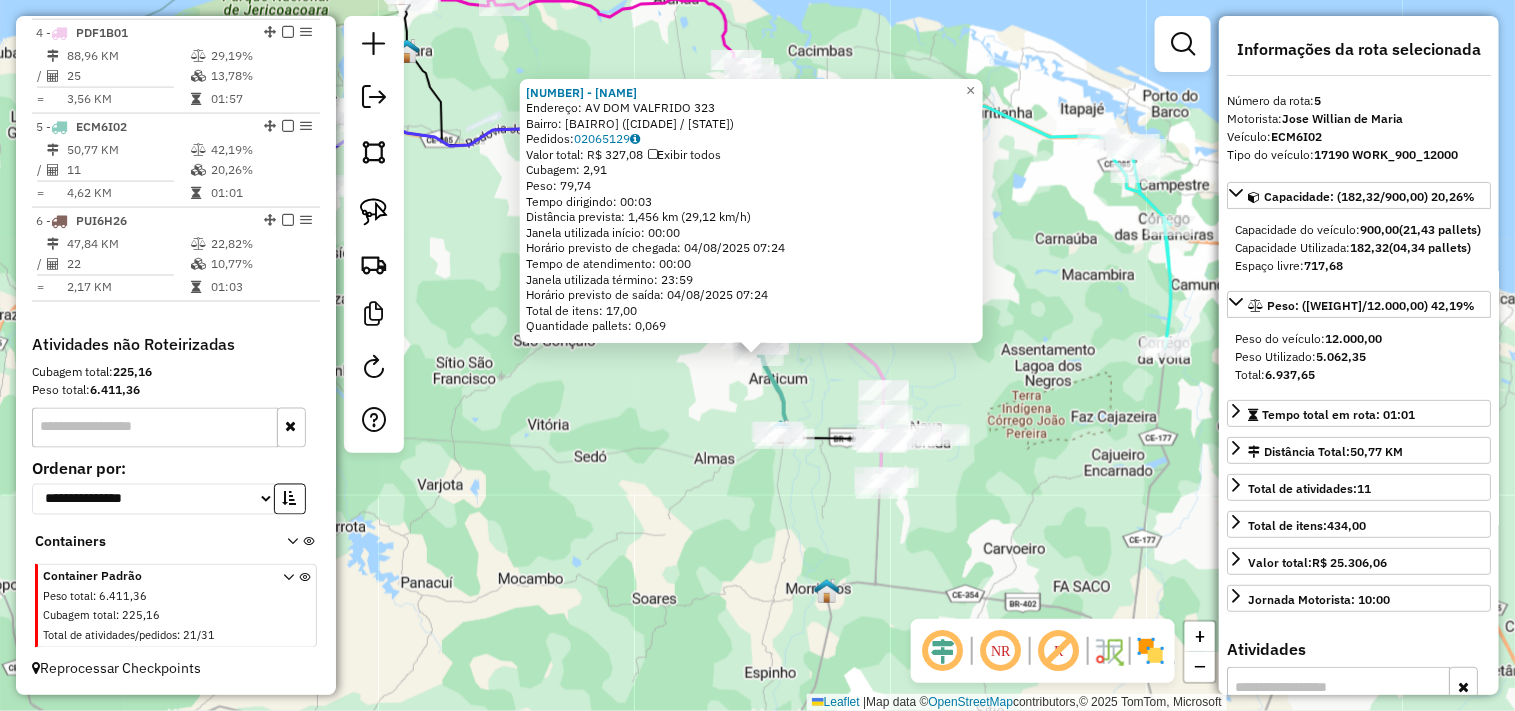 click on "301 - MERCEARIA MARCIO FIL  Endereço:  AV DOM VALFRIDO 323   Bairro: CORREGO GRANDE (BELA CRUZ / CE)   Pedidos:  02065129   Valor total: R$ 327,08   Exibir todos   Cubagem: 2,91  Peso: 79,74  Tempo dirigindo: 00:03   Distância prevista: 1,456 km (29,12 km/h)   Janela utilizada início: 00:00   Horário previsto de chegada: 04/08/2025 07:24   Tempo de atendimento: 00:00   Janela utilizada término: 23:59   Horário previsto de saída: 04/08/2025 07:24   Total de itens: 17,00   Quantidade pallets: 0,069  × Janela de atendimento Grade de atendimento Capacidade Transportadoras Veículos Cliente Pedidos  Rotas Selecione os dias de semana para filtrar as janelas de atendimento  Seg   Ter   Qua   Qui   Sex   Sáb   Dom  Informe o período da janela de atendimento: De: Até:  Filtrar exatamente a janela do cliente  Considerar janela de atendimento padrão  Selecione os dias de semana para filtrar as grades de atendimento  Seg   Ter   Qua   Qui   Sex   Sáb   Dom   Clientes fora do dia de atendimento selecionado +" 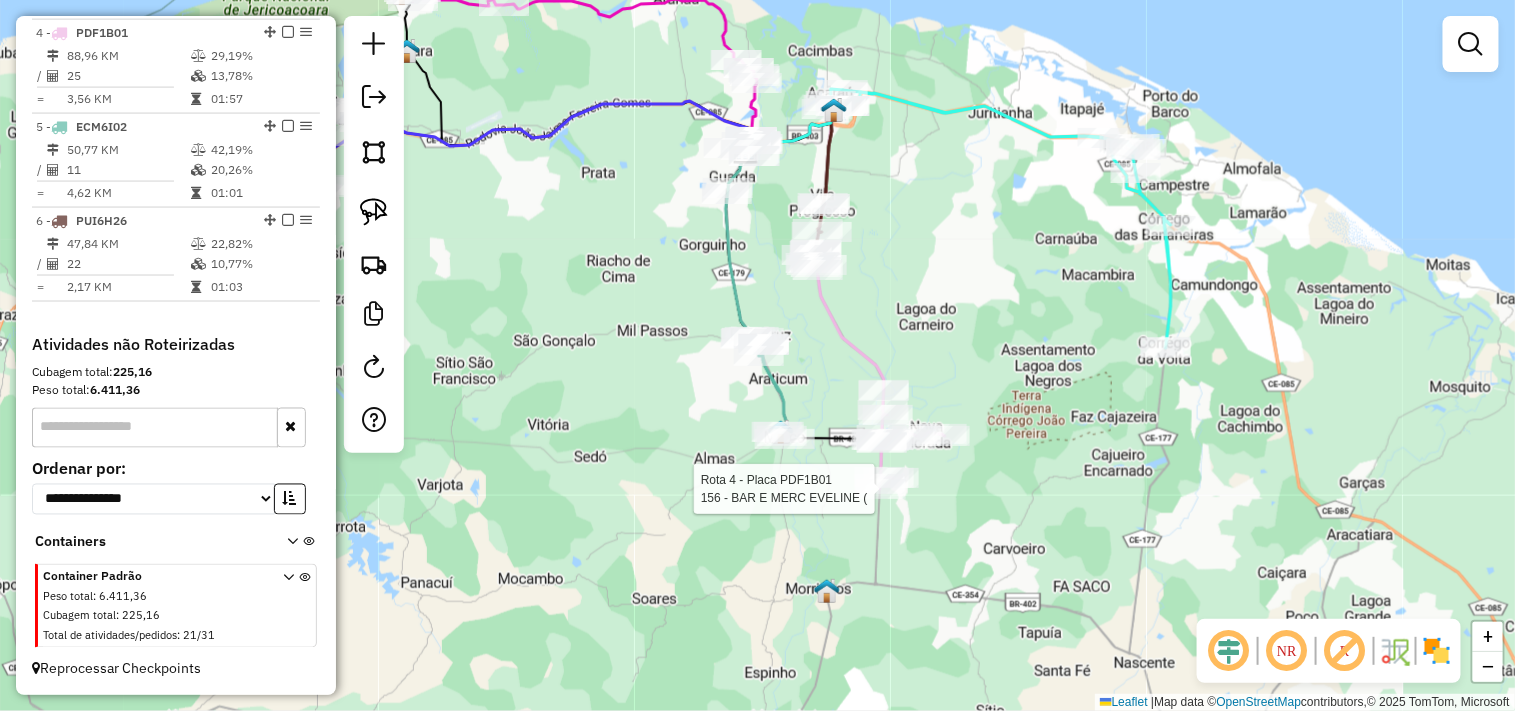 click 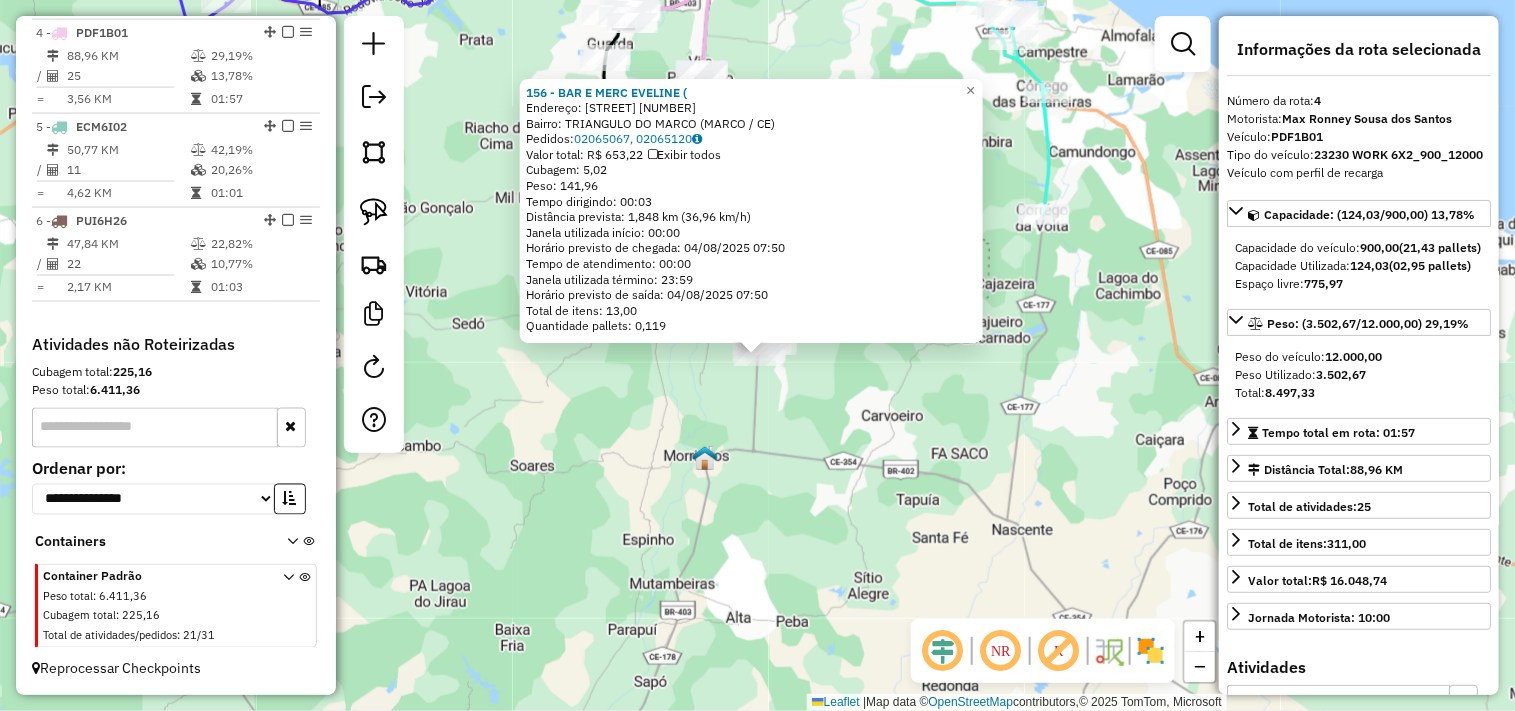 click on "156 - BAR E MERC EVELINE (  Endereço:  TRIANGULO DO MARCO 10000   Bairro: TRIANGULO DO MARCO (MARCO / CE)   Pedidos:  02065067, 02065120   Valor total: R$ 653,22   Exibir todos   Cubagem: 5,02  Peso: 141,96  Tempo dirigindo: 00:03   Distância prevista: 1,848 km (36,96 km/h)   Janela utilizada início: 00:00   Horário previsto de chegada: 04/08/2025 07:50   Tempo de atendimento: 00:00   Janela utilizada término: 23:59   Horário previsto de saída: 04/08/2025 07:50   Total de itens: 13,00   Quantidade pallets: 0,119  × Janela de atendimento Grade de atendimento Capacidade Transportadoras Veículos Cliente Pedidos  Rotas Selecione os dias de semana para filtrar as janelas de atendimento  Seg   Ter   Qua   Qui   Sex   Sáb   Dom  Informe o período da janela de atendimento: De: Até:  Filtrar exatamente a janela do cliente  Considerar janela de atendimento padrão  Selecione os dias de semana para filtrar as grades de atendimento  Seg   Ter   Qua   Qui   Sex   Sáb   Dom   Peso mínimo:   Peso máximo:  De:" 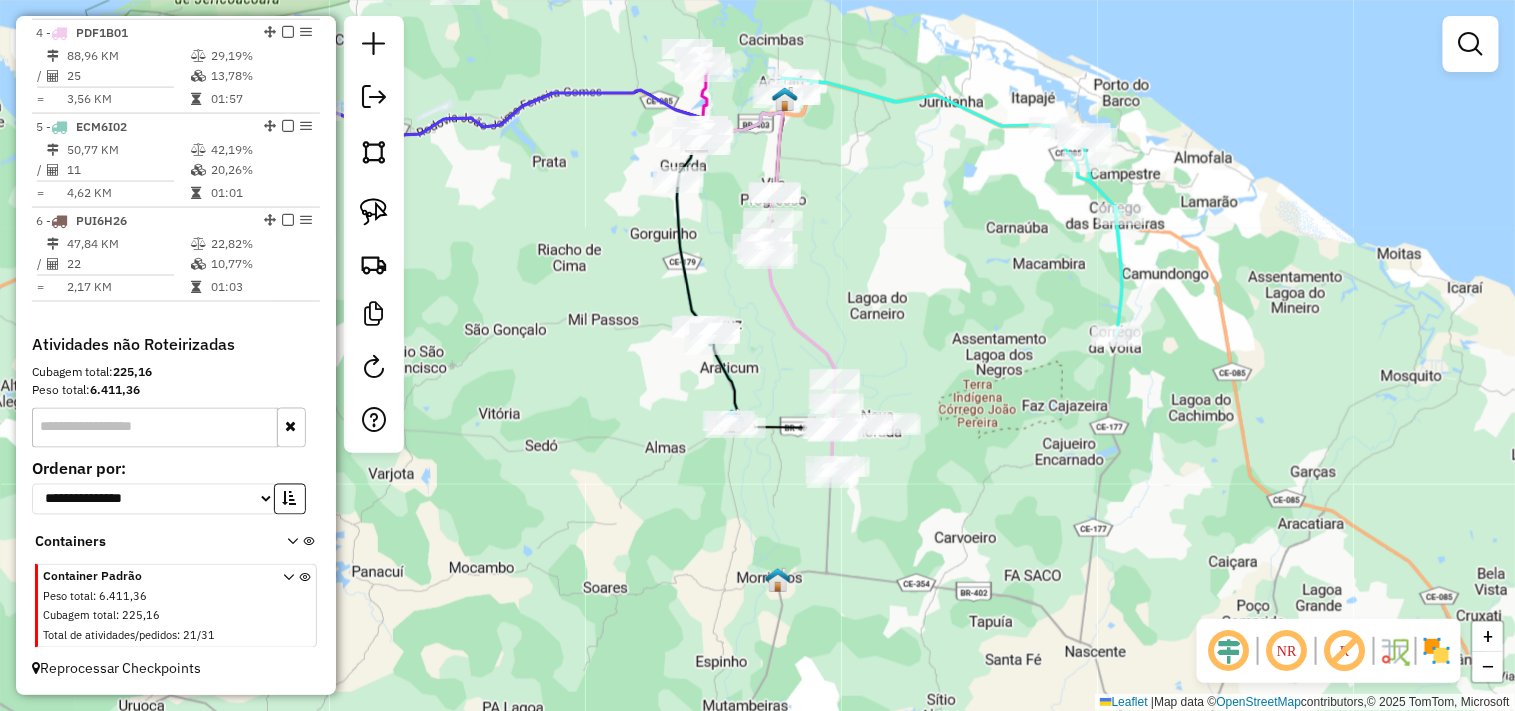 click on "Janela de atendimento Grade de atendimento Capacidade Transportadoras Veículos Cliente Pedidos  Rotas Selecione os dias de semana para filtrar as janelas de atendimento  Seg   Ter   Qua   Qui   Sex   Sáb   Dom  Informe o período da janela de atendimento: De: Até:  Filtrar exatamente a janela do cliente  Considerar janela de atendimento padrão  Selecione os dias de semana para filtrar as grades de atendimento  Seg   Ter   Qua   Qui   Sex   Sáb   Dom   Considerar clientes sem dia de atendimento cadastrado  Clientes fora do dia de atendimento selecionado Filtrar as atividades entre os valores definidos abaixo:  Peso mínimo:   Peso máximo:   Cubagem mínima:   Cubagem máxima:   De:   Até:  Filtrar as atividades entre o tempo de atendimento definido abaixo:  De:   Até:   Considerar capacidade total dos clientes não roteirizados Transportadora: Selecione um ou mais itens Tipo de veículo: Selecione um ou mais itens Veículo: Selecione um ou mais itens Motorista: Selecione um ou mais itens Nome: Rótulo:" 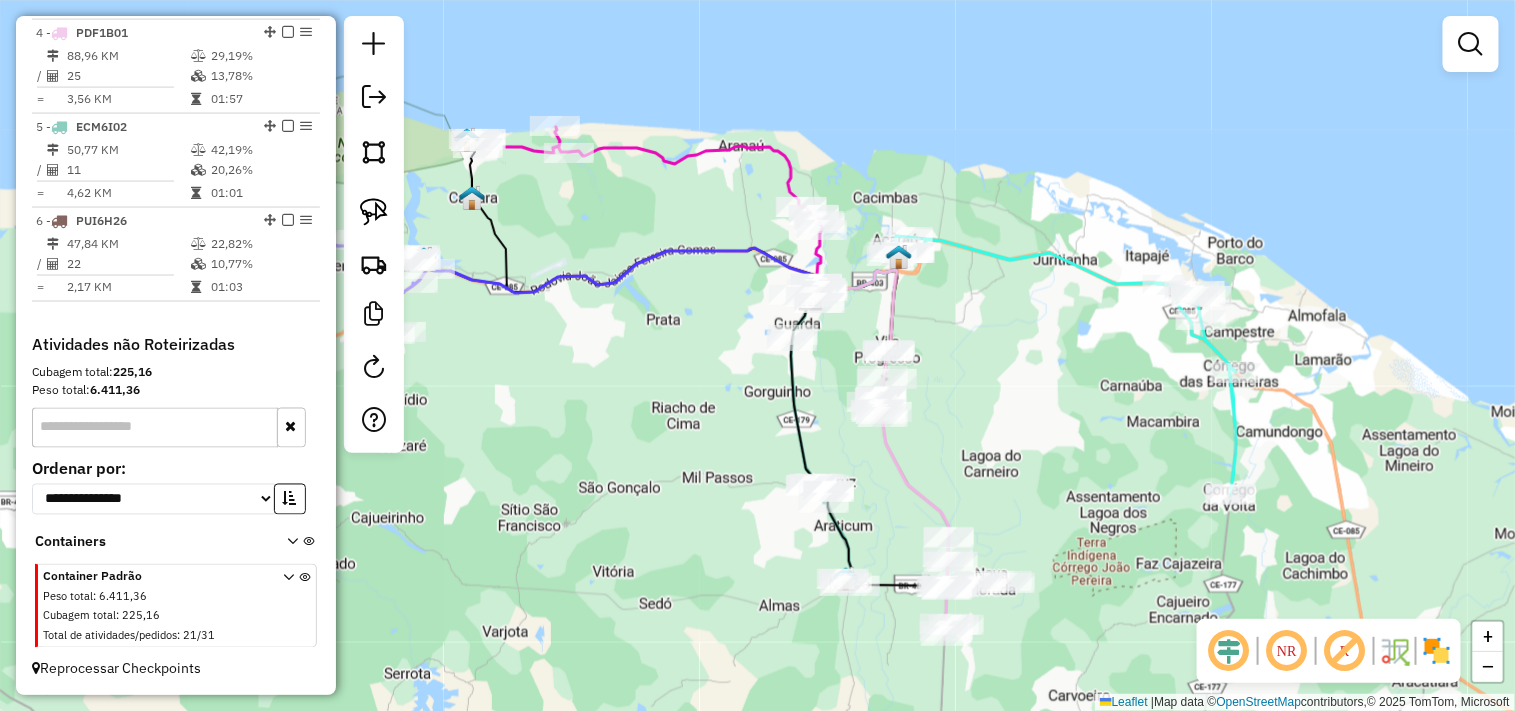 drag, startPoint x: 974, startPoint y: 367, endPoint x: 1086, endPoint y: 525, distance: 193.66982 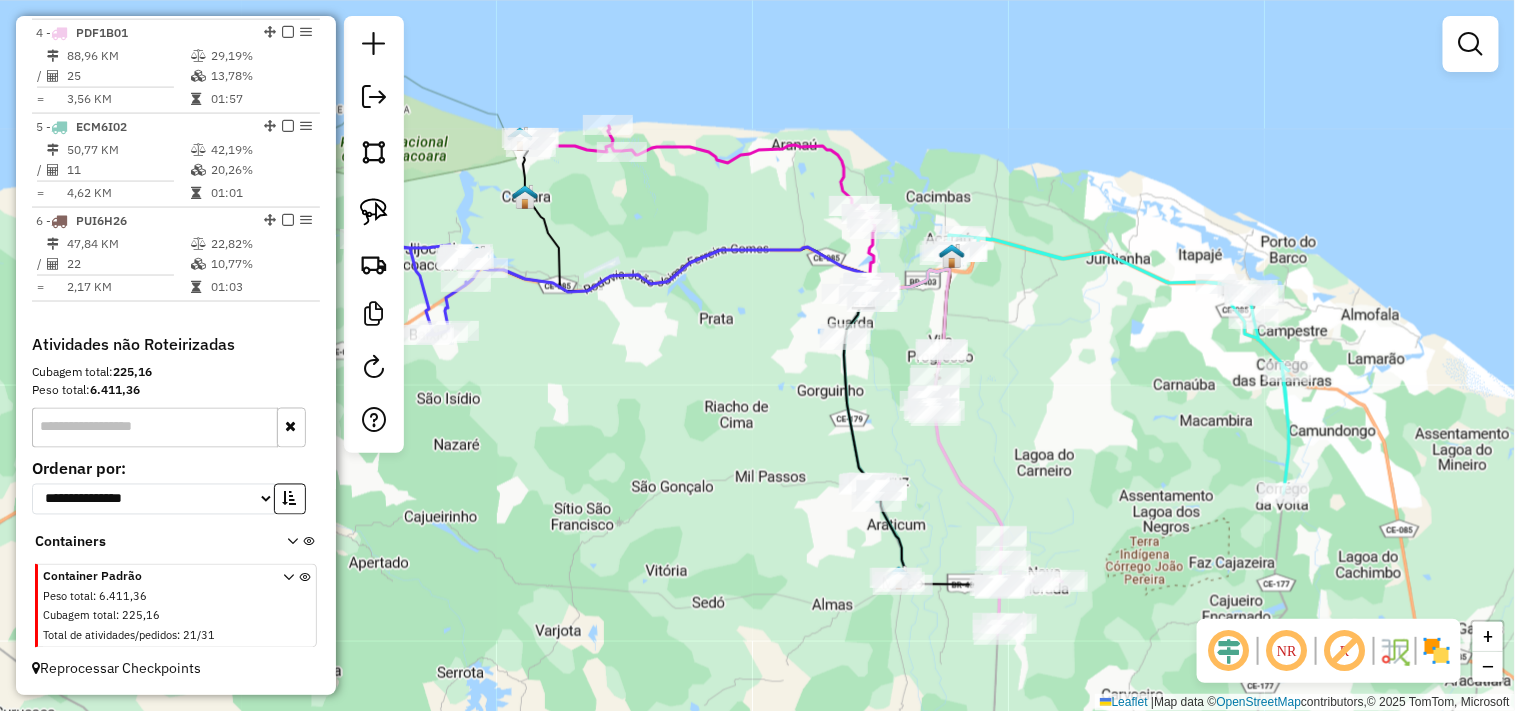 drag, startPoint x: 641, startPoint y: 470, endPoint x: 685, endPoint y: 466, distance: 44.181442 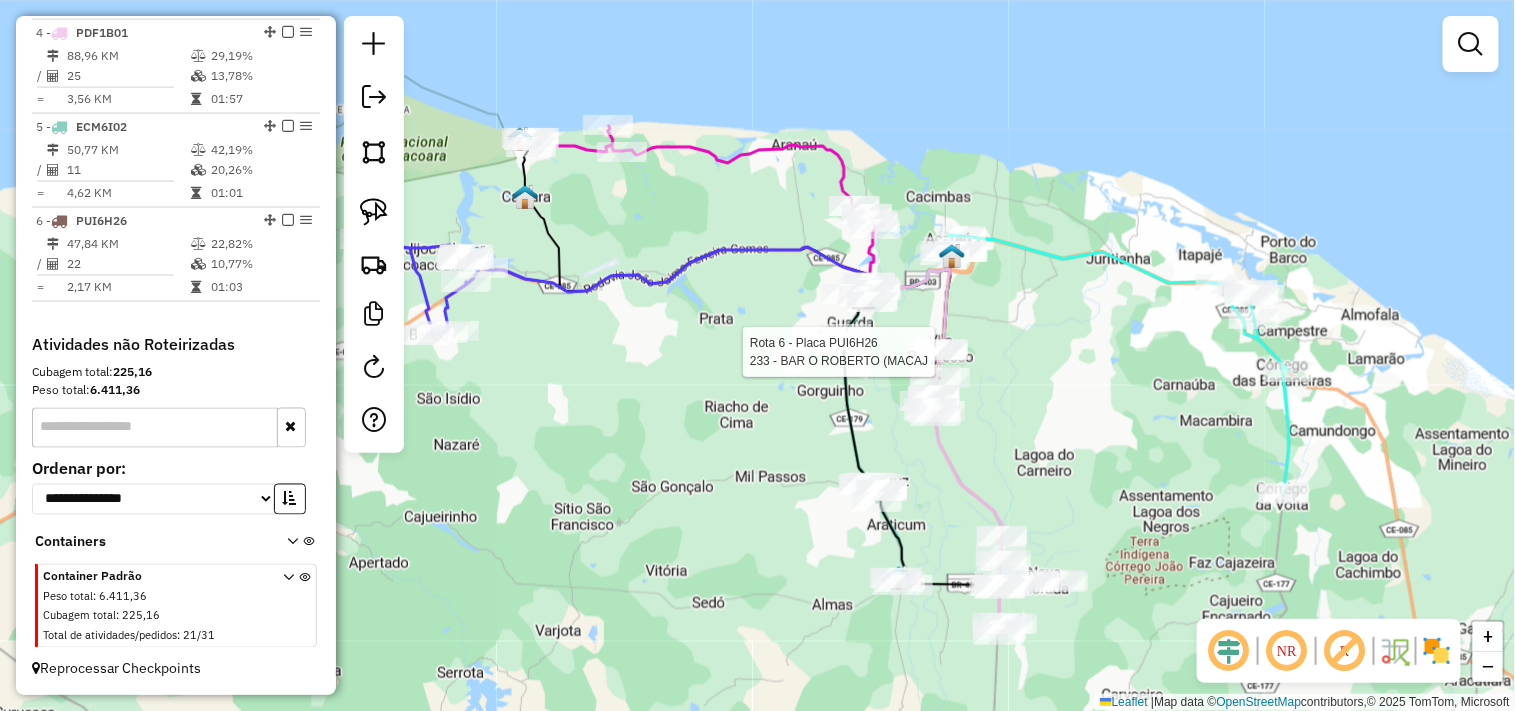 select on "**********" 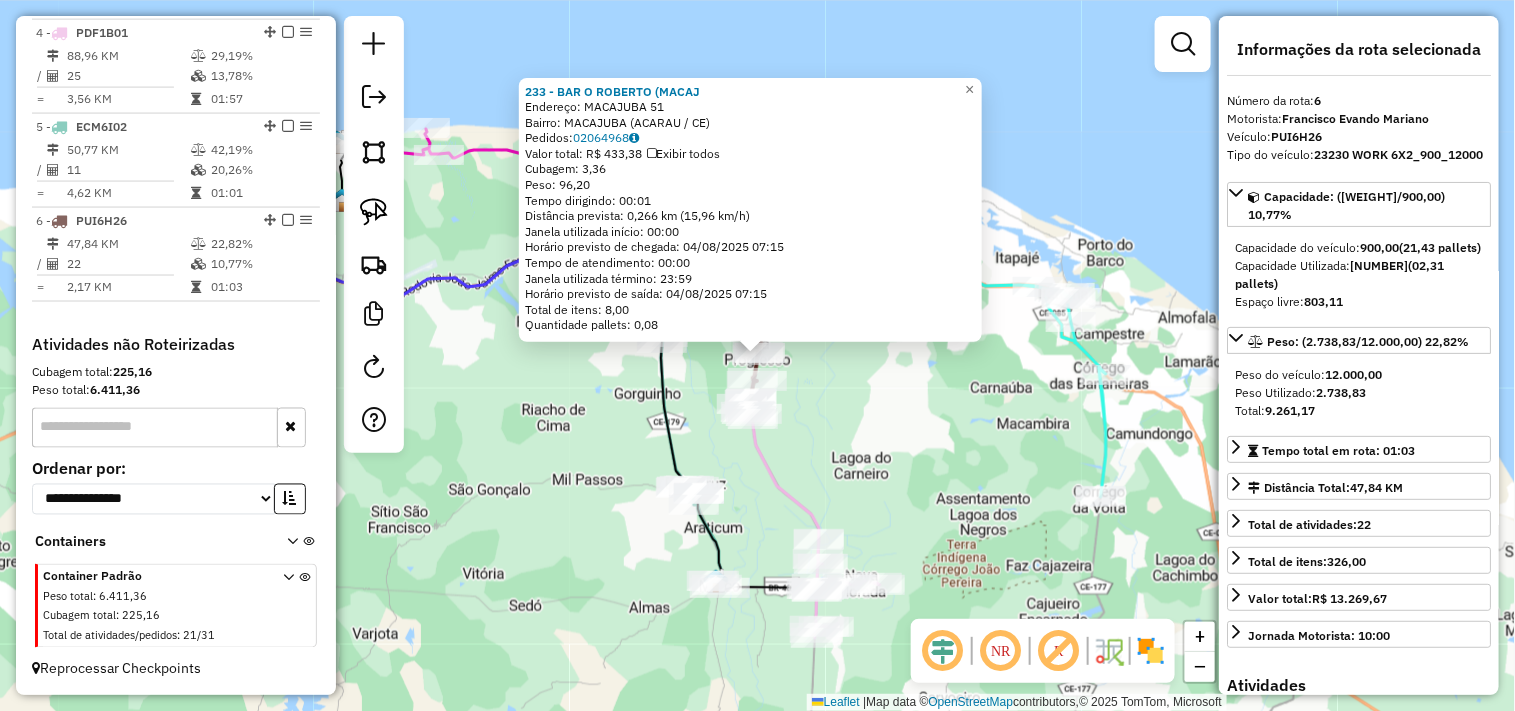 click on "233 - BAR O ROBERTO (MACAJ  Endereço:  MACAJUBA 51   Bairro: MACAJUBA (ACARAU / CE)   Pedidos:  02064968   Valor total: R$ 433,38   Exibir todos   Cubagem: 3,36  Peso: 96,20  Tempo dirigindo: 00:01   Distância prevista: 0,266 km (15,96 km/h)   Janela utilizada início: 00:00   Horário previsto de chegada: 04/08/2025 07:15   Tempo de atendimento: 00:00   Janela utilizada término: 23:59   Horário previsto de saída: 04/08/2025 07:15   Total de itens: 8,00   Quantidade pallets: 0,08  × Janela de atendimento Grade de atendimento Capacidade Transportadoras Veículos Cliente Pedidos  Rotas Selecione os dias de semana para filtrar as janelas de atendimento  Seg   Ter   Qua   Qui   Sex   Sáb   Dom  Informe o período da janela de atendimento: De: Até:  Filtrar exatamente a janela do cliente  Considerar janela de atendimento padrão  Selecione os dias de semana para filtrar as grades de atendimento  Seg   Ter   Qua   Qui   Sex   Sáb   Dom   Considerar clientes sem dia de atendimento cadastrado  Peso mínimo:" 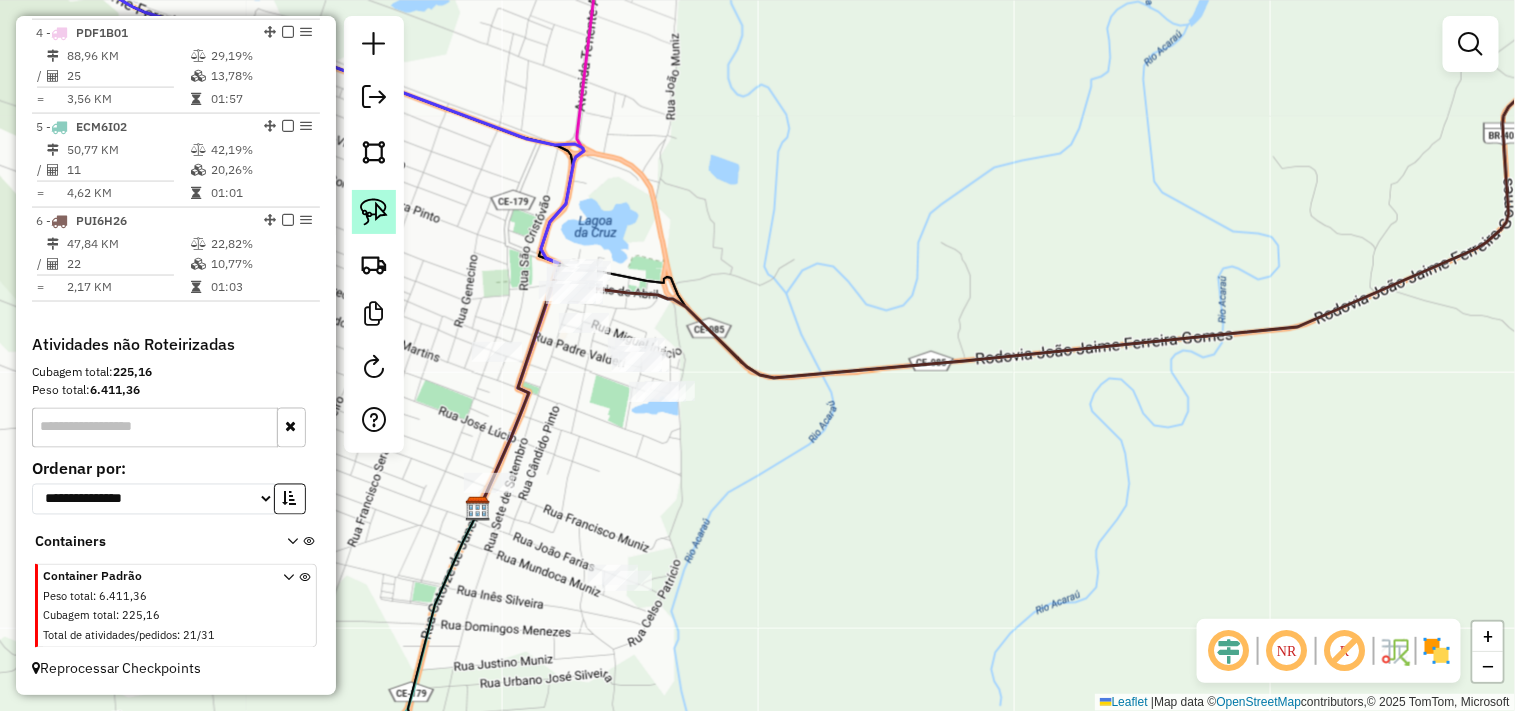 click 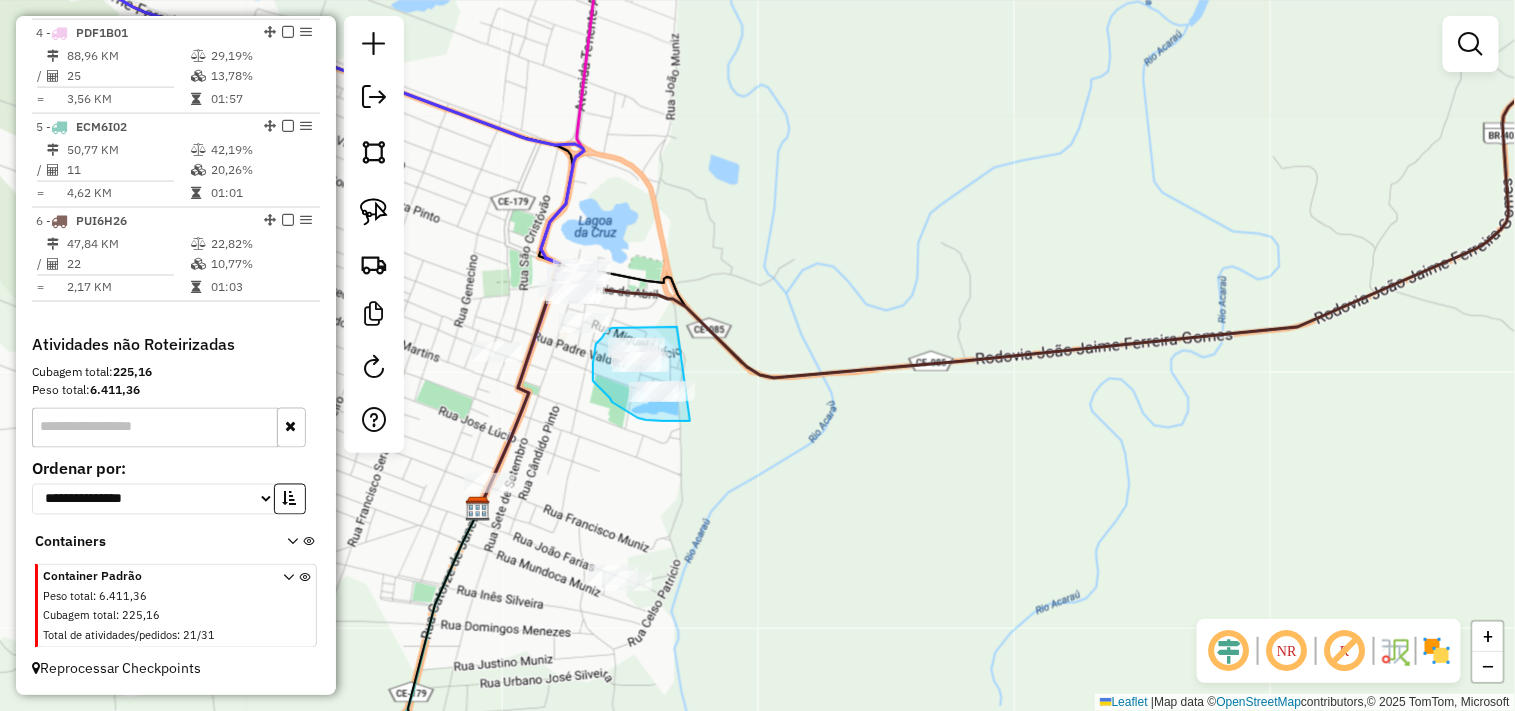 drag, startPoint x: 675, startPoint y: 327, endPoint x: 740, endPoint y: 402, distance: 99.24717 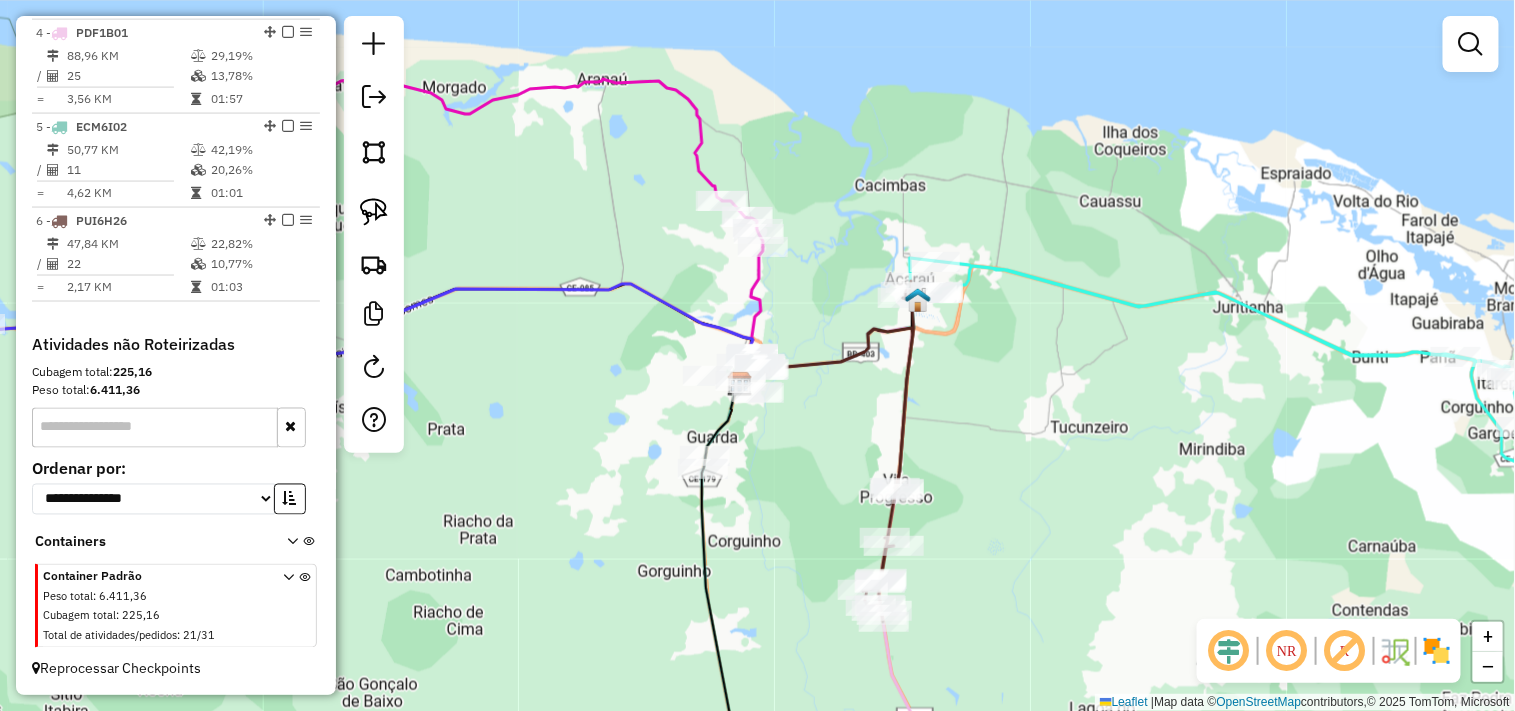 click 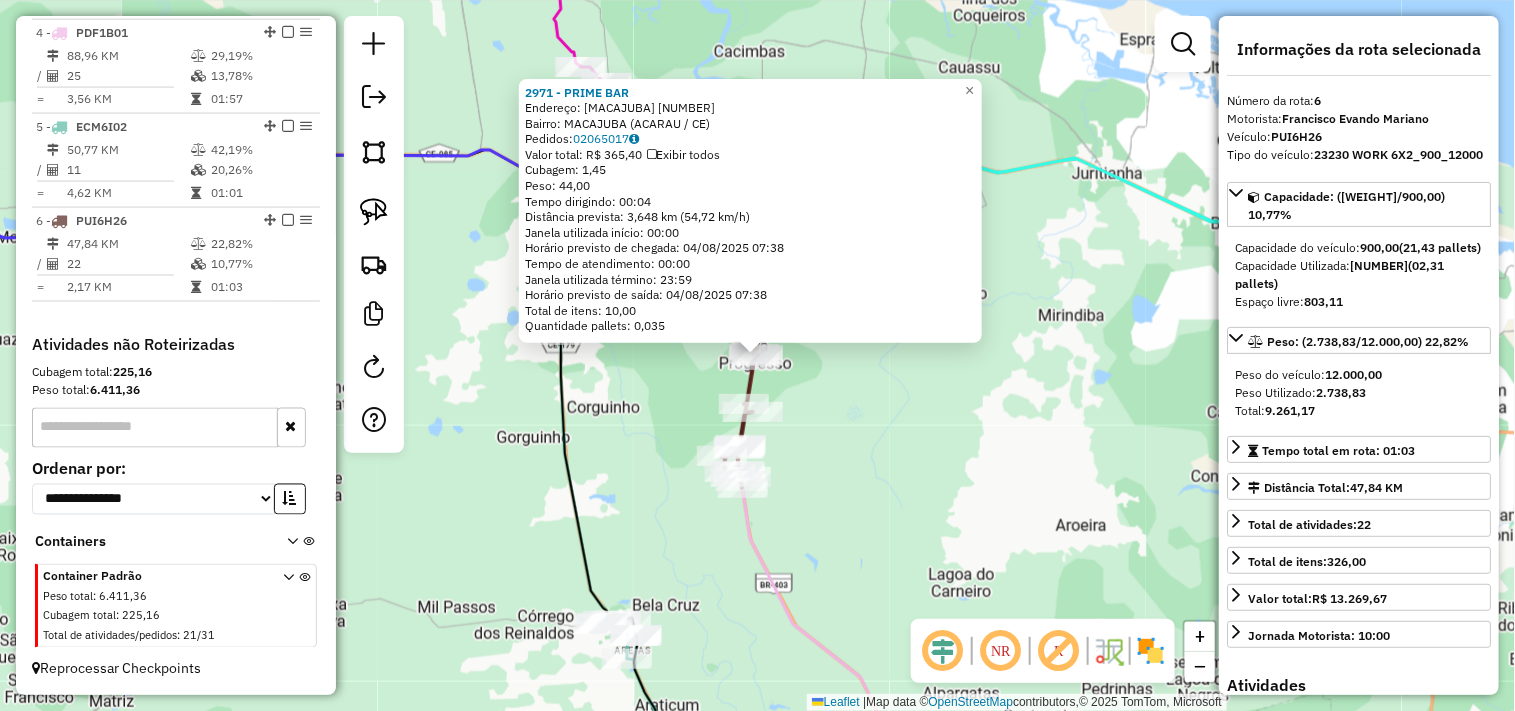 click on "2971 - PRIME BAR  Endereço:  MACAJUBA 601   Bairro: MACAJUBA (ACARAU / CE)   Pedidos:  02065017   Valor total: R$ 365,40   Exibir todos   Cubagem: 1,45  Peso: 44,00  Tempo dirigindo: 00:04   Distância prevista: 3,648 km (54,72 km/h)   Janela utilizada início: 00:00   Horário previsto de chegada: 04/08/2025 07:38   Tempo de atendimento: 00:00   Janela utilizada término: 23:59   Horário previsto de saída: 04/08/2025 07:38   Total de itens: 10,00   Quantidade pallets: 0,035  × Janela de atendimento Grade de atendimento Capacidade Transportadoras Veículos Cliente Pedidos  Rotas Selecione os dias de semana para filtrar as janelas de atendimento  Seg   Ter   Qua   Qui   Sex   Sáb   Dom  Informe o período da janela de atendimento: De: Até:  Filtrar exatamente a janela do cliente  Considerar janela de atendimento padrão  Selecione os dias de semana para filtrar as grades de atendimento  Seg   Ter   Qua   Qui   Sex   Sáb   Dom   Considerar clientes sem dia de atendimento cadastrado  Peso mínimo:   De:" 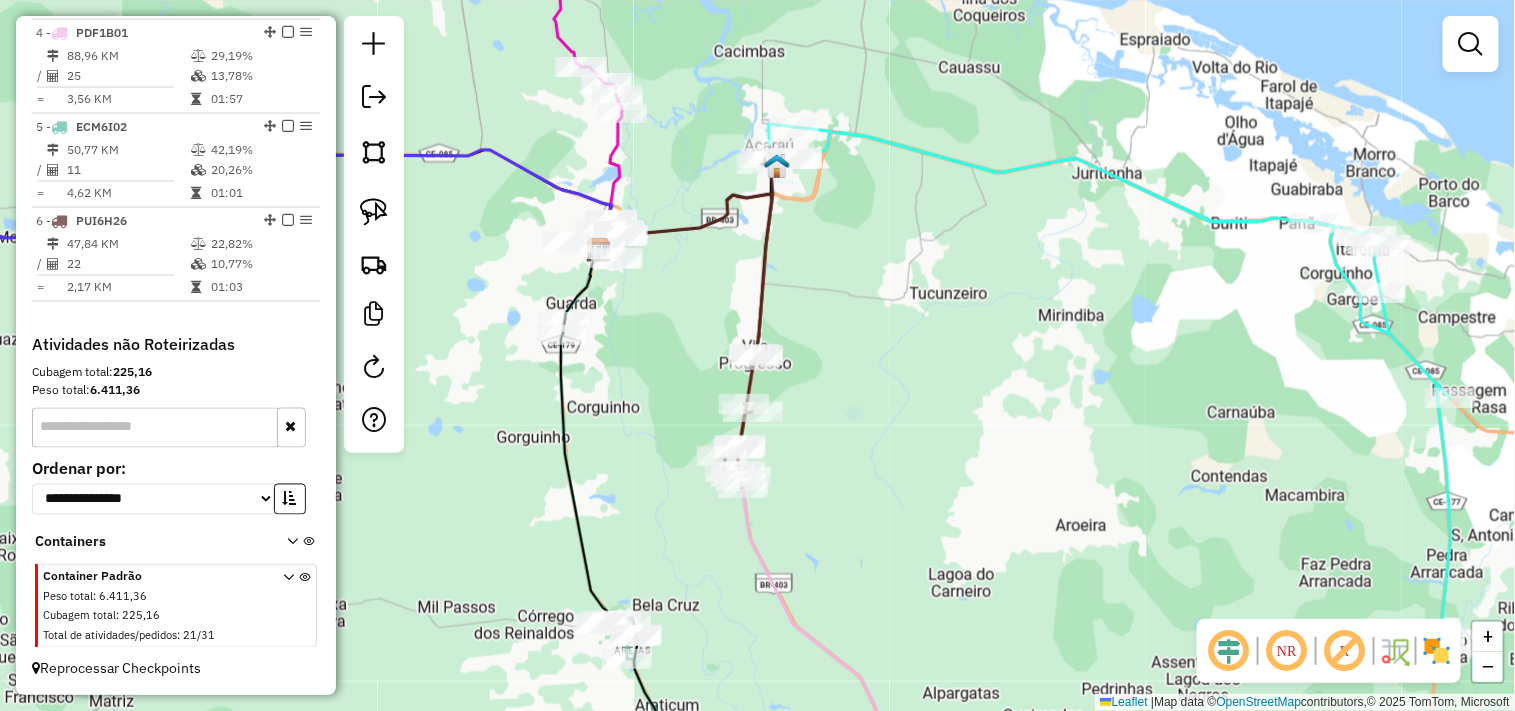 select on "**********" 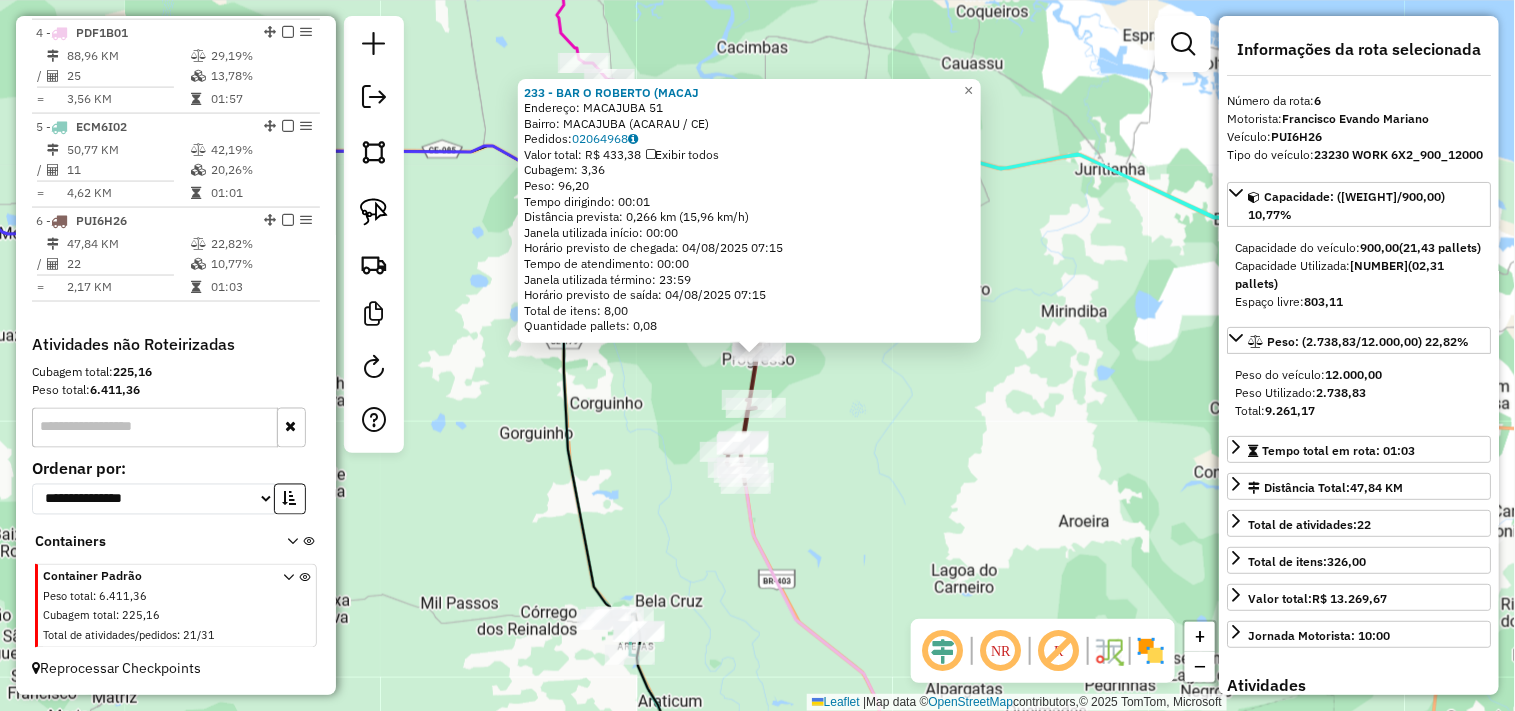 click on "233 - BAR O ROBERTO (MACAJ  Endereço:  MACAJUBA 51   Bairro: MACAJUBA (ACARAU / CE)   Pedidos:  02064968   Valor total: R$ 433,38   Exibir todos   Cubagem: 3,36  Peso: 96,20  Tempo dirigindo: 00:01   Distância prevista: 0,266 km (15,96 km/h)   Janela utilizada início: 00:00   Horário previsto de chegada: 04/08/2025 07:15   Tempo de atendimento: 00:00   Janela utilizada término: 23:59   Horário previsto de saída: 04/08/2025 07:15   Total de itens: 8,00   Quantidade pallets: 0,08  × Janela de atendimento Grade de atendimento Capacidade Transportadoras Veículos Cliente Pedidos  Rotas Selecione os dias de semana para filtrar as janelas de atendimento  Seg   Ter   Qua   Qui   Sex   Sáb   Dom  Informe o período da janela de atendimento: De: Até:  Filtrar exatamente a janela do cliente  Considerar janela de atendimento padrão  Selecione os dias de semana para filtrar as grades de atendimento  Seg   Ter   Qua   Qui   Sex   Sáb   Dom   Considerar clientes sem dia de atendimento cadastrado  Peso mínimo:" 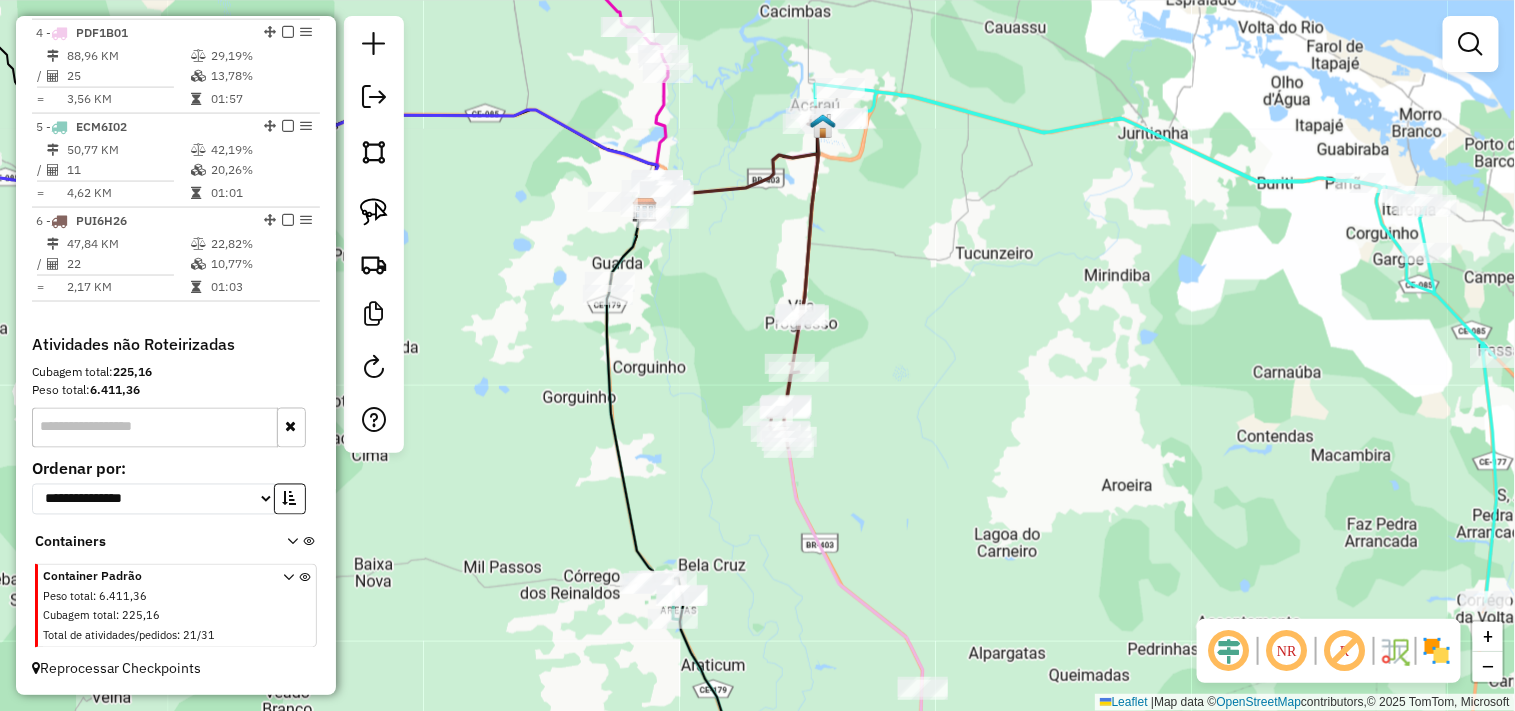 drag, startPoint x: 643, startPoint y: 447, endPoint x: 686, endPoint y: 411, distance: 56.0803 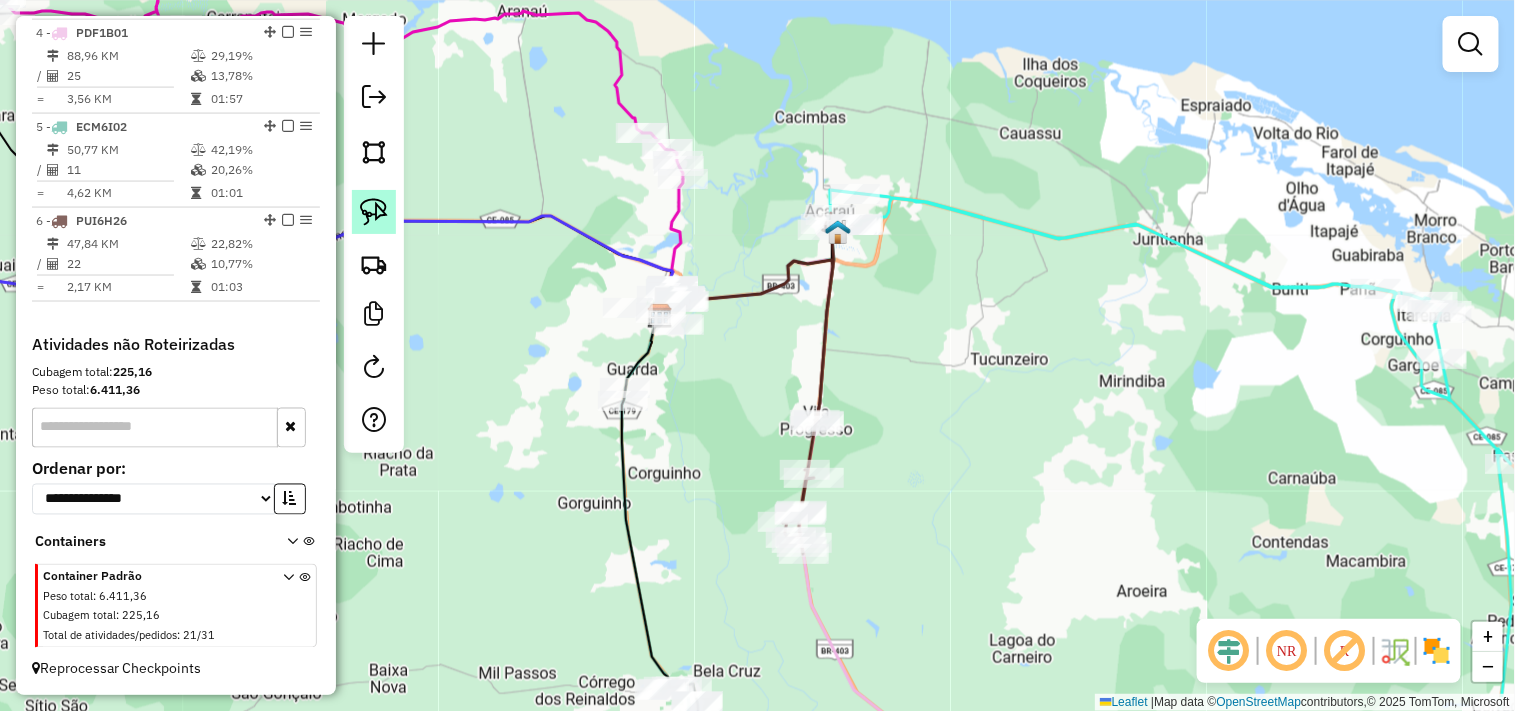 click 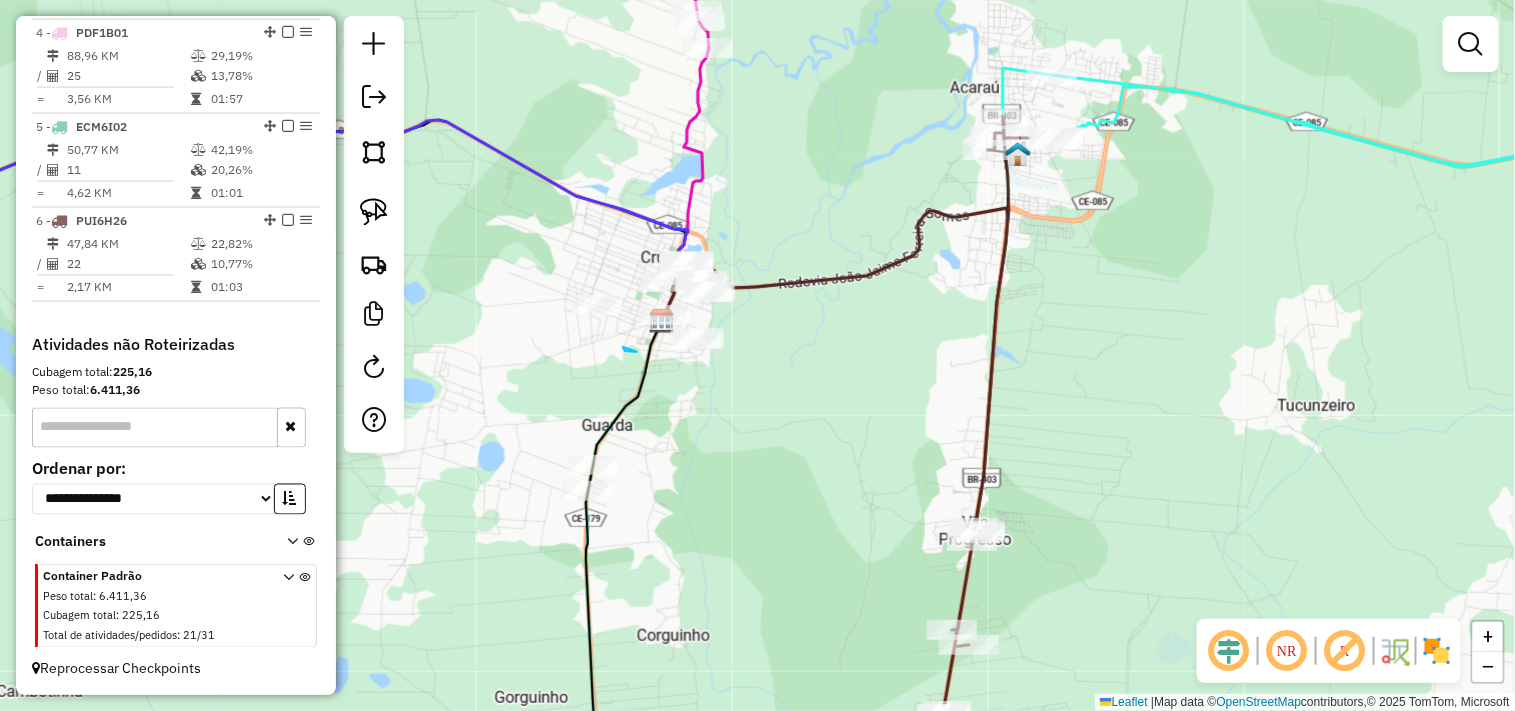 drag, startPoint x: 623, startPoint y: 347, endPoint x: 608, endPoint y: 342, distance: 15.811388 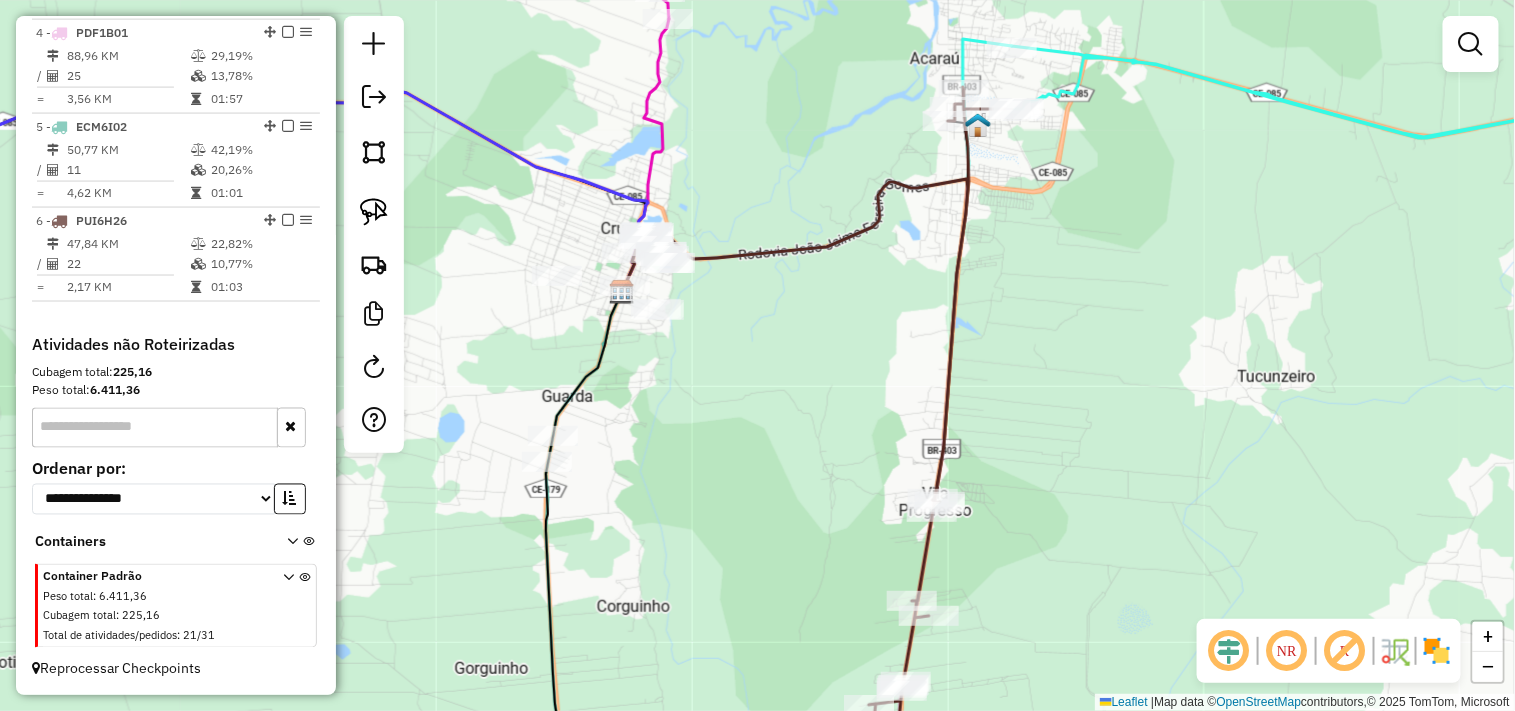 drag, startPoint x: 608, startPoint y: 342, endPoint x: 568, endPoint y: 313, distance: 49.40648 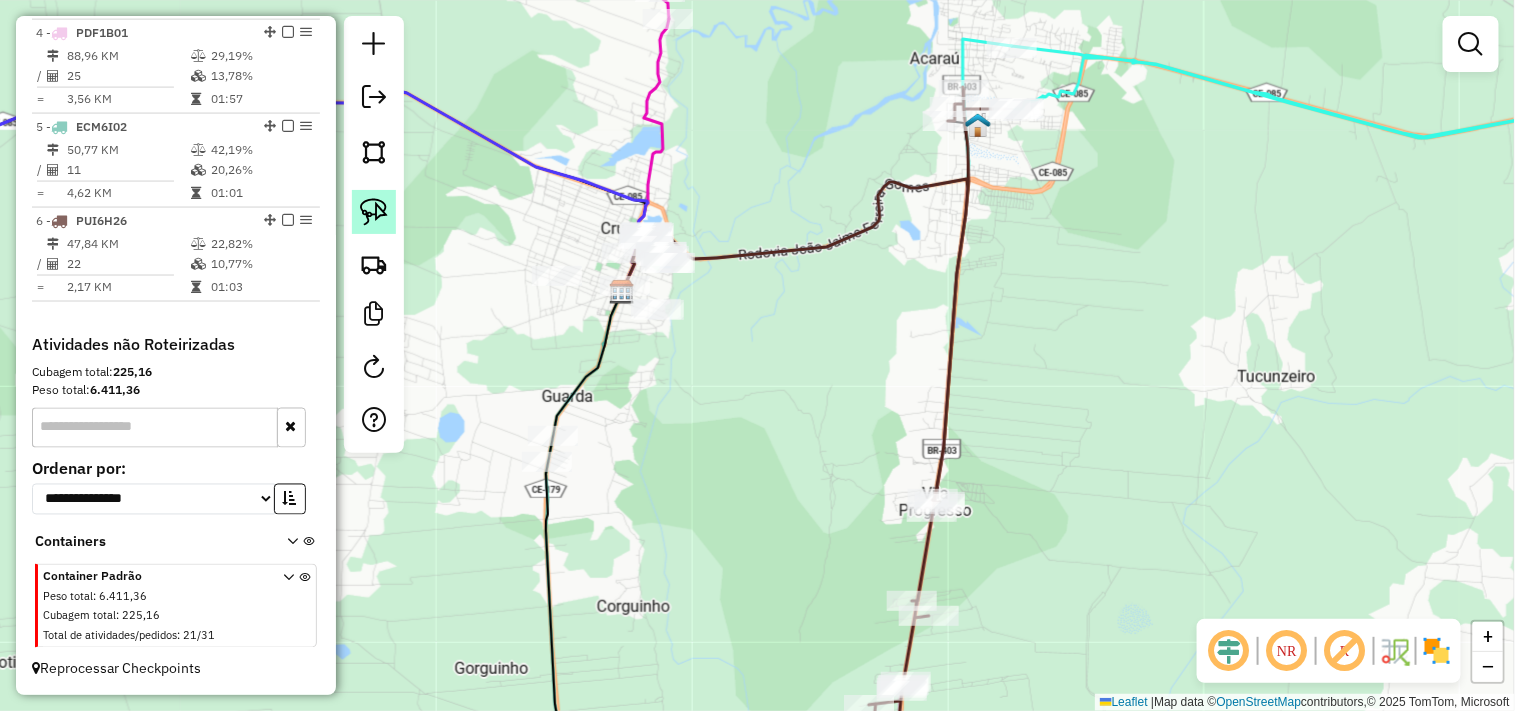 click 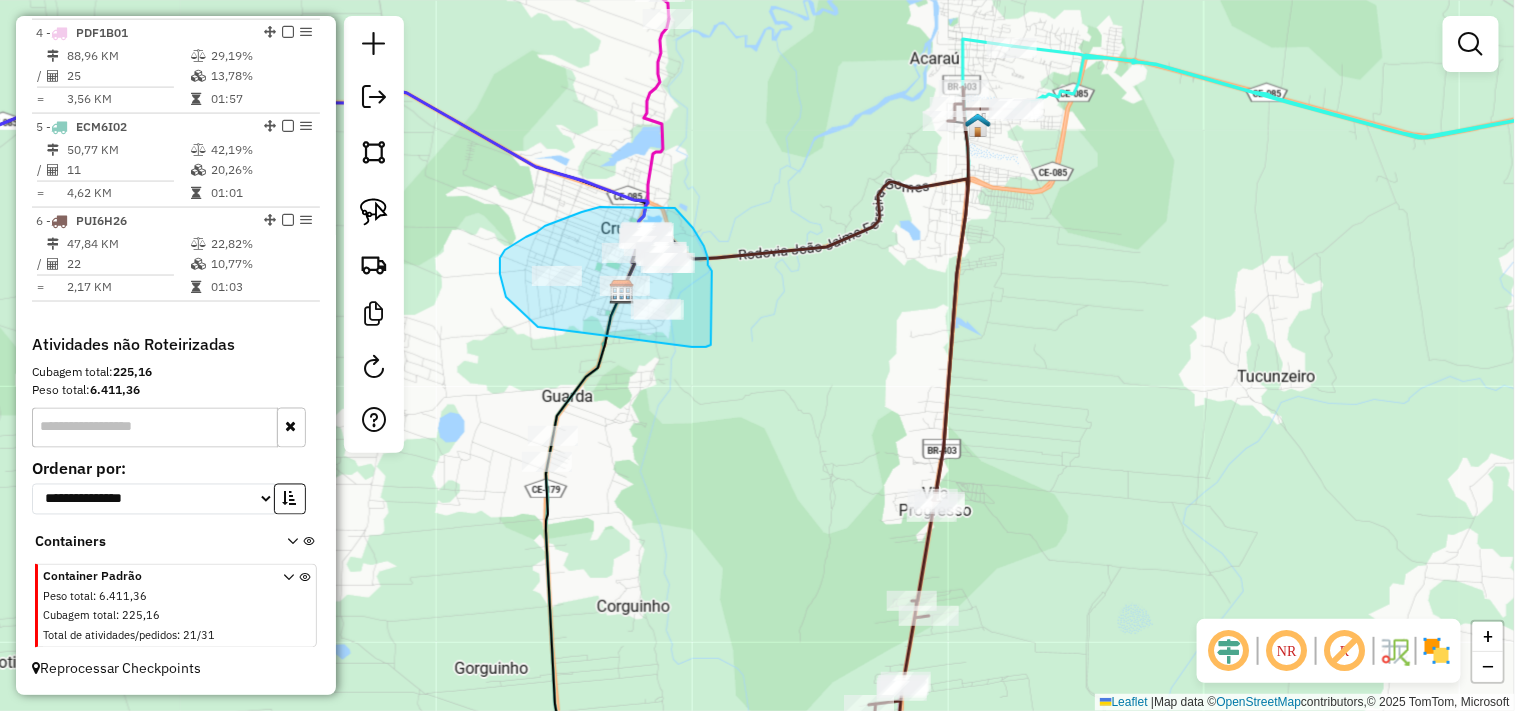 drag, startPoint x: 521, startPoint y: 312, endPoint x: 680, endPoint y: 347, distance: 162.80664 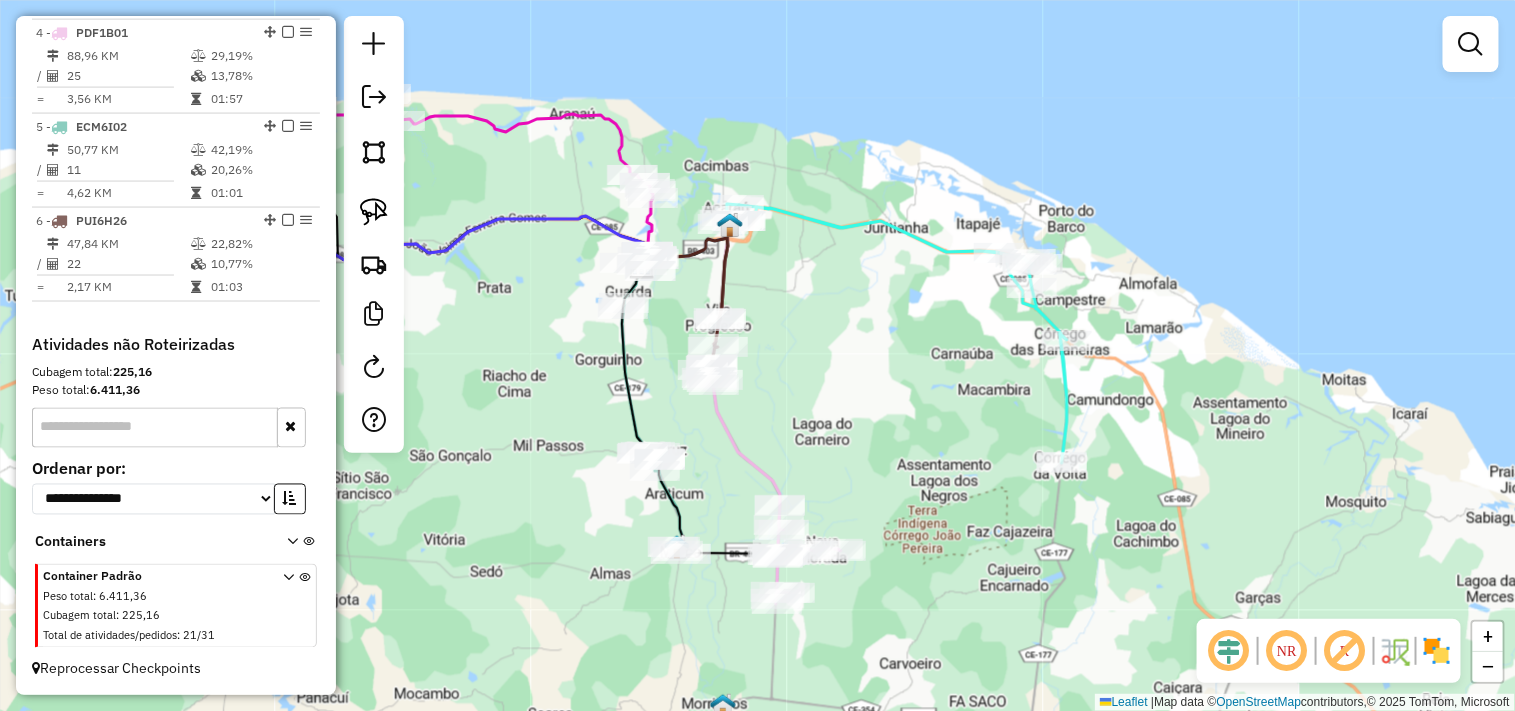 drag, startPoint x: 694, startPoint y: 497, endPoint x: 662, endPoint y: 410, distance: 92.69843 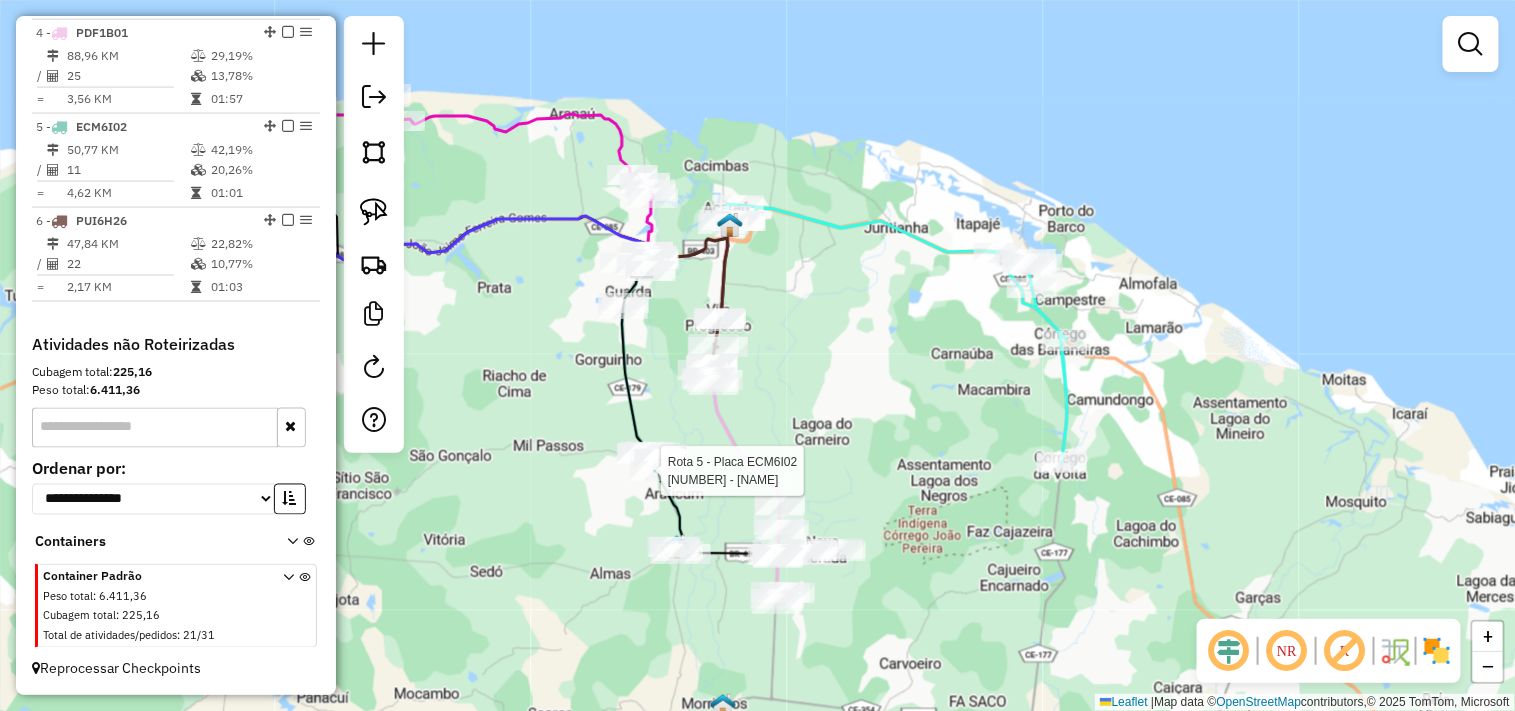 select on "**********" 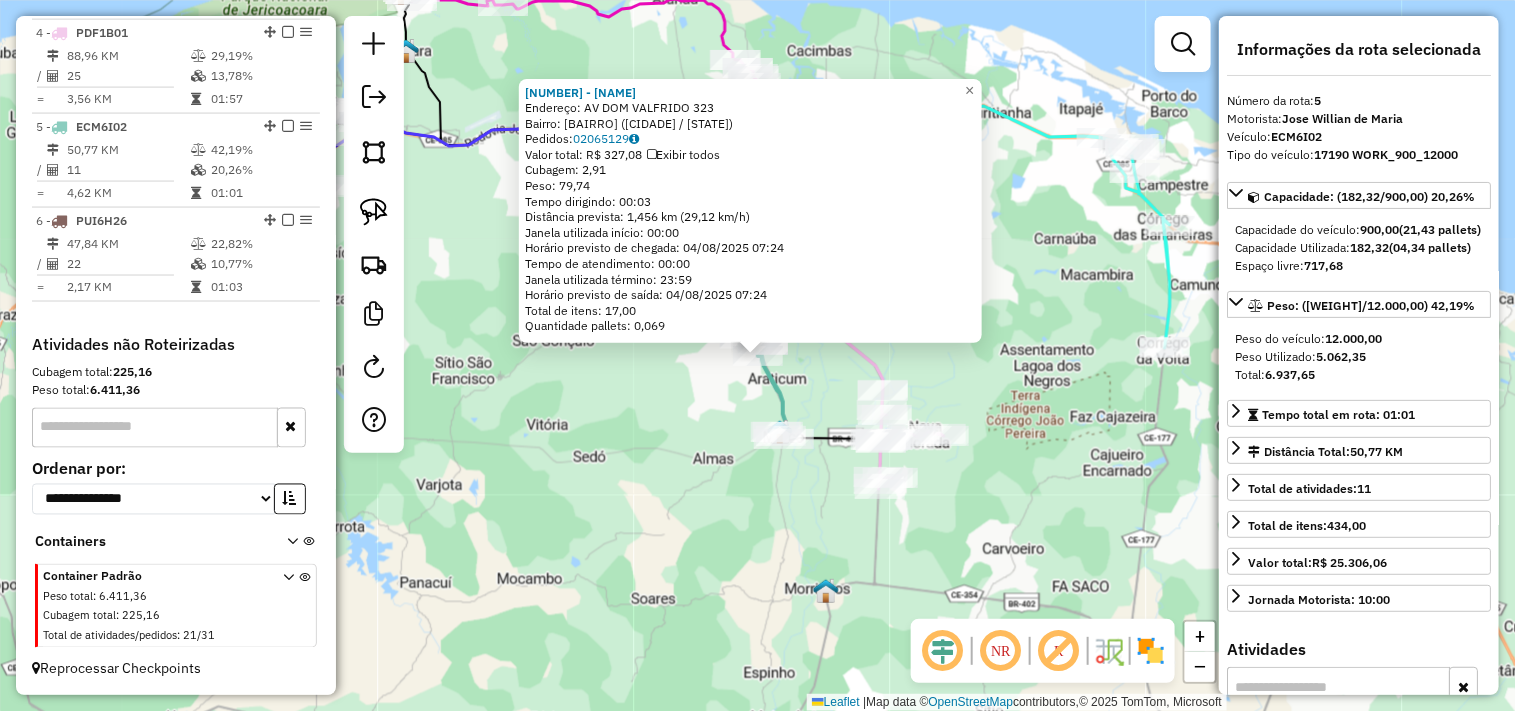 click on "301 - MERCEARIA MARCIO FIL  Endereço:  AV DOM VALFRIDO 323   Bairro: CORREGO GRANDE (BELA CRUZ / CE)   Pedidos:  02065129   Valor total: R$ 327,08   Exibir todos   Cubagem: 2,91  Peso: 79,74  Tempo dirigindo: 00:03   Distância prevista: 1,456 km (29,12 km/h)   Janela utilizada início: 00:00   Horário previsto de chegada: 04/08/2025 07:24   Tempo de atendimento: 00:00   Janela utilizada término: 23:59   Horário previsto de saída: 04/08/2025 07:24   Total de itens: 17,00   Quantidade pallets: 0,069  × Janela de atendimento Grade de atendimento Capacidade Transportadoras Veículos Cliente Pedidos  Rotas Selecione os dias de semana para filtrar as janelas de atendimento  Seg   Ter   Qua   Qui   Sex   Sáb   Dom  Informe o período da janela de atendimento: De: Até:  Filtrar exatamente a janela do cliente  Considerar janela de atendimento padrão  Selecione os dias de semana para filtrar as grades de atendimento  Seg   Ter   Qua   Qui   Sex   Sáb   Dom   Clientes fora do dia de atendimento selecionado +" 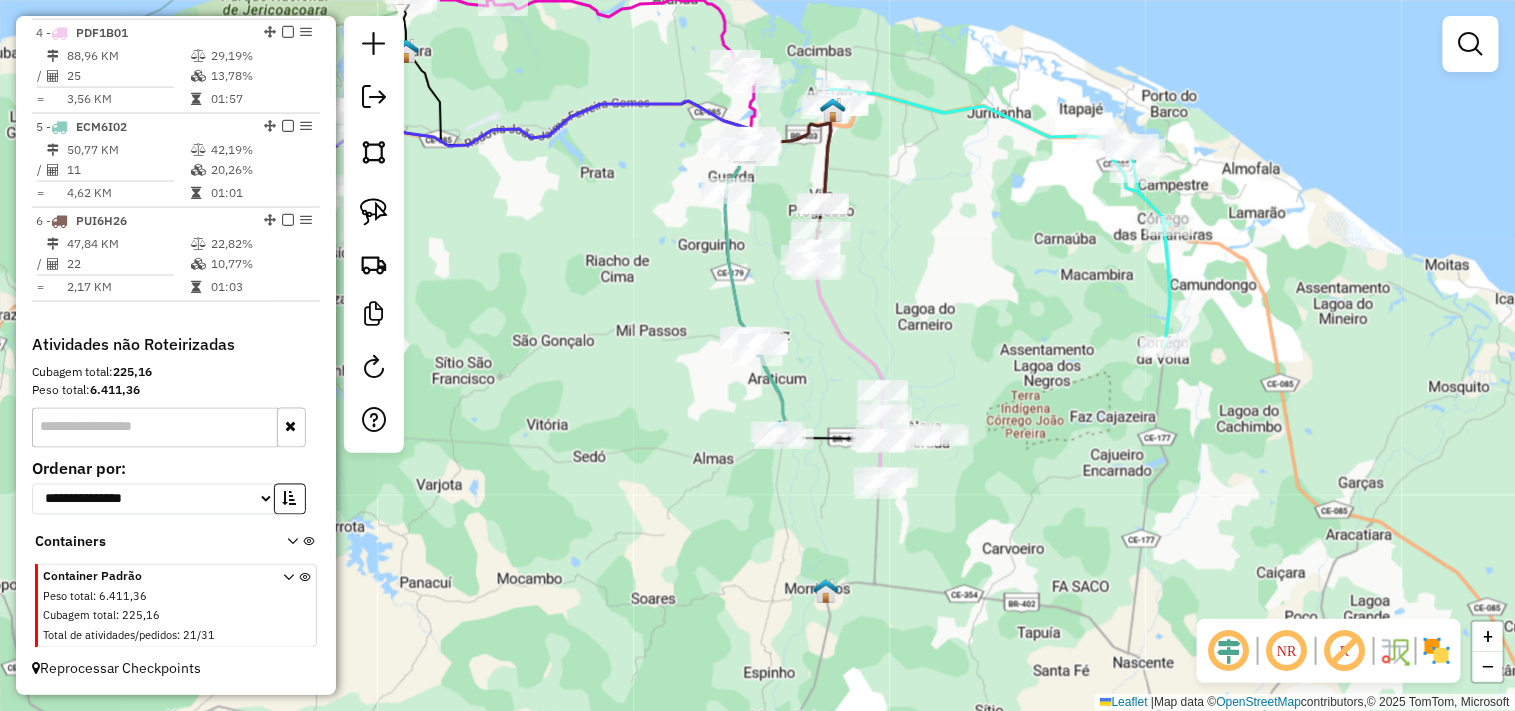 drag, startPoint x: 677, startPoint y: 297, endPoint x: 663, endPoint y: 473, distance: 176.55594 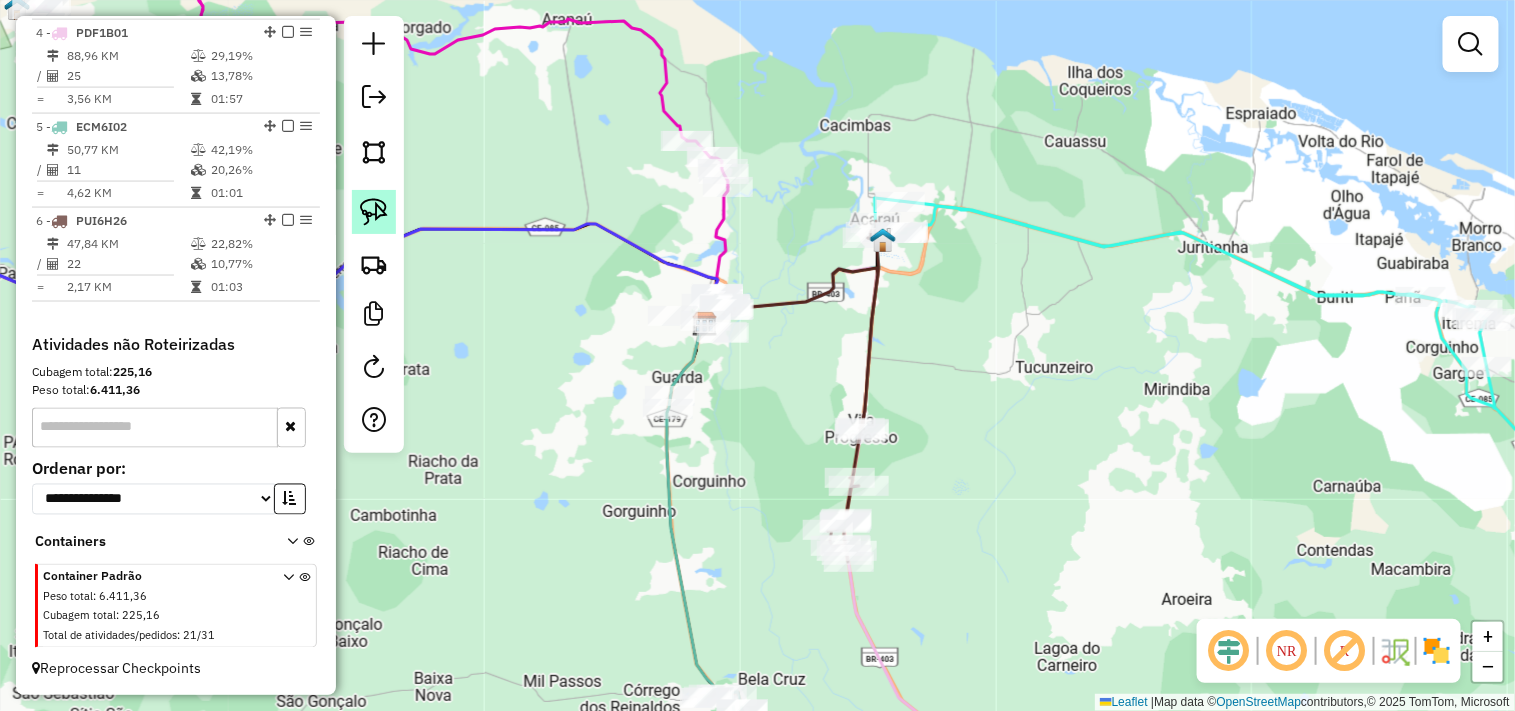 click 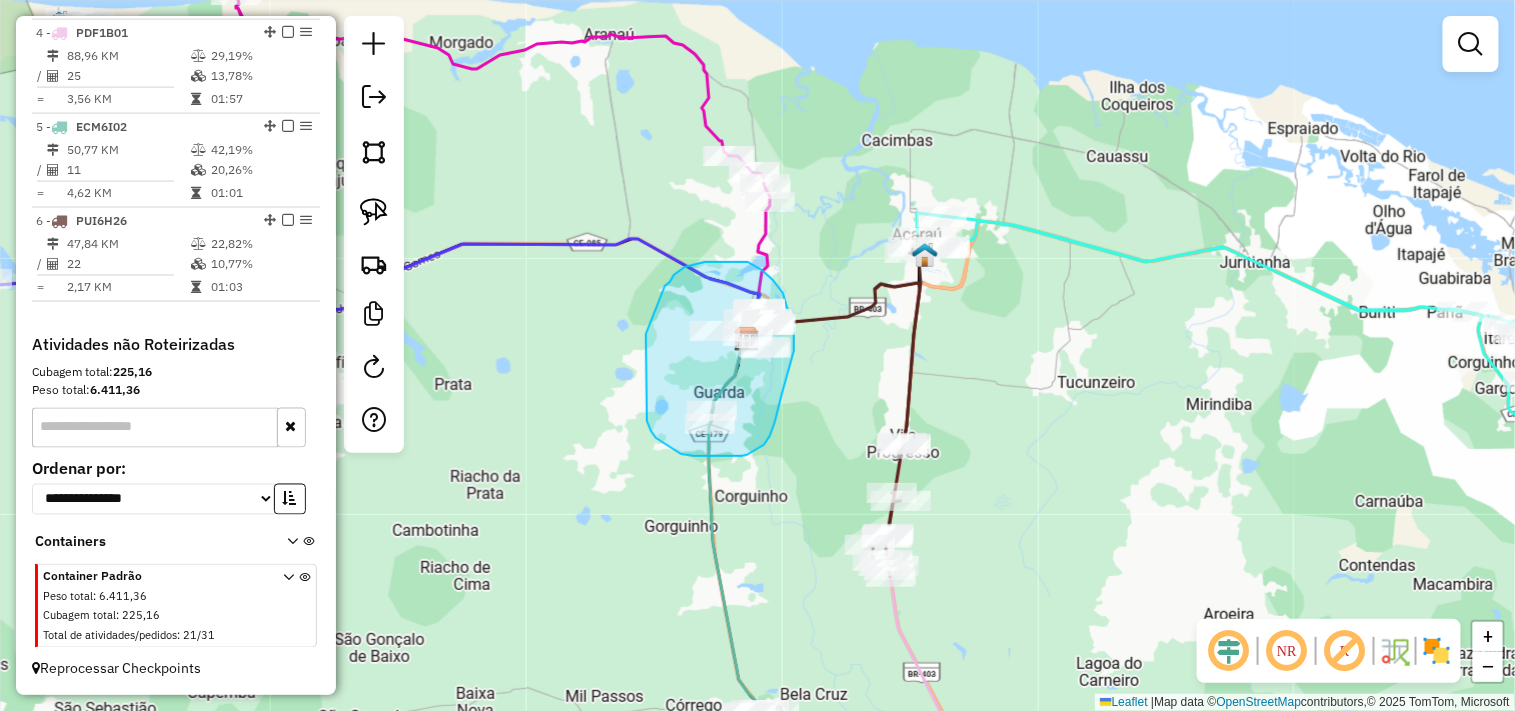 drag, startPoint x: 764, startPoint y: 445, endPoint x: 768, endPoint y: 366, distance: 79.101204 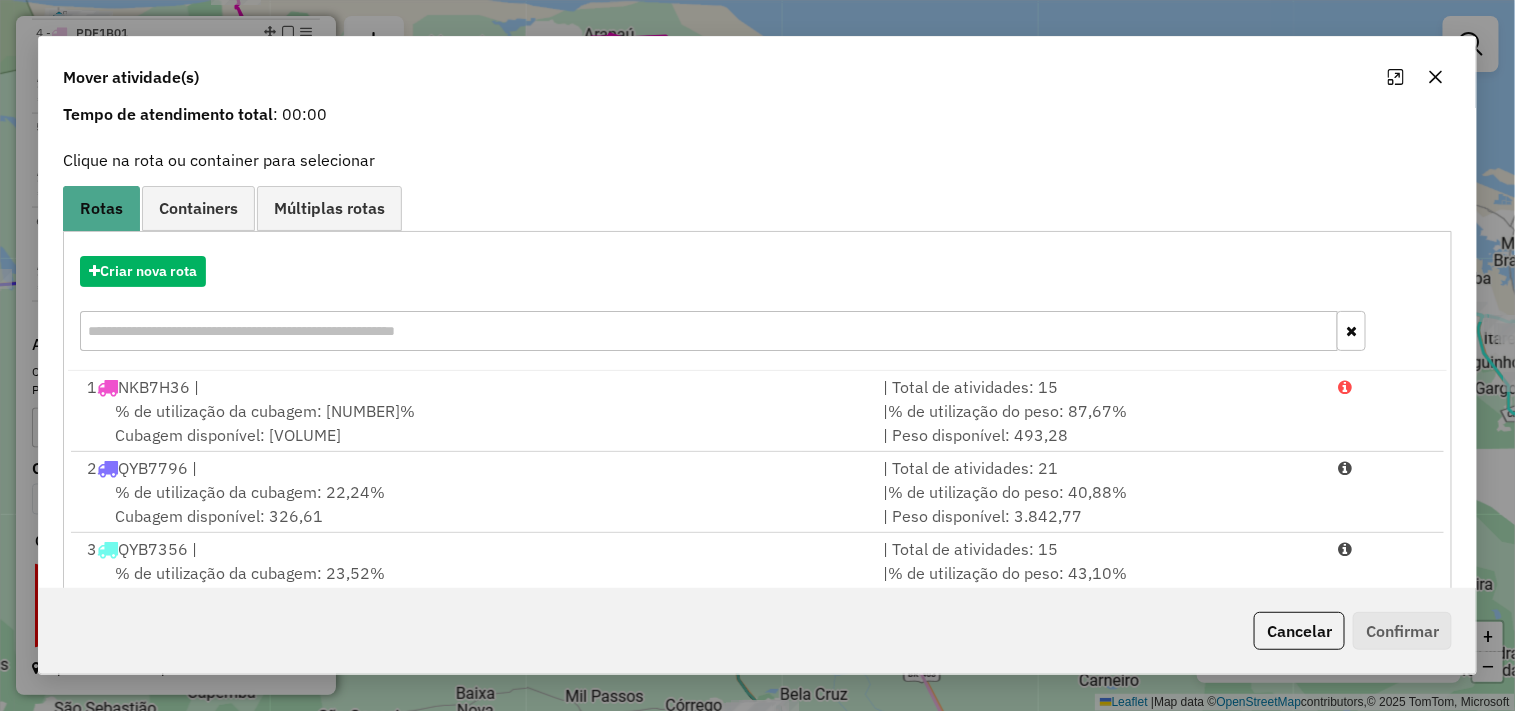 scroll, scrollTop: 0, scrollLeft: 0, axis: both 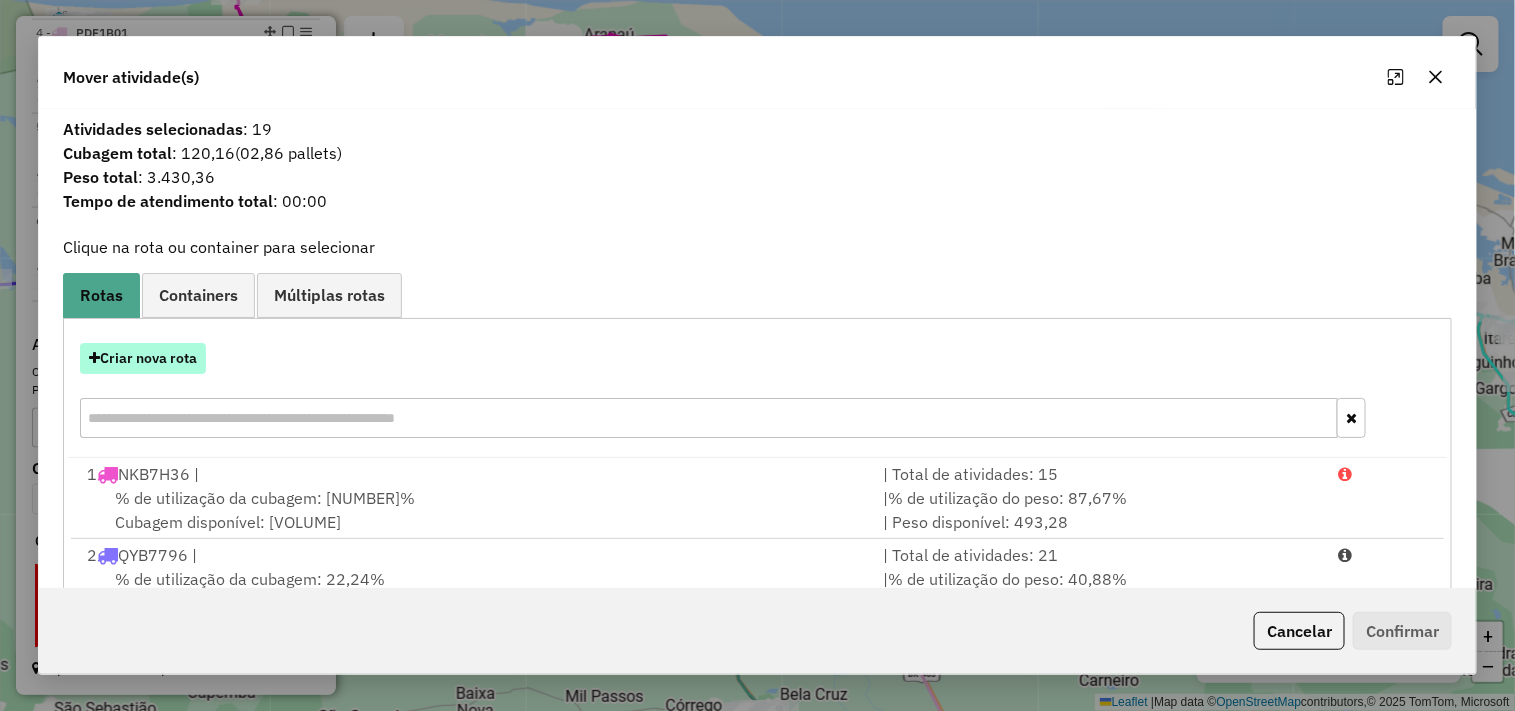 click on "Criar nova rota" at bounding box center (143, 358) 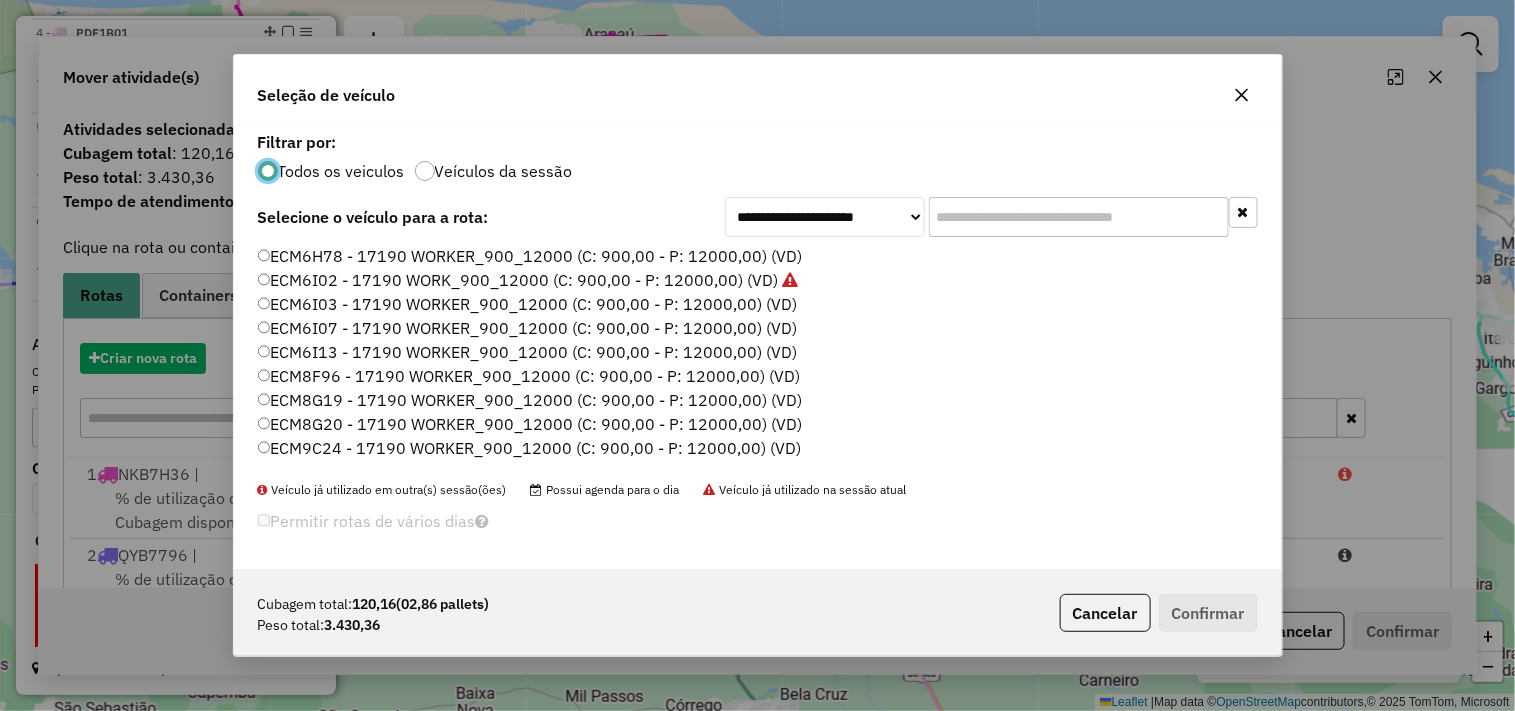 scroll, scrollTop: 11, scrollLeft: 5, axis: both 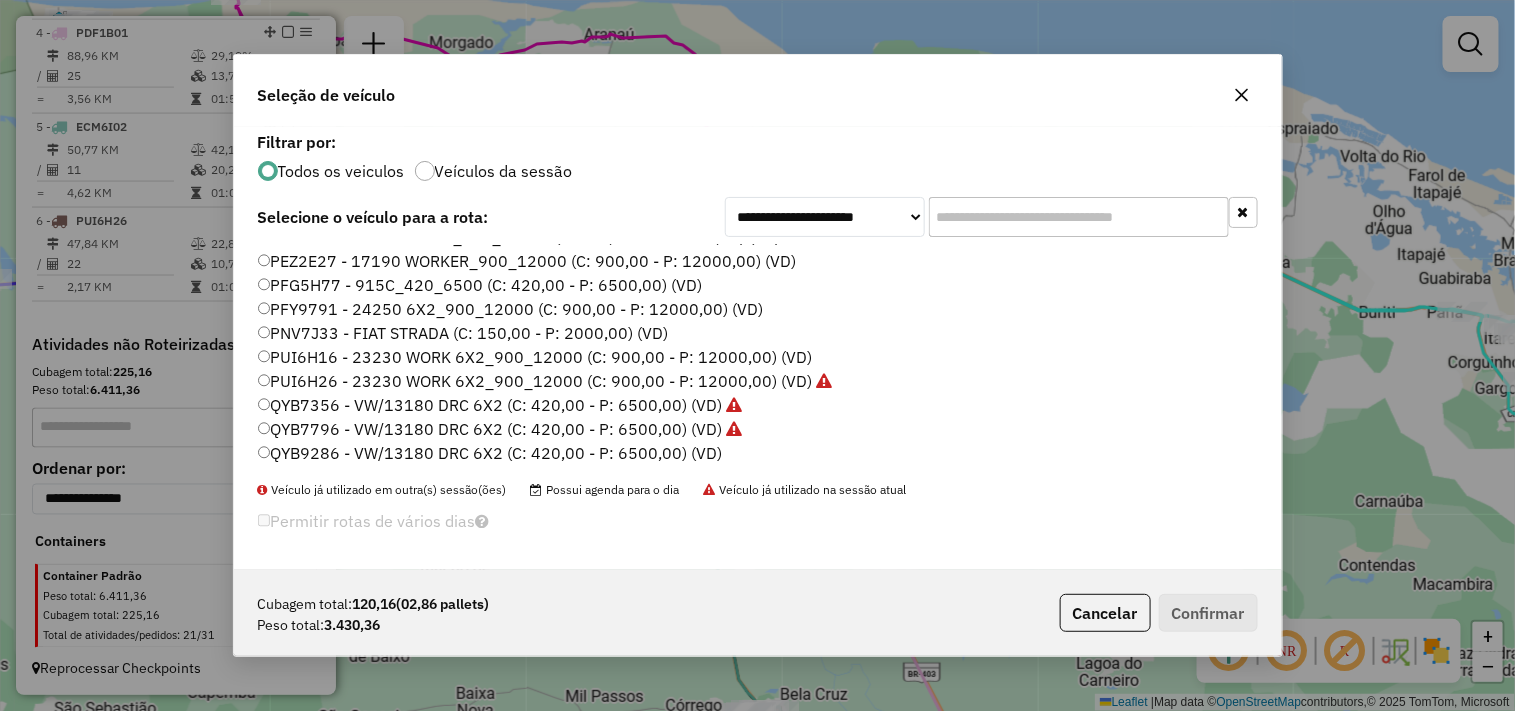 click on "PUI6H16 - 23230 WORK 6X2_900_12000 (C: 900,00 - P: 12000,00) (VD)" 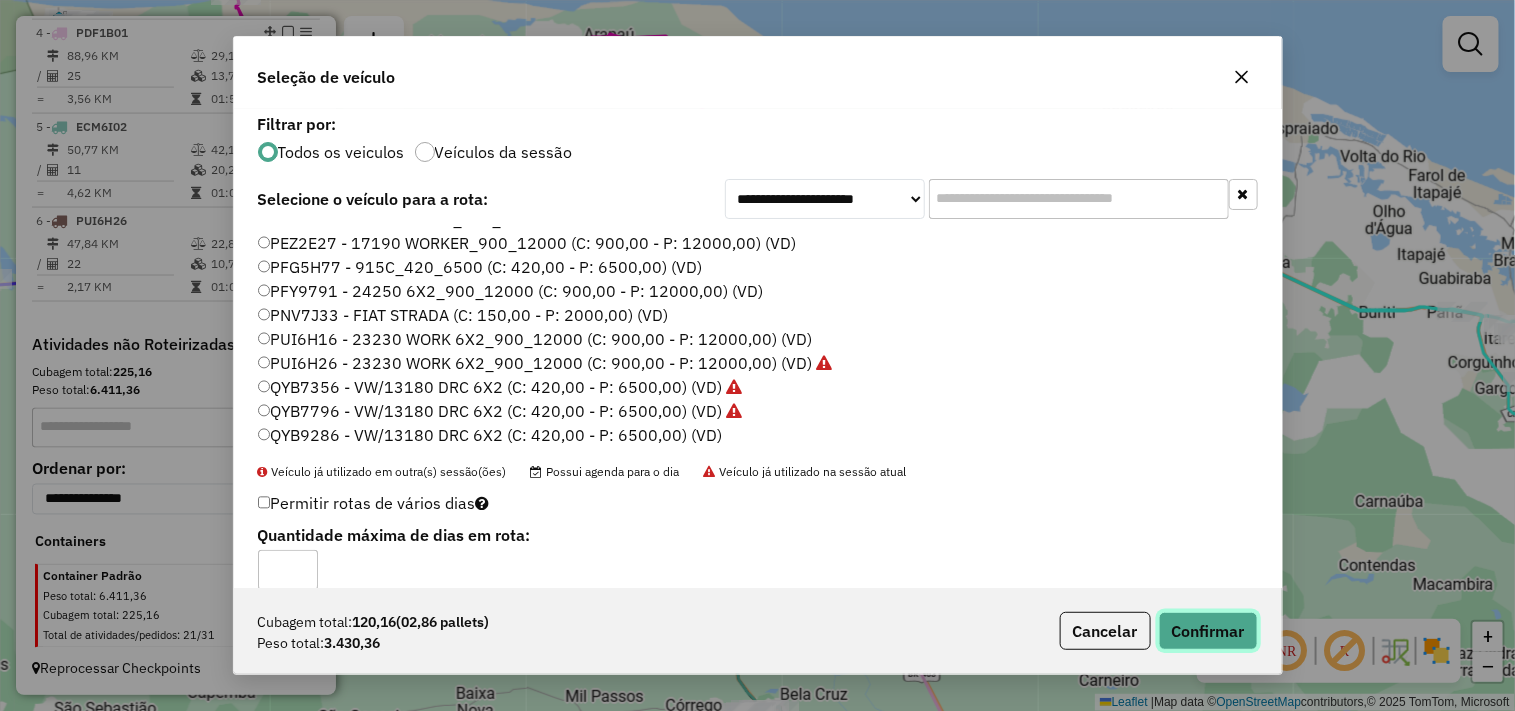 click on "Confirmar" 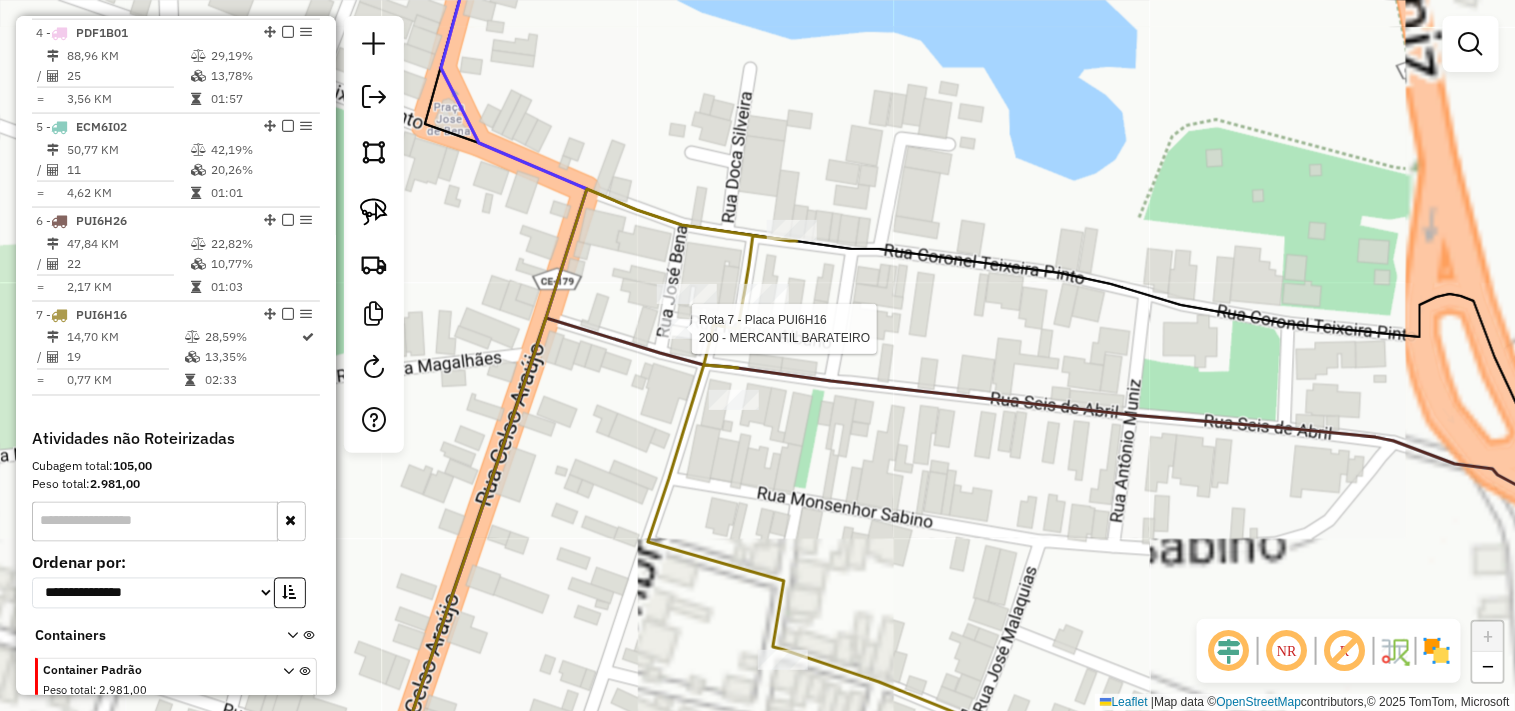 select on "**********" 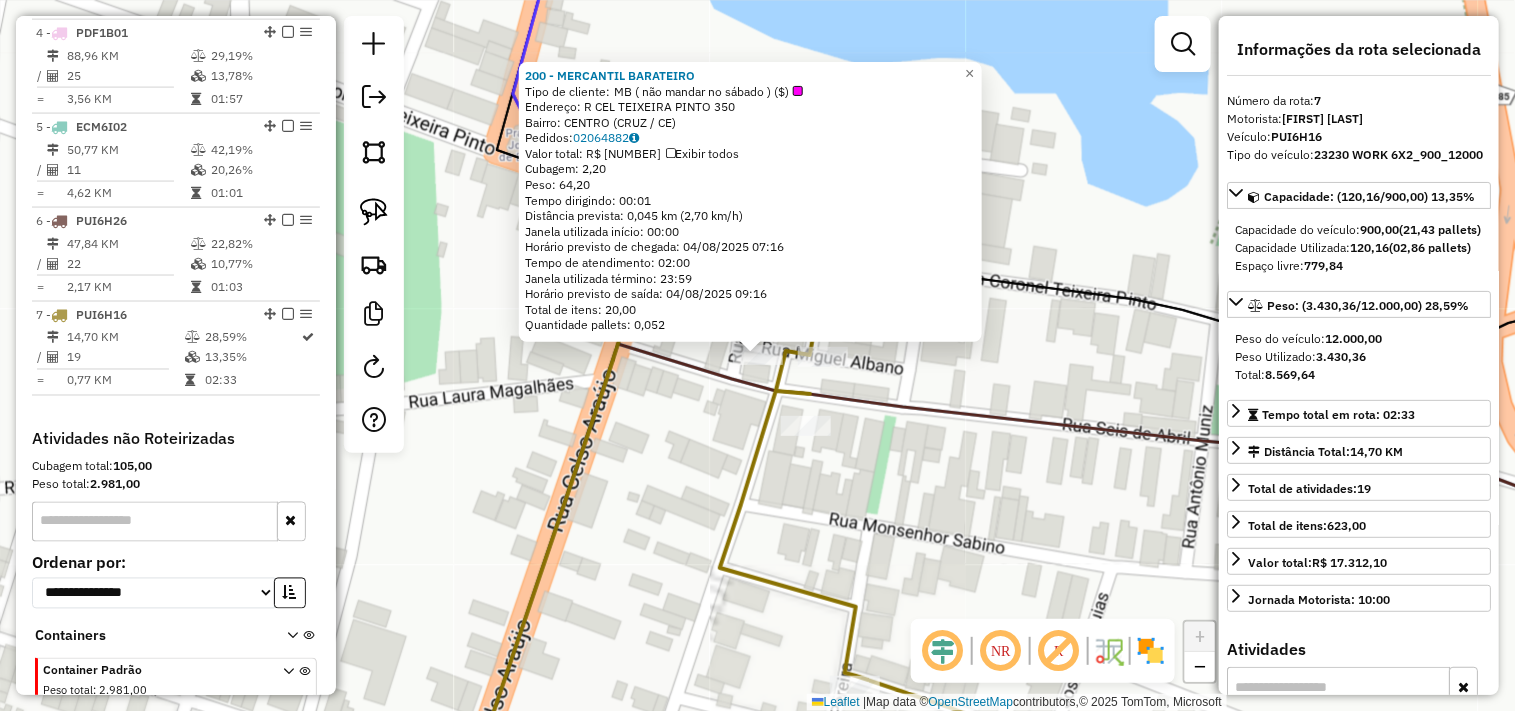 scroll, scrollTop: 1145, scrollLeft: 0, axis: vertical 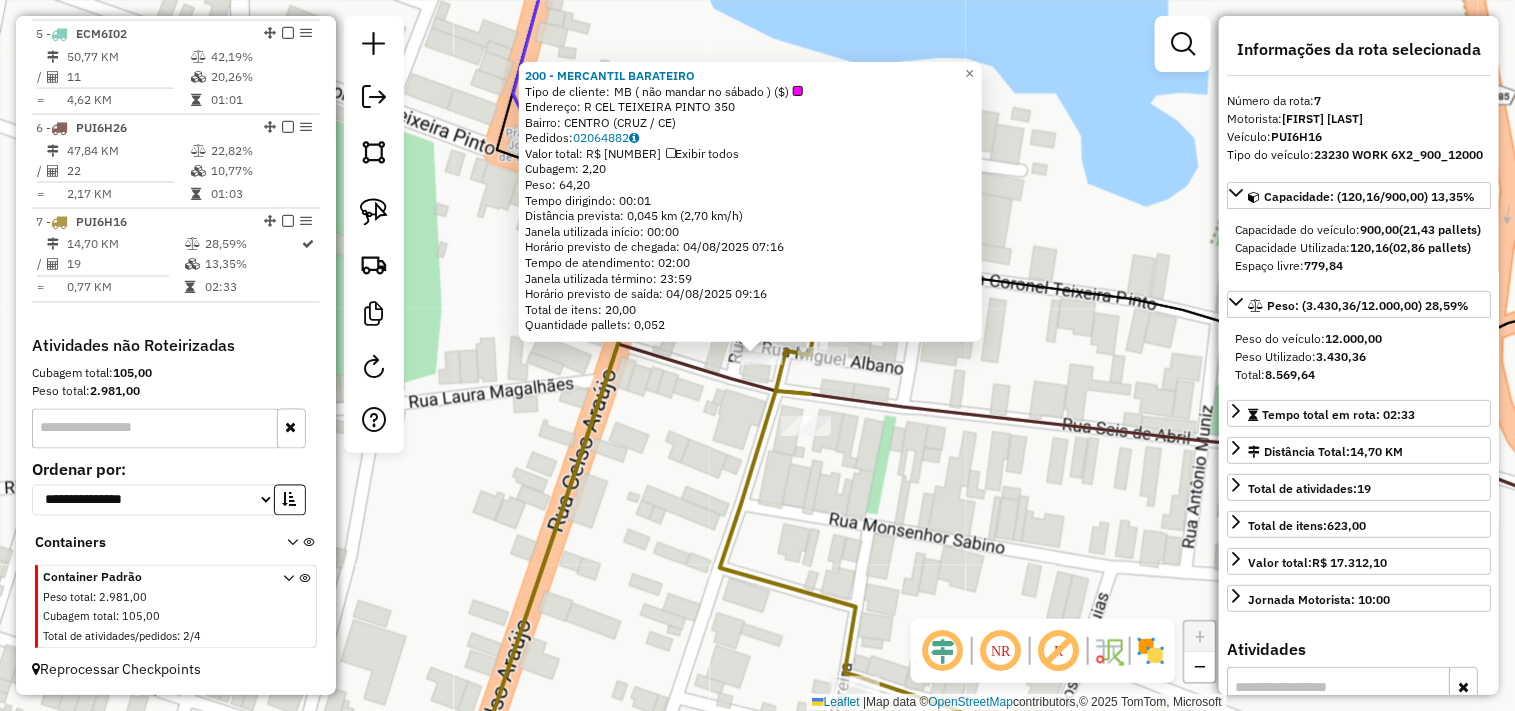 click on "200 - MERCANTIL BARATEIRO  Tipo de cliente:   MB ( não mandar no sábado )  ($)   Endereço:  R CEL TEIXEIRA PINTO 350   Bairro: CENTRO (CRUZ / CE)   Pedidos:  02064882   Valor total: R$ 481,40   Exibir todos   Cubagem: 2,20  Peso: 64,20  Tempo dirigindo: 00:01   Distância prevista: 0,045 km (2,70 km/h)   Janela utilizada início: 00:00   Horário previsto de chegada: 04/08/2025 07:16   Tempo de atendimento: 02:00   Janela utilizada término: 23:59   Horário previsto de saída: 04/08/2025 09:16   Total de itens: 20,00   Quantidade pallets: 0,052  × Janela de atendimento Grade de atendimento Capacidade Transportadoras Veículos Cliente Pedidos  Rotas Selecione os dias de semana para filtrar as janelas de atendimento  Seg   Ter   Qua   Qui   Sex   Sáb   Dom  Informe o período da janela de atendimento: De: Até:  Filtrar exatamente a janela do cliente  Considerar janela de atendimento padrão  Selecione os dias de semana para filtrar as grades de atendimento  Seg   Ter   Qua   Qui   Sex   Sáb   Dom   De:" 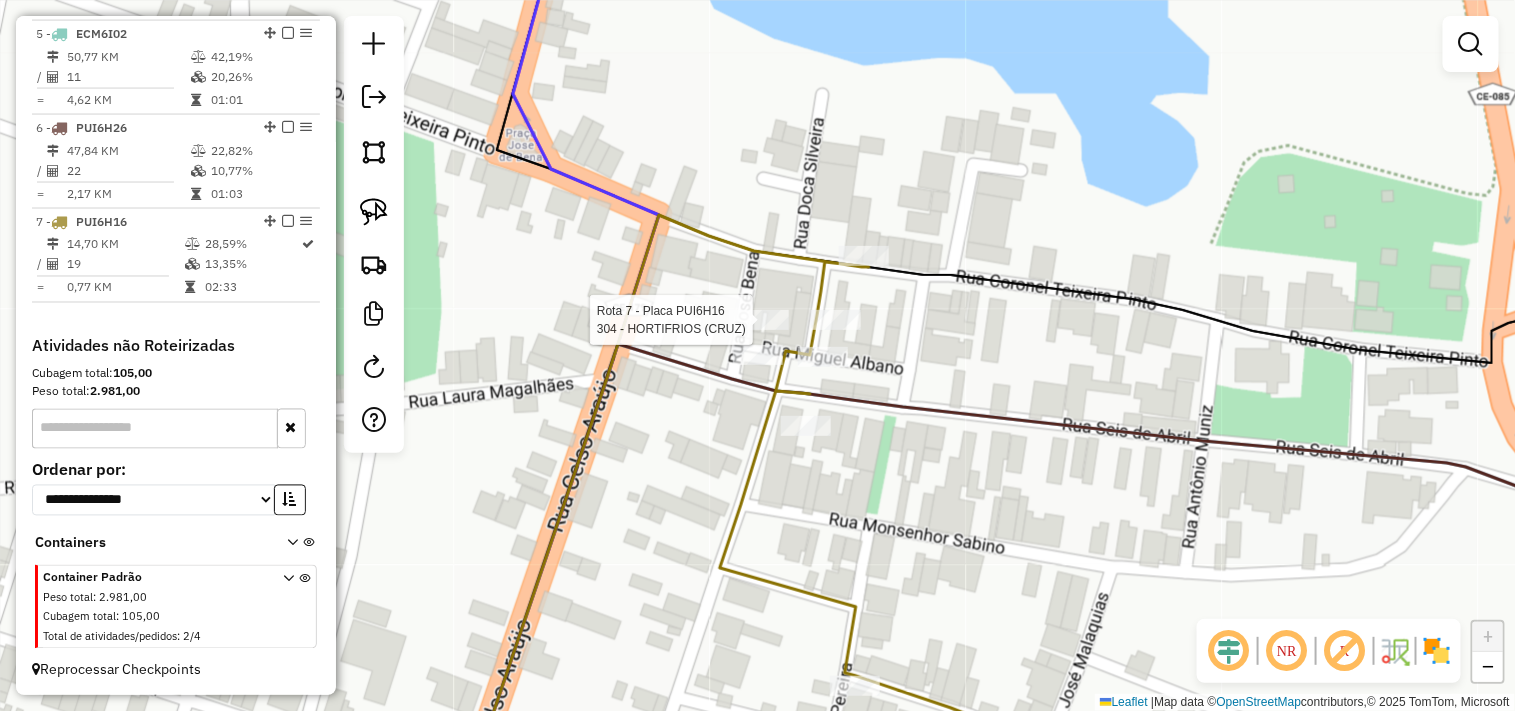 select on "**********" 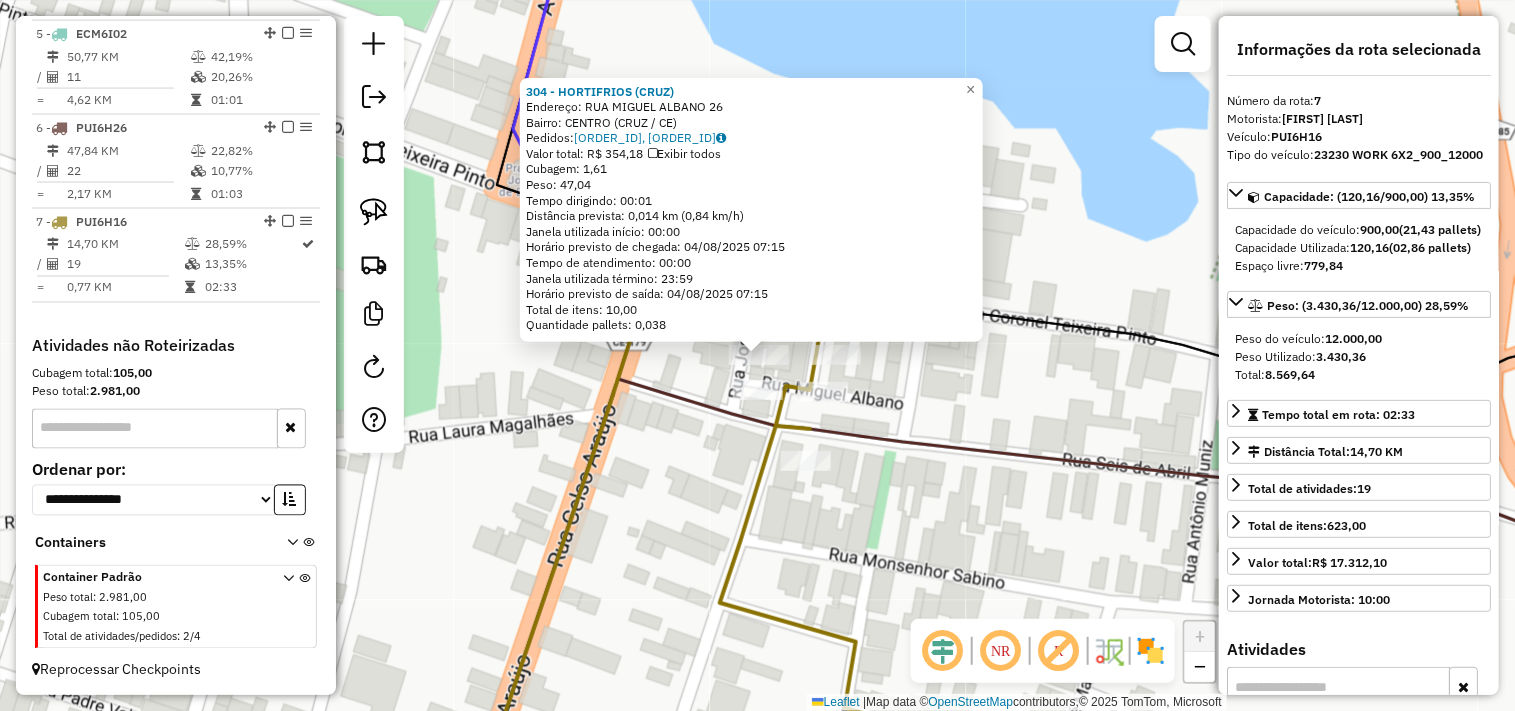 click on "304 - HORTIFRIOS (CRUZ)  Endereço:  RUA MIGUEL ALBANO 26   Bairro: CENTRO (CRUZ / CE)   Pedidos:  02064888, 02064889   Valor total: R$ 354,18   Exibir todos   Cubagem: 1,61  Peso: 47,04  Tempo dirigindo: 00:01   Distância prevista: 0,014 km (0,84 km/h)   Janela utilizada início: 00:00   Horário previsto de chegada: 04/08/2025 07:15   Tempo de atendimento: 00:00   Janela utilizada término: 23:59   Horário previsto de saída: 04/08/2025 07:15   Total de itens: 10,00   Quantidade pallets: 0,038  × Janela de atendimento Grade de atendimento Capacidade Transportadoras Veículos Cliente Pedidos  Rotas Selecione os dias de semana para filtrar as janelas de atendimento  Seg   Ter   Qua   Qui   Sex   Sáb   Dom  Informe o período da janela de atendimento: De: Até:  Filtrar exatamente a janela do cliente  Considerar janela de atendimento padrão  Selecione os dias de semana para filtrar as grades de atendimento  Seg   Ter   Qua   Qui   Sex   Sáb   Dom   Considerar clientes sem dia de atendimento cadastrado +" 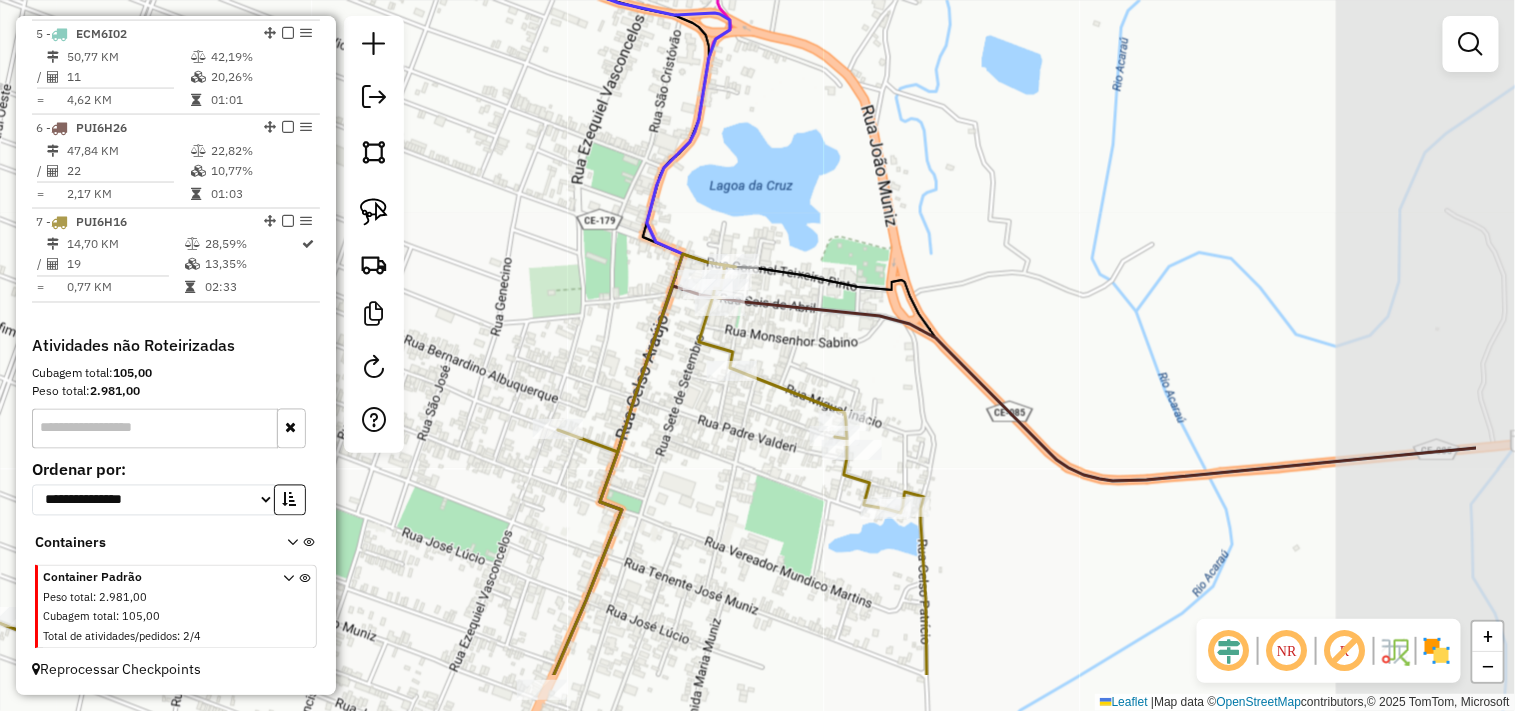 drag, startPoint x: 1008, startPoint y: 481, endPoint x: 783, endPoint y: 367, distance: 252.23204 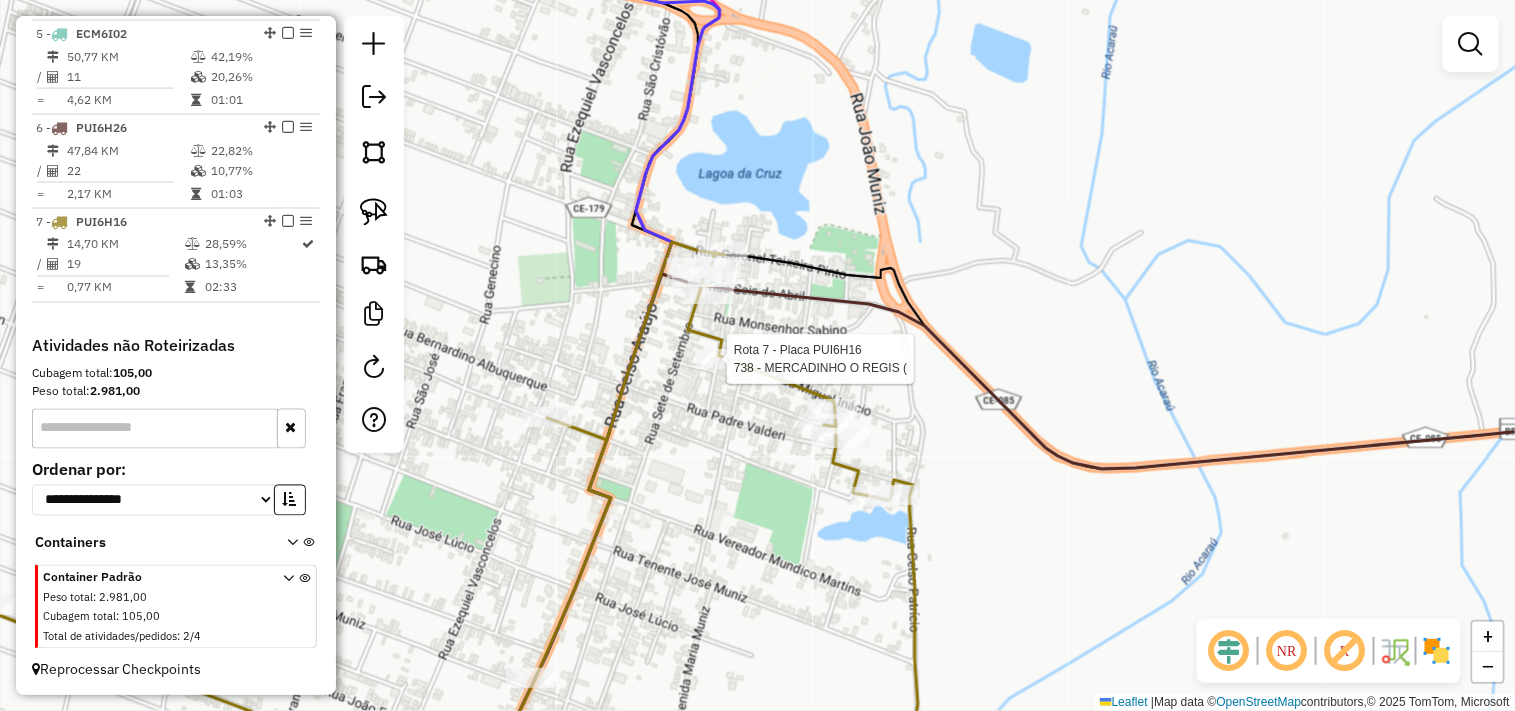 select on "**********" 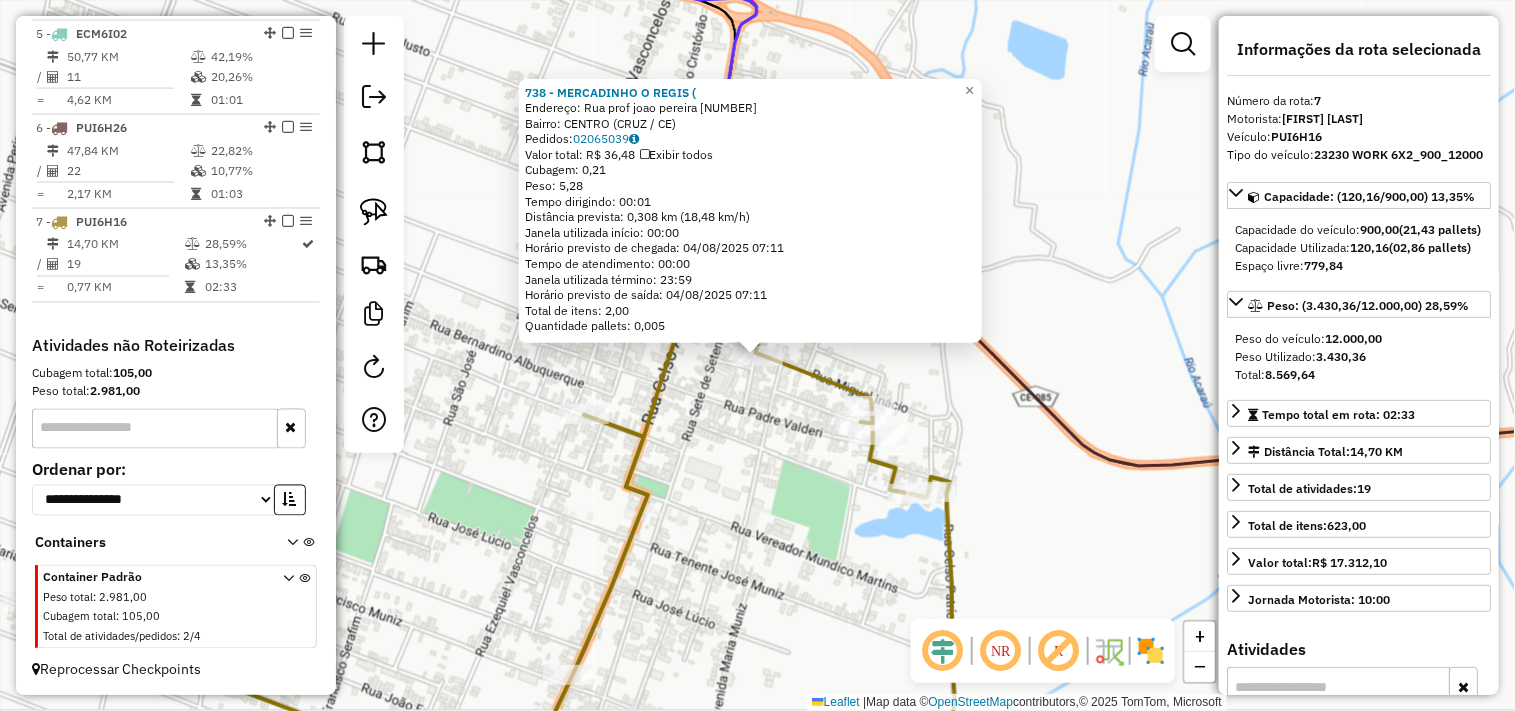 click on "738 - MERCADINHO O REGIS (  Endereço:  Rua prof joao pereira 463   Bairro: CENTRO (CRUZ / CE)   Pedidos:  02065039   Valor total: R$ 36,48   Exibir todos   Cubagem: 0,21  Peso: 5,28  Tempo dirigindo: 00:01   Distância prevista: 0,308 km (18,48 km/h)   Janela utilizada início: 00:00   Horário previsto de chegada: 04/08/2025 07:11   Tempo de atendimento: 00:00   Janela utilizada término: 23:59   Horário previsto de saída: 04/08/2025 07:11   Total de itens: 2,00   Quantidade pallets: 0,005  × Janela de atendimento Grade de atendimento Capacidade Transportadoras Veículos Cliente Pedidos  Rotas Selecione os dias de semana para filtrar as janelas de atendimento  Seg   Ter   Qua   Qui   Sex   Sáb   Dom  Informe o período da janela de atendimento: De: Até:  Filtrar exatamente a janela do cliente  Considerar janela de atendimento padrão  Selecione os dias de semana para filtrar as grades de atendimento  Seg   Ter   Qua   Qui   Sex   Sáb   Dom   Considerar clientes sem dia de atendimento cadastrado  De:" 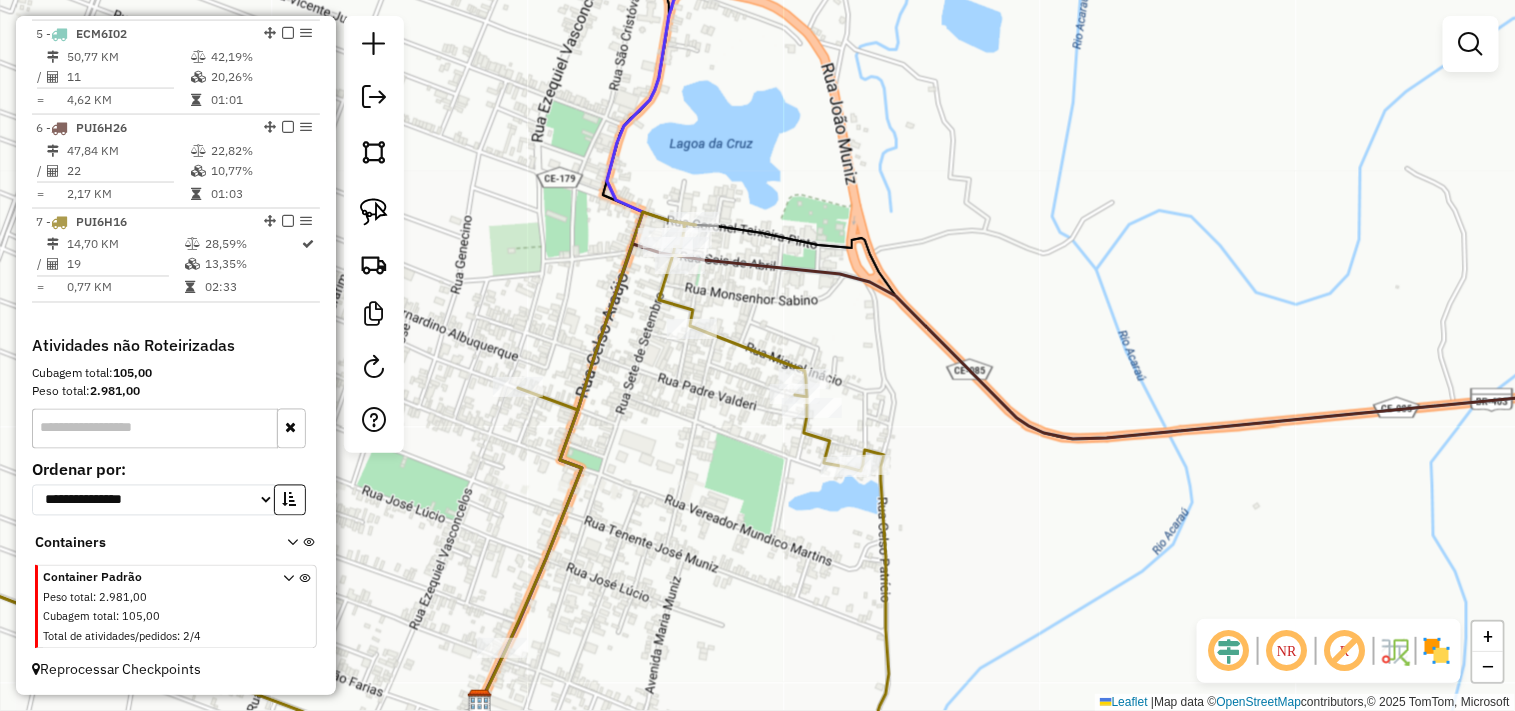 drag, startPoint x: 760, startPoint y: 475, endPoint x: 630, endPoint y: 392, distance: 154.23683 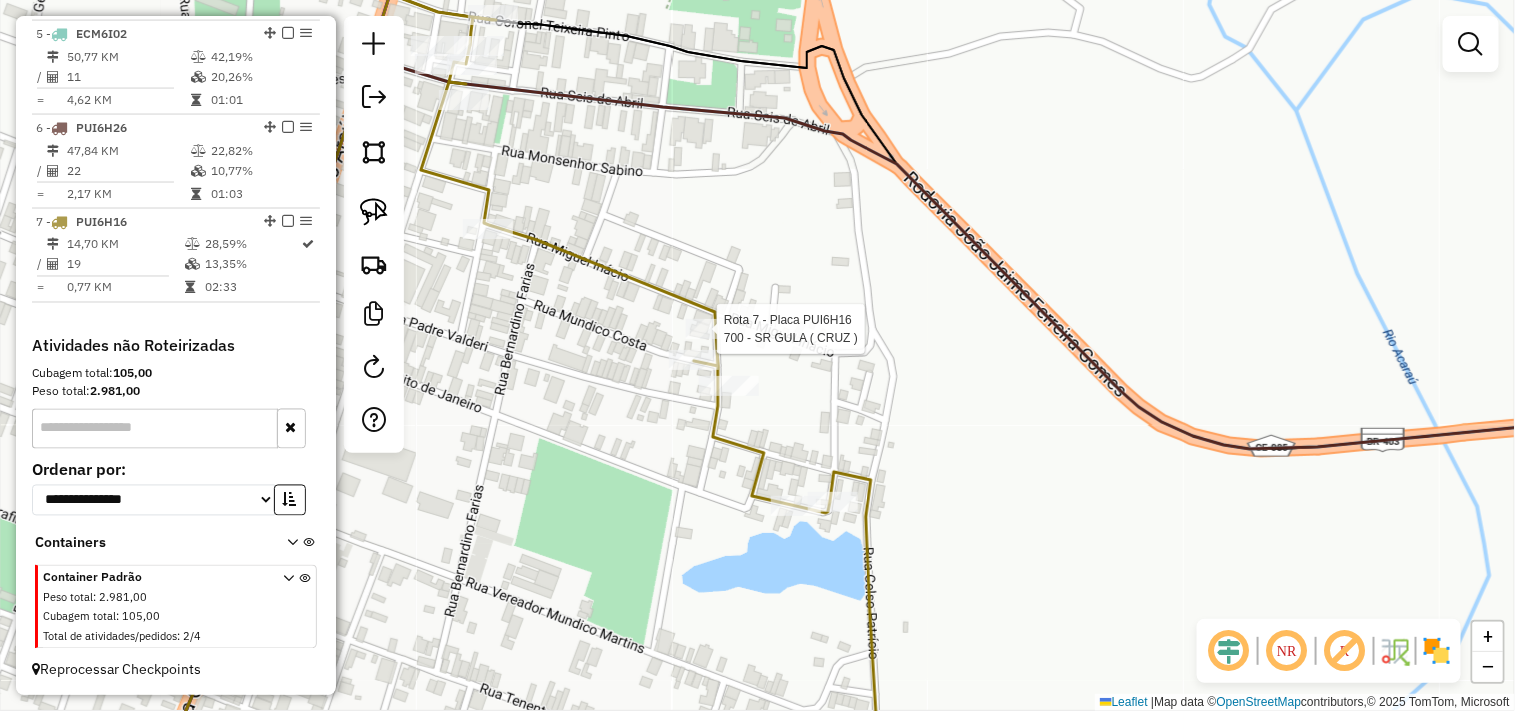 select on "**********" 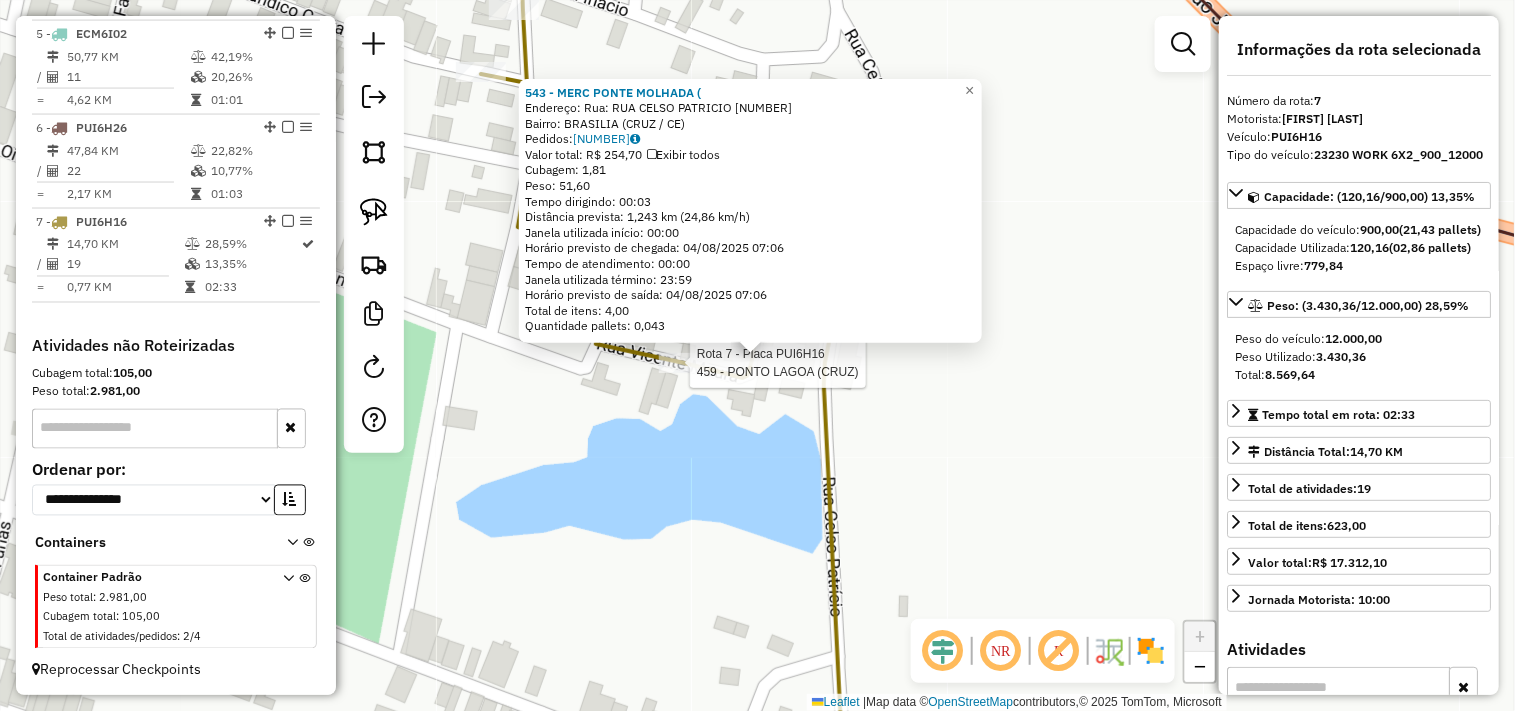 click 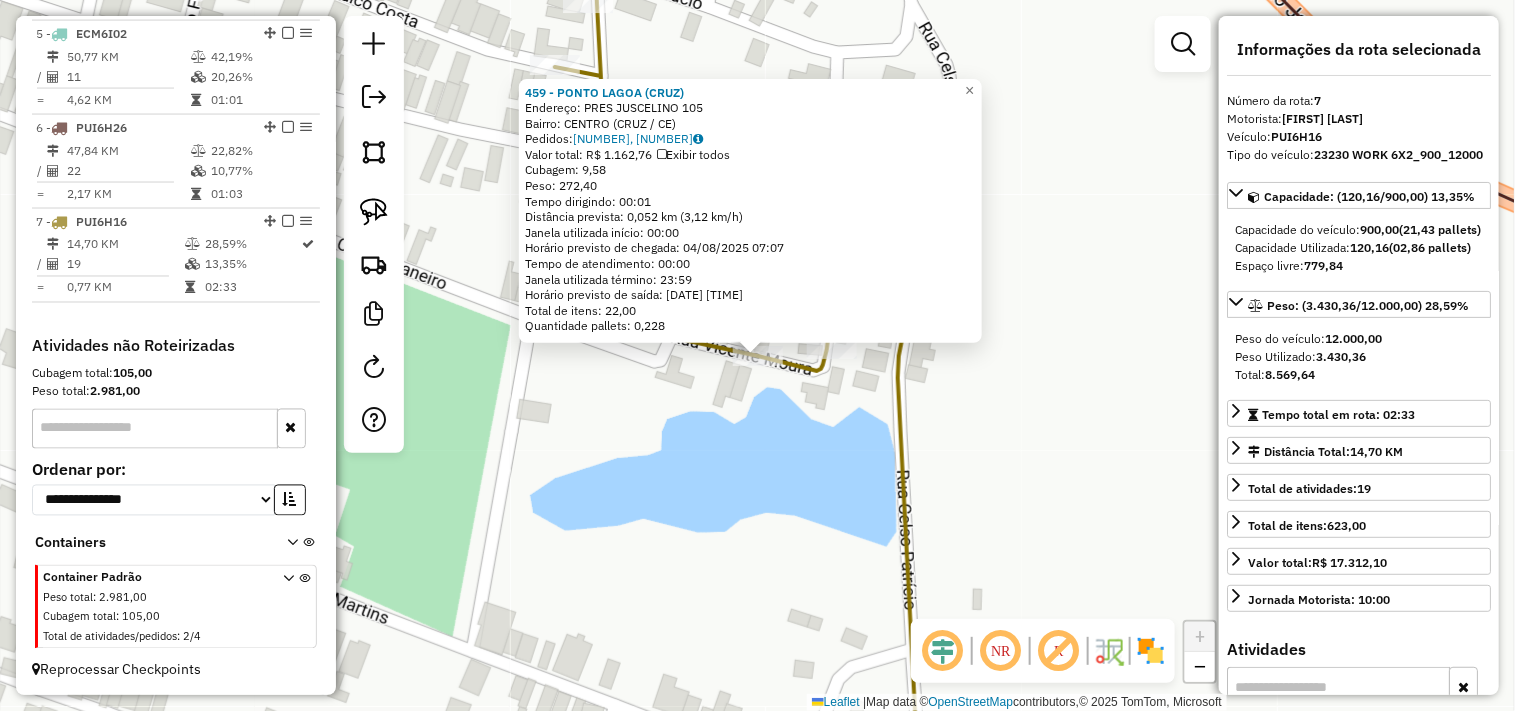 click on "459 - PONTO LAGOA (CRUZ)  Endereço:  PRES JUSCELINO 105   Bairro: CENTRO (CRUZ / CE)   Pedidos:  02065086, 02065087   Valor total: R$ 1.162,76   Exibir todos   Cubagem: 9,58  Peso: 272,40  Tempo dirigindo: 00:01   Distância prevista: 0,052 km (3,12 km/h)   Janela utilizada início: 00:00   Horário previsto de chegada: 04/08/2025 07:07   Tempo de atendimento: 00:00   Janela utilizada término: 23:59   Horário previsto de saída: 04/08/2025 07:07   Total de itens: 22,00   Quantidade pallets: 0,228  × Janela de atendimento Grade de atendimento Capacidade Transportadoras Veículos Cliente Pedidos  Rotas Selecione os dias de semana para filtrar as janelas de atendimento  Seg   Ter   Qua   Qui   Sex   Sáb   Dom  Informe o período da janela de atendimento: De: Até:  Filtrar exatamente a janela do cliente  Considerar janela de atendimento padrão  Selecione os dias de semana para filtrar as grades de atendimento  Seg   Ter   Qua   Qui   Sex   Sáb   Dom   Considerar clientes sem dia de atendimento cadastrado" 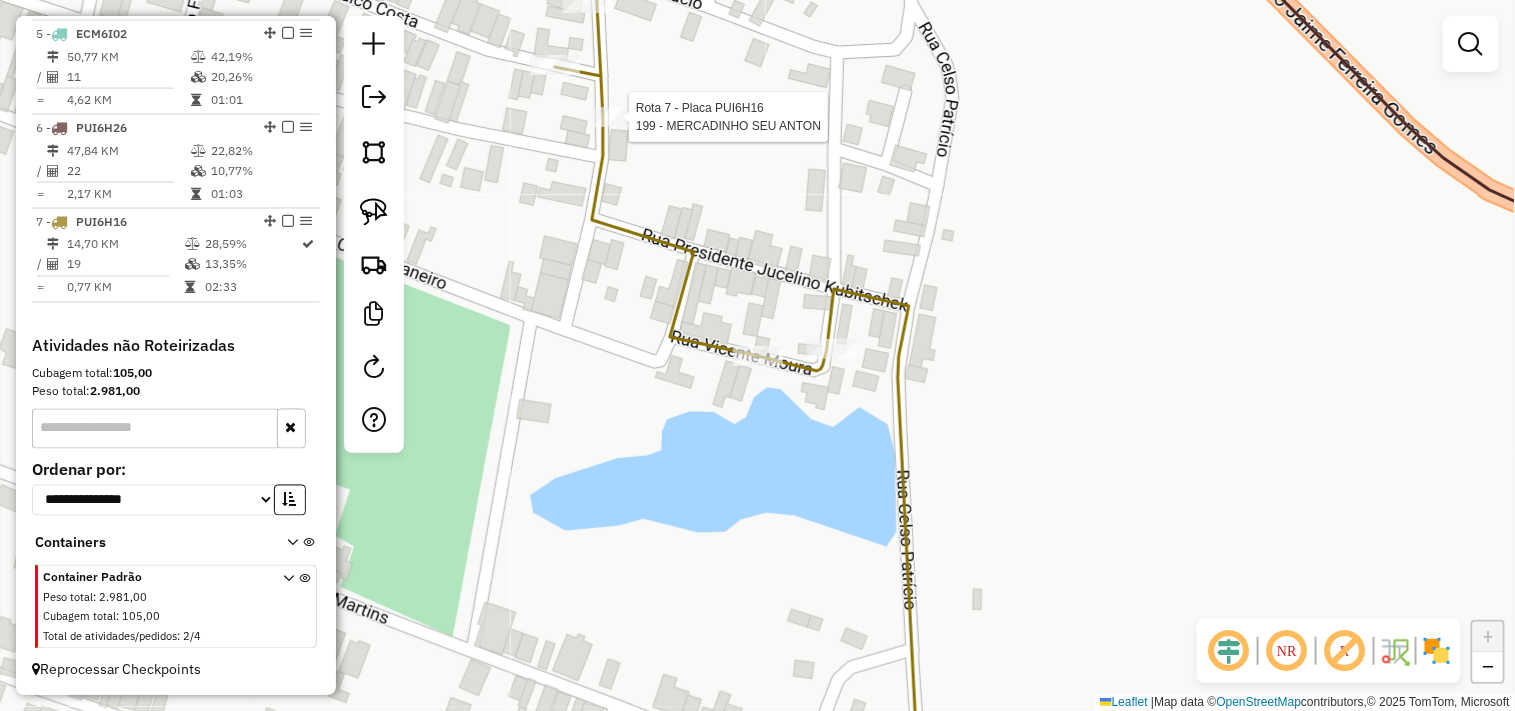 select on "**********" 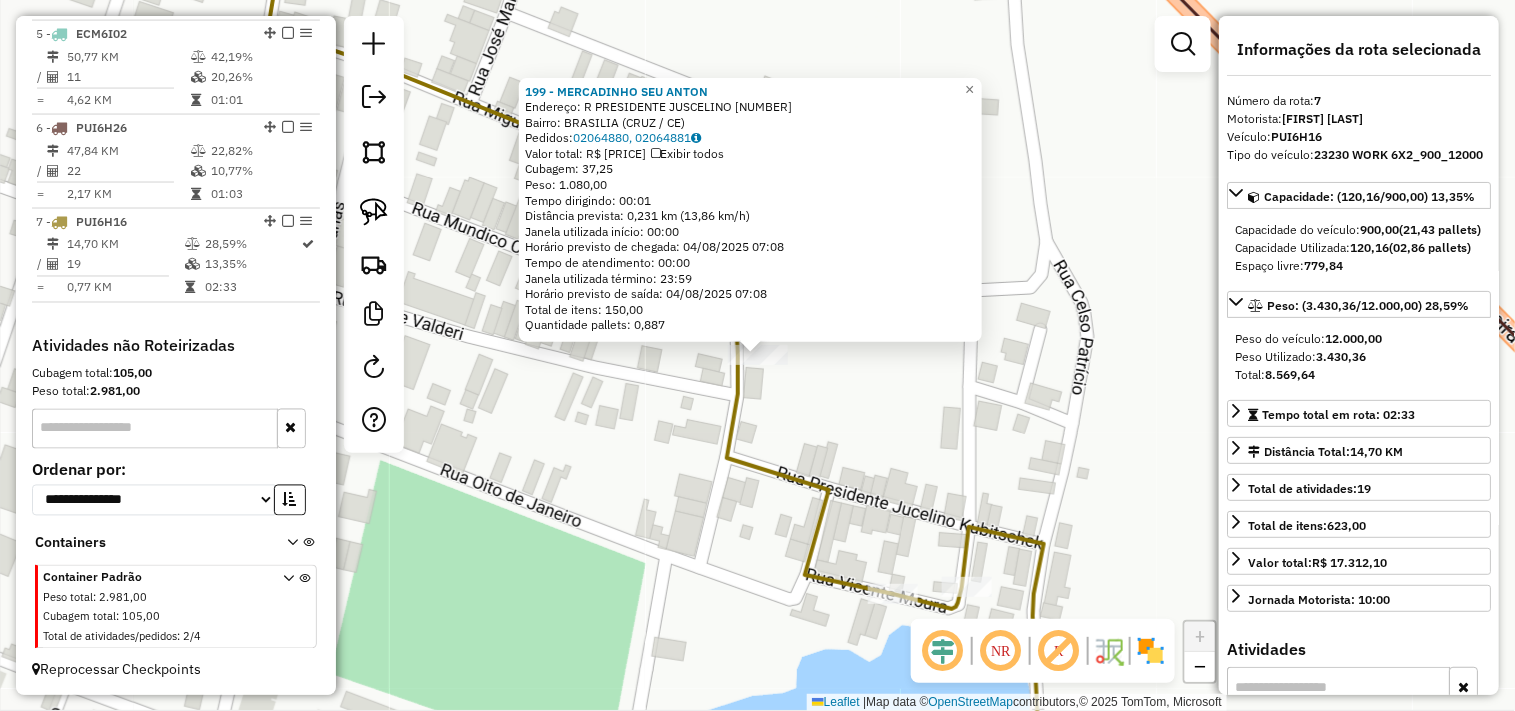 click on "199 - MERCADINHO SEU ANTON  Endereço:  R PRESIDENTE JUSCELINO 151   Bairro: BRASILIA (CRUZ / CE)   Pedidos:  02064880, 02064881   Valor total: R$ 5.997,50   Exibir todos   Cubagem: 37,25  Peso: 1.080,00  Tempo dirigindo: 00:01   Distância prevista: 0,231 km (13,86 km/h)   Janela utilizada início: 00:00   Horário previsto de chegada: 04/08/2025 07:08   Tempo de atendimento: 00:00   Janela utilizada término: 23:59   Horário previsto de saída: 04/08/2025 07:08   Total de itens: 150,00   Quantidade pallets: 0,887  × Janela de atendimento Grade de atendimento Capacidade Transportadoras Veículos Cliente Pedidos  Rotas Selecione os dias de semana para filtrar as janelas de atendimento  Seg   Ter   Qua   Qui   Sex   Sáb   Dom  Informe o período da janela de atendimento: De: Até:  Filtrar exatamente a janela do cliente  Considerar janela de atendimento padrão  Selecione os dias de semana para filtrar as grades de atendimento  Seg   Ter   Qua   Qui   Sex   Sáb   Dom   Peso mínimo:   Peso máximo:   De:" 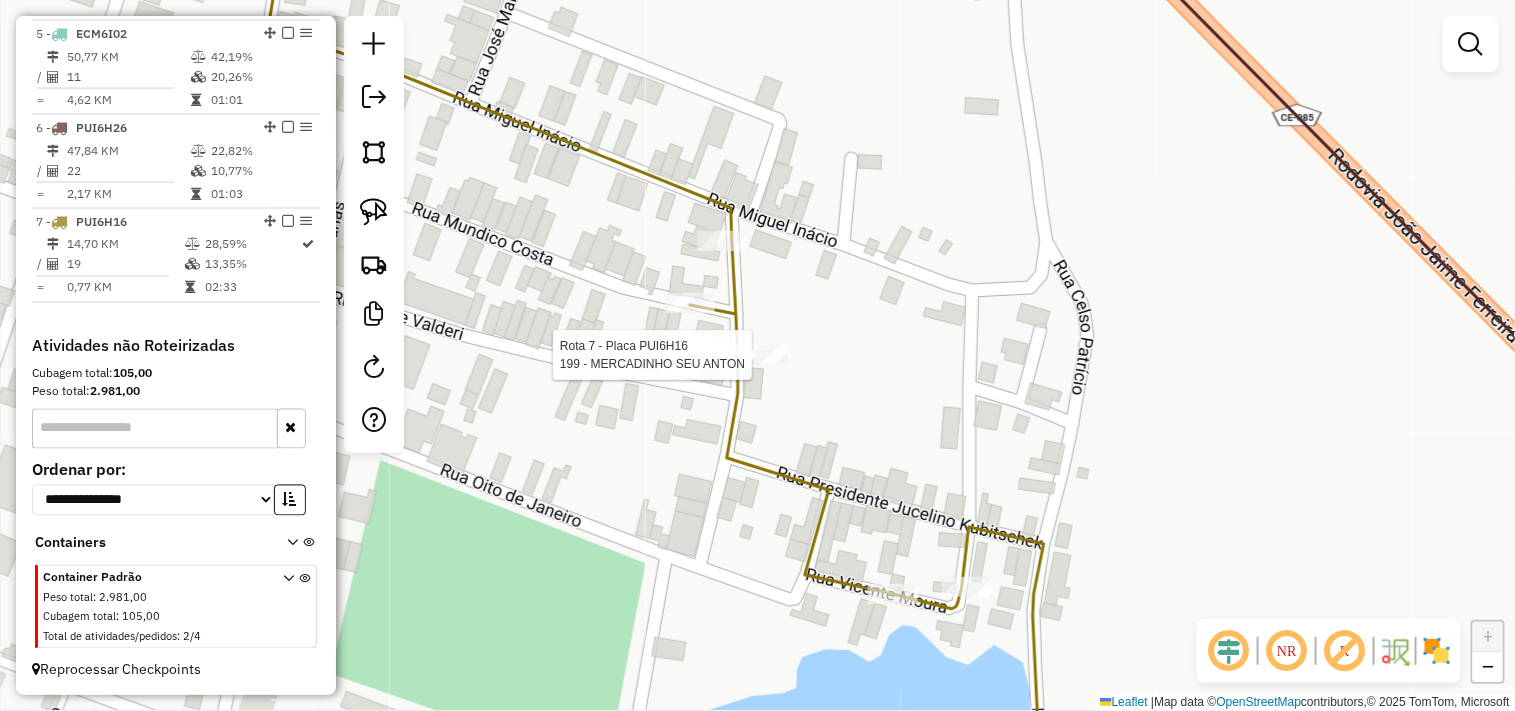 select on "**********" 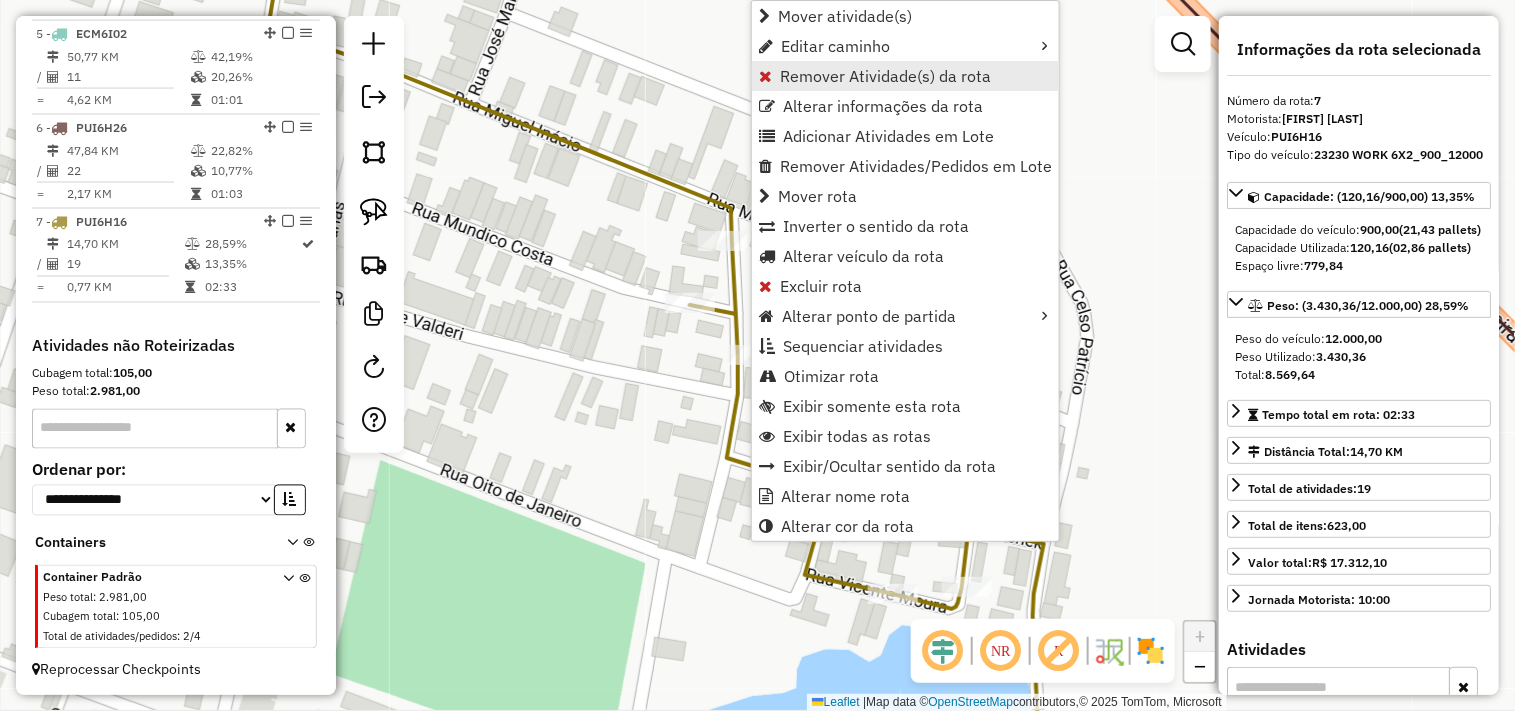 click on "Remover Atividade(s) da rota" at bounding box center (905, 76) 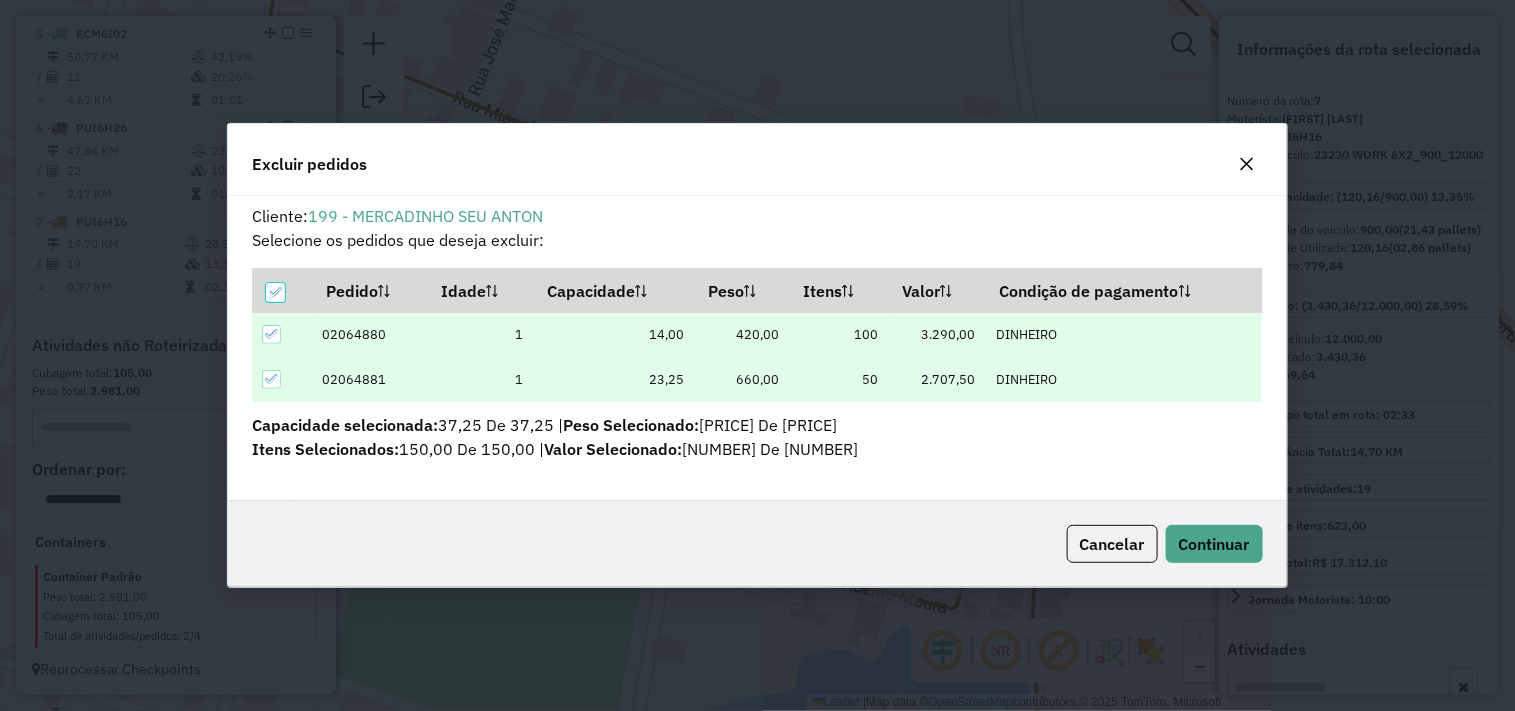 scroll, scrollTop: 0, scrollLeft: 0, axis: both 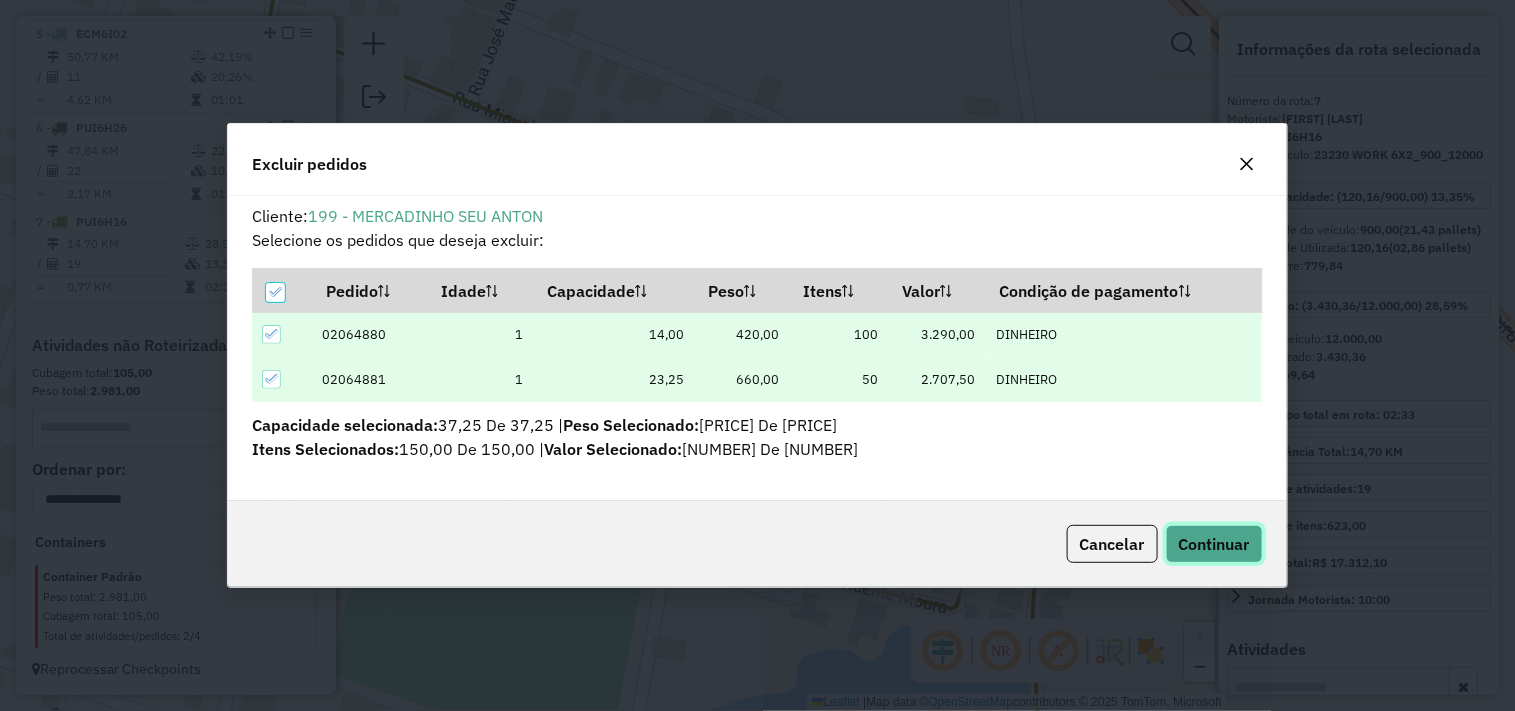click on "Continuar" 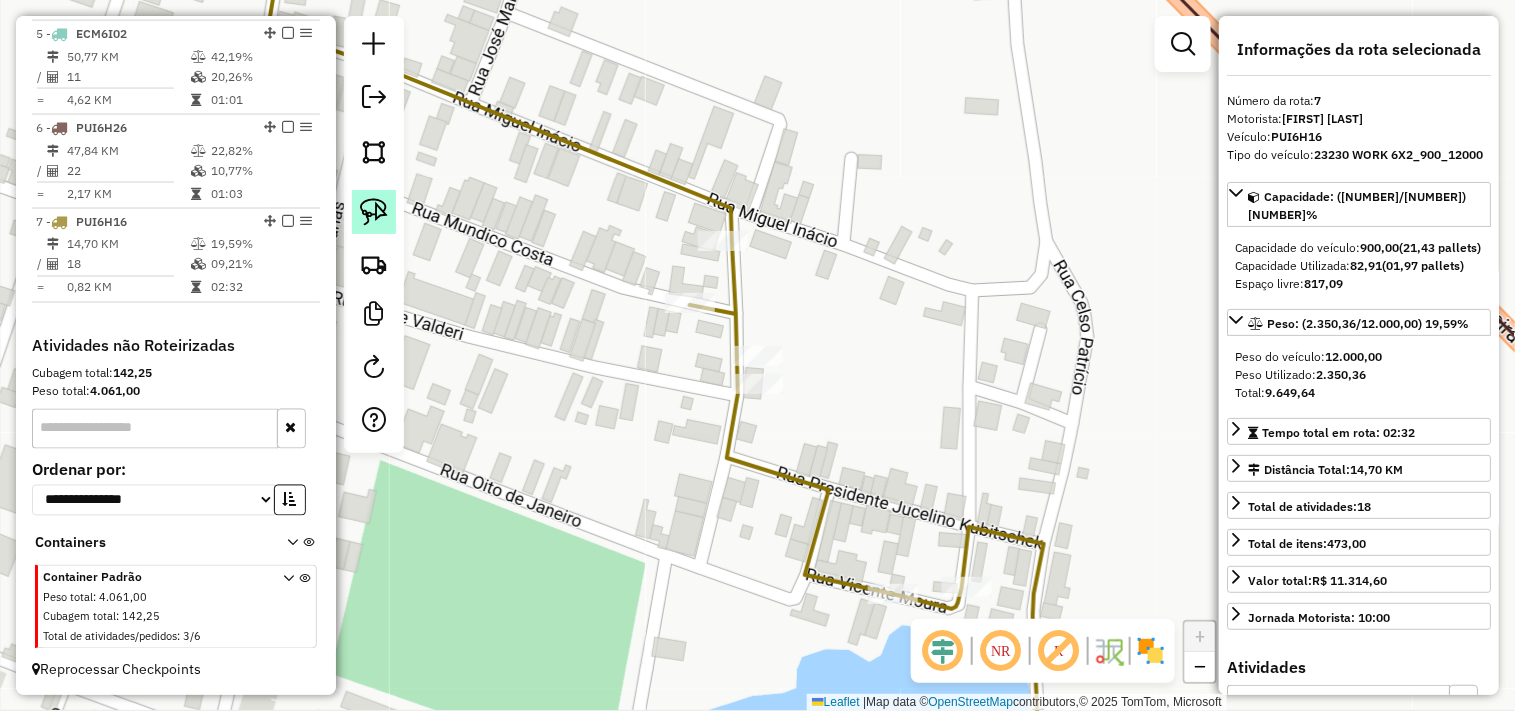 click 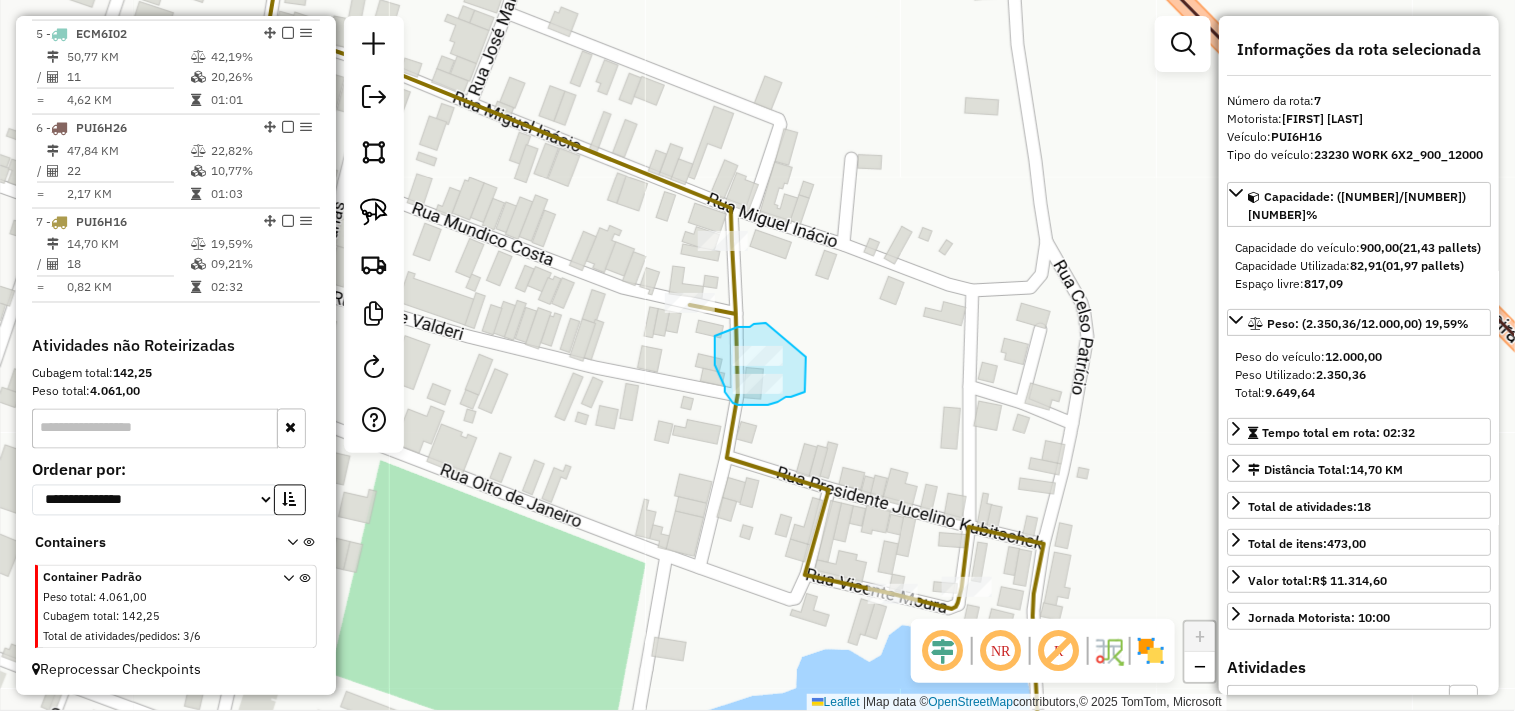 drag, startPoint x: 806, startPoint y: 357, endPoint x: 831, endPoint y: 344, distance: 28.178005 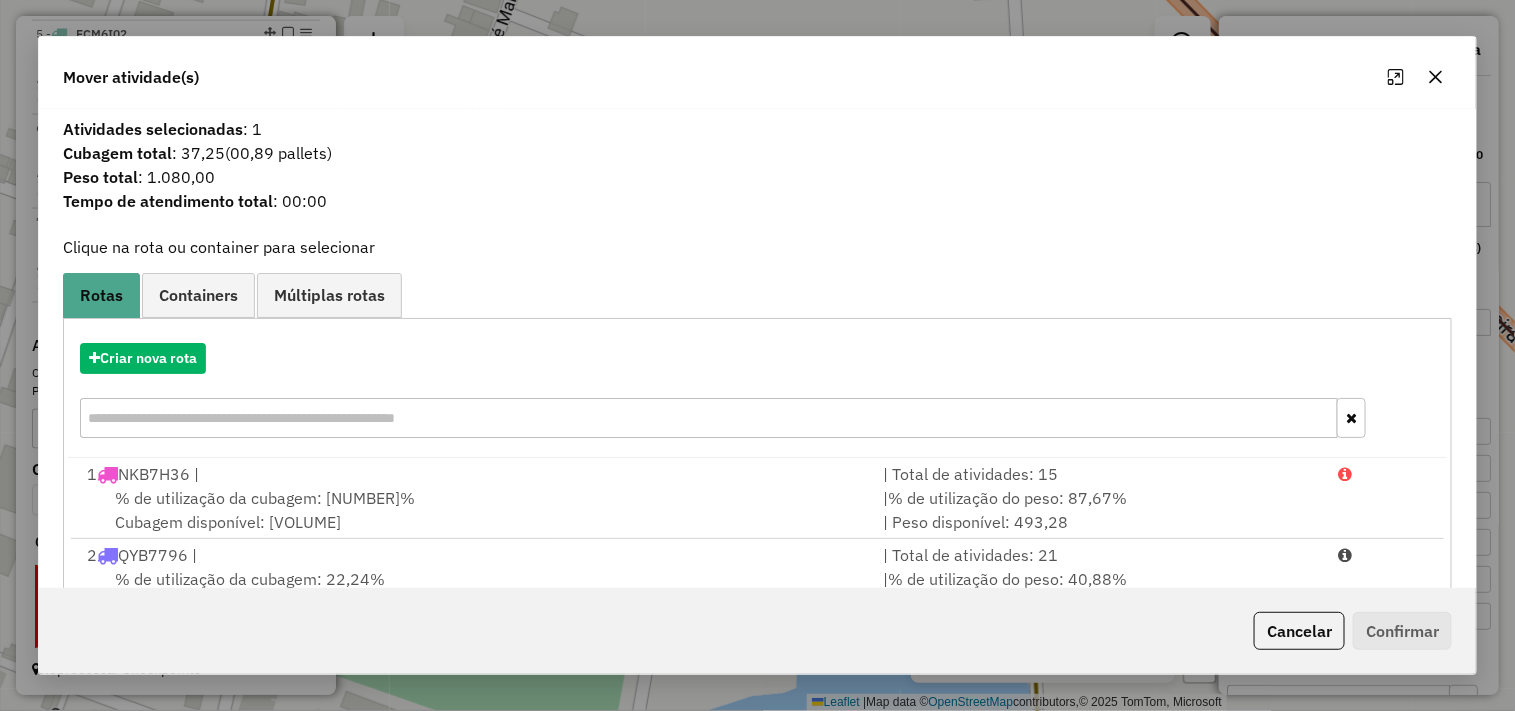 scroll, scrollTop: 303, scrollLeft: 0, axis: vertical 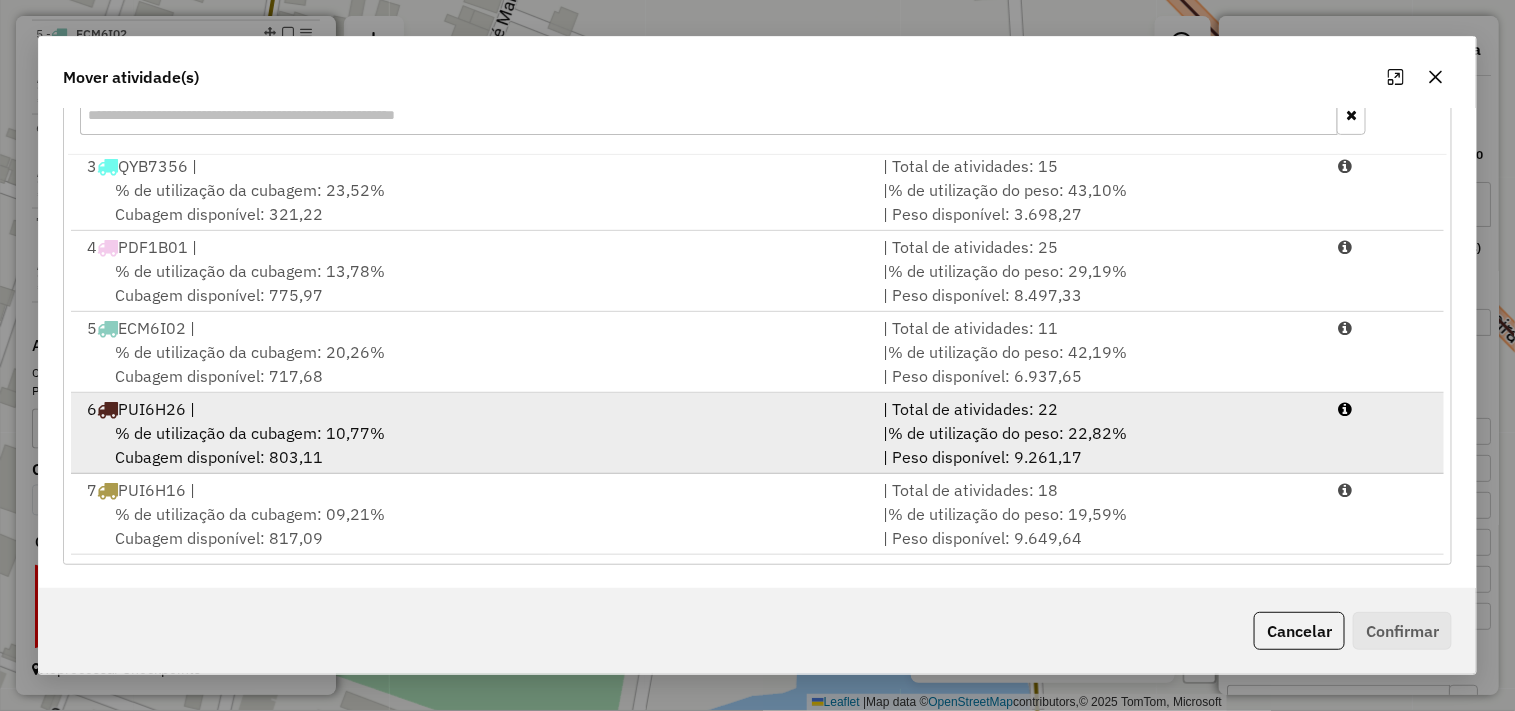 click on "% de utilização da cubagem: 10,77%" at bounding box center (250, 433) 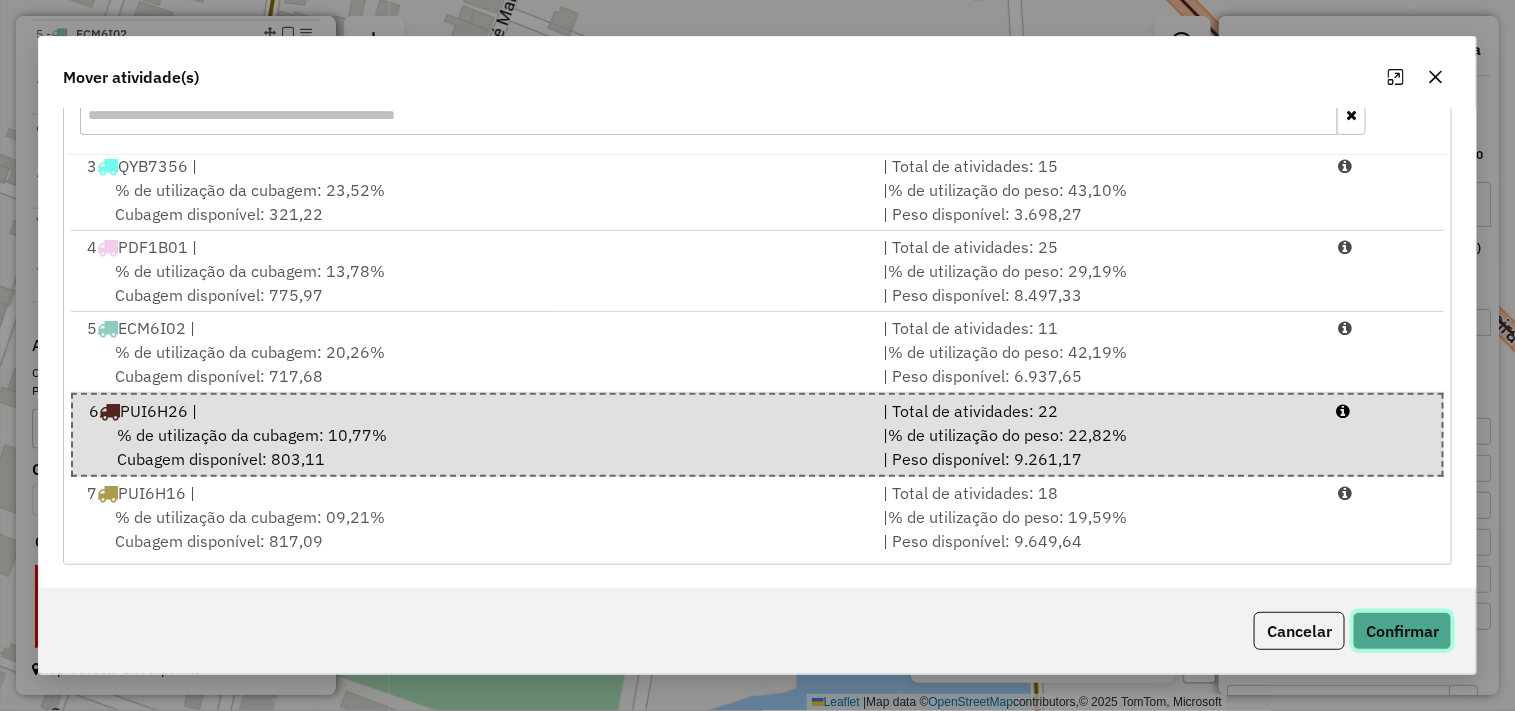 click on "Confirmar" 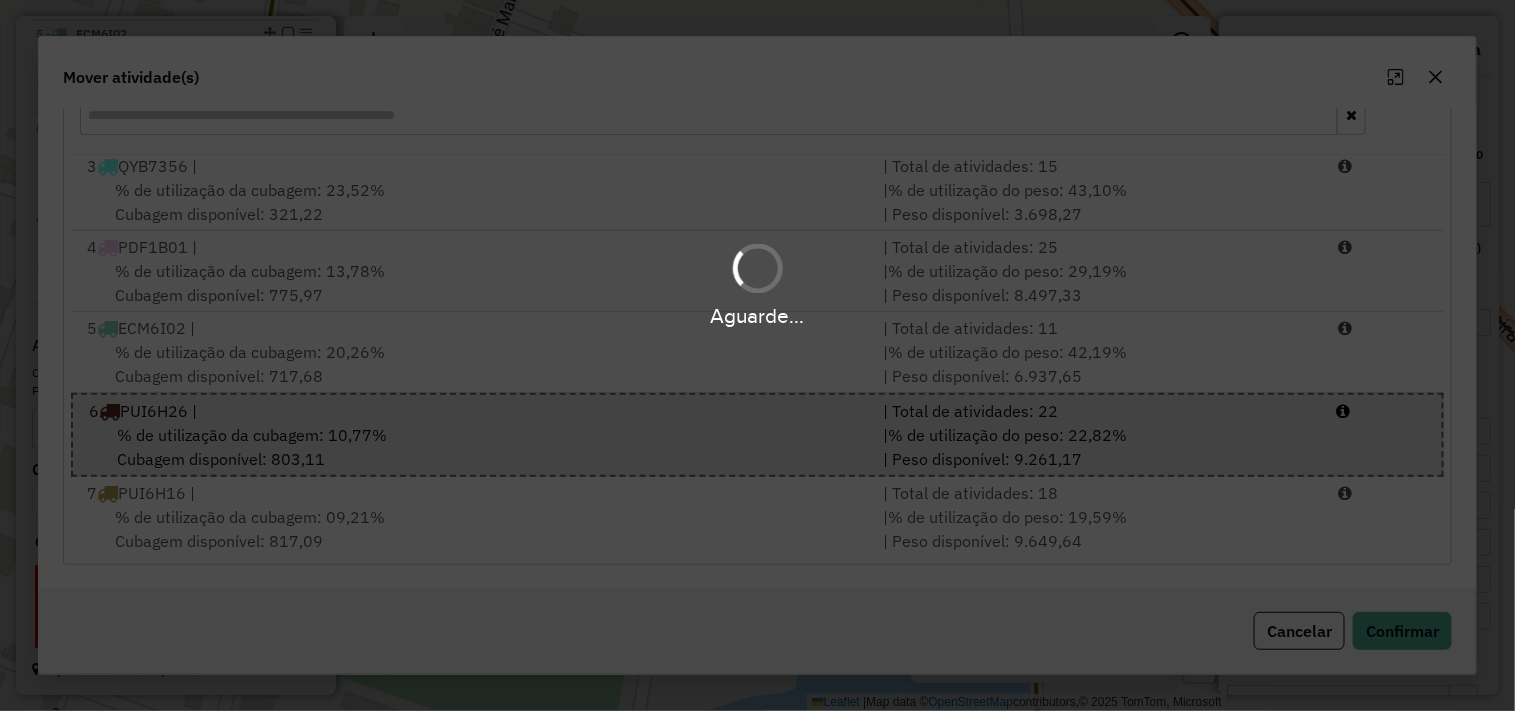 scroll, scrollTop: 0, scrollLeft: 0, axis: both 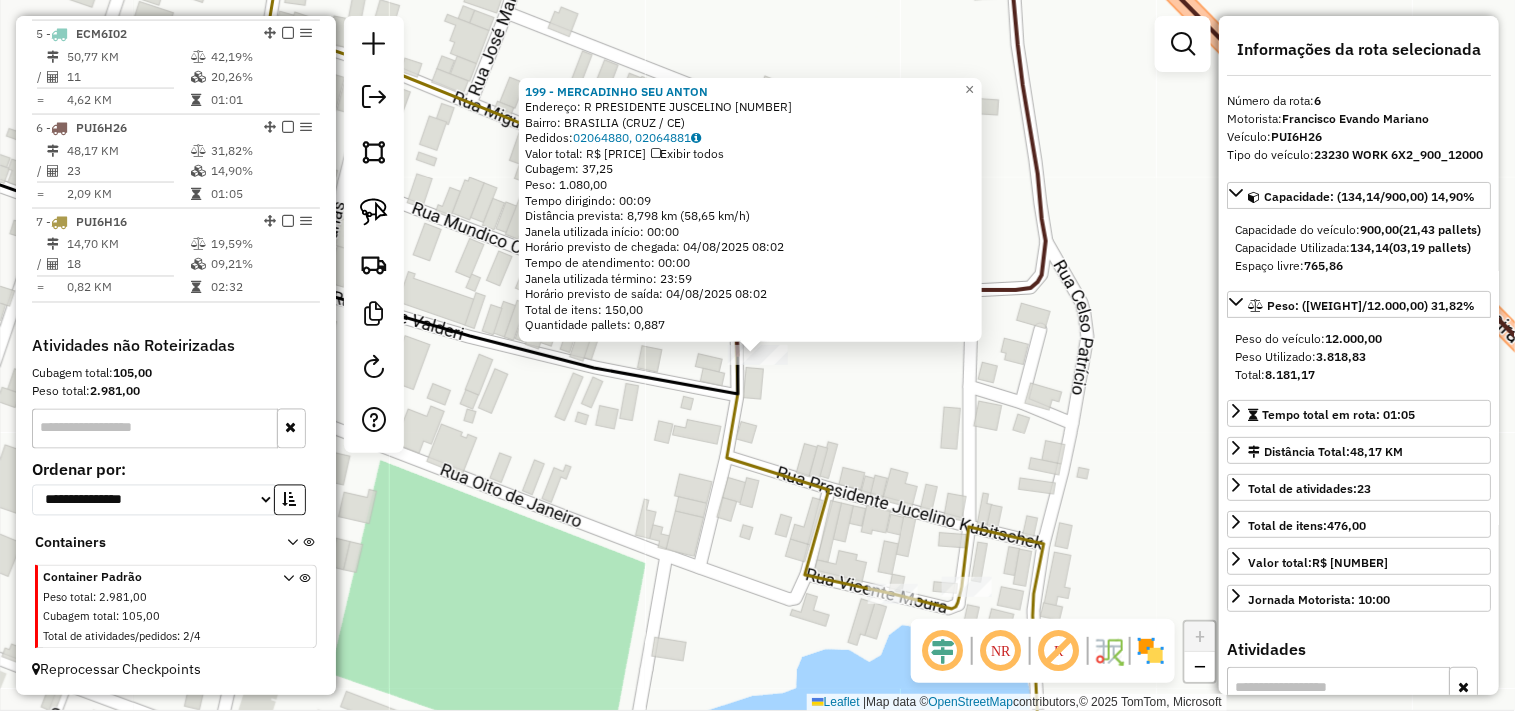 click on "199 - MERCADINHO SEU ANTON  Endereço:  R PRESIDENTE JUSCELINO 151   Bairro: BRASILIA (CRUZ / CE)   Pedidos:  02064880, 02064881   Valor total: R$ 5.997,50   Exibir todos   Cubagem: 37,25  Peso: 1.080,00  Tempo dirigindo: 00:09   Distância prevista: 8,798 km (58,65 km/h)   Janela utilizada início: 00:00   Horário previsto de chegada: 04/08/2025 08:02   Tempo de atendimento: 00:00   Janela utilizada término: 23:59   Horário previsto de saída: 04/08/2025 08:02   Total de itens: 150,00   Quantidade pallets: 0,887  × Janela de atendimento Grade de atendimento Capacidade Transportadoras Veículos Cliente Pedidos  Rotas Selecione os dias de semana para filtrar as janelas de atendimento  Seg   Ter   Qua   Qui   Sex   Sáb   Dom  Informe o período da janela de atendimento: De: Até:  Filtrar exatamente a janela do cliente  Considerar janela de atendimento padrão  Selecione os dias de semana para filtrar as grades de atendimento  Seg   Ter   Qua   Qui   Sex   Sáb   Dom   Peso mínimo:   Peso máximo:   De:" 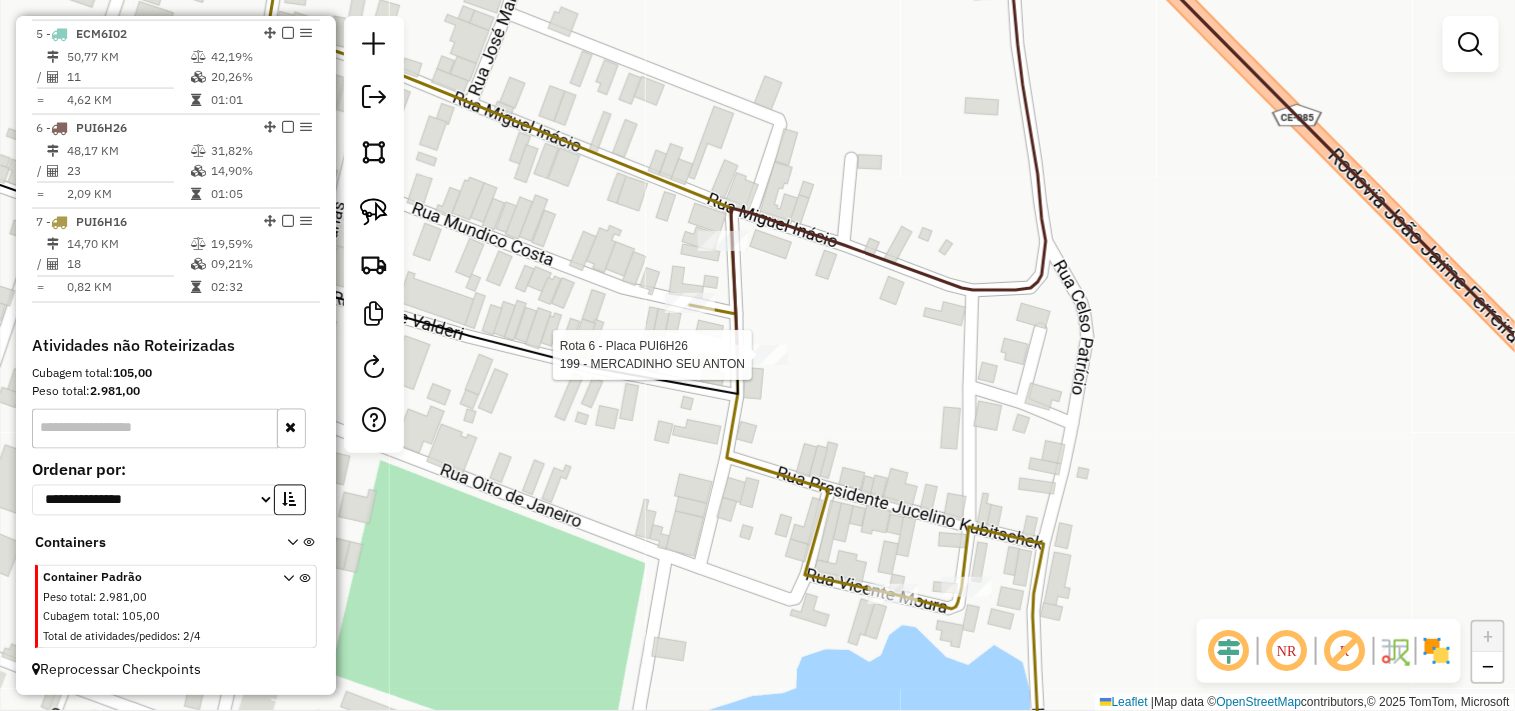 select on "**********" 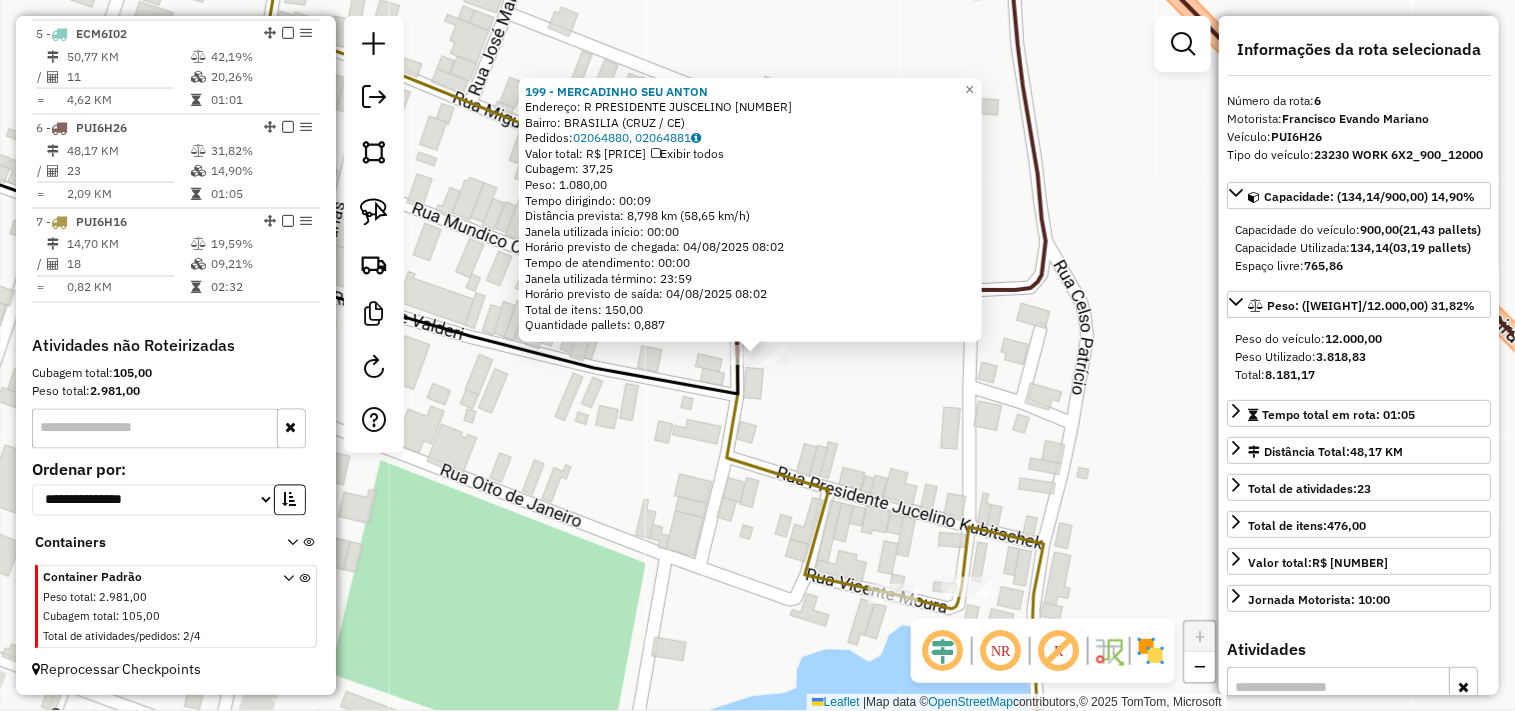 click on "199 - MERCADINHO SEU ANTON  Endereço:  R PRESIDENTE JUSCELINO 151   Bairro: BRASILIA (CRUZ / CE)   Pedidos:  02064880, 02064881   Valor total: R$ 5.997,50   Exibir todos   Cubagem: 37,25  Peso: 1.080,00  Tempo dirigindo: 00:09   Distância prevista: 8,798 km (58,65 km/h)   Janela utilizada início: 00:00   Horário previsto de chegada: 04/08/2025 08:02   Tempo de atendimento: 00:00   Janela utilizada término: 23:59   Horário previsto de saída: 04/08/2025 08:02   Total de itens: 150,00   Quantidade pallets: 0,887  × Janela de atendimento Grade de atendimento Capacidade Transportadoras Veículos Cliente Pedidos  Rotas Selecione os dias de semana para filtrar as janelas de atendimento  Seg   Ter   Qua   Qui   Sex   Sáb   Dom  Informe o período da janela de atendimento: De: Até:  Filtrar exatamente a janela do cliente  Considerar janela de atendimento padrão  Selecione os dias de semana para filtrar as grades de atendimento  Seg   Ter   Qua   Qui   Sex   Sáb   Dom   Peso mínimo:   Peso máximo:   De:" 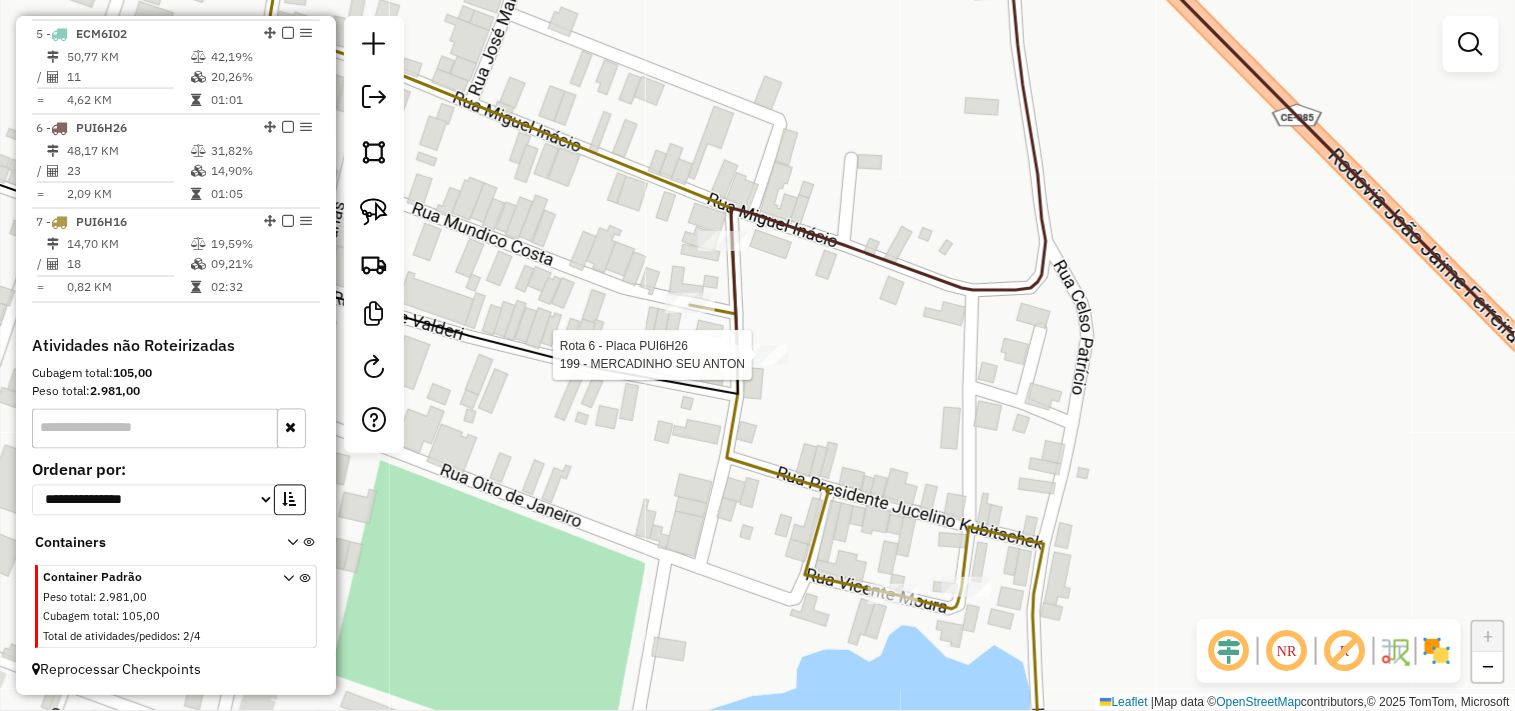 select on "**********" 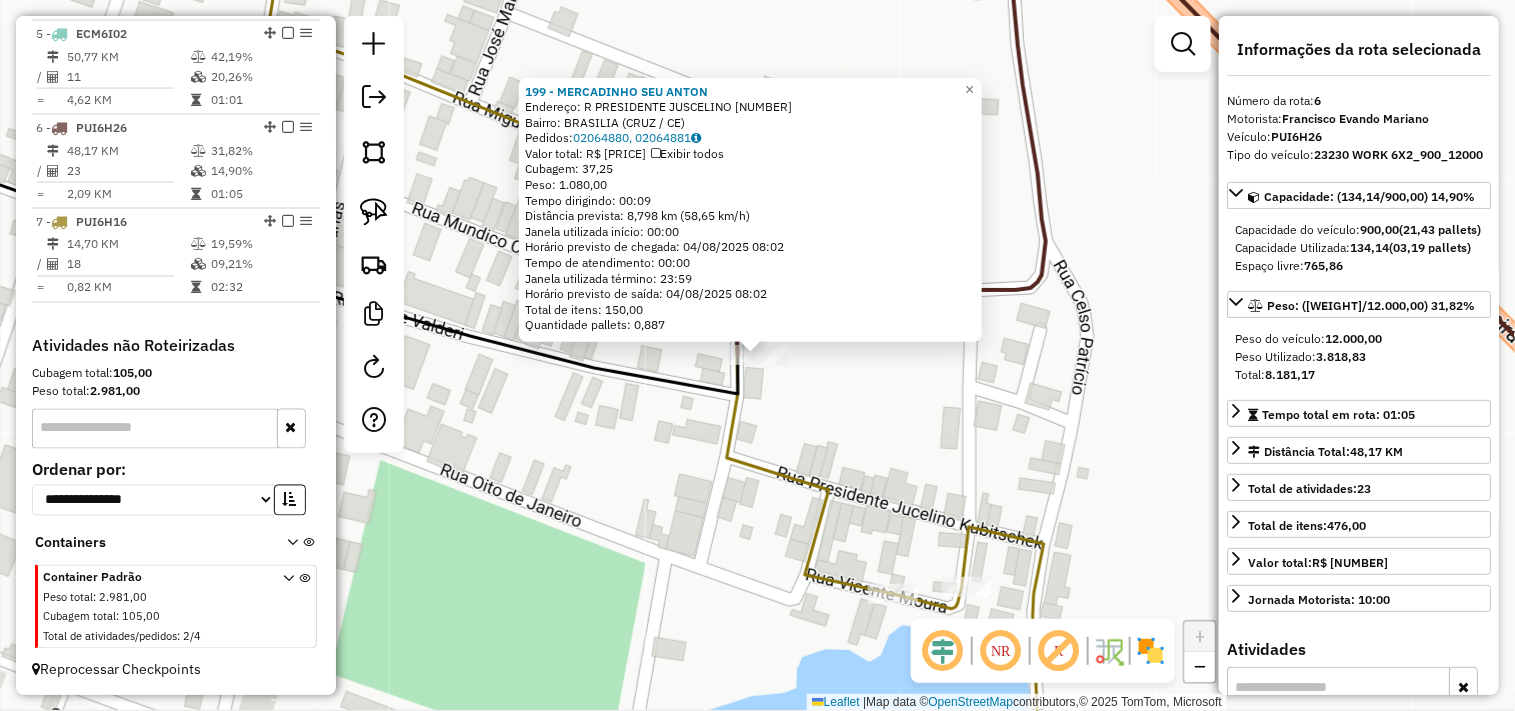 click on "199 - MERCADINHO SEU ANTON  Endereço:  R PRESIDENTE JUSCELINO 151   Bairro: BRASILIA (CRUZ / CE)   Pedidos:  02064880, 02064881   Valor total: R$ 5.997,50   Exibir todos   Cubagem: 37,25  Peso: 1.080,00  Tempo dirigindo: 00:09   Distância prevista: 8,798 km (58,65 km/h)   Janela utilizada início: 00:00   Horário previsto de chegada: 04/08/2025 08:02   Tempo de atendimento: 00:00   Janela utilizada término: 23:59   Horário previsto de saída: 04/08/2025 08:02   Total de itens: 150,00   Quantidade pallets: 0,887  × Janela de atendimento Grade de atendimento Capacidade Transportadoras Veículos Cliente Pedidos  Rotas Selecione os dias de semana para filtrar as janelas de atendimento  Seg   Ter   Qua   Qui   Sex   Sáb   Dom  Informe o período da janela de atendimento: De: Até:  Filtrar exatamente a janela do cliente  Considerar janela de atendimento padrão  Selecione os dias de semana para filtrar as grades de atendimento  Seg   Ter   Qua   Qui   Sex   Sáb   Dom   Peso mínimo:   Peso máximo:   De:" 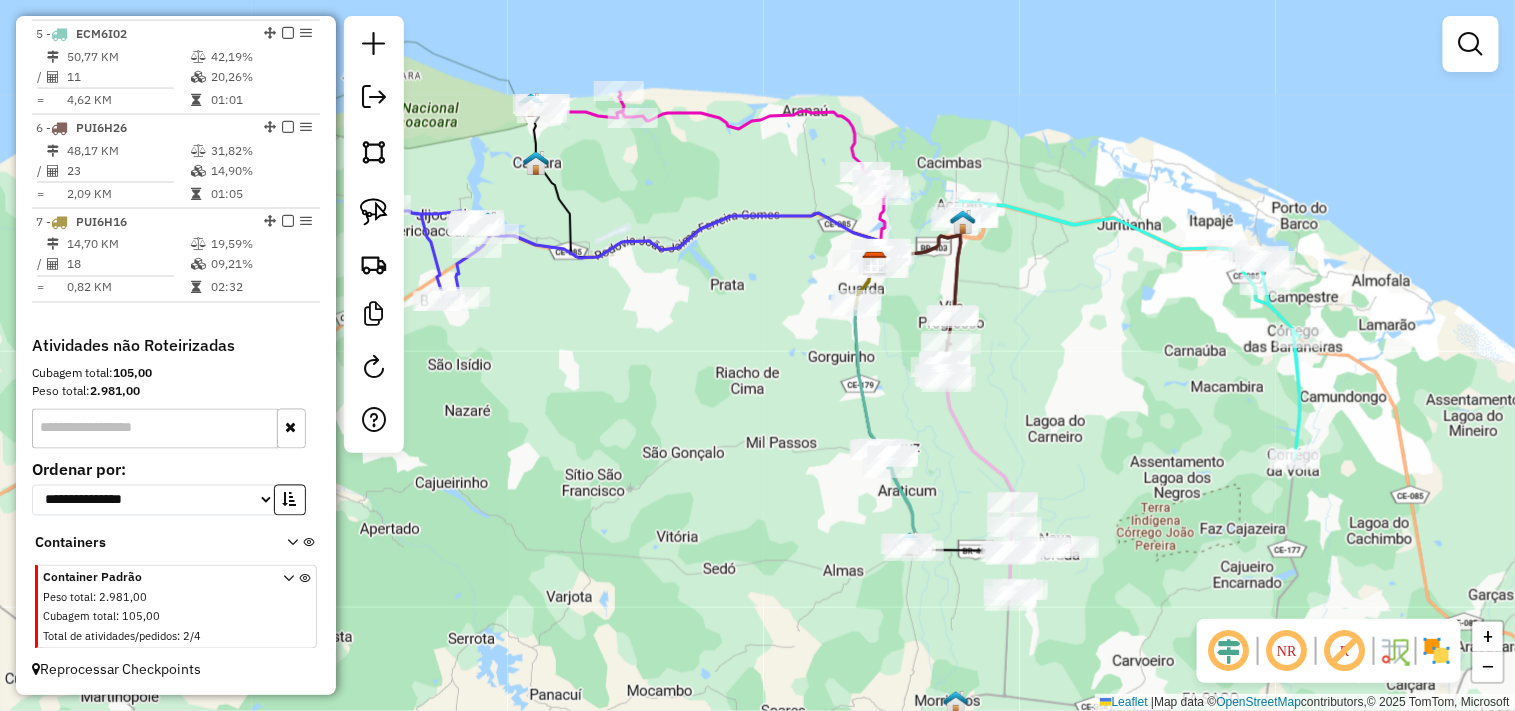 drag, startPoint x: 704, startPoint y: 440, endPoint x: 687, endPoint y: 372, distance: 70.0928 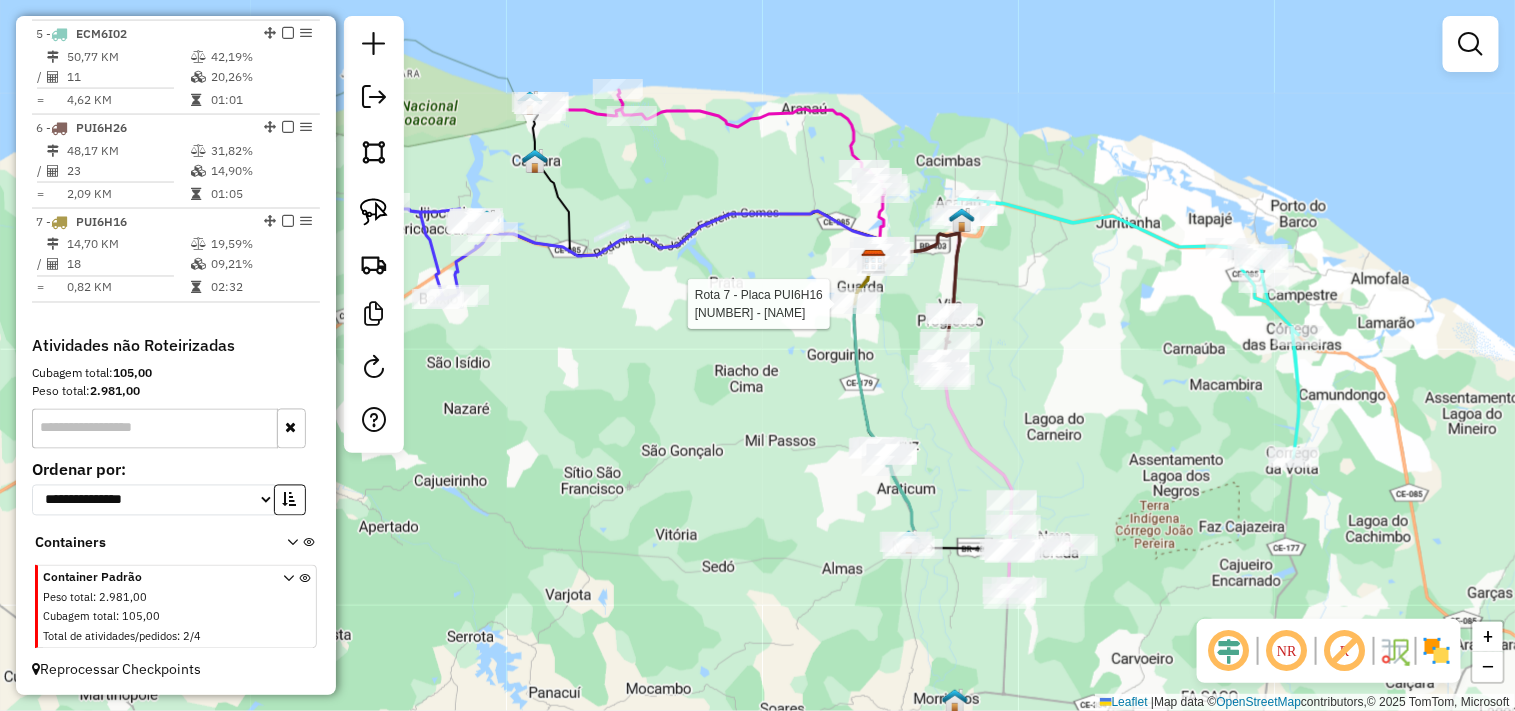 select on "**********" 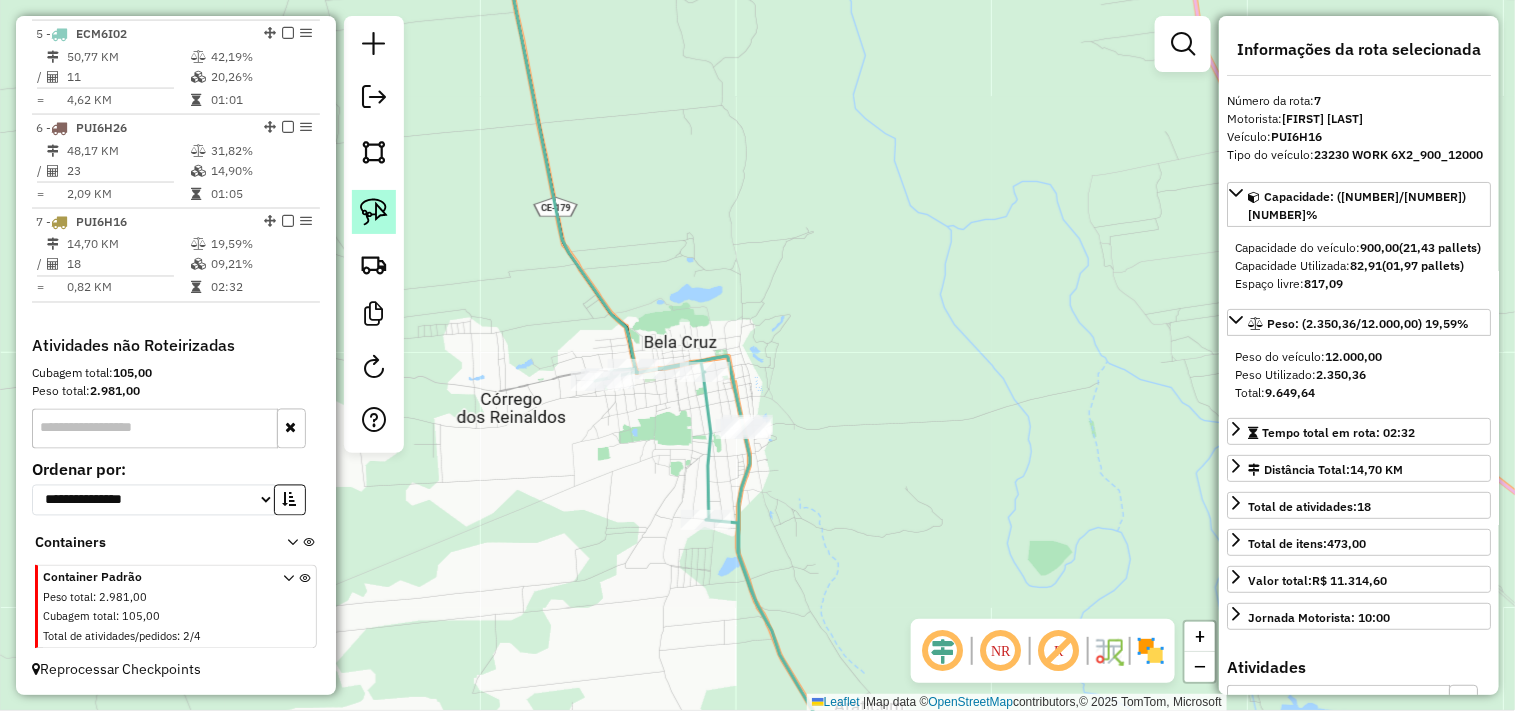 click 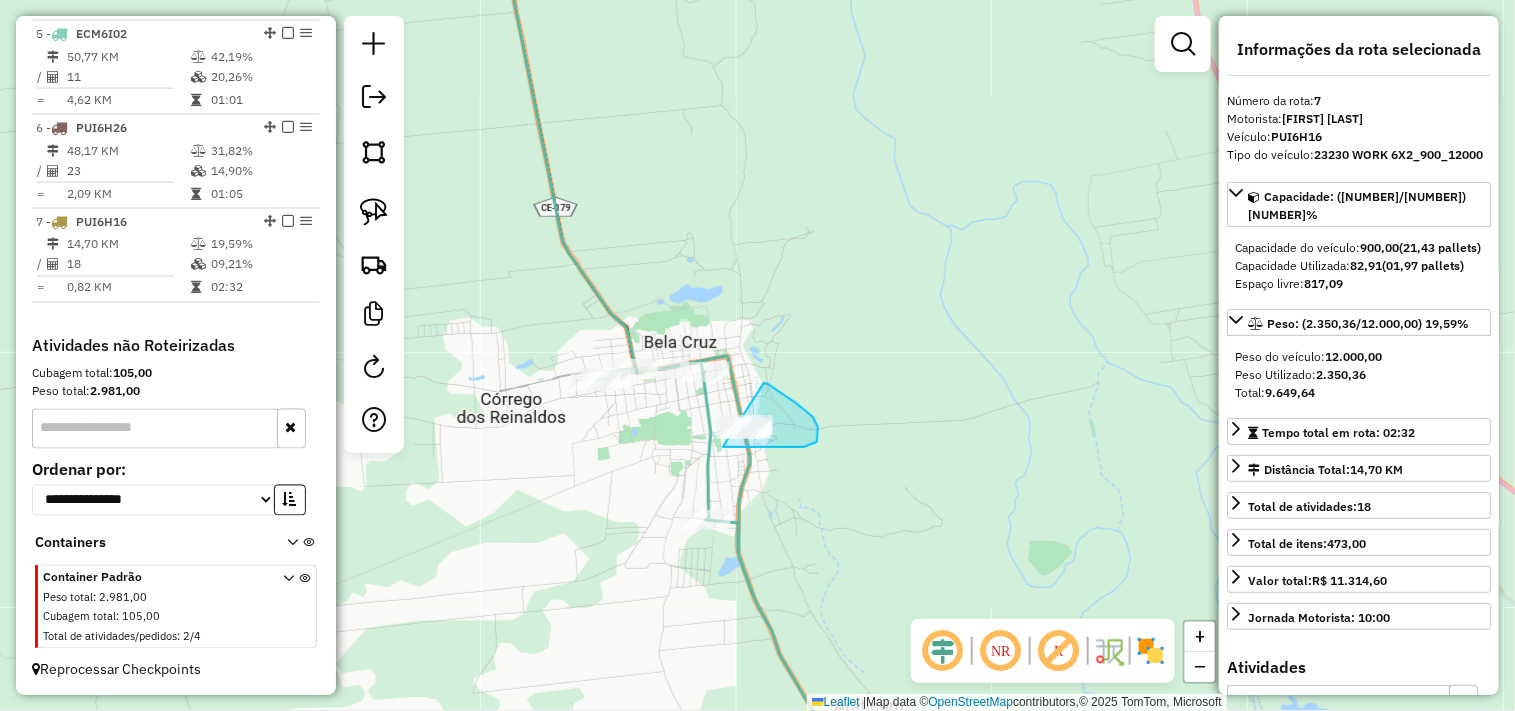drag, startPoint x: 814, startPoint y: 420, endPoint x: 658, endPoint y: 436, distance: 156.81836 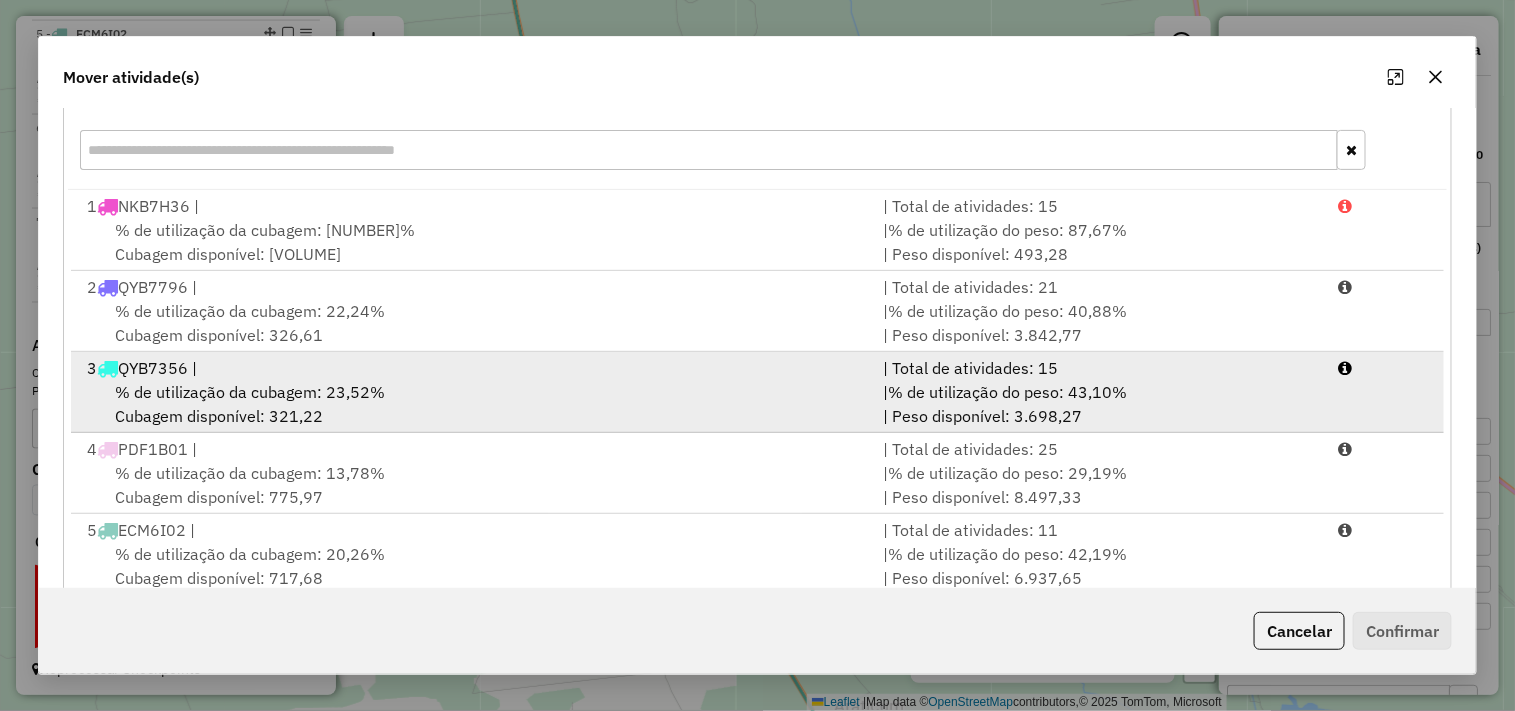 scroll, scrollTop: 303, scrollLeft: 0, axis: vertical 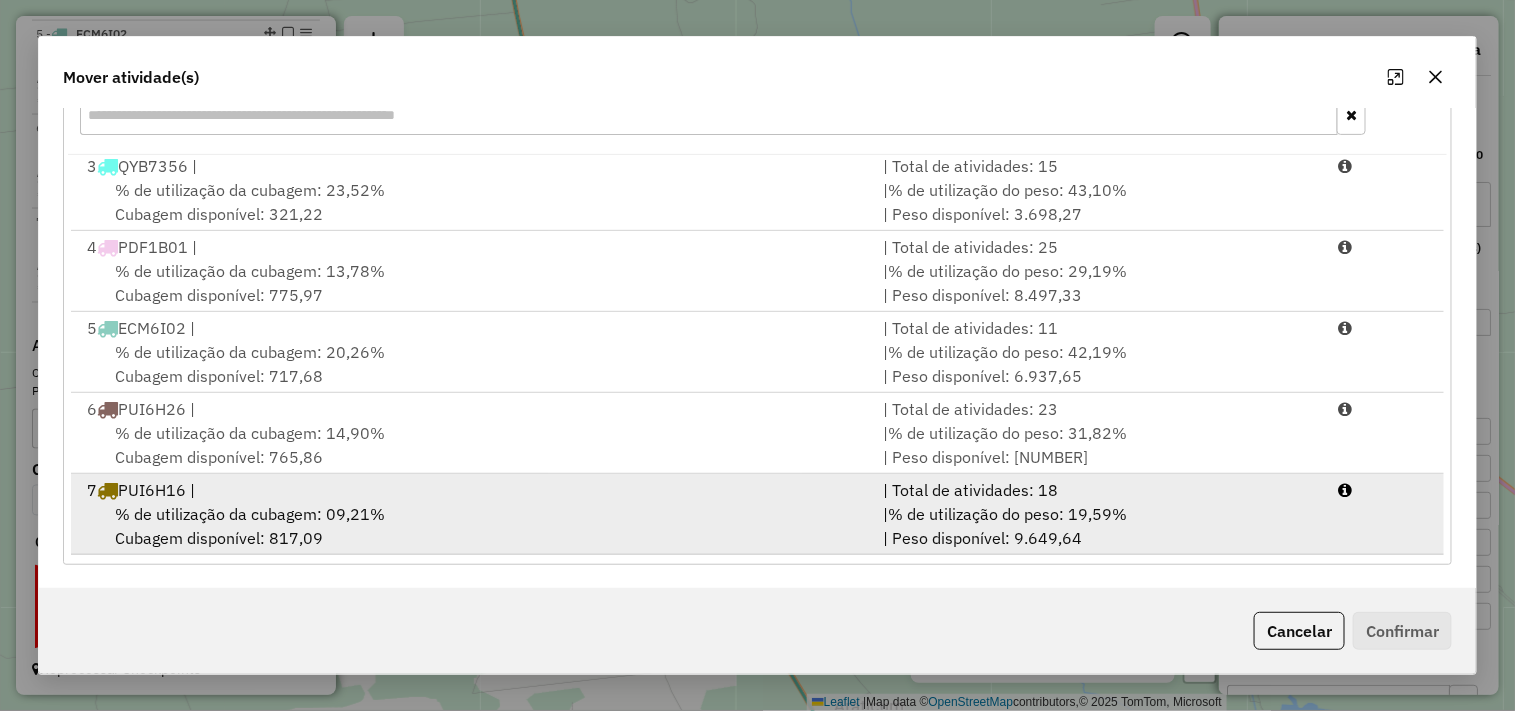 click on "% de utilização da cubagem: 09,21%  Cubagem disponível: 817,09" at bounding box center (473, 526) 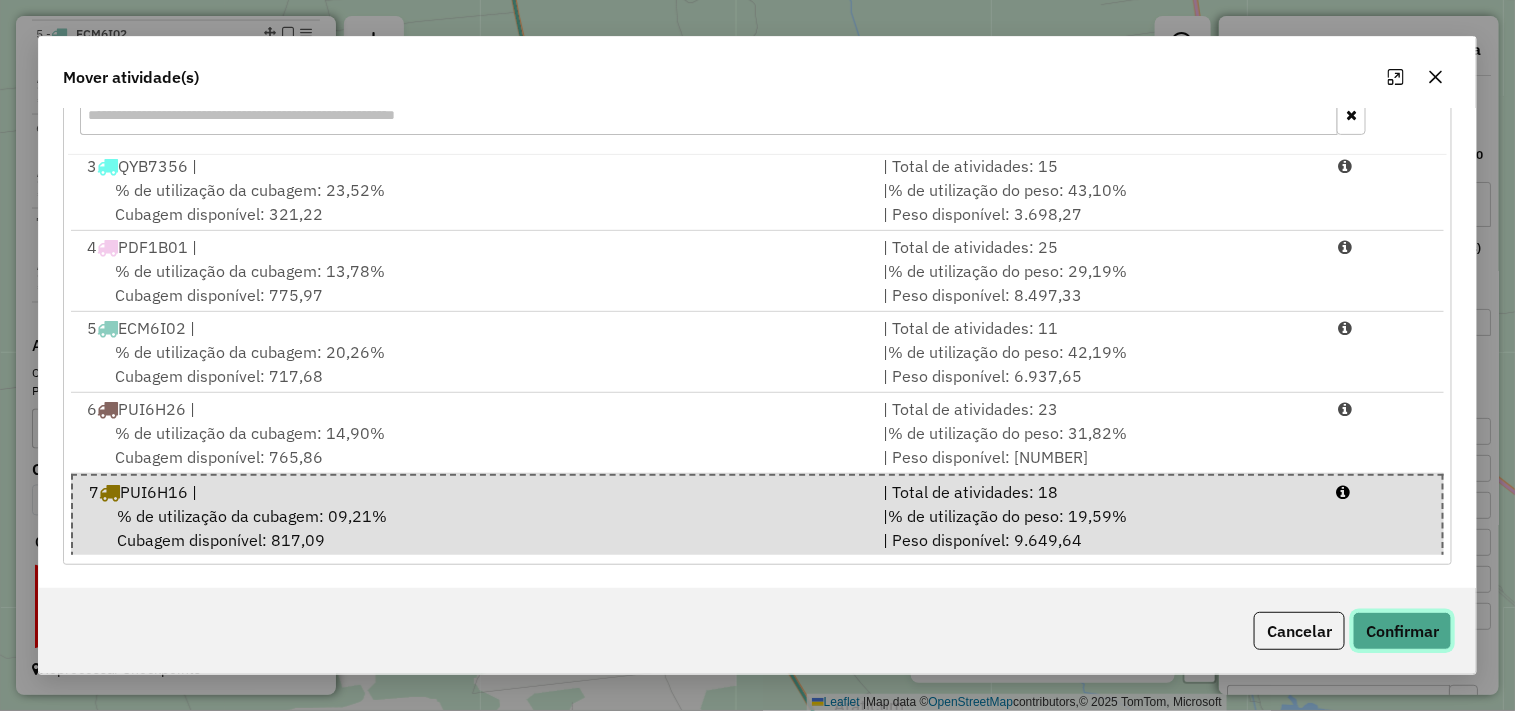 click on "Confirmar" 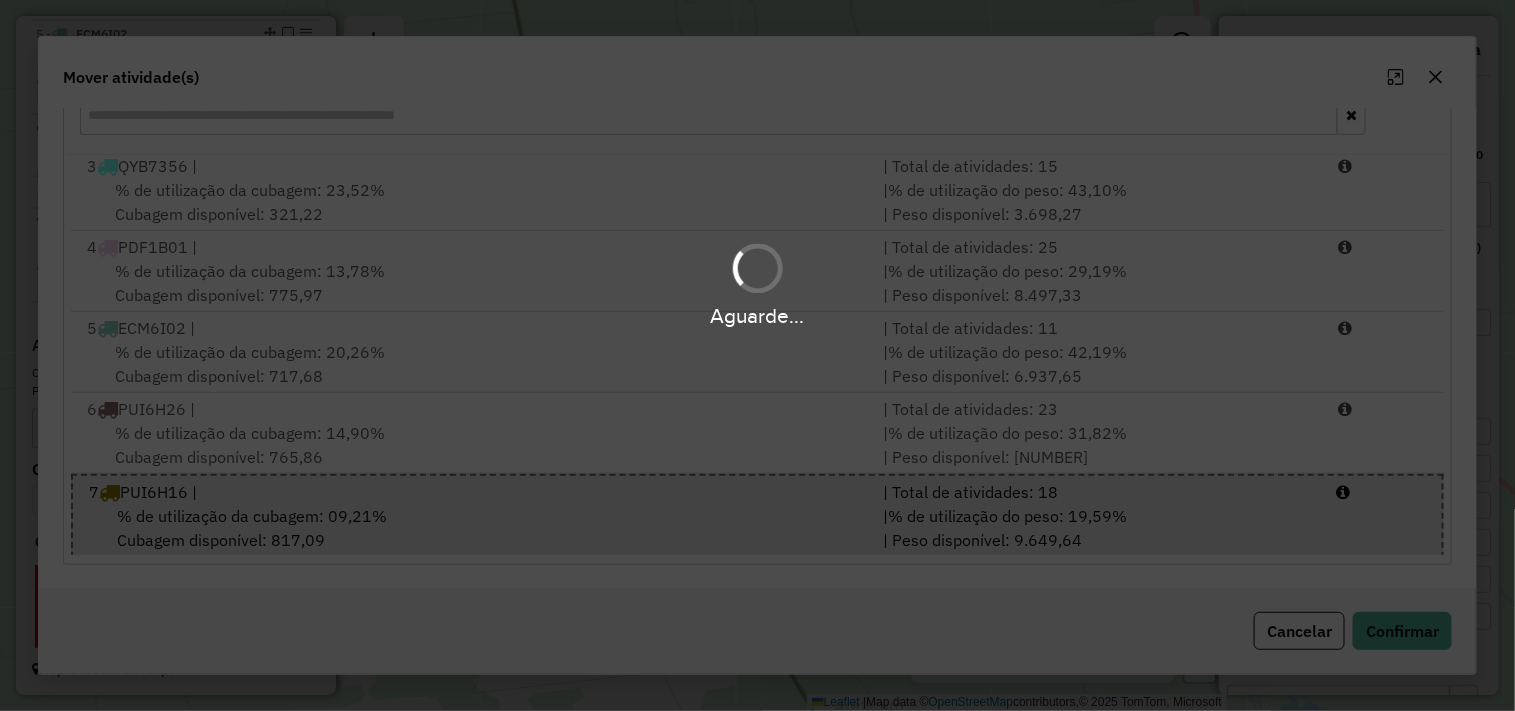 scroll, scrollTop: 831, scrollLeft: 0, axis: vertical 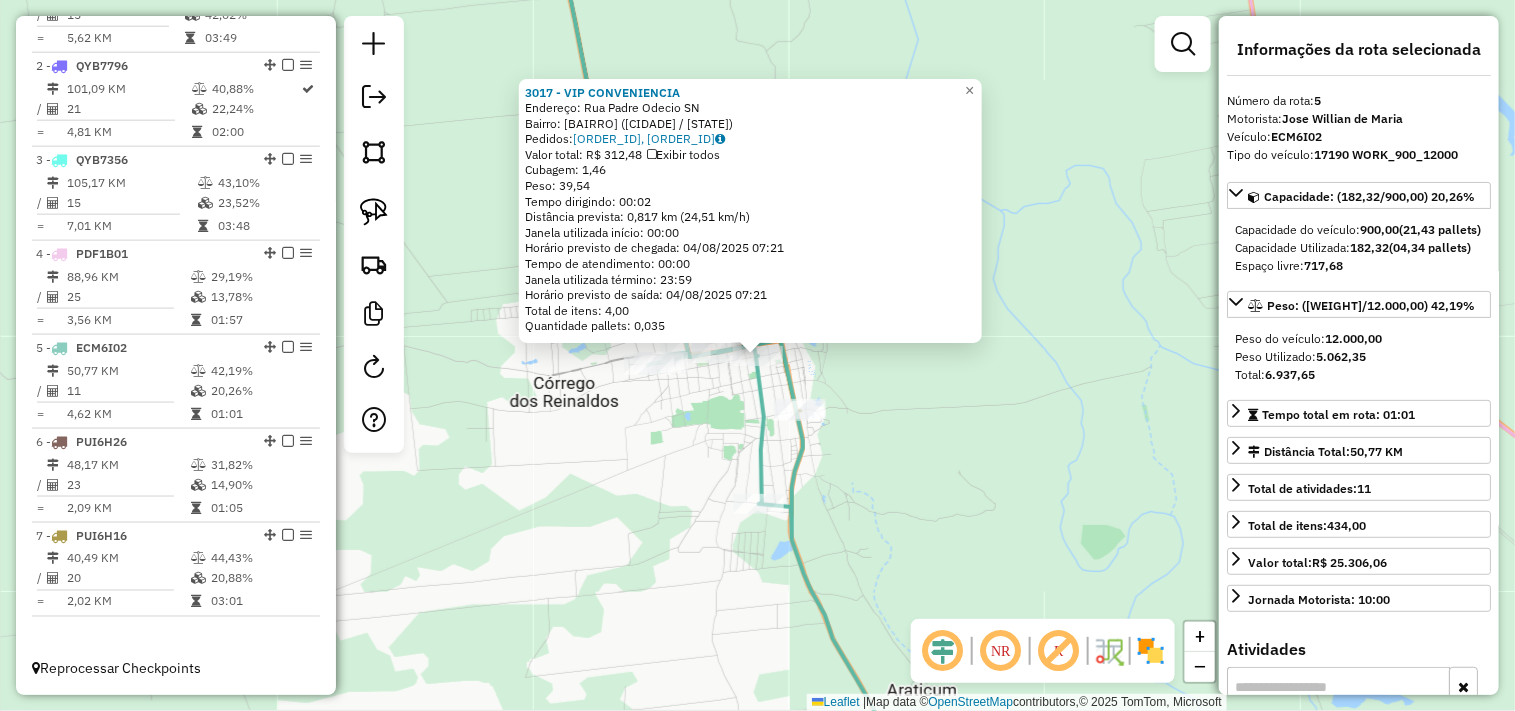 click on "3017 - VIP CONVENIENCIA  Endereço:  Rua Padre Odecio SN   Bairro: CENTRO (BELA CRUZ / CE)   Pedidos:  02065133, 02065134   Valor total: R$ 312,48   Exibir todos   Cubagem: 1,46  Peso: 39,54  Tempo dirigindo: 00:02   Distância prevista: 0,817 km (24,51 km/h)   Janela utilizada início: 00:00   Horário previsto de chegada: 04/08/2025 07:21   Tempo de atendimento: 00:00   Janela utilizada término: 23:59   Horário previsto de saída: 04/08/2025 07:21   Total de itens: 4,00   Quantidade pallets: 0,035  × Janela de atendimento Grade de atendimento Capacidade Transportadoras Veículos Cliente Pedidos  Rotas Selecione os dias de semana para filtrar as janelas de atendimento  Seg   Ter   Qua   Qui   Sex   Sáb   Dom  Informe o período da janela de atendimento: De: Até:  Filtrar exatamente a janela do cliente  Considerar janela de atendimento padrão  Selecione os dias de semana para filtrar as grades de atendimento  Seg   Ter   Qua   Qui   Sex   Sáb   Dom   Clientes fora do dia de atendimento selecionado De:" 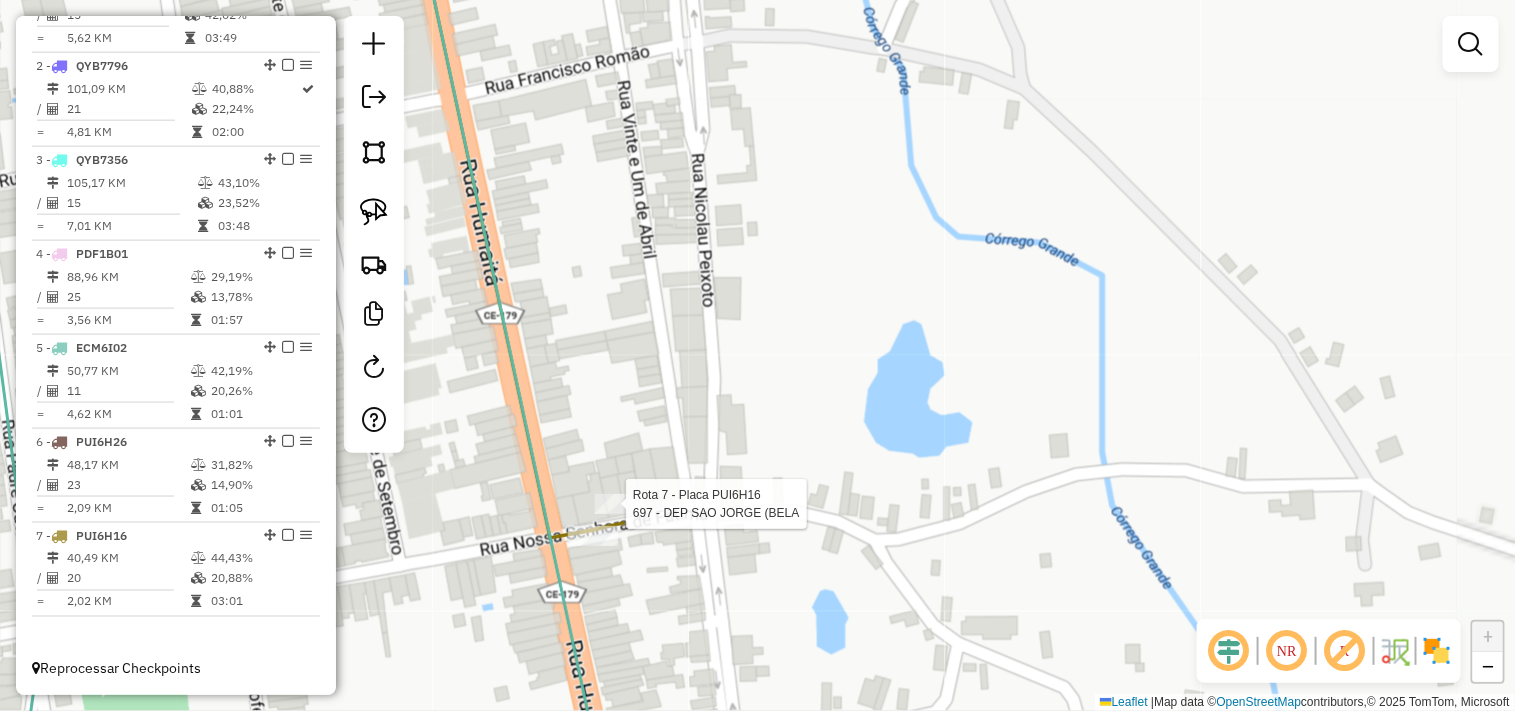 select on "**********" 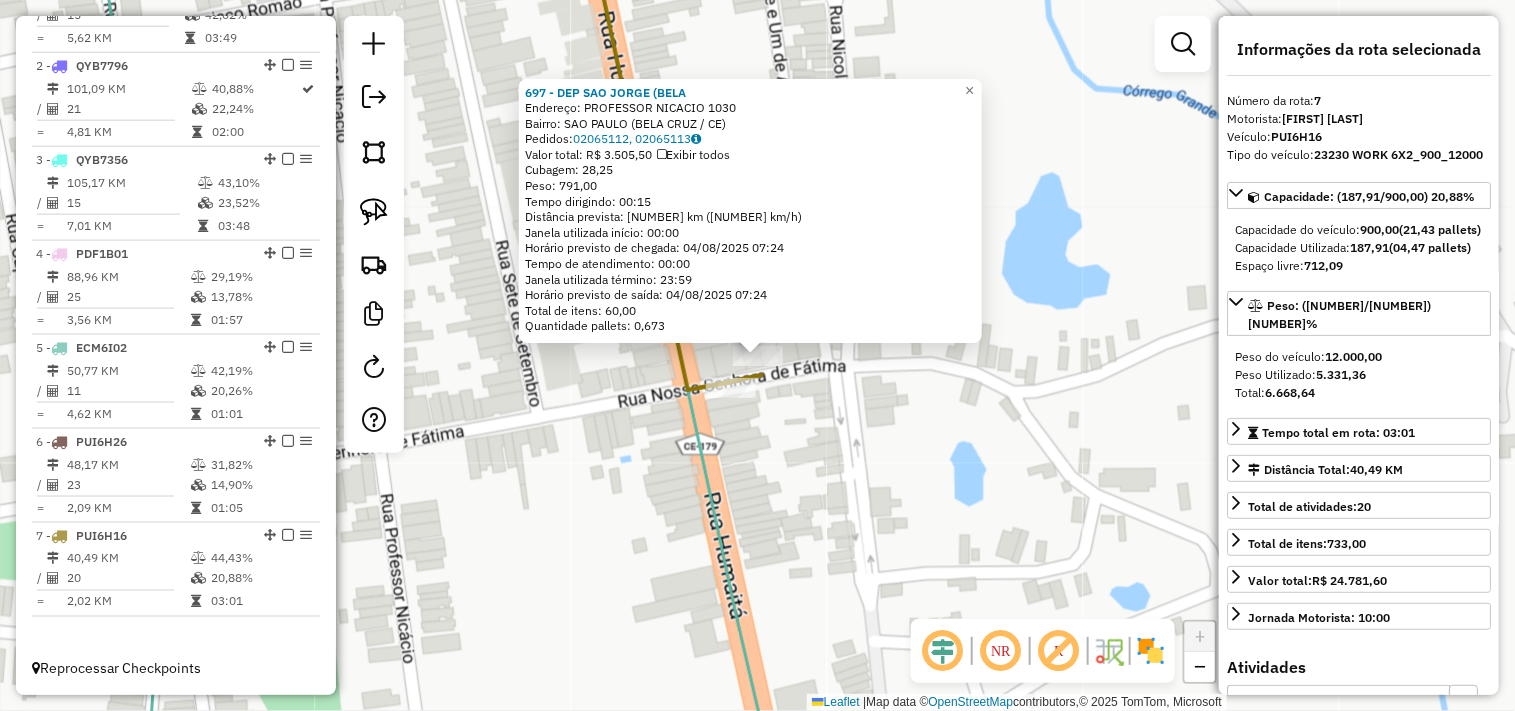 click on "697 - DEP SAO JORGE (BELA  Endereço:  PROFESSOR NICACIO 1030   Bairro: SAO PAULO (BELA CRUZ / CE)   Pedidos:  02065112, 02065113   Valor total: R$ 3.505,50   Exibir todos   Cubagem: 28,25  Peso: 791,00  Tempo dirigindo: 00:15   Distância prevista: 13,398 km (53,59 km/h)   Janela utilizada início: 00:00   Horário previsto de chegada: 04/08/2025 07:24   Tempo de atendimento: 00:00   Janela utilizada término: 23:59   Horário previsto de saída: 04/08/2025 07:24   Total de itens: 60,00   Quantidade pallets: 0,673  × Janela de atendimento Grade de atendimento Capacidade Transportadoras Veículos Cliente Pedidos  Rotas Selecione os dias de semana para filtrar as janelas de atendimento  Seg   Ter   Qua   Qui   Sex   Sáb   Dom  Informe o período da janela de atendimento: De: Até:  Filtrar exatamente a janela do cliente  Considerar janela de atendimento padrão  Selecione os dias de semana para filtrar as grades de atendimento  Seg   Ter   Qua   Qui   Sex   Sáb   Dom   Peso mínimo:   Peso máximo:   De:  +" 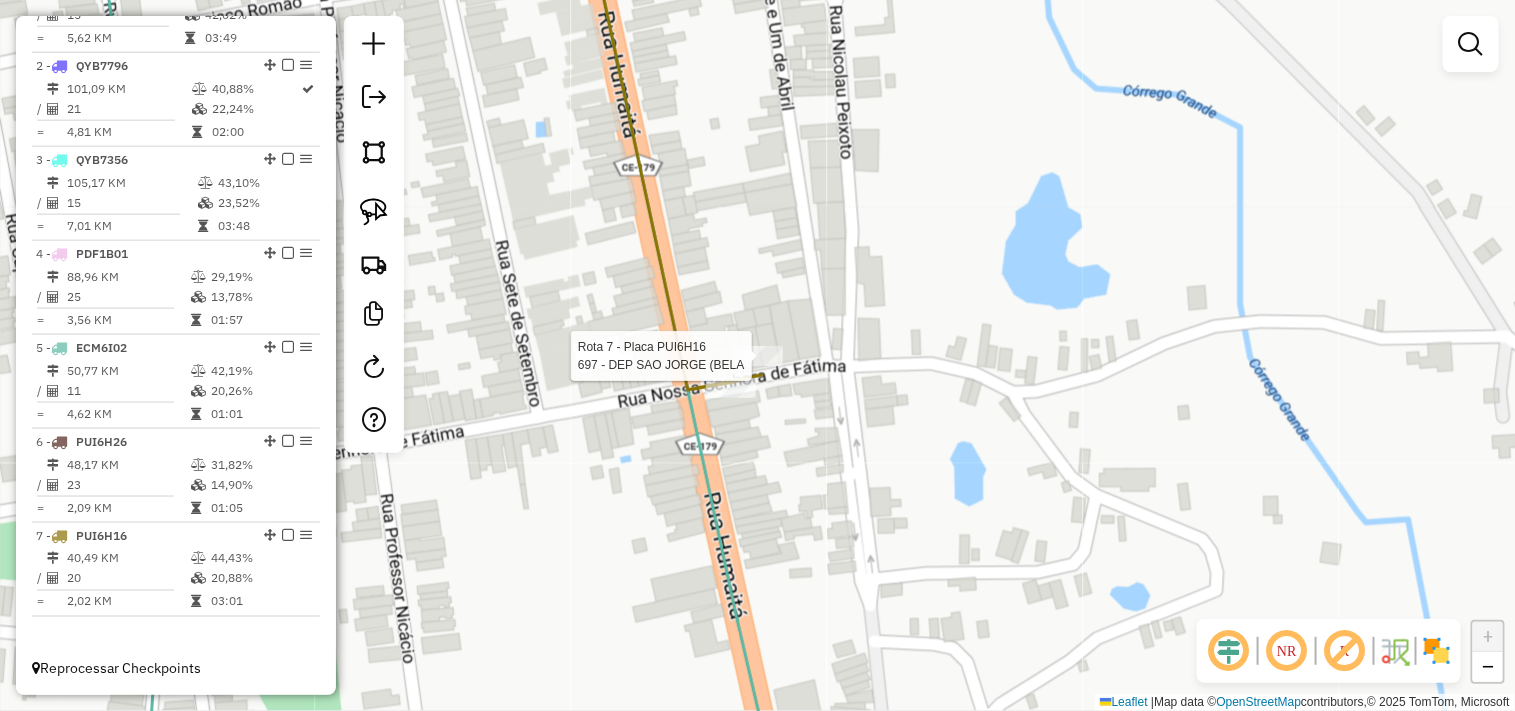 select on "**********" 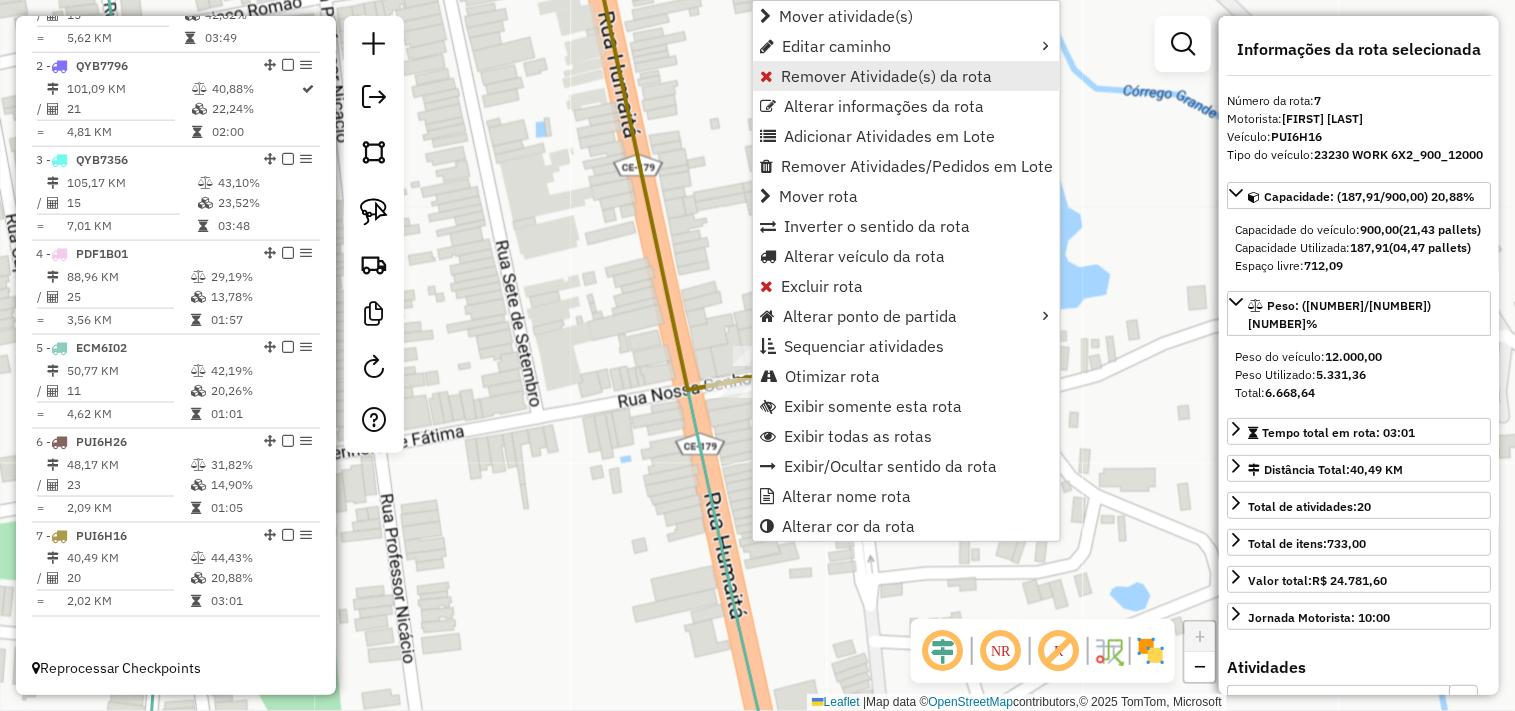 click on "Remover Atividade(s) da rota" at bounding box center (886, 76) 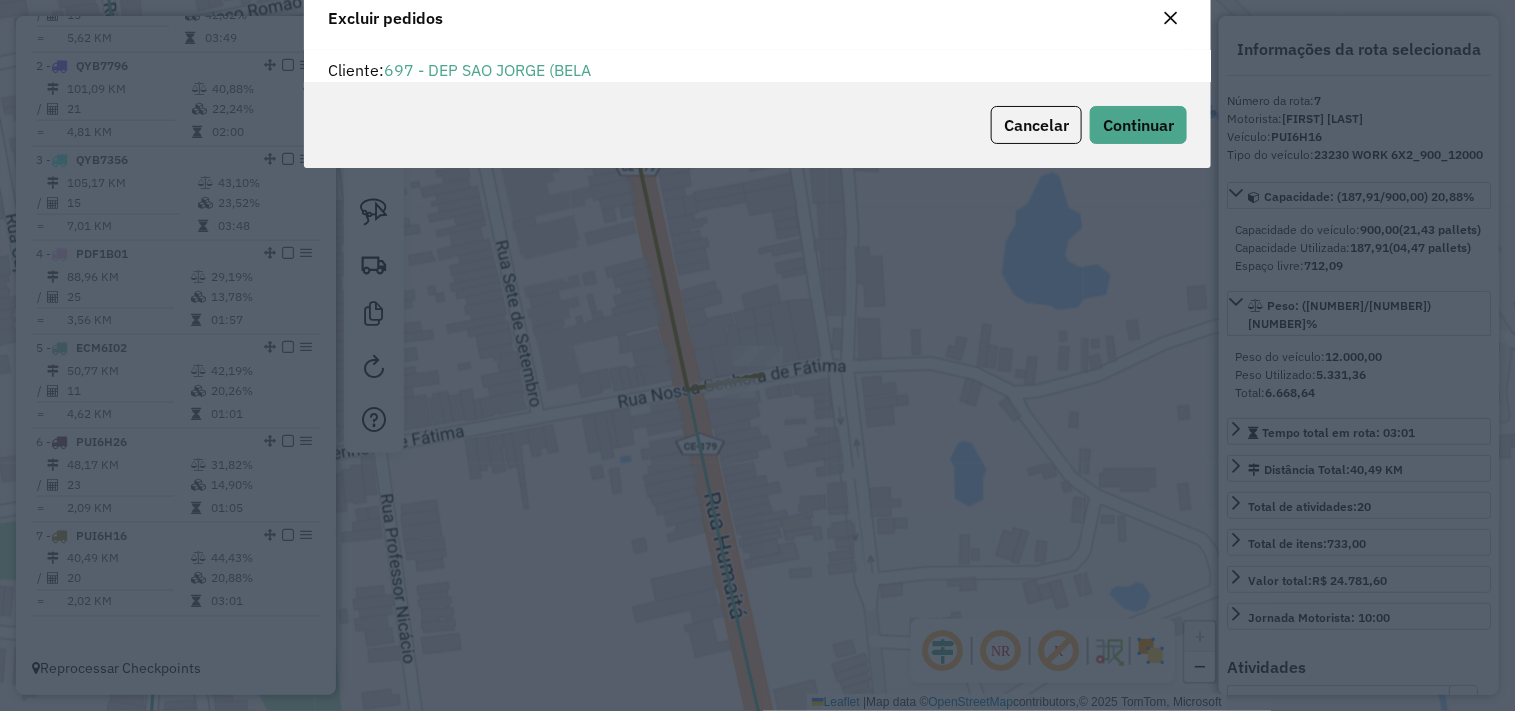 scroll, scrollTop: 68, scrollLeft: 0, axis: vertical 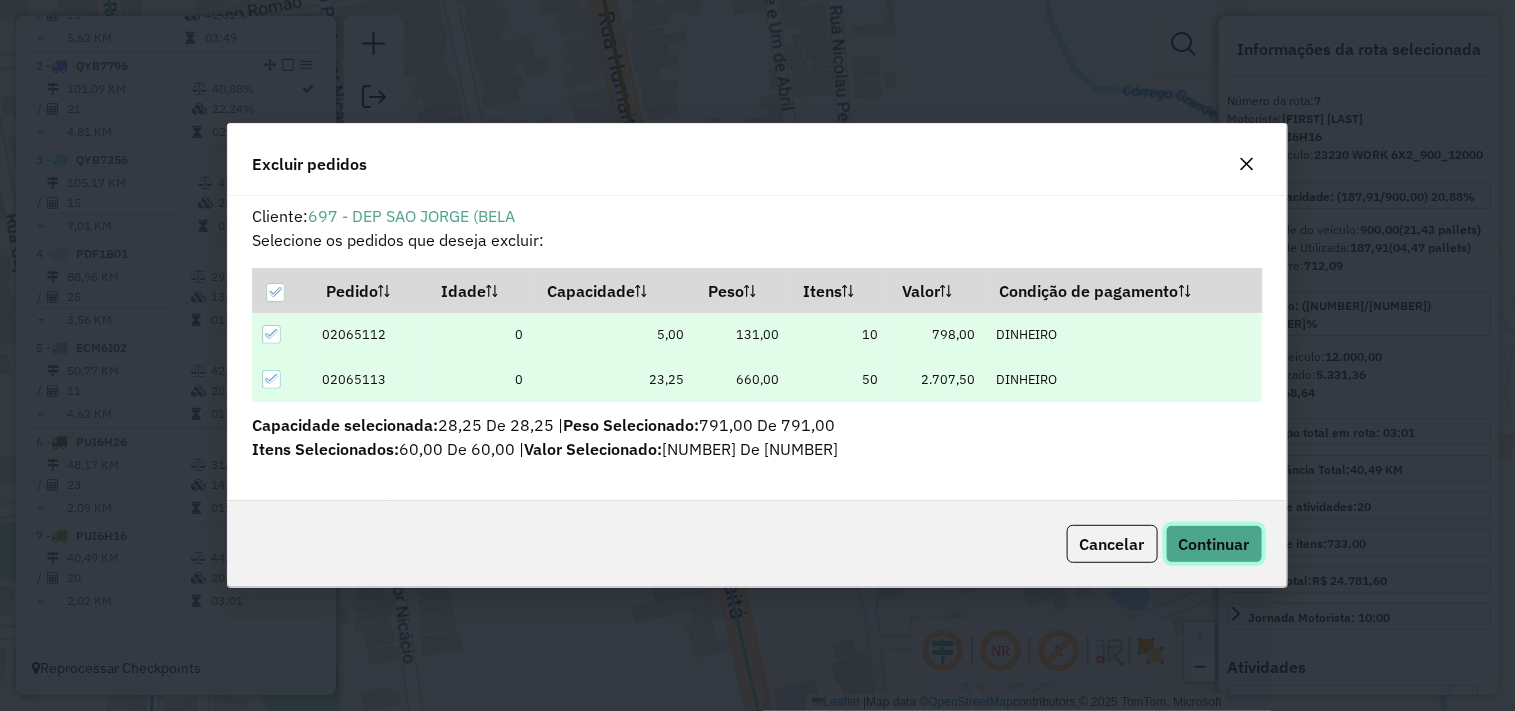 click on "Continuar" 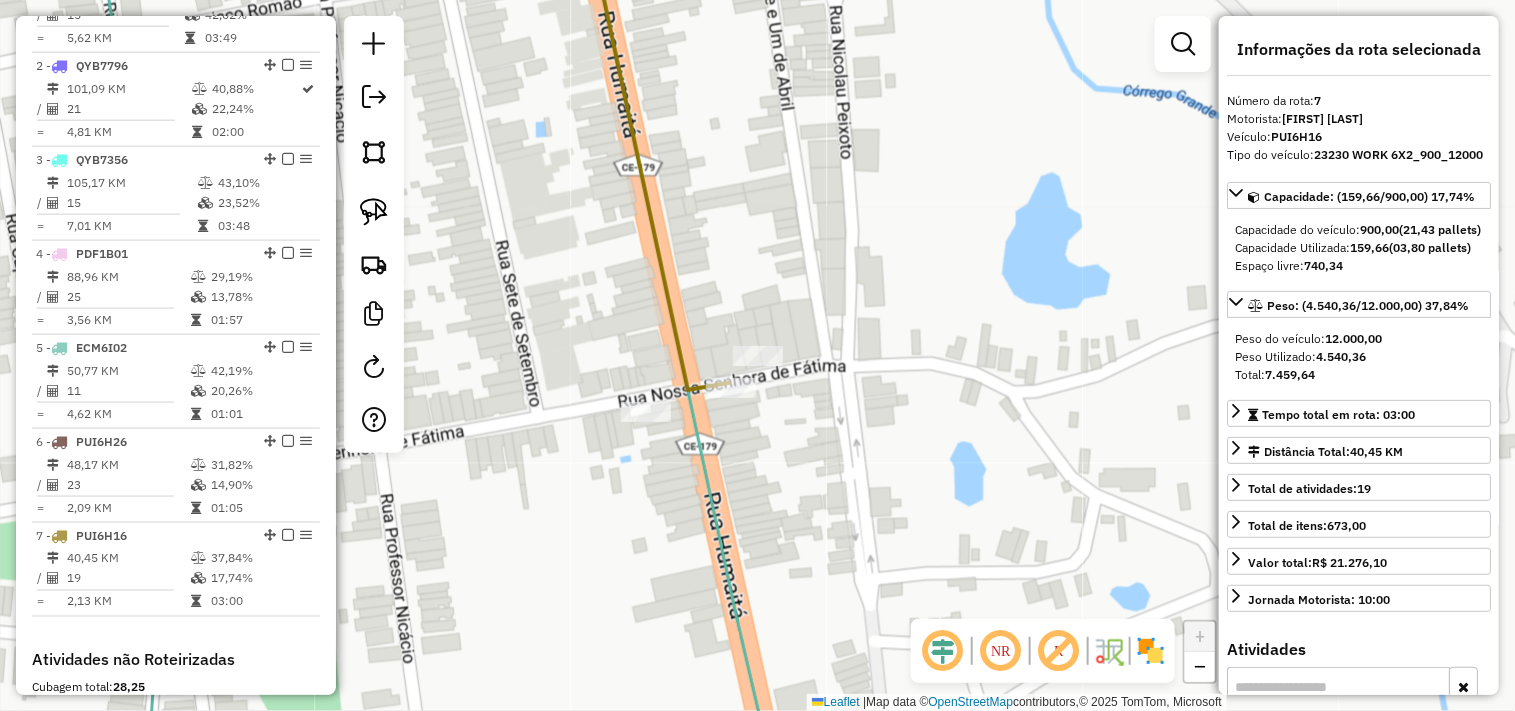 scroll, scrollTop: 1145, scrollLeft: 0, axis: vertical 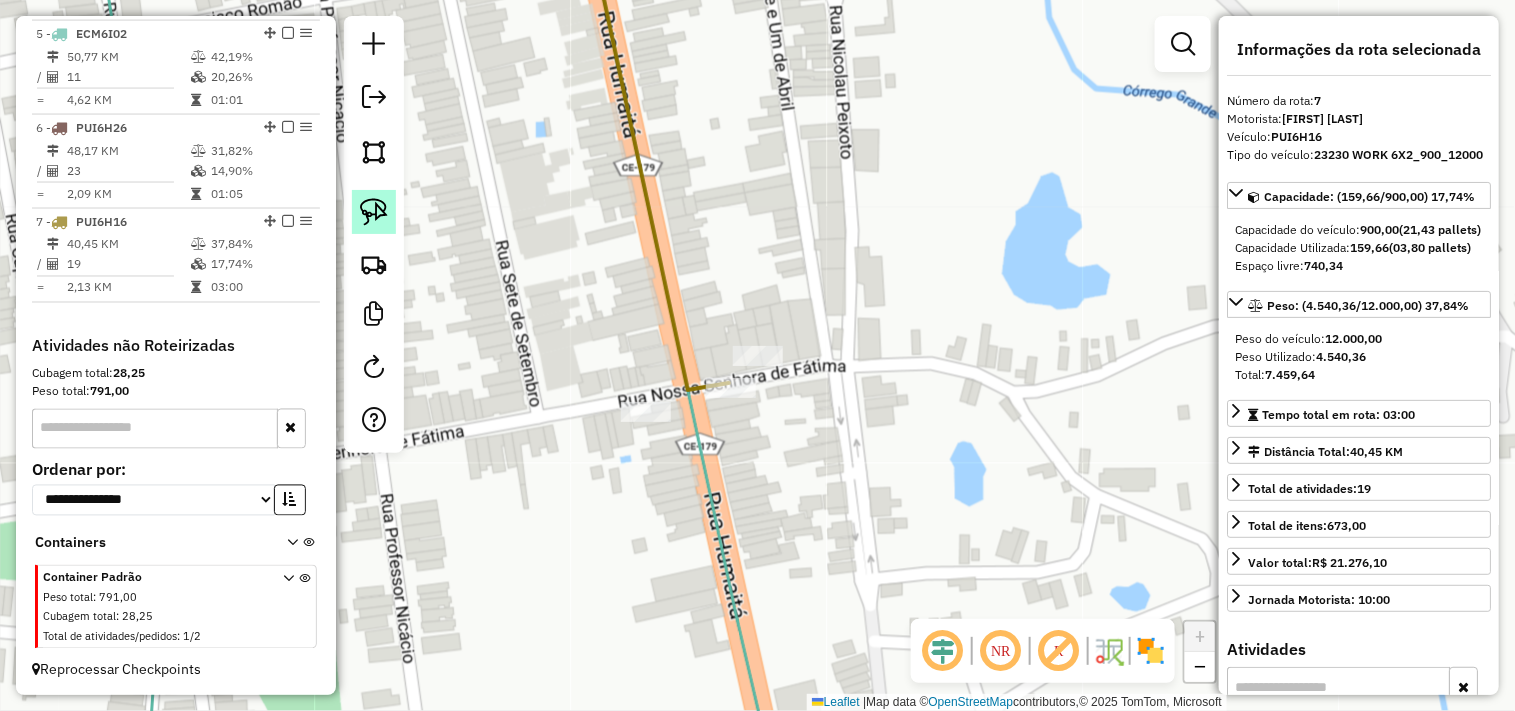 click 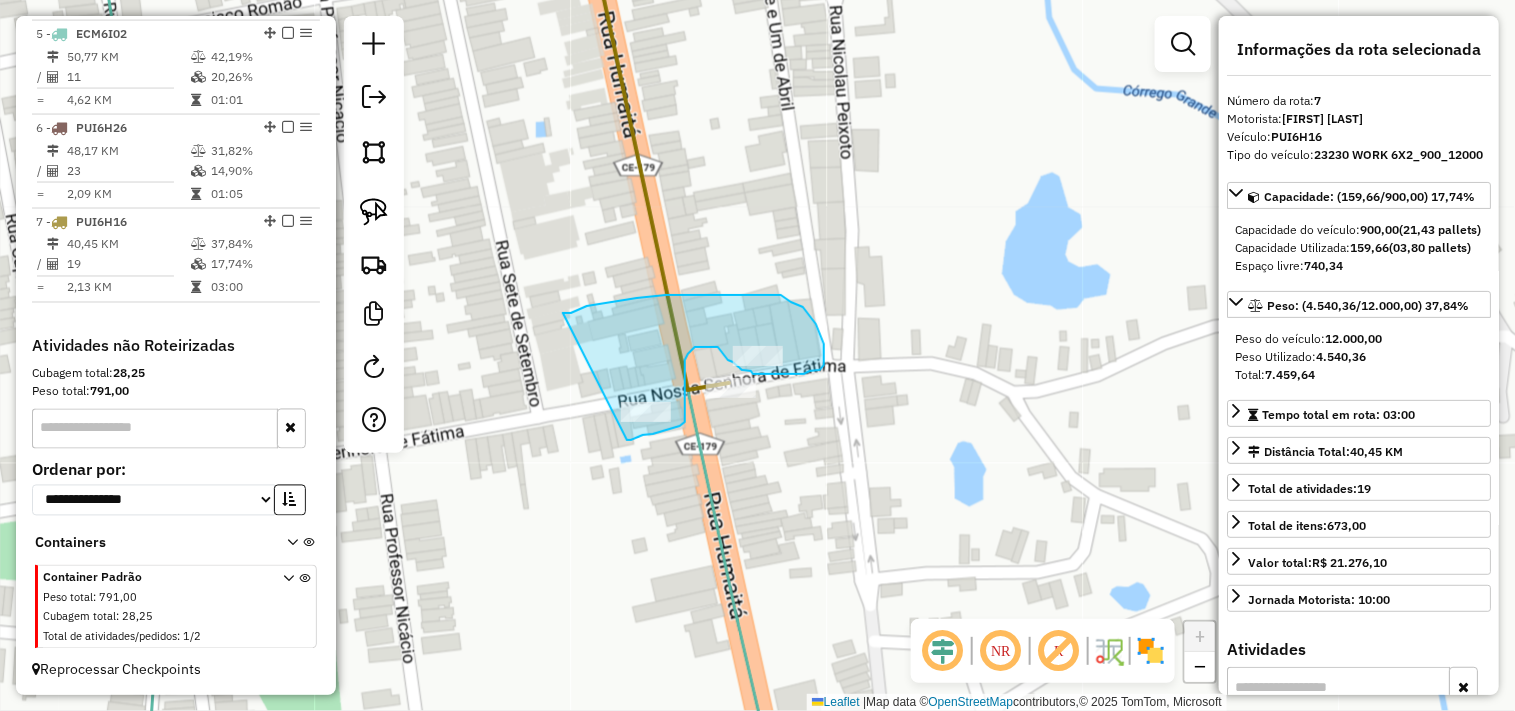 drag, startPoint x: 601, startPoint y: 304, endPoint x: 565, endPoint y: 433, distance: 133.9291 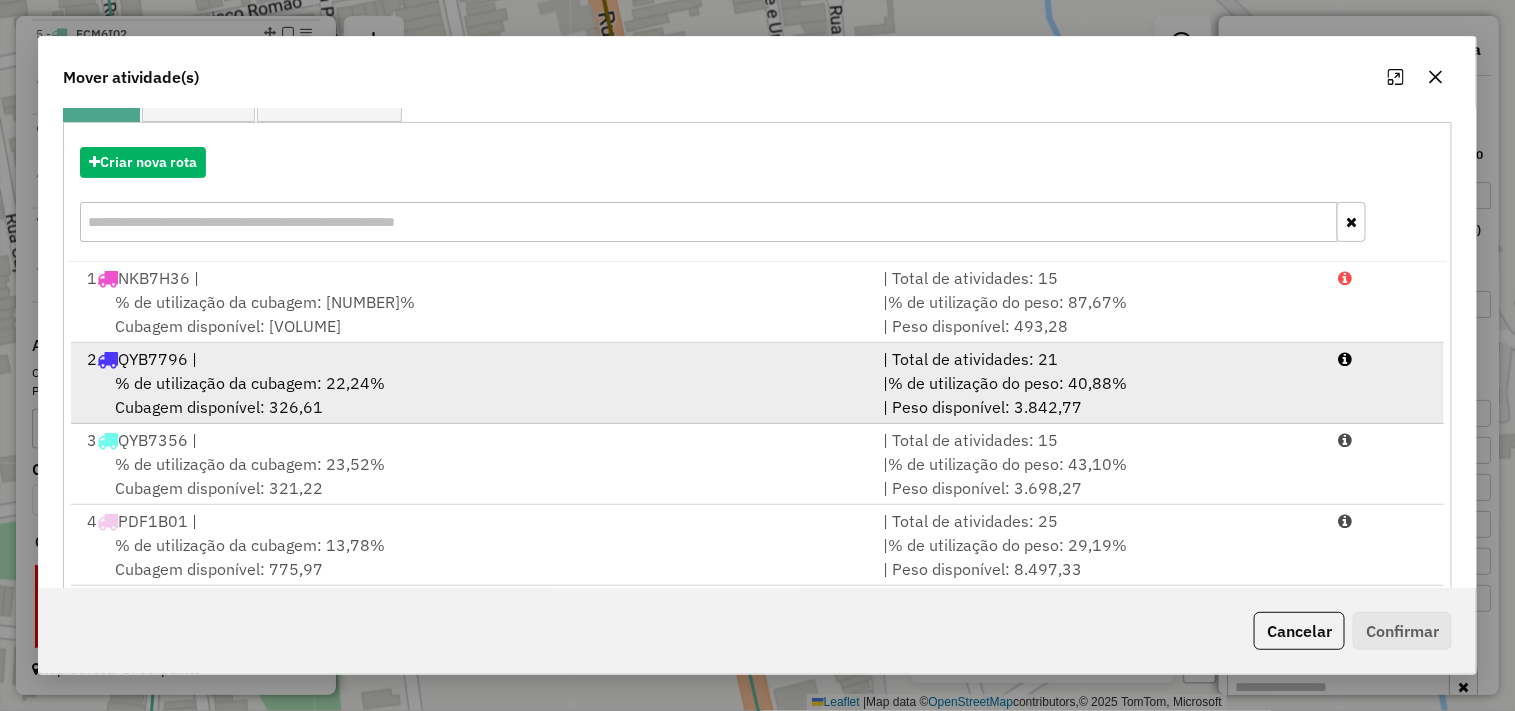 scroll, scrollTop: 303, scrollLeft: 0, axis: vertical 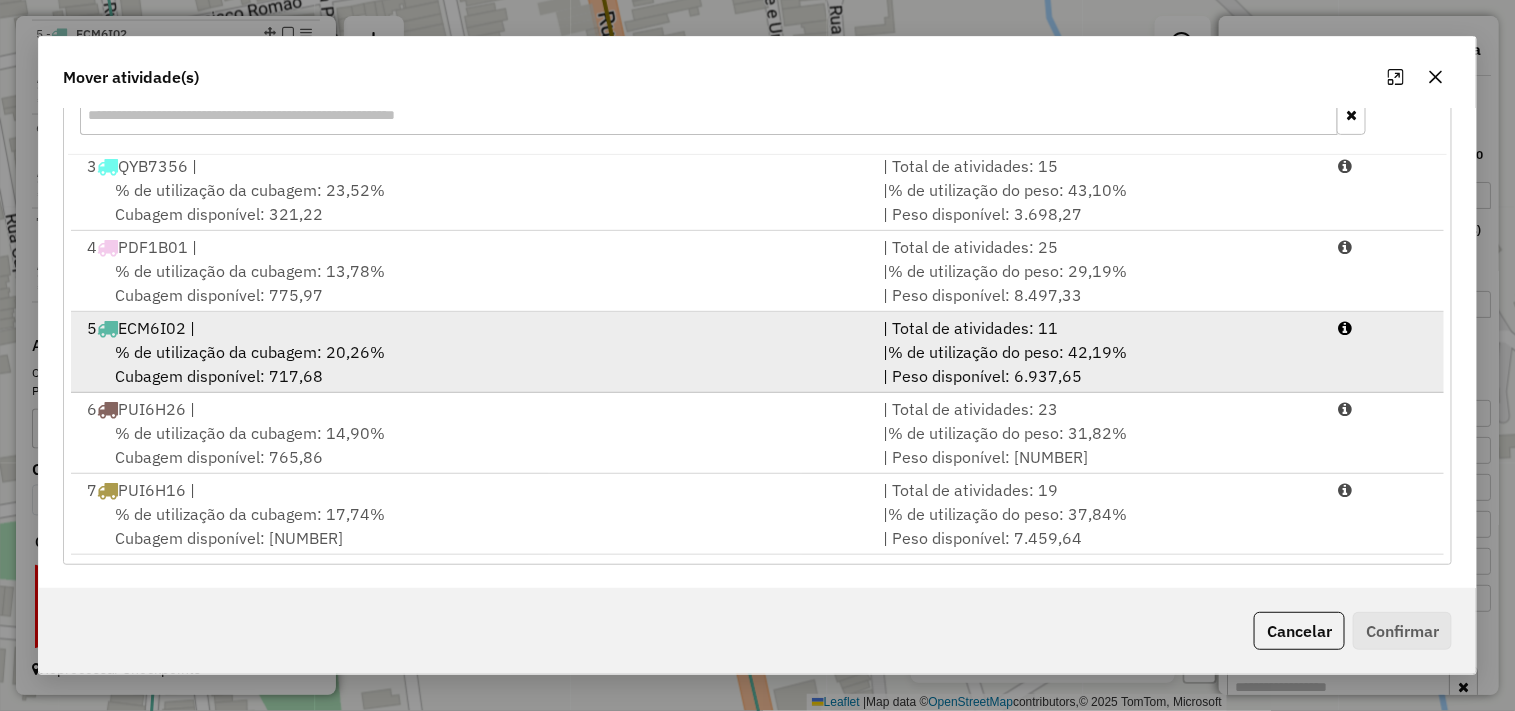 click on "5  ECM6I02 |" at bounding box center [473, 328] 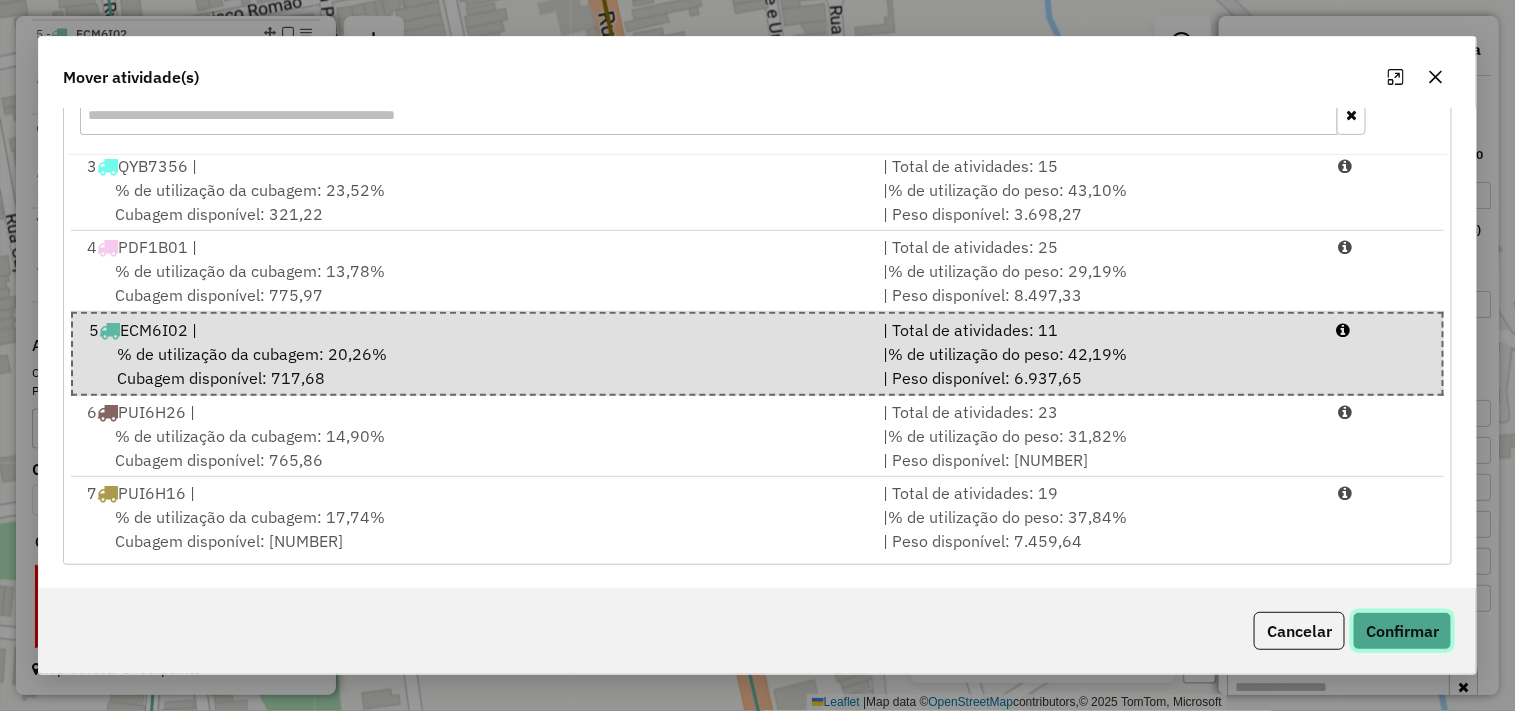 click on "Confirmar" 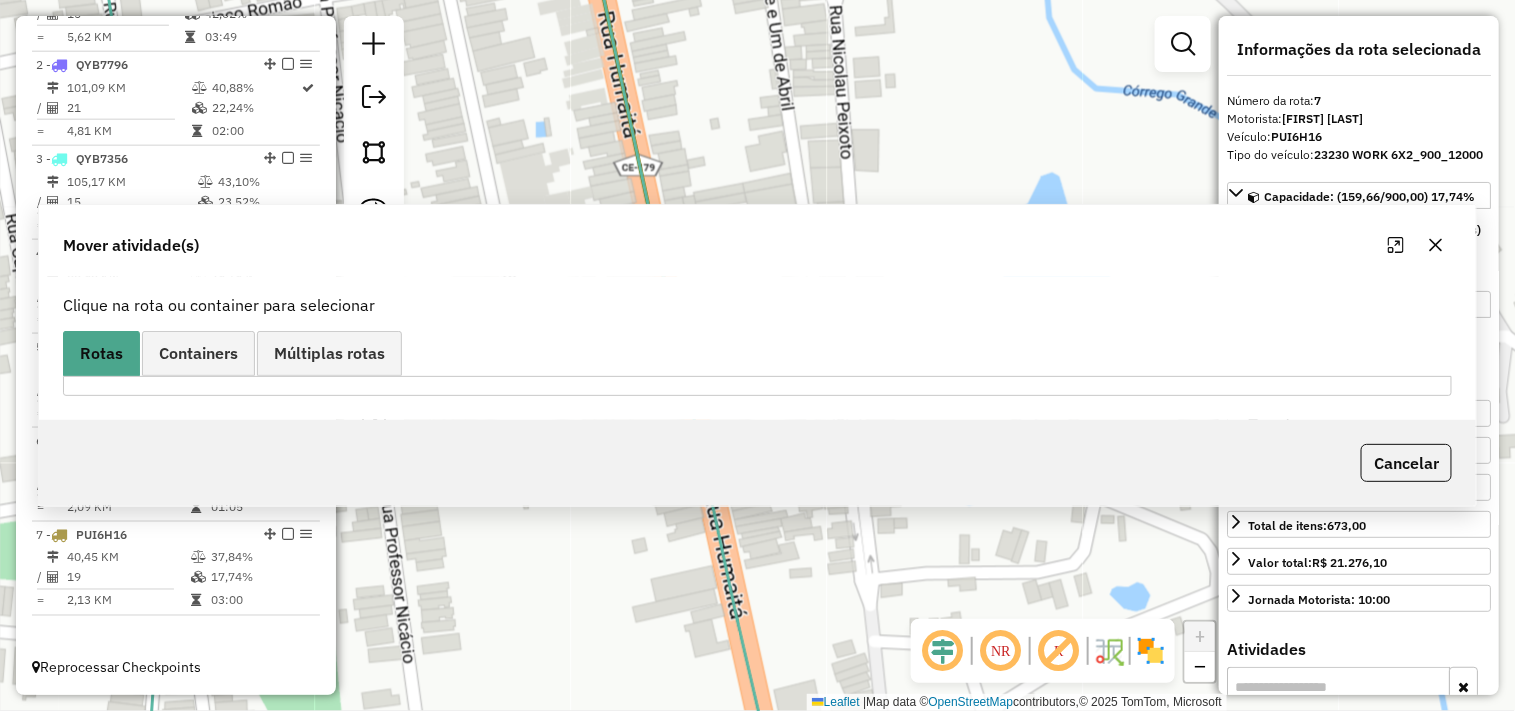 scroll, scrollTop: 831, scrollLeft: 0, axis: vertical 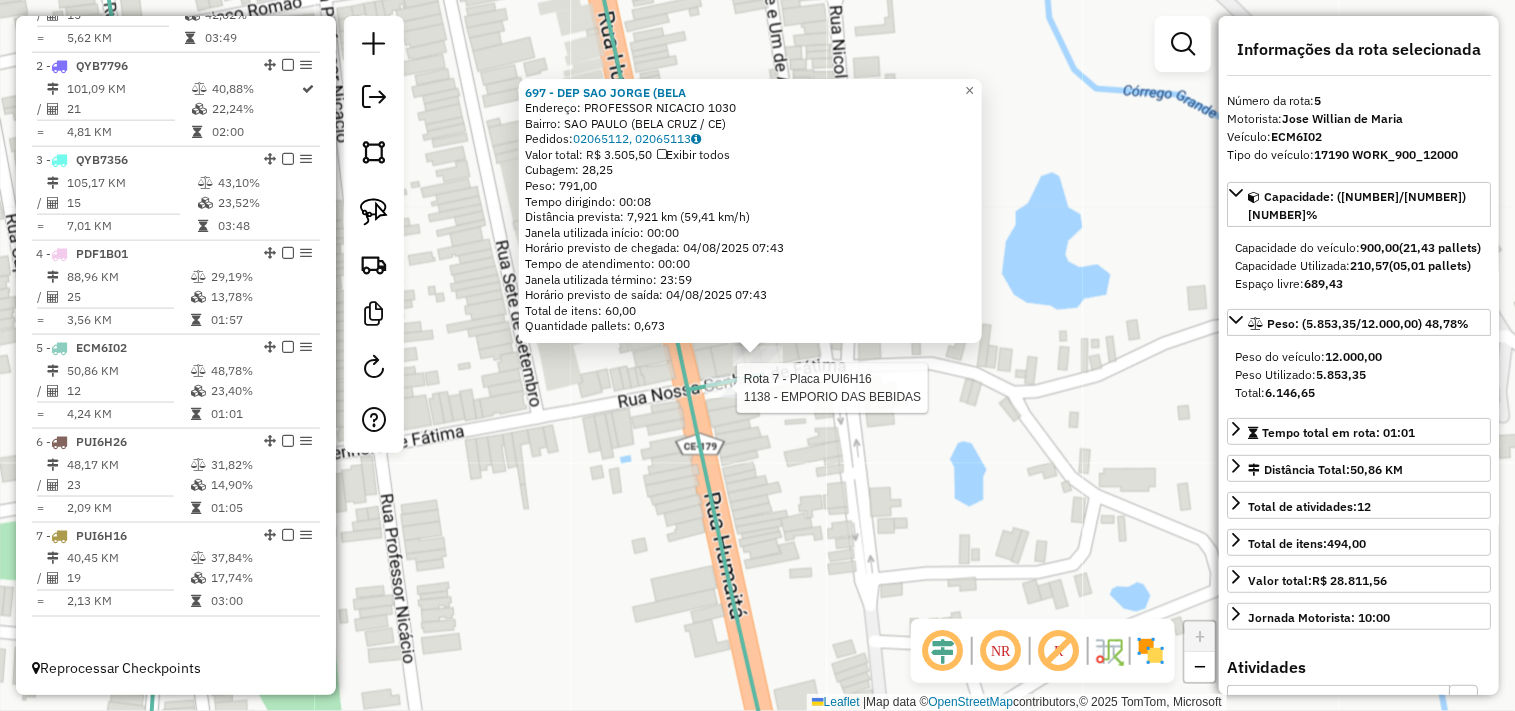 click 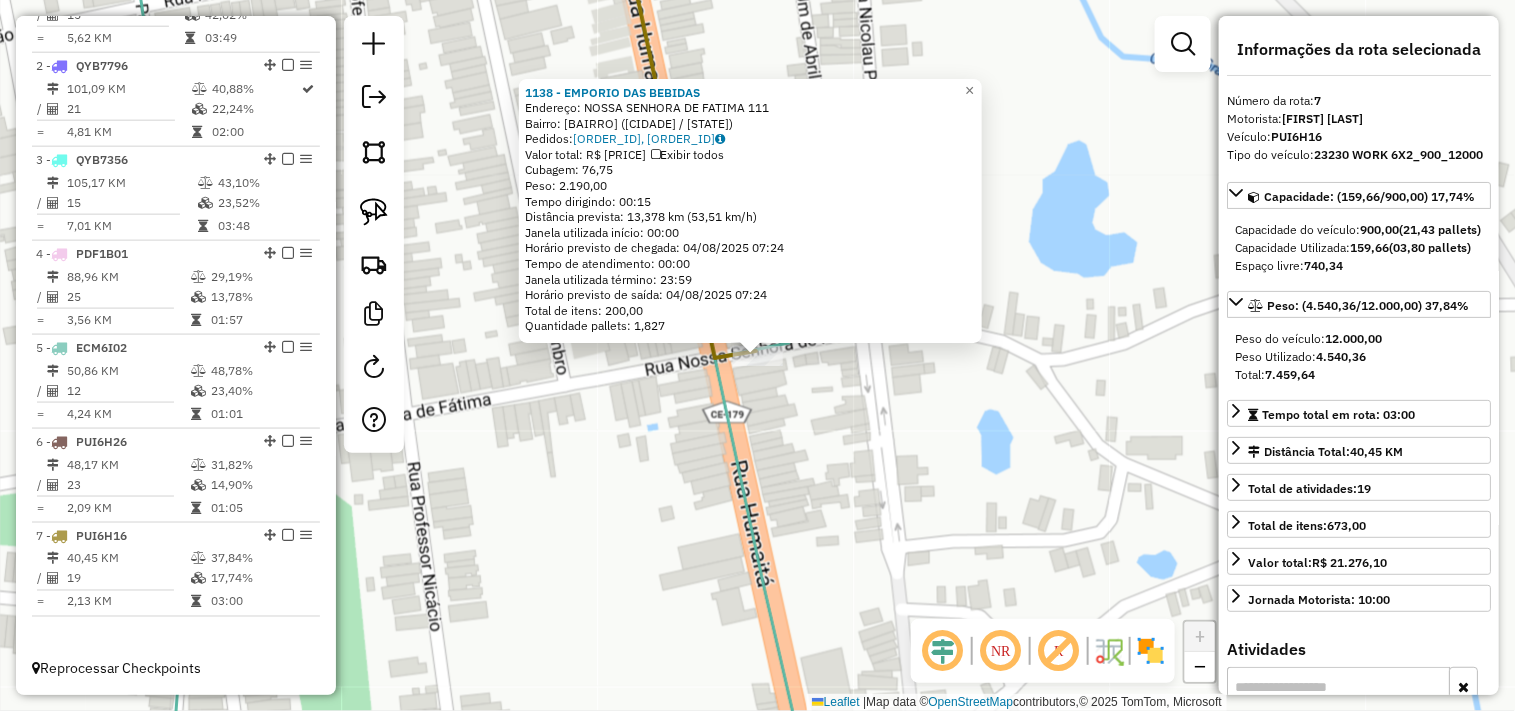 click on "1138 - EMPORIO DAS BEBIDAS  Endereço:  NOSSA SENHORA DE FATIMA 111   Bairro: CENTRO (BELA CRUZ / CE)   Pedidos:  02065114, 02065115   Valor total: R$ 9.961,50   Exibir todos   Cubagem: 76,75  Peso: 2.190,00  Tempo dirigindo: 00:15   Distância prevista: 13,378 km (53,51 km/h)   Janela utilizada início: 00:00   Horário previsto de chegada: 04/08/2025 07:24   Tempo de atendimento: 00:00   Janela utilizada término: 23:59   Horário previsto de saída: 04/08/2025 07:24   Total de itens: 200,00   Quantidade pallets: 1,827  × Janela de atendimento Grade de atendimento Capacidade Transportadoras Veículos Cliente Pedidos  Rotas Selecione os dias de semana para filtrar as janelas de atendimento  Seg   Ter   Qua   Qui   Sex   Sáb   Dom  Informe o período da janela de atendimento: De: Até:  Filtrar exatamente a janela do cliente  Considerar janela de atendimento padrão  Selecione os dias de semana para filtrar as grades de atendimento  Seg   Ter   Qua   Qui   Sex   Sáb   Dom   Peso mínimo:   Peso máximo:  +" 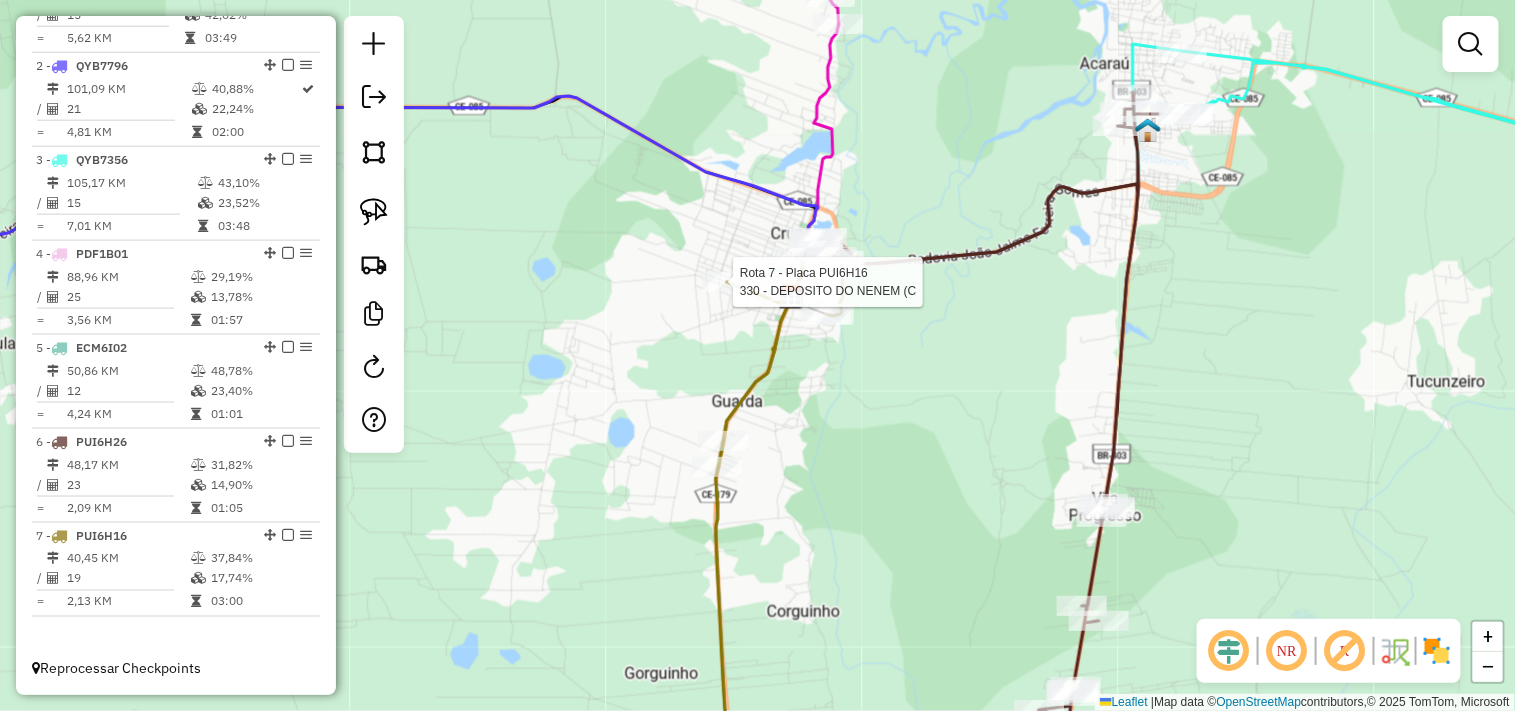 select on "**********" 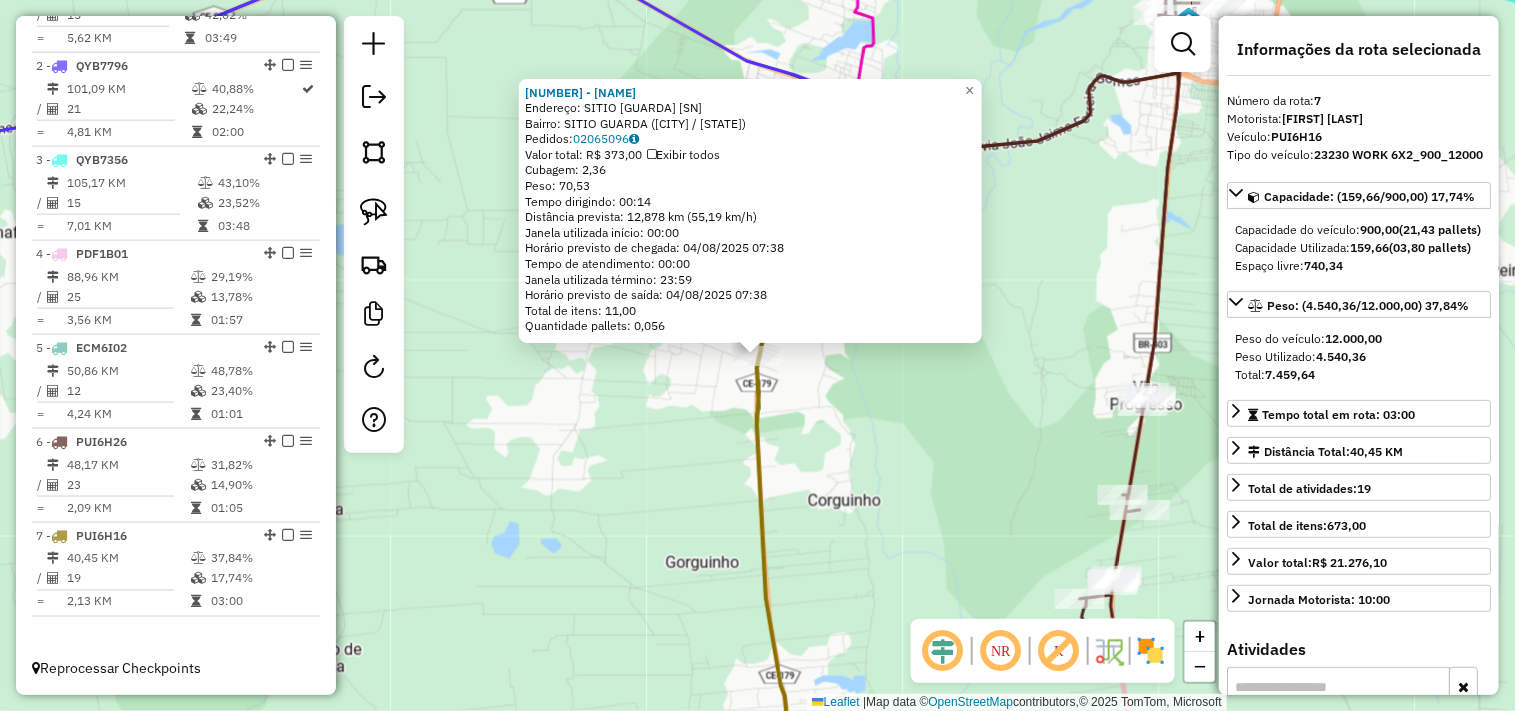 click on "3378 - PEIXARIA DO VALE  Endereço:  SITIO GUARDA SN   Bairro: SITIO GUARDA (BELA CRUZ / CE)   Pedidos:  02065096   Valor total: R$ 373,00   Exibir todos   Cubagem: 2,36  Peso: 70,53  Tempo dirigindo: 00:14   Distância prevista: 12,878 km (55,19 km/h)   Janela utilizada início: 00:00   Horário previsto de chegada: 04/08/2025 07:38   Tempo de atendimento: 00:00   Janela utilizada término: 23:59   Horário previsto de saída: 04/08/2025 07:38   Total de itens: 11,00   Quantidade pallets: 0,056  × Janela de atendimento Grade de atendimento Capacidade Transportadoras Veículos Cliente Pedidos  Rotas Selecione os dias de semana para filtrar as janelas de atendimento  Seg   Ter   Qua   Qui   Sex   Sáb   Dom  Informe o período da janela de atendimento: De: Até:  Filtrar exatamente a janela do cliente  Considerar janela de atendimento padrão  Selecione os dias de semana para filtrar as grades de atendimento  Seg   Ter   Qua   Qui   Sex   Sáb   Dom   Considerar clientes sem dia de atendimento cadastrado De:" 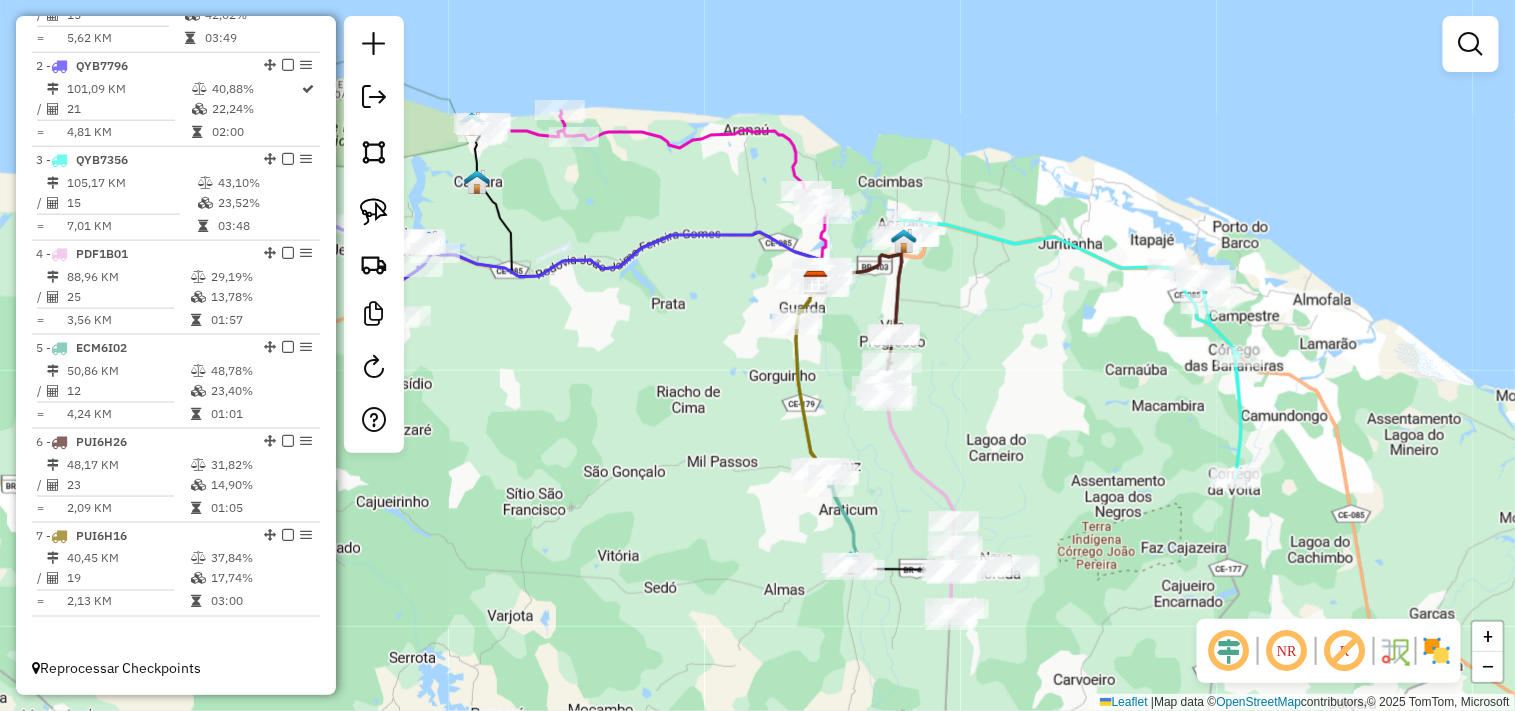 drag, startPoint x: 732, startPoint y: 423, endPoint x: 708, endPoint y: 403, distance: 31.241 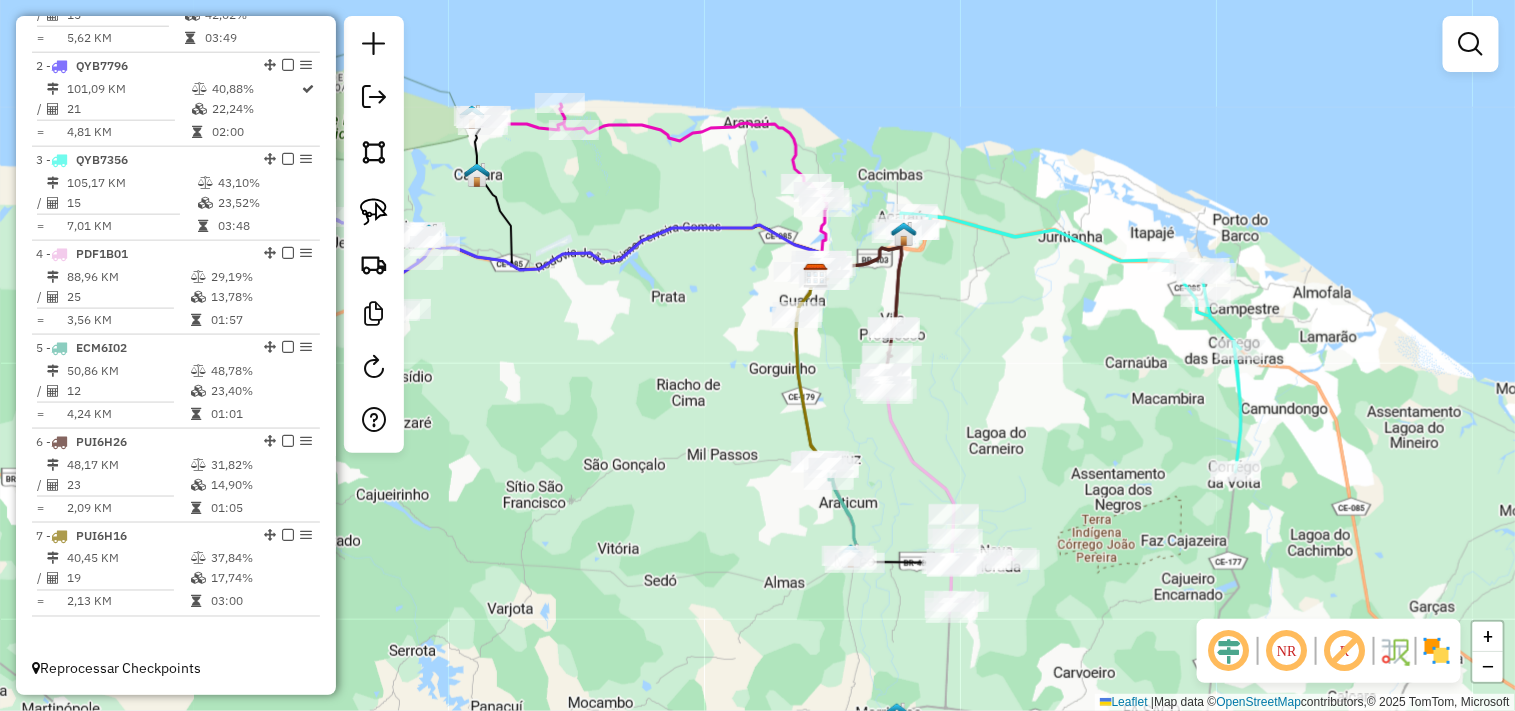 drag, startPoint x: 698, startPoint y: 405, endPoint x: 703, endPoint y: 393, distance: 13 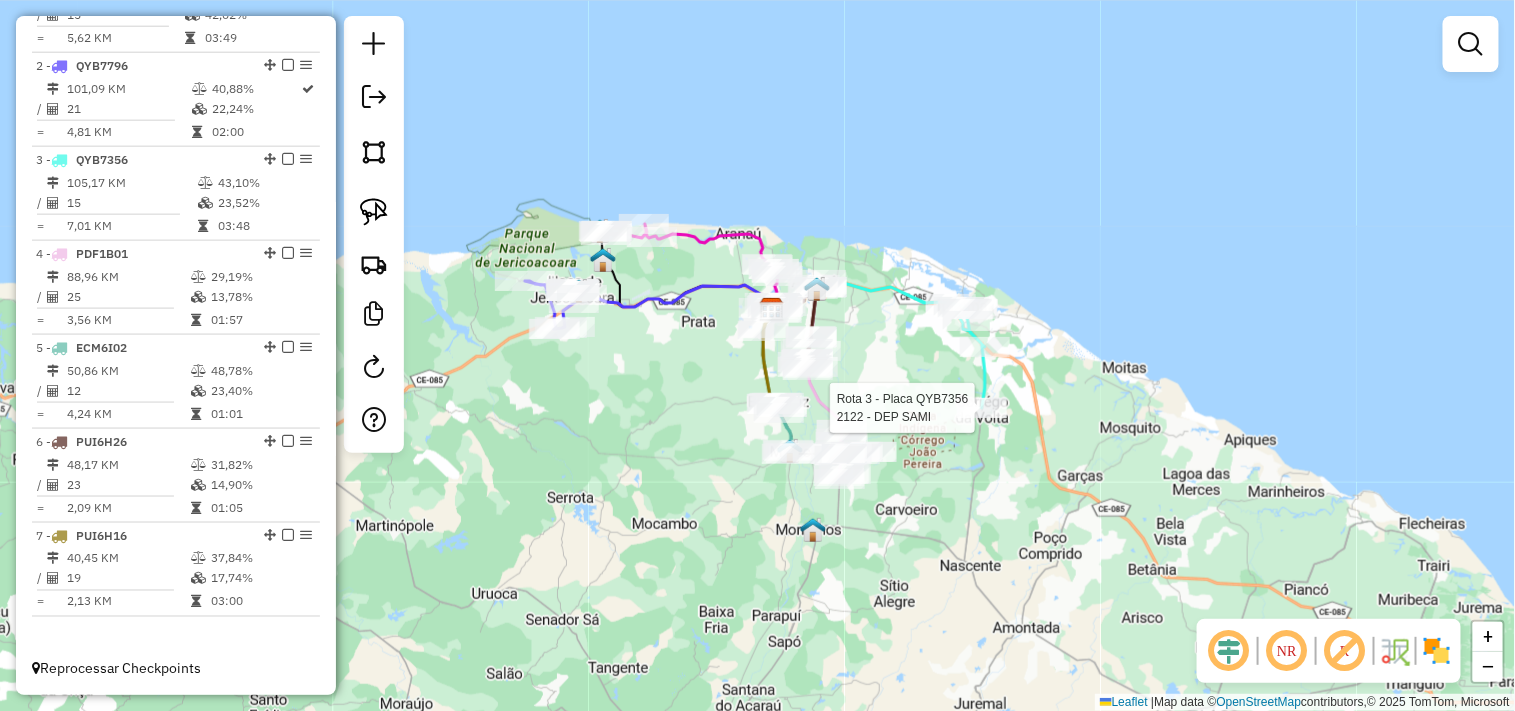 select on "**********" 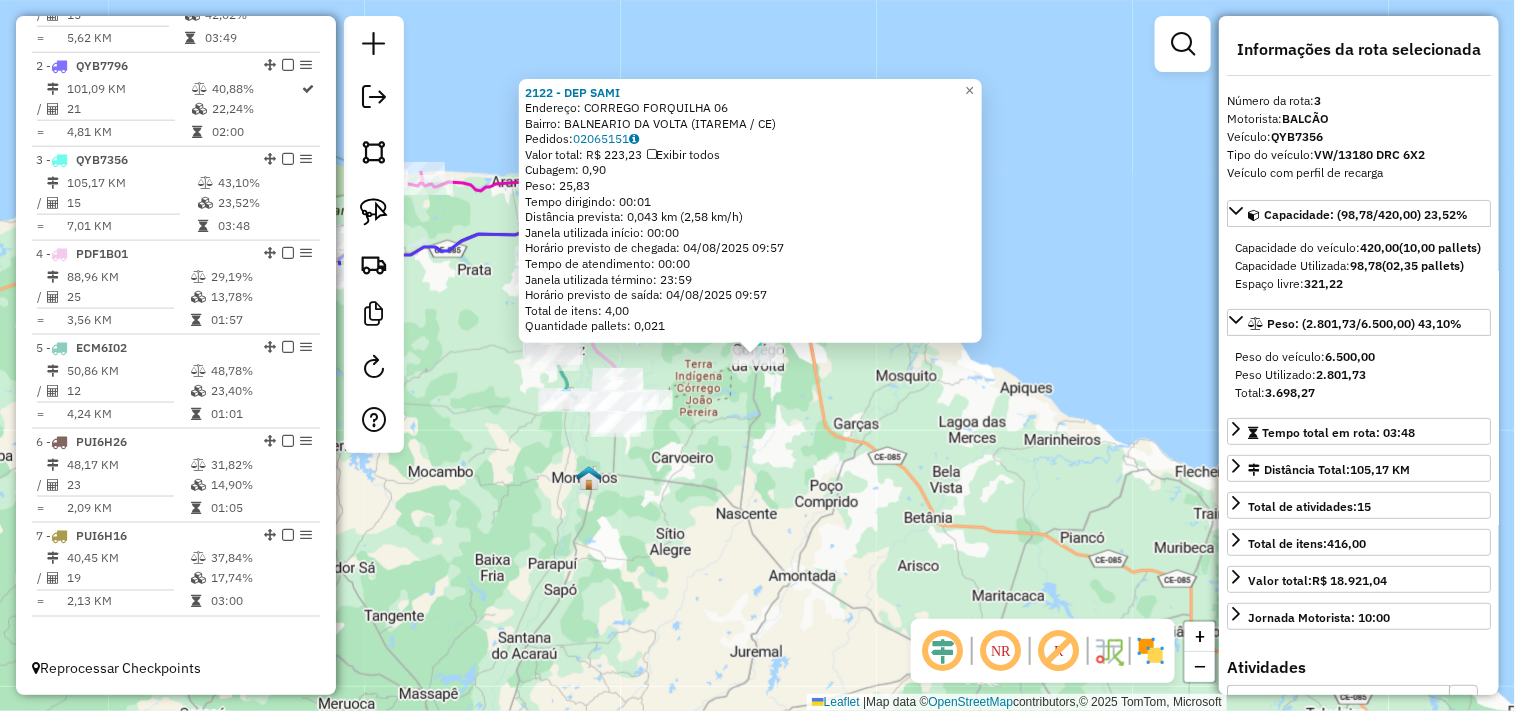 click on "2122 - DEP SAMI  Endereço:  CORREGO FORQUILHA 06   Bairro: BALNEARIO DA VOLTA (ITAREMA / CE)   Pedidos:  02065151   Valor total: R$ 223,23   Exibir todos   Cubagem: 0,90  Peso: 25,83  Tempo dirigindo: 00:01   Distância prevista: 0,043 km (2,58 km/h)   Janela utilizada início: 00:00   Horário previsto de chegada: 04/08/2025 09:57   Tempo de atendimento: 00:00   Janela utilizada término: 23:59   Horário previsto de saída: 04/08/2025 09:57   Total de itens: 4,00   Quantidade pallets: 0,021  × Janela de atendimento Grade de atendimento Capacidade Transportadoras Veículos Cliente Pedidos  Rotas Selecione os dias de semana para filtrar as janelas de atendimento  Seg   Ter   Qua   Qui   Sex   Sáb   Dom  Informe o período da janela de atendimento: De: Até:  Filtrar exatamente a janela do cliente  Considerar janela de atendimento padrão  Selecione os dias de semana para filtrar as grades de atendimento  Seg   Ter   Qua   Qui   Sex   Sáb   Dom   Considerar clientes sem dia de atendimento cadastrado  De:" 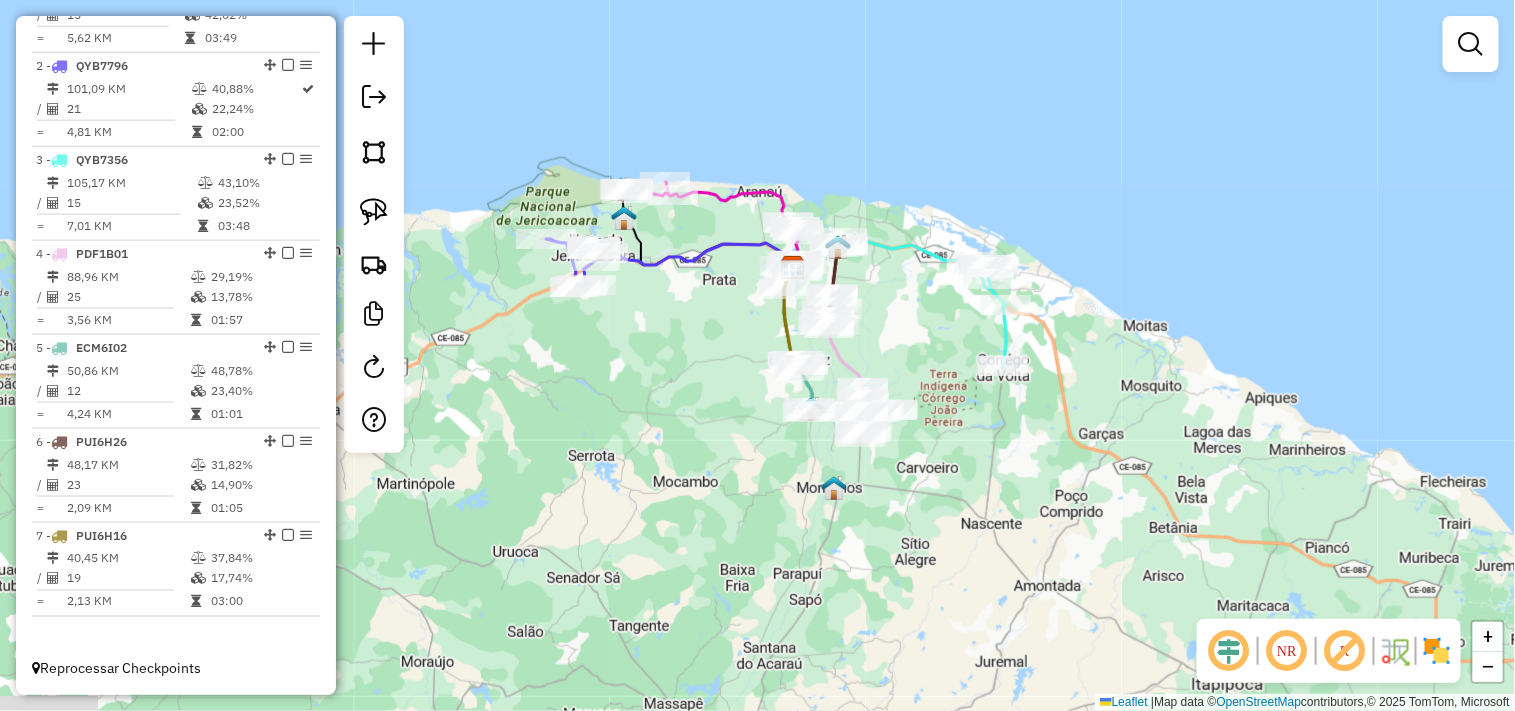 drag, startPoint x: 764, startPoint y: 471, endPoint x: 1016, endPoint y: 484, distance: 252.3351 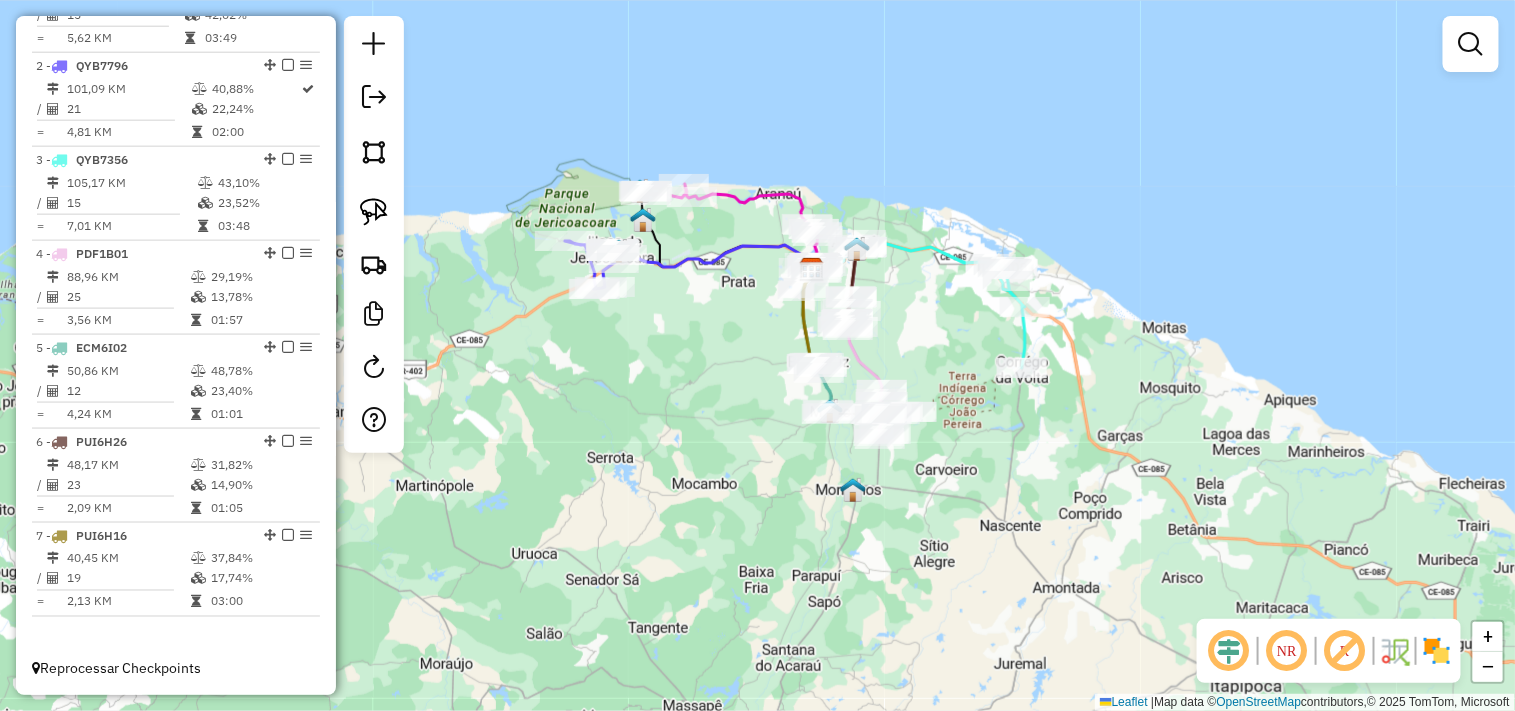 drag, startPoint x: 743, startPoint y: 440, endPoint x: 755, endPoint y: 456, distance: 20 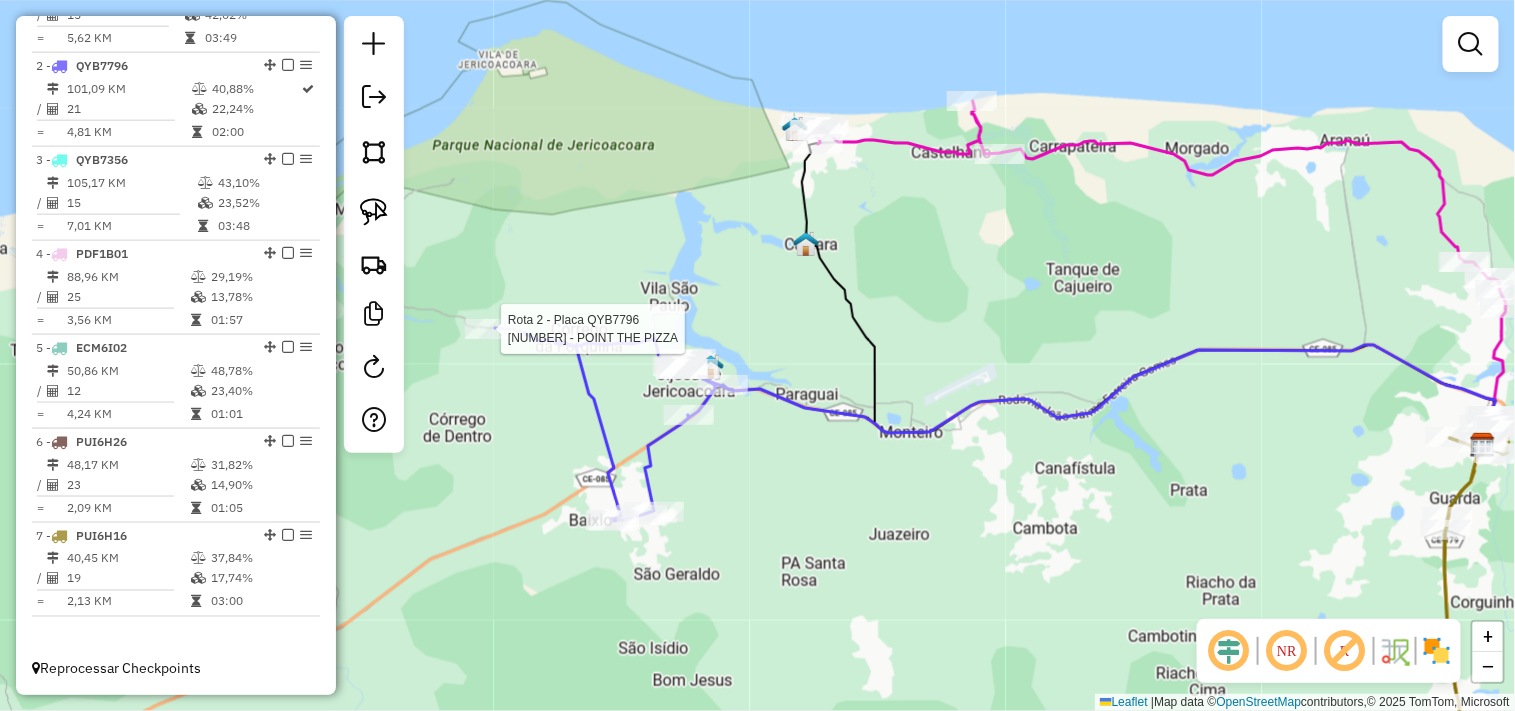 select on "**********" 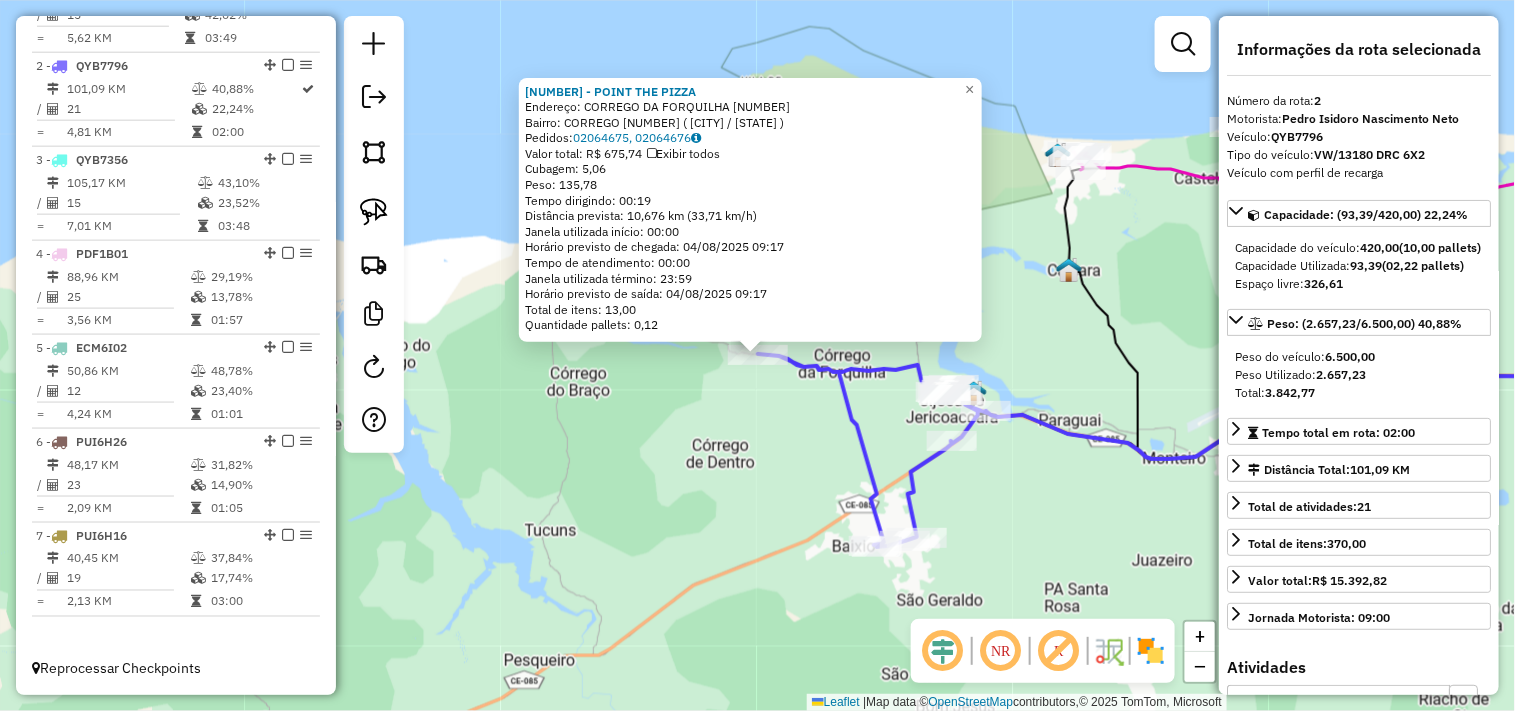 click on "2523 - POINT THE PIZZA  Endereço:  CORREGO DA FORQUILHA 2 1   Bairro: CORREGO 2 (JIJOCA DE JERICOACOARA / CE)   Pedidos:  02064675, 02064676   Valor total: R$ 675,74   Exibir todos   Cubagem: 5,06  Peso: 135,78  Tempo dirigindo: 00:19   Distância prevista: 10,676 km (33,71 km/h)   Janela utilizada início: 00:00   Horário previsto de chegada: 04/08/2025 09:17   Tempo de atendimento: 00:00   Janela utilizada término: 23:59   Horário previsto de saída: 04/08/2025 09:17   Total de itens: 13,00   Quantidade pallets: 0,12  × Janela de atendimento Grade de atendimento Capacidade Transportadoras Veículos Cliente Pedidos  Rotas Selecione os dias de semana para filtrar as janelas de atendimento  Seg   Ter   Qua   Qui   Sex   Sáb   Dom  Informe o período da janela de atendimento: De: Até:  Filtrar exatamente a janela do cliente  Considerar janela de atendimento padrão  Selecione os dias de semana para filtrar as grades de atendimento  Seg   Ter   Qua   Qui   Sex   Sáb   Dom   Peso mínimo:   Peso máximo:" 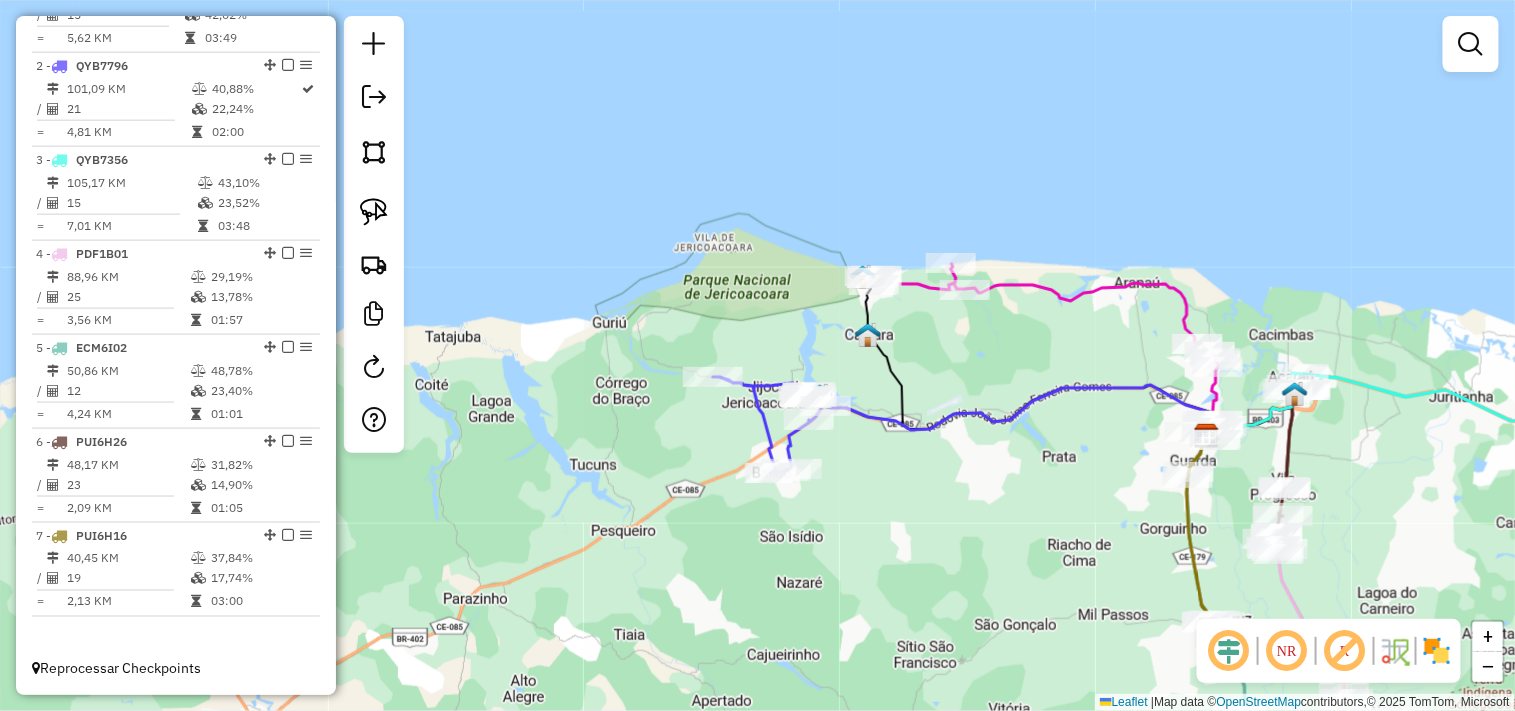 drag, startPoint x: 942, startPoint y: 535, endPoint x: 818, endPoint y: 478, distance: 136.47343 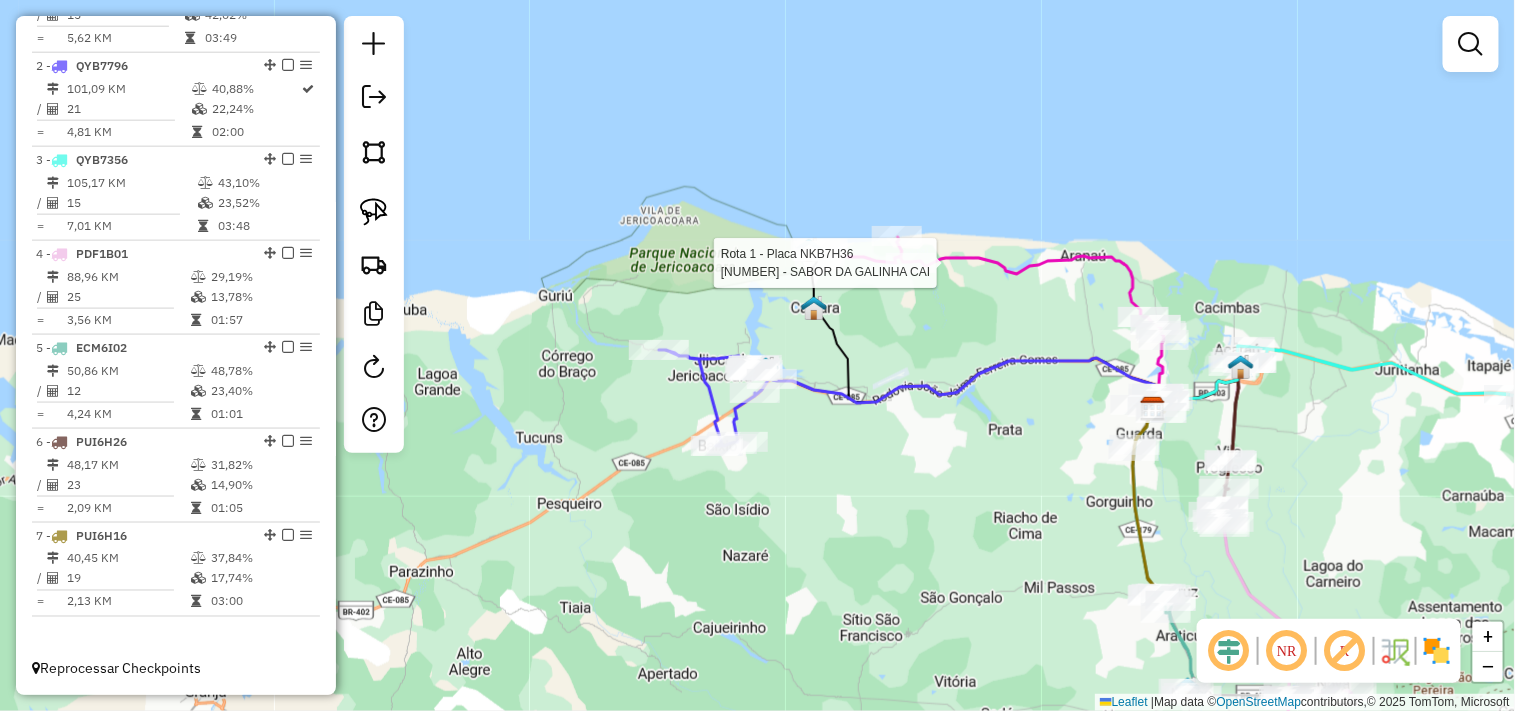 select on "**********" 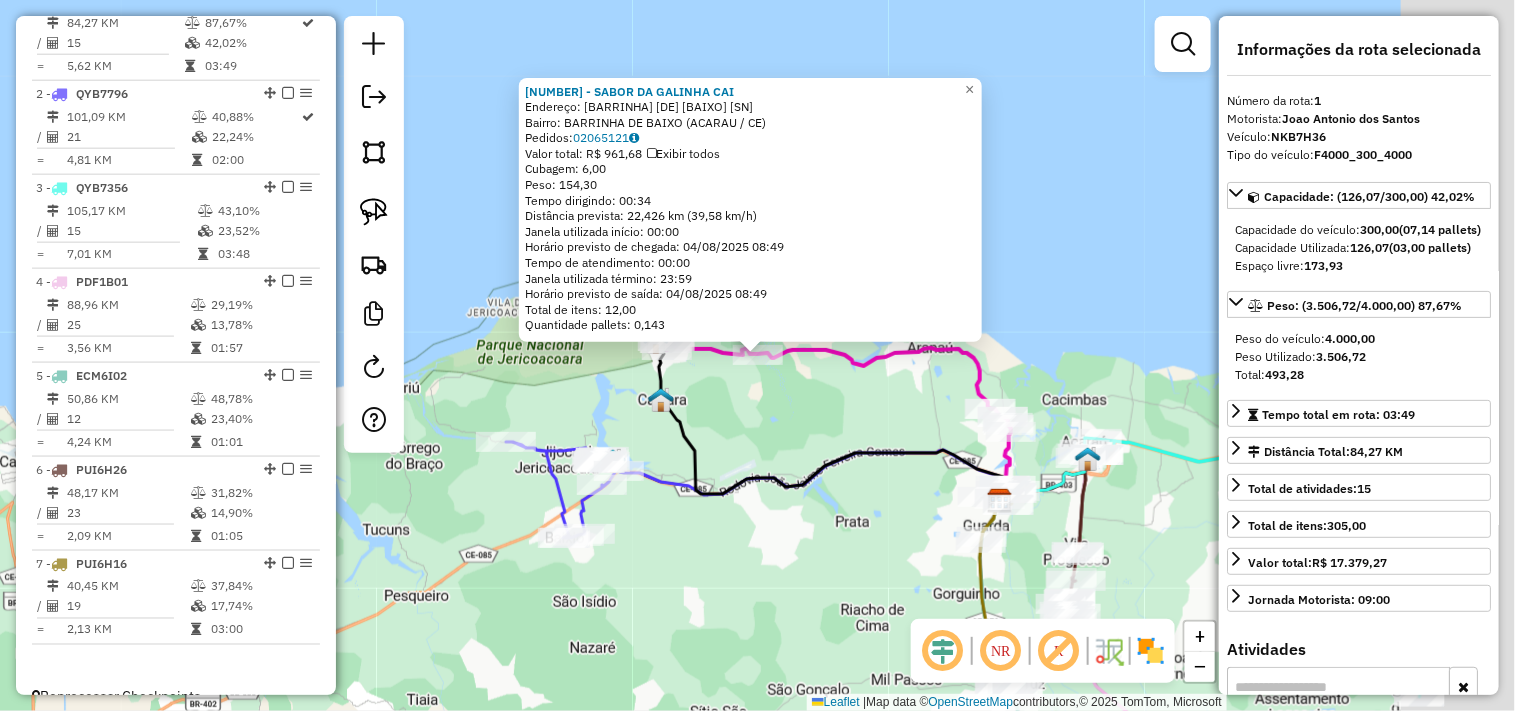 scroll, scrollTop: 773, scrollLeft: 0, axis: vertical 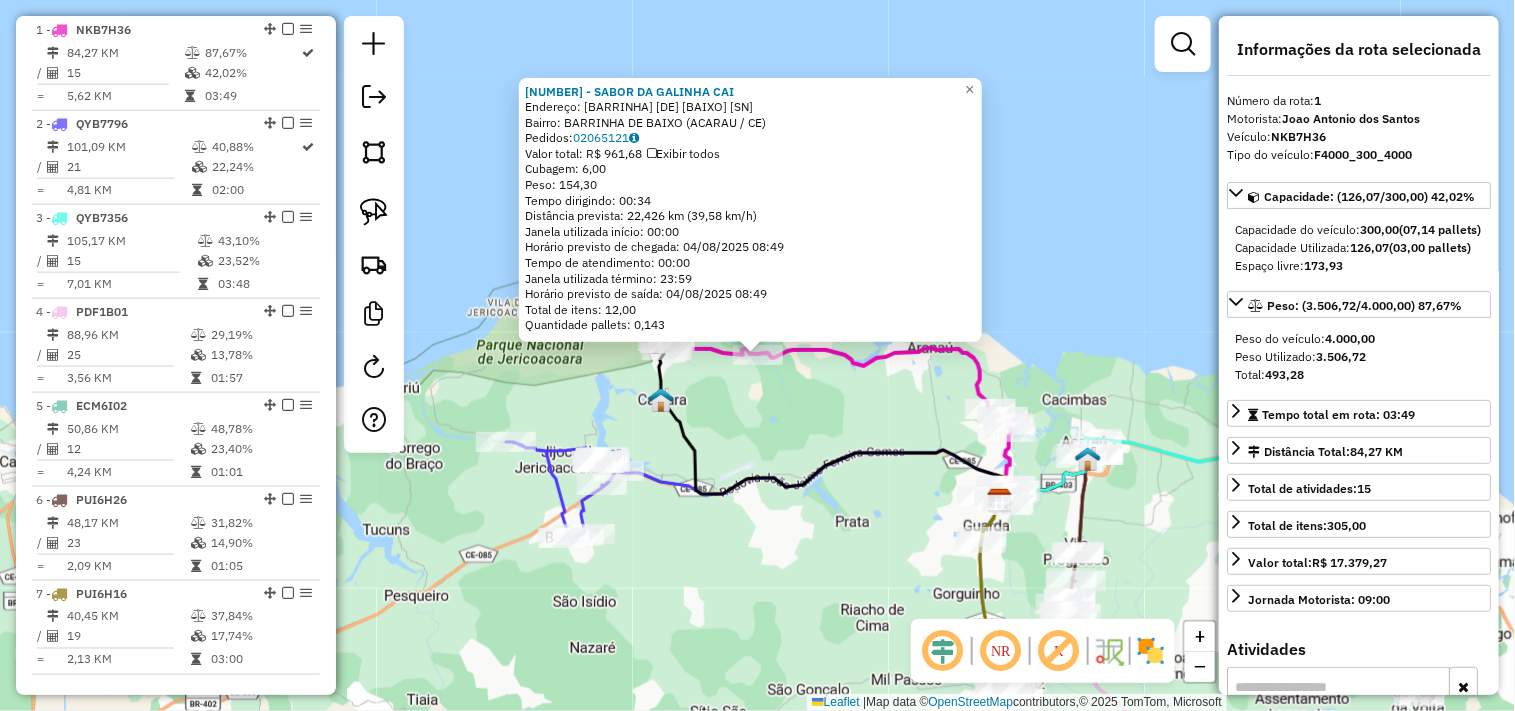 click on "3196 - SABOR DA GALINHA CAI  Endereço:  BARRINHA DE BAIXO SN   Bairro: BARRINHA DE BAIXO (ACARAU / CE)   Pedidos:  02065121   Valor total: R$ 961,68   Exibir todos   Cubagem: 6,00  Peso: 154,30  Tempo dirigindo: 00:34   Distância prevista: 22,426 km (39,58 km/h)   Janela utilizada início: 00:00   Horário previsto de chegada: 04/08/2025 08:49   Tempo de atendimento: 00:00   Janela utilizada término: 23:59   Horário previsto de saída: 04/08/2025 08:49   Total de itens: 12,00   Quantidade pallets: 0,143  × Janela de atendimento Grade de atendimento Capacidade Transportadoras Veículos Cliente Pedidos  Rotas Selecione os dias de semana para filtrar as janelas de atendimento  Seg   Ter   Qua   Qui   Sex   Sáb   Dom  Informe o período da janela de atendimento: De: Até:  Filtrar exatamente a janela do cliente  Considerar janela de atendimento padrão  Selecione os dias de semana para filtrar as grades de atendimento  Seg   Ter   Qua   Qui   Sex   Sáb   Dom   Peso mínimo:   Peso máximo:   De:   Até:  +" 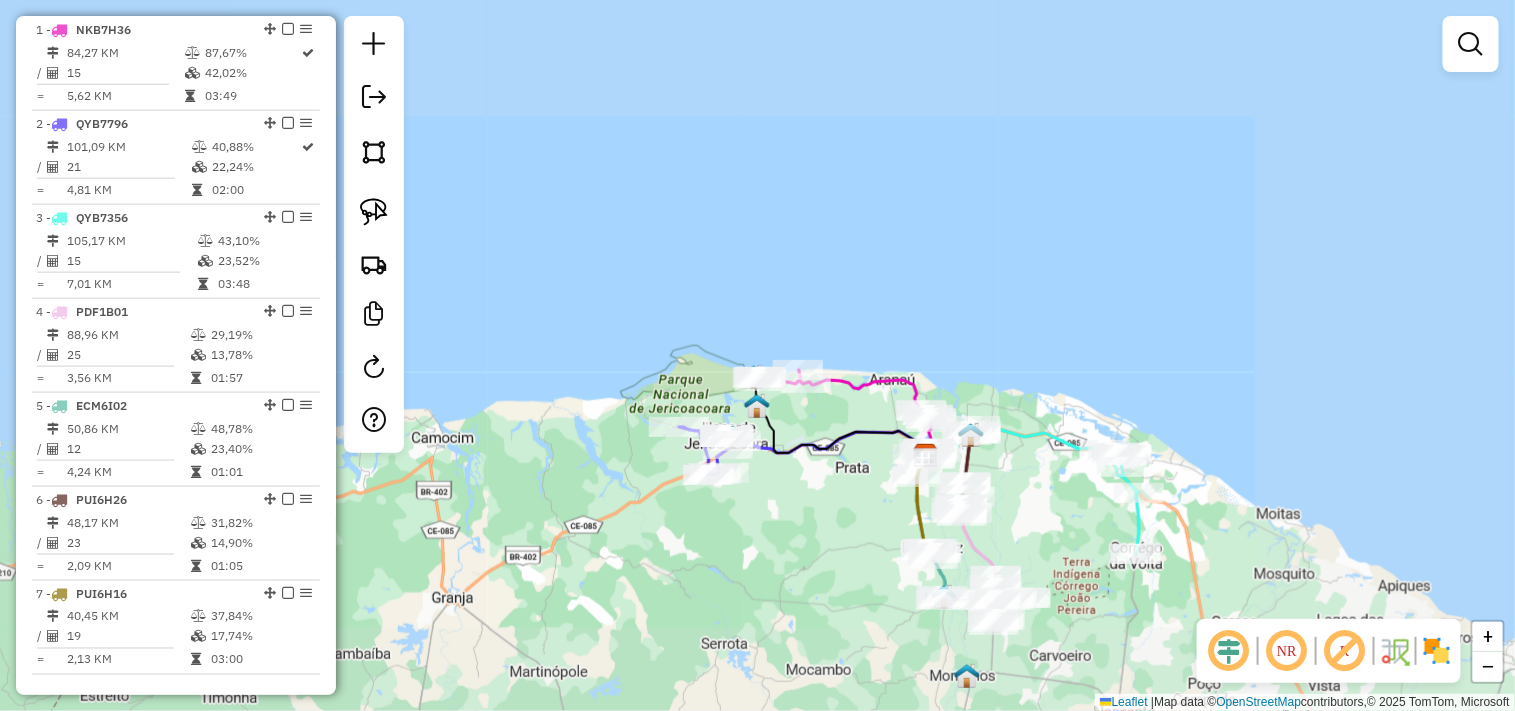 click on "Janela de atendimento Grade de atendimento Capacidade Transportadoras Veículos Cliente Pedidos  Rotas Selecione os dias de semana para filtrar as janelas de atendimento  Seg   Ter   Qua   Qui   Sex   Sáb   Dom  Informe o período da janela de atendimento: De: Até:  Filtrar exatamente a janela do cliente  Considerar janela de atendimento padrão  Selecione os dias de semana para filtrar as grades de atendimento  Seg   Ter   Qua   Qui   Sex   Sáb   Dom   Considerar clientes sem dia de atendimento cadastrado  Clientes fora do dia de atendimento selecionado Filtrar as atividades entre os valores definidos abaixo:  Peso mínimo:   Peso máximo:   Cubagem mínima:   Cubagem máxima:   De:   Até:  Filtrar as atividades entre o tempo de atendimento definido abaixo:  De:   Até:   Considerar capacidade total dos clientes não roteirizados Transportadora: Selecione um ou mais itens Tipo de veículo: Selecione um ou mais itens Veículo: Selecione um ou mais itens Motorista: Selecione um ou mais itens Nome: Rótulo:" 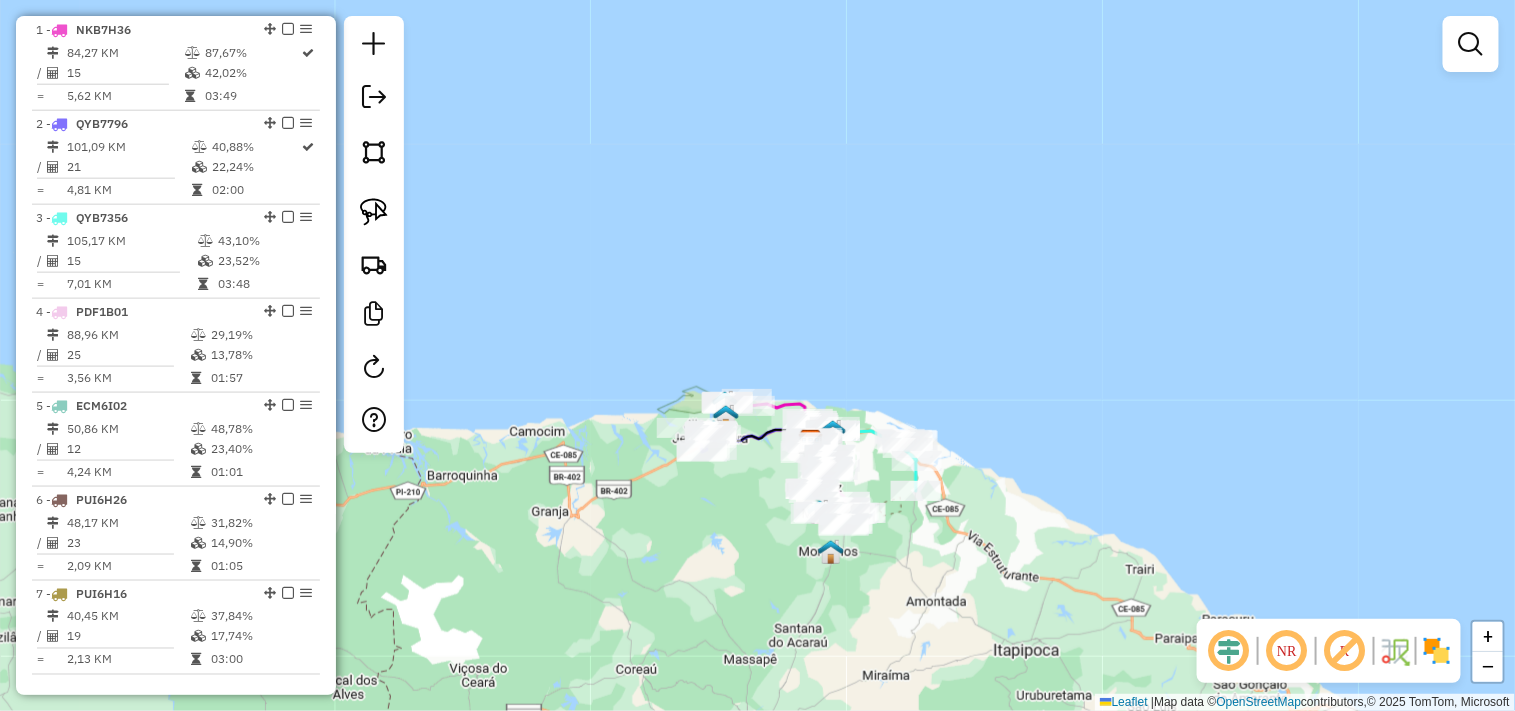 drag, startPoint x: 758, startPoint y: 517, endPoint x: 743, endPoint y: 523, distance: 16.155495 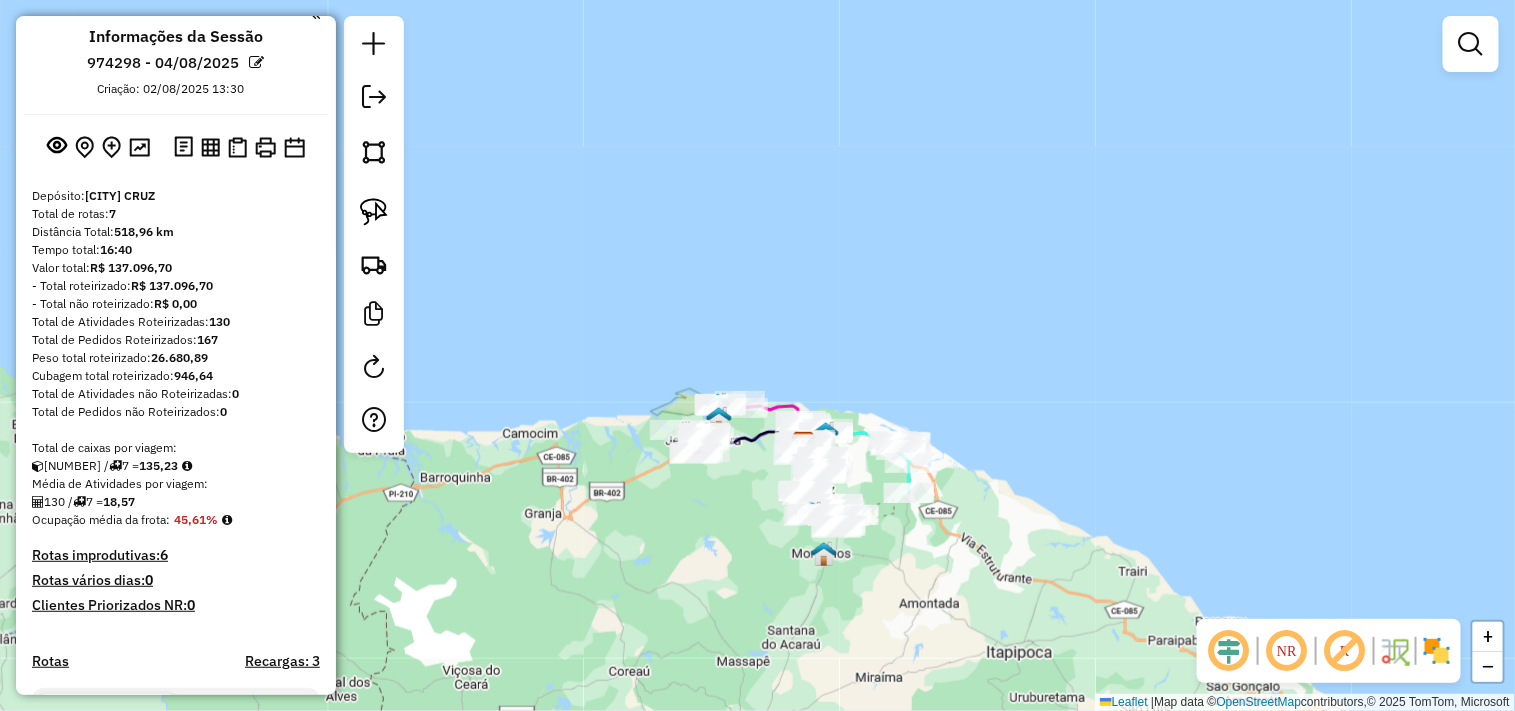 scroll, scrollTop: 0, scrollLeft: 0, axis: both 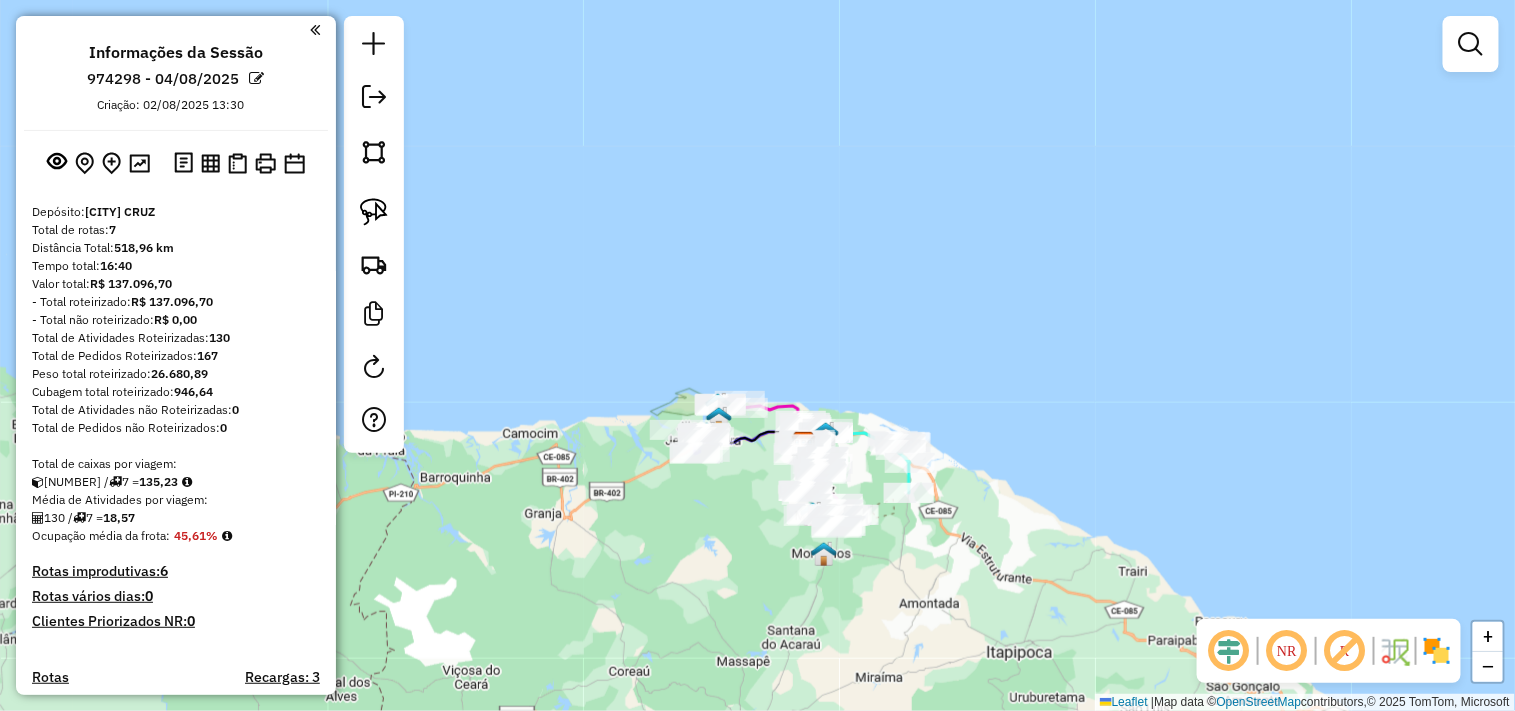 click on "Janela de atendimento Grade de atendimento Capacidade Transportadoras Veículos Cliente Pedidos  Rotas Selecione os dias de semana para filtrar as janelas de atendimento  Seg   Ter   Qua   Qui   Sex   Sáb   Dom  Informe o período da janela de atendimento: De: Até:  Filtrar exatamente a janela do cliente  Considerar janela de atendimento padrão  Selecione os dias de semana para filtrar as grades de atendimento  Seg   Ter   Qua   Qui   Sex   Sáb   Dom   Considerar clientes sem dia de atendimento cadastrado  Clientes fora do dia de atendimento selecionado Filtrar as atividades entre os valores definidos abaixo:  Peso mínimo:   Peso máximo:   Cubagem mínima:   Cubagem máxima:   De:   Até:  Filtrar as atividades entre o tempo de atendimento definido abaixo:  De:   Até:   Considerar capacidade total dos clientes não roteirizados Transportadora: Selecione um ou mais itens Tipo de veículo: Selecione um ou mais itens Veículo: Selecione um ou mais itens Motorista: Selecione um ou mais itens Nome: Rótulo:" 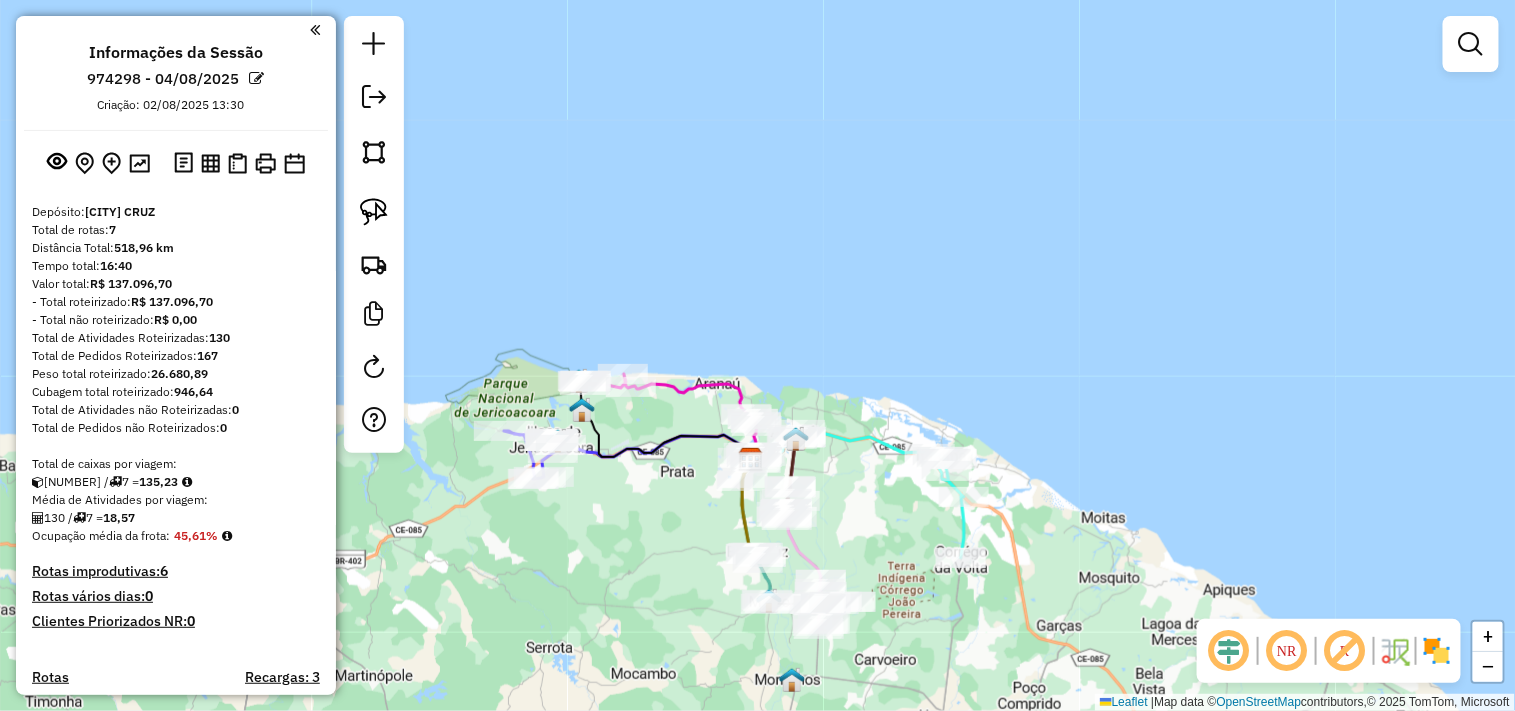click on "Janela de atendimento Grade de atendimento Capacidade Transportadoras Veículos Cliente Pedidos  Rotas Selecione os dias de semana para filtrar as janelas de atendimento  Seg   Ter   Qua   Qui   Sex   Sáb   Dom  Informe o período da janela de atendimento: De: Até:  Filtrar exatamente a janela do cliente  Considerar janela de atendimento padrão  Selecione os dias de semana para filtrar as grades de atendimento  Seg   Ter   Qua   Qui   Sex   Sáb   Dom   Considerar clientes sem dia de atendimento cadastrado  Clientes fora do dia de atendimento selecionado Filtrar as atividades entre os valores definidos abaixo:  Peso mínimo:   Peso máximo:   Cubagem mínima:   Cubagem máxima:   De:   Até:  Filtrar as atividades entre o tempo de atendimento definido abaixo:  De:   Até:   Considerar capacidade total dos clientes não roteirizados Transportadora: Selecione um ou mais itens Tipo de veículo: Selecione um ou mais itens Veículo: Selecione um ou mais itens Motorista: Selecione um ou mais itens Nome: Rótulo:" 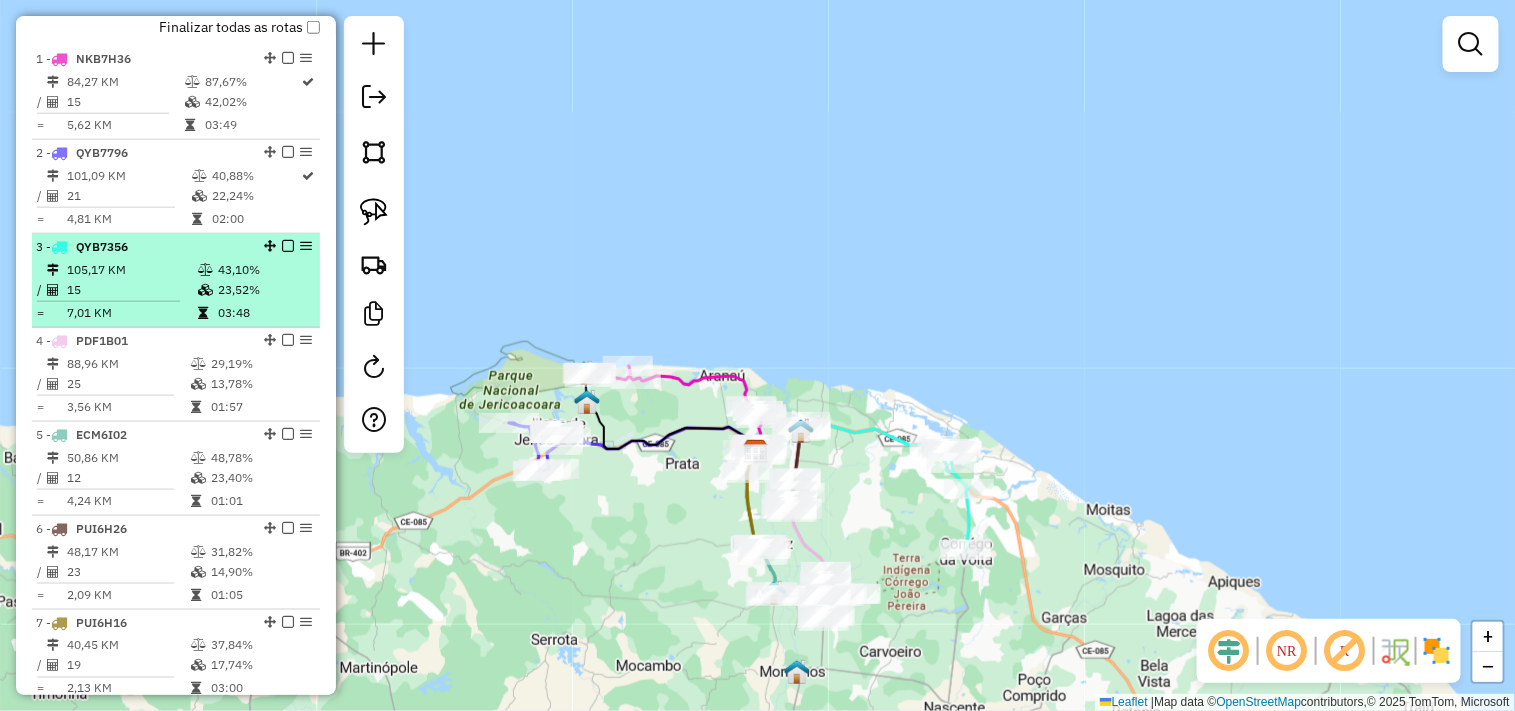 scroll, scrollTop: 777, scrollLeft: 0, axis: vertical 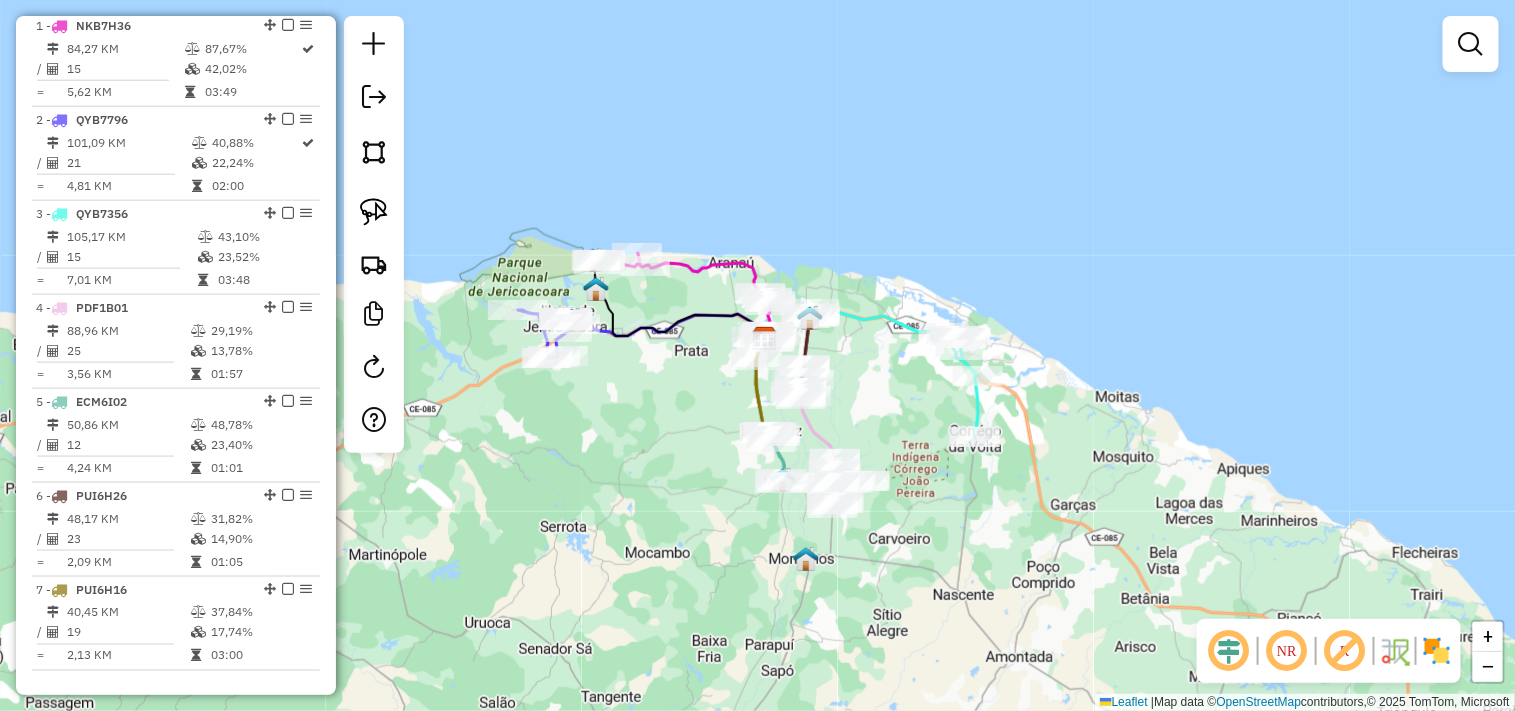 drag, startPoint x: 695, startPoint y: 604, endPoint x: 707, endPoint y: 518, distance: 86.833176 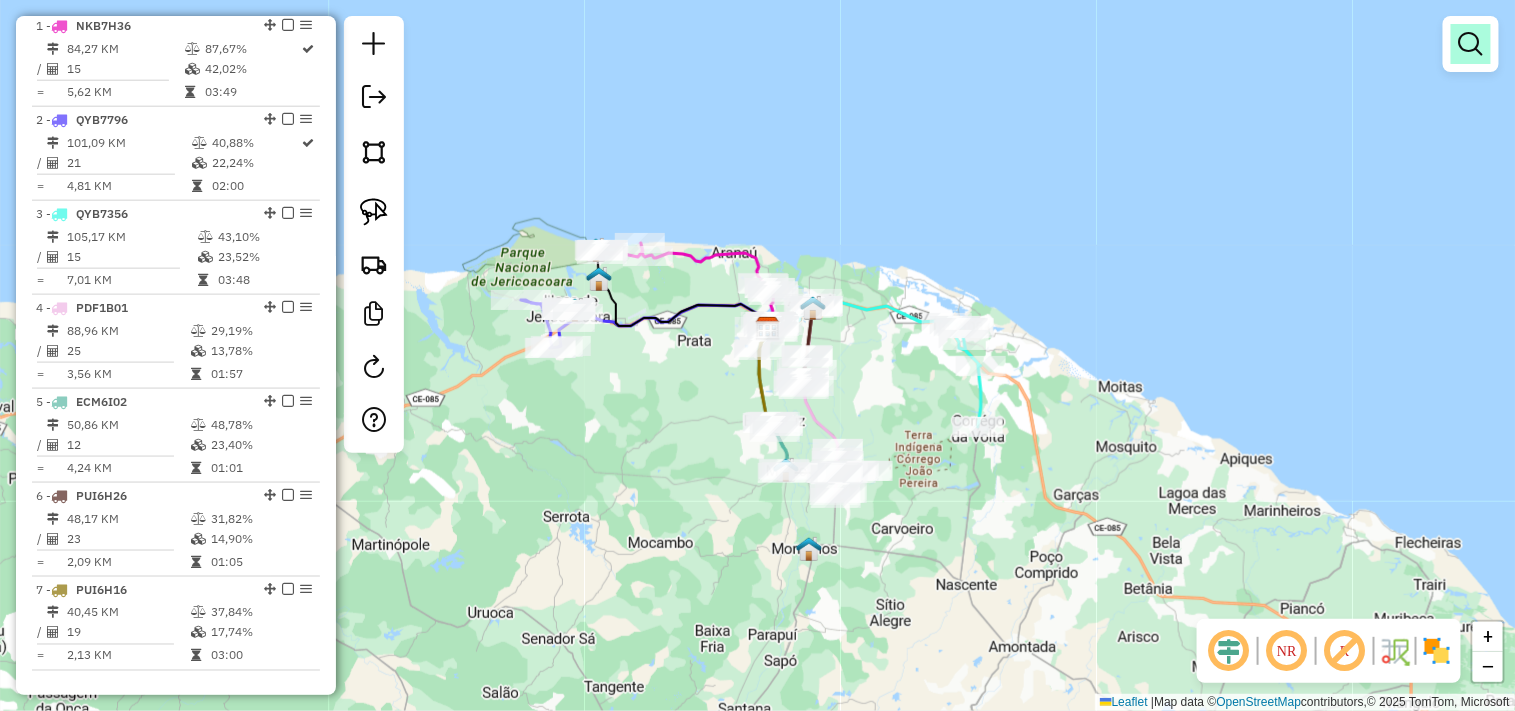 click at bounding box center [1471, 44] 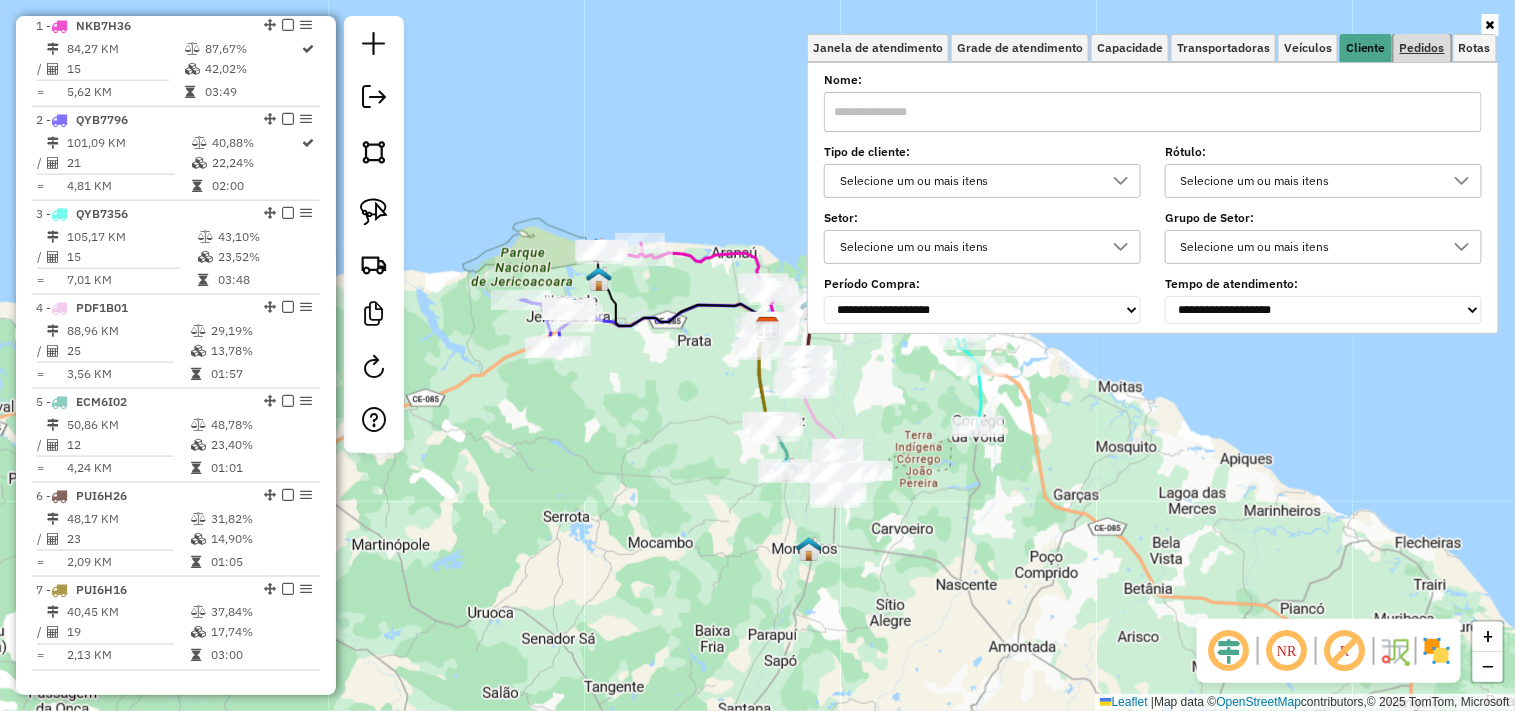 click on "Pedidos" at bounding box center (1422, 48) 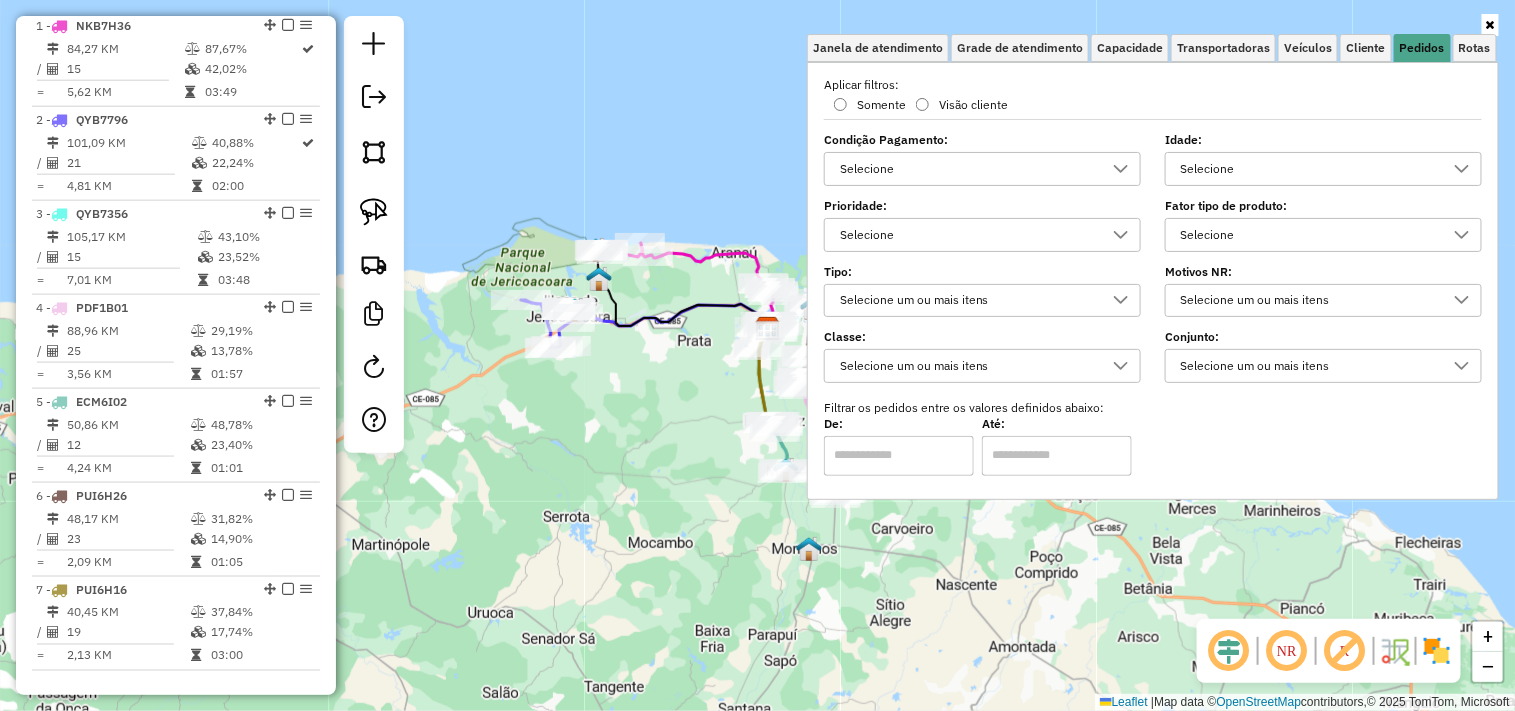 drag, startPoint x: 1245, startPoint y: 167, endPoint x: 1236, endPoint y: 181, distance: 16.643316 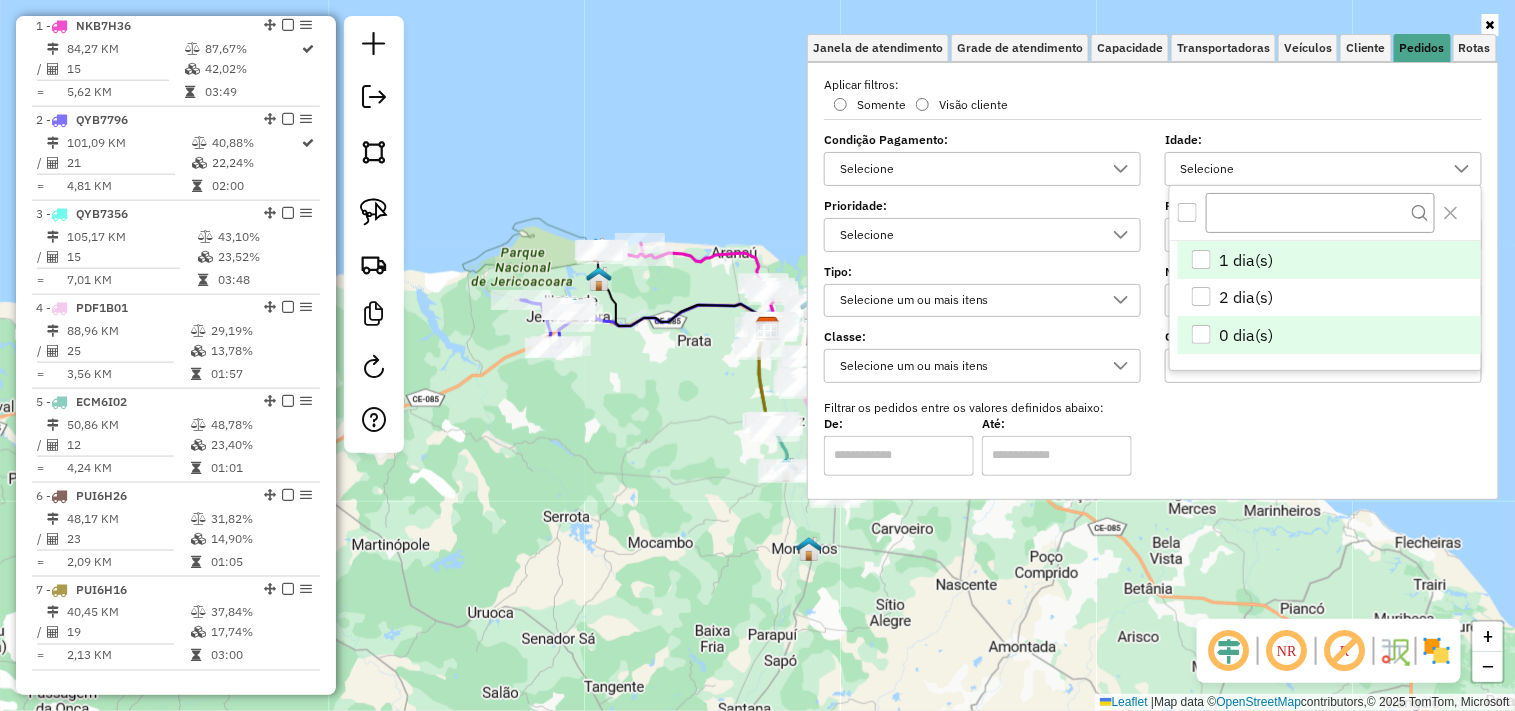 scroll, scrollTop: 11, scrollLeft: 67, axis: both 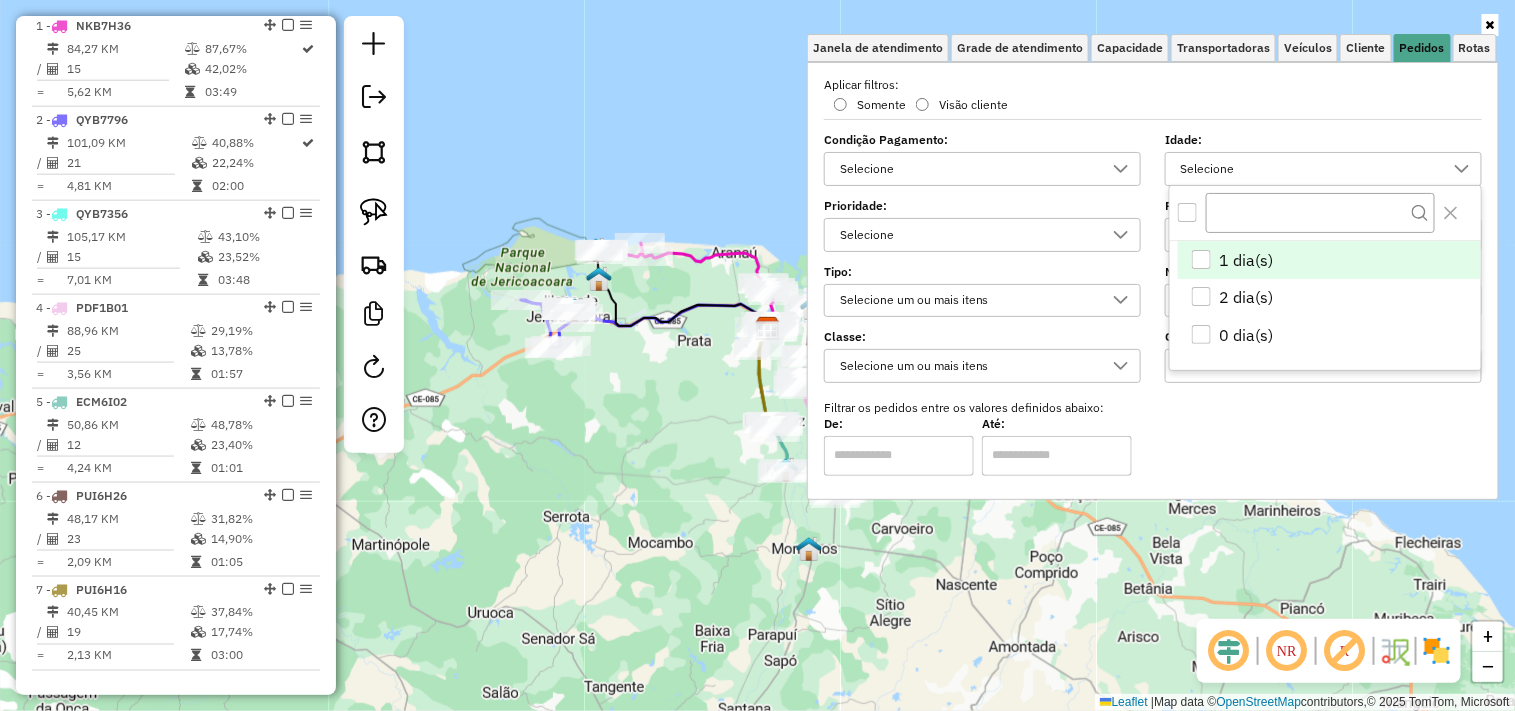 click on "Rota 6 - Placa PUI6H26  431 - MERC WESLEY (LAGOA D Janela de atendimento Grade de atendimento Capacidade Transportadoras Veículos Cliente Pedidos  Rotas Selecione os dias de semana para filtrar as janelas de atendimento  Seg   Ter   Qua   Qui   Sex   Sáb   Dom  Informe o período da janela de atendimento: De: Até:  Filtrar exatamente a janela do cliente  Considerar janela de atendimento padrão  Selecione os dias de semana para filtrar as grades de atendimento  Seg   Ter   Qua   Qui   Sex   Sáb   Dom   Considerar clientes sem dia de atendimento cadastrado  Clientes fora do dia de atendimento selecionado Filtrar as atividades entre os valores definidos abaixo:  Peso mínimo:   Peso máximo:   Cubagem mínima:   Cubagem máxima:   De:   Até:  Filtrar as atividades entre o tempo de atendimento definido abaixo:  De:   Até:   Considerar capacidade total dos clientes não roteirizados Transportadora: Selecione um ou mais itens Tipo de veículo: Selecione um ou mais itens Veículo: Selecione um ou mais itens +" 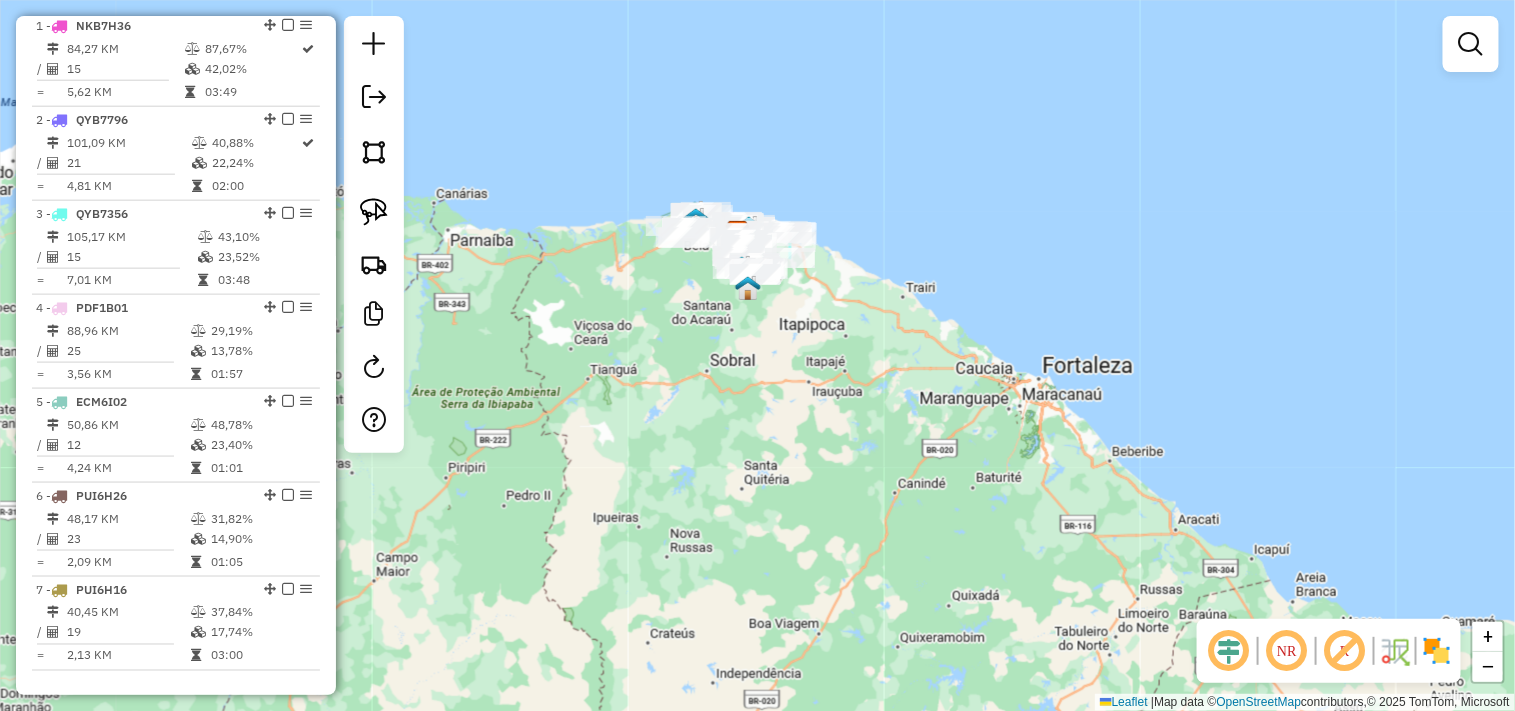 drag, startPoint x: 803, startPoint y: 468, endPoint x: 820, endPoint y: 420, distance: 50.92151 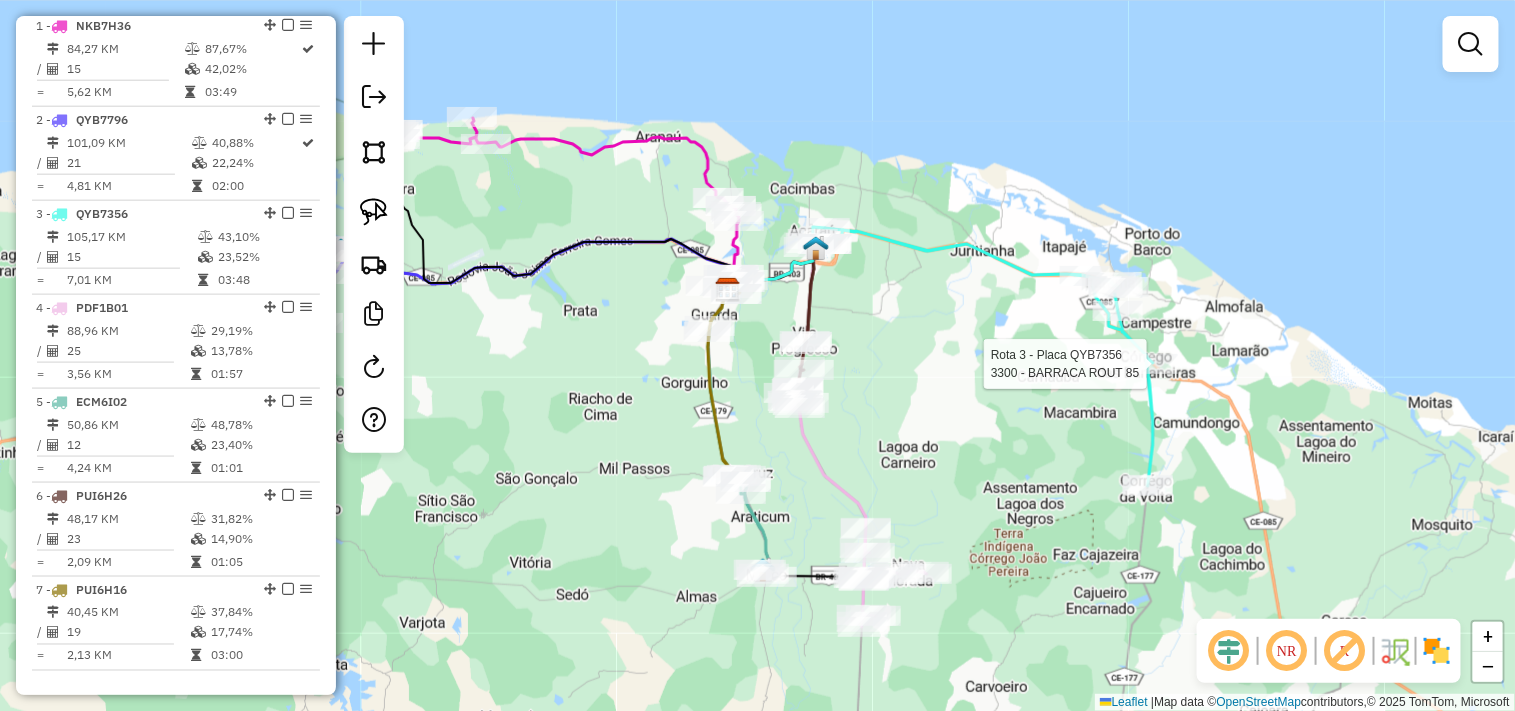 scroll, scrollTop: 831, scrollLeft: 0, axis: vertical 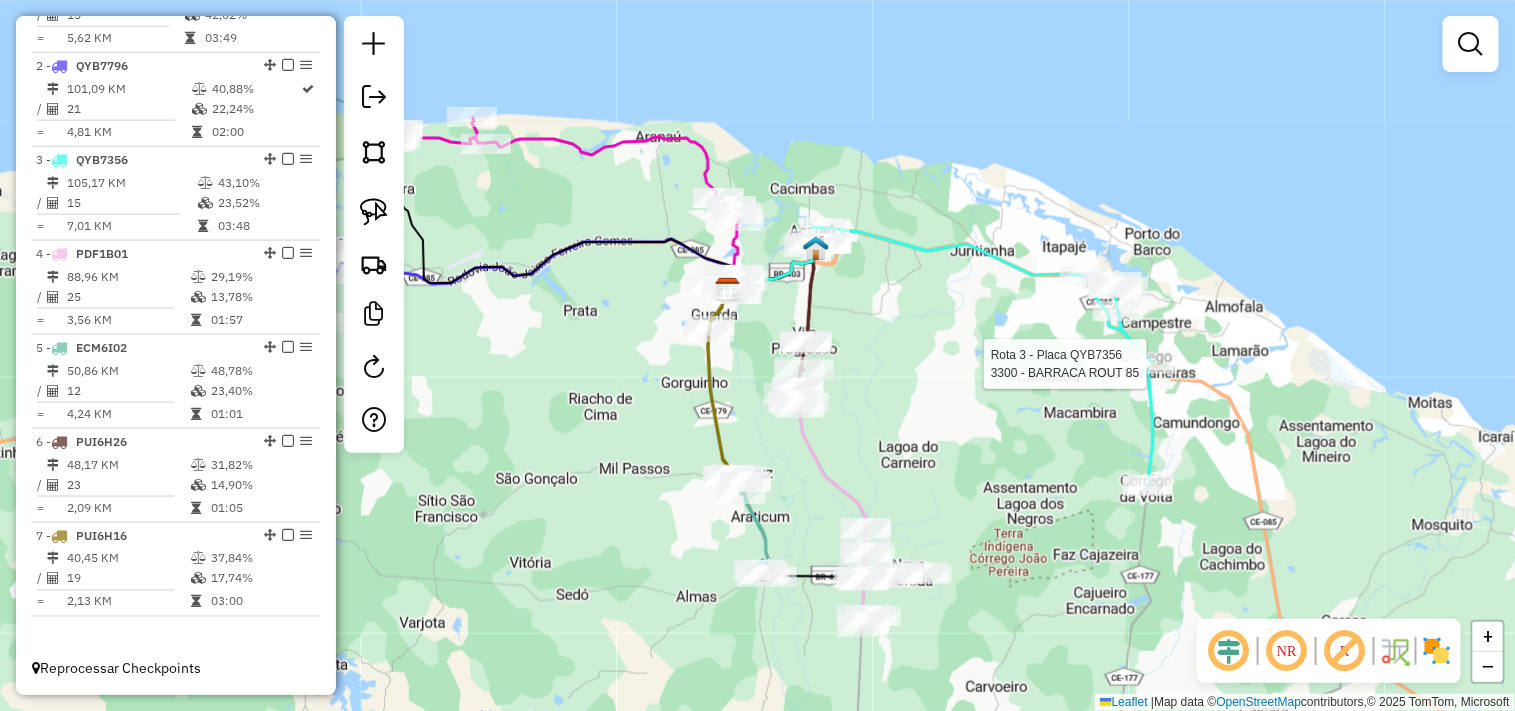 select on "**********" 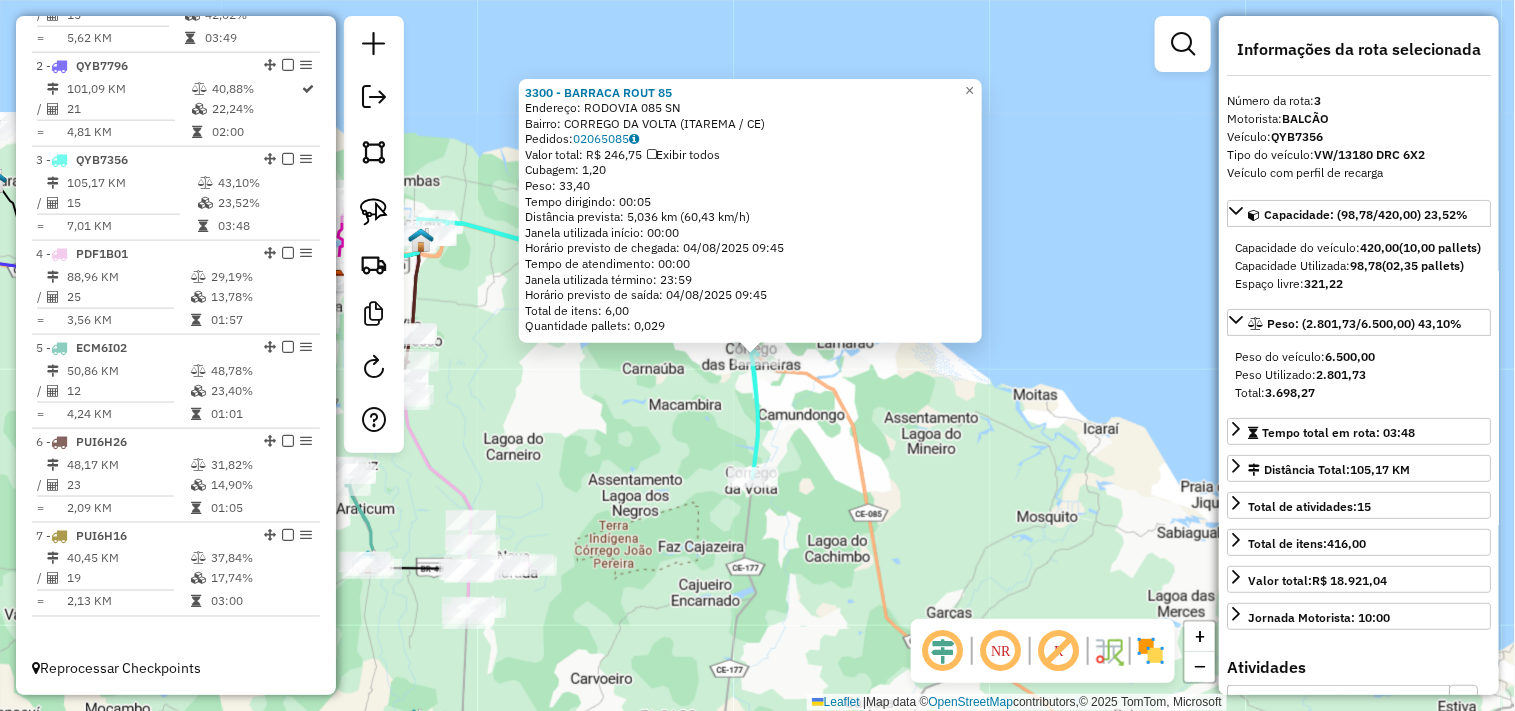 click on "3300 - BARRACA ROUT 85  Endereço:  RODOVIA 085 SN   Bairro: CORREGO DA VOLTA (ITAREMA / CE)   Pedidos:  02065085   Valor total: R$ 246,75   Exibir todos   Cubagem: 1,20  Peso: 33,40  Tempo dirigindo: 00:05   Distância prevista: 5,036 km (60,43 km/h)   Janela utilizada início: 00:00   Horário previsto de chegada: 04/08/2025 09:45   Tempo de atendimento: 00:00   Janela utilizada término: 23:59   Horário previsto de saída: 04/08/2025 09:45   Total de itens: 6,00   Quantidade pallets: 0,029  × Janela de atendimento Grade de atendimento Capacidade Transportadoras Veículos Cliente Pedidos  Rotas Selecione os dias de semana para filtrar as janelas de atendimento  Seg   Ter   Qua   Qui   Sex   Sáb   Dom  Informe o período da janela de atendimento: De: Até:  Filtrar exatamente a janela do cliente  Considerar janela de atendimento padrão  Selecione os dias de semana para filtrar as grades de atendimento  Seg   Ter   Qua   Qui   Sex   Sáb   Dom   Considerar clientes sem dia de atendimento cadastrado  De:" 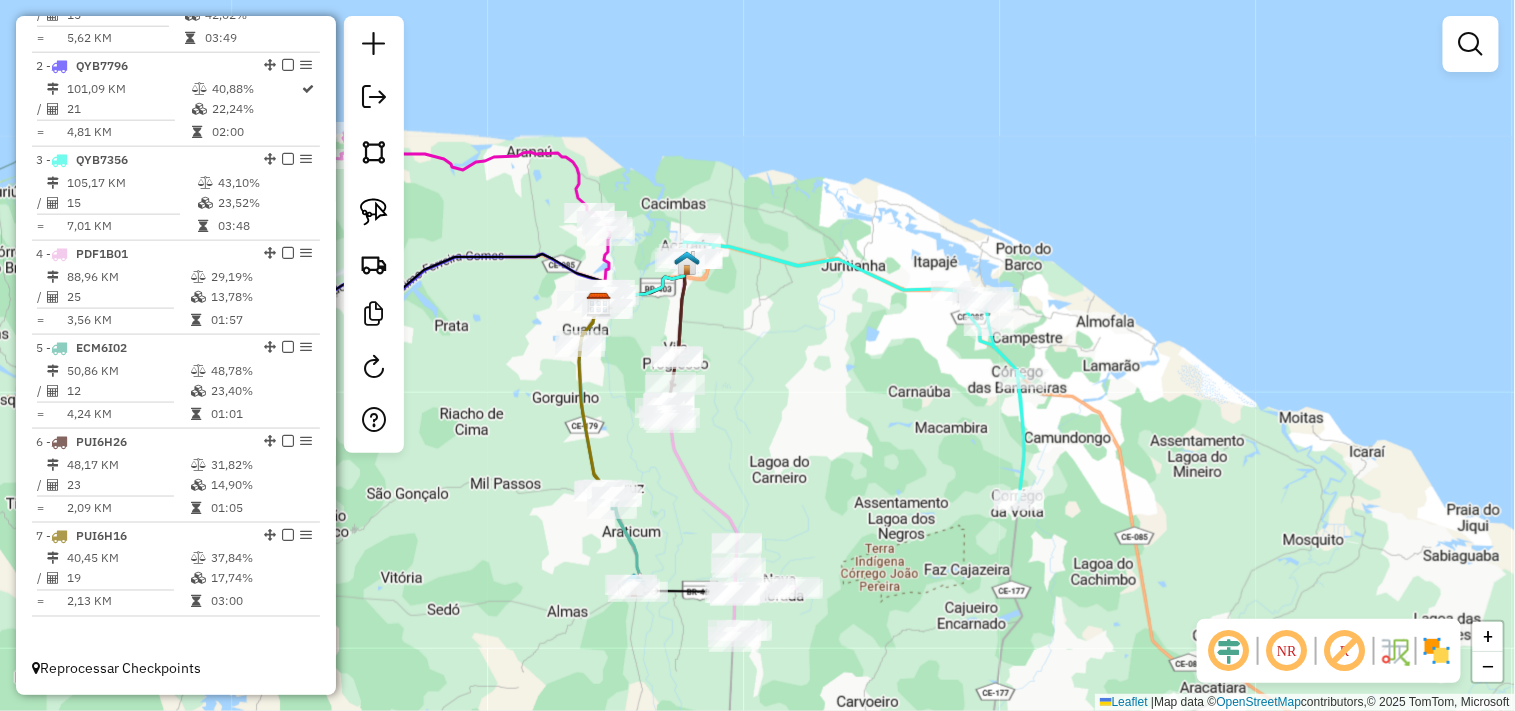 drag, startPoint x: 640, startPoint y: 390, endPoint x: 906, endPoint y: 413, distance: 266.99252 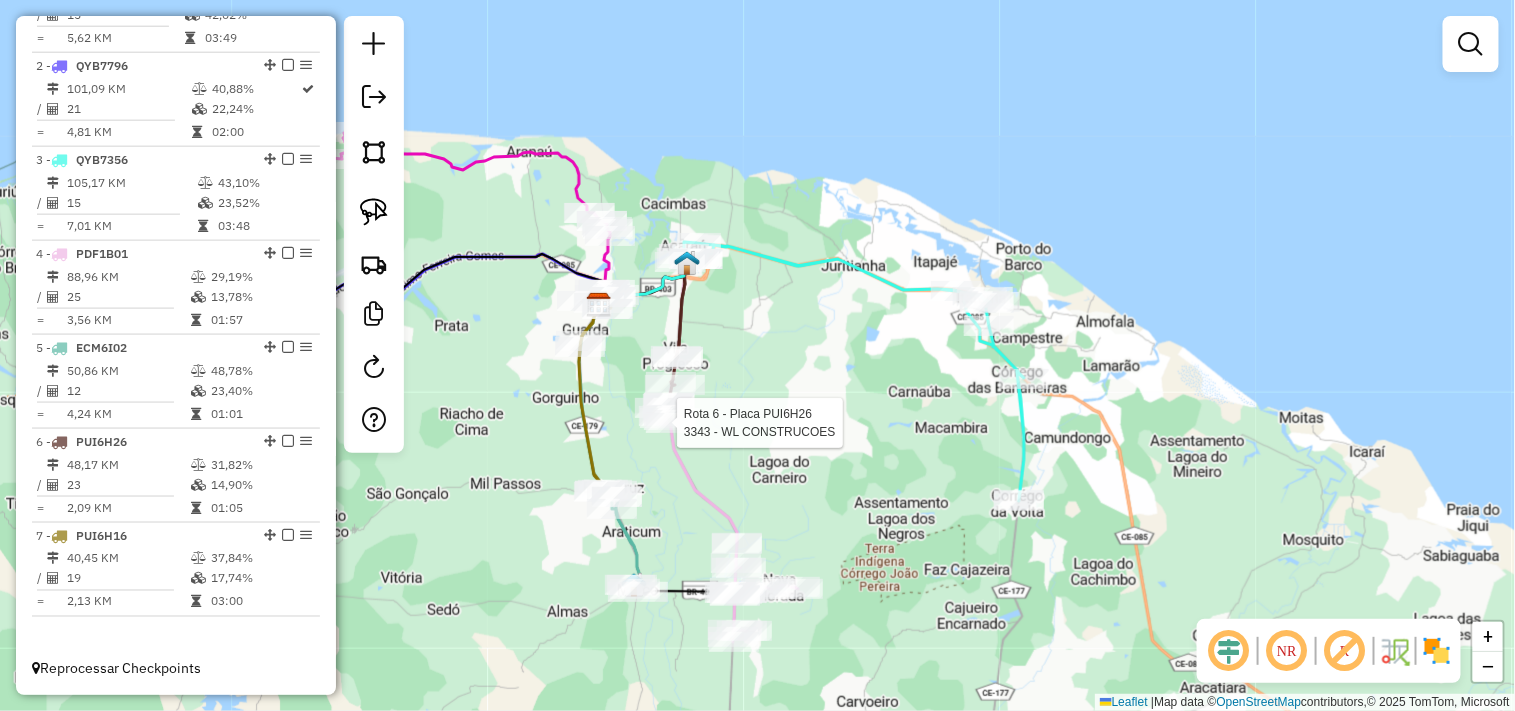select on "**********" 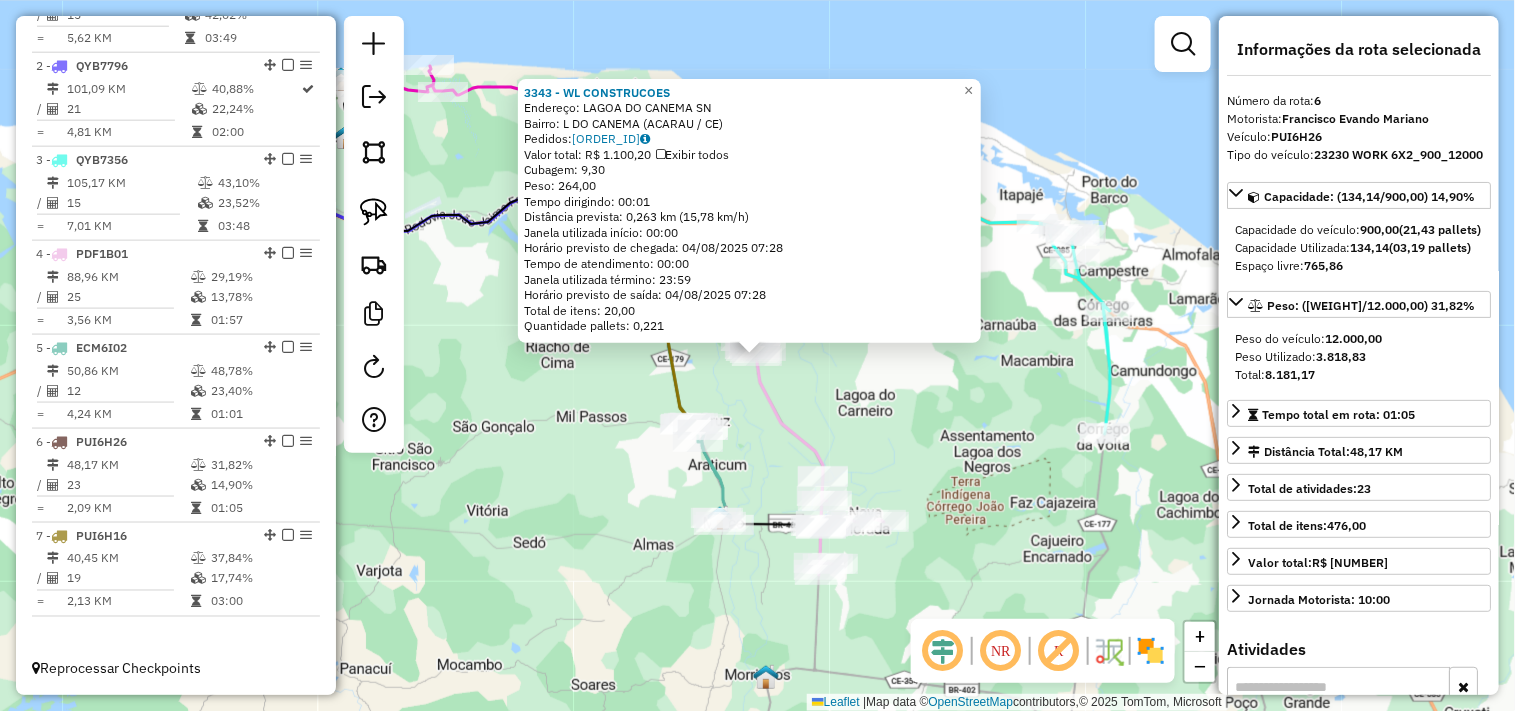click on "3343 - WL CONSTRUCOES  Endereço:  LAGOA DO CANEMA SN   Bairro: L DO CANEMA (ACARAU / CE)   Pedidos:  02064850   Valor total: R$ 1.100,20   Exibir todos   Cubagem: 9,30  Peso: 264,00  Tempo dirigindo: 00:01   Distância prevista: 0,263 km (15,78 km/h)   Janela utilizada início: 00:00   Horário previsto de chegada: 04/08/2025 07:28   Tempo de atendimento: 00:00   Janela utilizada término: 23:59   Horário previsto de saída: 04/08/2025 07:28   Total de itens: 20,00   Quantidade pallets: 0,221  × Janela de atendimento Grade de atendimento Capacidade Transportadoras Veículos Cliente Pedidos  Rotas Selecione os dias de semana para filtrar as janelas de atendimento  Seg   Ter   Qua   Qui   Sex   Sáb   Dom  Informe o período da janela de atendimento: De: Até:  Filtrar exatamente a janela do cliente  Considerar janela de atendimento padrão  Selecione os dias de semana para filtrar as grades de atendimento  Seg   Ter   Qua   Qui   Sex   Sáb   Dom   Considerar clientes sem dia de atendimento cadastrado  De:" 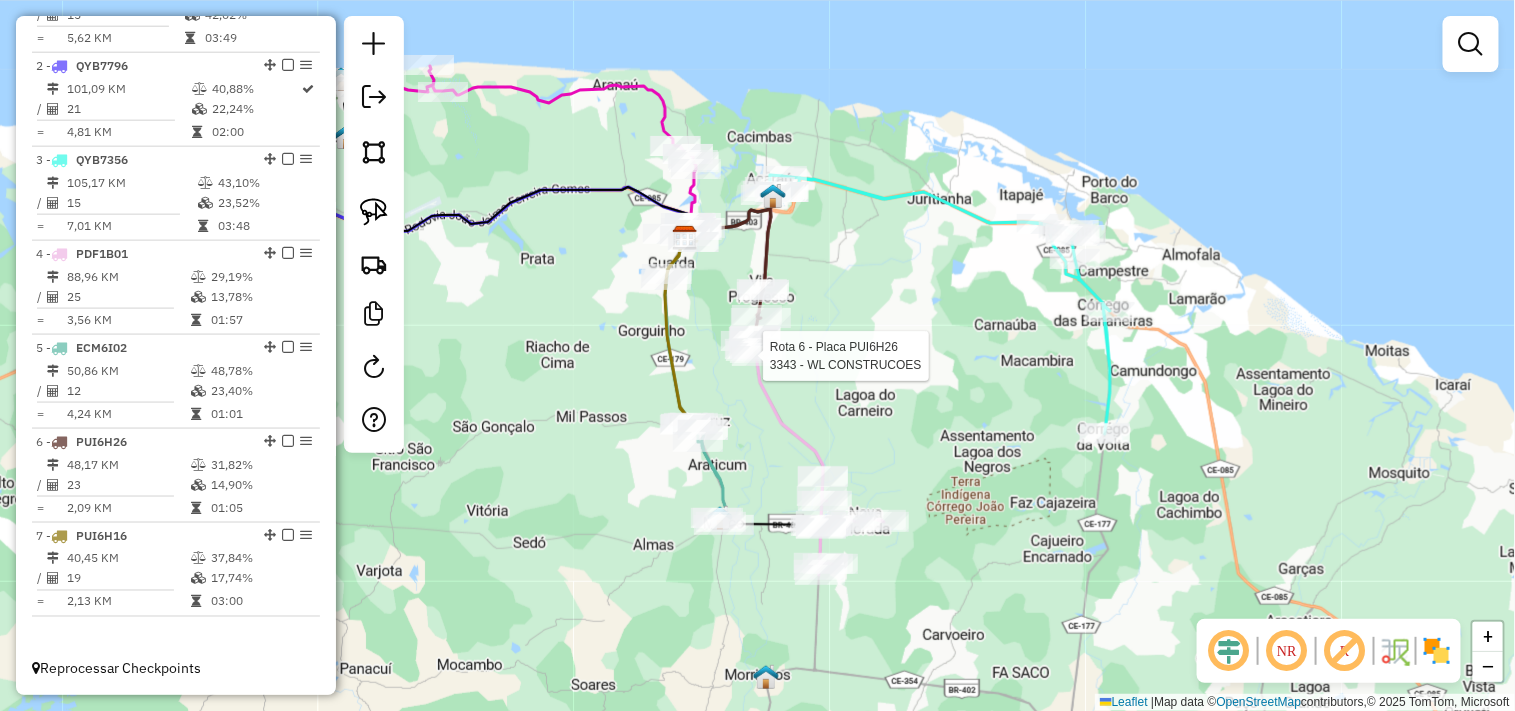 select on "**********" 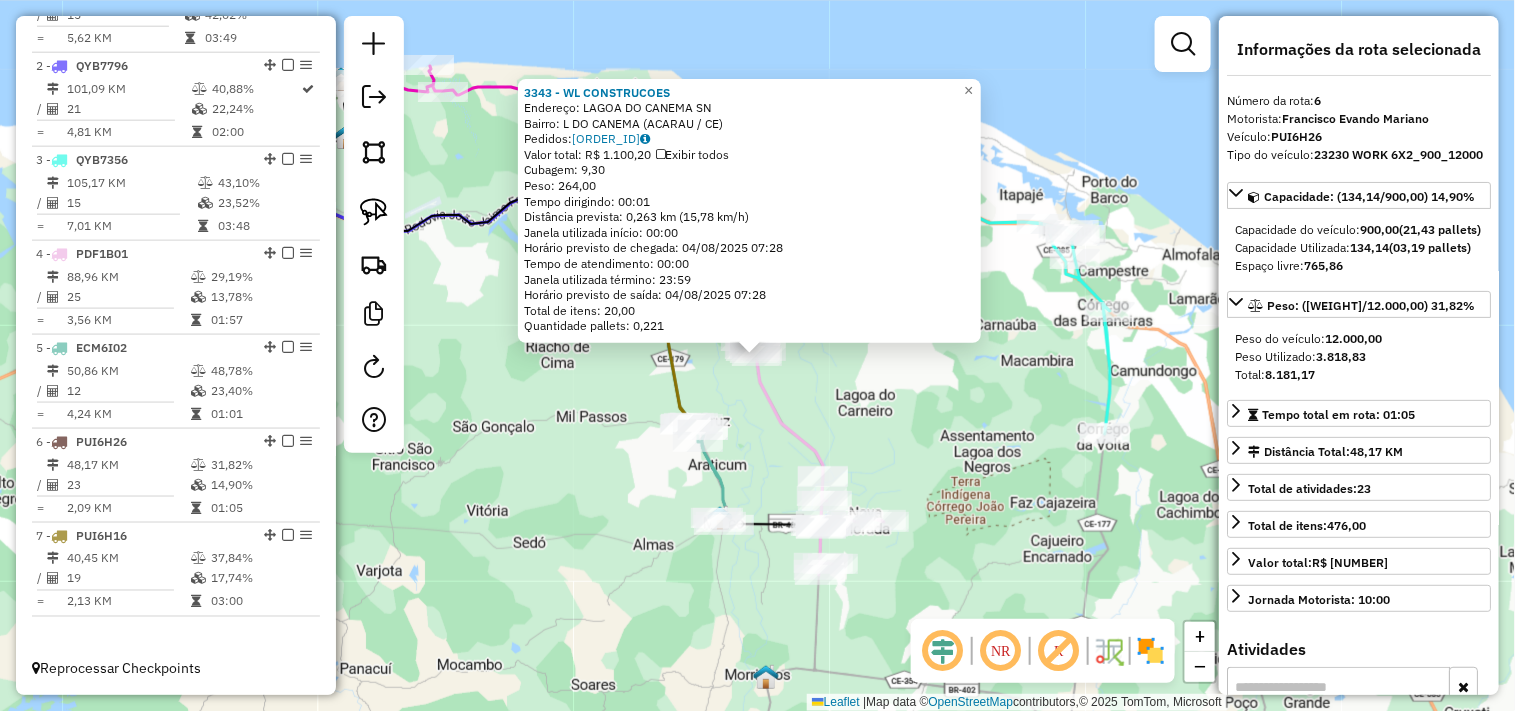 click on "3343 - WL CONSTRUCOES  Endereço:  LAGOA DO CANEMA SN   Bairro: L DO CANEMA (ACARAU / CE)   Pedidos:  02064850   Valor total: R$ 1.100,20   Exibir todos   Cubagem: 9,30  Peso: 264,00  Tempo dirigindo: 00:01   Distância prevista: 0,263 km (15,78 km/h)   Janela utilizada início: 00:00   Horário previsto de chegada: 04/08/2025 07:28   Tempo de atendimento: 00:00   Janela utilizada término: 23:59   Horário previsto de saída: 04/08/2025 07:28   Total de itens: 20,00   Quantidade pallets: 0,221  × Janela de atendimento Grade de atendimento Capacidade Transportadoras Veículos Cliente Pedidos  Rotas Selecione os dias de semana para filtrar as janelas de atendimento  Seg   Ter   Qua   Qui   Sex   Sáb   Dom  Informe o período da janela de atendimento: De: Até:  Filtrar exatamente a janela do cliente  Considerar janela de atendimento padrão  Selecione os dias de semana para filtrar as grades de atendimento  Seg   Ter   Qua   Qui   Sex   Sáb   Dom   Considerar clientes sem dia de atendimento cadastrado  De:" 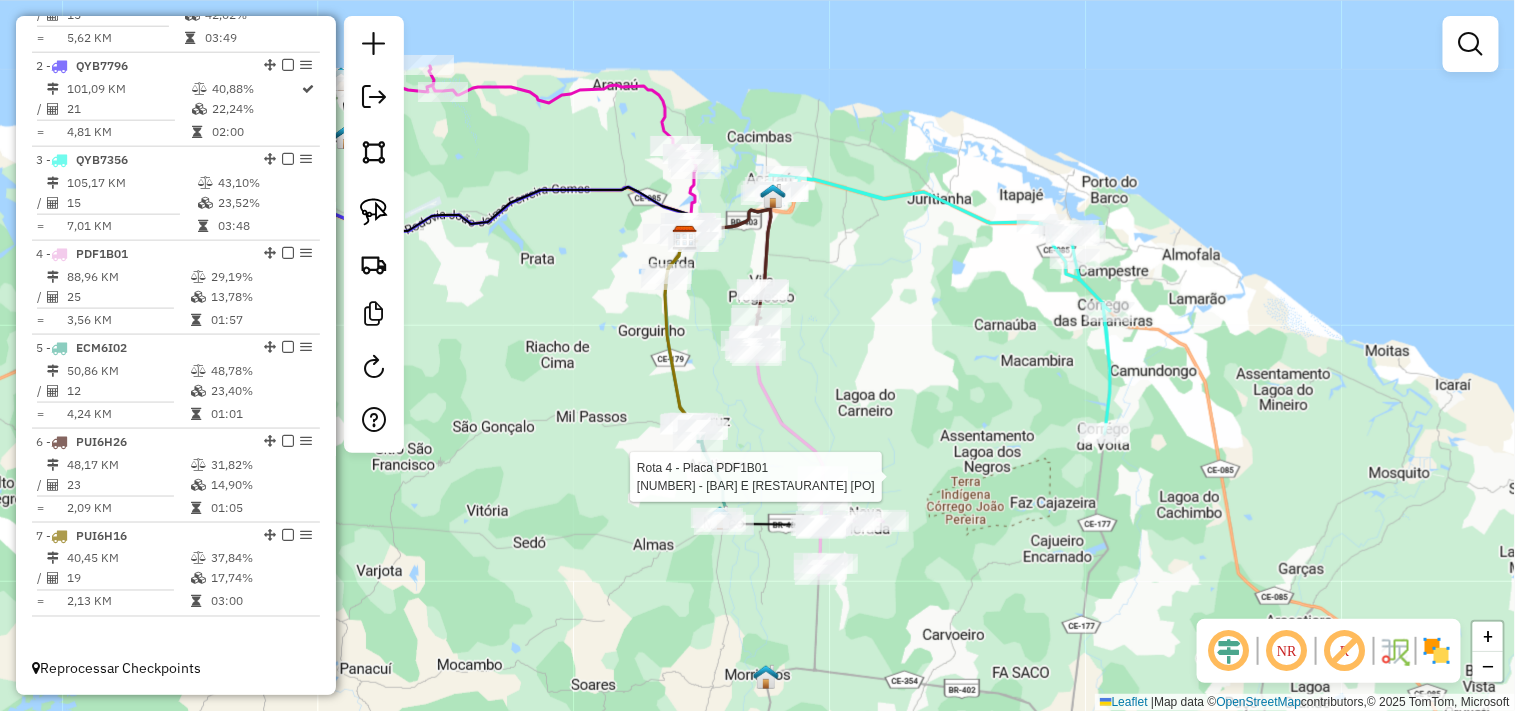 select on "**********" 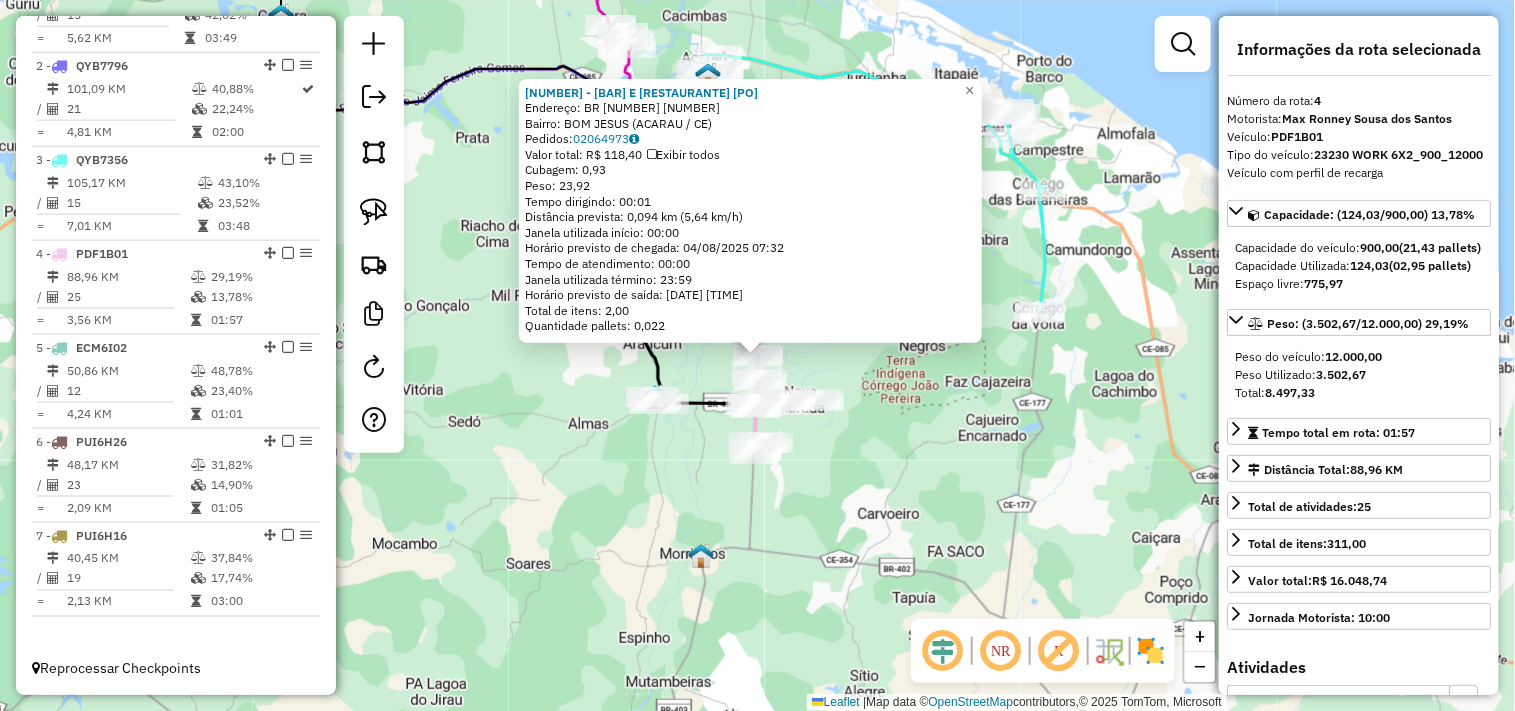 click on "61 - BAR E RESTAURANTE PO  Endereço:  BR 403 10000   Bairro: BOM JESUS (ACARAU / CE)   Pedidos:  02064973   Valor total: R$ 118,40   Exibir todos   Cubagem: 0,93  Peso: 23,92  Tempo dirigindo: 00:01   Distância prevista: 0,094 km (5,64 km/h)   Janela utilizada início: 00:00   Horário previsto de chegada: 04/08/2025 07:32   Tempo de atendimento: 00:00   Janela utilizada término: 23:59   Horário previsto de saída: 04/08/2025 07:32   Total de itens: 2,00   Quantidade pallets: 0,022  × Janela de atendimento Grade de atendimento Capacidade Transportadoras Veículos Cliente Pedidos  Rotas Selecione os dias de semana para filtrar as janelas de atendimento  Seg   Ter   Qua   Qui   Sex   Sáb   Dom  Informe o período da janela de atendimento: De: Até:  Filtrar exatamente a janela do cliente  Considerar janela de atendimento padrão  Selecione os dias de semana para filtrar as grades de atendimento  Seg   Ter   Qua   Qui   Sex   Sáb   Dom   Considerar clientes sem dia de atendimento cadastrado  De:   Até:" 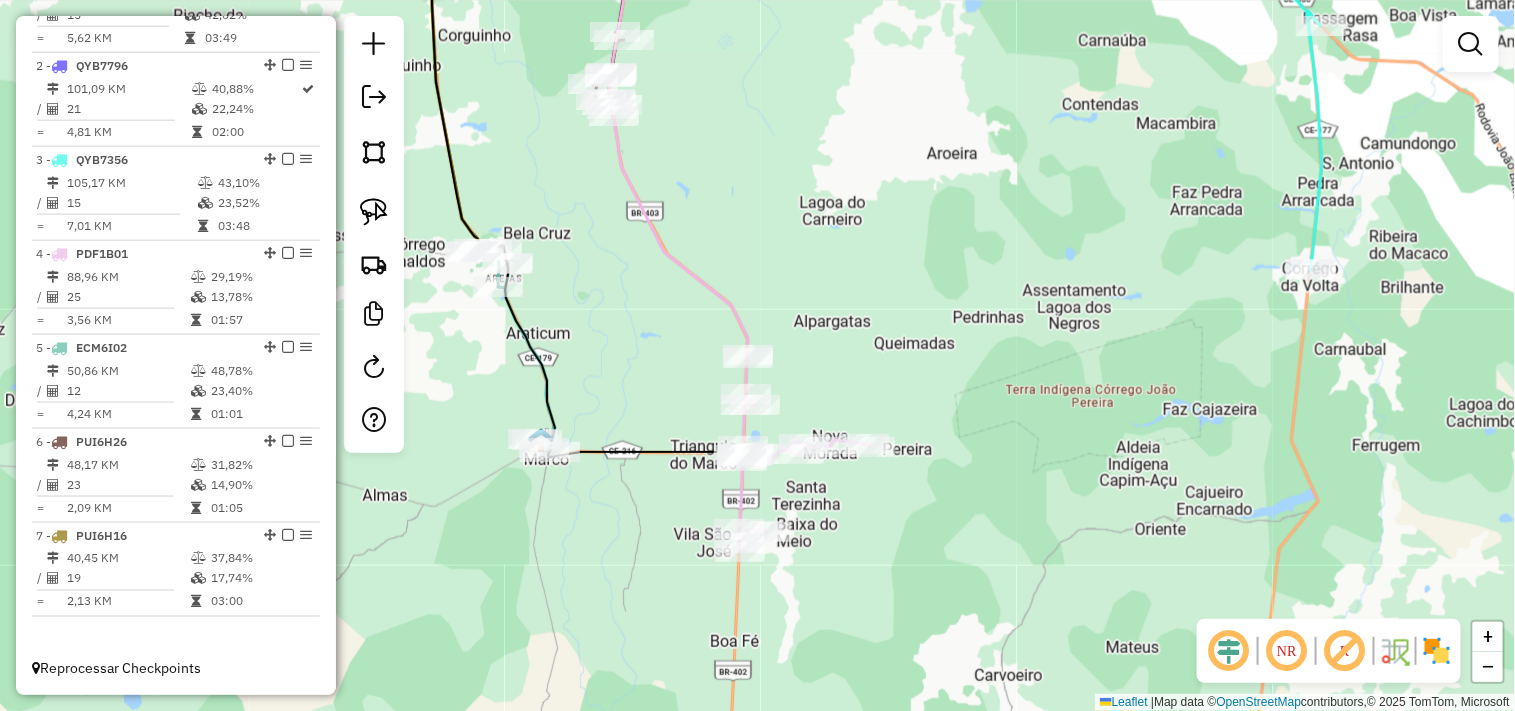 drag, startPoint x: 572, startPoint y: 490, endPoint x: 650, endPoint y: 508, distance: 80.04999 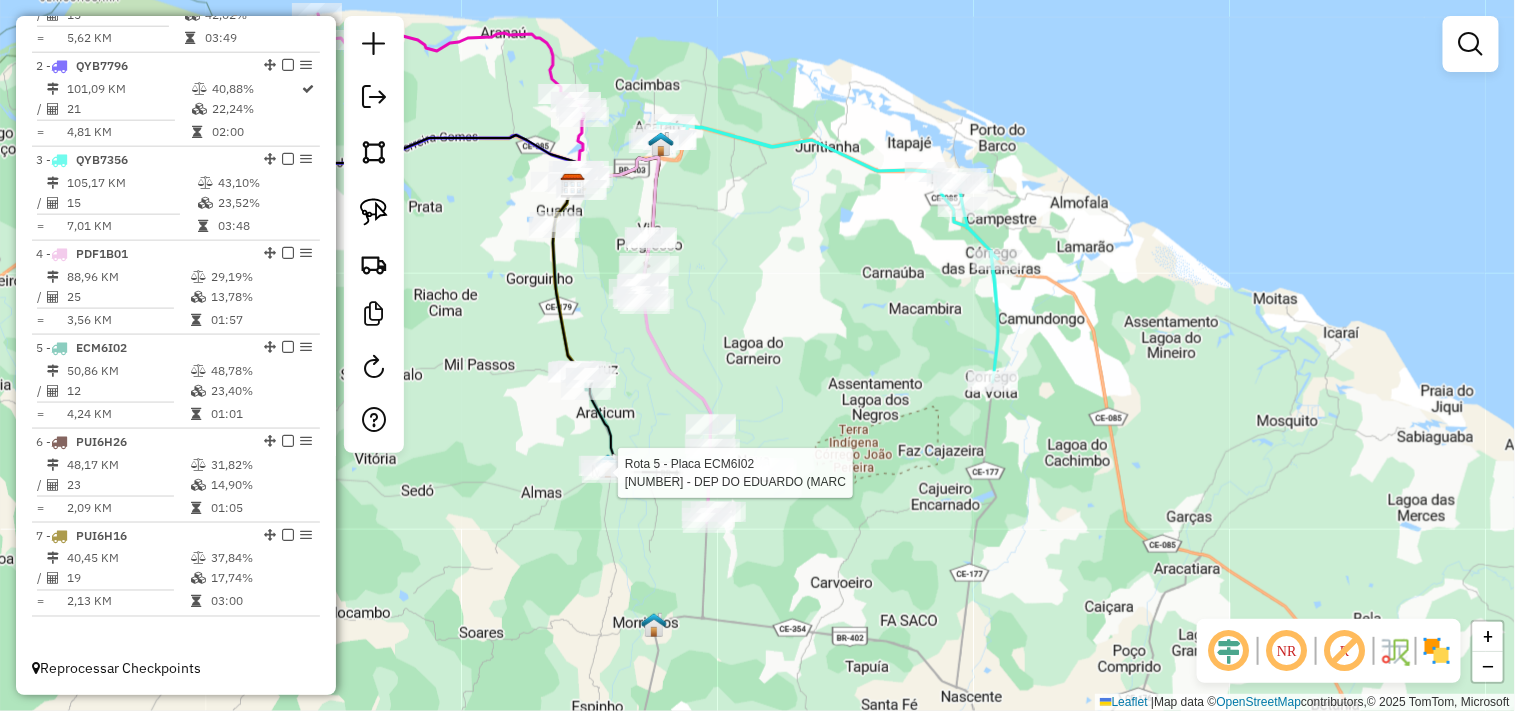 select on "**********" 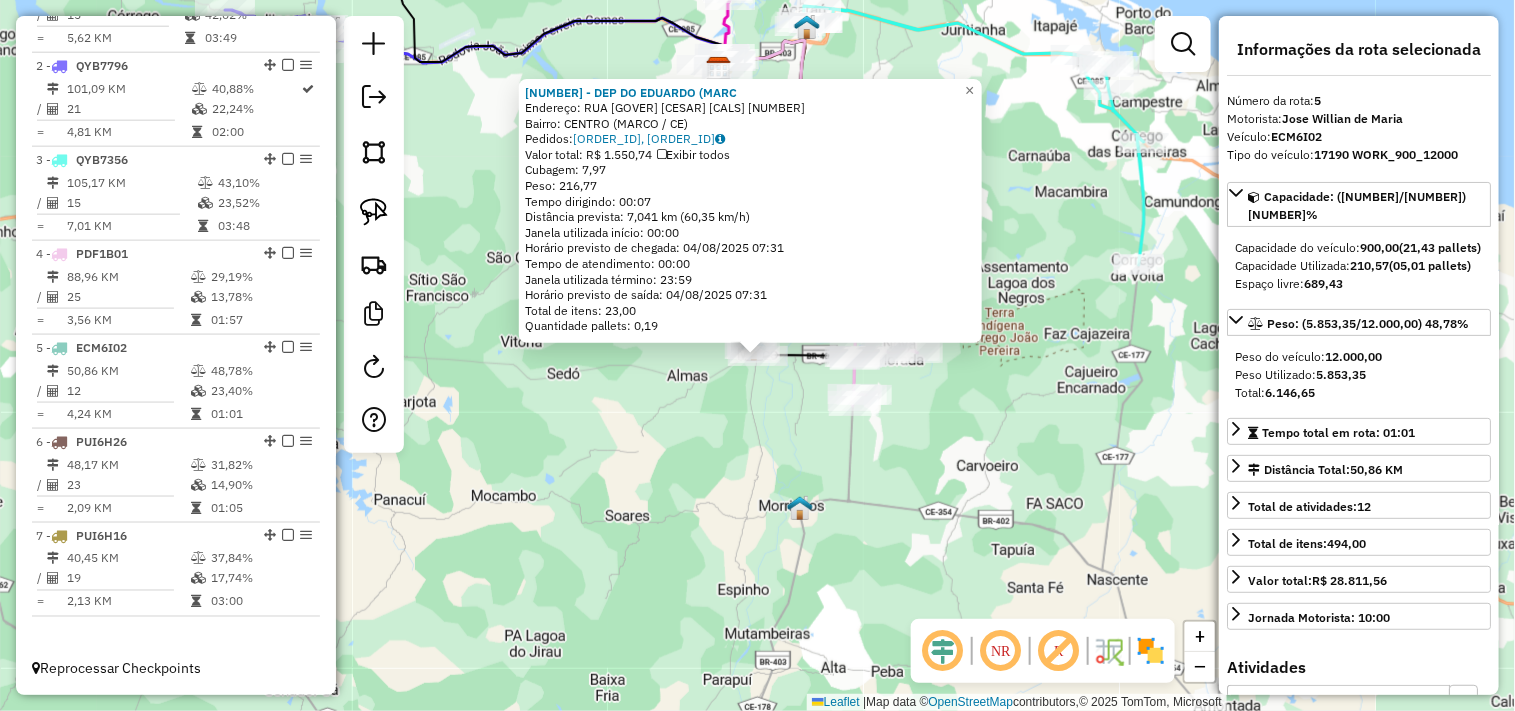 click on "148 - DEP DO EDUARDO (MARC  Endereço:  RUA GOVER CESAR CALS 423   Bairro: CENTRO (MARCO / CE)   Pedidos:  02064912, 02064993   Valor total: R$ 1.550,74   Exibir todos   Cubagem: 7,97  Peso: 216,77  Tempo dirigindo: 00:07   Distância prevista: 7,041 km (60,35 km/h)   Janela utilizada início: 00:00   Horário previsto de chegada: 04/08/2025 07:31   Tempo de atendimento: 00:00   Janela utilizada término: 23:59   Horário previsto de saída: 04/08/2025 07:31   Total de itens: 23,00   Quantidade pallets: 0,19  × Janela de atendimento Grade de atendimento Capacidade Transportadoras Veículos Cliente Pedidos  Rotas Selecione os dias de semana para filtrar as janelas de atendimento  Seg   Ter   Qua   Qui   Sex   Sáb   Dom  Informe o período da janela de atendimento: De: Até:  Filtrar exatamente a janela do cliente  Considerar janela de atendimento padrão  Selecione os dias de semana para filtrar as grades de atendimento  Seg   Ter   Qua   Qui   Sex   Sáb   Dom   Peso mínimo:   Peso máximo:   De:   Até:" 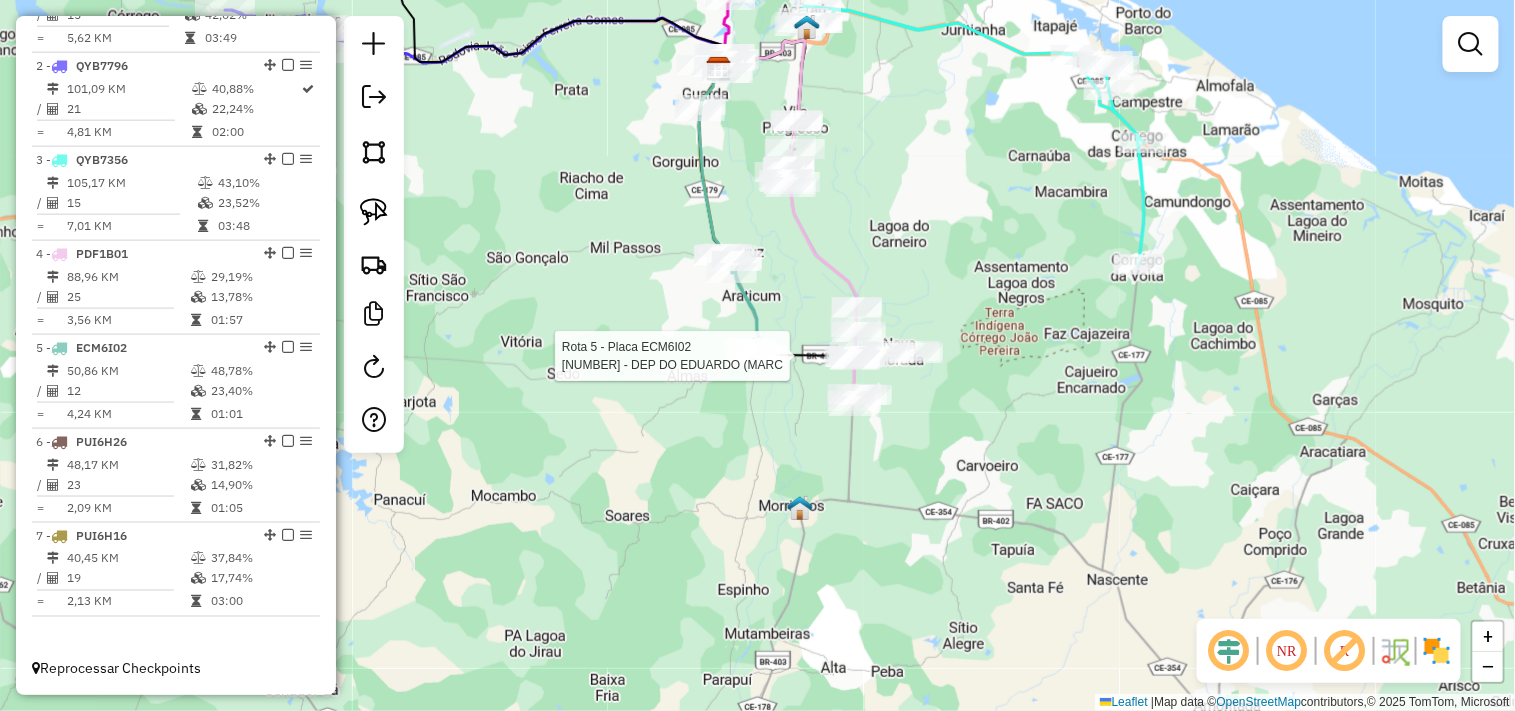 select on "**********" 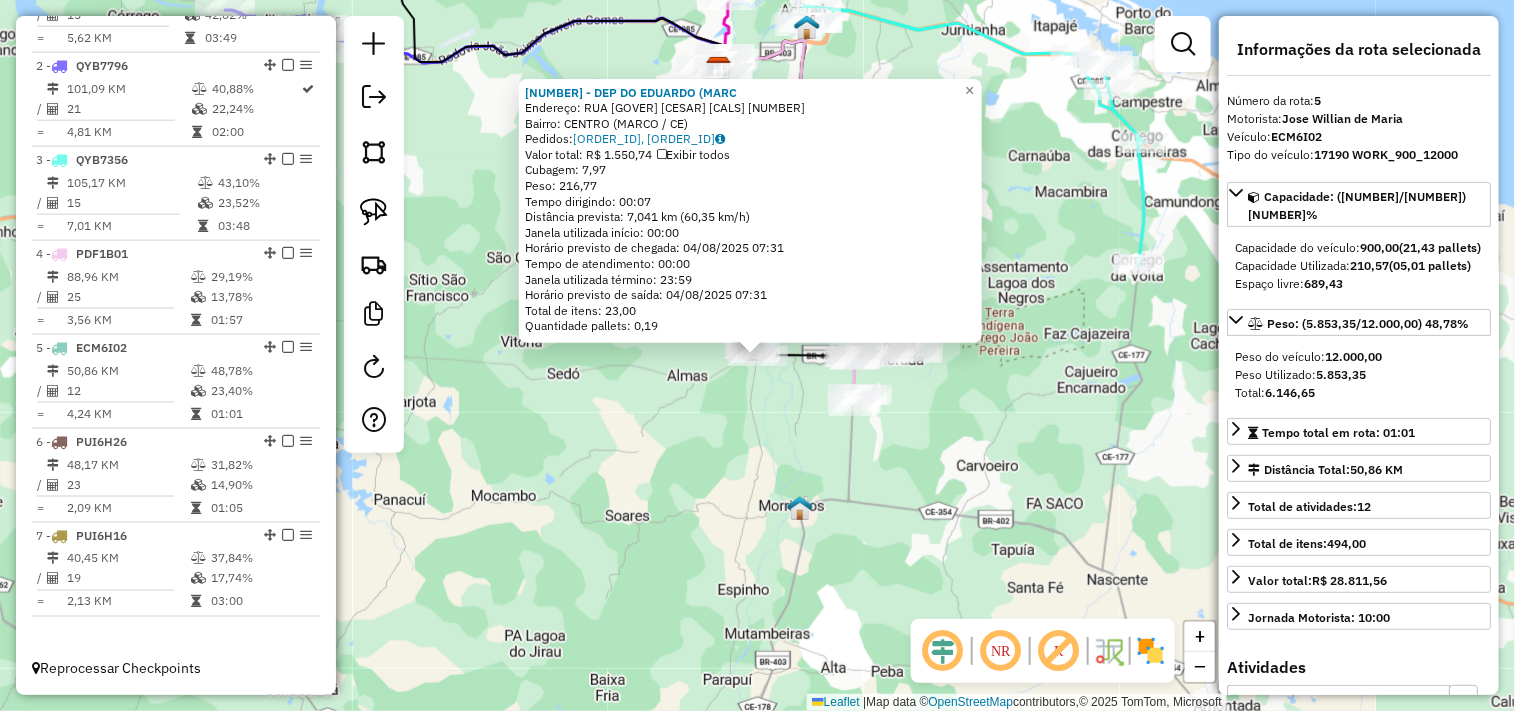 click on "148 - DEP DO EDUARDO (MARC  Endereço:  RUA GOVER CESAR CALS 423   Bairro: CENTRO (MARCO / CE)   Pedidos:  02064912, 02064993   Valor total: R$ 1.550,74   Exibir todos   Cubagem: 7,97  Peso: 216,77  Tempo dirigindo: 00:07   Distância prevista: 7,041 km (60,35 km/h)   Janela utilizada início: 00:00   Horário previsto de chegada: 04/08/2025 07:31   Tempo de atendimento: 00:00   Janela utilizada término: 23:59   Horário previsto de saída: 04/08/2025 07:31   Total de itens: 23,00   Quantidade pallets: 0,19  × Janela de atendimento Grade de atendimento Capacidade Transportadoras Veículos Cliente Pedidos  Rotas Selecione os dias de semana para filtrar as janelas de atendimento  Seg   Ter   Qua   Qui   Sex   Sáb   Dom  Informe o período da janela de atendimento: De: Até:  Filtrar exatamente a janela do cliente  Considerar janela de atendimento padrão  Selecione os dias de semana para filtrar as grades de atendimento  Seg   Ter   Qua   Qui   Sex   Sáb   Dom   Peso mínimo:   Peso máximo:   De:   Até:" 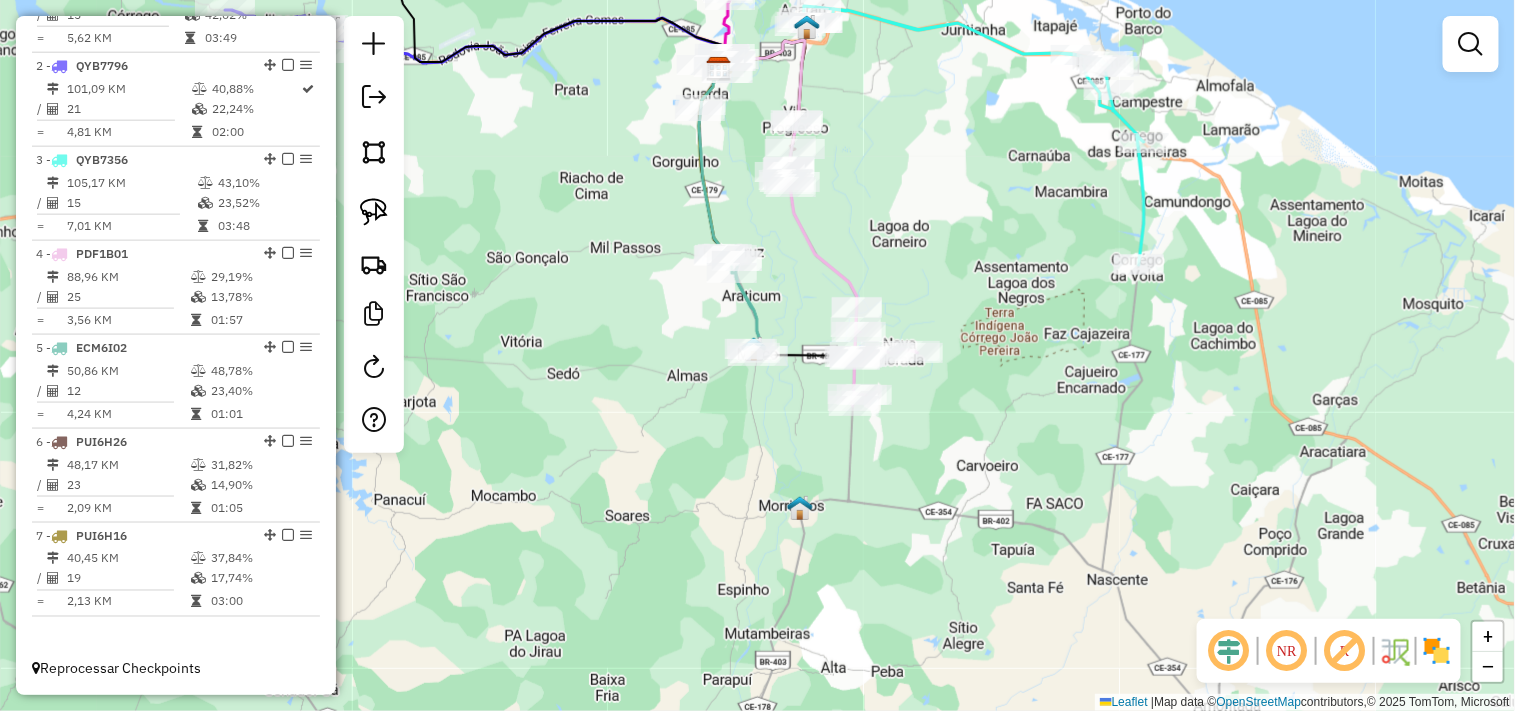 click on "Janela de atendimento Grade de atendimento Capacidade Transportadoras Veículos Cliente Pedidos  Rotas Selecione os dias de semana para filtrar as janelas de atendimento  Seg   Ter   Qua   Qui   Sex   Sáb   Dom  Informe o período da janela de atendimento: De: Até:  Filtrar exatamente a janela do cliente  Considerar janela de atendimento padrão  Selecione os dias de semana para filtrar as grades de atendimento  Seg   Ter   Qua   Qui   Sex   Sáb   Dom   Considerar clientes sem dia de atendimento cadastrado  Clientes fora do dia de atendimento selecionado Filtrar as atividades entre os valores definidos abaixo:  Peso mínimo:   Peso máximo:   Cubagem mínima:   Cubagem máxima:   De:   Até:  Filtrar as atividades entre o tempo de atendimento definido abaixo:  De:   Até:   Considerar capacidade total dos clientes não roteirizados Transportadora: Selecione um ou mais itens Tipo de veículo: Selecione um ou mais itens Veículo: Selecione um ou mais itens Motorista: Selecione um ou mais itens Nome: Rótulo:" 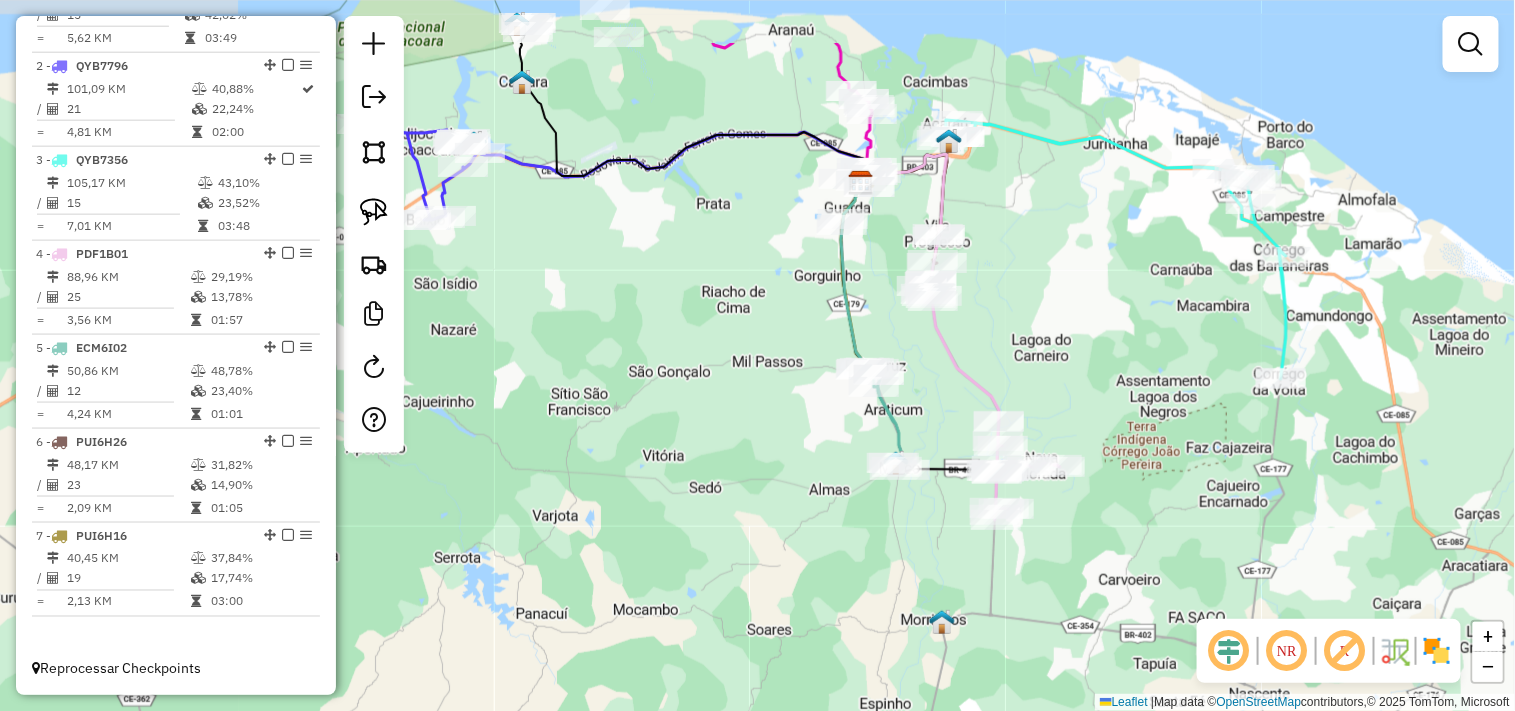 drag, startPoint x: 600, startPoint y: 366, endPoint x: 696, endPoint y: 455, distance: 130.90837 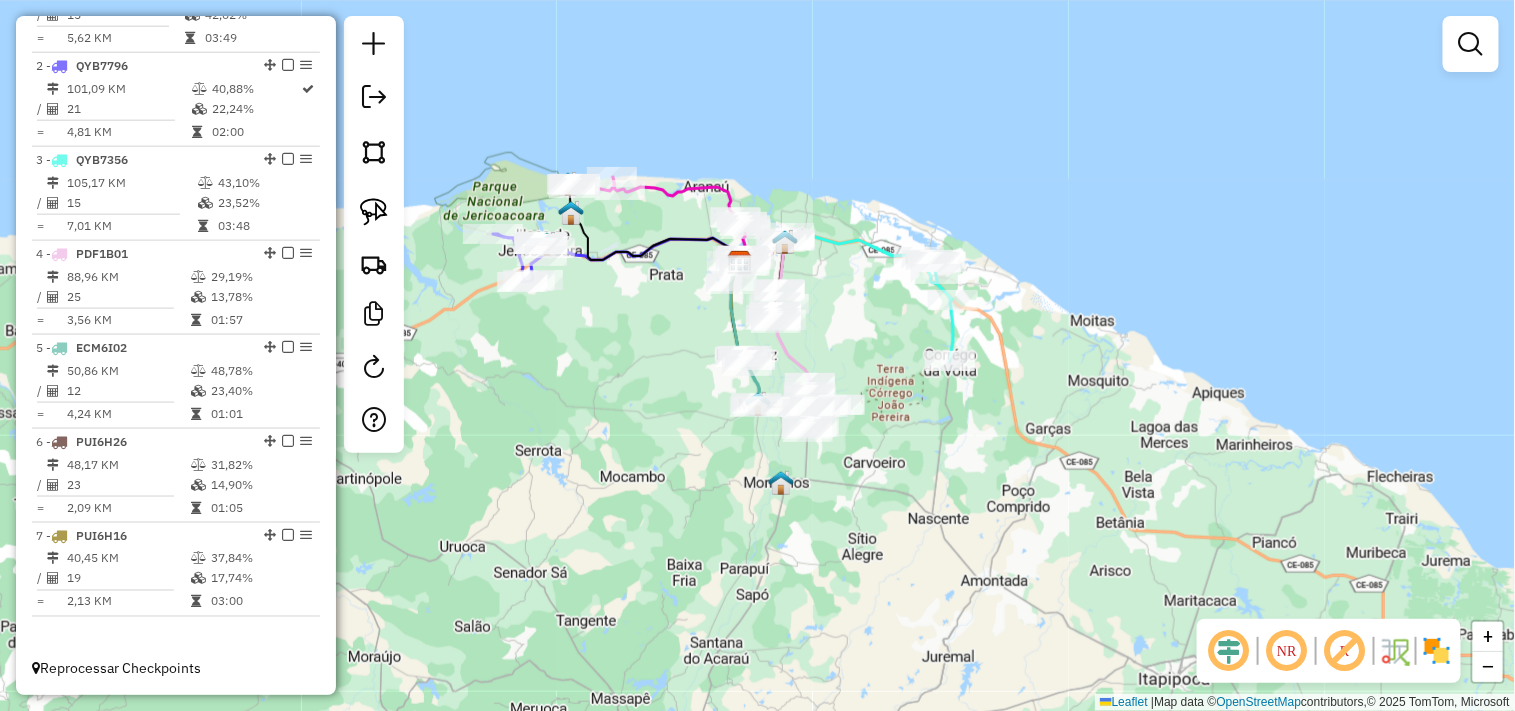 click on "Janela de atendimento Grade de atendimento Capacidade Transportadoras Veículos Cliente Pedidos  Rotas Selecione os dias de semana para filtrar as janelas de atendimento  Seg   Ter   Qua   Qui   Sex   Sáb   Dom  Informe o período da janela de atendimento: De: Até:  Filtrar exatamente a janela do cliente  Considerar janela de atendimento padrão  Selecione os dias de semana para filtrar as grades de atendimento  Seg   Ter   Qua   Qui   Sex   Sáb   Dom   Considerar clientes sem dia de atendimento cadastrado  Clientes fora do dia de atendimento selecionado Filtrar as atividades entre os valores definidos abaixo:  Peso mínimo:   Peso máximo:   Cubagem mínima:   Cubagem máxima:   De:   Até:  Filtrar as atividades entre o tempo de atendimento definido abaixo:  De:   Até:   Considerar capacidade total dos clientes não roteirizados Transportadora: Selecione um ou mais itens Tipo de veículo: Selecione um ou mais itens Veículo: Selecione um ou mais itens Motorista: Selecione um ou mais itens Nome: Rótulo:" 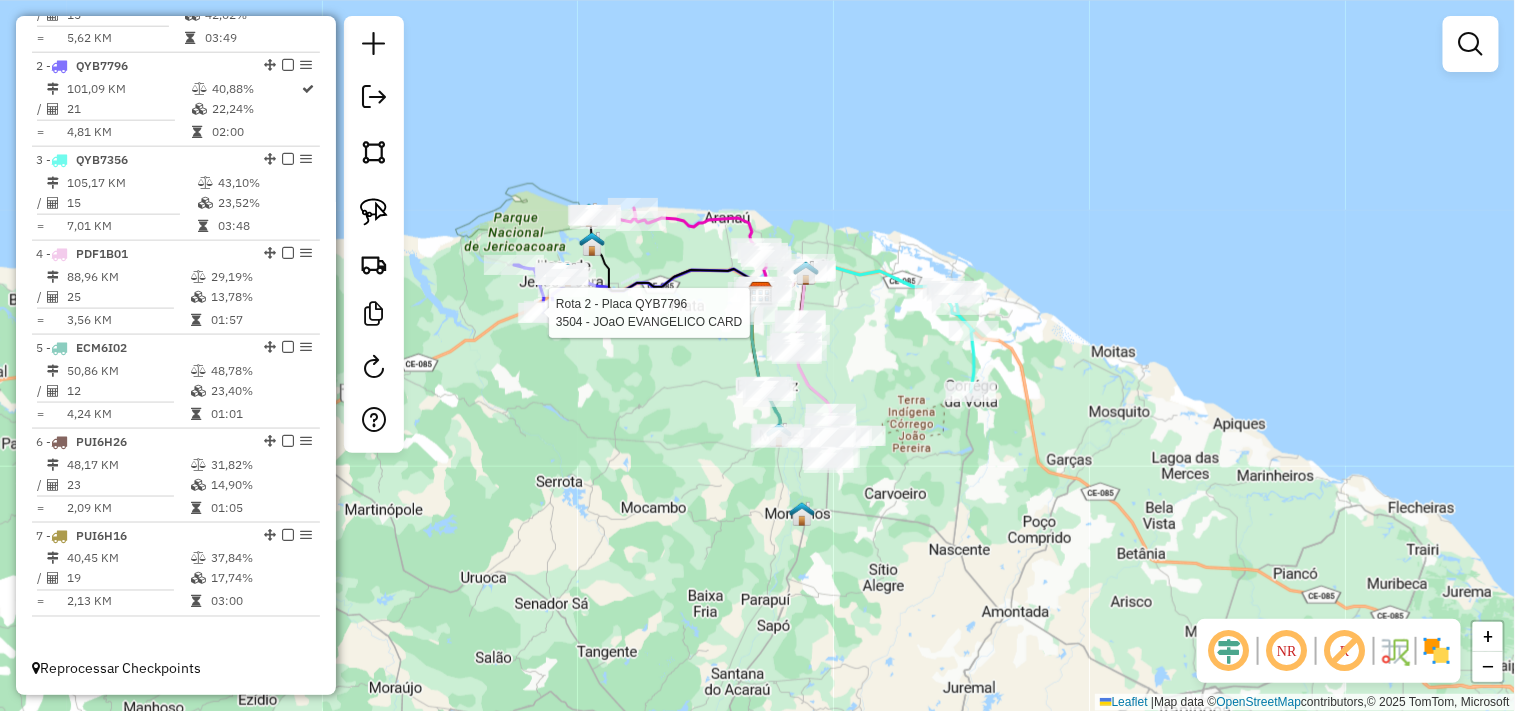 select on "**********" 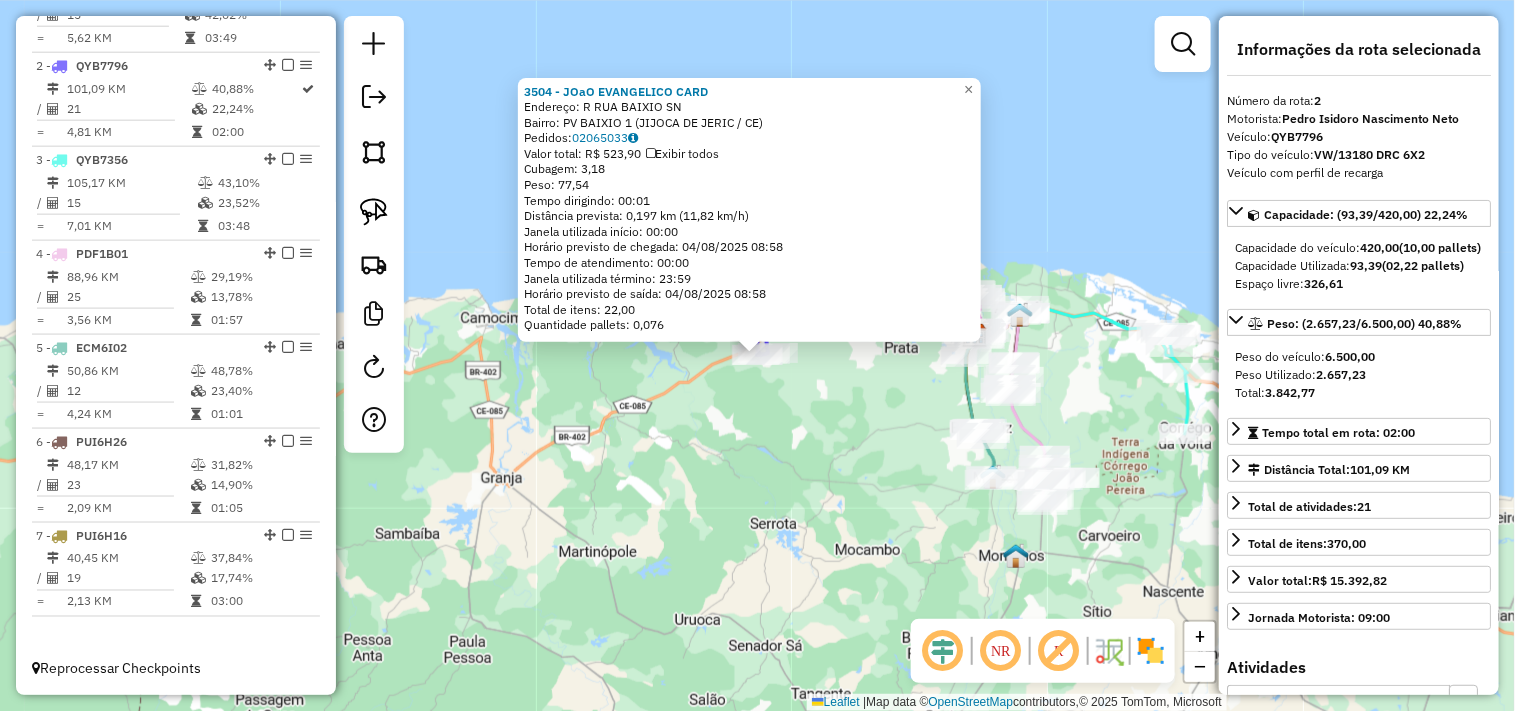 click on "3504 - JOaO EVANGELICO CARD  Endereço: R   RUA BAIXIO                    SN   Bairro: PV BAIXIO 1 (JIJOCA DE JERIC / CE)   Pedidos:  02065033   Valor total: R$ 523,90   Exibir todos   Cubagem: 3,18  Peso: 77,54  Tempo dirigindo: 00:01   Distância prevista: 0,197 km (11,82 km/h)   Janela utilizada início: 00:00   Horário previsto de chegada: 04/08/2025 08:58   Tempo de atendimento: 00:00   Janela utilizada término: 23:59   Horário previsto de saída: 04/08/2025 08:58   Total de itens: 22,00   Quantidade pallets: 0,076  × Janela de atendimento Grade de atendimento Capacidade Transportadoras Veículos Cliente Pedidos  Rotas Selecione os dias de semana para filtrar as janelas de atendimento  Seg   Ter   Qua   Qui   Sex   Sáb   Dom  Informe o período da janela de atendimento: De: Até:  Filtrar exatamente a janela do cliente  Considerar janela de atendimento padrão  Selecione os dias de semana para filtrar as grades de atendimento  Seg   Ter   Qua   Qui   Sex   Sáb   Dom   Peso mínimo:   Peso máximo:" 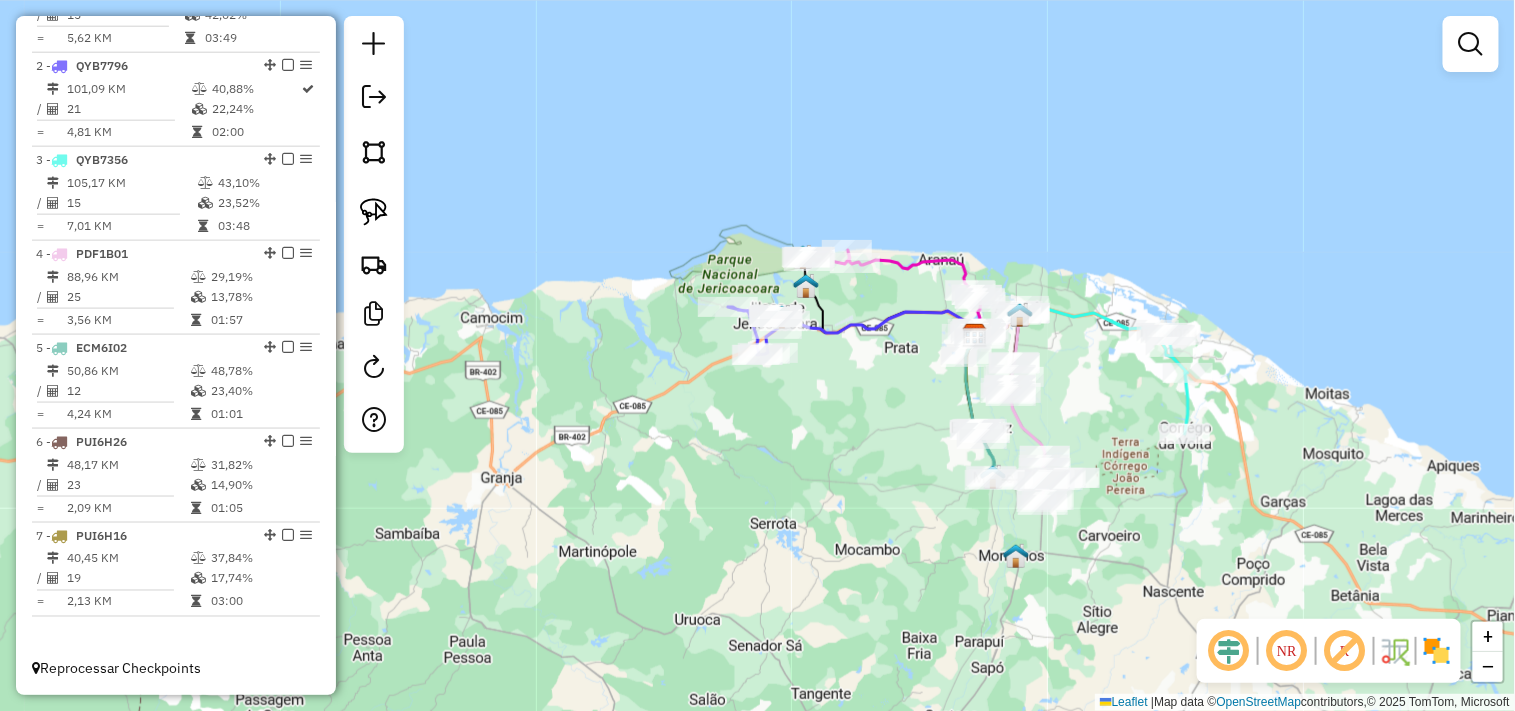 click on "Janela de atendimento Grade de atendimento Capacidade Transportadoras Veículos Cliente Pedidos  Rotas Selecione os dias de semana para filtrar as janelas de atendimento  Seg   Ter   Qua   Qui   Sex   Sáb   Dom  Informe o período da janela de atendimento: De: Até:  Filtrar exatamente a janela do cliente  Considerar janela de atendimento padrão  Selecione os dias de semana para filtrar as grades de atendimento  Seg   Ter   Qua   Qui   Sex   Sáb   Dom   Considerar clientes sem dia de atendimento cadastrado  Clientes fora do dia de atendimento selecionado Filtrar as atividades entre os valores definidos abaixo:  Peso mínimo:   Peso máximo:   Cubagem mínima:   Cubagem máxima:   De:   Até:  Filtrar as atividades entre o tempo de atendimento definido abaixo:  De:   Até:   Considerar capacidade total dos clientes não roteirizados Transportadora: Selecione um ou mais itens Tipo de veículo: Selecione um ou mais itens Veículo: Selecione um ou mais itens Motorista: Selecione um ou mais itens Nome: Rótulo:" 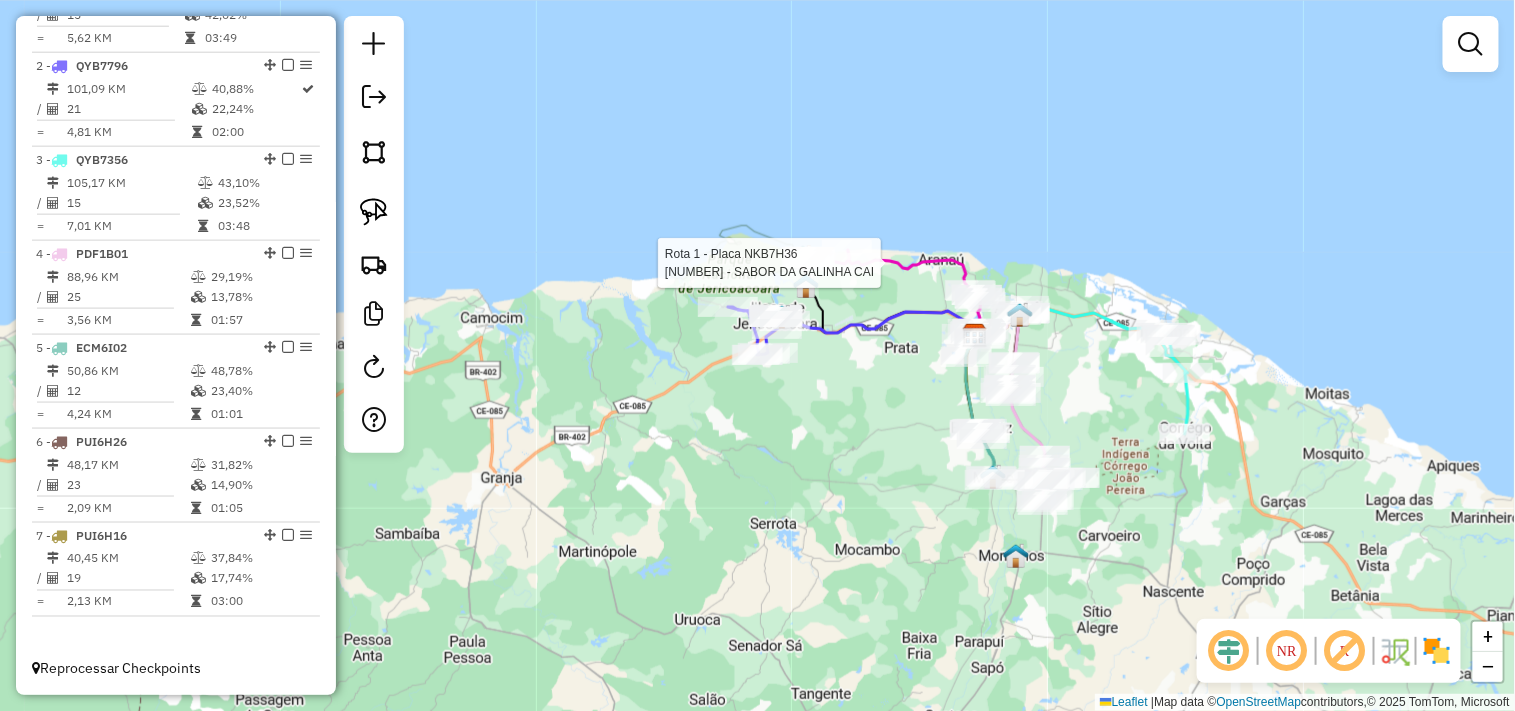 select on "**********" 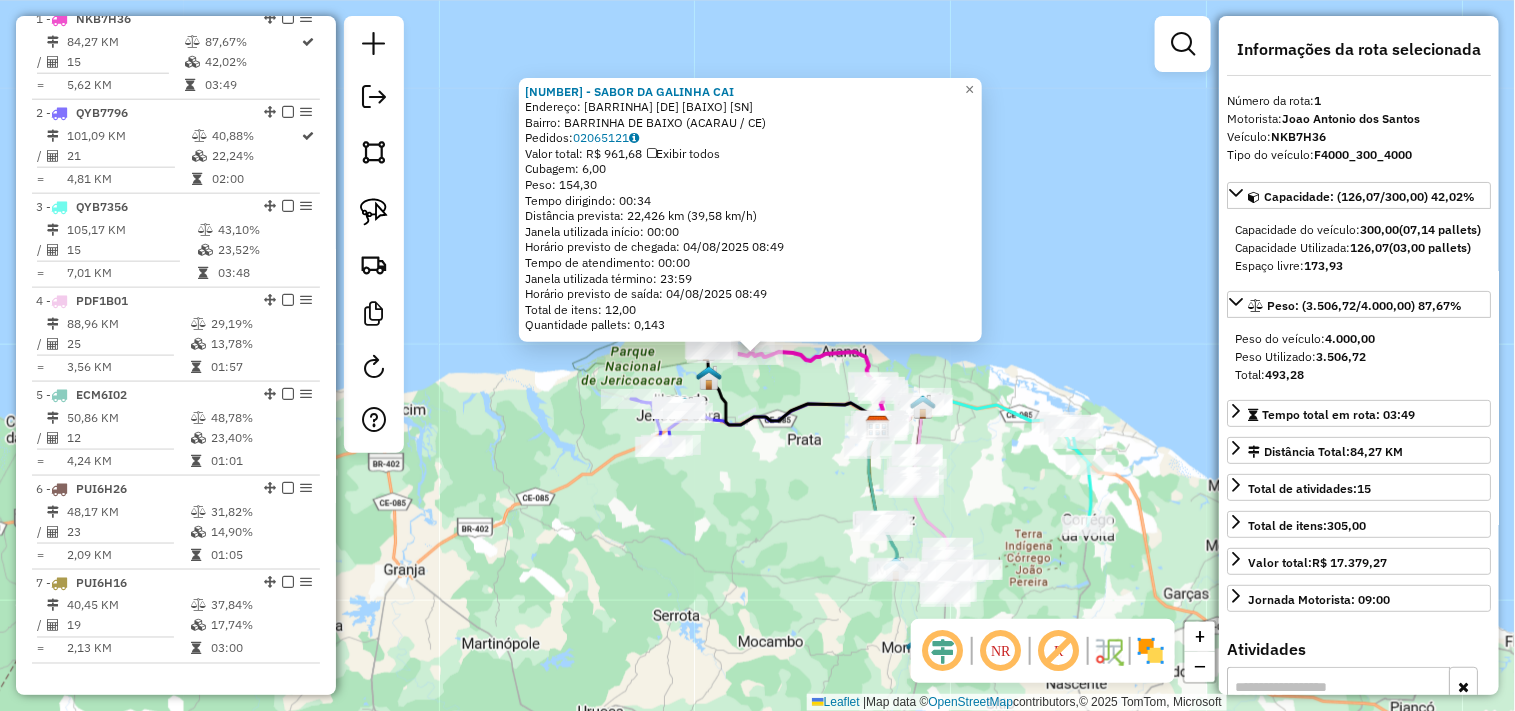 scroll, scrollTop: 773, scrollLeft: 0, axis: vertical 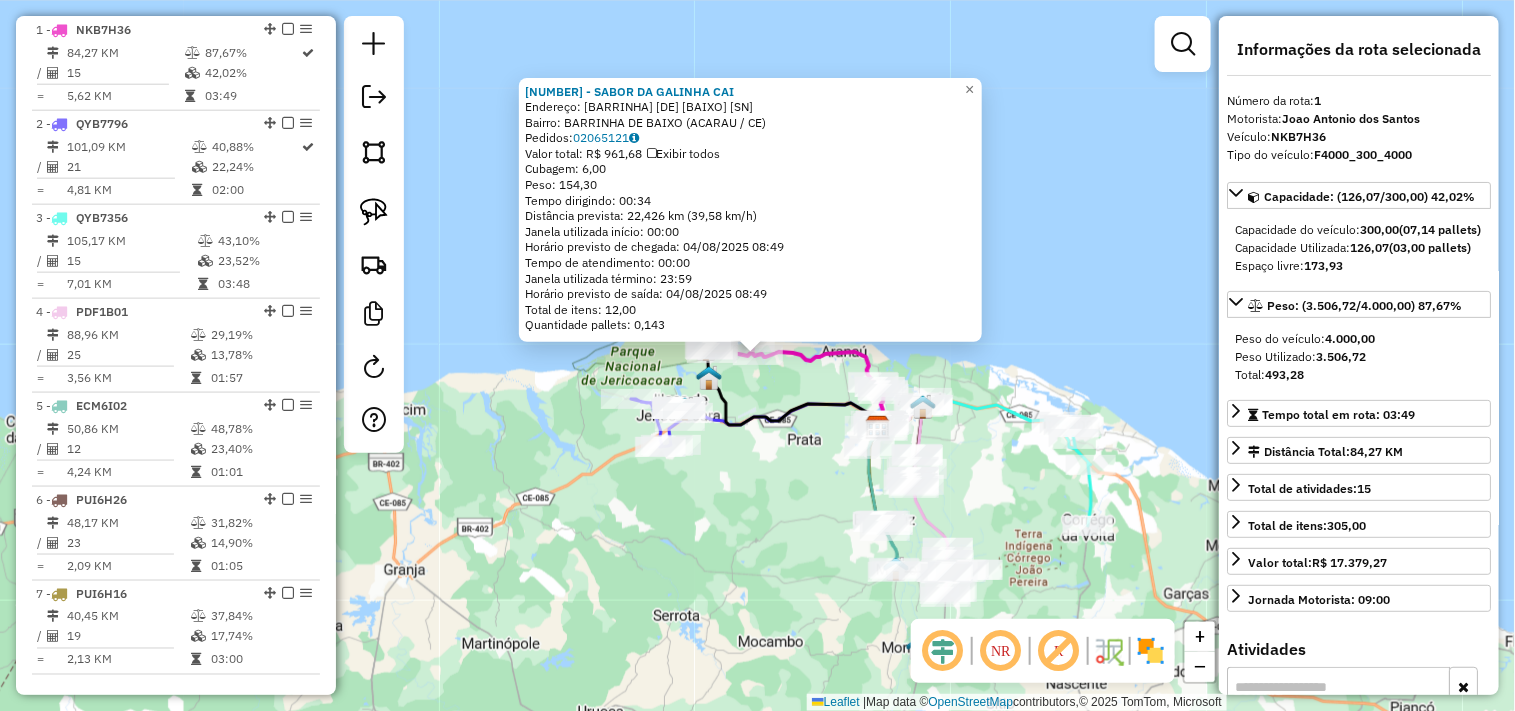 click on "3196 - SABOR DA GALINHA CAI  Endereço:  BARRINHA DE BAIXO SN   Bairro: BARRINHA DE BAIXO (ACARAU / CE)   Pedidos:  02065121   Valor total: R$ 961,68   Exibir todos   Cubagem: 6,00  Peso: 154,30  Tempo dirigindo: 00:34   Distância prevista: 22,426 km (39,58 km/h)   Janela utilizada início: 00:00   Horário previsto de chegada: 04/08/2025 08:49   Tempo de atendimento: 00:00   Janela utilizada término: 23:59   Horário previsto de saída: 04/08/2025 08:49   Total de itens: 12,00   Quantidade pallets: 0,143  × Janela de atendimento Grade de atendimento Capacidade Transportadoras Veículos Cliente Pedidos  Rotas Selecione os dias de semana para filtrar as janelas de atendimento  Seg   Ter   Qua   Qui   Sex   Sáb   Dom  Informe o período da janela de atendimento: De: Até:  Filtrar exatamente a janela do cliente  Considerar janela de atendimento padrão  Selecione os dias de semana para filtrar as grades de atendimento  Seg   Ter   Qua   Qui   Sex   Sáb   Dom   Peso mínimo:   Peso máximo:   De:   Até:  +" 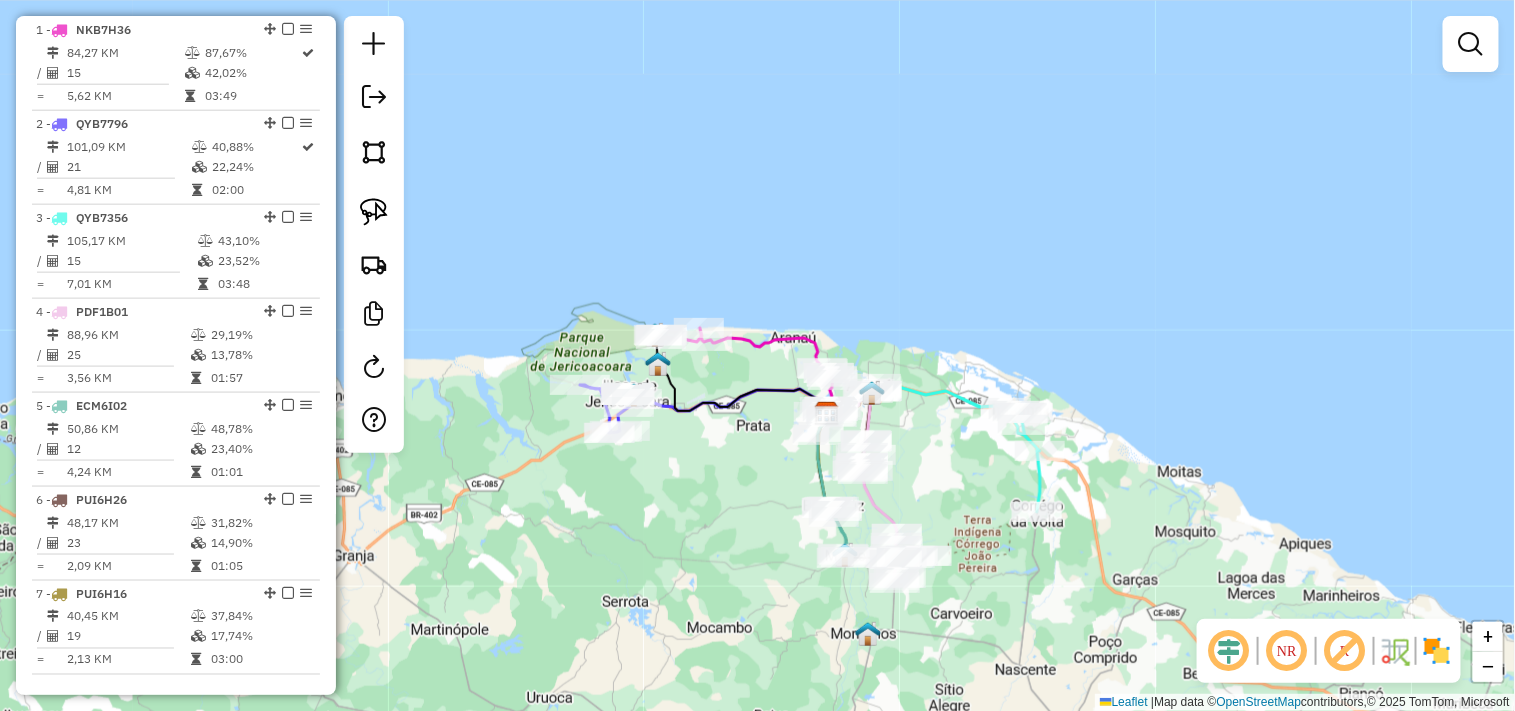 drag, startPoint x: 785, startPoint y: 506, endPoint x: 718, endPoint y: 488, distance: 69.375786 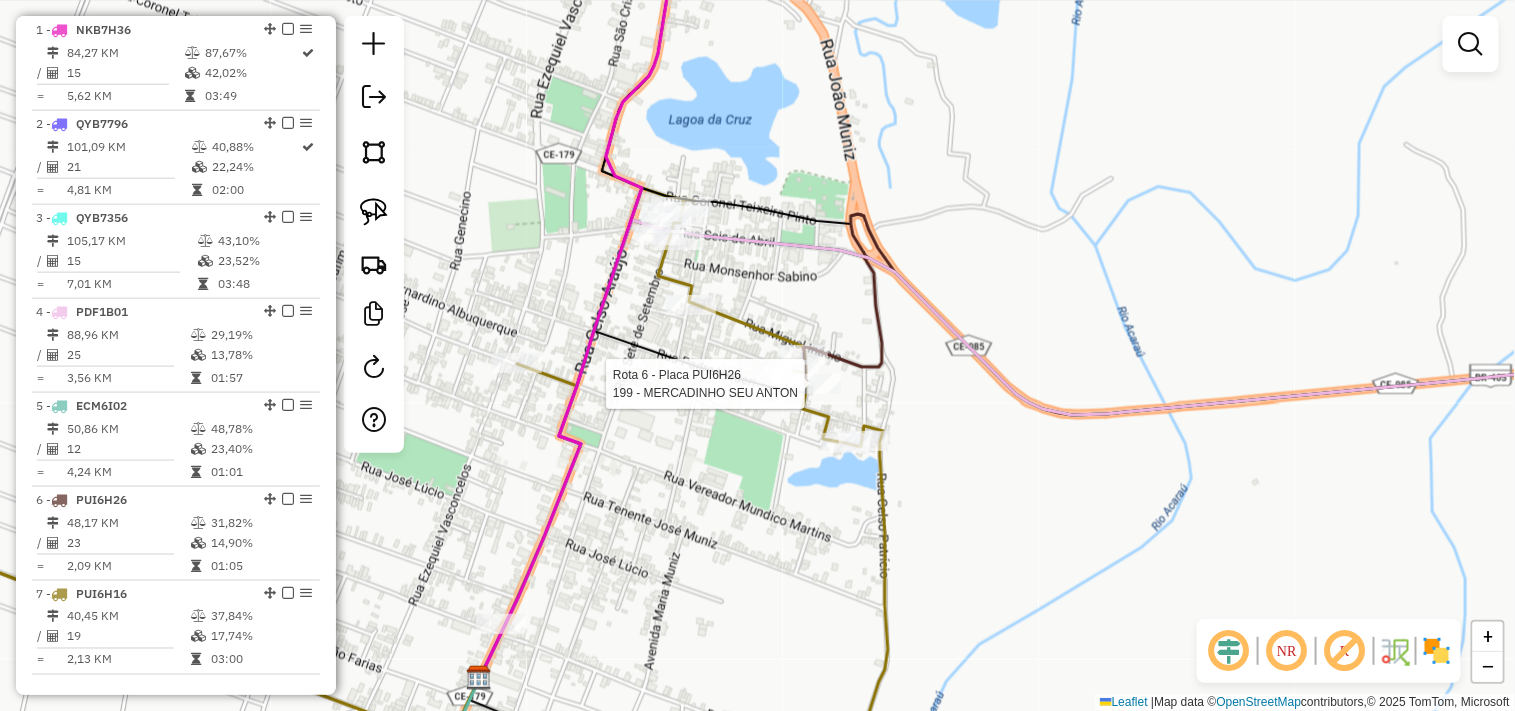 click 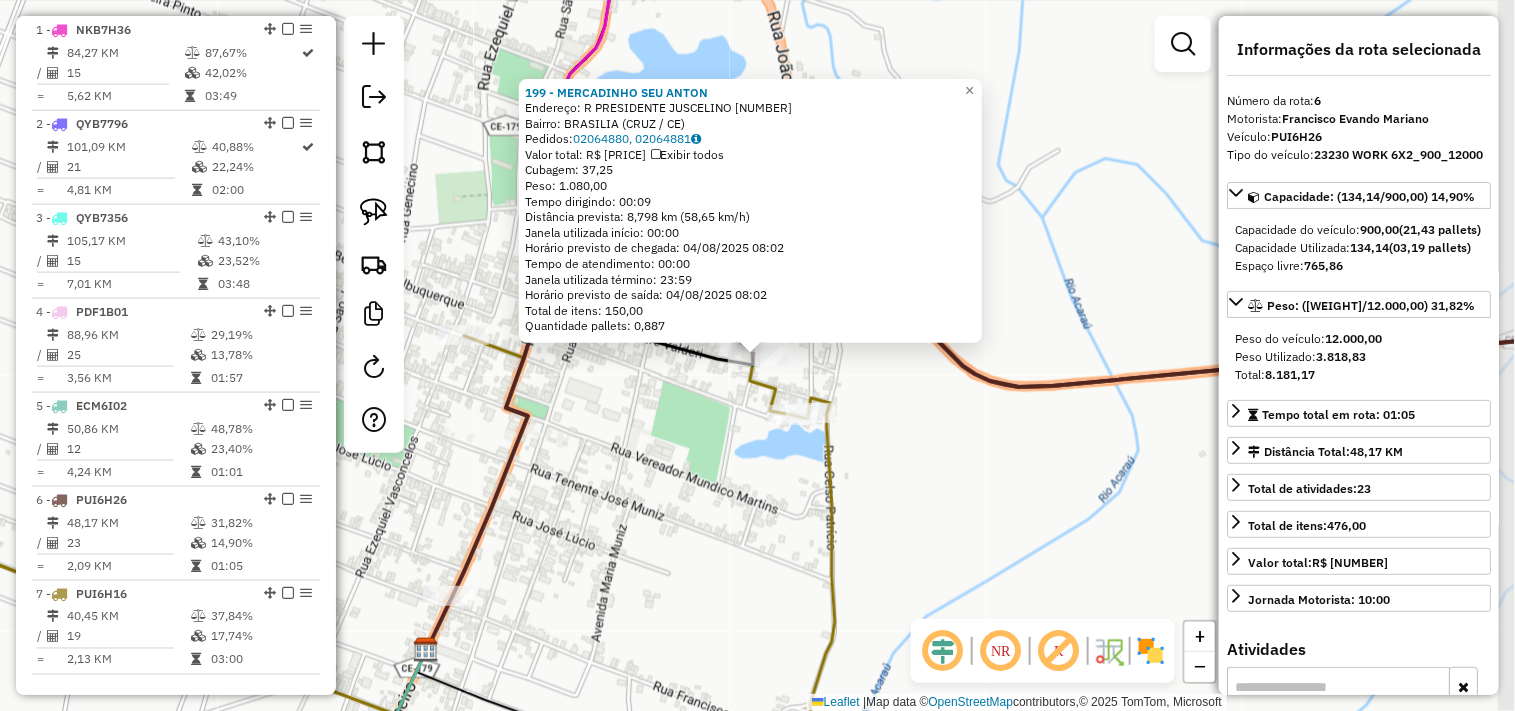 scroll, scrollTop: 831, scrollLeft: 0, axis: vertical 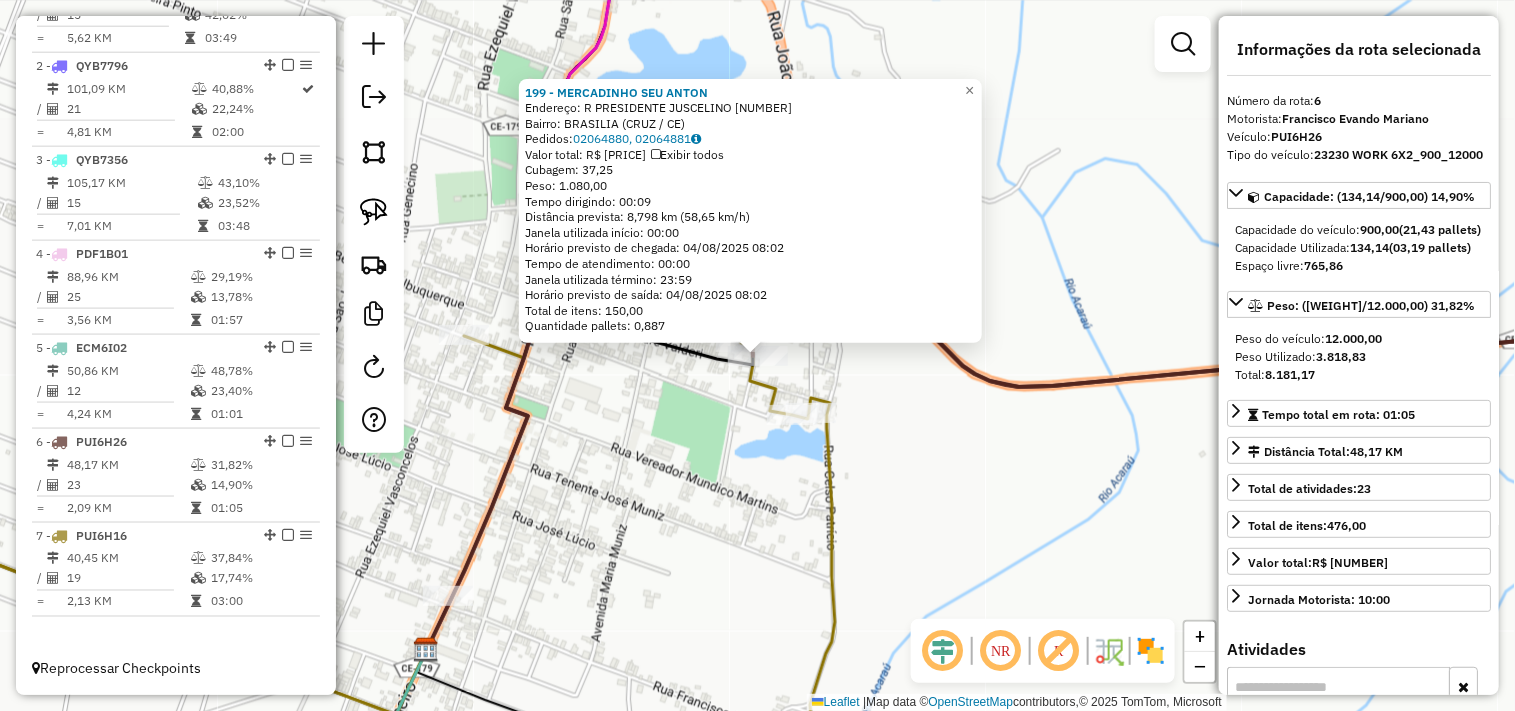 click on "199 - MERCADINHO SEU ANTON  Endereço:  R PRESIDENTE JUSCELINO 151   Bairro: BRASILIA (CRUZ / CE)   Pedidos:  02064880, 02064881   Valor total: R$ 5.997,50   Exibir todos   Cubagem: 37,25  Peso: 1.080,00  Tempo dirigindo: 00:09   Distância prevista: 8,798 km (58,65 km/h)   Janela utilizada início: 00:00   Horário previsto de chegada: 04/08/2025 08:02   Tempo de atendimento: 00:00   Janela utilizada término: 23:59   Horário previsto de saída: 04/08/2025 08:02   Total de itens: 150,00   Quantidade pallets: 0,887  × Janela de atendimento Grade de atendimento Capacidade Transportadoras Veículos Cliente Pedidos  Rotas Selecione os dias de semana para filtrar as janelas de atendimento  Seg   Ter   Qua   Qui   Sex   Sáb   Dom  Informe o período da janela de atendimento: De: Até:  Filtrar exatamente a janela do cliente  Considerar janela de atendimento padrão  Selecione os dias de semana para filtrar as grades de atendimento  Seg   Ter   Qua   Qui   Sex   Sáb   Dom   Peso mínimo:   Peso máximo:   De:" 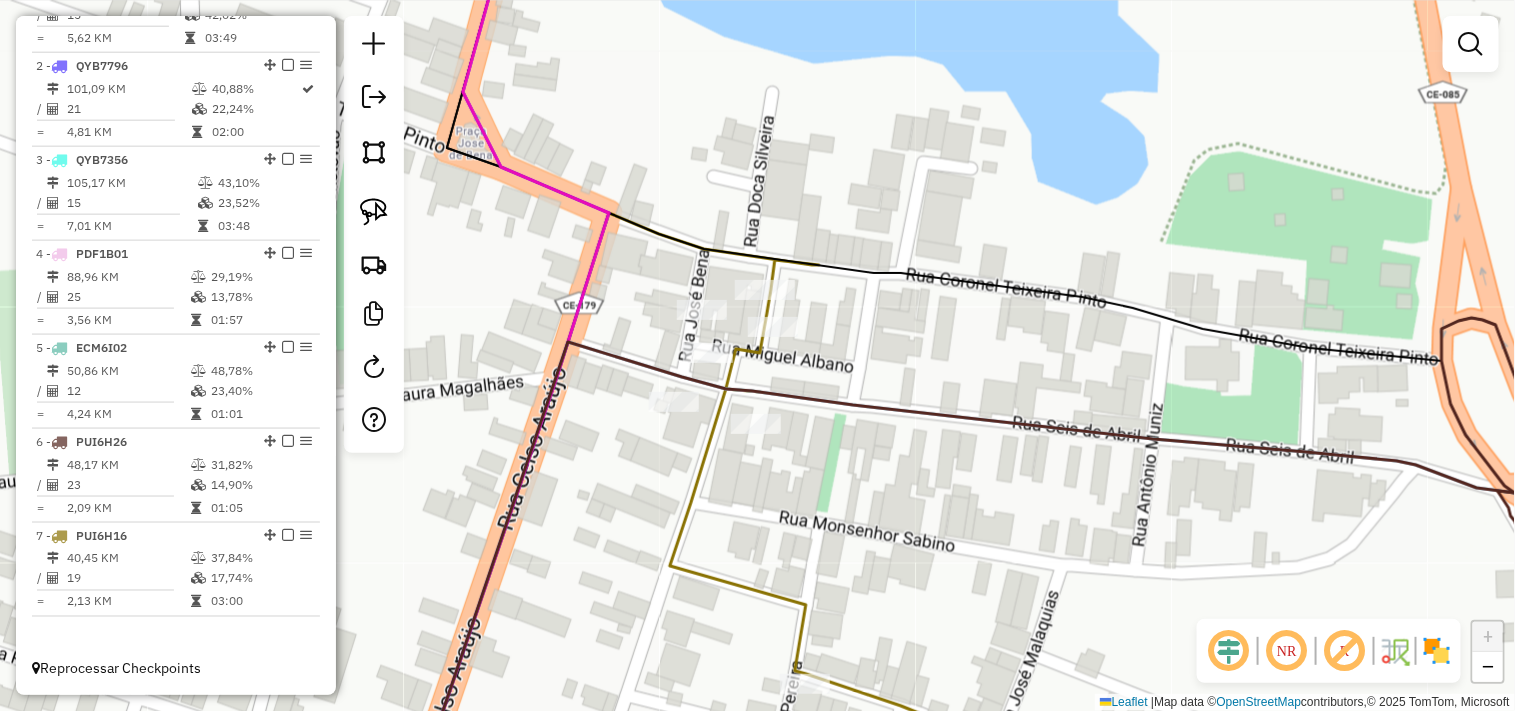 click on "Rota 7 - Placa PUI6H16  200 - MERCANTIL BARATEIRO Janela de atendimento Grade de atendimento Capacidade Transportadoras Veículos Cliente Pedidos  Rotas Selecione os dias de semana para filtrar as janelas de atendimento  Seg   Ter   Qua   Qui   Sex   Sáb   Dom  Informe o período da janela de atendimento: De: Até:  Filtrar exatamente a janela do cliente  Considerar janela de atendimento padrão  Selecione os dias de semana para filtrar as grades de atendimento  Seg   Ter   Qua   Qui   Sex   Sáb   Dom   Considerar clientes sem dia de atendimento cadastrado  Clientes fora do dia de atendimento selecionado Filtrar as atividades entre os valores definidos abaixo:  Peso mínimo:   Peso máximo:   Cubagem mínima:   Cubagem máxima:   De:   Até:  Filtrar as atividades entre o tempo de atendimento definido abaixo:  De:   Até:   Considerar capacidade total dos clientes não roteirizados Transportadora: Selecione um ou mais itens Tipo de veículo: Selecione um ou mais itens Veículo: Selecione um ou mais itens +" 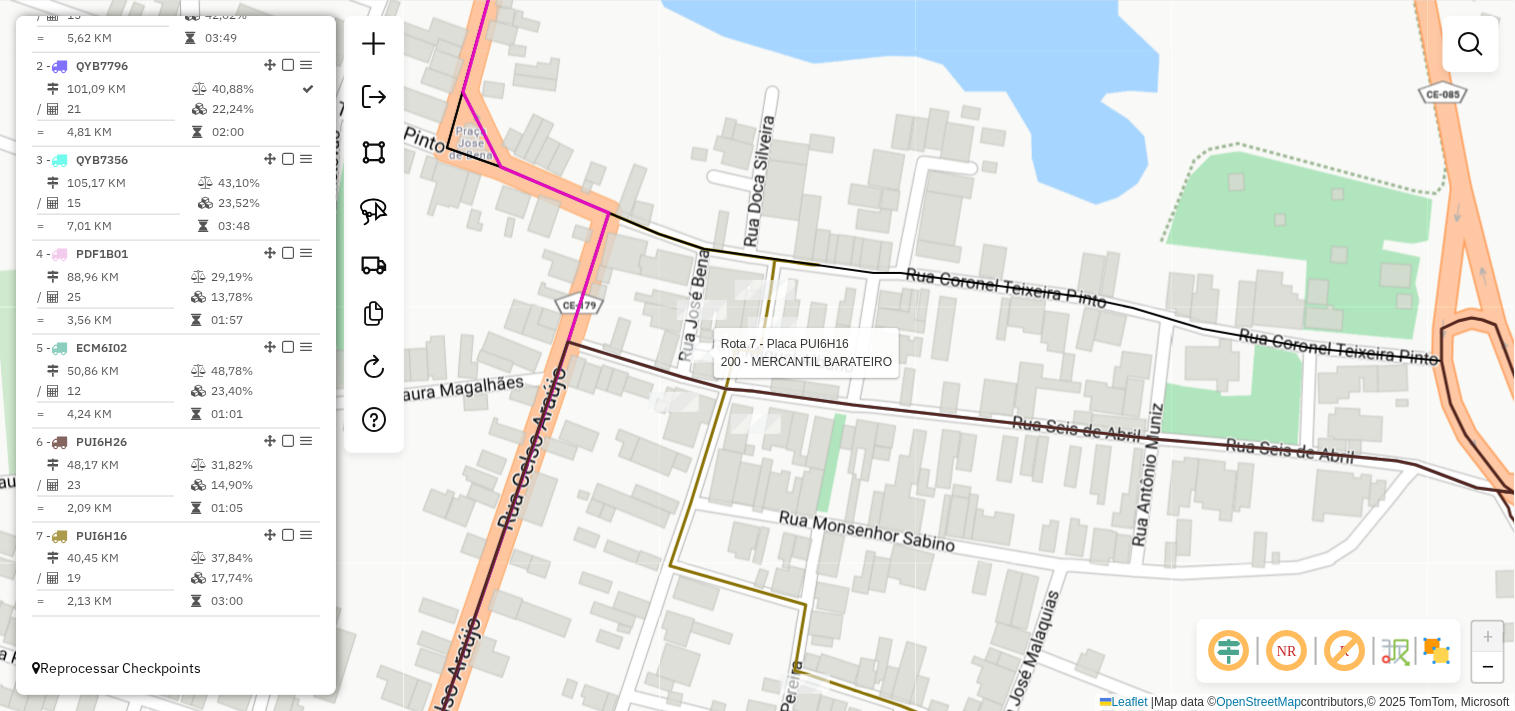 select on "**********" 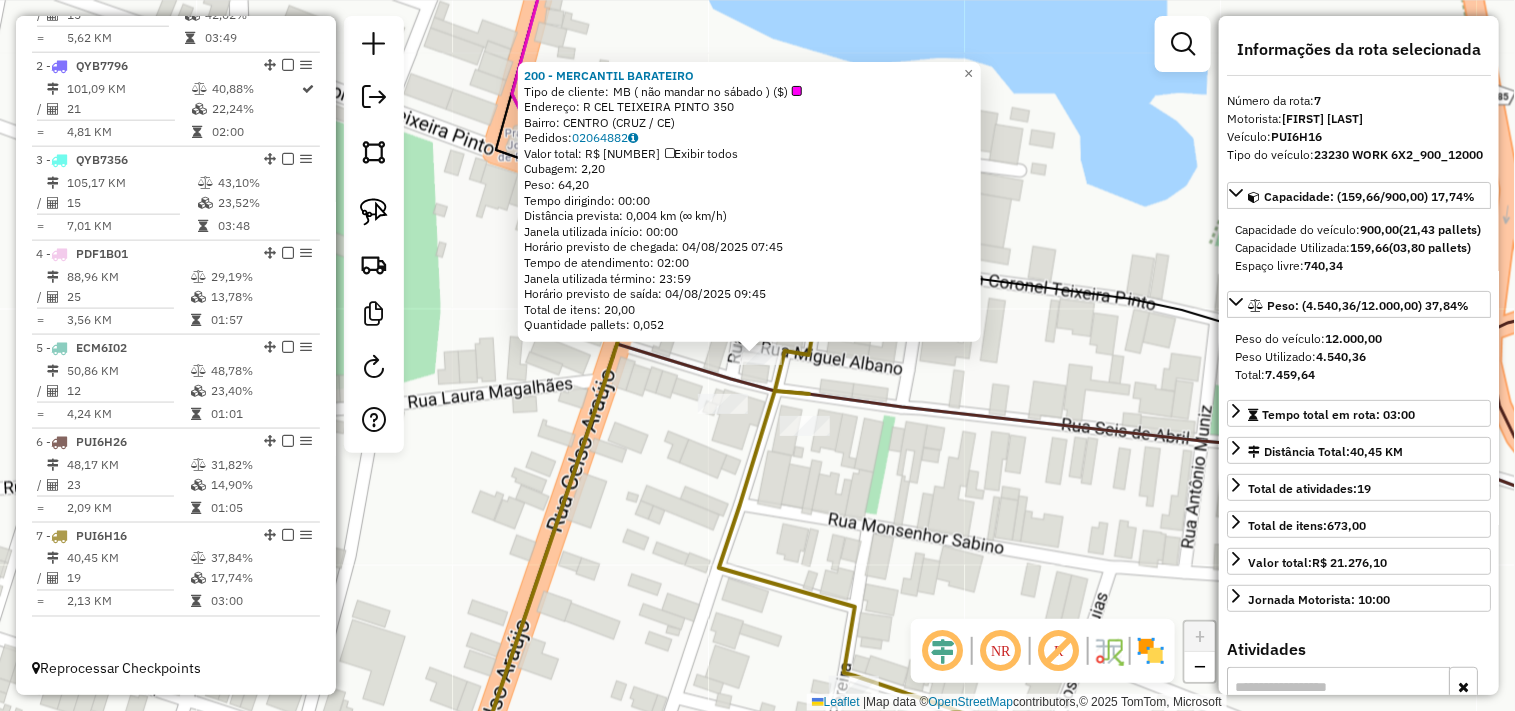 click on "200 - MERCANTIL BARATEIRO  Tipo de cliente:   MB ( não mandar no sábado )  ($)   Endereço:  R CEL TEIXEIRA PINTO 350   Bairro: CENTRO (CRUZ / CE)   Pedidos:  02064882   Valor total: R$ 481,40   Exibir todos   Cubagem: 2,20  Peso: 64,20  Tempo dirigindo: 00:00   Distância prevista: 0,004 km (∞ km/h)   Janela utilizada início: 00:00   Horário previsto de chegada: 04/08/2025 07:45   Tempo de atendimento: 02:00   Janela utilizada término: 23:59   Horário previsto de saída: 04/08/2025 09:45   Total de itens: 20,00   Quantidade pallets: 0,052  × Janela de atendimento Grade de atendimento Capacidade Transportadoras Veículos Cliente Pedidos  Rotas Selecione os dias de semana para filtrar as janelas de atendimento  Seg   Ter   Qua   Qui   Sex   Sáb   Dom  Informe o período da janela de atendimento: De: Até:  Filtrar exatamente a janela do cliente  Considerar janela de atendimento padrão  Selecione os dias de semana para filtrar as grades de atendimento  Seg   Ter   Qua   Qui   Sex   Sáb   Dom   De:" 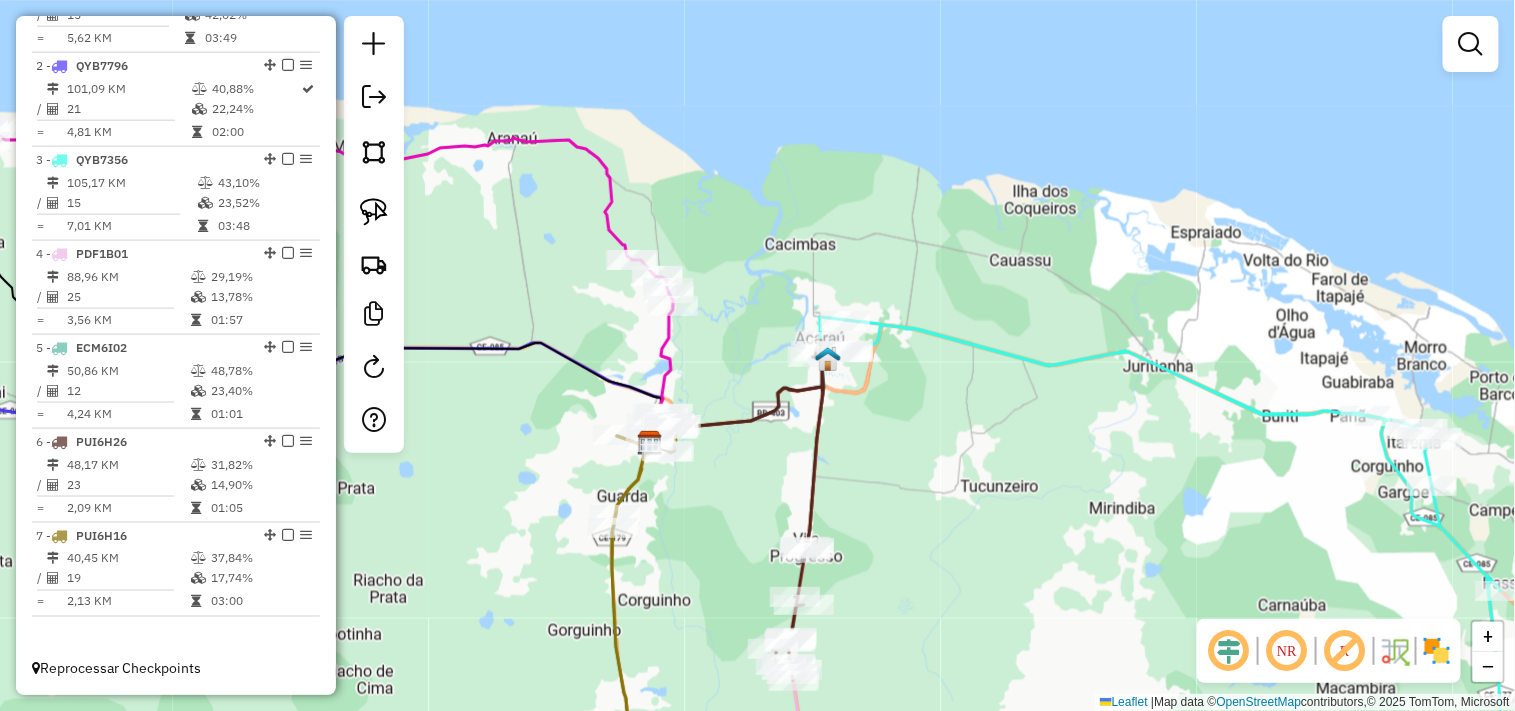 drag, startPoint x: 756, startPoint y: 468, endPoint x: 812, endPoint y: 422, distance: 72.47068 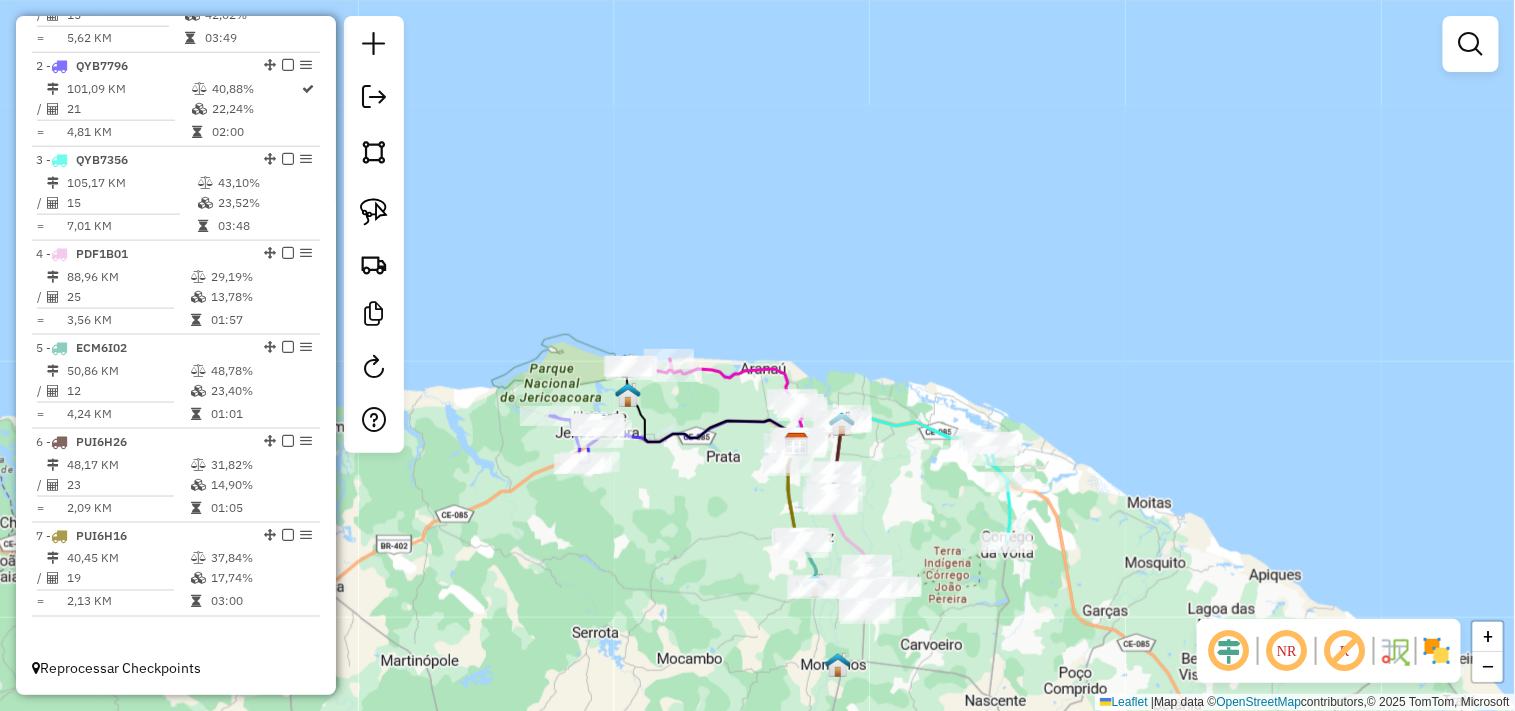 drag, startPoint x: 620, startPoint y: 552, endPoint x: 664, endPoint y: 550, distance: 44.04543 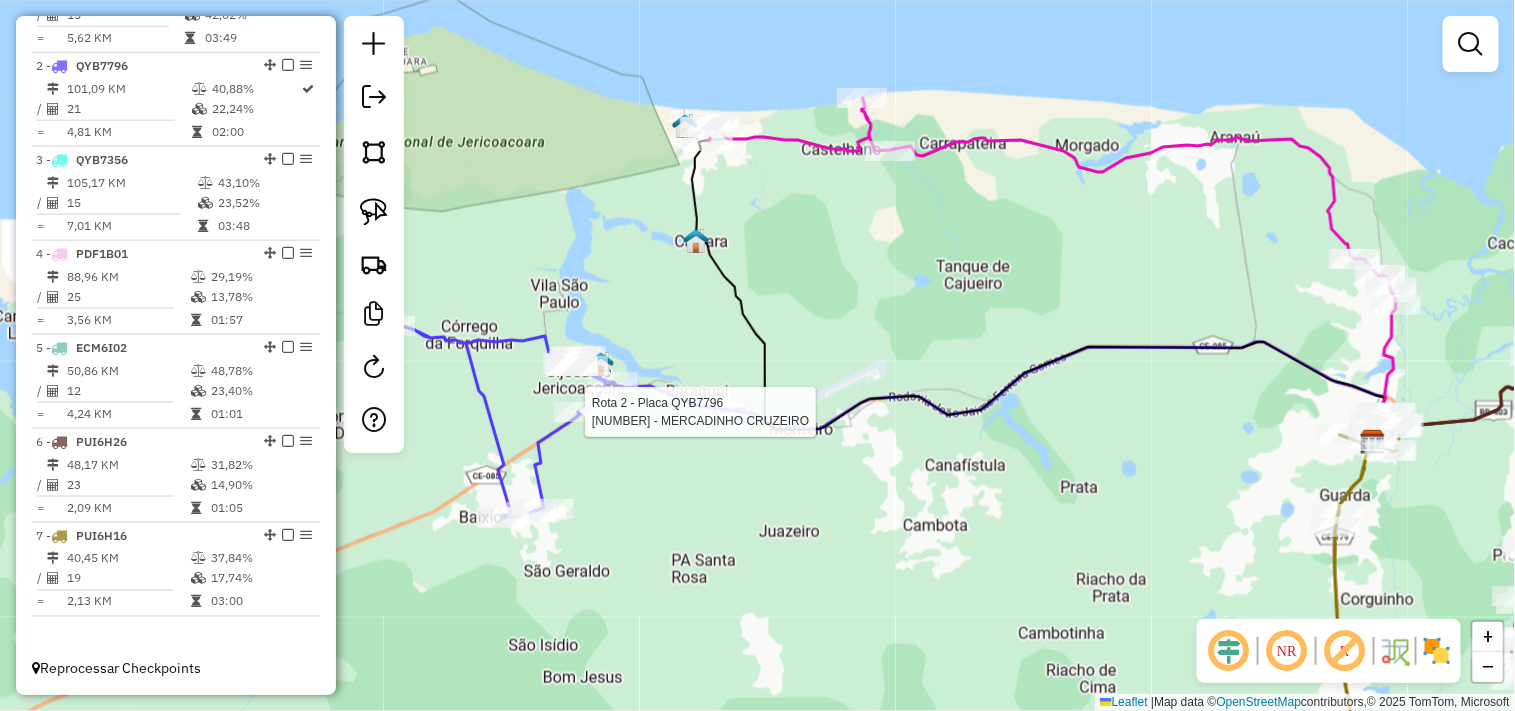 select on "**********" 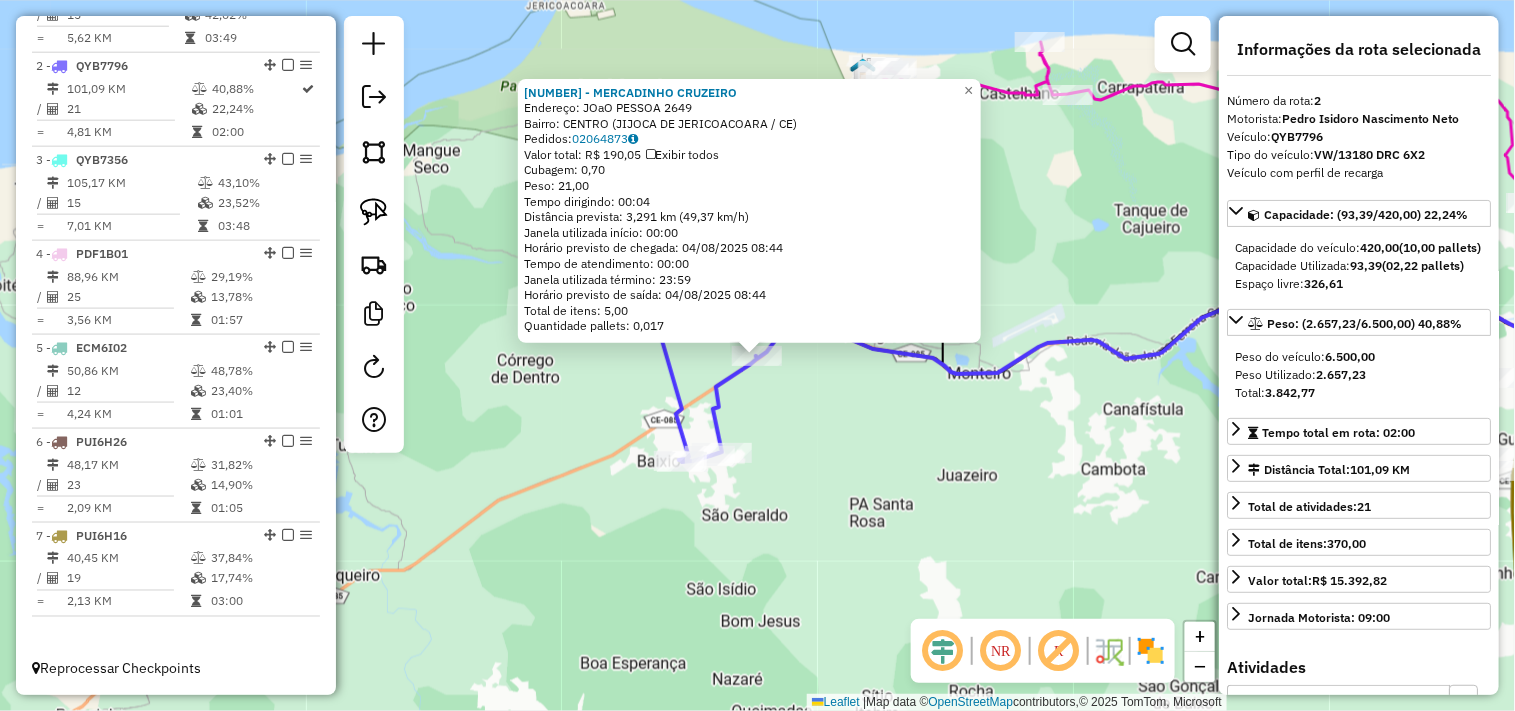 click on "3372 - MERCADINHO CRUZEIRO  Endereço:  JOaO PESSOA 2649   Bairro: CENTRO (JIJOCA DE JERICOACOARA / CE)   Pedidos:  02064873   Valor total: R$ 190,05   Exibir todos   Cubagem: 0,70  Peso: 21,00  Tempo dirigindo: 00:04   Distância prevista: 3,291 km (49,37 km/h)   Janela utilizada início: 00:00   Horário previsto de chegada: 04/08/2025 08:44   Tempo de atendimento: 00:00   Janela utilizada término: 23:59   Horário previsto de saída: 04/08/2025 08:44   Total de itens: 5,00   Quantidade pallets: 0,017  × Janela de atendimento Grade de atendimento Capacidade Transportadoras Veículos Cliente Pedidos  Rotas Selecione os dias de semana para filtrar as janelas de atendimento  Seg   Ter   Qua   Qui   Sex   Sáb   Dom  Informe o período da janela de atendimento: De: Até:  Filtrar exatamente a janela do cliente  Considerar janela de atendimento padrão  Selecione os dias de semana para filtrar as grades de atendimento  Seg   Ter   Qua   Qui   Sex   Sáb   Dom   Clientes fora do dia de atendimento selecionado +" 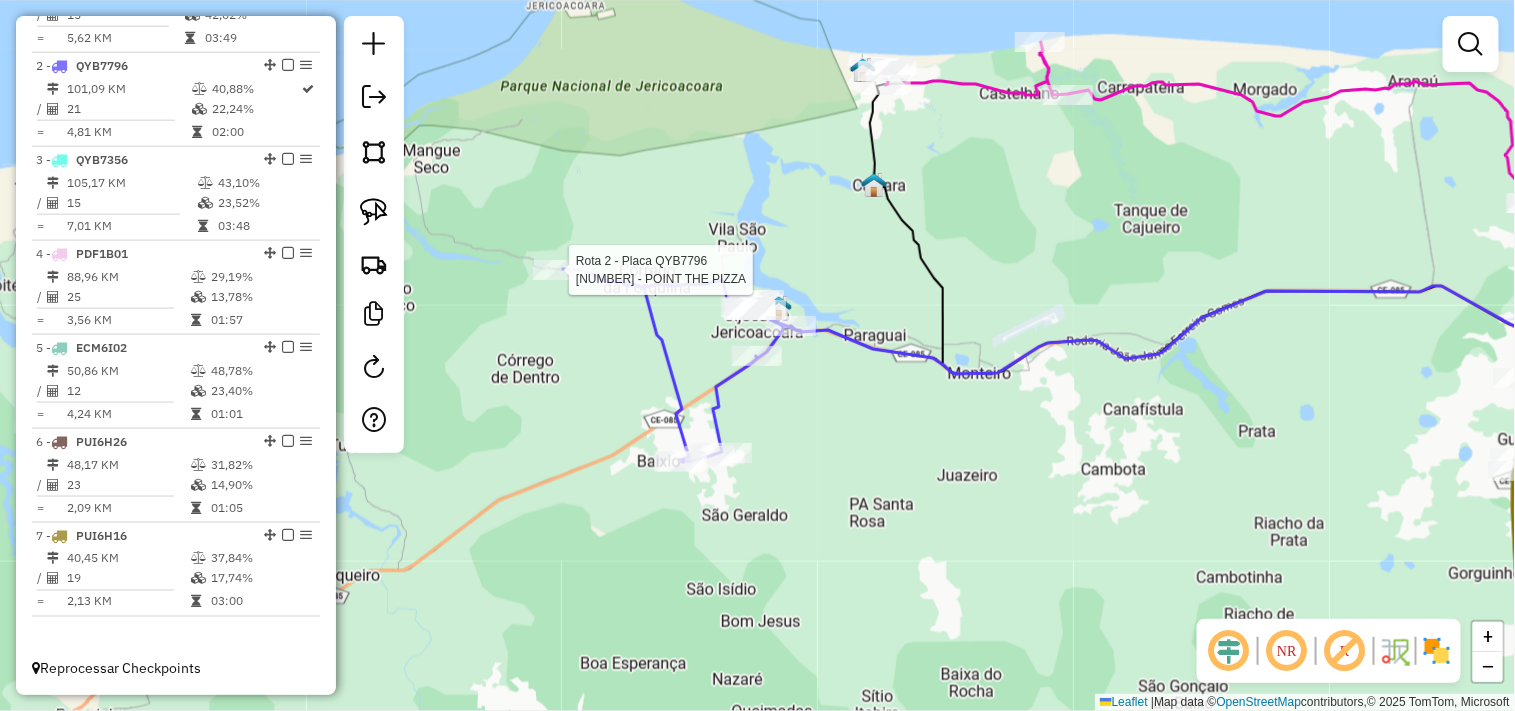 select on "**********" 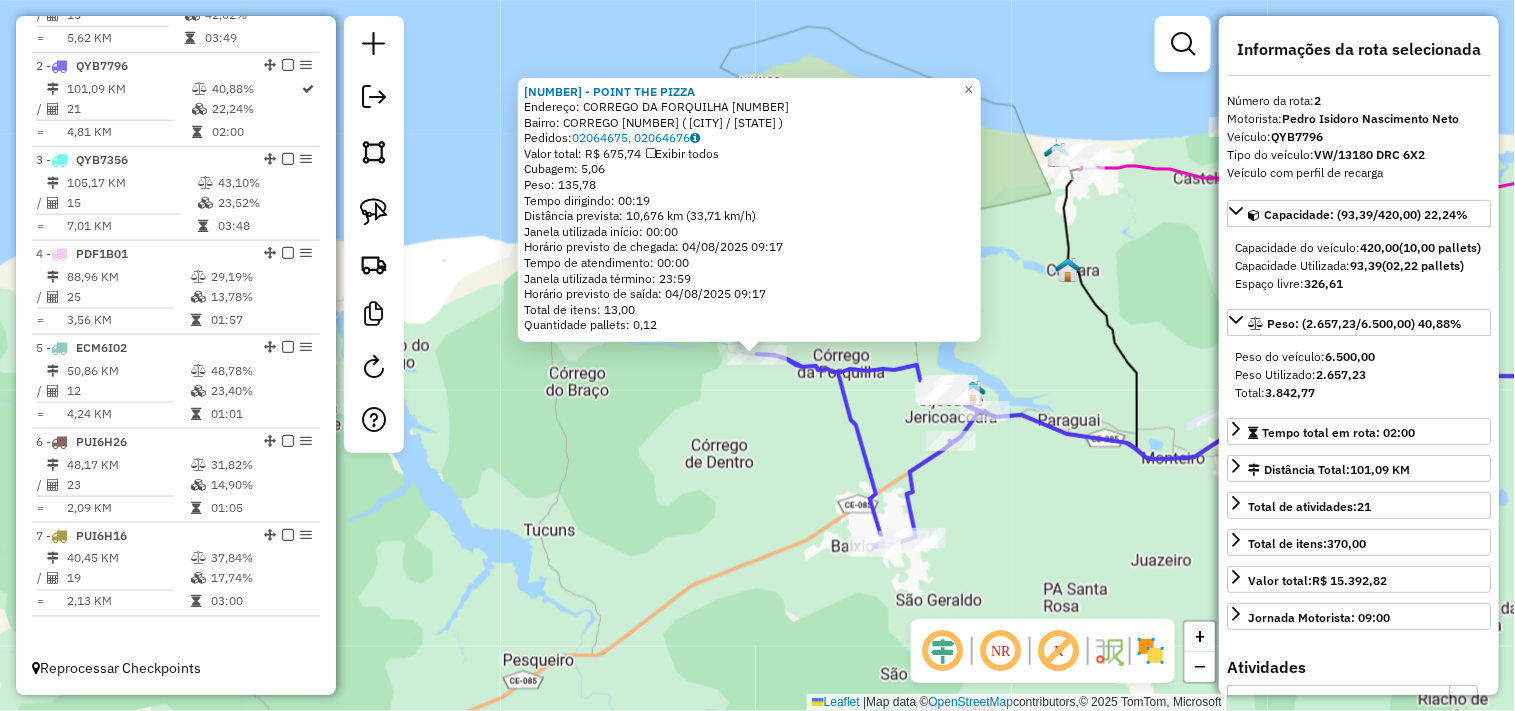 click on "2523 - POINT THE PIZZA  Endereço:  CORREGO DA FORQUILHA 2 1   Bairro: CORREGO 2 (JIJOCA DE JERICOACOARA / CE)   Pedidos:  02064675, 02064676   Valor total: R$ 675,74   Exibir todos   Cubagem: 5,06  Peso: 135,78  Tempo dirigindo: 00:19   Distância prevista: 10,676 km (33,71 km/h)   Janela utilizada início: 00:00   Horário previsto de chegada: 04/08/2025 09:17   Tempo de atendimento: 00:00   Janela utilizada término: 23:59   Horário previsto de saída: 04/08/2025 09:17   Total de itens: 13,00   Quantidade pallets: 0,12  × Janela de atendimento Grade de atendimento Capacidade Transportadoras Veículos Cliente Pedidos  Rotas Selecione os dias de semana para filtrar as janelas de atendimento  Seg   Ter   Qua   Qui   Sex   Sáb   Dom  Informe o período da janela de atendimento: De: Até:  Filtrar exatamente a janela do cliente  Considerar janela de atendimento padrão  Selecione os dias de semana para filtrar as grades de atendimento  Seg   Ter   Qua   Qui   Sex   Sáb   Dom   Peso mínimo:   Peso máximo:" 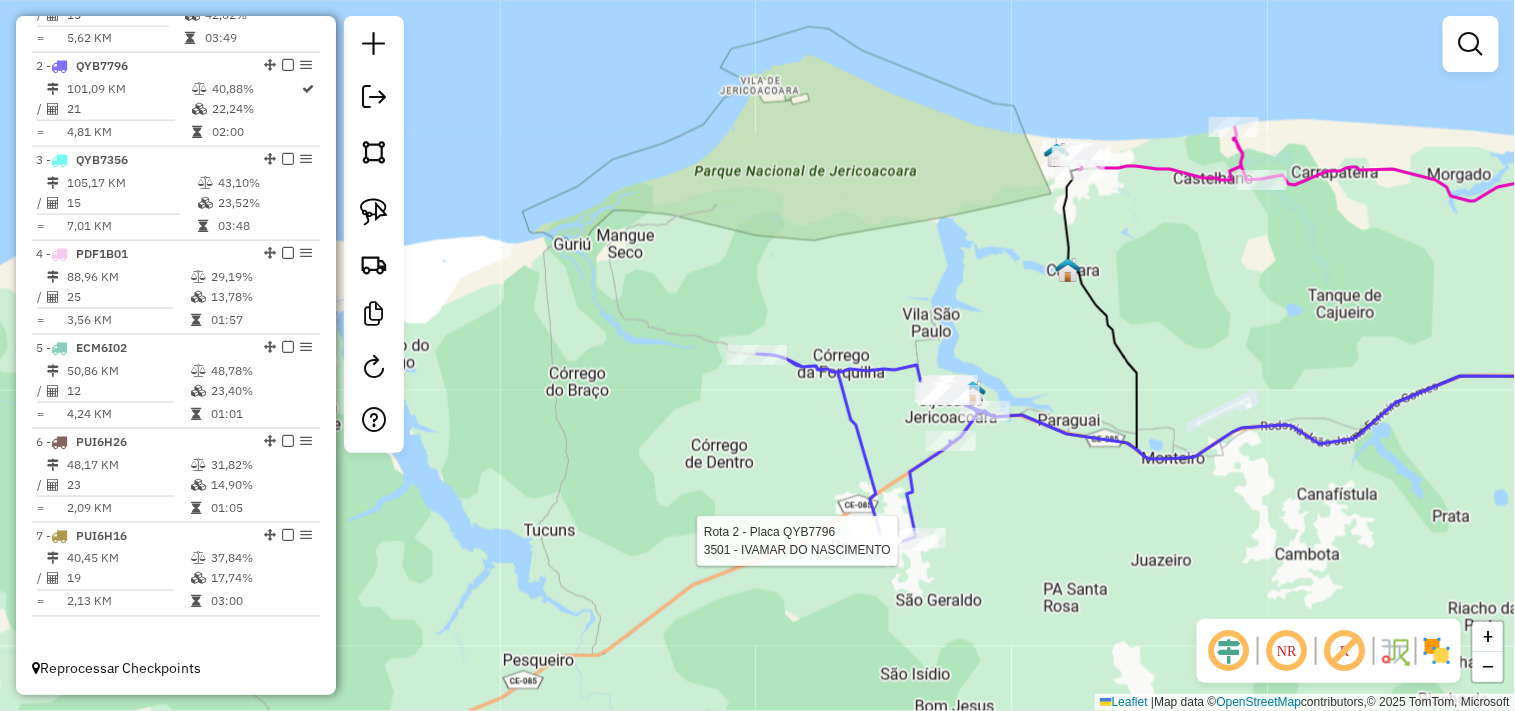 select on "**********" 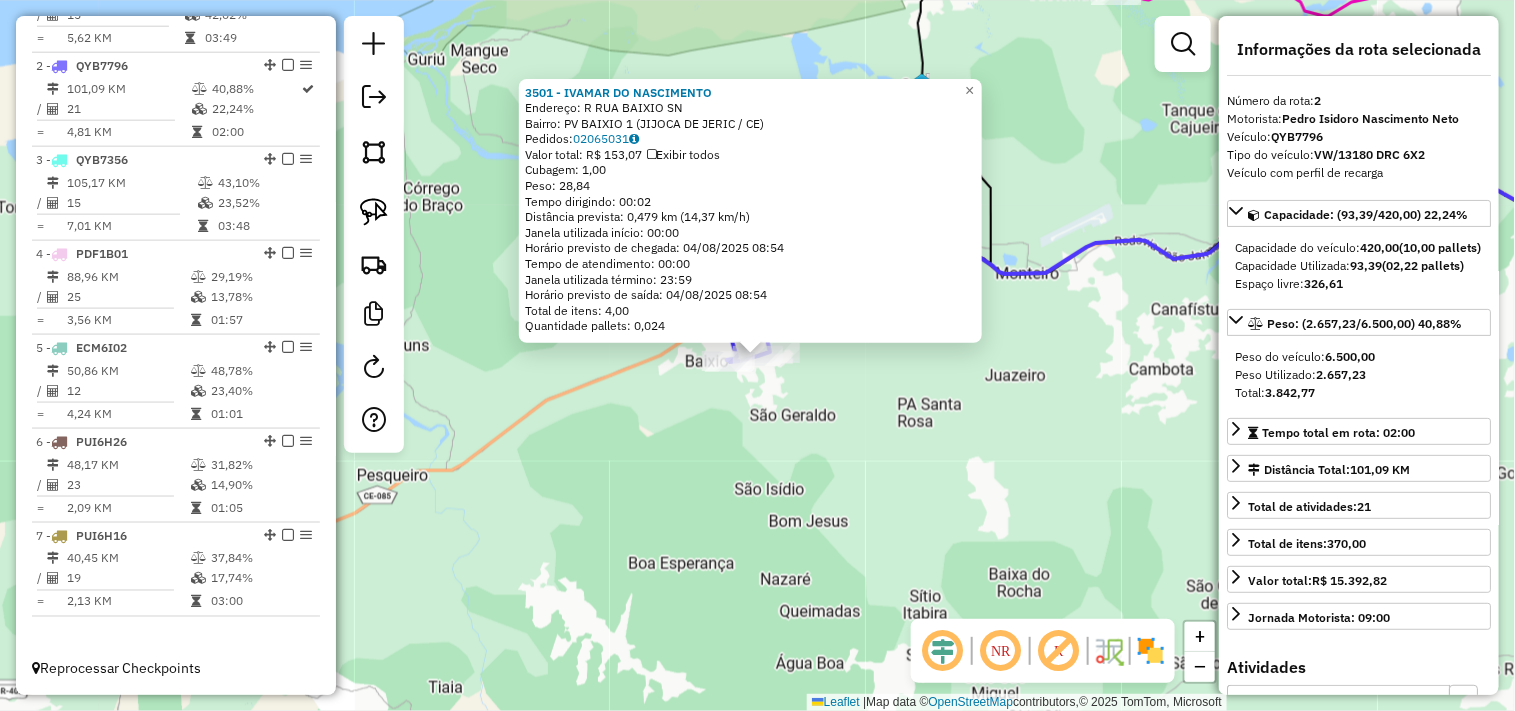 click on "3501 - IVAMAR DO NASCIMENTO  Endereço: R   RUA BAIXIO                    SN   Bairro: PV BAIXIO 1 (JIJOCA DE JERIC / CE)   Pedidos:  02065031   Valor total: R$ 153,07   Exibir todos   Cubagem: 1,00  Peso: 28,84  Tempo dirigindo: 00:02   Distância prevista: 0,479 km (14,37 km/h)   Janela utilizada início: 00:00   Horário previsto de chegada: 04/08/2025 08:54   Tempo de atendimento: 00:00   Janela utilizada término: 23:59   Horário previsto de saída: 04/08/2025 08:54   Total de itens: 4,00   Quantidade pallets: 0,024  × Janela de atendimento Grade de atendimento Capacidade Transportadoras Veículos Cliente Pedidos  Rotas Selecione os dias de semana para filtrar as janelas de atendimento  Seg   Ter   Qua   Qui   Sex   Sáb   Dom  Informe o período da janela de atendimento: De: Até:  Filtrar exatamente a janela do cliente  Considerar janela de atendimento padrão  Selecione os dias de semana para filtrar as grades de atendimento  Seg   Ter   Qua   Qui   Sex   Sáb   Dom   Peso mínimo:   Peso máximo:" 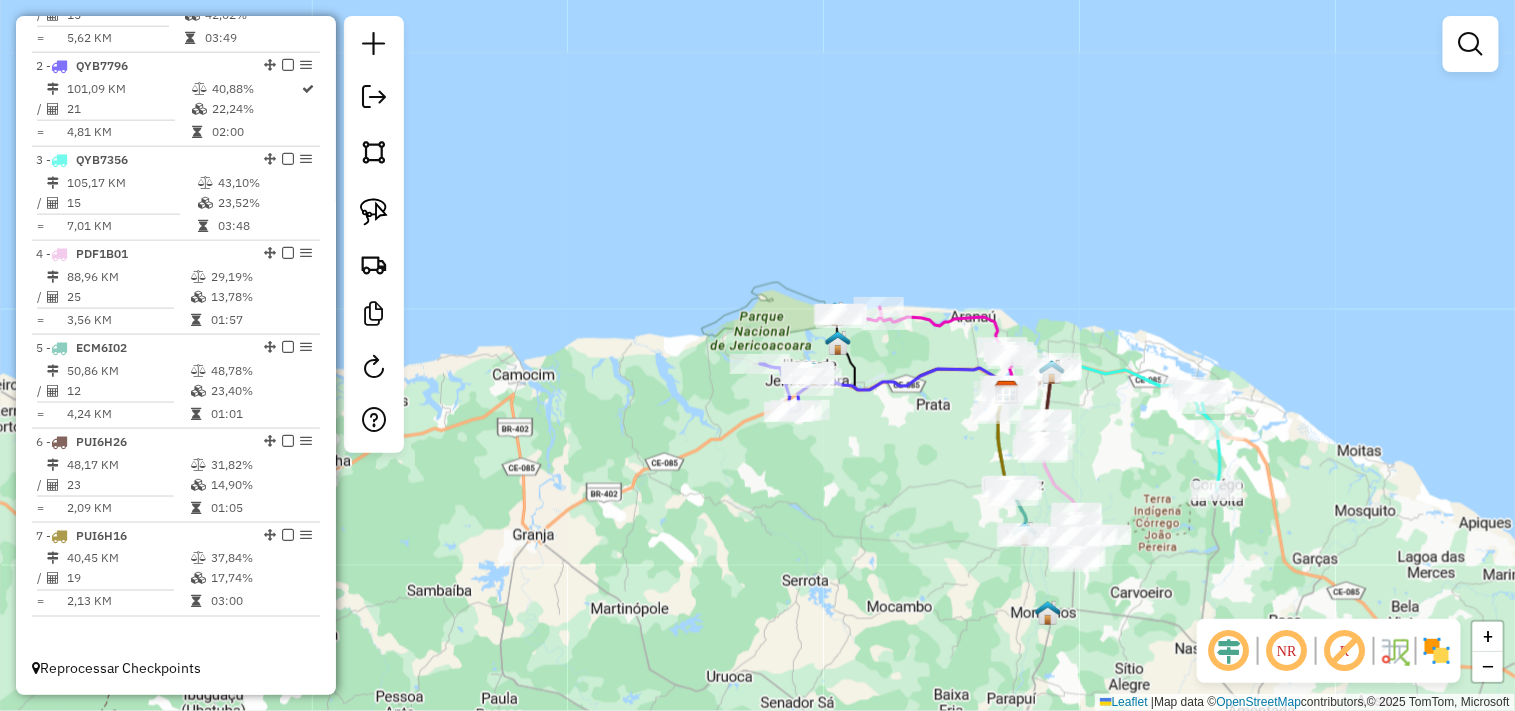 drag, startPoint x: 956, startPoint y: 476, endPoint x: 815, endPoint y: 438, distance: 146.03082 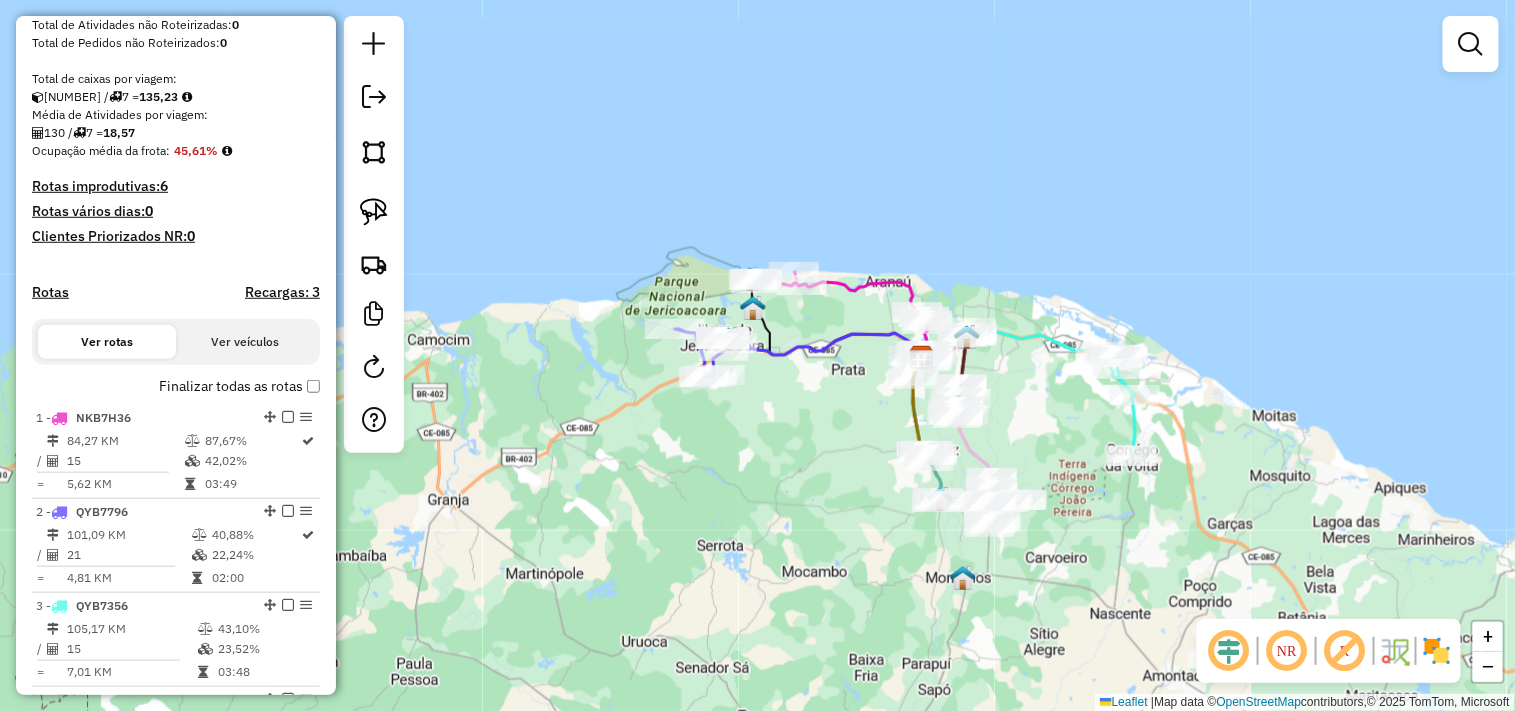 scroll, scrollTop: 0, scrollLeft: 0, axis: both 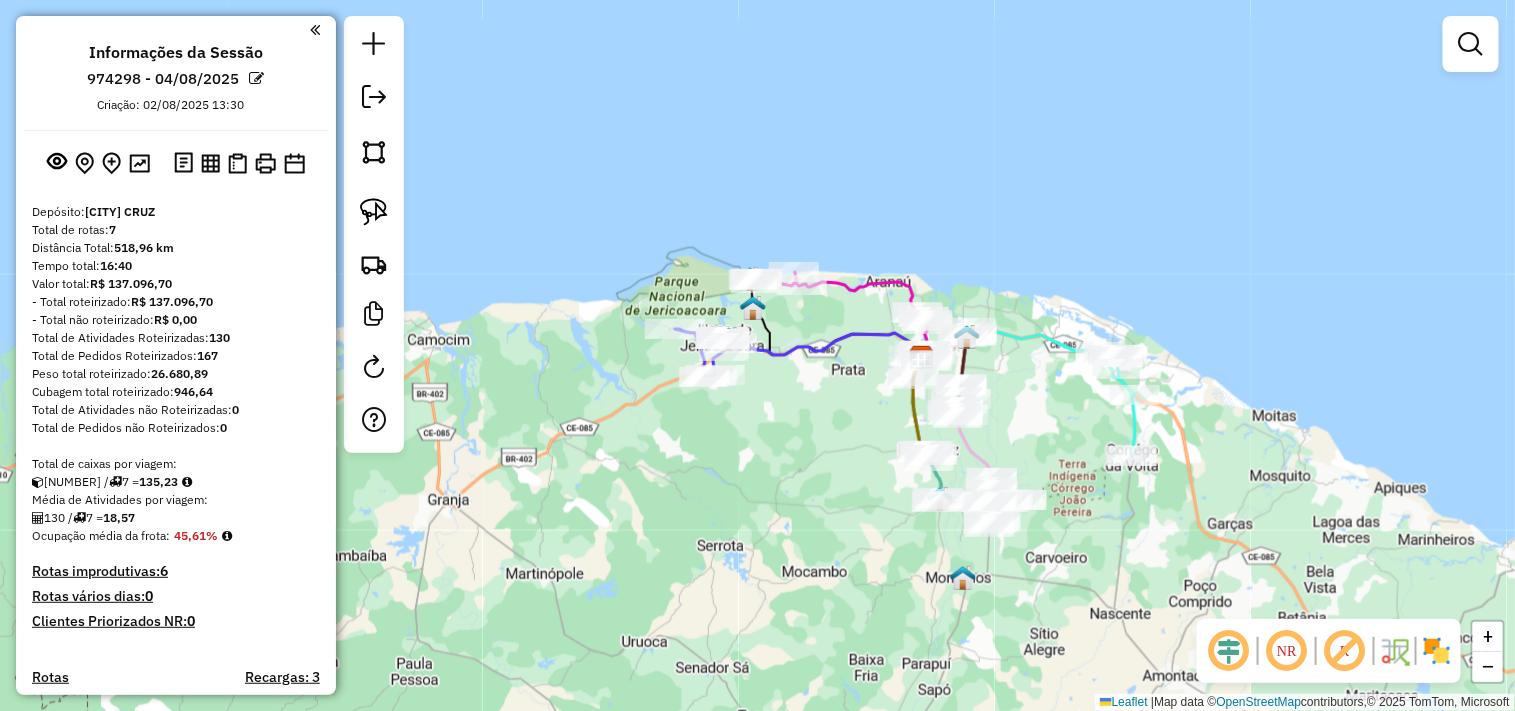drag, startPoint x: 30, startPoint y: 320, endPoint x: 211, endPoint y: 326, distance: 181.09943 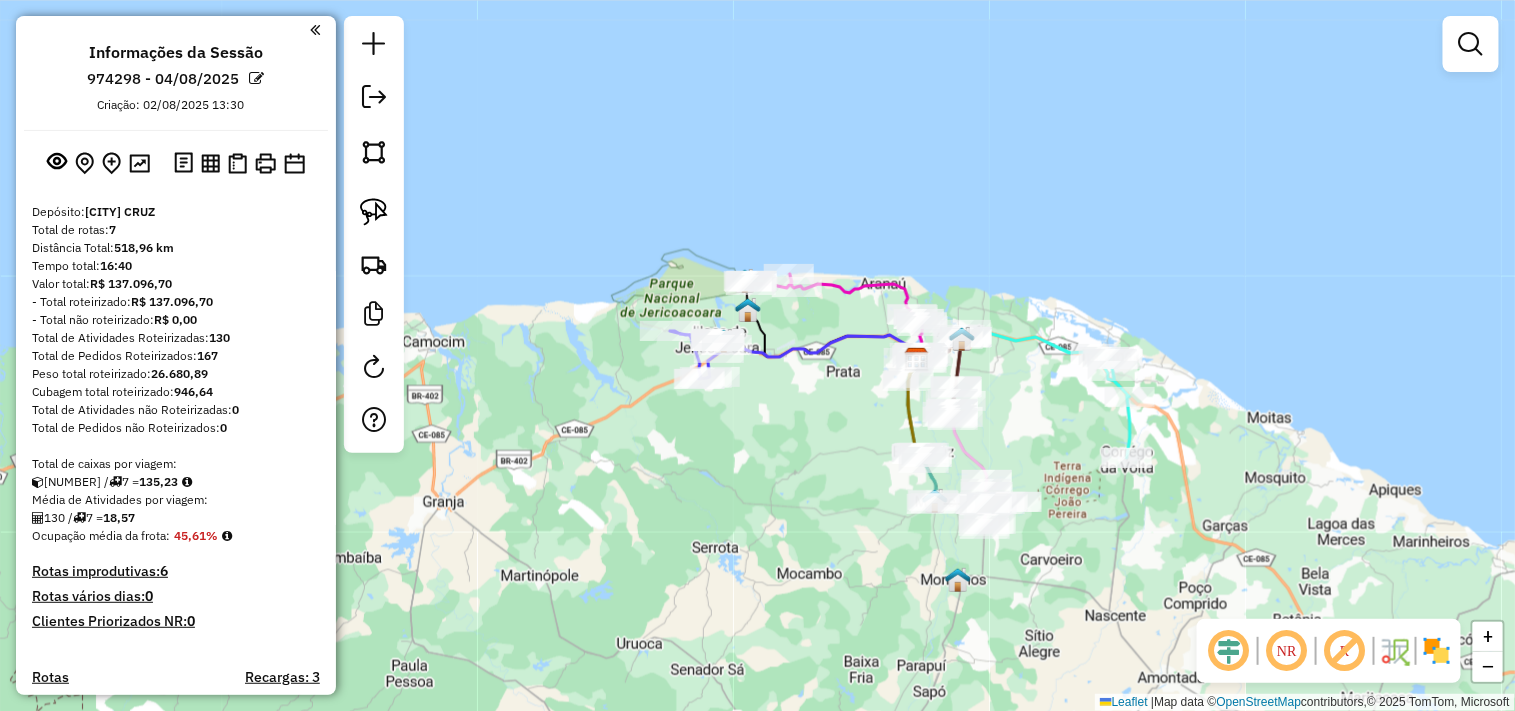 drag, startPoint x: 773, startPoint y: 490, endPoint x: 726, endPoint y: 471, distance: 50.695168 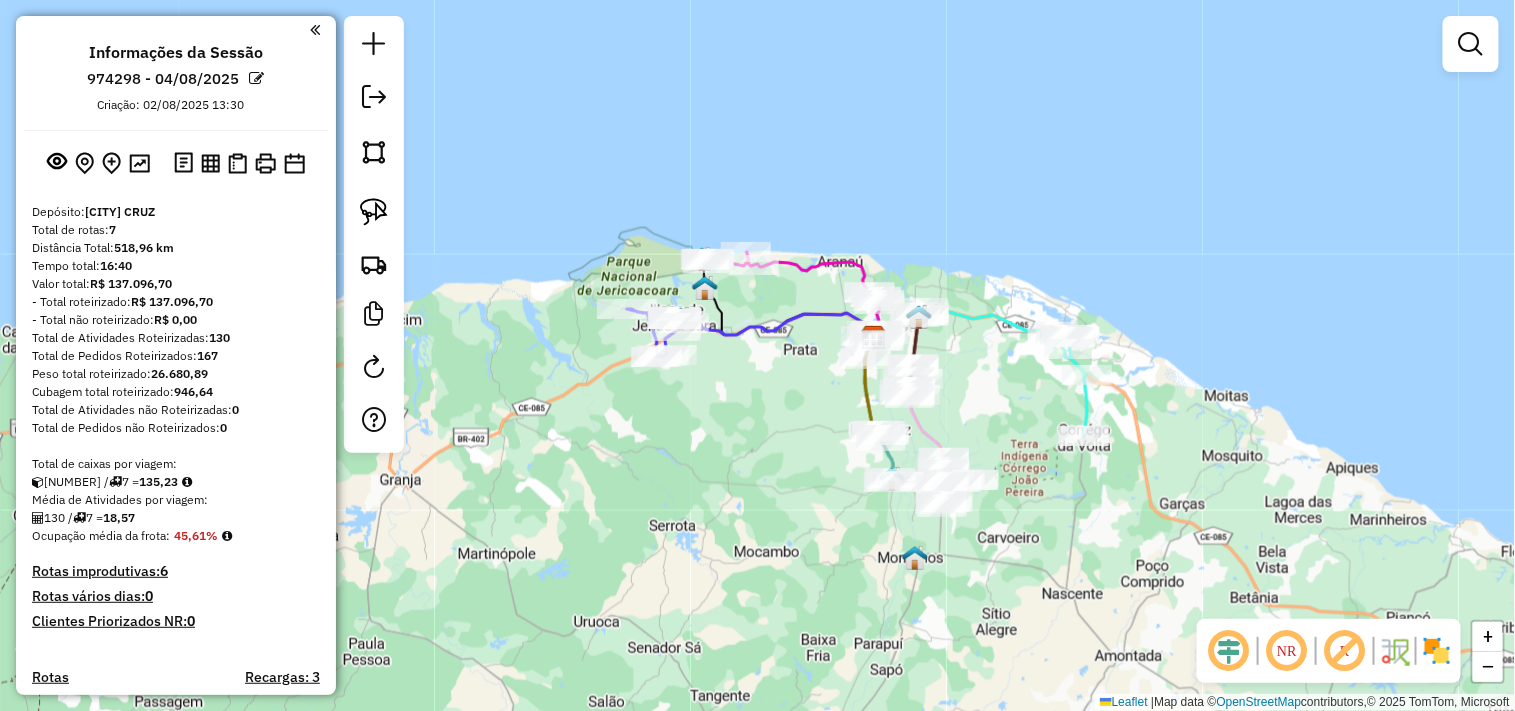 click on "Janela de atendimento Grade de atendimento Capacidade Transportadoras Veículos Cliente Pedidos  Rotas Selecione os dias de semana para filtrar as janelas de atendimento  Seg   Ter   Qua   Qui   Sex   Sáb   Dom  Informe o período da janela de atendimento: De: Até:  Filtrar exatamente a janela do cliente  Considerar janela de atendimento padrão  Selecione os dias de semana para filtrar as grades de atendimento  Seg   Ter   Qua   Qui   Sex   Sáb   Dom   Considerar clientes sem dia de atendimento cadastrado  Clientes fora do dia de atendimento selecionado Filtrar as atividades entre os valores definidos abaixo:  Peso mínimo:   Peso máximo:   Cubagem mínima:   Cubagem máxima:   De:   Até:  Filtrar as atividades entre o tempo de atendimento definido abaixo:  De:   Até:   Considerar capacidade total dos clientes não roteirizados Transportadora: Selecione um ou mais itens Tipo de veículo: Selecione um ou mais itens Veículo: Selecione um ou mais itens Motorista: Selecione um ou mais itens Nome: Rótulo:" 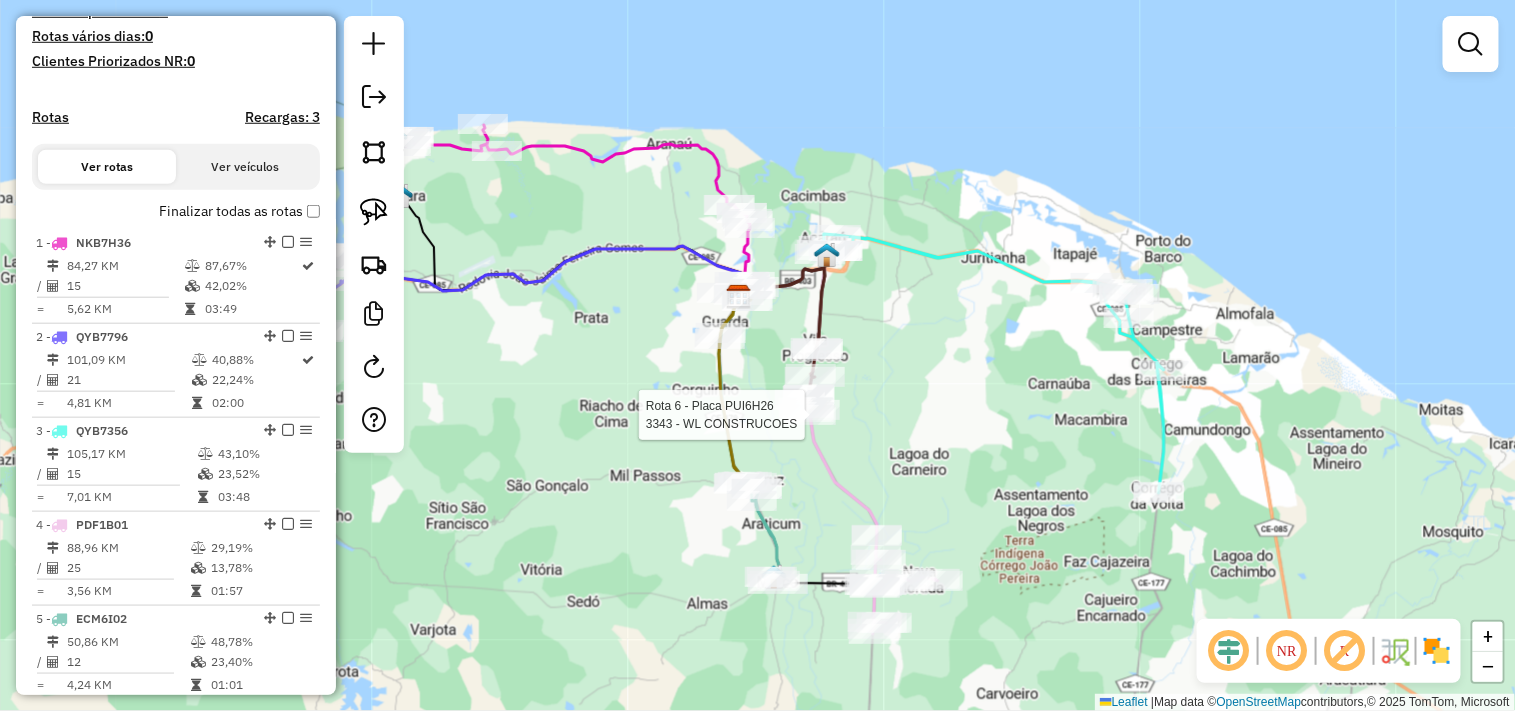 select on "**********" 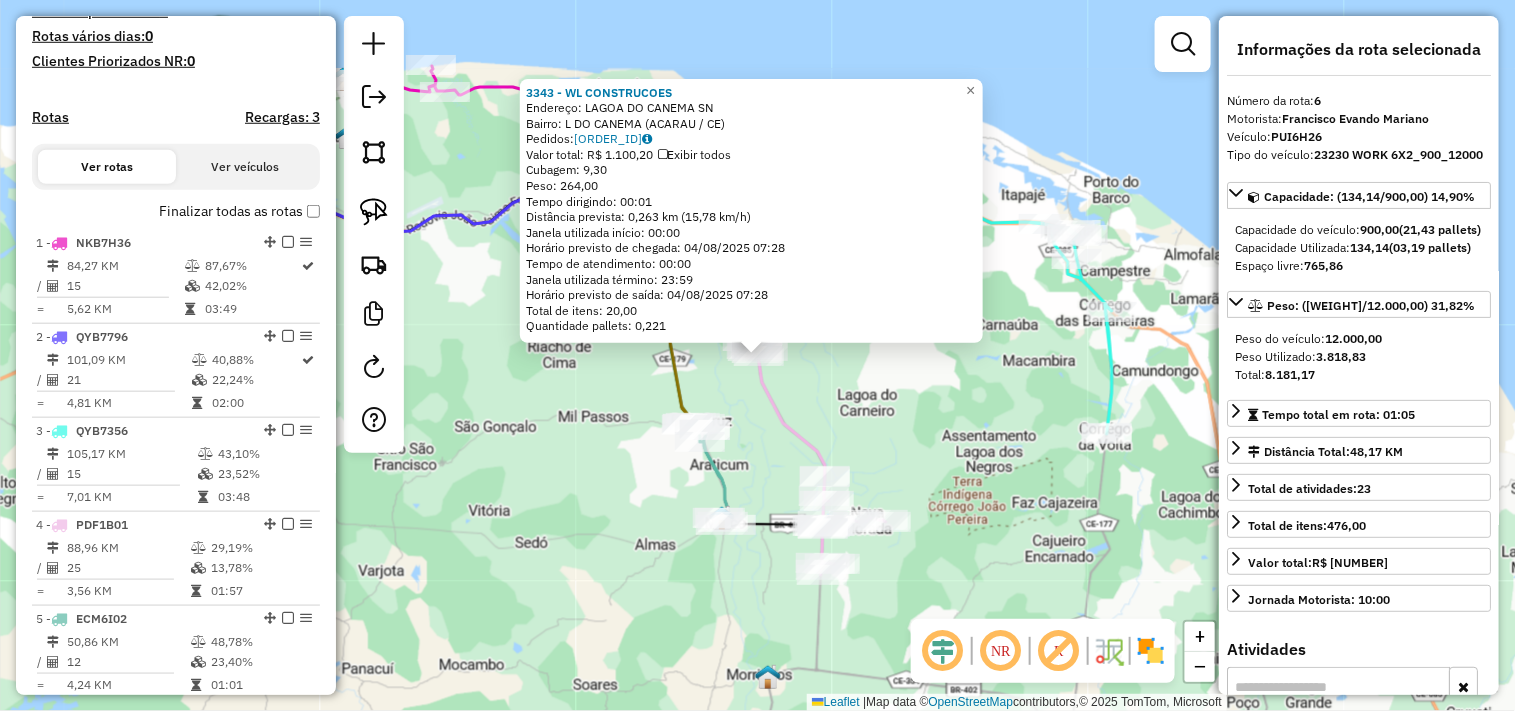 scroll, scrollTop: 831, scrollLeft: 0, axis: vertical 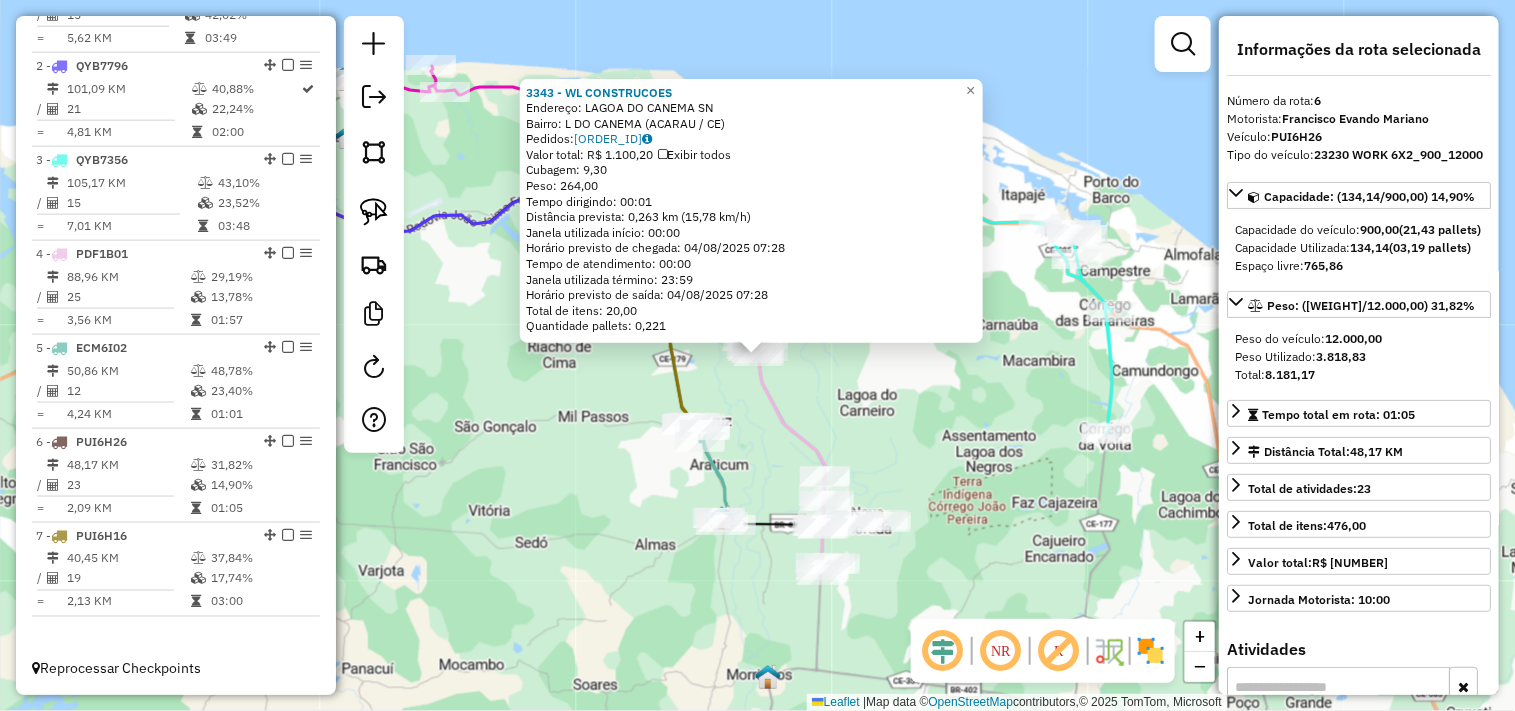 click on "3343 - WL CONSTRUCOES  Endereço:  LAGOA DO CANEMA SN   Bairro: L DO CANEMA (ACARAU / CE)   Pedidos:  02064850   Valor total: R$ 1.100,20   Exibir todos   Cubagem: 9,30  Peso: 264,00  Tempo dirigindo: 00:01   Distância prevista: 0,263 km (15,78 km/h)   Janela utilizada início: 00:00   Horário previsto de chegada: 04/08/2025 07:28   Tempo de atendimento: 00:00   Janela utilizada término: 23:59   Horário previsto de saída: 04/08/2025 07:28   Total de itens: 20,00   Quantidade pallets: 0,221  × Janela de atendimento Grade de atendimento Capacidade Transportadoras Veículos Cliente Pedidos  Rotas Selecione os dias de semana para filtrar as janelas de atendimento  Seg   Ter   Qua   Qui   Sex   Sáb   Dom  Informe o período da janela de atendimento: De: Até:  Filtrar exatamente a janela do cliente  Considerar janela de atendimento padrão  Selecione os dias de semana para filtrar as grades de atendimento  Seg   Ter   Qua   Qui   Sex   Sáb   Dom   Considerar clientes sem dia de atendimento cadastrado  De:" 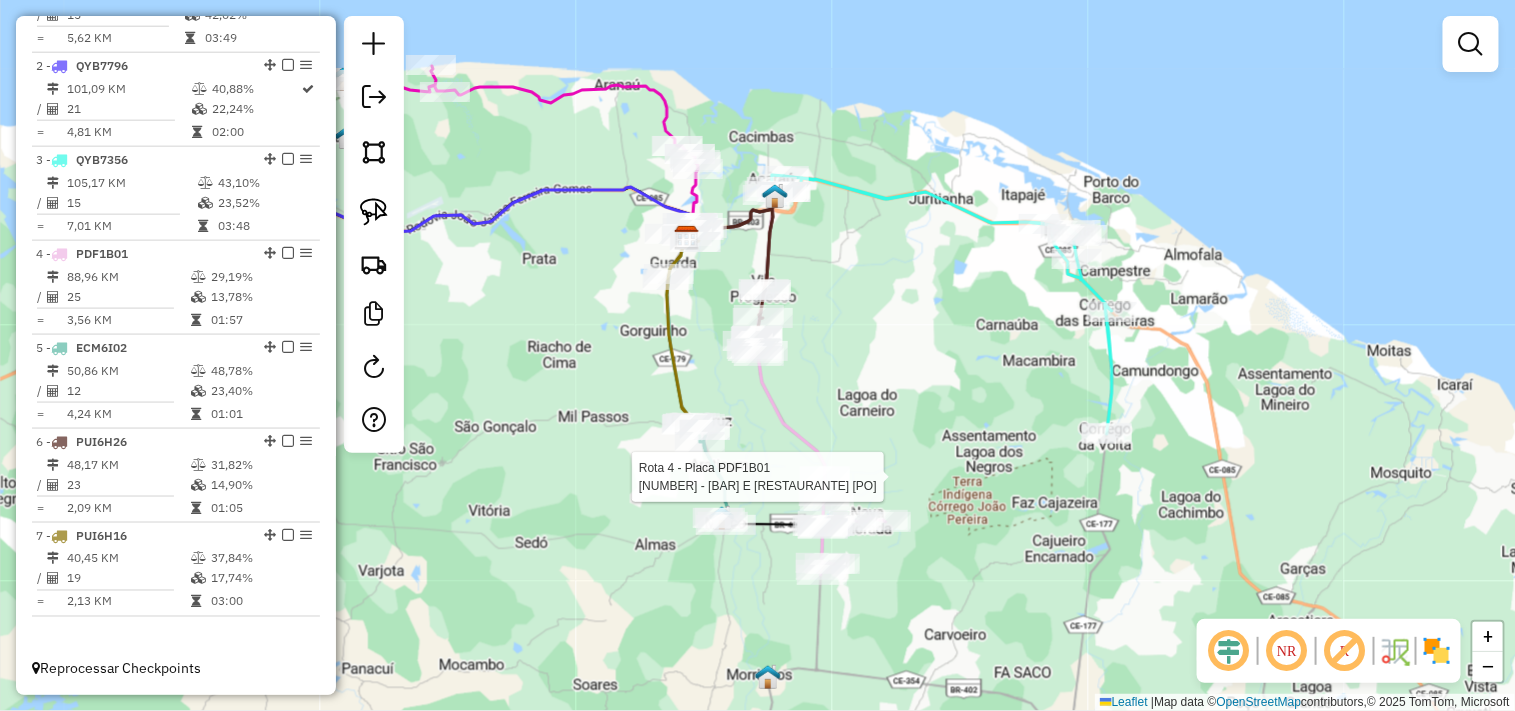 select on "**********" 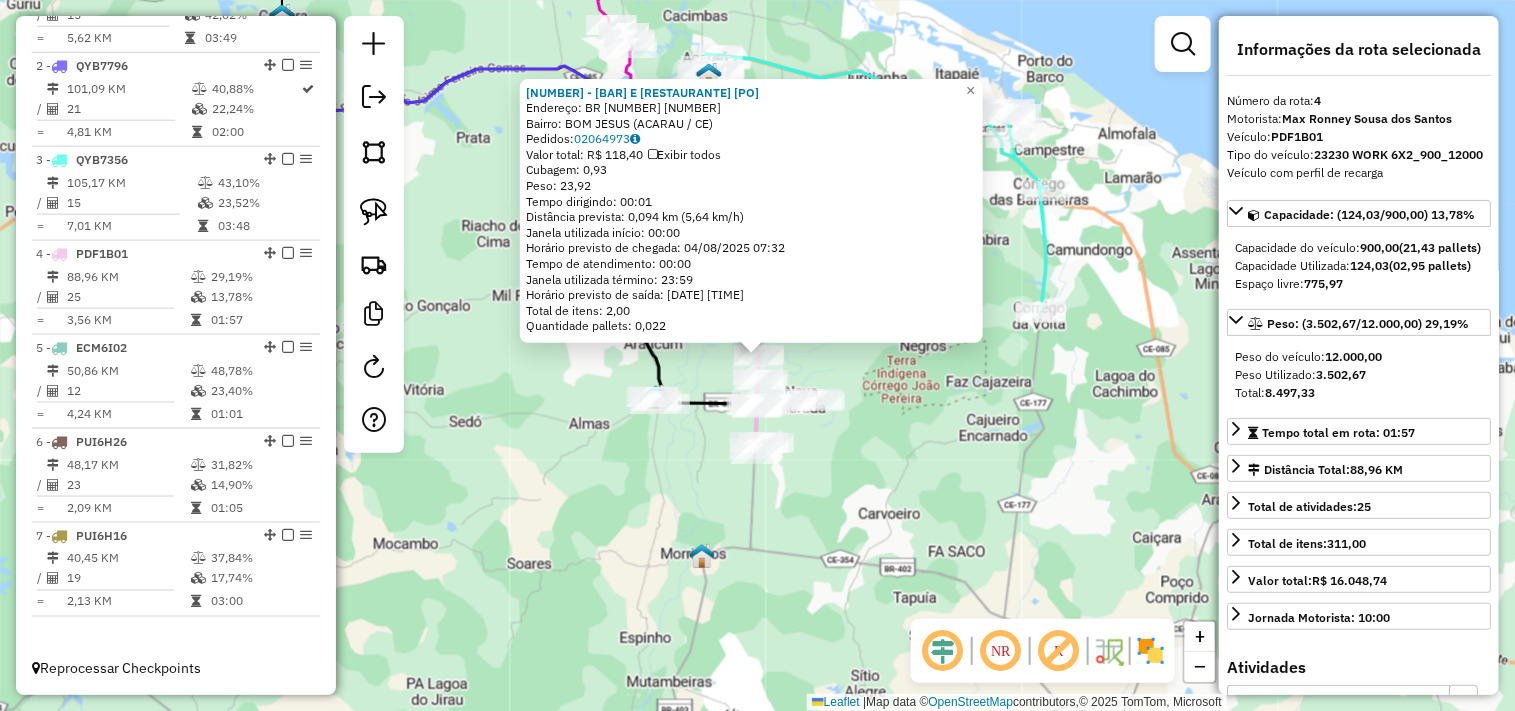 click on "61 - BAR E RESTAURANTE PO  Endereço:  BR 403 10000   Bairro: BOM JESUS (ACARAU / CE)   Pedidos:  02064973   Valor total: R$ 118,40   Exibir todos   Cubagem: 0,93  Peso: 23,92  Tempo dirigindo: 00:01   Distância prevista: 0,094 km (5,64 km/h)   Janela utilizada início: 00:00   Horário previsto de chegada: 04/08/2025 07:32   Tempo de atendimento: 00:00   Janela utilizada término: 23:59   Horário previsto de saída: 04/08/2025 07:32   Total de itens: 2,00   Quantidade pallets: 0,022  × Janela de atendimento Grade de atendimento Capacidade Transportadoras Veículos Cliente Pedidos  Rotas Selecione os dias de semana para filtrar as janelas de atendimento  Seg   Ter   Qua   Qui   Sex   Sáb   Dom  Informe o período da janela de atendimento: De: Até:  Filtrar exatamente a janela do cliente  Considerar janela de atendimento padrão  Selecione os dias de semana para filtrar as grades de atendimento  Seg   Ter   Qua   Qui   Sex   Sáb   Dom   Considerar clientes sem dia de atendimento cadastrado  De:   Até:" 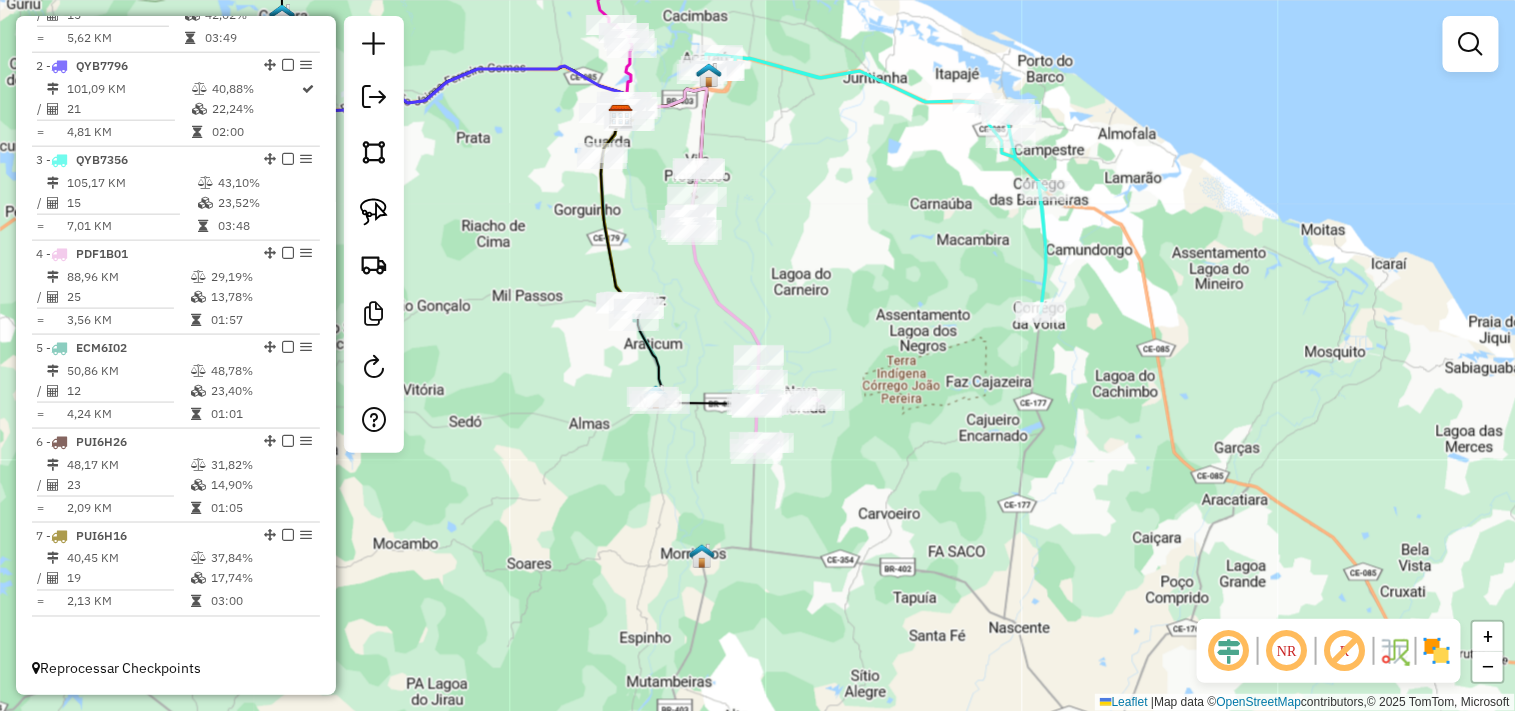 select on "**********" 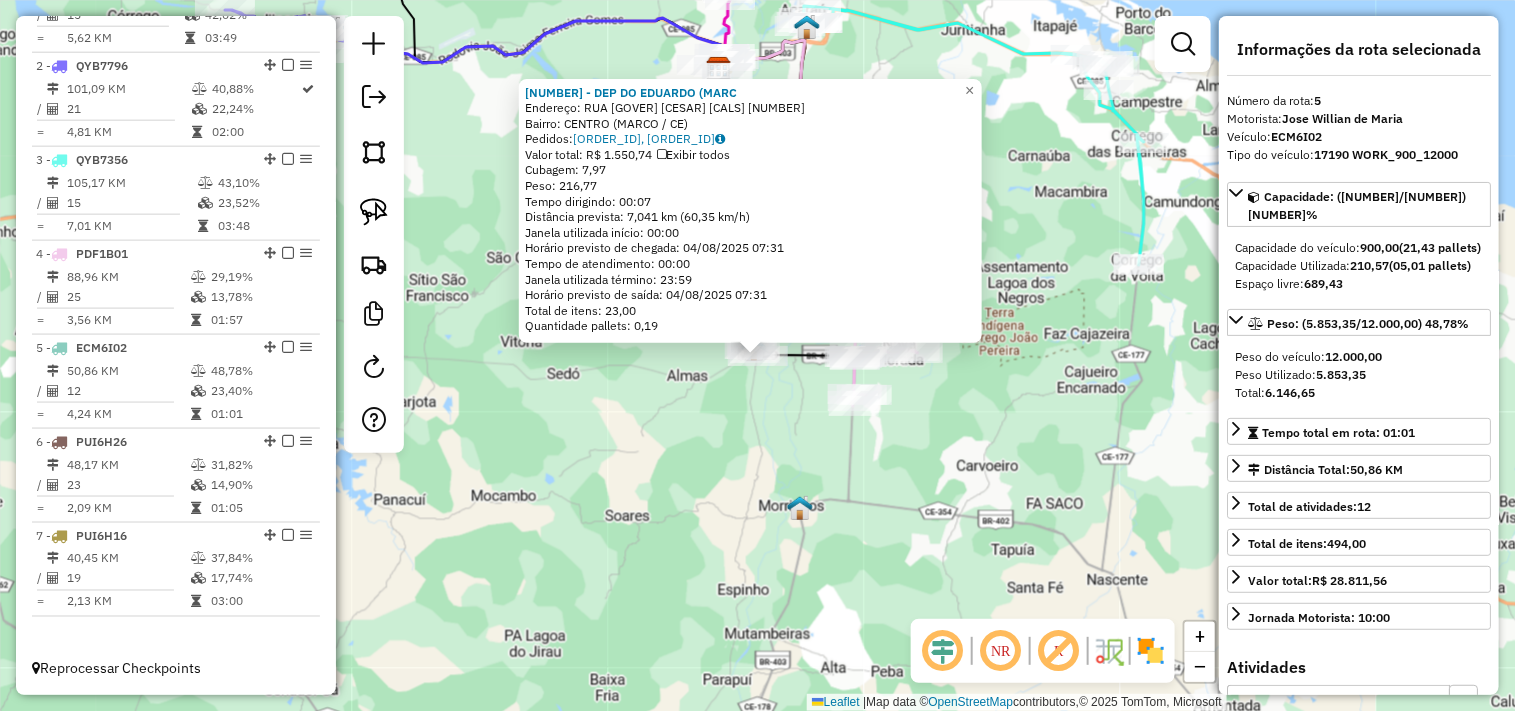 click on "148 - DEP DO EDUARDO (MARC  Endereço:  RUA GOVER CESAR CALS 423   Bairro: CENTRO (MARCO / CE)   Pedidos:  02064912, 02064993   Valor total: R$ 1.550,74   Exibir todos   Cubagem: 7,97  Peso: 216,77  Tempo dirigindo: 00:07   Distância prevista: 7,041 km (60,35 km/h)   Janela utilizada início: 00:00   Horário previsto de chegada: 04/08/2025 07:31   Tempo de atendimento: 00:00   Janela utilizada término: 23:59   Horário previsto de saída: 04/08/2025 07:31   Total de itens: 23,00   Quantidade pallets: 0,19  × Janela de atendimento Grade de atendimento Capacidade Transportadoras Veículos Cliente Pedidos  Rotas Selecione os dias de semana para filtrar as janelas de atendimento  Seg   Ter   Qua   Qui   Sex   Sáb   Dom  Informe o período da janela de atendimento: De: Até:  Filtrar exatamente a janela do cliente  Considerar janela de atendimento padrão  Selecione os dias de semana para filtrar as grades de atendimento  Seg   Ter   Qua   Qui   Sex   Sáb   Dom   Peso mínimo:   Peso máximo:   De:   Até:" 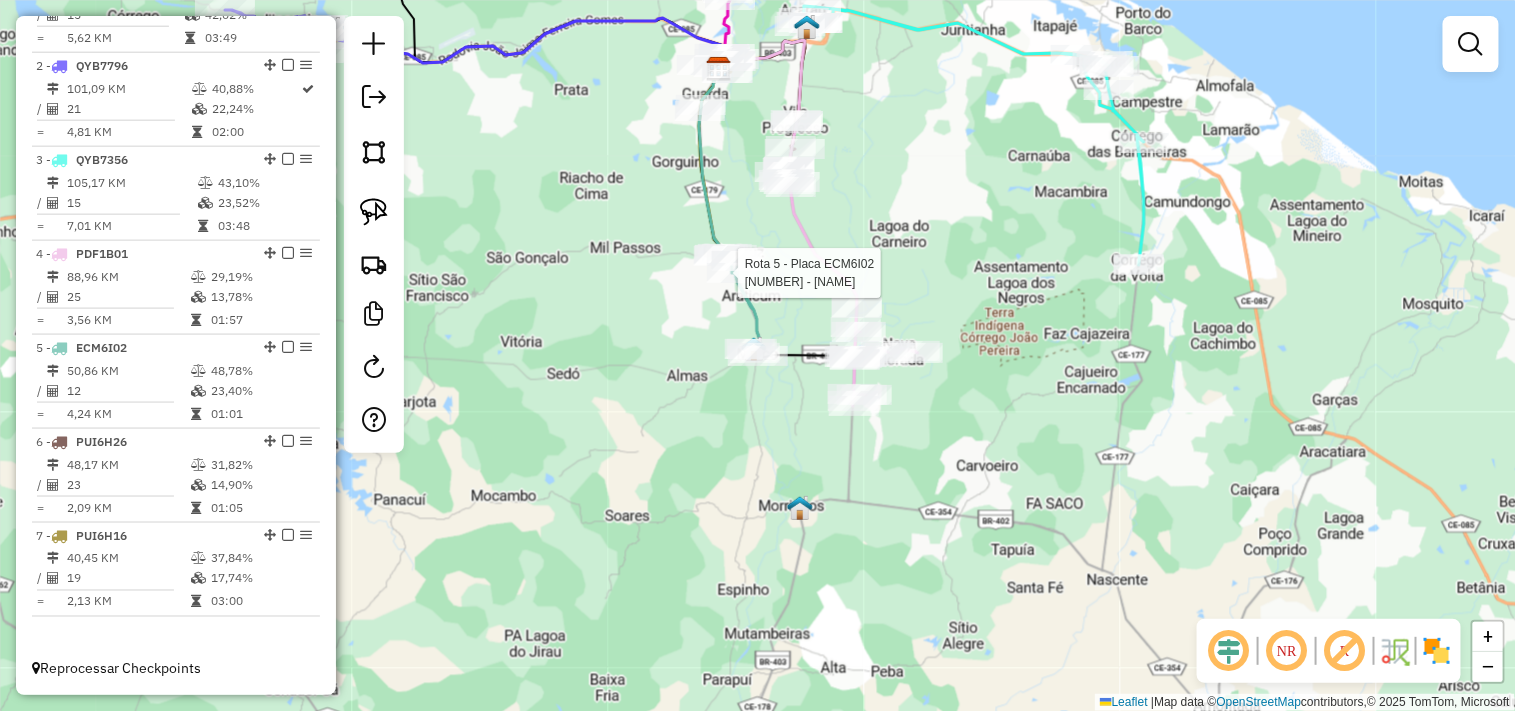 select on "**********" 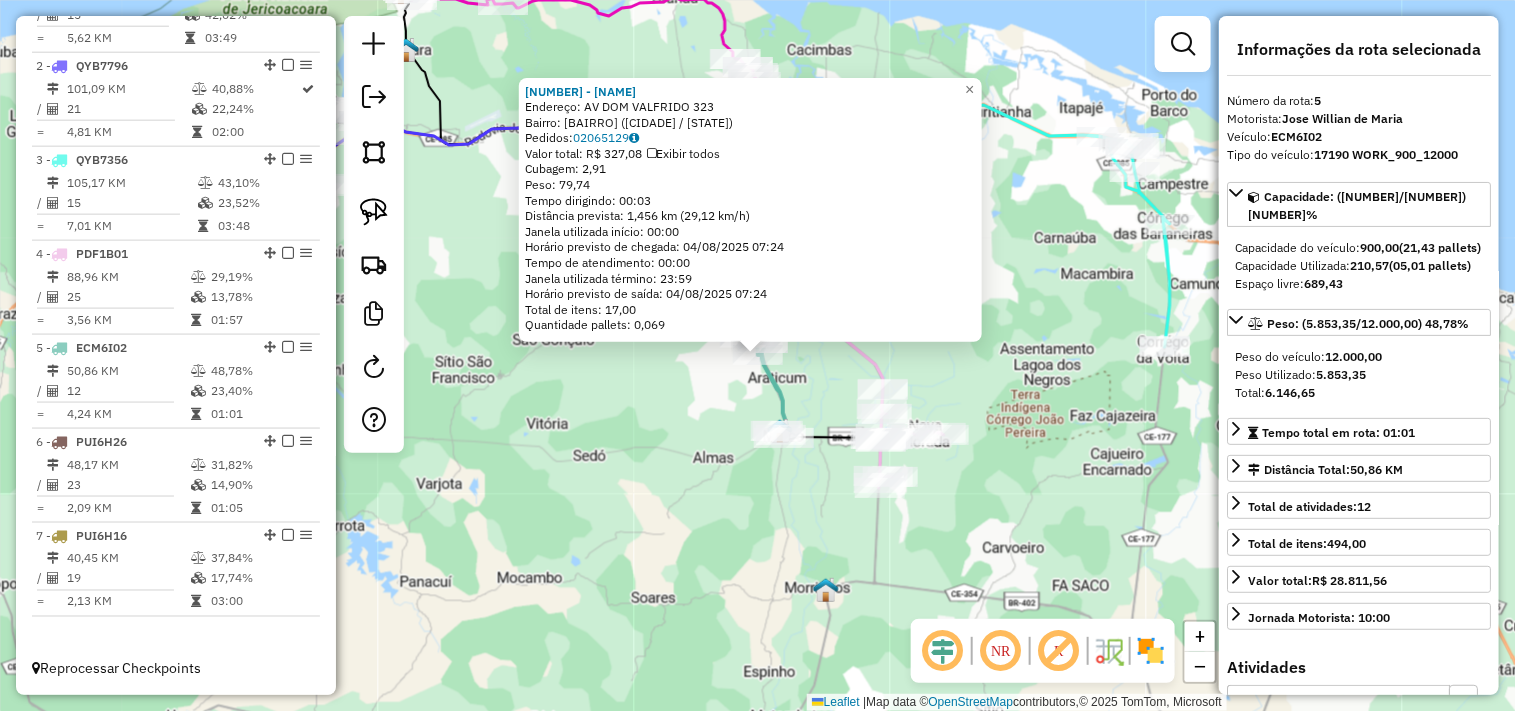 click on "301 - MERCEARIA MARCIO FIL  Endereço:  AV DOM VALFRIDO 323   Bairro: CORREGO GRANDE (BELA CRUZ / CE)   Pedidos:  02065129   Valor total: R$ 327,08   Exibir todos   Cubagem: 2,91  Peso: 79,74  Tempo dirigindo: 00:03   Distância prevista: 1,456 km (29,12 km/h)   Janela utilizada início: 00:00   Horário previsto de chegada: 04/08/2025 07:24   Tempo de atendimento: 00:00   Janela utilizada término: 23:59   Horário previsto de saída: 04/08/2025 07:24   Total de itens: 17,00   Quantidade pallets: 0,069  × Janela de atendimento Grade de atendimento Capacidade Transportadoras Veículos Cliente Pedidos  Rotas Selecione os dias de semana para filtrar as janelas de atendimento  Seg   Ter   Qua   Qui   Sex   Sáb   Dom  Informe o período da janela de atendimento: De: Até:  Filtrar exatamente a janela do cliente  Considerar janela de atendimento padrão  Selecione os dias de semana para filtrar as grades de atendimento  Seg   Ter   Qua   Qui   Sex   Sáb   Dom   Clientes fora do dia de atendimento selecionado +" 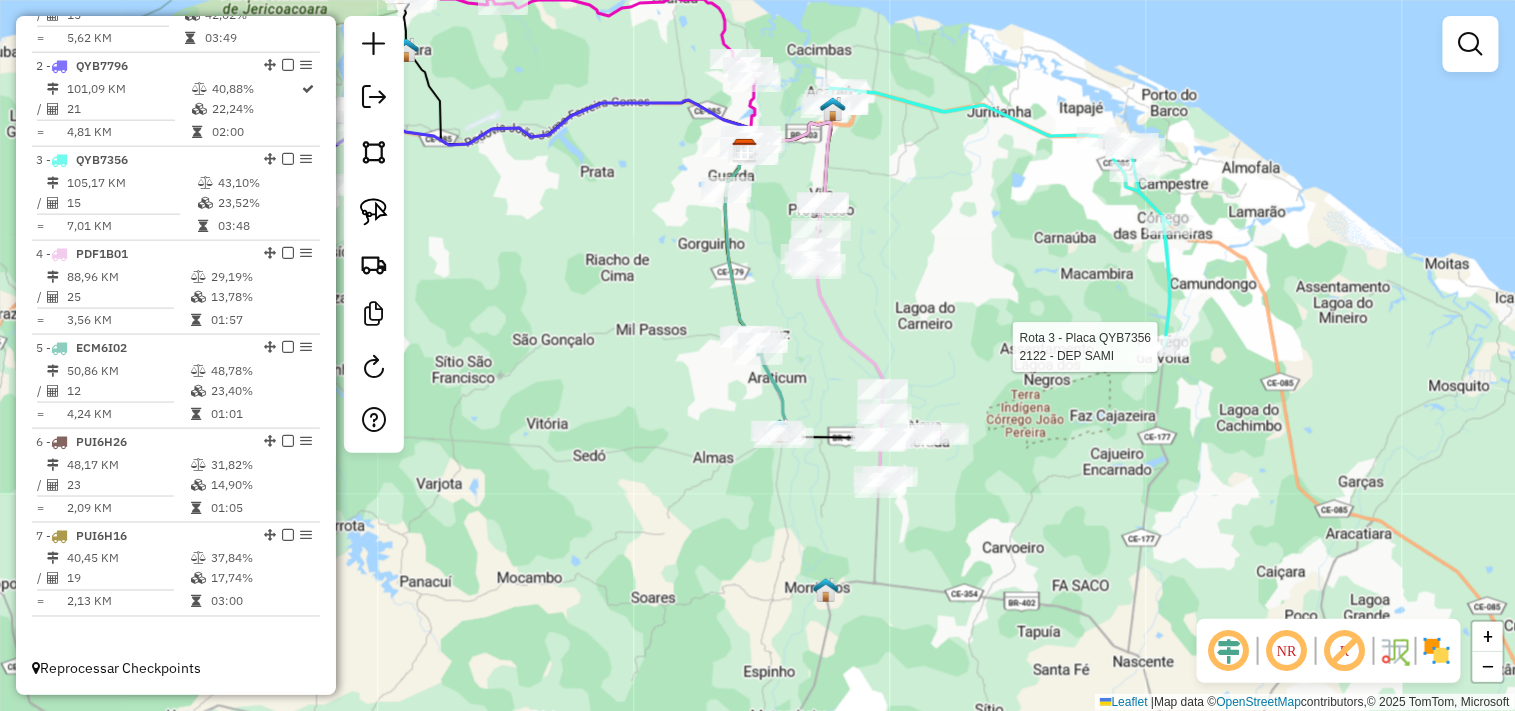 select on "**********" 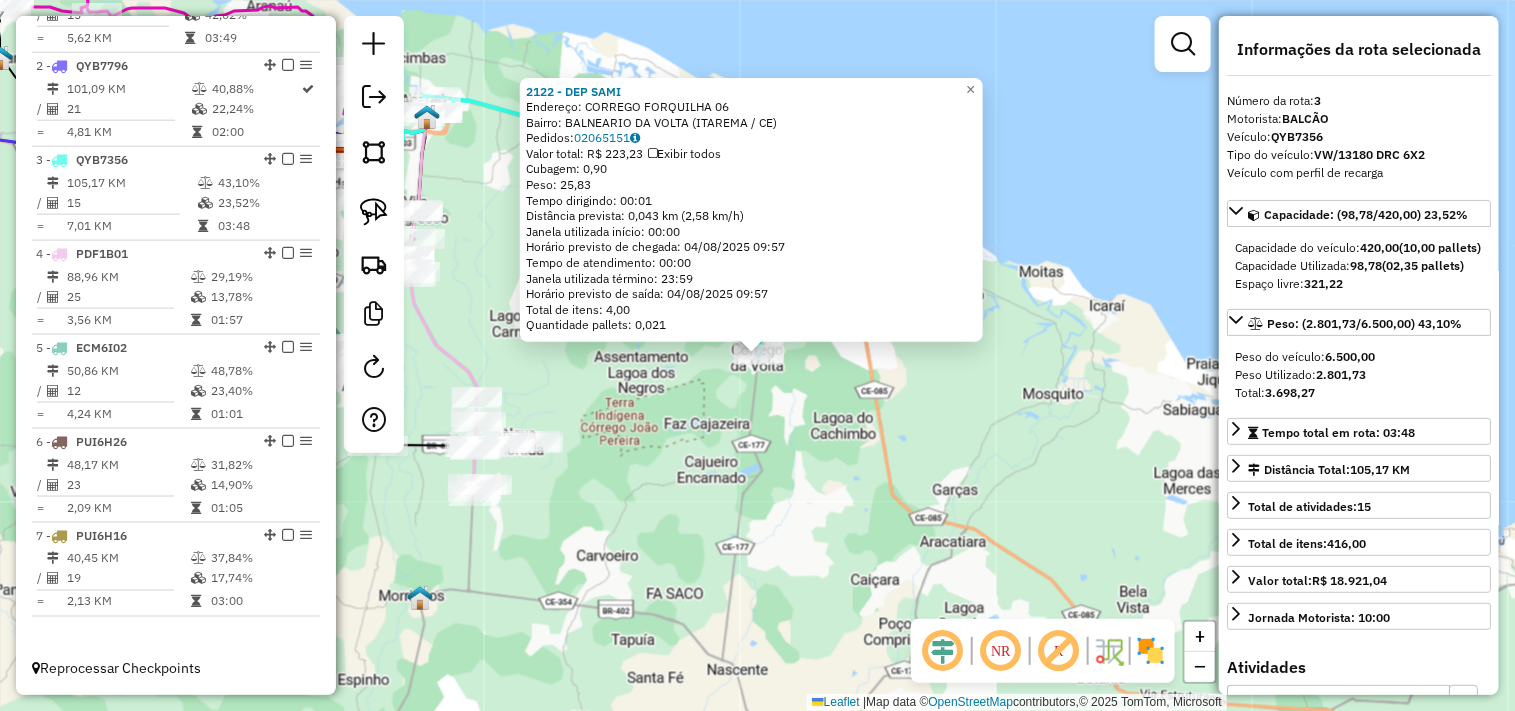 click on "2122 - DEP SAMI  Endereço:  CORREGO FORQUILHA 06   Bairro: BALNEARIO DA VOLTA (ITAREMA / CE)   Pedidos:  02065151   Valor total: R$ 223,23   Exibir todos   Cubagem: 0,90  Peso: 25,83  Tempo dirigindo: 00:01   Distância prevista: 0,043 km (2,58 km/h)   Janela utilizada início: 00:00   Horário previsto de chegada: 04/08/2025 09:57   Tempo de atendimento: 00:00   Janela utilizada término: 23:59   Horário previsto de saída: 04/08/2025 09:57   Total de itens: 4,00   Quantidade pallets: 0,021  × Janela de atendimento Grade de atendimento Capacidade Transportadoras Veículos Cliente Pedidos  Rotas Selecione os dias de semana para filtrar as janelas de atendimento  Seg   Ter   Qua   Qui   Sex   Sáb   Dom  Informe o período da janela de atendimento: De: Até:  Filtrar exatamente a janela do cliente  Considerar janela de atendimento padrão  Selecione os dias de semana para filtrar as grades de atendimento  Seg   Ter   Qua   Qui   Sex   Sáb   Dom   Considerar clientes sem dia de atendimento cadastrado  De:" 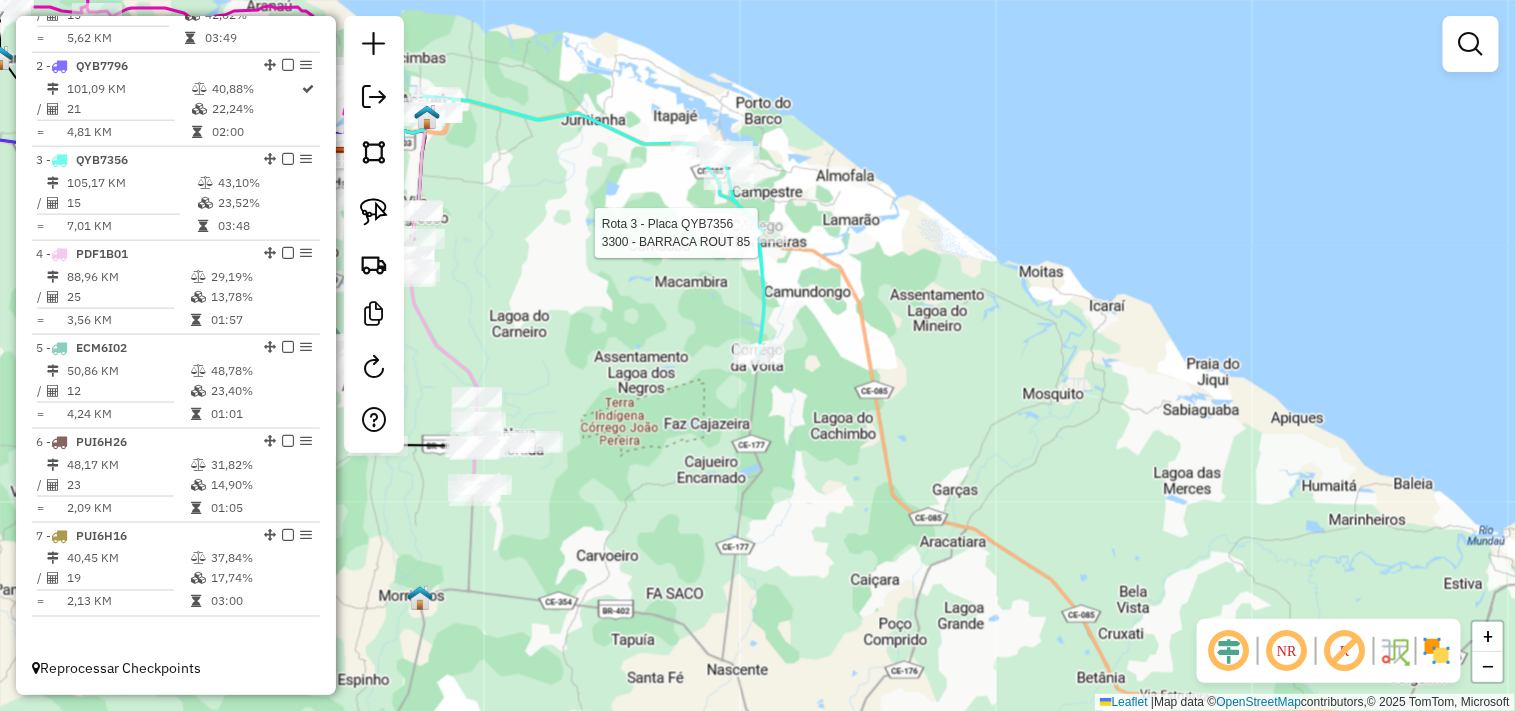 select on "**********" 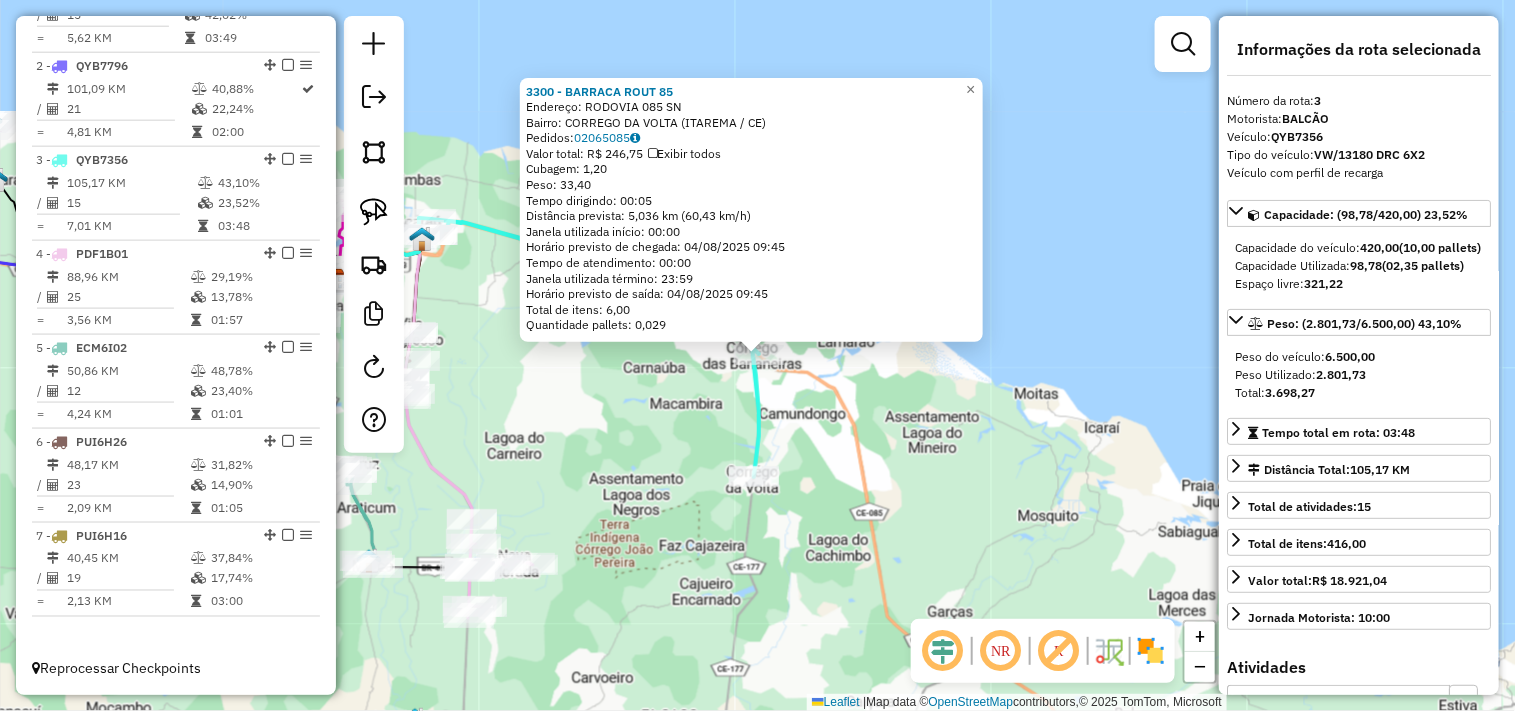 click on "3300 - BARRACA ROUT 85  Endereço:  RODOVIA 085 SN   Bairro: CORREGO DA VOLTA (ITAREMA / CE)   Pedidos:  02065085   Valor total: R$ 246,75   Exibir todos   Cubagem: 1,20  Peso: 33,40  Tempo dirigindo: 00:05   Distância prevista: 5,036 km (60,43 km/h)   Janela utilizada início: 00:00   Horário previsto de chegada: 04/08/2025 09:45   Tempo de atendimento: 00:00   Janela utilizada término: 23:59   Horário previsto de saída: 04/08/2025 09:45   Total de itens: 6,00   Quantidade pallets: 0,029  × Janela de atendimento Grade de atendimento Capacidade Transportadoras Veículos Cliente Pedidos  Rotas Selecione os dias de semana para filtrar as janelas de atendimento  Seg   Ter   Qua   Qui   Sex   Sáb   Dom  Informe o período da janela de atendimento: De: Até:  Filtrar exatamente a janela do cliente  Considerar janela de atendimento padrão  Selecione os dias de semana para filtrar as grades de atendimento  Seg   Ter   Qua   Qui   Sex   Sáb   Dom   Considerar clientes sem dia de atendimento cadastrado  De:" 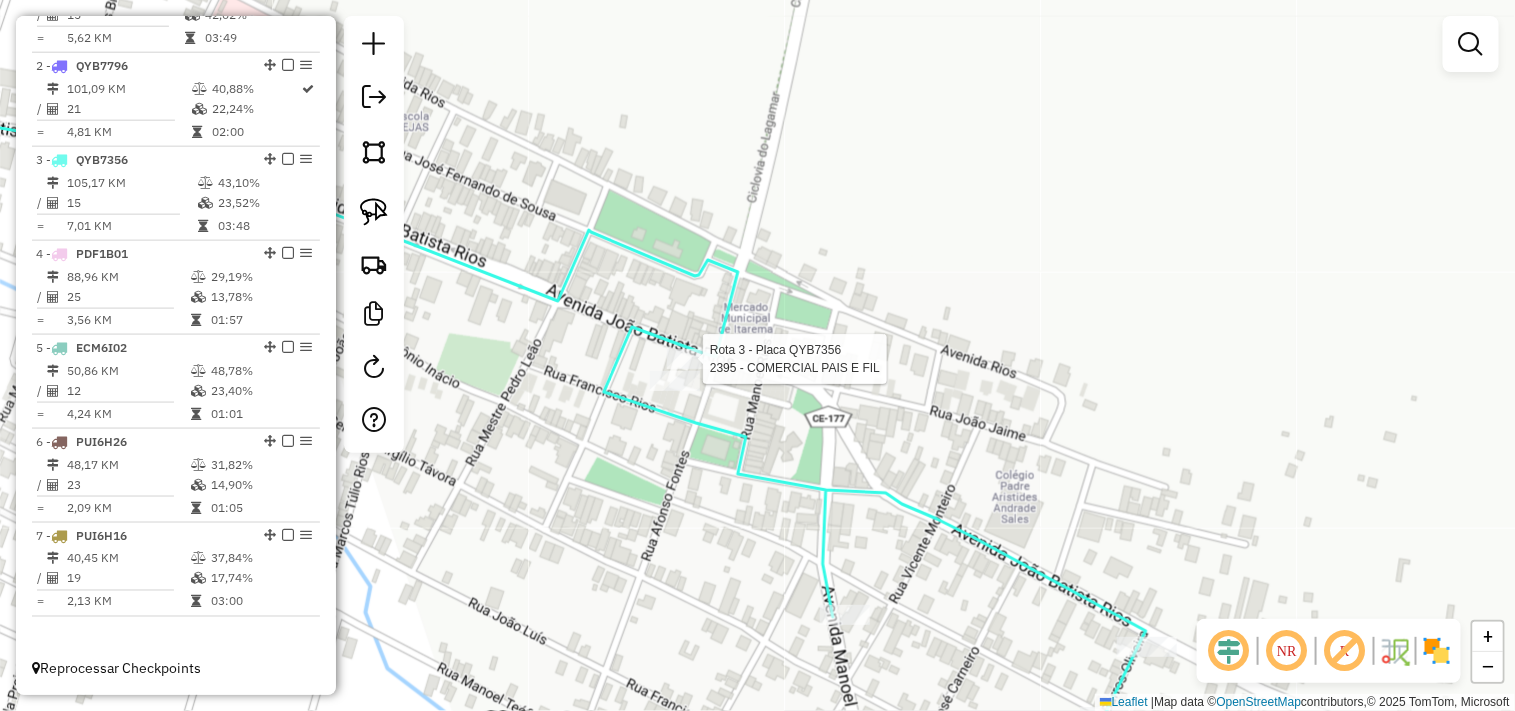 select on "**********" 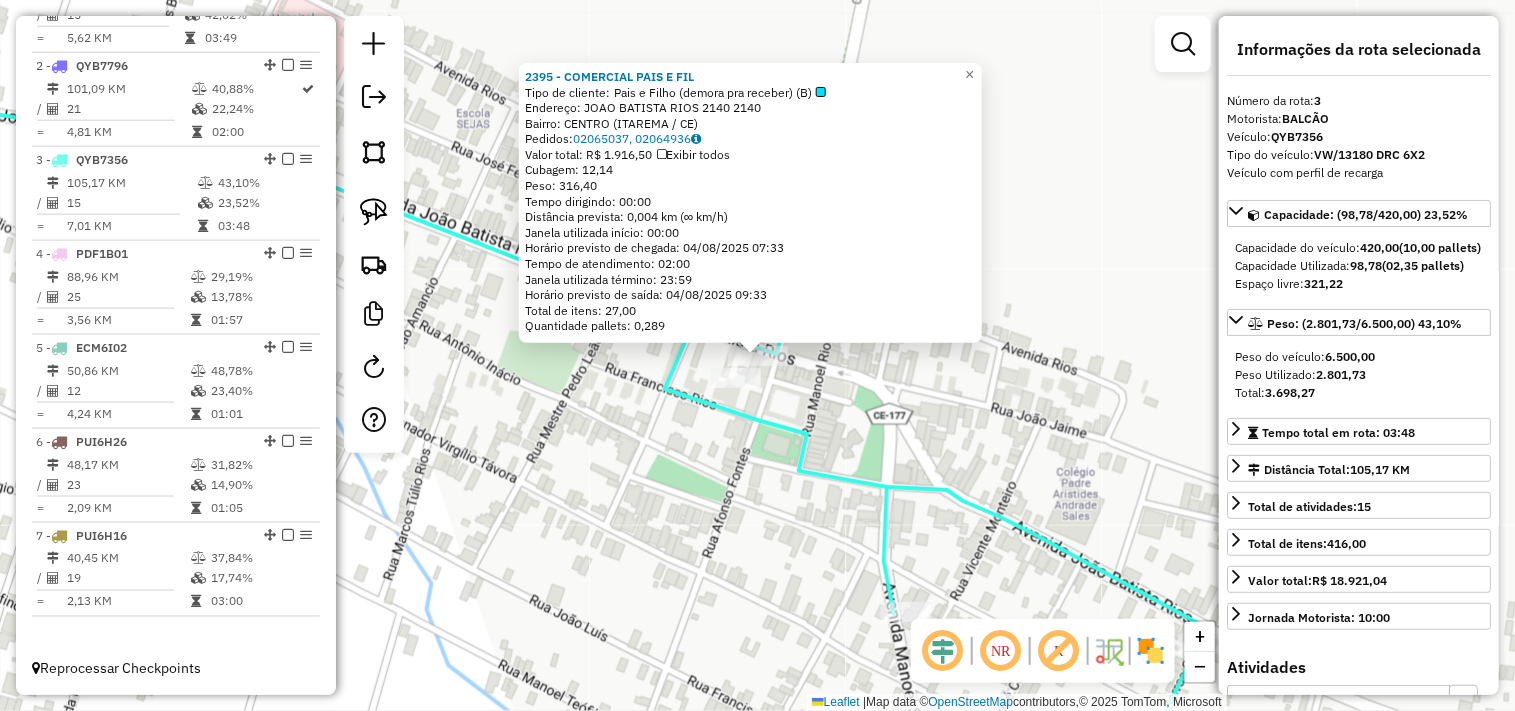 drag, startPoint x: 705, startPoint y: 426, endPoint x: 697, endPoint y: 417, distance: 12.0415945 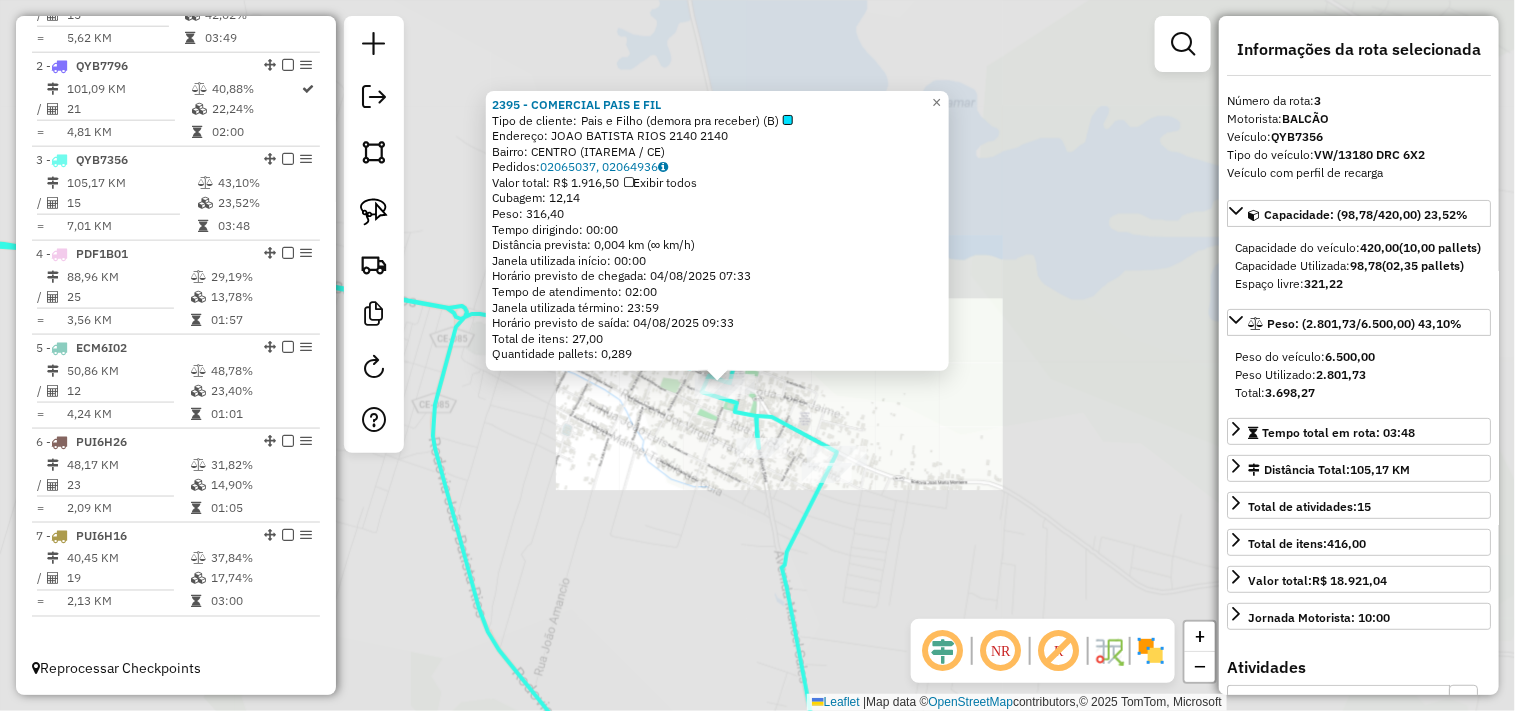 click on "2395 - COMERCIAL PAIS E FIL  Tipo de cliente:   Pais e Filho (demora pra receber) (B)   Endereço:  JOAO BATISTA RIOS 2140 2140   Bairro: CENTRO (ITAREMA / CE)   Pedidos:  02065037, 02064936   Valor total: R$ 1.916,50   Exibir todos   Cubagem: 12,14  Peso: 316,40  Tempo dirigindo: 00:00   Distância prevista: 0,004 km (∞ km/h)   Janela utilizada início: 00:00   Horário previsto de chegada: 04/08/2025 07:33   Tempo de atendimento: 02:00   Janela utilizada término: 23:59   Horário previsto de saída: 04/08/2025 09:33   Total de itens: 27,00   Quantidade pallets: 0,289  × Janela de atendimento Grade de atendimento Capacidade Transportadoras Veículos Cliente Pedidos  Rotas Selecione os dias de semana para filtrar as janelas de atendimento  Seg   Ter   Qua   Qui   Sex   Sáb   Dom  Informe o período da janela de atendimento: De: Até:  Filtrar exatamente a janela do cliente  Considerar janela de atendimento padrão  Selecione os dias de semana para filtrar as grades de atendimento  Seg   Ter   Qua   Qui" 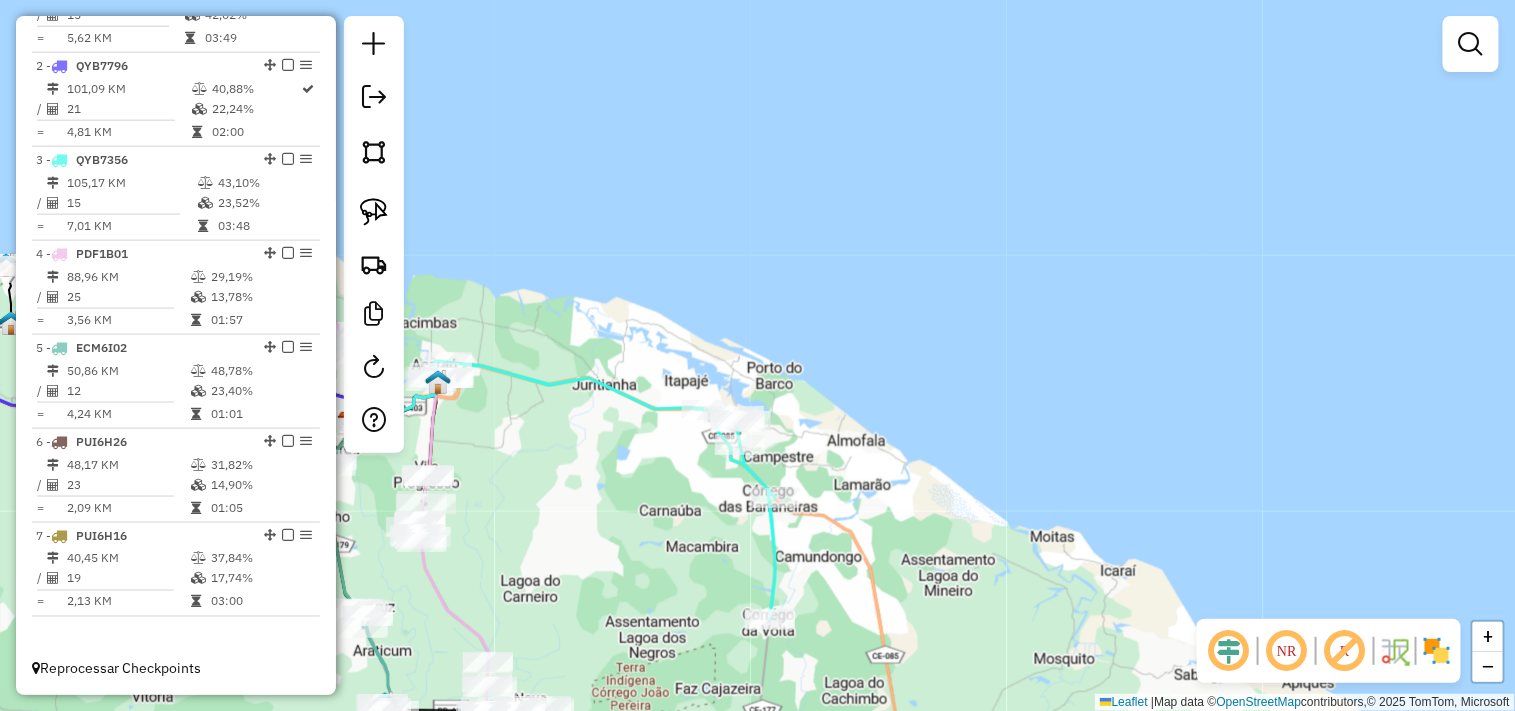 drag, startPoint x: 643, startPoint y: 523, endPoint x: 816, endPoint y: 454, distance: 186.25252 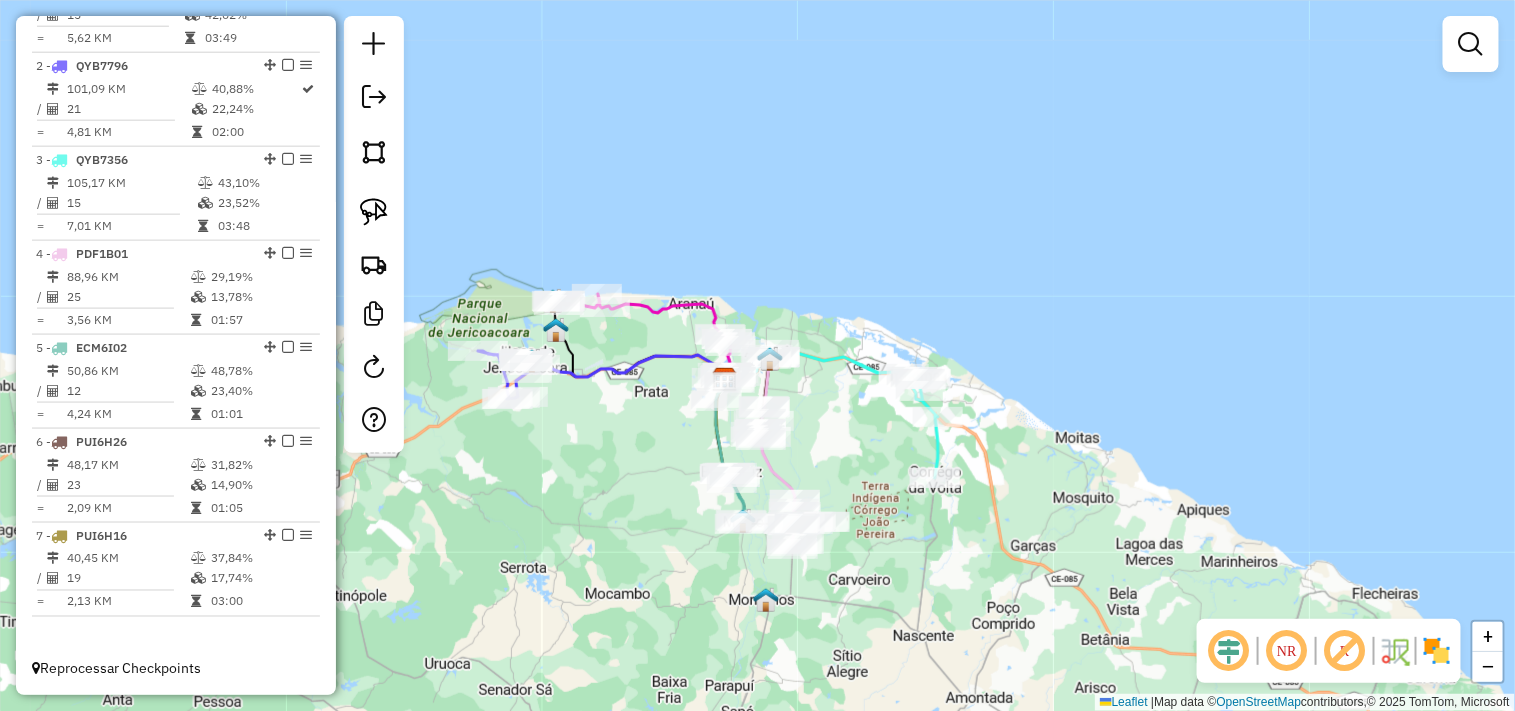 click on "Janela de atendimento Grade de atendimento Capacidade Transportadoras Veículos Cliente Pedidos  Rotas Selecione os dias de semana para filtrar as janelas de atendimento  Seg   Ter   Qua   Qui   Sex   Sáb   Dom  Informe o período da janela de atendimento: De: Até:  Filtrar exatamente a janela do cliente  Considerar janela de atendimento padrão  Selecione os dias de semana para filtrar as grades de atendimento  Seg   Ter   Qua   Qui   Sex   Sáb   Dom   Considerar clientes sem dia de atendimento cadastrado  Clientes fora do dia de atendimento selecionado Filtrar as atividades entre os valores definidos abaixo:  Peso mínimo:   Peso máximo:   Cubagem mínima:   Cubagem máxima:   De:   Até:  Filtrar as atividades entre o tempo de atendimento definido abaixo:  De:   Até:   Considerar capacidade total dos clientes não roteirizados Transportadora: Selecione um ou mais itens Tipo de veículo: Selecione um ou mais itens Veículo: Selecione um ou mais itens Motorista: Selecione um ou mais itens Nome: Rótulo:" 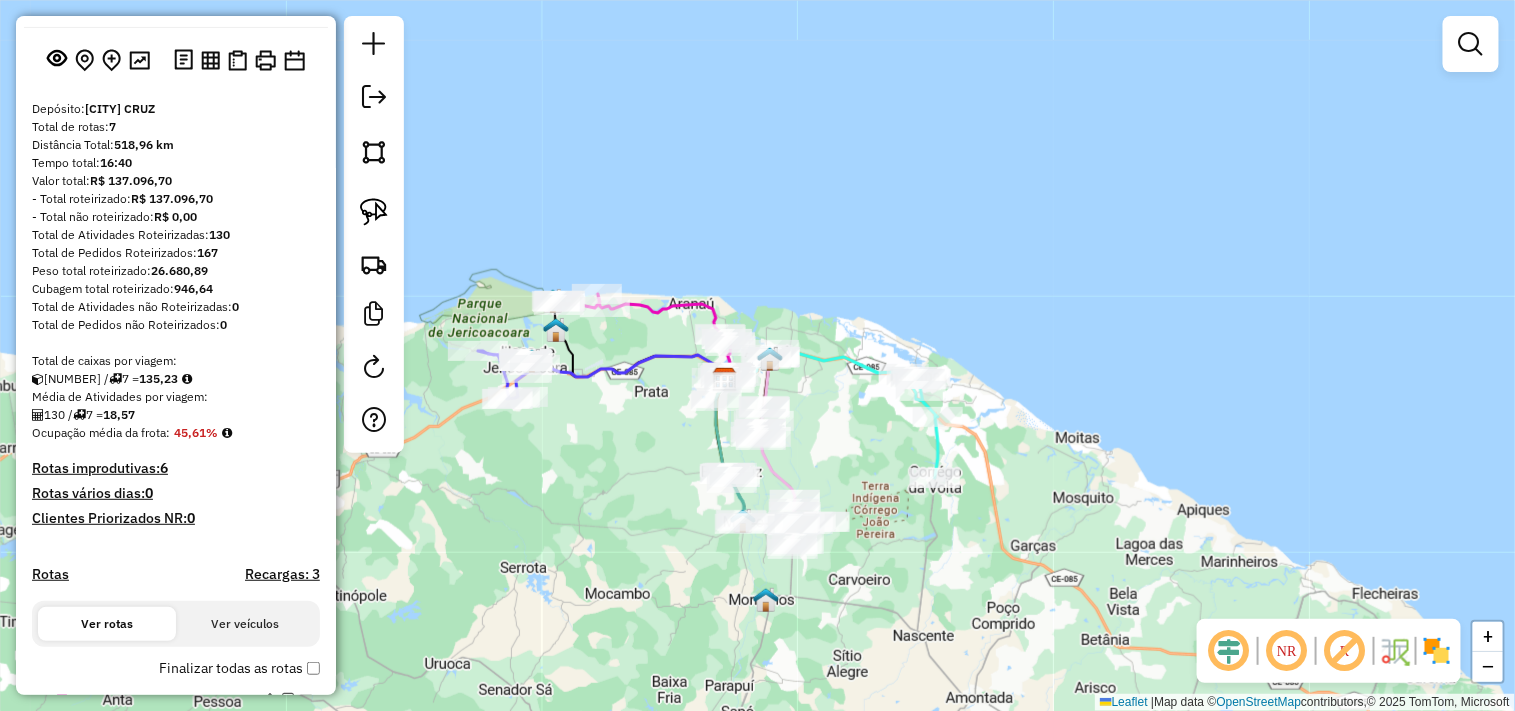 scroll, scrollTop: 0, scrollLeft: 0, axis: both 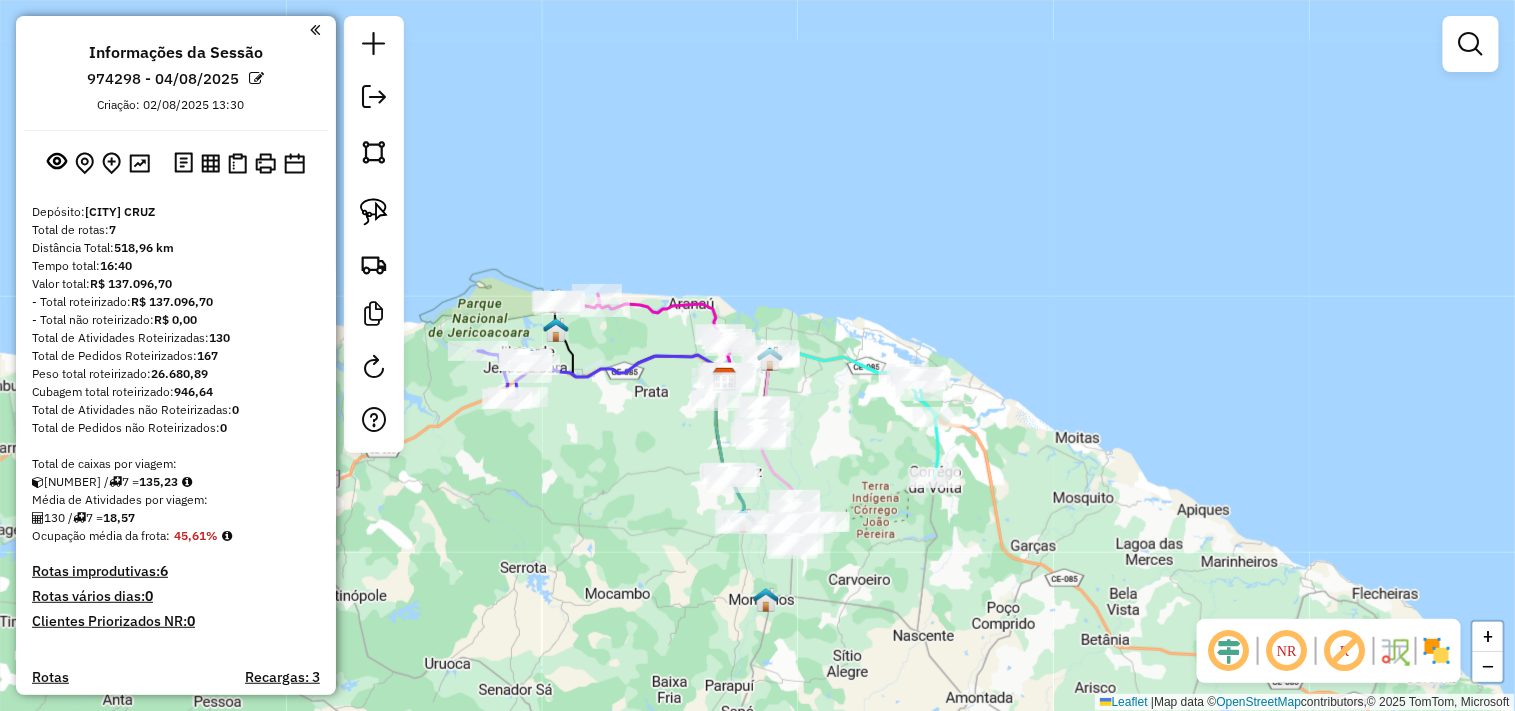 drag, startPoint x: 133, startPoint y: 298, endPoint x: 254, endPoint y: 302, distance: 121.0661 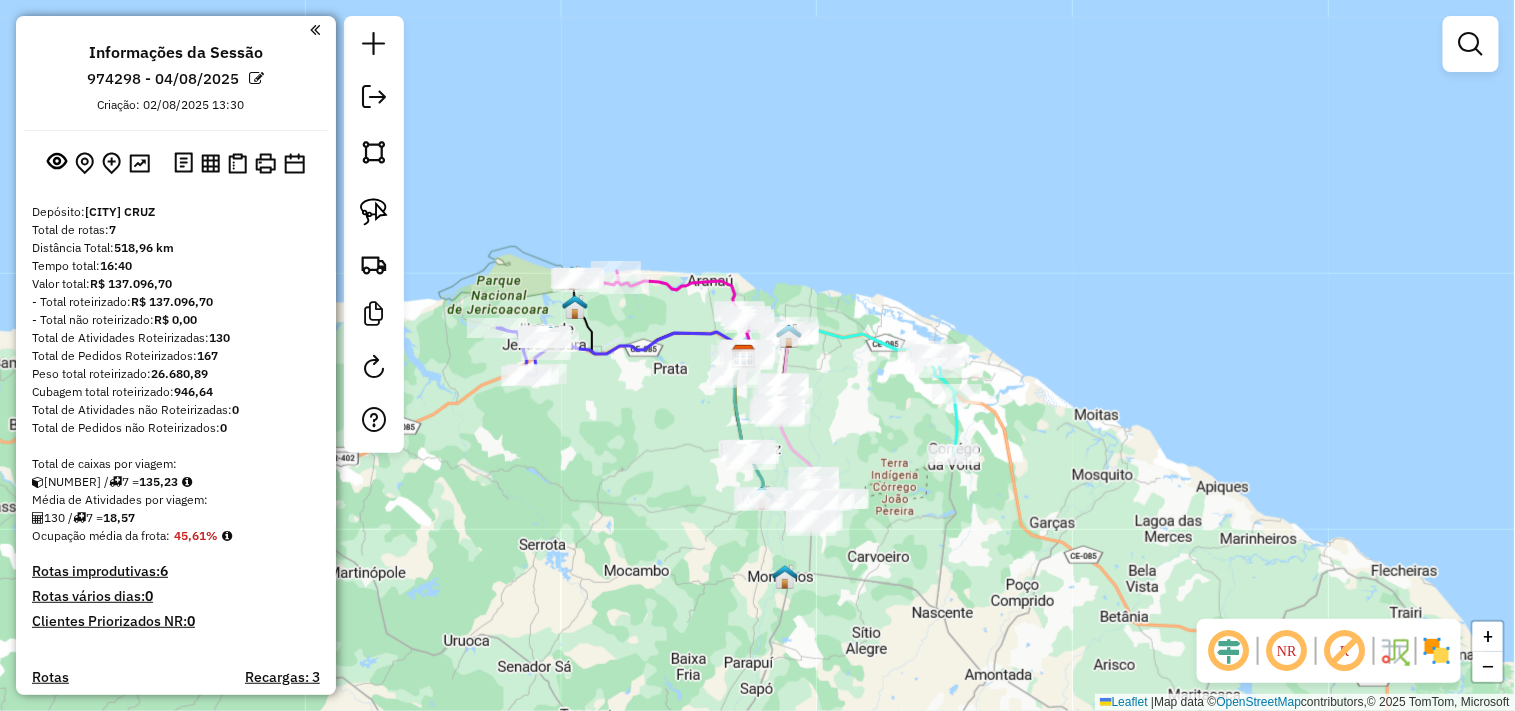drag, startPoint x: 567, startPoint y: 450, endPoint x: 594, endPoint y: 415, distance: 44.20407 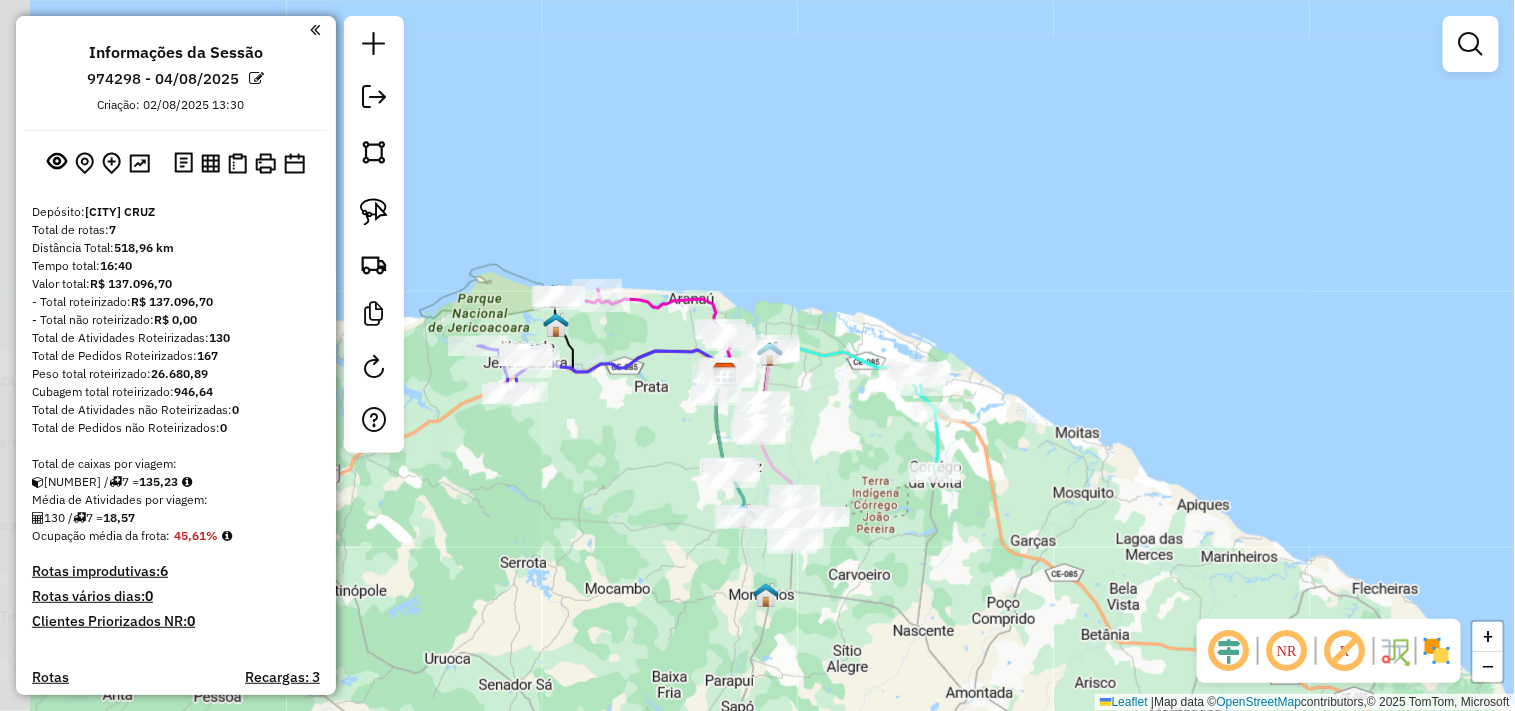 drag, startPoint x: 602, startPoint y: 450, endPoint x: 615, endPoint y: 458, distance: 15.264338 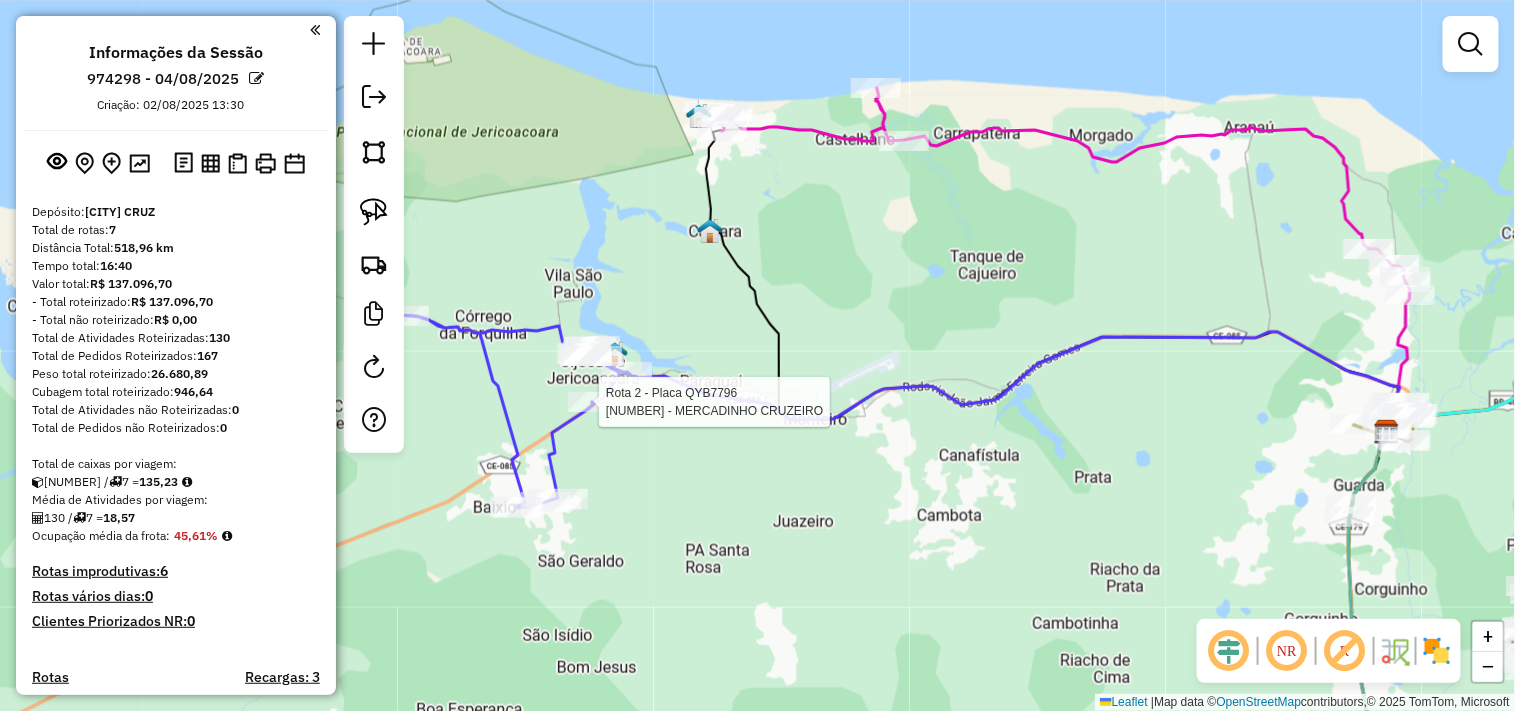 select on "**********" 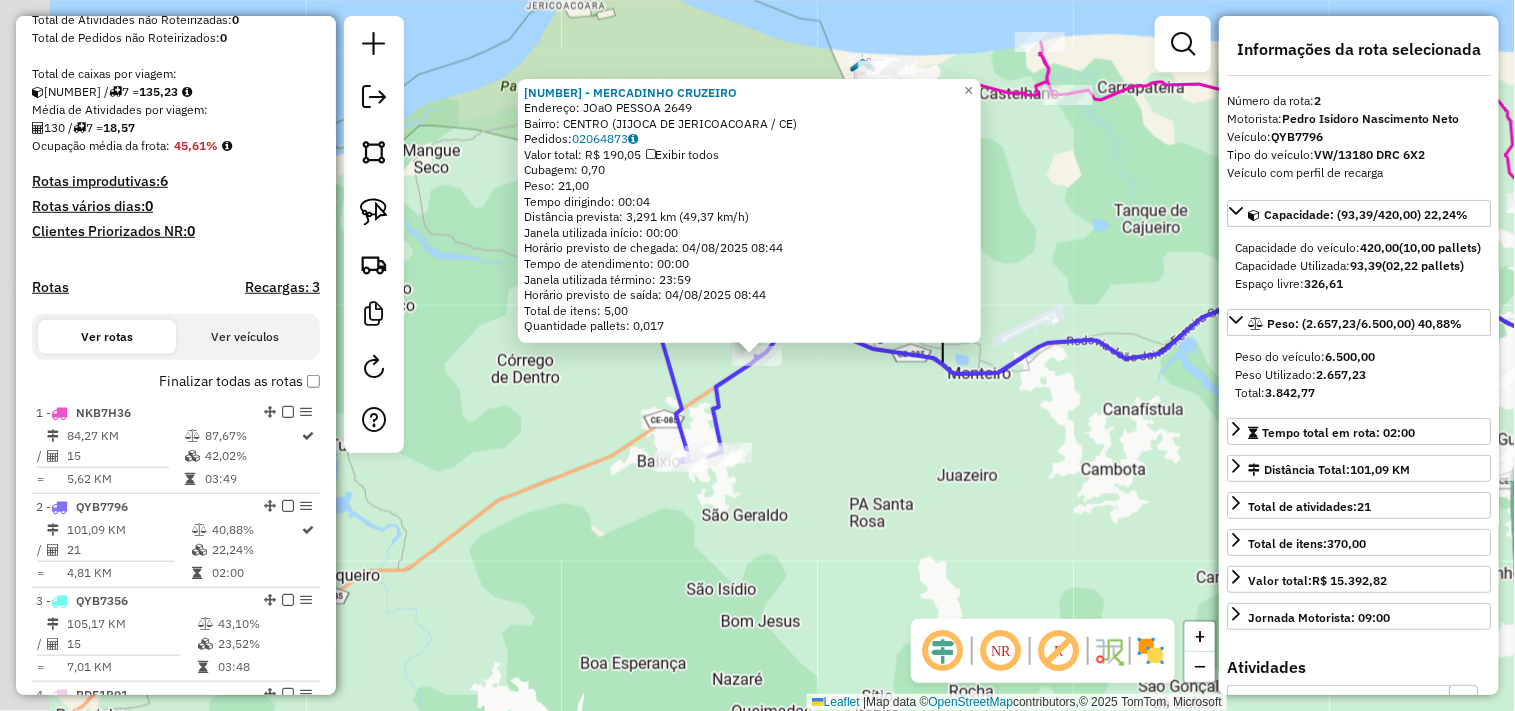 scroll, scrollTop: 831, scrollLeft: 0, axis: vertical 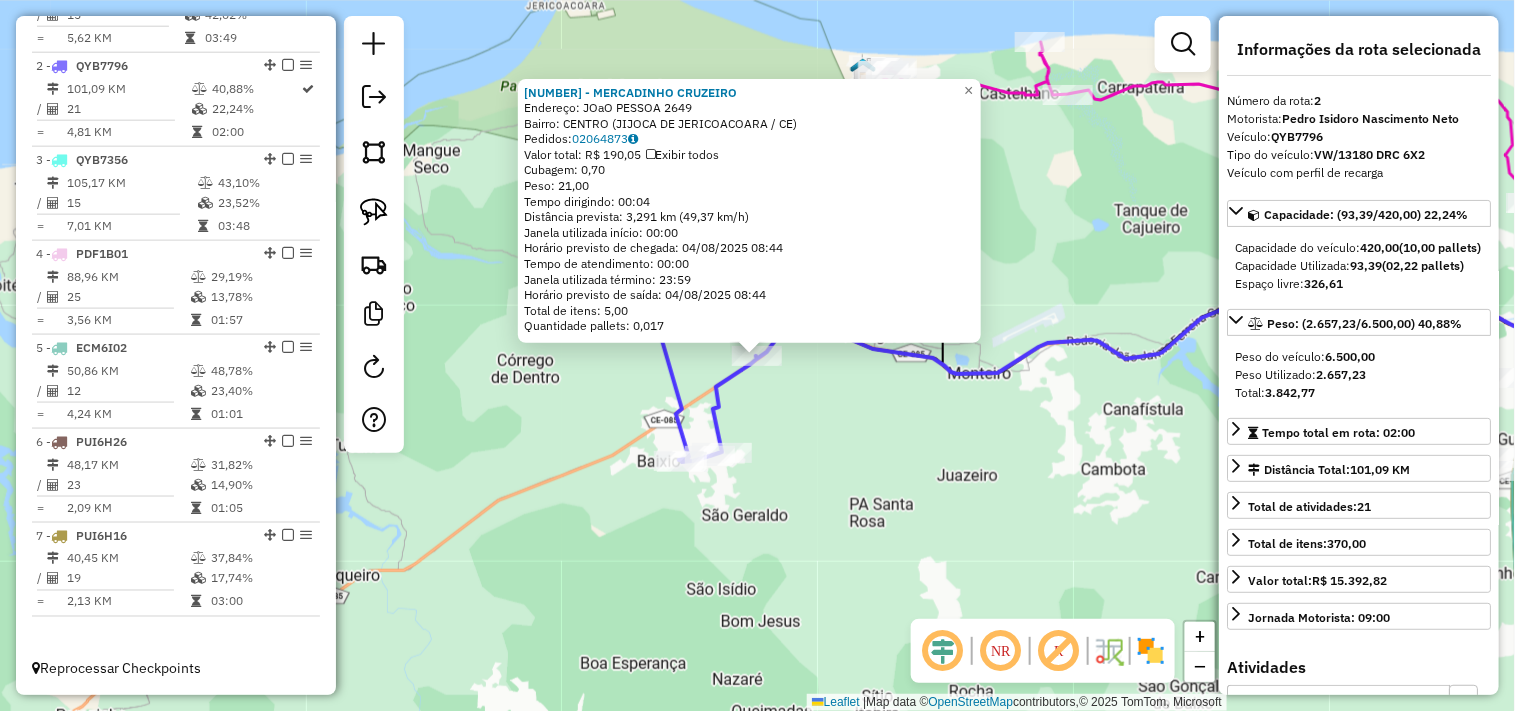 click on "3372 - MERCADINHO CRUZEIRO  Endereço:  JOaO PESSOA 2649   Bairro: CENTRO (JIJOCA DE JERICOACOARA / CE)   Pedidos:  02064873   Valor total: R$ 190,05   Exibir todos   Cubagem: 0,70  Peso: 21,00  Tempo dirigindo: 00:04   Distância prevista: 3,291 km (49,37 km/h)   Janela utilizada início: 00:00   Horário previsto de chegada: 04/08/2025 08:44   Tempo de atendimento: 00:00   Janela utilizada término: 23:59   Horário previsto de saída: 04/08/2025 08:44   Total de itens: 5,00   Quantidade pallets: 0,017  × Janela de atendimento Grade de atendimento Capacidade Transportadoras Veículos Cliente Pedidos  Rotas Selecione os dias de semana para filtrar as janelas de atendimento  Seg   Ter   Qua   Qui   Sex   Sáb   Dom  Informe o período da janela de atendimento: De: Até:  Filtrar exatamente a janela do cliente  Considerar janela de atendimento padrão  Selecione os dias de semana para filtrar as grades de atendimento  Seg   Ter   Qua   Qui   Sex   Sáb   Dom   Clientes fora do dia de atendimento selecionado +" 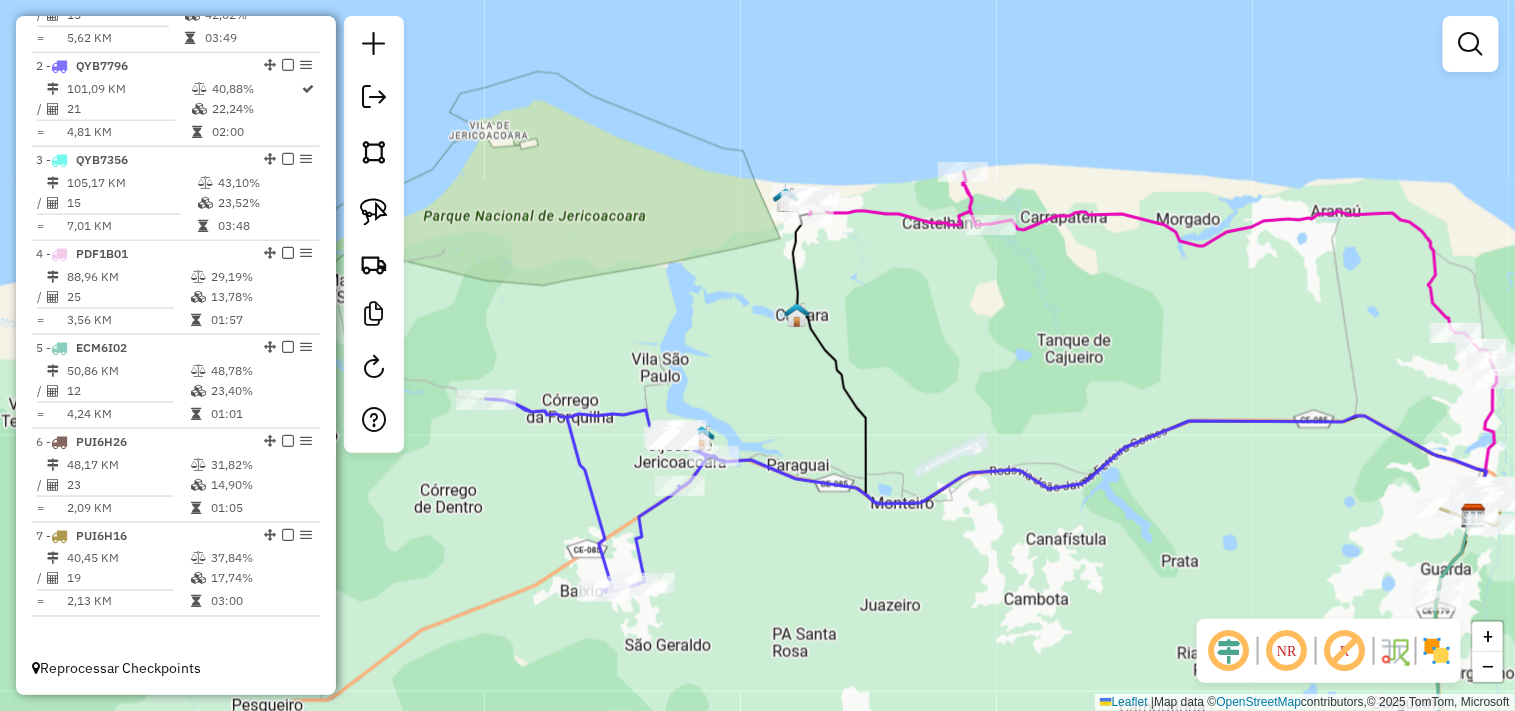 drag, startPoint x: 810, startPoint y: 557, endPoint x: 845, endPoint y: 503, distance: 64.3506 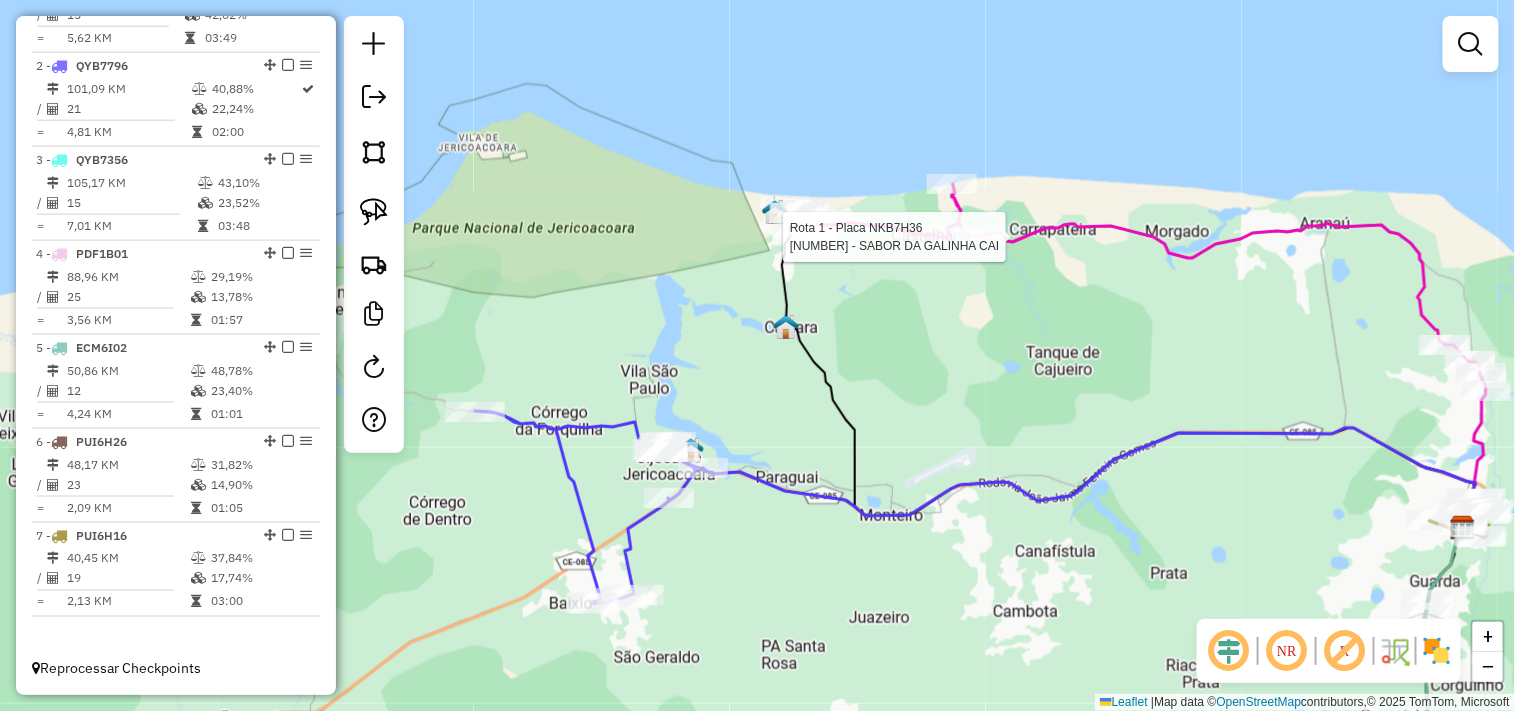 select on "**********" 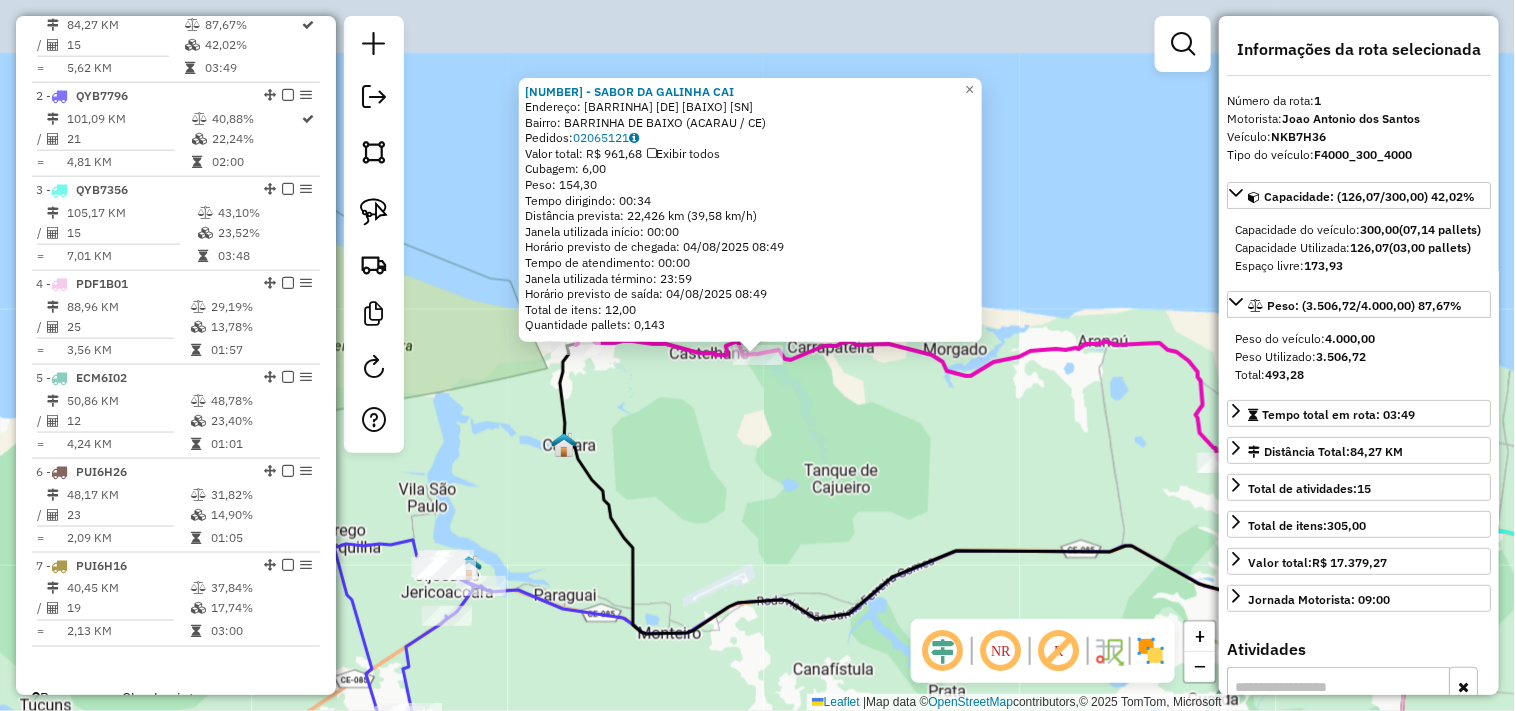 scroll, scrollTop: 773, scrollLeft: 0, axis: vertical 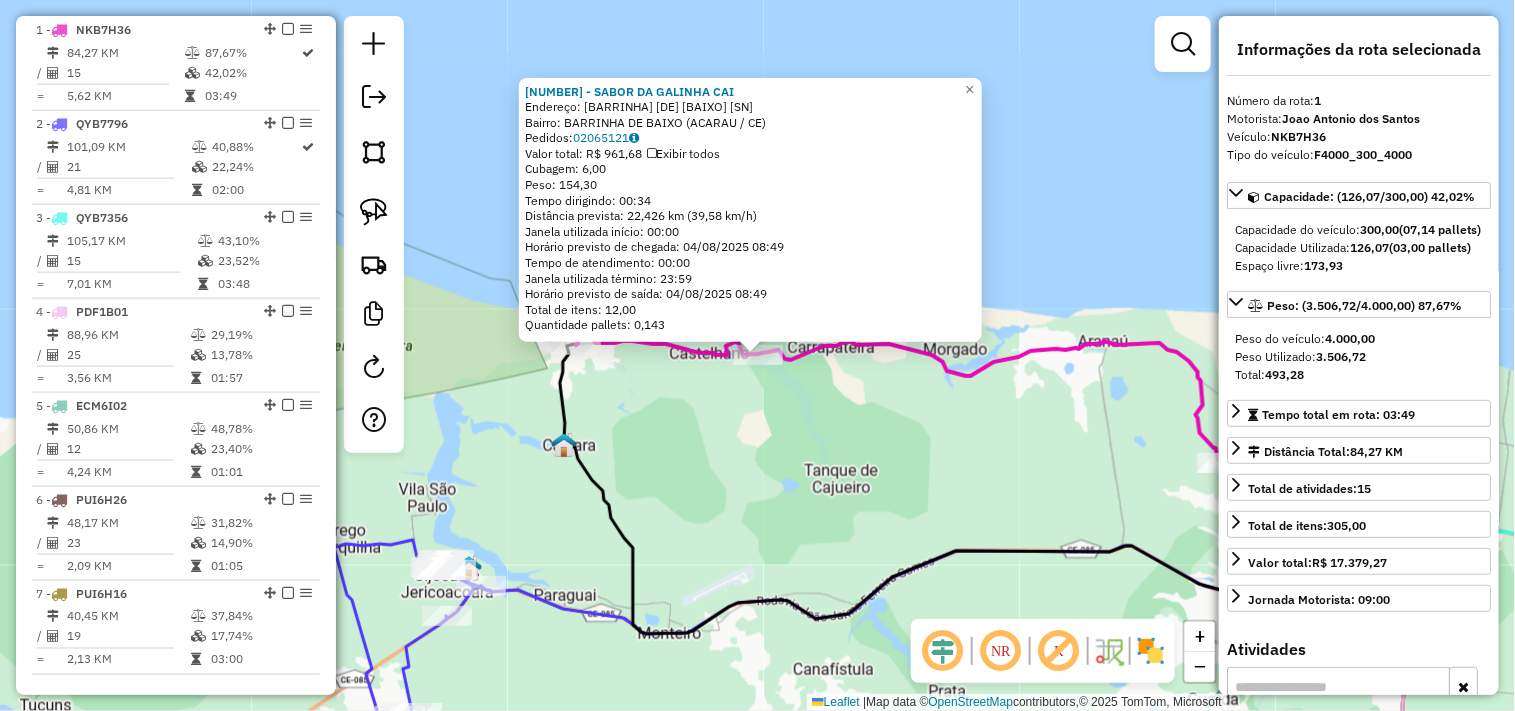 click on "3196 - SABOR DA GALINHA CAI  Endereço:  BARRINHA DE BAIXO SN   Bairro: BARRINHA DE BAIXO (ACARAU / CE)   Pedidos:  02065121   Valor total: R$ 961,68   Exibir todos   Cubagem: 6,00  Peso: 154,30  Tempo dirigindo: 00:34   Distância prevista: 22,426 km (39,58 km/h)   Janela utilizada início: 00:00   Horário previsto de chegada: 04/08/2025 08:49   Tempo de atendimento: 00:00   Janela utilizada término: 23:59   Horário previsto de saída: 04/08/2025 08:49   Total de itens: 12,00   Quantidade pallets: 0,143  × Janela de atendimento Grade de atendimento Capacidade Transportadoras Veículos Cliente Pedidos  Rotas Selecione os dias de semana para filtrar as janelas de atendimento  Seg   Ter   Qua   Qui   Sex   Sáb   Dom  Informe o período da janela de atendimento: De: Até:  Filtrar exatamente a janela do cliente  Considerar janela de atendimento padrão  Selecione os dias de semana para filtrar as grades de atendimento  Seg   Ter   Qua   Qui   Sex   Sáb   Dom   Peso mínimo:   Peso máximo:   De:   Até:  +" 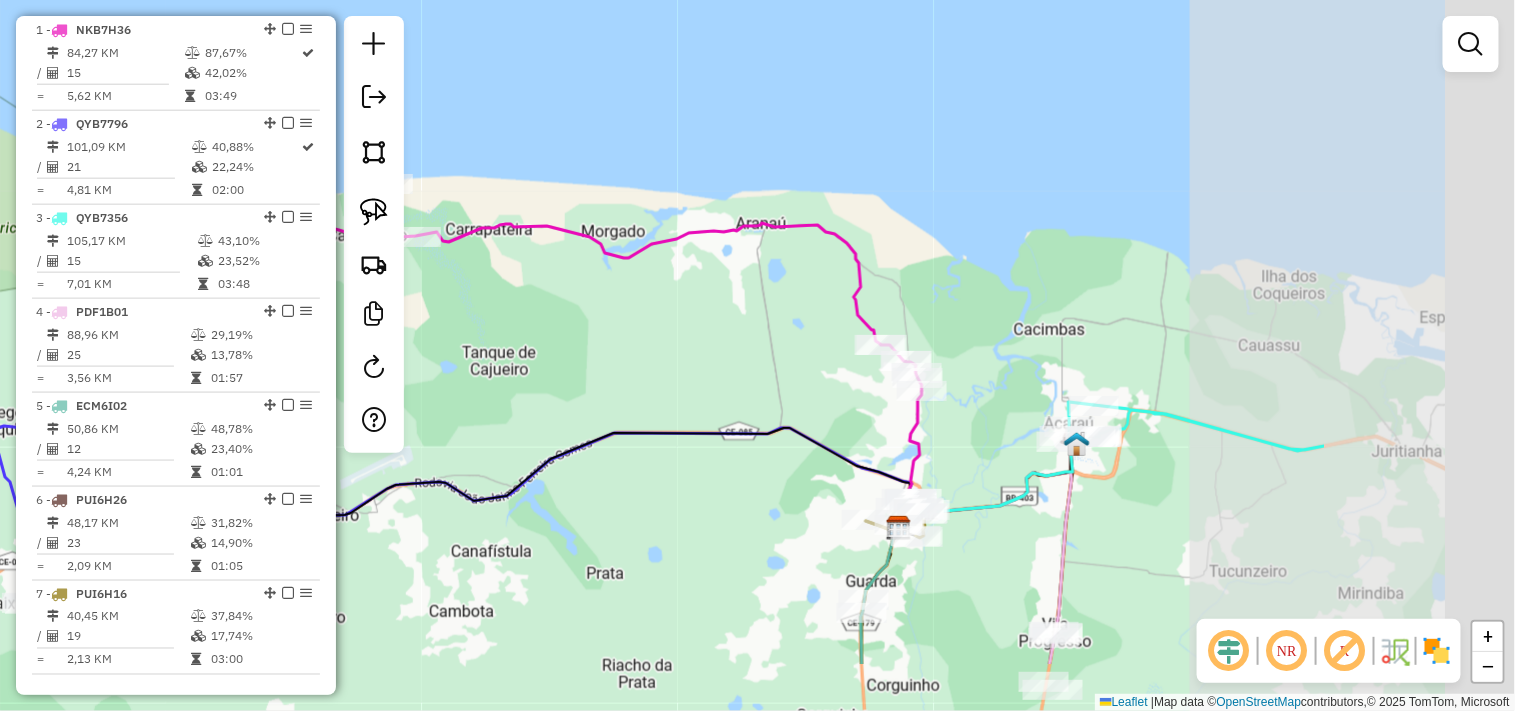 drag, startPoint x: 1044, startPoint y: 483, endPoint x: 577, endPoint y: 261, distance: 517.08124 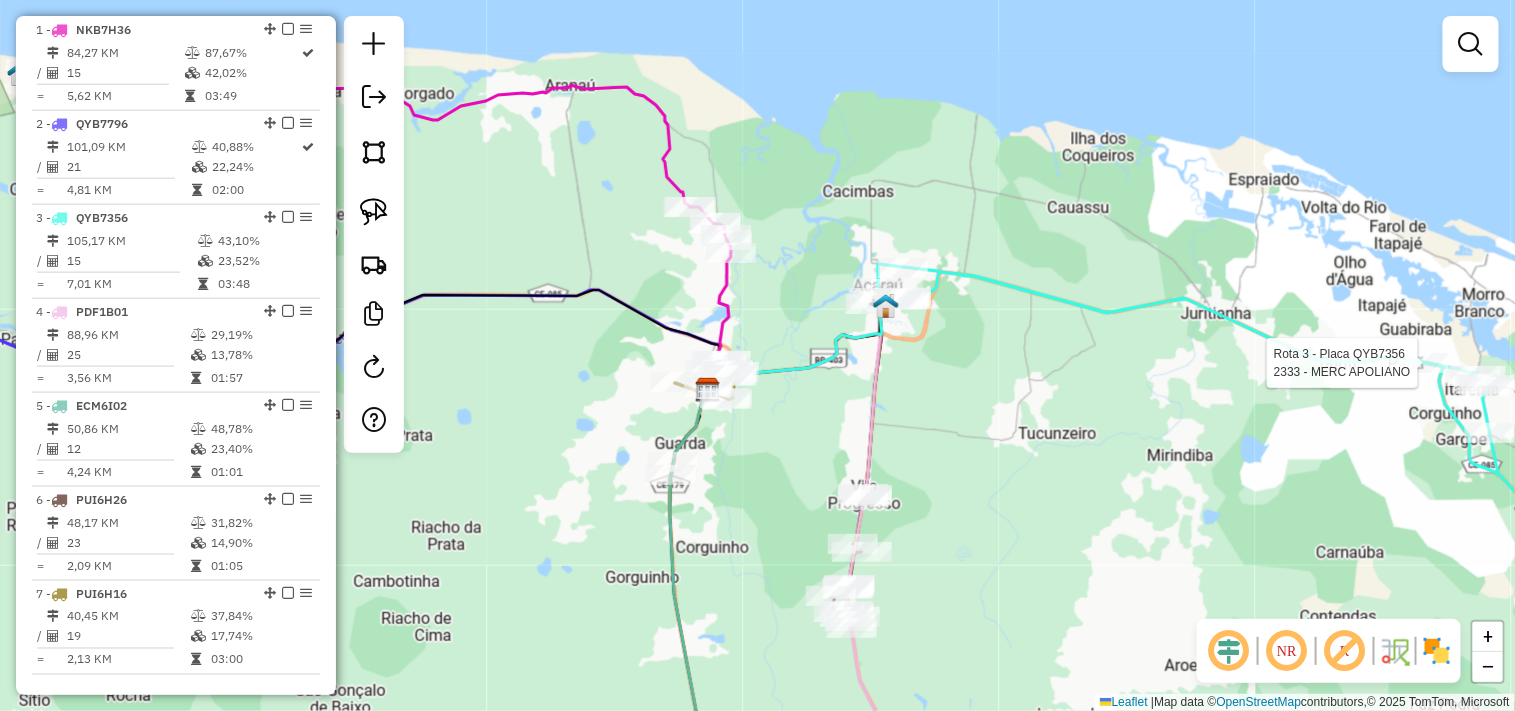 click 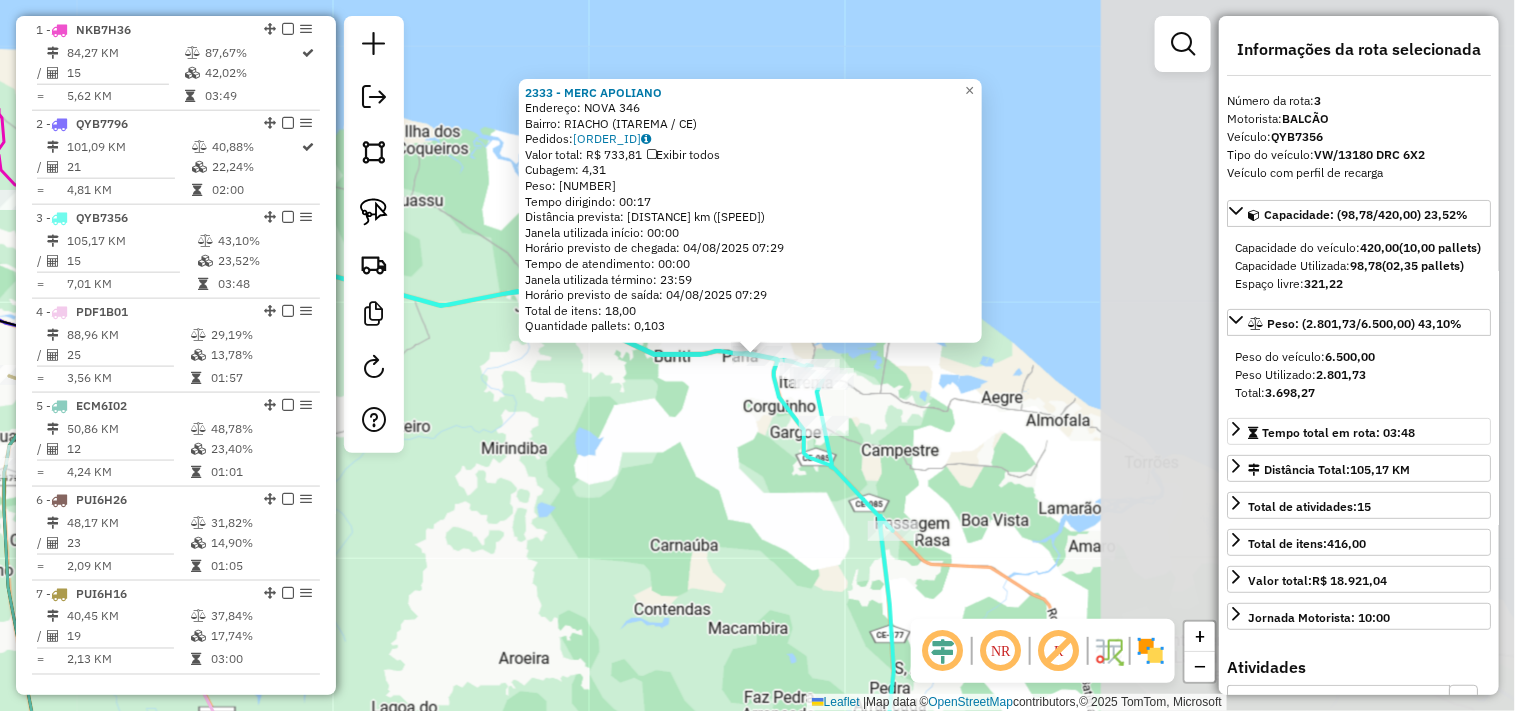 scroll, scrollTop: 831, scrollLeft: 0, axis: vertical 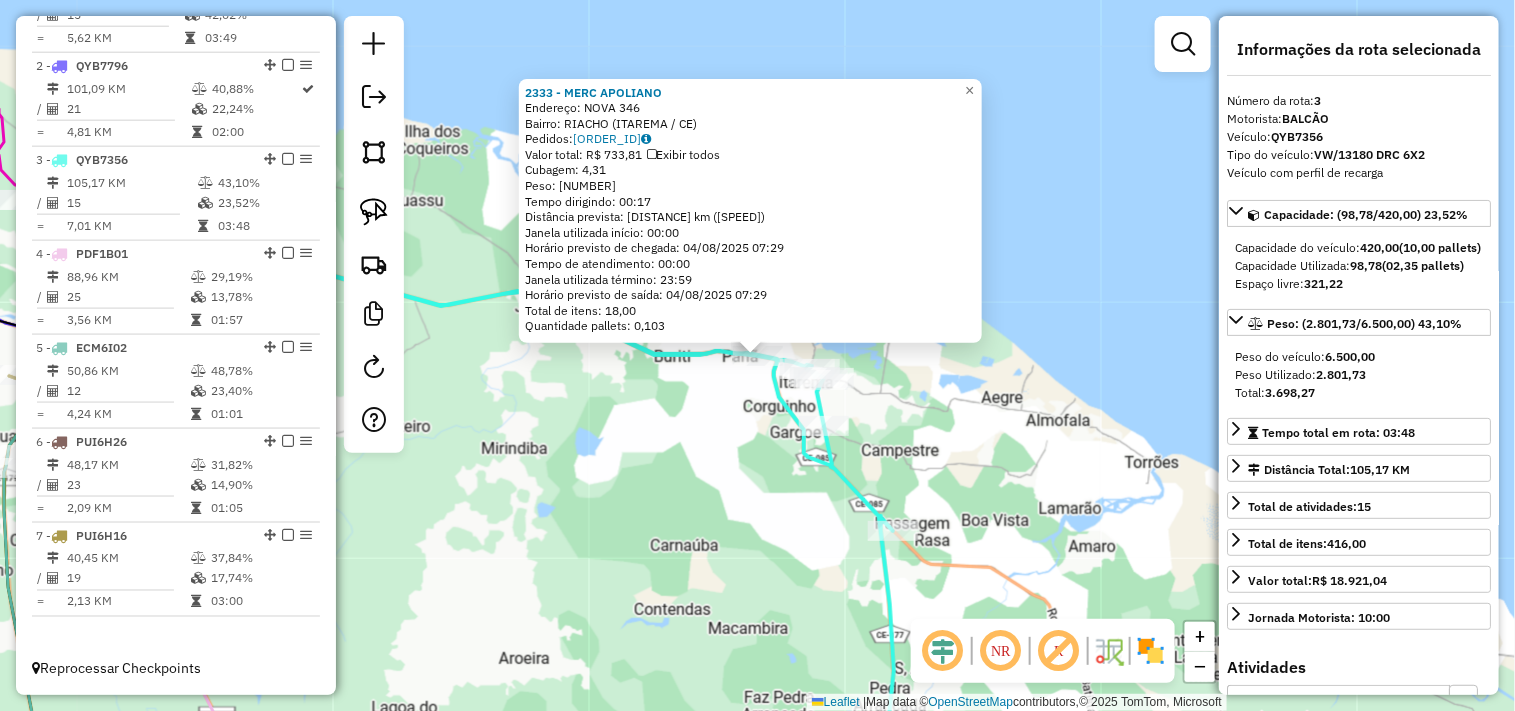 click on "2333 - MERC APOLIANO  Endereço:  NOVA 346   Bairro: RIACHO (ITAREMA / CE)   Pedidos:  02064879   Valor total: R$ 733,81   Exibir todos   Cubagem: 4,31  Peso: 120,62  Tempo dirigindo: 00:17   Distância prevista: 20,77 km (73,31 km/h)   Janela utilizada início: 00:00   Horário previsto de chegada: 04/08/2025 07:29   Tempo de atendimento: 00:00   Janela utilizada término: 23:59   Horário previsto de saída: 04/08/2025 07:29   Total de itens: 18,00   Quantidade pallets: 0,103  × Janela de atendimento Grade de atendimento Capacidade Transportadoras Veículos Cliente Pedidos  Rotas Selecione os dias de semana para filtrar as janelas de atendimento  Seg   Ter   Qua   Qui   Sex   Sáb   Dom  Informe o período da janela de atendimento: De: Até:  Filtrar exatamente a janela do cliente  Considerar janela de atendimento padrão  Selecione os dias de semana para filtrar as grades de atendimento  Seg   Ter   Qua   Qui   Sex   Sáb   Dom   Considerar clientes sem dia de atendimento cadastrado  Peso mínimo:   De:" 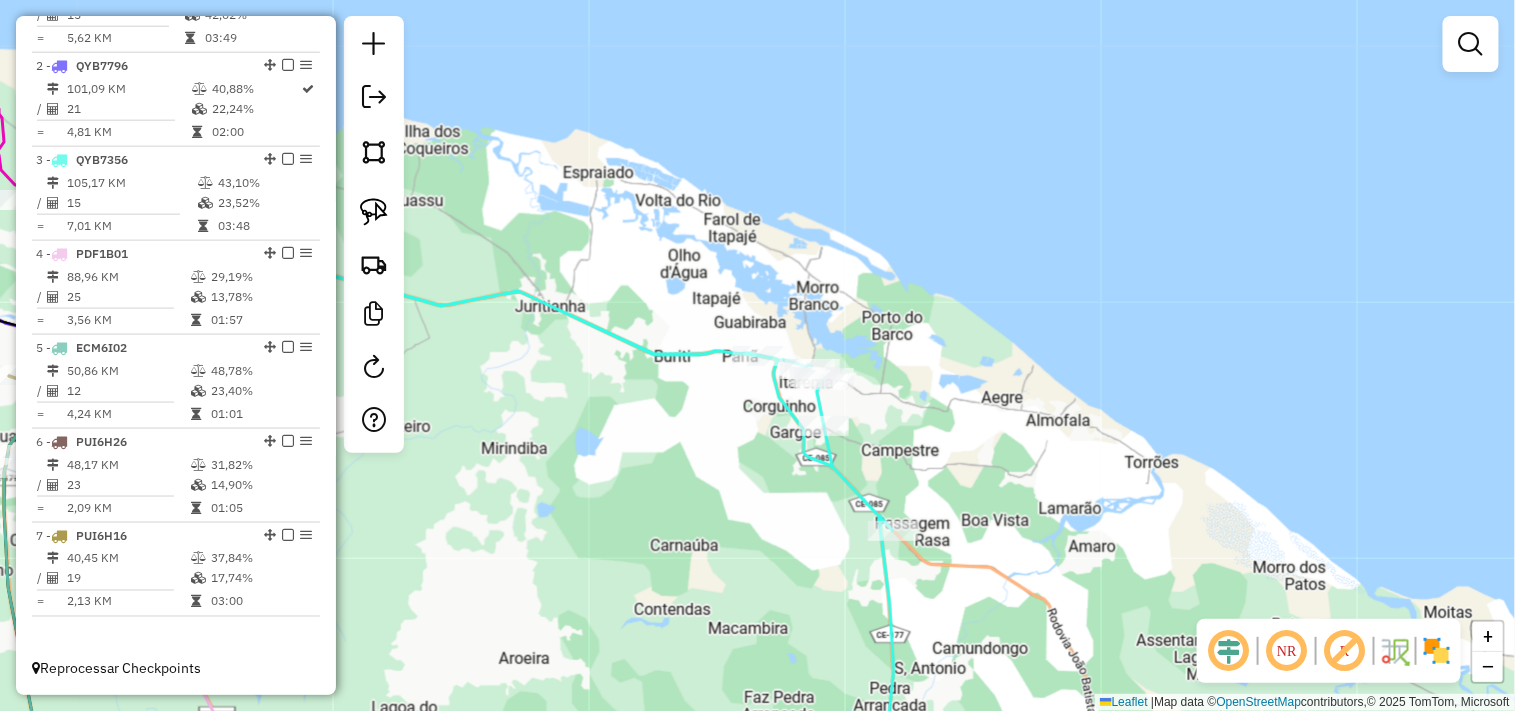 drag, startPoint x: 643, startPoint y: 456, endPoint x: 972, endPoint y: 438, distance: 329.49203 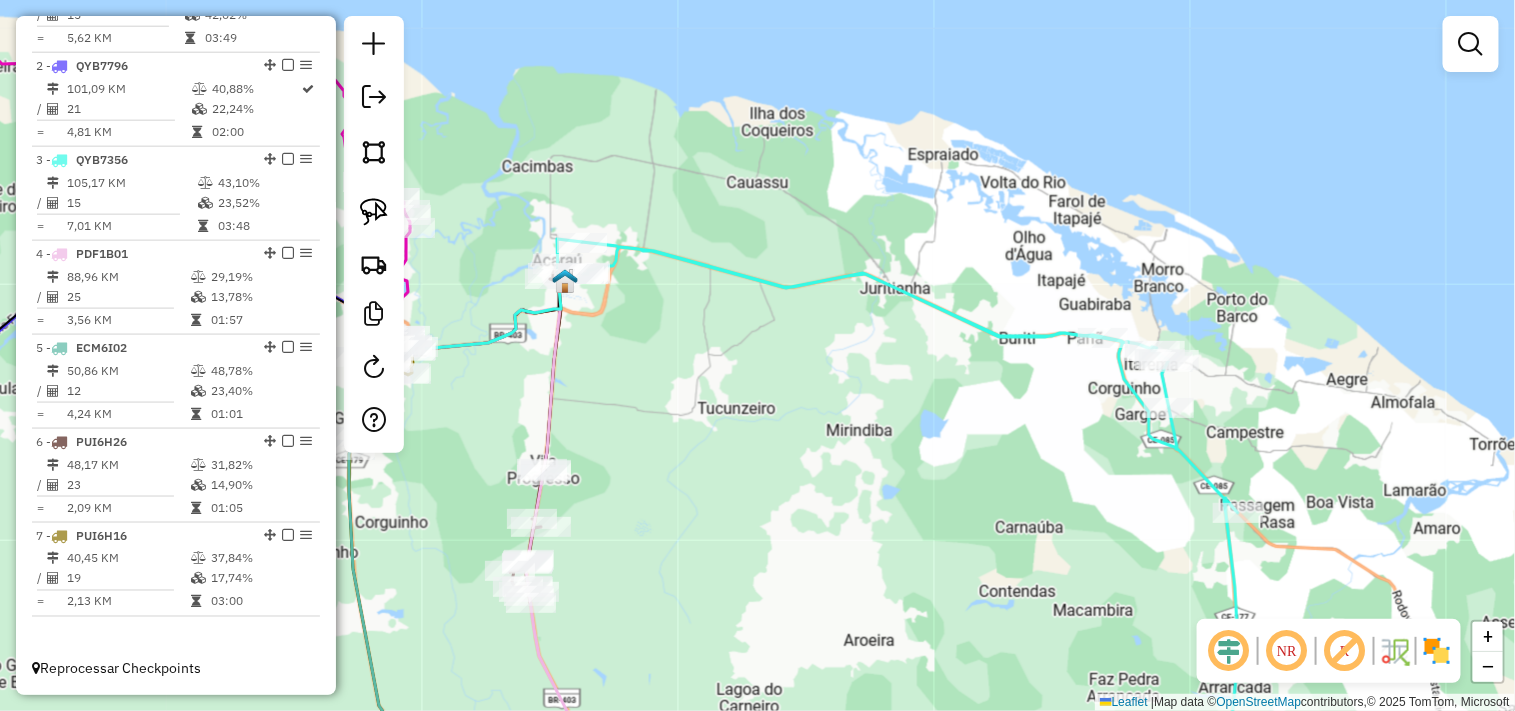 drag, startPoint x: 741, startPoint y: 407, endPoint x: 937, endPoint y: 414, distance: 196.12495 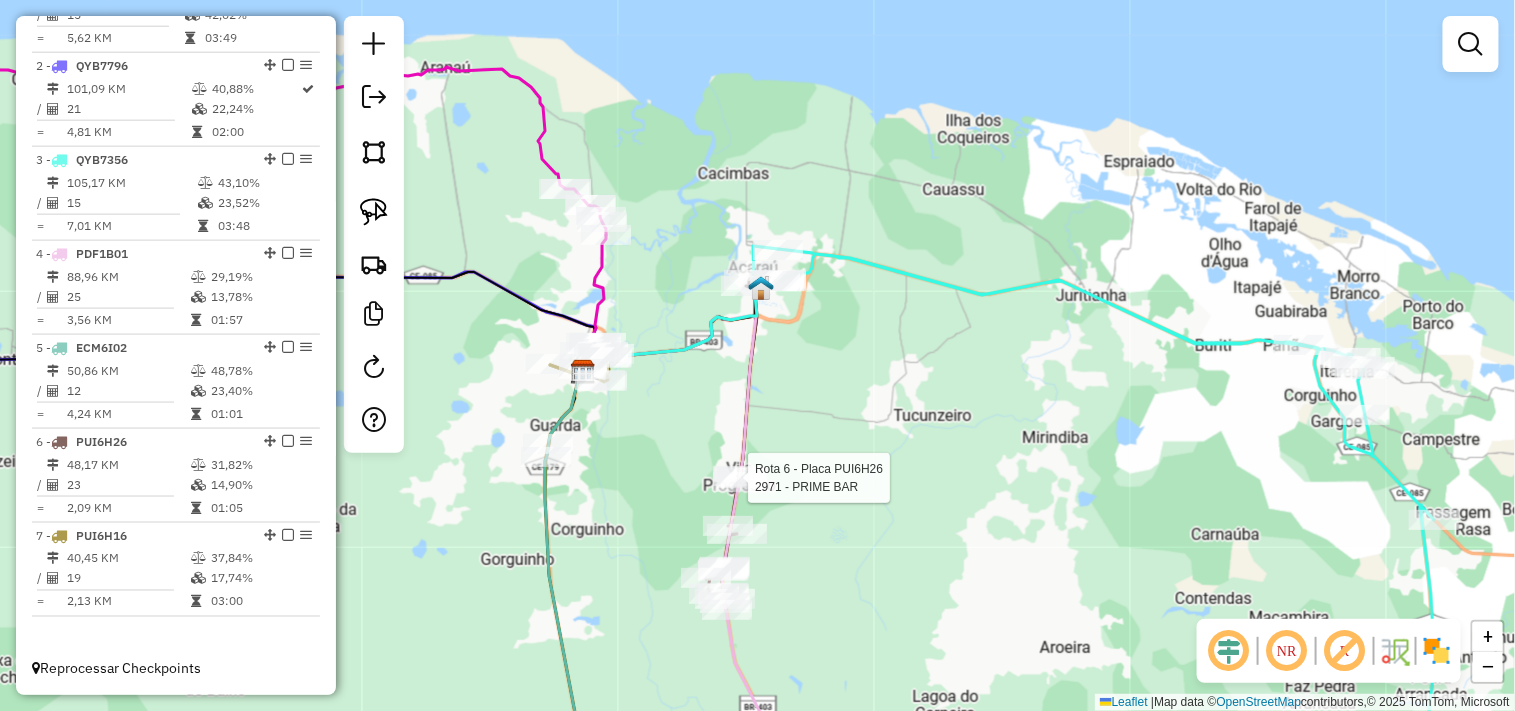 select on "**********" 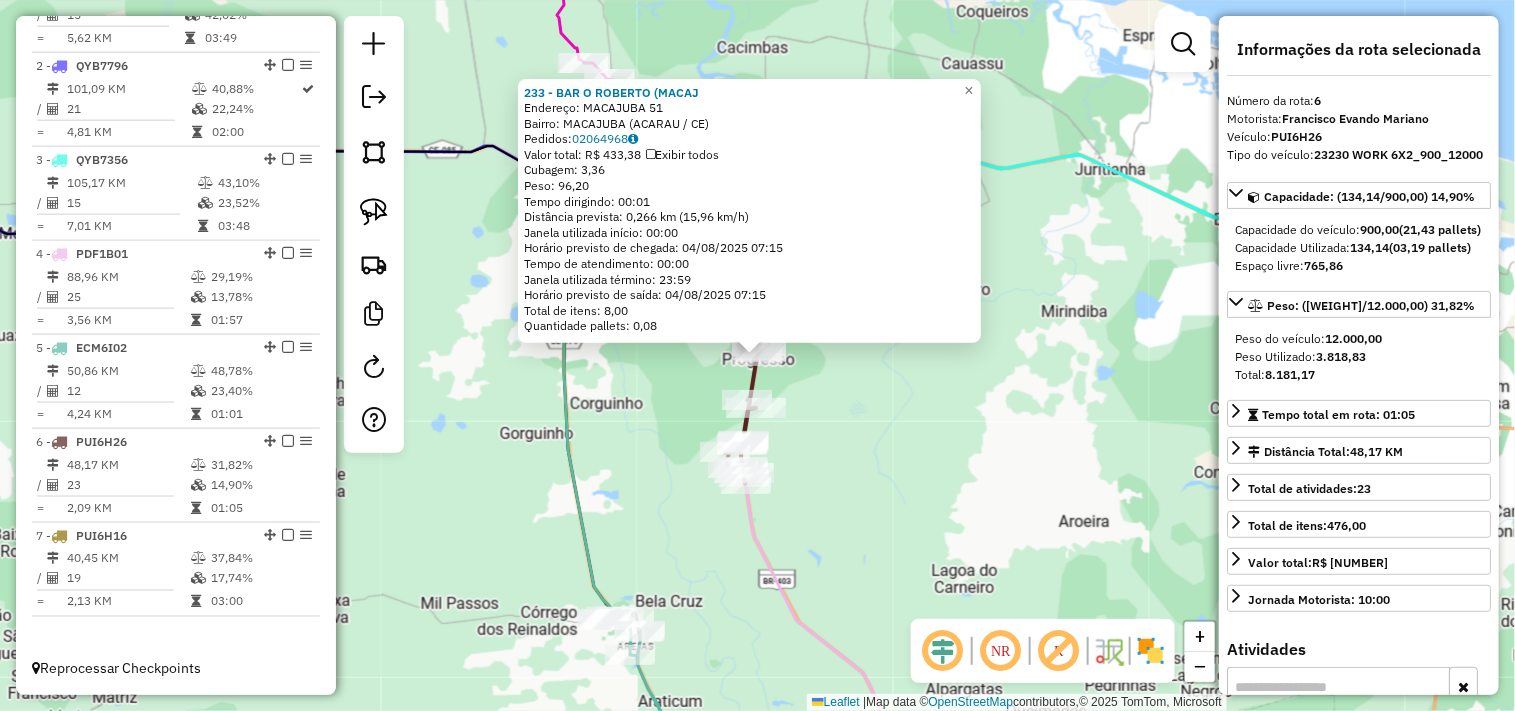 click on "233 - BAR O ROBERTO (MACAJ  Endereço:  MACAJUBA 51   Bairro: MACAJUBA (ACARAU / CE)   Pedidos:  02064968   Valor total: R$ 433,38   Exibir todos   Cubagem: 3,36  Peso: 96,20  Tempo dirigindo: 00:01   Distância prevista: 0,266 km (15,96 km/h)   Janela utilizada início: 00:00   Horário previsto de chegada: 04/08/2025 07:15   Tempo de atendimento: 00:00   Janela utilizada término: 23:59   Horário previsto de saída: 04/08/2025 07:15   Total de itens: 8,00   Quantidade pallets: 0,08  × Janela de atendimento Grade de atendimento Capacidade Transportadoras Veículos Cliente Pedidos  Rotas Selecione os dias de semana para filtrar as janelas de atendimento  Seg   Ter   Qua   Qui   Sex   Sáb   Dom  Informe o período da janela de atendimento: De: Até:  Filtrar exatamente a janela do cliente  Considerar janela de atendimento padrão  Selecione os dias de semana para filtrar as grades de atendimento  Seg   Ter   Qua   Qui   Sex   Sáb   Dom   Considerar clientes sem dia de atendimento cadastrado  Peso mínimo:" 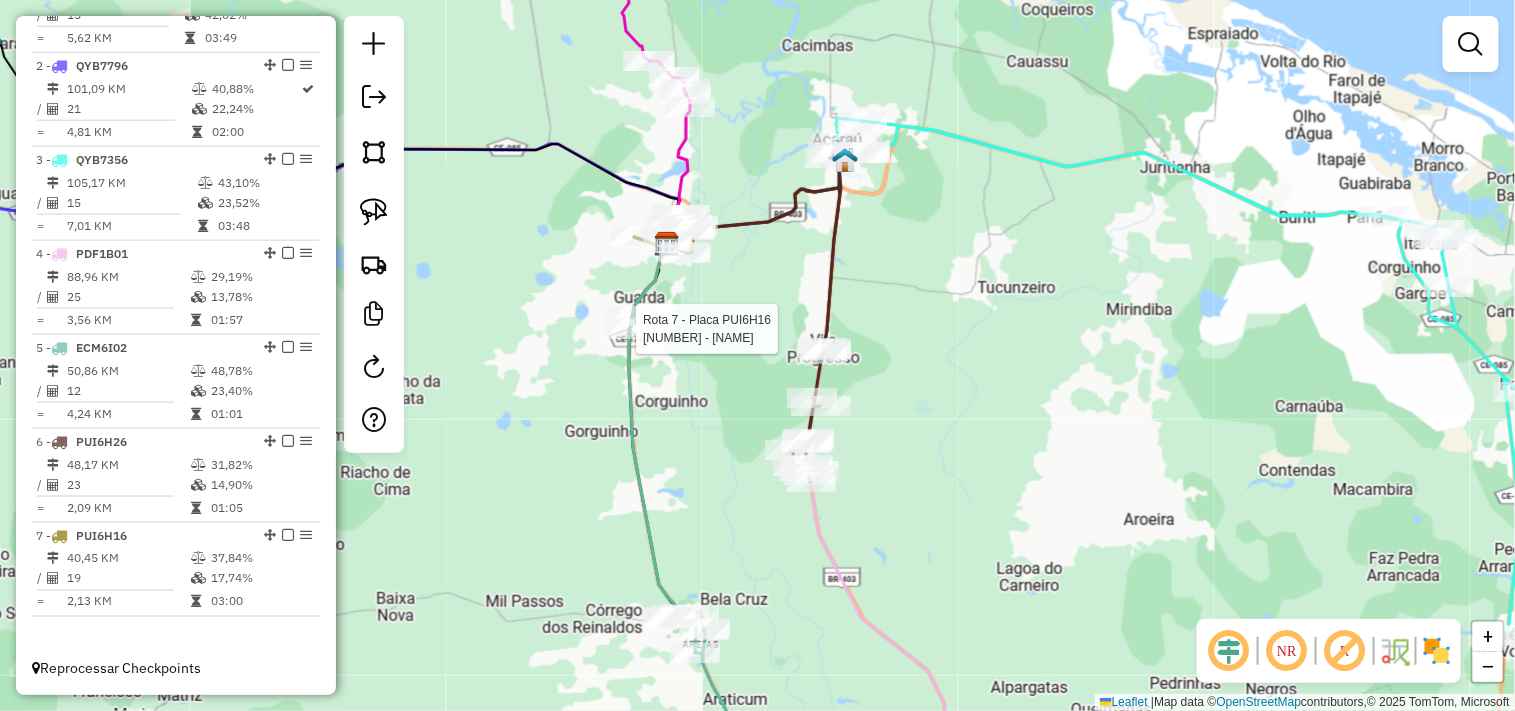 select on "**********" 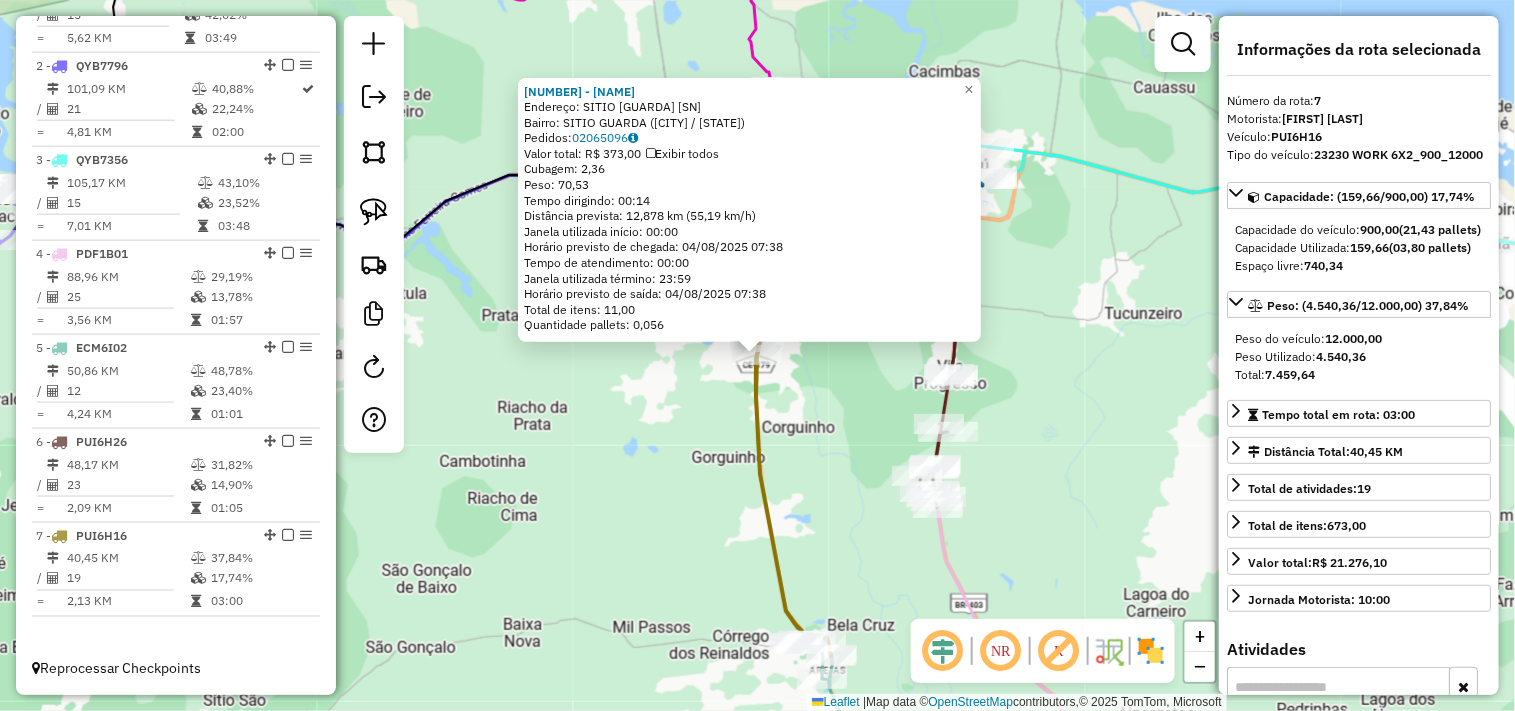 click on "3378 - PEIXARIA DO VALE  Endereço:  SITIO GUARDA SN   Bairro: SITIO GUARDA (BELA CRUZ / CE)   Pedidos:  02065096   Valor total: R$ 373,00   Exibir todos   Cubagem: 2,36  Peso: 70,53  Tempo dirigindo: 00:14   Distância prevista: 12,878 km (55,19 km/h)   Janela utilizada início: 00:00   Horário previsto de chegada: 04/08/2025 07:38   Tempo de atendimento: 00:00   Janela utilizada término: 23:59   Horário previsto de saída: 04/08/2025 07:38   Total de itens: 11,00   Quantidade pallets: 0,056  × Janela de atendimento Grade de atendimento Capacidade Transportadoras Veículos Cliente Pedidos  Rotas Selecione os dias de semana para filtrar as janelas de atendimento  Seg   Ter   Qua   Qui   Sex   Sáb   Dom  Informe o período da janela de atendimento: De: Até:  Filtrar exatamente a janela do cliente  Considerar janela de atendimento padrão  Selecione os dias de semana para filtrar as grades de atendimento  Seg   Ter   Qua   Qui   Sex   Sáb   Dom   Considerar clientes sem dia de atendimento cadastrado De:" 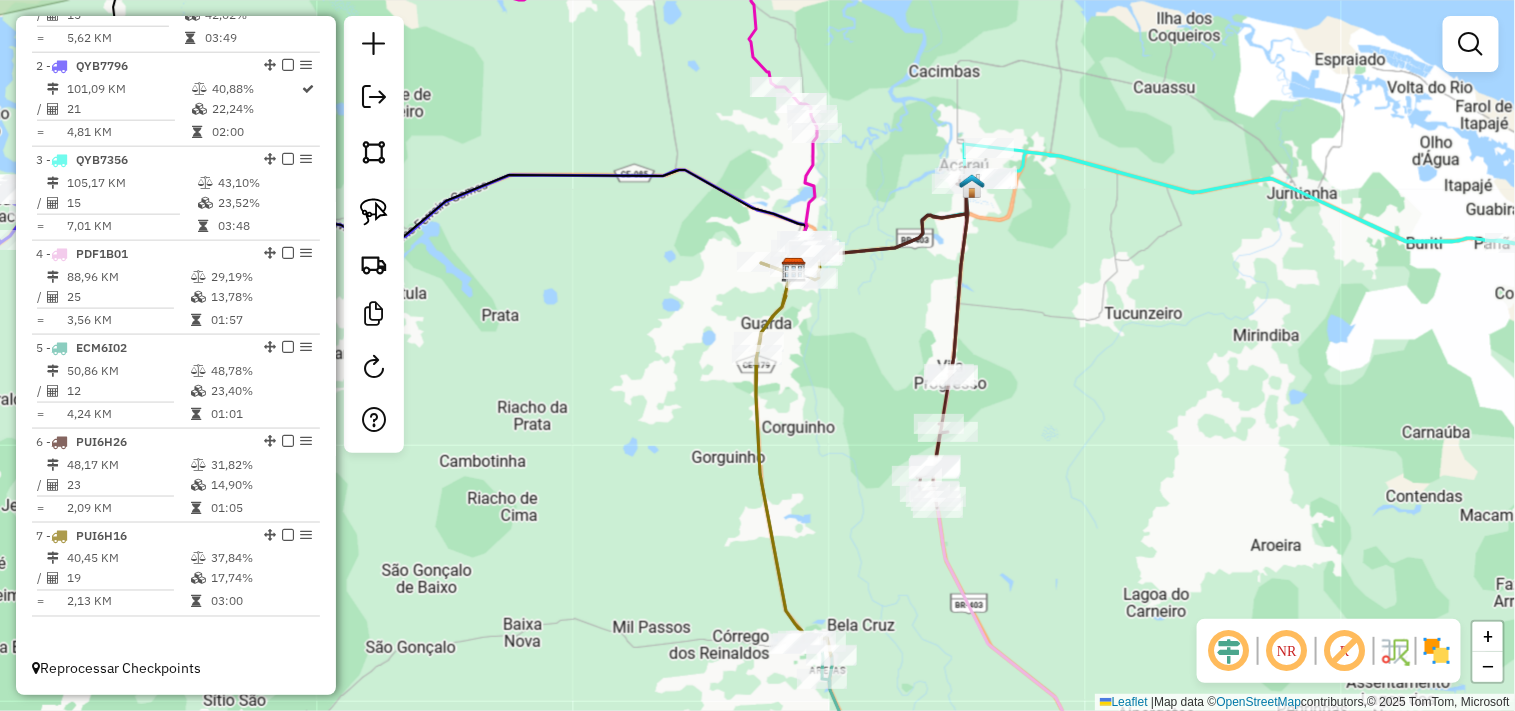 click 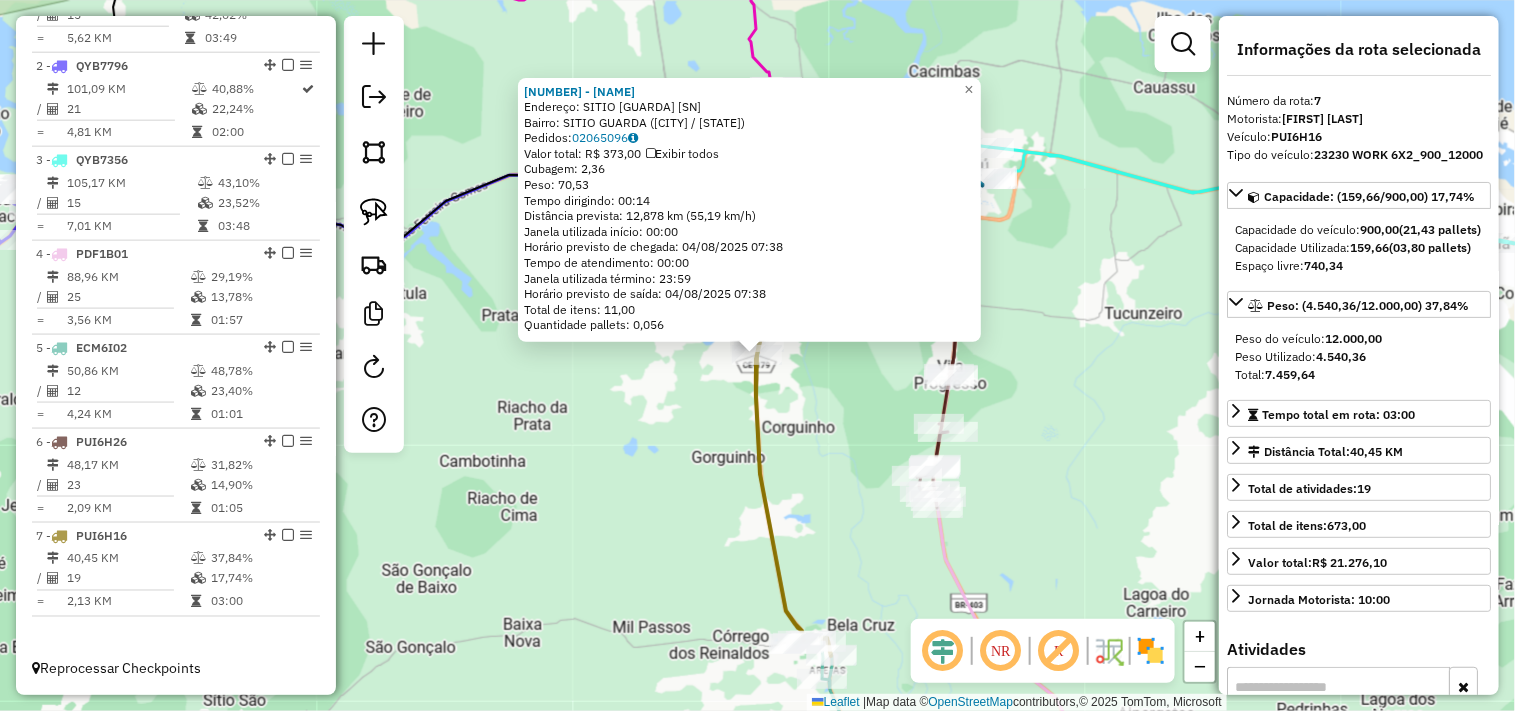 click on "3378 - PEIXARIA DO VALE  Endereço:  SITIO GUARDA SN   Bairro: SITIO GUARDA (BELA CRUZ / CE)   Pedidos:  02065096   Valor total: R$ 373,00   Exibir todos   Cubagem: 2,36  Peso: 70,53  Tempo dirigindo: 00:14   Distância prevista: 12,878 km (55,19 km/h)   Janela utilizada início: 00:00   Horário previsto de chegada: 04/08/2025 07:38   Tempo de atendimento: 00:00   Janela utilizada término: 23:59   Horário previsto de saída: 04/08/2025 07:38   Total de itens: 11,00   Quantidade pallets: 0,056  × Janela de atendimento Grade de atendimento Capacidade Transportadoras Veículos Cliente Pedidos  Rotas Selecione os dias de semana para filtrar as janelas de atendimento  Seg   Ter   Qua   Qui   Sex   Sáb   Dom  Informe o período da janela de atendimento: De: Até:  Filtrar exatamente a janela do cliente  Considerar janela de atendimento padrão  Selecione os dias de semana para filtrar as grades de atendimento  Seg   Ter   Qua   Qui   Sex   Sáb   Dom   Considerar clientes sem dia de atendimento cadastrado De:" 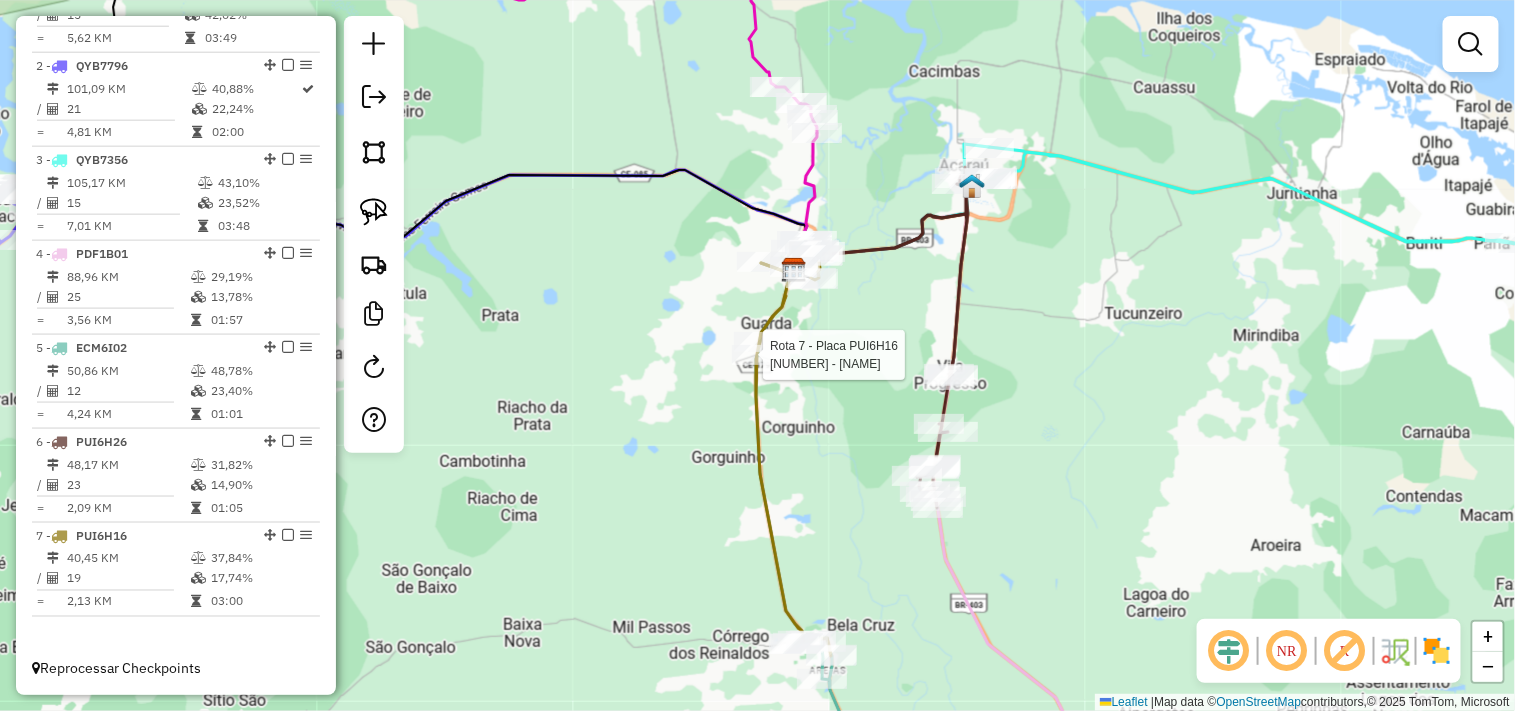 select on "**********" 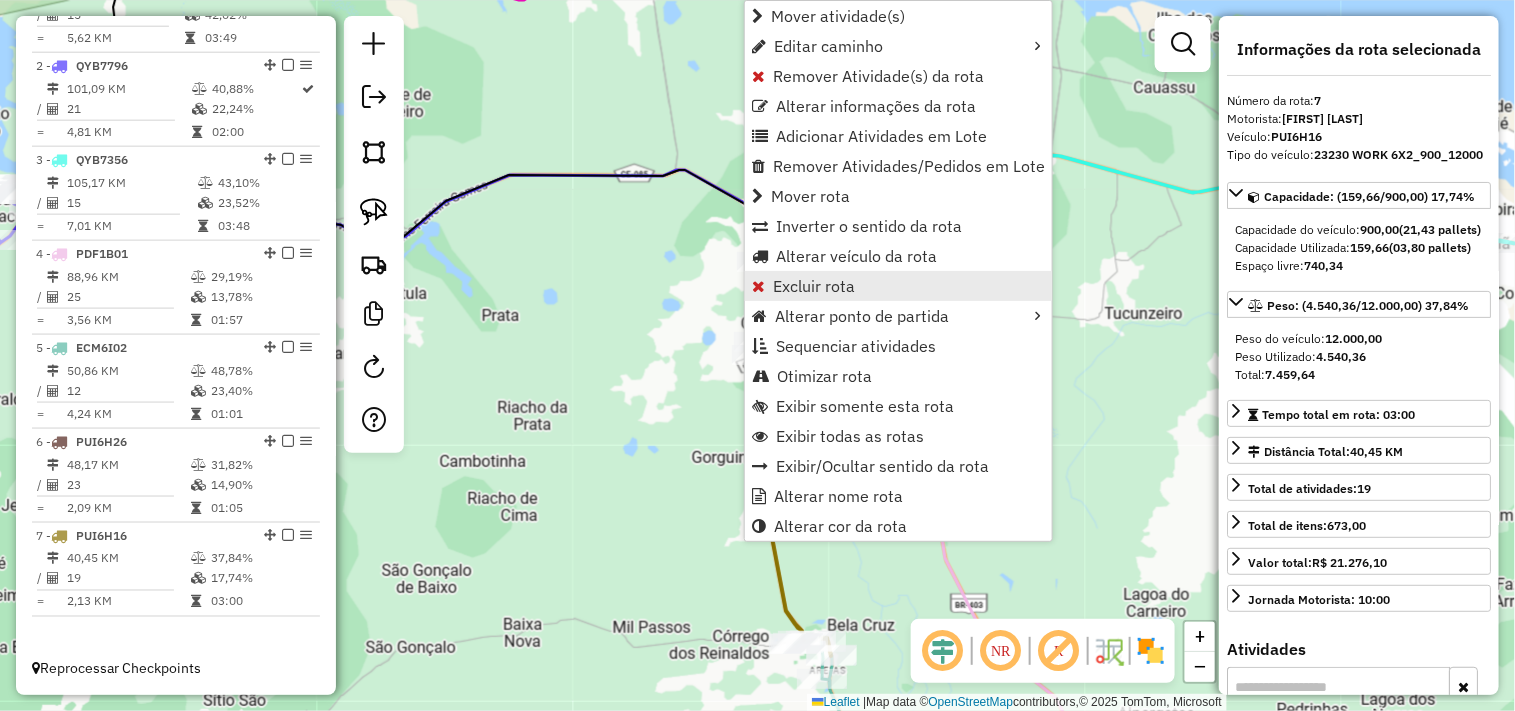 click on "Excluir rota" at bounding box center [814, 286] 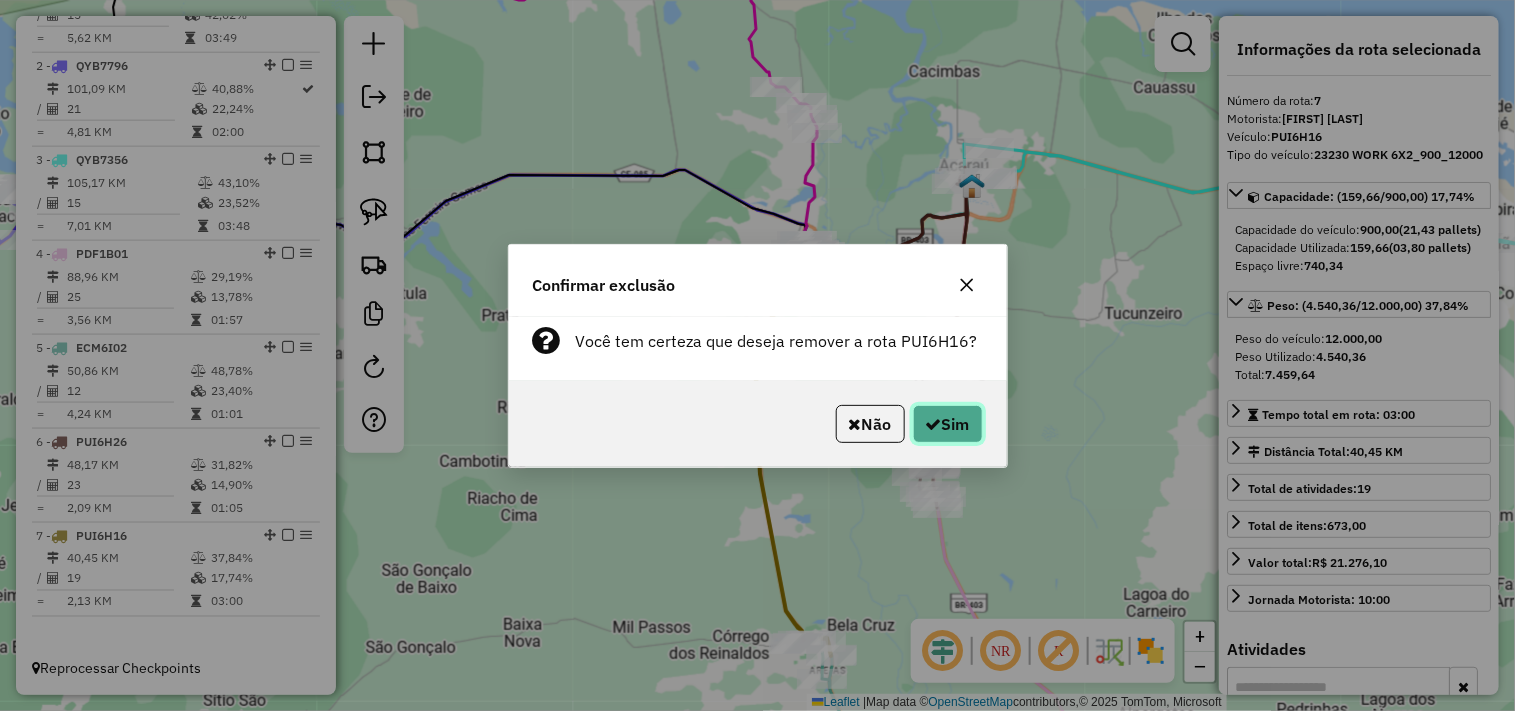 click on "Sim" 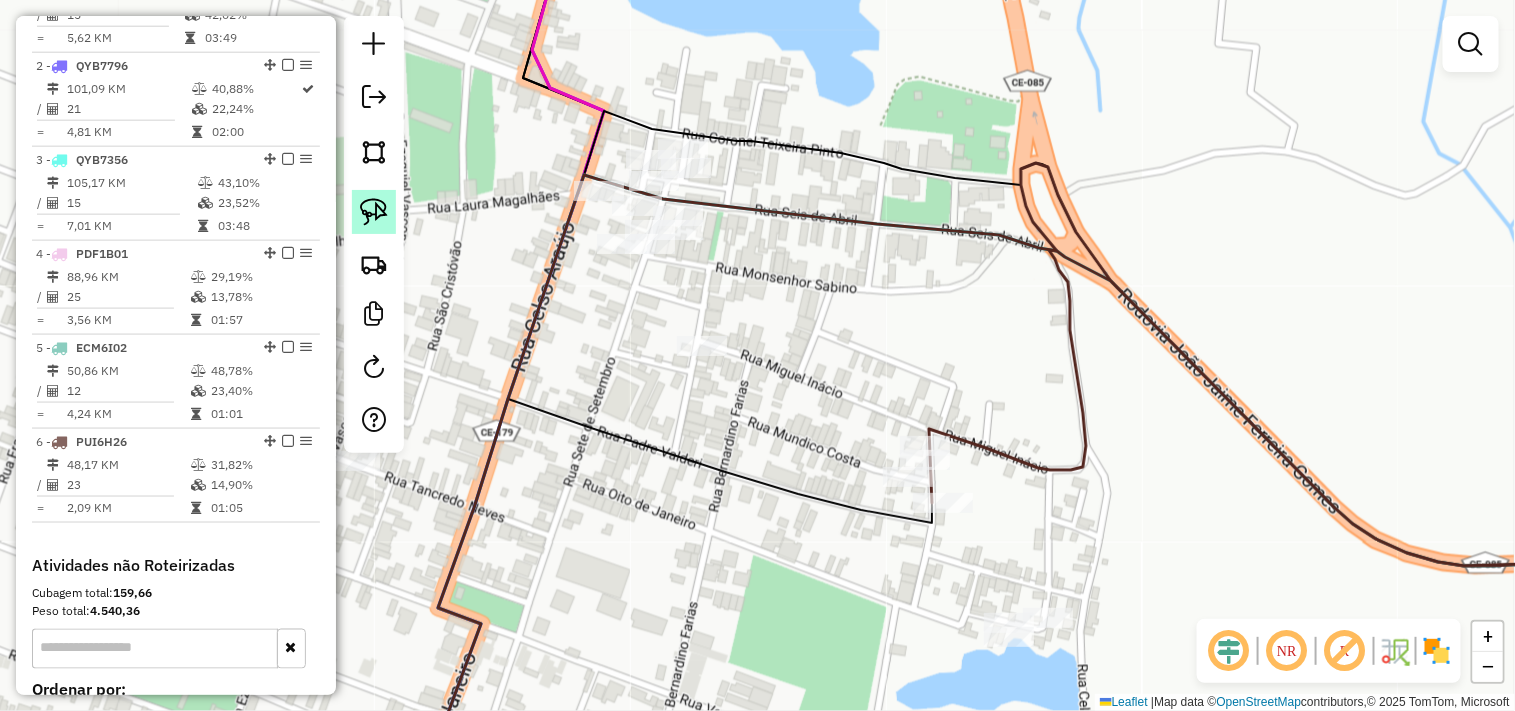 click 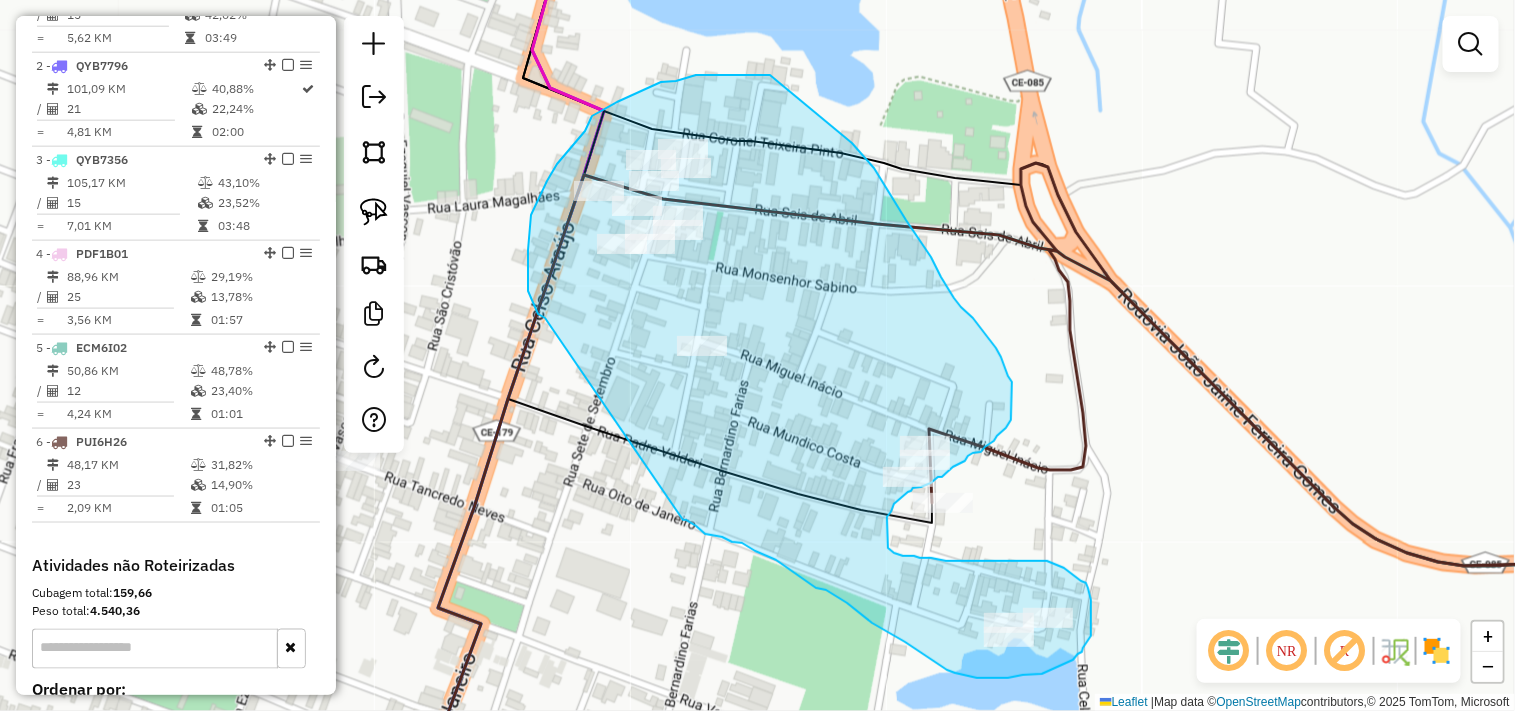 drag, startPoint x: 533, startPoint y: 302, endPoint x: 605, endPoint y: 464, distance: 177.27943 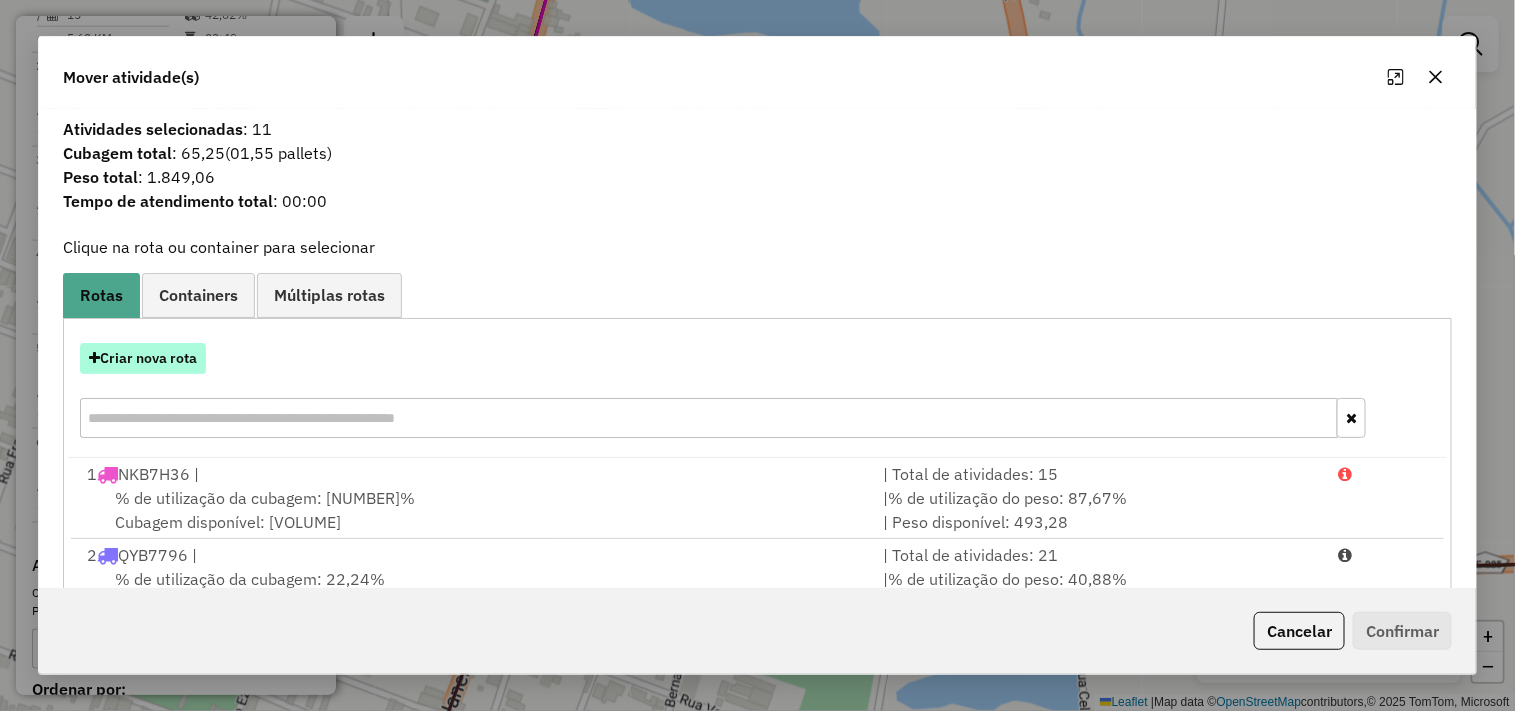click on "Criar nova rota" at bounding box center (143, 358) 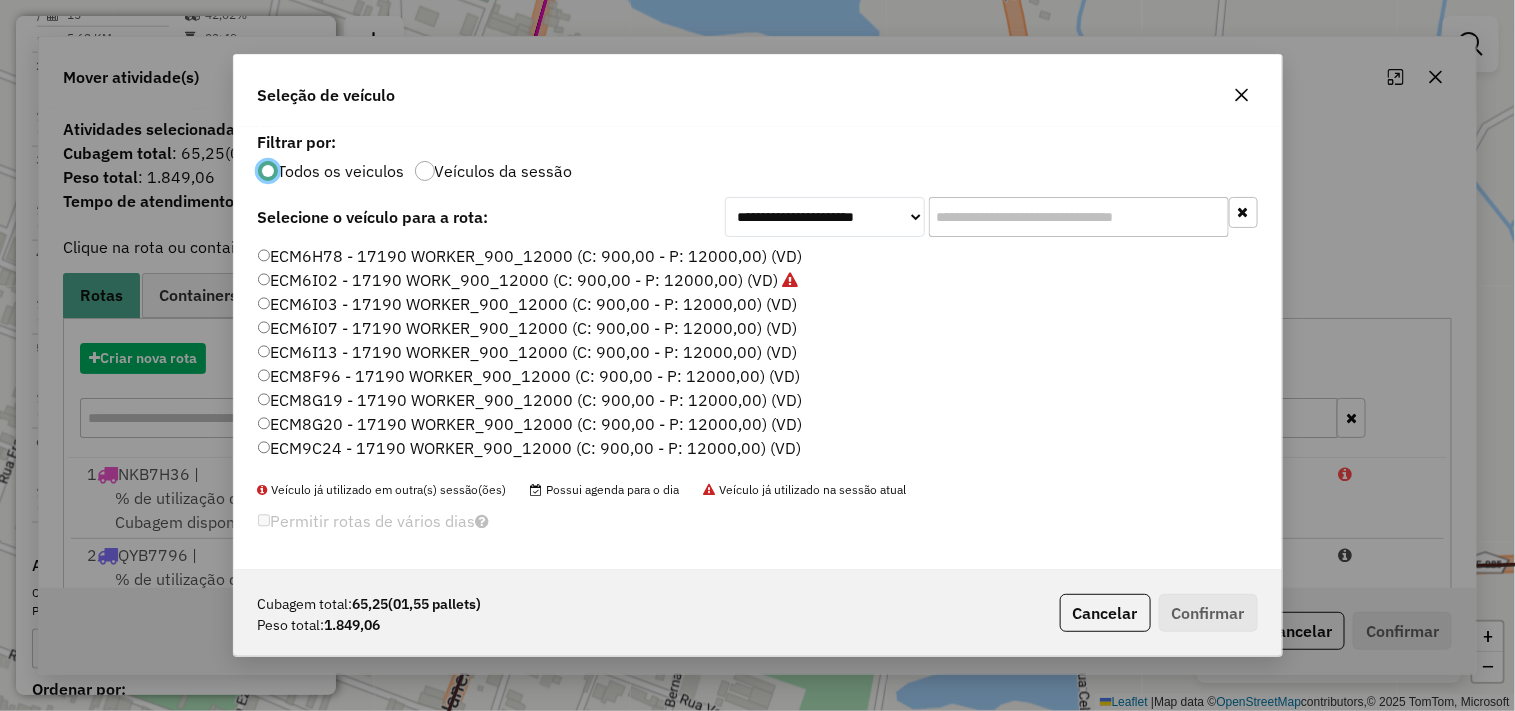 scroll, scrollTop: 11, scrollLeft: 5, axis: both 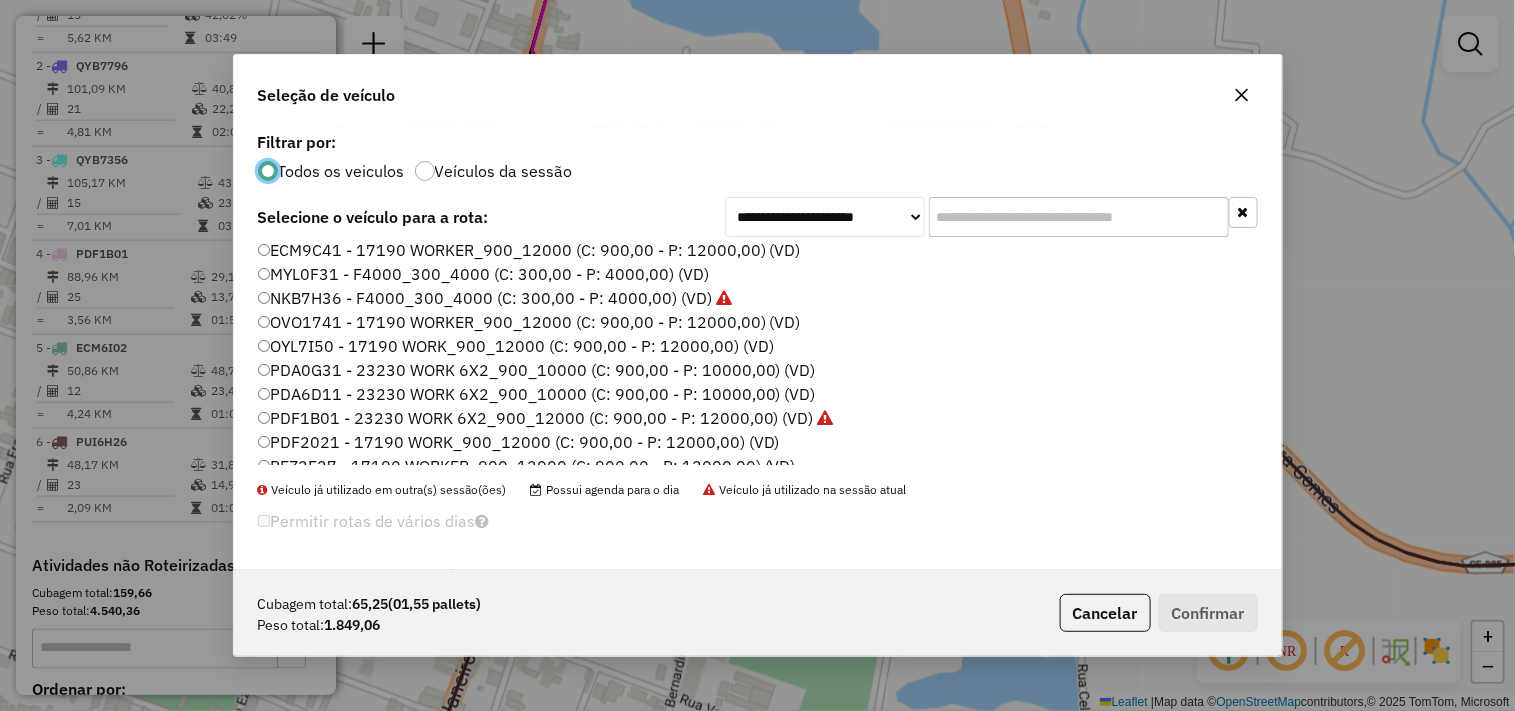 click on "PDA6D11 - 23230 WORK 6X2_900_10000 (C: 900,00 - P: 10000,00) (VD)" 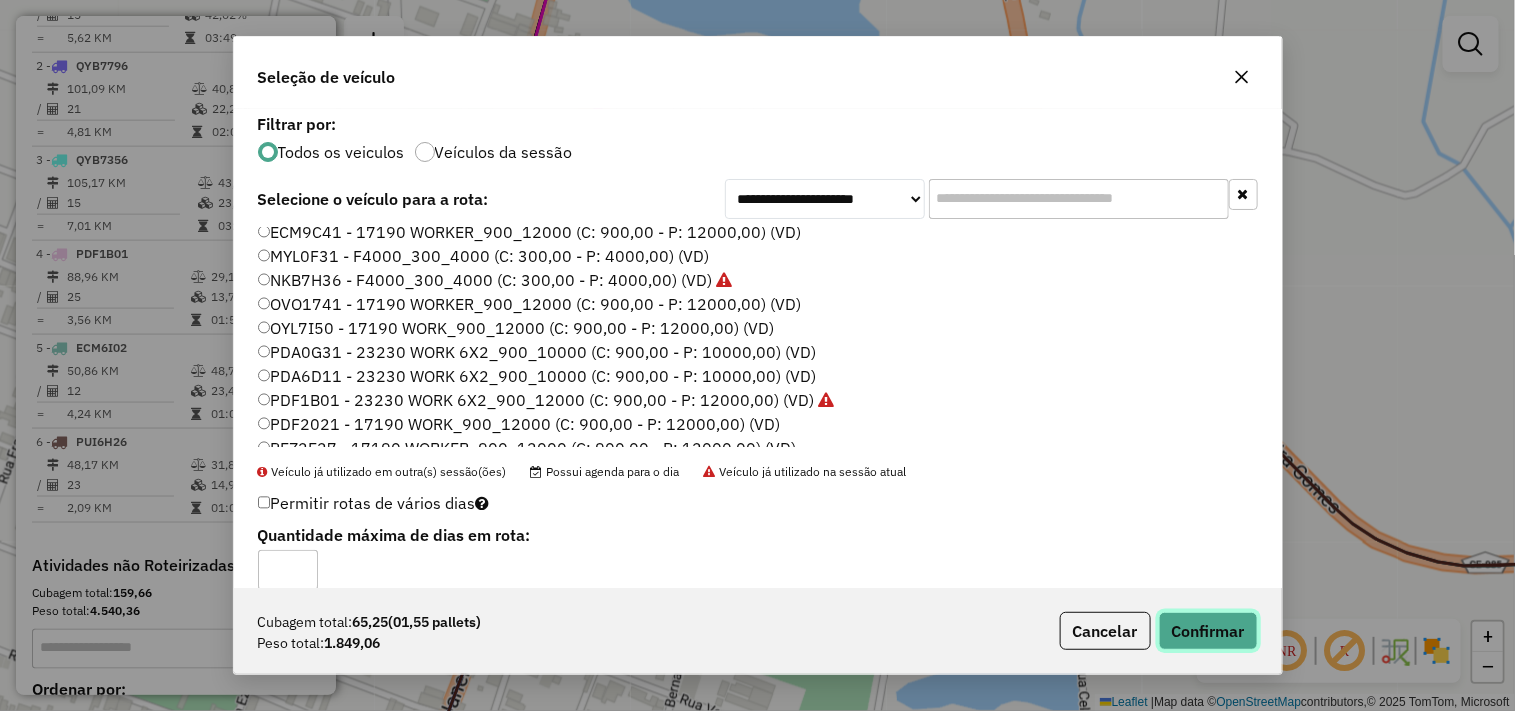click on "Confirmar" 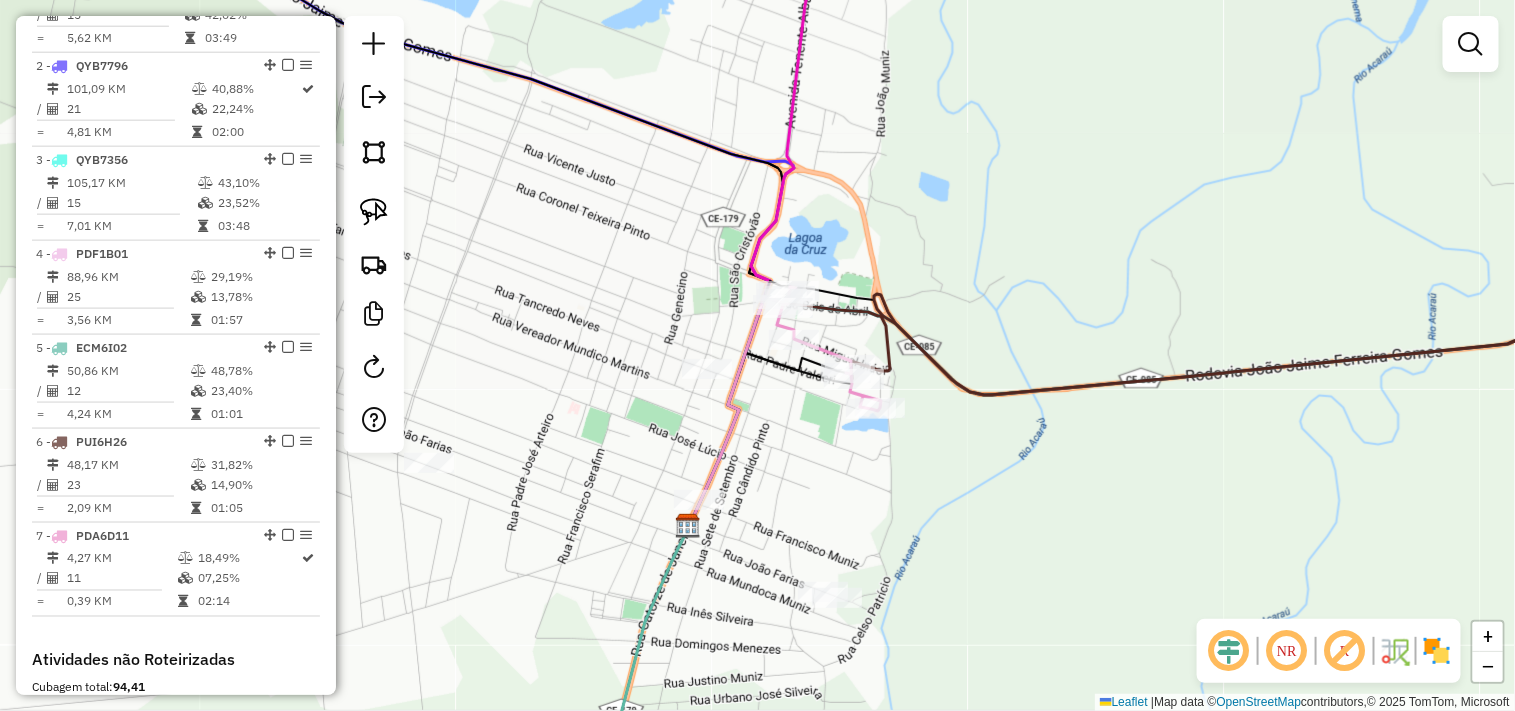 drag, startPoint x: 784, startPoint y: 504, endPoint x: 775, endPoint y: 458, distance: 46.872166 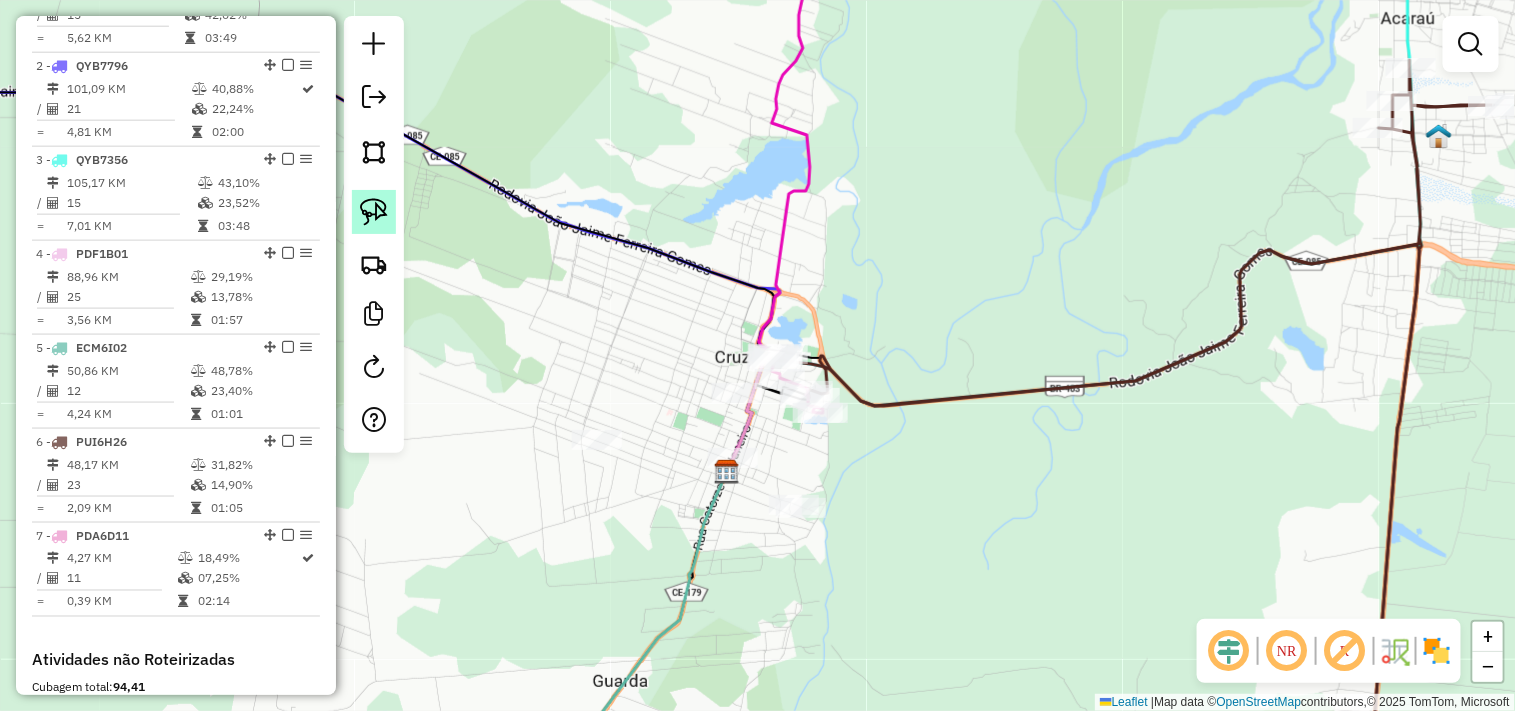 click 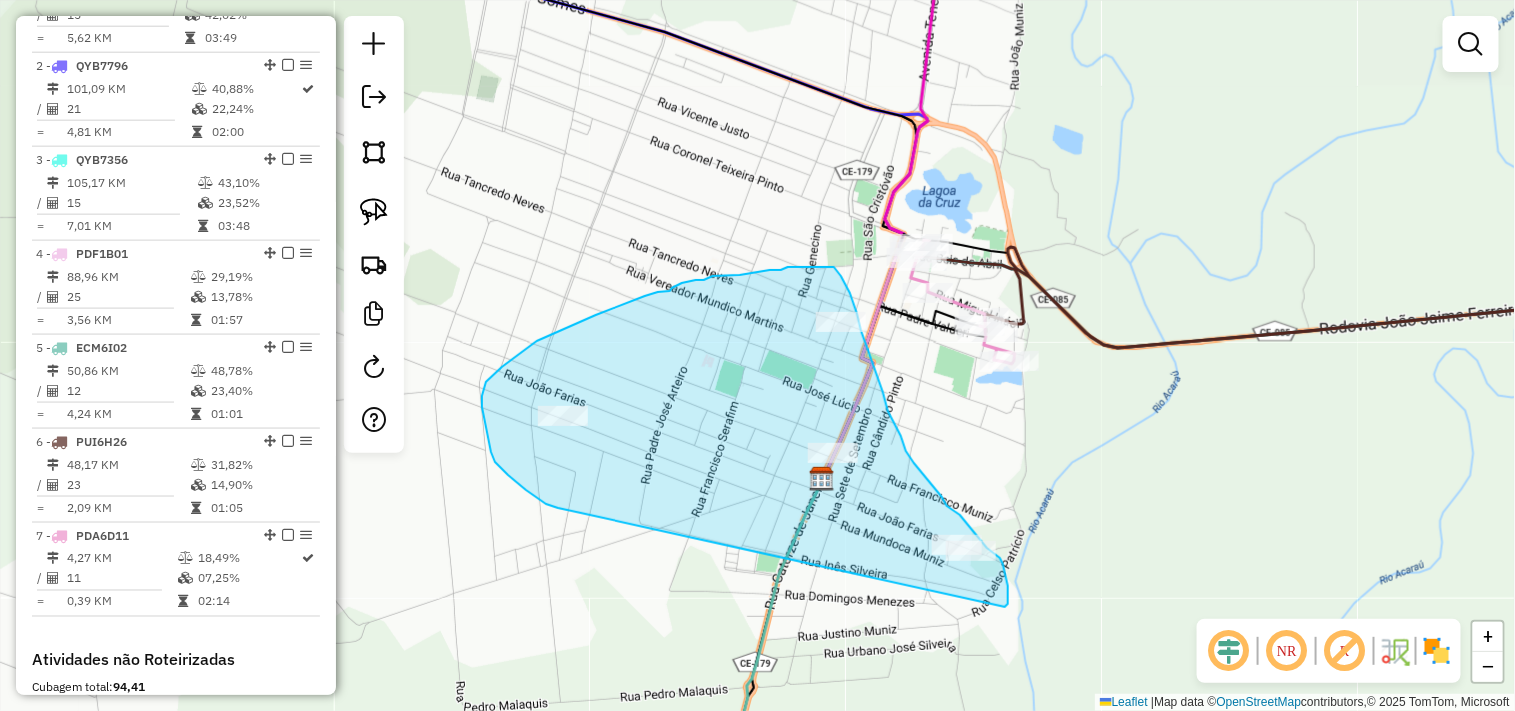 drag, startPoint x: 490, startPoint y: 448, endPoint x: 1005, endPoint y: 607, distance: 538.9861 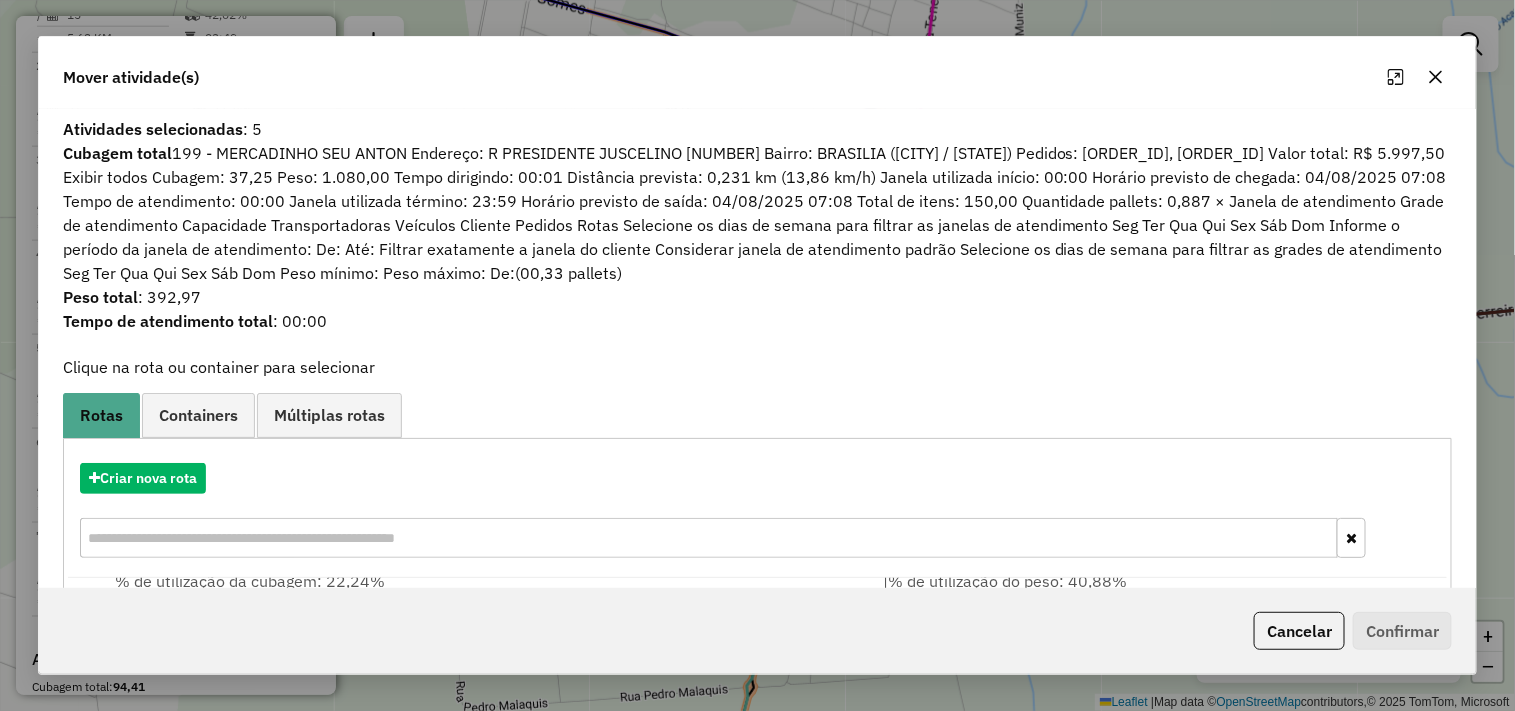 scroll, scrollTop: 167, scrollLeft: 0, axis: vertical 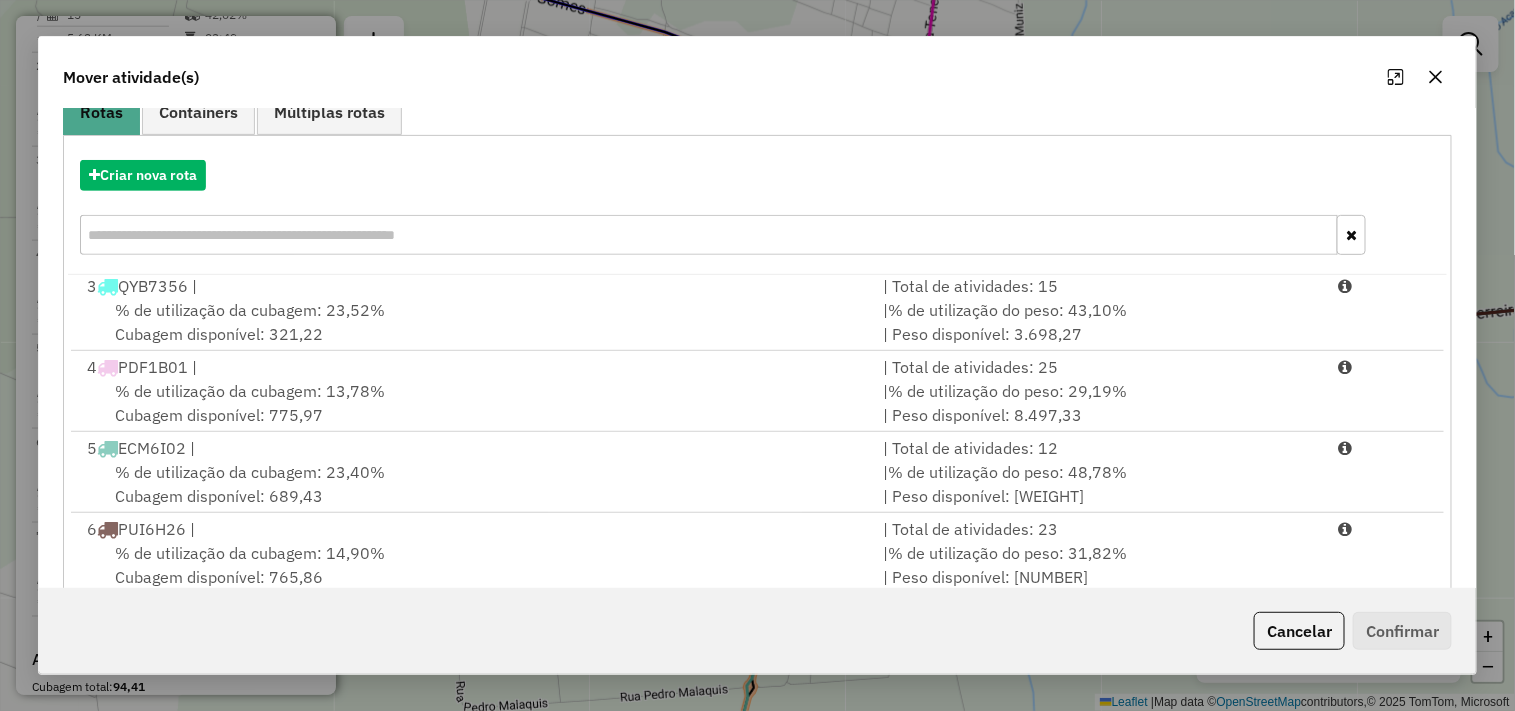 click on "% de utilização da cubagem: 07,25%" at bounding box center [250, 634] 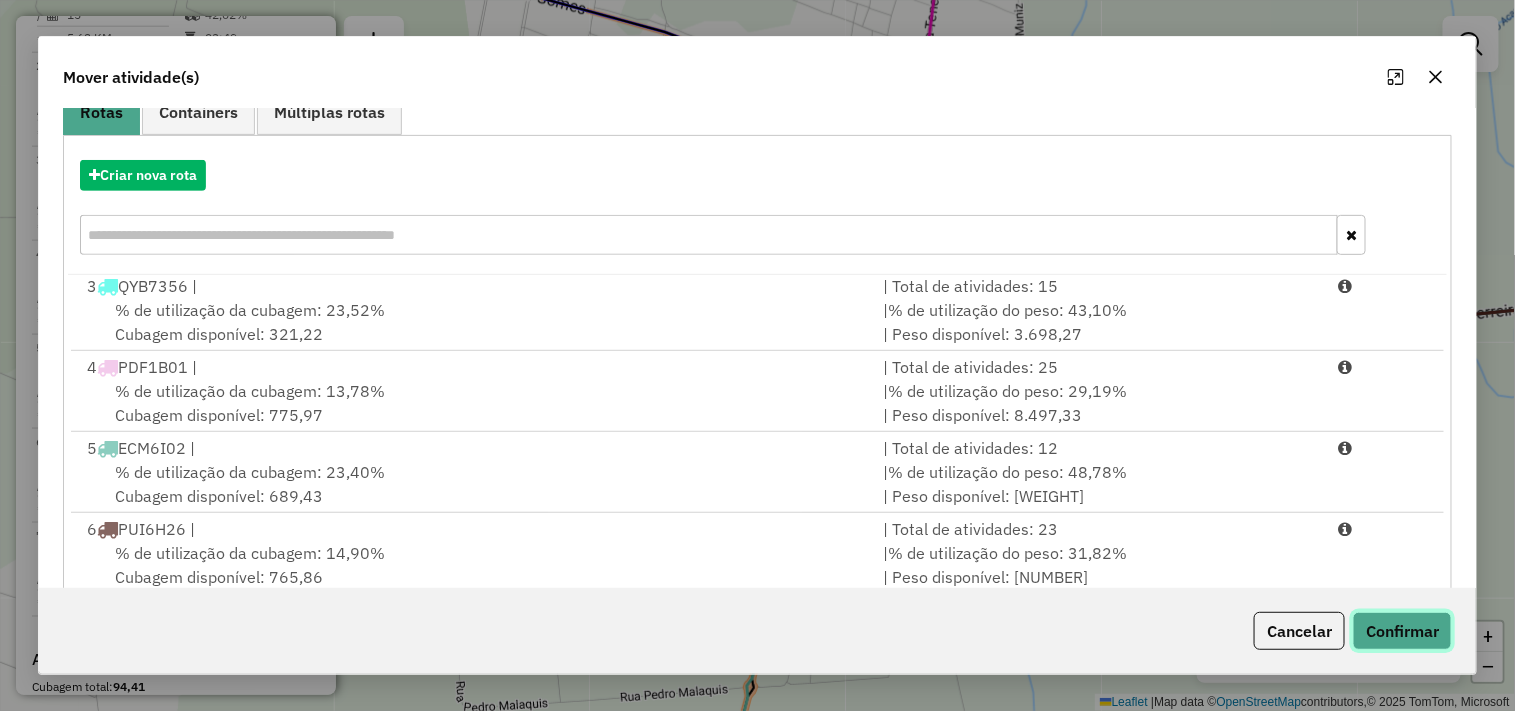 click on "Confirmar" 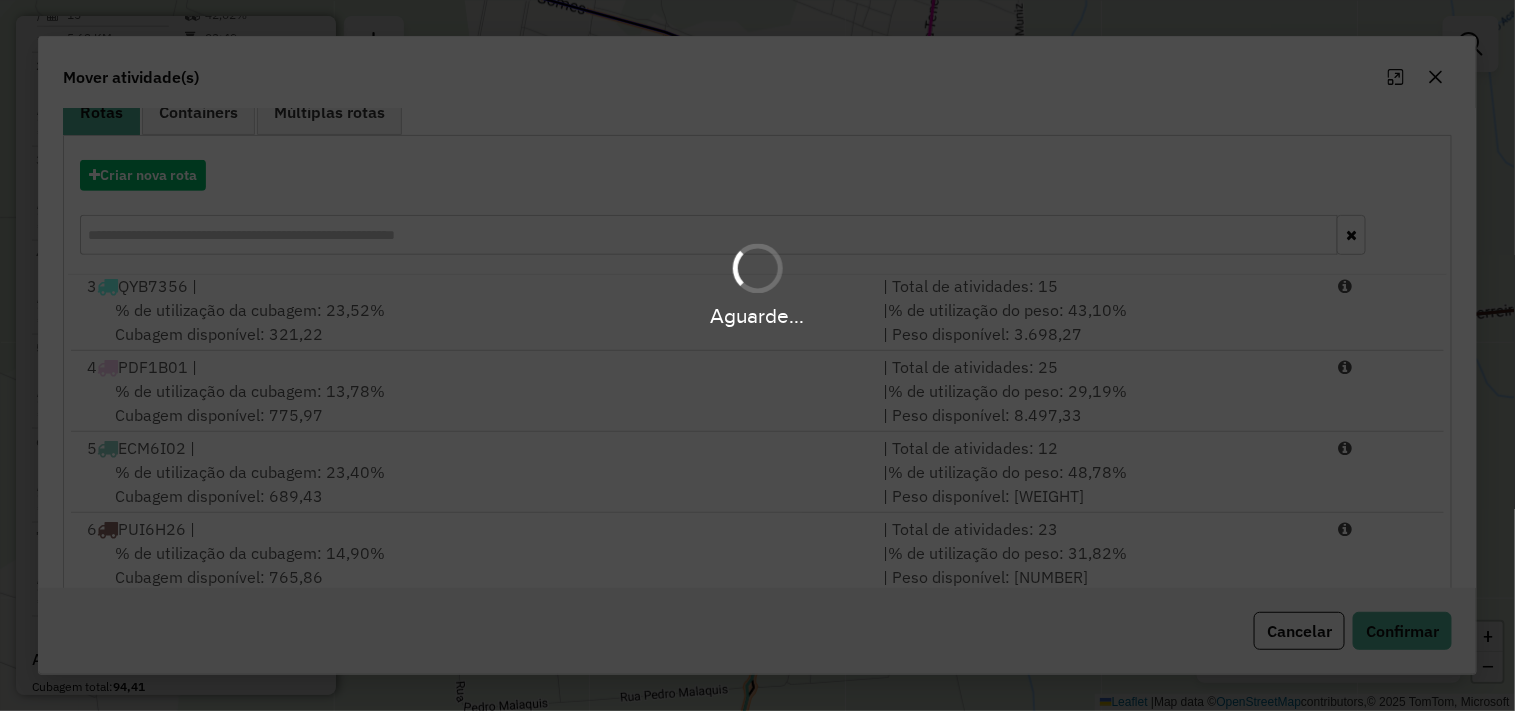 scroll, scrollTop: 0, scrollLeft: 0, axis: both 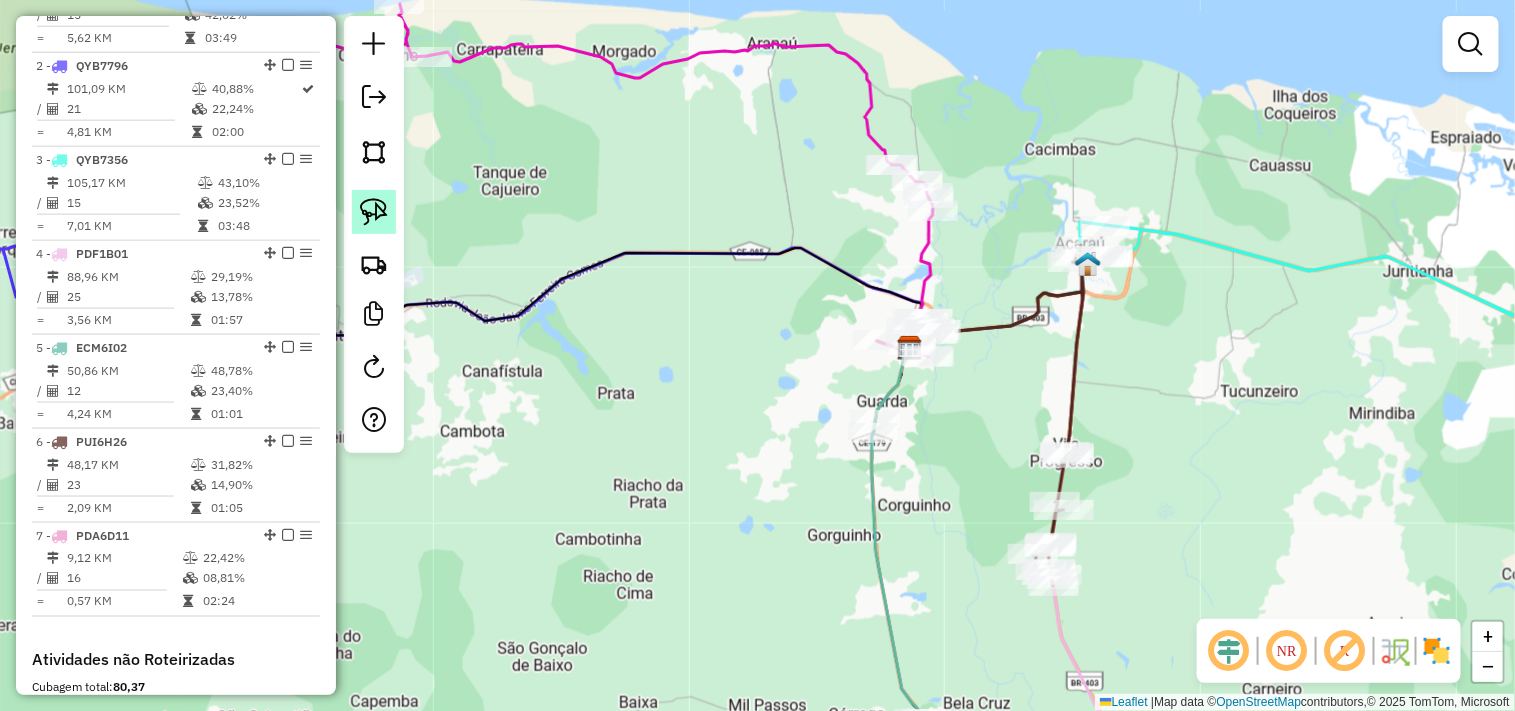 click 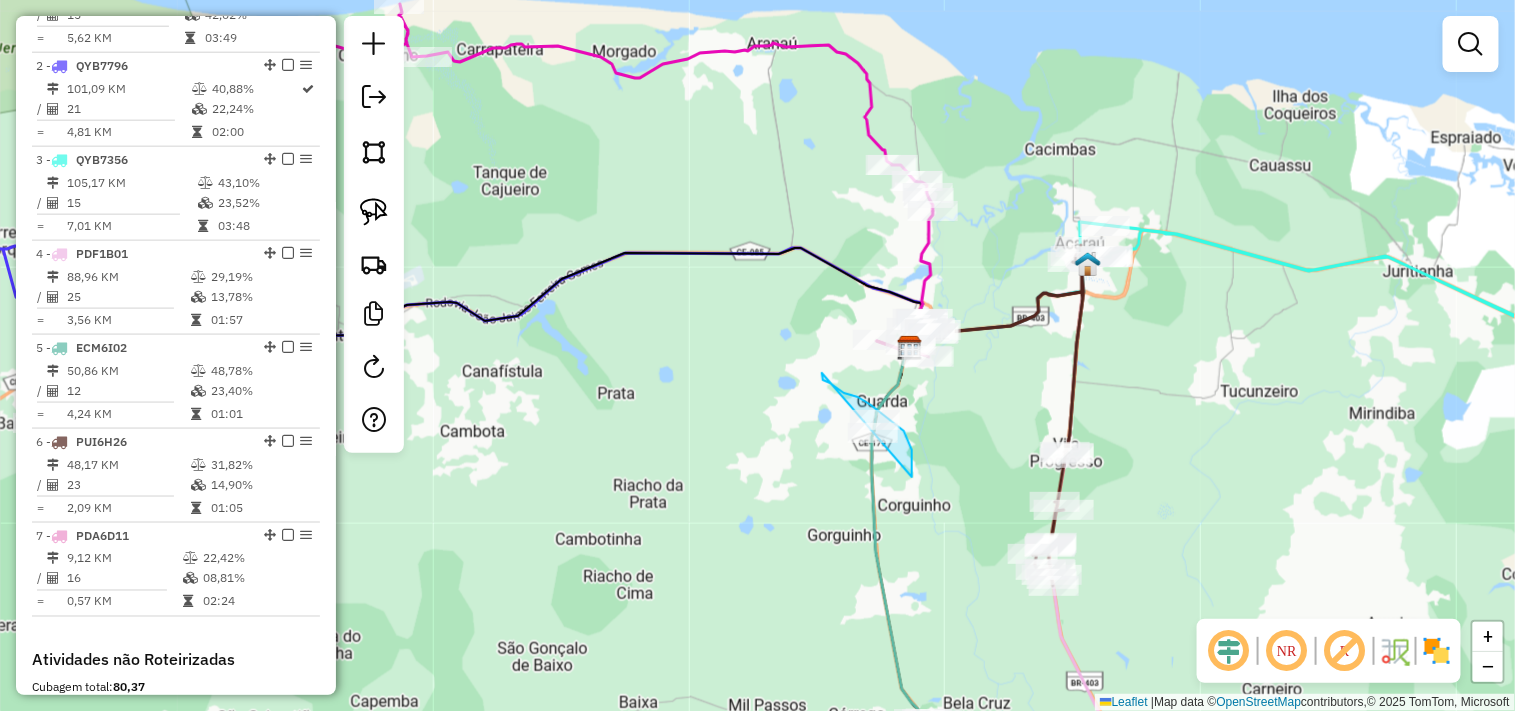 drag, startPoint x: 823, startPoint y: 380, endPoint x: 821, endPoint y: 501, distance: 121.016525 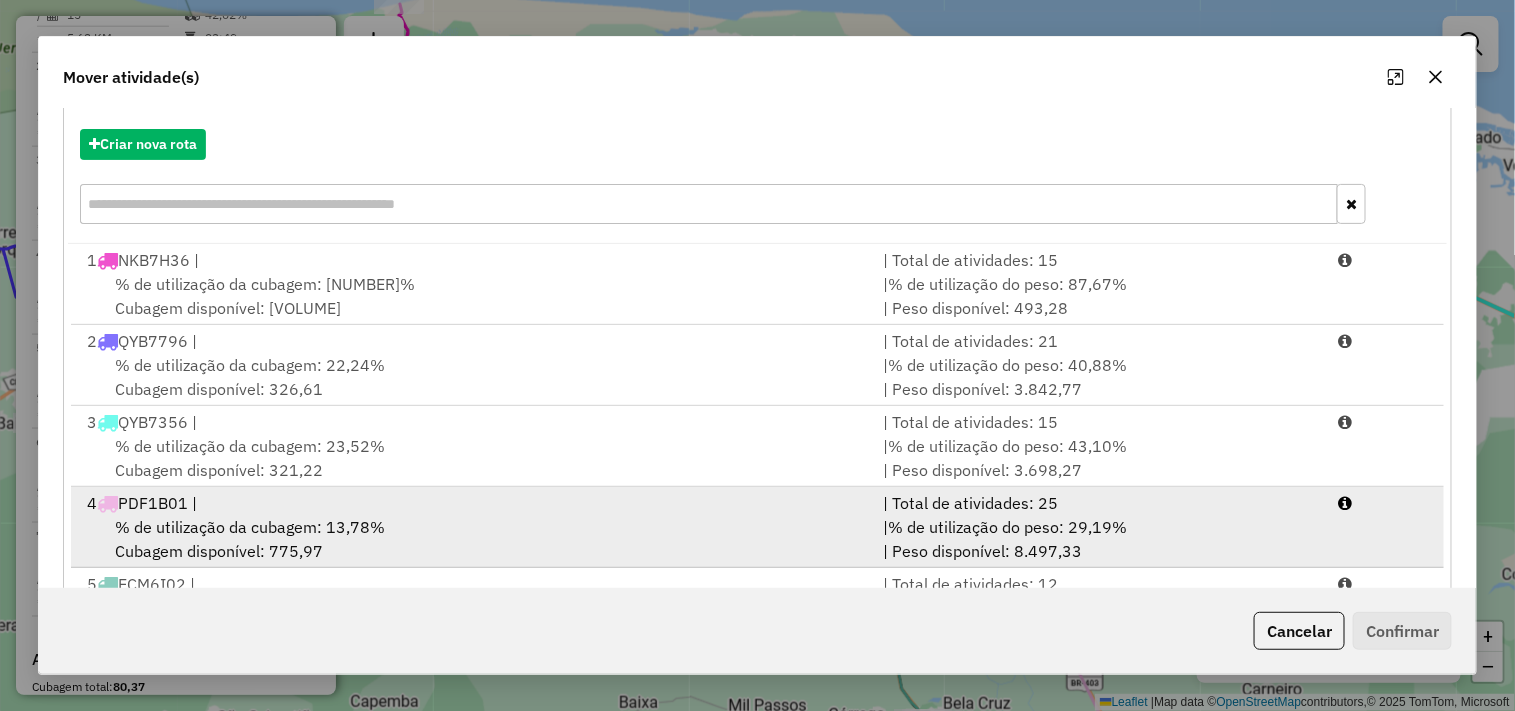 scroll, scrollTop: 303, scrollLeft: 0, axis: vertical 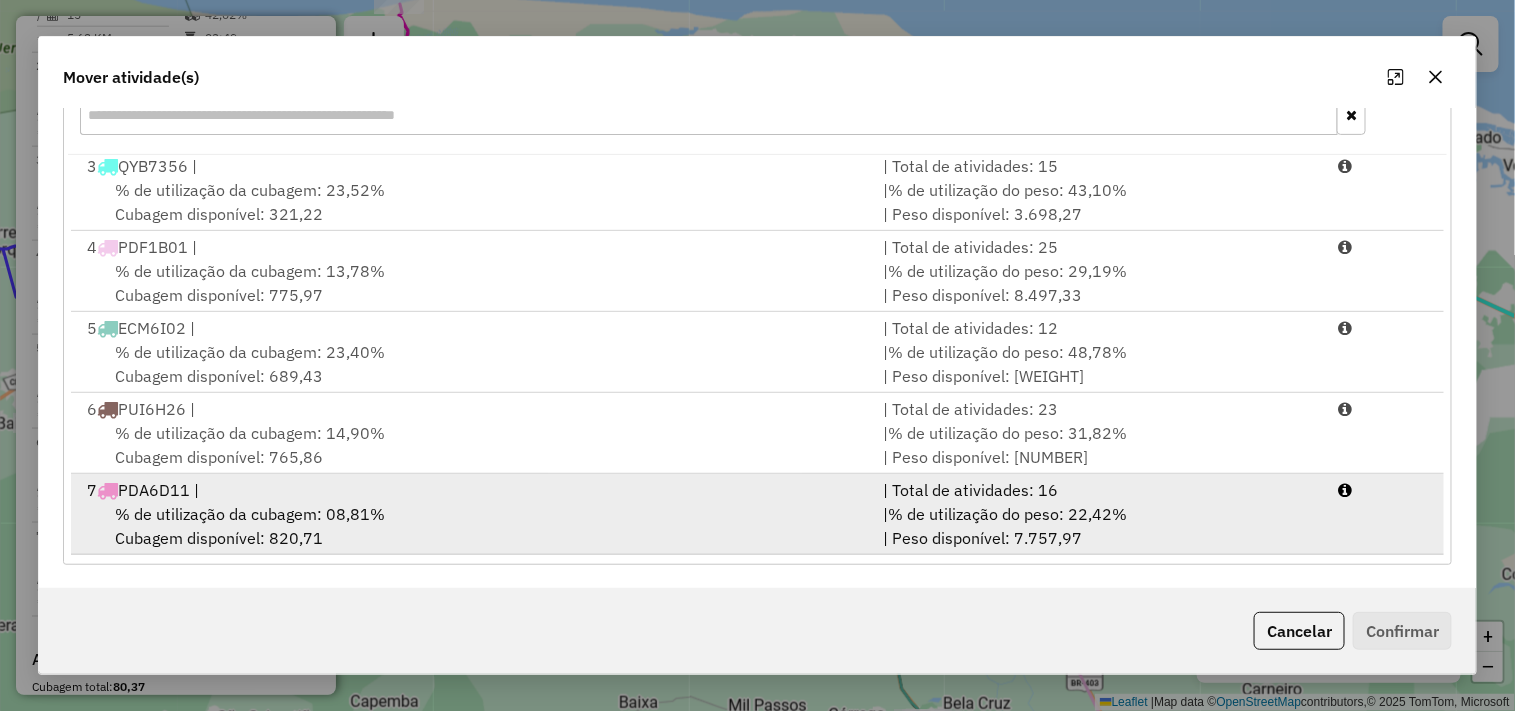 click on "% de utilização da cubagem: 08,81%" at bounding box center [250, 514] 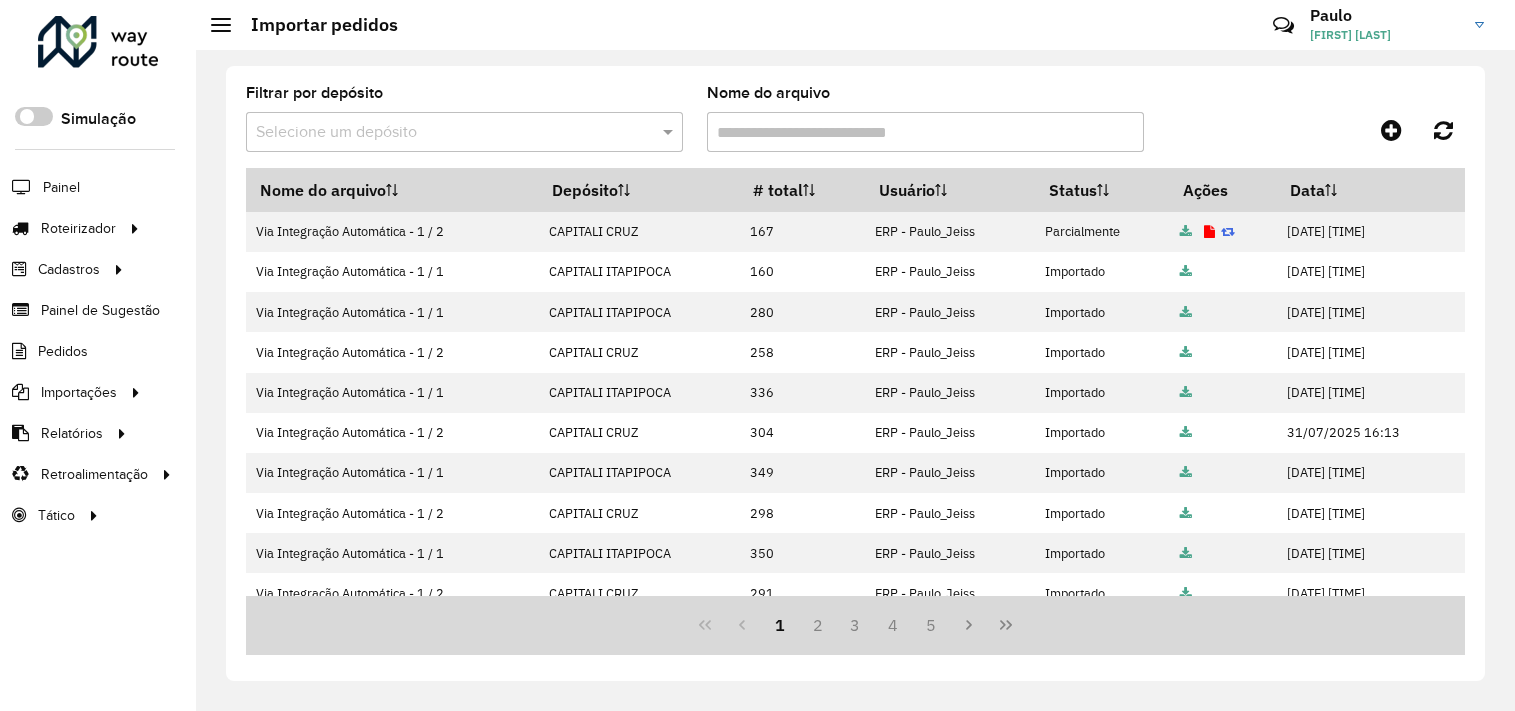 scroll, scrollTop: 0, scrollLeft: 0, axis: both 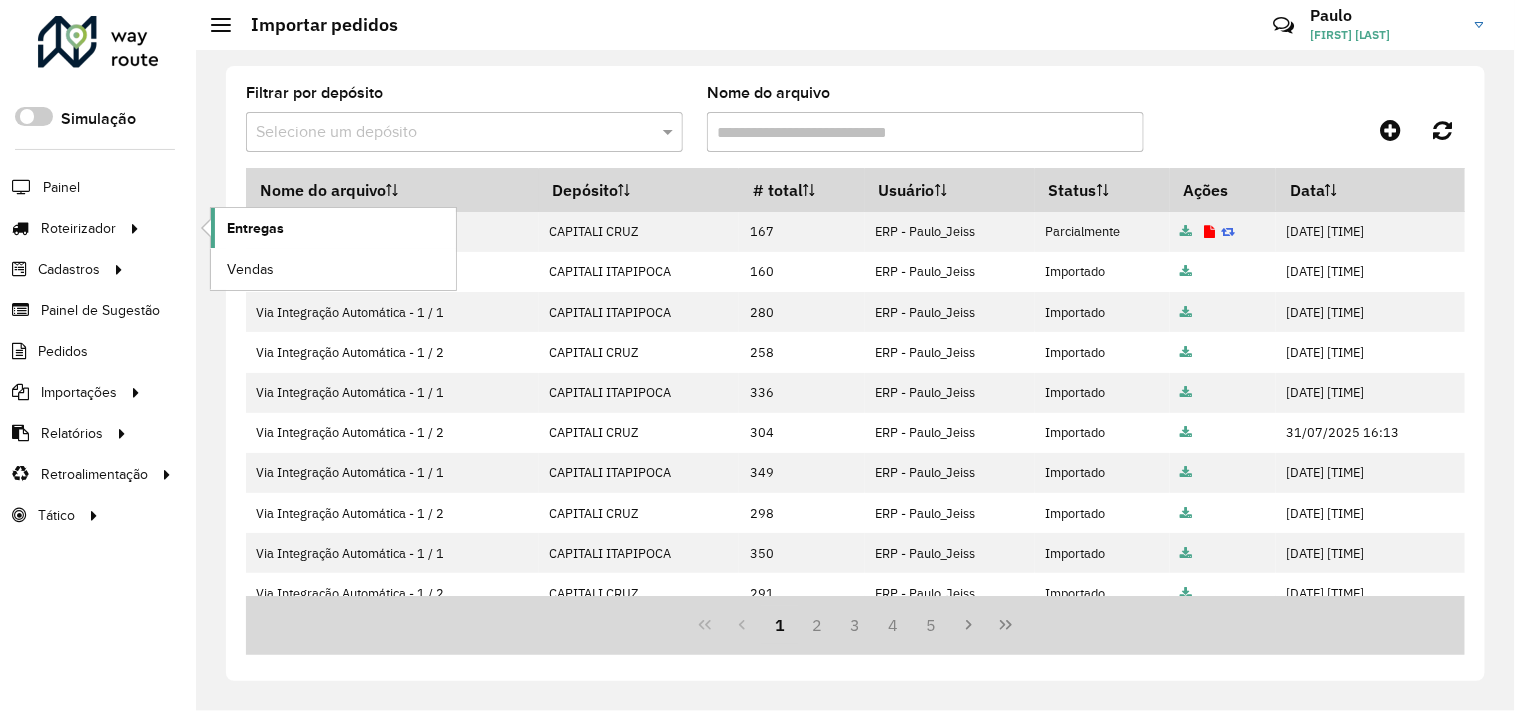 click on "Entregas" 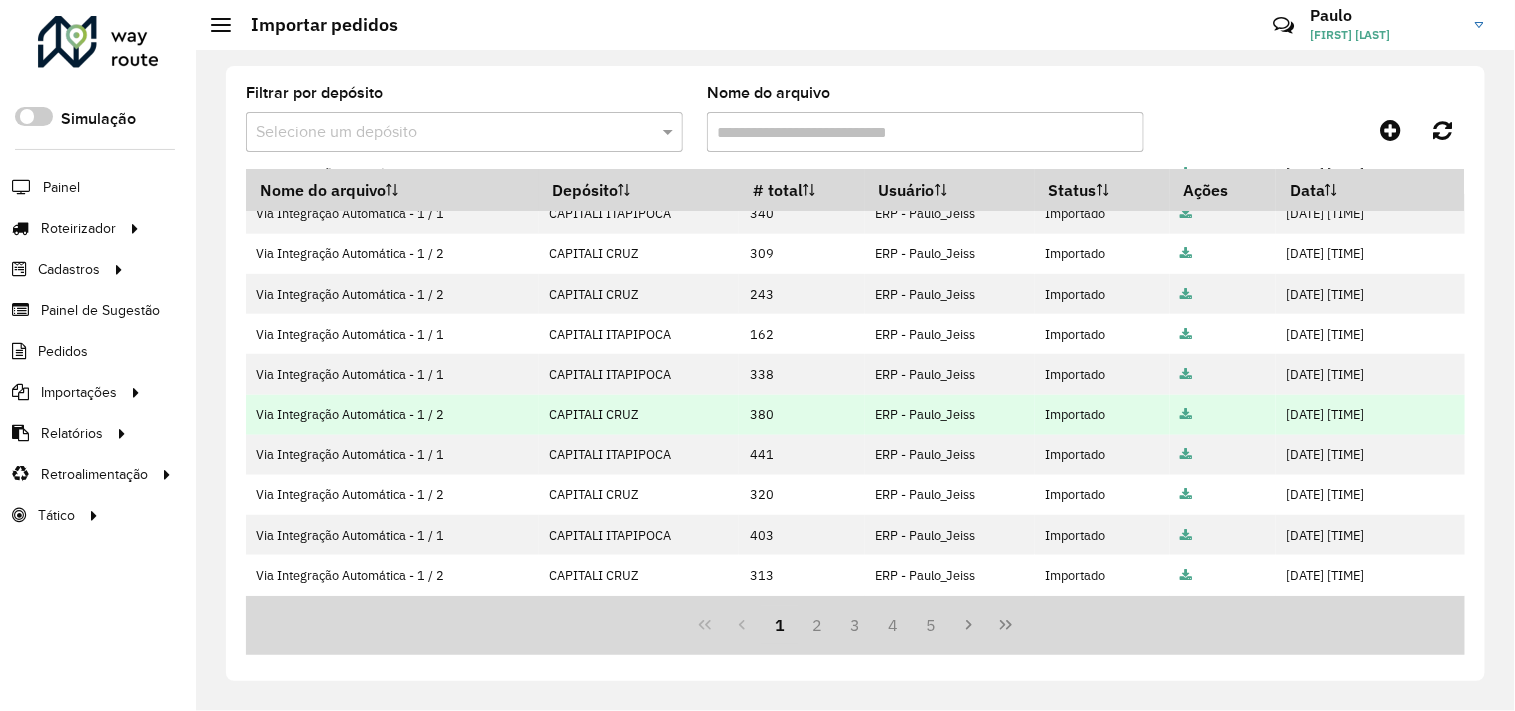 scroll, scrollTop: 0, scrollLeft: 0, axis: both 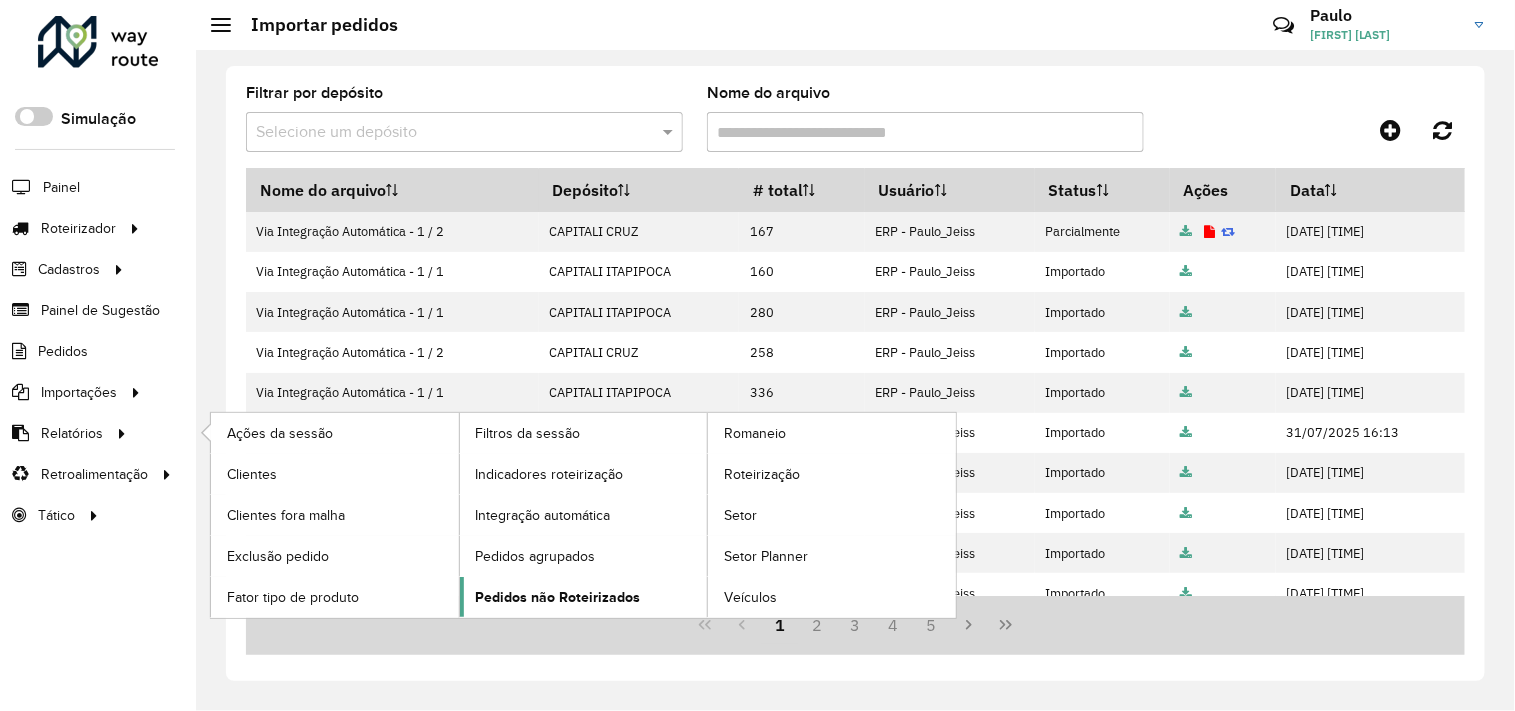click on "Pedidos não Roteirizados" 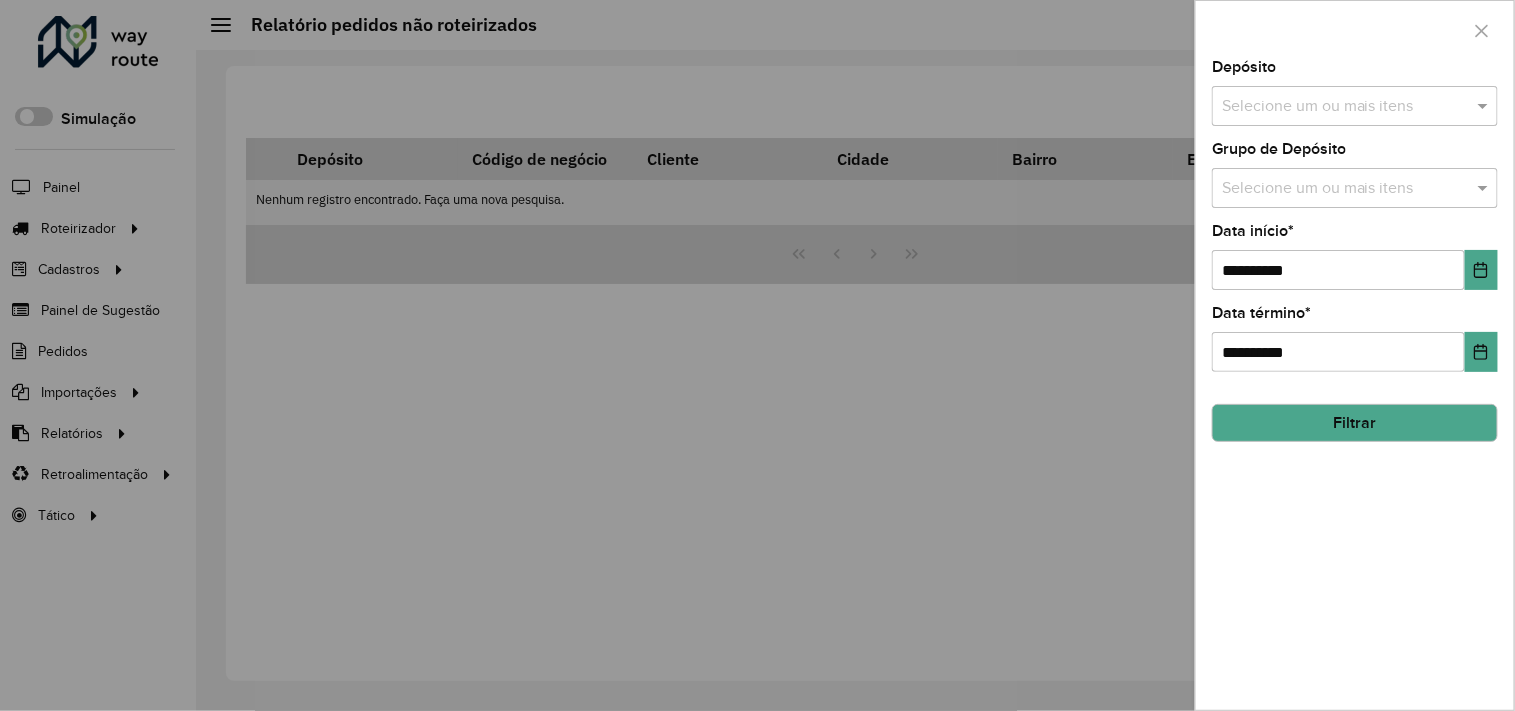 click at bounding box center (1345, 107) 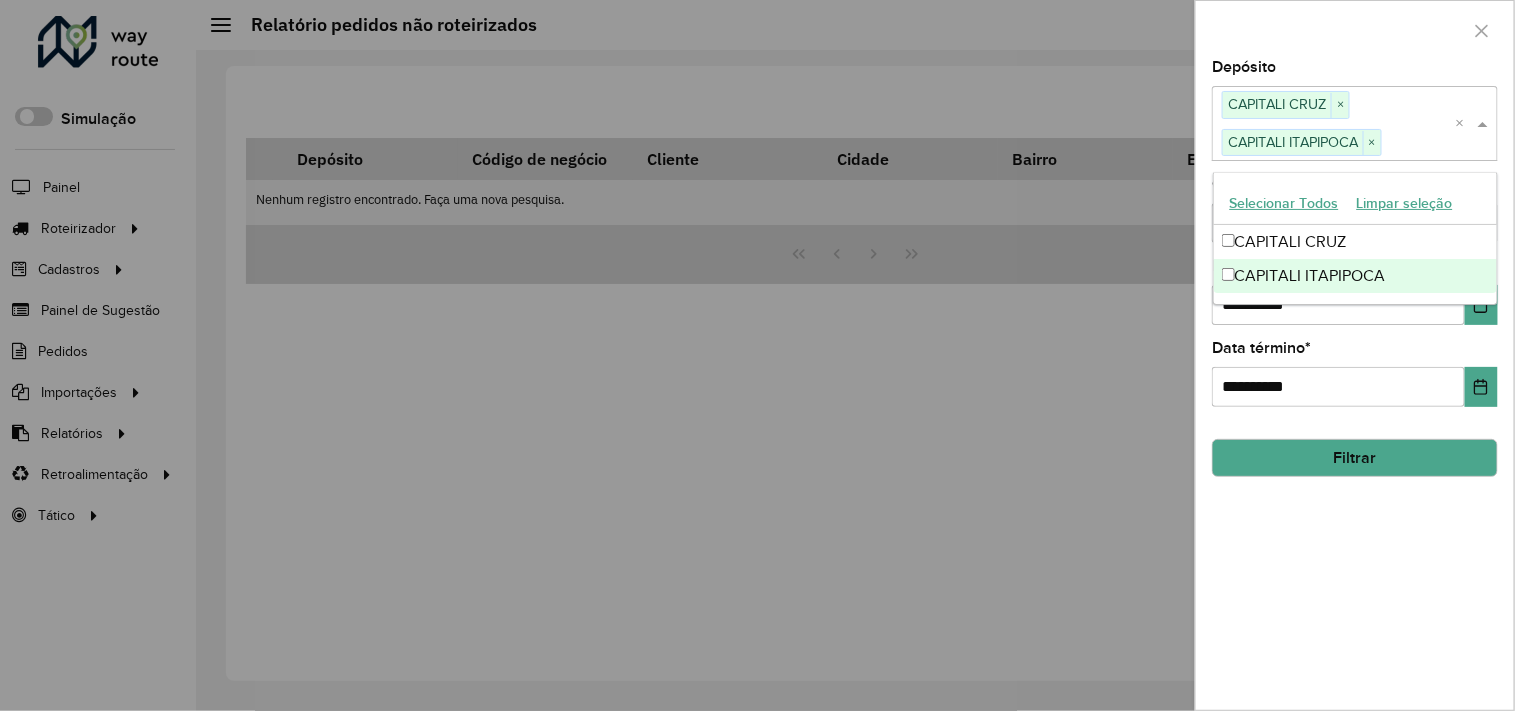 click on "**********" 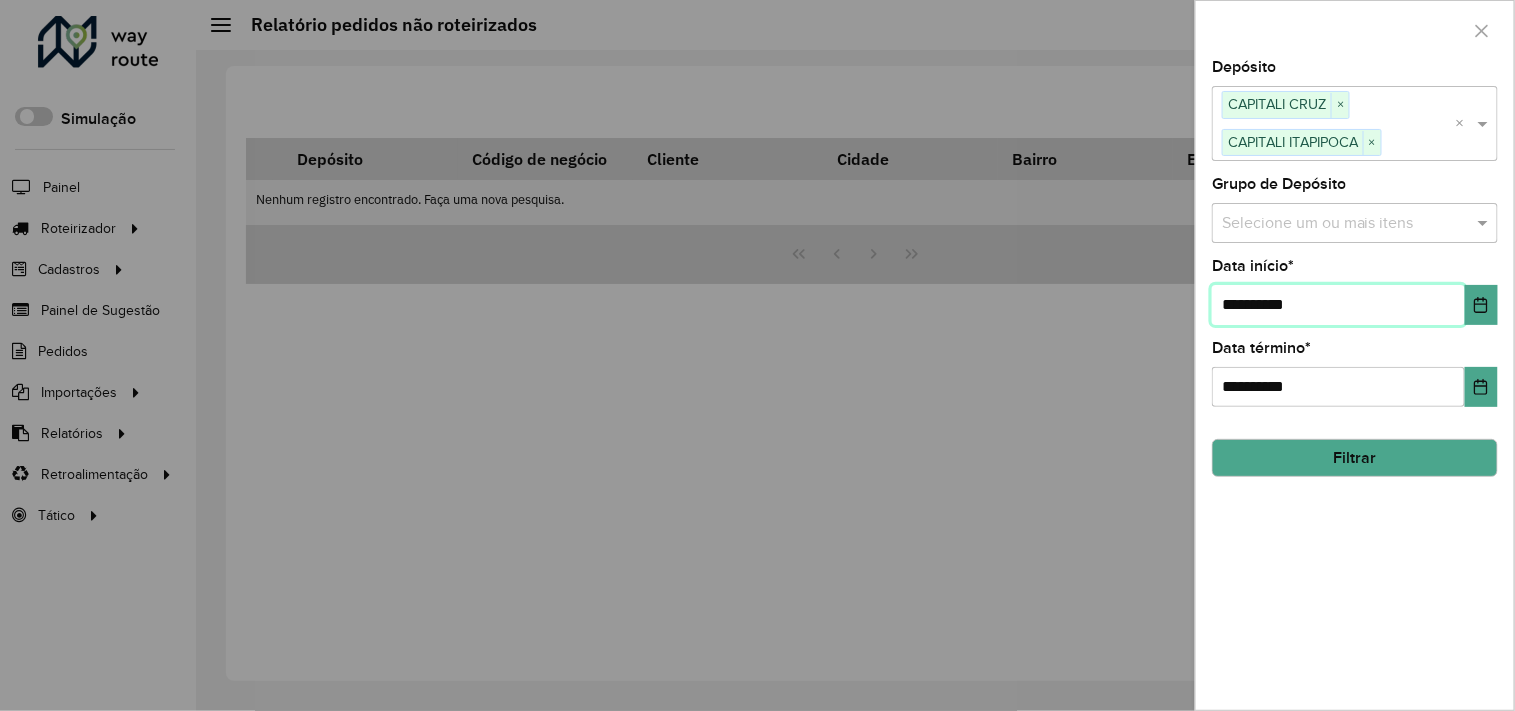 click on "**********" at bounding box center (1338, 305) 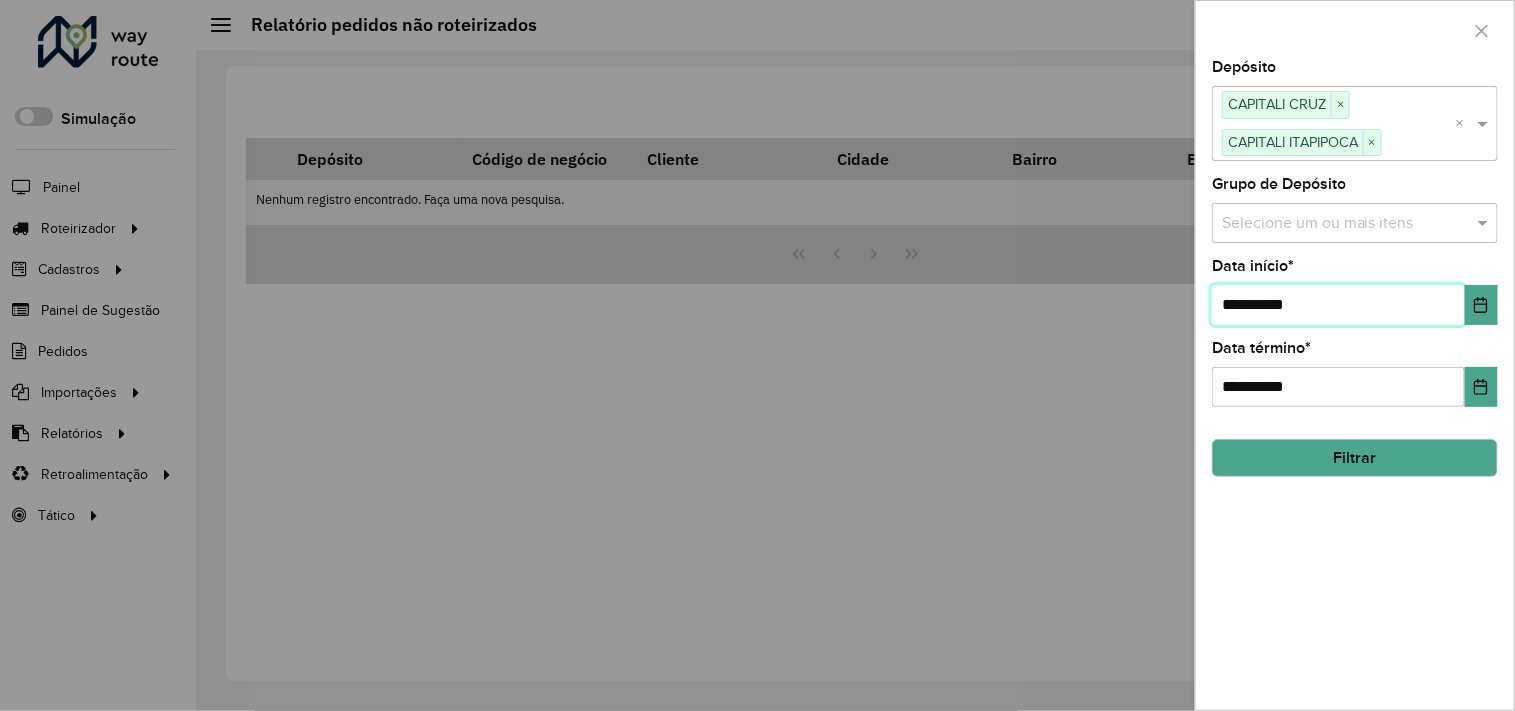click on "**********" at bounding box center (1338, 305) 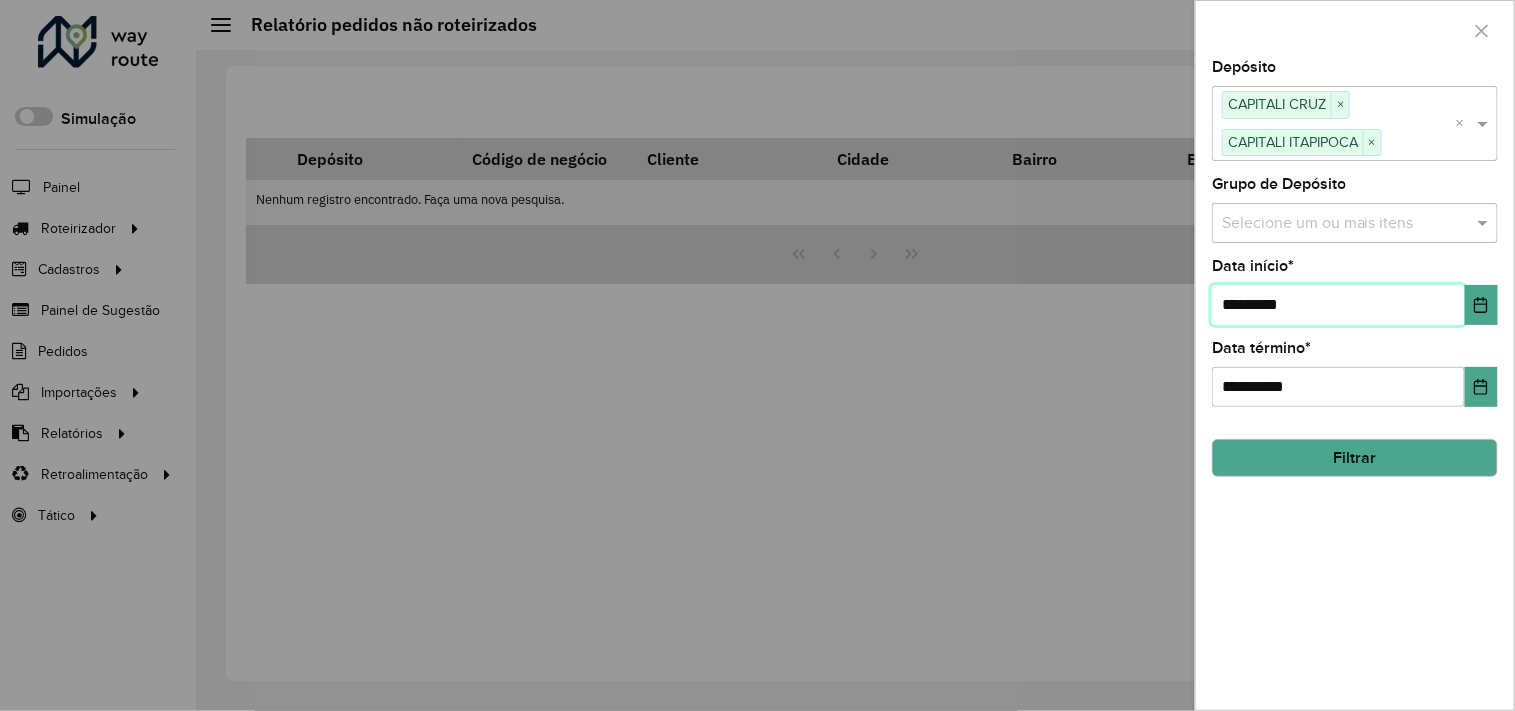 type on "**********" 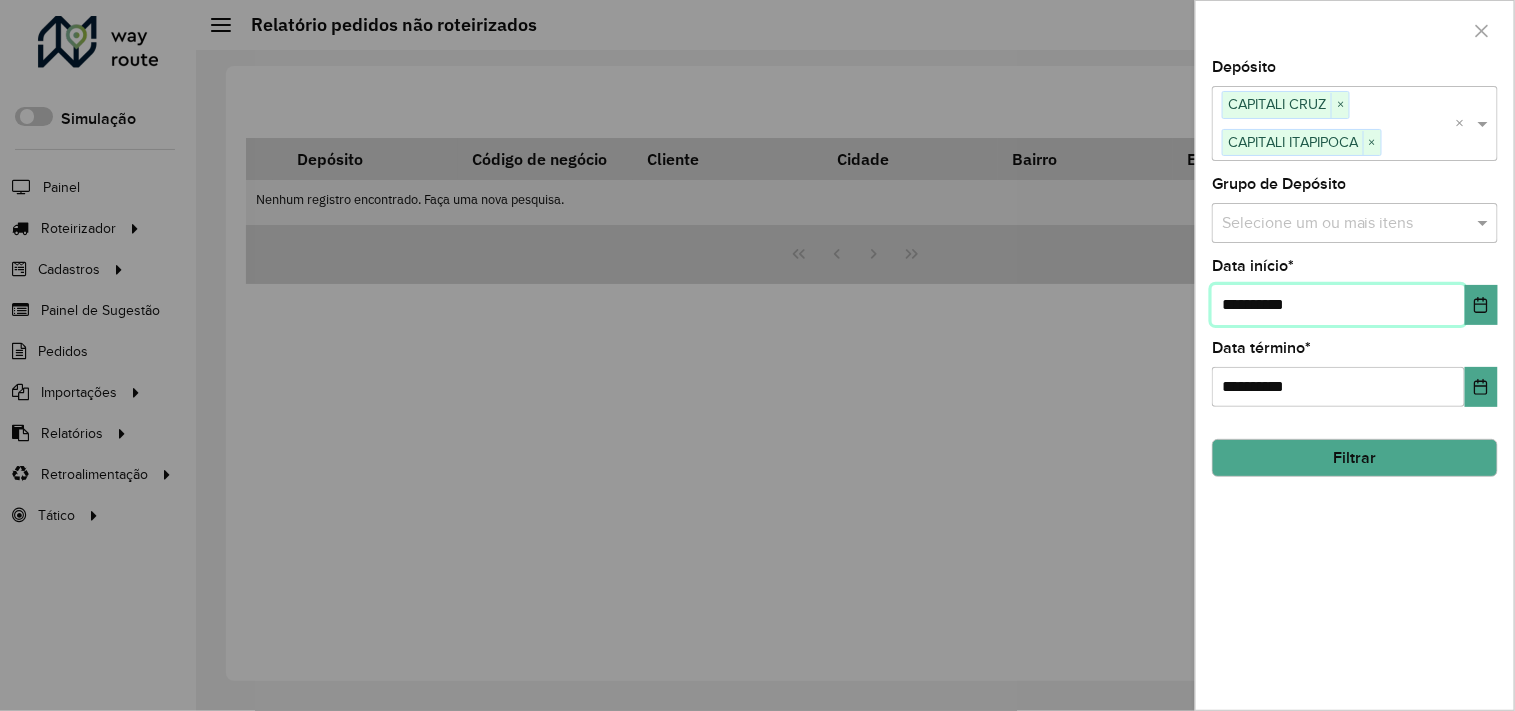 type on "**********" 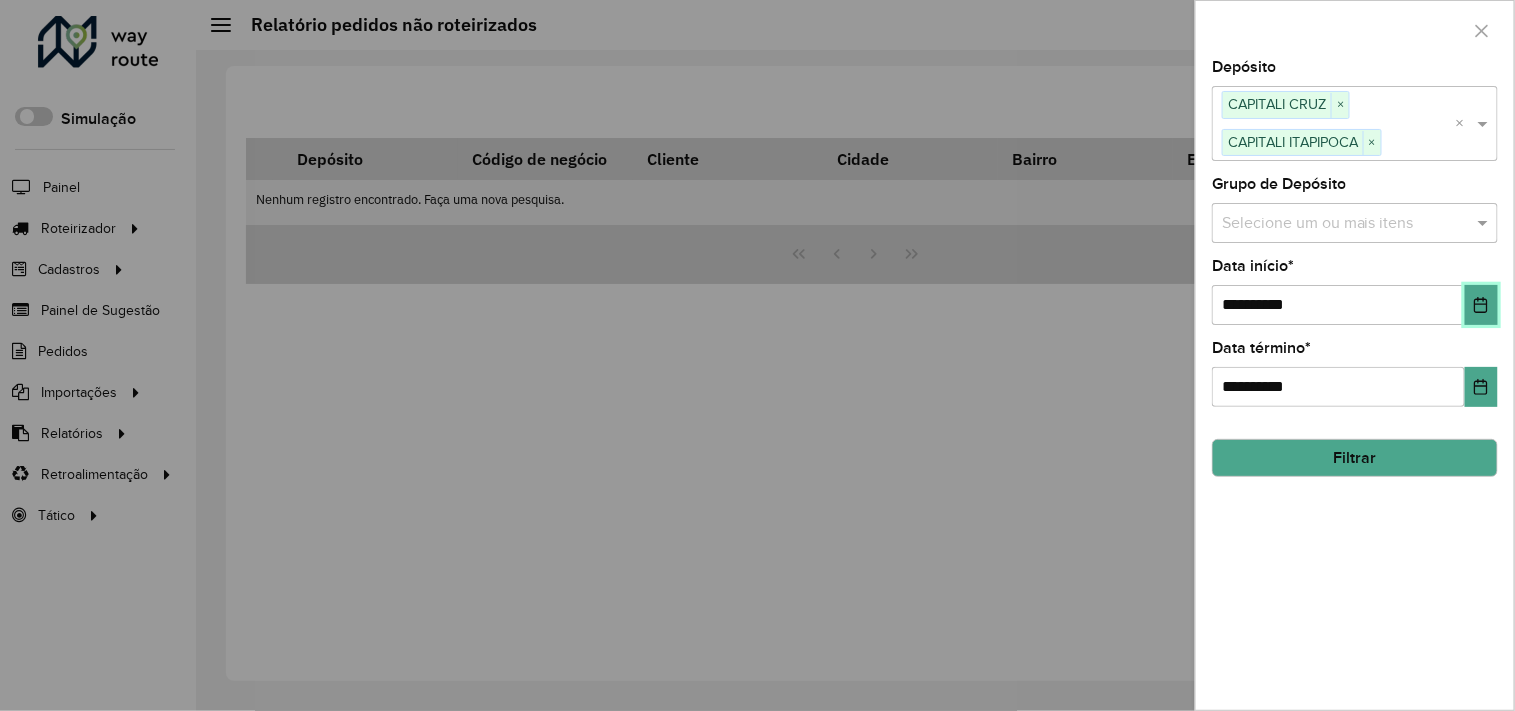 type 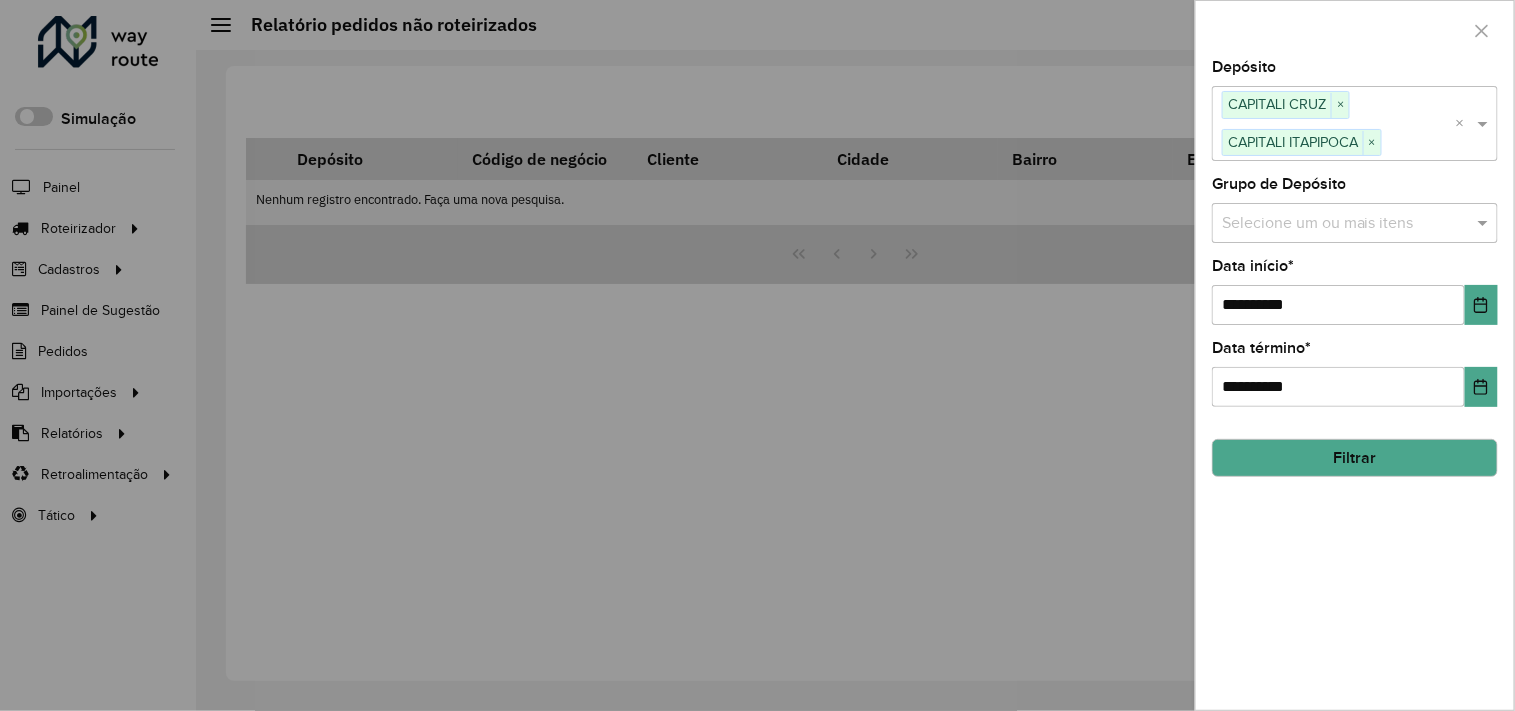 click on "Filtrar" 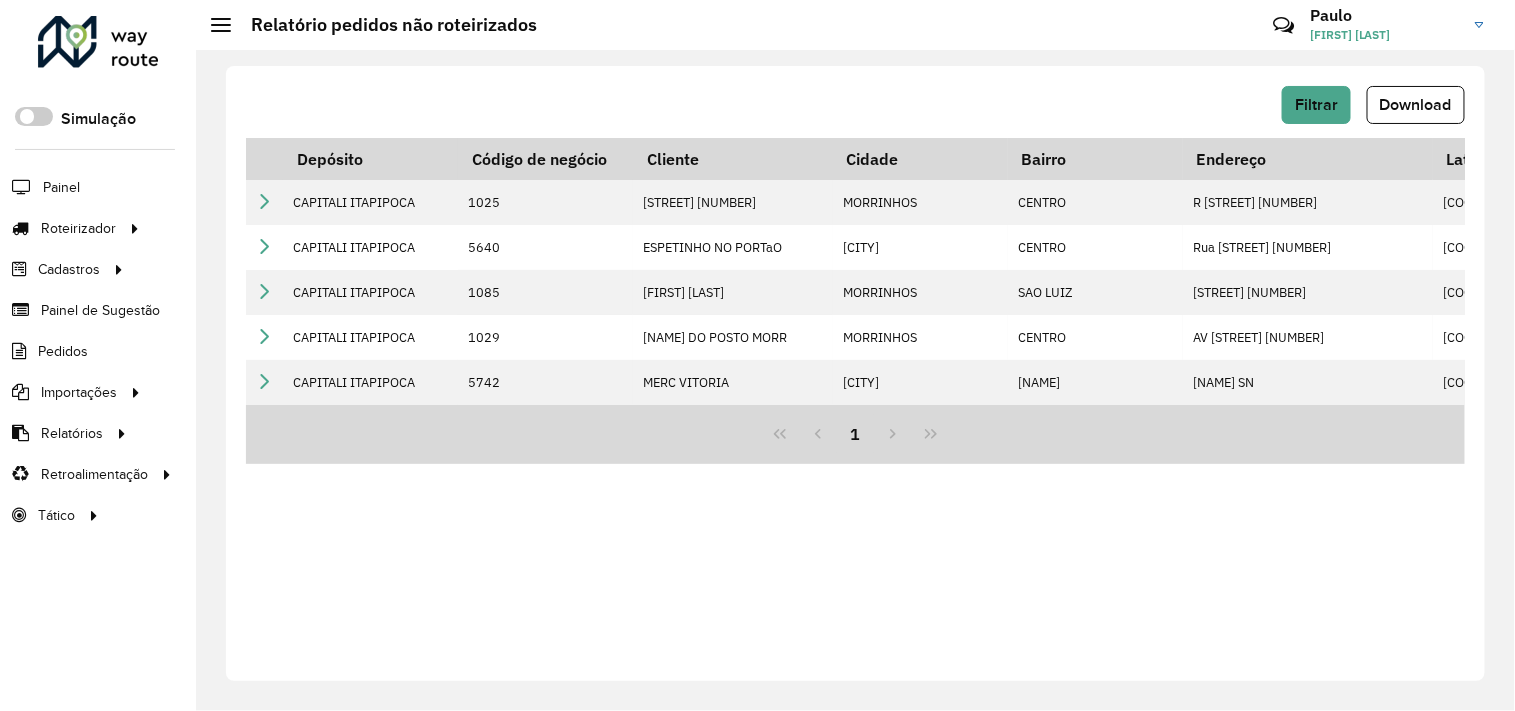 click on "Download" 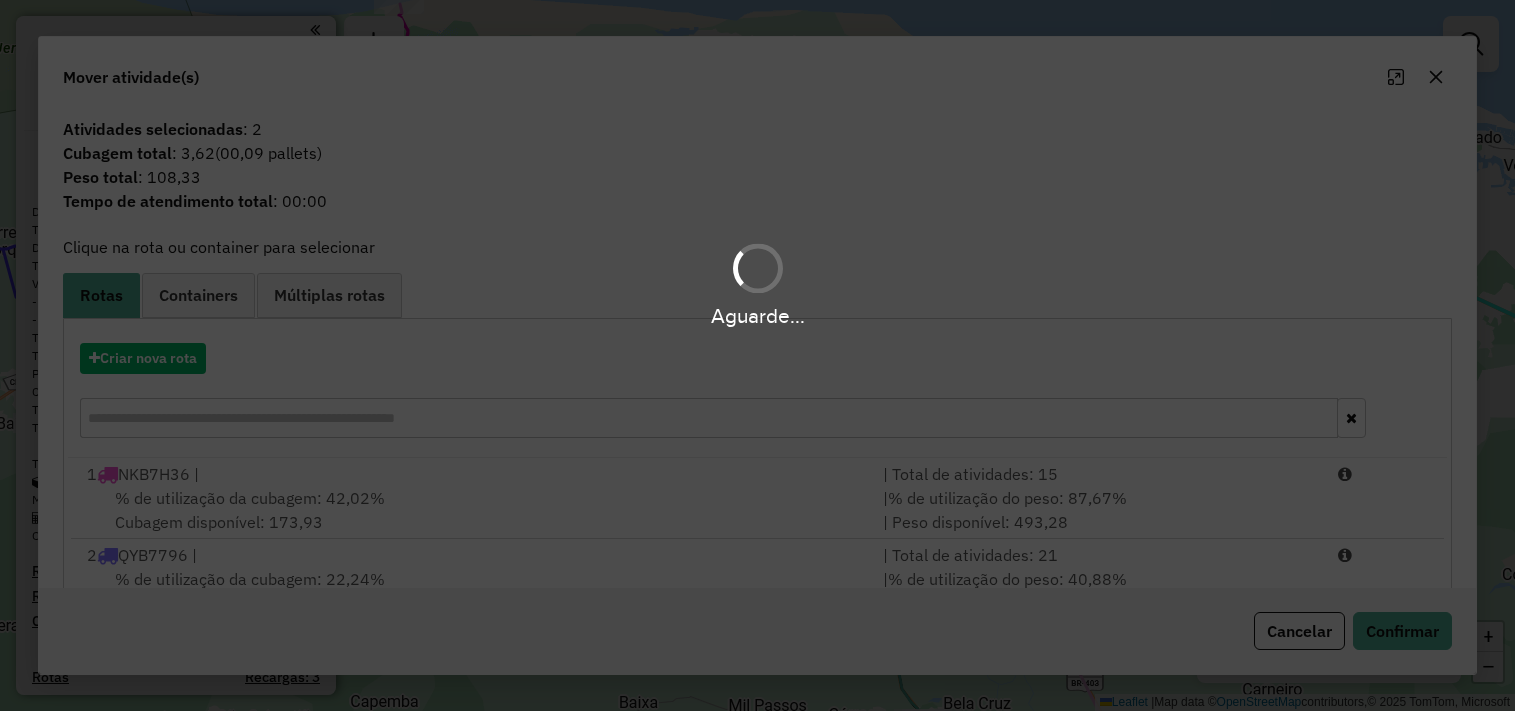 scroll, scrollTop: 0, scrollLeft: 0, axis: both 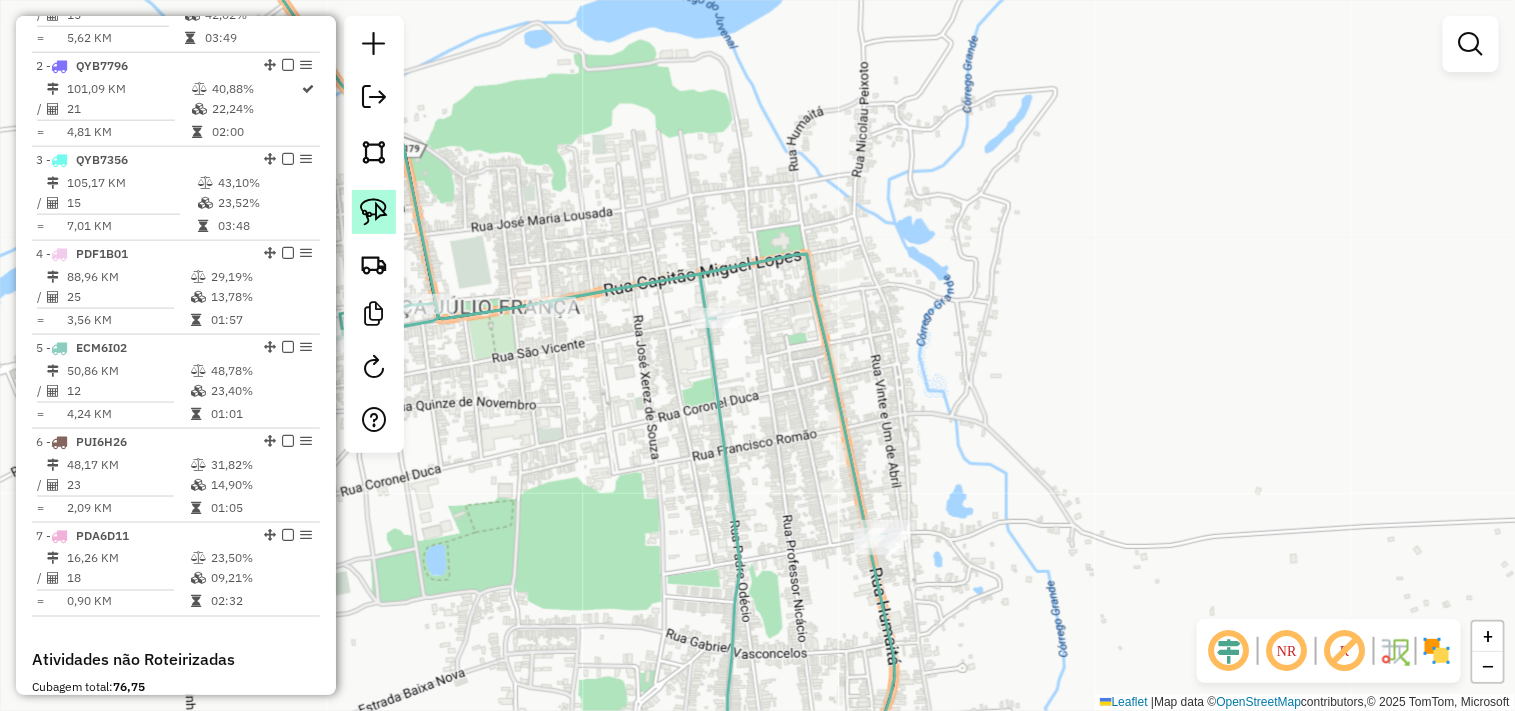 click 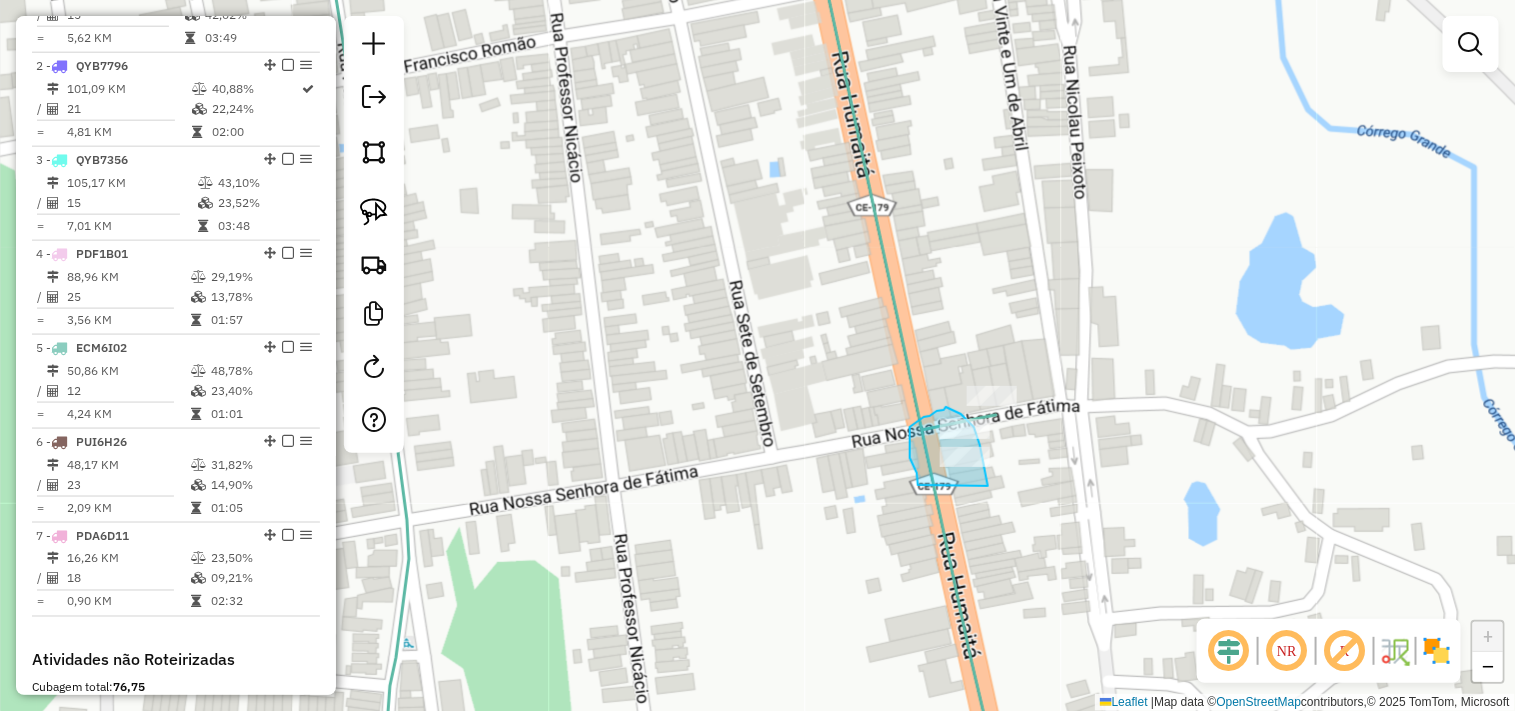 drag, startPoint x: 913, startPoint y: 466, endPoint x: 972, endPoint y: 528, distance: 85.58621 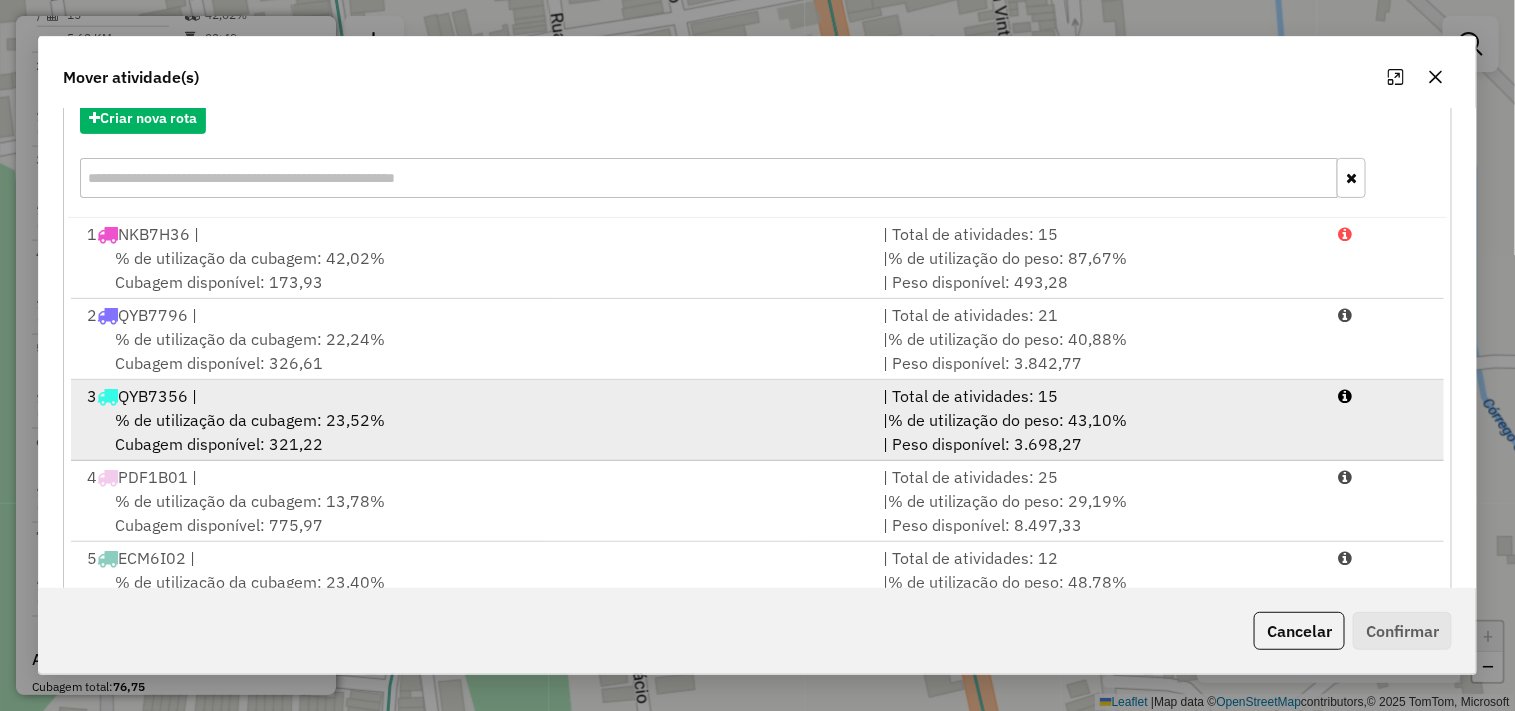 scroll, scrollTop: 303, scrollLeft: 0, axis: vertical 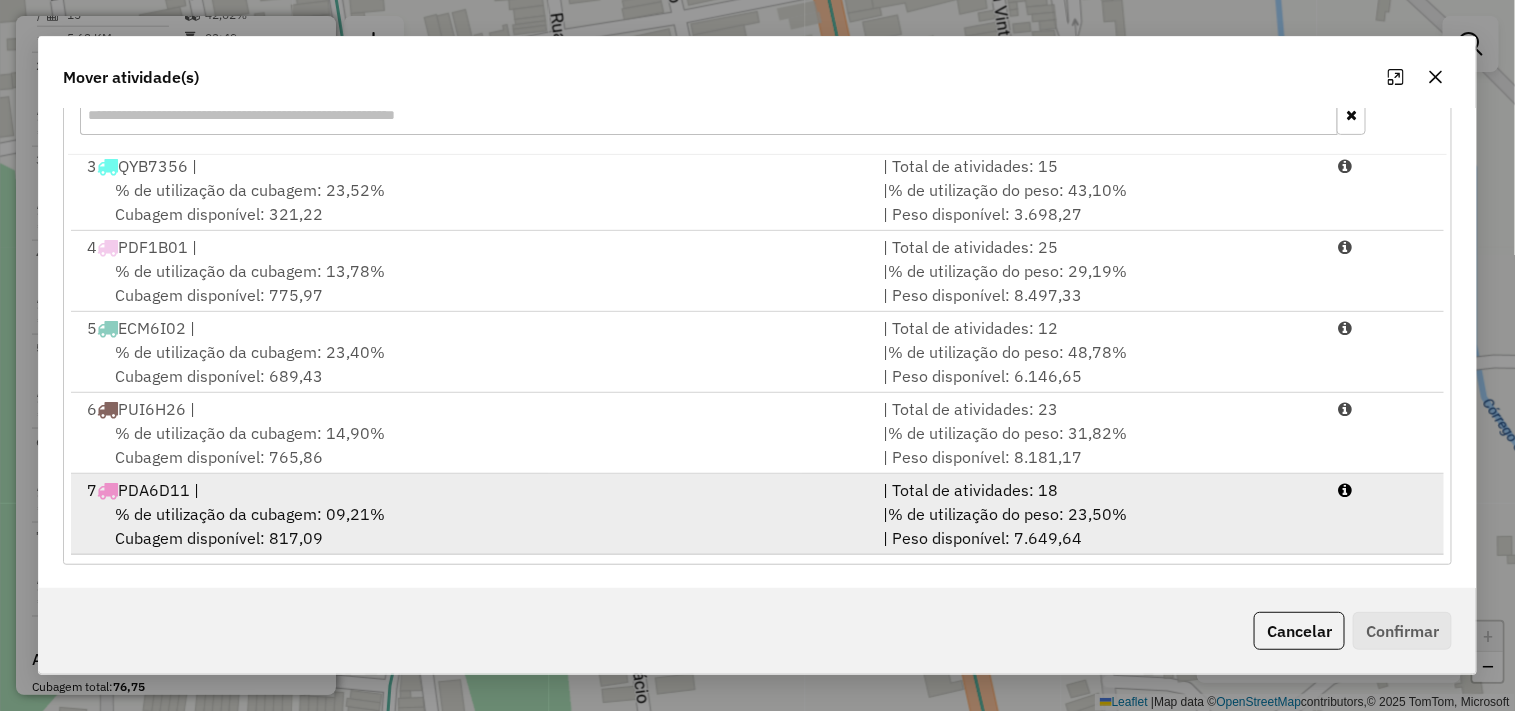 click on "[NUMBER] [PLATE] |" at bounding box center [473, 490] 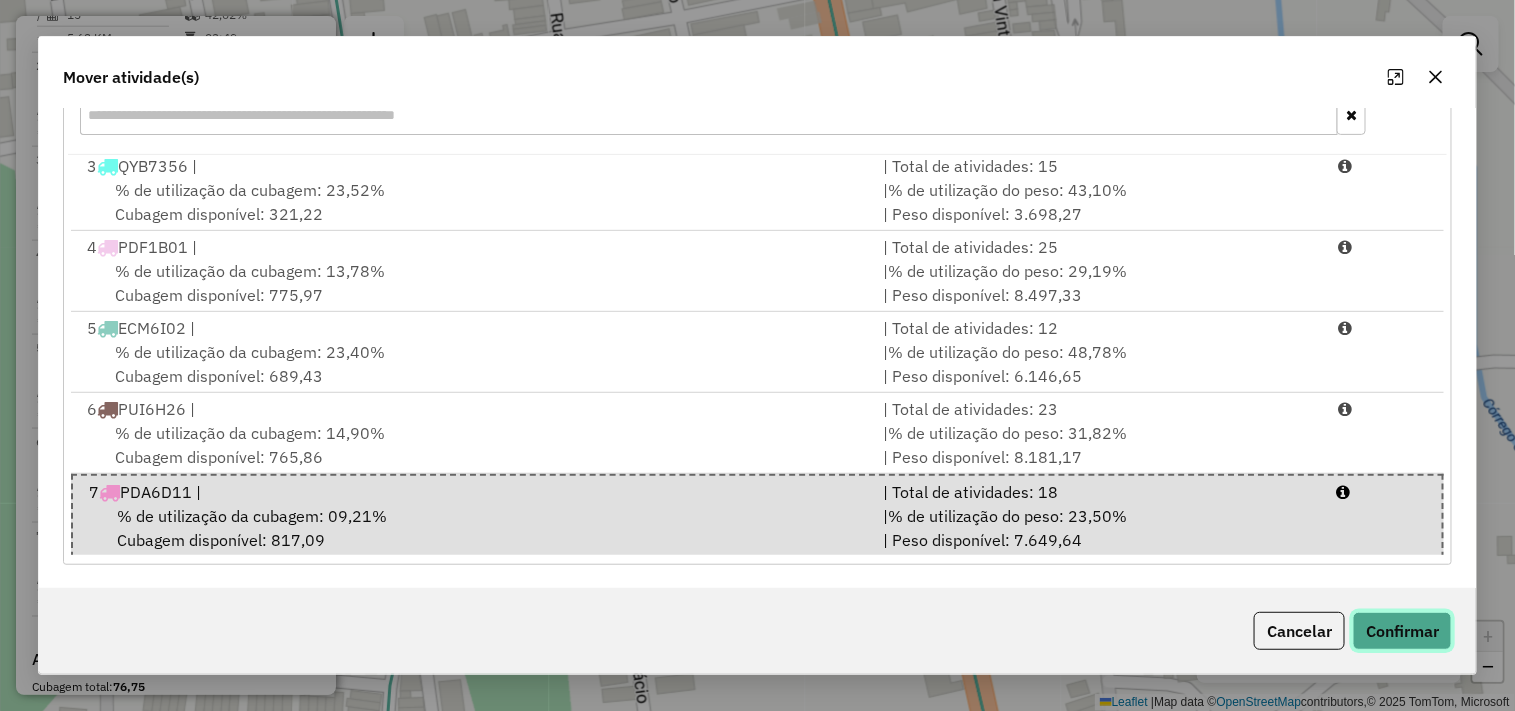 drag, startPoint x: 1376, startPoint y: 640, endPoint x: 1296, endPoint y: 636, distance: 80.09994 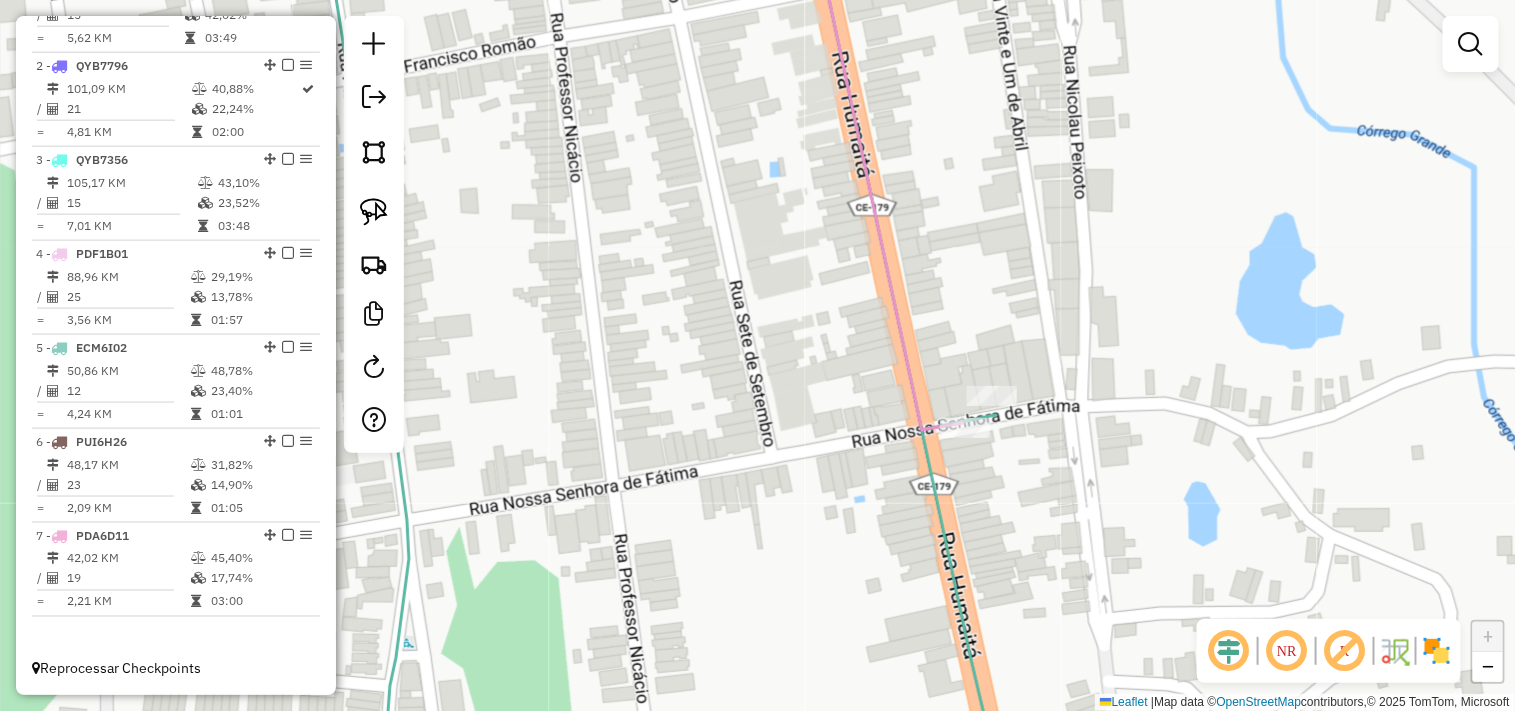 scroll, scrollTop: 0, scrollLeft: 0, axis: both 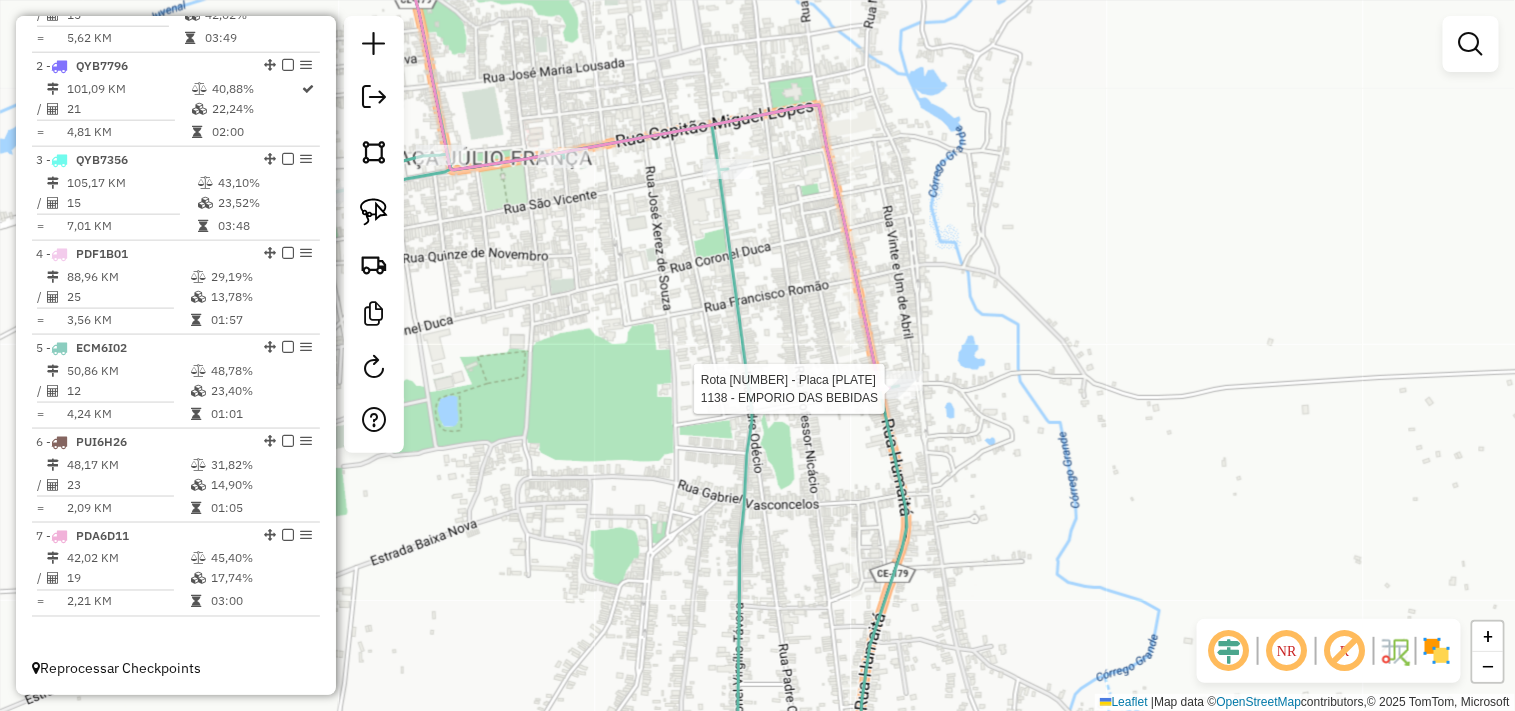 select on "**********" 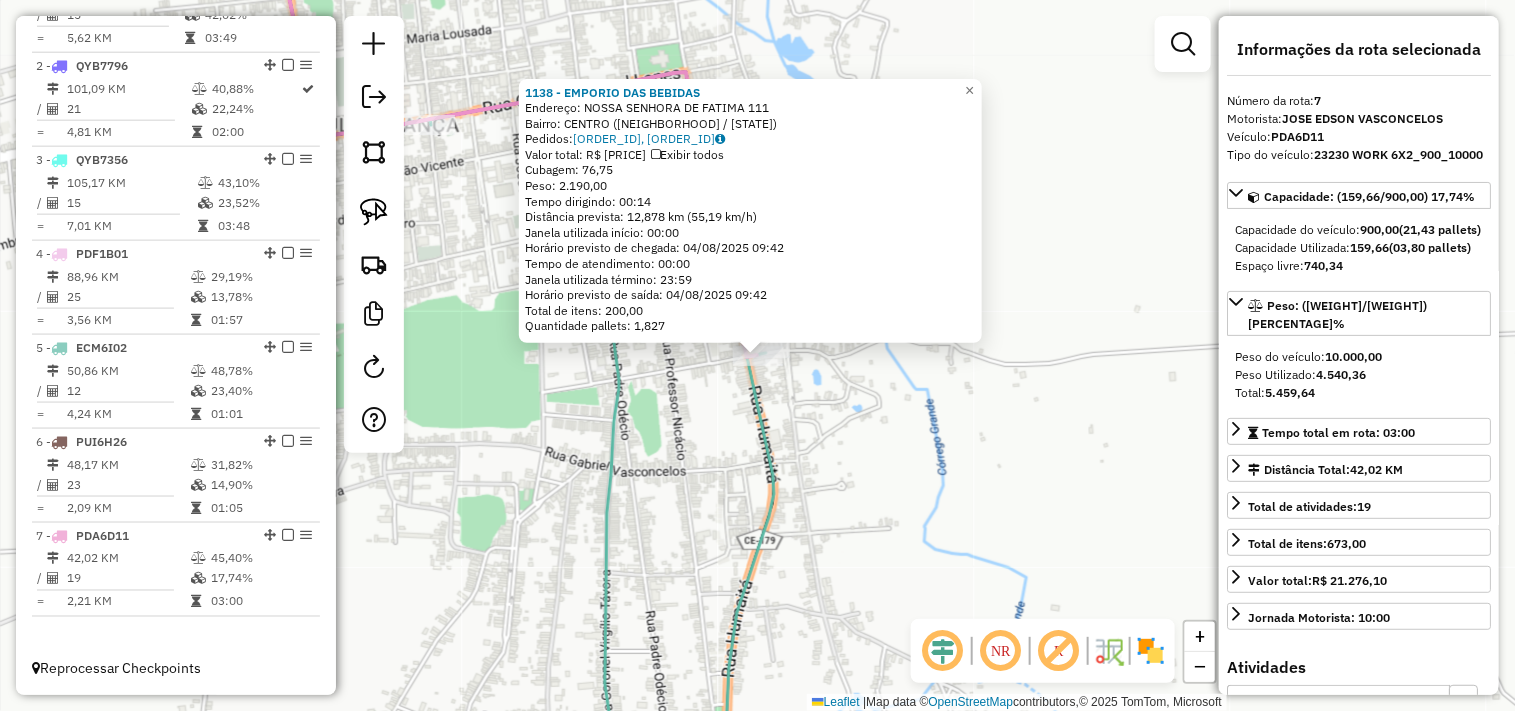 click on "[NUMBER] - [NAME] [LASTNAME]  Endereço:  NOSSA SENHORA DE FATIMA [NUMBER]   Bairro: CENTRO ([NEIGHBORHOOD] / [STATE])   Pedidos:  [ORDER_ID], [ORDER_ID]   Valor total: R$ [PRICE]   Exibir todos   Cubagem: [CUBAGE]  Peso: [WEIGHT]  Tempo dirigindo: [TIME]   Distância prevista: [DISTANCE] km ([SPEED] km/h)   Janela utilizada início: [TIME]   Horário previsto de chegada: [DATE] [TIME]   Tempo de atendimento: [TIME]   Janela utilizada término: [TIME]   Horário previsto de saída: [DATE] [TIME]   Total de itens: [ITEMS]   Quantidade pallets: [PALLETS]  × Janela de atendimento Grade de atendimento Capacidade Transportadoras Veículos Cliente Pedidos  Rotas Selecione os dias de semana para filtrar as janelas de atendimento  Seg   Ter   Qua   Qui   Sex   Sáb   Dom  Informe o período da janela de atendimento: De: Até:  Filtrar exatamente a janela do cliente  Considerar janela de atendimento padrão  Selecione os dias de semana para filtrar as grades de atendimento  Seg   Ter   Qua   Qui   Sex   Sáb   Dom   Peso mínimo:   Peso máximo:  +" 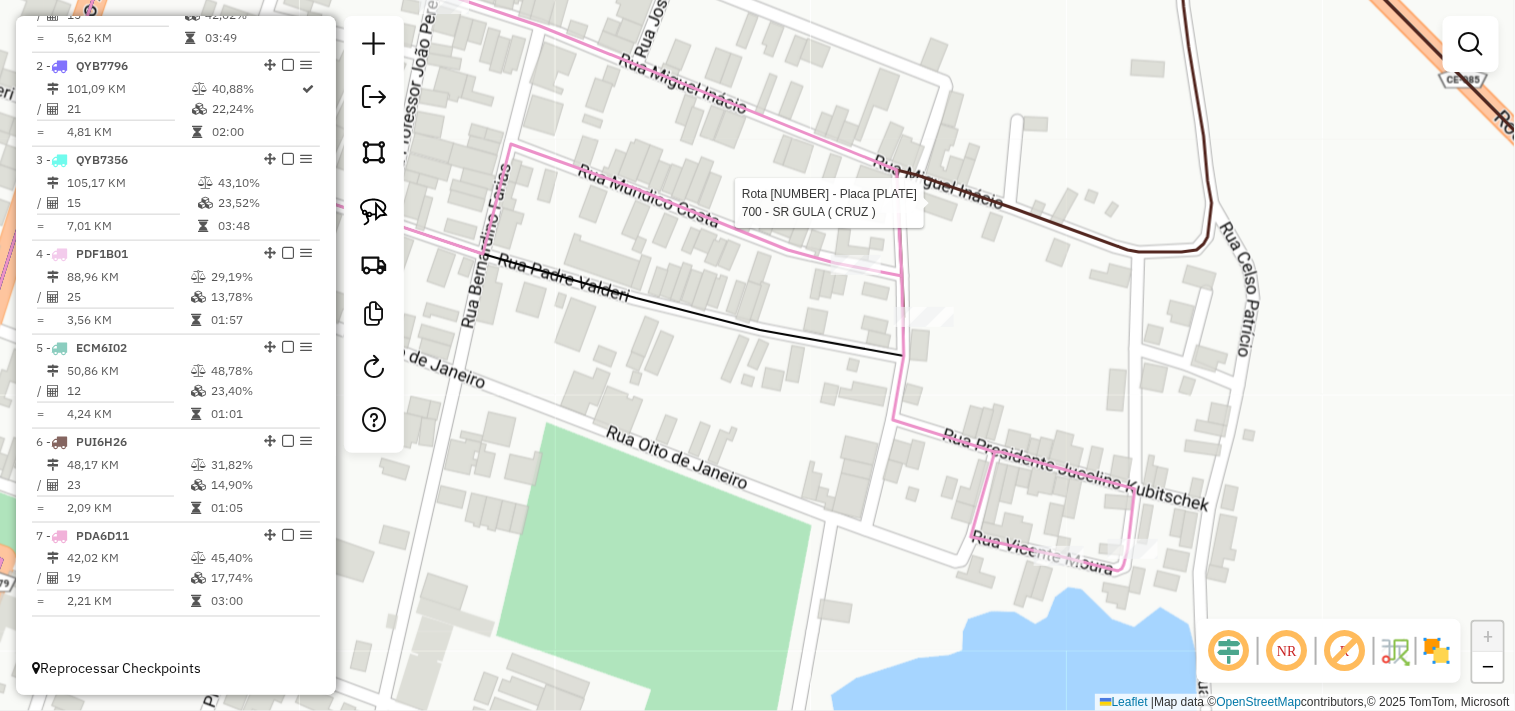 select on "**********" 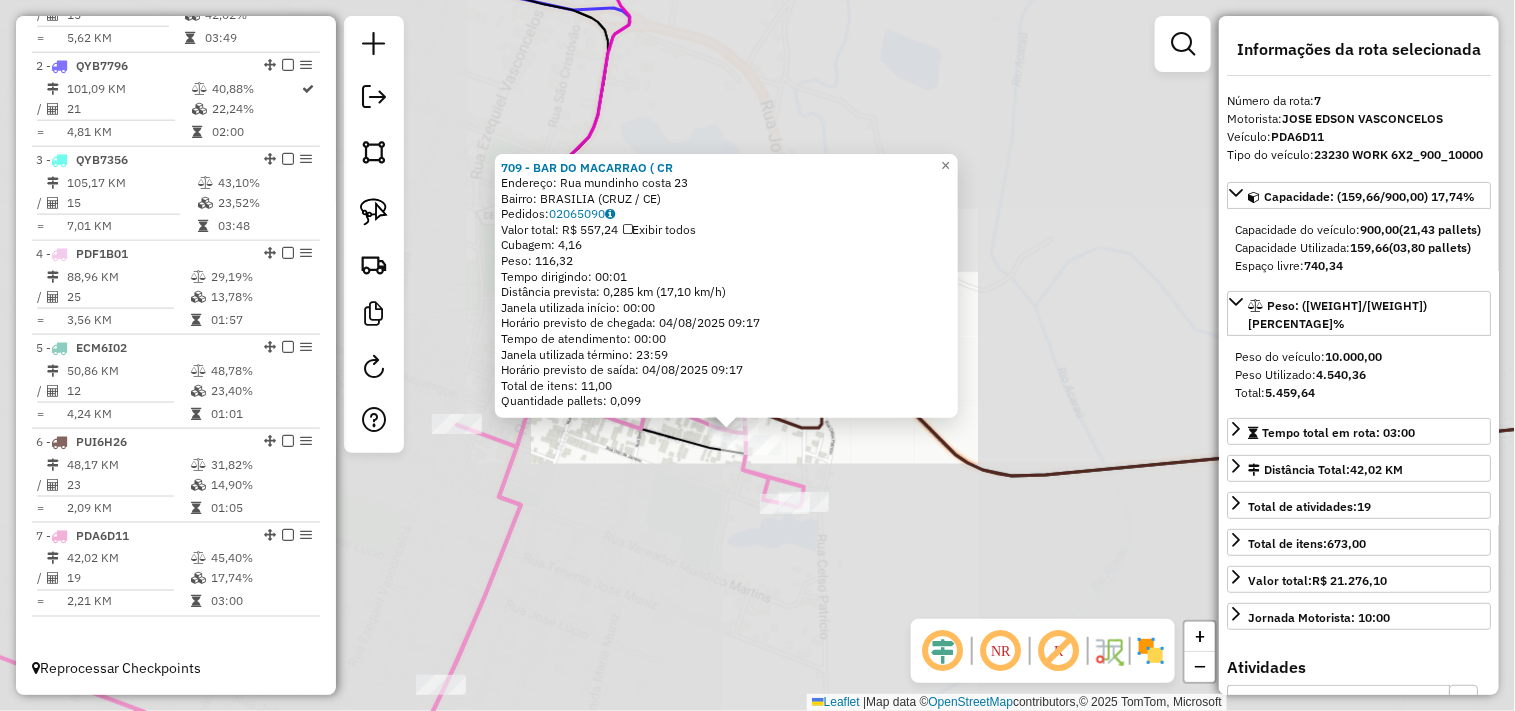 click on "[NUMBER] - [NAME] [LASTNAME] ( CR [NUMBER] - [NAME] [LASTNAME] ( CR Endereço:  Rua mundinho costa [NUMBER]   Bairro: BRASILIA ([NEIGHBORHOOD] / [STATE])   Pedidos:  [ORDER_ID]   Valor total: R$ [PRICE]   Exibir todos   Cubagem: [CUBAGE]  Peso: [WEIGHT]  Tempo dirigindo: [TIME]   Distância prevista: [DISTANCE] km ([SPEED] km/h)   Janela utilizada início: [TIME]   Horário previsto de chegada: [DATE] [TIME]   Tempo de atendimento: [TIME]   Janela utilizada término: [TIME]   Horário previsto de saída: [DATE] [TIME]   Total de itens: [ITEMS]   Quantidade pallets: [PALLETS]  × Janela de atendimento Grade de atendimento Capacidade Transportadoras Veículos Cliente Pedidos  Rotas Selecione os dias de semana para filtrar as janelas de atendimento  Seg   Ter   Qua   Qui   Sex   Sáb   Dom  Informe o período da janela de atendimento: De: Até:  Filtrar exatamente a janela do cliente  Considerar janela de atendimento padrão  Selecione os dias de semana para filtrar as grades de atendimento  Seg   Ter   Qua   Qui   Sex   Sáb   Dom   Considerar clientes sem dia de atendimento cadastrado De:" 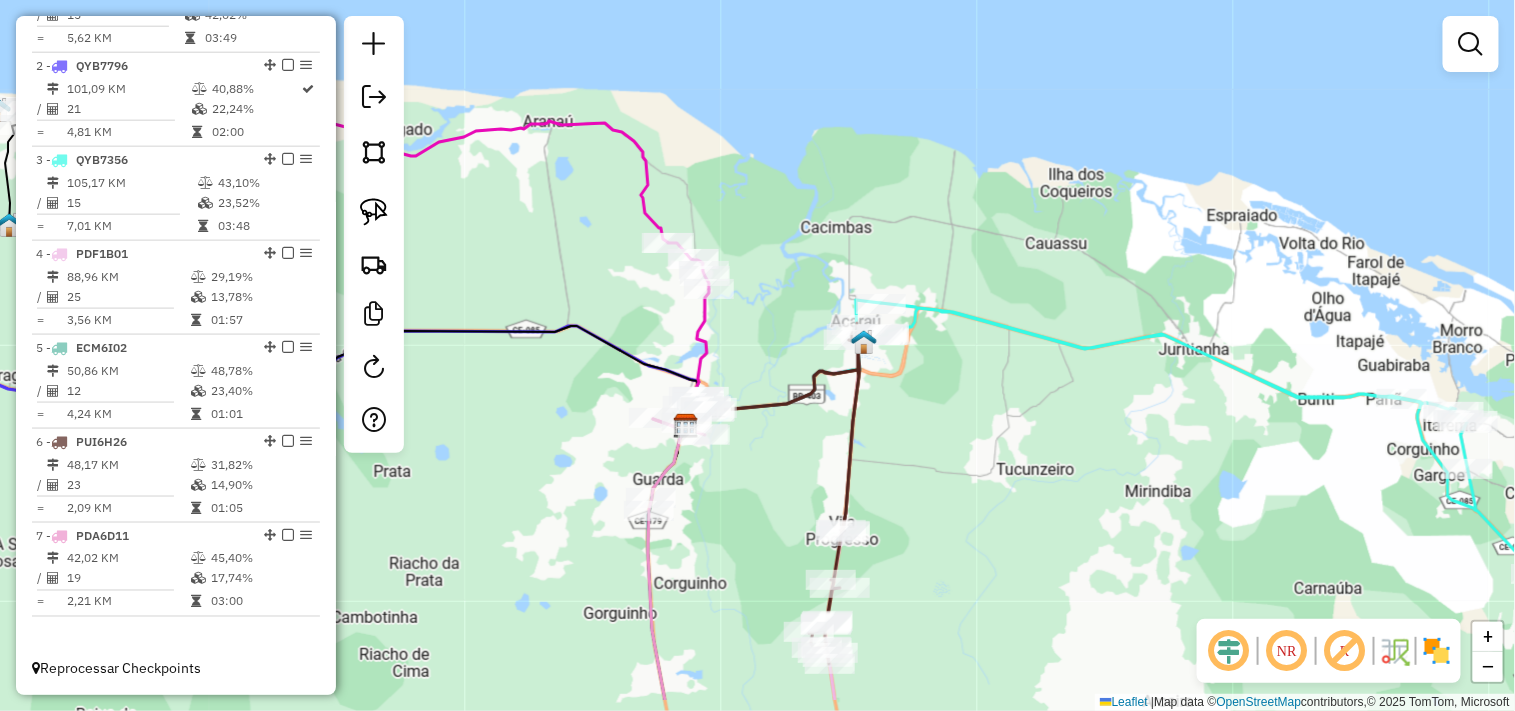 drag, startPoint x: 748, startPoint y: 566, endPoint x: 758, endPoint y: 484, distance: 82.607506 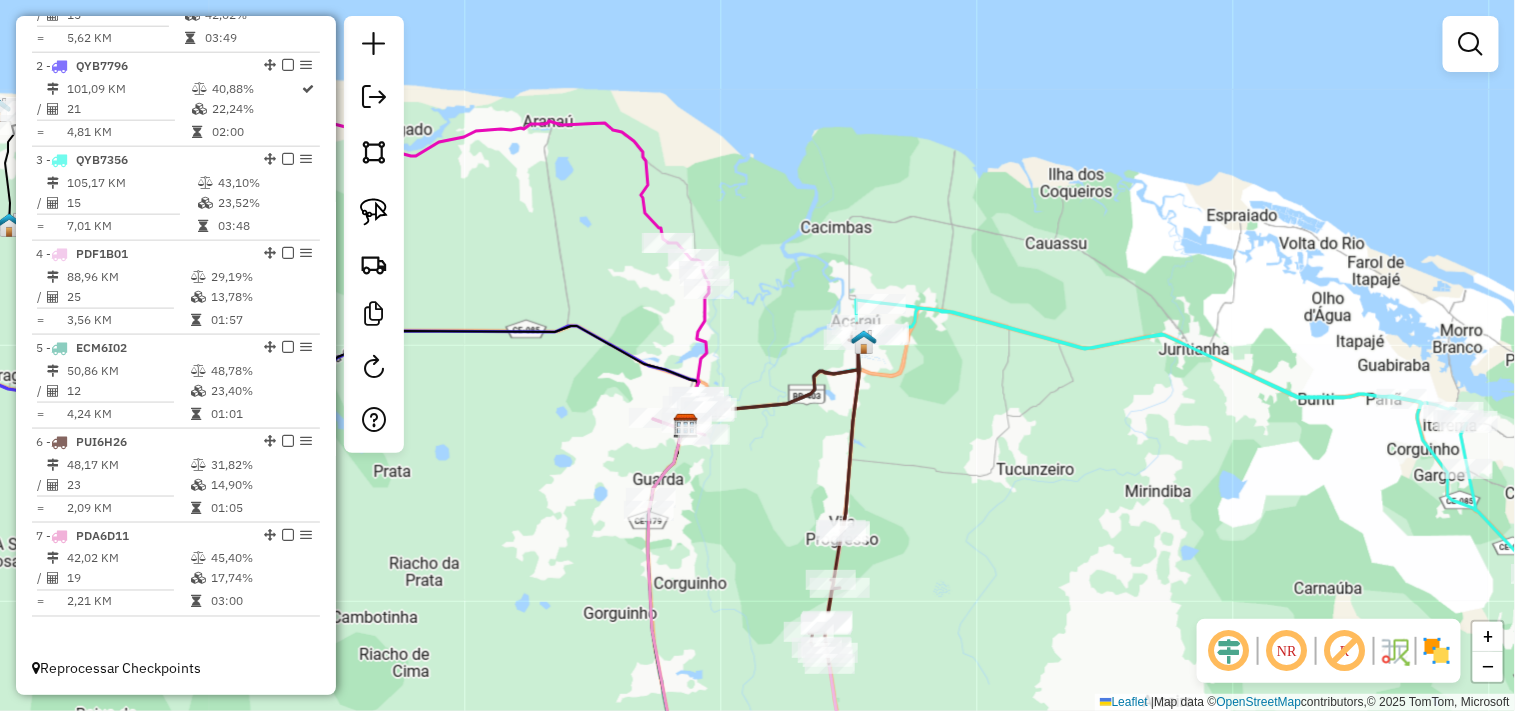 drag, startPoint x: 806, startPoint y: 443, endPoint x: 816, endPoint y: 401, distance: 43.174065 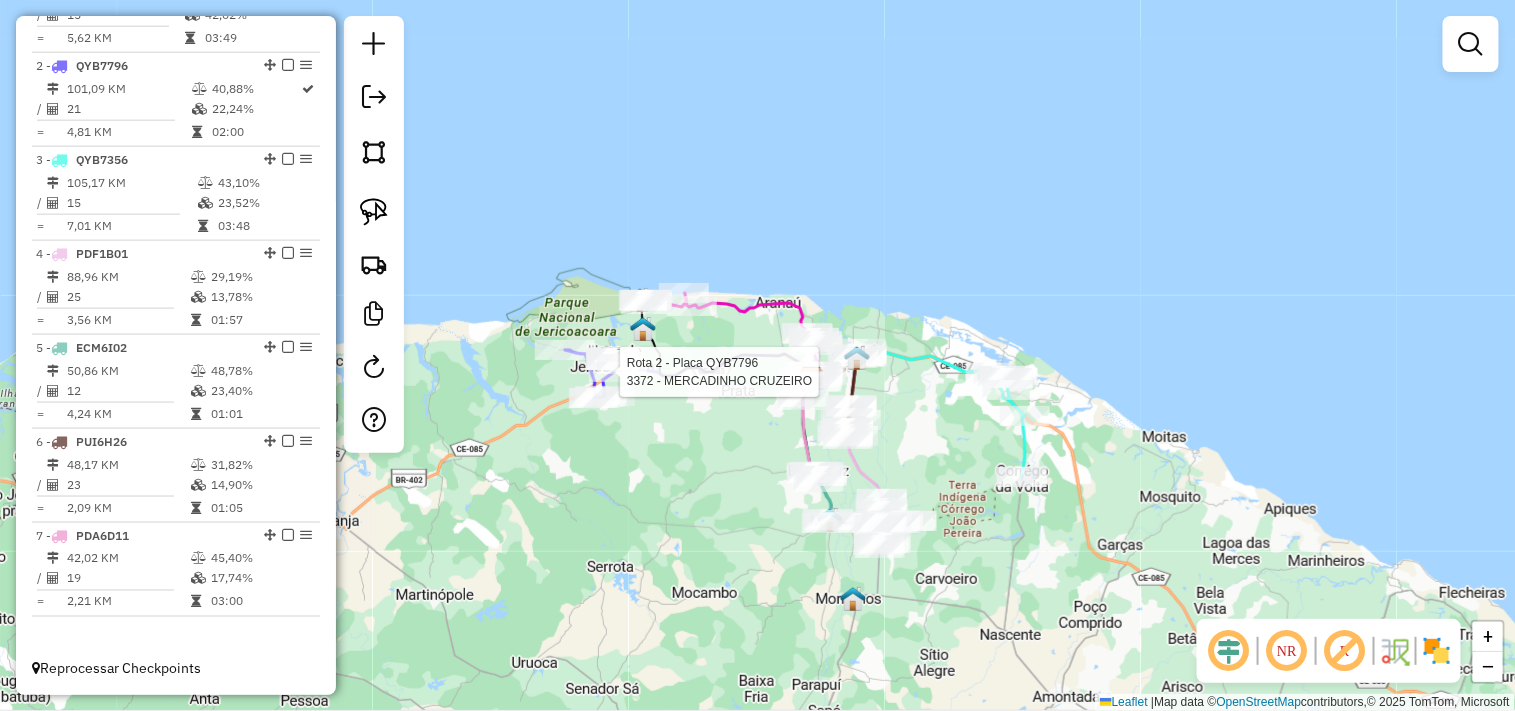 click 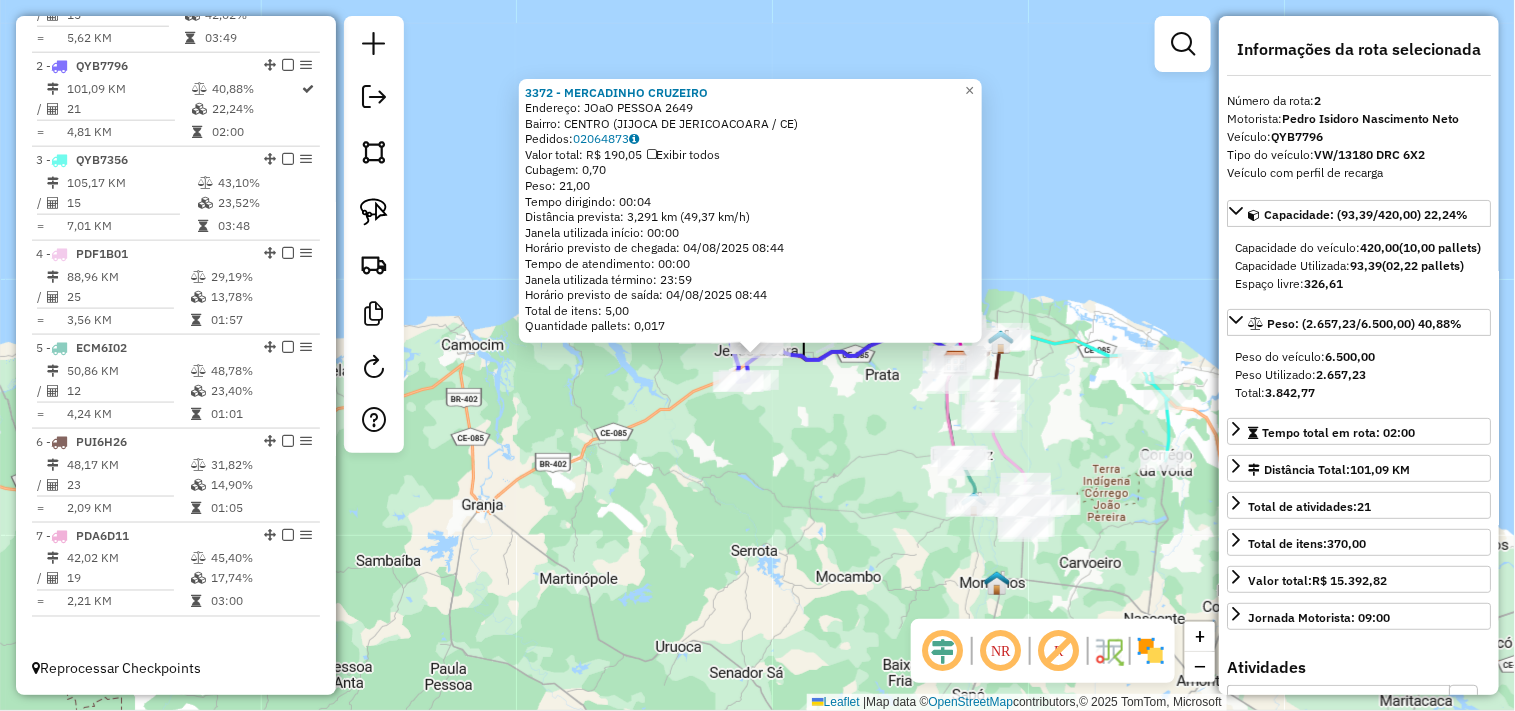 click on "[NUMBER] - [NAME] [LASTNAME]  Endereço:  JOaO PESSOA [NUMBER]   Bairro: CENTRO ([NEIGHBORHOOD] / [STATE])   Pedidos:  [ORDER_ID]   Valor total: R$ [PRICE]   Exibir todos   Cubagem: [CUBAGE]  Peso: [WEIGHT]  Tempo dirigindo: [TIME]   Distância prevista: [DISTANCE] km ([SPEED] km/h)   Janela utilizada início: [TIME]   Horário previsto de chegada: [DATE] [TIME]   Tempo de atendimento: [TIME]   Janela utilizada término: [TIME]   Horário previsto de saída: [DATE] [TIME]   Total de itens: [ITEMS]   Quantidade pallets: [PALLETS]  × Janela de atendimento Grade de atendimento Capacidade Transportadoras Veículos Cliente Pedidos  Rotas Selecione os dias de semana para filtrar as janelas de atendimento  Seg   Ter   Qua   Qui   Sex   Sáb   Dom  Informe o período da janela de atendimento: De: Até:  Filtrar exatamente a janela do cliente  Considerar janela de atendimento padrão  Selecione os dias de semana para filtrar as grades de atendimento  Seg   Ter   Qua   Qui   Sex   Sáb   Dom   Clientes fora do dia de atendimento selecionado +" 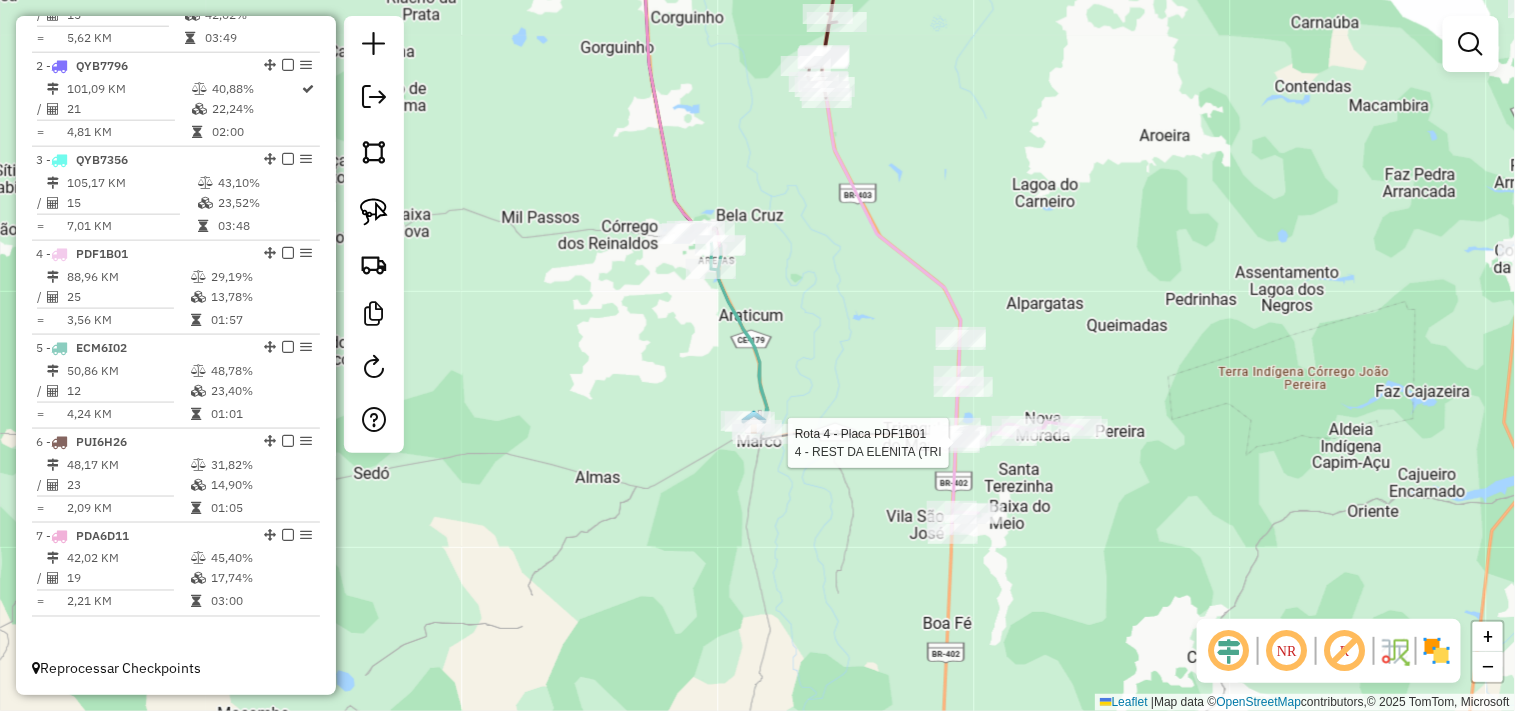 click 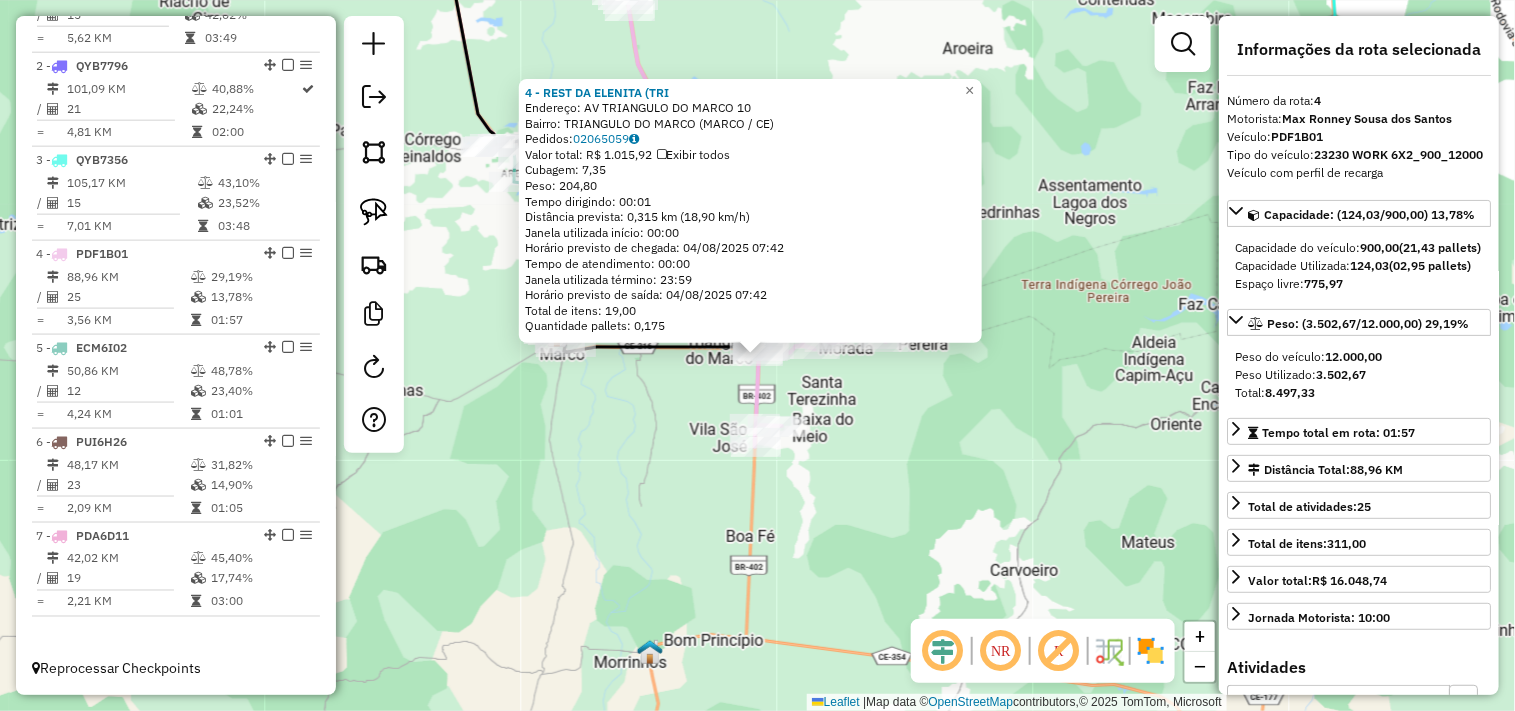click on "[NUMBER] - [NUMBER] - [NAME] [LASTNAME] ([NEIGHBORHOOD]) Endereço:  AV TRIANGULO DO MARCO [NUMBER]   Bairro: TRIANGULO DO MARCO ([NEIGHBORHOOD] / [STATE])   Pedidos:  [ORDER_ID]   Valor total: R$ [PRICE]   Exibir todos   Cubagem: [CUBAGE]  Peso: [WEIGHT]  Tempo dirigindo: [TIME]   Distância prevista: [DISTANCE] km ([SPEED] km/h)   Janela utilizada início: [TIME]   Horário previsto de chegada: [DATE] [TIME]   Tempo de atendimento: [TIME]   Janela utilizada término: [TIME]   Horário previsto de saída: [DATE] [TIME]   Total de itens: [ITEMS]   Quantidade pallets: [PALLETS]  × Janela de atendimento Grade de atendimento Capacidade Transportadoras Veículos Cliente Pedidos  Rotas Selecione os dias de semana para filtrar as janelas de atendimento  Seg   Ter   Qua   Qui   Sex   Sáb   Dom  Informe o período da janela de atendimento: De: Até:  Filtrar exatamente a janela do cliente  Considerar janela de atendimento padrão  Selecione os dias de semana para filtrar as grades de atendimento  Seg   Ter   Qua   Qui   Sex   Sáb   Dom   Peso mínimo:   Peso máximo:   De:   Até:" 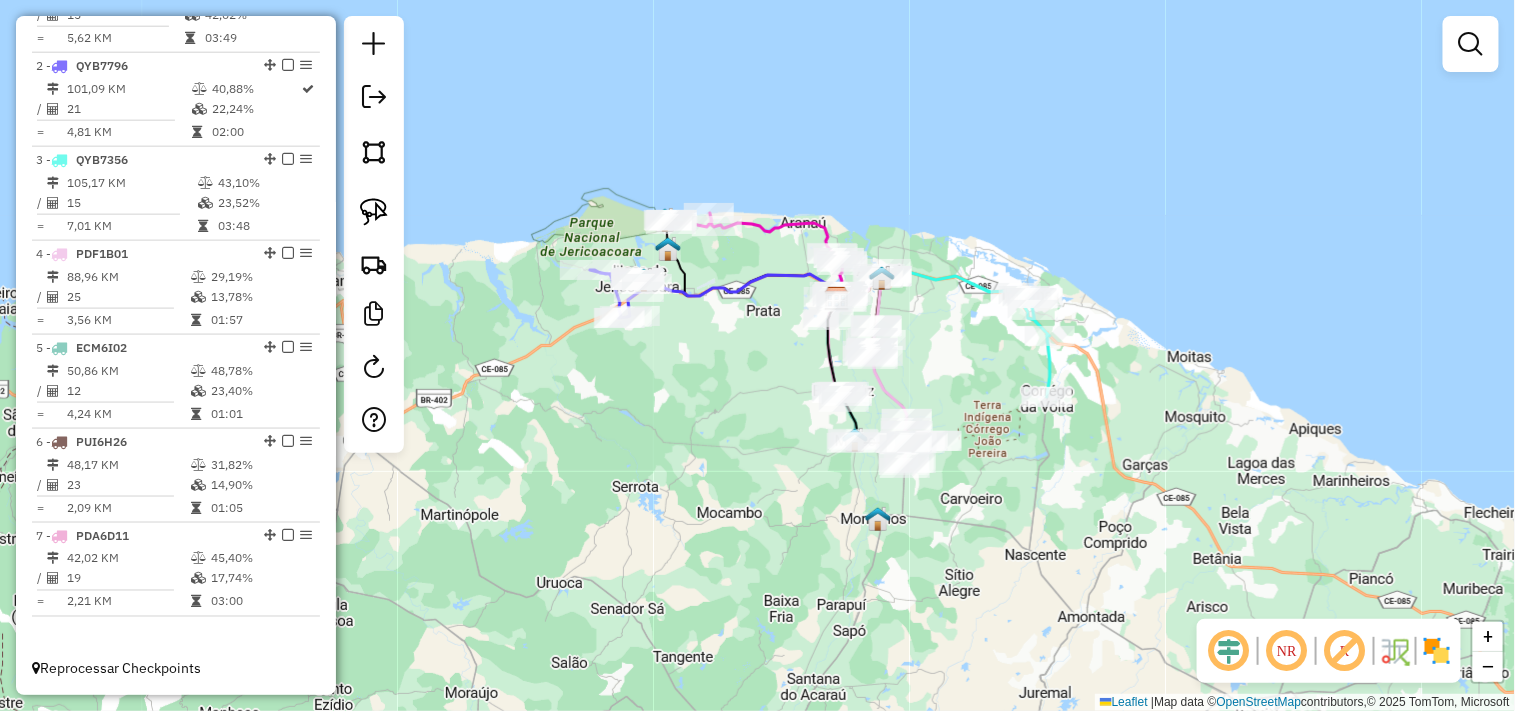 drag, startPoint x: 951, startPoint y: 350, endPoint x: 960, endPoint y: 402, distance: 52.773098 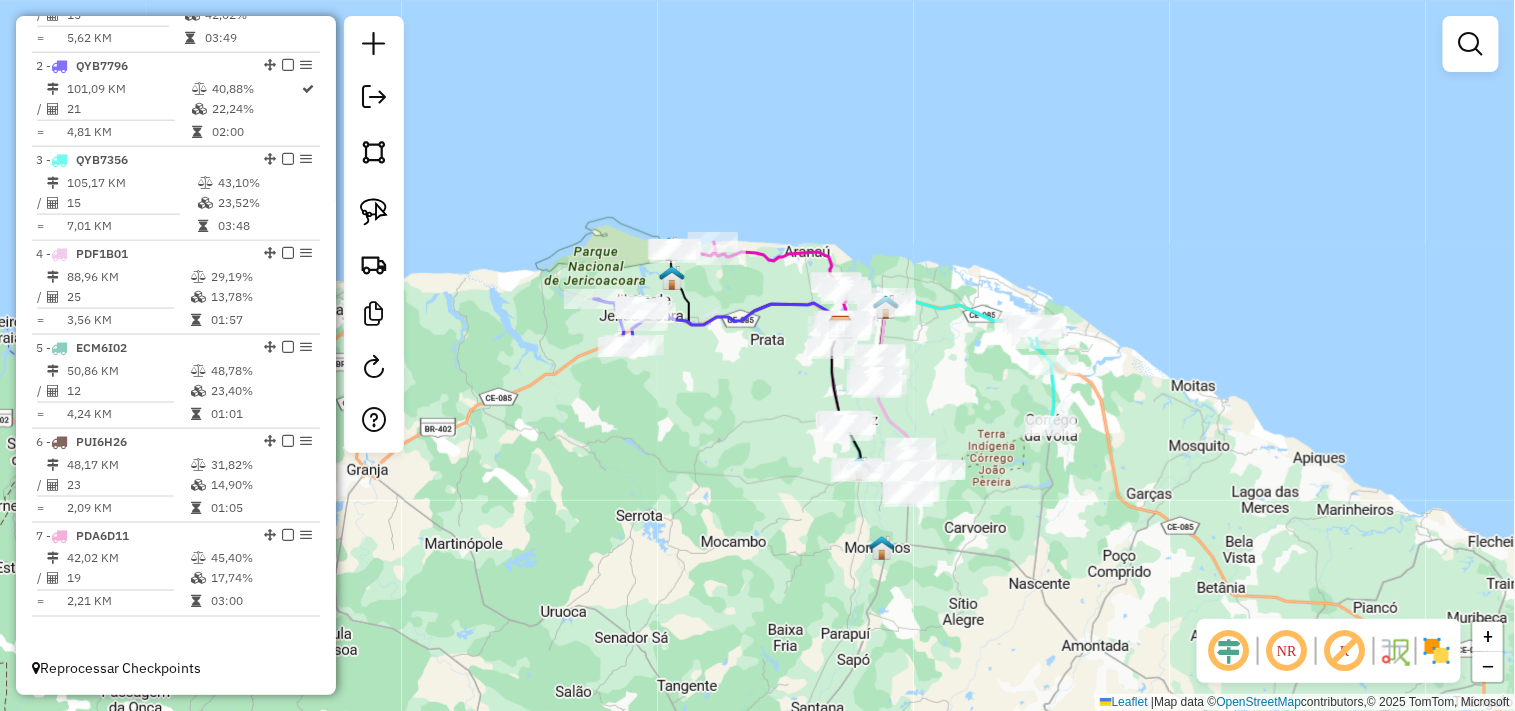 drag, startPoint x: 726, startPoint y: 418, endPoint x: 715, endPoint y: 408, distance: 14.866069 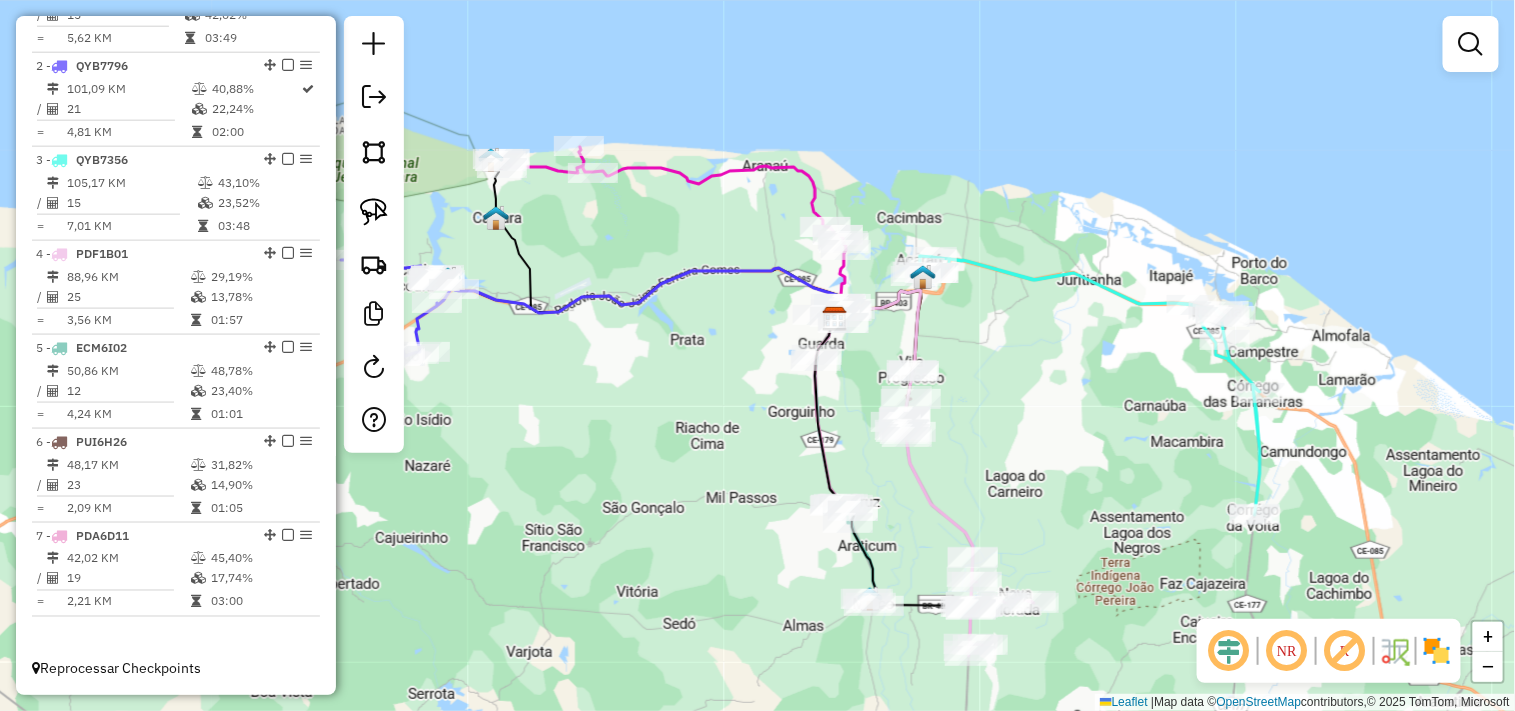 drag, startPoint x: 677, startPoint y: 452, endPoint x: 743, endPoint y: 442, distance: 66.75328 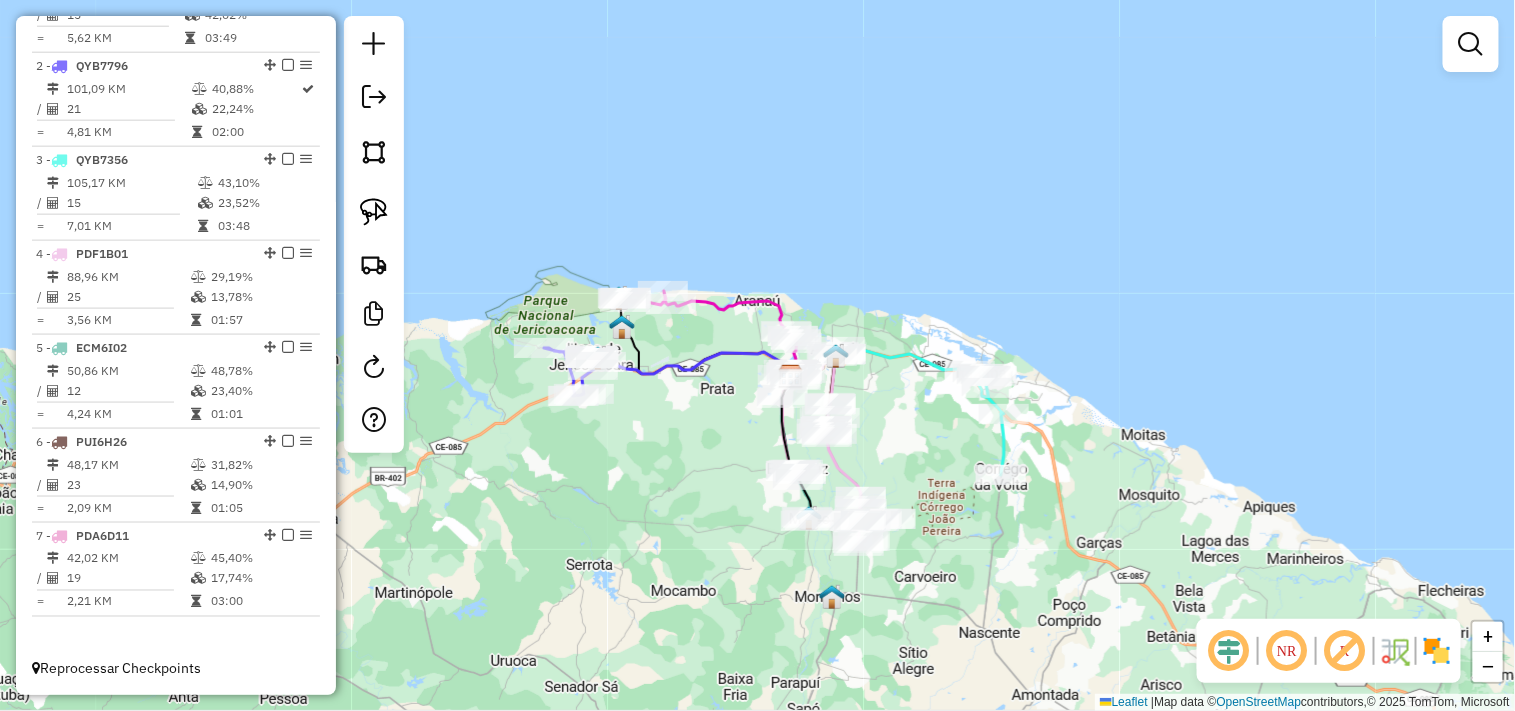 drag, startPoint x: 655, startPoint y: 508, endPoint x: 685, endPoint y: 504, distance: 30.265491 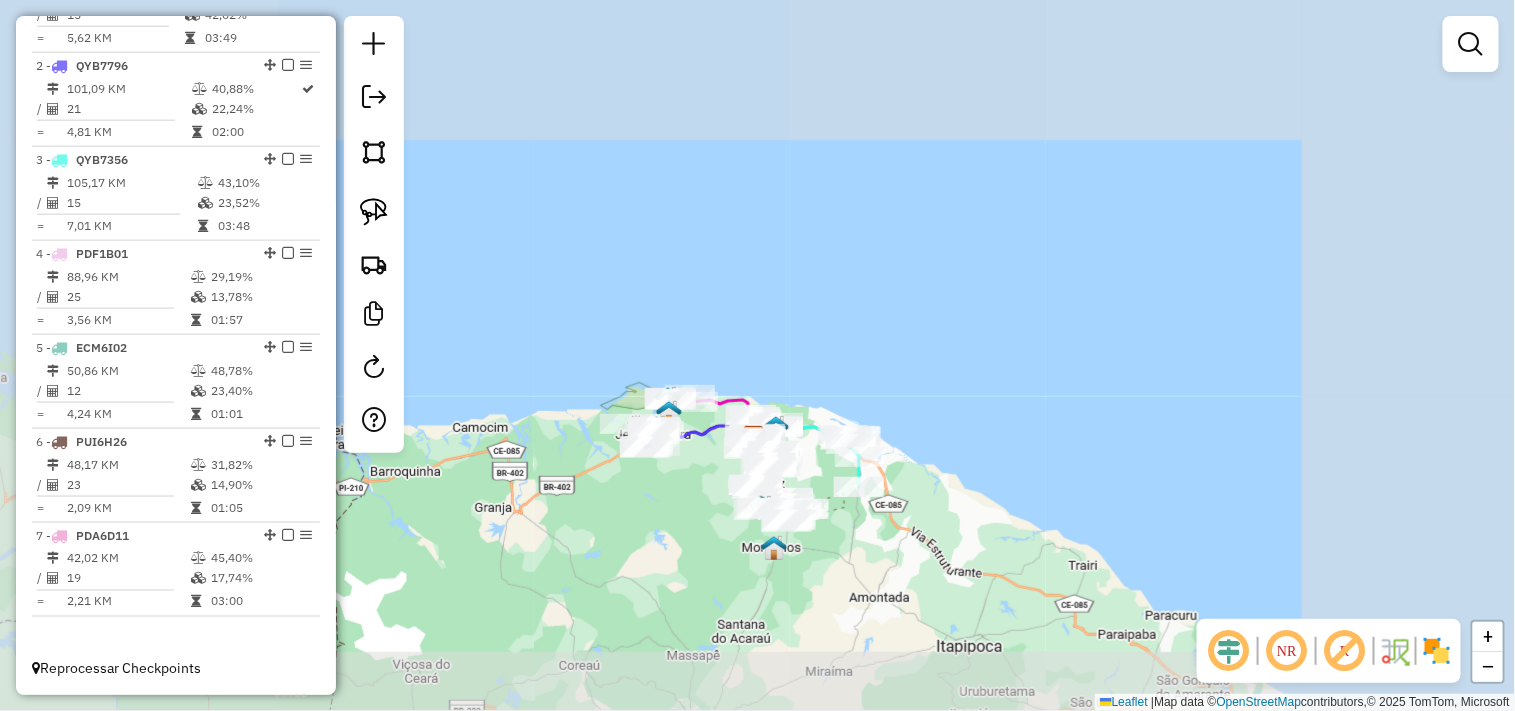 drag, startPoint x: 681, startPoint y: 534, endPoint x: 660, endPoint y: 474, distance: 63.56886 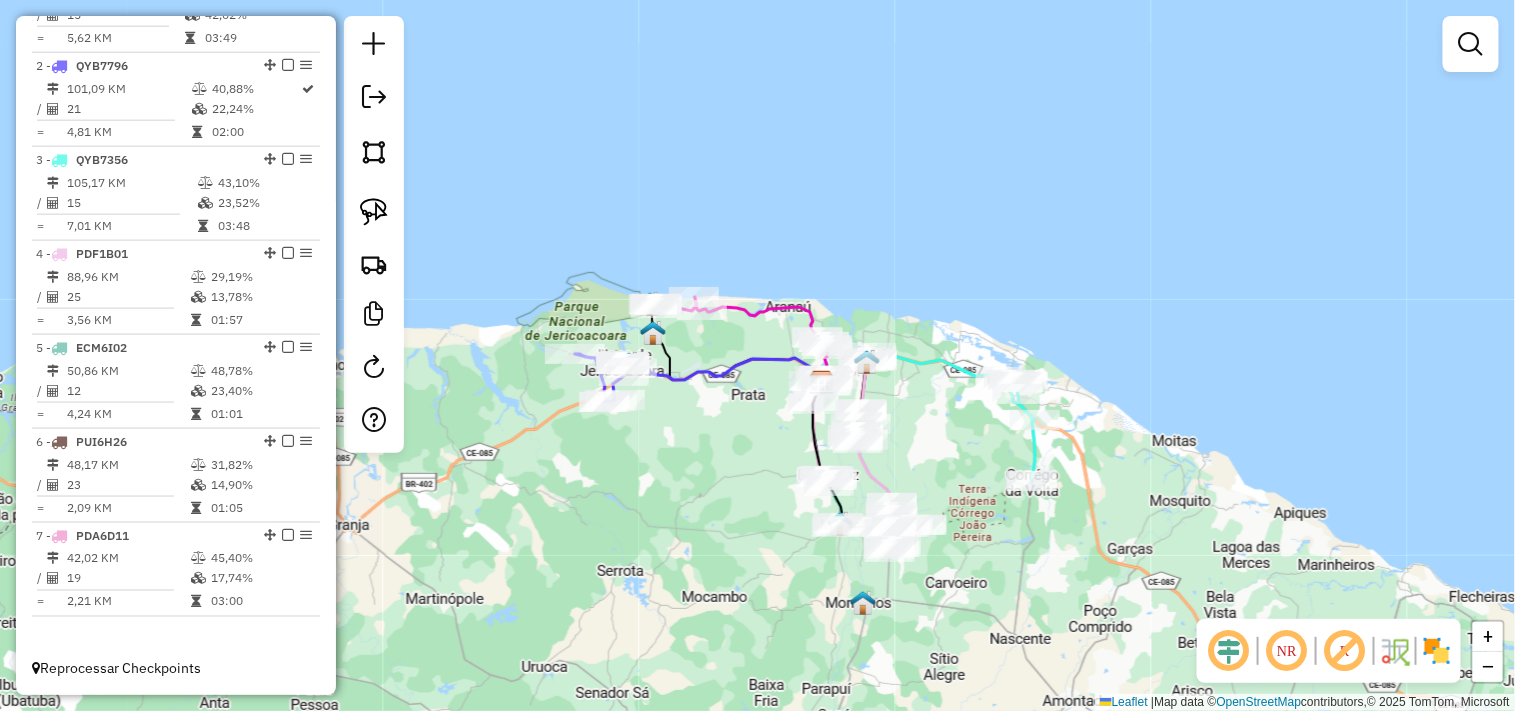 drag, startPoint x: 674, startPoint y: 514, endPoint x: 633, endPoint y: 520, distance: 41.4367 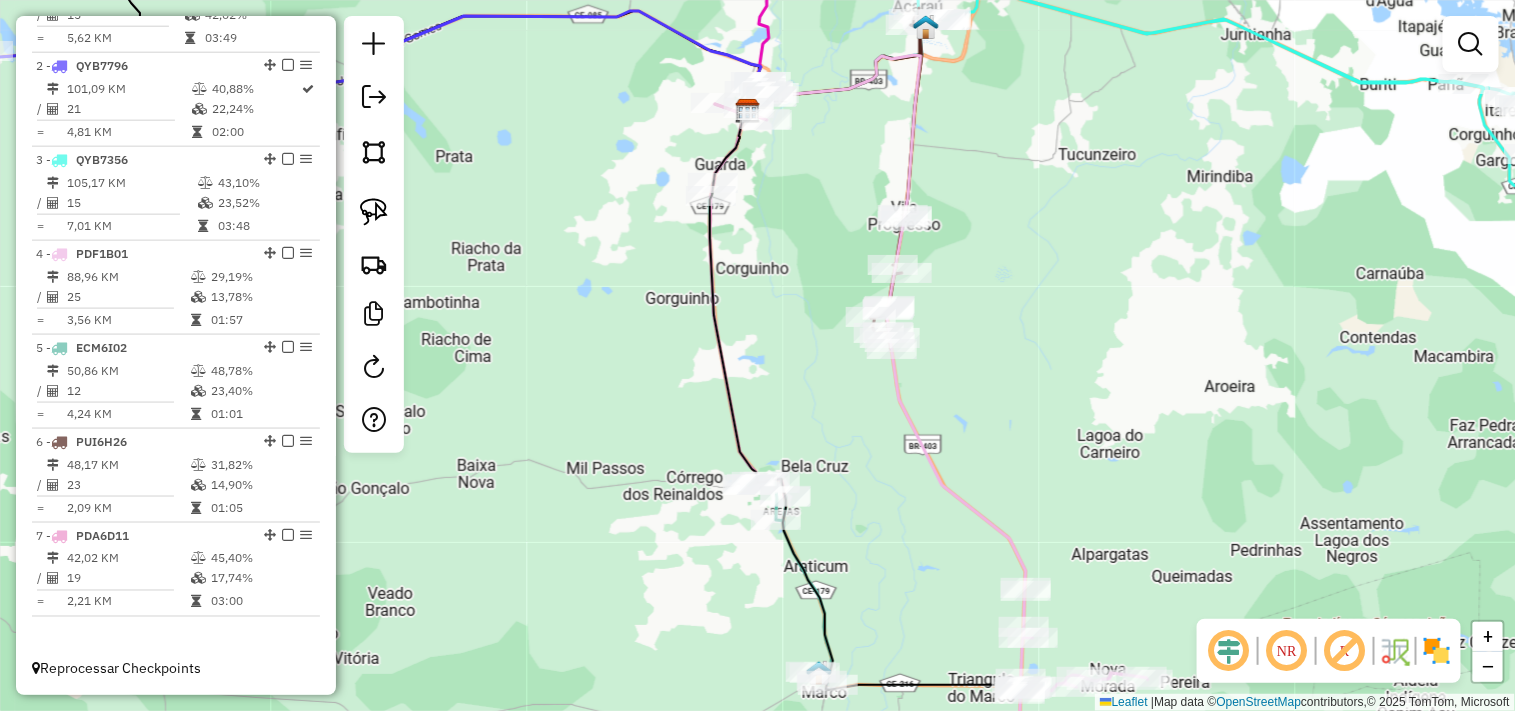 click on "Janela de atendimento Grade de atendimento Capacidade Transportadoras Veículos Cliente Pedidos  Rotas Selecione os dias de semana para filtrar as janelas de atendimento  Seg   Ter   Qua   Qui   Sex   Sáb   Dom  Informe o período da janela de atendimento: De: Até:  Filtrar exatamente a janela do cliente  Considerar janela de atendimento padrão  Selecione os dias de semana para filtrar as grades de atendimento  Seg   Ter   Qua   Qui   Sex   Sáb   Dom   Considerar clientes sem dia de atendimento cadastrado  Clientes fora do dia de atendimento selecionado Filtrar as atividades entre os valores definidos abaixo:  Peso mínimo:   Peso máximo:   Cubagem mínima:   Cubagem máxima:   De:   Até:  Filtrar as atividades entre o tempo de atendimento definido abaixo:  De:   Até:   Considerar capacidade total dos clientes não roteirizados Transportadora: Selecione um ou mais itens Tipo de veículo: Selecione um ou mais itens Veículo: Selecione um ou mais itens Motorista: Selecione um ou mais itens Nome: Rótulo:" 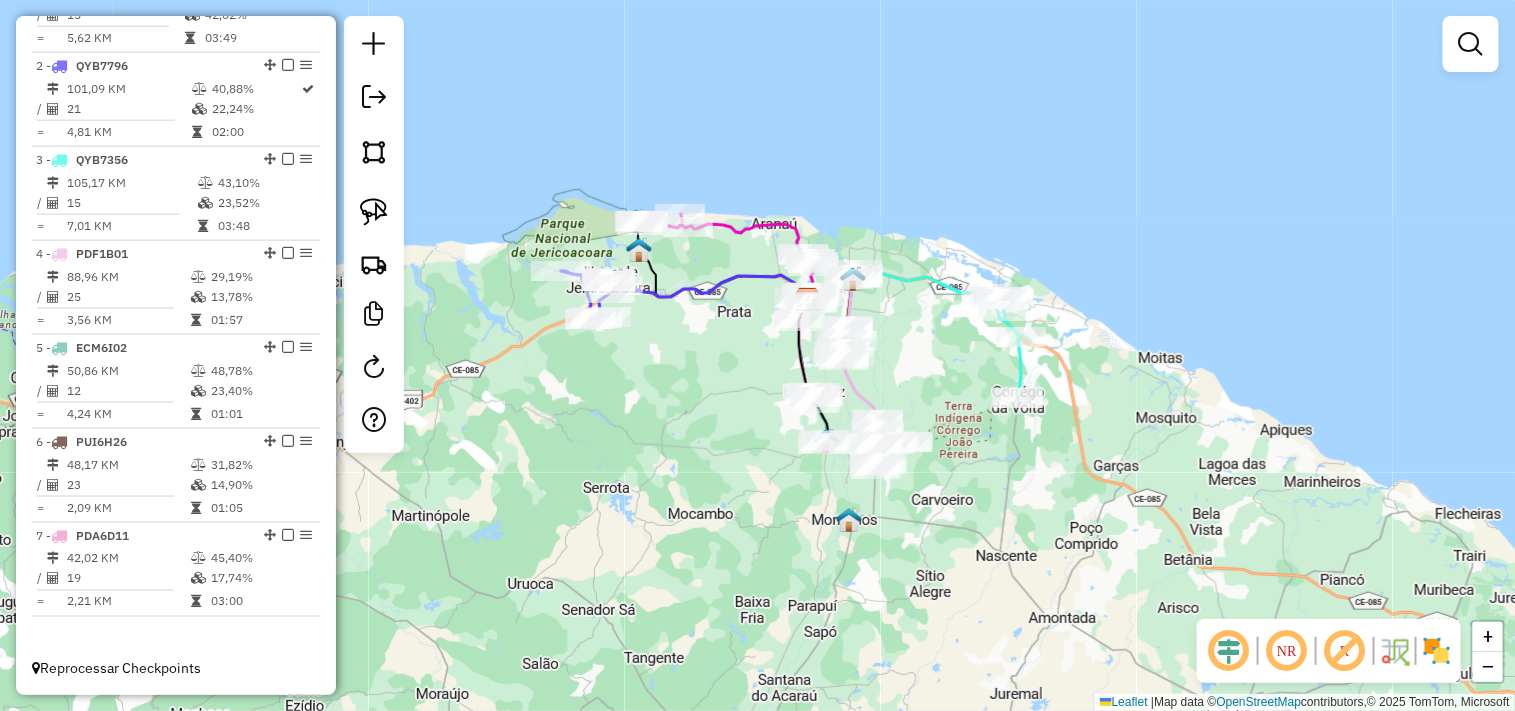 drag, startPoint x: 667, startPoint y: 424, endPoint x: 656, endPoint y: 406, distance: 21.095022 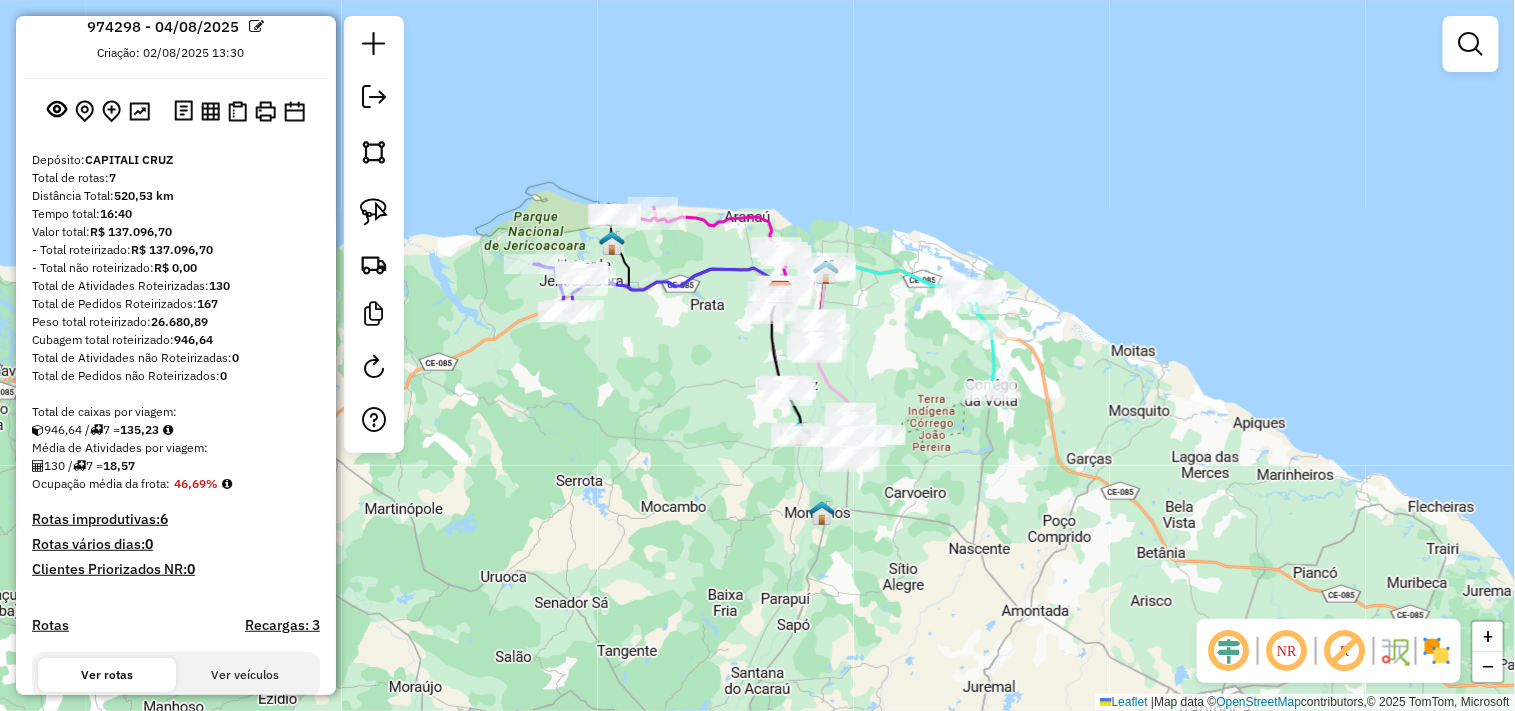 scroll, scrollTop: 0, scrollLeft: 0, axis: both 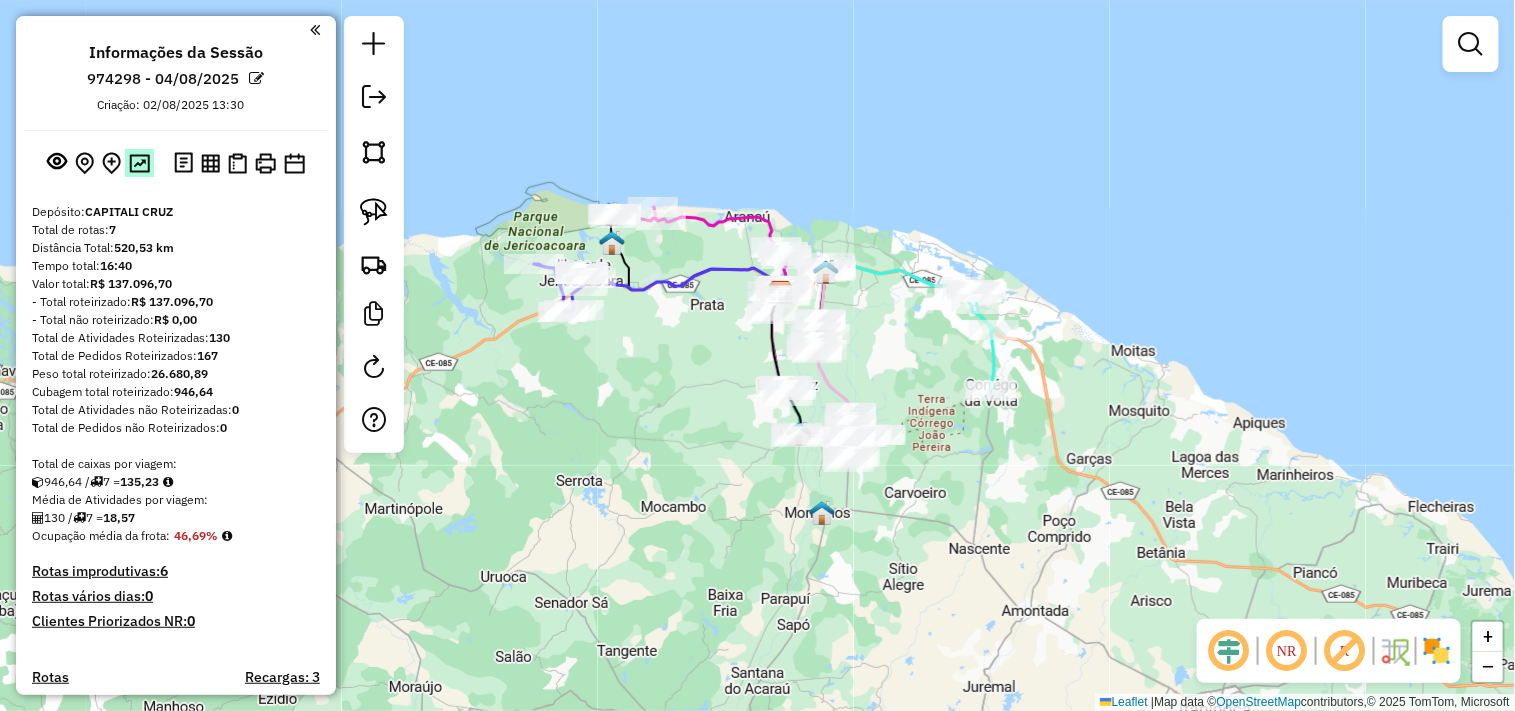 click at bounding box center [139, 163] 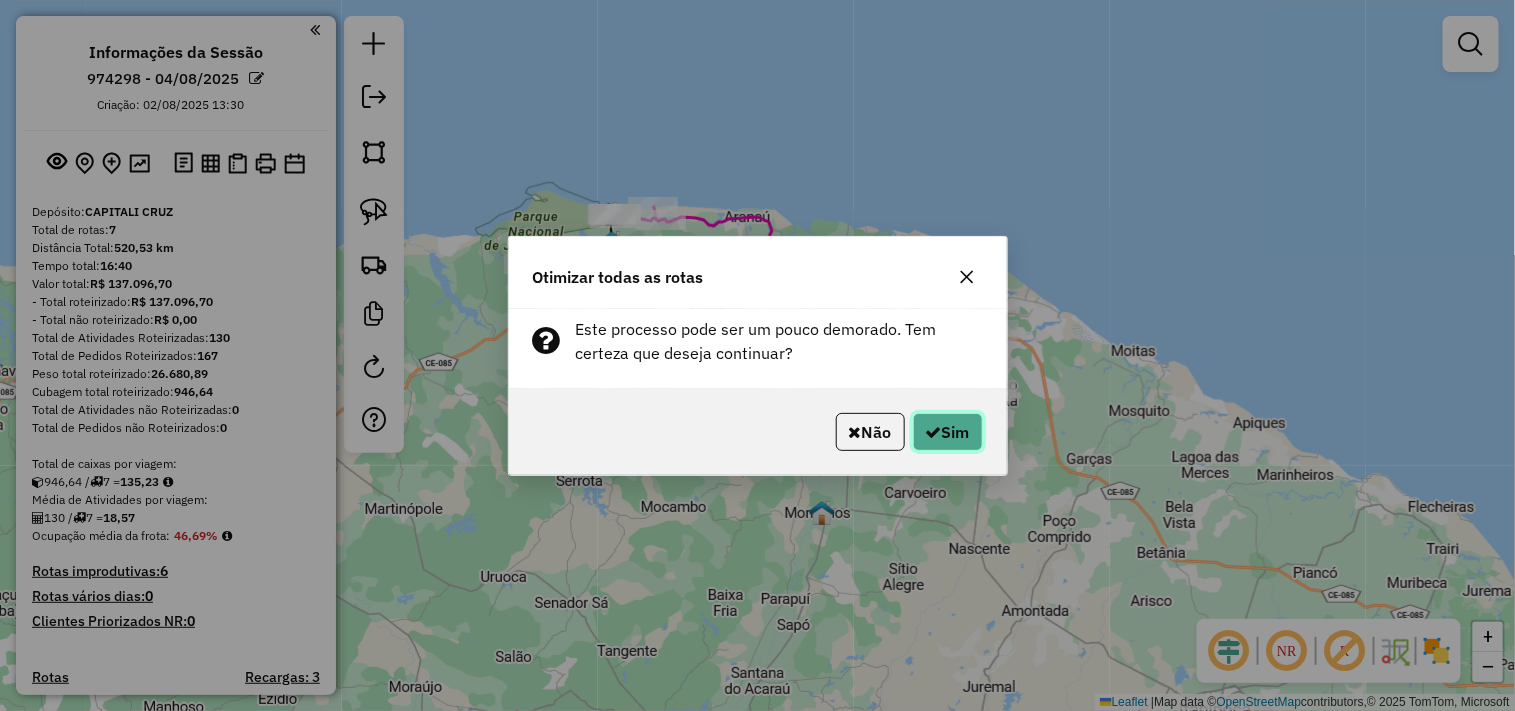 click on "Sim" 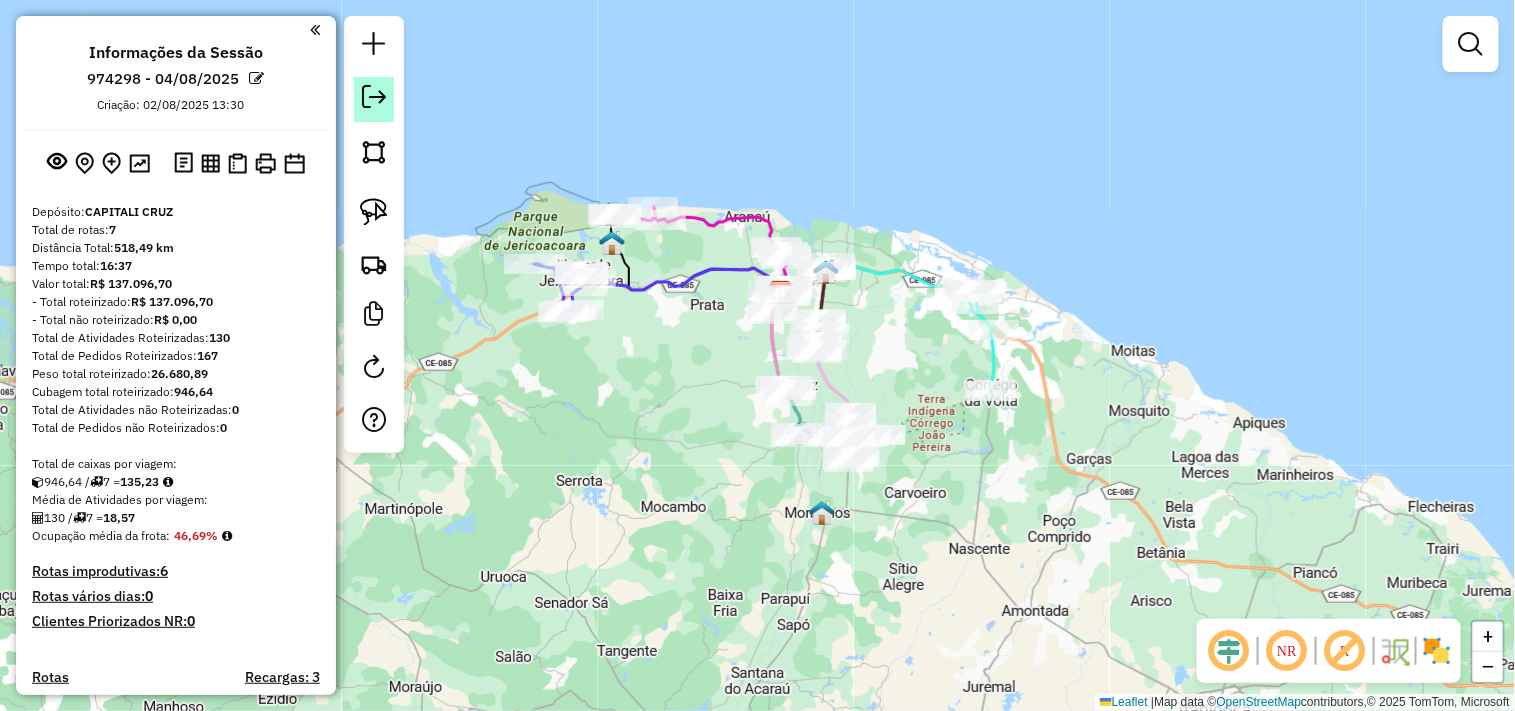 click 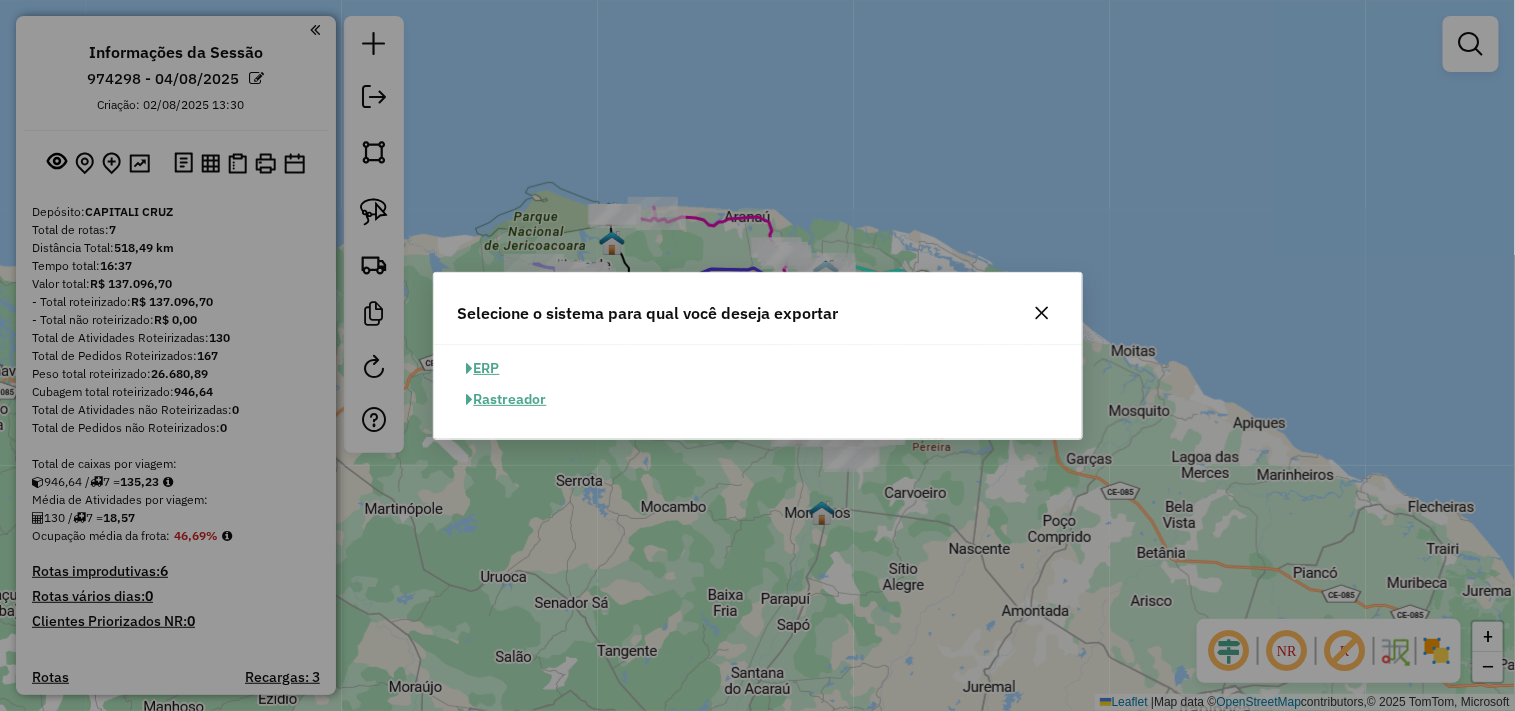 click on "ERP" 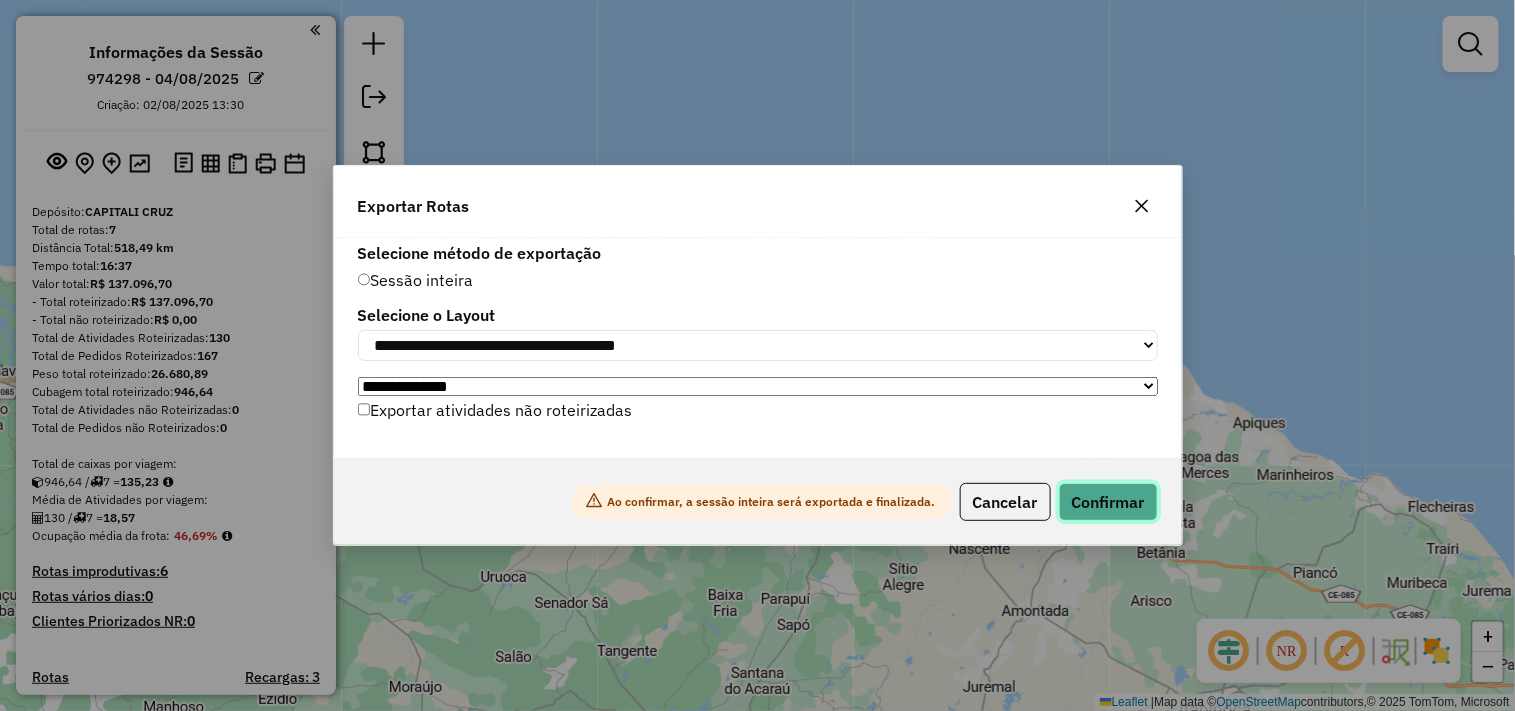 click on "Confirmar" 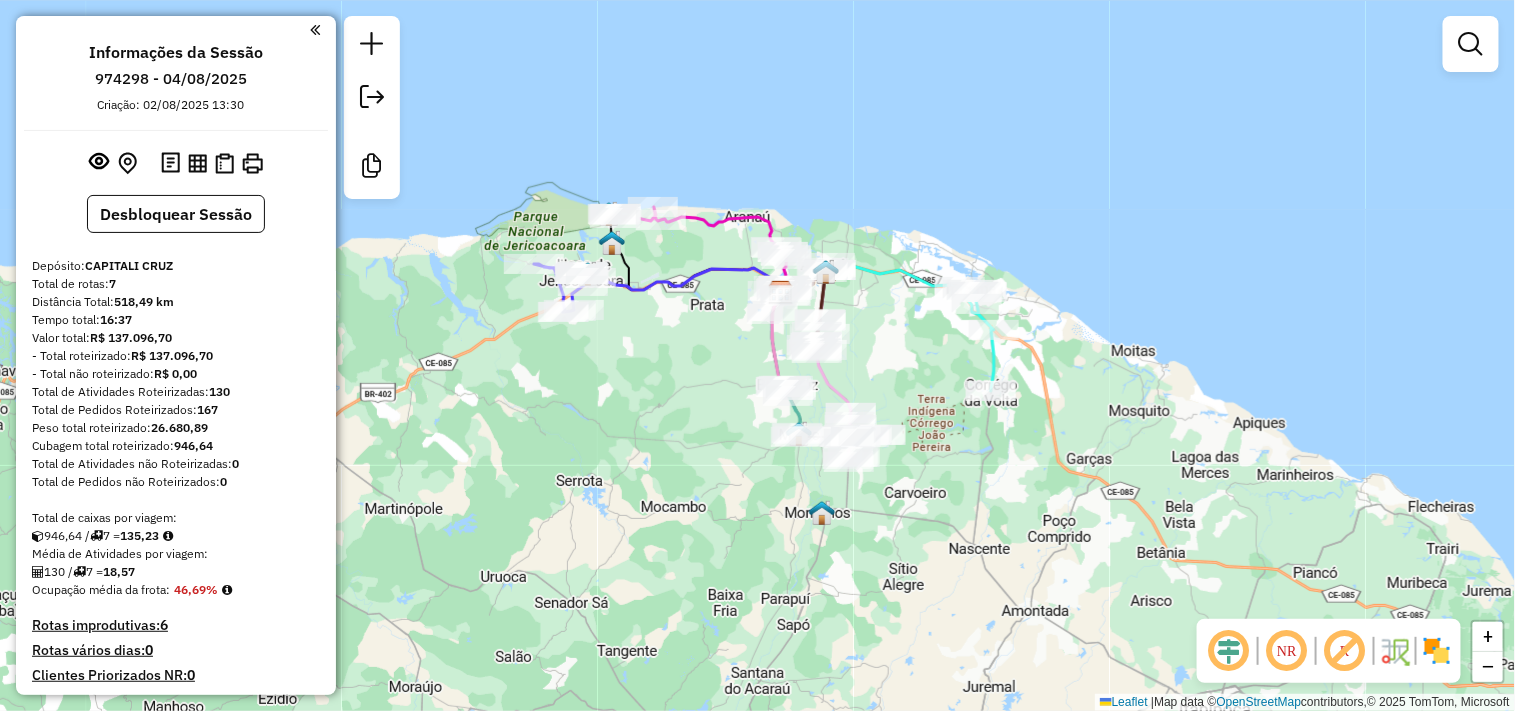 click on "Janela de atendimento Grade de atendimento Capacidade Transportadoras Veículos Cliente Pedidos  Rotas Selecione os dias de semana para filtrar as janelas de atendimento  Seg   Ter   Qua   Qui   Sex   Sáb   Dom  Informe o período da janela de atendimento: De: Até:  Filtrar exatamente a janela do cliente  Considerar janela de atendimento padrão  Selecione os dias de semana para filtrar as grades de atendimento  Seg   Ter   Qua   Qui   Sex   Sáb   Dom   Considerar clientes sem dia de atendimento cadastrado  Clientes fora do dia de atendimento selecionado Filtrar as atividades entre os valores definidos abaixo:  Peso mínimo:   Peso máximo:   Cubagem mínima:   Cubagem máxima:   De:   Até:  Filtrar as atividades entre o tempo de atendimento definido abaixo:  De:   Até:   Considerar capacidade total dos clientes não roteirizados Transportadora: Selecione um ou mais itens Tipo de veículo: Selecione um ou mais itens Veículo: Selecione um ou mais itens Motorista: Selecione um ou mais itens Nome: Rótulo:" 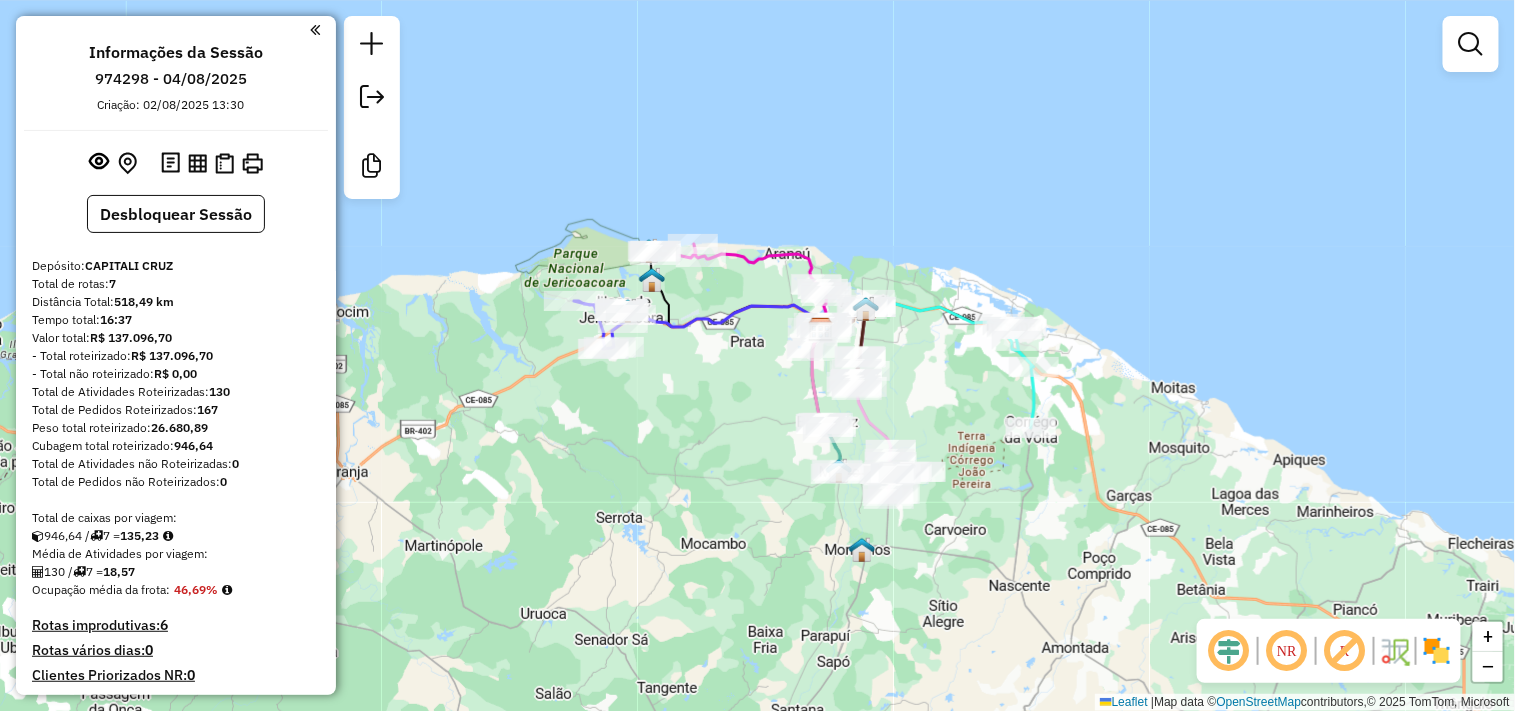 drag, startPoint x: 744, startPoint y: 485, endPoint x: 756, endPoint y: 494, distance: 15 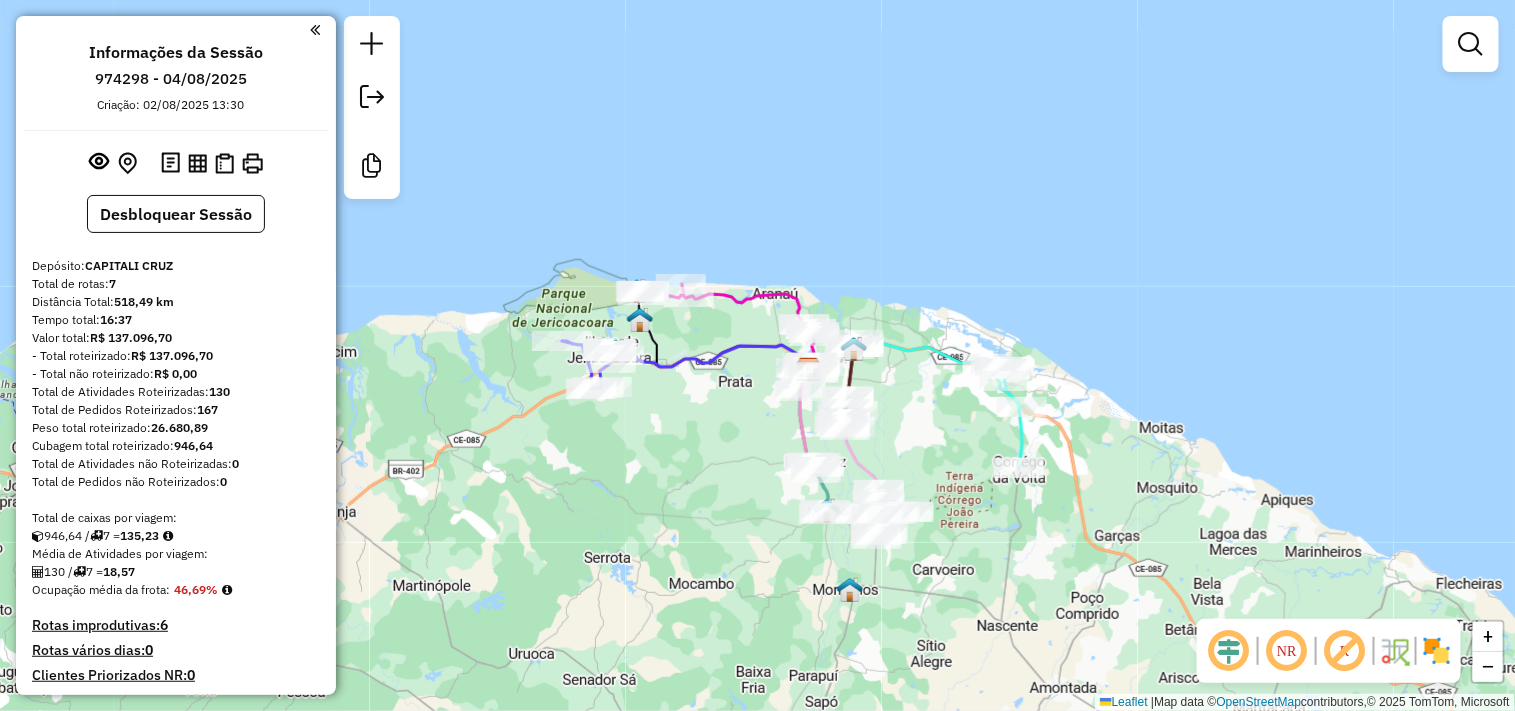 drag, startPoint x: 765, startPoint y: 485, endPoint x: 734, endPoint y: 477, distance: 32.01562 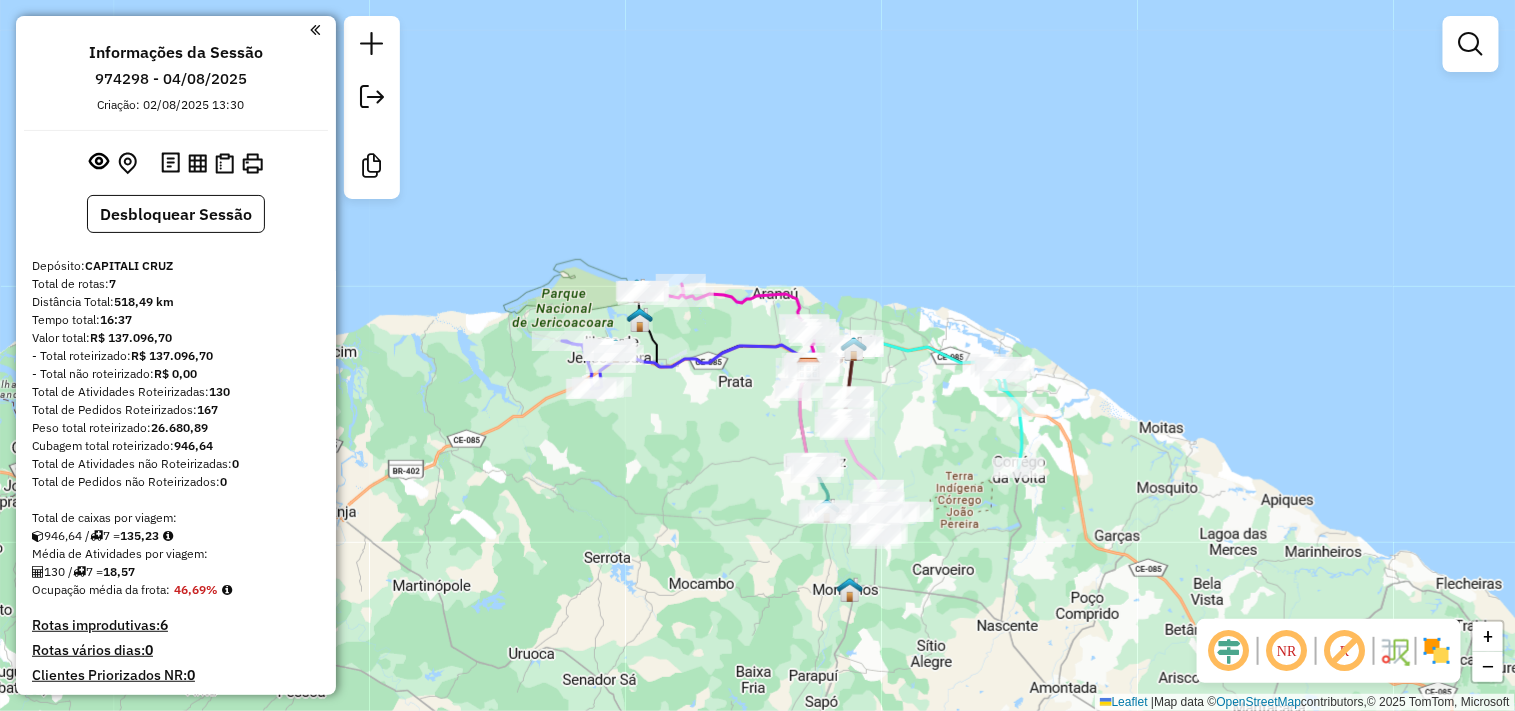 drag, startPoint x: 682, startPoint y: 512, endPoint x: 643, endPoint y: 468, distance: 58.796257 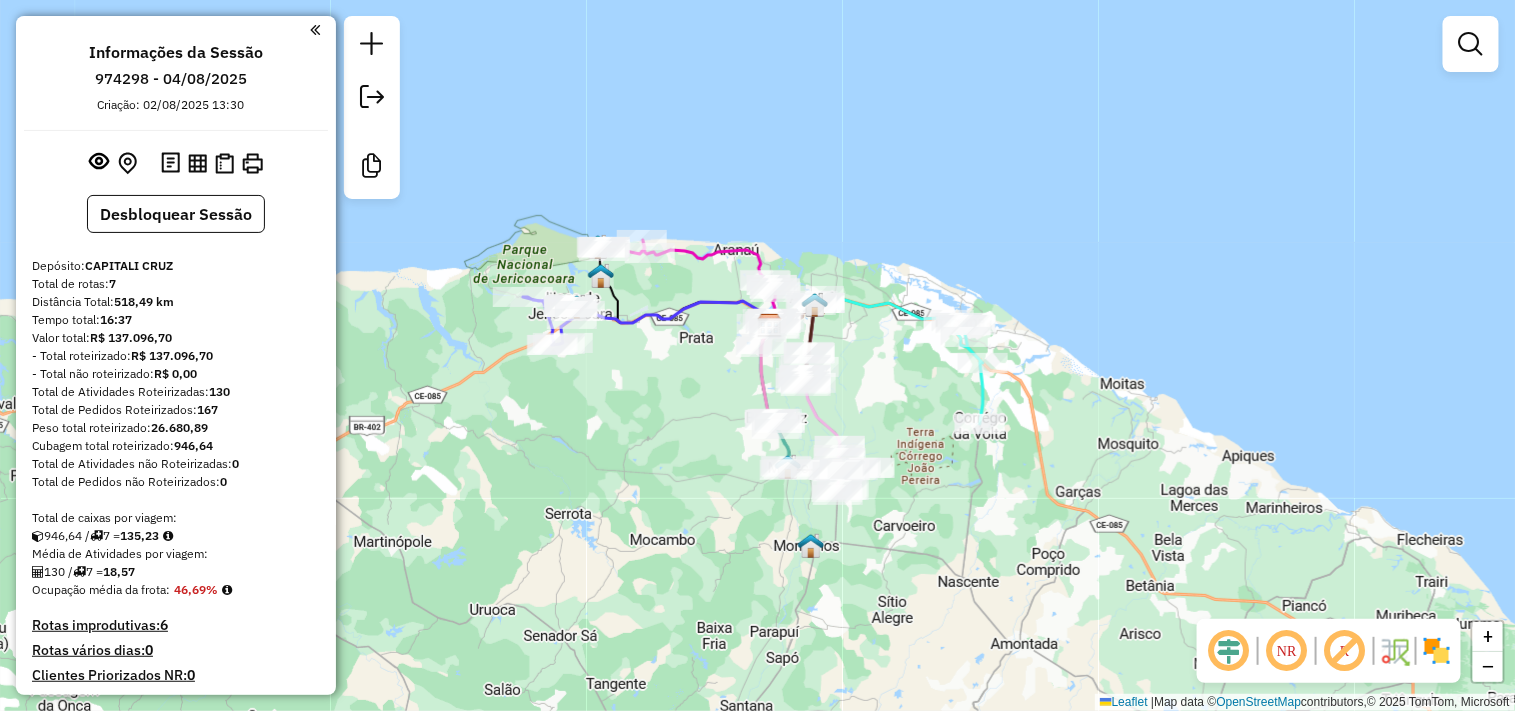 click on "Janela de atendimento Grade de atendimento Capacidade Transportadoras Veículos Cliente Pedidos  Rotas Selecione os dias de semana para filtrar as janelas de atendimento  Seg   Ter   Qua   Qui   Sex   Sáb   Dom  Informe o período da janela de atendimento: De: Até:  Filtrar exatamente a janela do cliente  Considerar janela de atendimento padrão  Selecione os dias de semana para filtrar as grades de atendimento  Seg   Ter   Qua   Qui   Sex   Sáb   Dom   Considerar clientes sem dia de atendimento cadastrado  Clientes fora do dia de atendimento selecionado Filtrar as atividades entre os valores definidos abaixo:  Peso mínimo:   Peso máximo:   Cubagem mínima:   Cubagem máxima:   De:   Até:  Filtrar as atividades entre o tempo de atendimento definido abaixo:  De:   Até:   Considerar capacidade total dos clientes não roteirizados Transportadora: Selecione um ou mais itens Tipo de veículo: Selecione um ou mais itens Veículo: Selecione um ou mais itens Motorista: Selecione um ou mais itens Nome: Rótulo:" 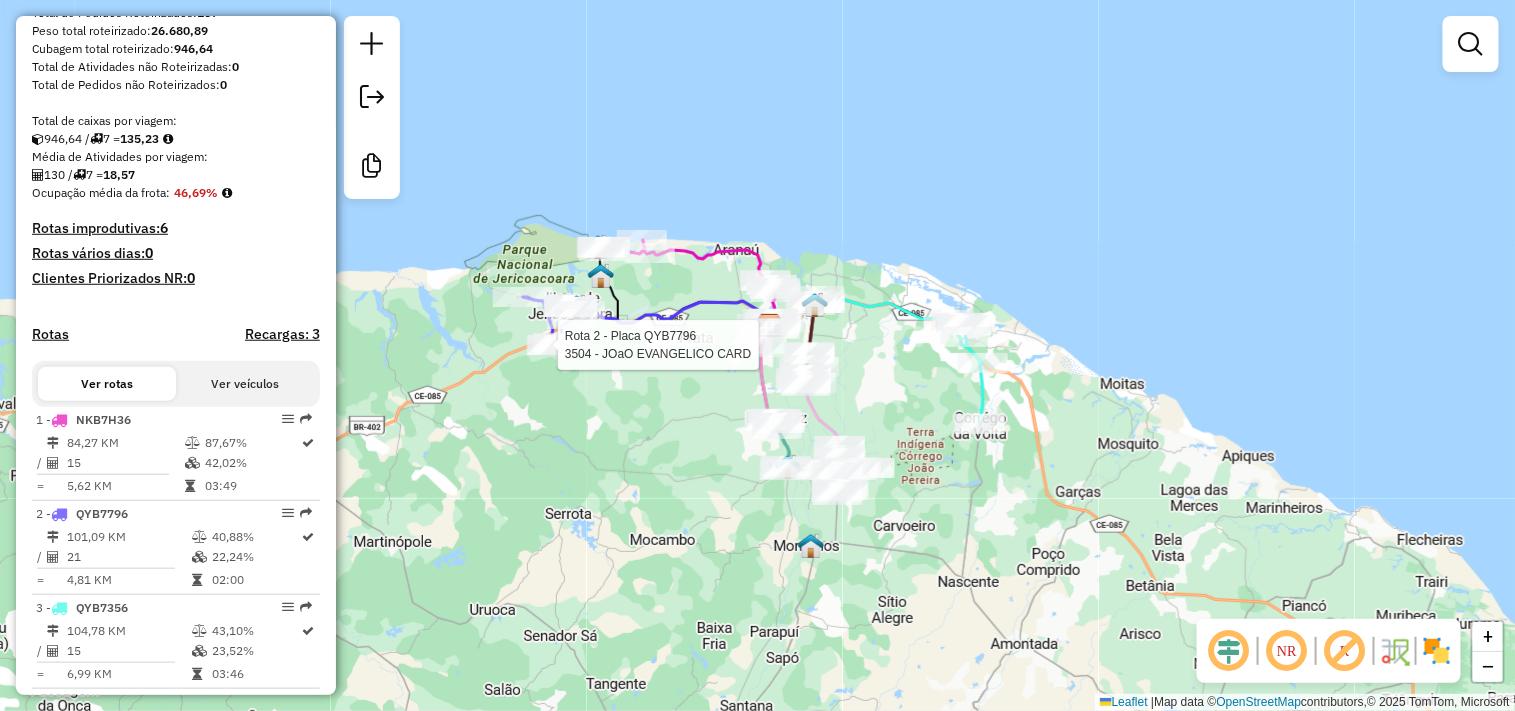 select on "**********" 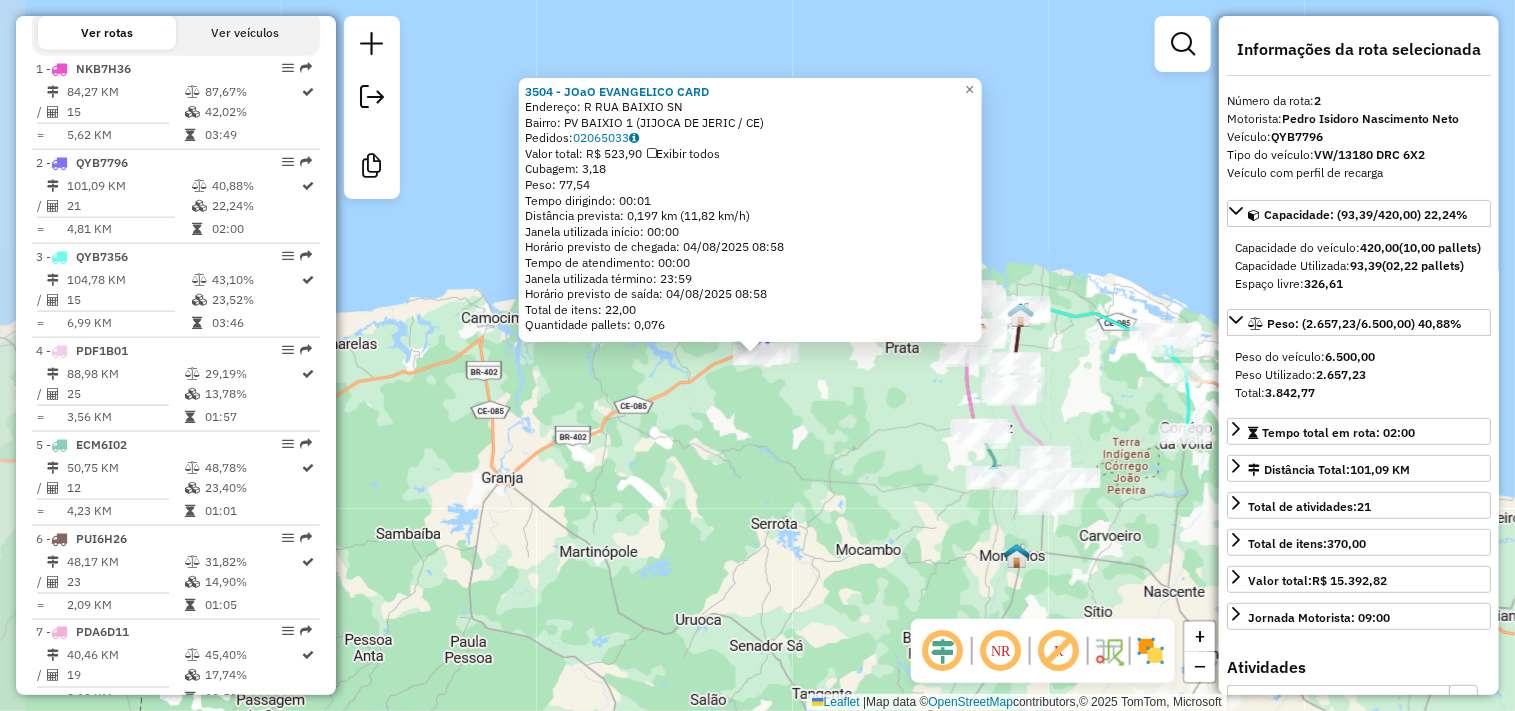 scroll, scrollTop: 800, scrollLeft: 0, axis: vertical 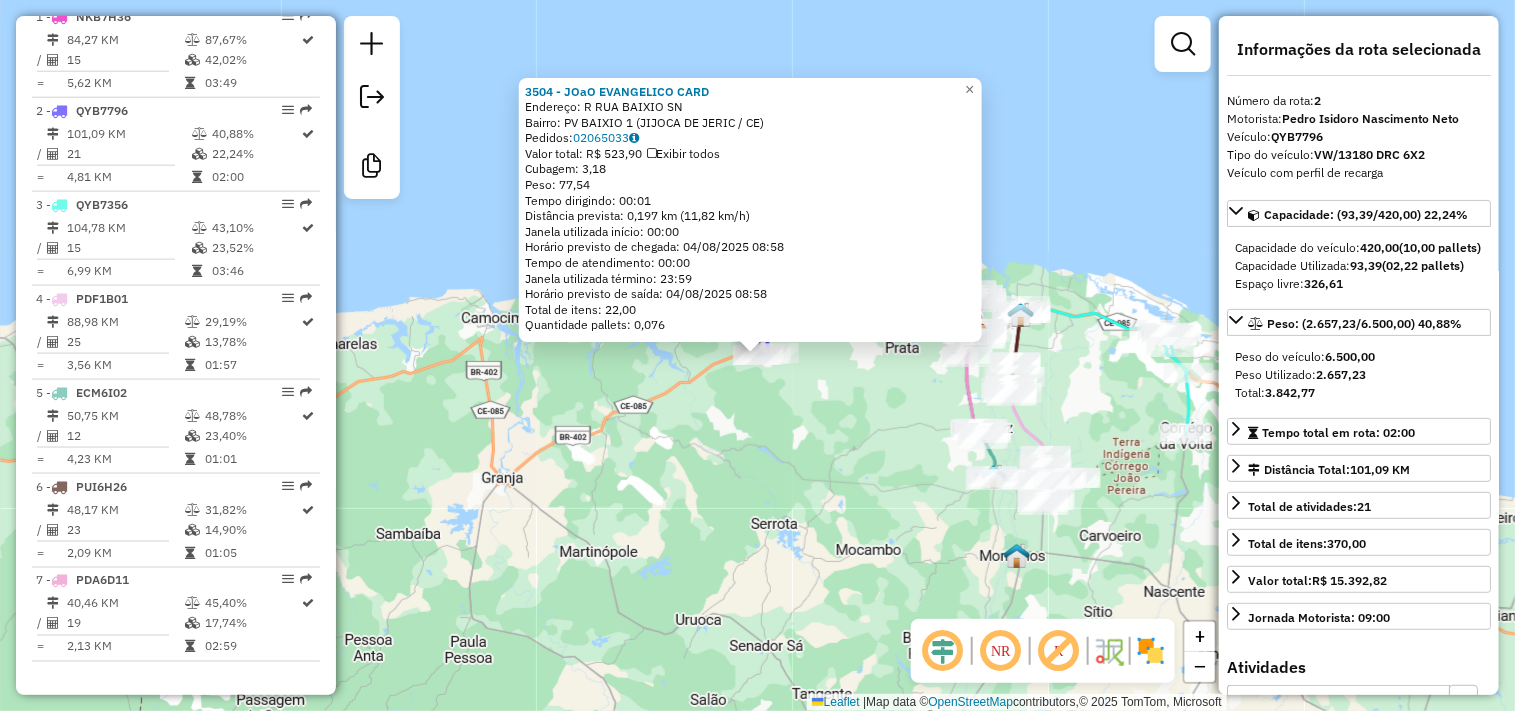 click on "[NUMBER] - [NAME] [LASTNAME]  Endereço: R   RUA BAIXIO                    SN   Bairro: PV BAIXIO [NUMBER] ([NEIGHBORHOOD] / [STATE])   Pedidos:  [ORDER_ID]   Valor total: R$ [PRICE]   Exibir todos   Cubagem: [CUBAGE]  Peso: [WEIGHT]  Tempo dirigindo: [TIME]   Distância prevista: [DISTANCE] km ([SPEED] km/h)   Janela utilizada início: [TIME]   Horário previsto de chegada: [DATE] [TIME]   Tempo de atendimento: [TIME]   Janela utilizada término: [TIME]   Horário previsto de saída: [DATE] [TIME]   Total de itens: [ITEMS]   Quantidade pallets: [PALLETS]  × Janela de atendimento Grade de atendimento Capacidade Transportadoras Veículos Cliente Pedidos  Rotas Selecione os dias de semana para filtrar as janelas de atendimento  Seg   Ter   Qua   Qui   Sex   Sáb   Dom  Informe o período da janela de atendimento: De: Até:  Filtrar exatamente a janela do cliente  Considerar janela de atendimento padrão  Selecione os dias de semana para filtrar as grades de atendimento  Seg   Ter   Qua   Qui   Sex   Sáb   Dom   Peso mínimo:   Peso máximo:" 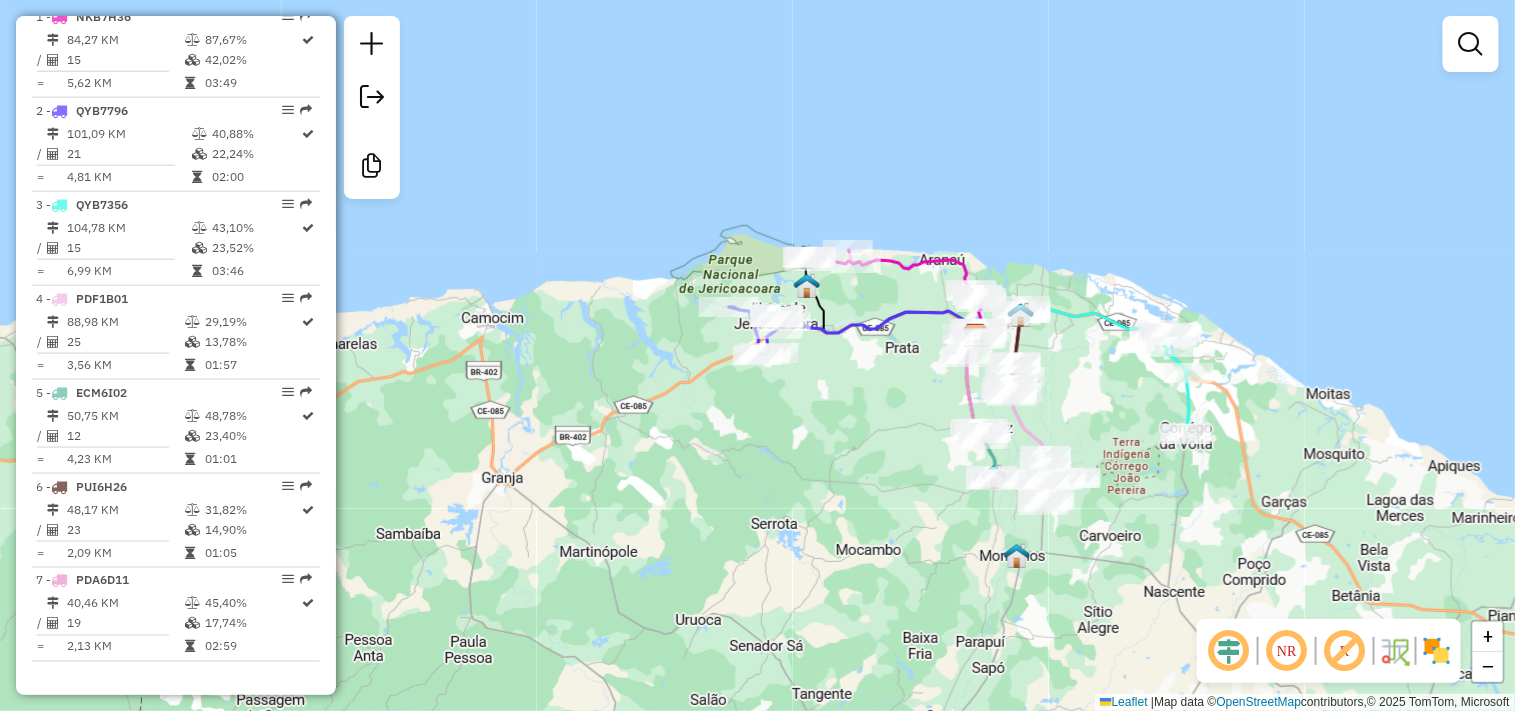 drag, startPoint x: 828, startPoint y: 480, endPoint x: 684, endPoint y: 458, distance: 145.67087 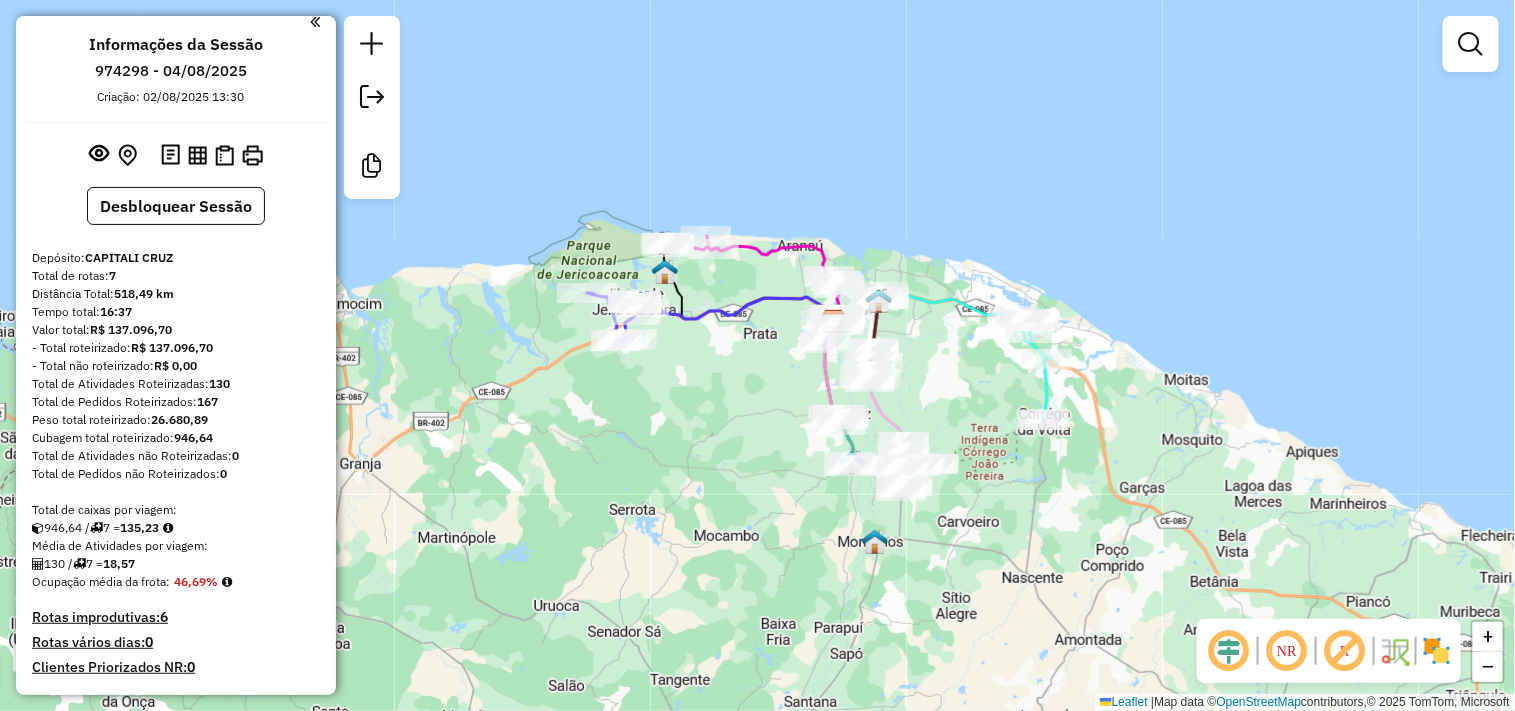 scroll, scrollTop: 0, scrollLeft: 0, axis: both 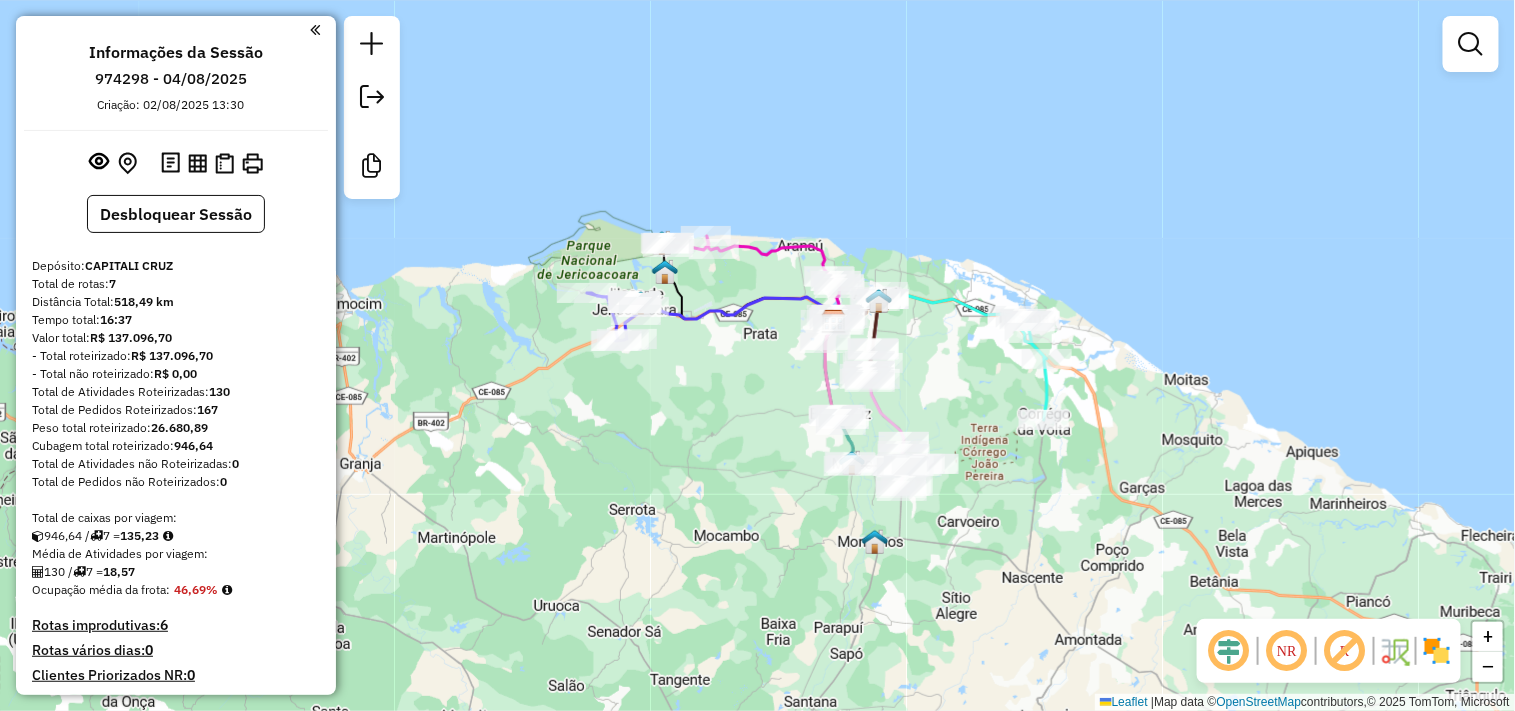 drag, startPoint x: 31, startPoint y: 334, endPoint x: 184, endPoint y: 342, distance: 153.20901 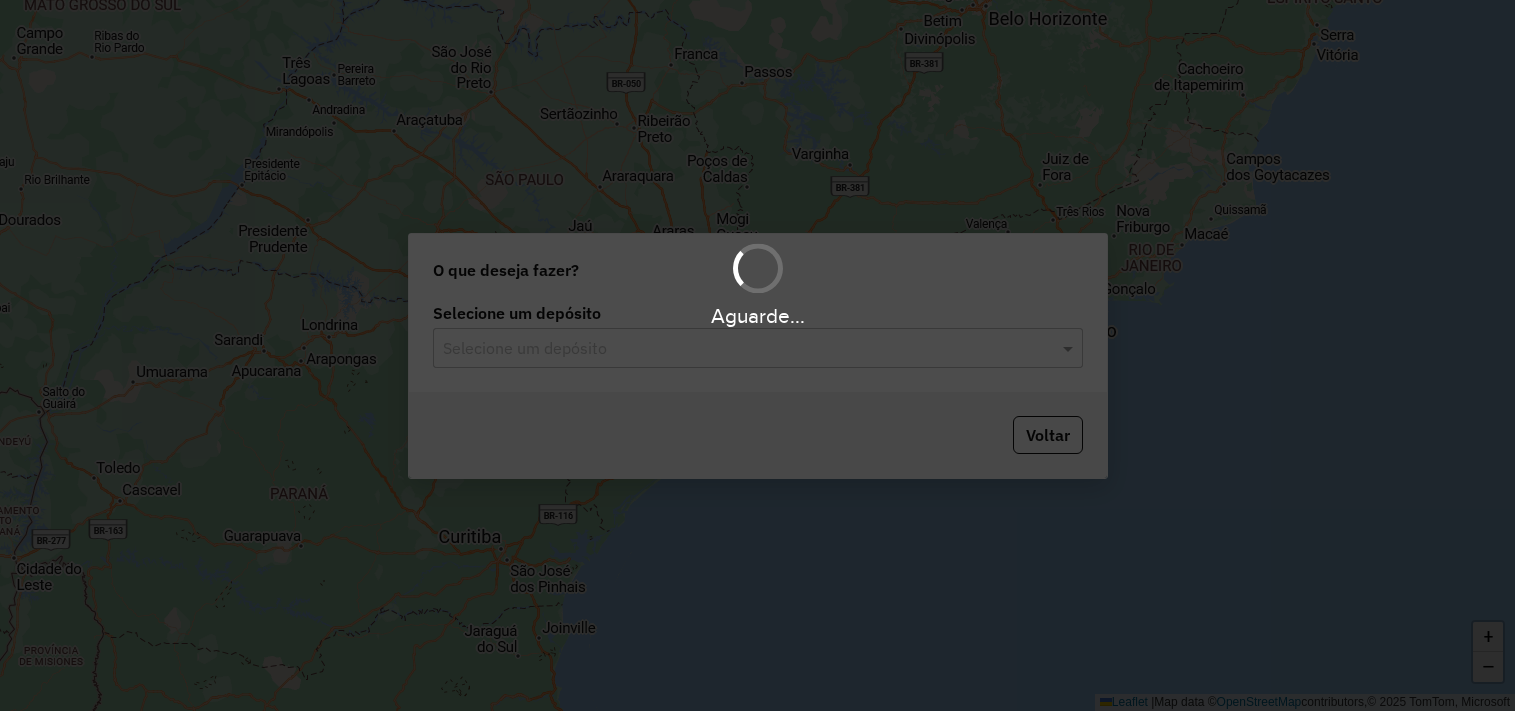 scroll, scrollTop: 0, scrollLeft: 0, axis: both 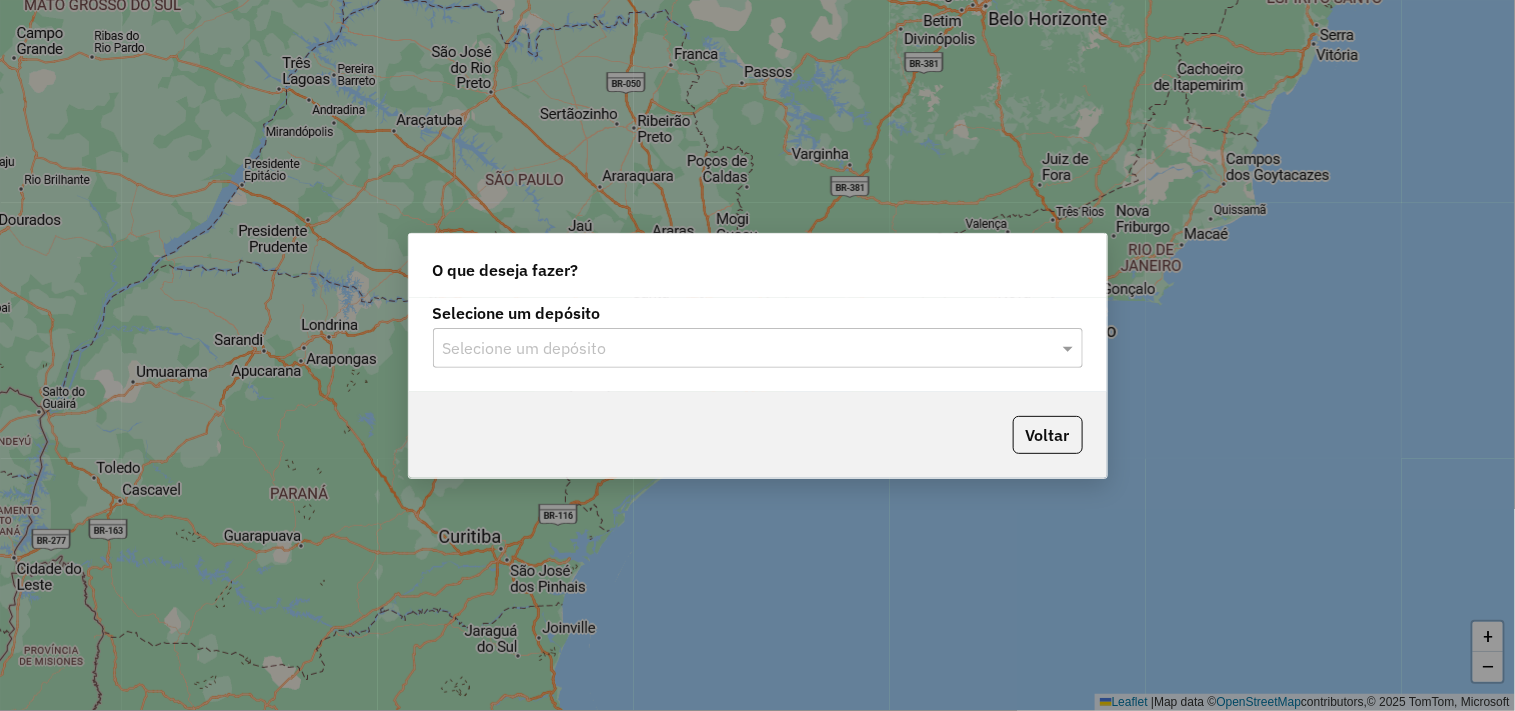click 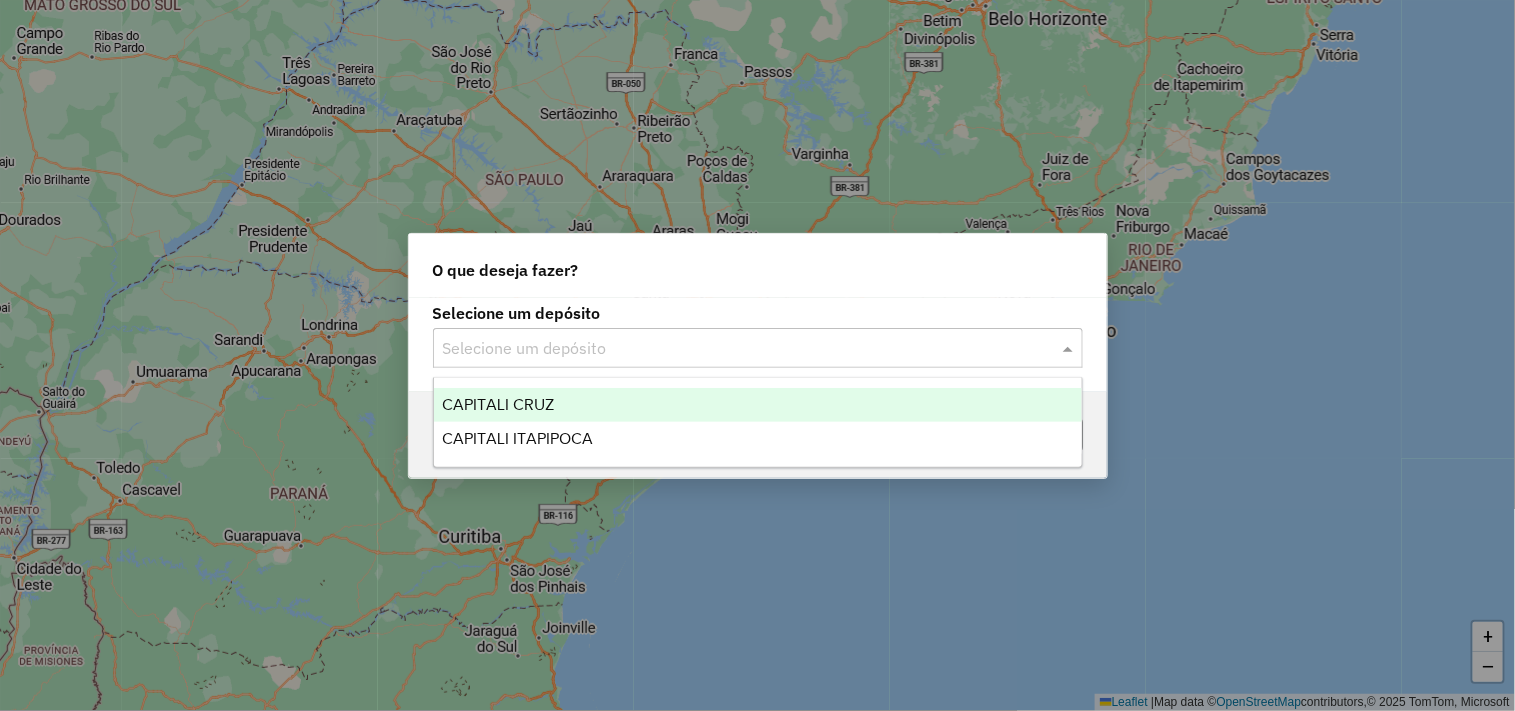 click on "CAPITALI CRUZ" at bounding box center (498, 404) 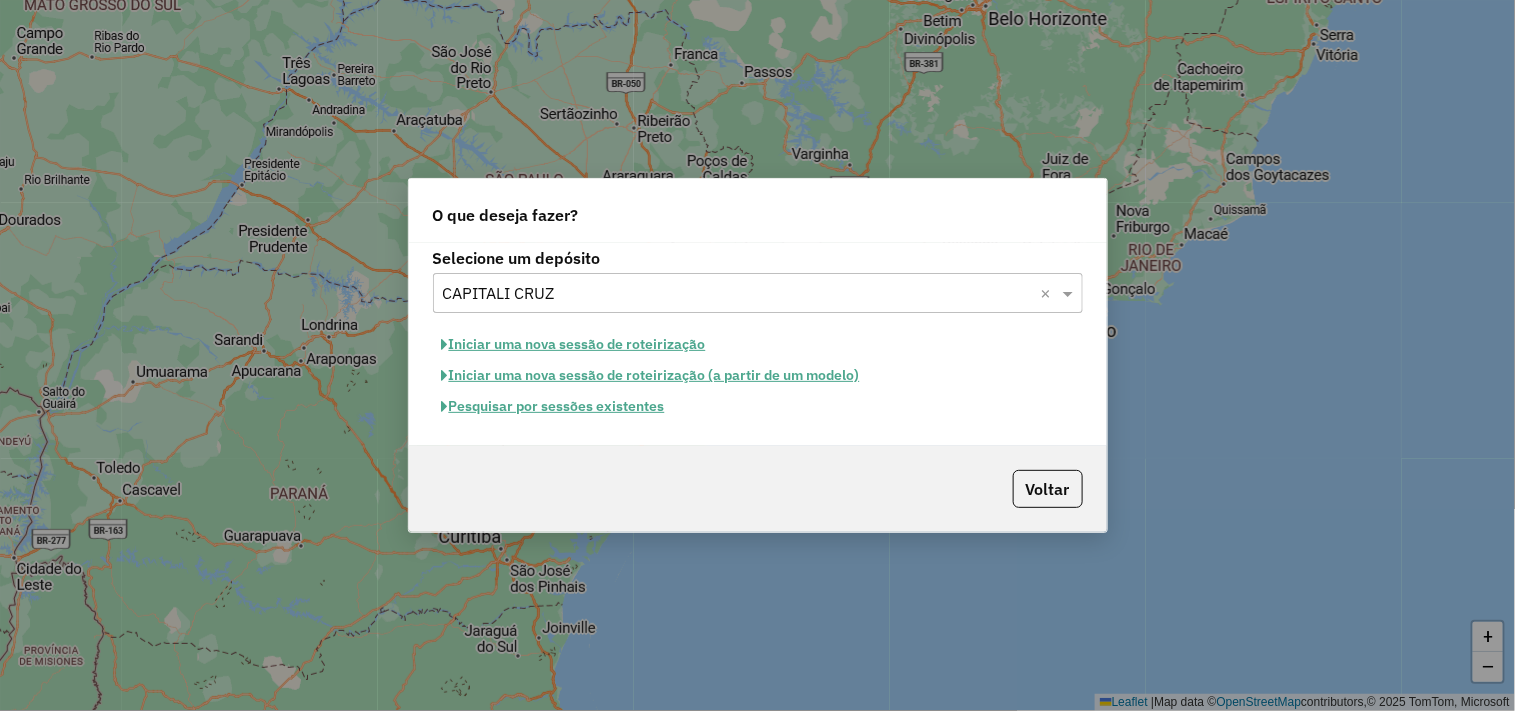 click on "Pesquisar por sessões existentes" 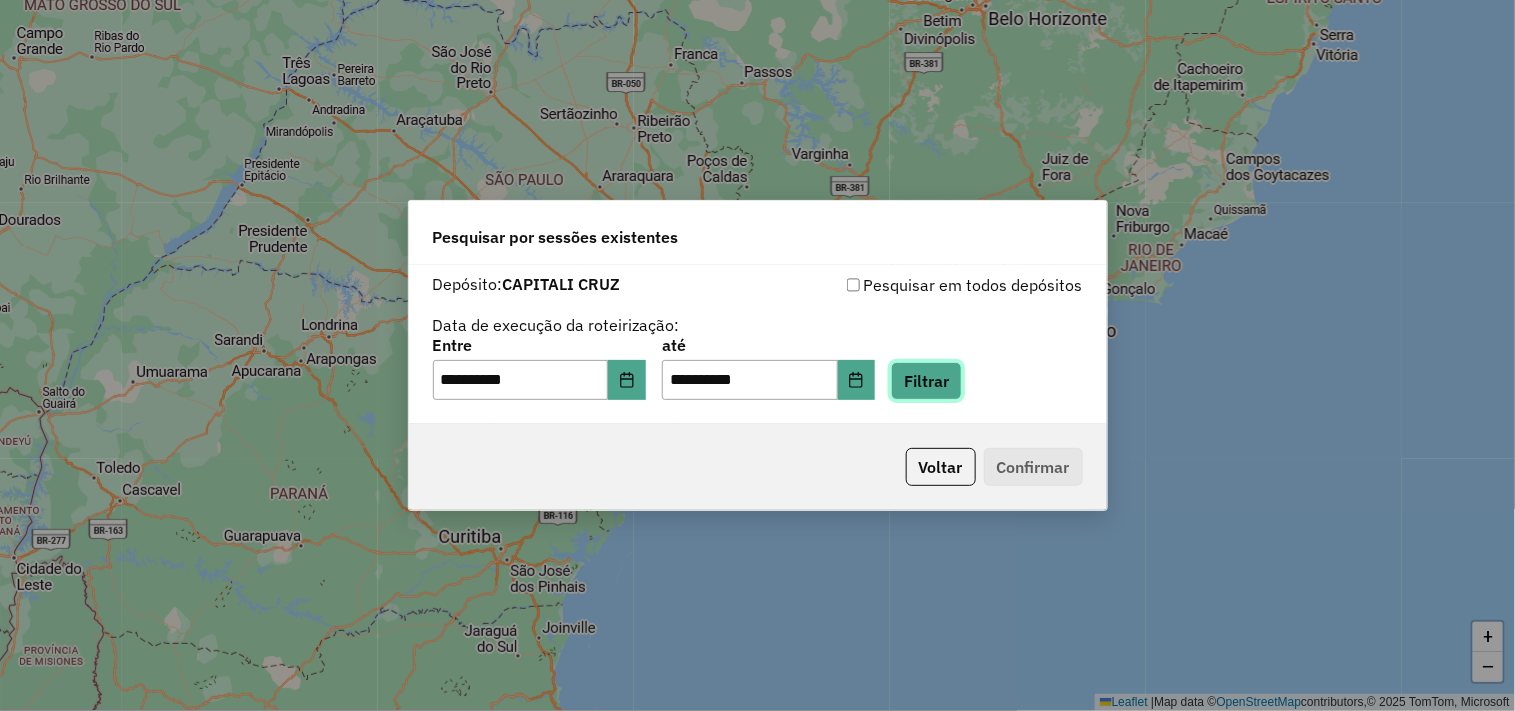 click on "Filtrar" 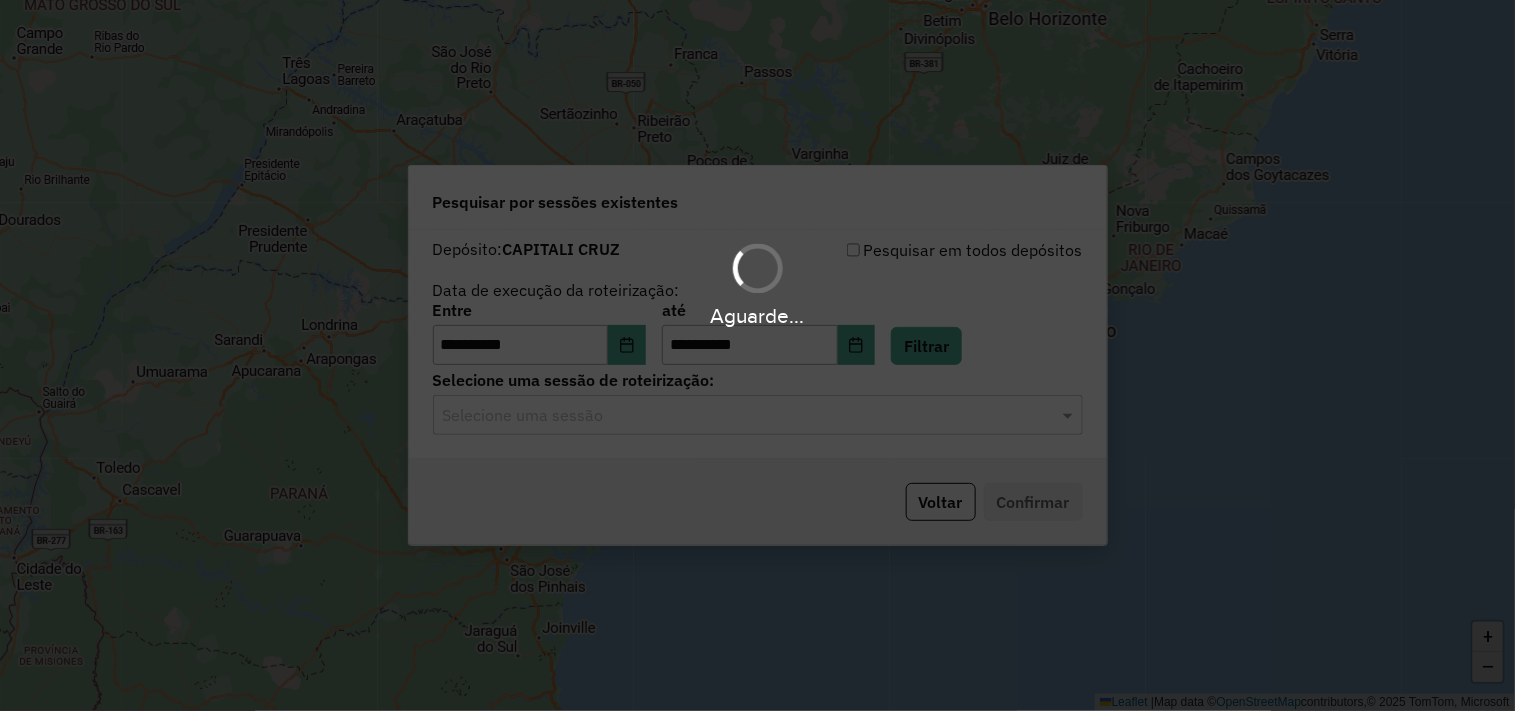 click on "Aguarde..." at bounding box center [757, 355] 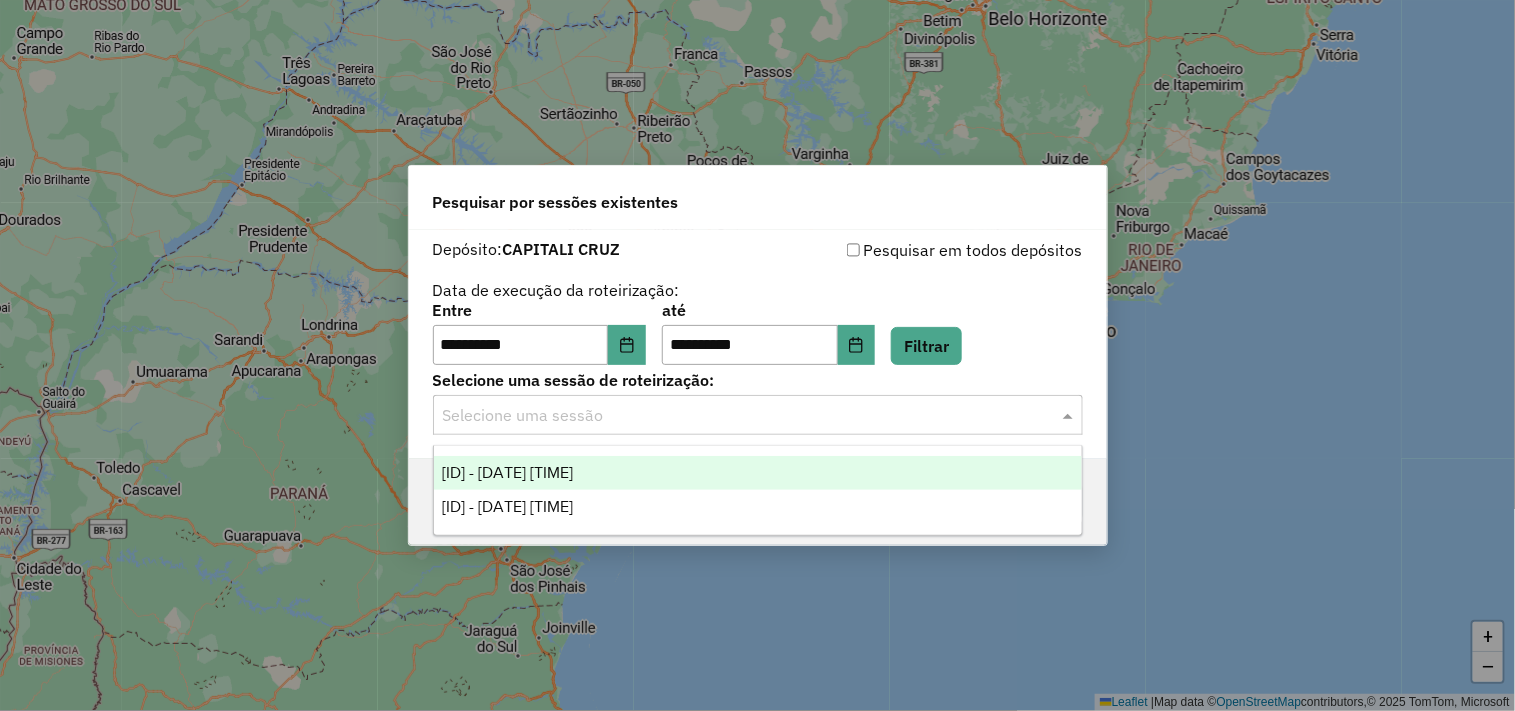 click 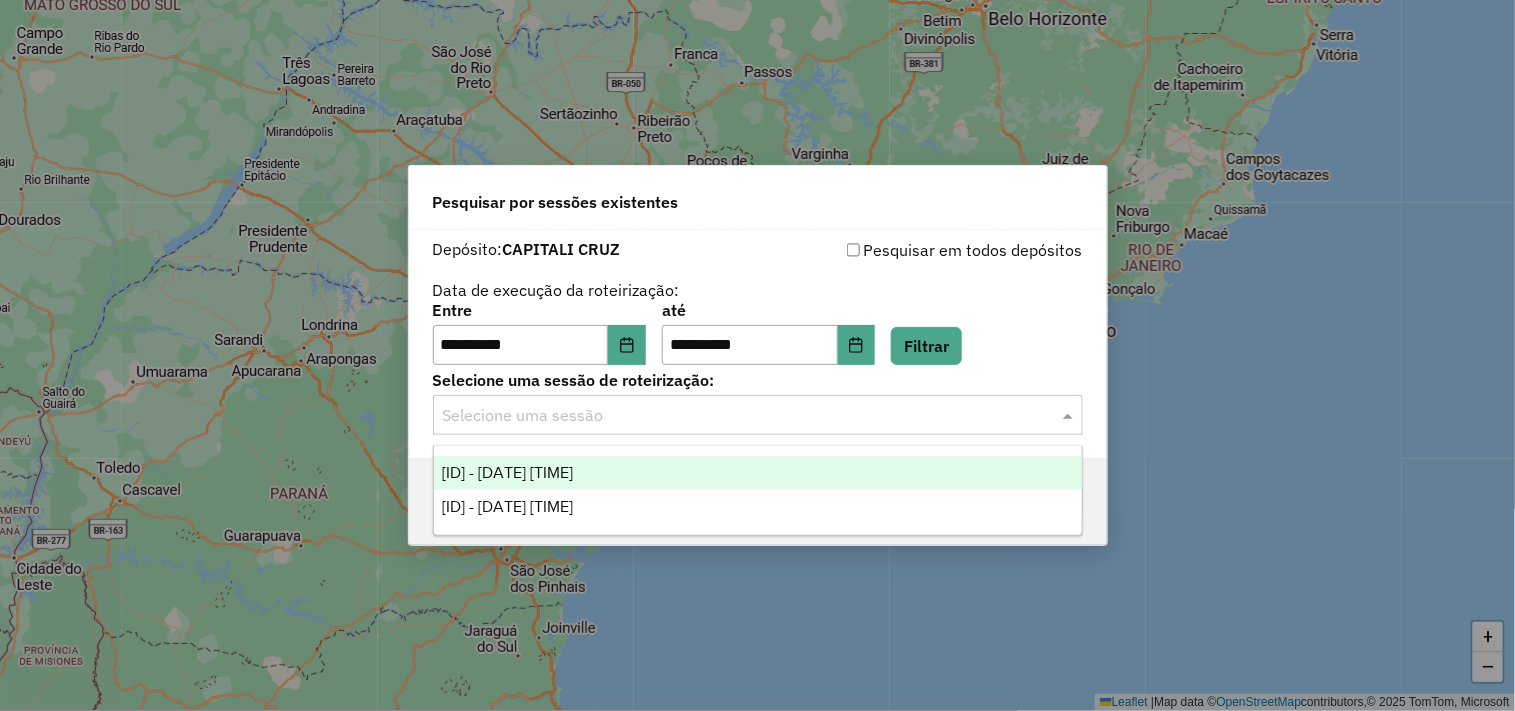 click on "[ID] - [DATE] [TIME]" at bounding box center (507, 472) 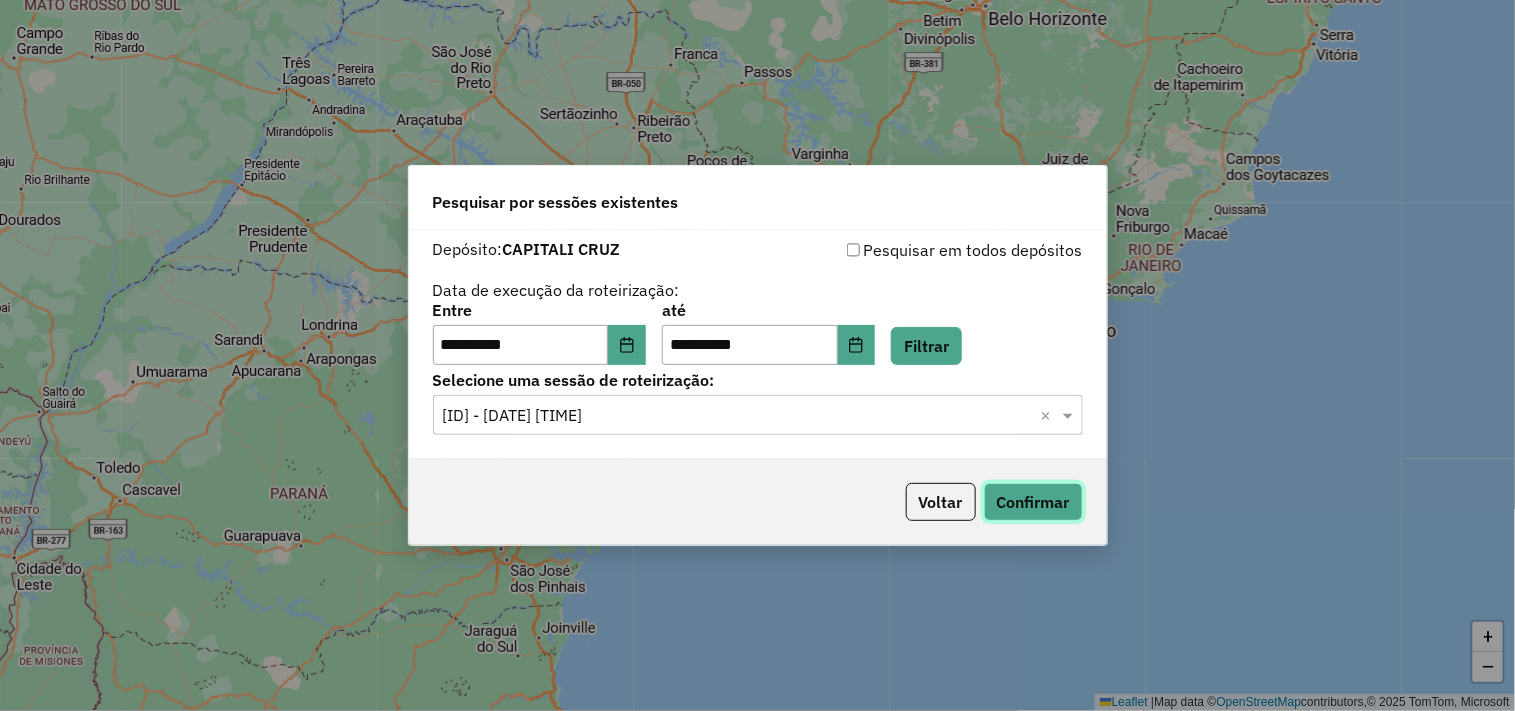 click on "Confirmar" 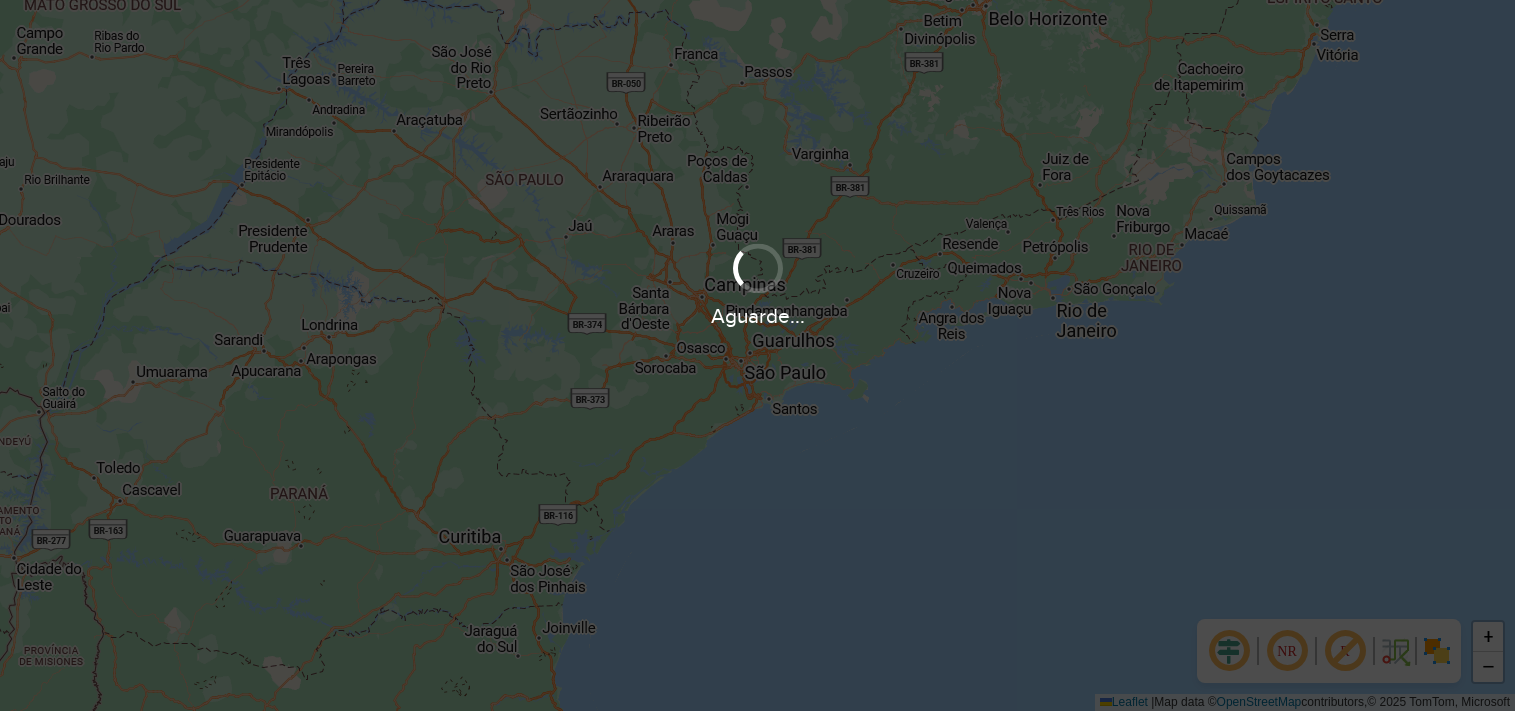 scroll, scrollTop: 0, scrollLeft: 0, axis: both 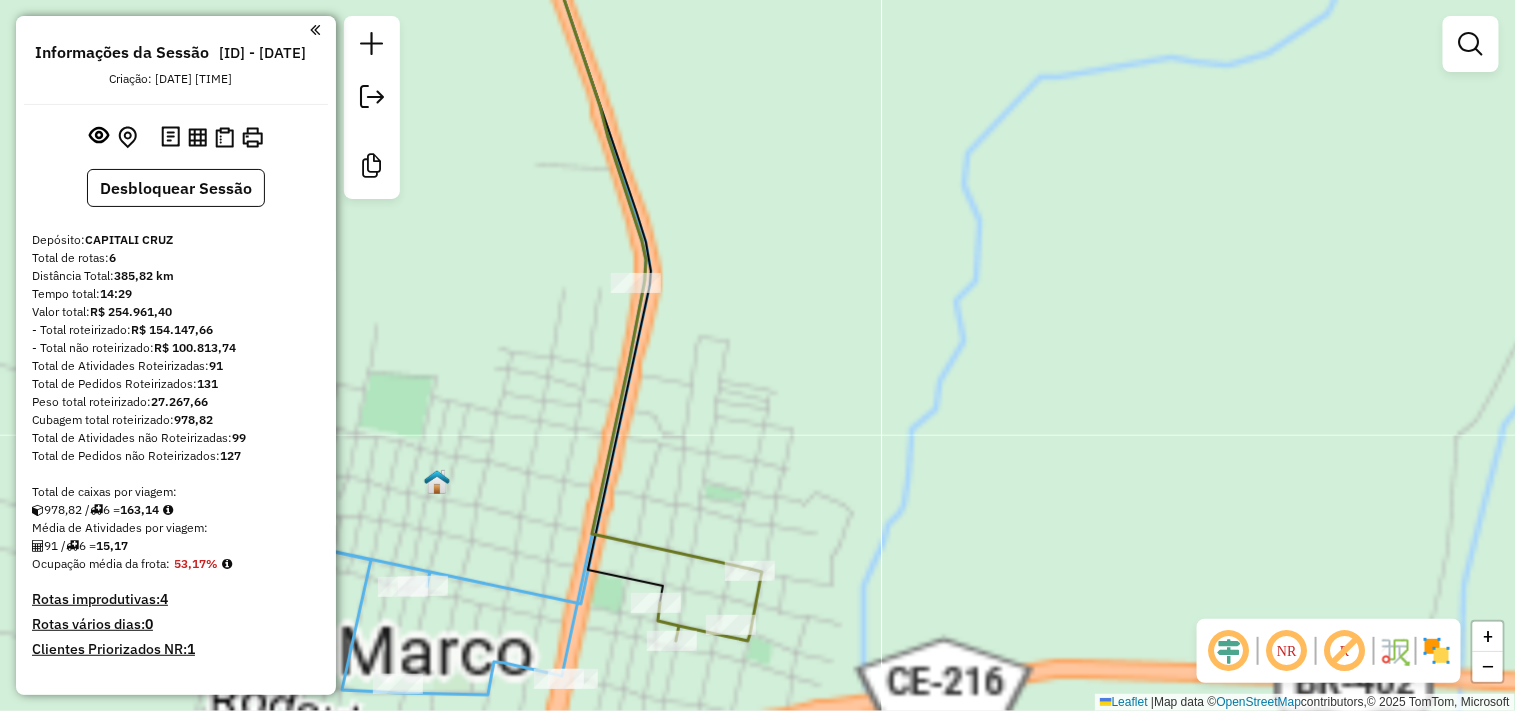 drag, startPoint x: 873, startPoint y: 458, endPoint x: 861, endPoint y: 361, distance: 97.73945 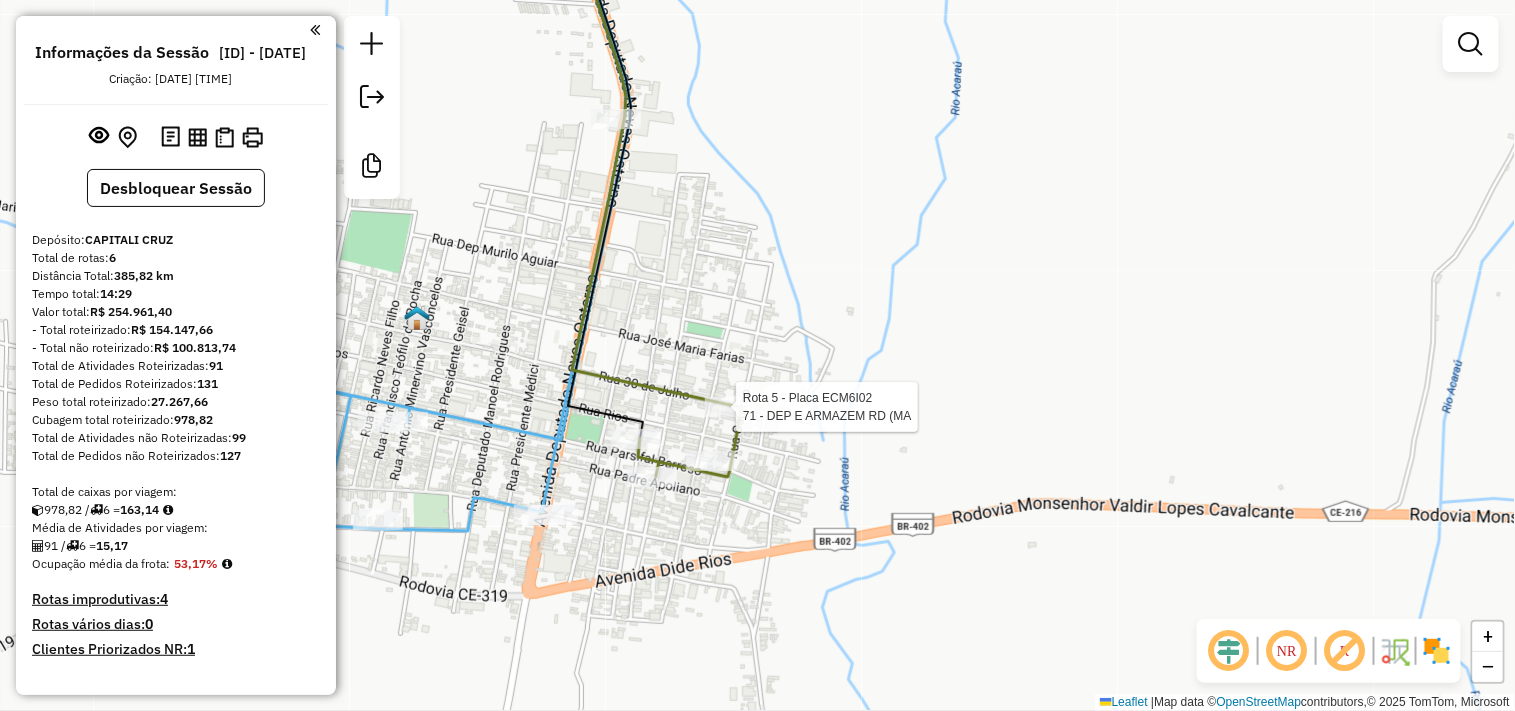 select on "**********" 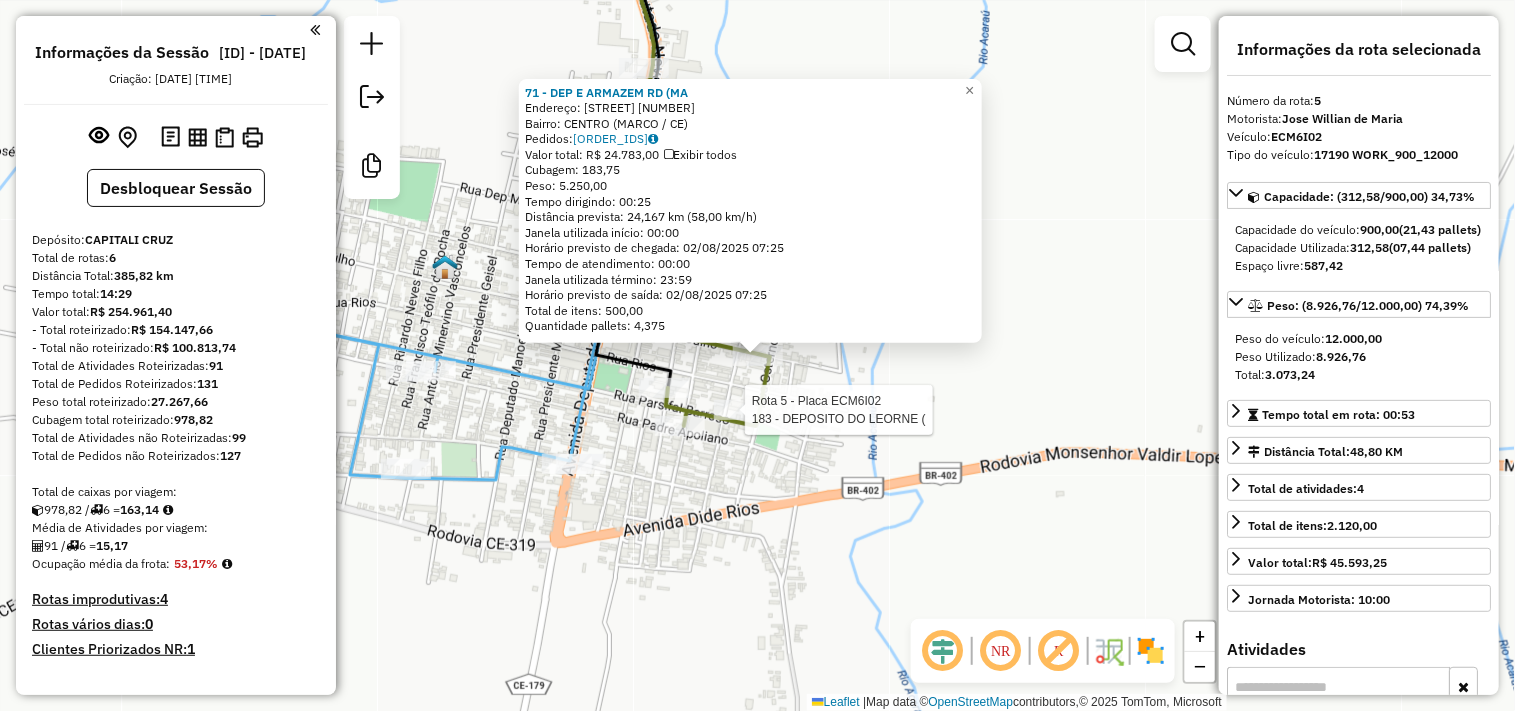 scroll, scrollTop: 1021, scrollLeft: 0, axis: vertical 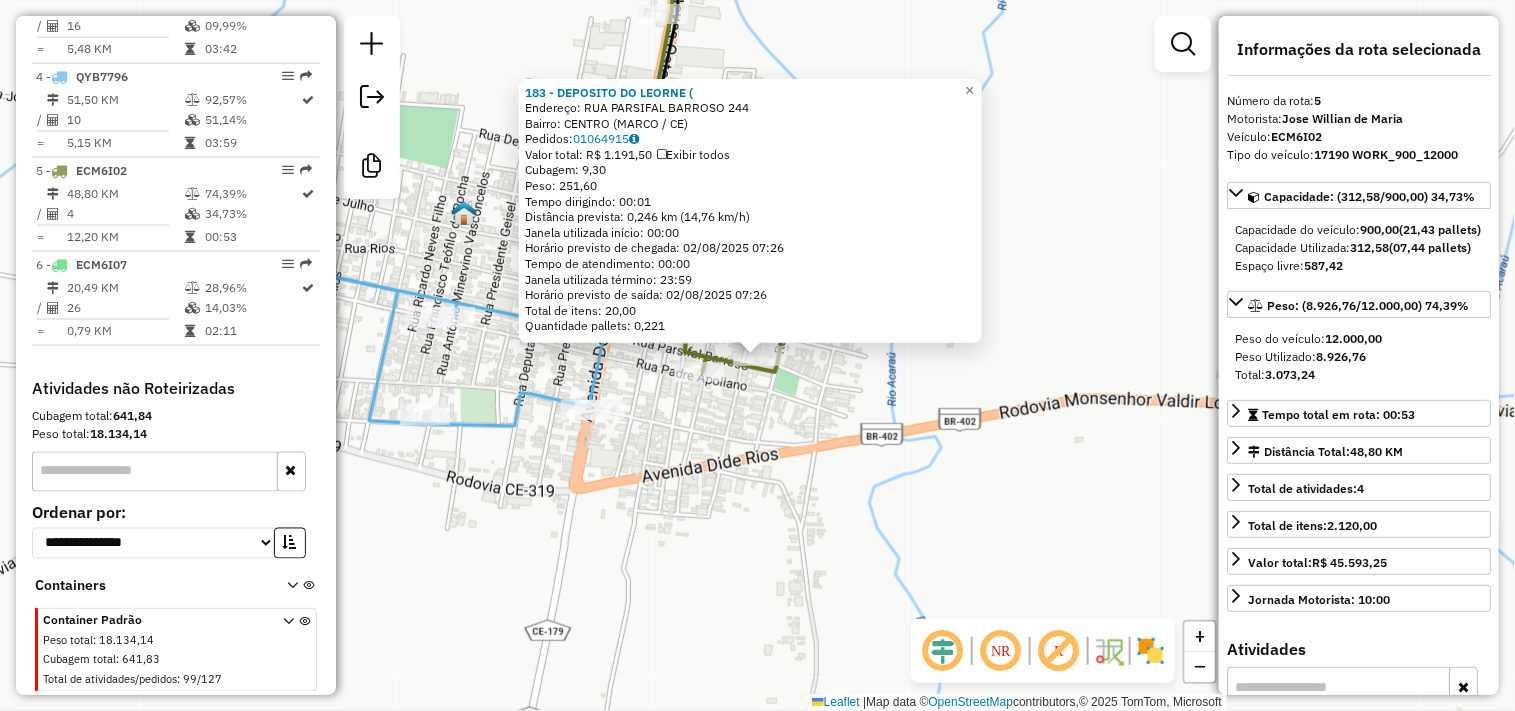 click on "183 - [COMPANY_NAME] (  Endereço:  [STREET] [NUMBER]   Bairro: [NEIGHBORHOOD] ([CITY] / [STATE])   Pedidos:  [ORDER_ID]   Valor total: R$ [PRICE]   Exibir todos   Cubagem: [CUBAGE]  Peso: [WEIGHT]  Tempo dirigindo: [TIME]   Distância prevista: [DISTANCE] ([SPEED])   Janela utilizada início: [TIME]   Horário previsto de chegada: [DATE] [TIME]   Tempo de atendimento: [TIME]   Janela utilizada término: [TIME]   Horário previsto de saída: [DATE] [TIME]   Total de itens: [ITEMS]   Quantidade pallets: [PALLETS]  × Janela de atendimento Grade de atendimento Capacidade Transportadoras Veículos Cliente Pedidos  Rotas Selecione os dias de semana para filtrar as janelas de atendimento  Seg   Ter   Qua   Qui   Sex   Sáb   Dom  Informe o período da janela de atendimento: De: Até:  Filtrar exatamente a janela do cliente  Considerar janela de atendimento padrão  Selecione os dias de semana para filtrar as grades de atendimento  Seg   Ter   Qua   Qui   Sex   Sáb   Dom   Considerar clientes sem dia de atendimento cadastrado" 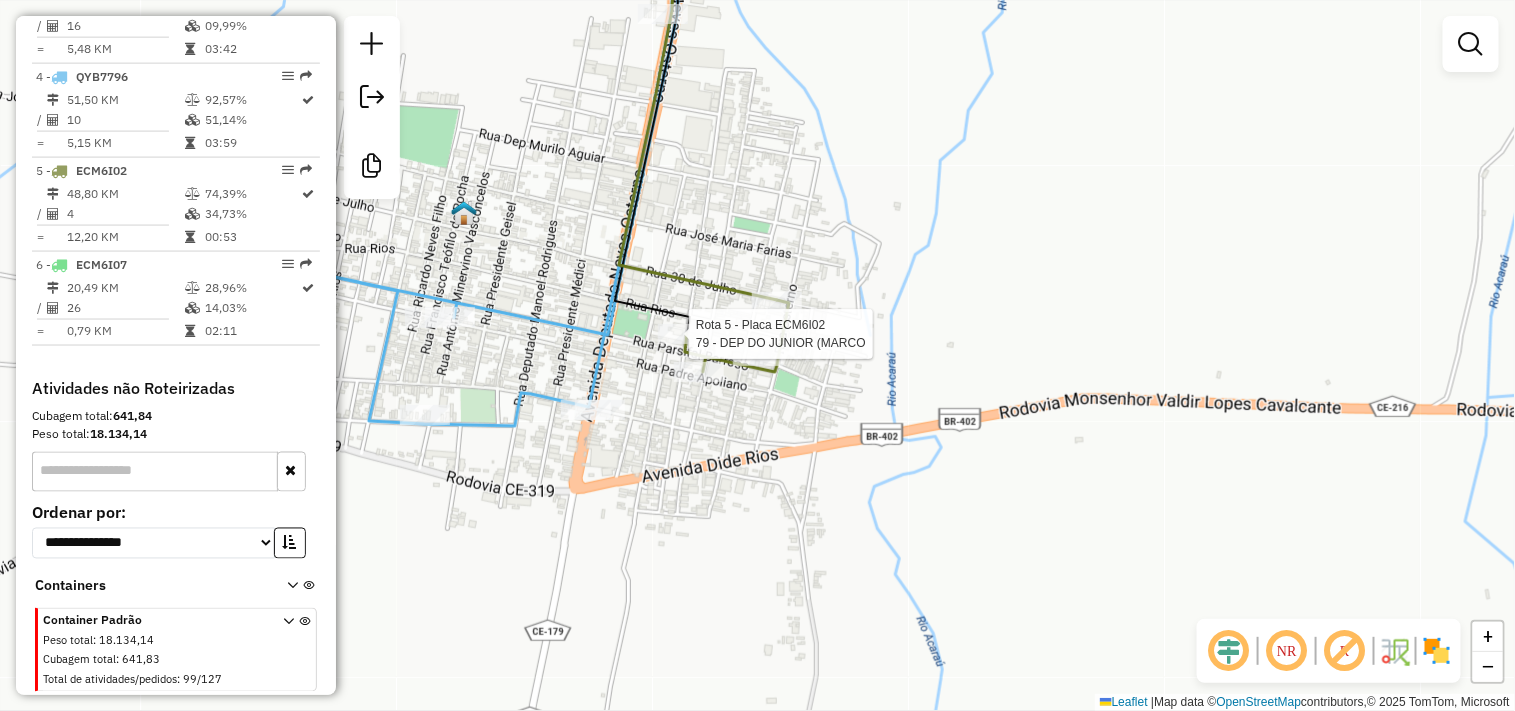 select on "**********" 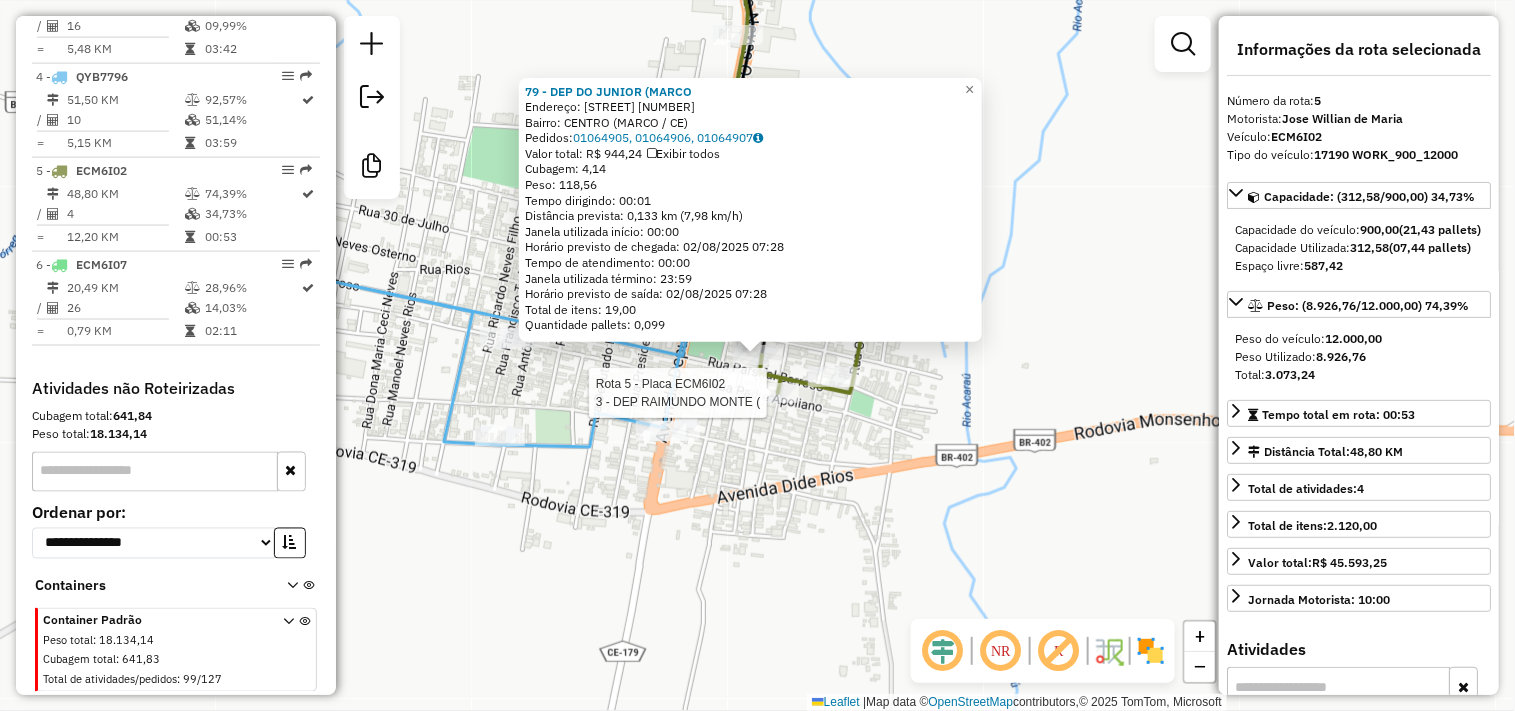 click 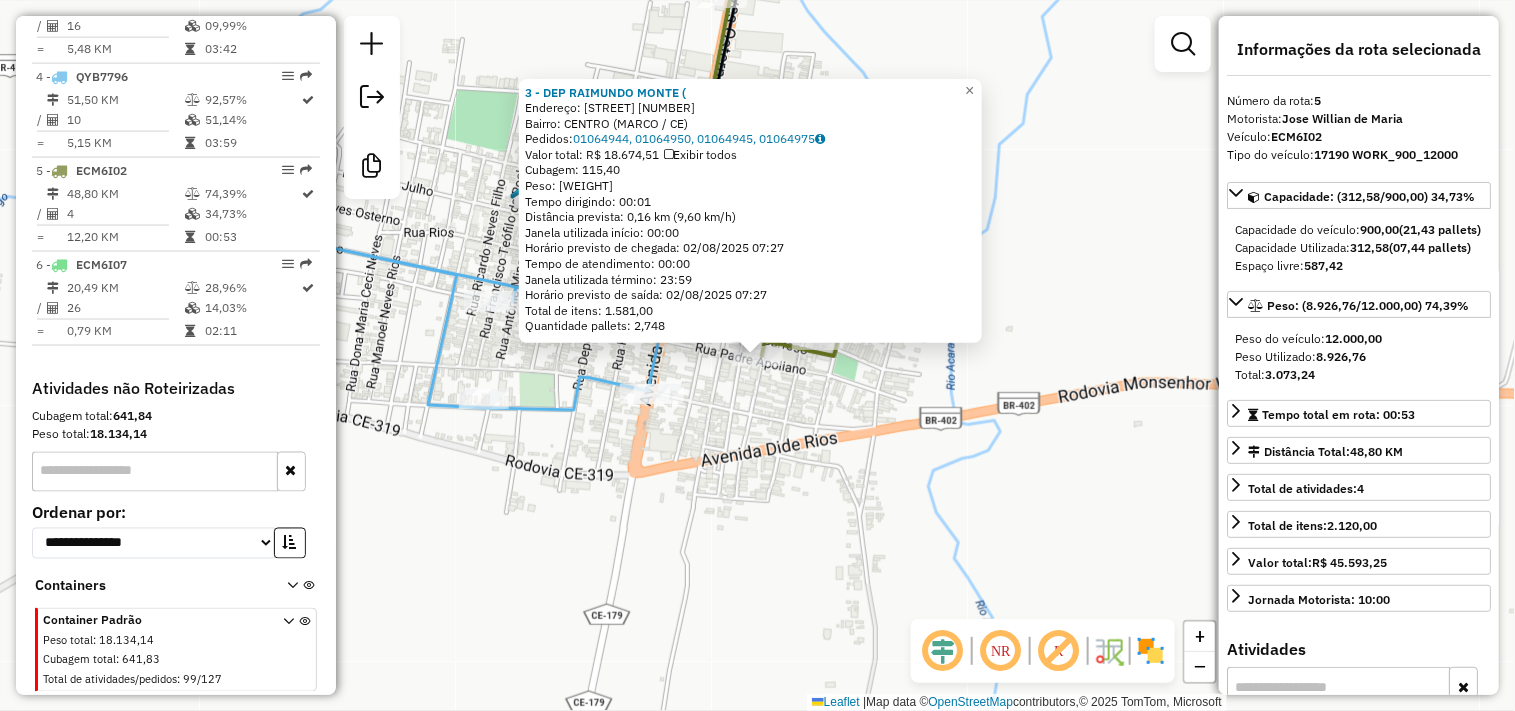 click on "3 - [COMPANY_NAME] (  Endereço:  [STREET] [NUMBER]   Bairro: [NEIGHBORHOOD] ([CITY] / [STATE])   Pedidos:  [ORDER_IDS]   Valor total: R$ [PRICE]   Exibir todos   Cubagem: [CUBAGE]  Peso: [WEIGHT]  Tempo dirigindo: [TIME]   Distância prevista: [DISTANCE] ([SPEED])   Janela utilizada início: [TIME]   Horário previsto de chegada: [DATE] [TIME]   Tempo de atendimento: [TIME]   Janela utilizada término: [TIME]   Horário previsto de saída: [DATE] [TIME]   Total de itens: [ITEMS]   Quantidade pallets: [PALLETS]  × Janela de atendimento Grade de atendimento Capacidade Transportadoras Veículos Cliente Pedidos  Rotas Selecione os dias de semana para filtrar as janelas de atendimento  Seg   Ter   Qua   Qui   Sex   Sáb   Dom  Informe o período da janela de atendimento: De: Até:  Filtrar exatamente a janela do cliente  Considerar janela de atendimento padrão  Selecione os dias de semana para filtrar as grades de atendimento  Seg   Ter   Qua   Qui   Sex   Sáb   Dom   De:  De:" 